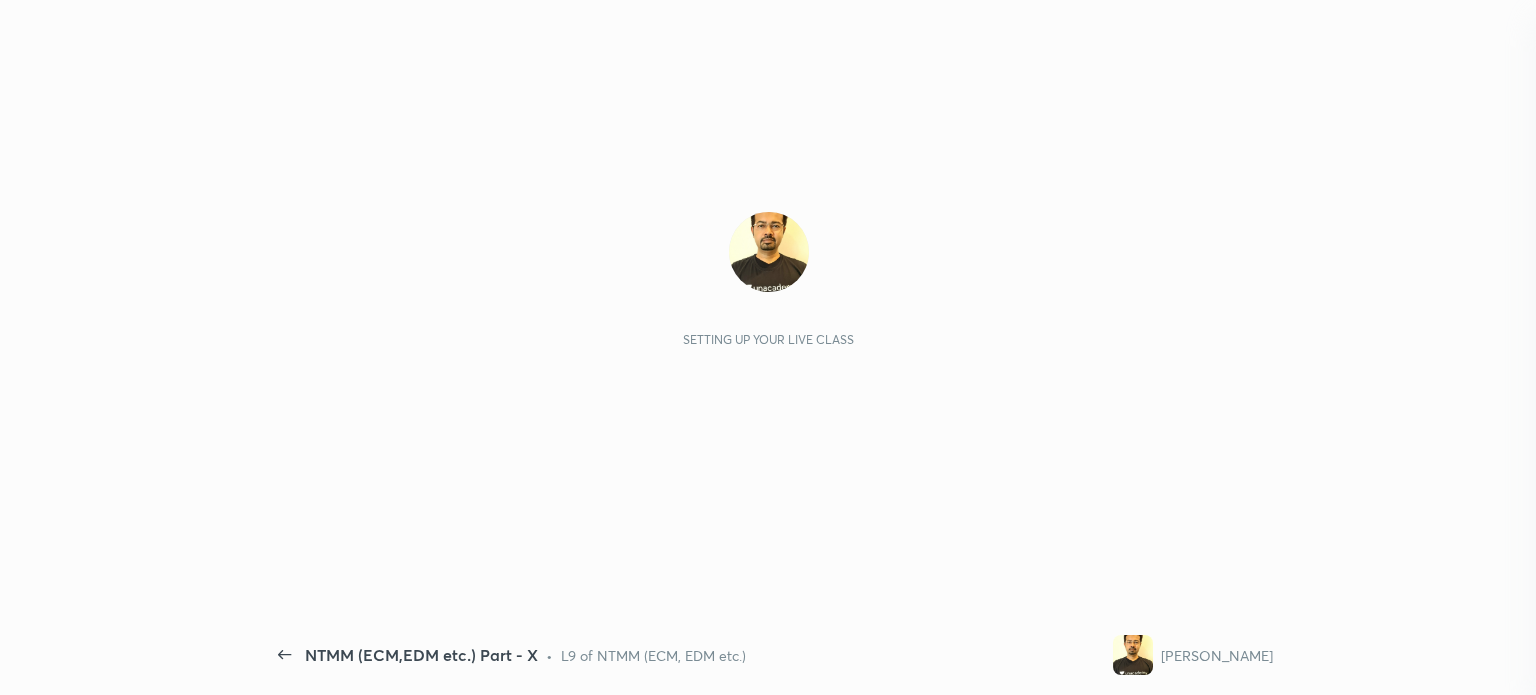 scroll, scrollTop: 0, scrollLeft: 0, axis: both 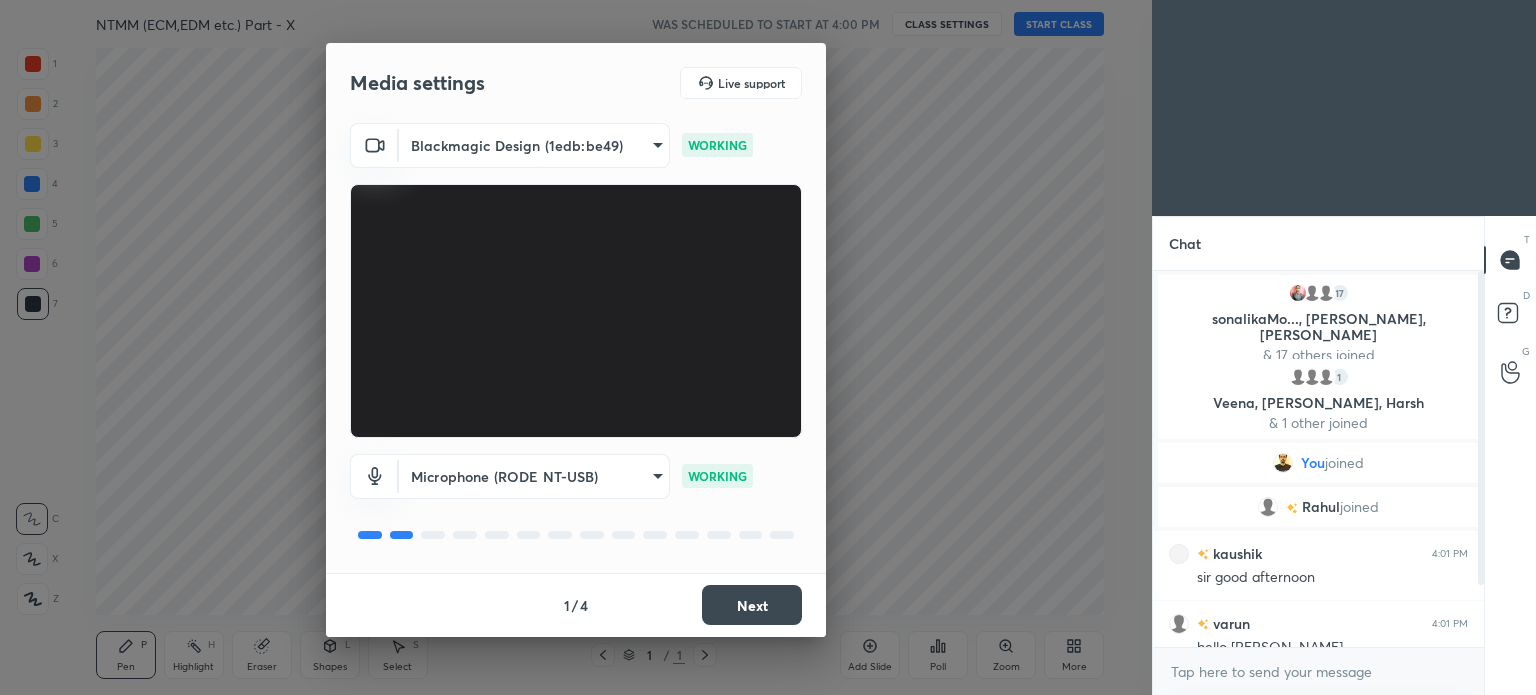 click on "Next" at bounding box center [752, 605] 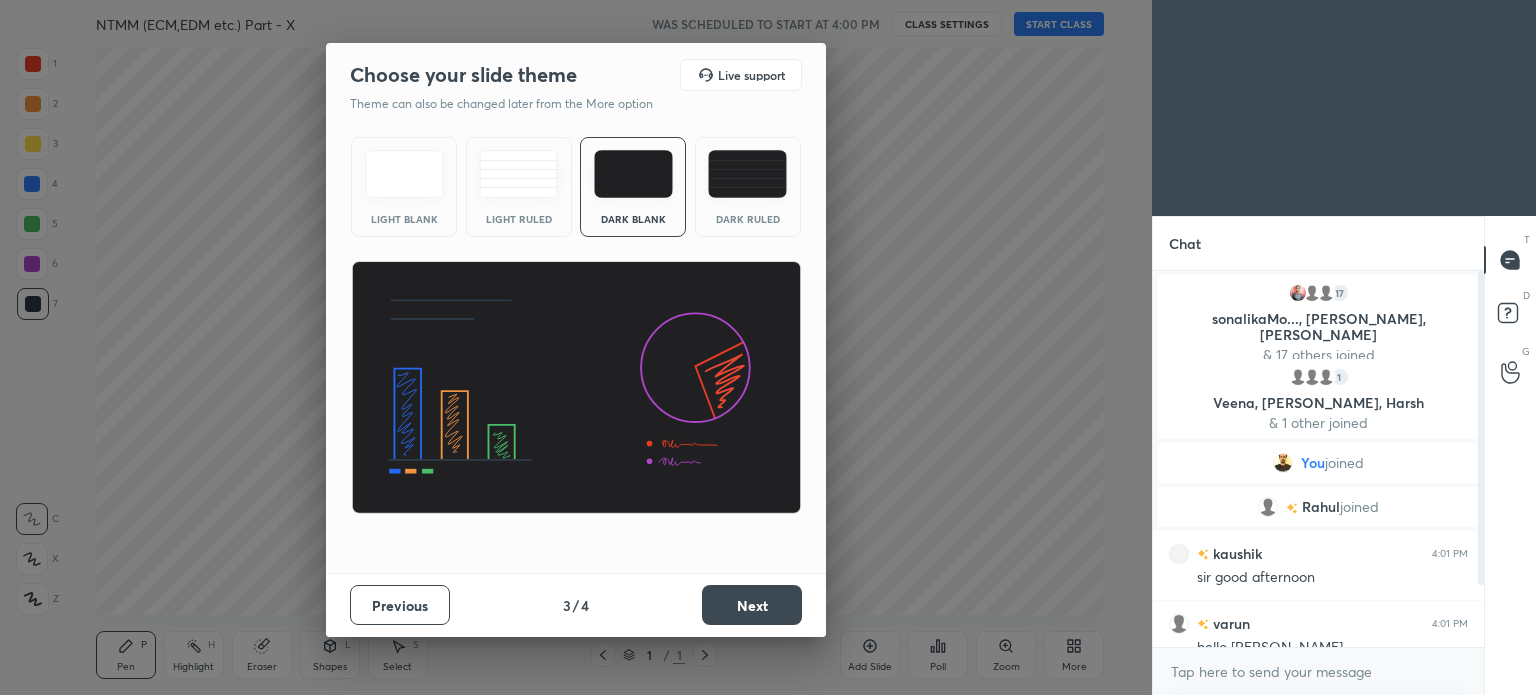 click on "Next" at bounding box center [752, 605] 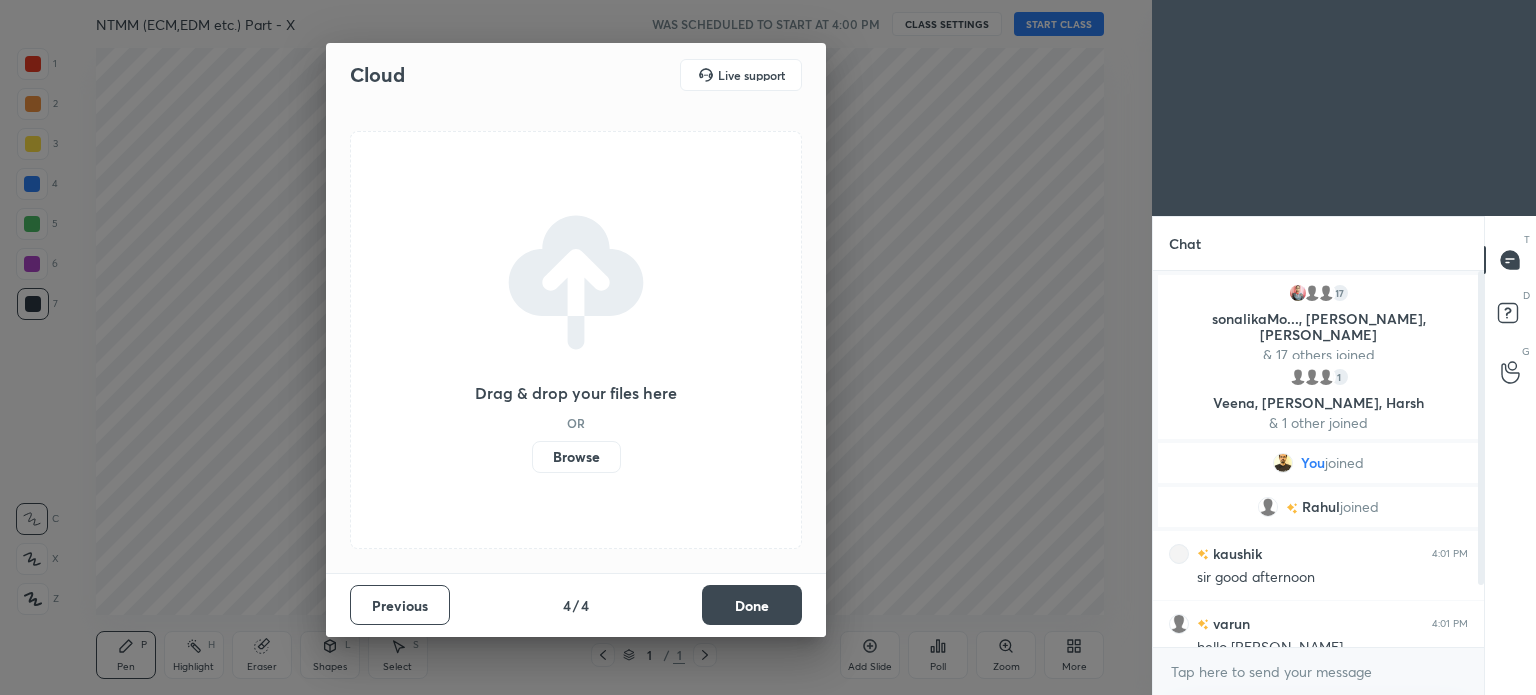 click on "Done" at bounding box center [752, 605] 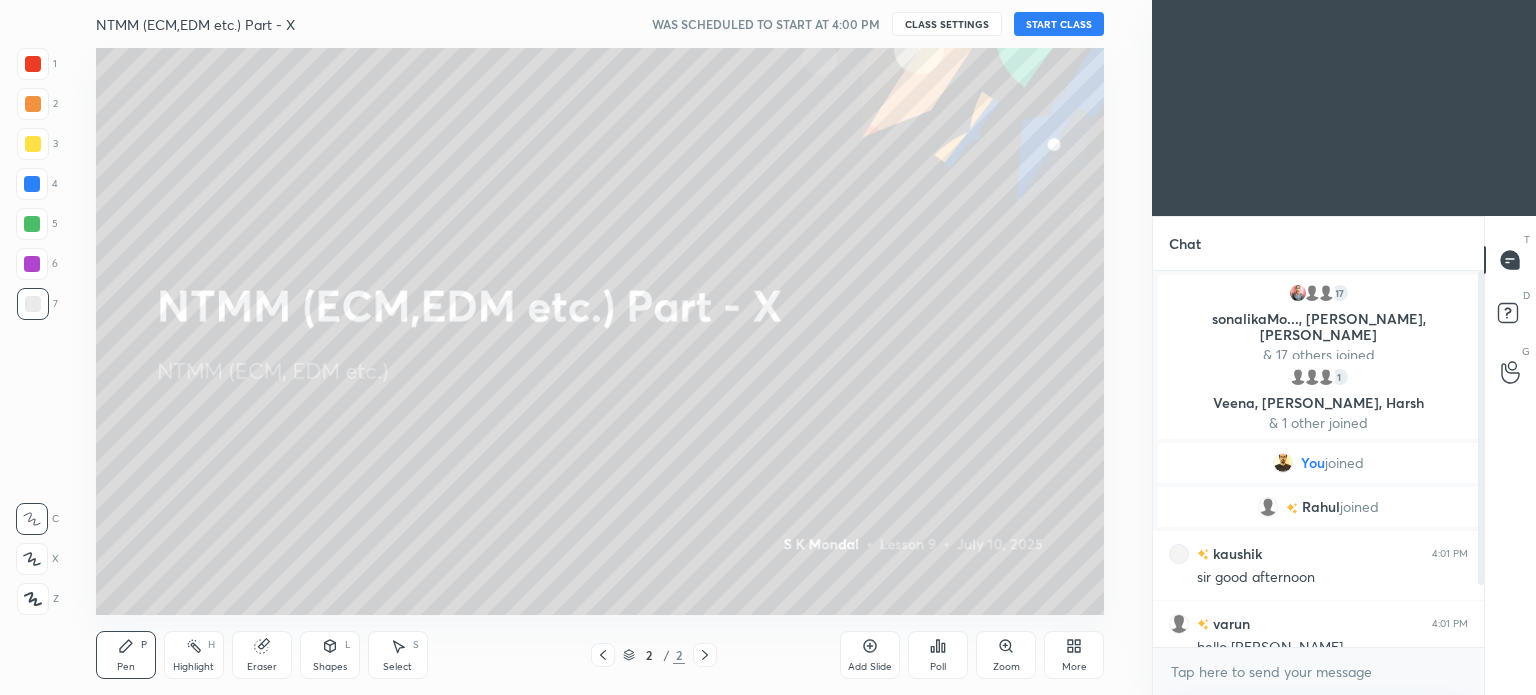 click on "START CLASS" at bounding box center [1059, 24] 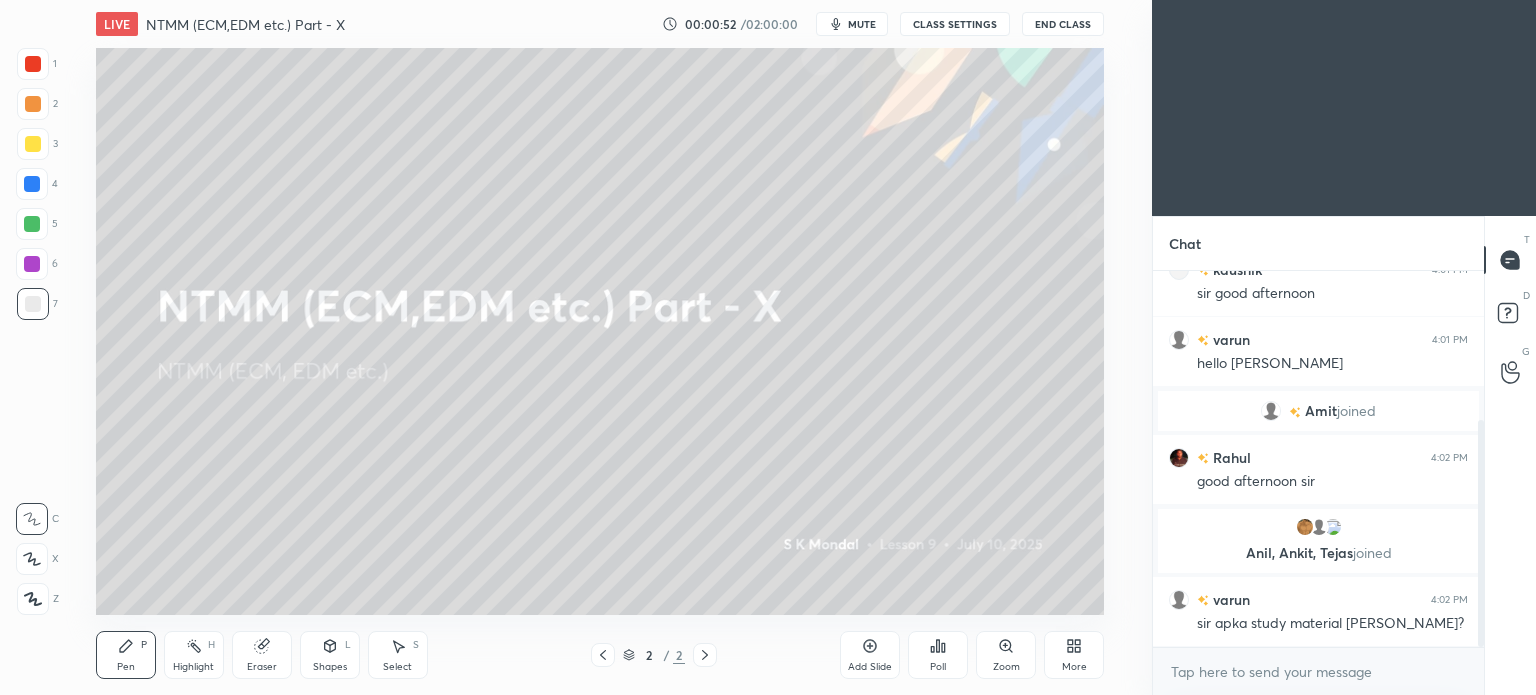 scroll, scrollTop: 294, scrollLeft: 0, axis: vertical 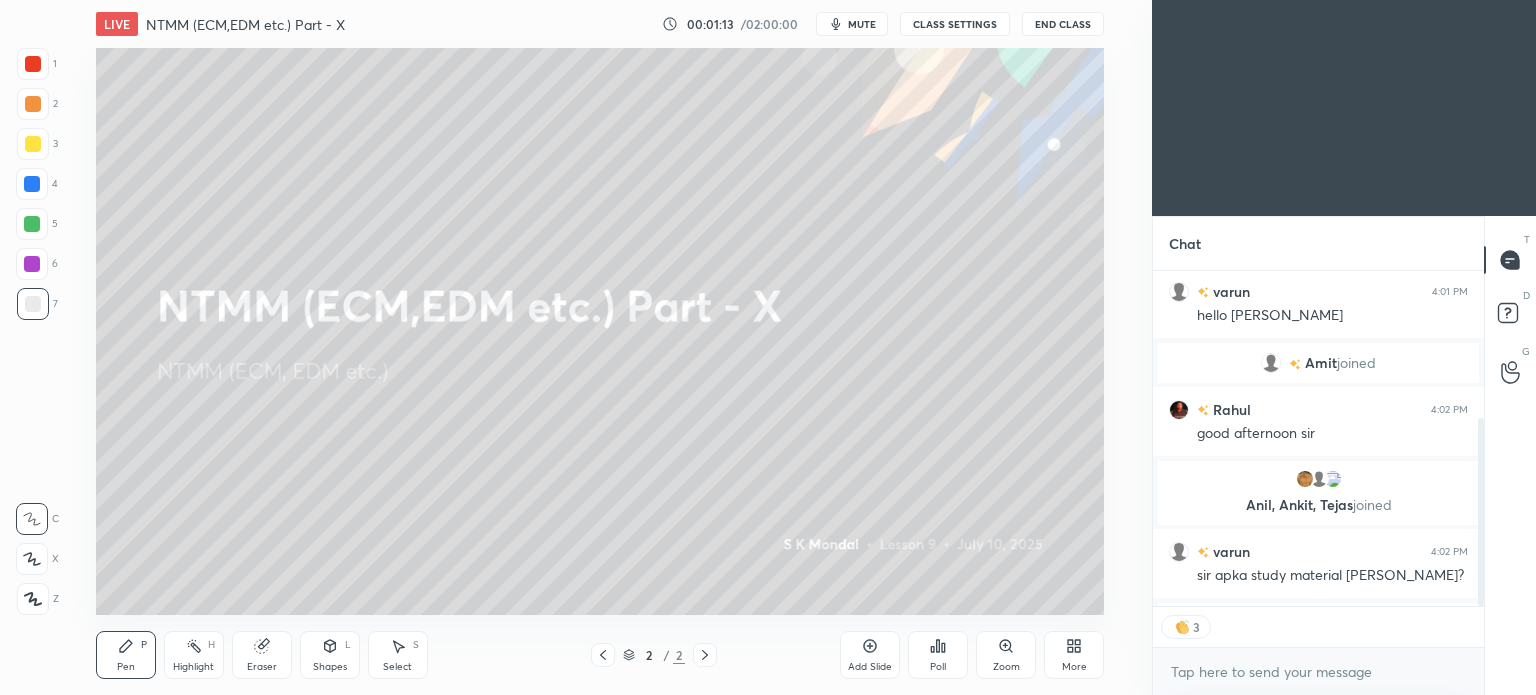 type on "x" 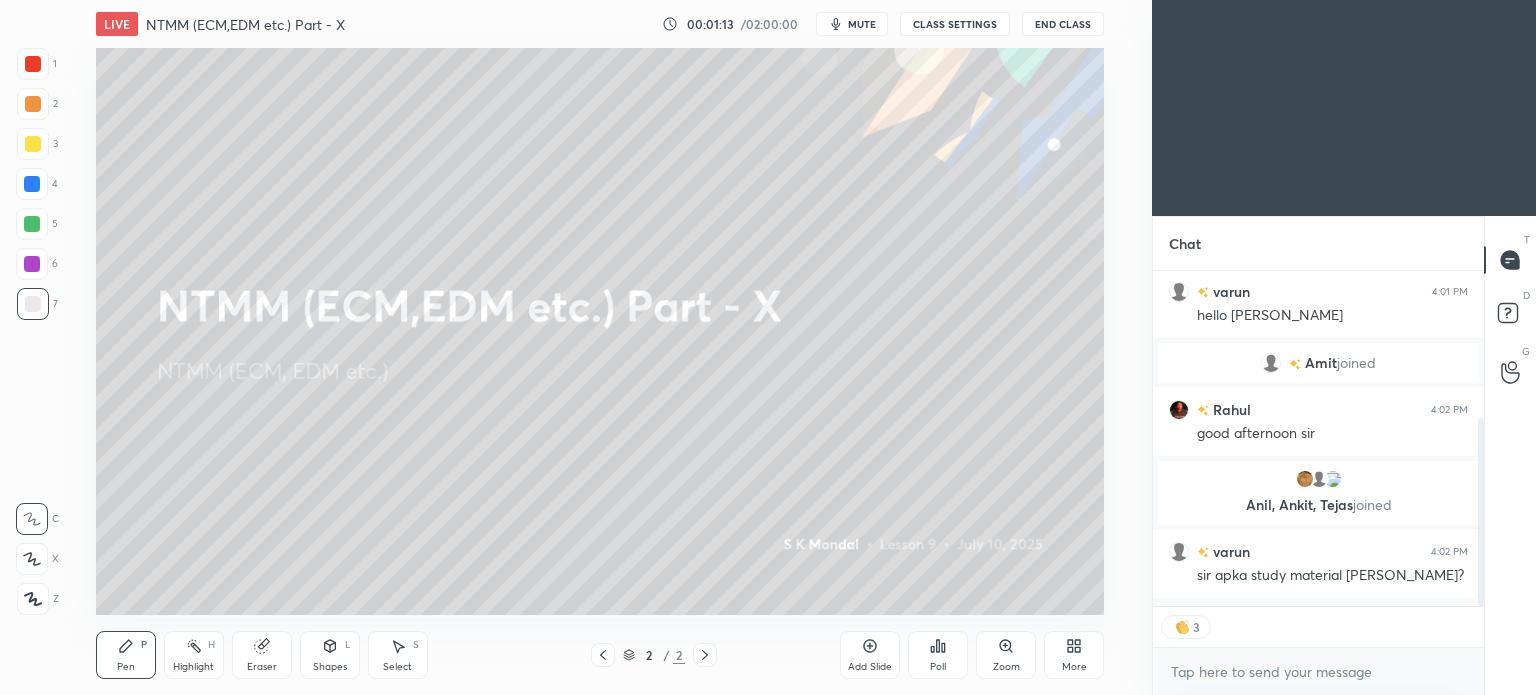scroll, scrollTop: 5, scrollLeft: 6, axis: both 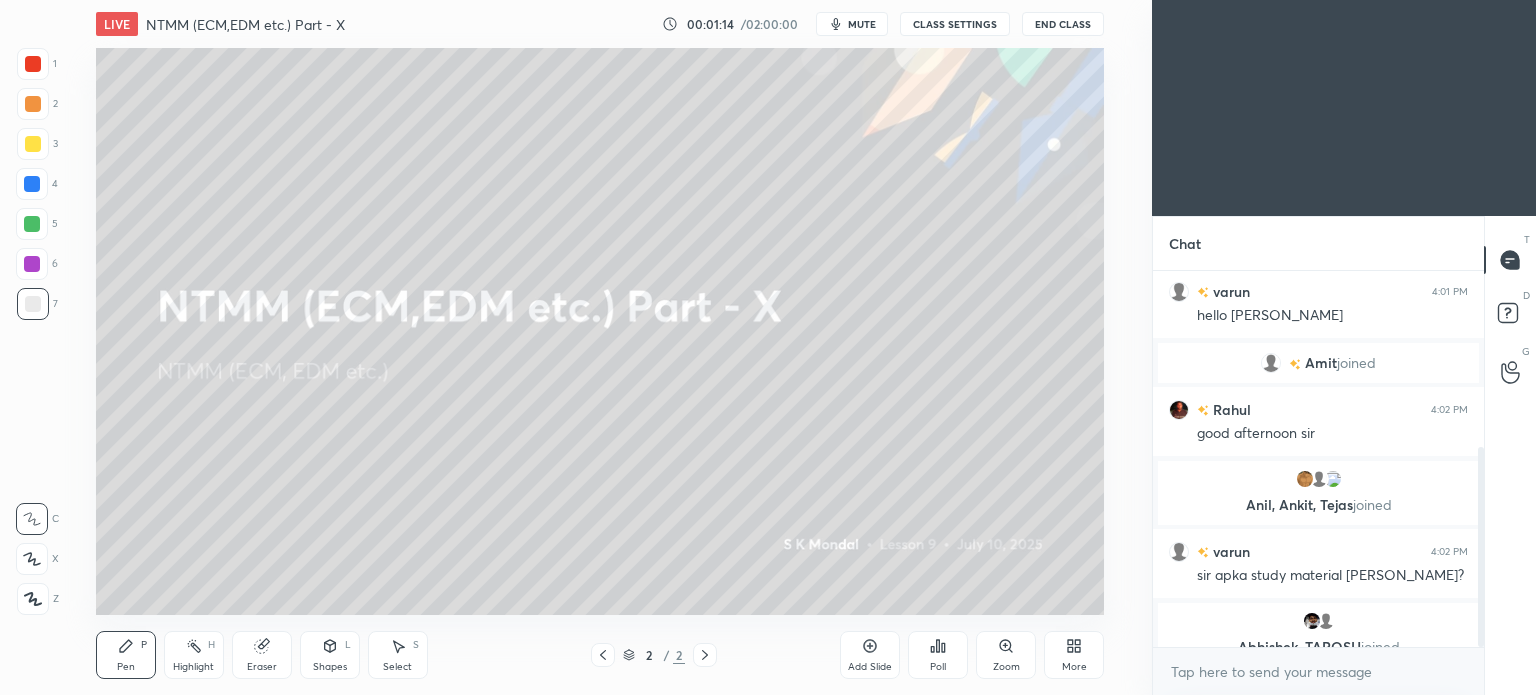 type 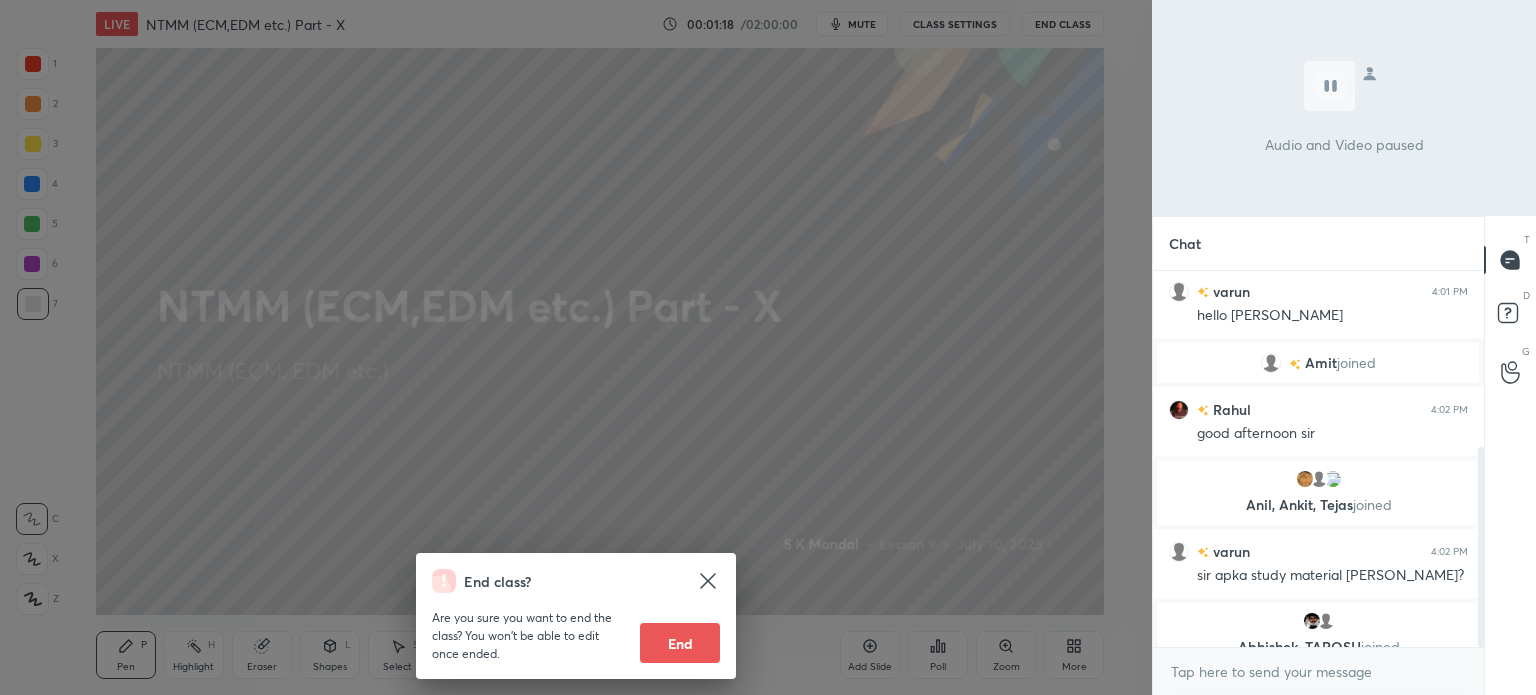 click 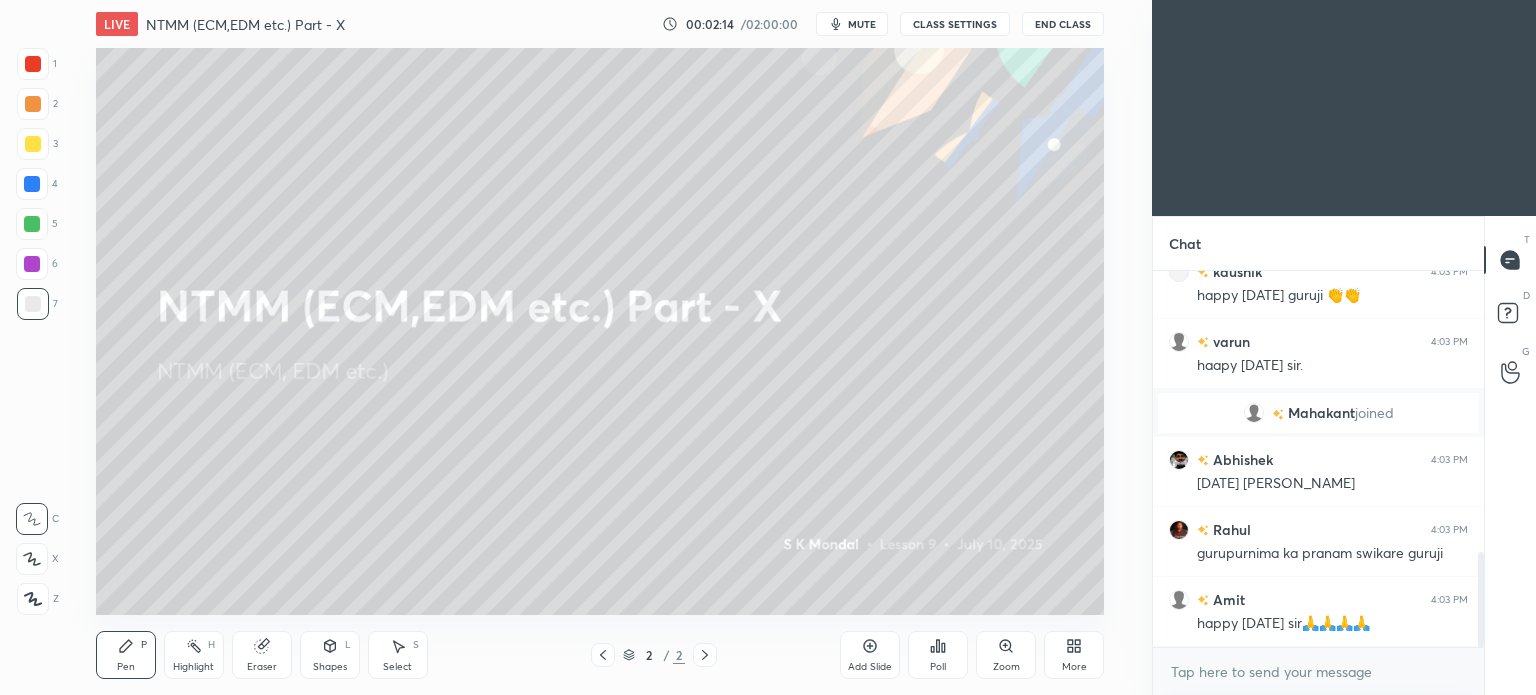 scroll, scrollTop: 1114, scrollLeft: 0, axis: vertical 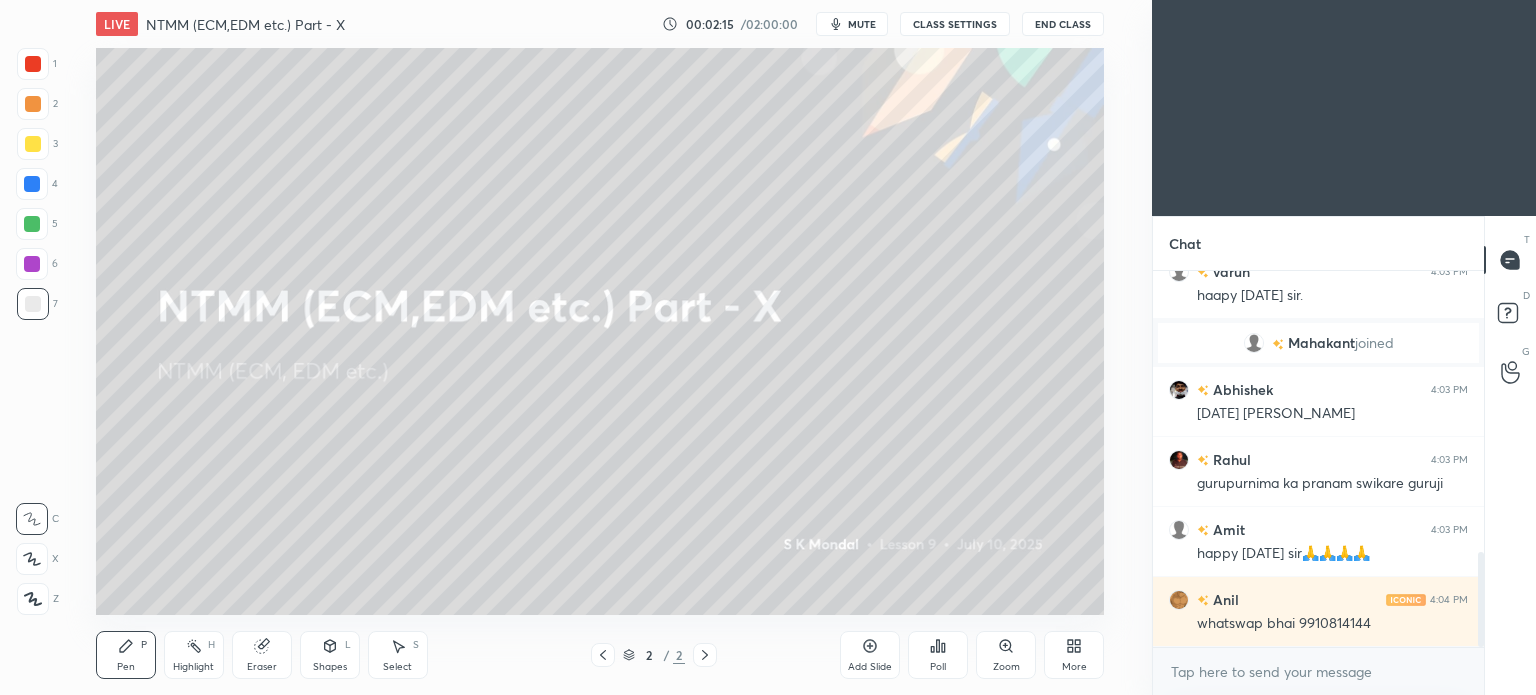 click 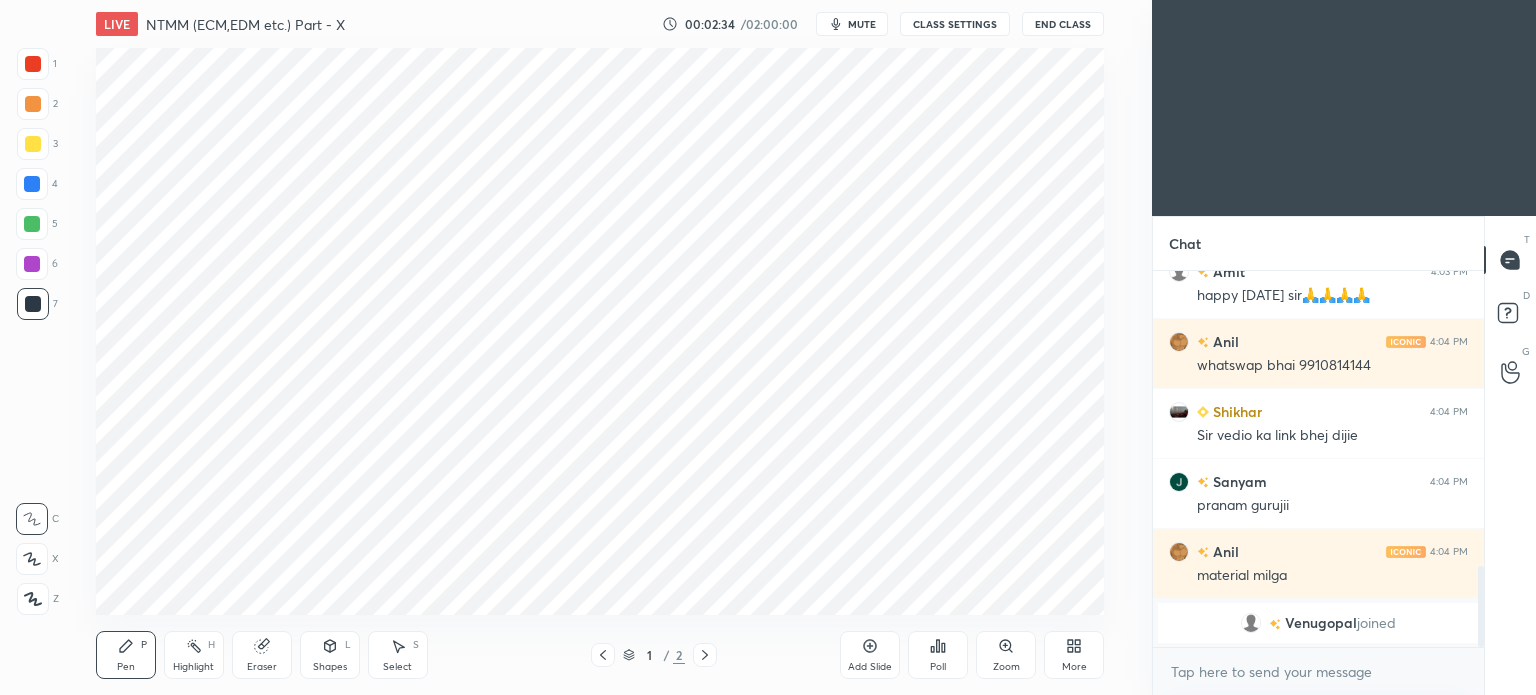 scroll, scrollTop: 1362, scrollLeft: 0, axis: vertical 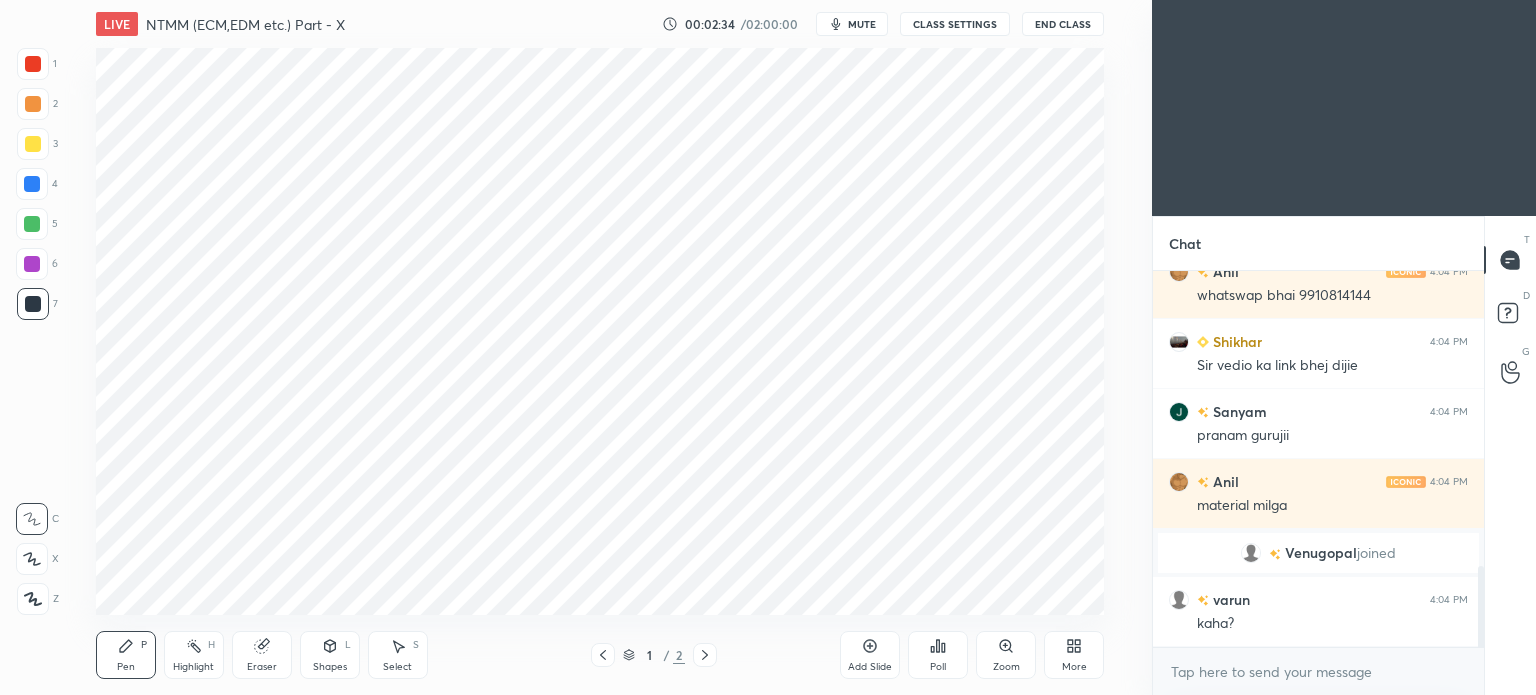 click 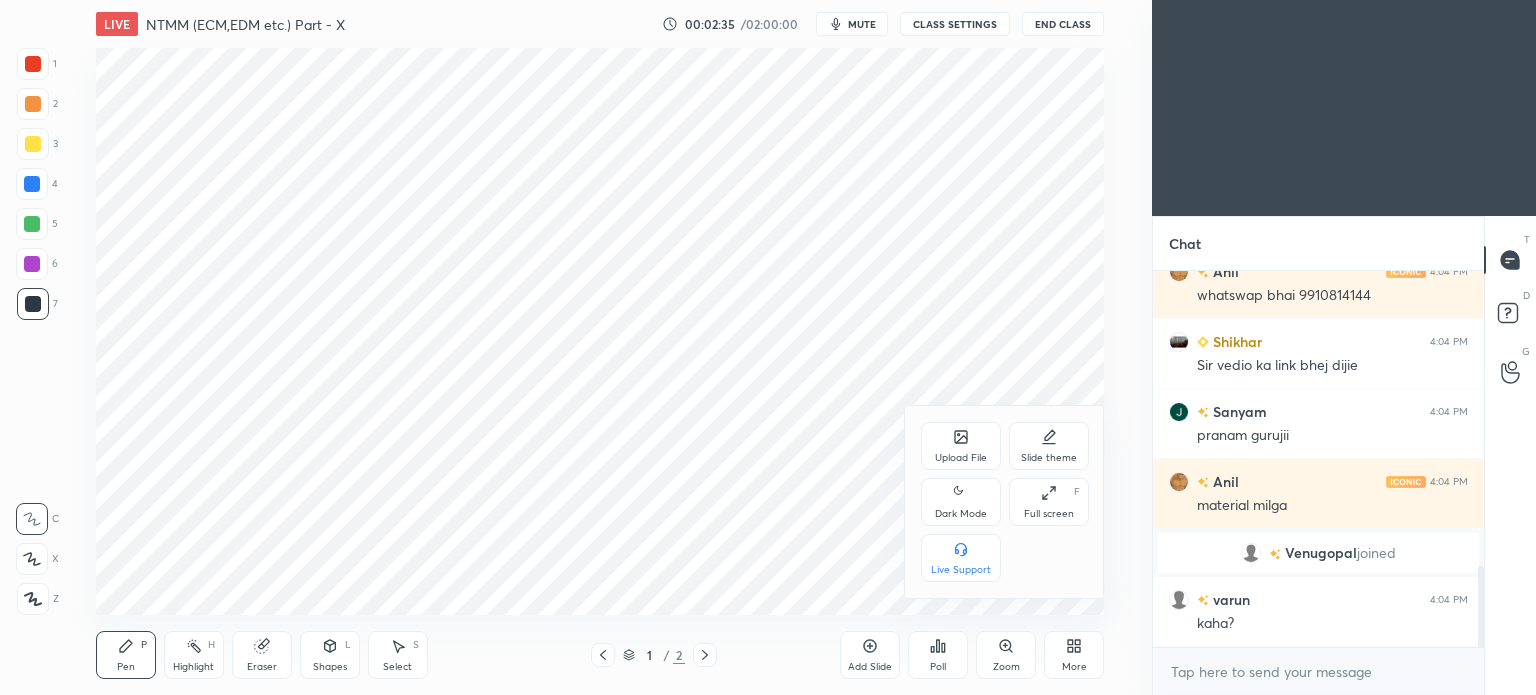 click on "Upload File" at bounding box center [961, 446] 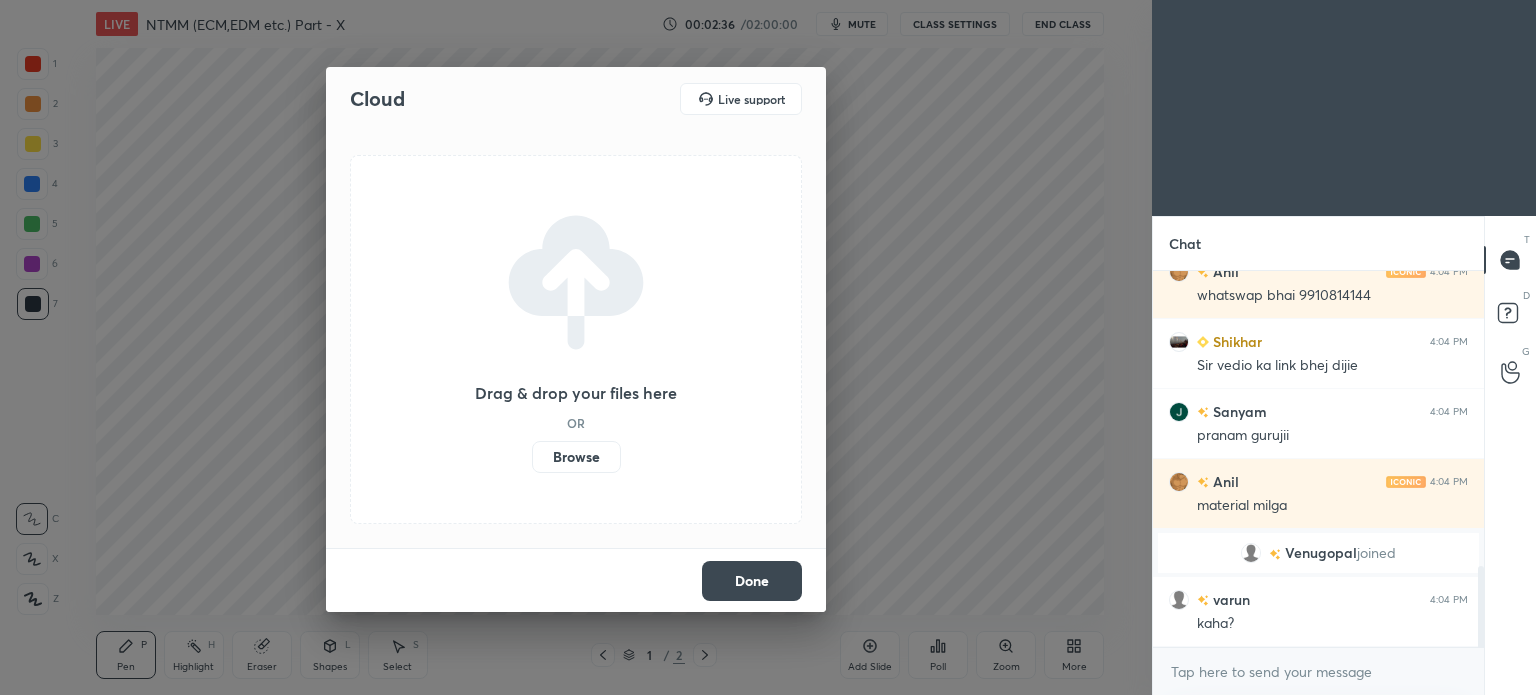 click on "Browse" at bounding box center (576, 457) 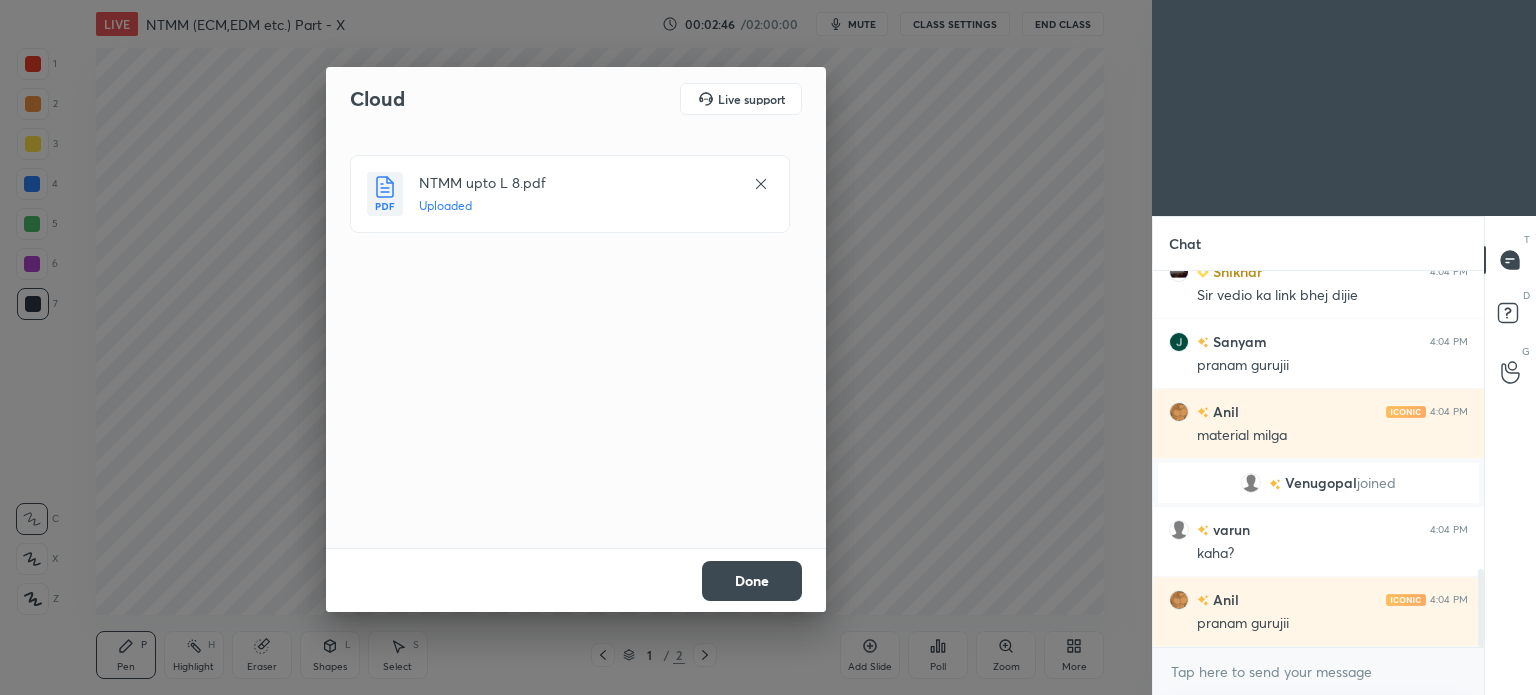 scroll, scrollTop: 1480, scrollLeft: 0, axis: vertical 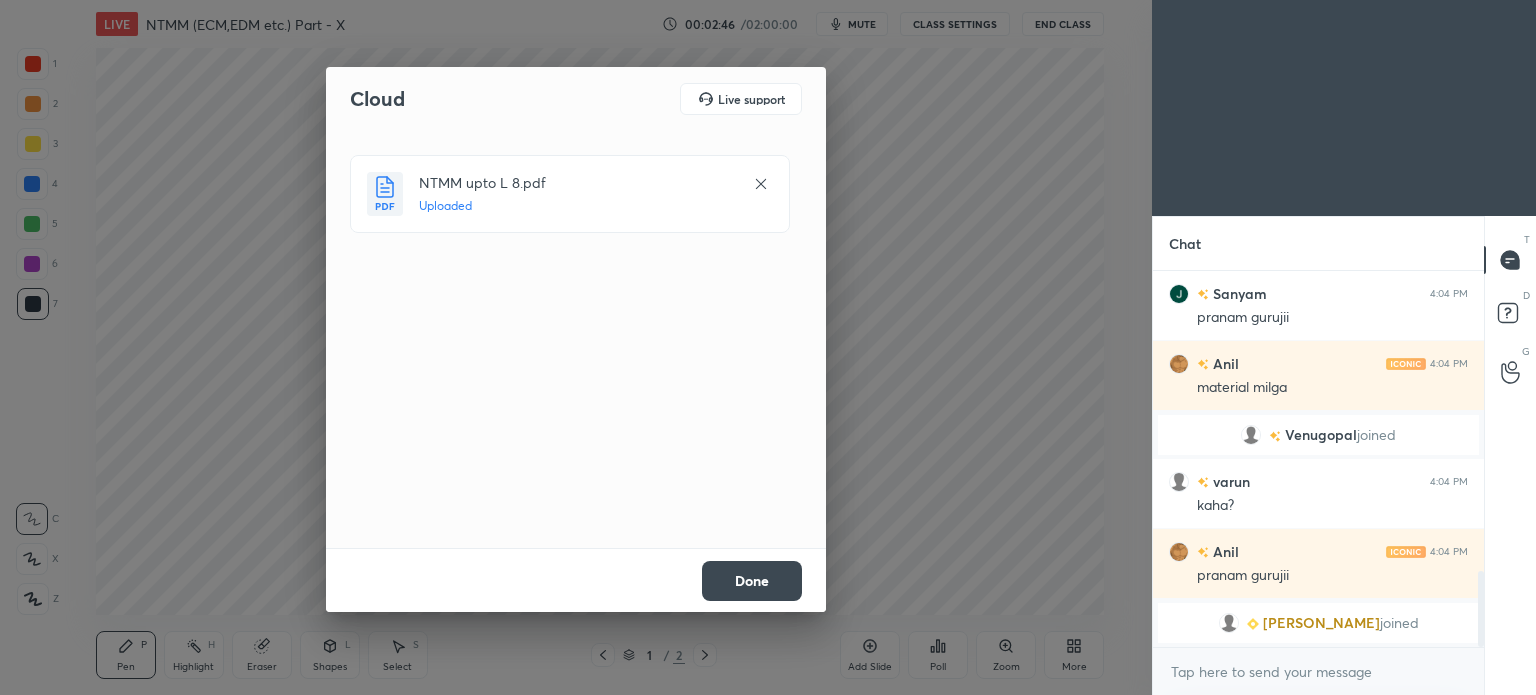 click on "Done" at bounding box center (752, 581) 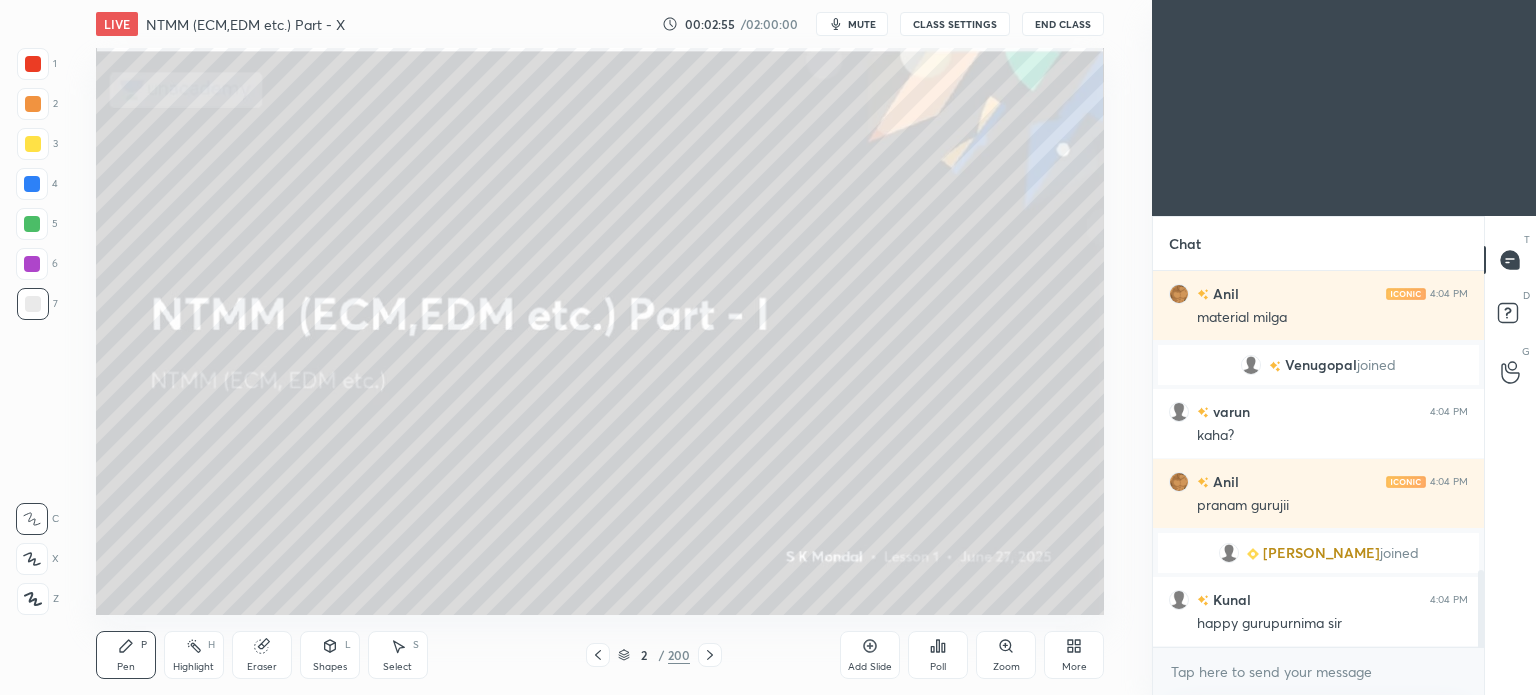 scroll, scrollTop: 1540, scrollLeft: 0, axis: vertical 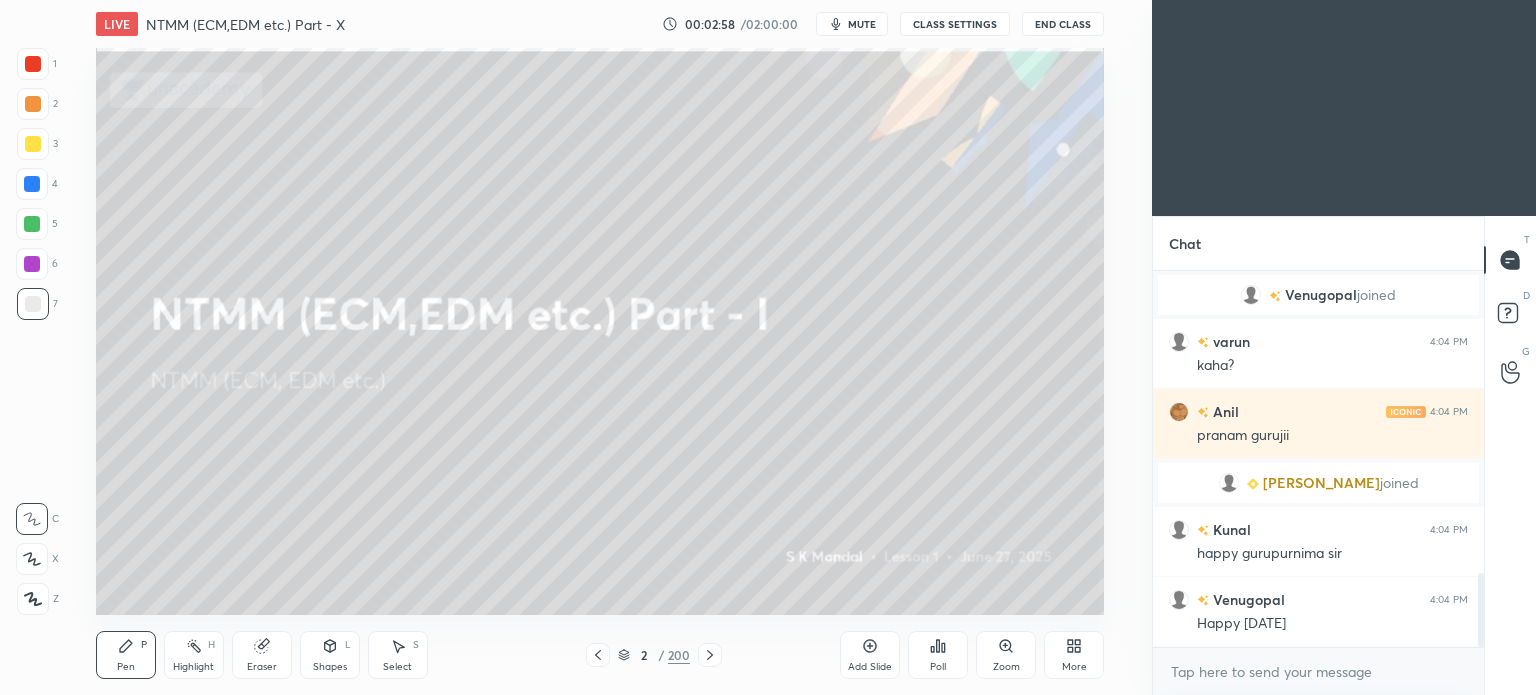 click on "2 / 200" at bounding box center (654, 655) 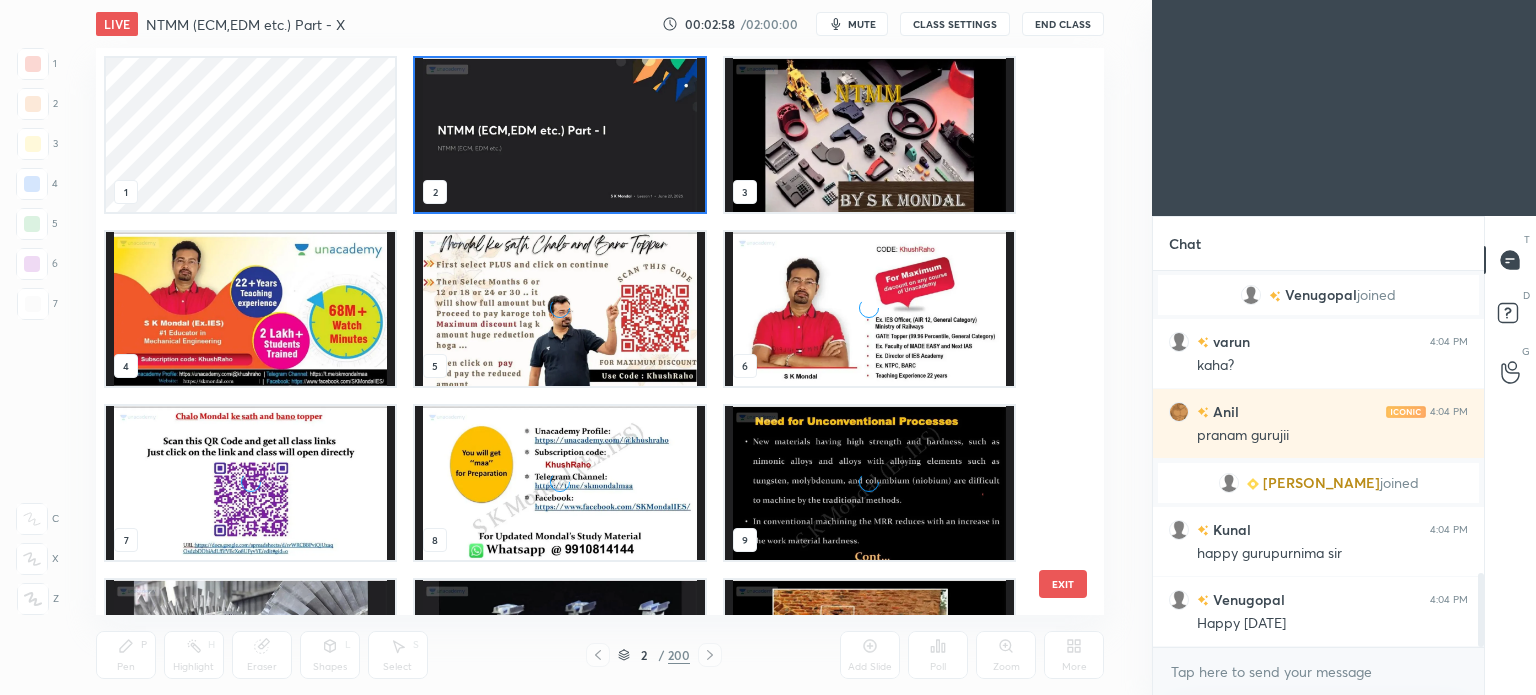 scroll, scrollTop: 6, scrollLeft: 10, axis: both 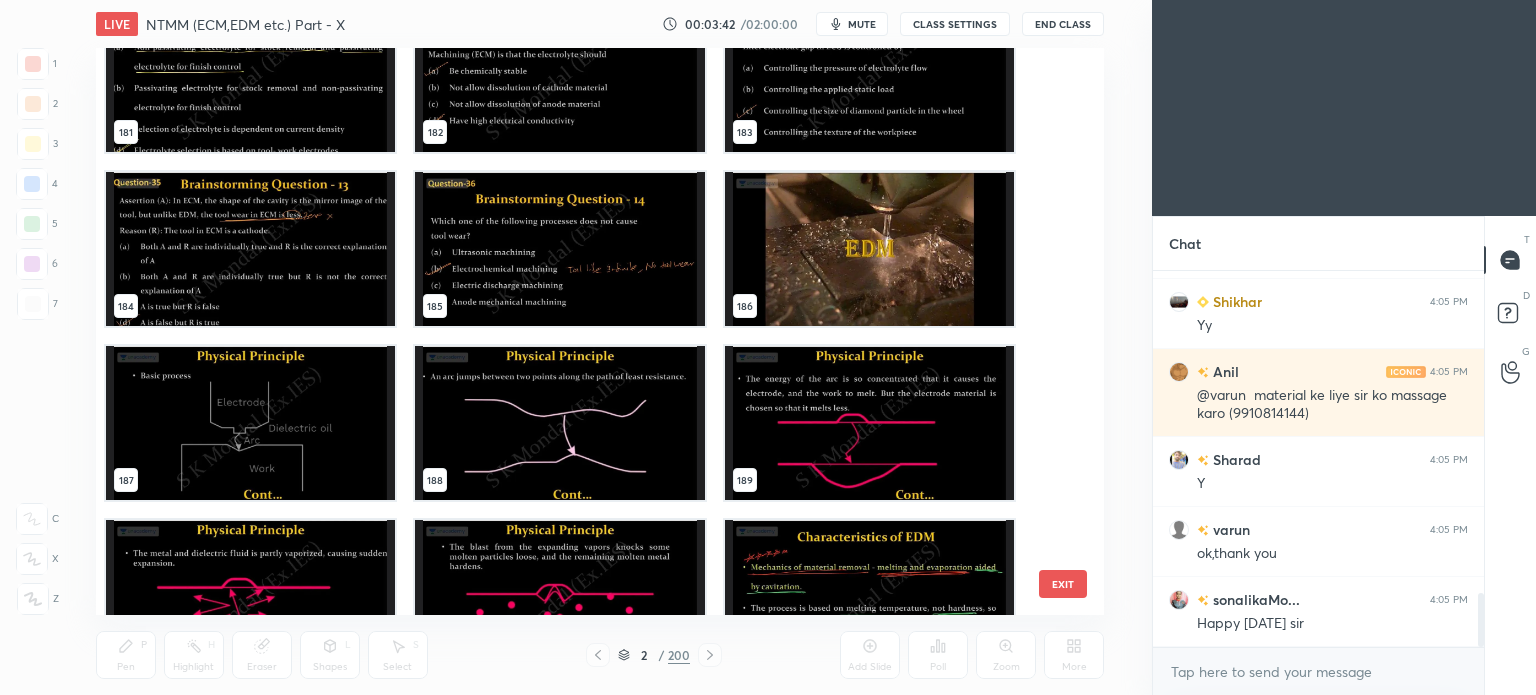 click at bounding box center [868, 249] 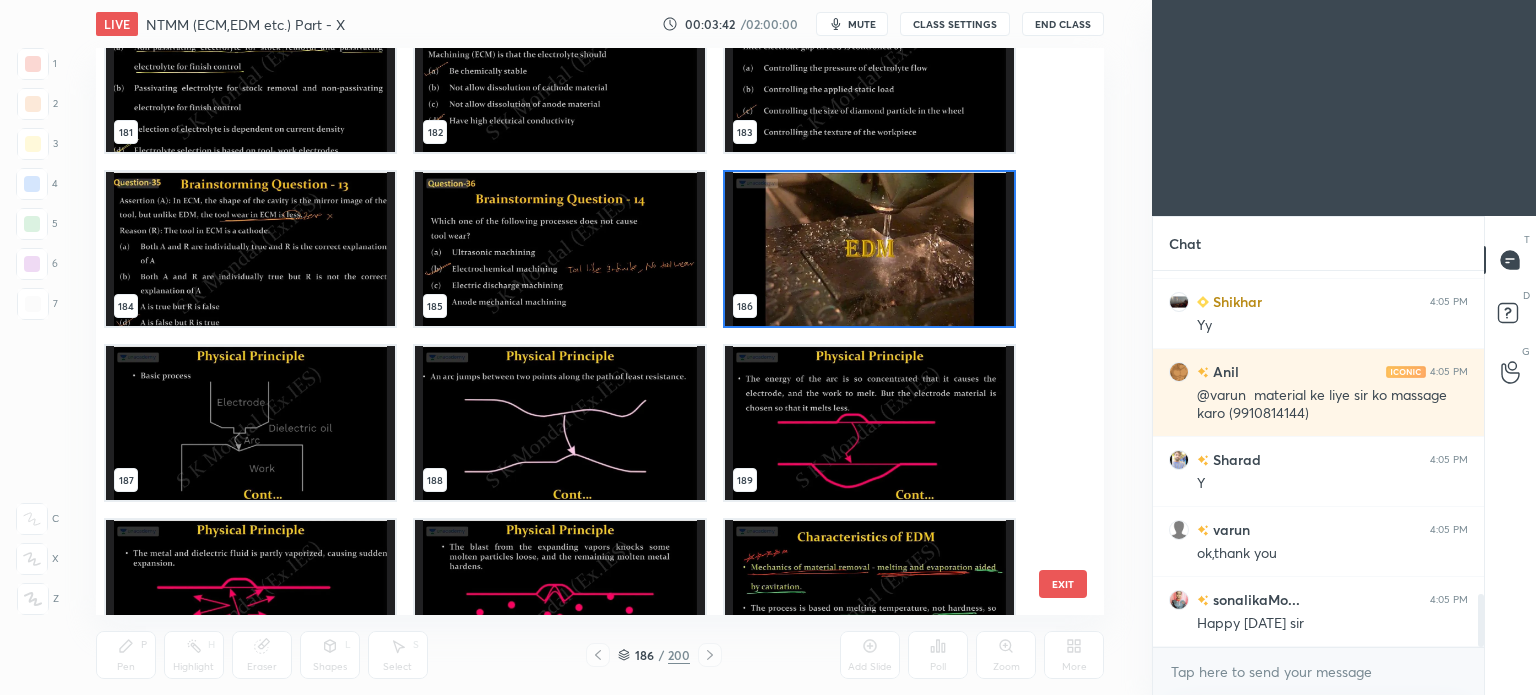 click at bounding box center [868, 249] 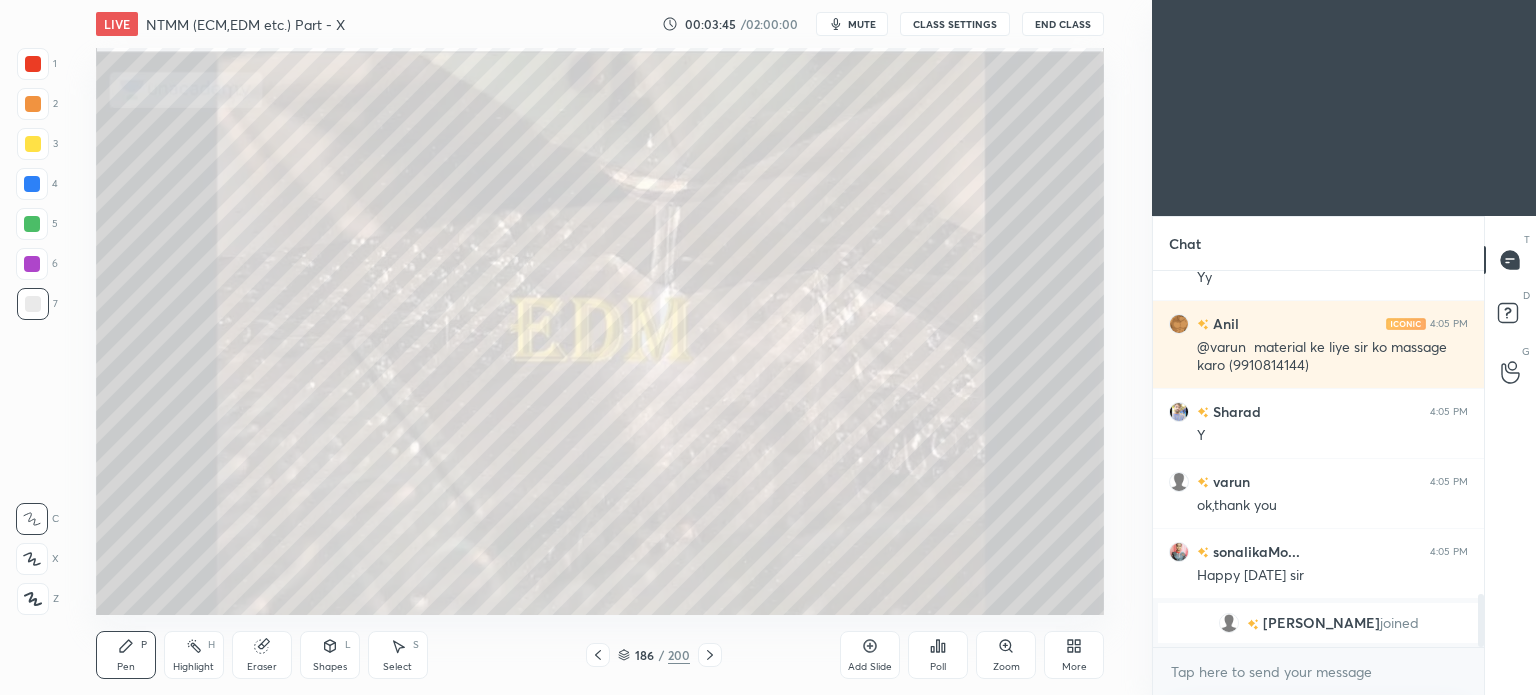 click 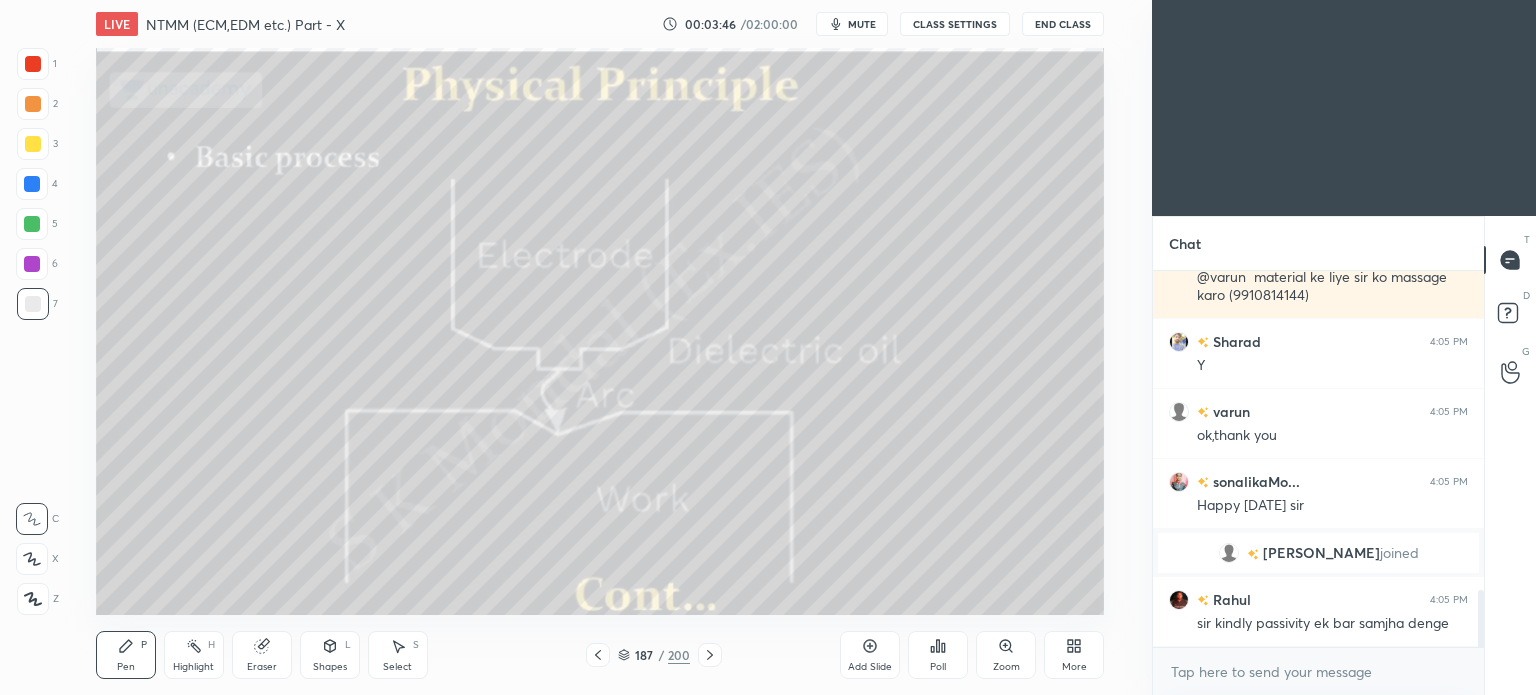 scroll, scrollTop: 2108, scrollLeft: 0, axis: vertical 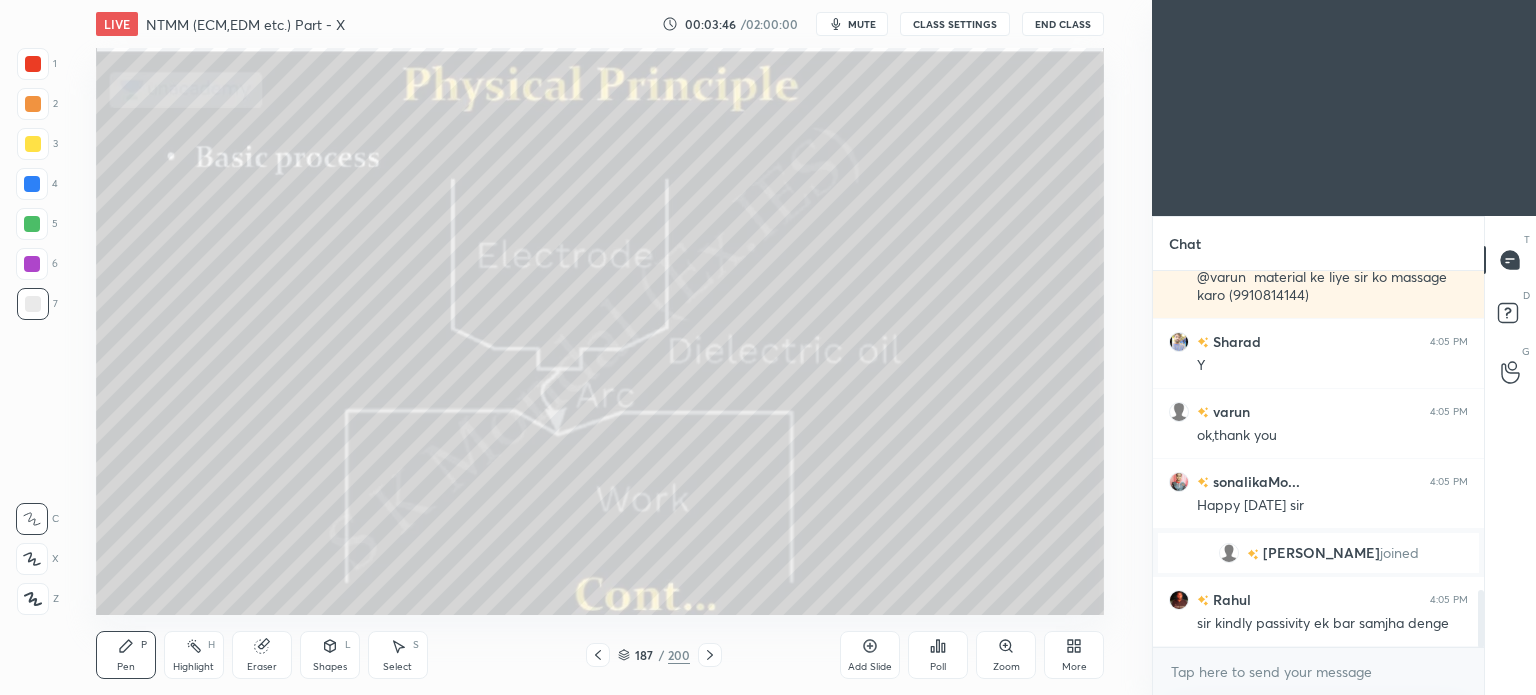 click 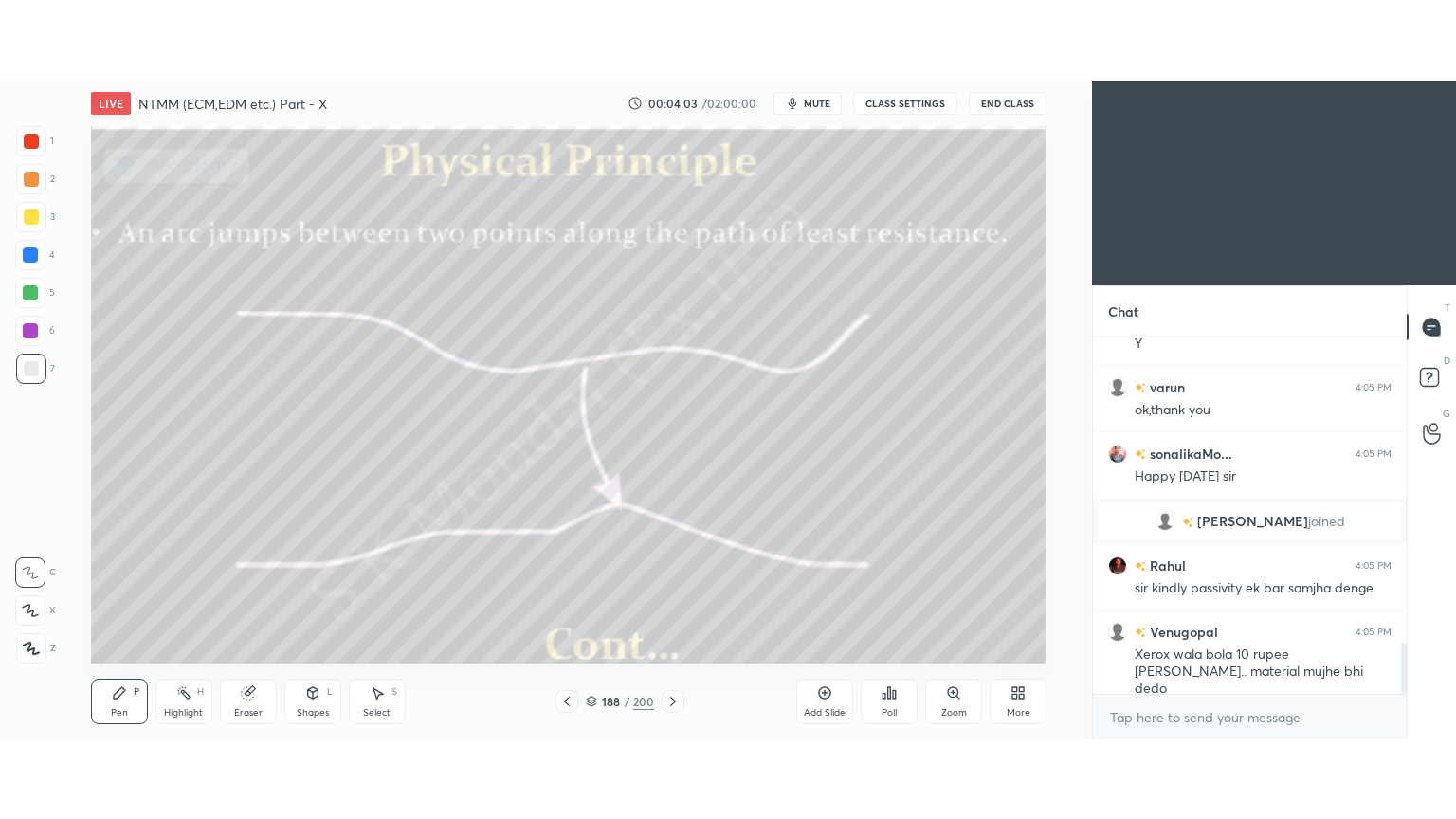 scroll, scrollTop: 2127, scrollLeft: 0, axis: vertical 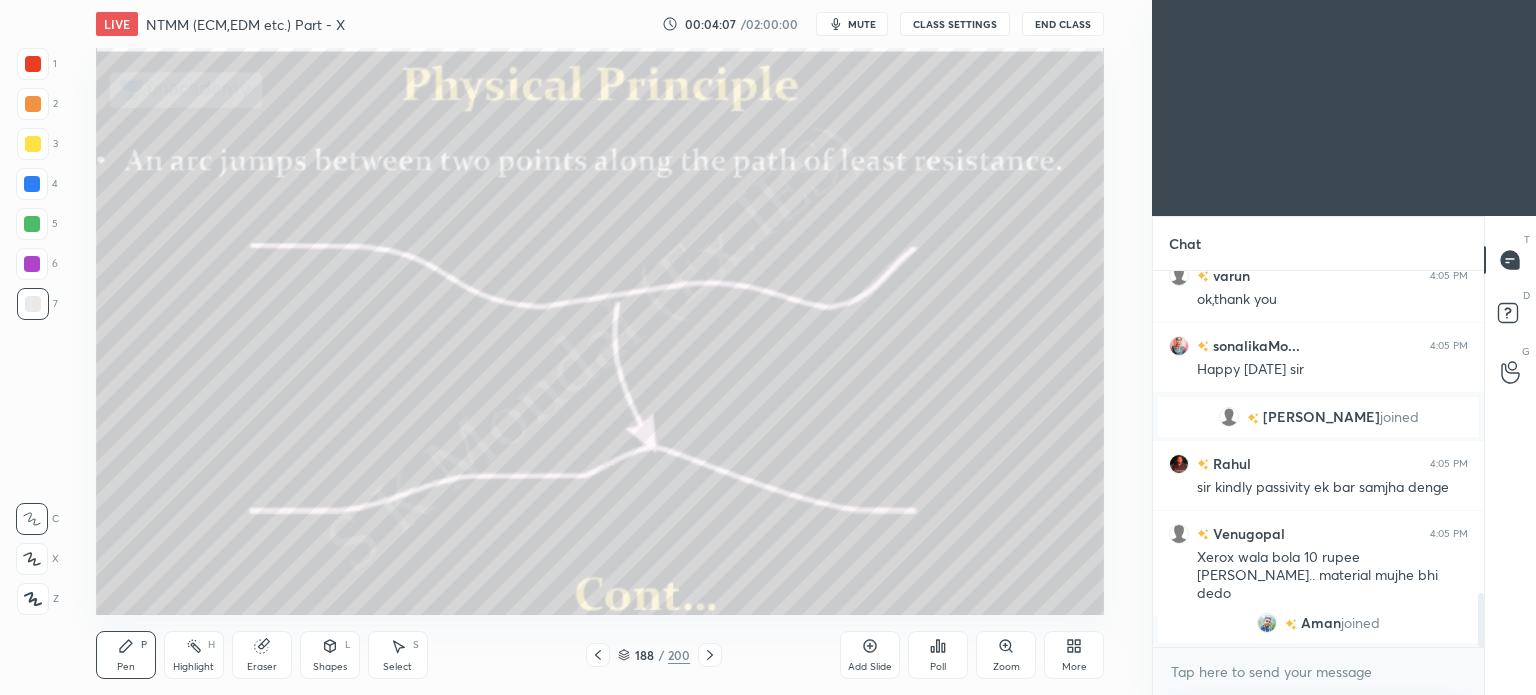 click on "More" at bounding box center (1074, 655) 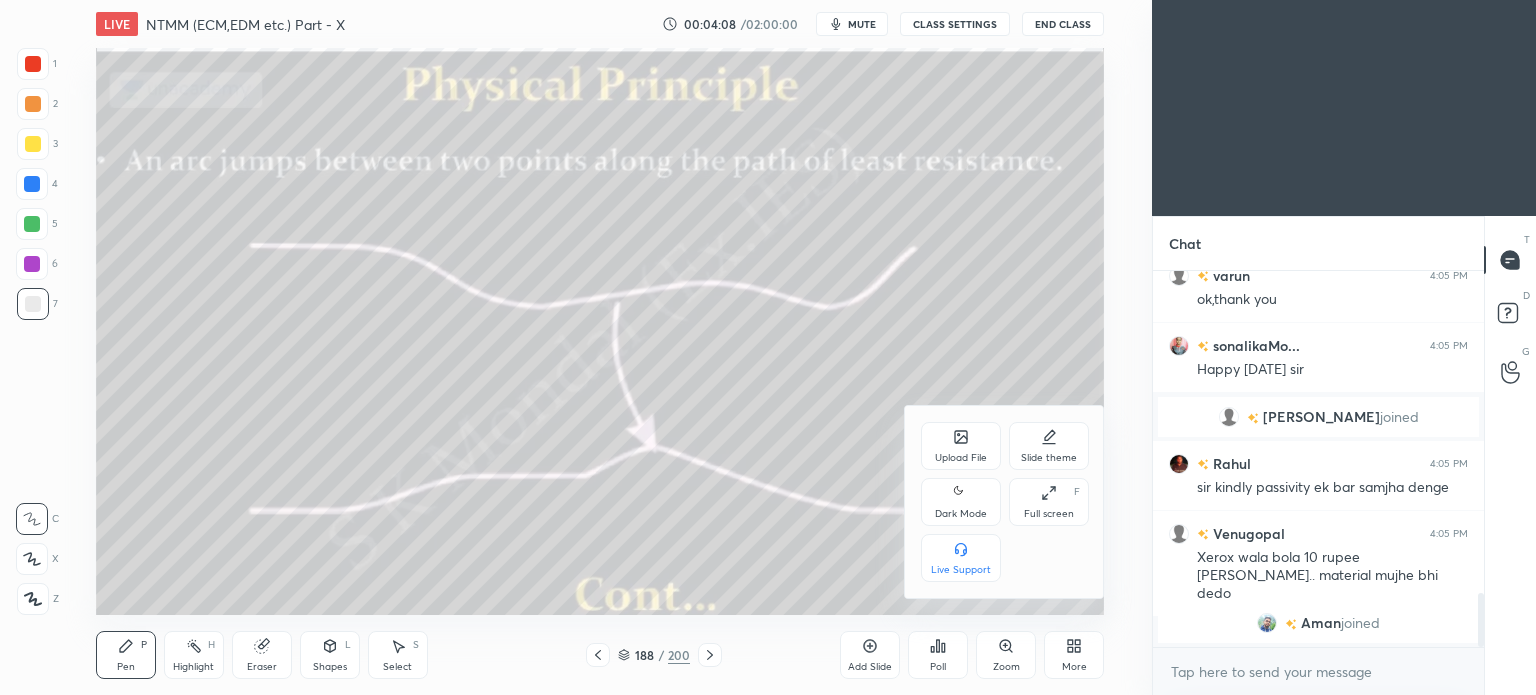 click 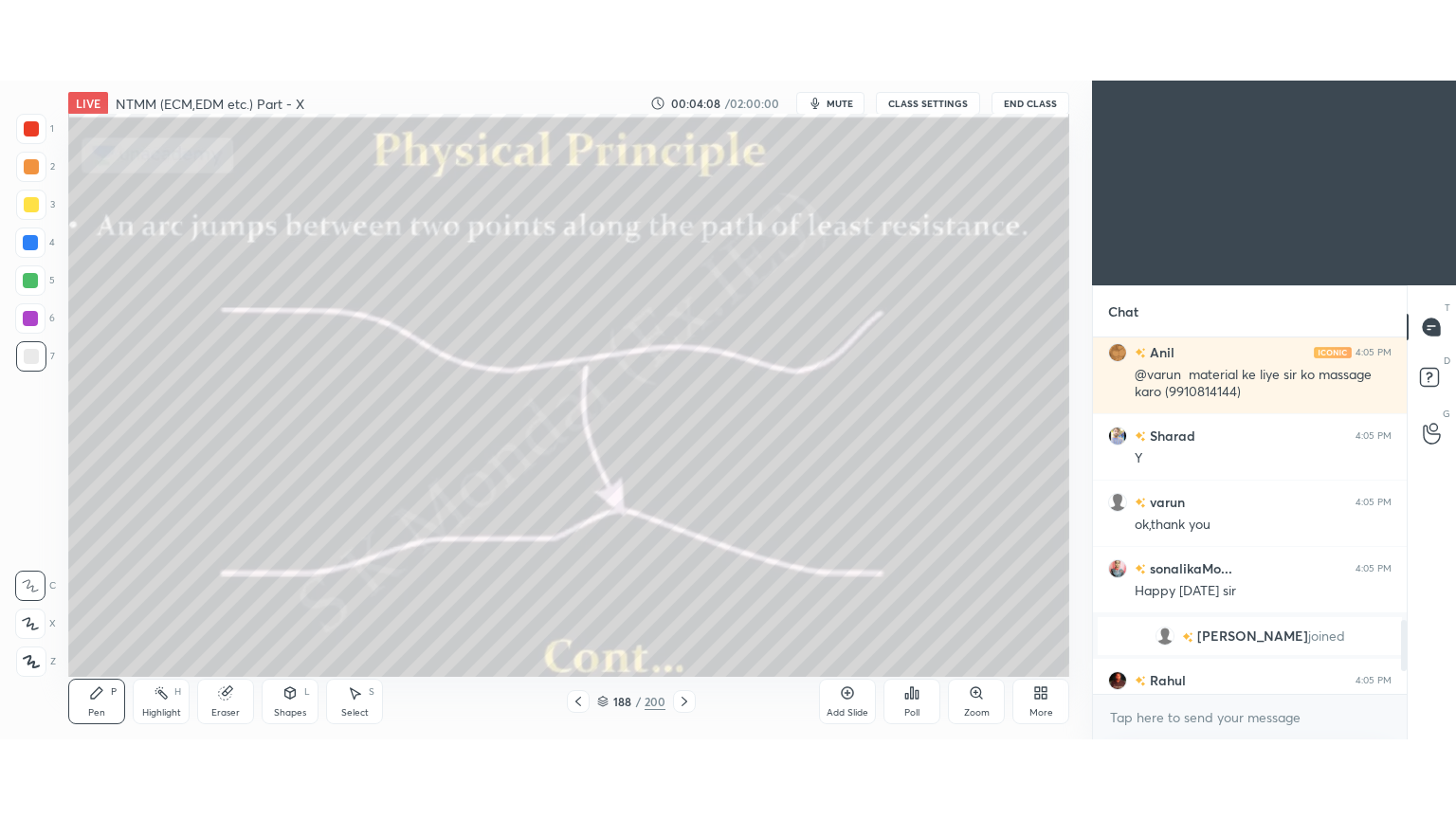 scroll, scrollTop: 94094, scrollLeft: 93776, axis: both 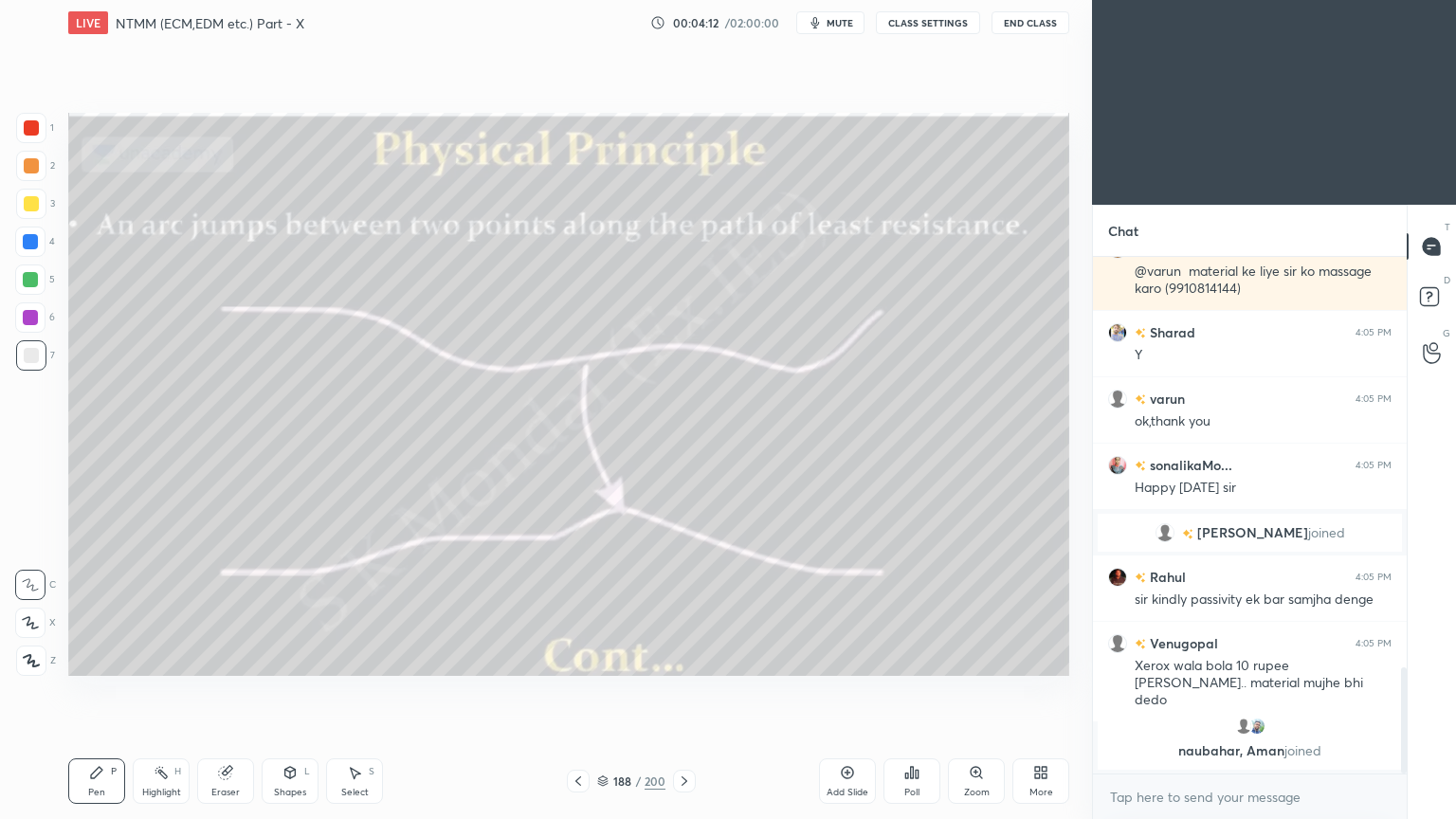 click 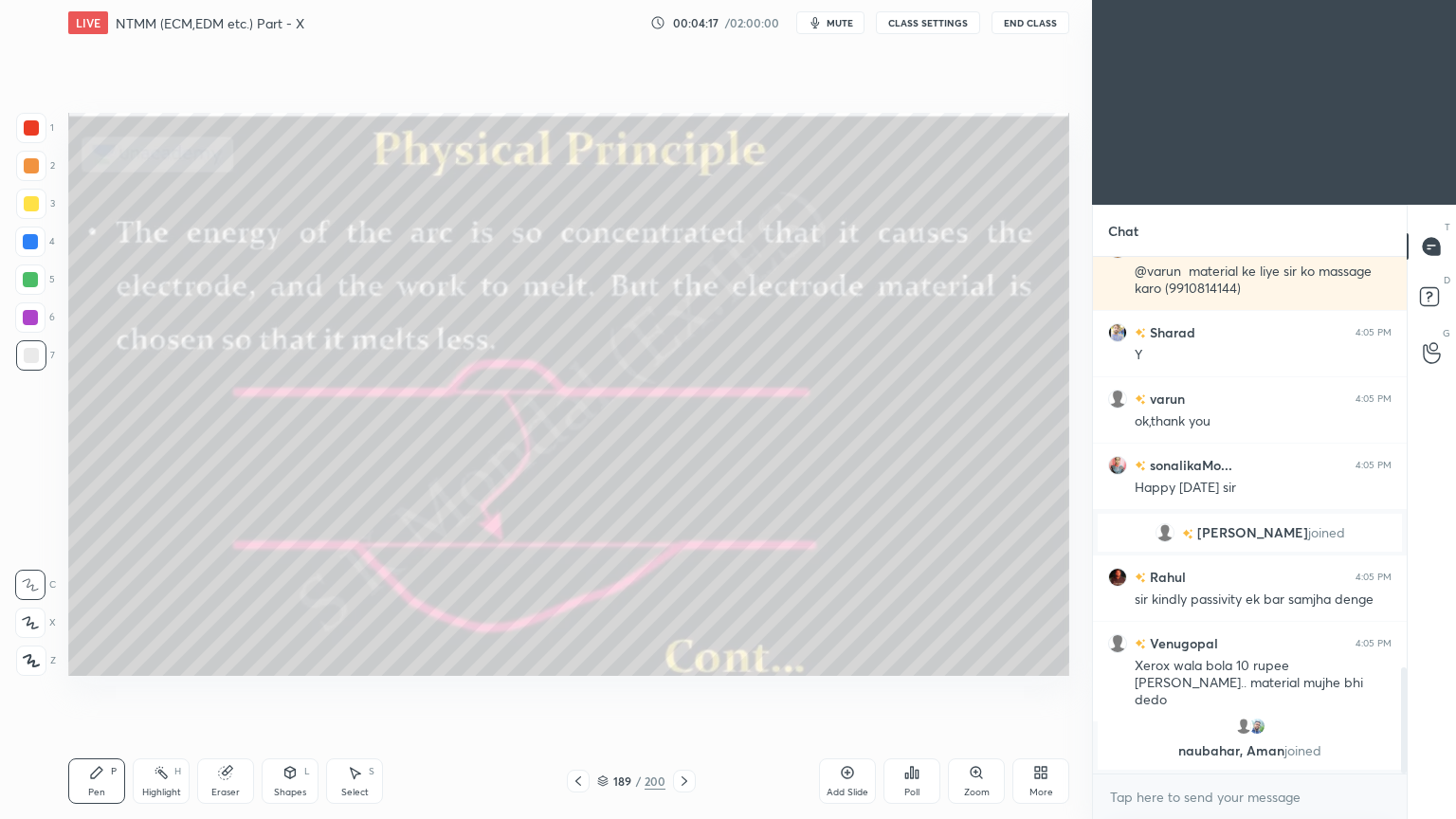 click 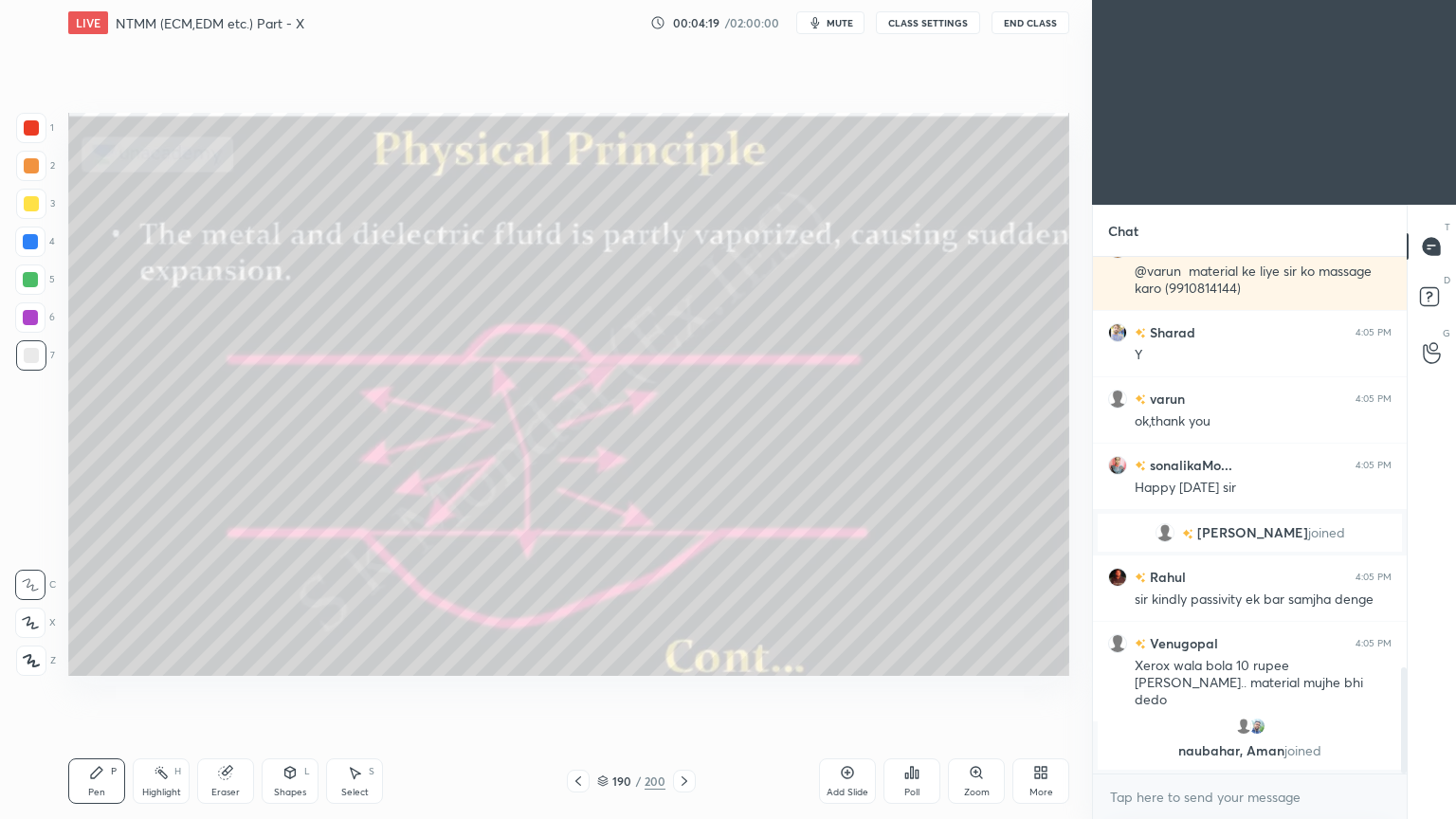 click 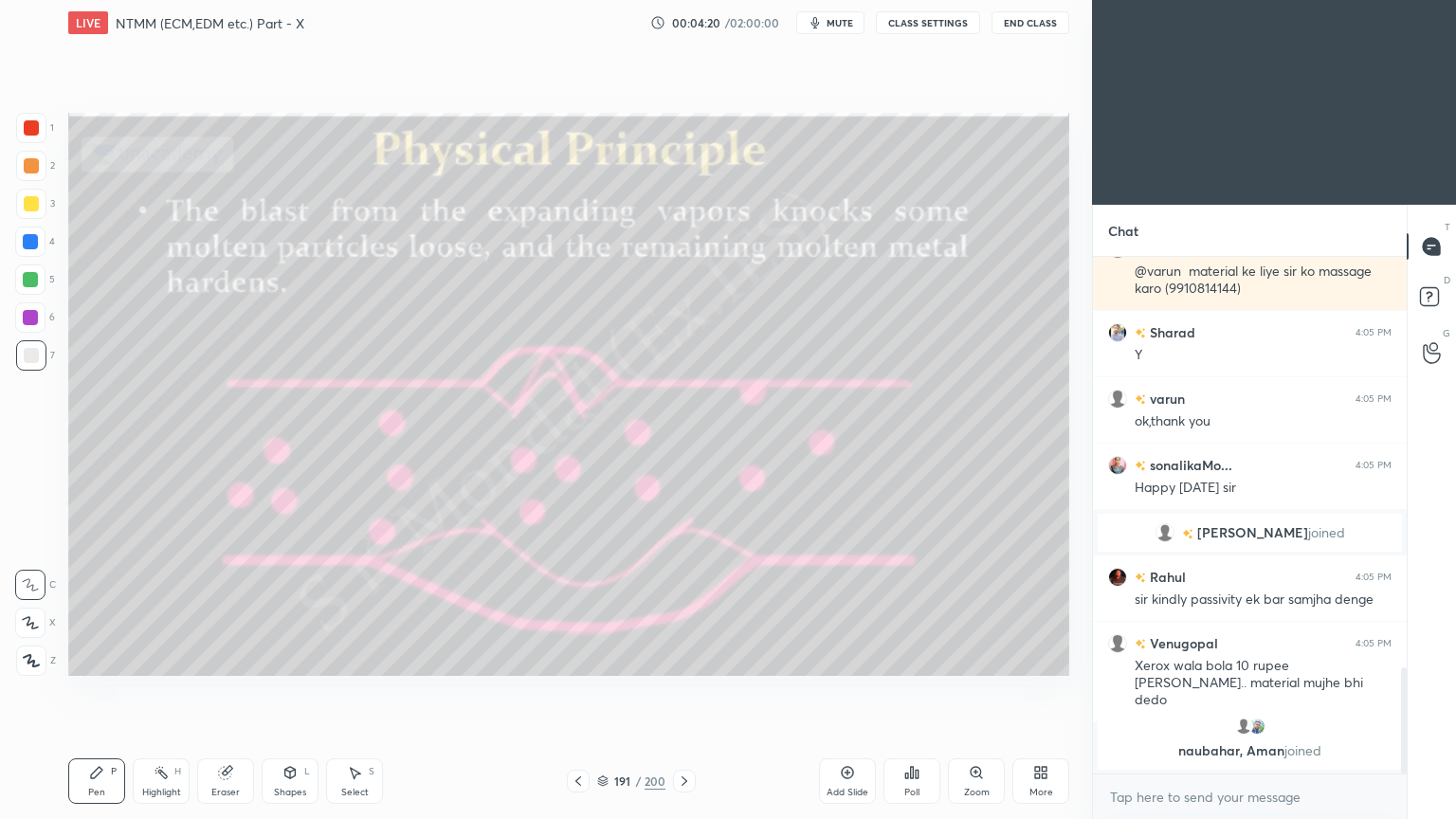 click 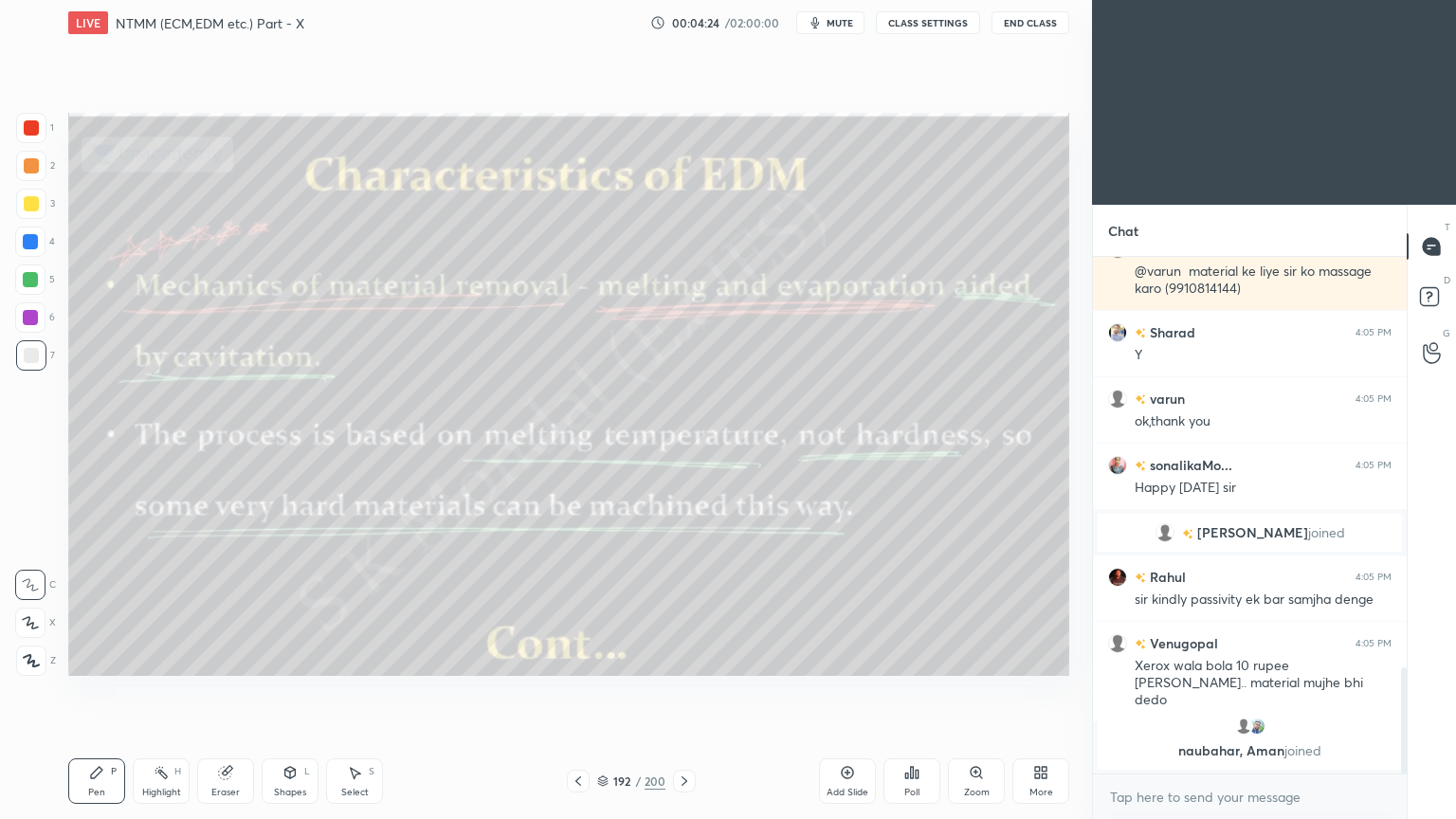 scroll, scrollTop: 2055, scrollLeft: 0, axis: vertical 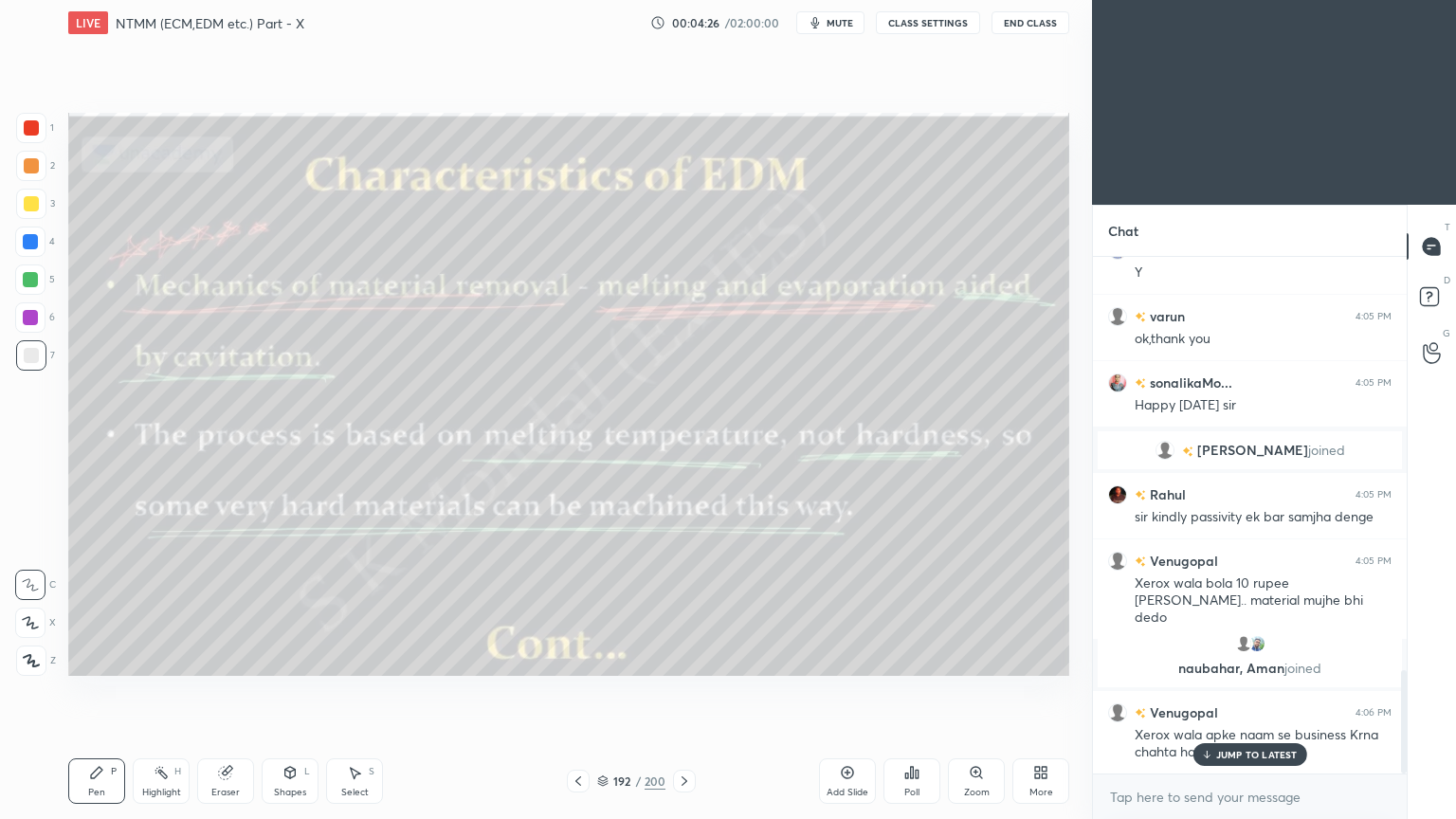 click on "JUMP TO LATEST" at bounding box center [1257, 755] 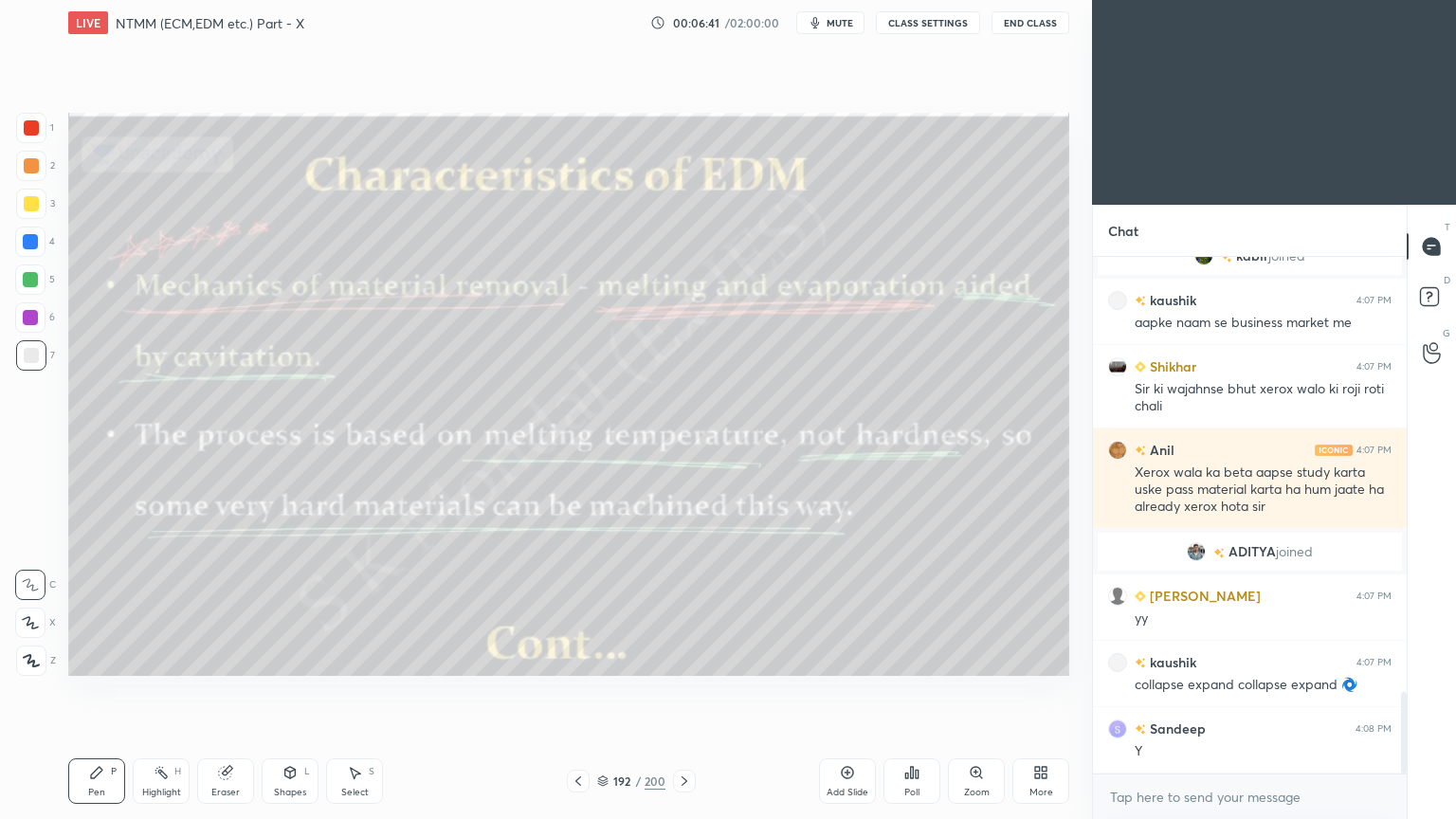 scroll, scrollTop: 2821, scrollLeft: 0, axis: vertical 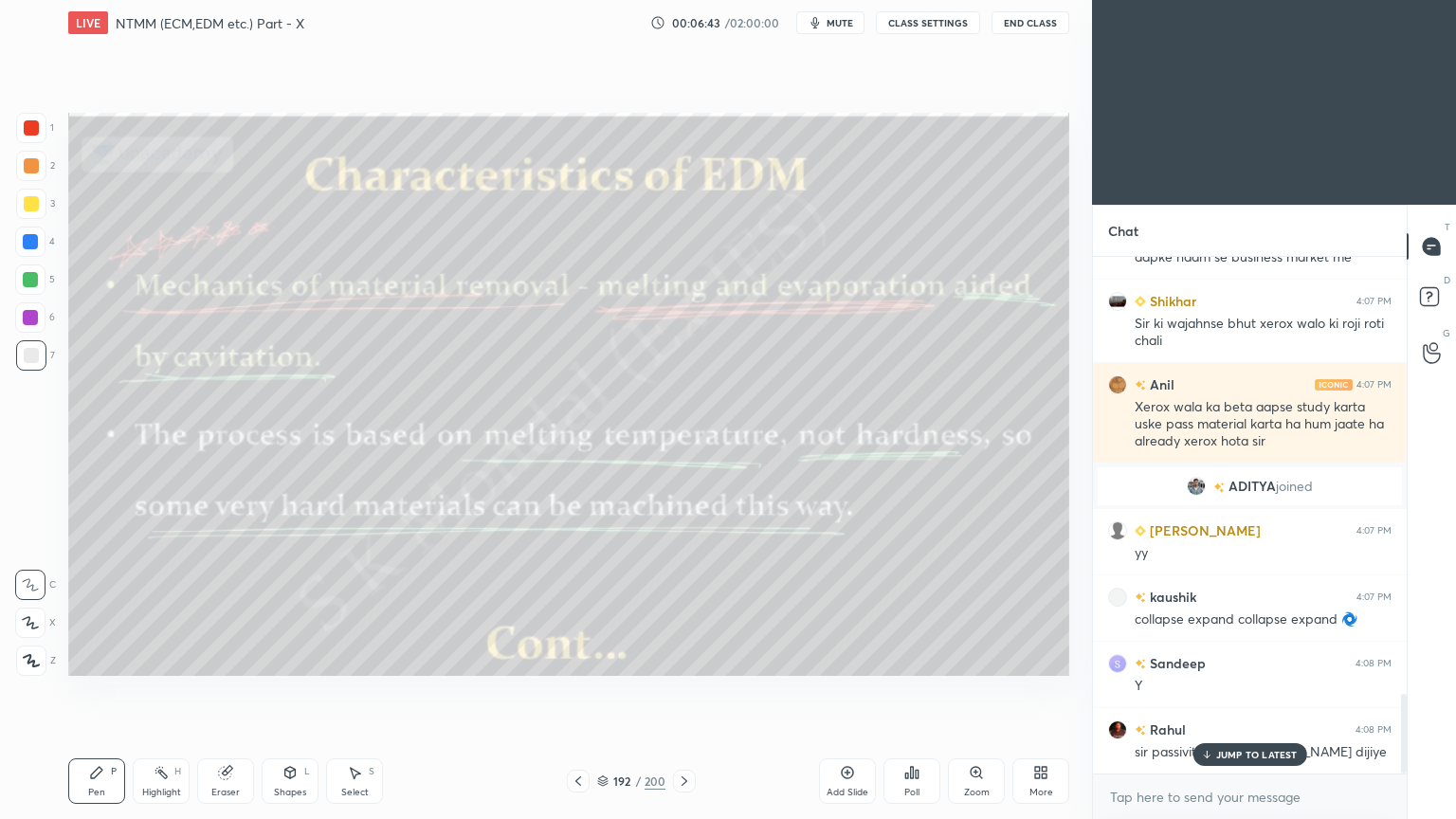 click 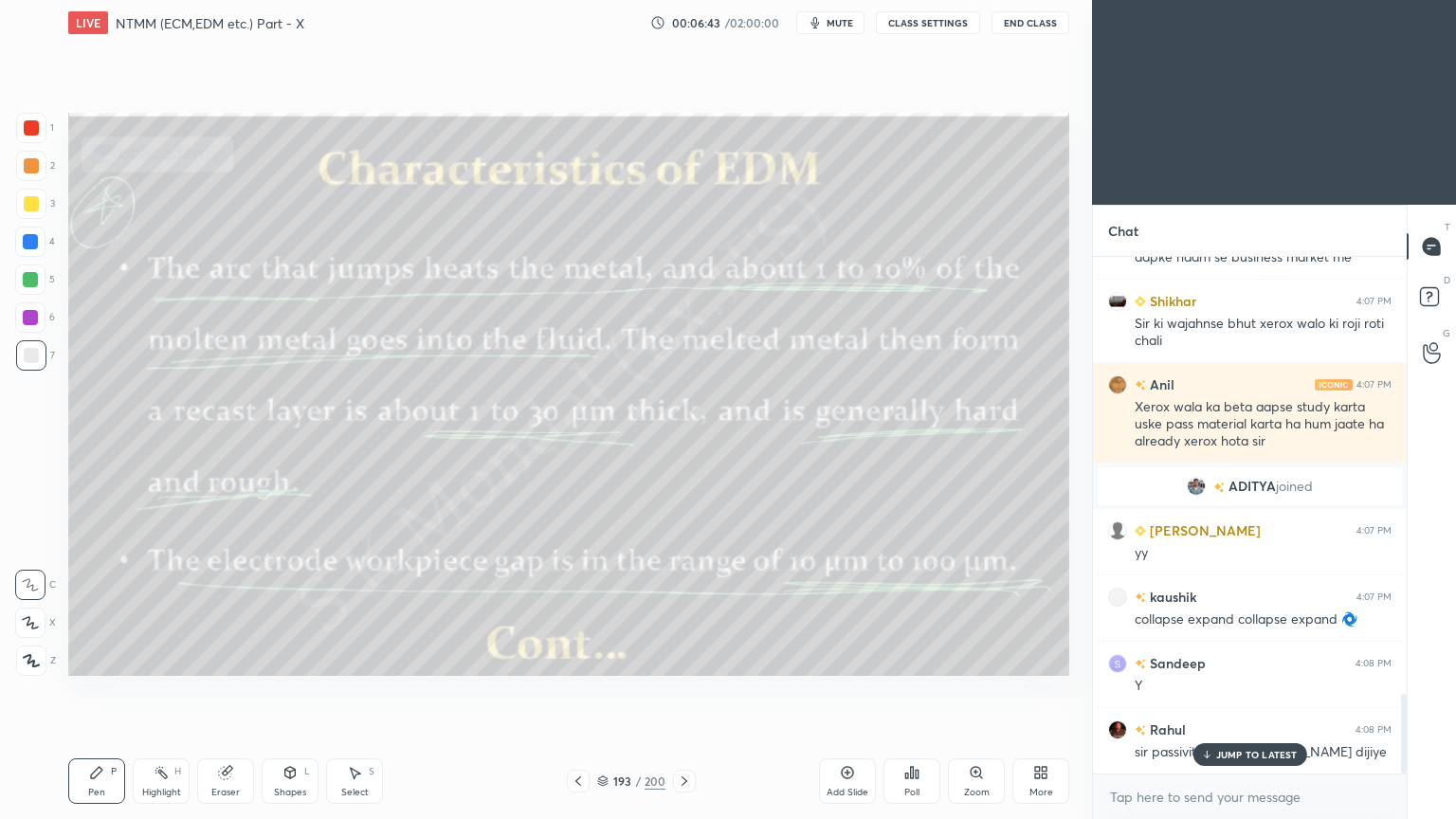 scroll, scrollTop: 2866, scrollLeft: 0, axis: vertical 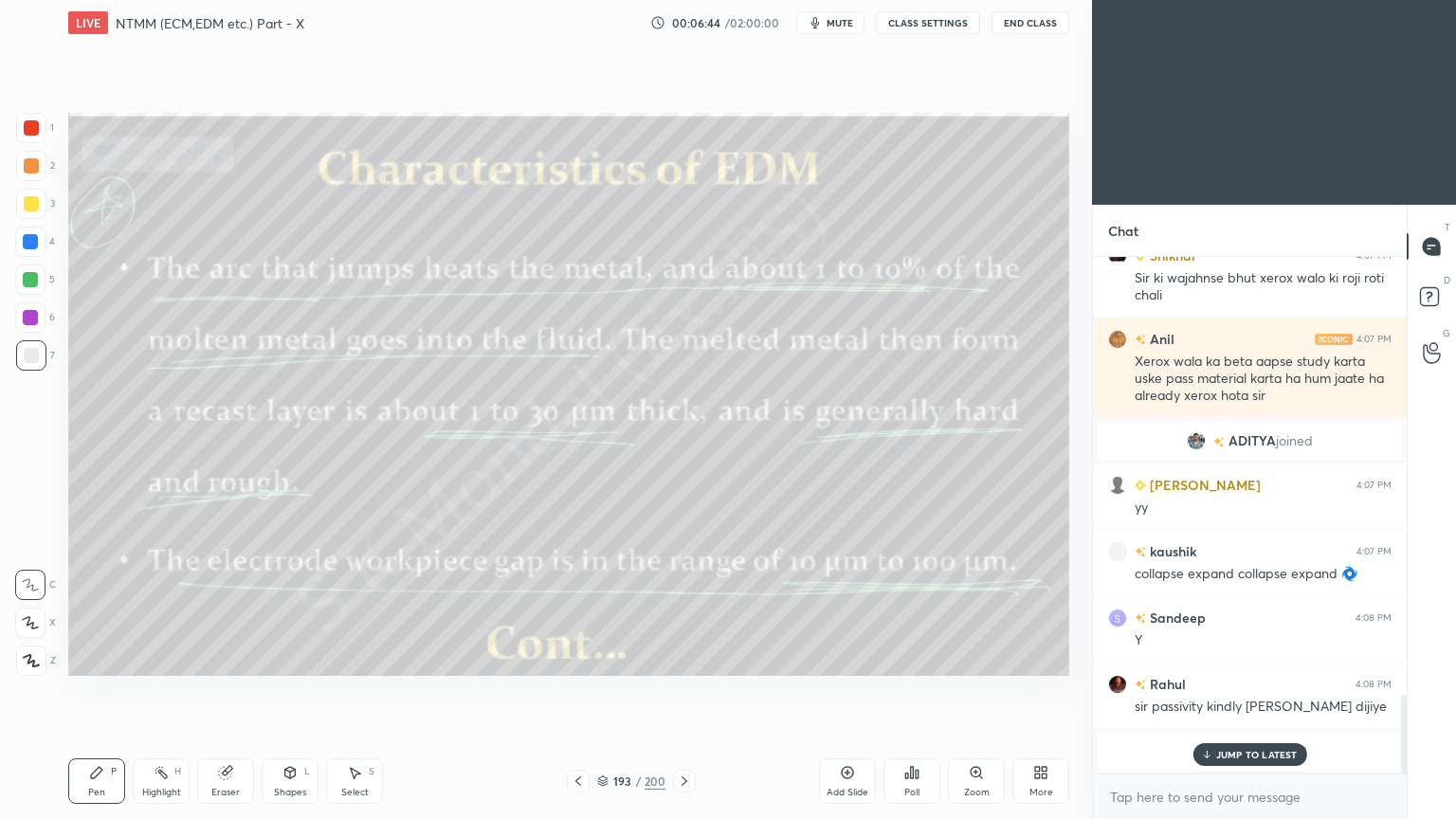 click 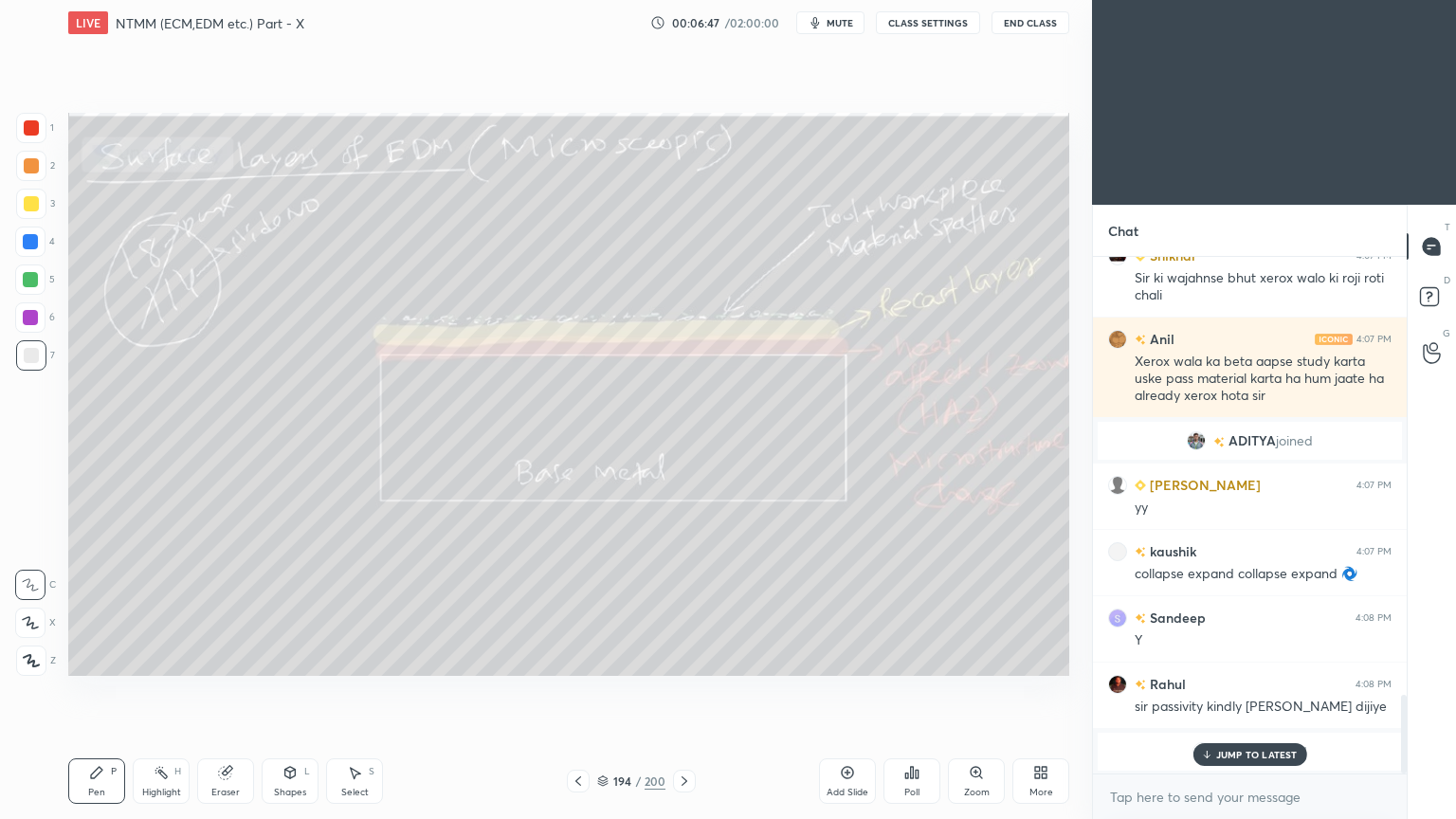 click 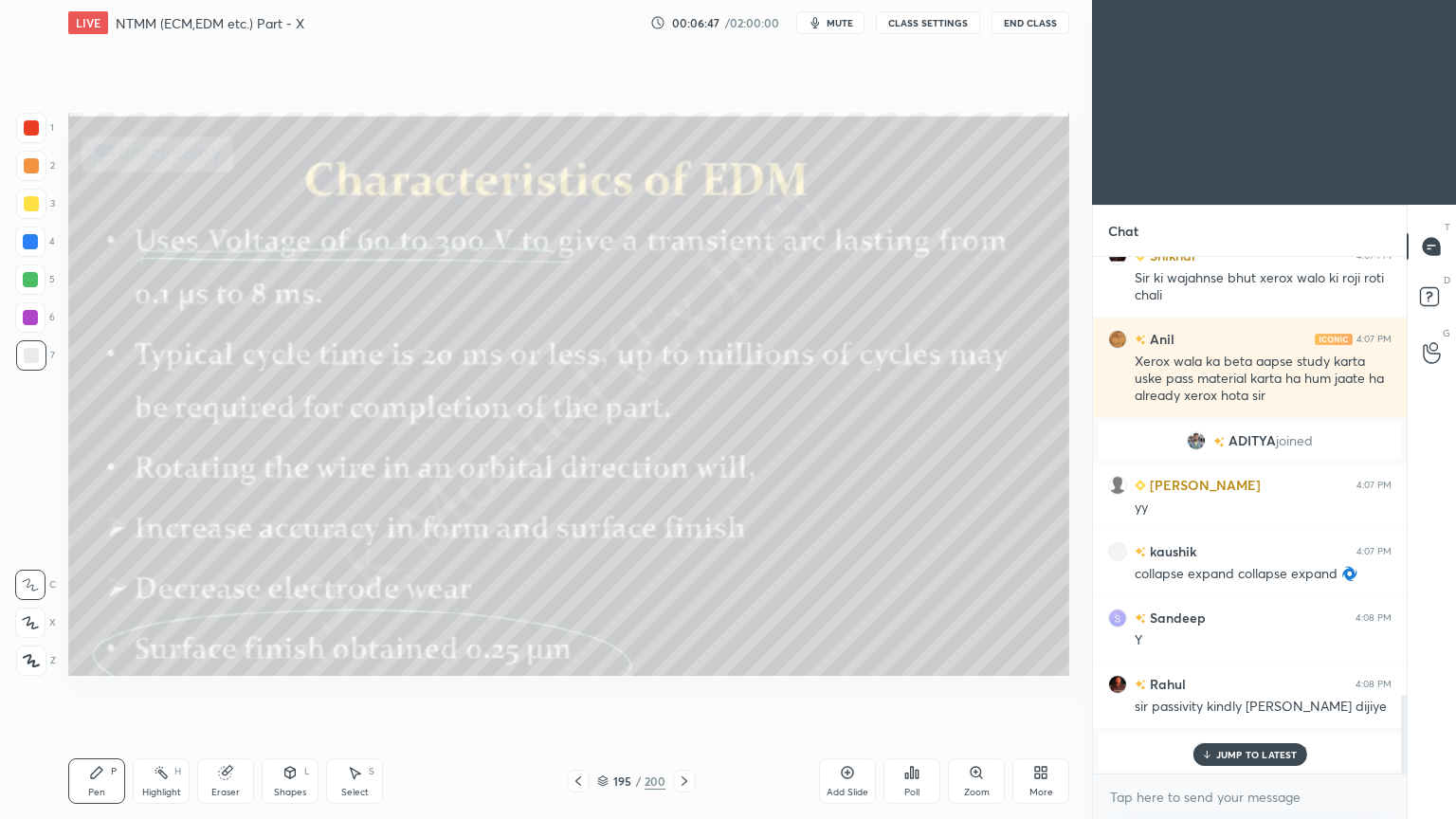 click 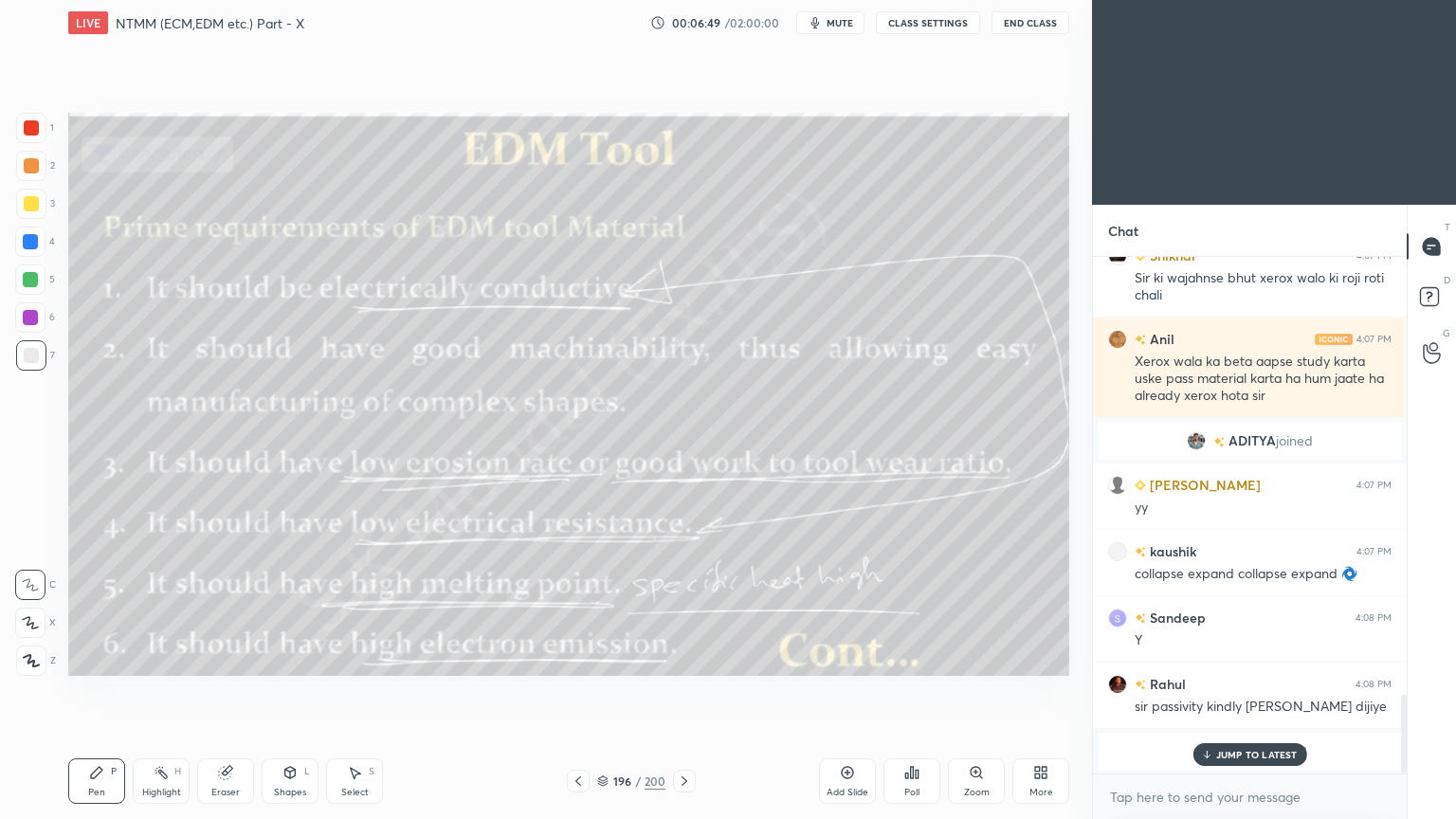 click on "JUMP TO LATEST" at bounding box center [1257, 755] 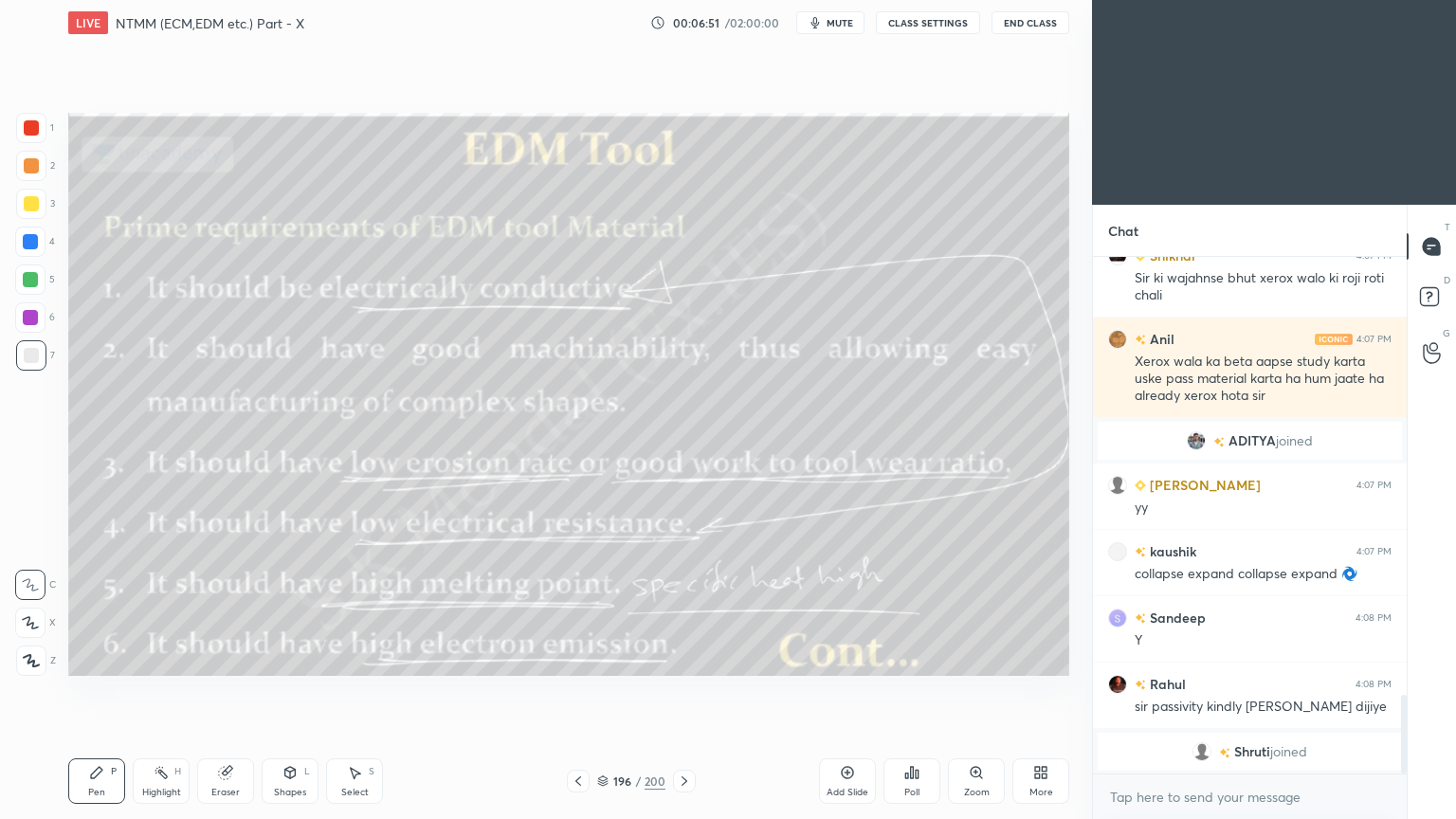 click 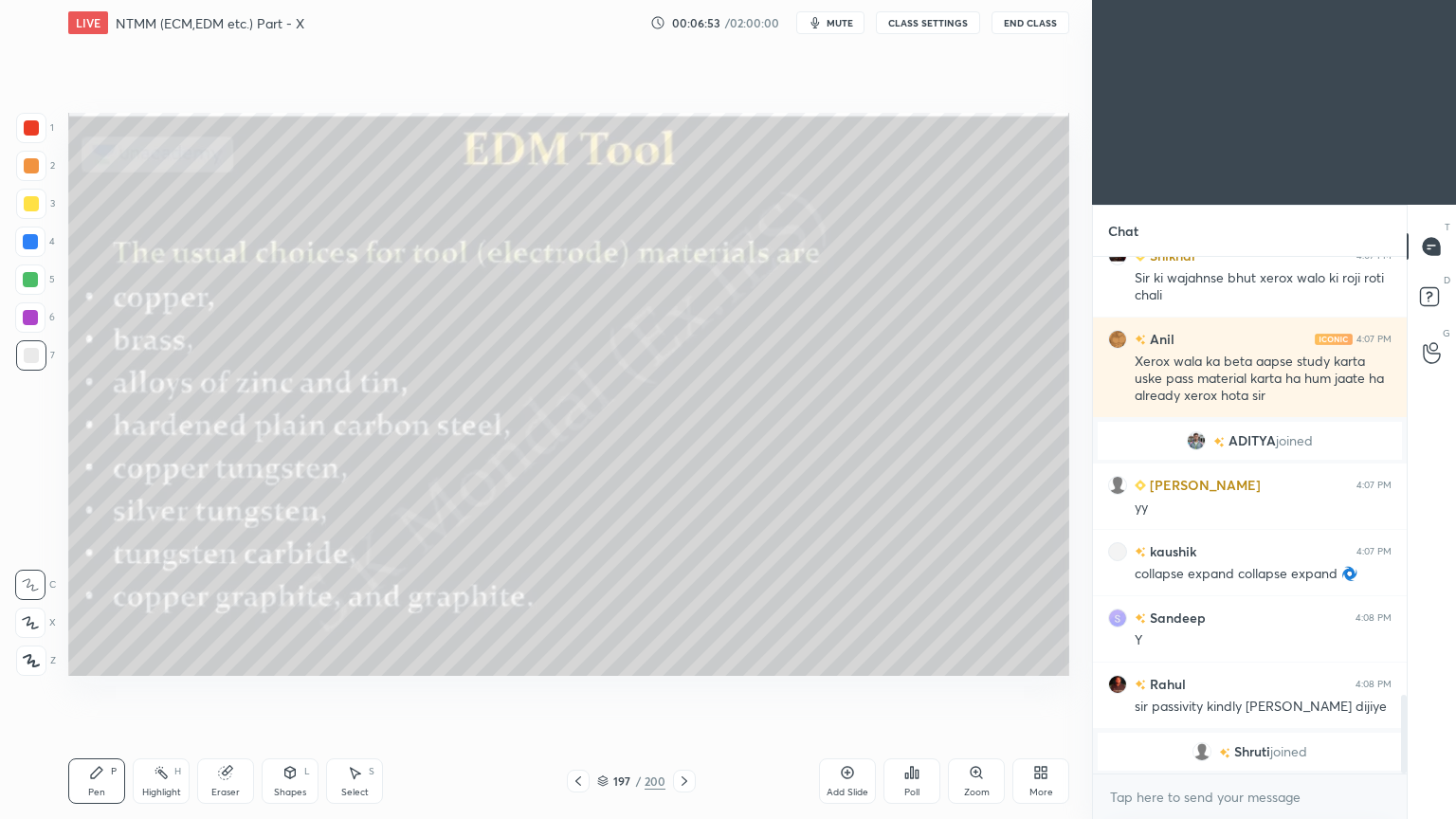 click 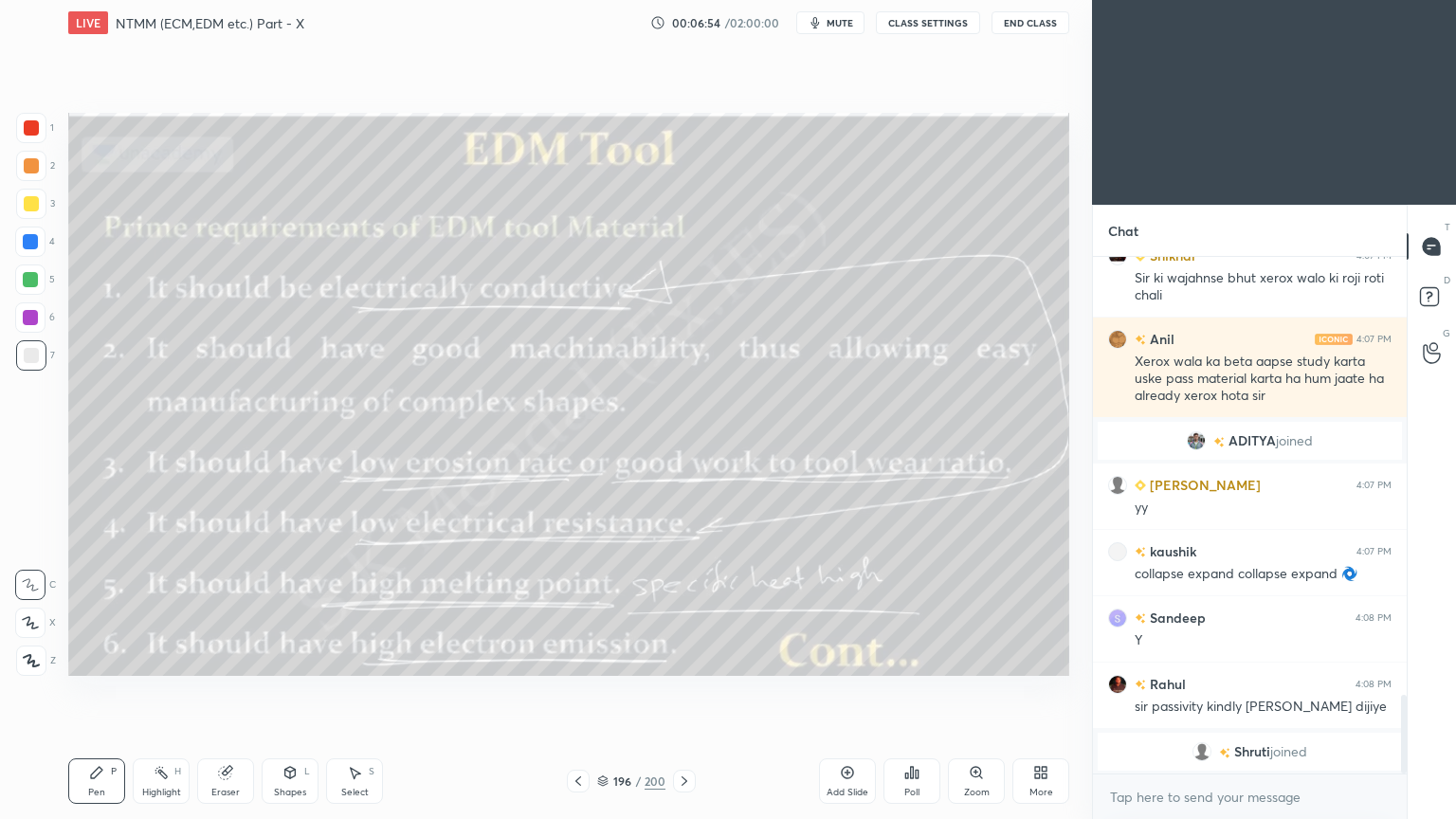 scroll, scrollTop: 2934, scrollLeft: 0, axis: vertical 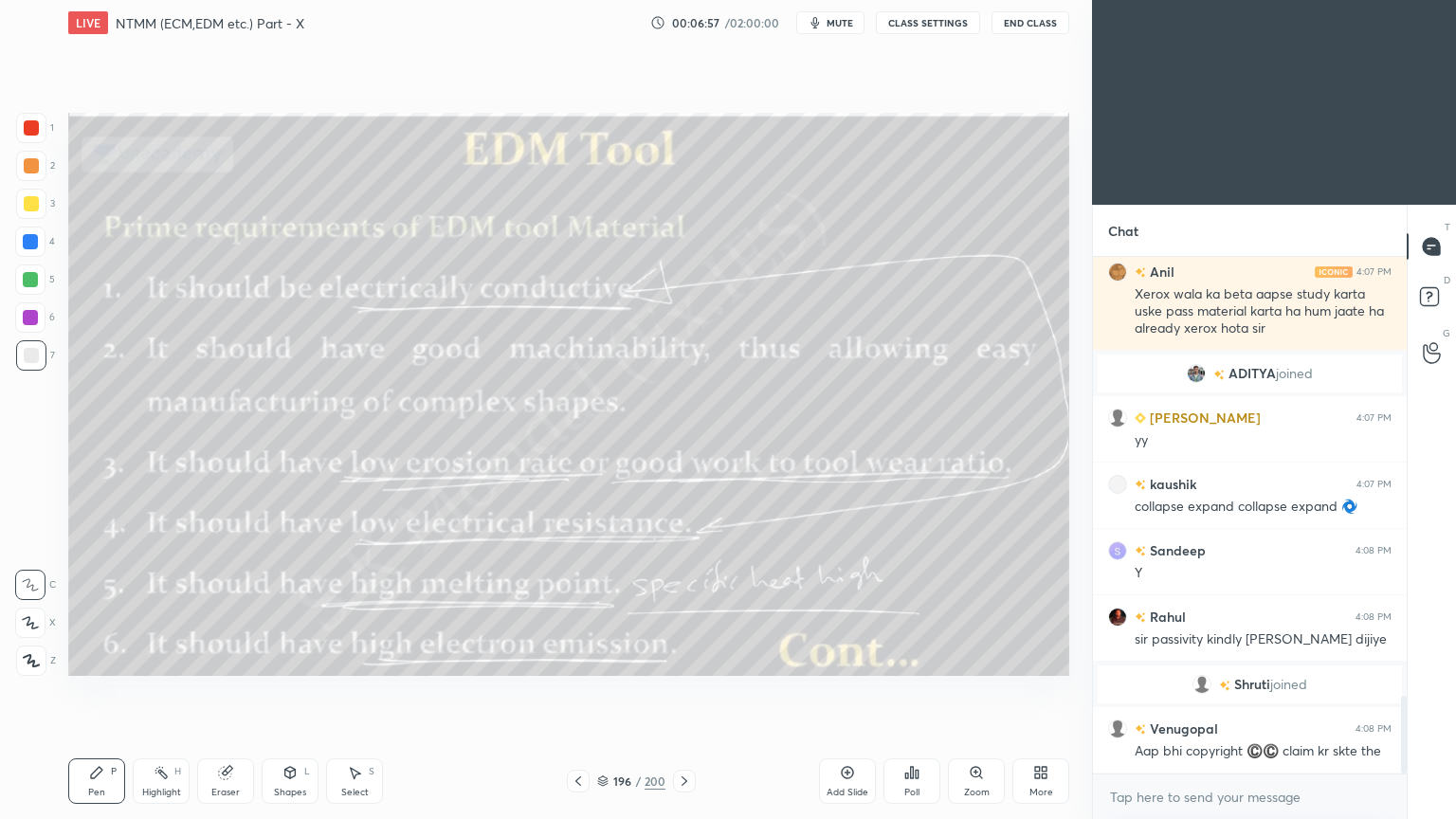 click 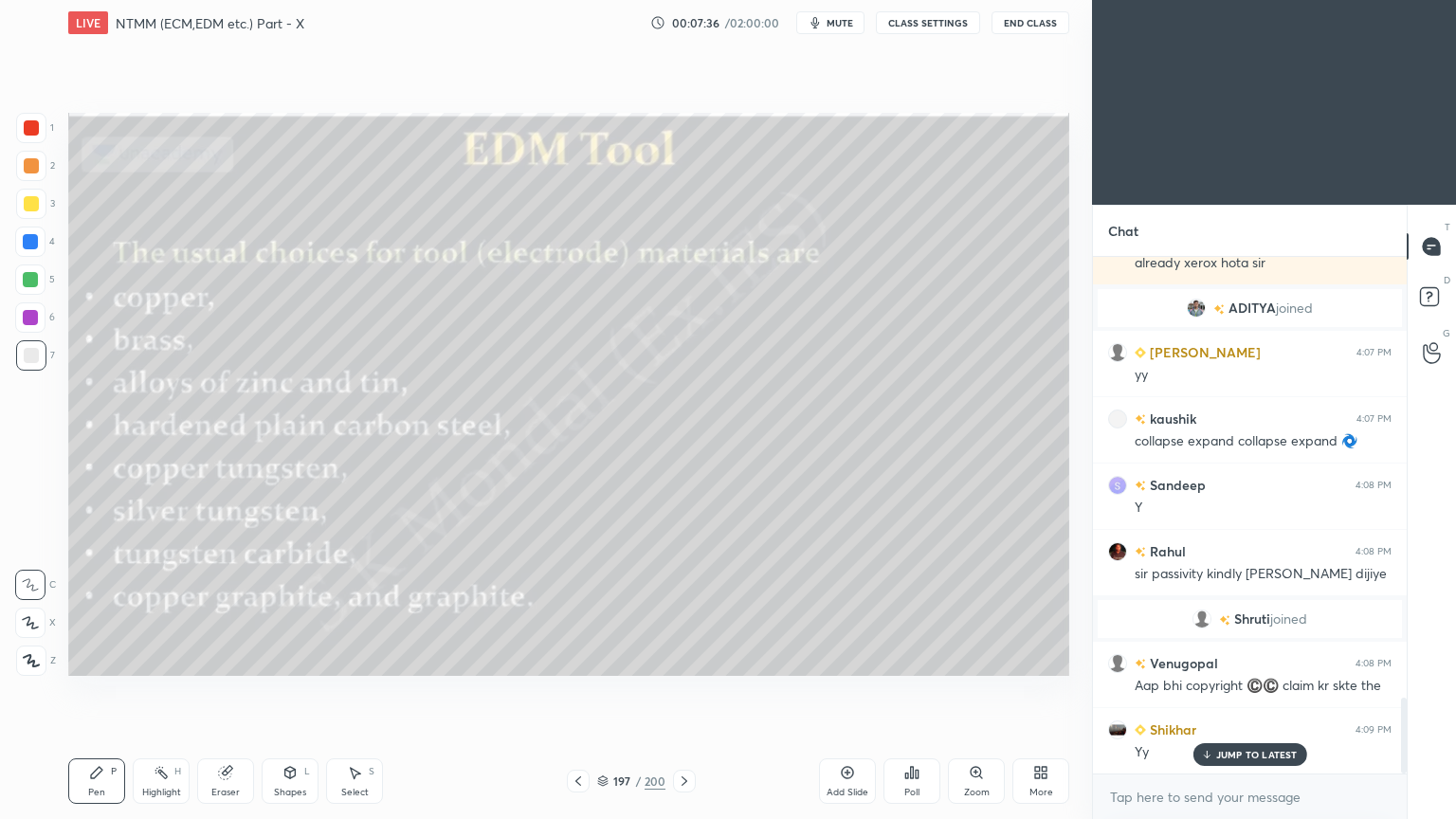 scroll, scrollTop: 3067, scrollLeft: 0, axis: vertical 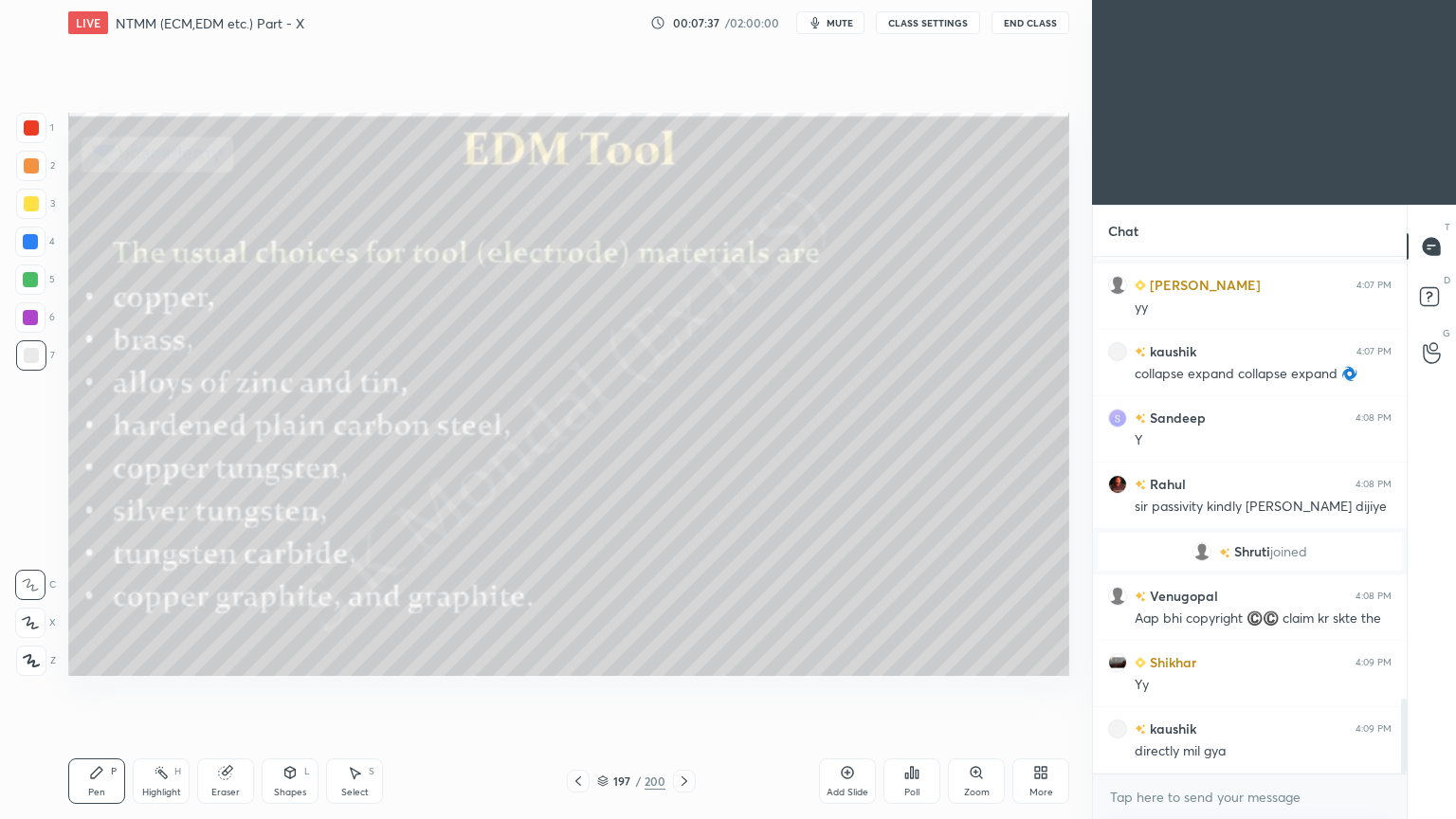 click on "directly mil gya" at bounding box center [1263, 752] 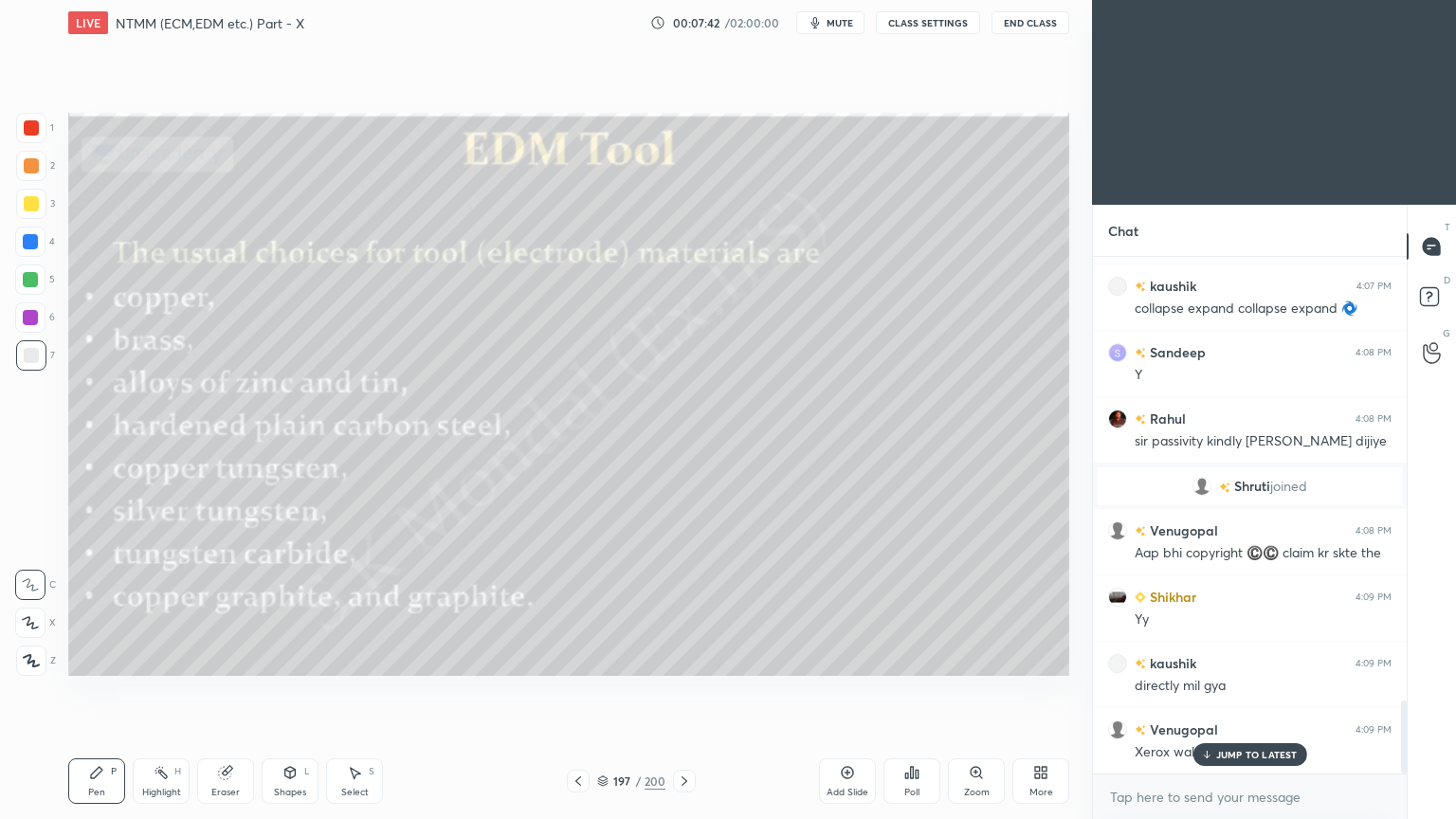 scroll, scrollTop: 3199, scrollLeft: 0, axis: vertical 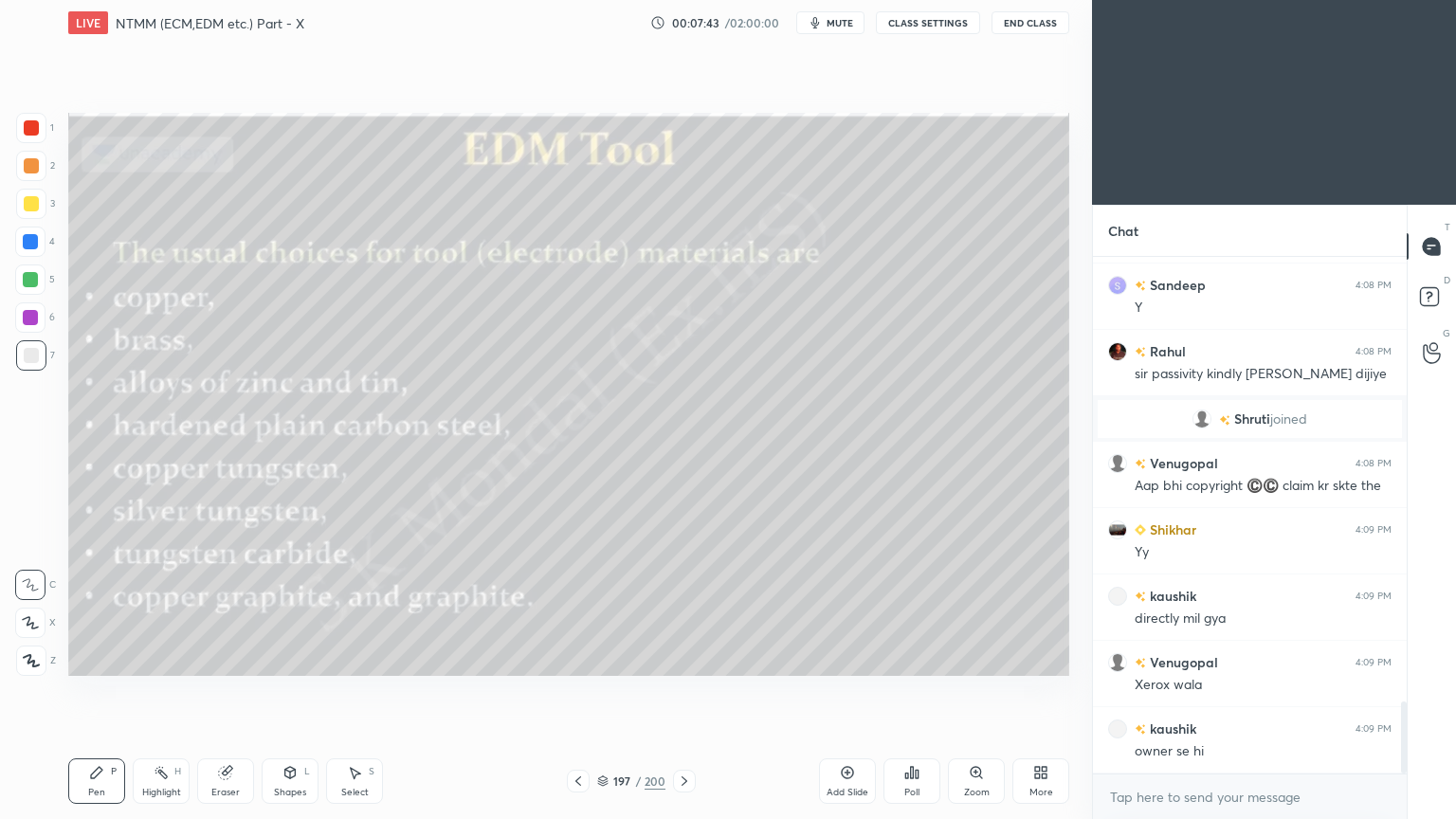 click at bounding box center (31, 204) 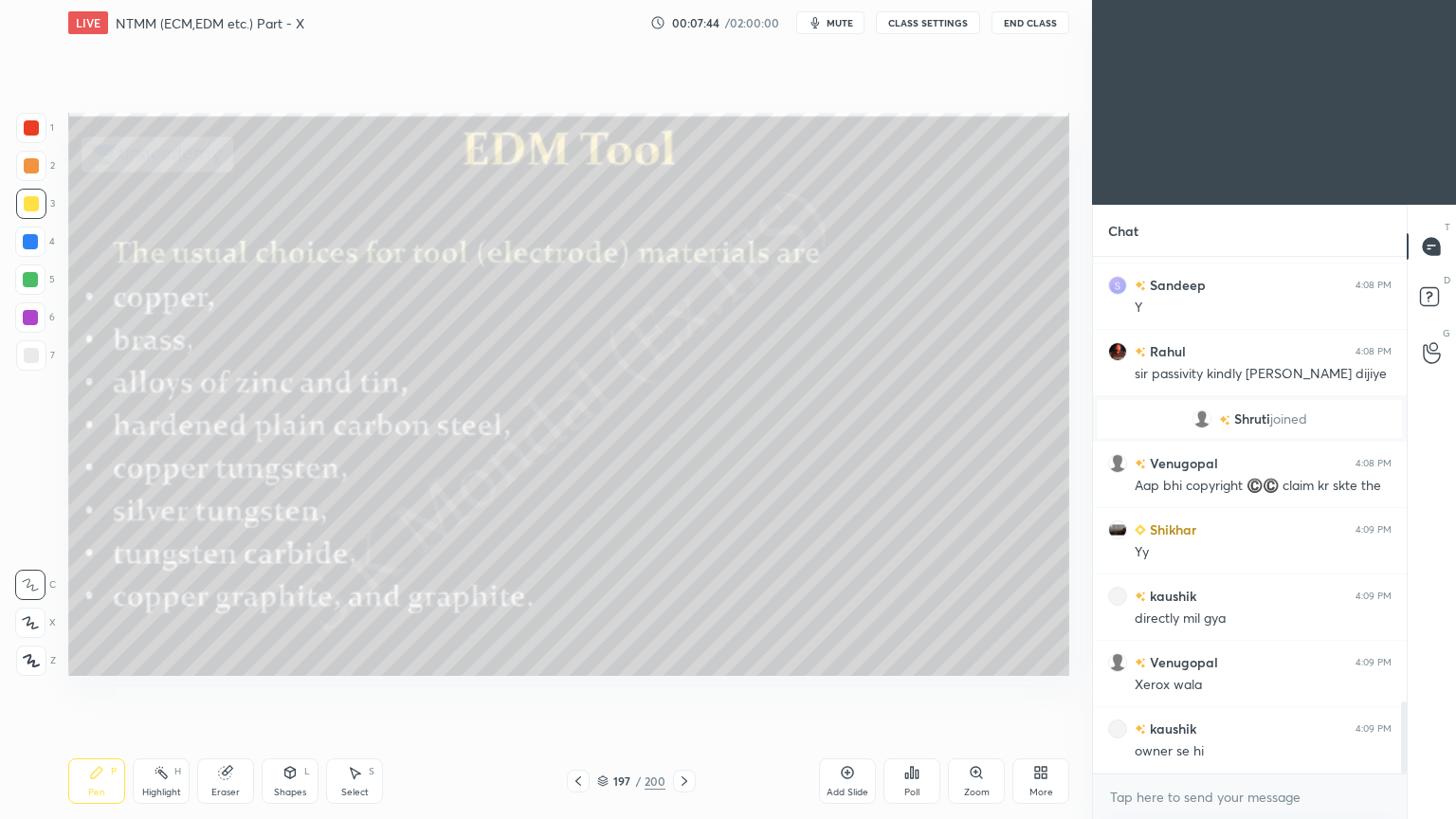 click on "Pen" at bounding box center (97, 792) 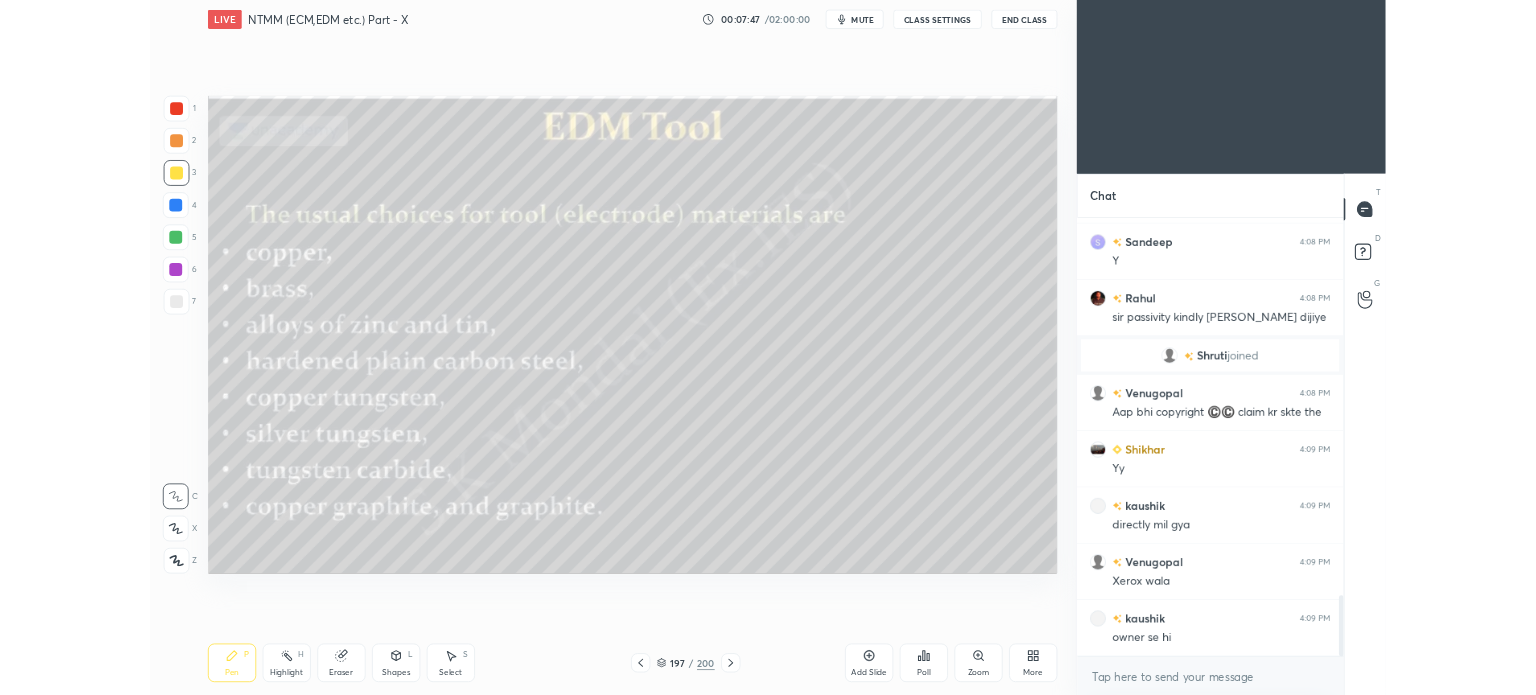 scroll, scrollTop: 3423, scrollLeft: 0, axis: vertical 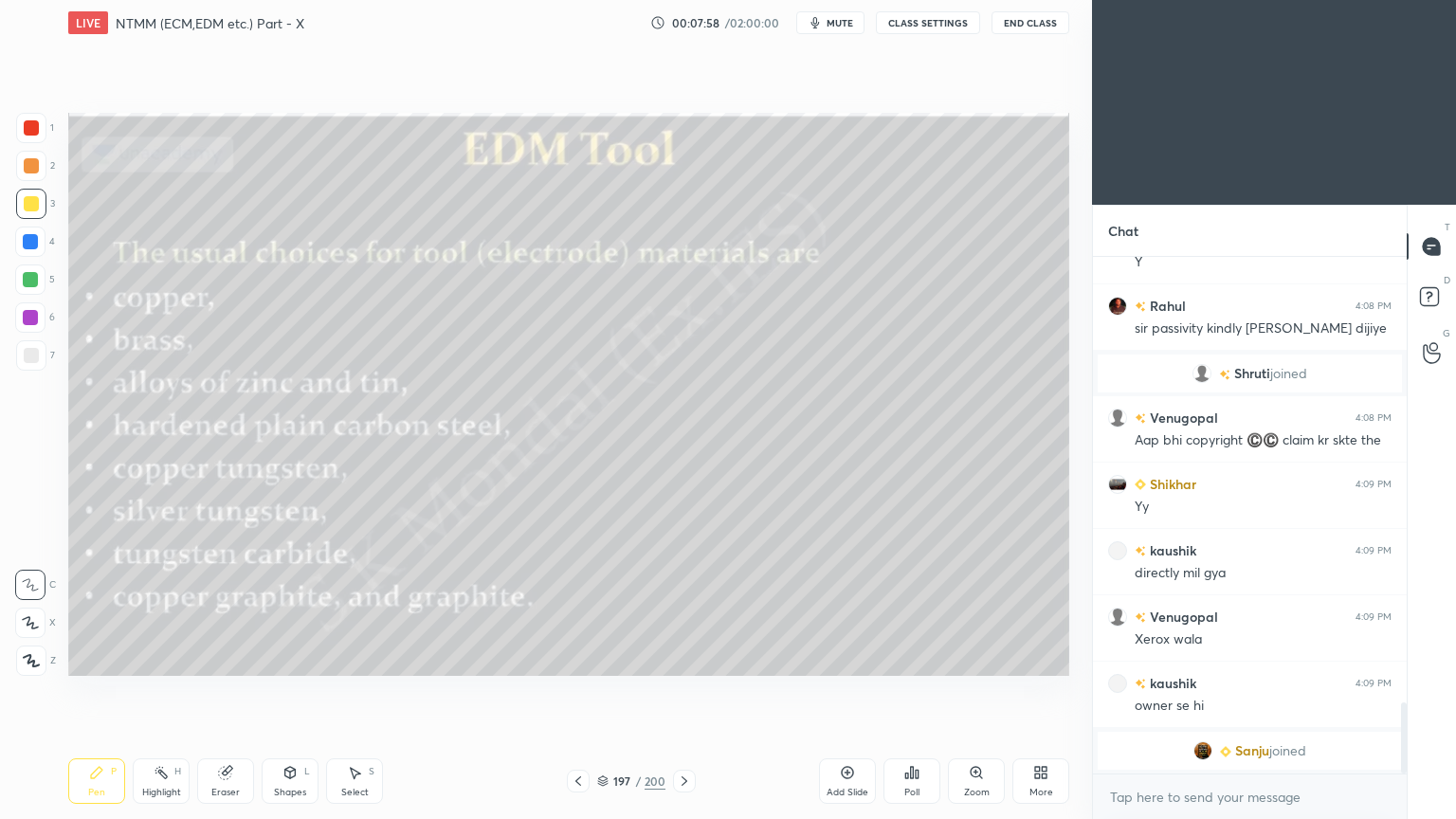 click on "Pen P" at bounding box center [97, 781] 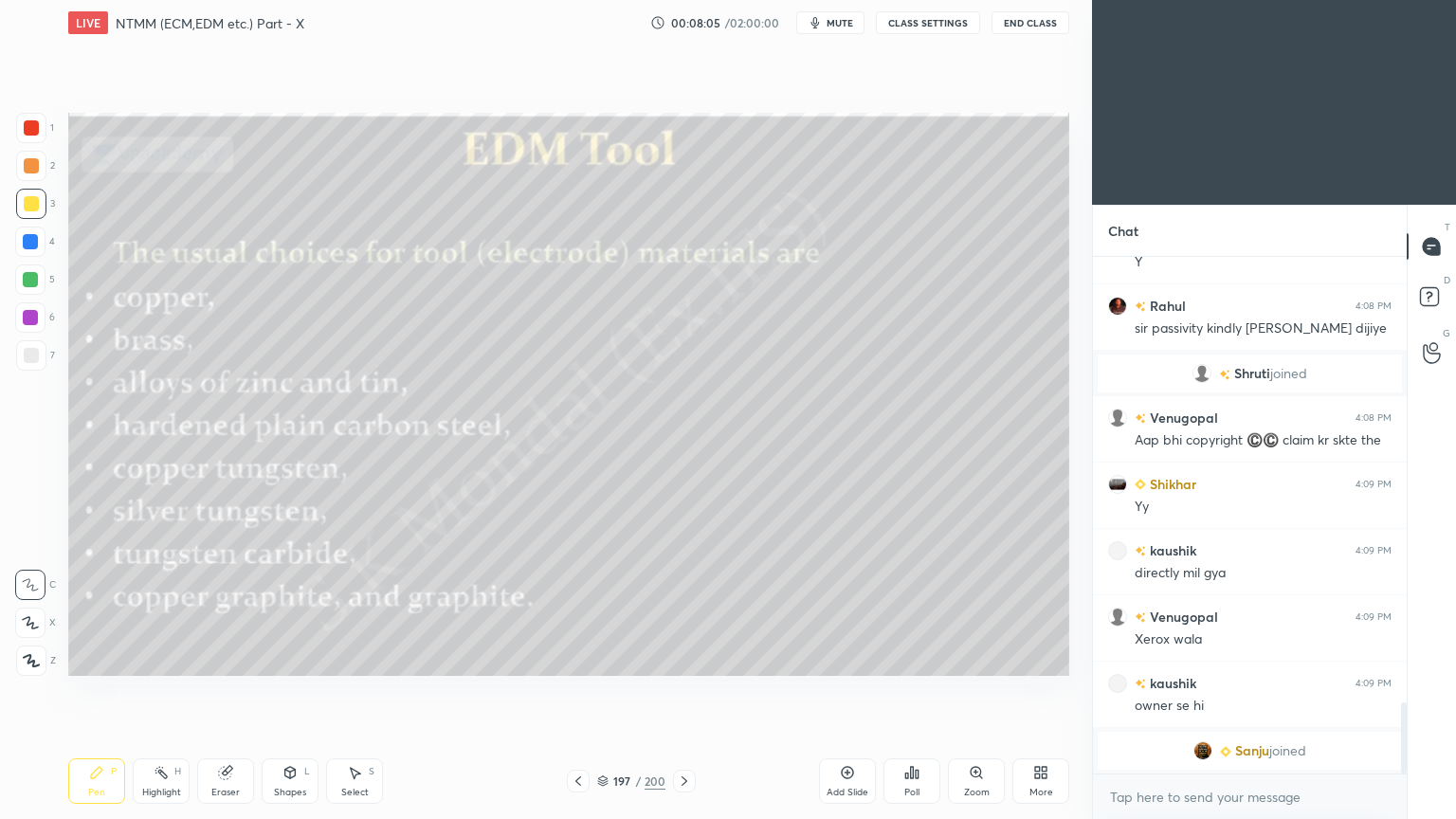 click on "Shapes L" at bounding box center (290, 781) 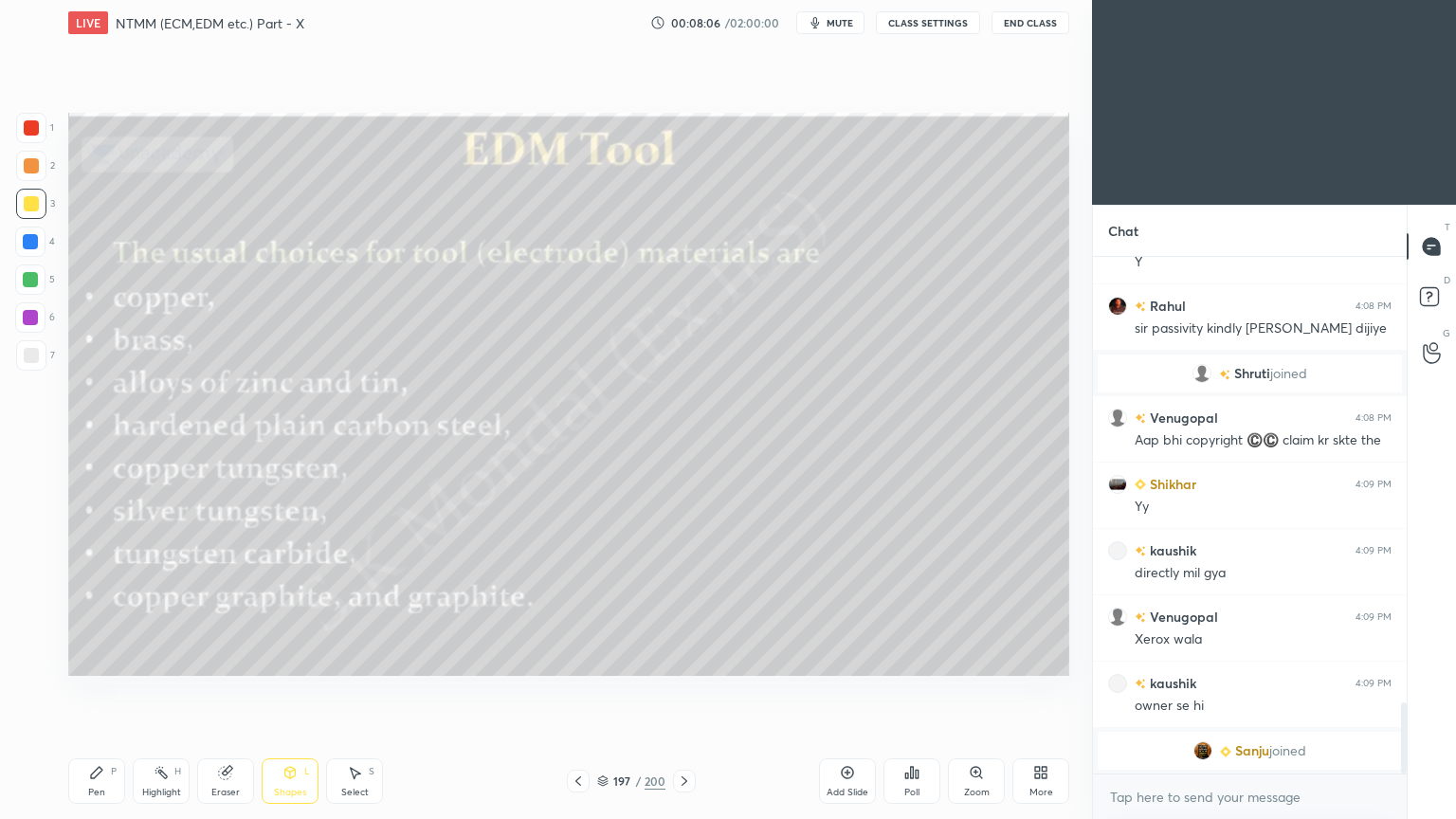 drag, startPoint x: 356, startPoint y: 775, endPoint x: 369, endPoint y: 679, distance: 96.87621 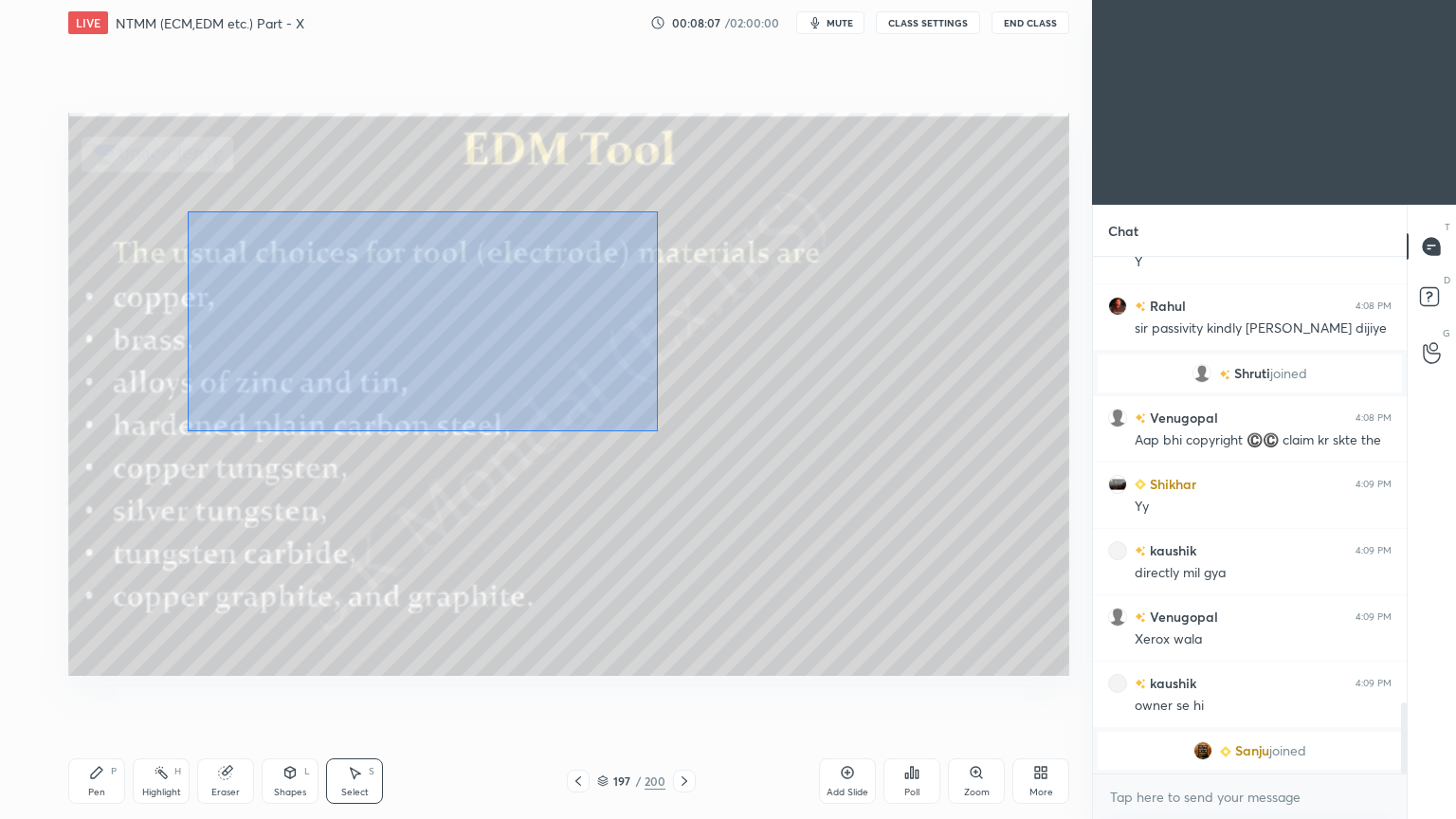 drag, startPoint x: 187, startPoint y: 211, endPoint x: 729, endPoint y: 454, distance: 593.98064 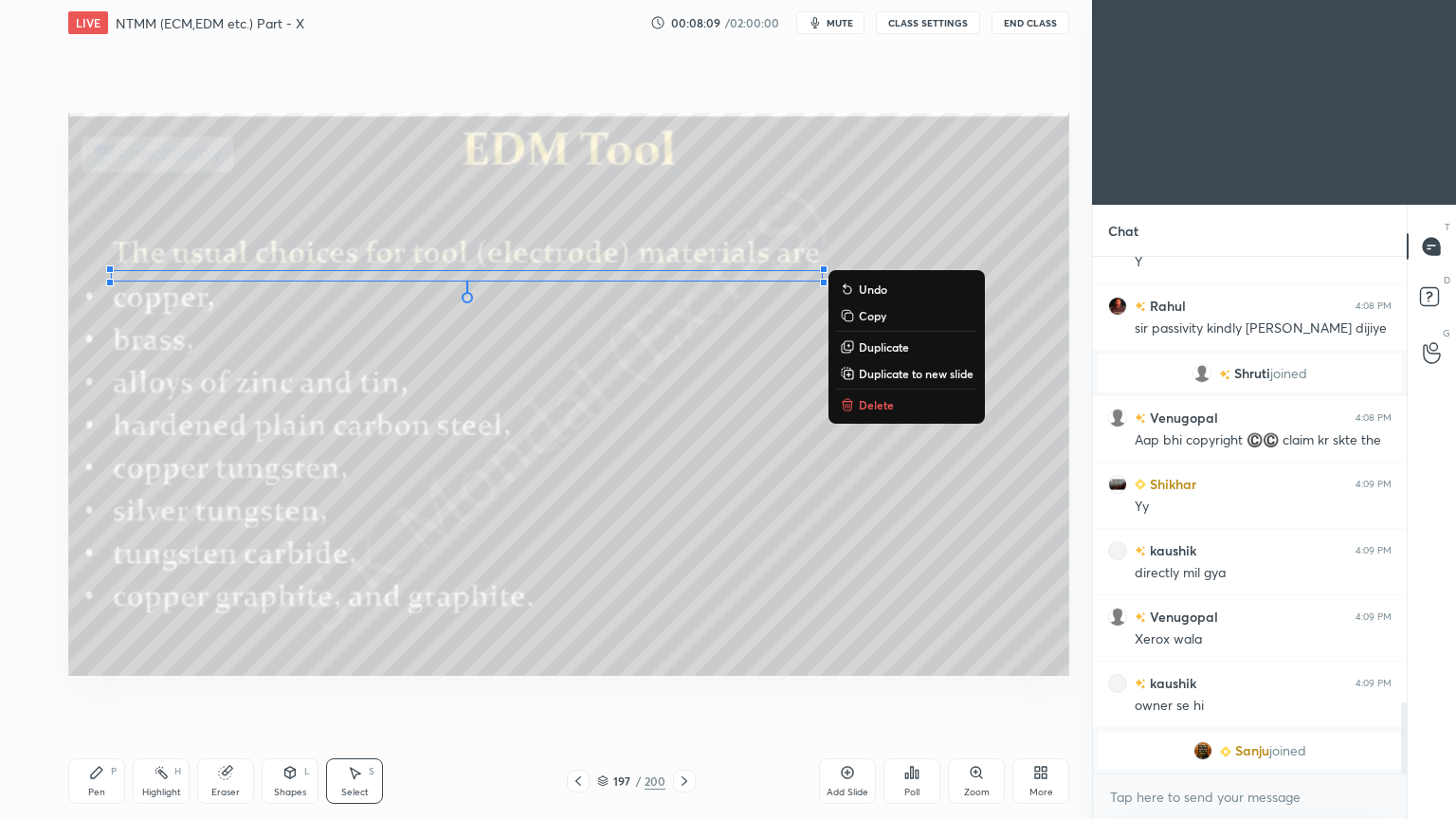 click on "Delete" at bounding box center [876, 405] 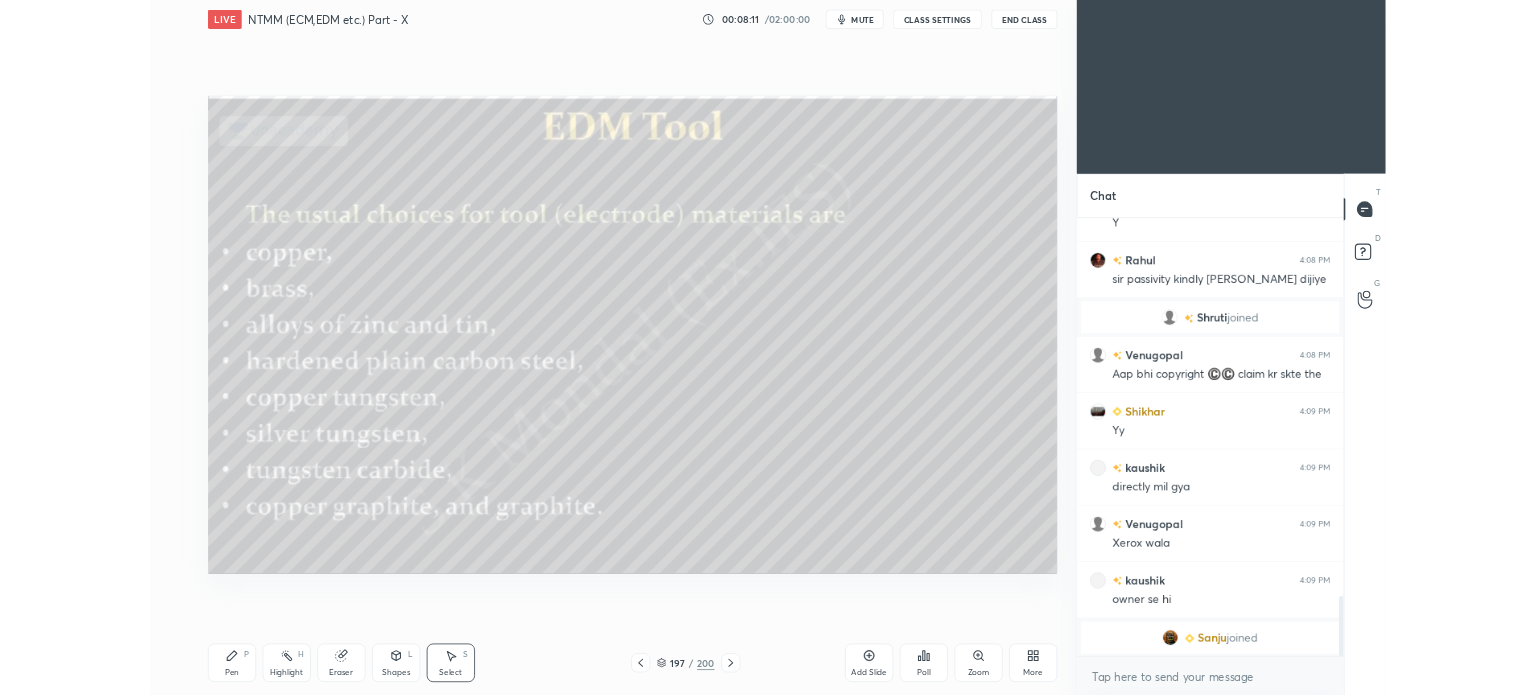scroll, scrollTop: 567, scrollLeft: 1072, axis: both 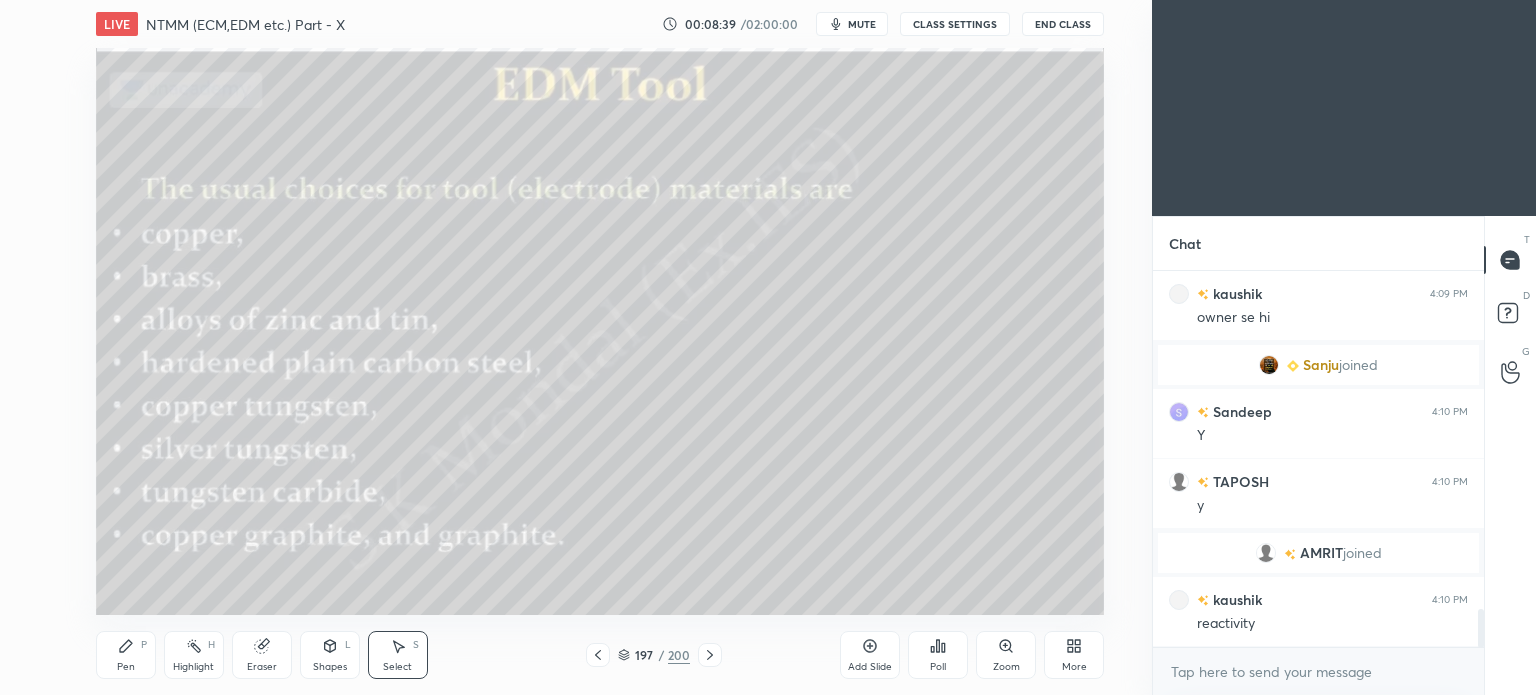click 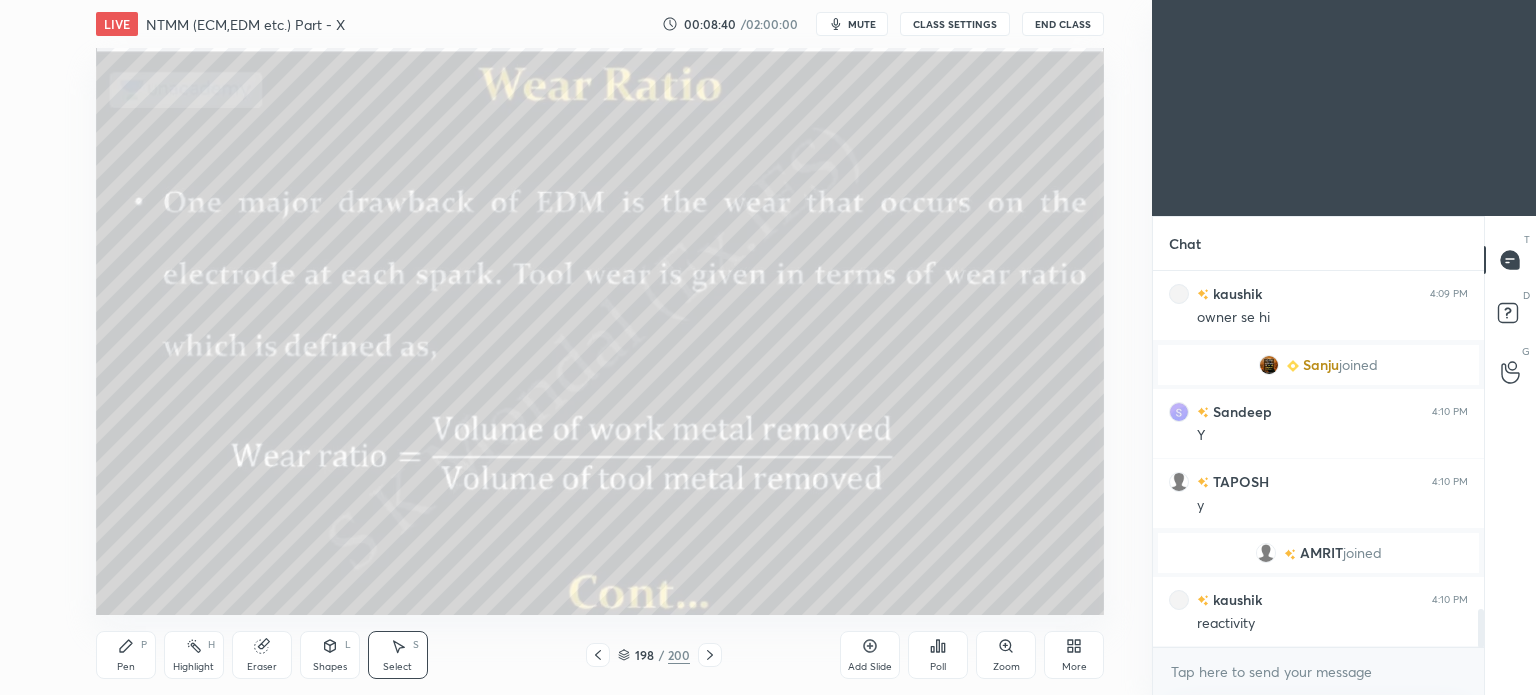 click 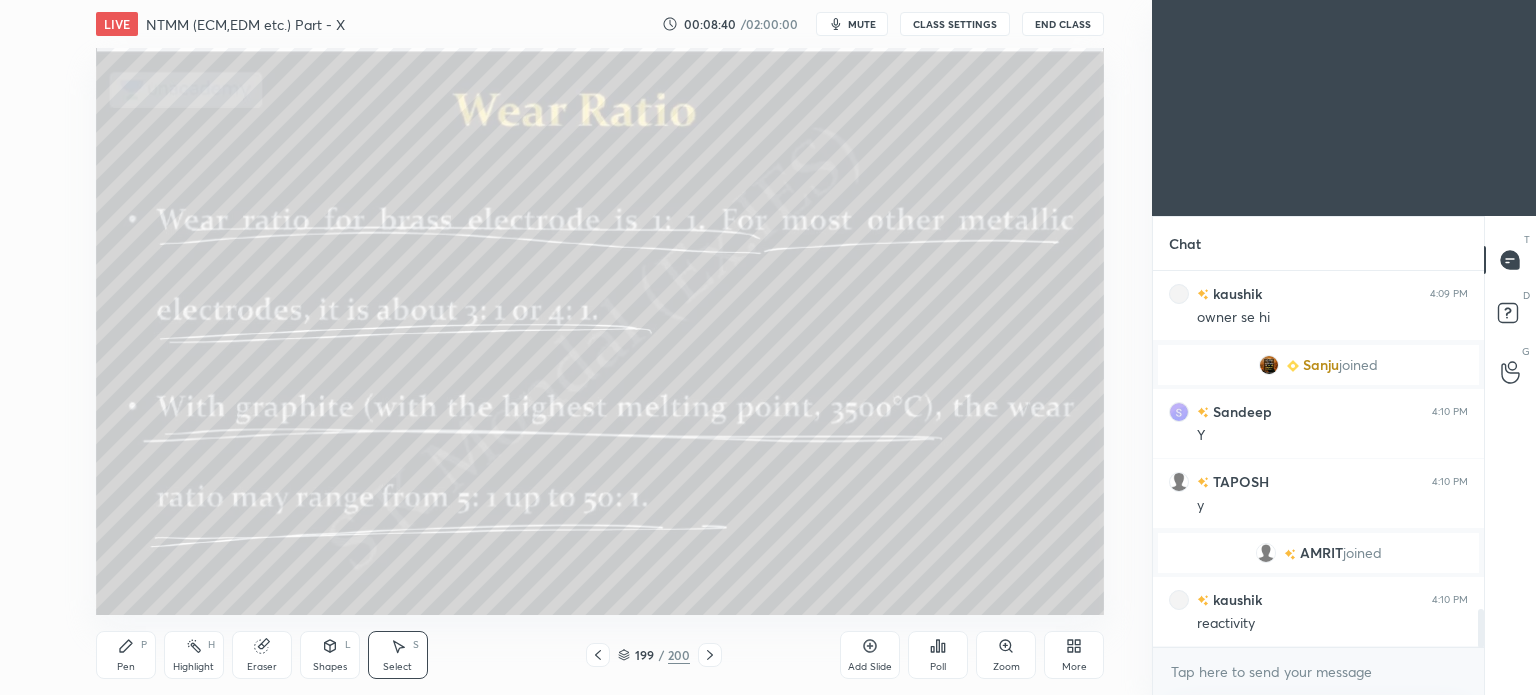 click 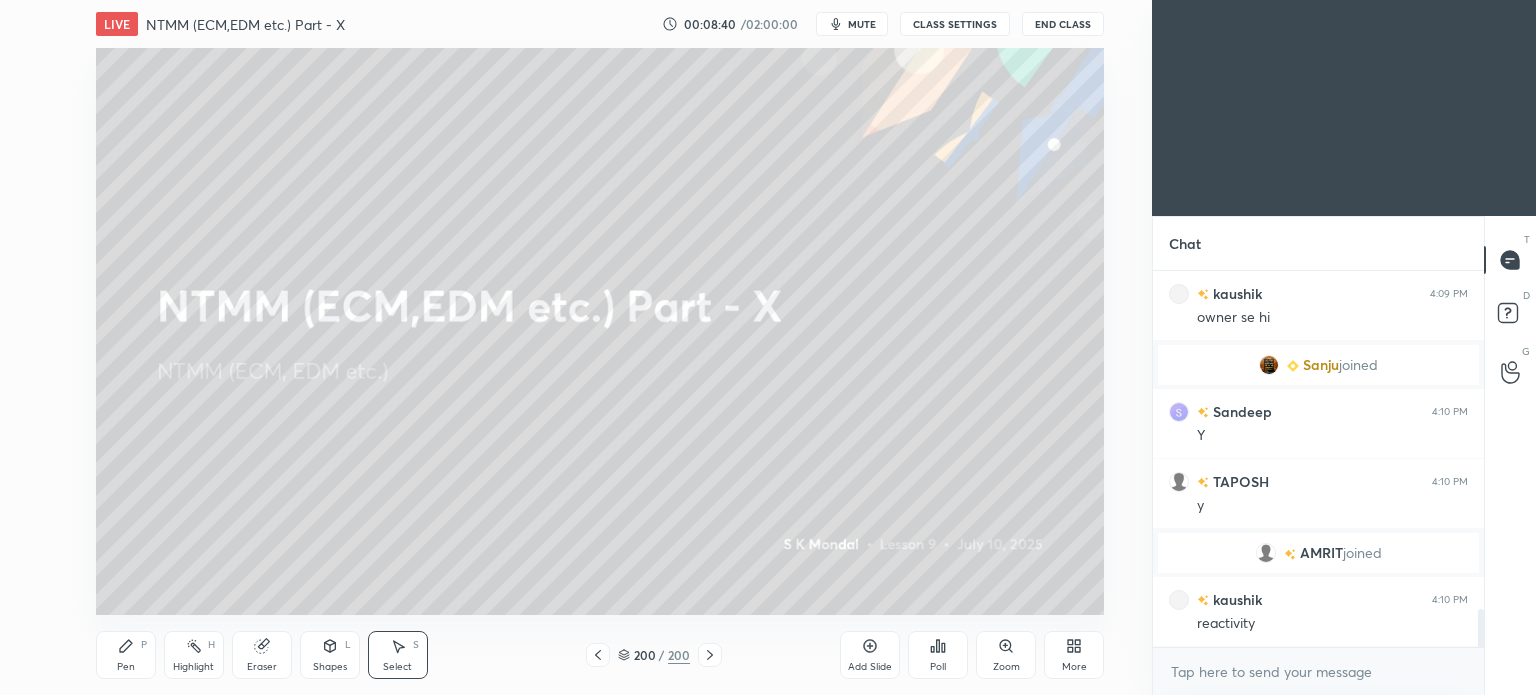 click 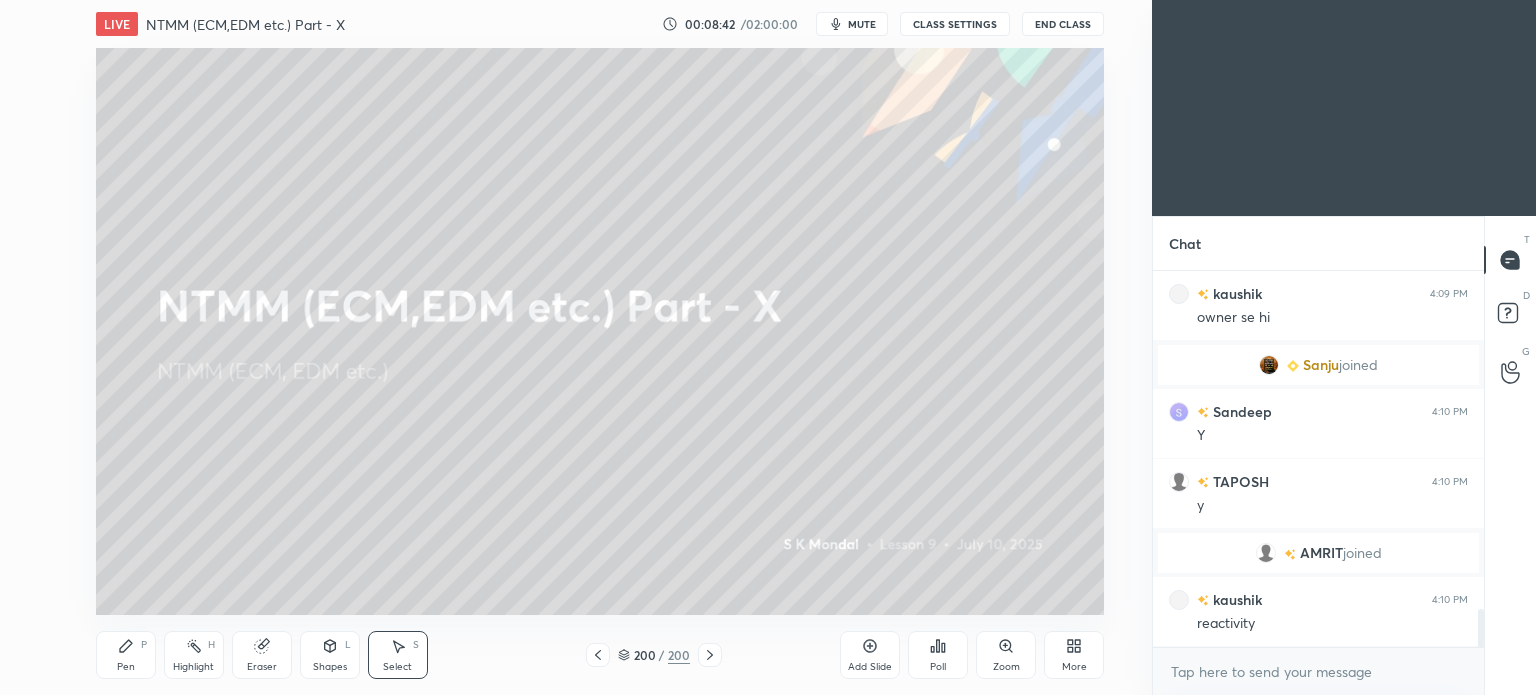 click 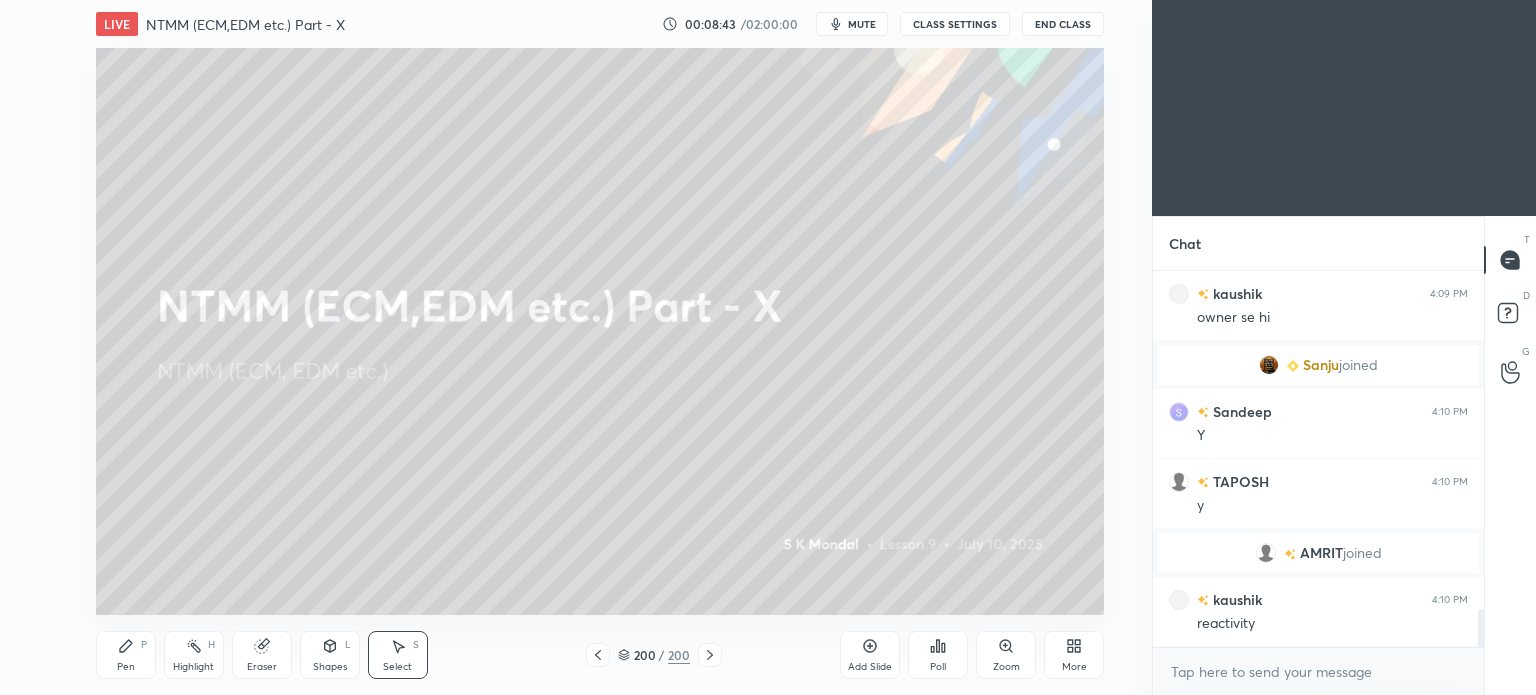 click 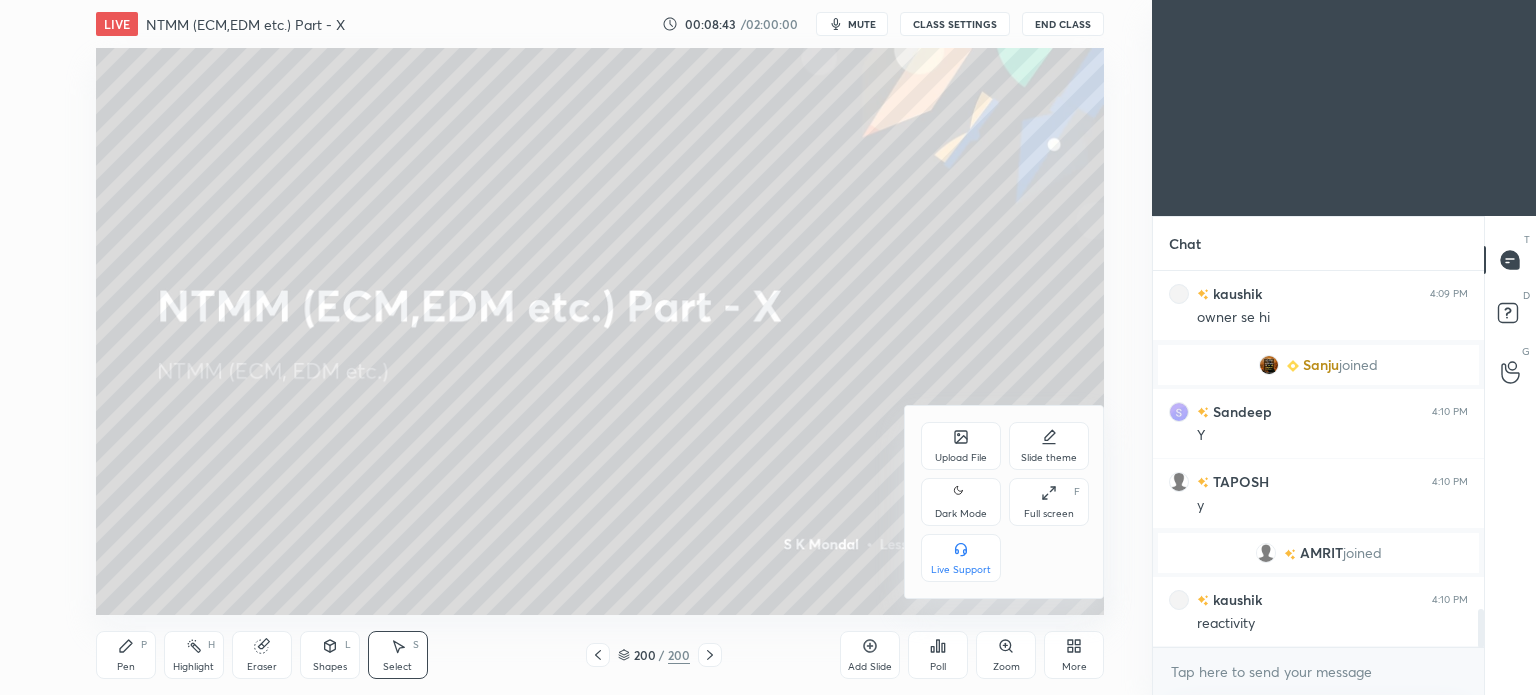click 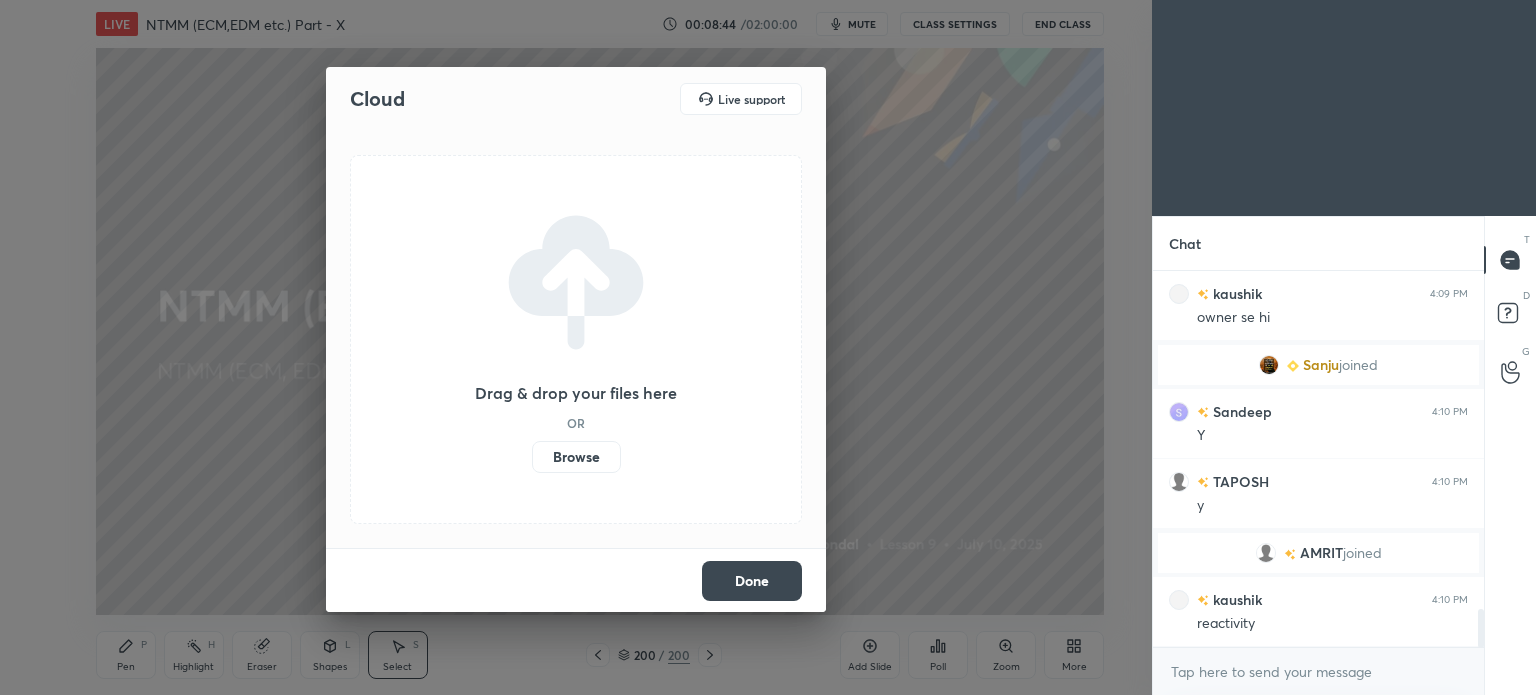 click on "Browse" at bounding box center [576, 457] 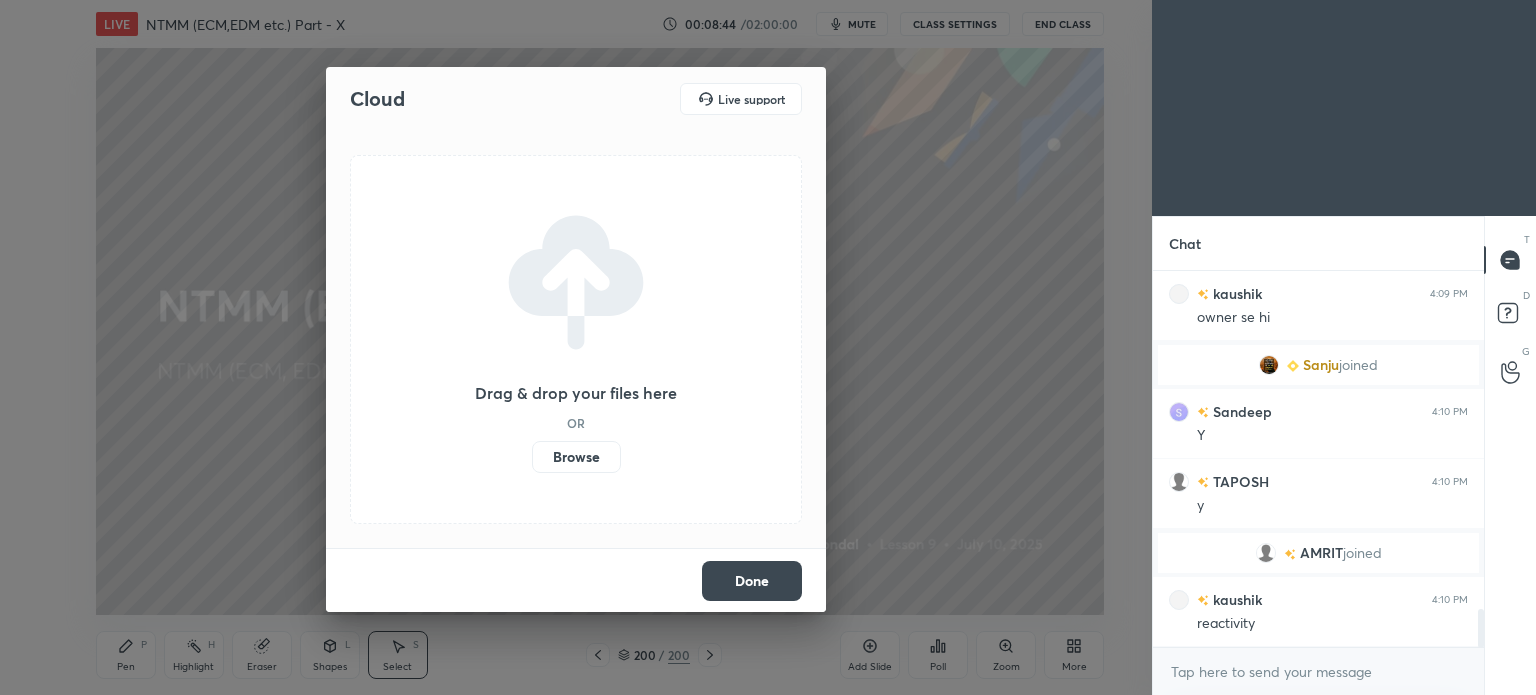 click on "Browse" at bounding box center [532, 457] 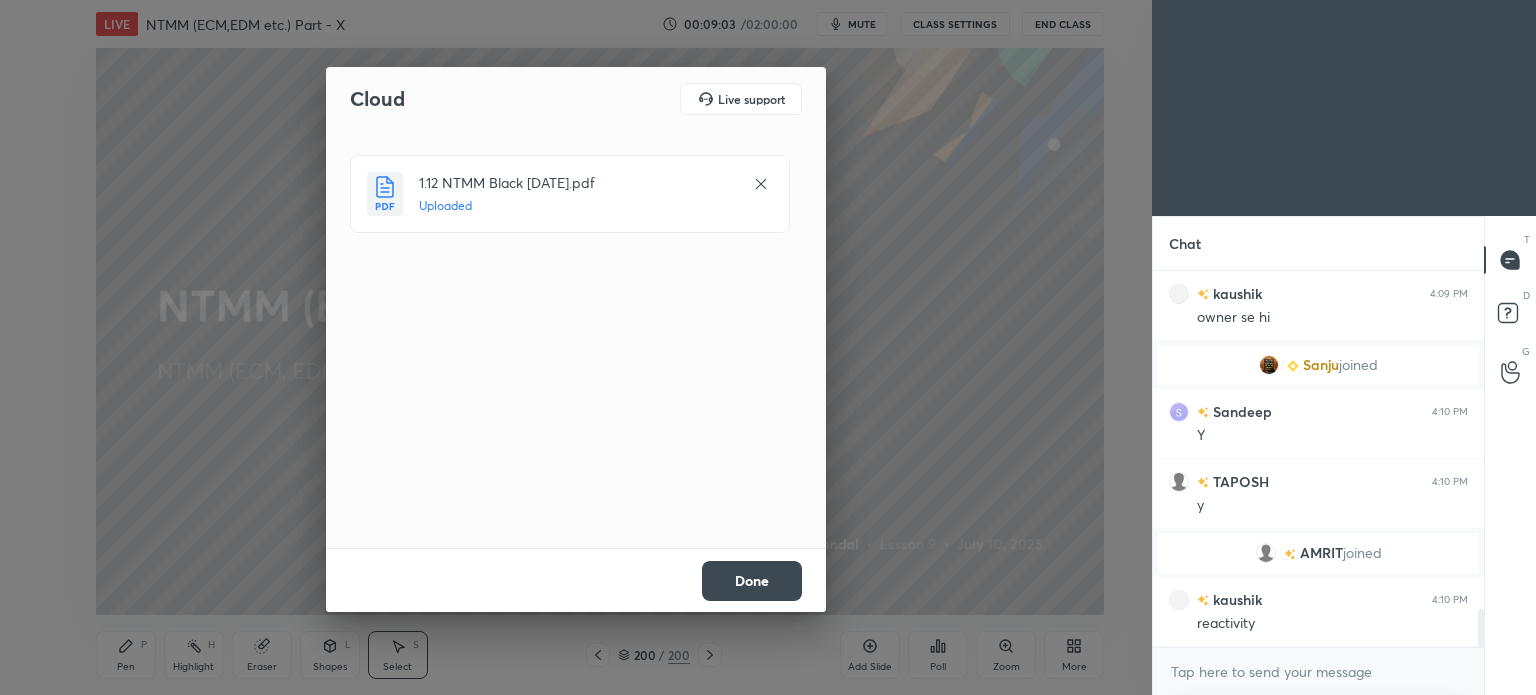 click on "Done" at bounding box center (752, 581) 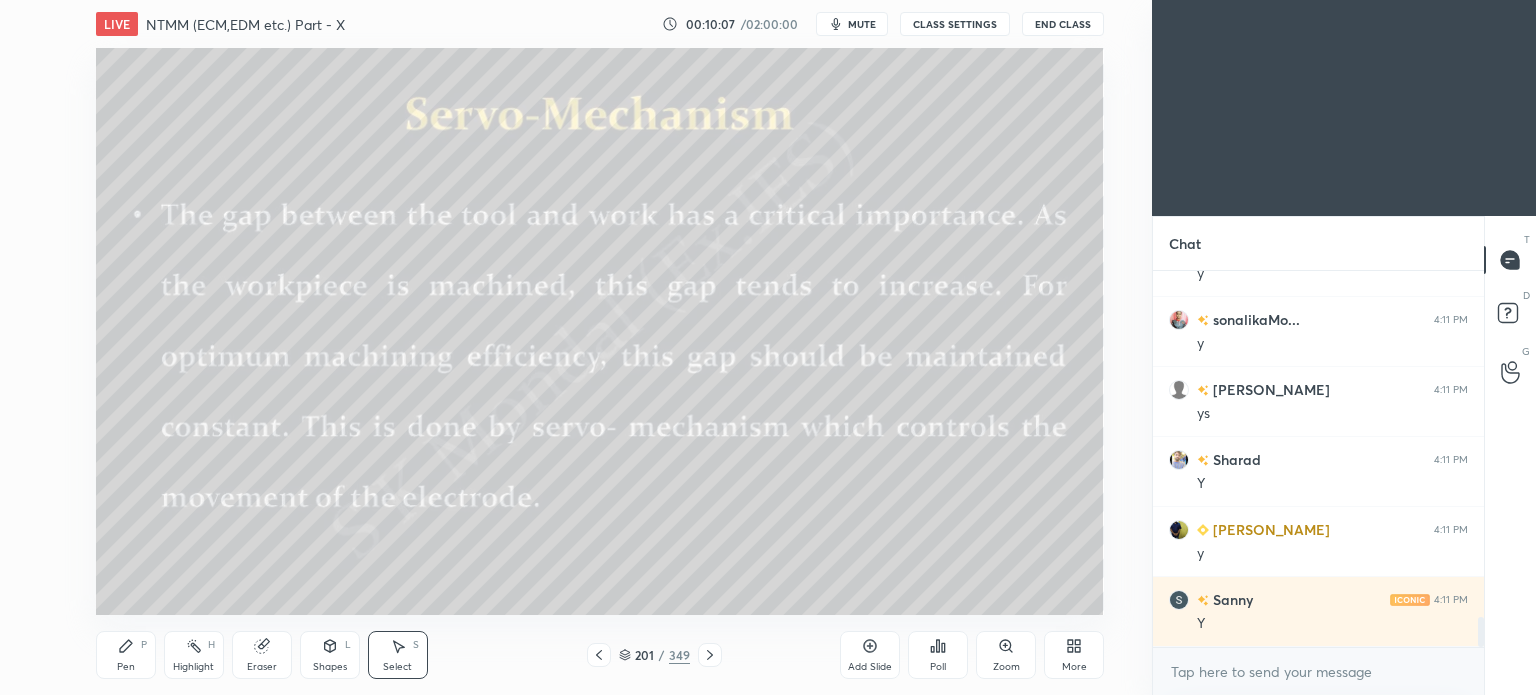 scroll, scrollTop: 4354, scrollLeft: 0, axis: vertical 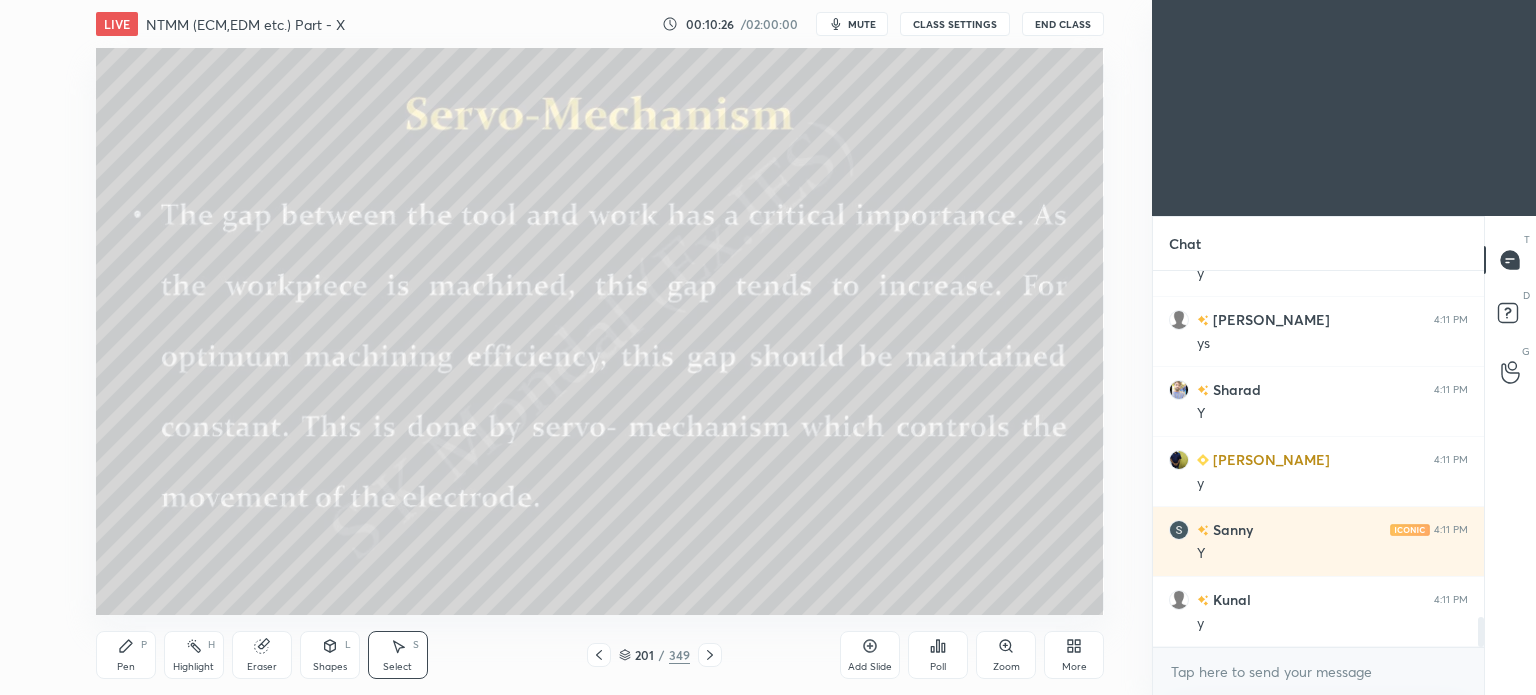 click 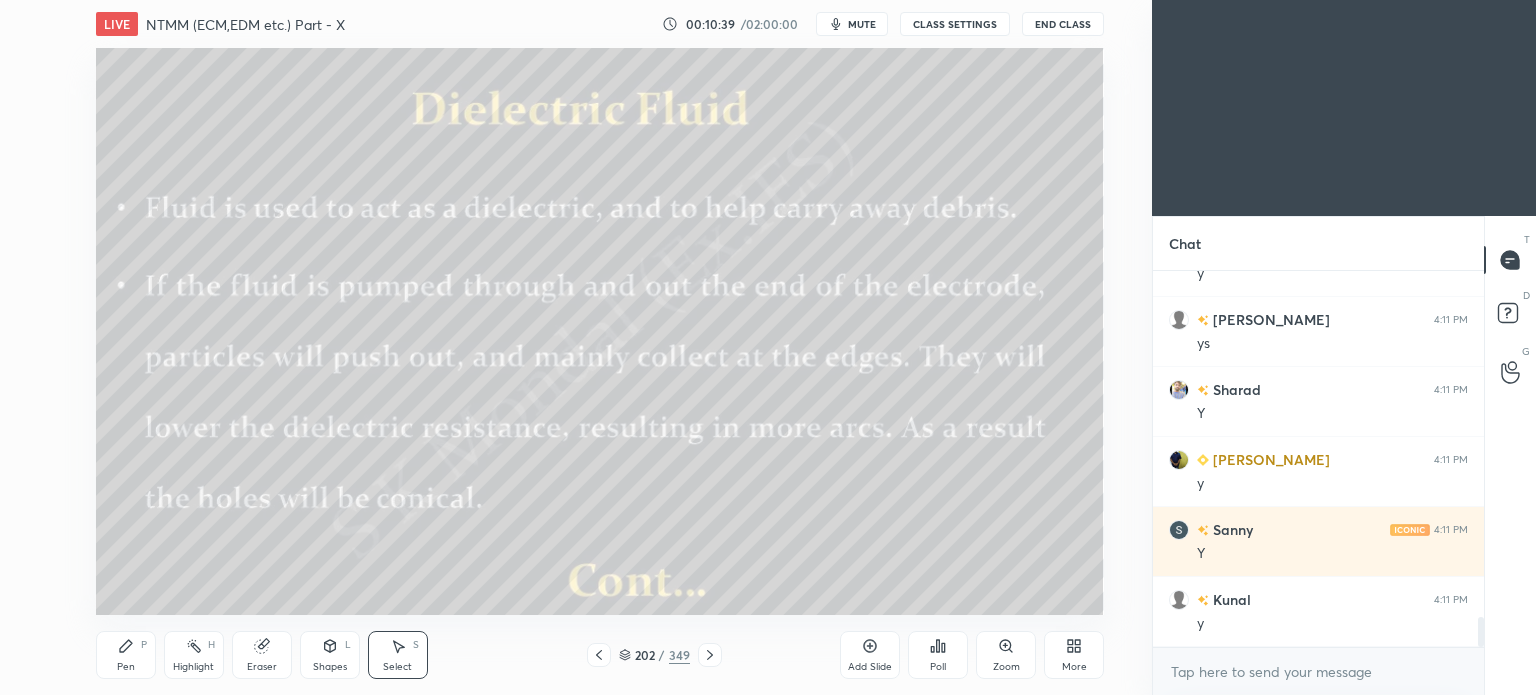click on "Pen" at bounding box center (126, 667) 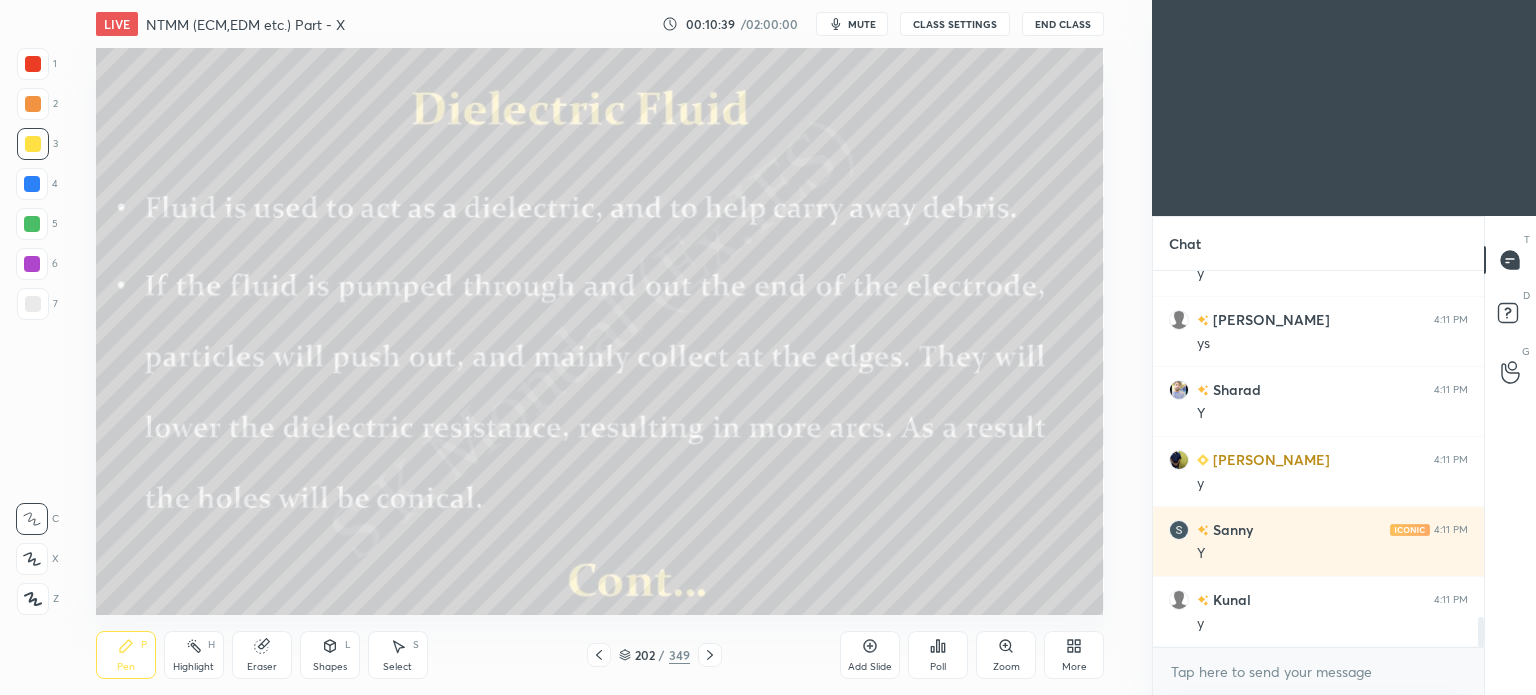 click on "Pen" at bounding box center (126, 667) 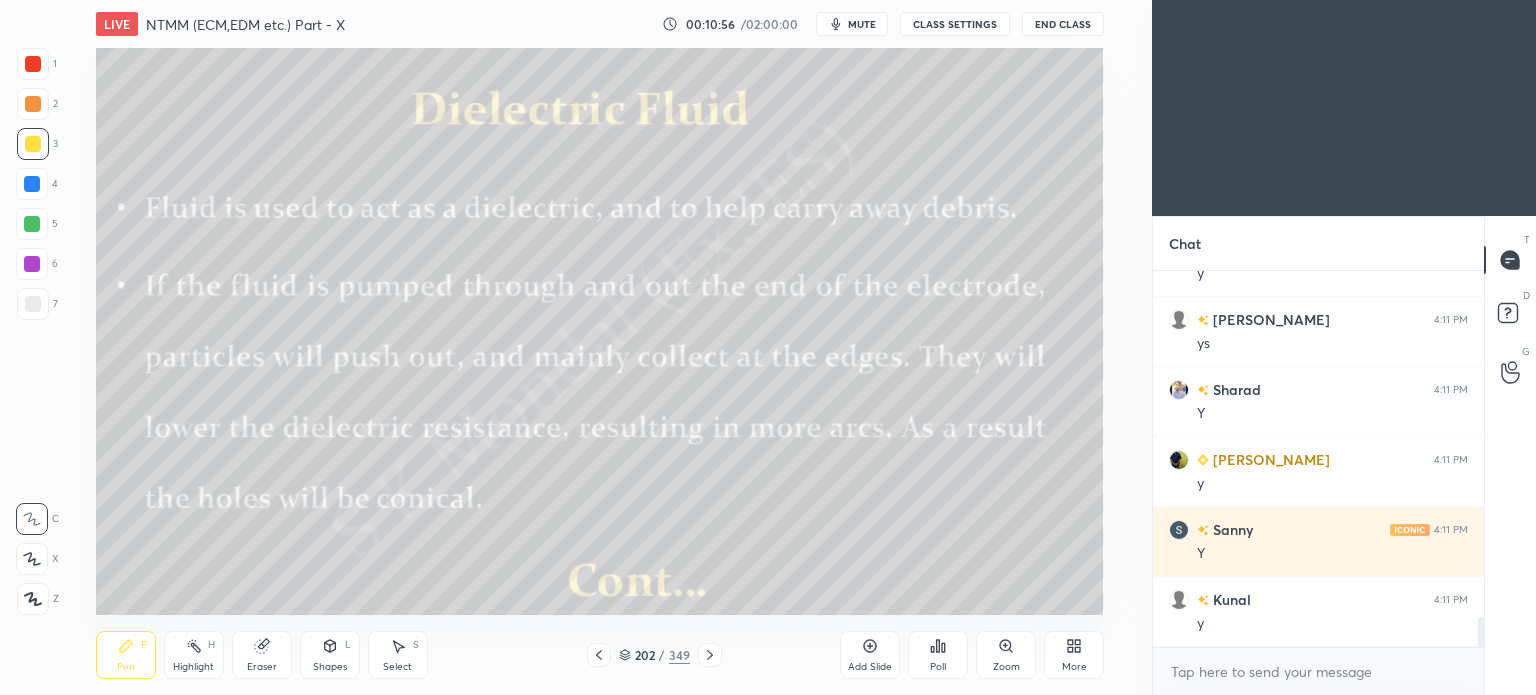 click 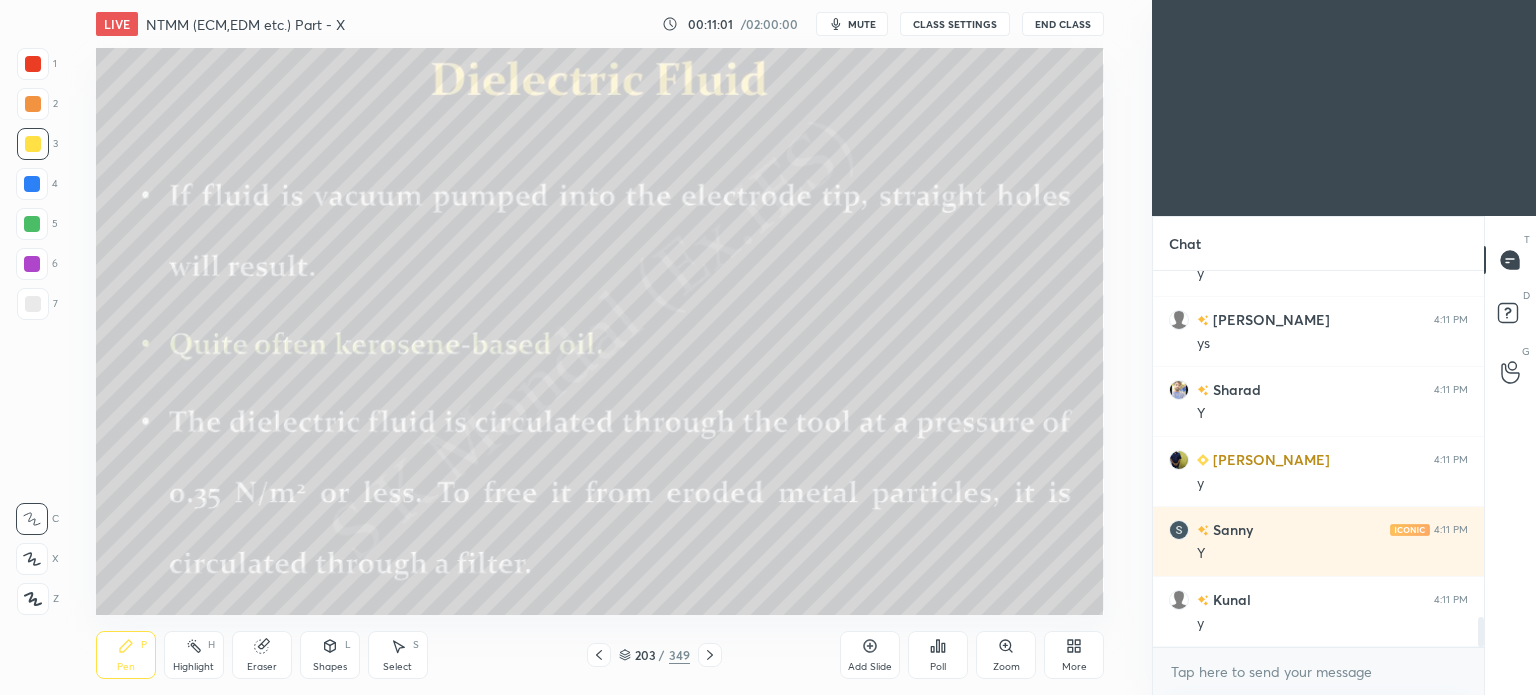 click on "Pen P" at bounding box center (126, 655) 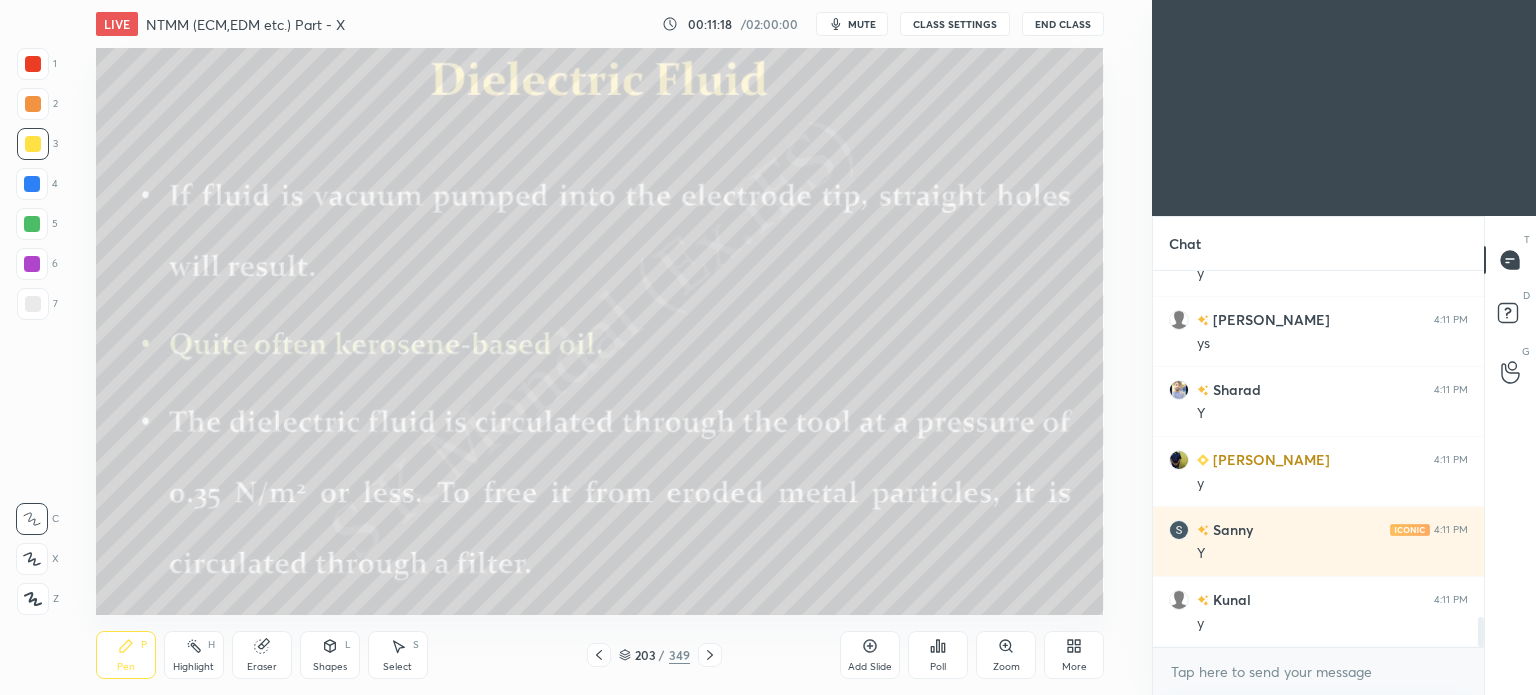 click on "More" at bounding box center (1074, 655) 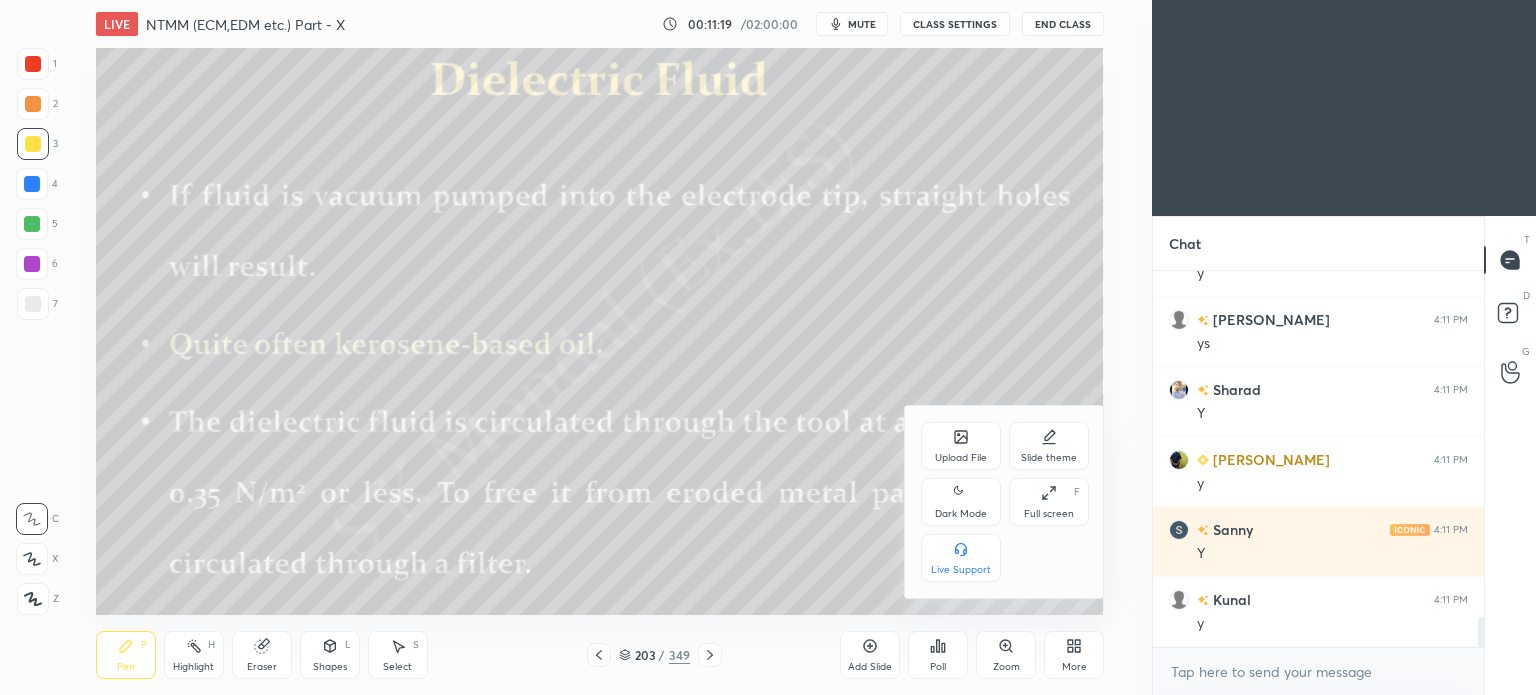 click 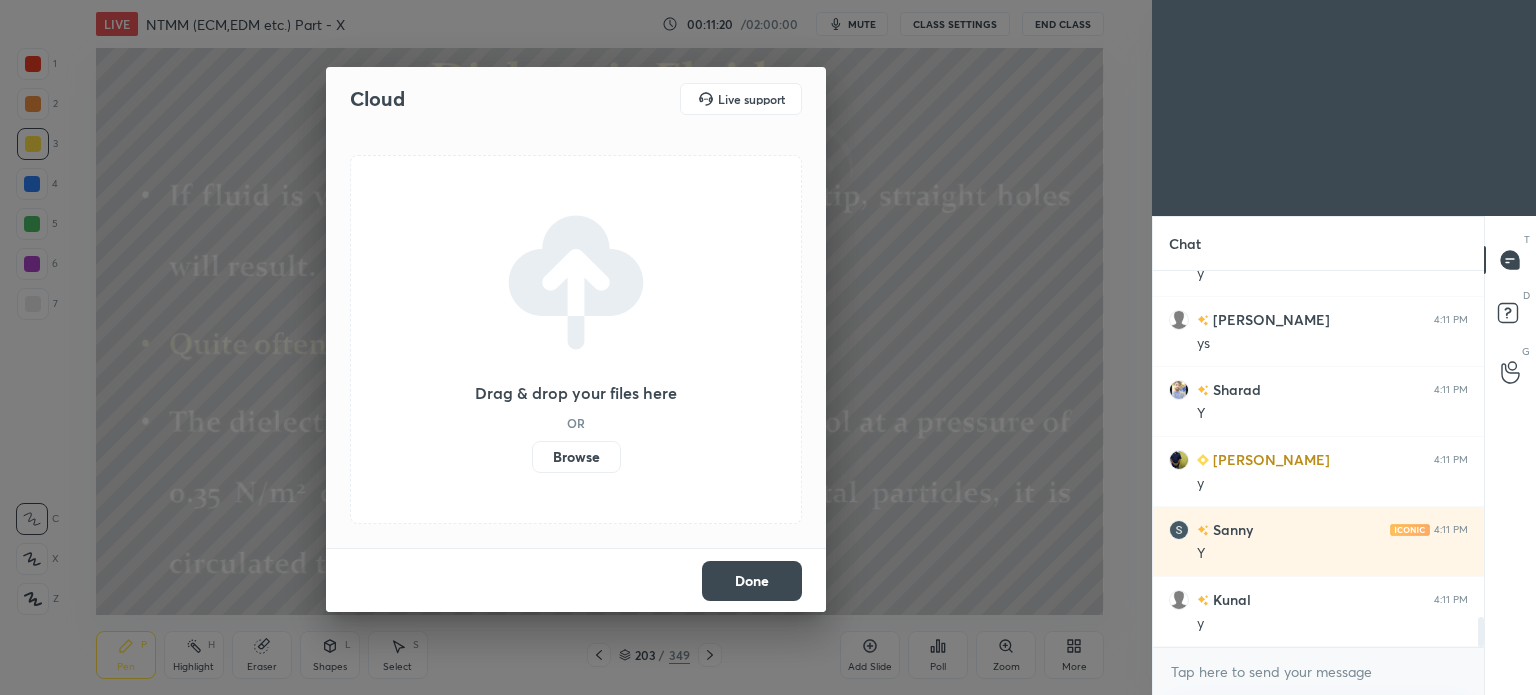 click on "Browse" at bounding box center [576, 457] 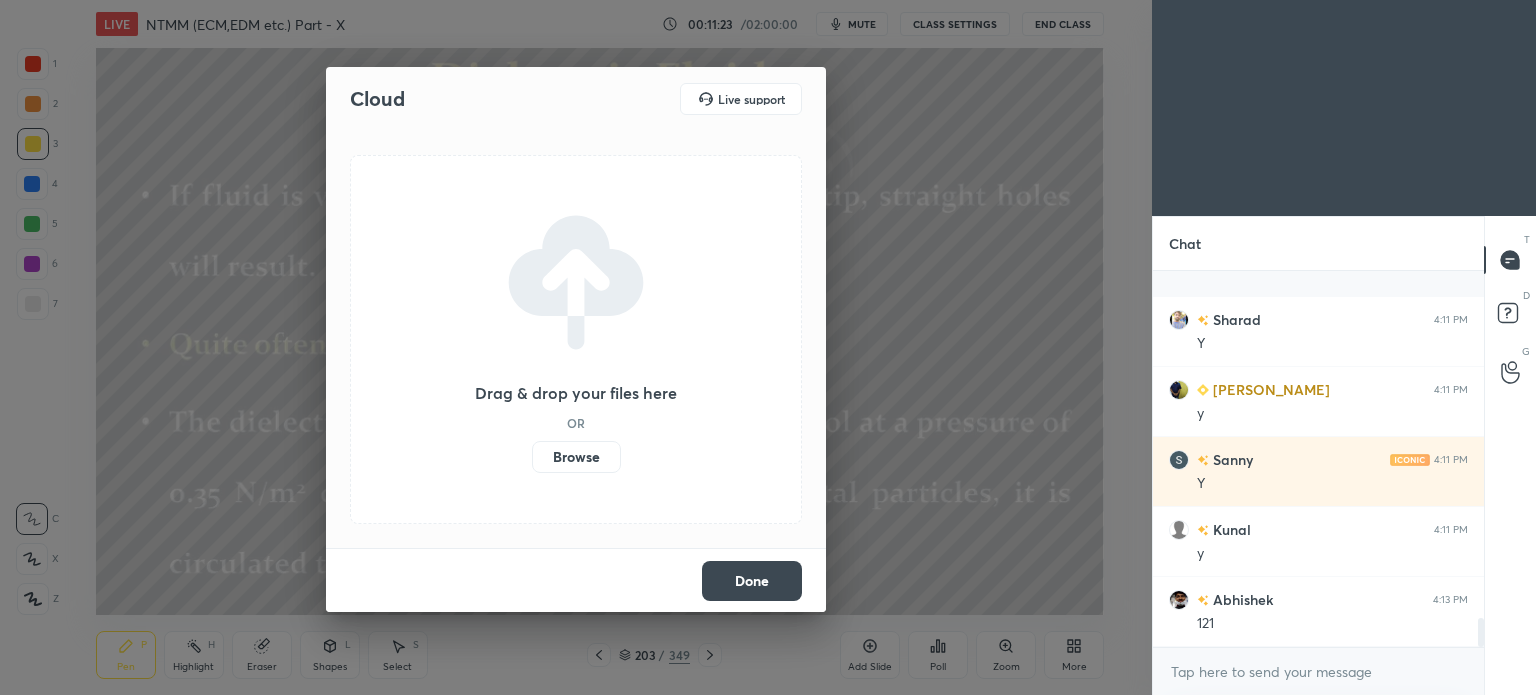 scroll, scrollTop: 4564, scrollLeft: 0, axis: vertical 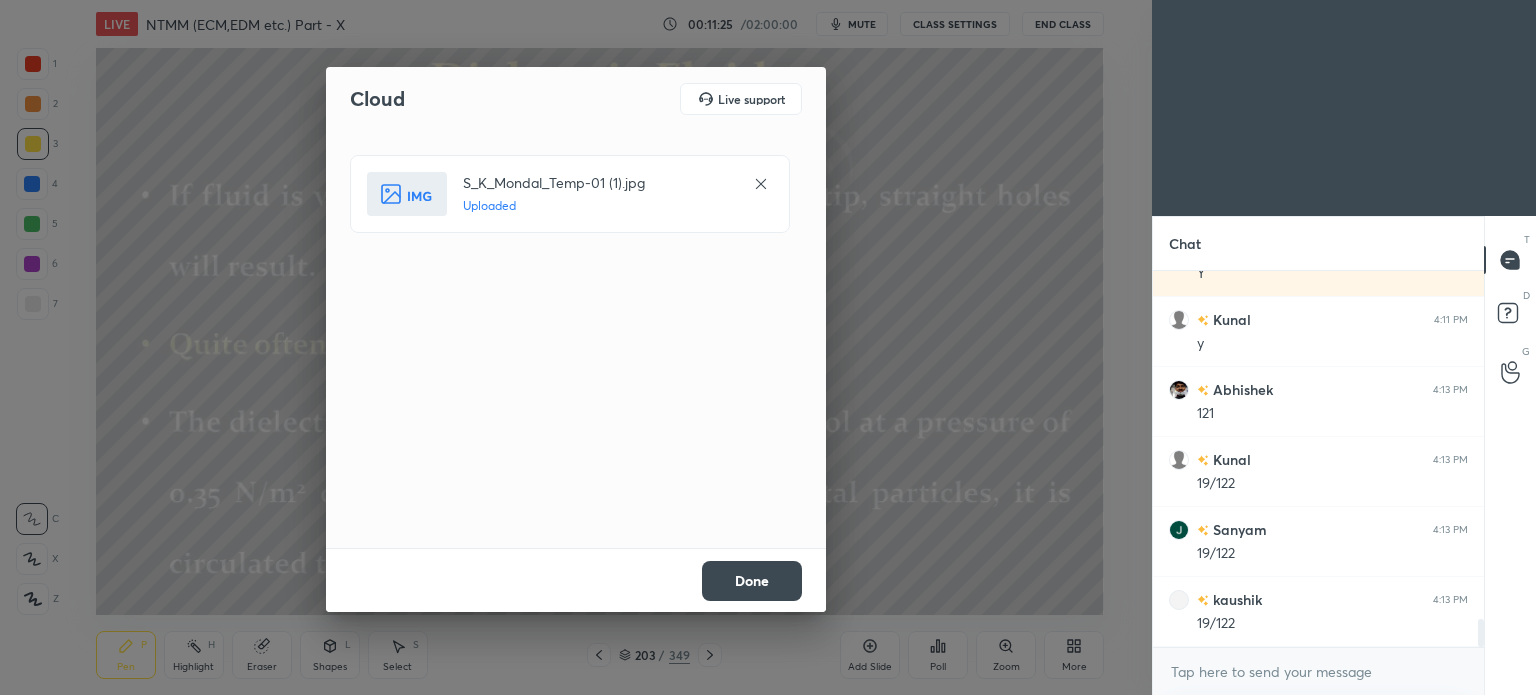 click on "Done" at bounding box center (752, 581) 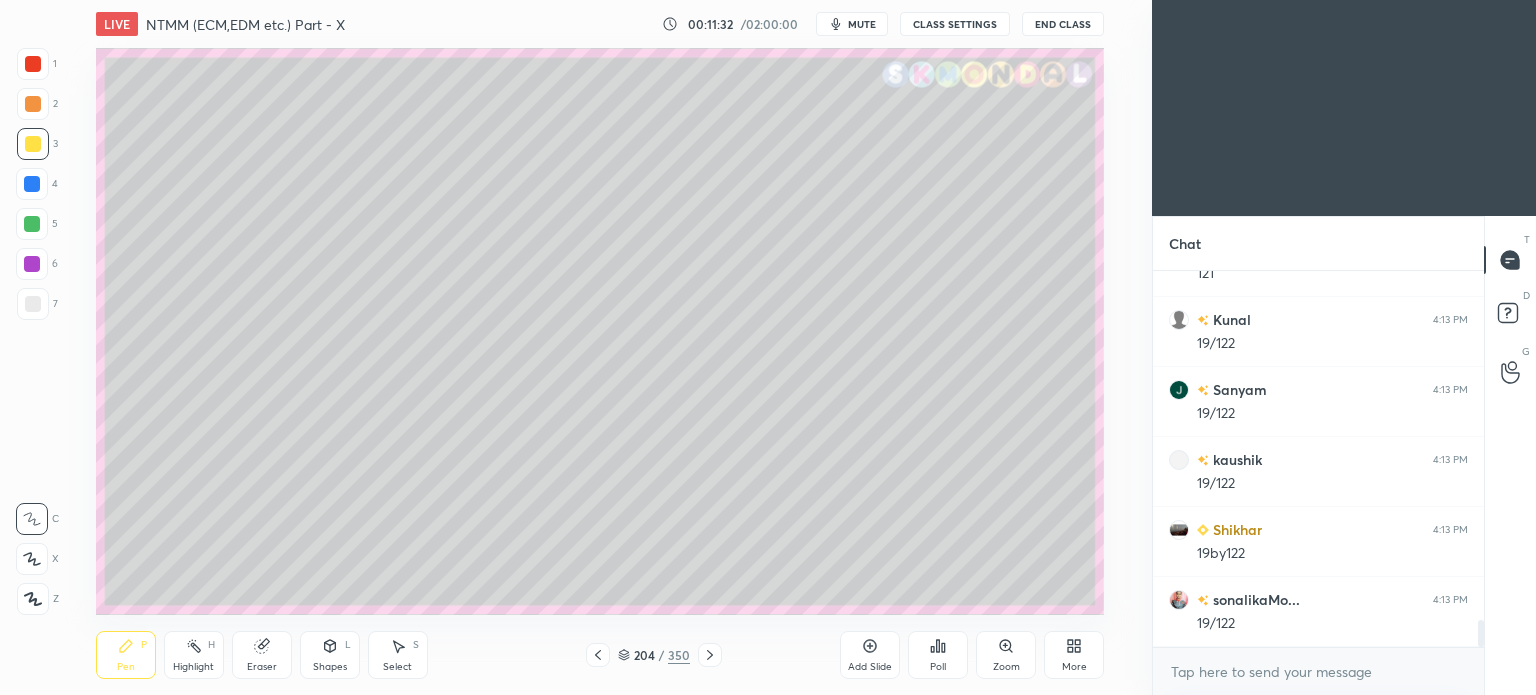 scroll, scrollTop: 4822, scrollLeft: 0, axis: vertical 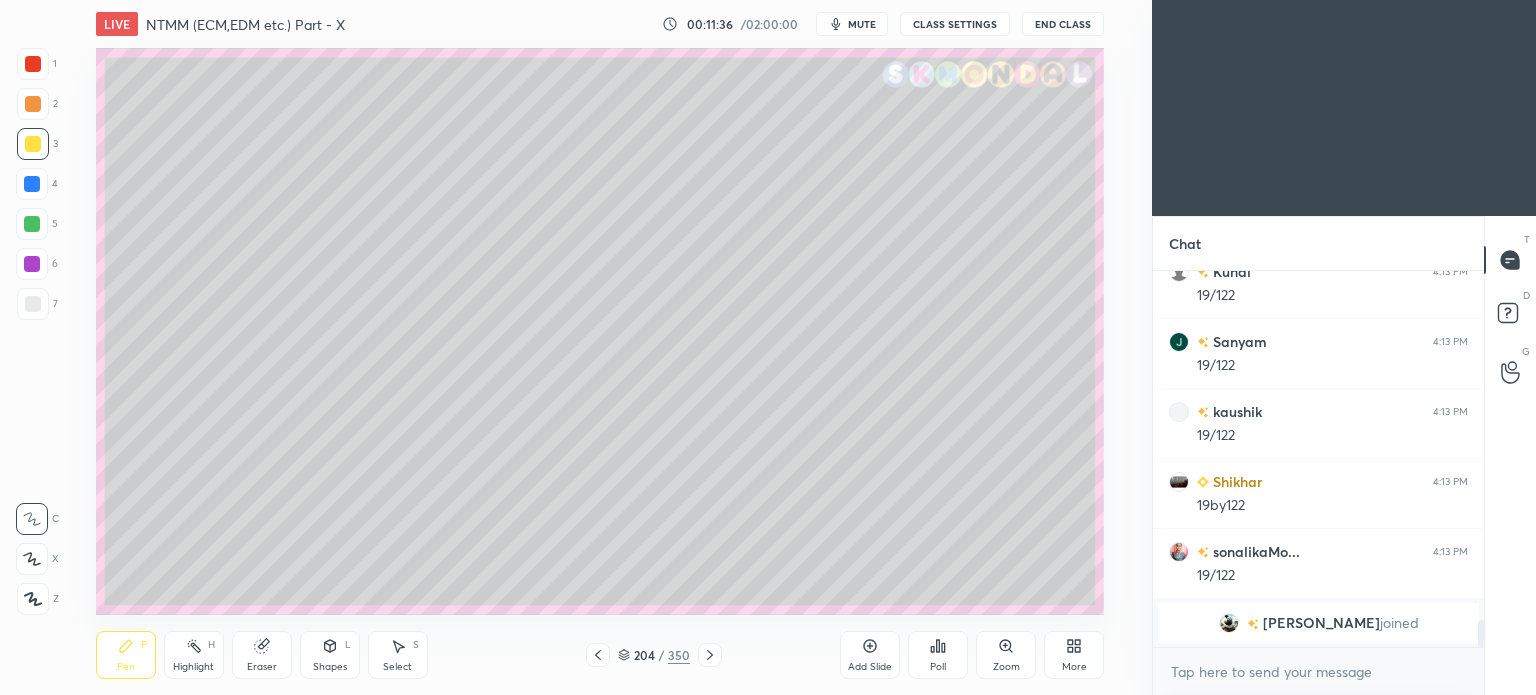 click 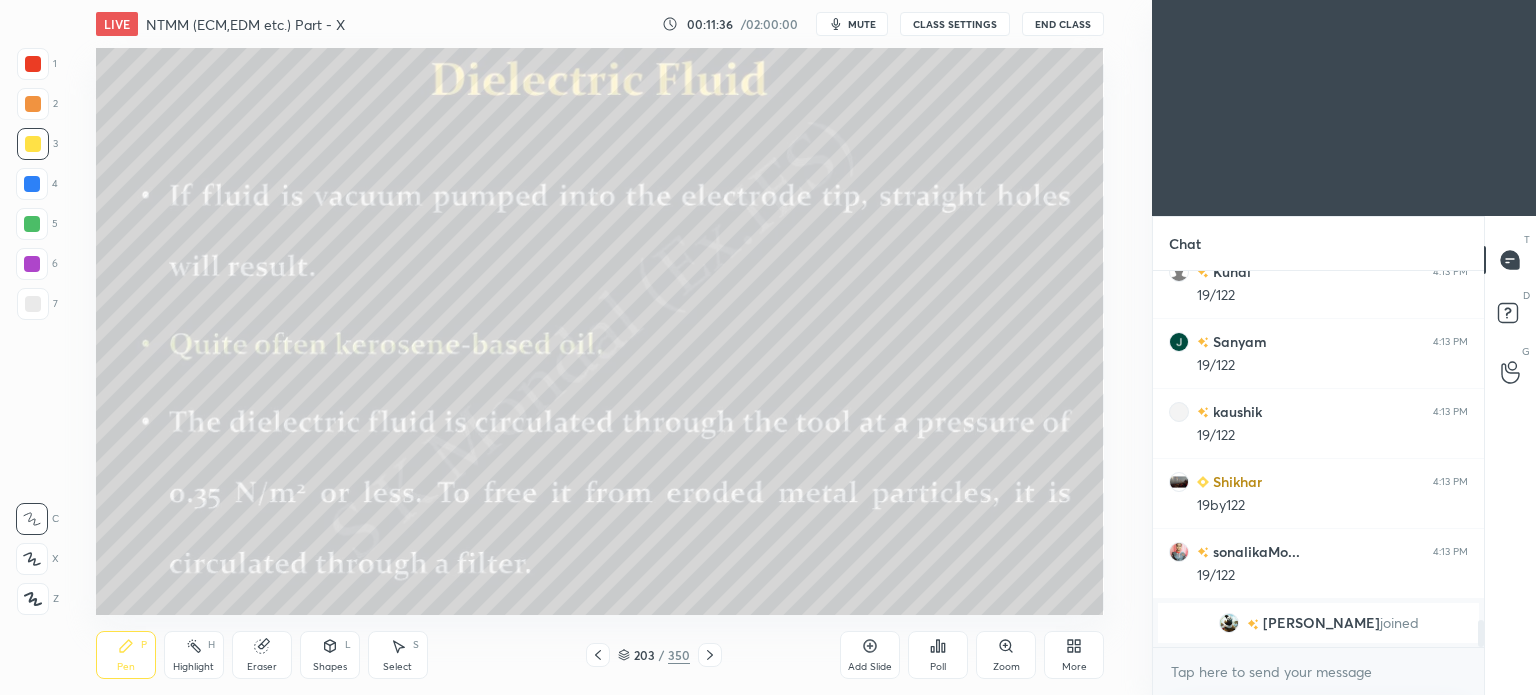 click on "Highlight H" at bounding box center (194, 655) 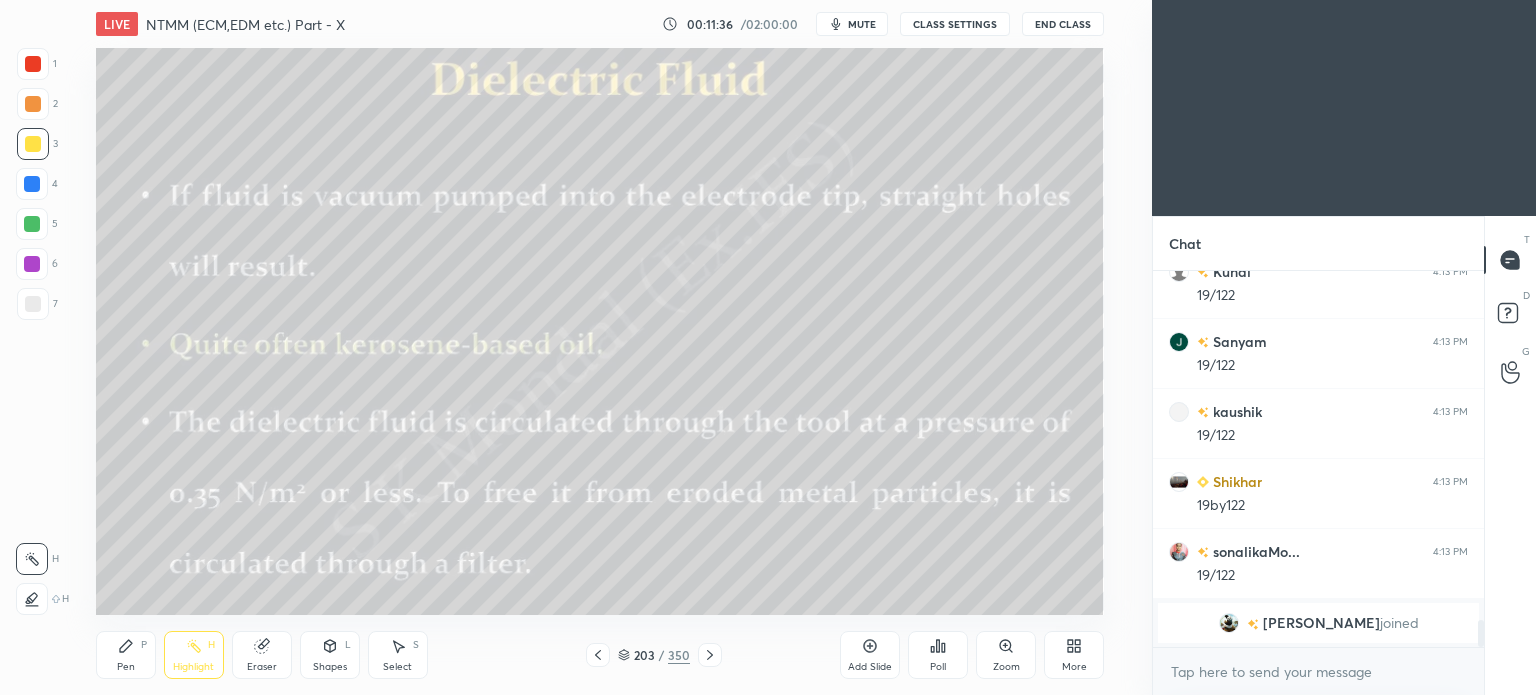 click on "Highlight H" at bounding box center [194, 655] 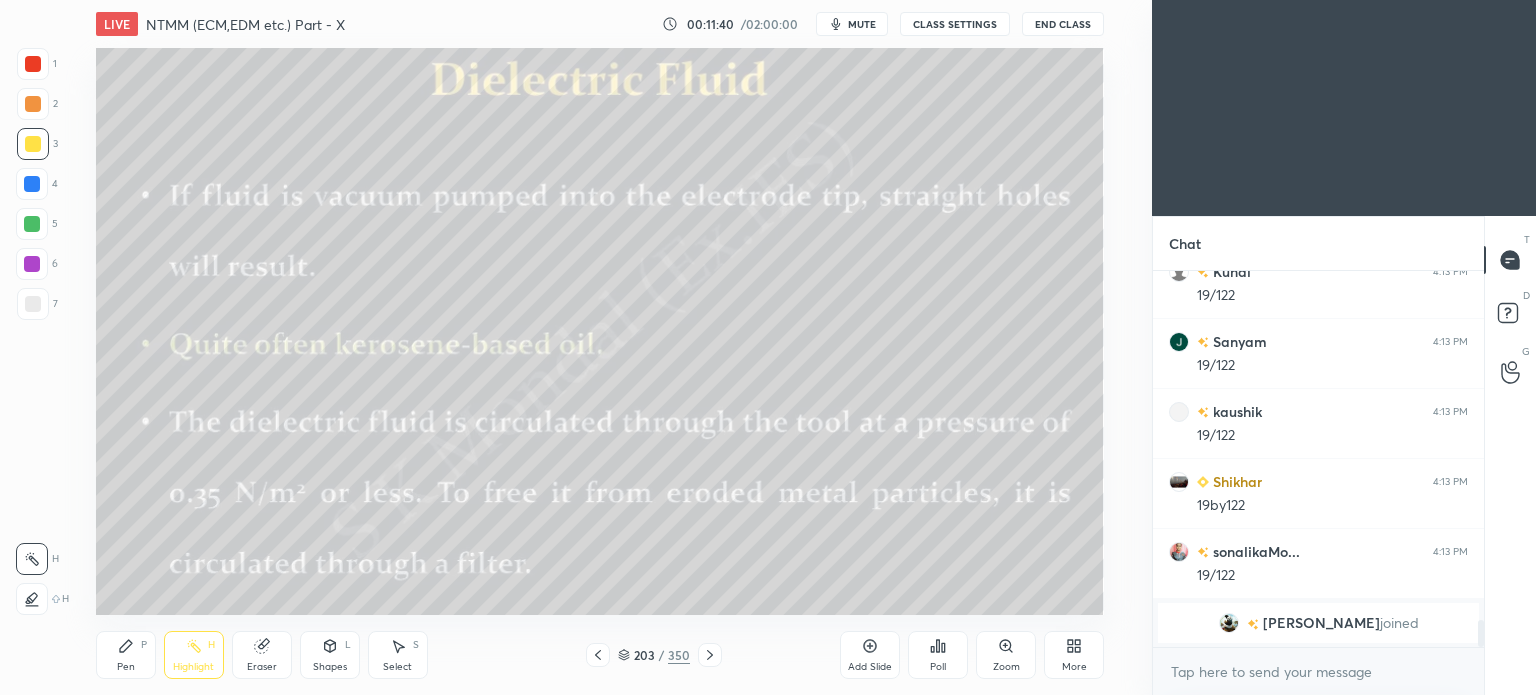 click 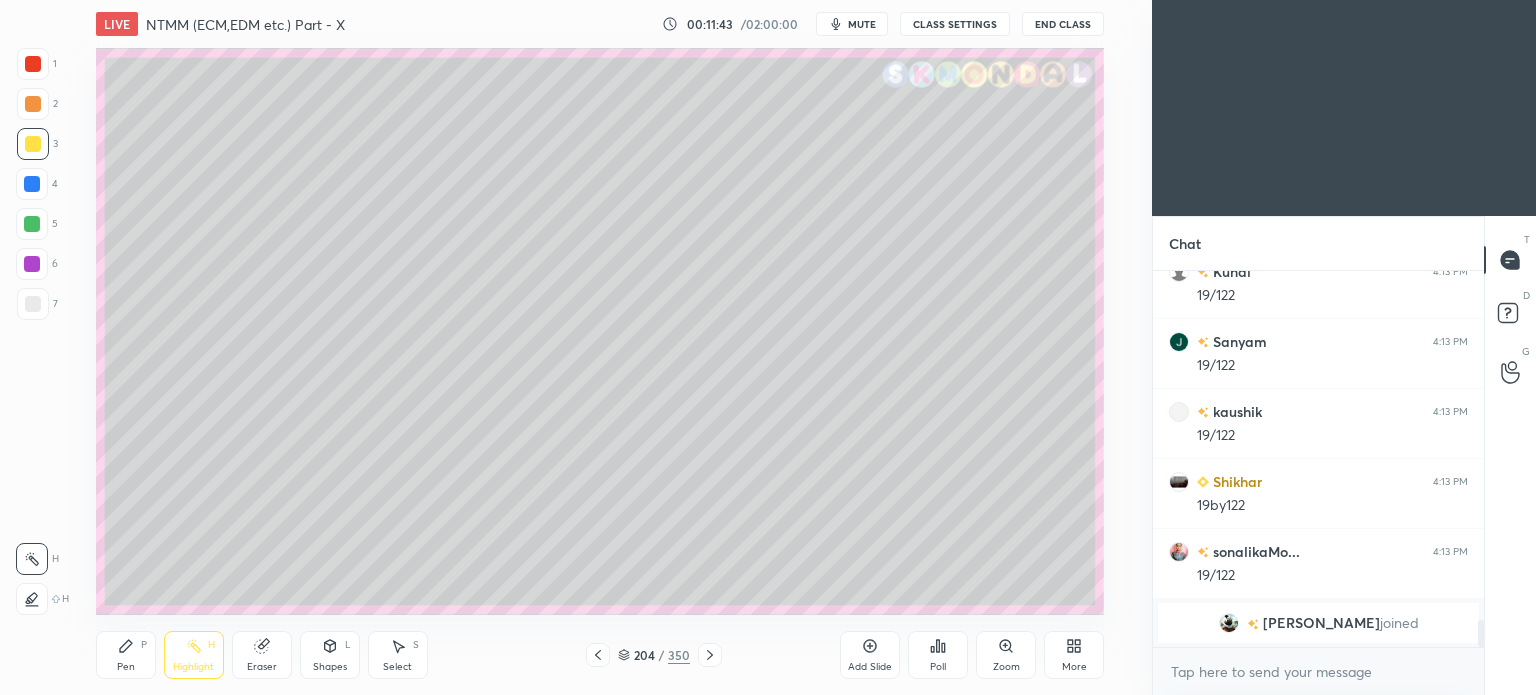 click on "Pen P" at bounding box center [126, 655] 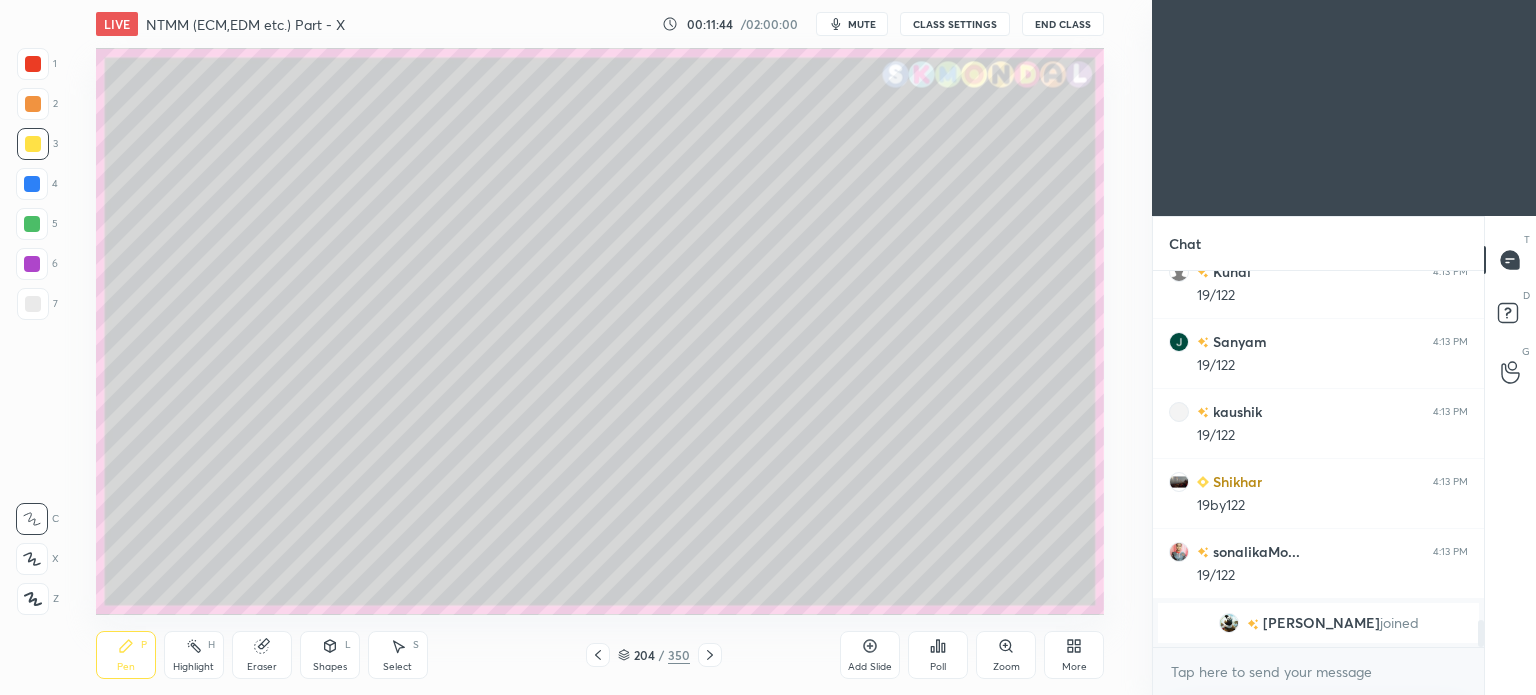 click at bounding box center [33, 144] 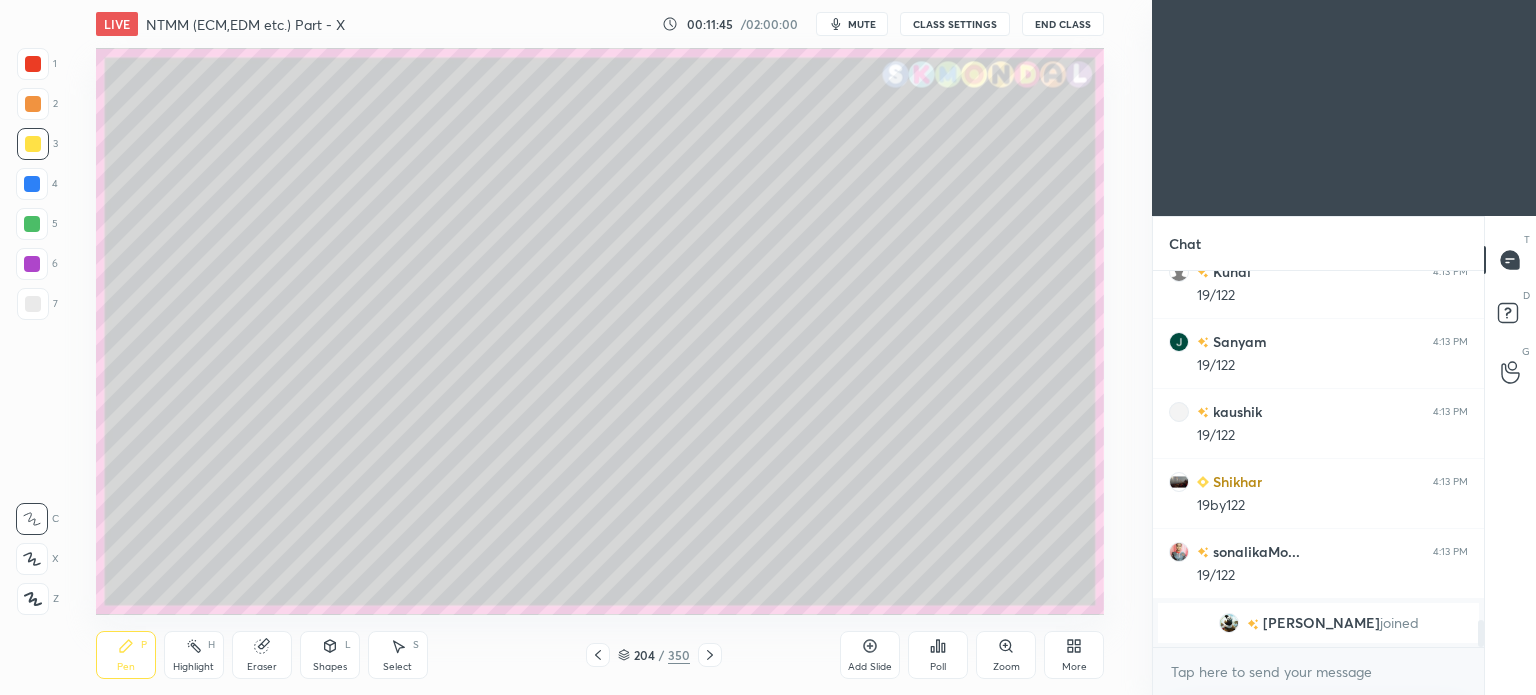 click on "Shapes" at bounding box center [330, 667] 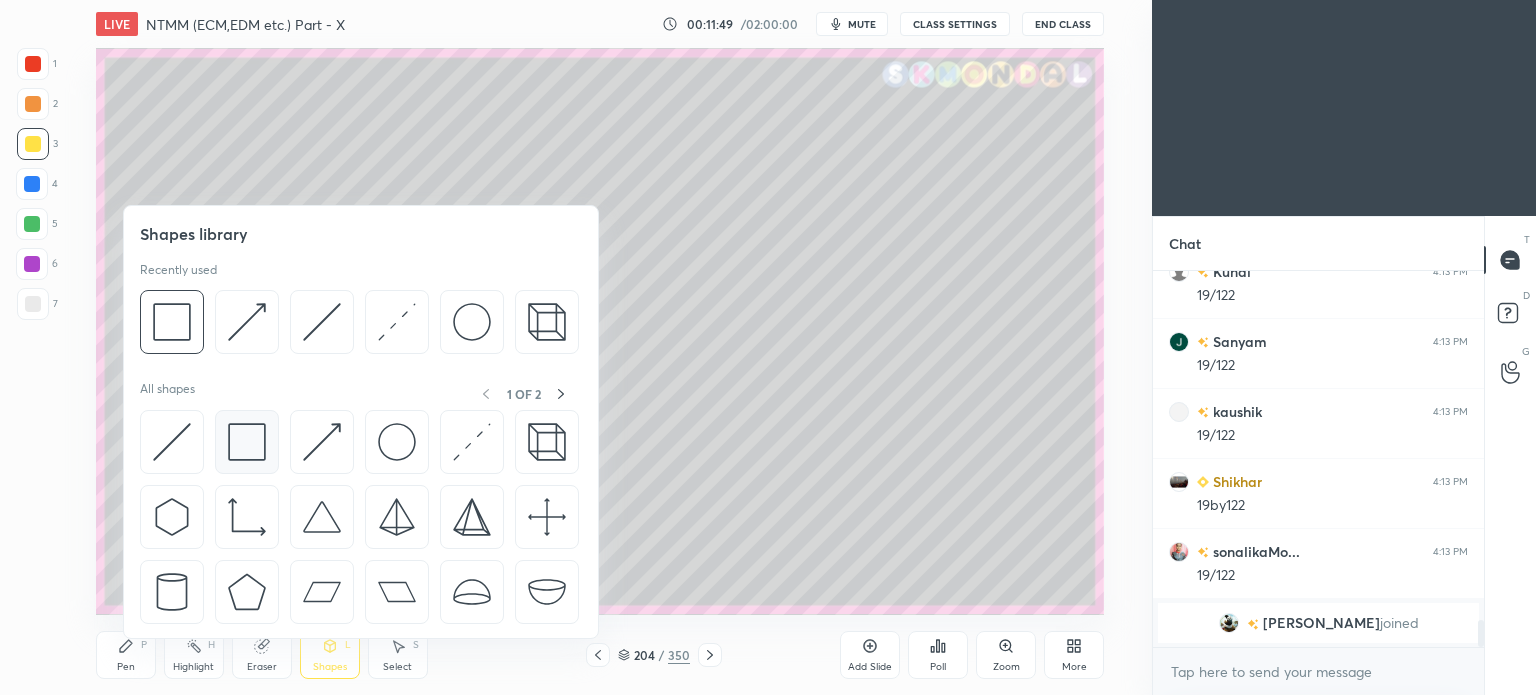 click at bounding box center [247, 442] 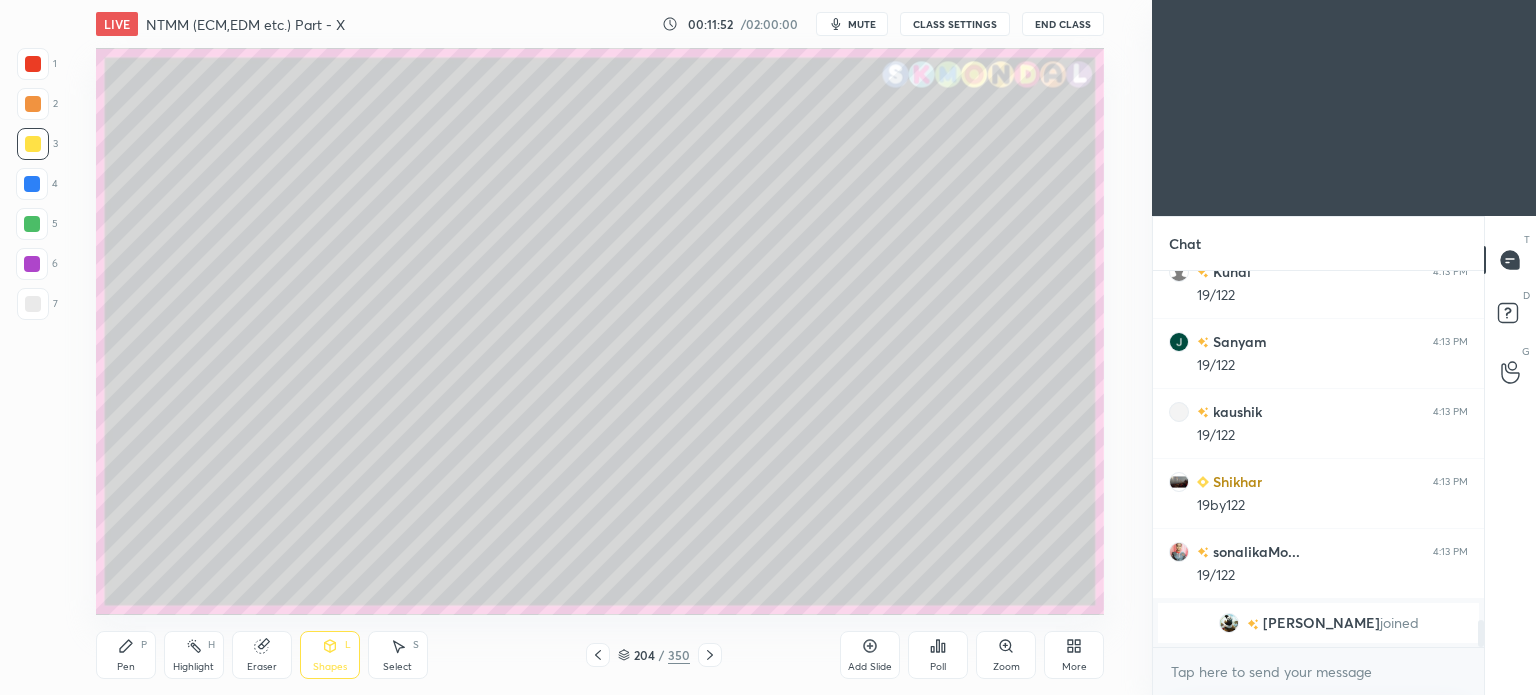 click 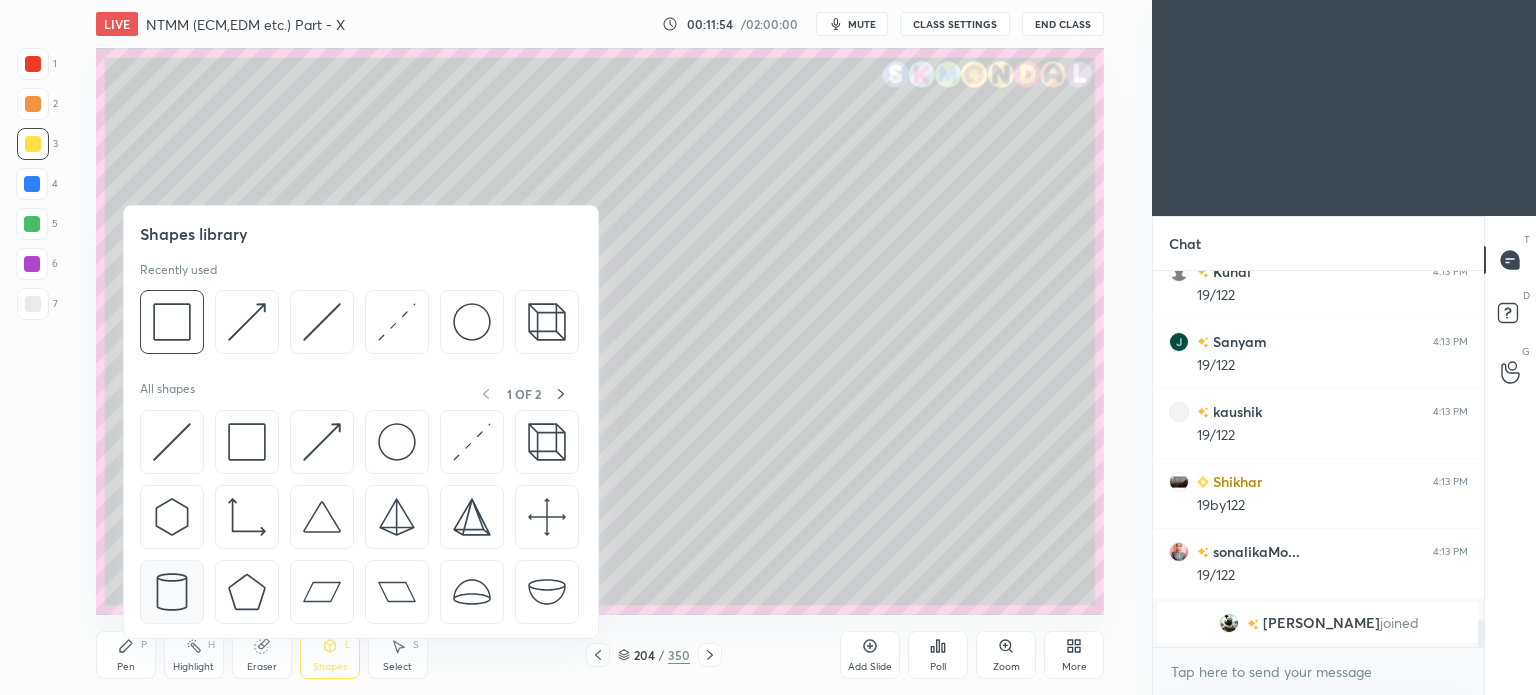 click at bounding box center [172, 592] 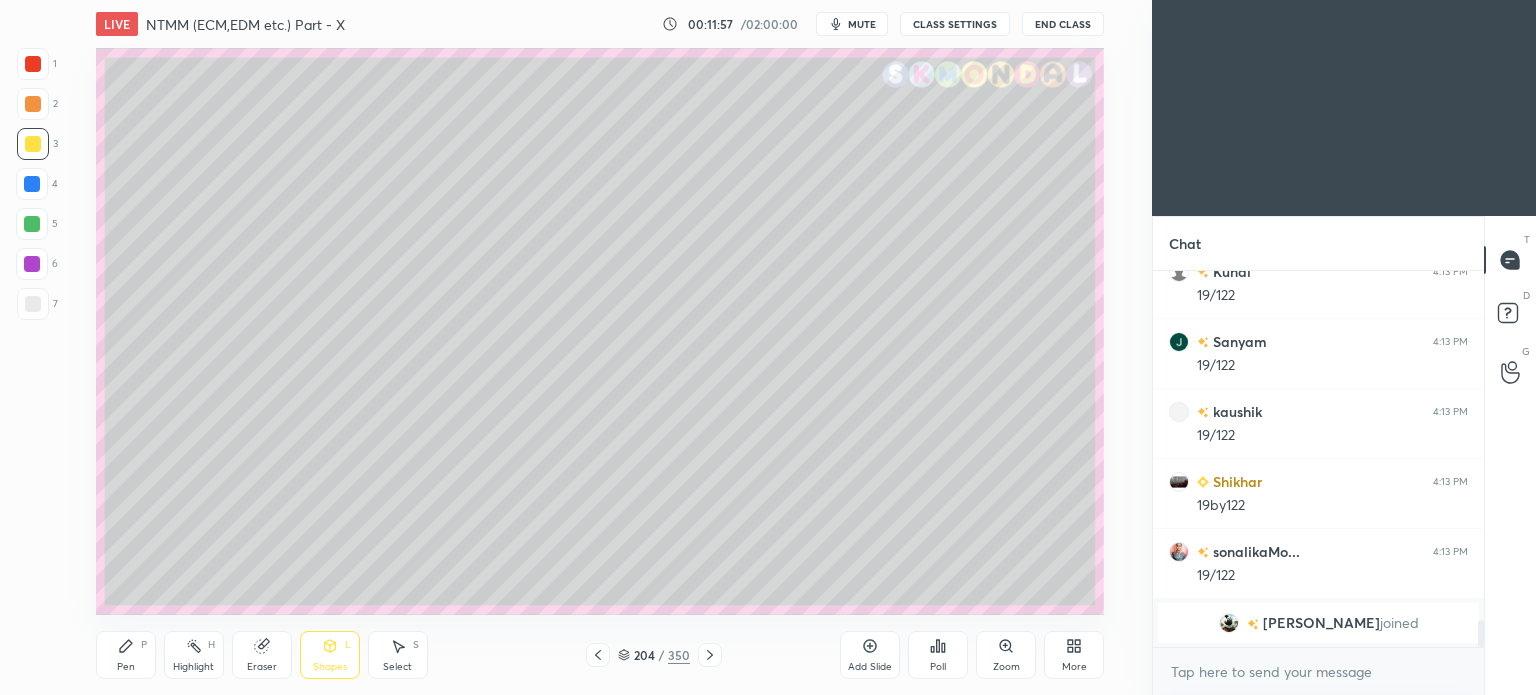 click on "Shapes L" at bounding box center (330, 655) 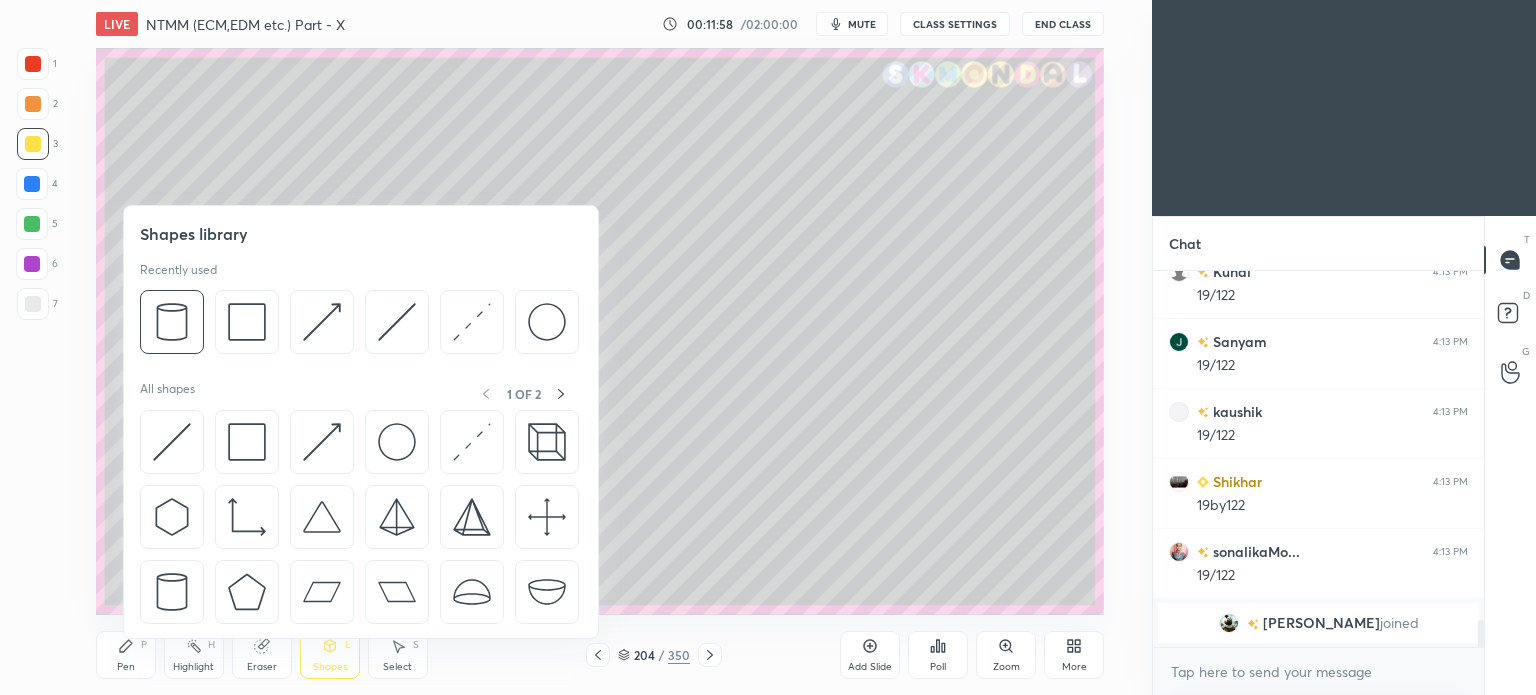 click 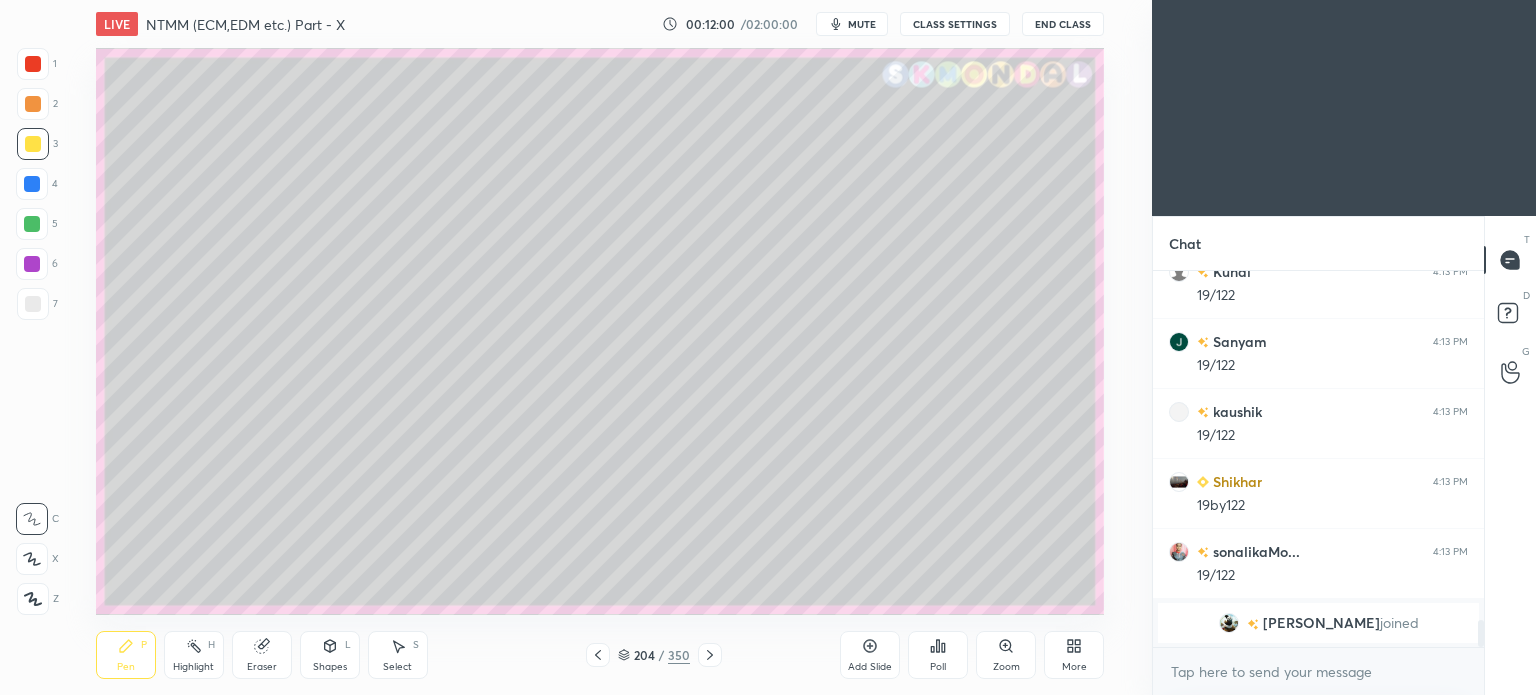 click 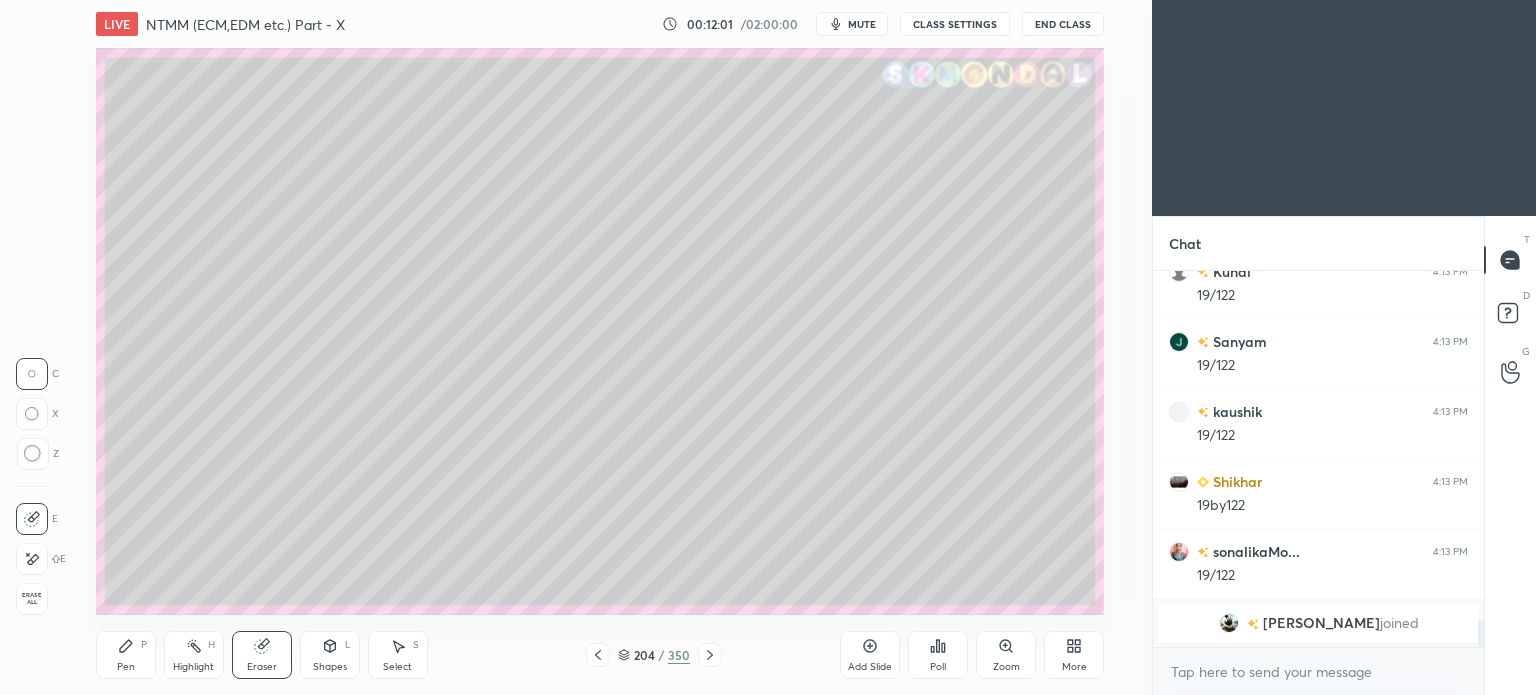 click at bounding box center [32, 519] 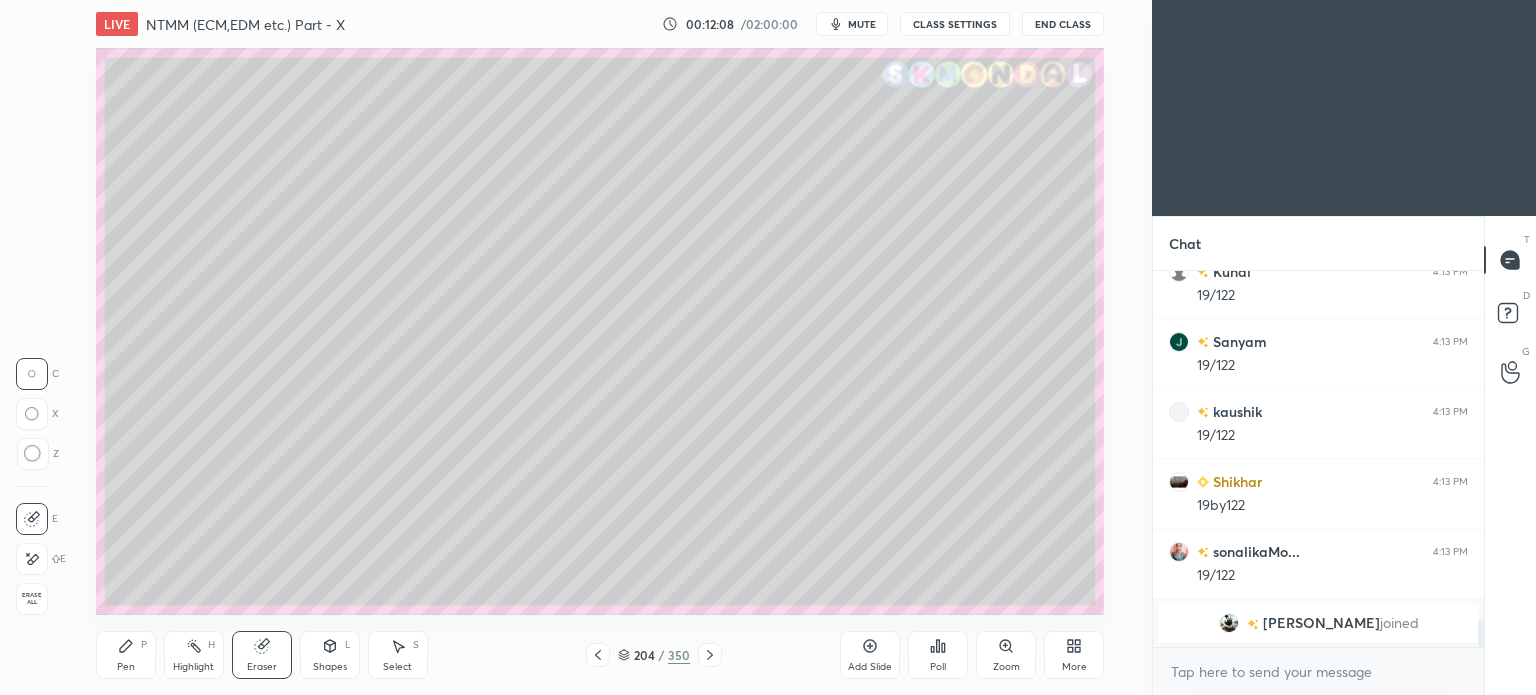 click on "Pen P" at bounding box center [126, 655] 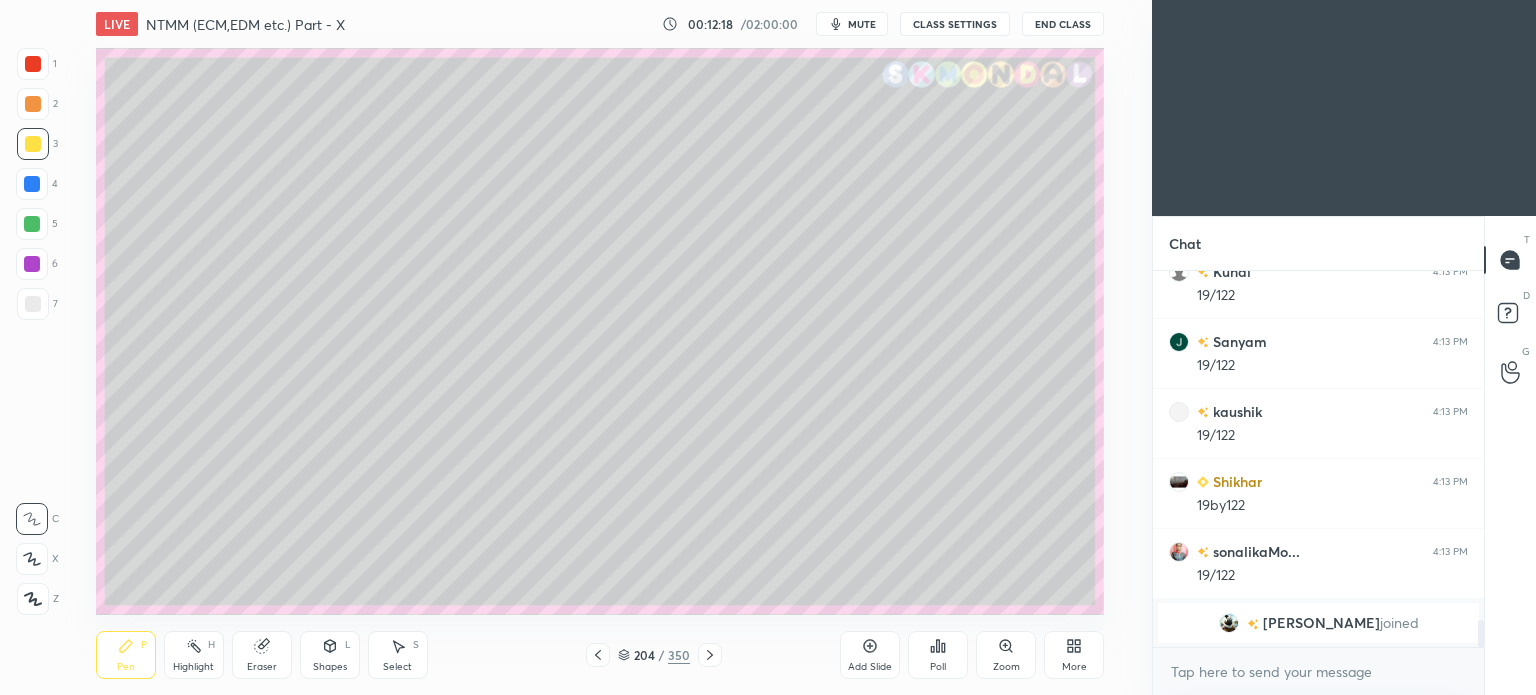 click on "Eraser" at bounding box center [262, 655] 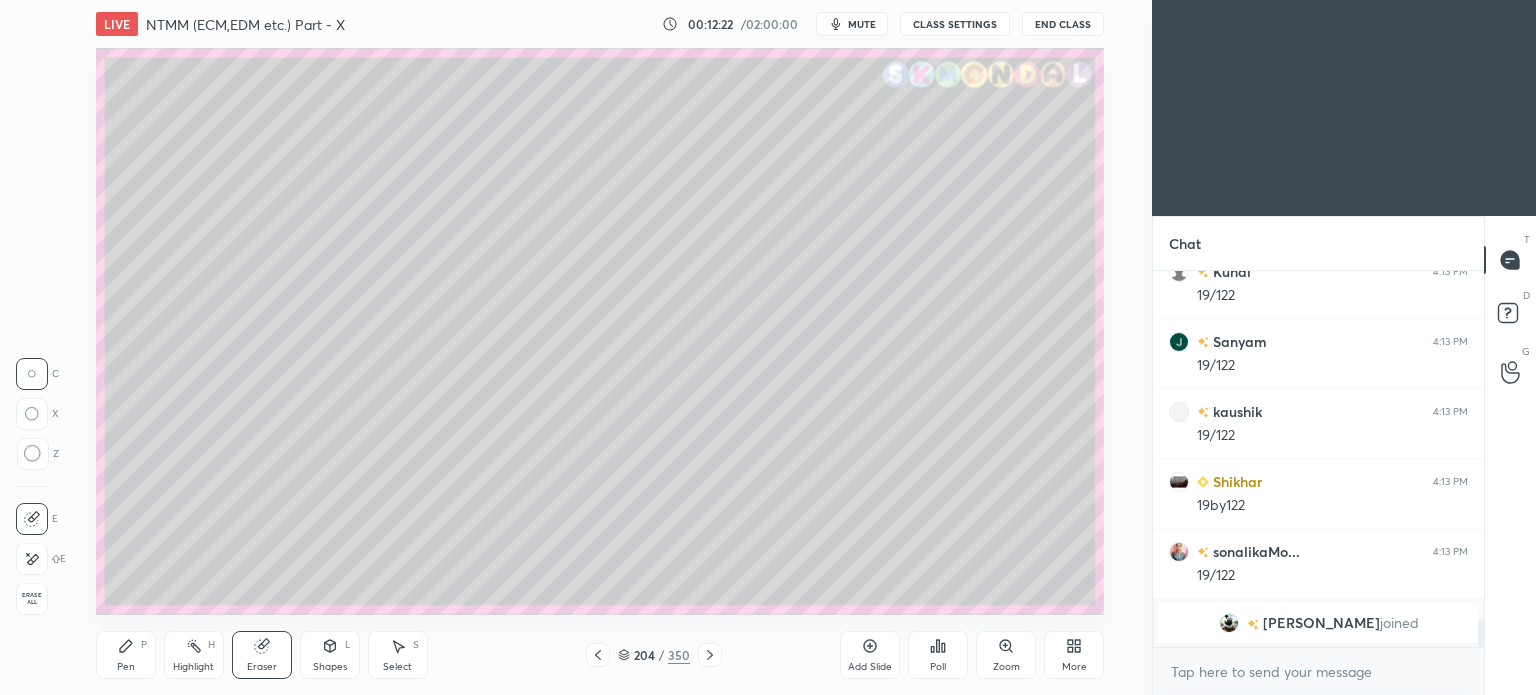 click on "P" at bounding box center (144, 645) 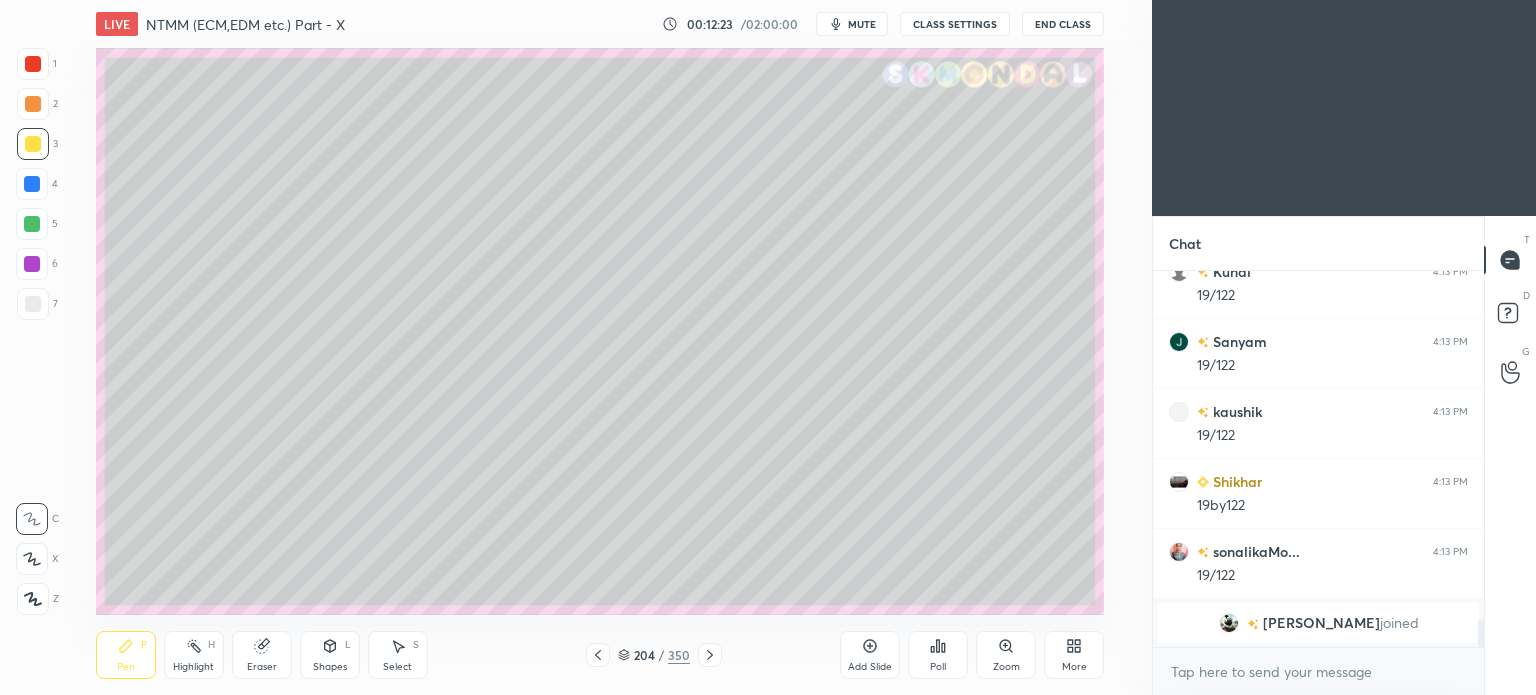 click on "P" at bounding box center [144, 645] 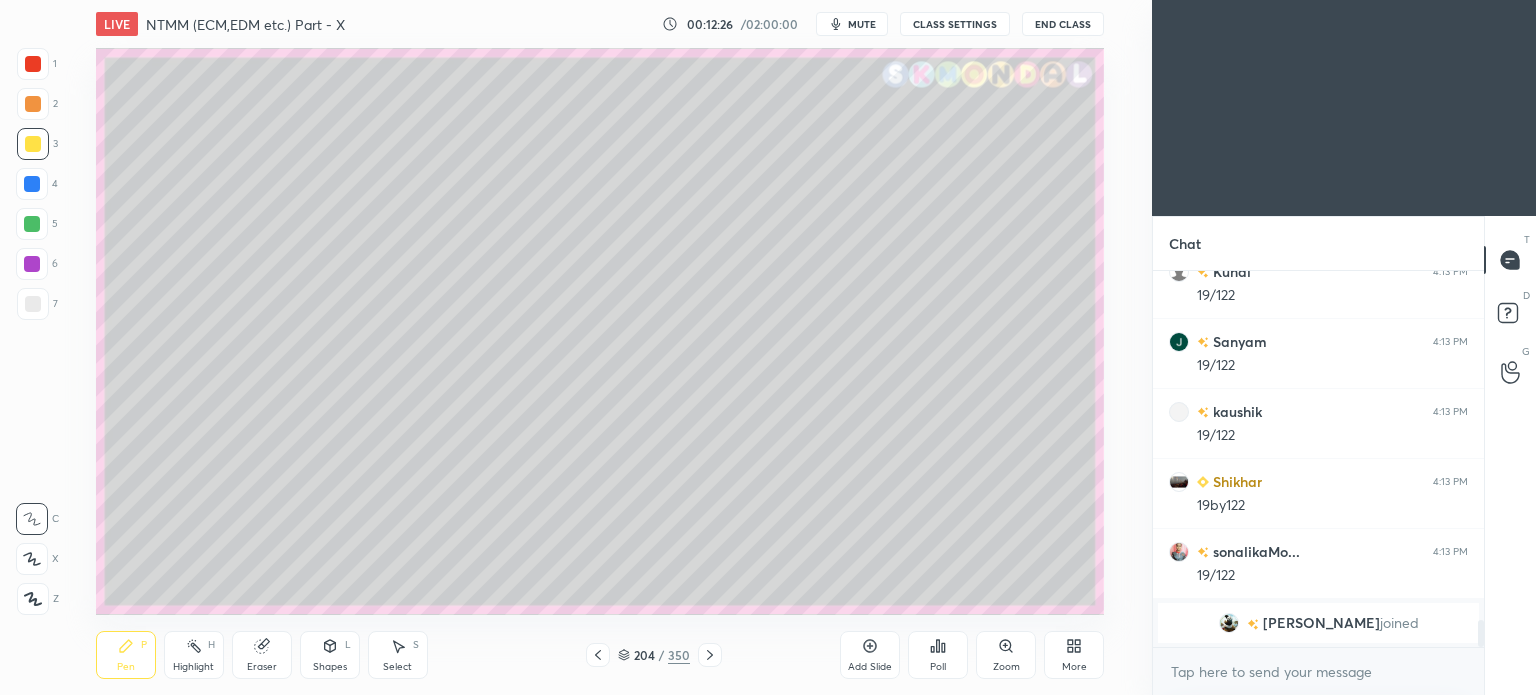 click at bounding box center (32, 224) 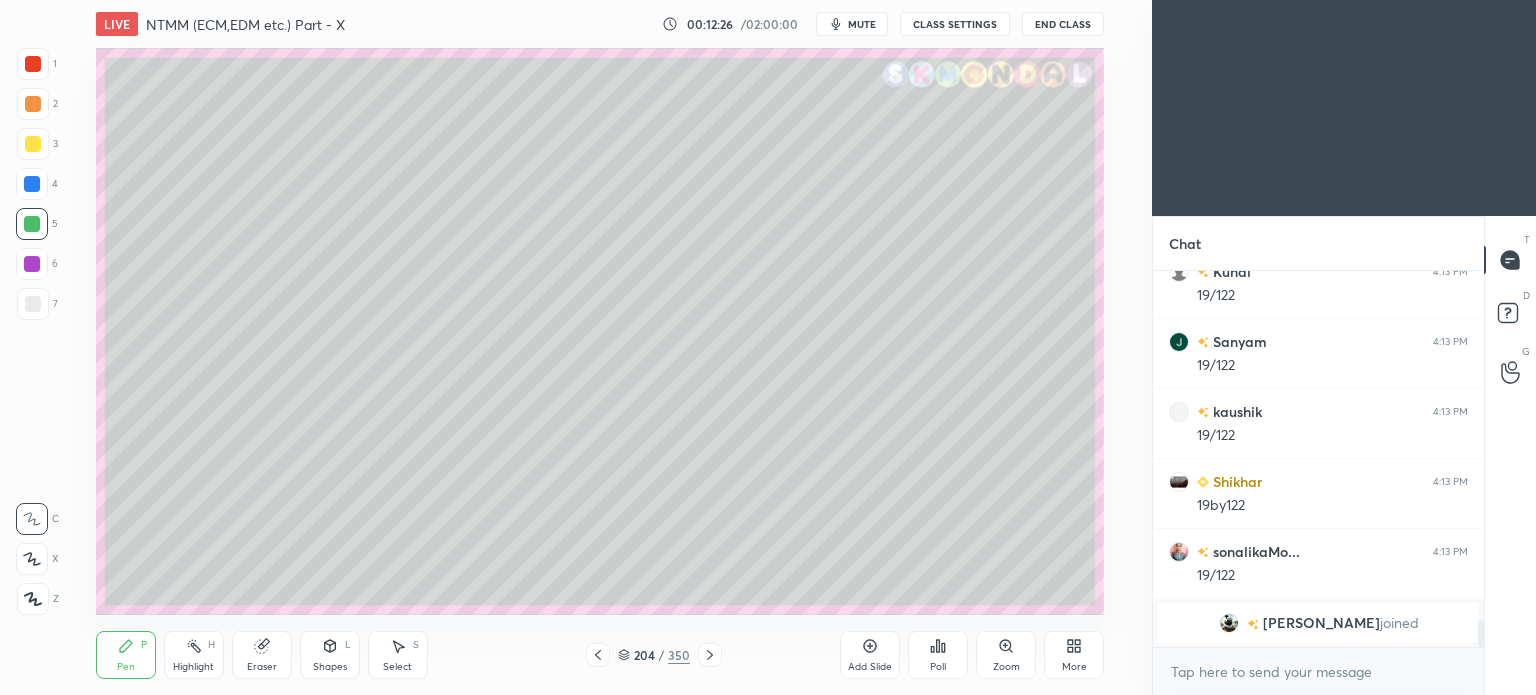 click at bounding box center (32, 224) 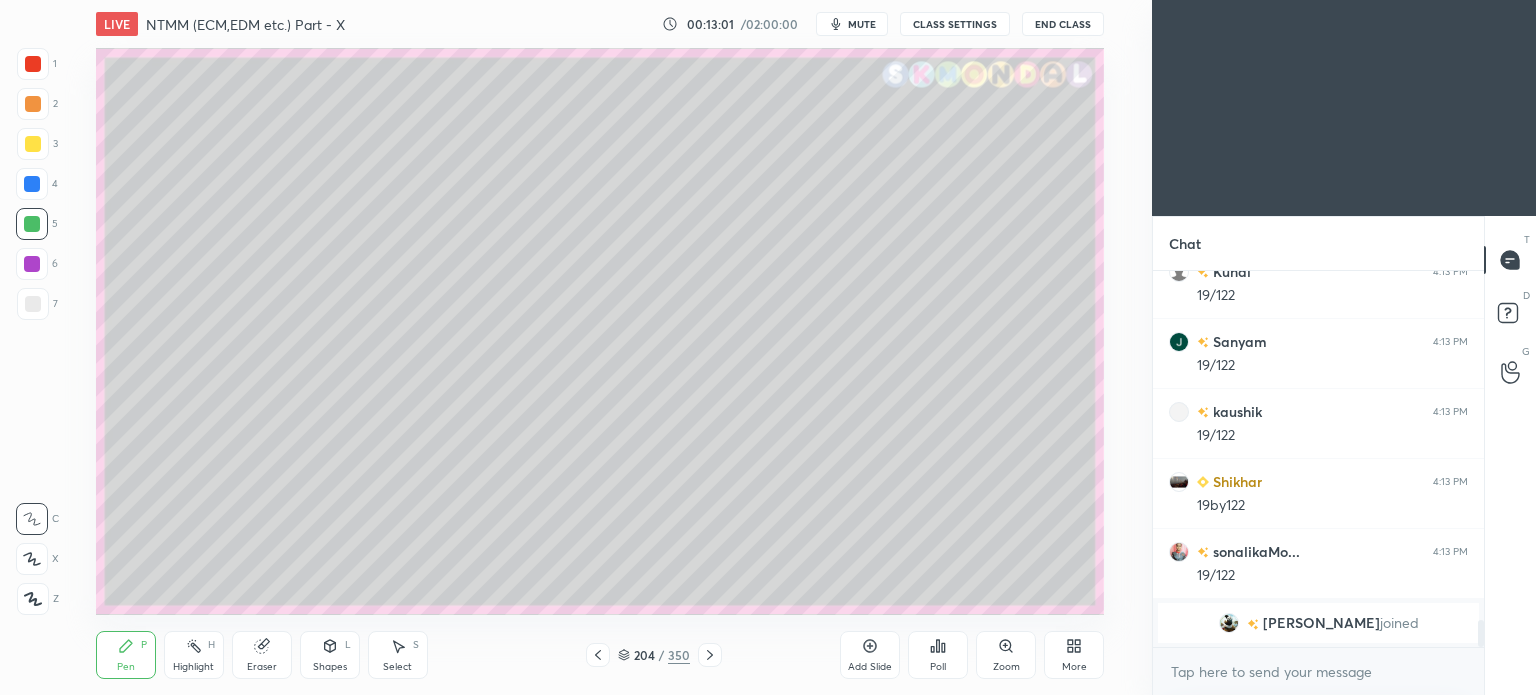 scroll, scrollTop: 4600, scrollLeft: 0, axis: vertical 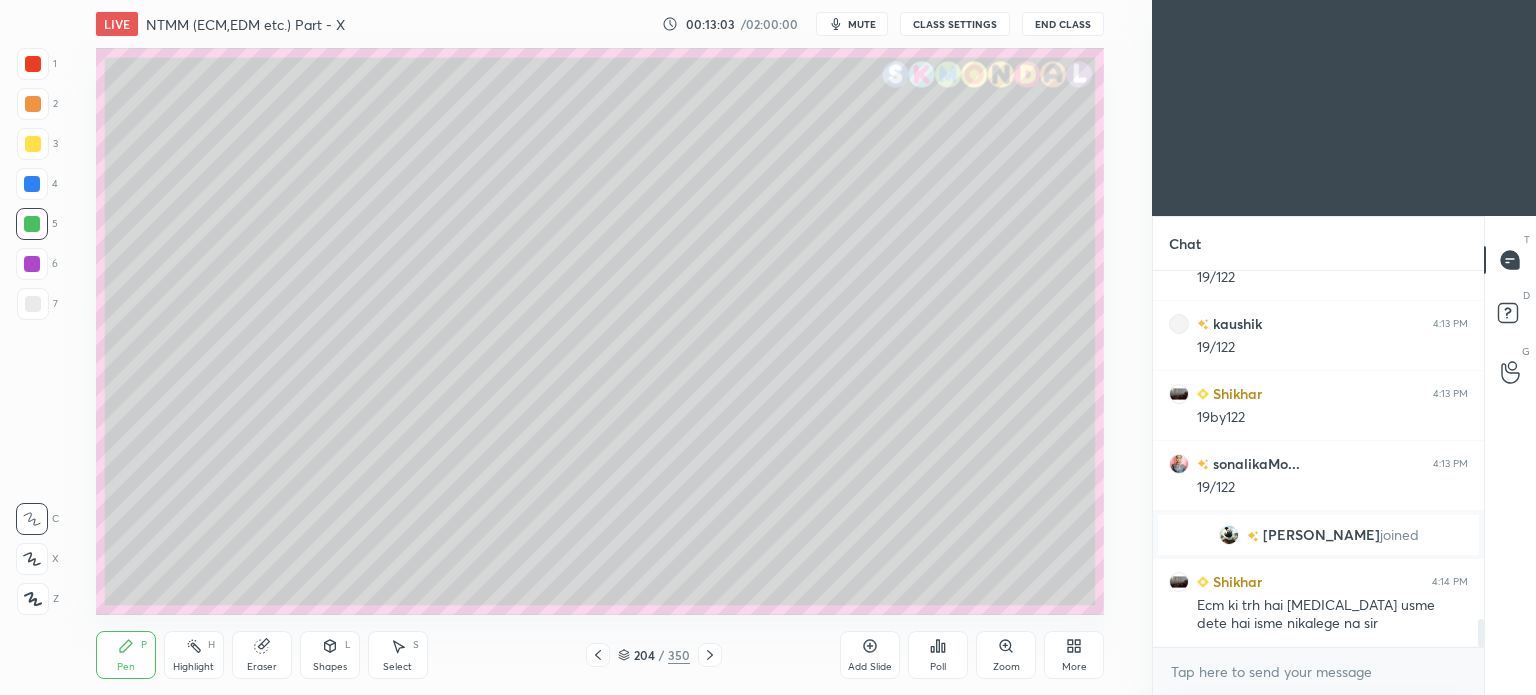 click at bounding box center [32, 264] 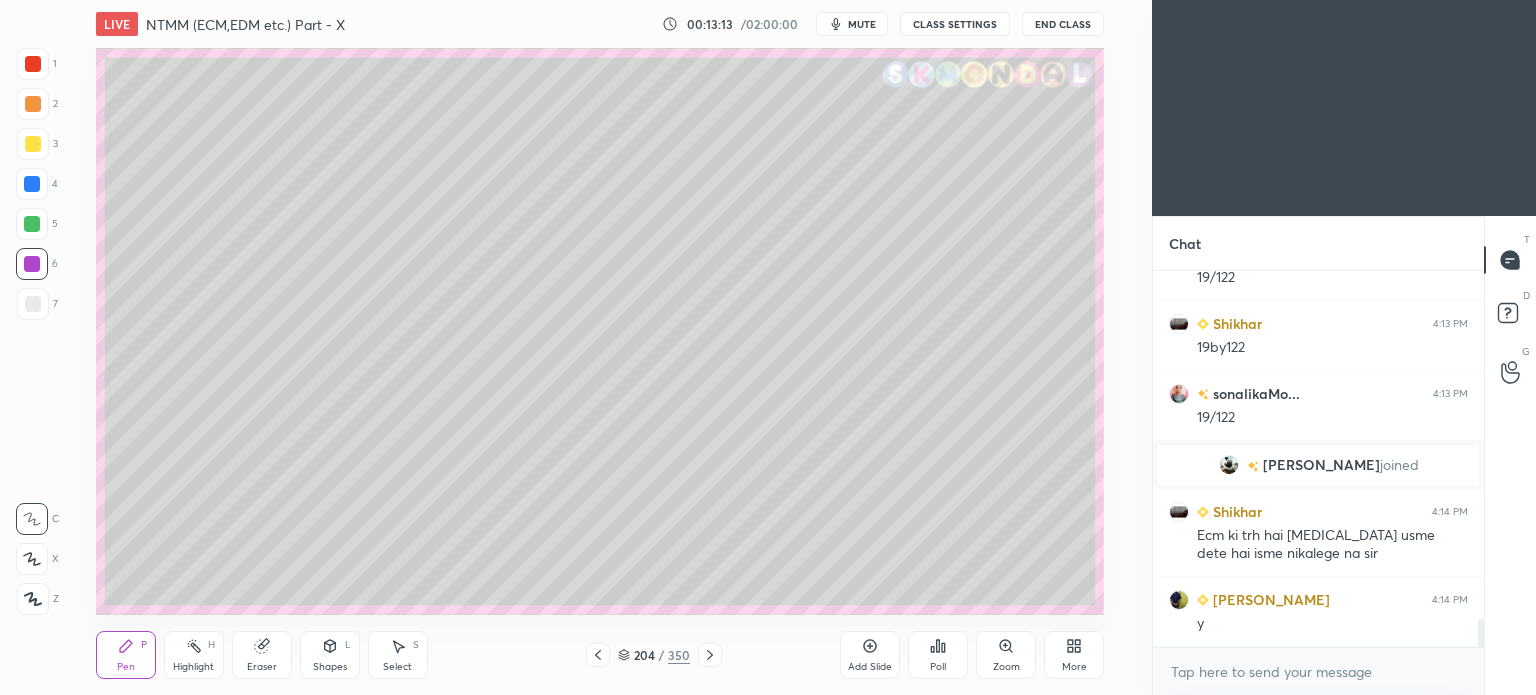 scroll, scrollTop: 4740, scrollLeft: 0, axis: vertical 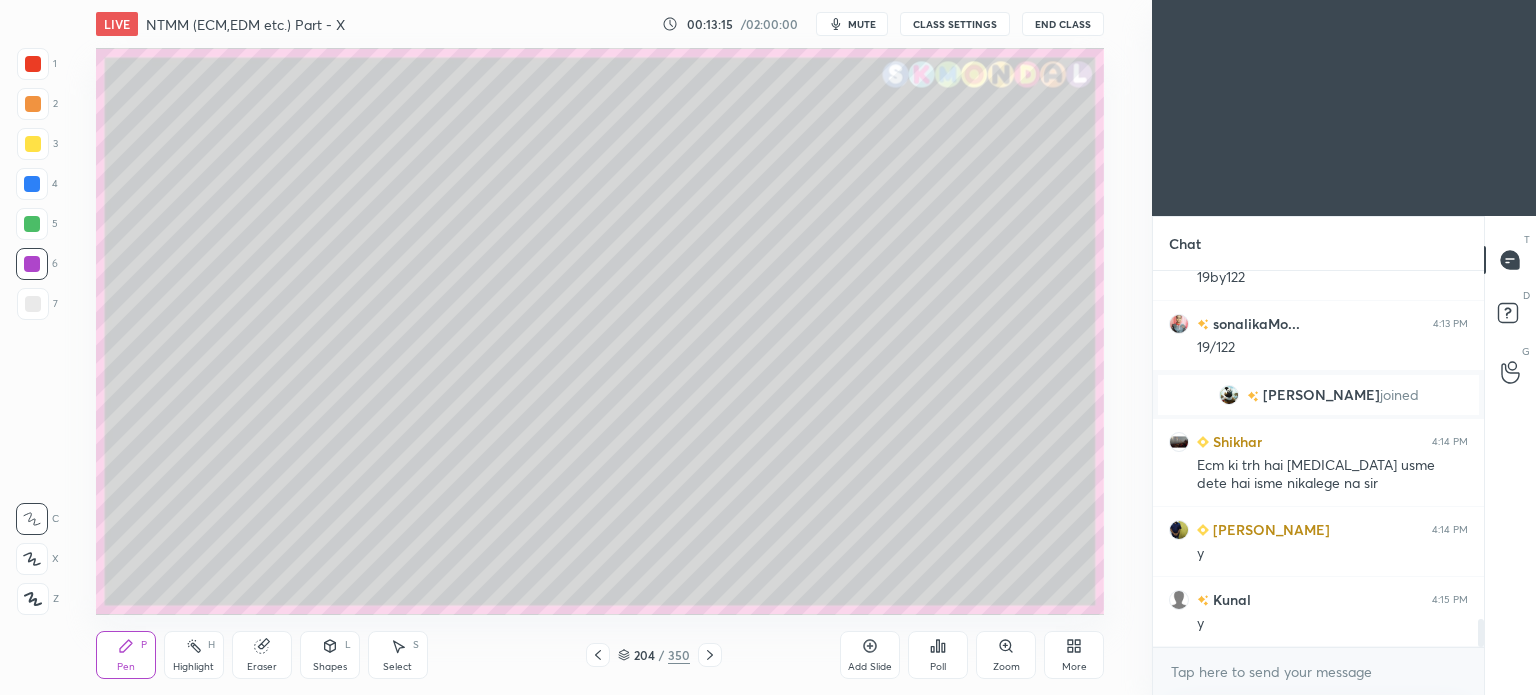 click on "Highlight" at bounding box center [193, 667] 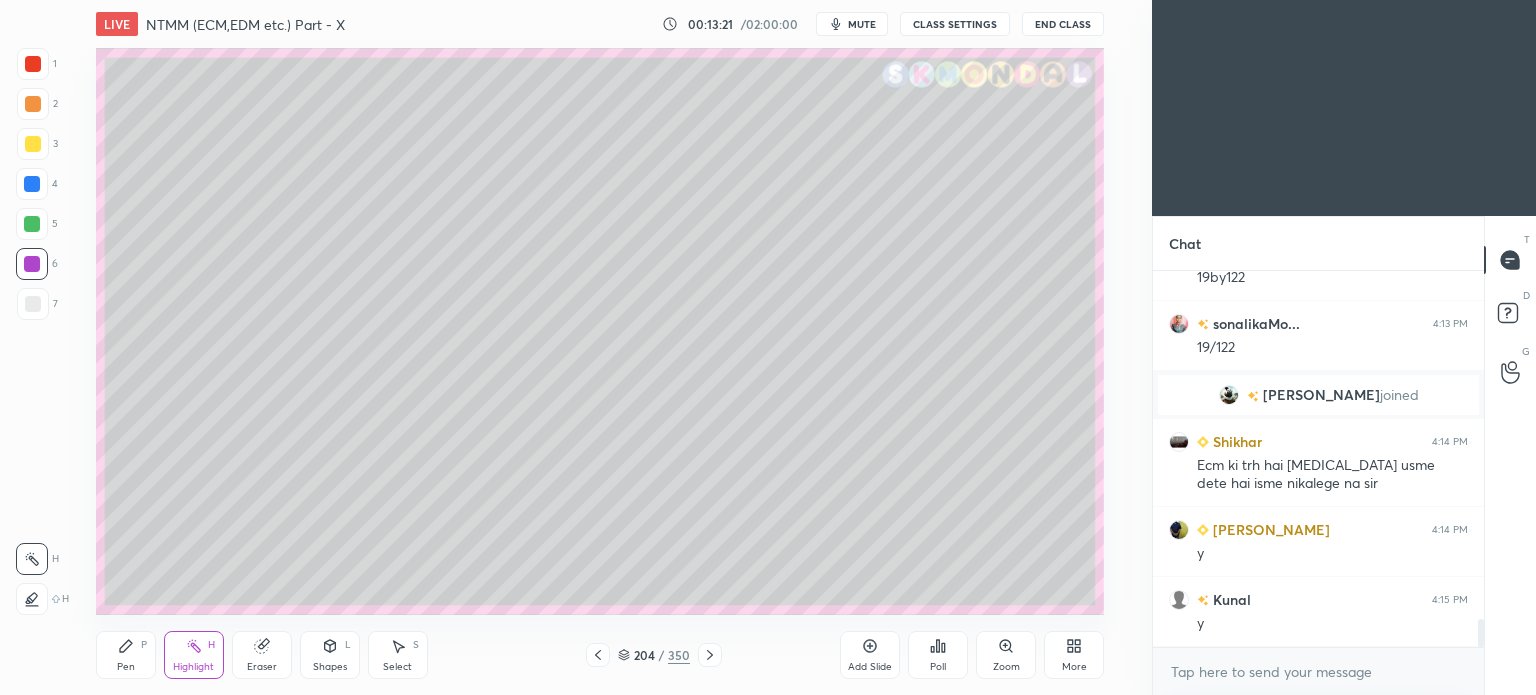 click on "Pen" at bounding box center [126, 667] 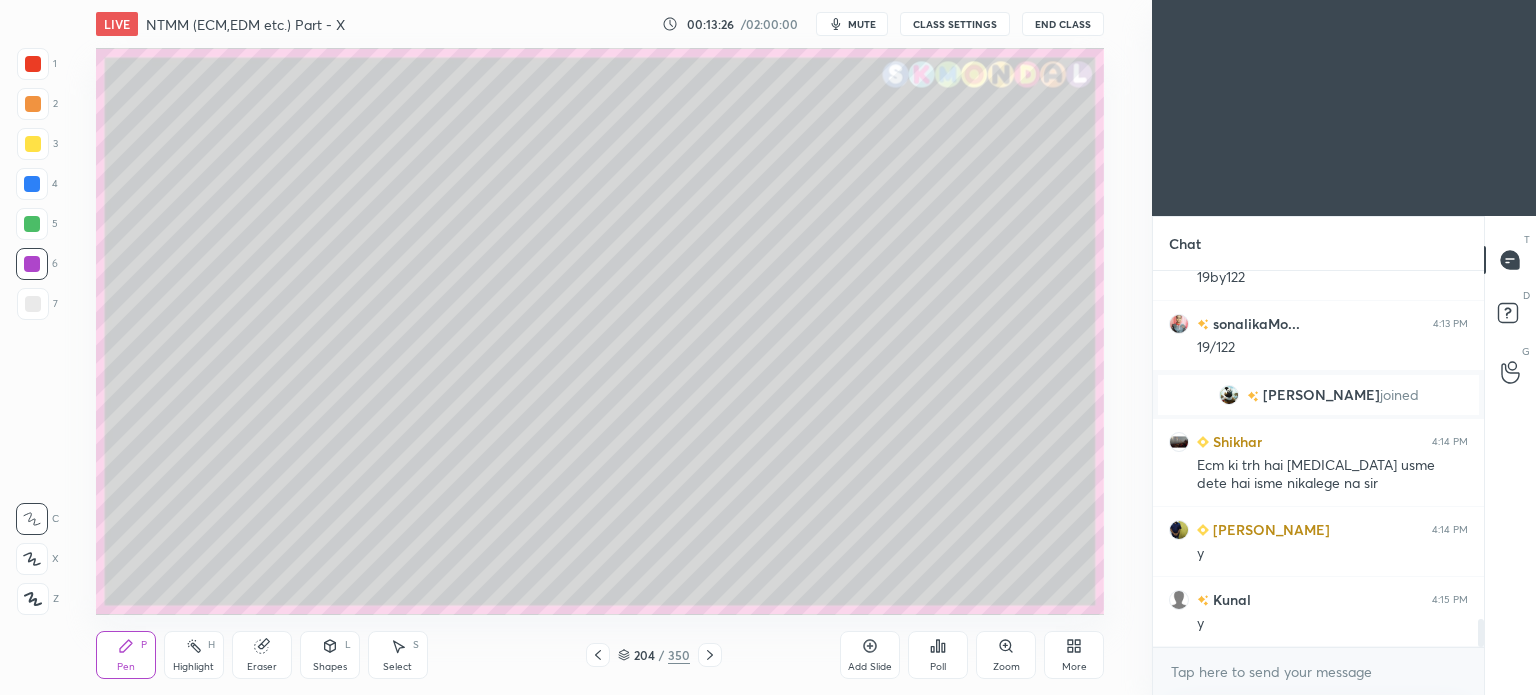 click on "Select S" at bounding box center (398, 655) 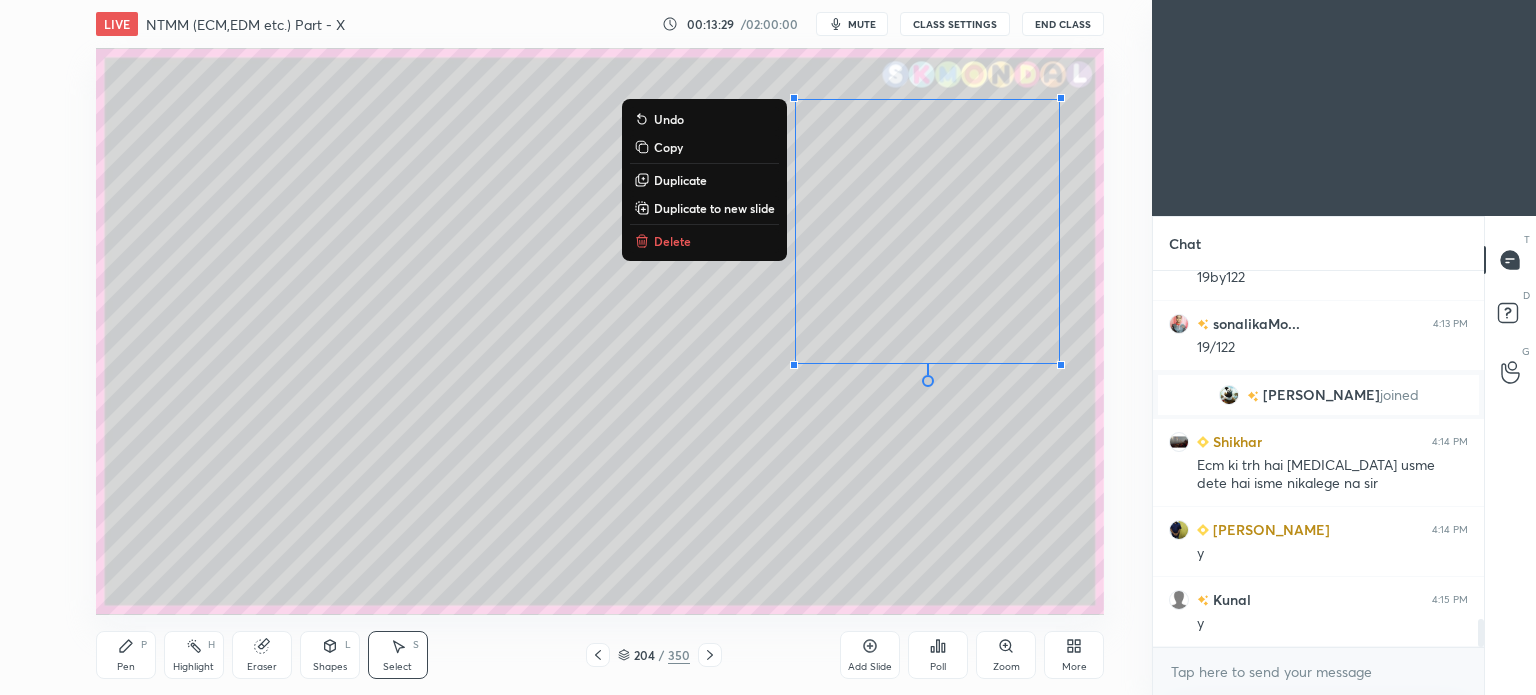 drag, startPoint x: 678, startPoint y: 70, endPoint x: 1130, endPoint y: 514, distance: 633.59296 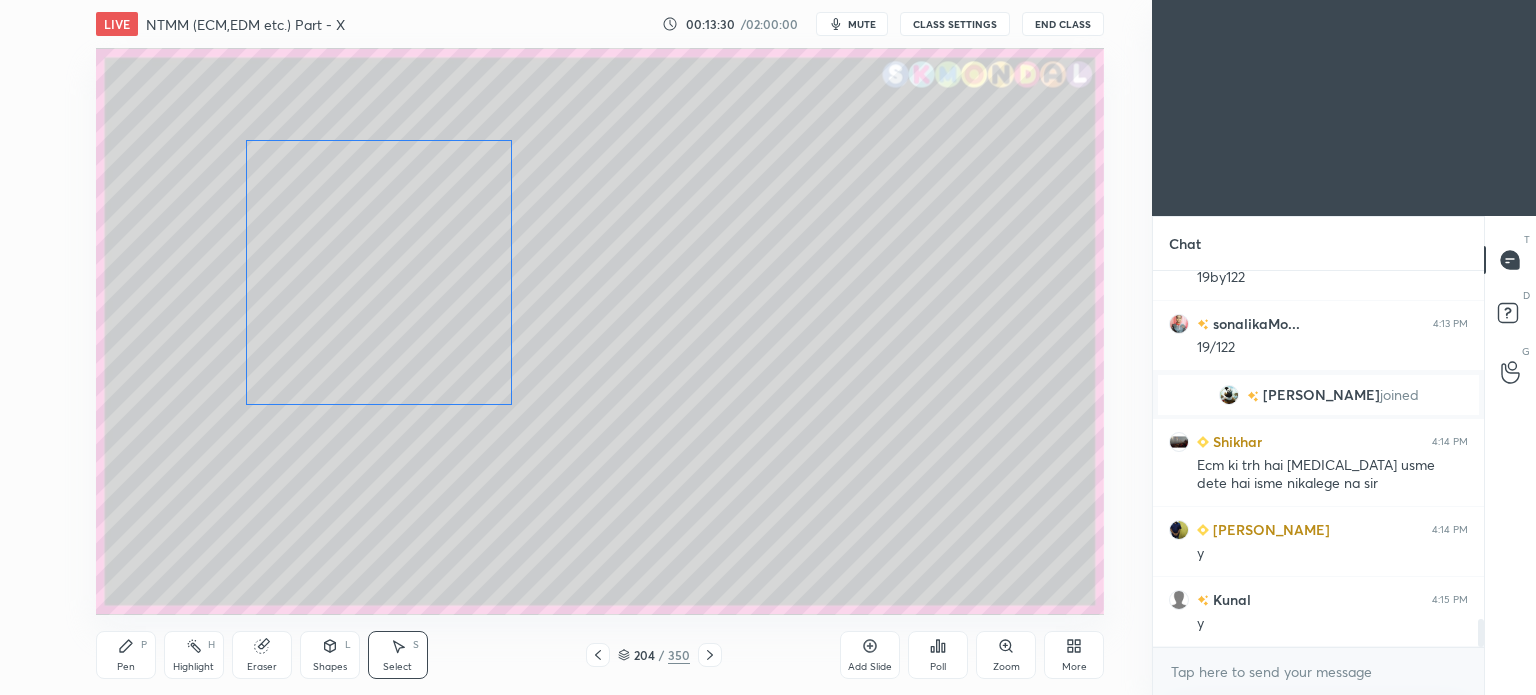 drag, startPoint x: 920, startPoint y: 239, endPoint x: 372, endPoint y: 279, distance: 549.4579 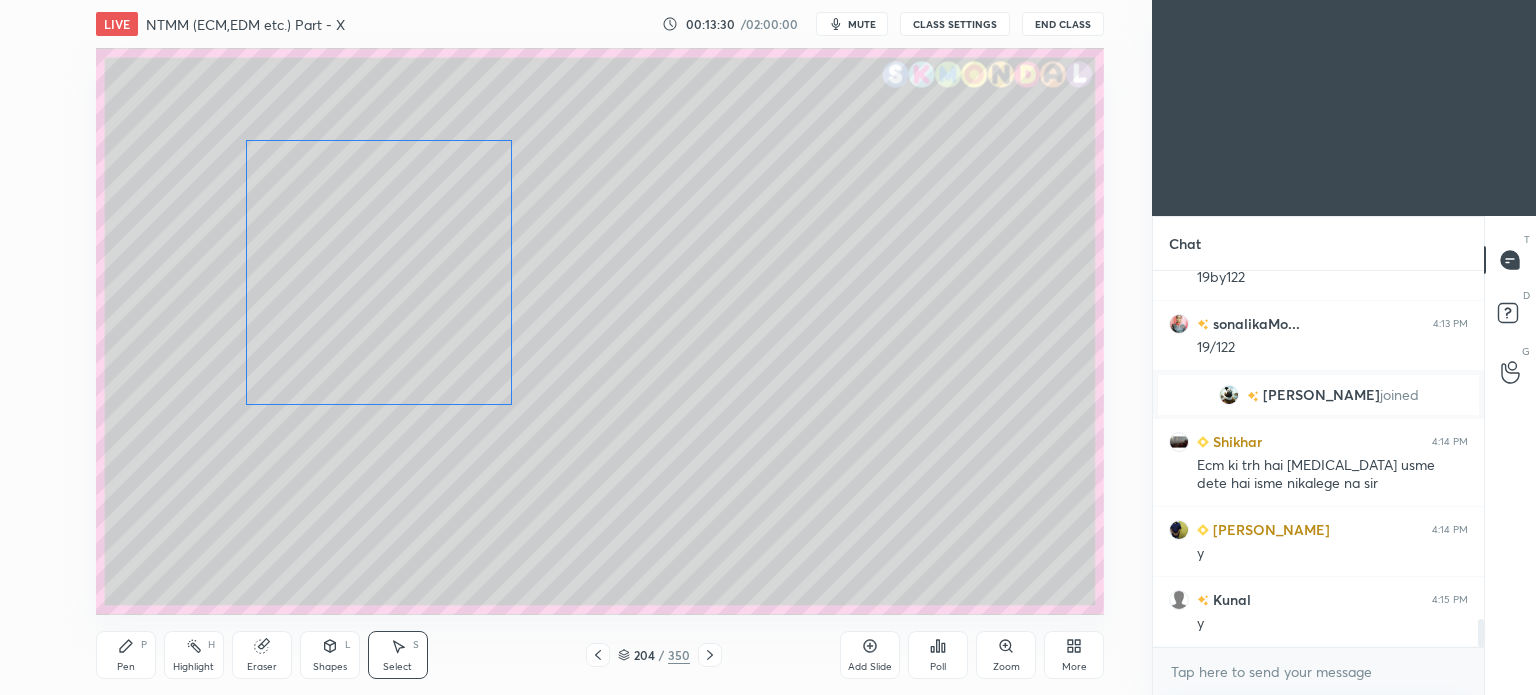 click on "0 ° Undo Copy Duplicate Duplicate to new slide Delete" at bounding box center (600, 331) 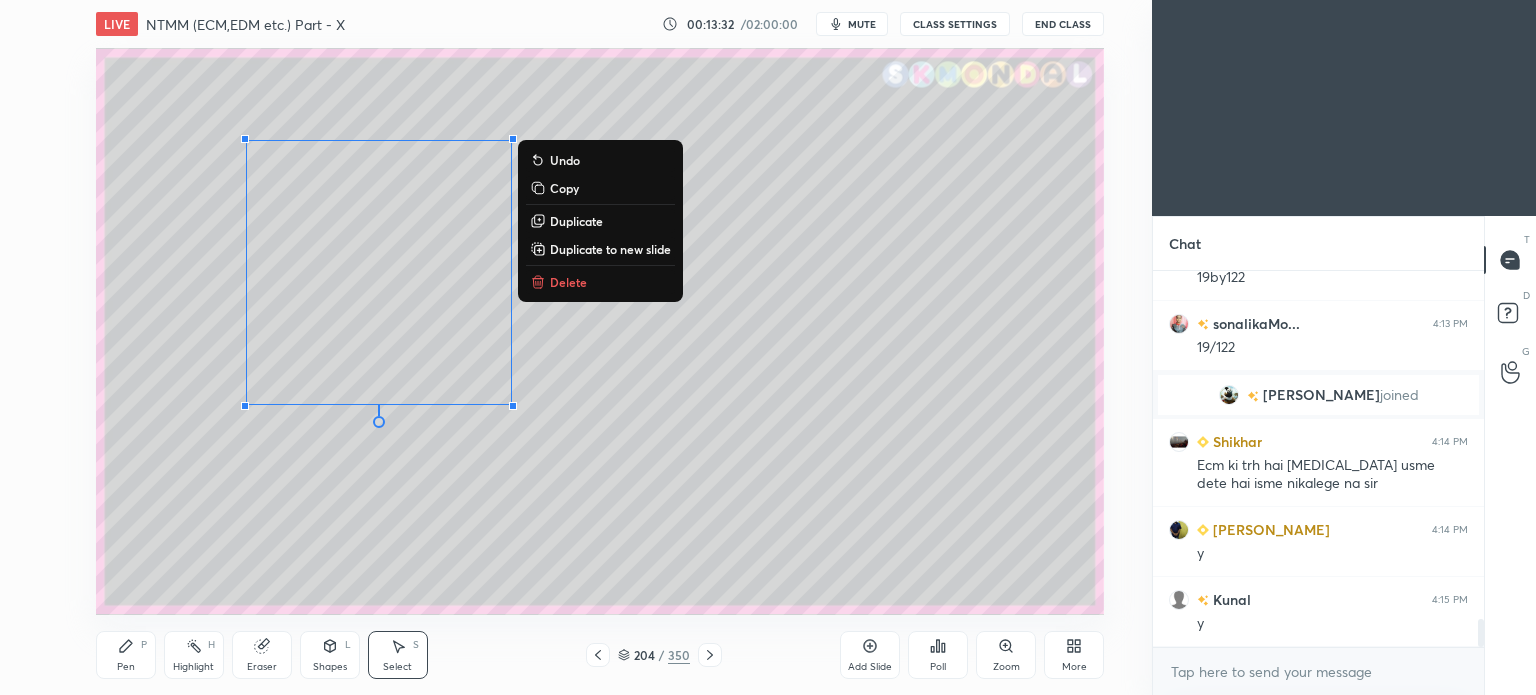 click on "Duplicate" at bounding box center (576, 221) 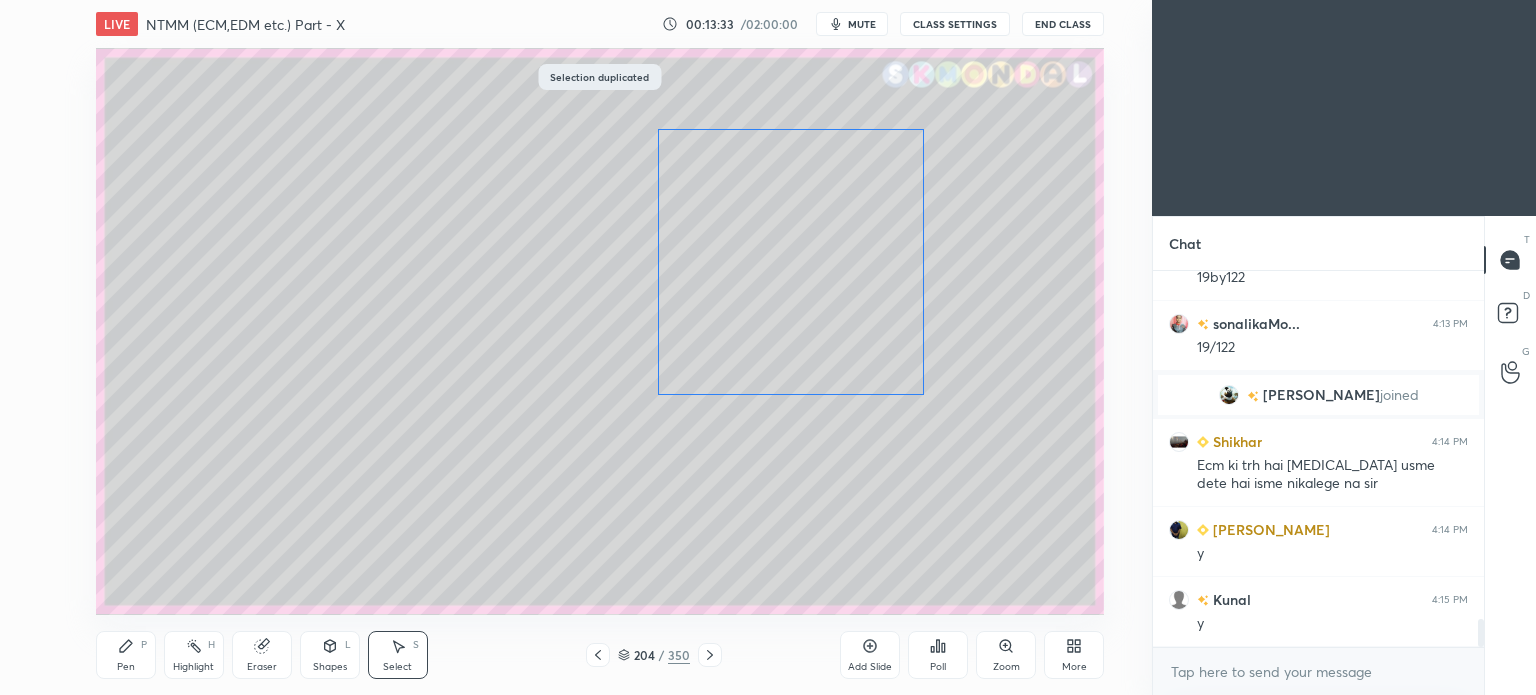 drag, startPoint x: 477, startPoint y: 231, endPoint x: 867, endPoint y: 199, distance: 391.3106 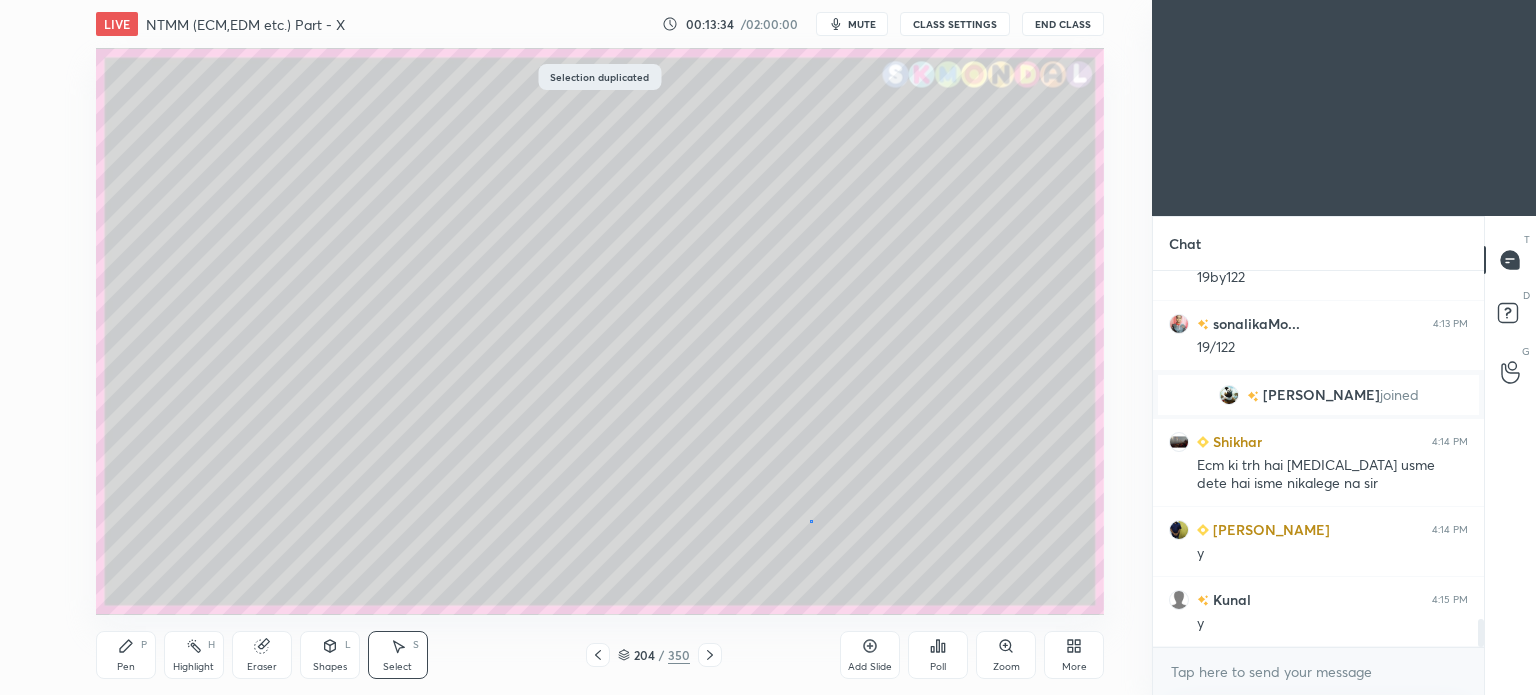 click on "0 ° Undo Copy Duplicate Duplicate to new slide Delete" at bounding box center (600, 331) 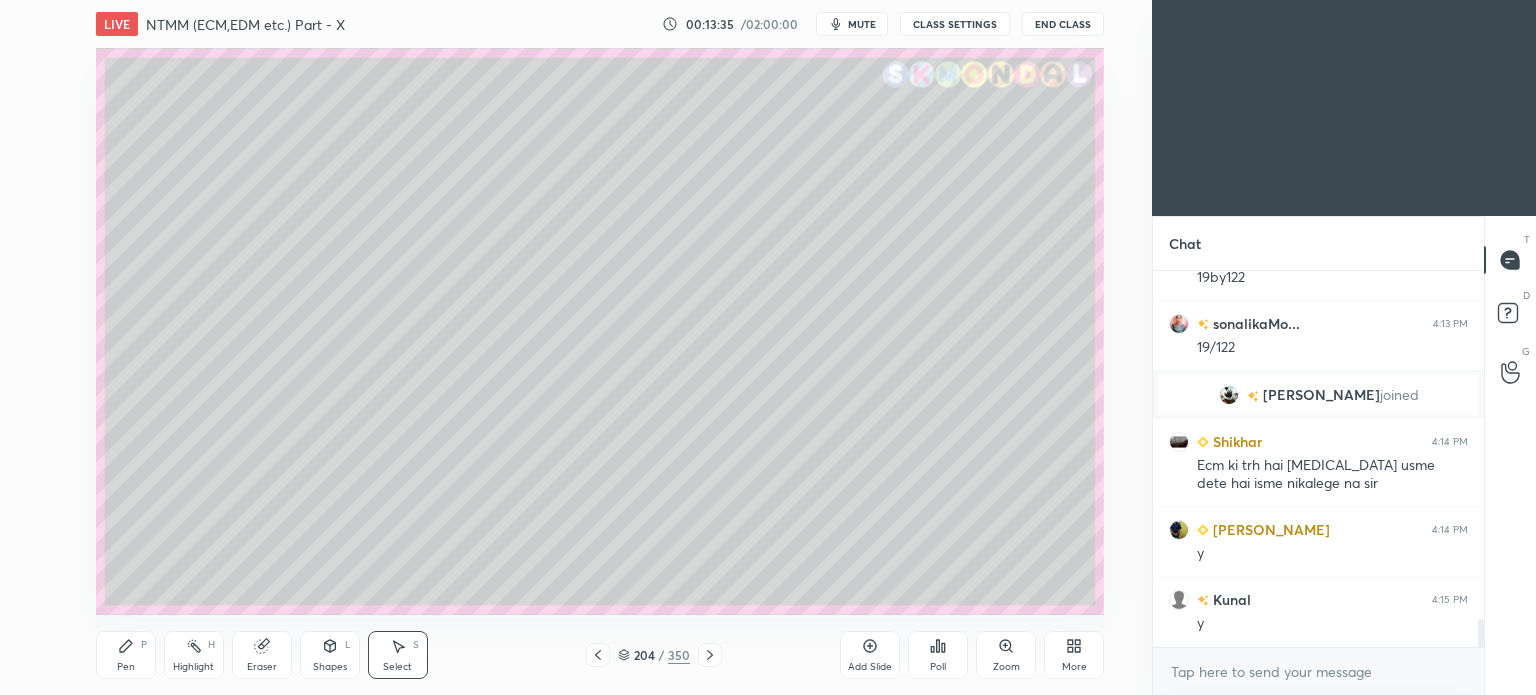 click on "Eraser" at bounding box center [262, 655] 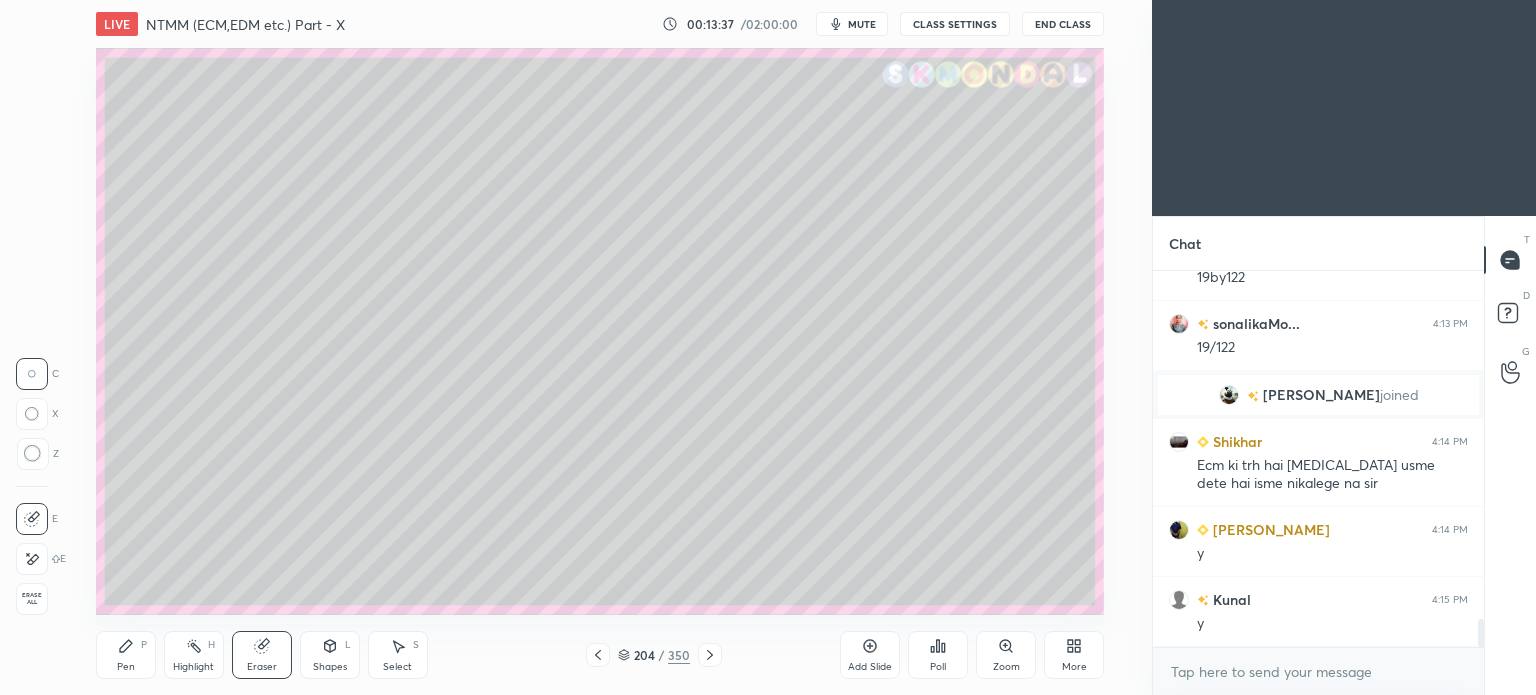 click on "Pen" at bounding box center [126, 667] 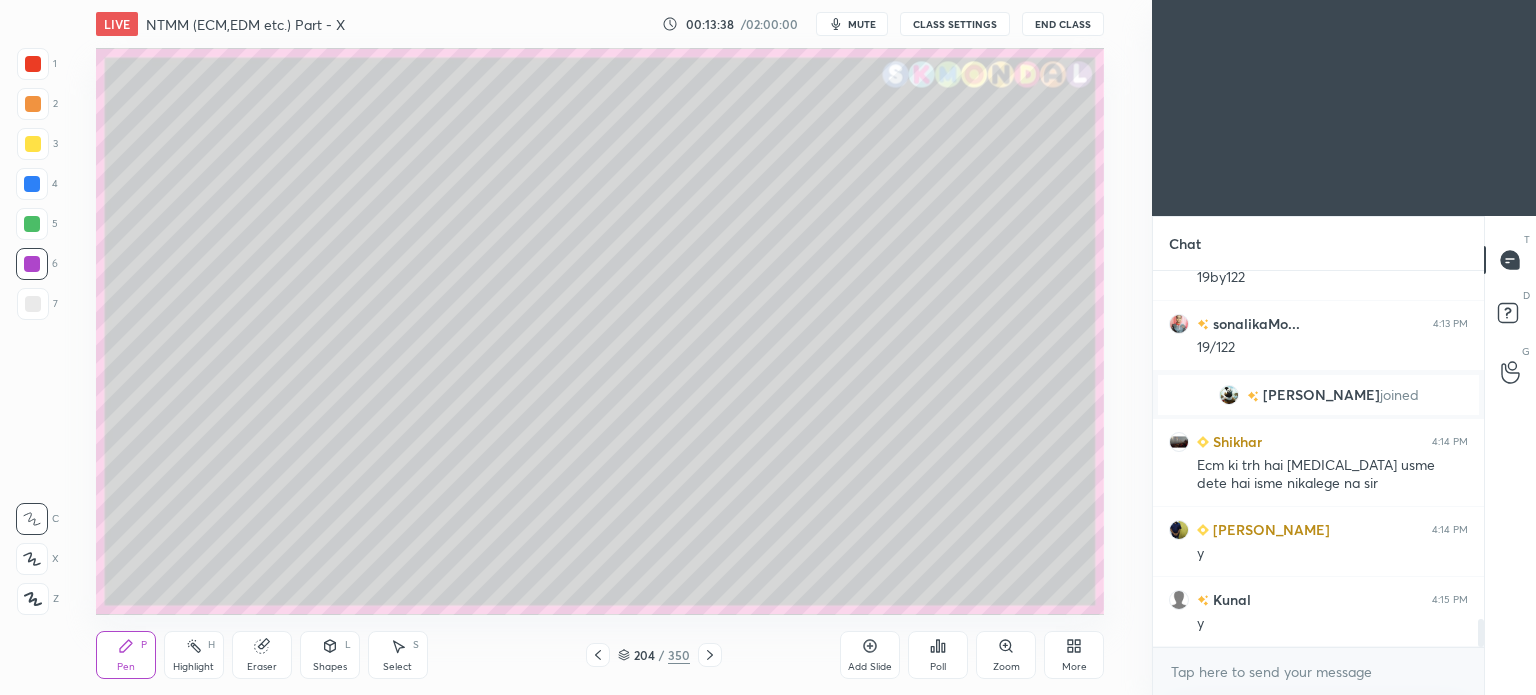 click at bounding box center (32, 224) 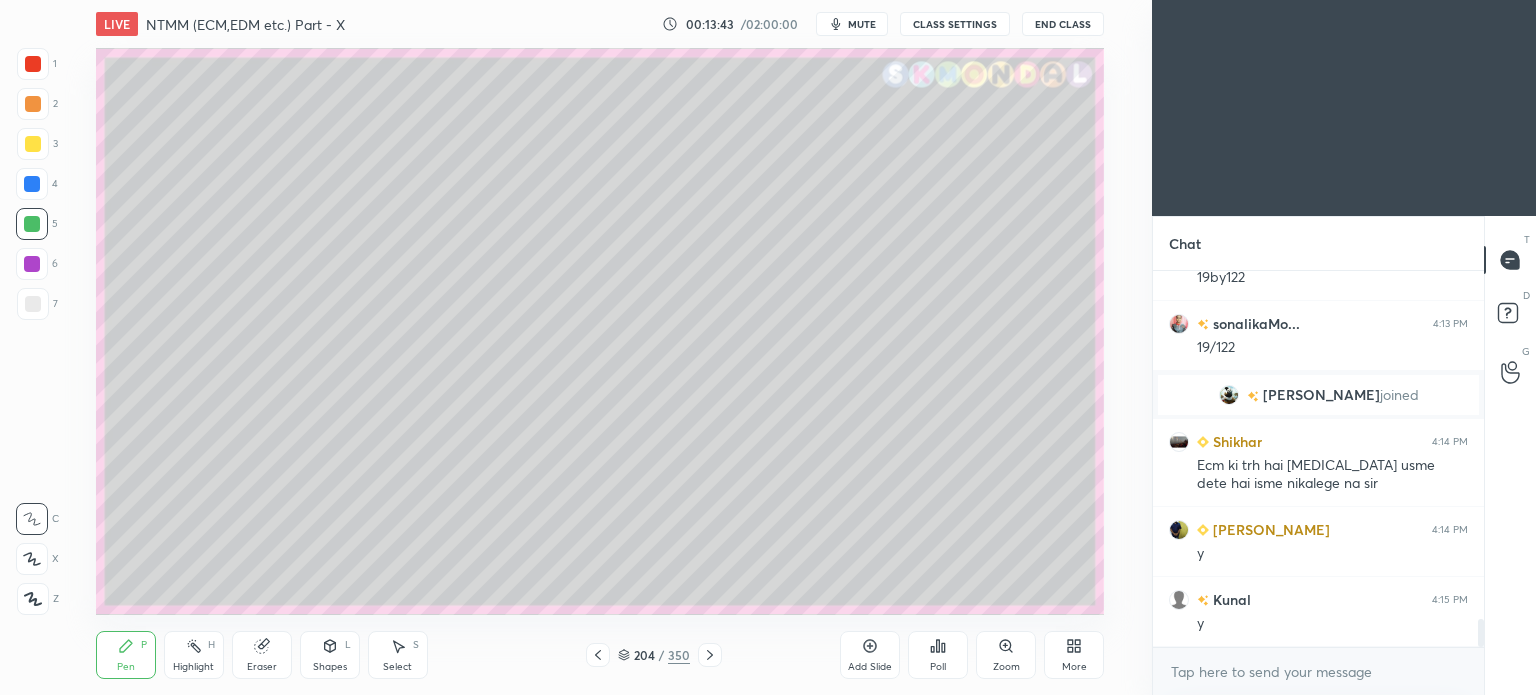 scroll, scrollTop: 4810, scrollLeft: 0, axis: vertical 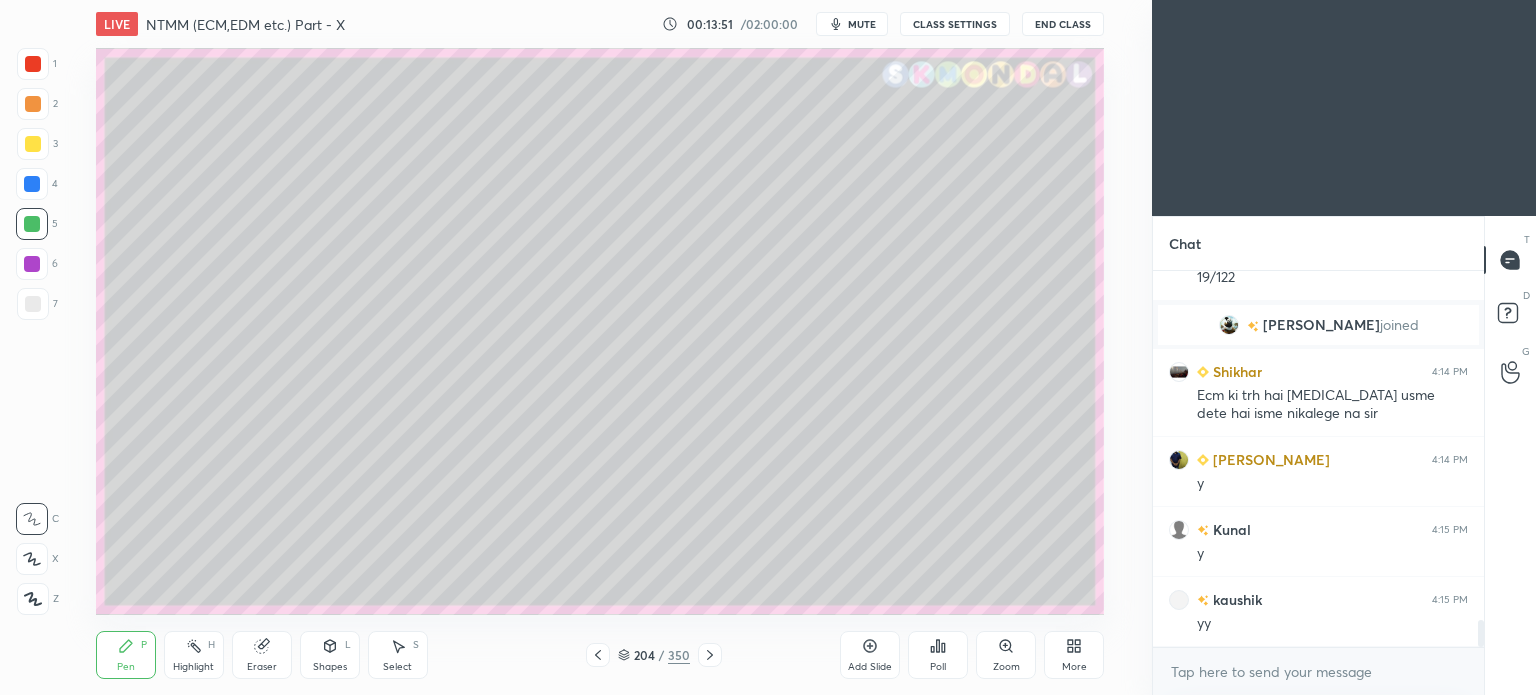 click on "Eraser" at bounding box center [262, 667] 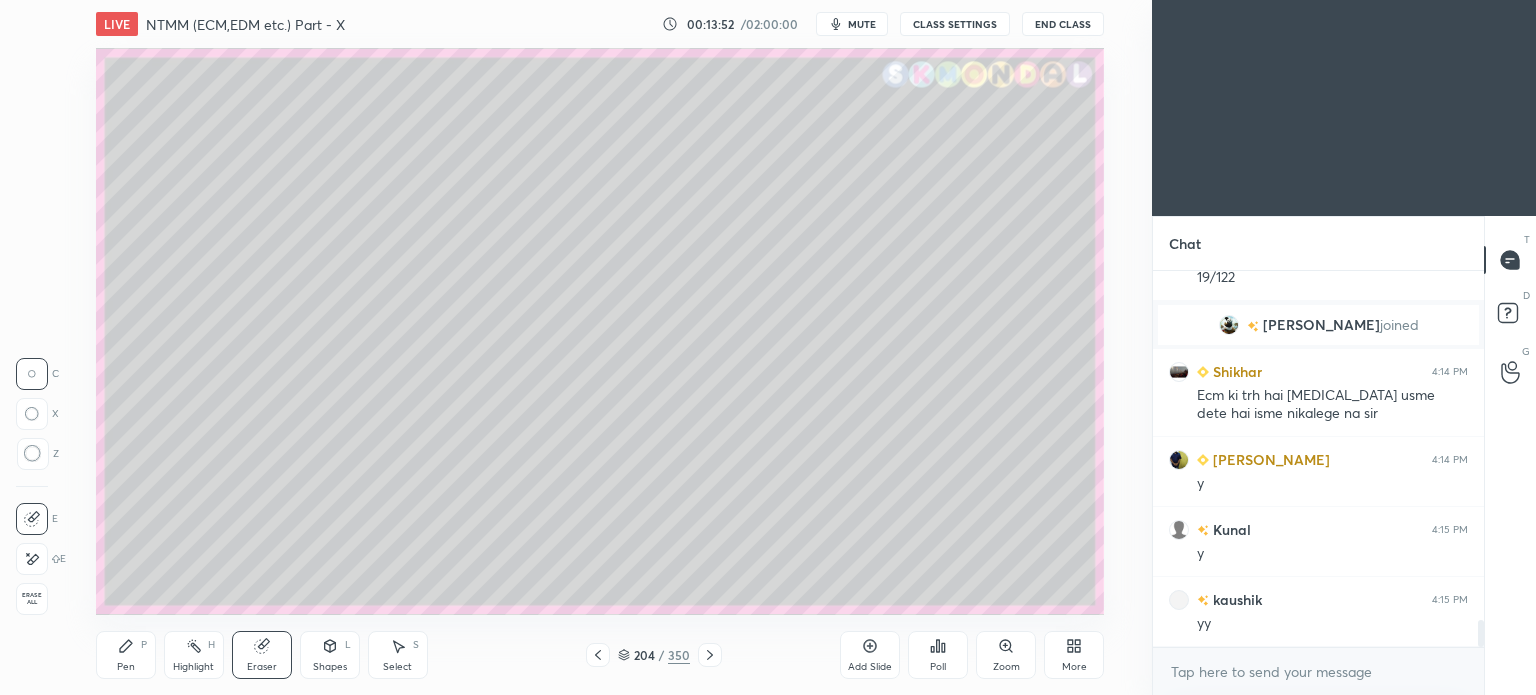 scroll, scrollTop: 4880, scrollLeft: 0, axis: vertical 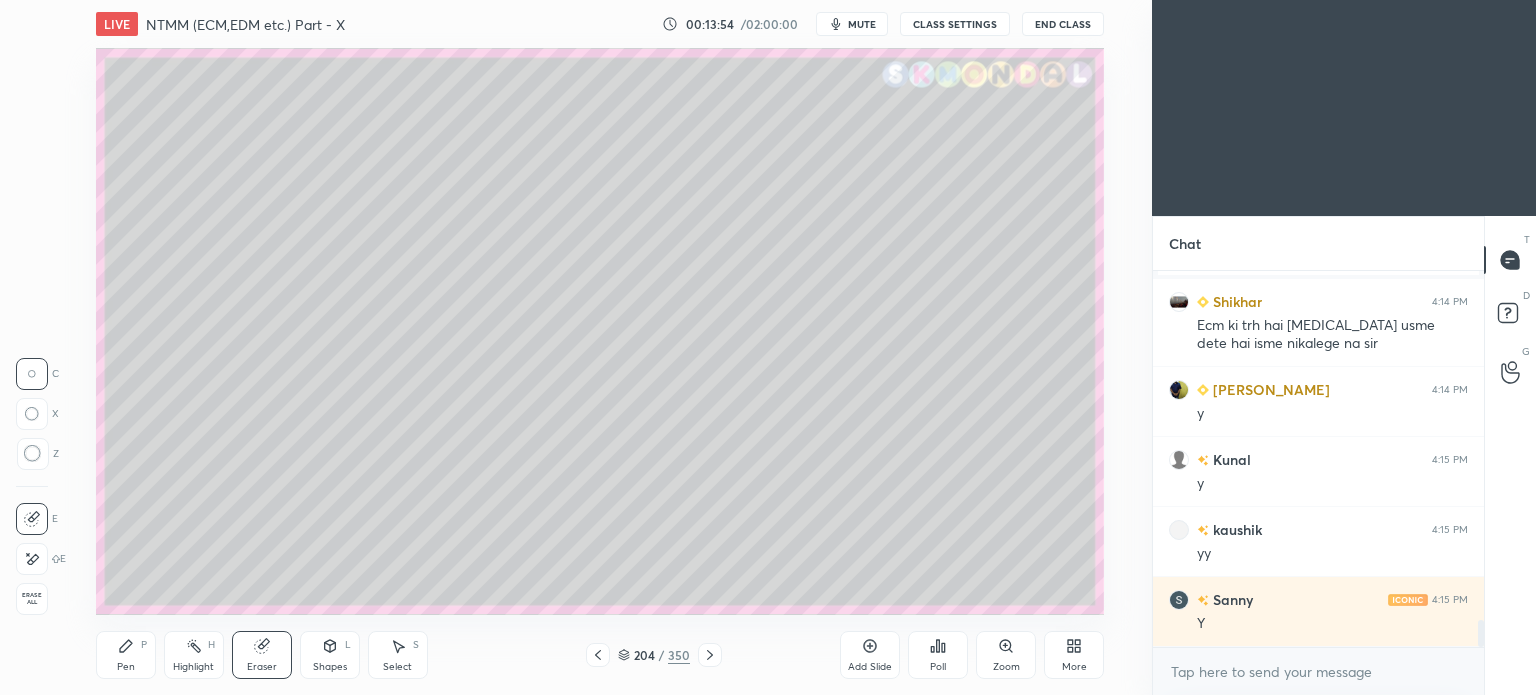 click on "Pen P" at bounding box center [126, 655] 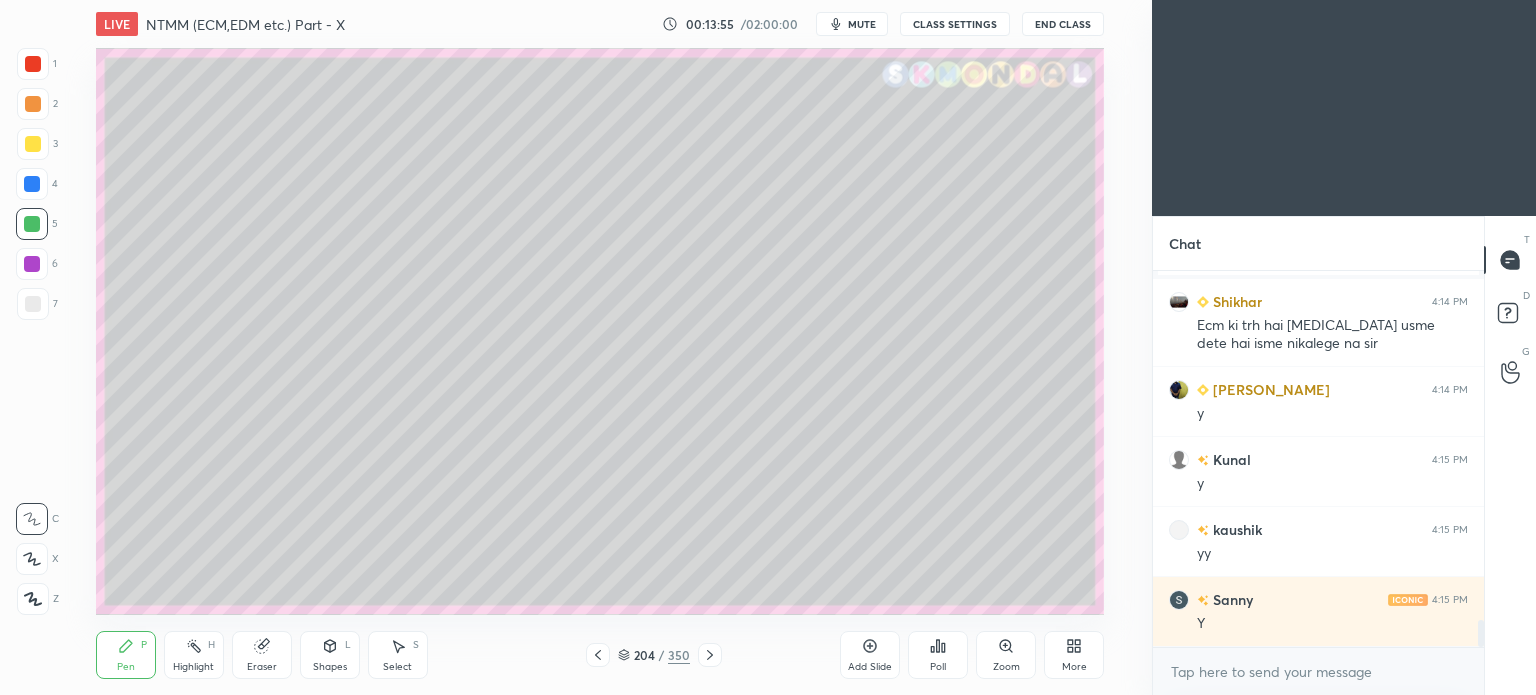 click at bounding box center [32, 224] 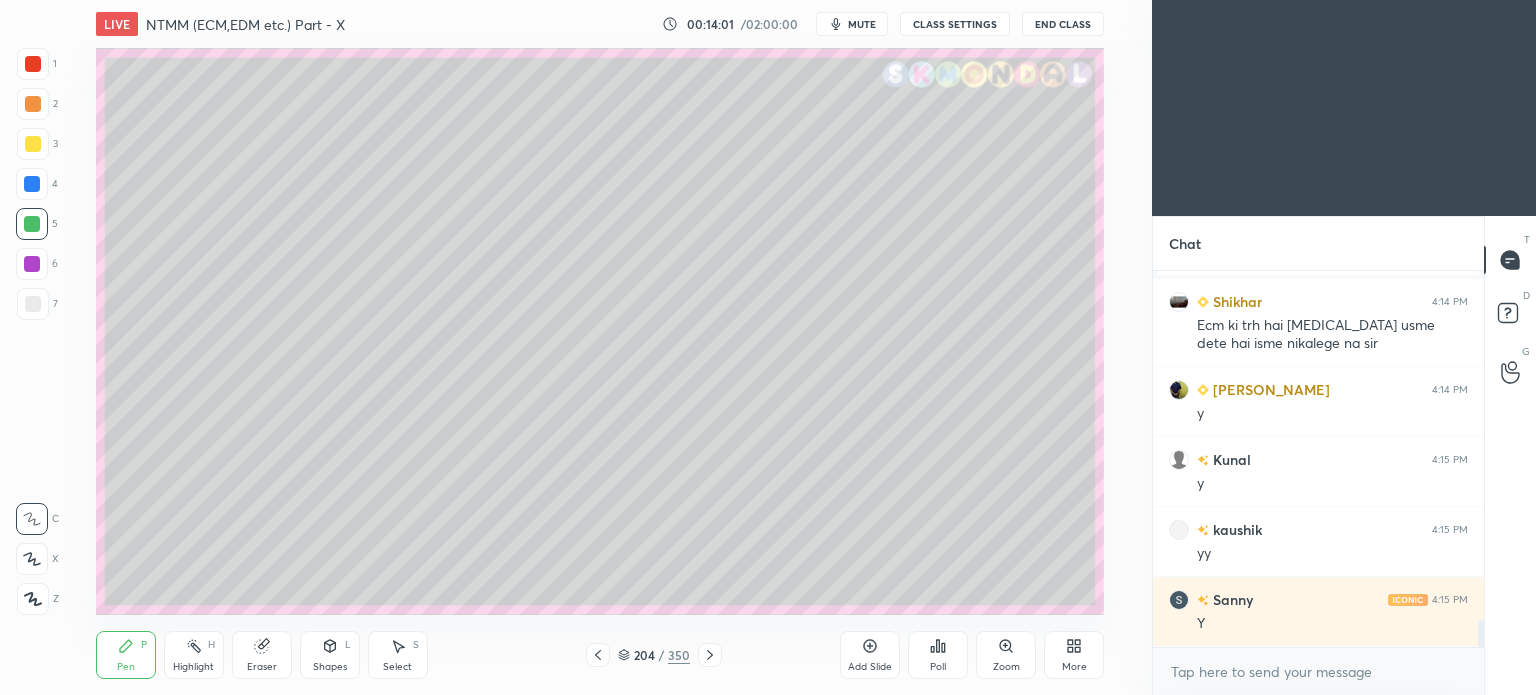 click at bounding box center [32, 264] 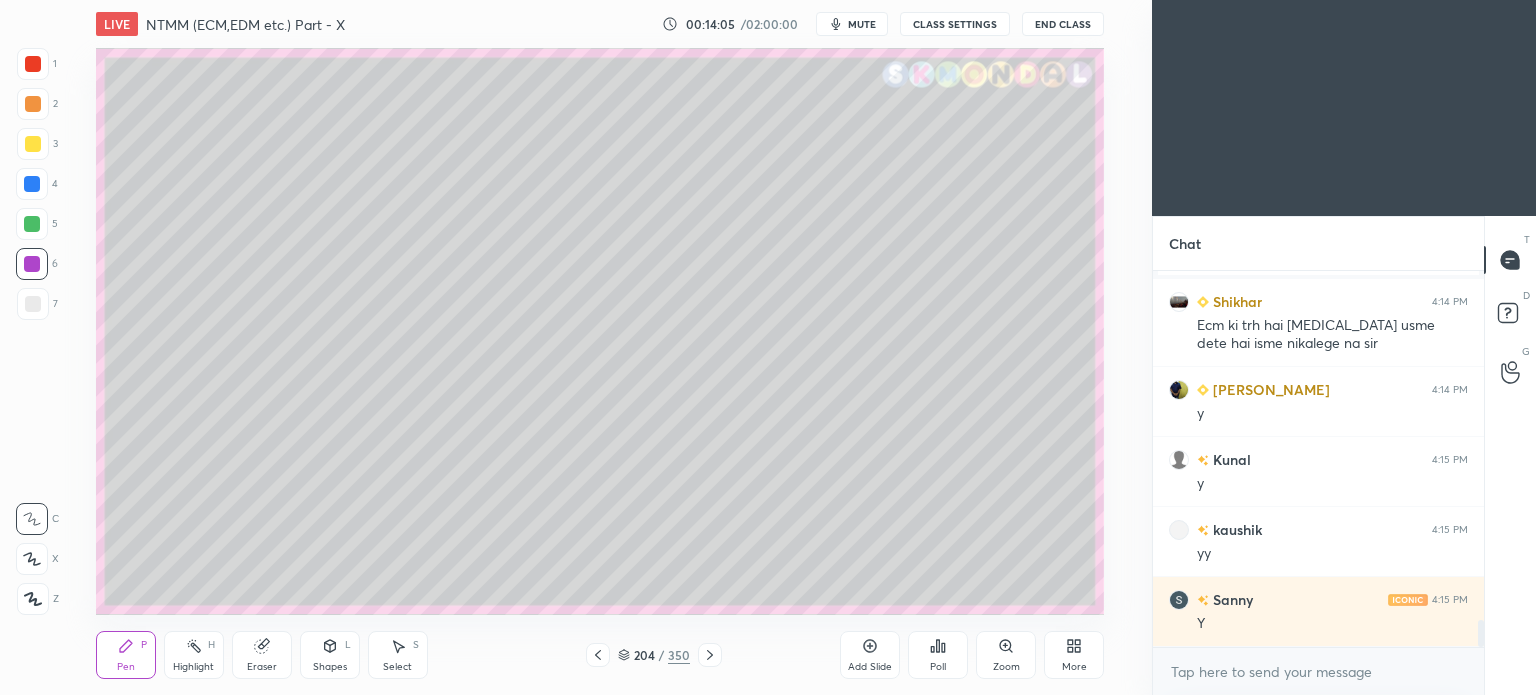 click at bounding box center [33, 304] 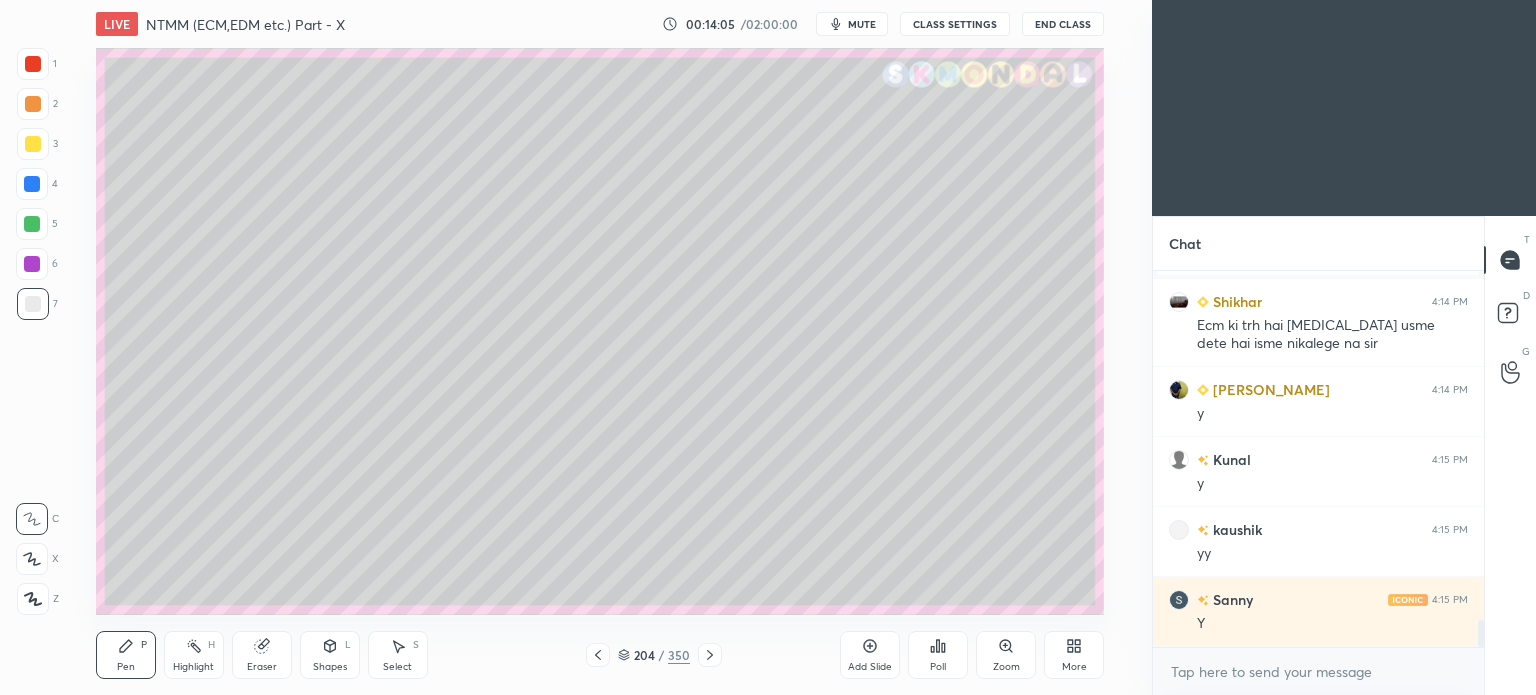 click at bounding box center (33, 304) 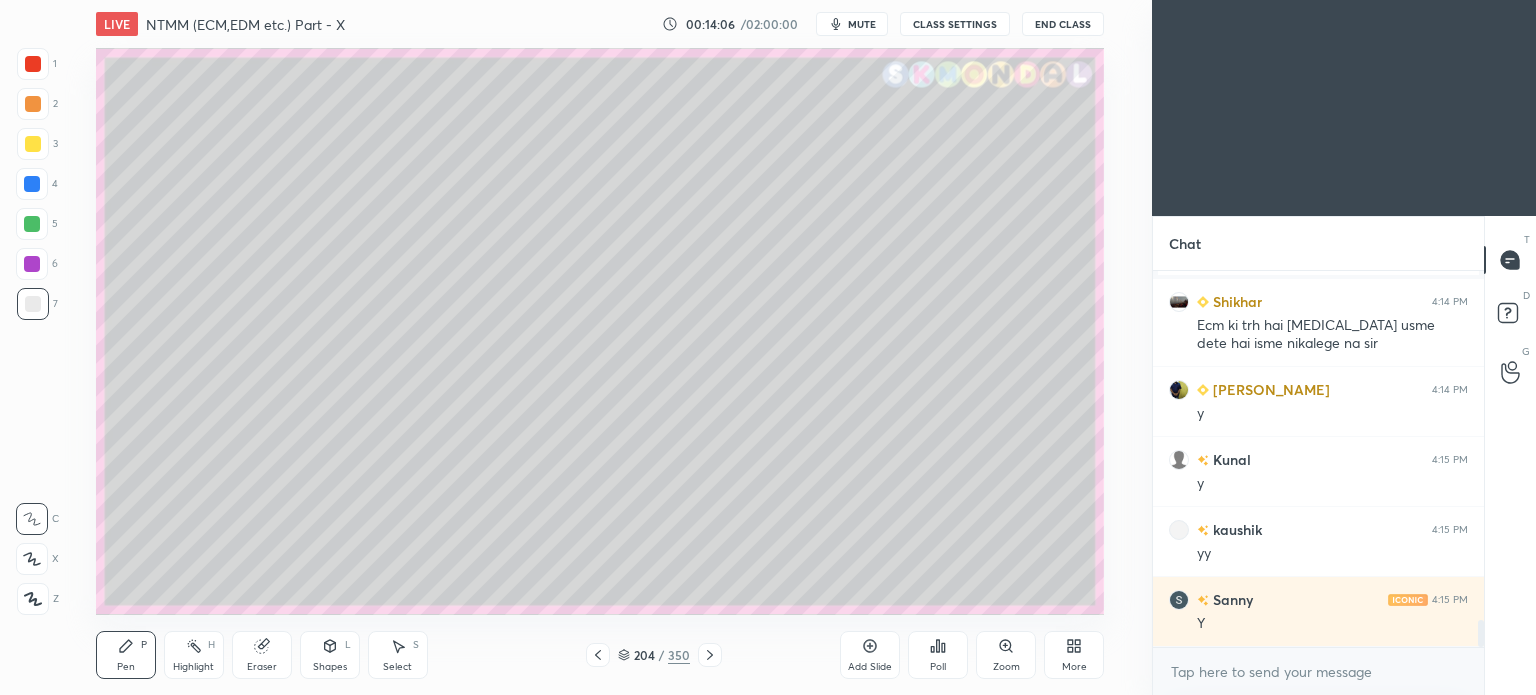 click at bounding box center (33, 144) 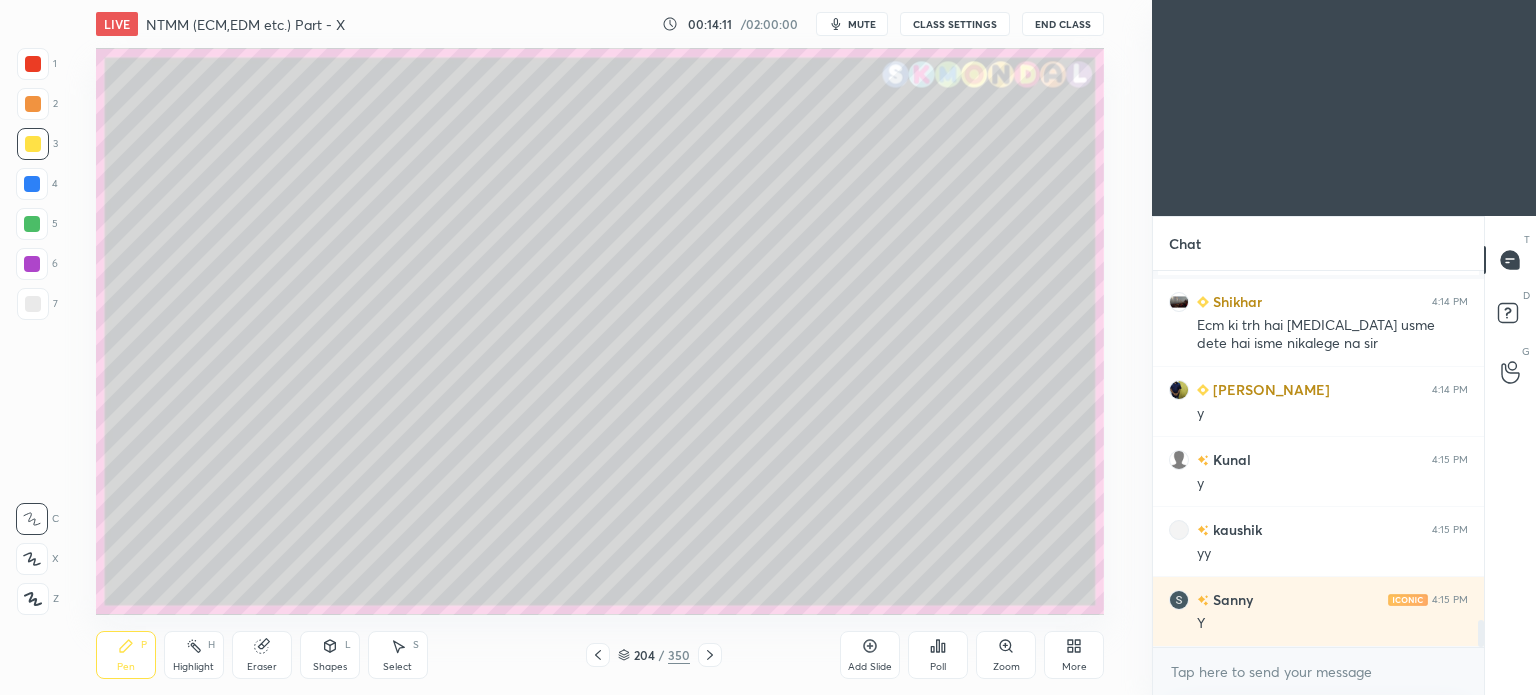 click on "Eraser" at bounding box center (262, 655) 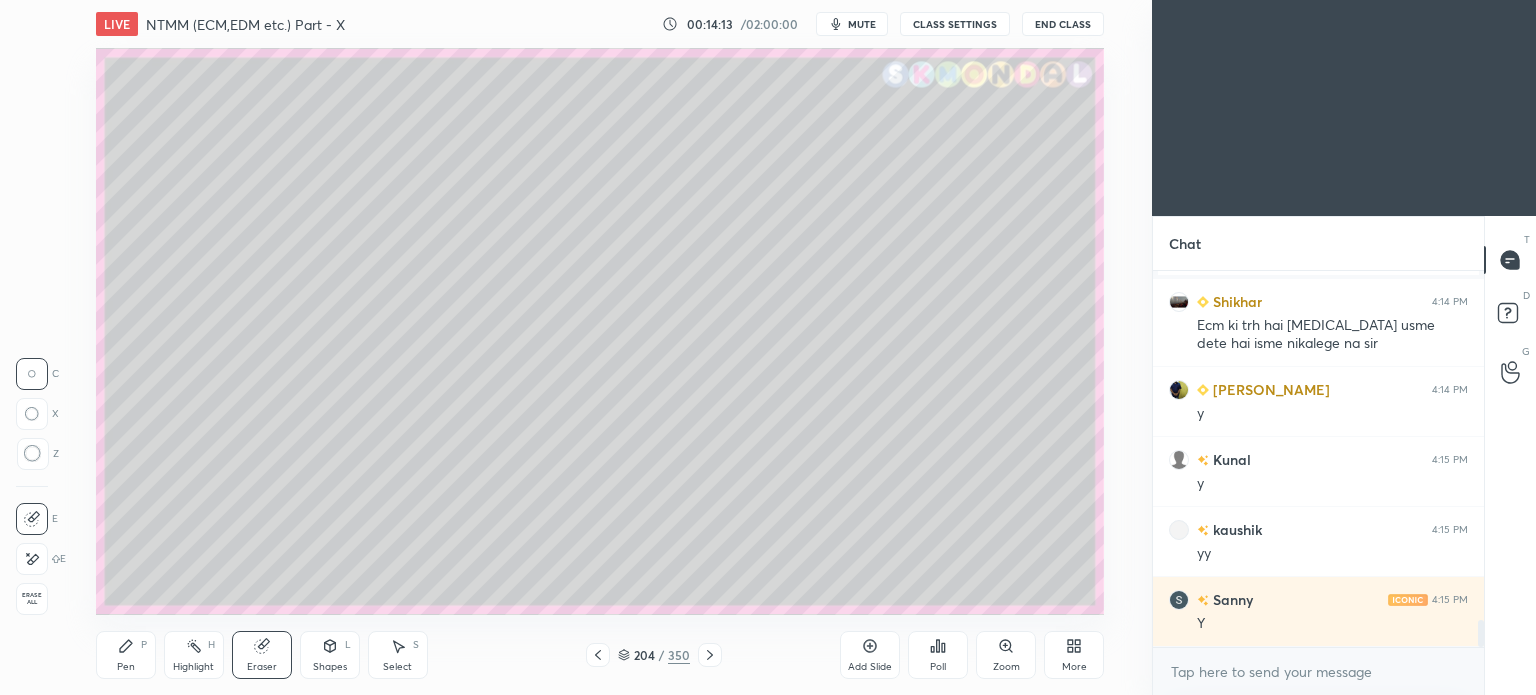 click on "Pen" at bounding box center [126, 667] 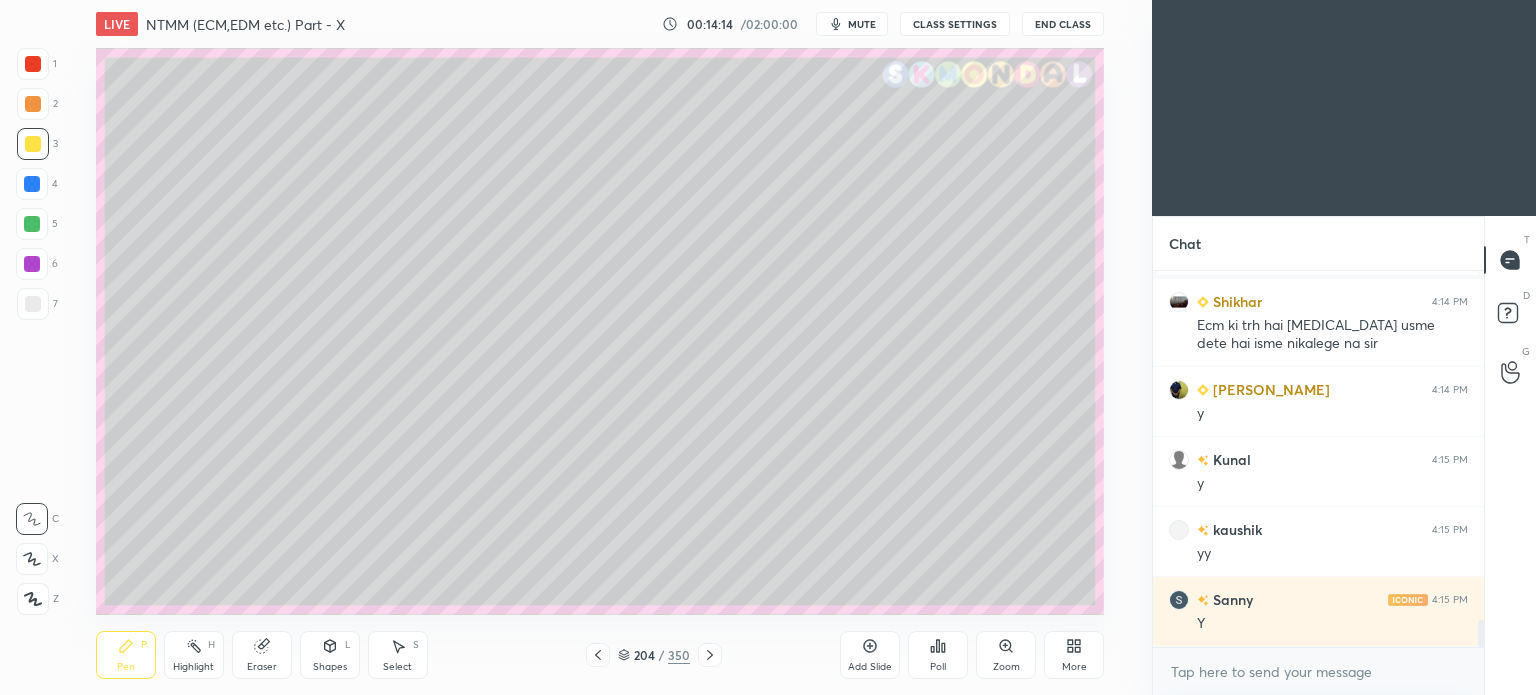 click on "Pen" at bounding box center (126, 667) 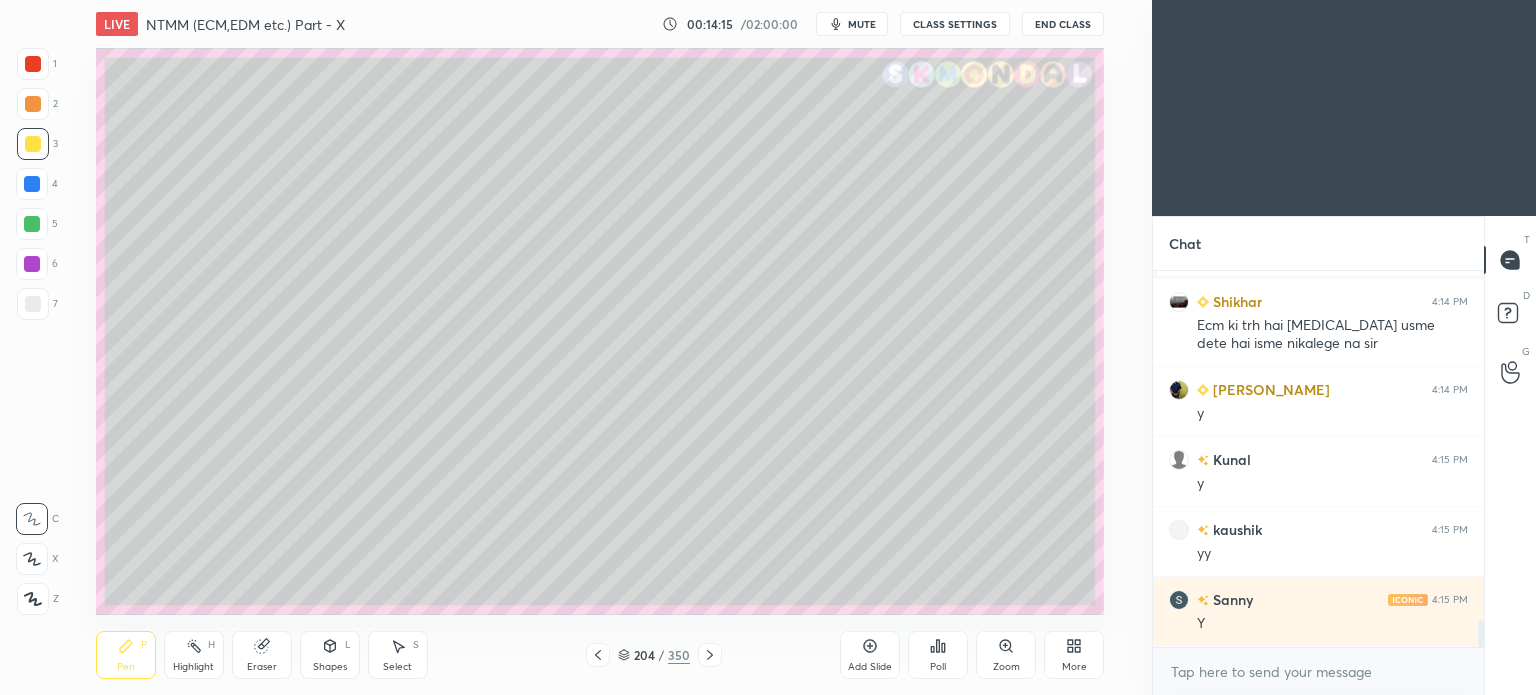 scroll, scrollTop: 4928, scrollLeft: 0, axis: vertical 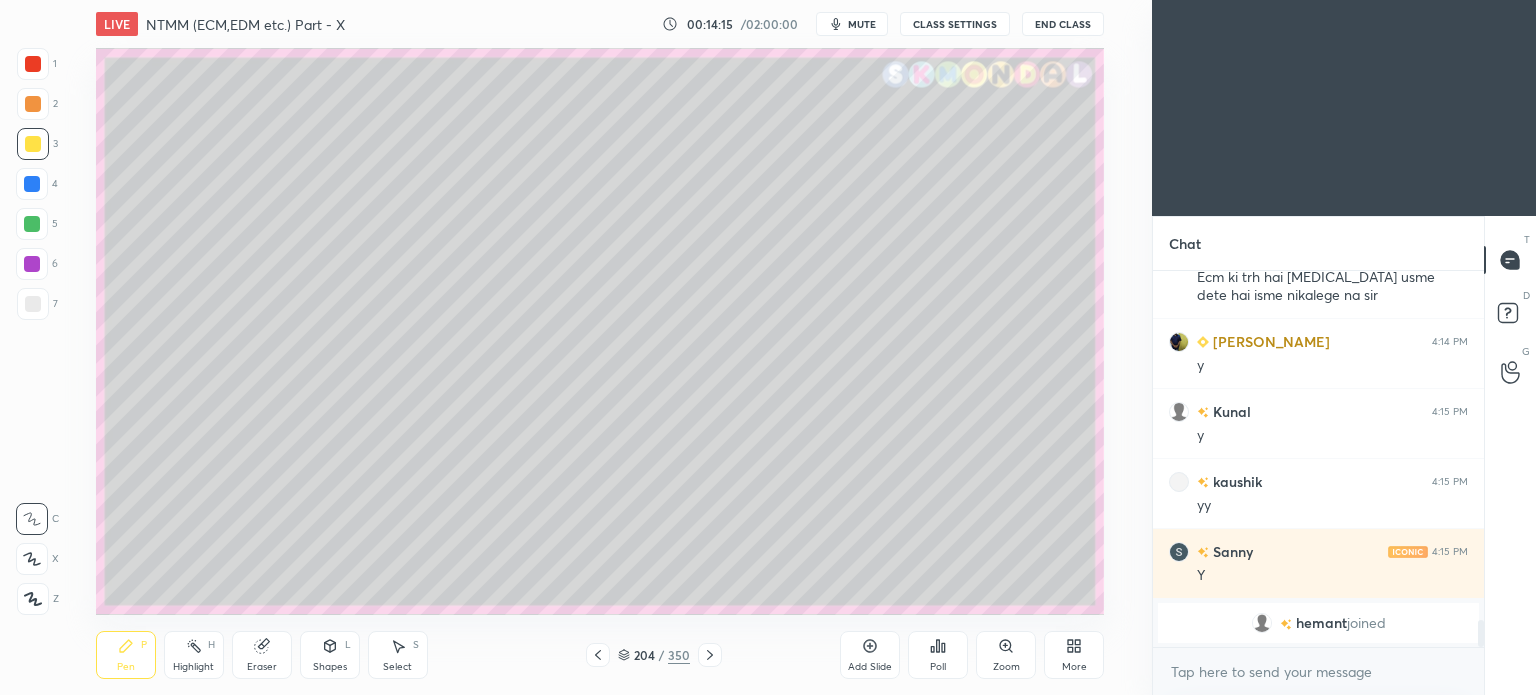 click at bounding box center [32, 264] 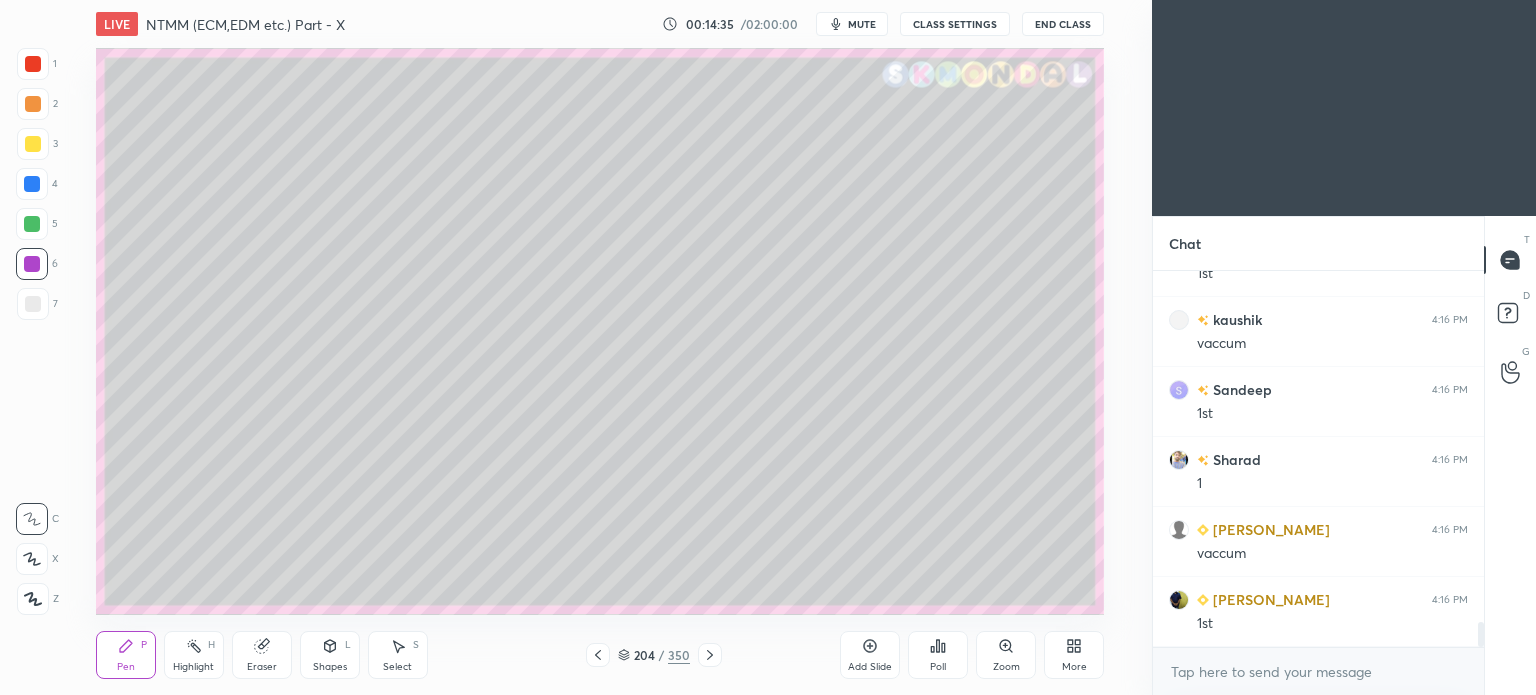 scroll, scrollTop: 5322, scrollLeft: 0, axis: vertical 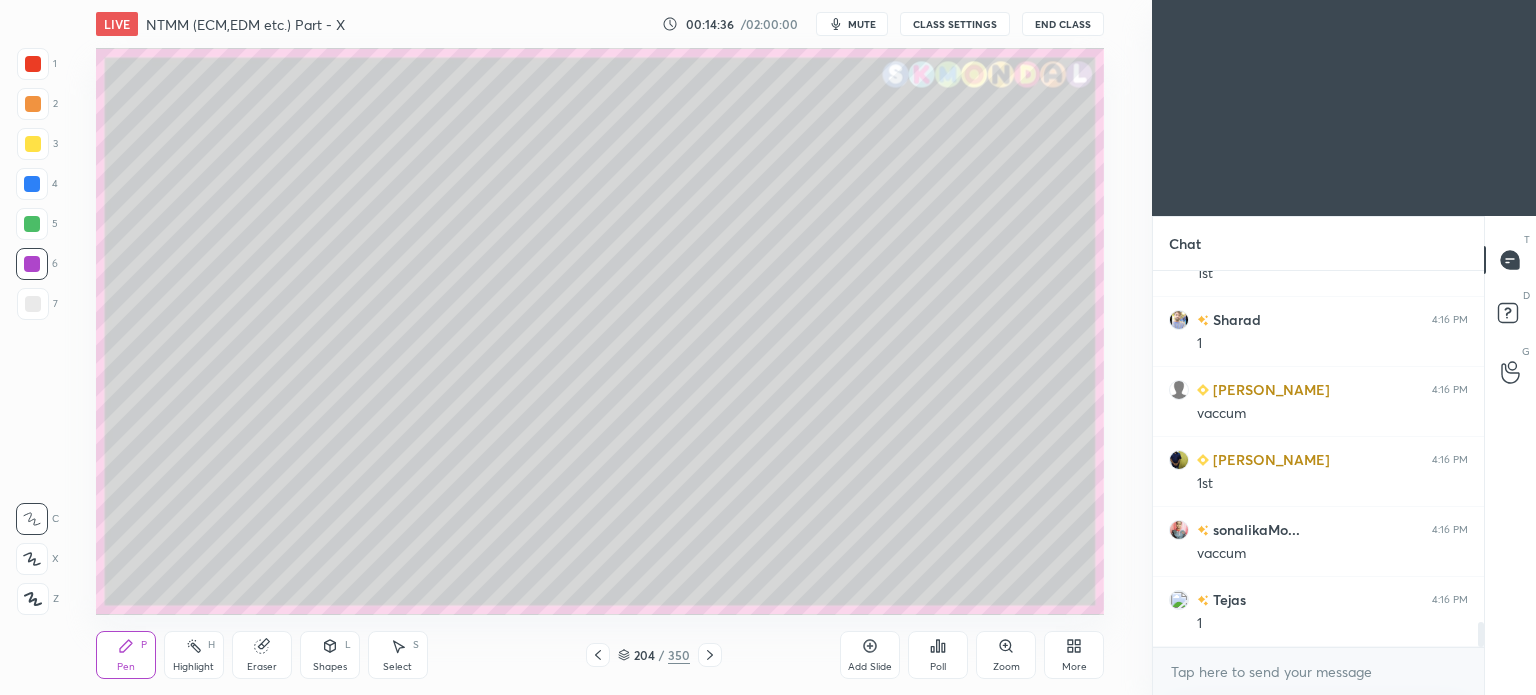click 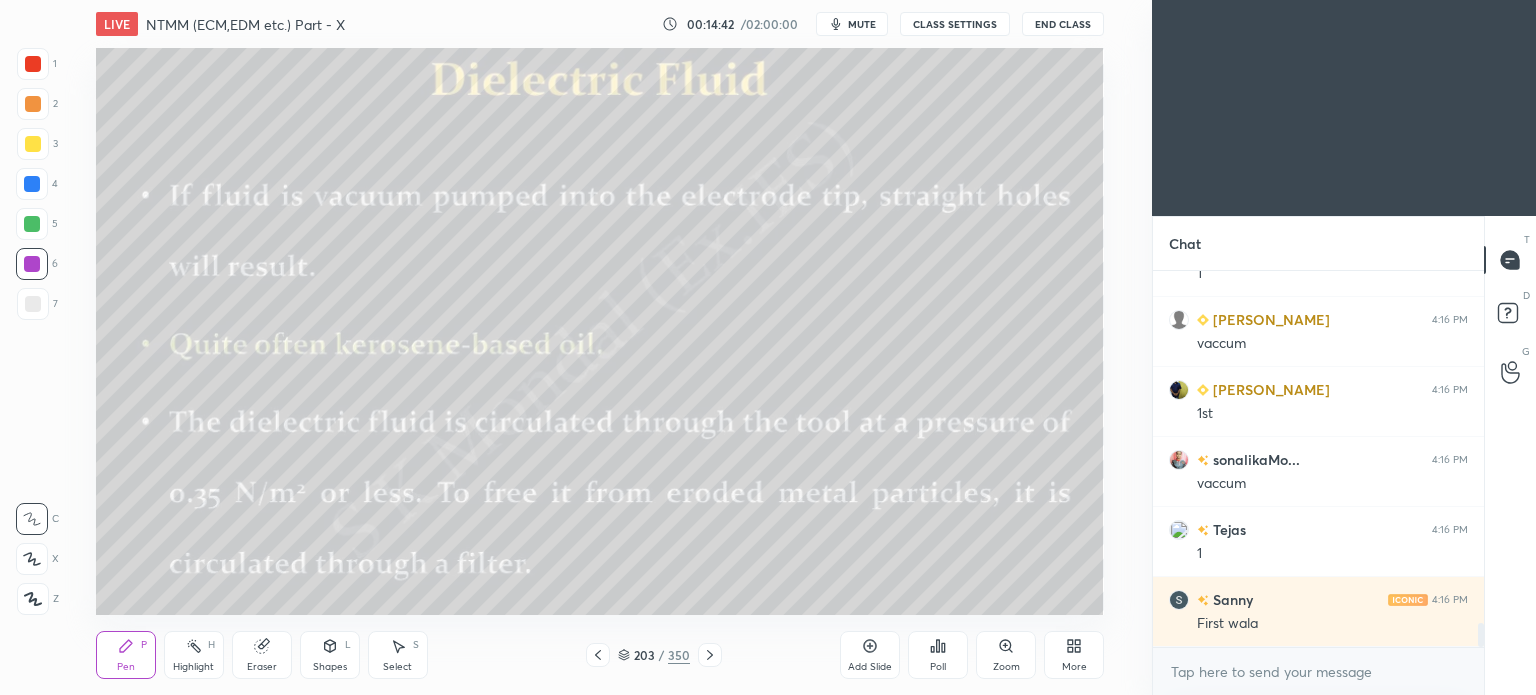 click at bounding box center [32, 184] 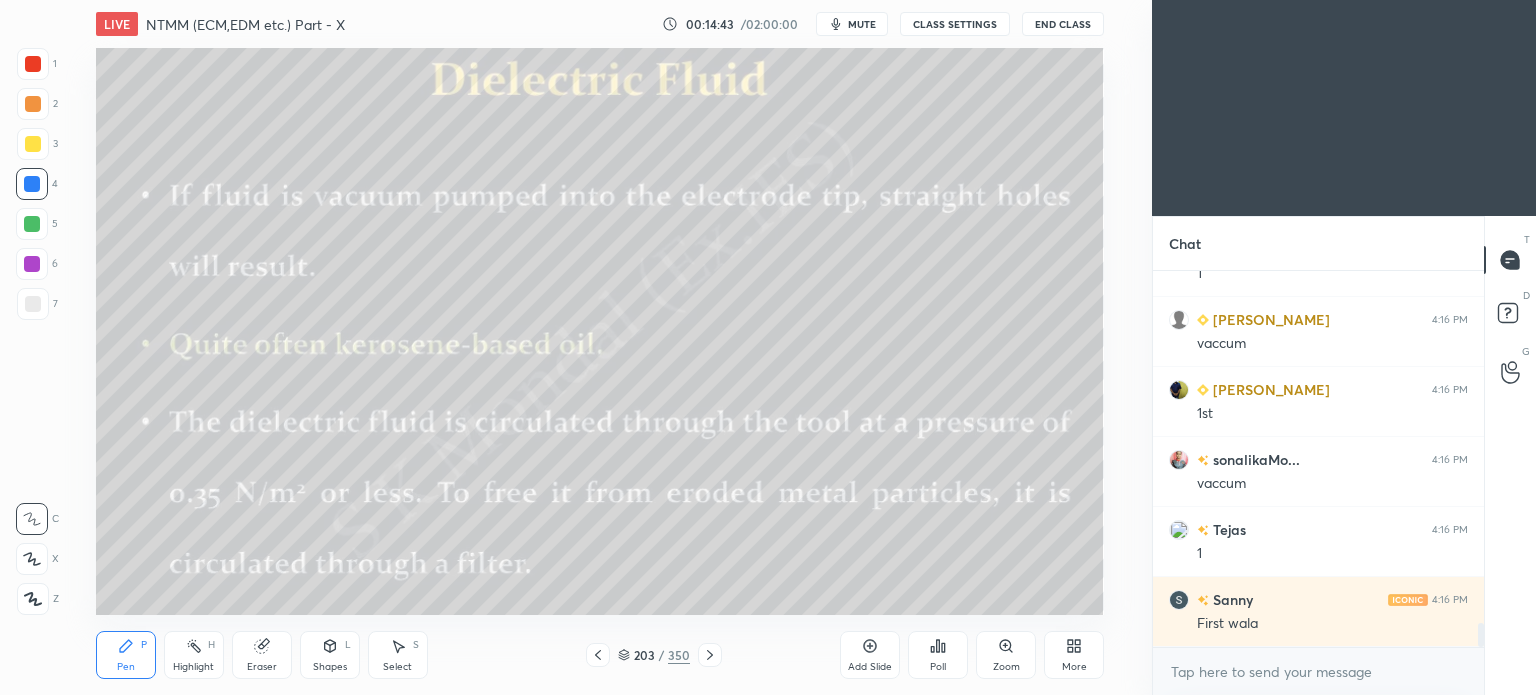 click on "Pen P Highlight H Eraser Shapes L Select S 203 / 350 Add Slide Poll Zoom More" at bounding box center (600, 655) 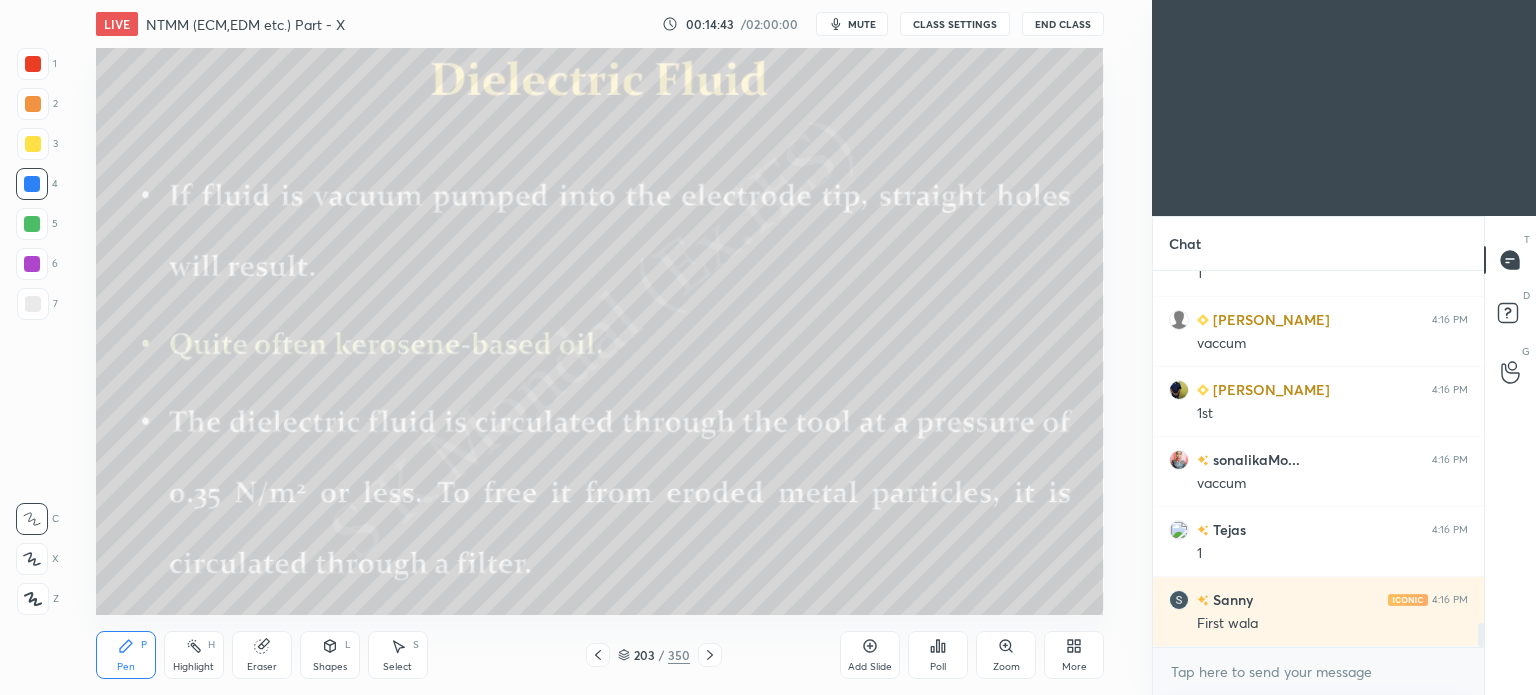 click on "Pen P Highlight H Eraser Shapes L Select S 203 / 350 Add Slide Poll Zoom More" at bounding box center [600, 655] 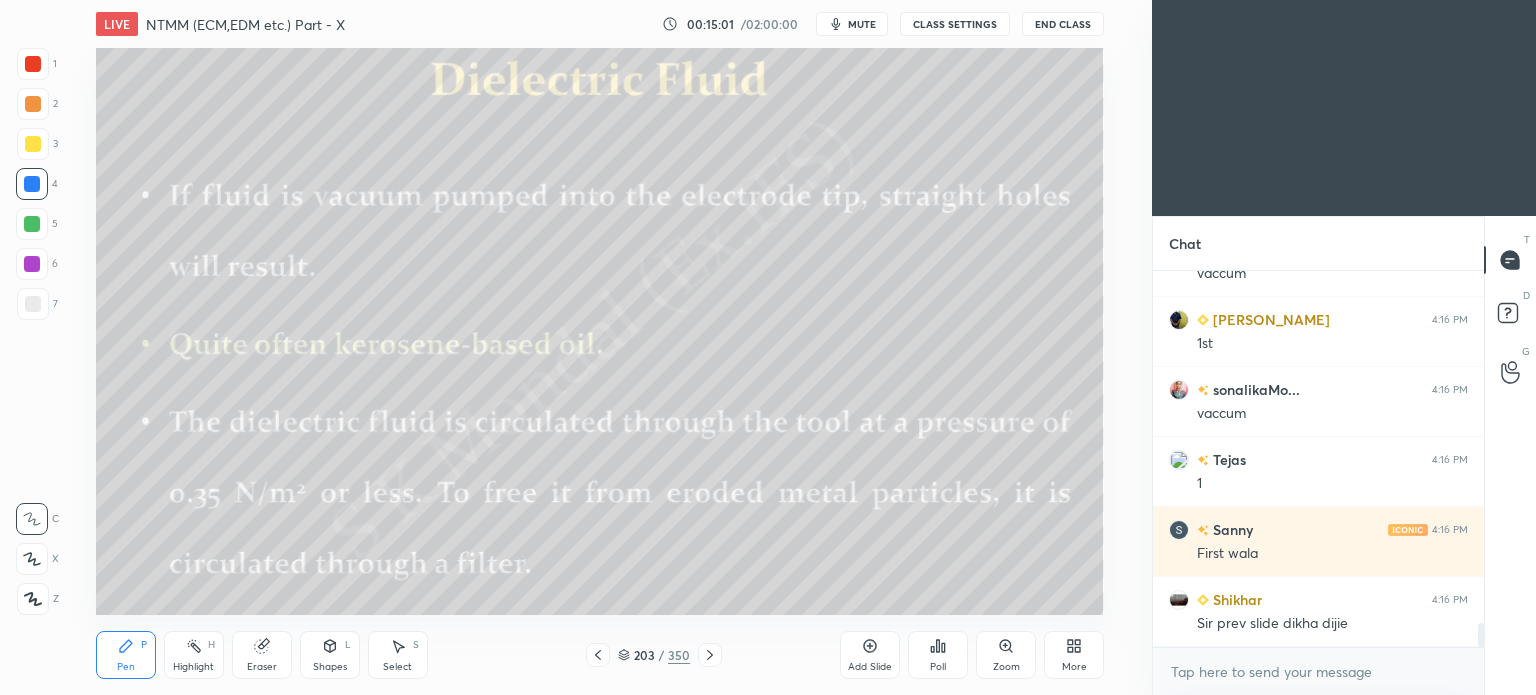scroll, scrollTop: 5602, scrollLeft: 0, axis: vertical 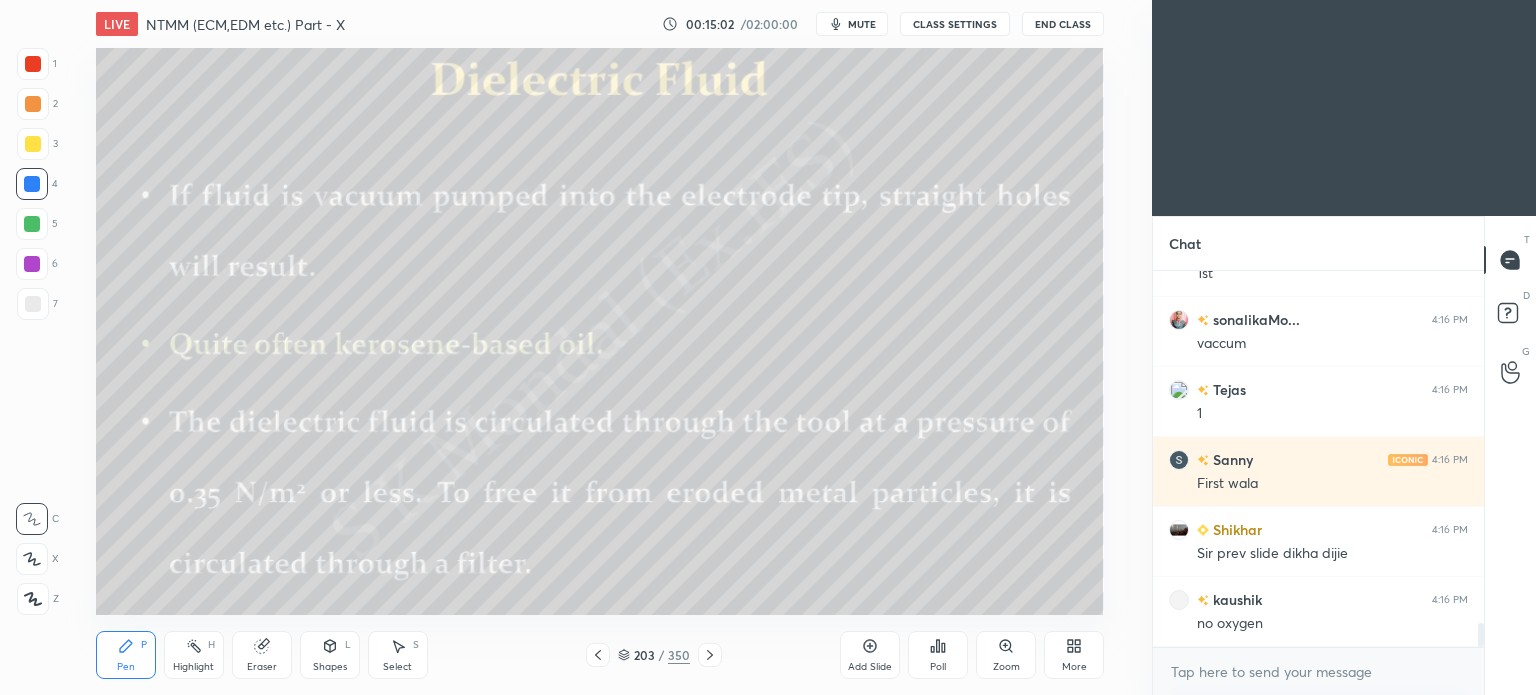 click 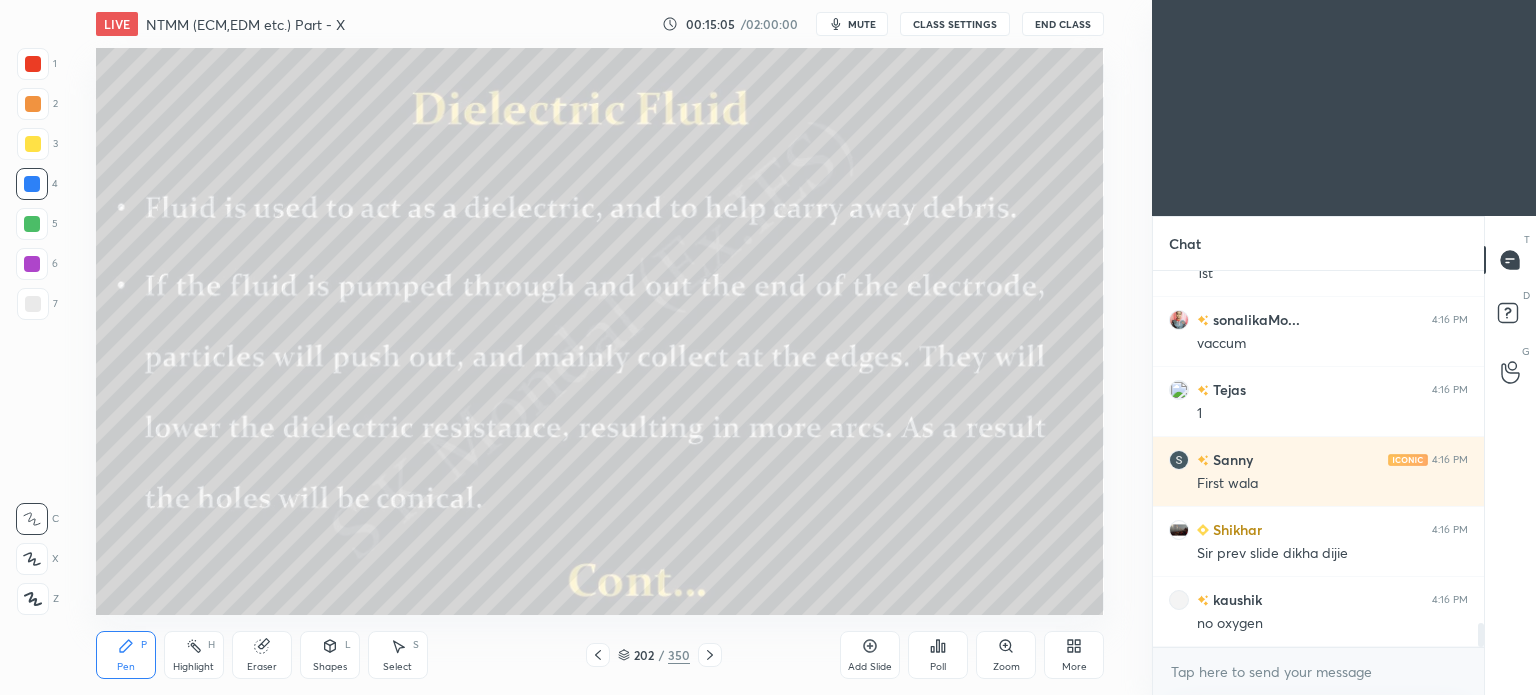 click 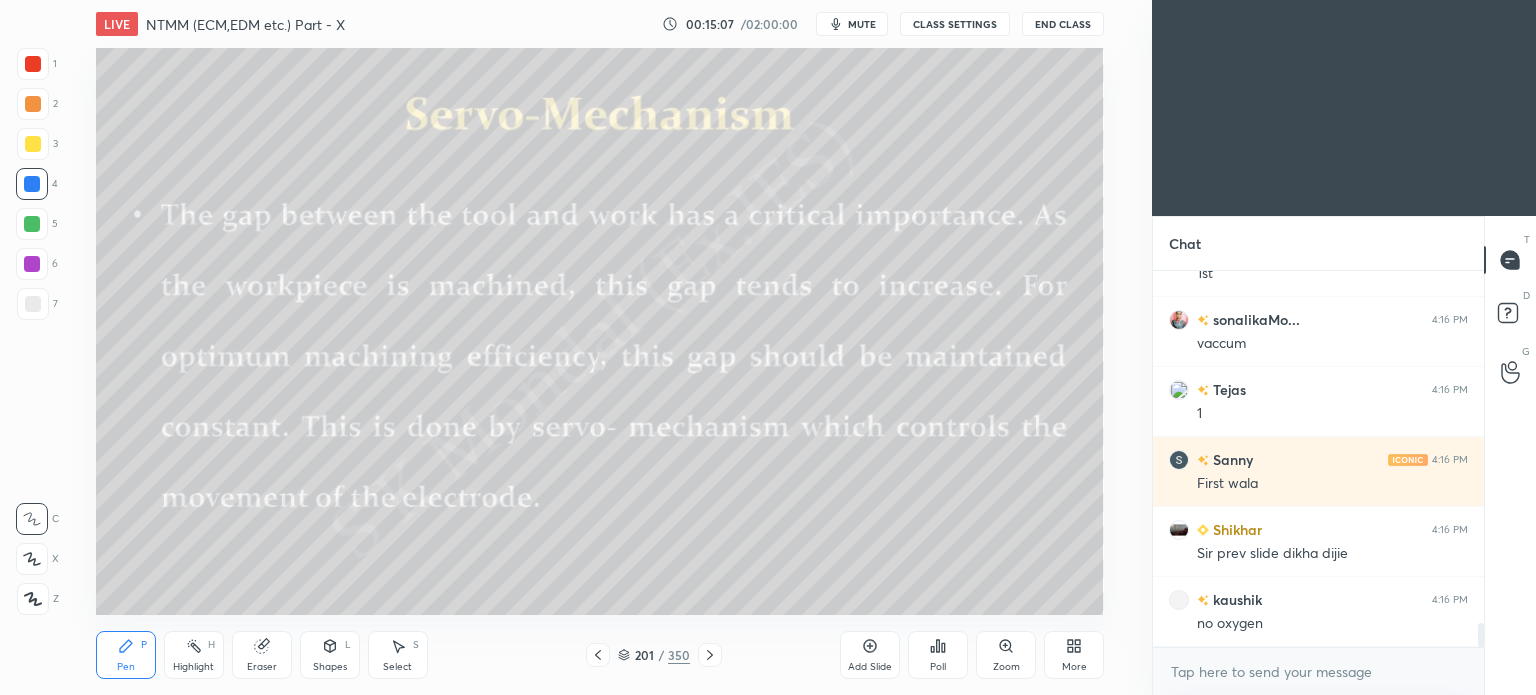 click 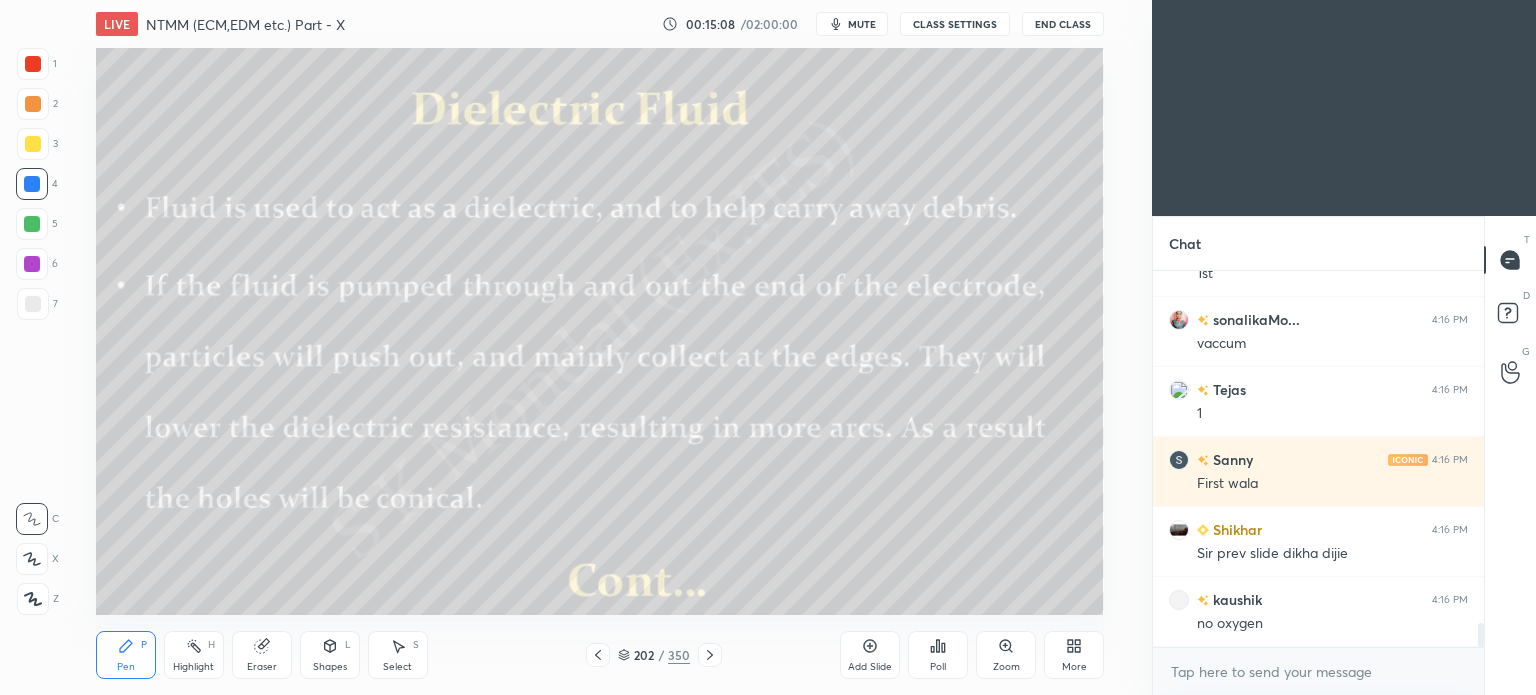 click 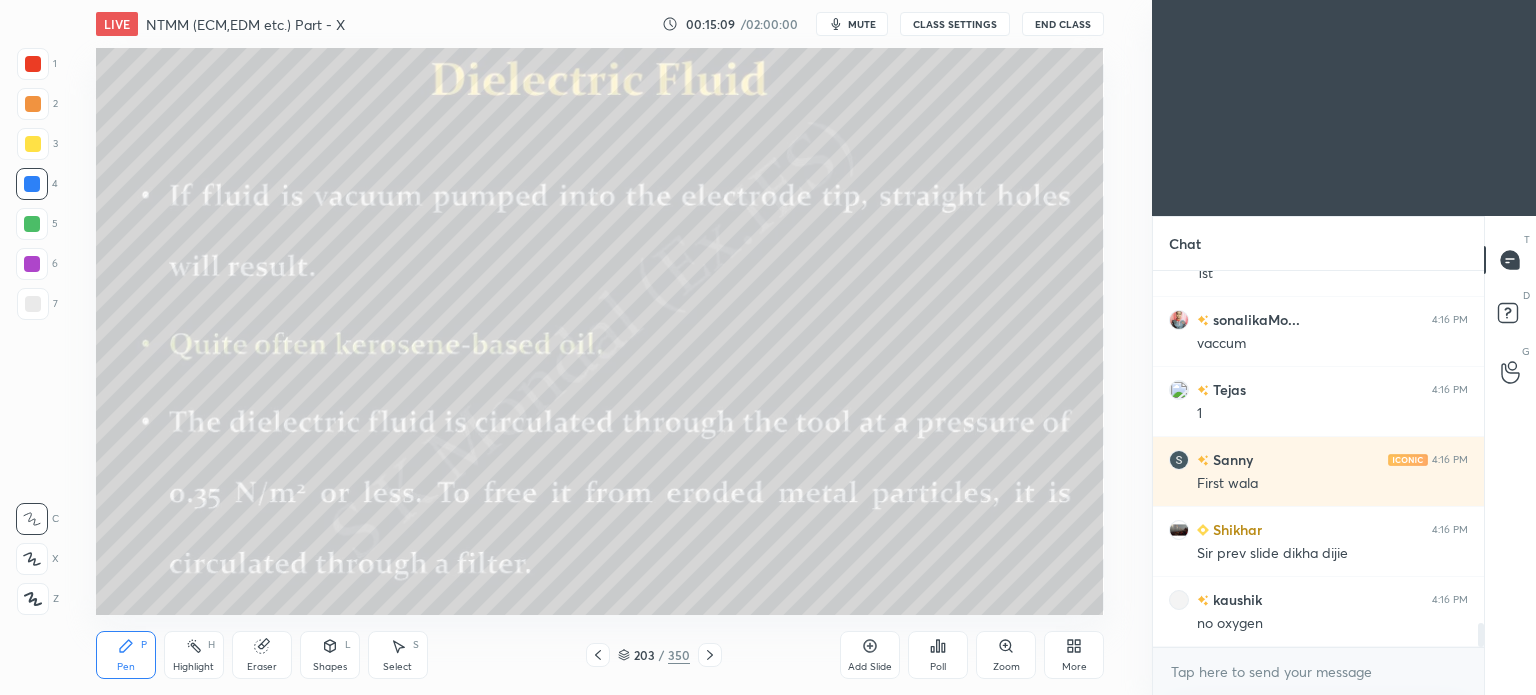 click 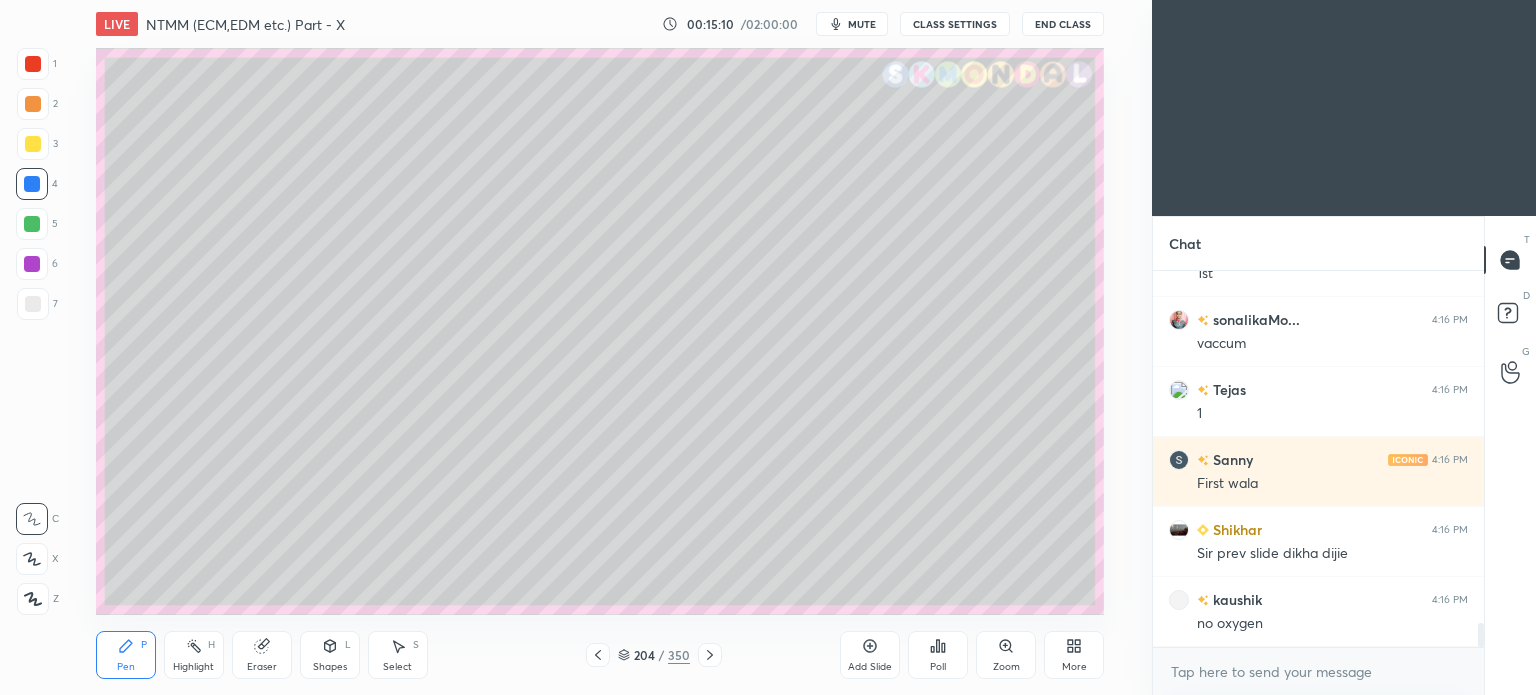click on "Highlight" at bounding box center (193, 667) 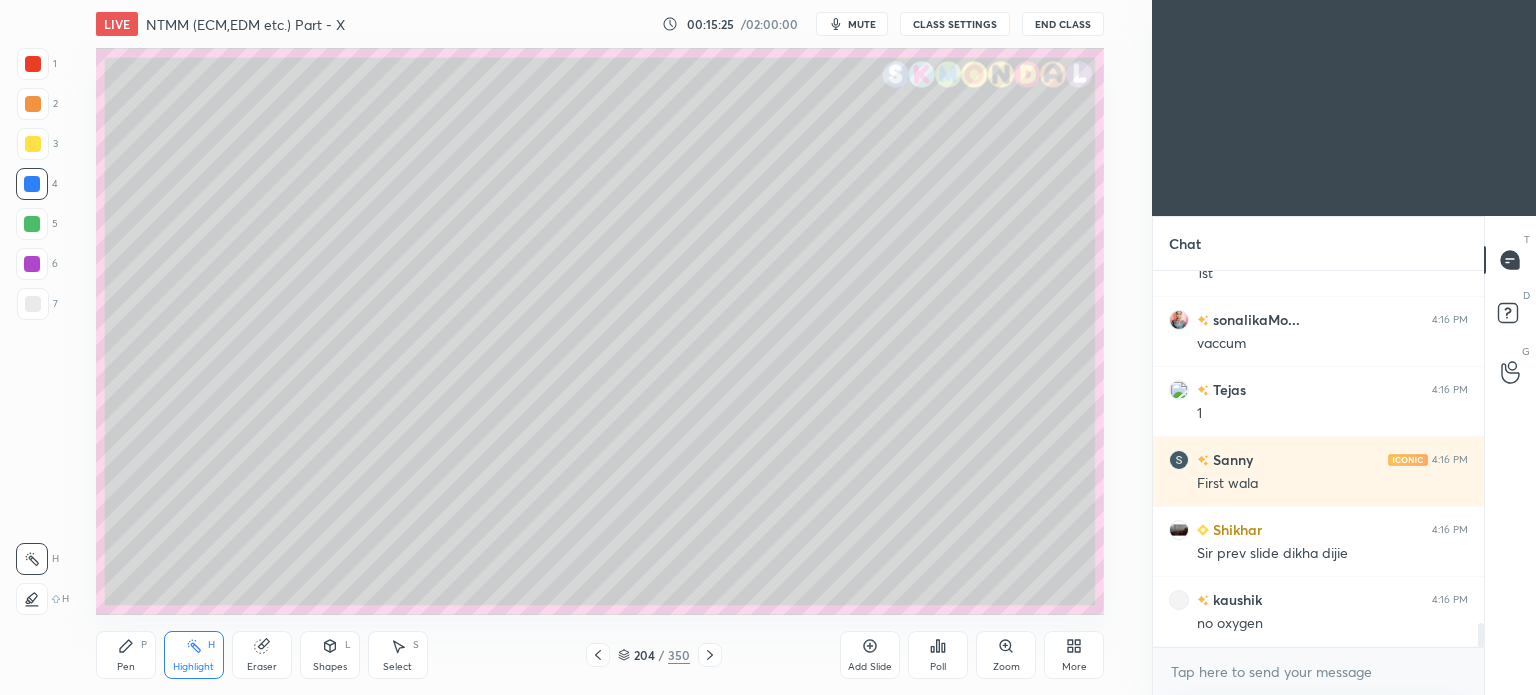 click on "Pen P" at bounding box center (126, 655) 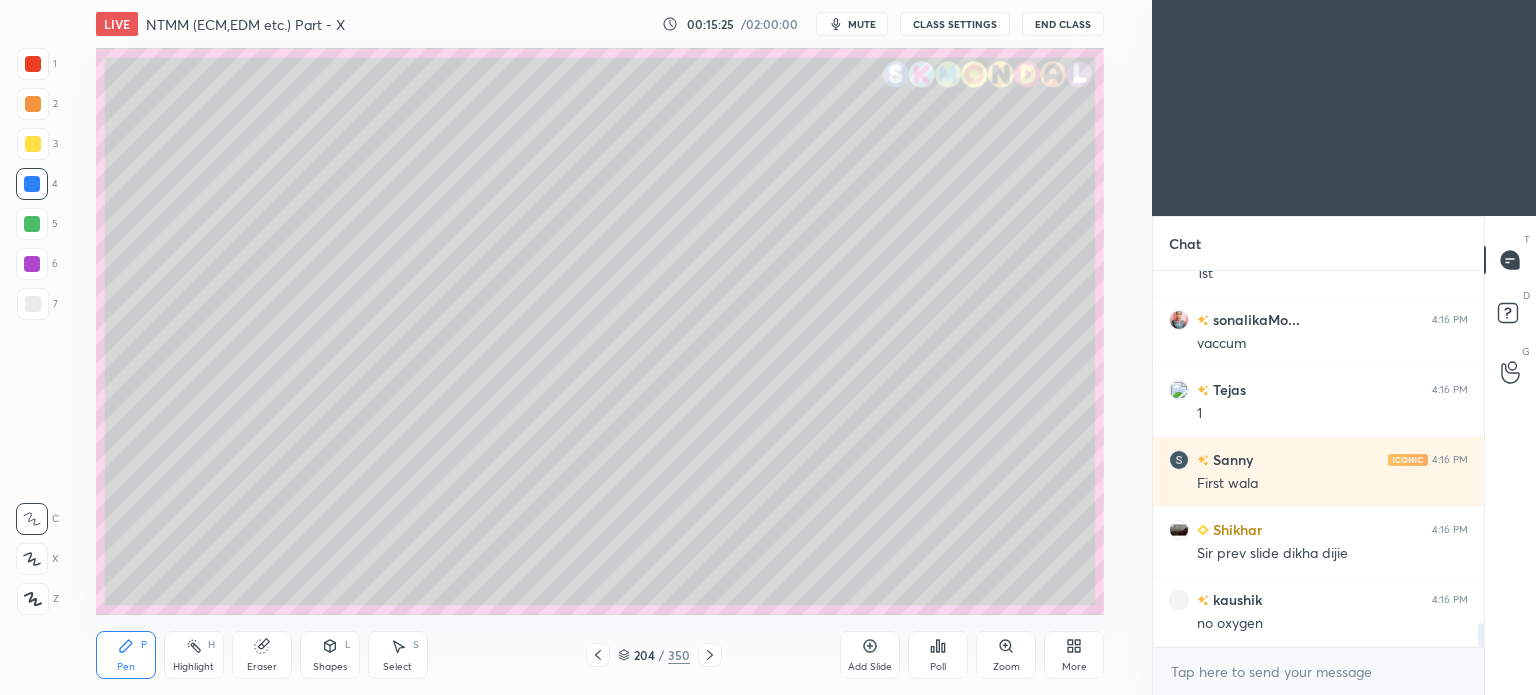 click on "Pen" at bounding box center (126, 667) 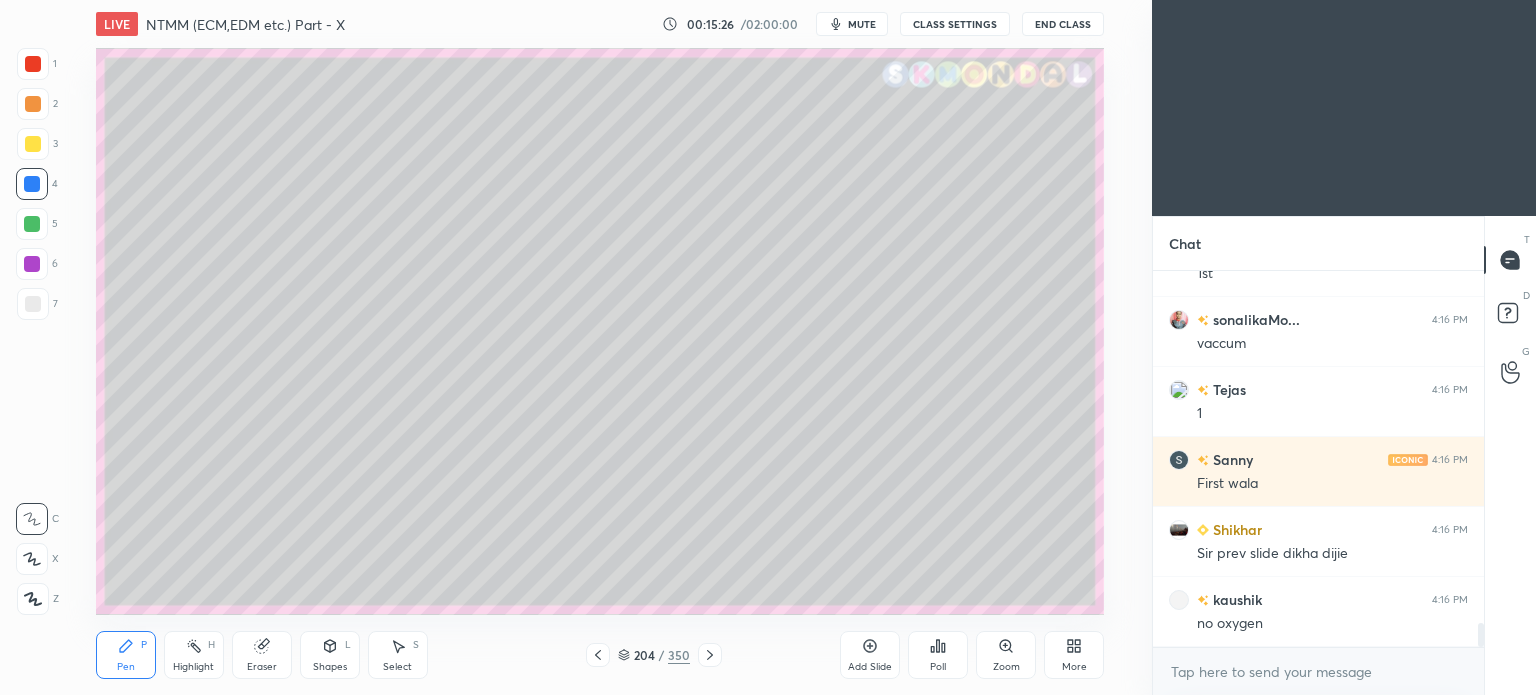 click at bounding box center (32, 224) 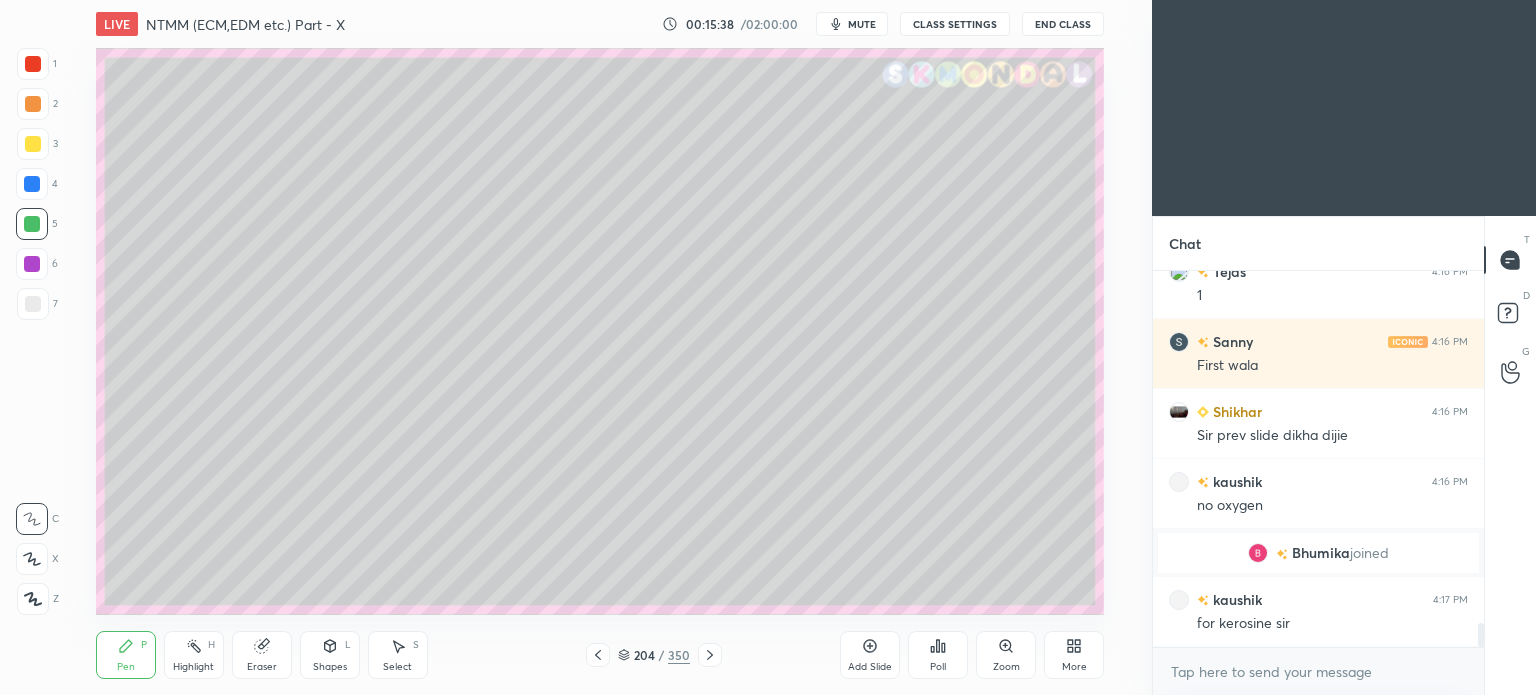 scroll, scrollTop: 5502, scrollLeft: 0, axis: vertical 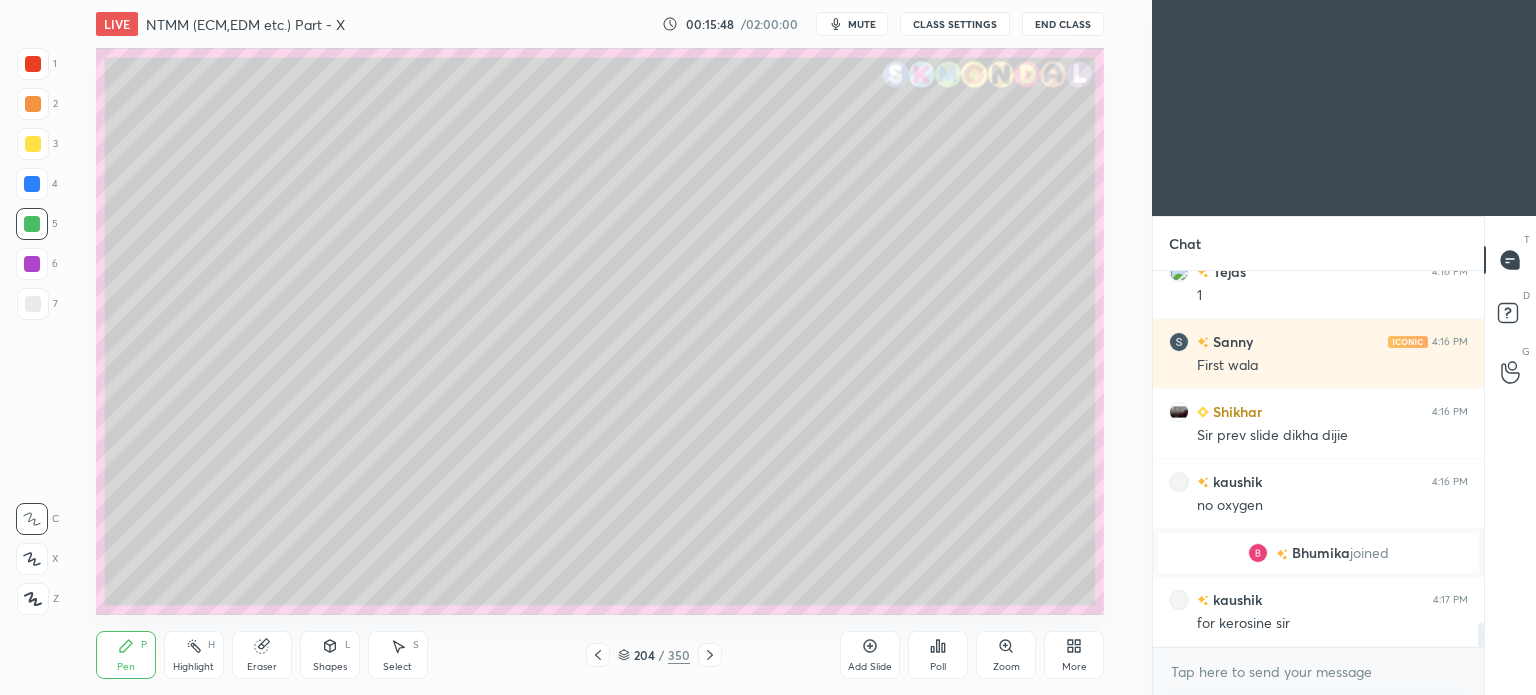 click on "mute" at bounding box center (862, 24) 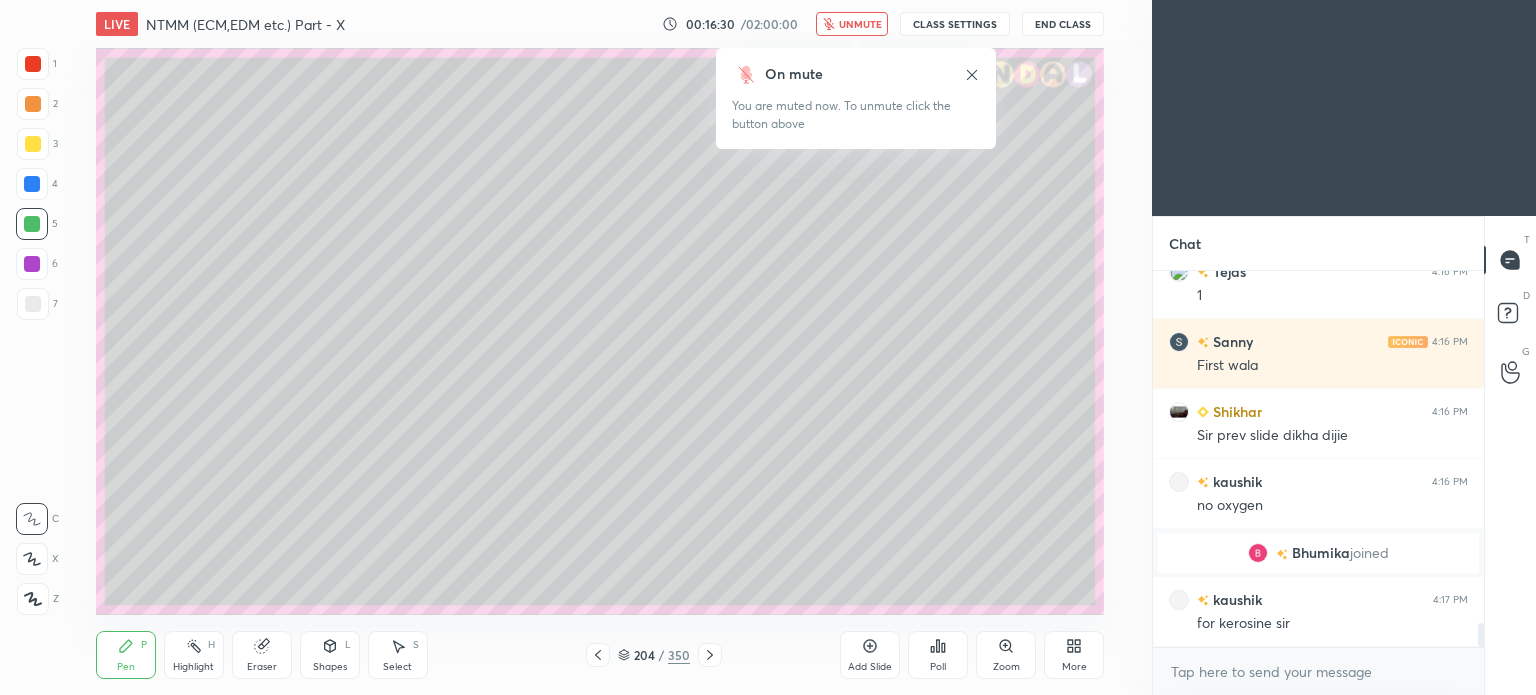 click on "unmute" at bounding box center [860, 24] 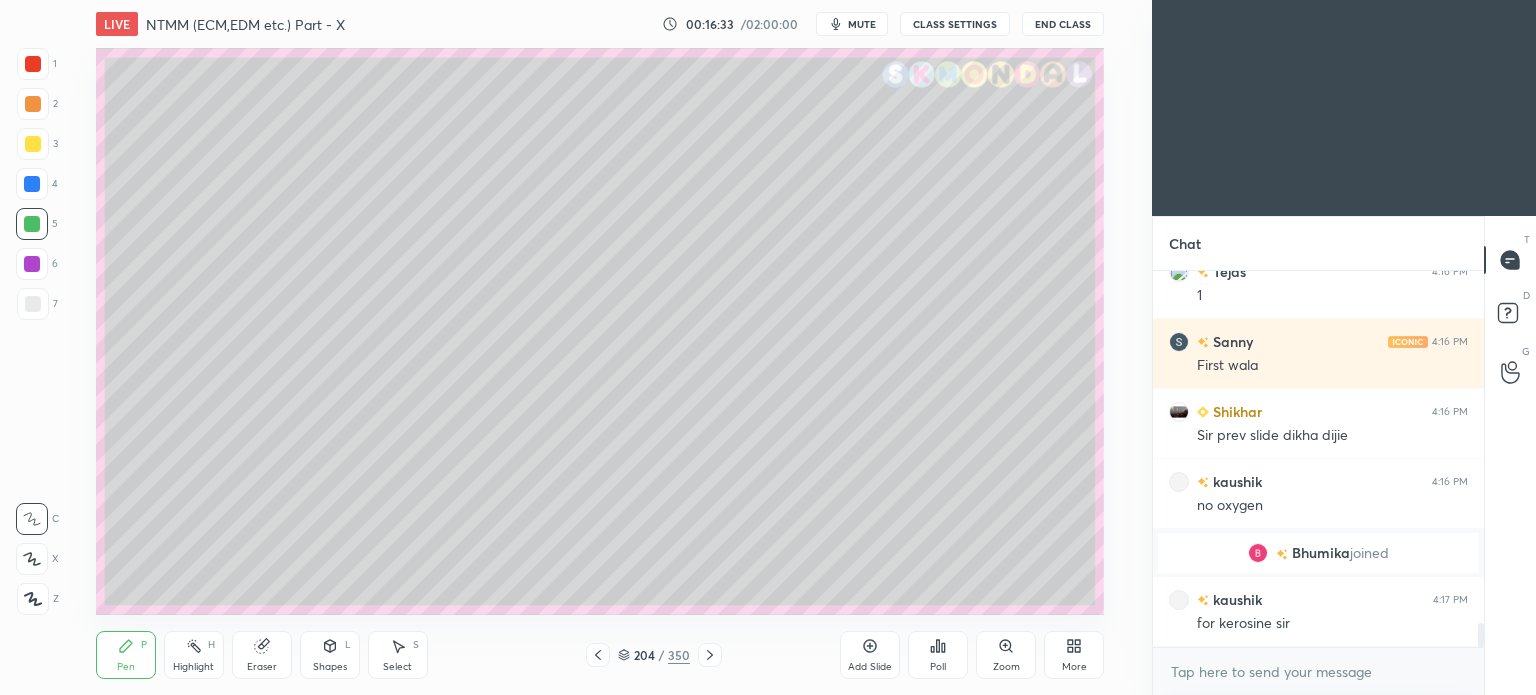 click at bounding box center [598, 655] 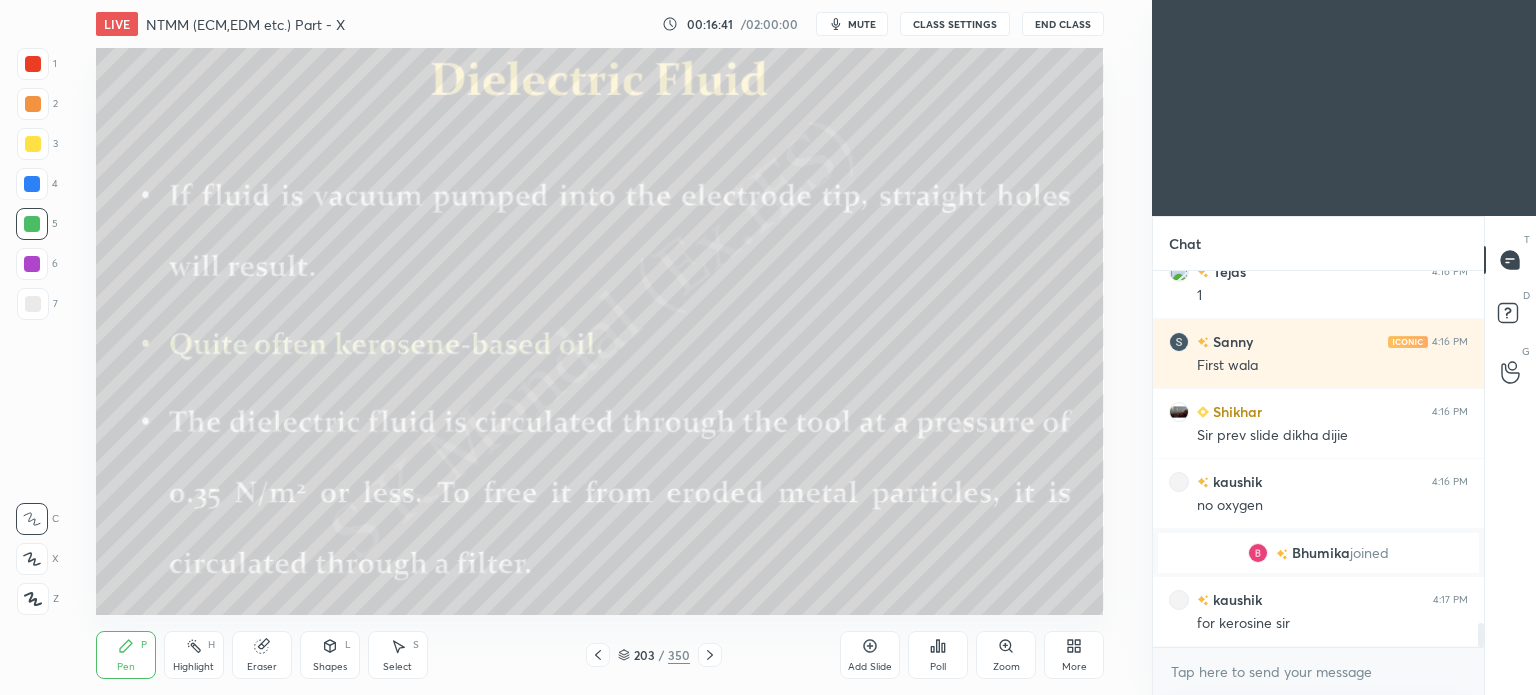 click 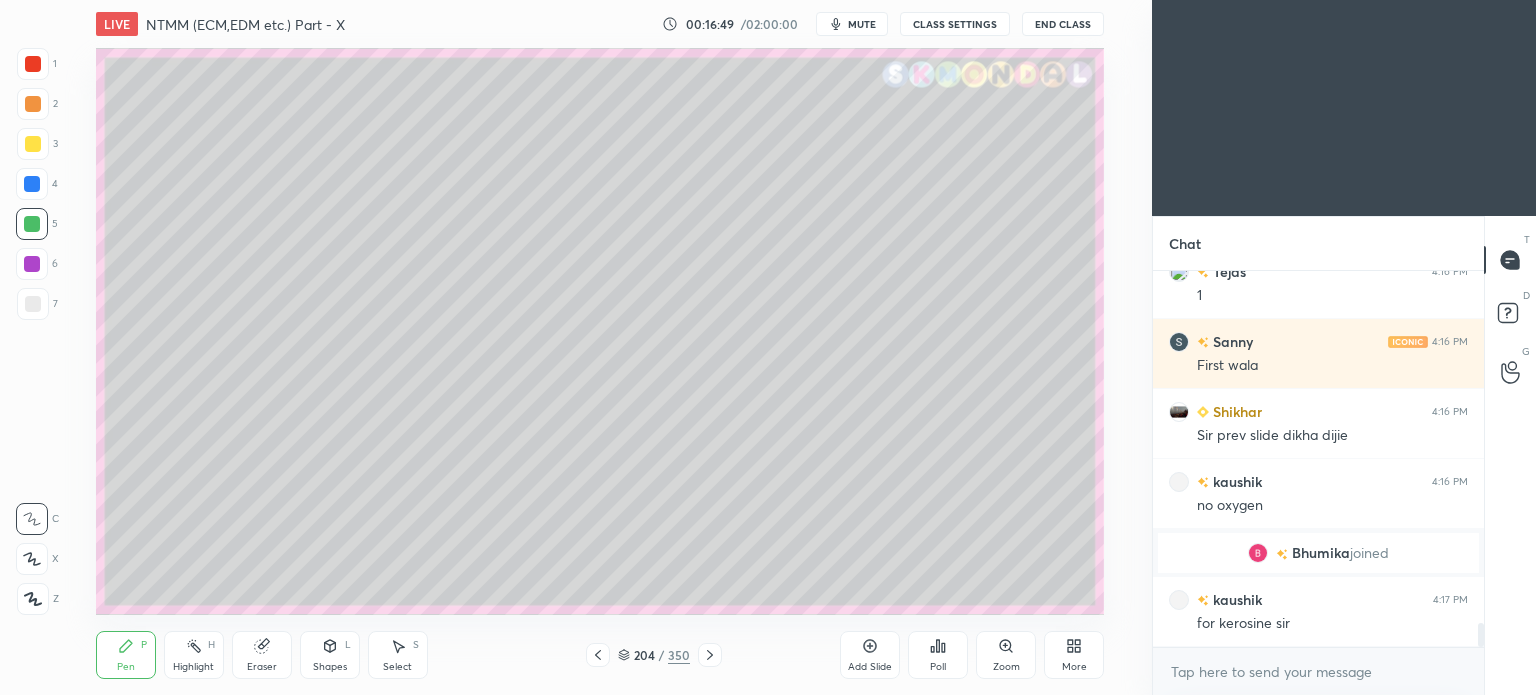 click 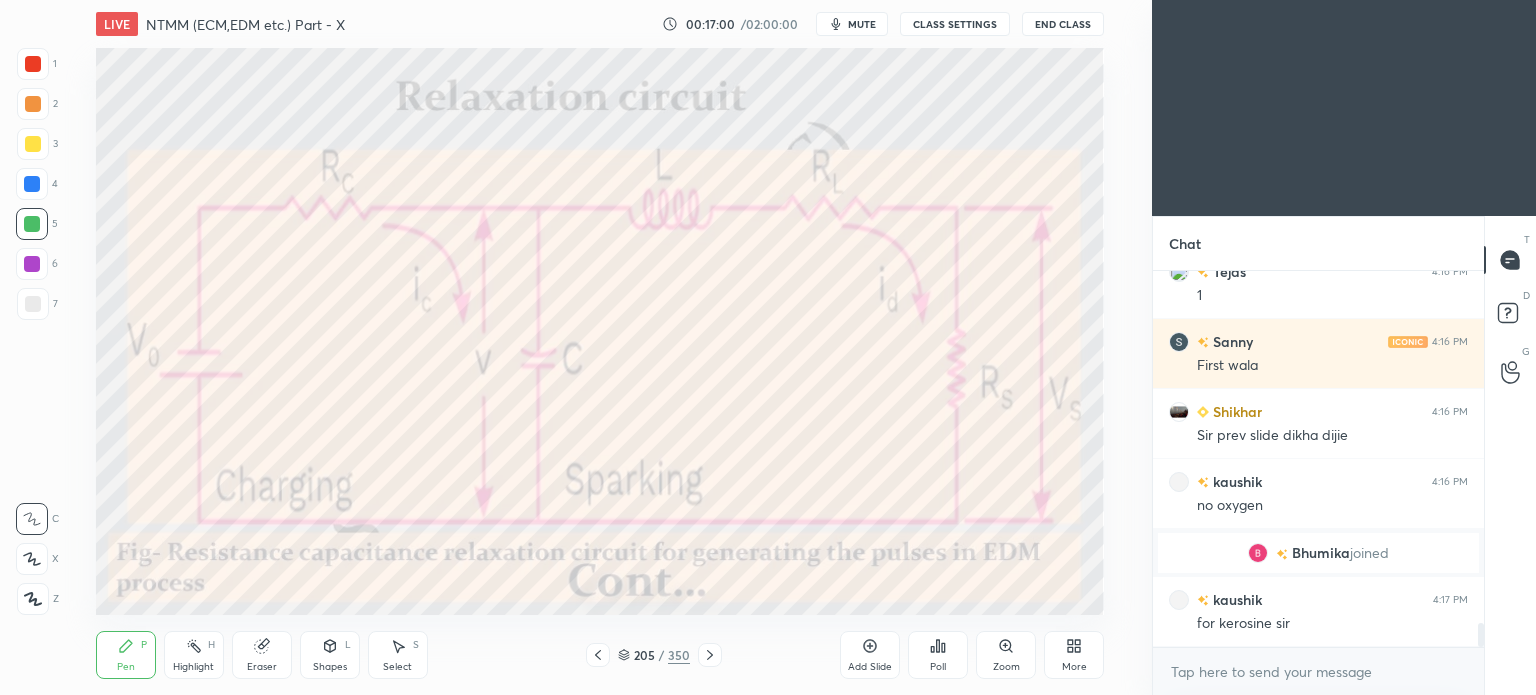 click at bounding box center (33, 64) 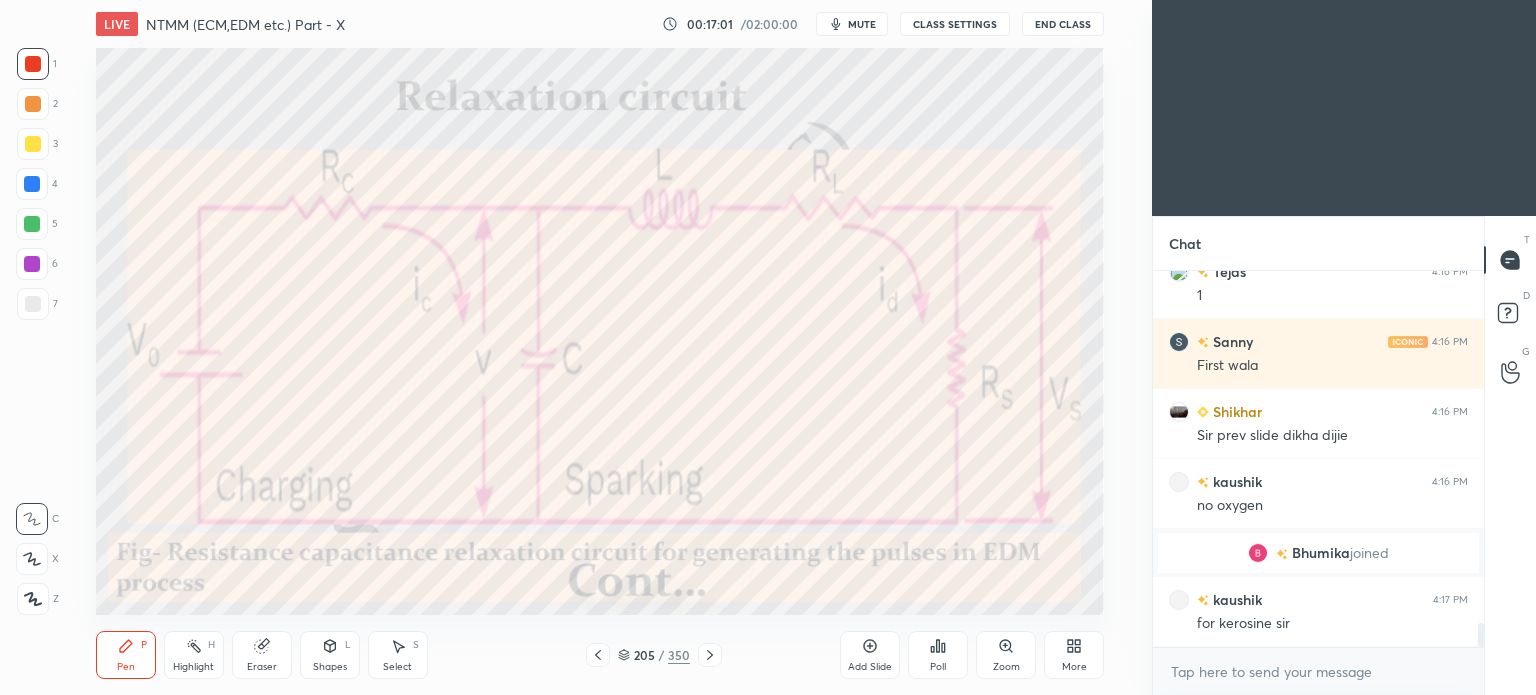 click on "Pen P" at bounding box center (126, 655) 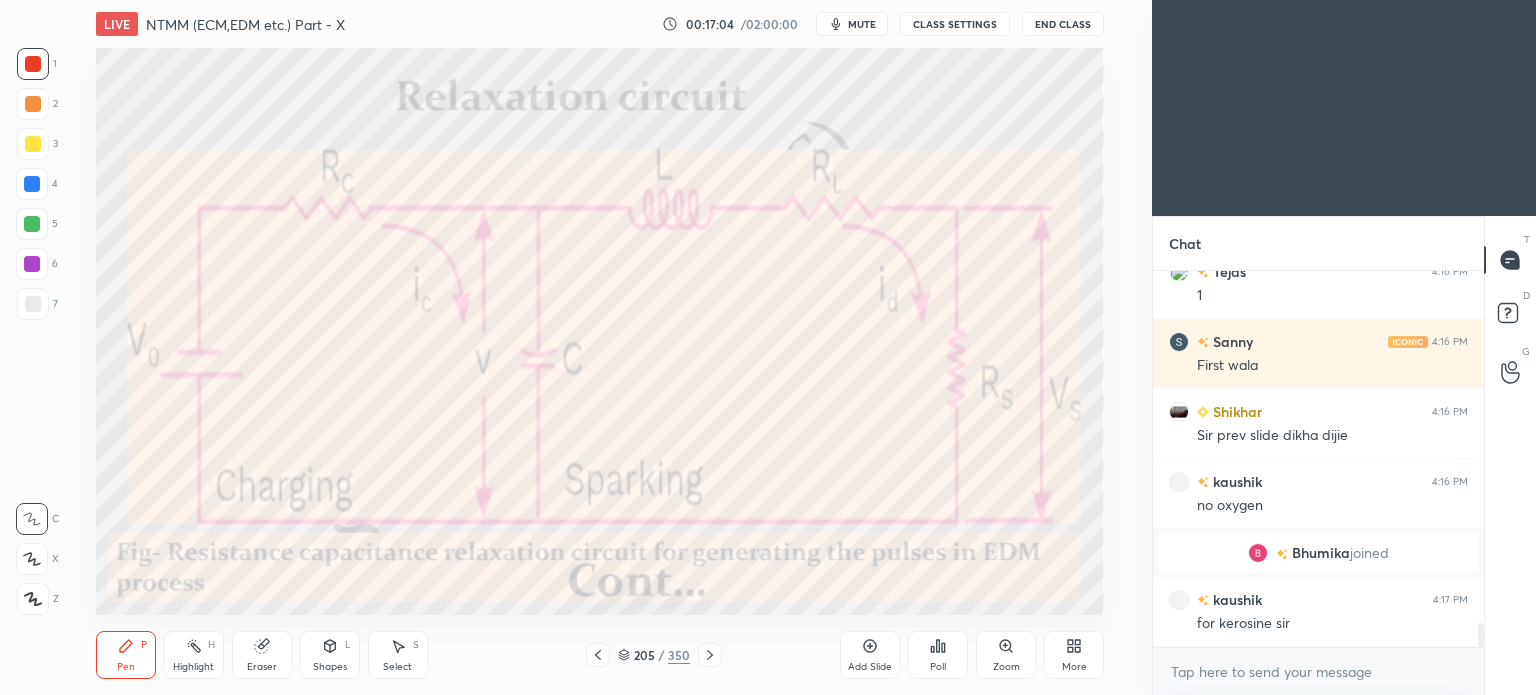 click on "Highlight" at bounding box center (193, 667) 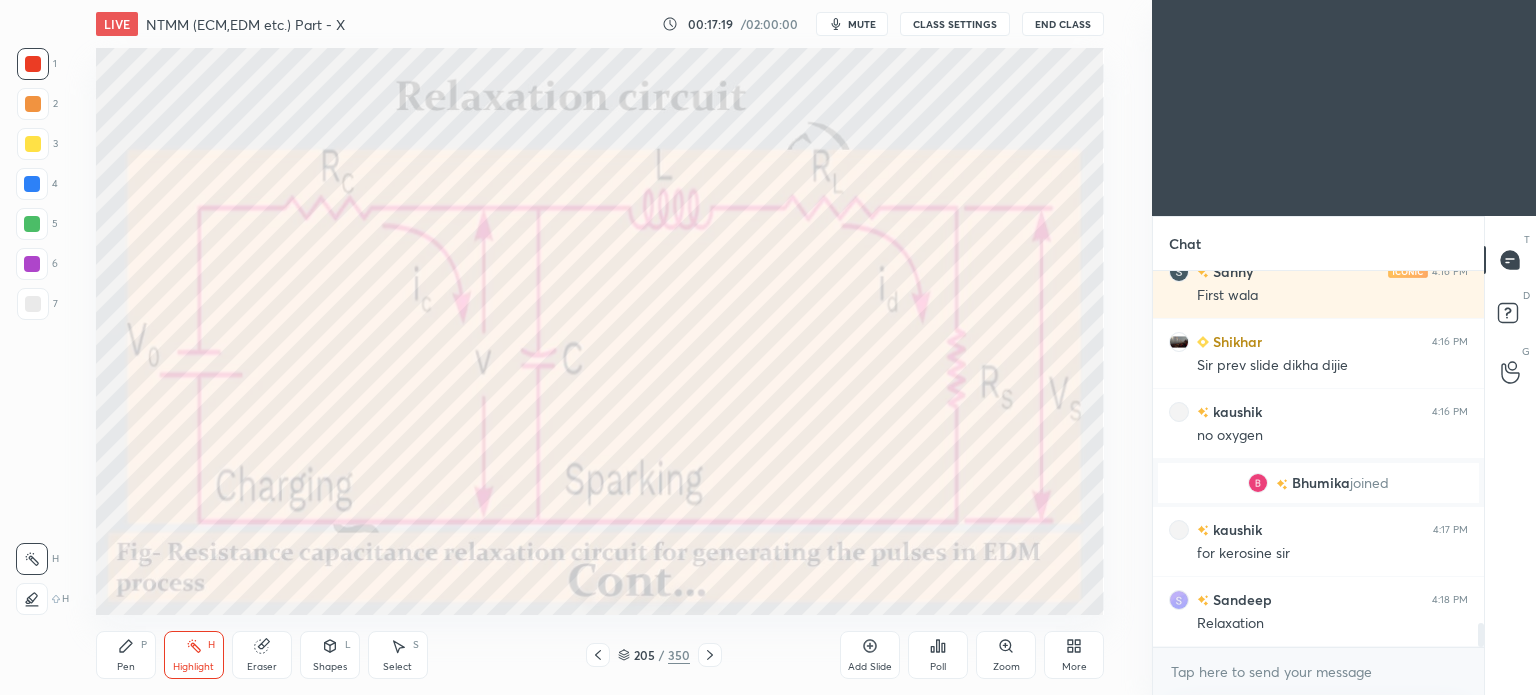 scroll, scrollTop: 5642, scrollLeft: 0, axis: vertical 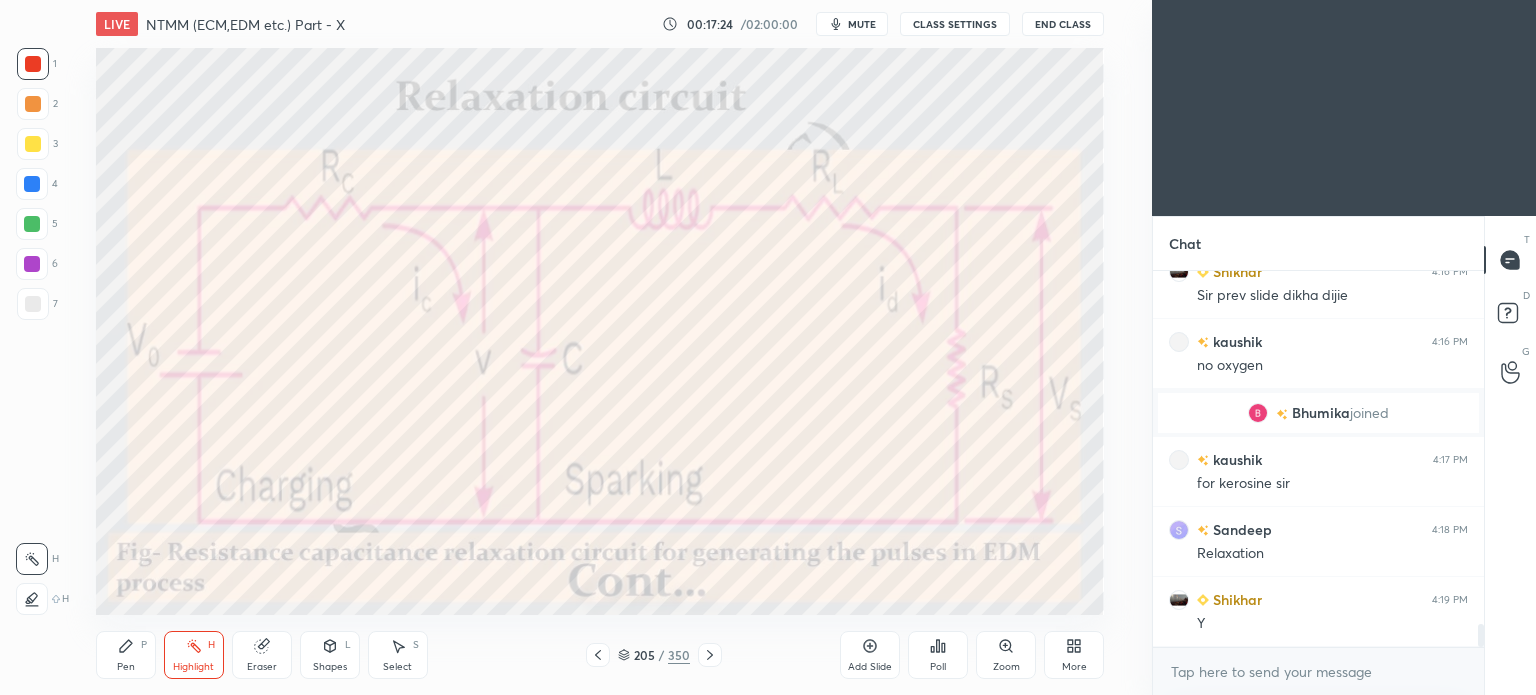 click on "Pen P" at bounding box center (126, 655) 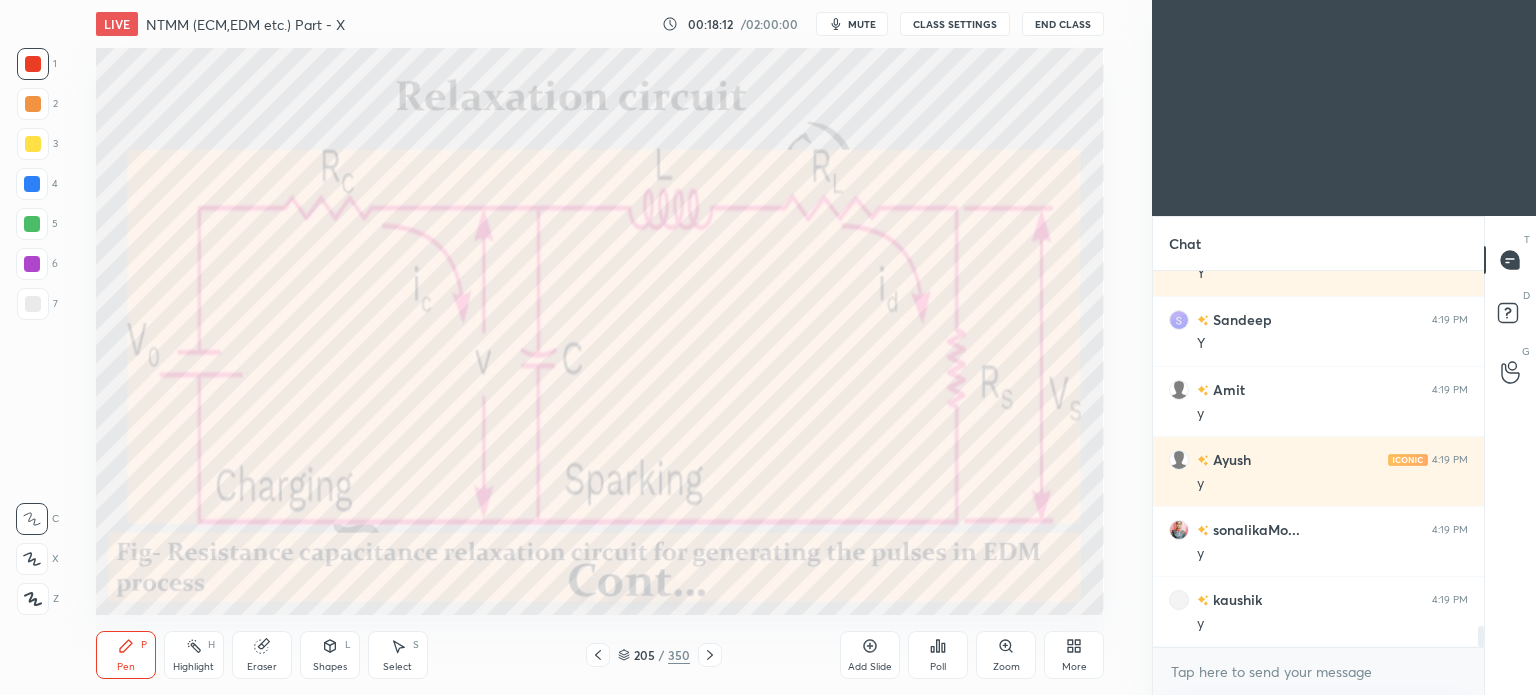 scroll, scrollTop: 6342, scrollLeft: 0, axis: vertical 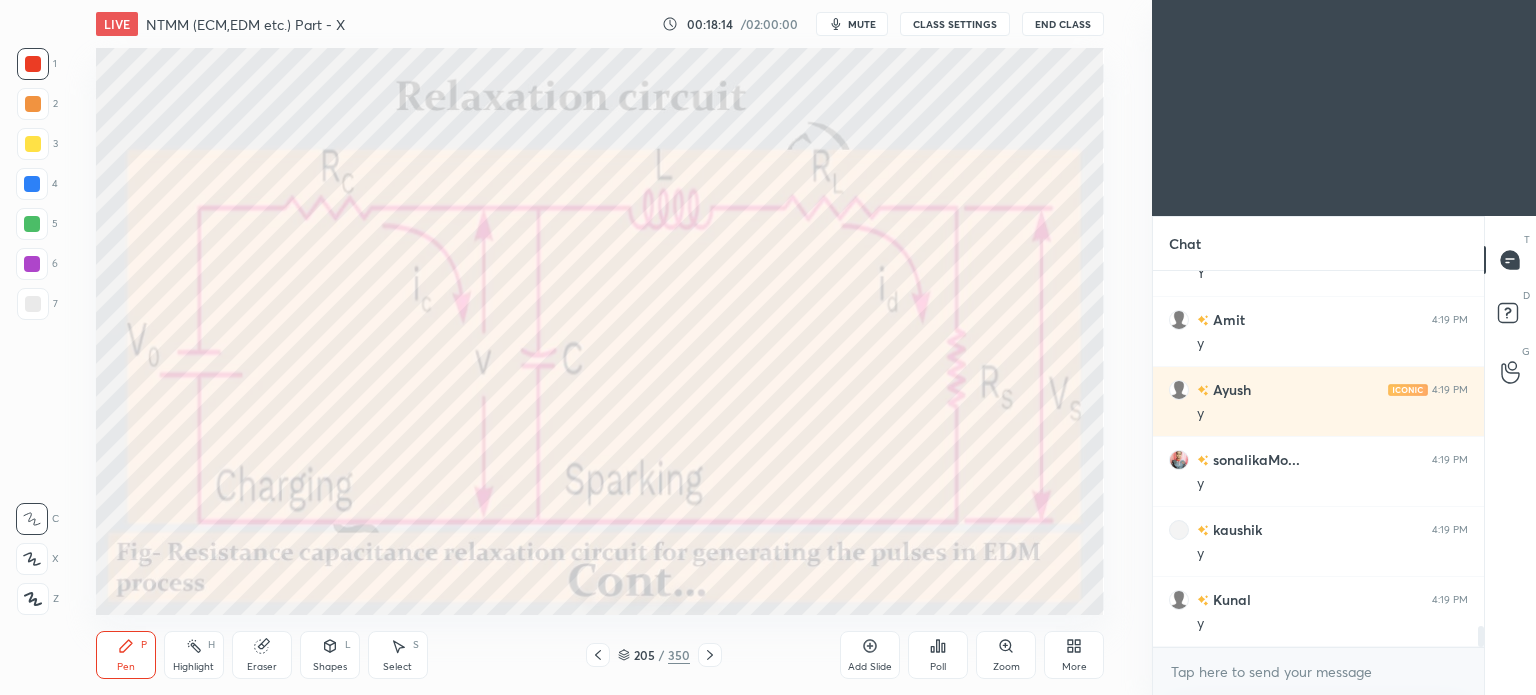 click on "Highlight" at bounding box center [193, 667] 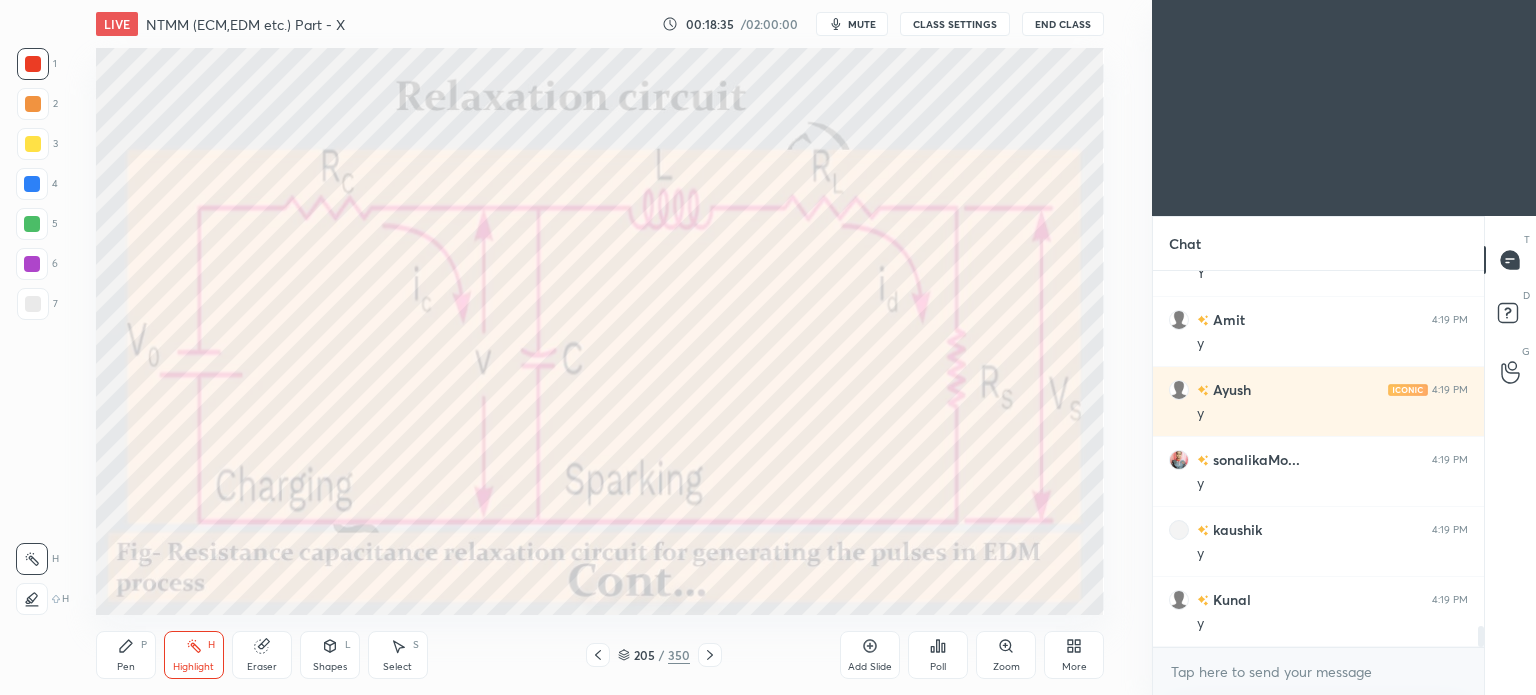 scroll, scrollTop: 6412, scrollLeft: 0, axis: vertical 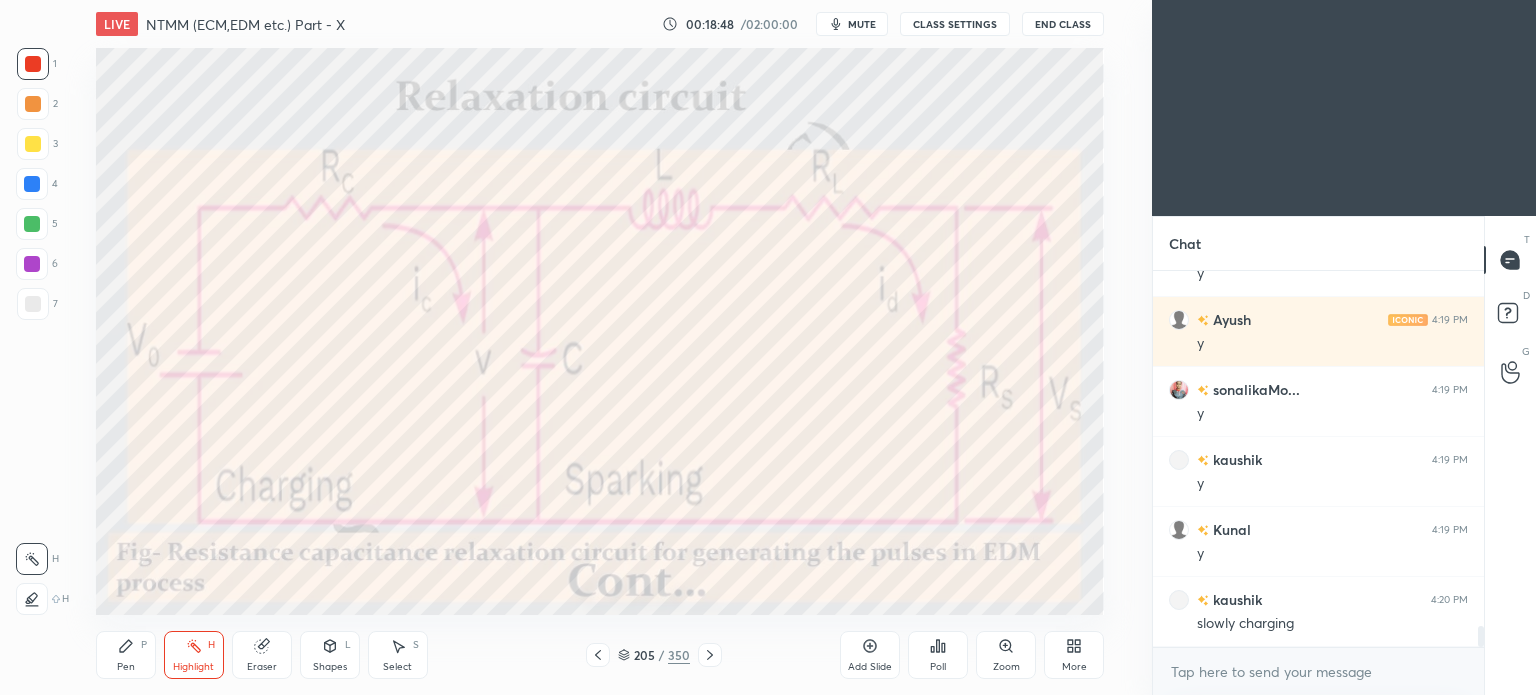 click 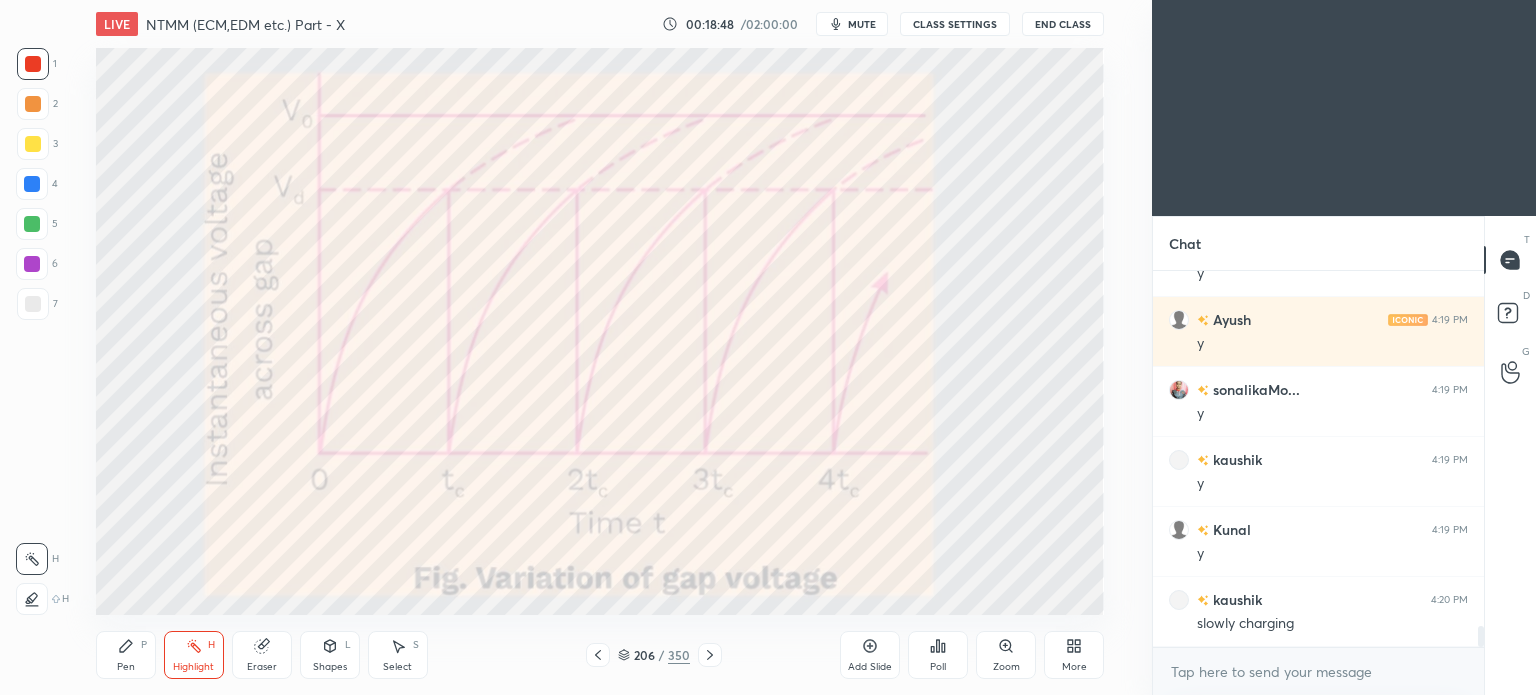 click 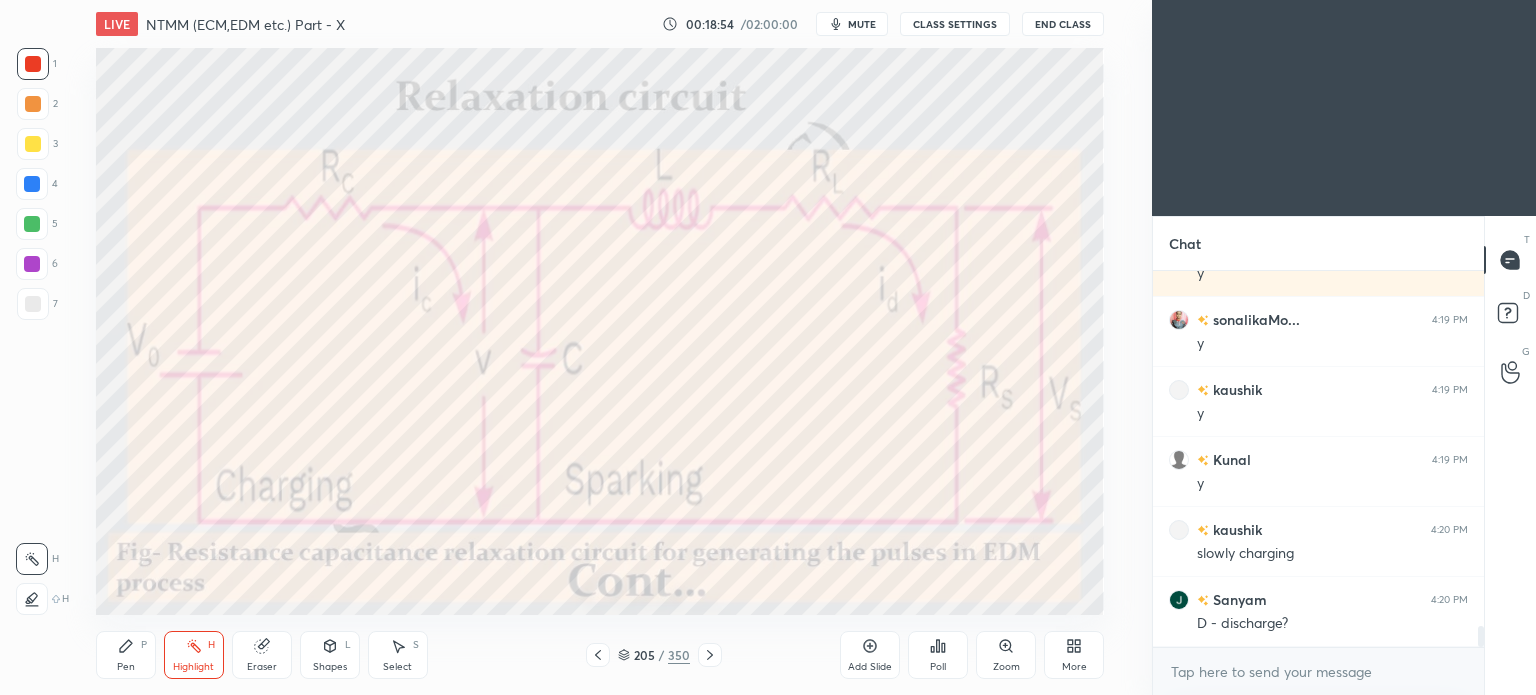 click on "More" at bounding box center [1074, 667] 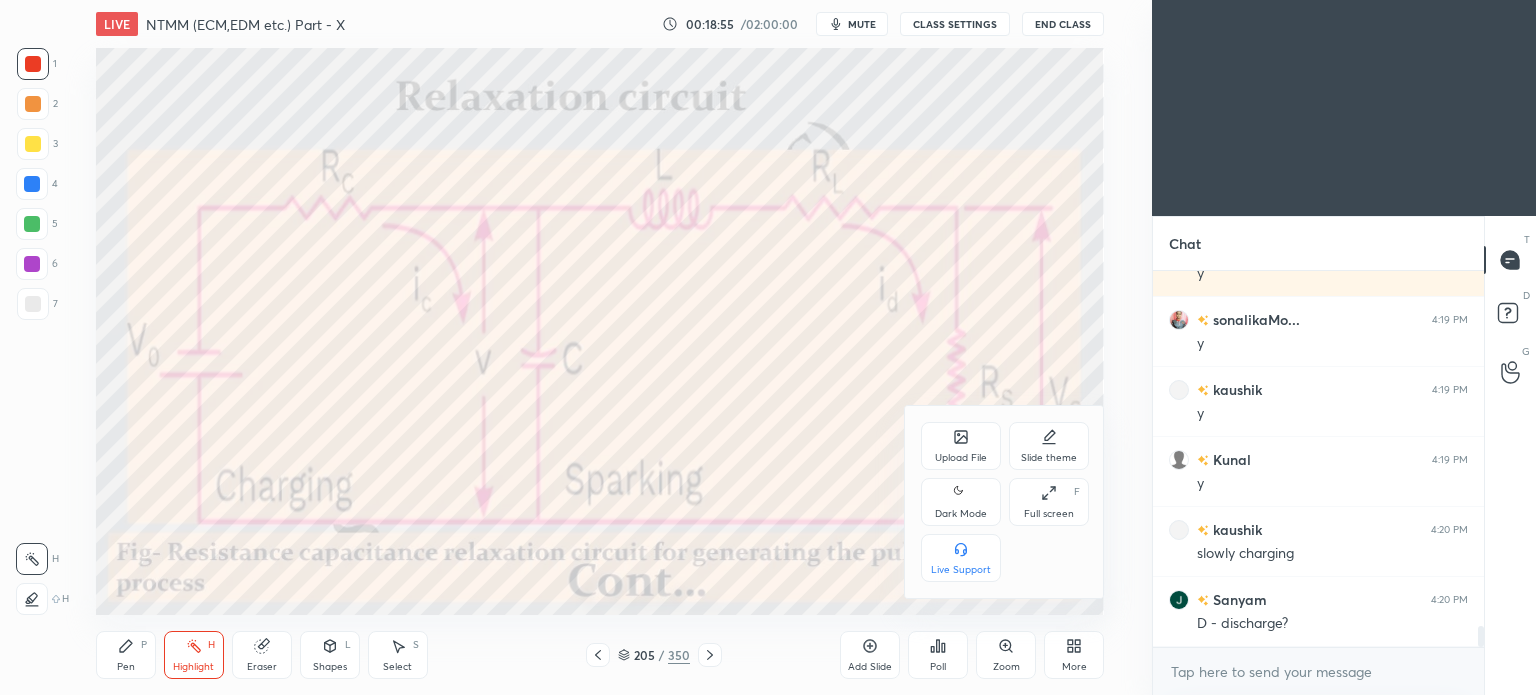 click on "Upload File" at bounding box center (961, 446) 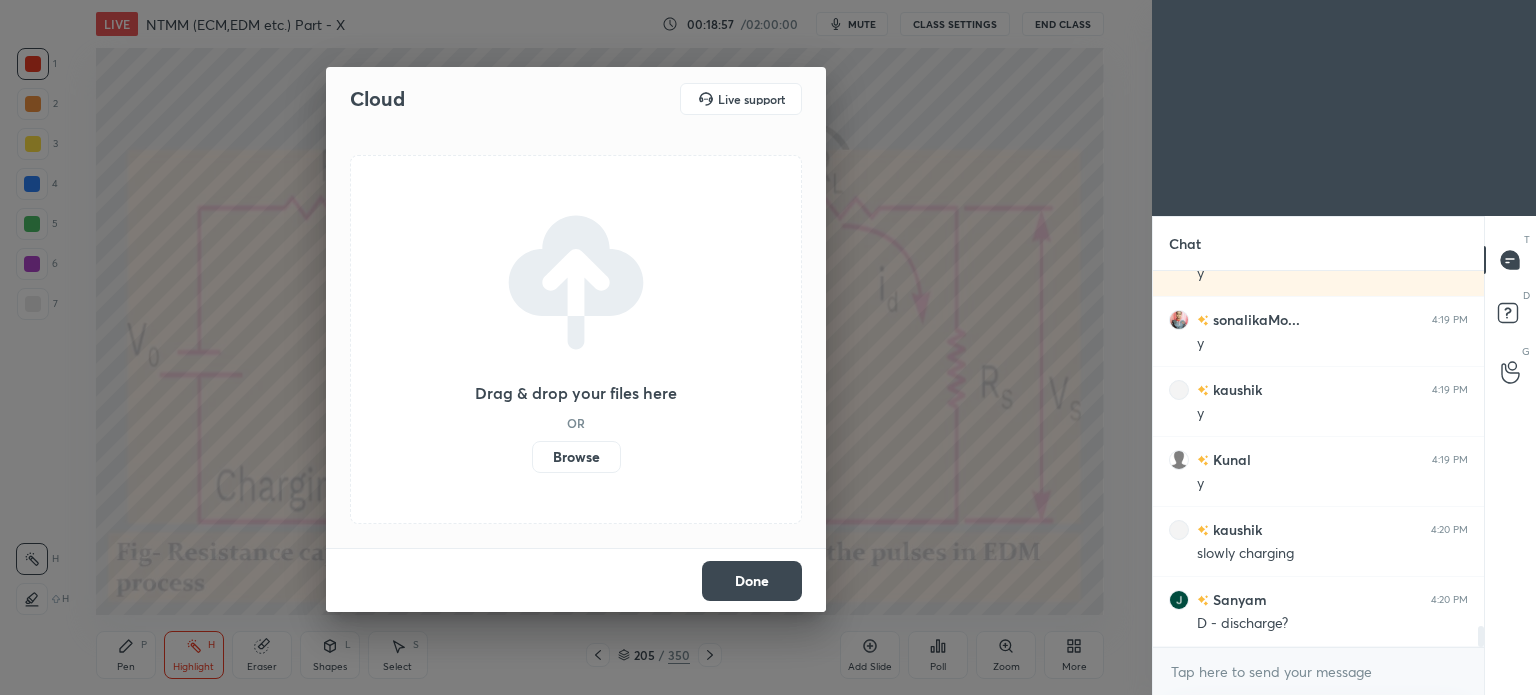 scroll, scrollTop: 6552, scrollLeft: 0, axis: vertical 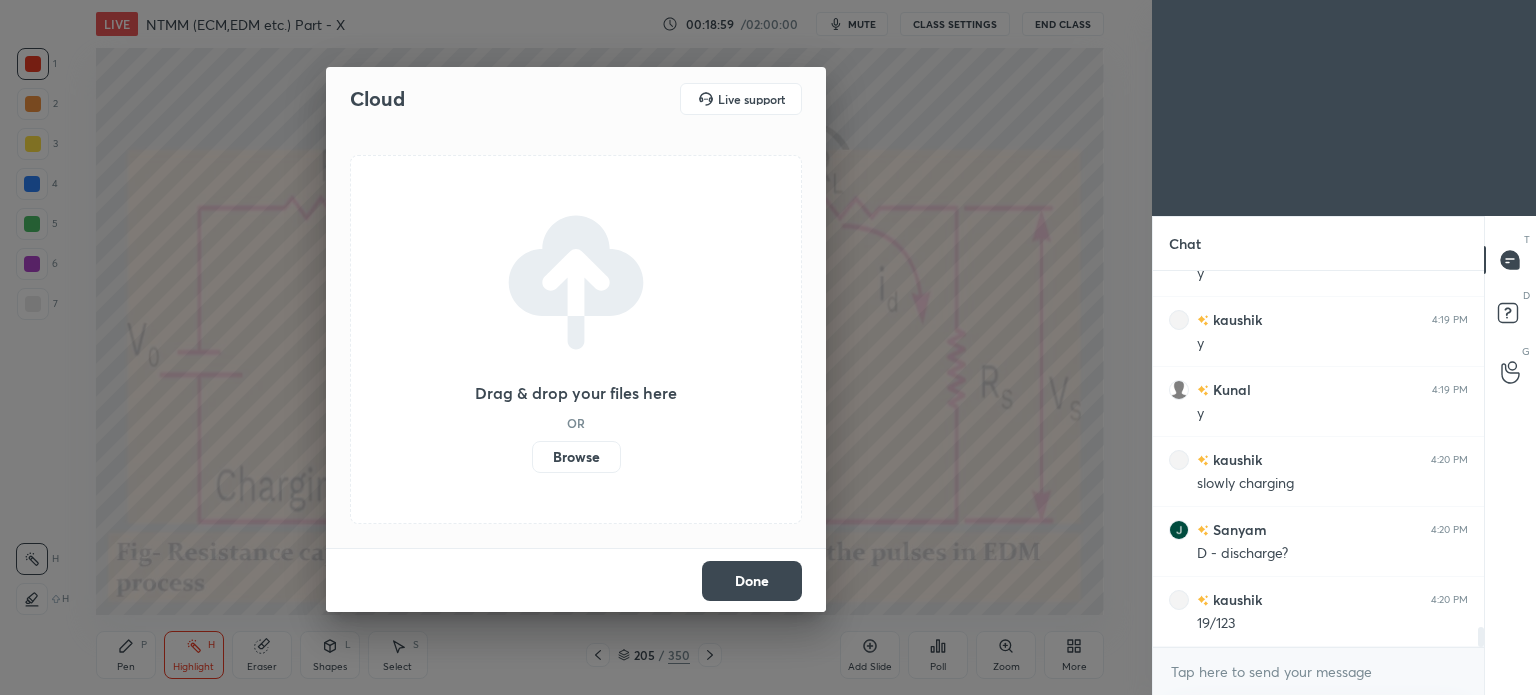 click on "Browse" at bounding box center (576, 457) 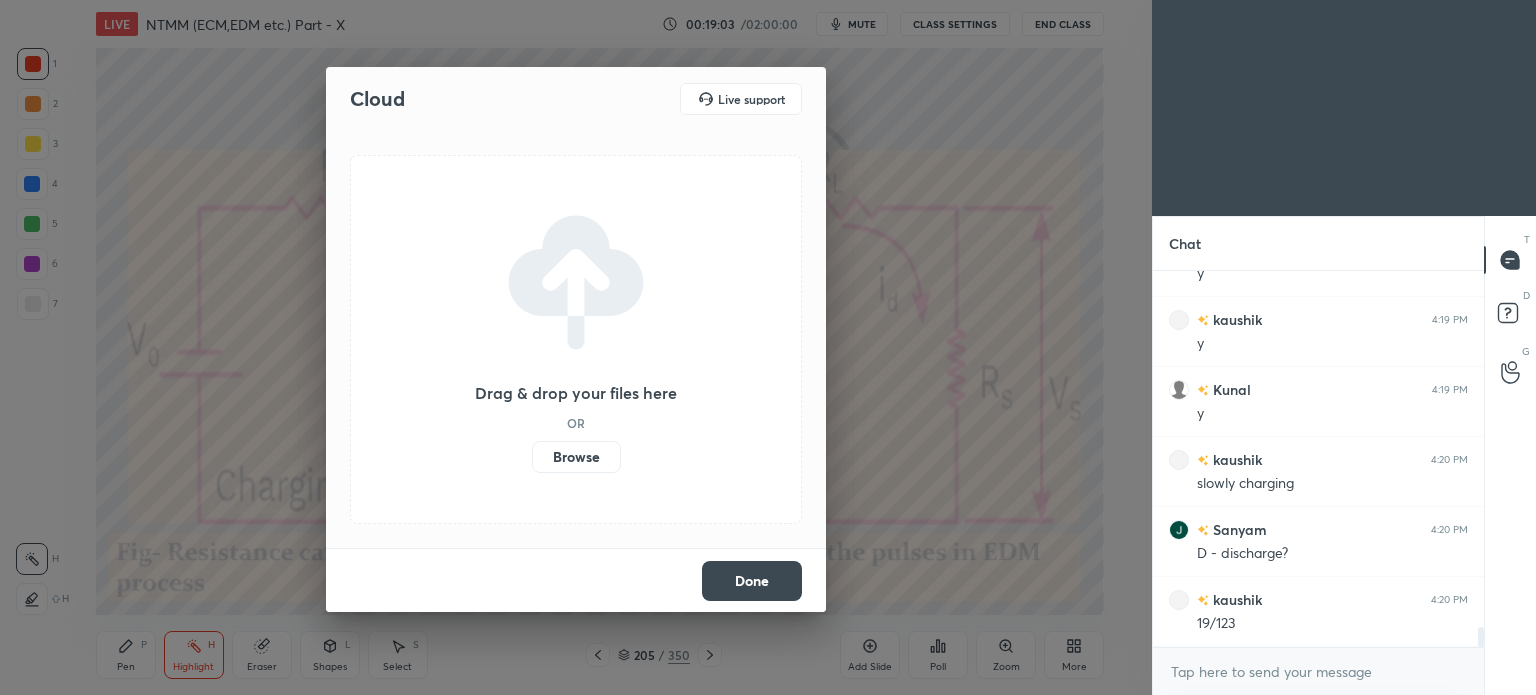 scroll, scrollTop: 6622, scrollLeft: 0, axis: vertical 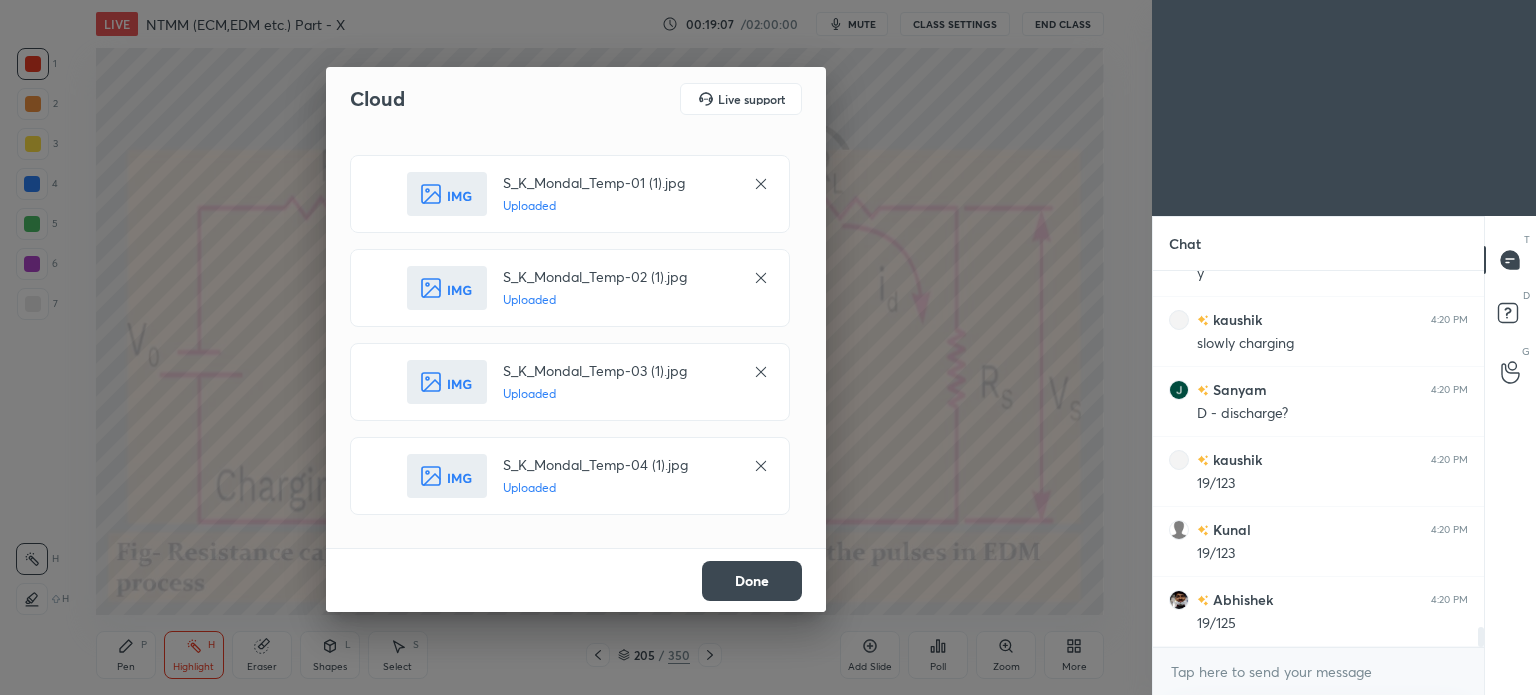 click on "Done" at bounding box center (752, 581) 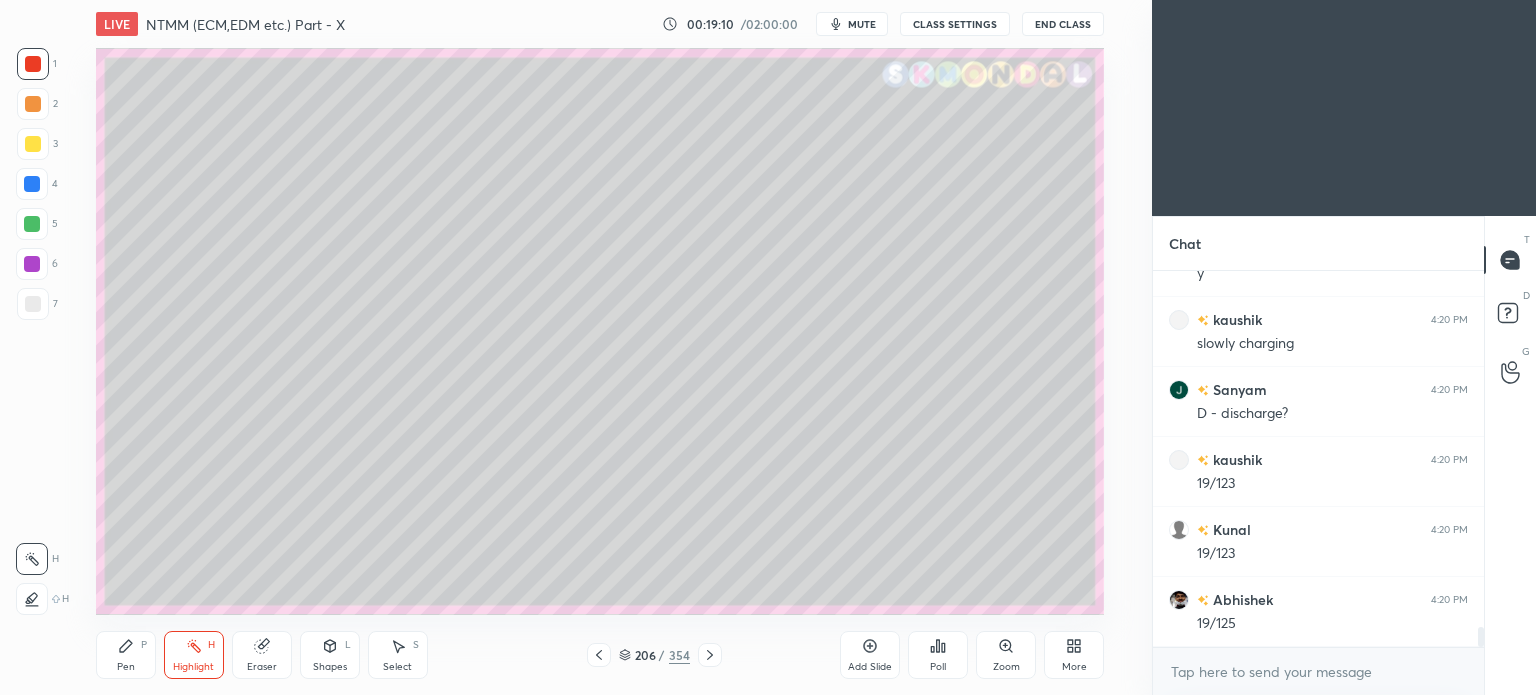 click at bounding box center (599, 655) 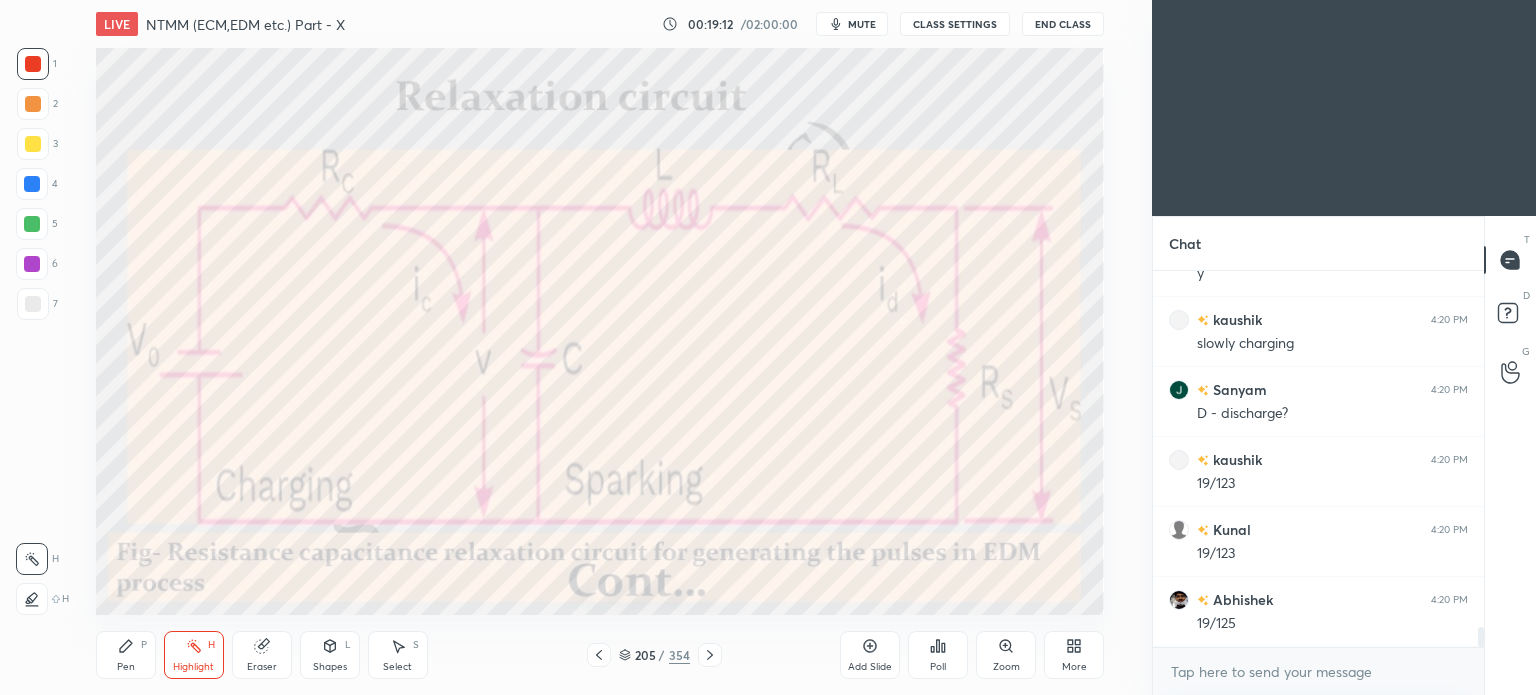 click on "Highlight H" at bounding box center [194, 655] 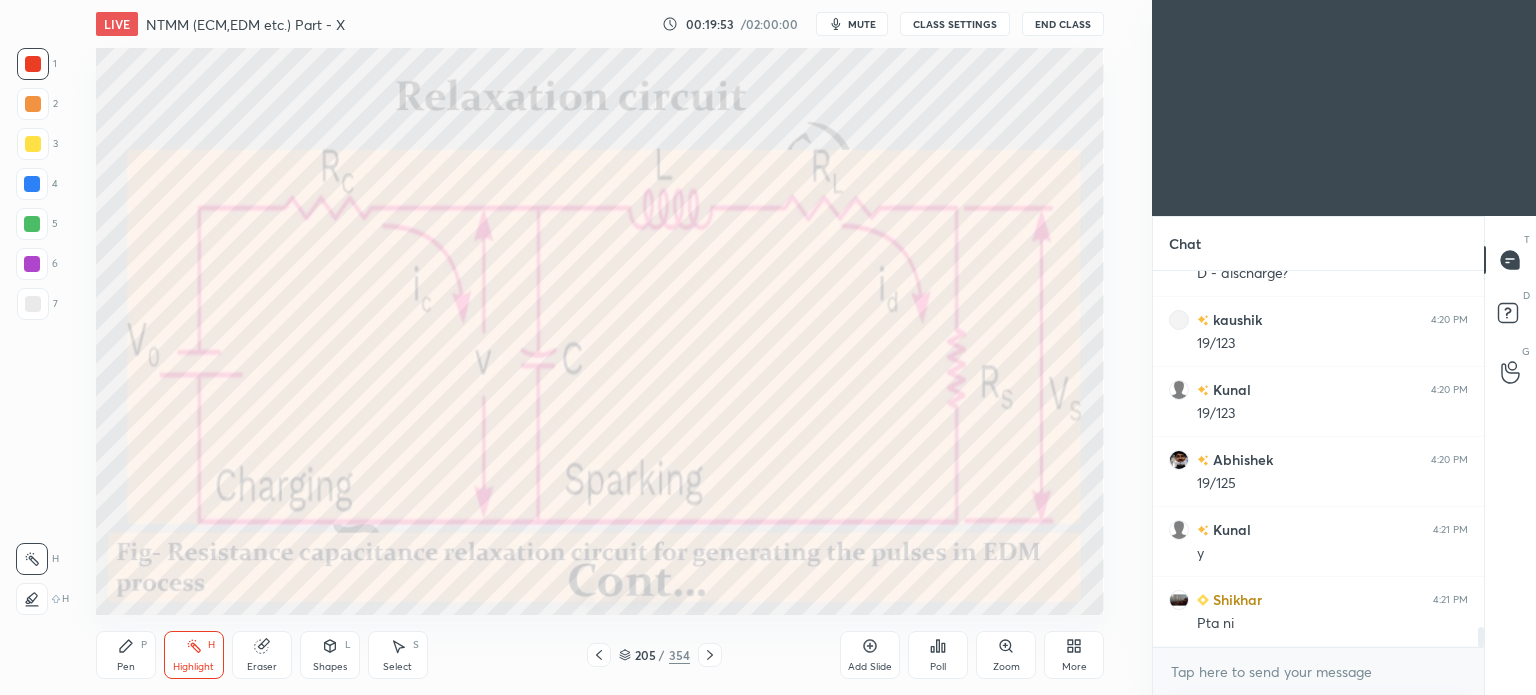 scroll, scrollTop: 6852, scrollLeft: 0, axis: vertical 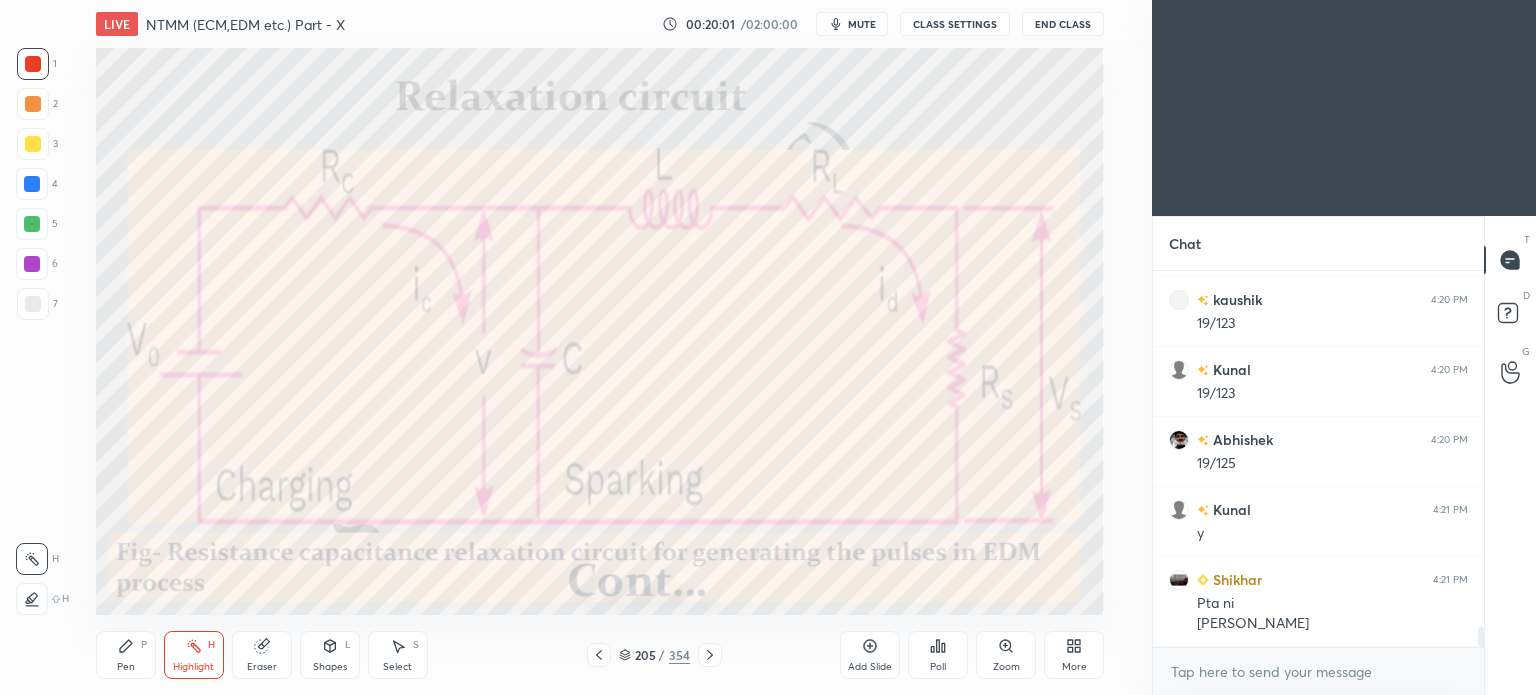 click on "mute" at bounding box center (862, 24) 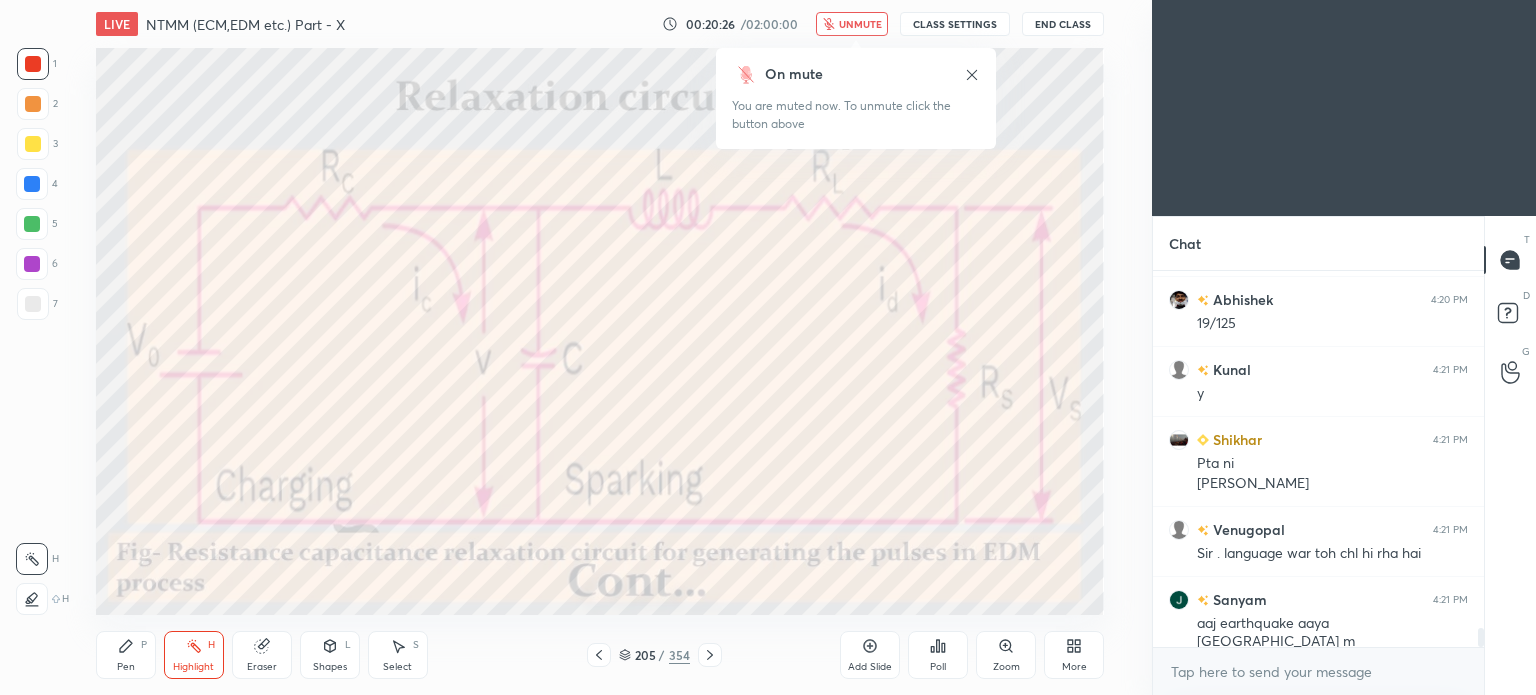 scroll, scrollTop: 7062, scrollLeft: 0, axis: vertical 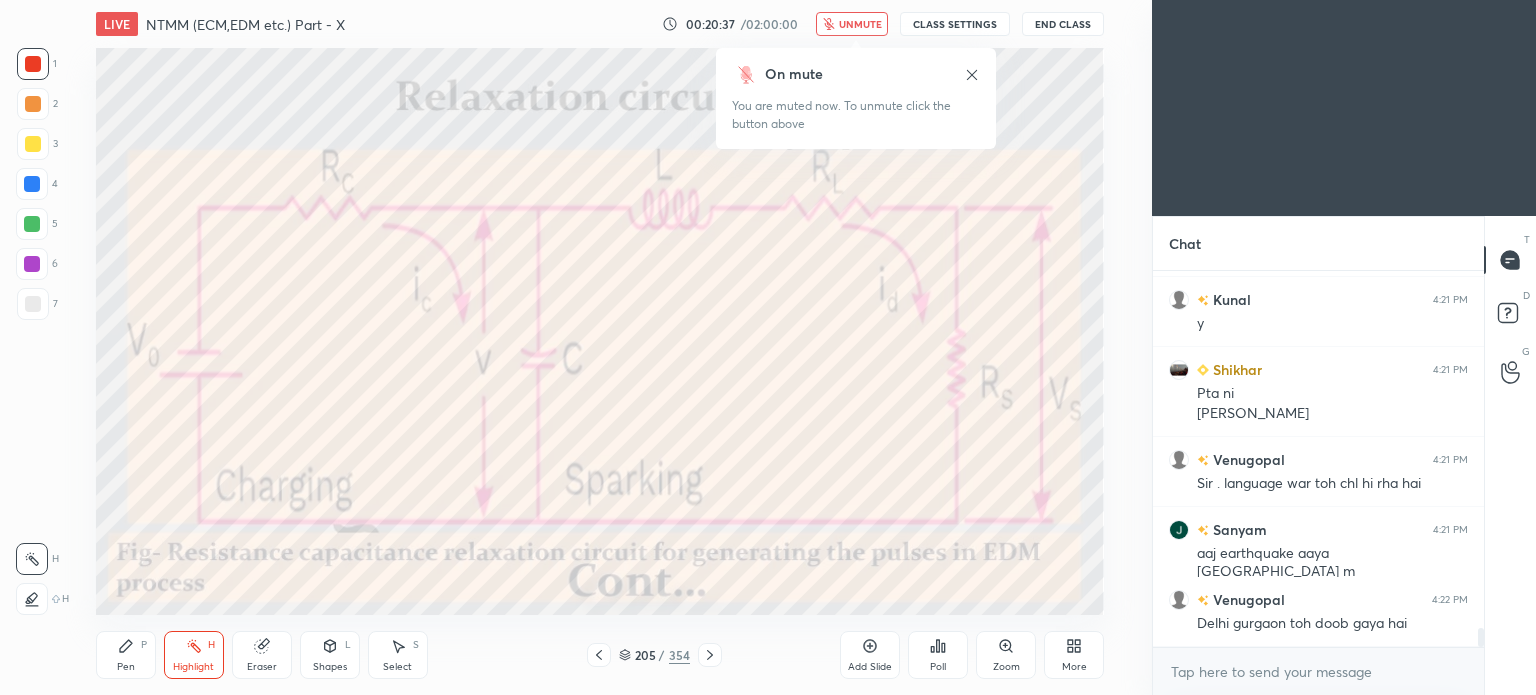 click on "unmute" at bounding box center (852, 24) 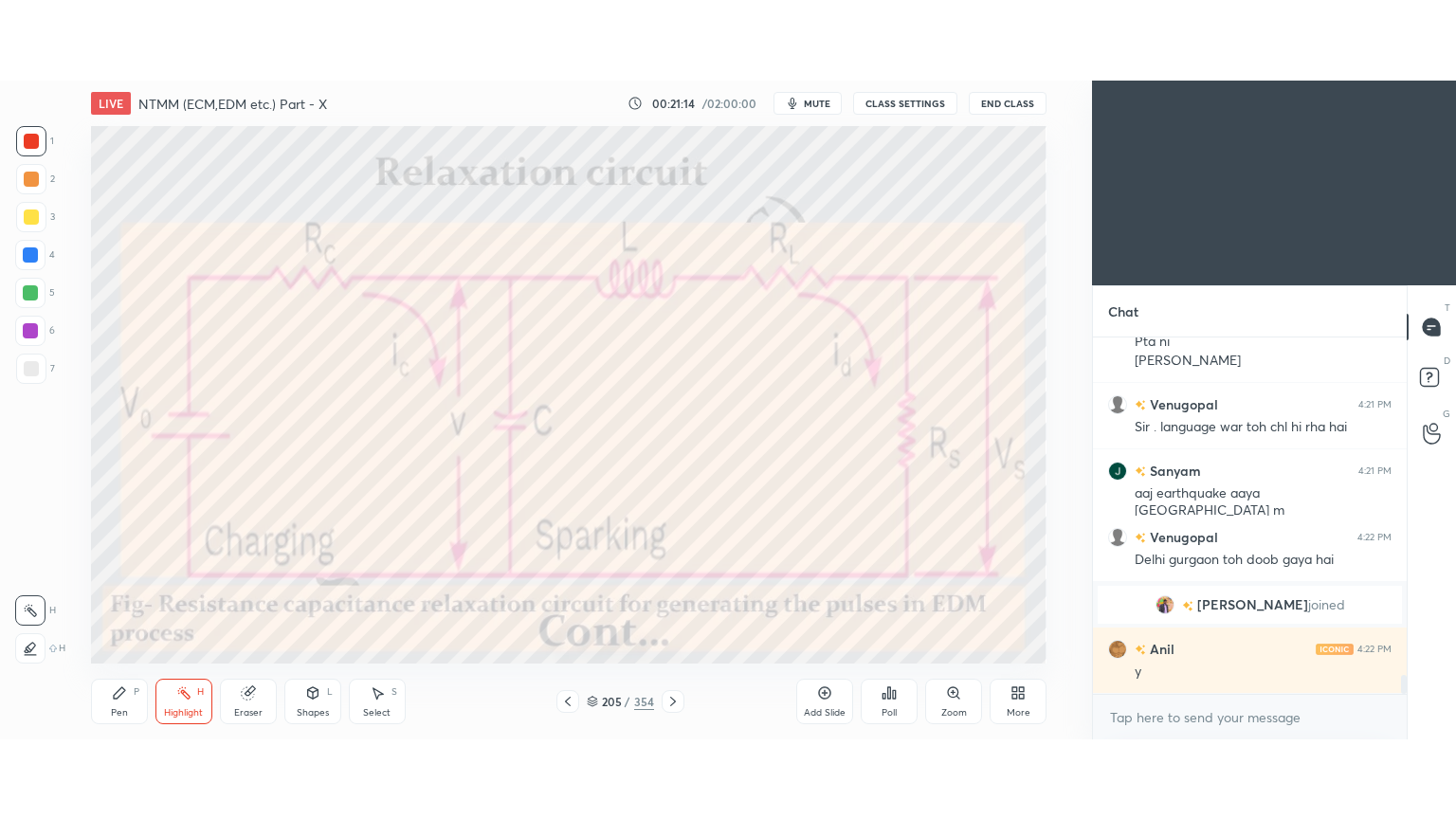 scroll, scrollTop: 6419, scrollLeft: 0, axis: vertical 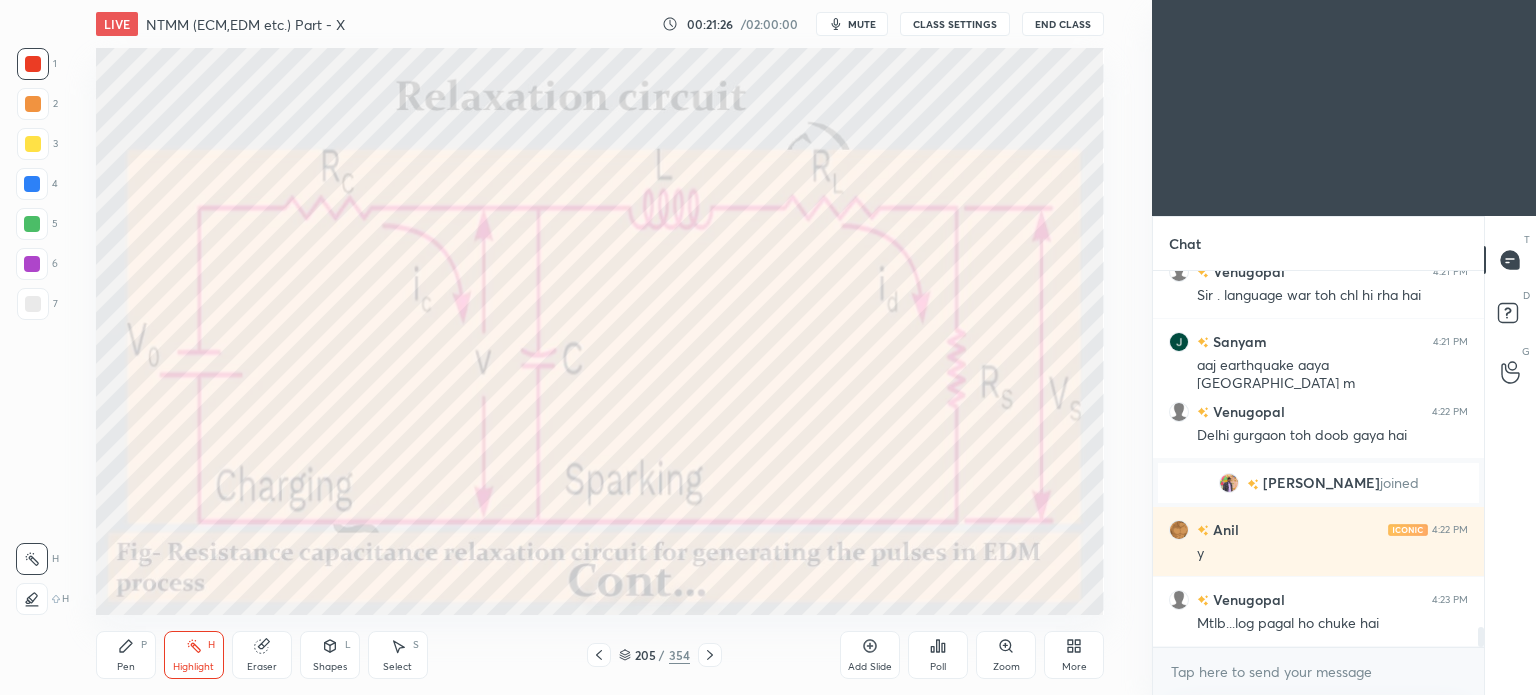 click on "More" at bounding box center [1074, 667] 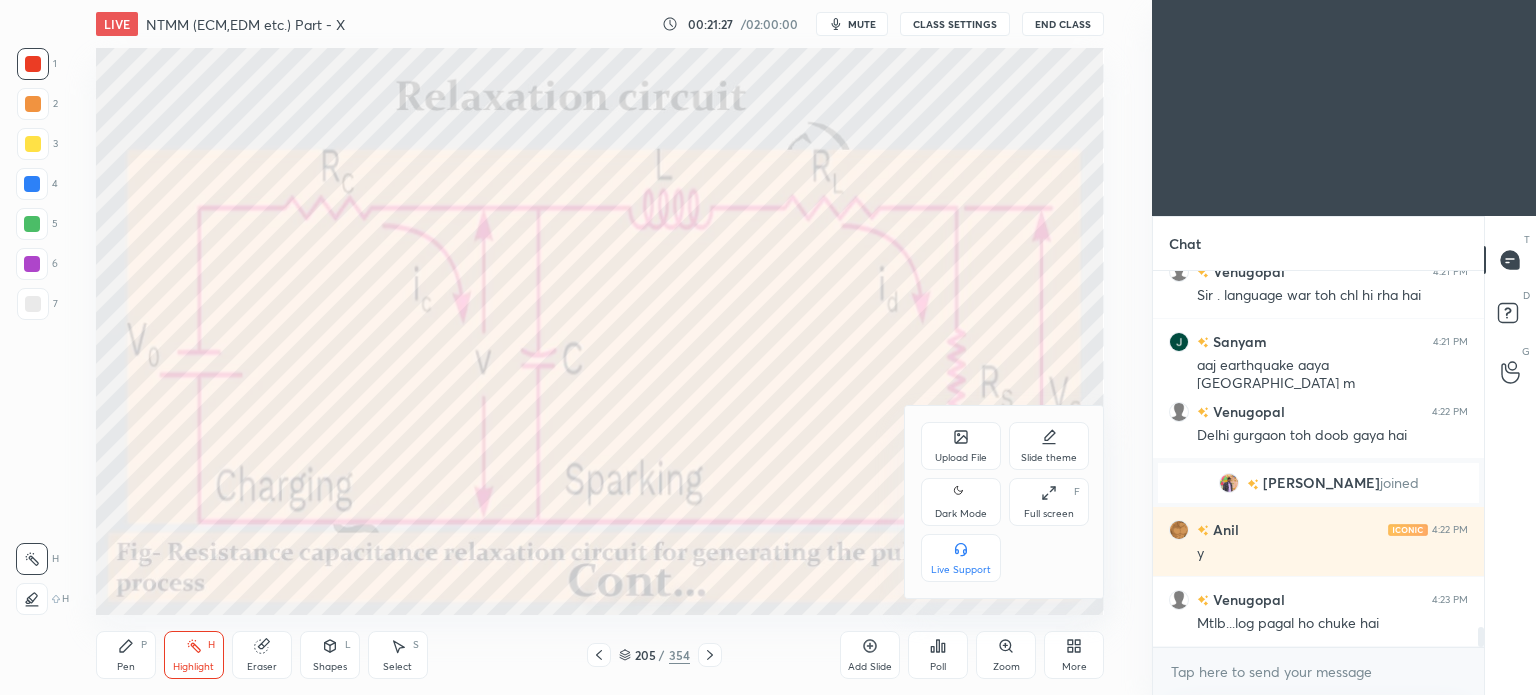 click on "Full screen F" at bounding box center [1049, 502] 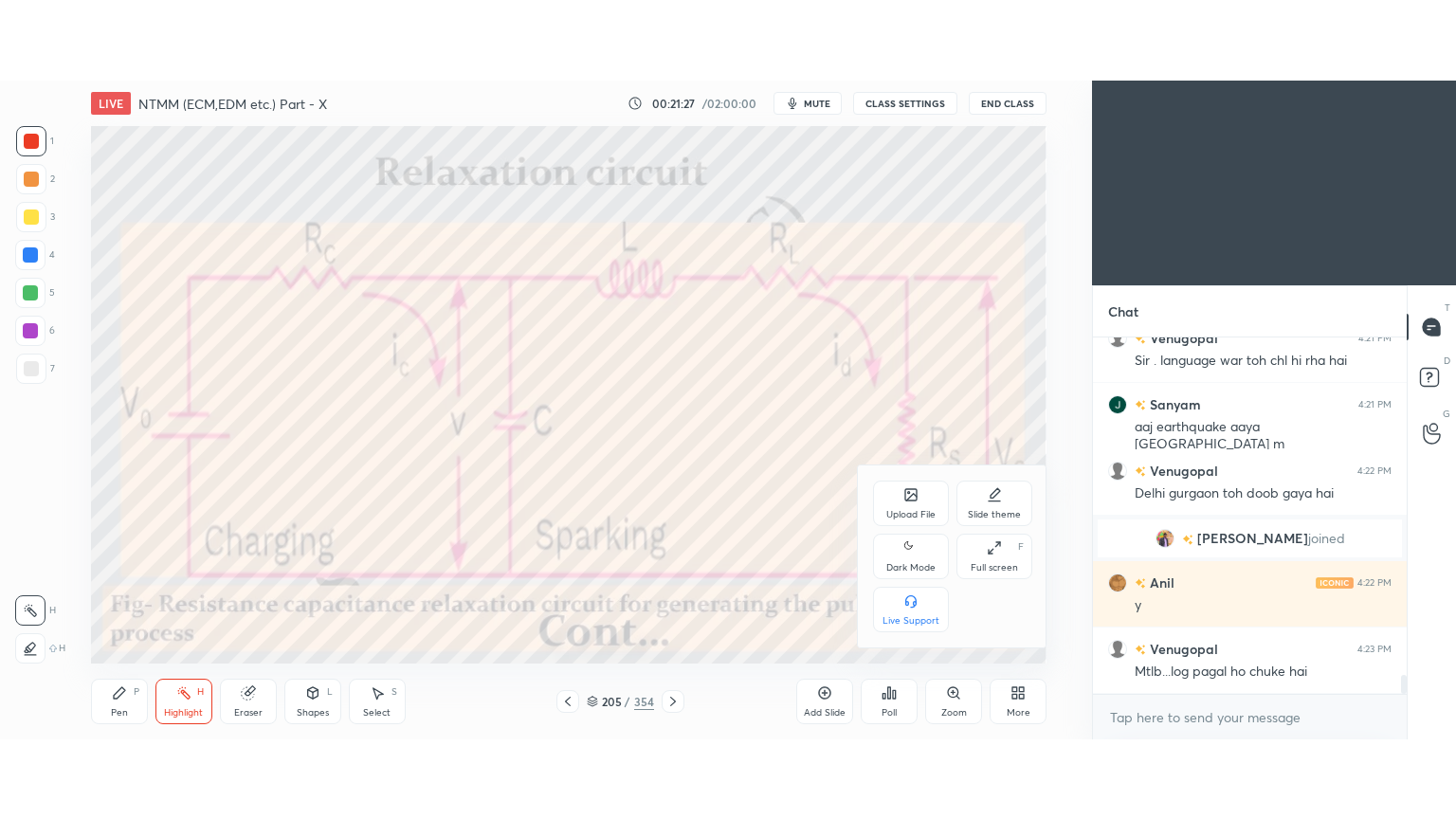 scroll, scrollTop: 94094, scrollLeft: 93776, axis: both 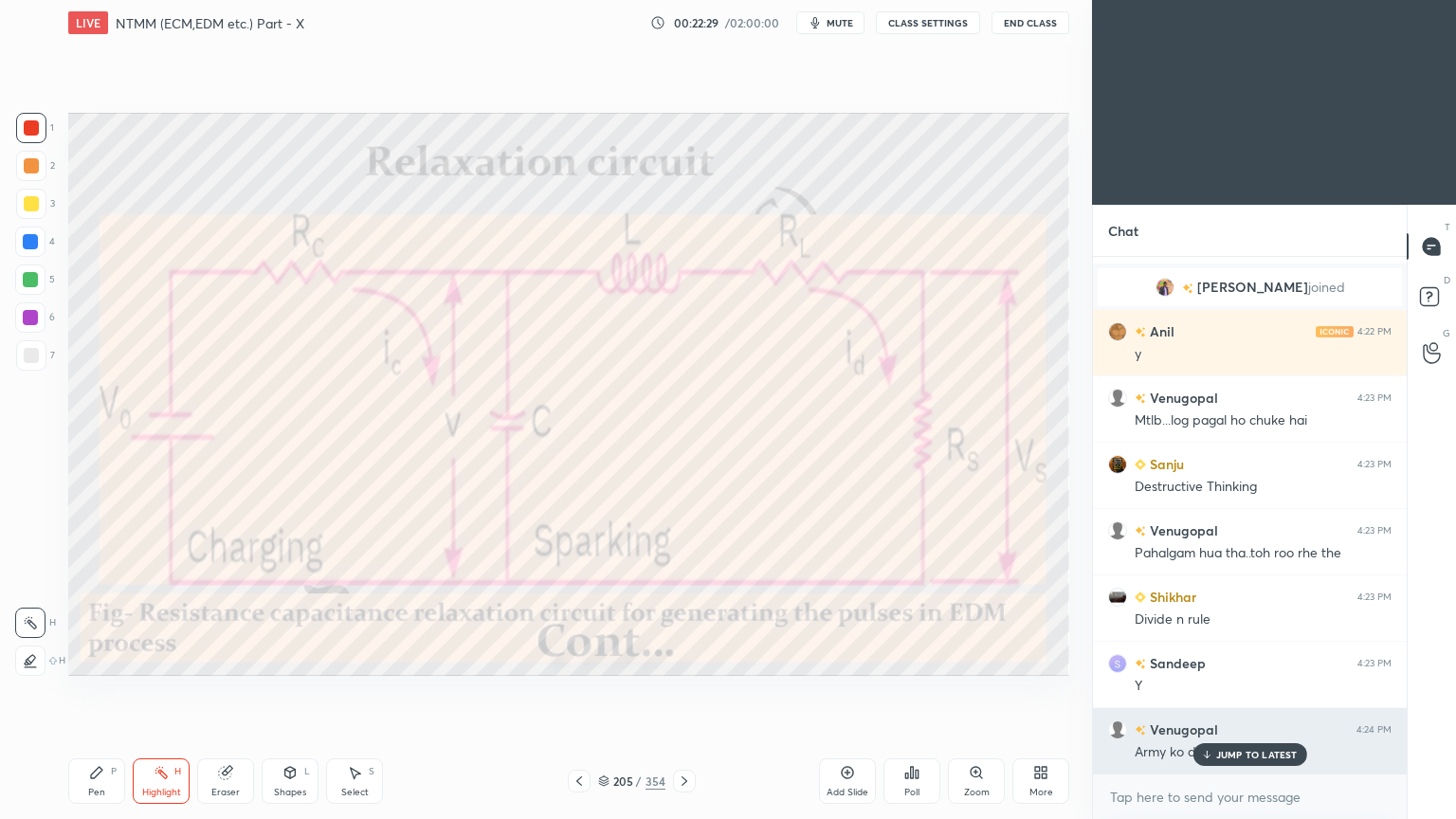drag, startPoint x: 1247, startPoint y: 753, endPoint x: 1146, endPoint y: 747, distance: 101.17806 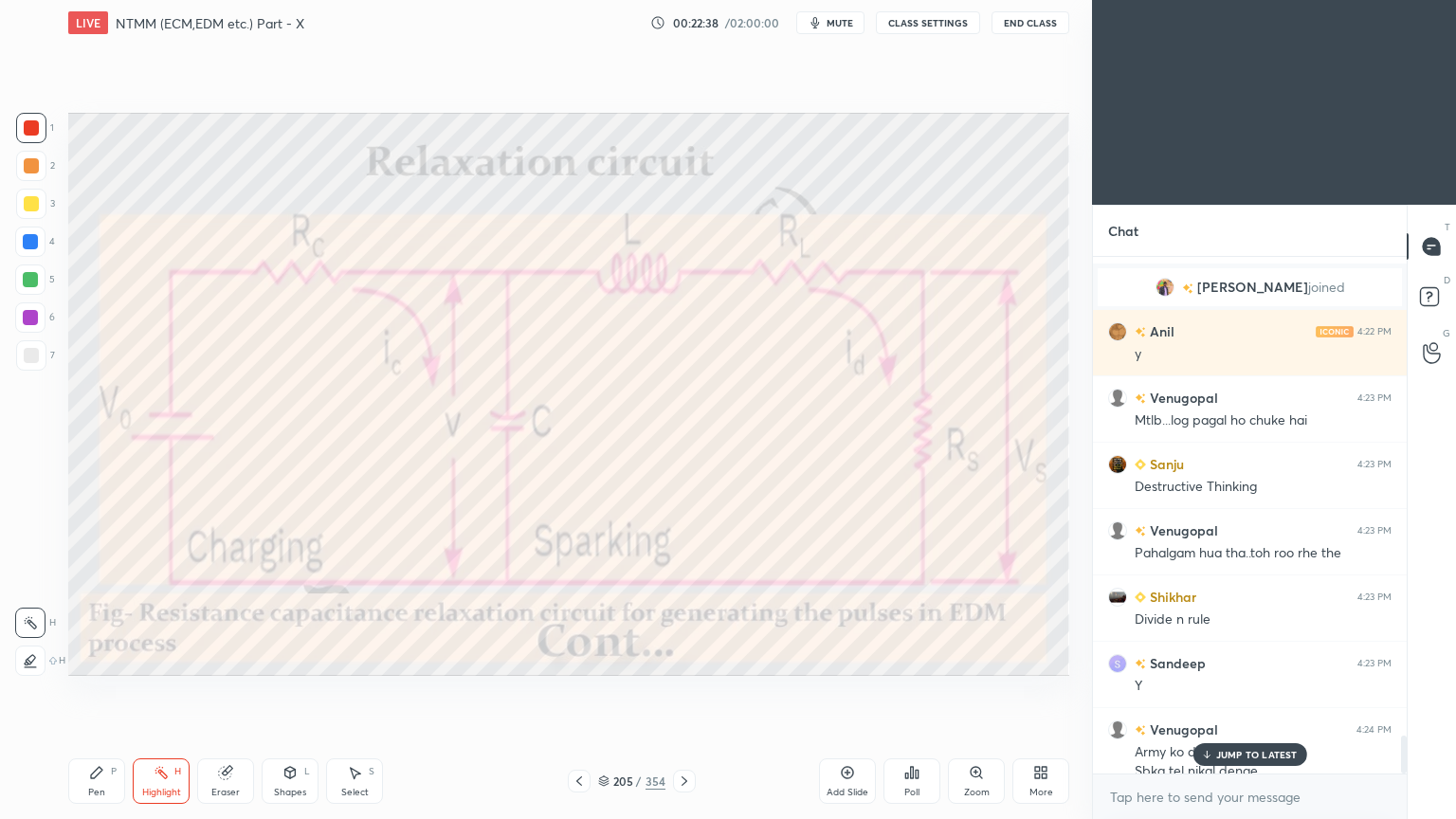 scroll, scrollTop: 6609, scrollLeft: 0, axis: vertical 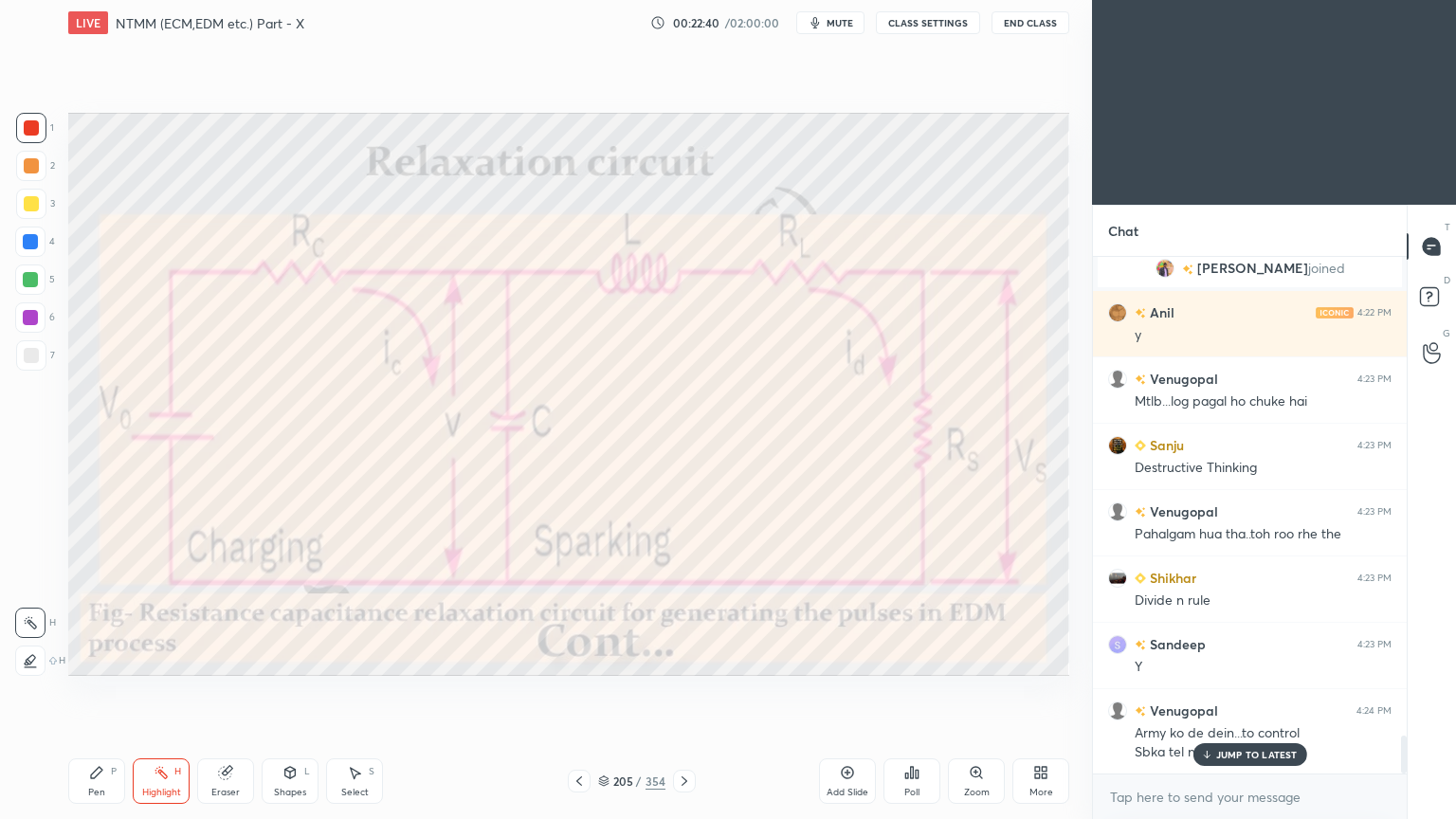 click on "JUMP TO LATEST" at bounding box center [1257, 755] 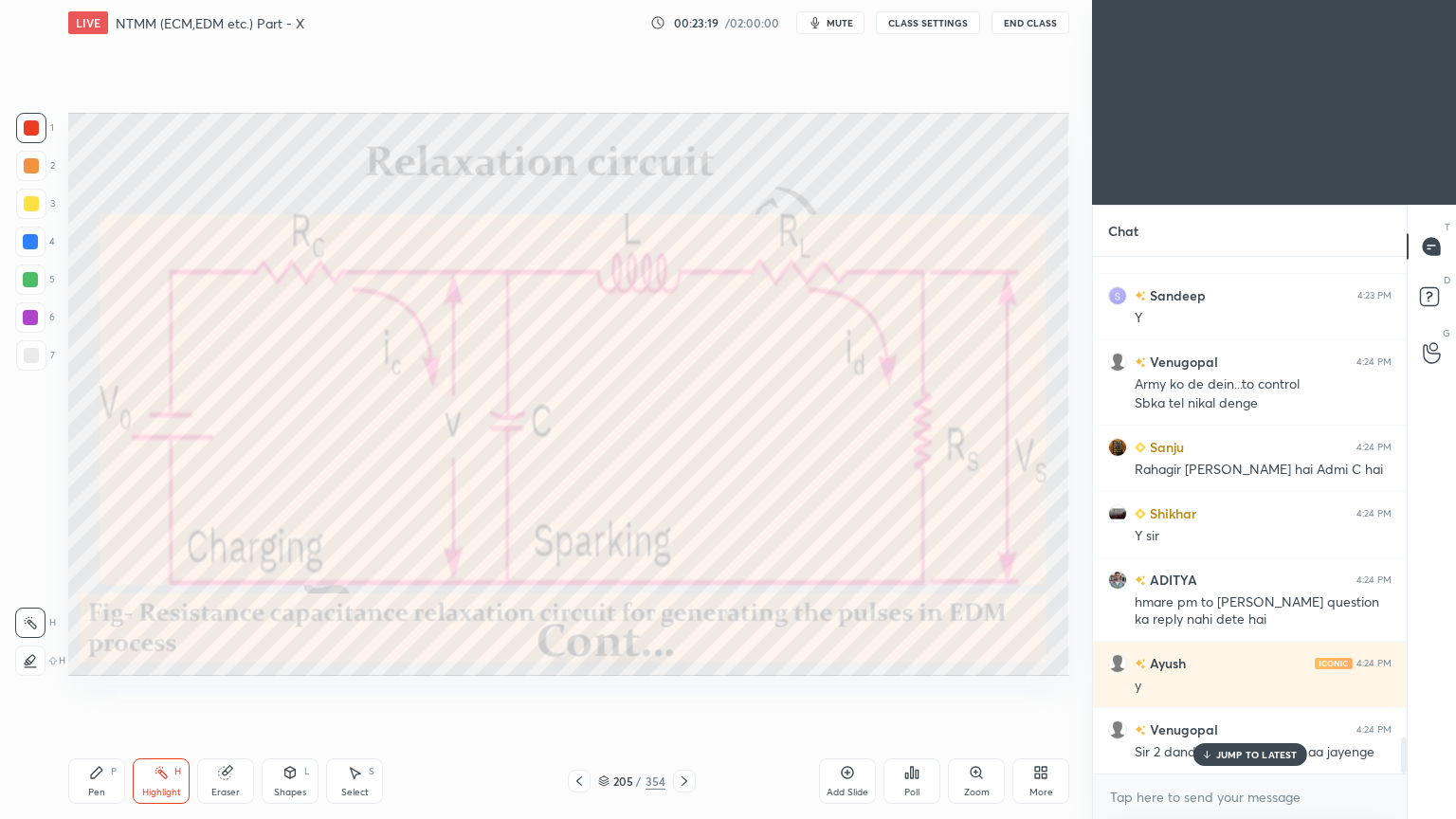 scroll, scrollTop: 7003, scrollLeft: 0, axis: vertical 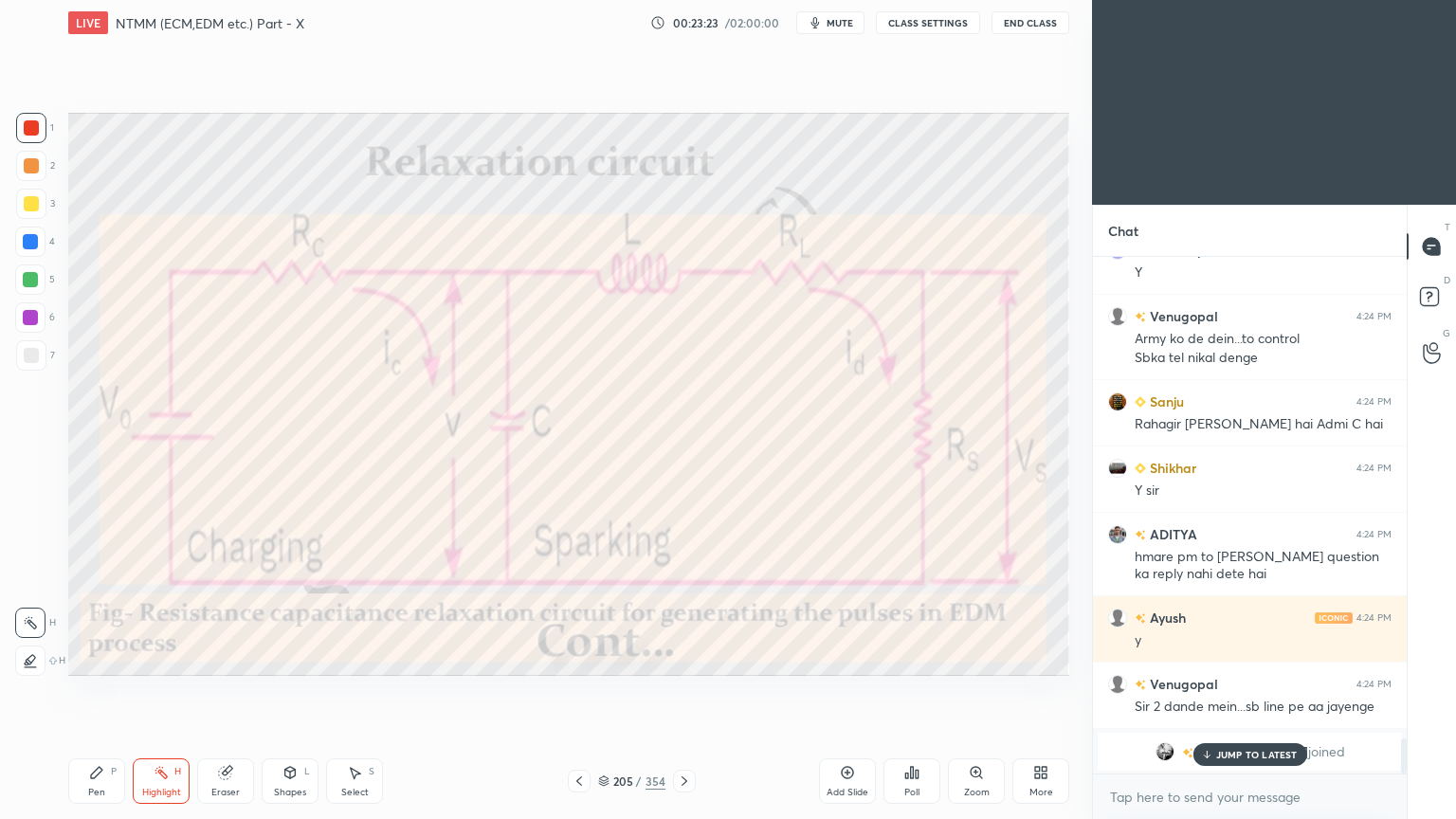 click on "JUMP TO LATEST" at bounding box center (1257, 755) 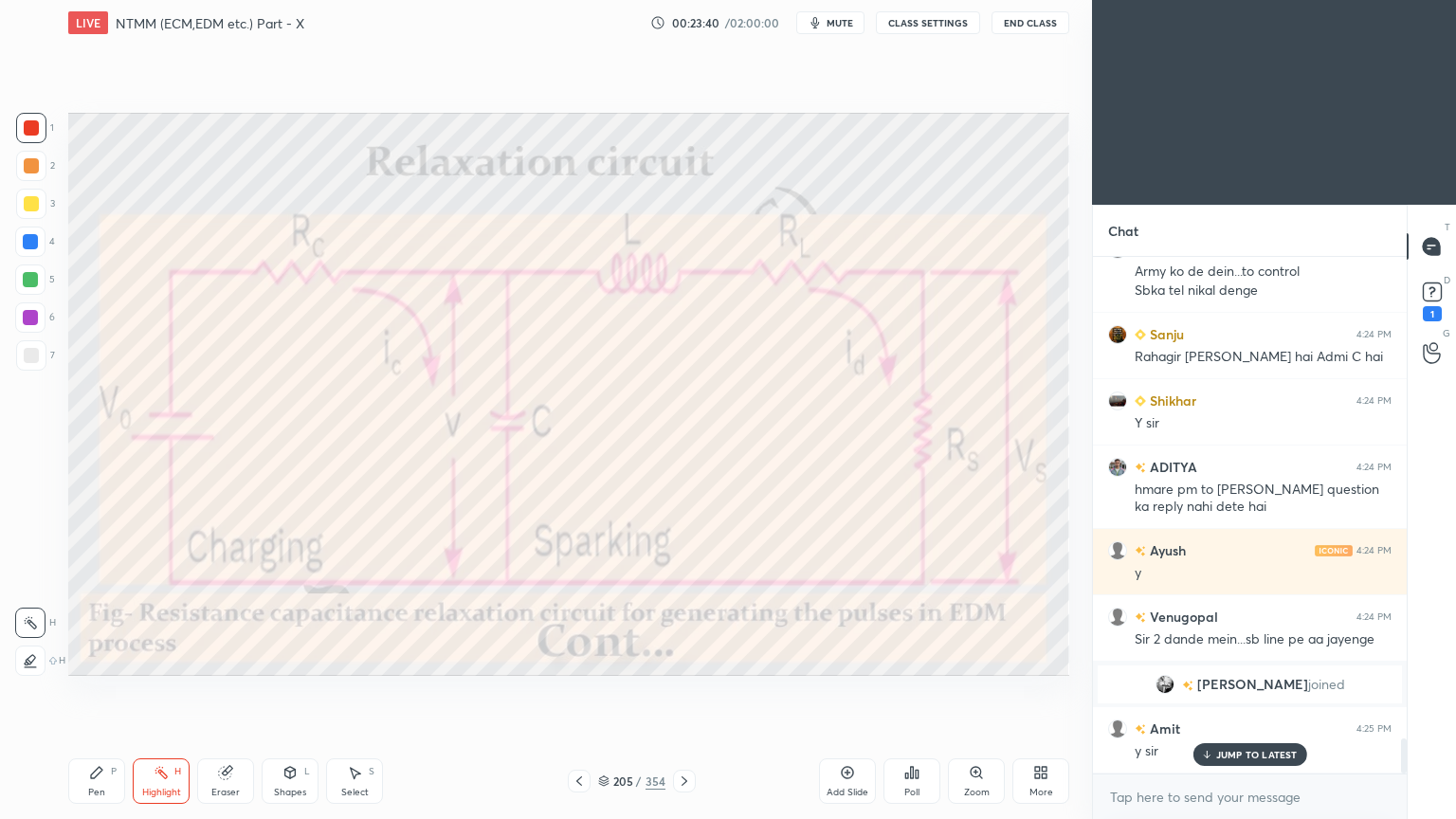 scroll, scrollTop: 7151, scrollLeft: 0, axis: vertical 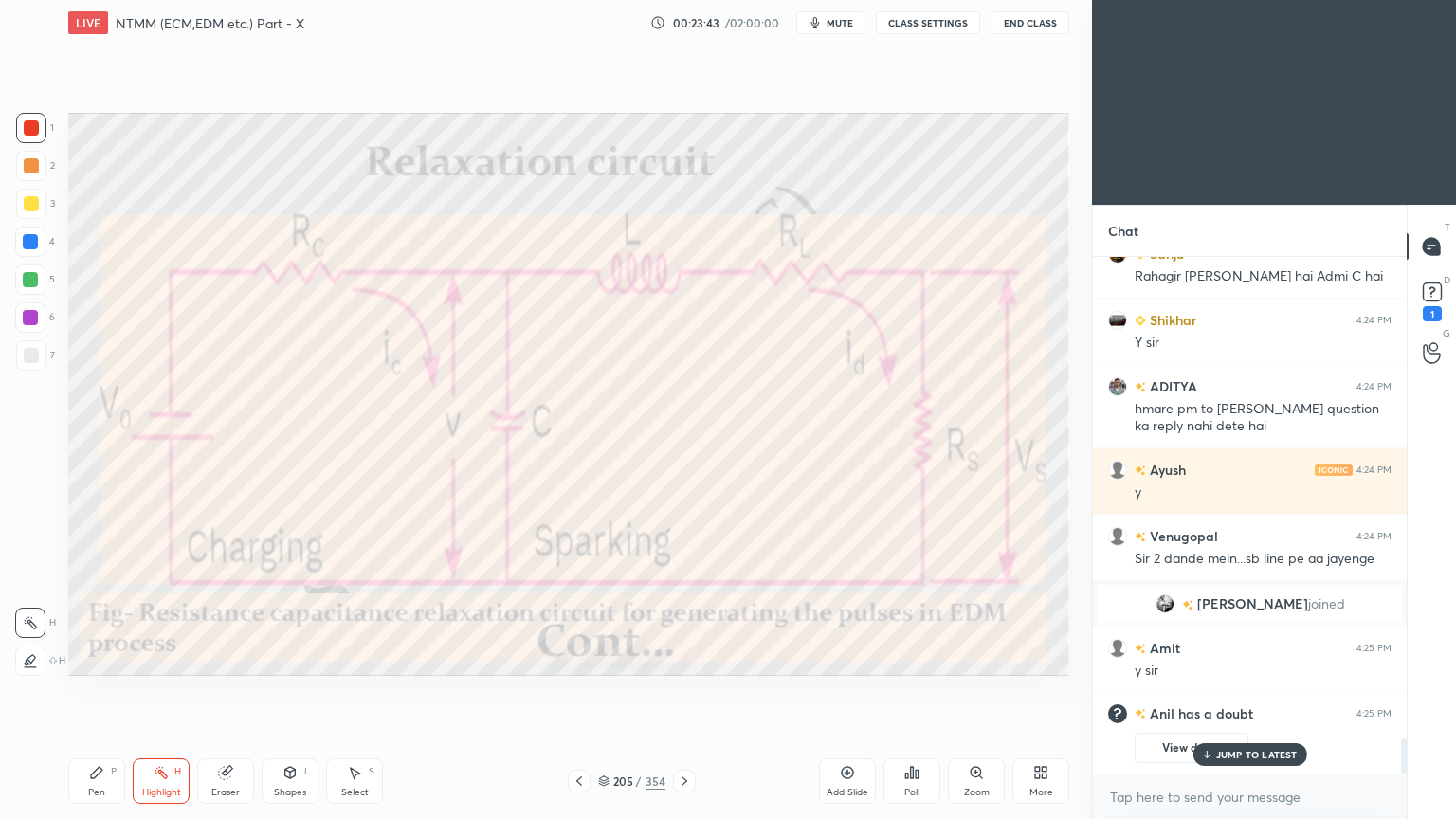 click on "JUMP TO LATEST" at bounding box center (1257, 755) 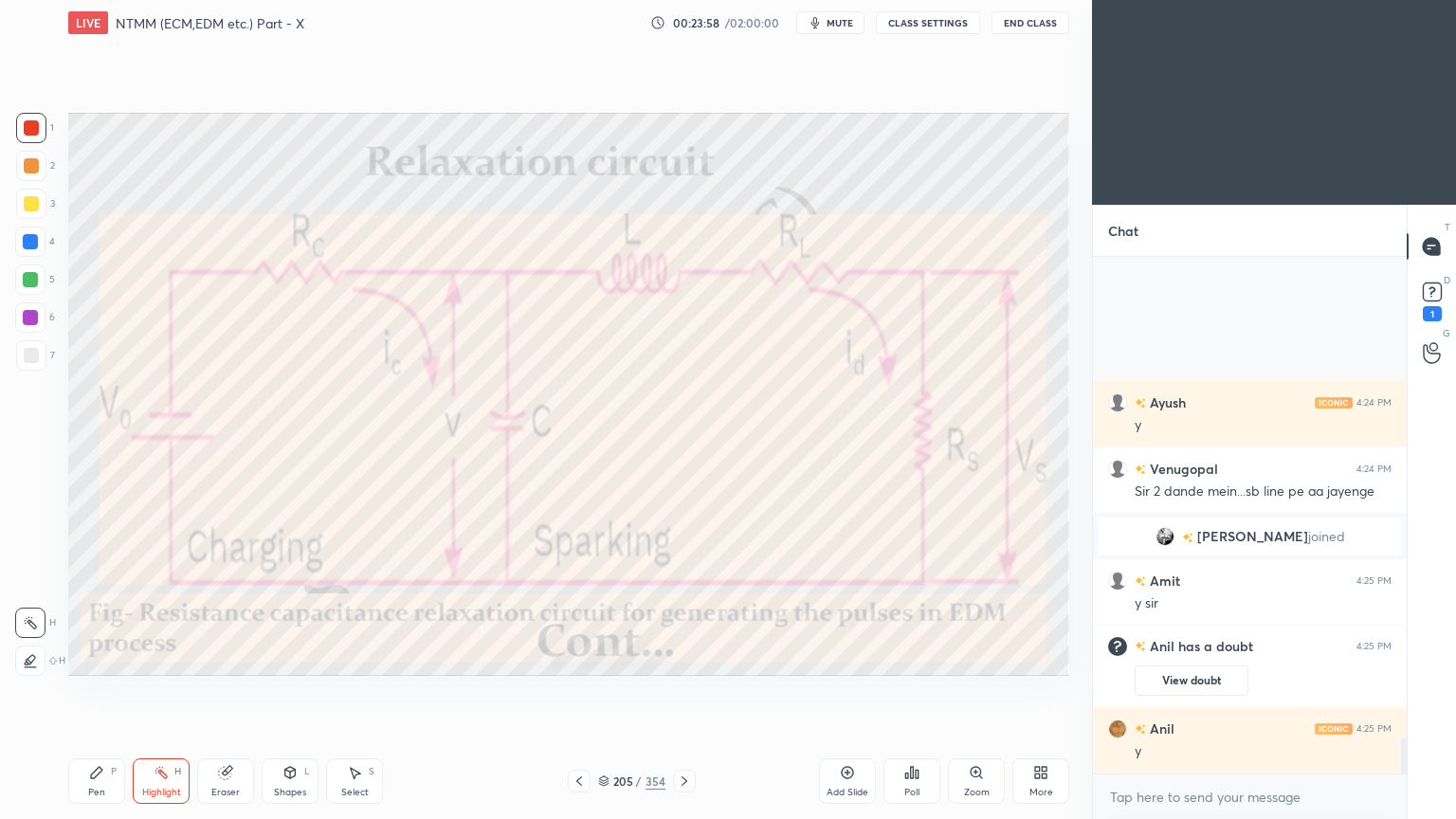scroll, scrollTop: 6915, scrollLeft: 0, axis: vertical 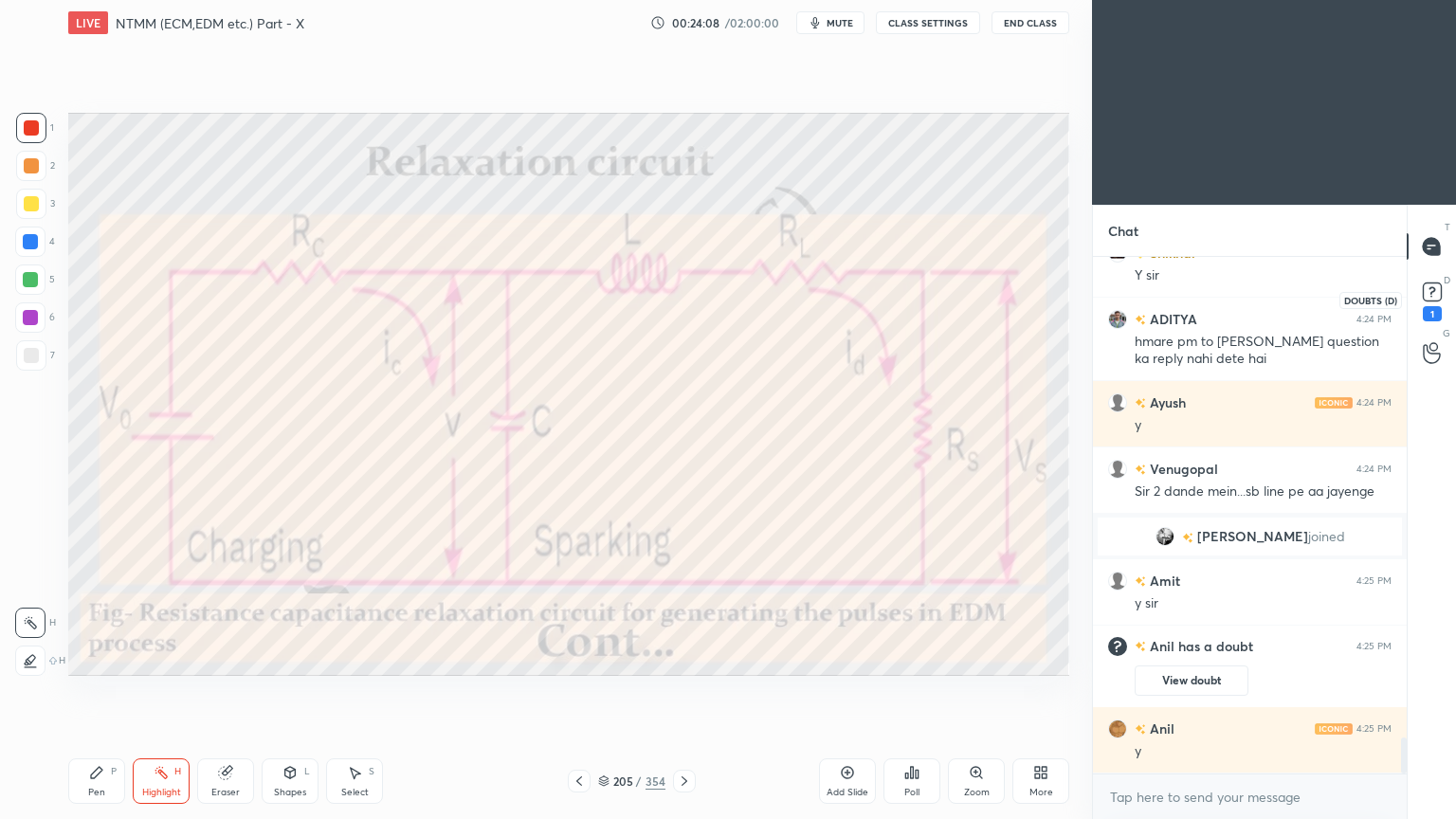 click 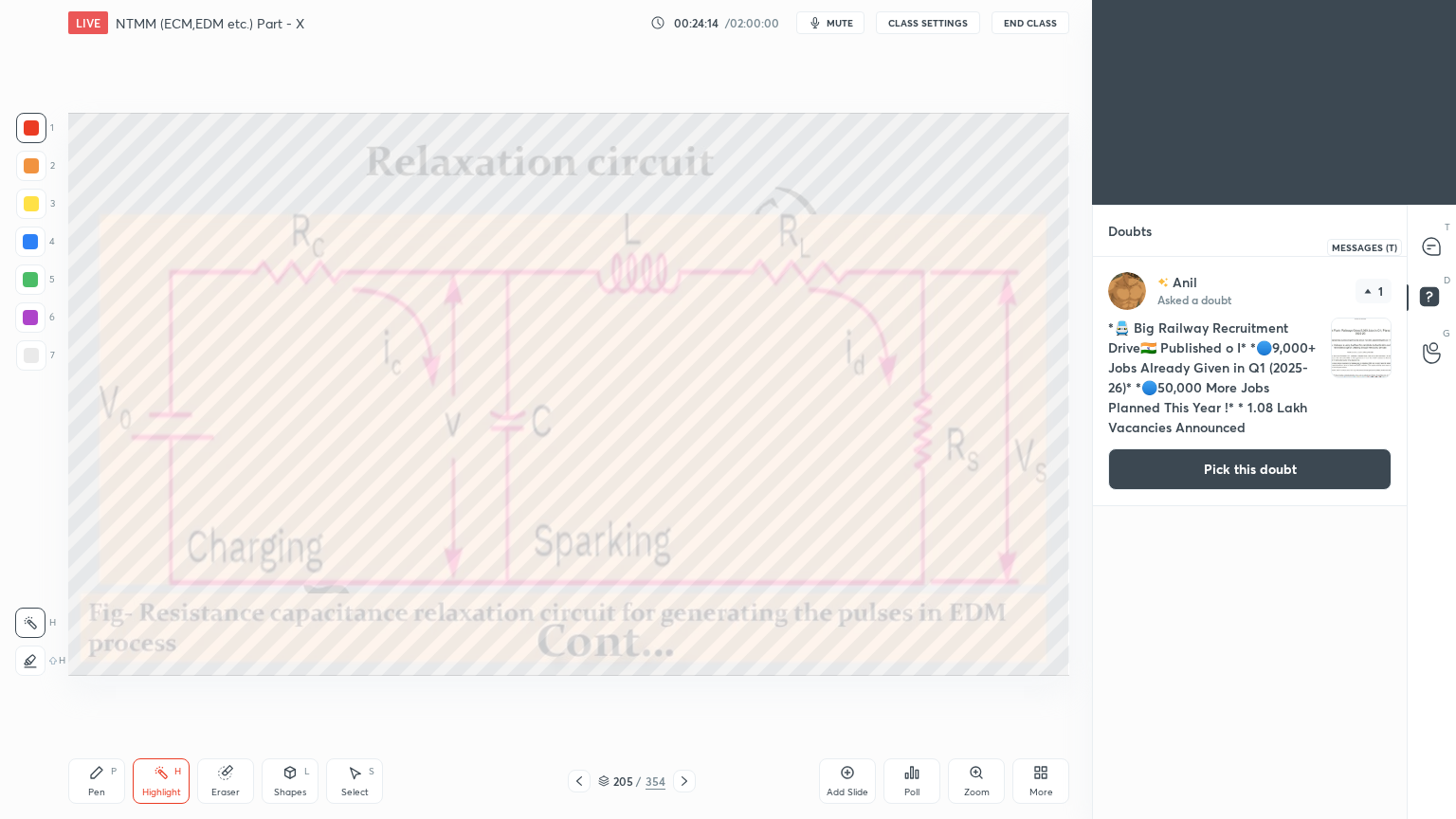 click 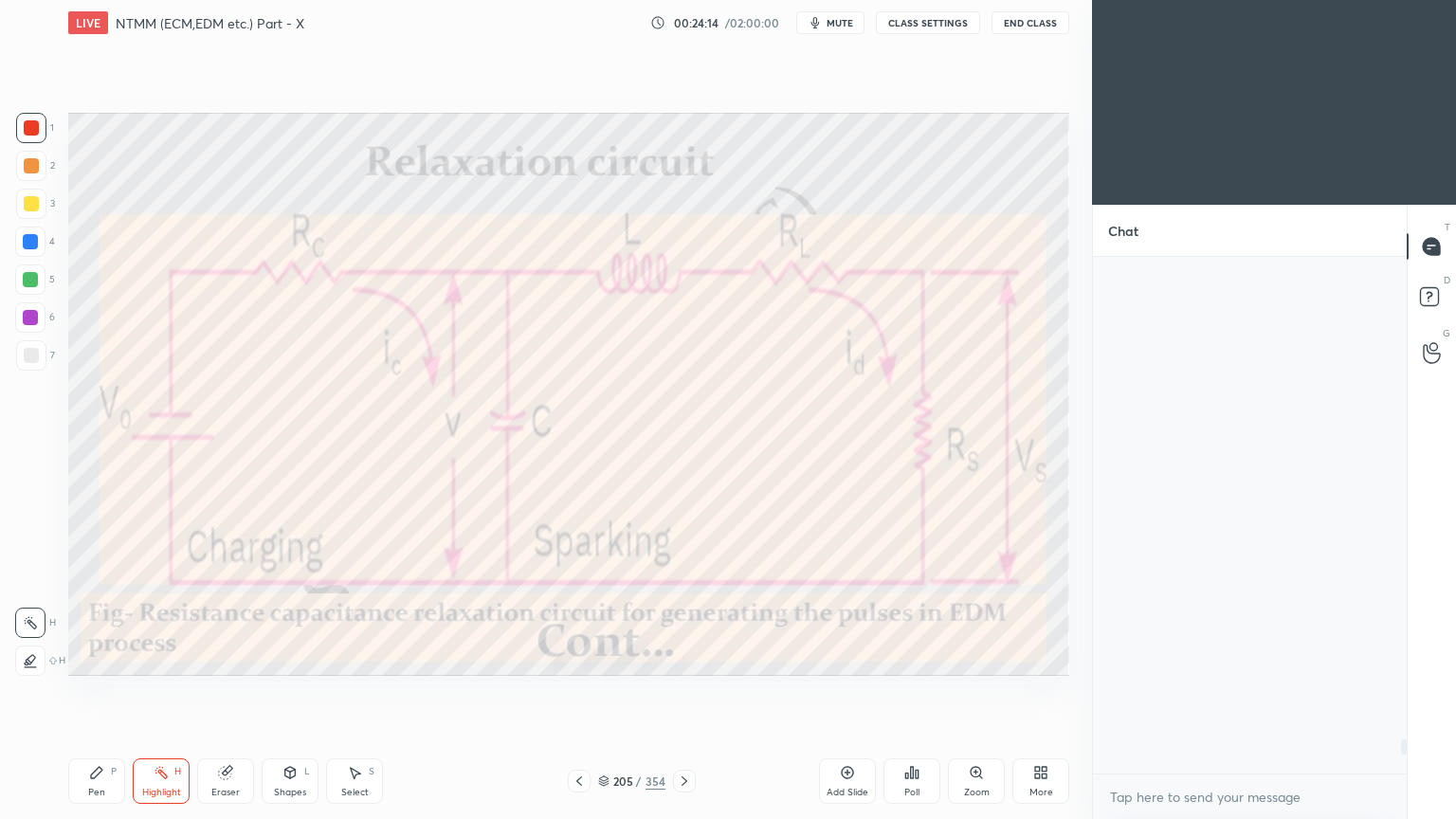 scroll, scrollTop: 7302, scrollLeft: 0, axis: vertical 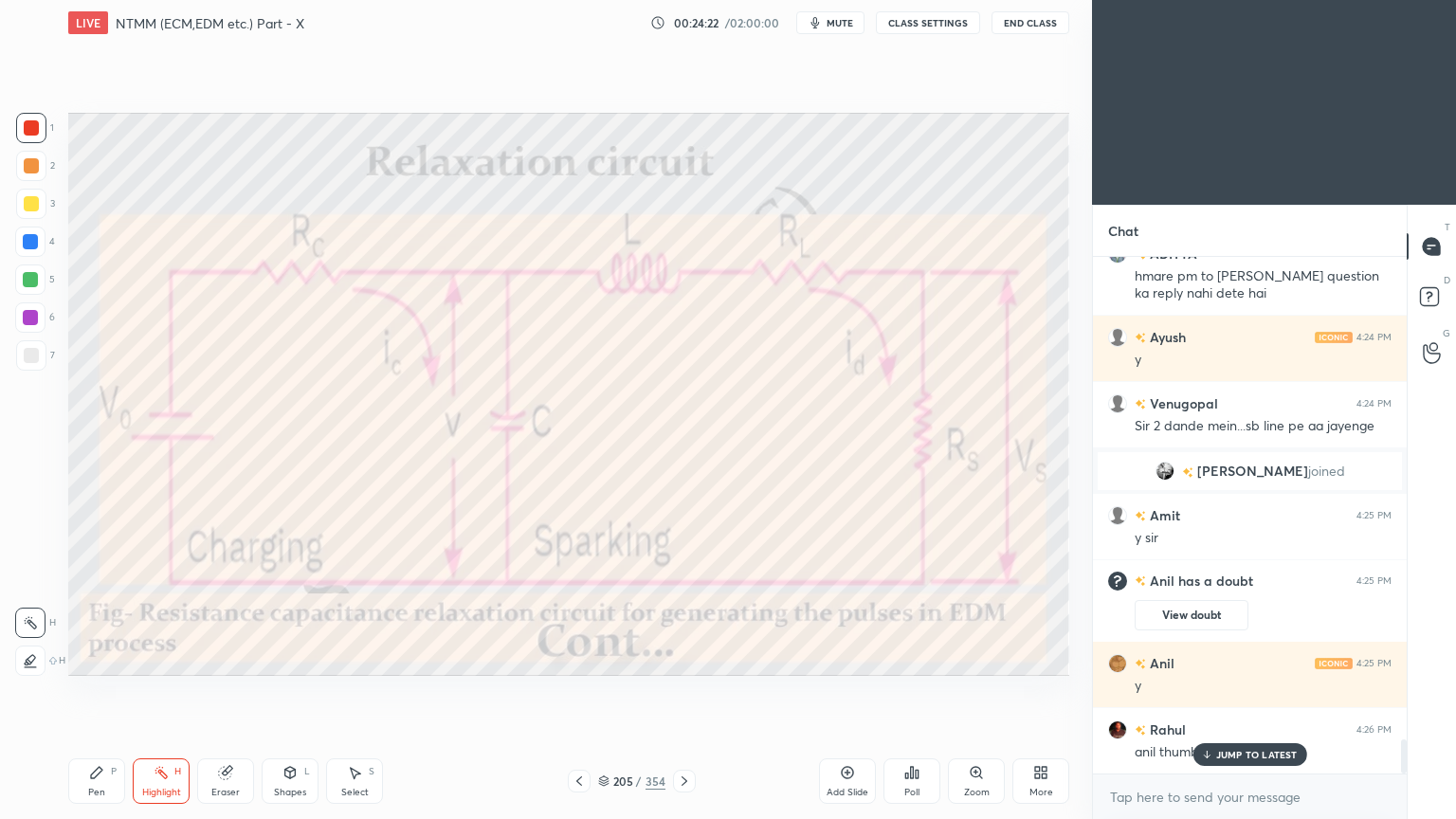 click on "JUMP TO LATEST" at bounding box center [1257, 755] 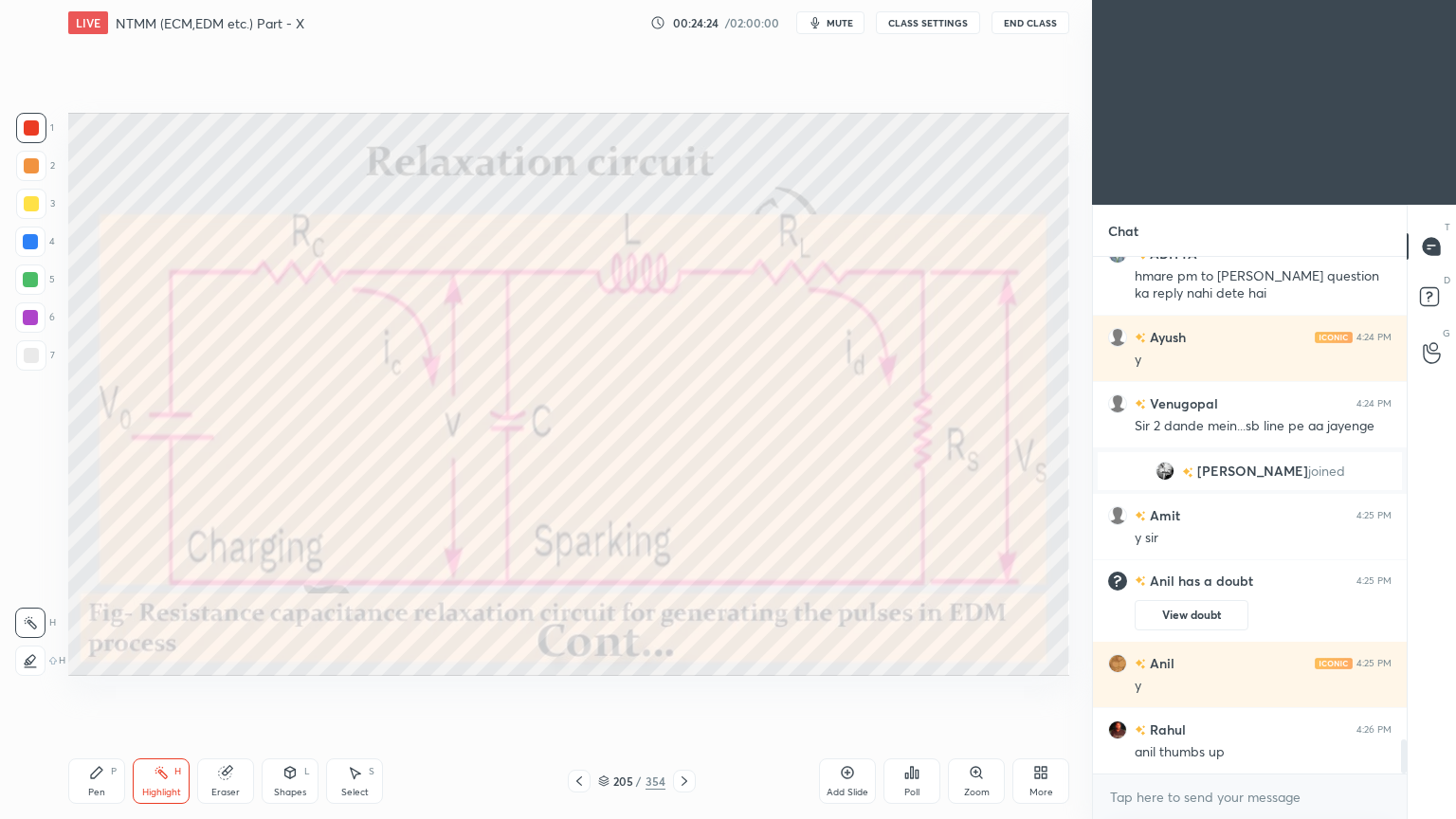 scroll, scrollTop: 7435, scrollLeft: 0, axis: vertical 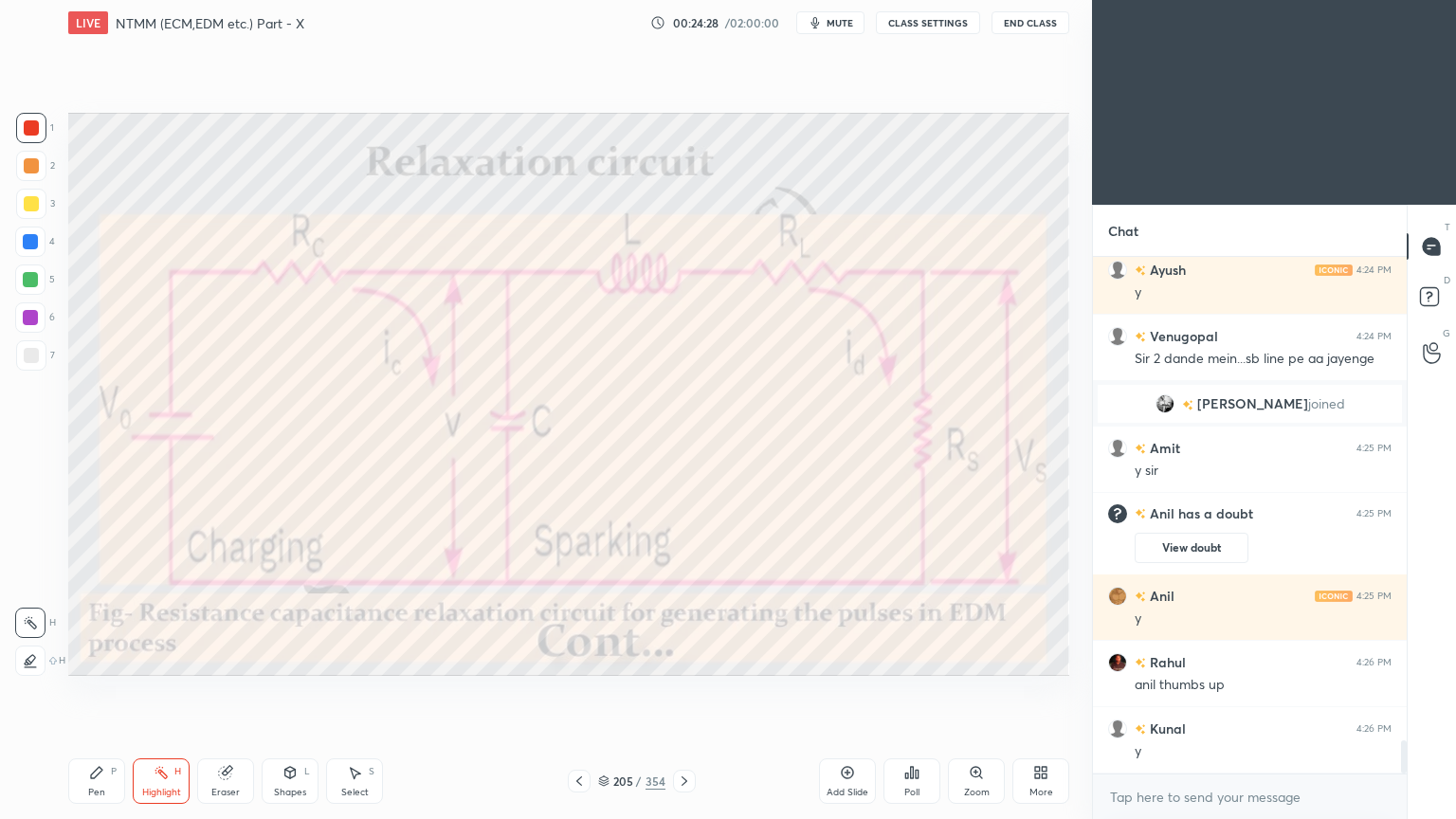 click on "Highlight H" at bounding box center [161, 781] 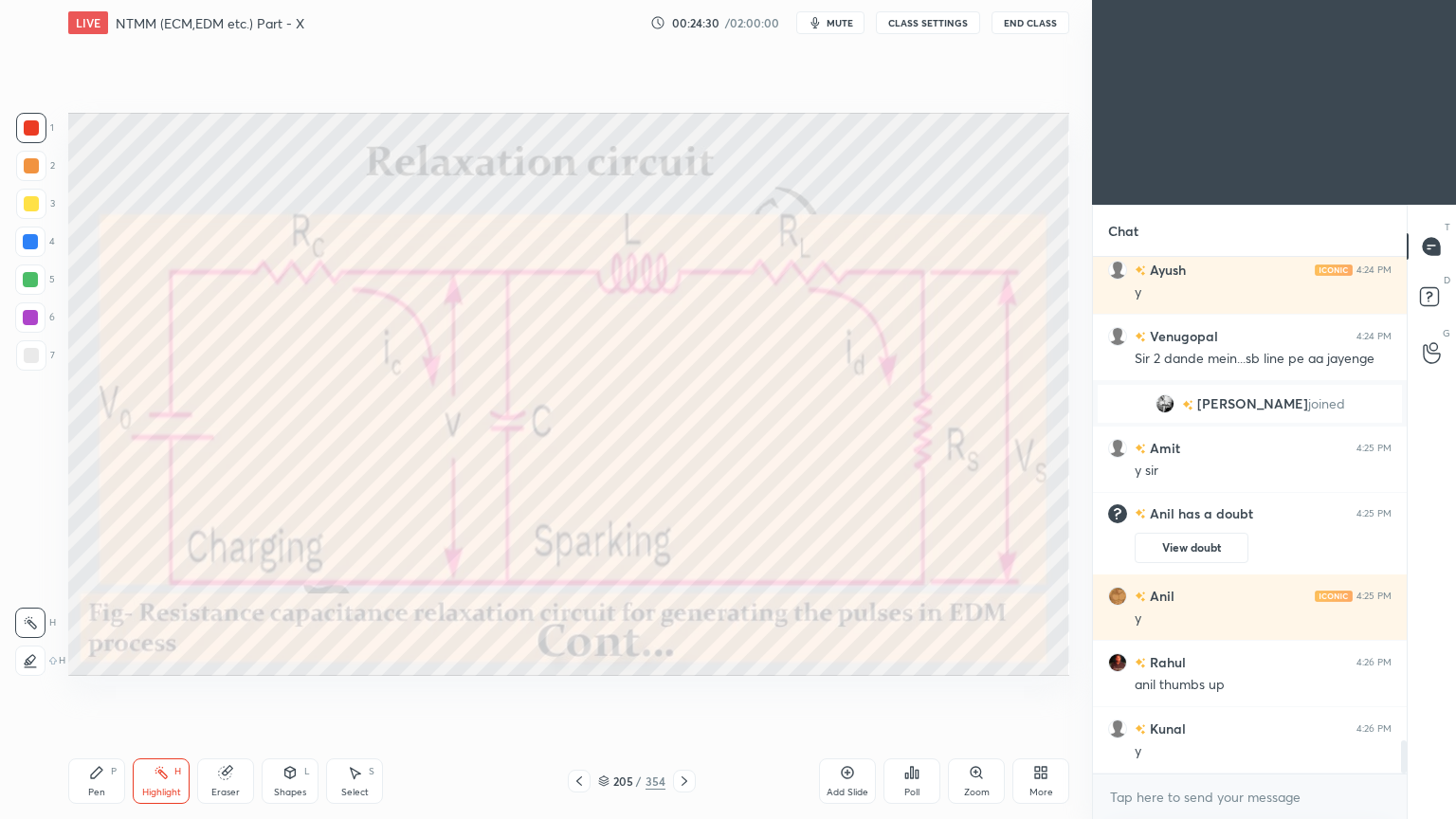 click at bounding box center [30, 280] 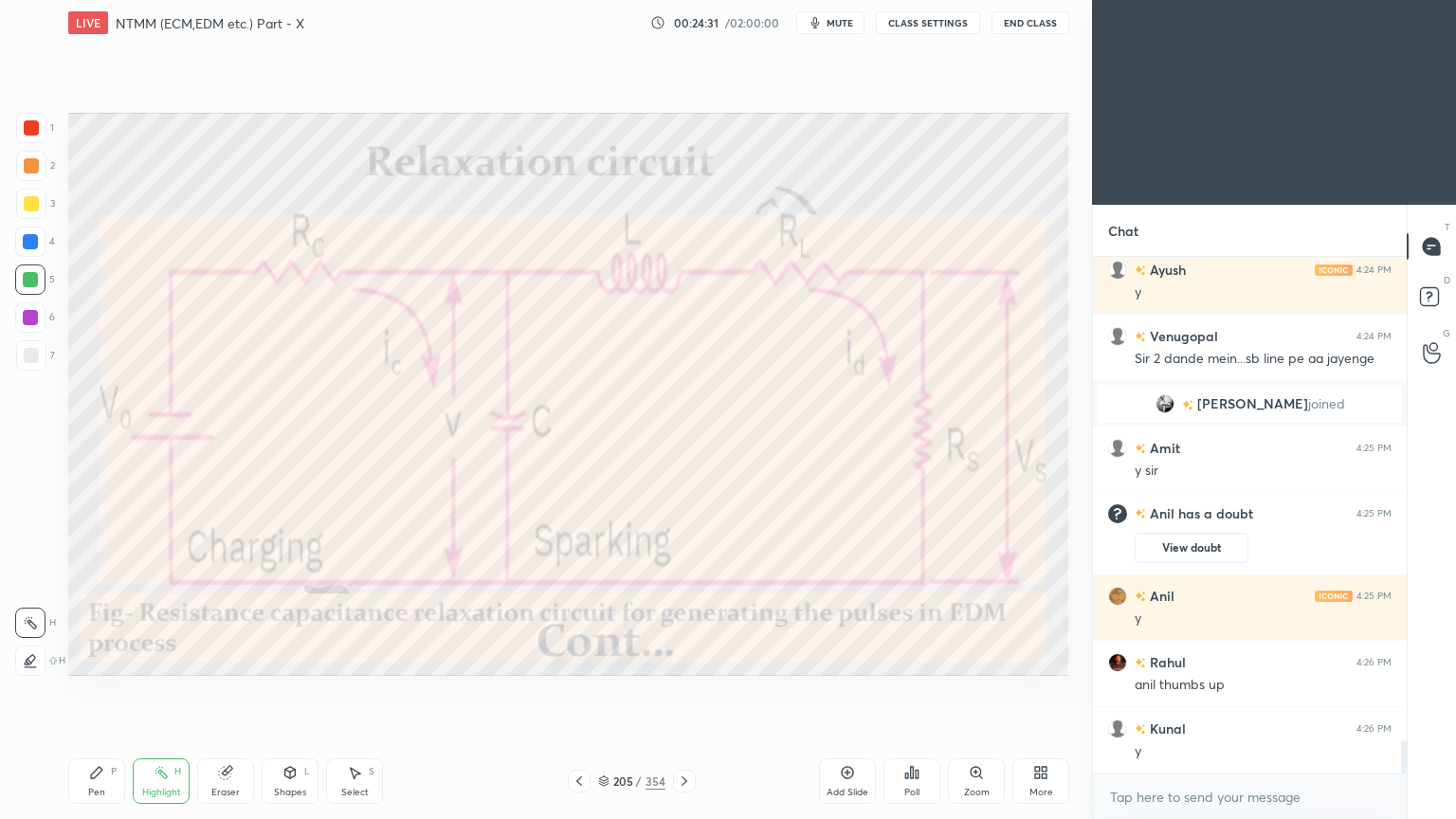 click 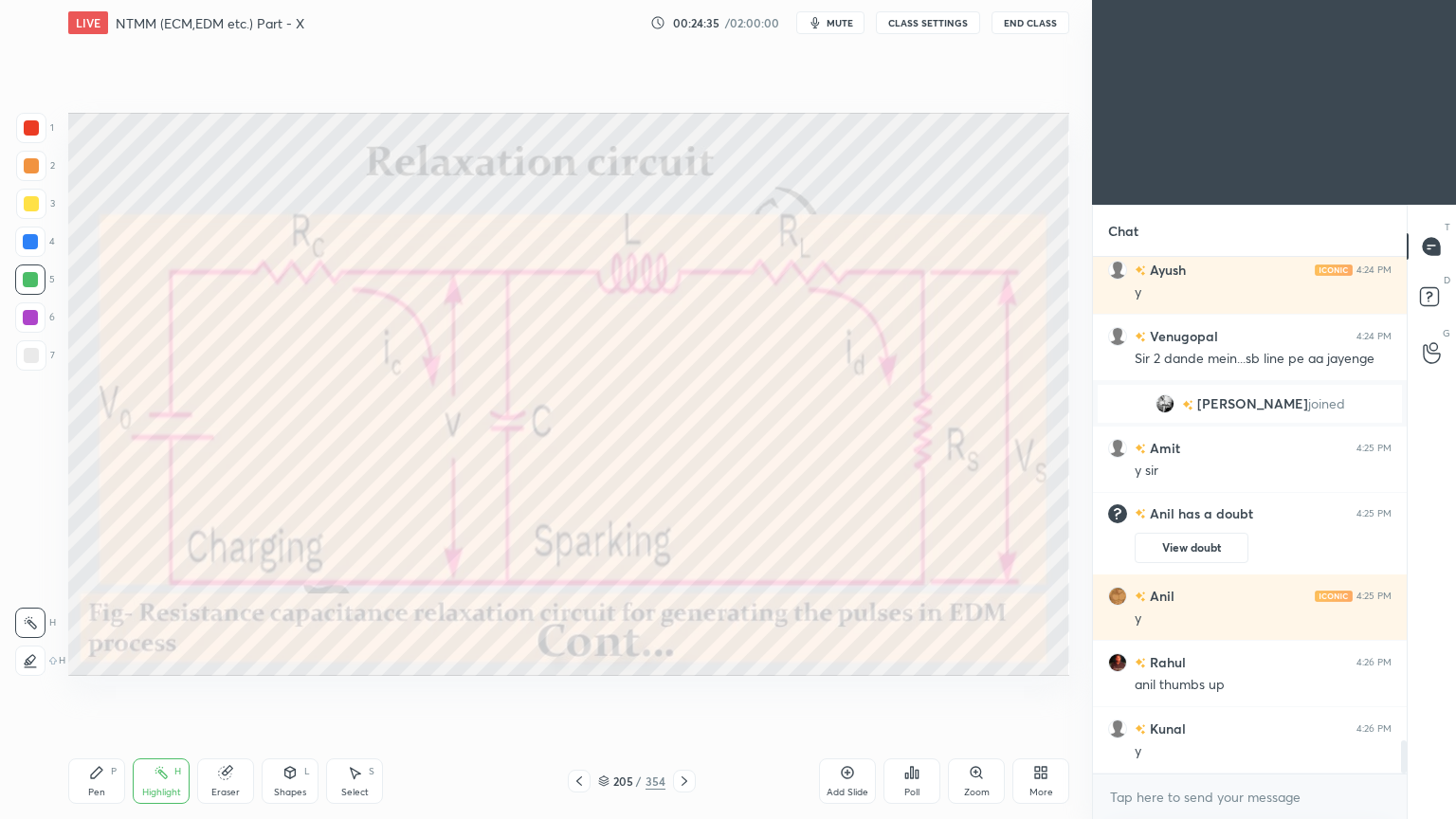click on "Highlight H" at bounding box center (161, 781) 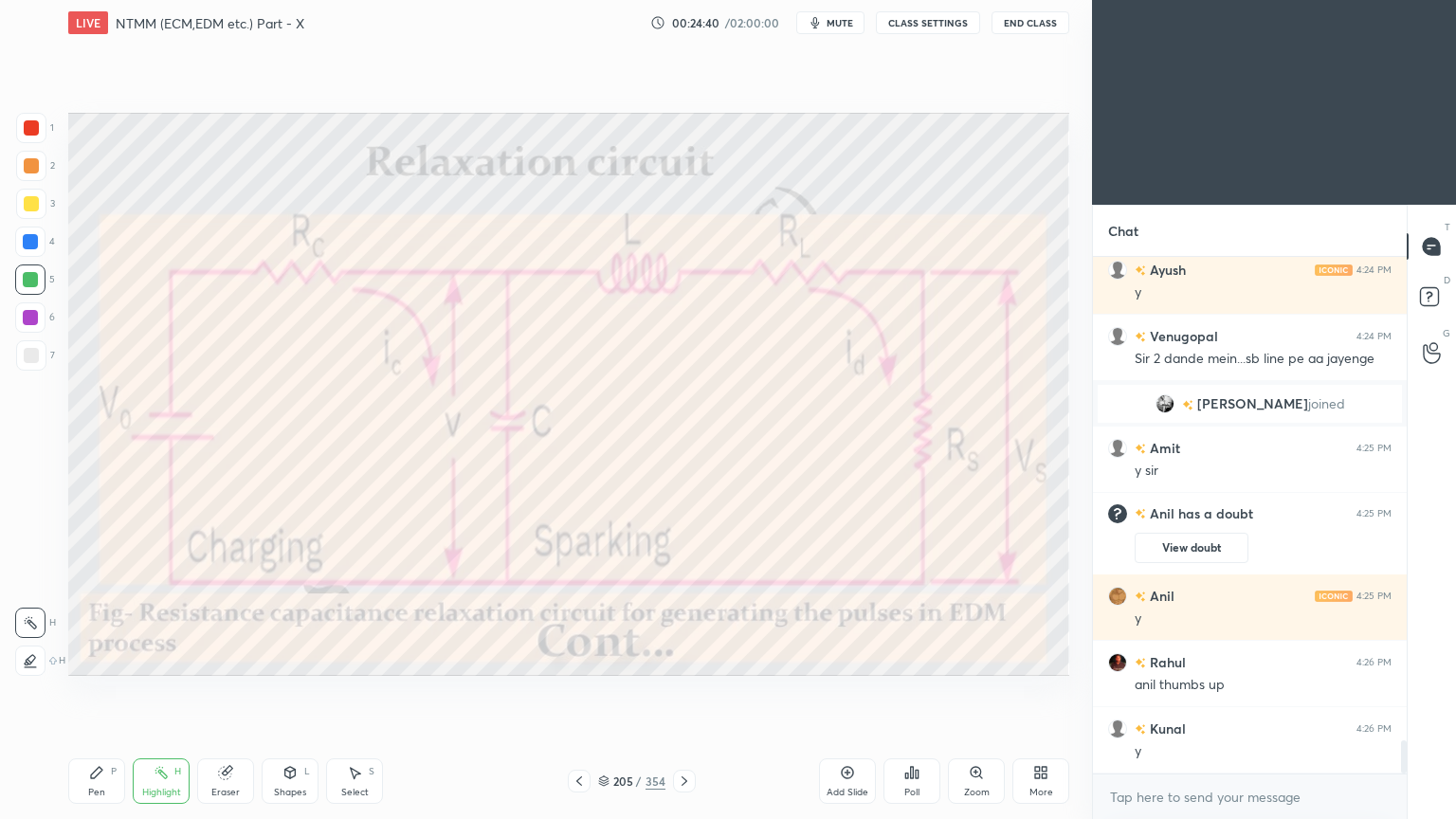 click 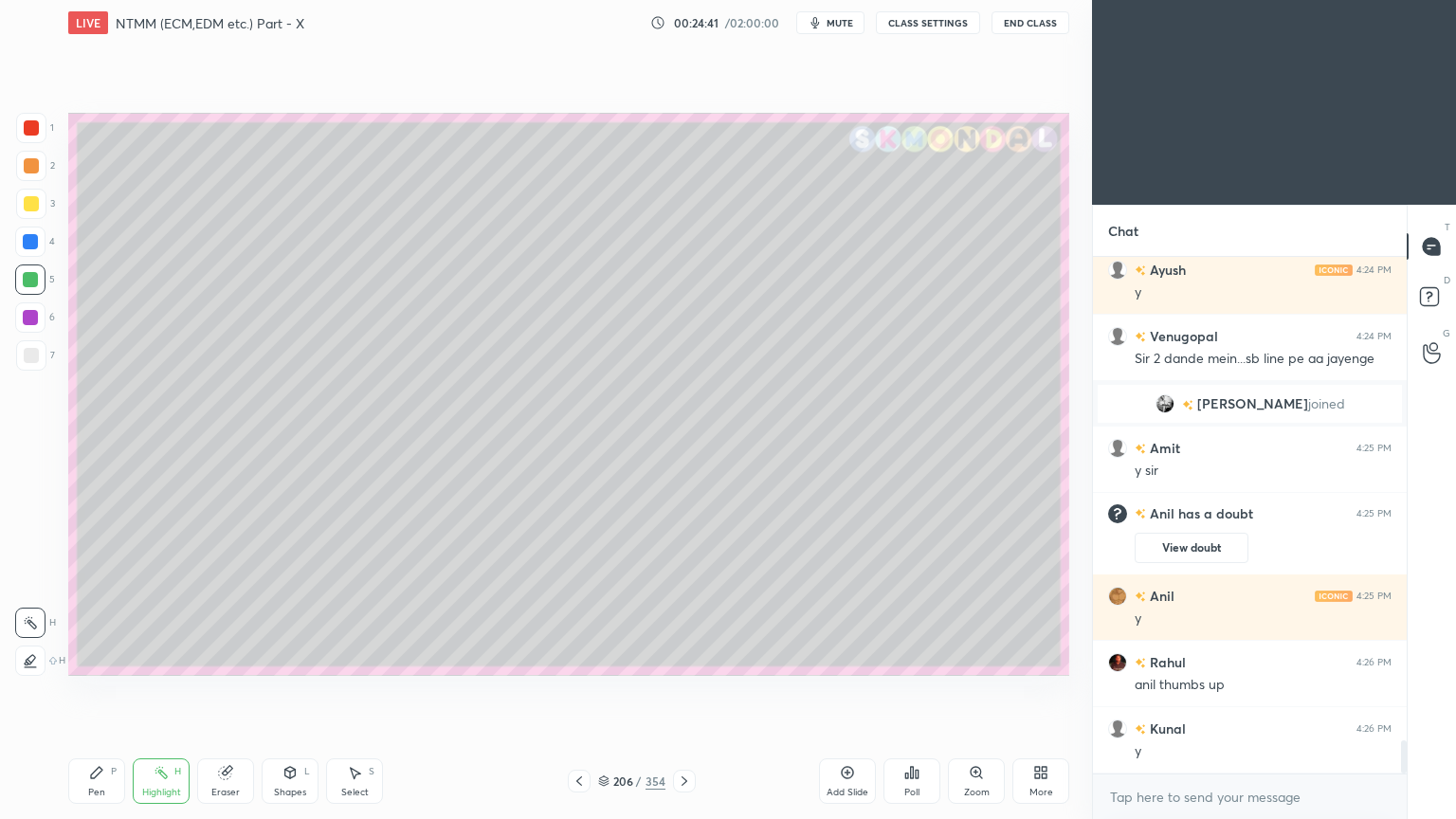 click at bounding box center (31, 355) 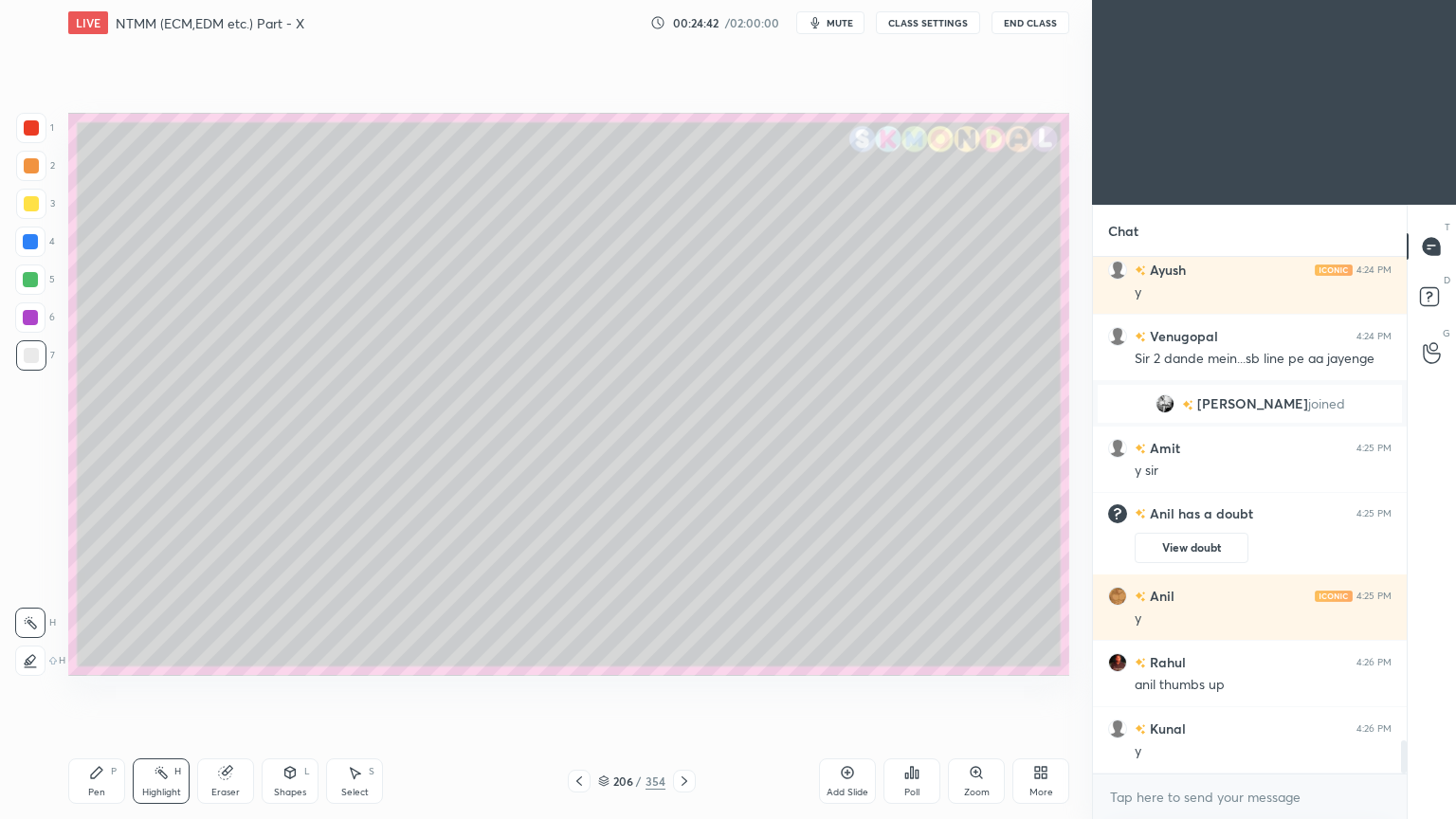 click 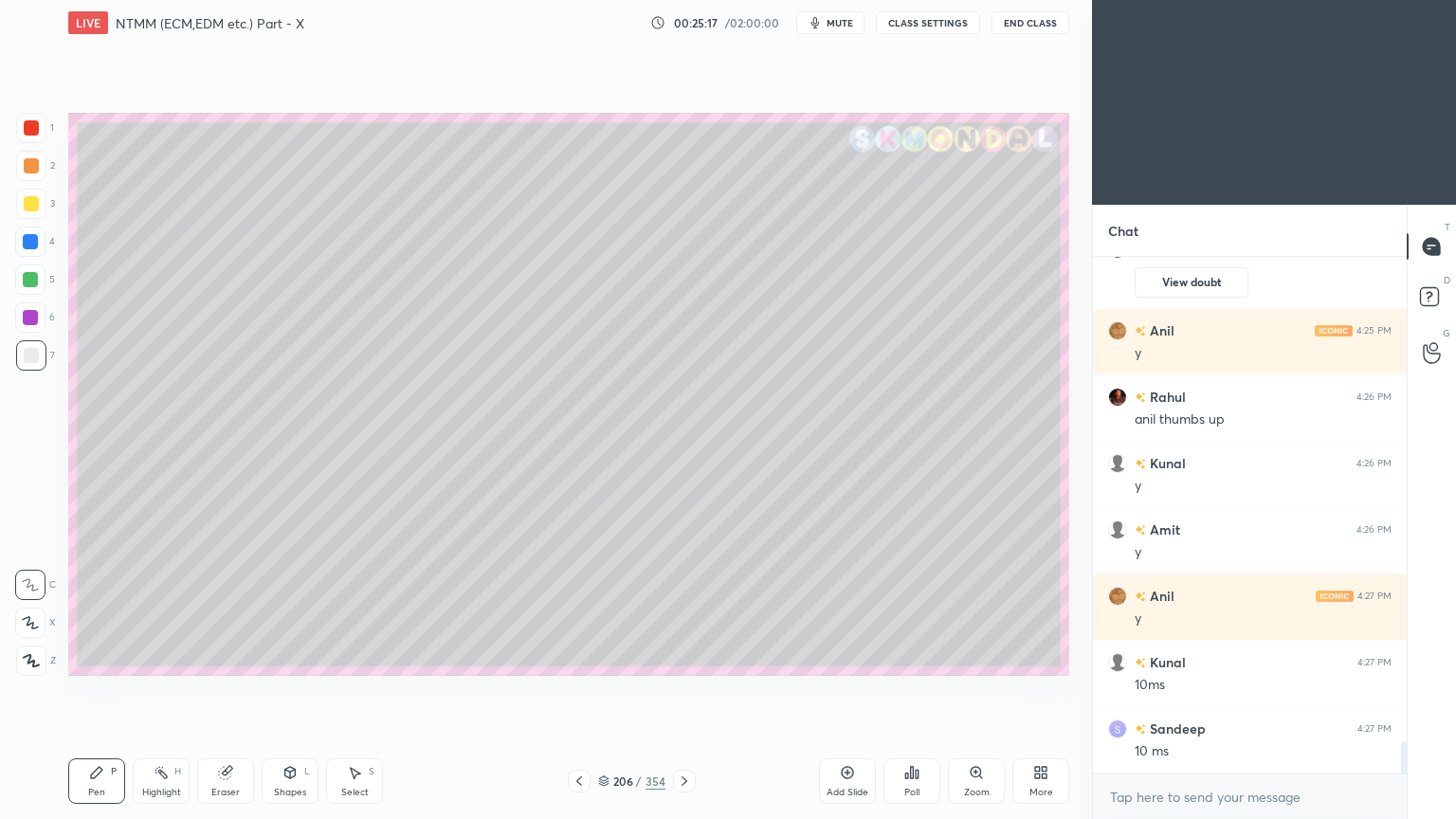 scroll, scrollTop: 7765, scrollLeft: 0, axis: vertical 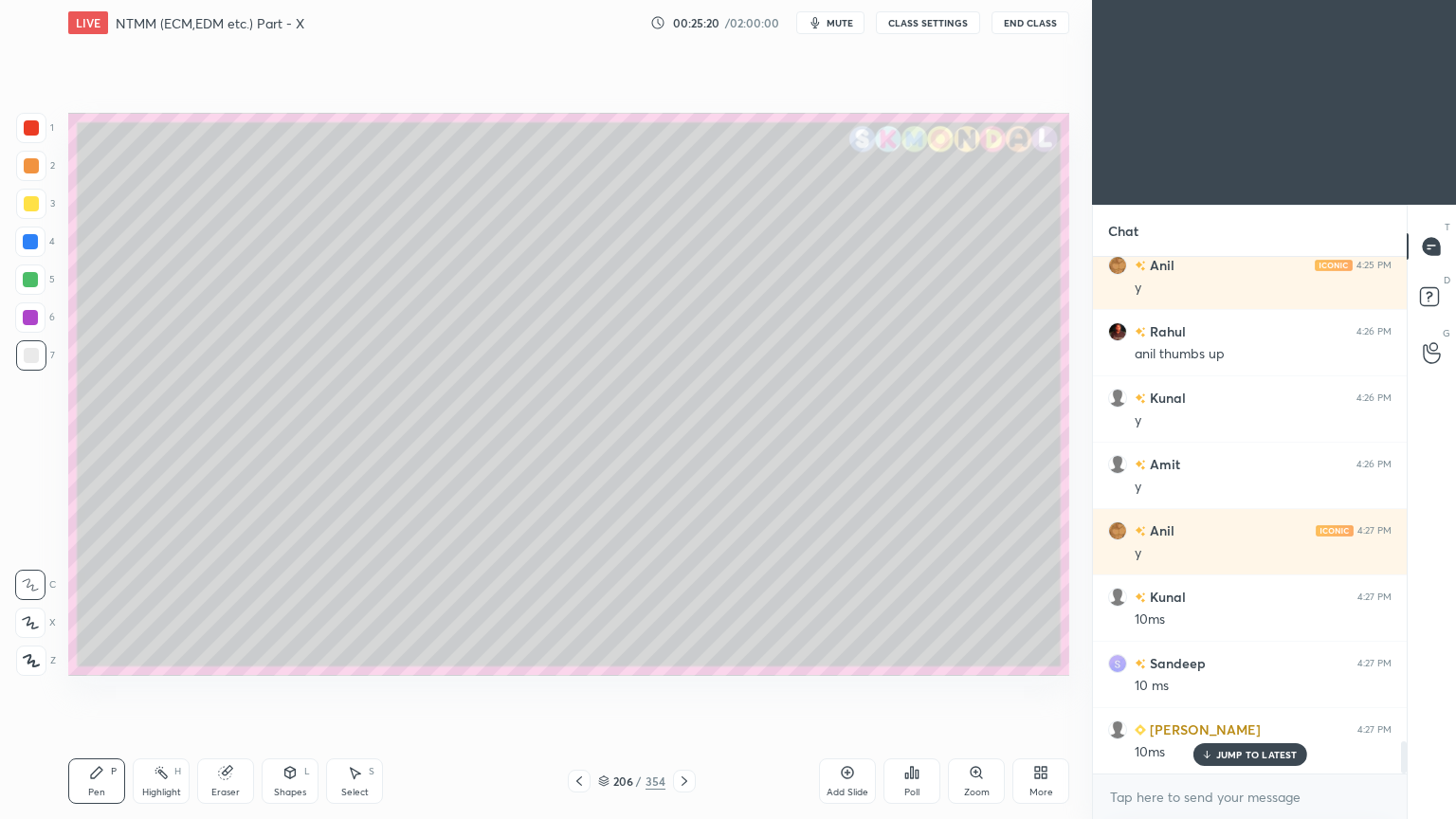 click on "mute" at bounding box center (840, 23) 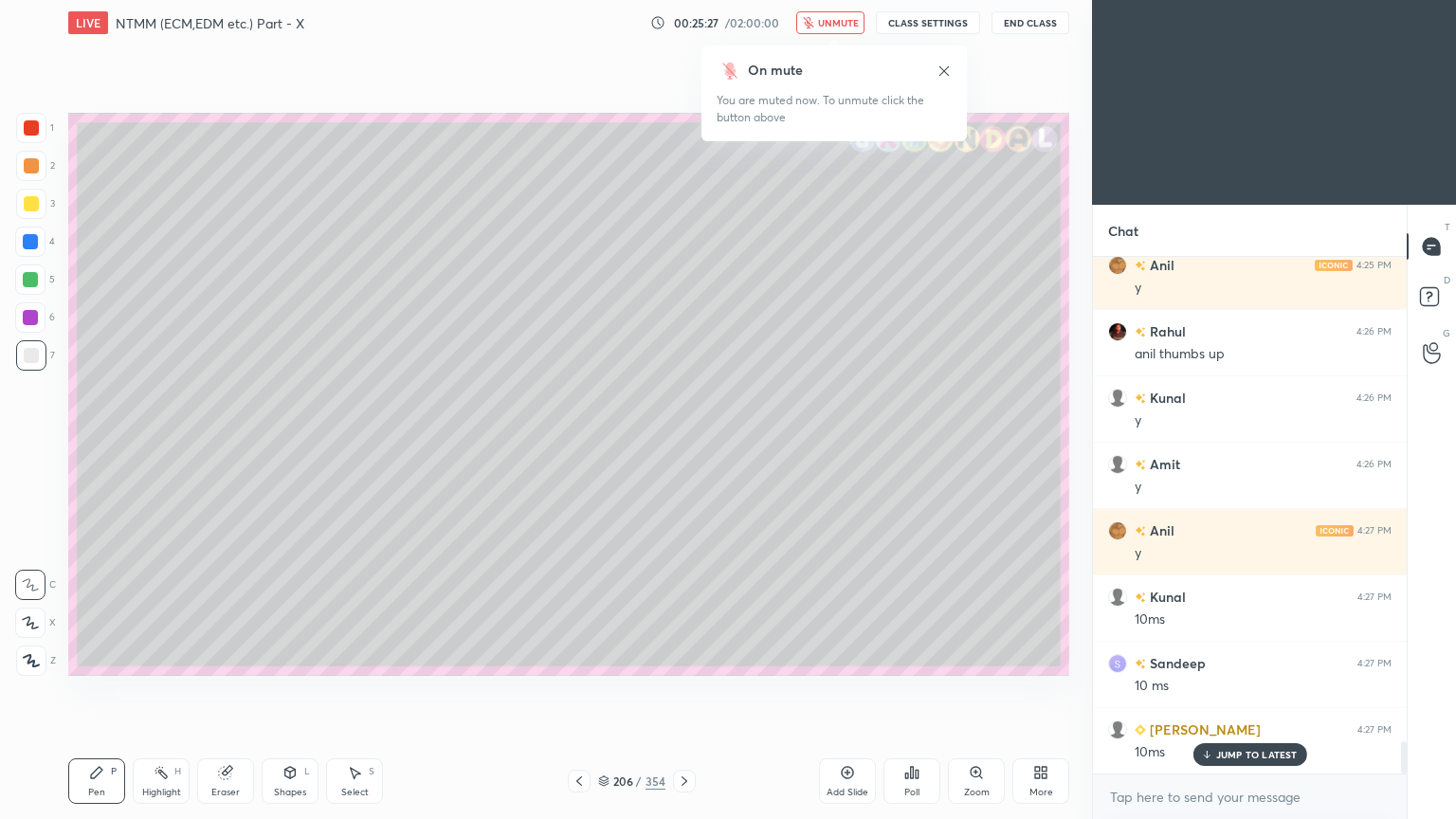 scroll, scrollTop: 7833, scrollLeft: 0, axis: vertical 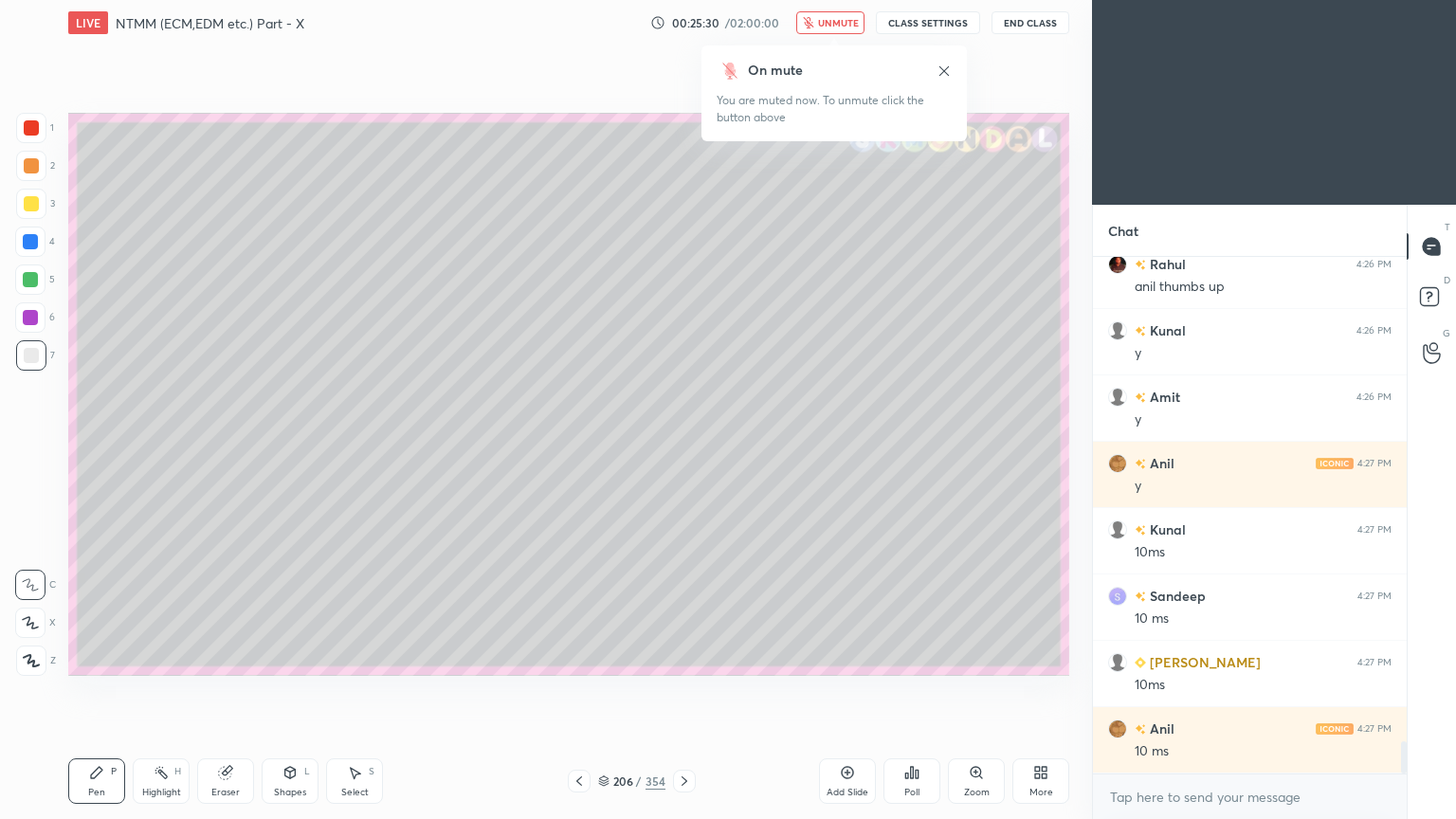 click on "unmute" at bounding box center [830, 23] 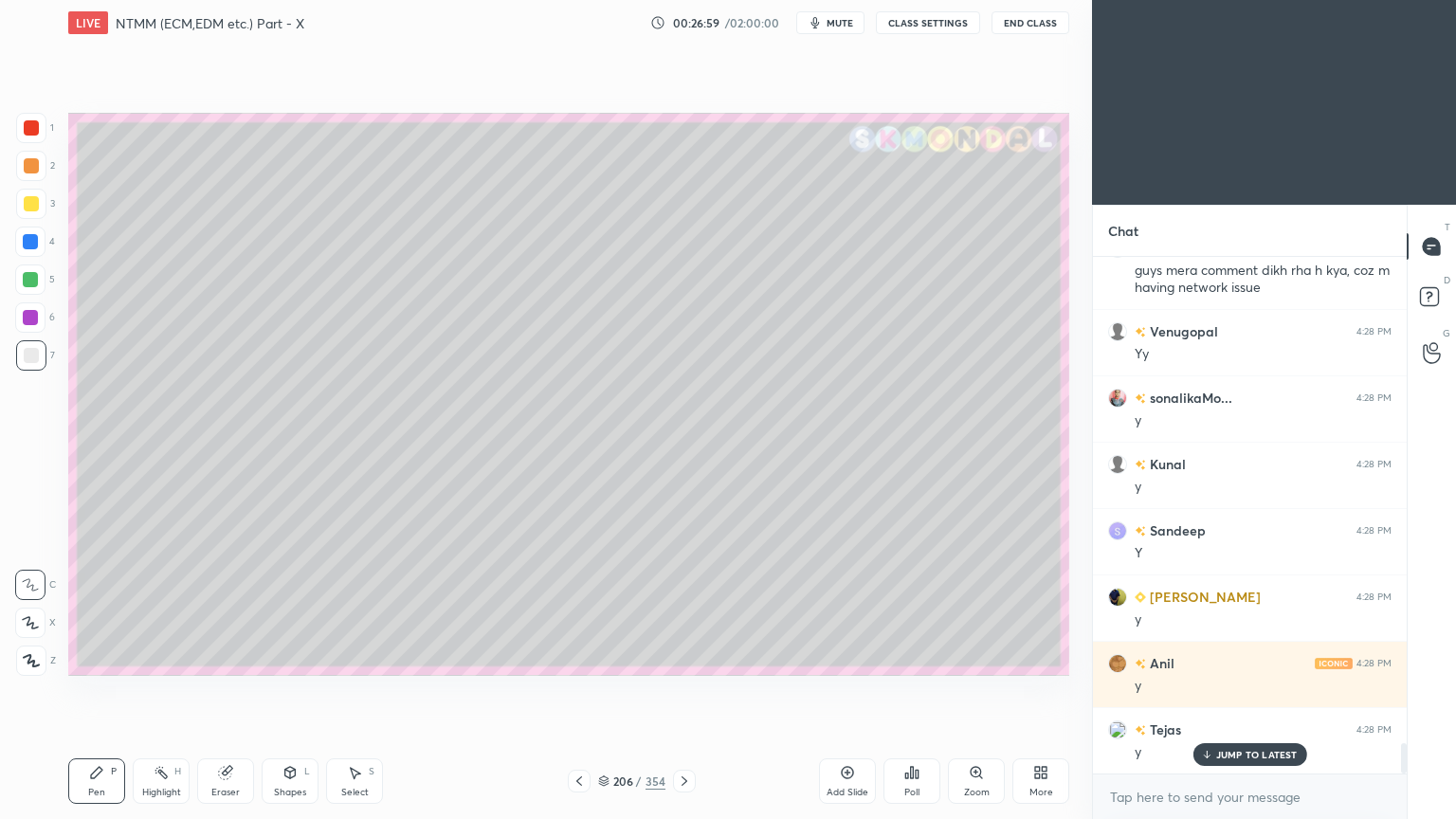 scroll, scrollTop: 8447, scrollLeft: 0, axis: vertical 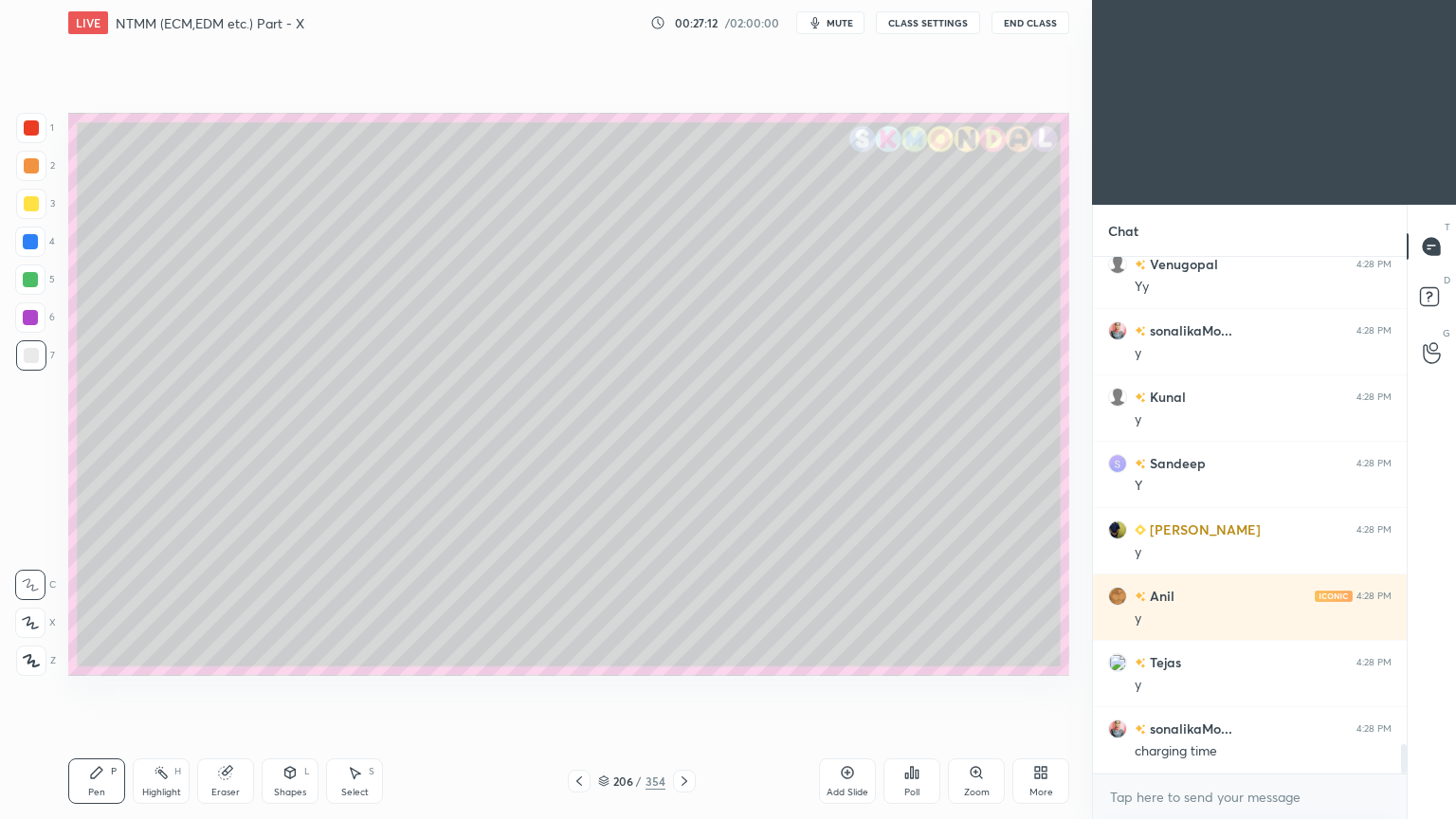 click at bounding box center [30, 280] 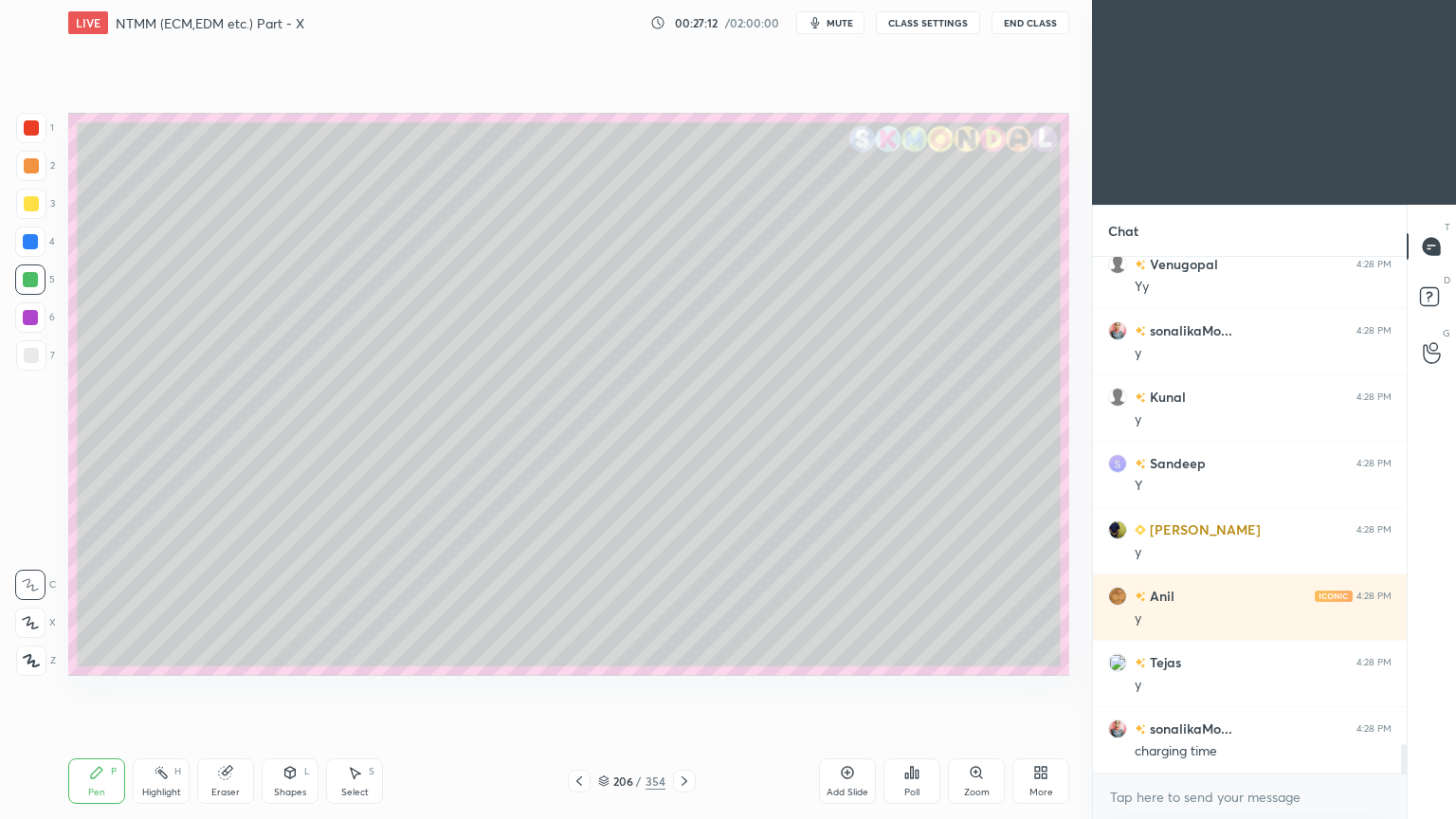 click 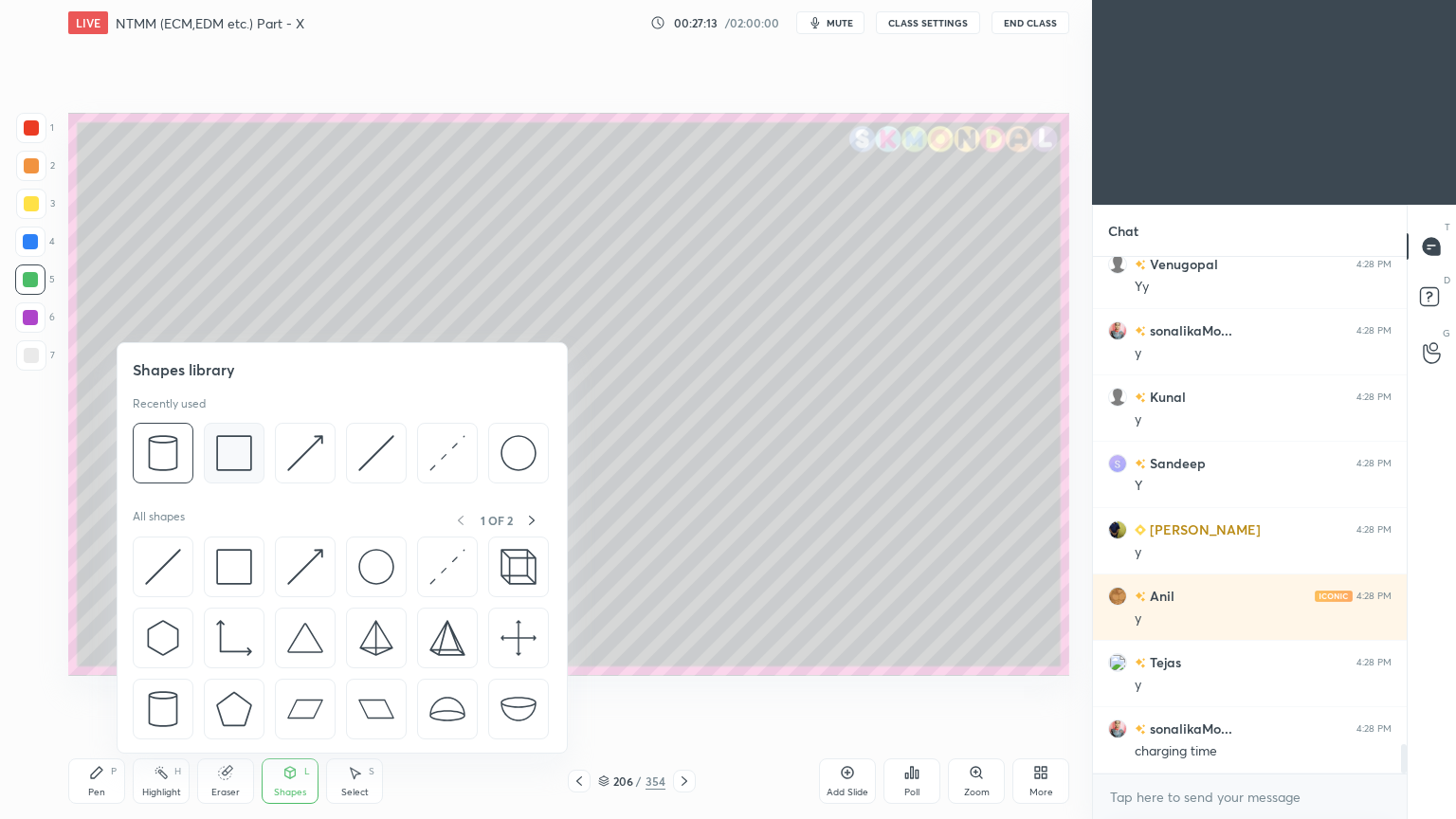 click at bounding box center (234, 453) 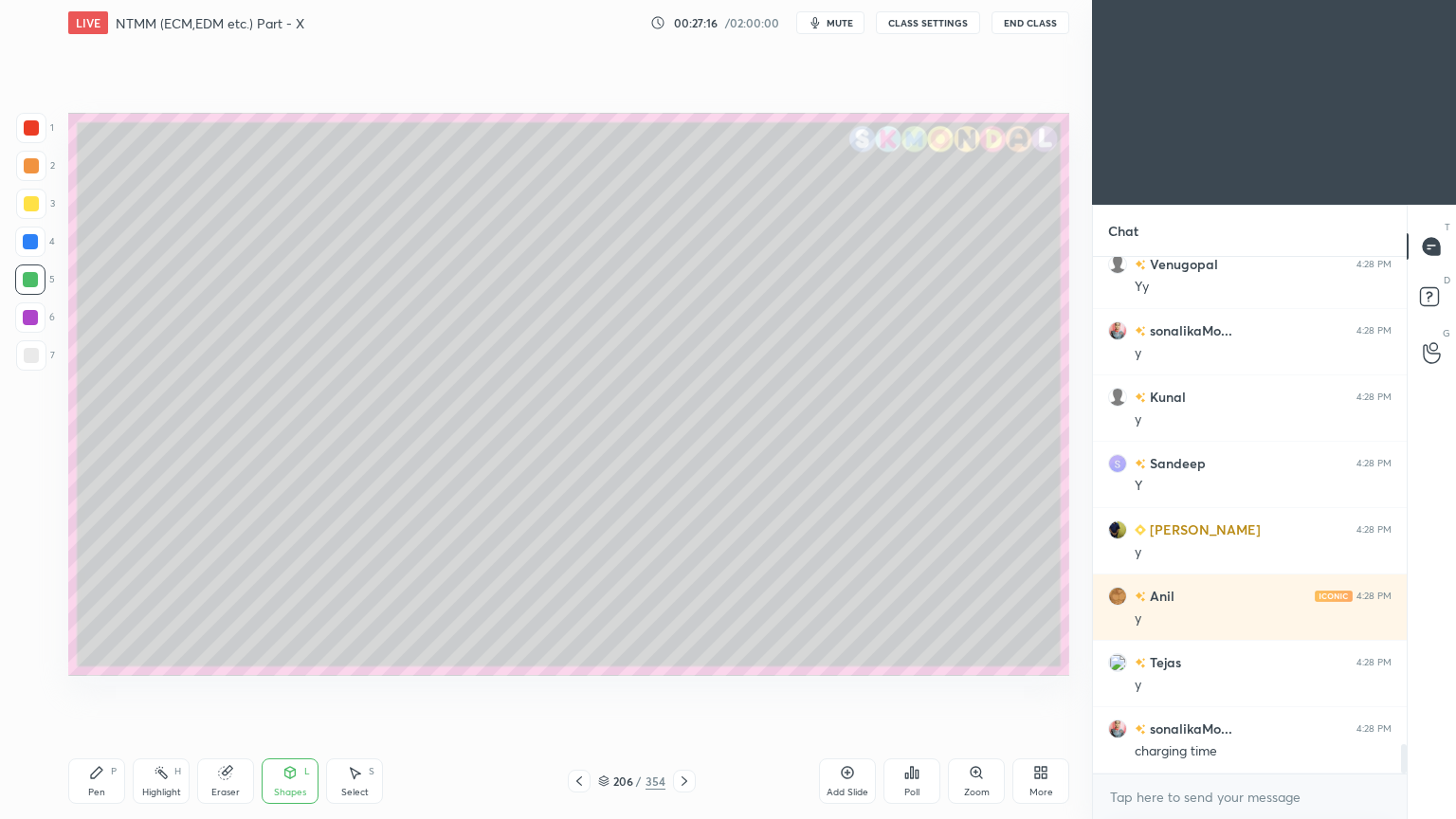 click on "Pen" at bounding box center (97, 792) 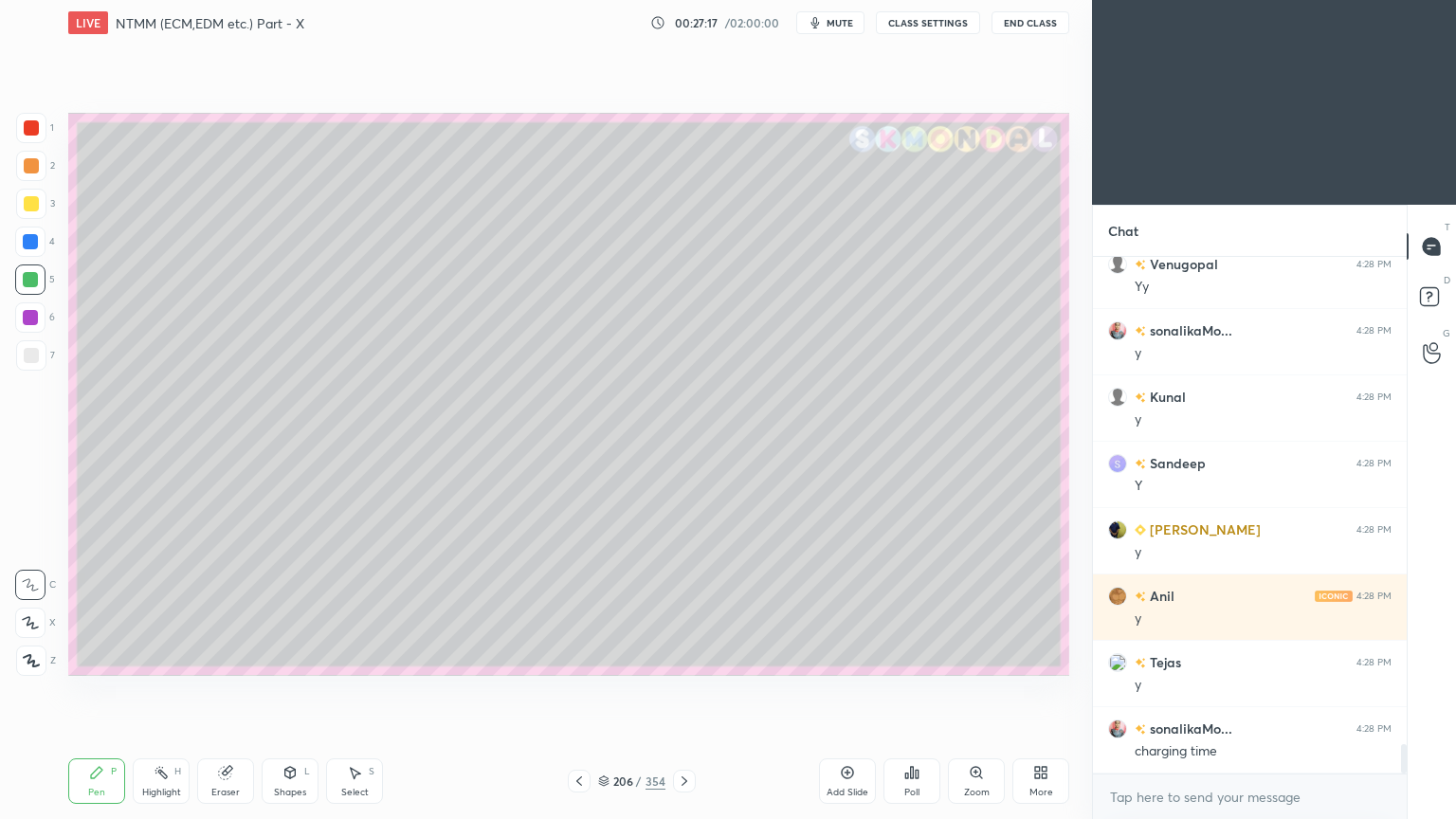 click on "Pen P" at bounding box center [97, 781] 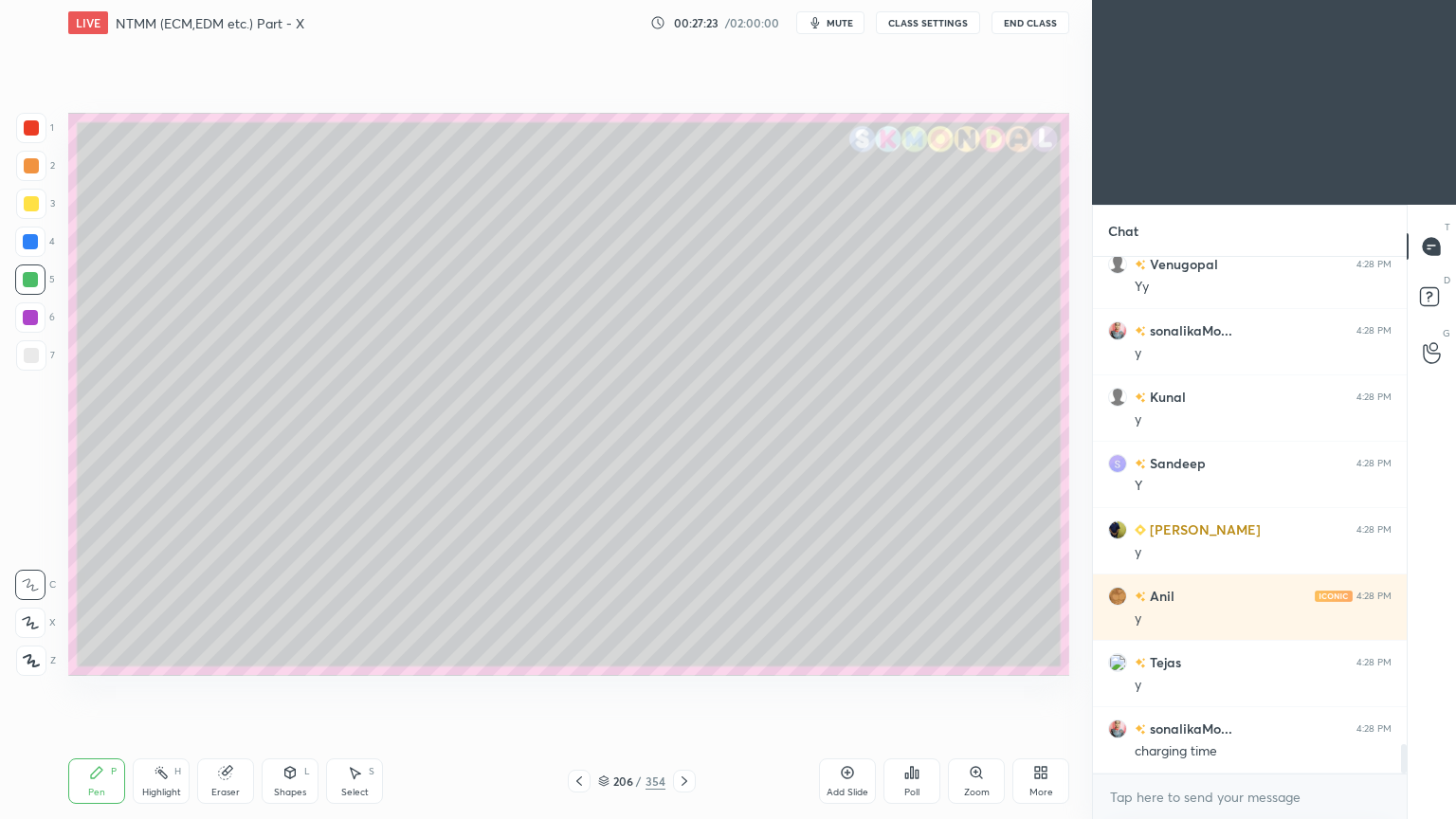 click at bounding box center [31, 355] 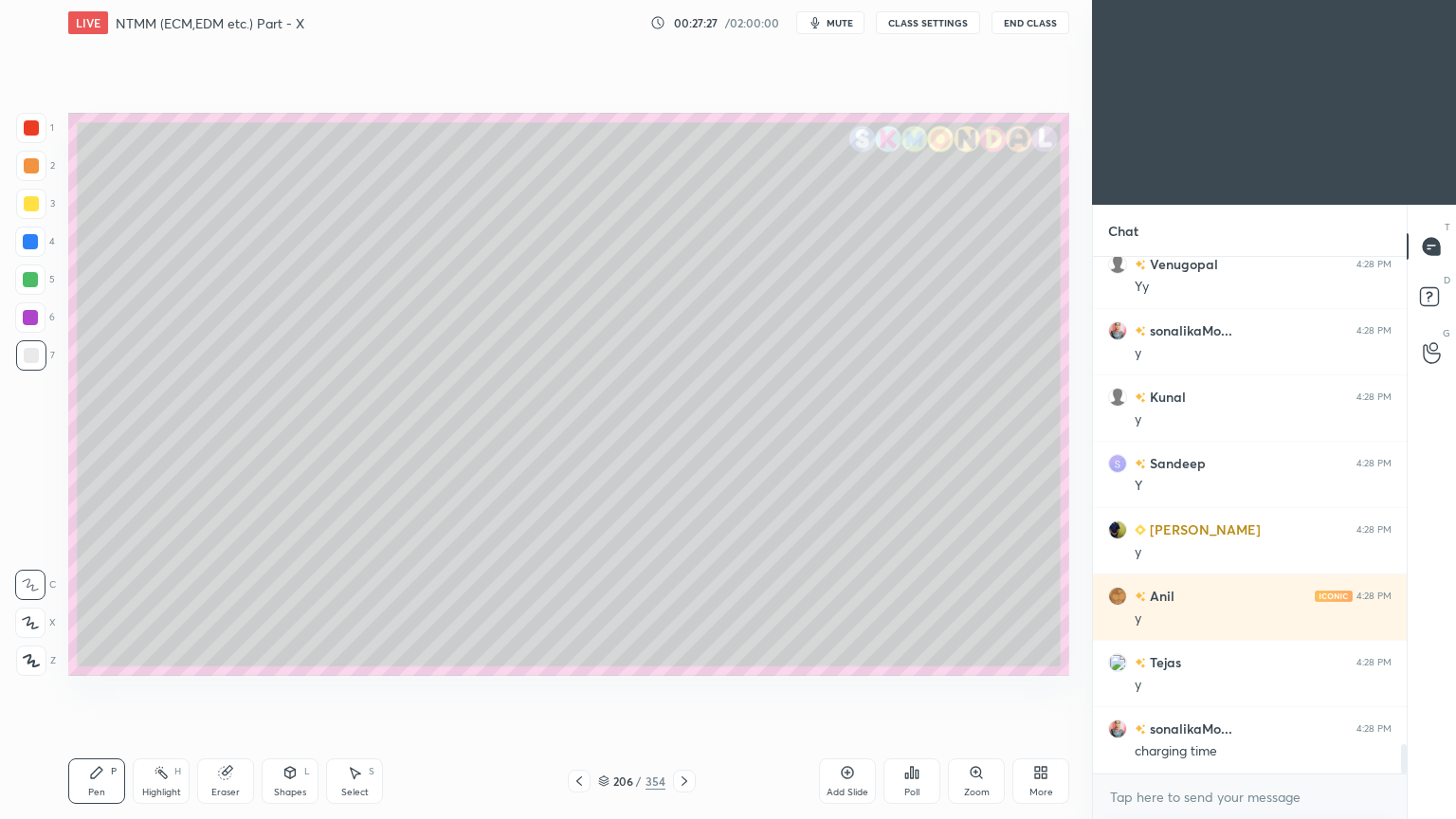 scroll, scrollTop: 8492, scrollLeft: 0, axis: vertical 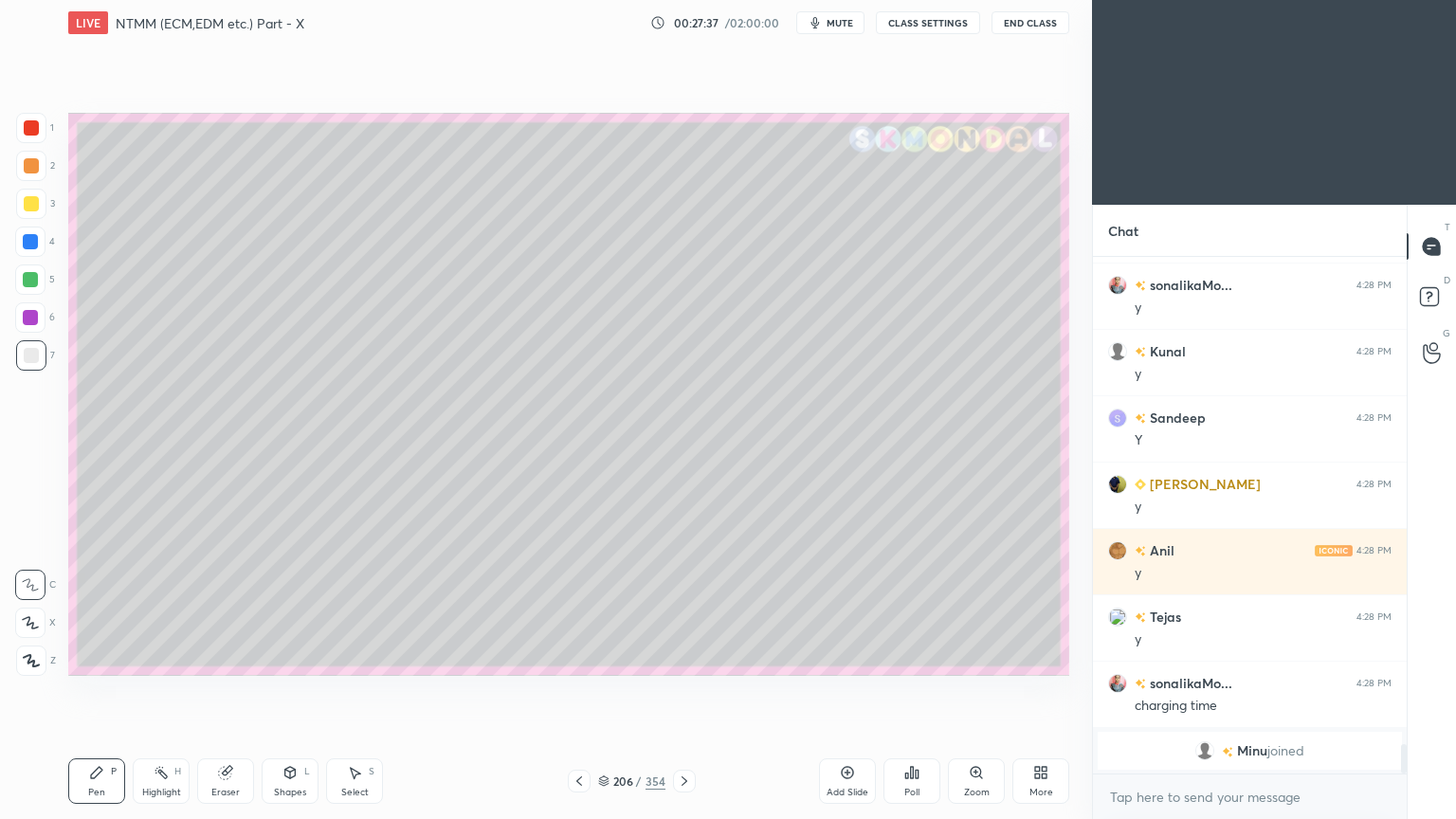 click 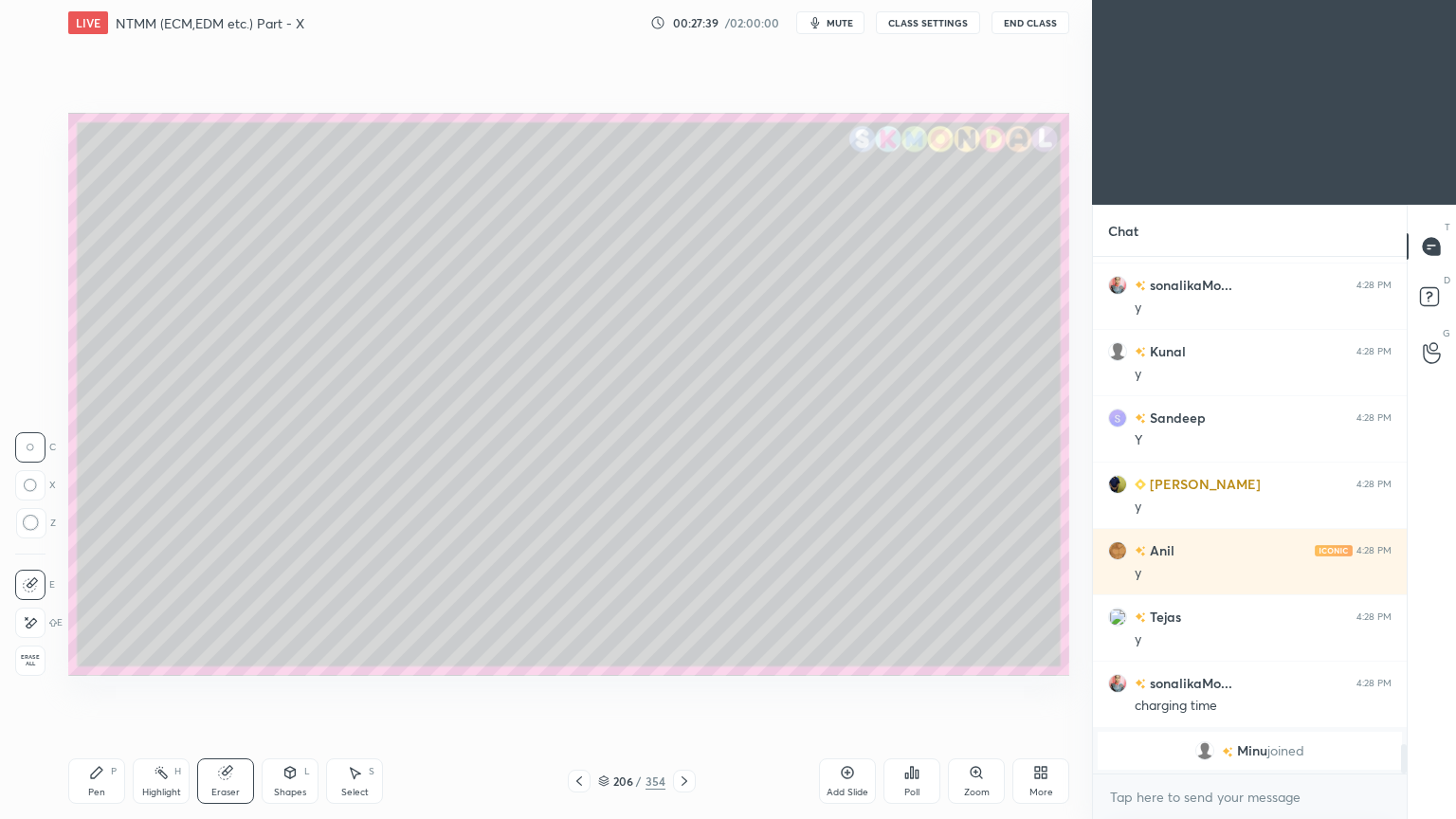 click on "Pen P" at bounding box center [97, 781] 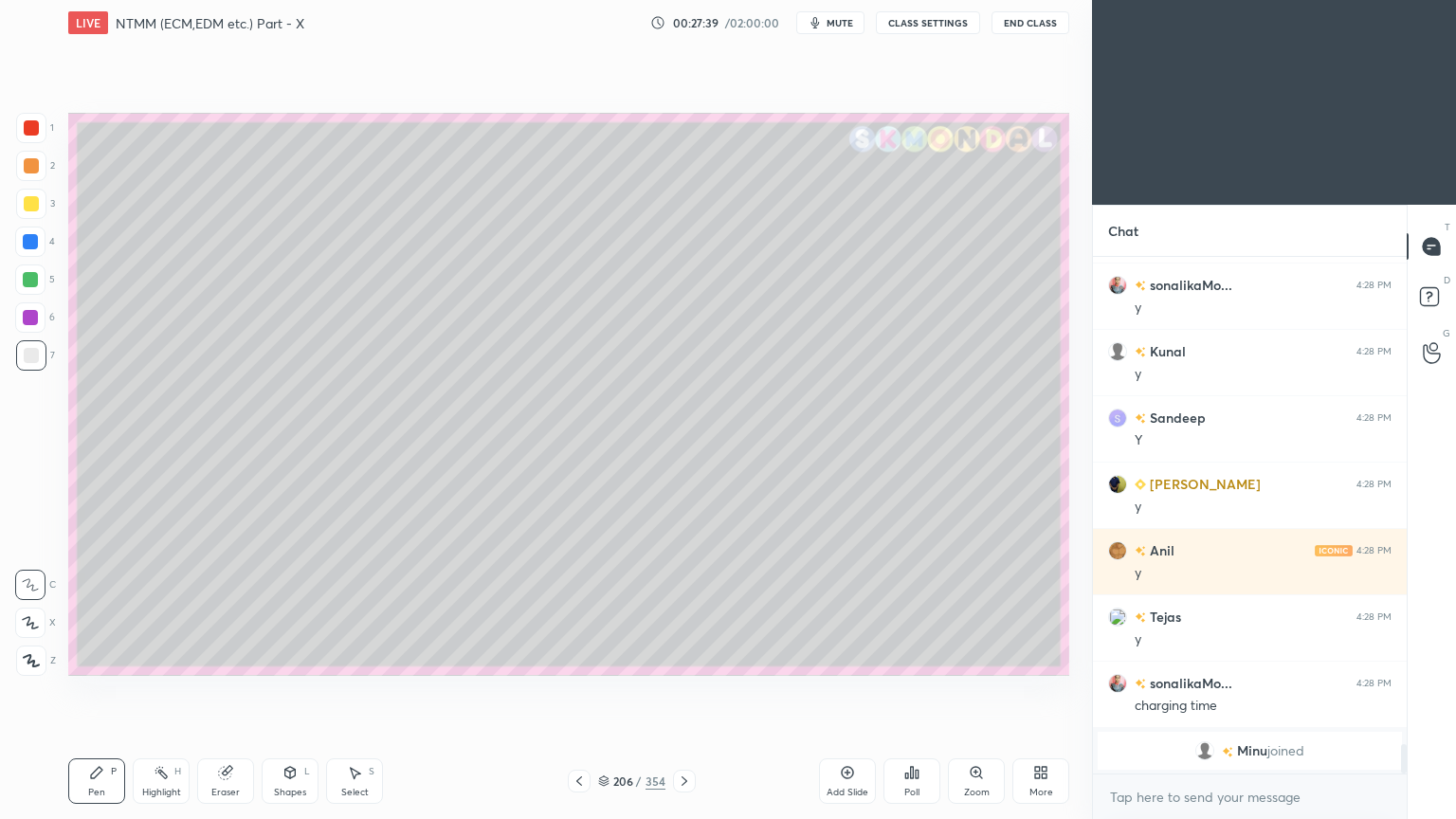 click on "Pen" at bounding box center [97, 792] 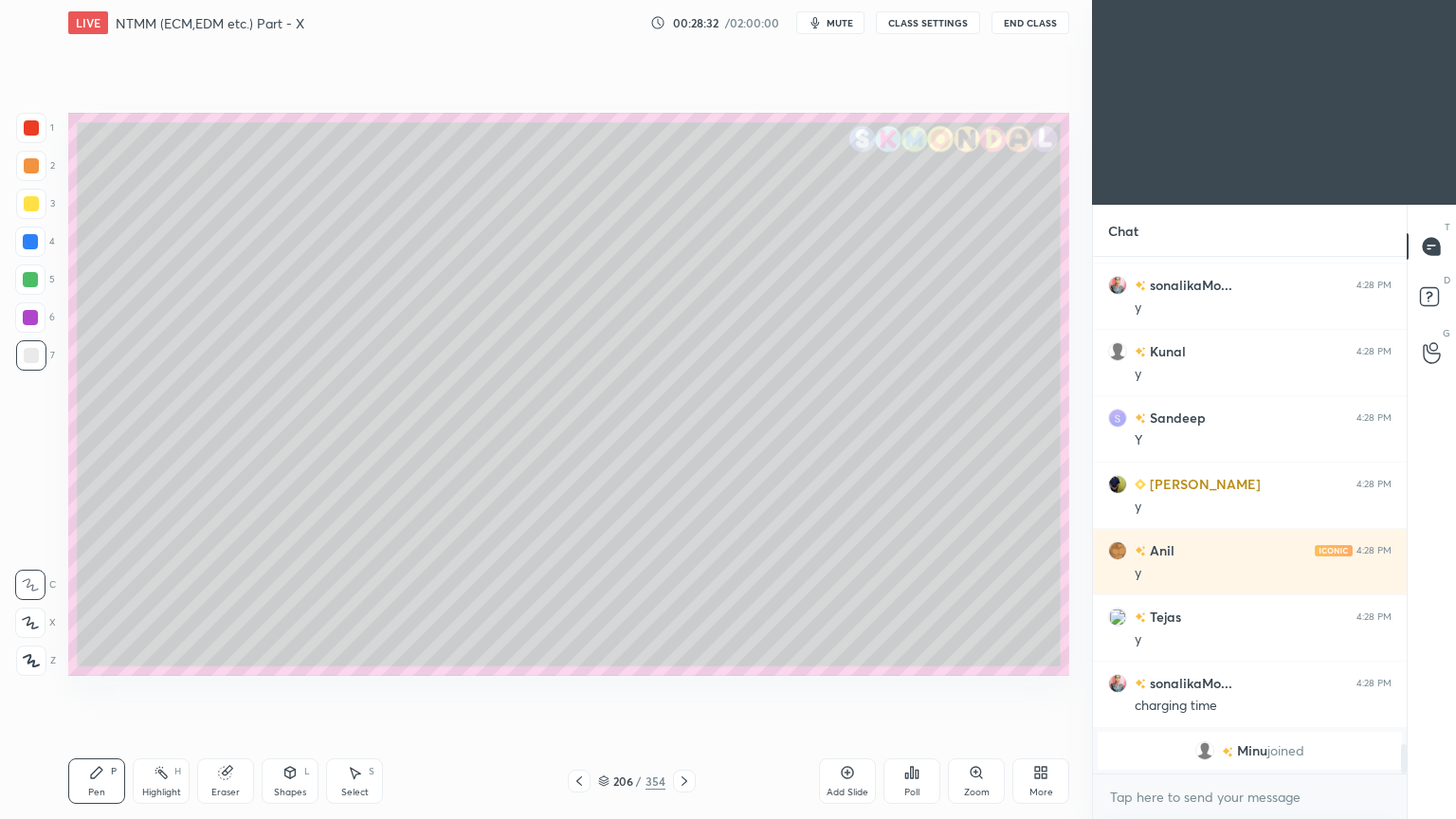 click on "Eraser" at bounding box center (226, 781) 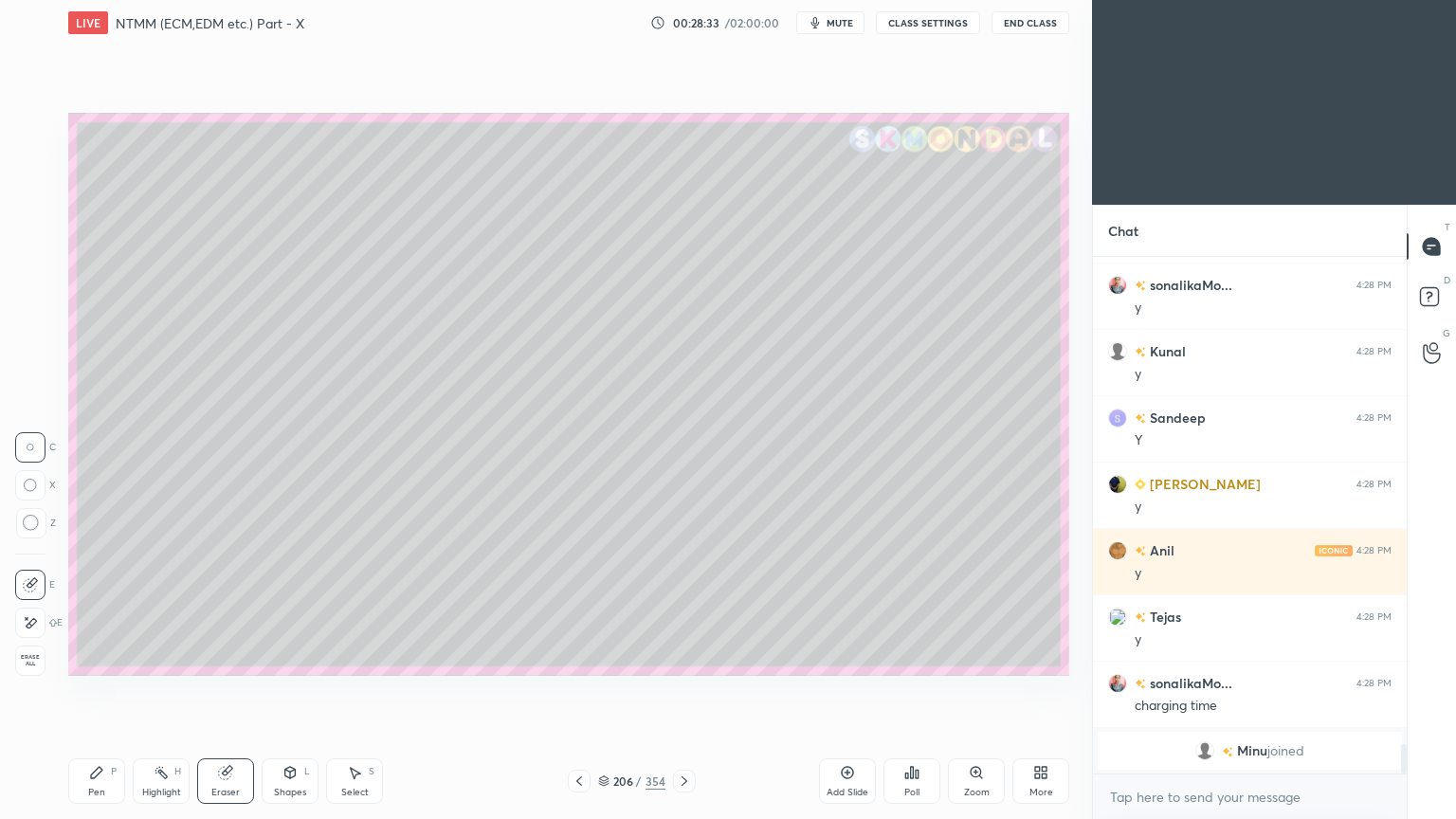 click on "Pen P" at bounding box center [97, 781] 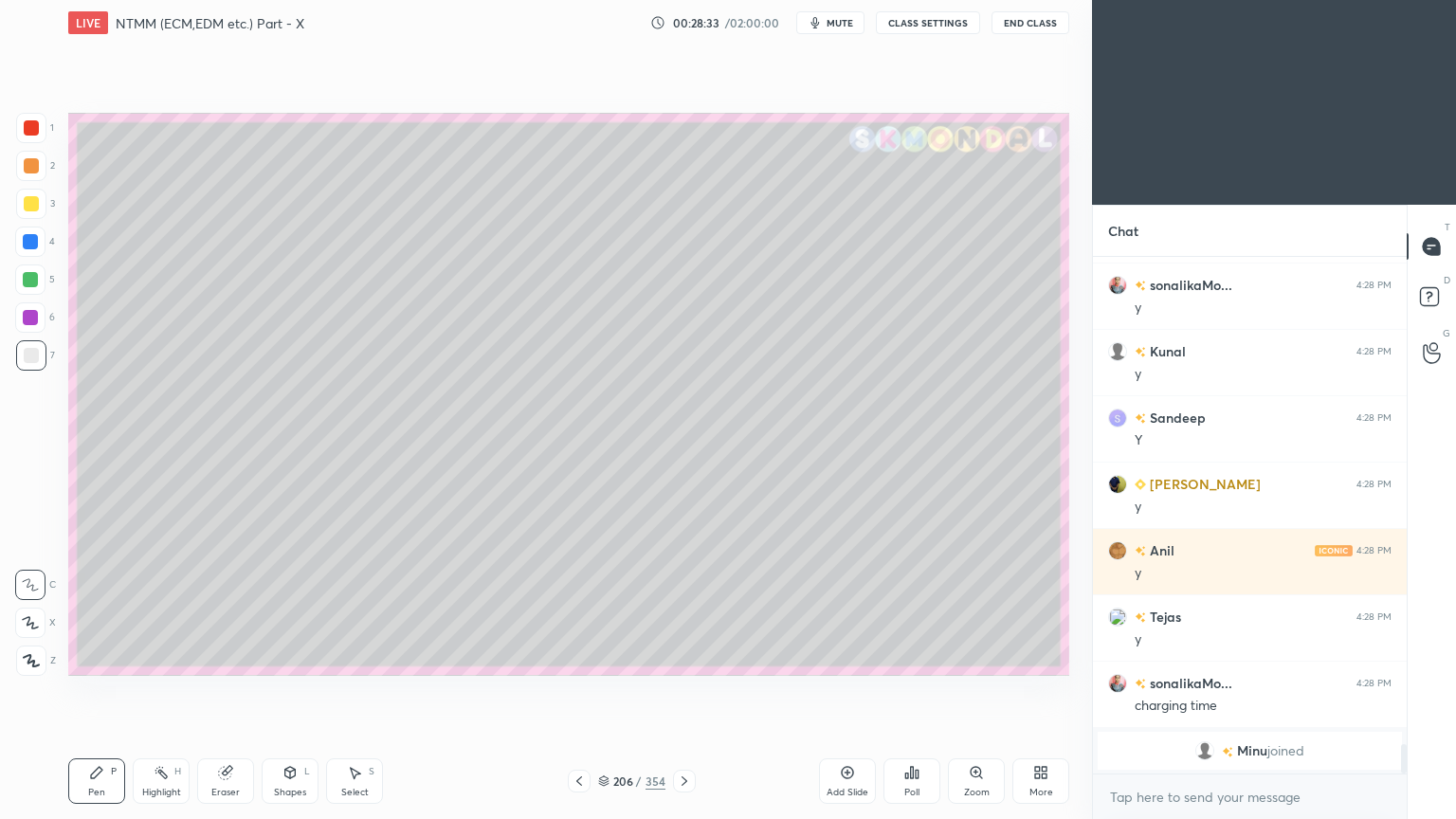 click on "Pen P" at bounding box center (97, 781) 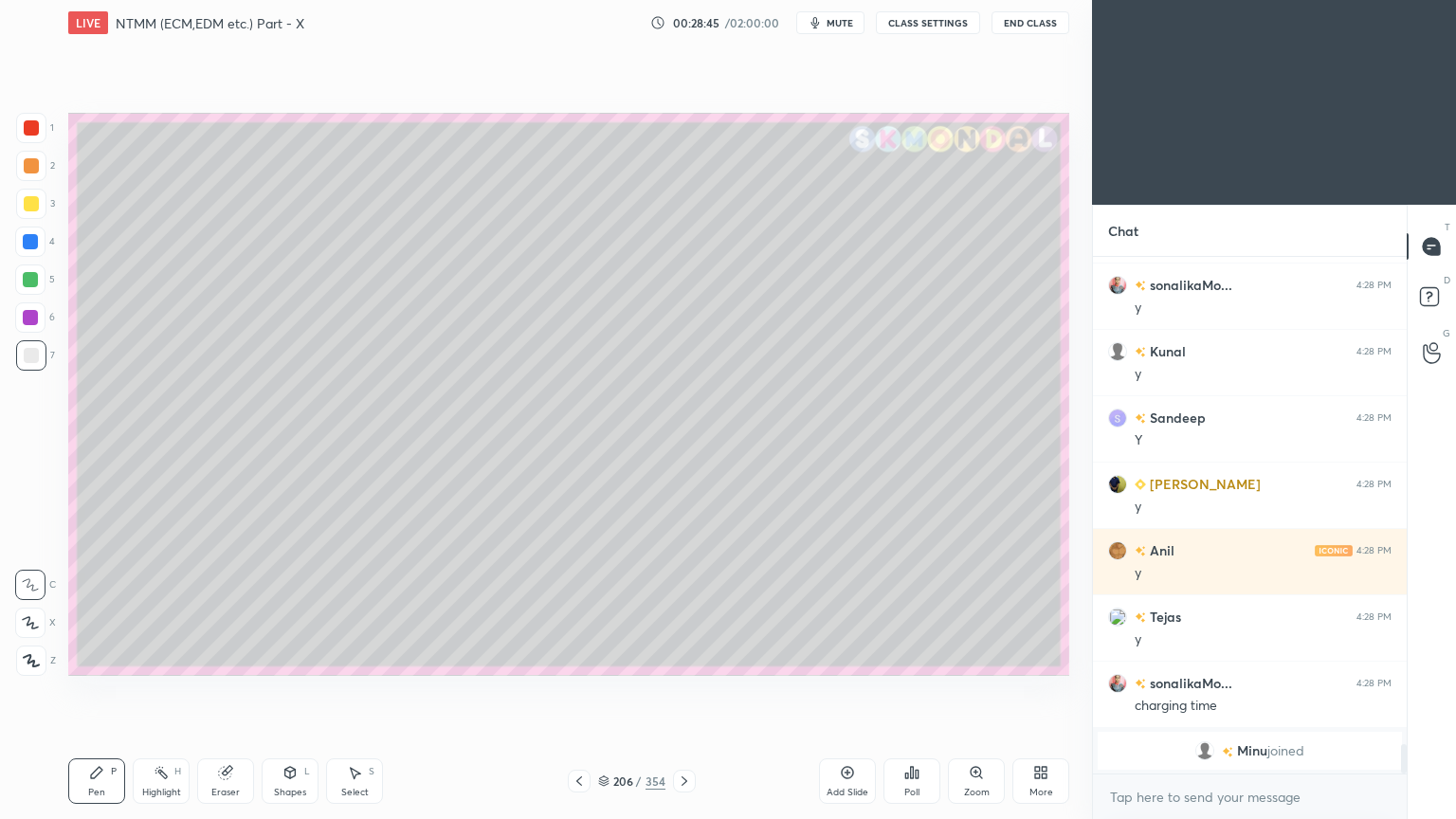 scroll, scrollTop: 7874, scrollLeft: 0, axis: vertical 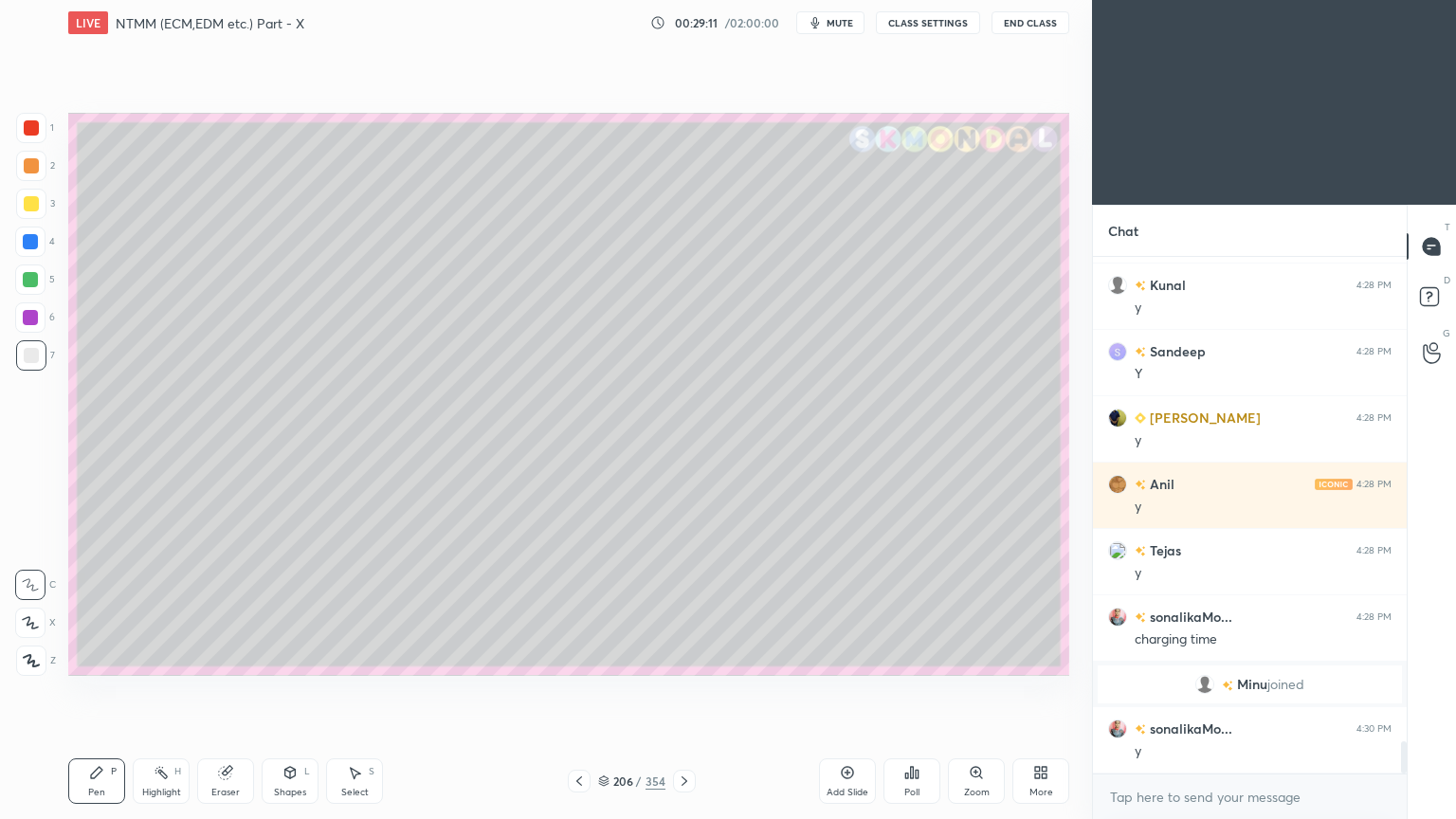 click 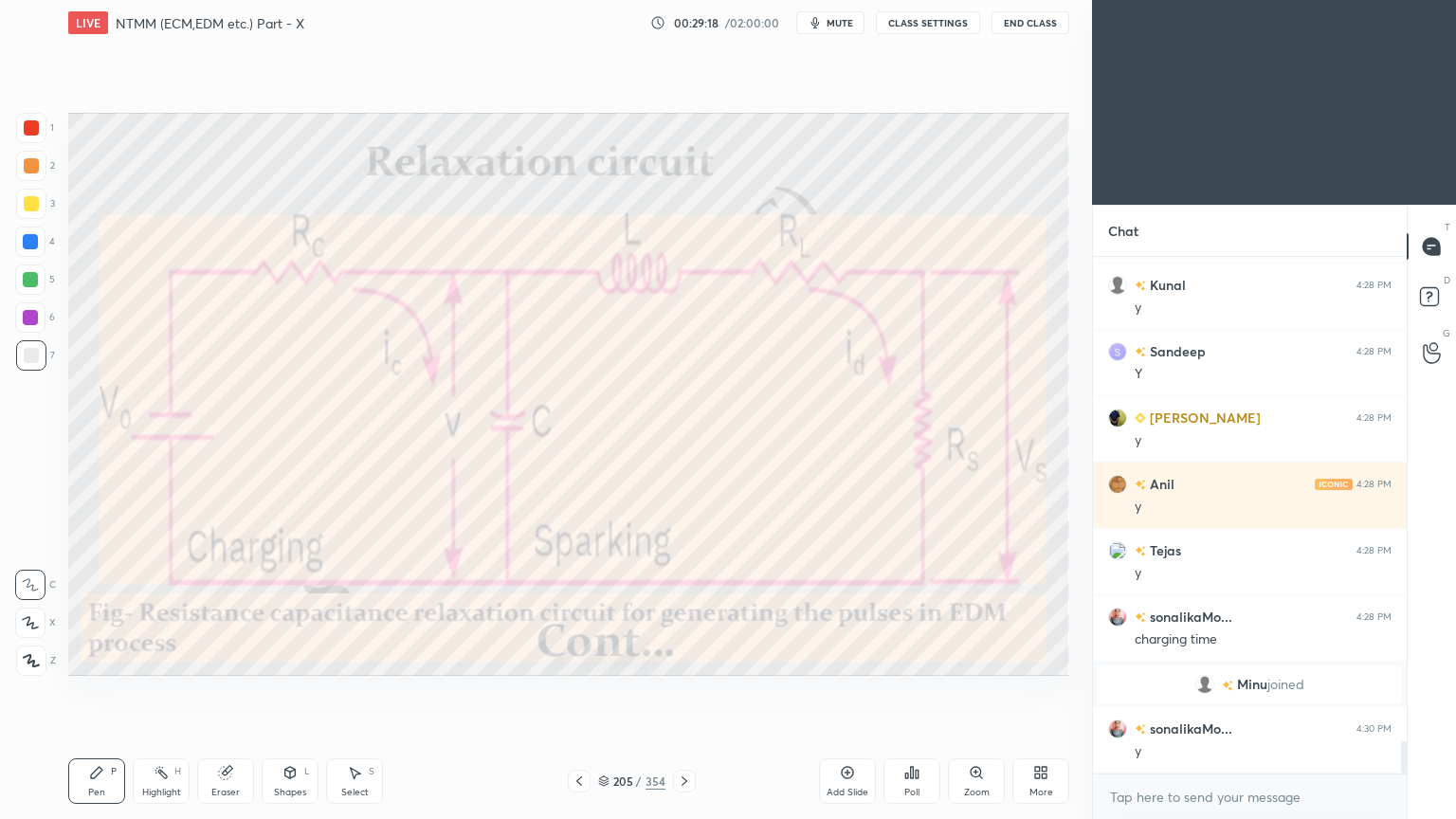 click 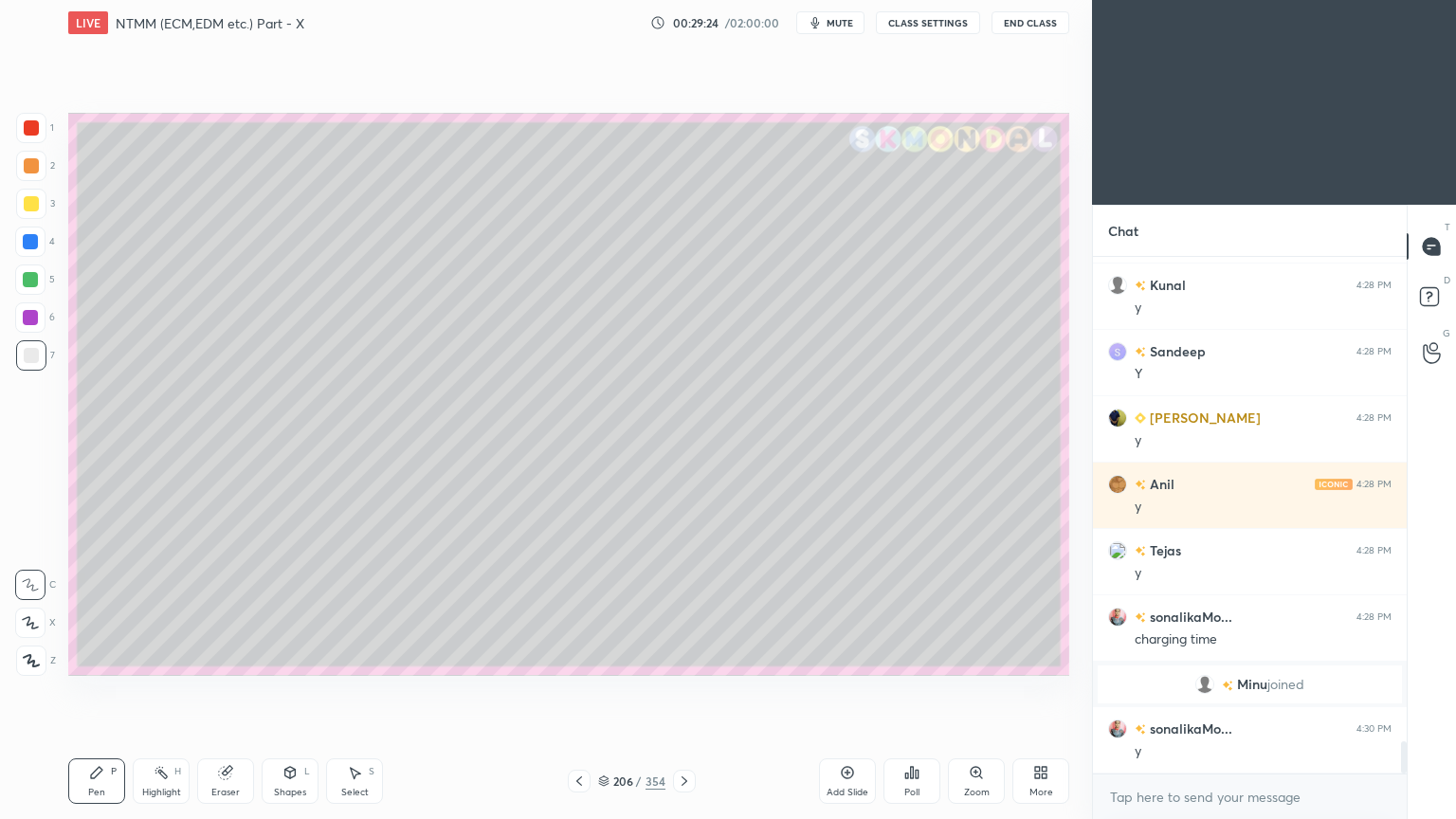 click 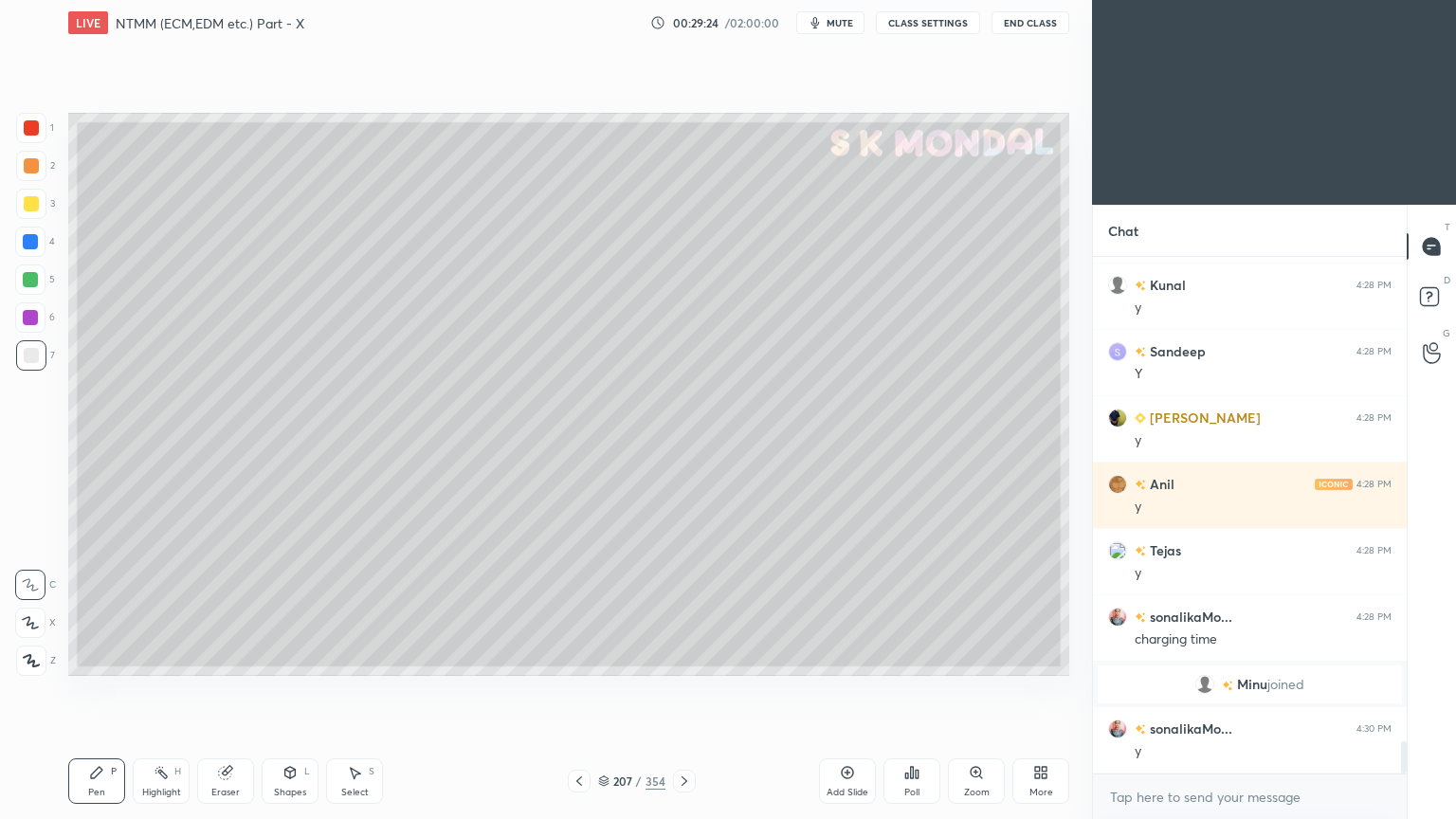 click 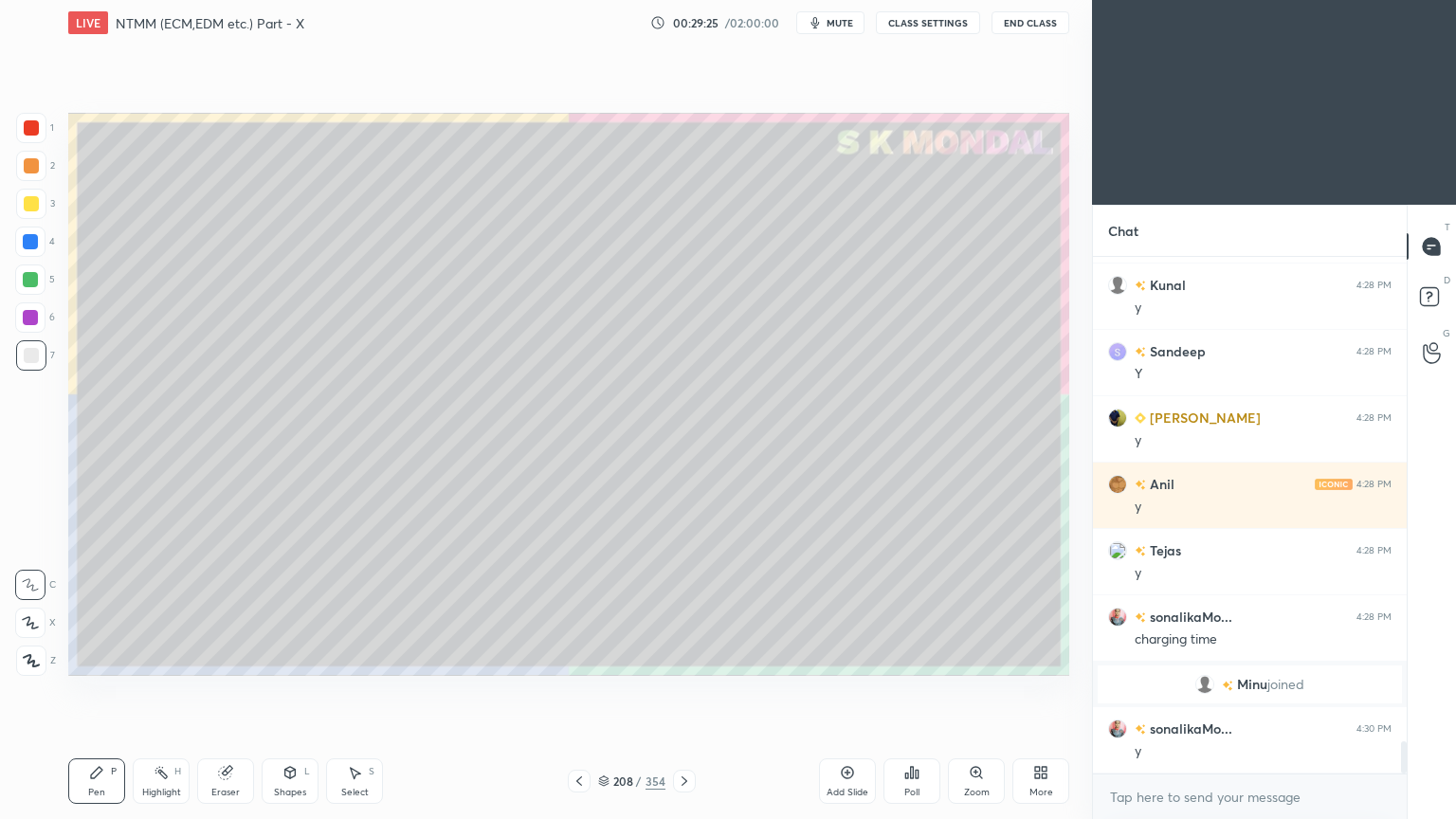 click 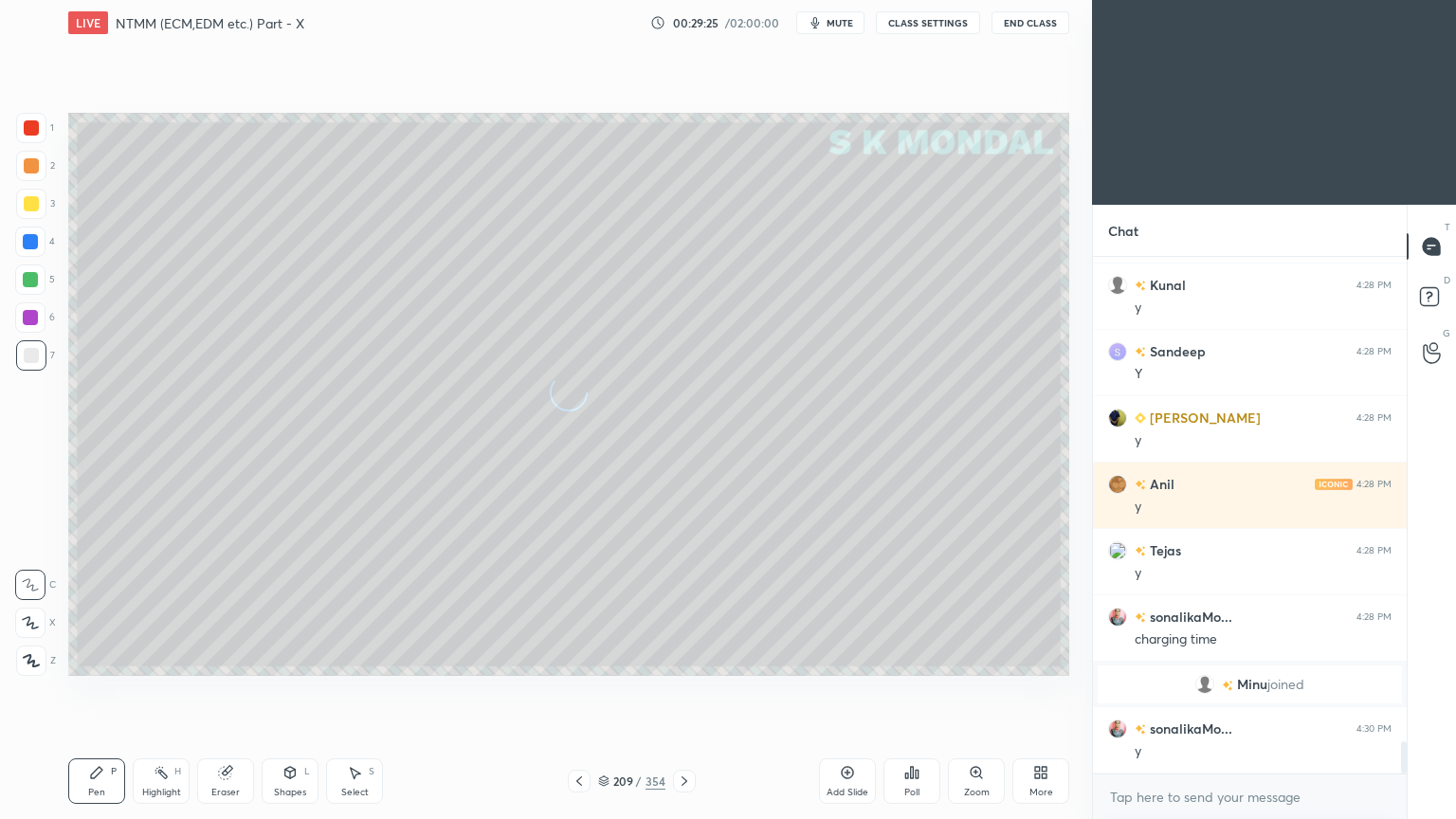 click 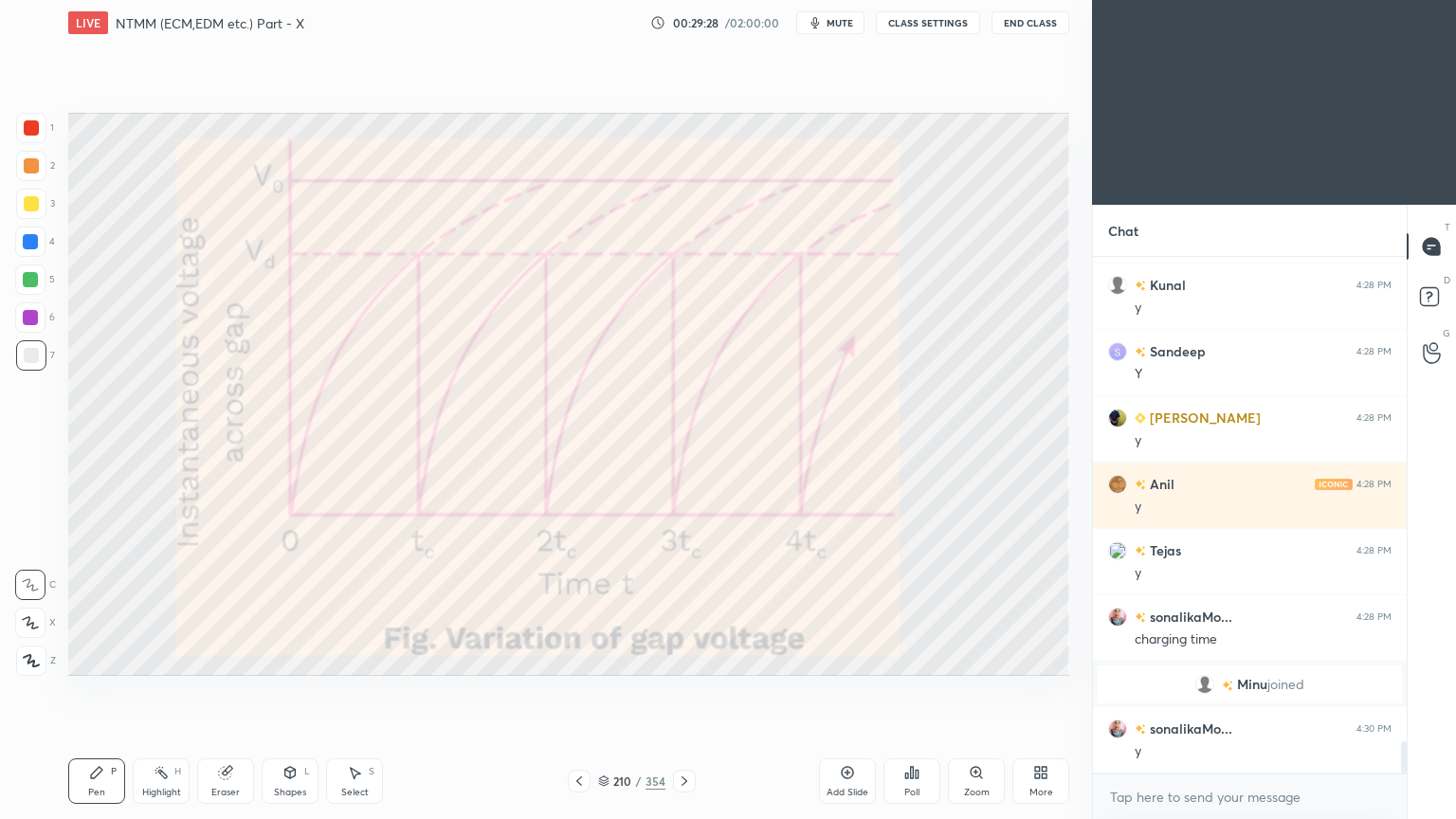 click at bounding box center [31, 128] 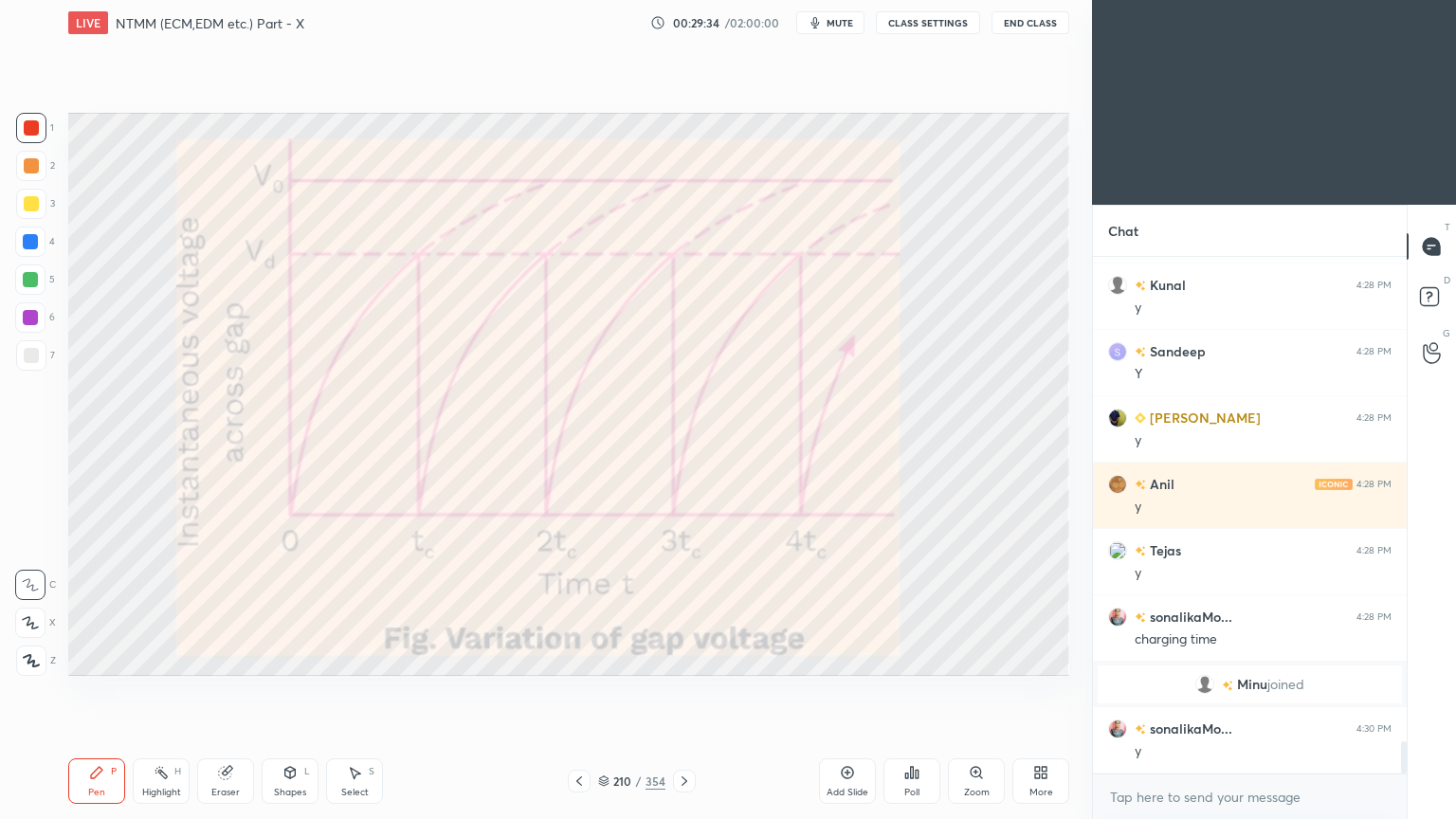 click at bounding box center [31, 128] 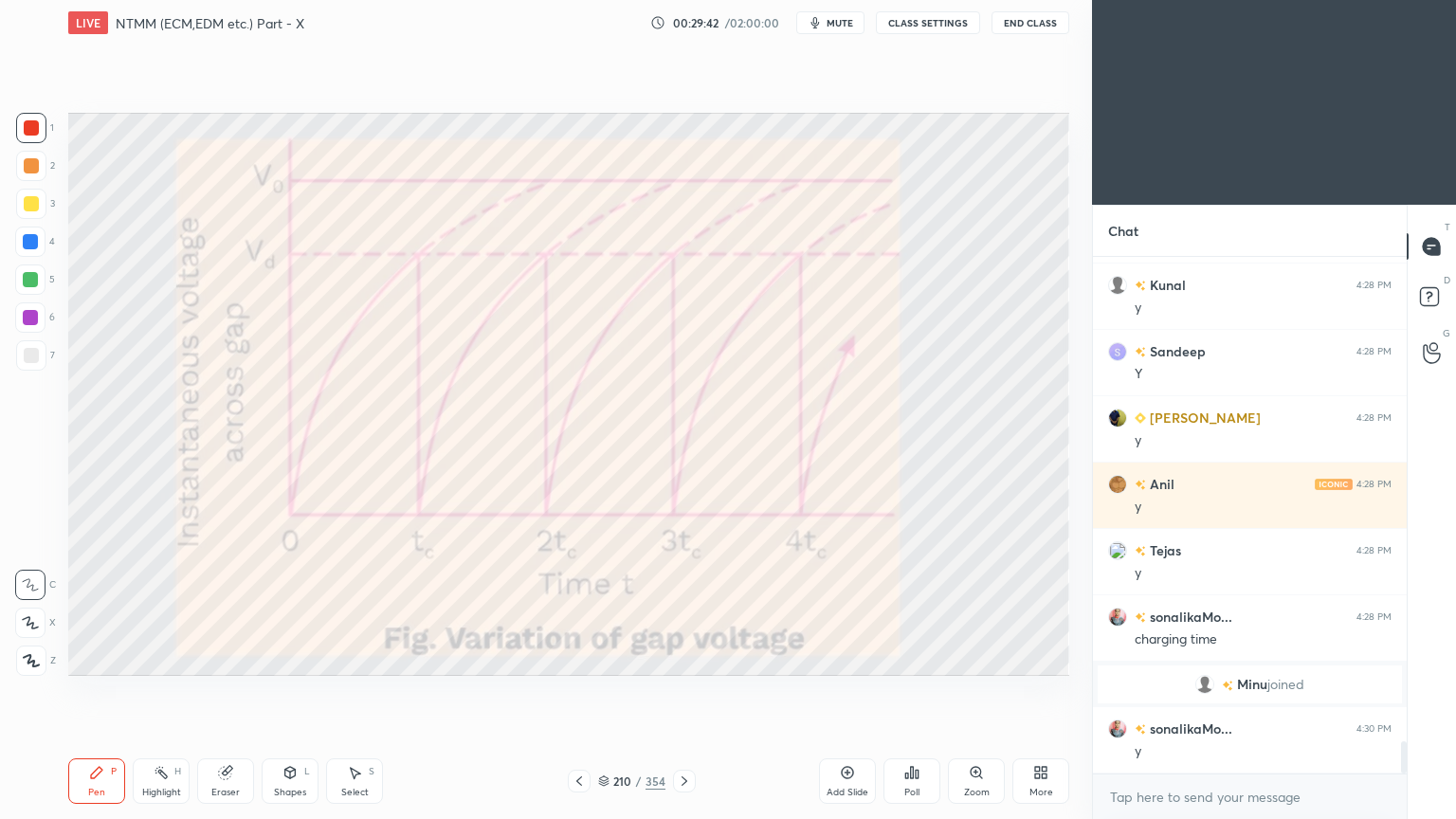 click on "210 / 354" at bounding box center [631, 781] 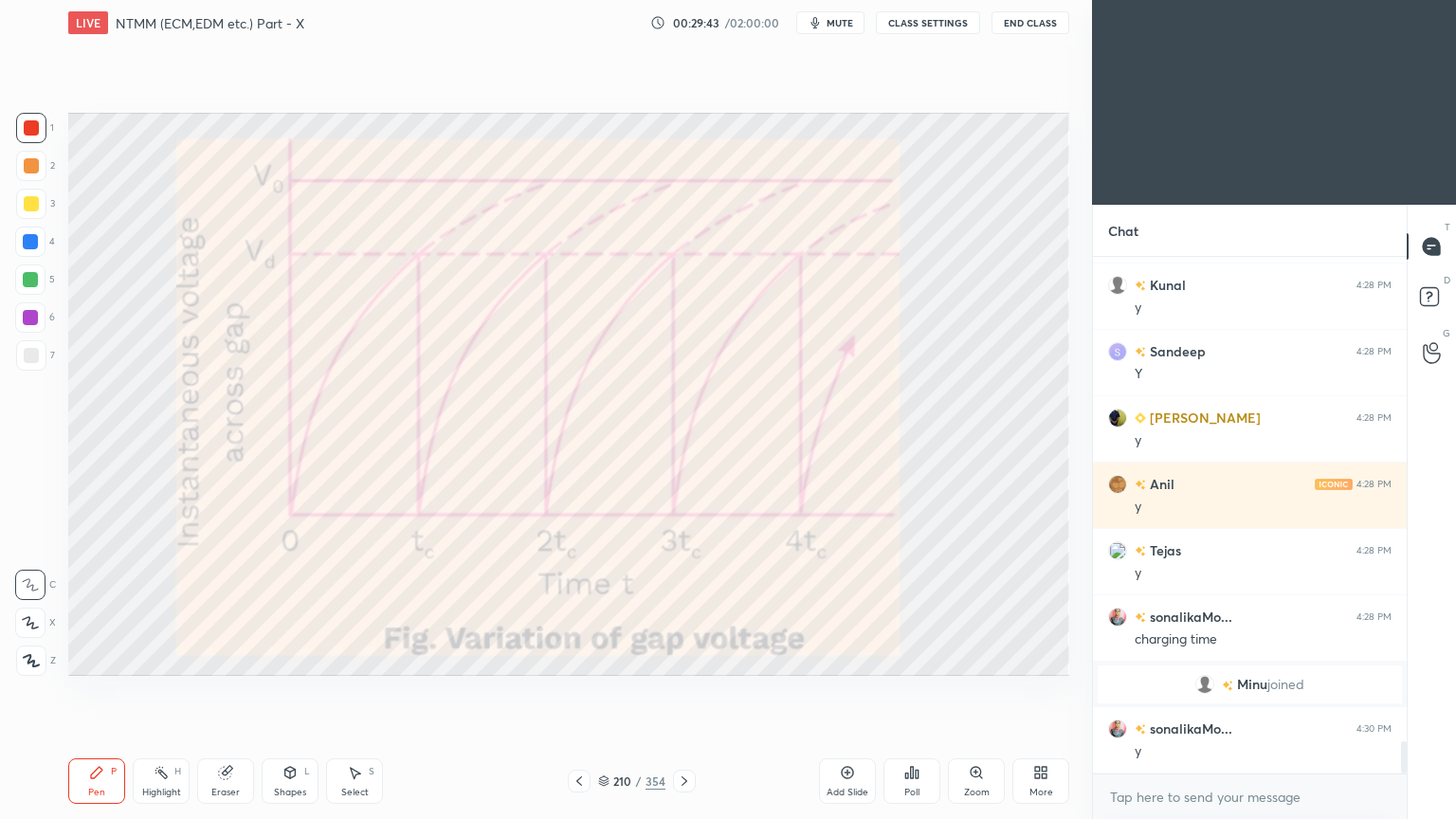 click 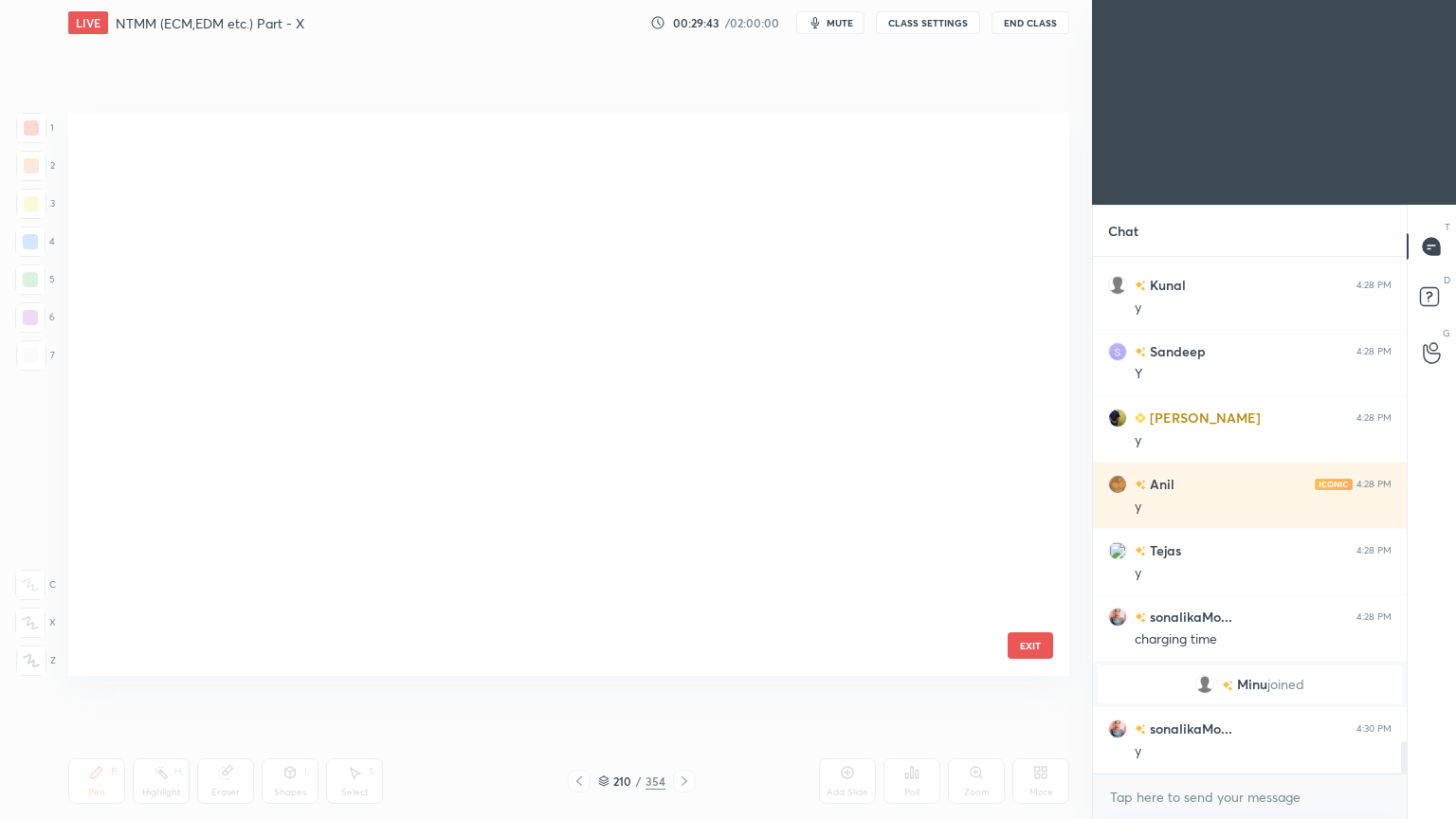 scroll, scrollTop: 11580, scrollLeft: 0, axis: vertical 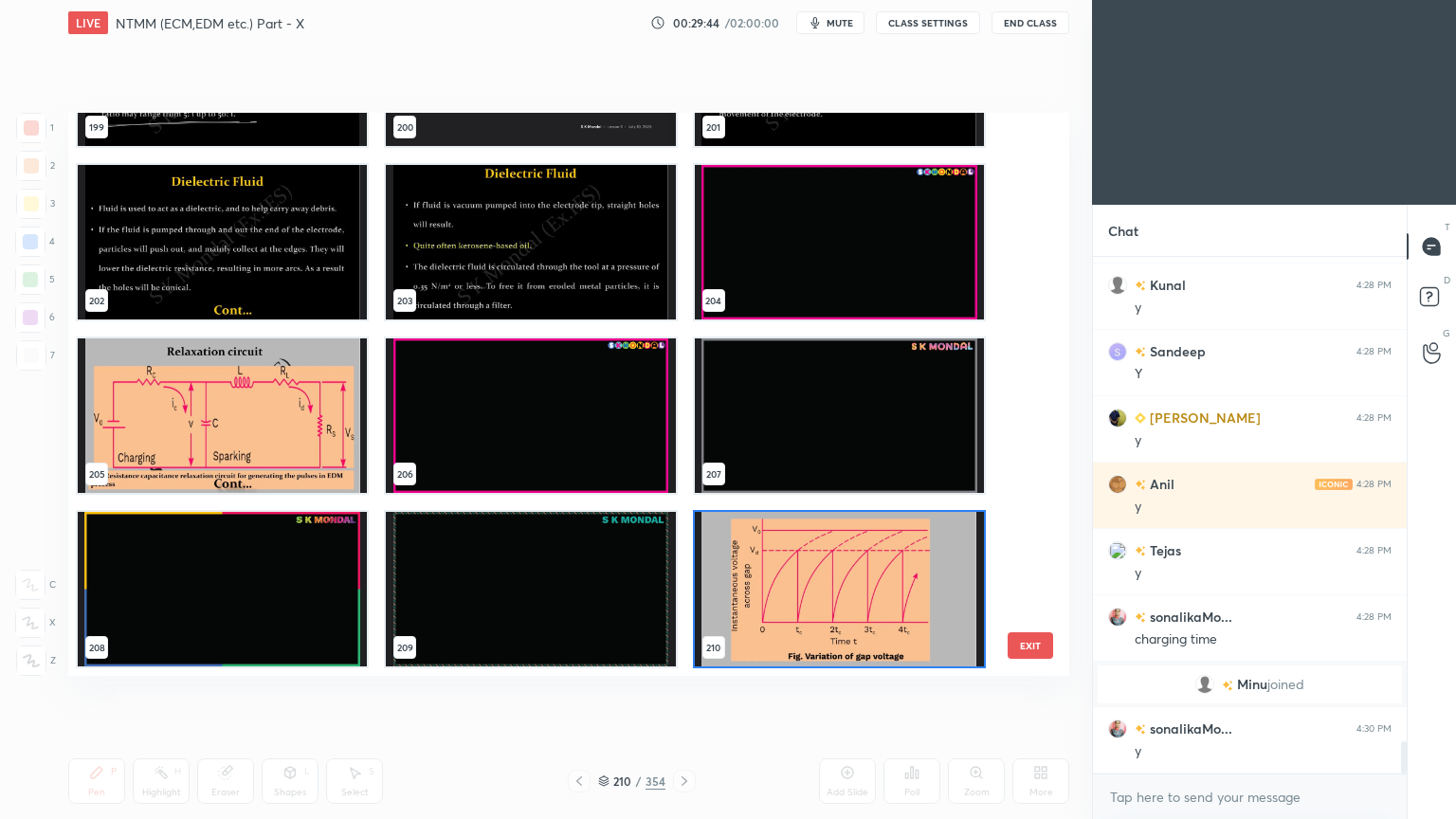 click at bounding box center (222, 415) 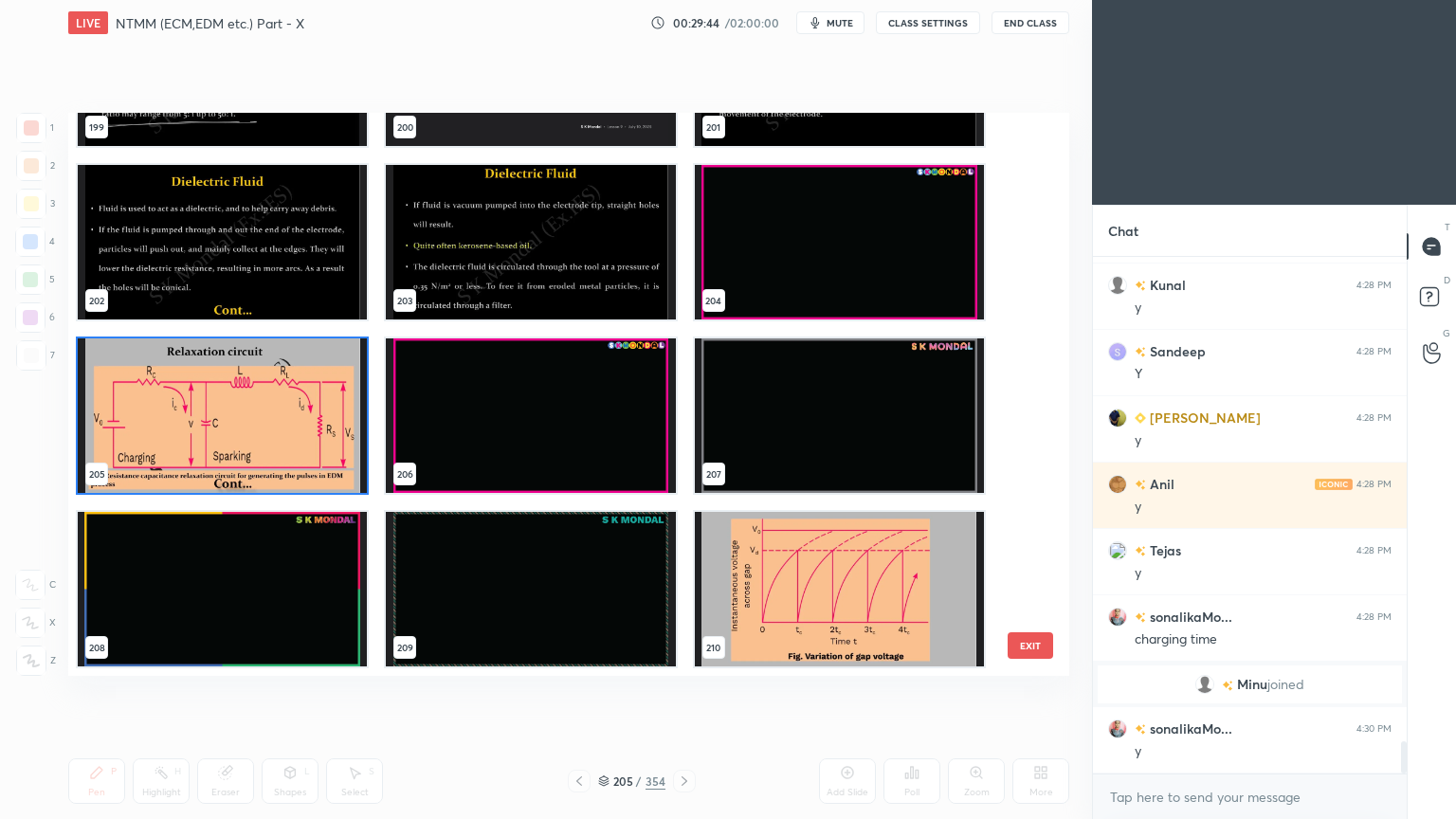 click at bounding box center (222, 415) 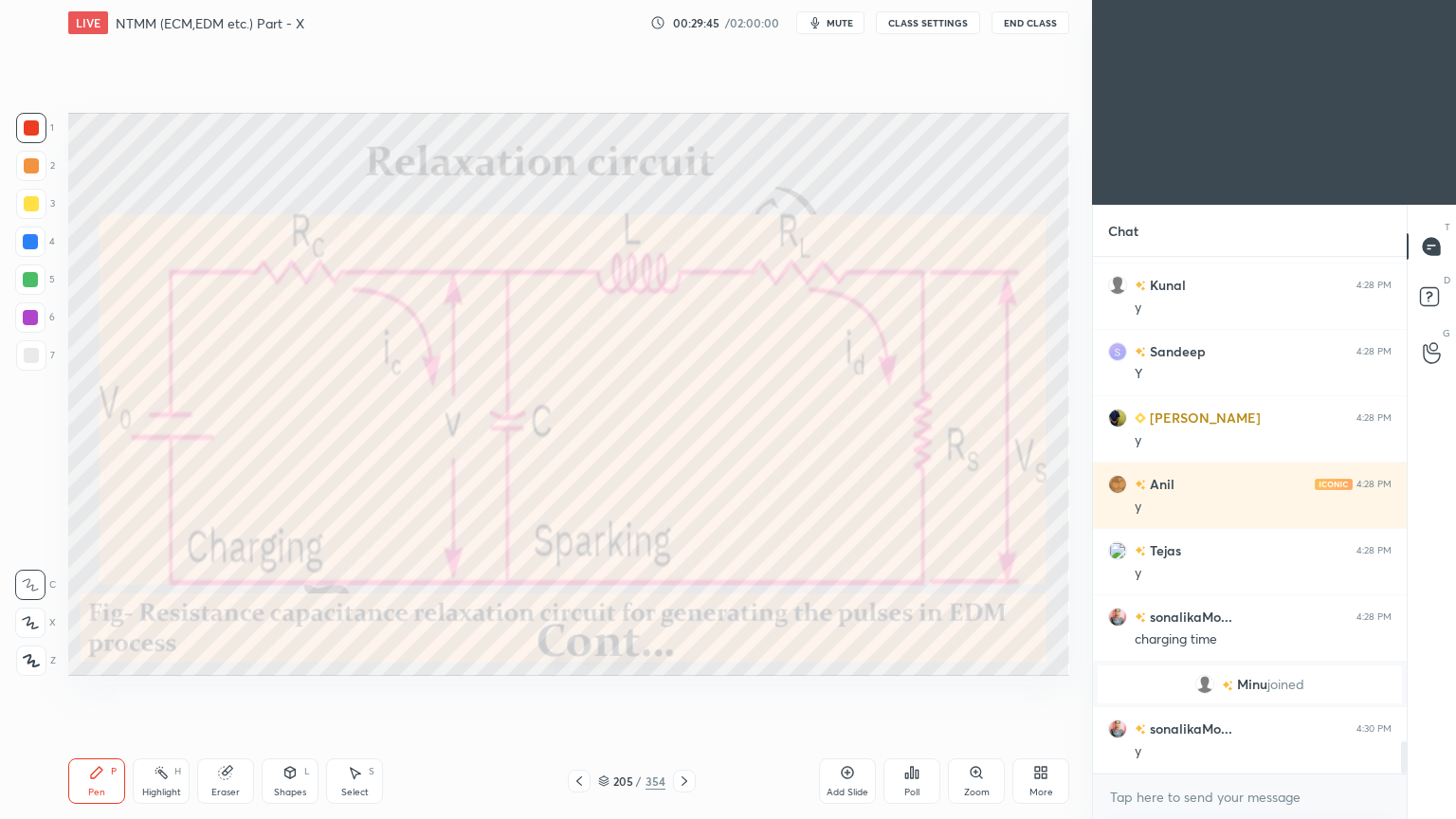 click on "Highlight" at bounding box center [161, 792] 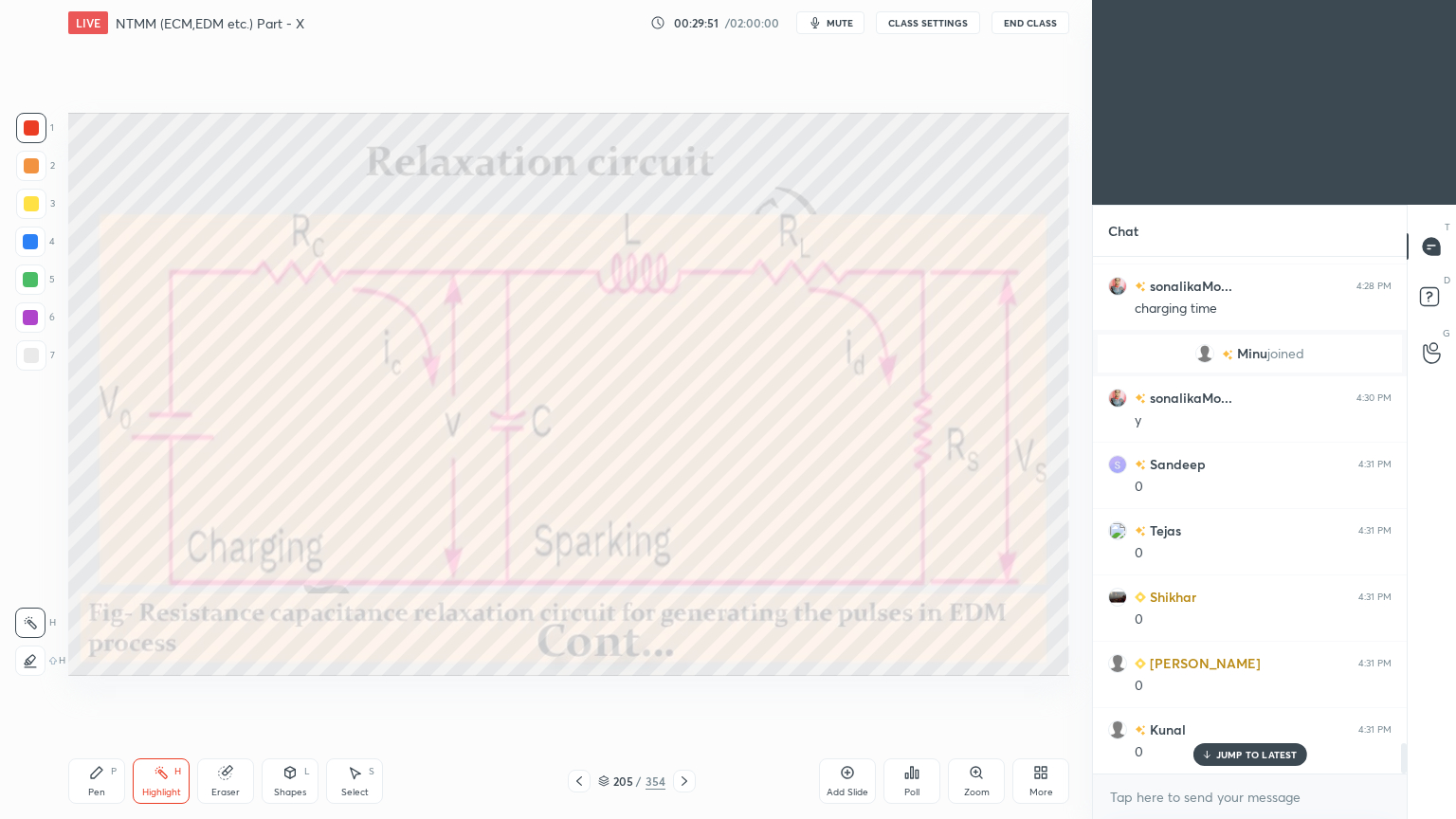 scroll, scrollTop: 8338, scrollLeft: 0, axis: vertical 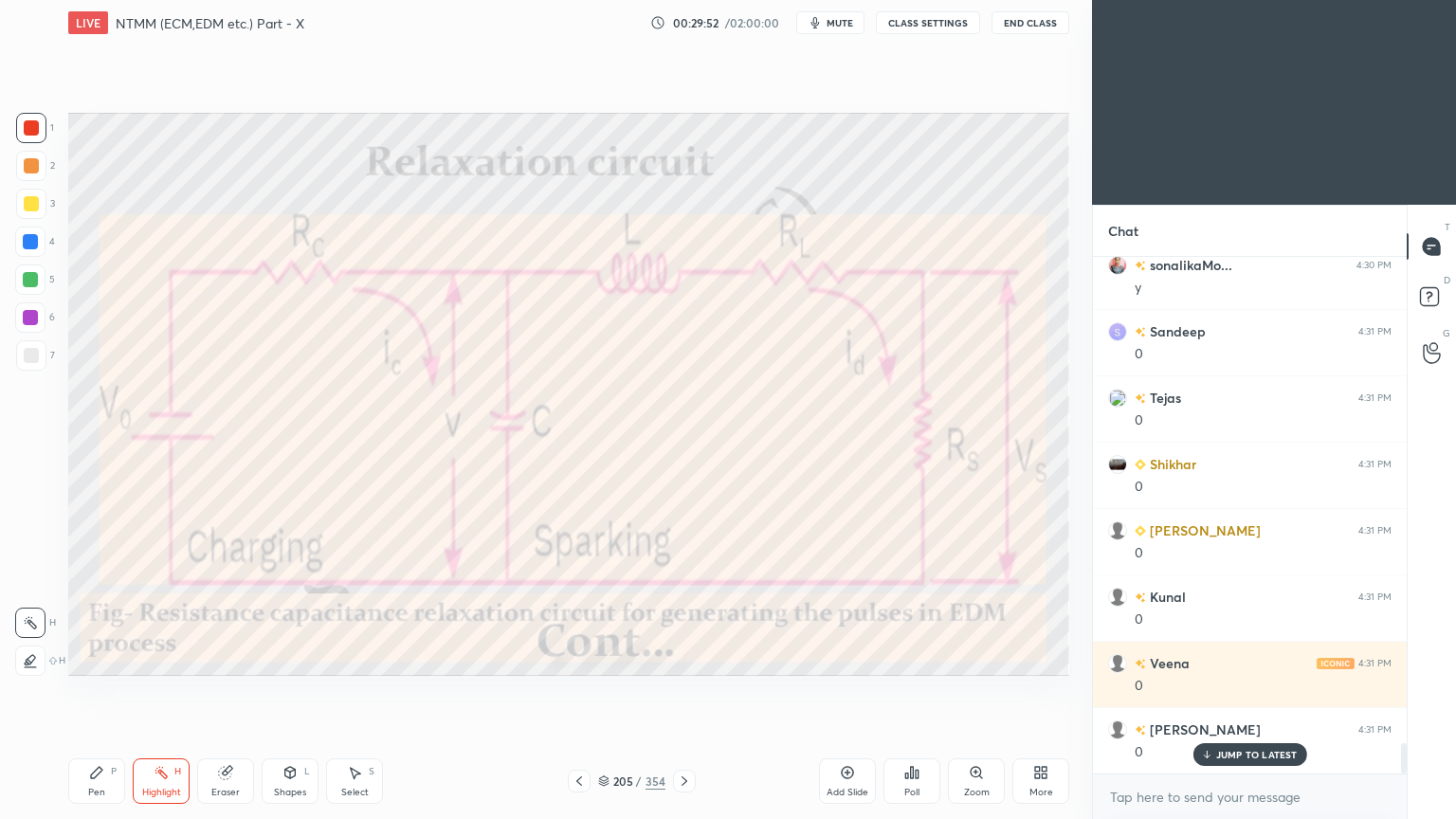 click 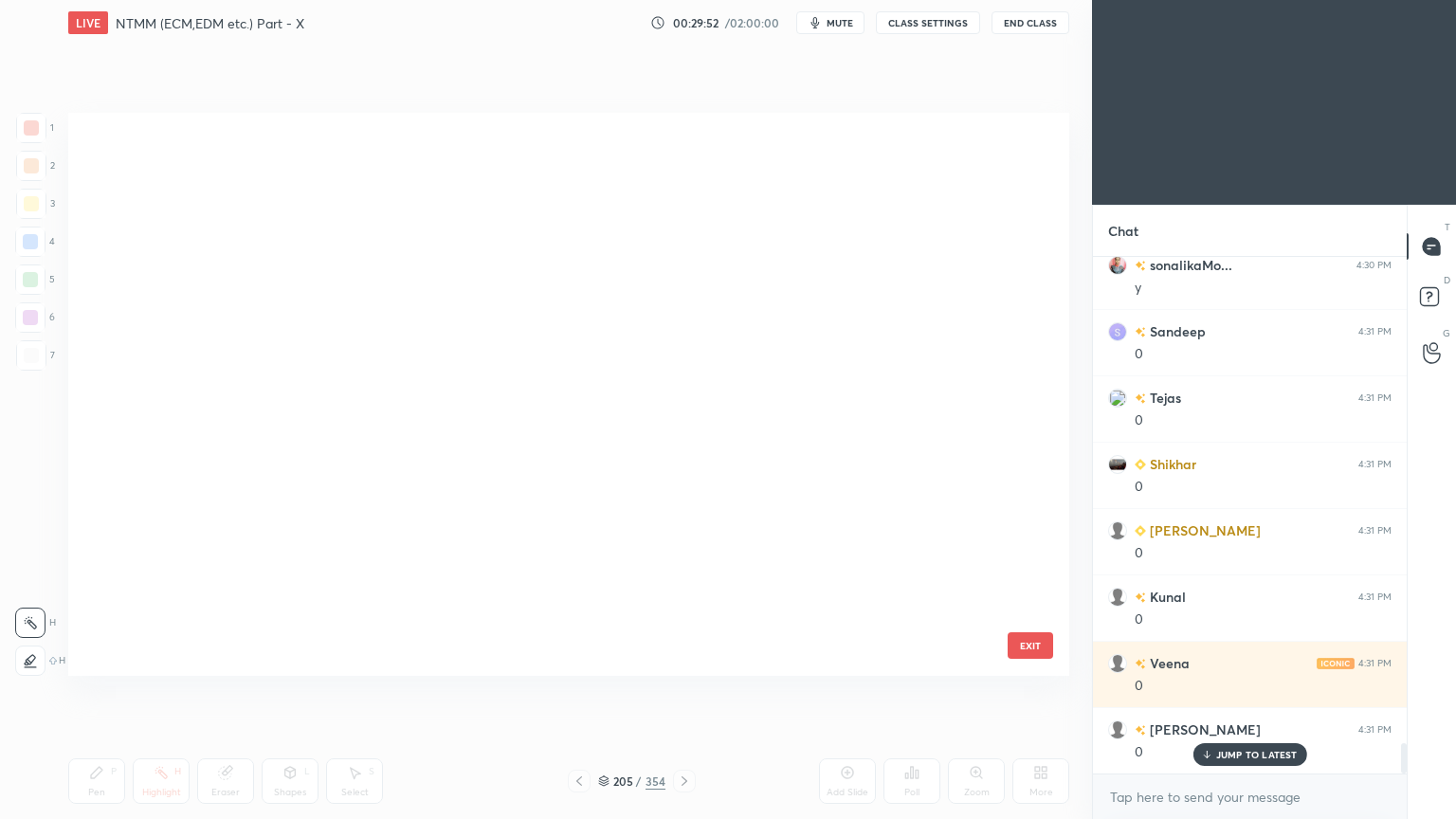 scroll, scrollTop: 11405, scrollLeft: 0, axis: vertical 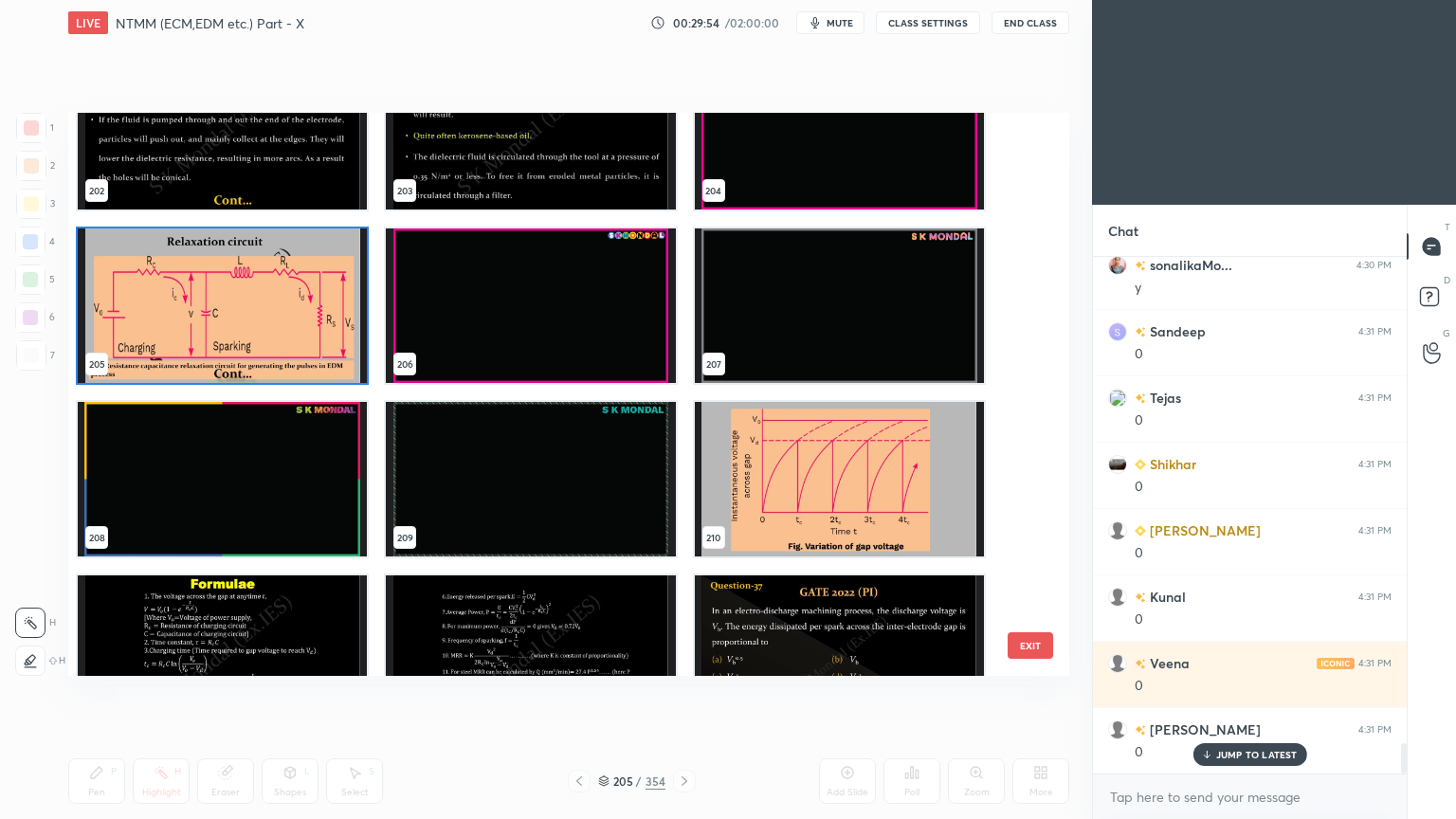 click at bounding box center (839, 479) 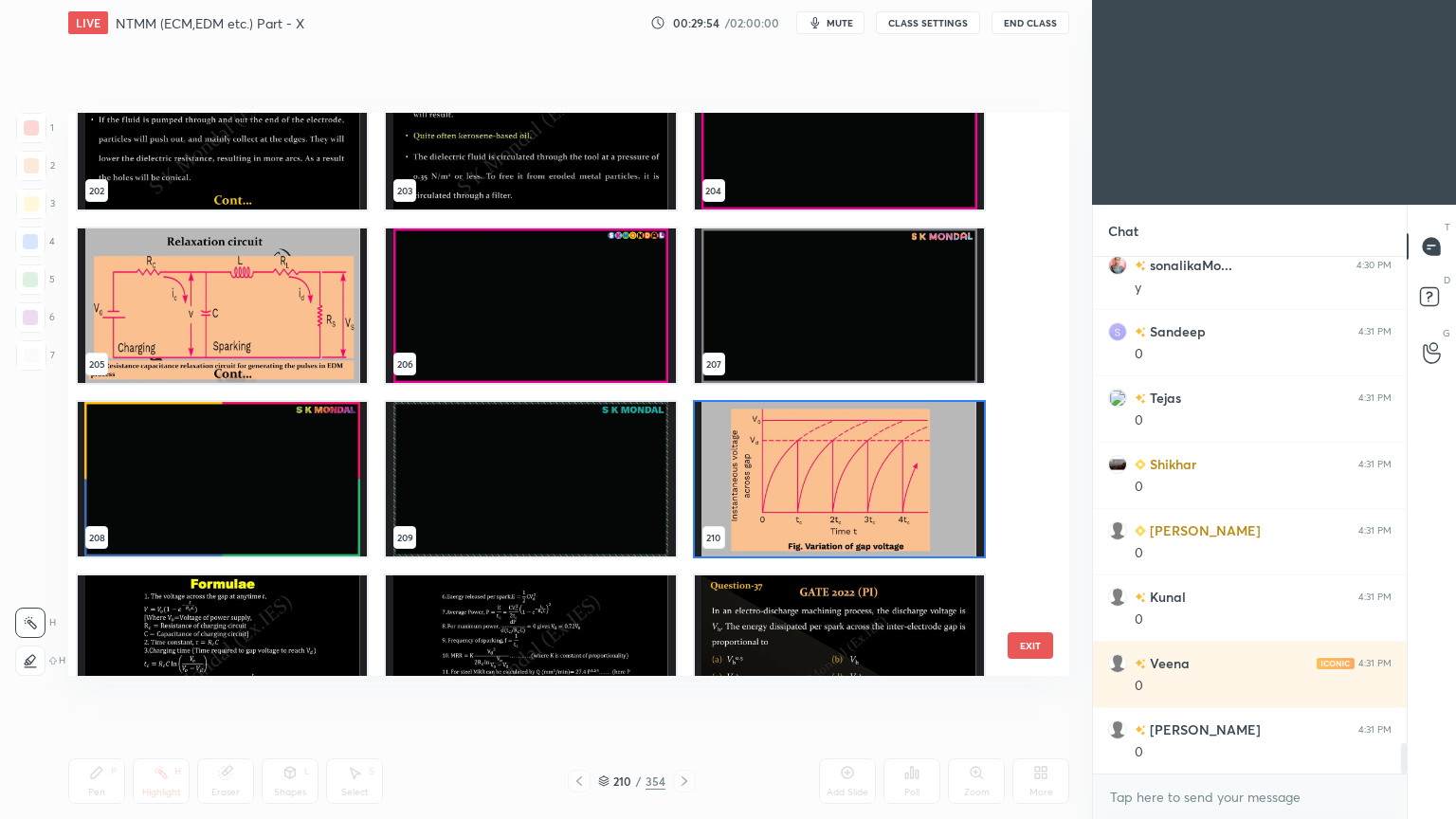 scroll, scrollTop: 8405, scrollLeft: 0, axis: vertical 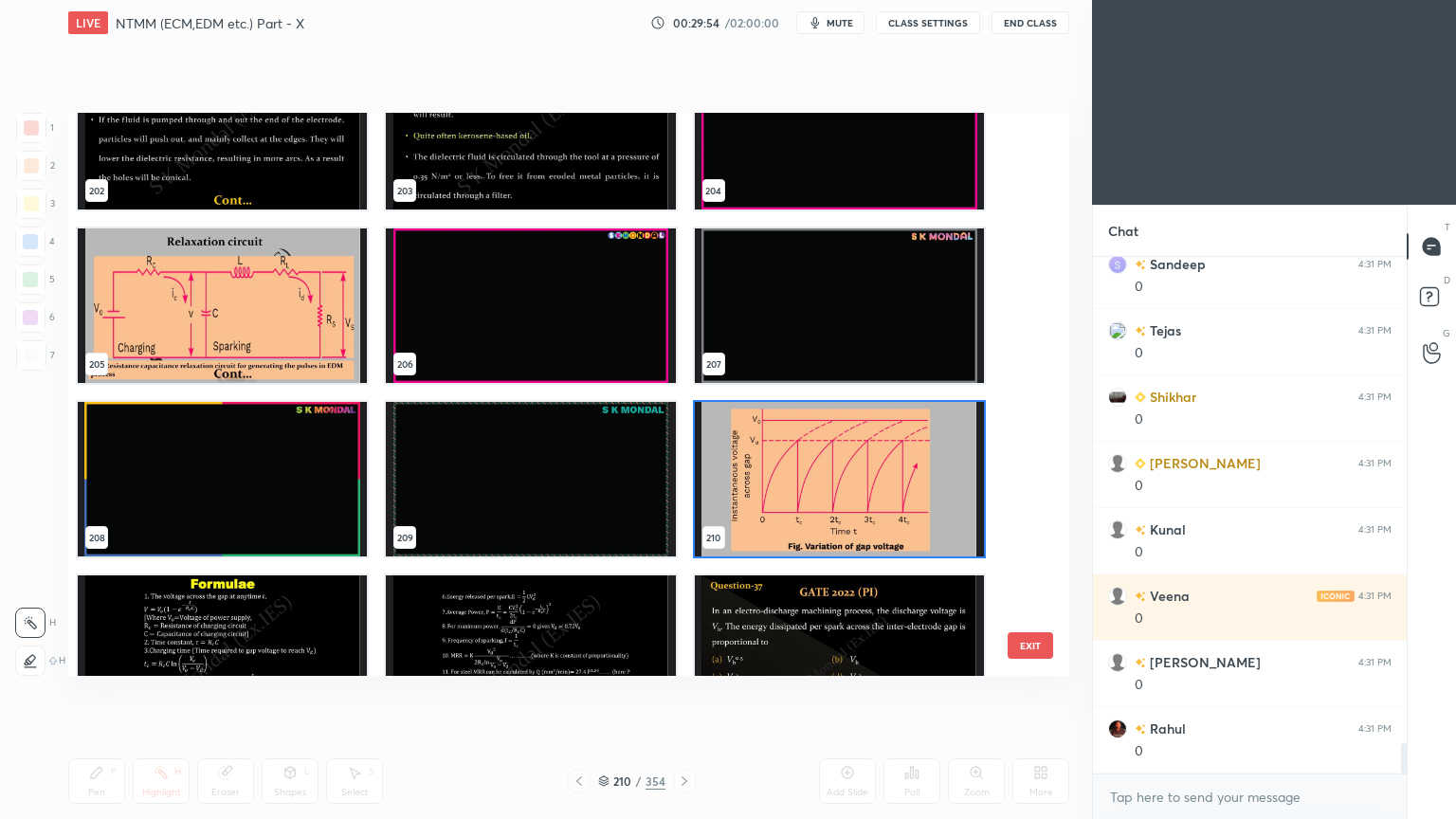 click at bounding box center [839, 479] 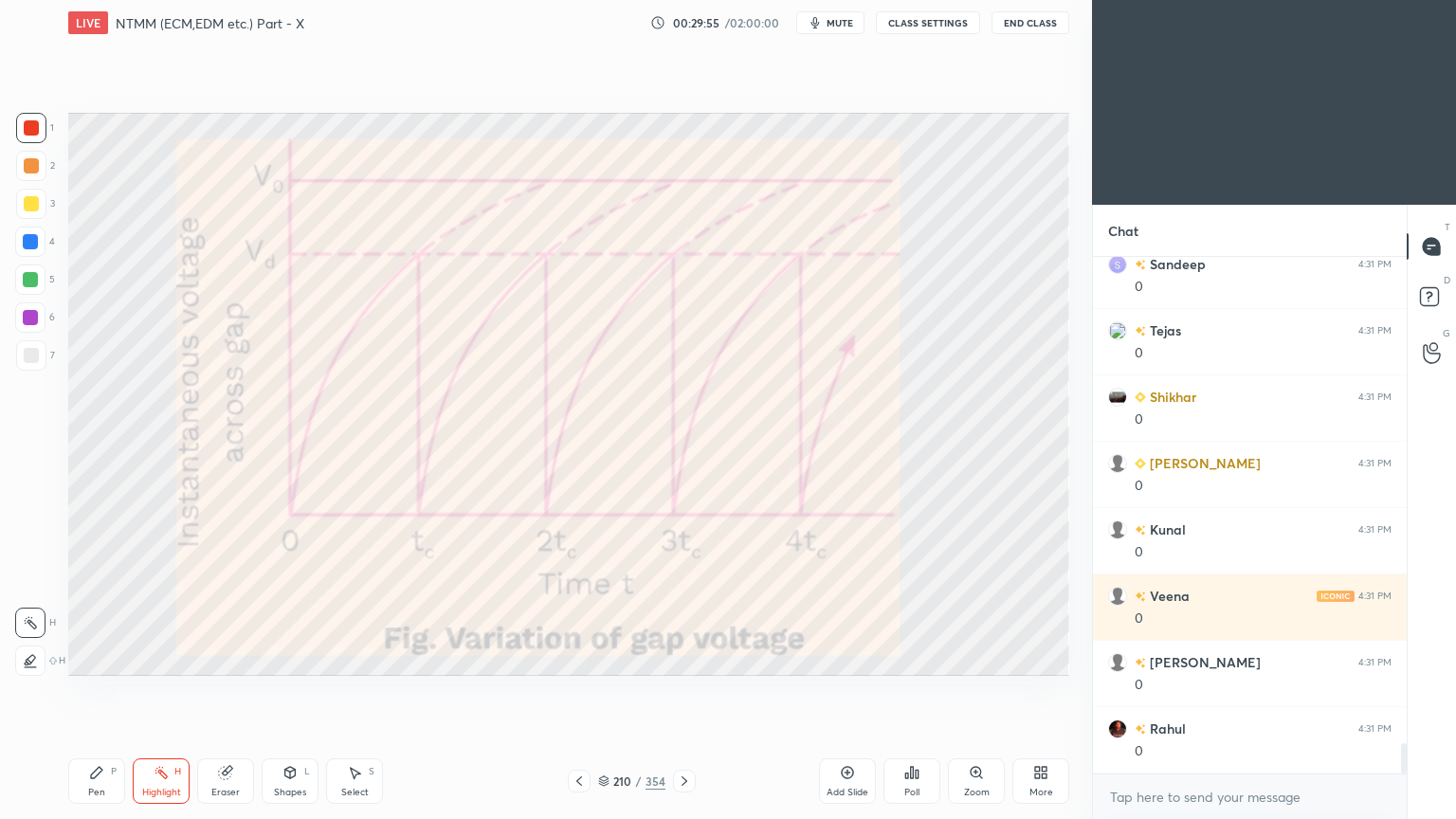 click on "Pen P" at bounding box center [97, 781] 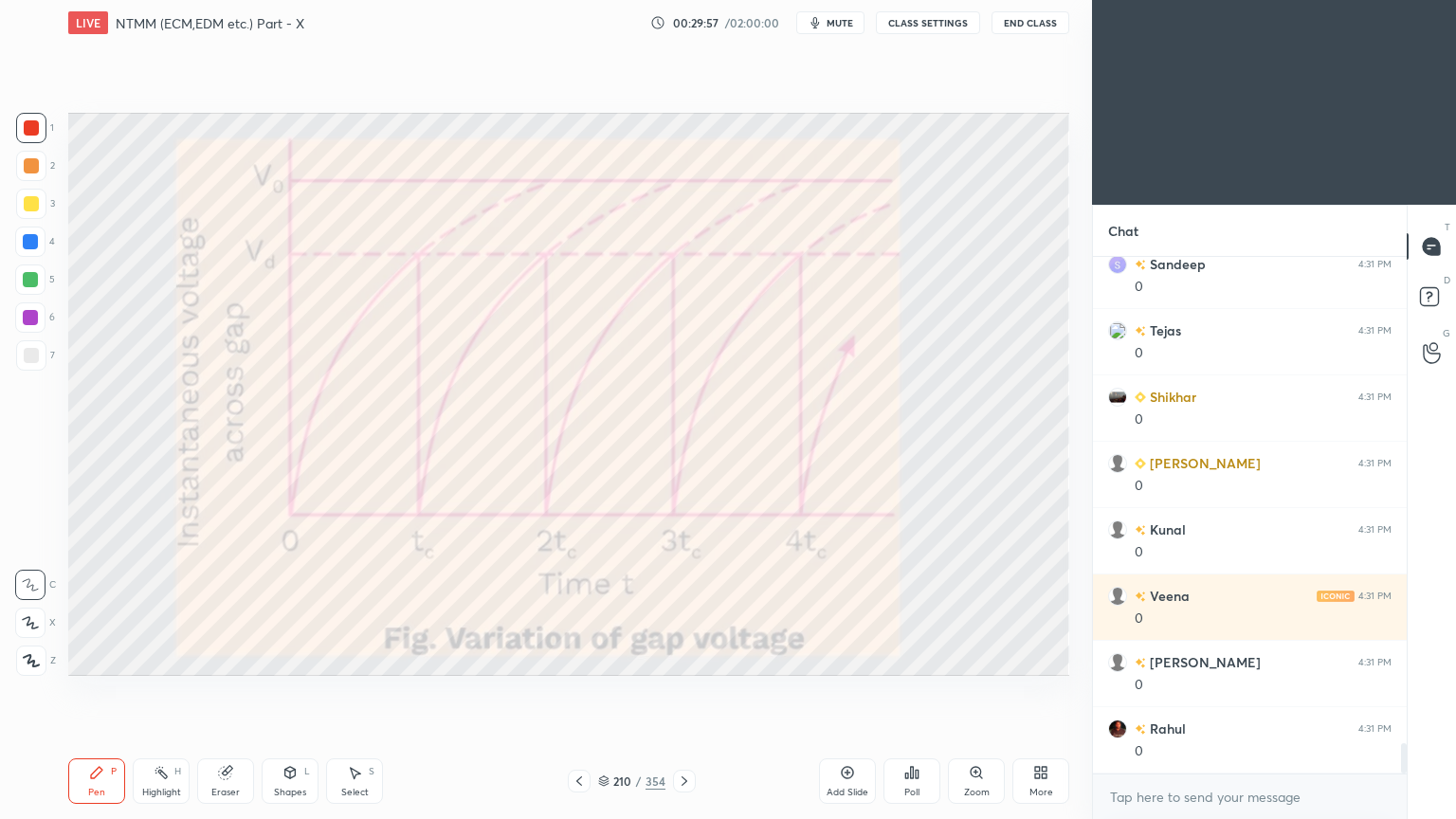 click at bounding box center [31, 204] 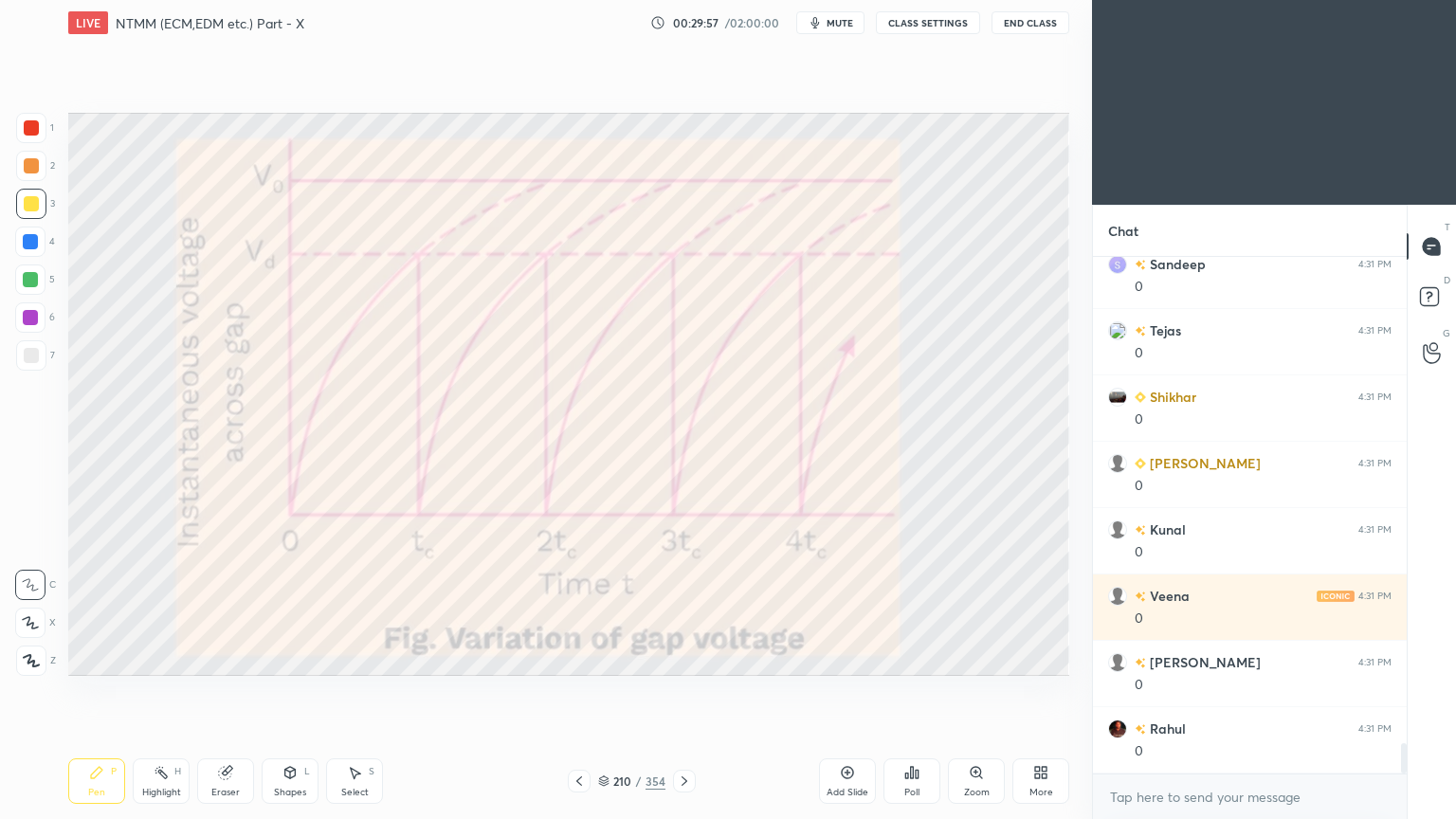 click at bounding box center [31, 204] 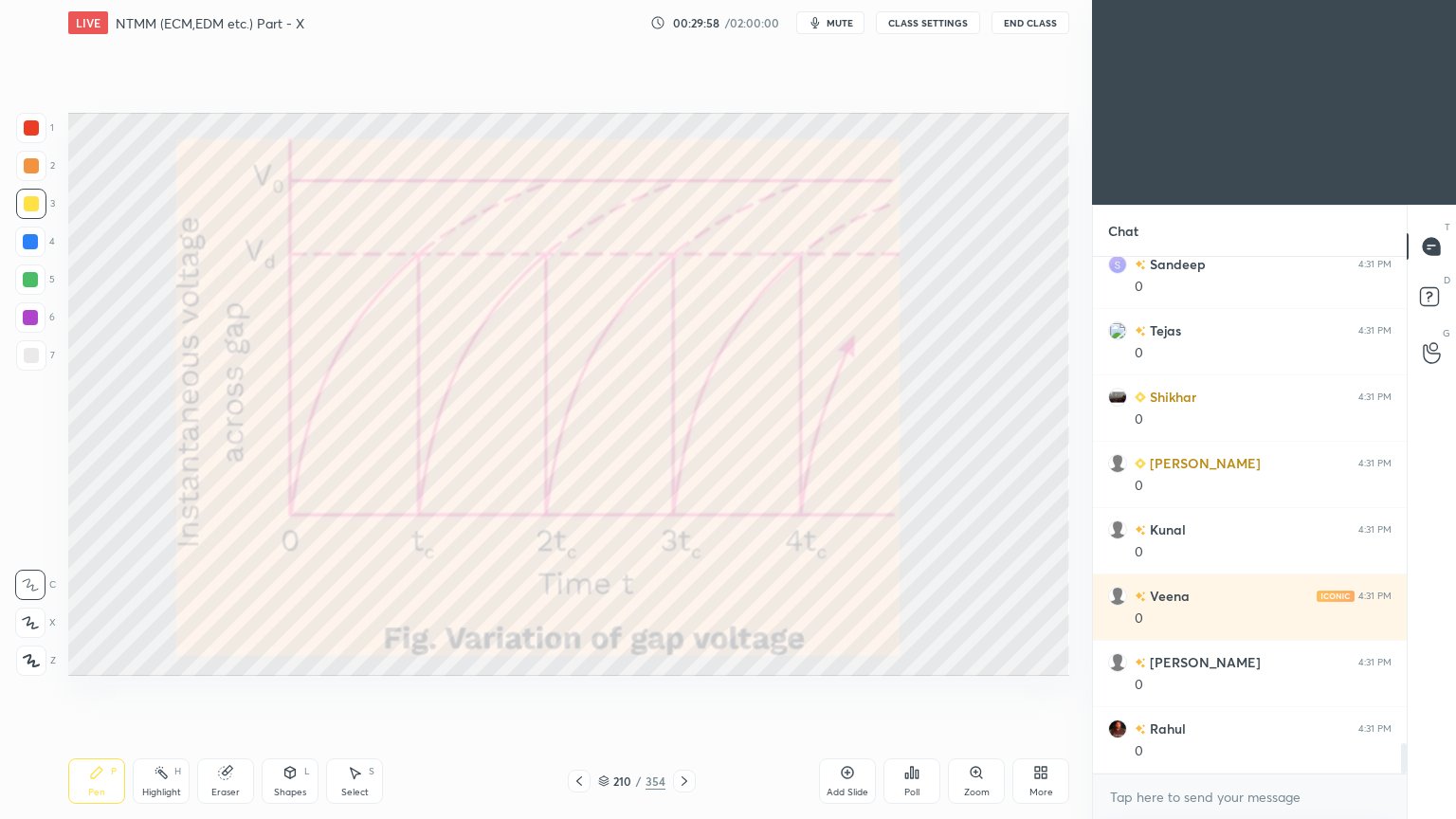 click at bounding box center (30, 280) 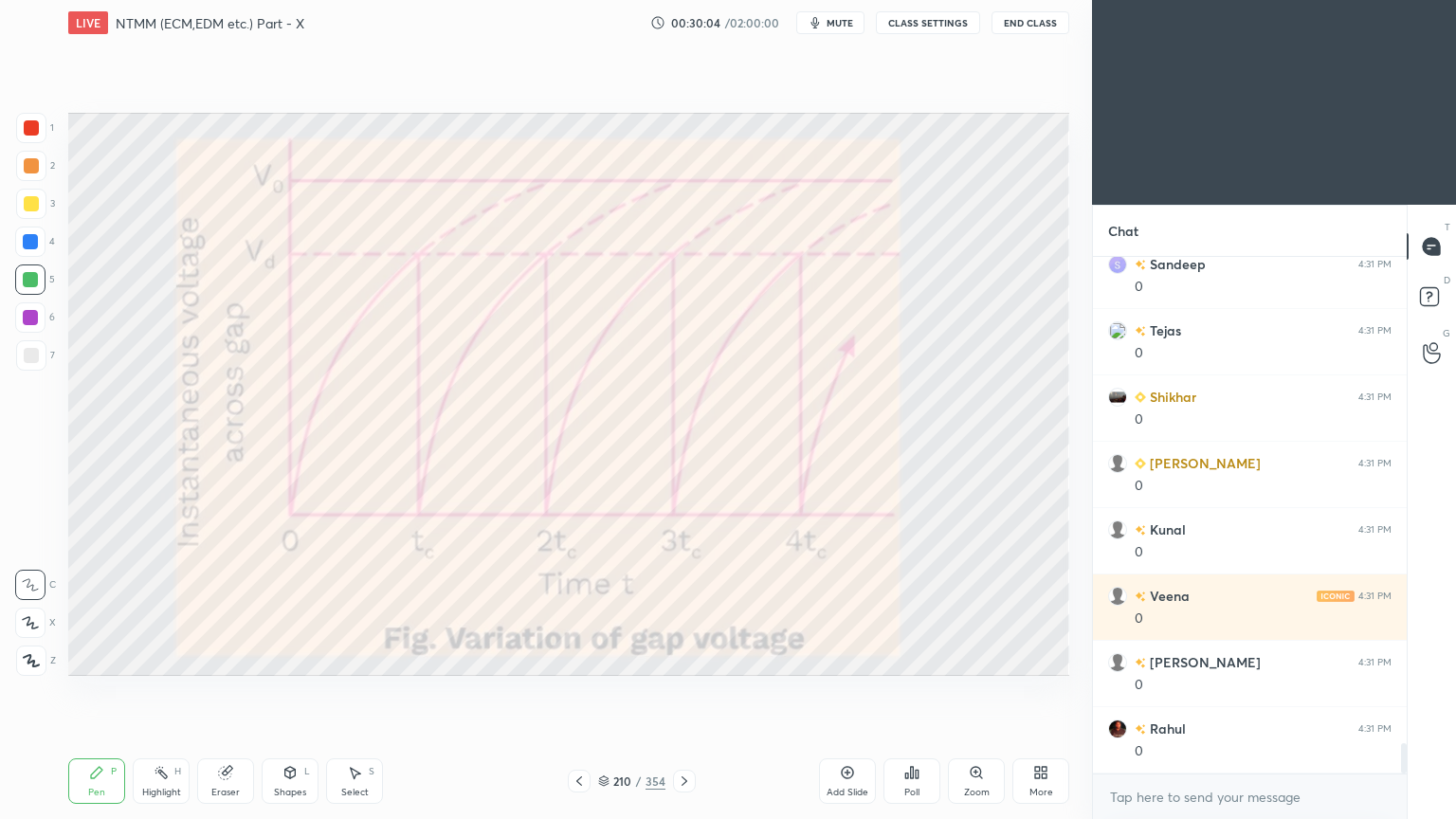 click 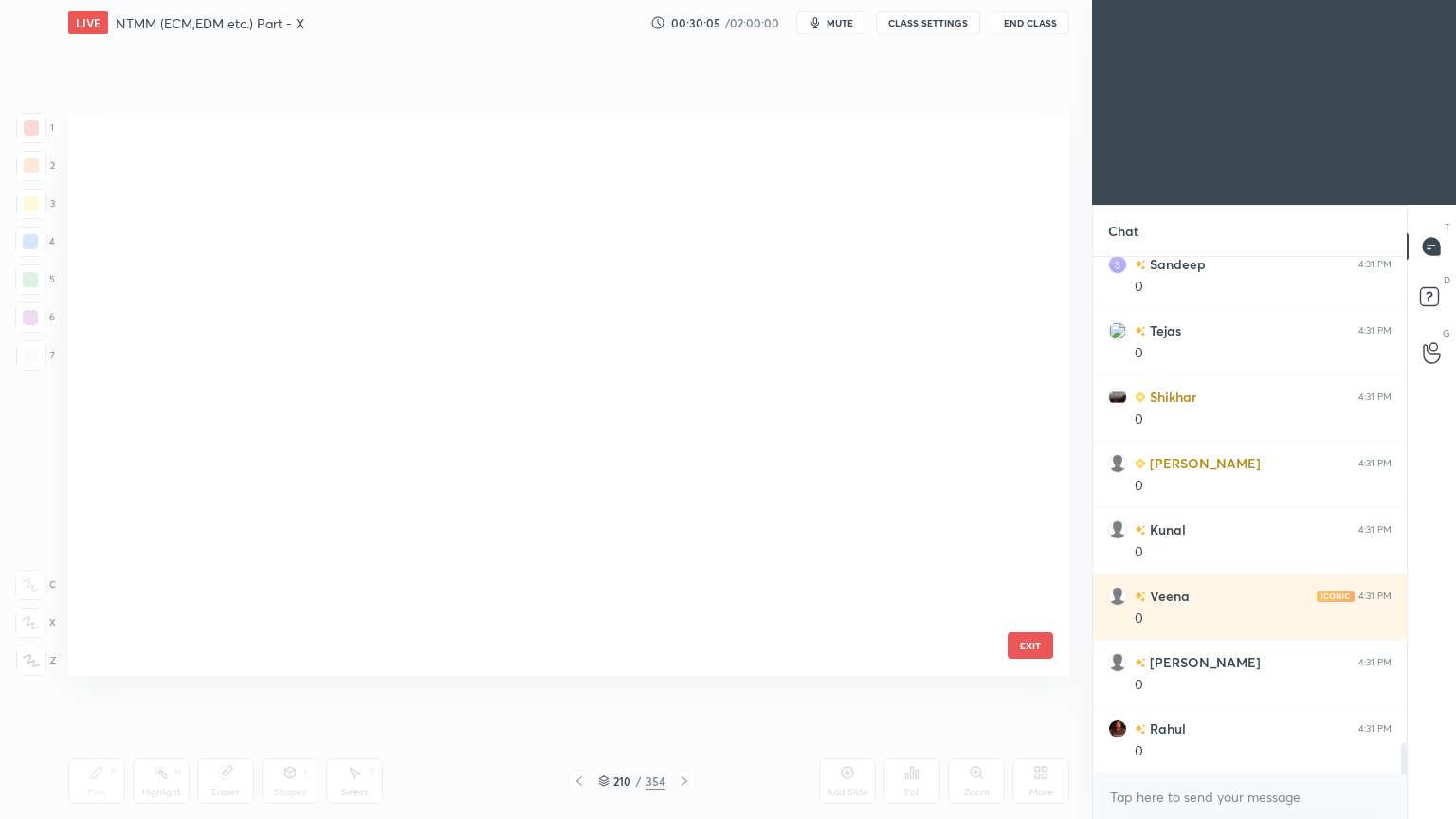 scroll, scrollTop: 11580, scrollLeft: 0, axis: vertical 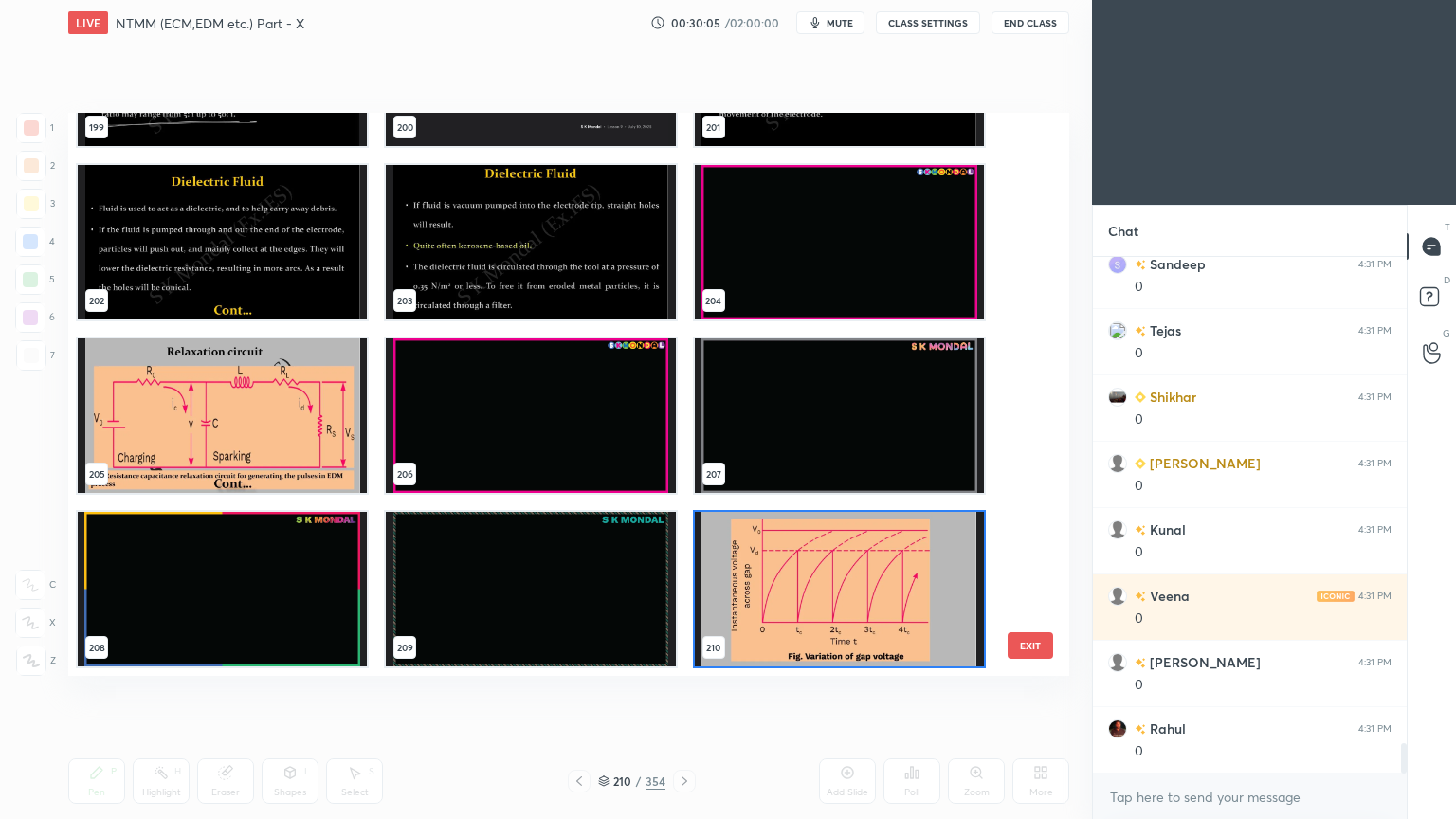 click at bounding box center (222, 415) 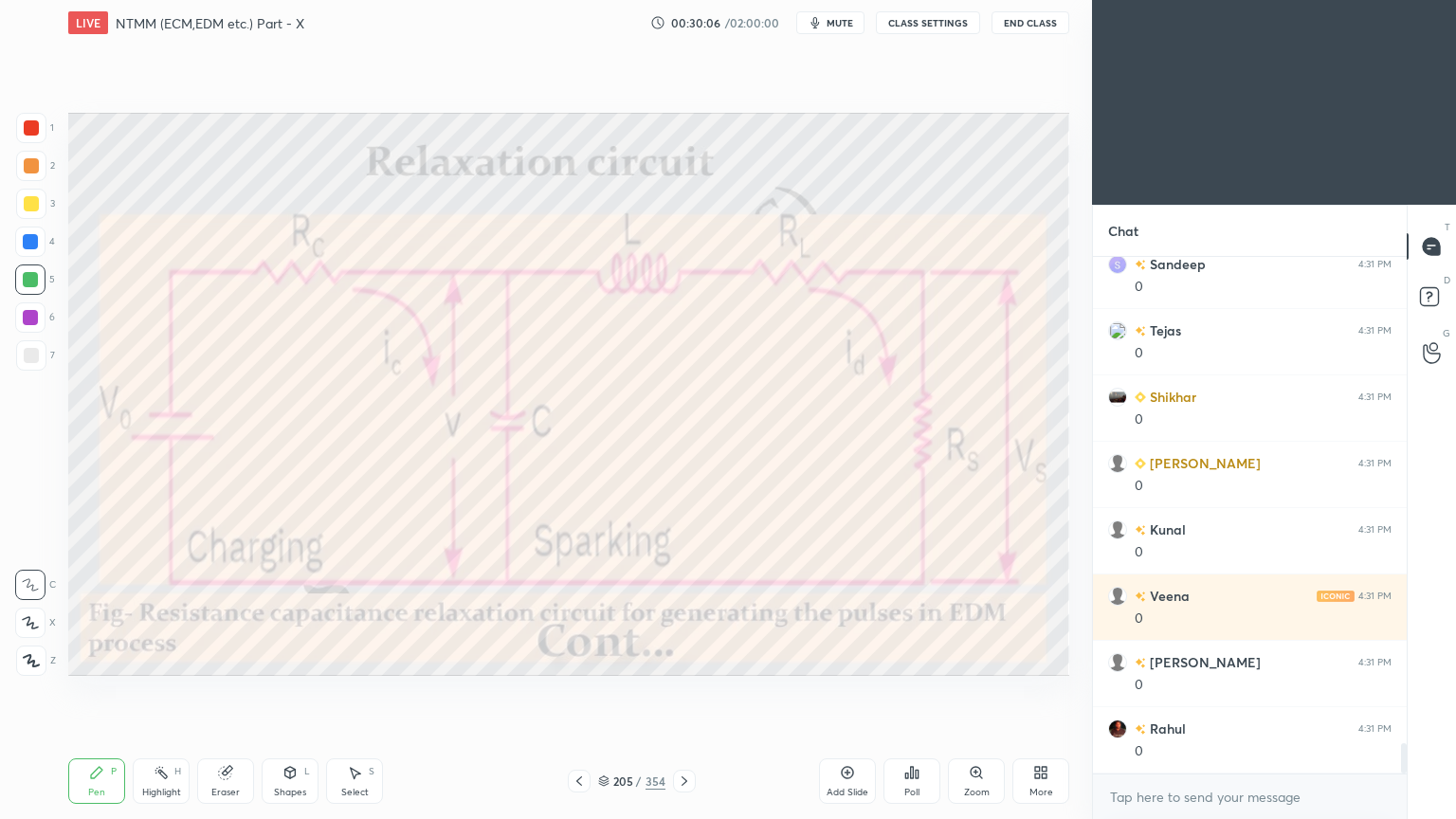 scroll, scrollTop: 0, scrollLeft: 0, axis: both 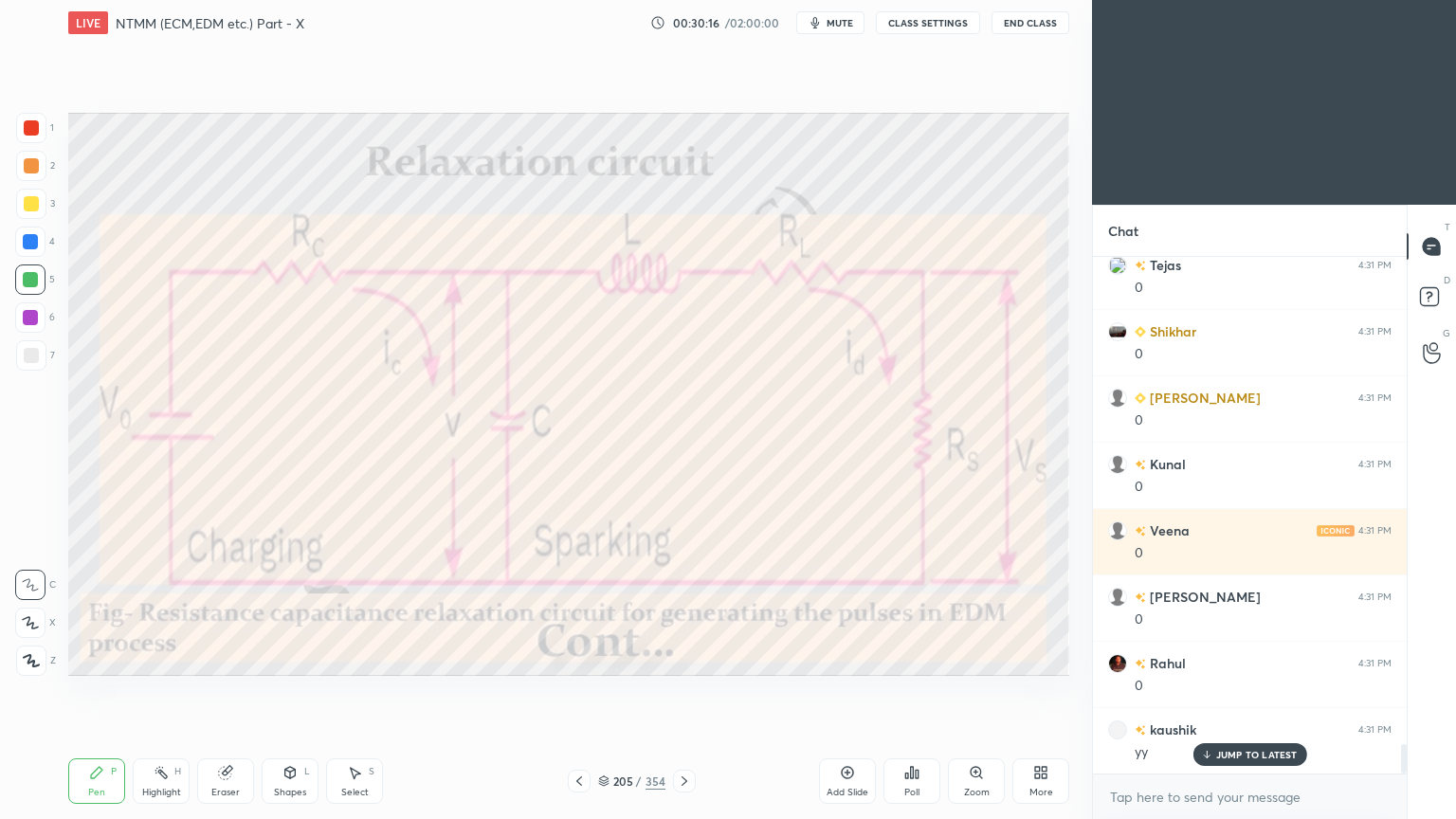 click on "JUMP TO LATEST" at bounding box center [1257, 755] 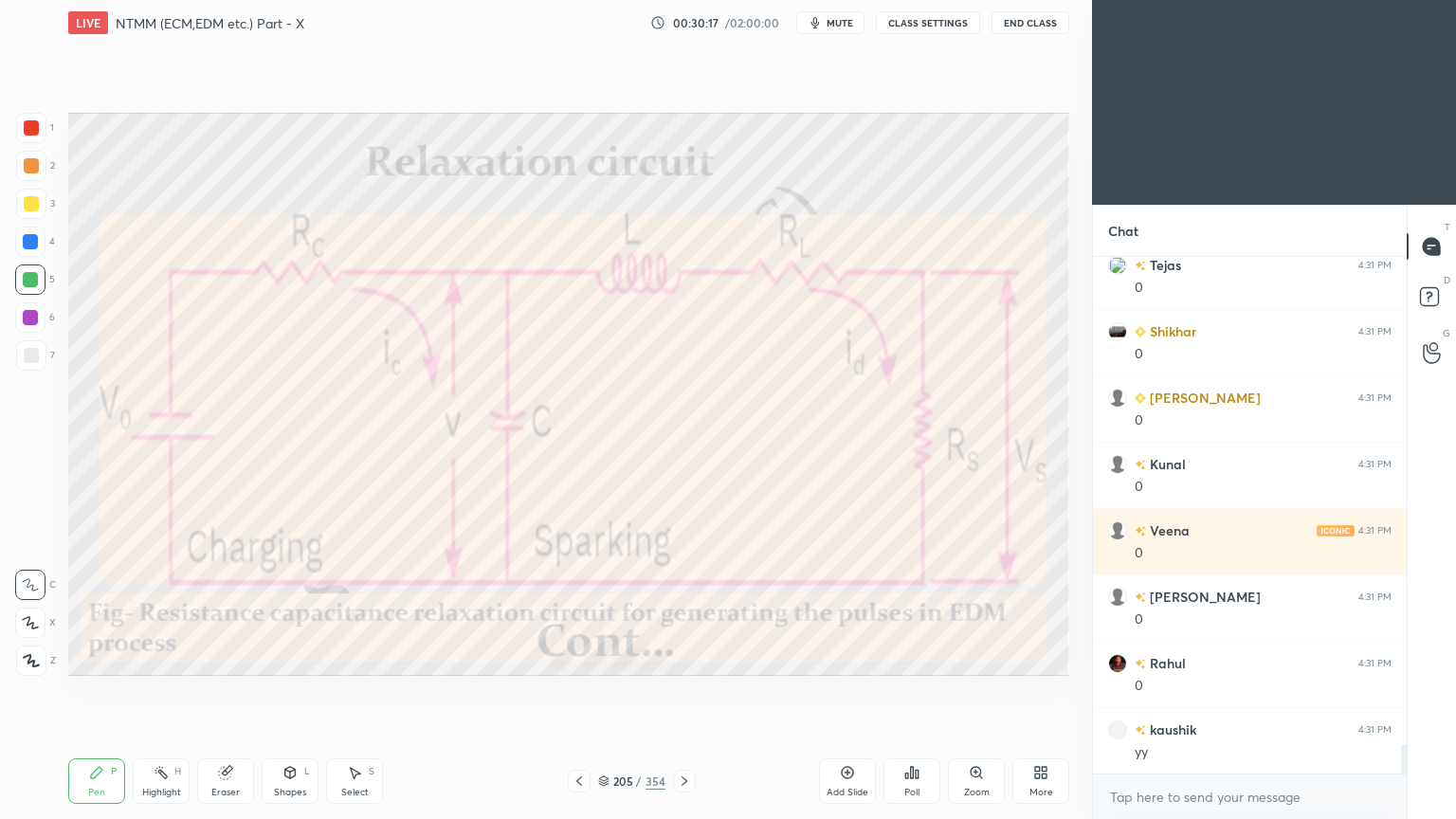 click 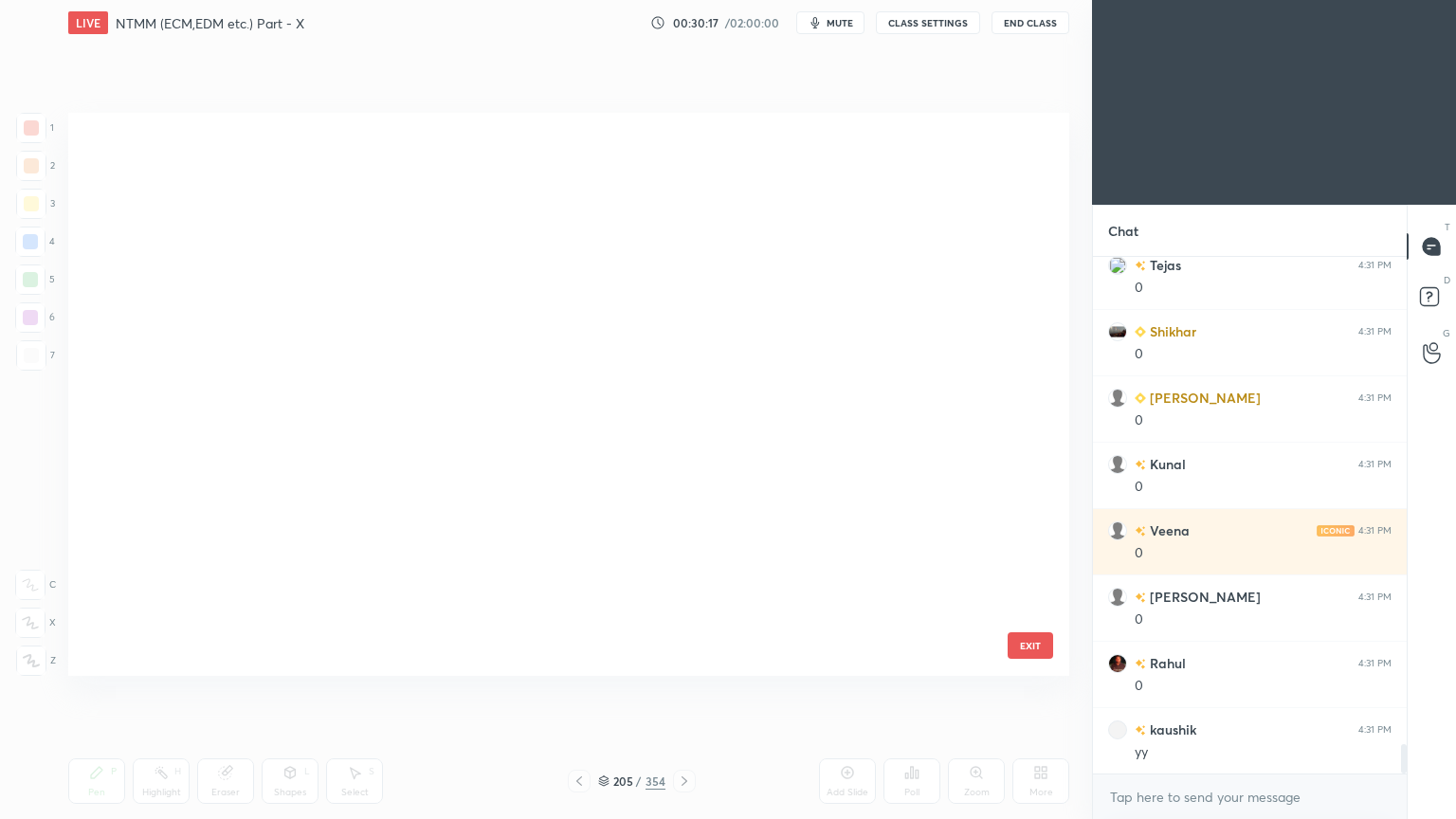scroll, scrollTop: 11405, scrollLeft: 0, axis: vertical 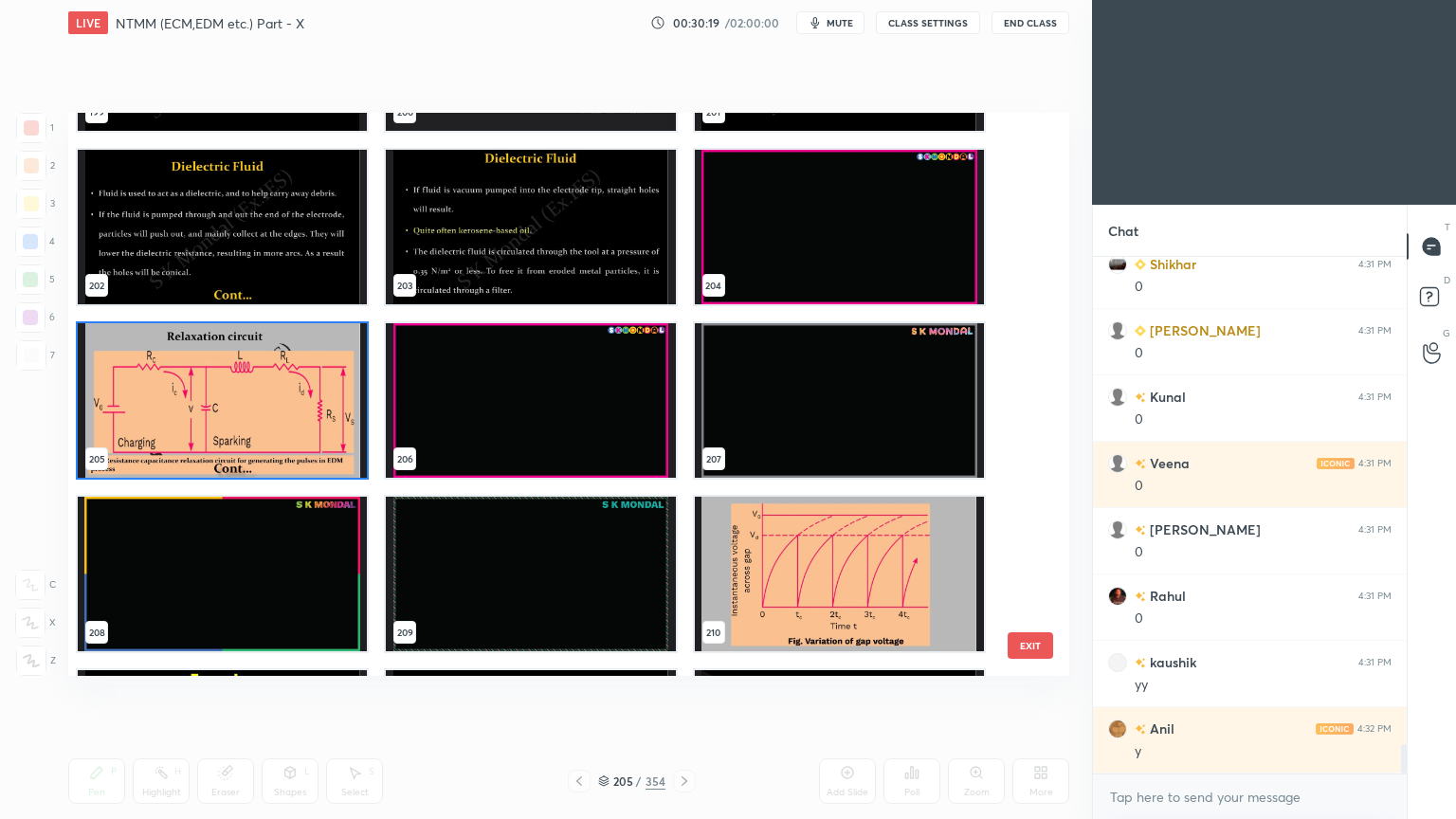 click at bounding box center [839, 573] 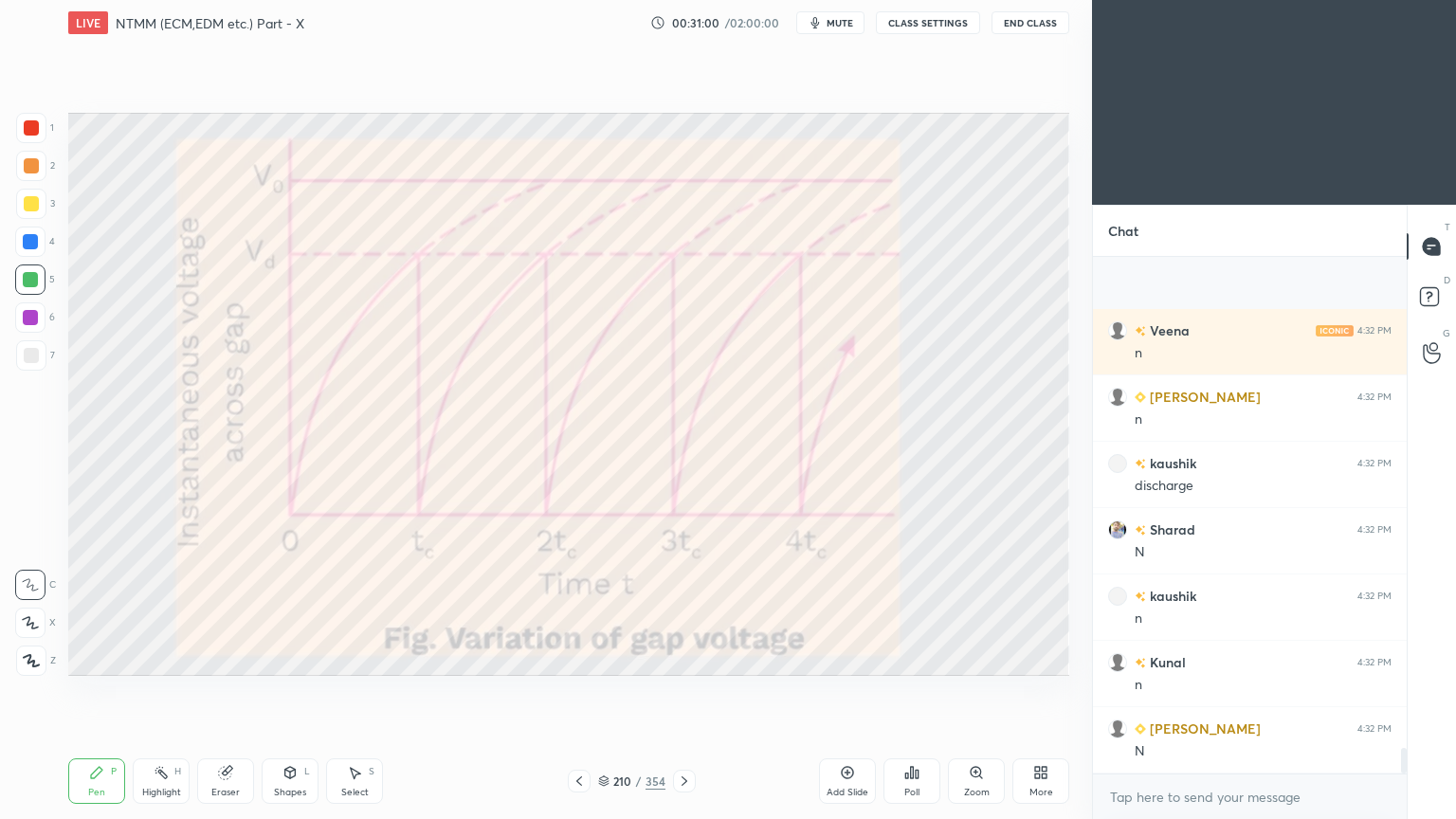 scroll, scrollTop: 9732, scrollLeft: 0, axis: vertical 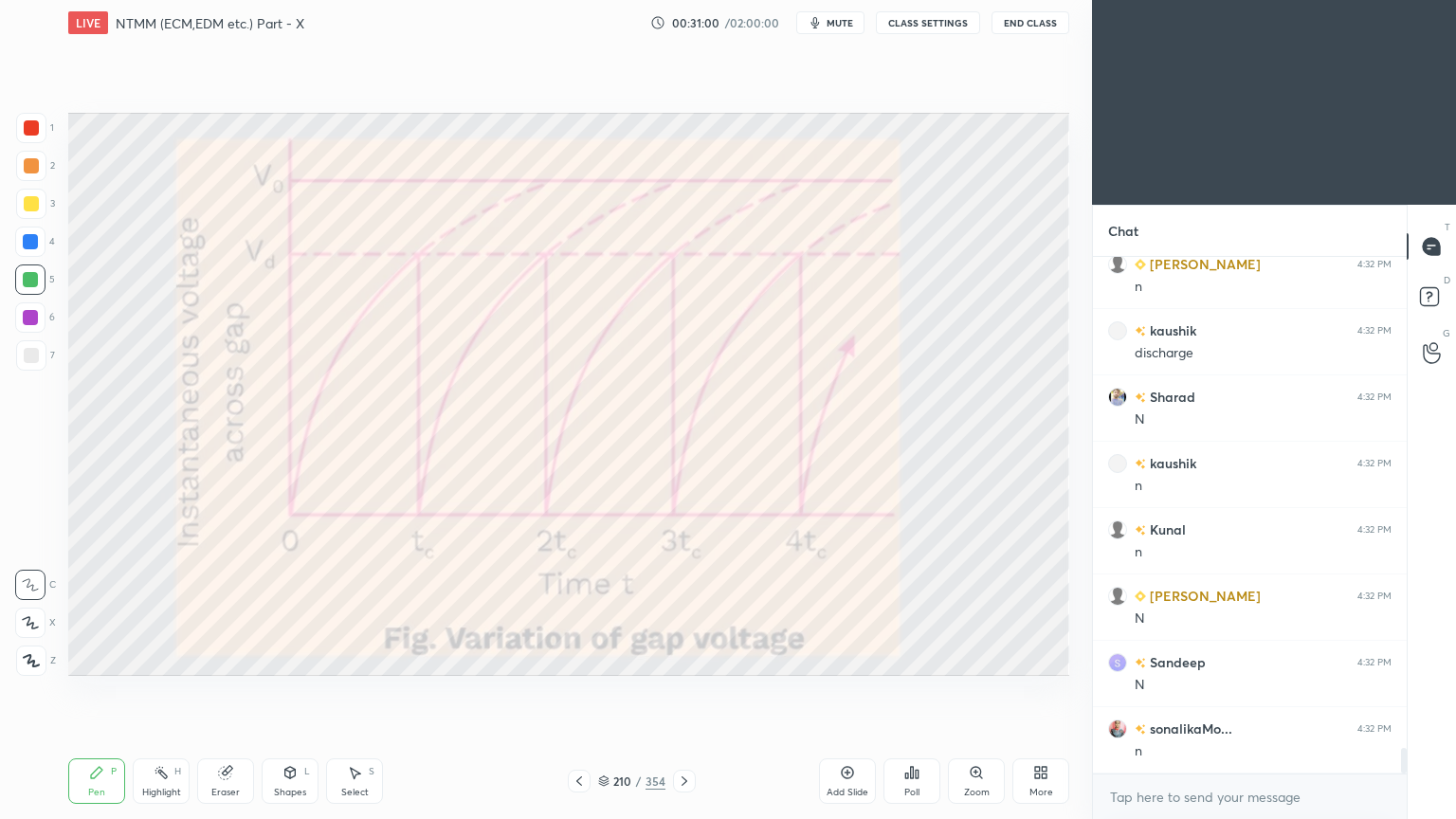 click on "Select" at bounding box center (355, 792) 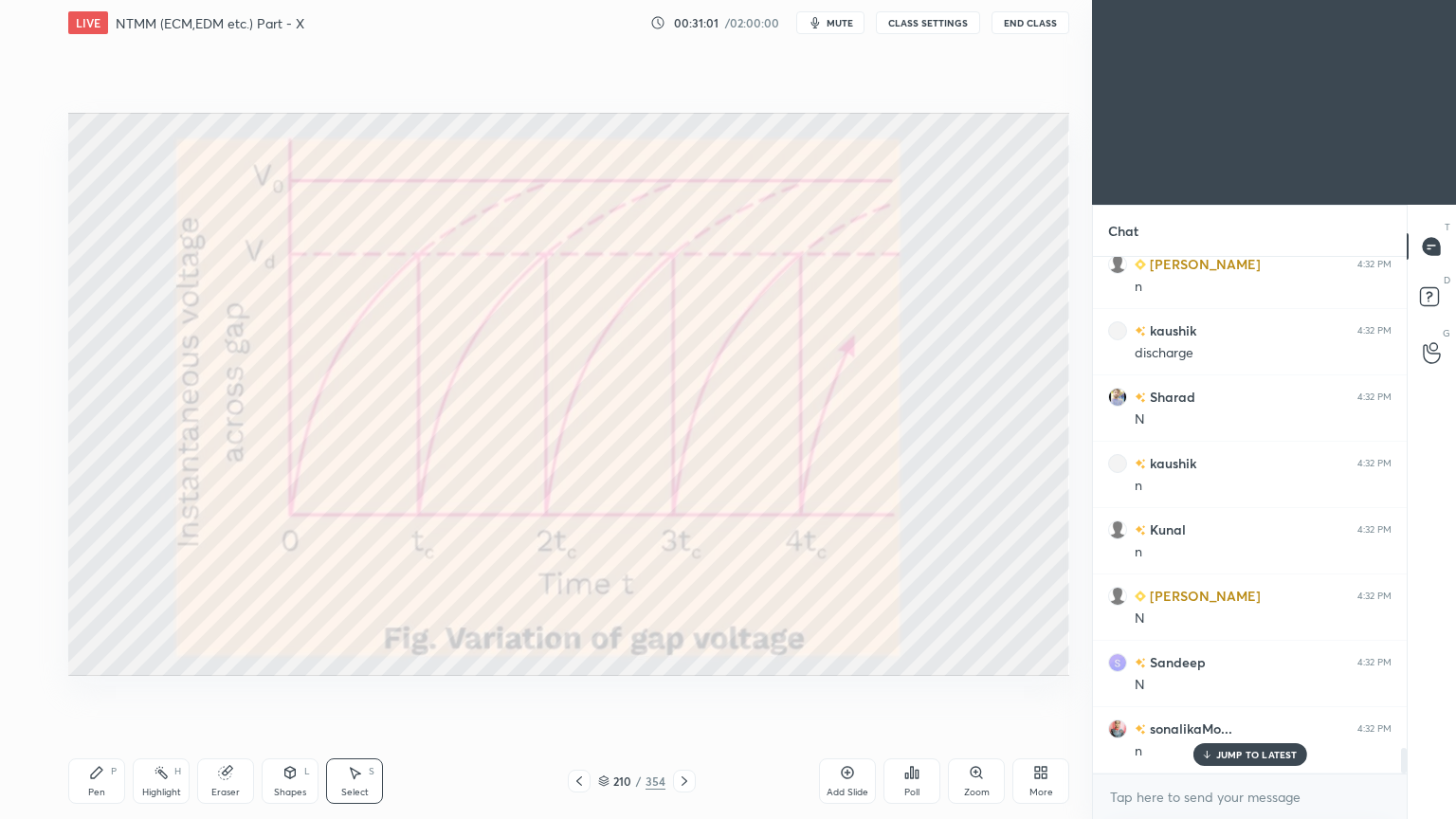 scroll, scrollTop: 9798, scrollLeft: 0, axis: vertical 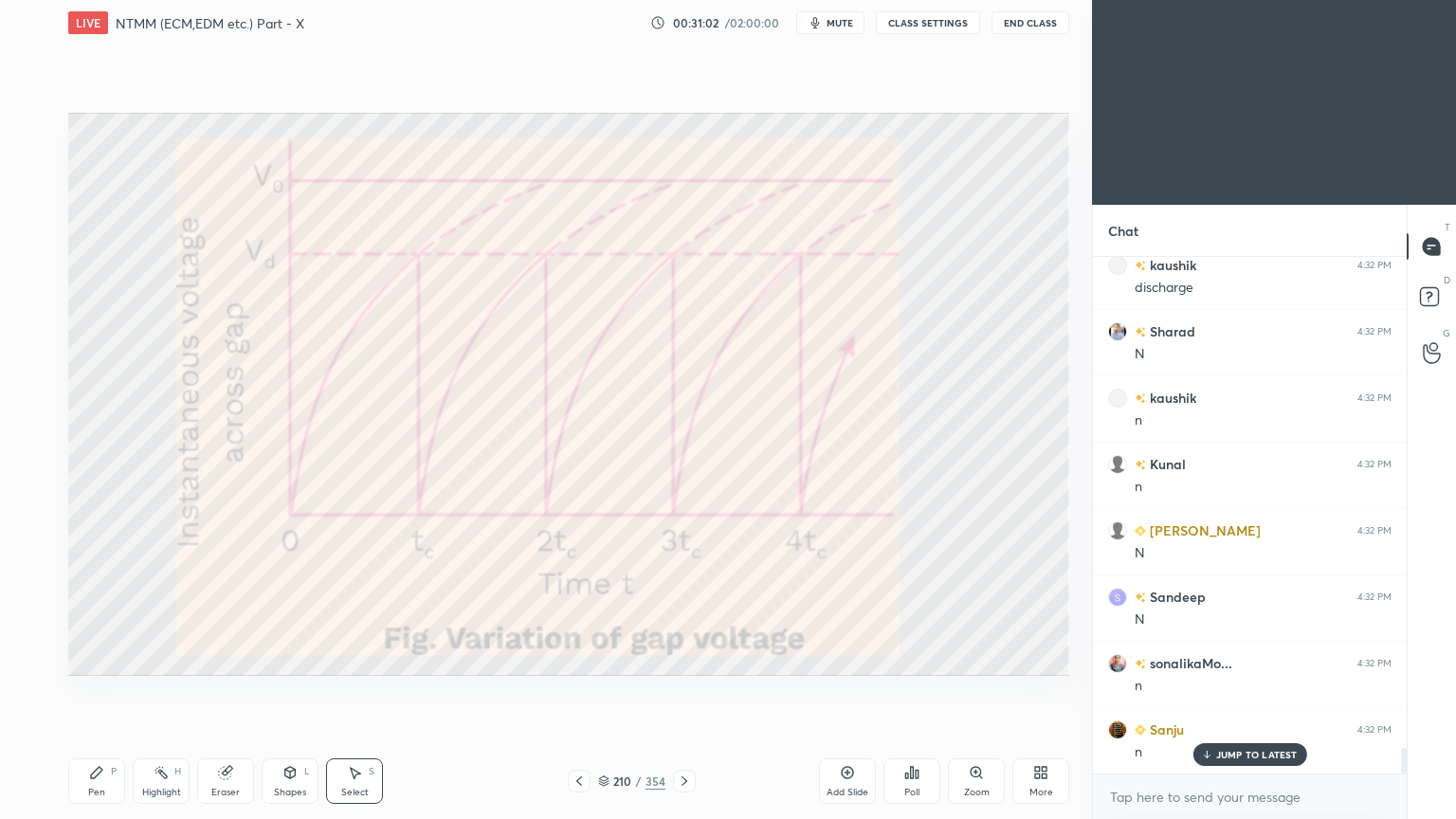 click on "Pen" at bounding box center (97, 792) 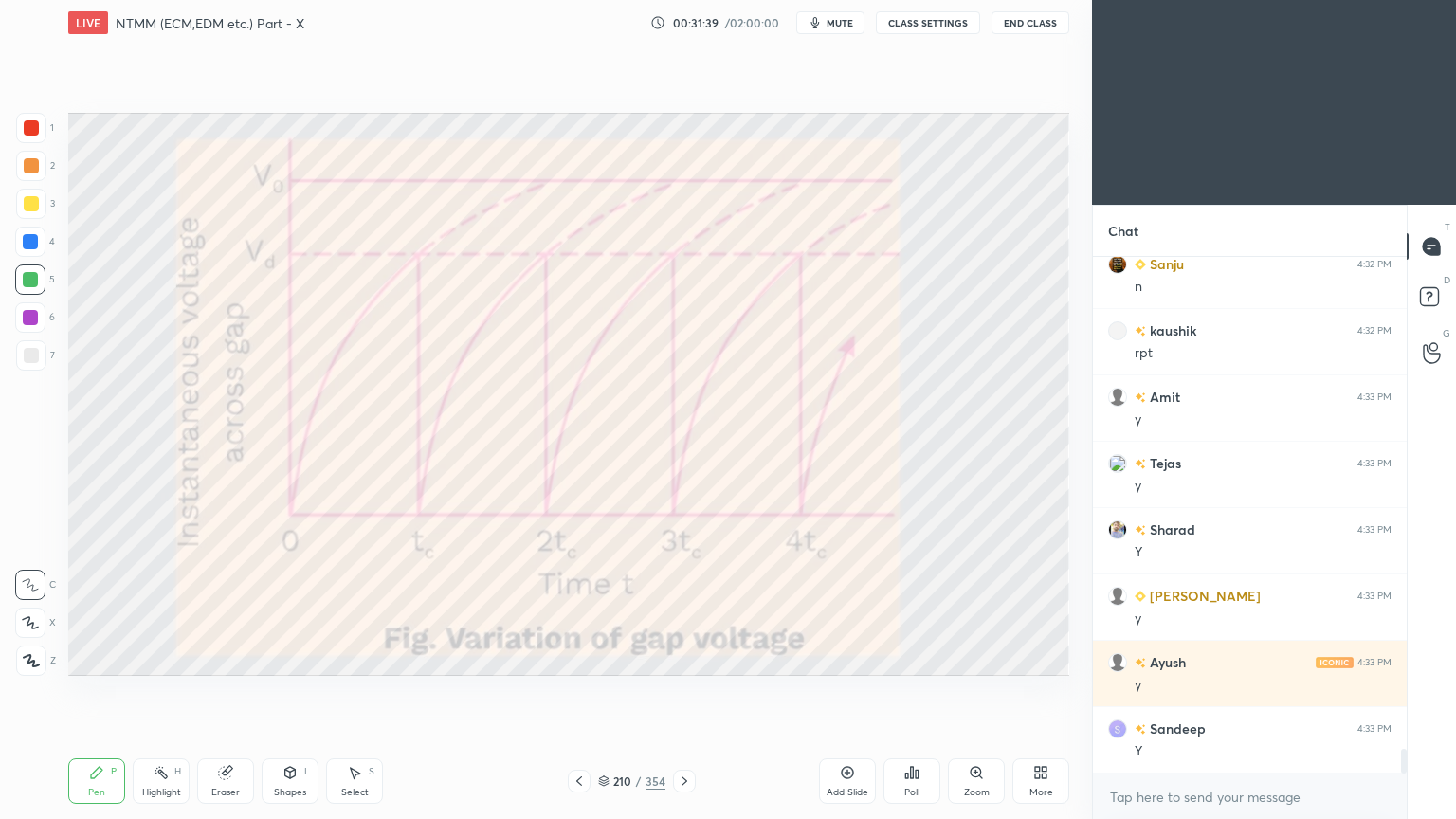 scroll, scrollTop: 10461, scrollLeft: 0, axis: vertical 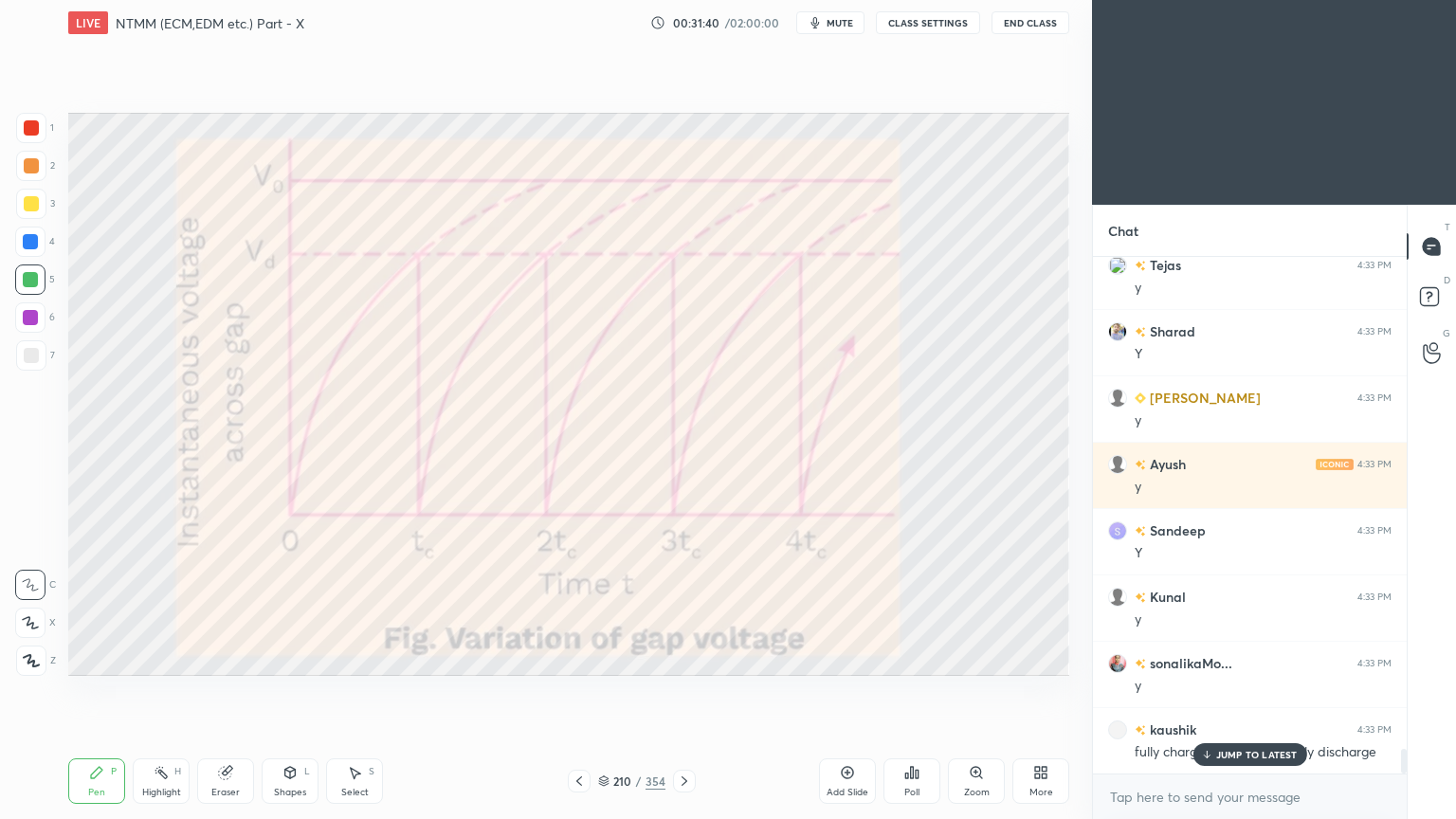 click on "Select S" at bounding box center (355, 781) 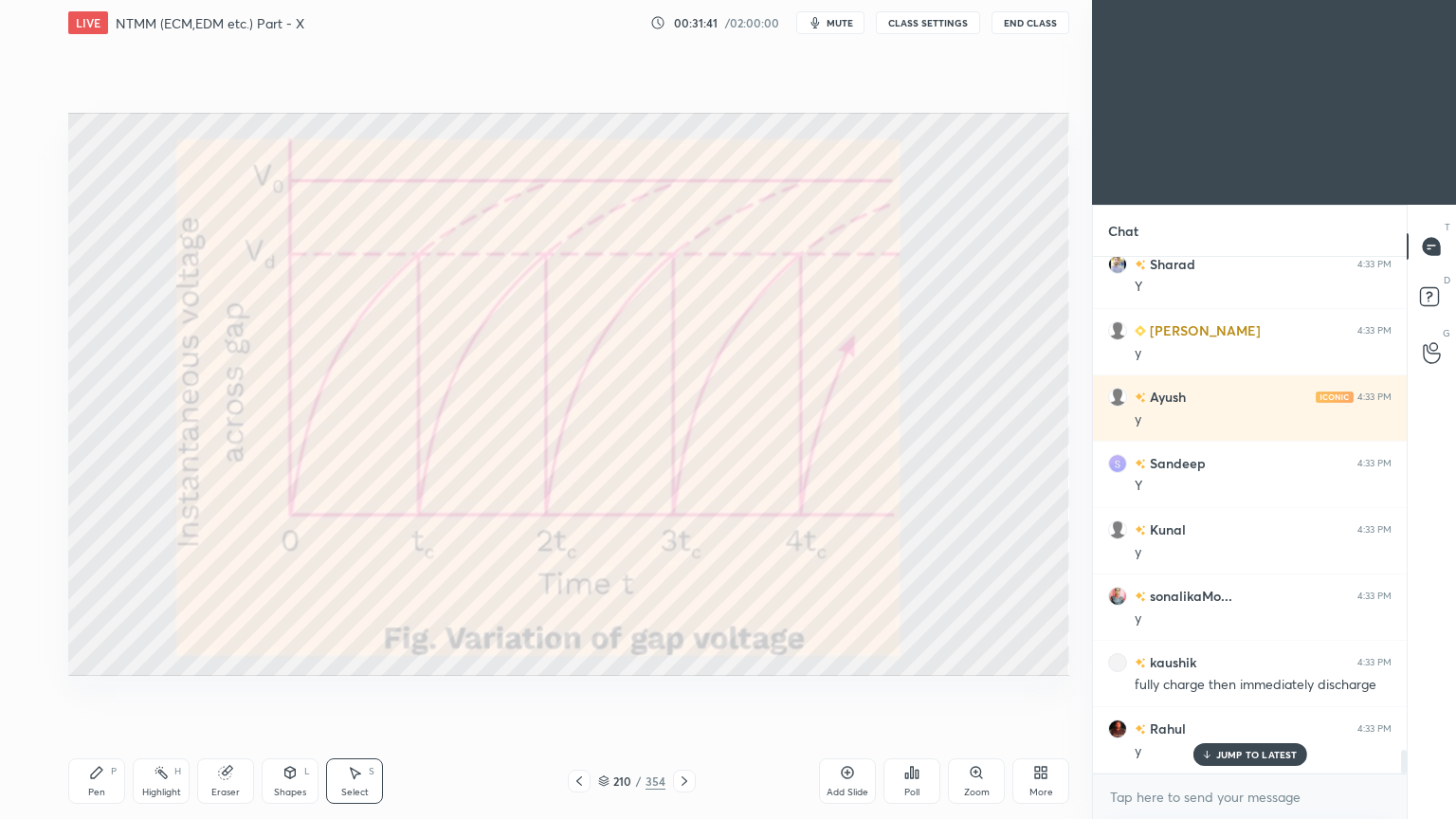 scroll, scrollTop: 10594, scrollLeft: 0, axis: vertical 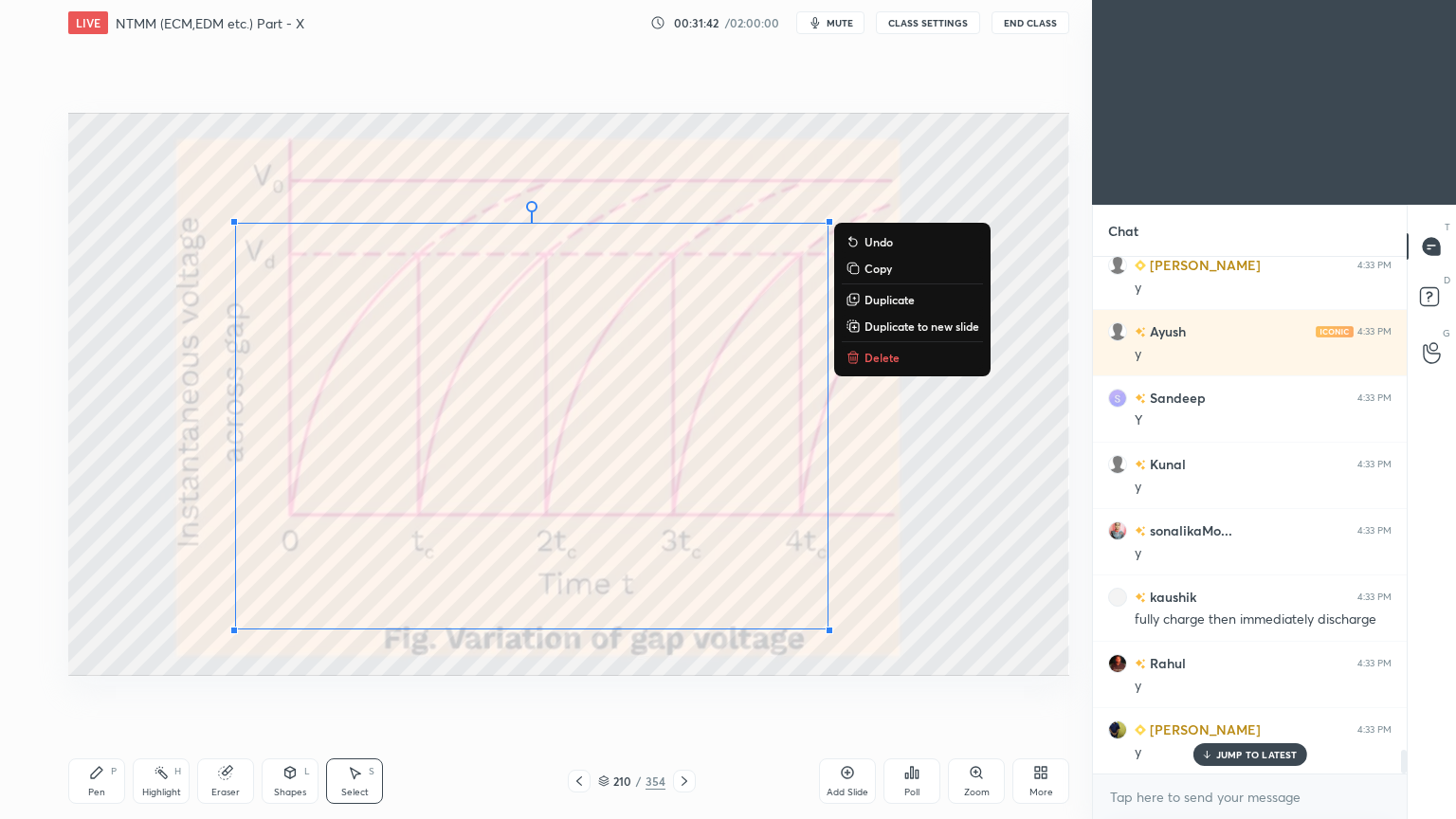 drag, startPoint x: 178, startPoint y: 132, endPoint x: 1024, endPoint y: 694, distance: 1015.657 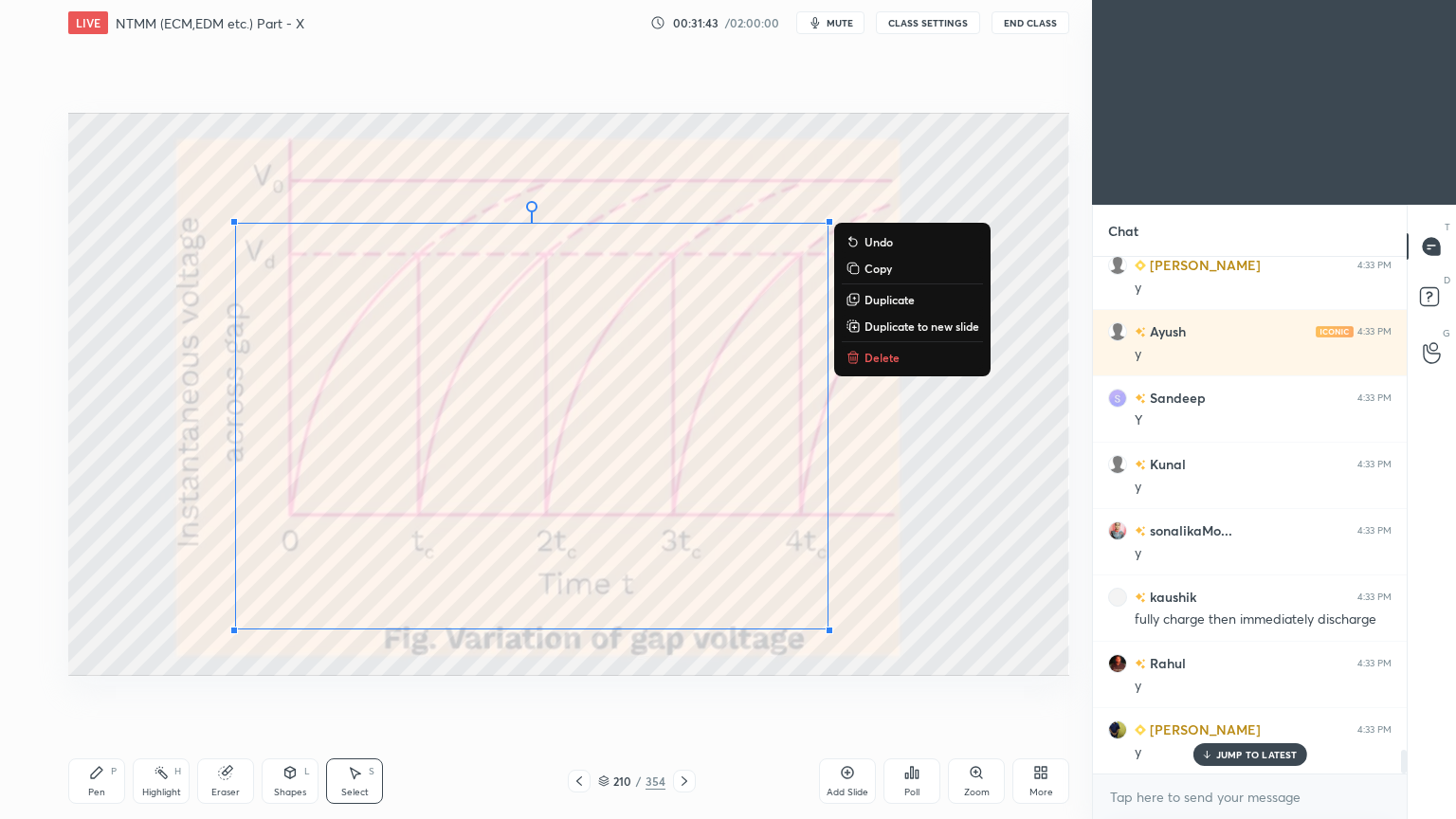 click on "Delete" at bounding box center [882, 357] 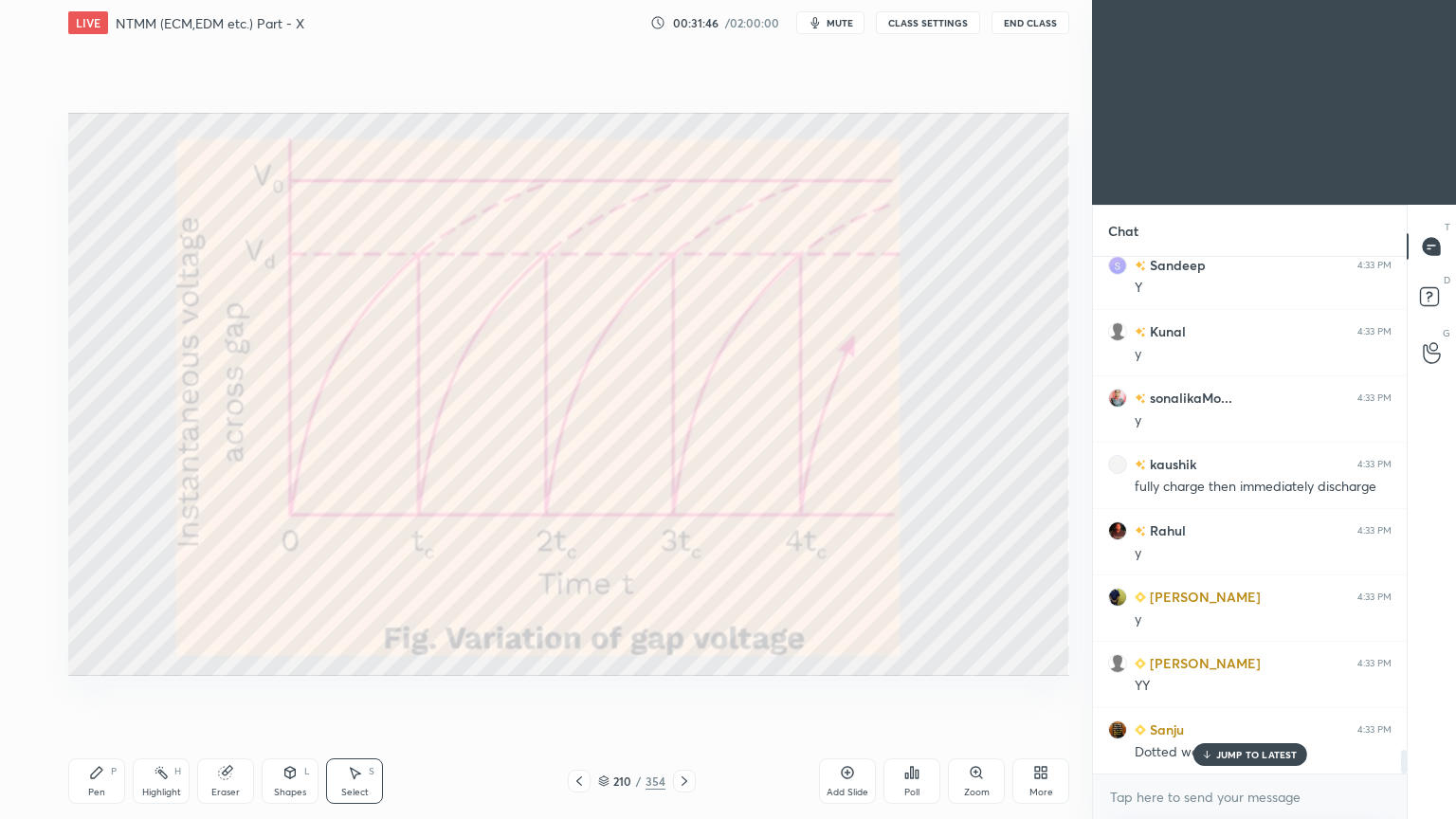 scroll, scrollTop: 10794, scrollLeft: 0, axis: vertical 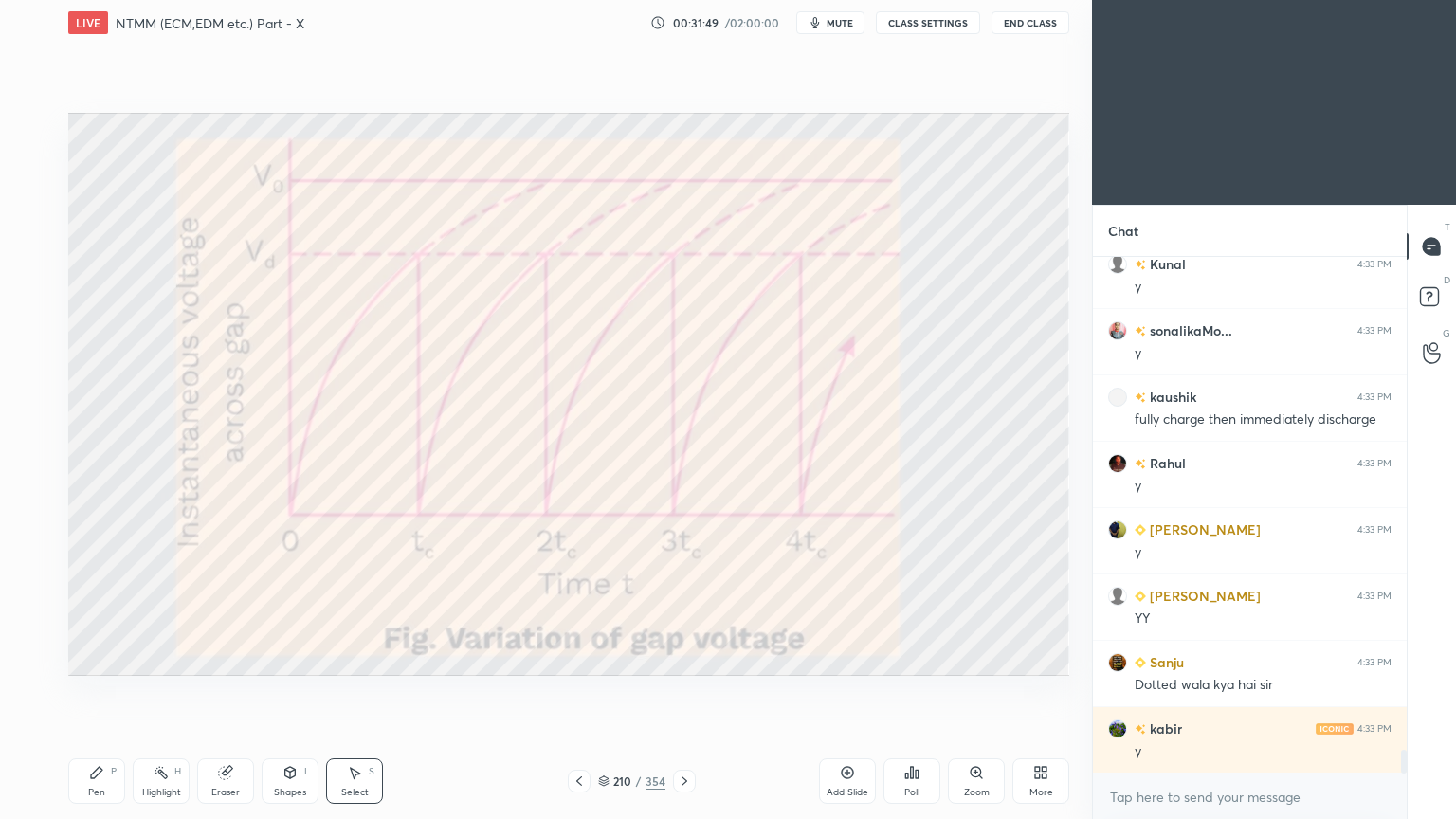 click on "Select S" at bounding box center (355, 781) 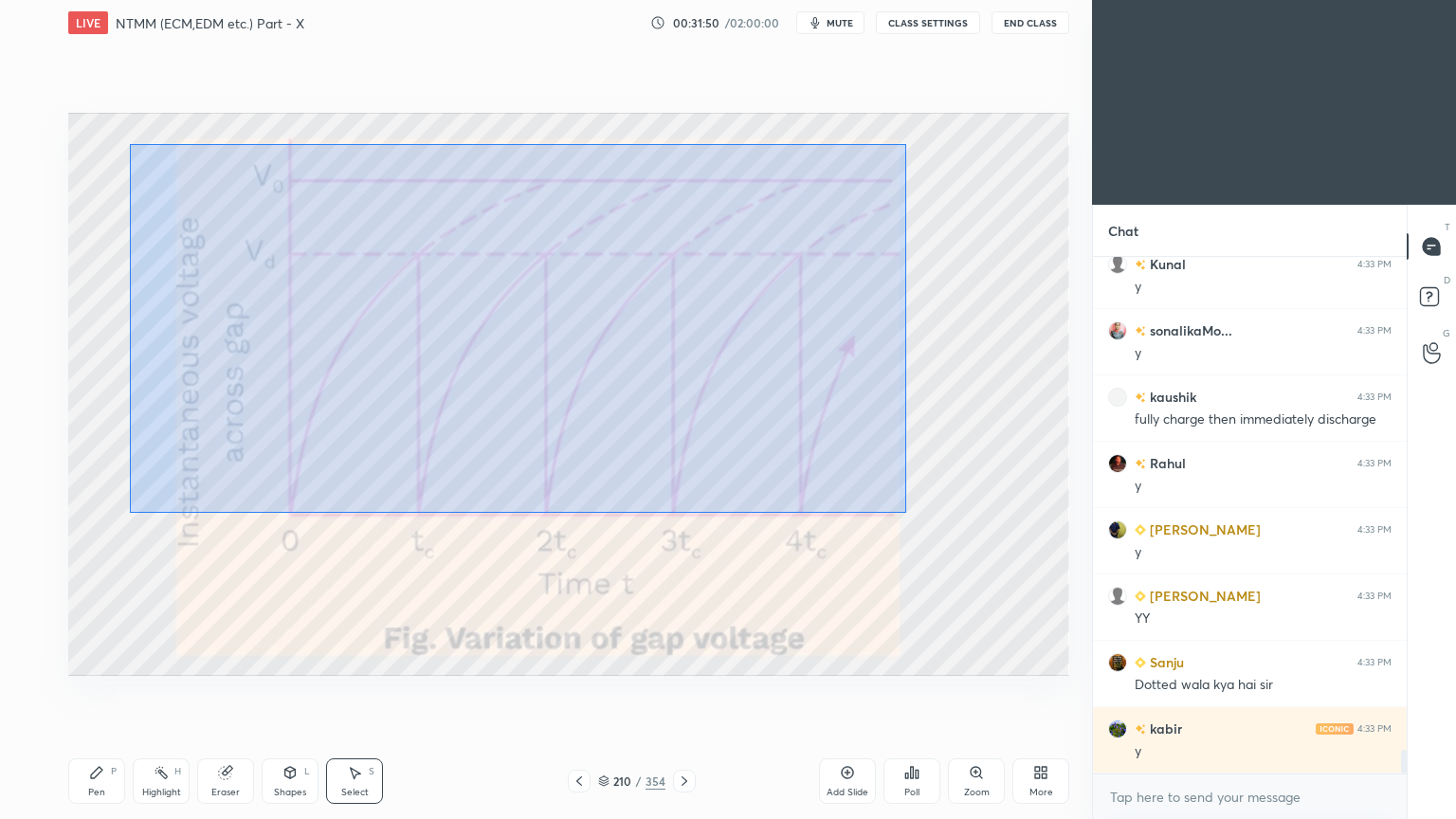 scroll, scrollTop: 10859, scrollLeft: 0, axis: vertical 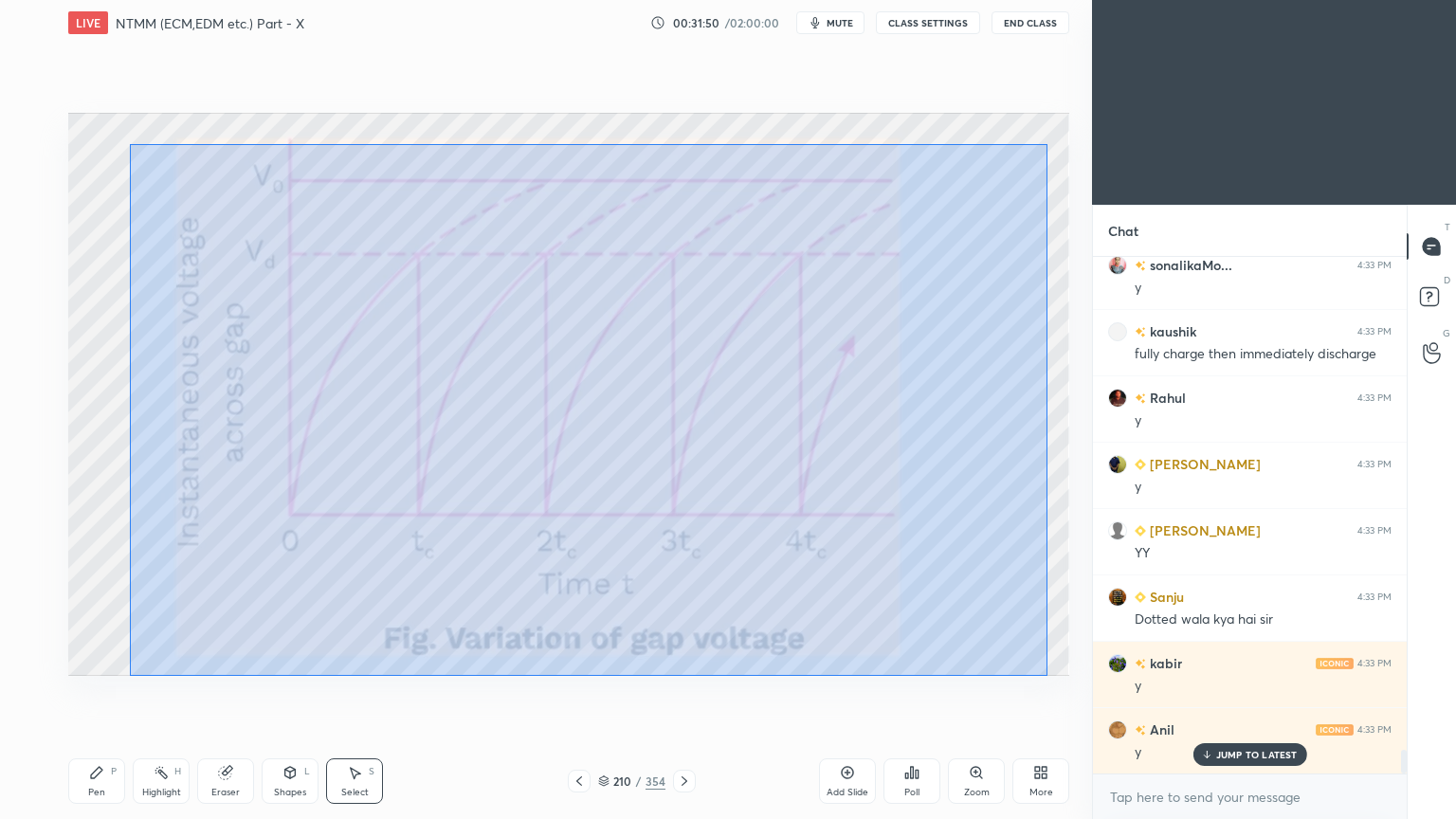 drag, startPoint x: 129, startPoint y: 144, endPoint x: 1046, endPoint y: 675, distance: 1059.646 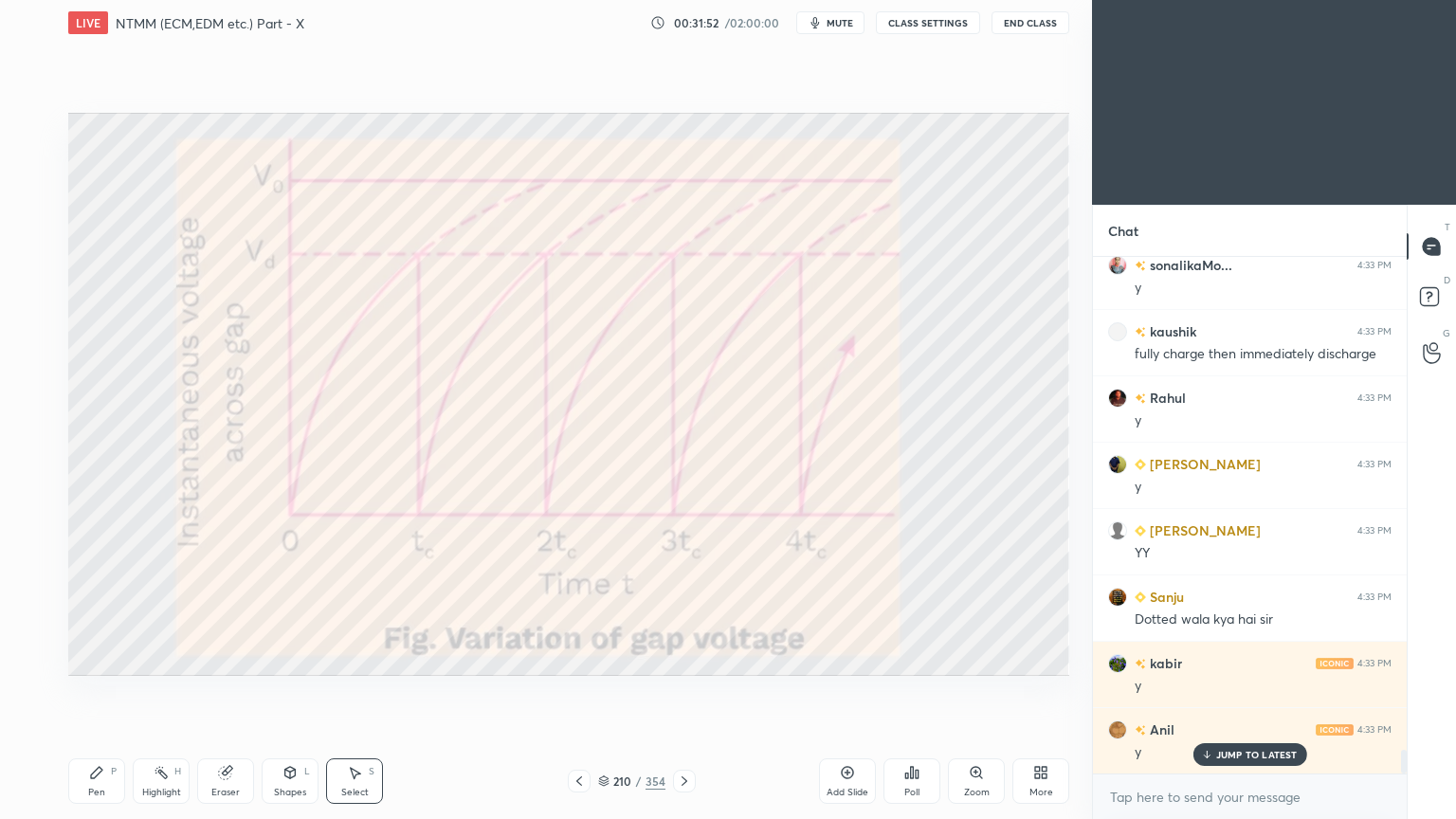 click 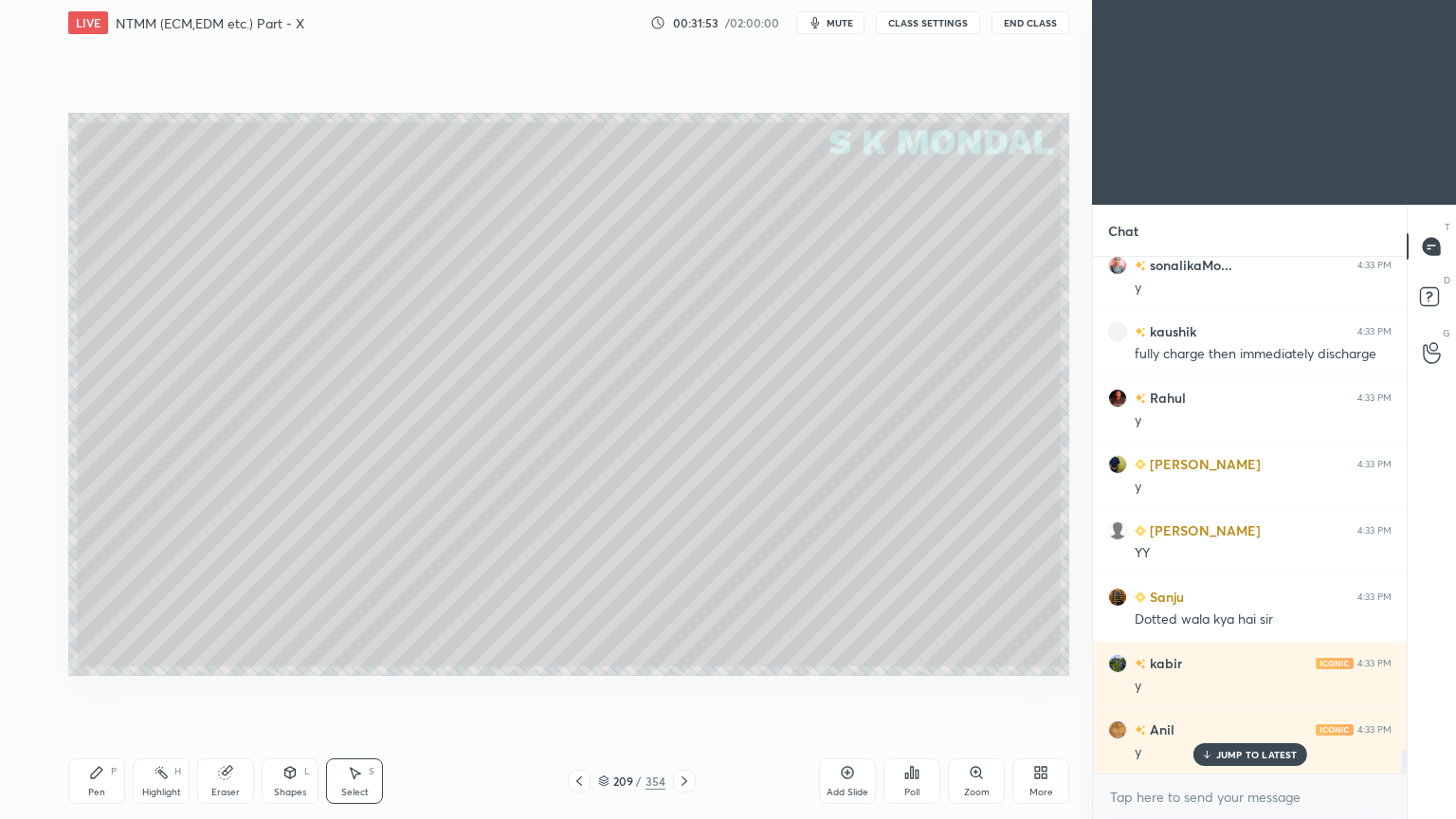 click 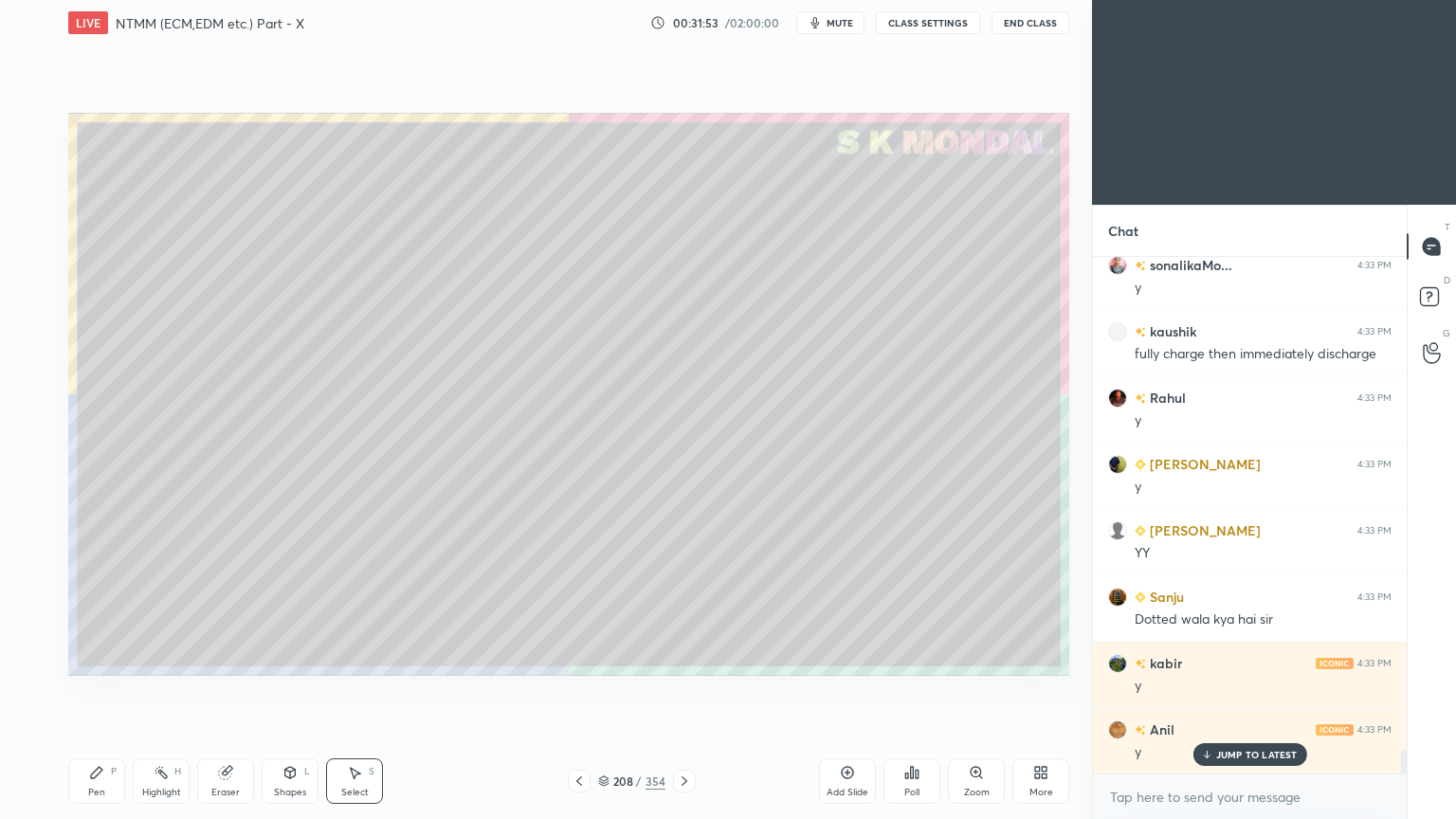 click 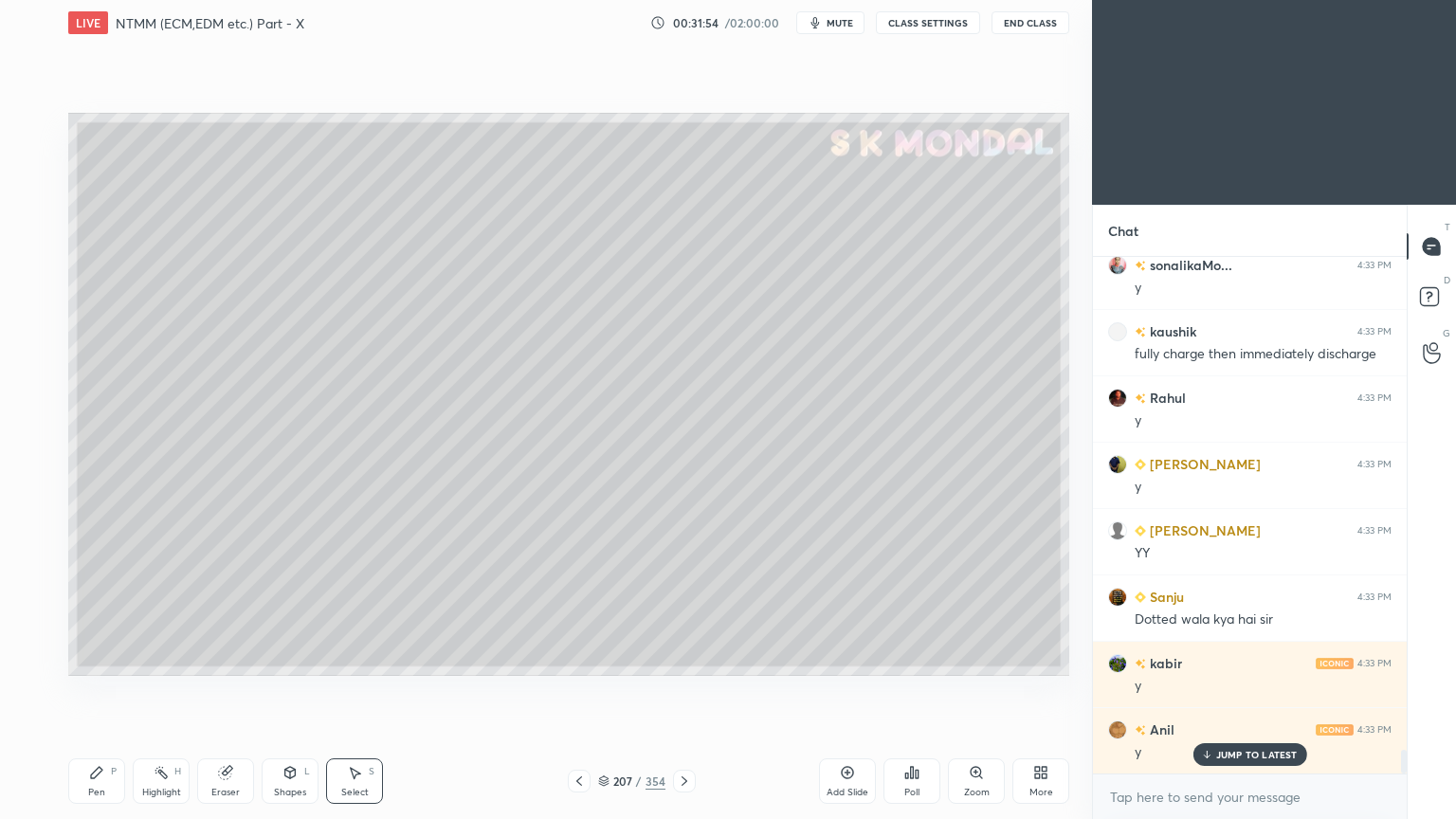 click 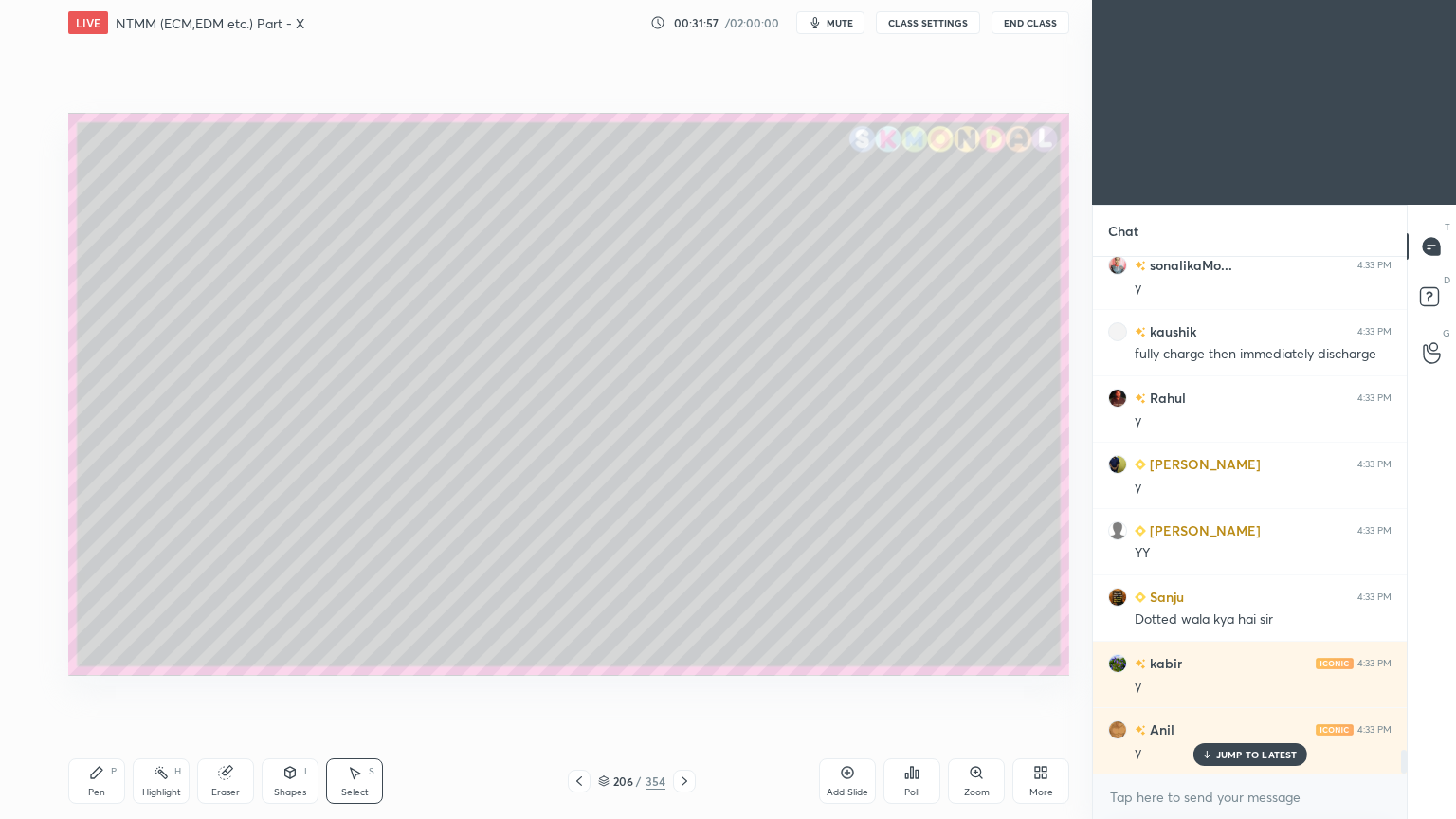 click on "JUMP TO LATEST" at bounding box center [1257, 755] 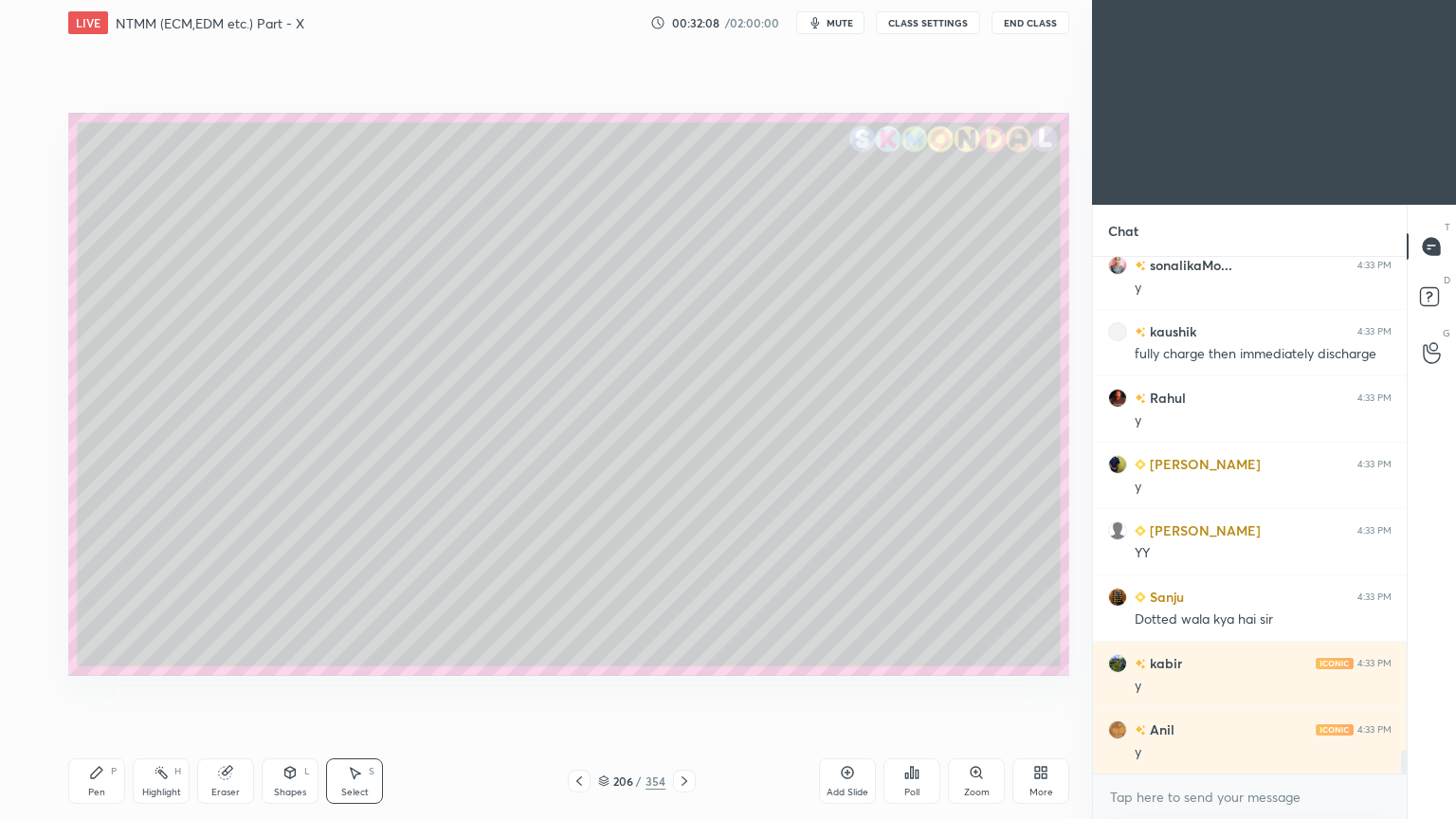 click on "Eraser" at bounding box center (226, 792) 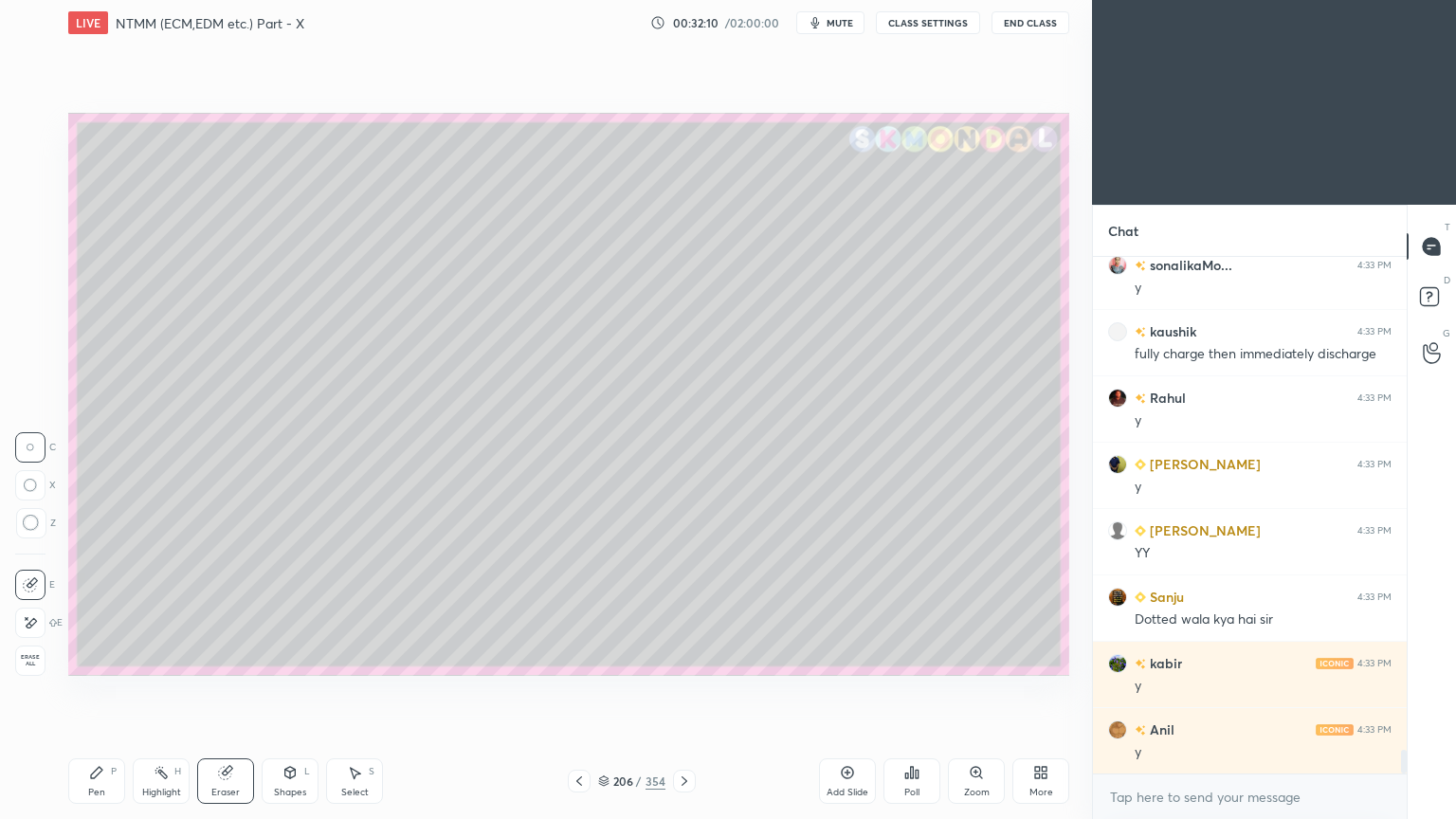 scroll, scrollTop: 10943, scrollLeft: 0, axis: vertical 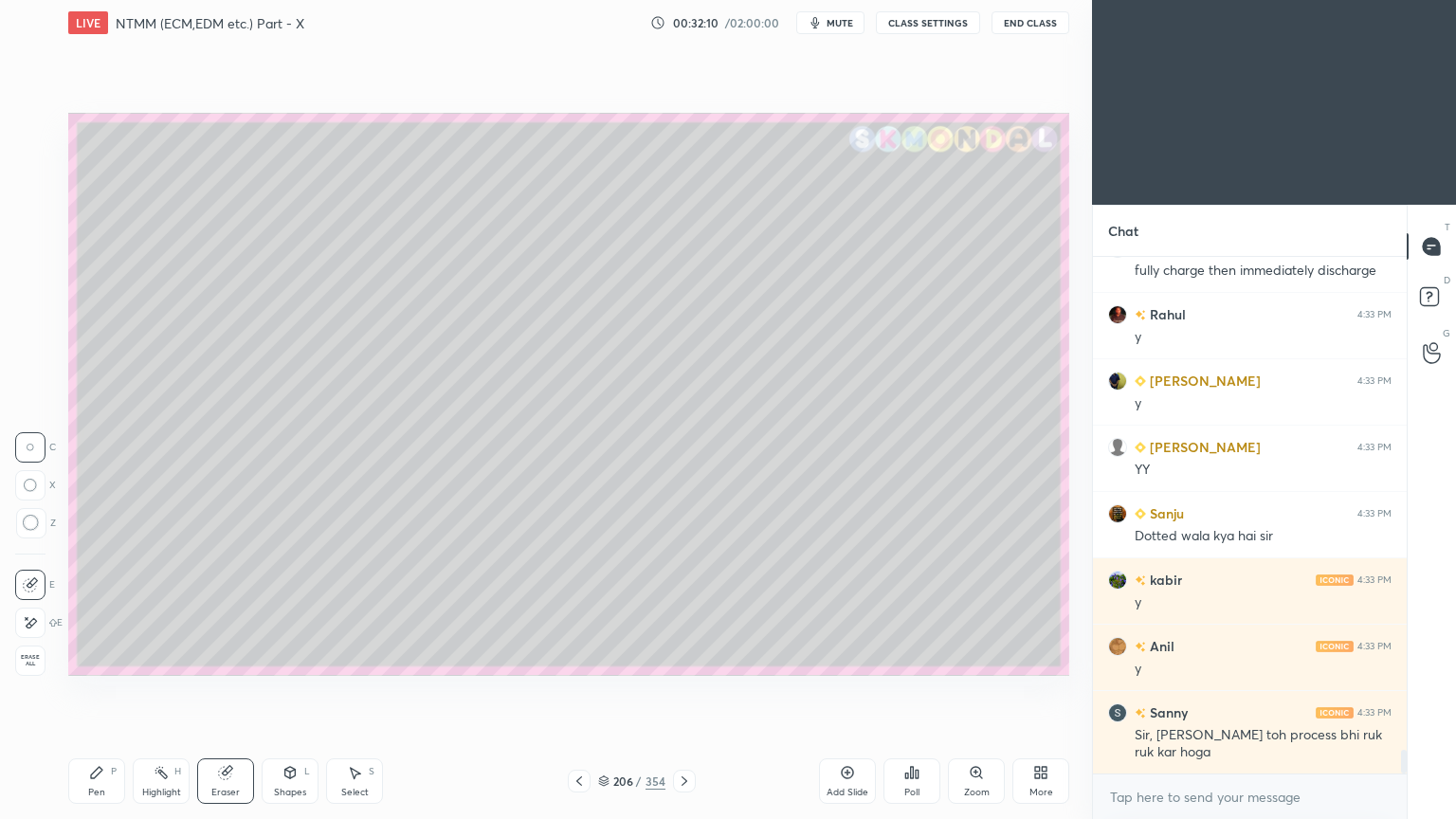 click on "Pen" at bounding box center (97, 792) 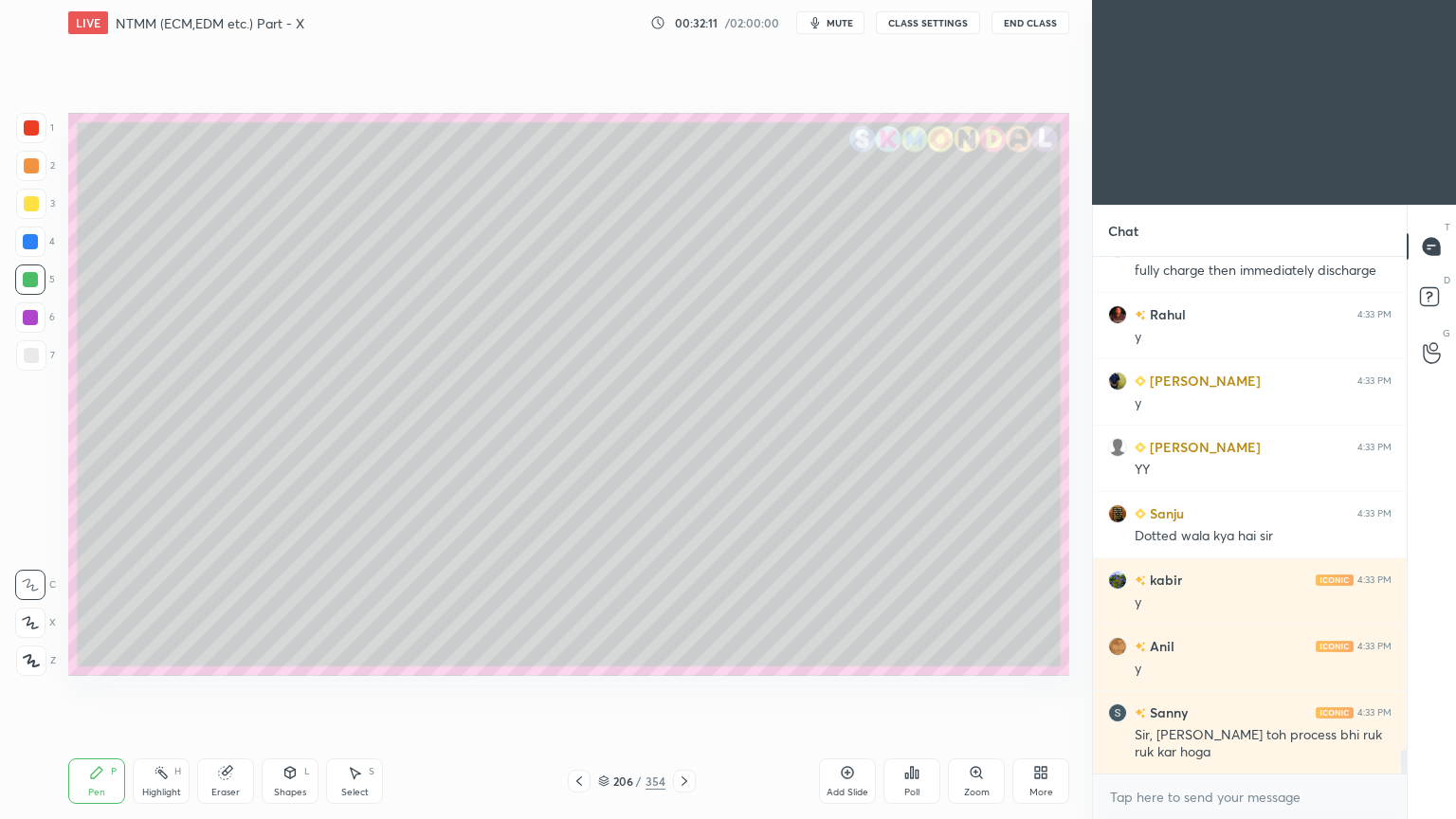 click on "Pen" at bounding box center [97, 792] 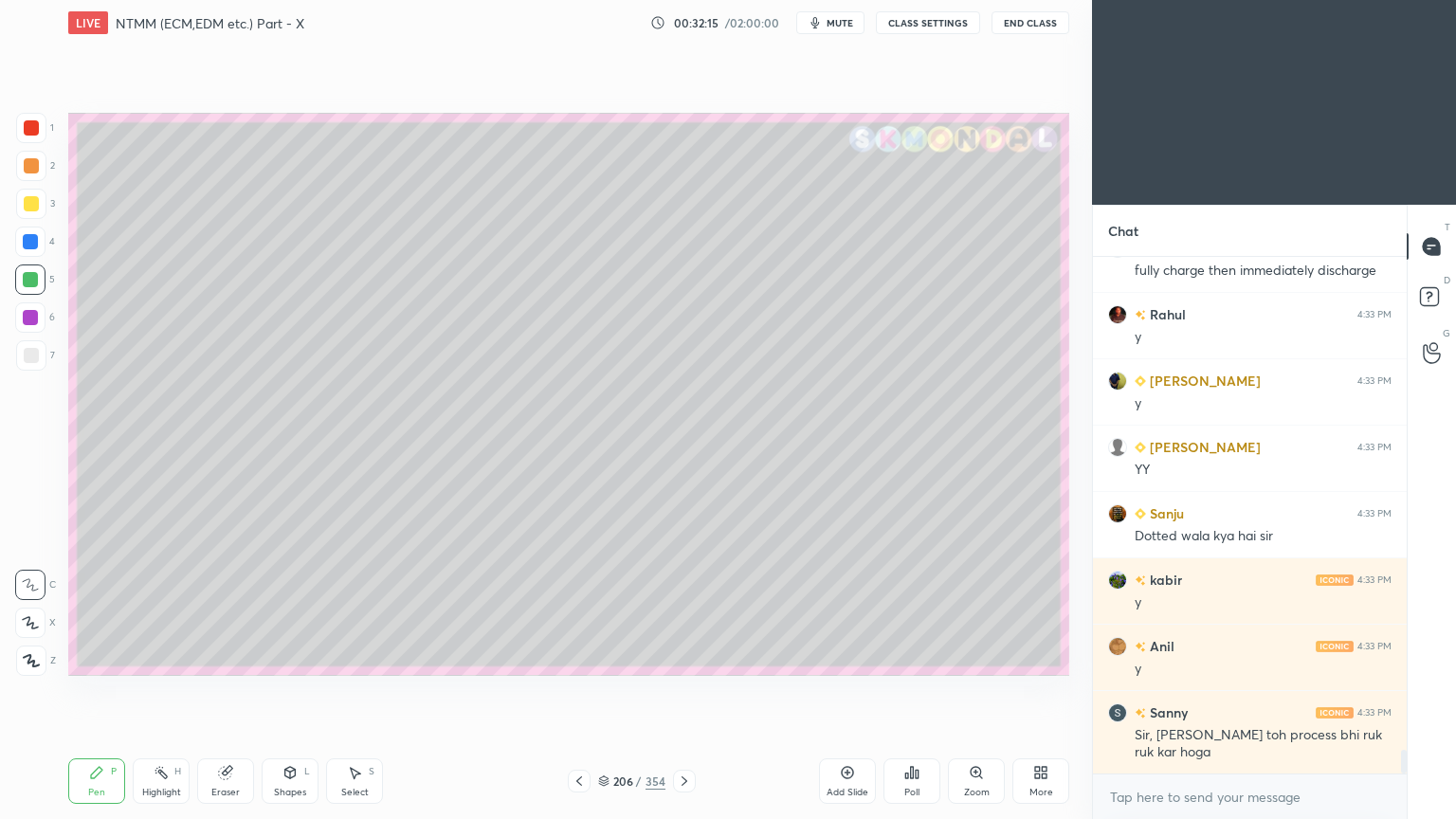 click 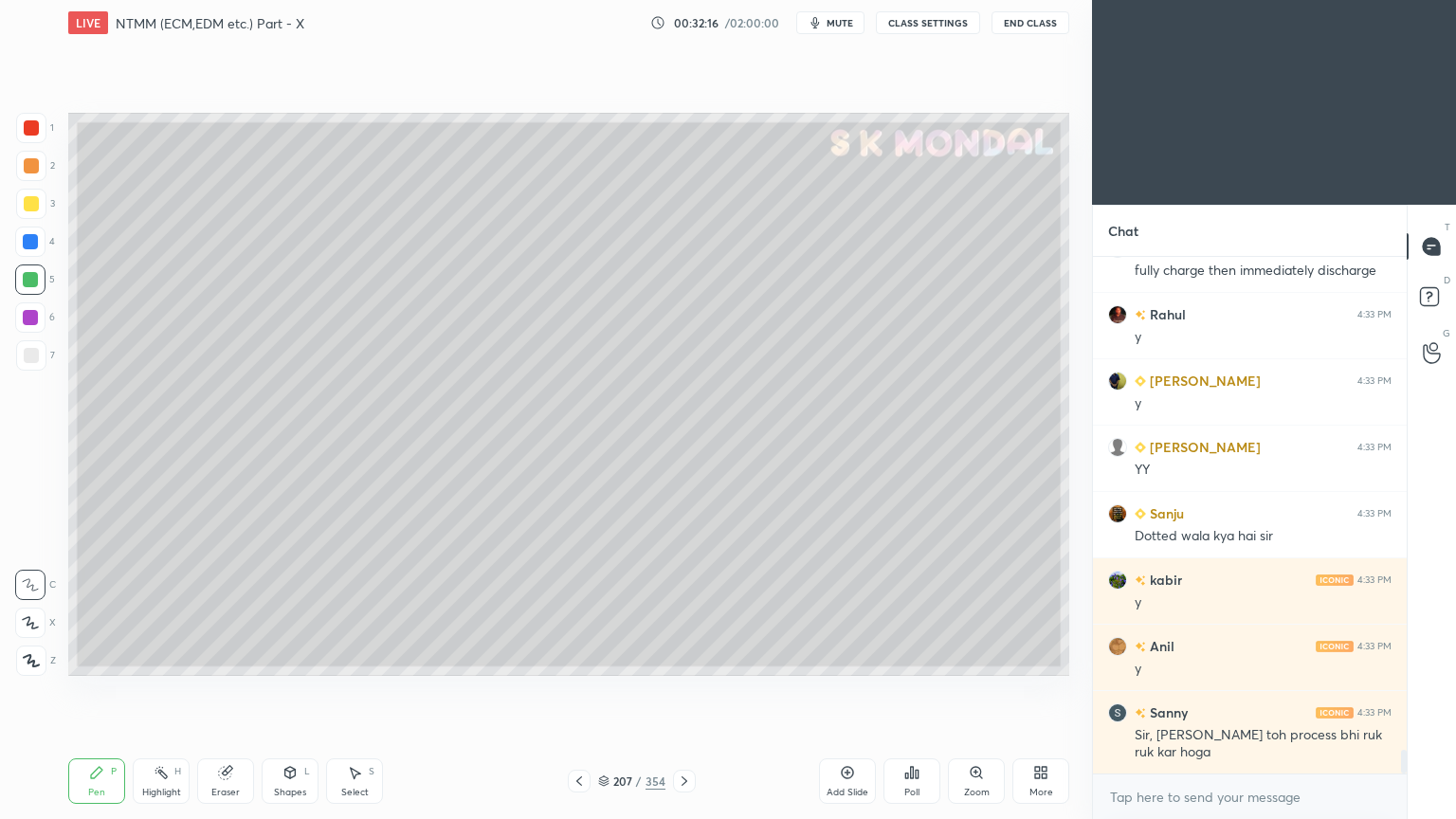 click 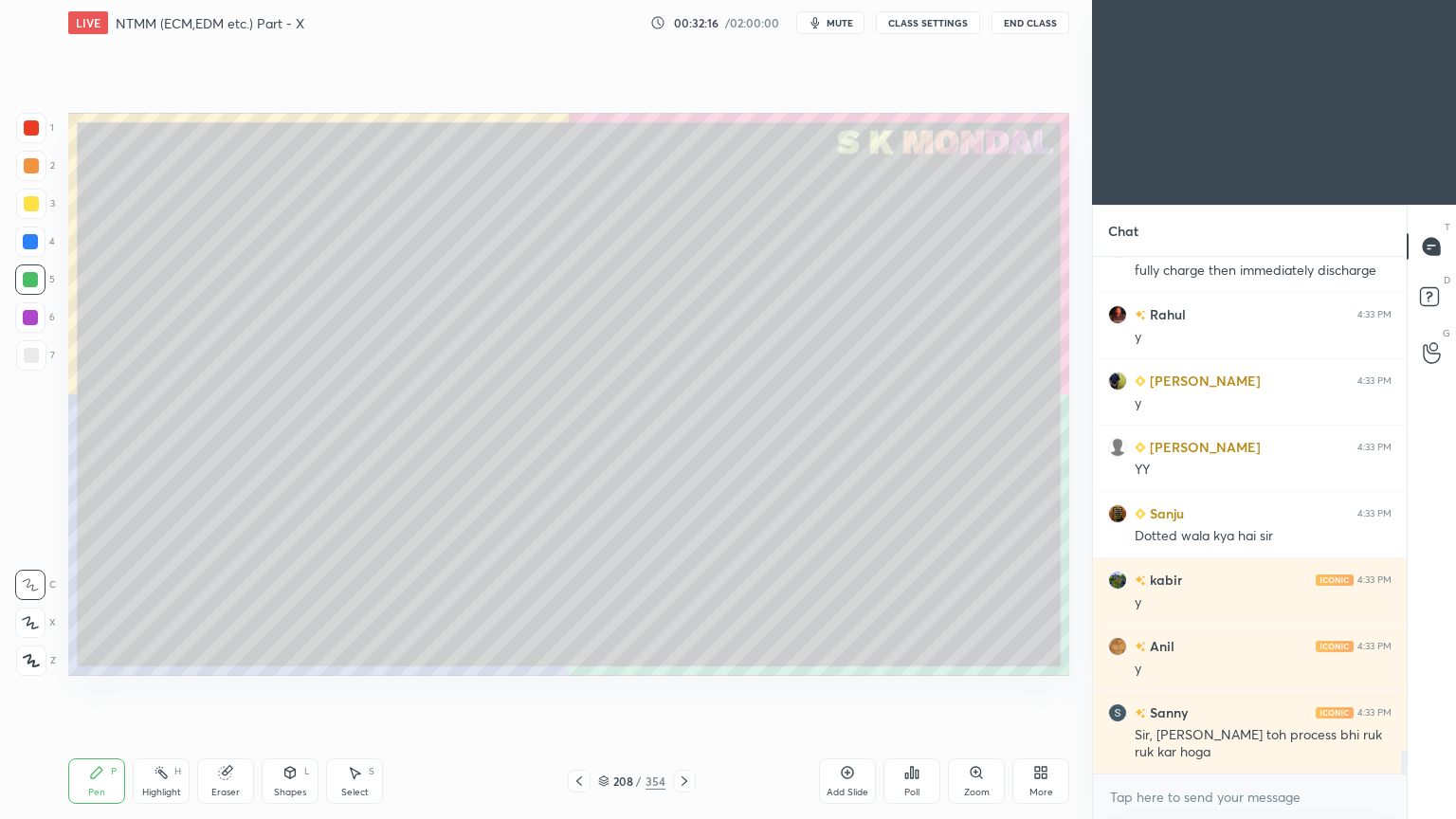 click 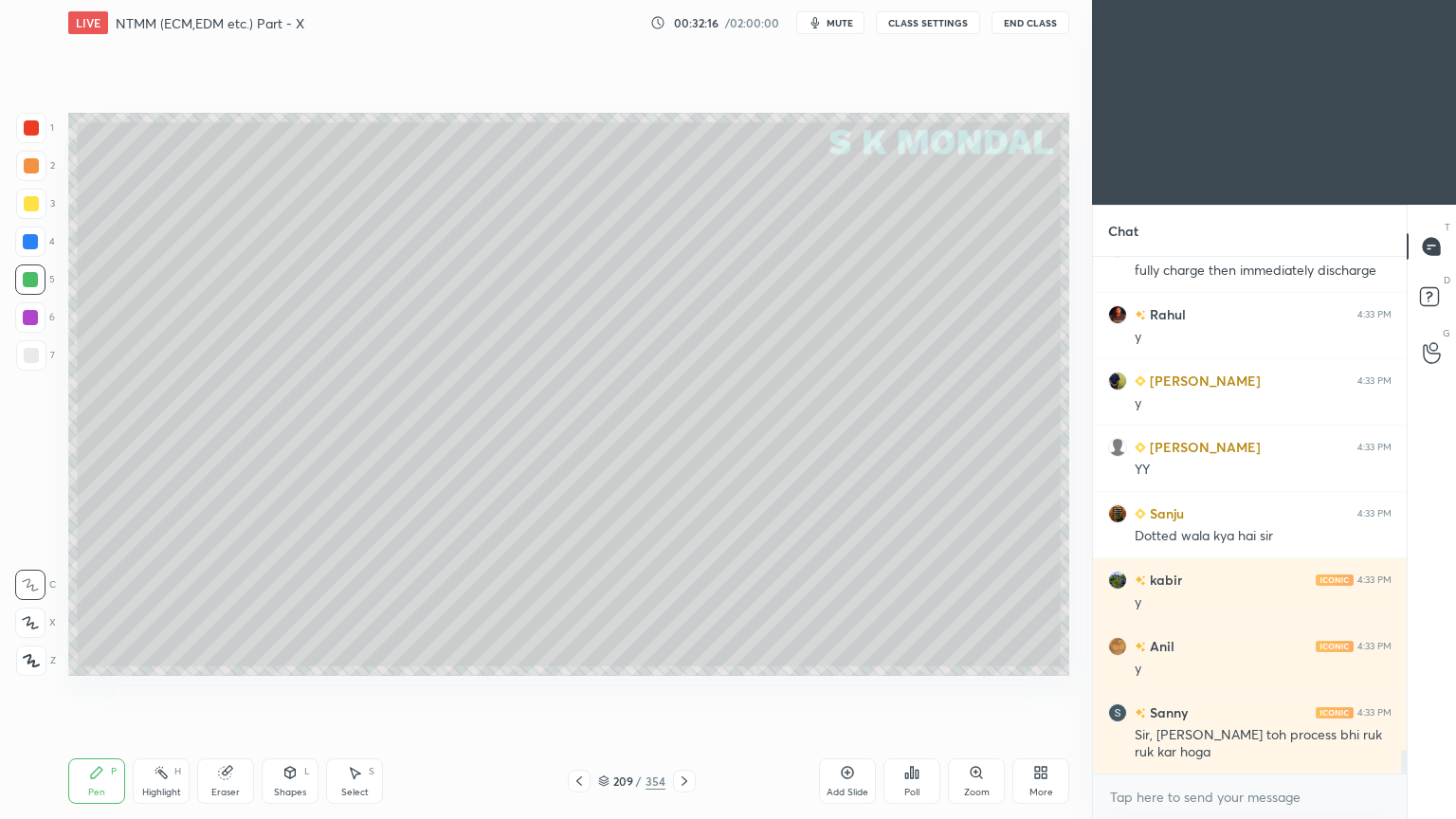 click 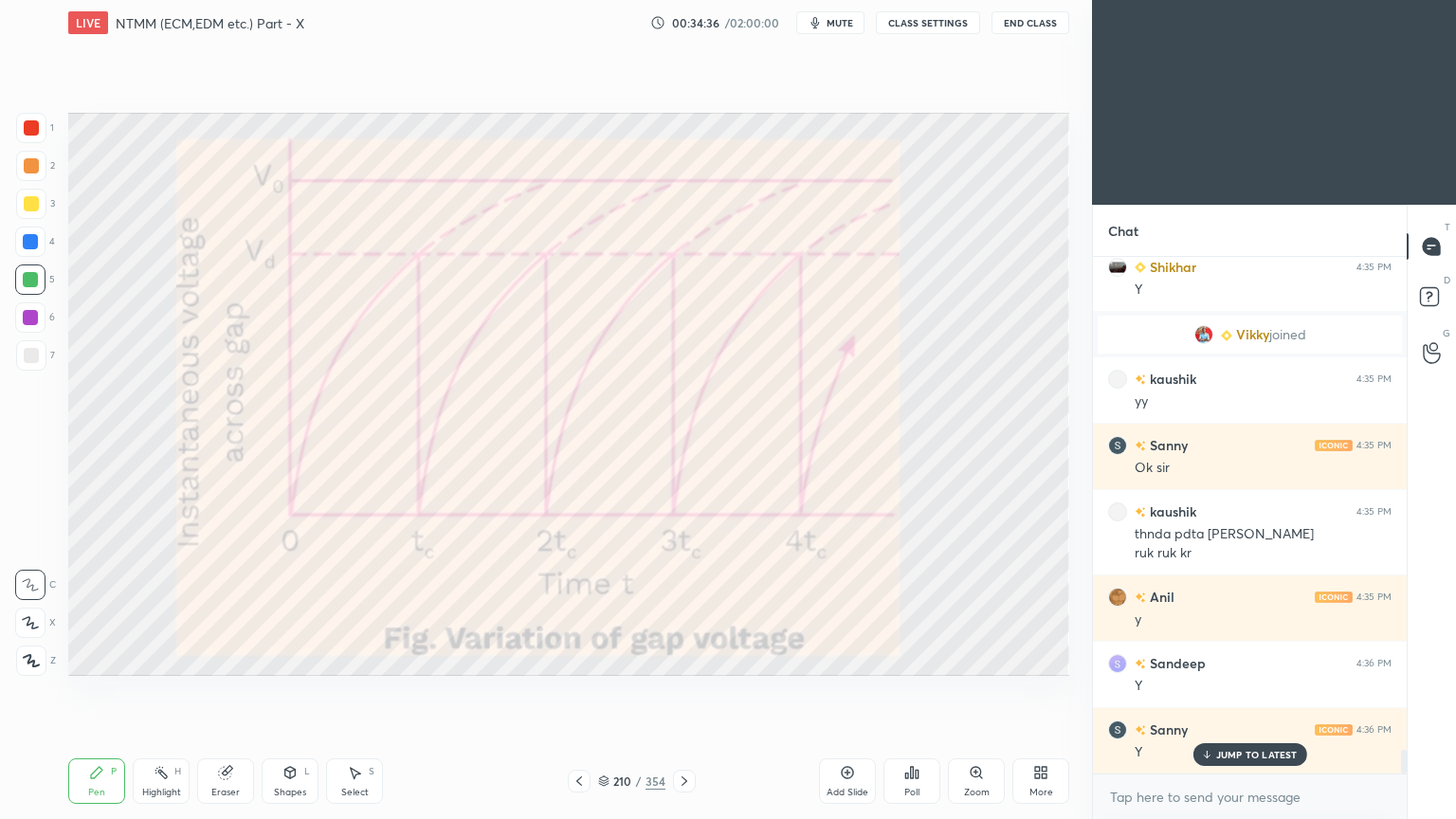 scroll, scrollTop: 10824, scrollLeft: 0, axis: vertical 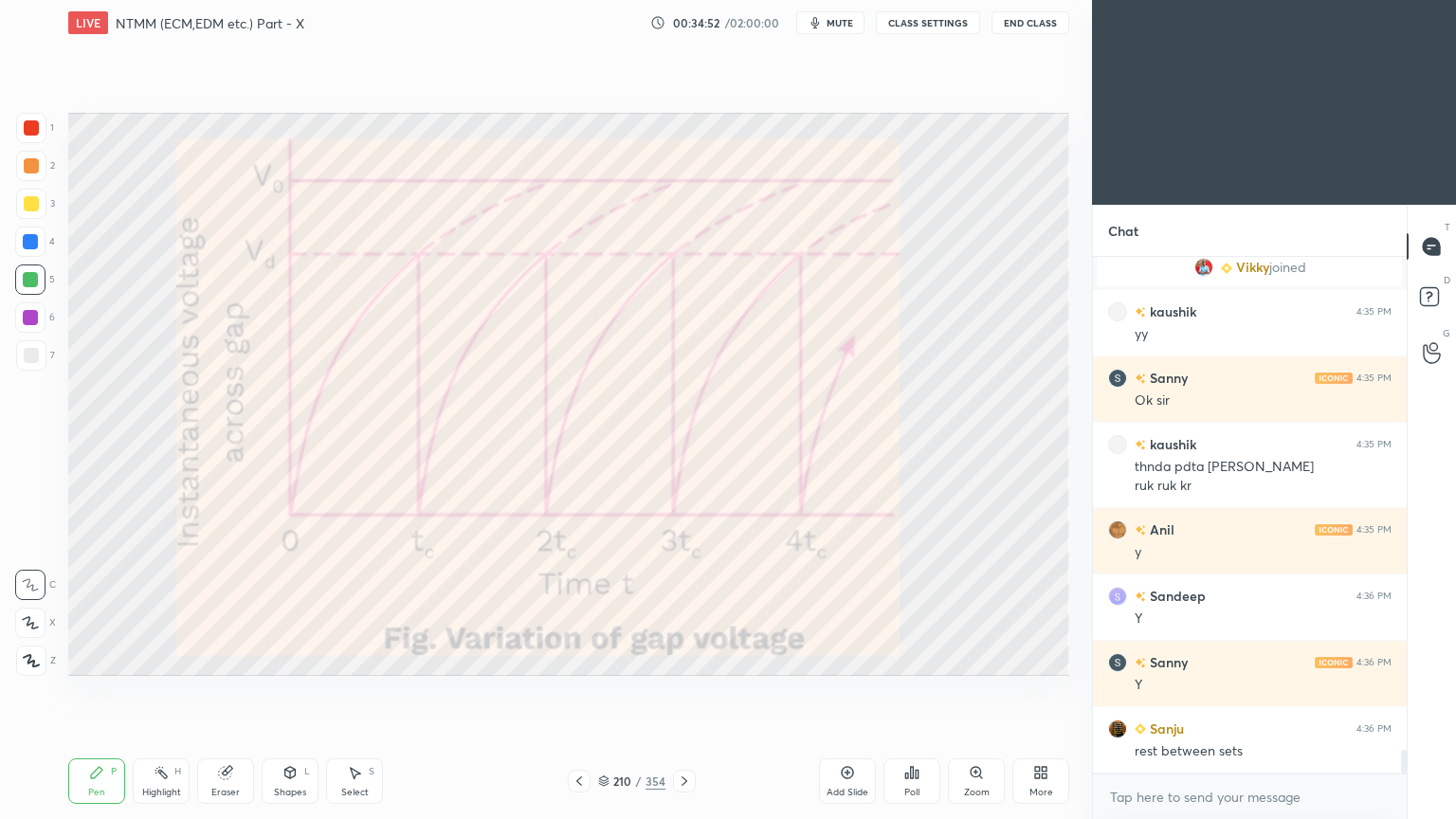 click 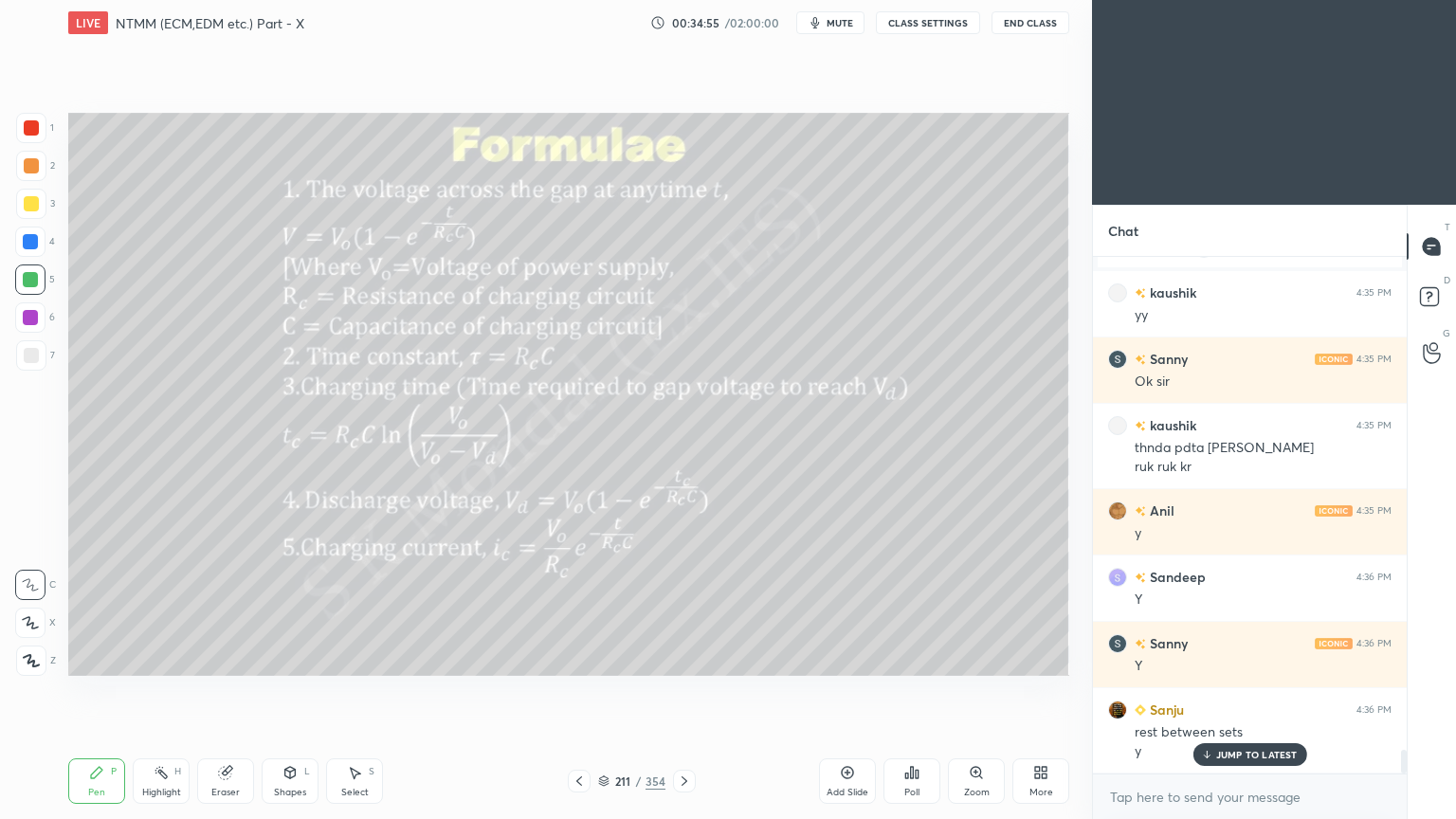 scroll, scrollTop: 10909, scrollLeft: 0, axis: vertical 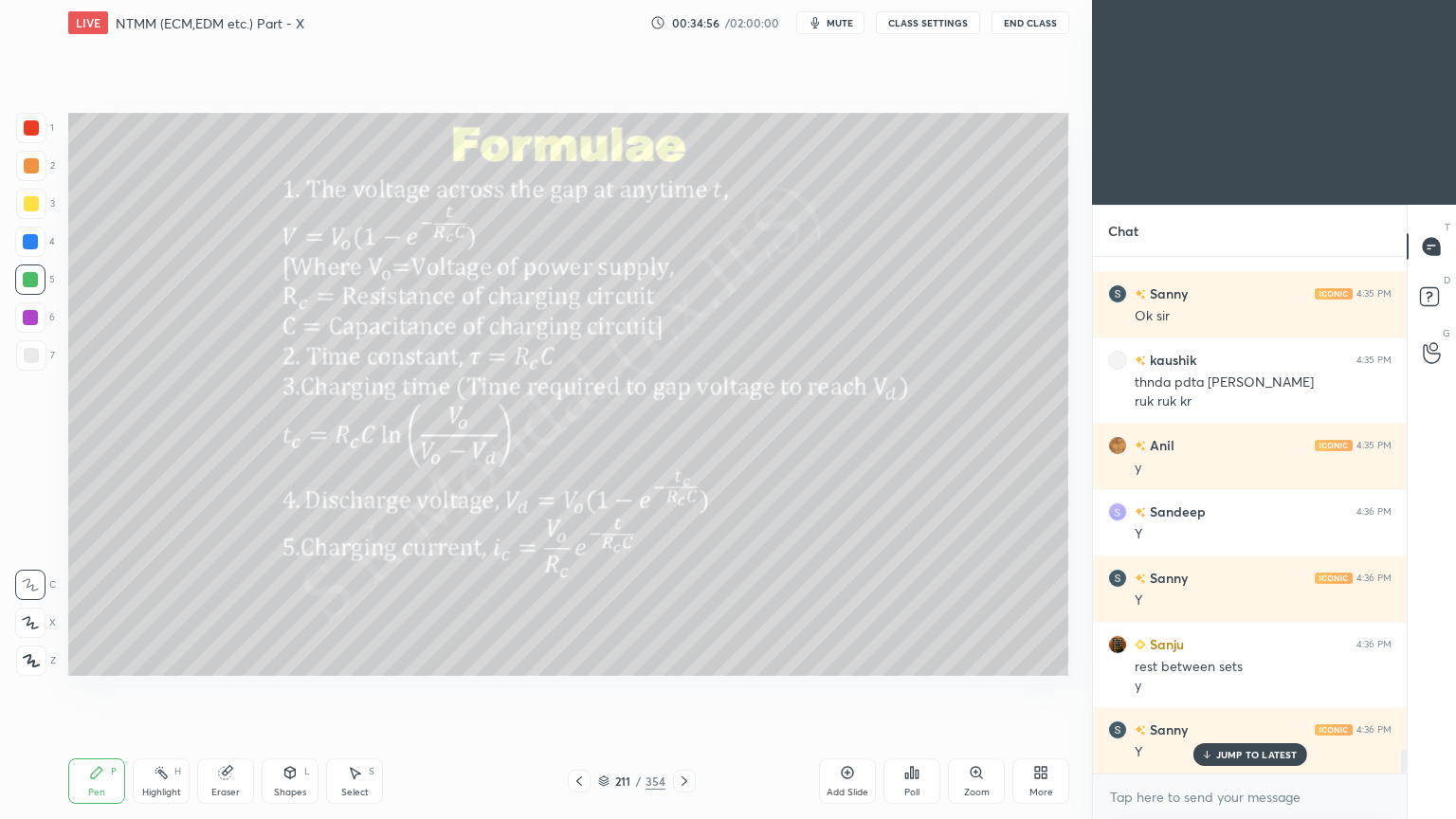 click on "Pen" at bounding box center [97, 792] 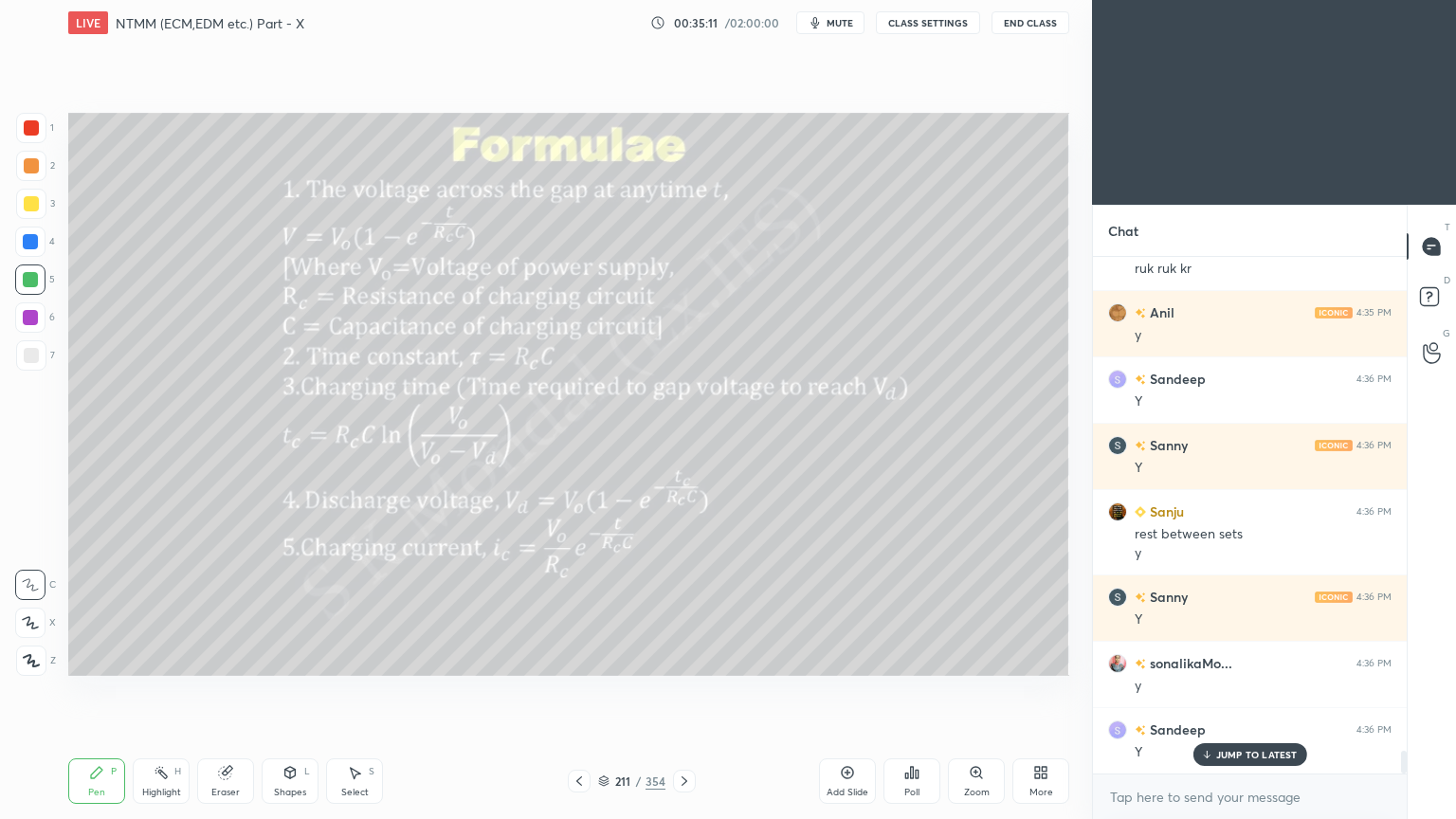 scroll, scrollTop: 11109, scrollLeft: 0, axis: vertical 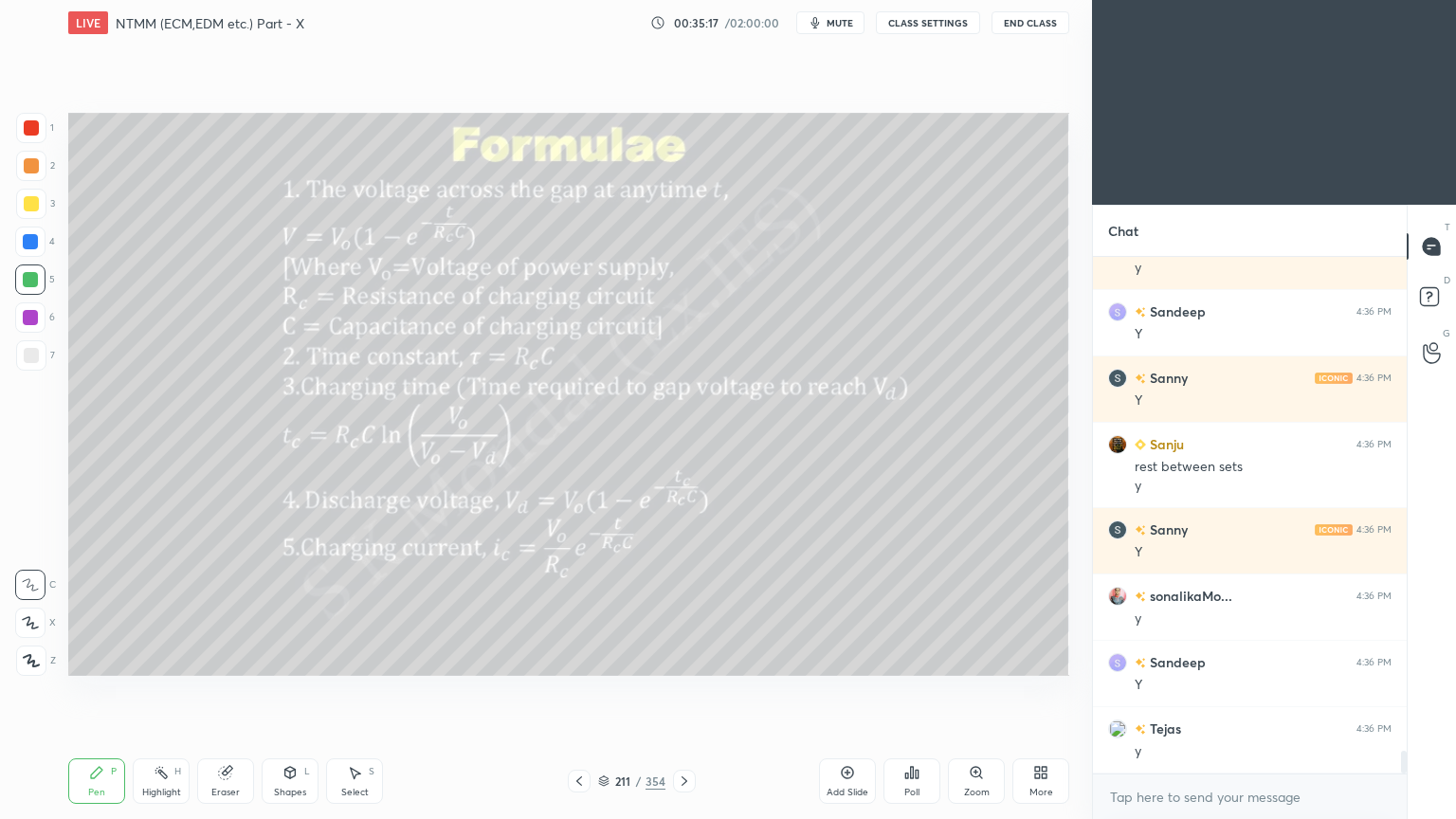 click 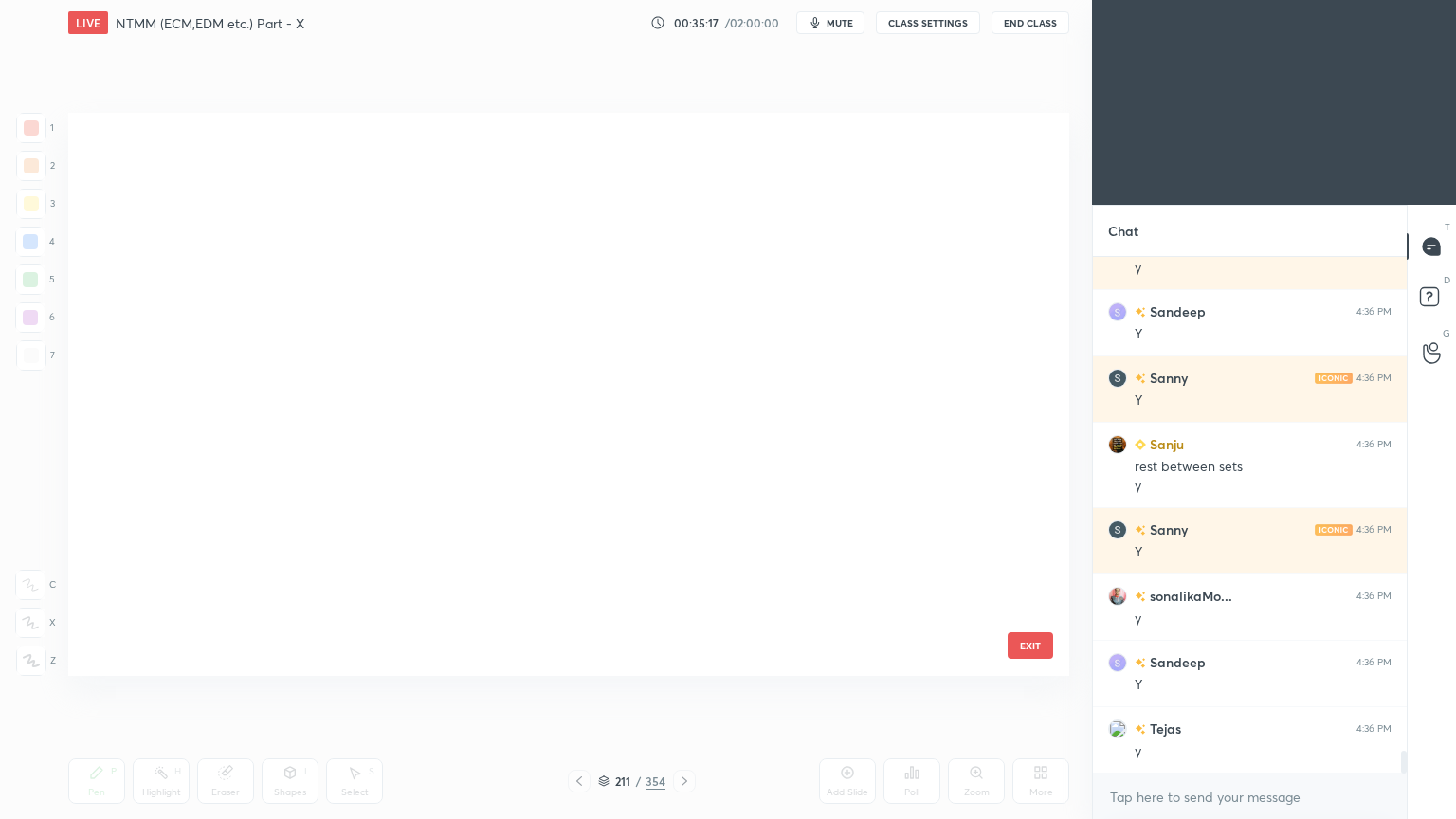 scroll, scrollTop: 11753, scrollLeft: 0, axis: vertical 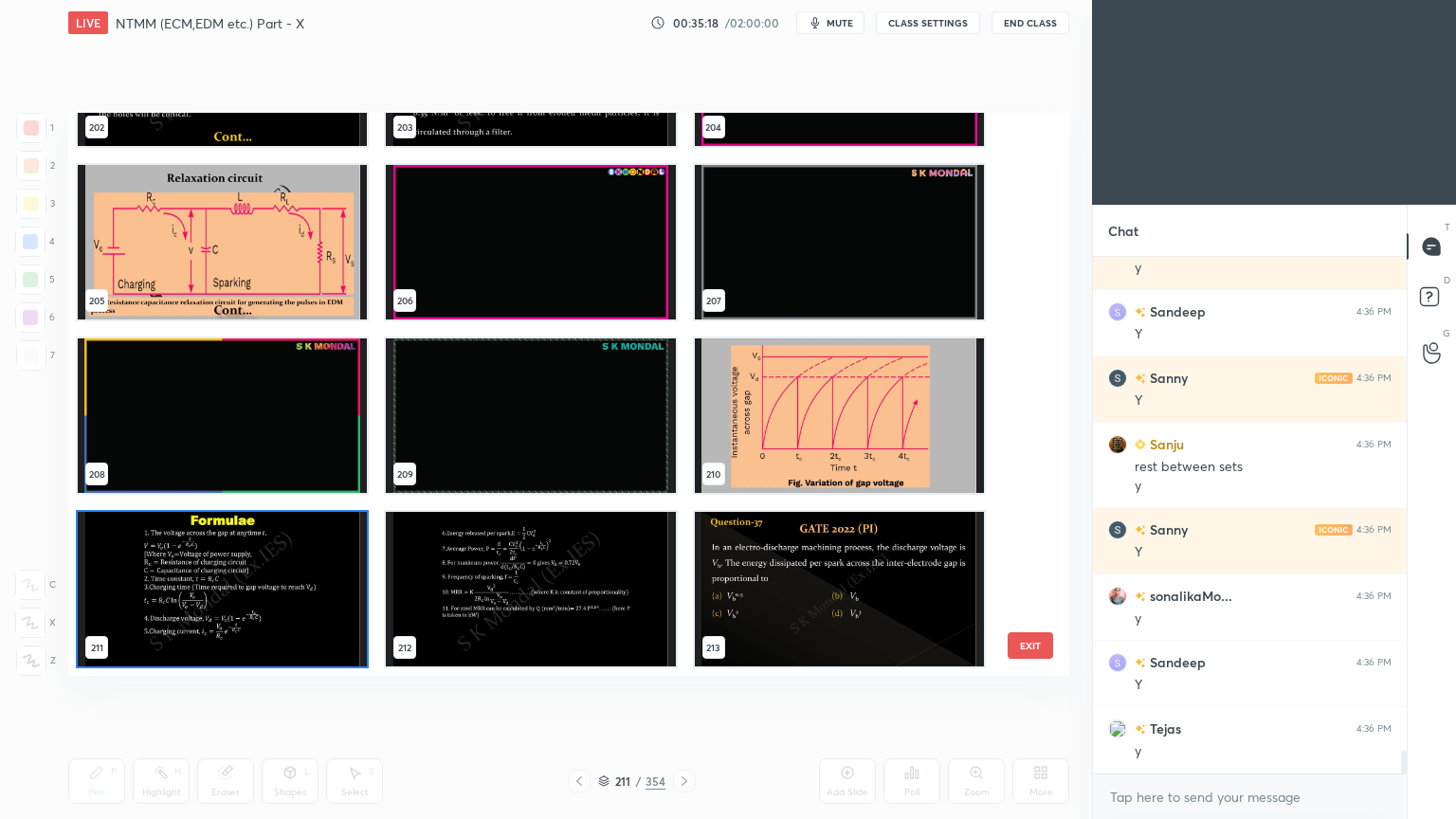 click at bounding box center (222, 242) 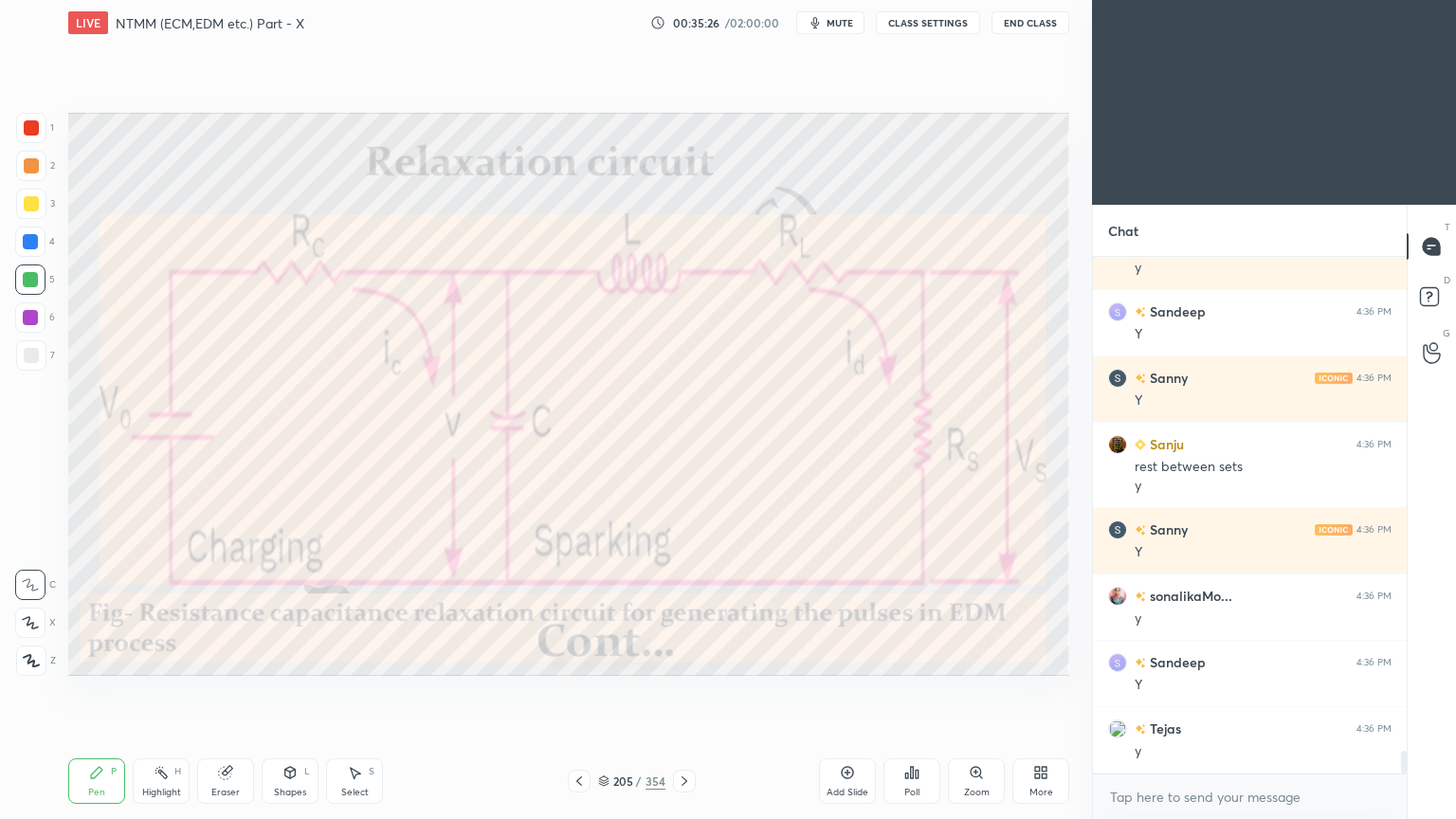 click 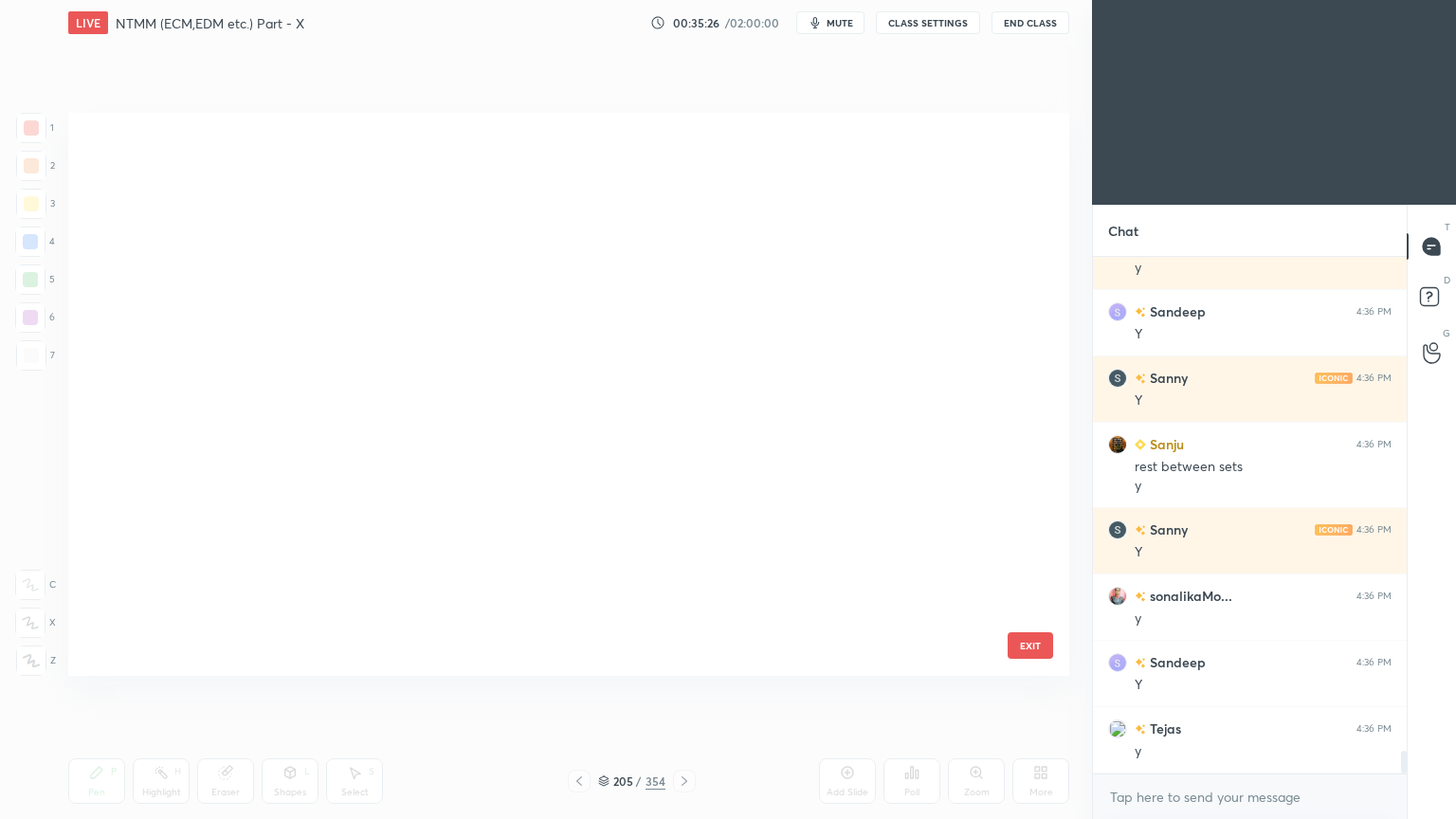 scroll, scrollTop: 557, scrollLeft: 992, axis: both 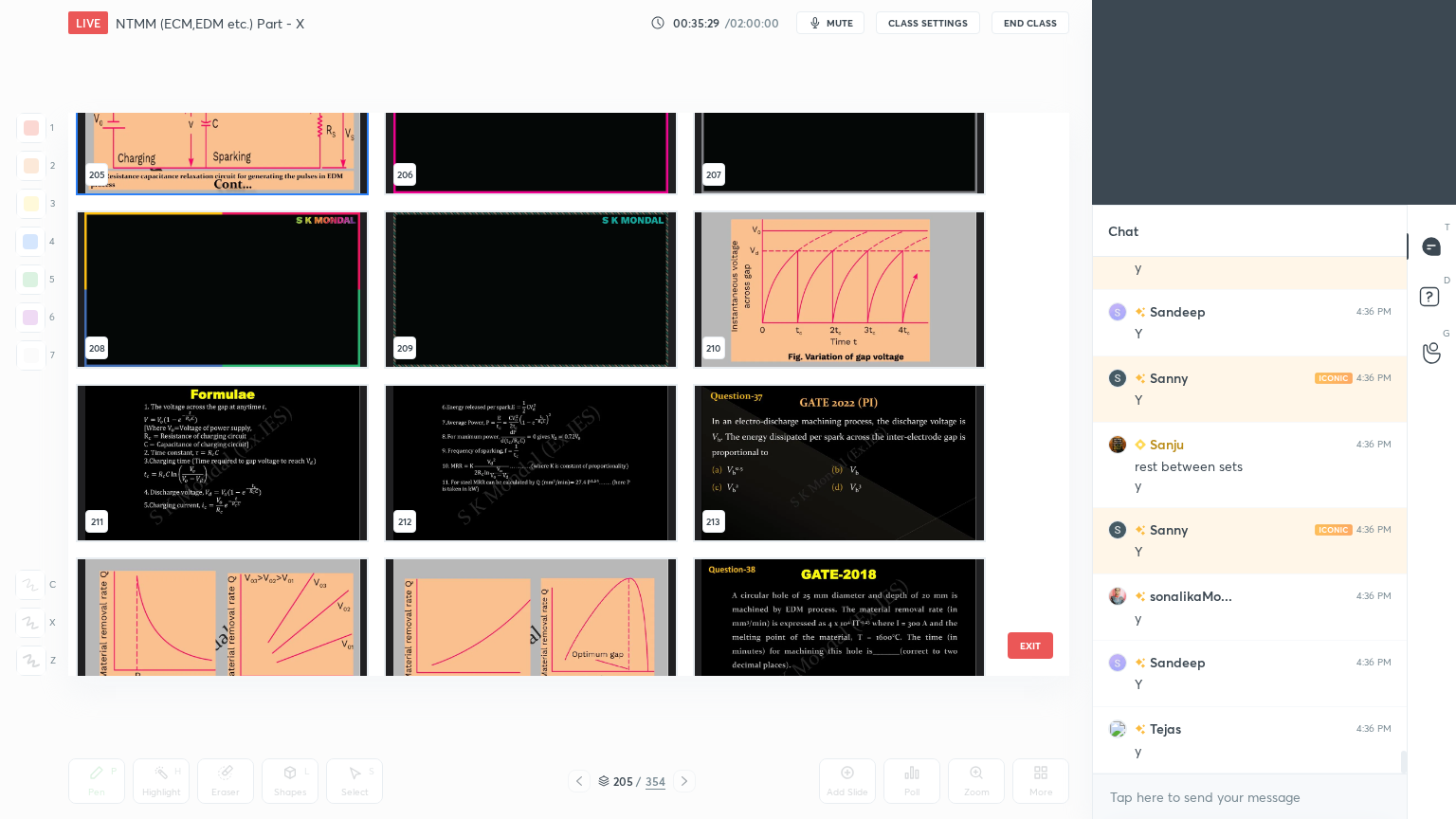 click at bounding box center (222, 463) 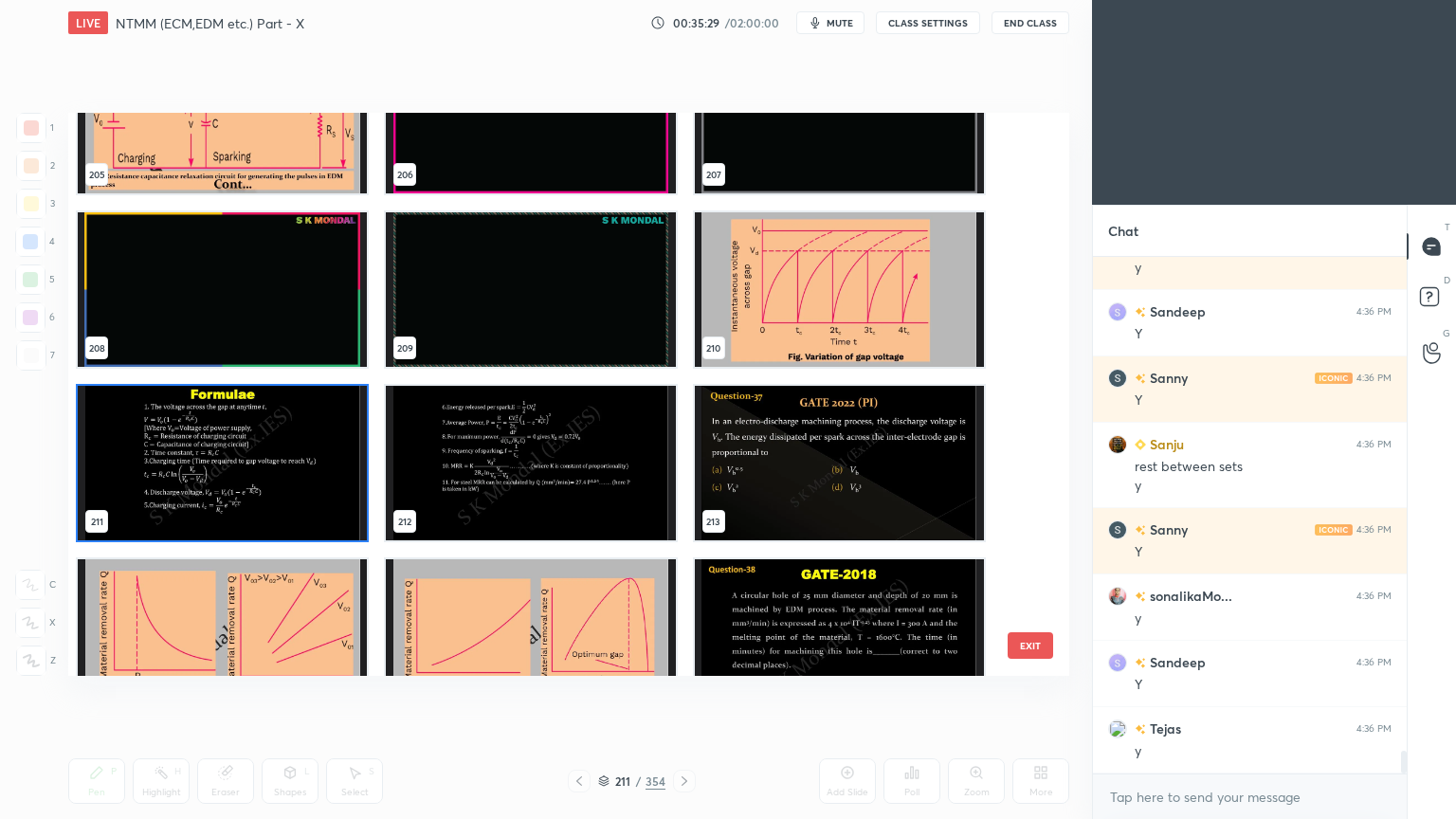 click at bounding box center (222, 463) 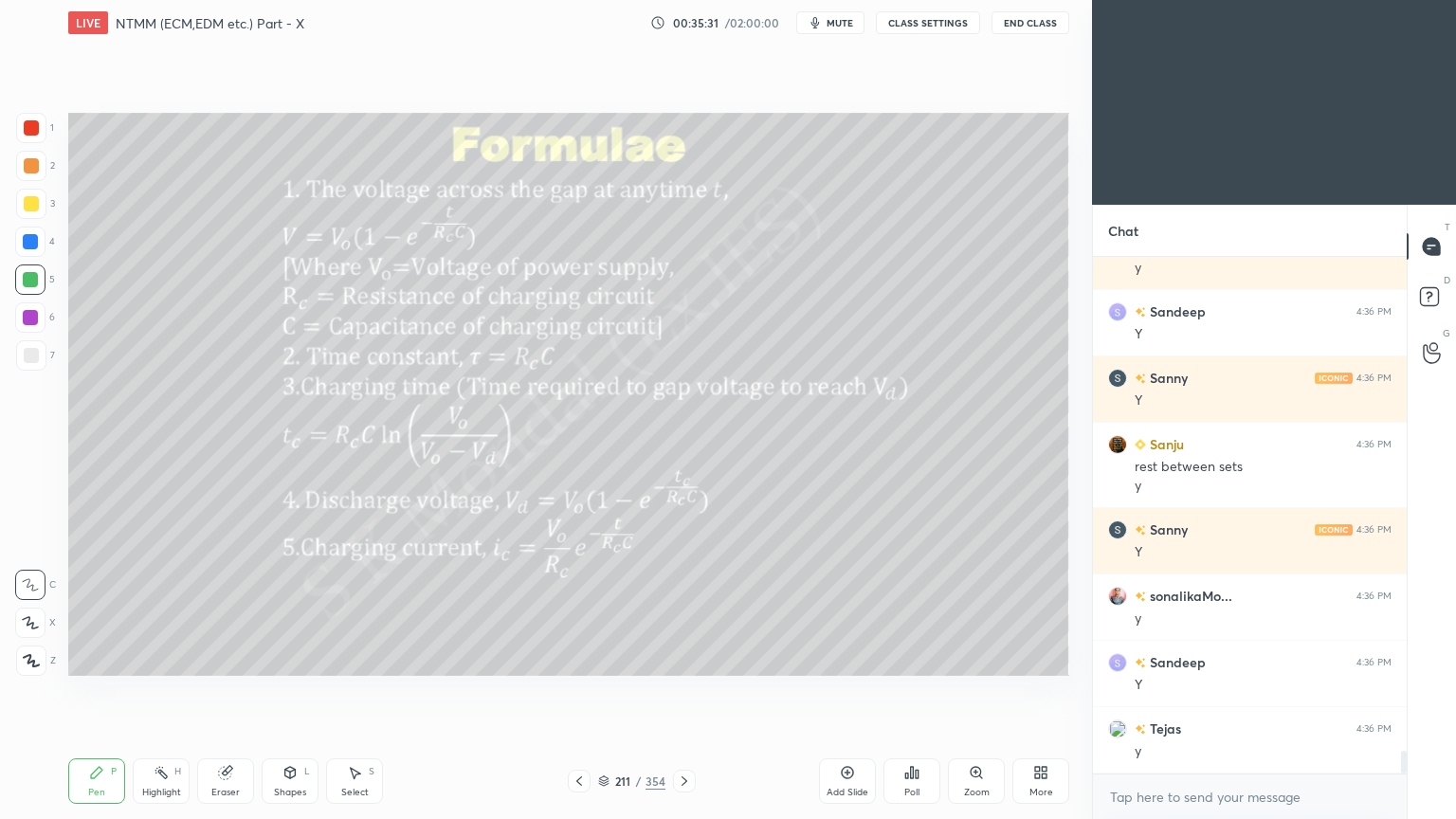 click on "Pen P" at bounding box center [97, 781] 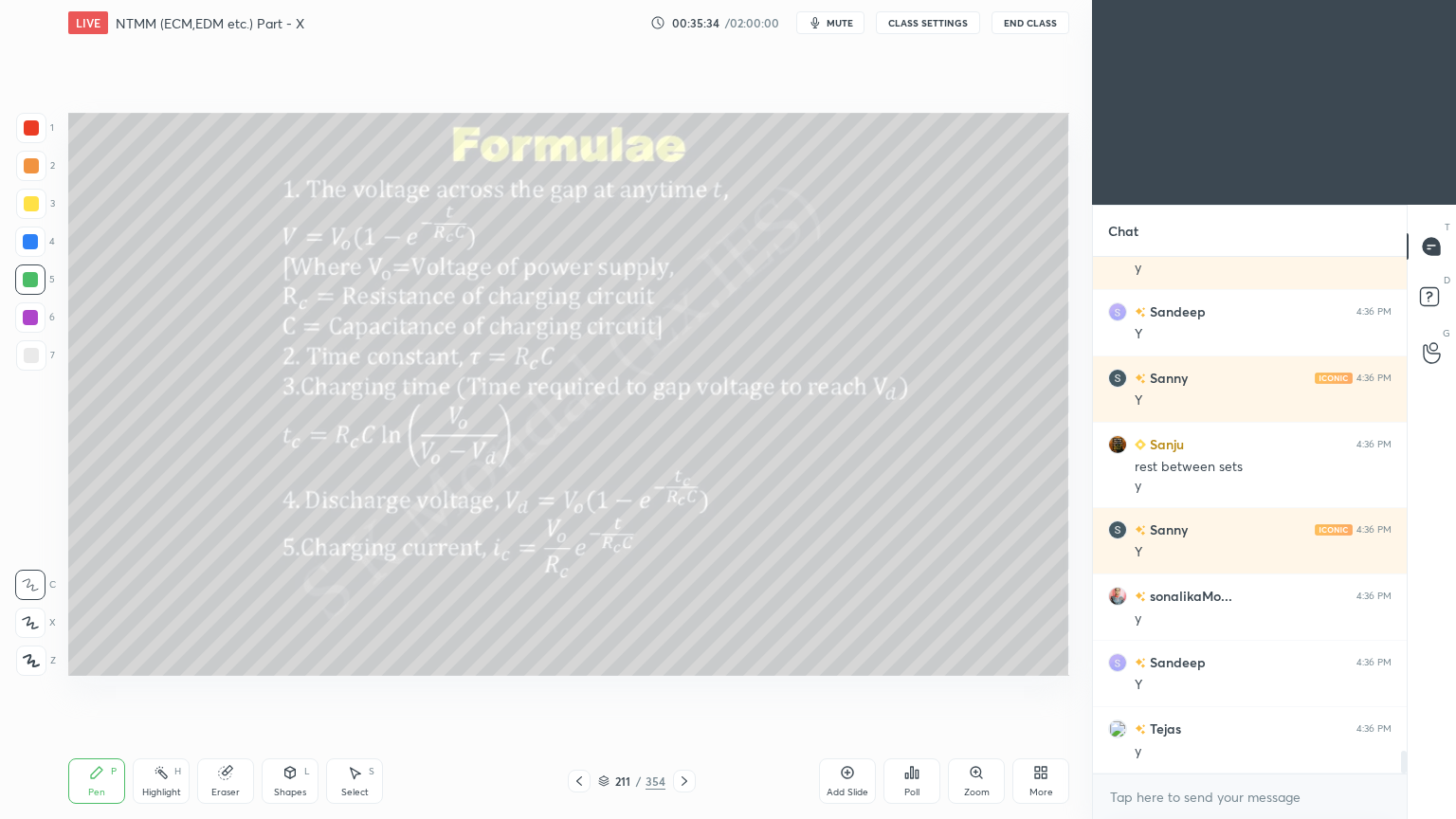 scroll, scrollTop: 11174, scrollLeft: 0, axis: vertical 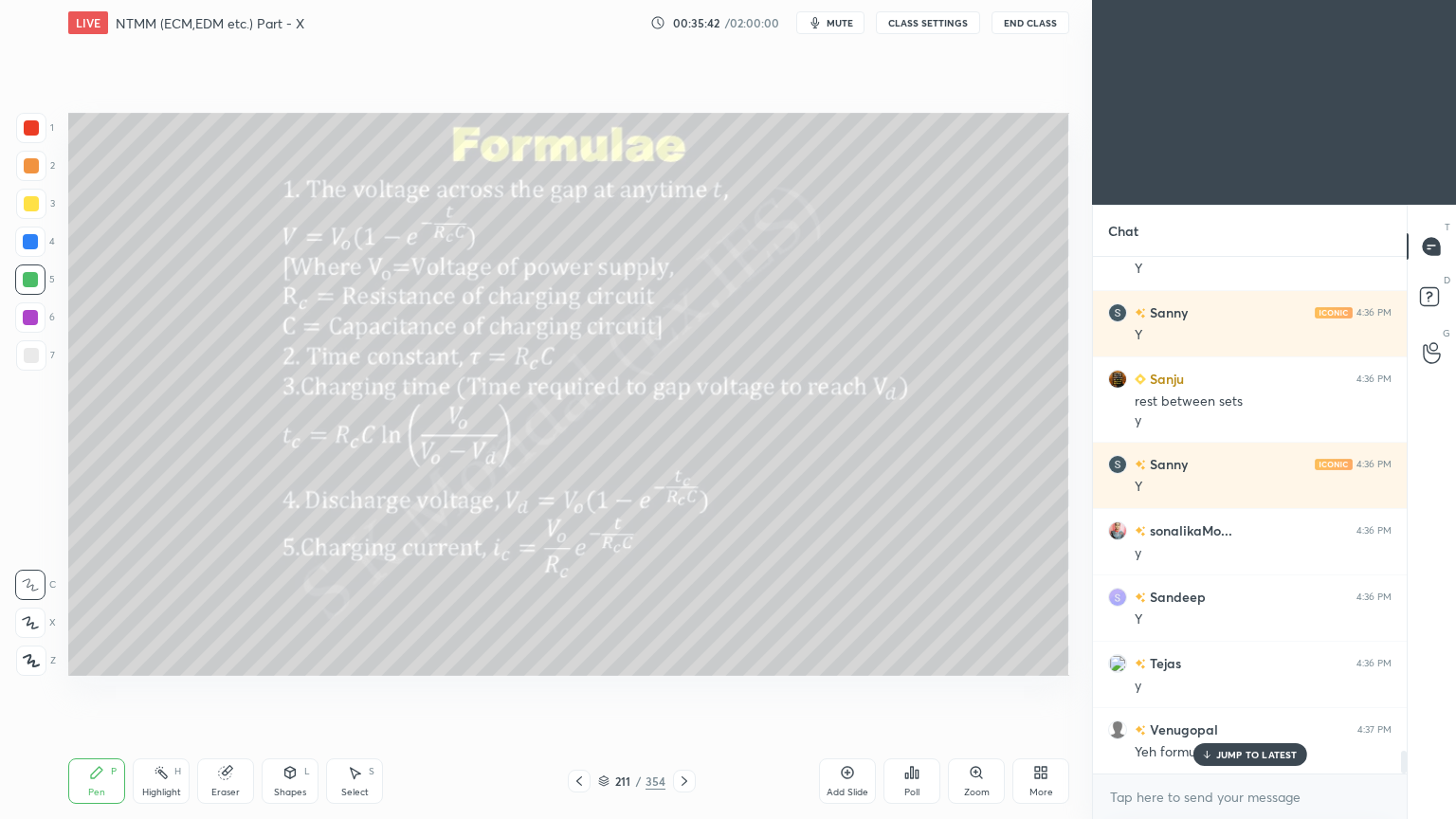 drag, startPoint x: 1221, startPoint y: 763, endPoint x: 986, endPoint y: 700, distance: 243.29817 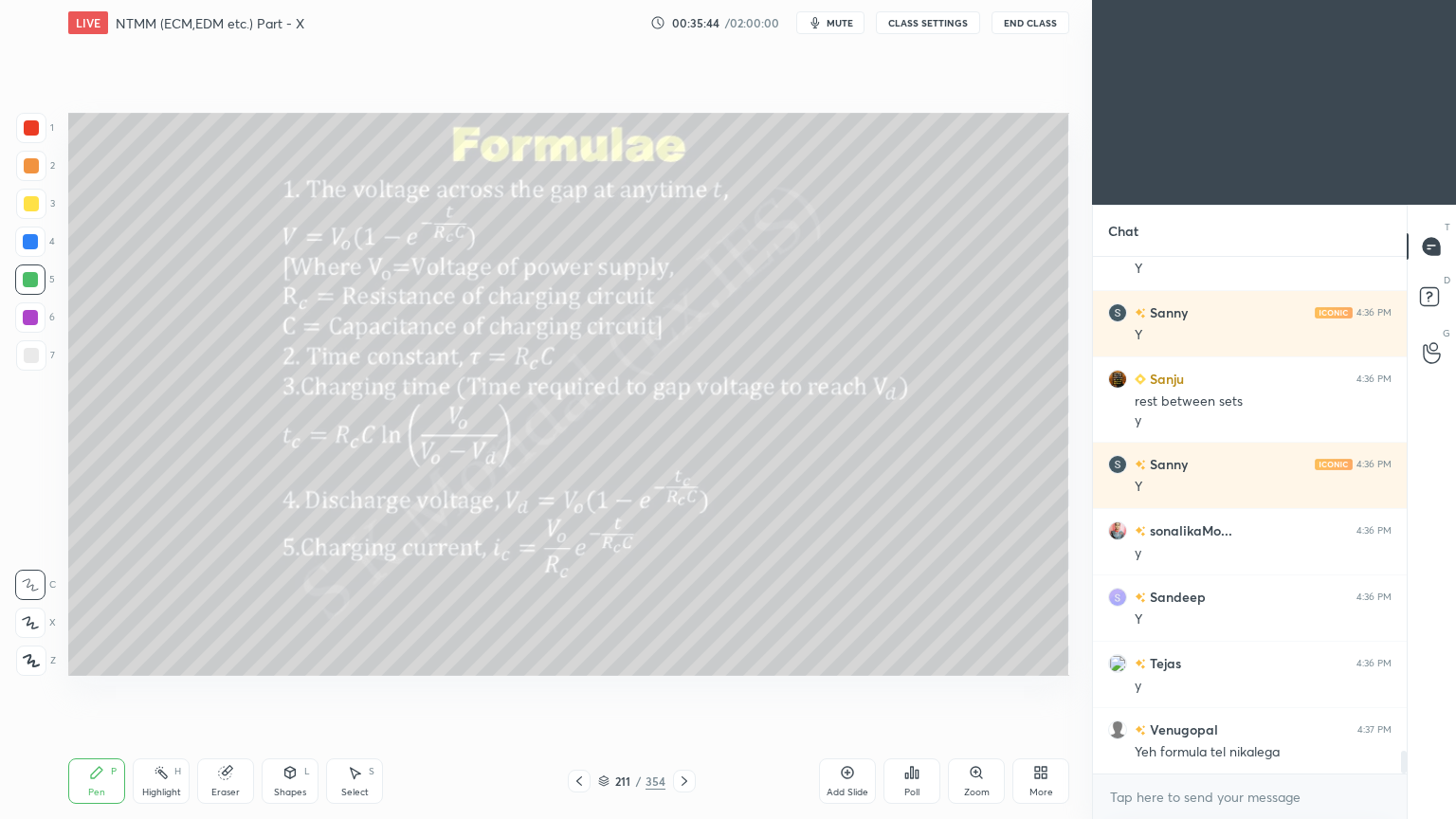 drag, startPoint x: 353, startPoint y: 773, endPoint x: 362, endPoint y: 703, distance: 70.5762 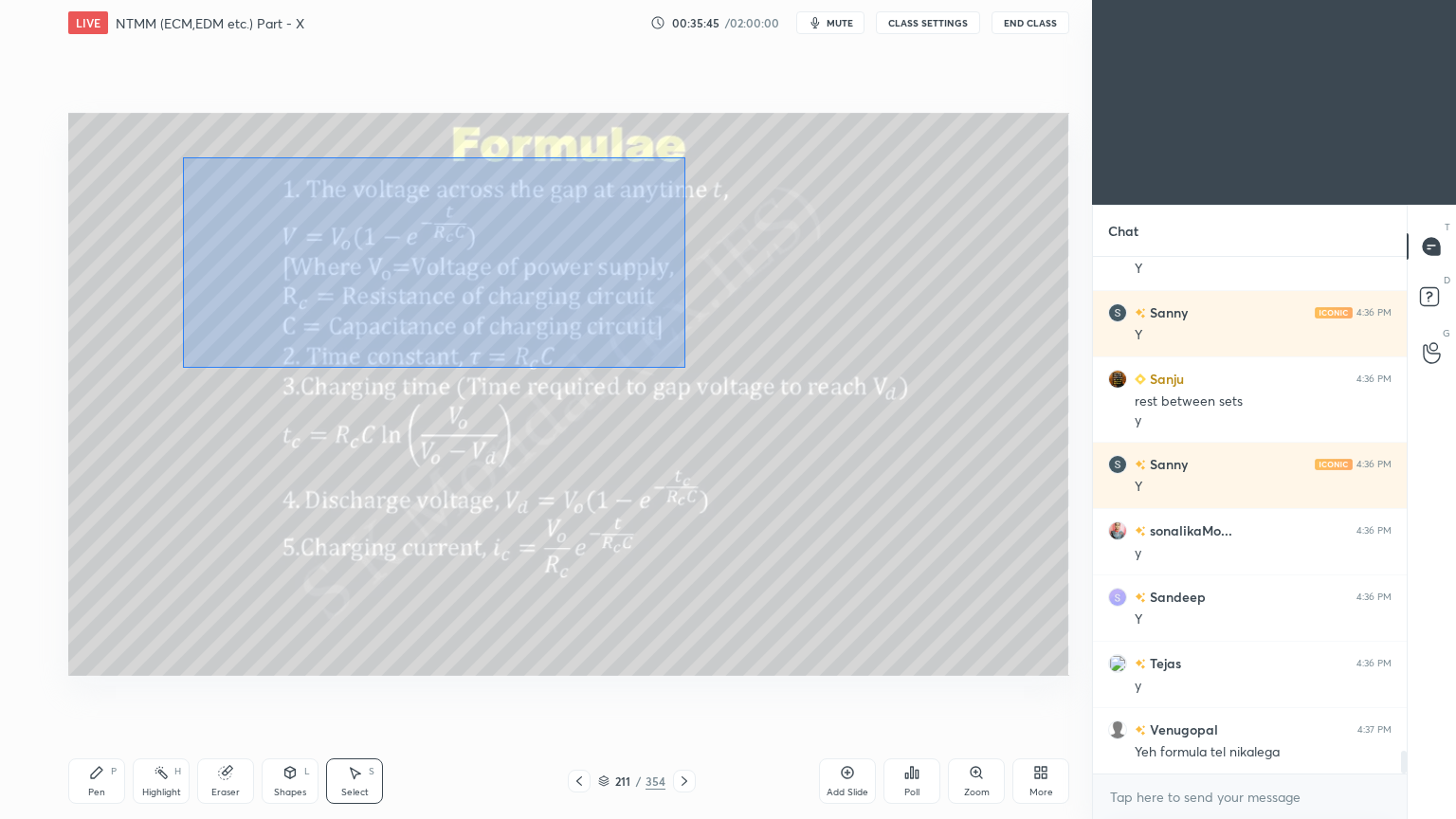 drag, startPoint x: 184, startPoint y: 155, endPoint x: 685, endPoint y: 368, distance: 544.39875 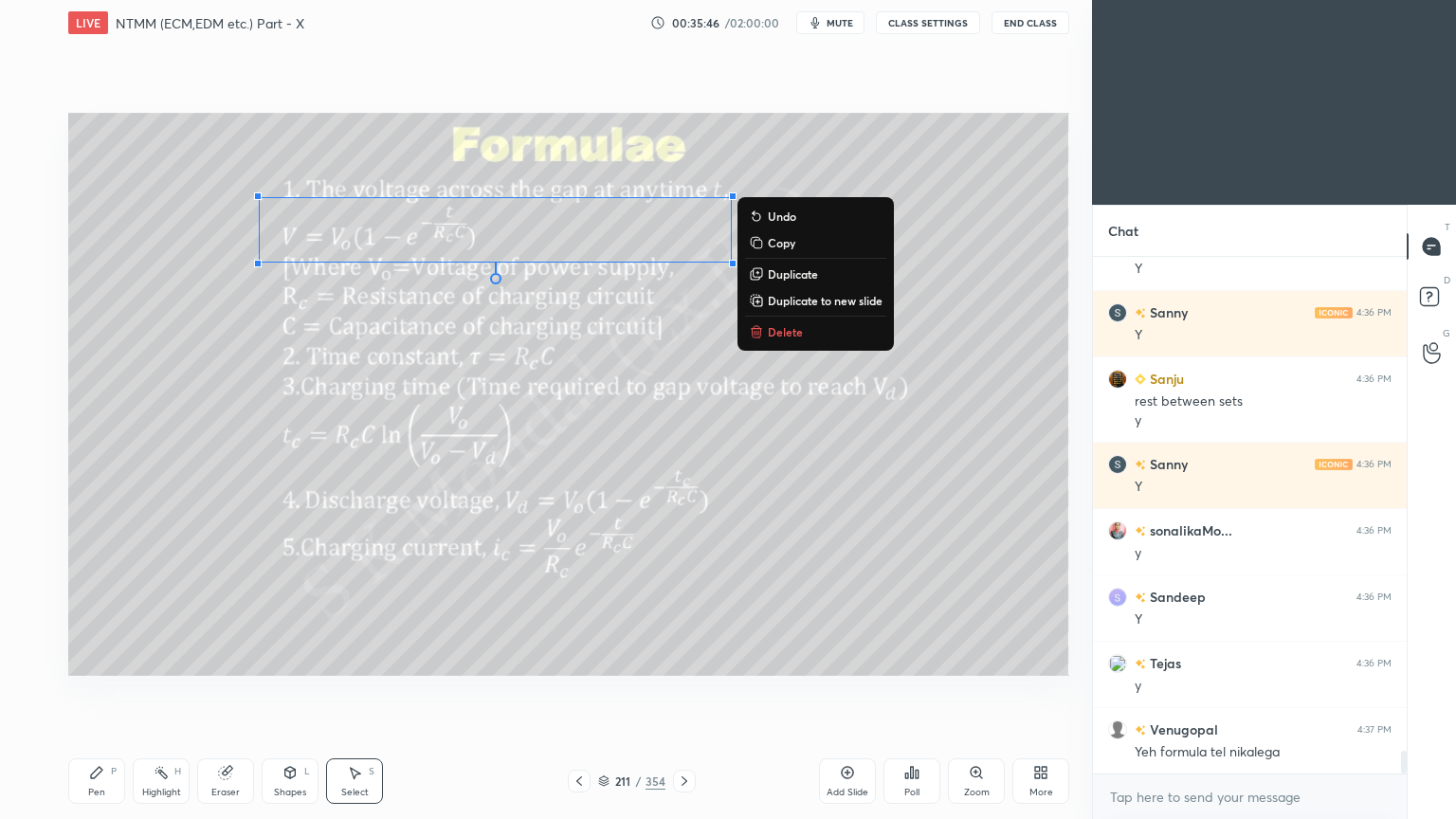 click on "Delete" at bounding box center (785, 332) 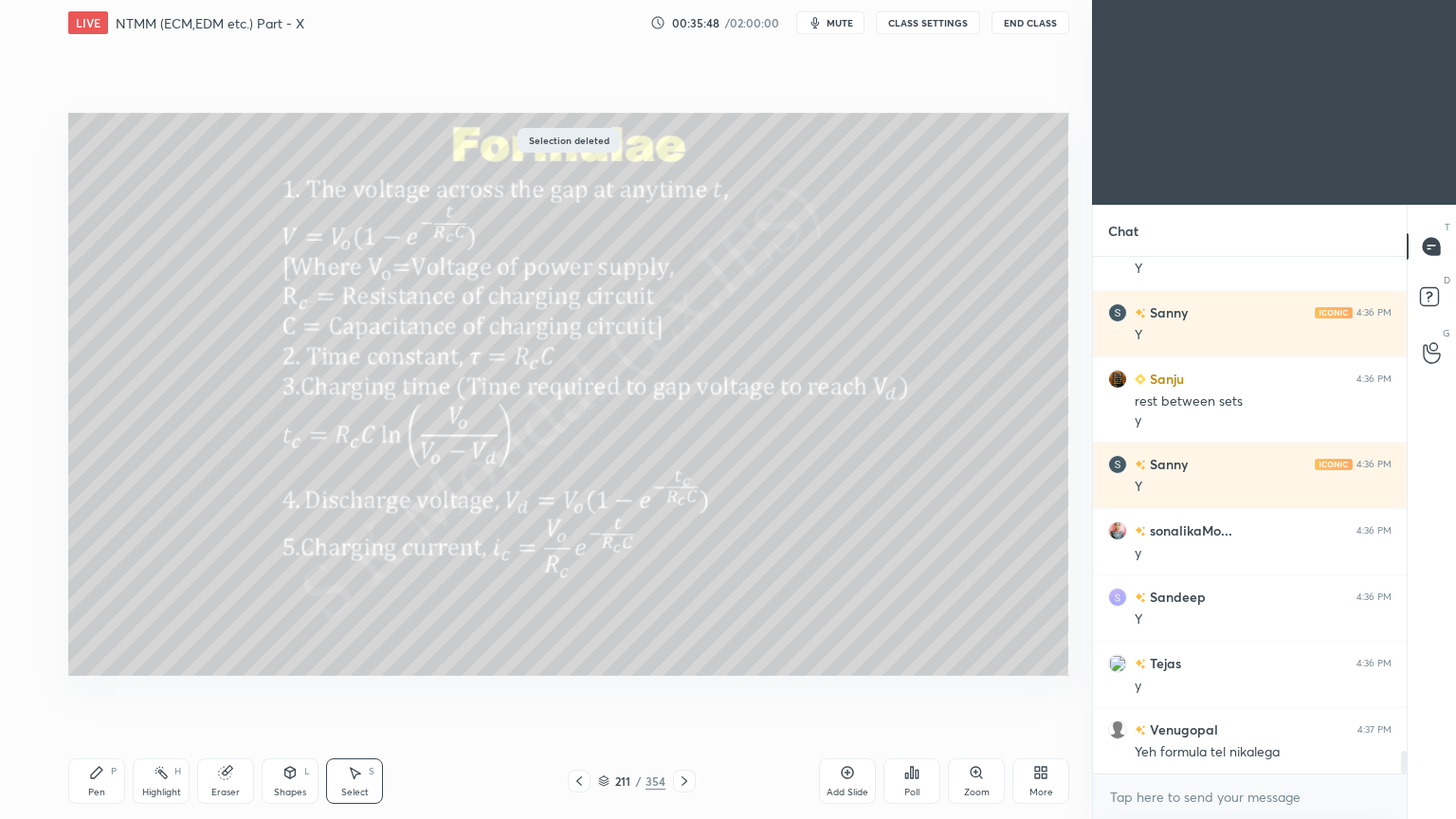 click on "Pen P" at bounding box center [97, 781] 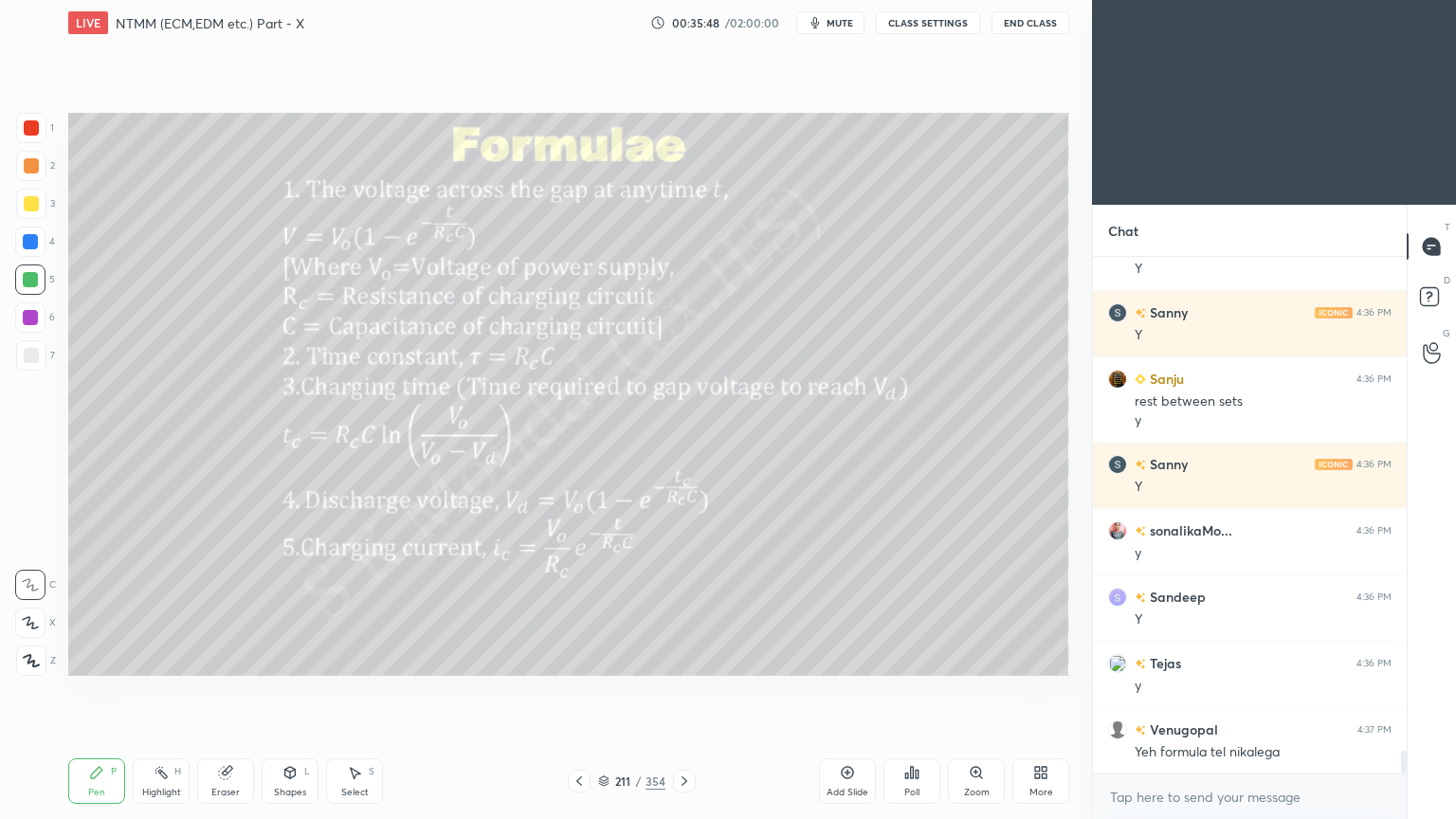 click on "Pen" at bounding box center [97, 792] 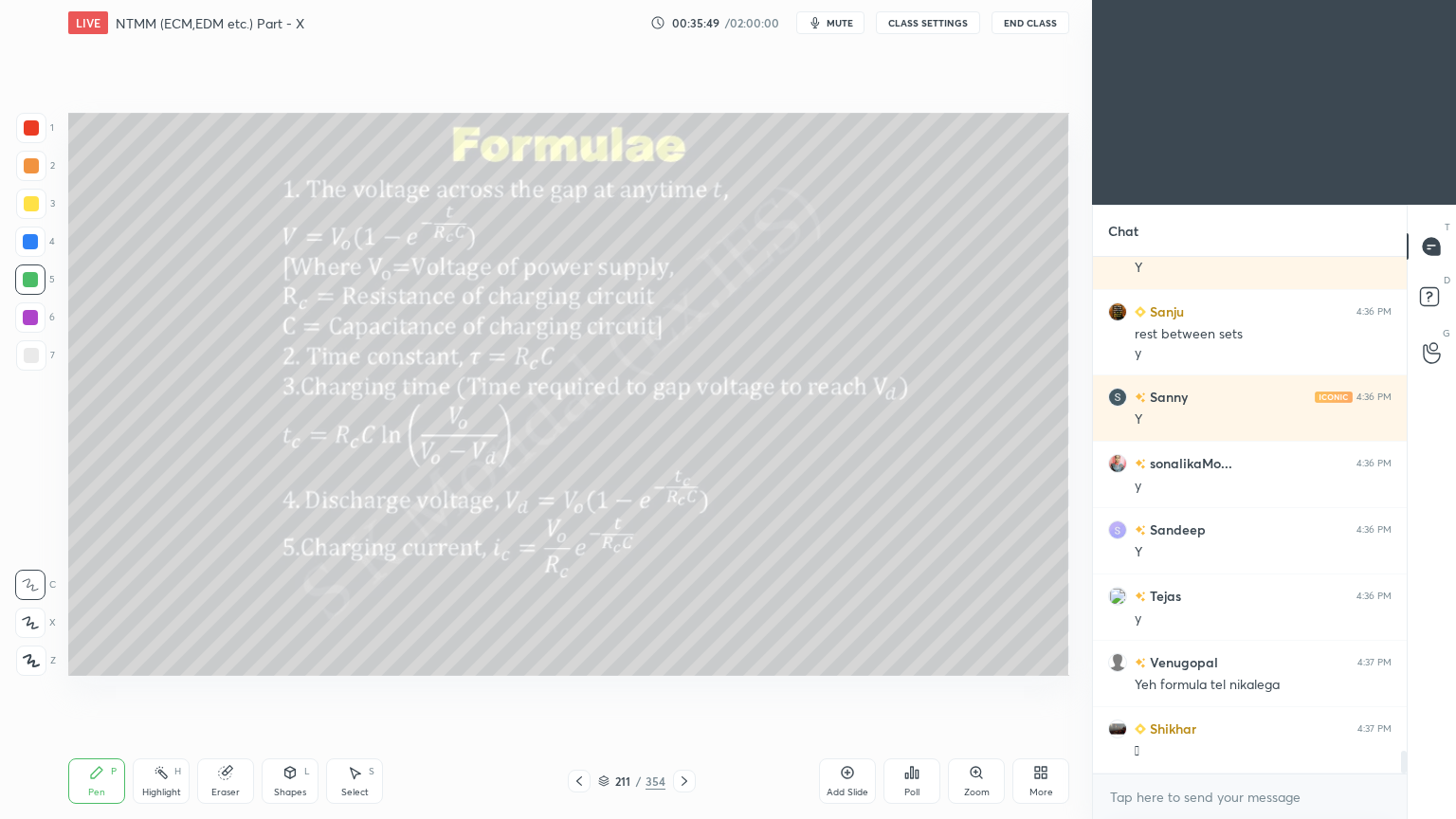 scroll, scrollTop: 11307, scrollLeft: 0, axis: vertical 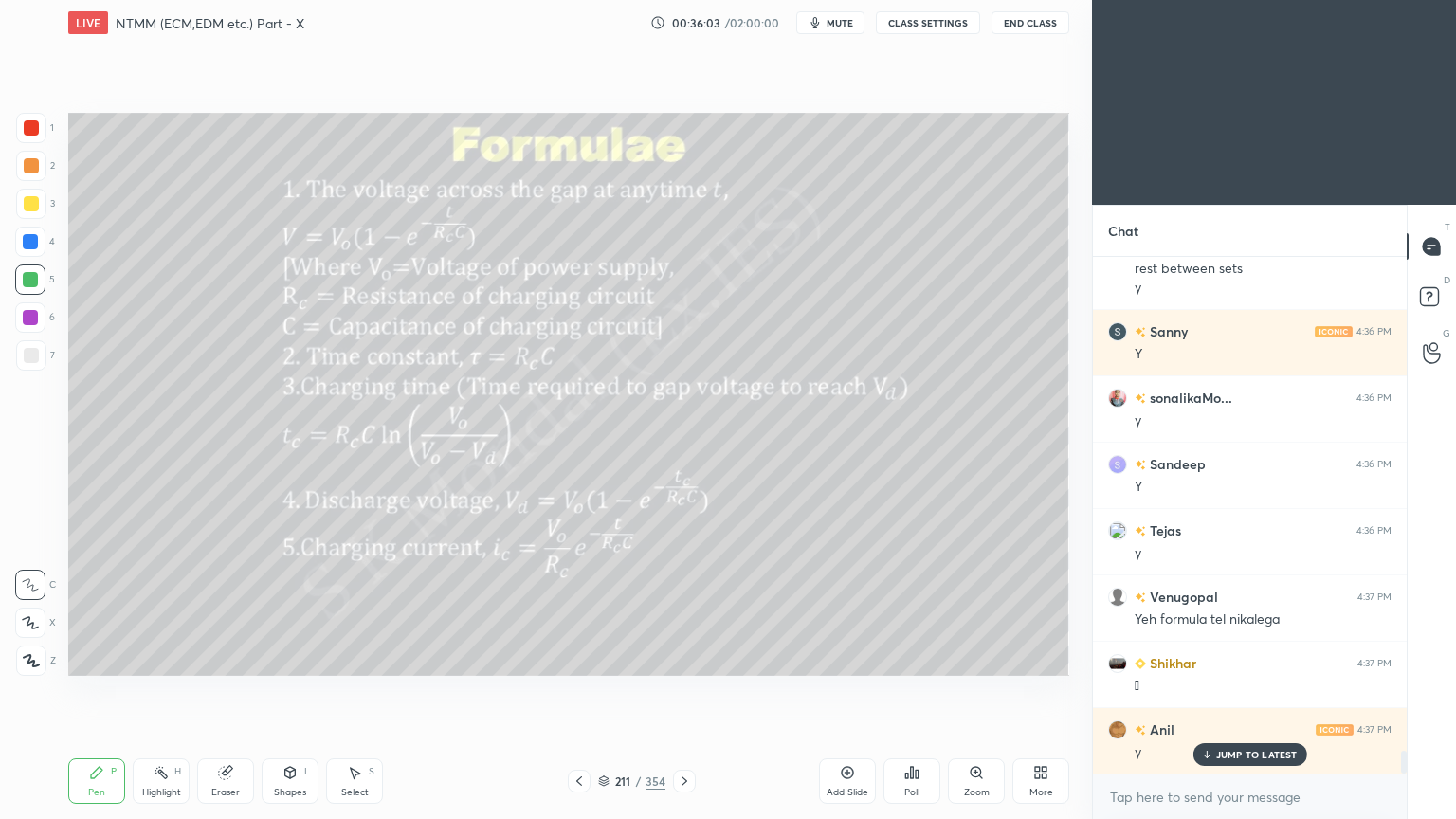 click on "JUMP TO LATEST" at bounding box center [1257, 755] 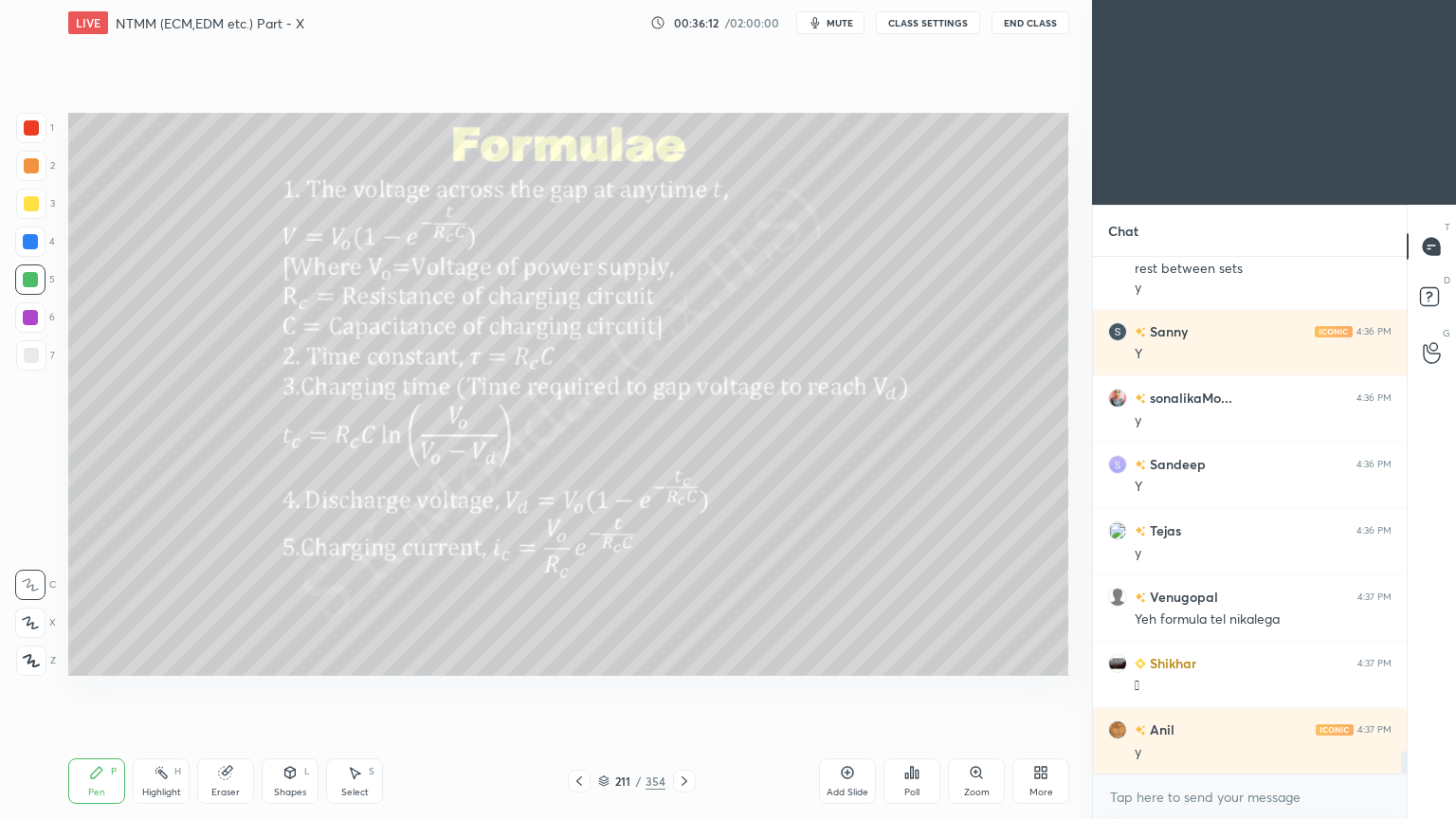 click 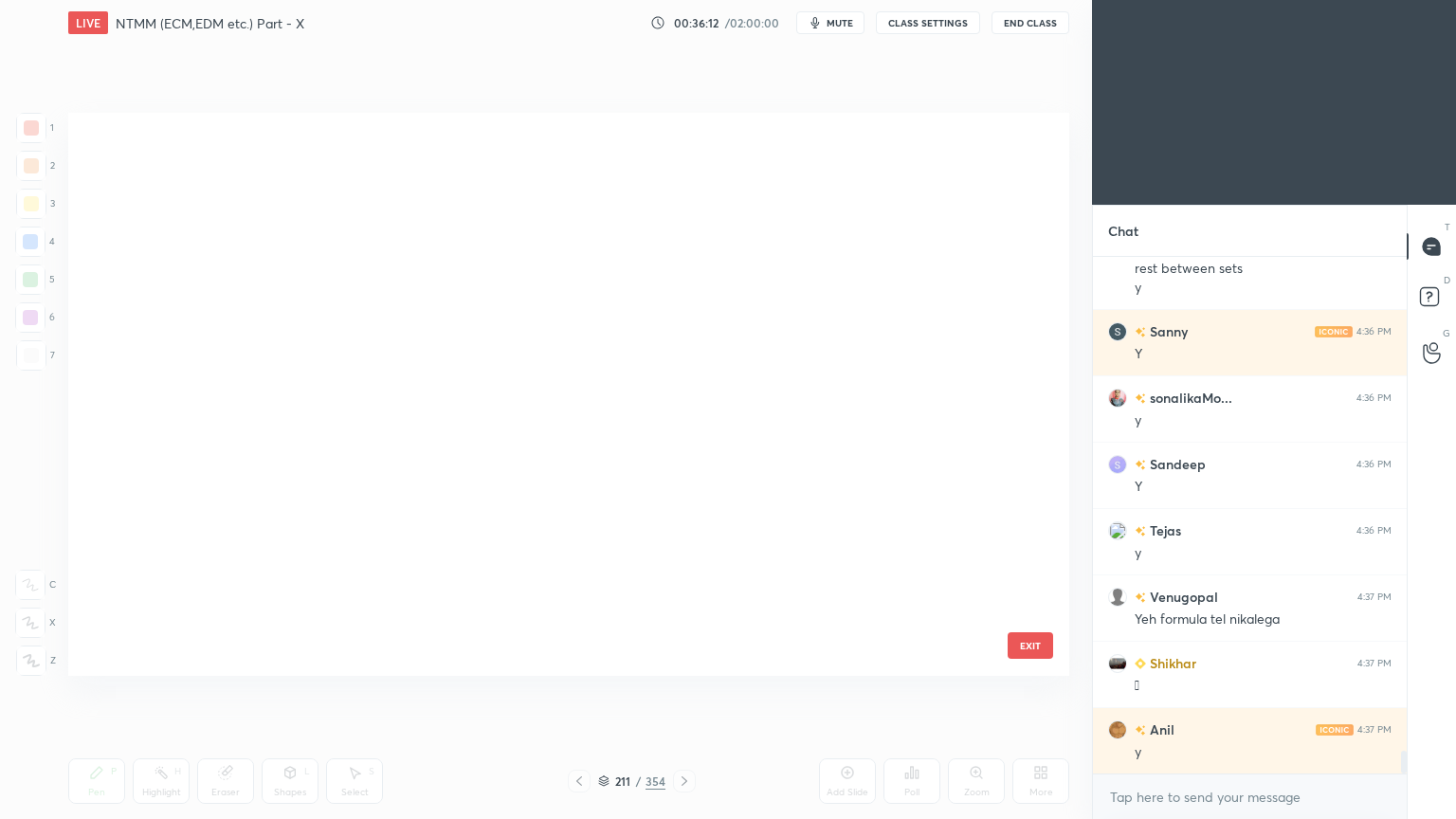 scroll, scrollTop: 557, scrollLeft: 992, axis: both 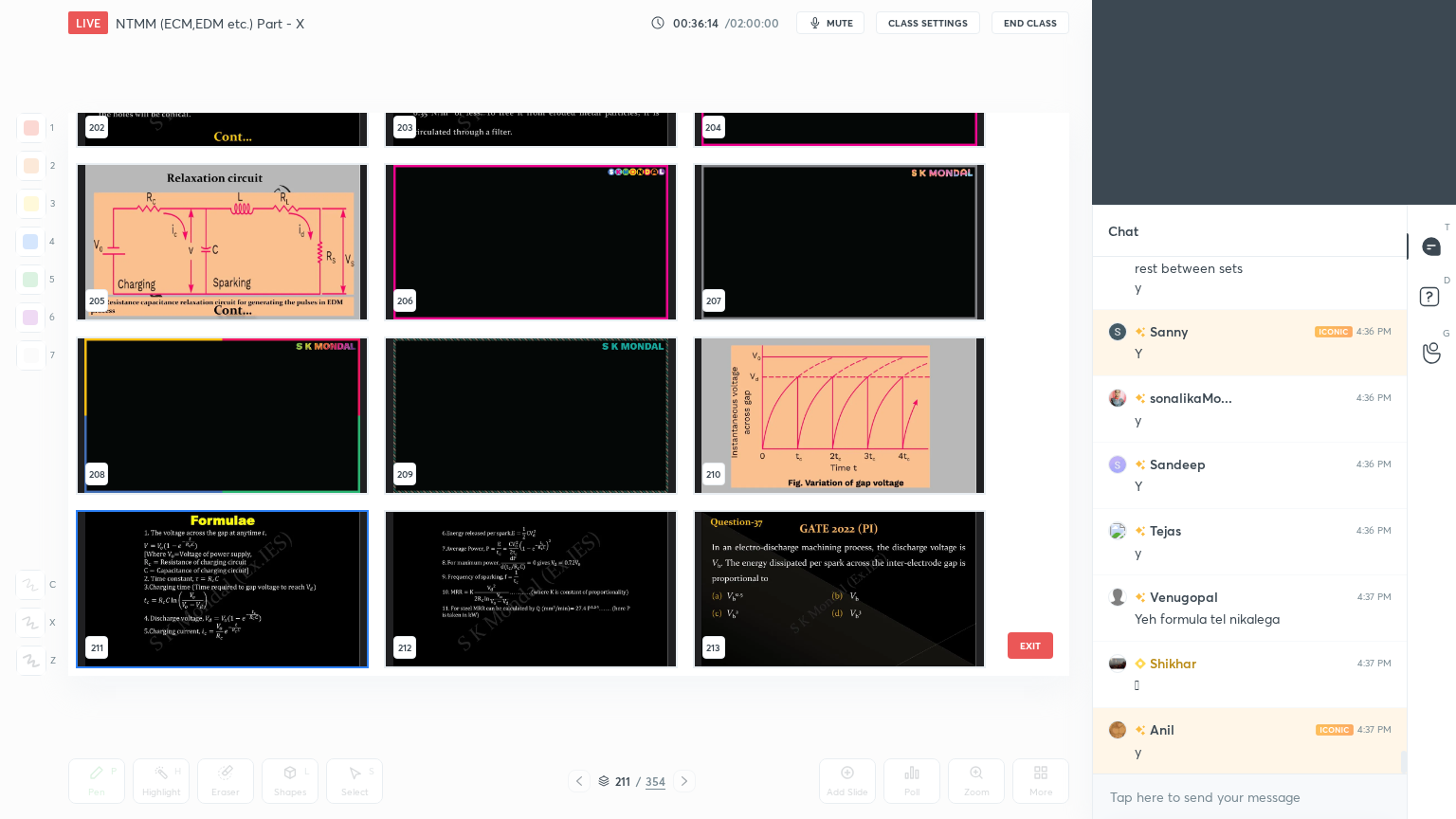 click at bounding box center (222, 589) 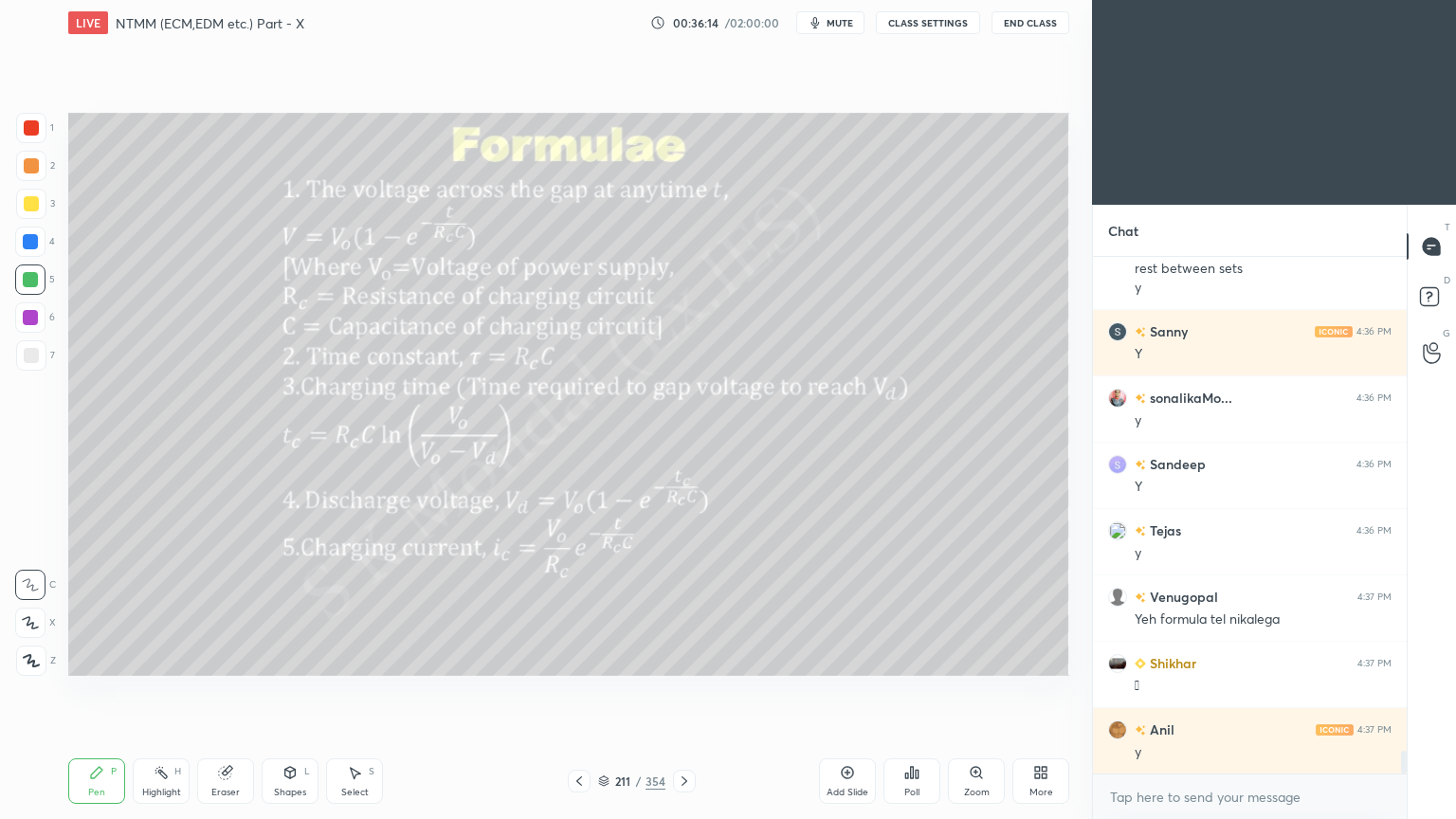 scroll, scrollTop: 0, scrollLeft: 0, axis: both 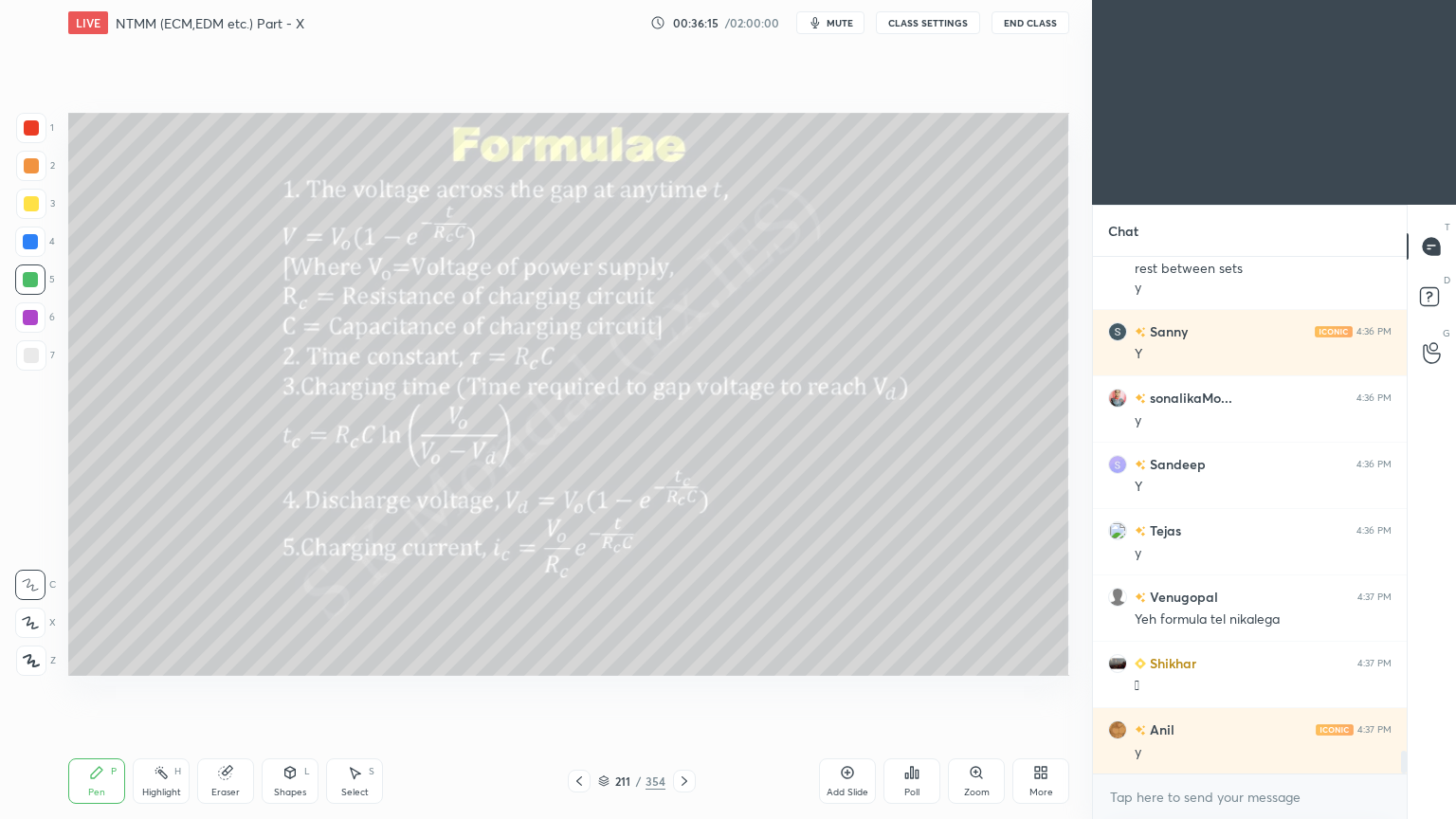 click on "Highlight H" at bounding box center [161, 781] 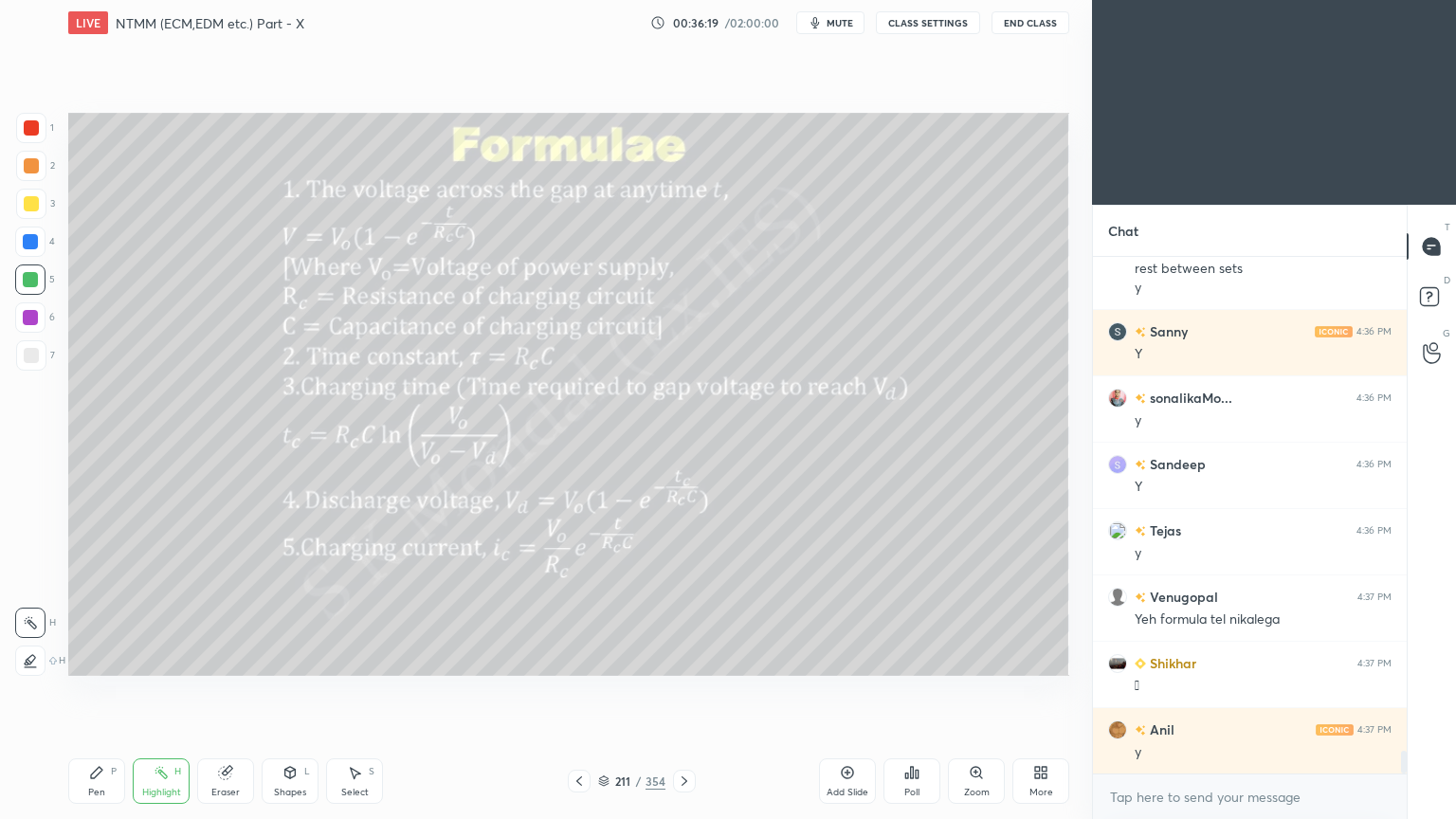 click 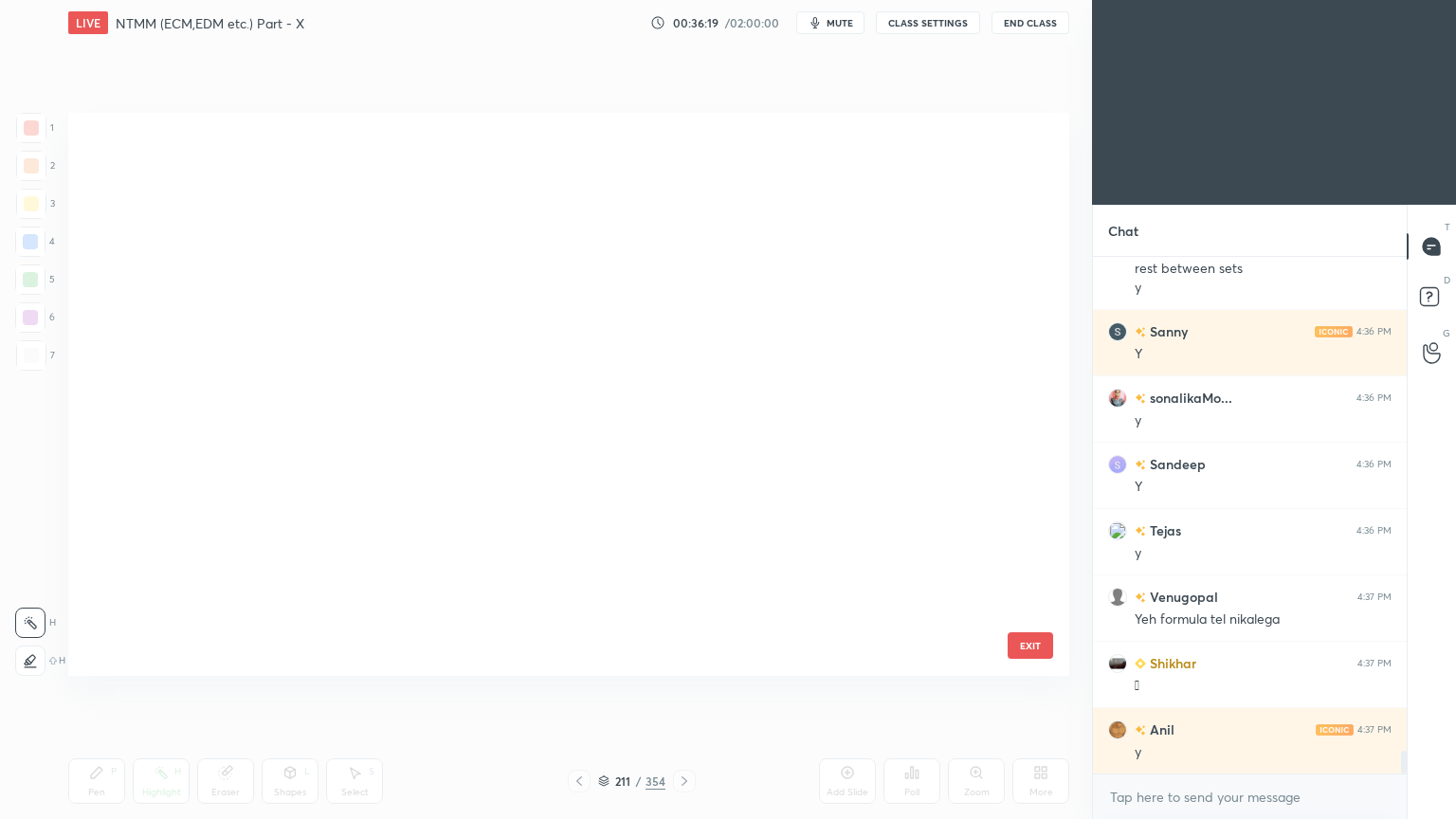 scroll, scrollTop: 11753, scrollLeft: 0, axis: vertical 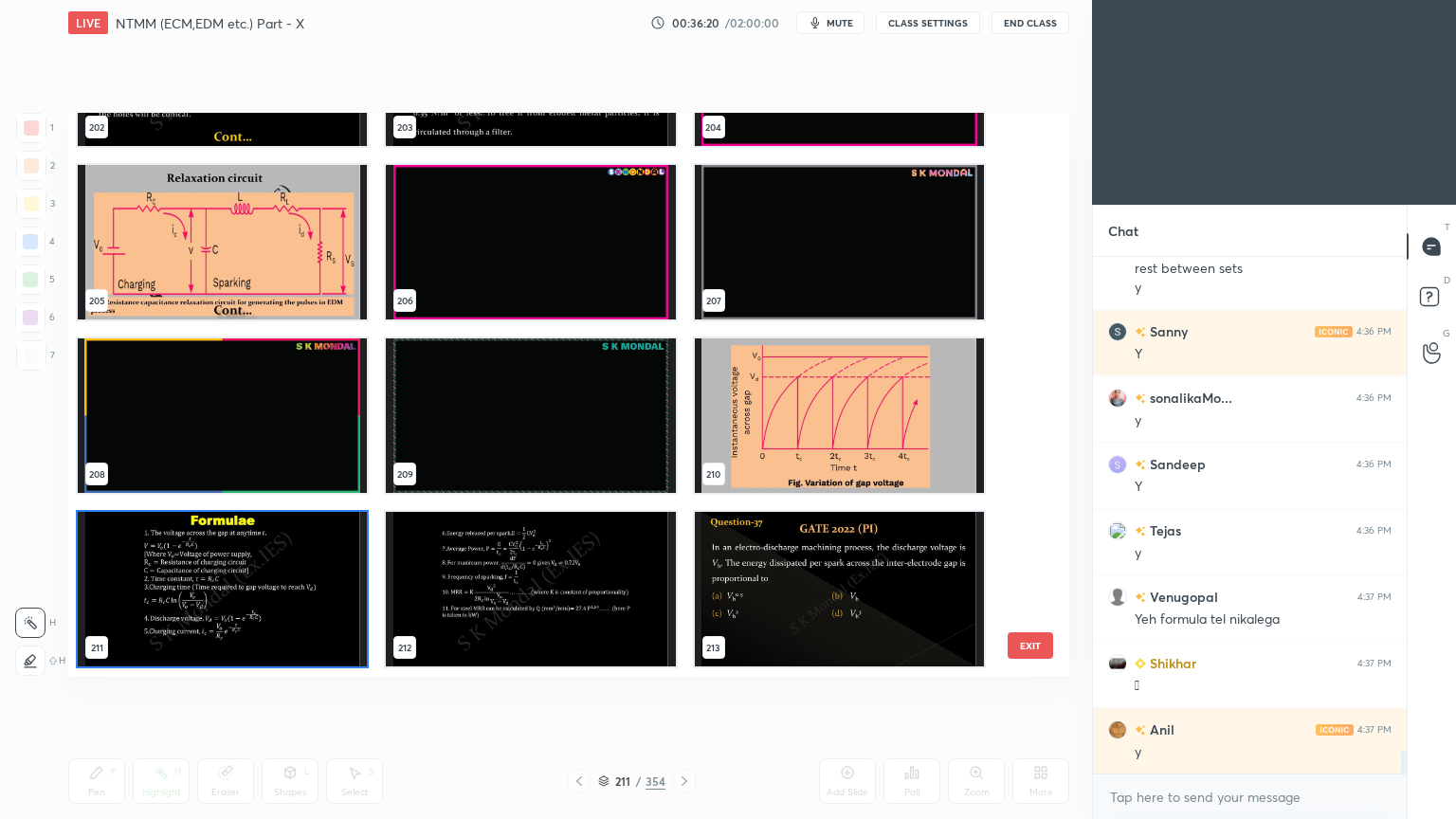 click at bounding box center [222, 242] 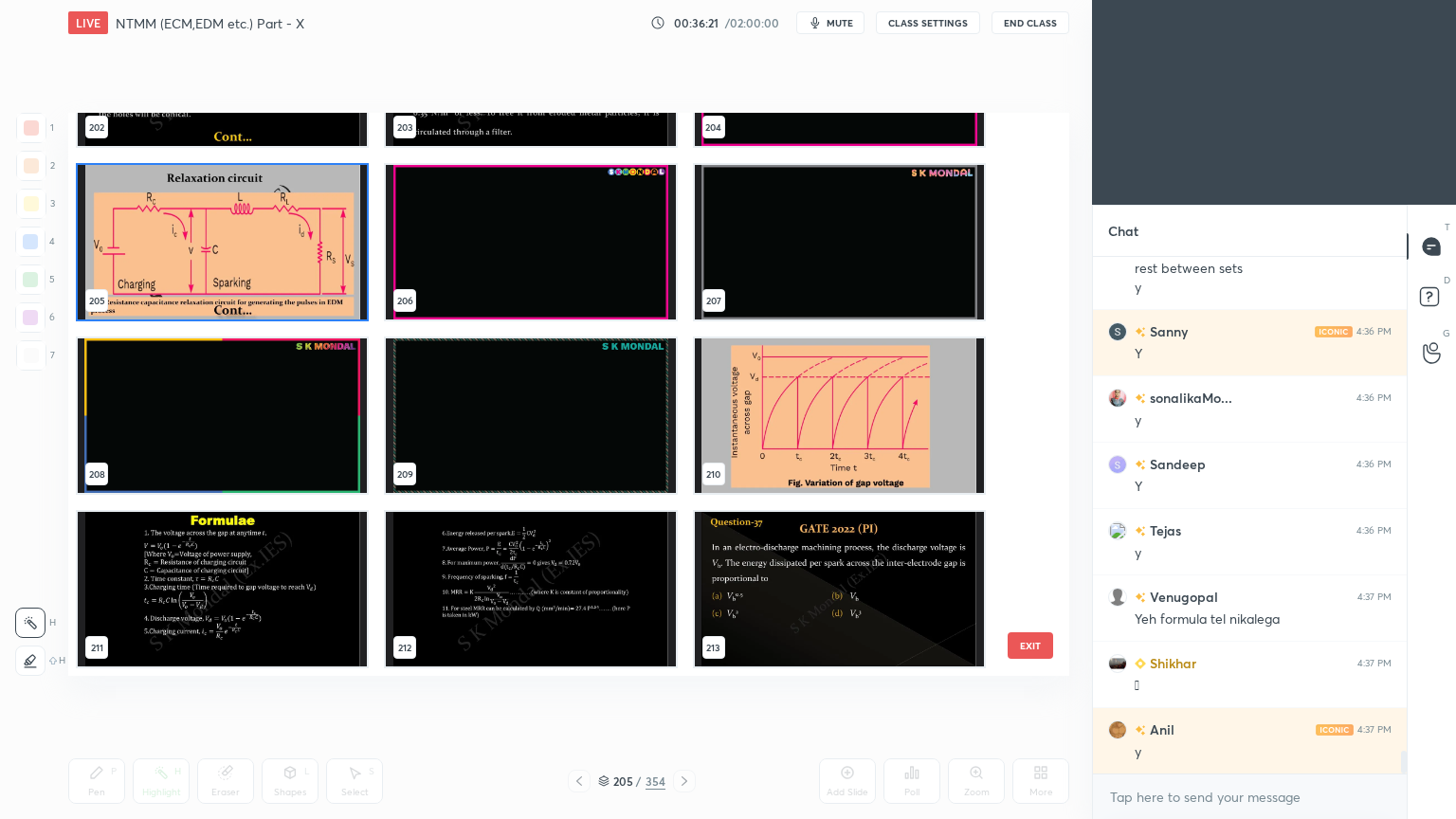 click at bounding box center (222, 242) 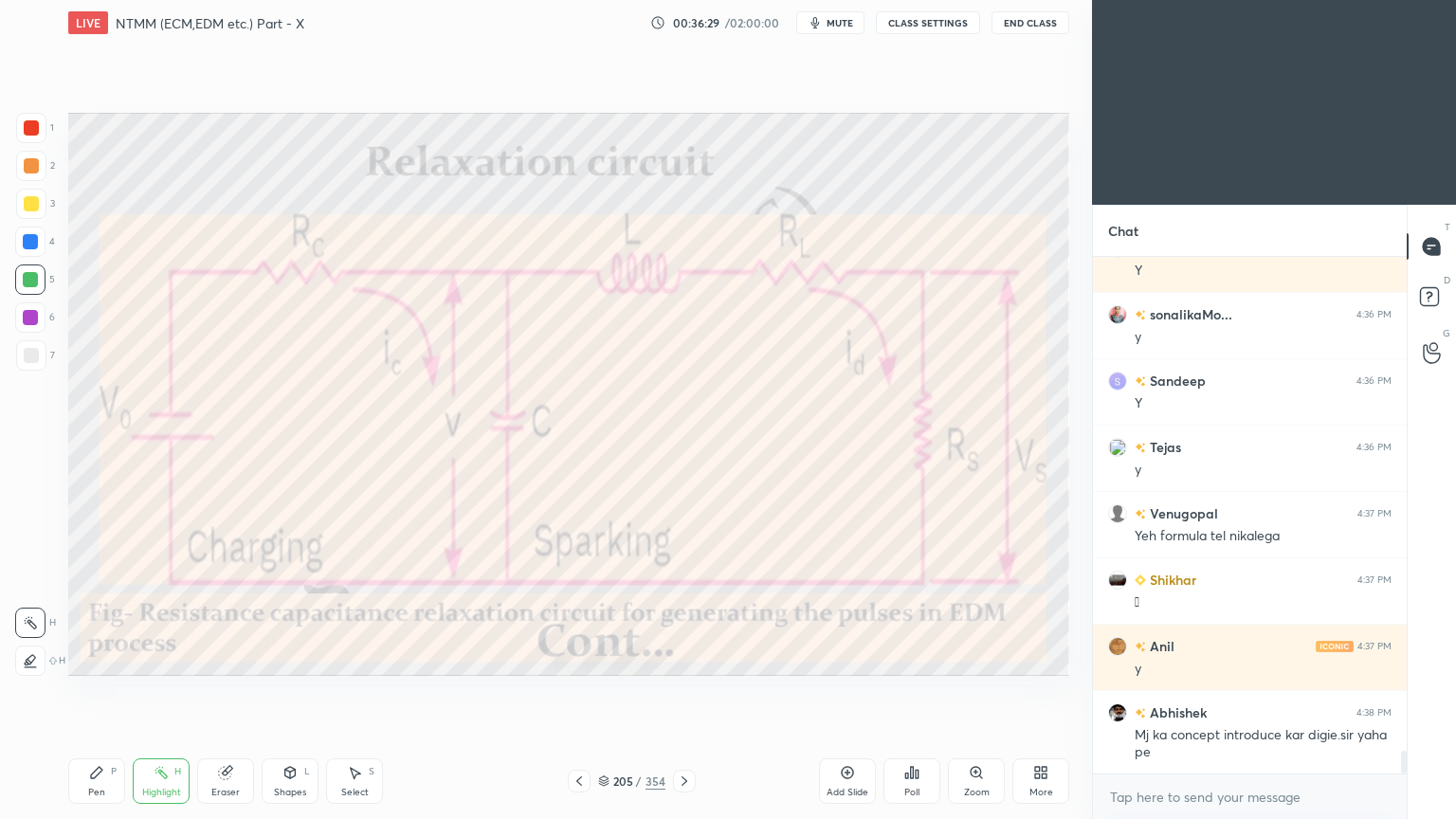 scroll, scrollTop: 11457, scrollLeft: 0, axis: vertical 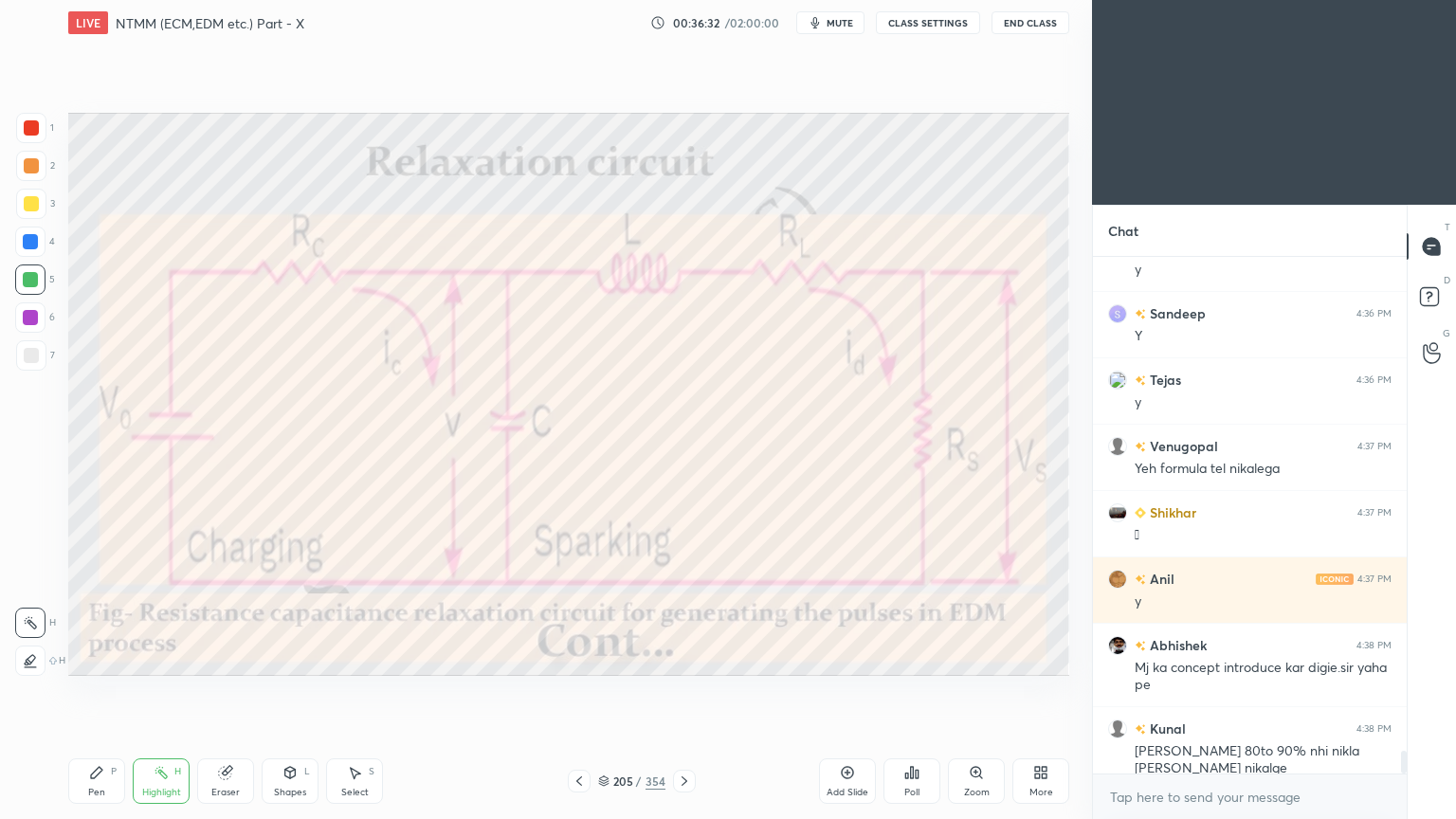 click at bounding box center (684, 781) 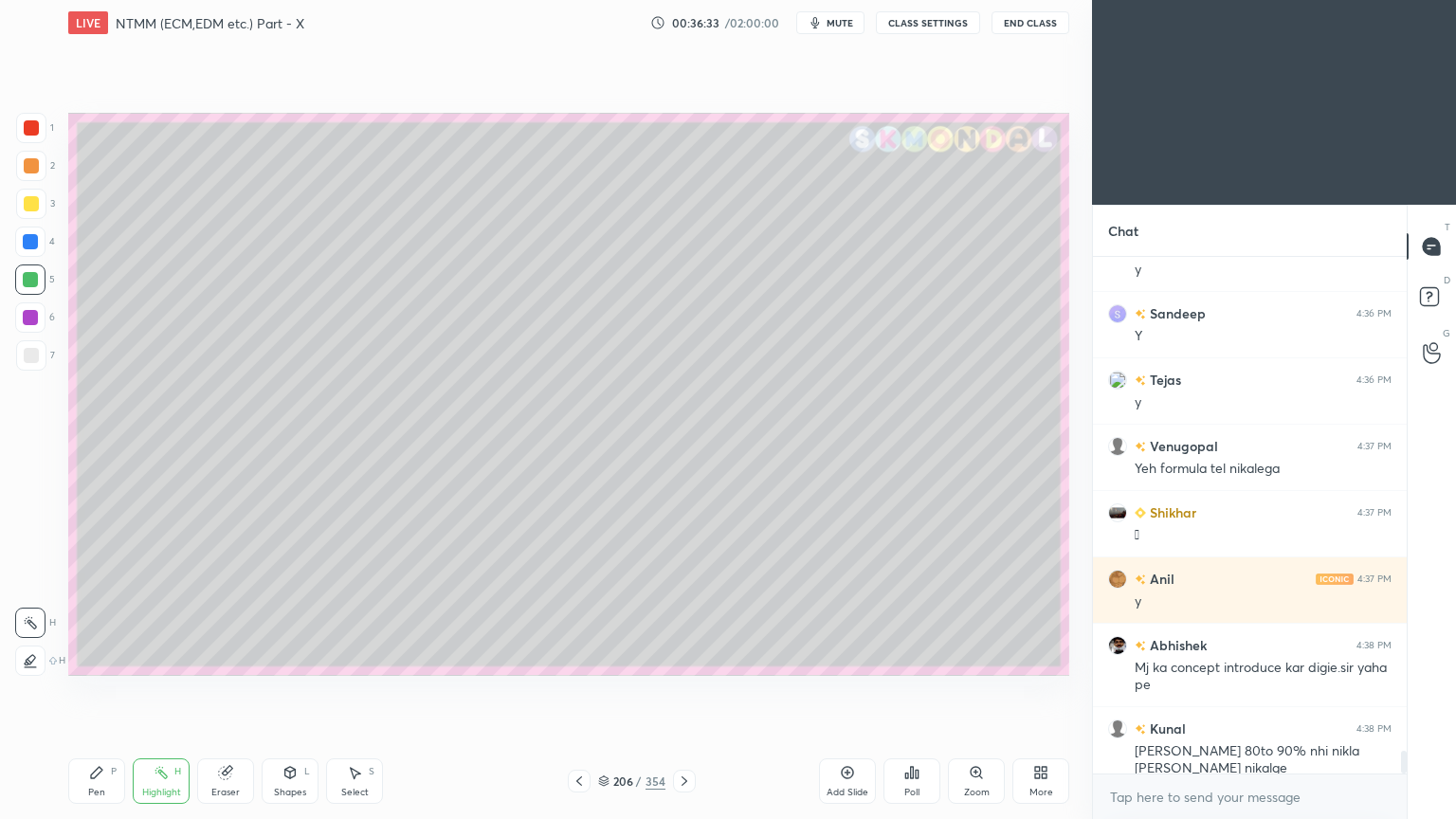 click at bounding box center [684, 781] 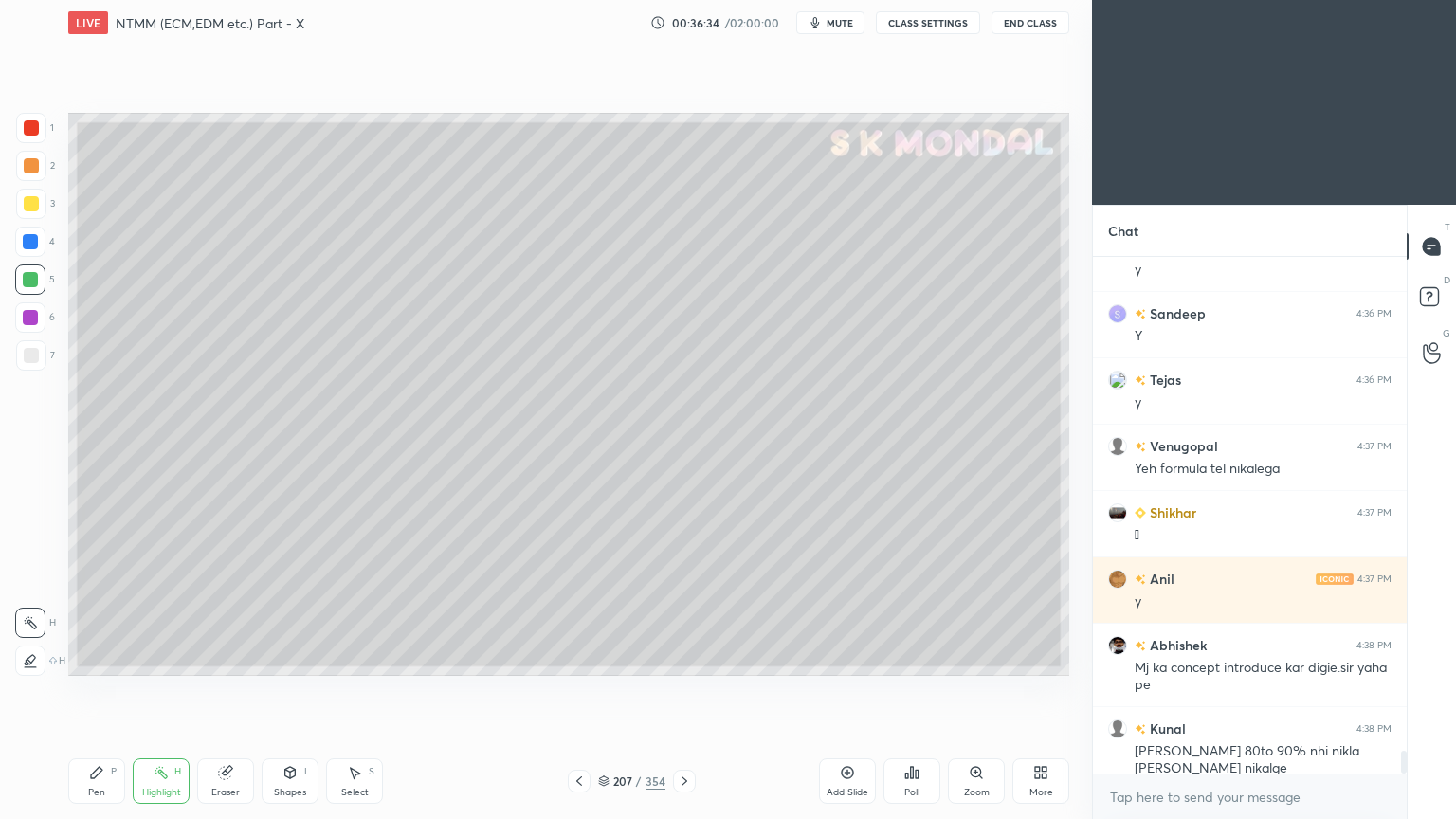 click at bounding box center (684, 781) 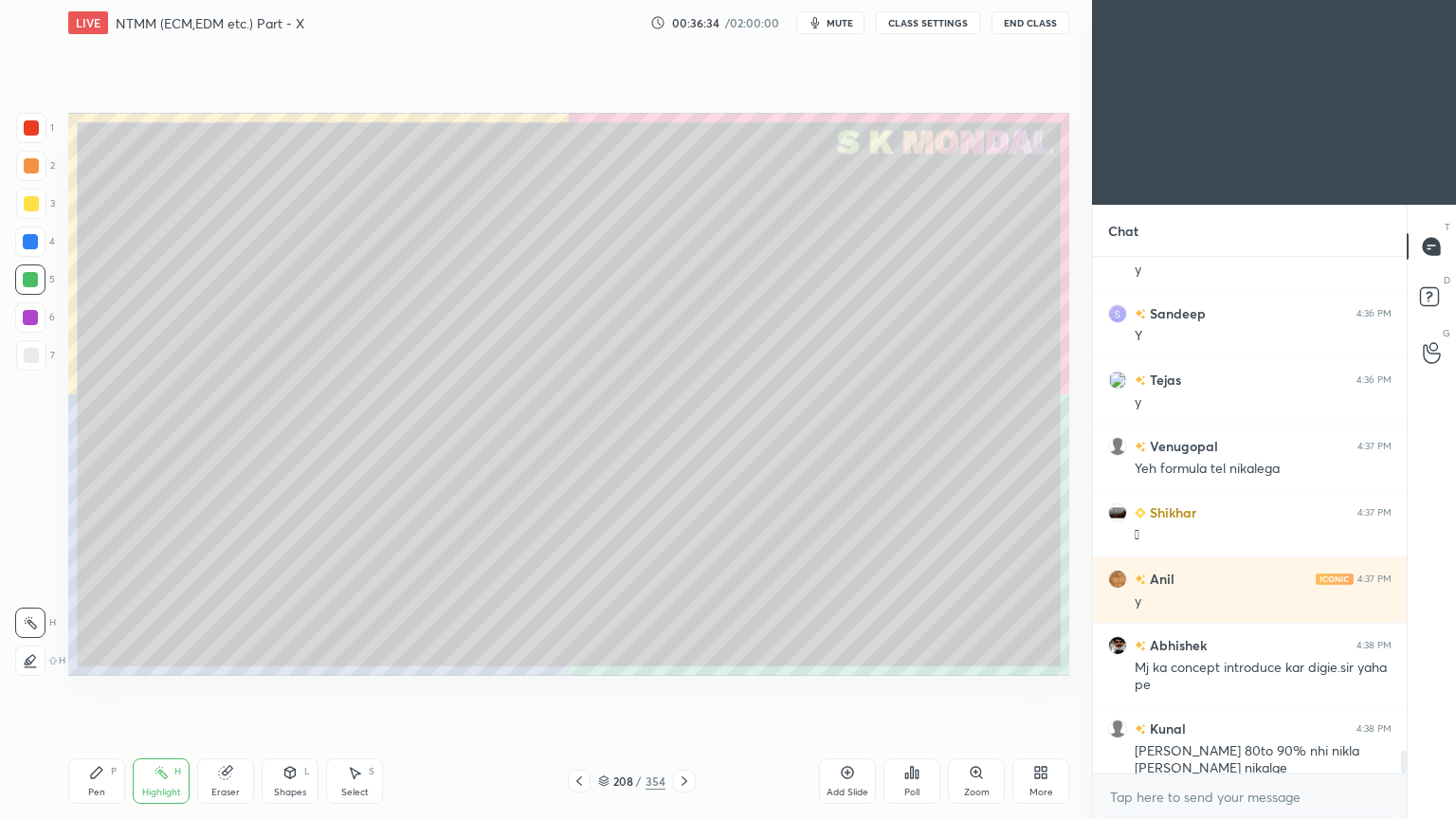 click at bounding box center [684, 781] 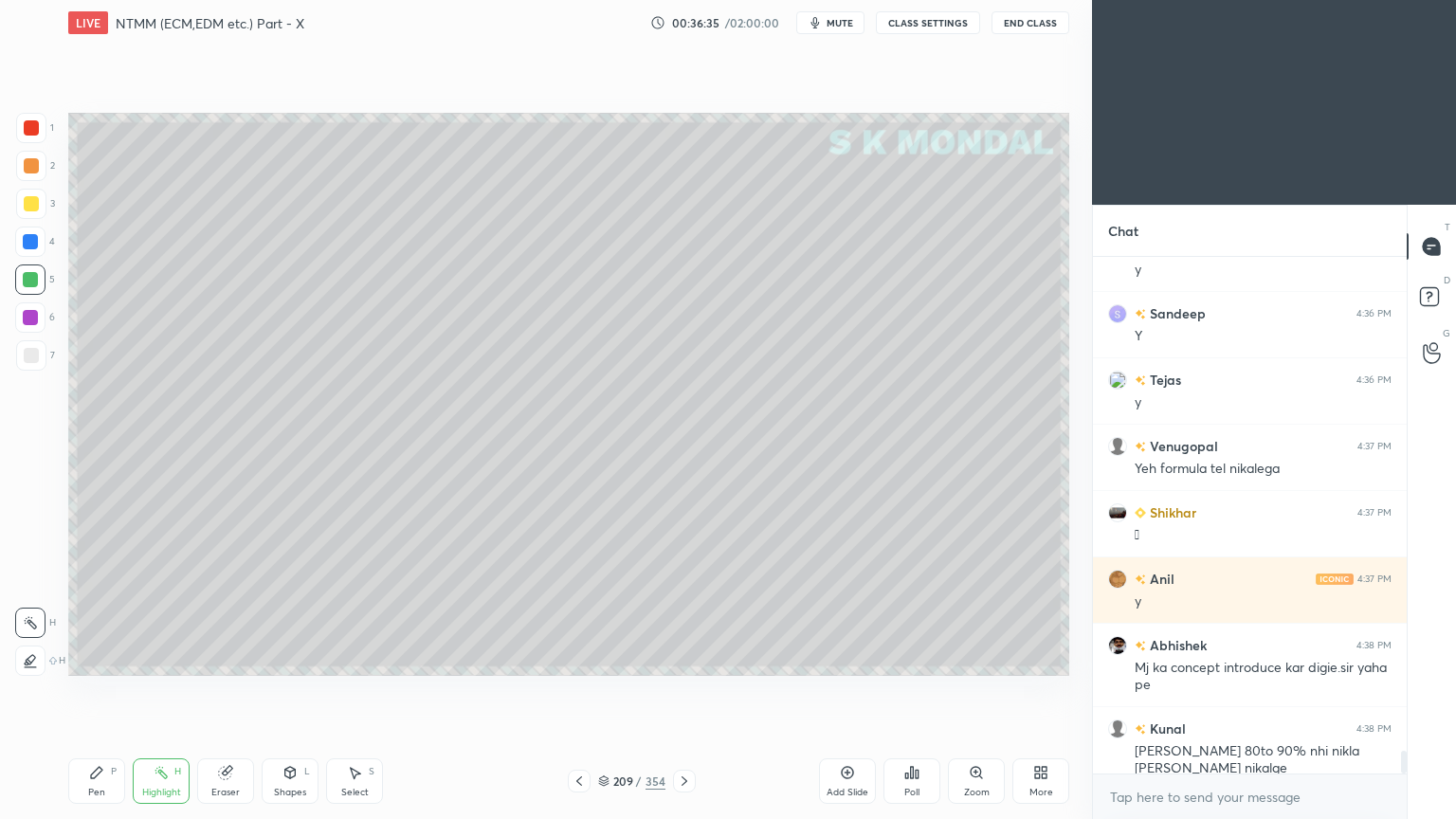 click at bounding box center [684, 781] 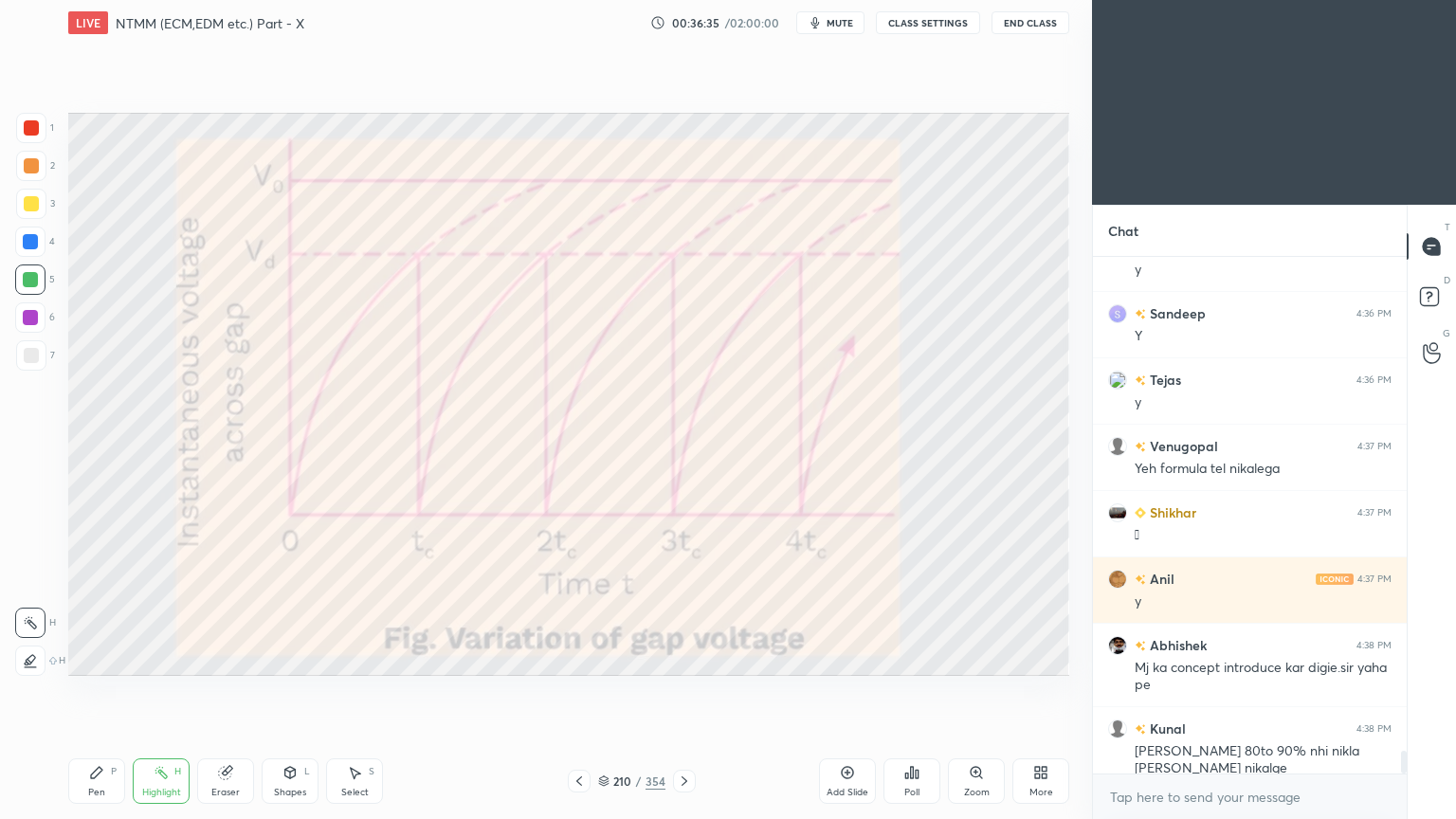 click at bounding box center (684, 781) 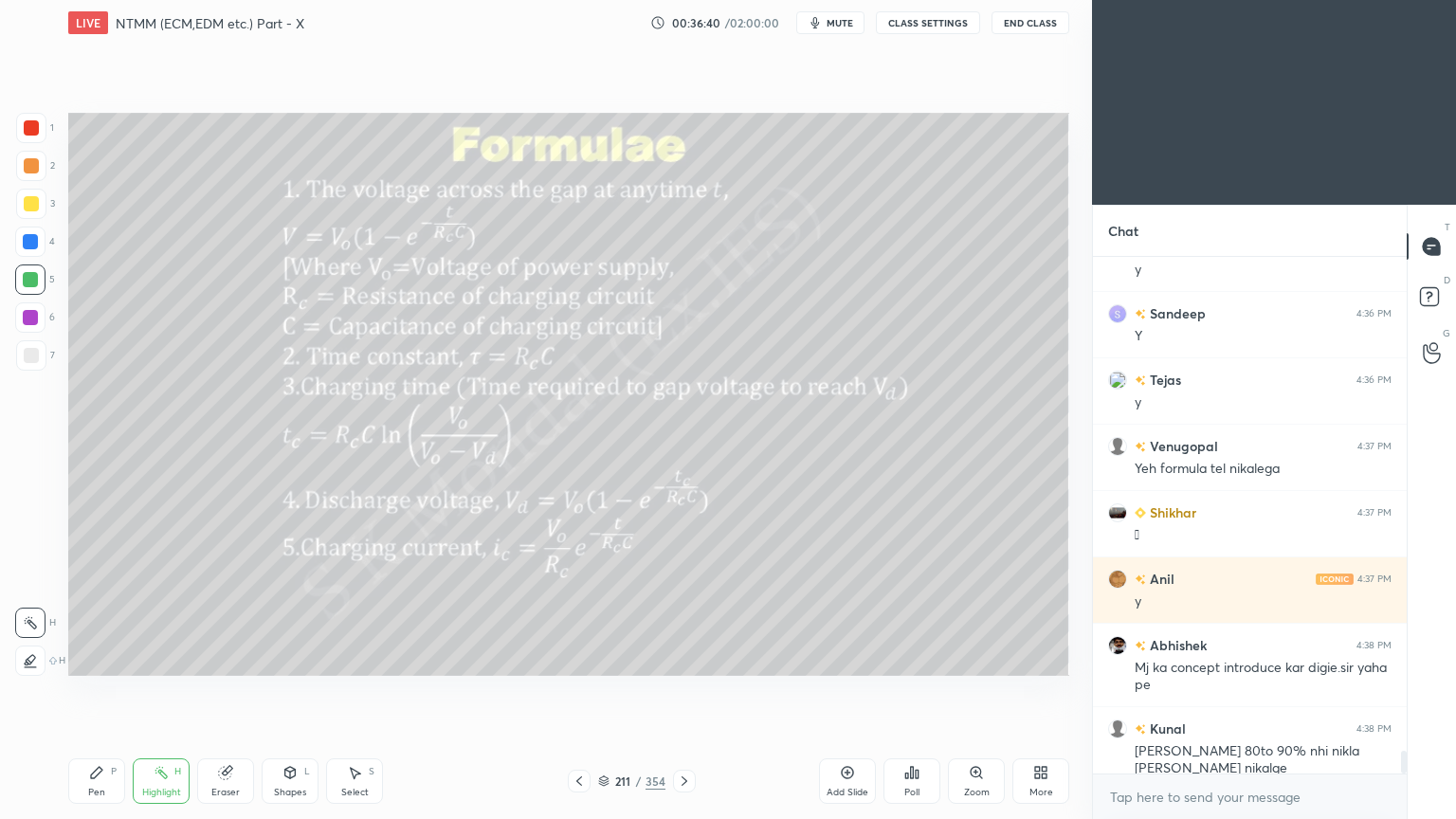click on "Highlight H" at bounding box center (161, 781) 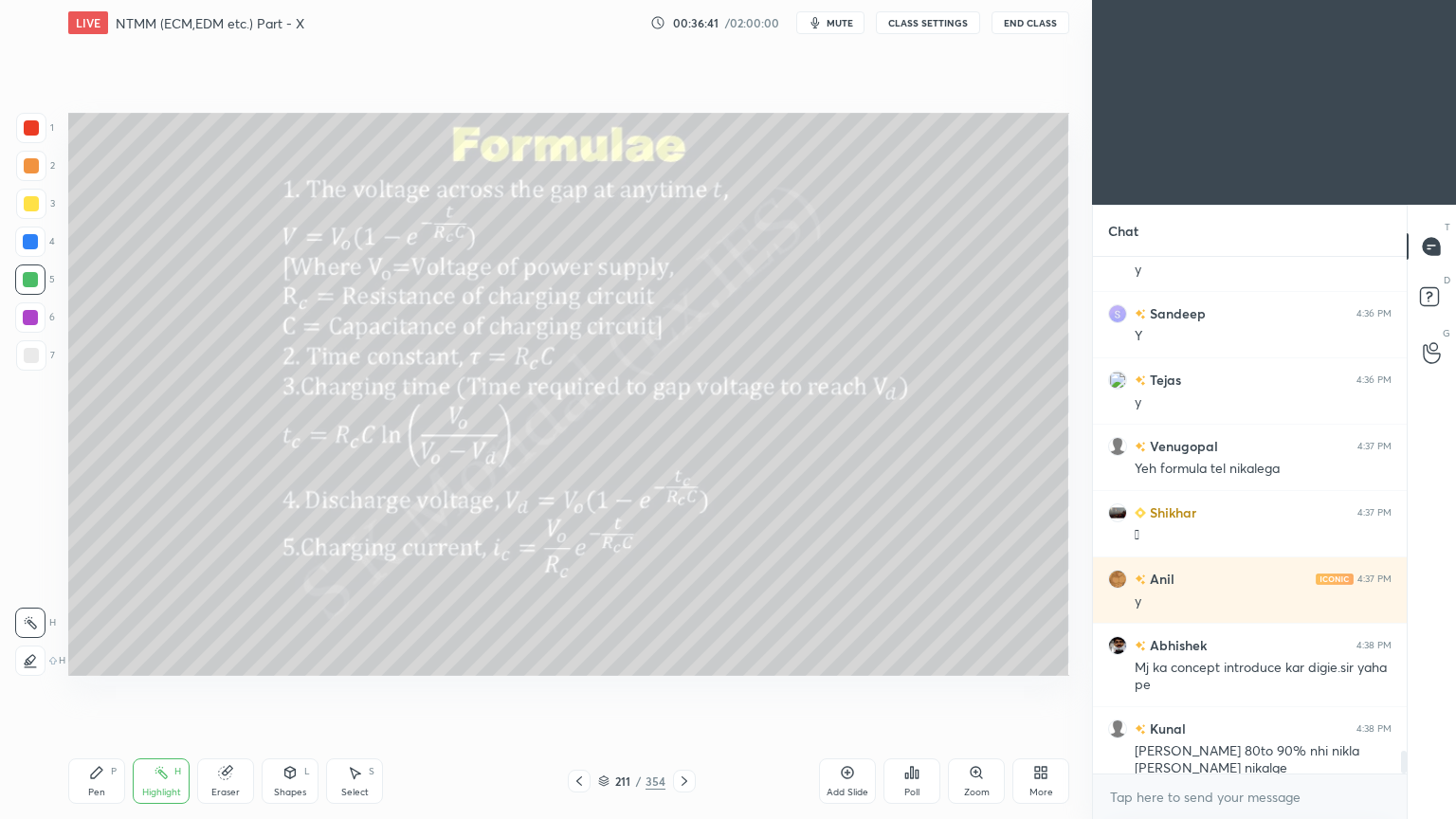 scroll, scrollTop: 11523, scrollLeft: 0, axis: vertical 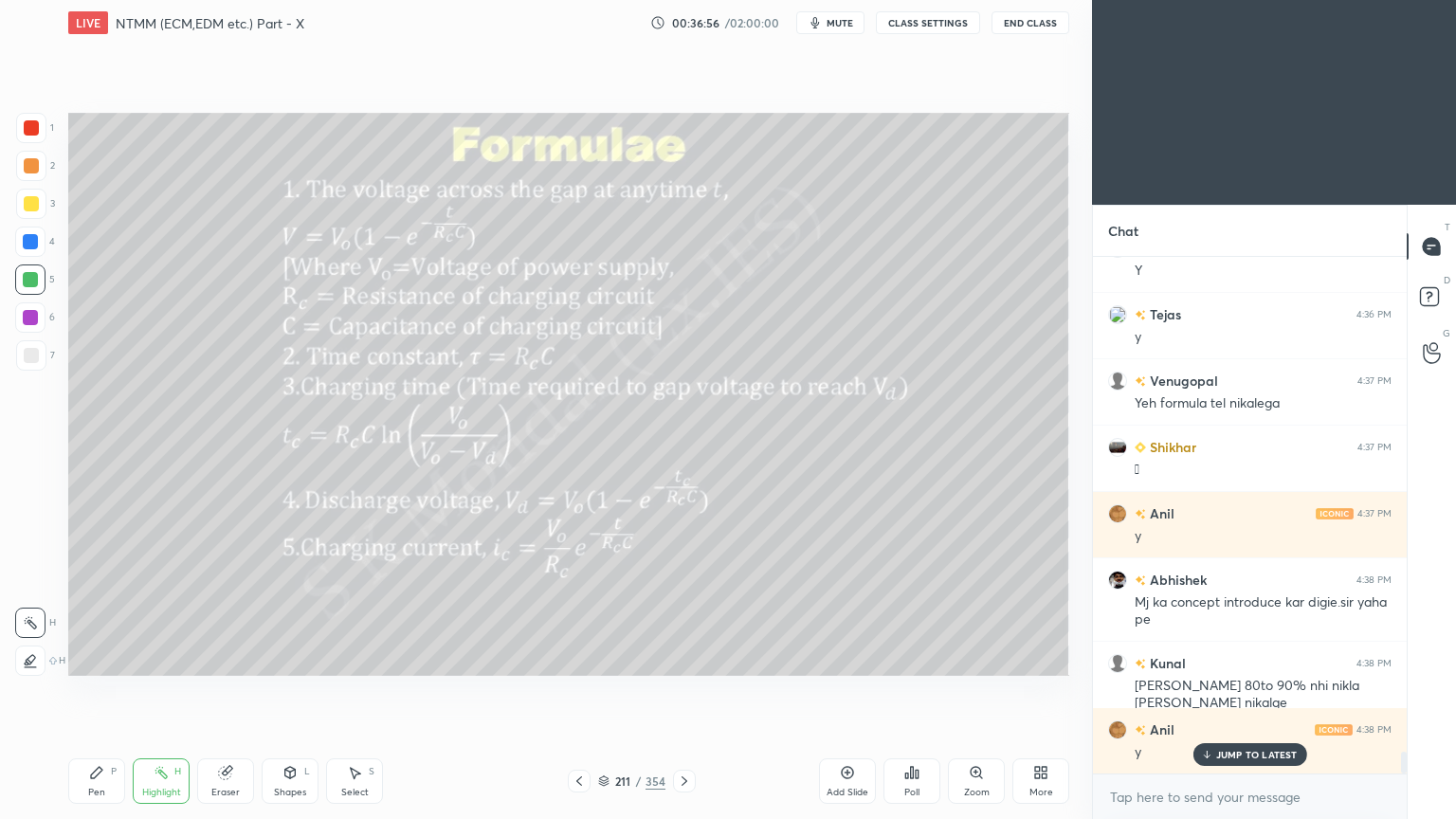 click on "Pen P" at bounding box center [97, 781] 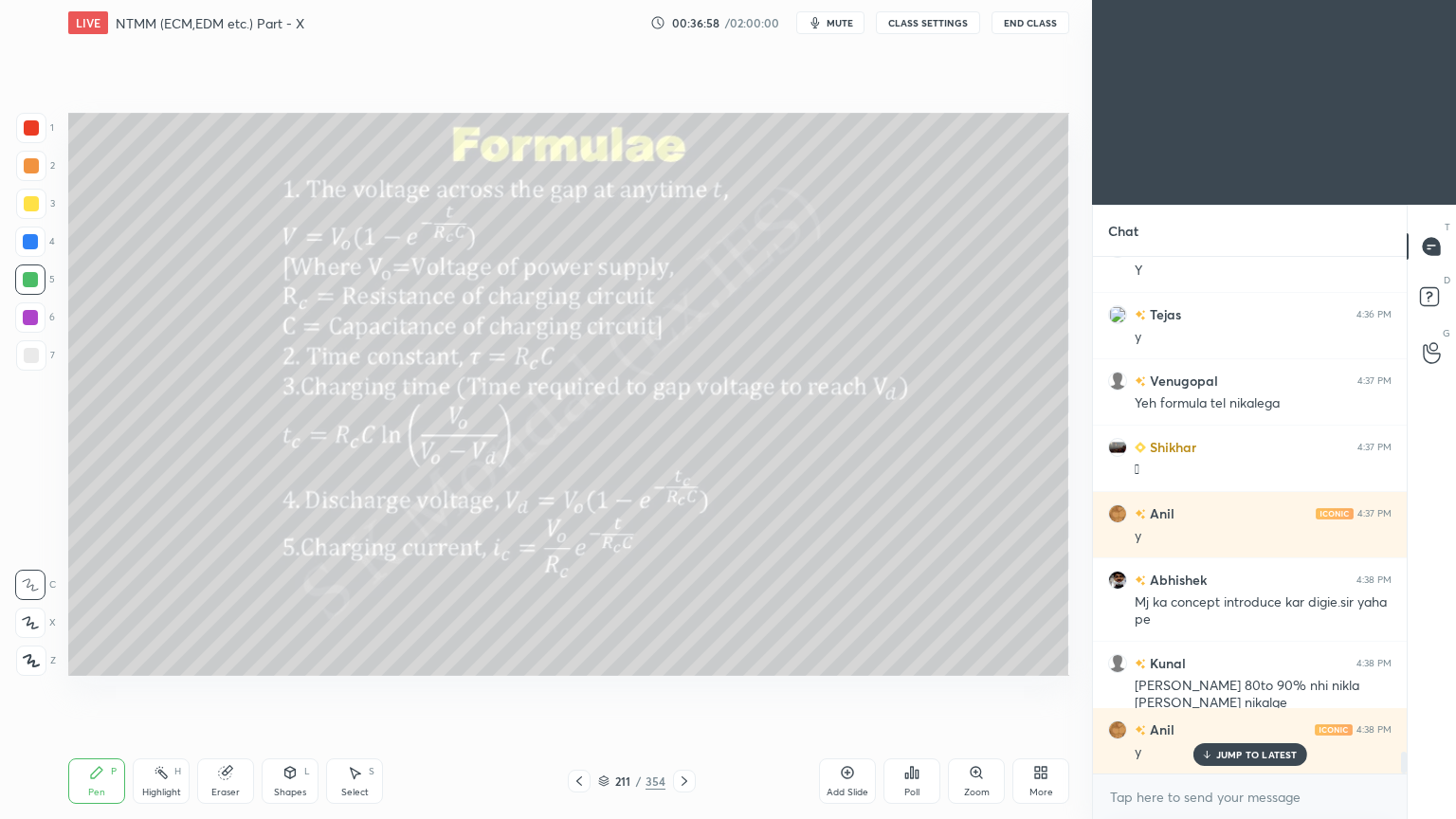 click on "1 2 3 4 5 6 7 C X Z C X Z E E Erase all   H H" at bounding box center (30, 394) 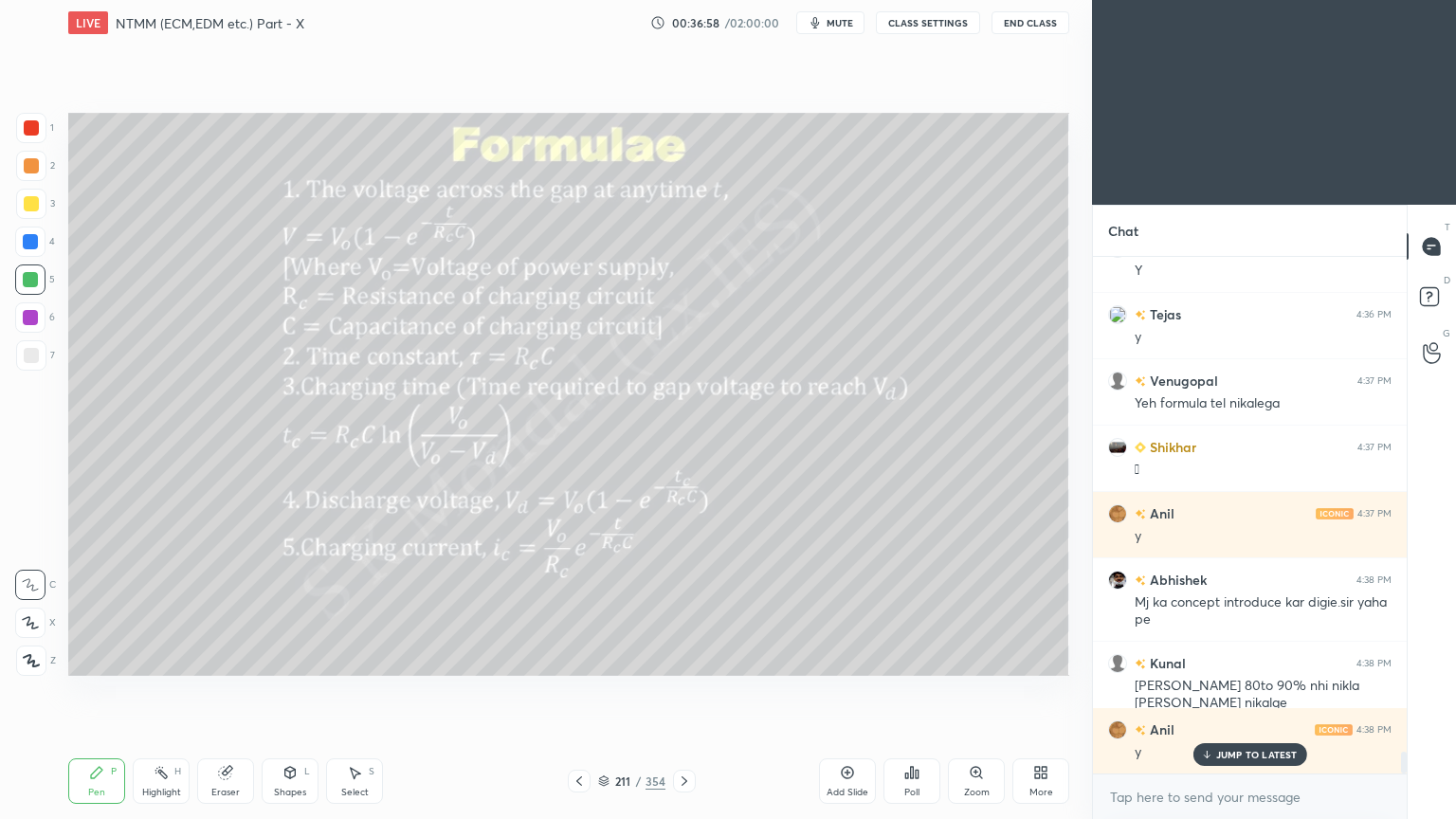 click at bounding box center [31, 355] 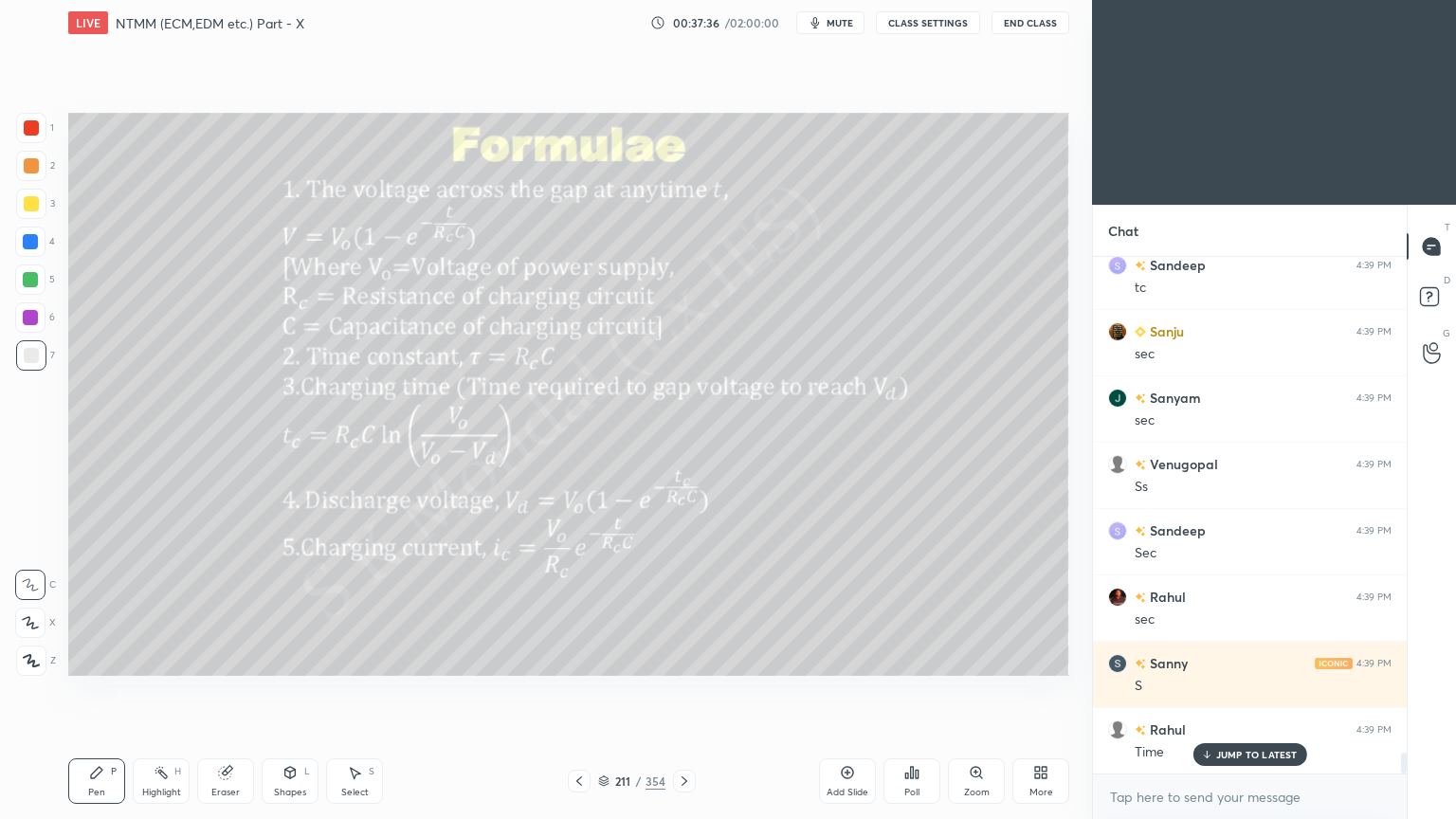 scroll, scrollTop: 12519, scrollLeft: 0, axis: vertical 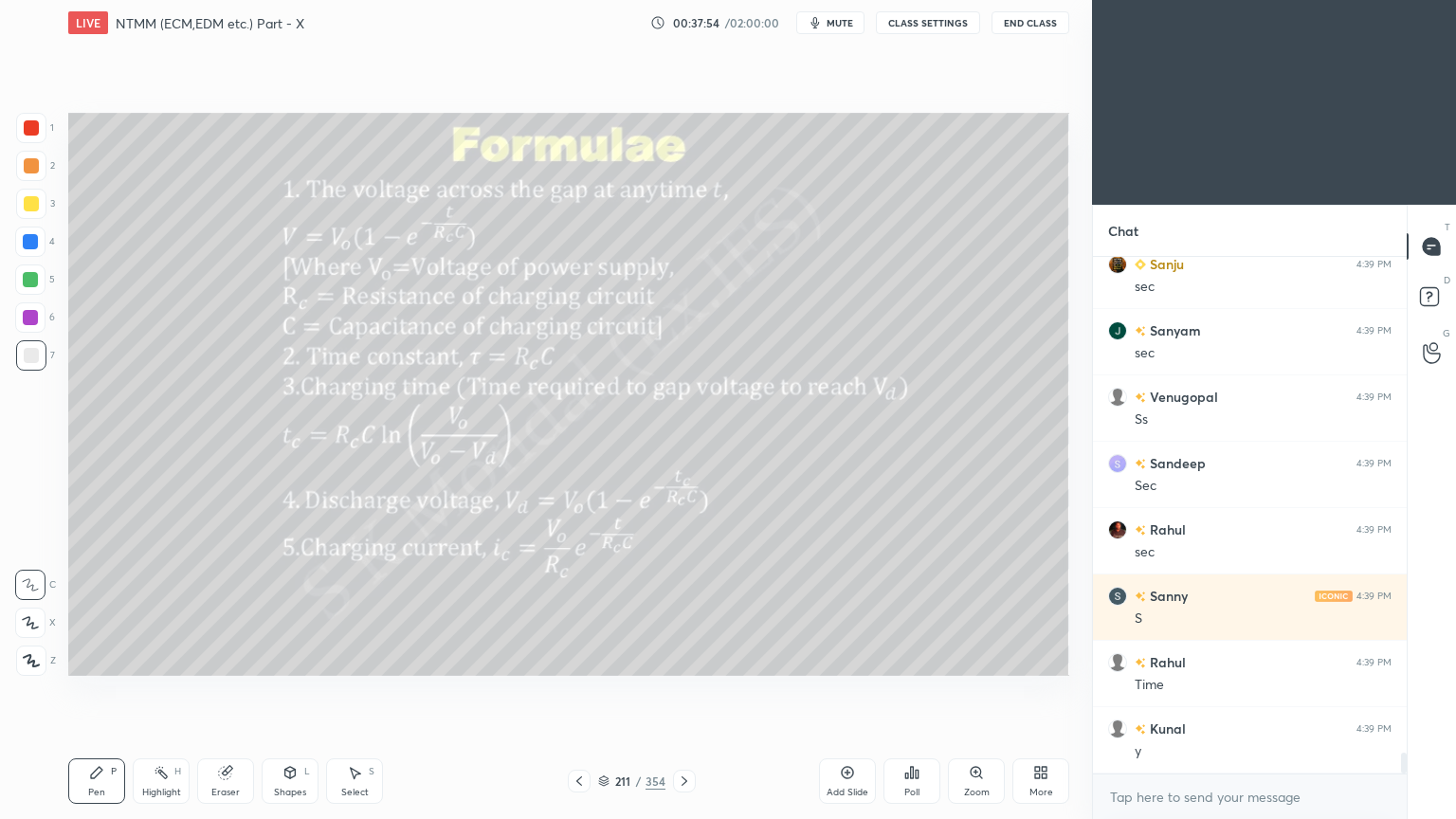 click 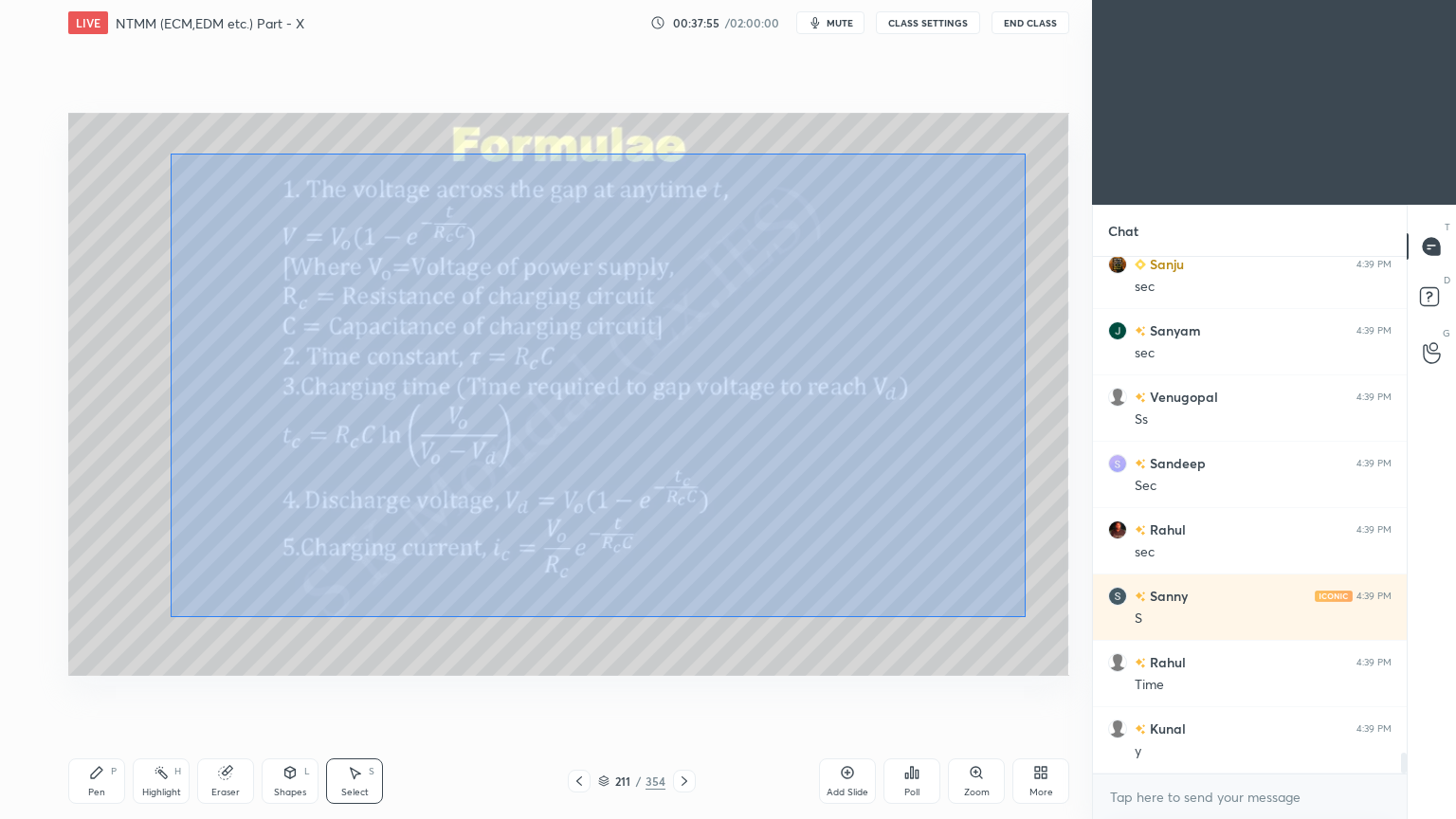 drag, startPoint x: 171, startPoint y: 154, endPoint x: 1026, endPoint y: 617, distance: 972.3137 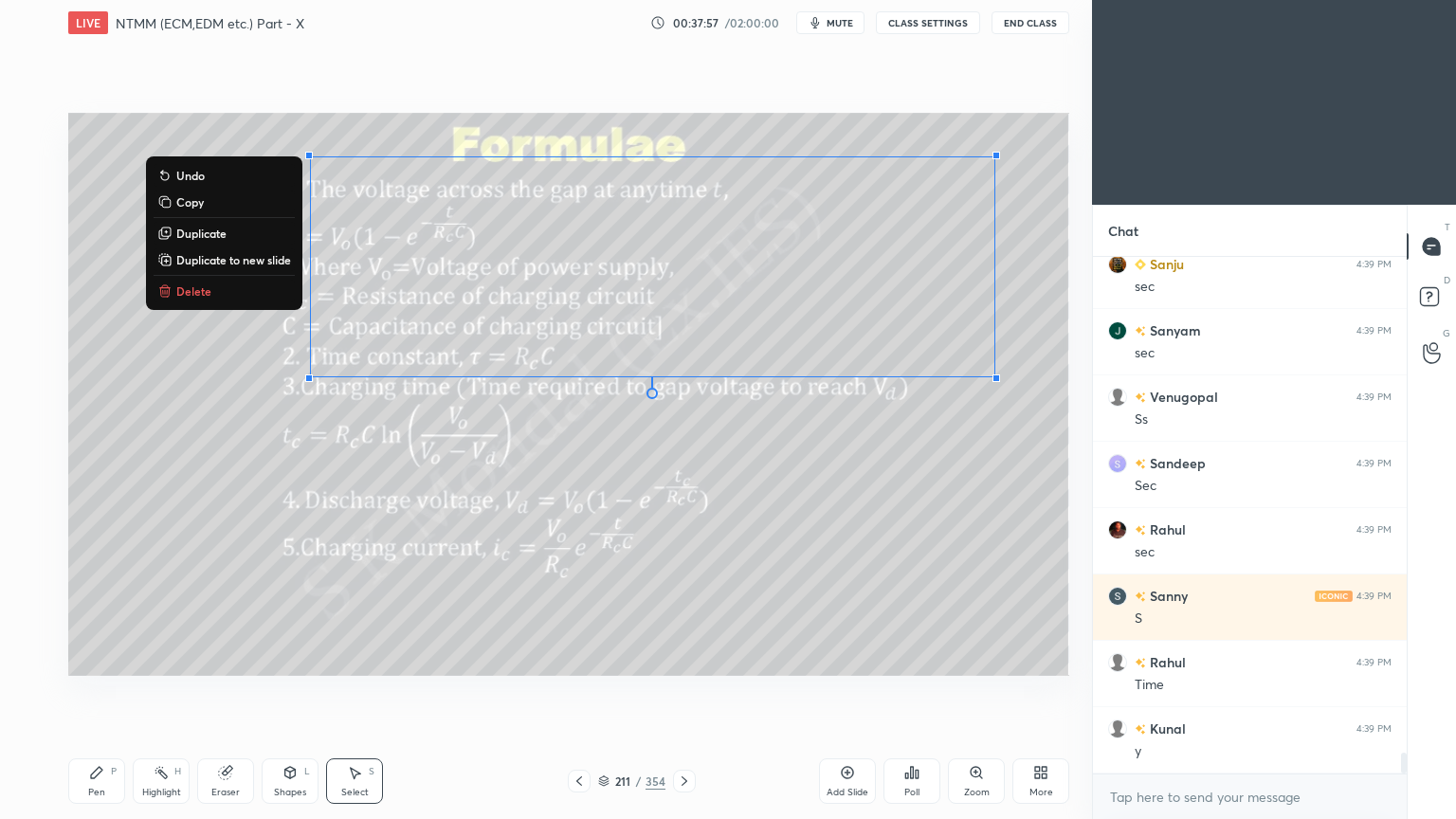 click on "Delete" at bounding box center [193, 291] 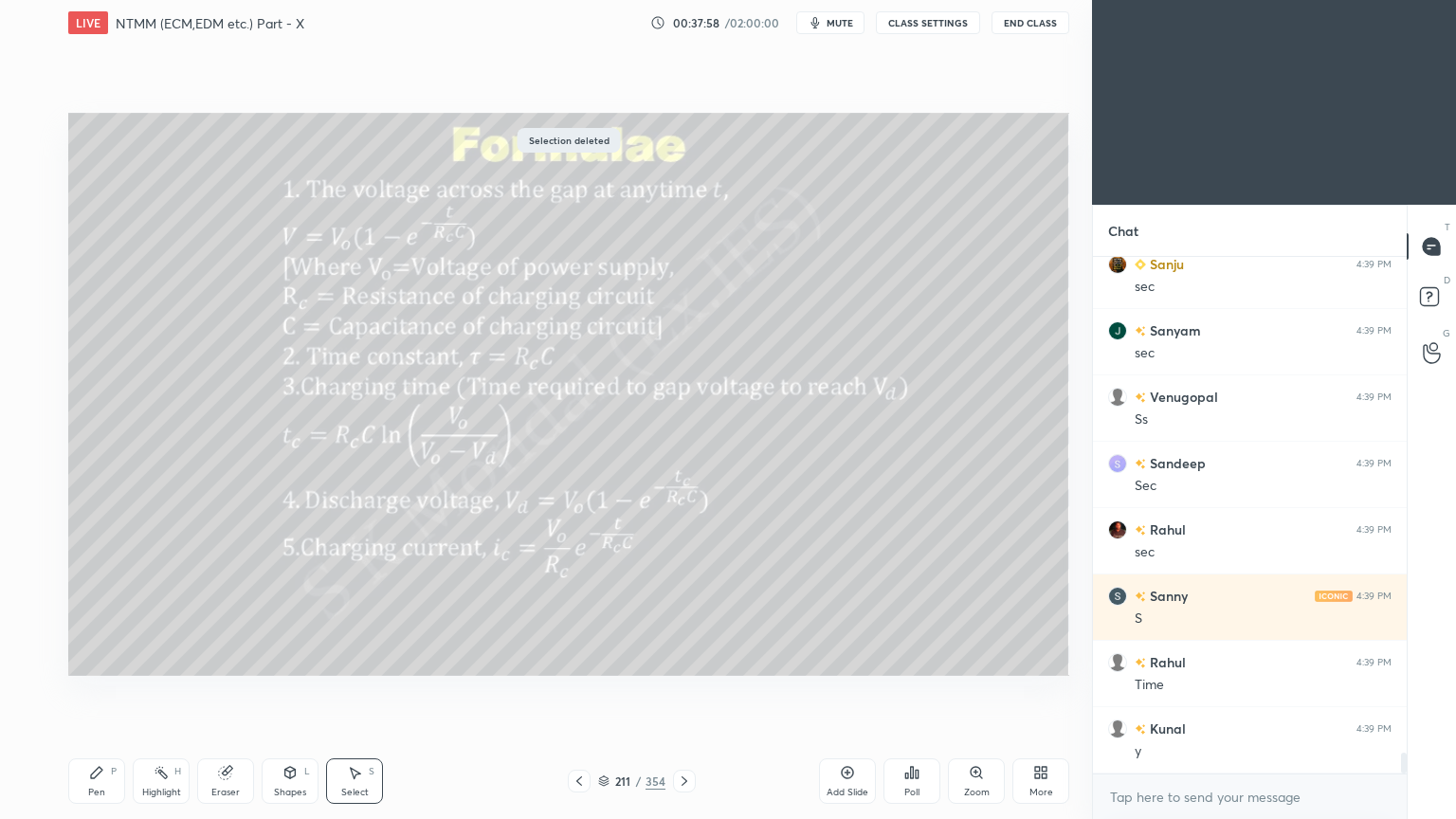 click on "Pen P" at bounding box center (97, 781) 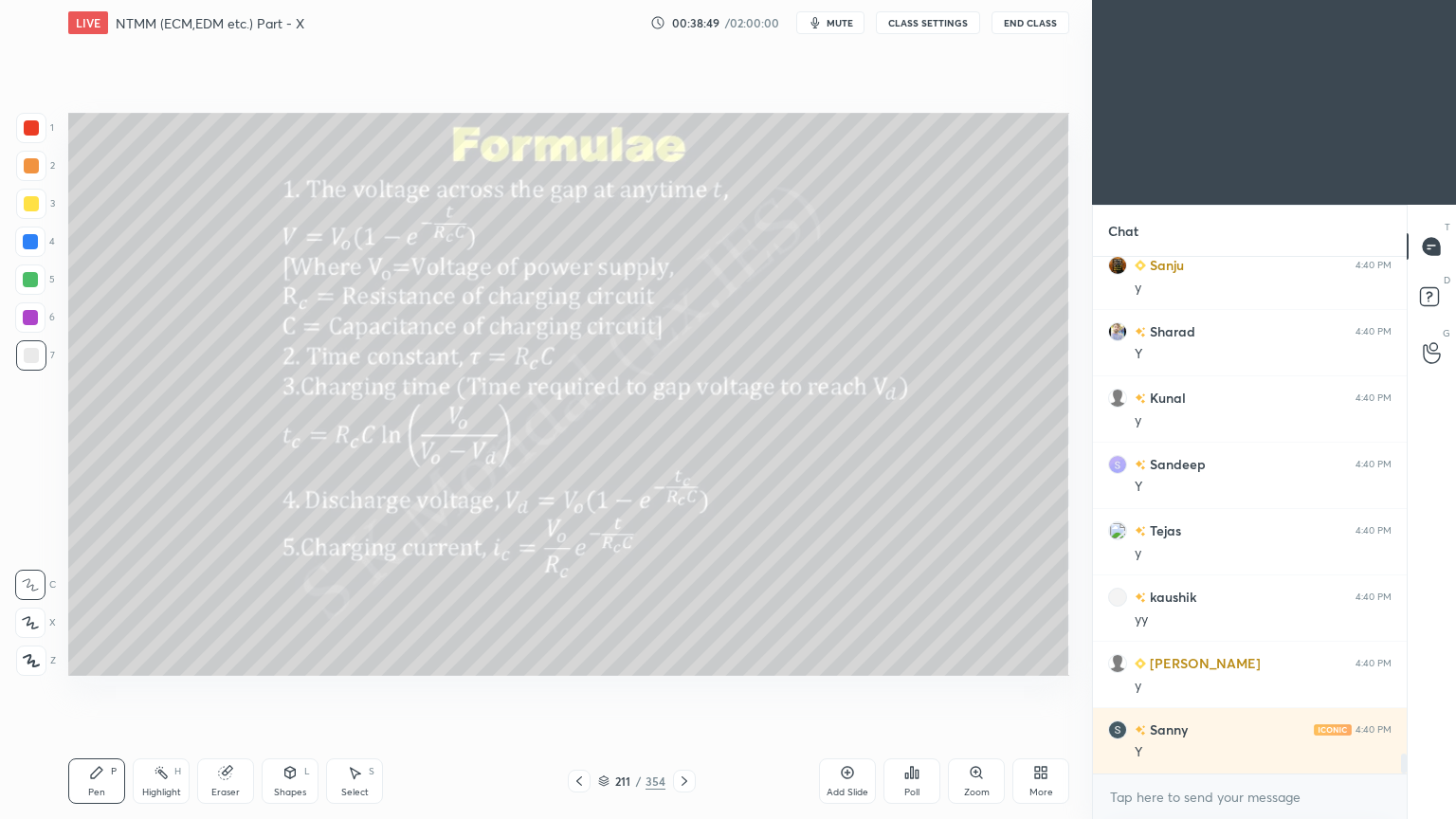 scroll, scrollTop: 13183, scrollLeft: 0, axis: vertical 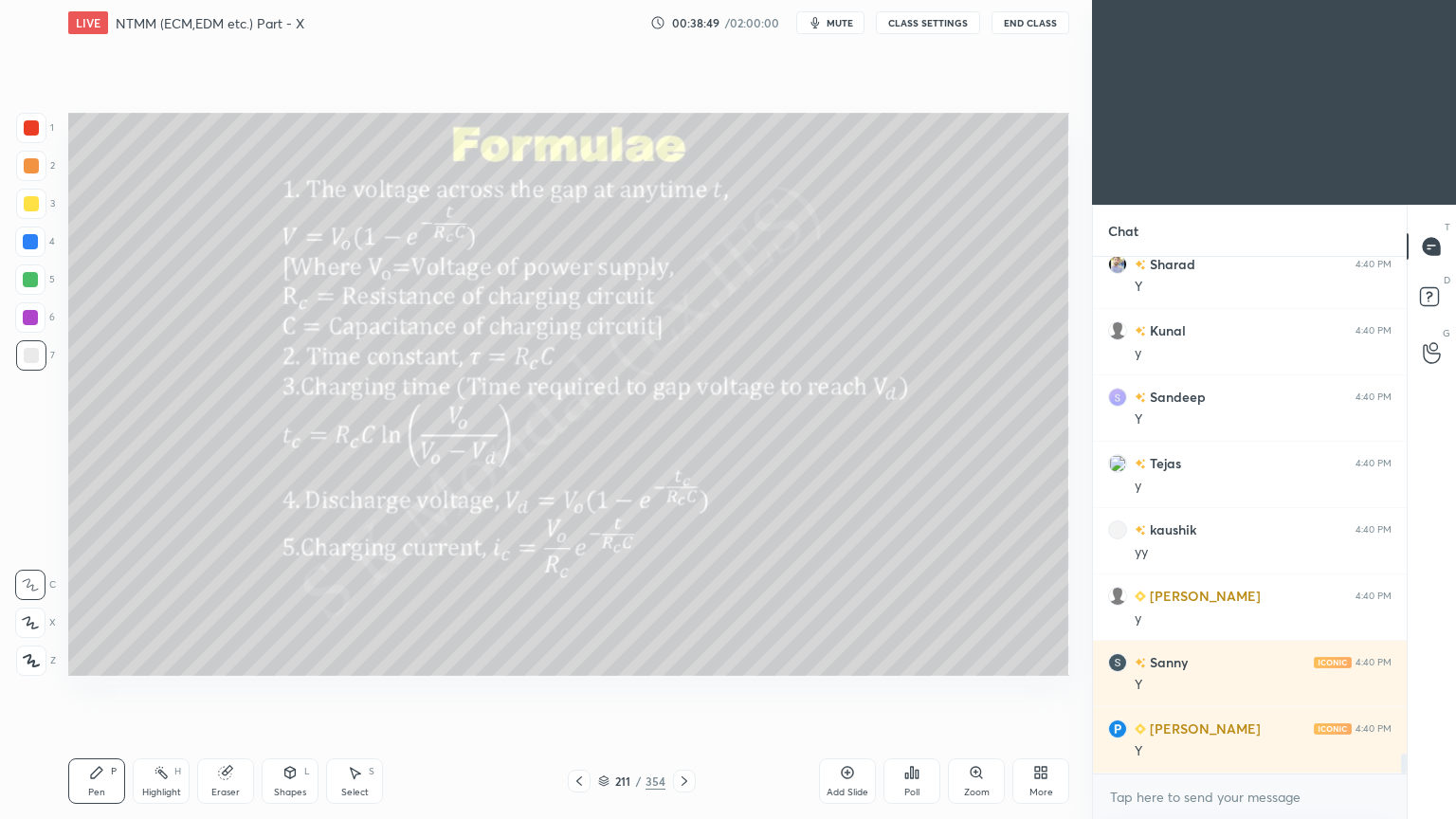 click 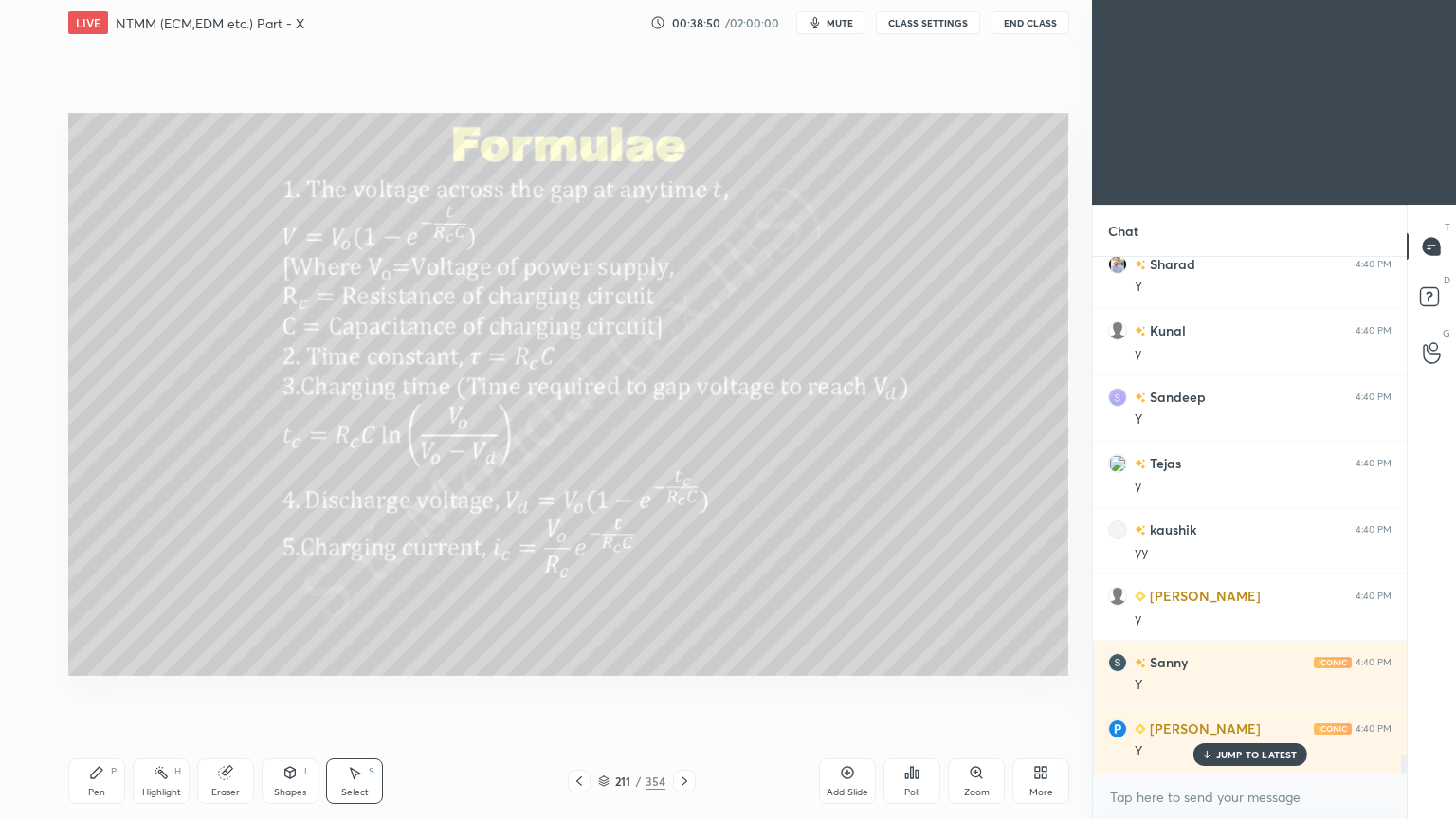 scroll, scrollTop: 13248, scrollLeft: 0, axis: vertical 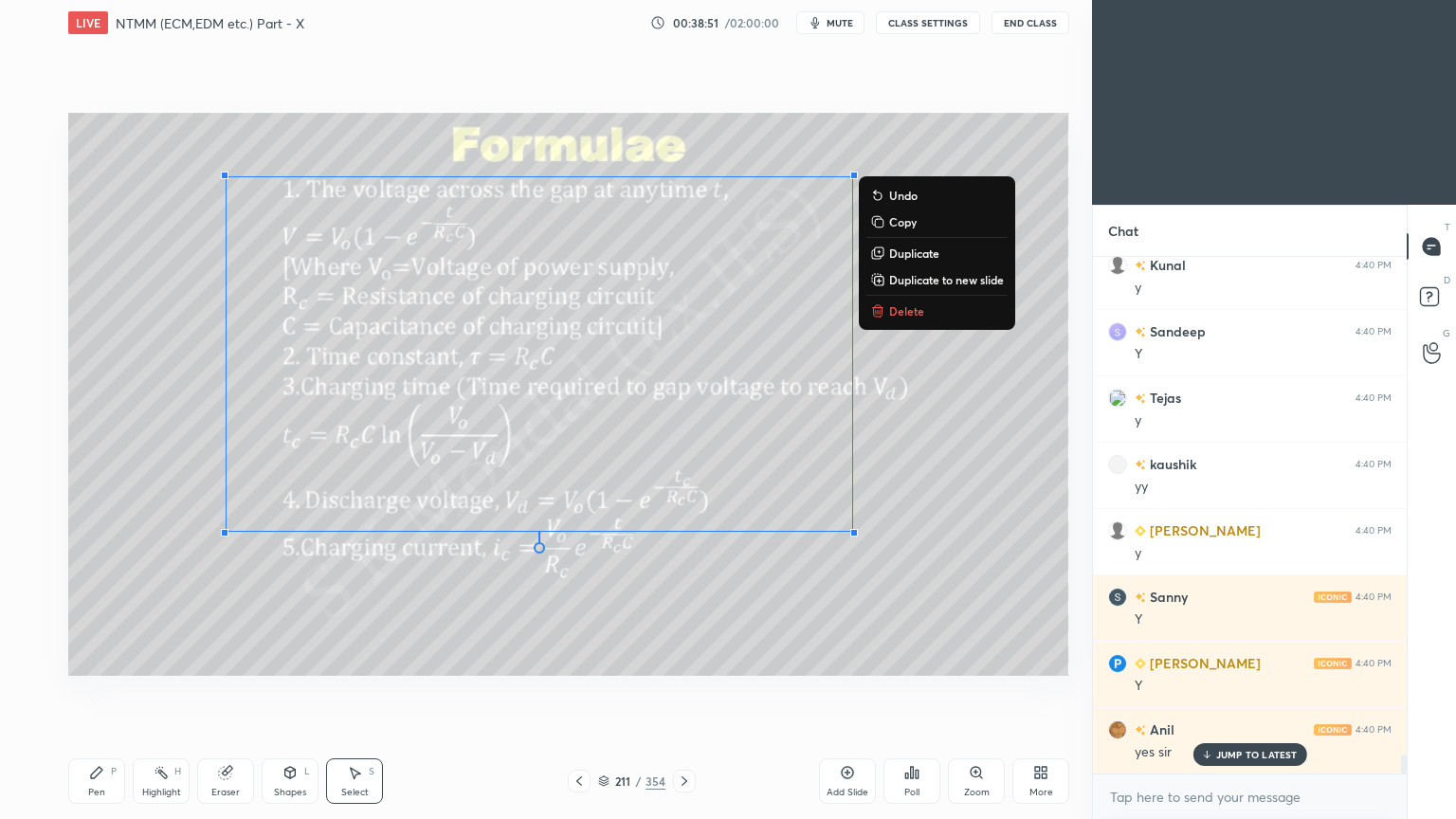 drag, startPoint x: 167, startPoint y: 171, endPoint x: 974, endPoint y: 721, distance: 976.6007 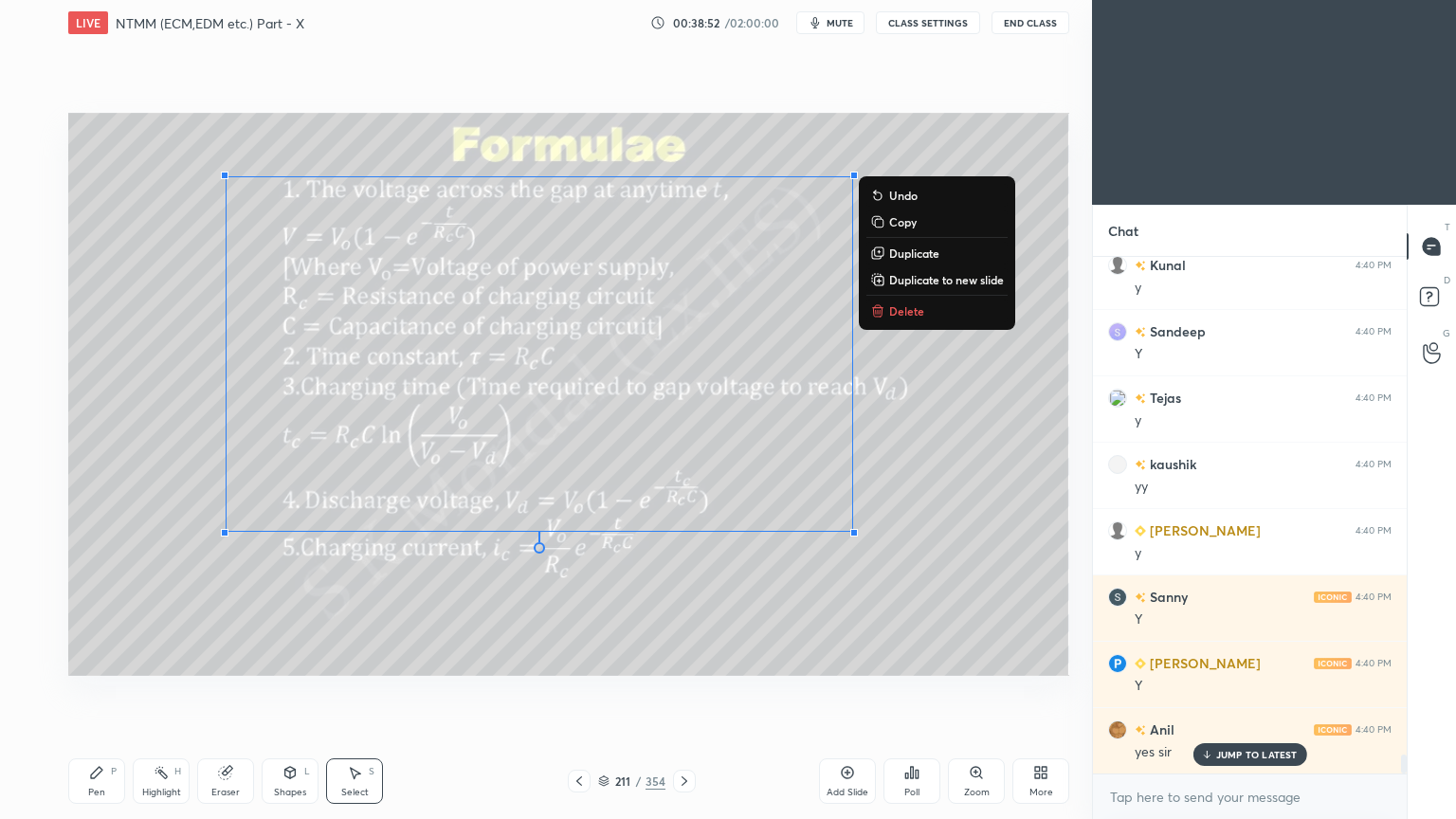 click on "Delete" at bounding box center (906, 311) 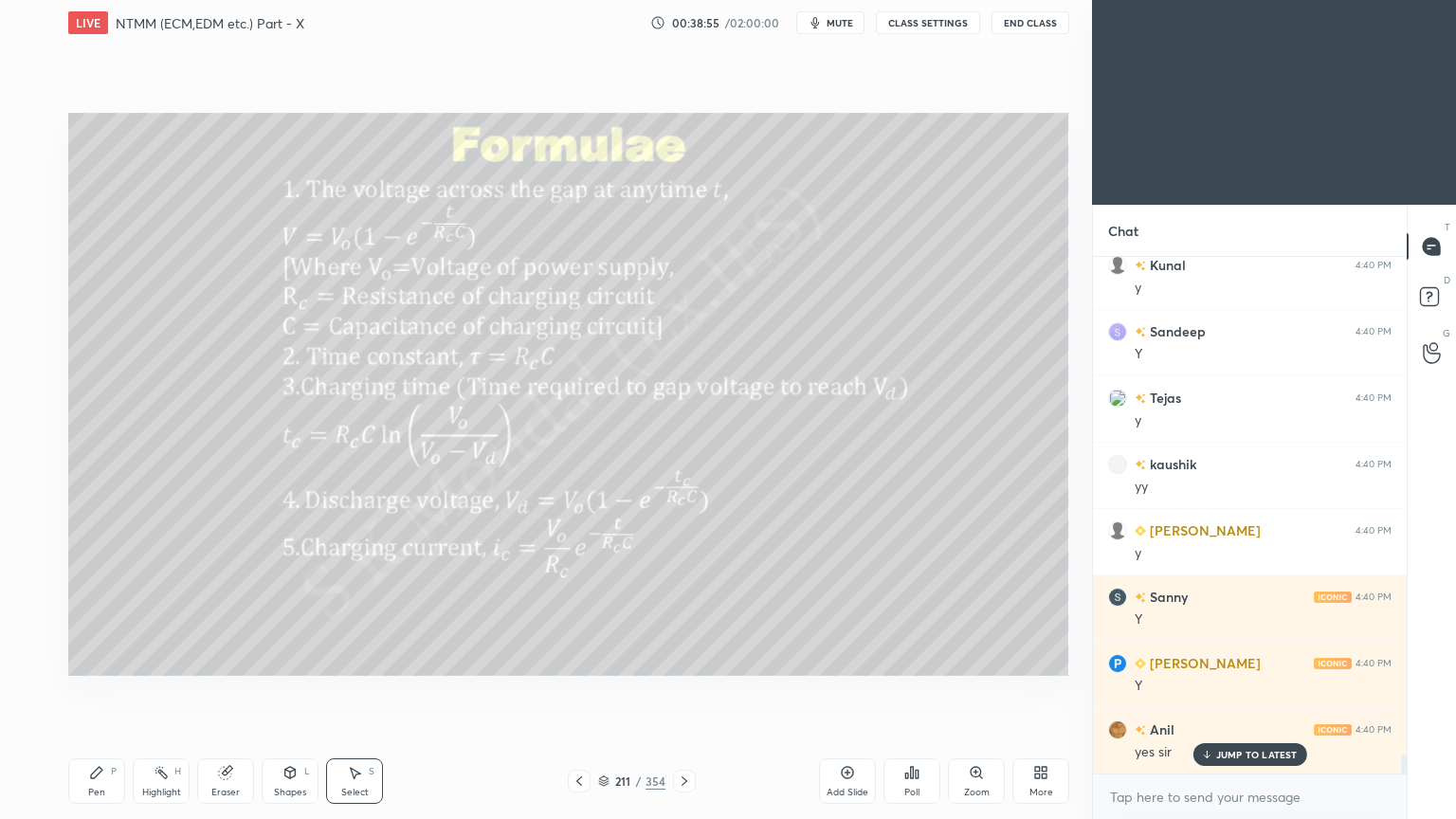 click on "JUMP TO LATEST" at bounding box center [1257, 755] 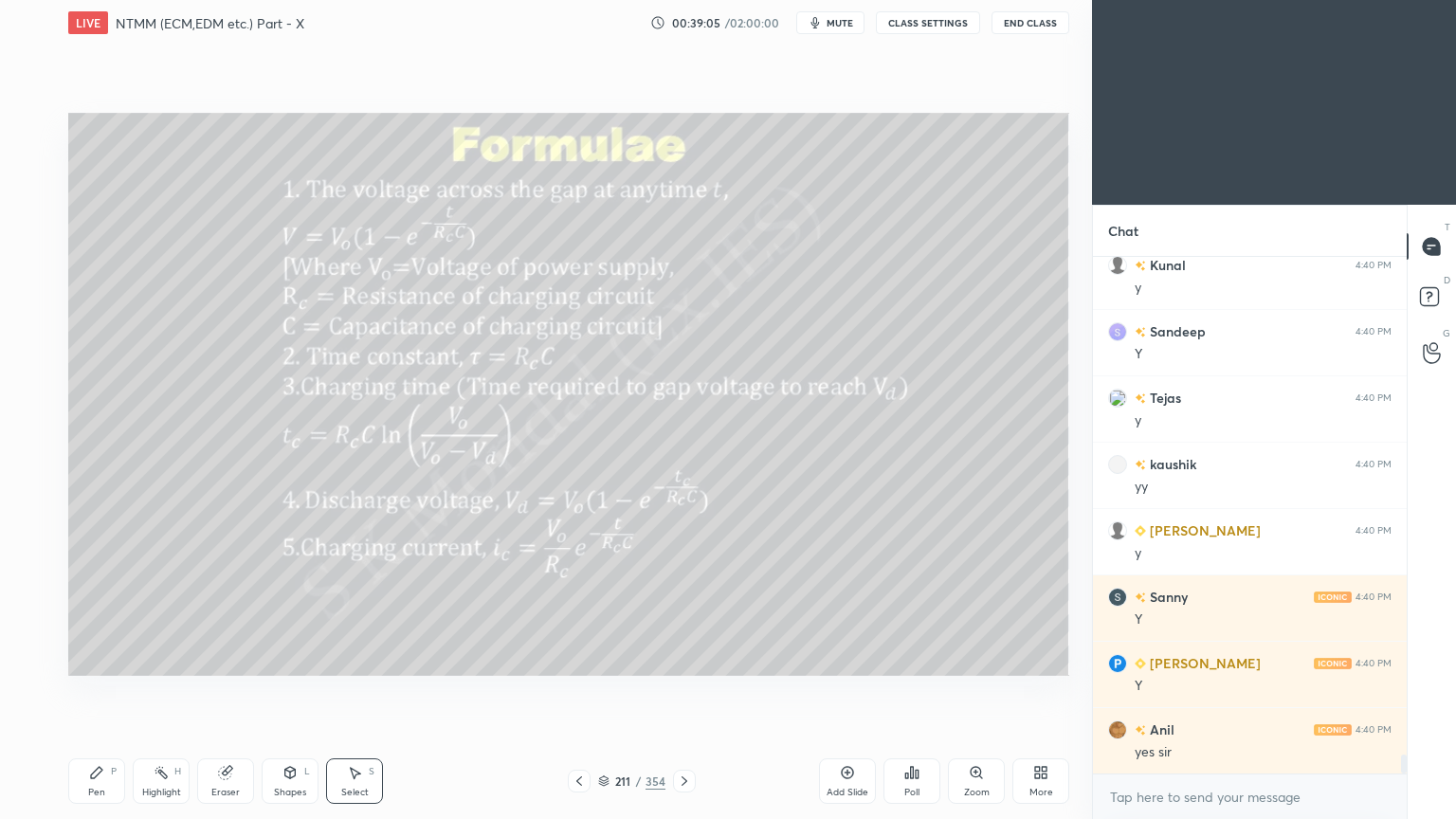 click on "Pen P" at bounding box center [97, 781] 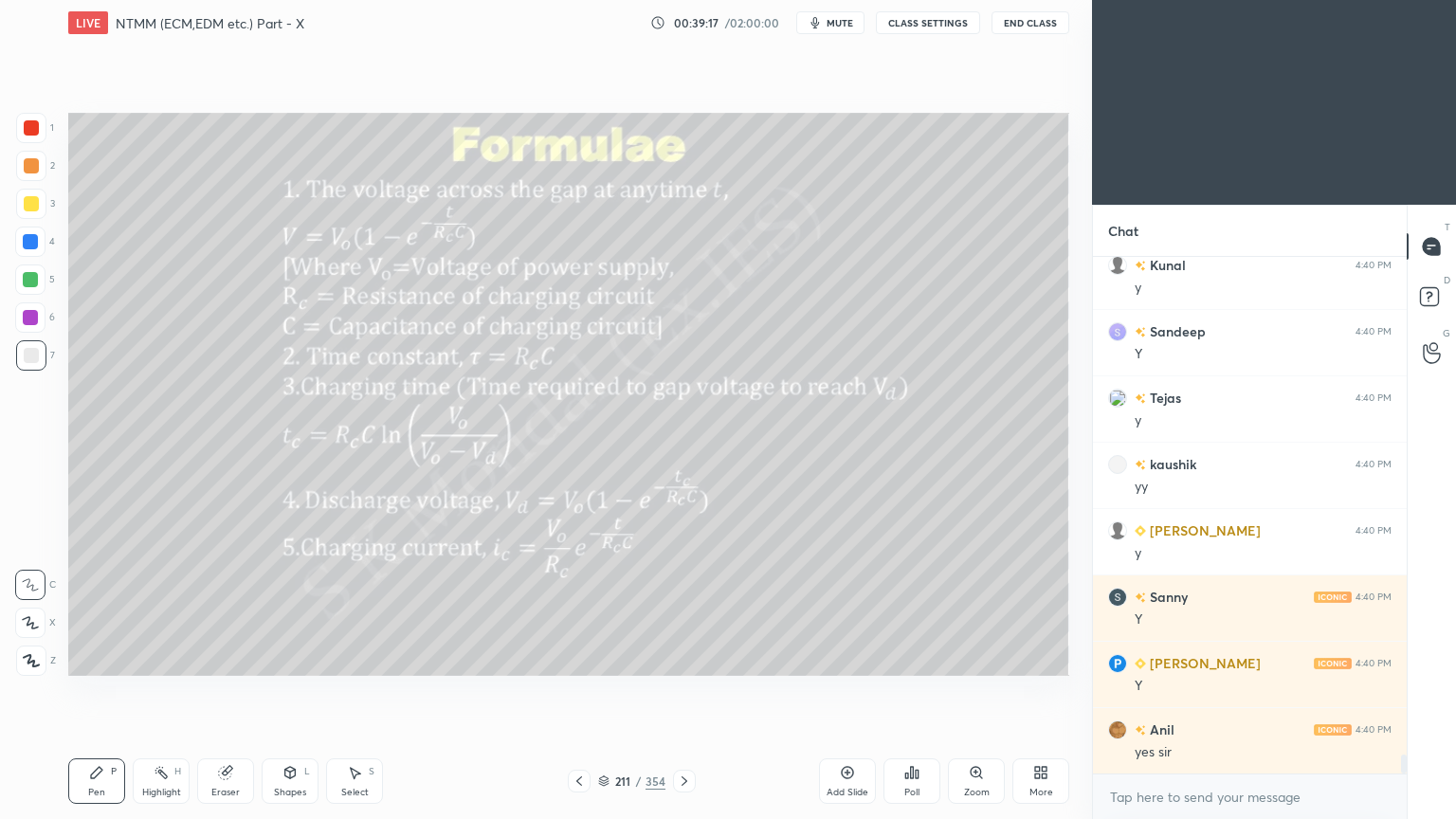 click on "Highlight" at bounding box center (161, 792) 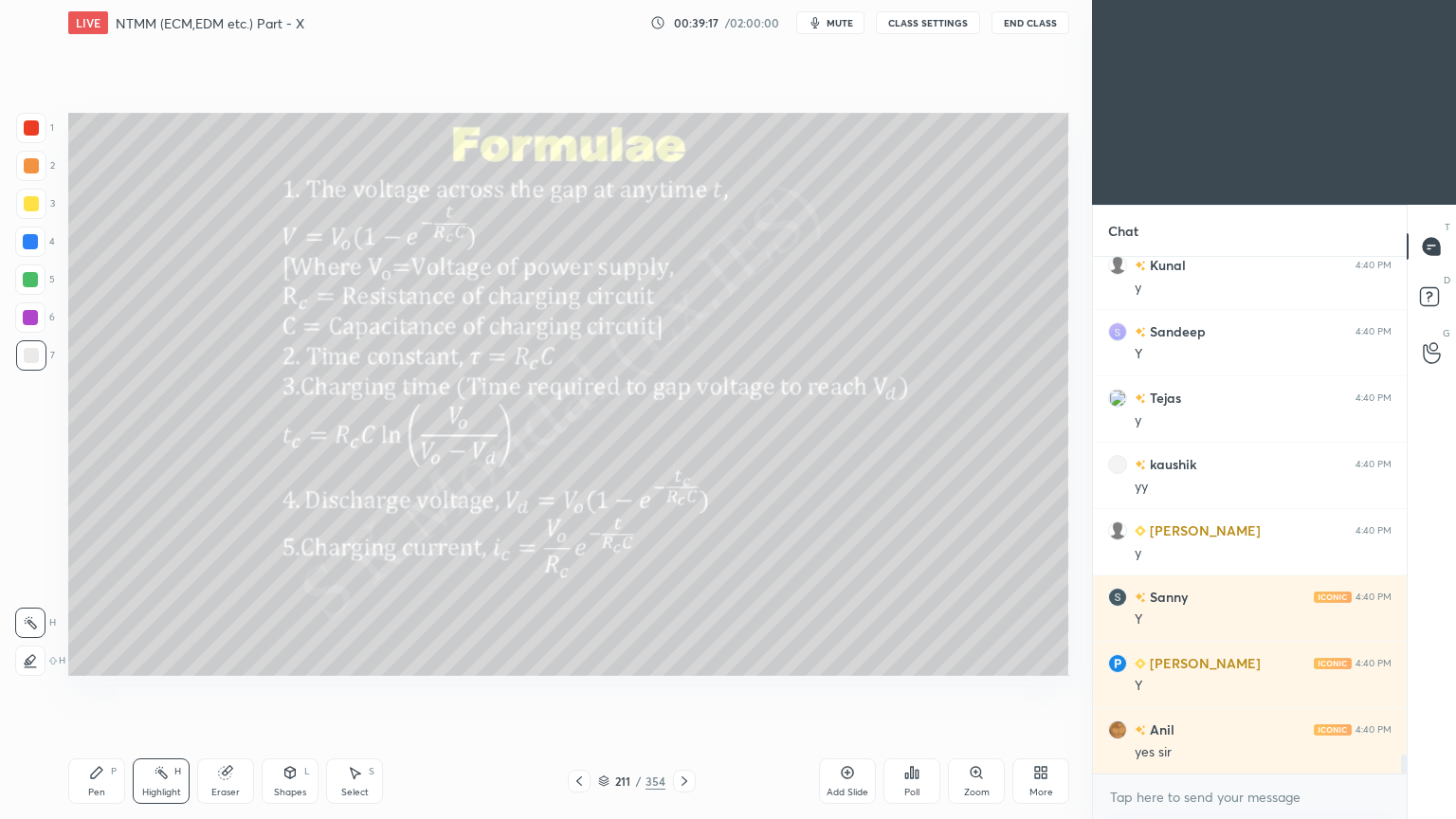 click on "Highlight" at bounding box center (161, 792) 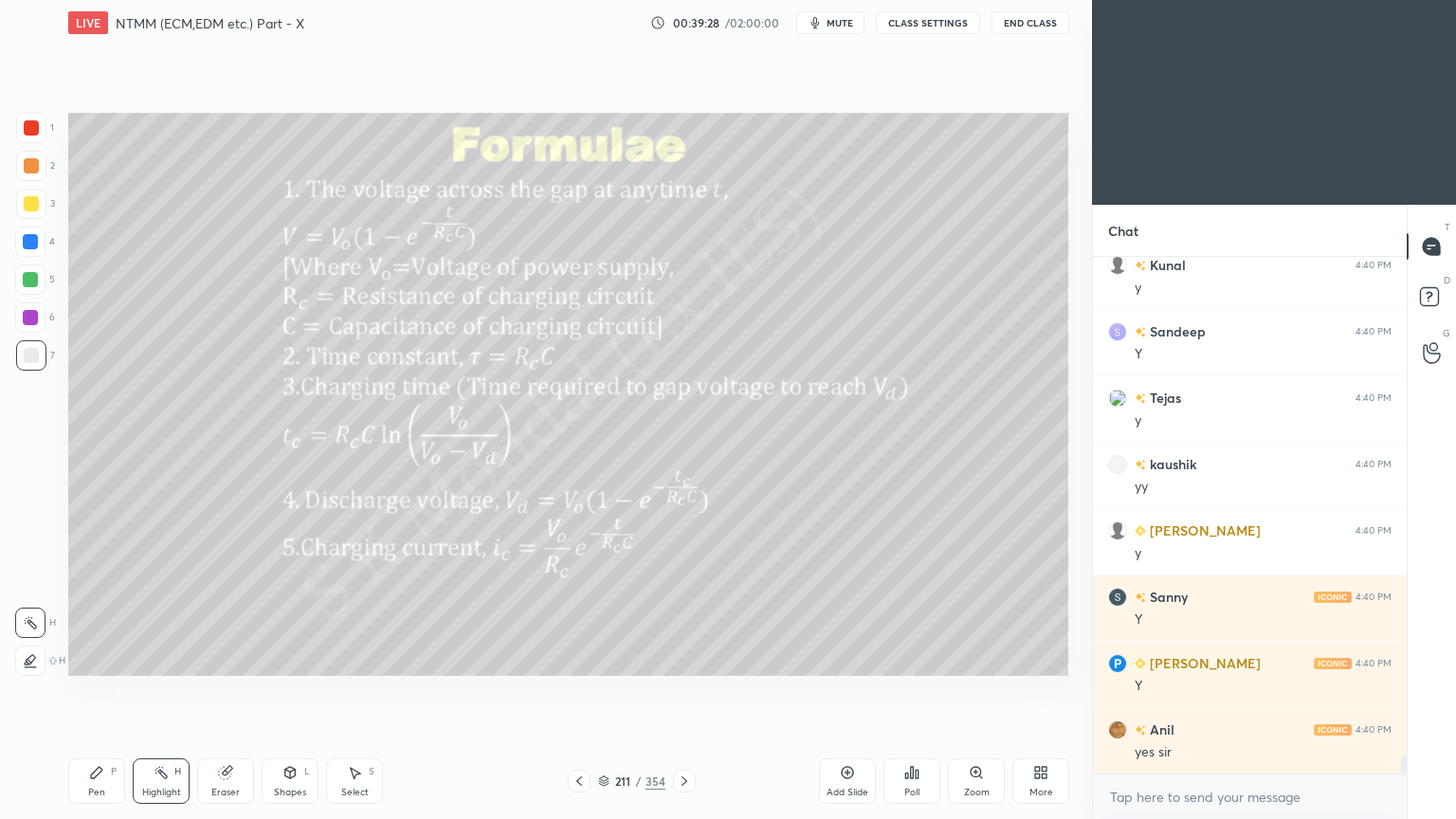 click on "Pen" at bounding box center (97, 792) 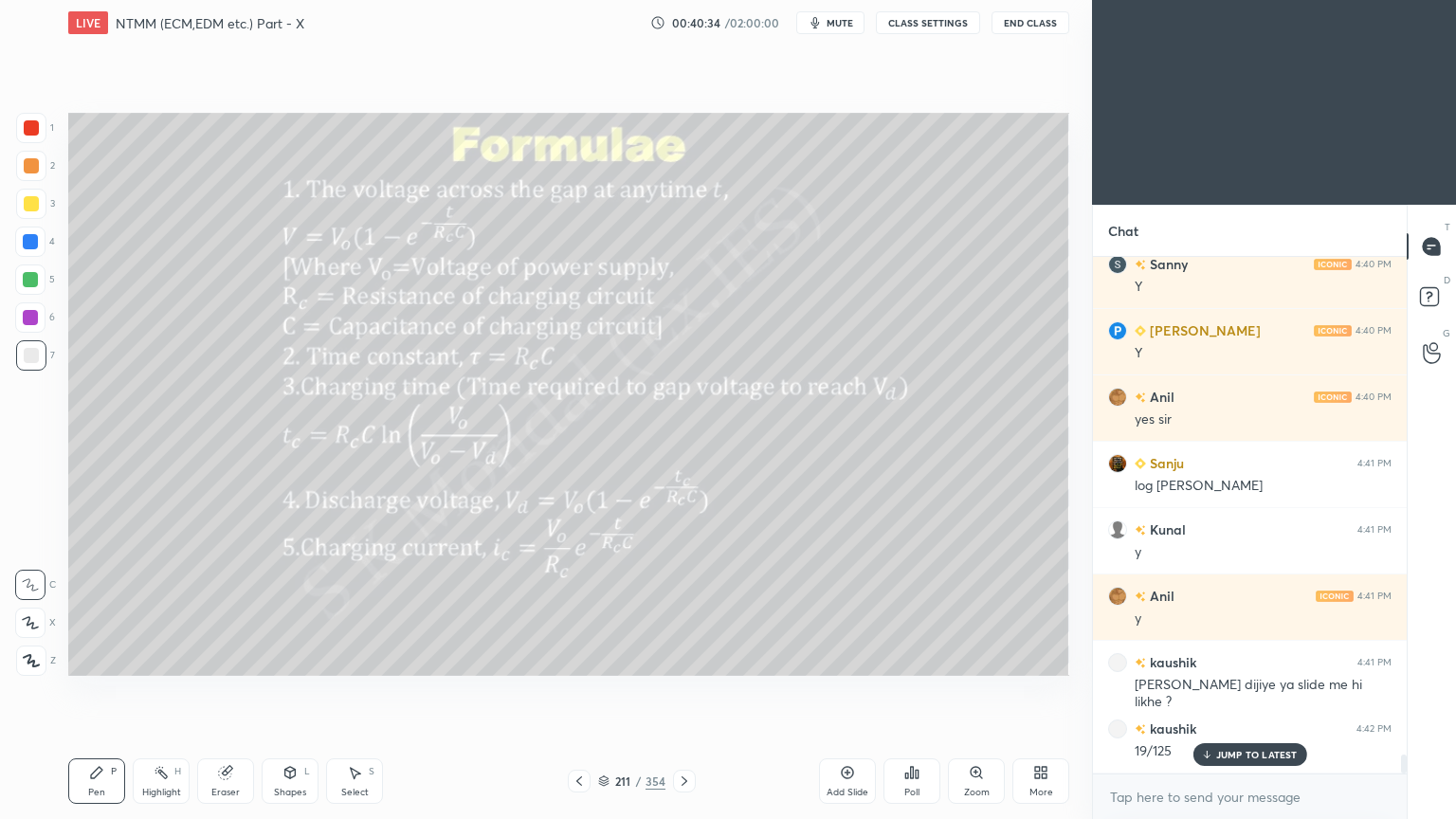 scroll, scrollTop: 13646, scrollLeft: 0, axis: vertical 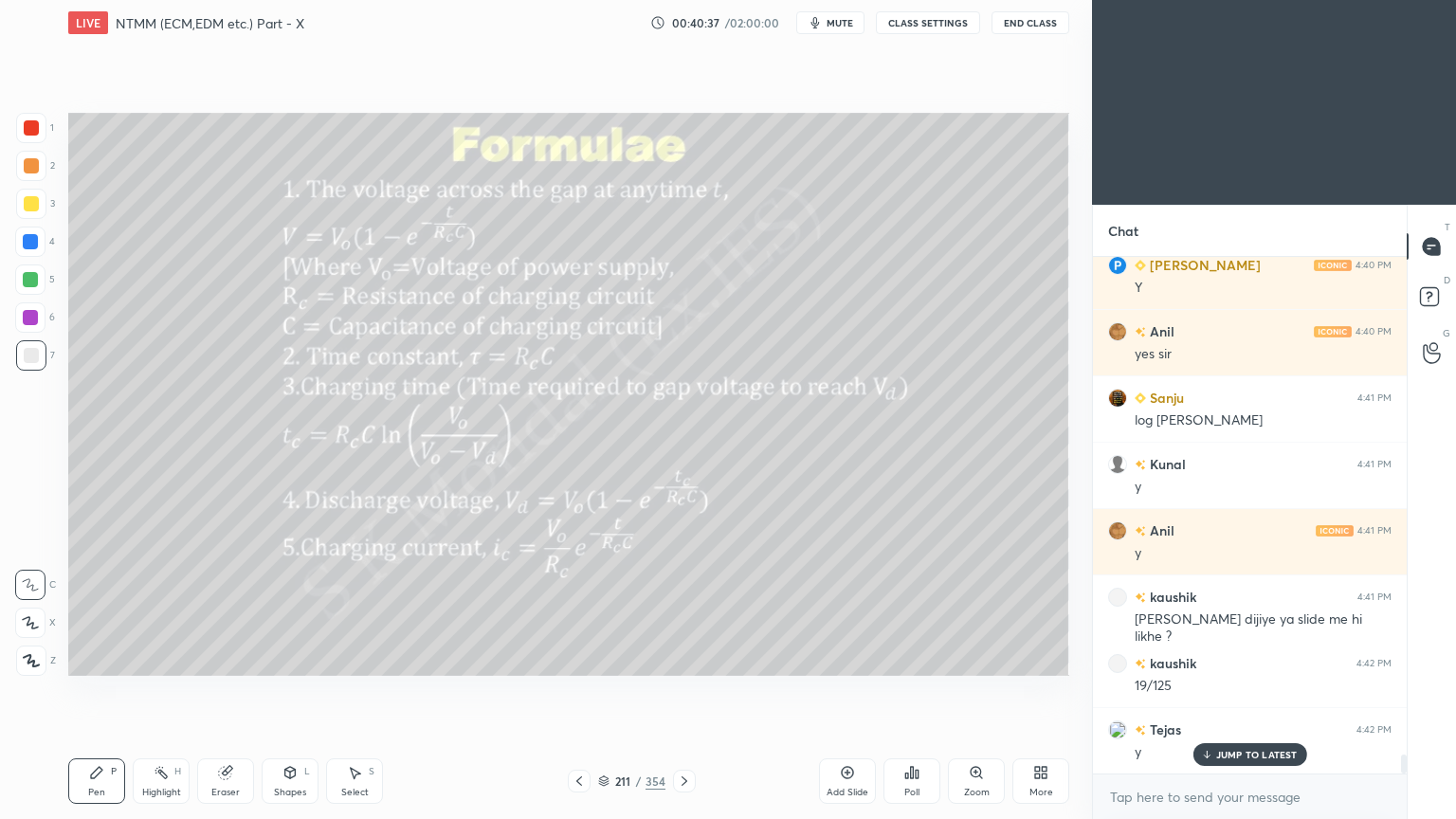 drag, startPoint x: 1266, startPoint y: 753, endPoint x: 811, endPoint y: 716, distance: 456.50192 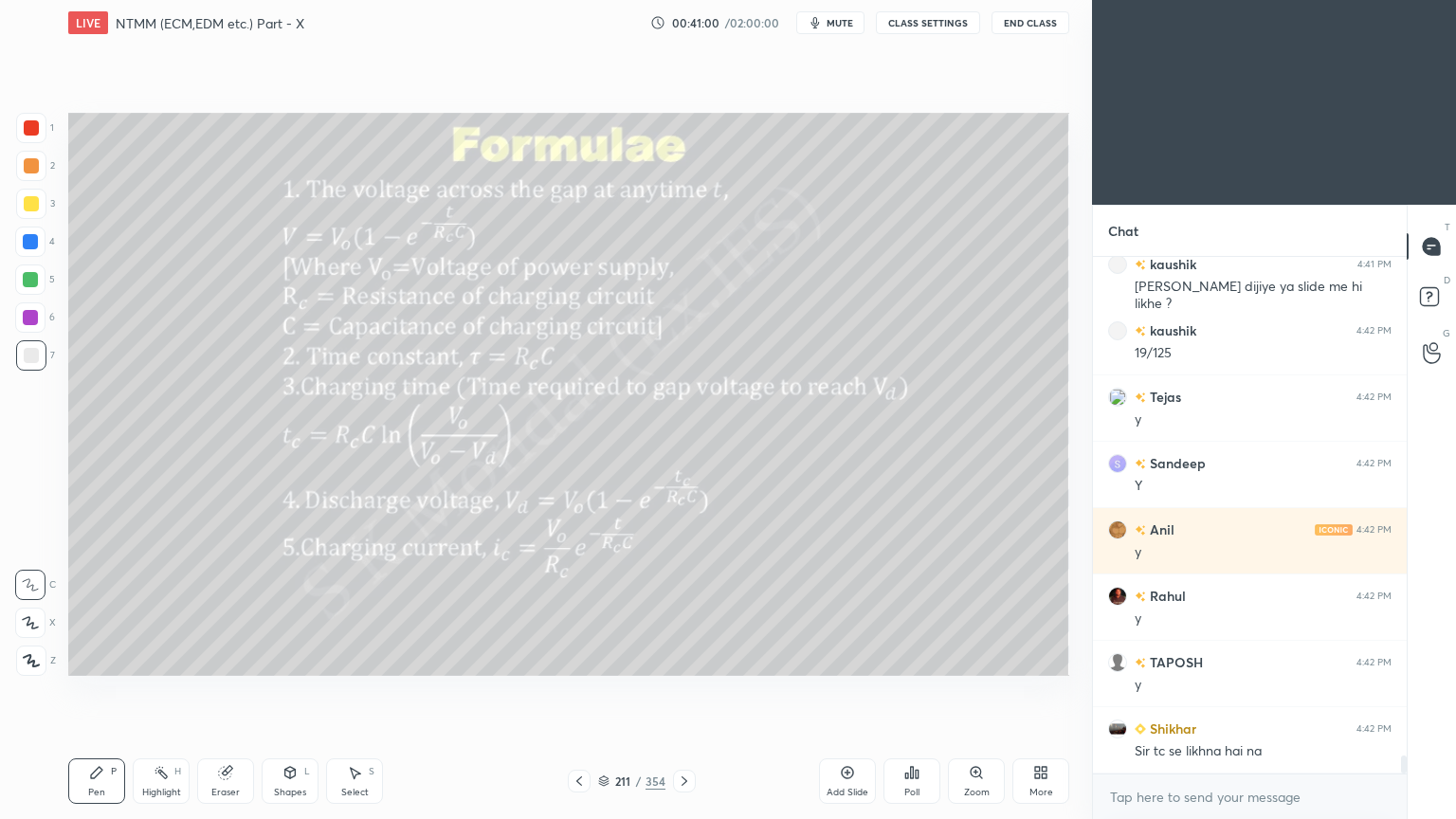 scroll, scrollTop: 14044, scrollLeft: 0, axis: vertical 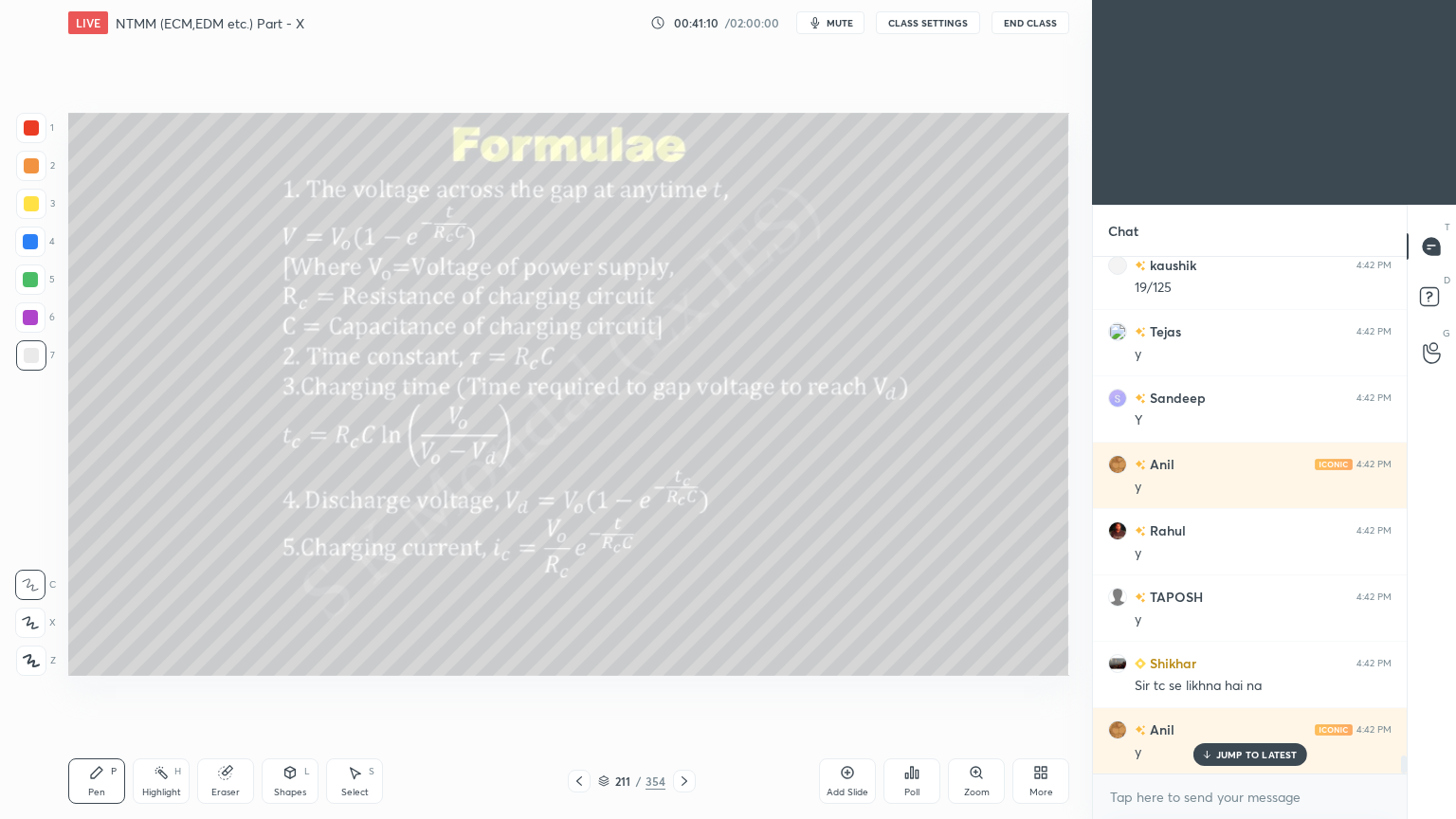 click on "JUMP TO LATEST" at bounding box center (1249, 755) 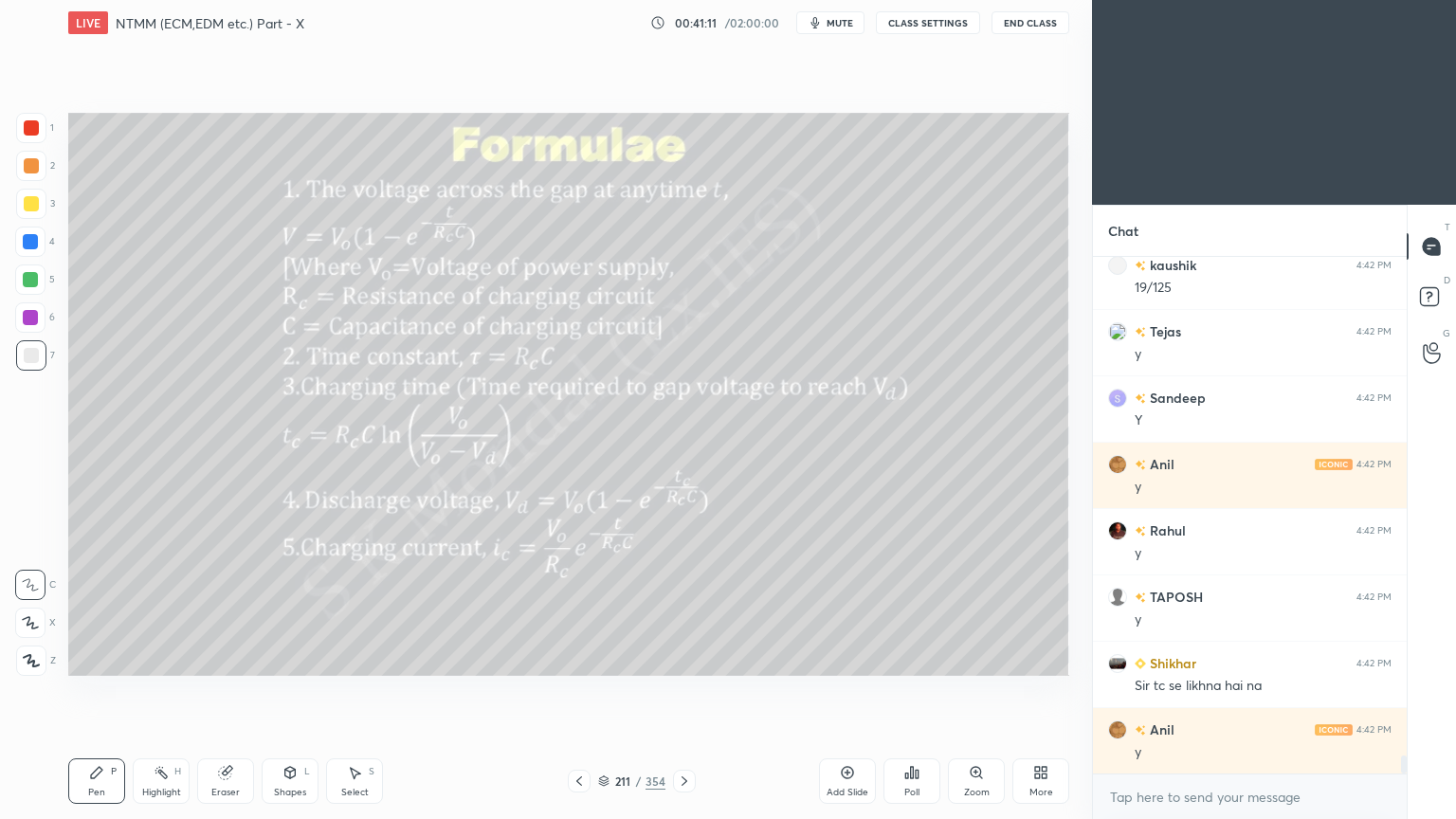 click on "Select S" at bounding box center [355, 781] 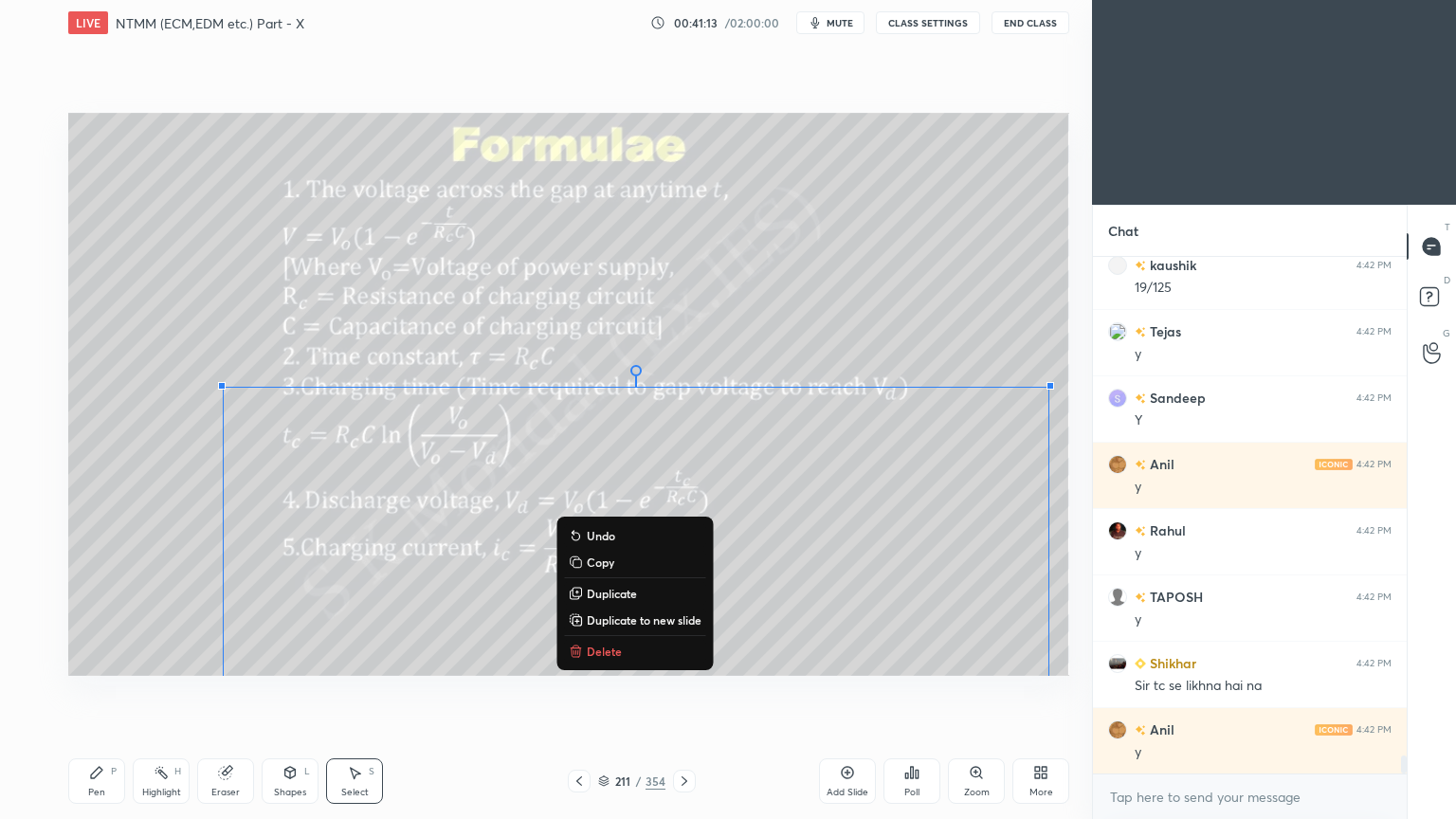 drag, startPoint x: 214, startPoint y: 395, endPoint x: 1091, endPoint y: 675, distance: 920.6134 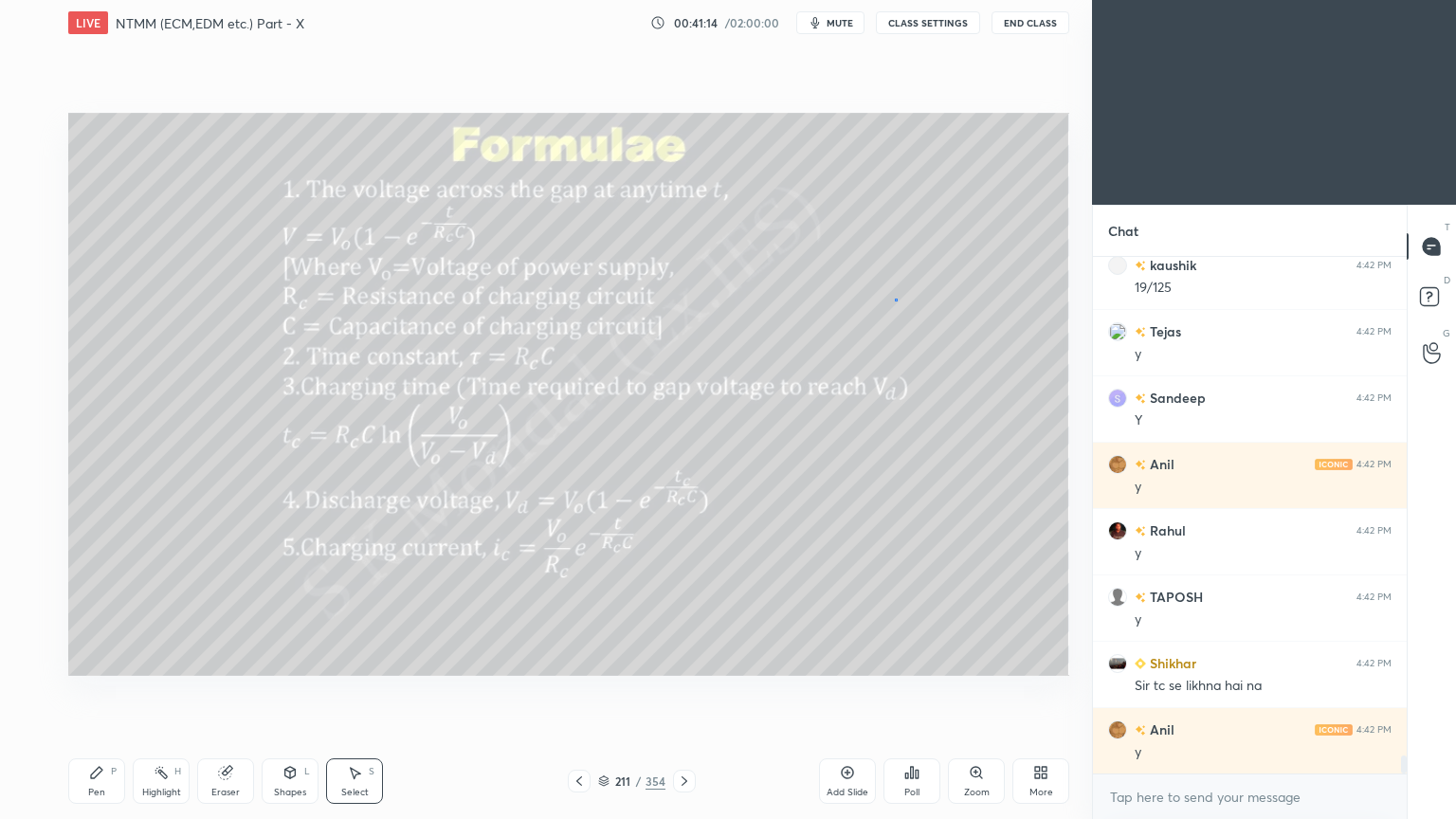 click on "0 ° Undo Copy Duplicate Duplicate to new slide Delete" at bounding box center (569, 394) 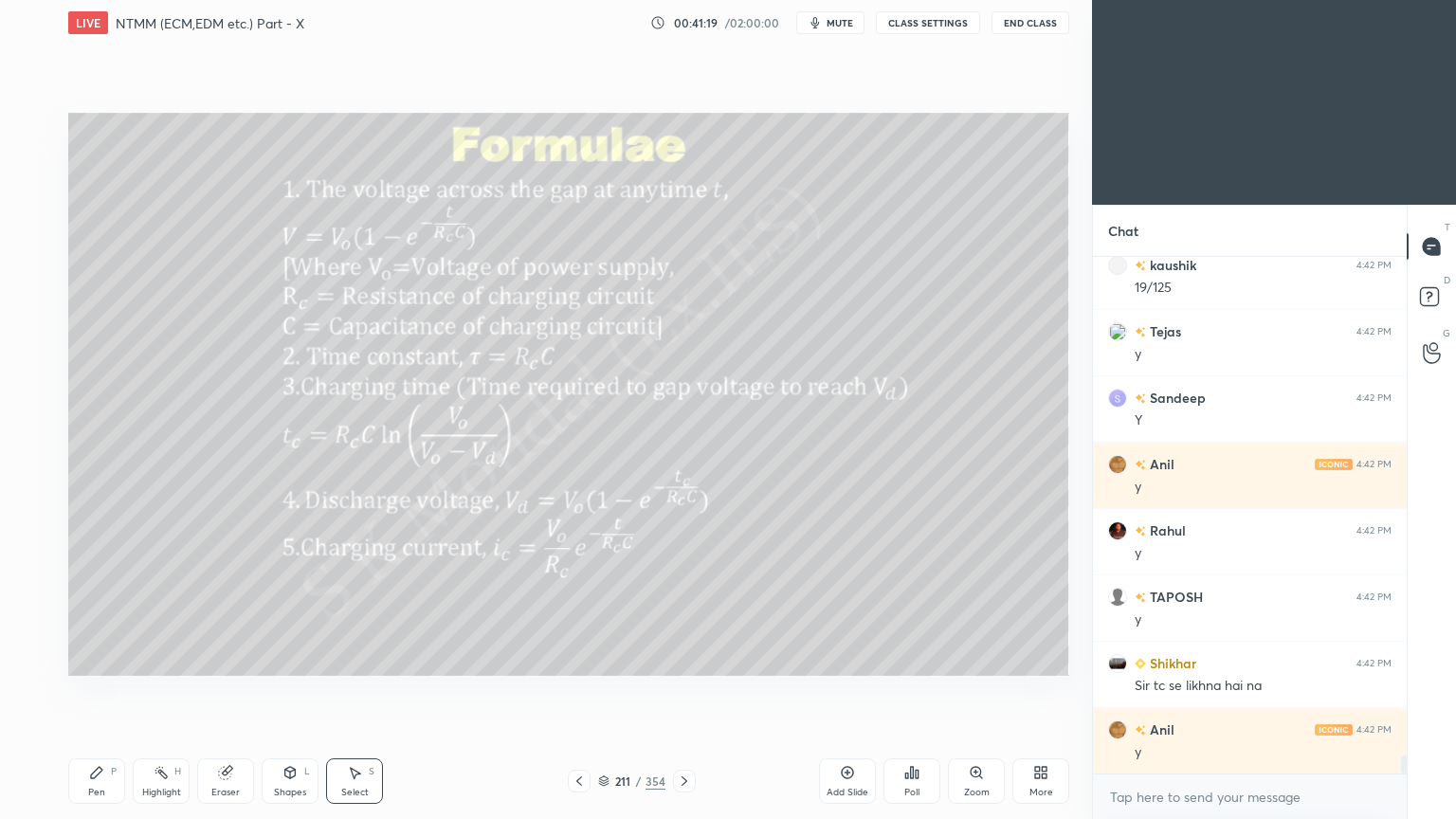 scroll, scrollTop: 14112, scrollLeft: 0, axis: vertical 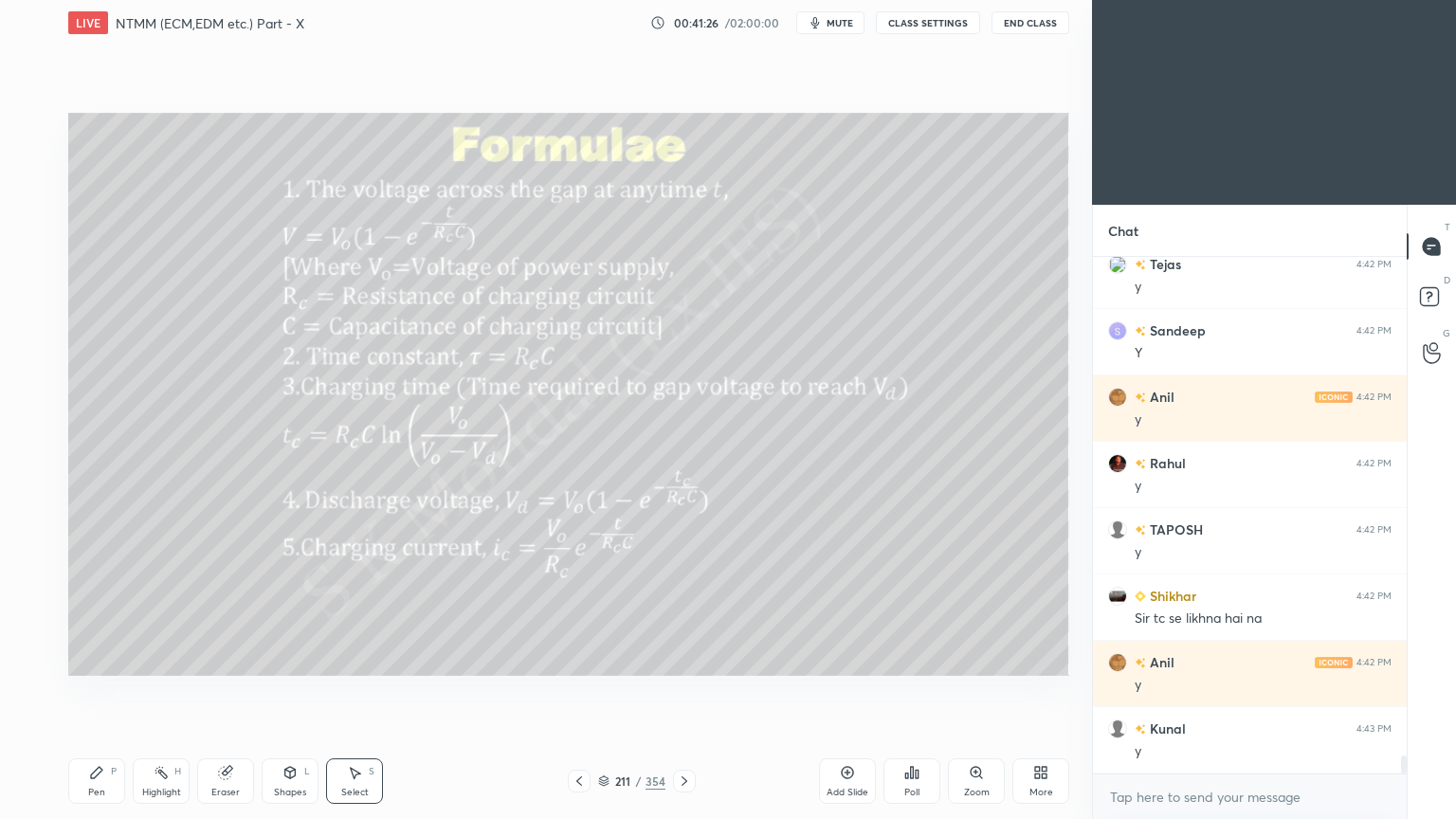 click on "Select S" at bounding box center (355, 781) 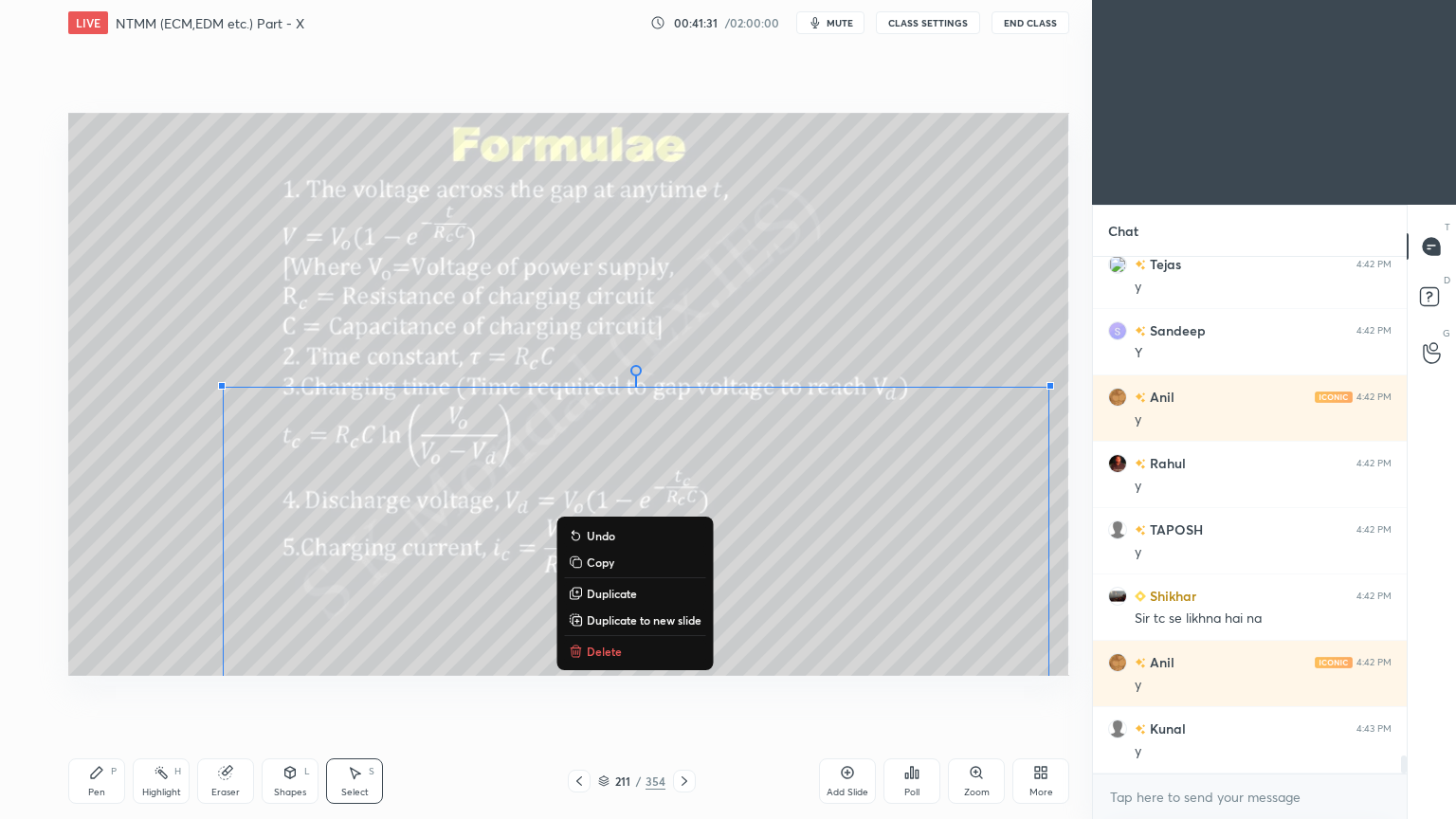 drag, startPoint x: 220, startPoint y: 228, endPoint x: 1019, endPoint y: 672, distance: 914.0771 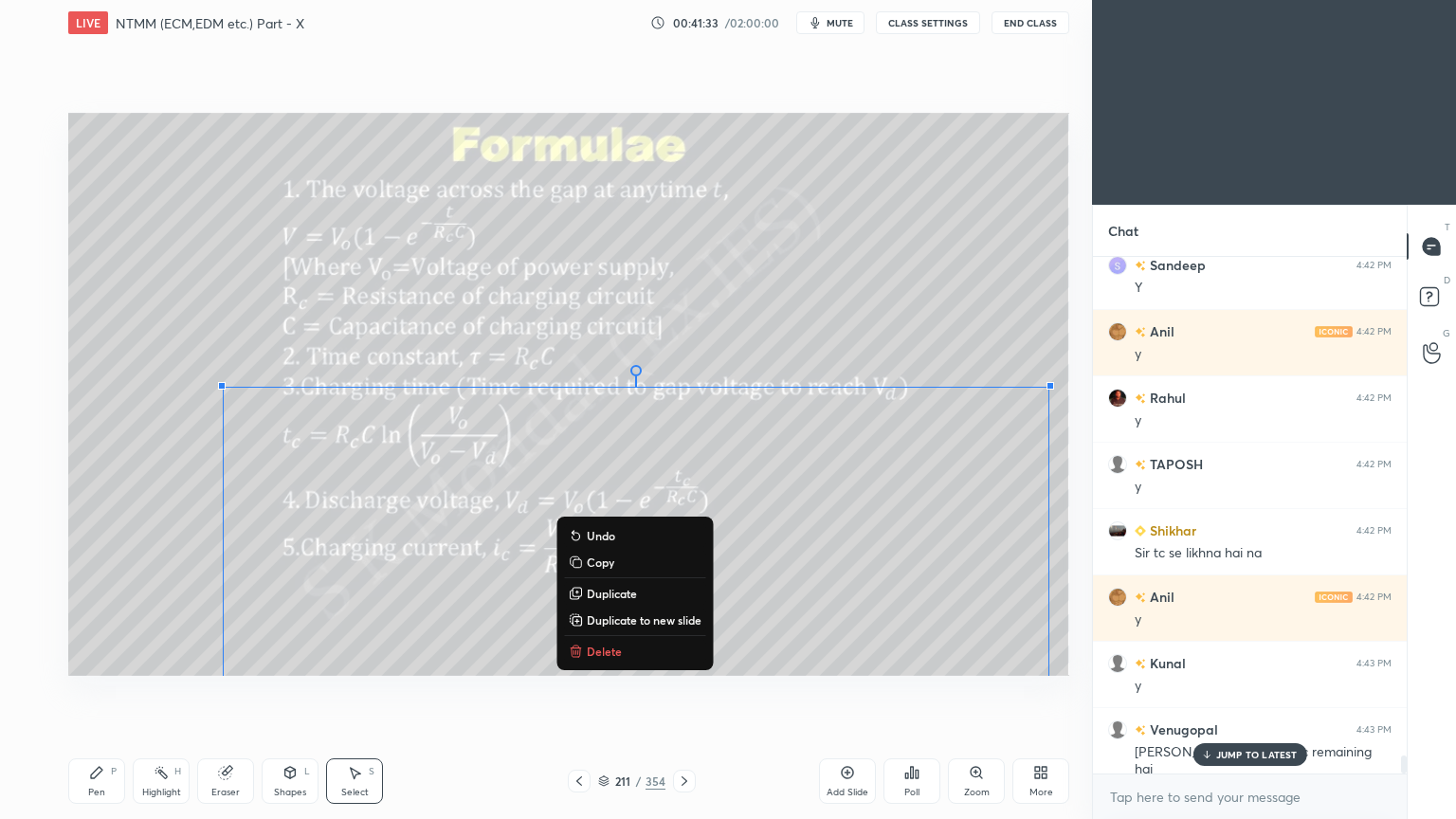 click on "Delete" at bounding box center (604, 651) 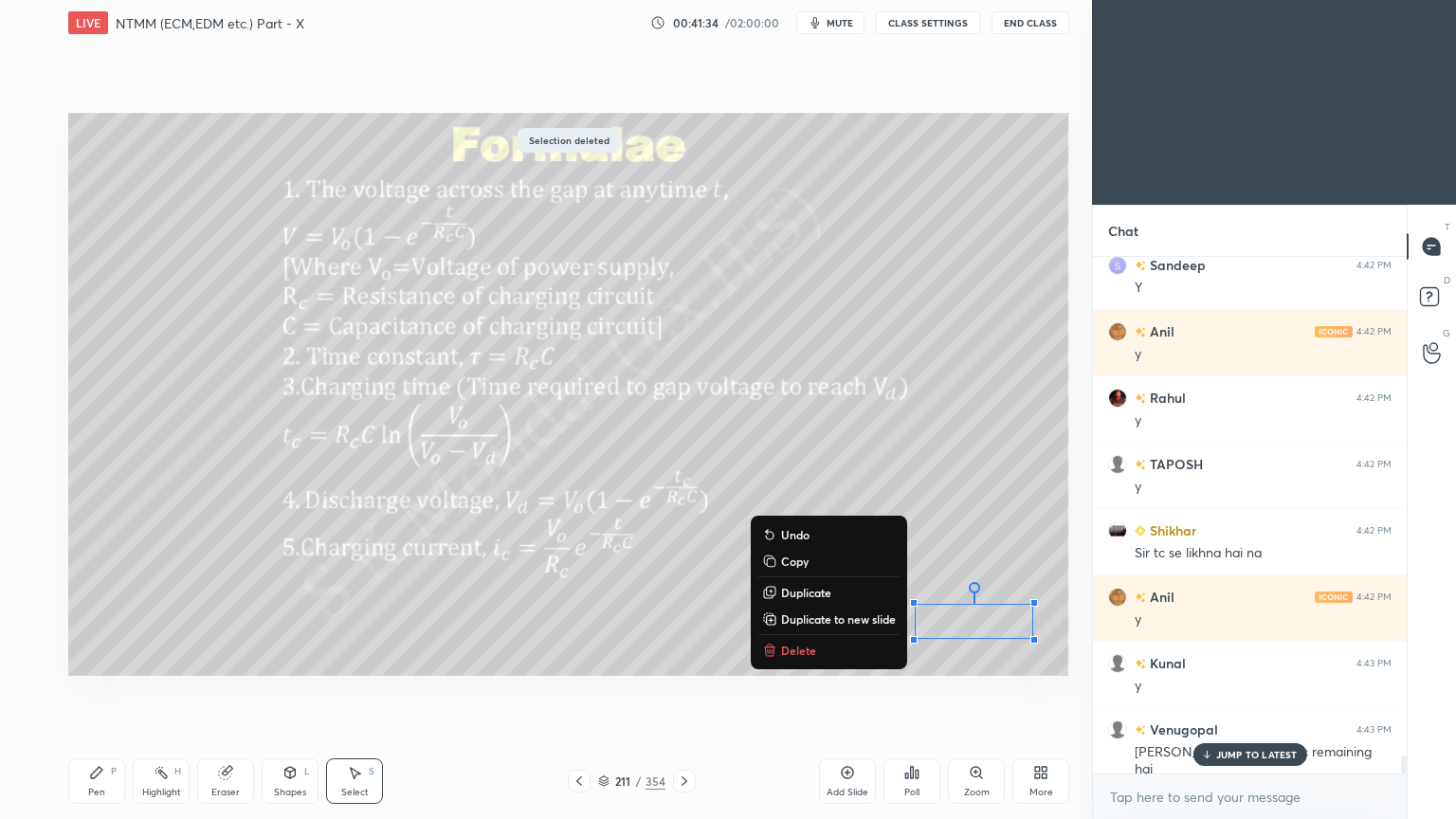 drag, startPoint x: 677, startPoint y: 462, endPoint x: 1244, endPoint y: 755, distance: 638.2304 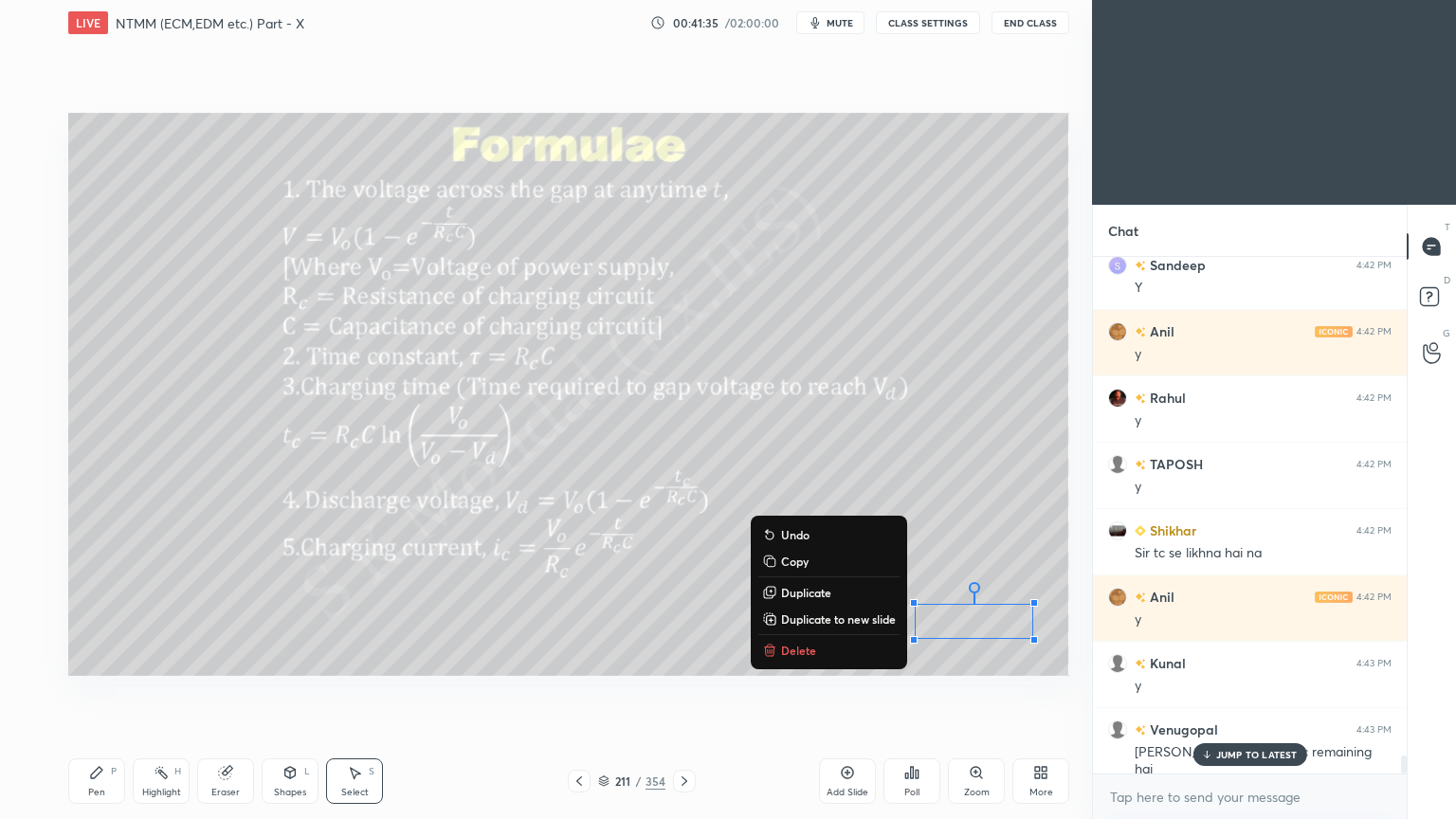 click on "Delete" at bounding box center [828, 650] 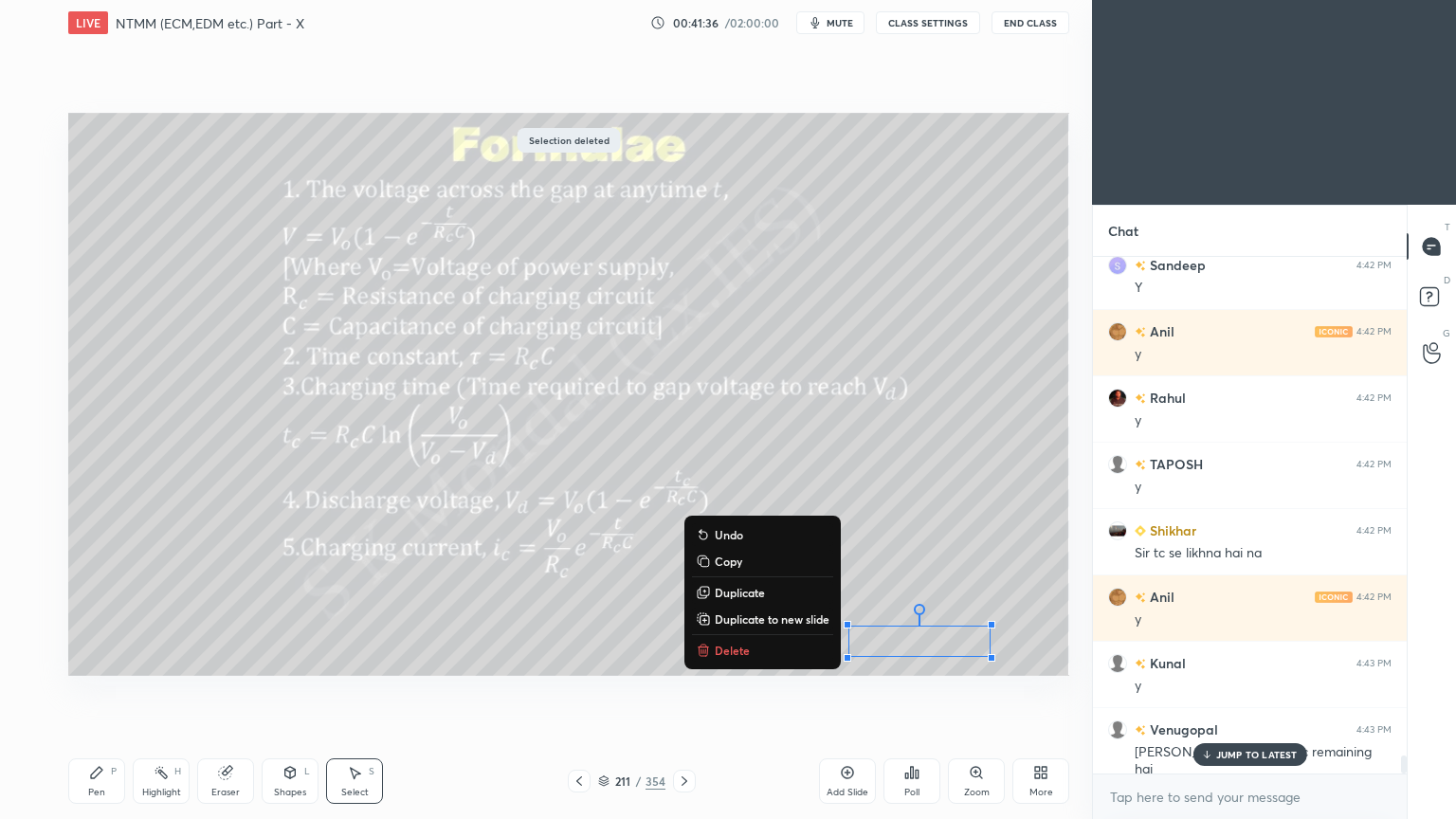 drag, startPoint x: 790, startPoint y: 503, endPoint x: 1217, endPoint y: 789, distance: 513.9309 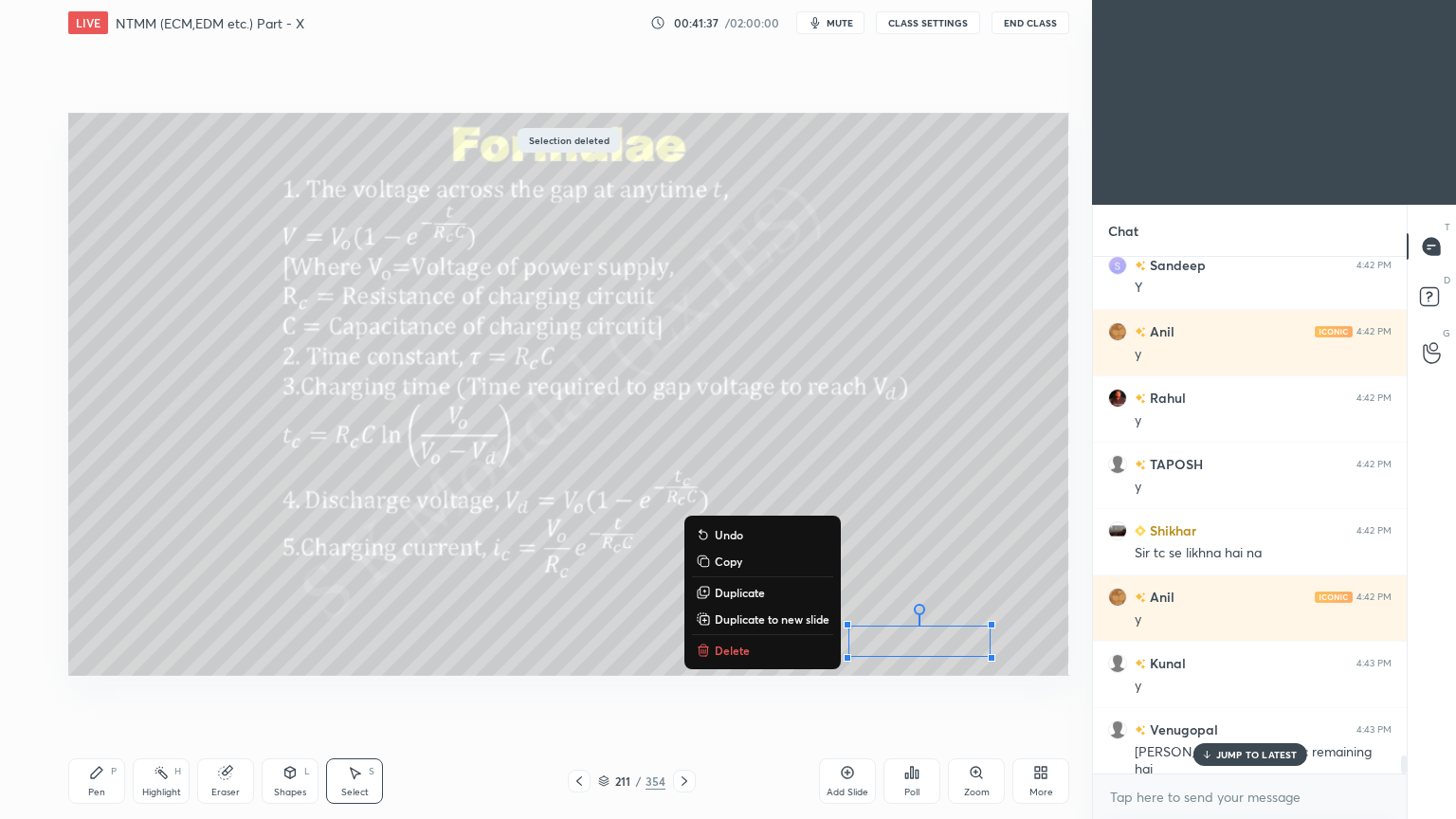 click on "Delete" at bounding box center (732, 650) 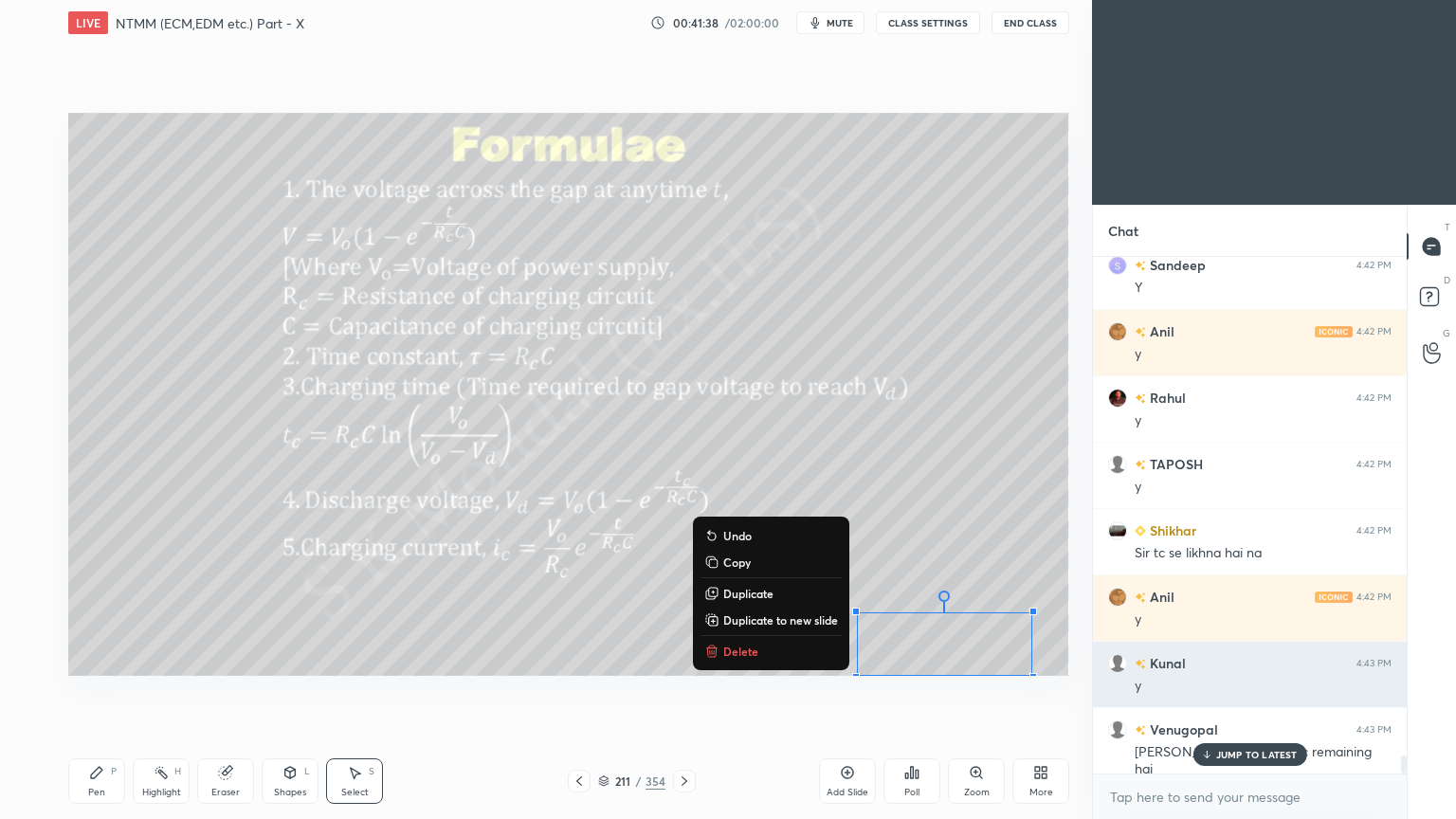 drag, startPoint x: 780, startPoint y: 532, endPoint x: 1116, endPoint y: 697, distance: 374.3274 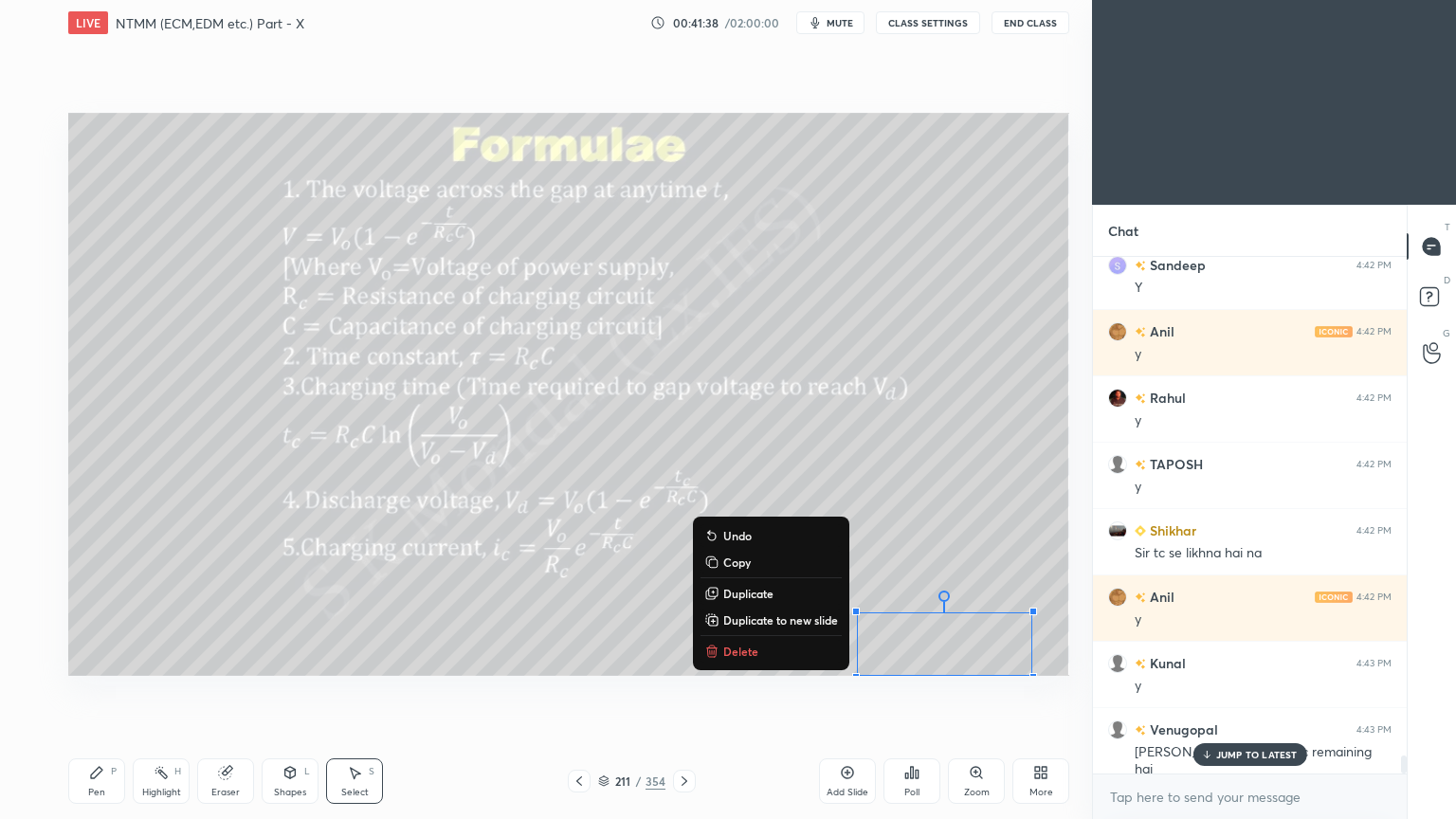 click on "Delete" at bounding box center (740, 651) 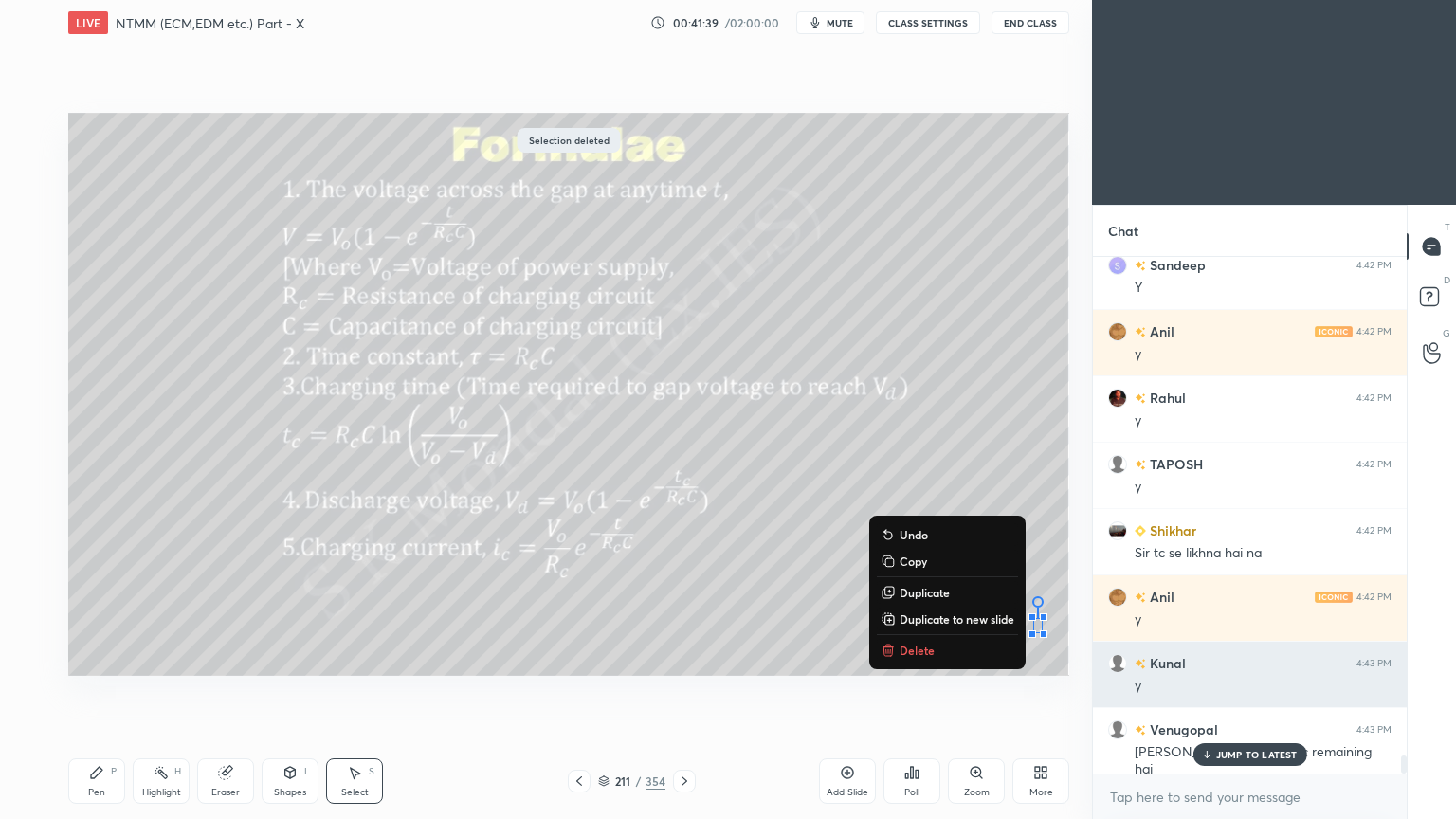 drag, startPoint x: 1111, startPoint y: 664, endPoint x: 1166, endPoint y: 689, distance: 60.41523 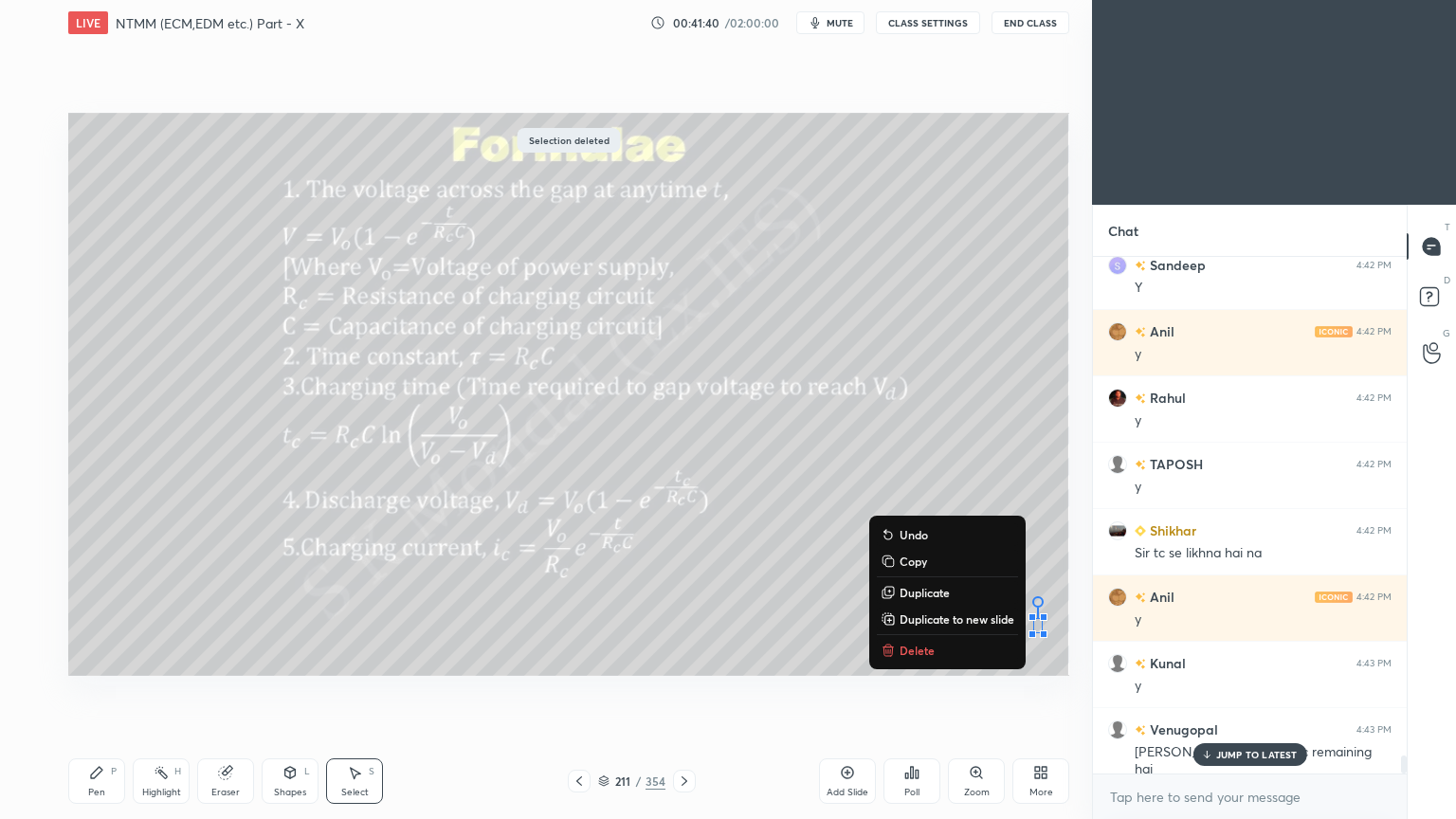 click 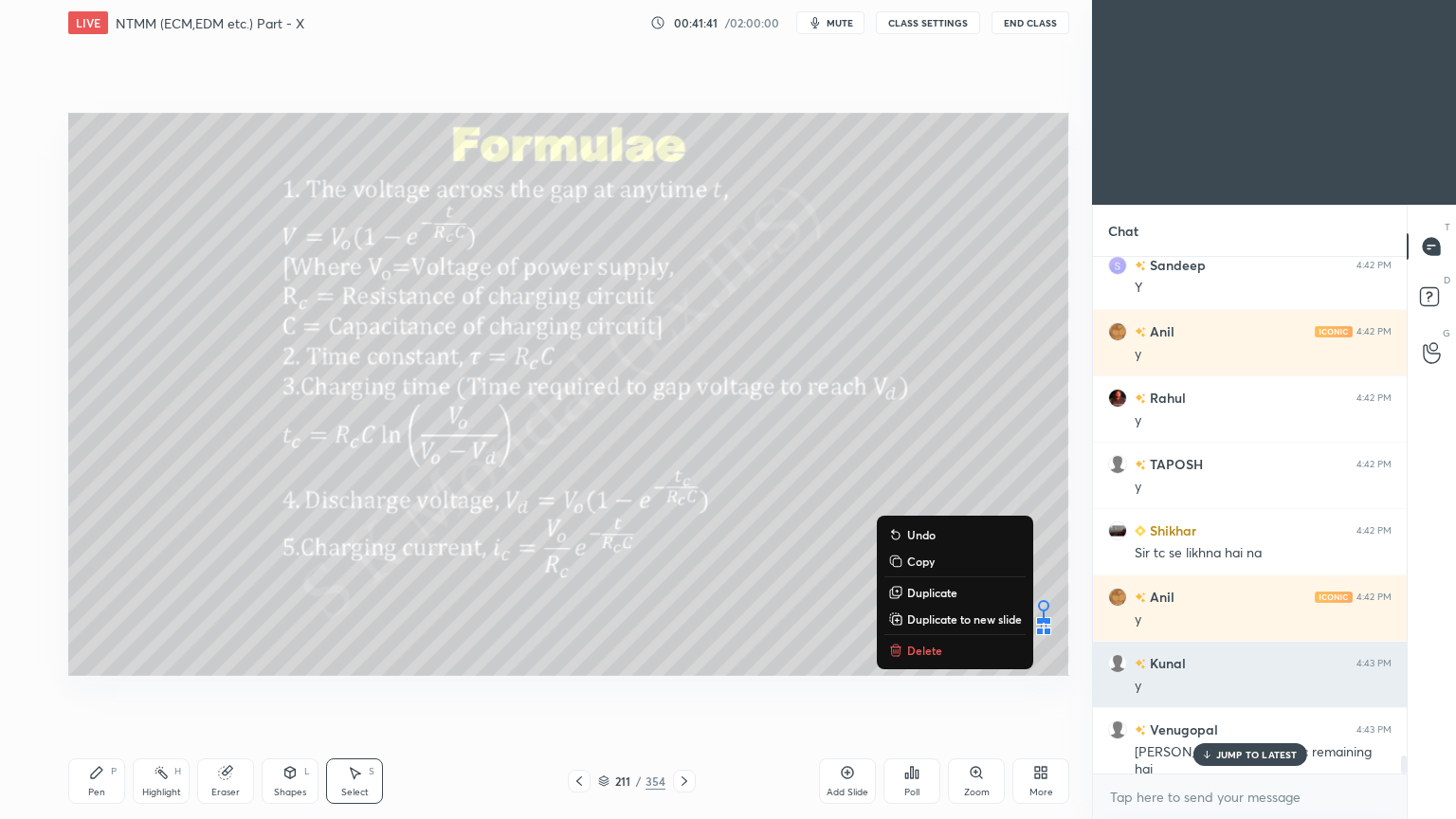 drag, startPoint x: 1138, startPoint y: 671, endPoint x: 1146, endPoint y: 679, distance: 11.3137085 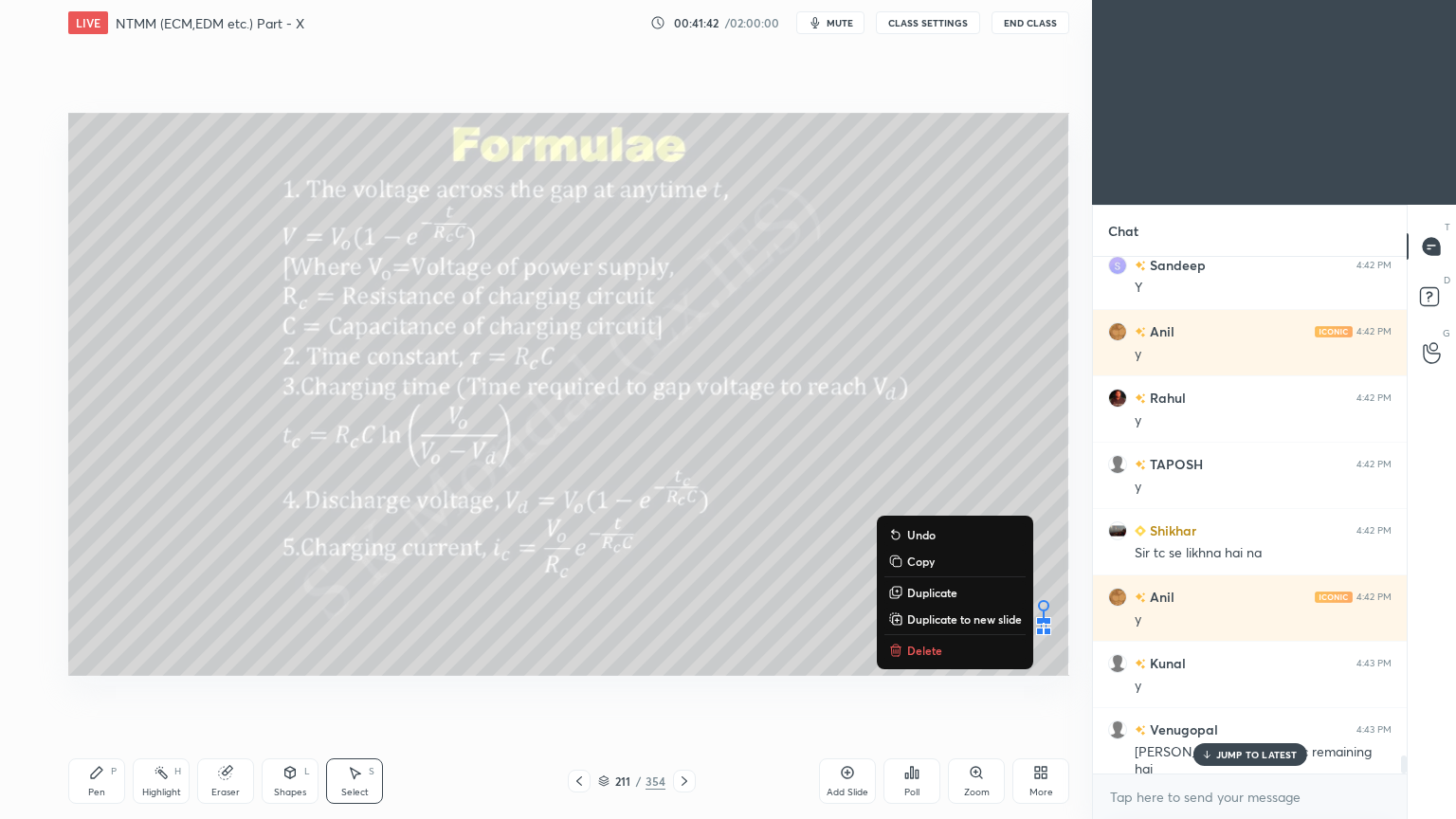 click on "Delete" at bounding box center (924, 650) 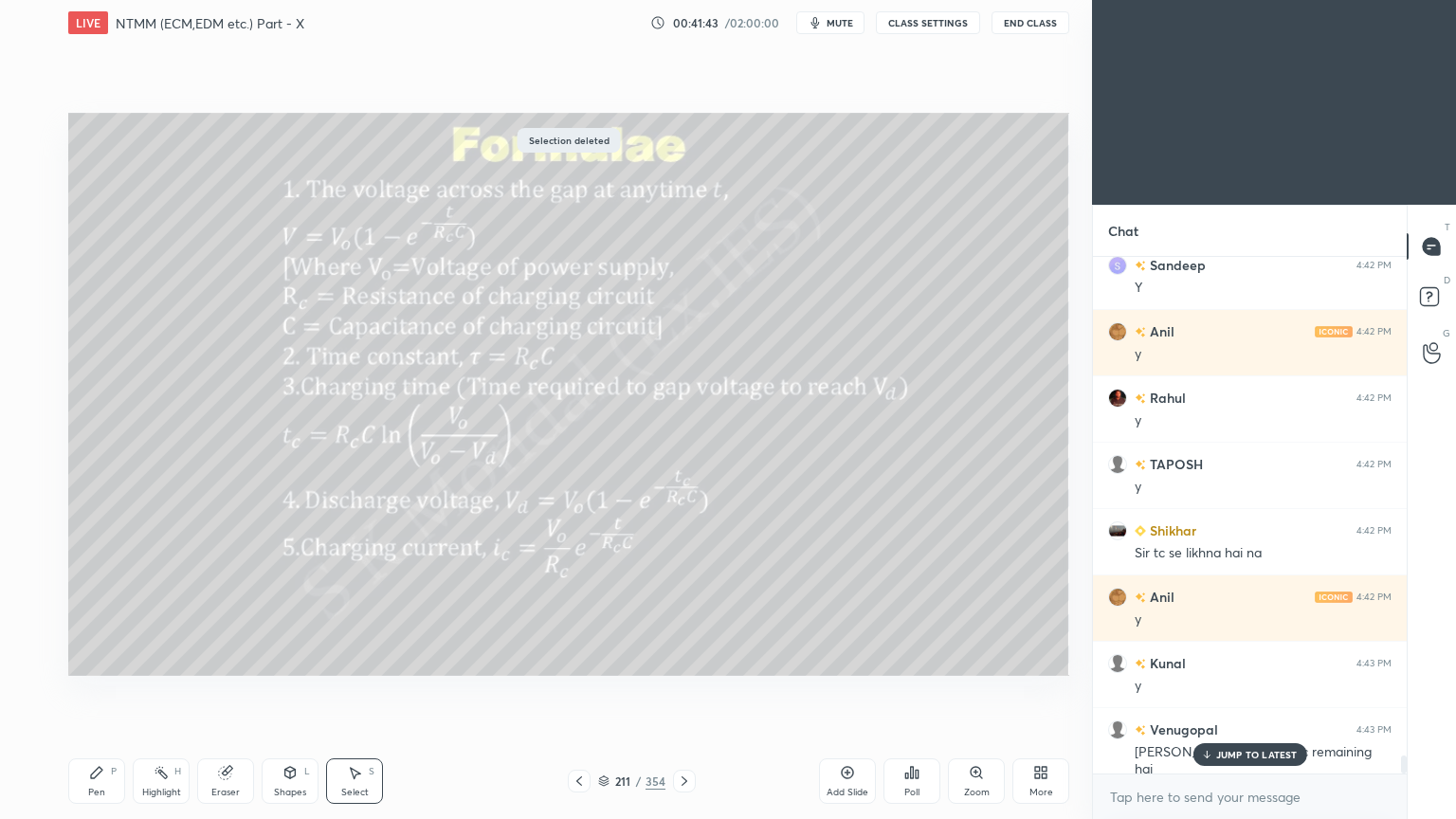 click 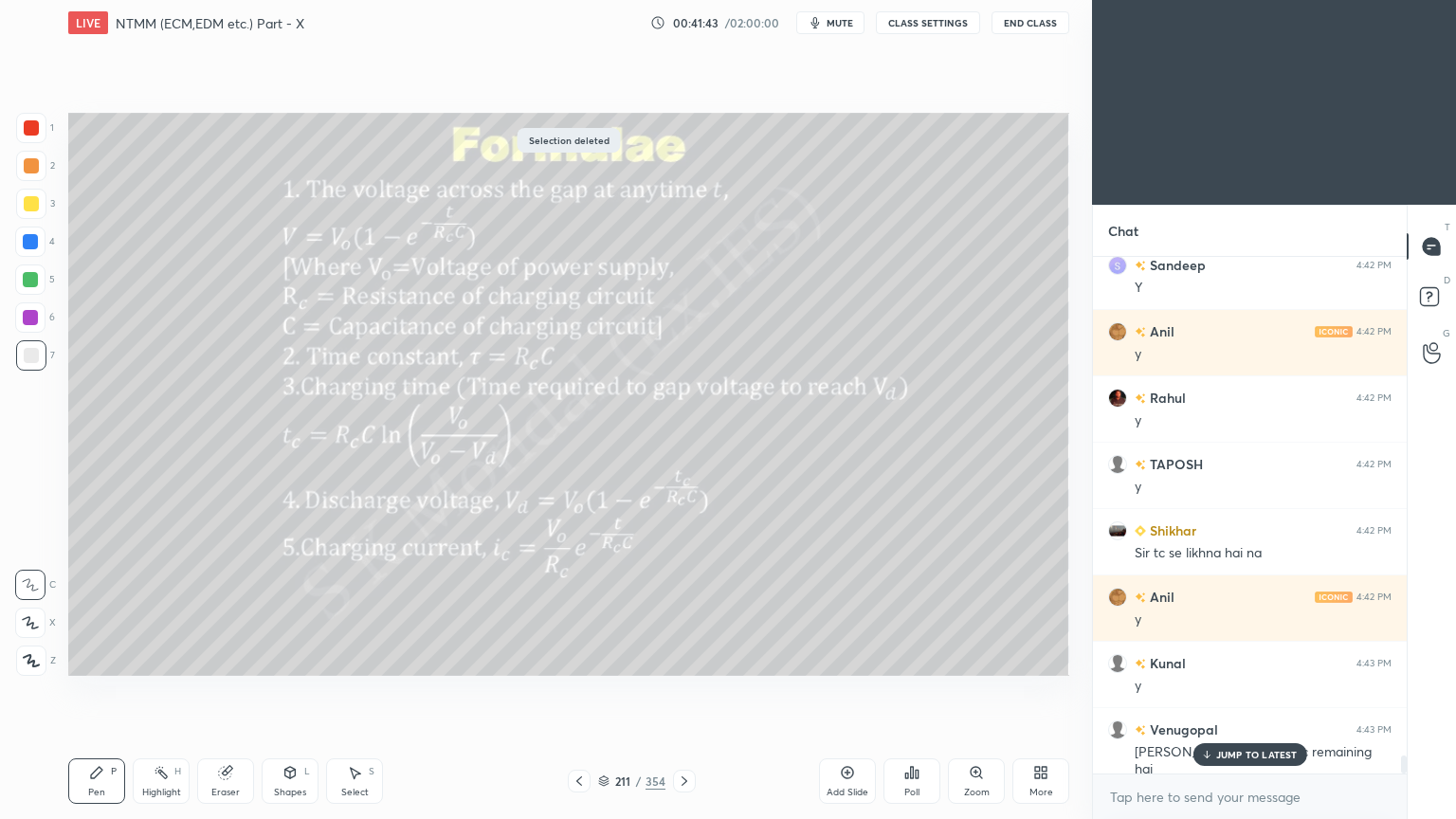 click 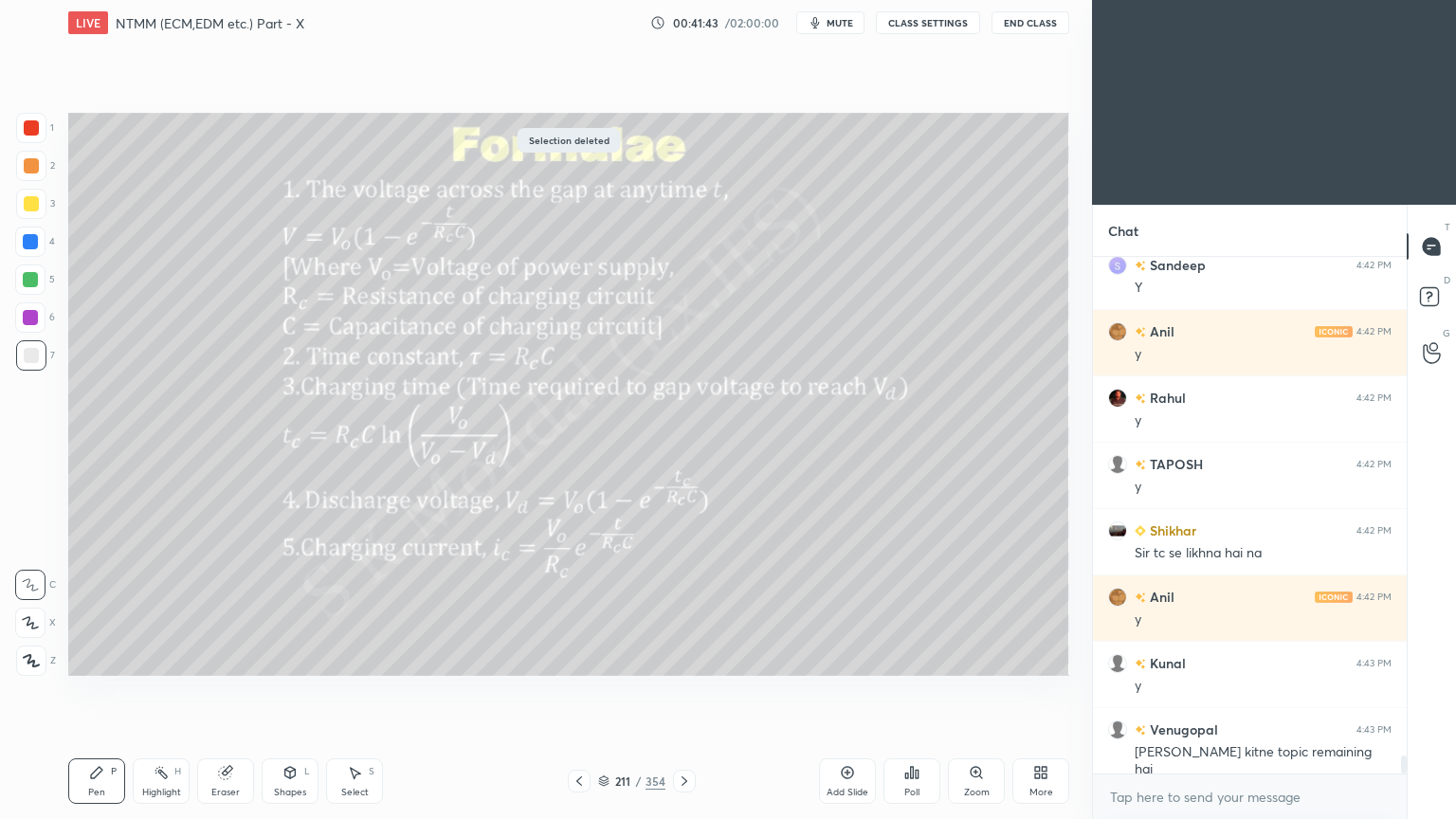 scroll, scrollTop: 14244, scrollLeft: 0, axis: vertical 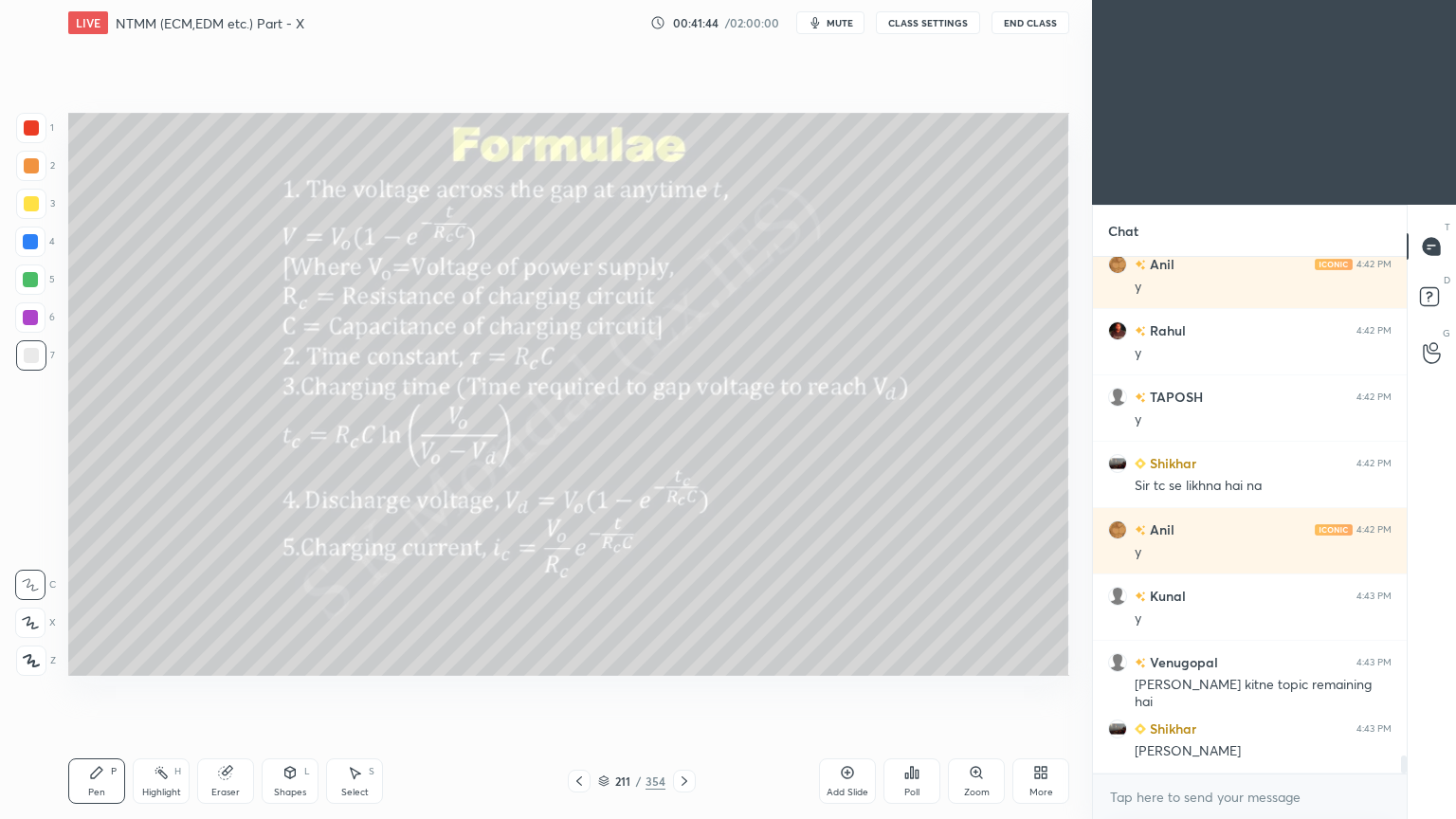 click at bounding box center [30, 280] 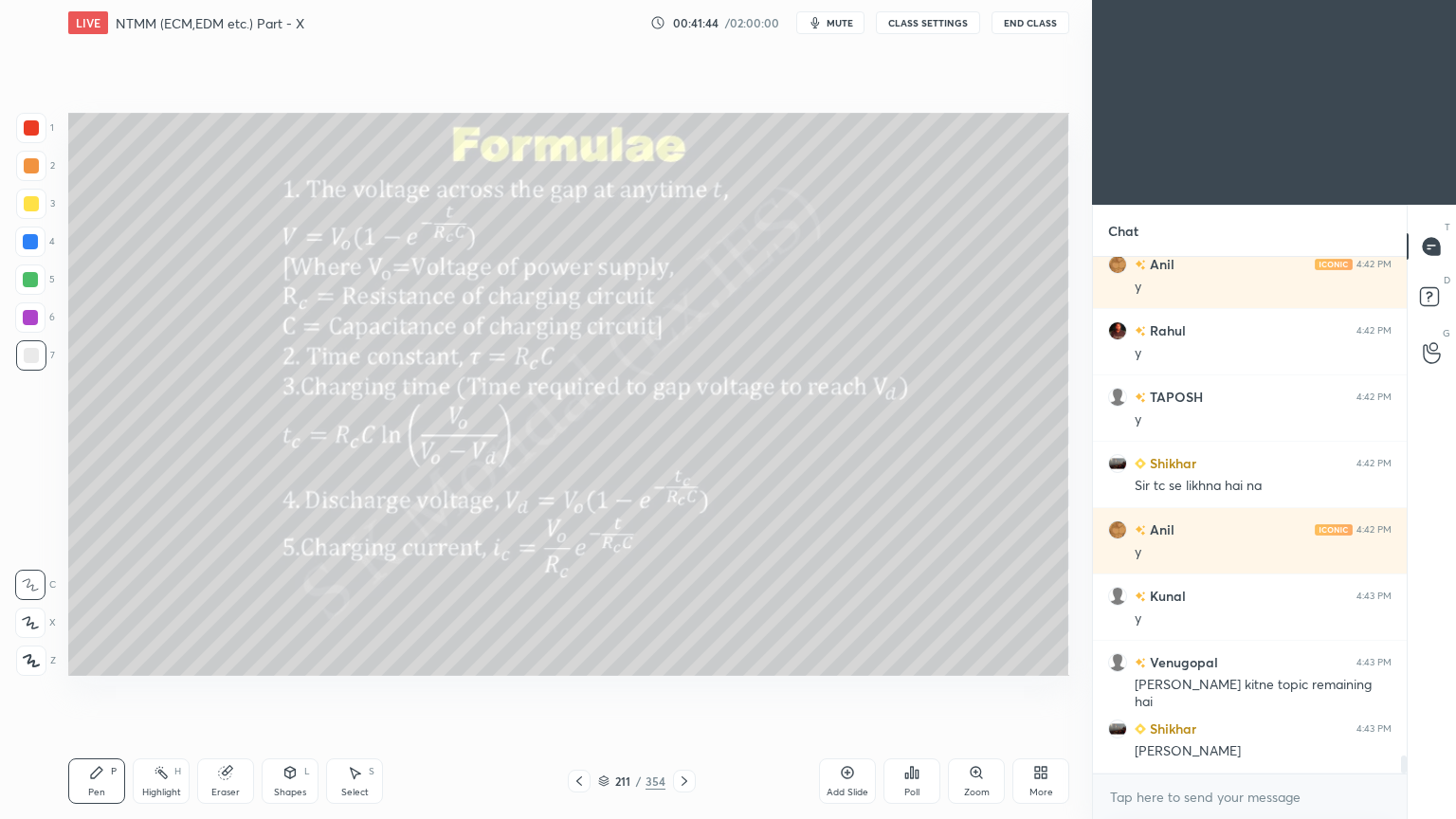 click at bounding box center [30, 280] 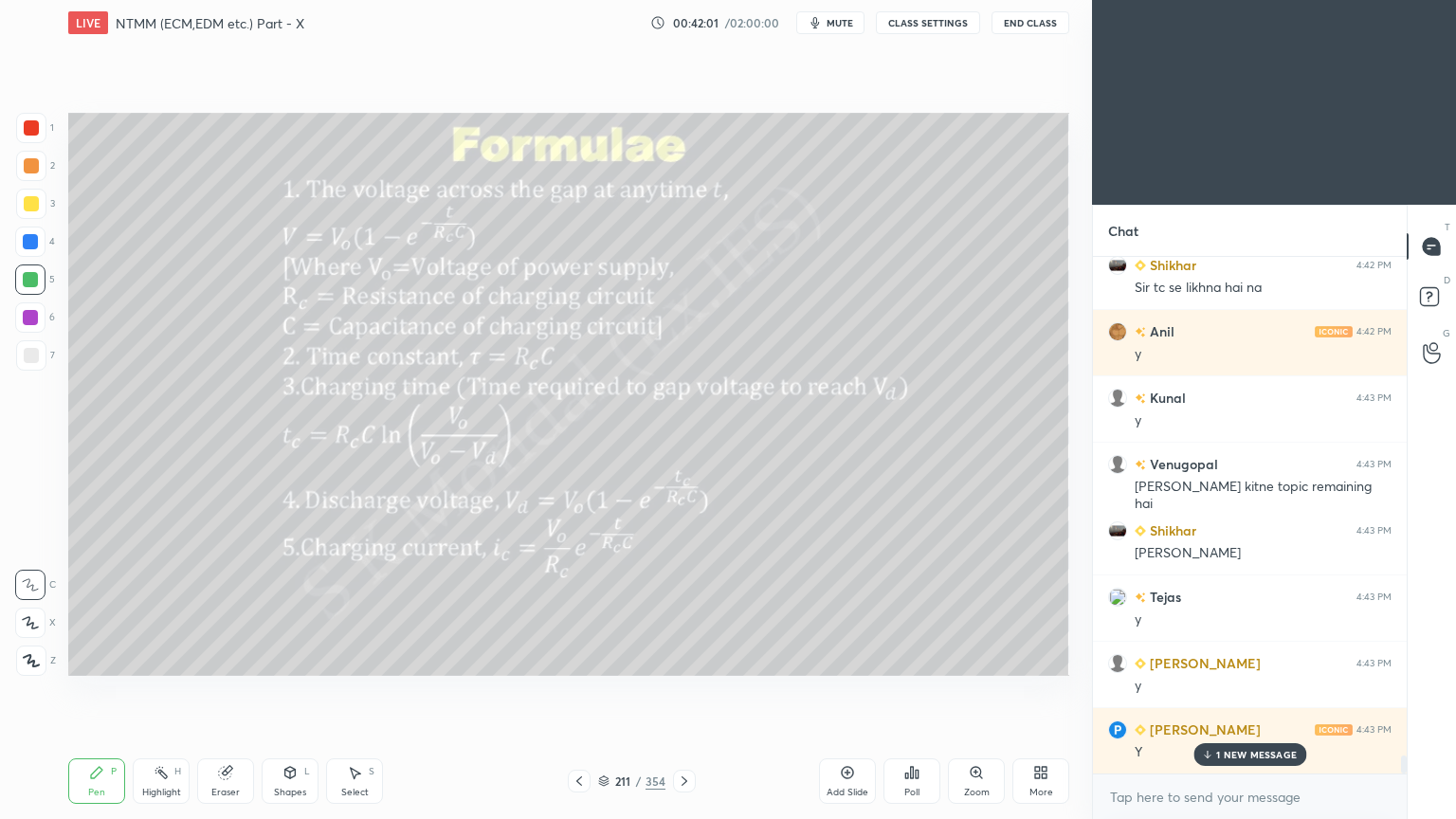 scroll, scrollTop: 14510, scrollLeft: 0, axis: vertical 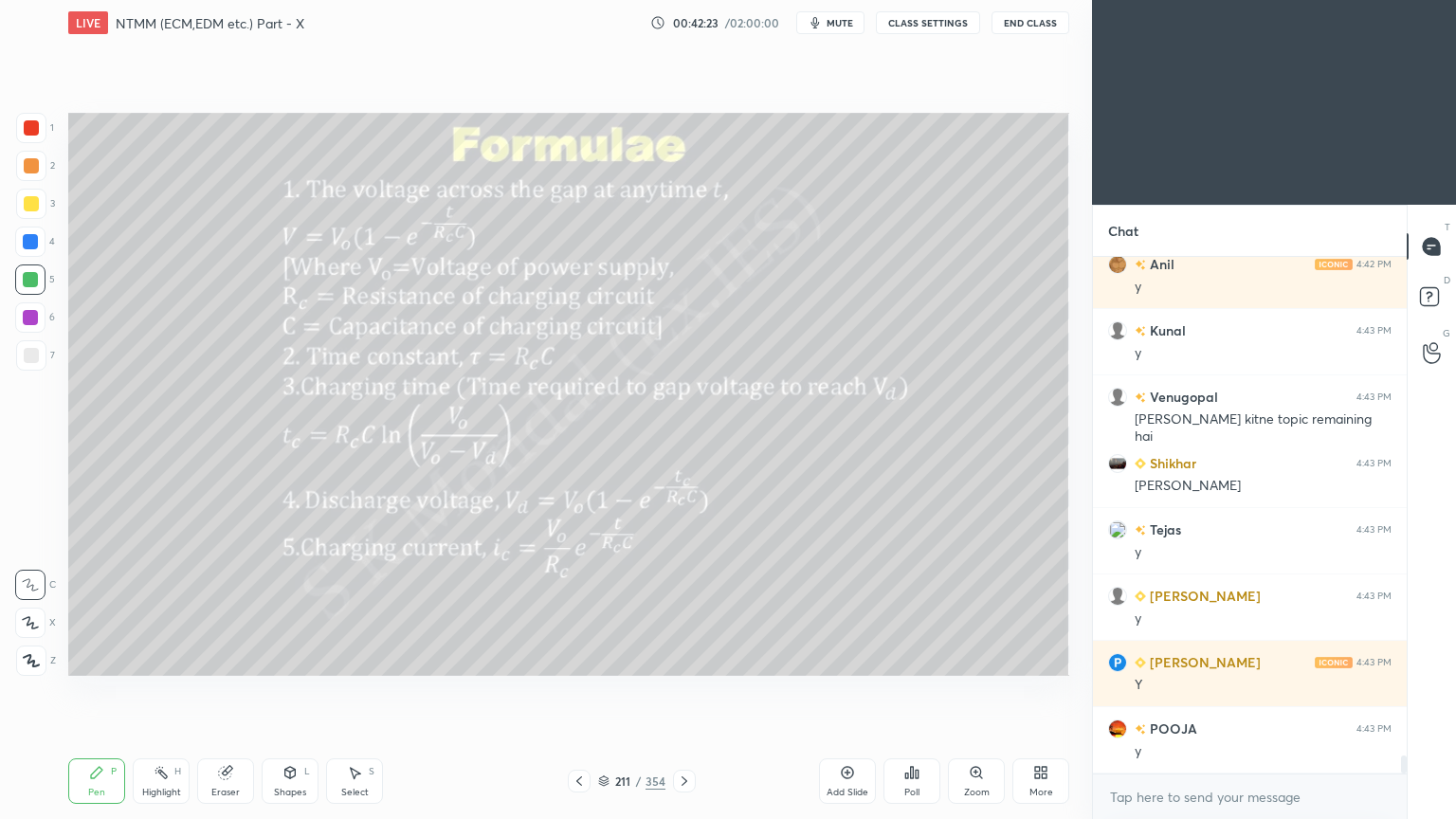 click 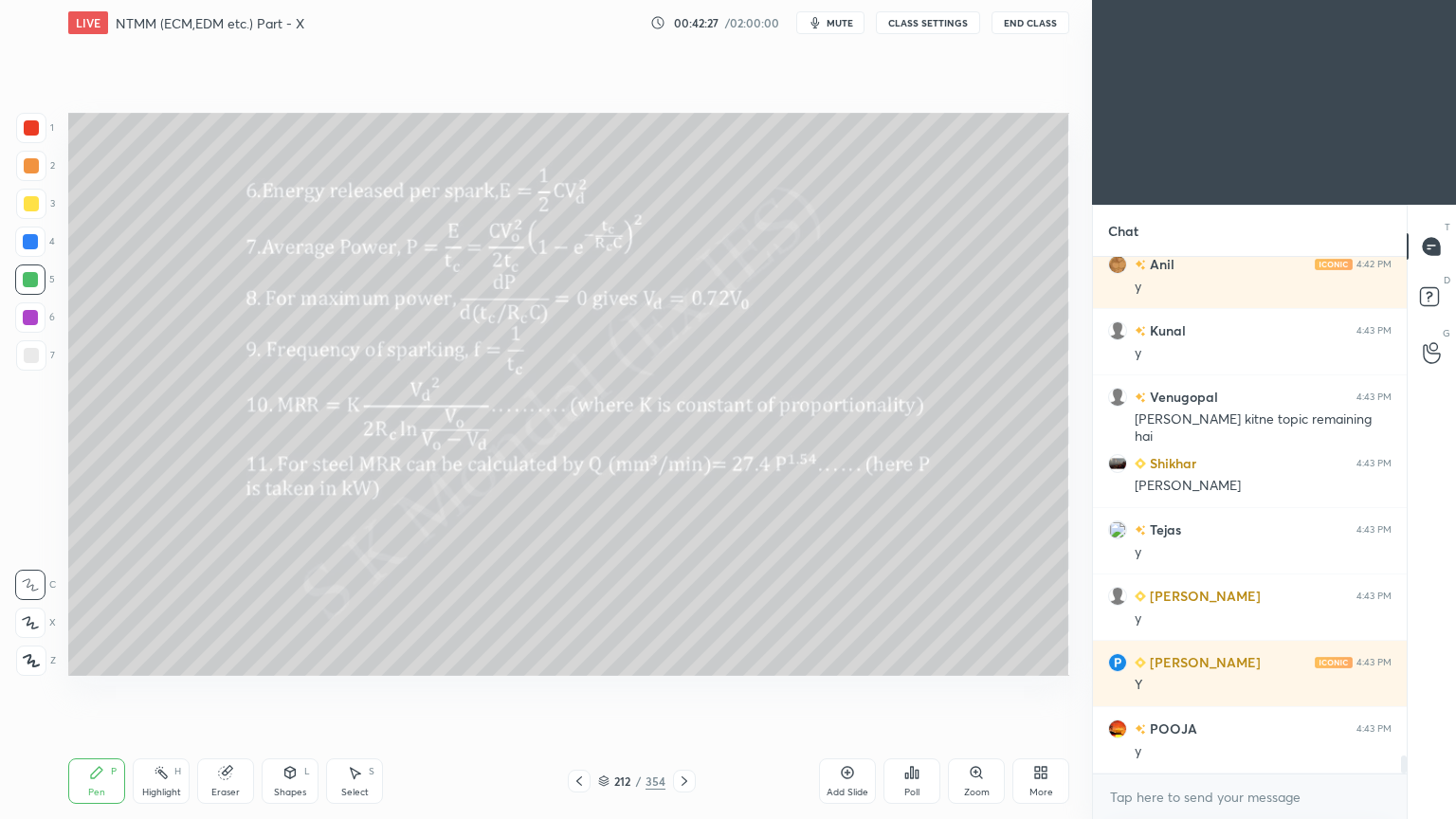 click on "Pen" at bounding box center (97, 792) 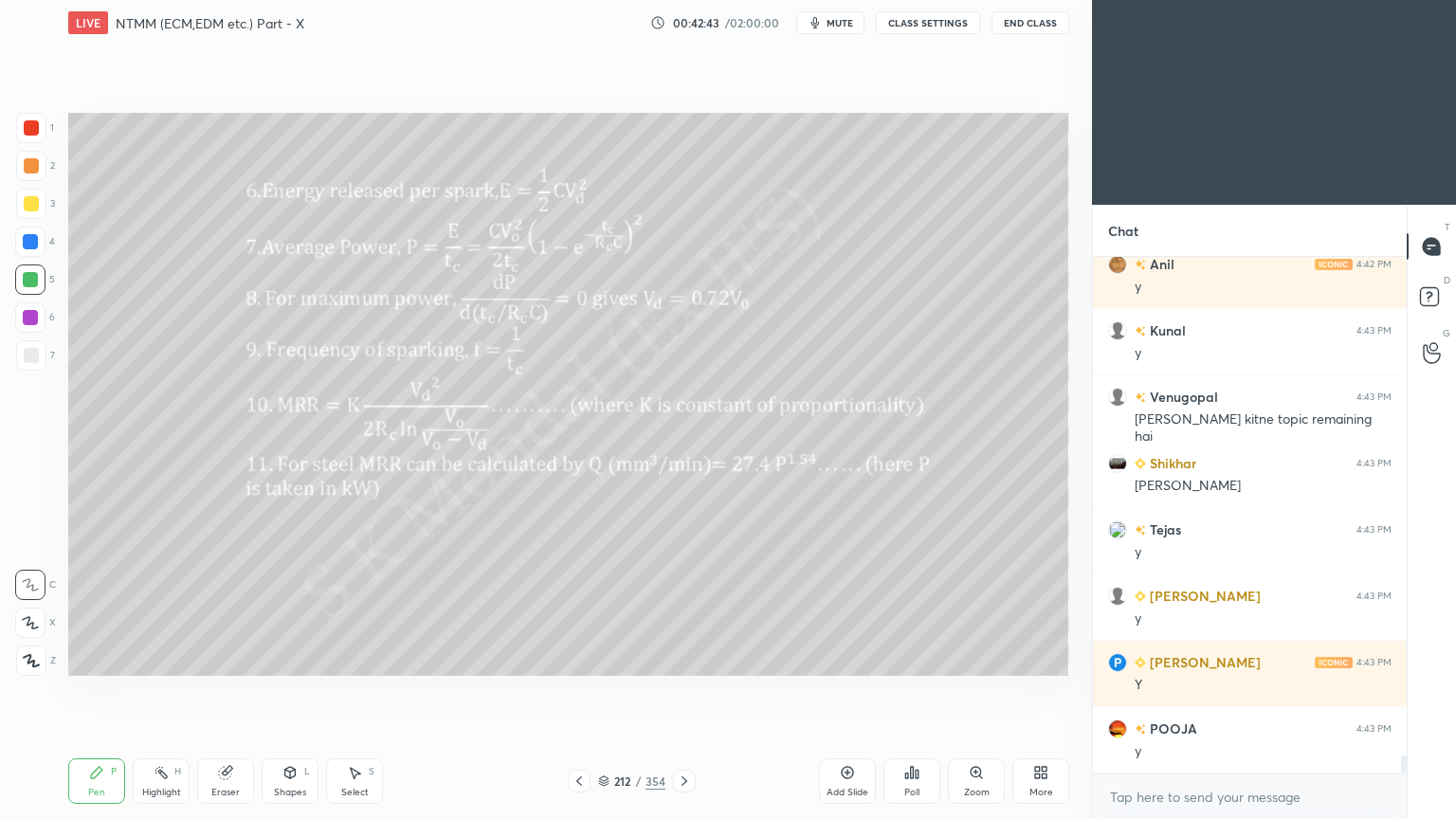click on "Select" at bounding box center [355, 792] 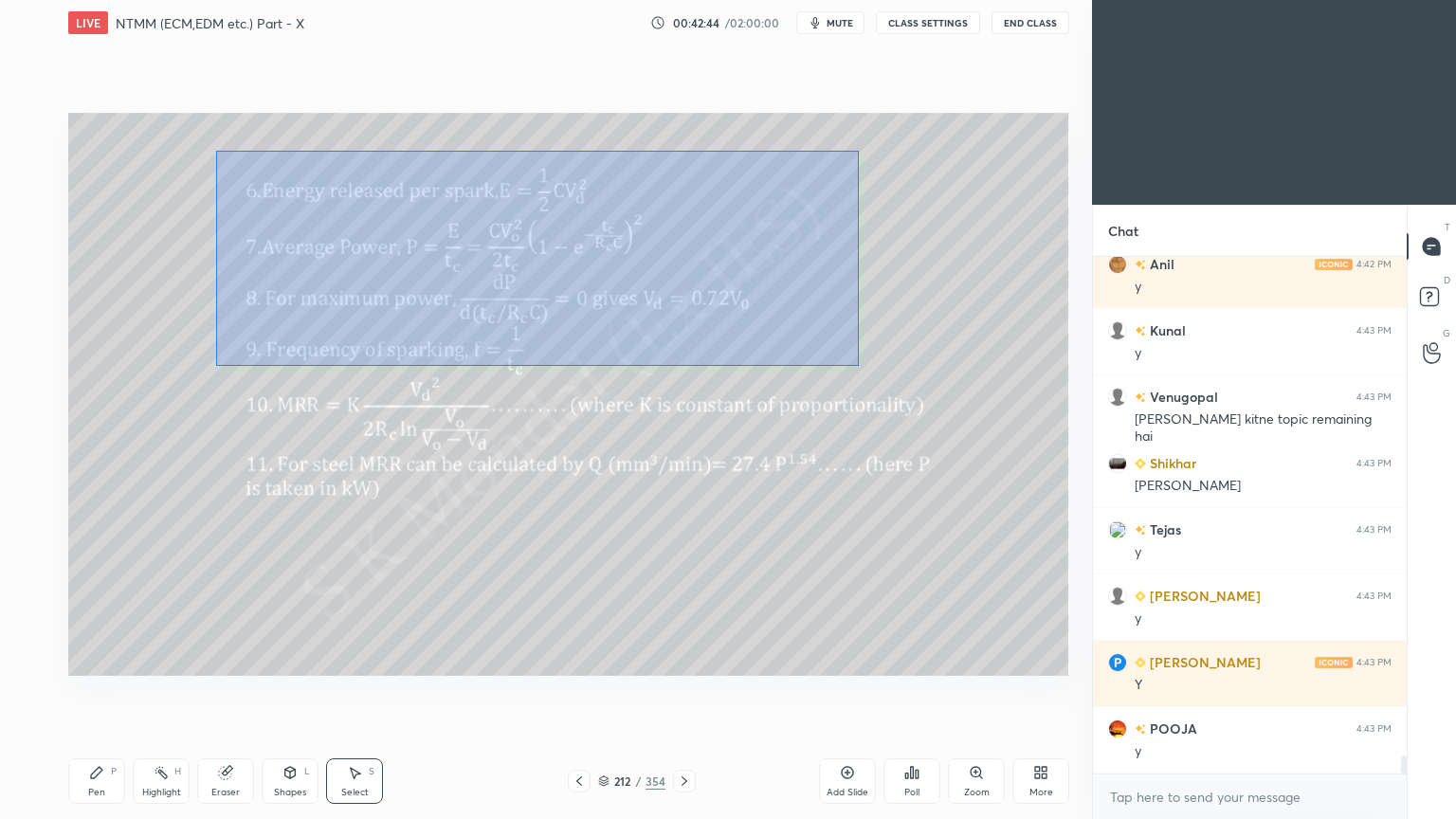 drag, startPoint x: 216, startPoint y: 150, endPoint x: 858, endPoint y: 366, distance: 677.36253 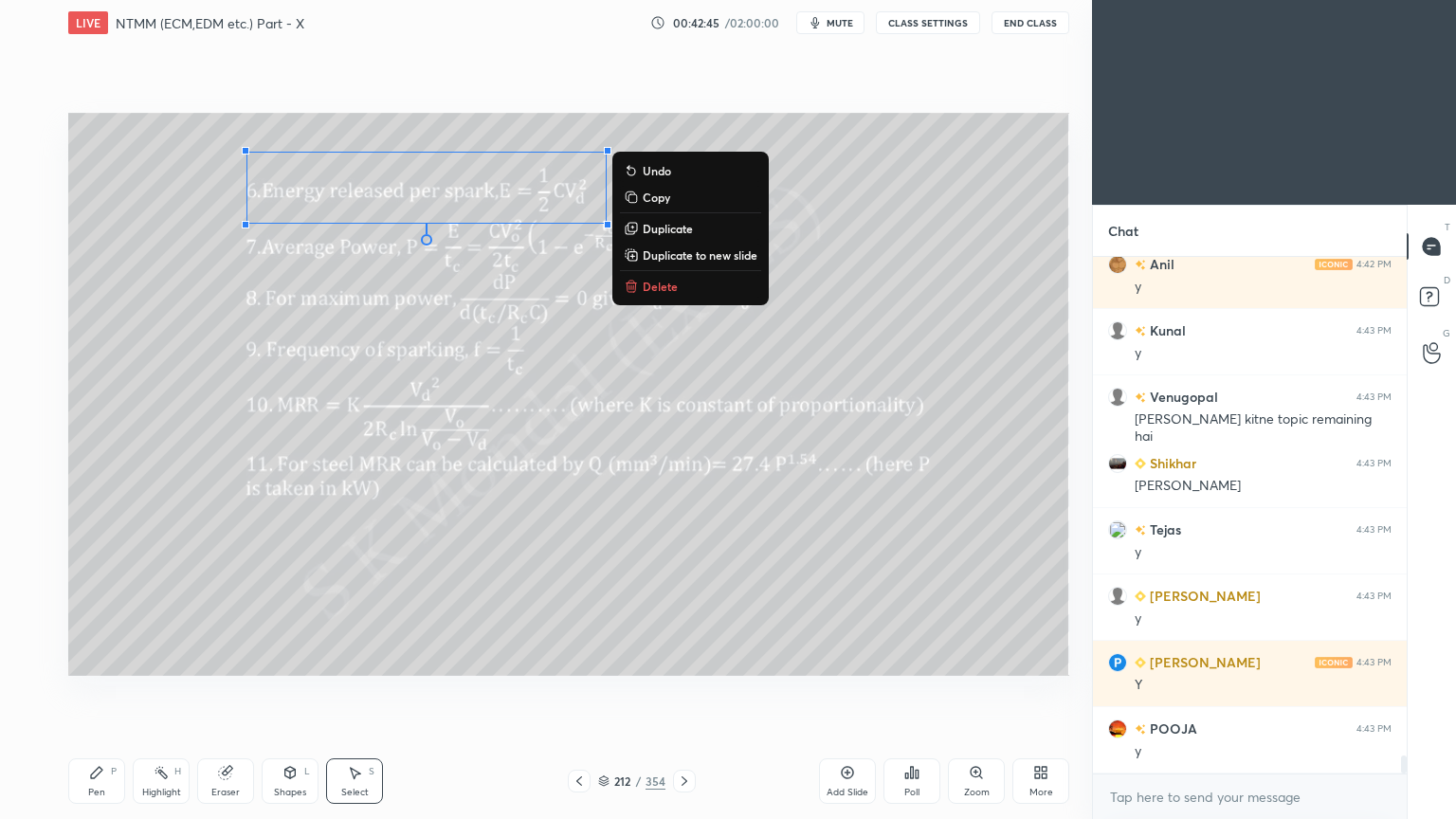click on "Delete" at bounding box center (660, 286) 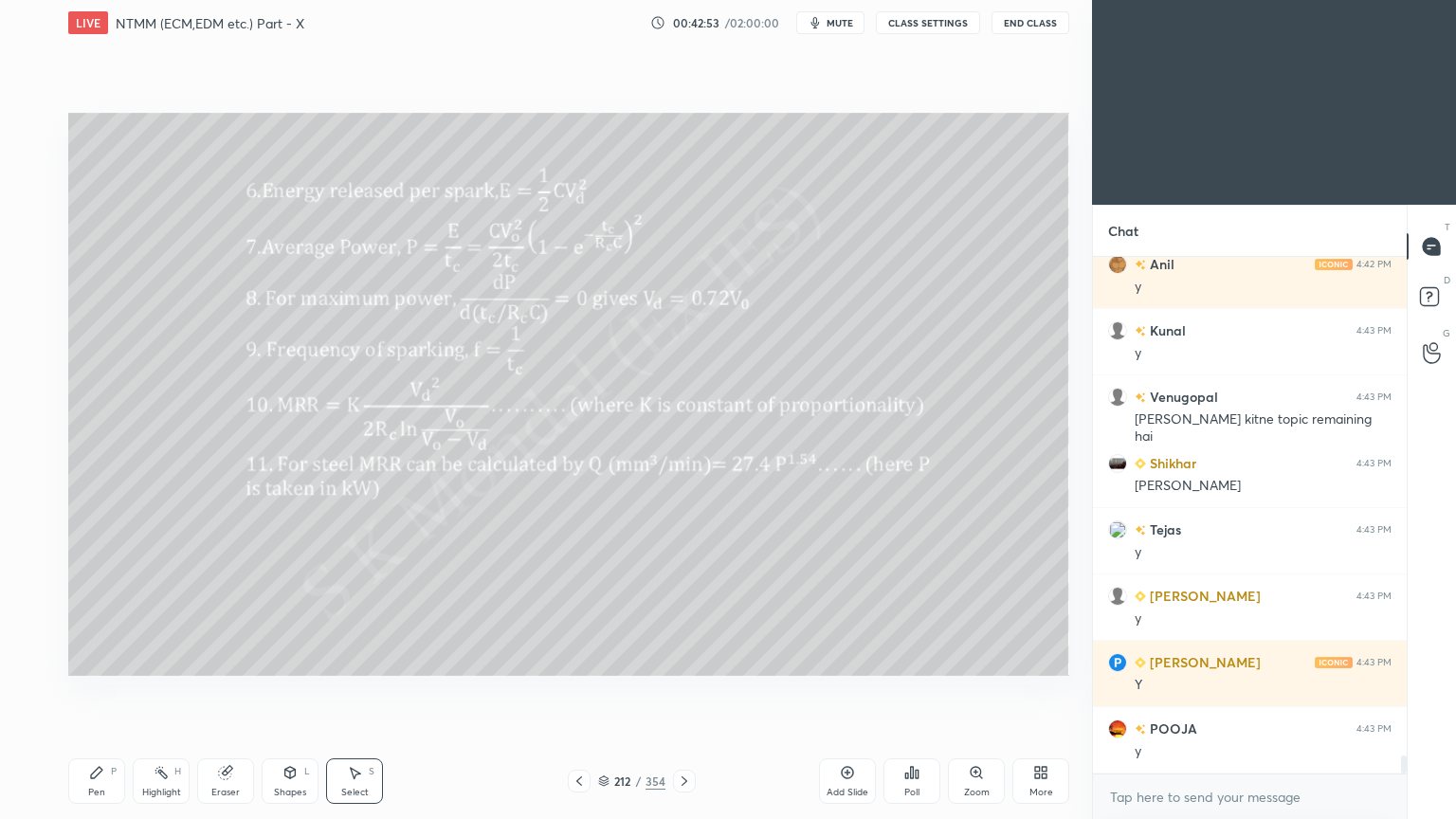 click 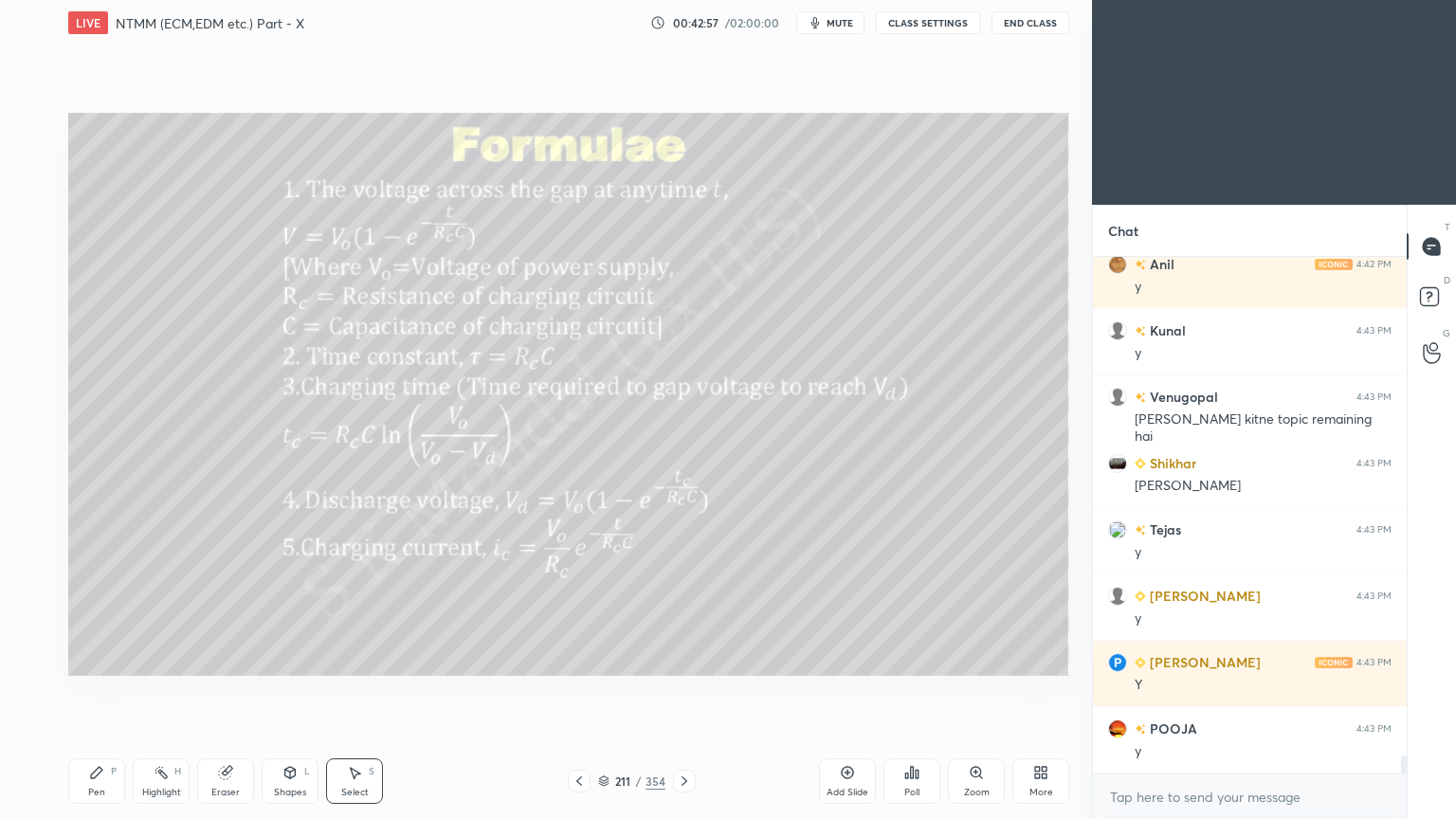 click 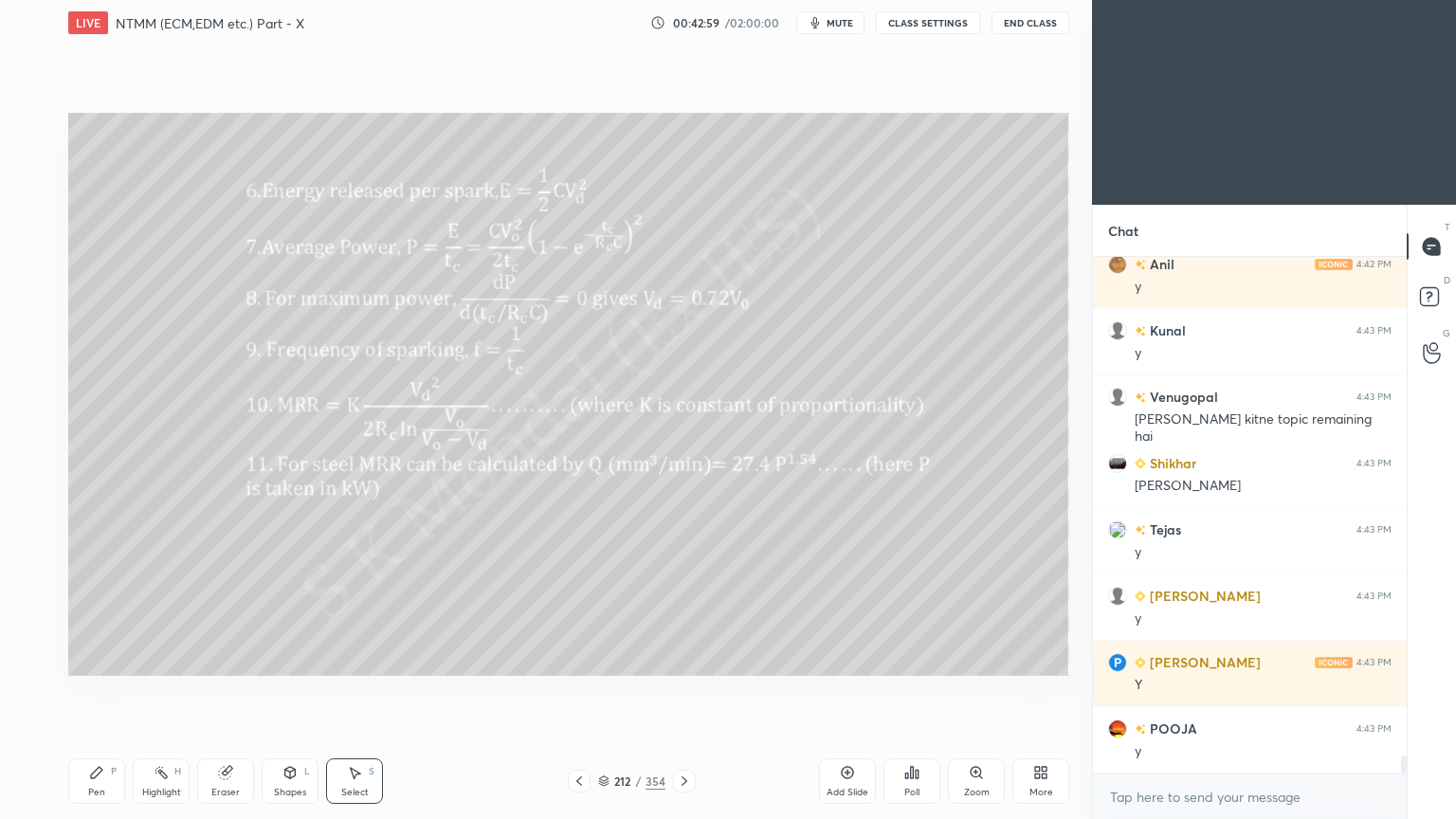 click on "Pen P" at bounding box center (97, 781) 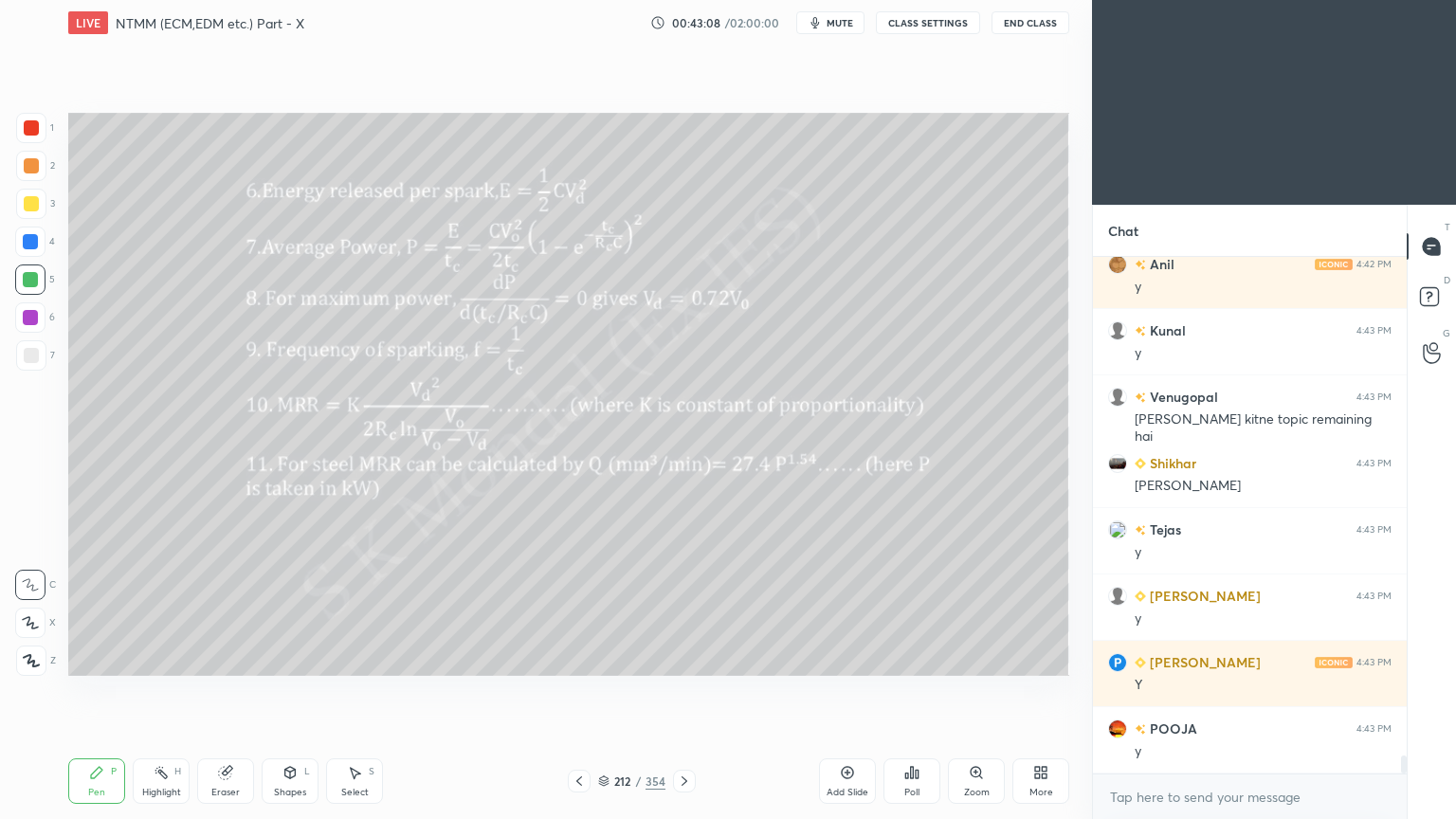 scroll, scrollTop: 14575, scrollLeft: 0, axis: vertical 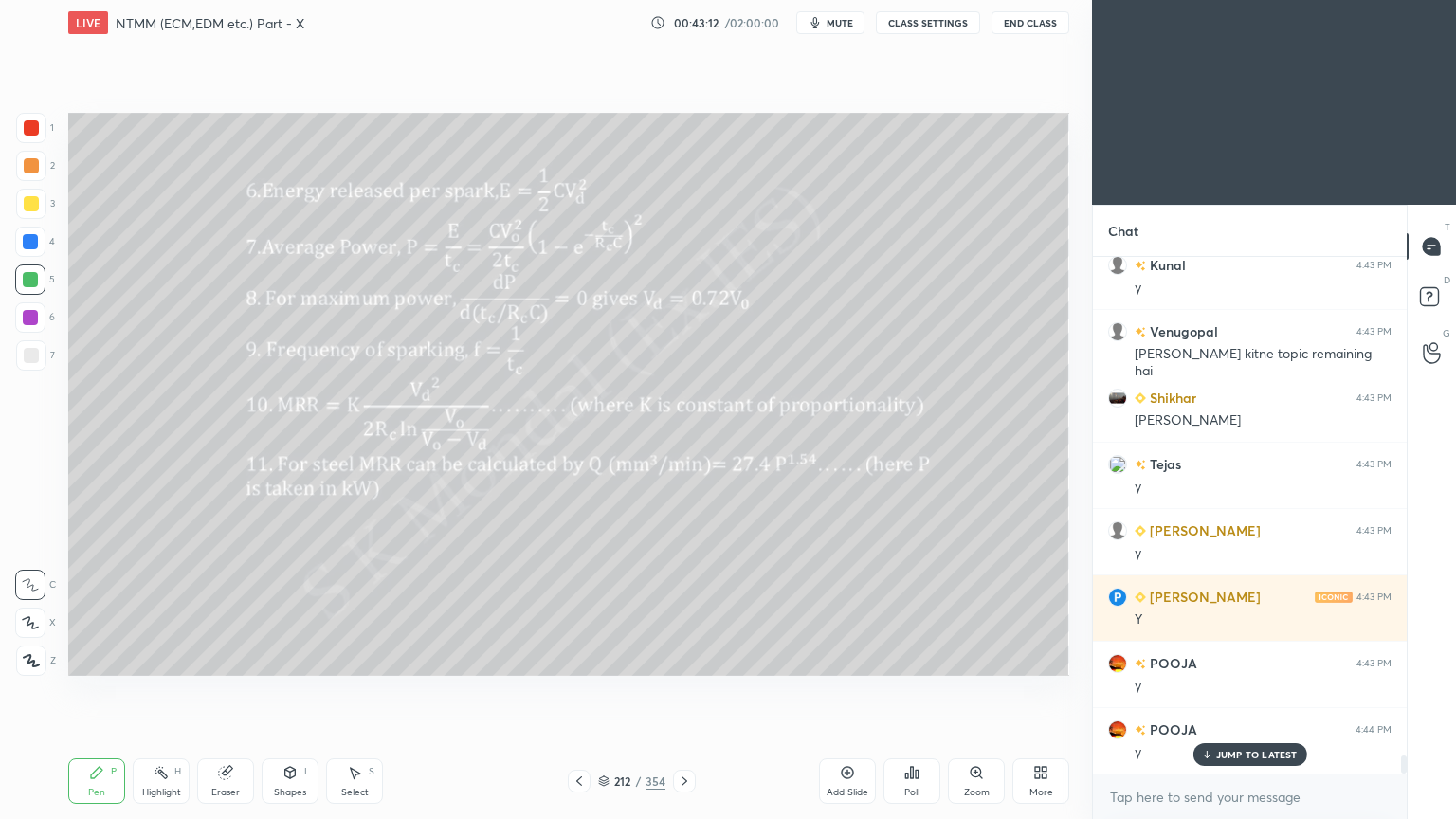 click on "Anil 4:41 PM y kaushik 4:41 PM sir likhwa dijiye ya slide me hi likhe ? kaushik 4:42 PM 19/125 Tejas 4:42 PM y Sandeep 4:42 PM Y Anil 4:42 PM y Rahul 4:42 PM y TAPOSH 4:42 PM y [PERSON_NAME] 4:42 PM Sir tc se likhna hai na Anil 4:42 PM y Kunal 4:43 PM y Venugopal 4:43 PM [PERSON_NAME] kitne topic remaining hai [PERSON_NAME] 4:43 PM [PERSON_NAME] gya Tejas 4:43 PM y Karan Dev 4:43 PM y [PERSON_NAME] 4:43 PM Y POOJA 4:43 PM y POOJA 4:44 PM y JUMP TO LATEST" at bounding box center (1249, 515) 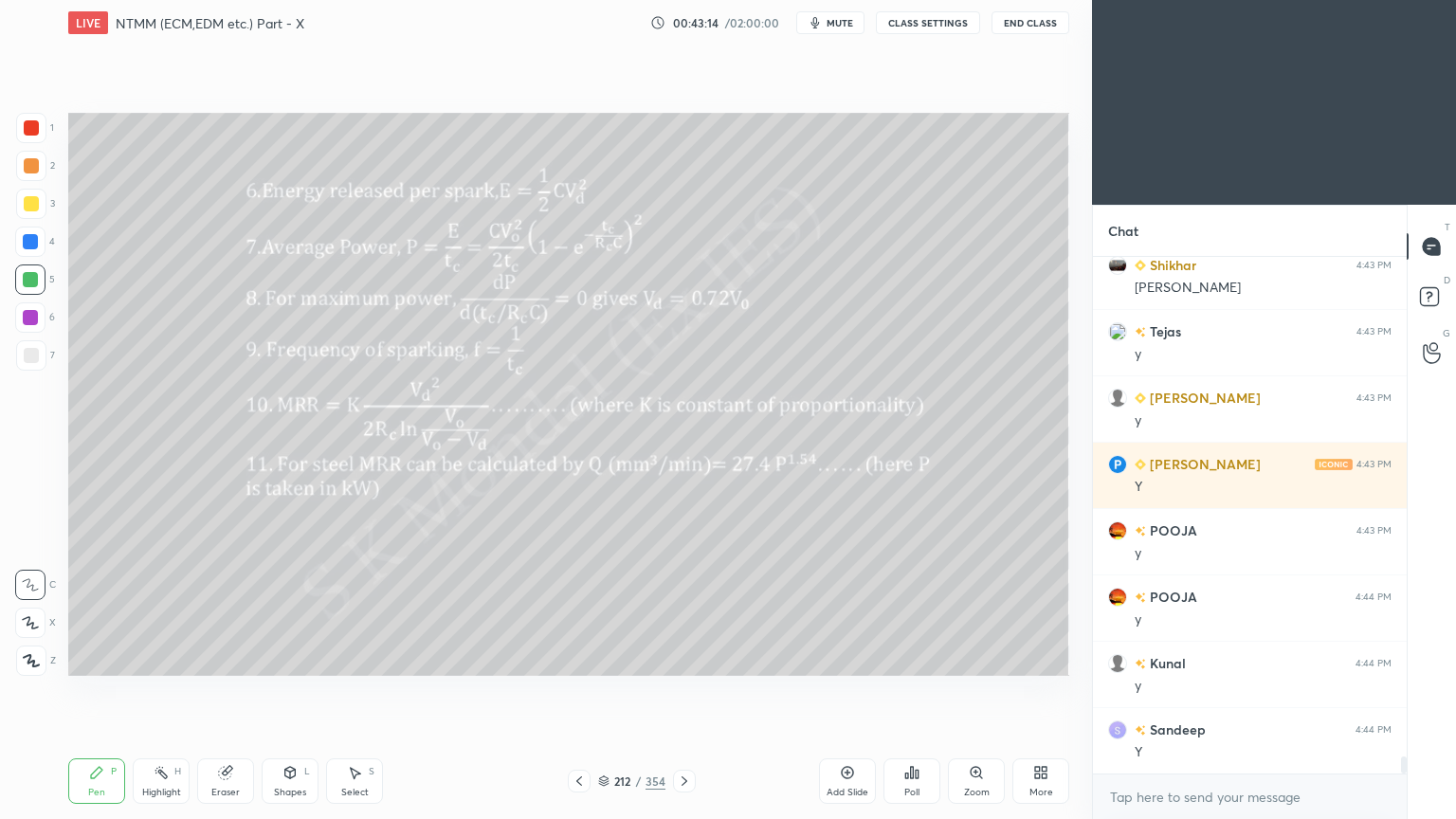 scroll, scrollTop: 14775, scrollLeft: 0, axis: vertical 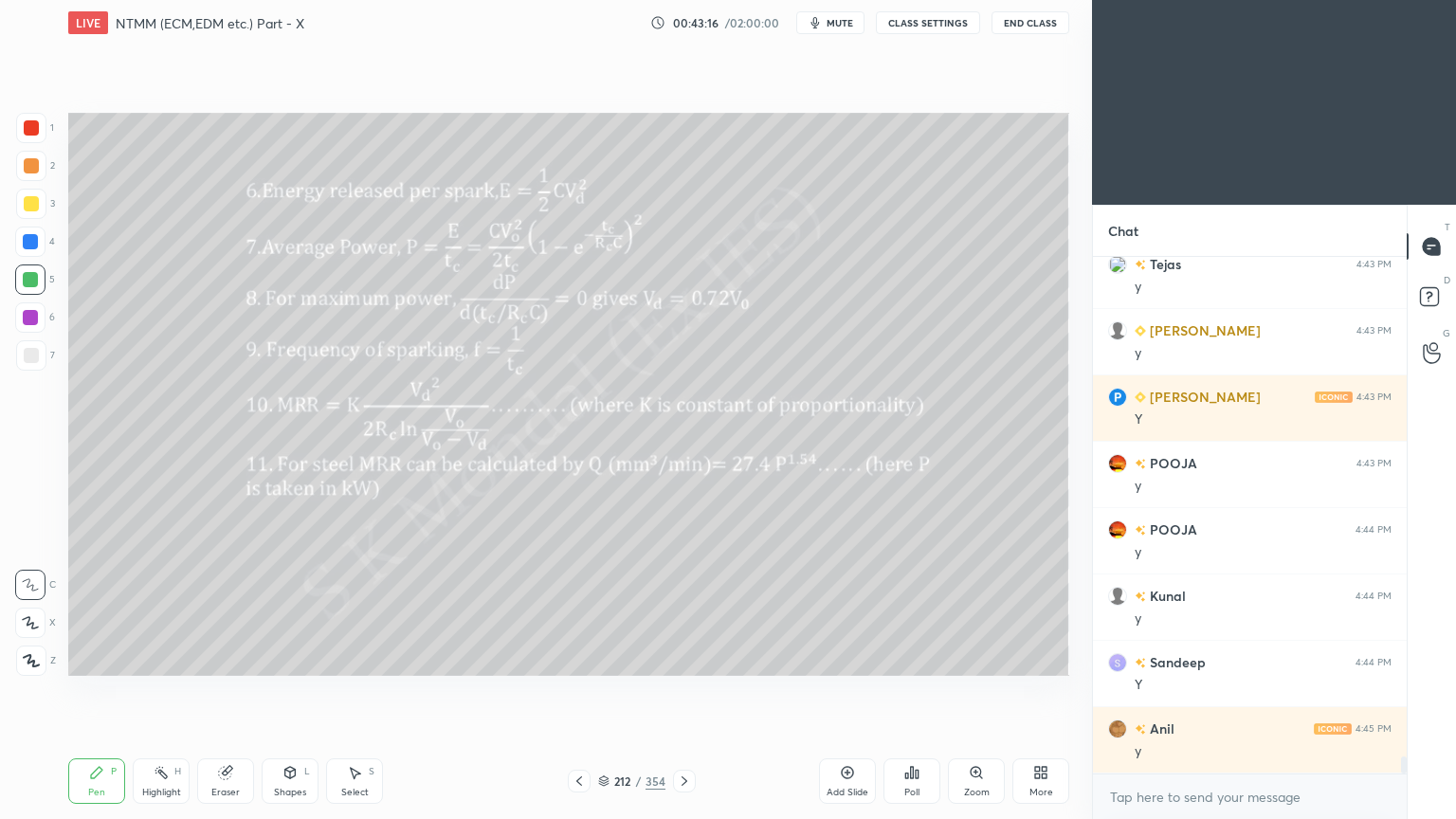 click on "Select S" at bounding box center (355, 781) 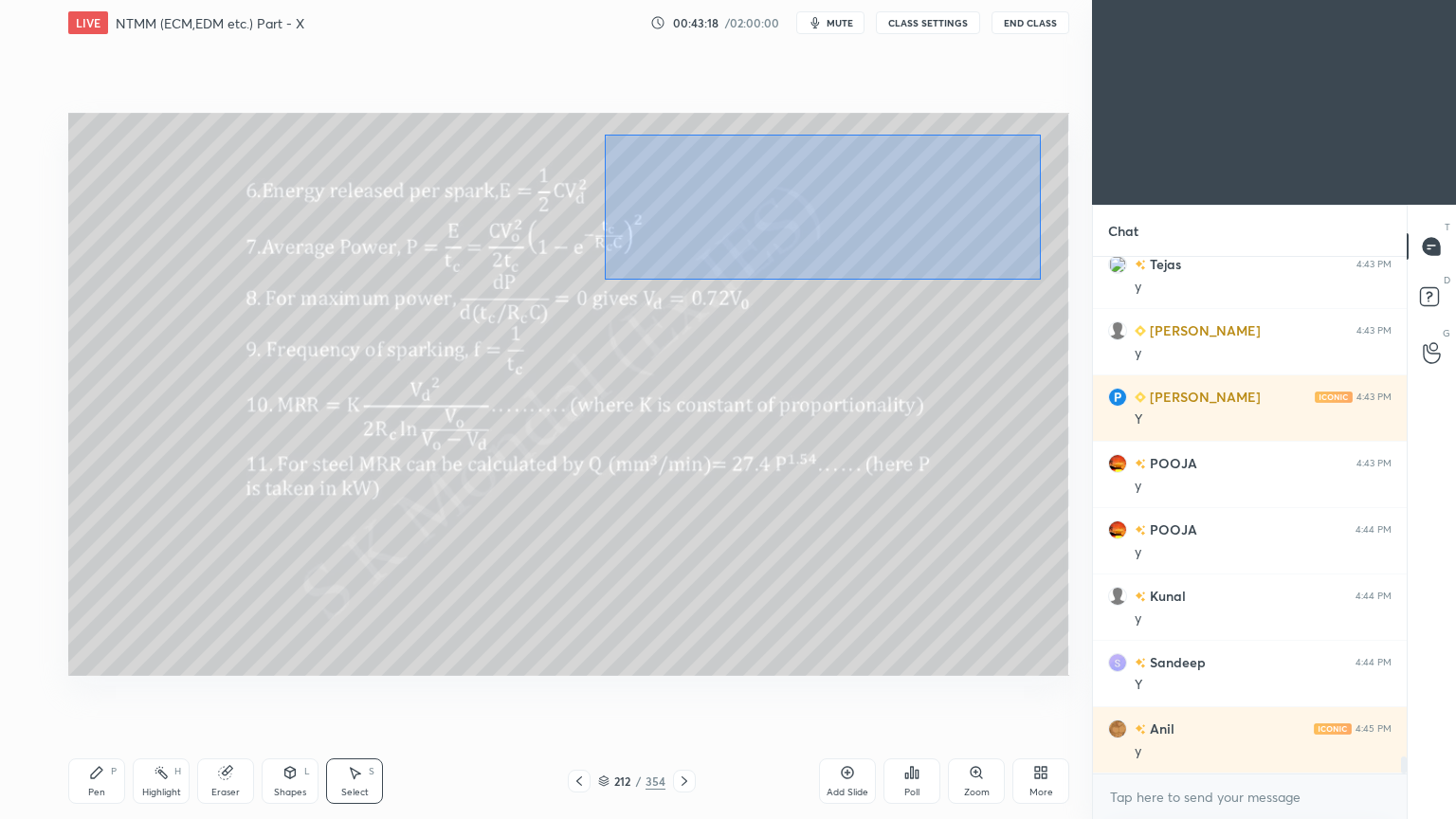 drag, startPoint x: 605, startPoint y: 135, endPoint x: 1040, endPoint y: 280, distance: 458.5303 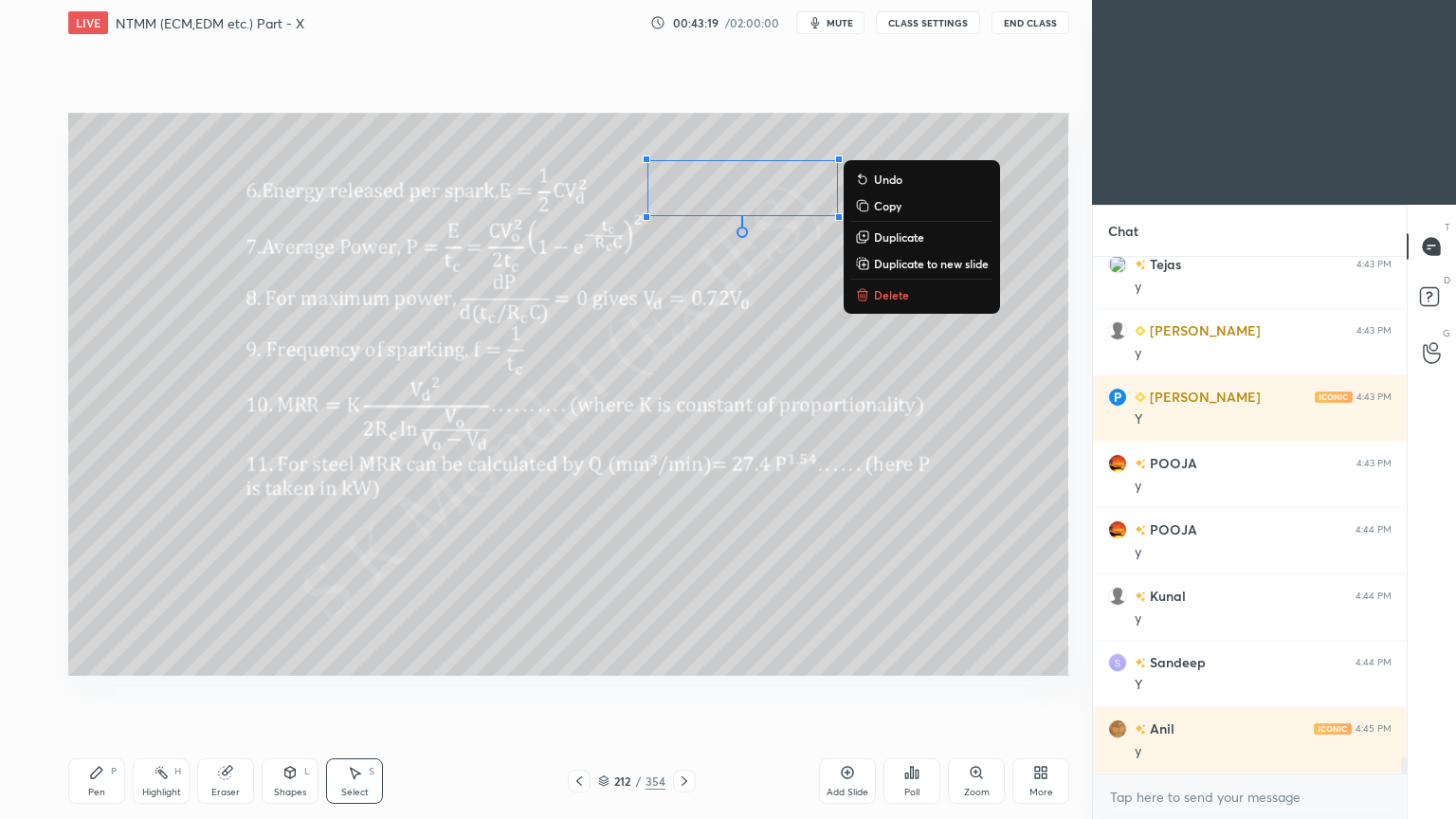 click on "Delete" at bounding box center [891, 295] 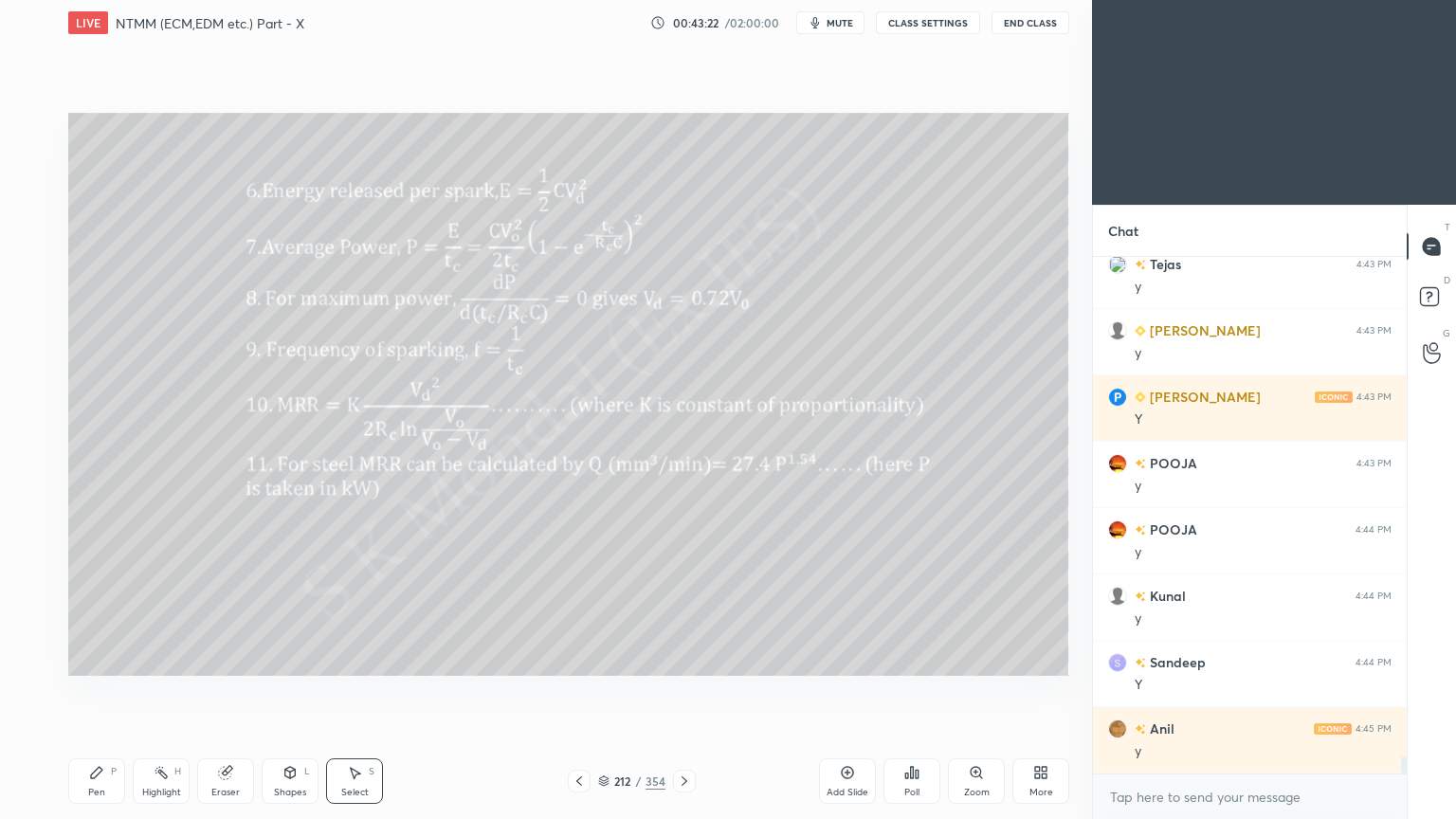 click 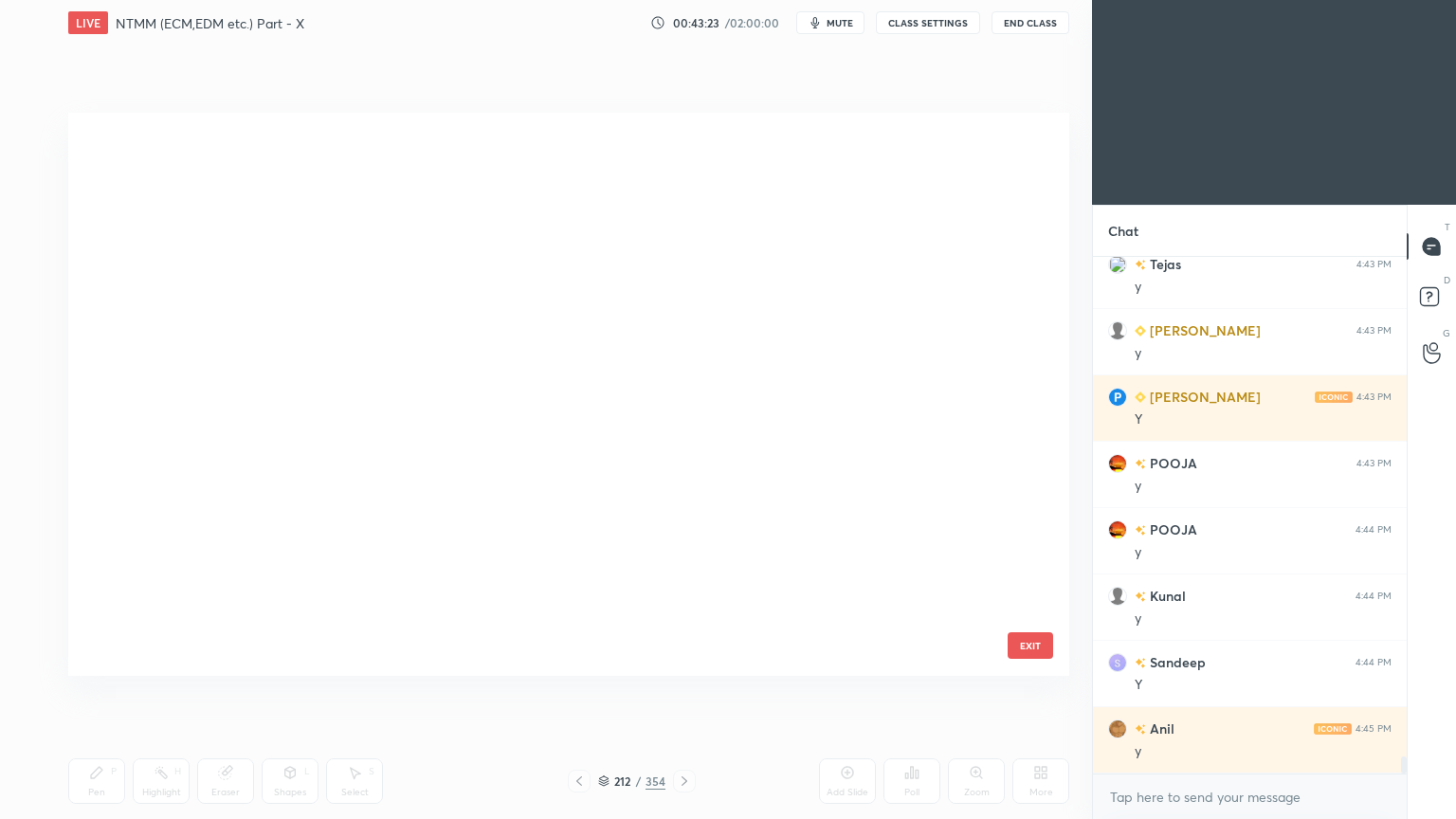 scroll, scrollTop: 11753, scrollLeft: 0, axis: vertical 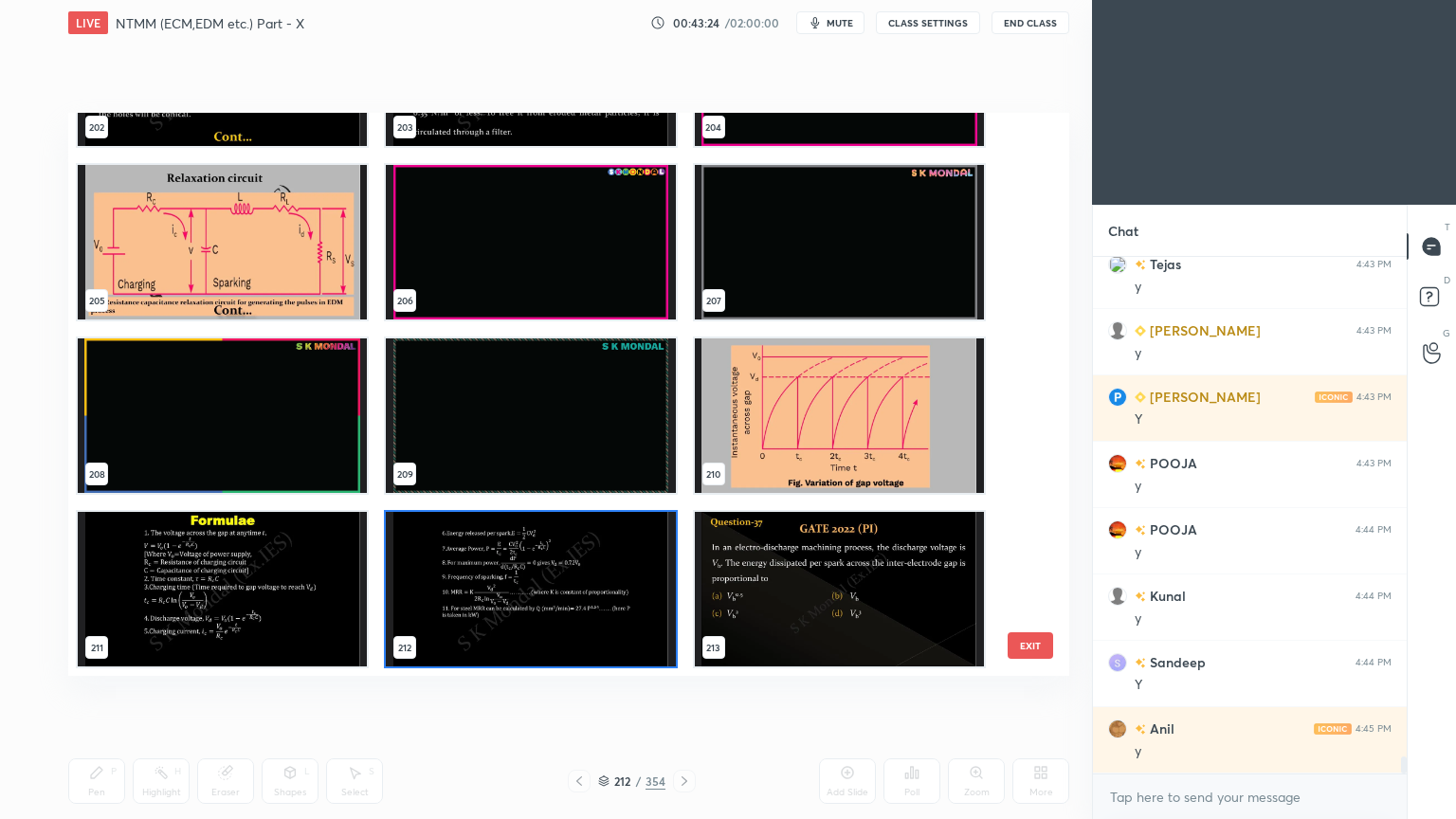 click at bounding box center (839, 415) 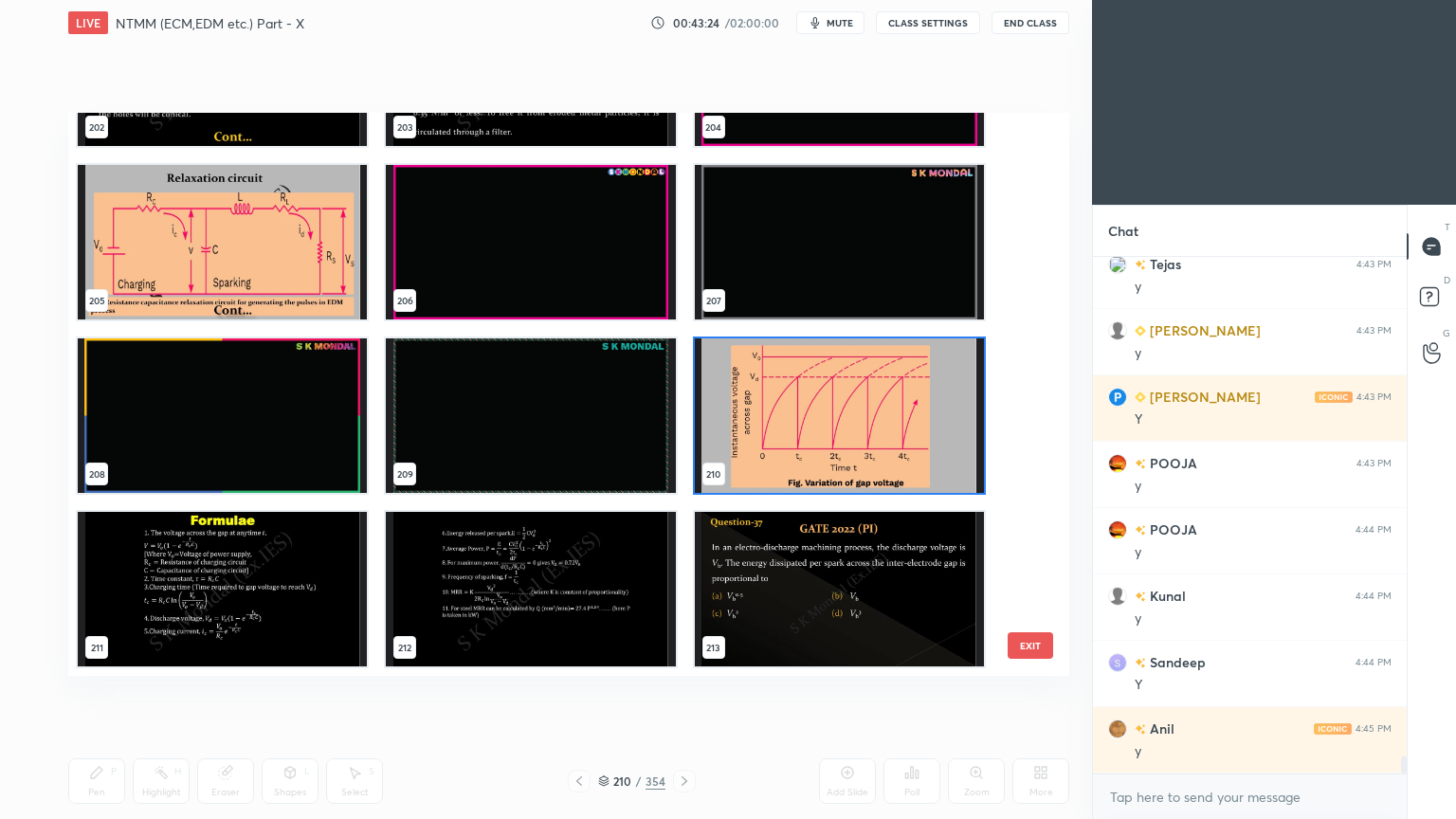 click at bounding box center [839, 415] 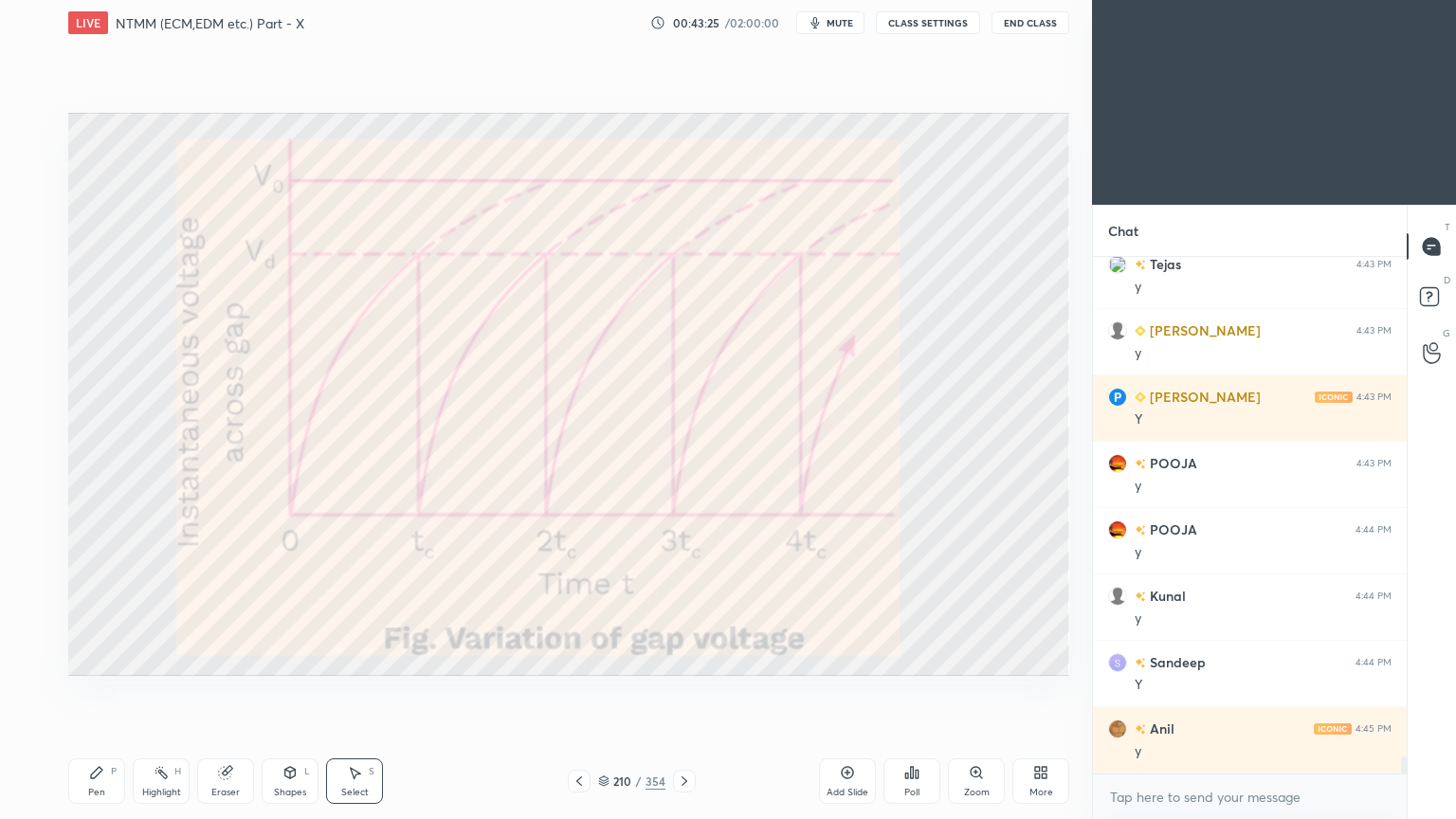 click on "Highlight H" at bounding box center [161, 781] 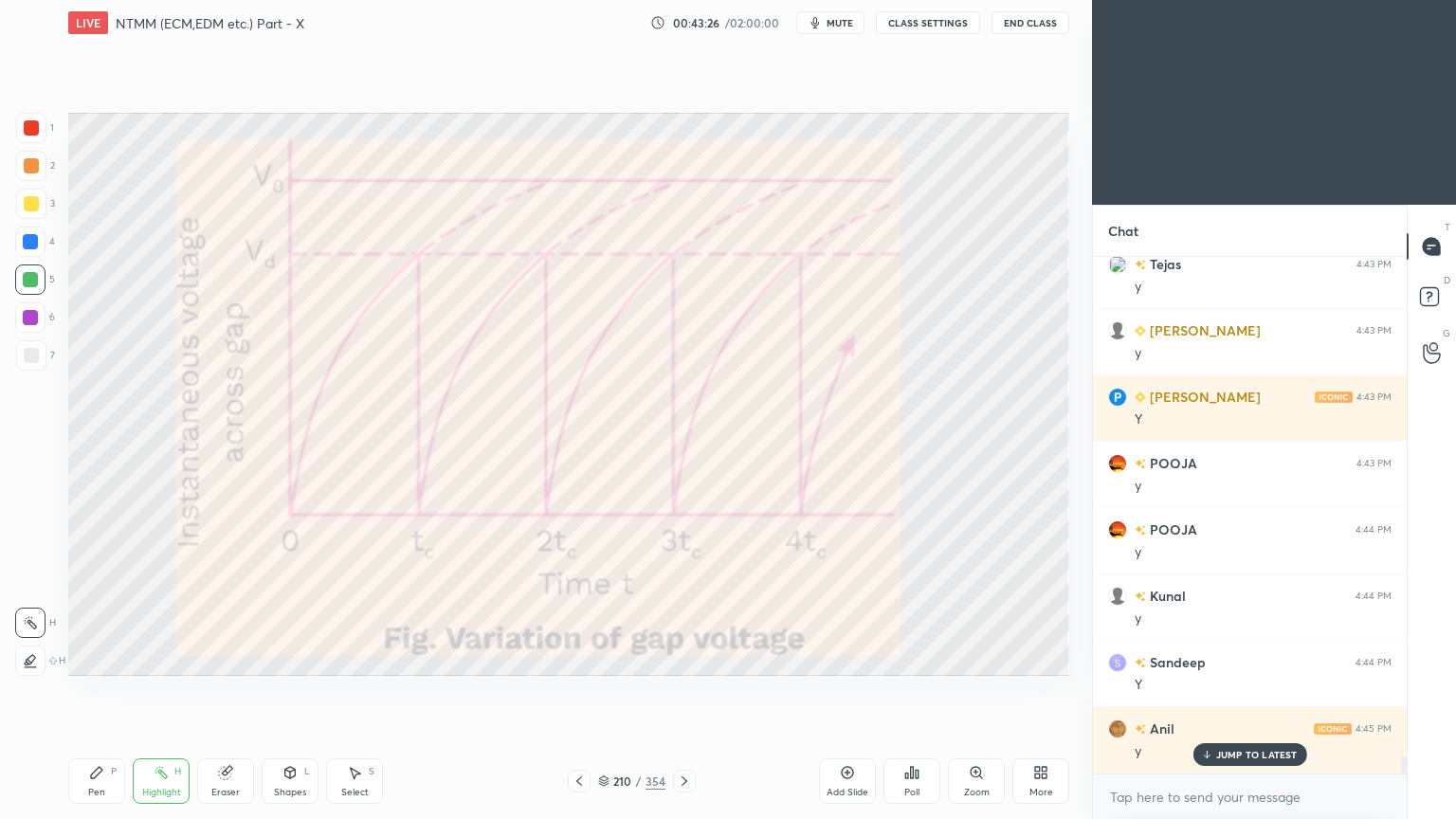 scroll, scrollTop: 14841, scrollLeft: 0, axis: vertical 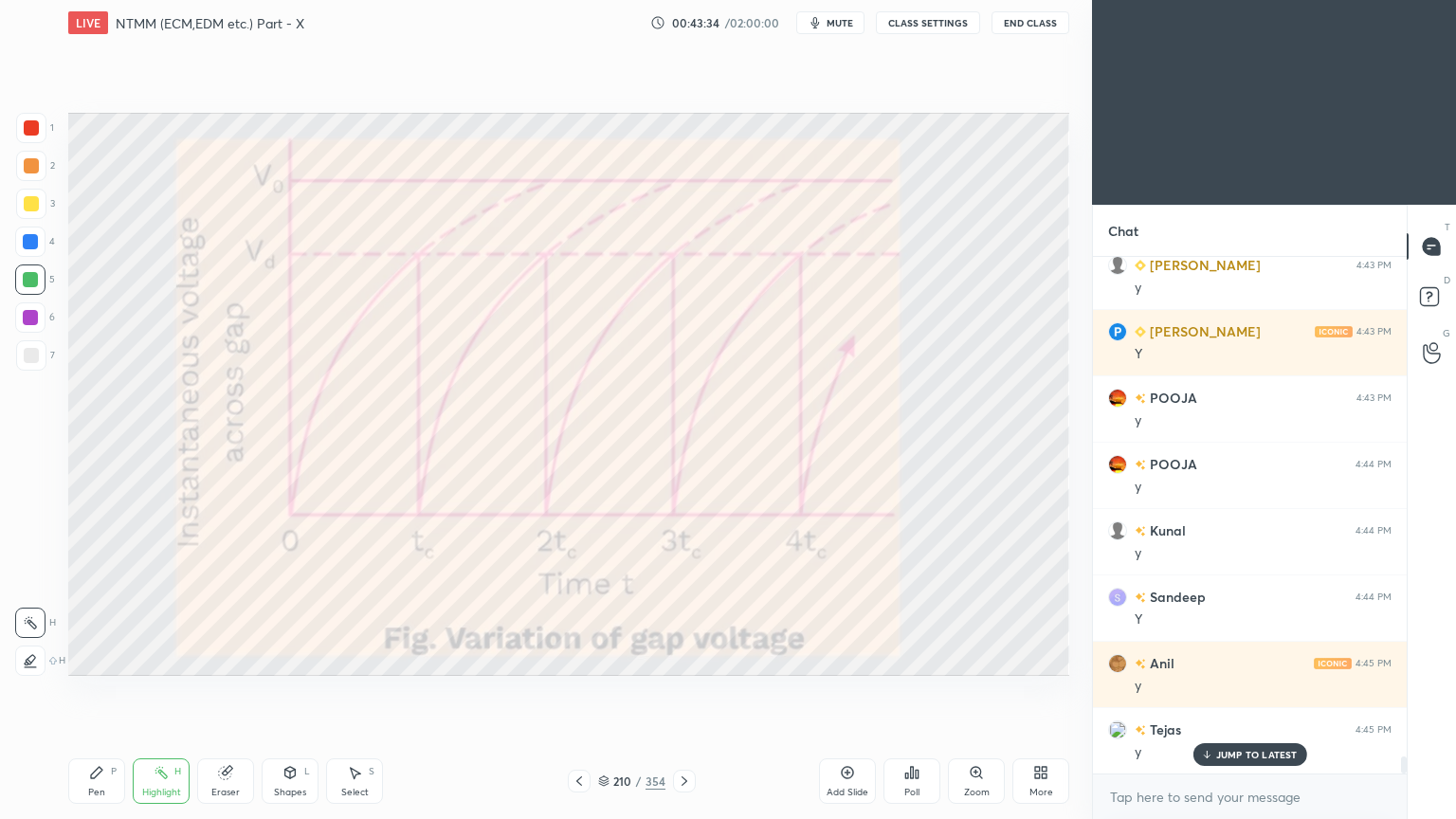 click 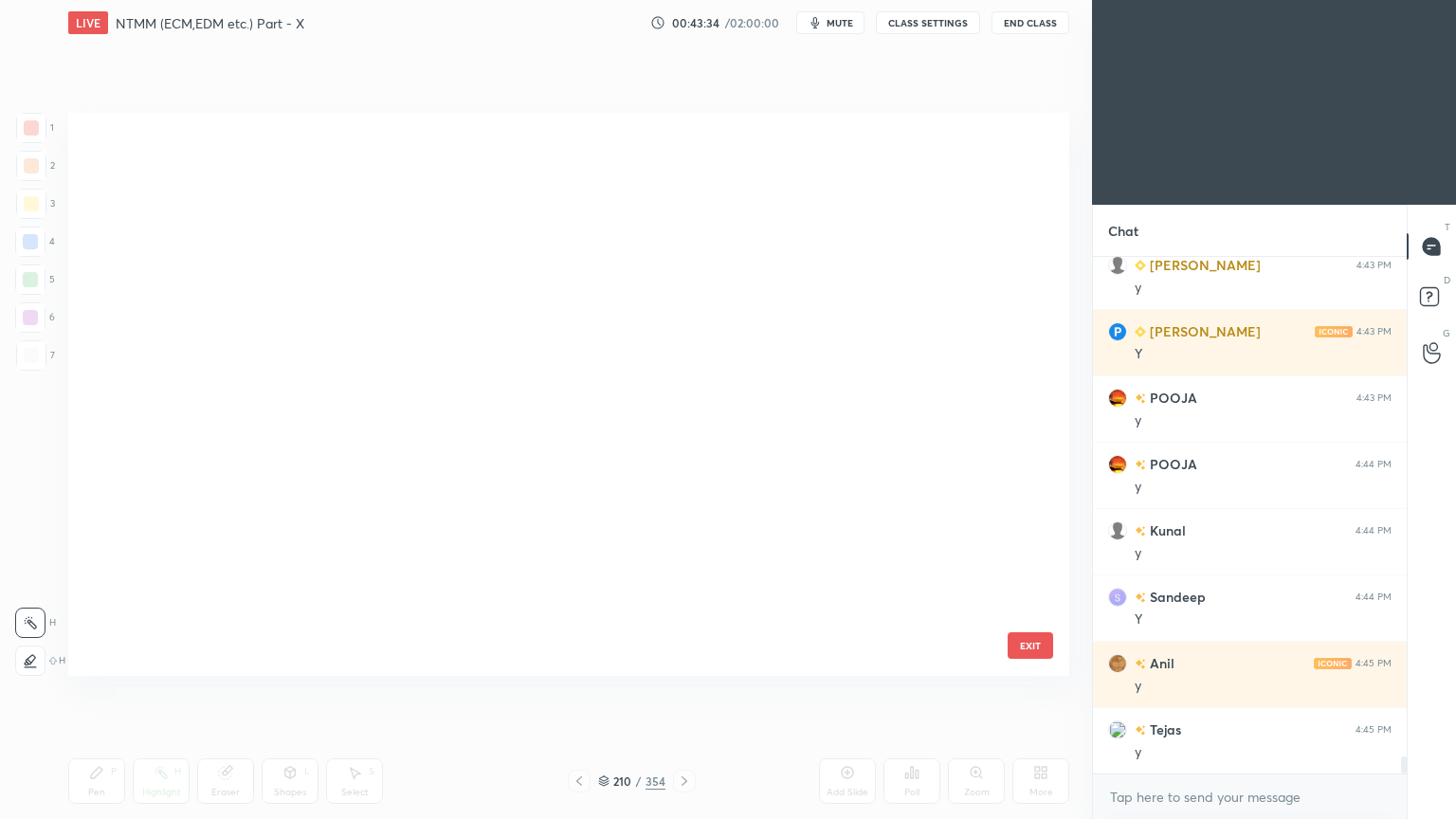 scroll, scrollTop: 14908, scrollLeft: 0, axis: vertical 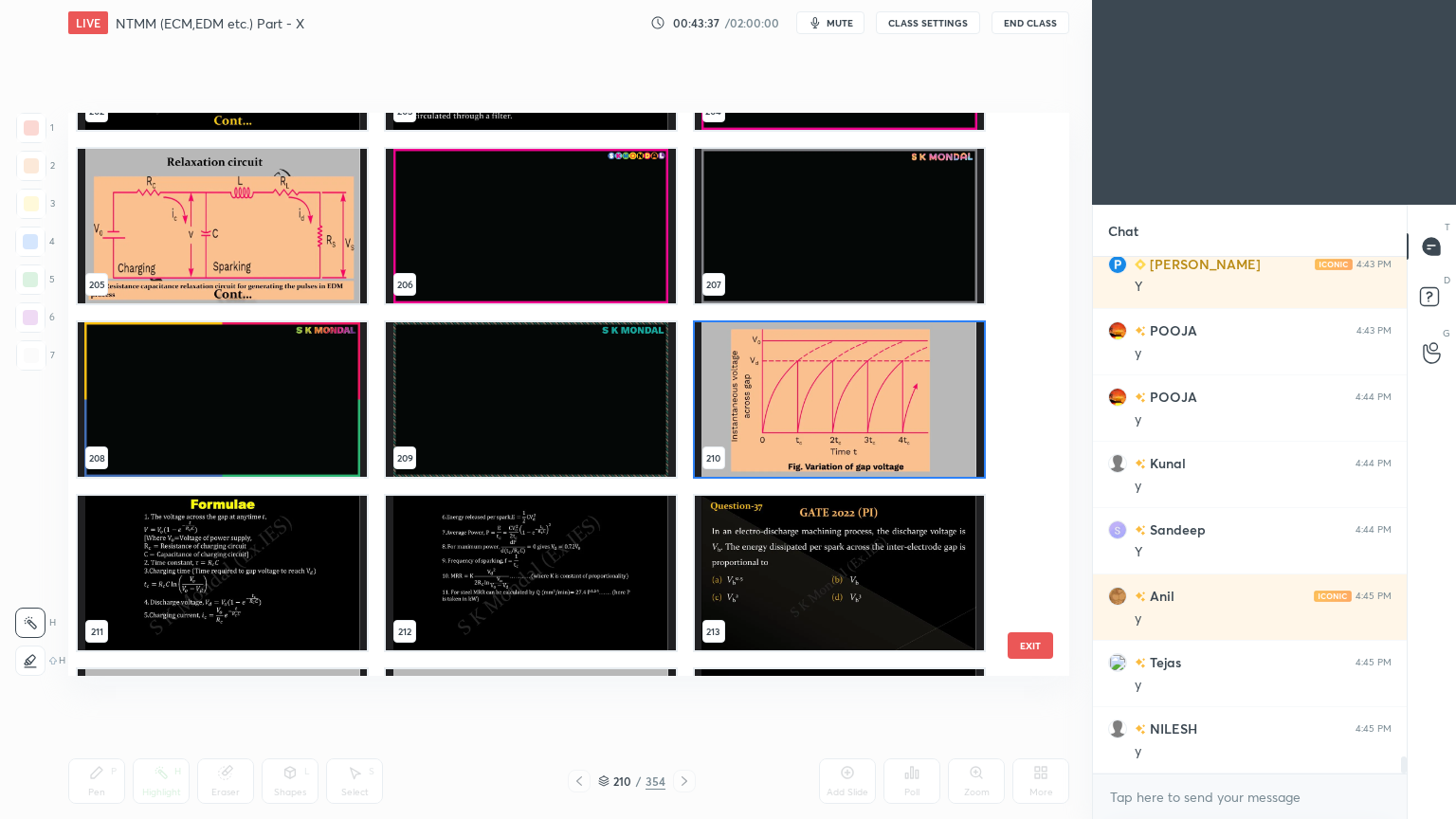 click at bounding box center (530, 573) 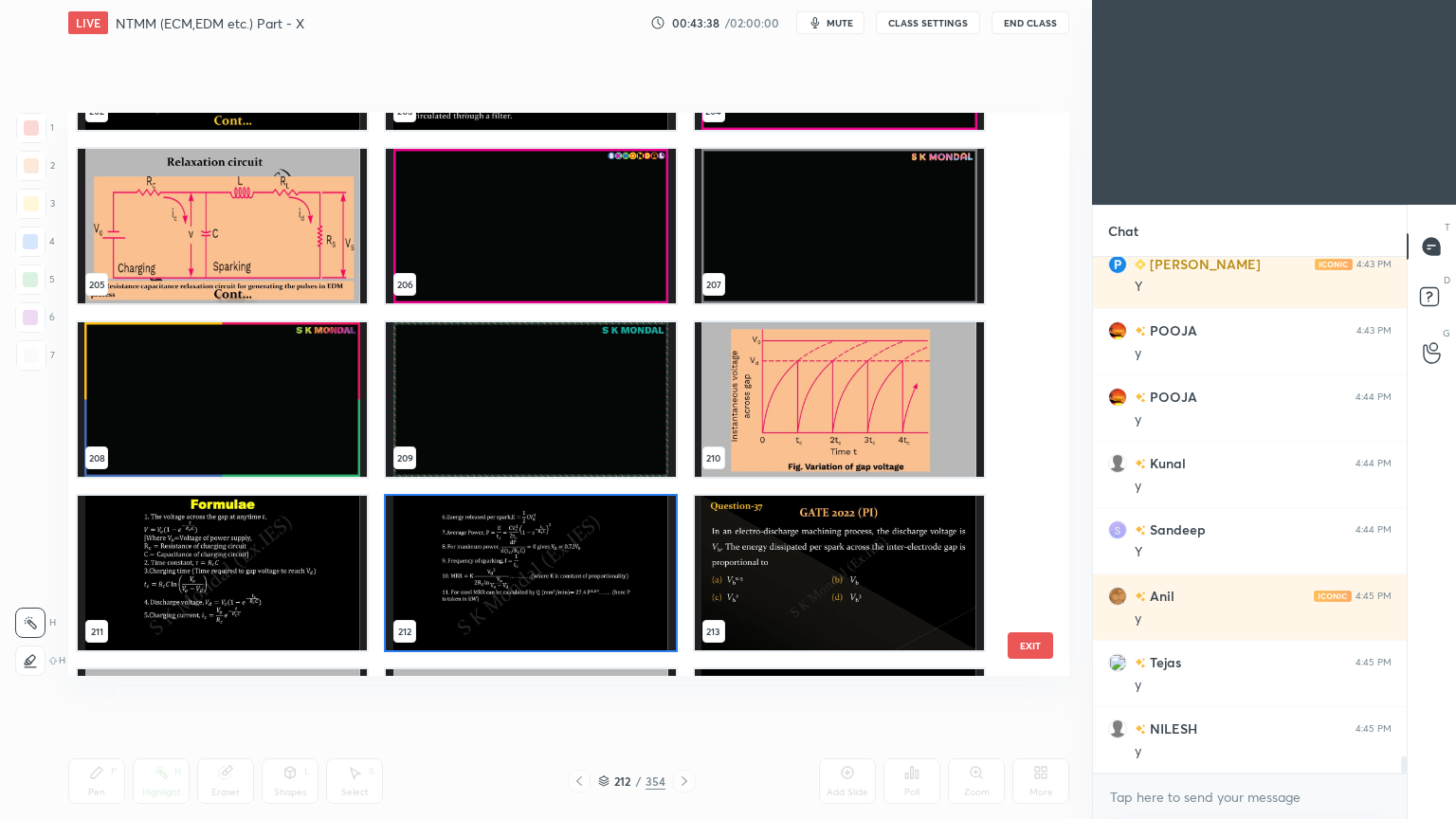click at bounding box center (530, 573) 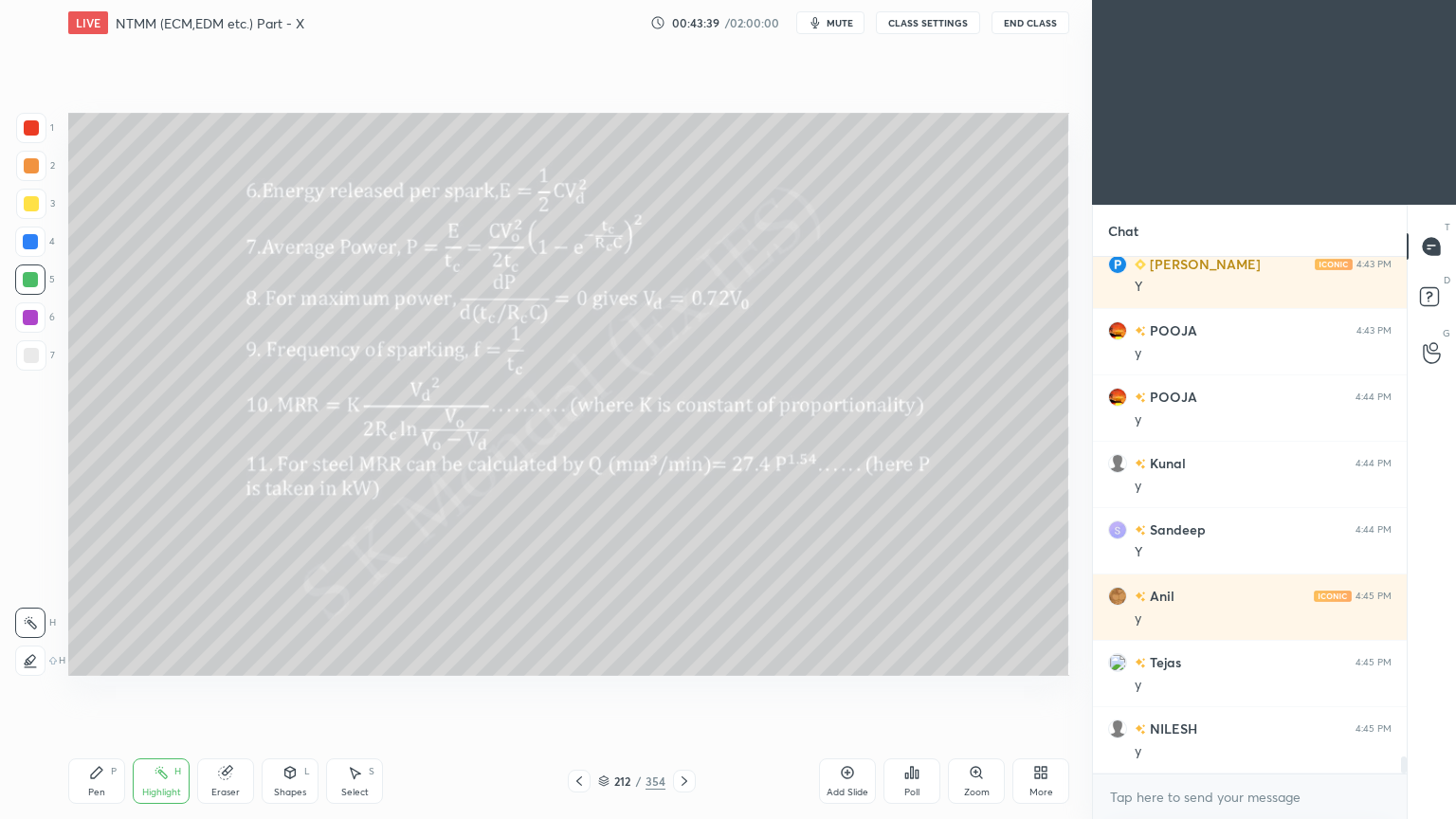 scroll, scrollTop: 14973, scrollLeft: 0, axis: vertical 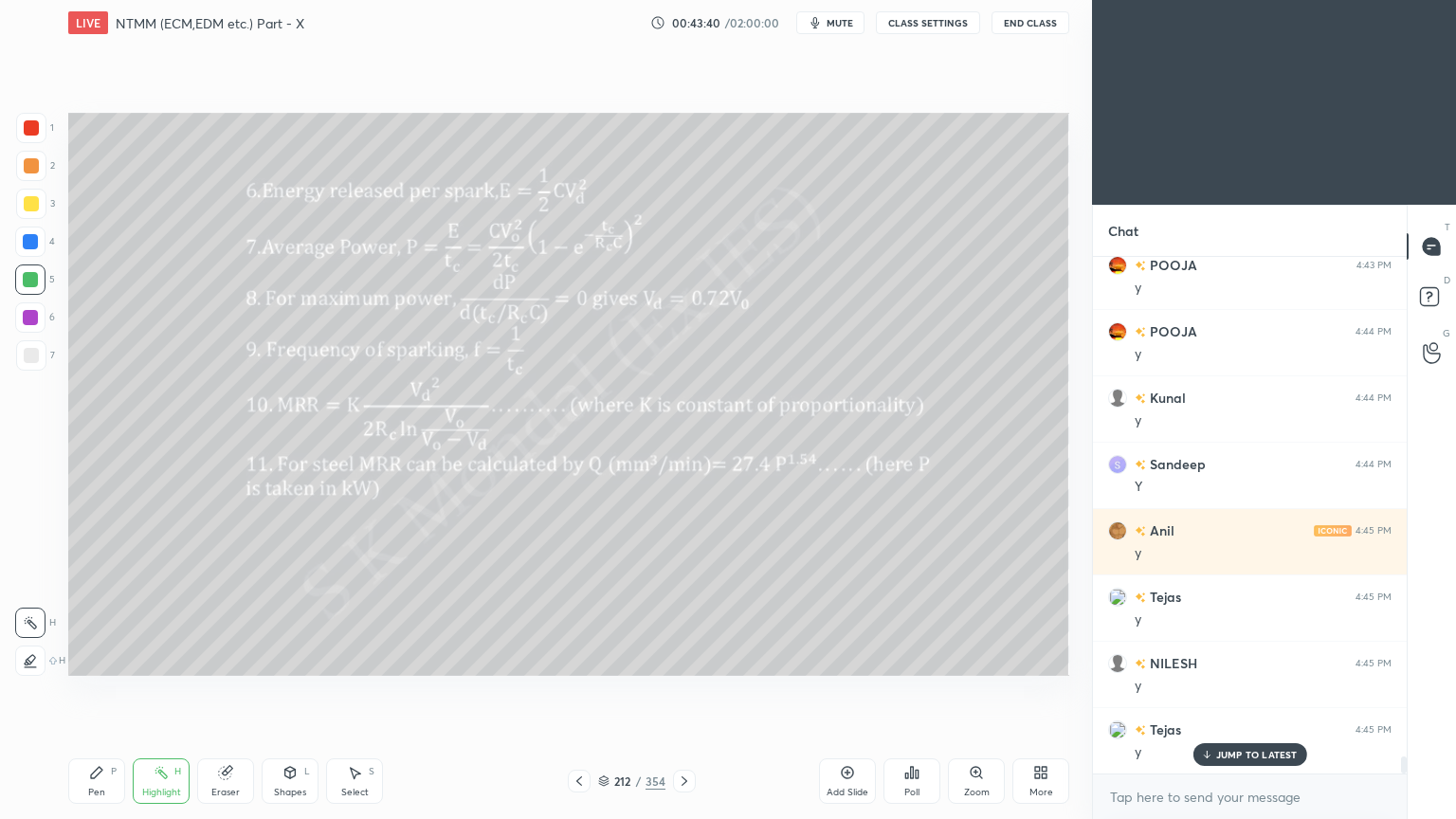 click on "JUMP TO LATEST" at bounding box center (1257, 755) 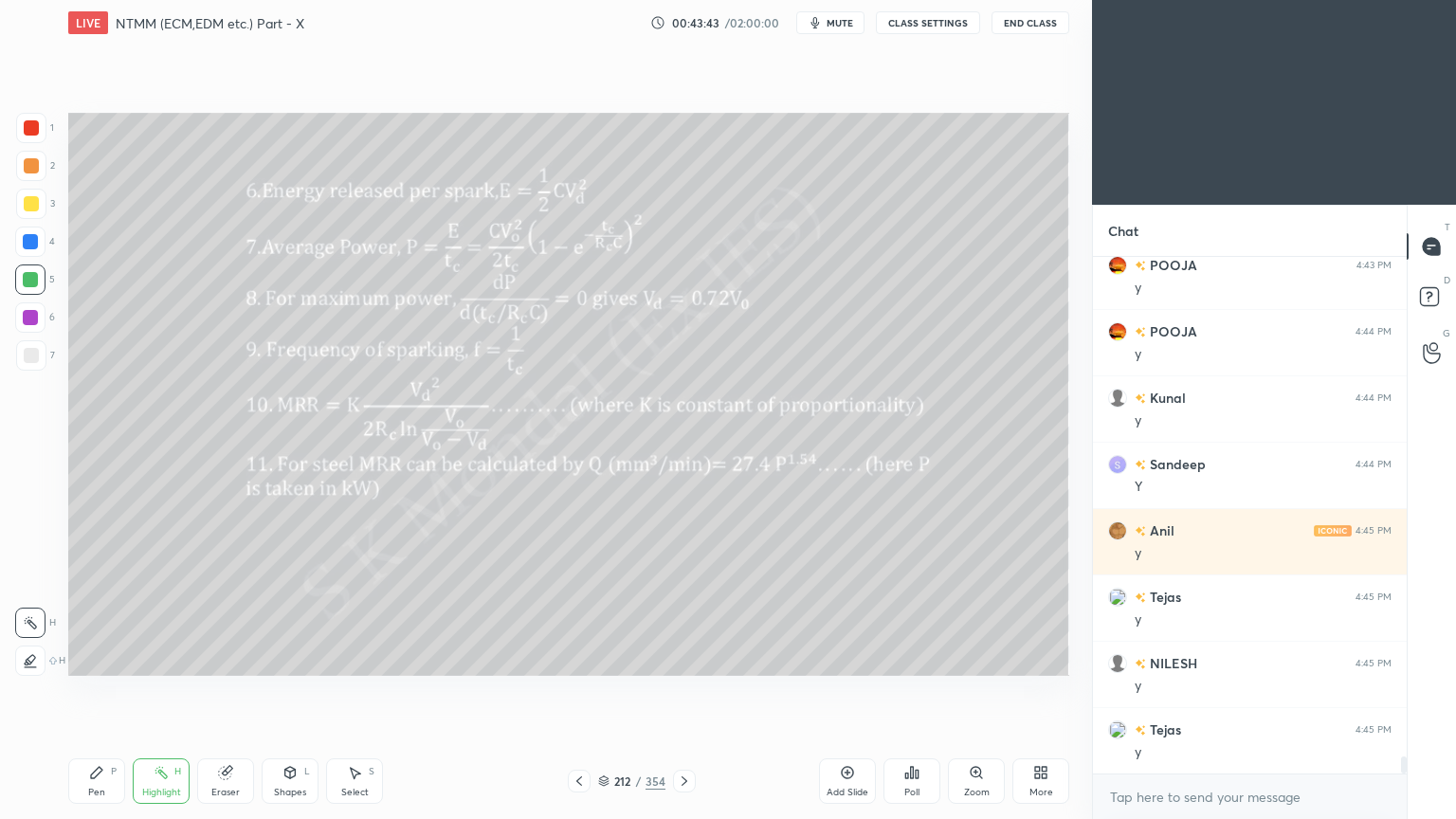 click on "Pen P" at bounding box center [97, 781] 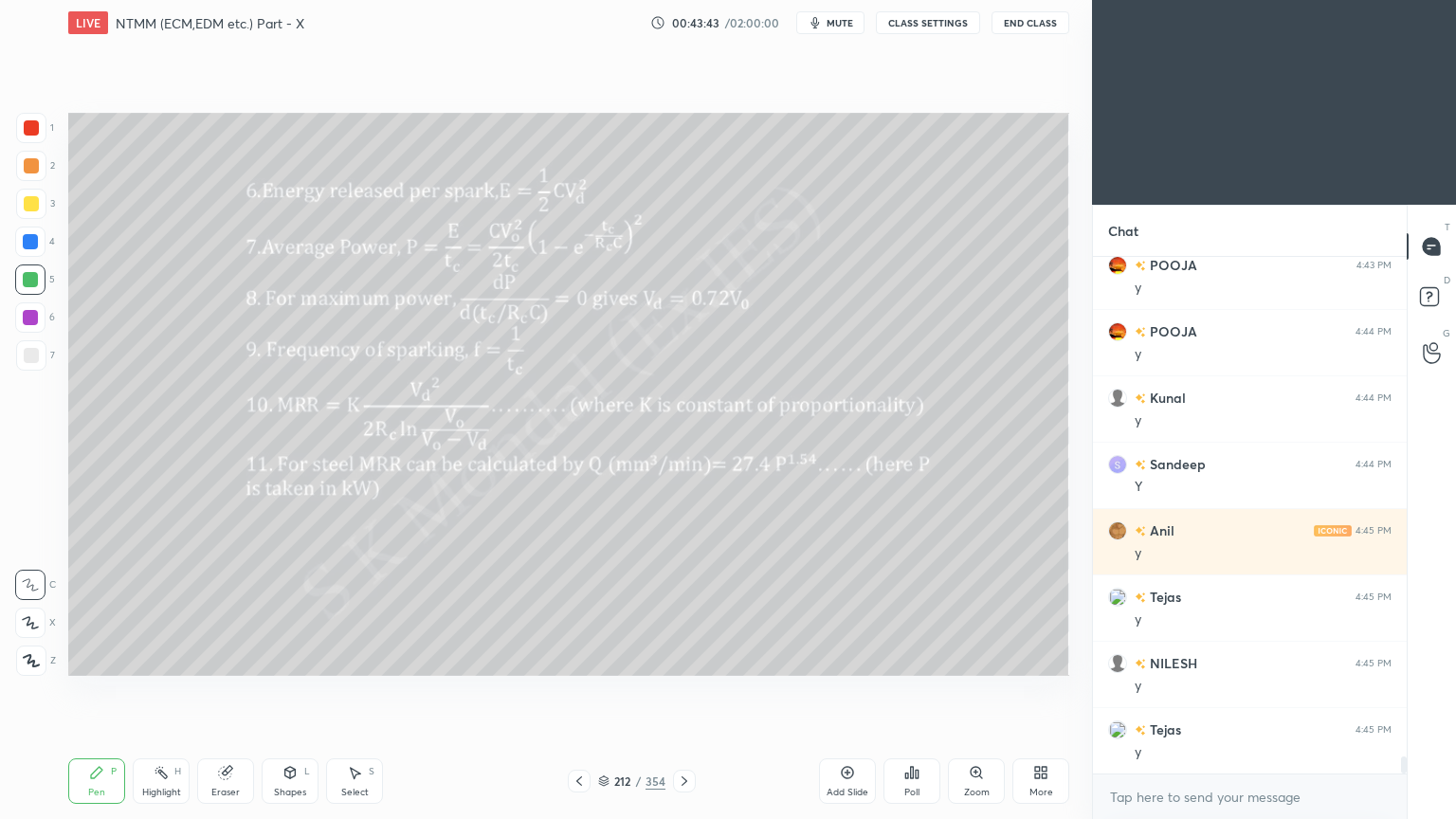 click on "Pen P" at bounding box center [97, 781] 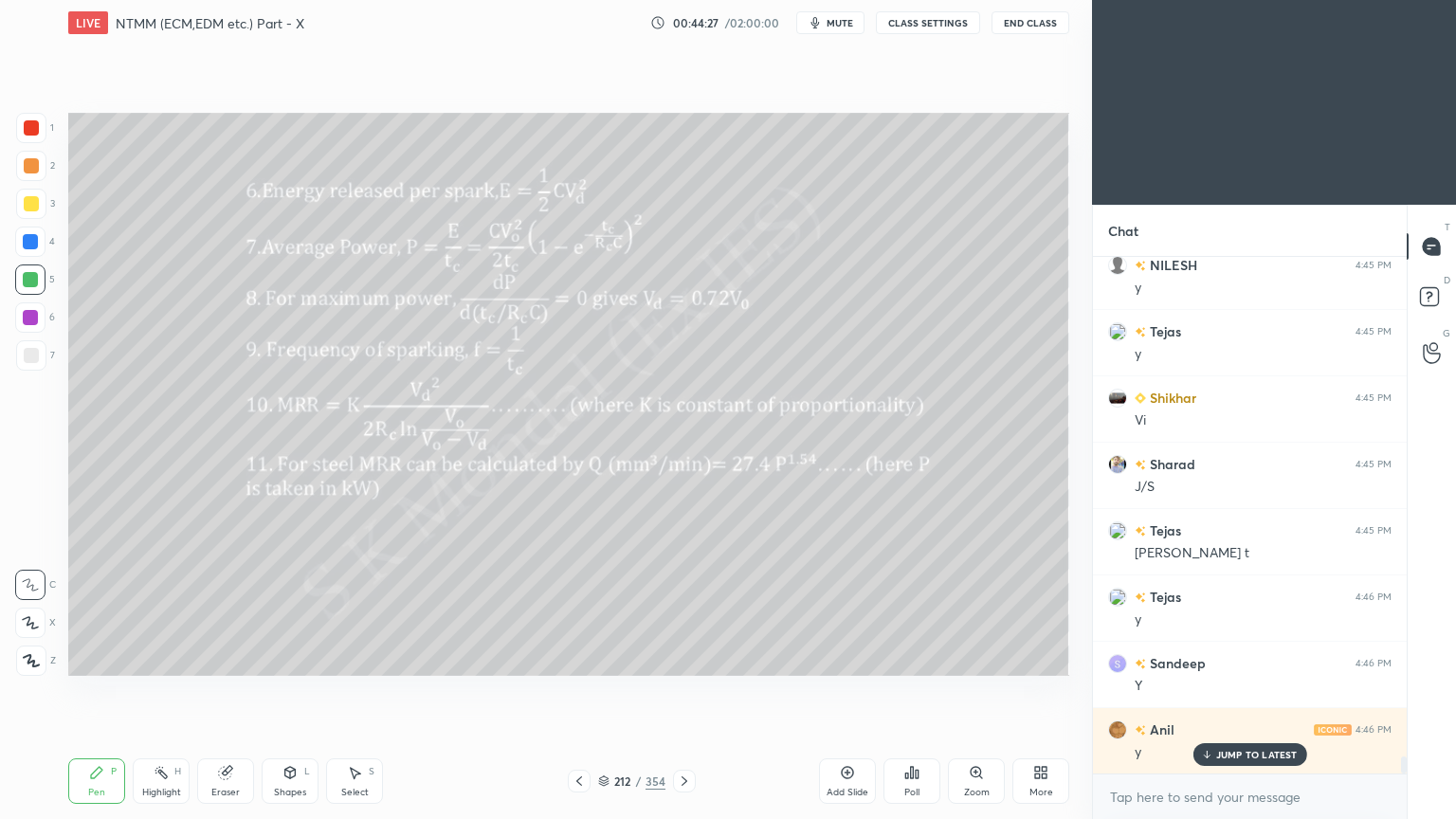 scroll, scrollTop: 15439, scrollLeft: 0, axis: vertical 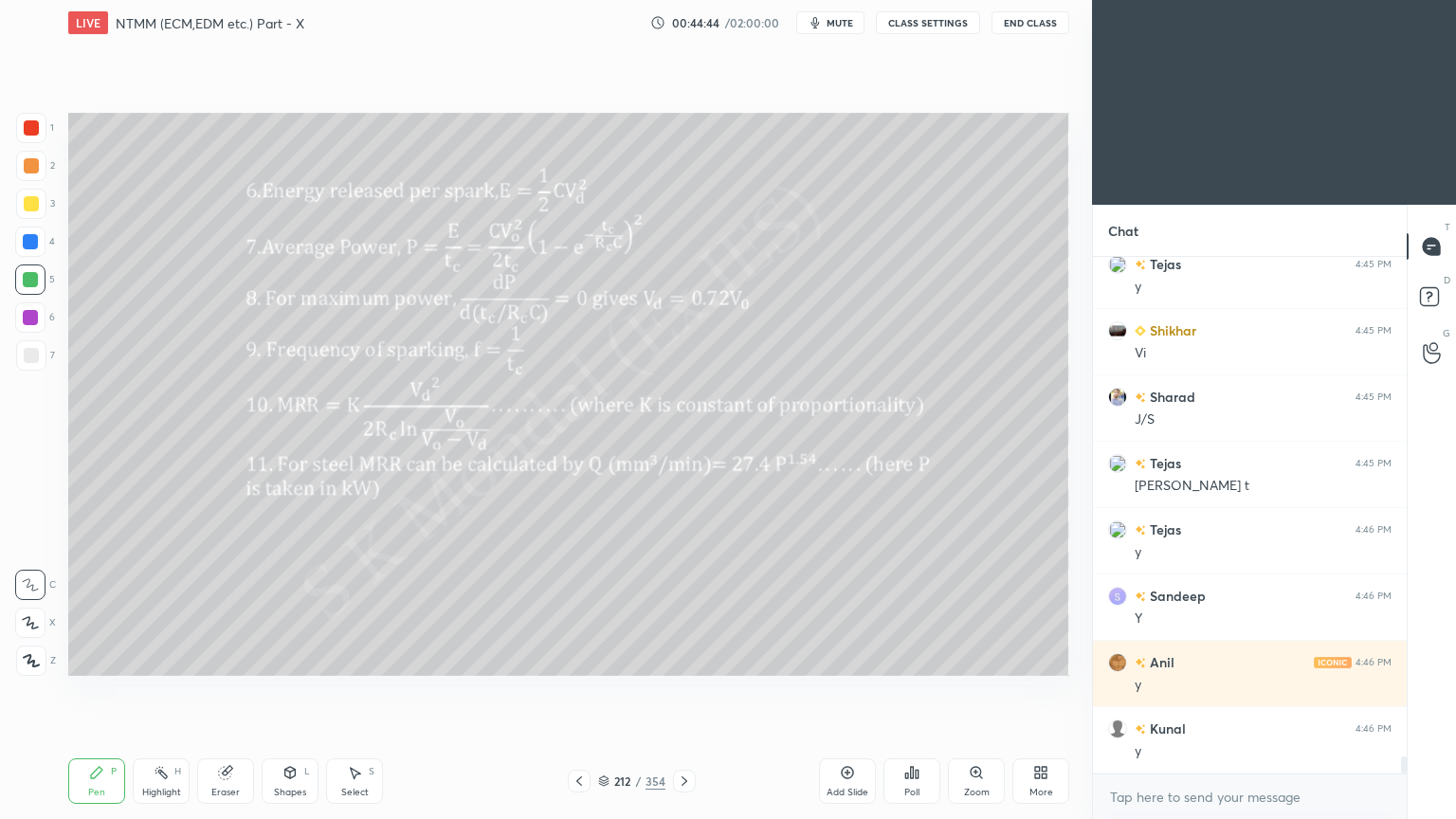 click on "Pen P" at bounding box center [97, 781] 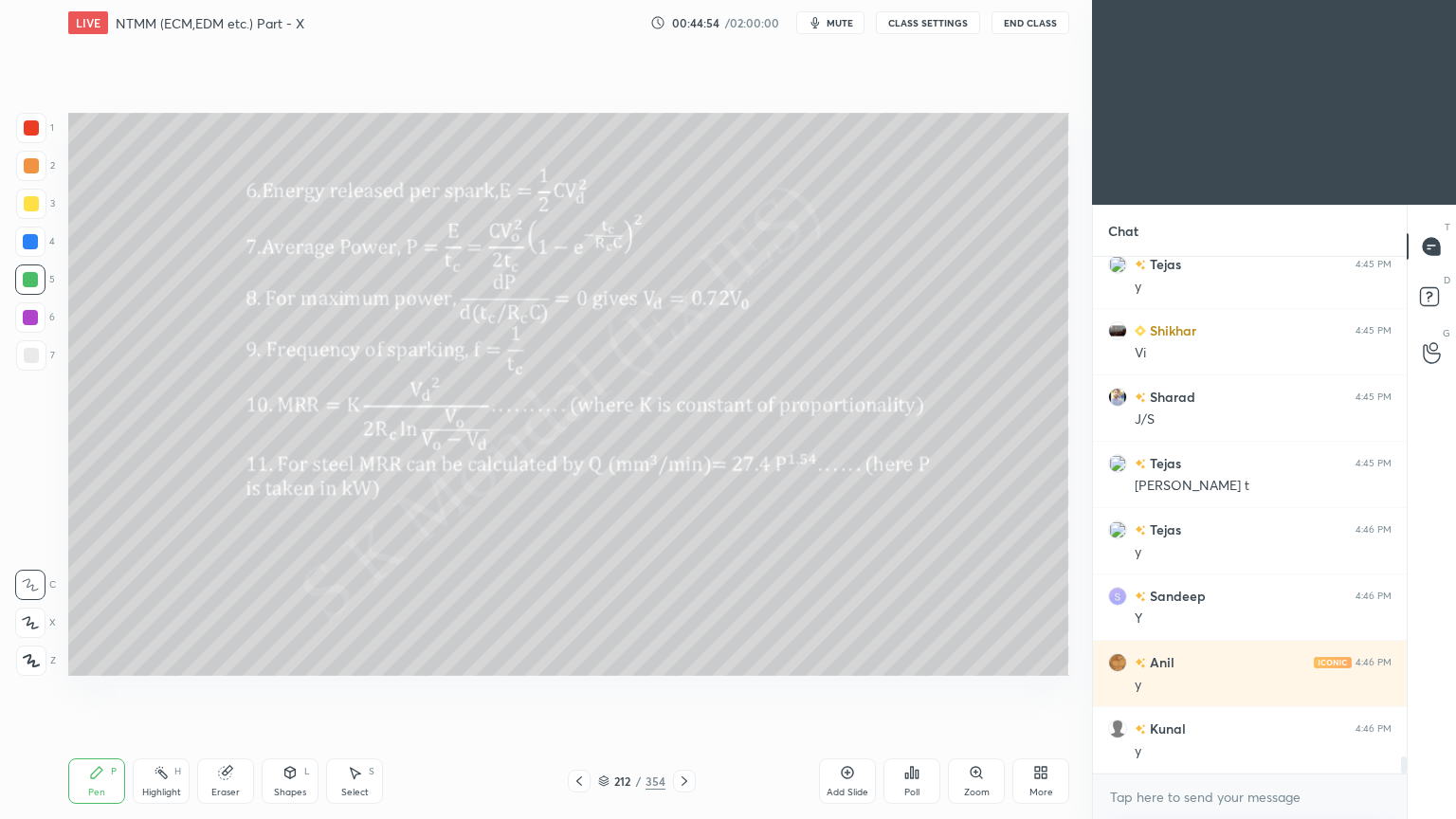 click on "Select S" at bounding box center [355, 781] 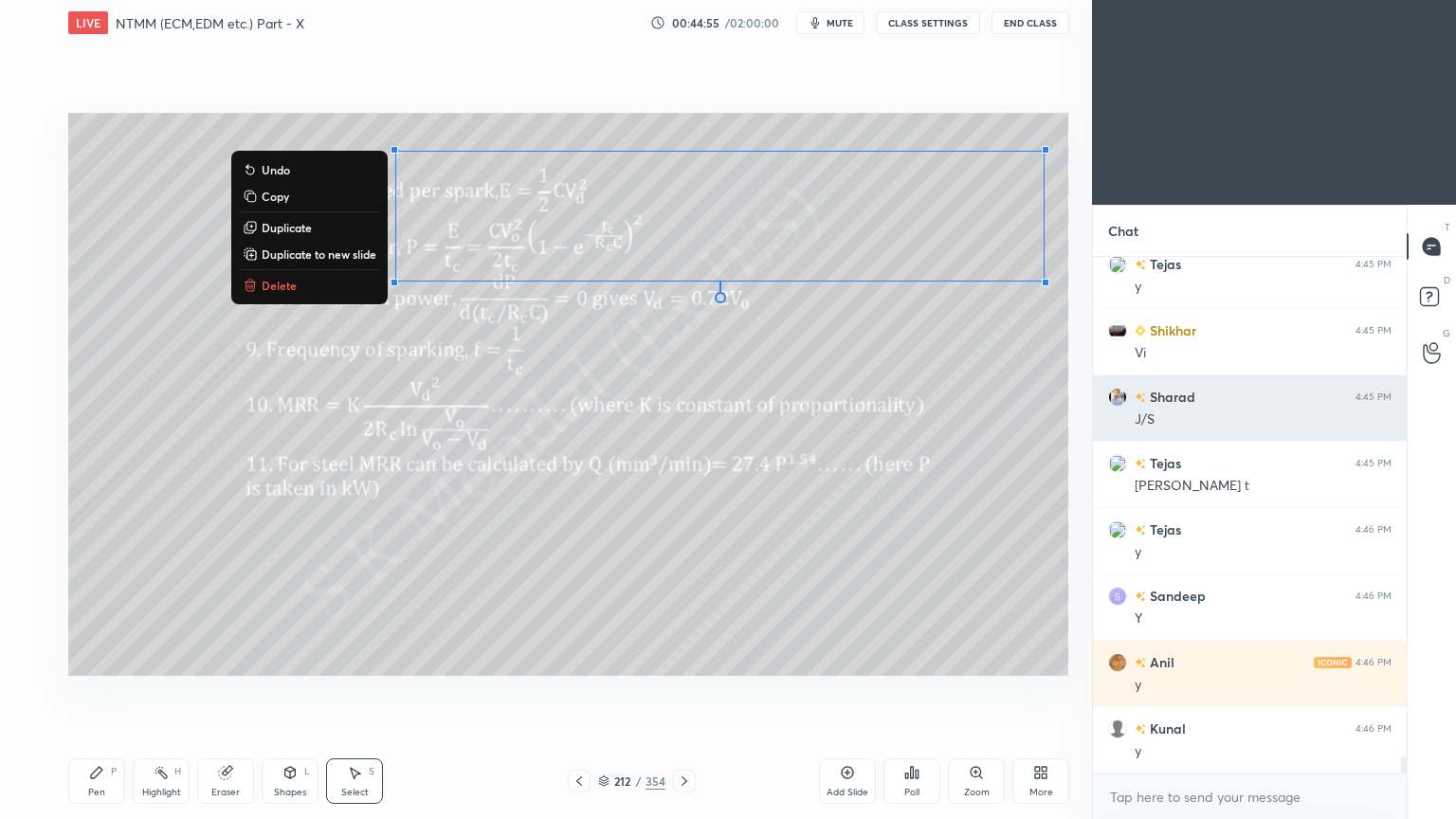 drag, startPoint x: 299, startPoint y: 136, endPoint x: 1096, endPoint y: 432, distance: 850.19115 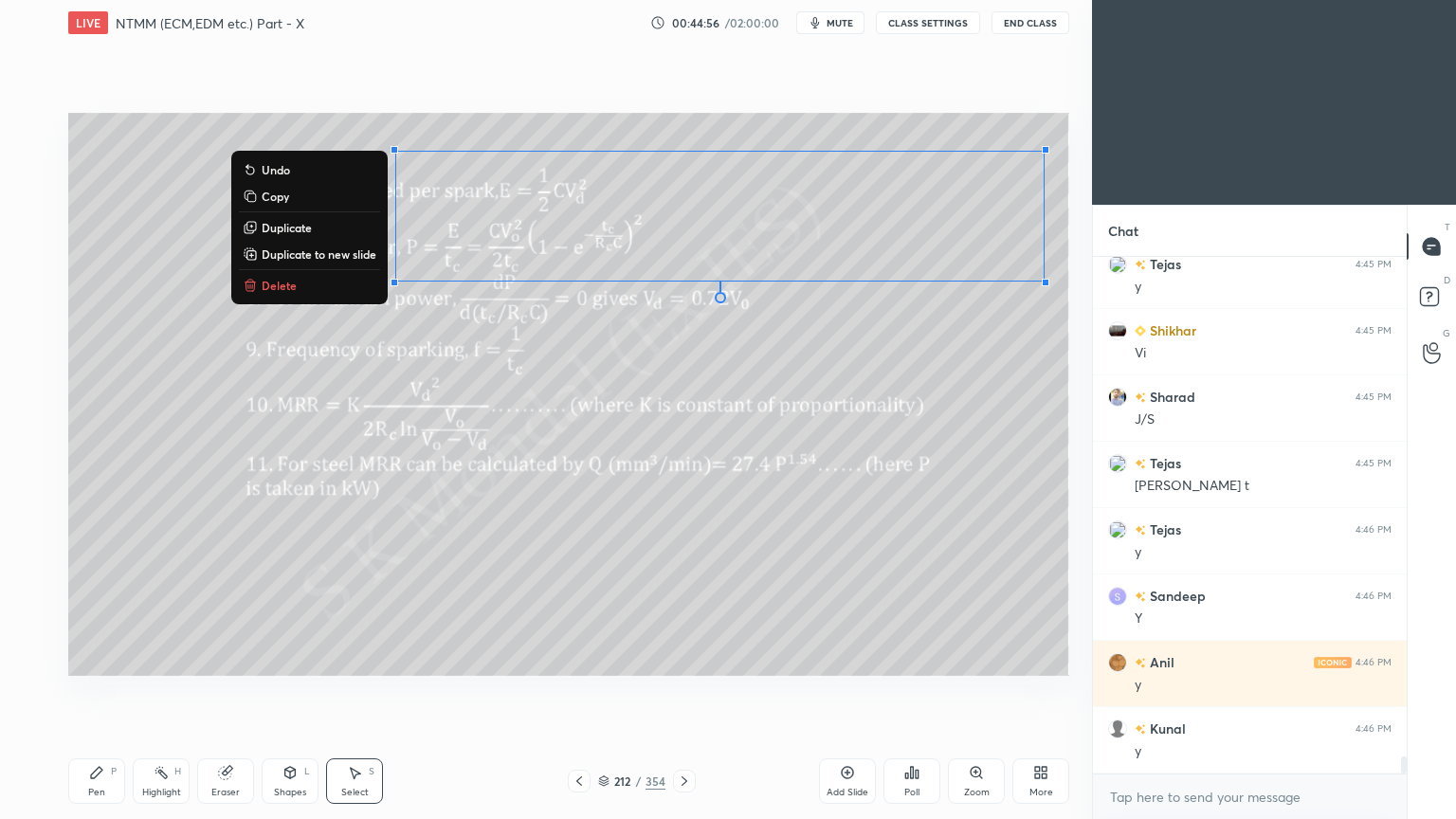 click on "Delete" at bounding box center (279, 285) 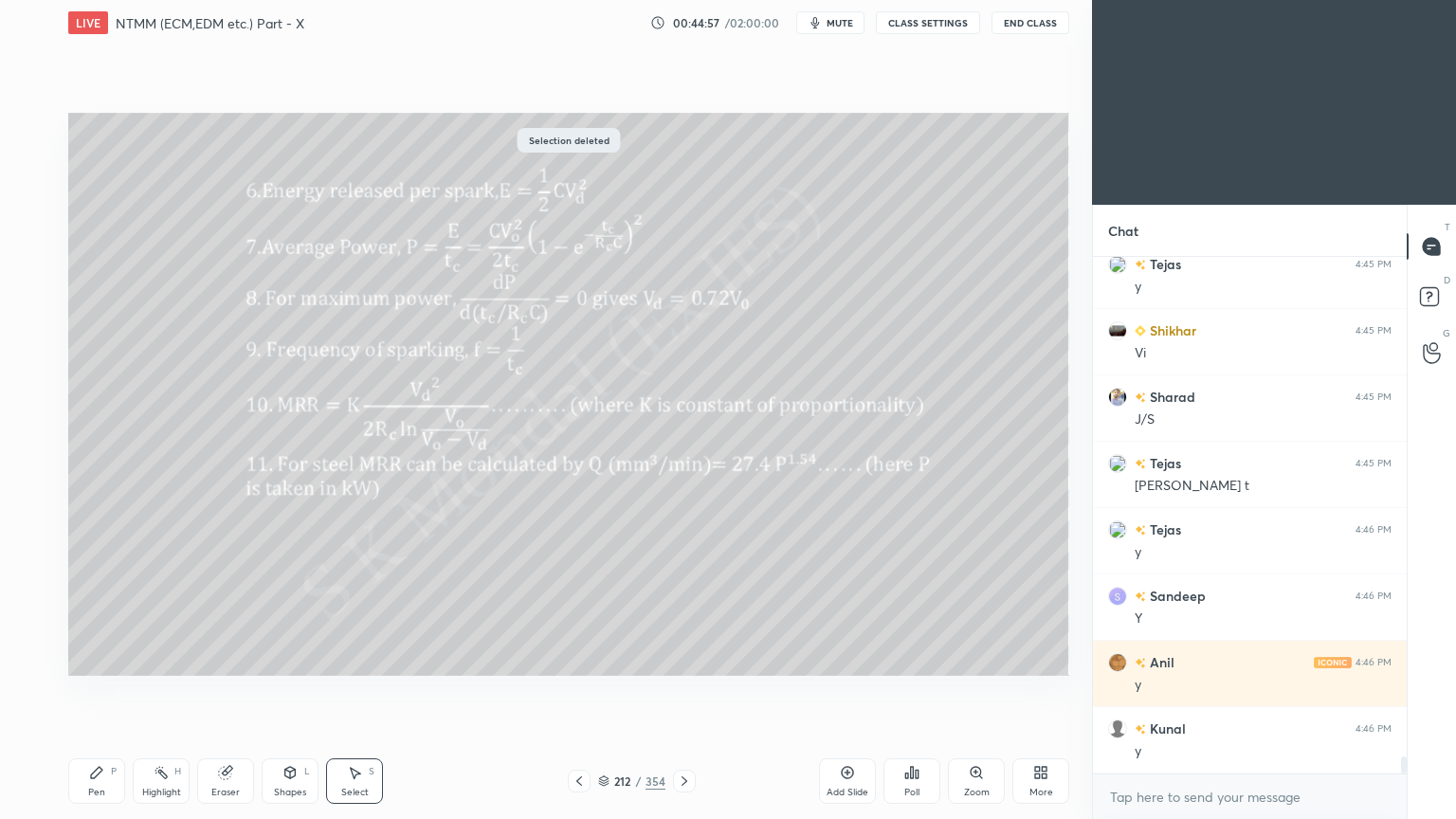 click on "Pen P" at bounding box center [97, 781] 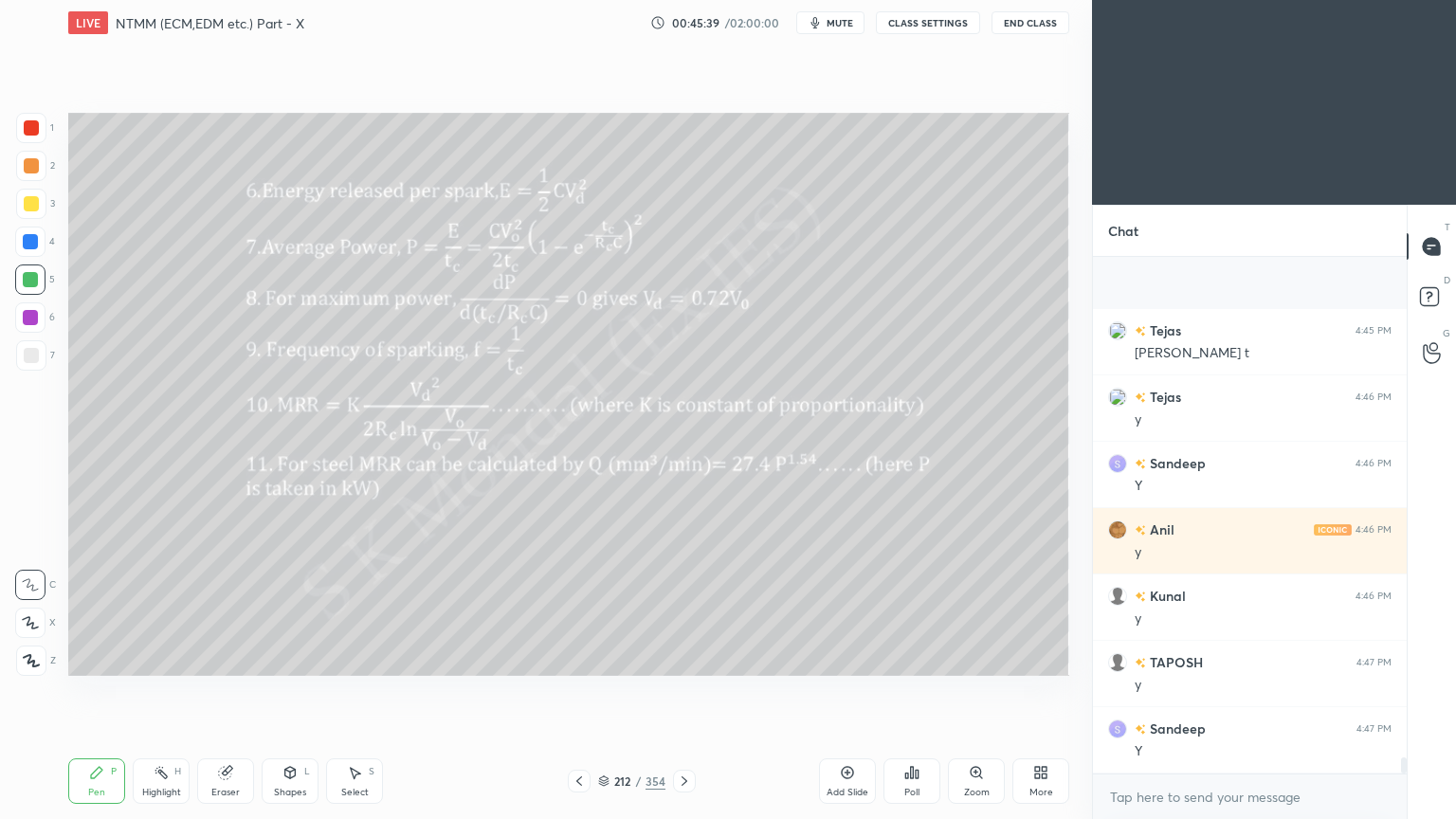 scroll, scrollTop: 15704, scrollLeft: 0, axis: vertical 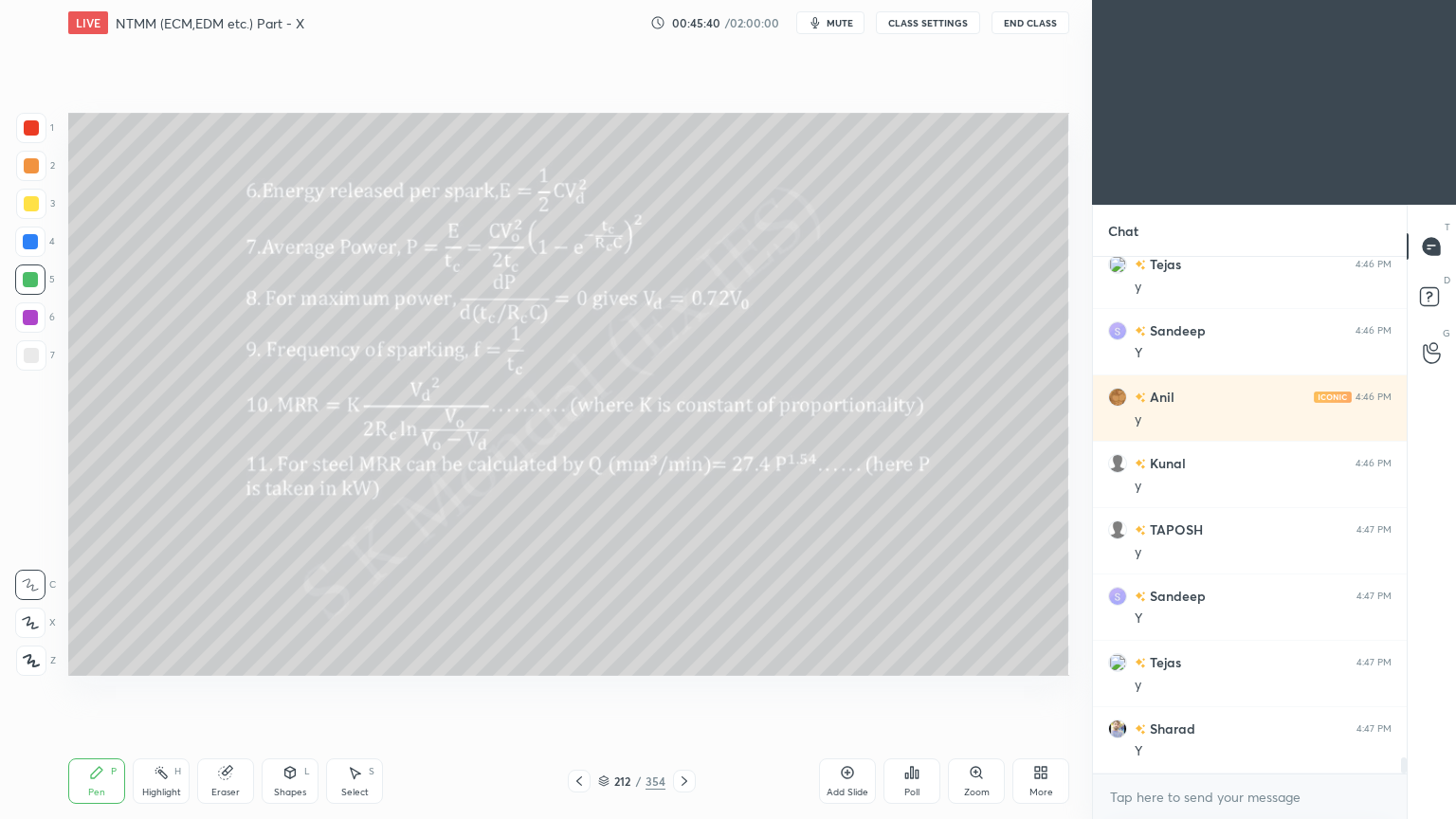 click on "Select S" at bounding box center [355, 781] 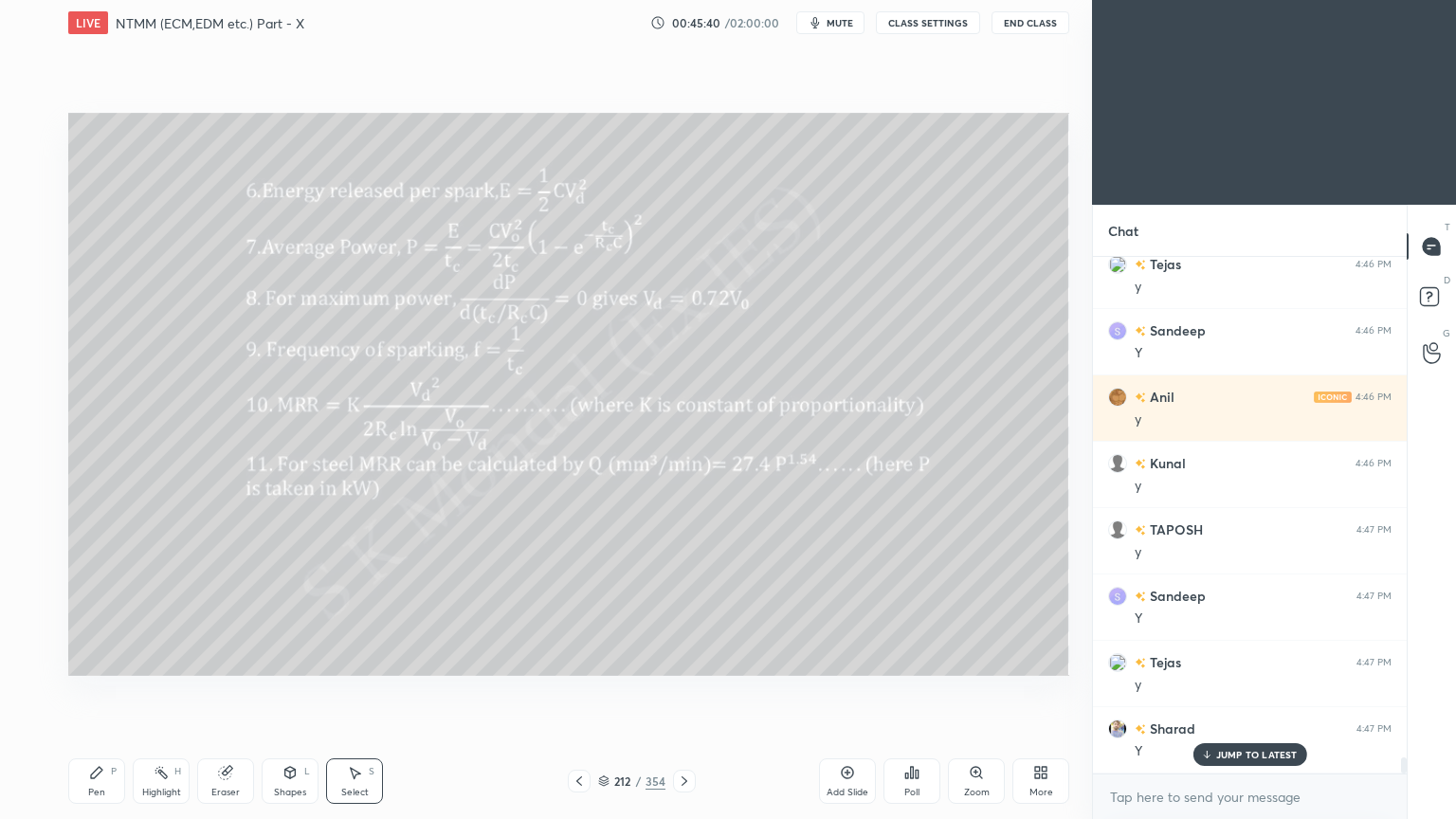 scroll, scrollTop: 15770, scrollLeft: 0, axis: vertical 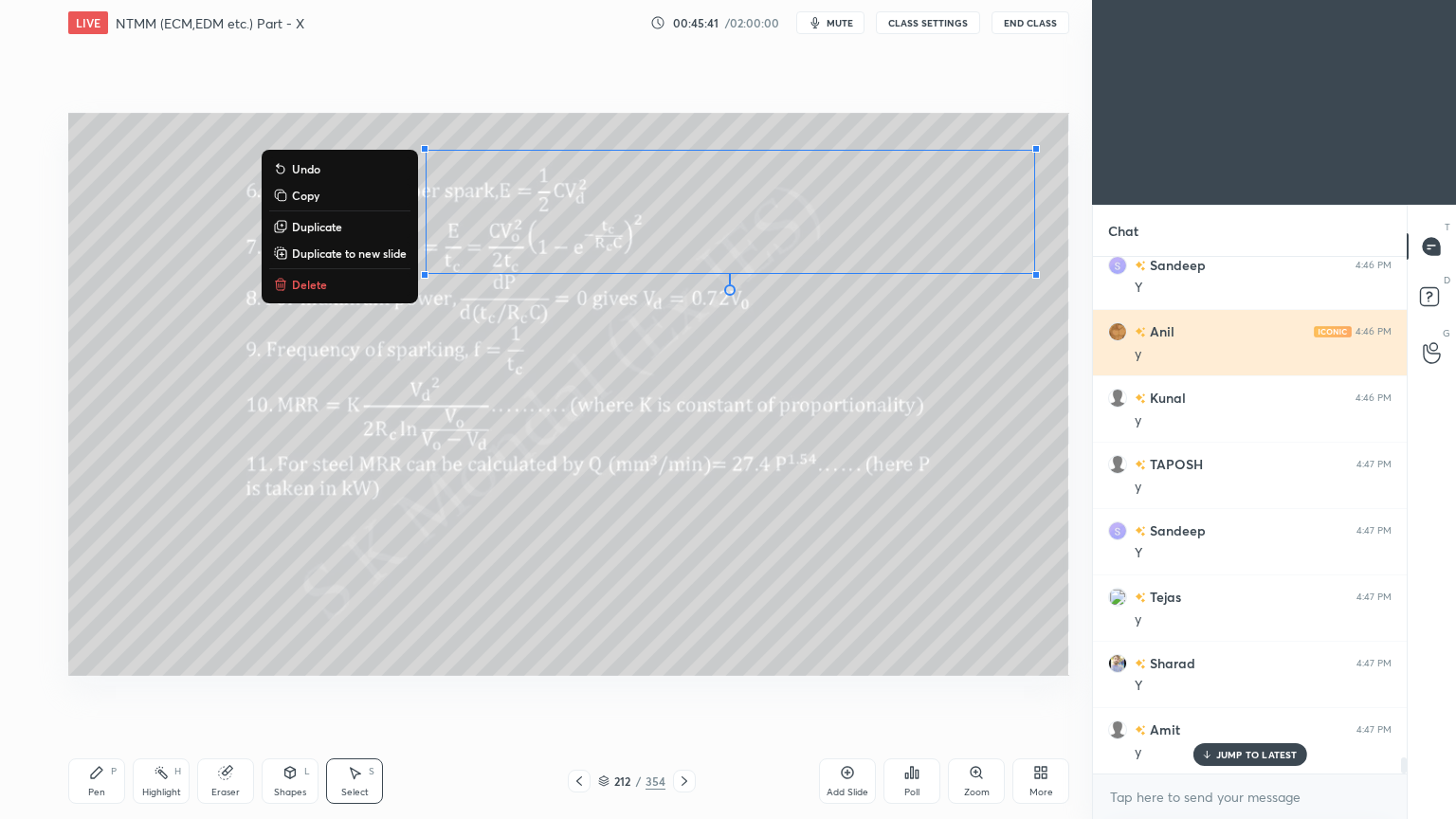 drag, startPoint x: 348, startPoint y: 141, endPoint x: 1152, endPoint y: 372, distance: 836.5267 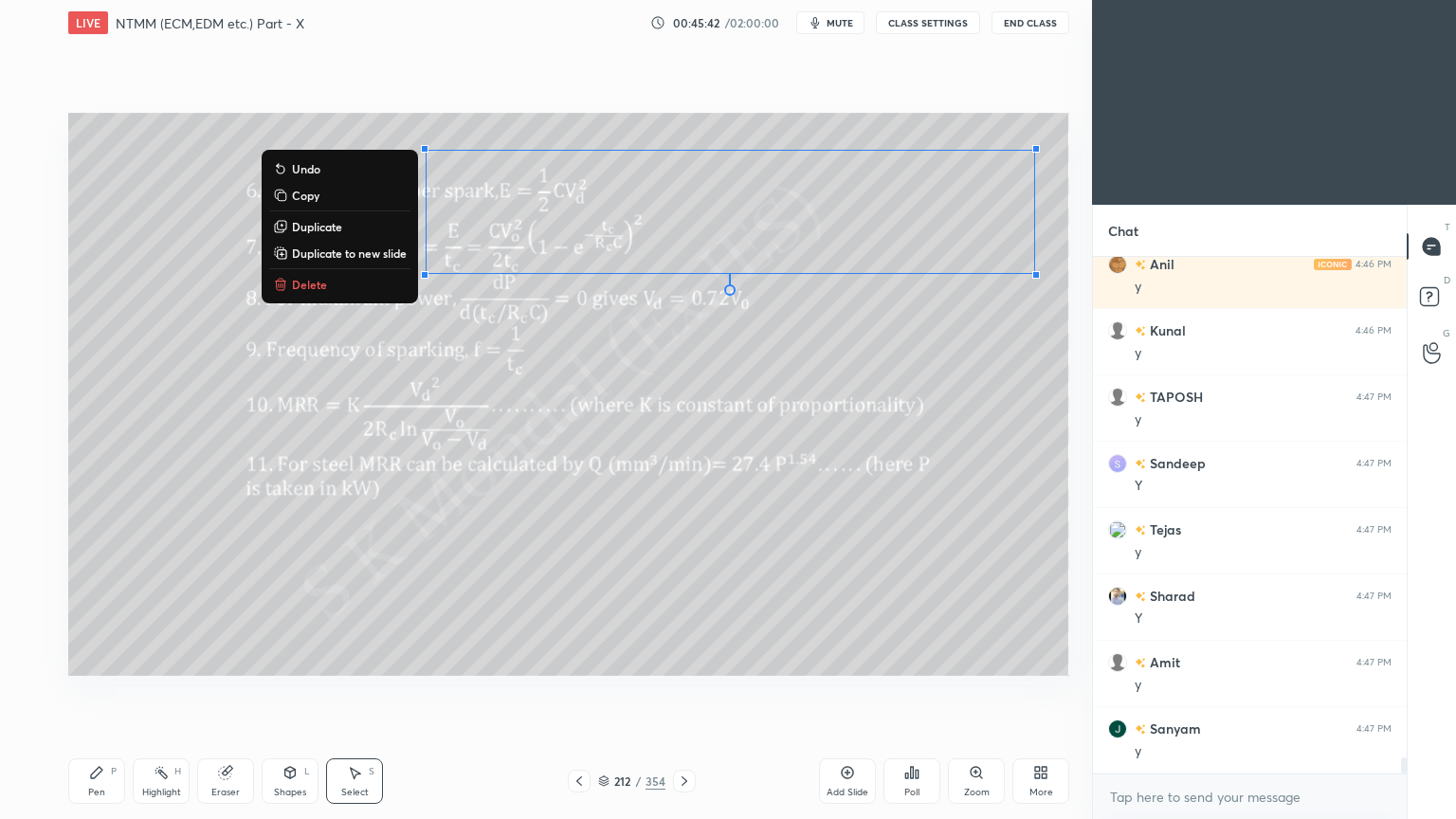 click on "Delete" at bounding box center [339, 284] 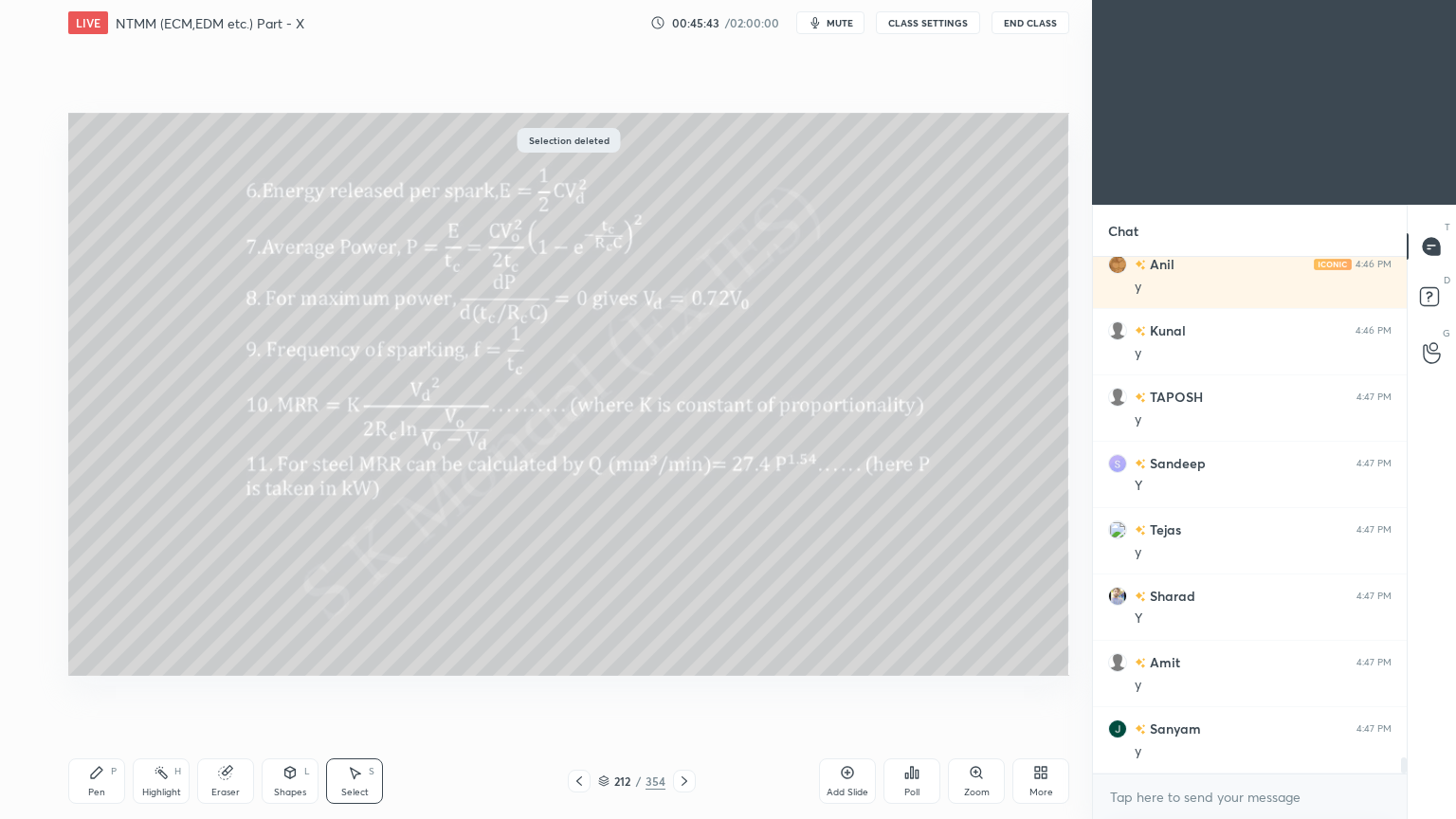 scroll, scrollTop: 15902, scrollLeft: 0, axis: vertical 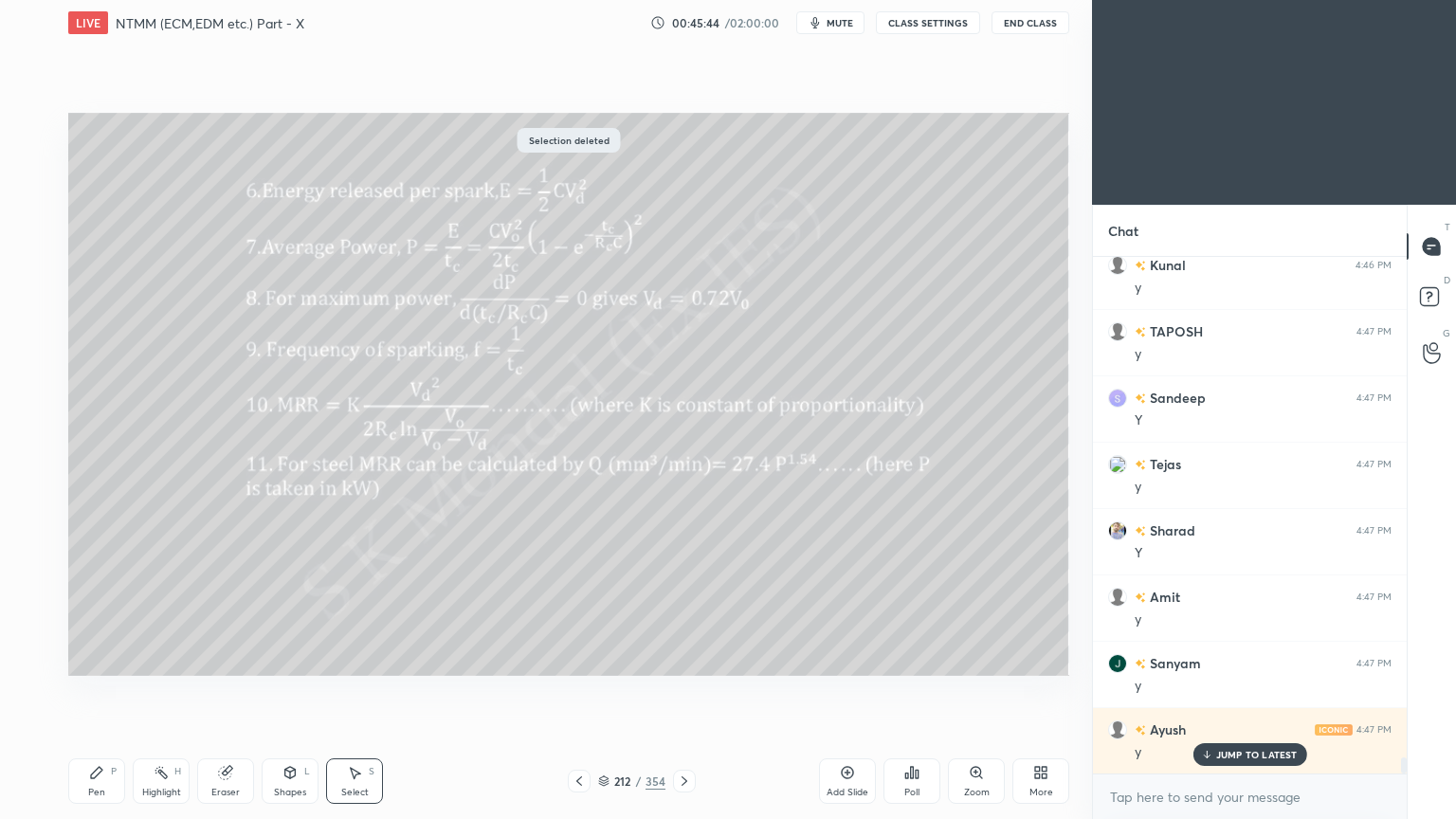 click on "Pen" at bounding box center (97, 792) 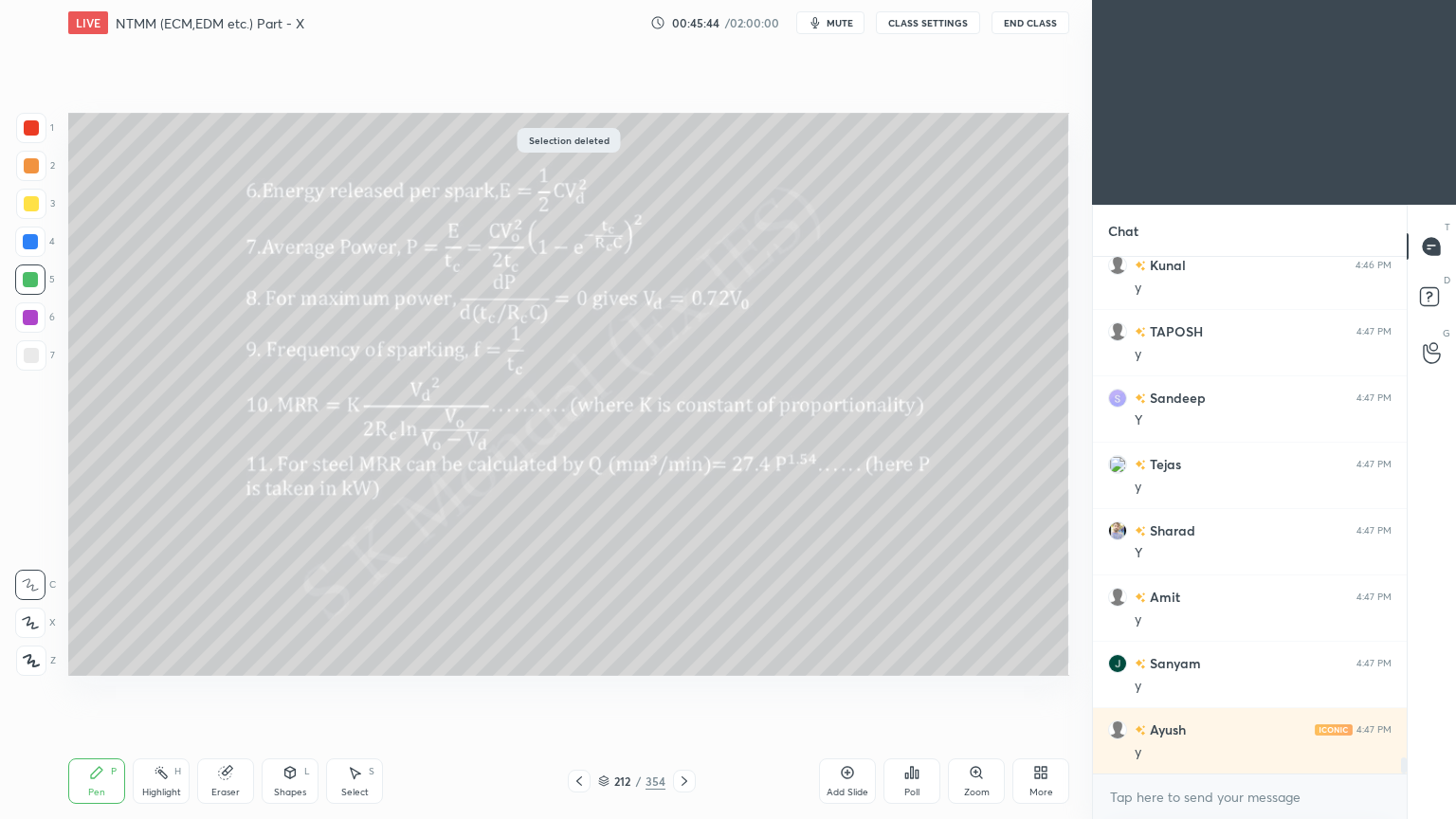 scroll, scrollTop: 15970, scrollLeft: 0, axis: vertical 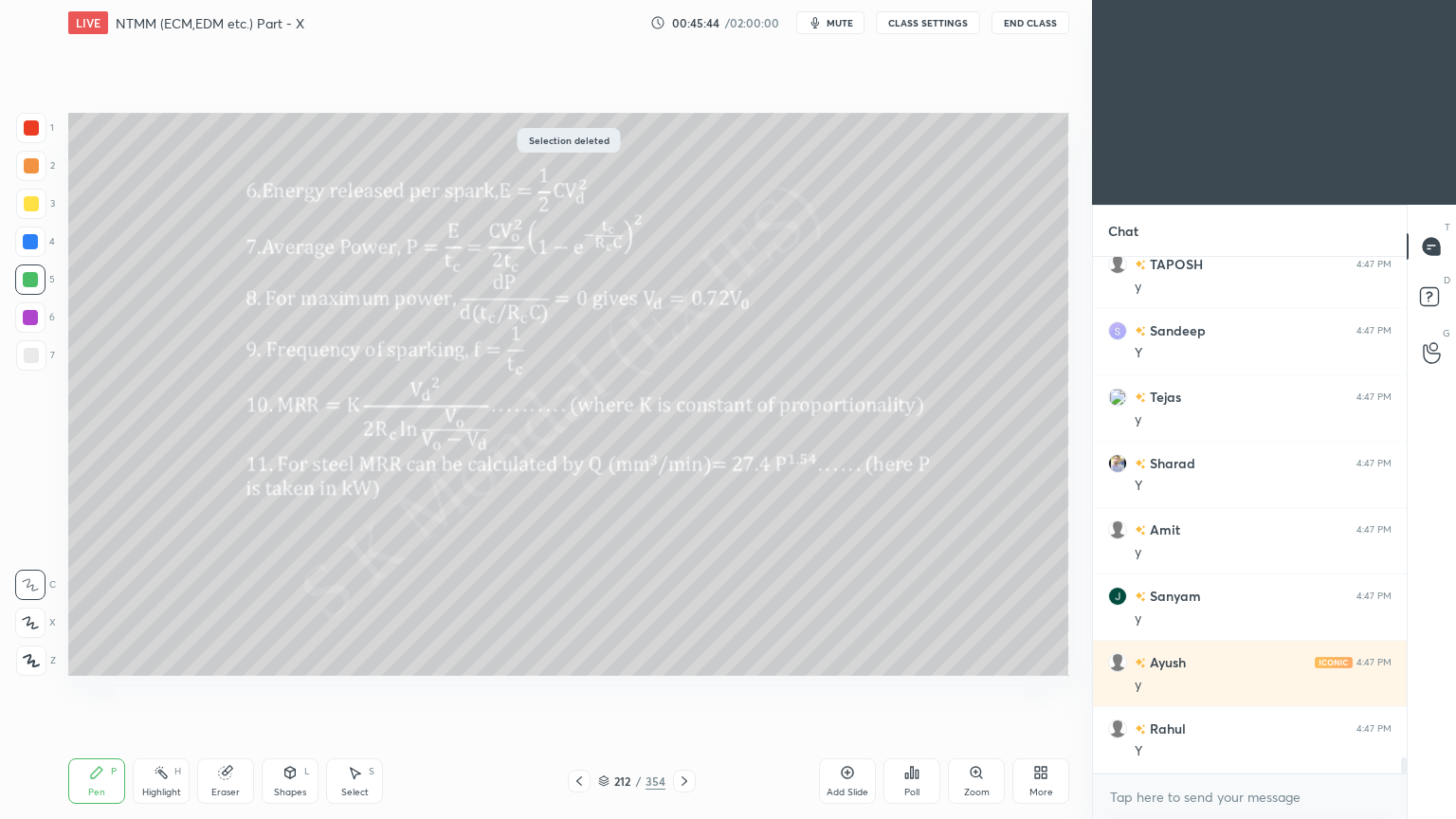 click on "Pen" at bounding box center [97, 792] 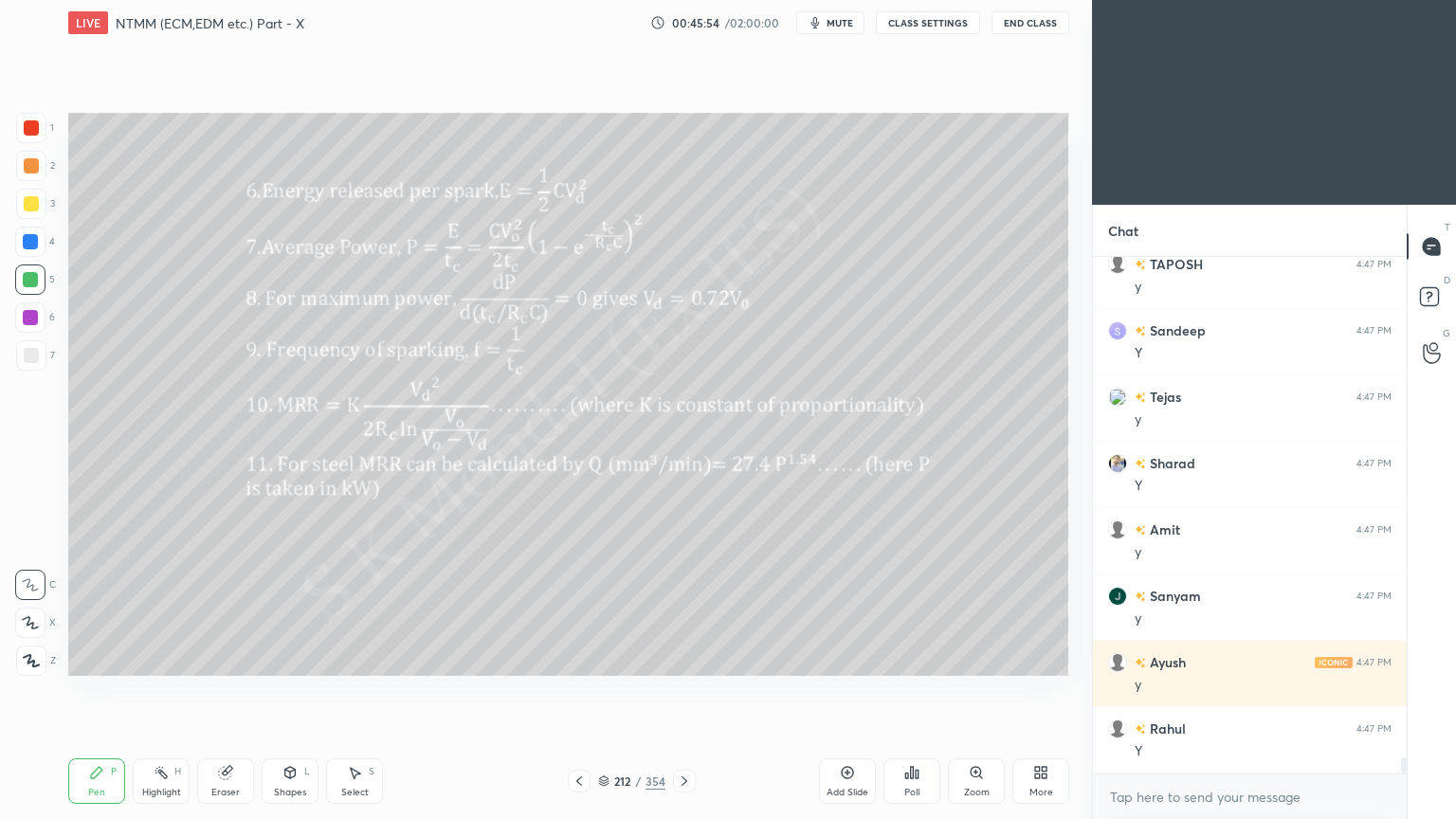 scroll, scrollTop: 16035, scrollLeft: 0, axis: vertical 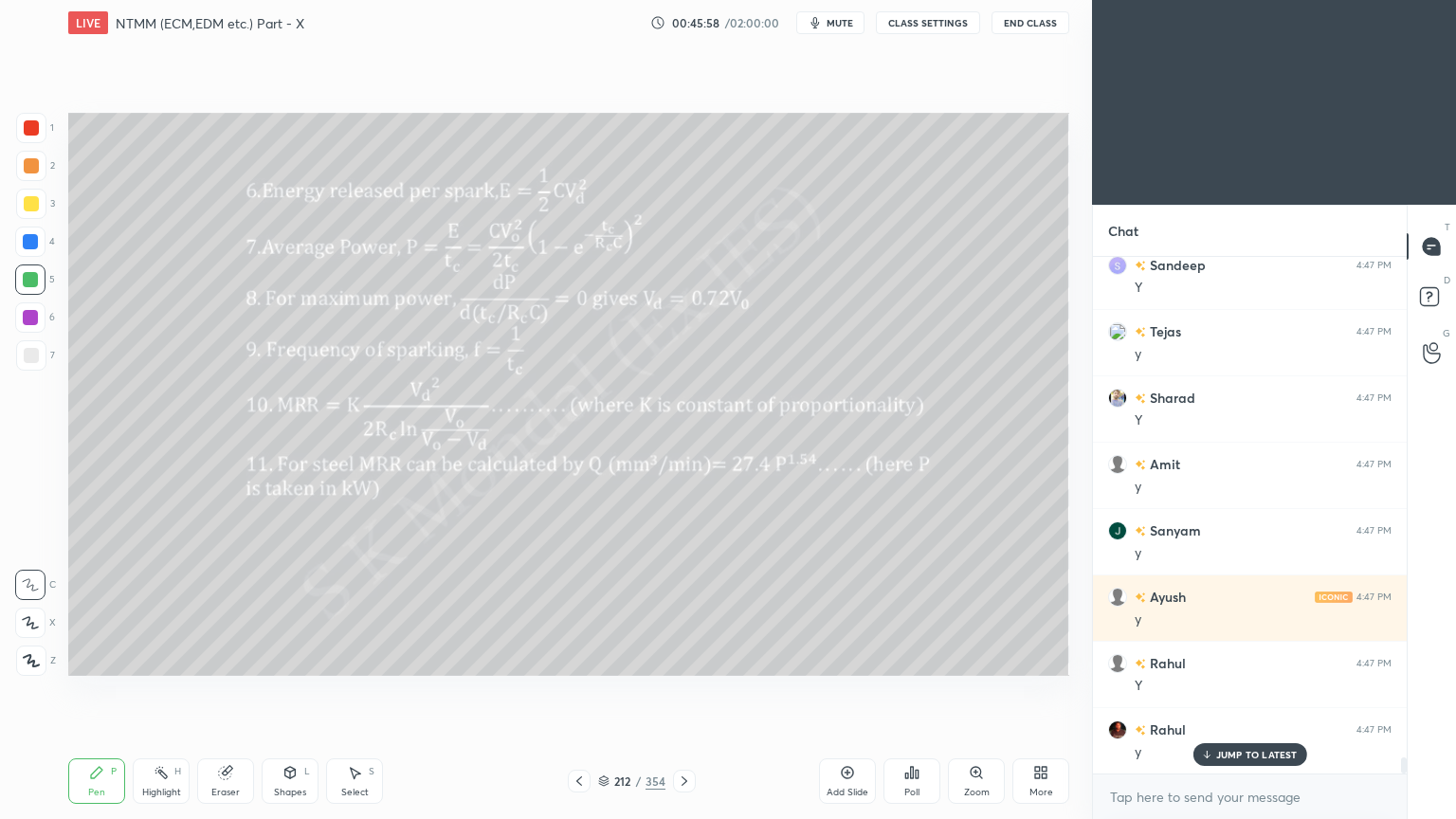 drag, startPoint x: 345, startPoint y: 783, endPoint x: 358, endPoint y: 698, distance: 85.98837 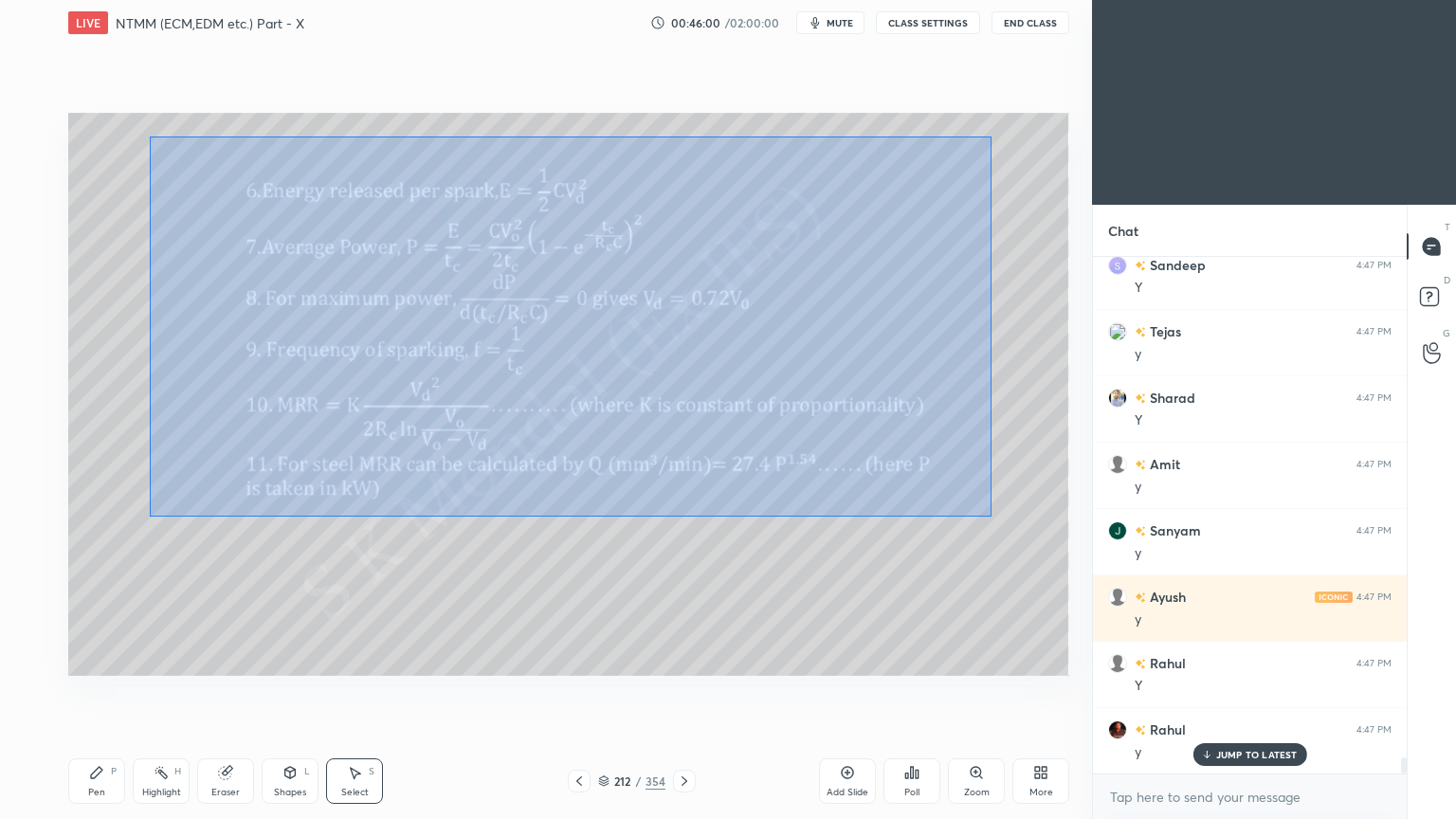 drag, startPoint x: 149, startPoint y: 136, endPoint x: 992, endPoint y: 516, distance: 924.6886 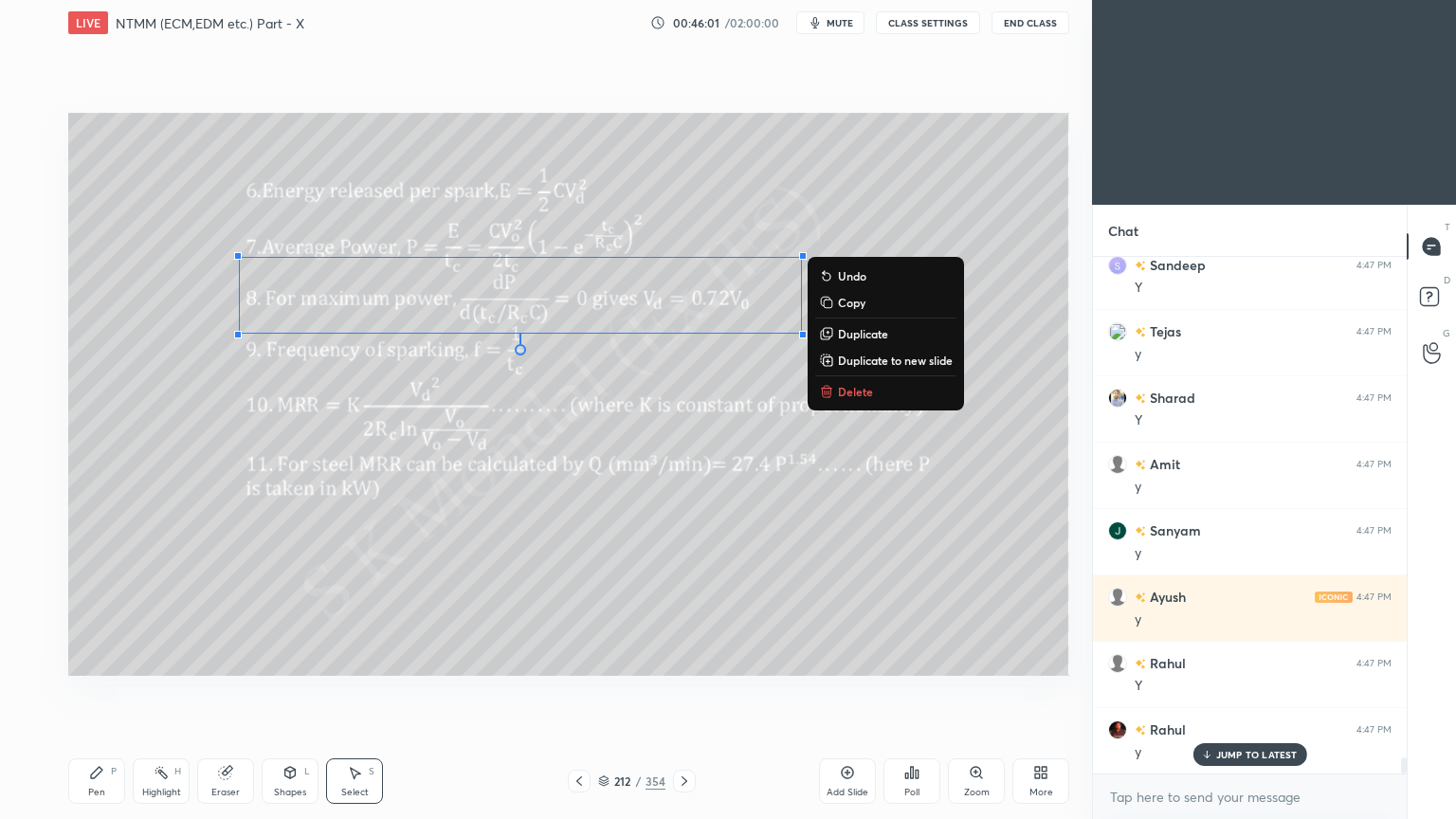 click on "Delete" at bounding box center [855, 391] 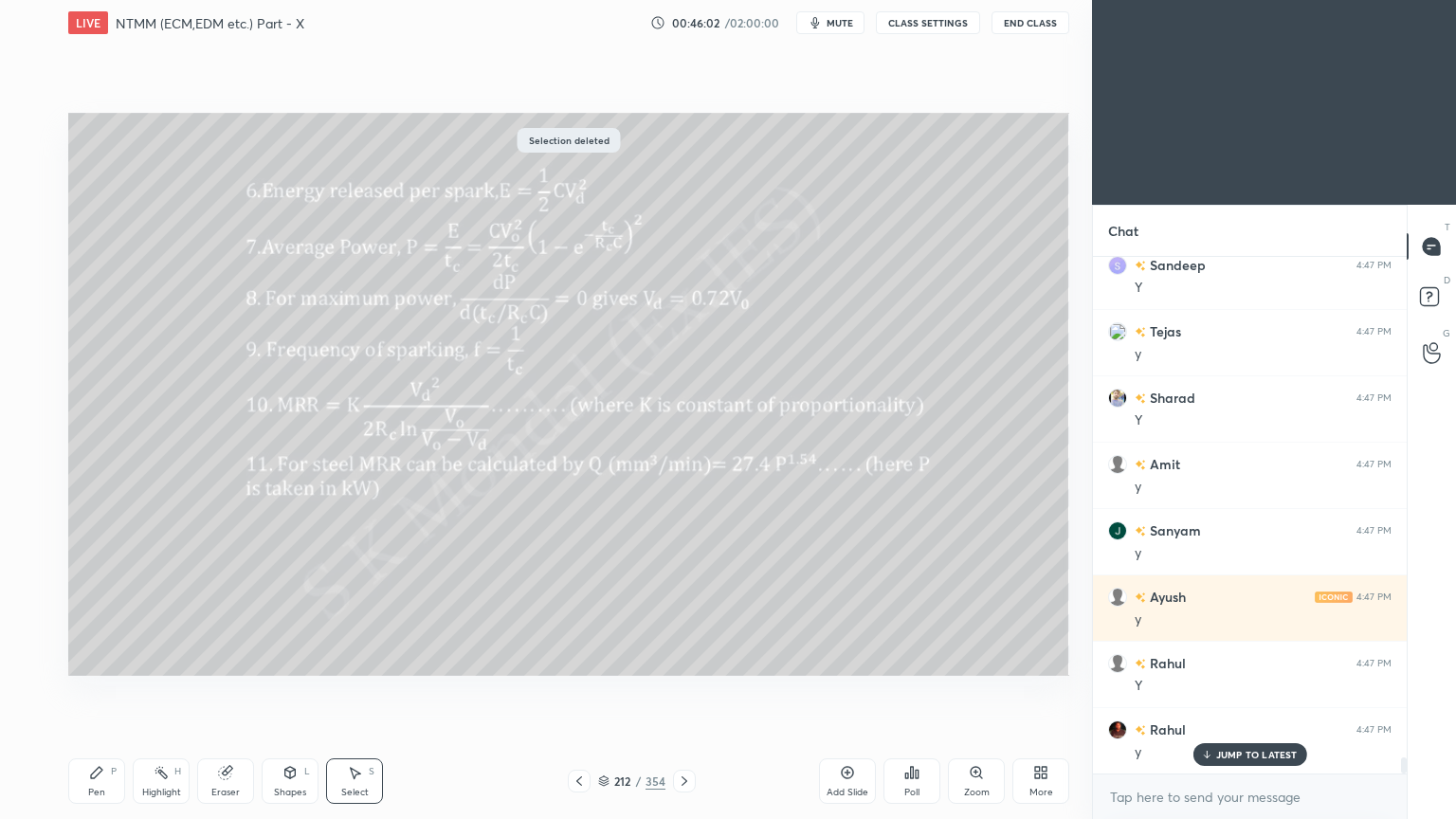 click on "Pen P" at bounding box center (97, 781) 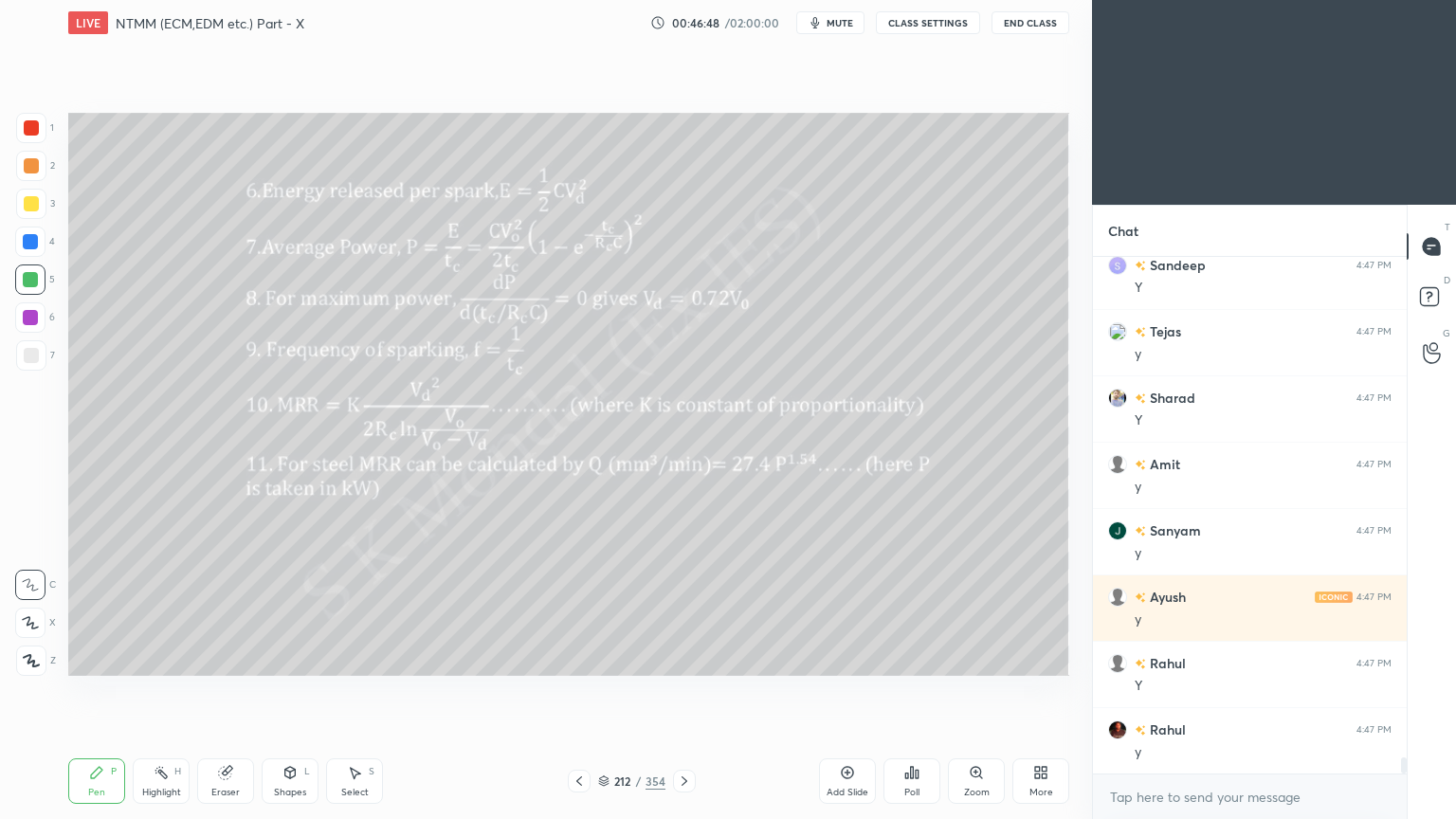 scroll, scrollTop: 16102, scrollLeft: 0, axis: vertical 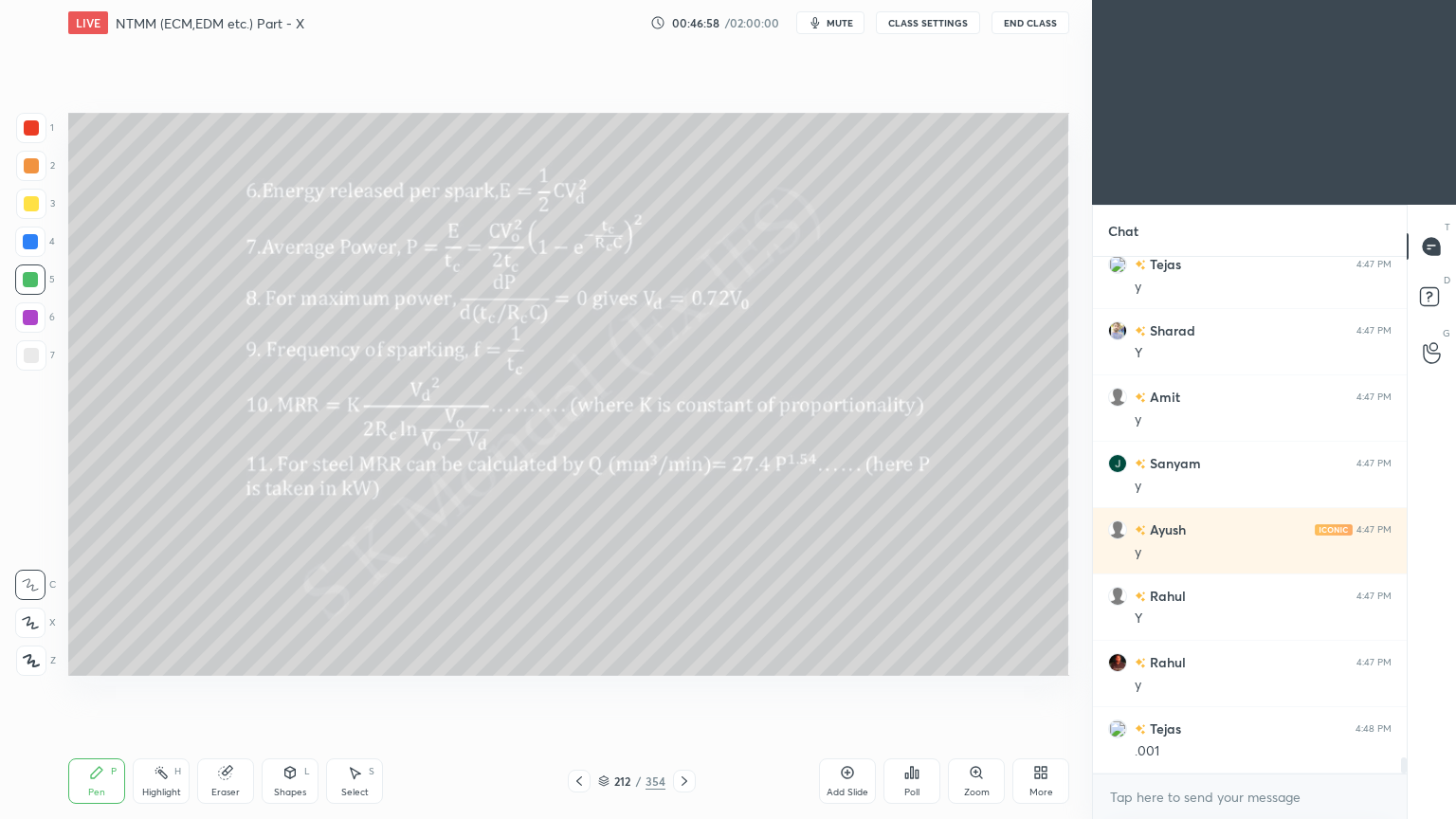 click 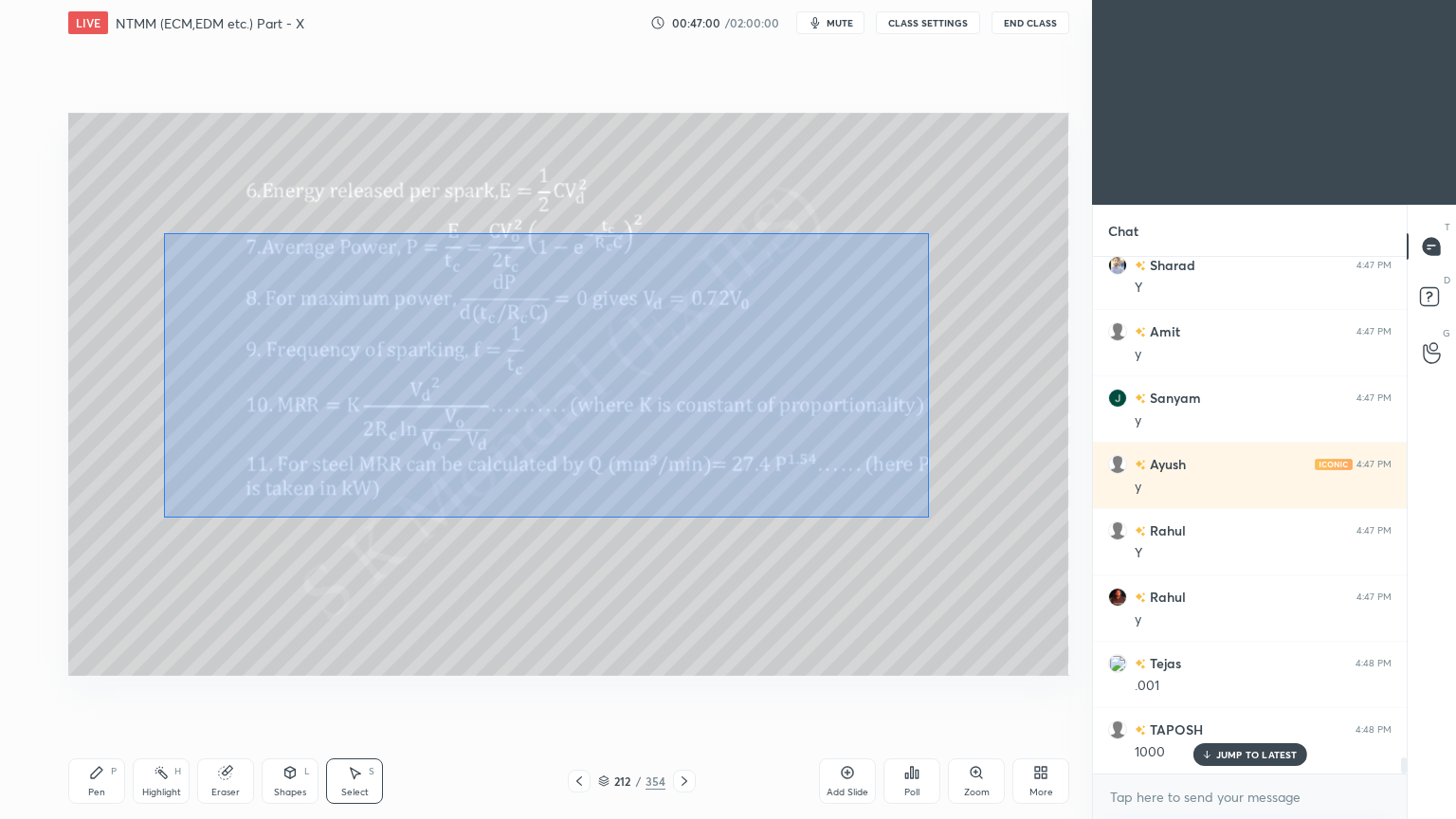 drag, startPoint x: 163, startPoint y: 232, endPoint x: 929, endPoint y: 518, distance: 817.65029 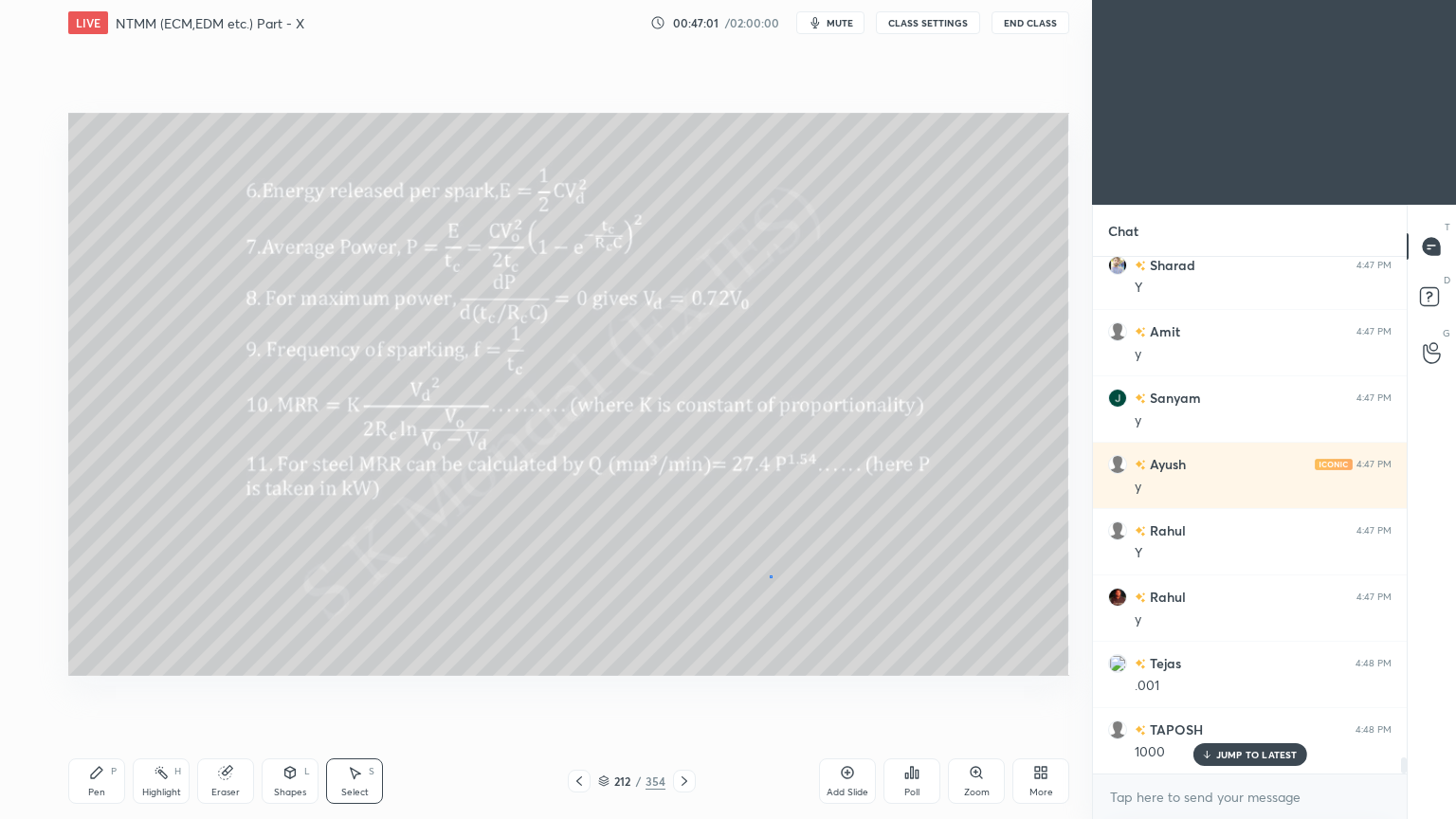 click on "0 ° Undo Copy Duplicate Duplicate to new slide Delete" at bounding box center [569, 394] 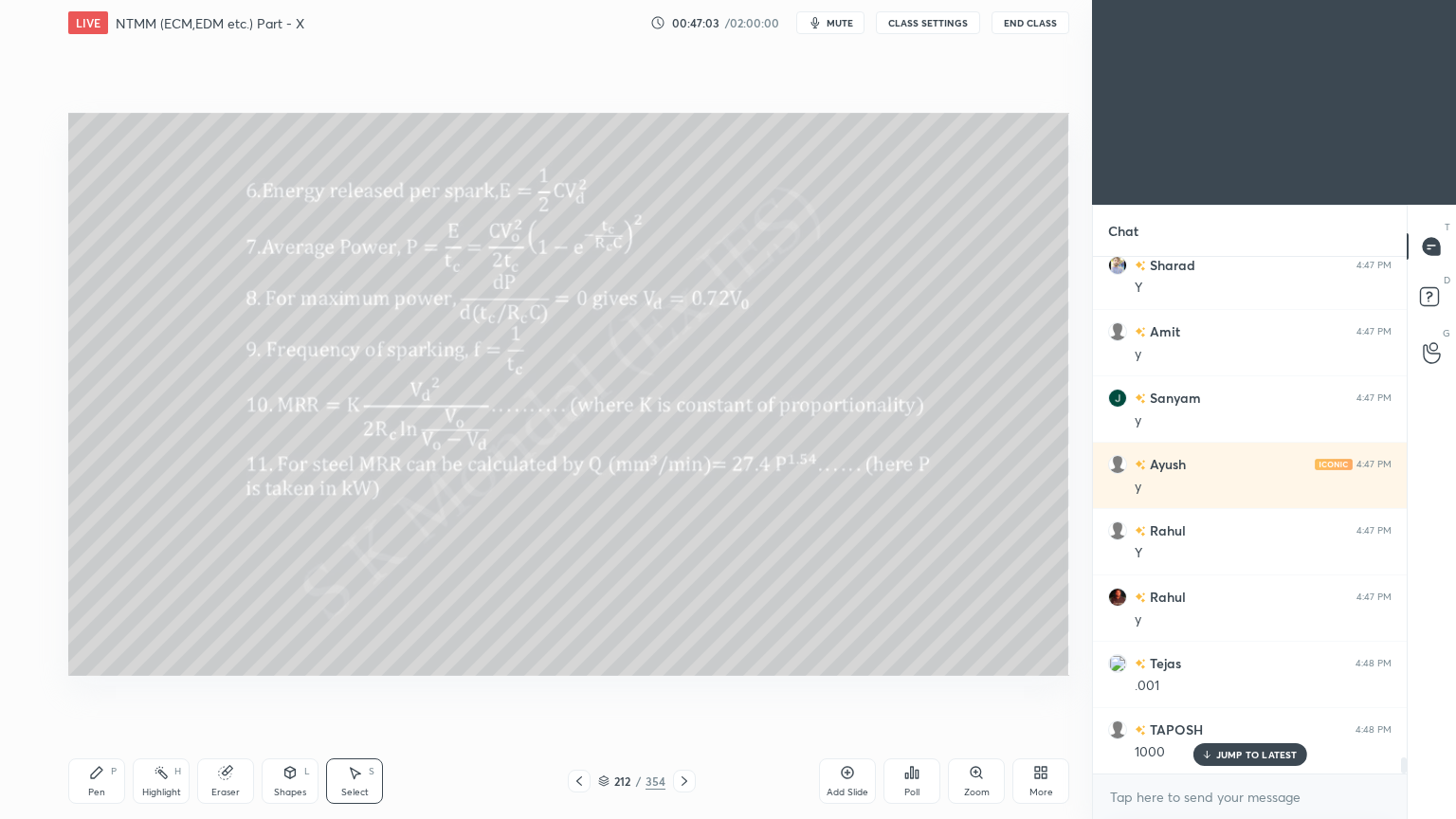 click on "Pen P" at bounding box center [97, 781] 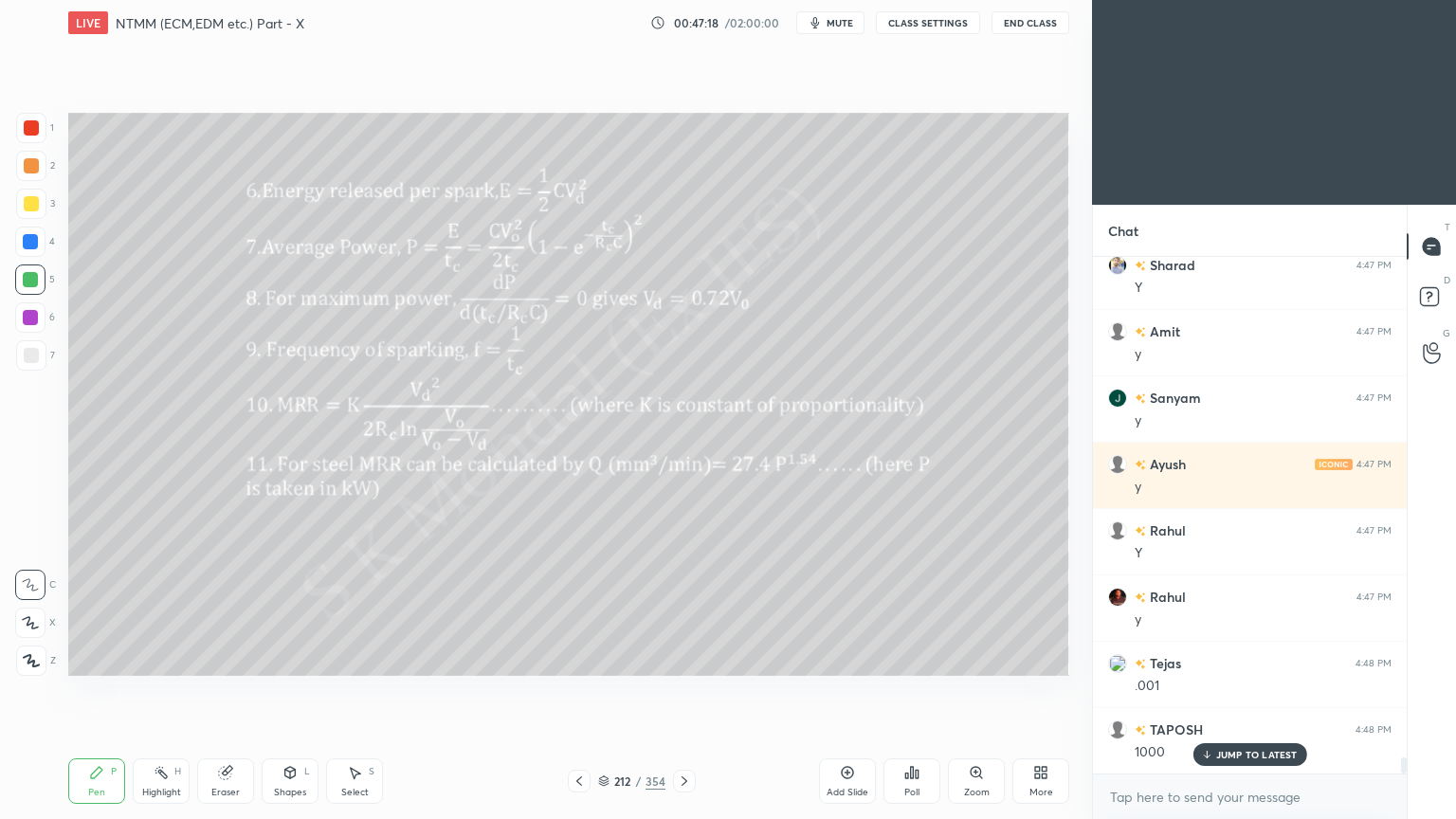 scroll, scrollTop: 16235, scrollLeft: 0, axis: vertical 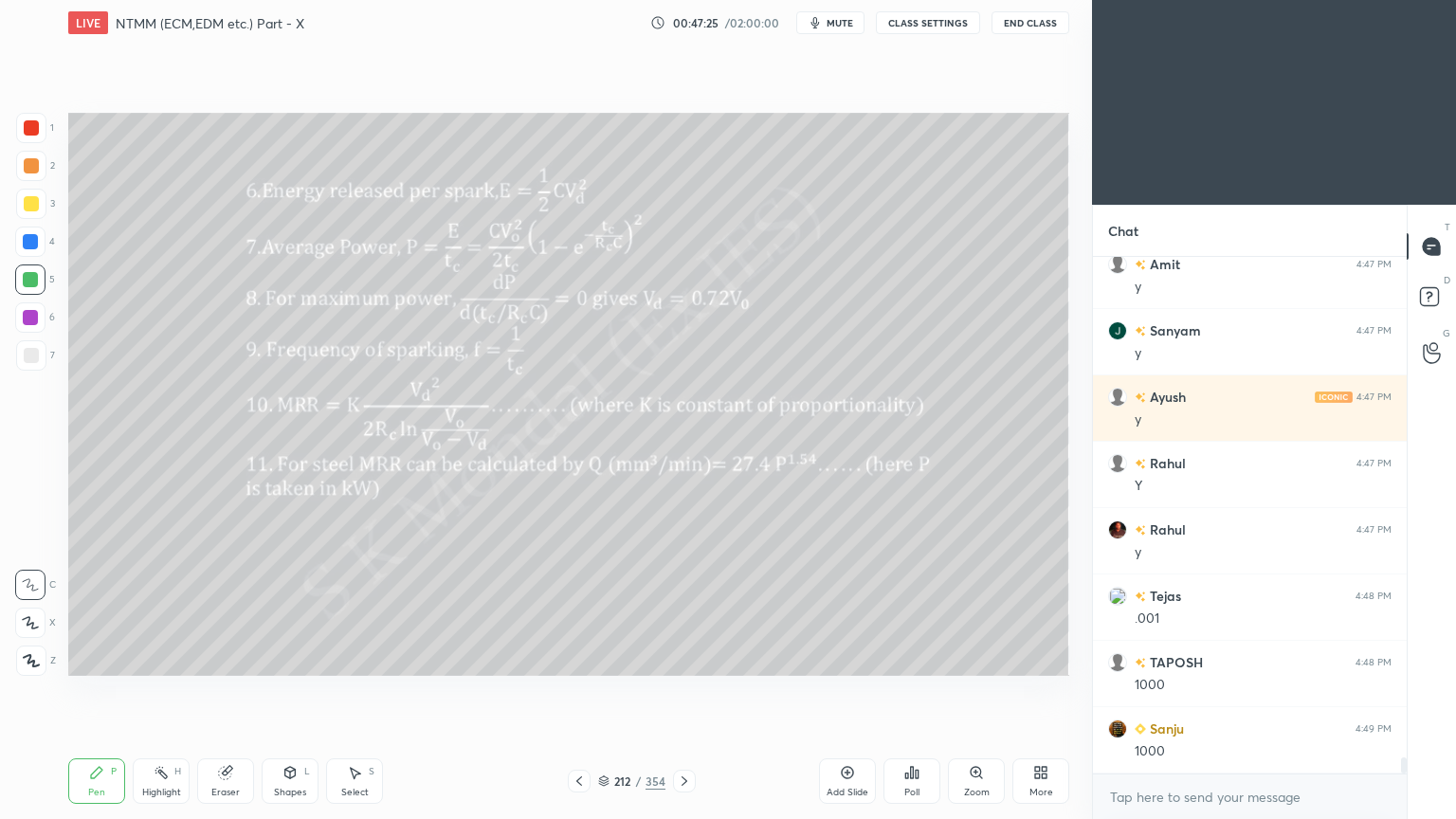 click on "Select S" at bounding box center [355, 781] 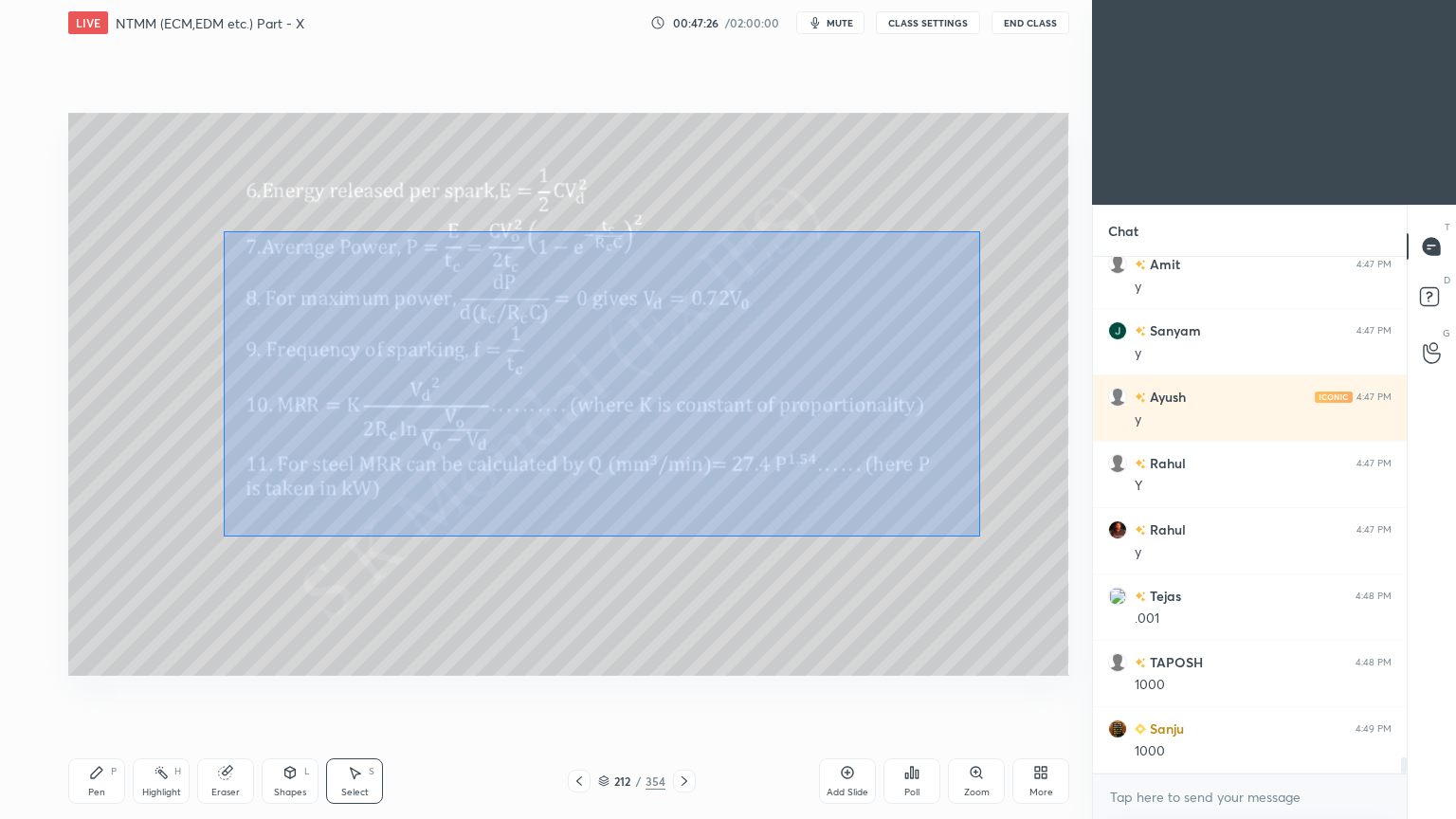 drag, startPoint x: 224, startPoint y: 231, endPoint x: 979, endPoint y: 536, distance: 814.2788 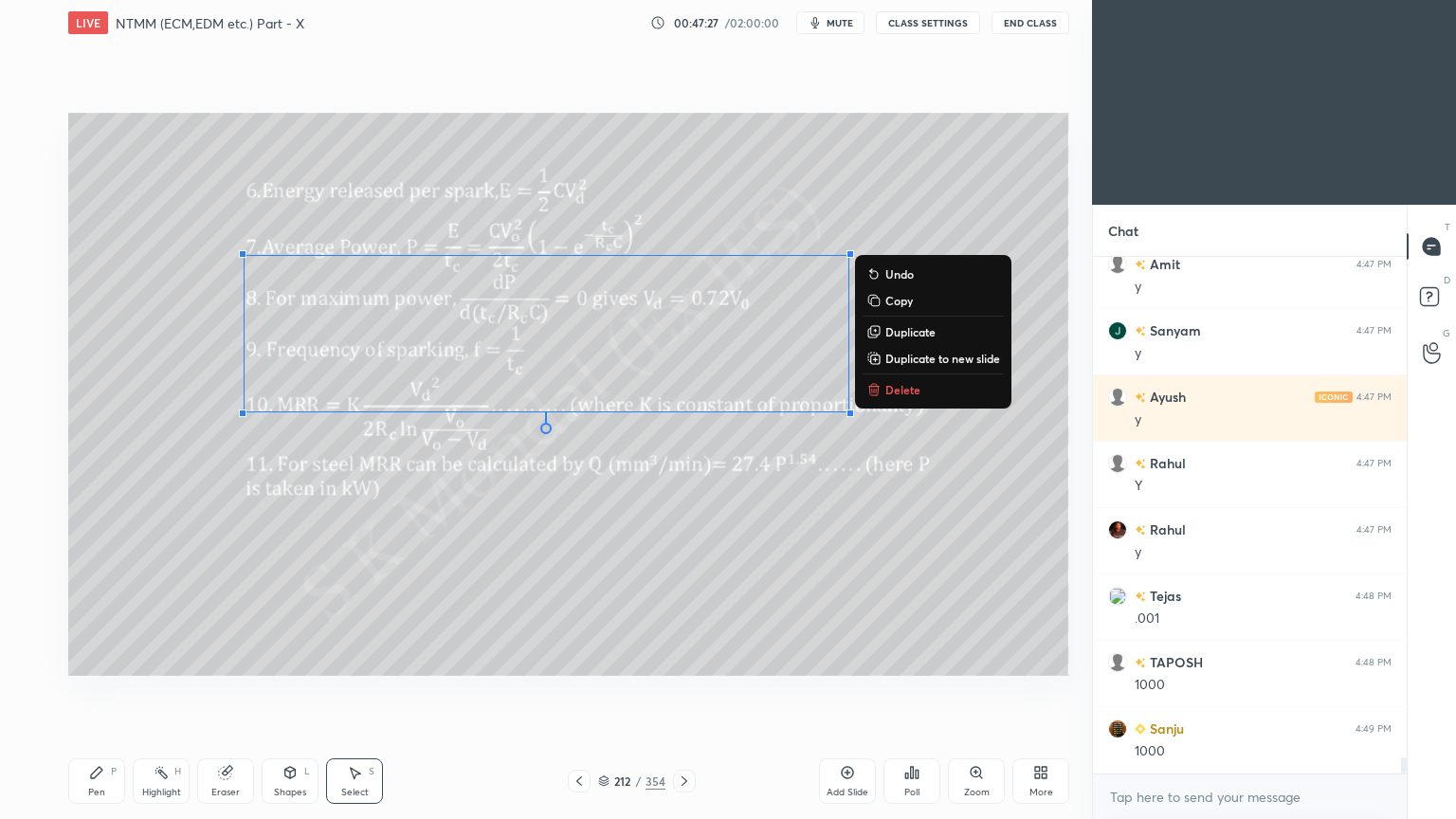 click on "Delete" at bounding box center (933, 390) 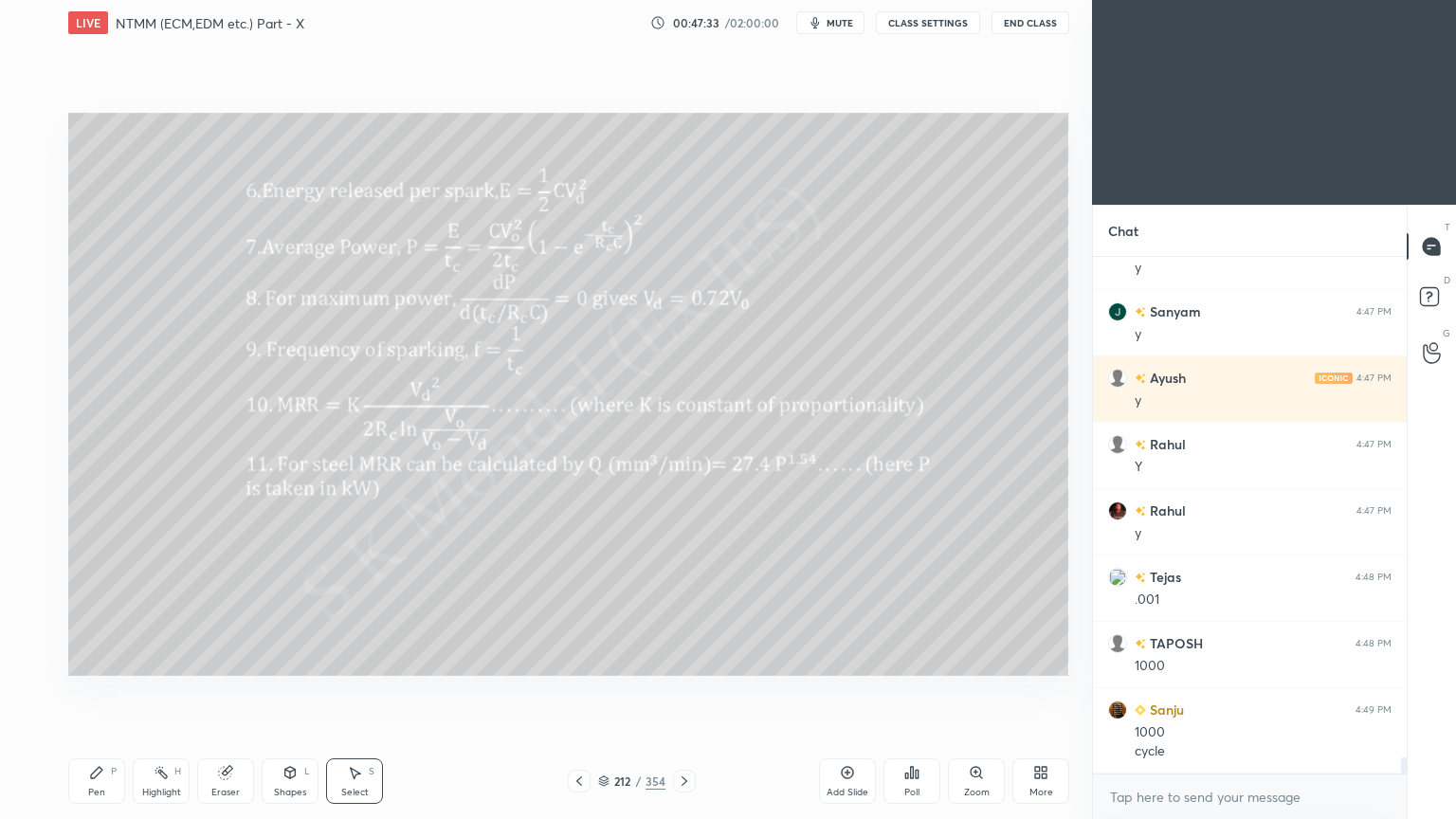 scroll, scrollTop: 16319, scrollLeft: 0, axis: vertical 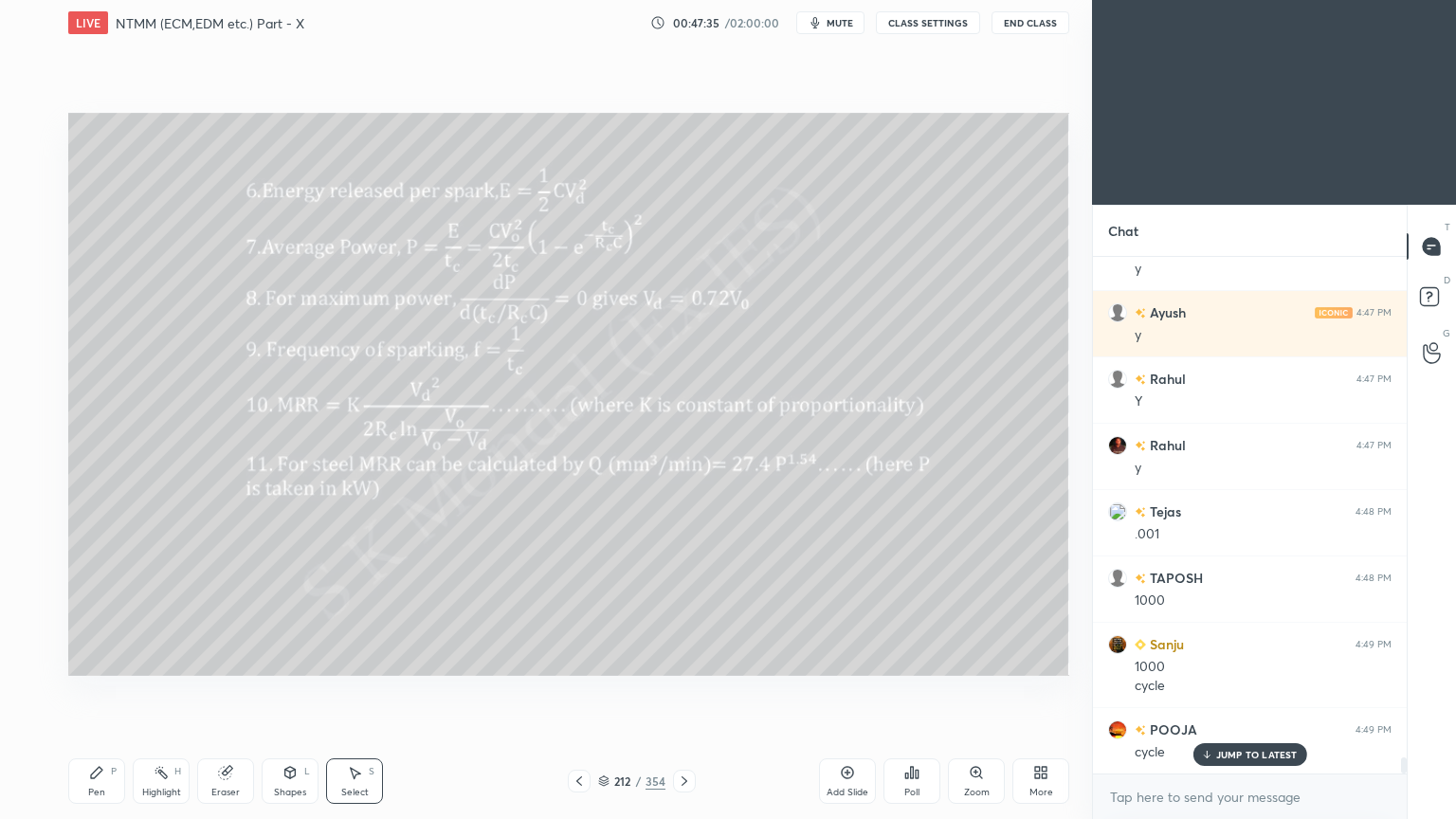 click on "Pen P" at bounding box center (97, 781) 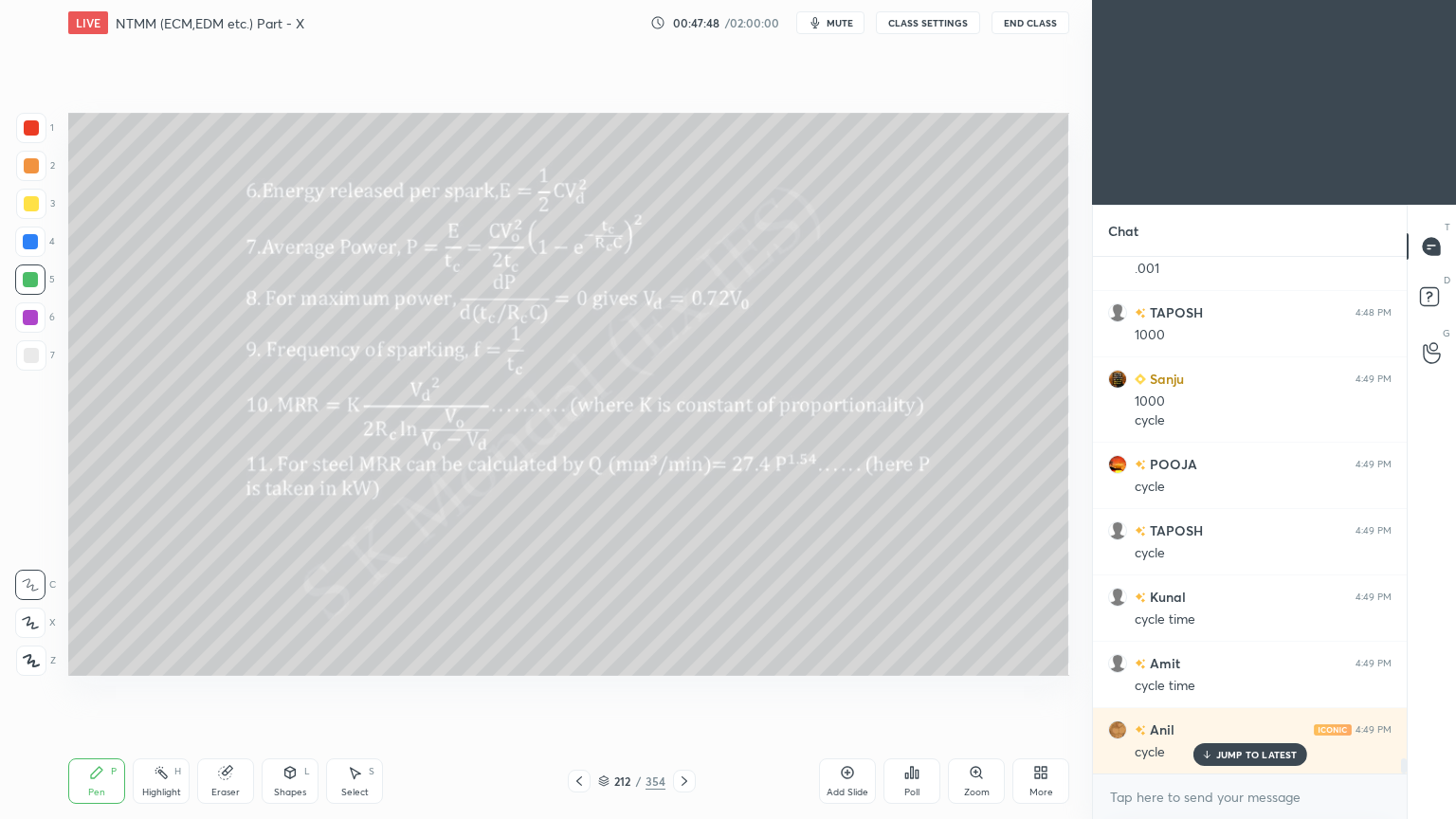 scroll, scrollTop: 16604, scrollLeft: 0, axis: vertical 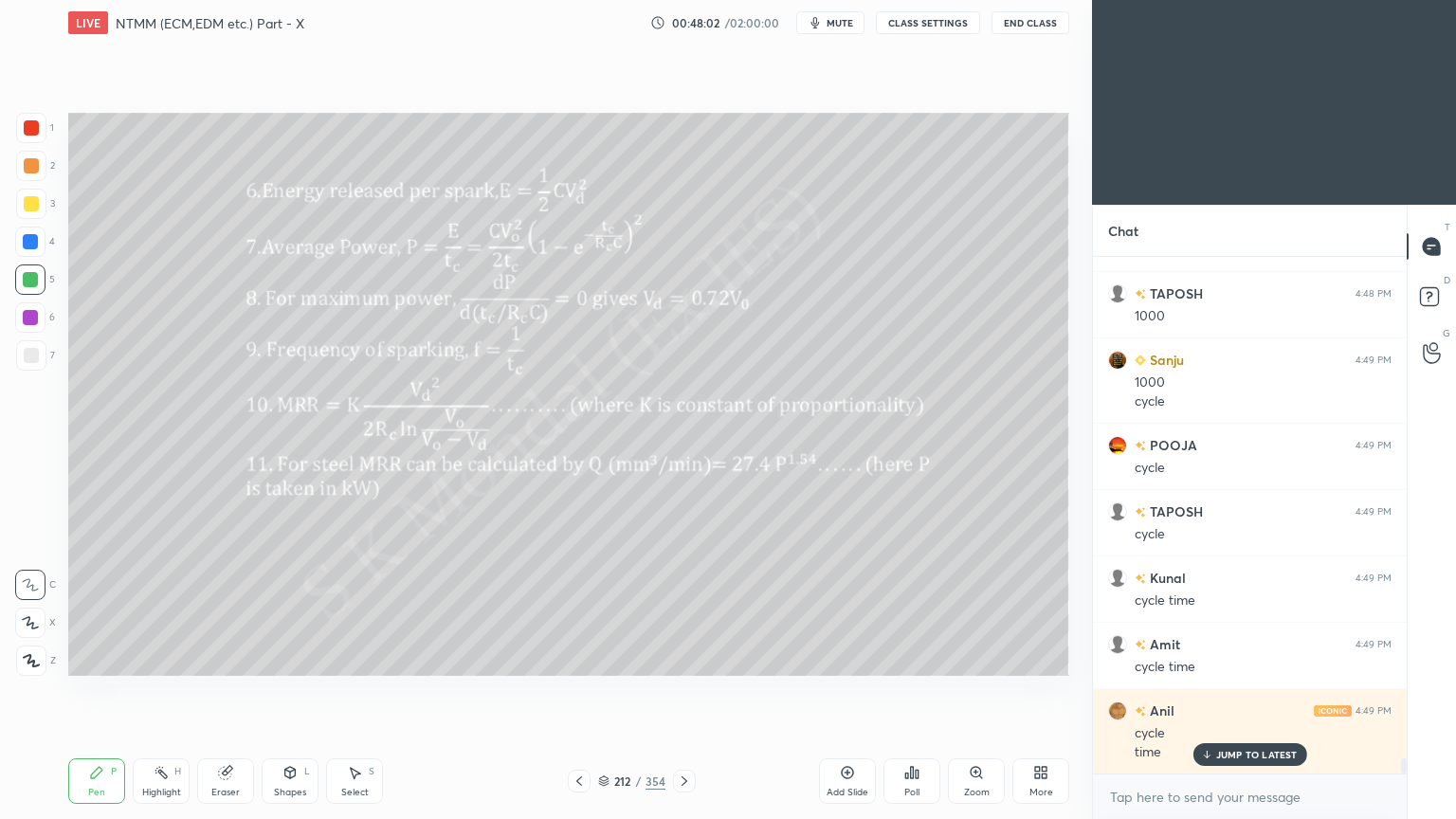 click on "JUMP TO LATEST" at bounding box center [1257, 755] 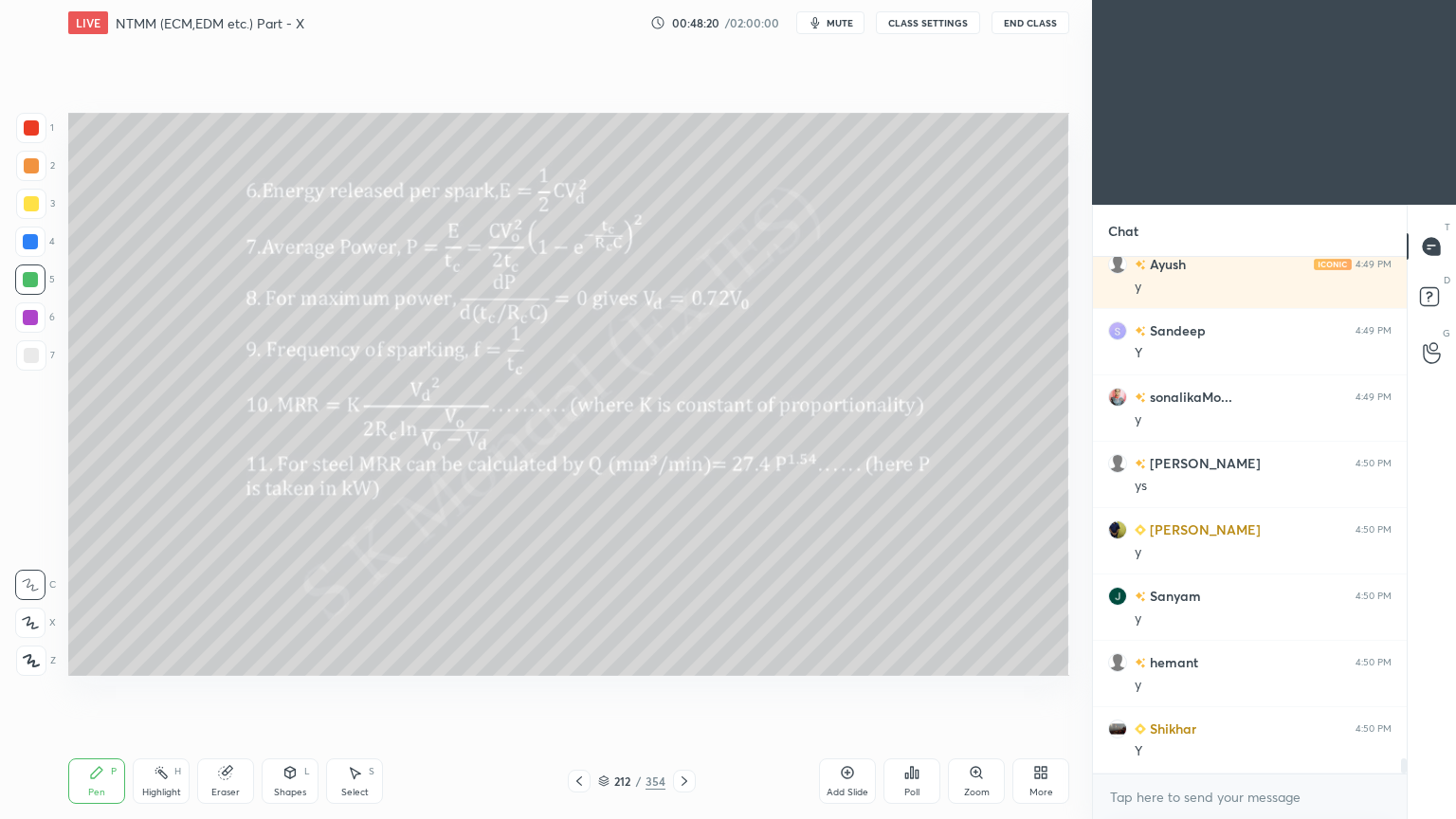 scroll, scrollTop: 17665, scrollLeft: 0, axis: vertical 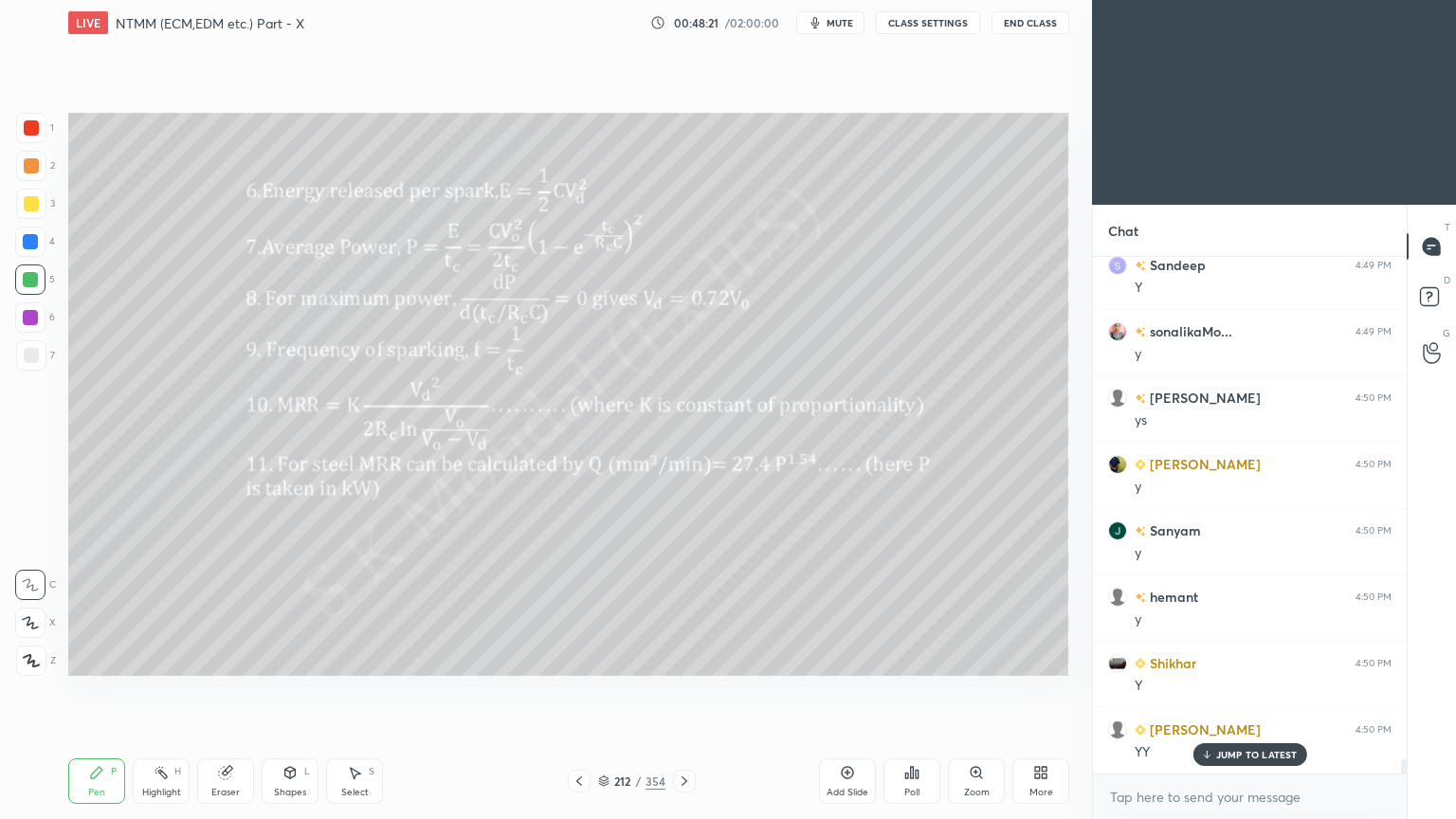 click on "Highlight" at bounding box center [161, 792] 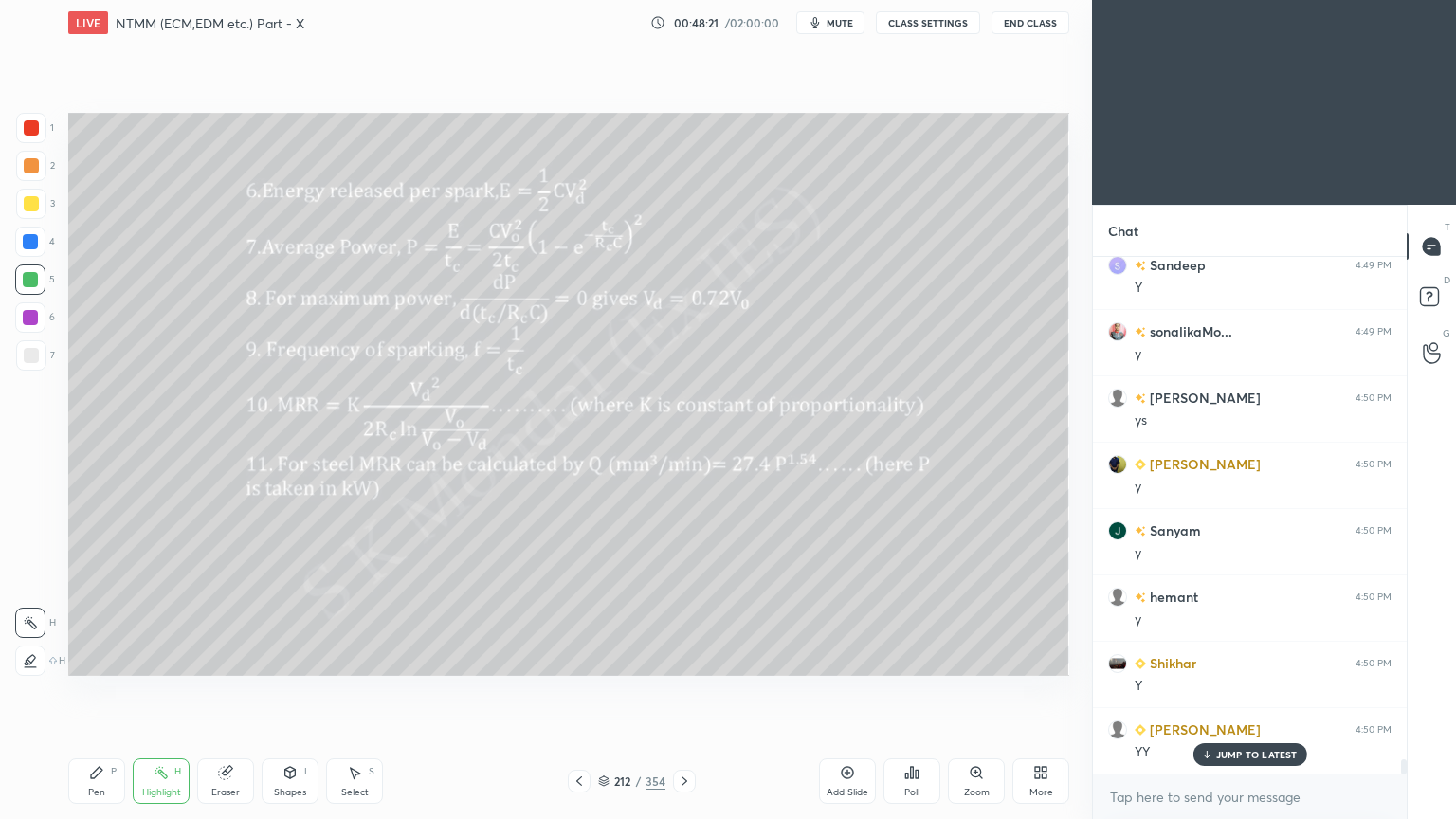 click on "Highlight" at bounding box center (161, 792) 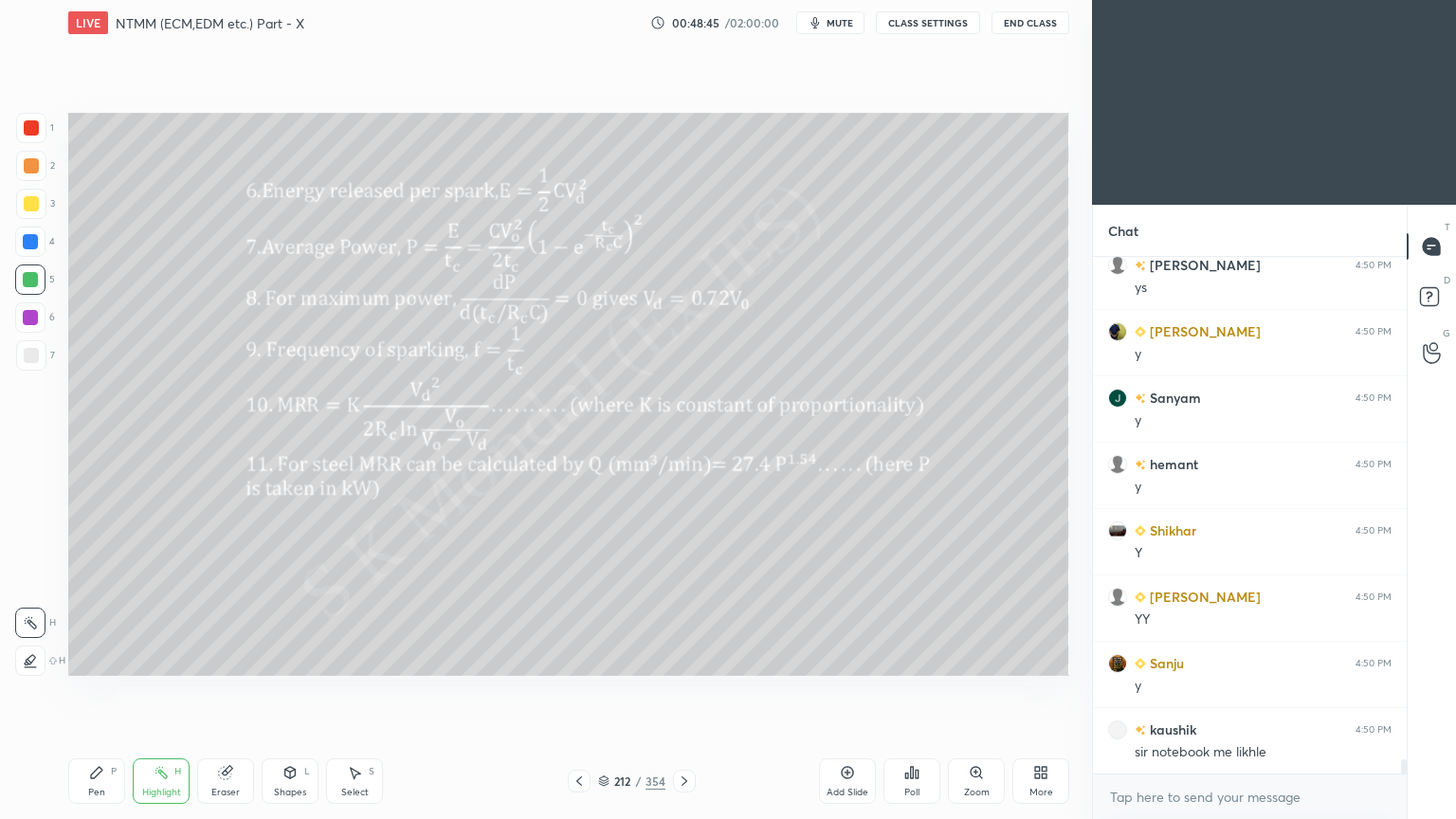 scroll, scrollTop: 17865, scrollLeft: 0, axis: vertical 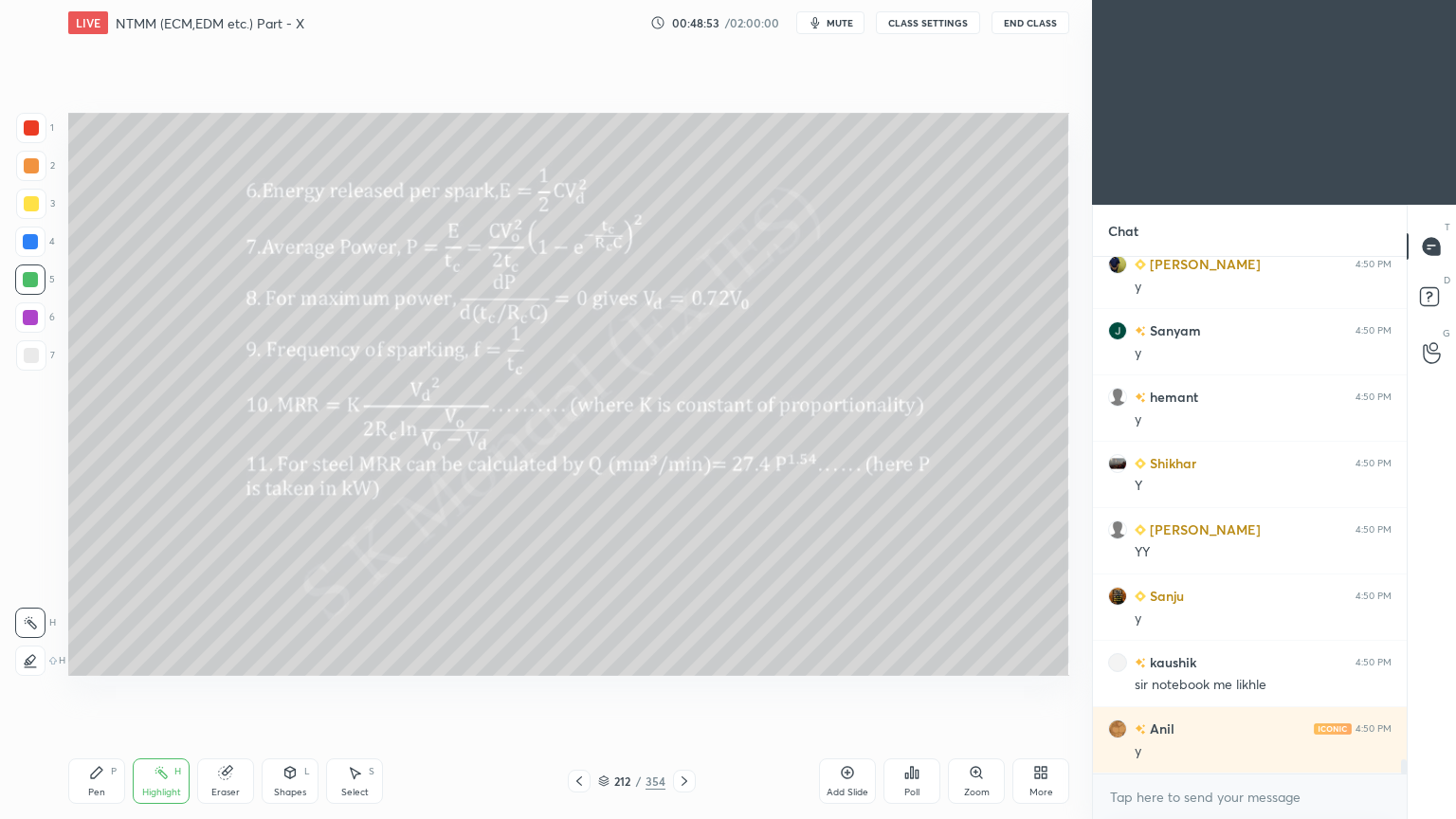 click at bounding box center (579, 781) 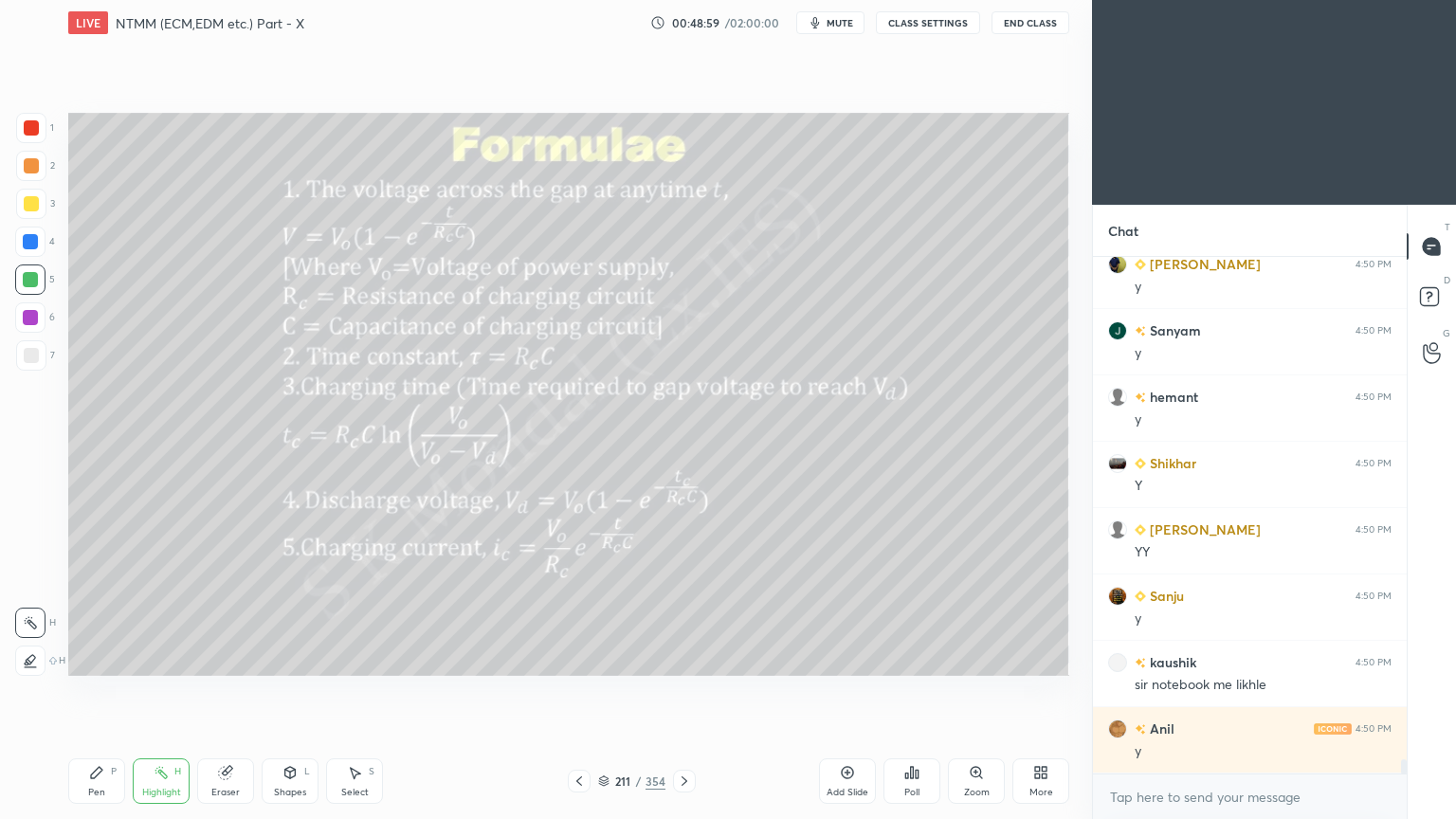 click 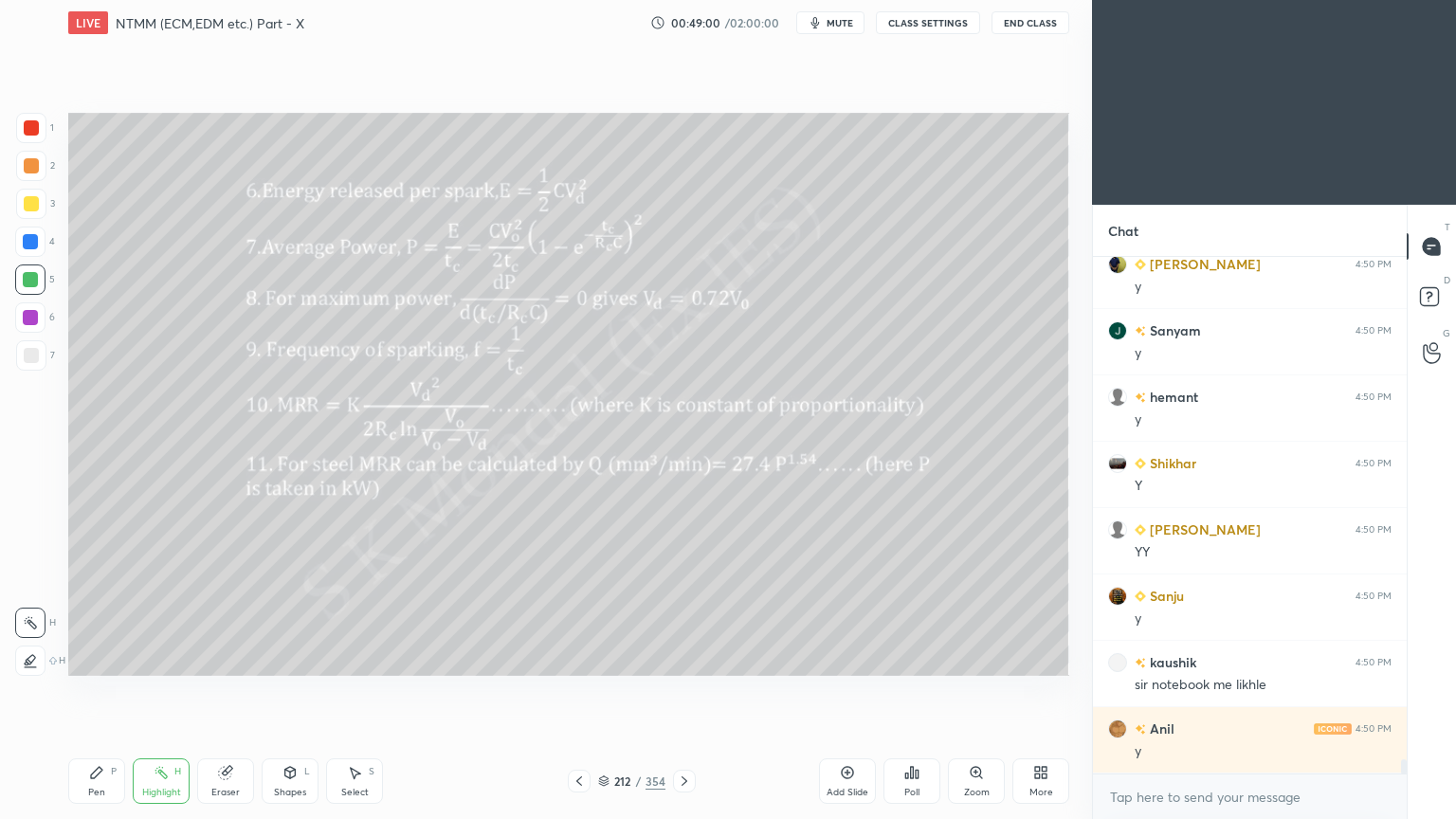 scroll, scrollTop: 17931, scrollLeft: 0, axis: vertical 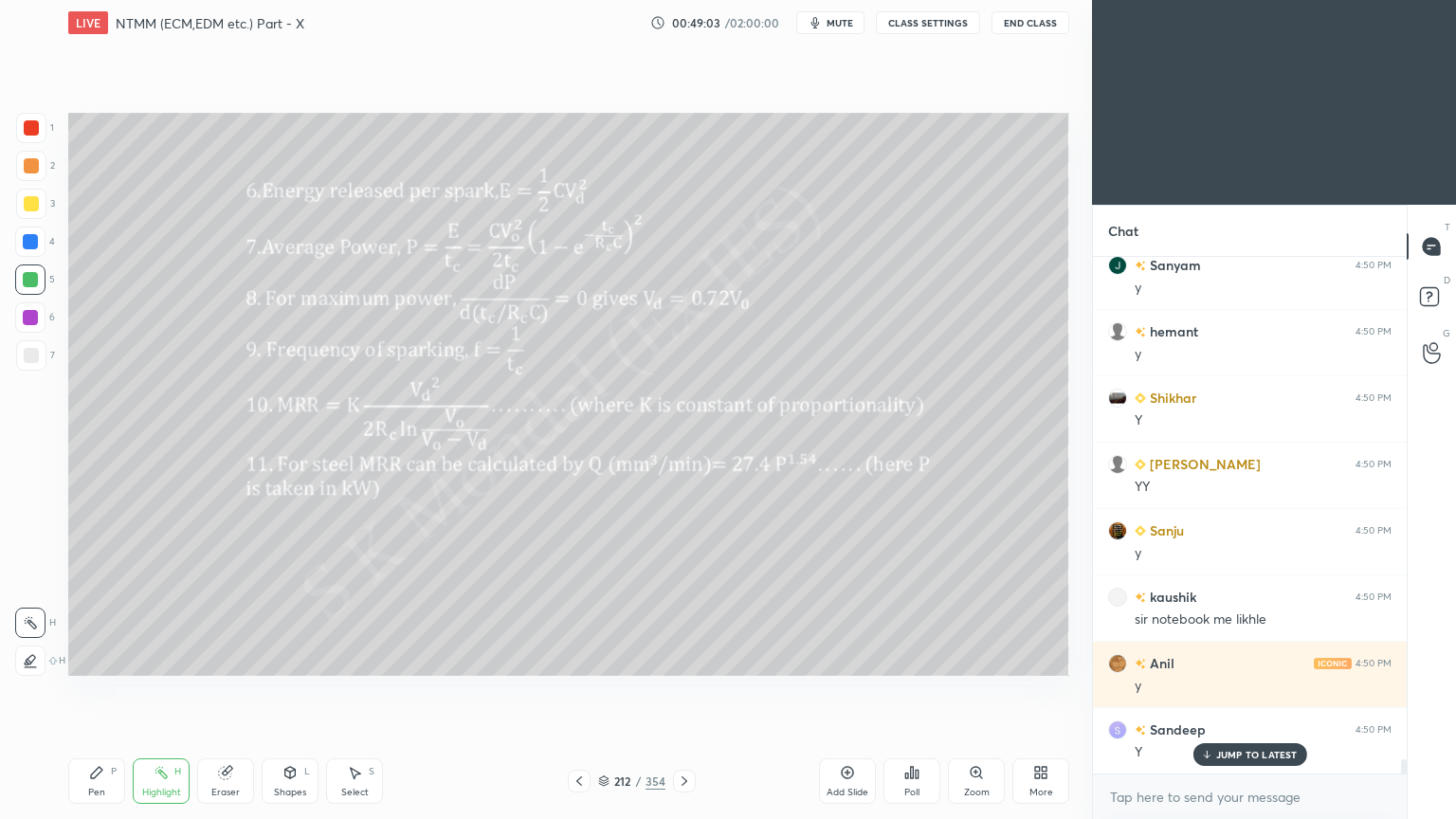 click on "Pen P" at bounding box center (97, 781) 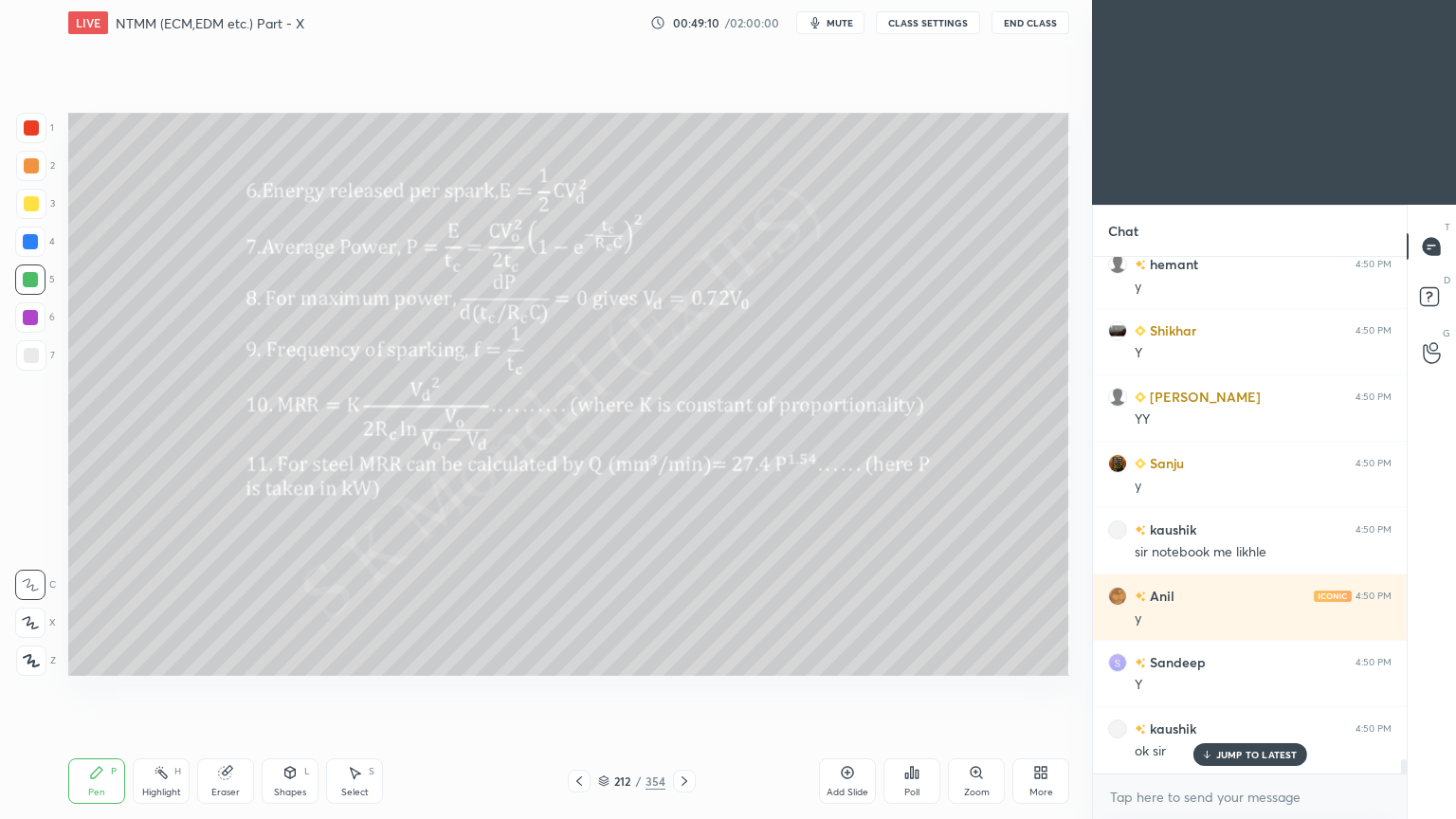 scroll, scrollTop: 18064, scrollLeft: 0, axis: vertical 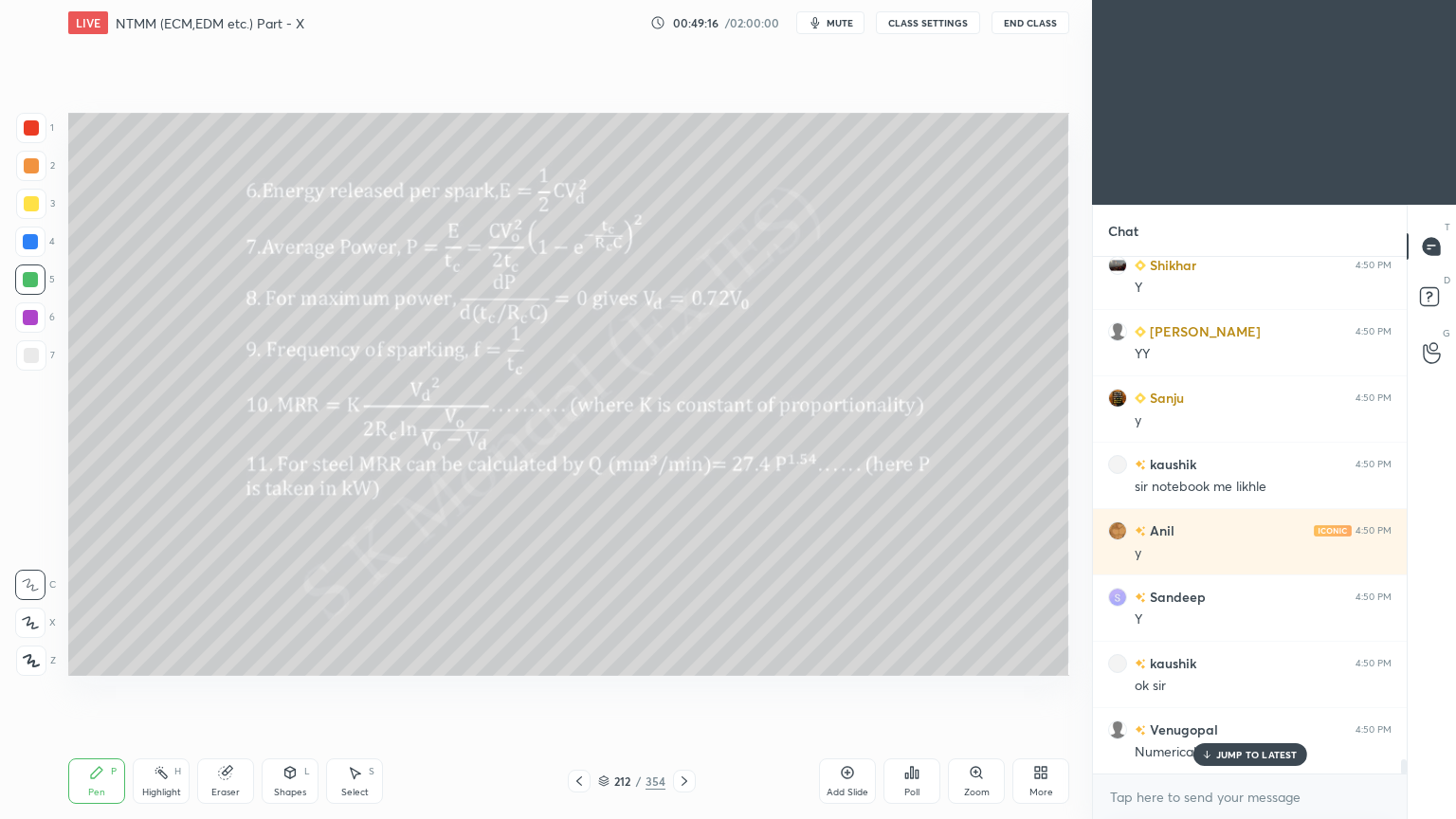 click on "JUMP TO LATEST" at bounding box center [1257, 755] 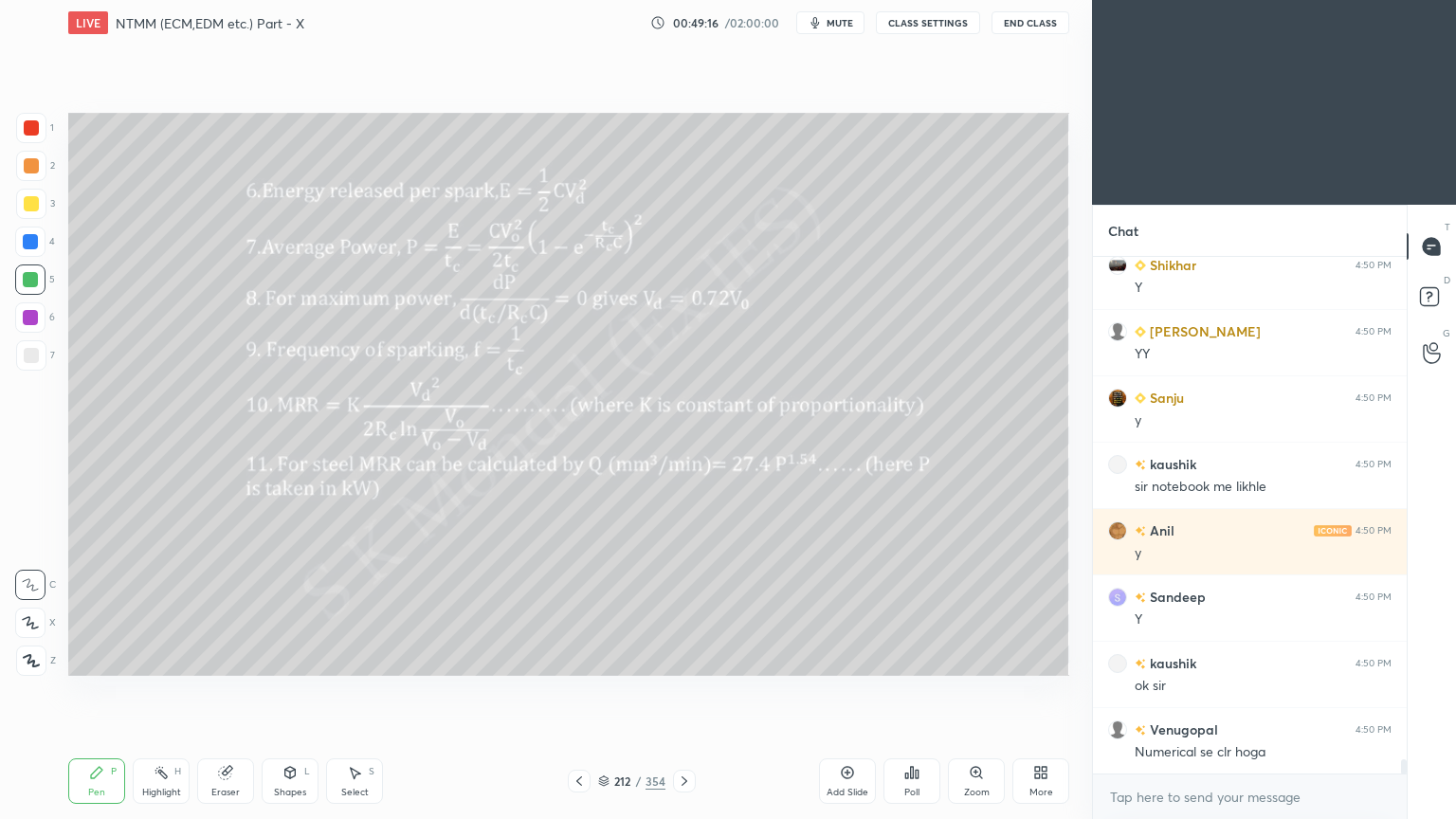 scroll, scrollTop: 18131, scrollLeft: 0, axis: vertical 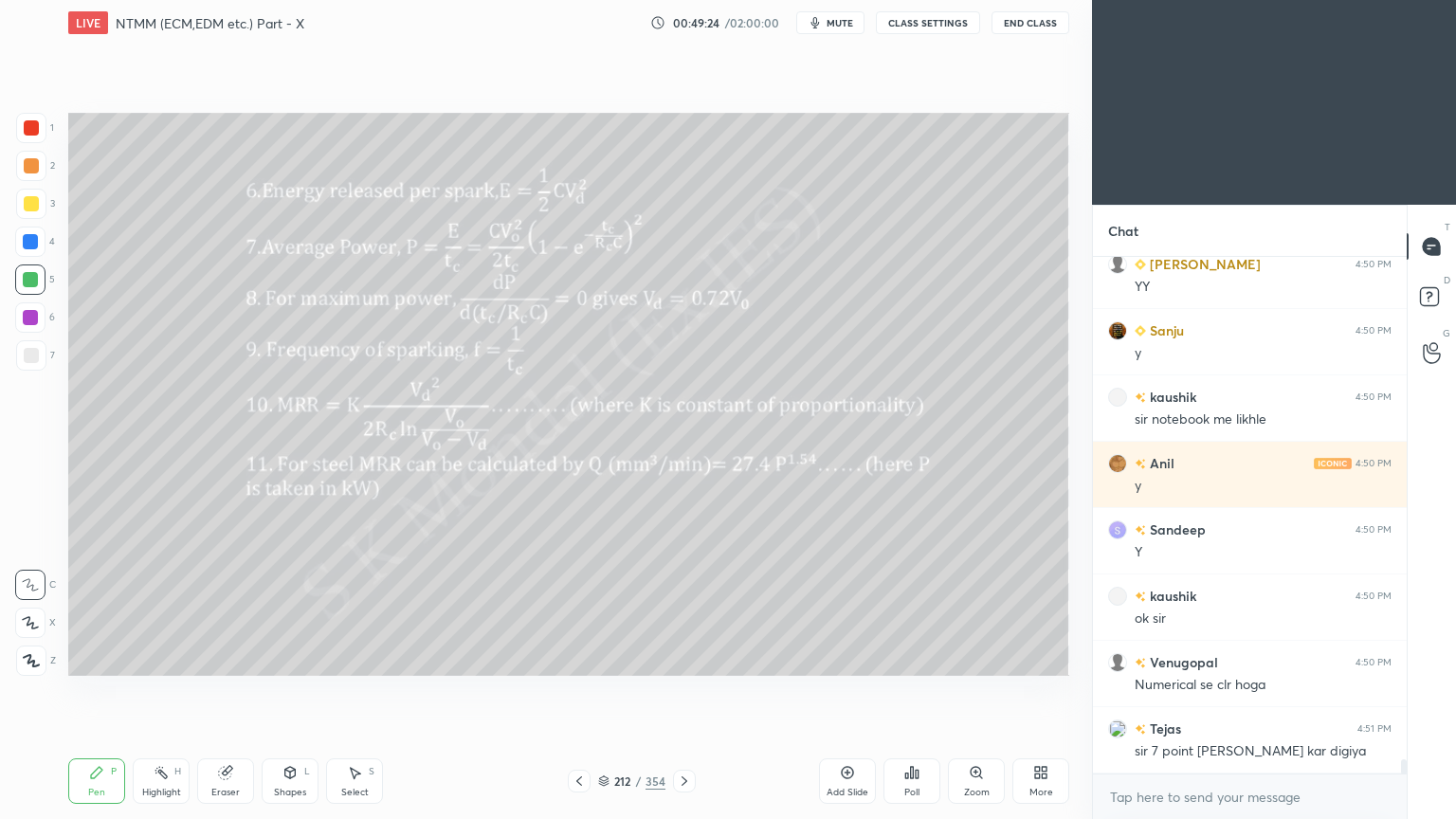 click 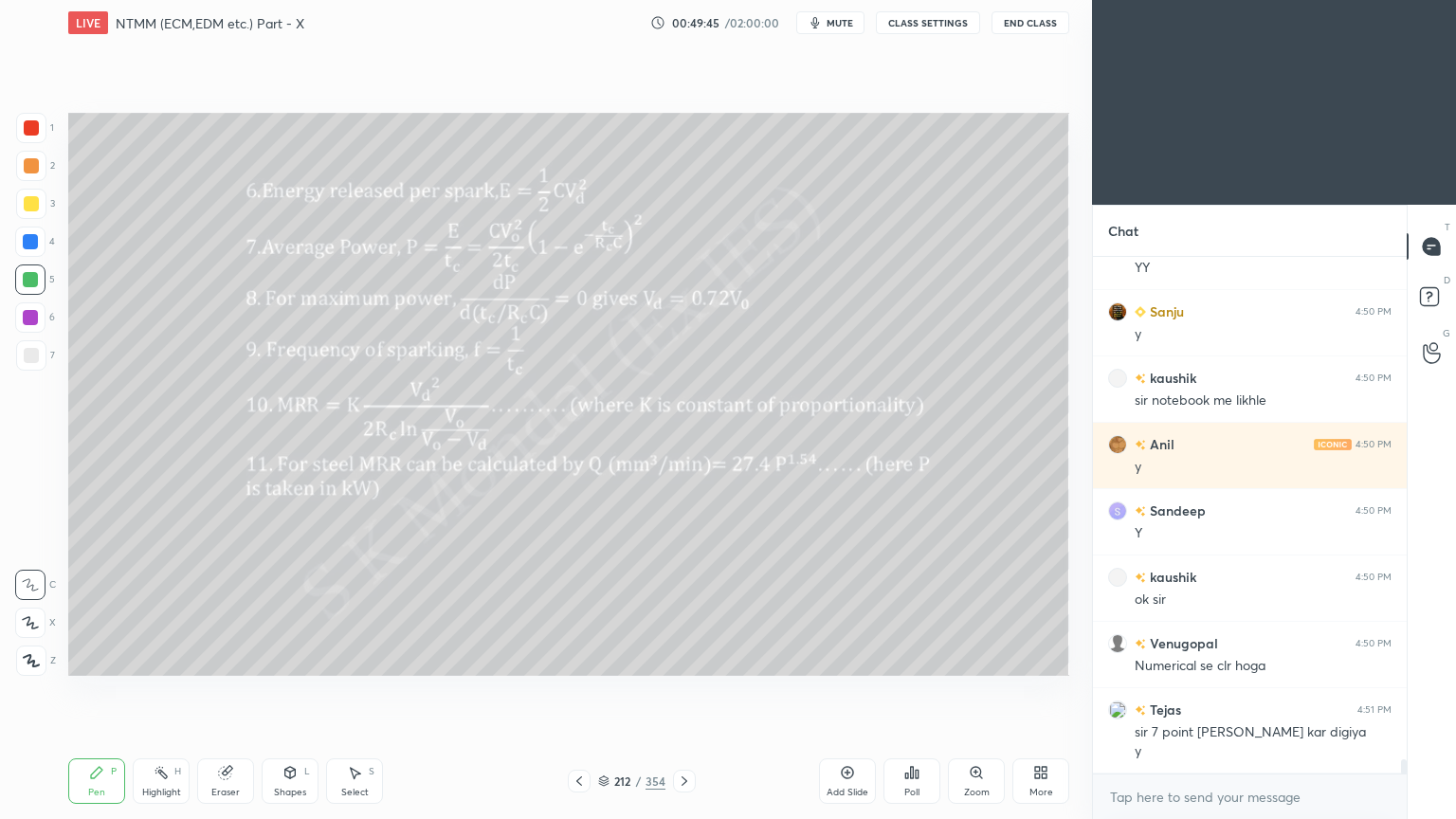 scroll, scrollTop: 18215, scrollLeft: 0, axis: vertical 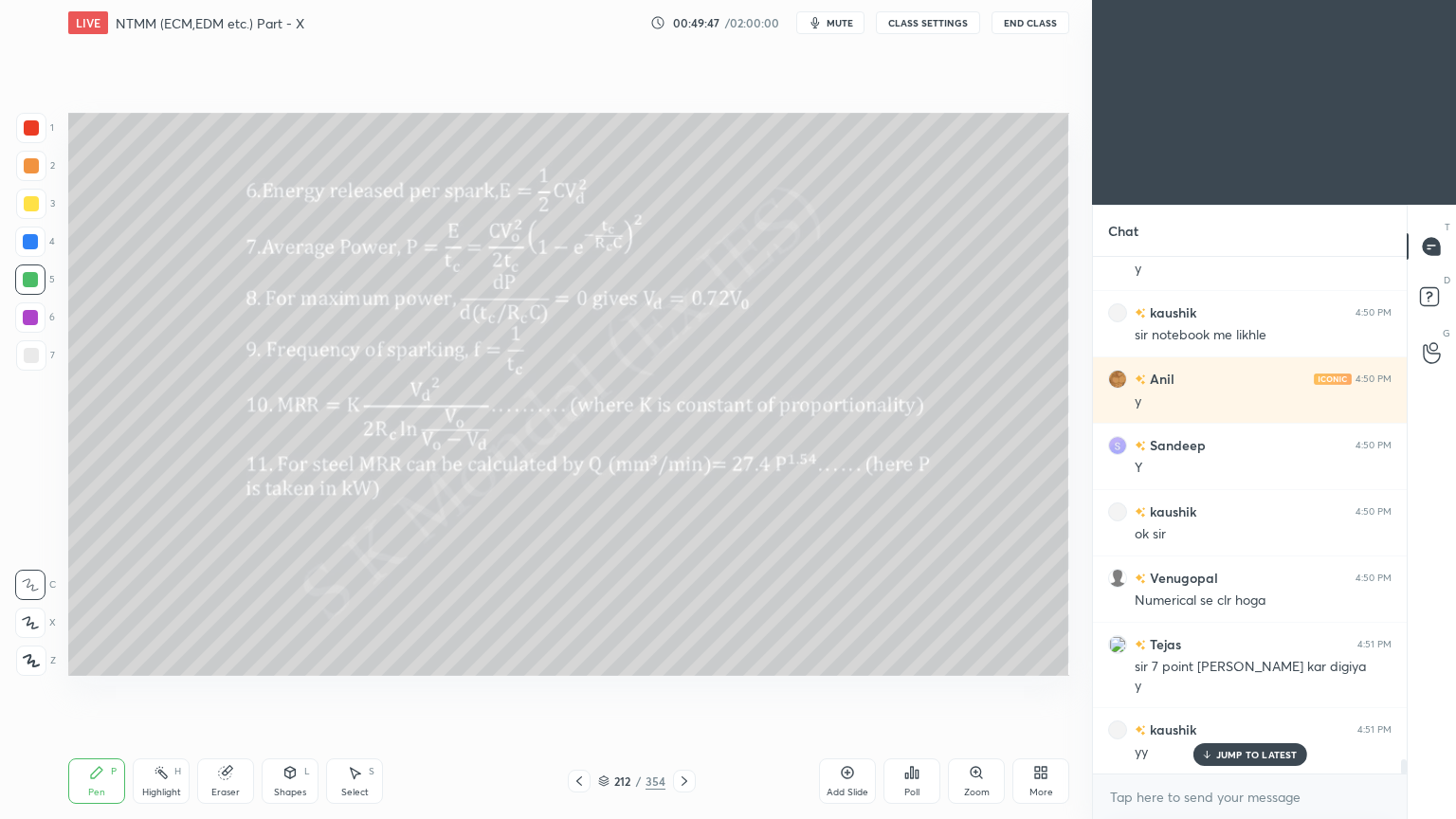click 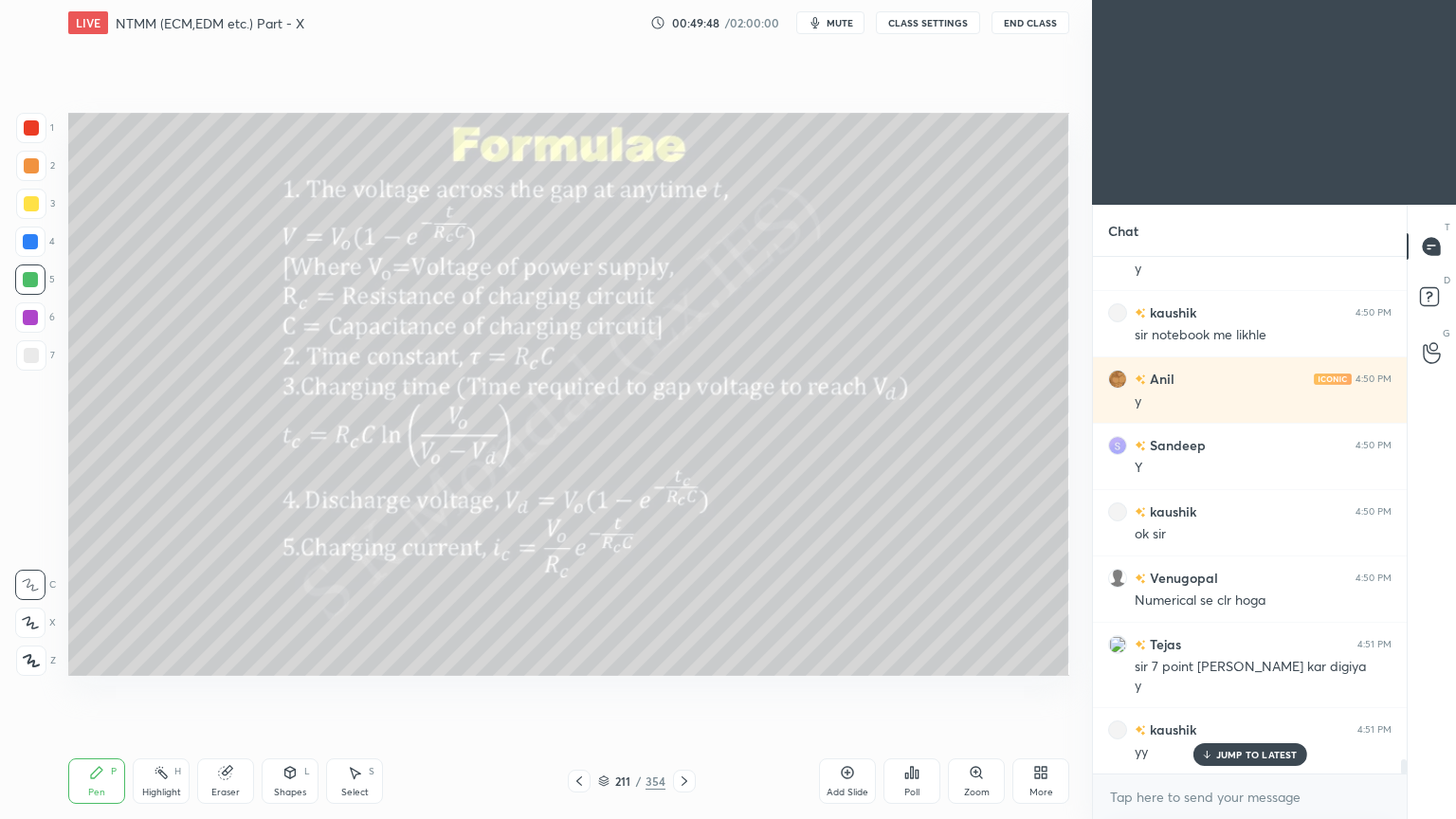 click 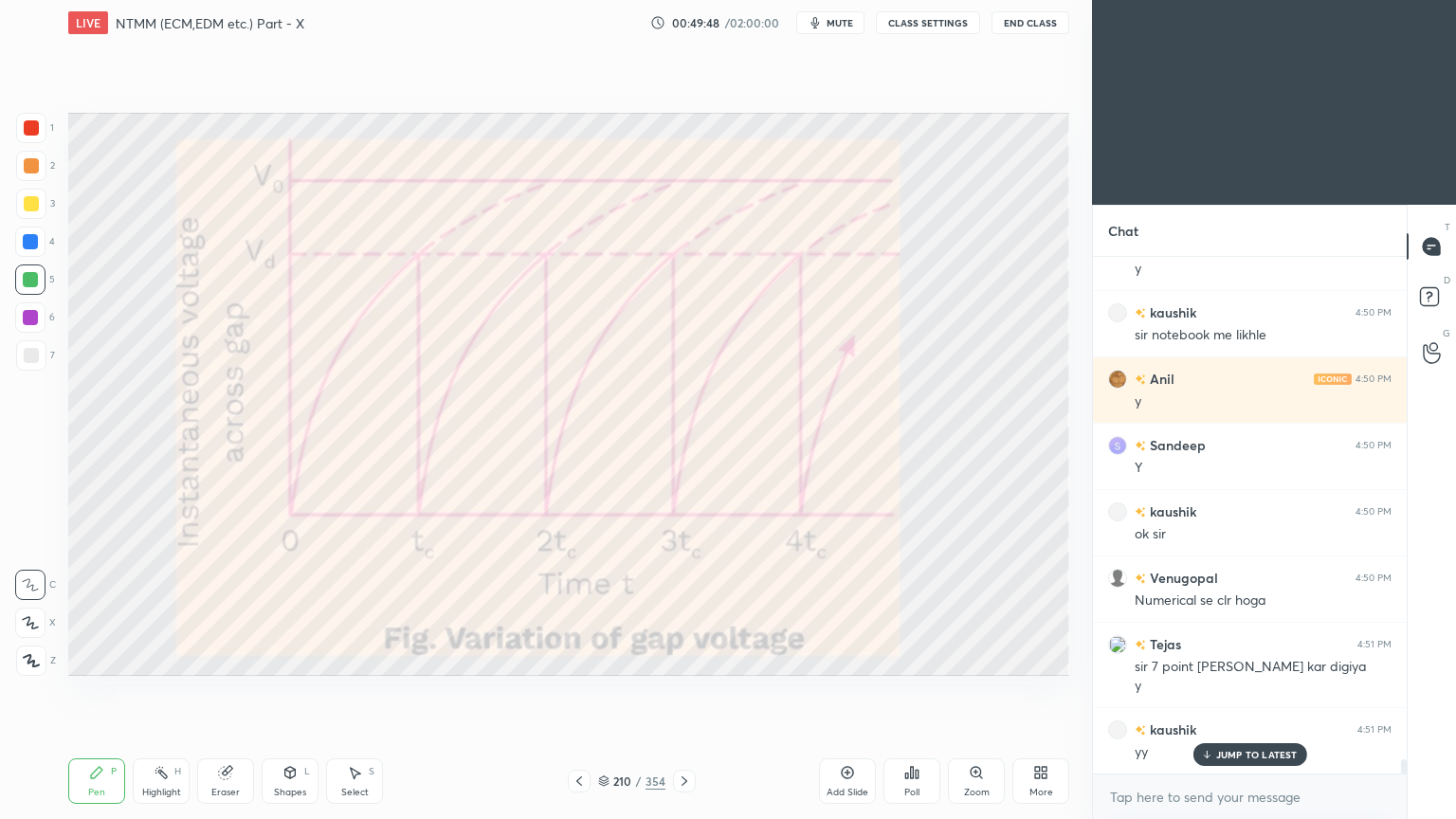 click 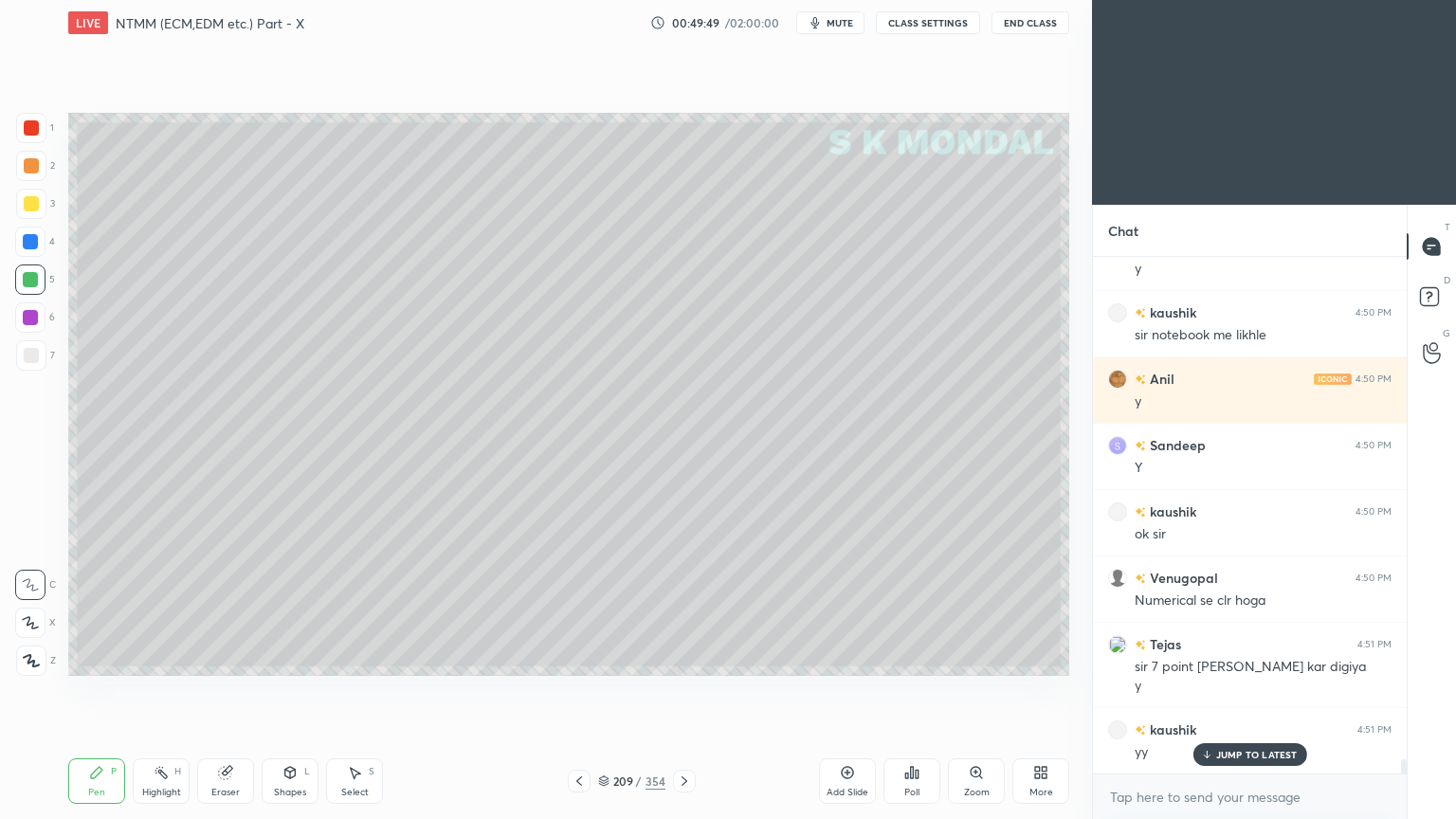 click 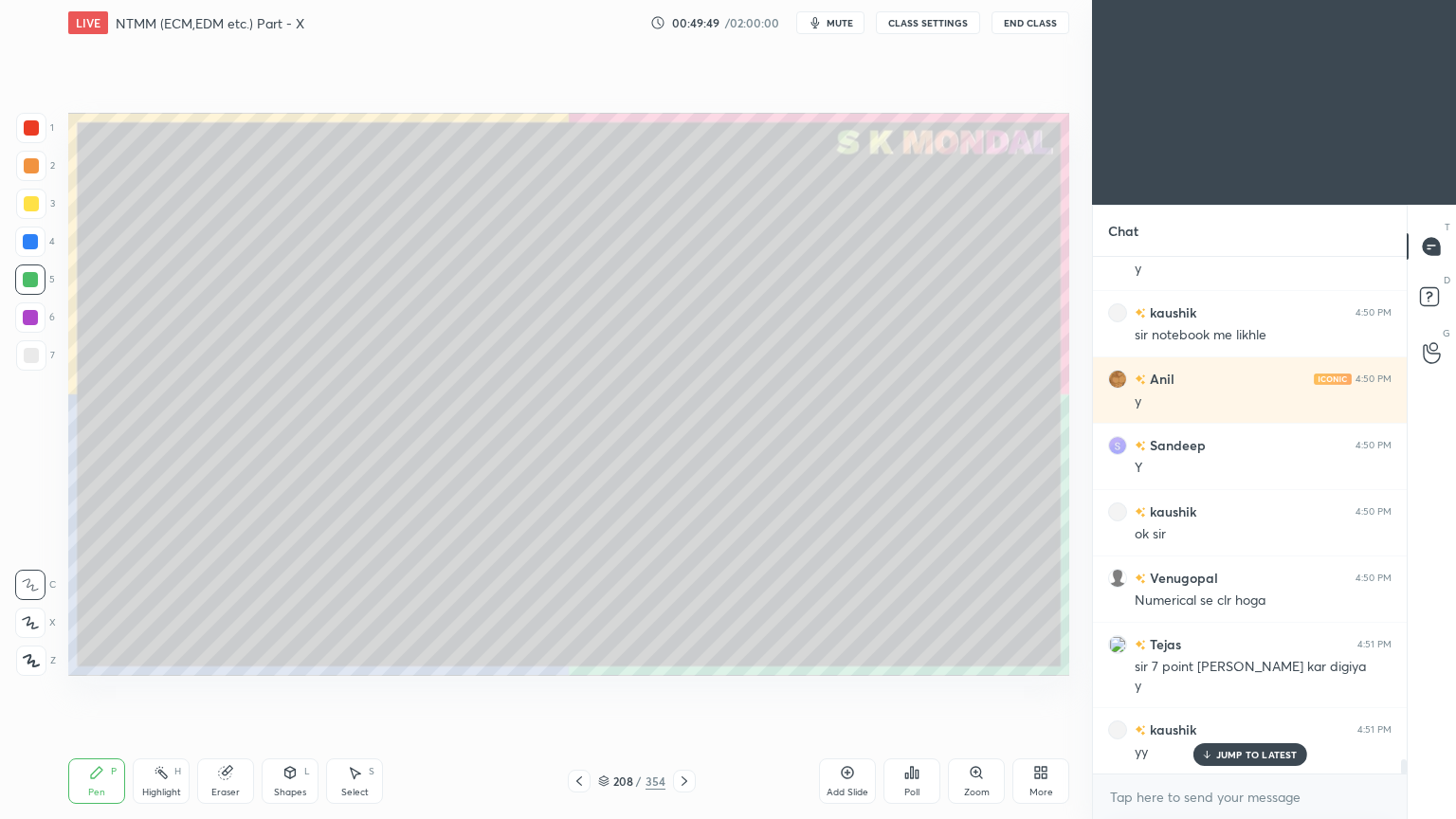 click 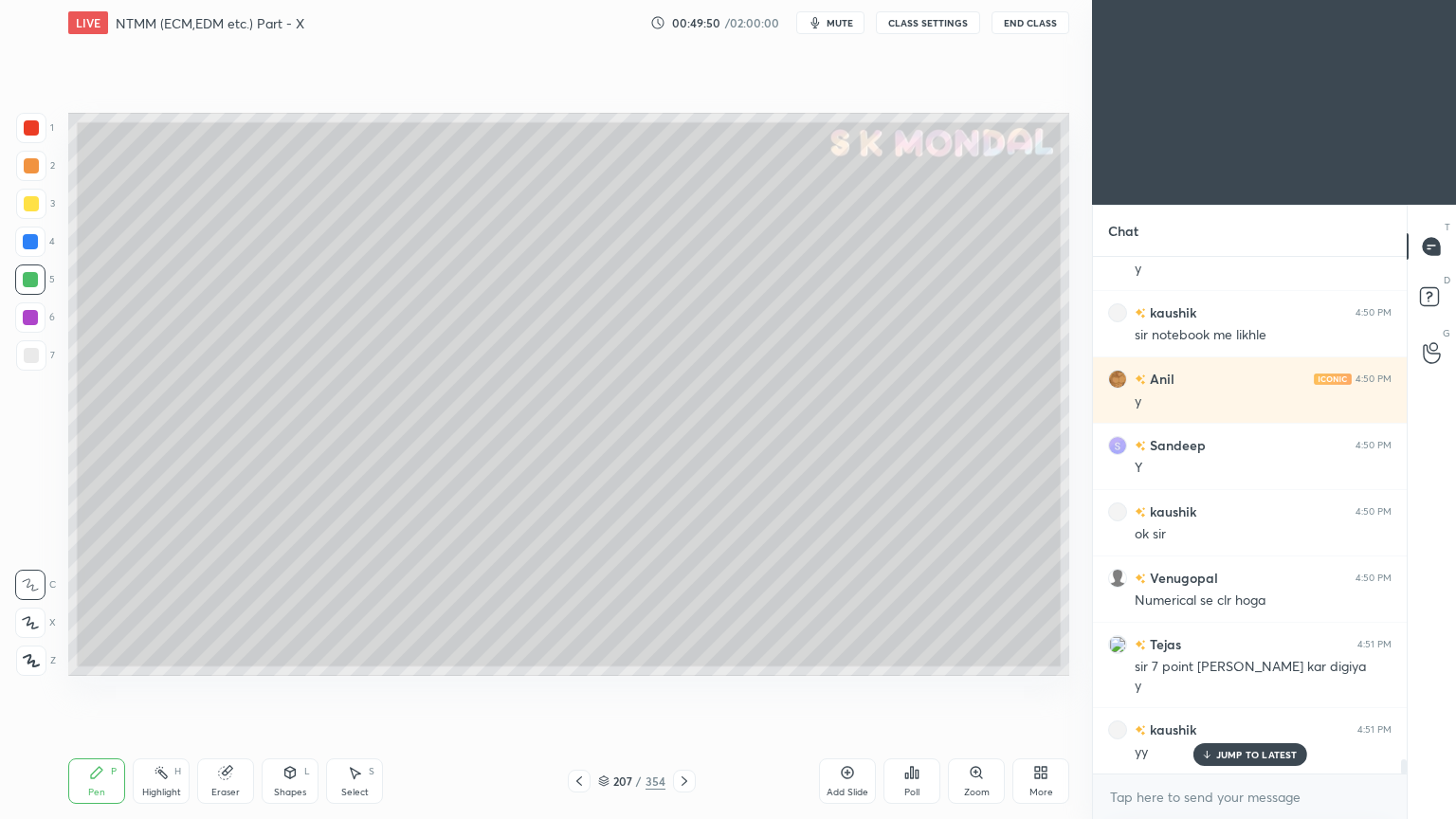 click 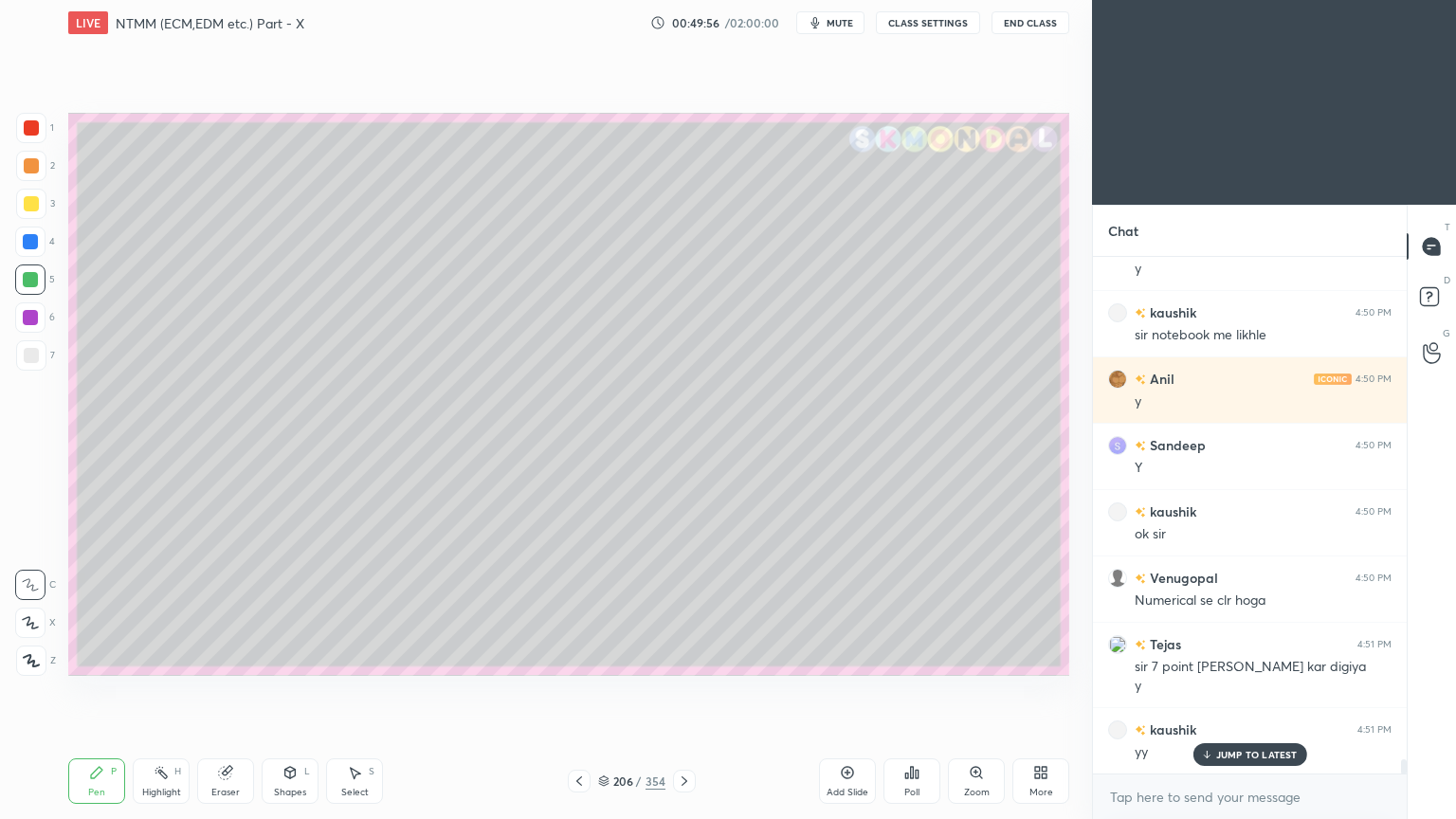 scroll, scrollTop: 18282, scrollLeft: 0, axis: vertical 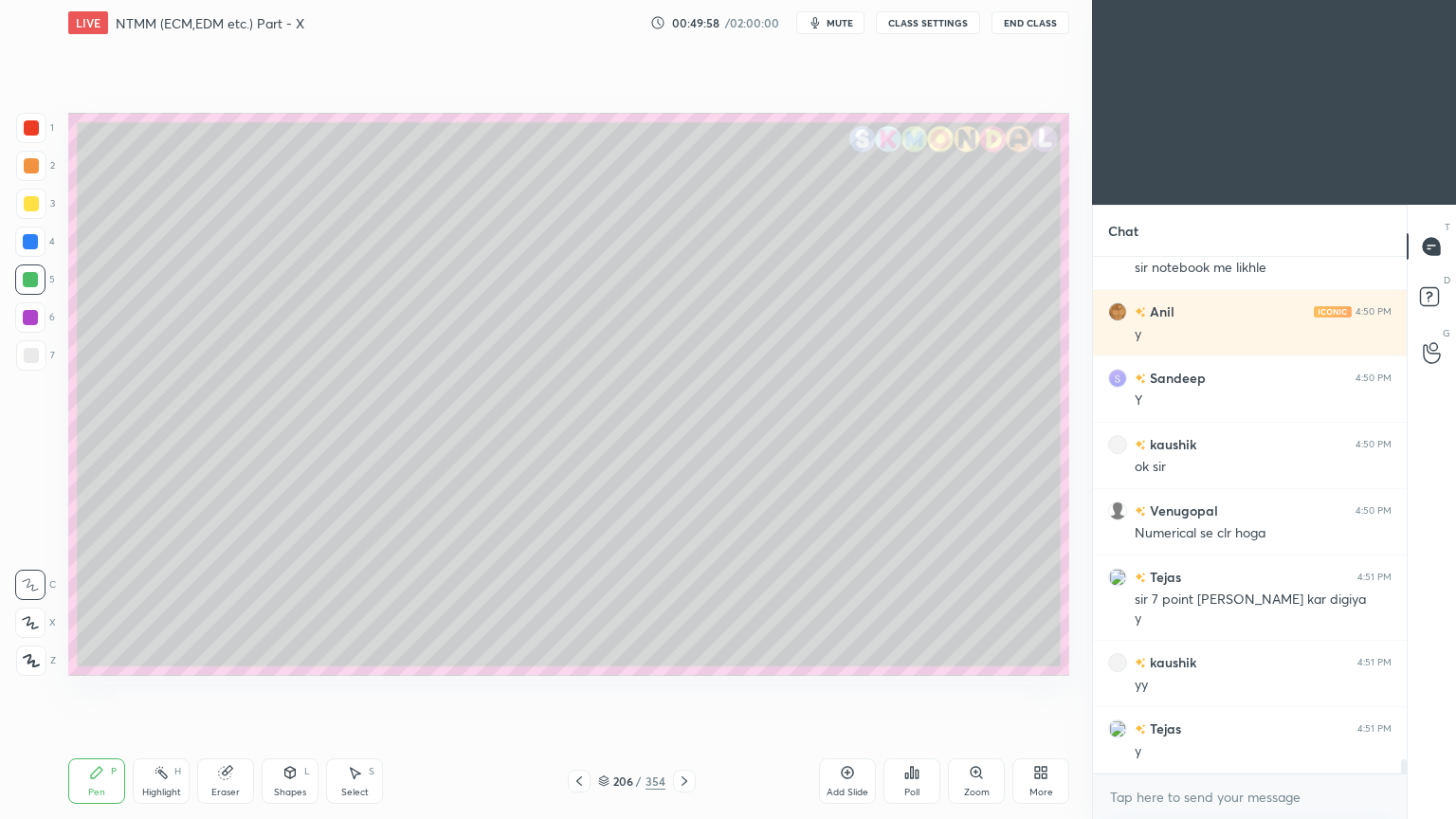 click 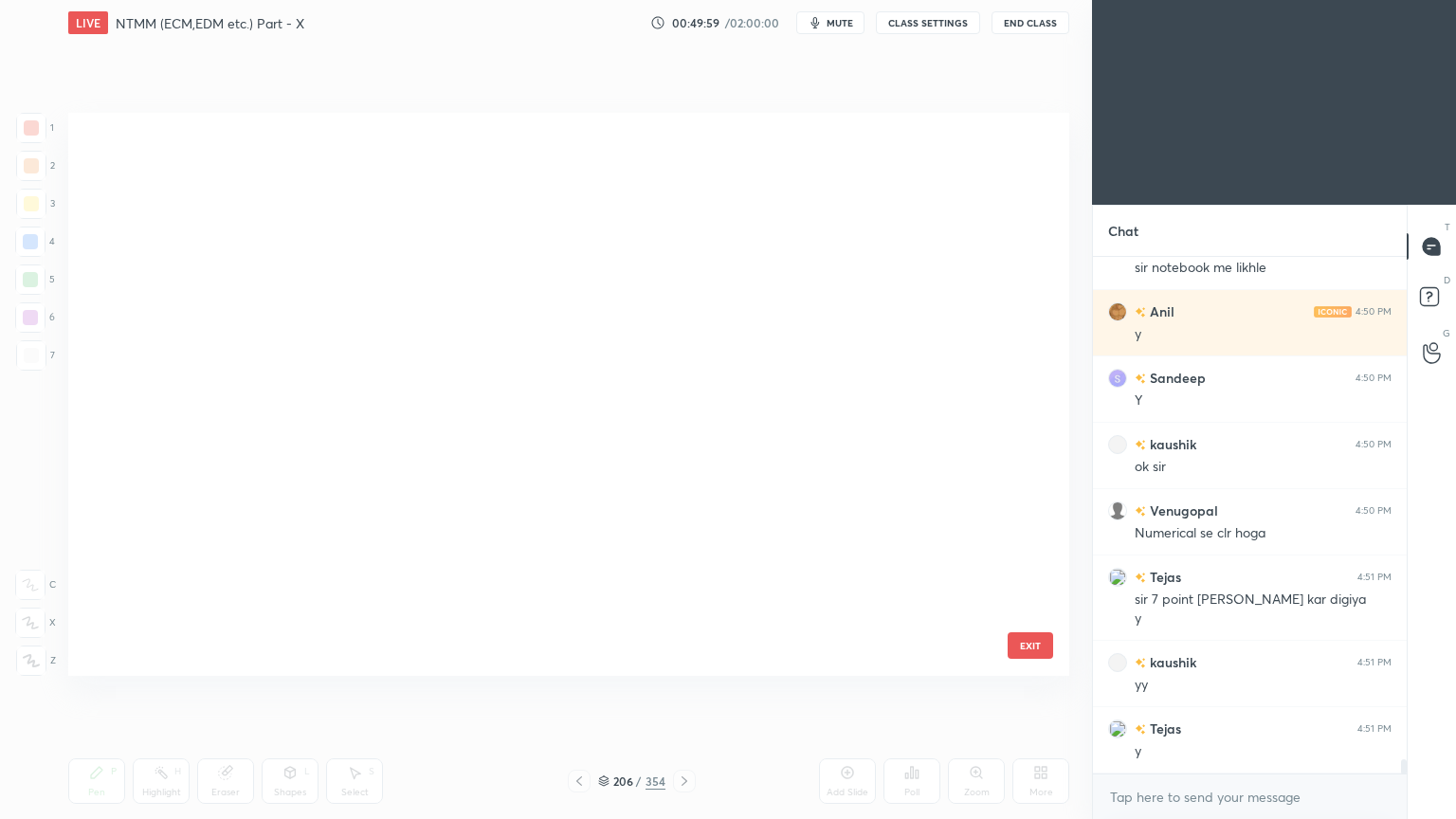 scroll, scrollTop: 11405, scrollLeft: 0, axis: vertical 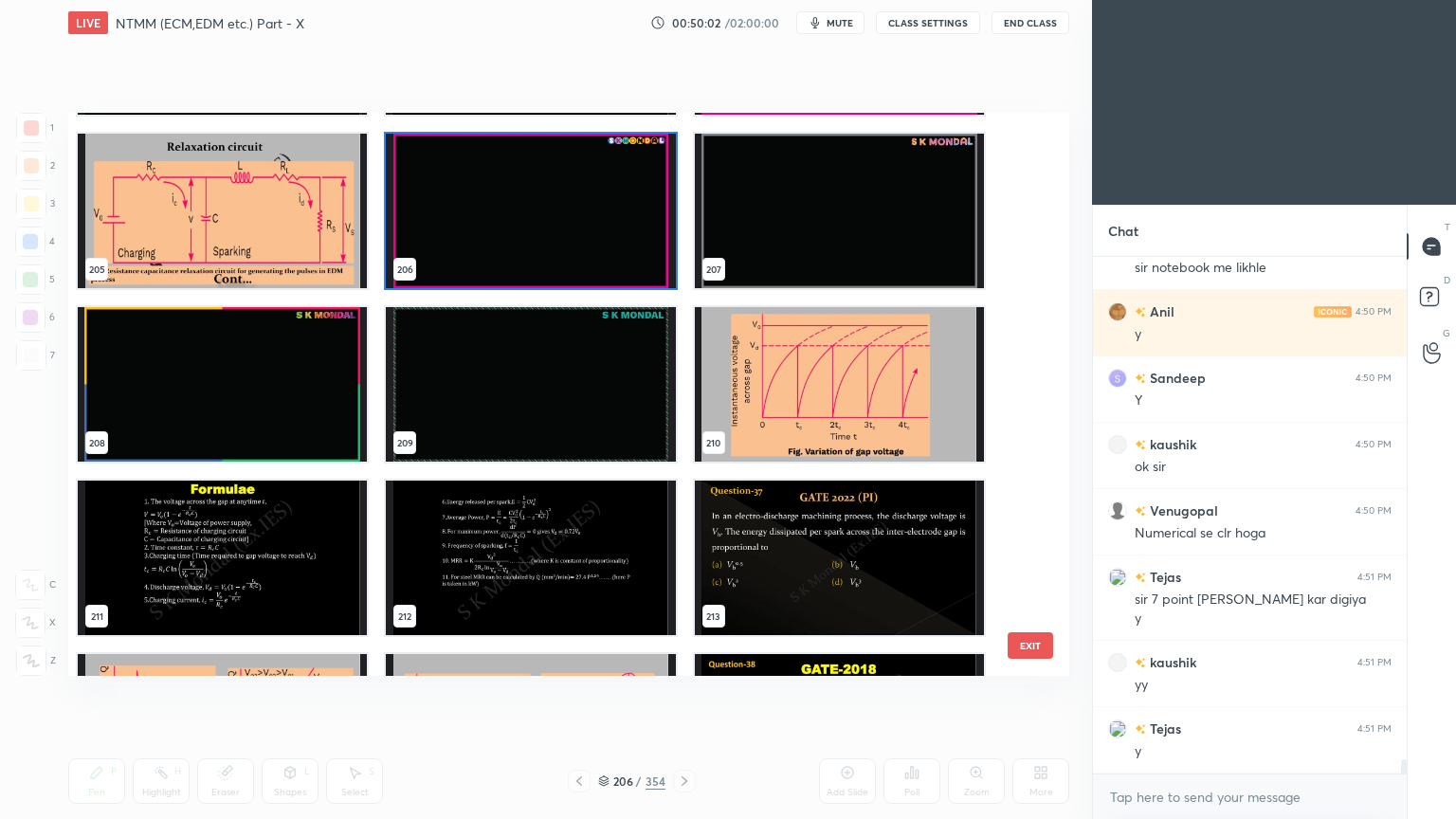 click at bounding box center [530, 557] 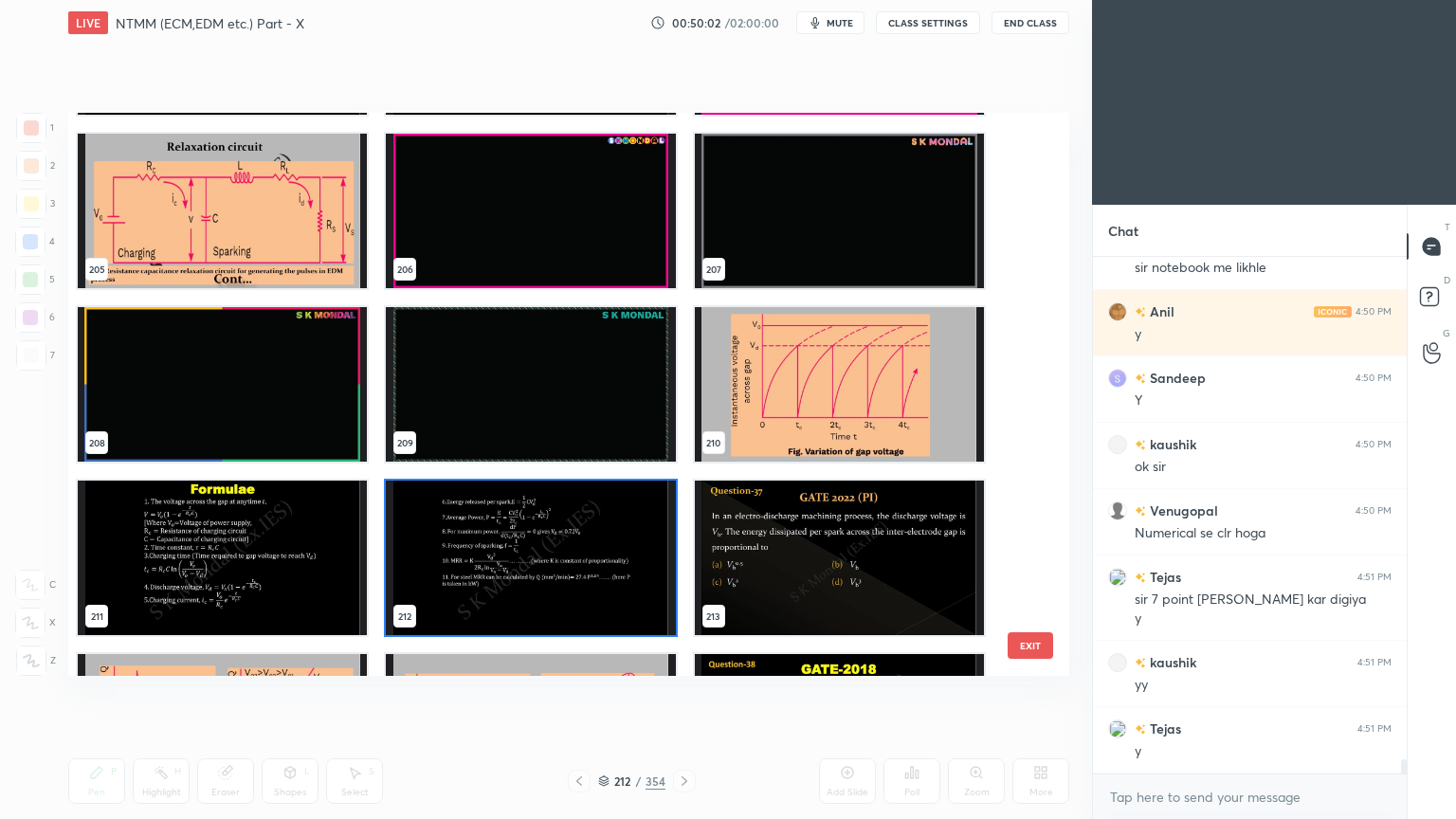 click at bounding box center [530, 557] 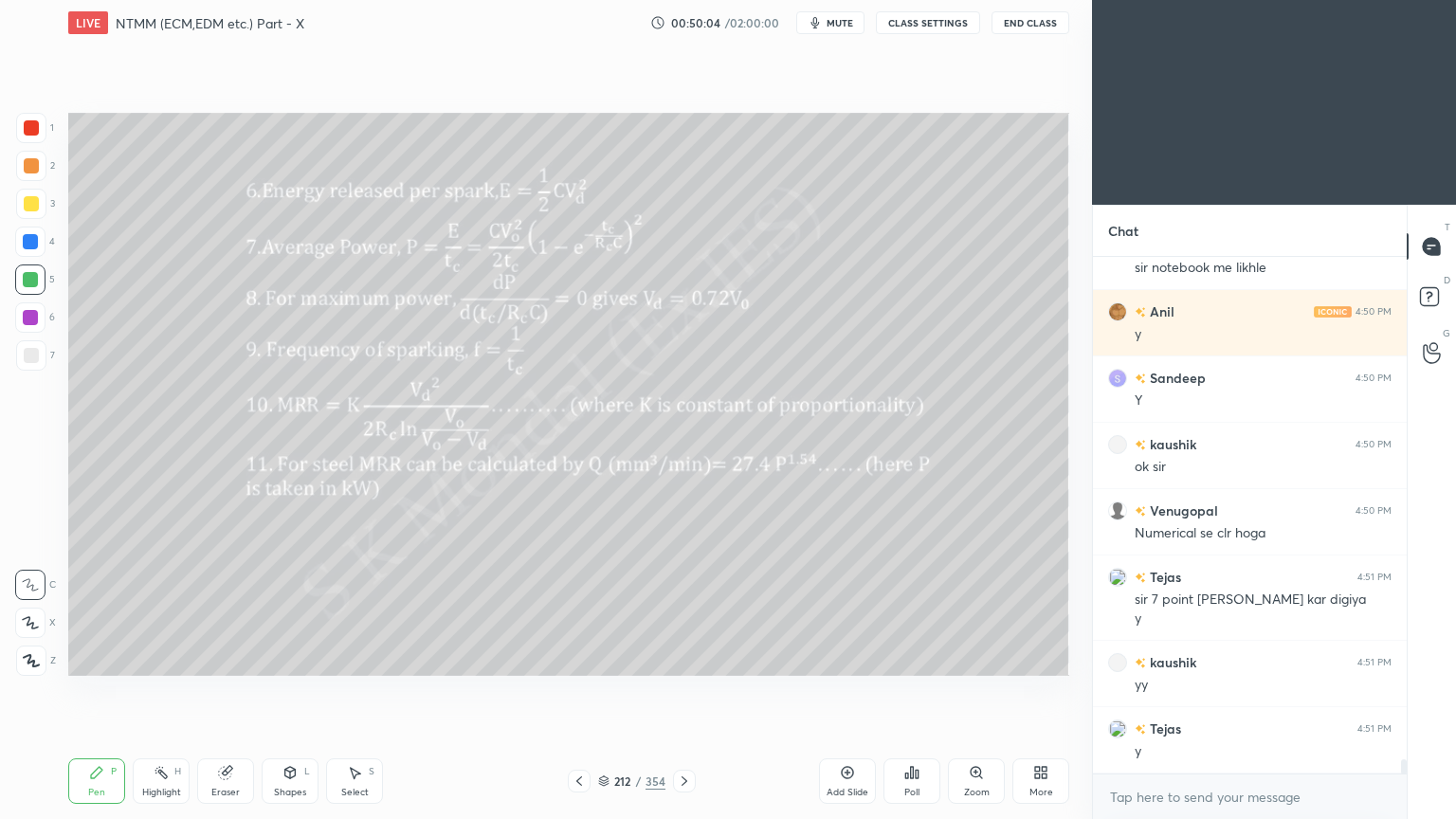 click on "Highlight" at bounding box center [161, 792] 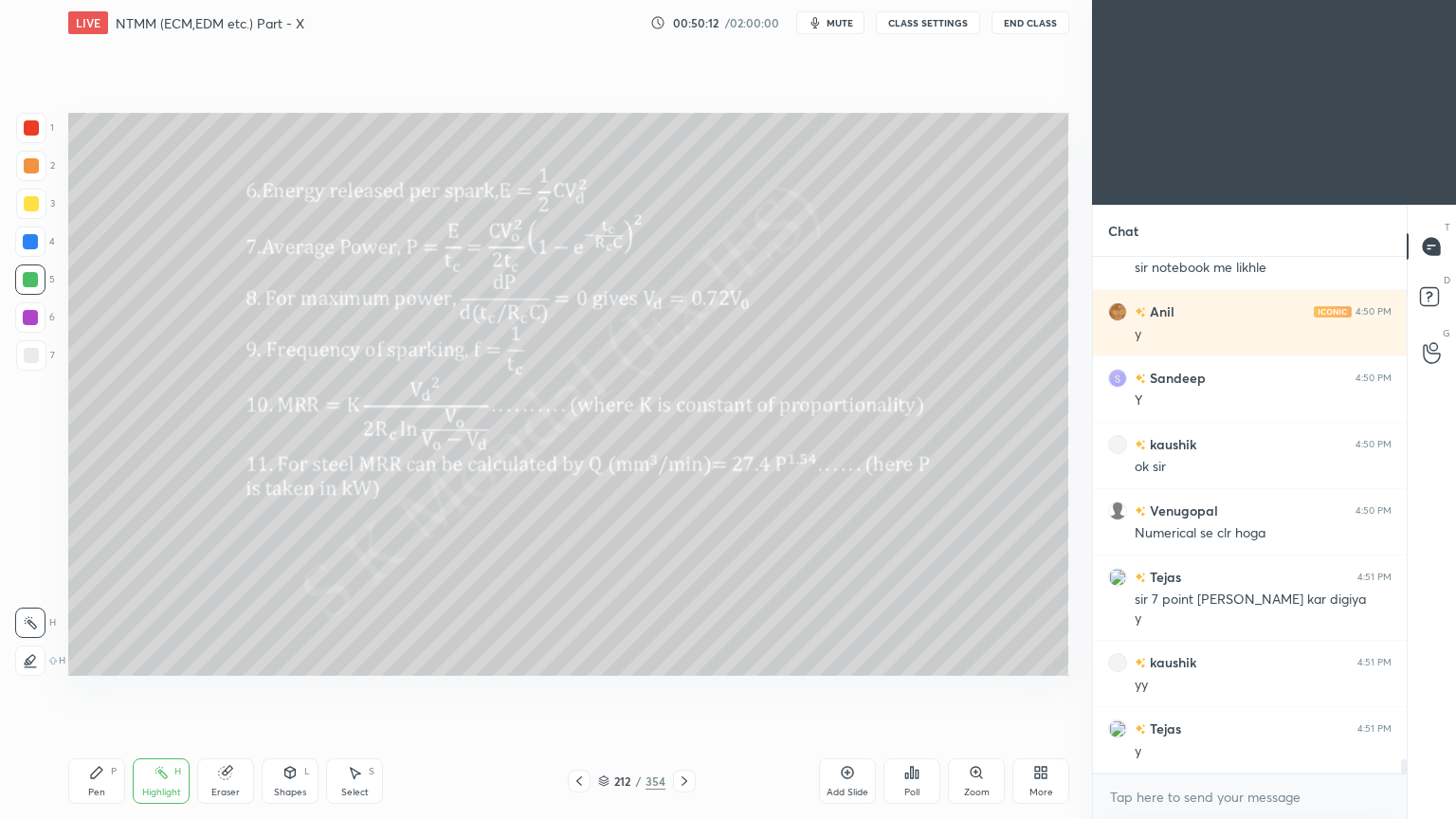 click on "Pen" at bounding box center [97, 792] 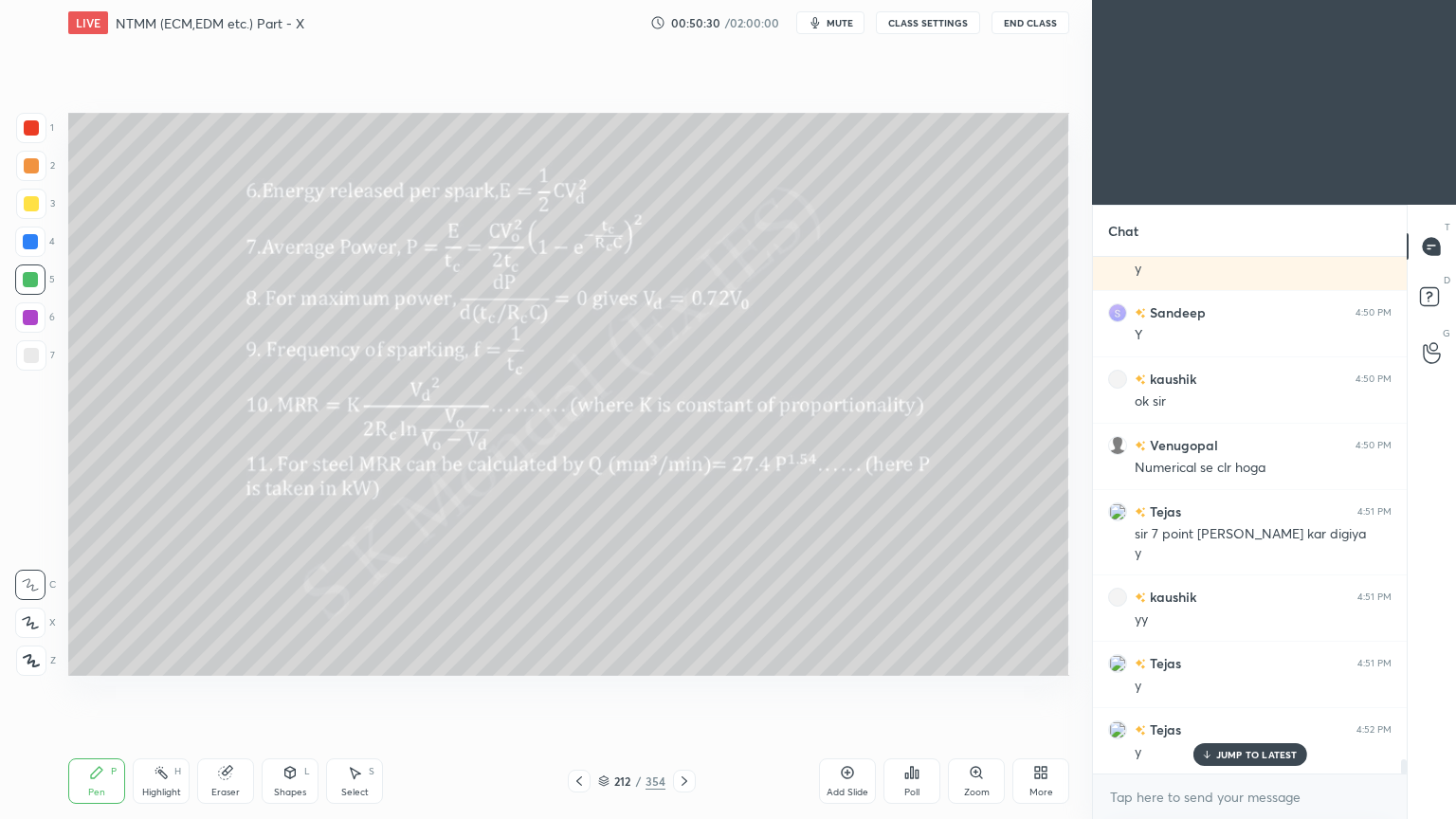 scroll, scrollTop: 18393, scrollLeft: 0, axis: vertical 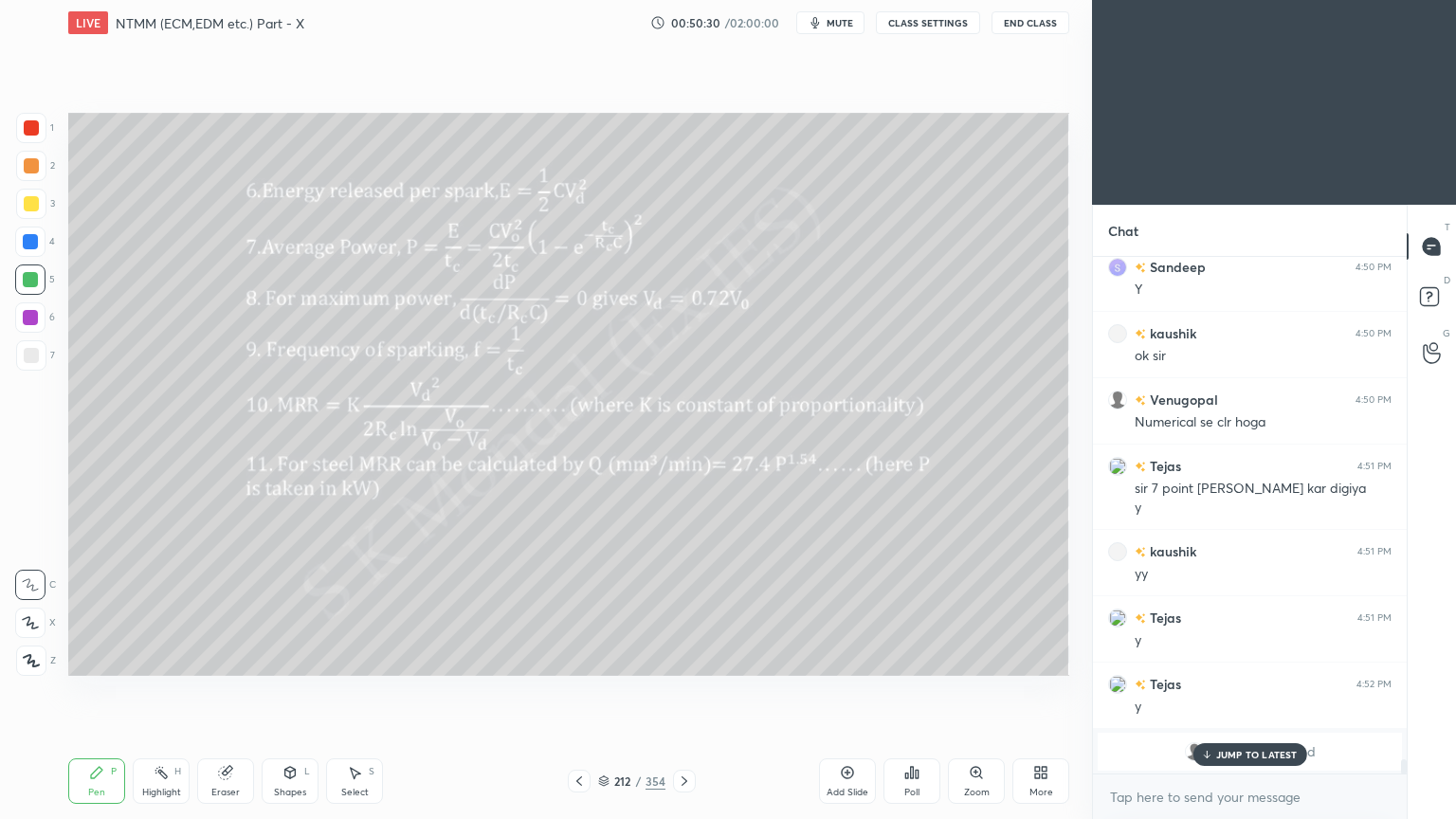 click on "JUMP TO LATEST" at bounding box center [1257, 755] 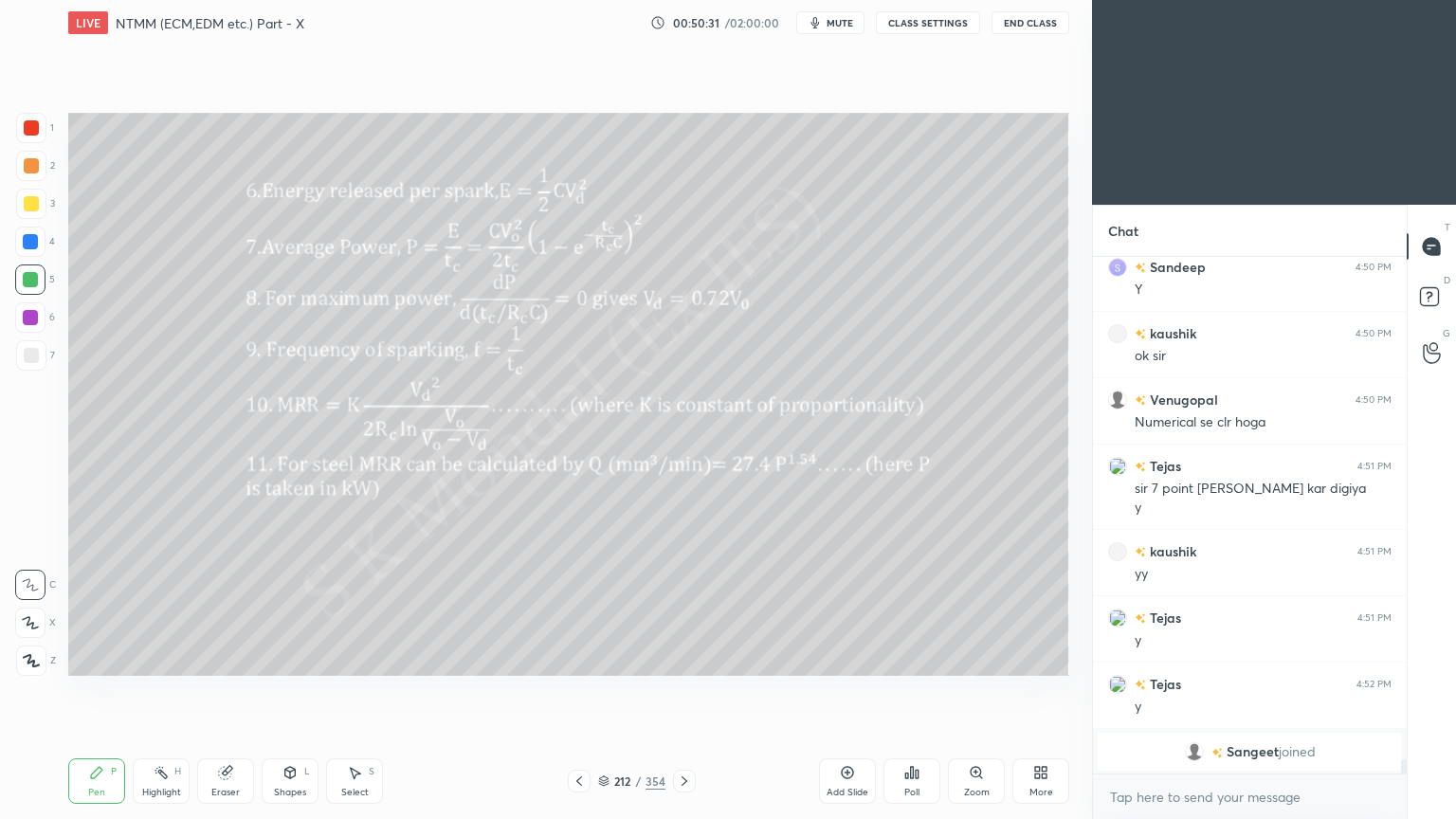 click on "Select S" at bounding box center [355, 781] 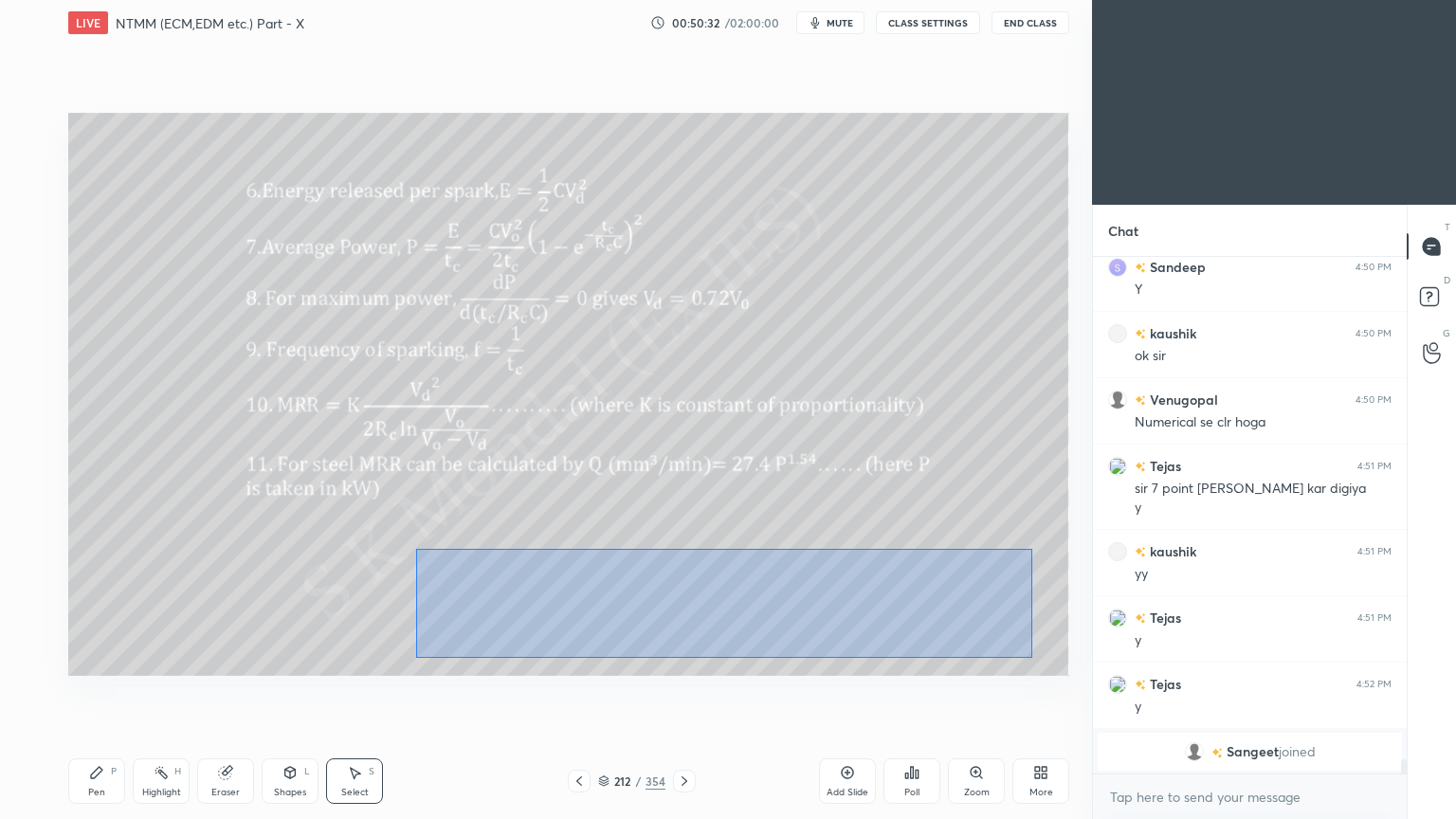 drag, startPoint x: 416, startPoint y: 549, endPoint x: 1031, endPoint y: 657, distance: 624.4109 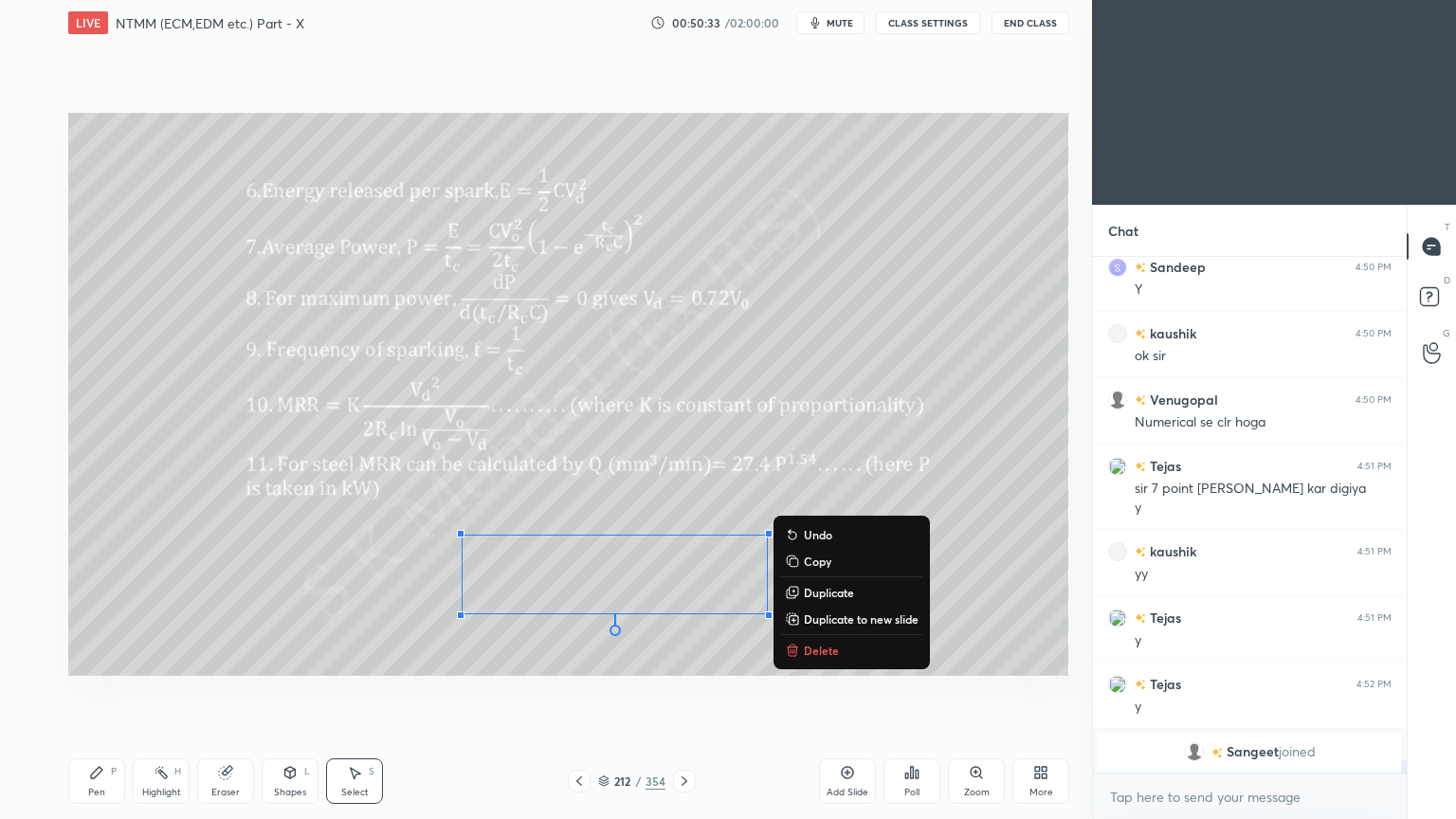 click on "Delete" at bounding box center [821, 650] 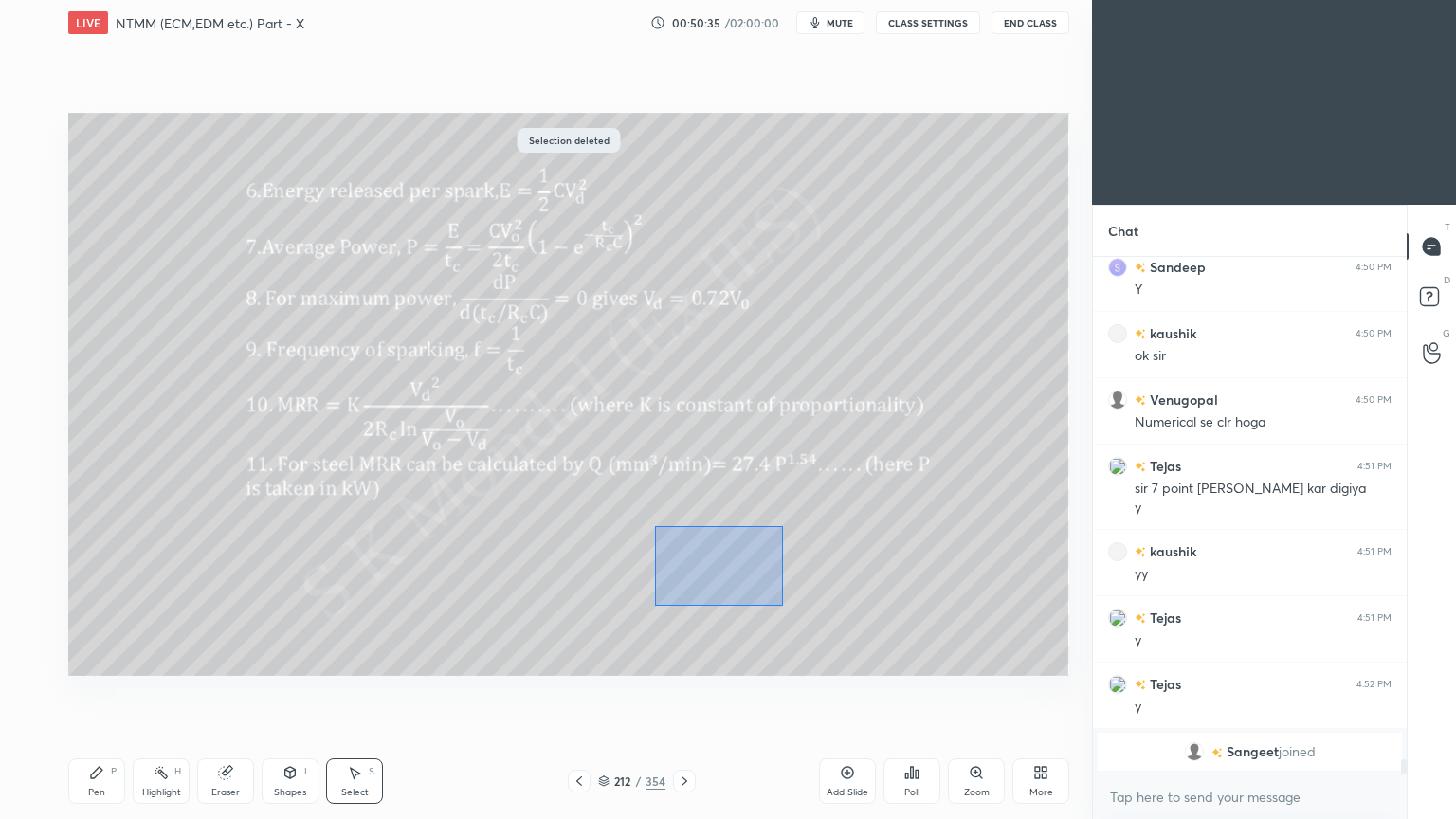 drag, startPoint x: 655, startPoint y: 526, endPoint x: 783, endPoint y: 606, distance: 151 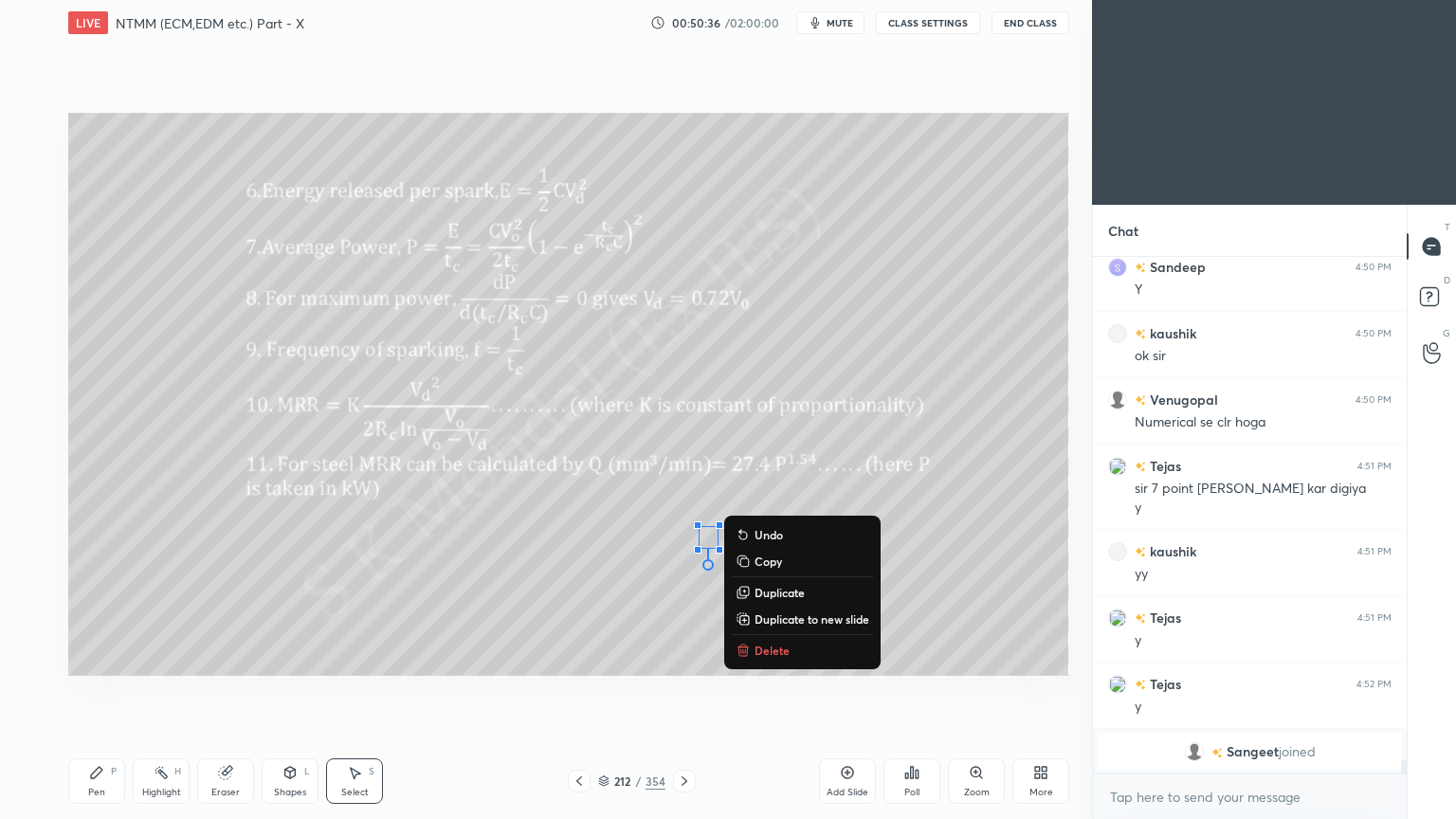 click on "Delete" at bounding box center [772, 650] 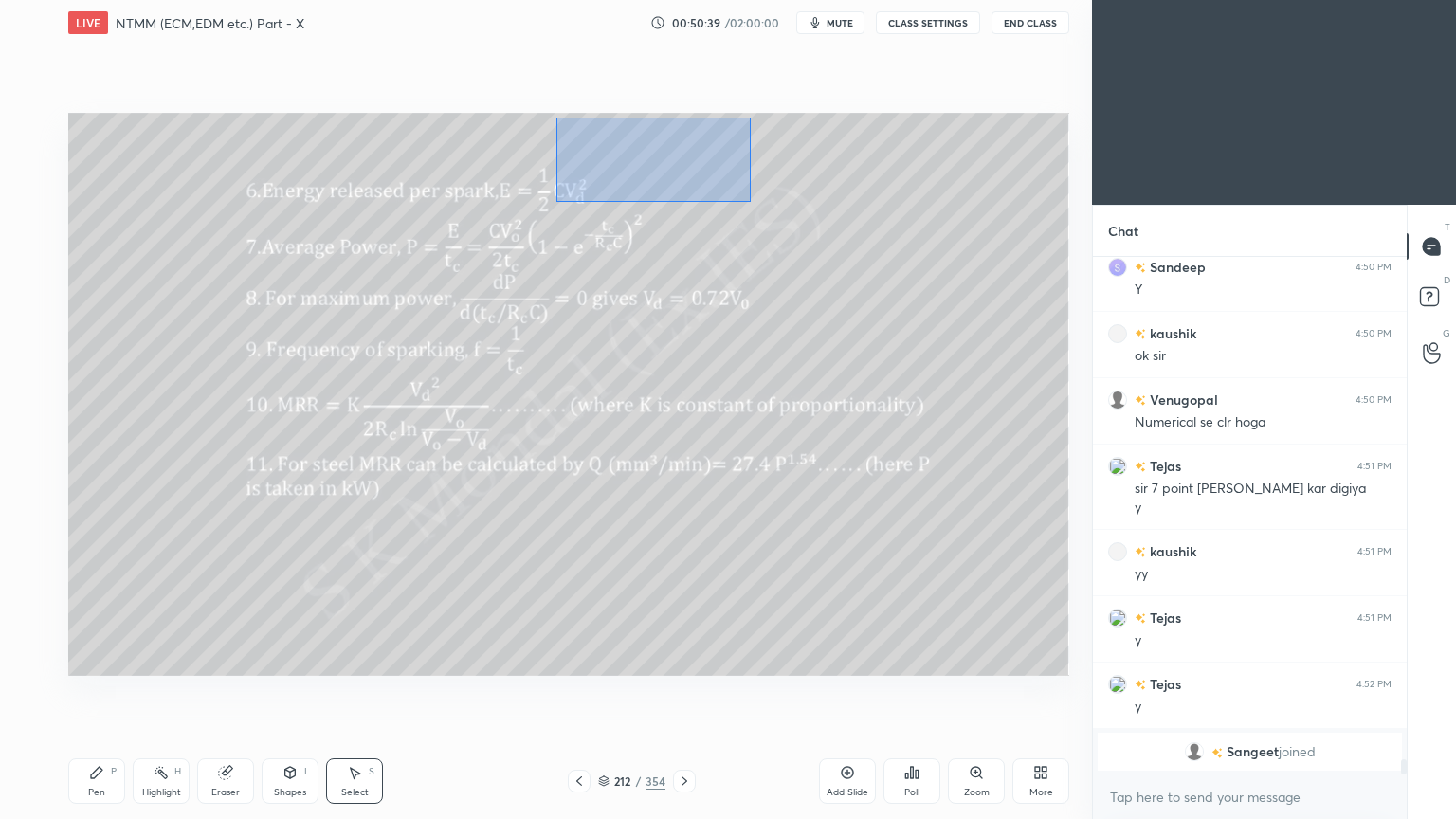 drag, startPoint x: 751, startPoint y: 201, endPoint x: 556, endPoint y: 118, distance: 211.92923 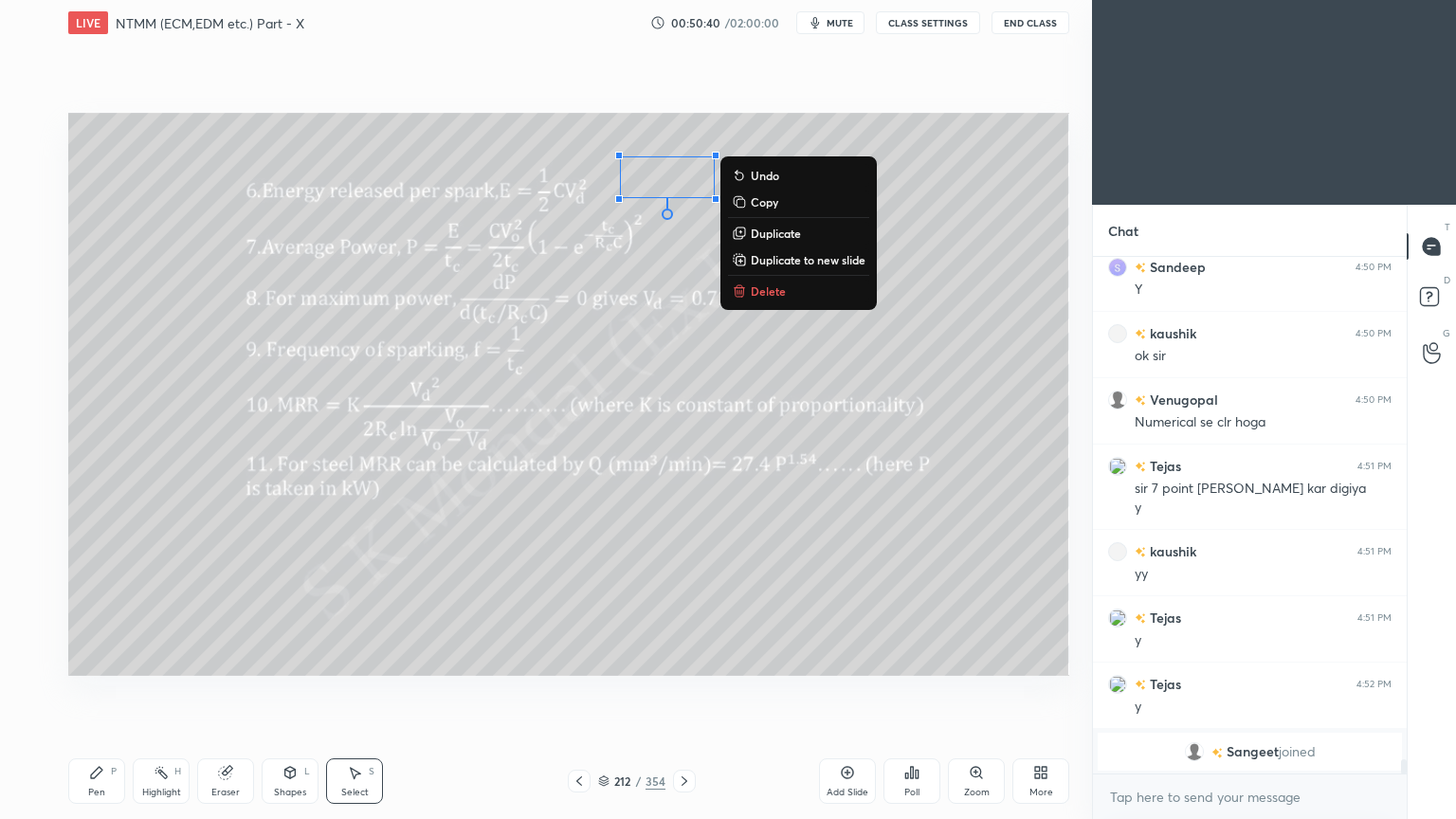 click on "Delete" at bounding box center (768, 291) 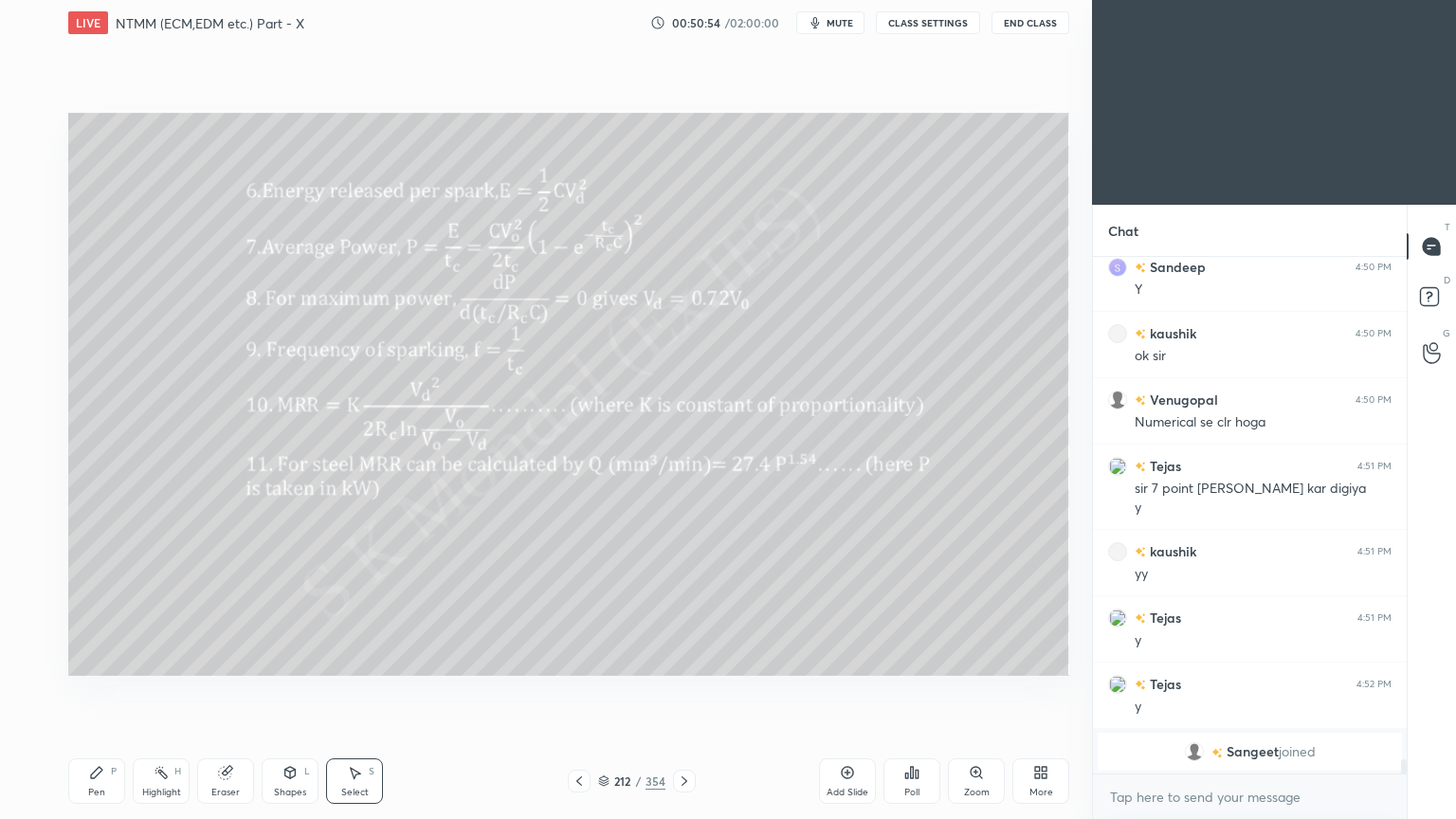 click 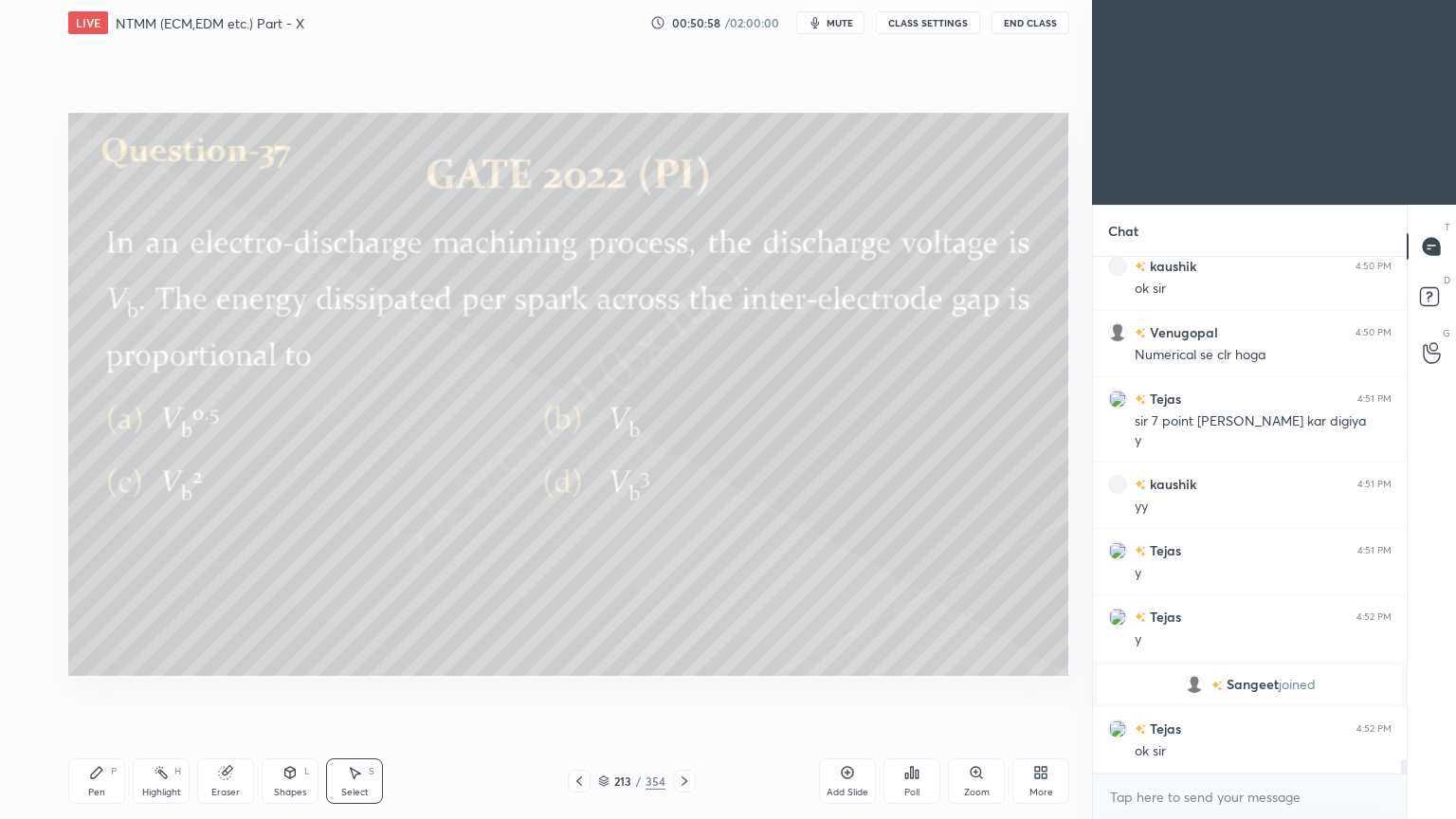 scroll, scrollTop: 18593, scrollLeft: 0, axis: vertical 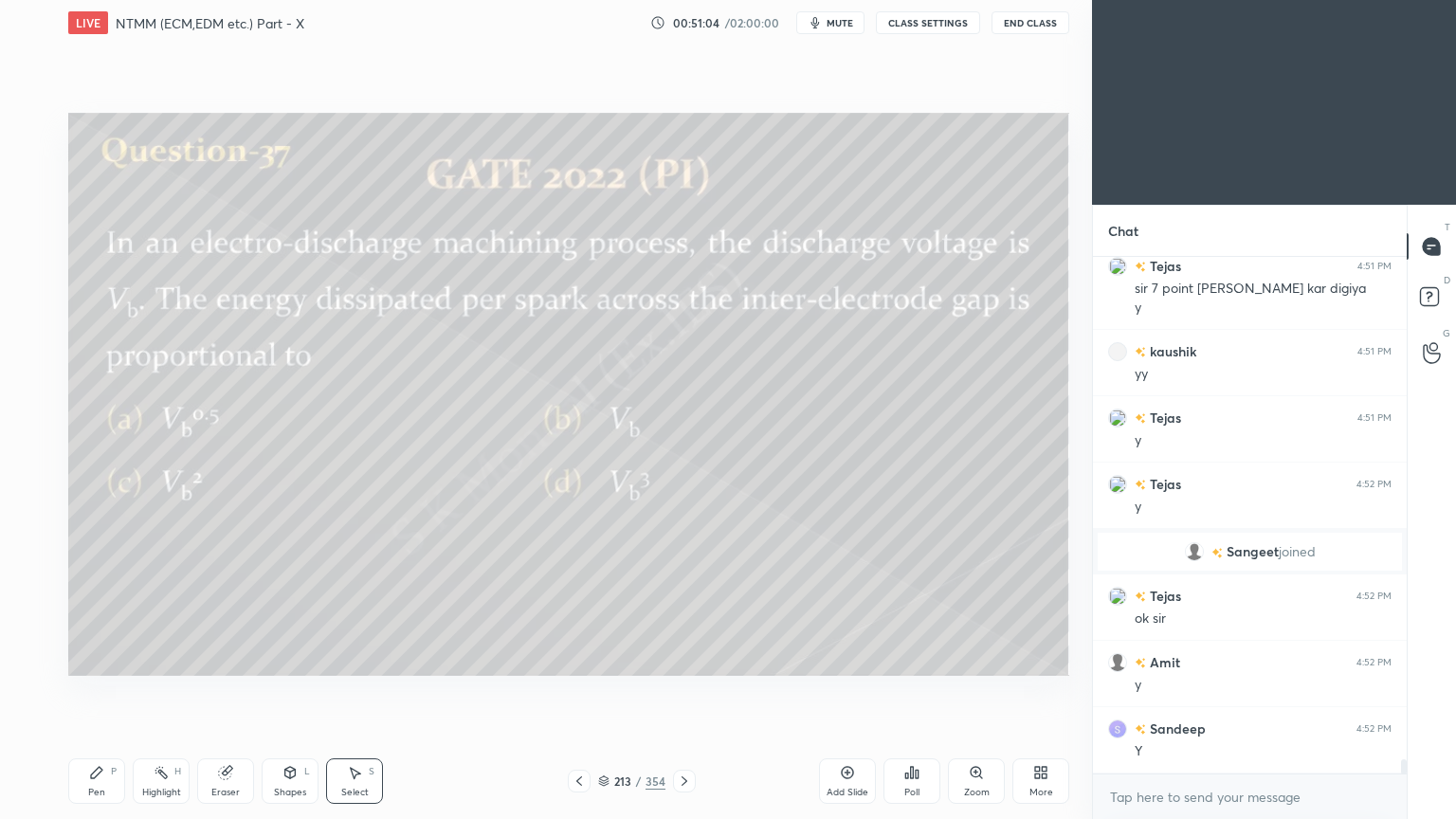 click 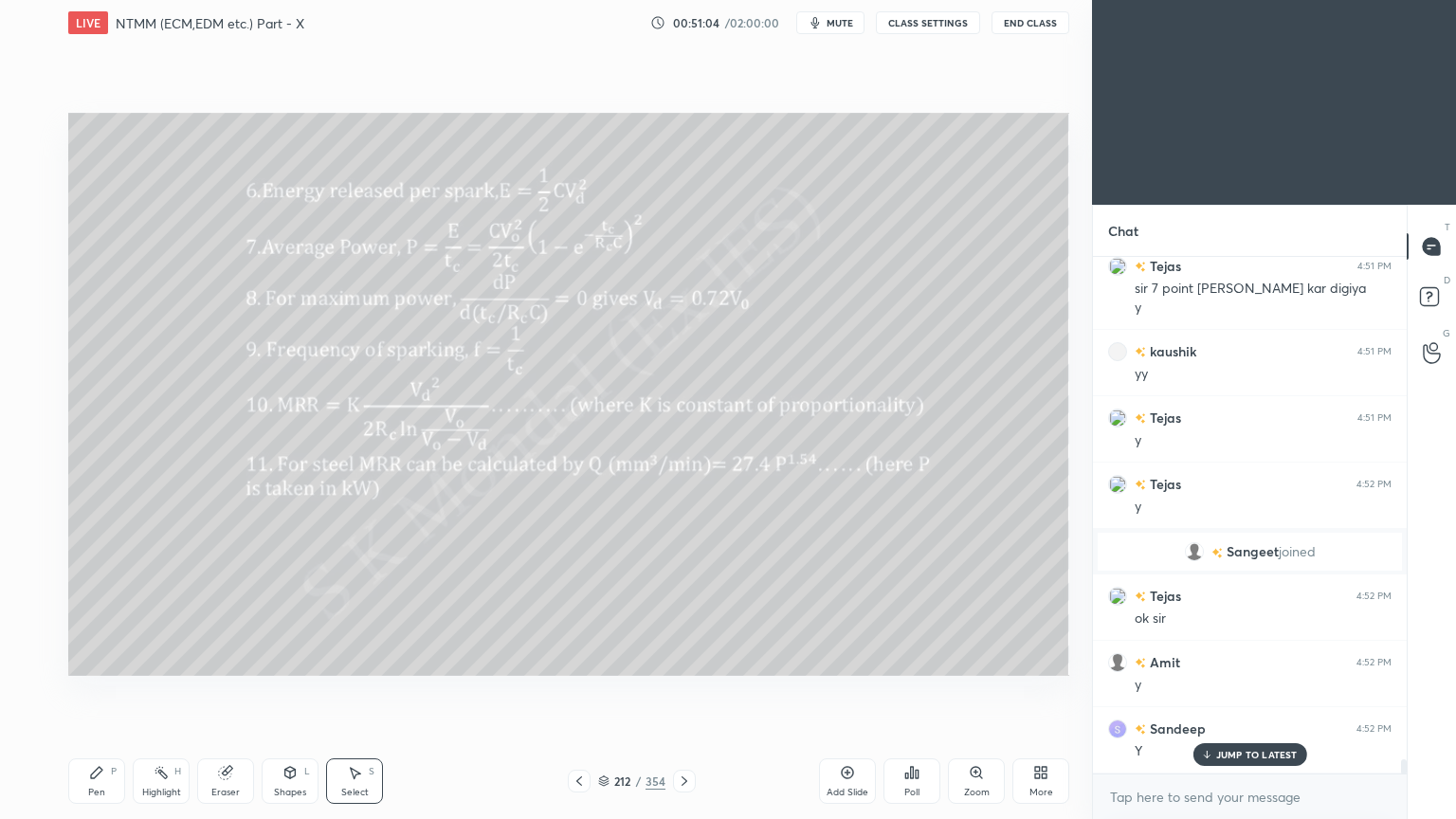 scroll, scrollTop: 18659, scrollLeft: 0, axis: vertical 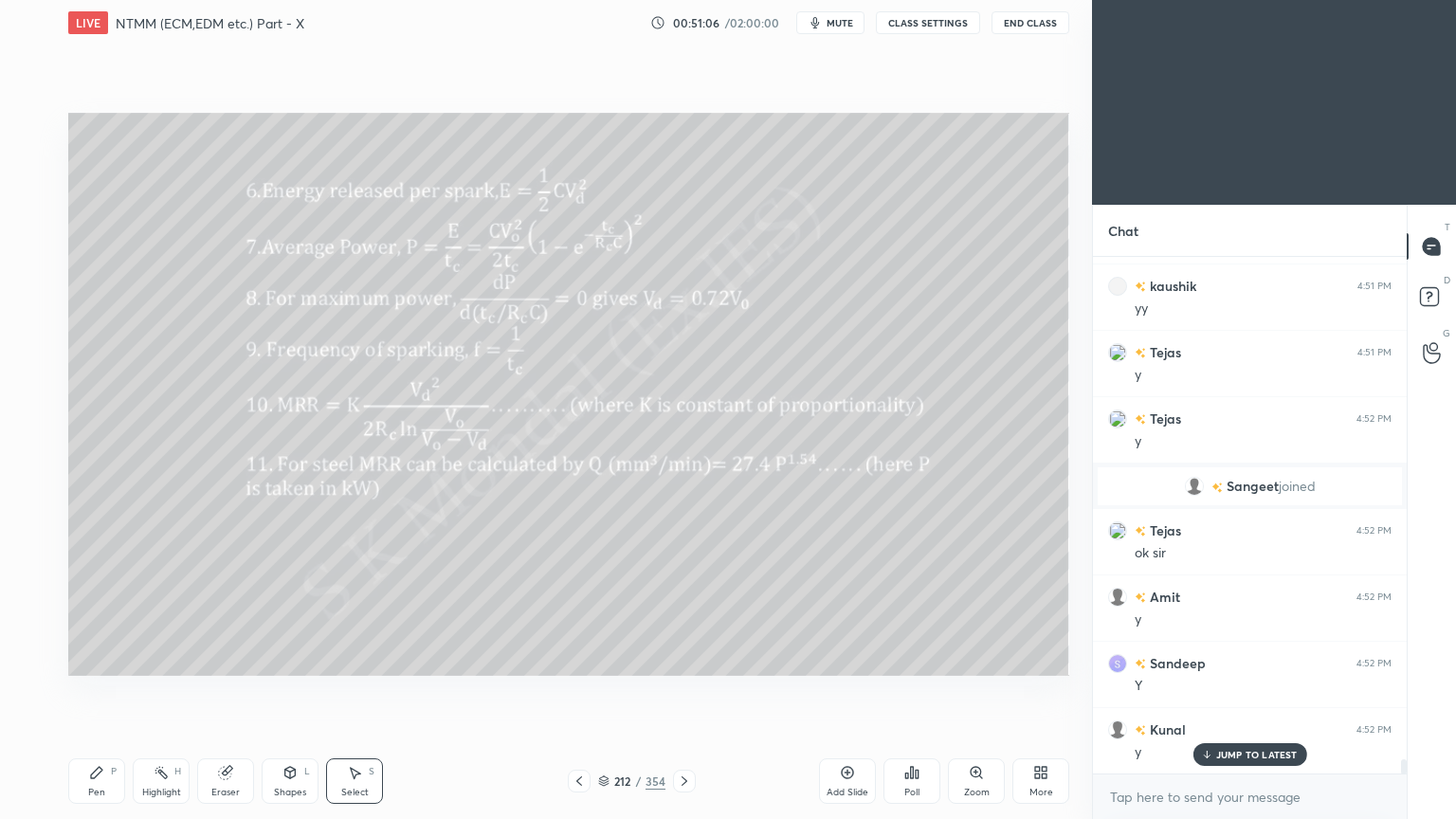 click on "JUMP TO LATEST" at bounding box center (1257, 755) 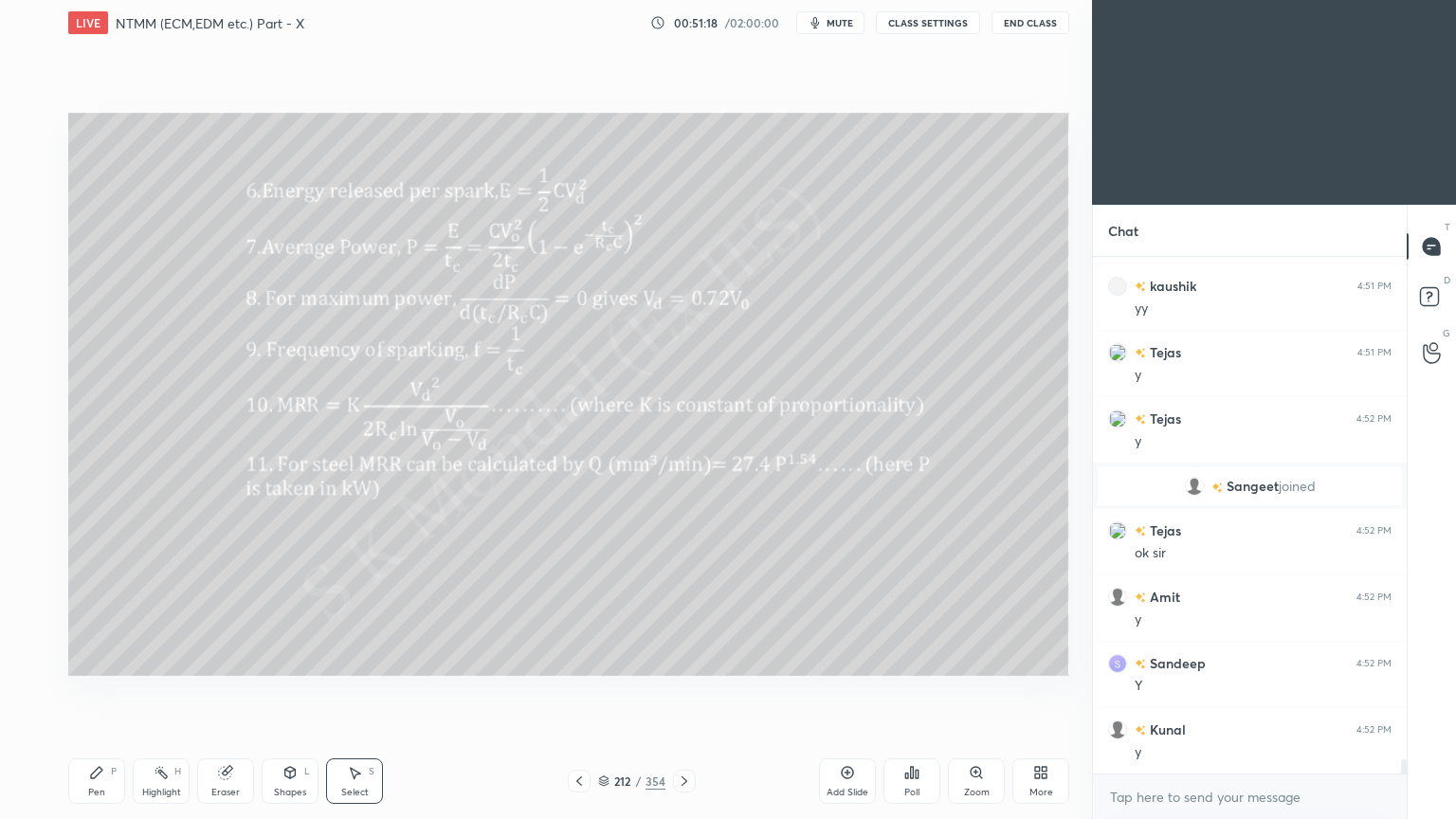 click 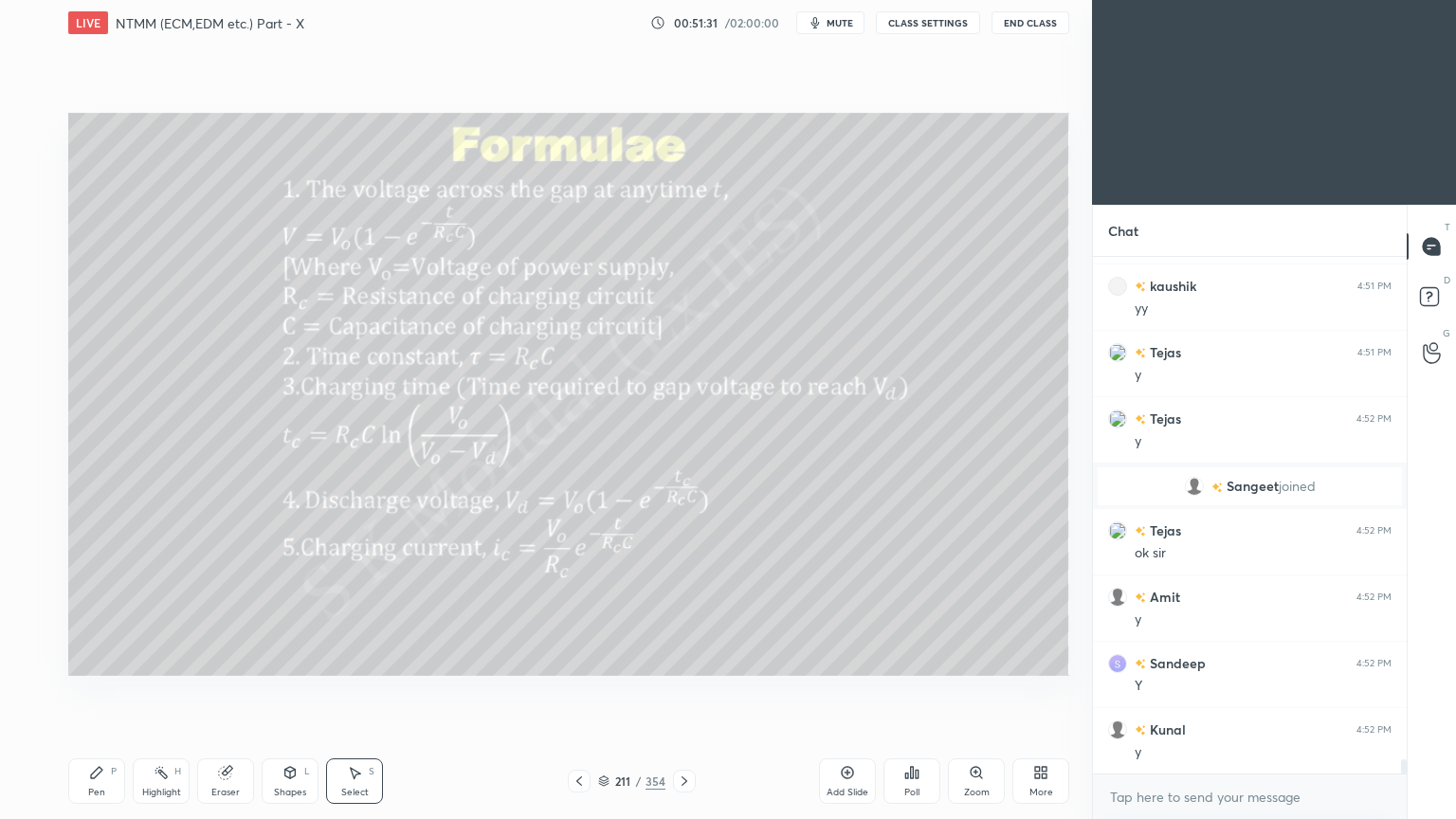 click 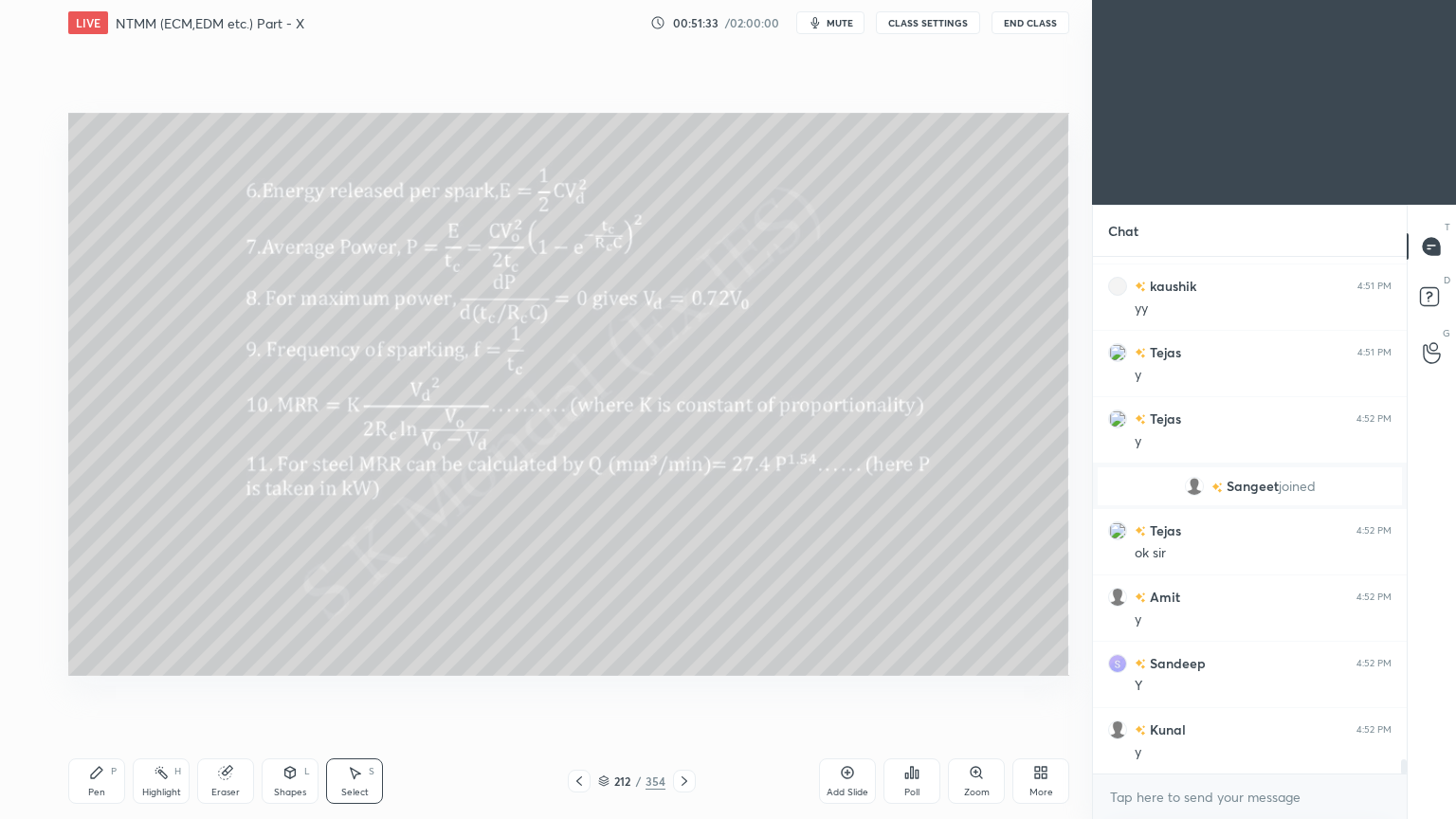click 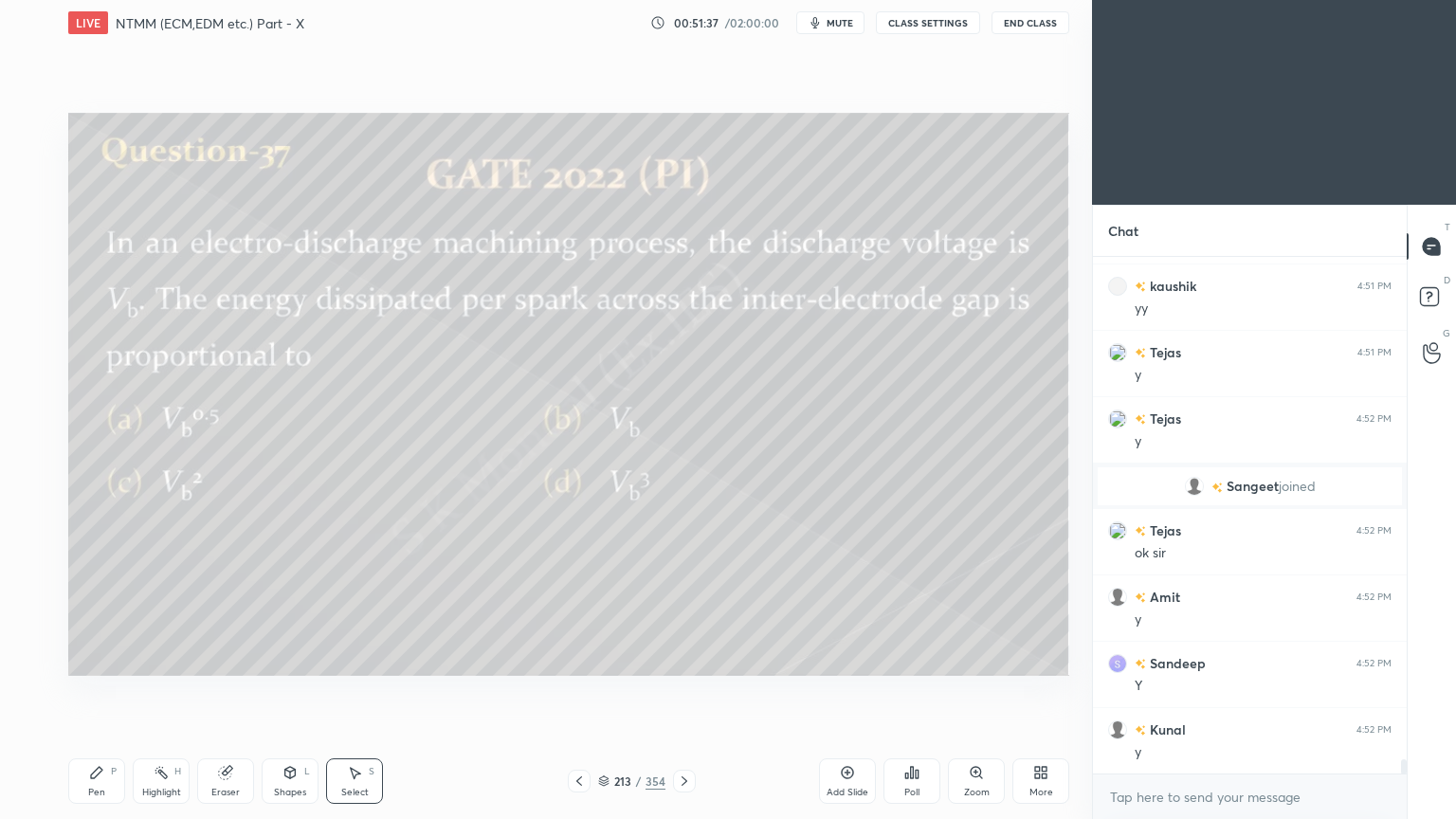 click on "Pen P" at bounding box center [97, 781] 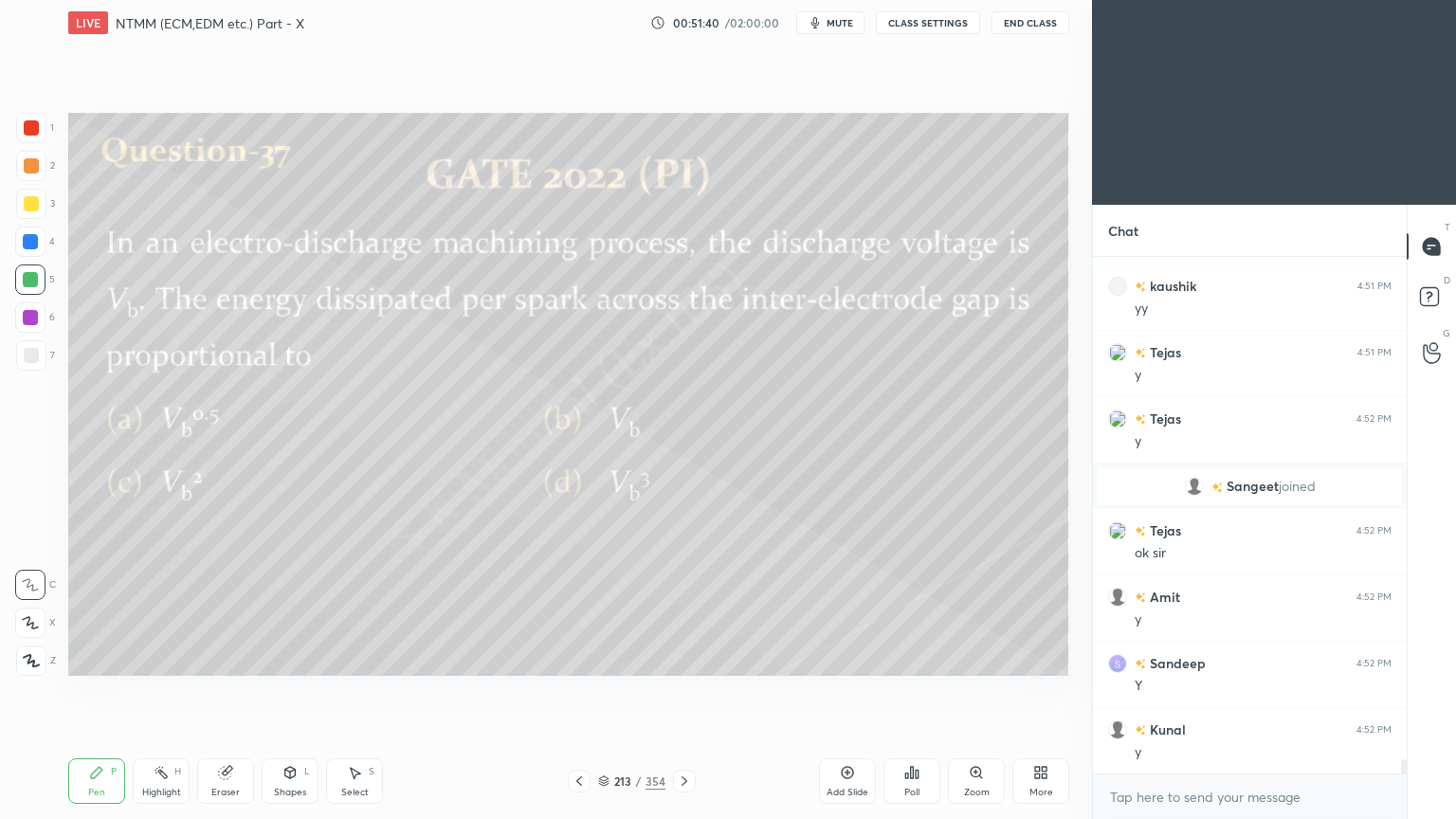 click on "Poll" at bounding box center [912, 781] 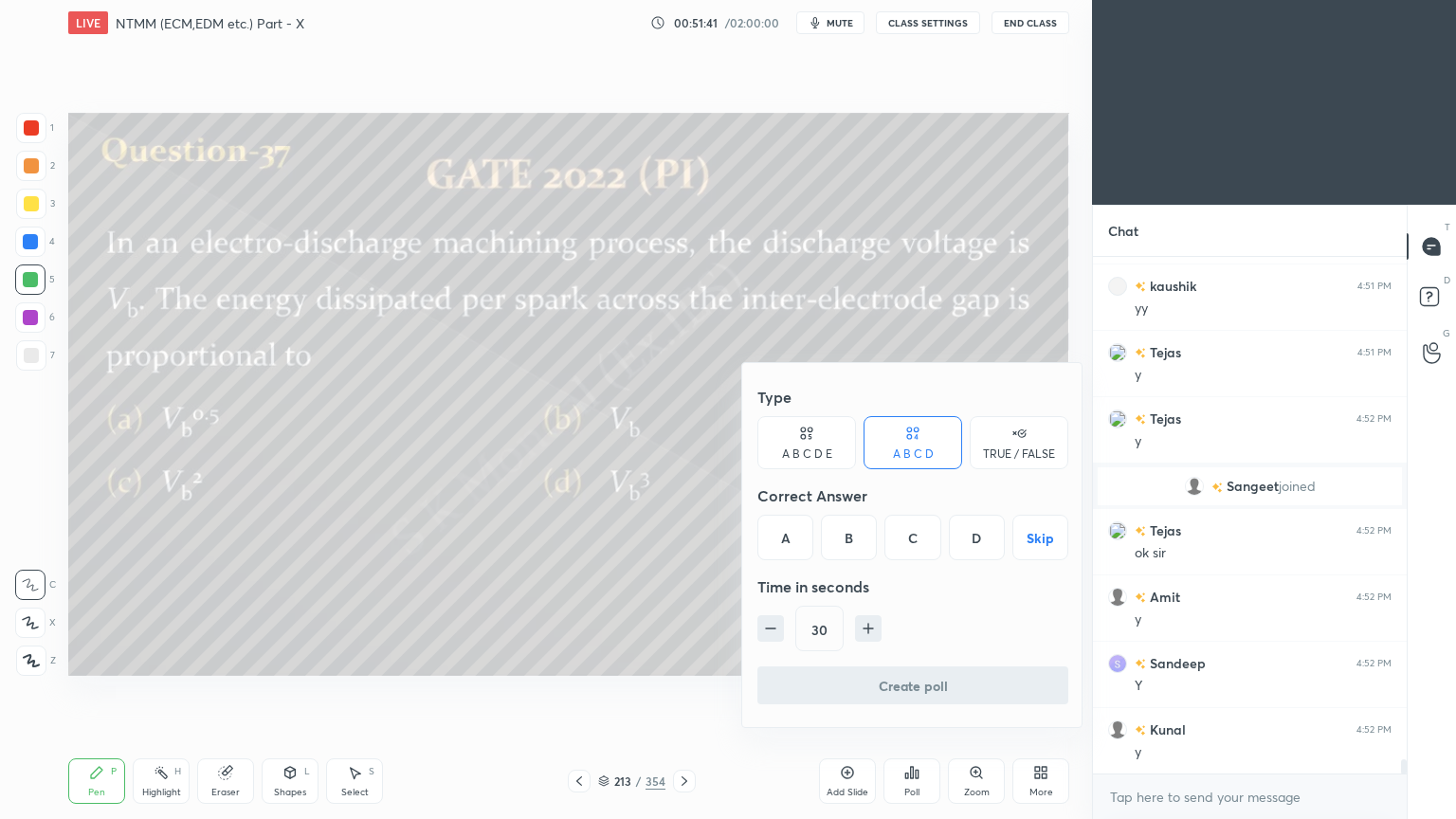 click on "B" at bounding box center [848, 537] 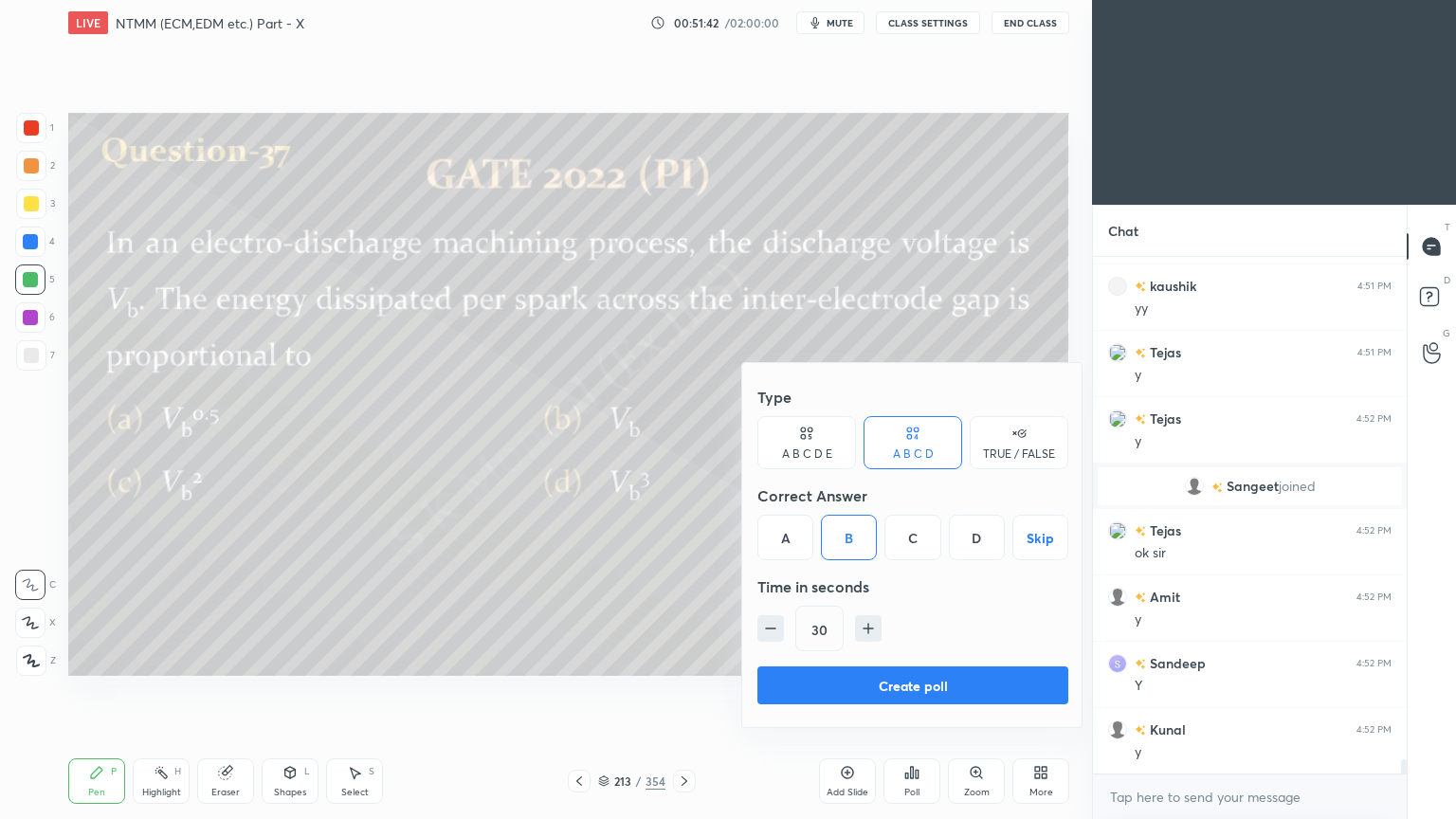 click on "C" at bounding box center (912, 537) 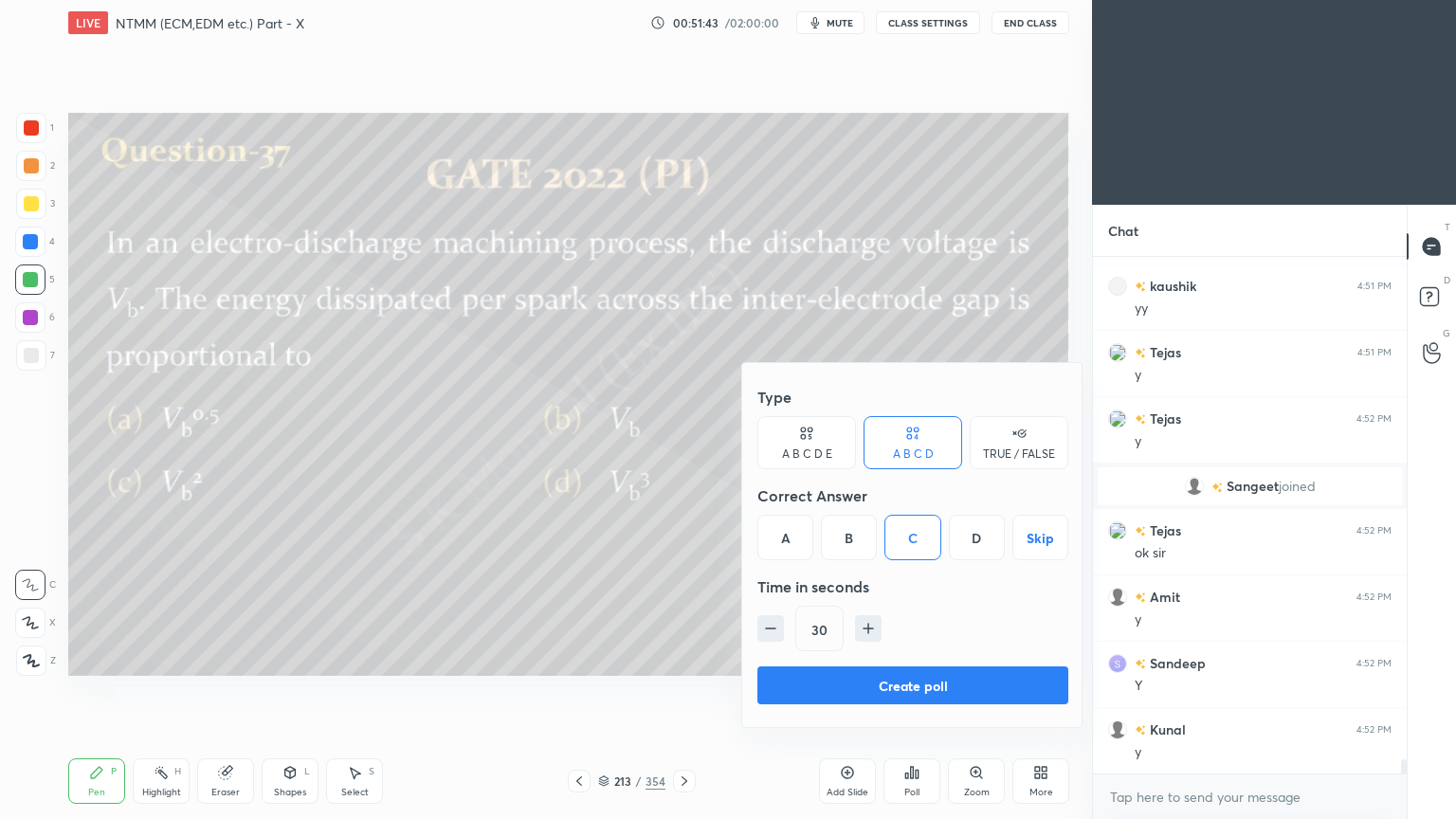 click on "Create poll" at bounding box center (913, 685) 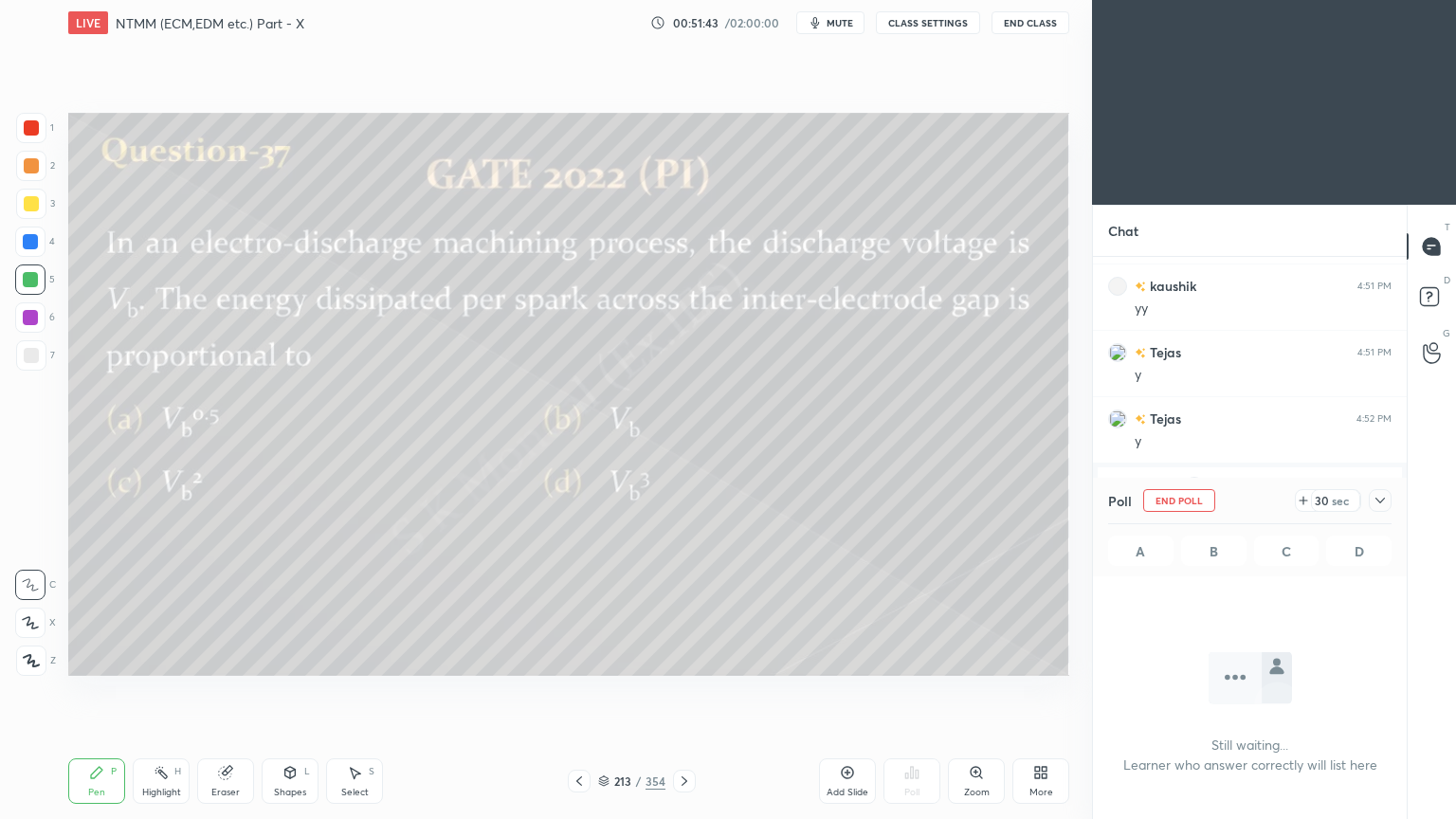 scroll, scrollTop: 480, scrollLeft: 308, axis: both 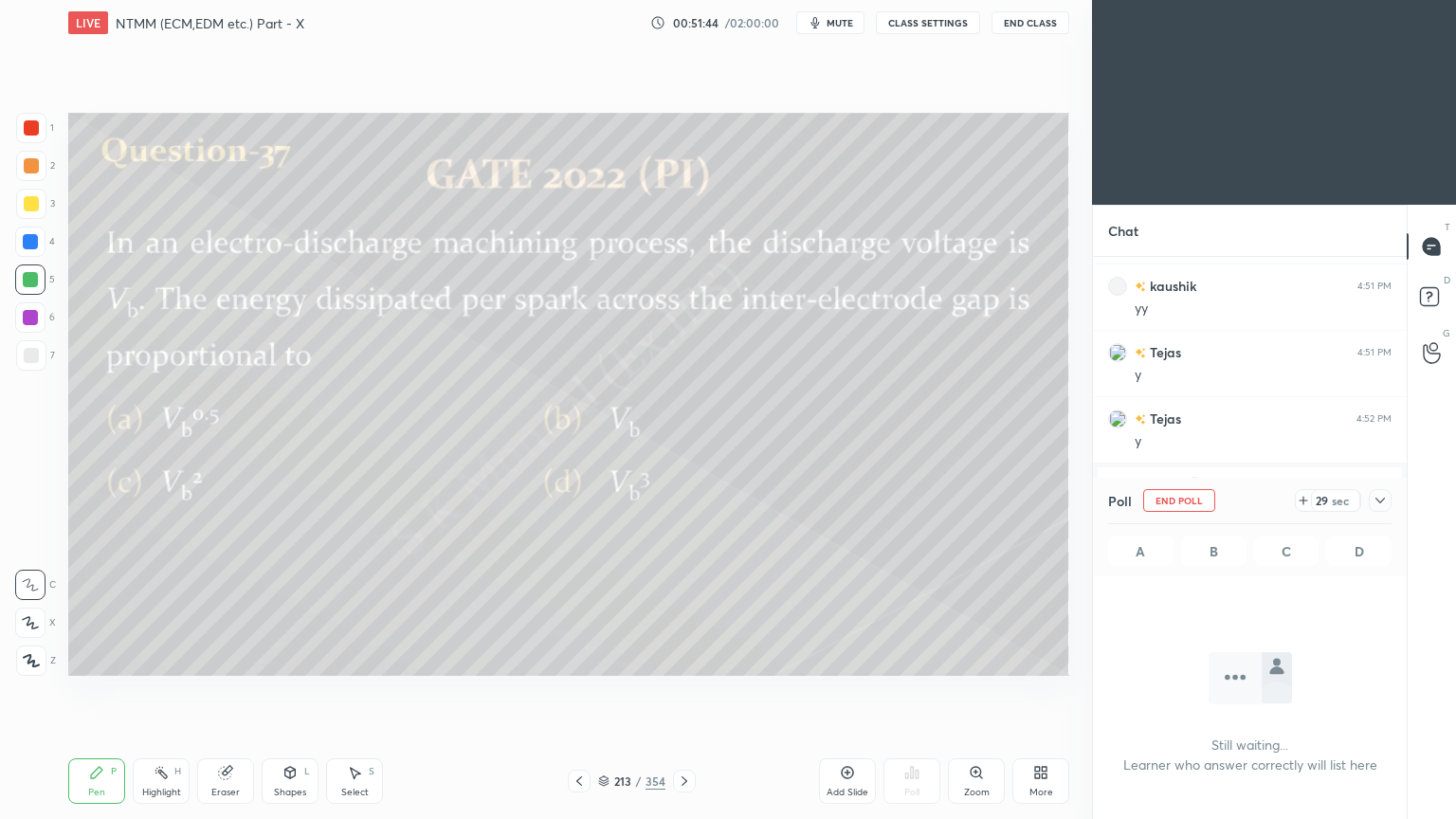 click 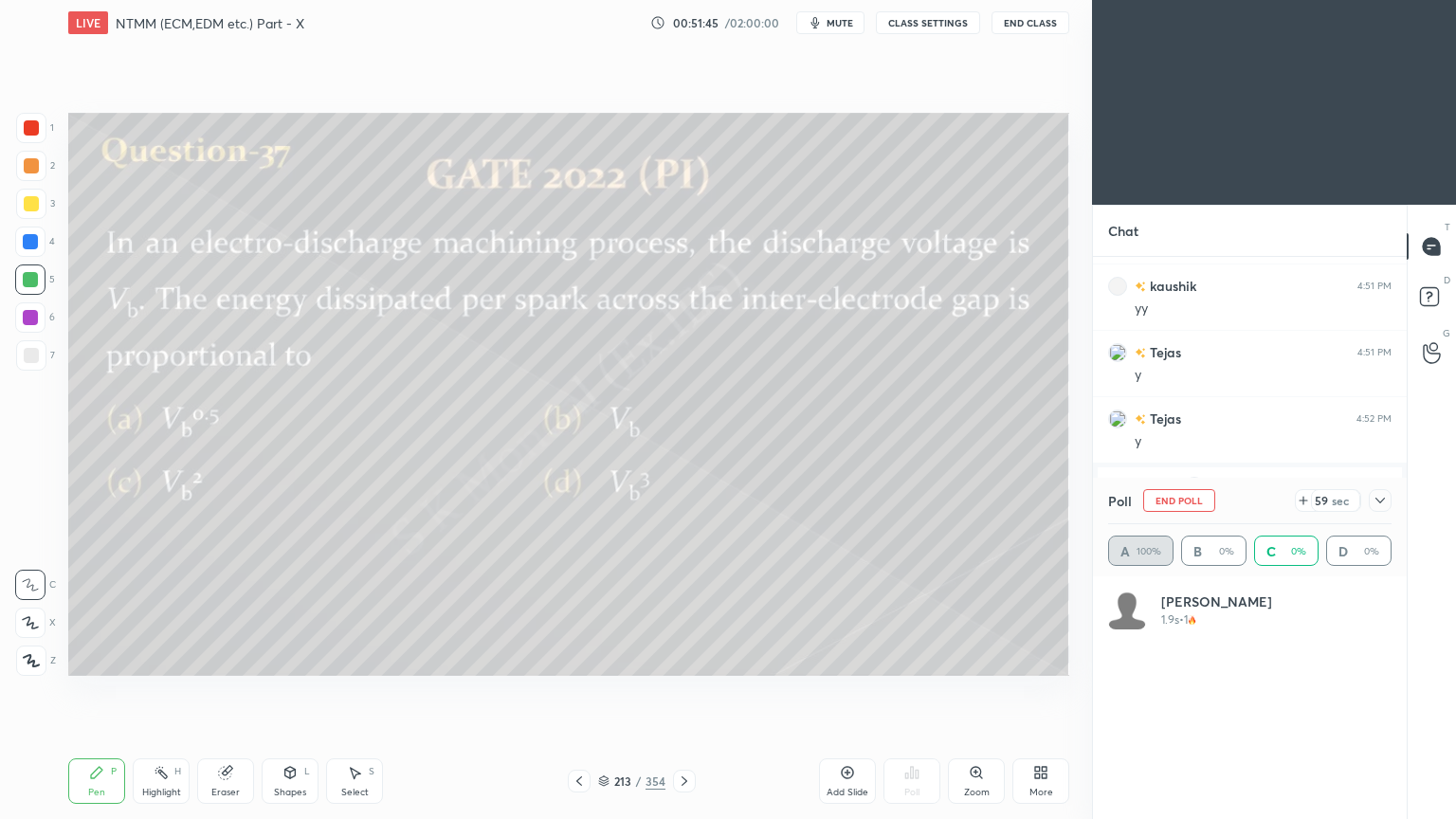 scroll, scrollTop: 6, scrollLeft: 6, axis: both 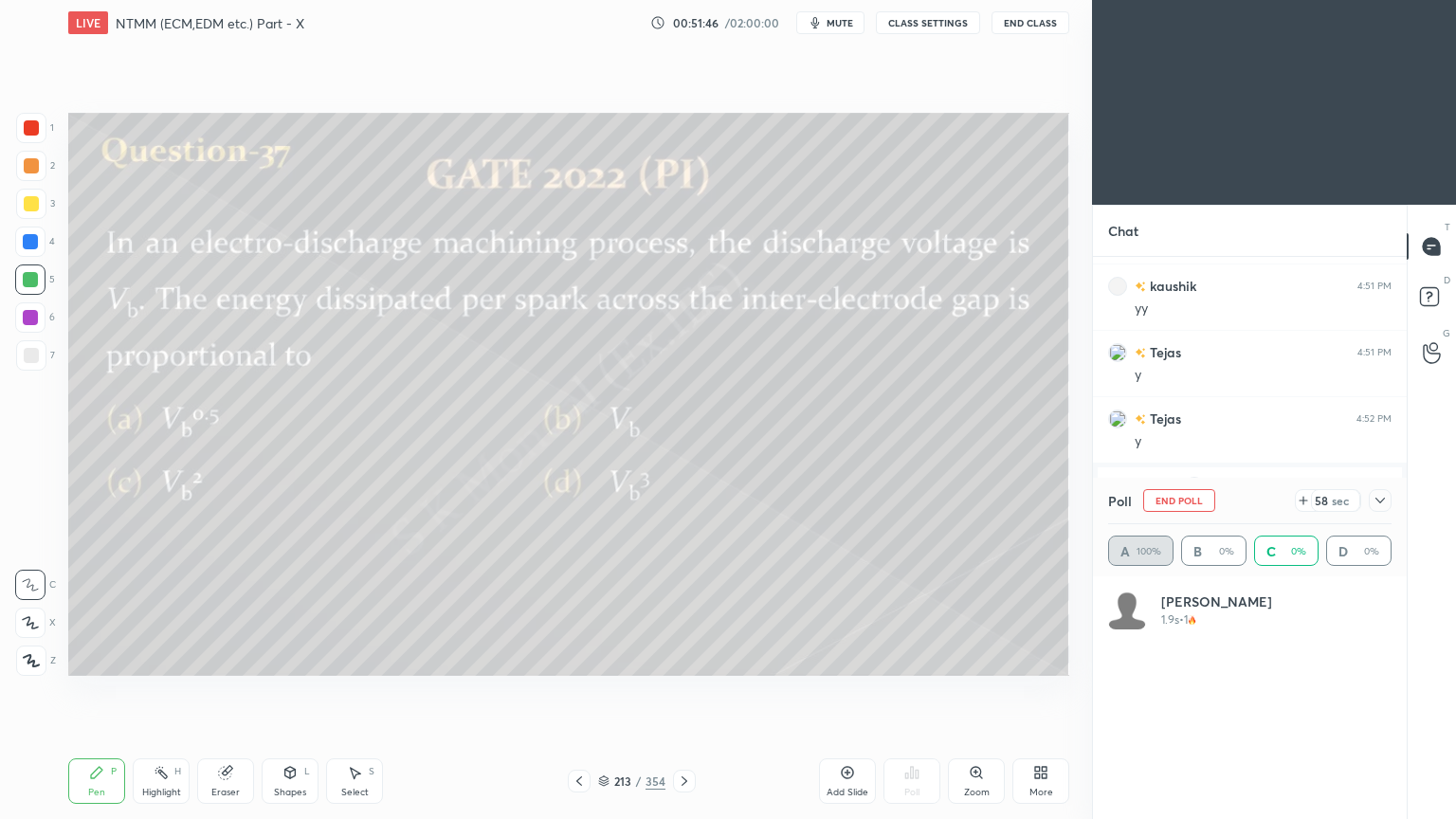 click on "Pen P" at bounding box center [97, 781] 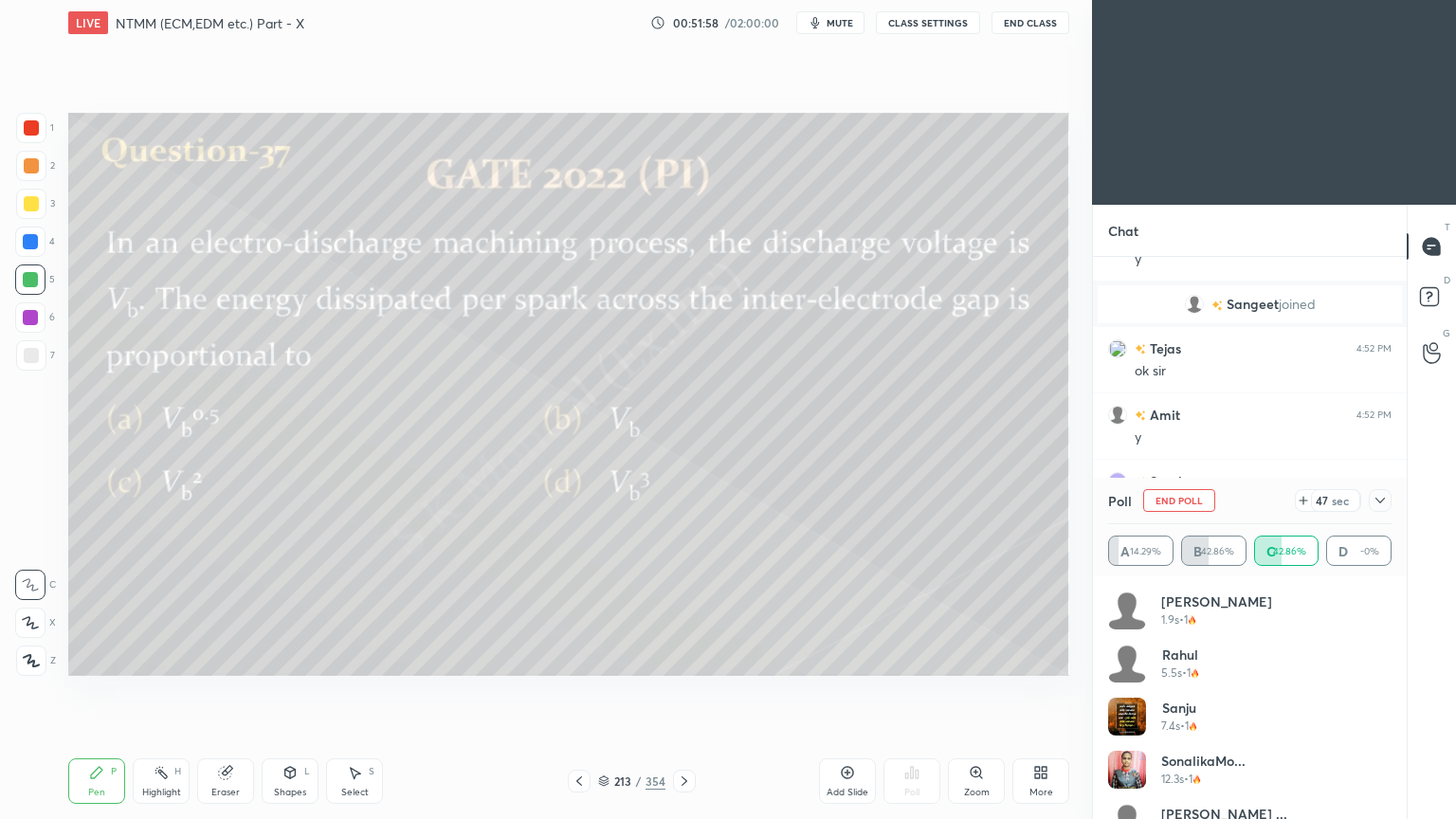 scroll, scrollTop: 18886, scrollLeft: 0, axis: vertical 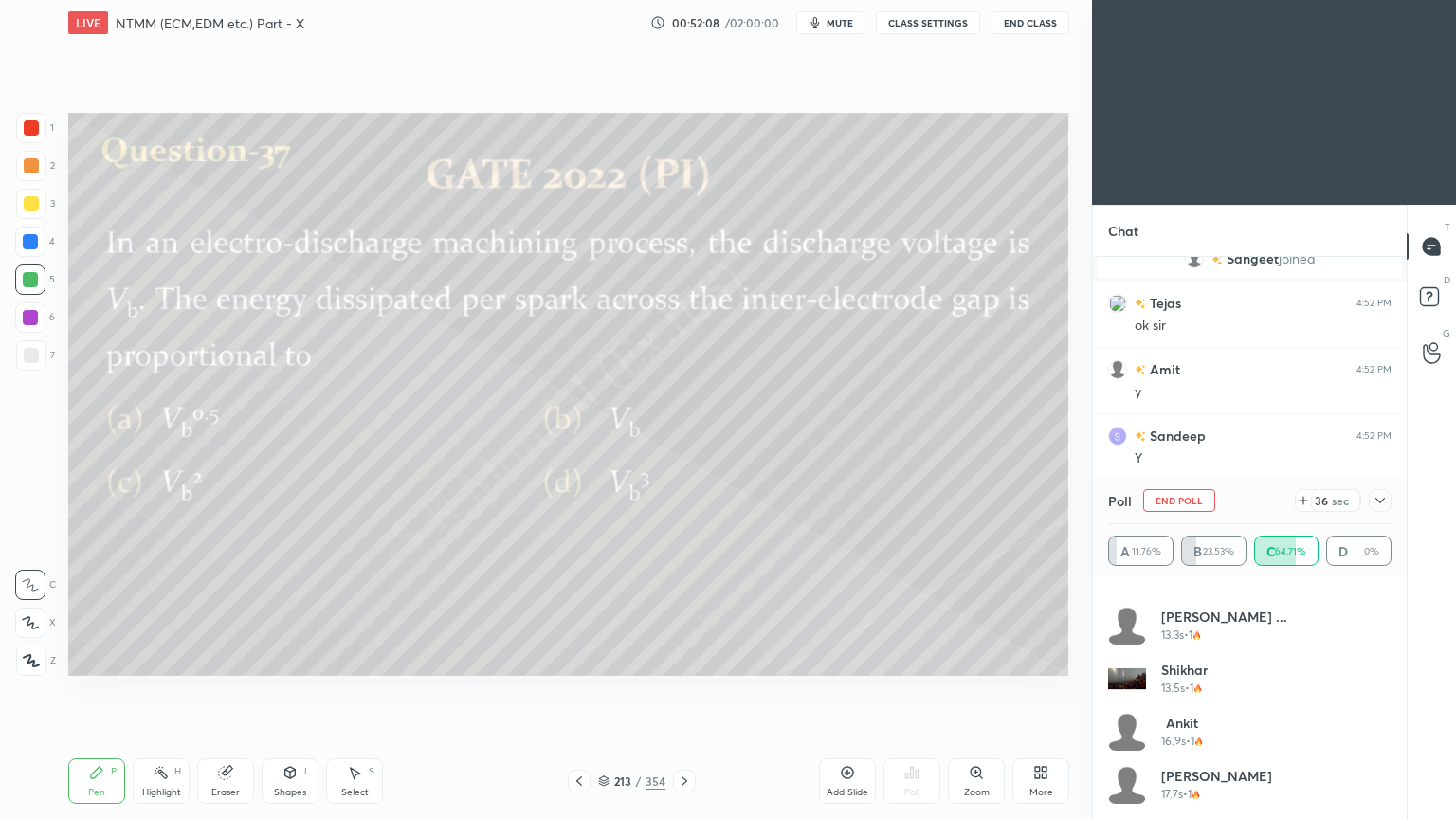 click on "Pen P" at bounding box center (97, 781) 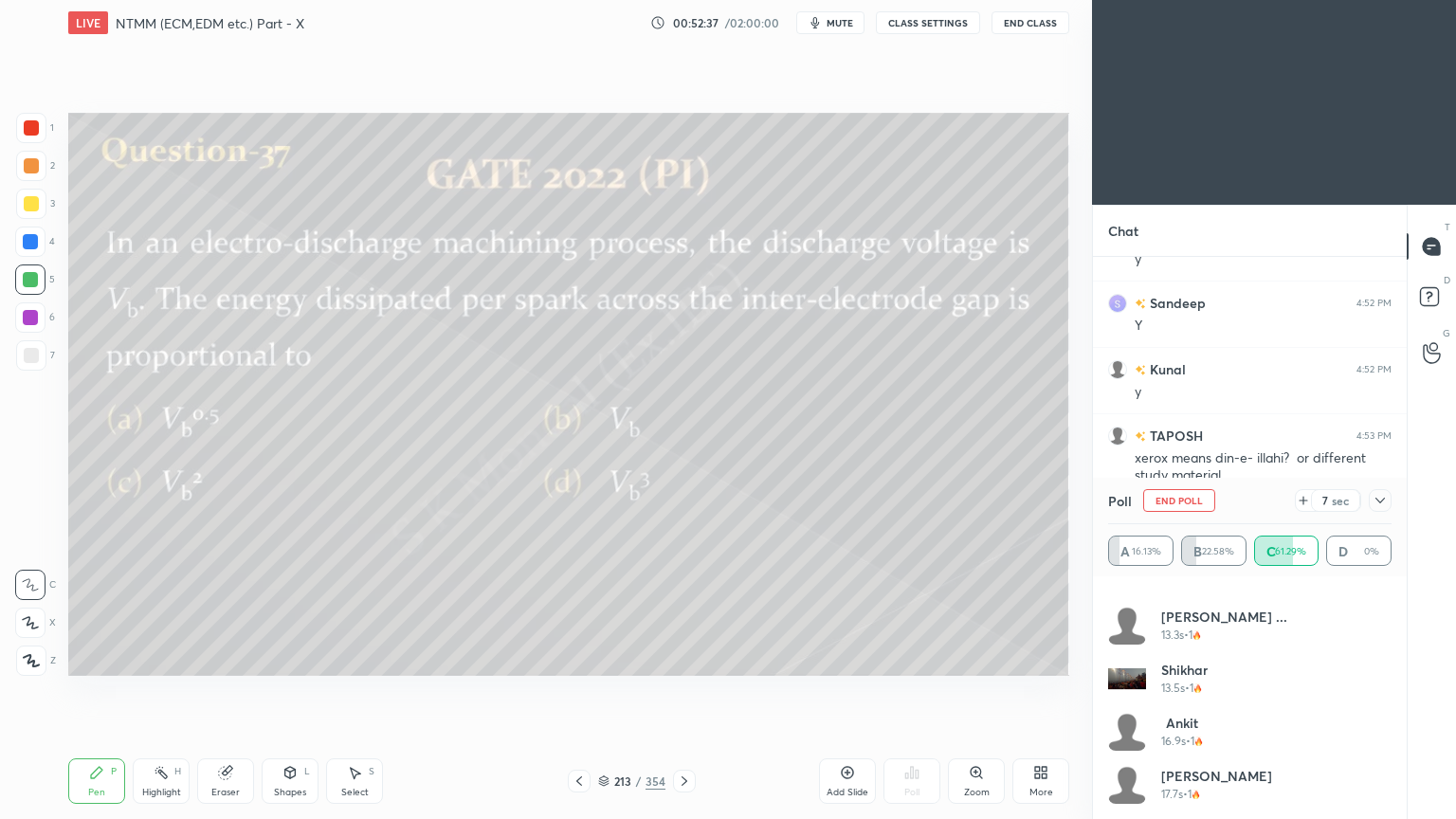 scroll, scrollTop: 19086, scrollLeft: 0, axis: vertical 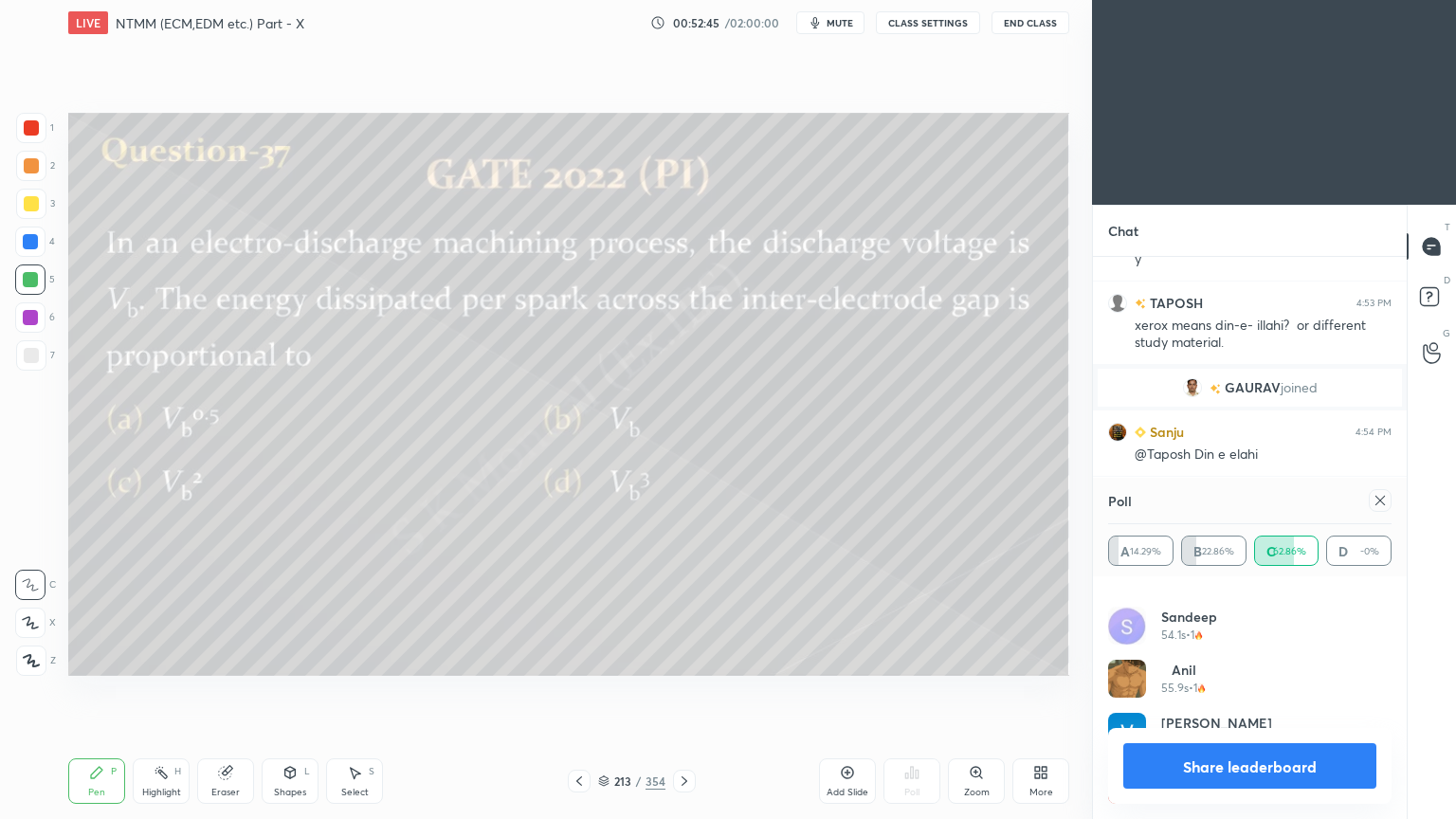 click on "Share leaderboard" at bounding box center [1249, 766] 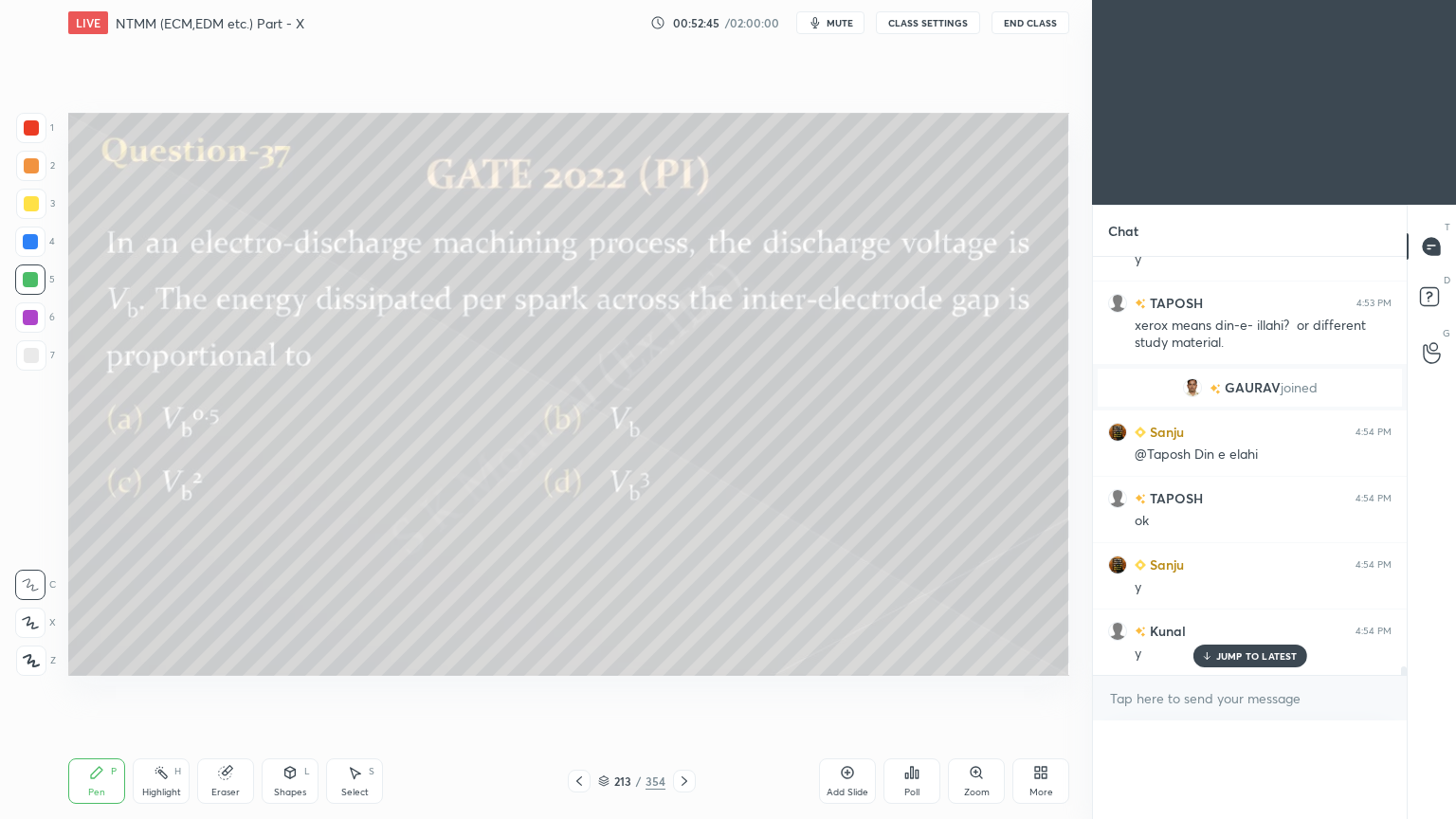 scroll, scrollTop: 0, scrollLeft: 0, axis: both 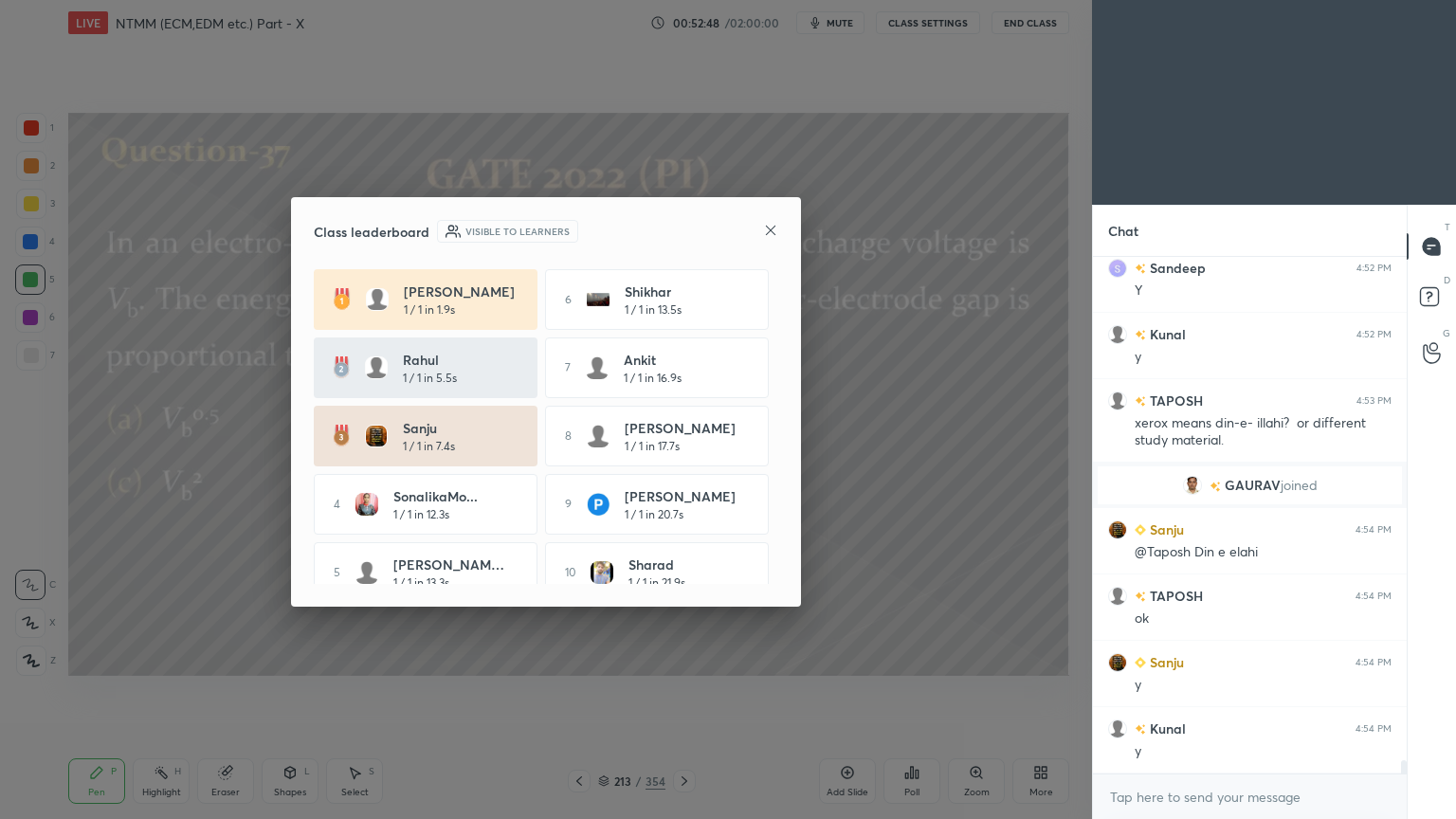 click 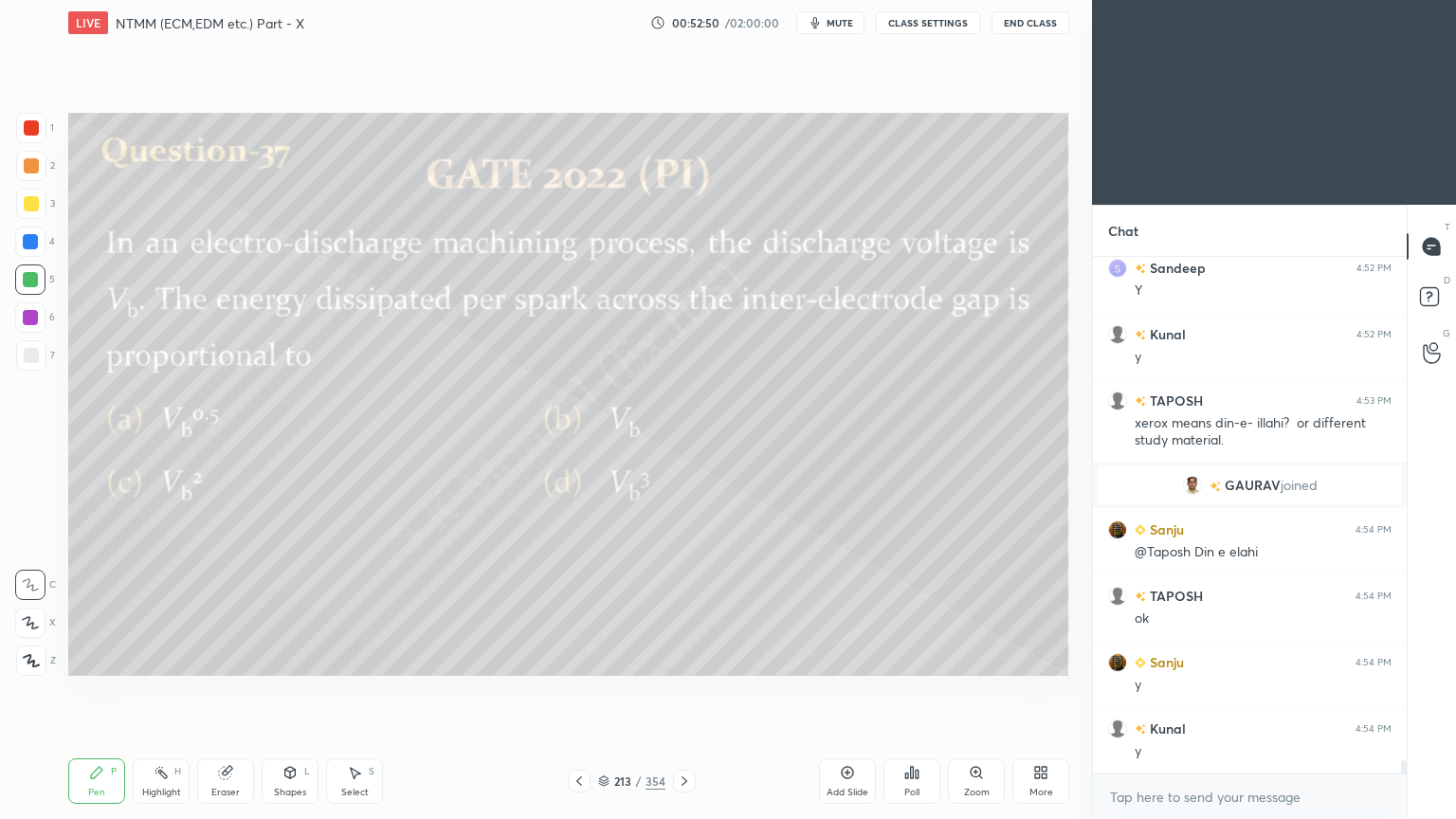 click on "mute" at bounding box center [840, 23] 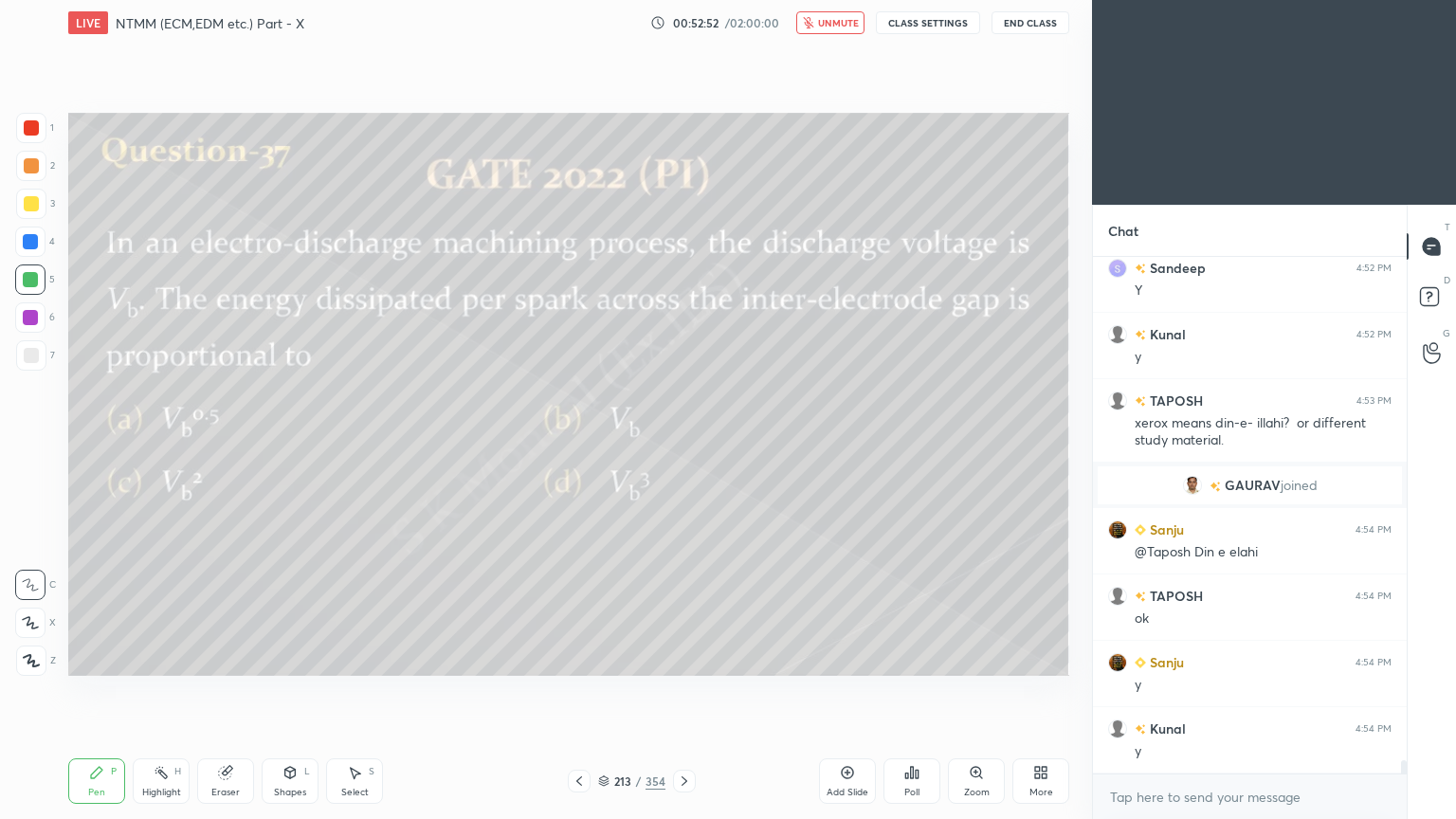 scroll, scrollTop: 19120, scrollLeft: 0, axis: vertical 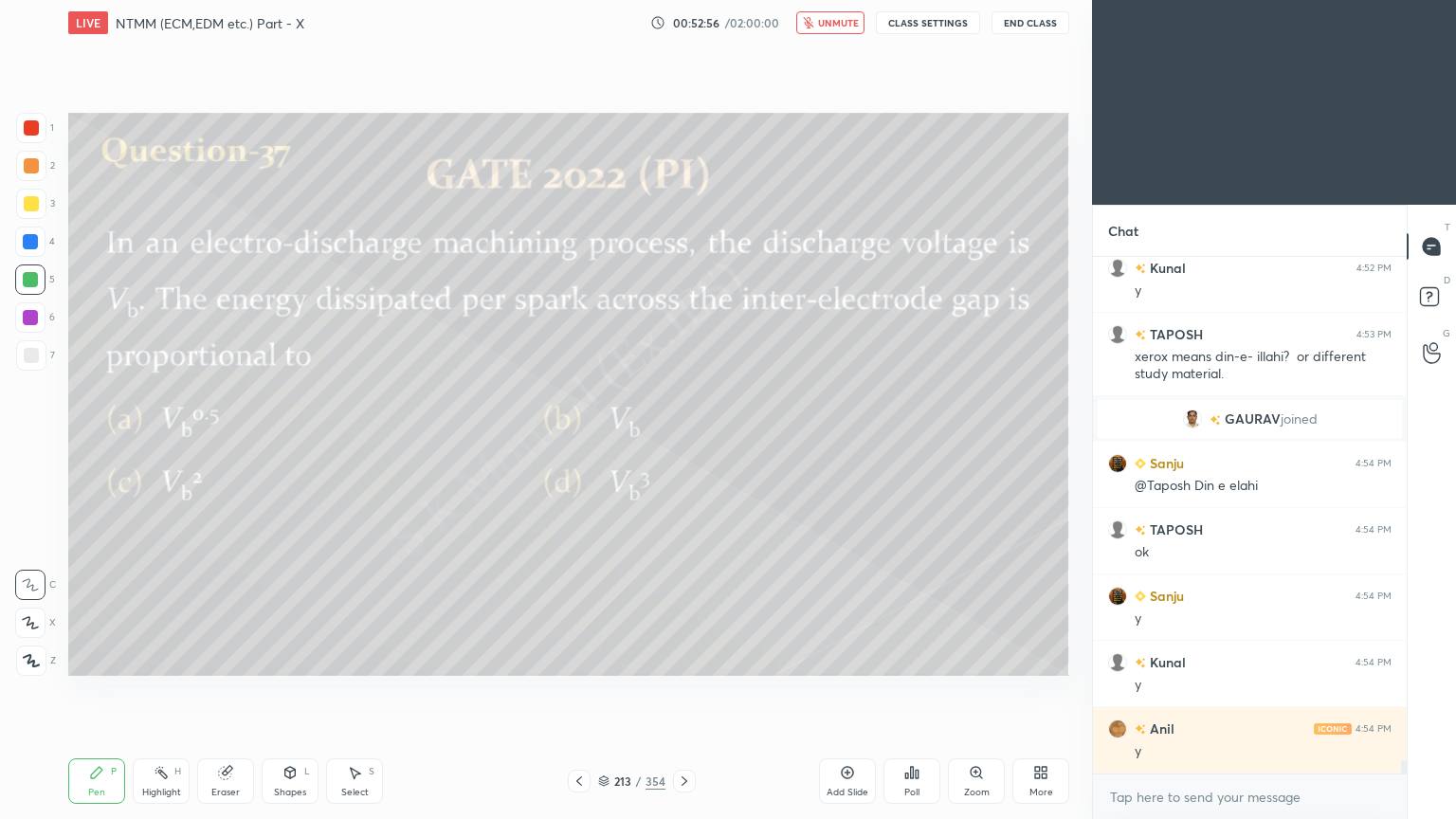 click on "unmute" at bounding box center [838, 23] 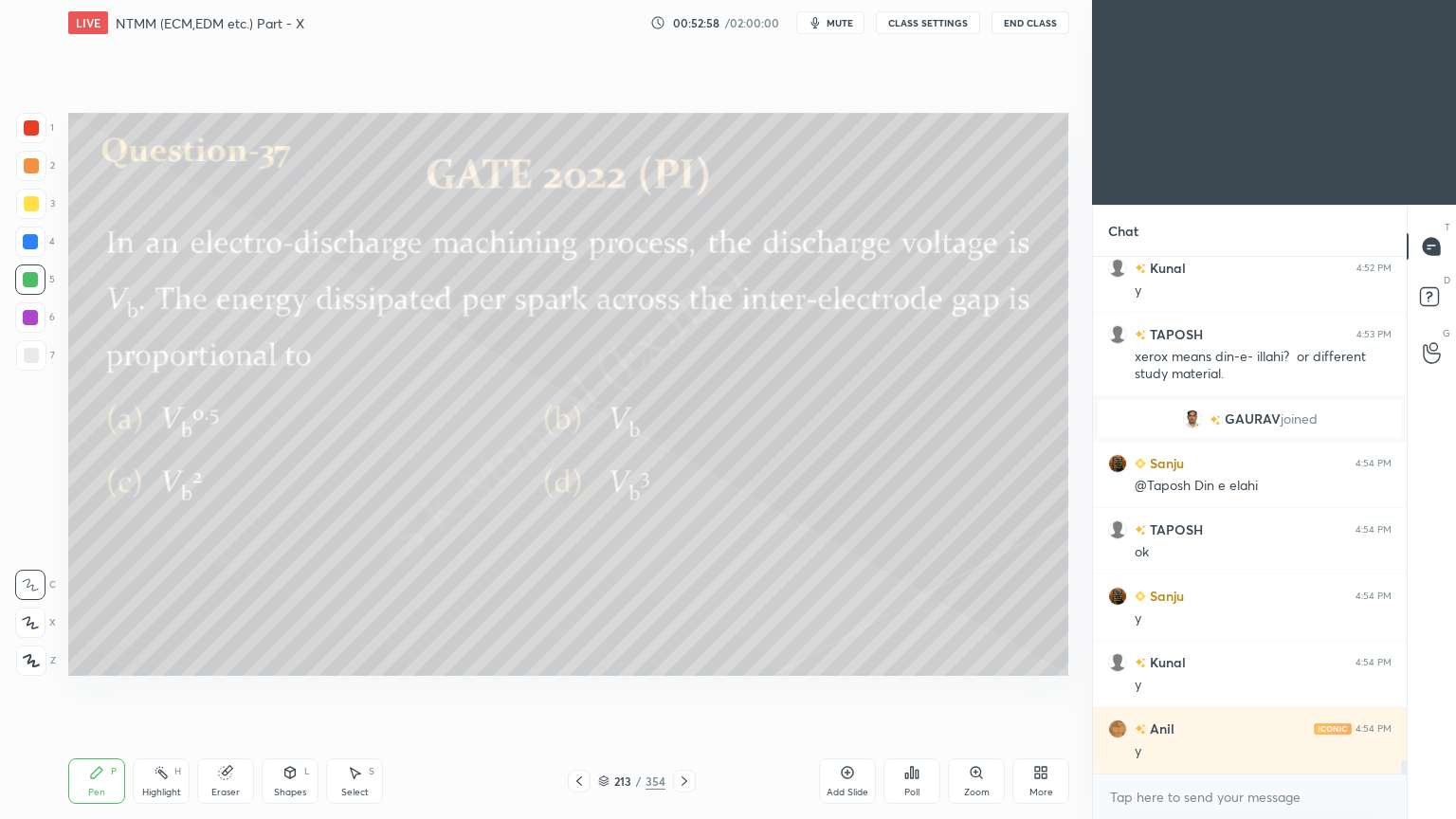 click 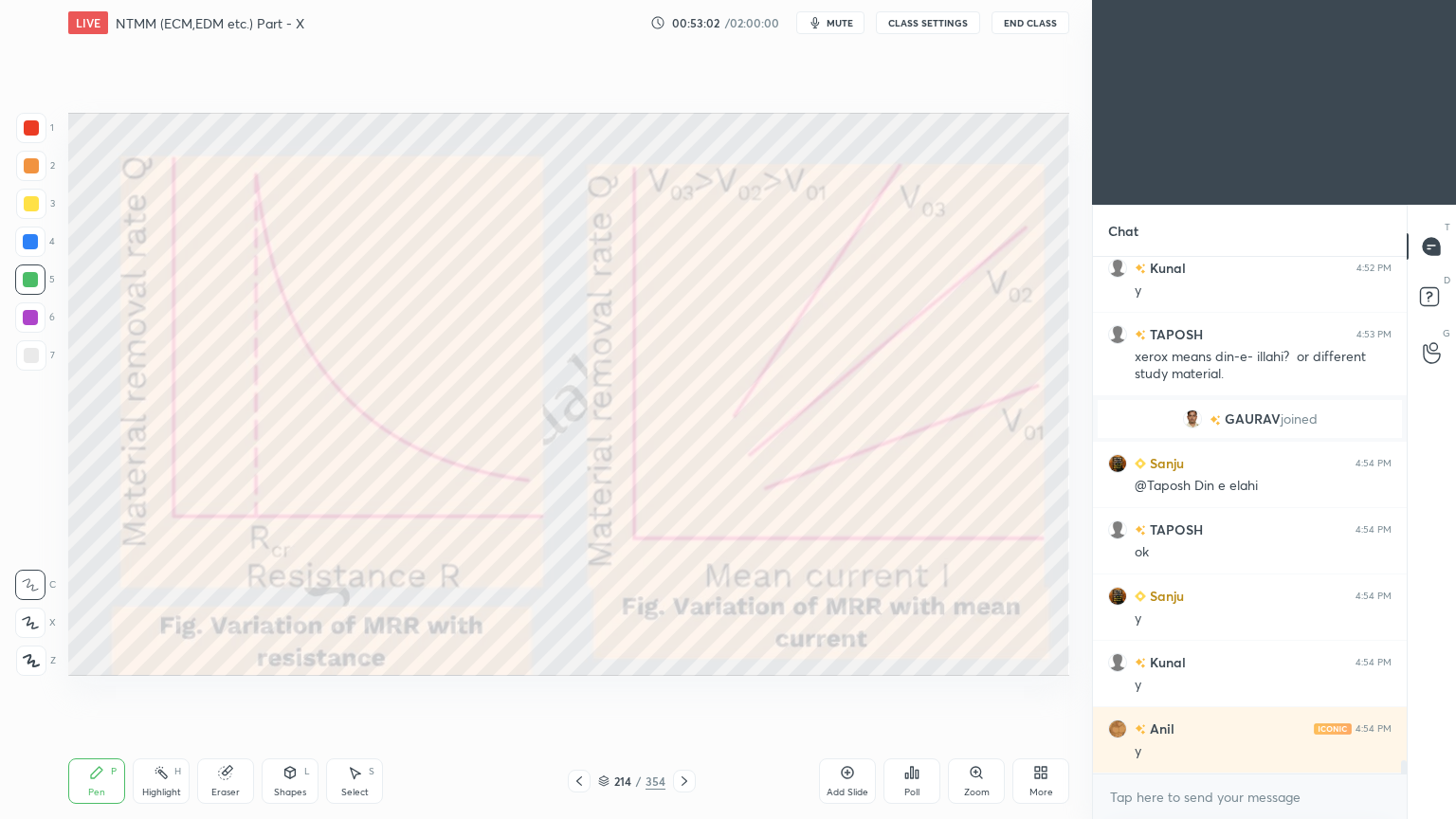 click on "Highlight" at bounding box center [161, 792] 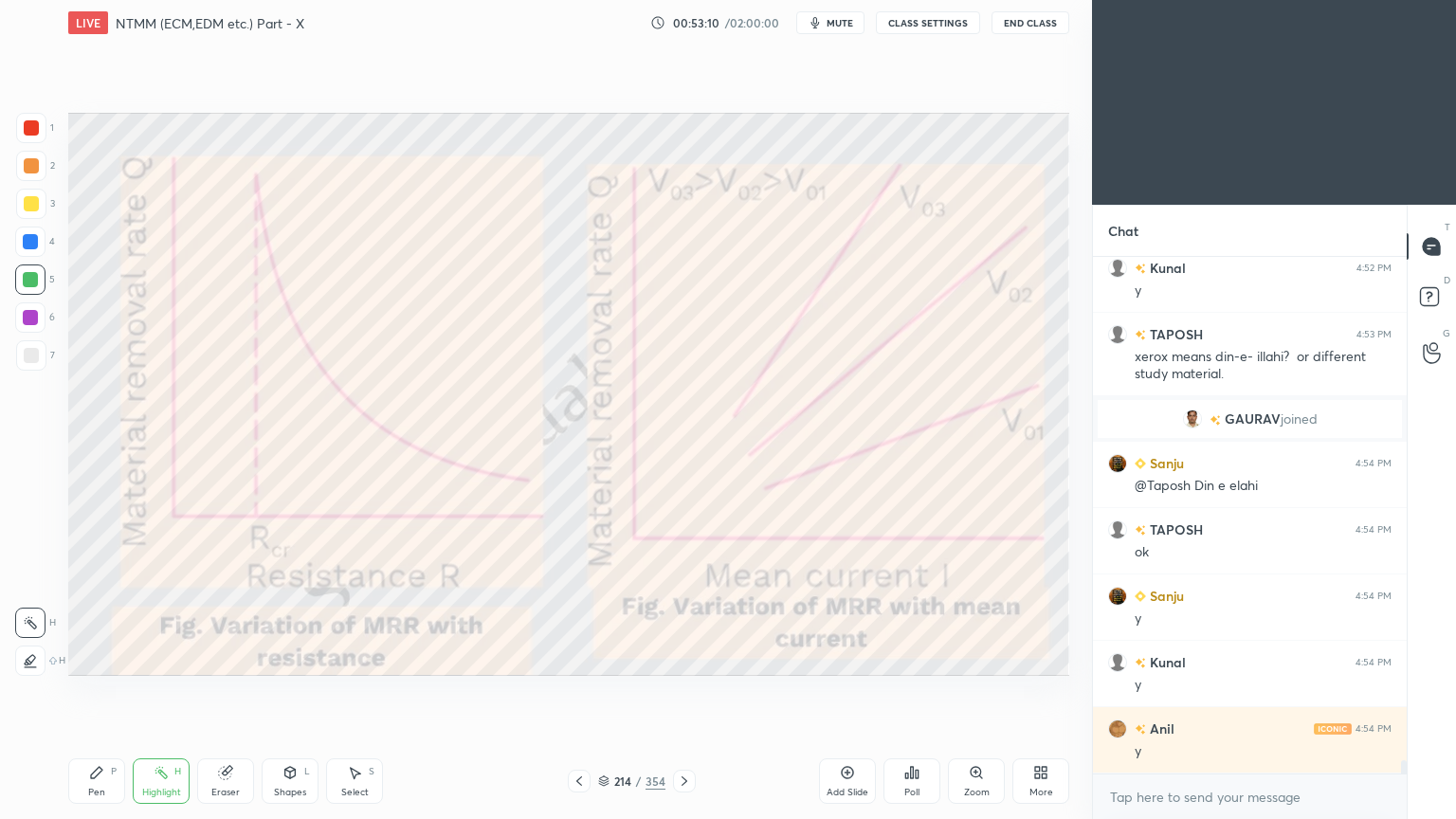 scroll, scrollTop: 19166, scrollLeft: 0, axis: vertical 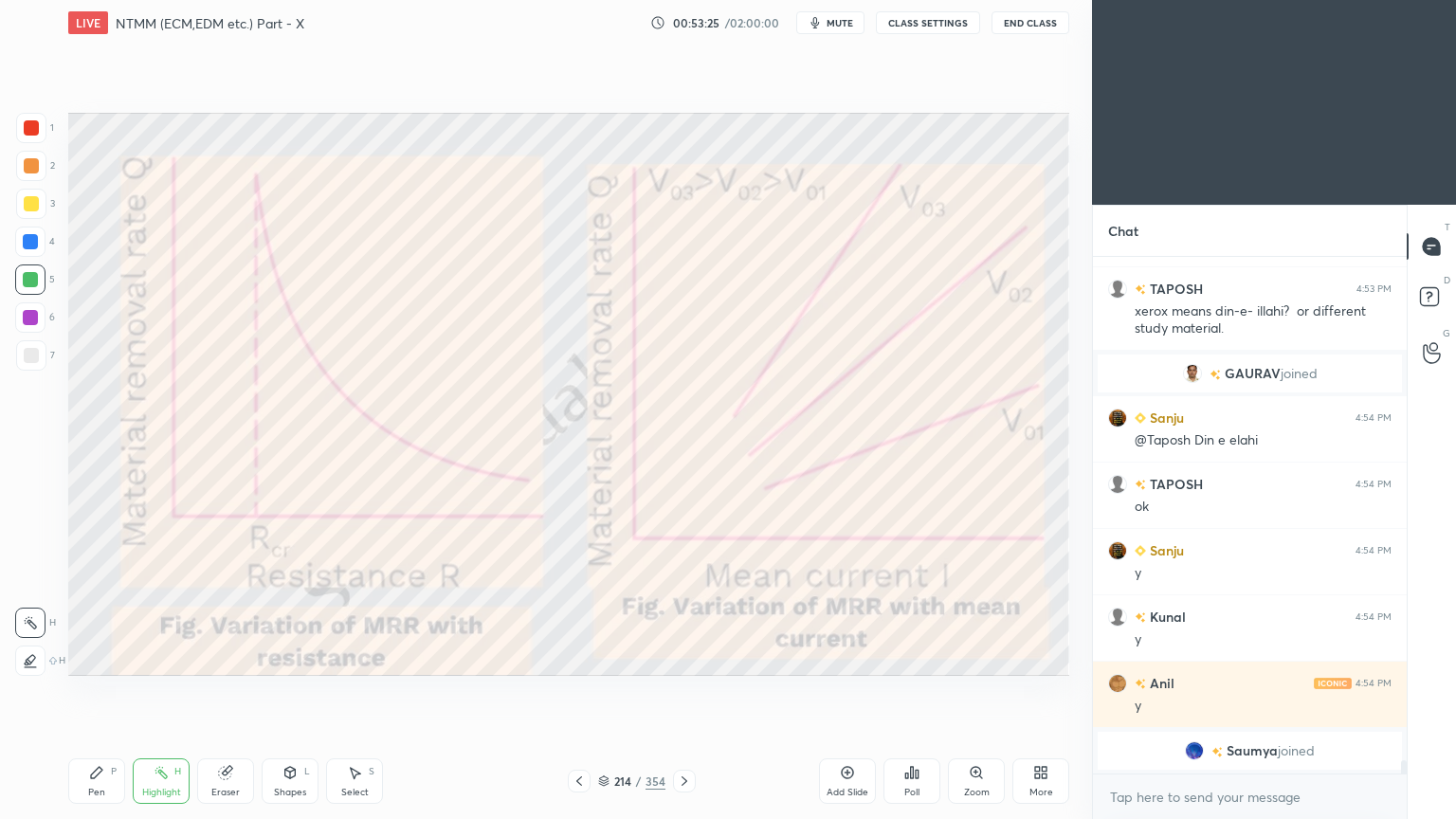 click on "214 / 354" at bounding box center [631, 781] 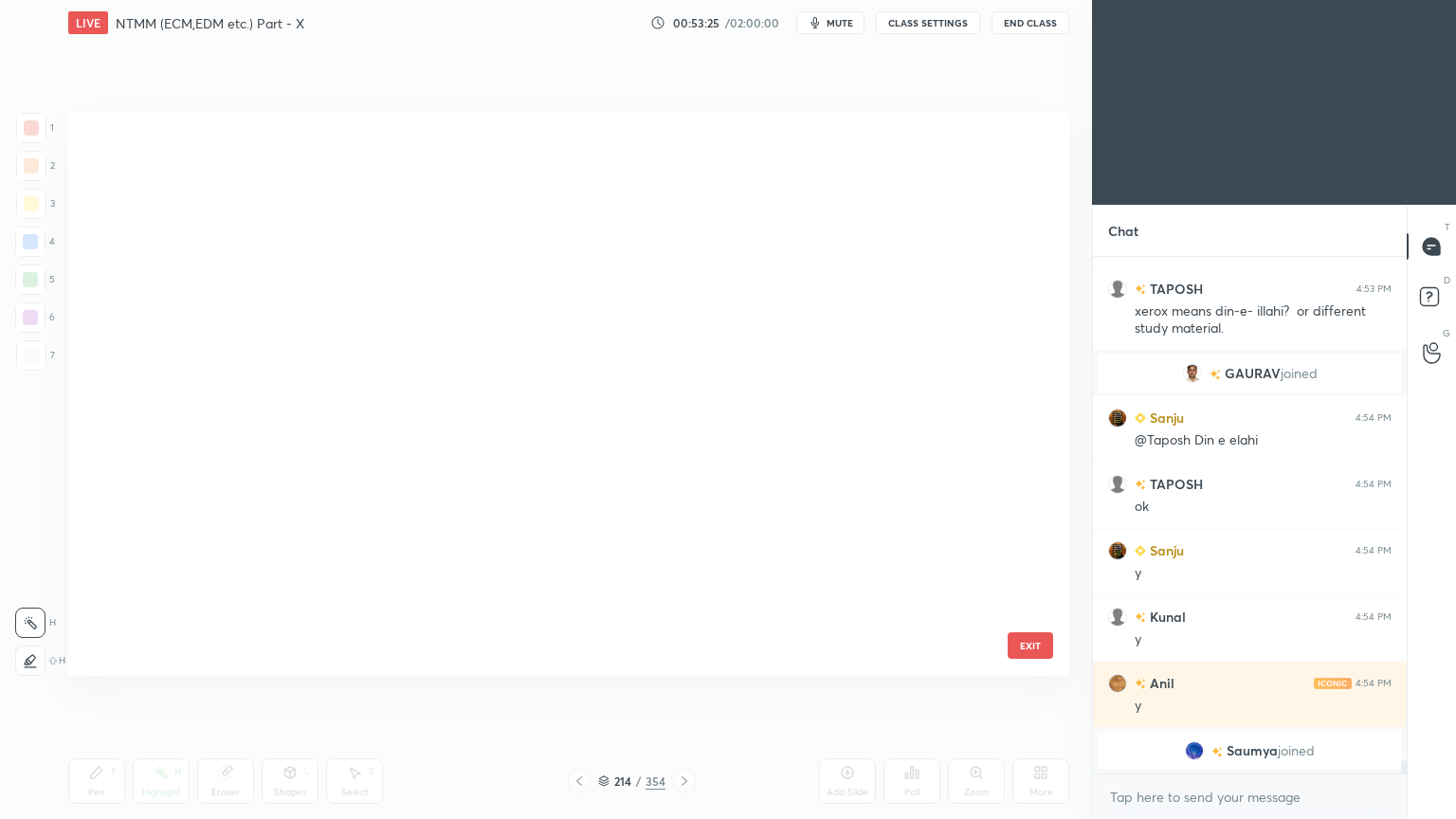 scroll, scrollTop: 11927, scrollLeft: 0, axis: vertical 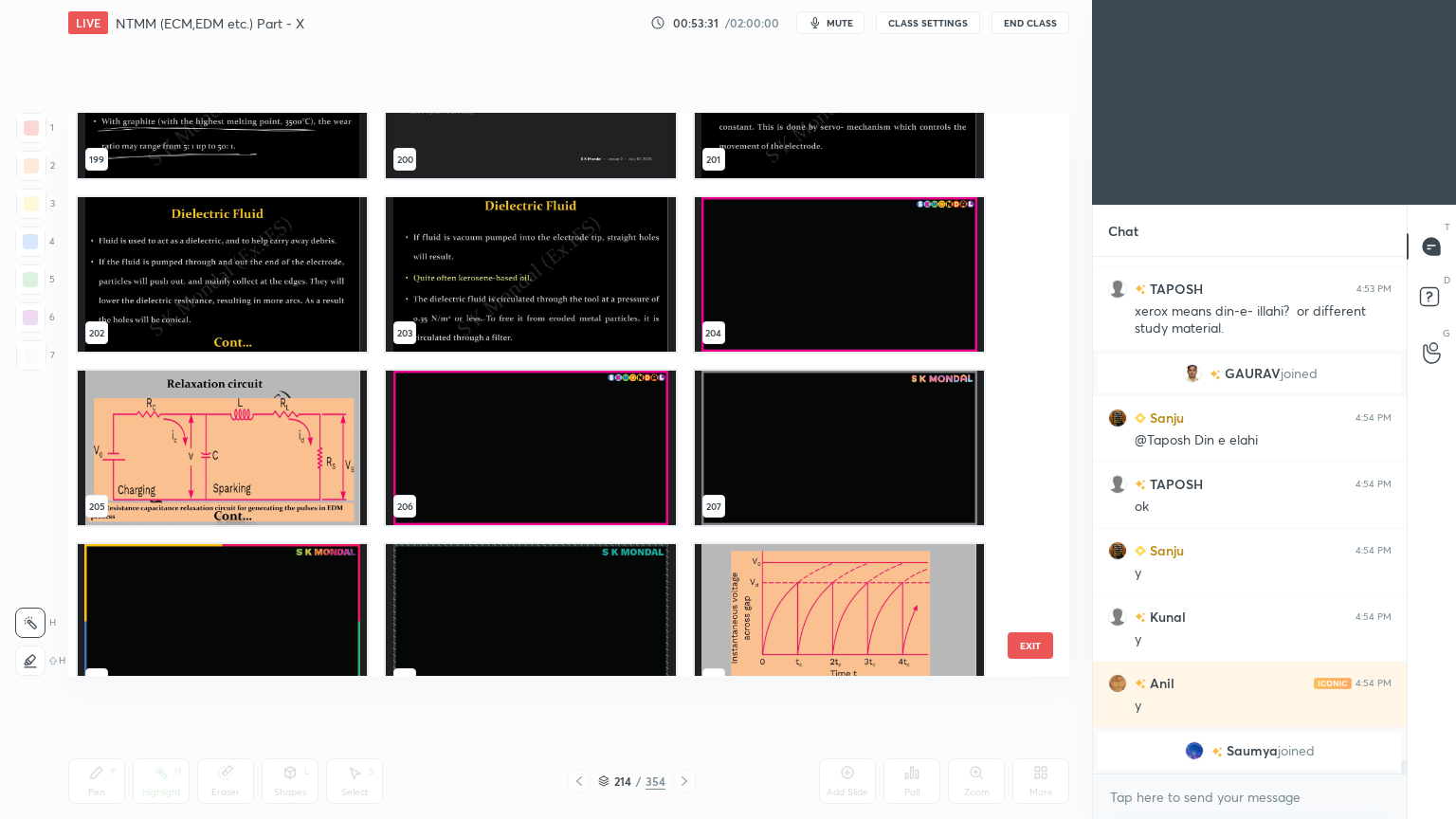 click at bounding box center [222, 447] 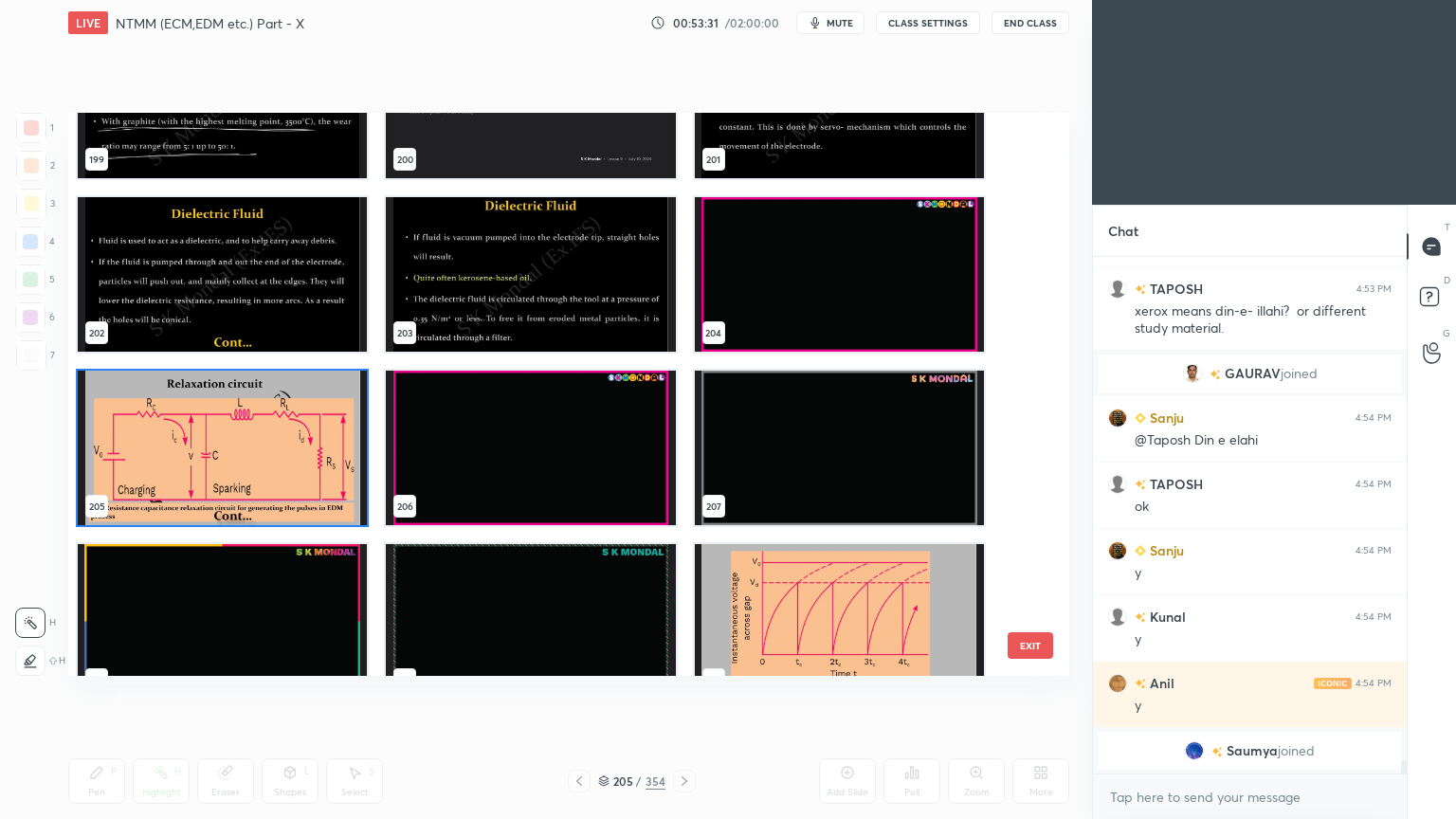 click at bounding box center [222, 447] 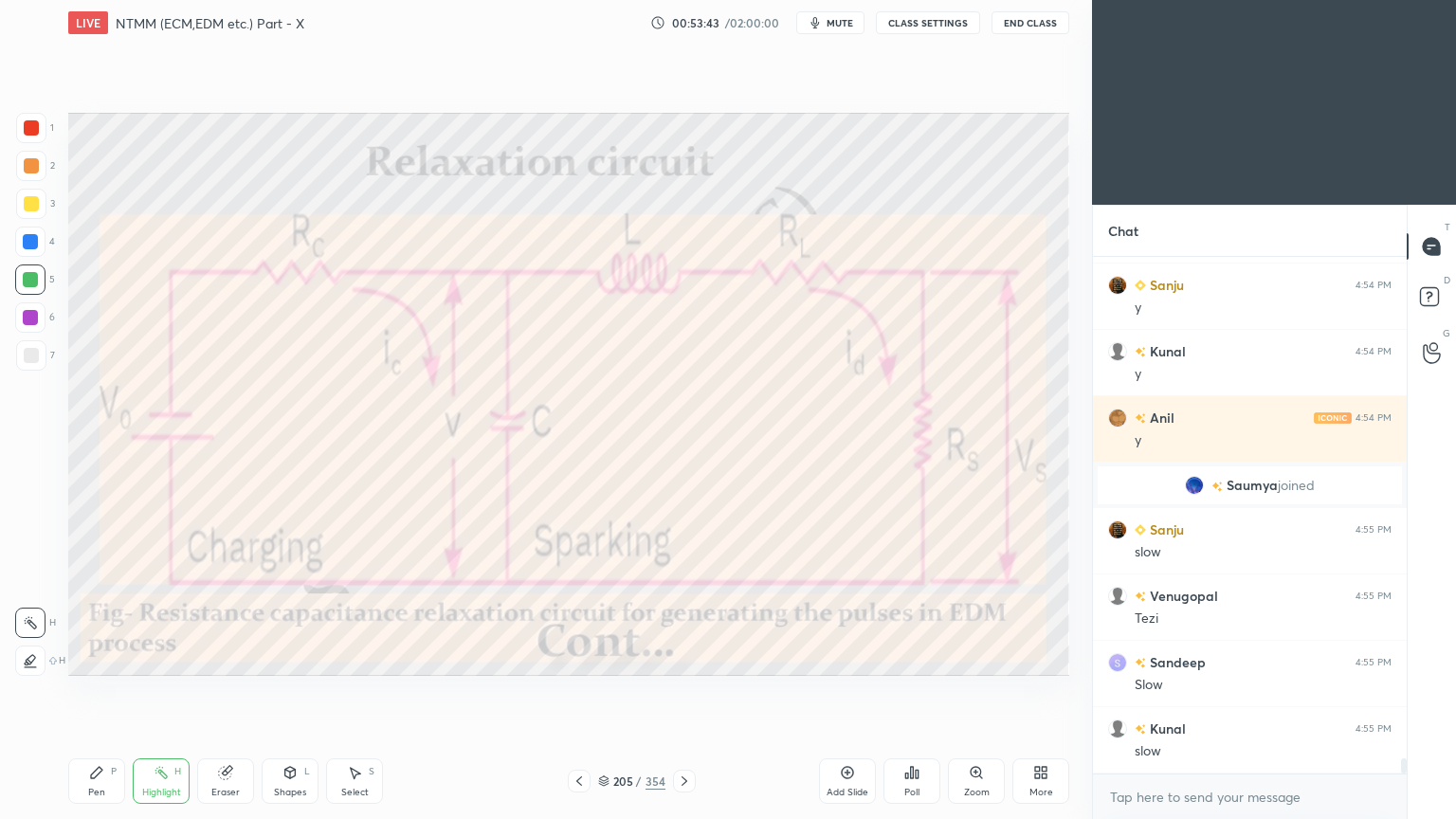 scroll, scrollTop: 16850, scrollLeft: 0, axis: vertical 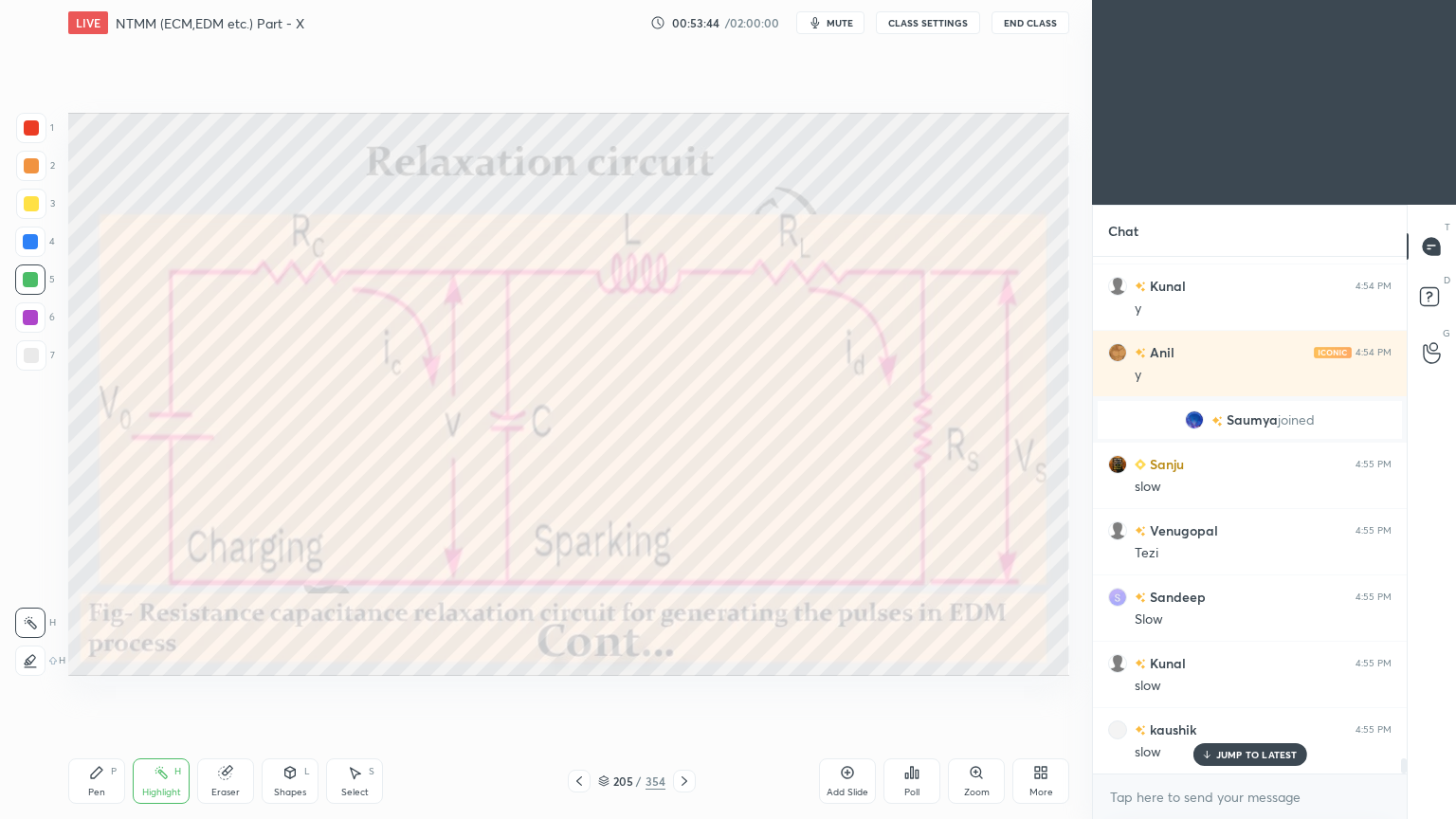 click on "Select" at bounding box center [355, 792] 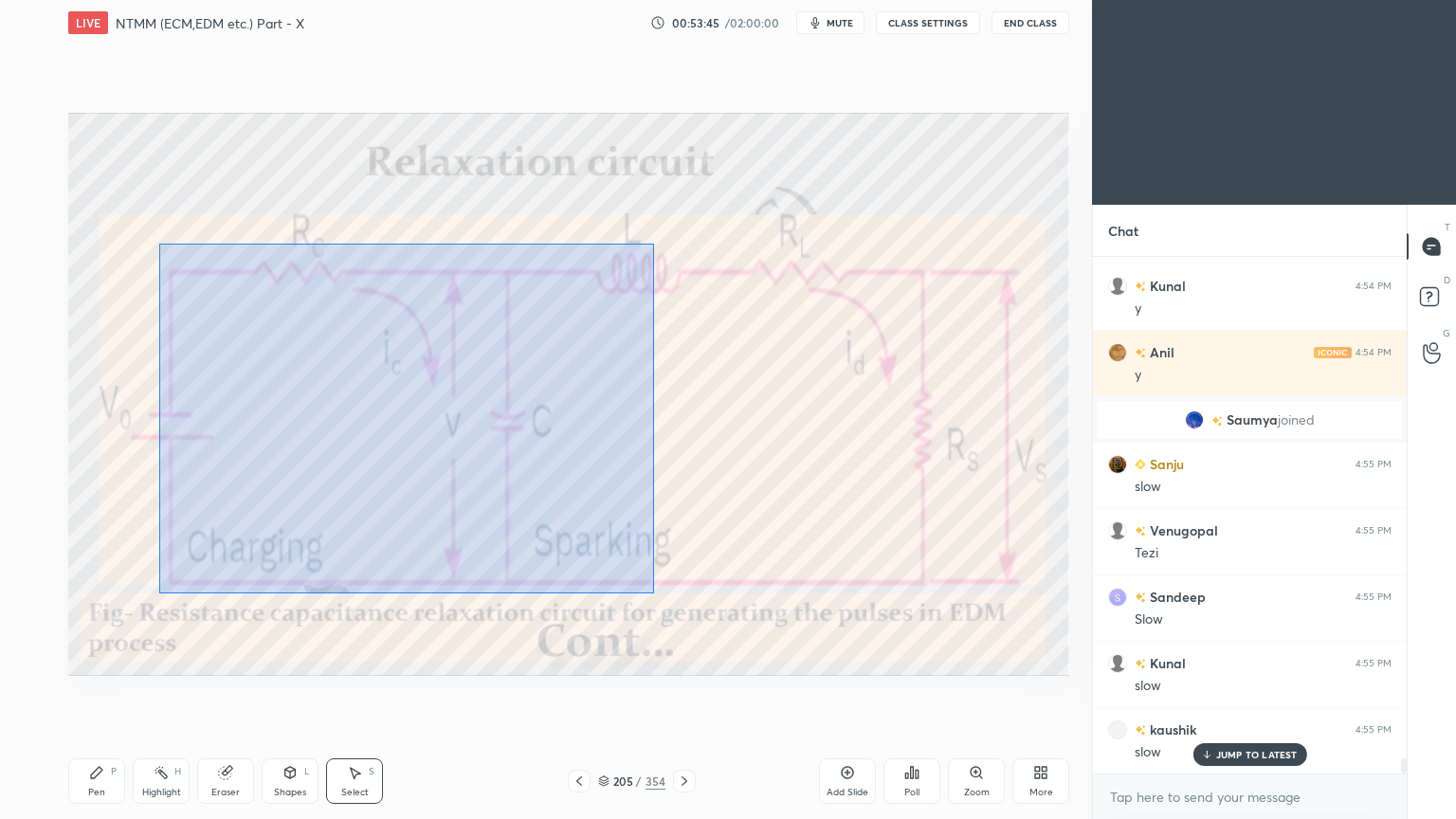 drag, startPoint x: 159, startPoint y: 243, endPoint x: 654, endPoint y: 592, distance: 605.6616 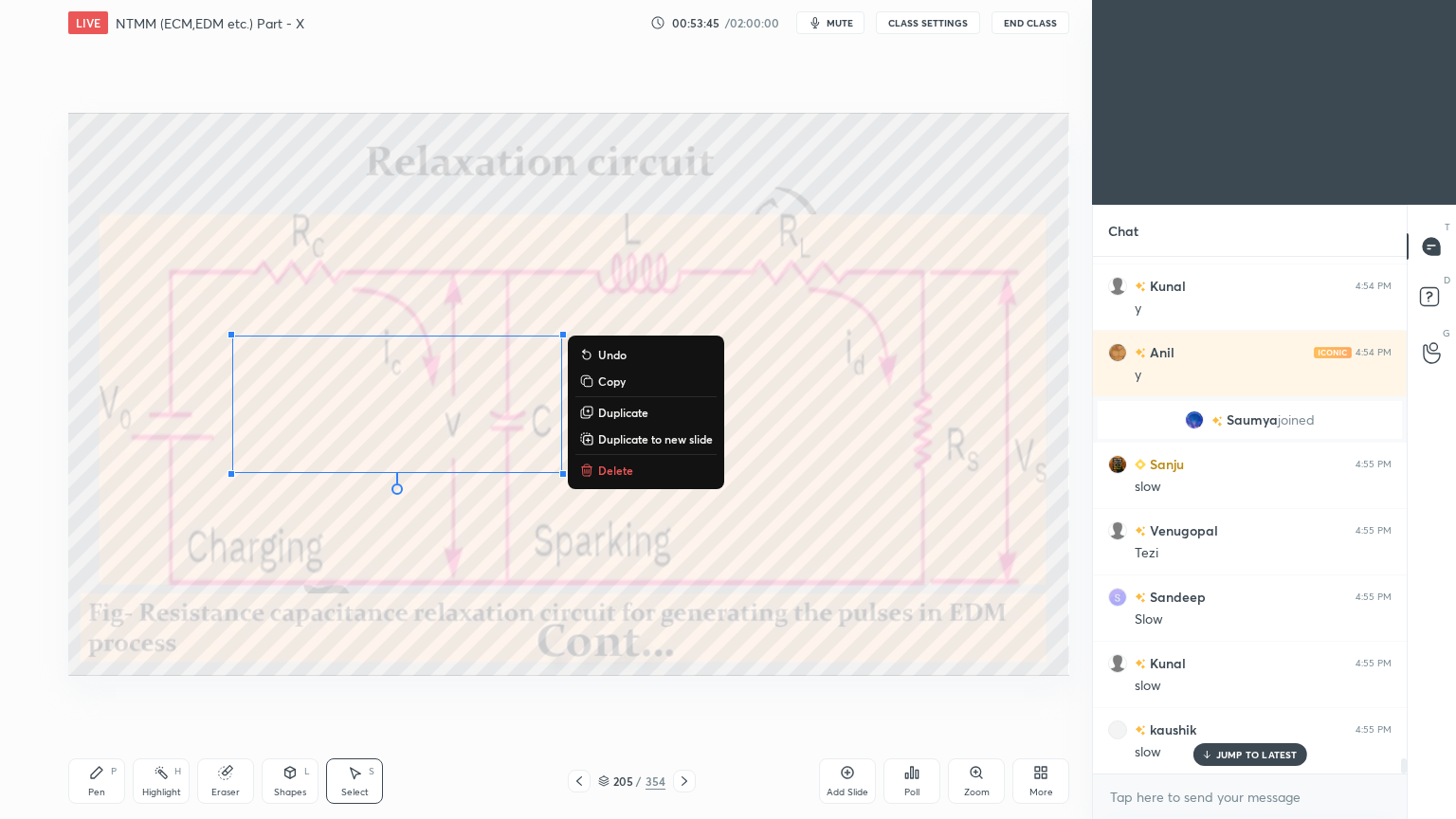 scroll, scrollTop: 16917, scrollLeft: 0, axis: vertical 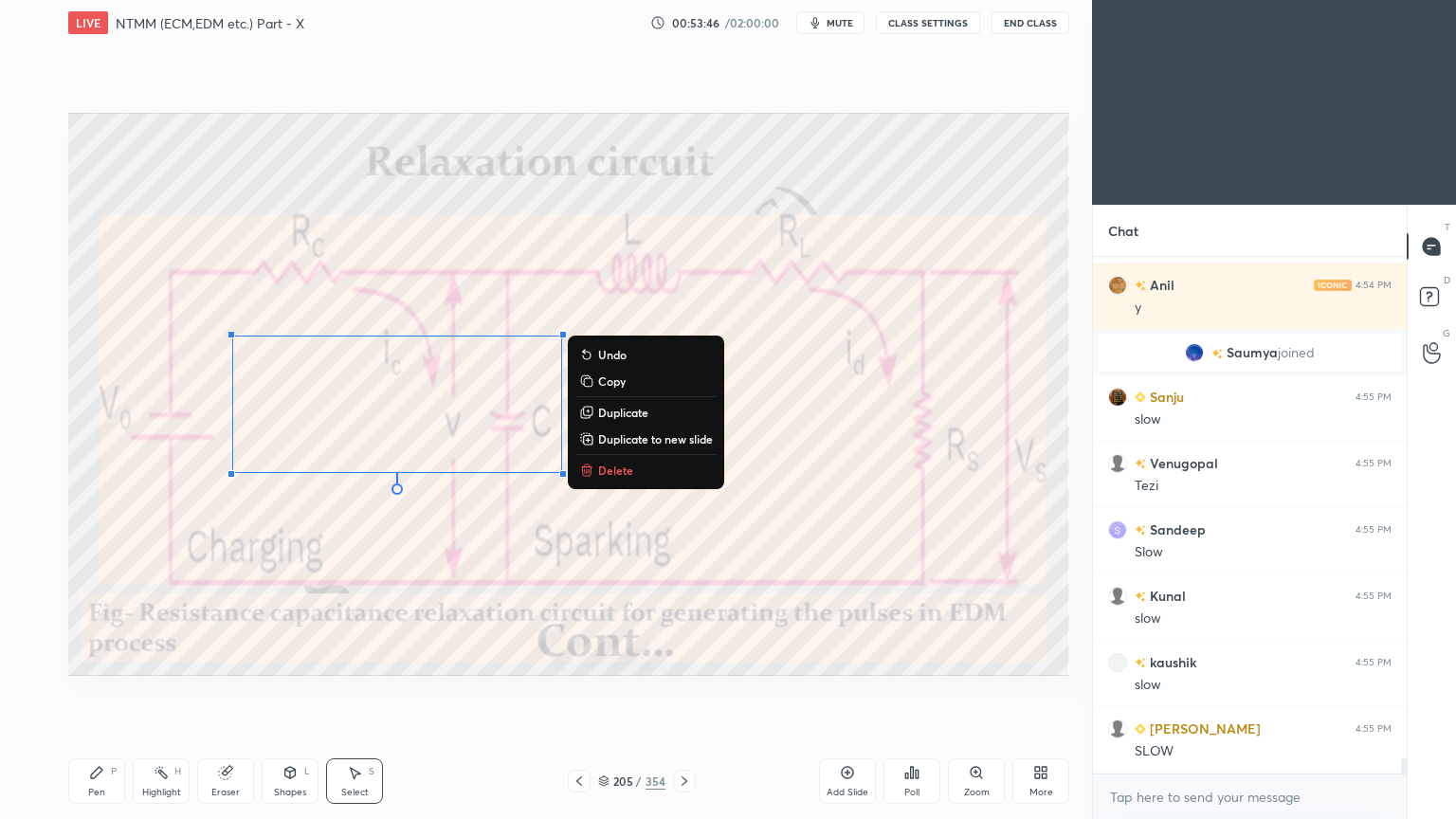 click on "Delete" at bounding box center [615, 470] 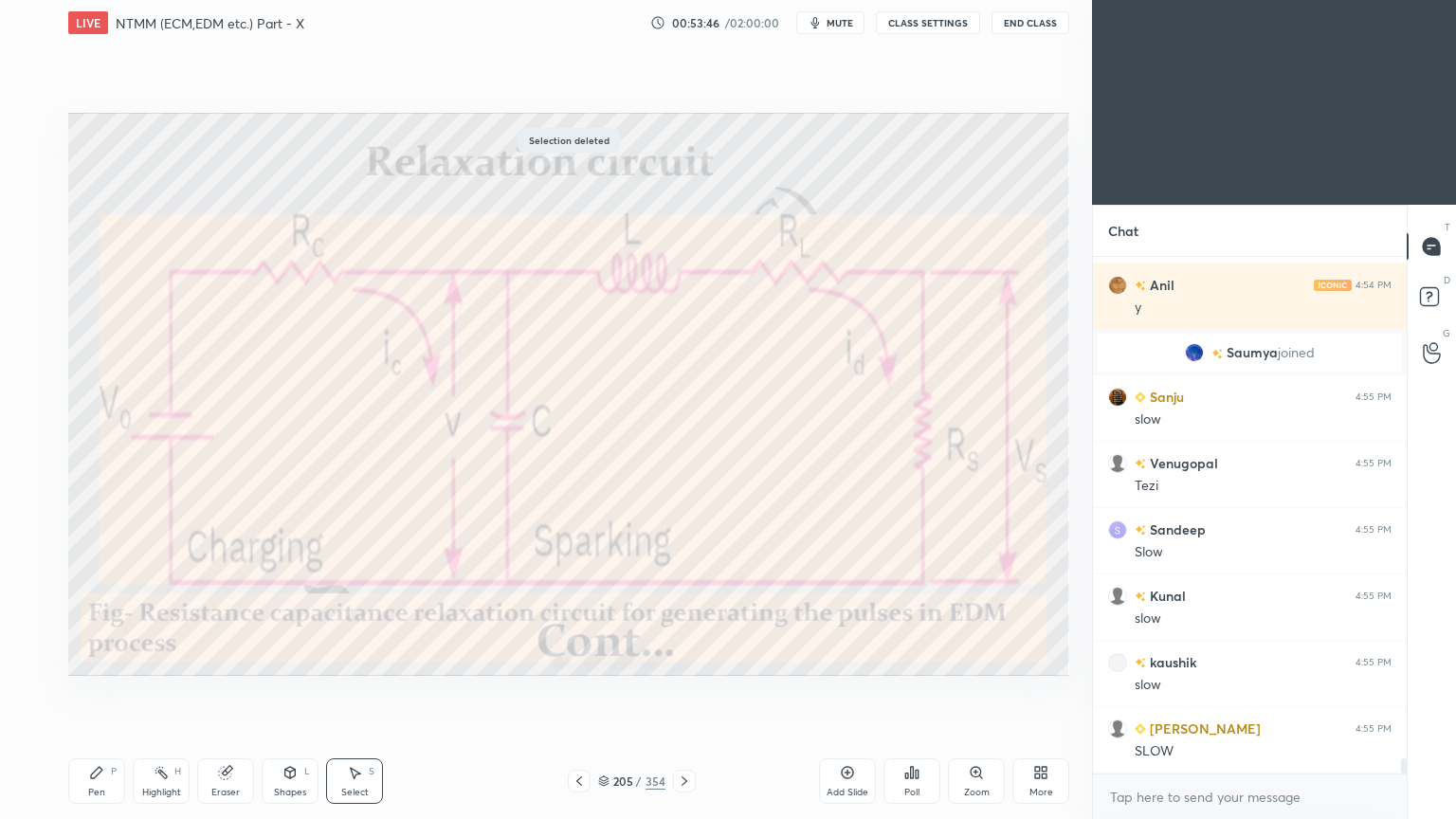 scroll, scrollTop: 16983, scrollLeft: 0, axis: vertical 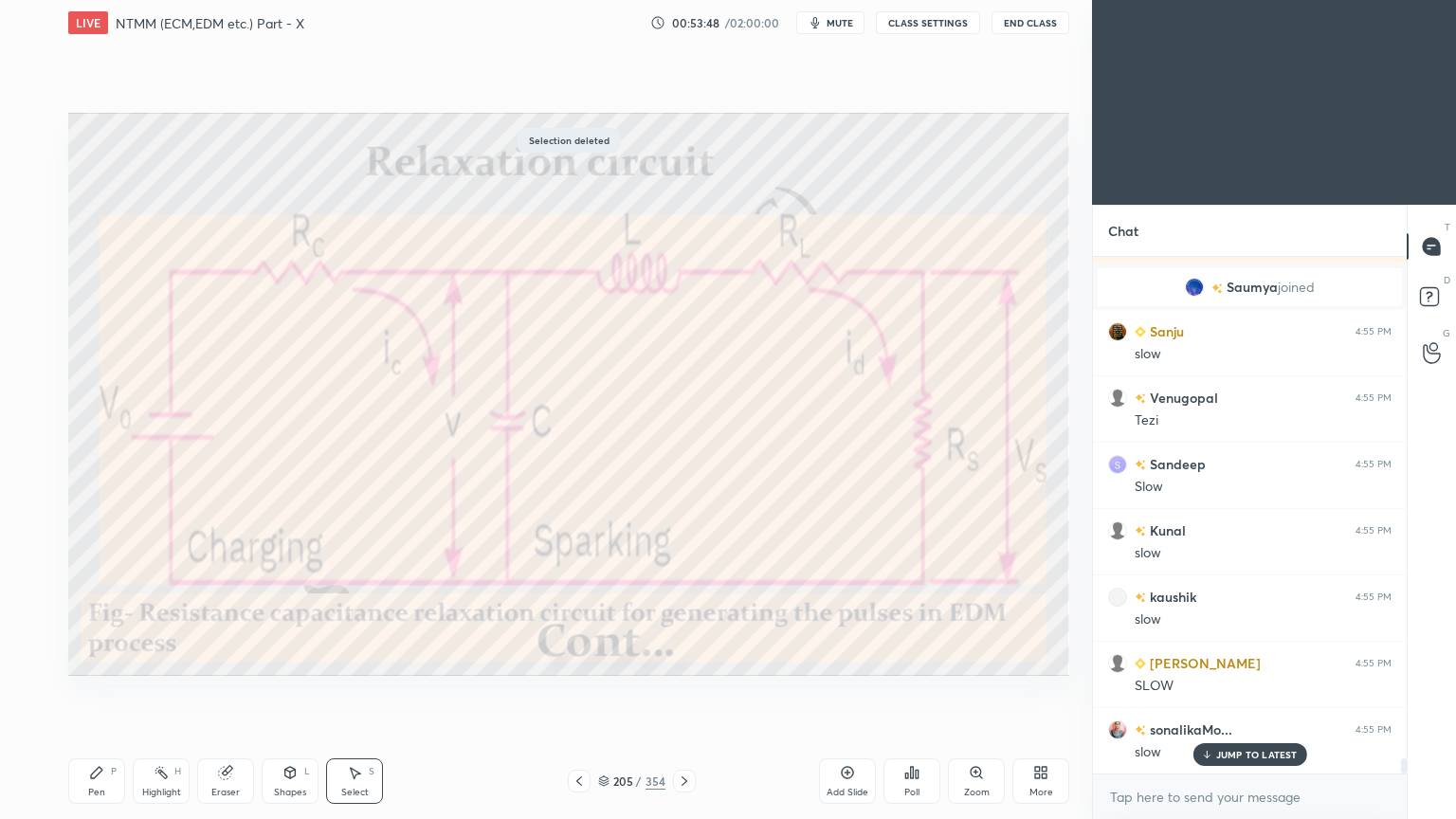 click 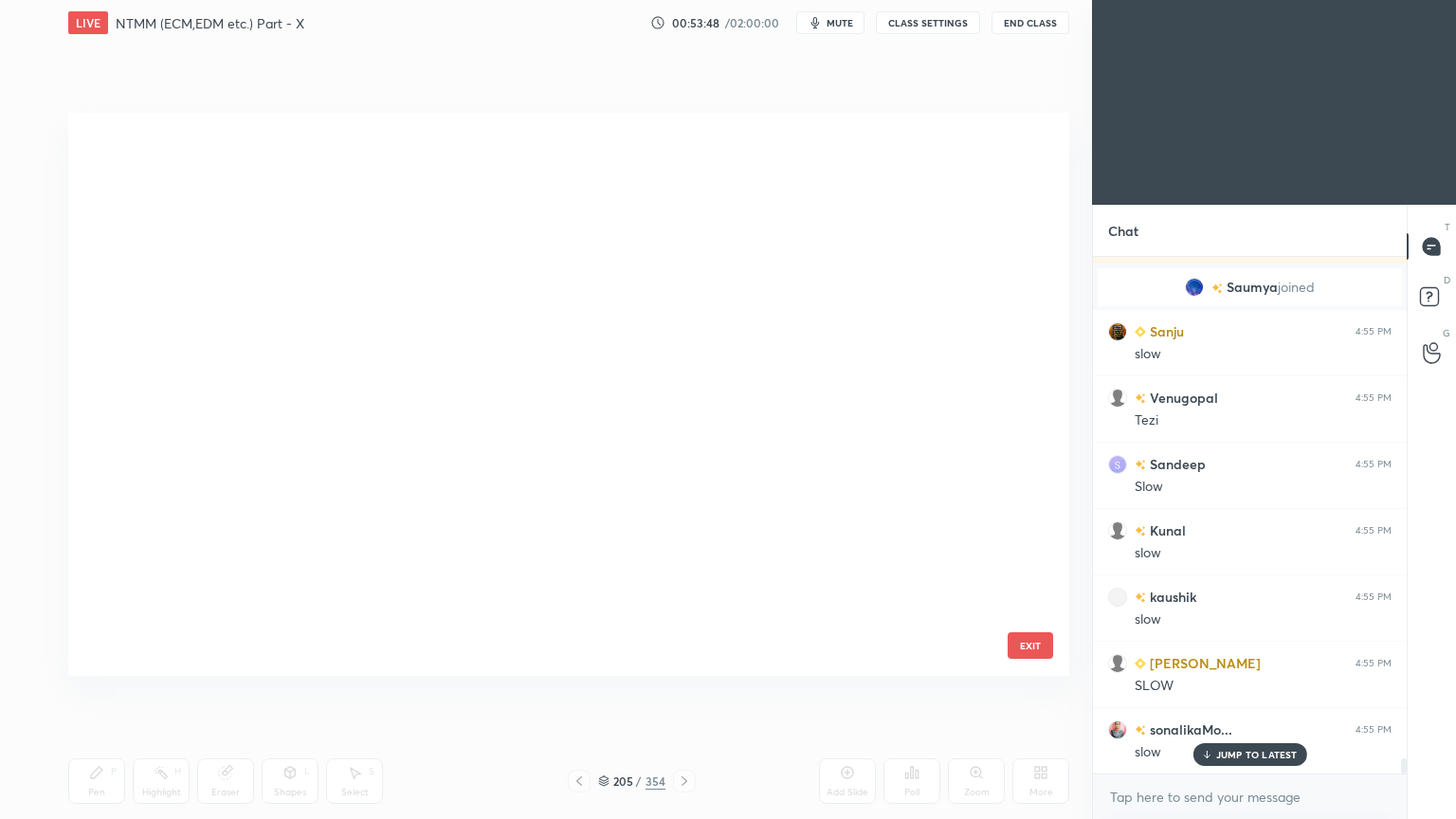 scroll, scrollTop: 11405, scrollLeft: 0, axis: vertical 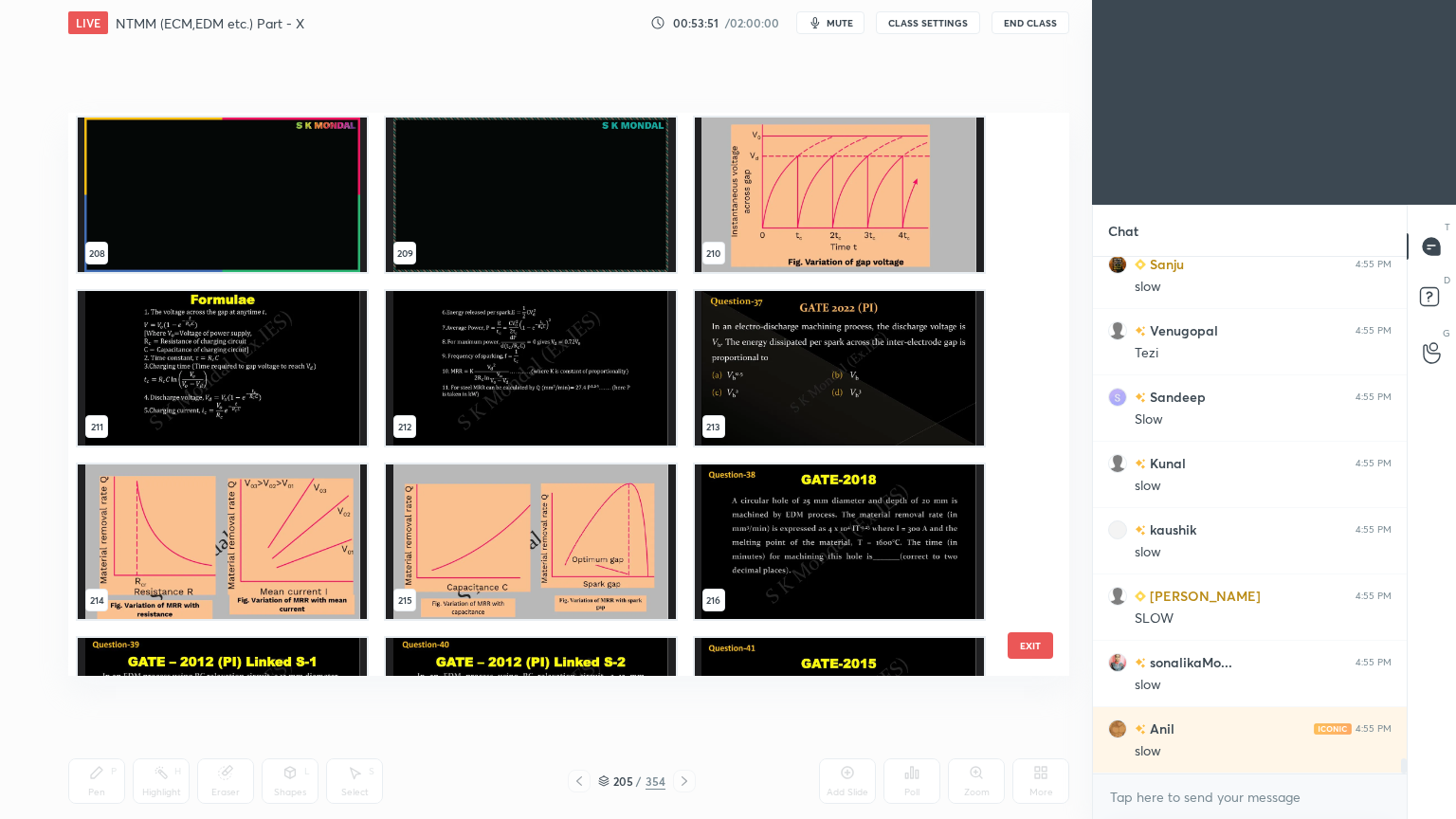 click at bounding box center (222, 541) 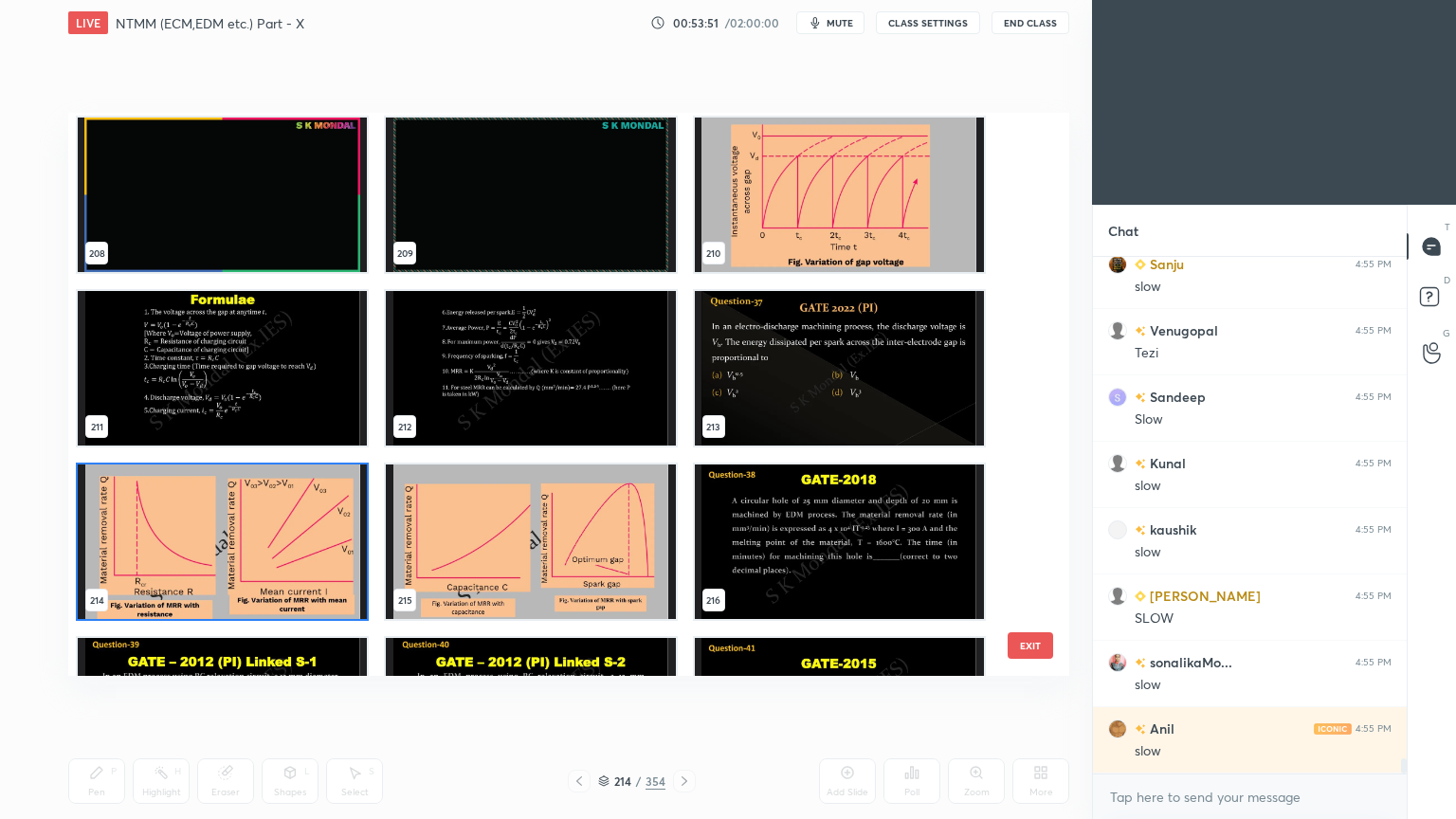 click at bounding box center (222, 541) 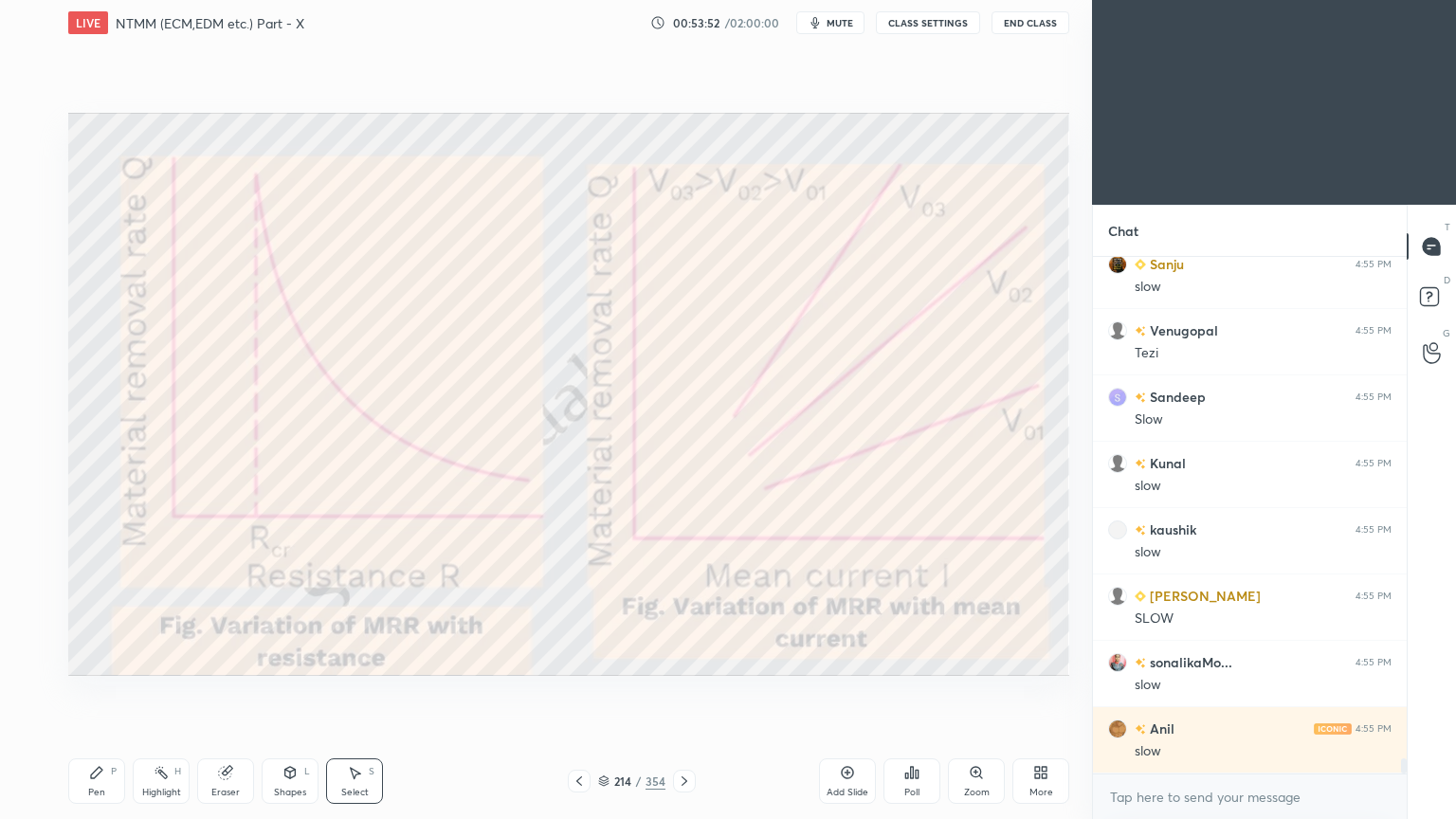 click on "Highlight" at bounding box center (161, 792) 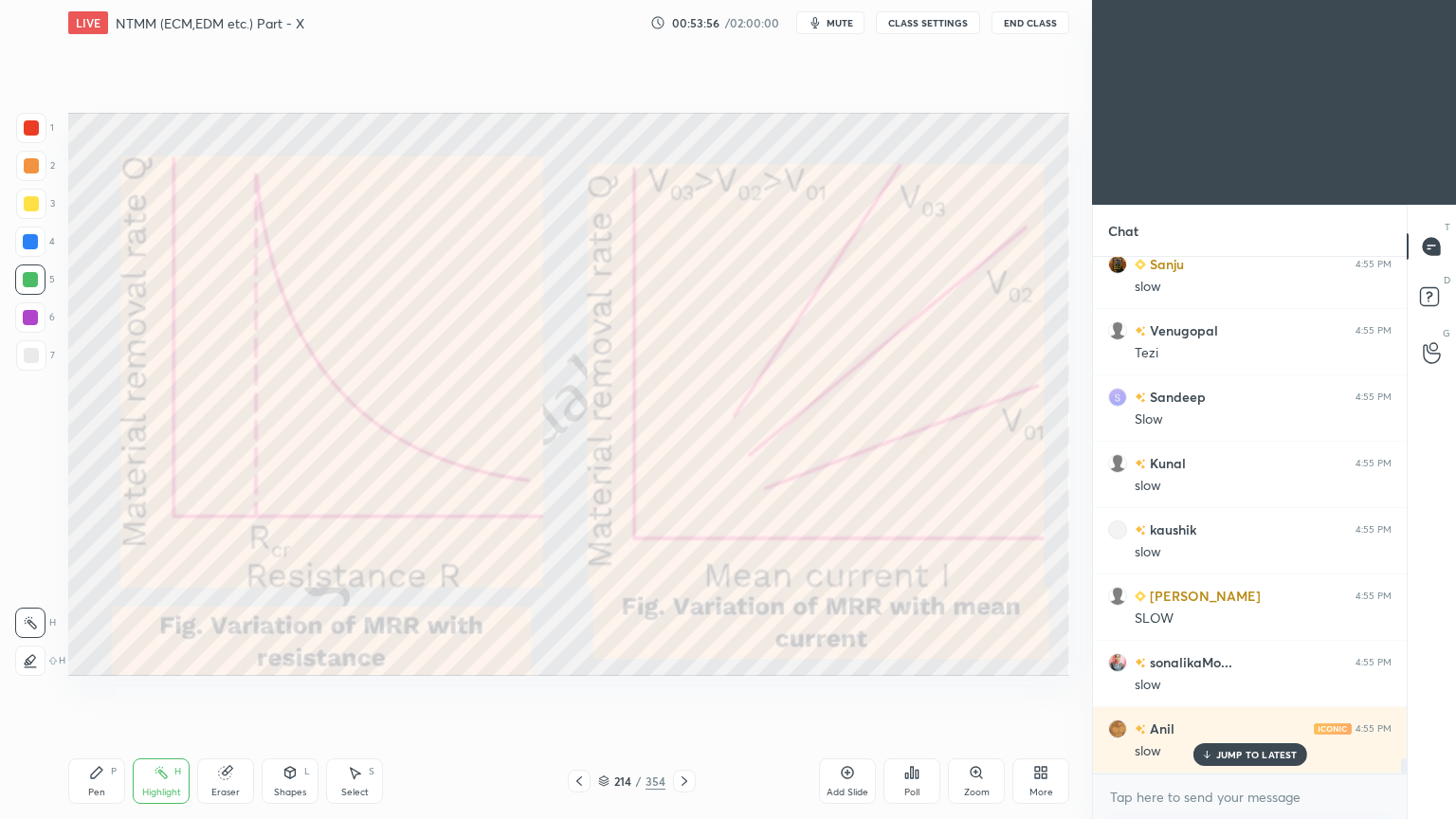 scroll, scrollTop: 17116, scrollLeft: 0, axis: vertical 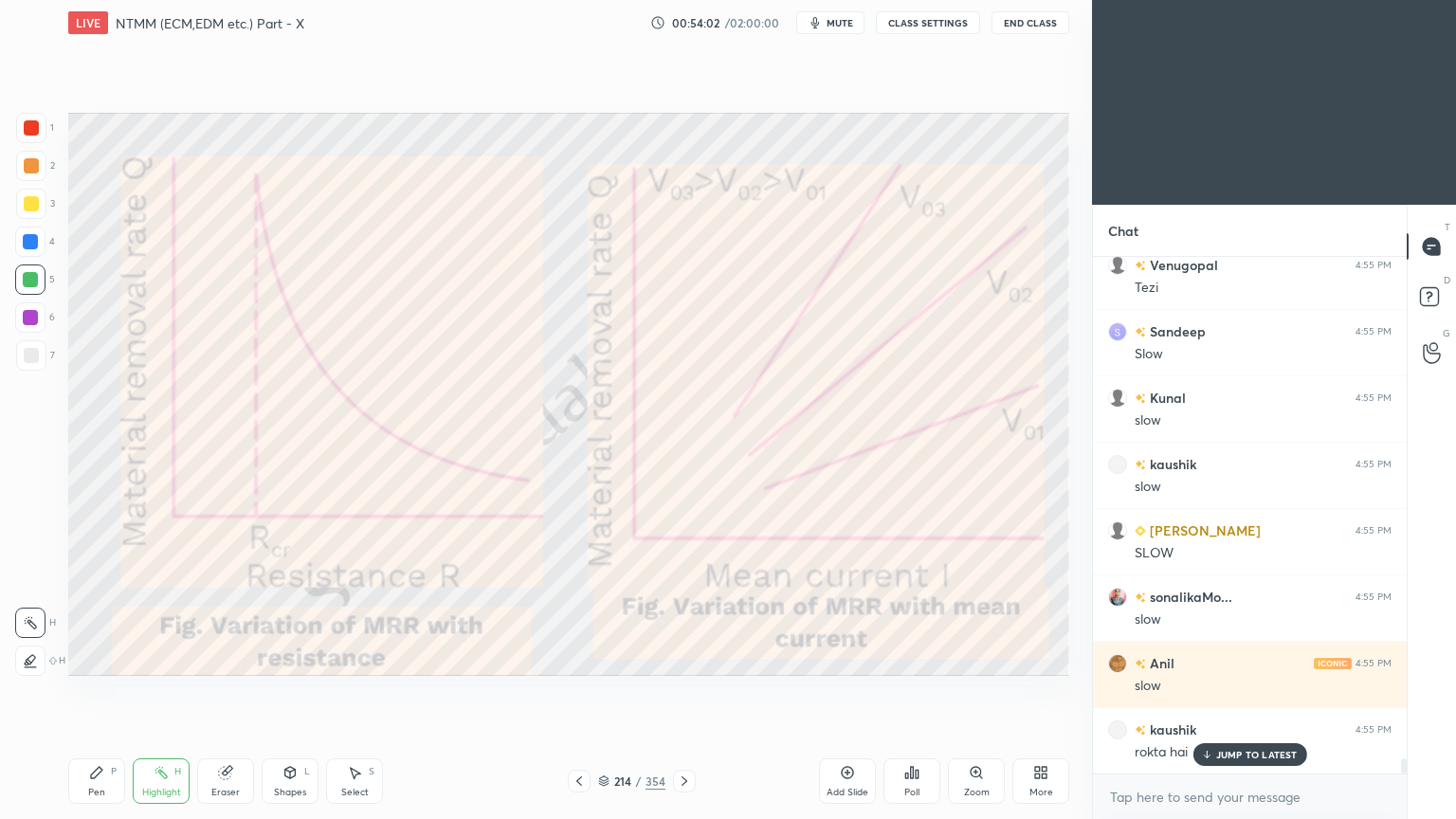 click on "JUMP TO LATEST" at bounding box center [1257, 755] 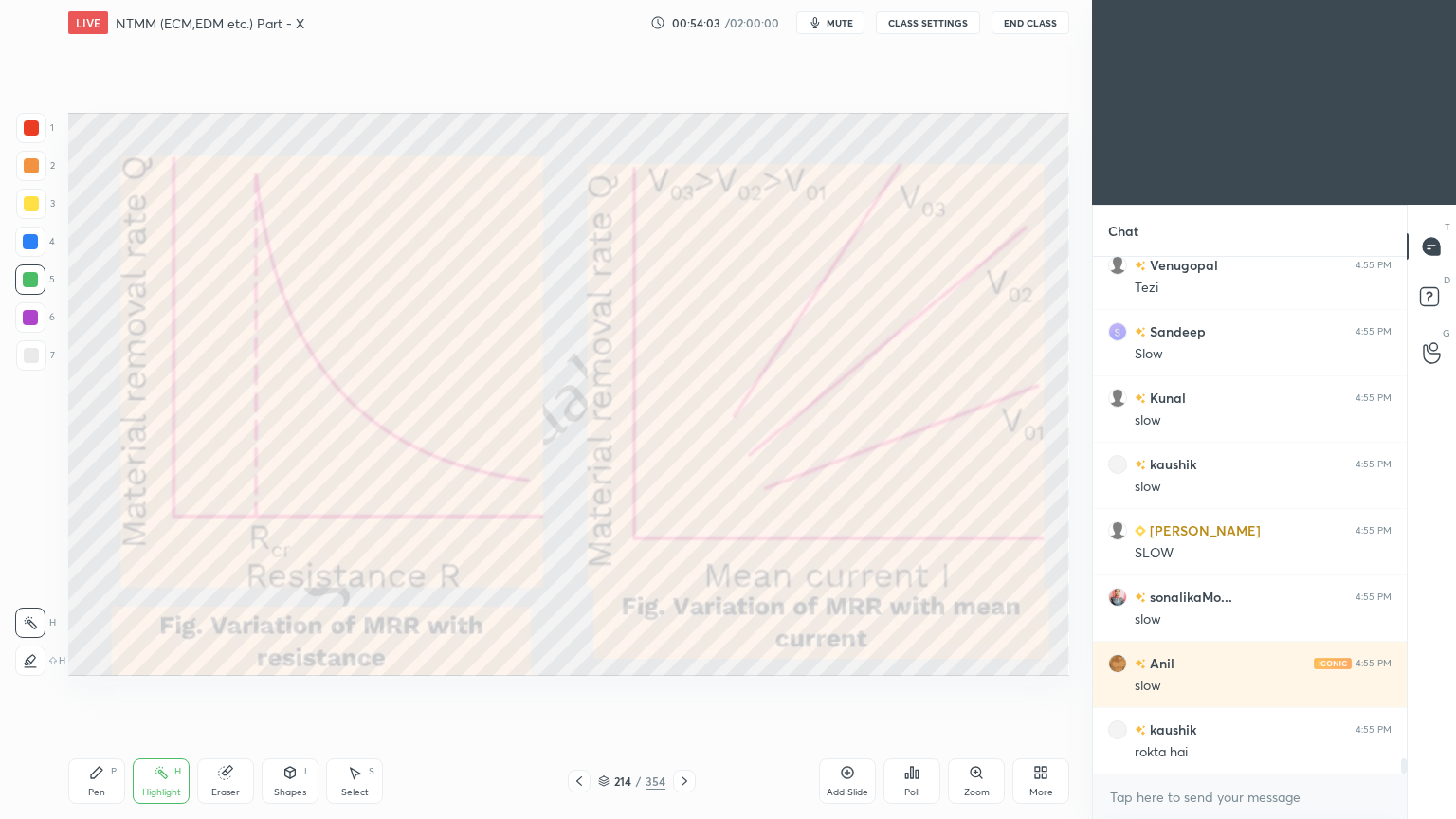 click on "214" at bounding box center [623, 781] 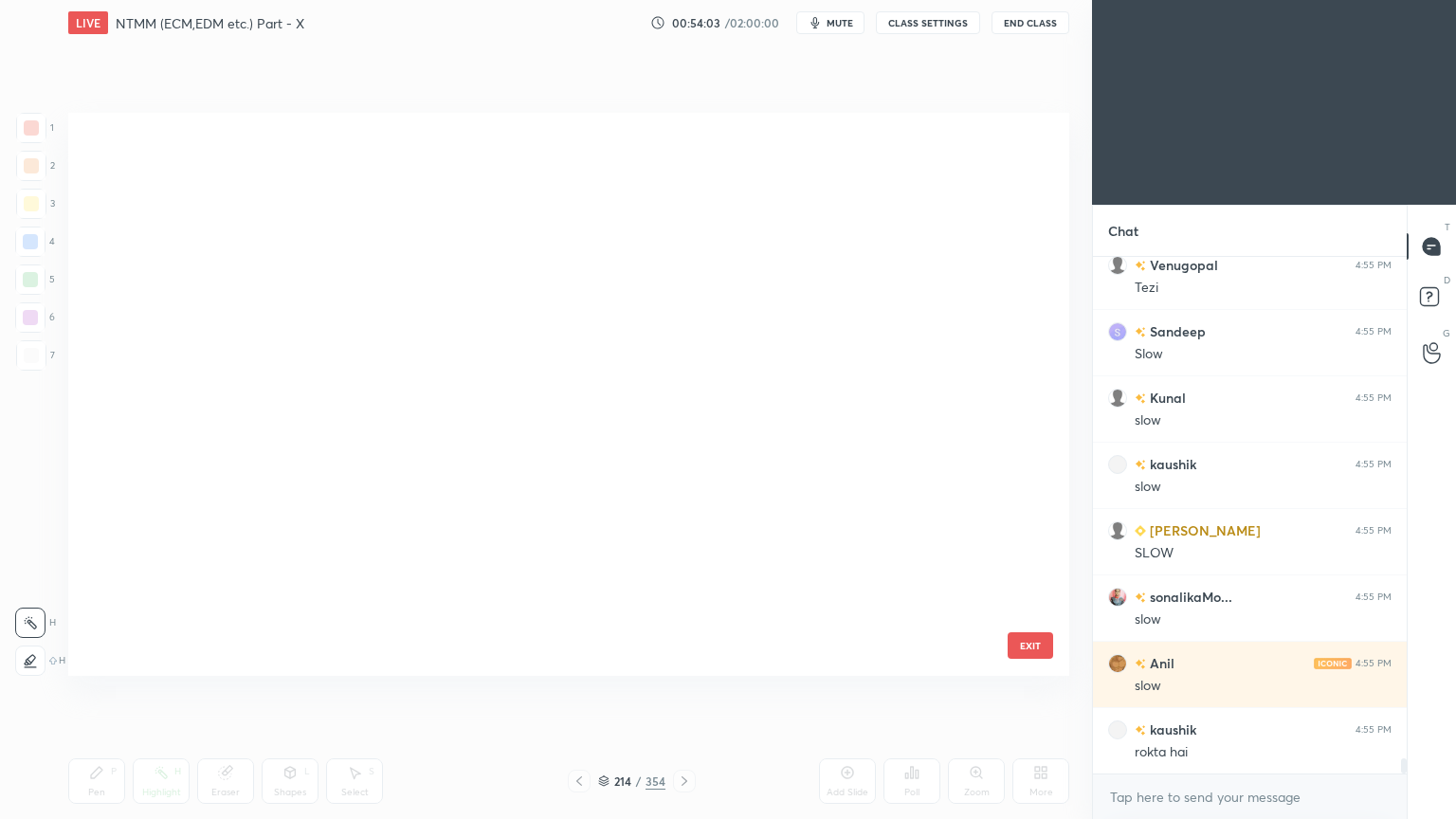 scroll, scrollTop: 11927, scrollLeft: 0, axis: vertical 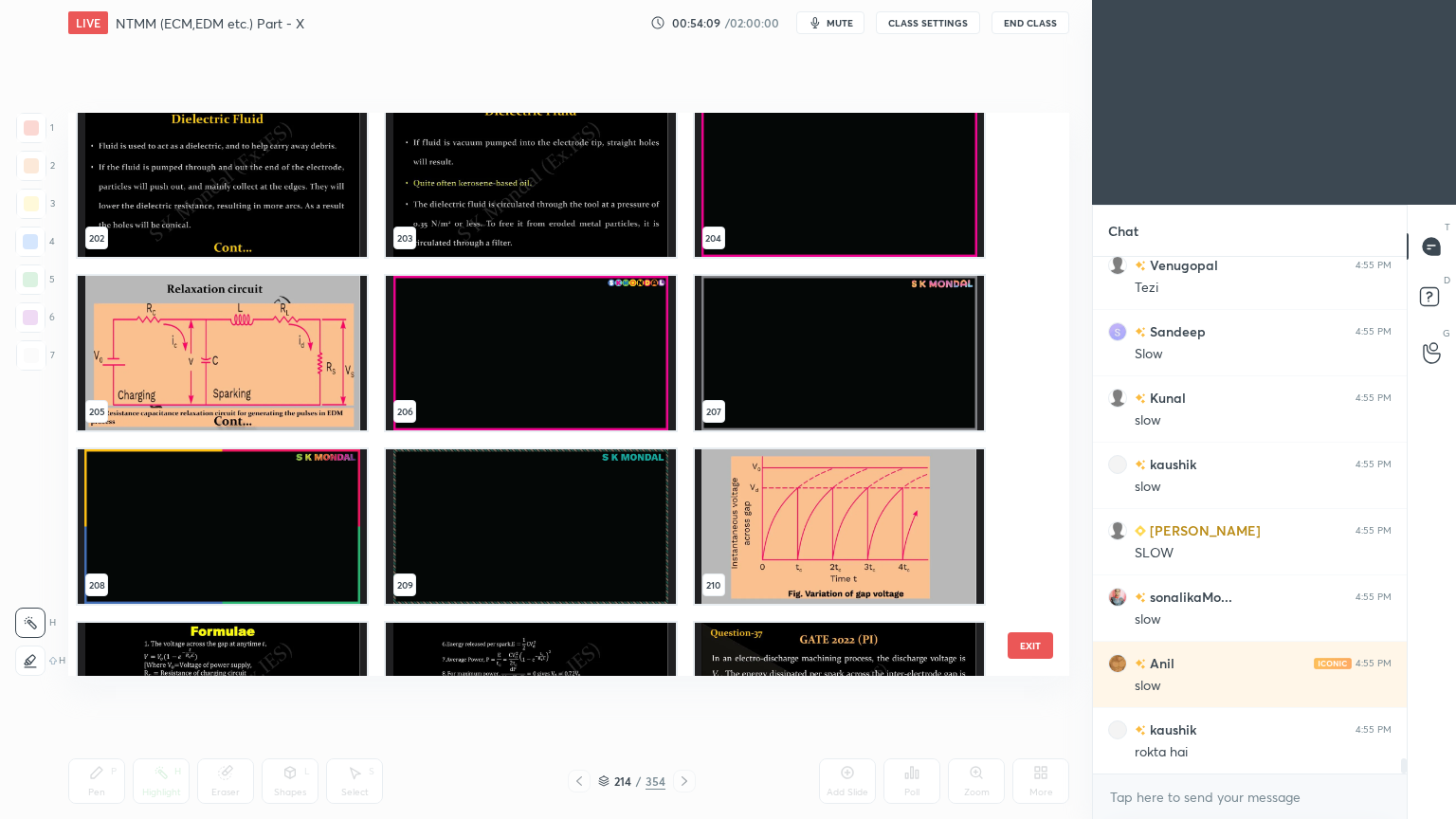 click at bounding box center (530, 700) 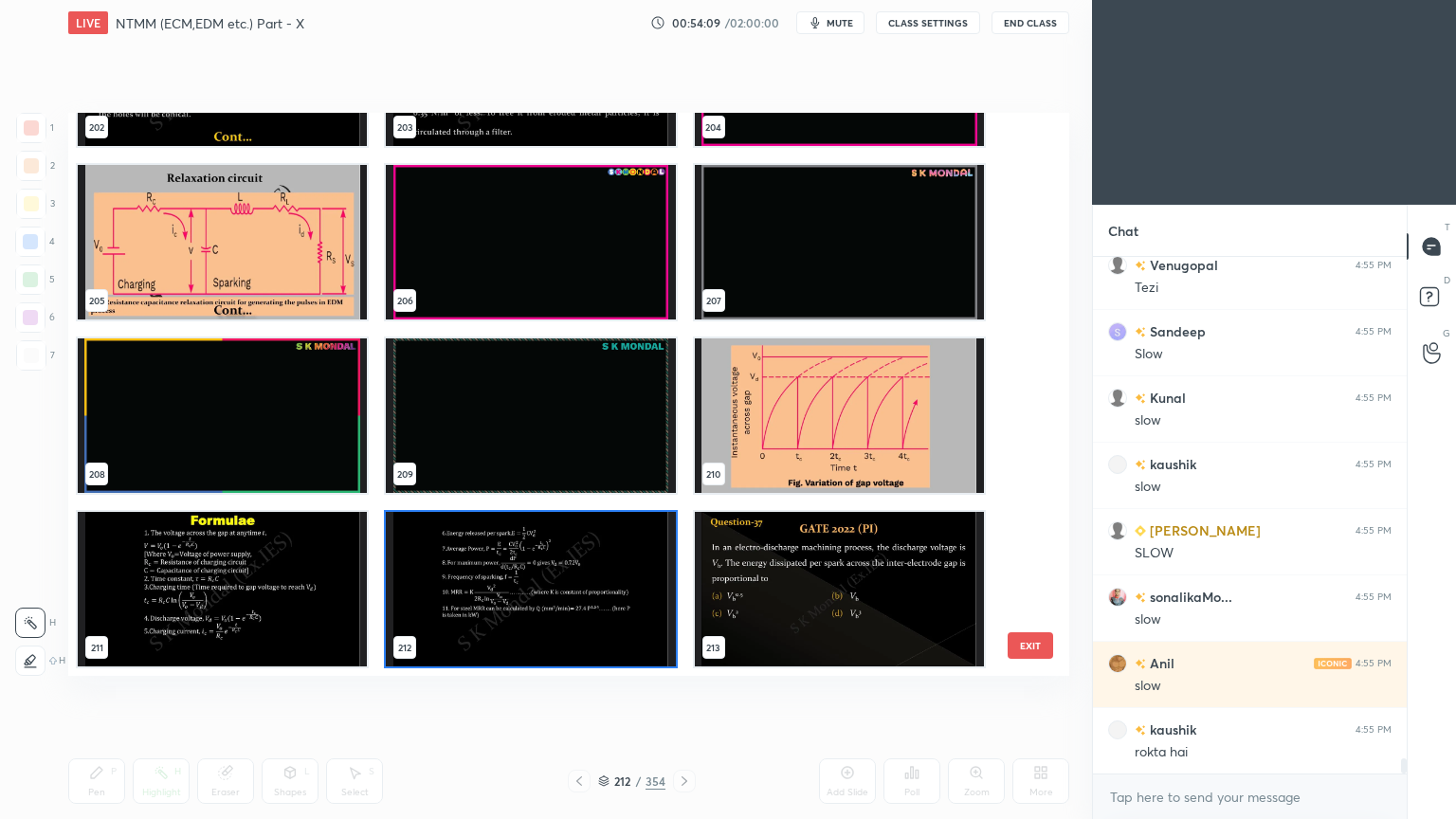 click on "202 203 204 205 206 207 208 209 210 211 212 213 214 215 216 217 218 219" at bounding box center [552, 394] 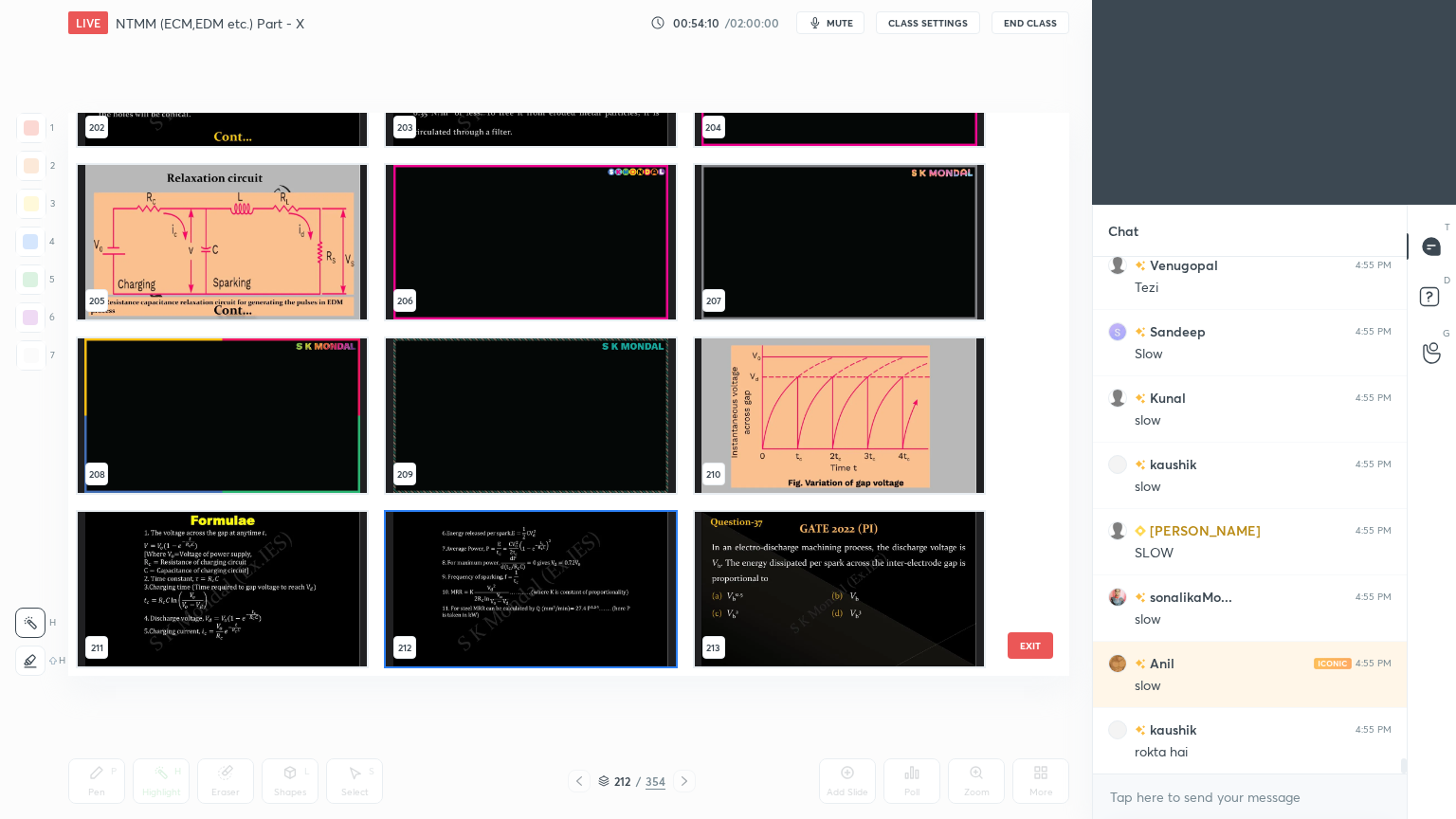 click at bounding box center (530, 589) 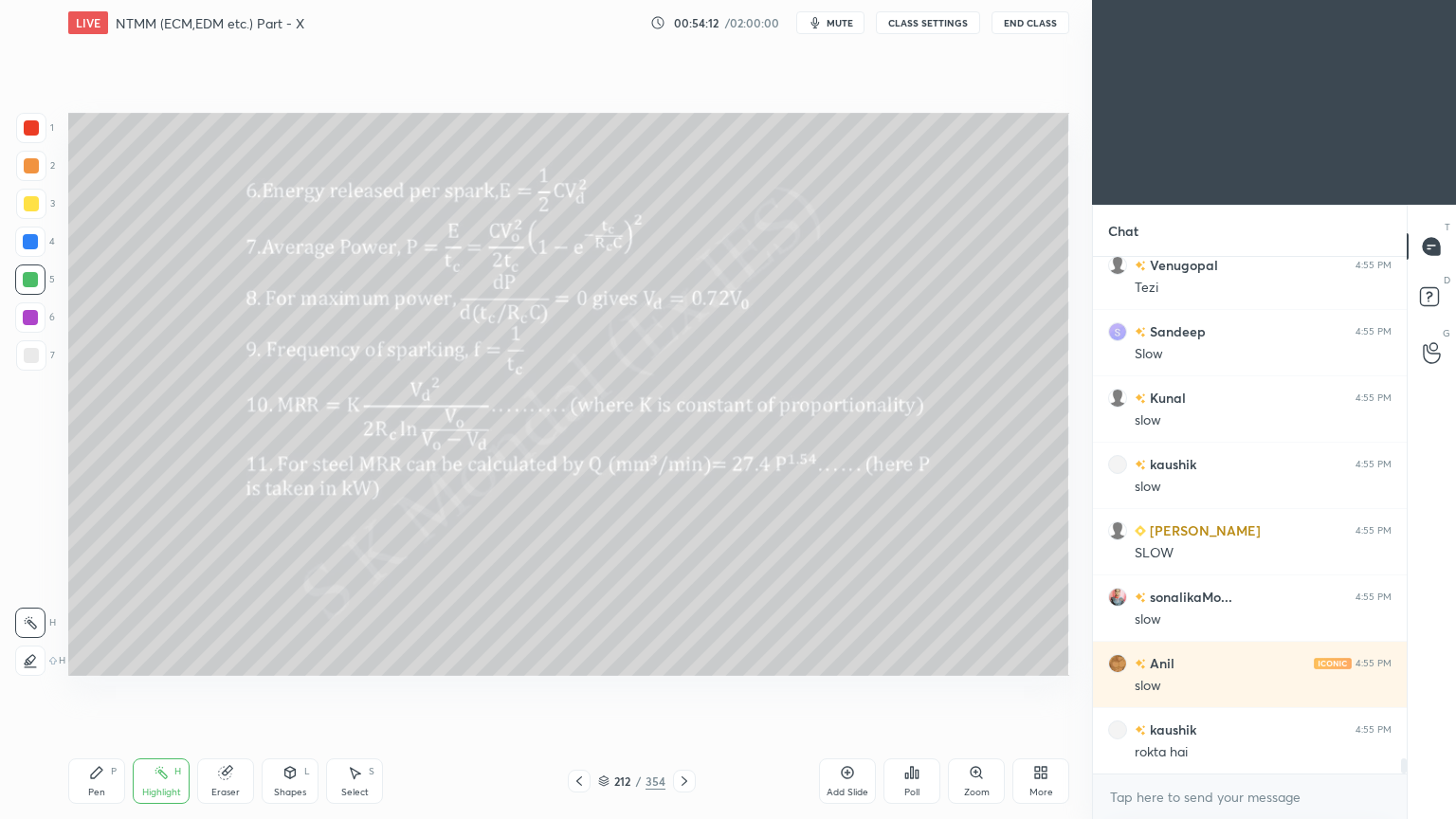 click 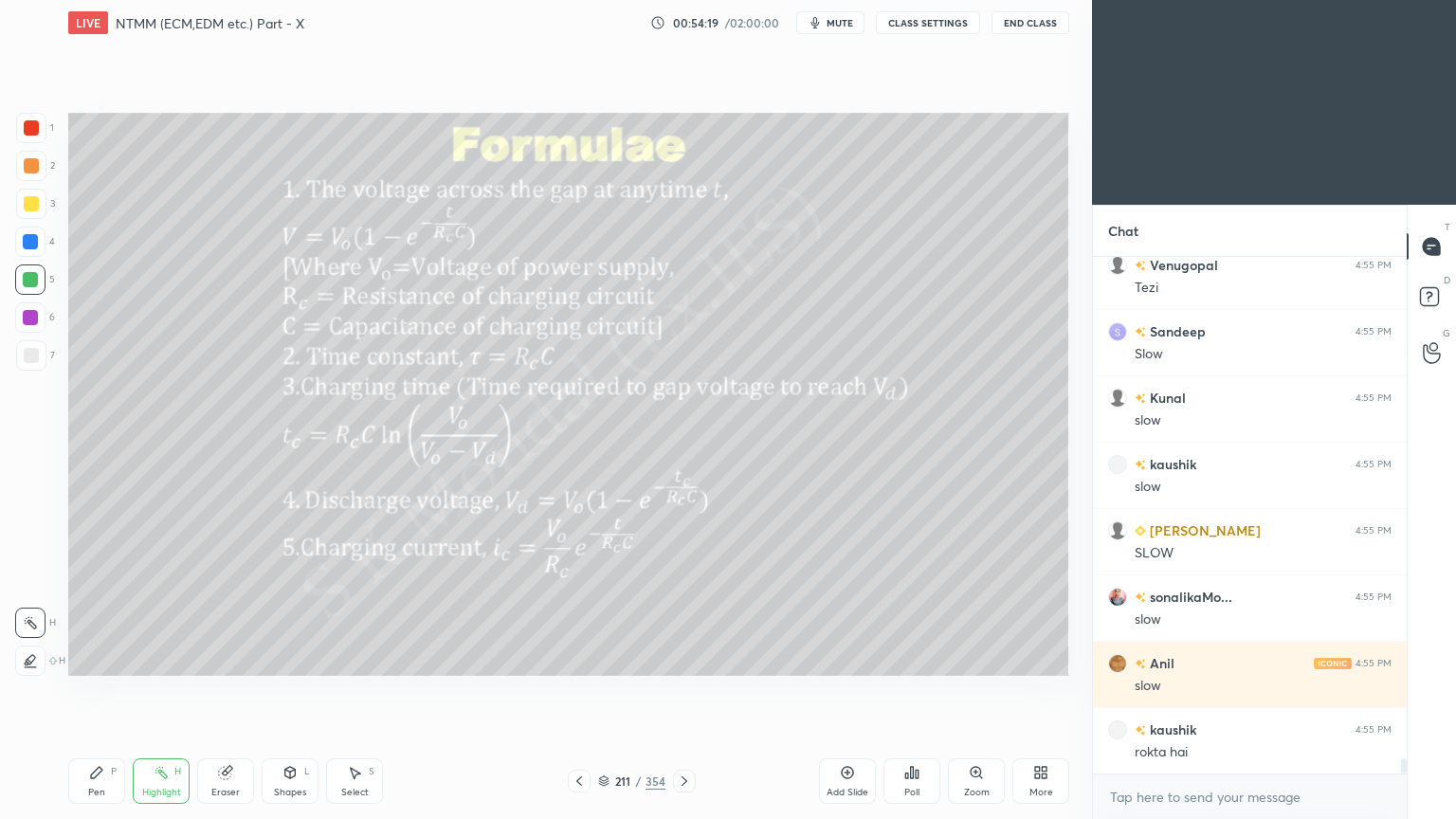 click 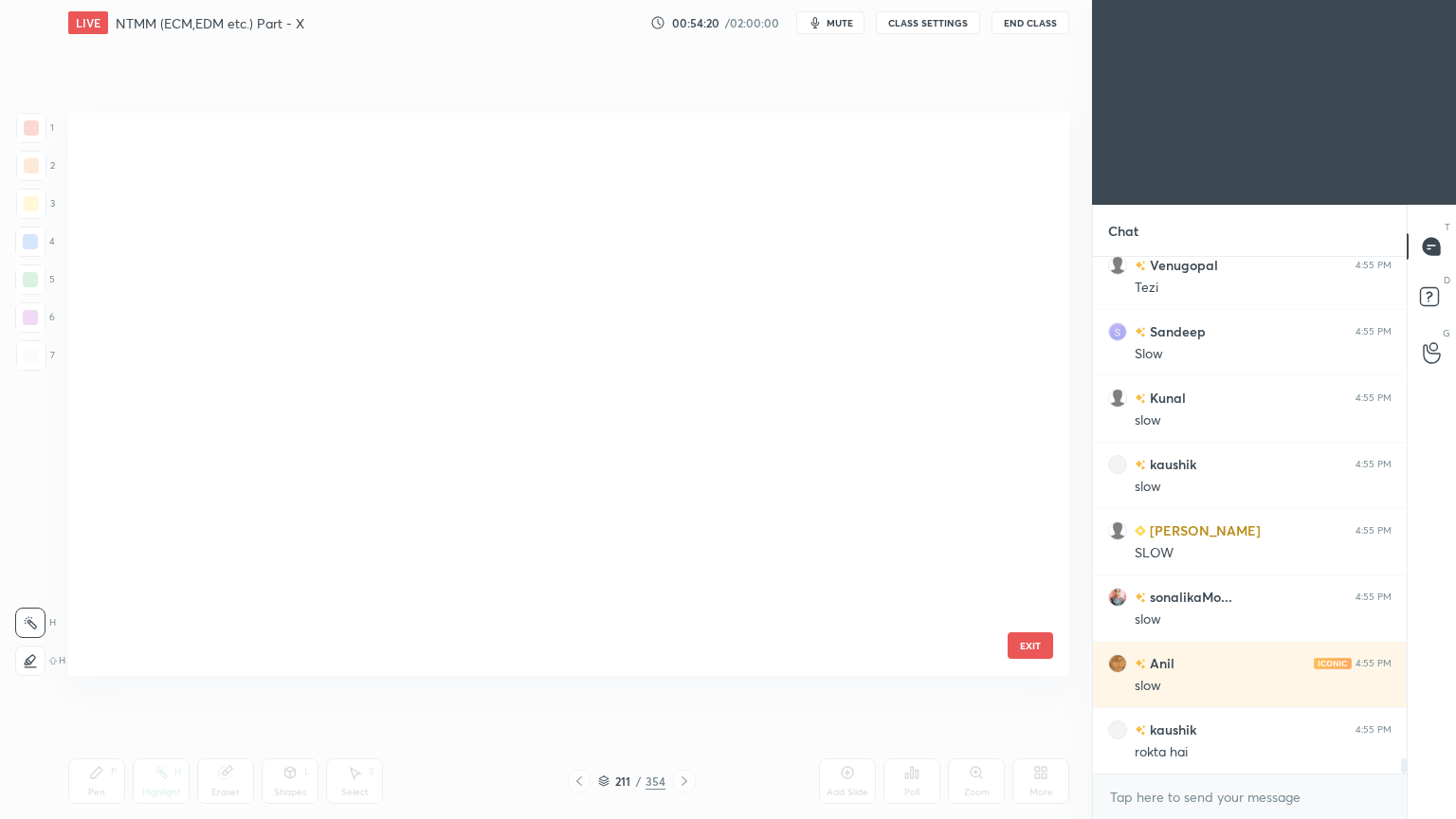 scroll, scrollTop: 11753, scrollLeft: 0, axis: vertical 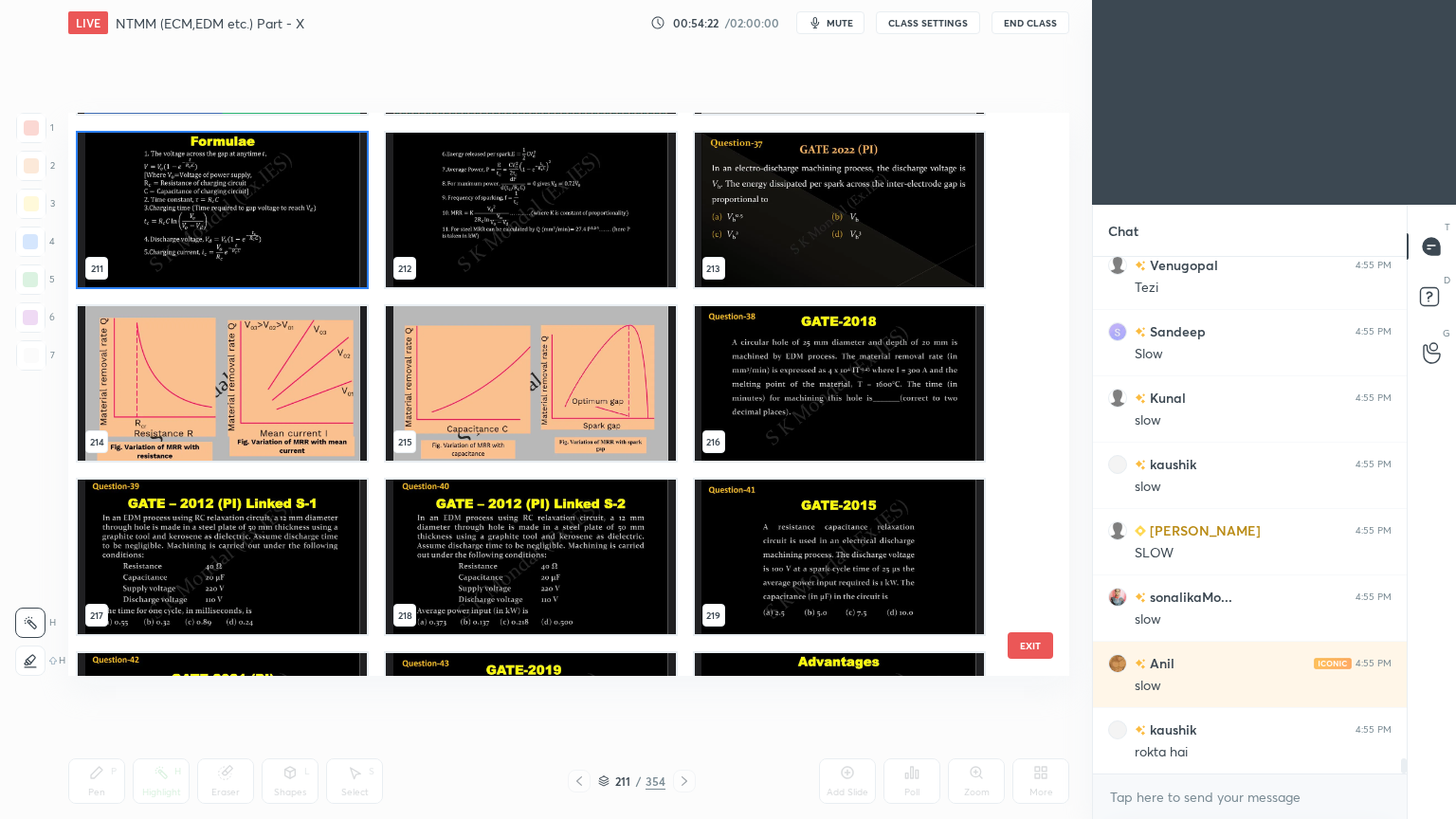click at bounding box center [222, 383] 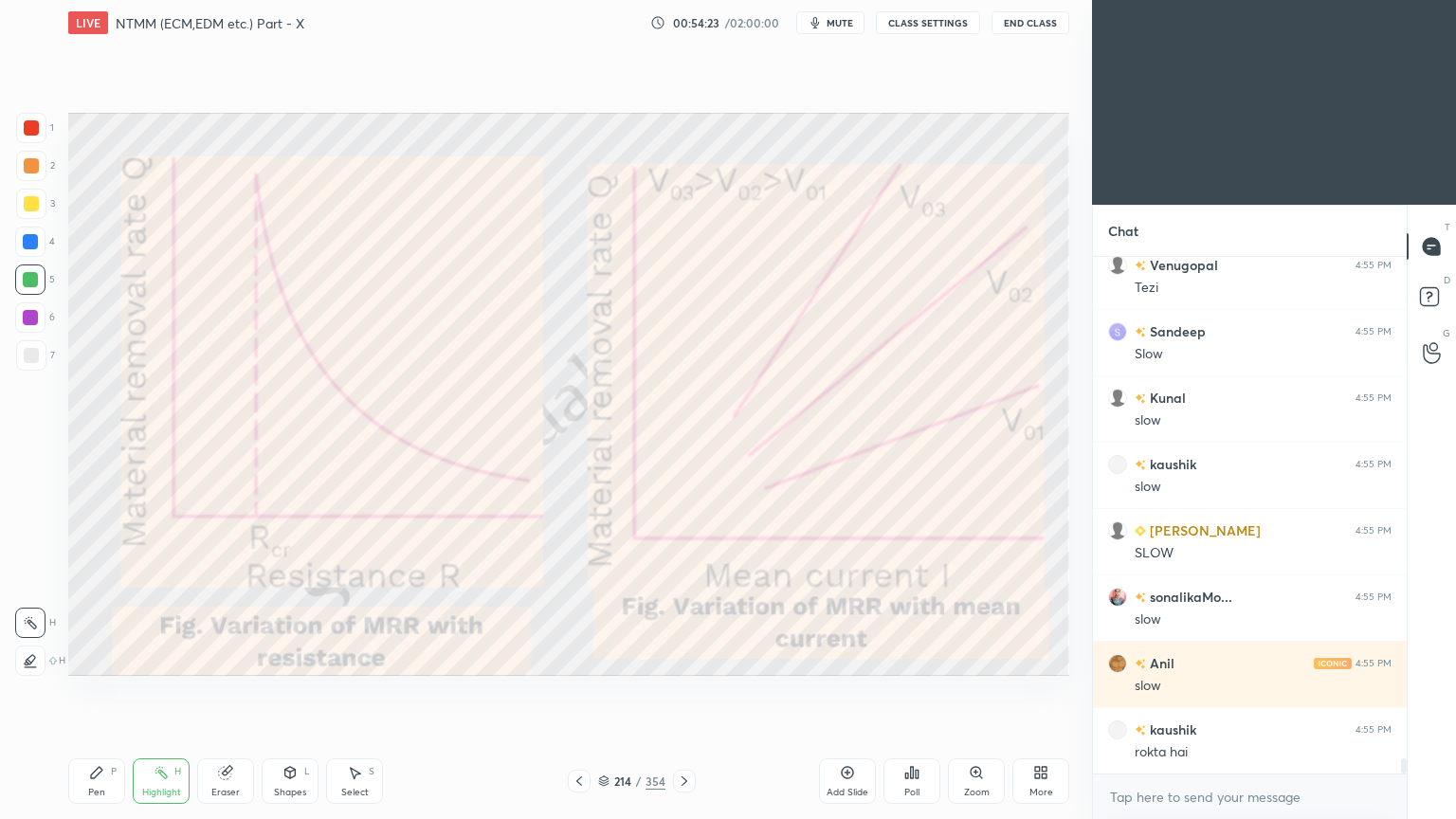 scroll, scrollTop: 17183, scrollLeft: 0, axis: vertical 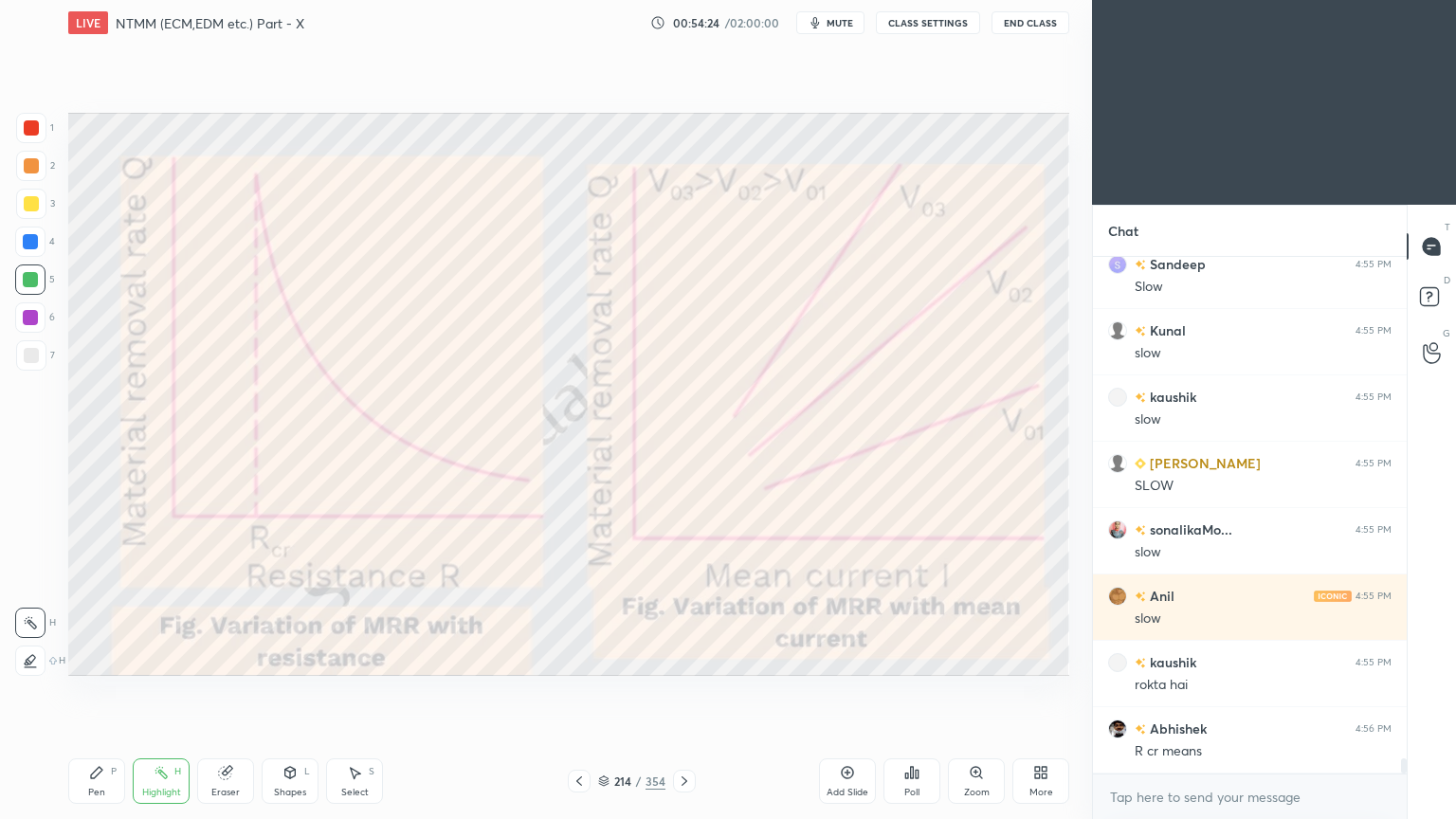 click on "Pen P" at bounding box center (97, 781) 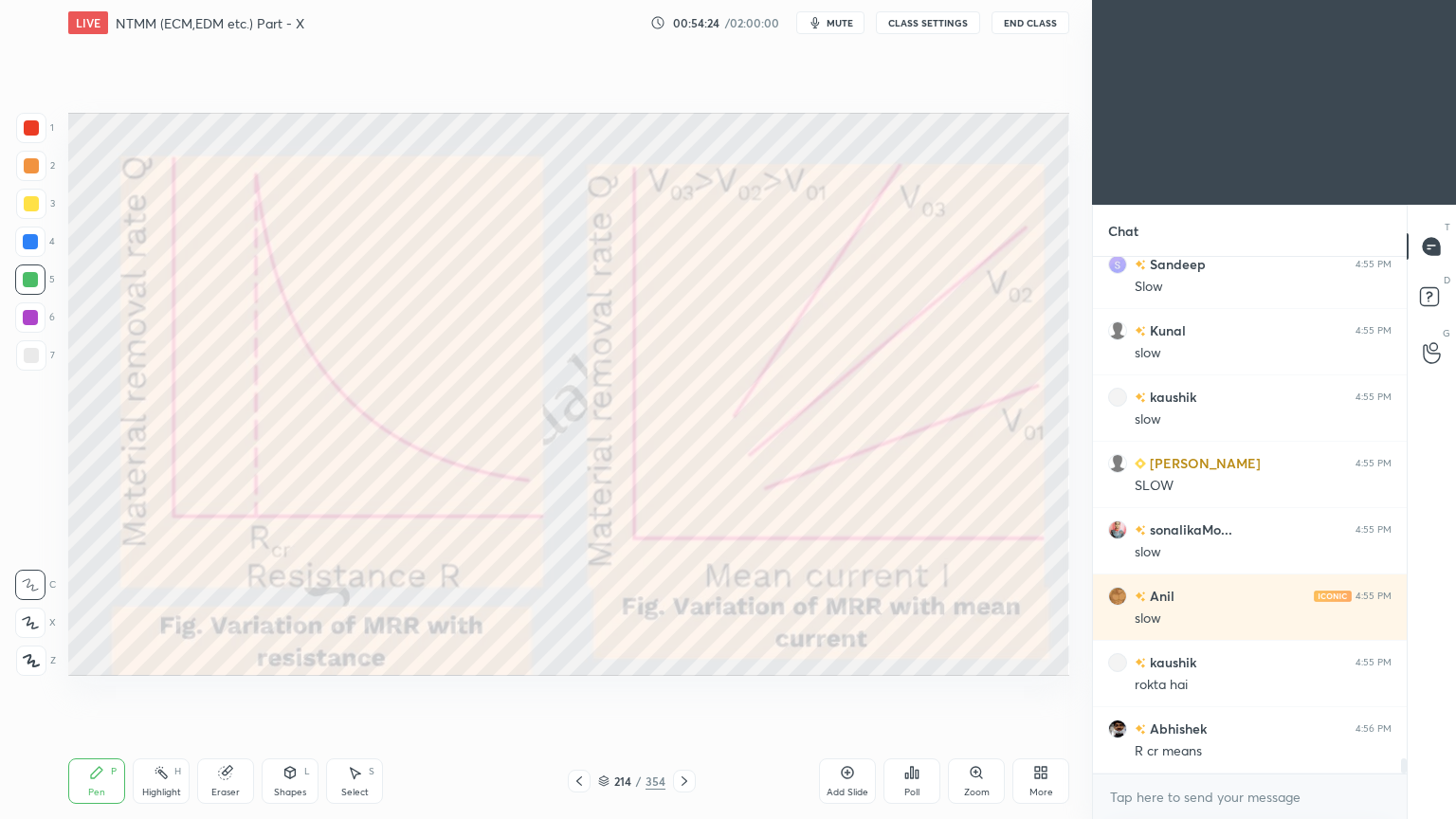 click on "Pen P" at bounding box center [97, 781] 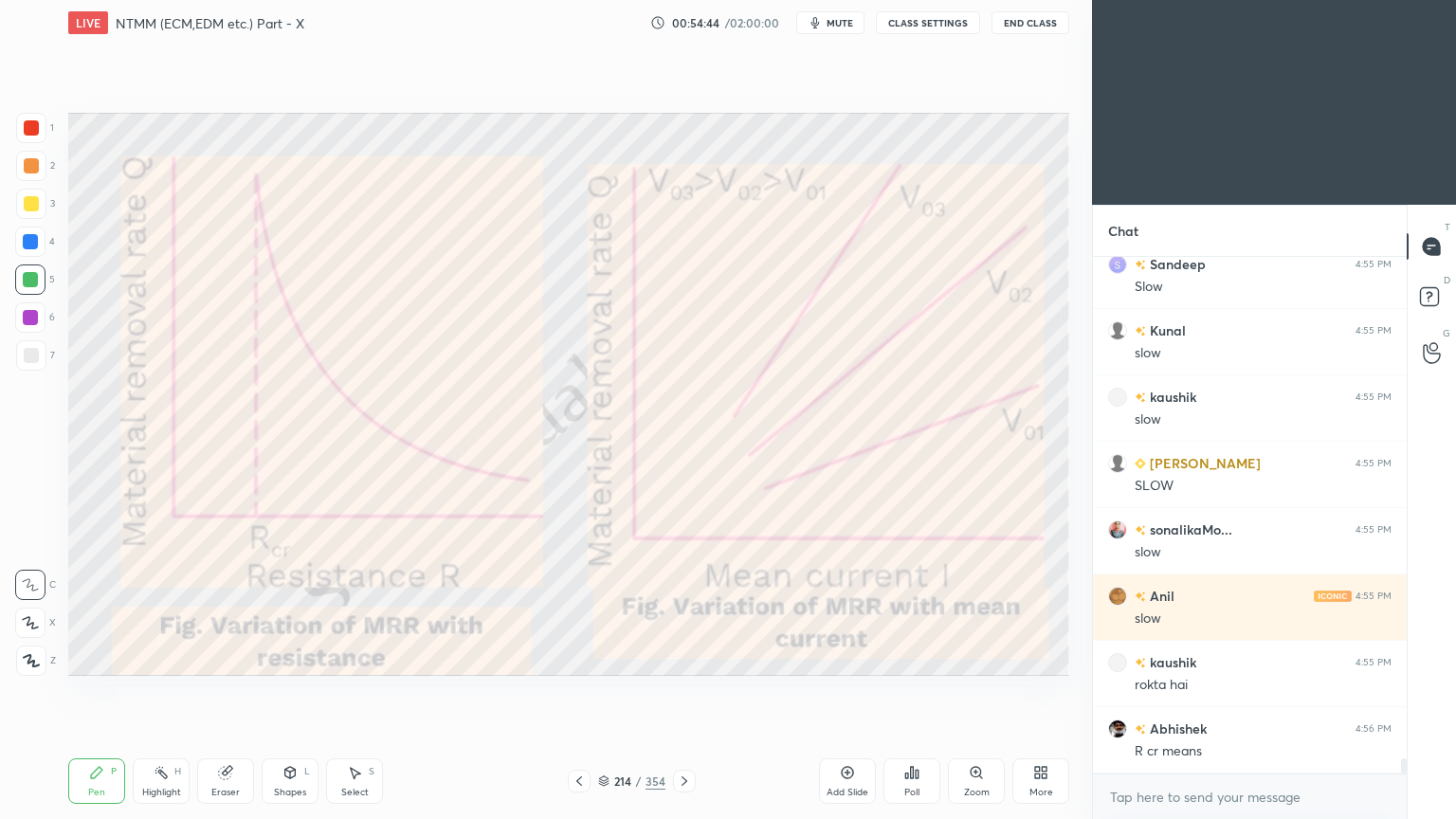 click 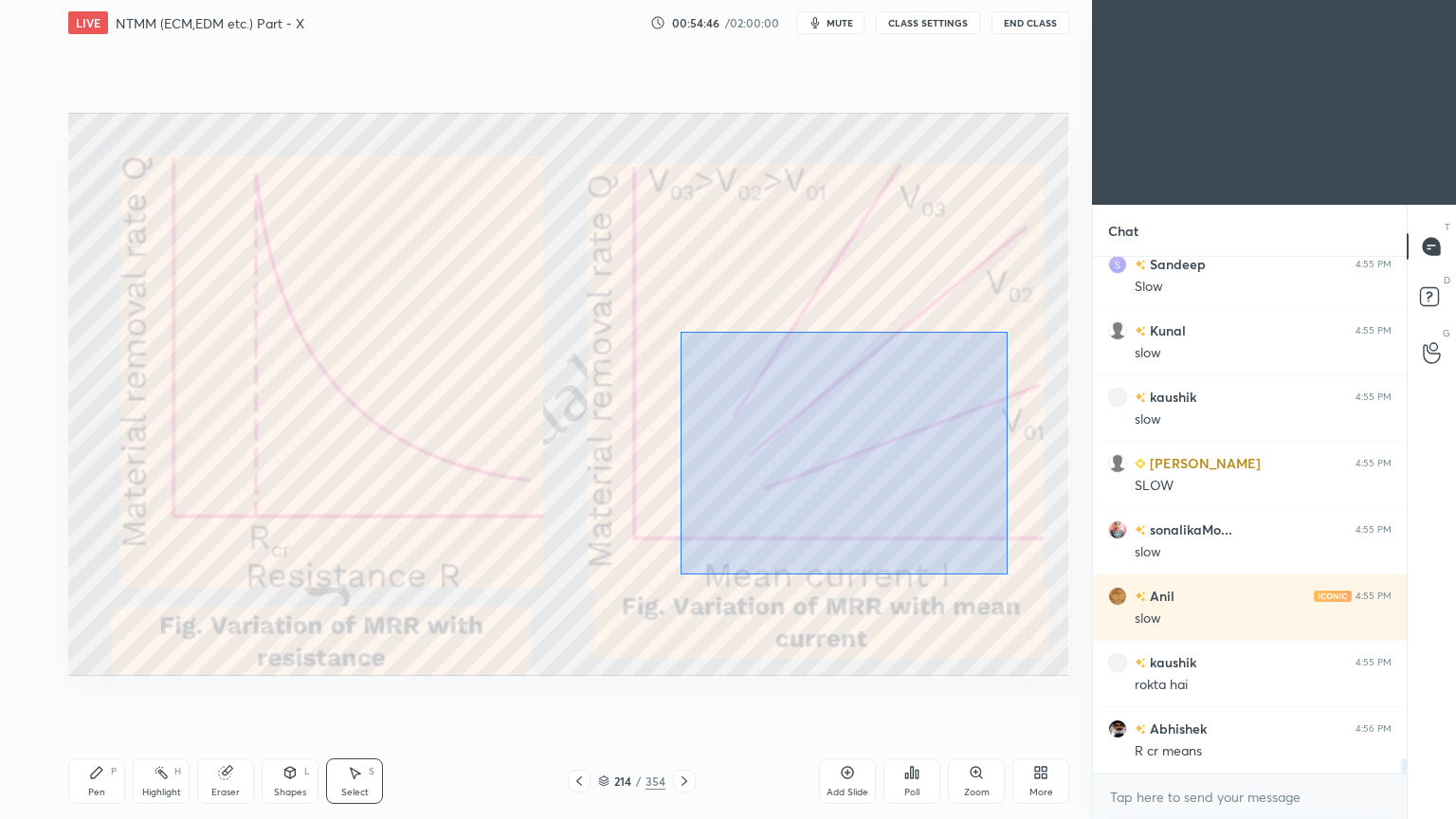 drag, startPoint x: 680, startPoint y: 331, endPoint x: 1008, endPoint y: 573, distance: 407.61256 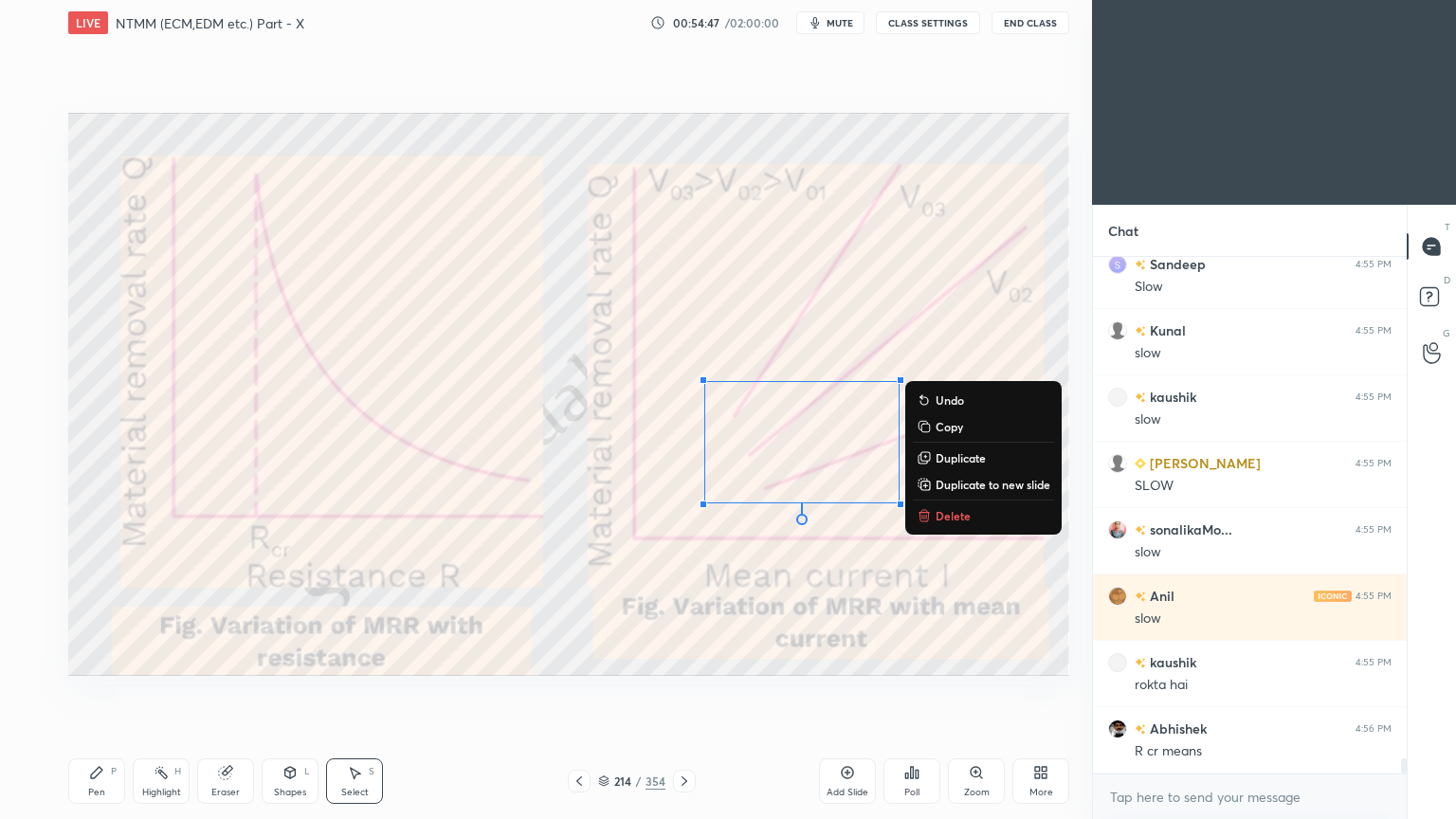 click on "Delete" at bounding box center (953, 516) 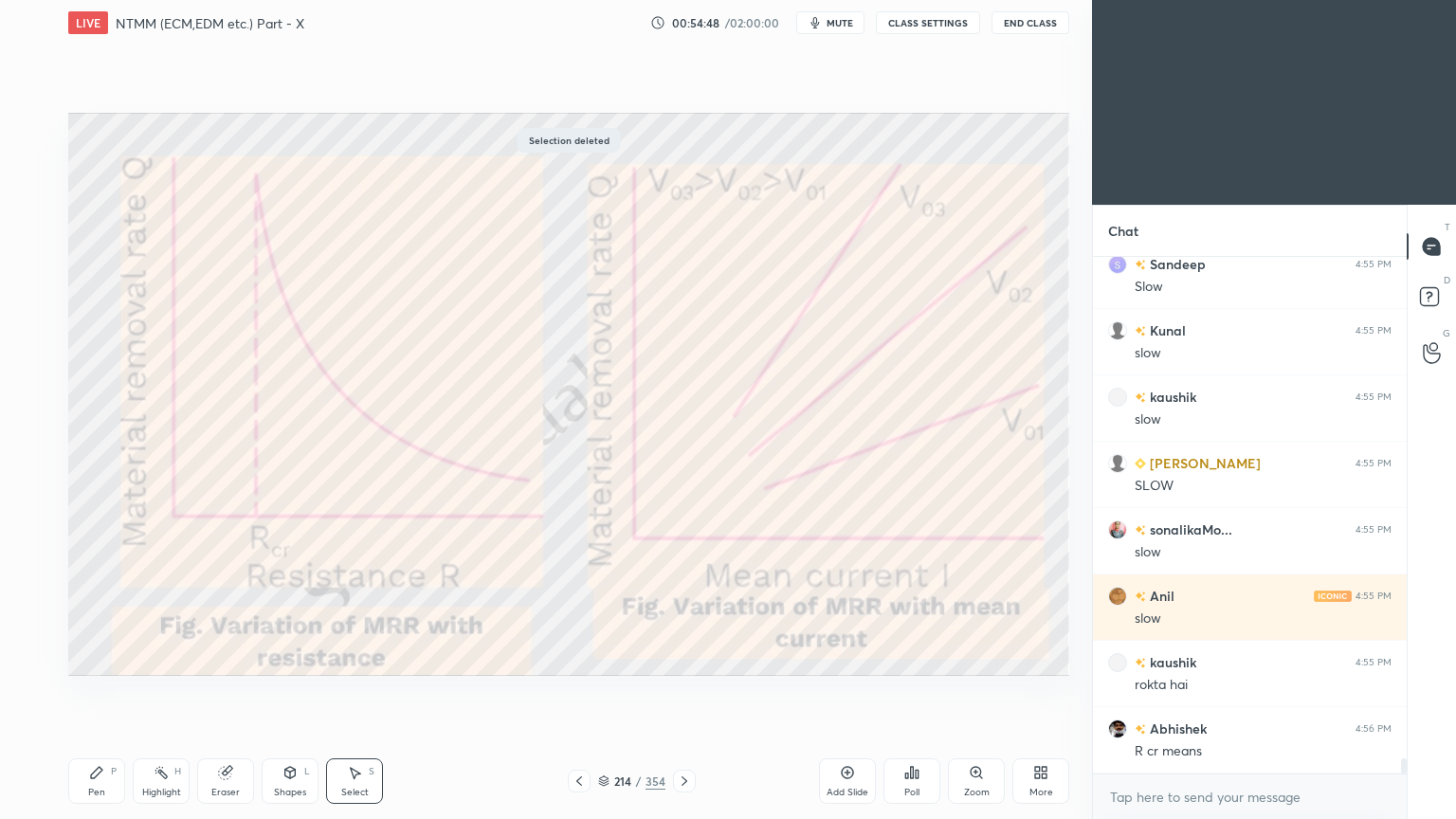 click on "Pen" at bounding box center (97, 792) 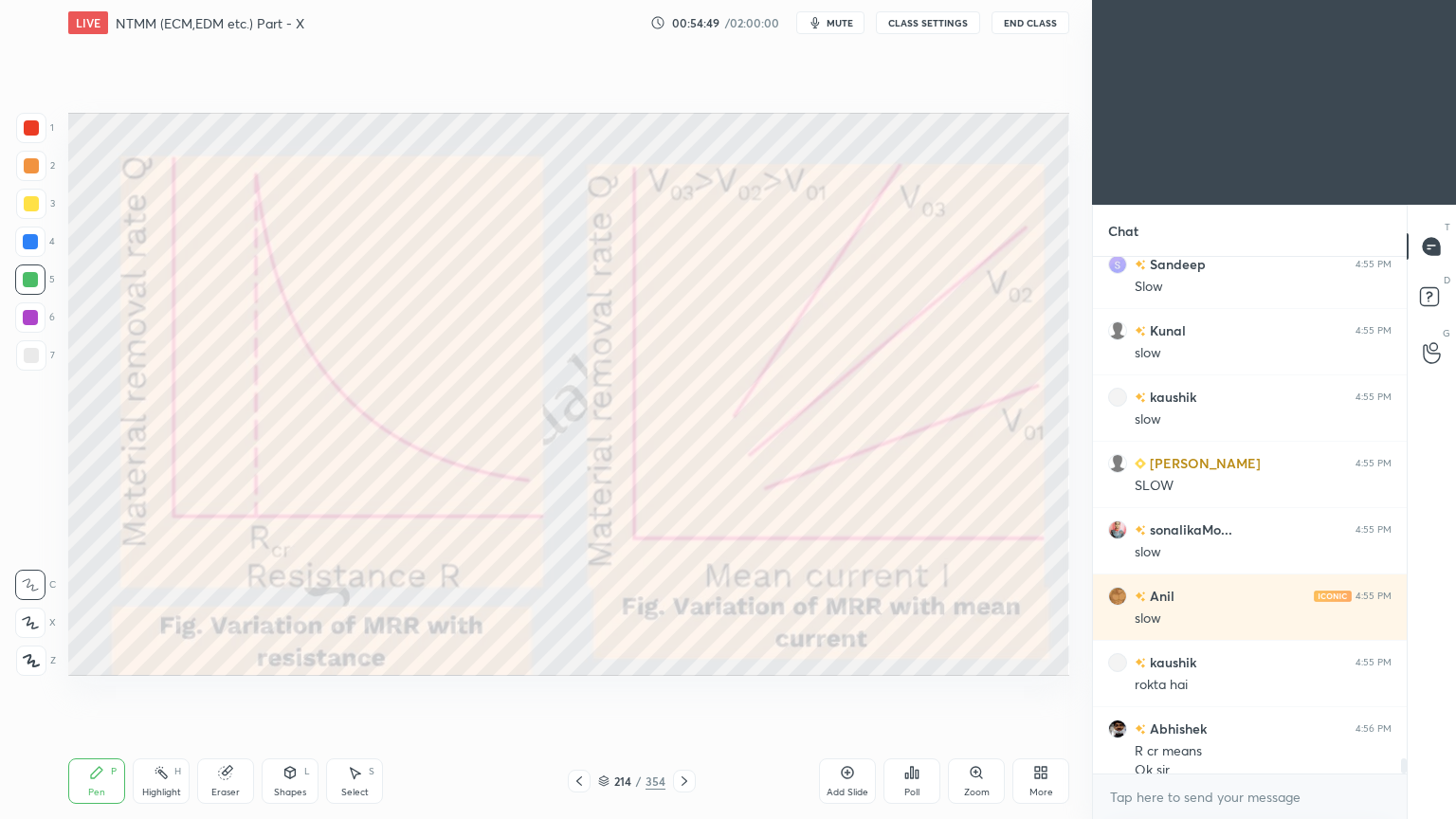 scroll, scrollTop: 17202, scrollLeft: 0, axis: vertical 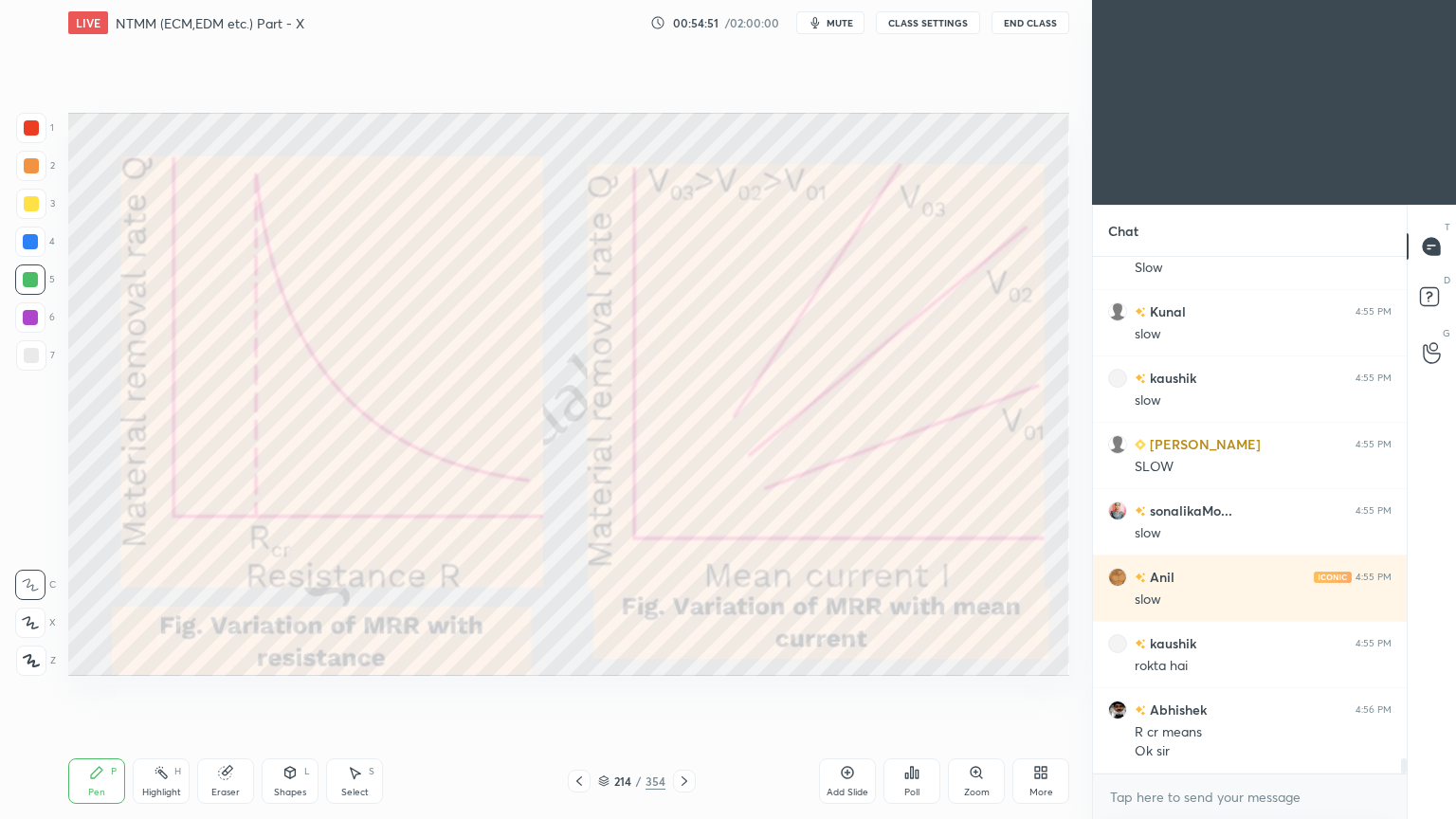 click 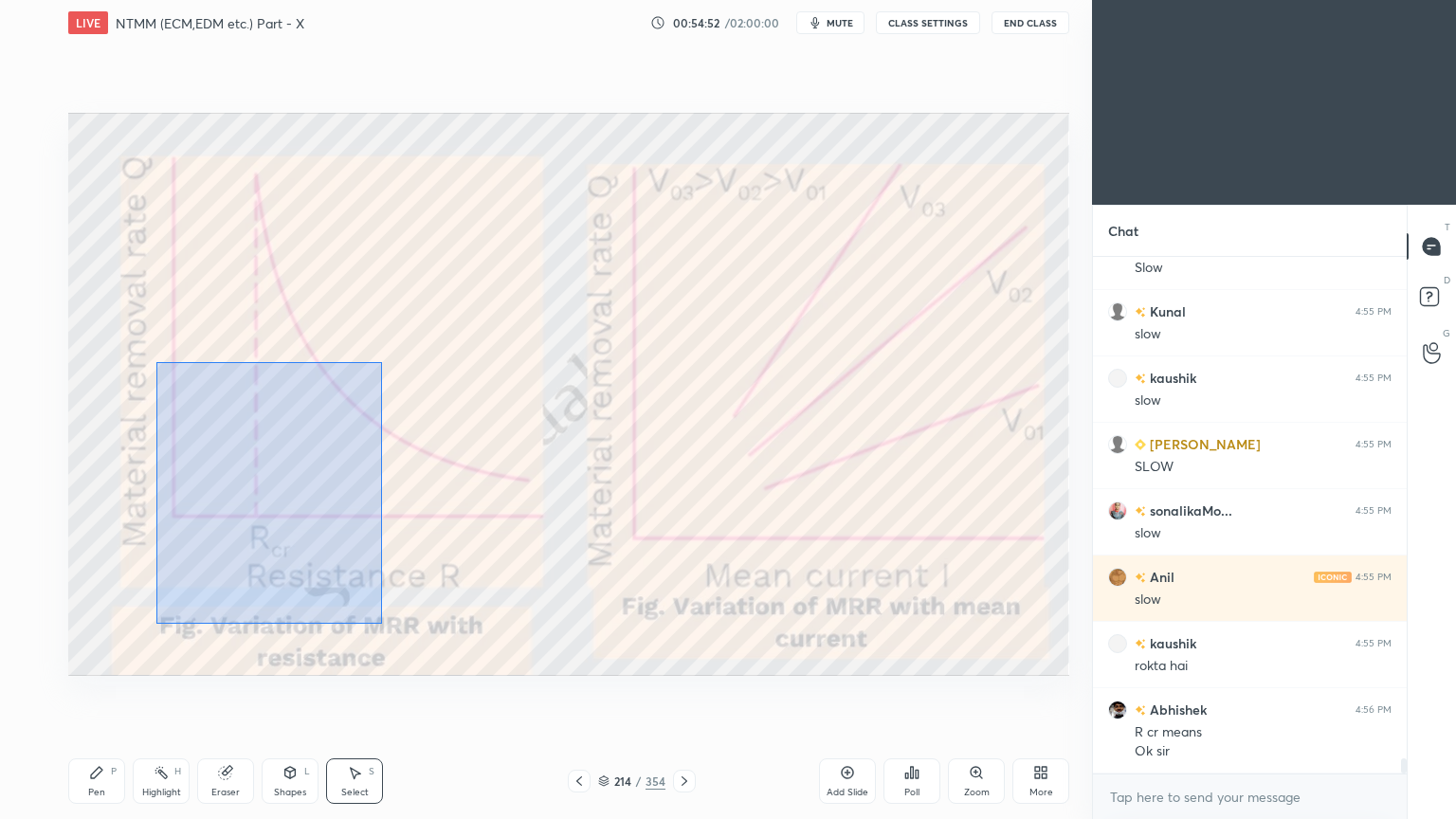 drag, startPoint x: 155, startPoint y: 361, endPoint x: 382, endPoint y: 623, distance: 346.6598 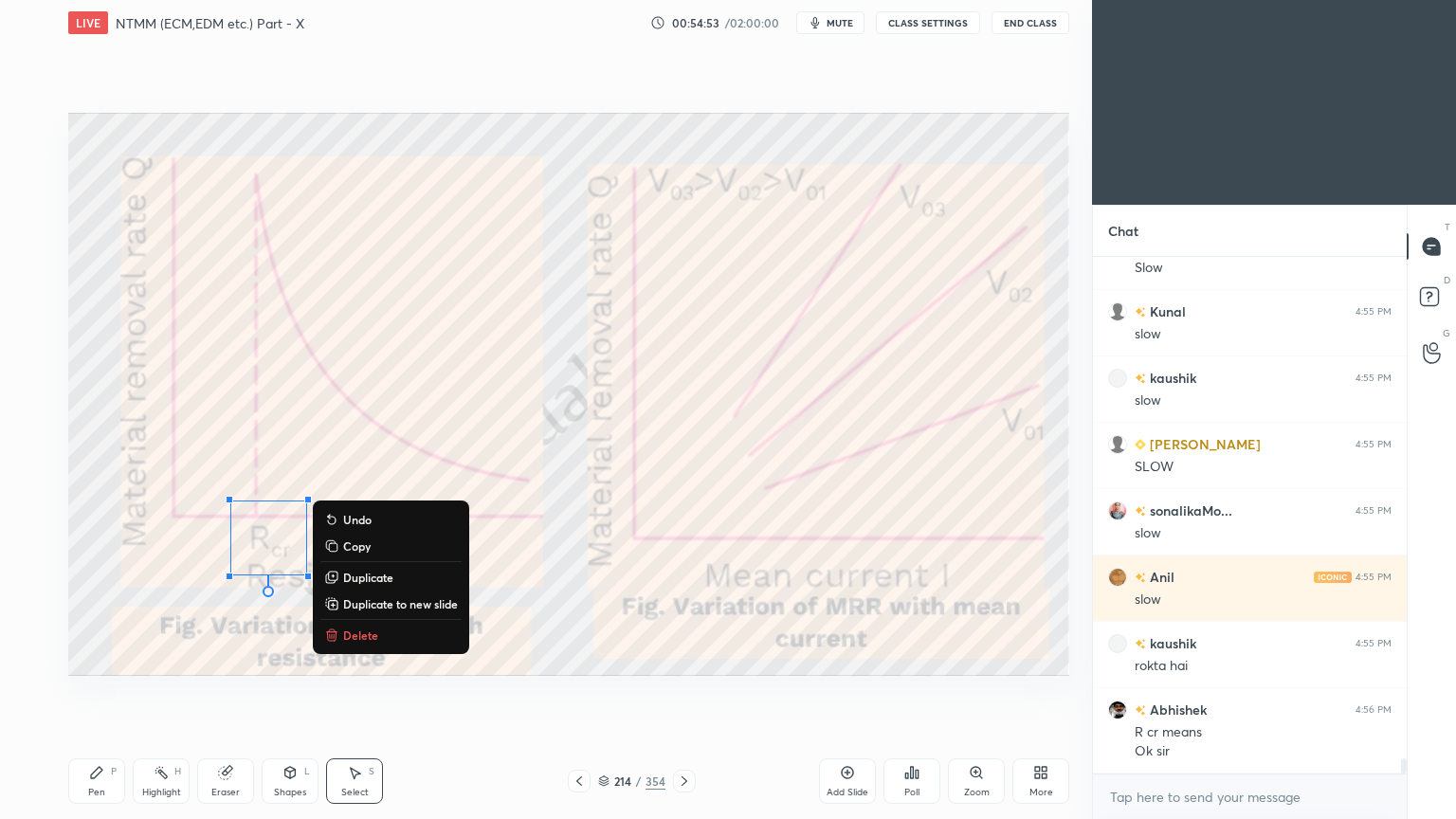 click on "Delete" at bounding box center (360, 635) 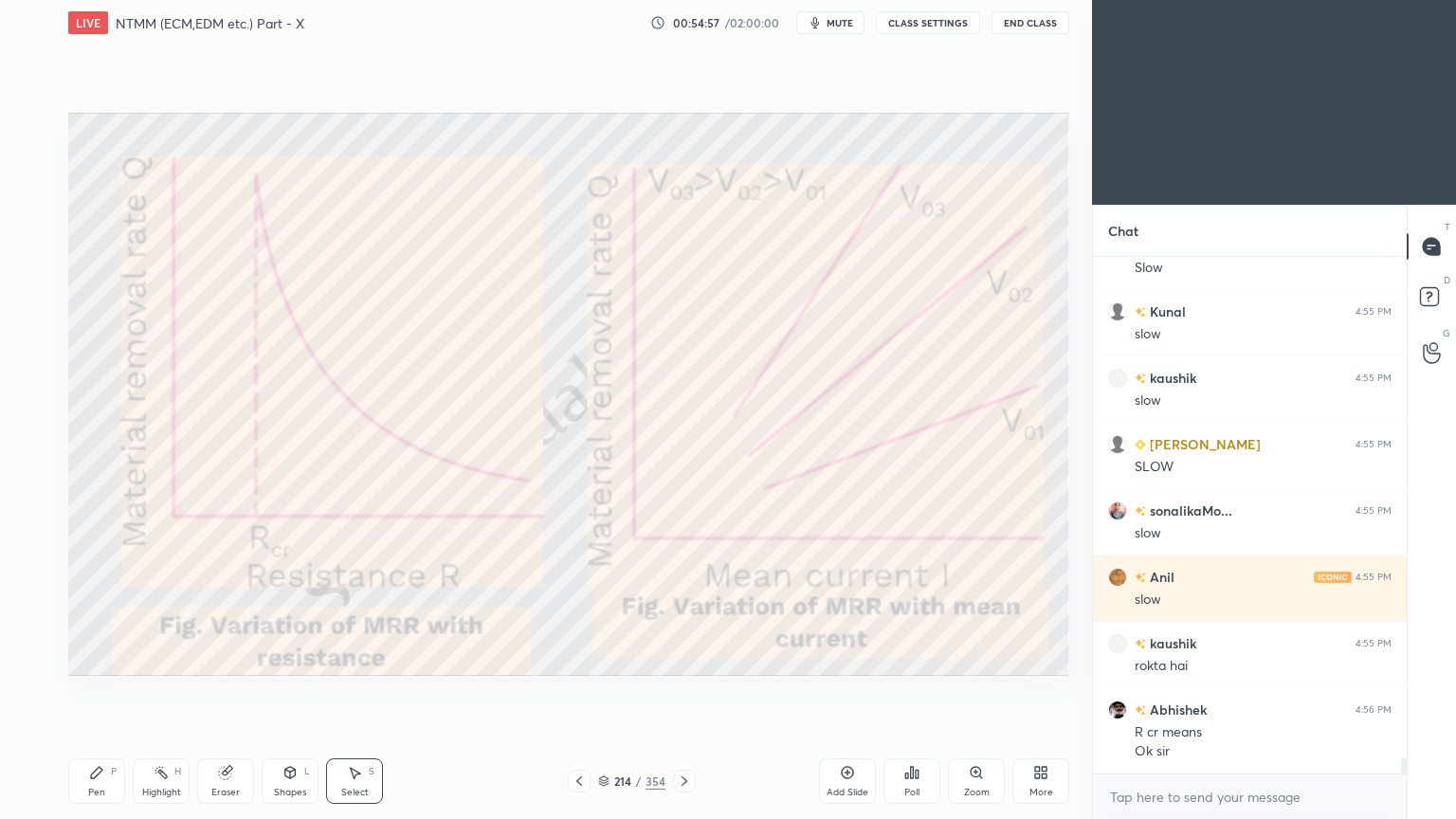 click on "Pen" at bounding box center [97, 792] 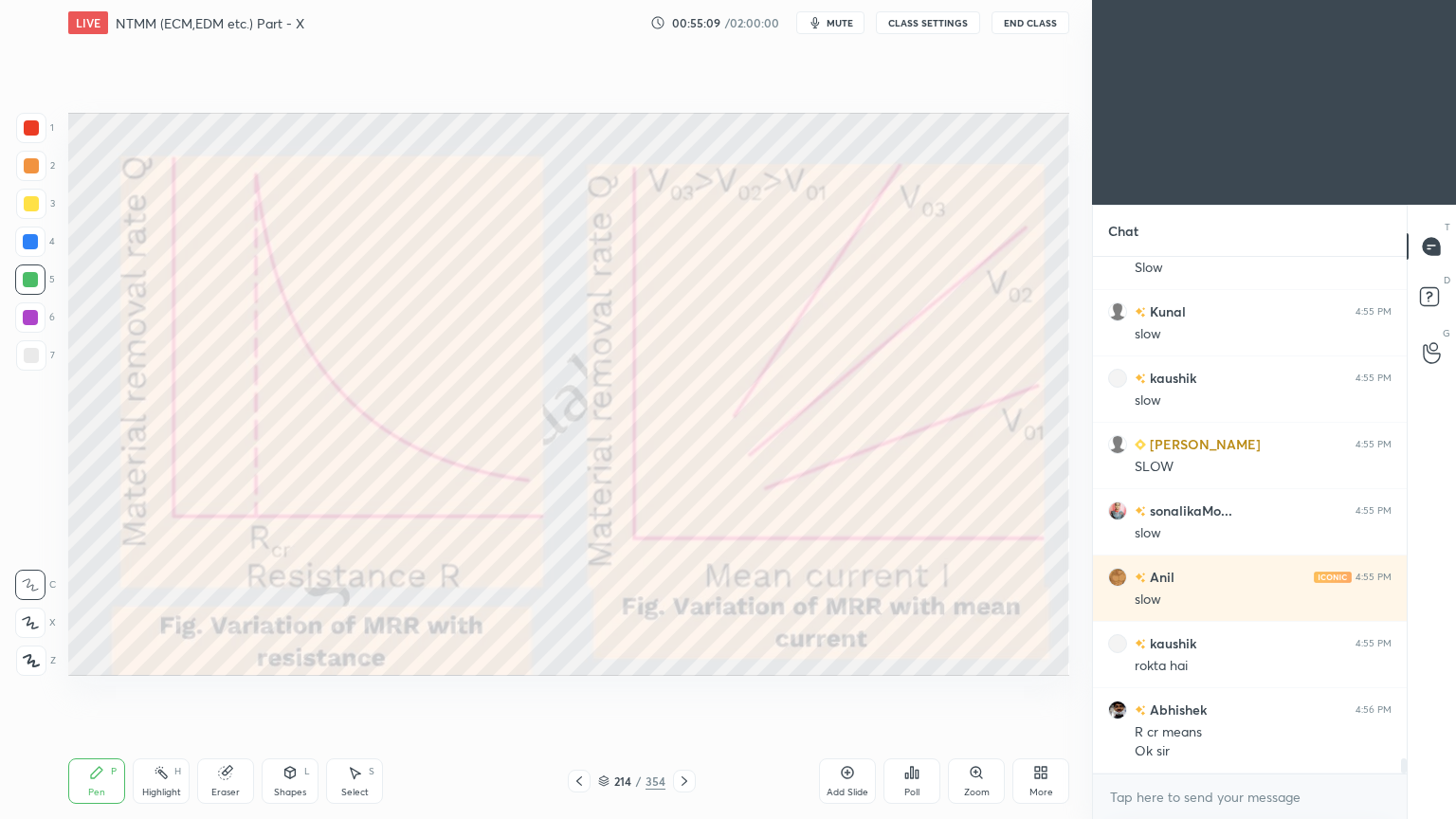 click on "Select" at bounding box center (355, 792) 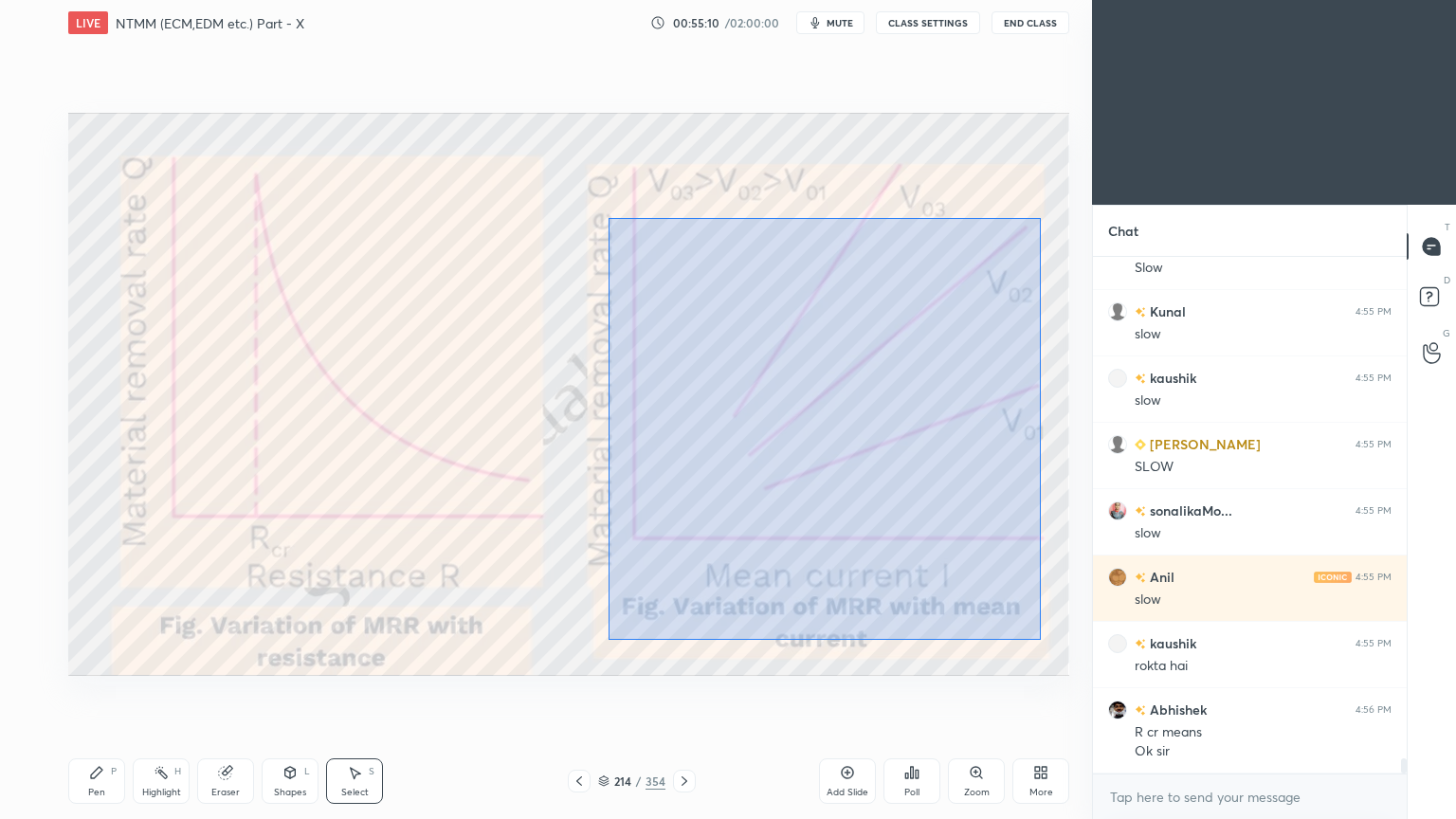 drag, startPoint x: 608, startPoint y: 218, endPoint x: 1040, endPoint y: 640, distance: 603.9106 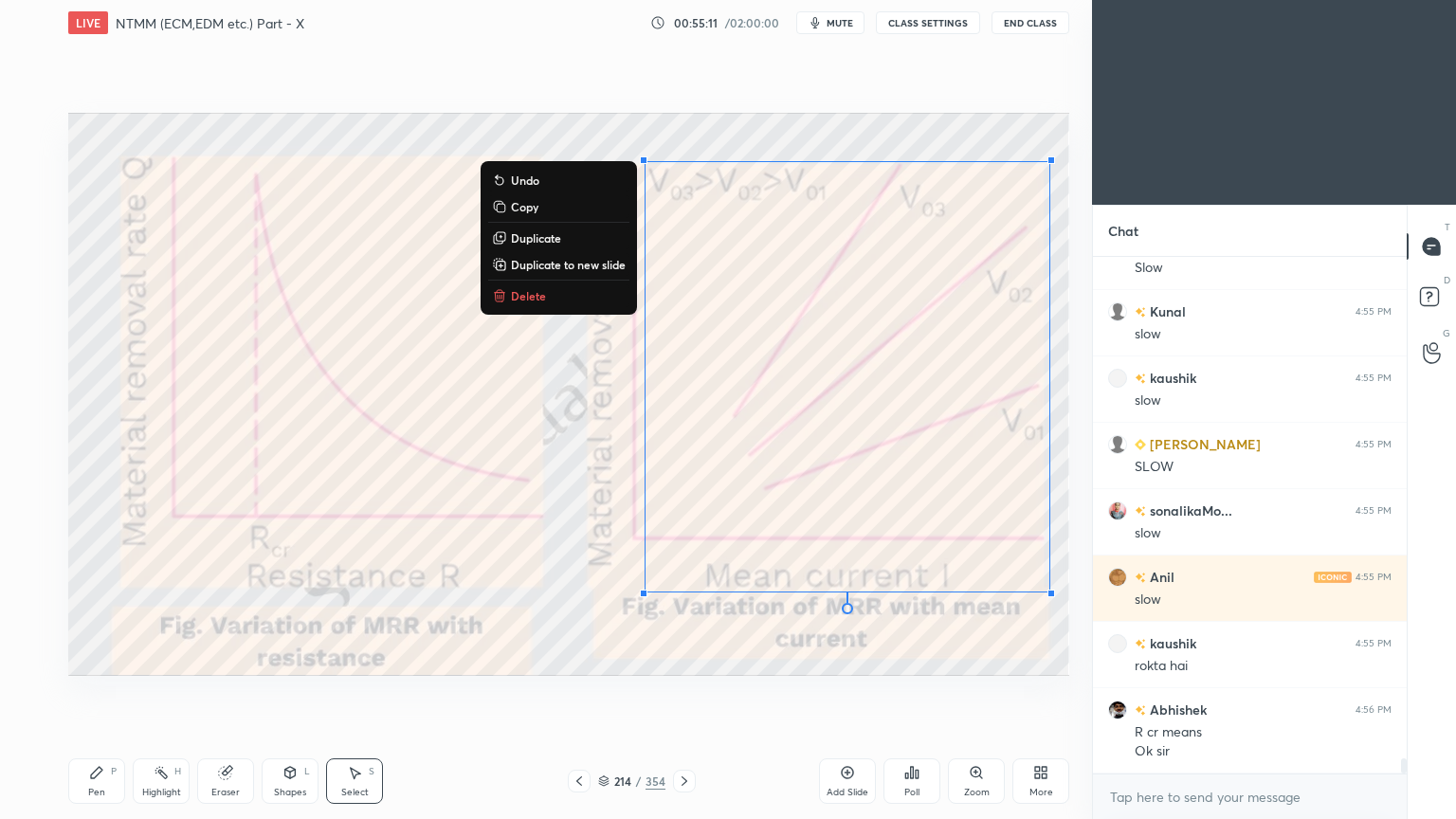 click on "Delete" at bounding box center (528, 296) 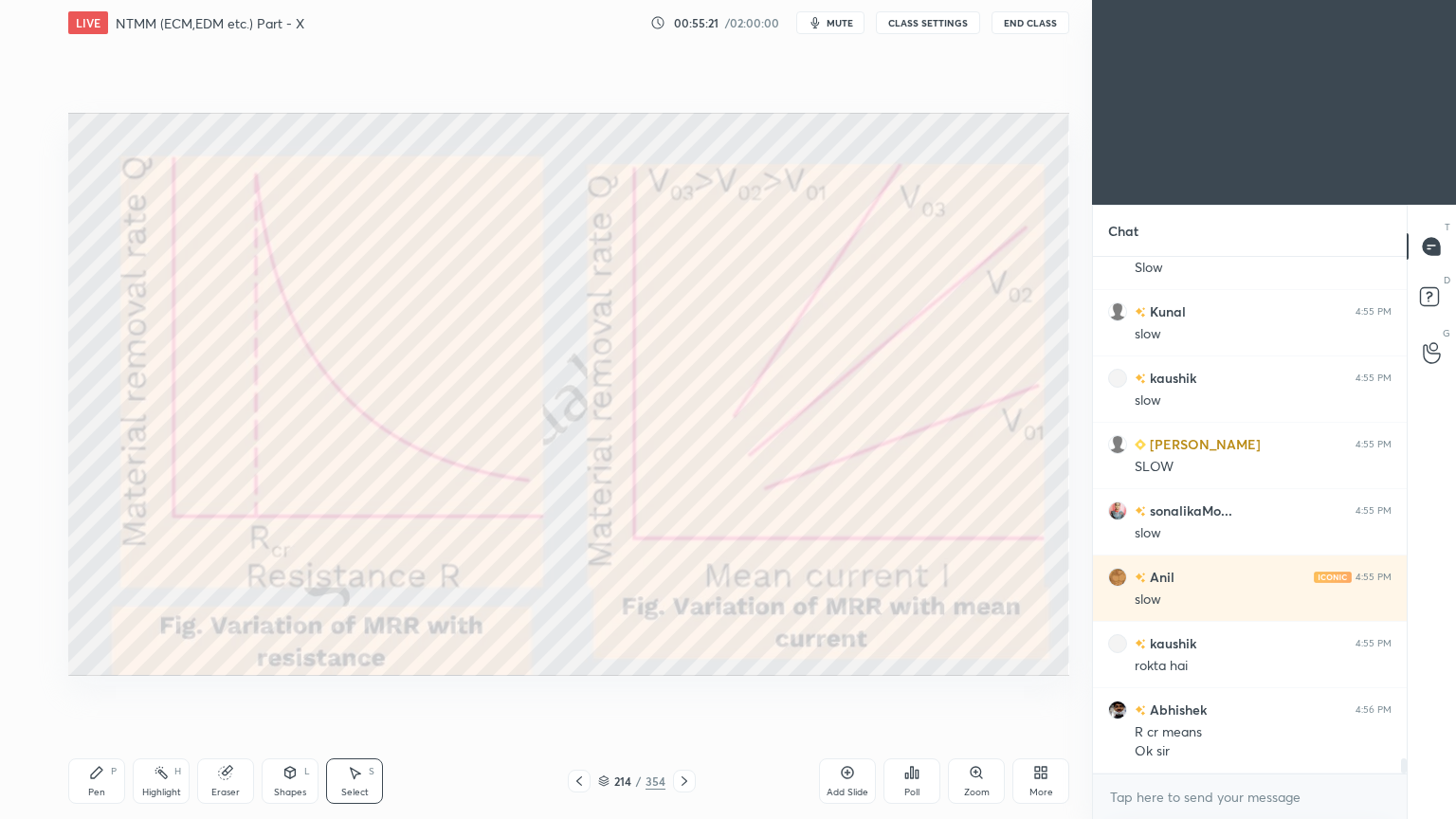 click on "mute" at bounding box center (840, 23) 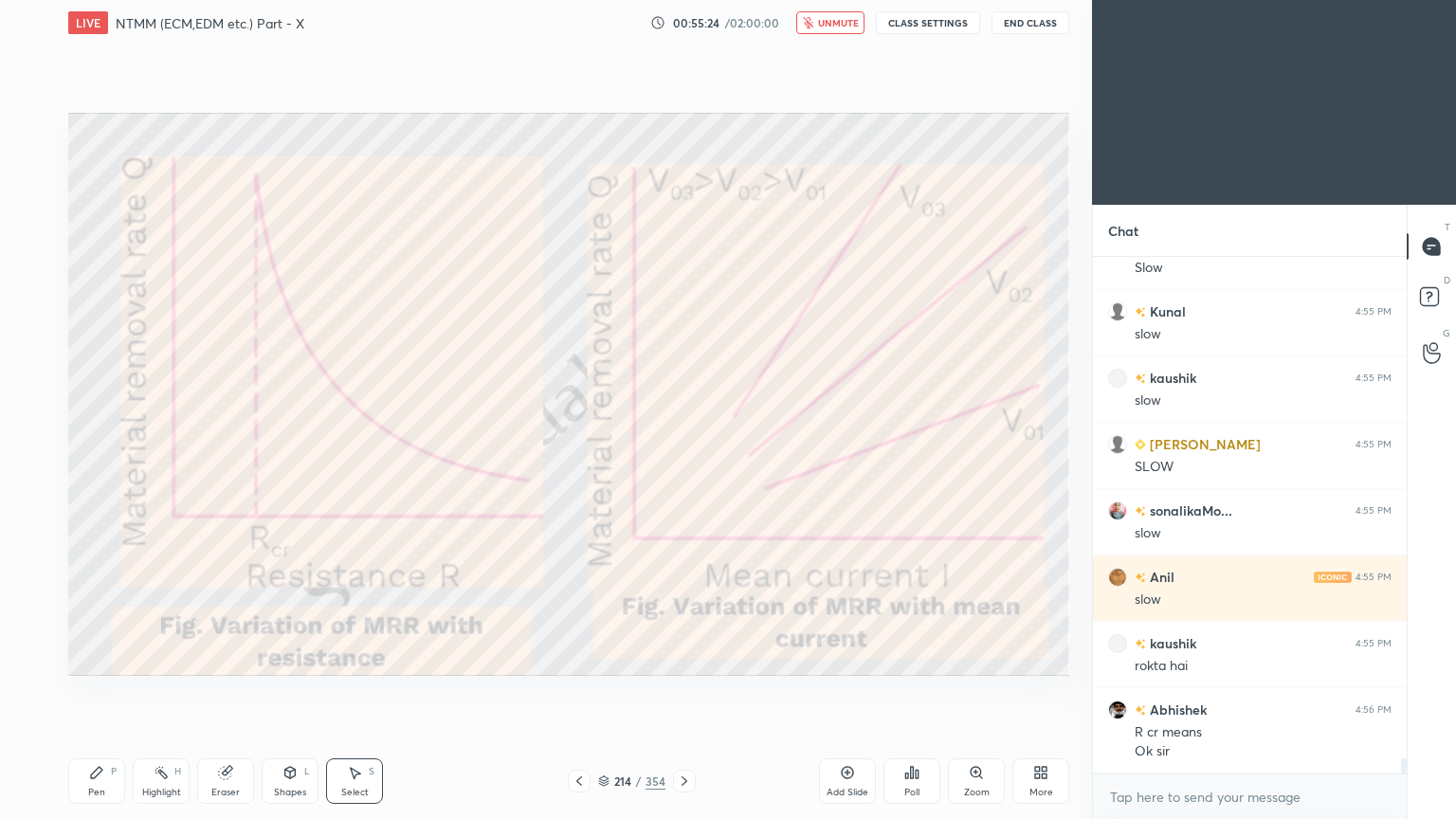 click on "unmute" at bounding box center (838, 23) 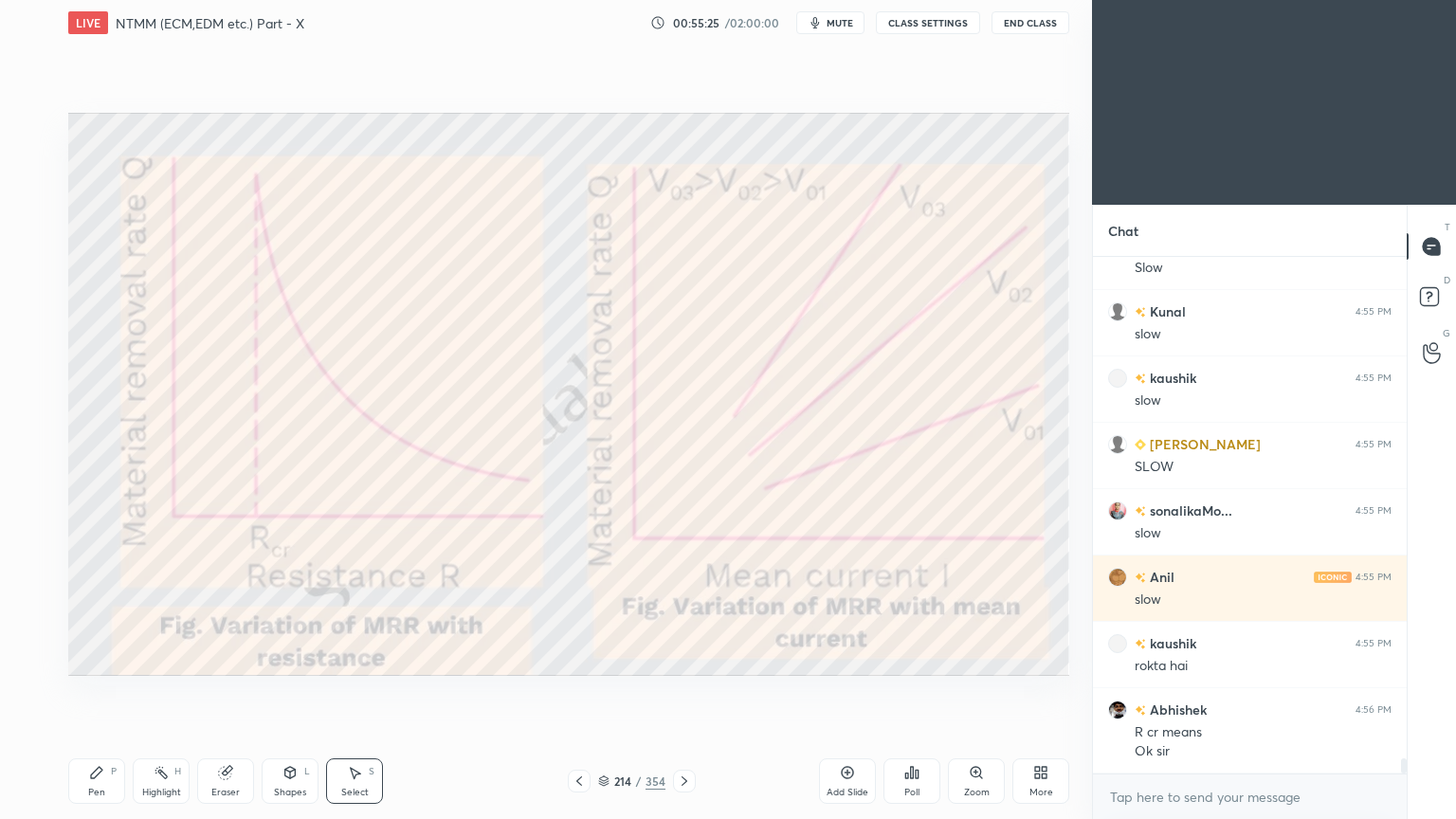 click on "mute" at bounding box center [840, 23] 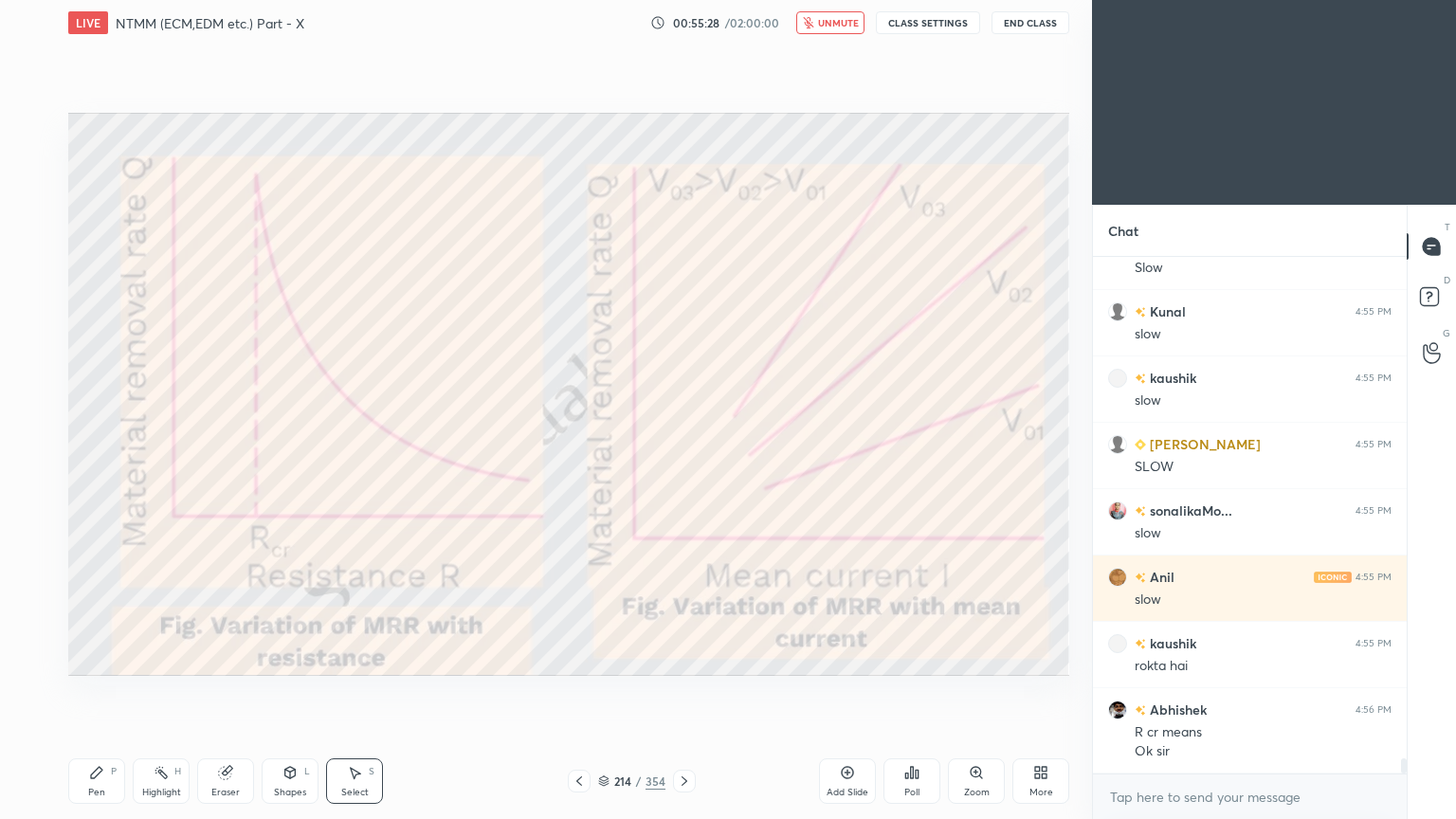 click on "unmute" at bounding box center (838, 23) 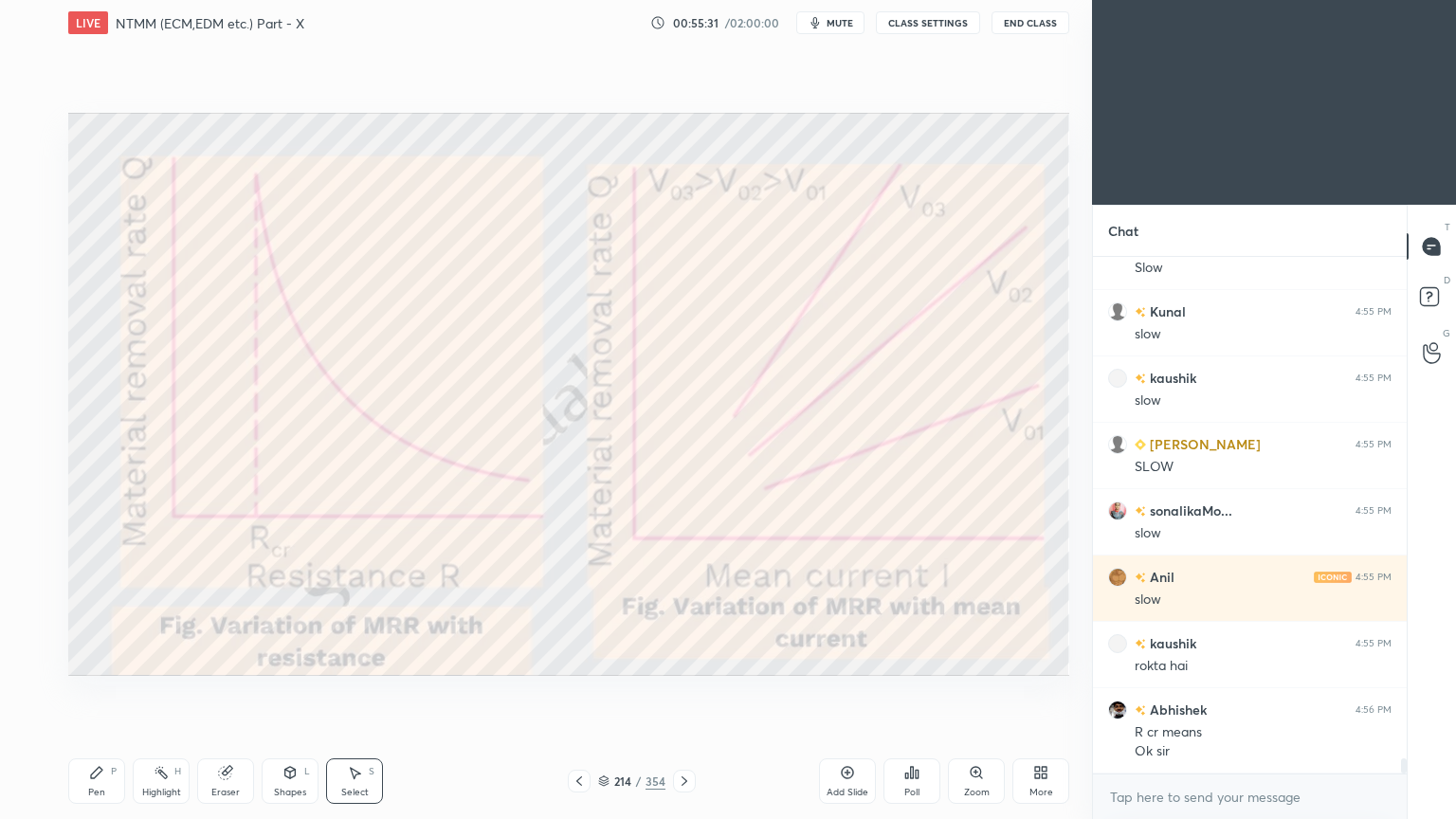 click on "Pen P" at bounding box center (97, 781) 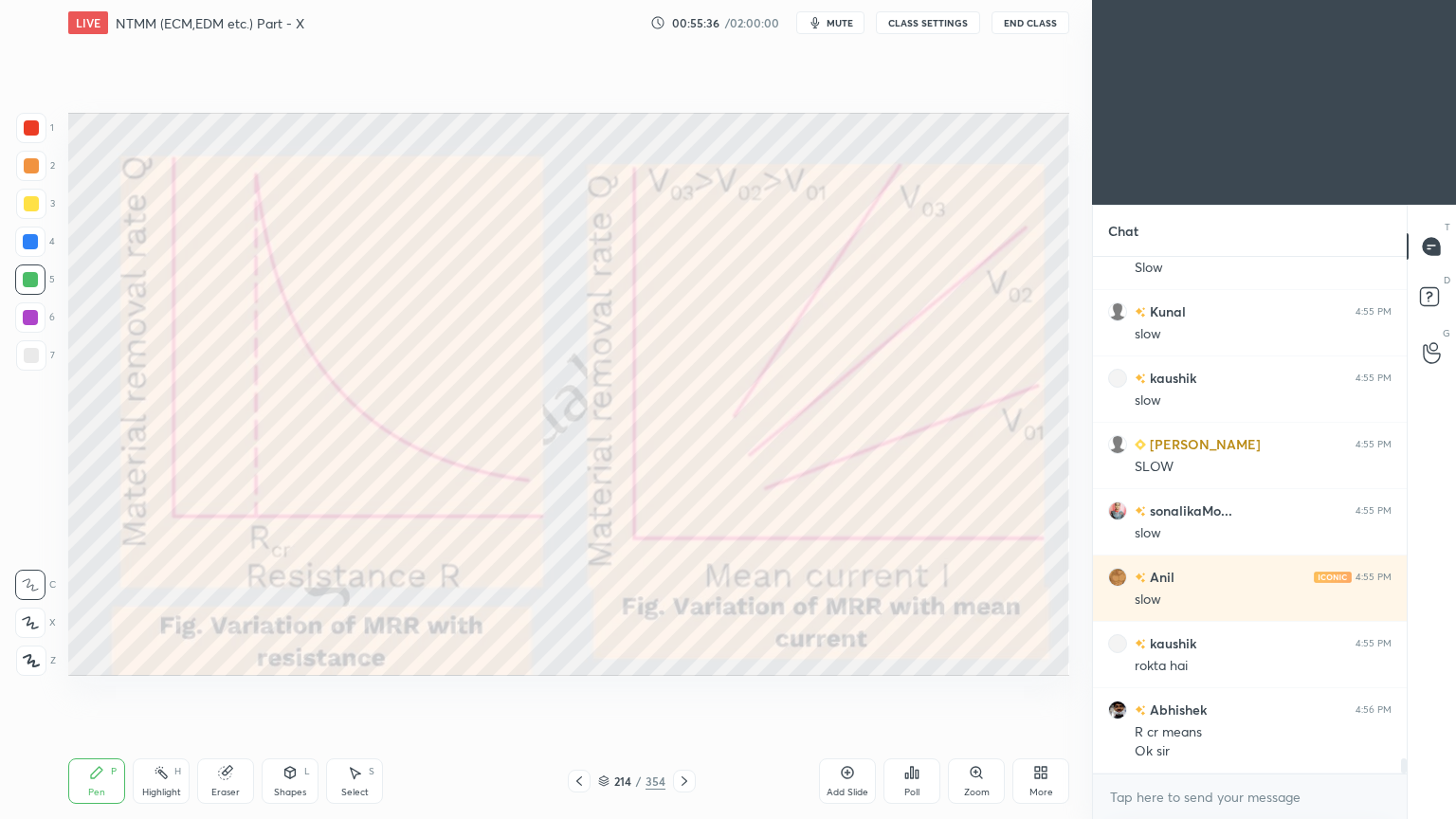 click 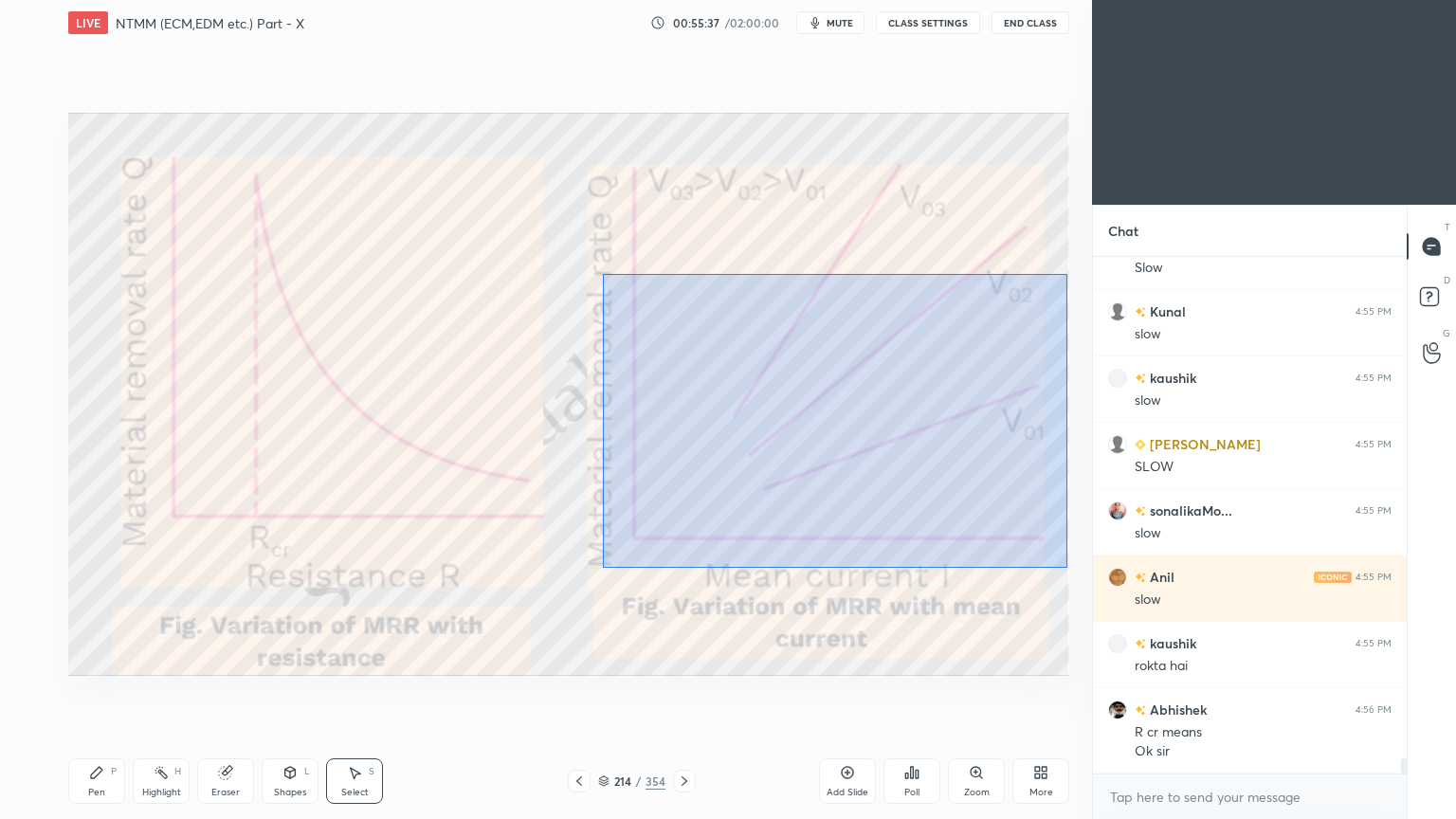 drag, startPoint x: 603, startPoint y: 273, endPoint x: 1067, endPoint y: 568, distance: 549.8372 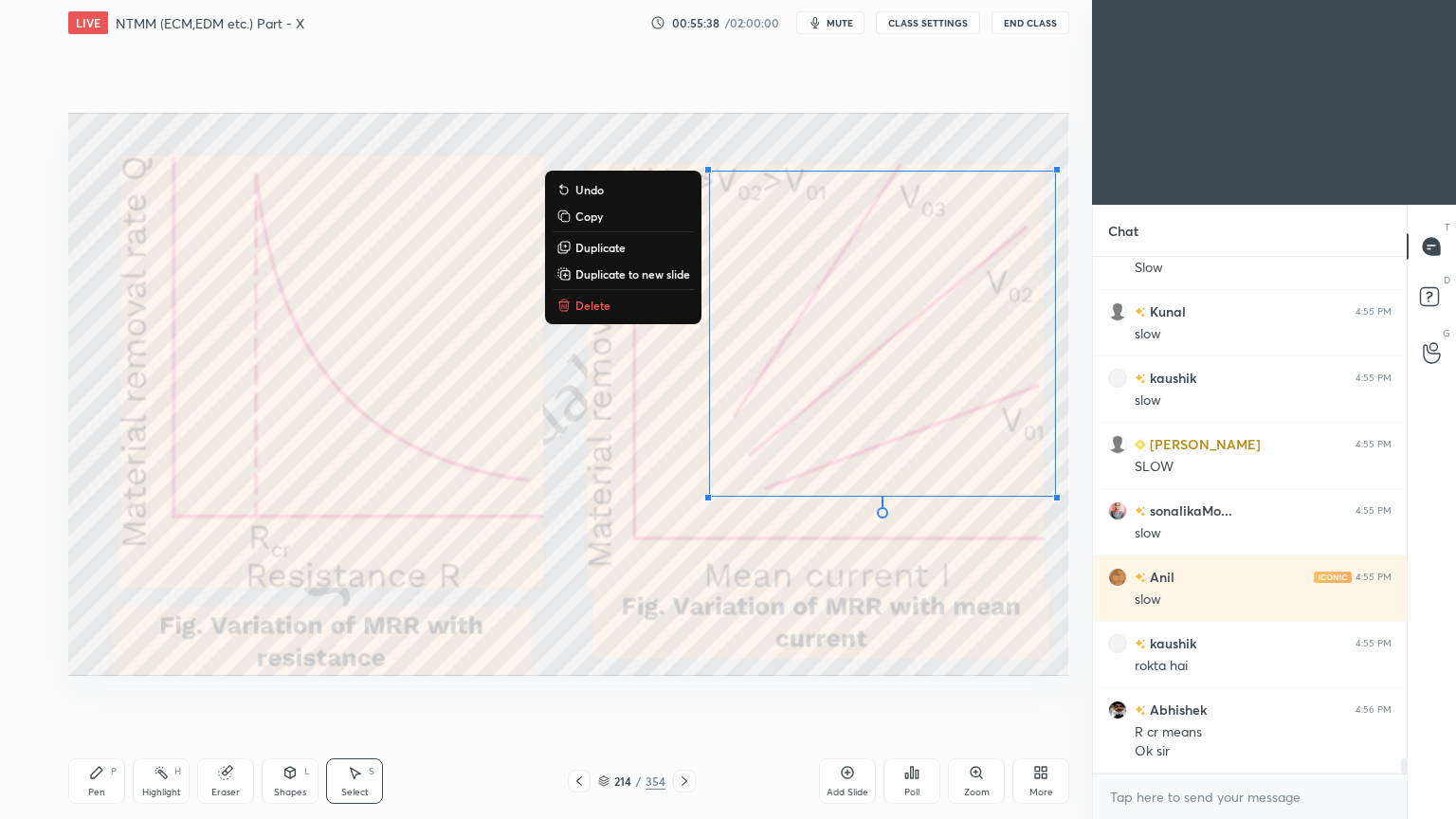 click on "Delete" at bounding box center (592, 305) 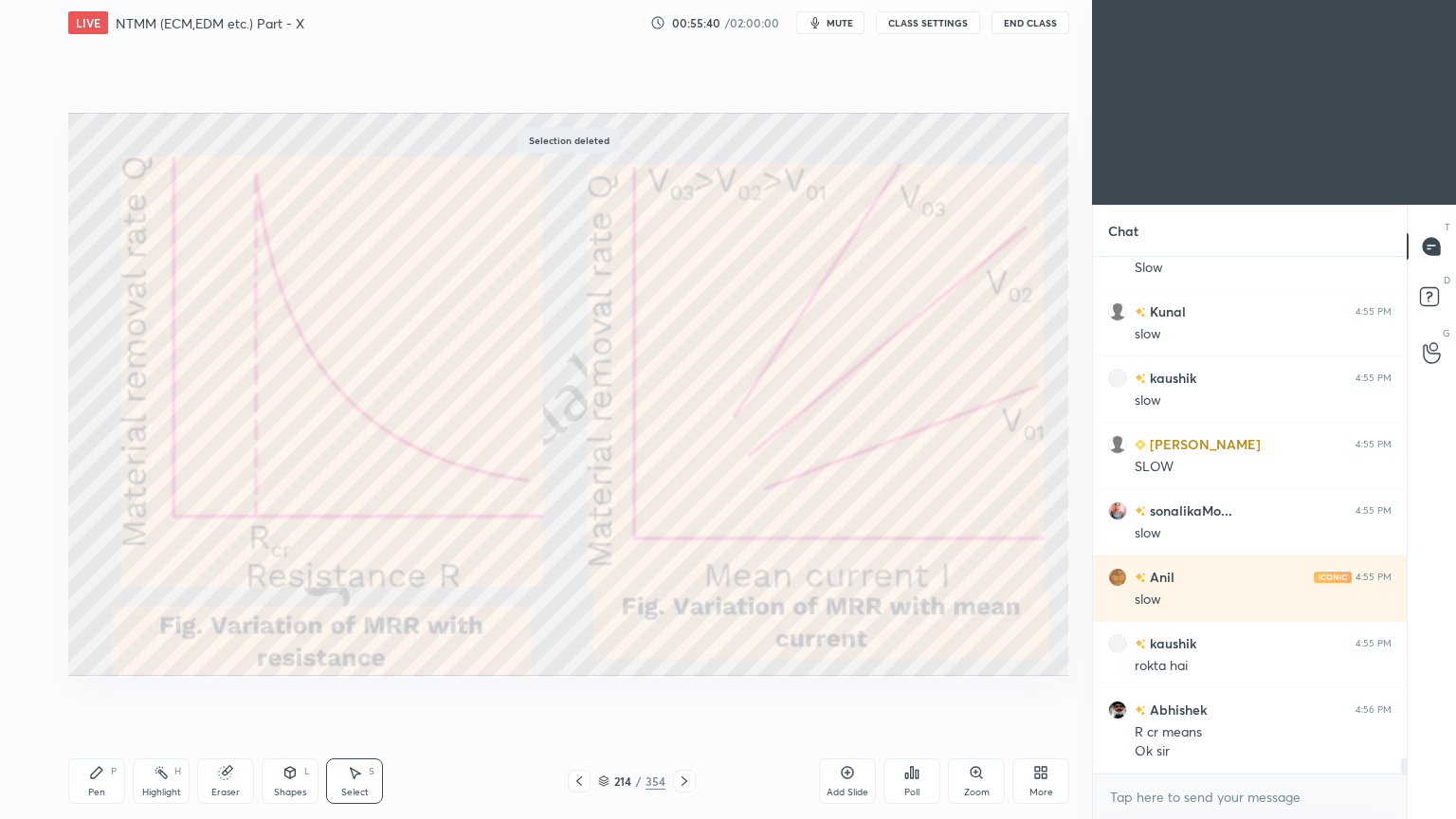click 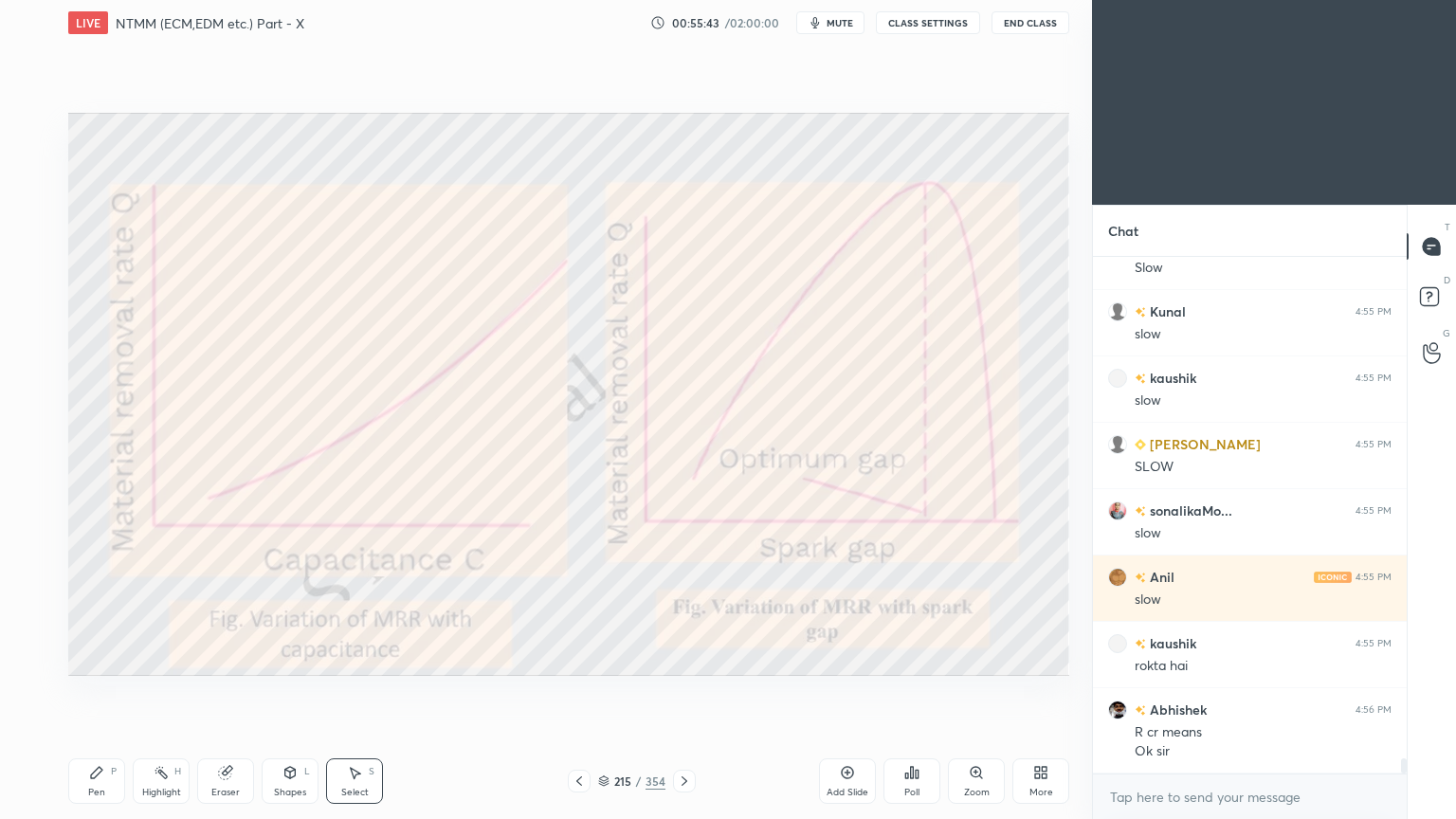 click on "Pen P" at bounding box center (97, 781) 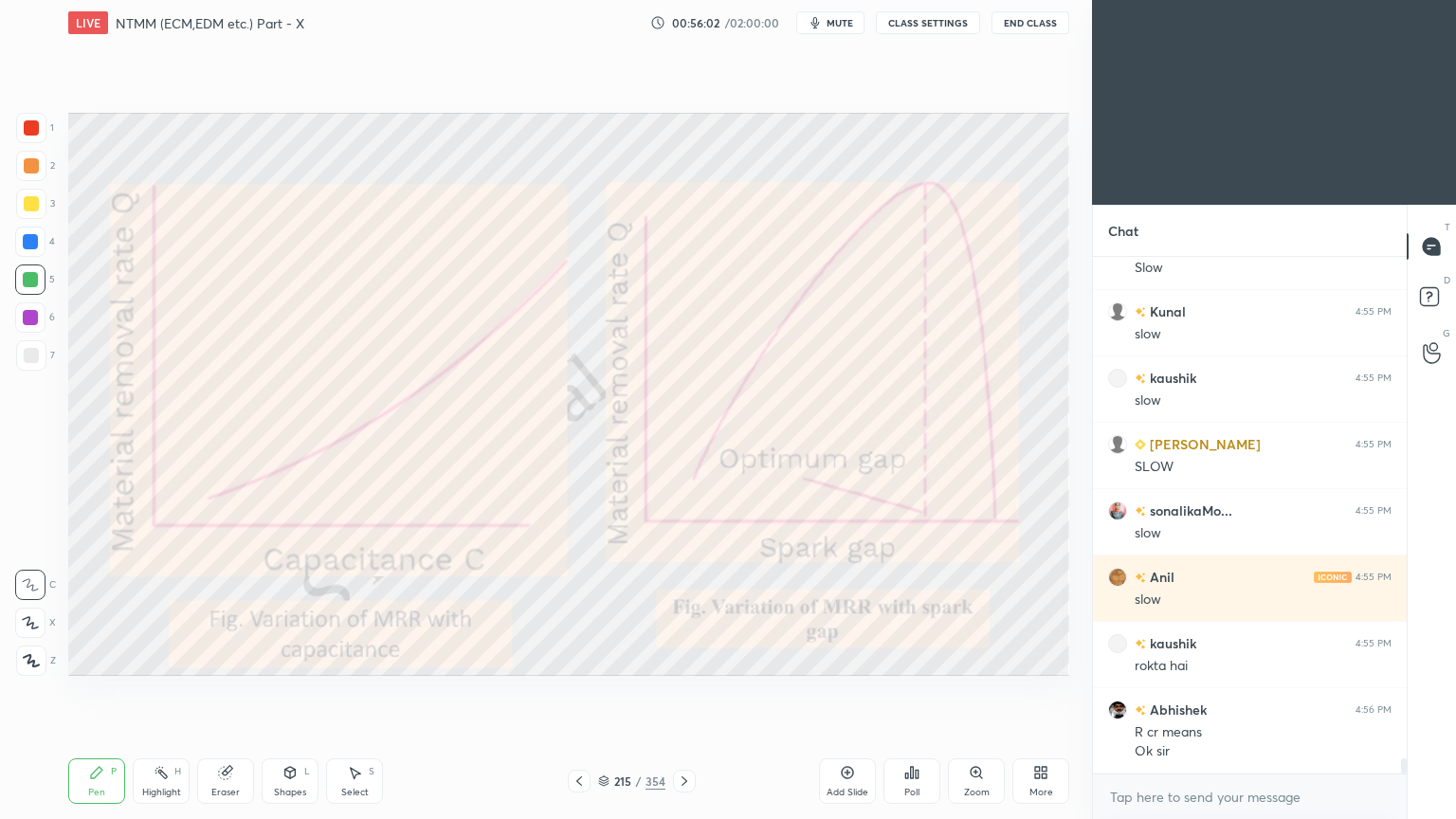 click on "Select" at bounding box center [355, 792] 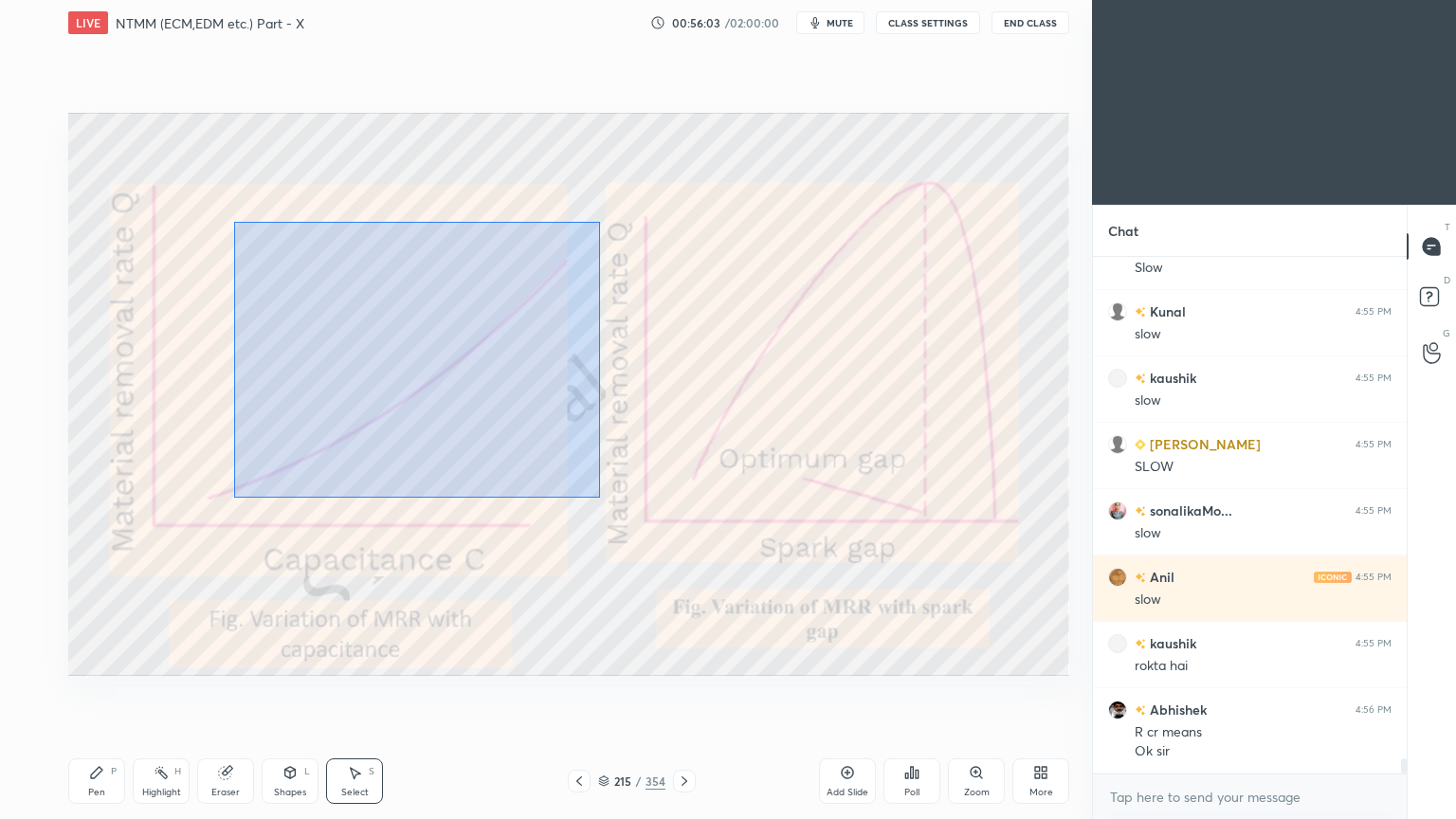drag, startPoint x: 234, startPoint y: 221, endPoint x: 599, endPoint y: 497, distance: 457.60354 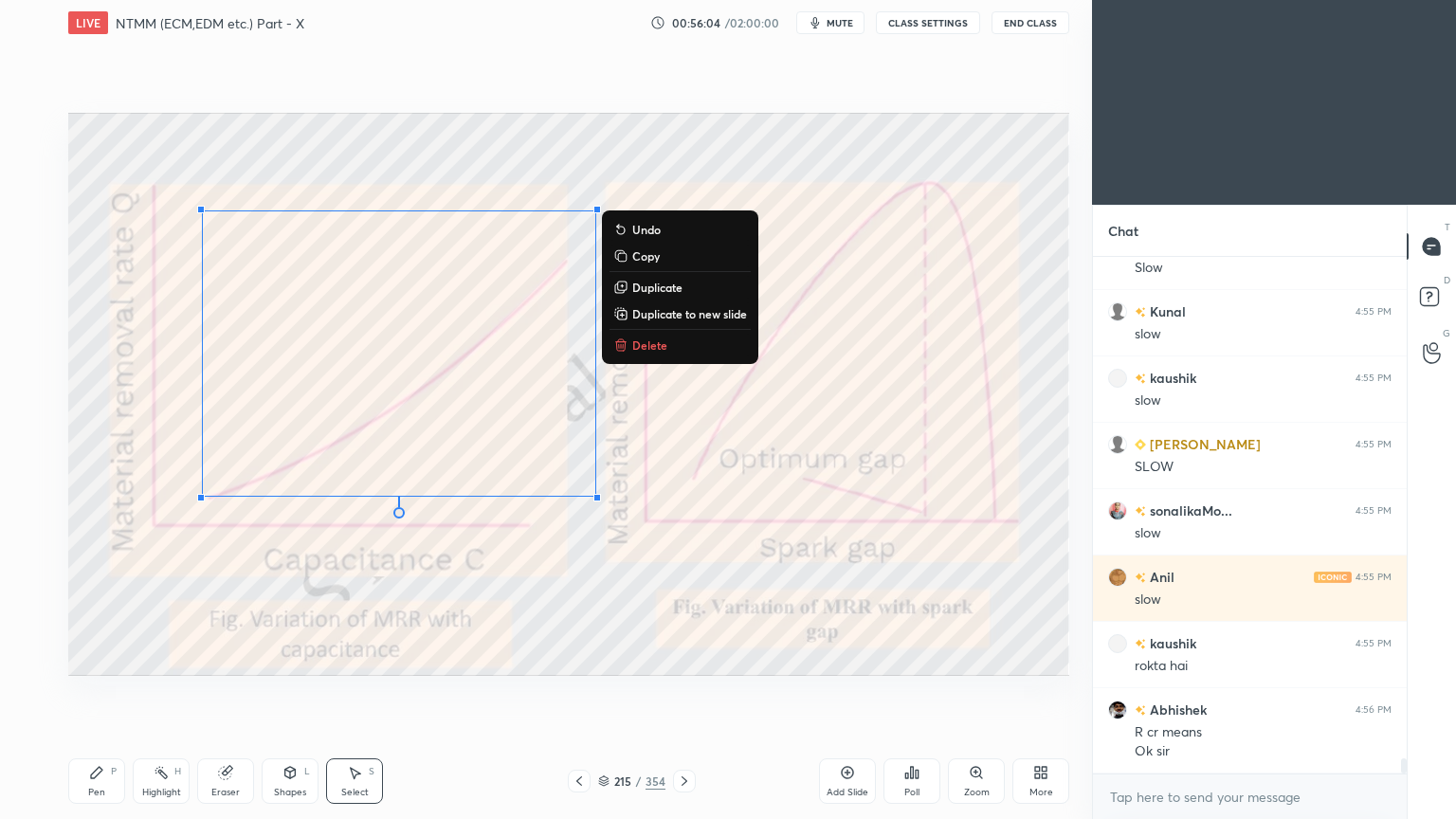 click on "Delete" at bounding box center (649, 345) 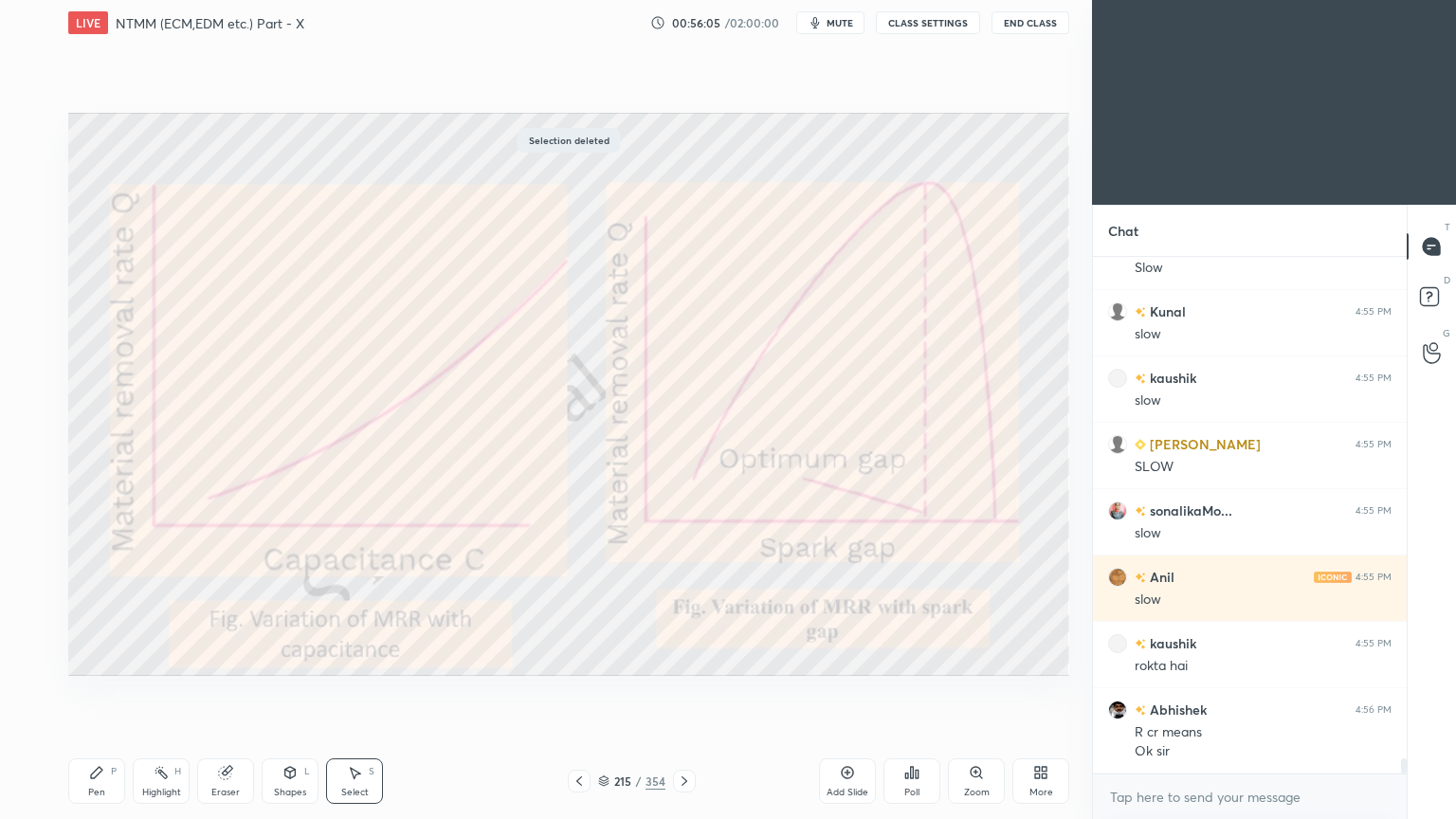 click on "Pen P" at bounding box center (97, 781) 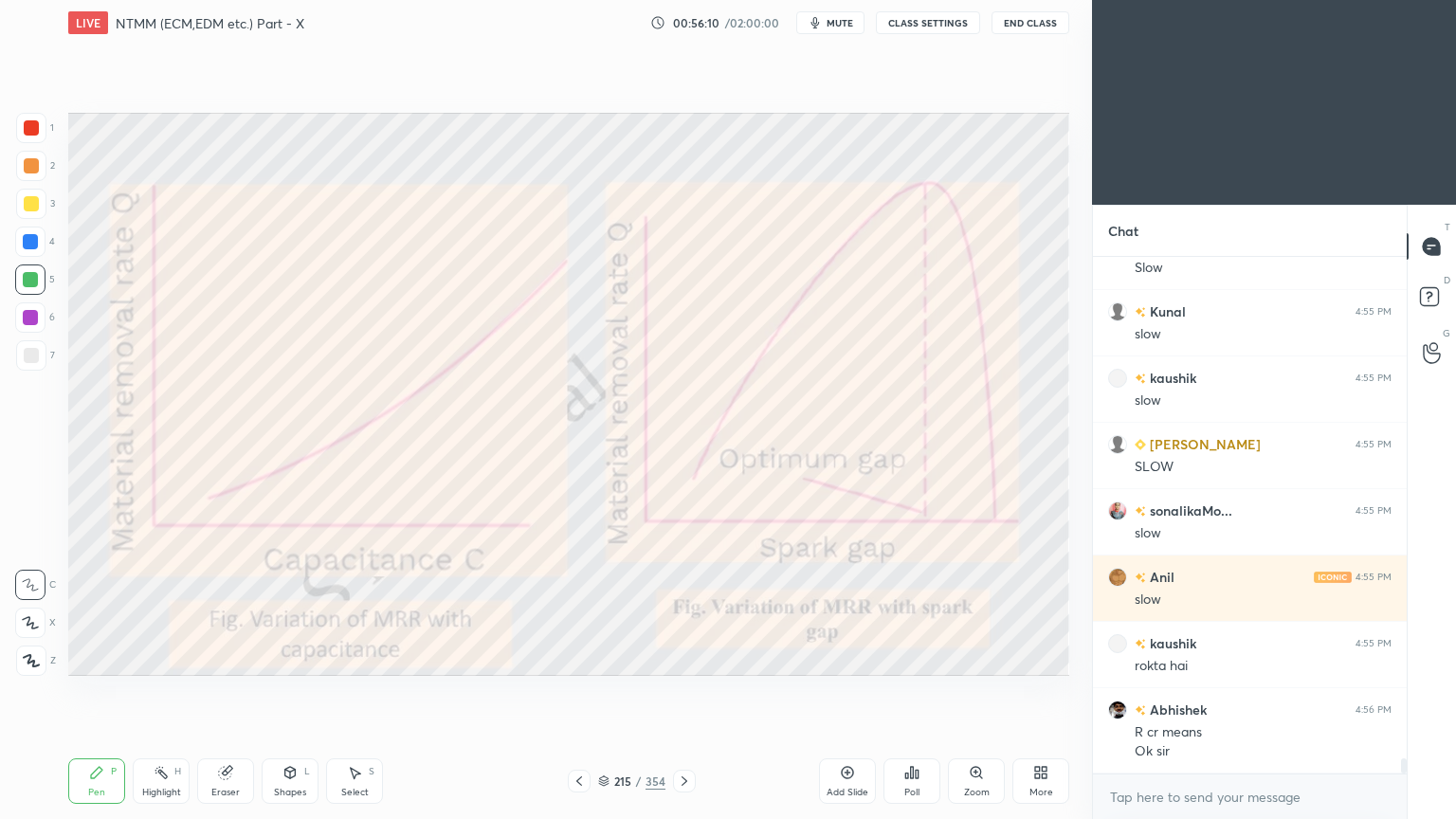 drag, startPoint x: 346, startPoint y: 792, endPoint x: 391, endPoint y: 720, distance: 84.90583 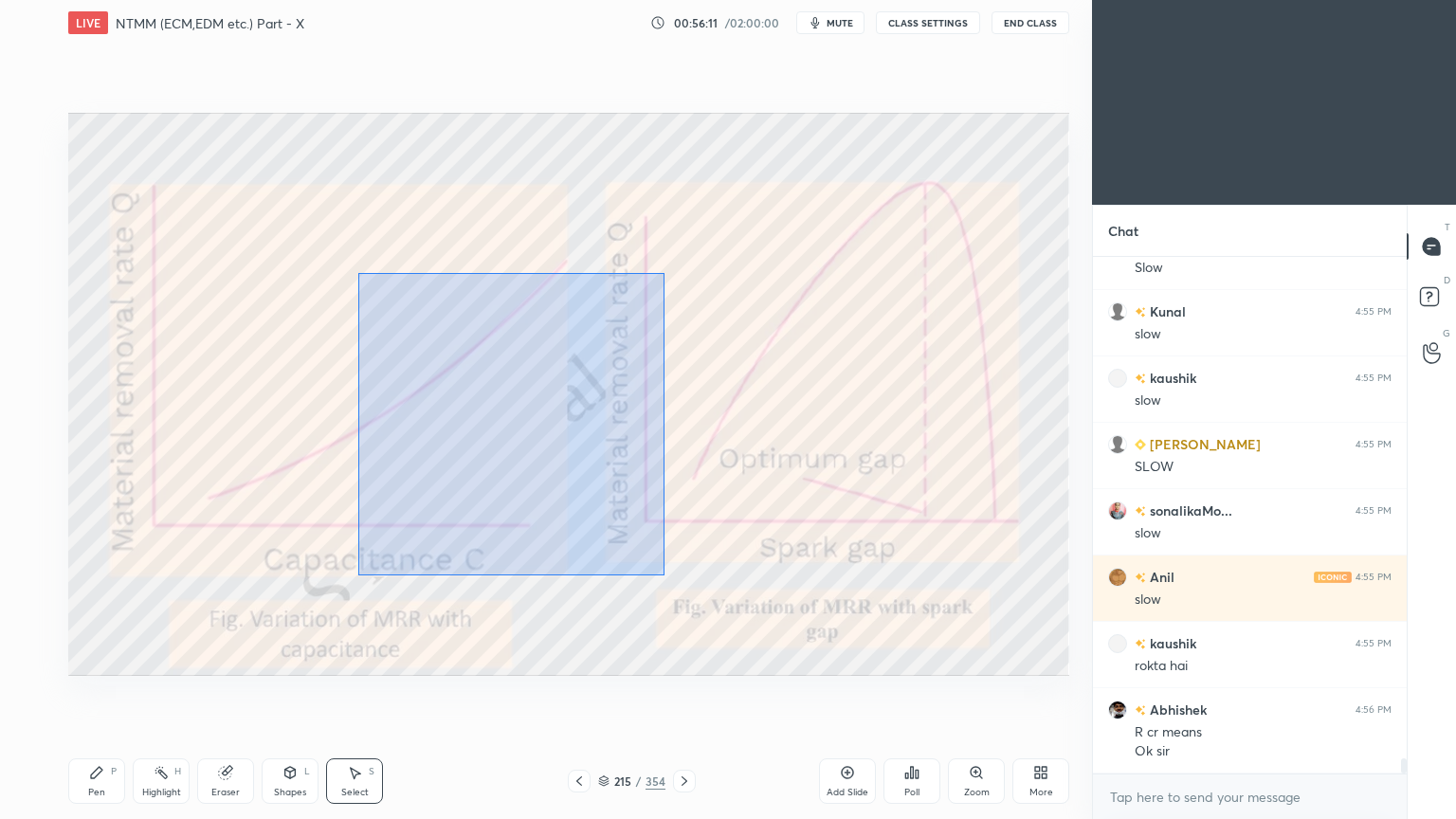 drag, startPoint x: 358, startPoint y: 273, endPoint x: 672, endPoint y: 582, distance: 440.5417 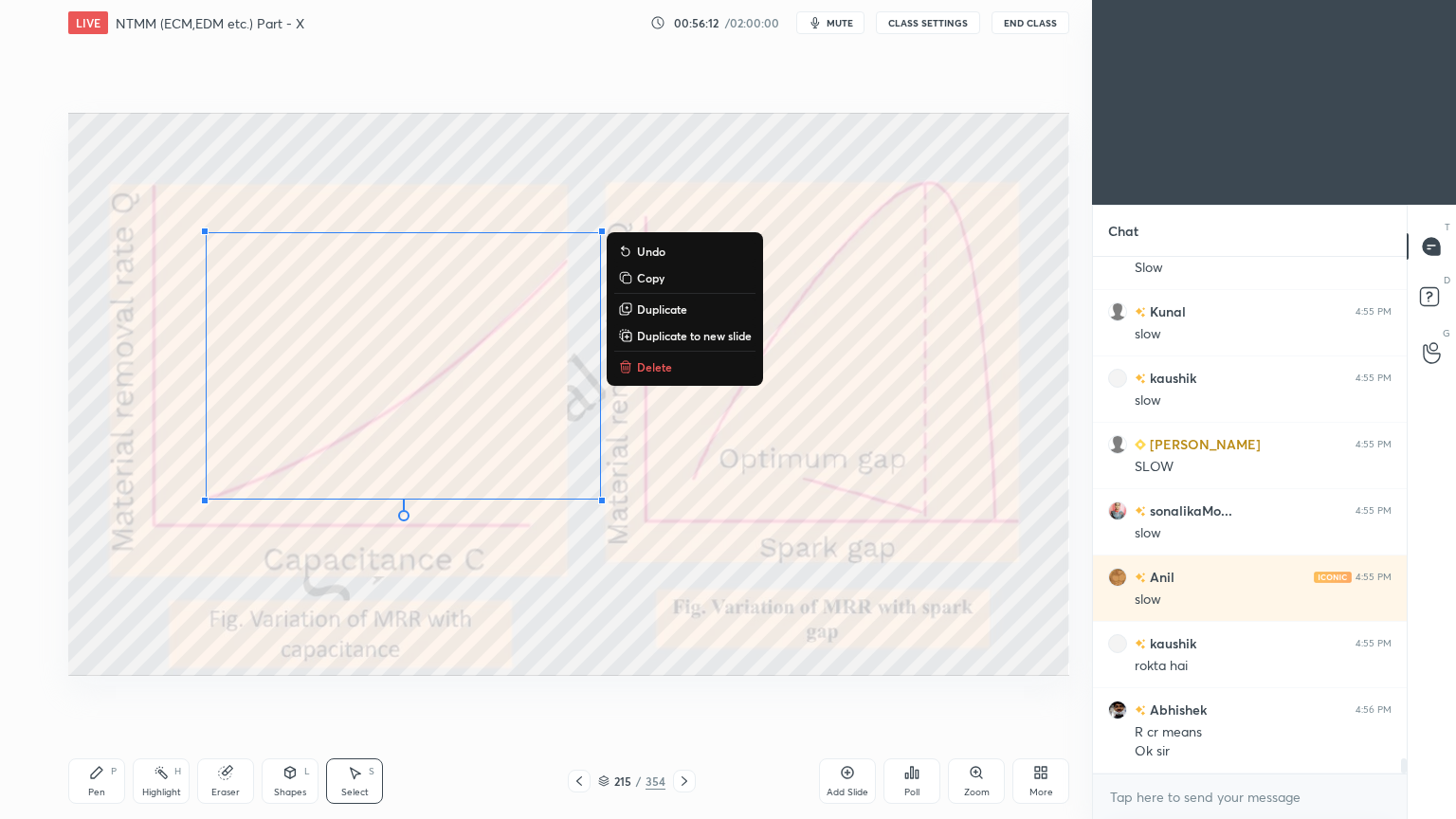 click on "Delete" at bounding box center (684, 367) 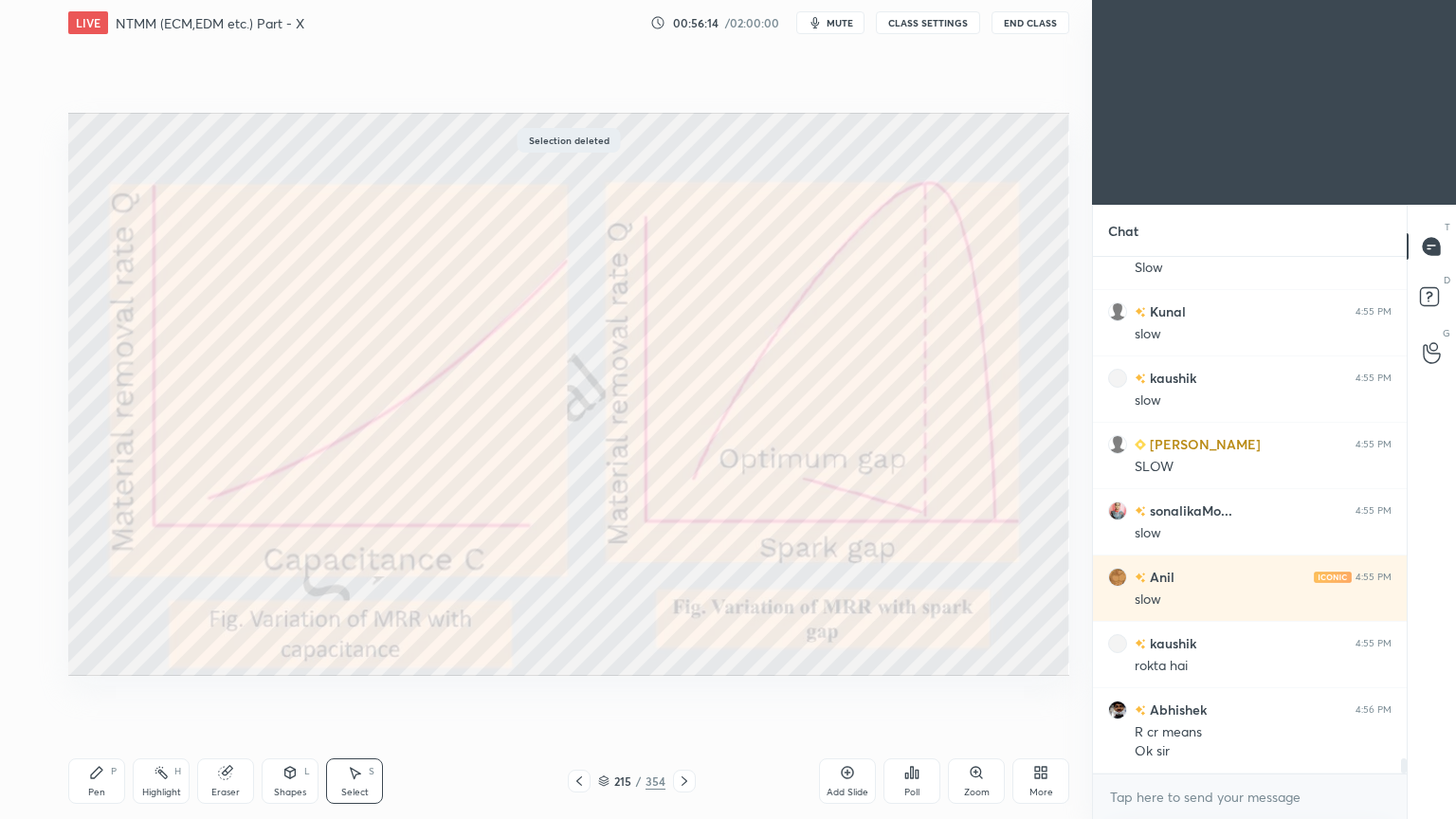 click 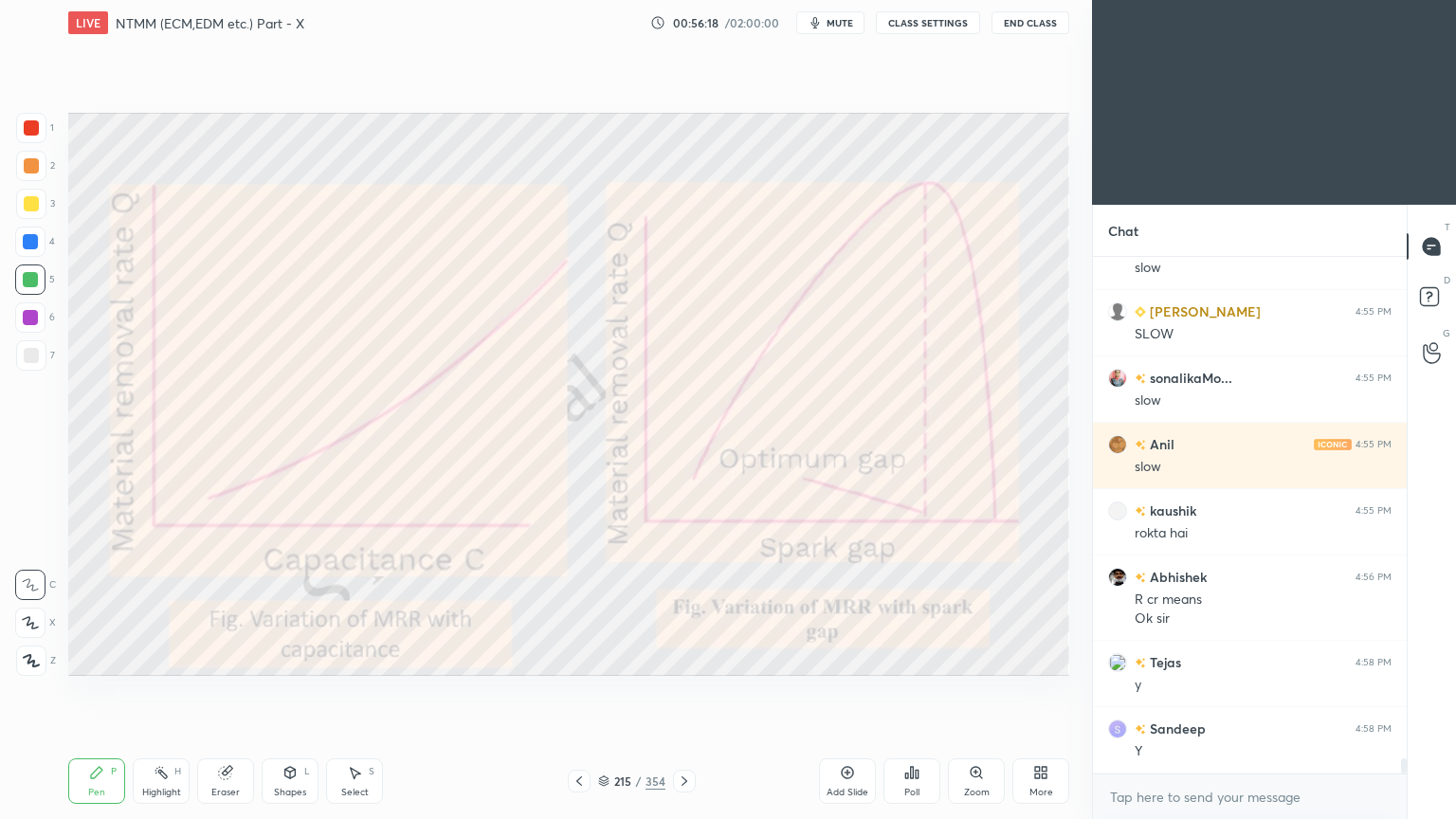 scroll, scrollTop: 17400, scrollLeft: 0, axis: vertical 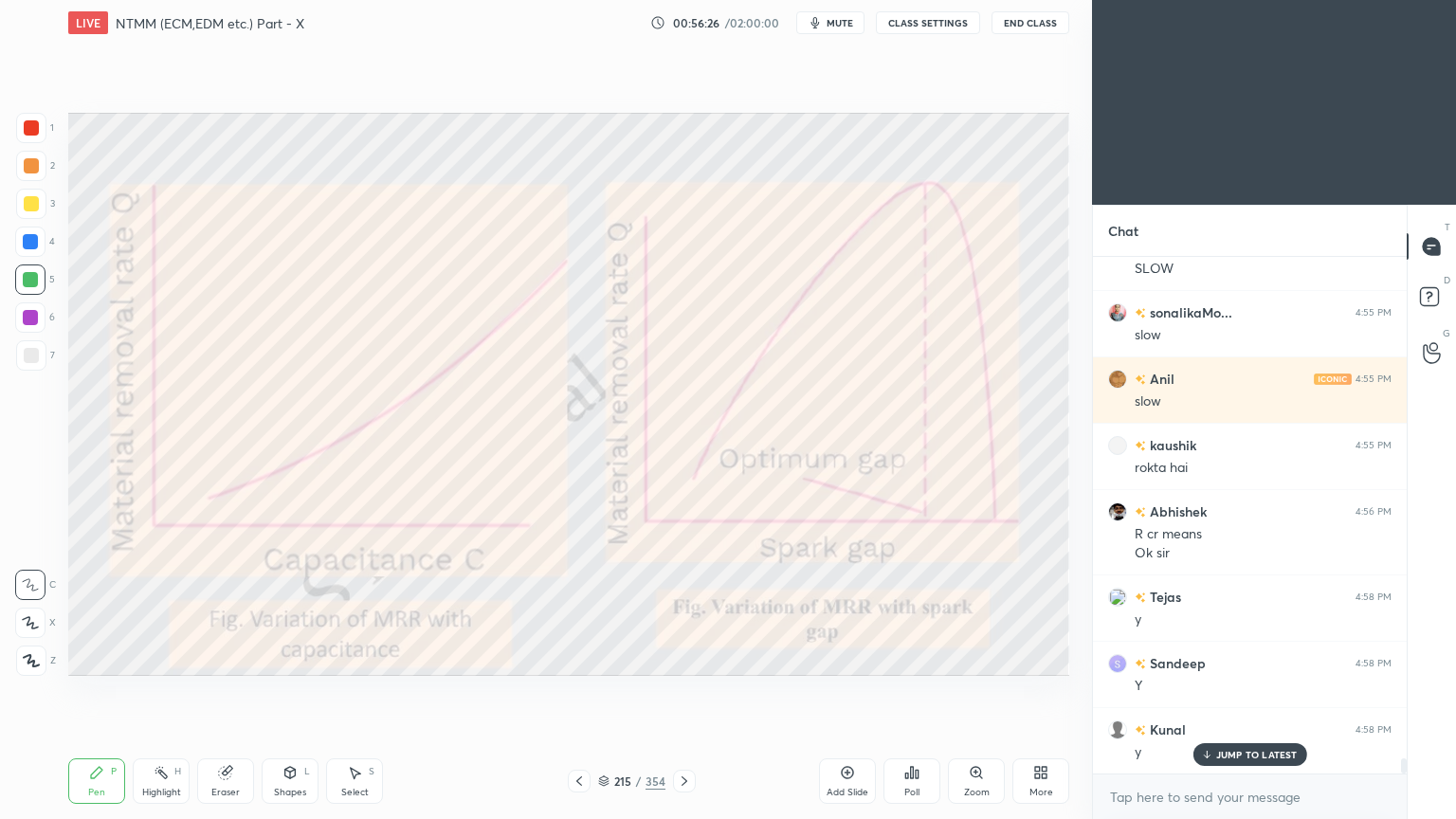 click 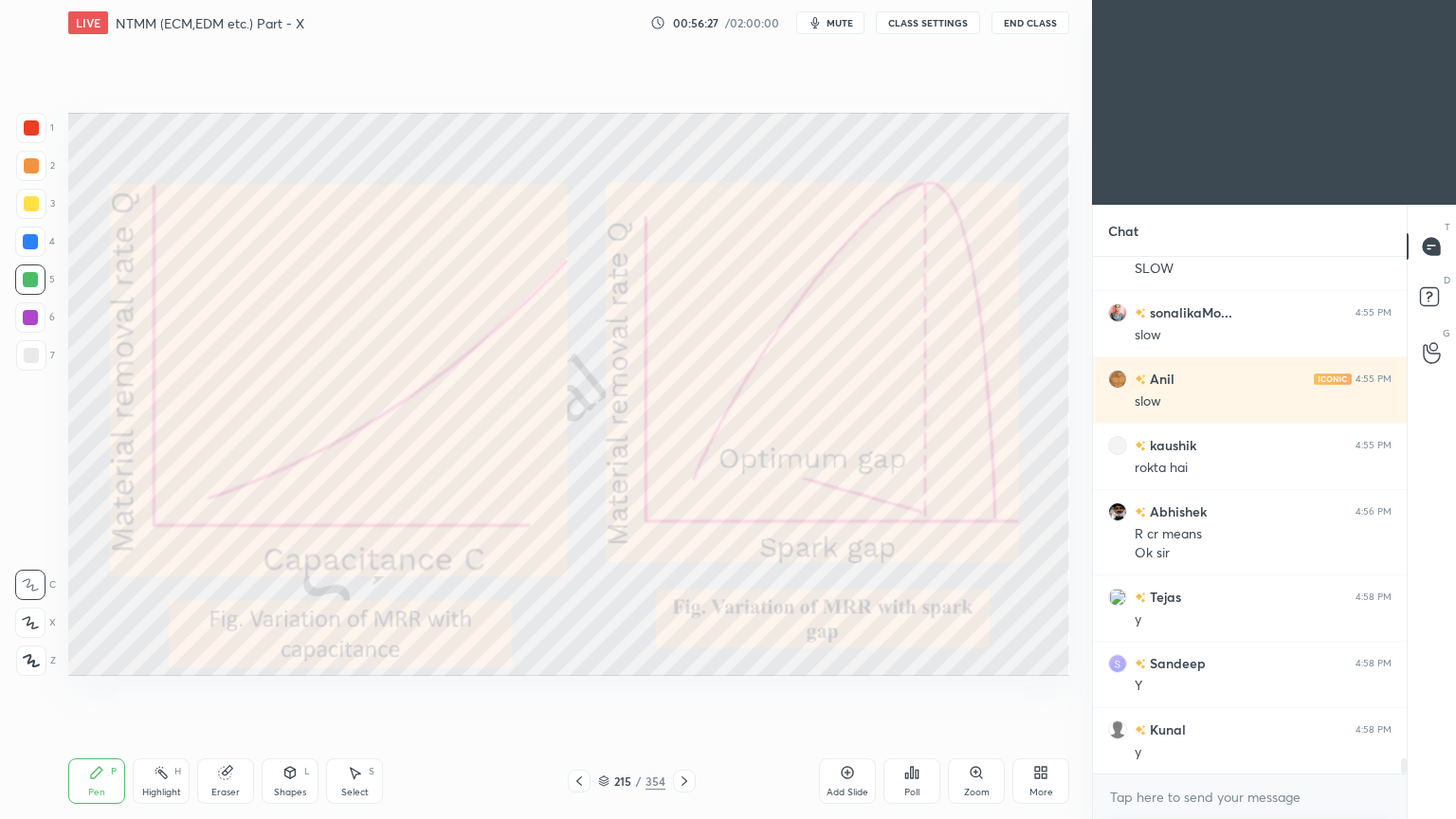 click on "Select S" at bounding box center (355, 781) 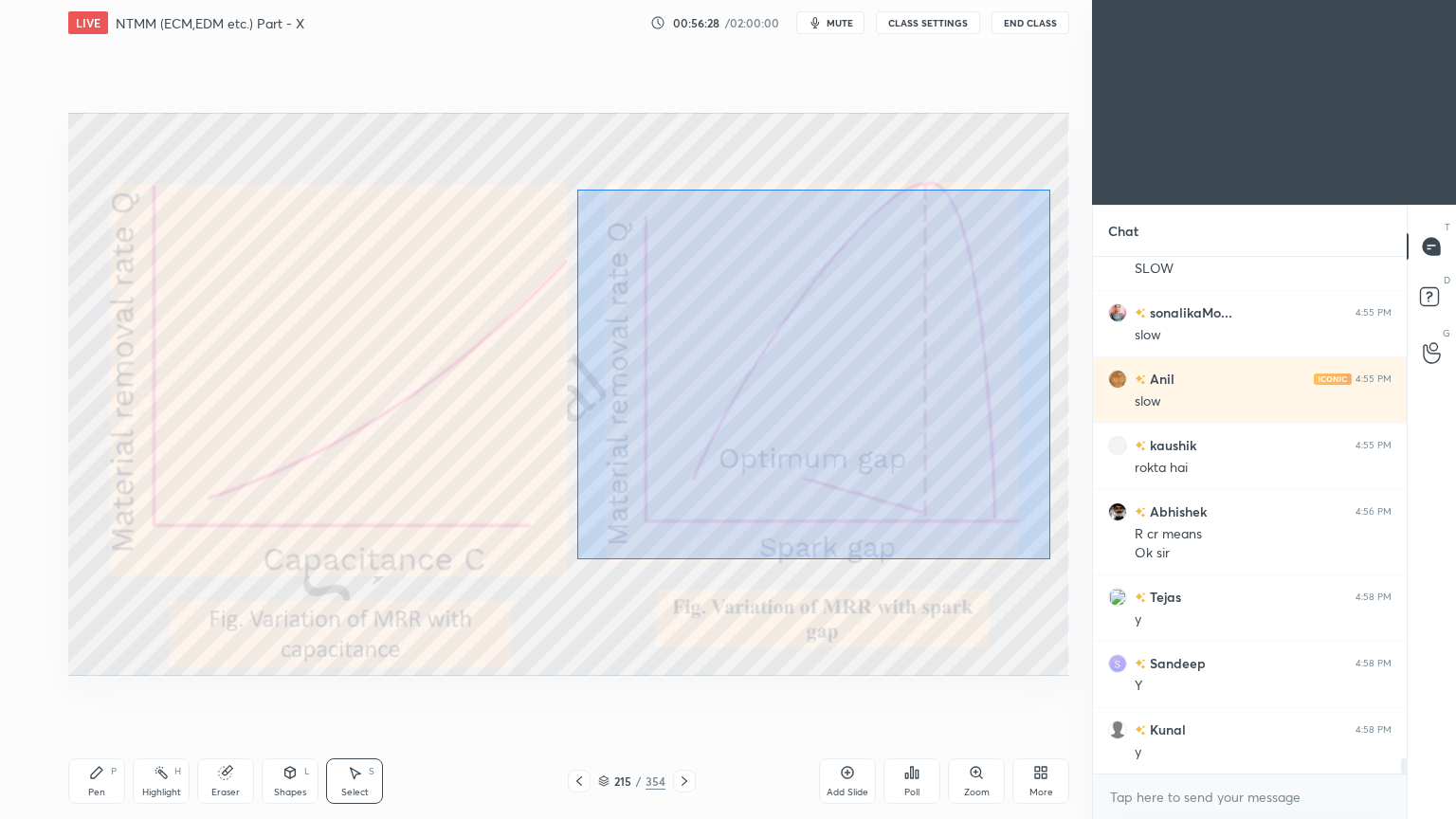 drag, startPoint x: 576, startPoint y: 190, endPoint x: 1050, endPoint y: 559, distance: 600.6971 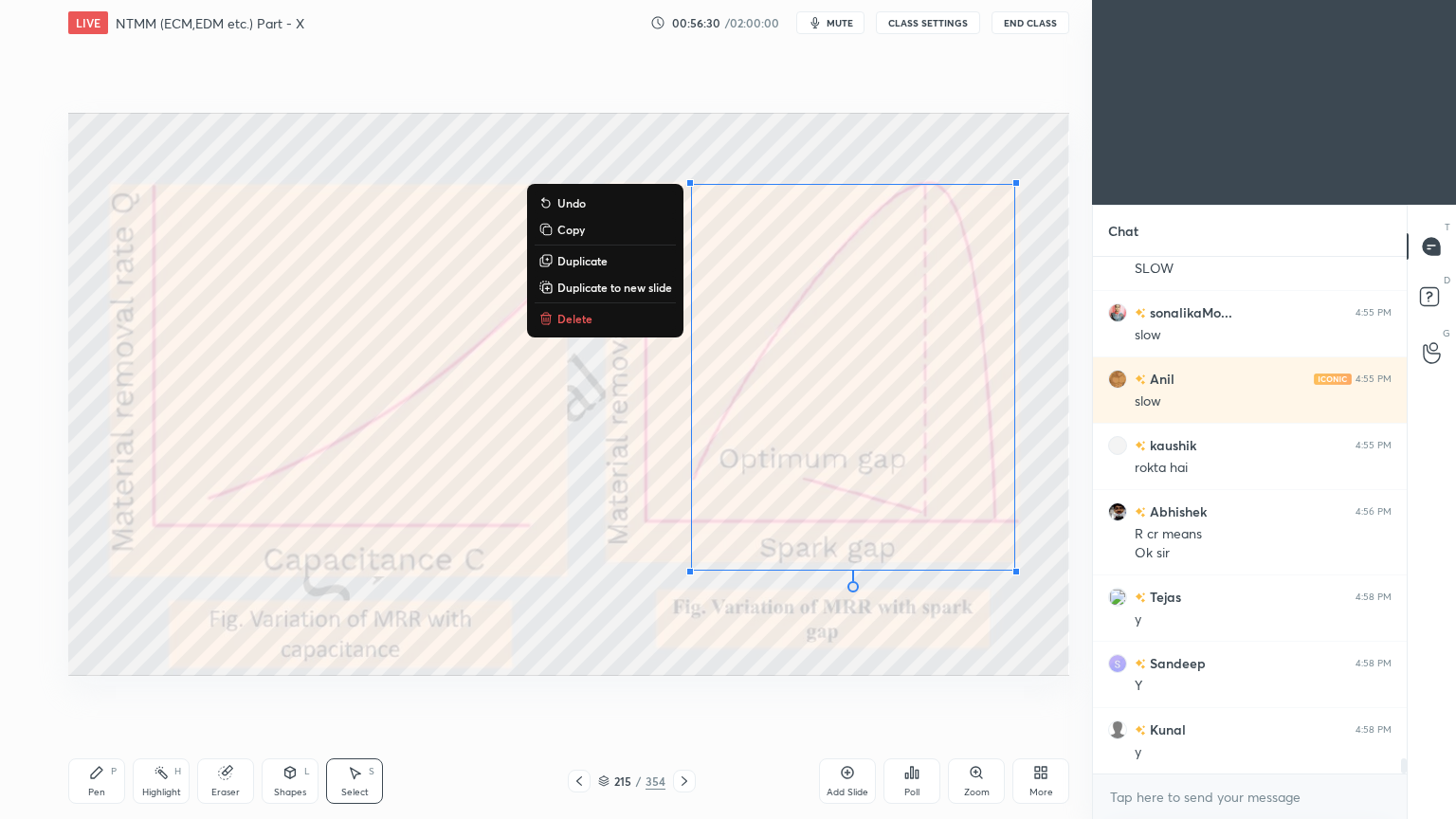 click on "Delete" at bounding box center (574, 318) 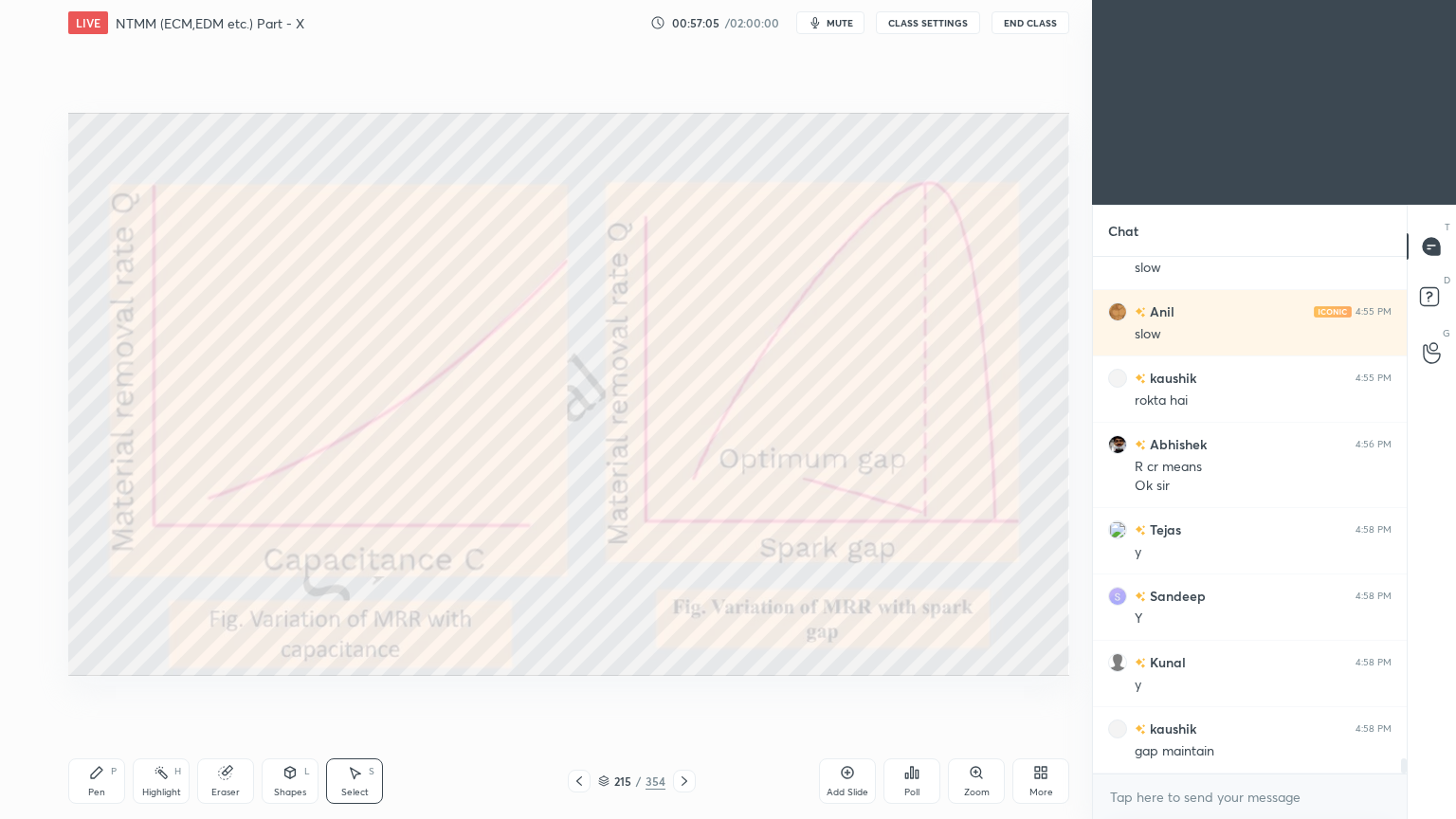 scroll, scrollTop: 17486, scrollLeft: 0, axis: vertical 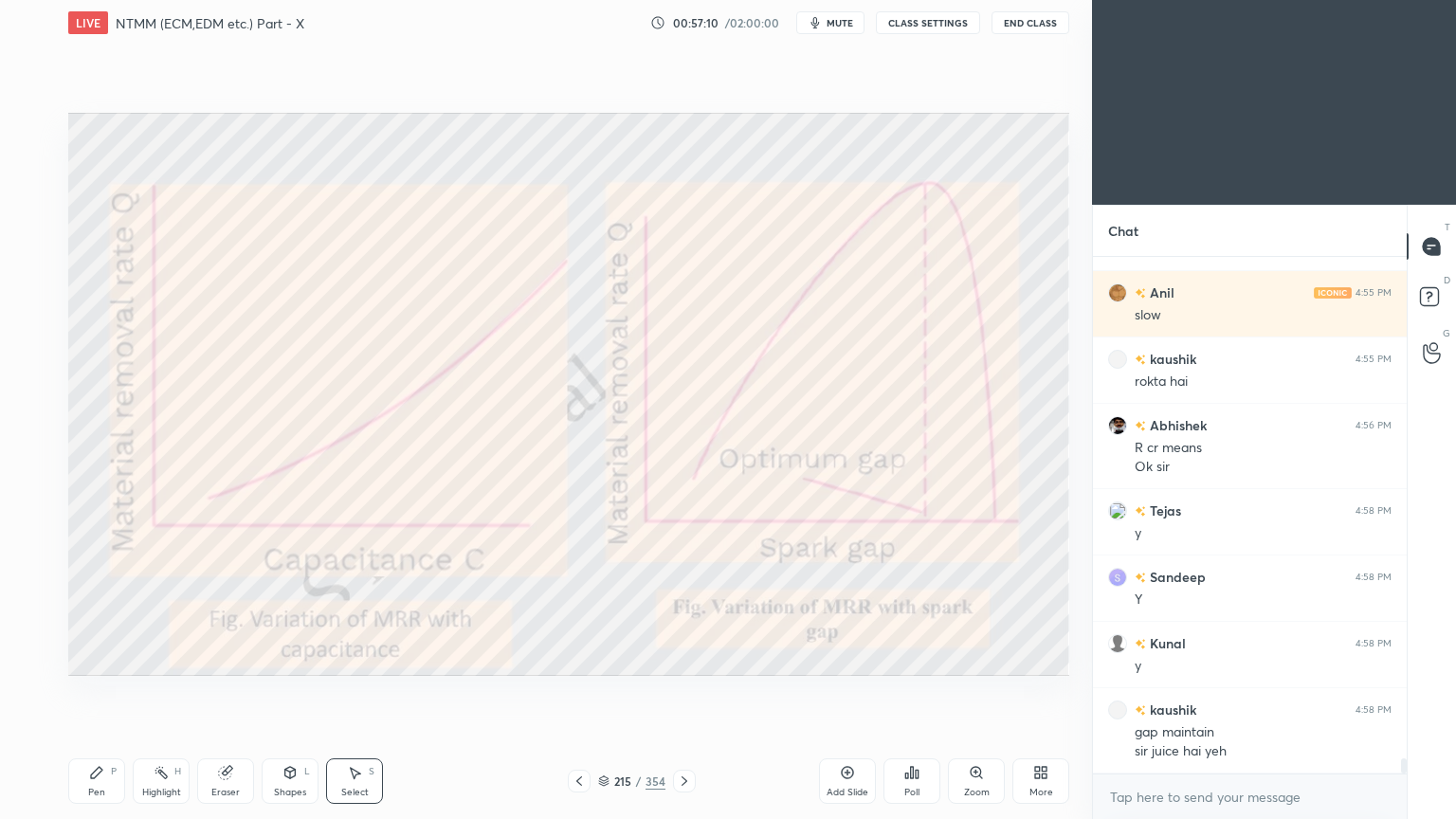 click 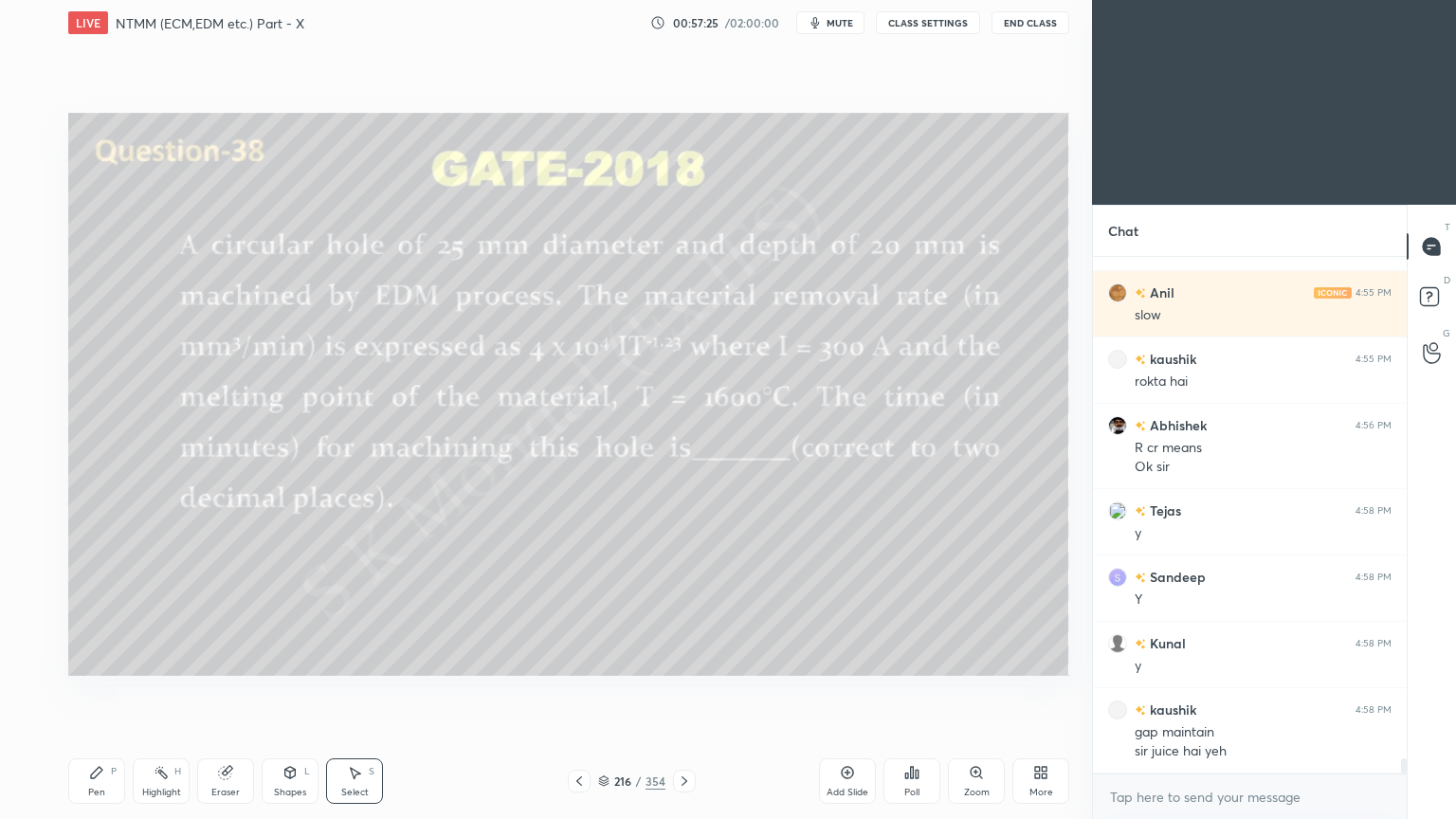 scroll, scrollTop: 17293, scrollLeft: 0, axis: vertical 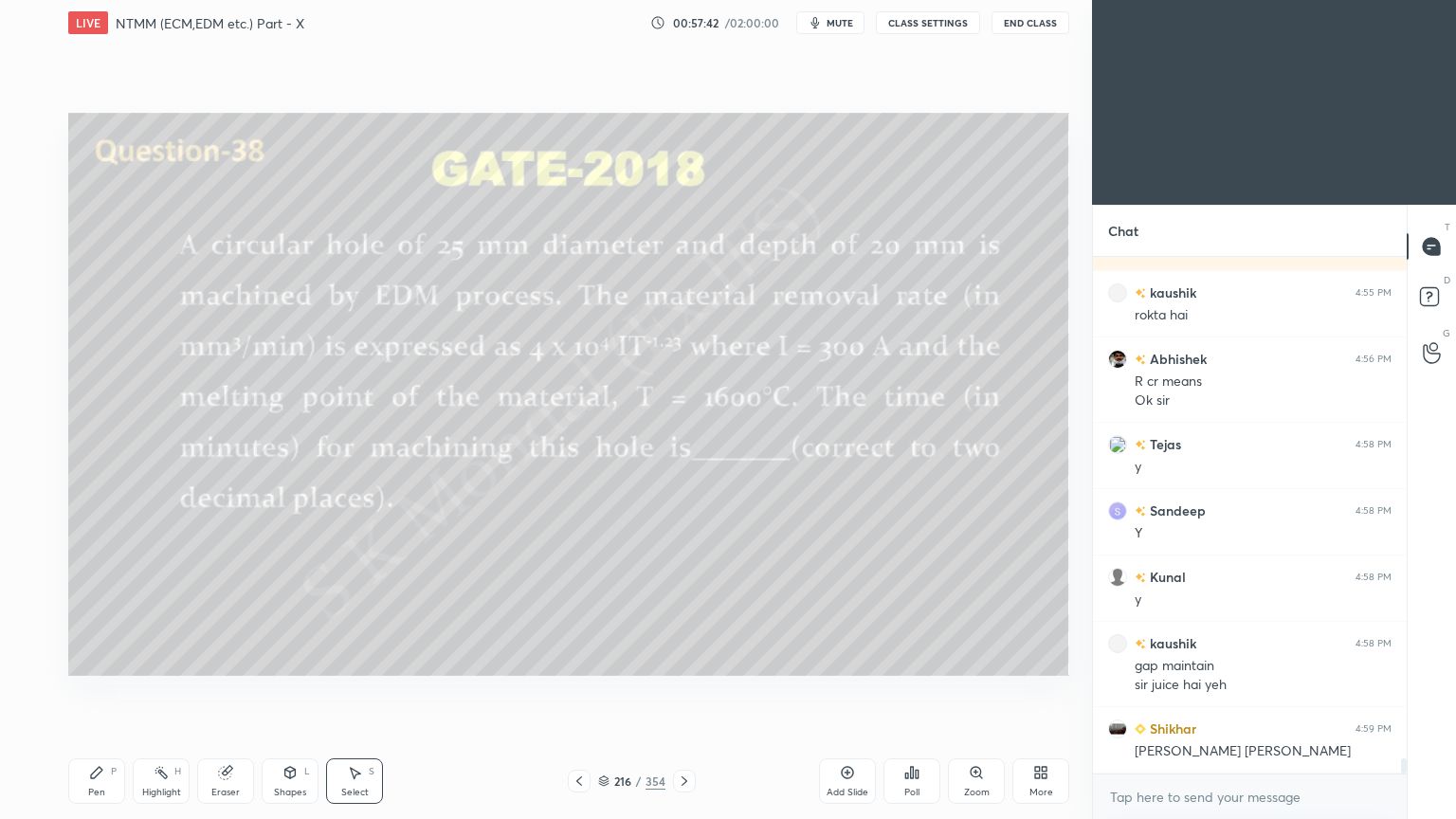 click on "216 / 354" at bounding box center (631, 781) 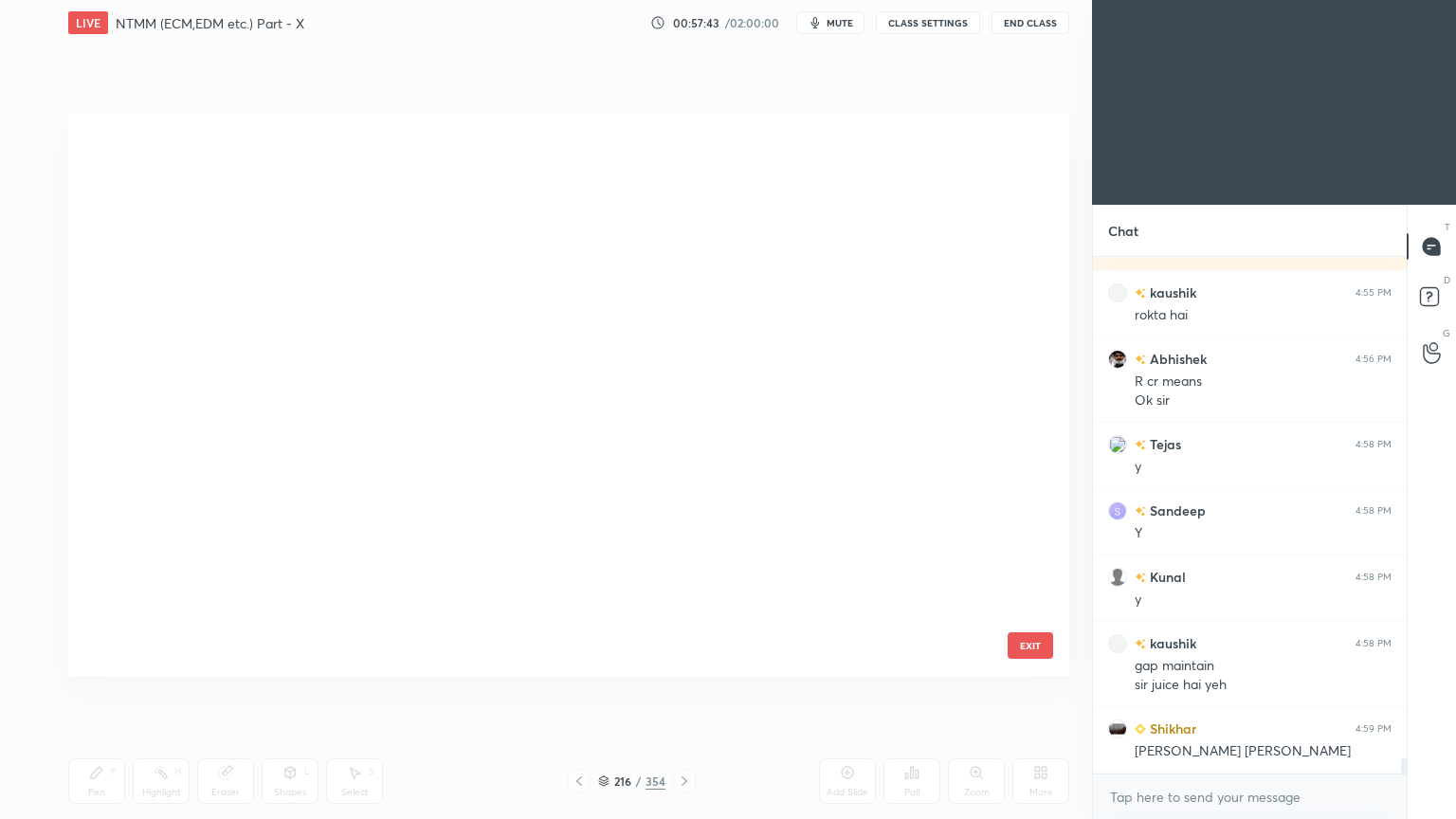 scroll, scrollTop: 11927, scrollLeft: 0, axis: vertical 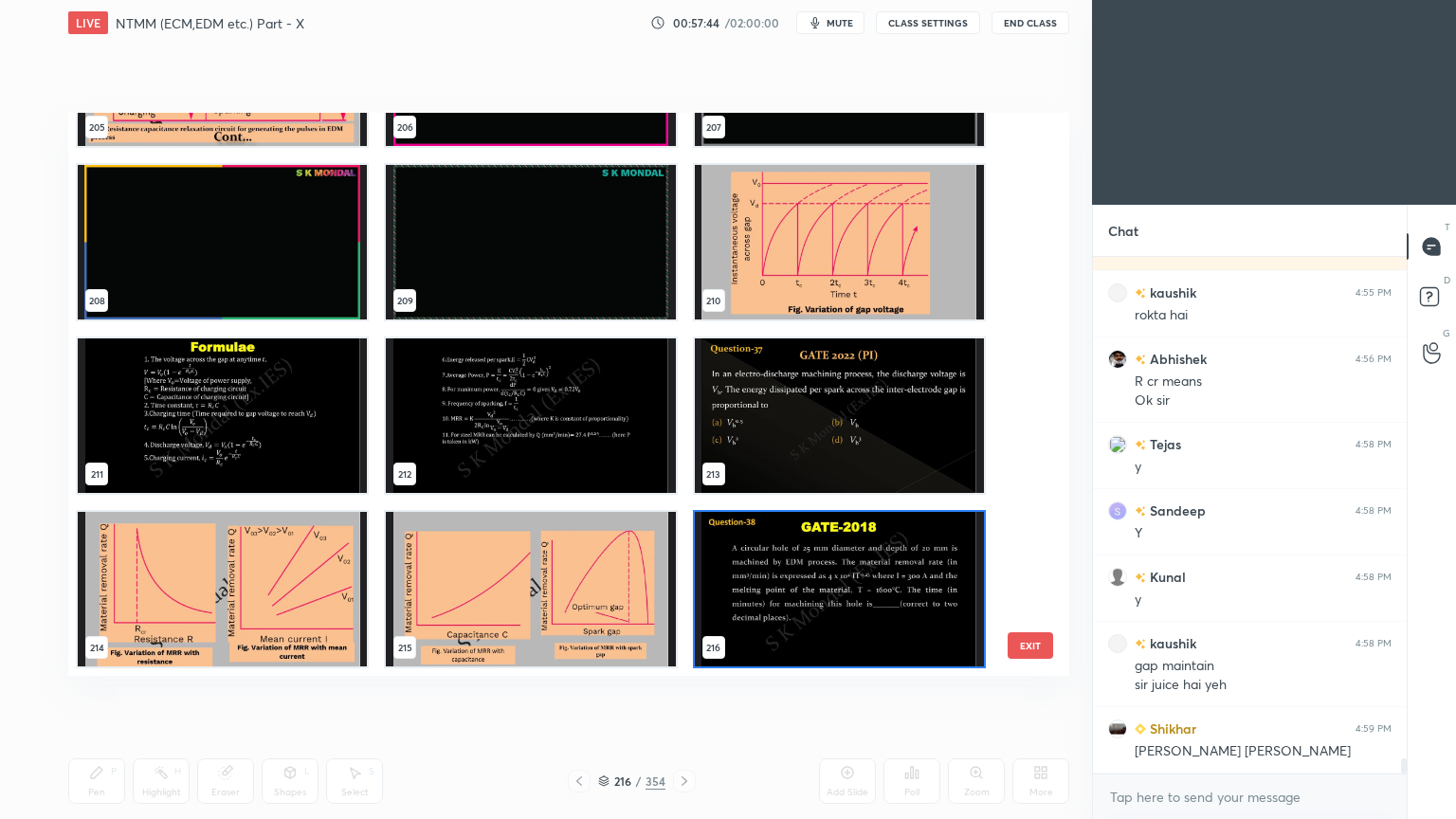 click at bounding box center [530, 415] 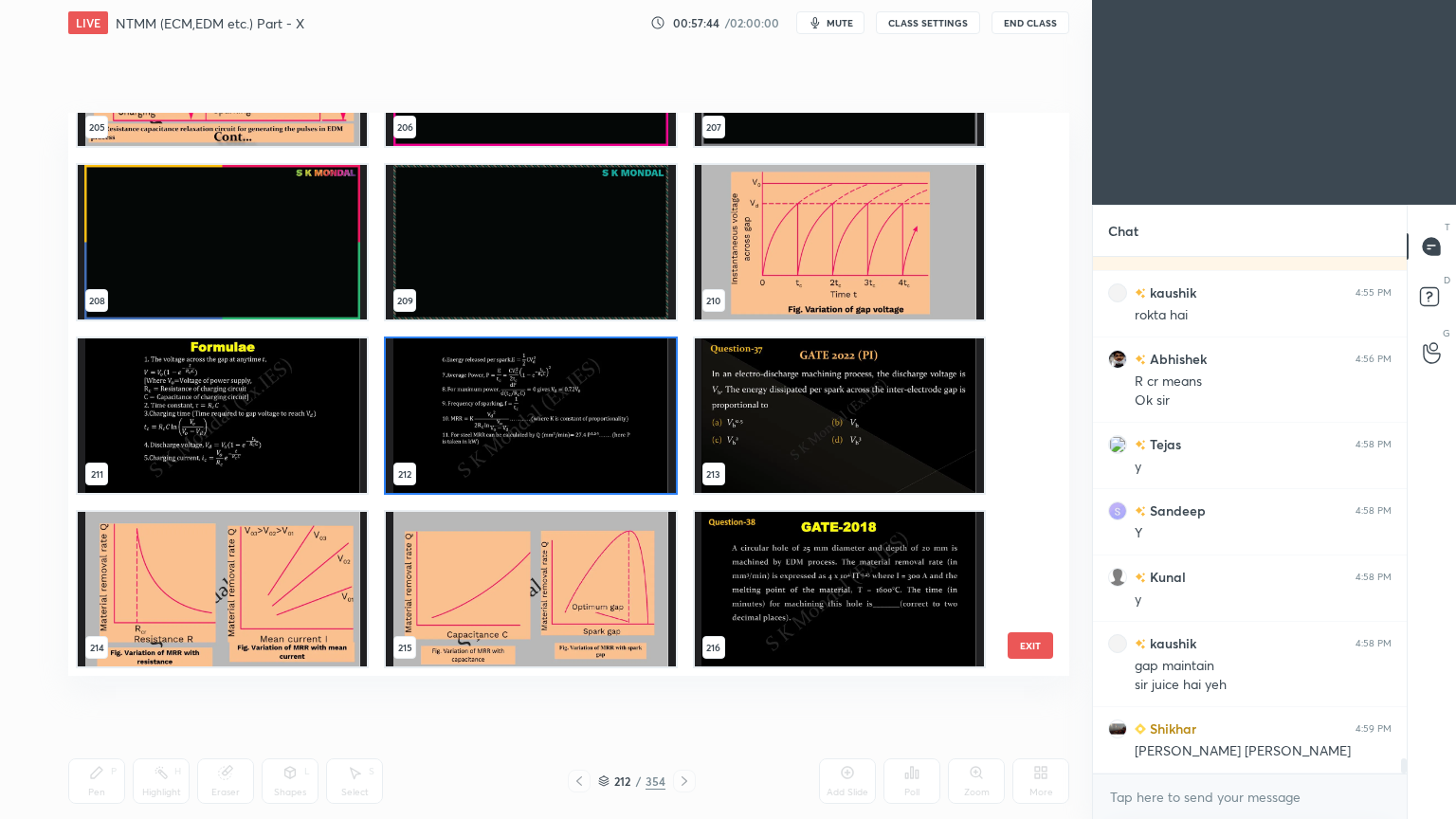 click at bounding box center [530, 415] 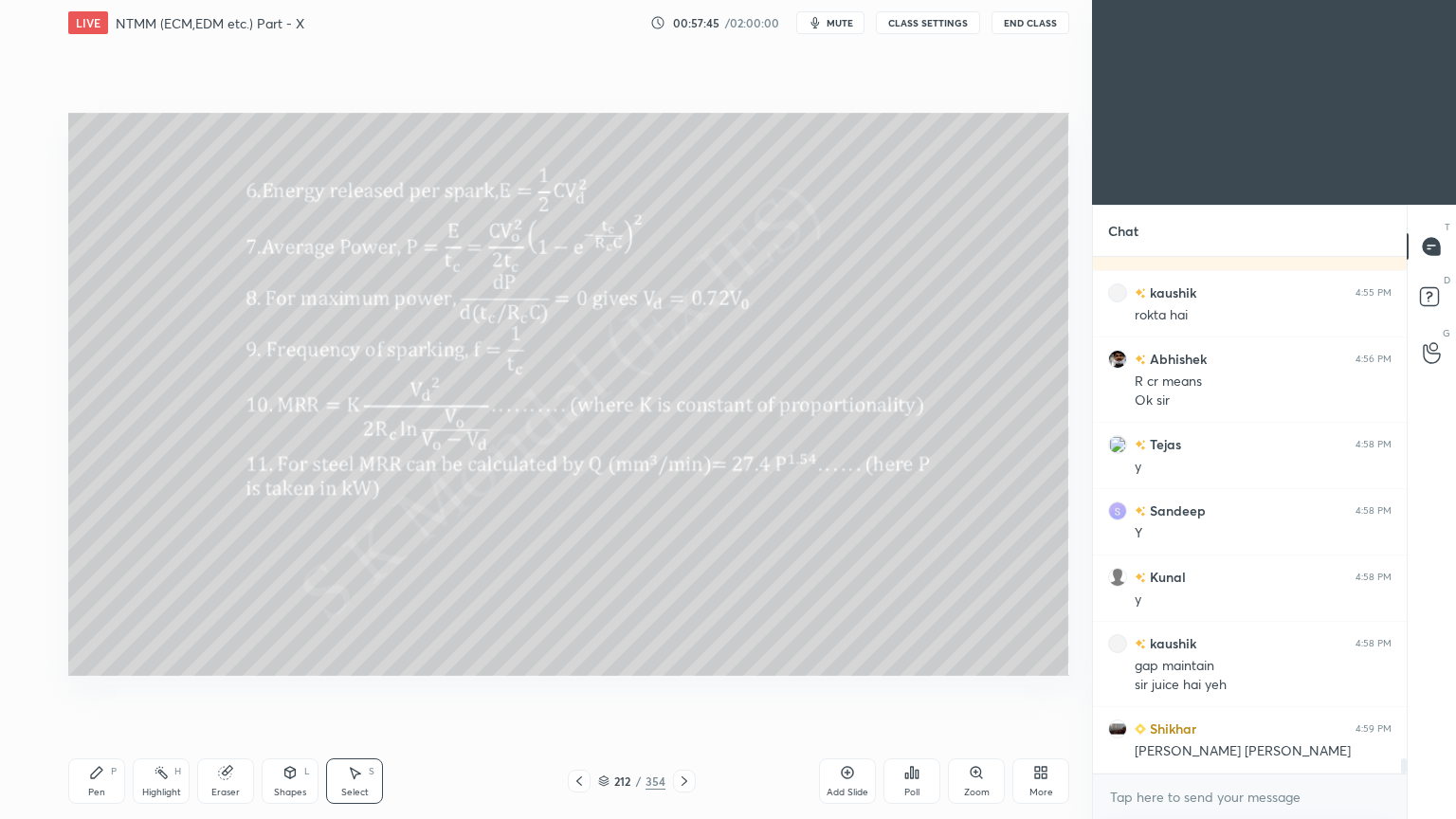 scroll, scrollTop: 0, scrollLeft: 0, axis: both 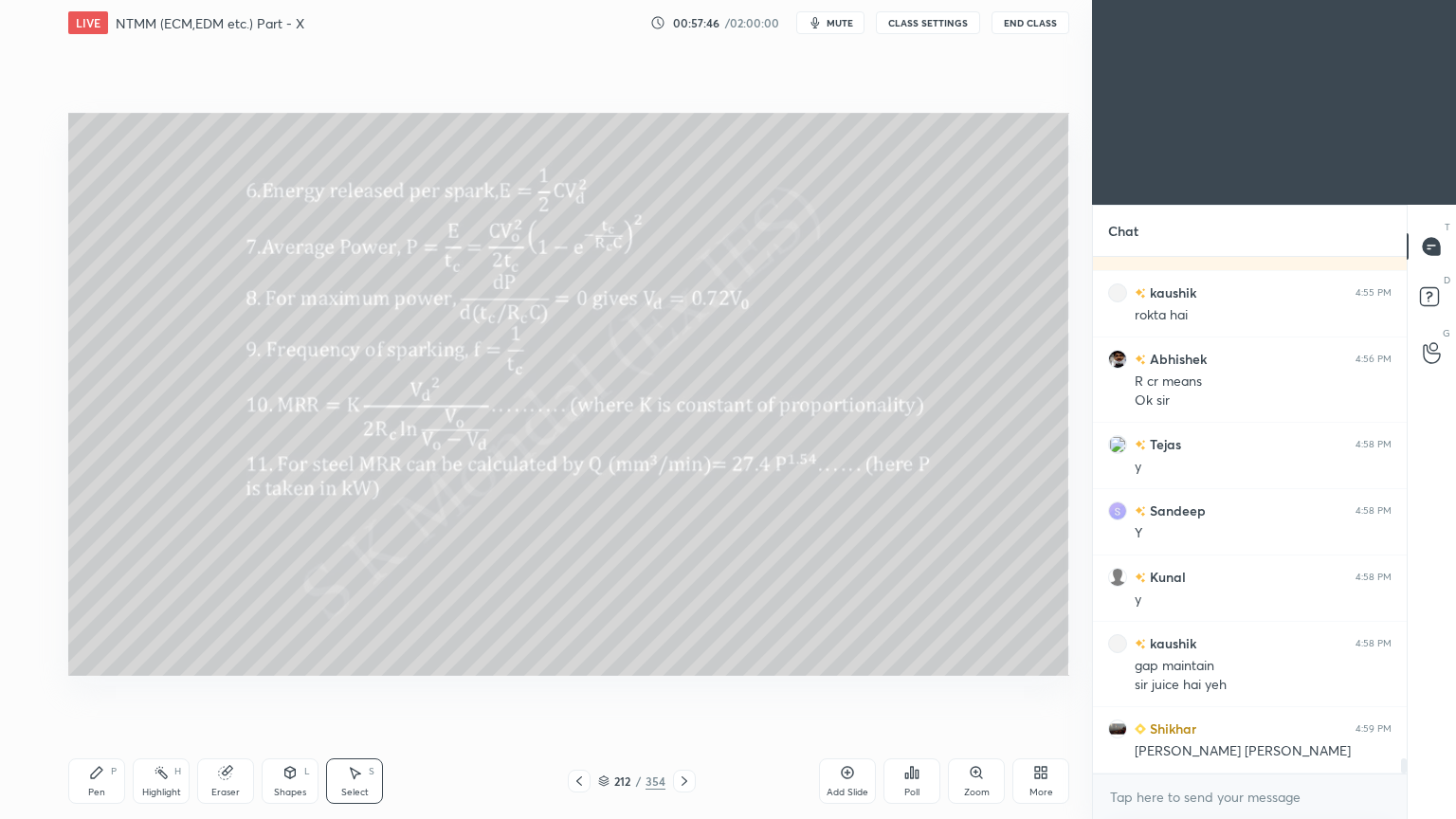 click on "Pen" at bounding box center [97, 792] 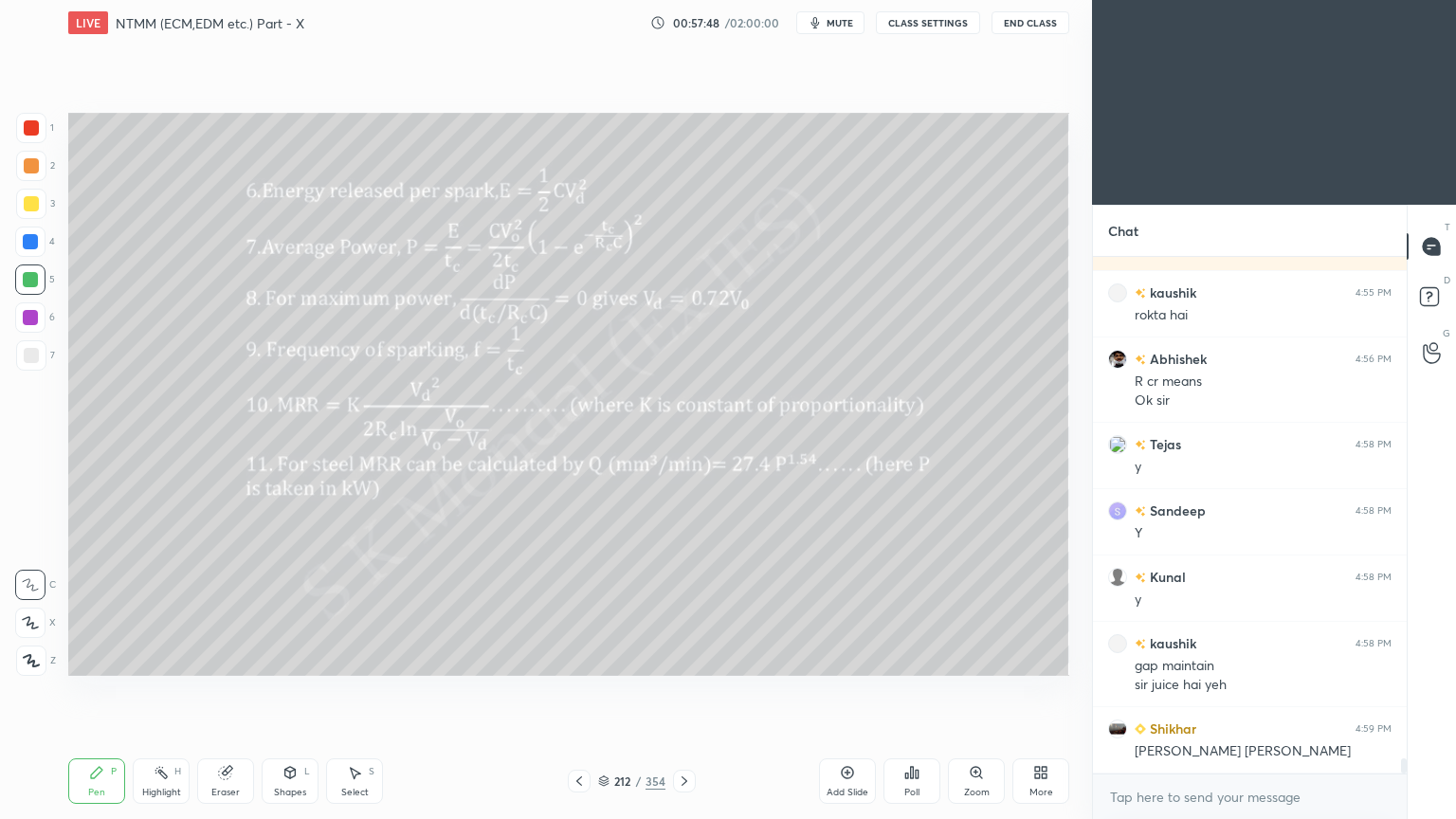 click at bounding box center (31, 355) 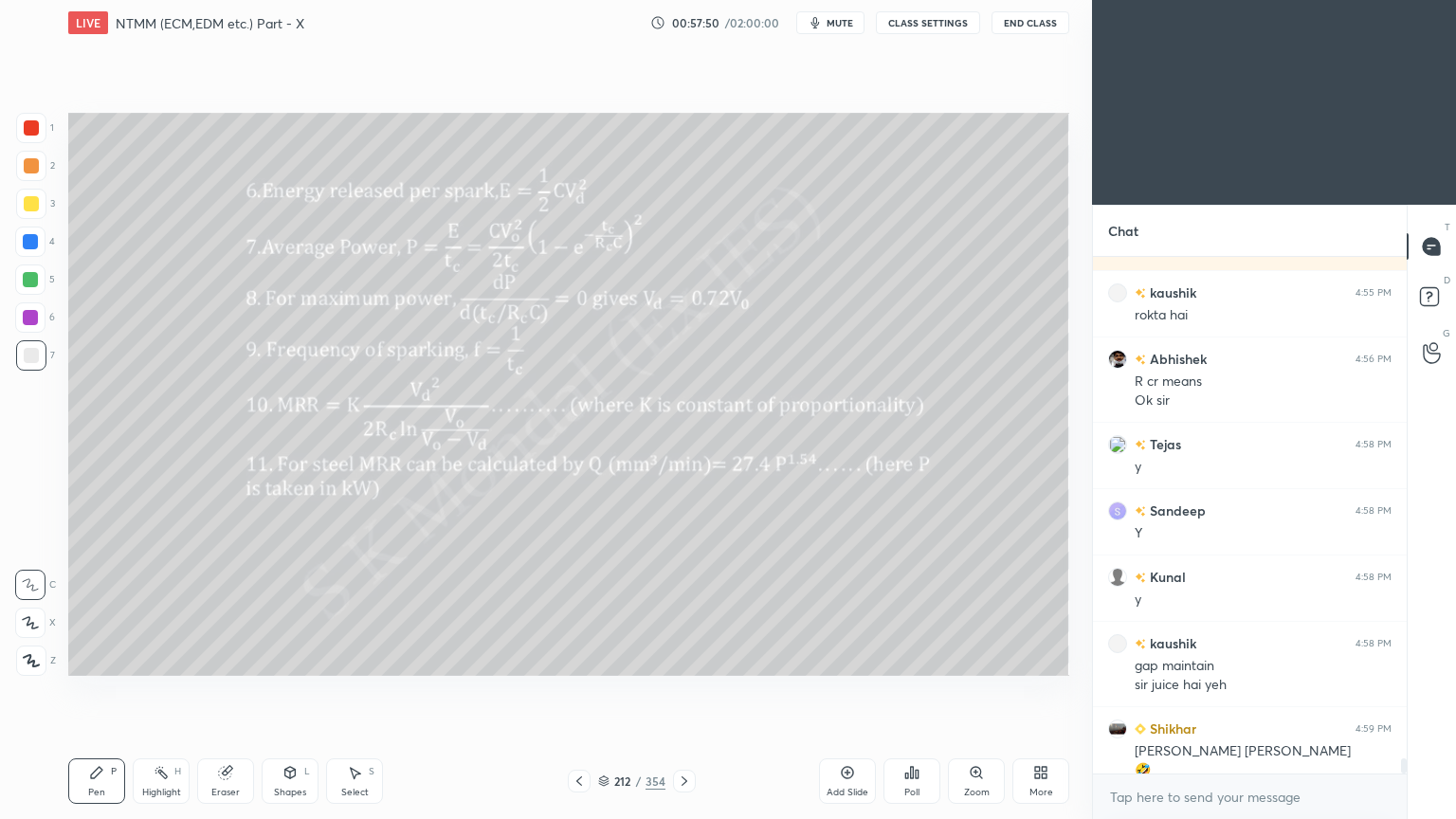 scroll, scrollTop: 17312, scrollLeft: 0, axis: vertical 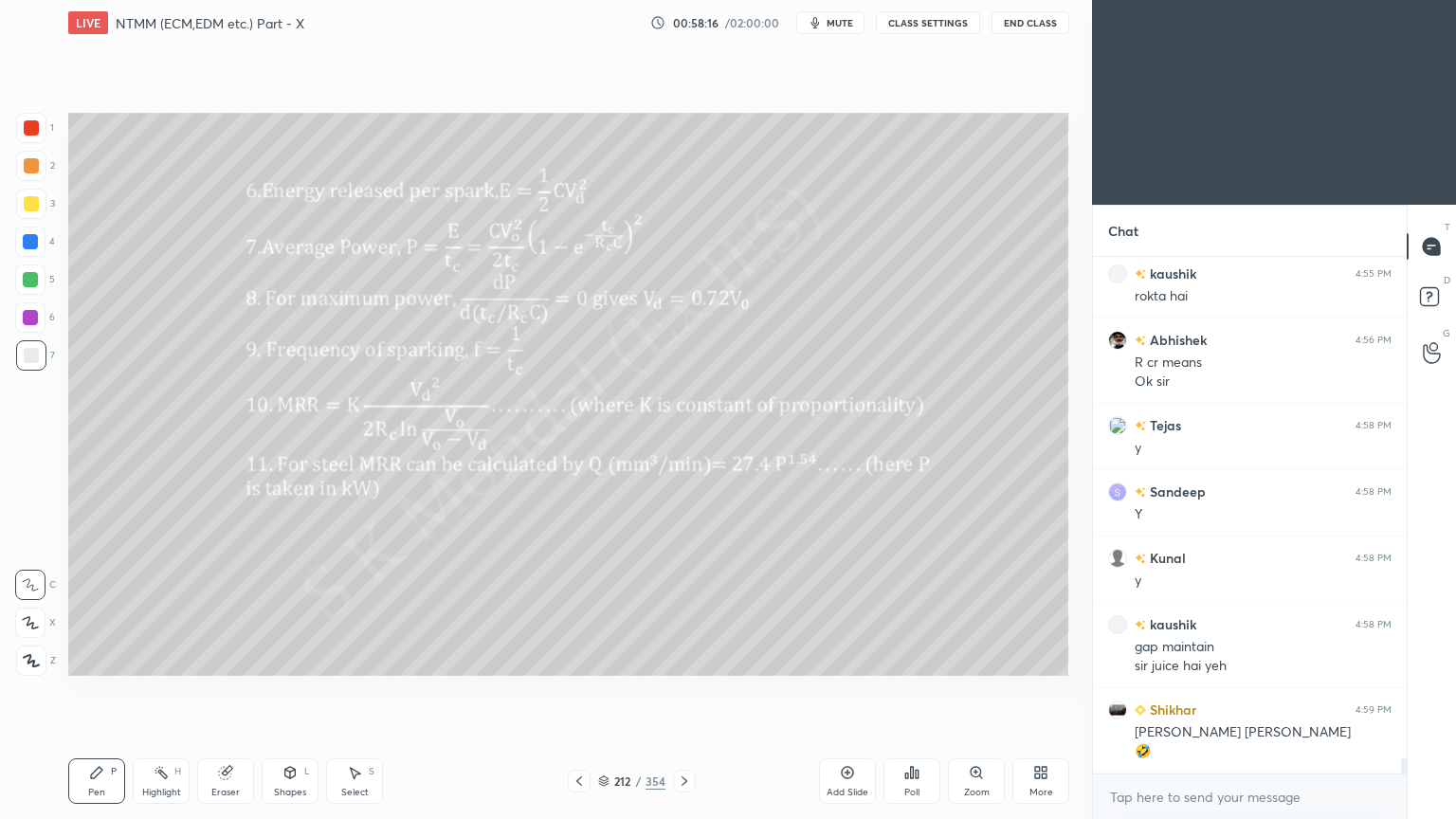 click 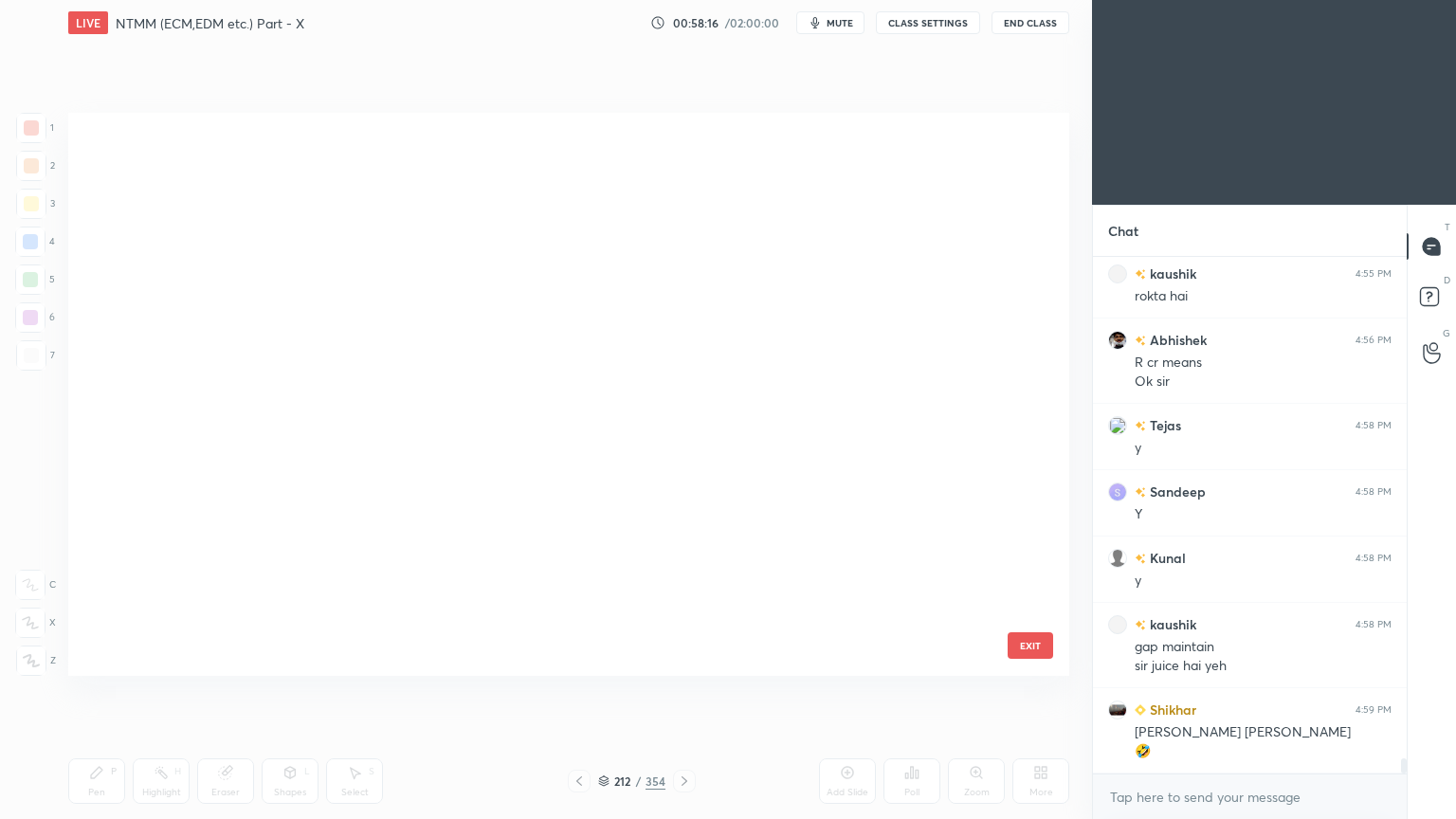 scroll, scrollTop: 11753, scrollLeft: 0, axis: vertical 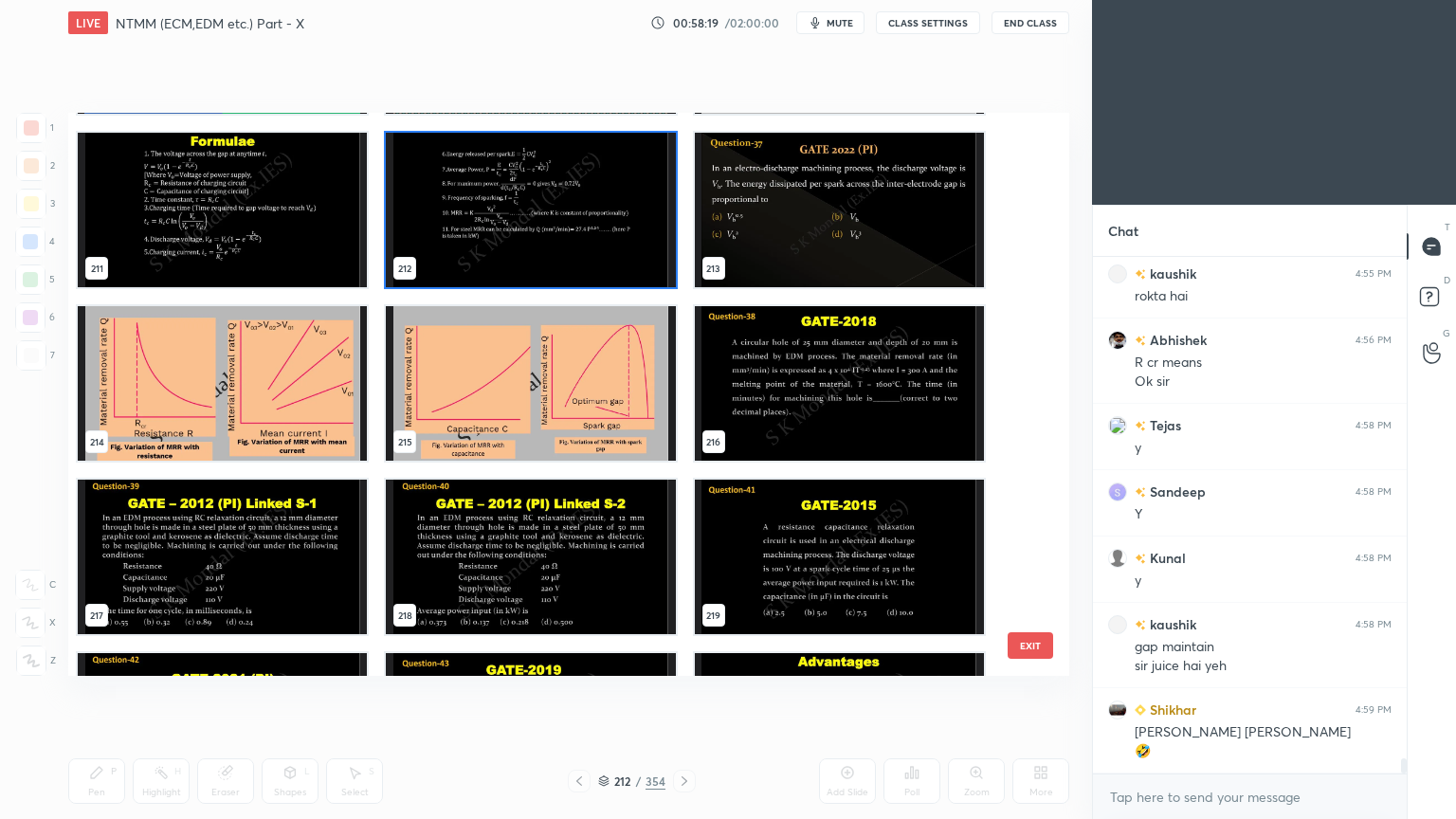 click at bounding box center [839, 383] 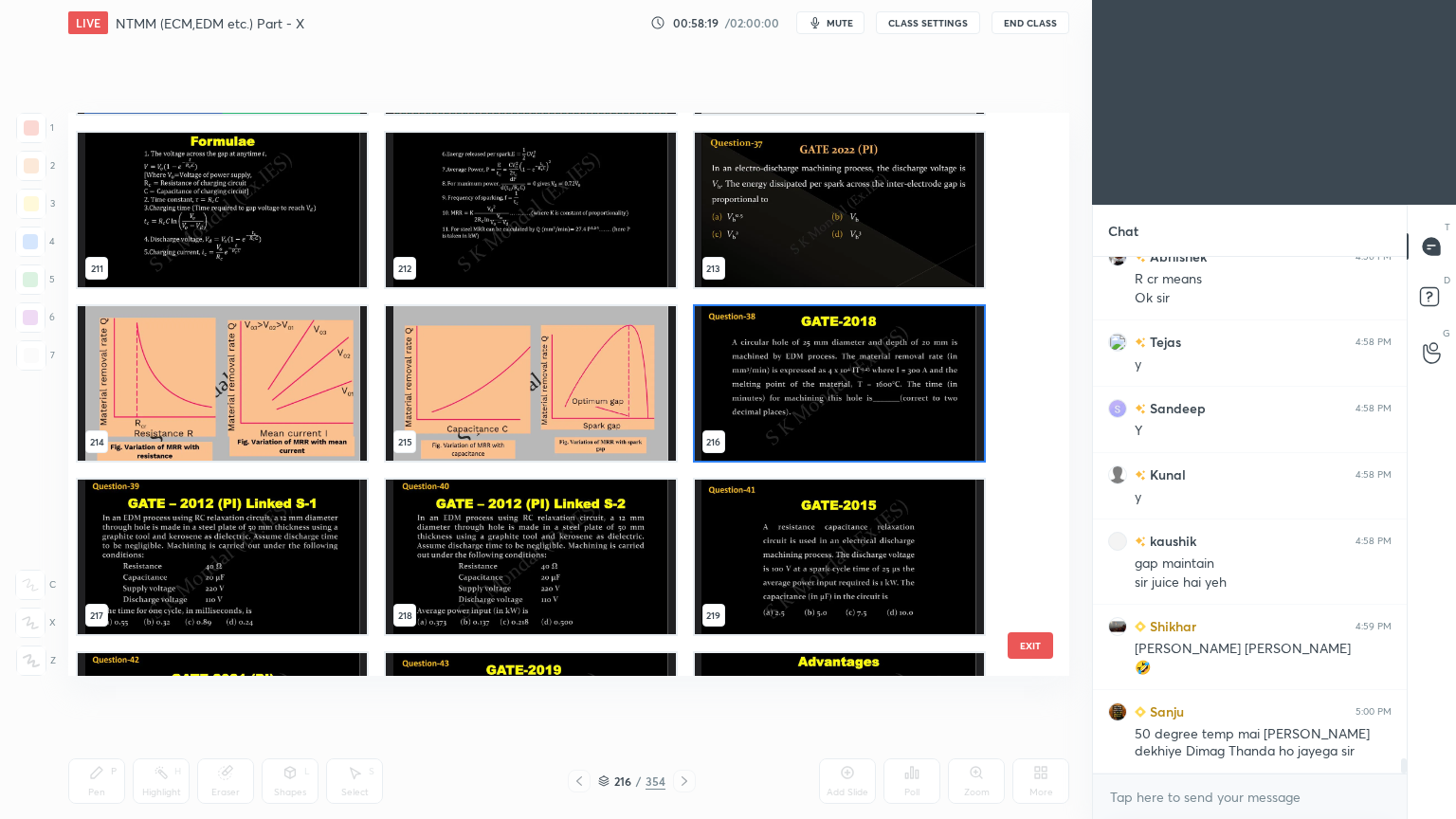 click at bounding box center [839, 383] 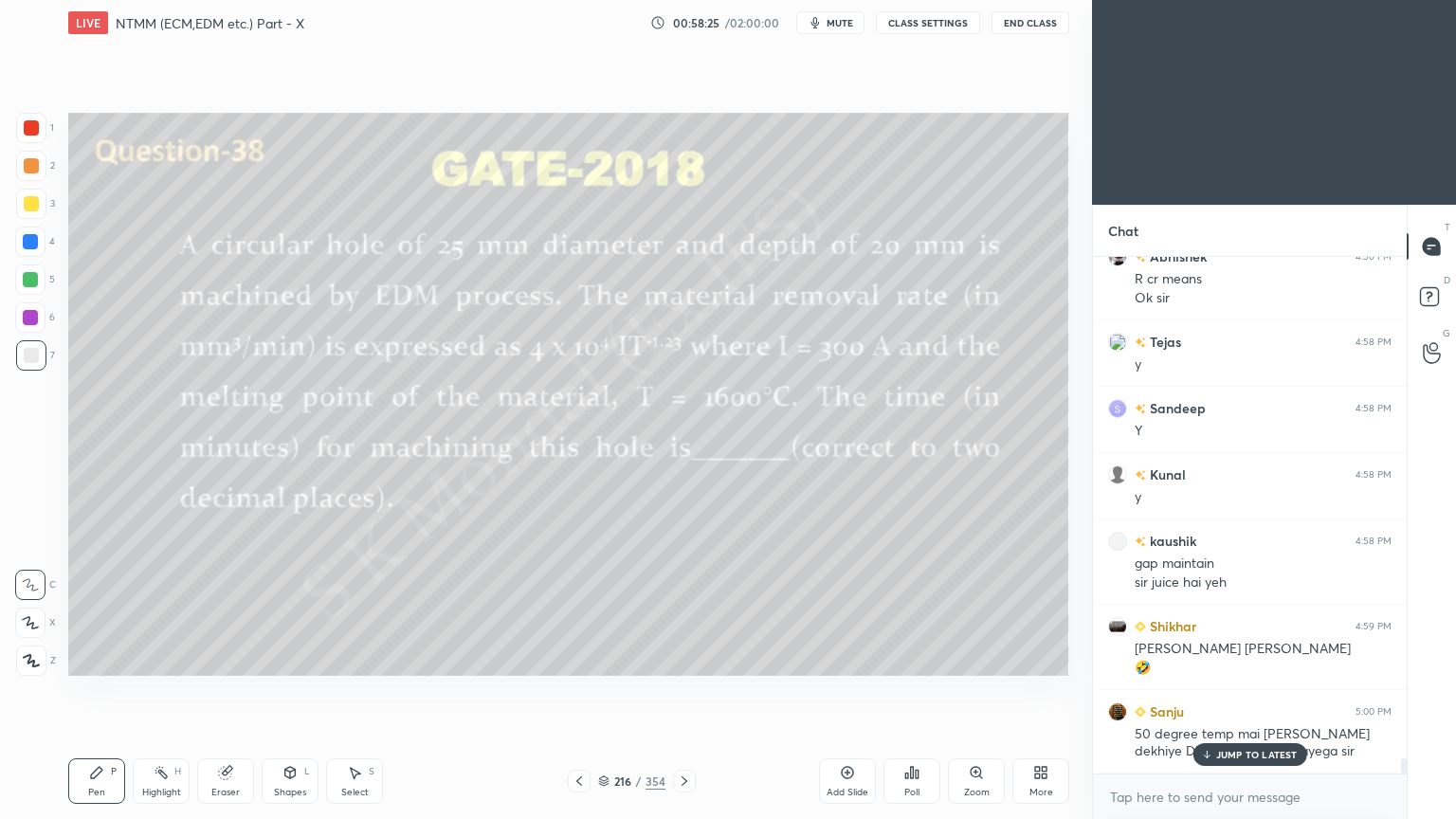 scroll, scrollTop: 17461, scrollLeft: 0, axis: vertical 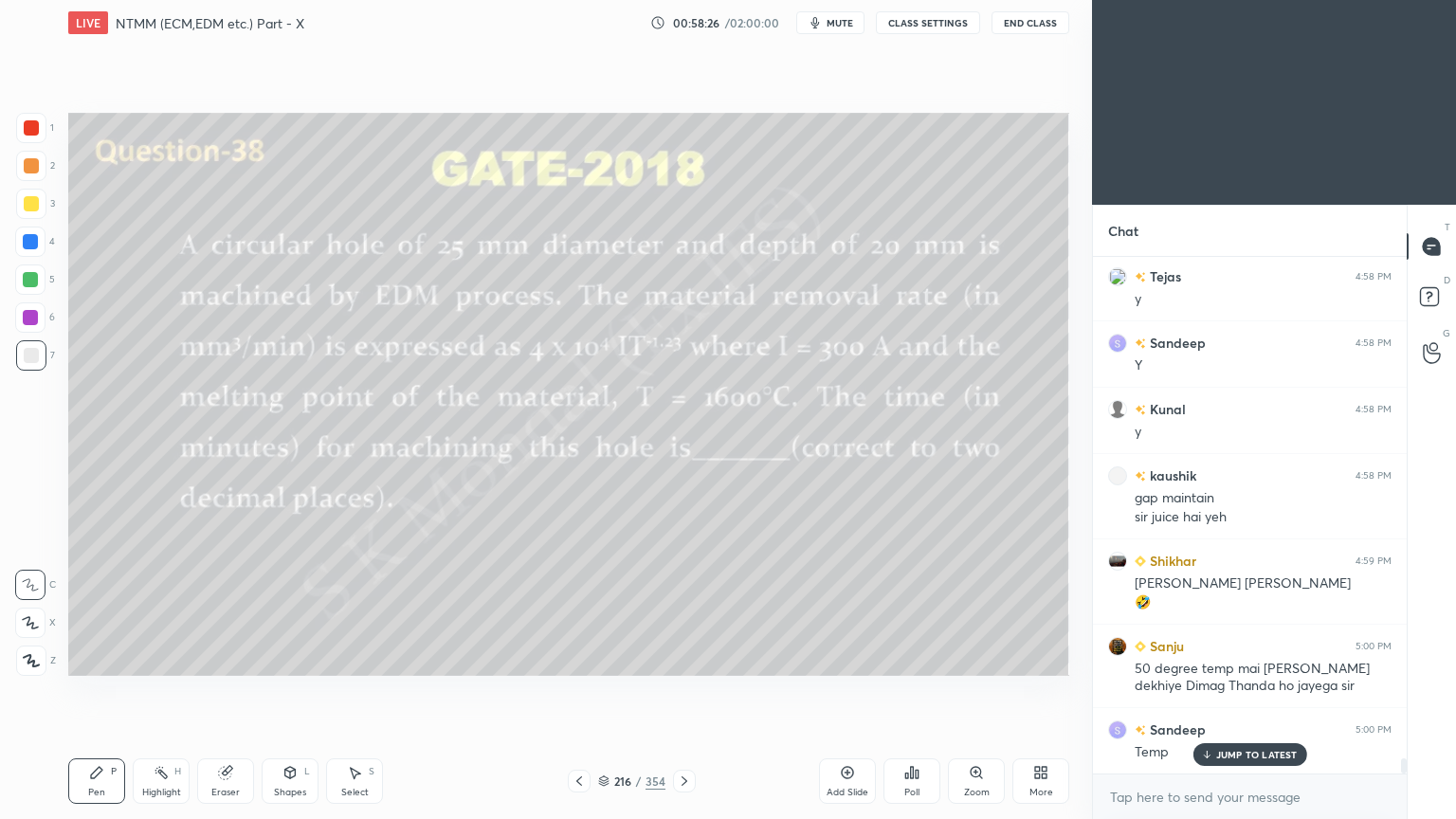 click on "JUMP TO LATEST" at bounding box center [1257, 755] 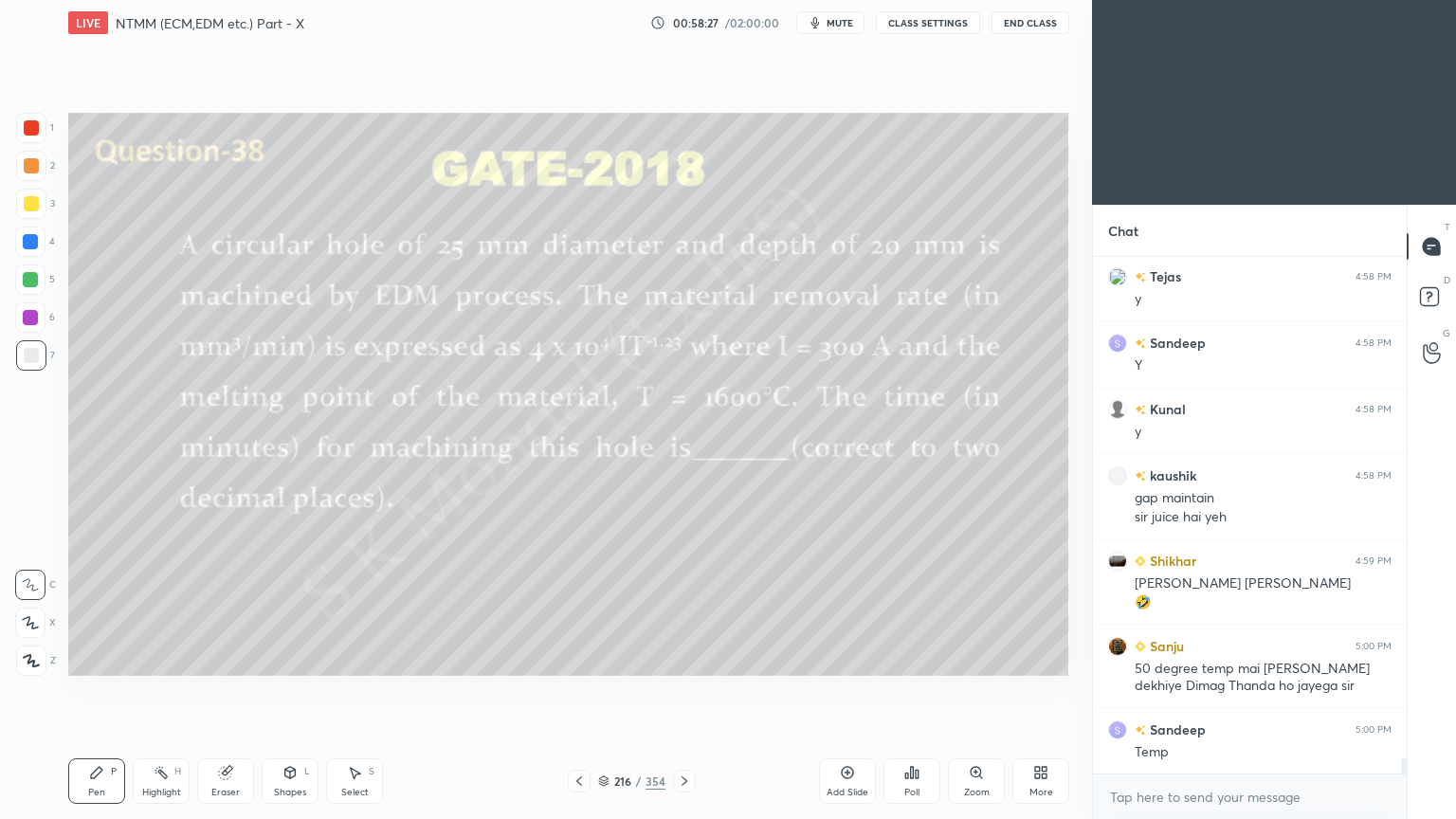 click 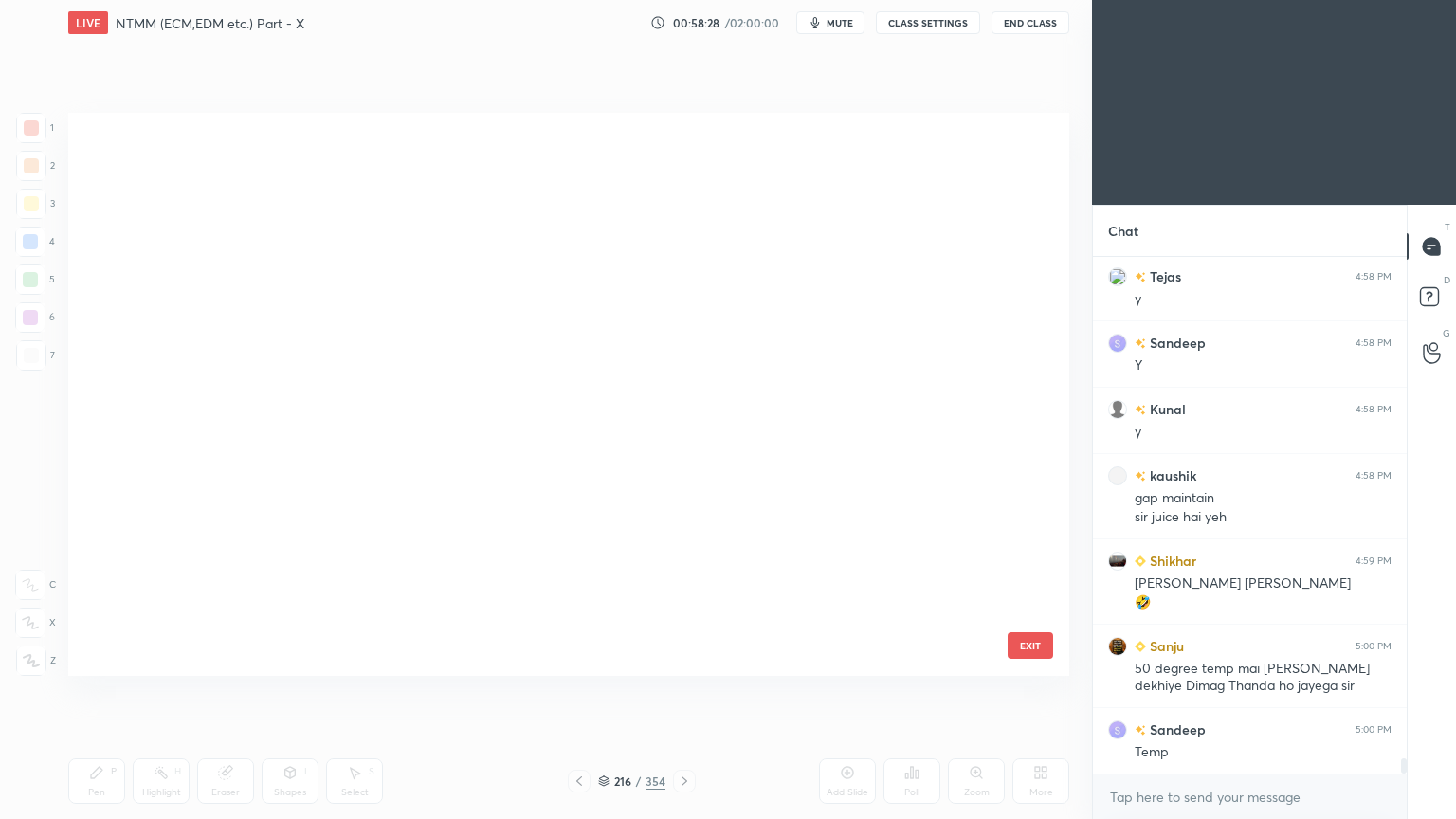 scroll, scrollTop: 11927, scrollLeft: 0, axis: vertical 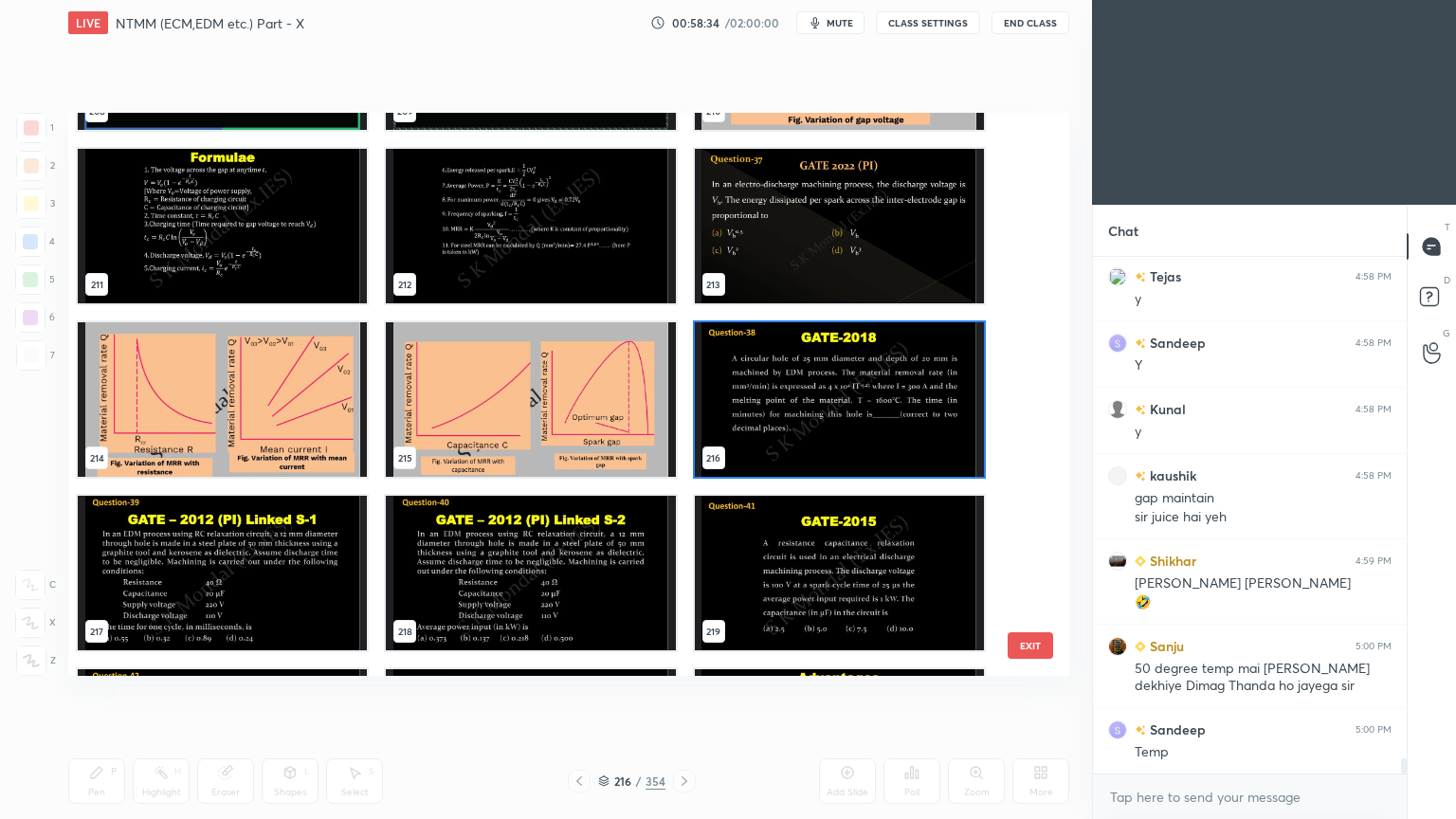 click at bounding box center [222, 399] 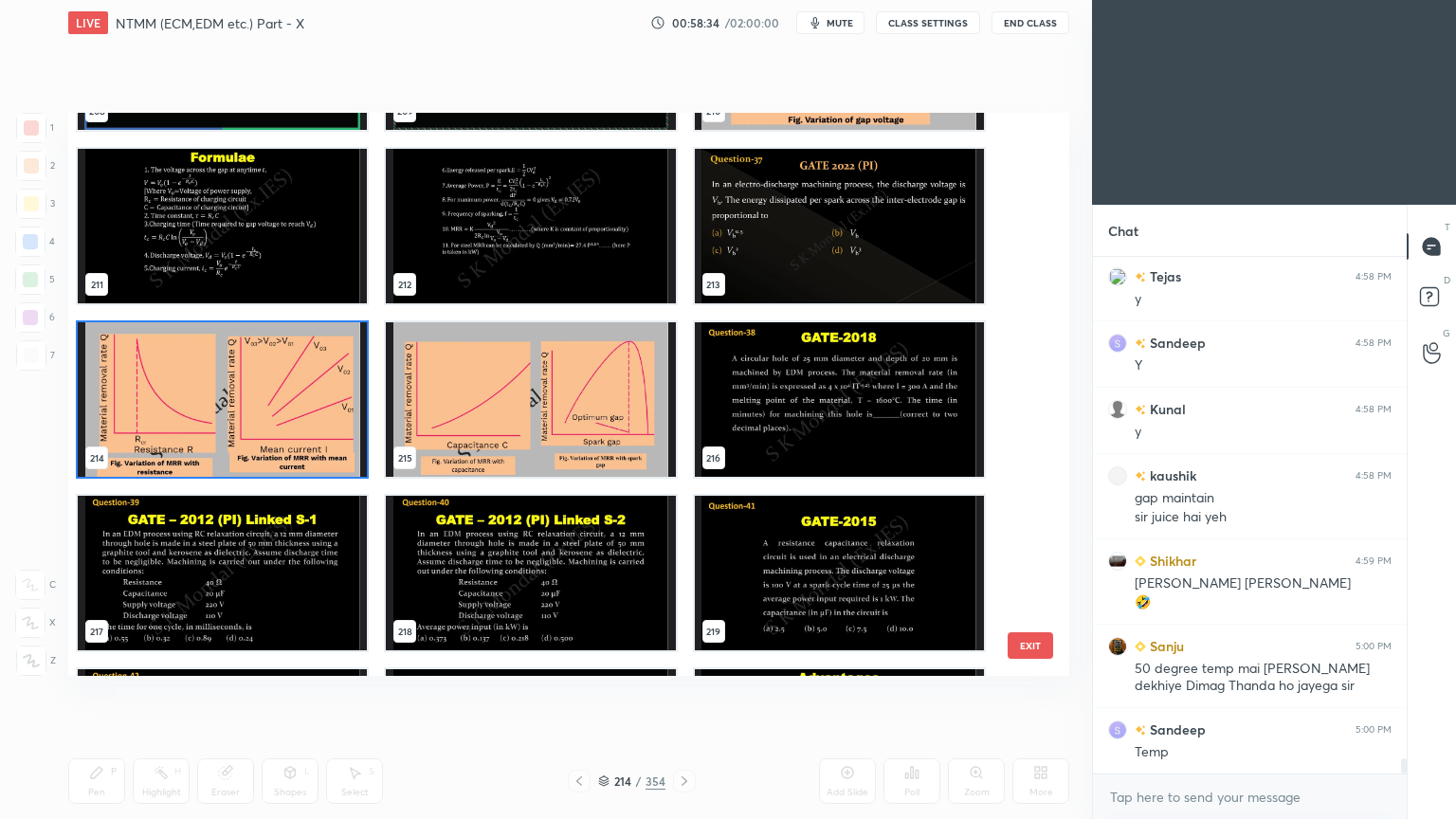 click at bounding box center (222, 399) 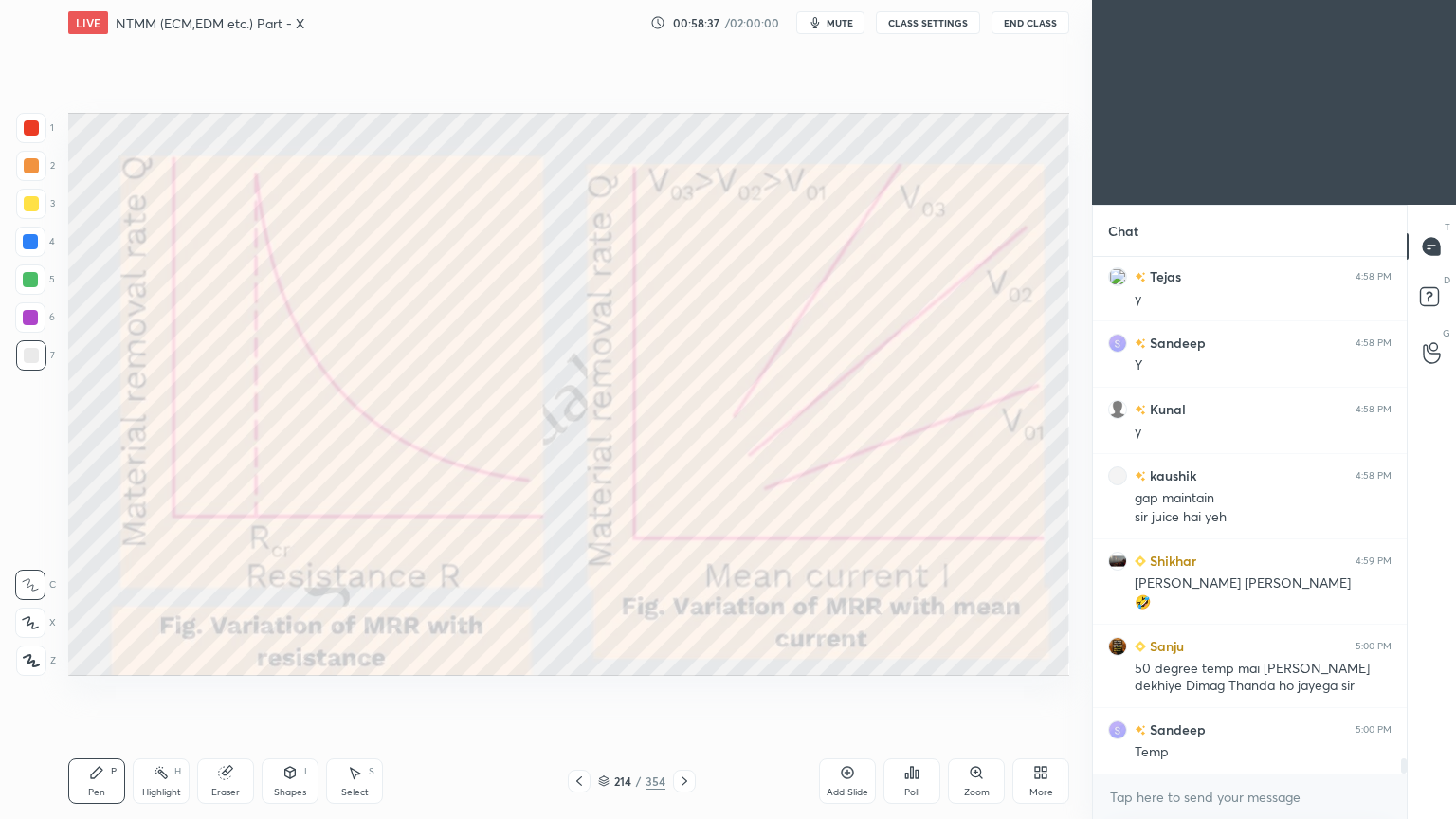 click 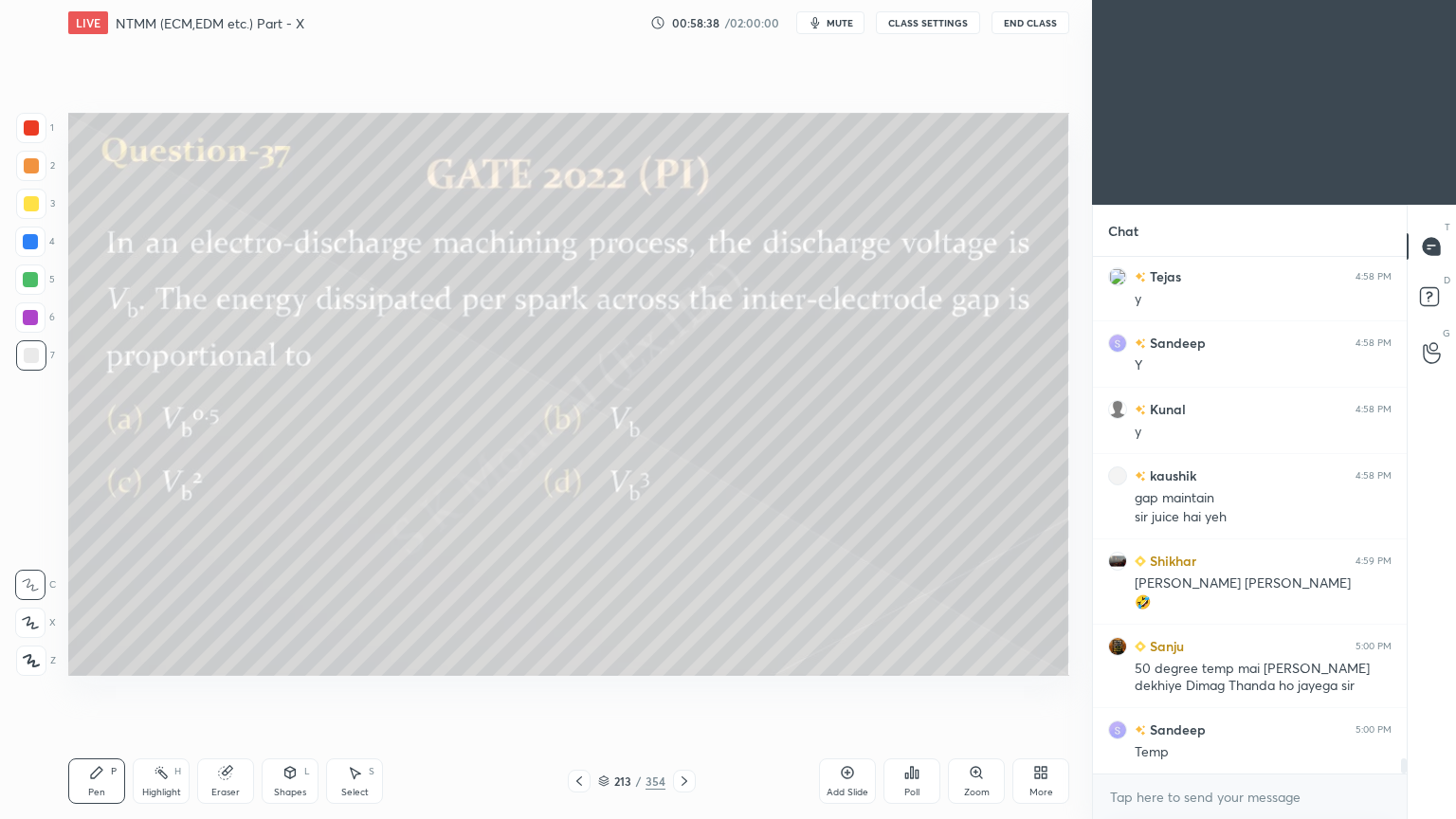 click 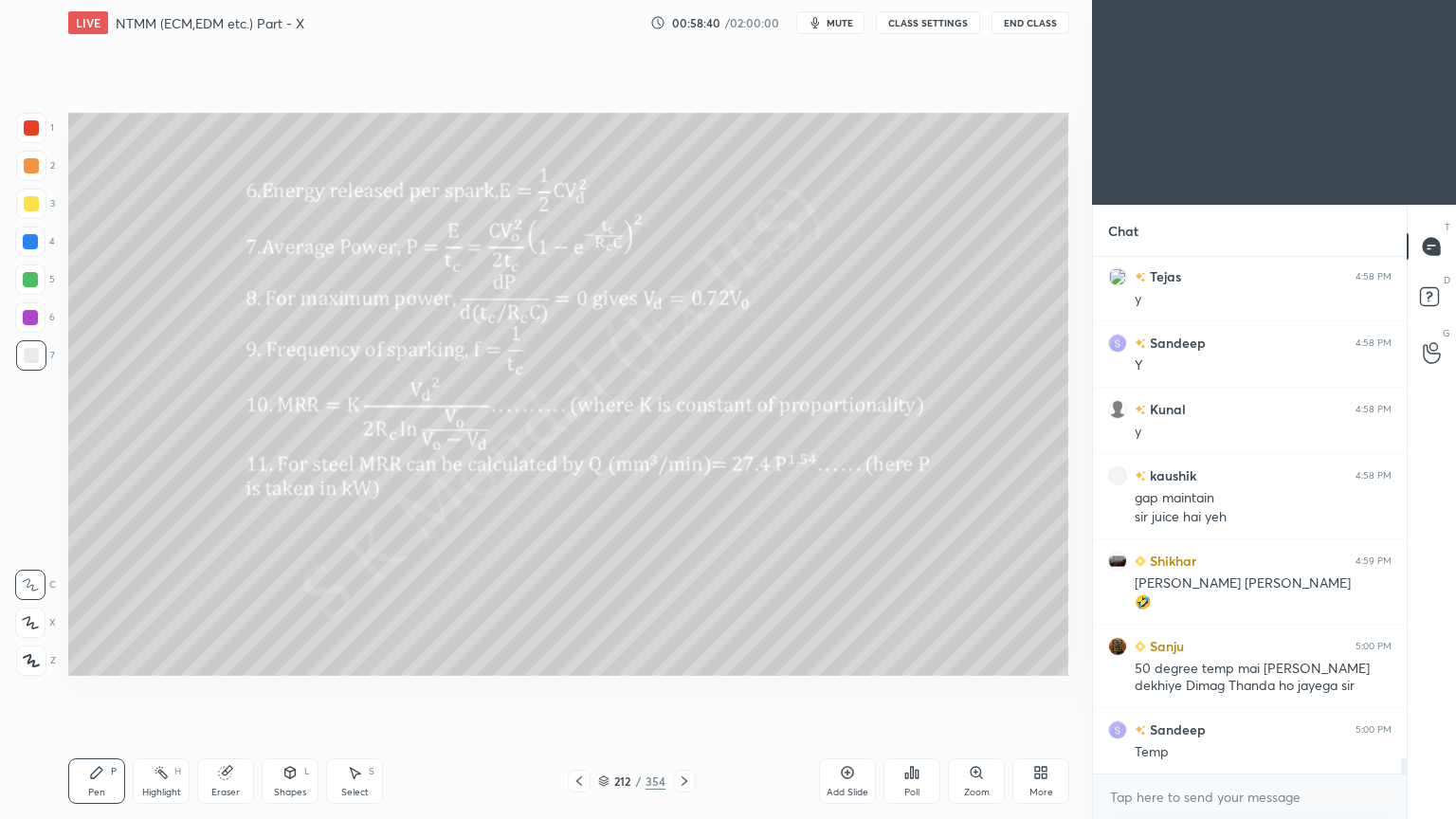 click on "Pen P" at bounding box center (97, 781) 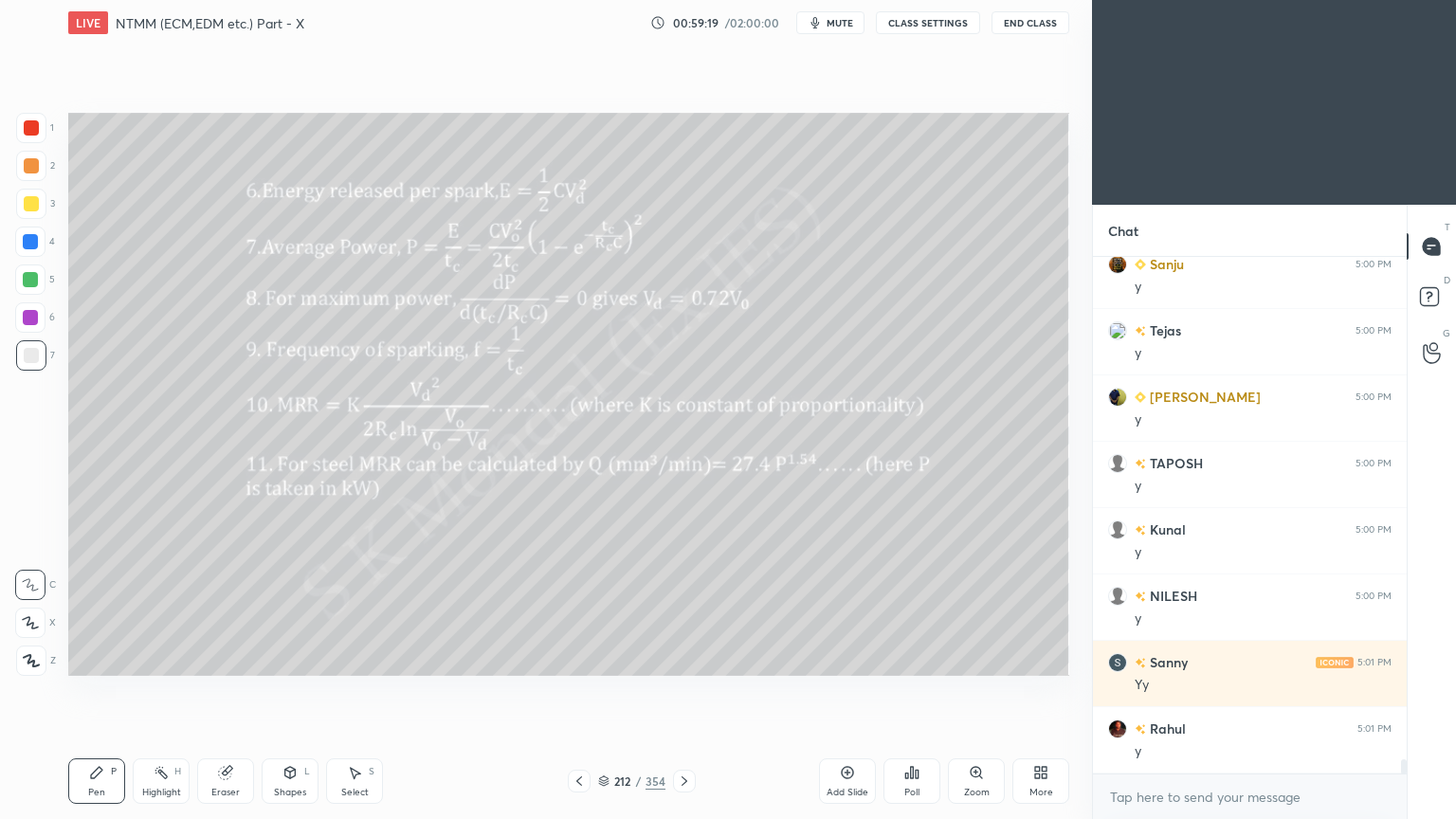 scroll, scrollTop: 18409, scrollLeft: 0, axis: vertical 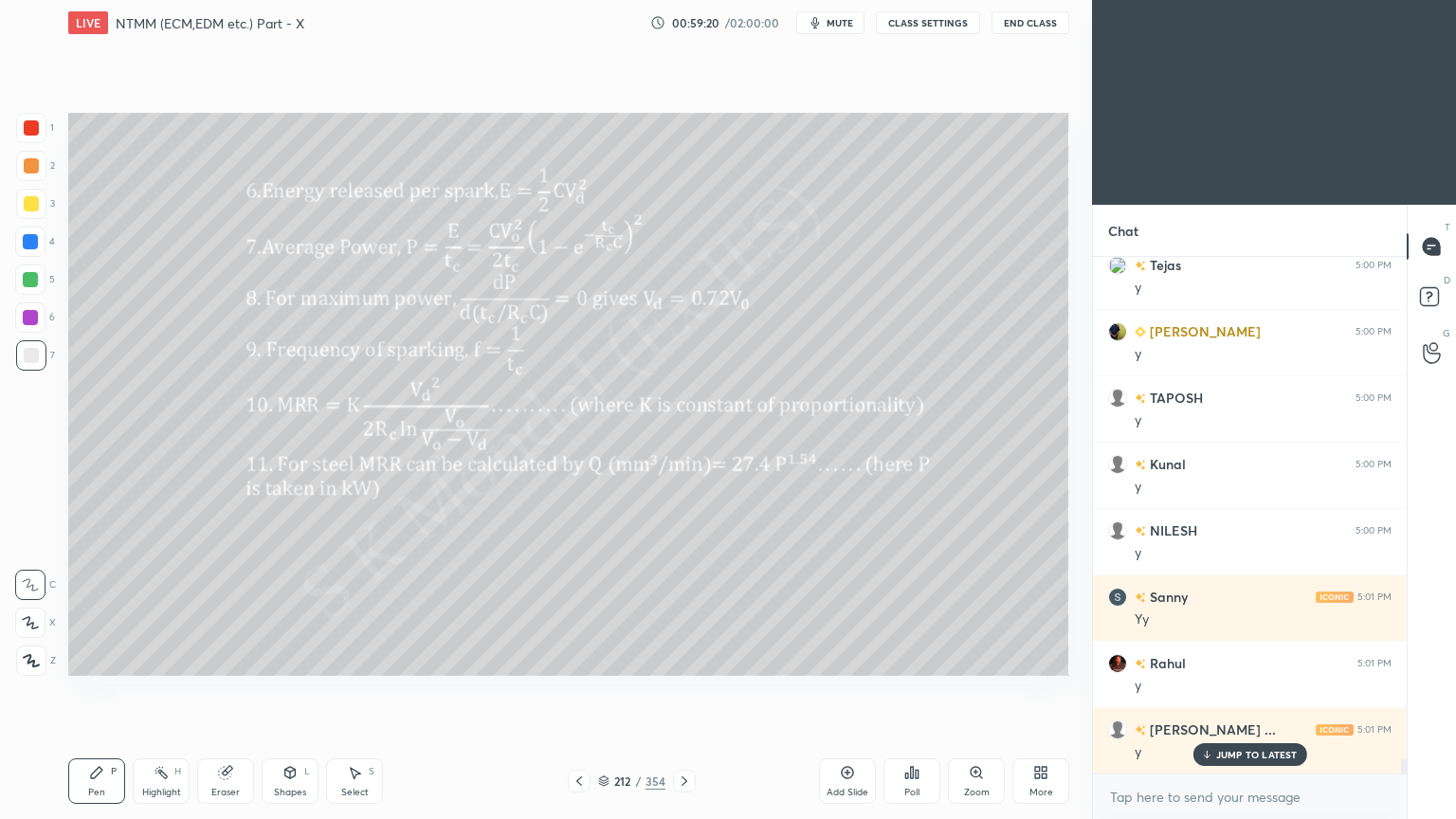 click on "JUMP TO LATEST" at bounding box center [1257, 755] 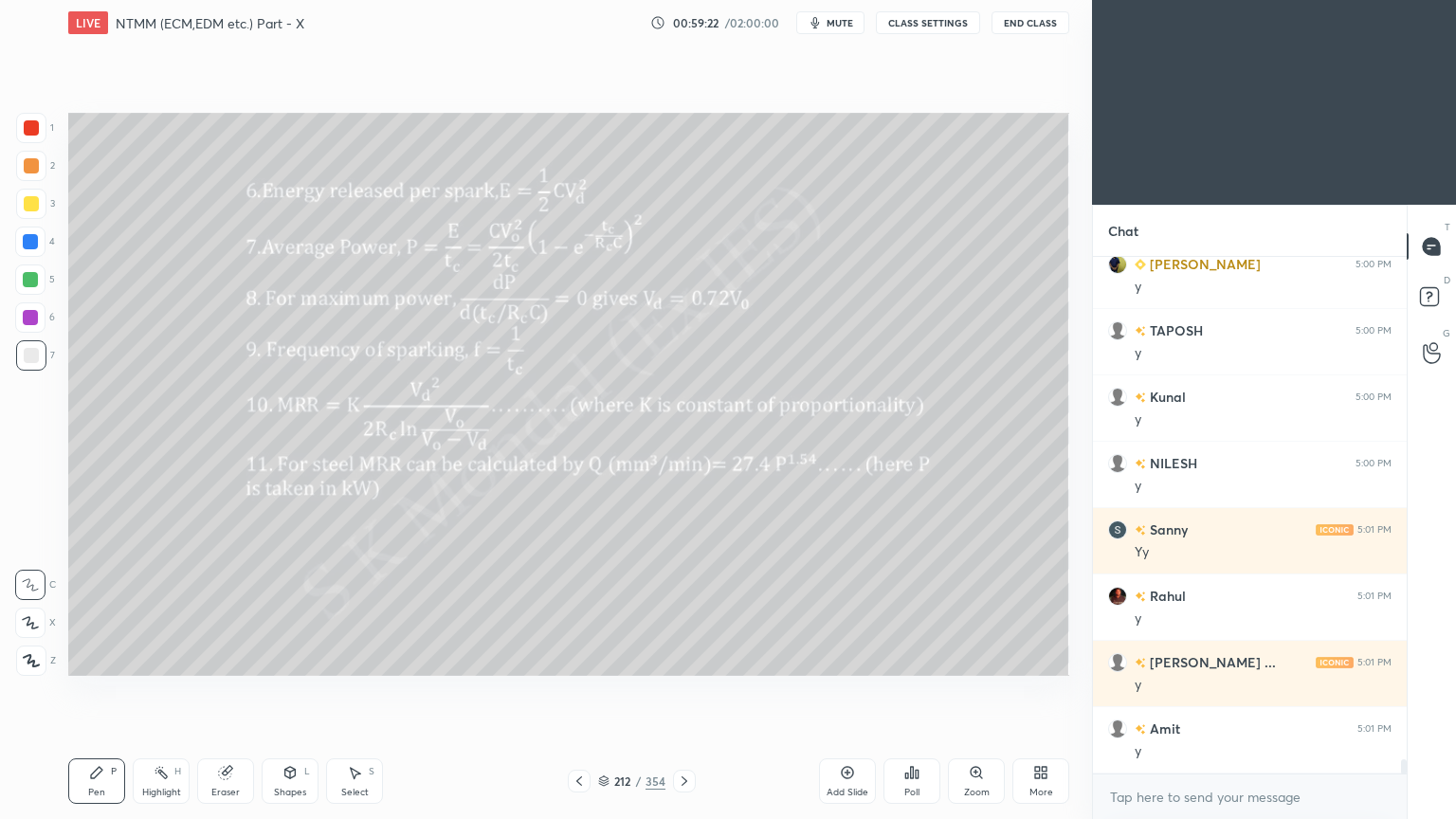 scroll, scrollTop: 18541, scrollLeft: 0, axis: vertical 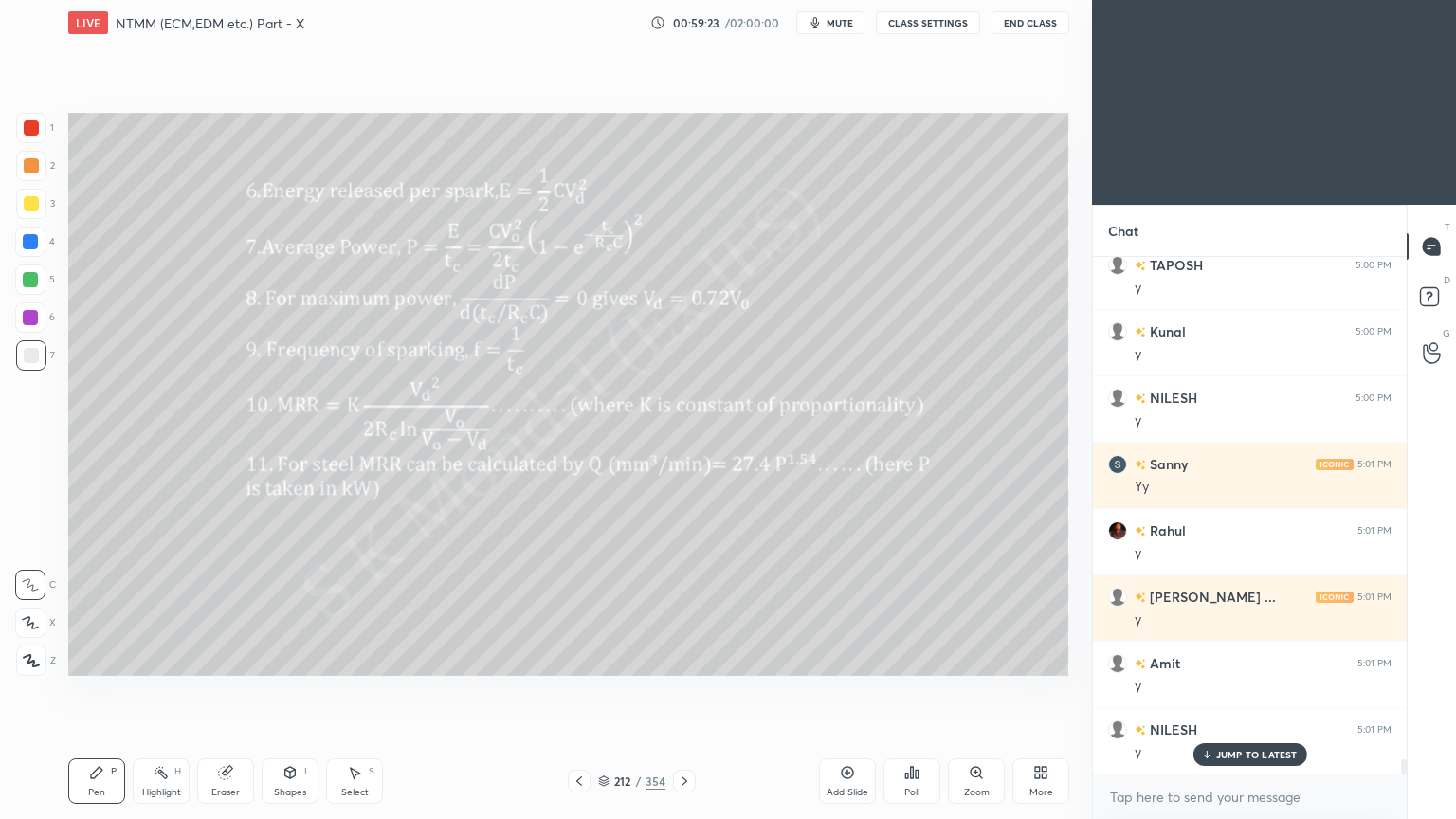 click on "JUMP TO LATEST" at bounding box center (1257, 755) 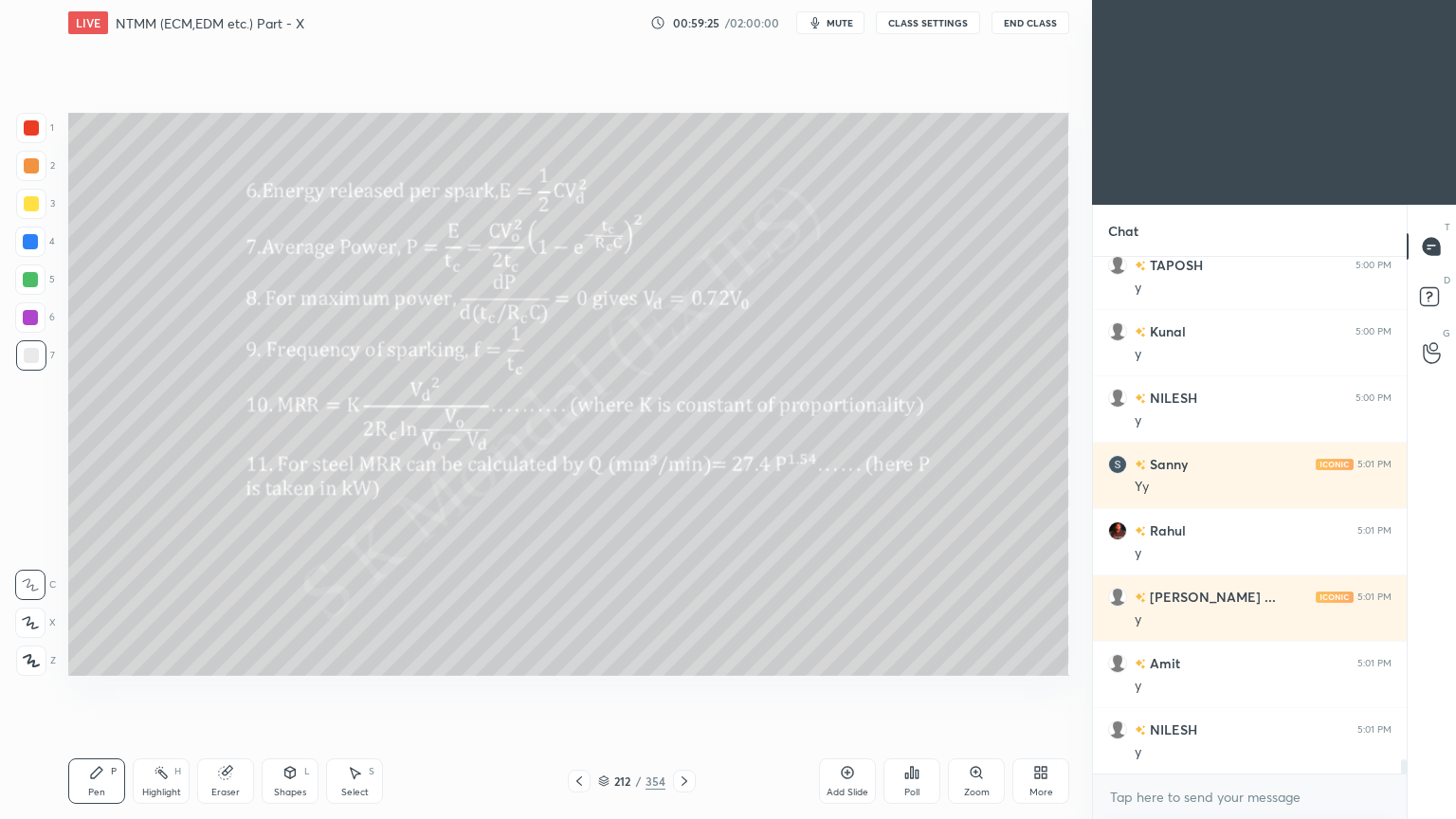 click 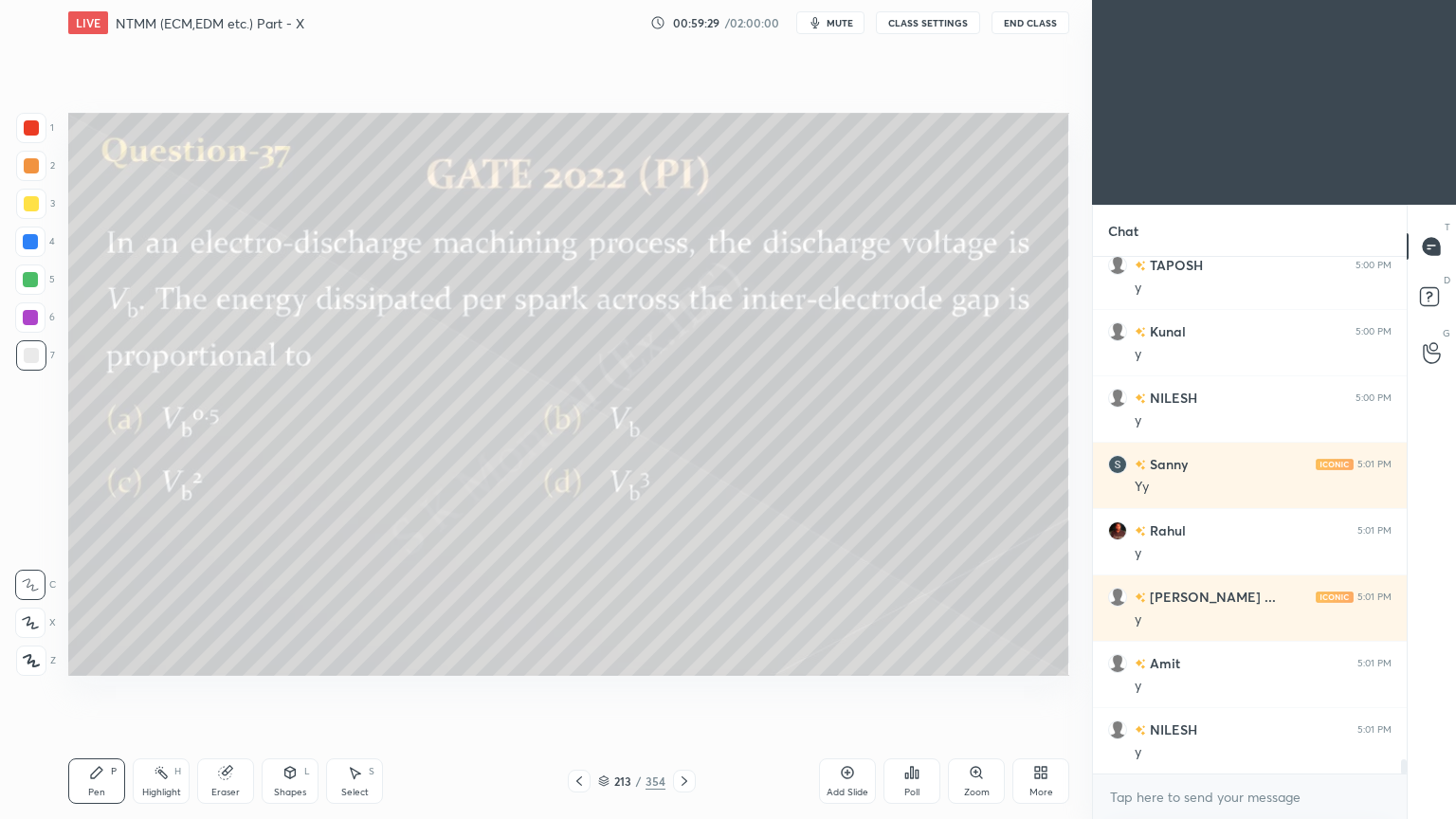 click 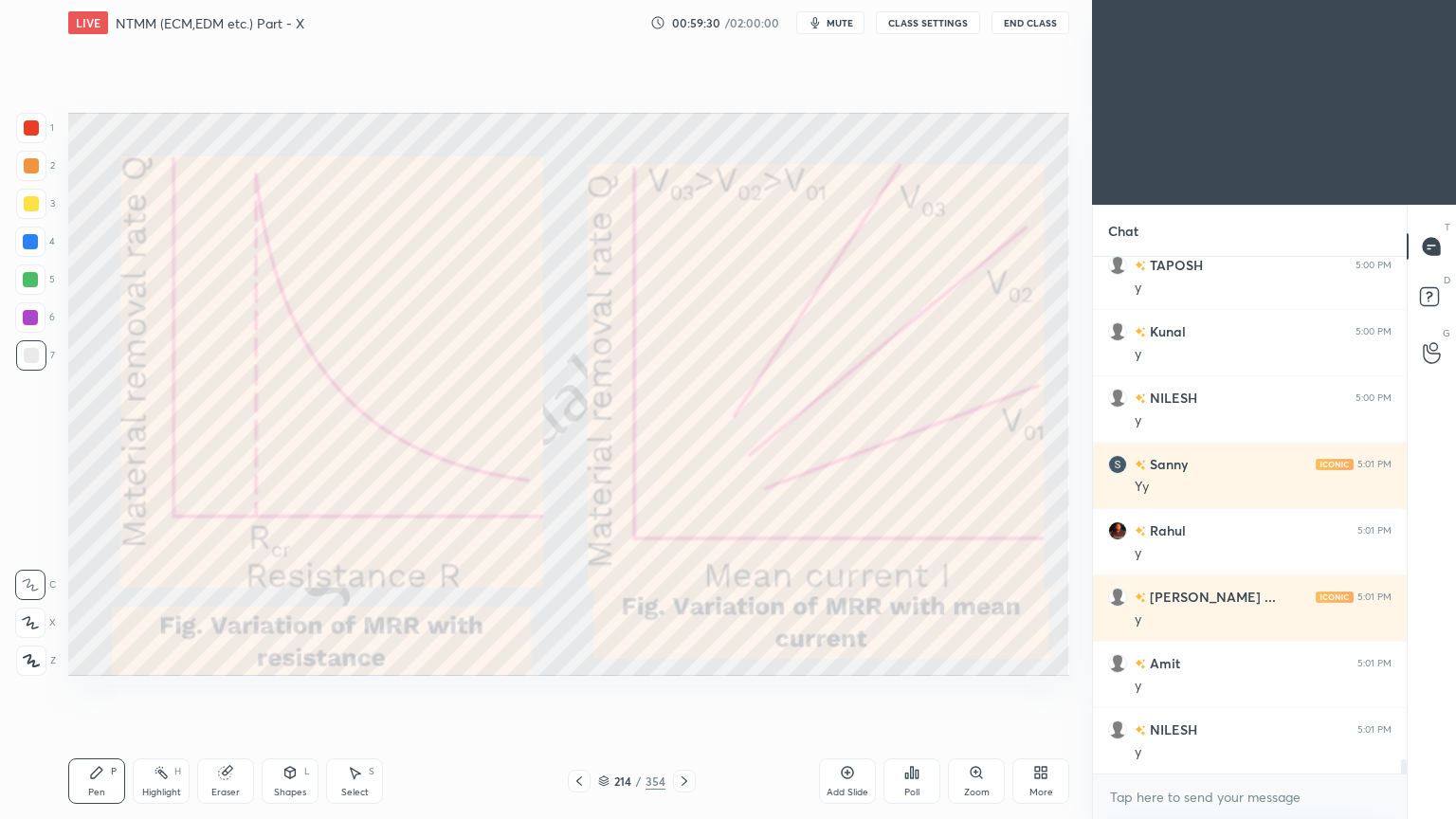 click 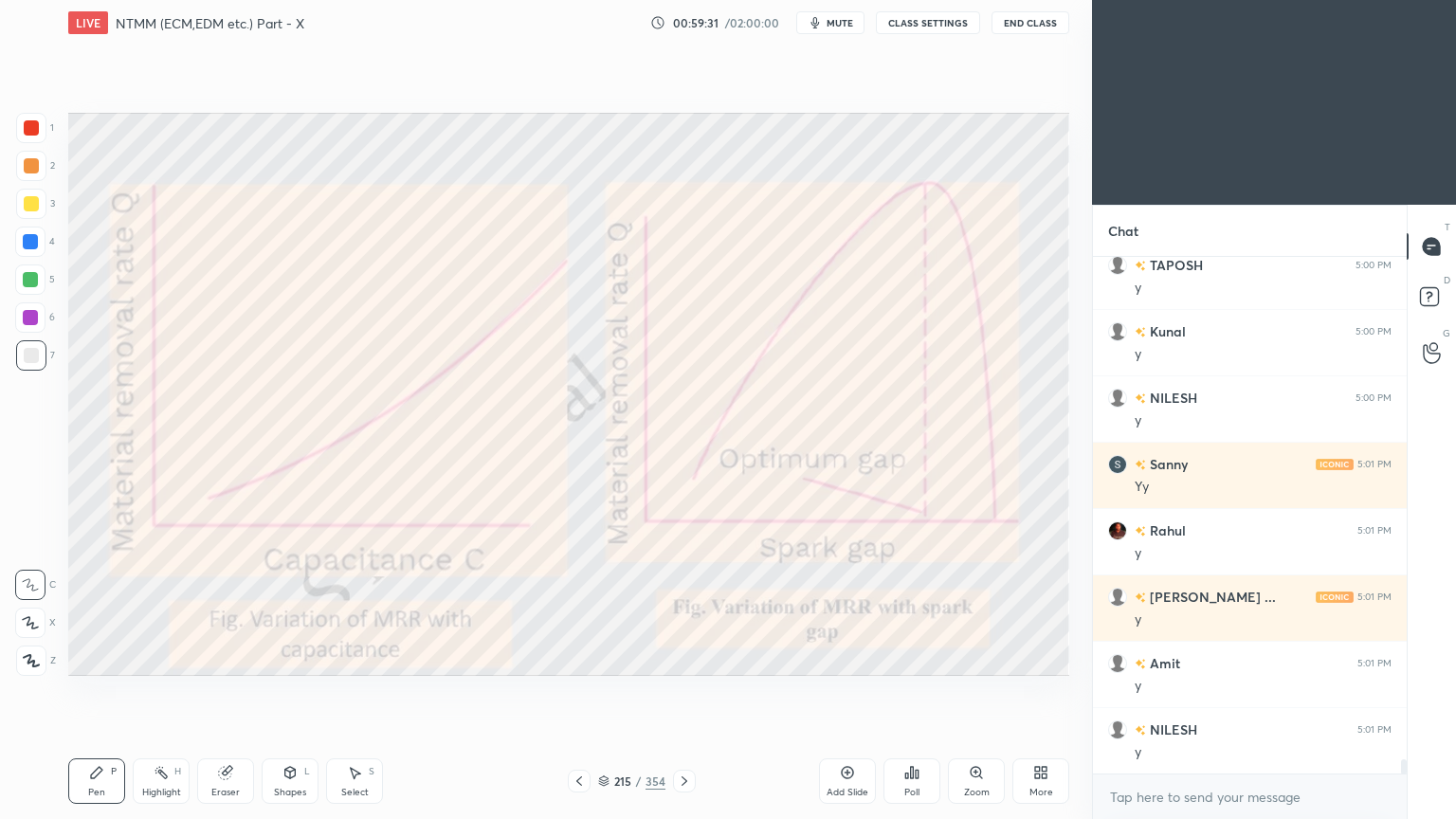 click 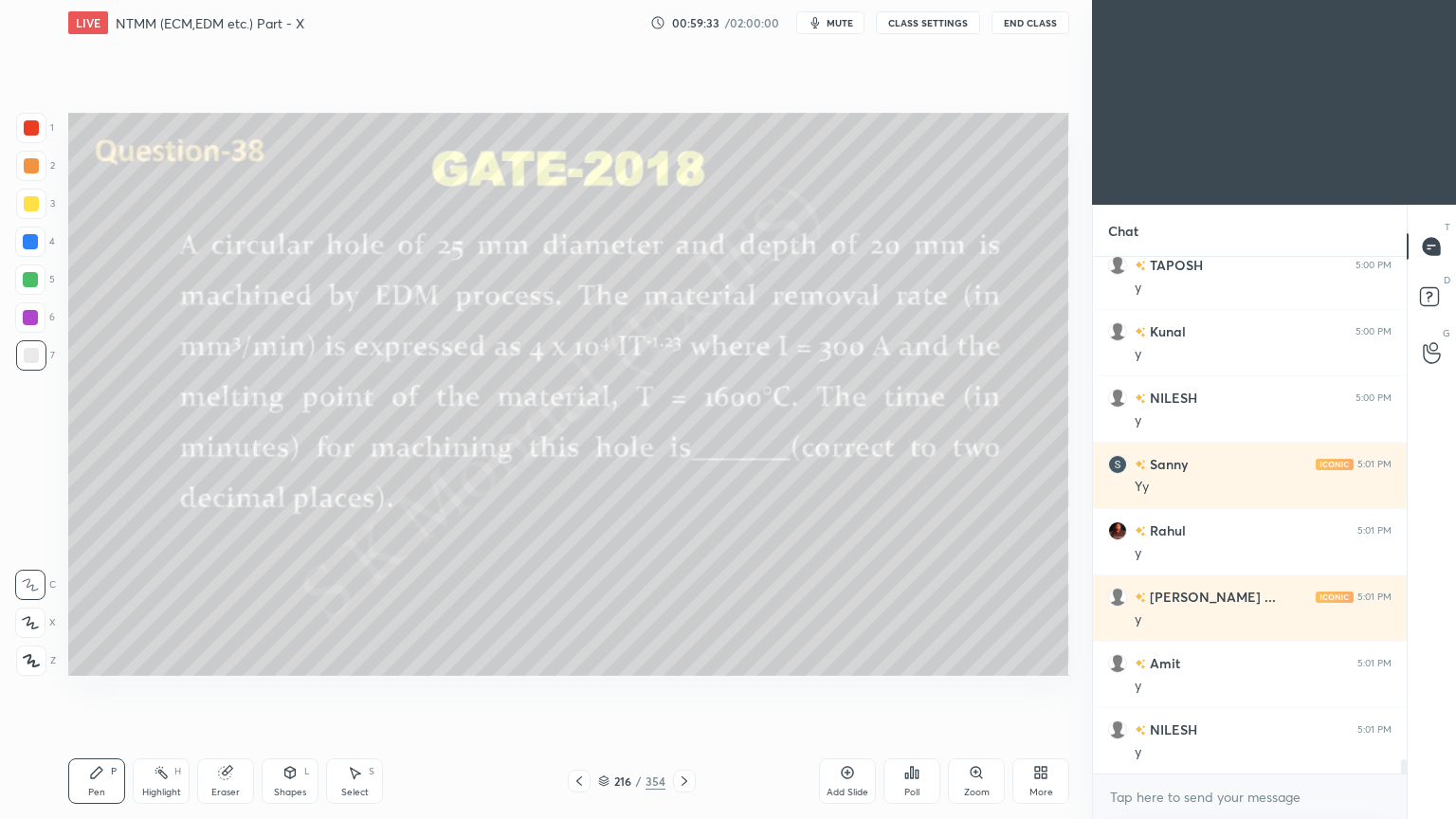 click 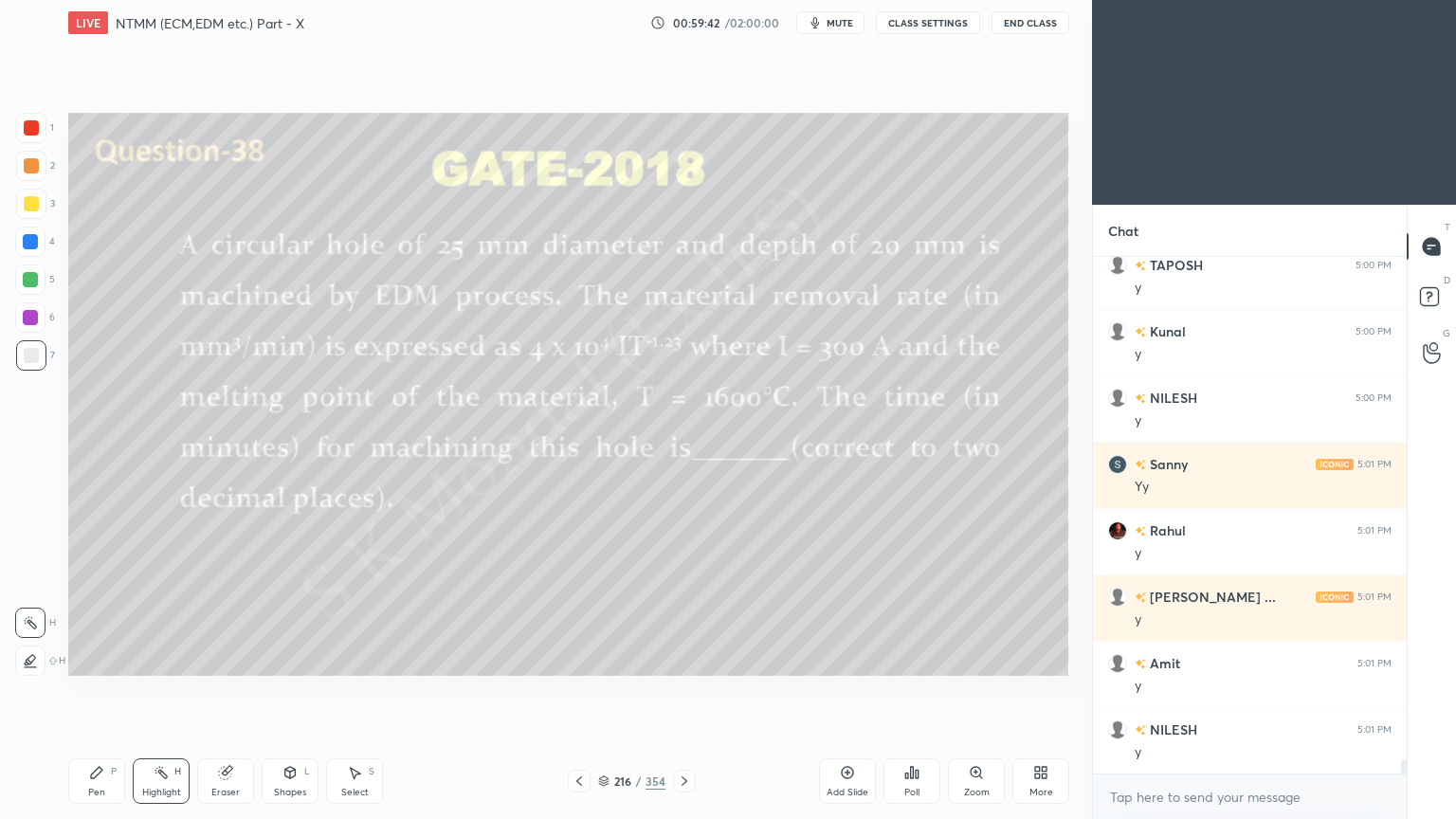 click 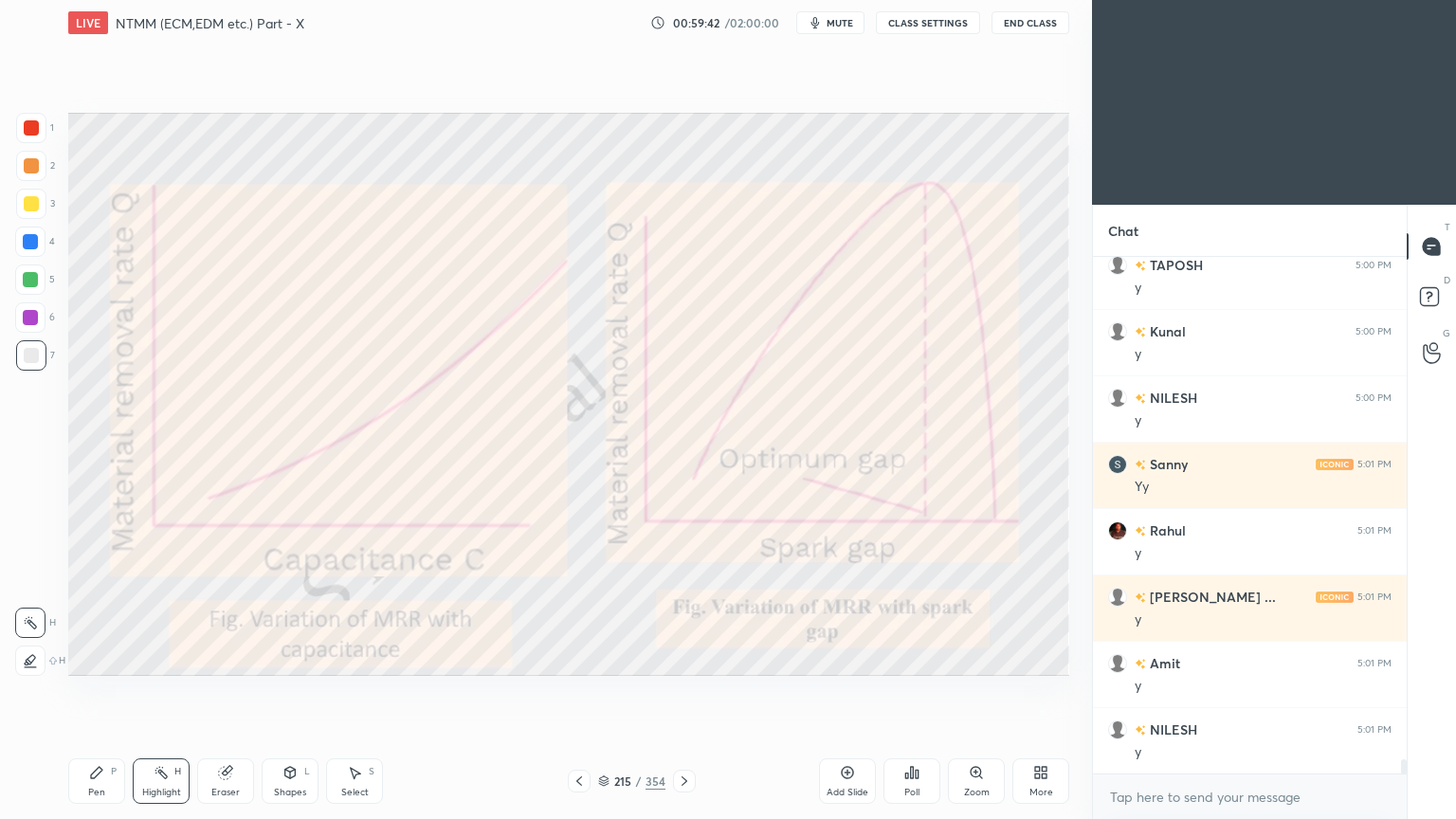 click 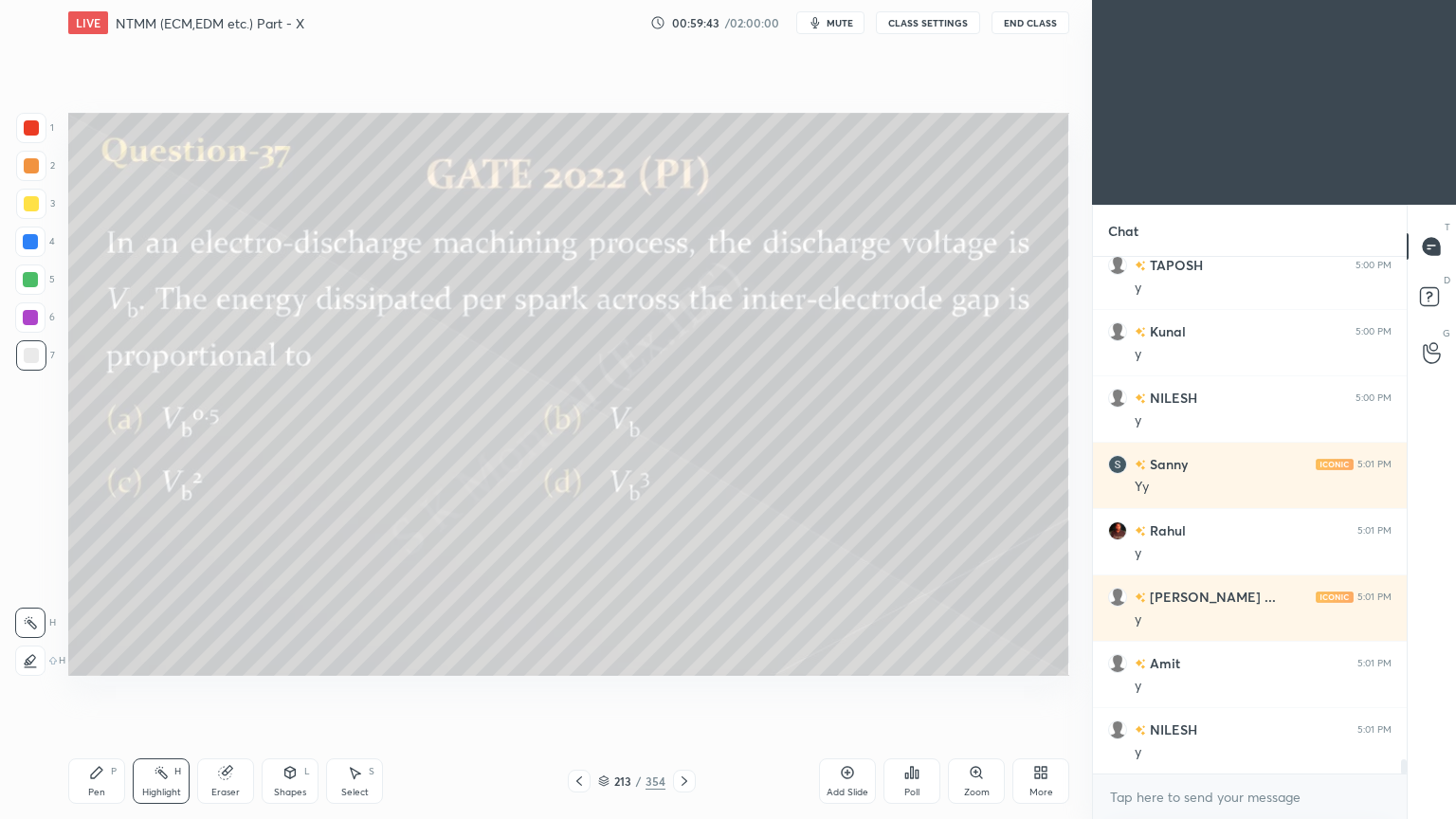 click 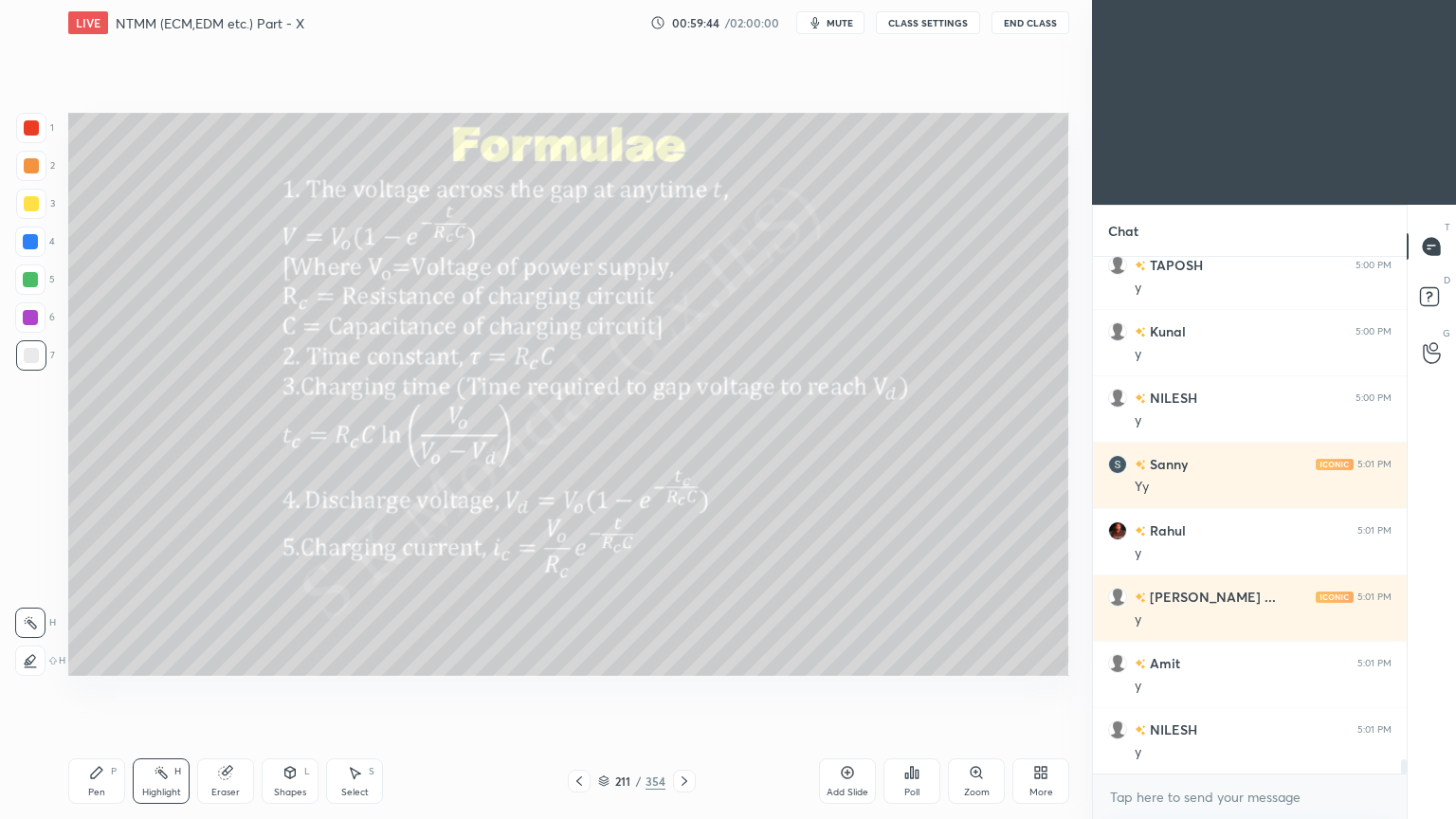click 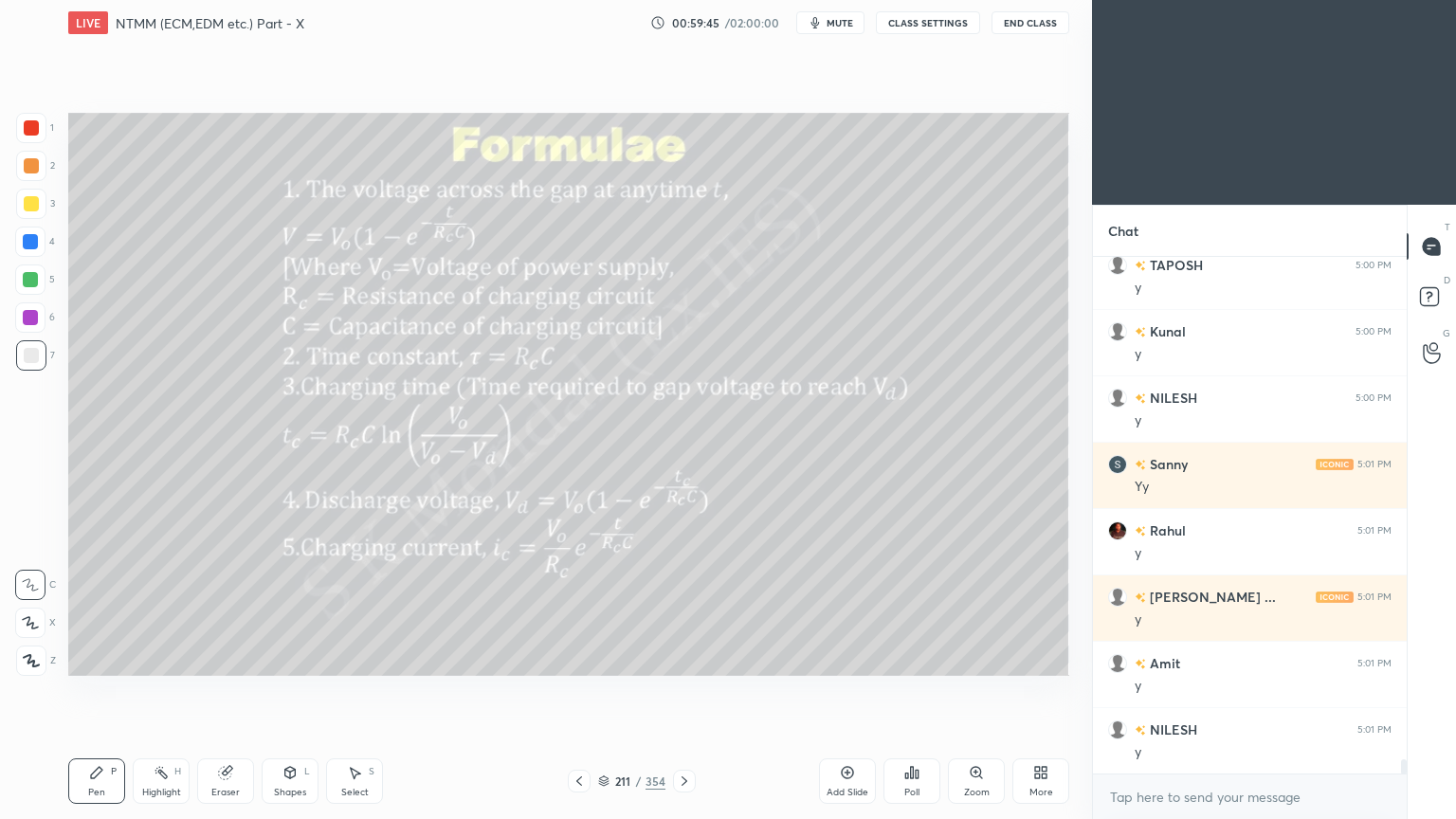 click 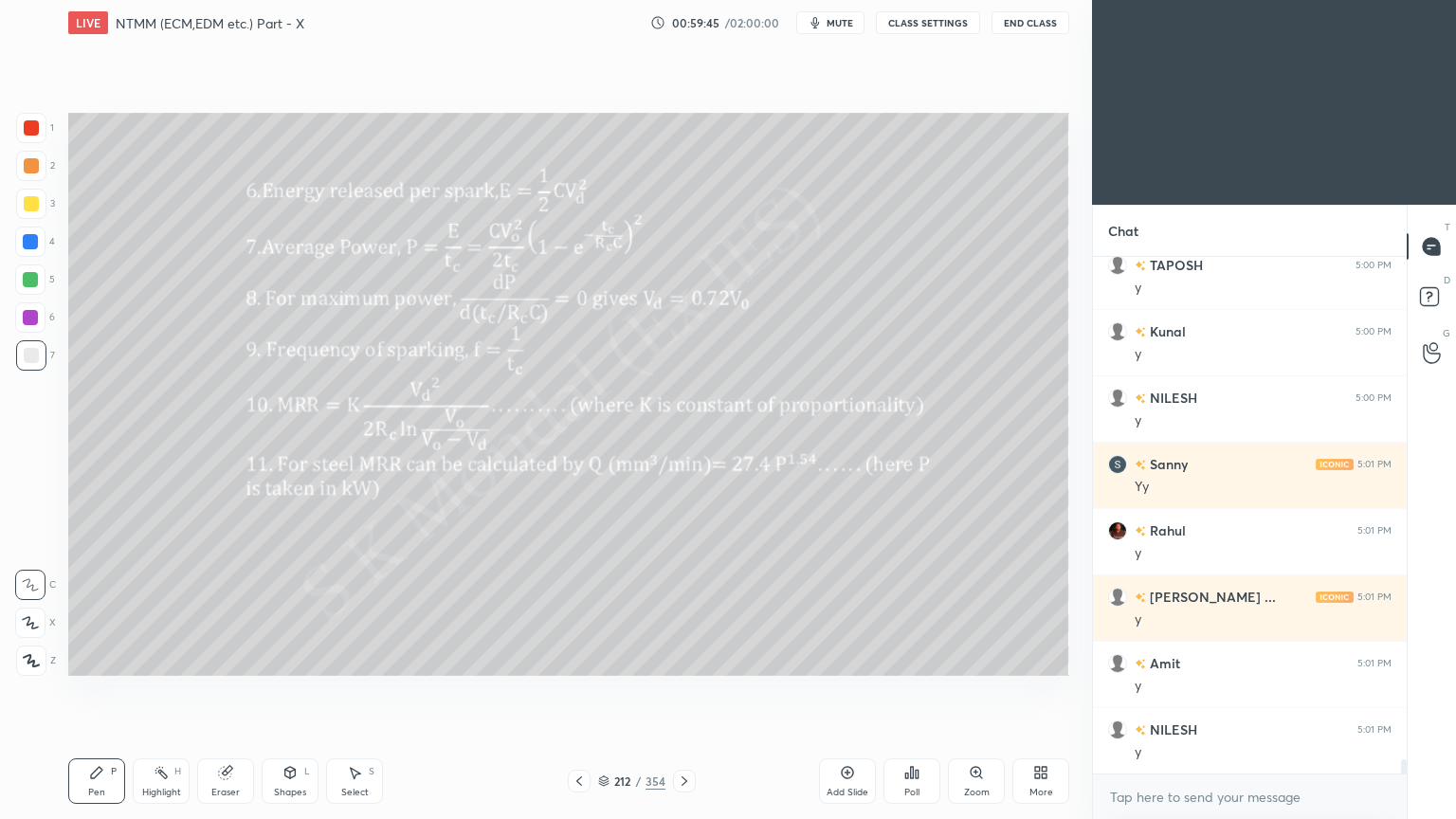 click 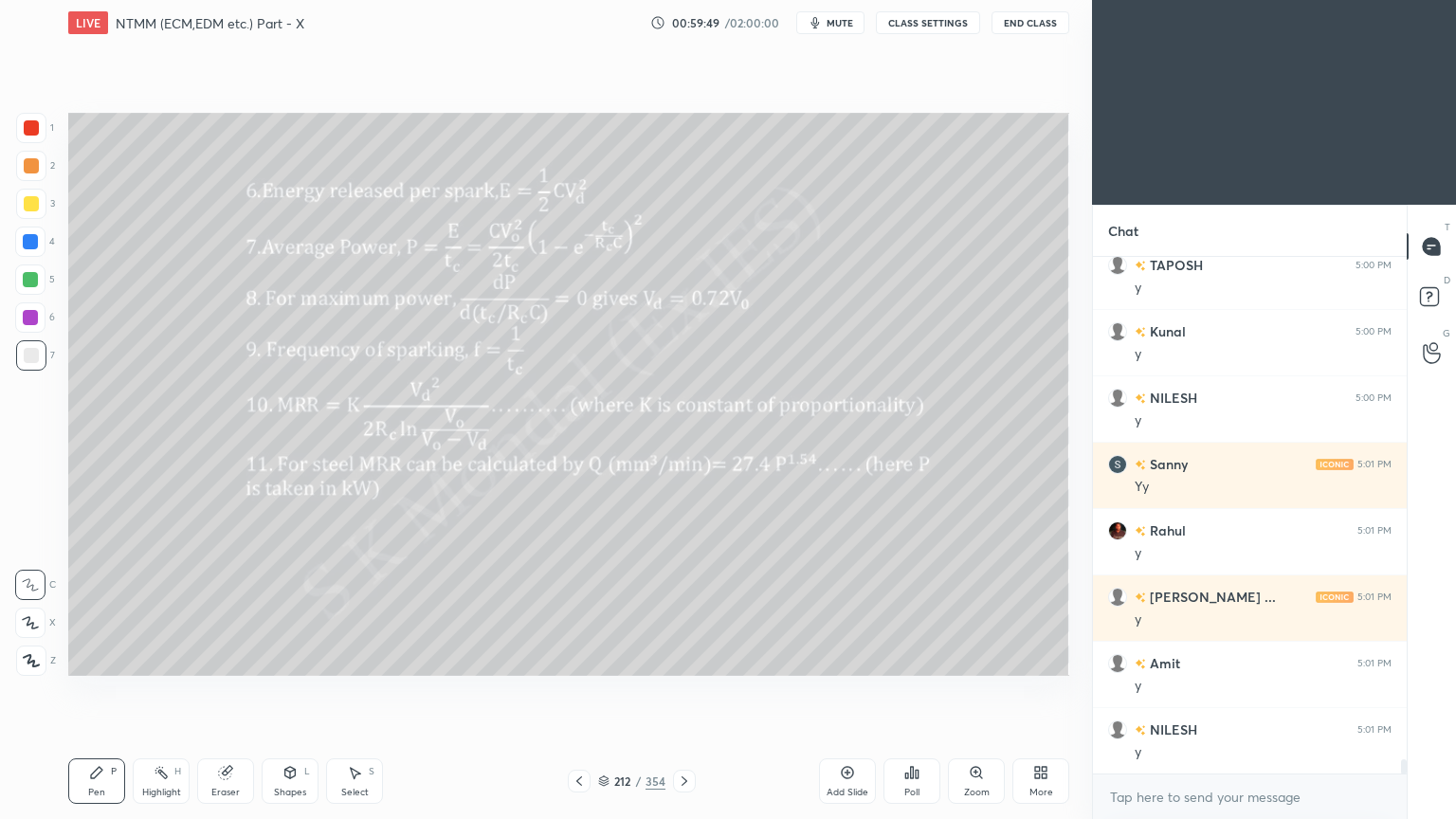 scroll, scrollTop: 18609, scrollLeft: 0, axis: vertical 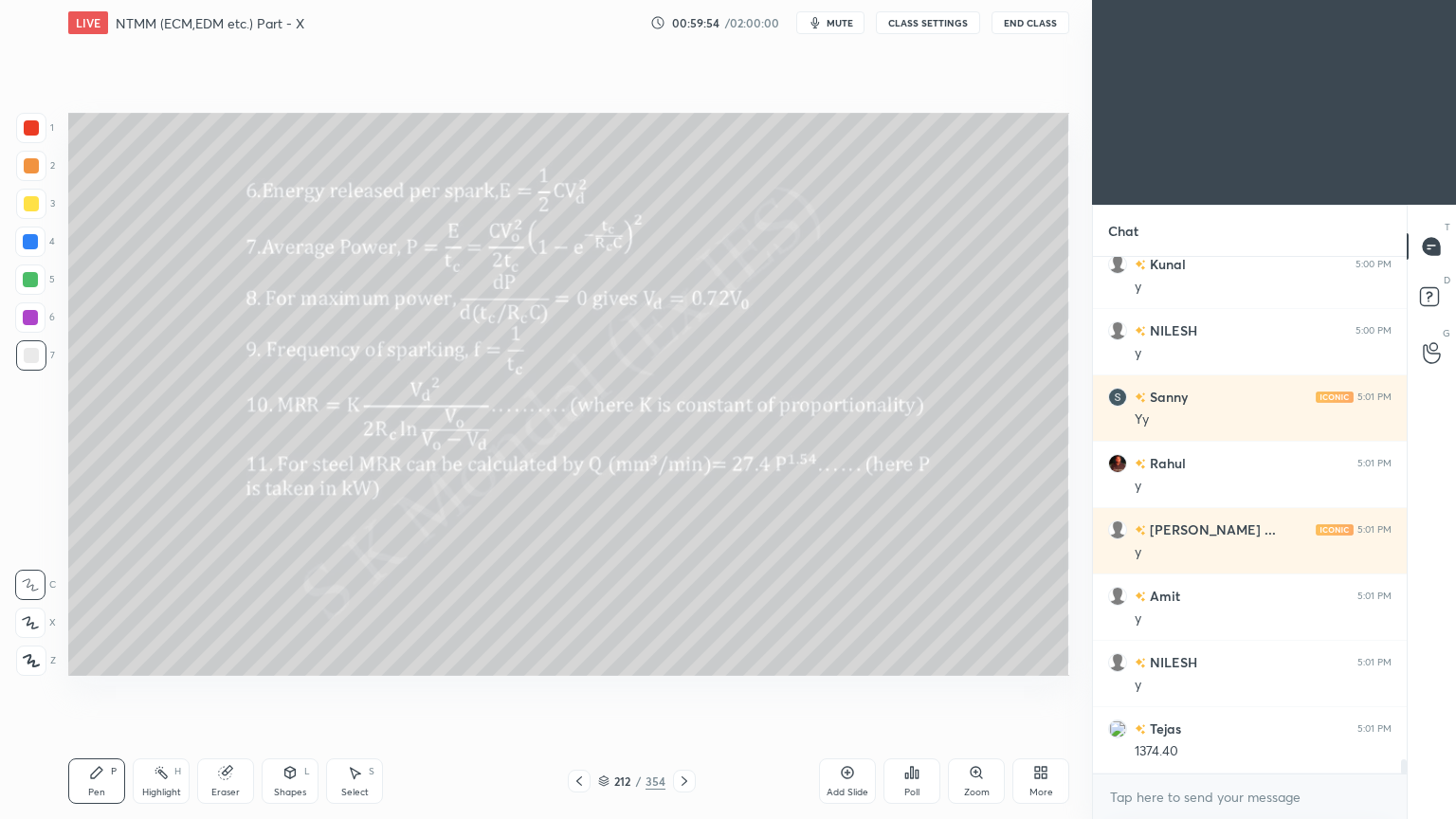 click on "212 / 354" at bounding box center [631, 781] 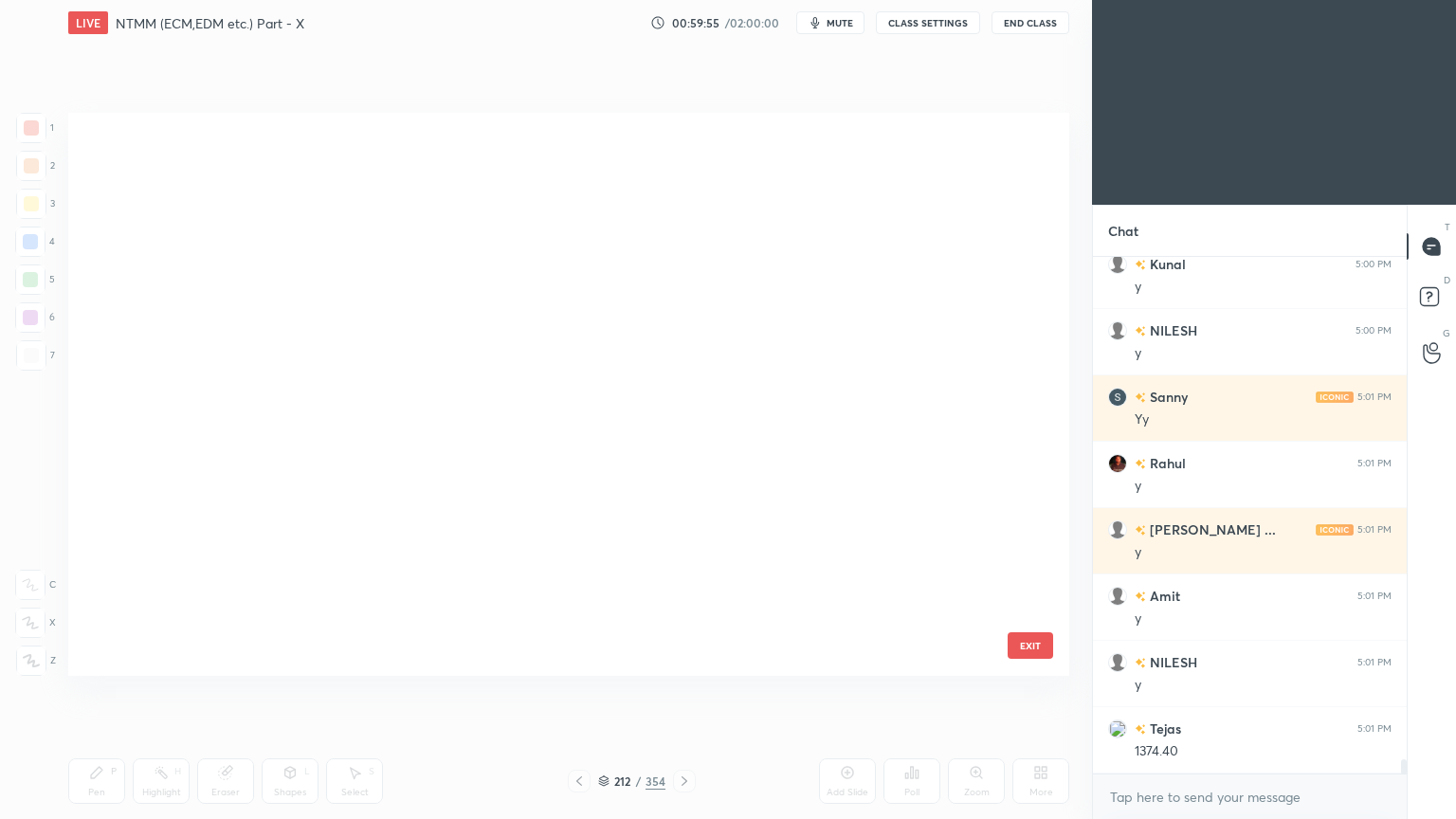 scroll, scrollTop: 11753, scrollLeft: 0, axis: vertical 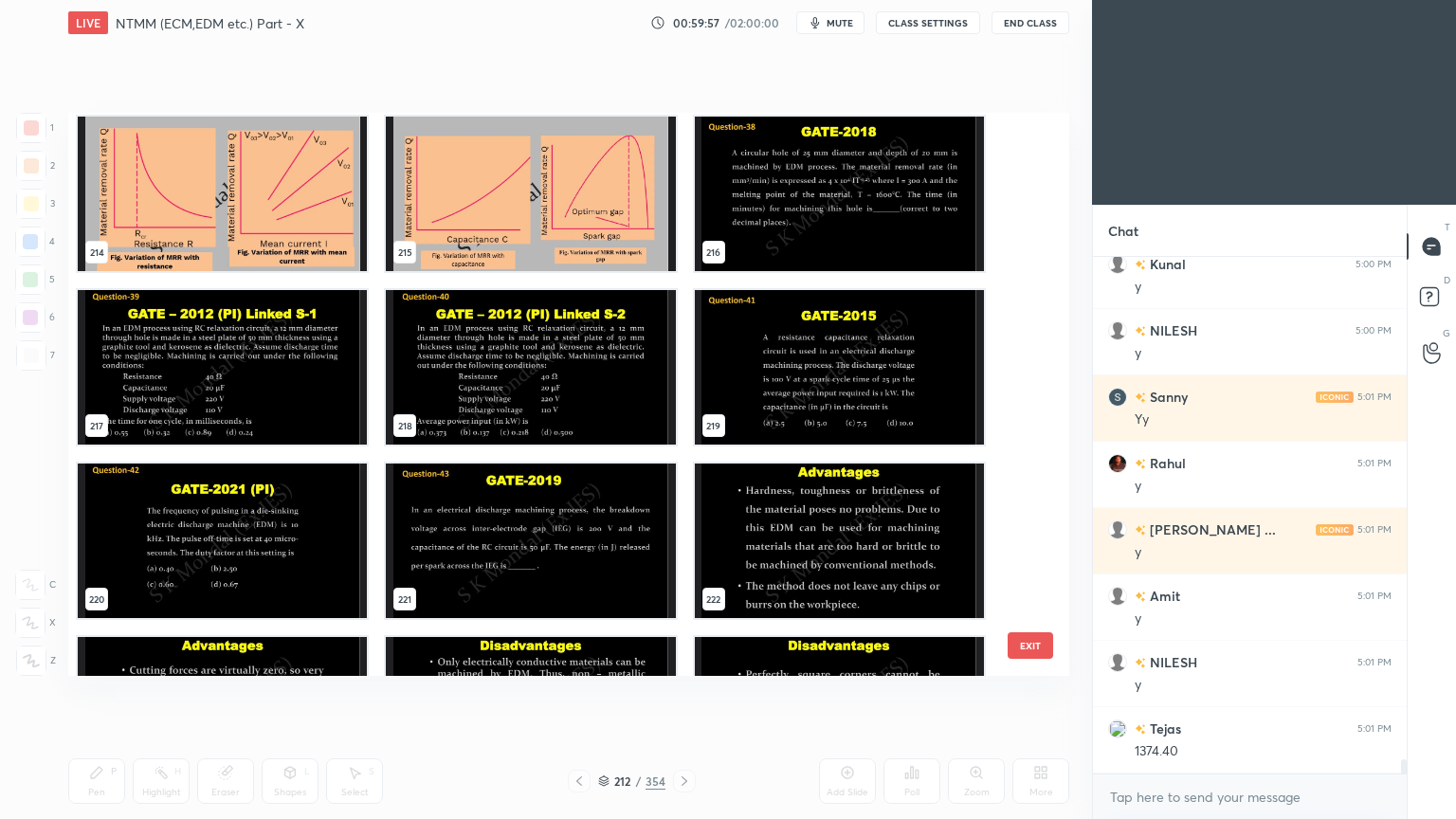 click at bounding box center (839, 193) 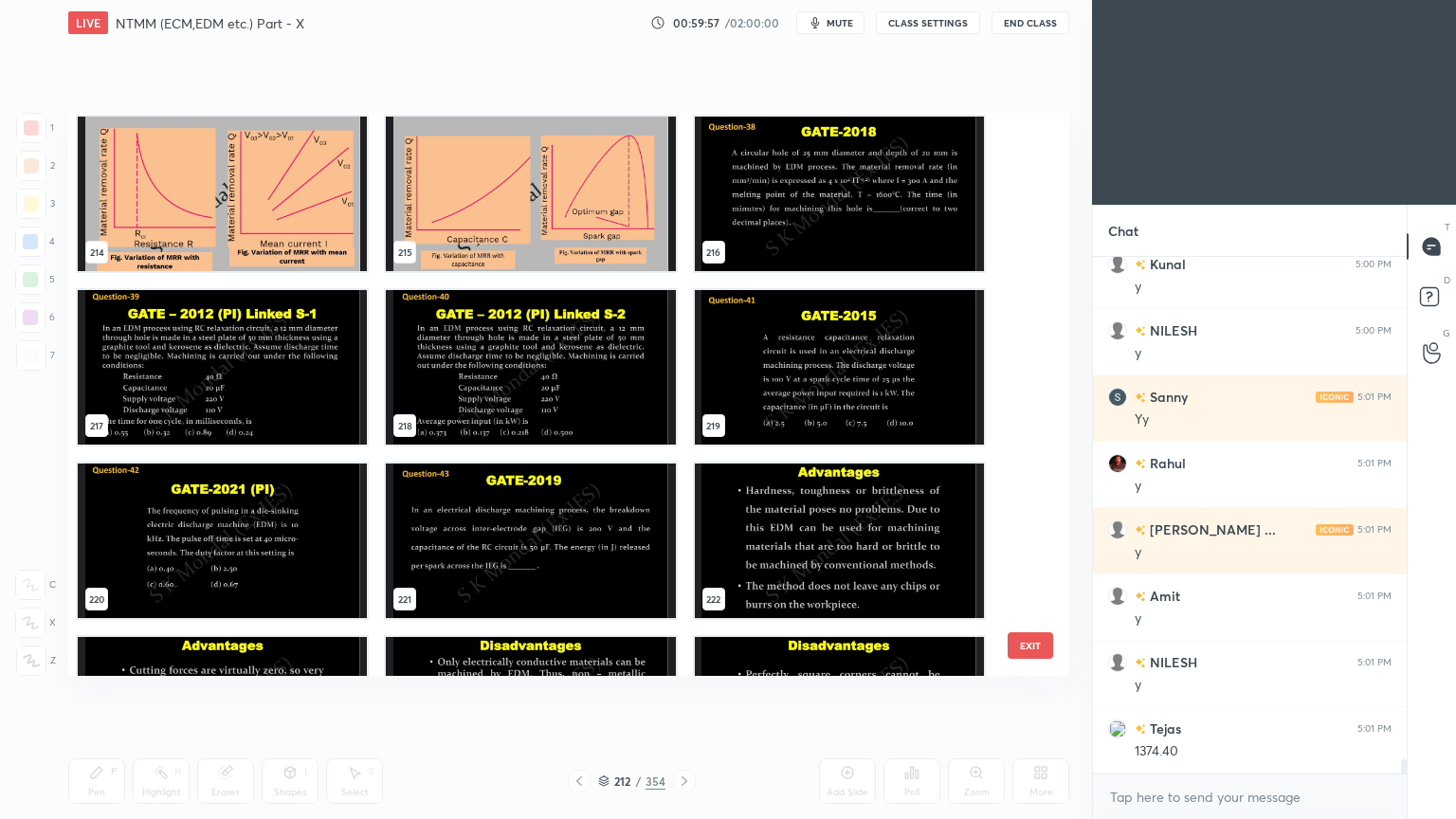 scroll, scrollTop: 12315, scrollLeft: 0, axis: vertical 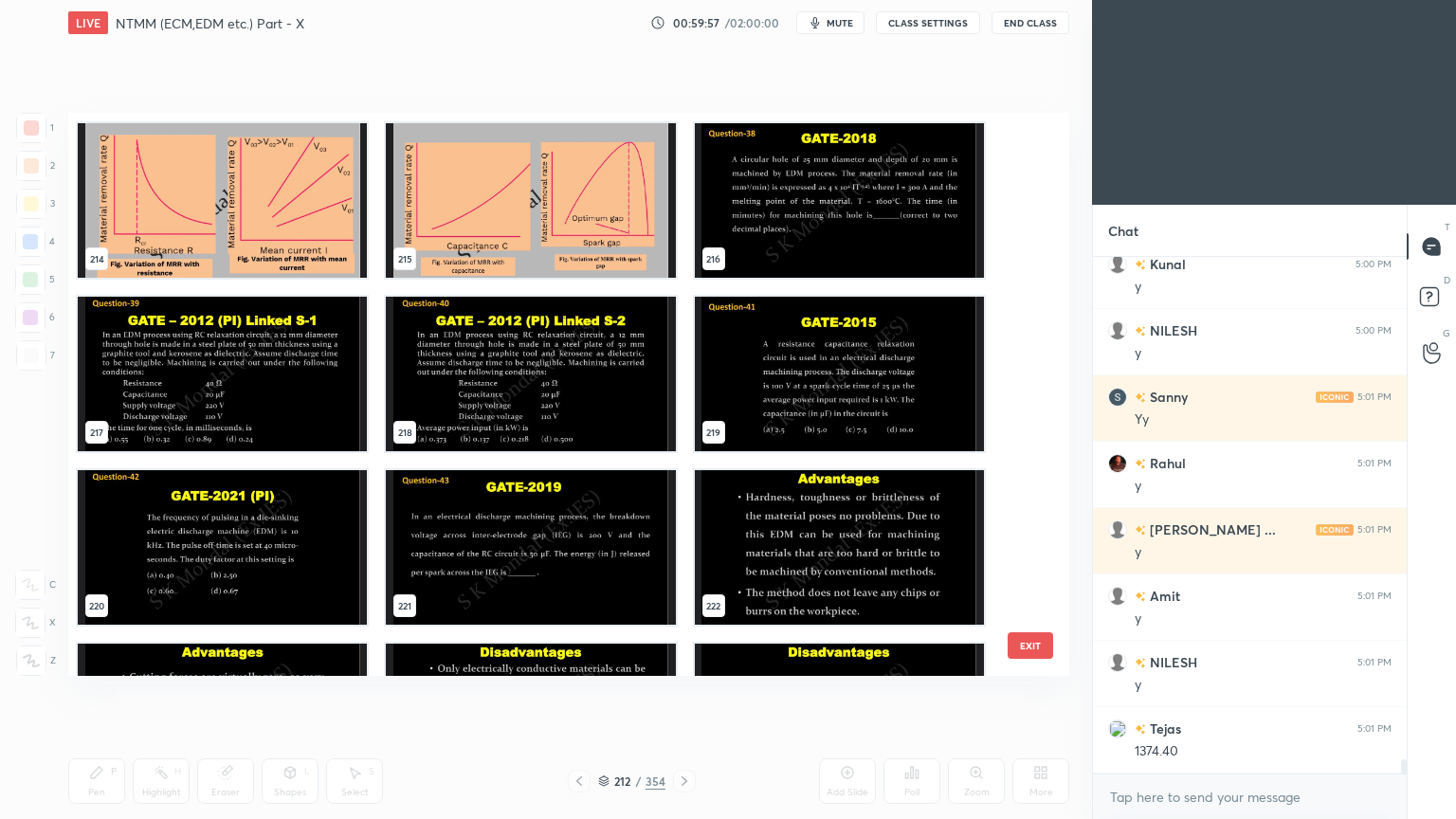 click on "214 215 216 217 218 219 220 221 222 223 224 225 226 227 228" at bounding box center [552, 394] 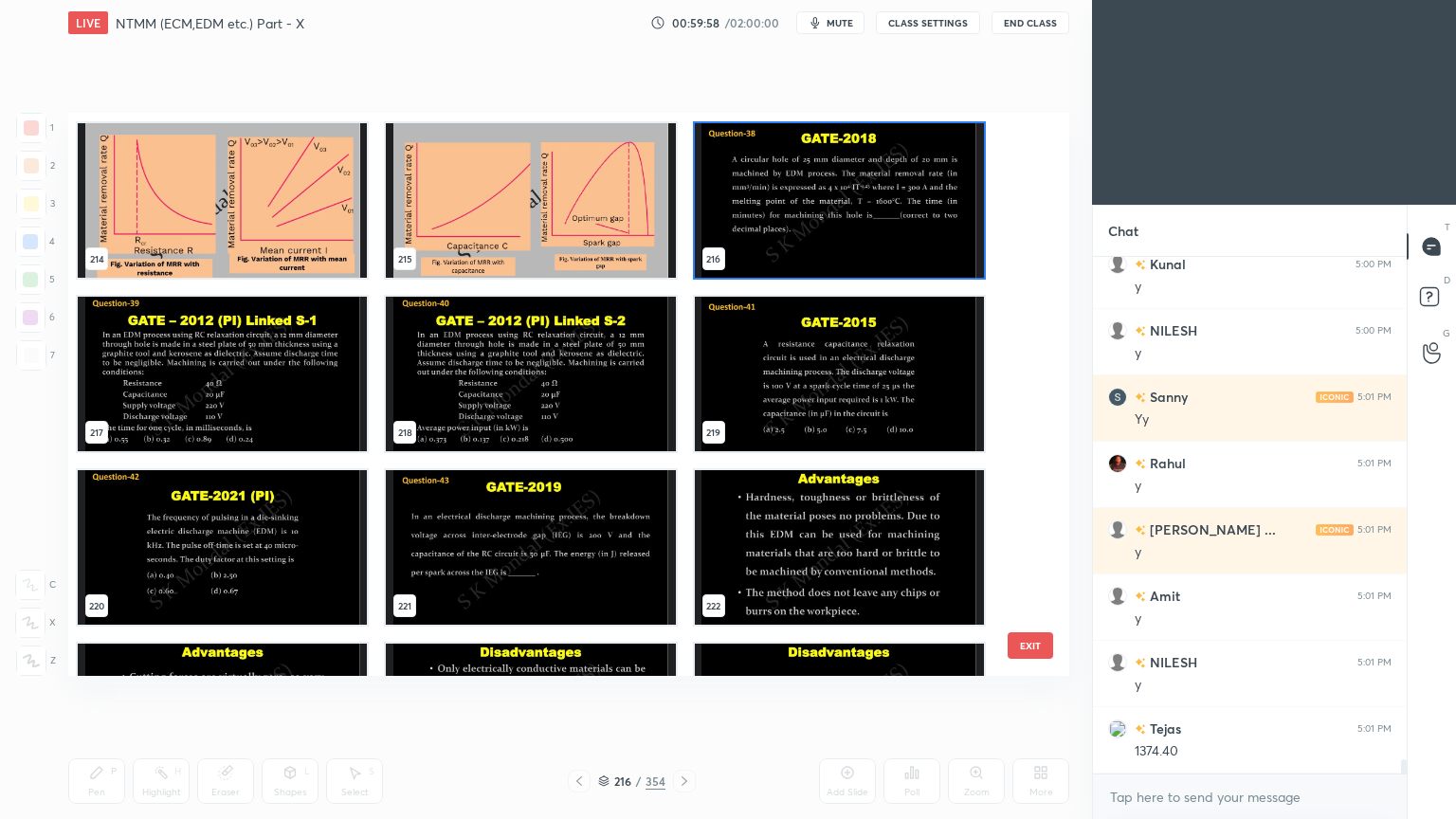 click at bounding box center [839, 200] 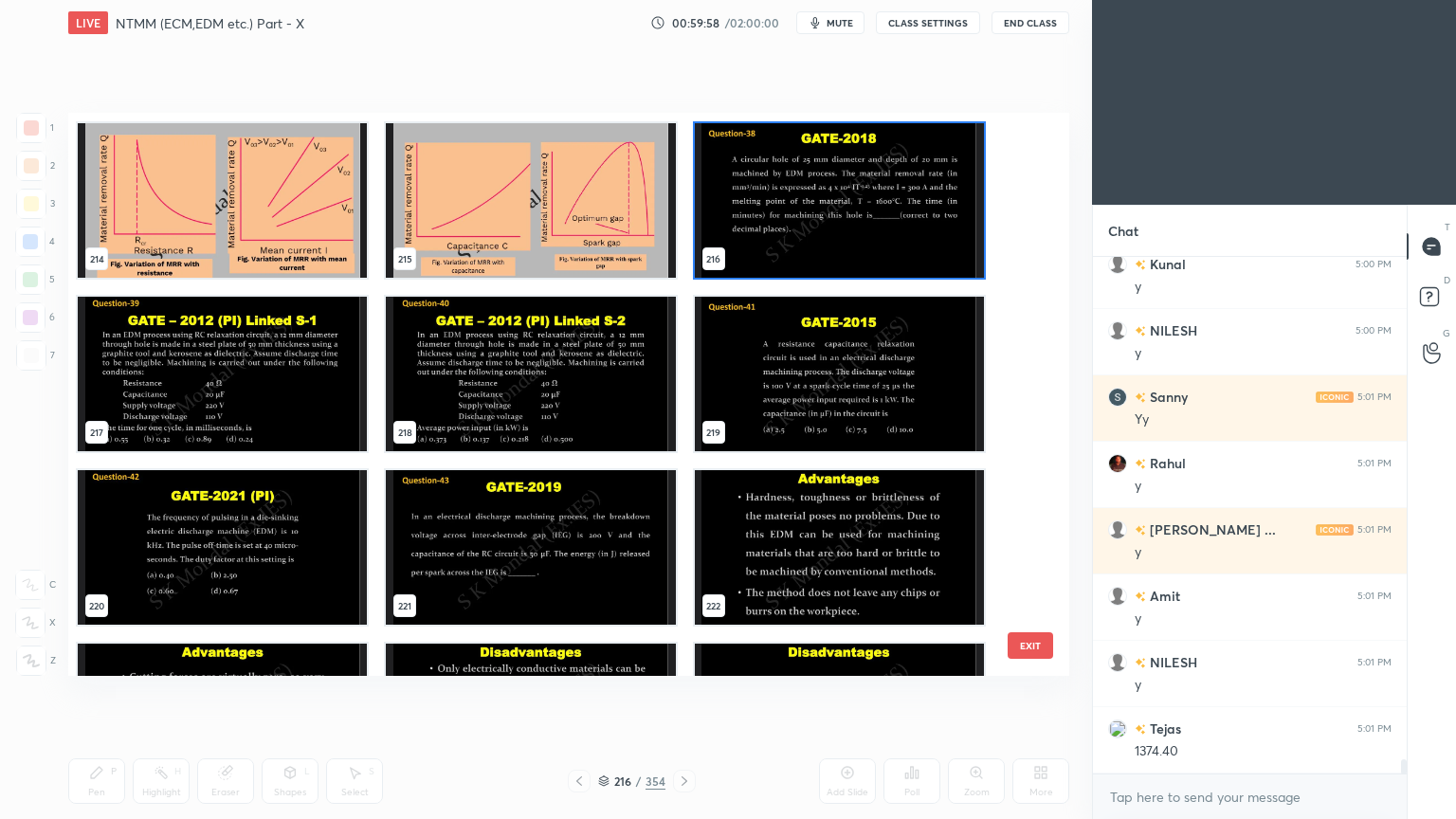 click at bounding box center (839, 200) 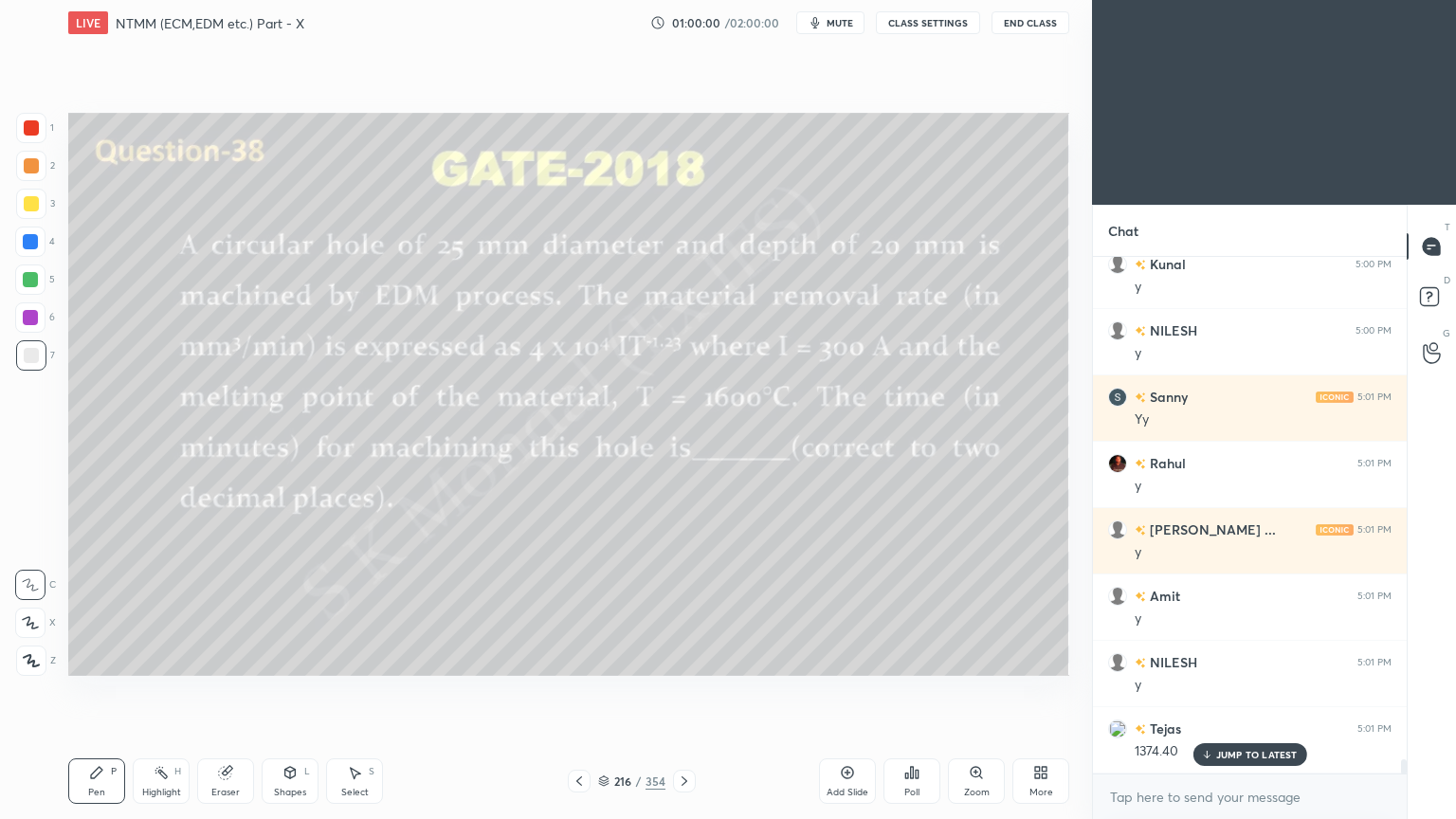 scroll, scrollTop: 18674, scrollLeft: 0, axis: vertical 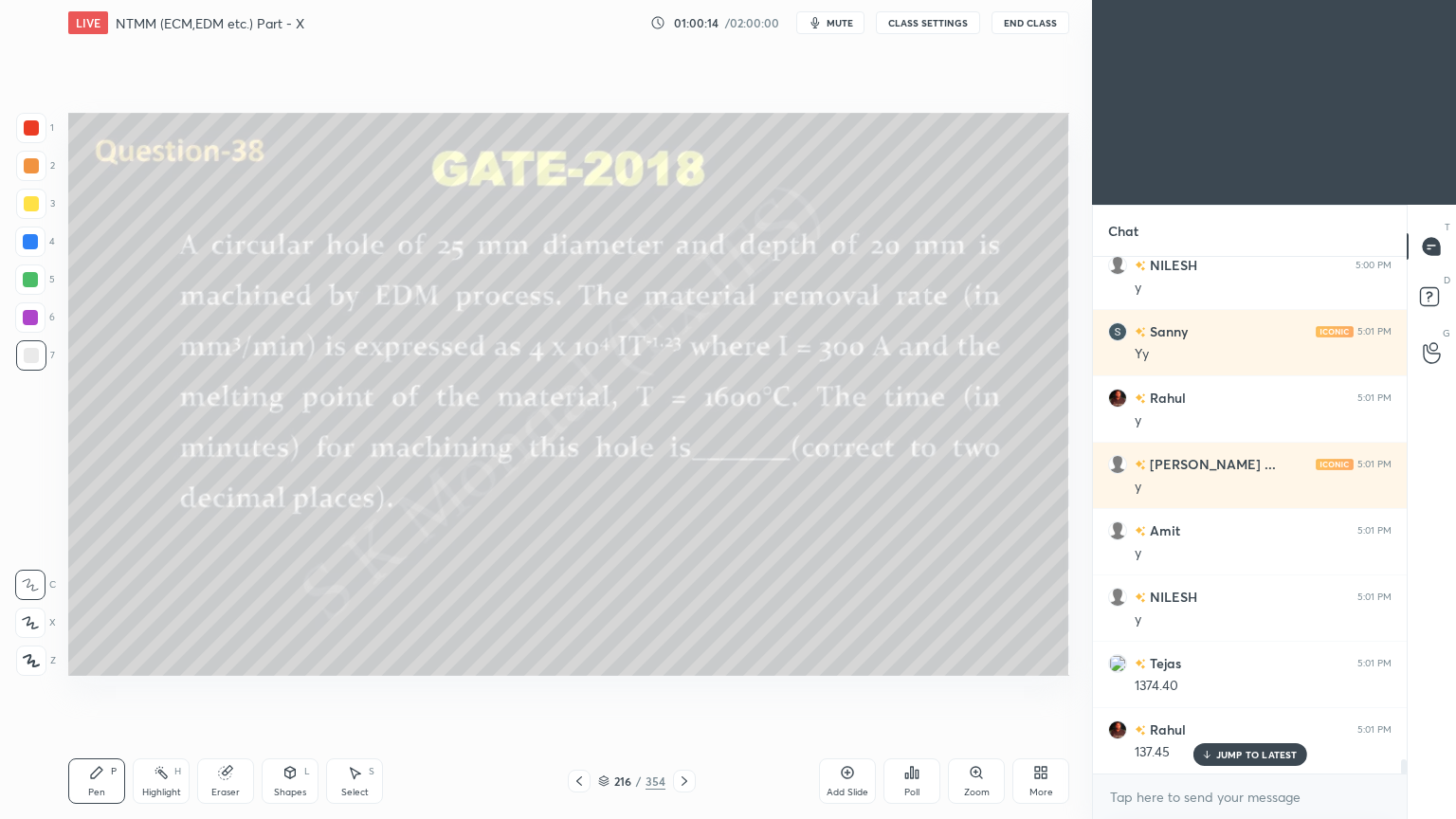 click at bounding box center [31, 355] 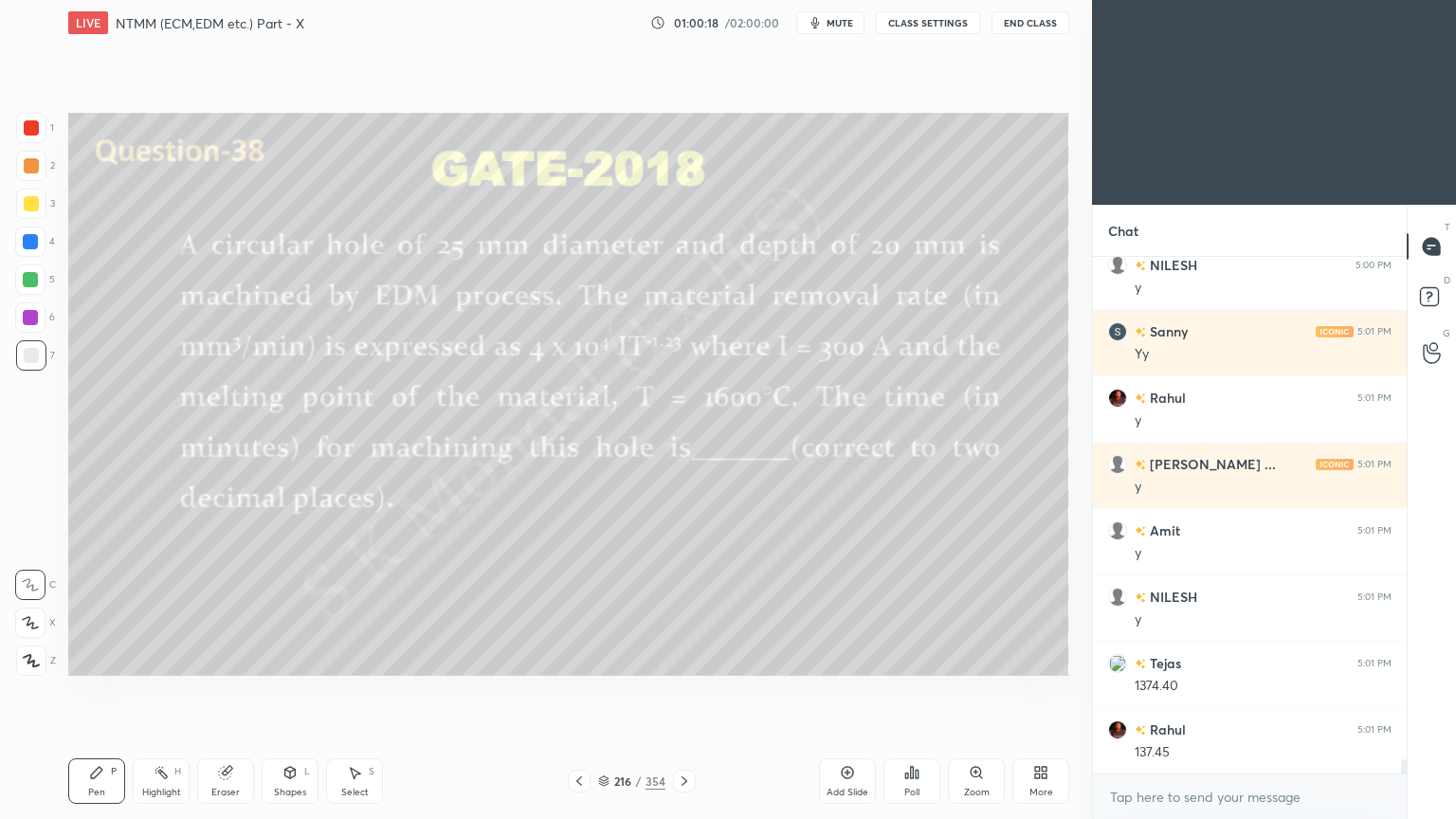 scroll, scrollTop: 18741, scrollLeft: 0, axis: vertical 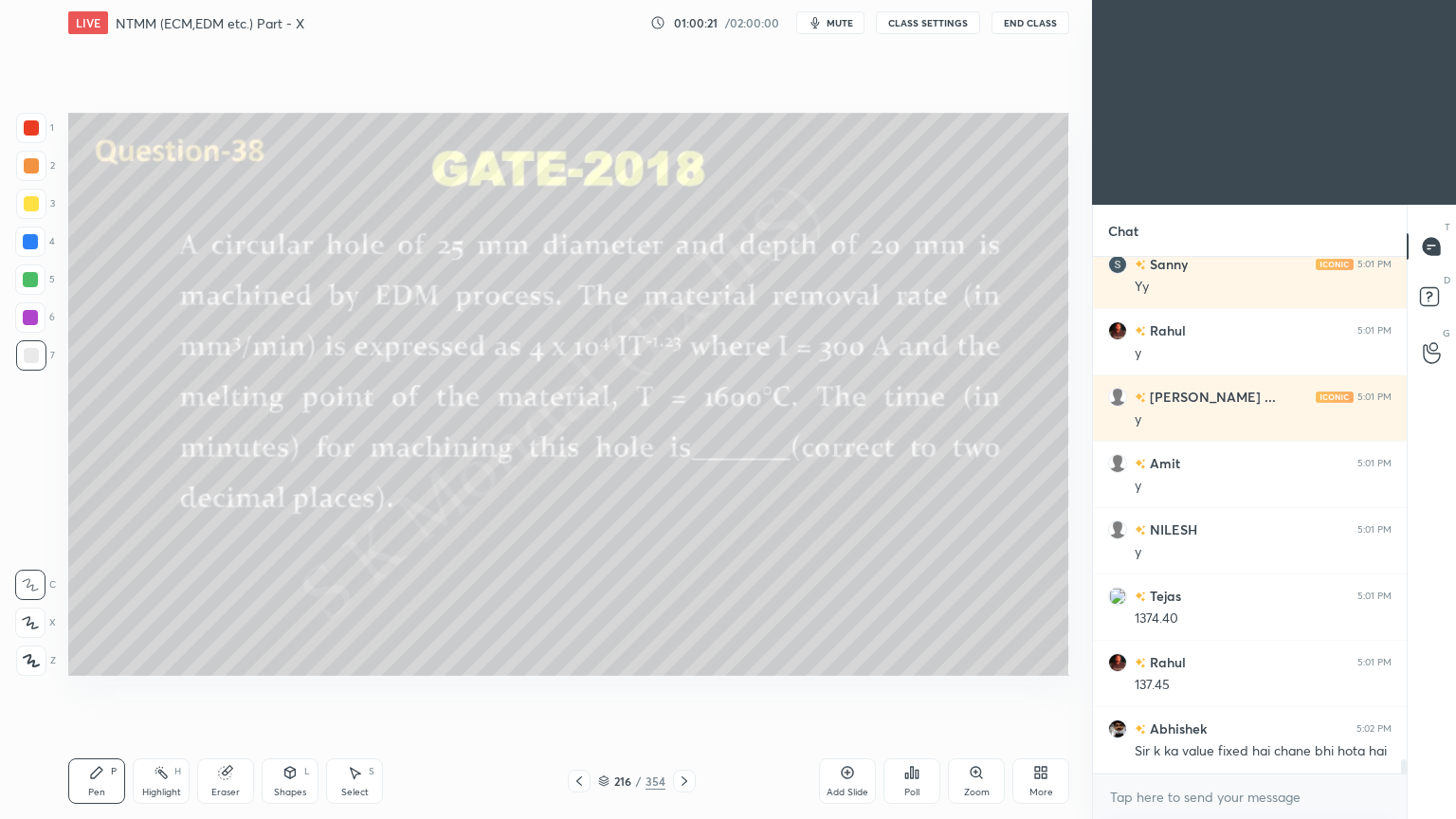 click 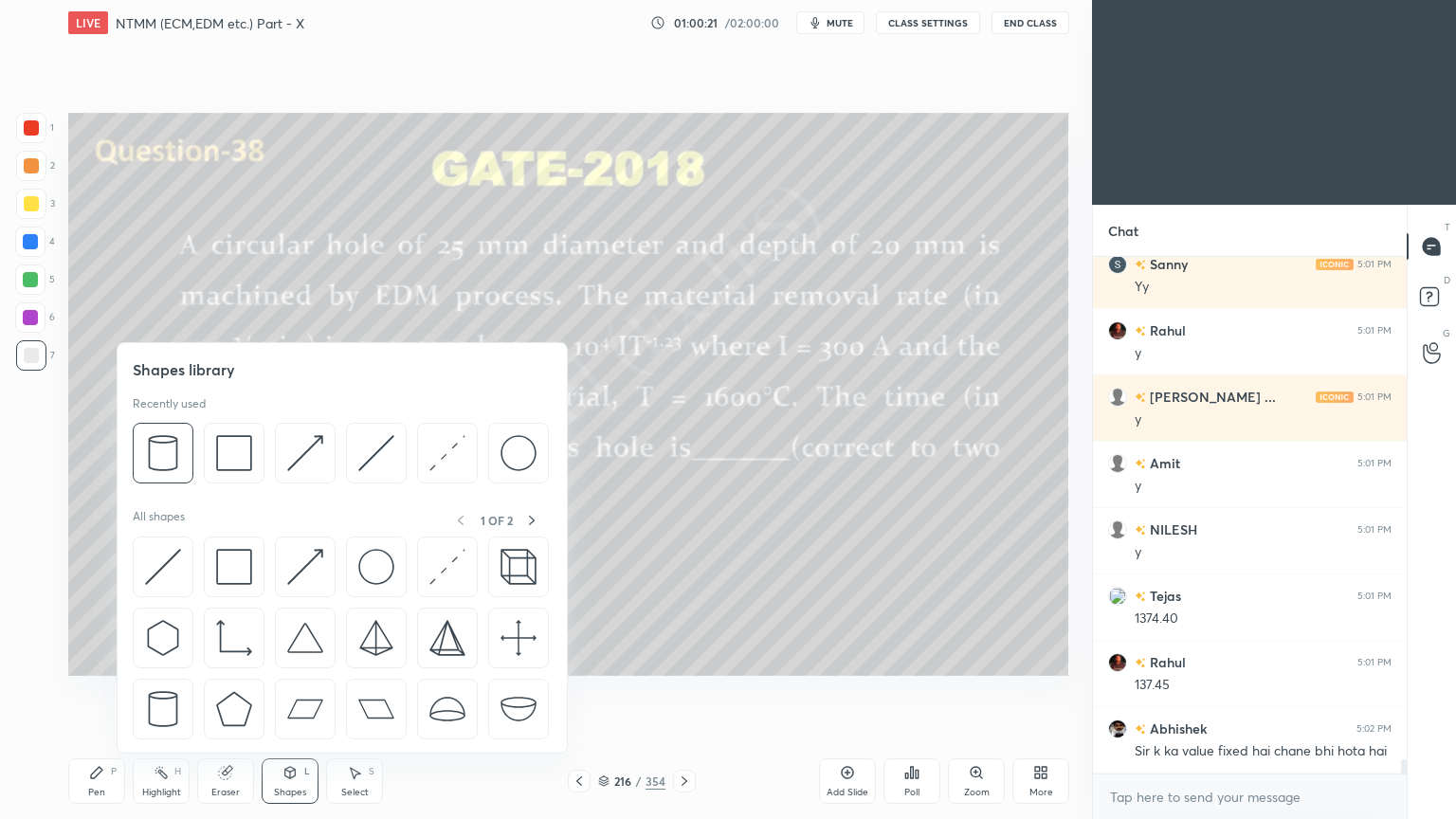 click 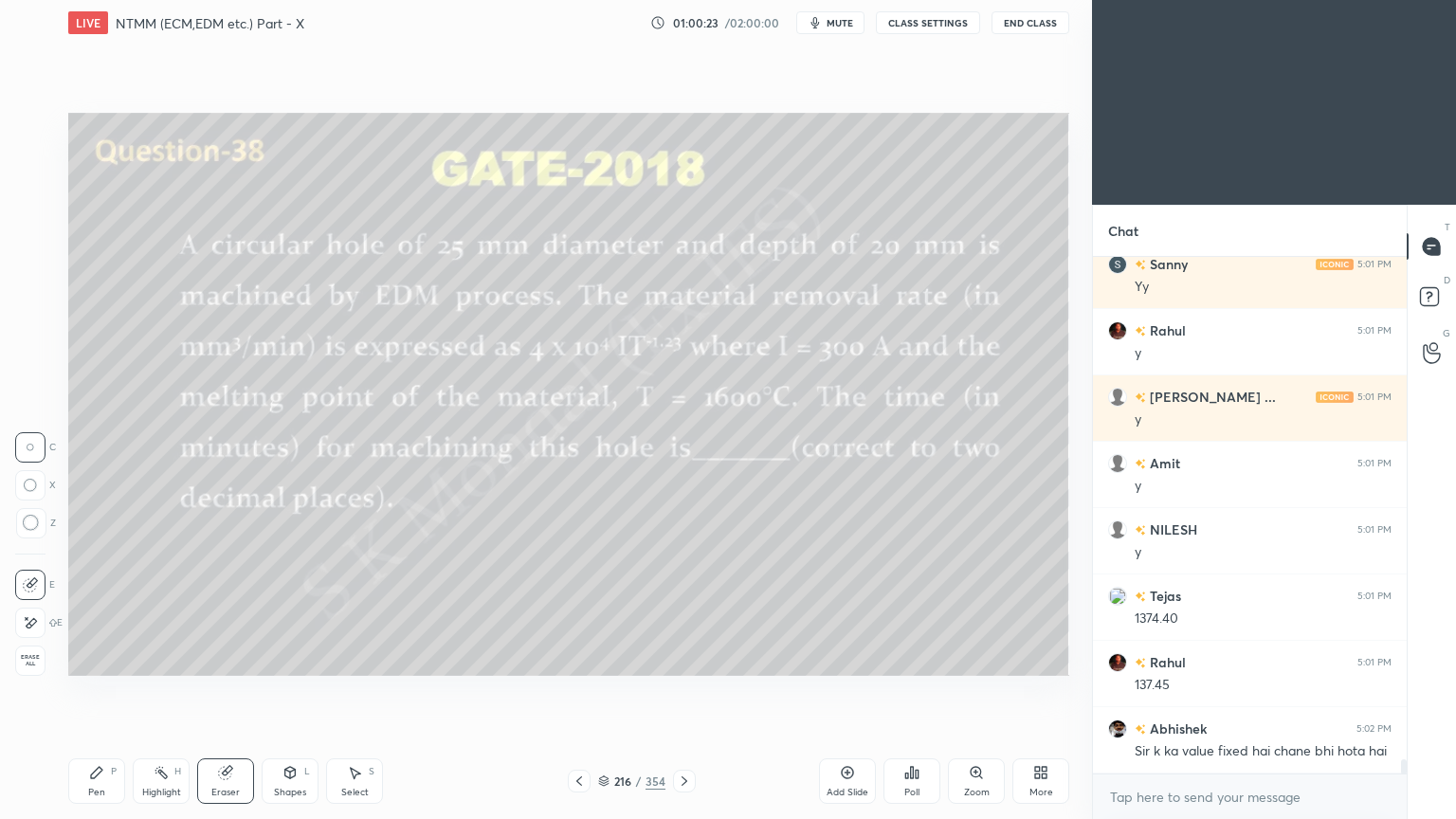 click on "Pen P" at bounding box center [97, 781] 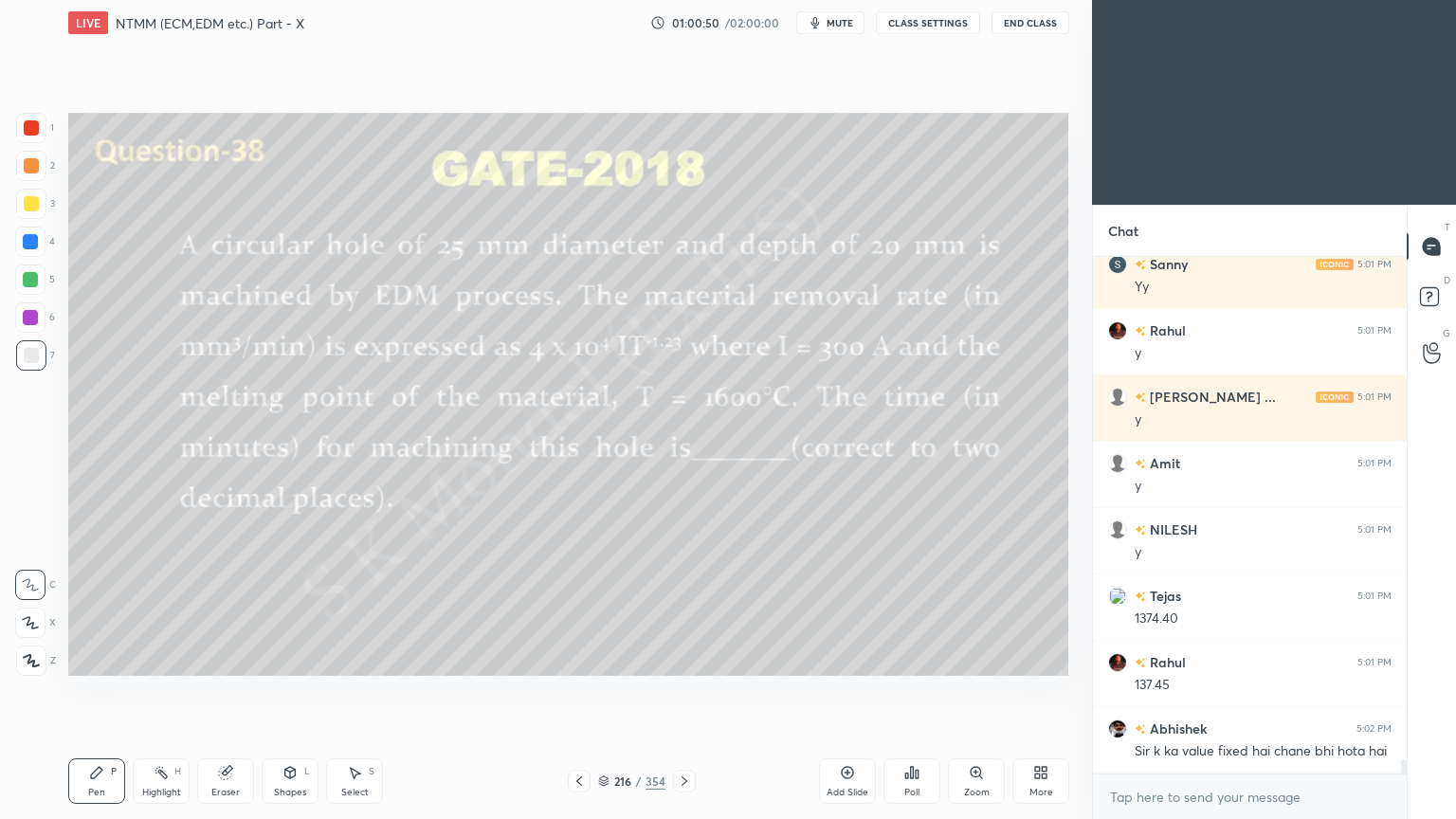 scroll, scrollTop: 18807, scrollLeft: 0, axis: vertical 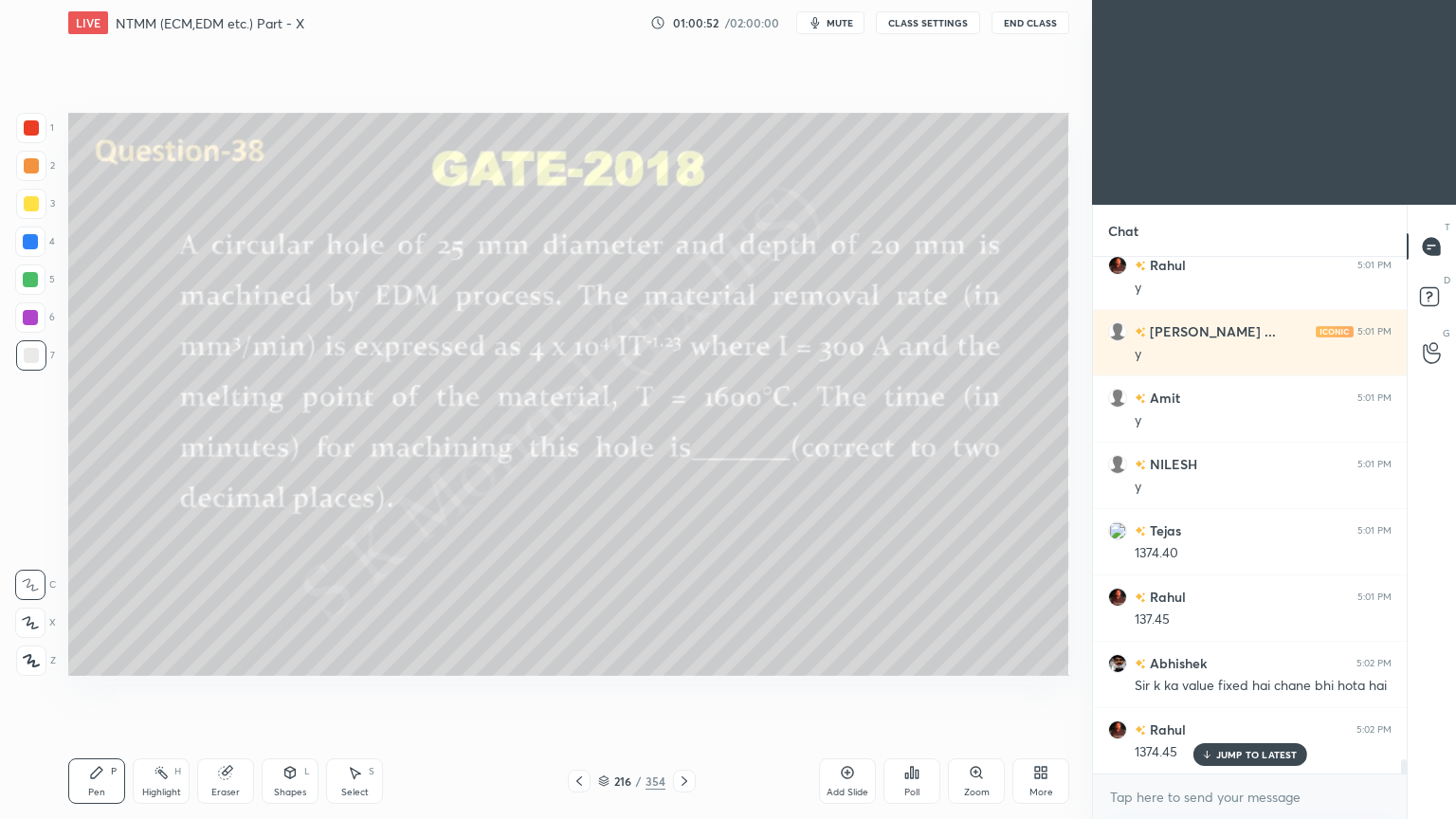 click on "JUMP TO LATEST" at bounding box center (1257, 755) 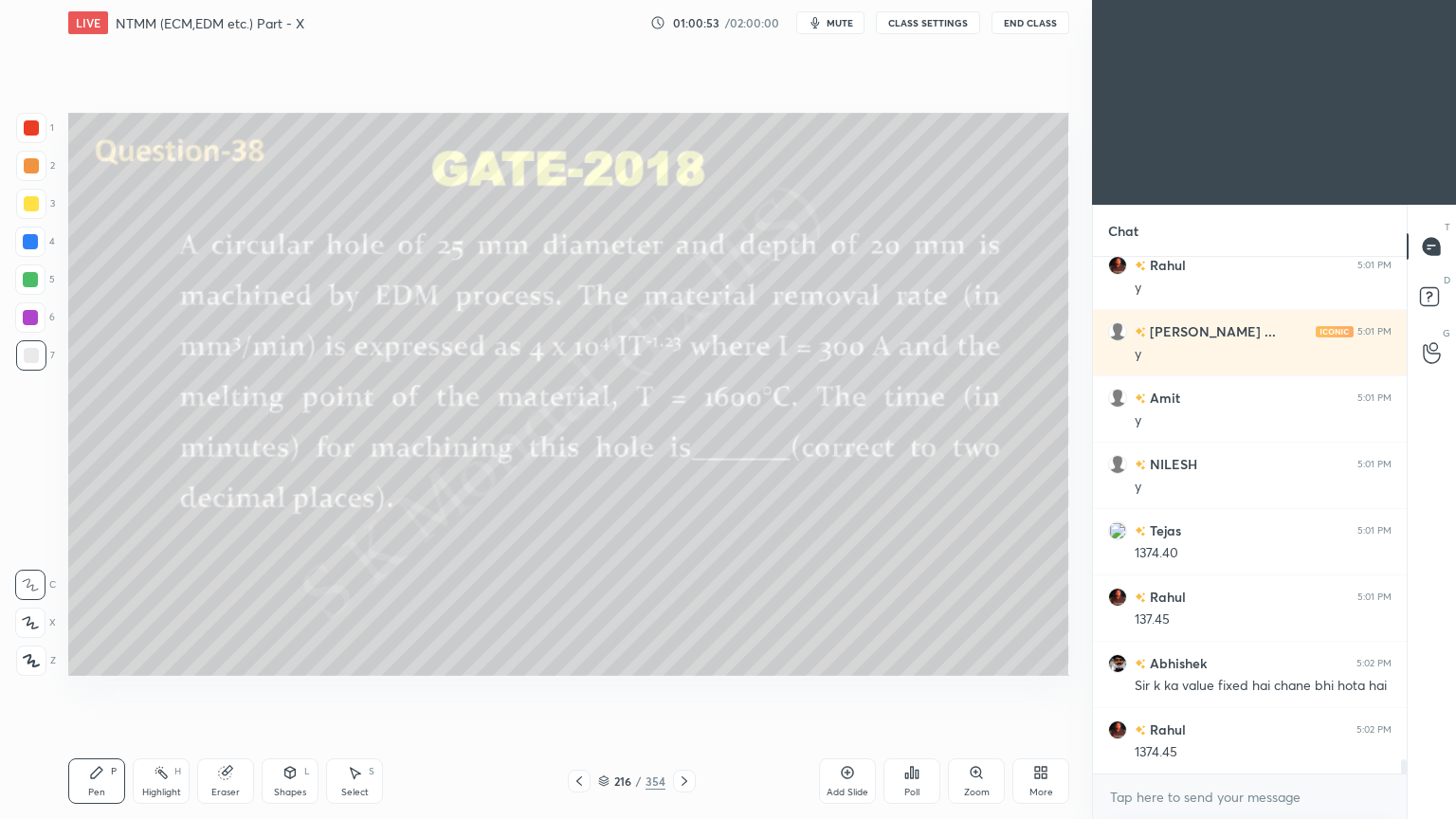 click on "Pen" at bounding box center [97, 792] 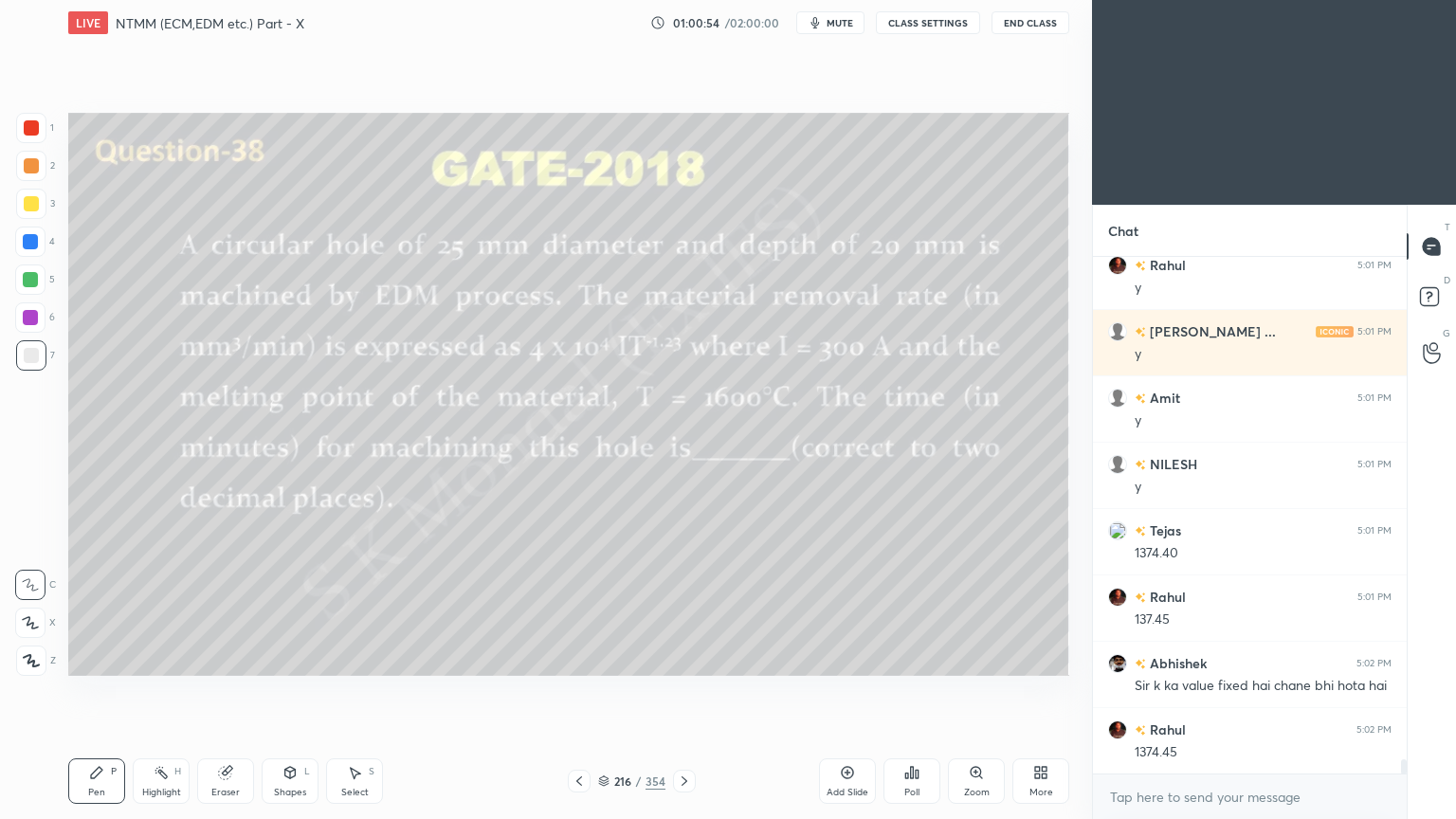 scroll, scrollTop: 18874, scrollLeft: 0, axis: vertical 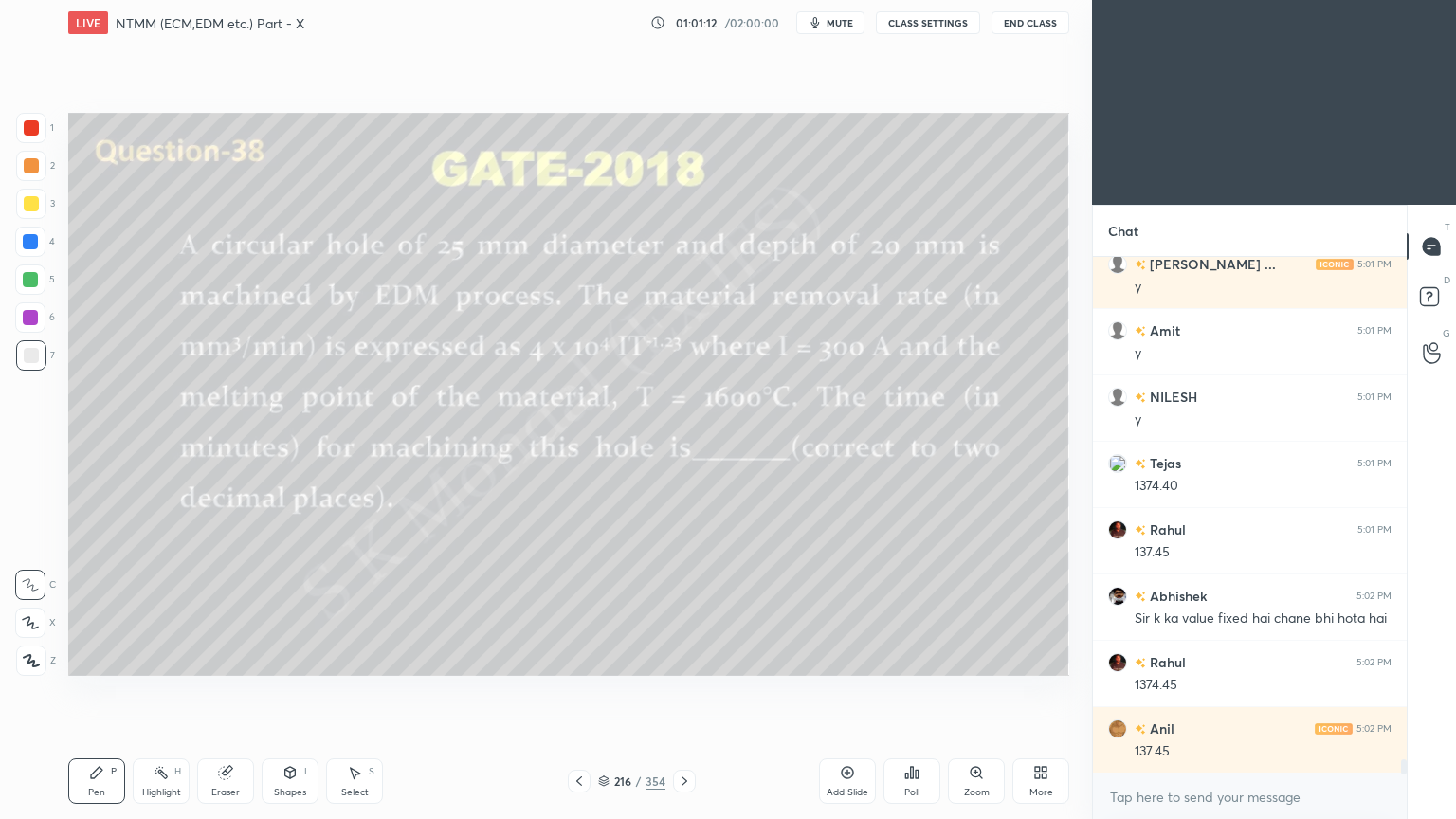 click 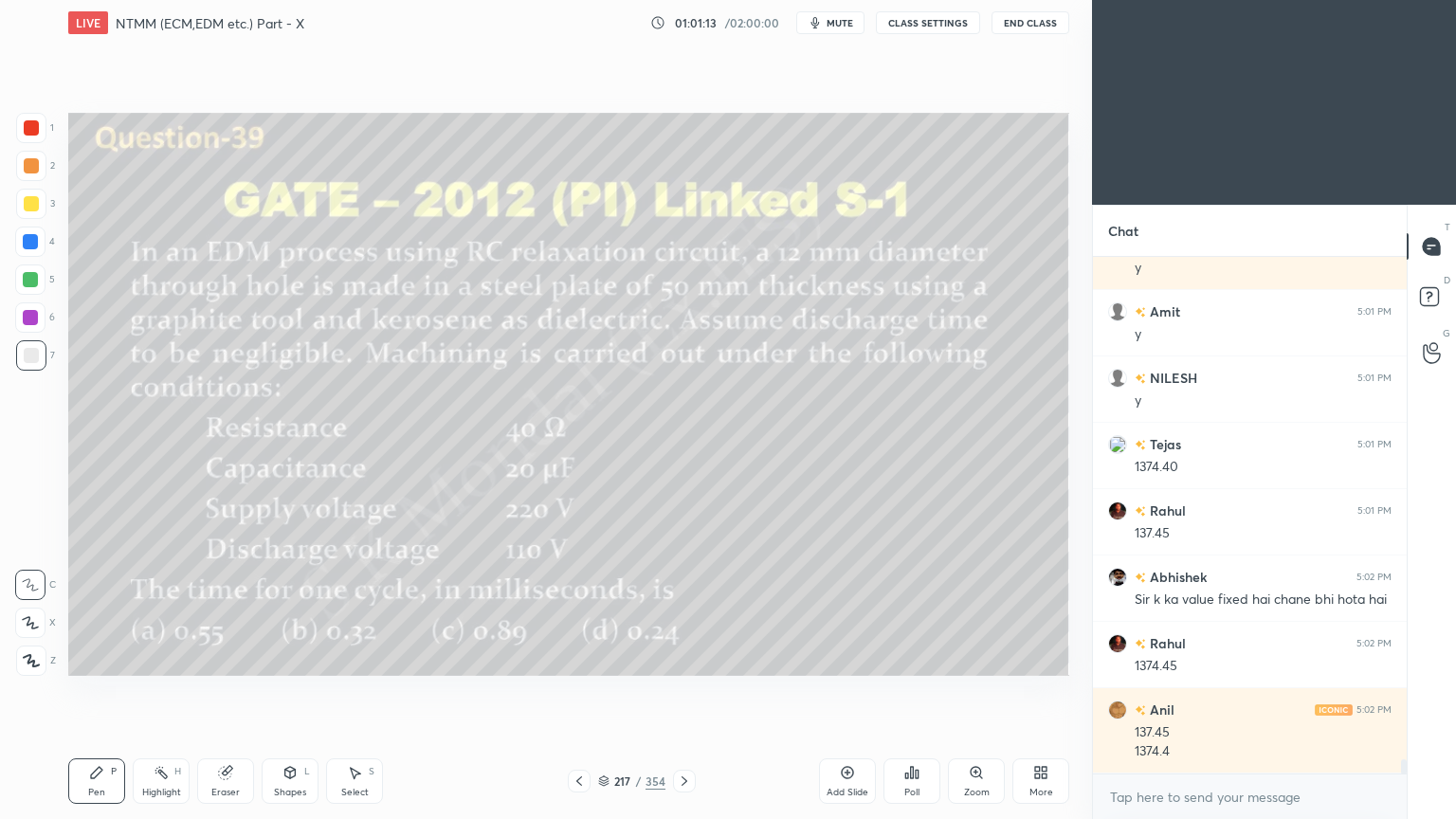 click at bounding box center (579, 781) 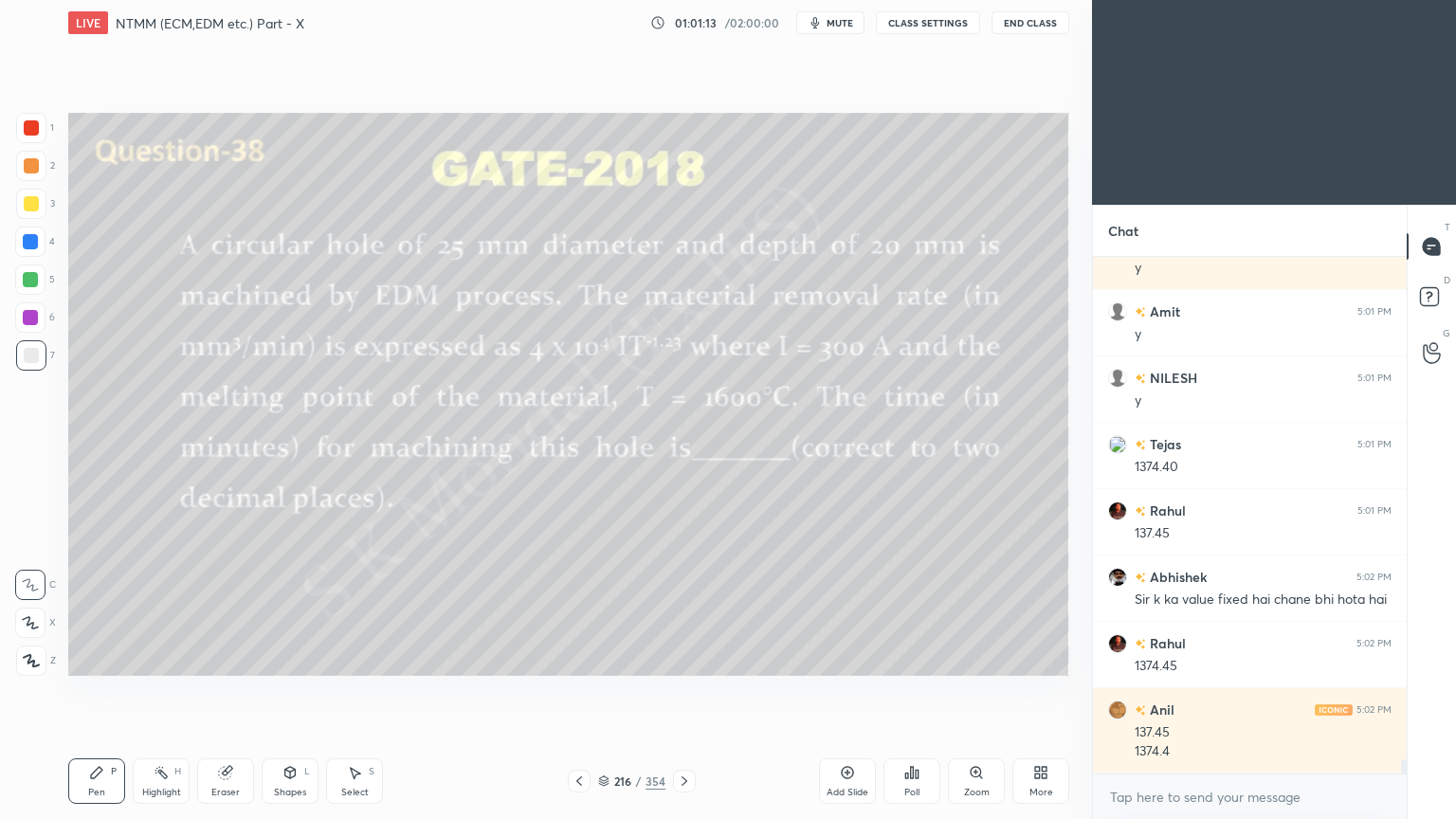 click 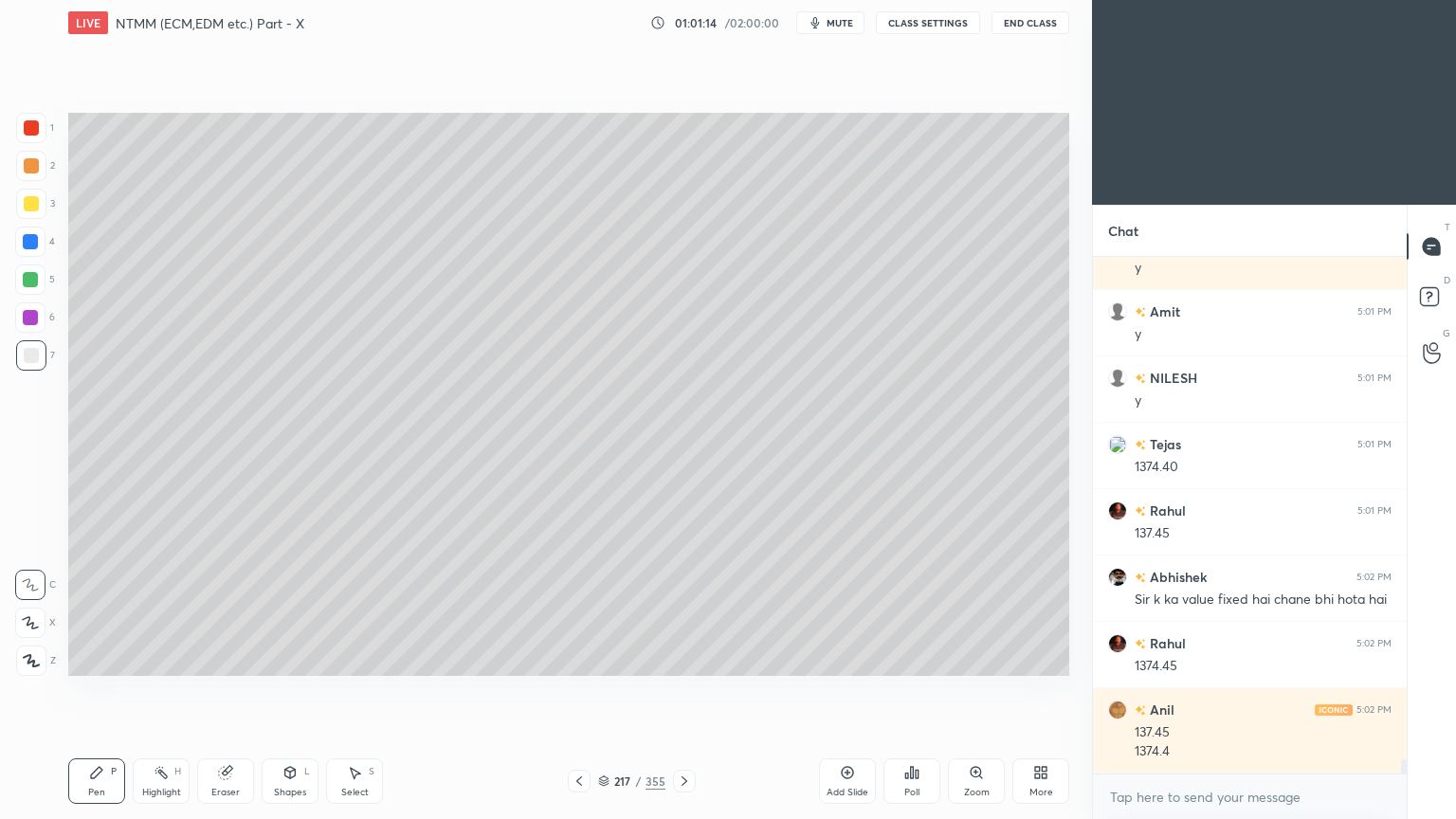 click on "Shapes L" at bounding box center [290, 781] 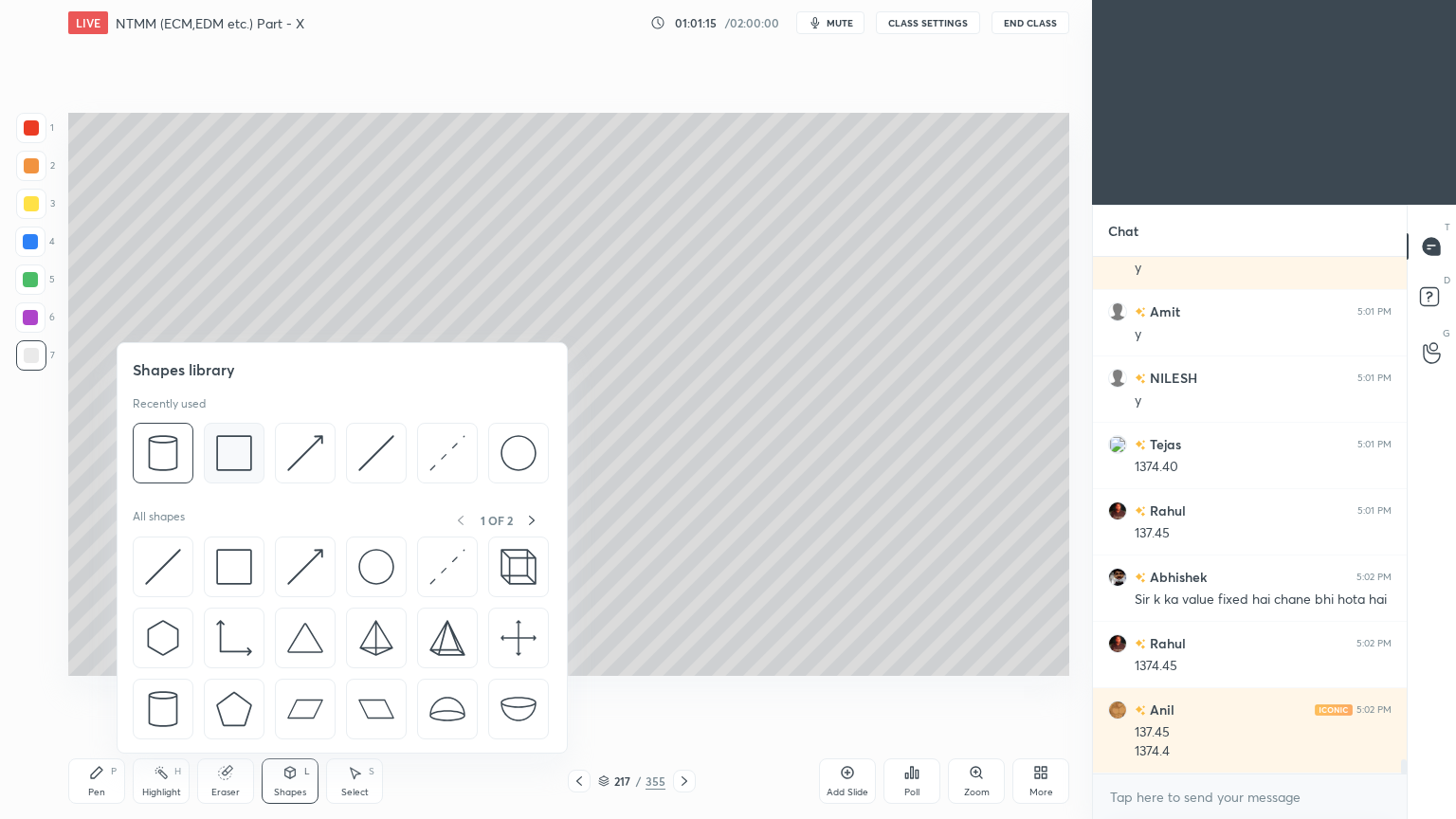 click at bounding box center (234, 453) 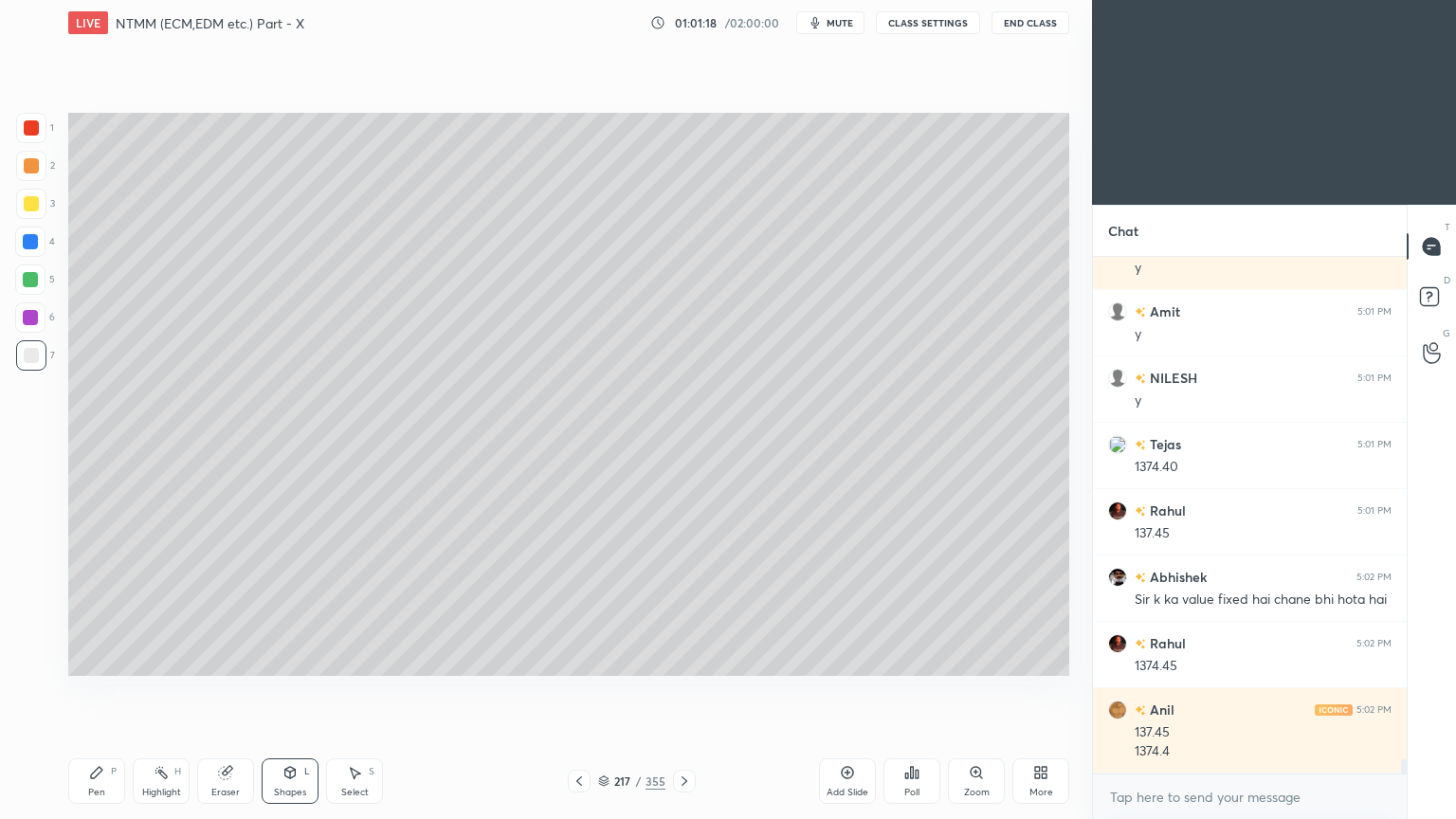 click at bounding box center [30, 280] 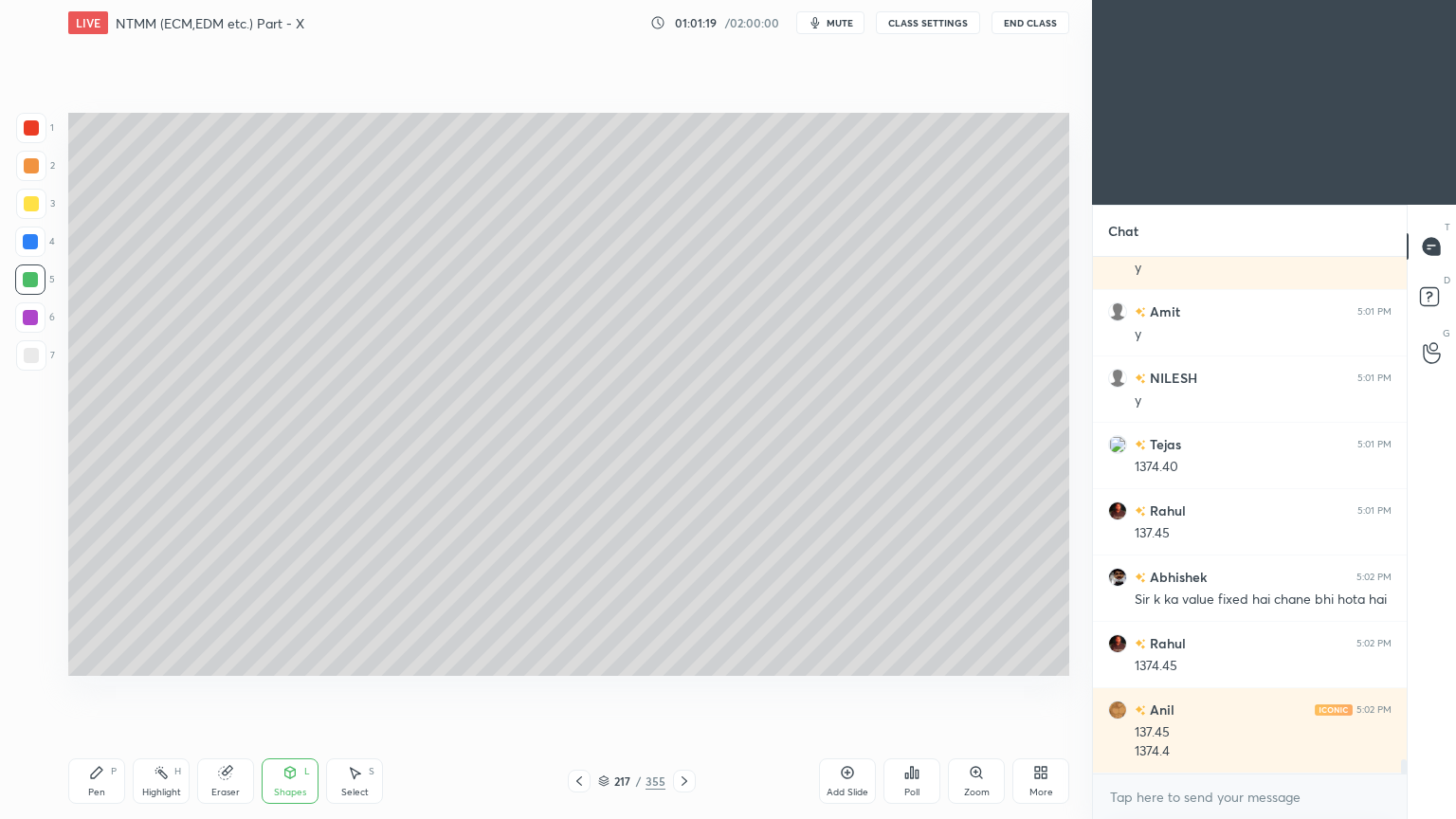 click on "Shapes" at bounding box center [290, 792] 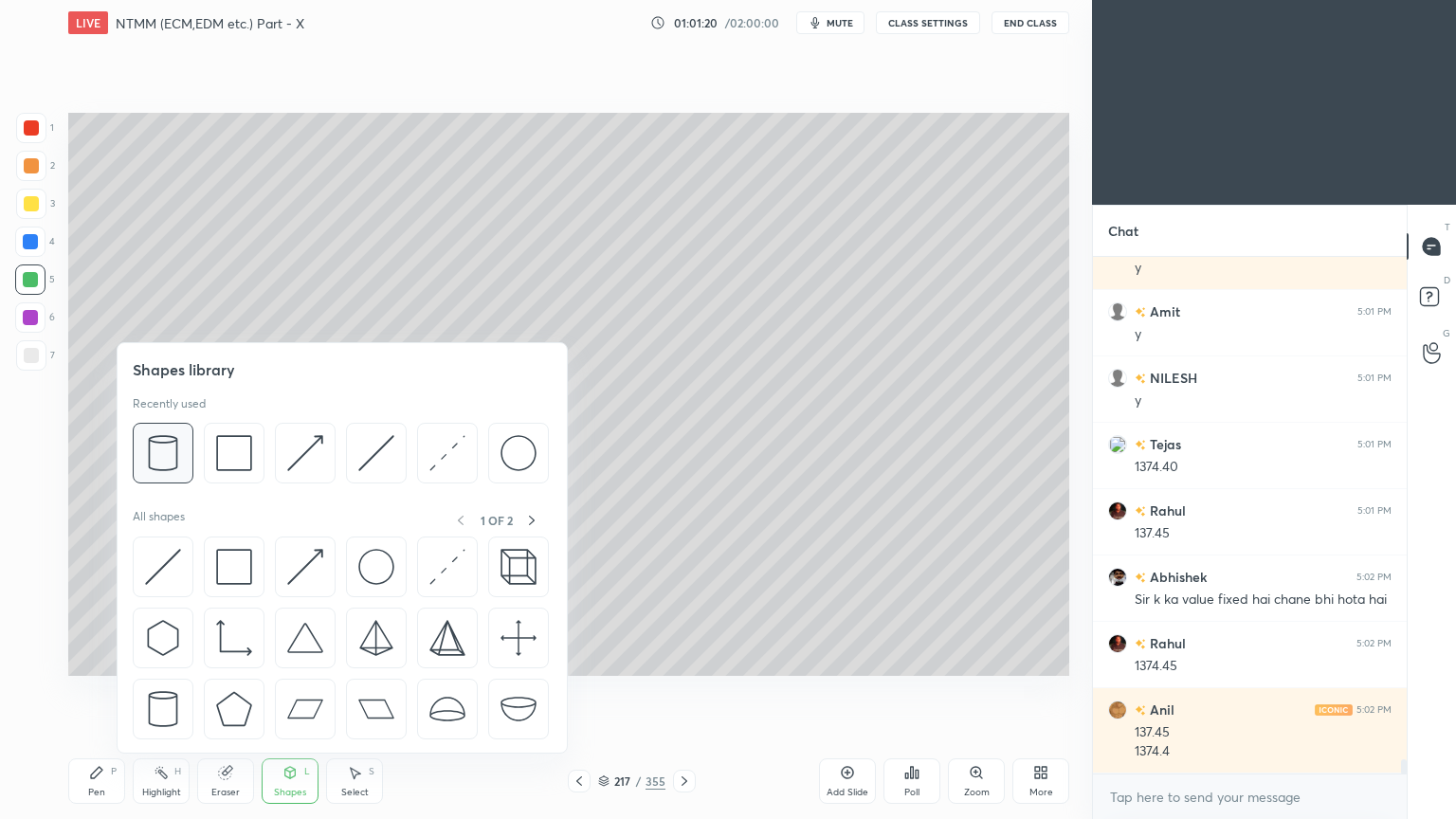 click at bounding box center [163, 453] 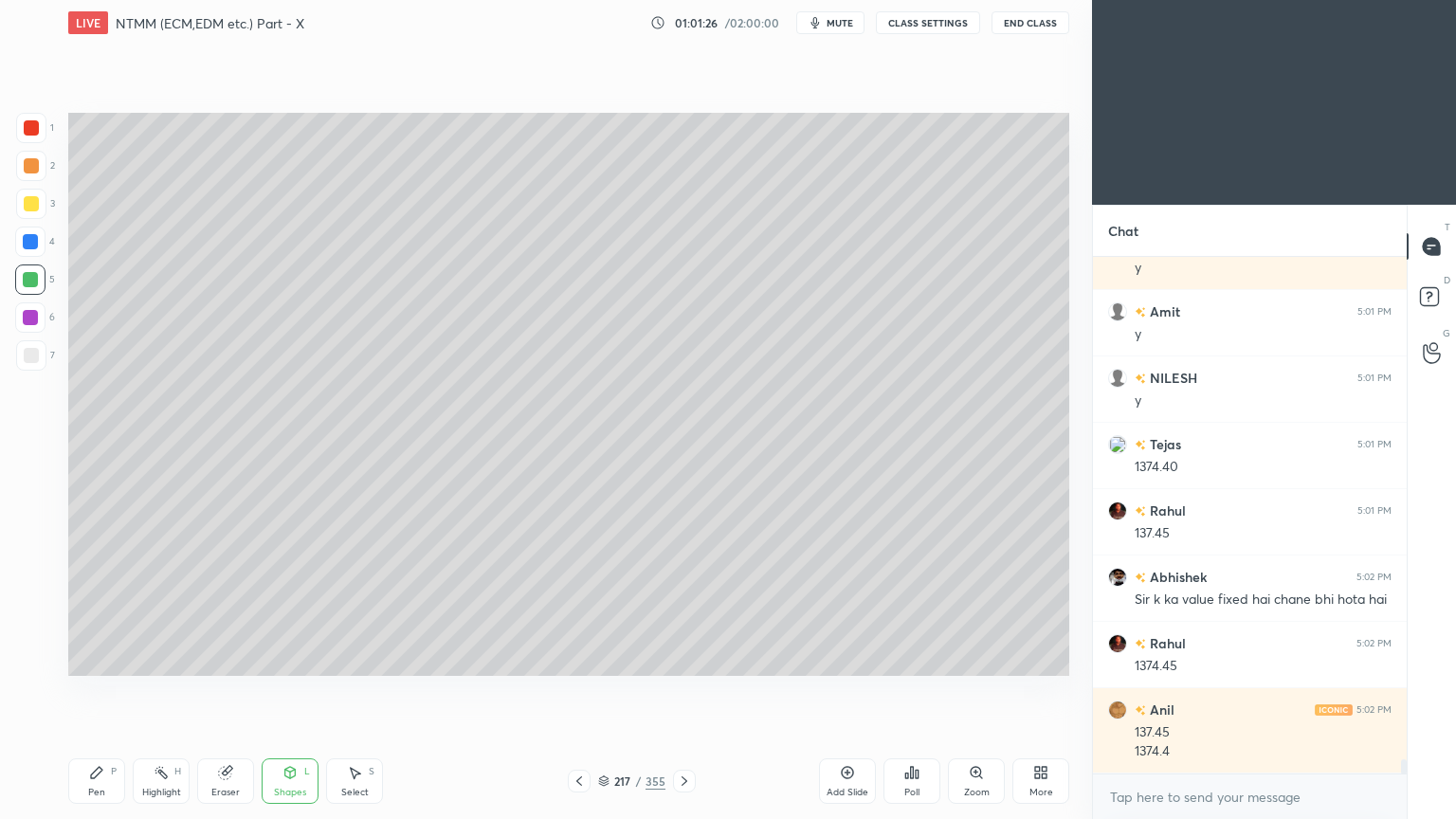 drag, startPoint x: 360, startPoint y: 781, endPoint x: 370, endPoint y: 766, distance: 18.027756 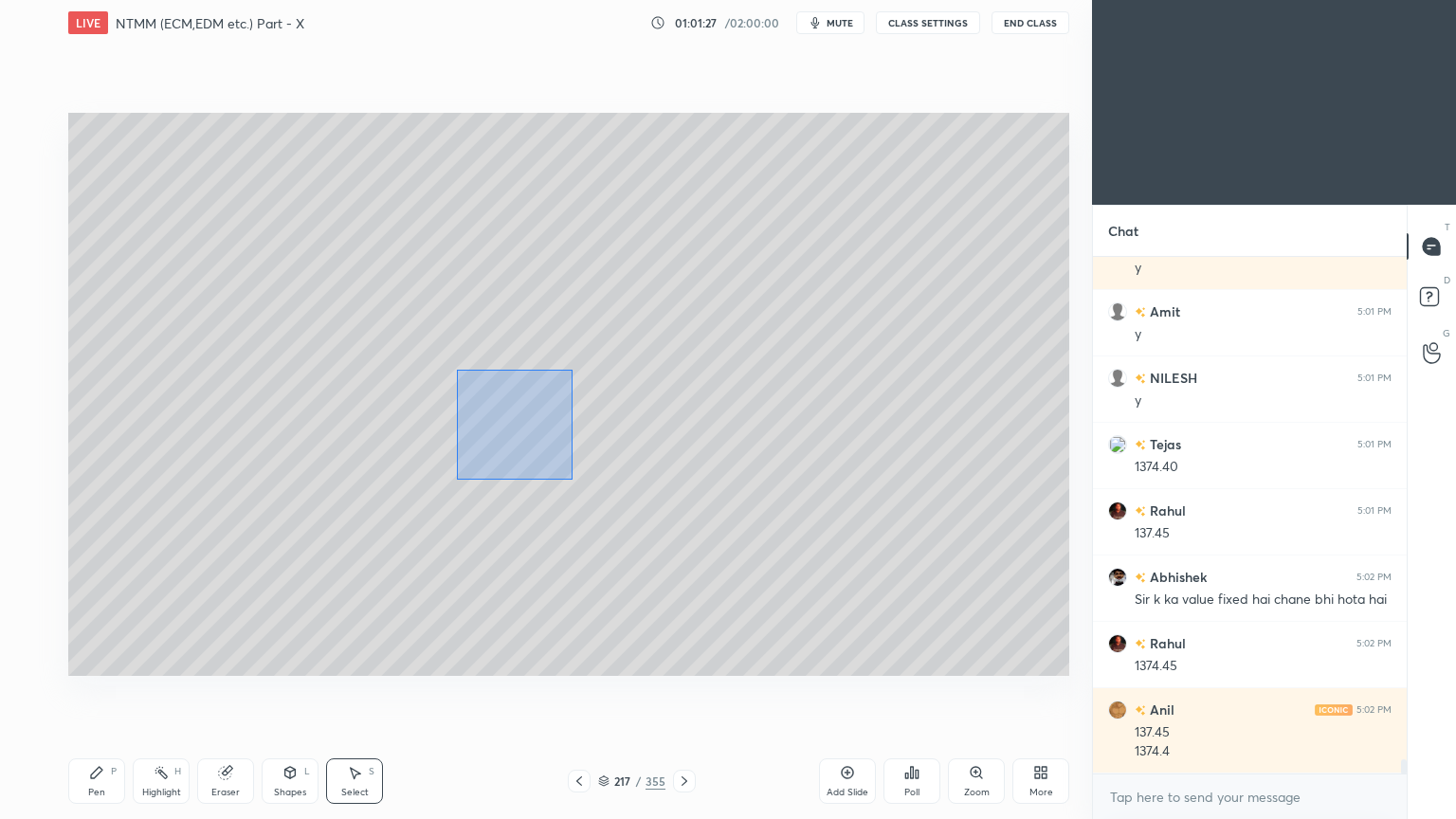 drag, startPoint x: 456, startPoint y: 370, endPoint x: 573, endPoint y: 479, distance: 159.90622 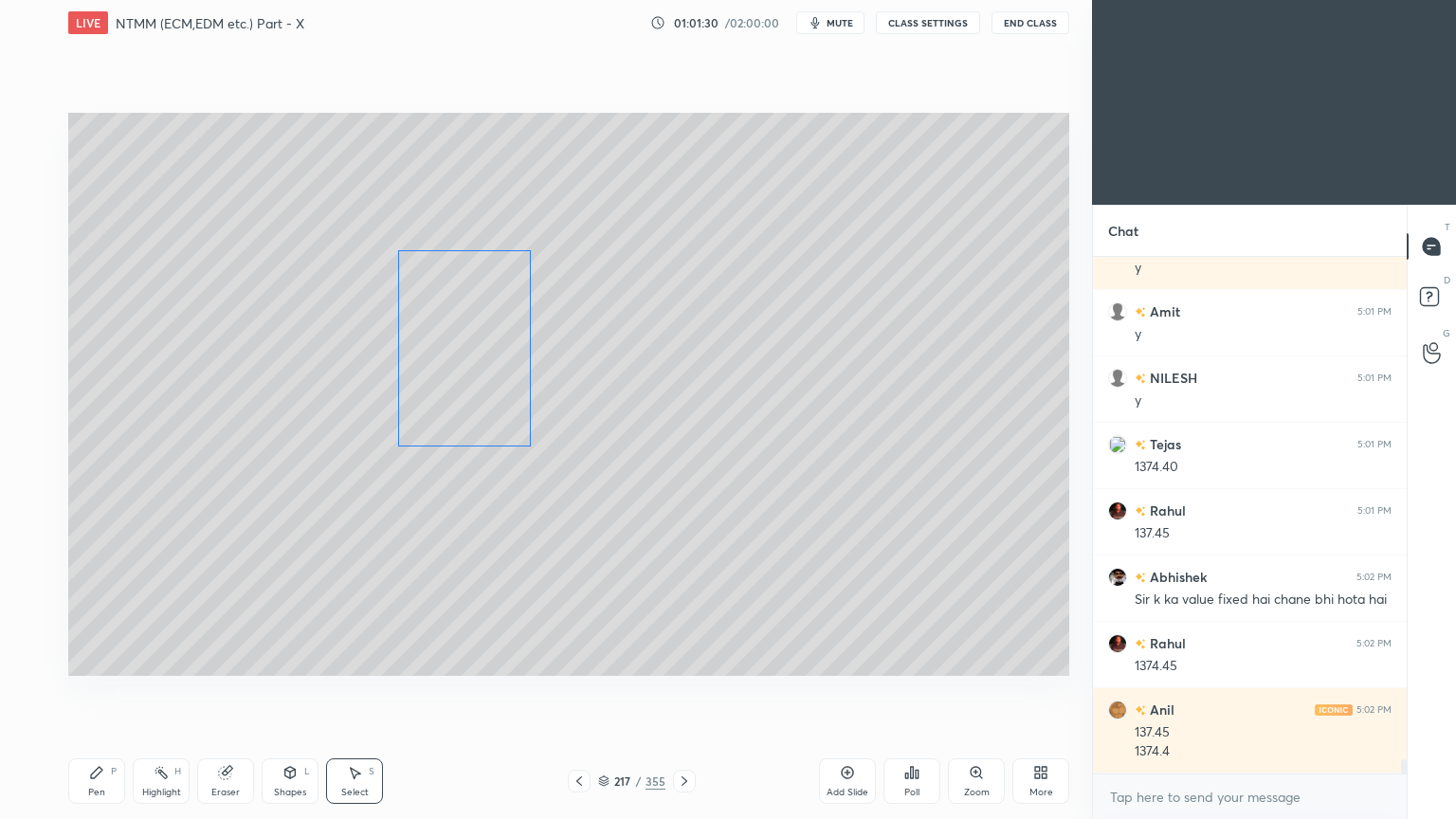 drag, startPoint x: 481, startPoint y: 397, endPoint x: 479, endPoint y: 377, distance: 20.099751 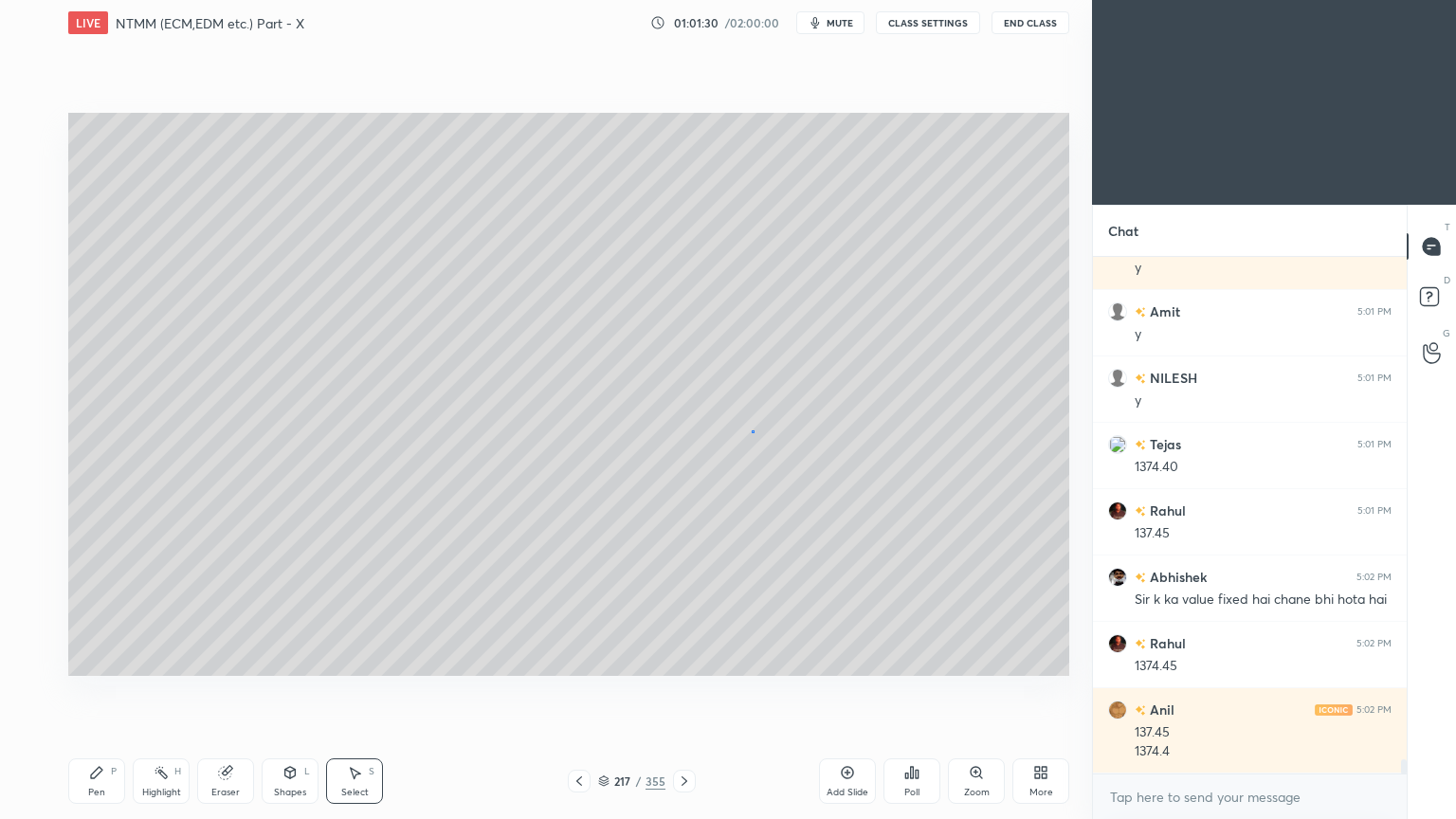 click on "0 ° Undo Copy Duplicate Duplicate to new slide Delete" at bounding box center [569, 394] 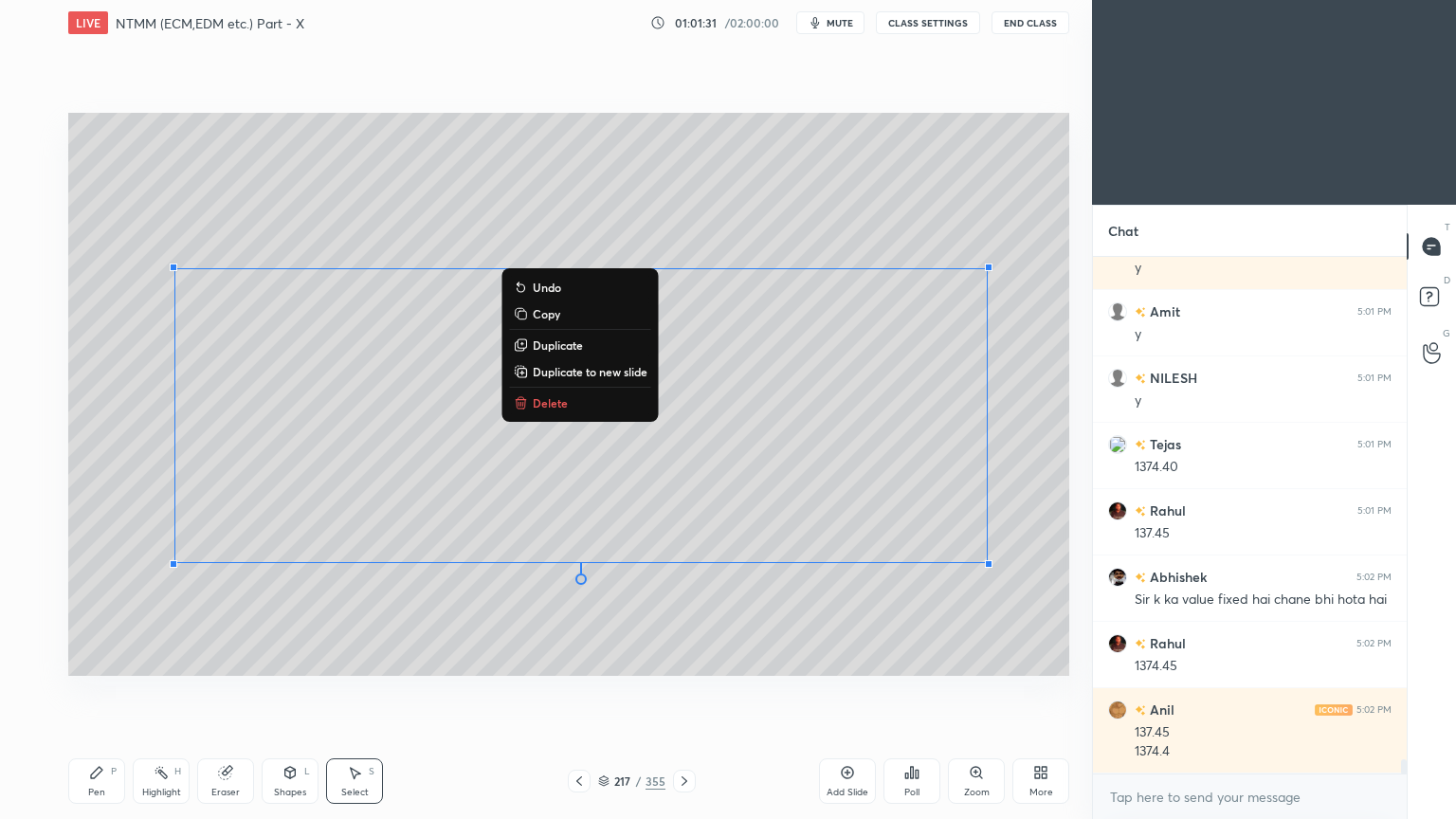 click on "Pen P" at bounding box center [97, 781] 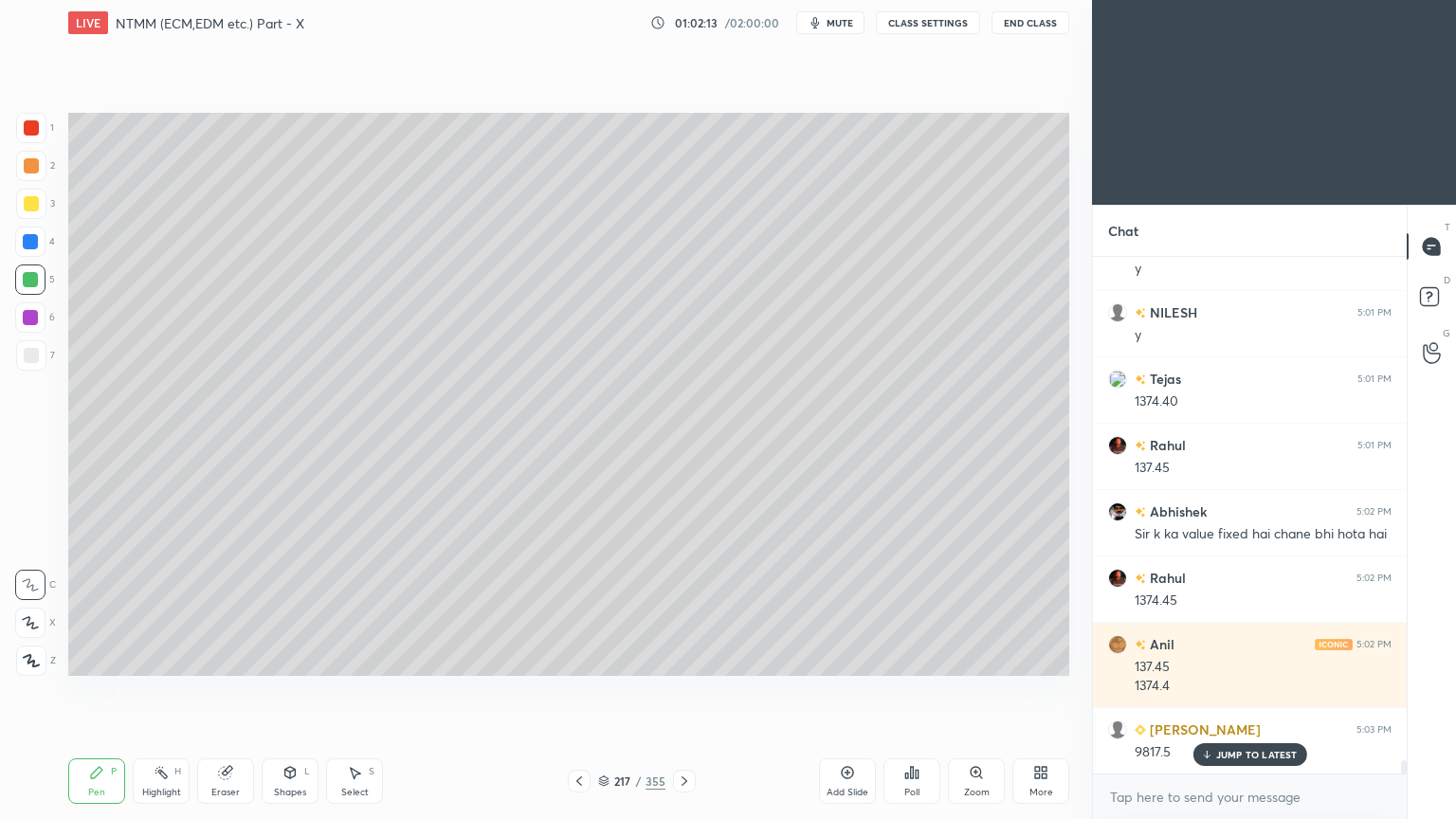 scroll, scrollTop: 19026, scrollLeft: 0, axis: vertical 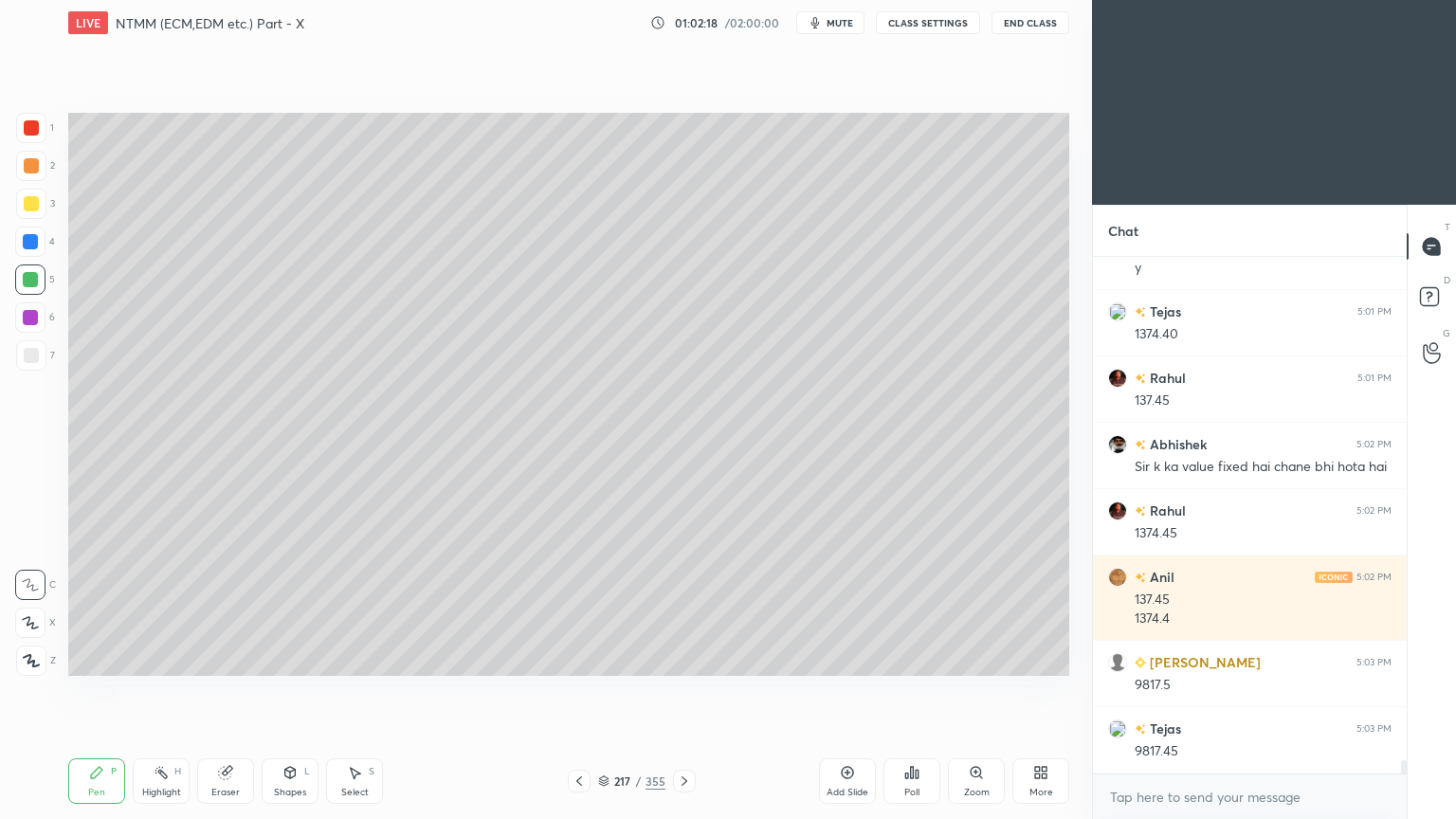 click 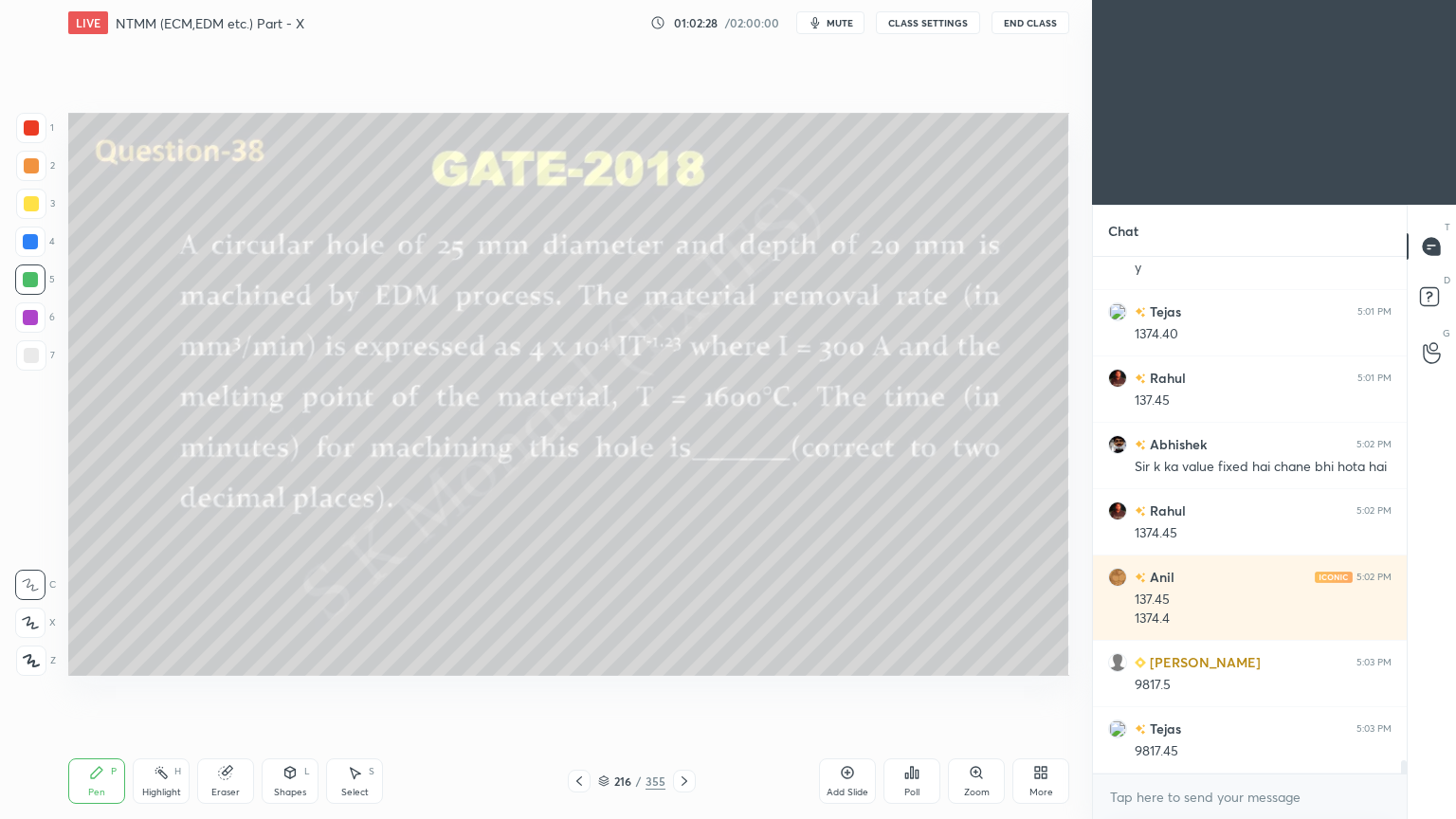 click 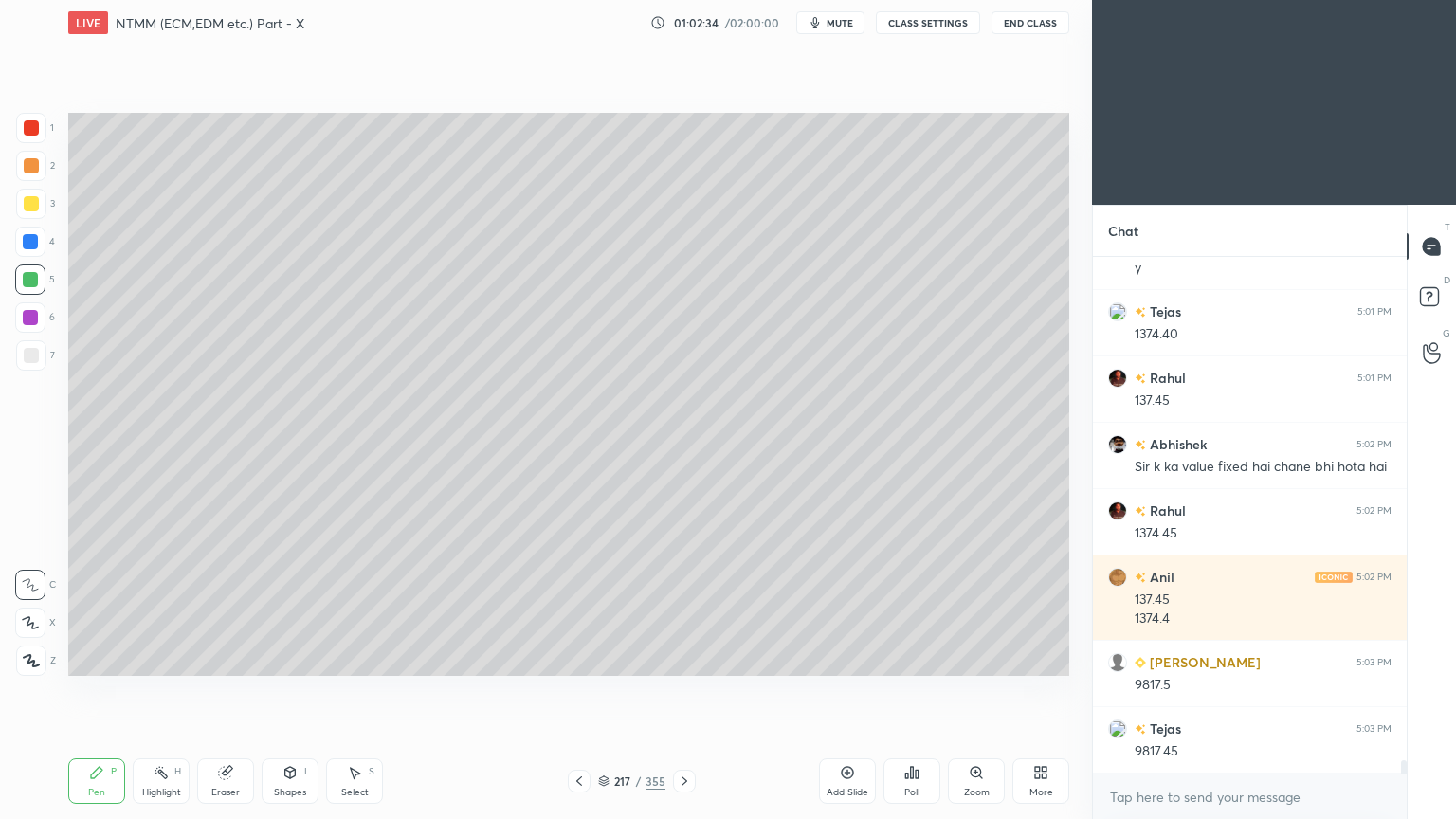 click 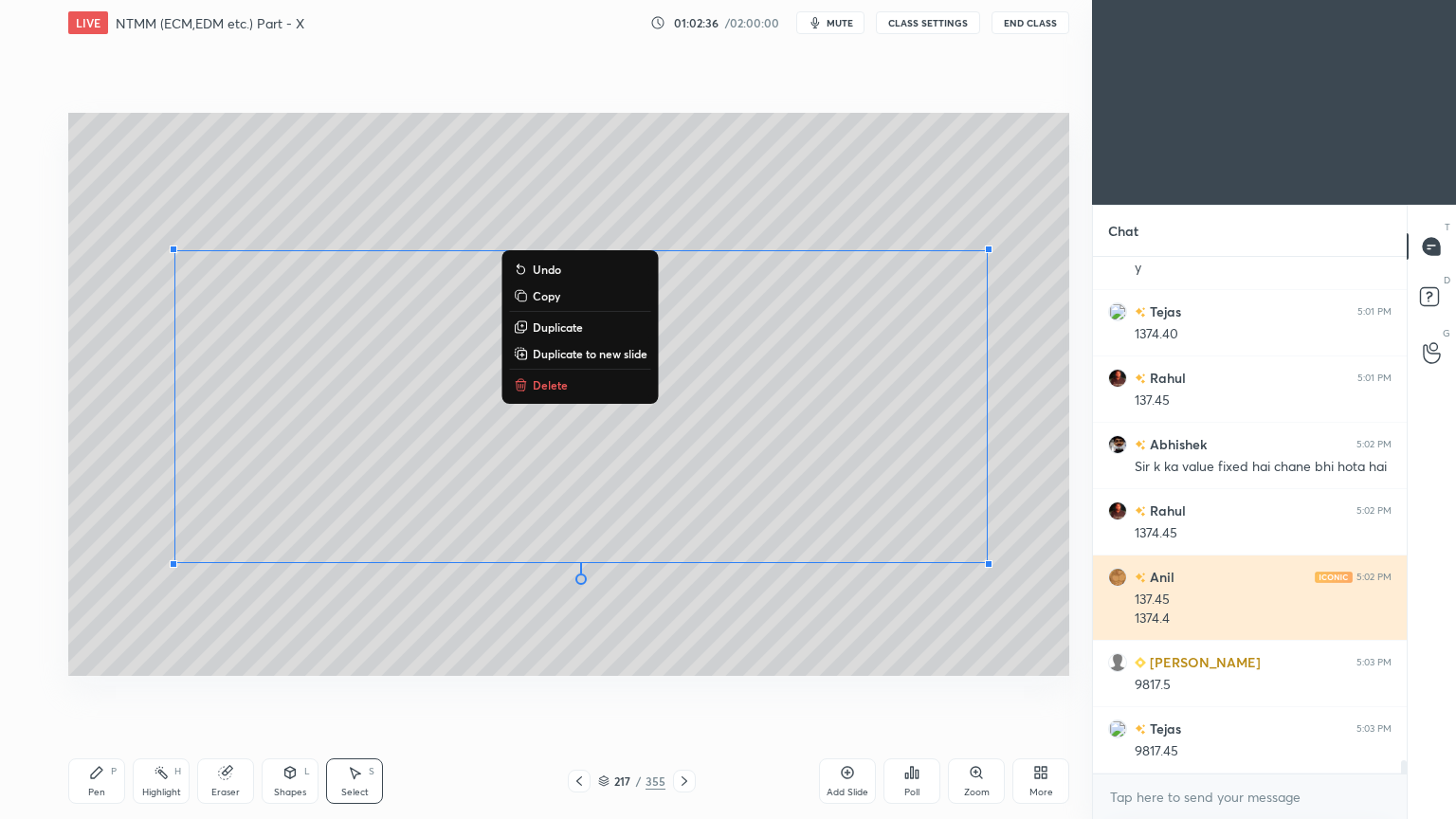 drag, startPoint x: 128, startPoint y: 210, endPoint x: 1101, endPoint y: 620, distance: 1055.8546 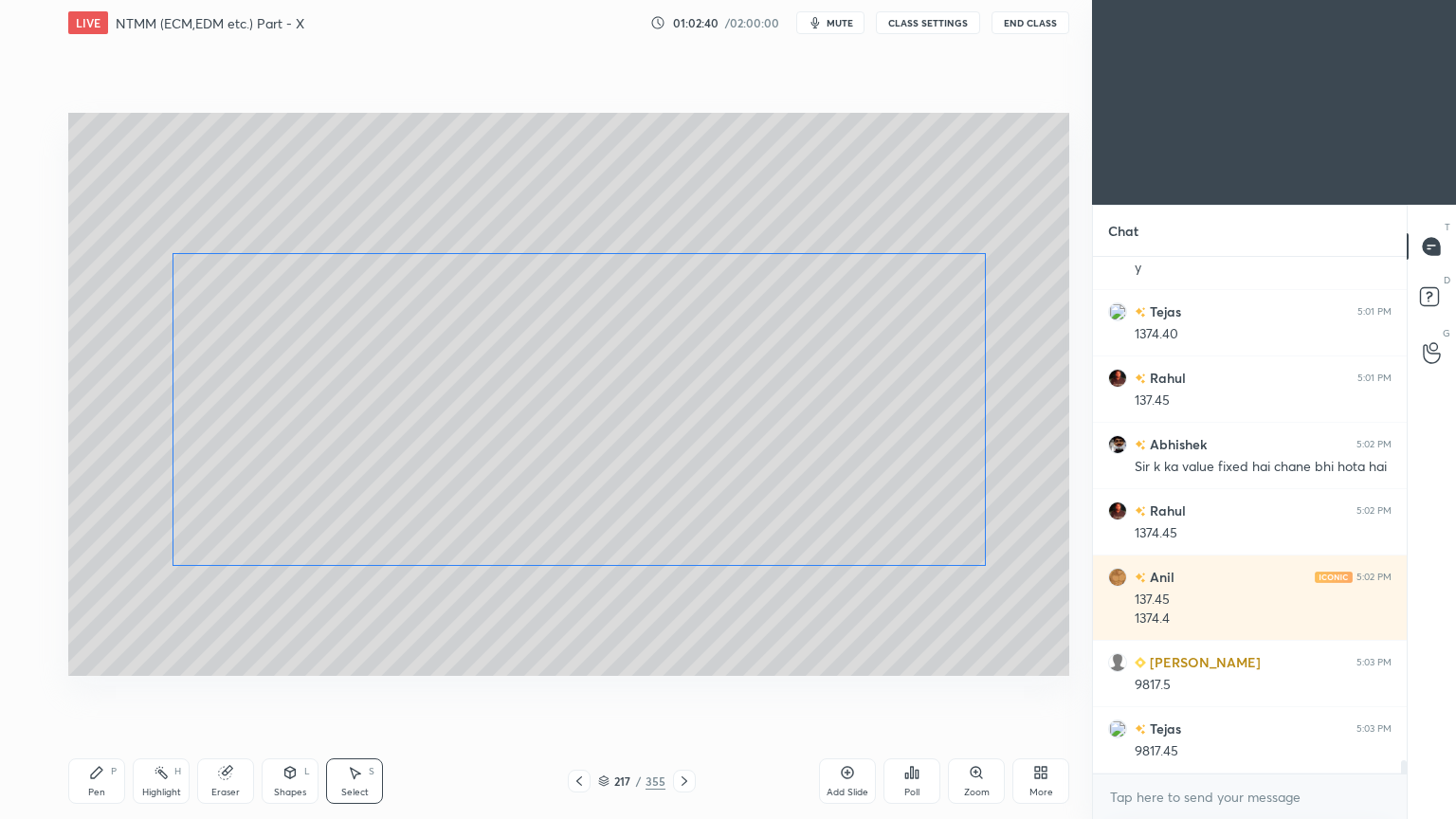 click on "0 ° Undo Copy Duplicate Duplicate to new slide Delete" at bounding box center (569, 394) 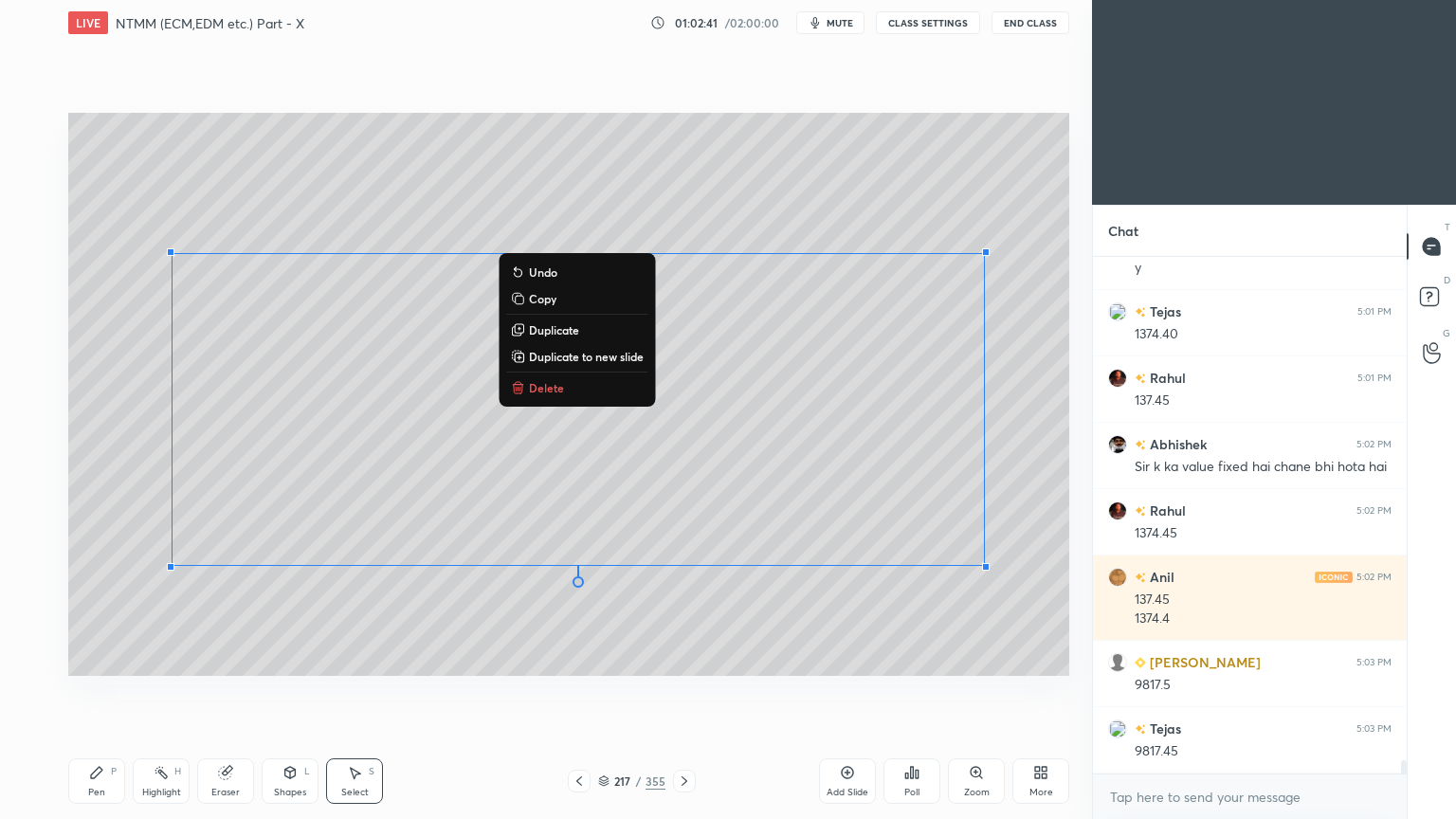click on "0 ° Undo Copy Duplicate Duplicate to new slide Delete" at bounding box center [569, 394] 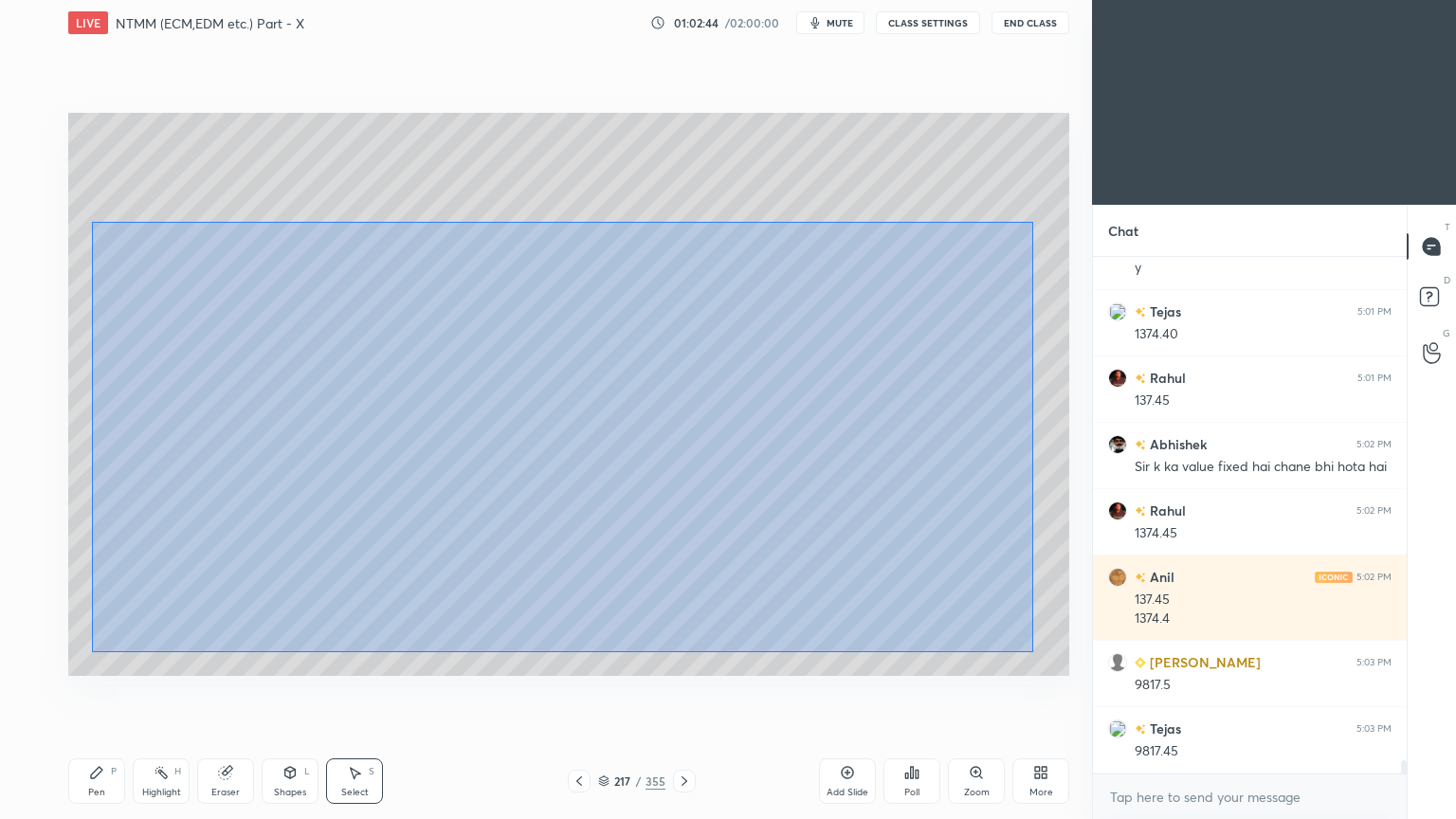 drag, startPoint x: 91, startPoint y: 222, endPoint x: 1032, endPoint y: 652, distance: 1034.592 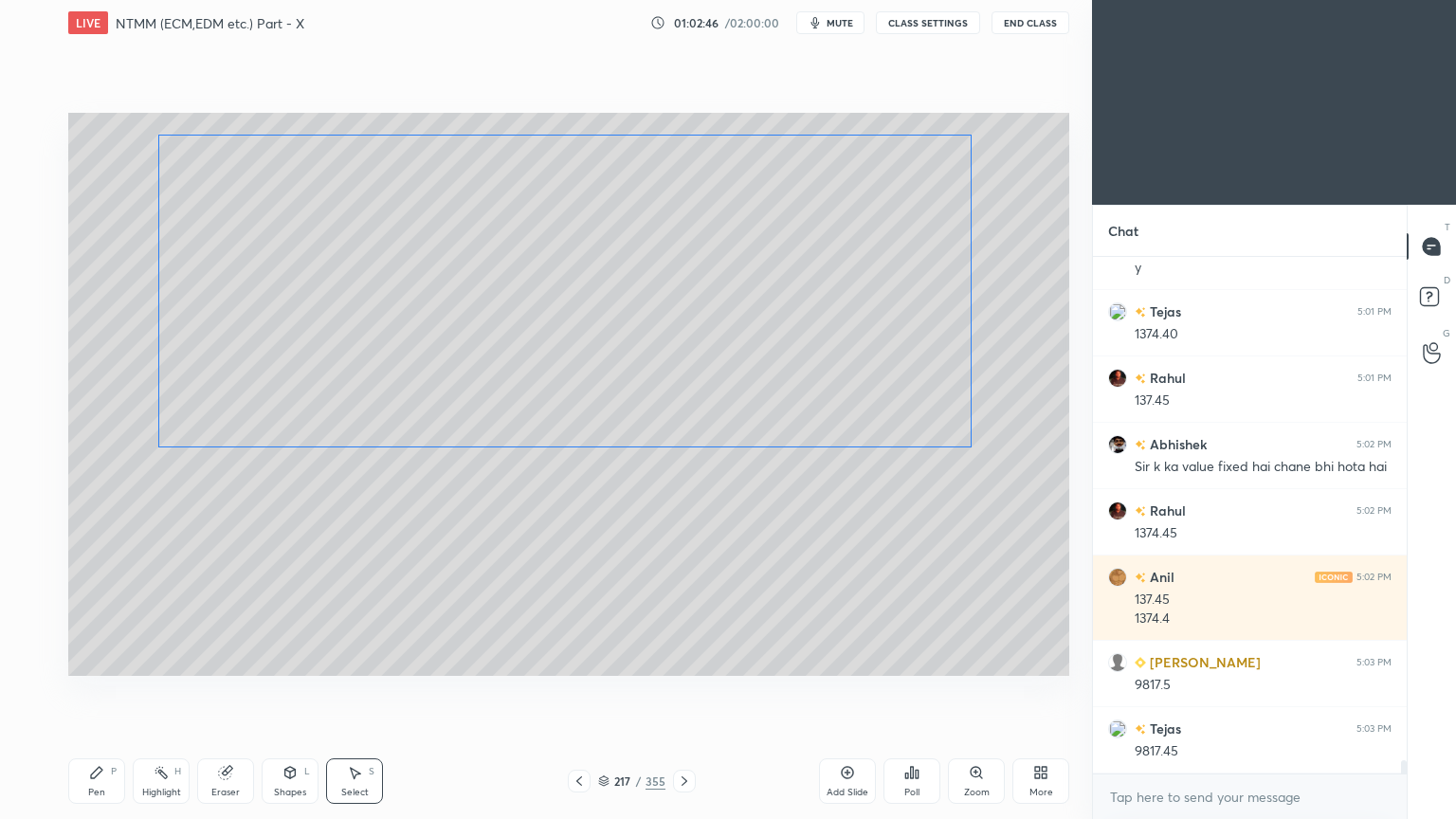 drag, startPoint x: 678, startPoint y: 491, endPoint x: 664, endPoint y: 372, distance: 119.8207 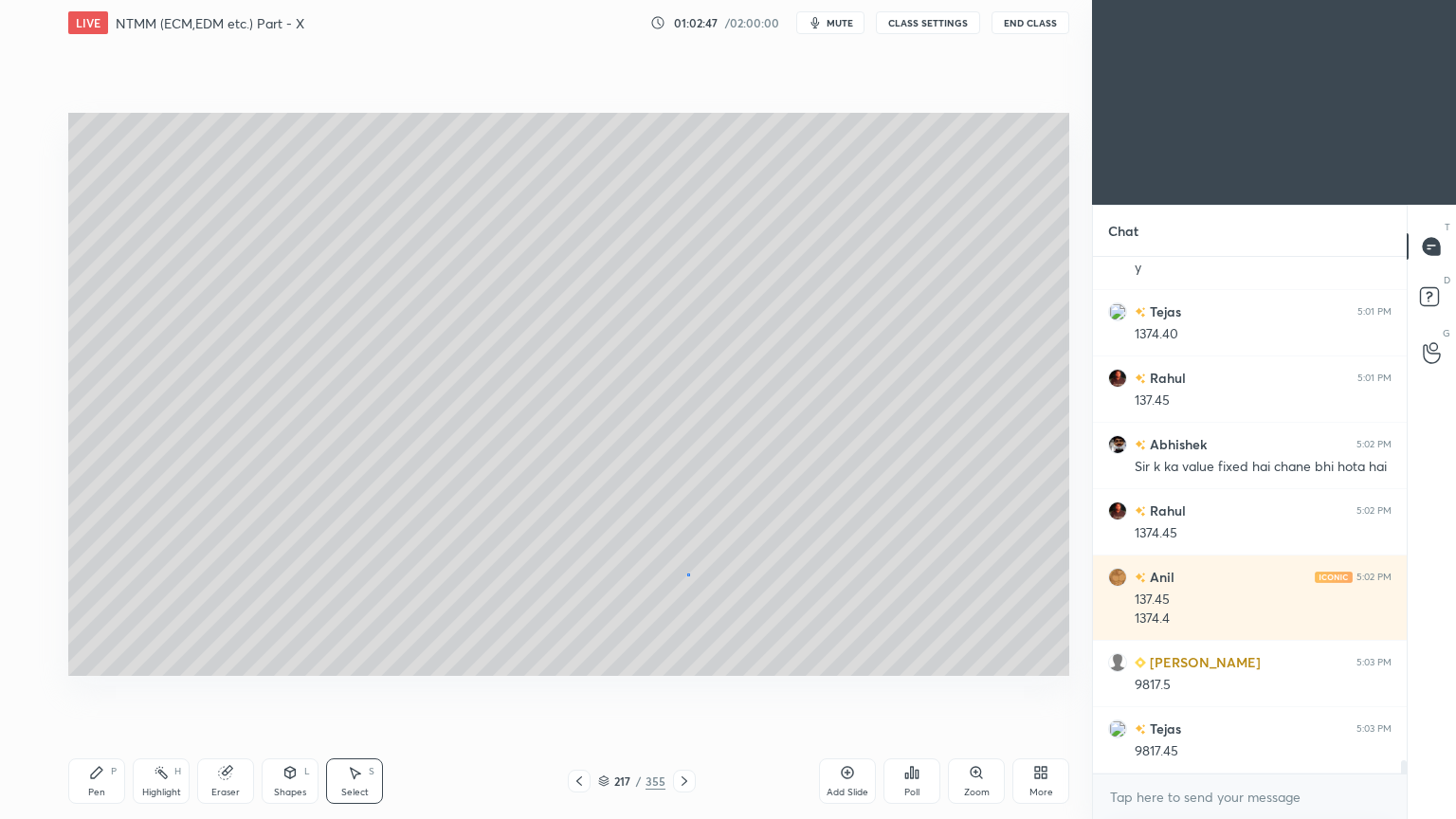 click on "0 ° Undo Copy Duplicate Duplicate to new slide Delete" at bounding box center (569, 394) 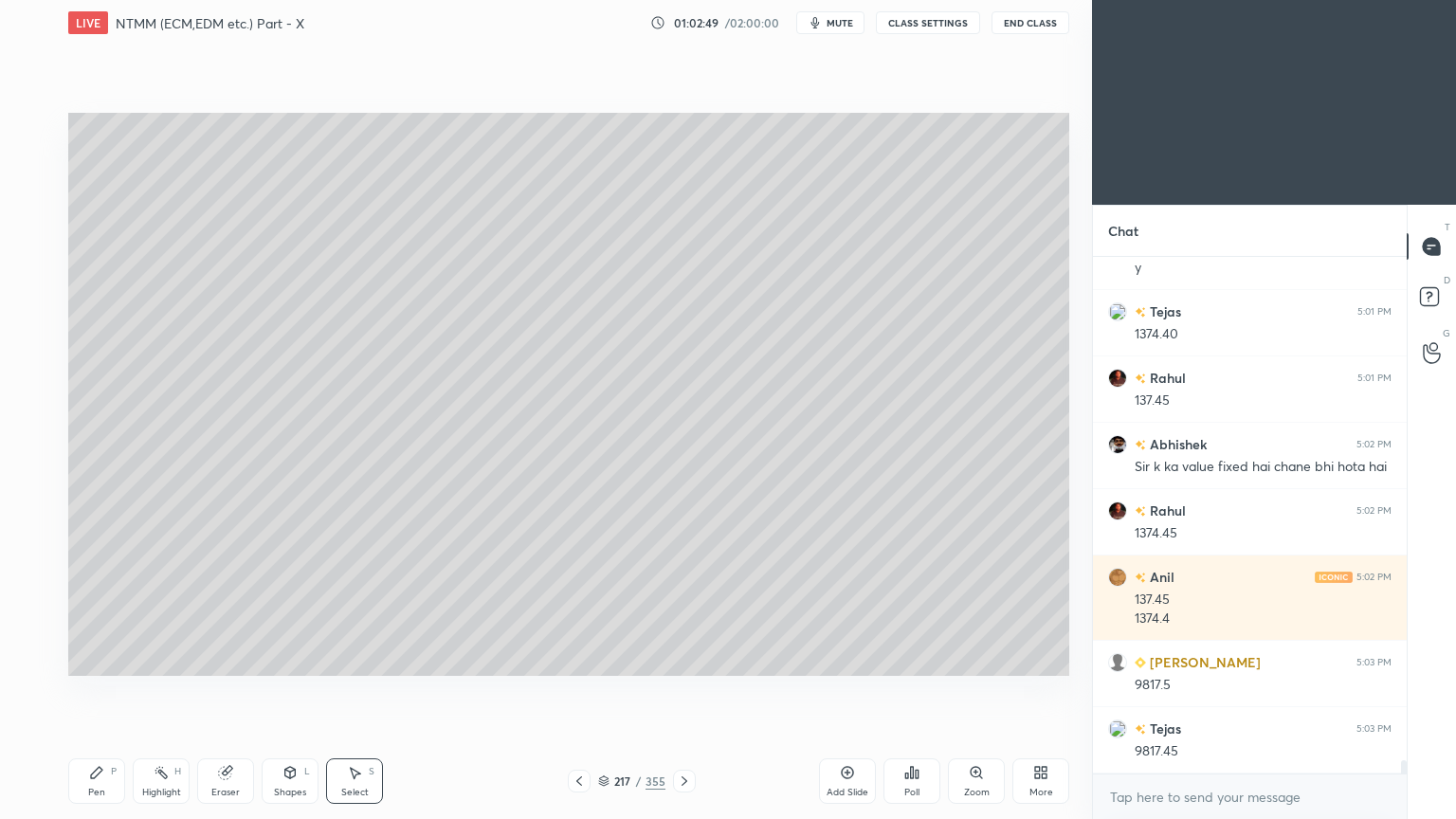 click on "Pen" at bounding box center (97, 792) 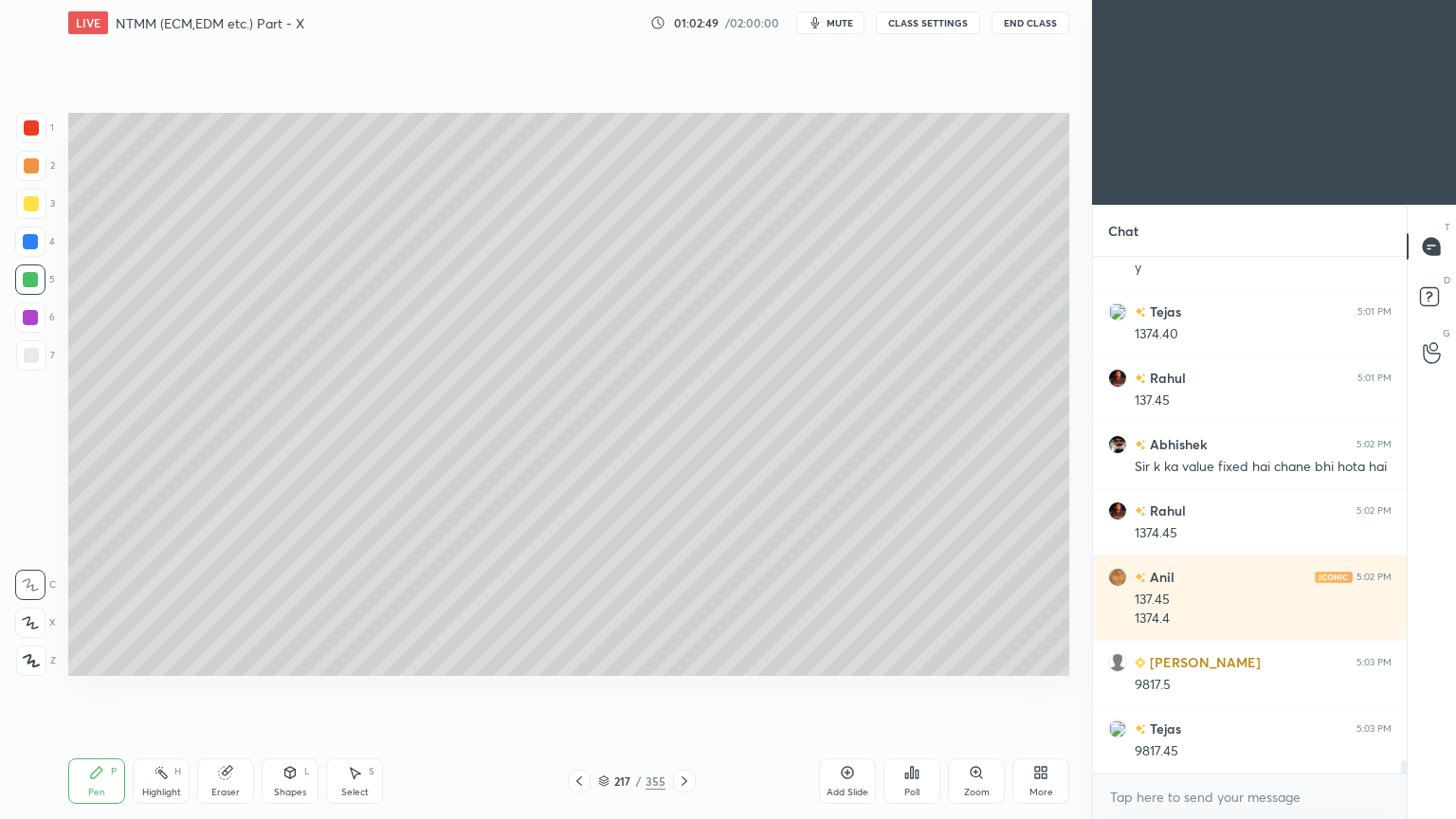 click on "Pen" at bounding box center (97, 792) 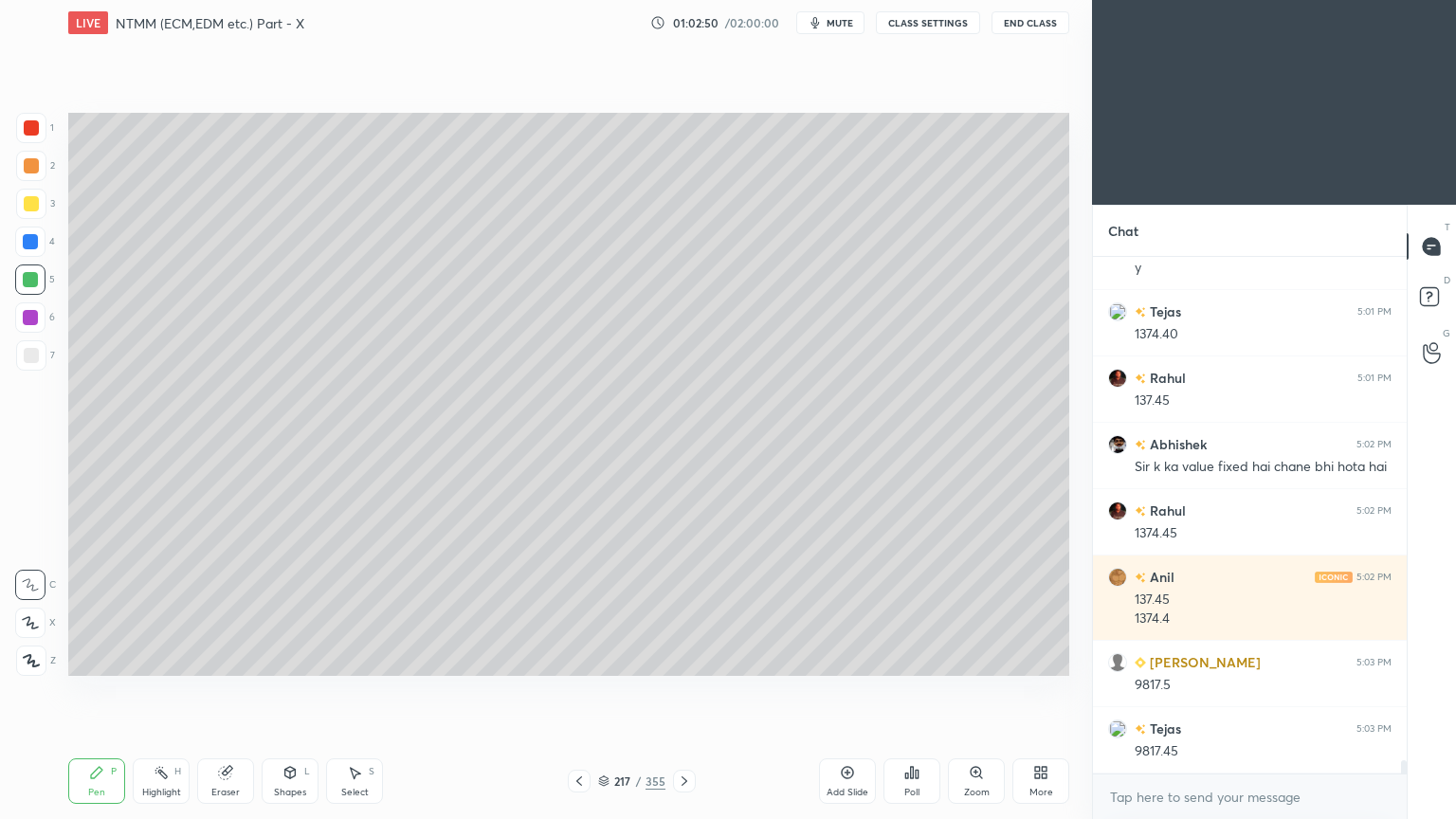click at bounding box center [31, 355] 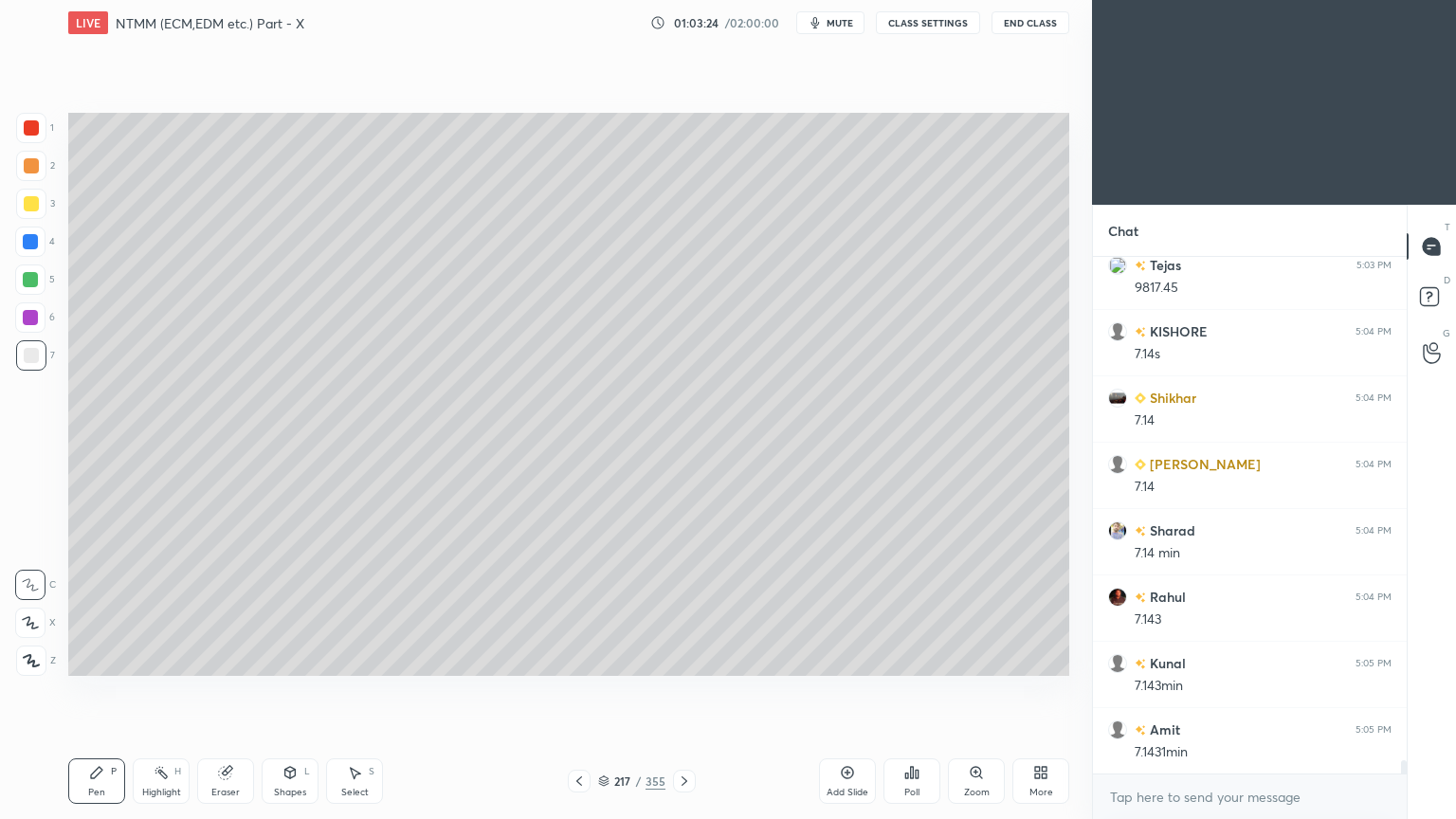 scroll, scrollTop: 19556, scrollLeft: 0, axis: vertical 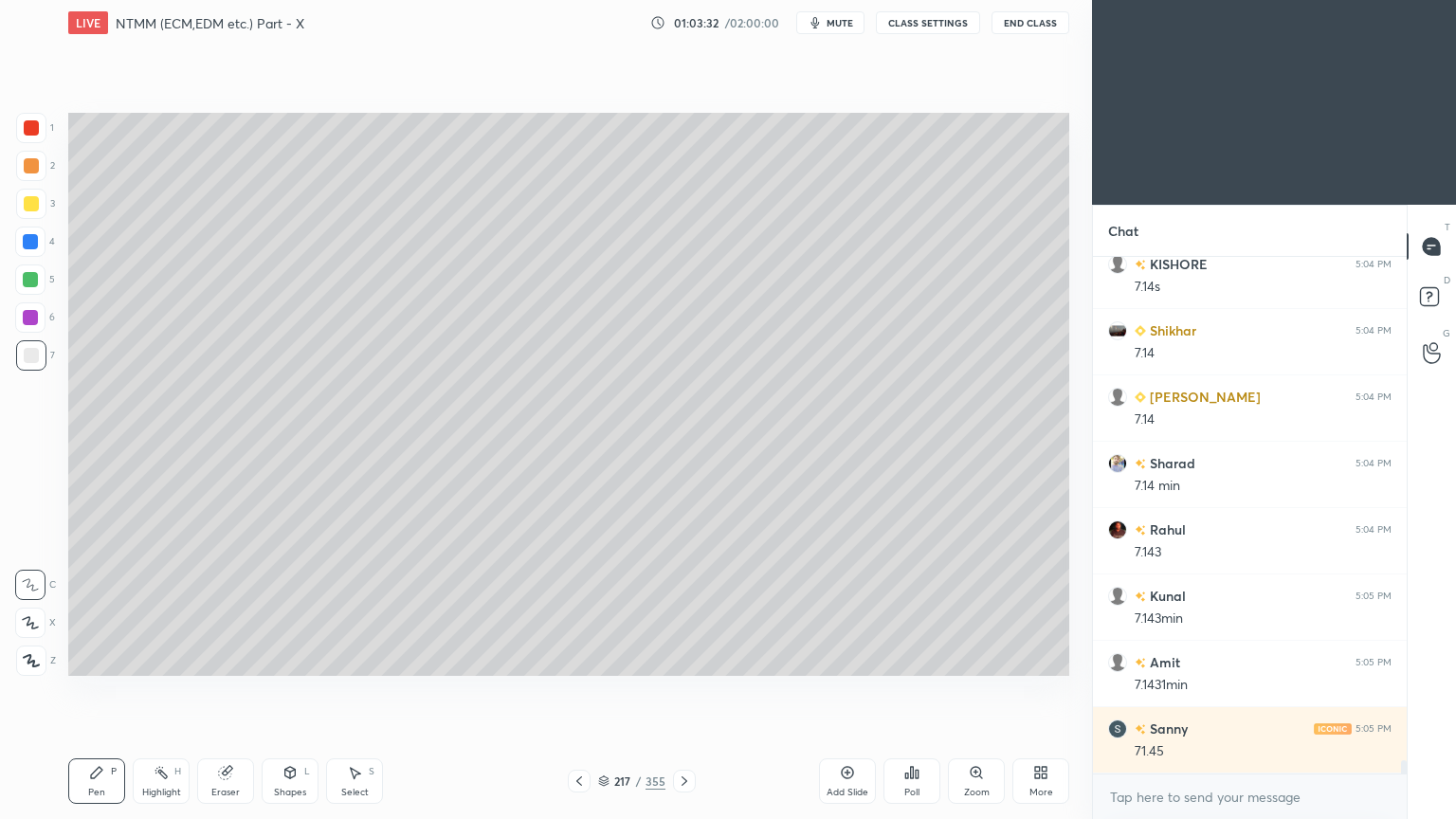click at bounding box center [579, 781] 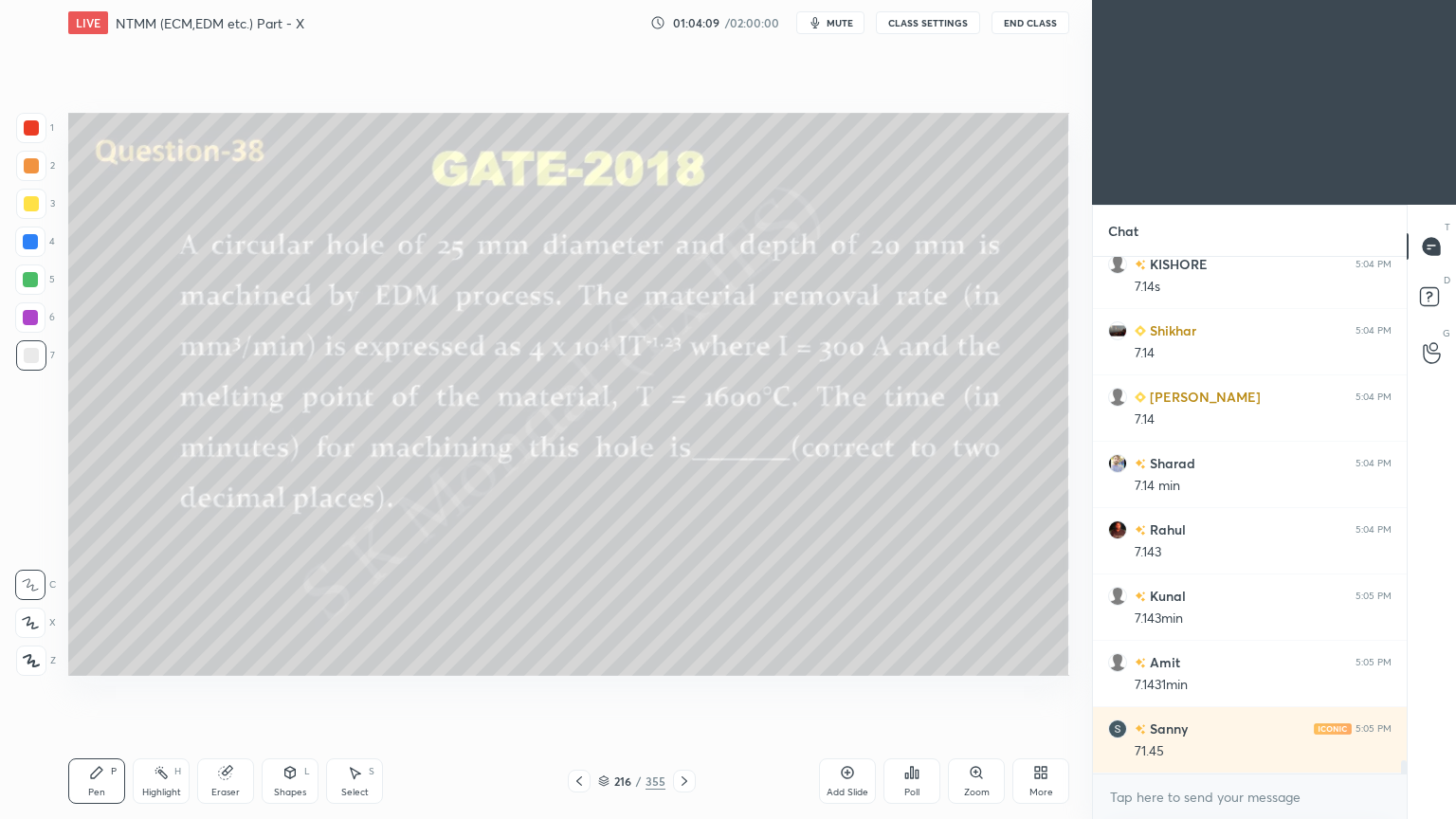 click 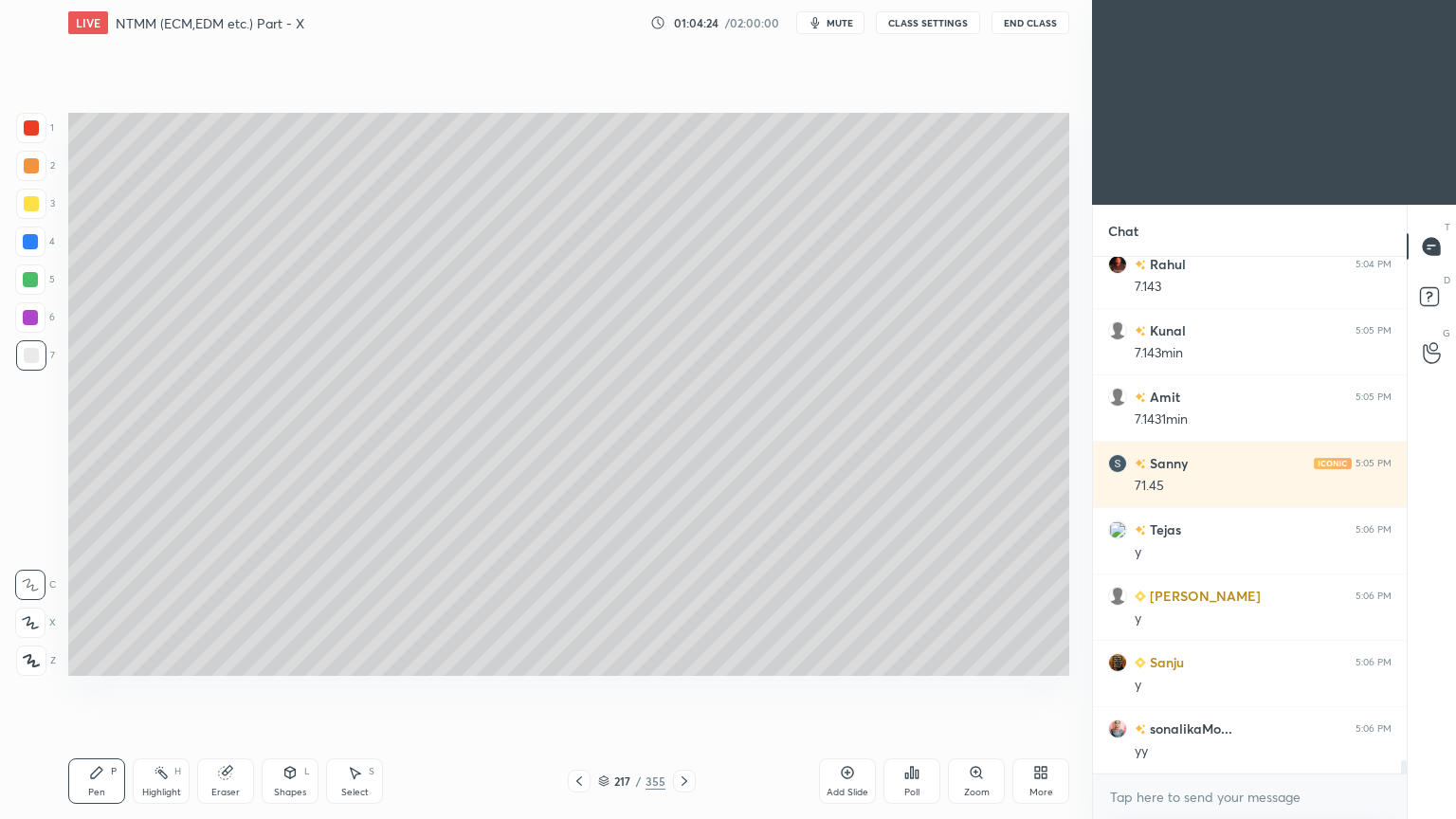 scroll, scrollTop: 19887, scrollLeft: 0, axis: vertical 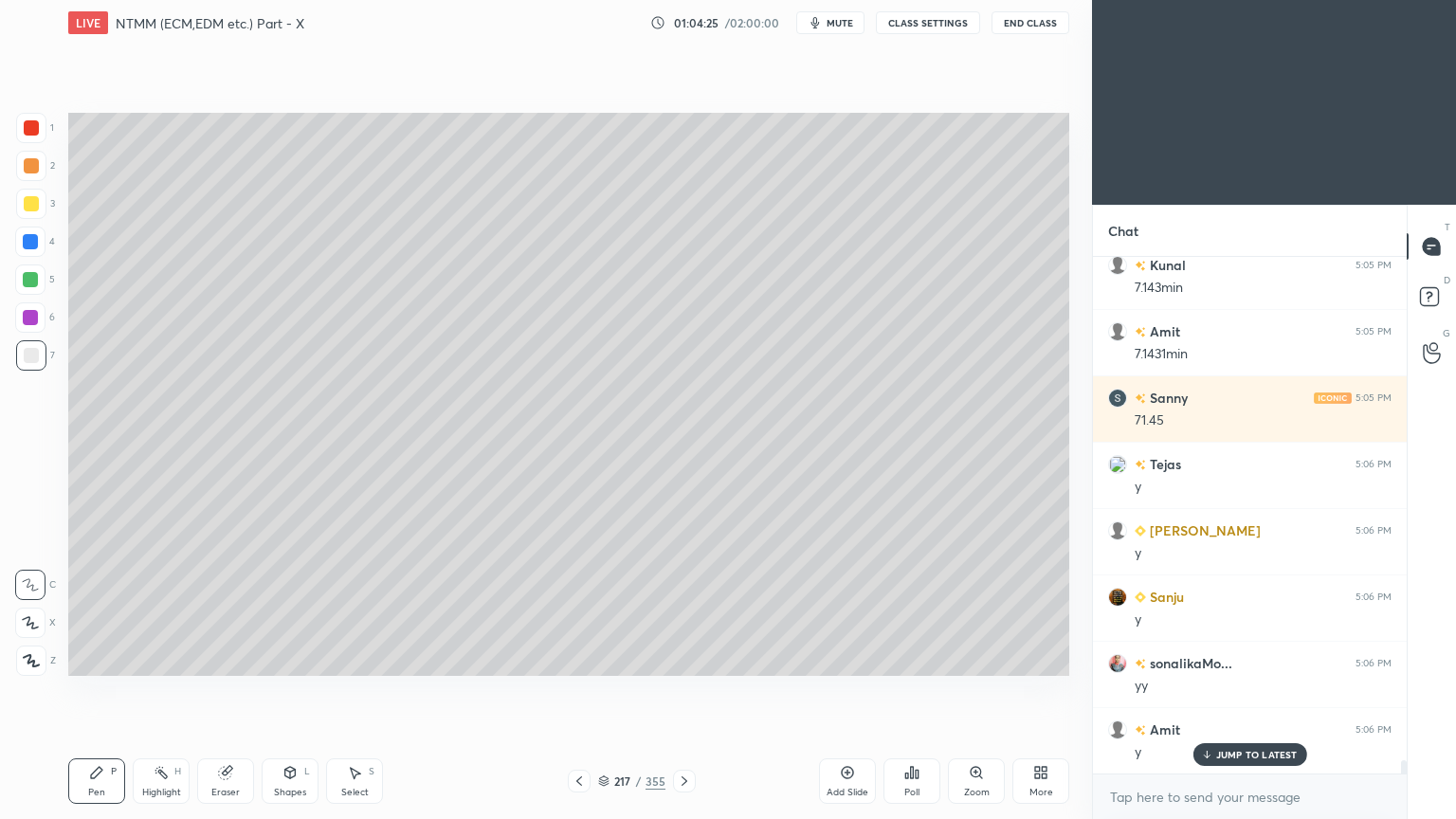 click on "JUMP TO LATEST" at bounding box center [1249, 755] 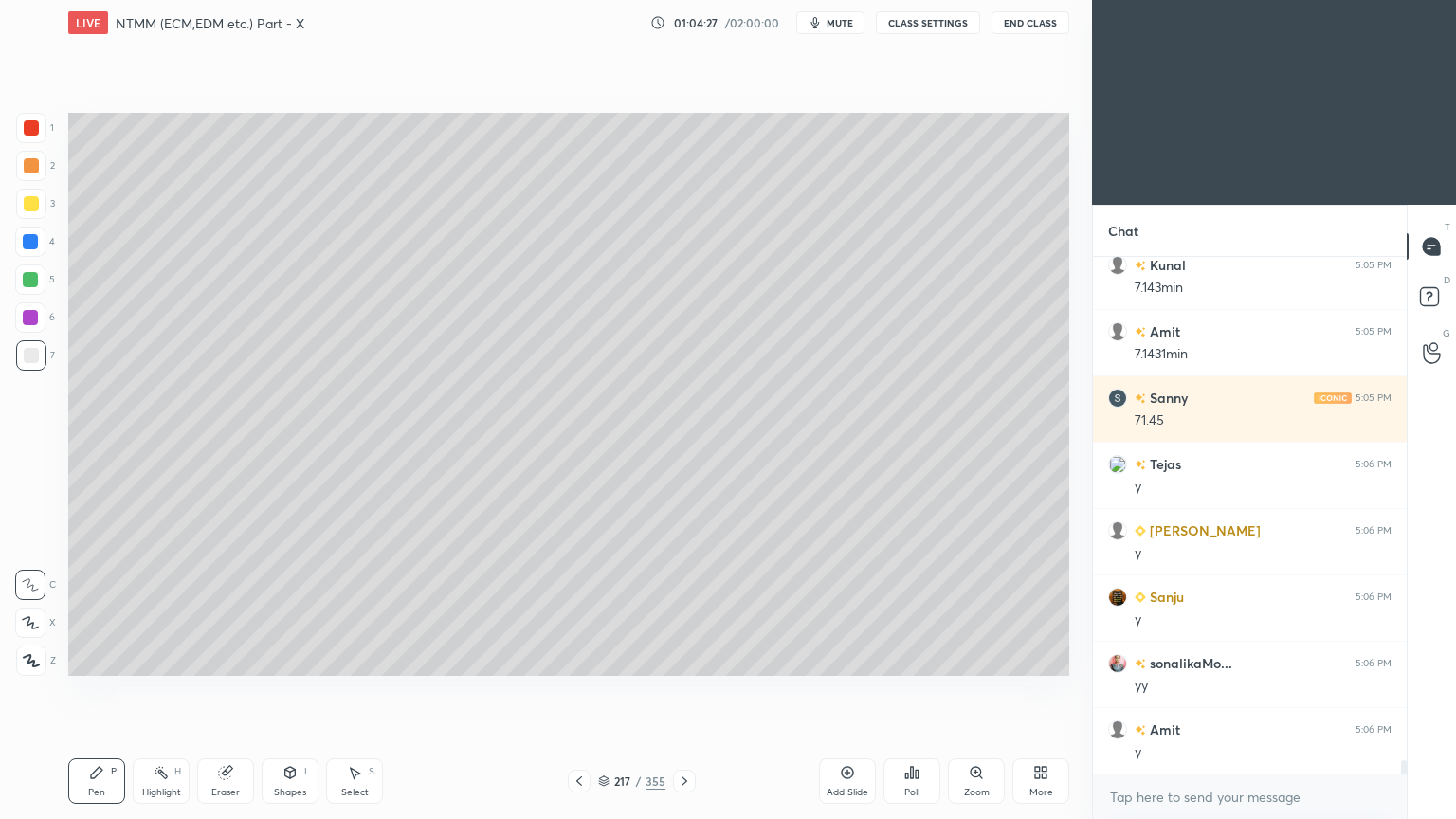 scroll, scrollTop: 19955, scrollLeft: 0, axis: vertical 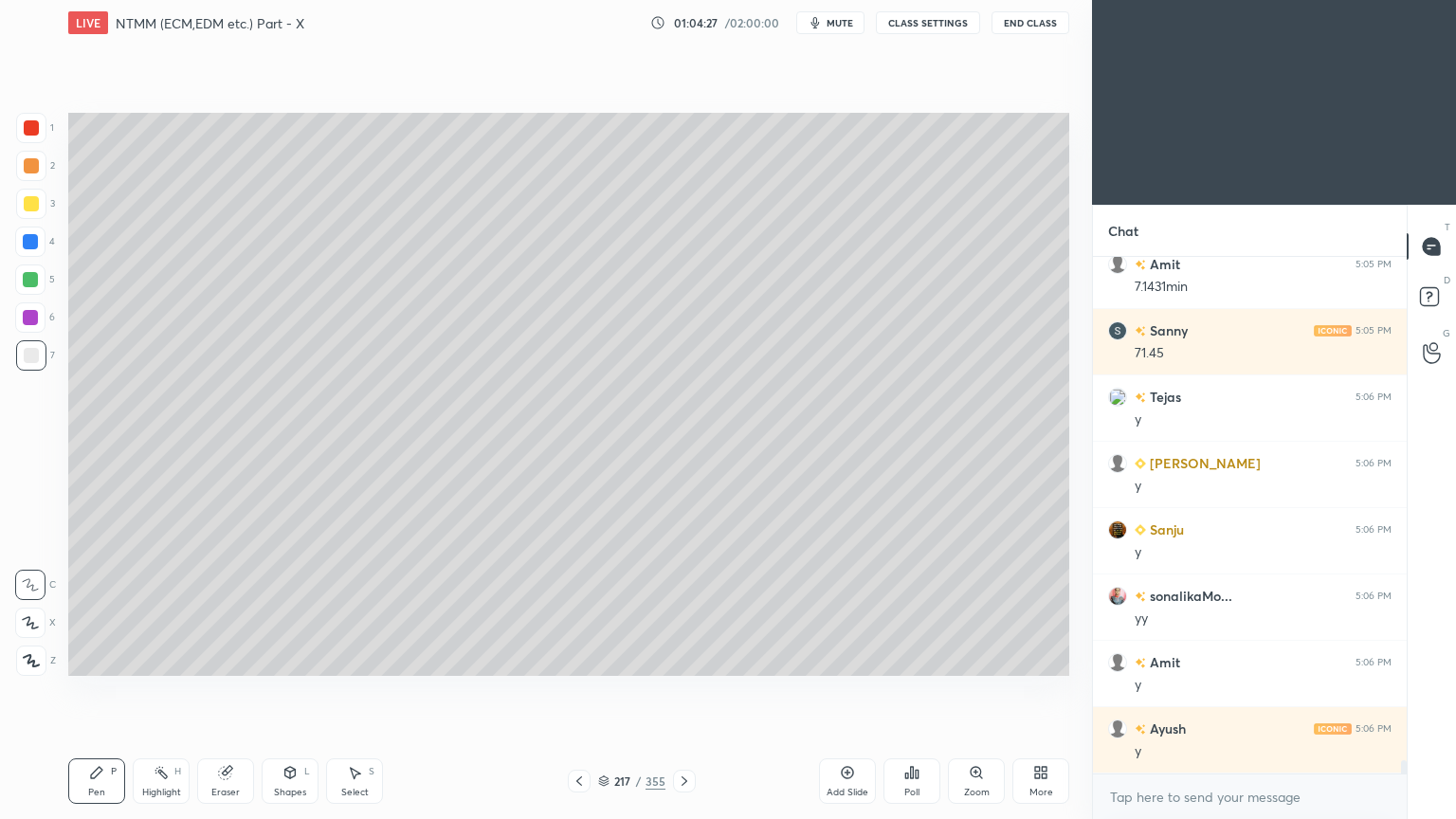 click at bounding box center (579, 781) 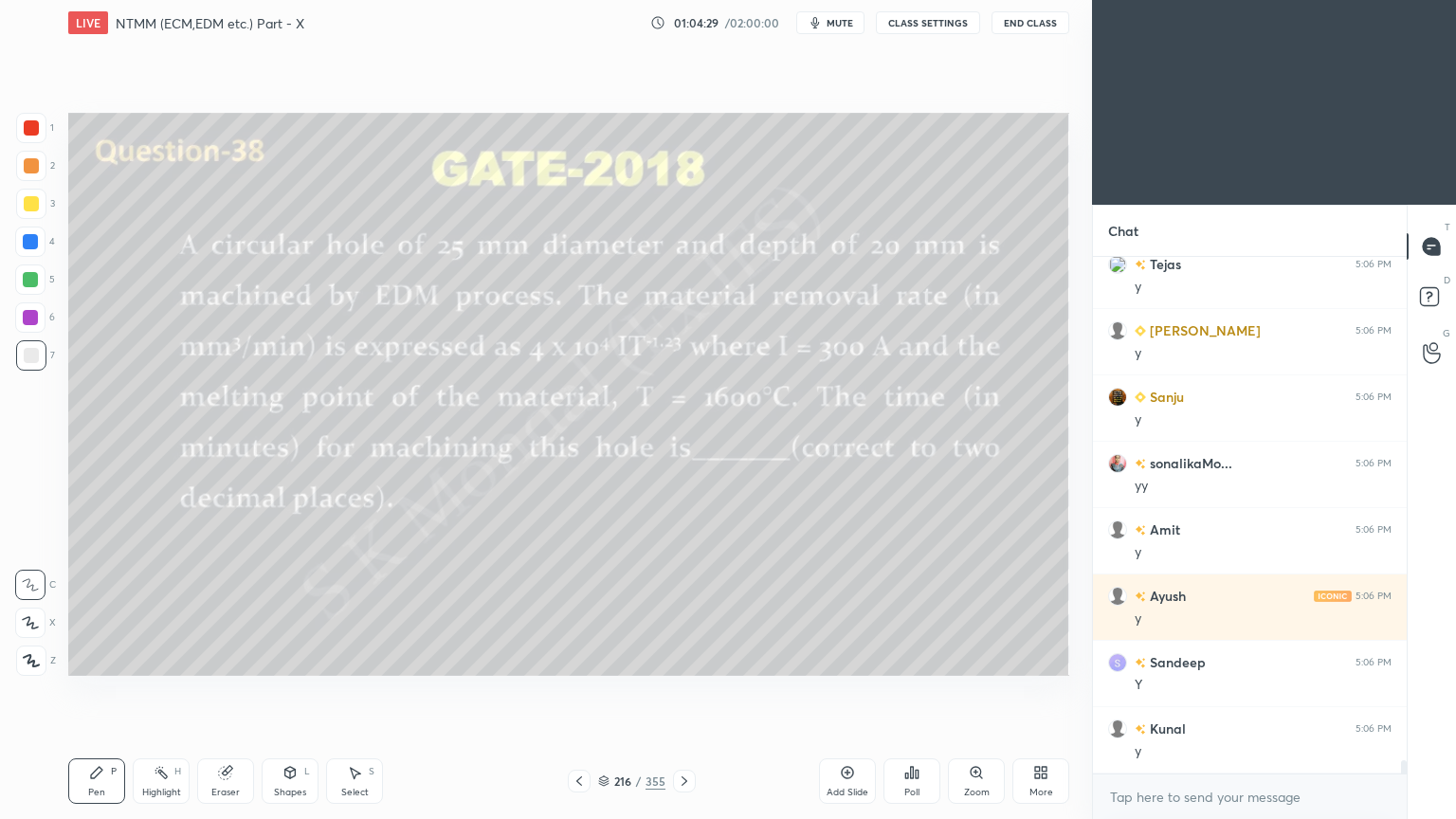 scroll, scrollTop: 20220, scrollLeft: 0, axis: vertical 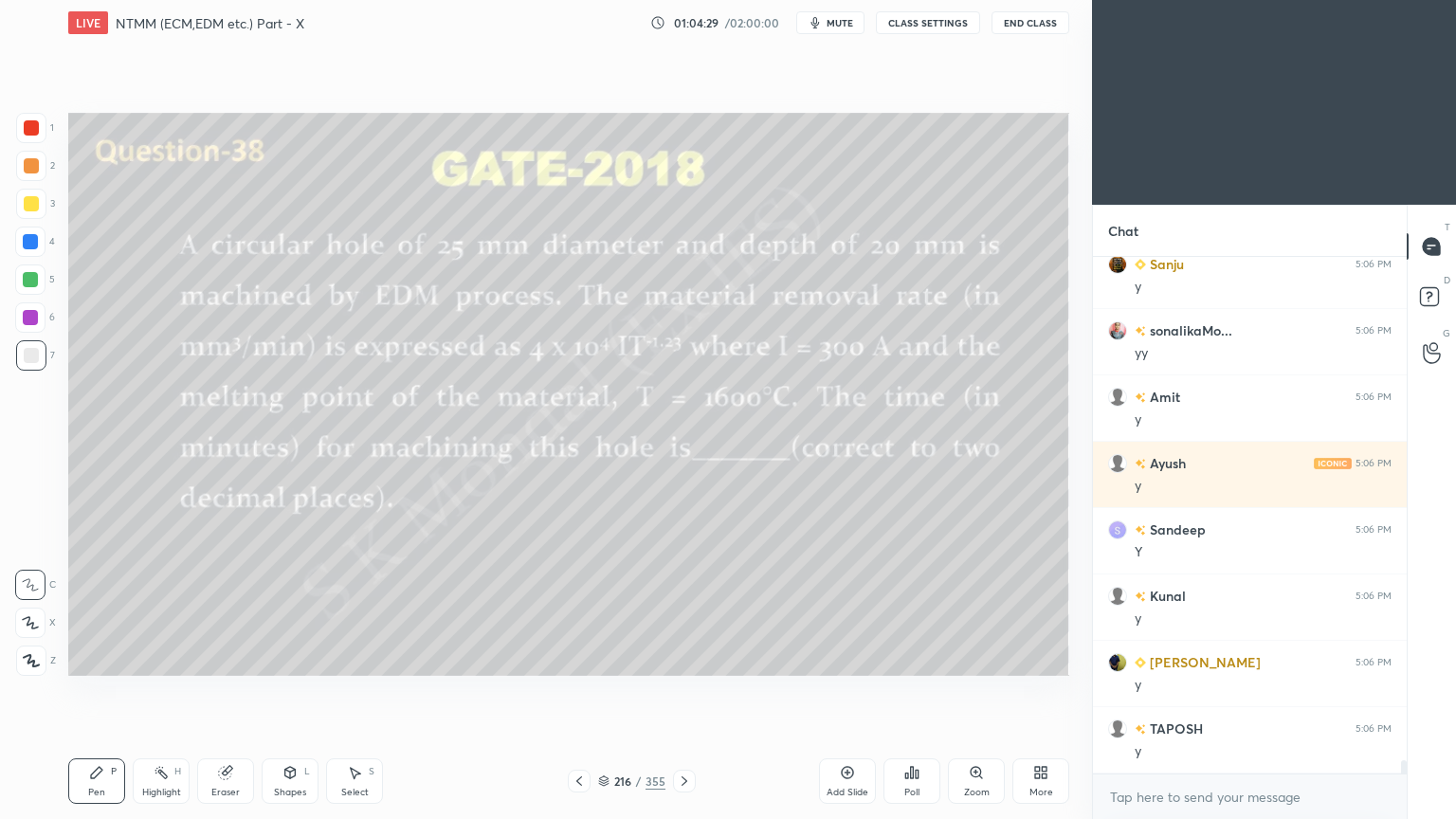 click 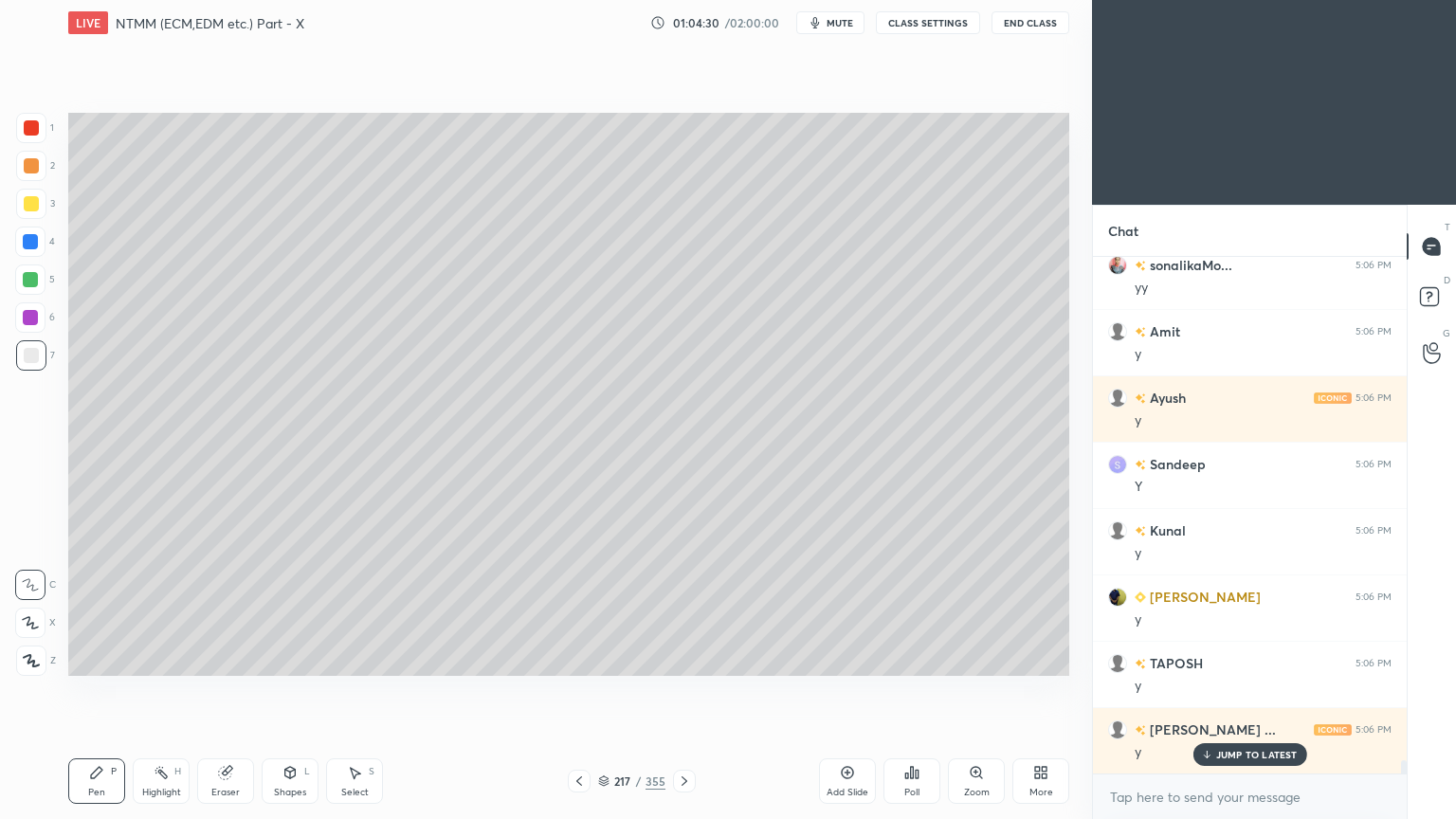 click 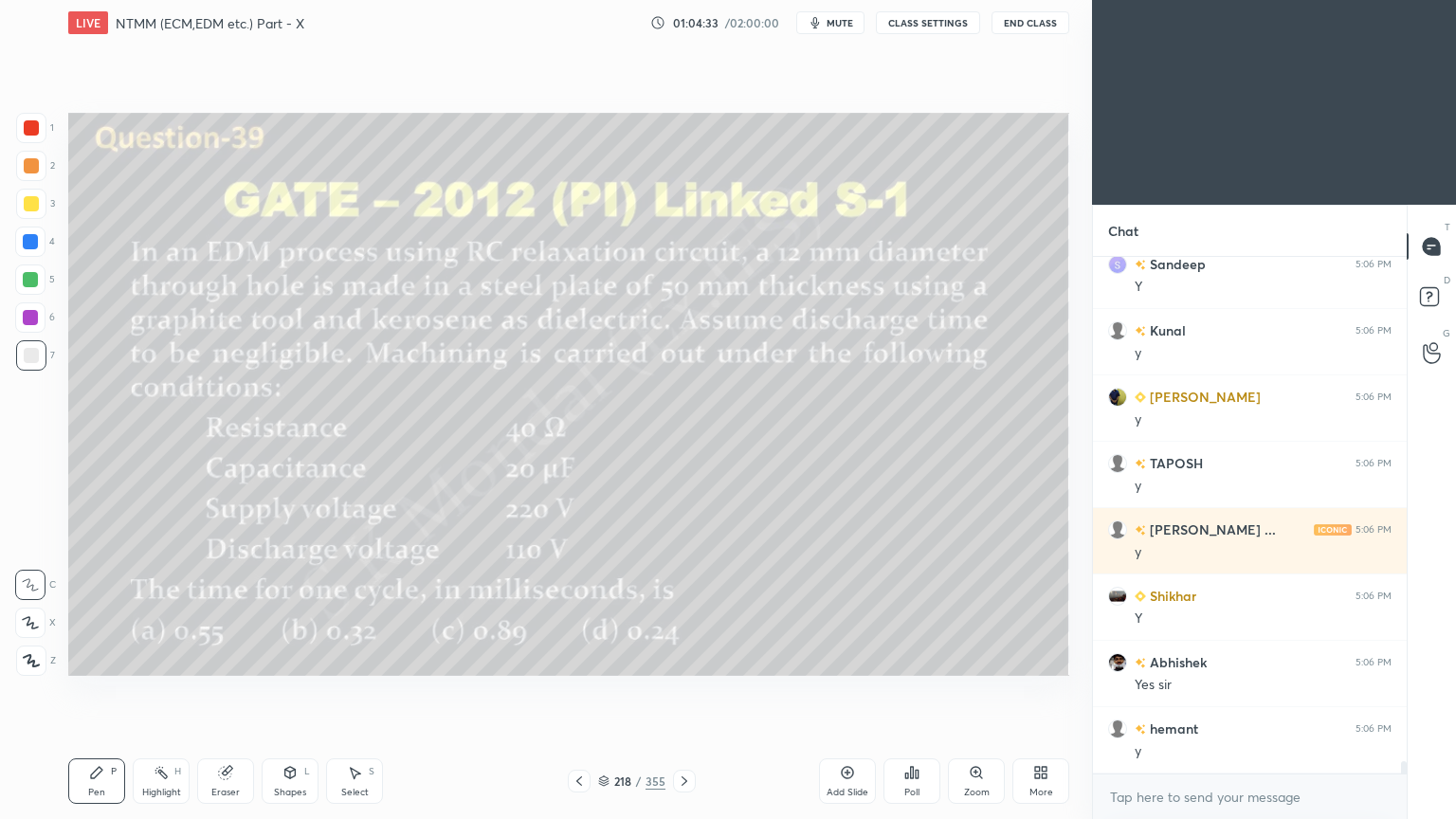scroll, scrollTop: 20551, scrollLeft: 0, axis: vertical 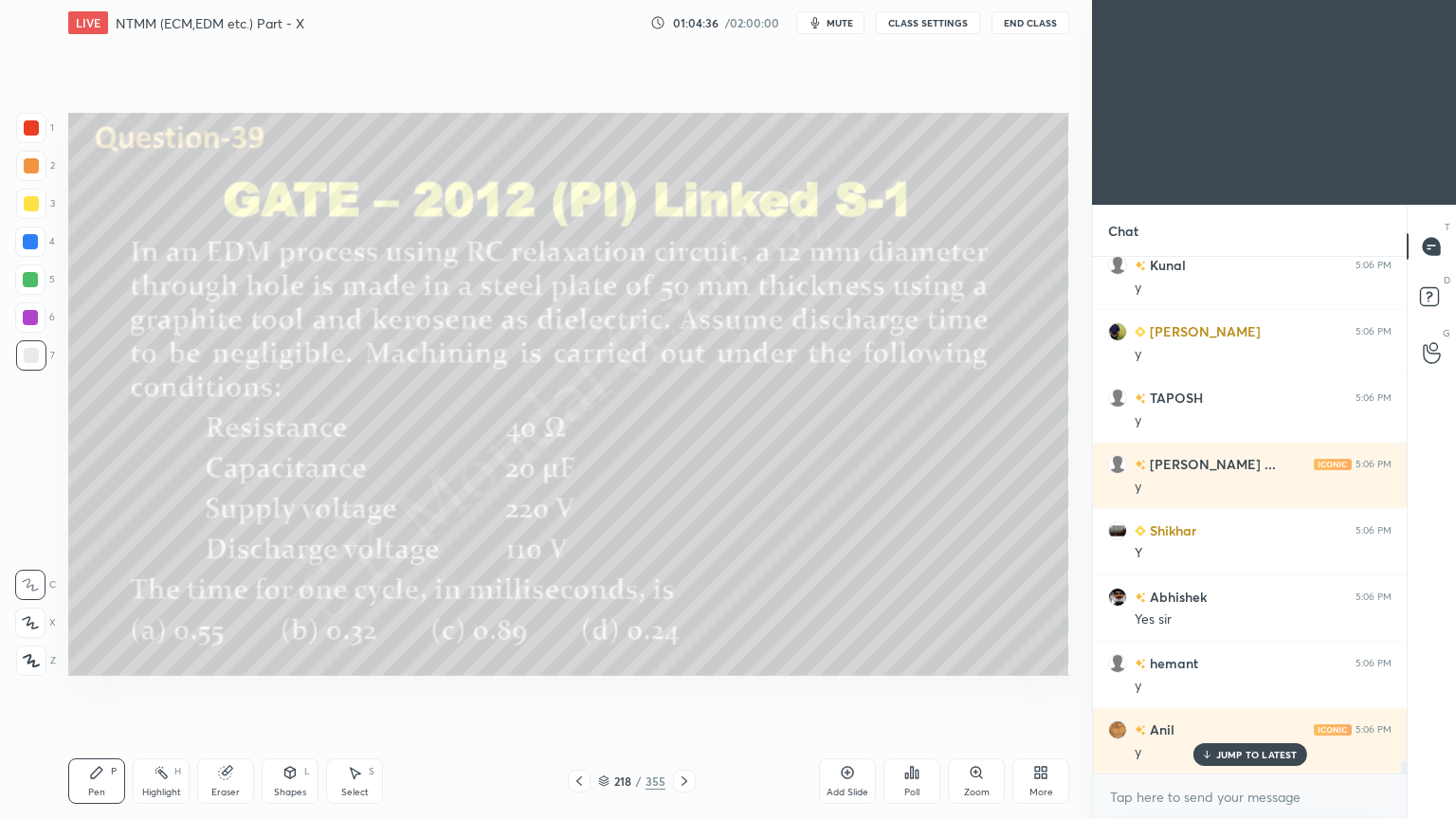 click 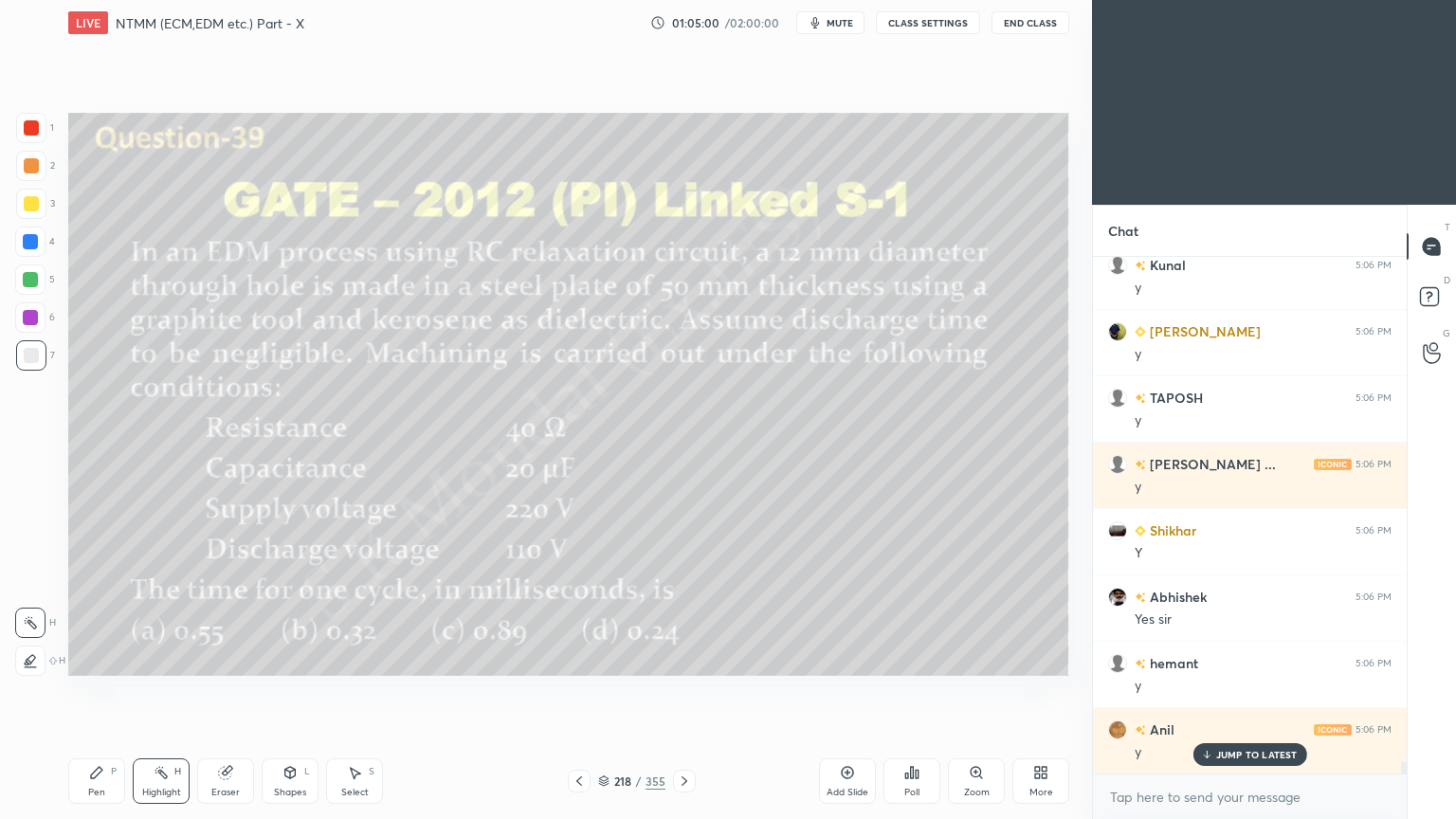 click on "Highlight H" at bounding box center (161, 781) 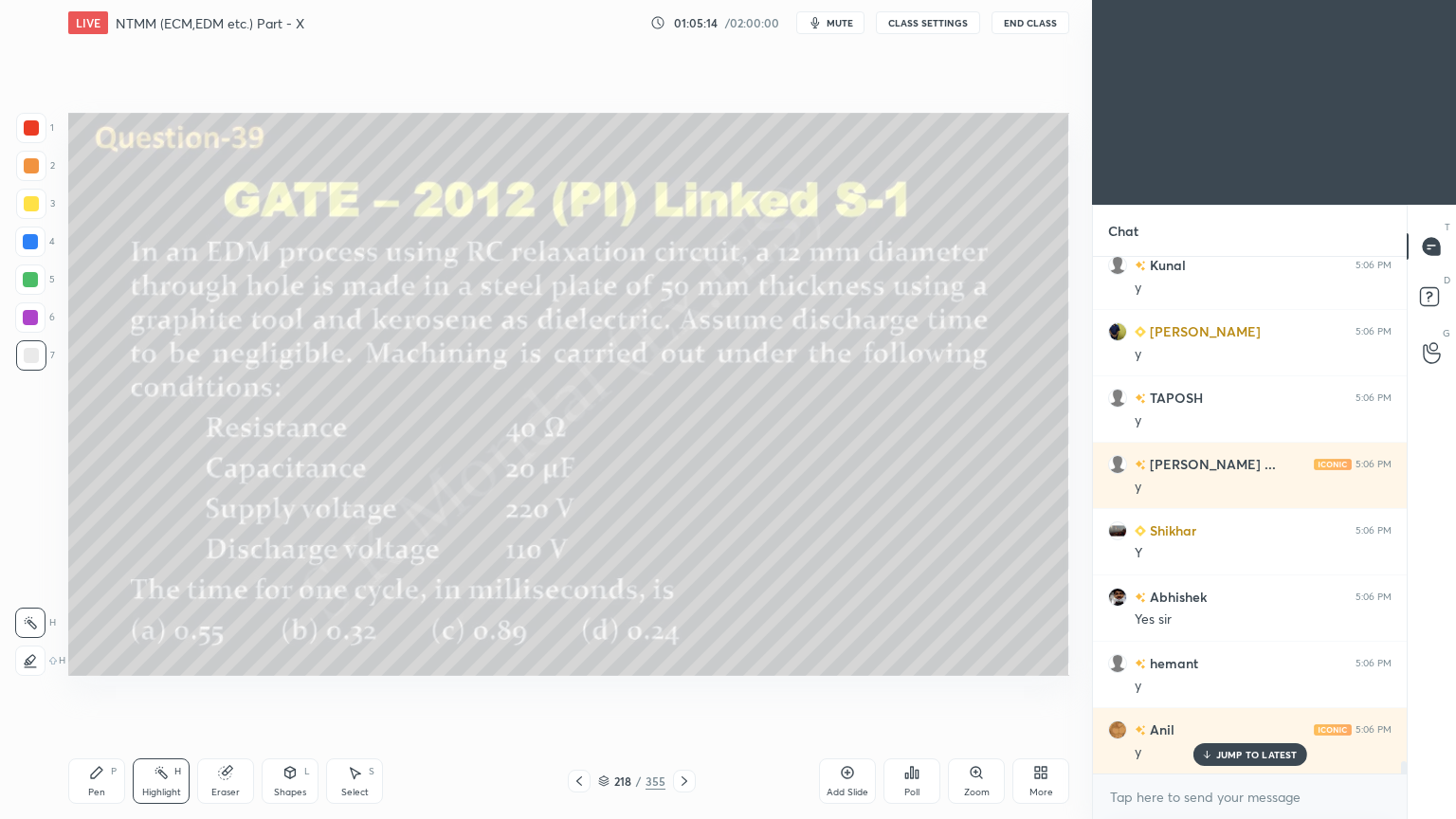 click on "JUMP TO LATEST" at bounding box center [1249, 755] 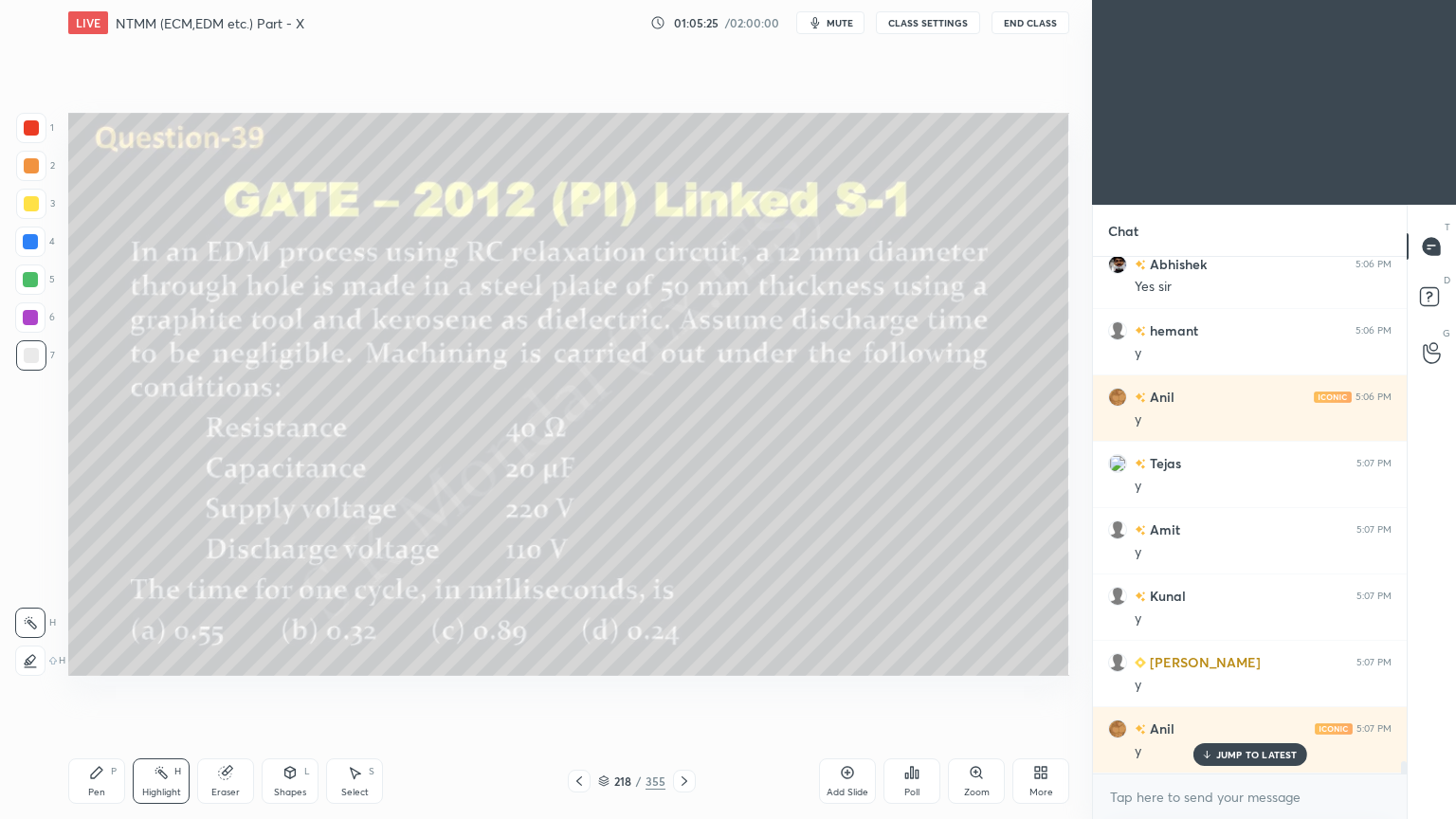 scroll, scrollTop: 20949, scrollLeft: 0, axis: vertical 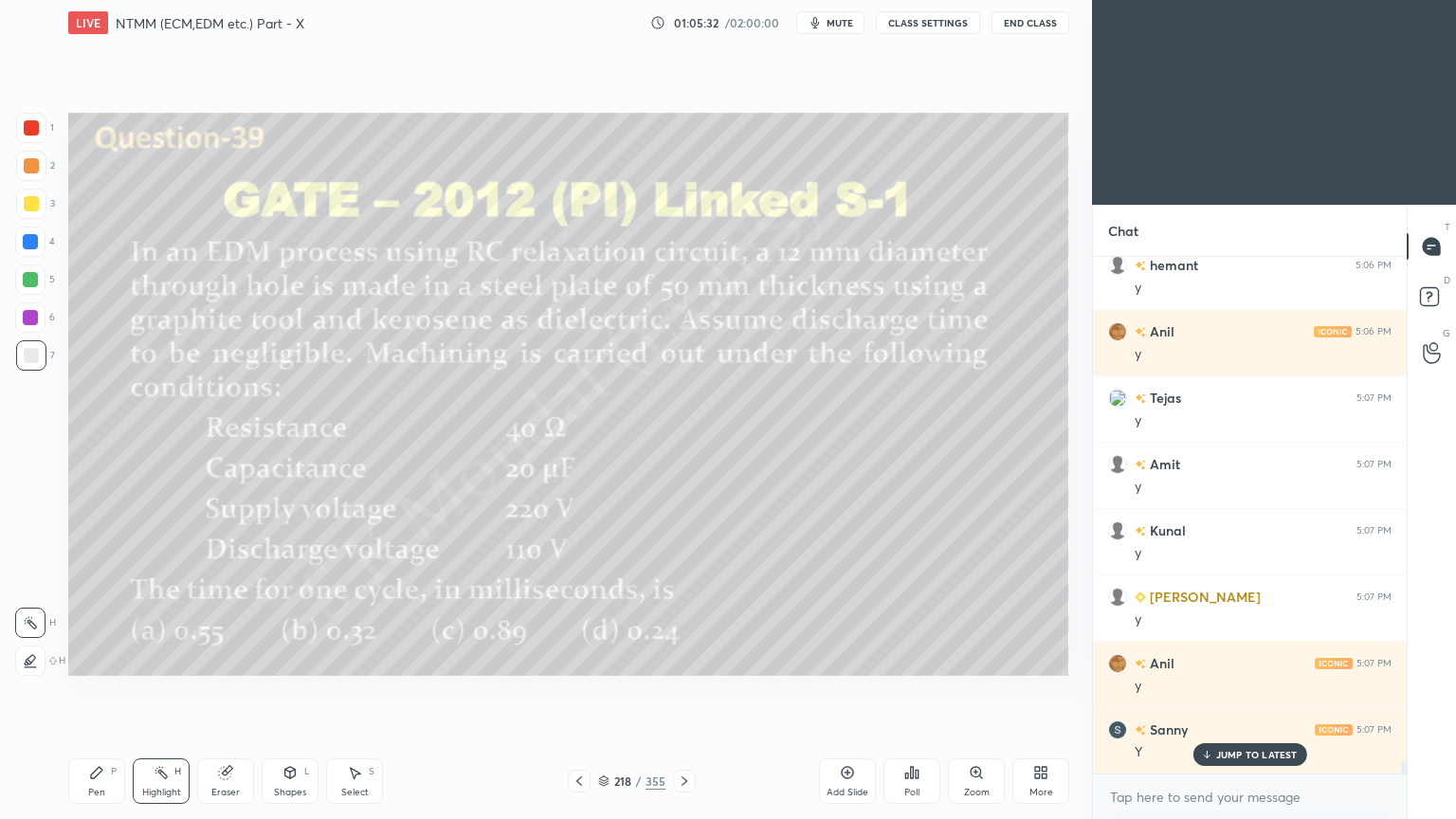 click on "JUMP TO LATEST" at bounding box center (1257, 755) 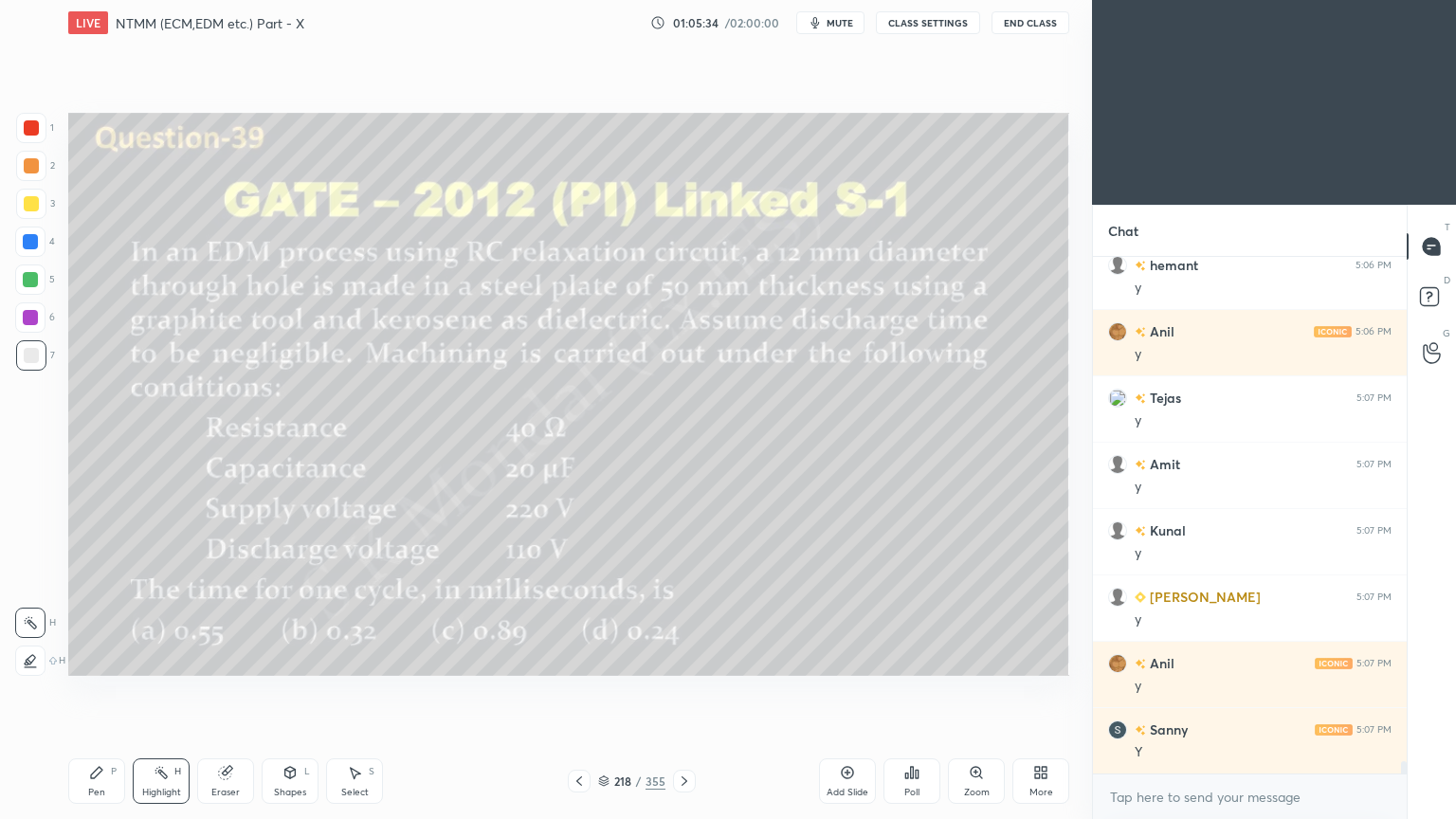 click on "Highlight" at bounding box center (161, 792) 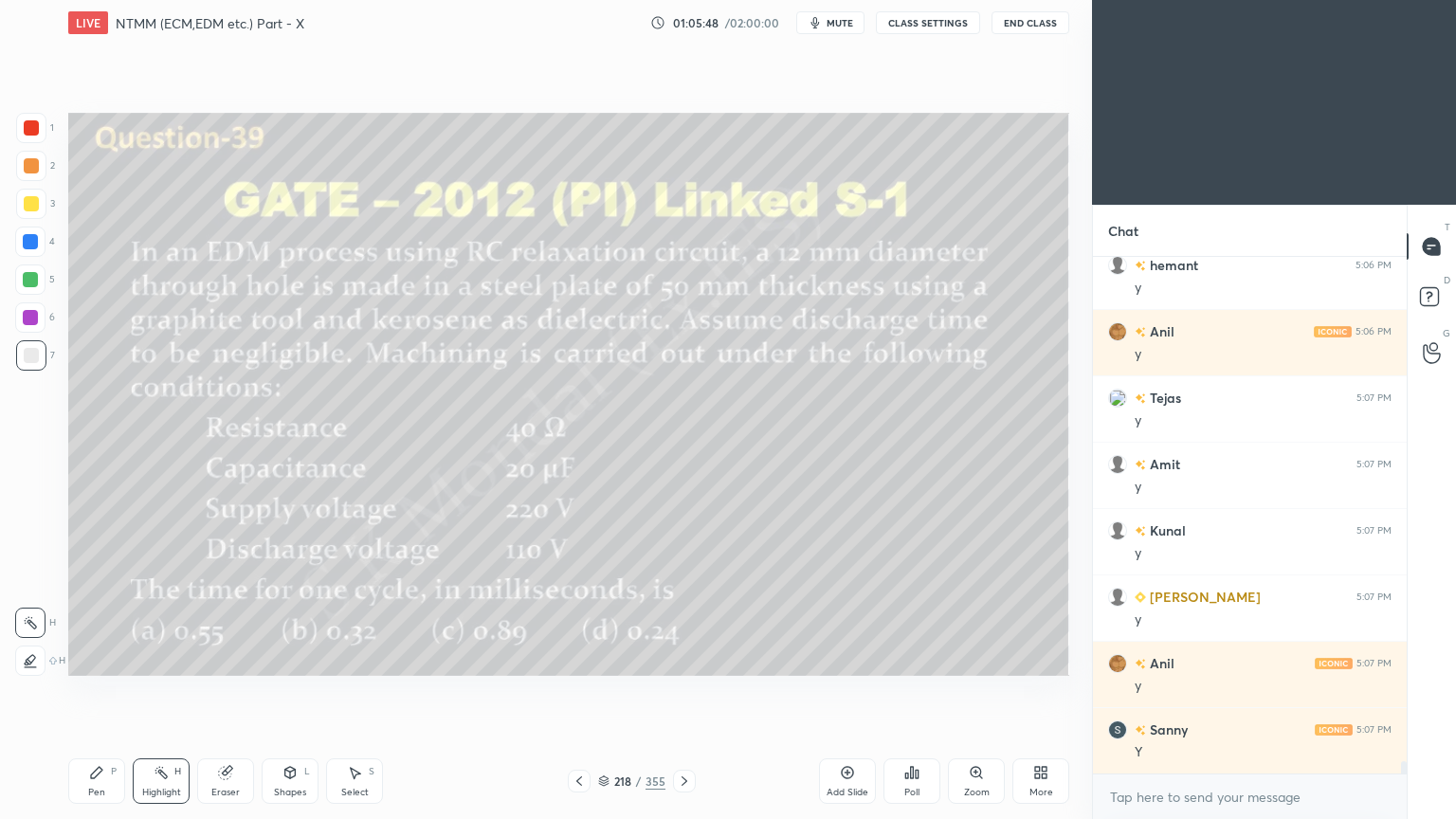 scroll, scrollTop: 21016, scrollLeft: 0, axis: vertical 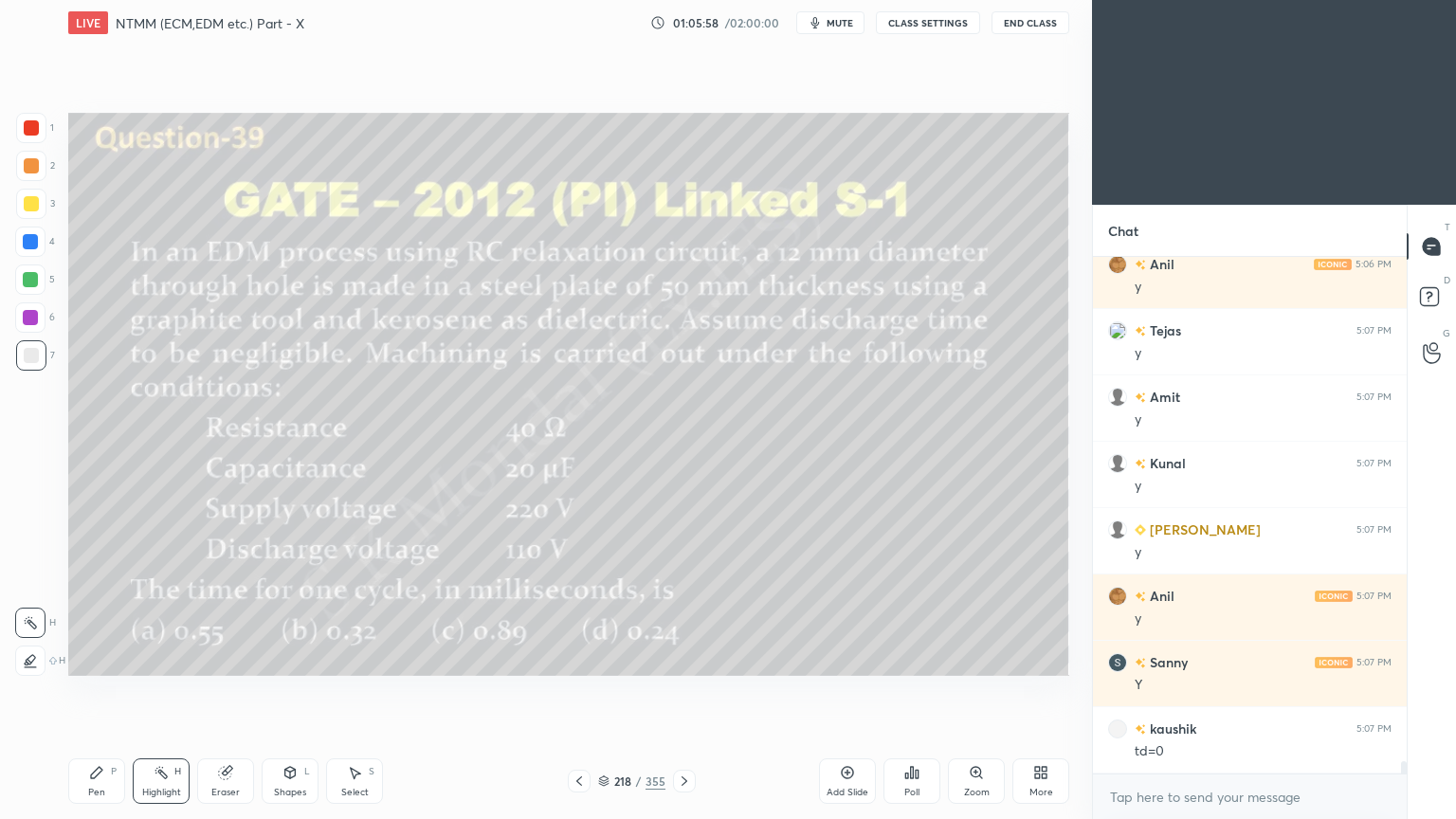 click on "Highlight H" at bounding box center (161, 781) 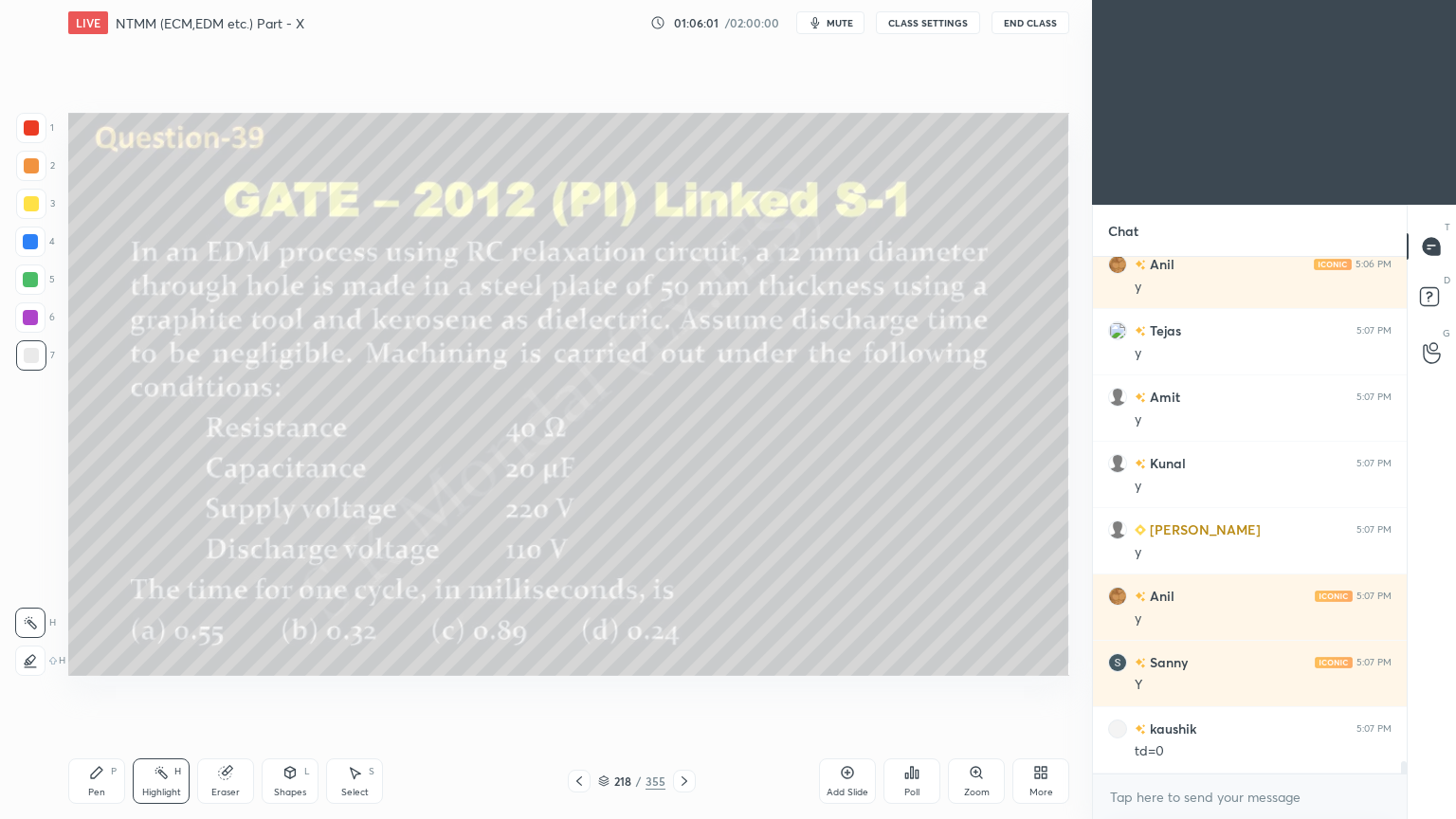 click on "Pen P" at bounding box center [97, 781] 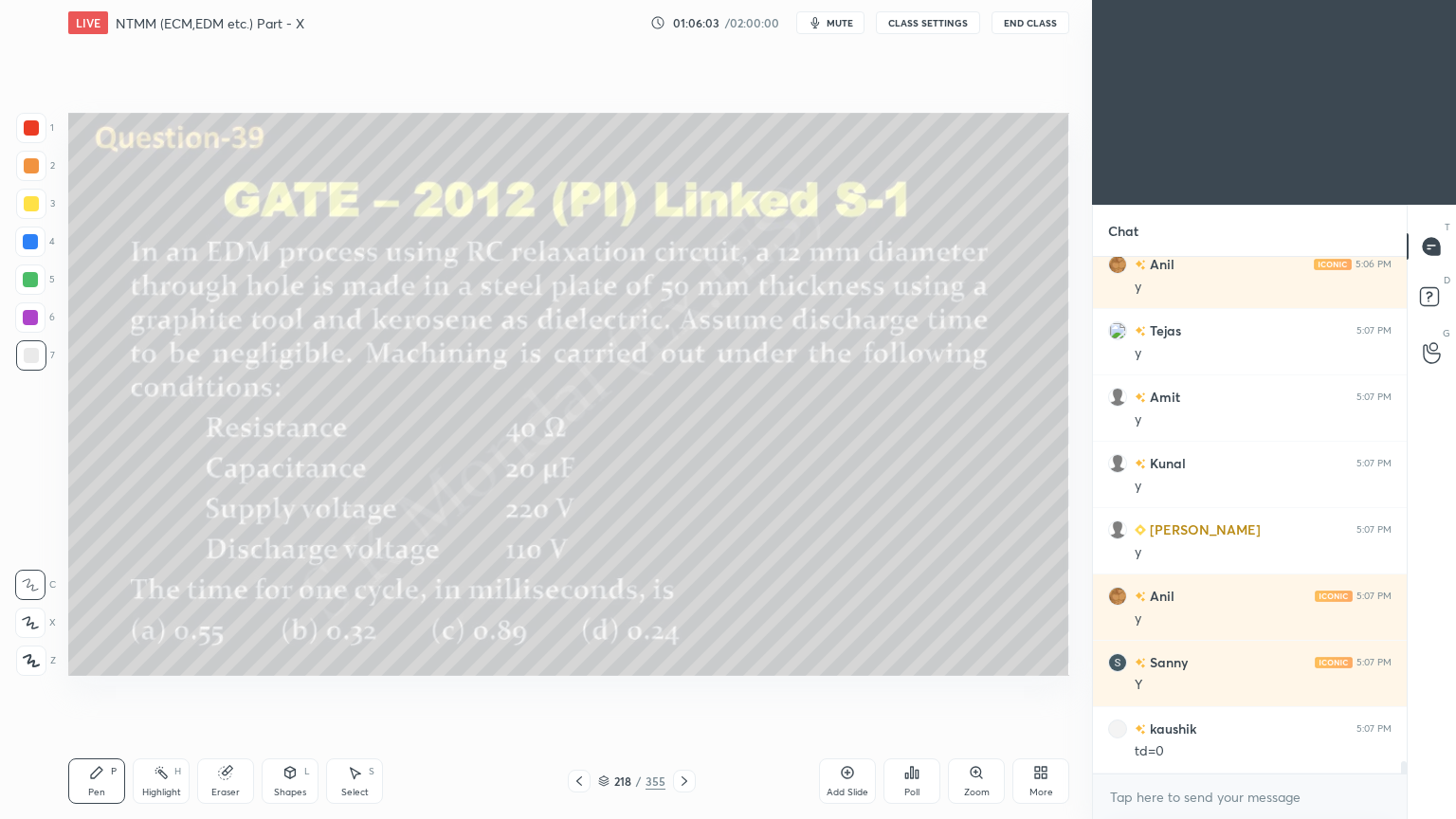 click at bounding box center [31, 166] 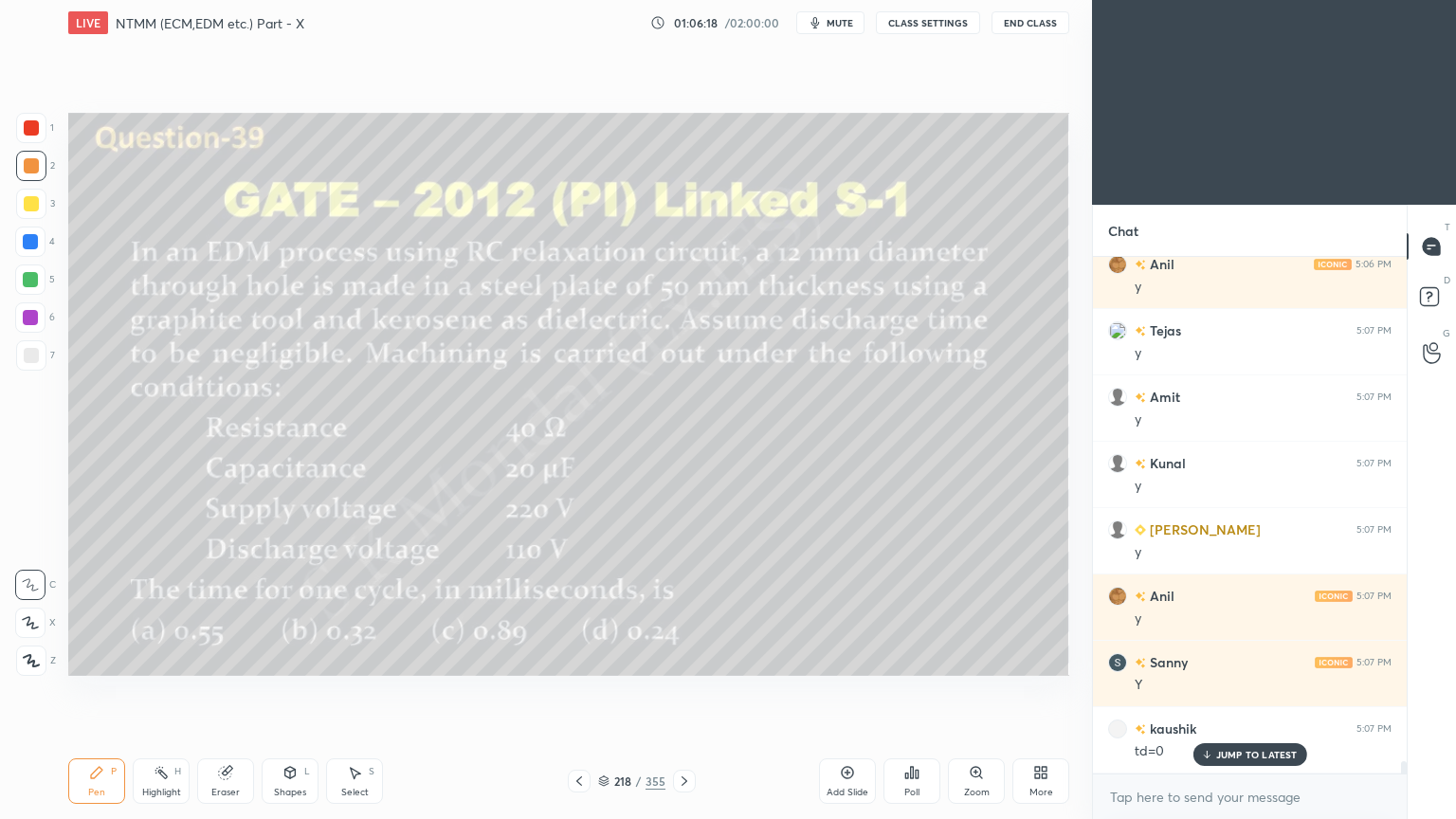 scroll, scrollTop: 21082, scrollLeft: 0, axis: vertical 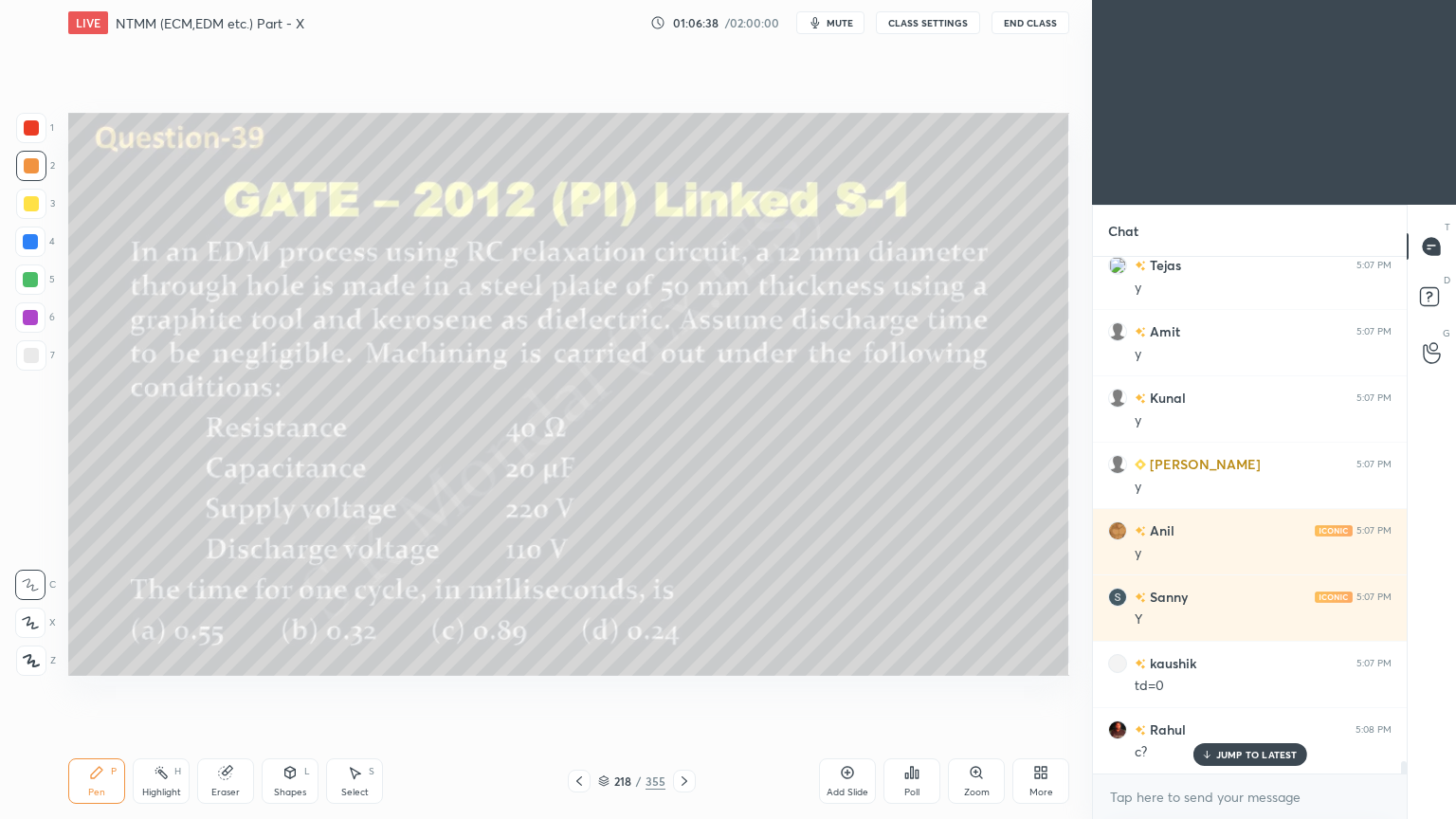 click on "Poll" at bounding box center (912, 781) 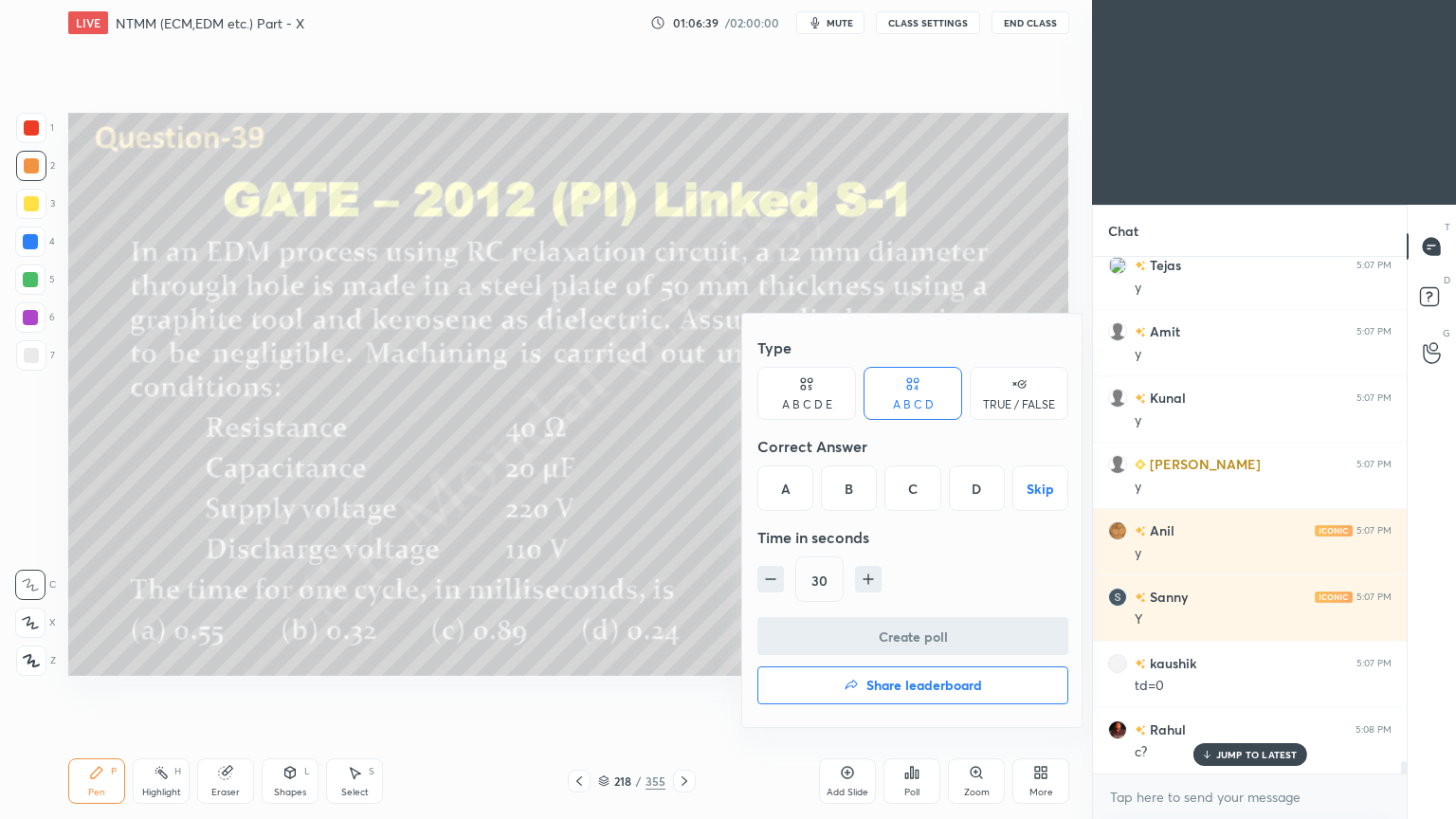 click on "A" at bounding box center [785, 488] 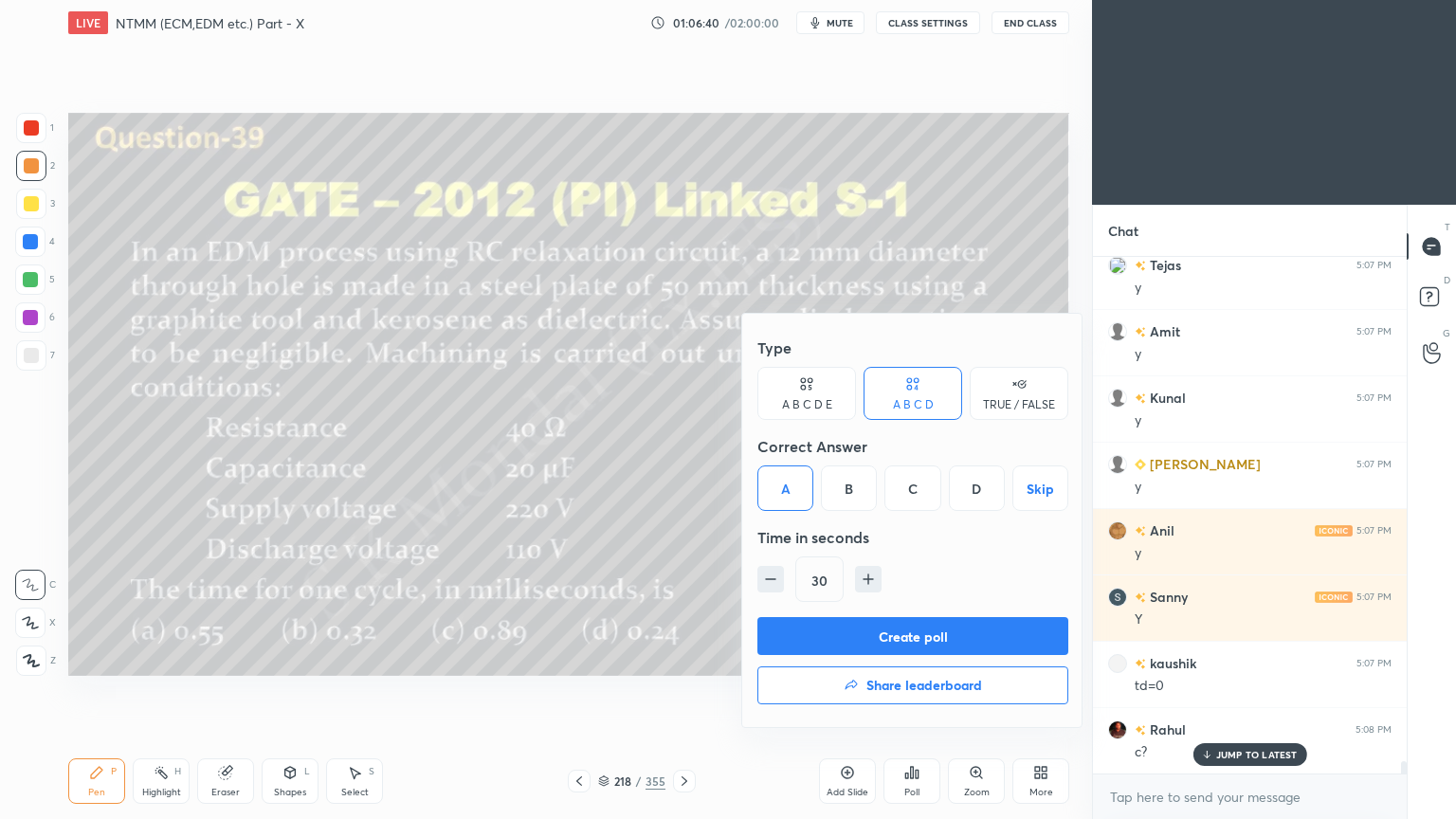 click on "Create poll" at bounding box center [913, 636] 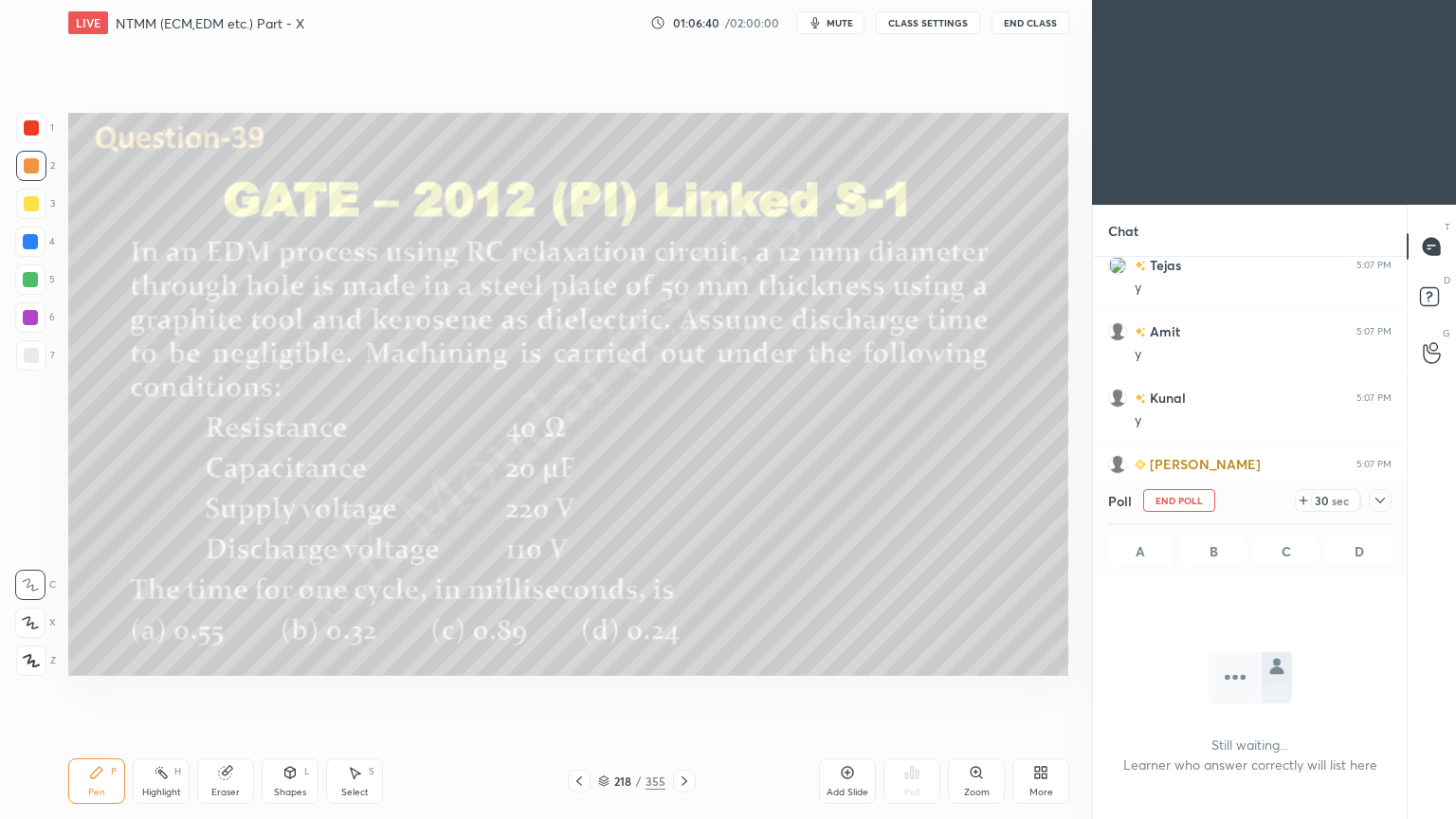 scroll, scrollTop: 489, scrollLeft: 308, axis: both 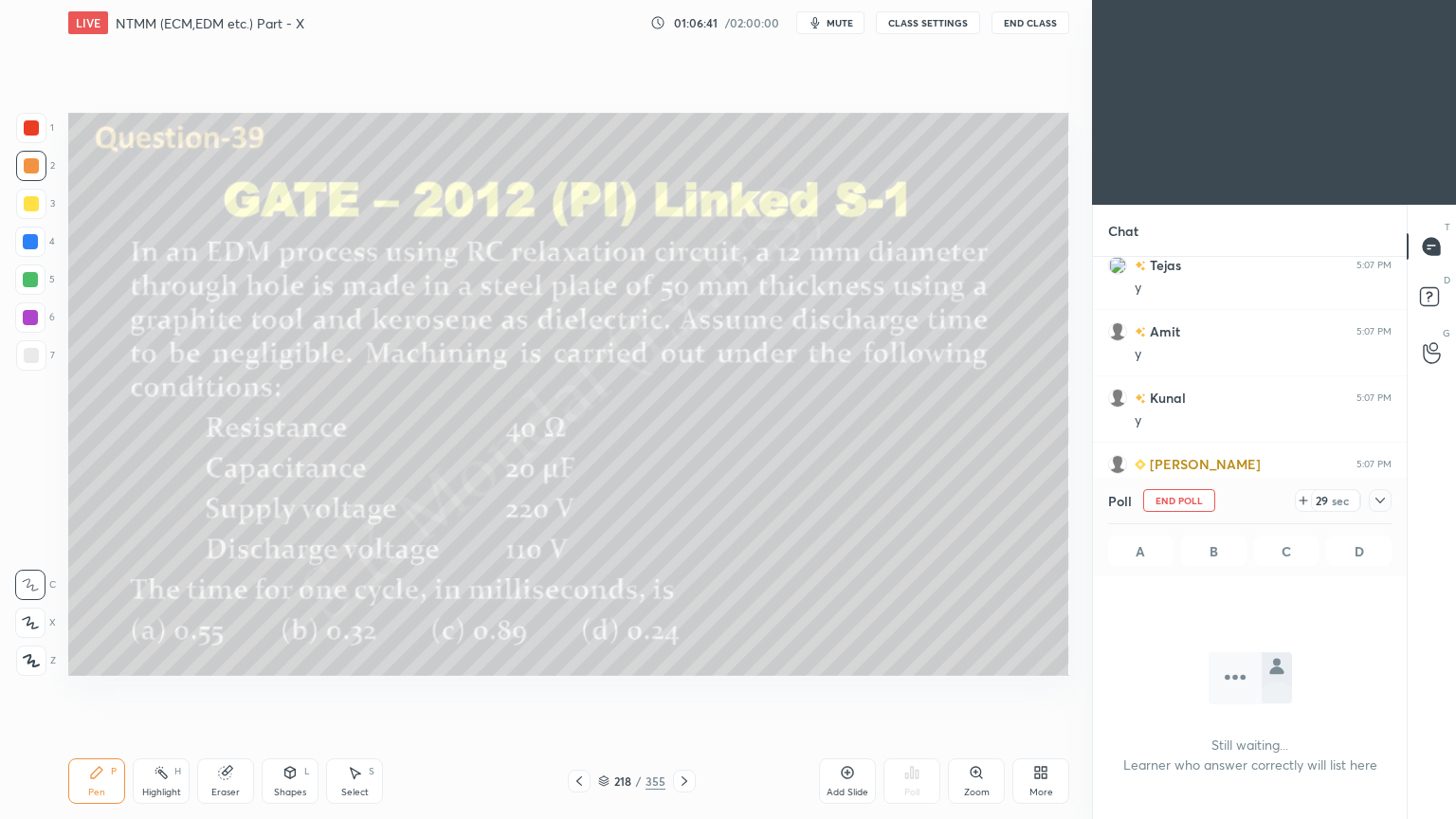 click 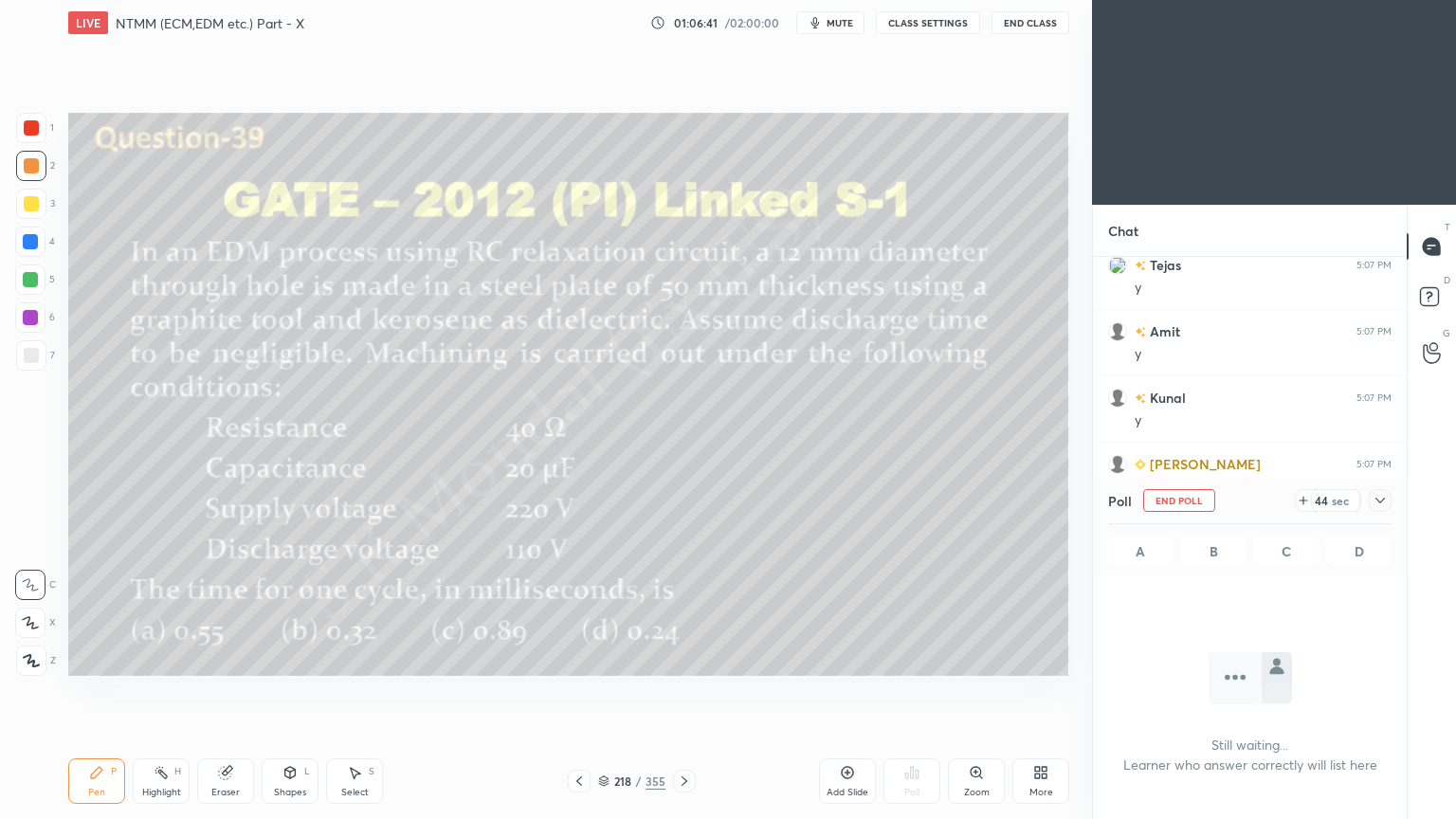 click 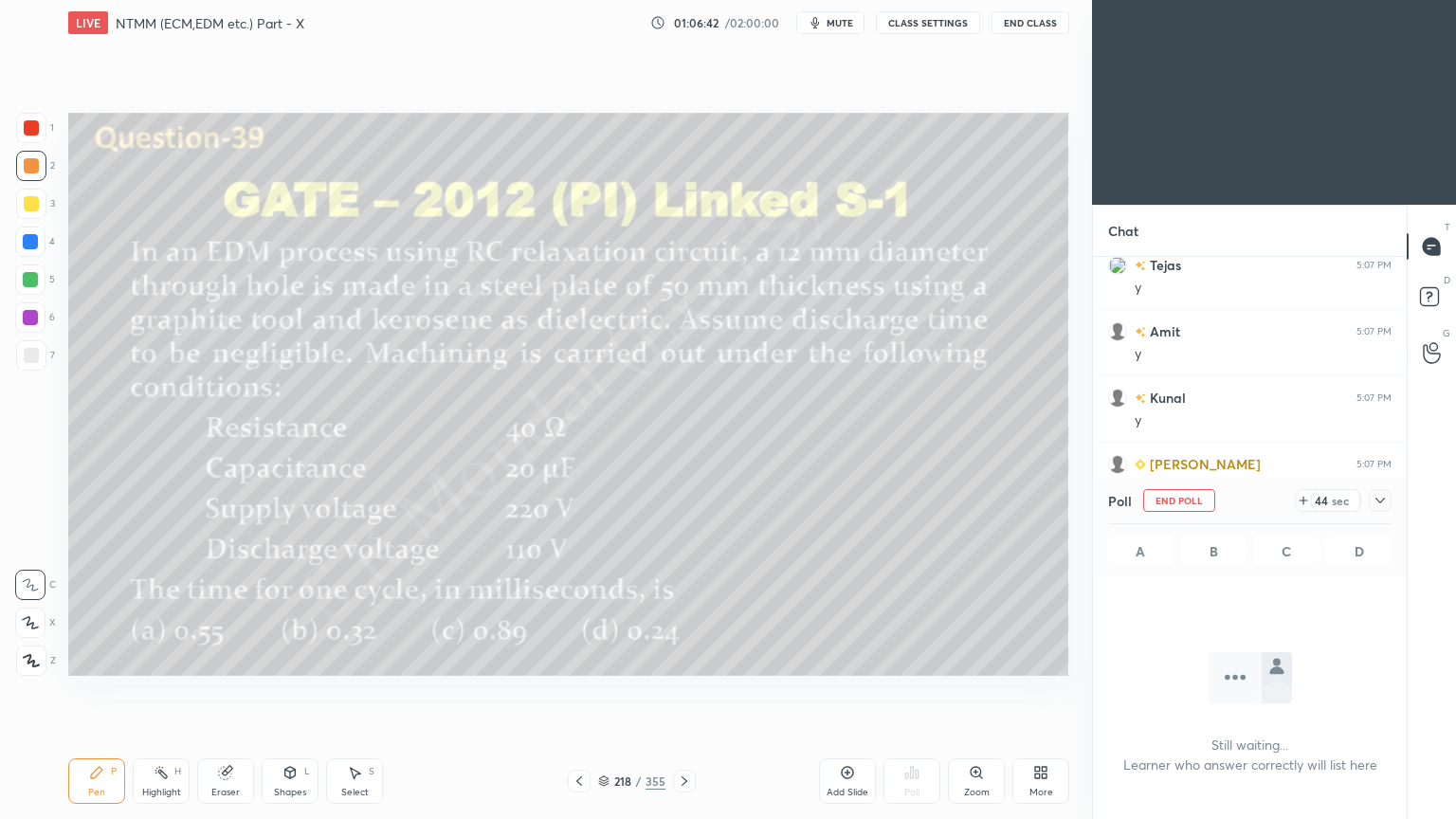click 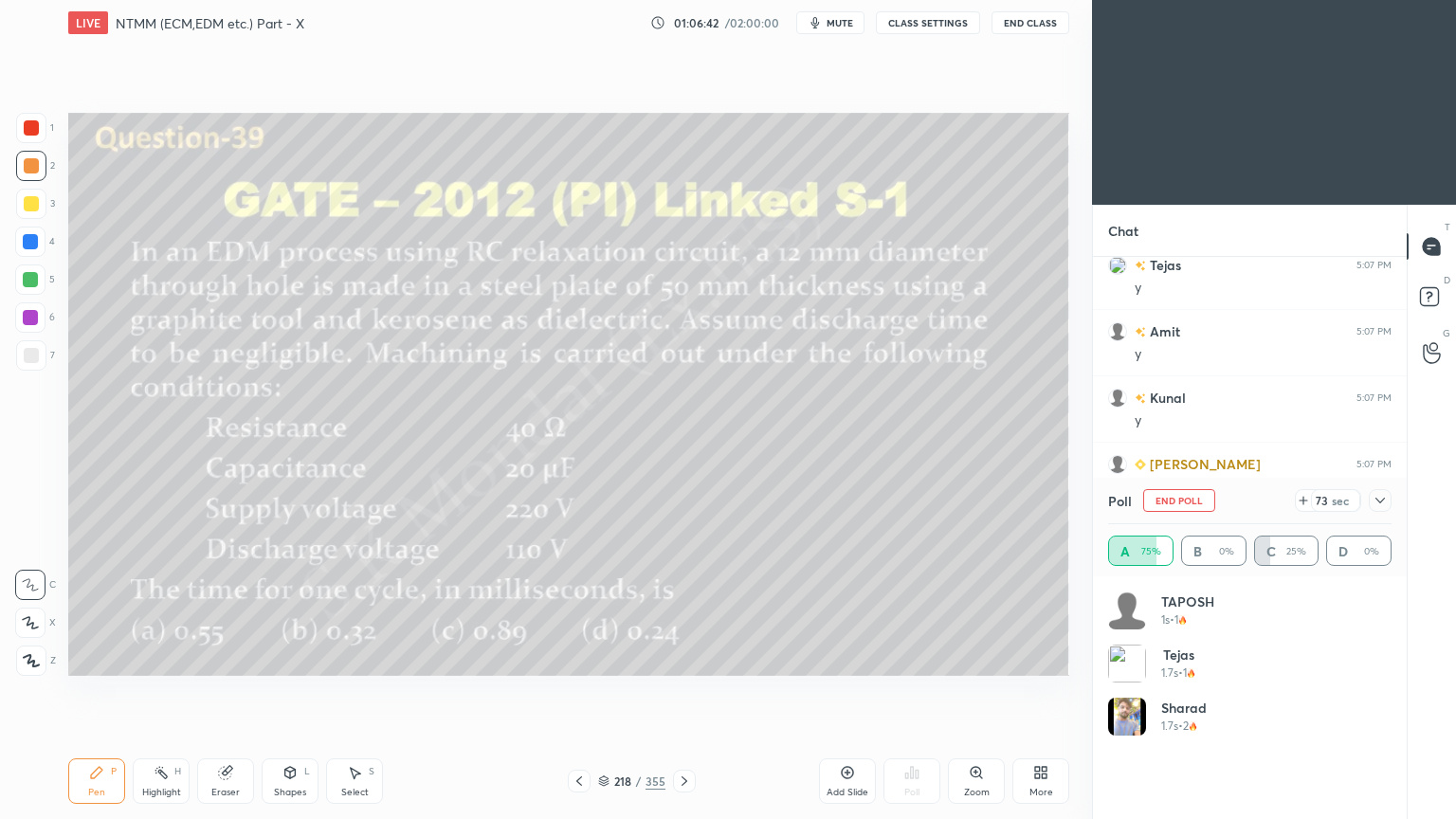 scroll, scrollTop: 6, scrollLeft: 6, axis: both 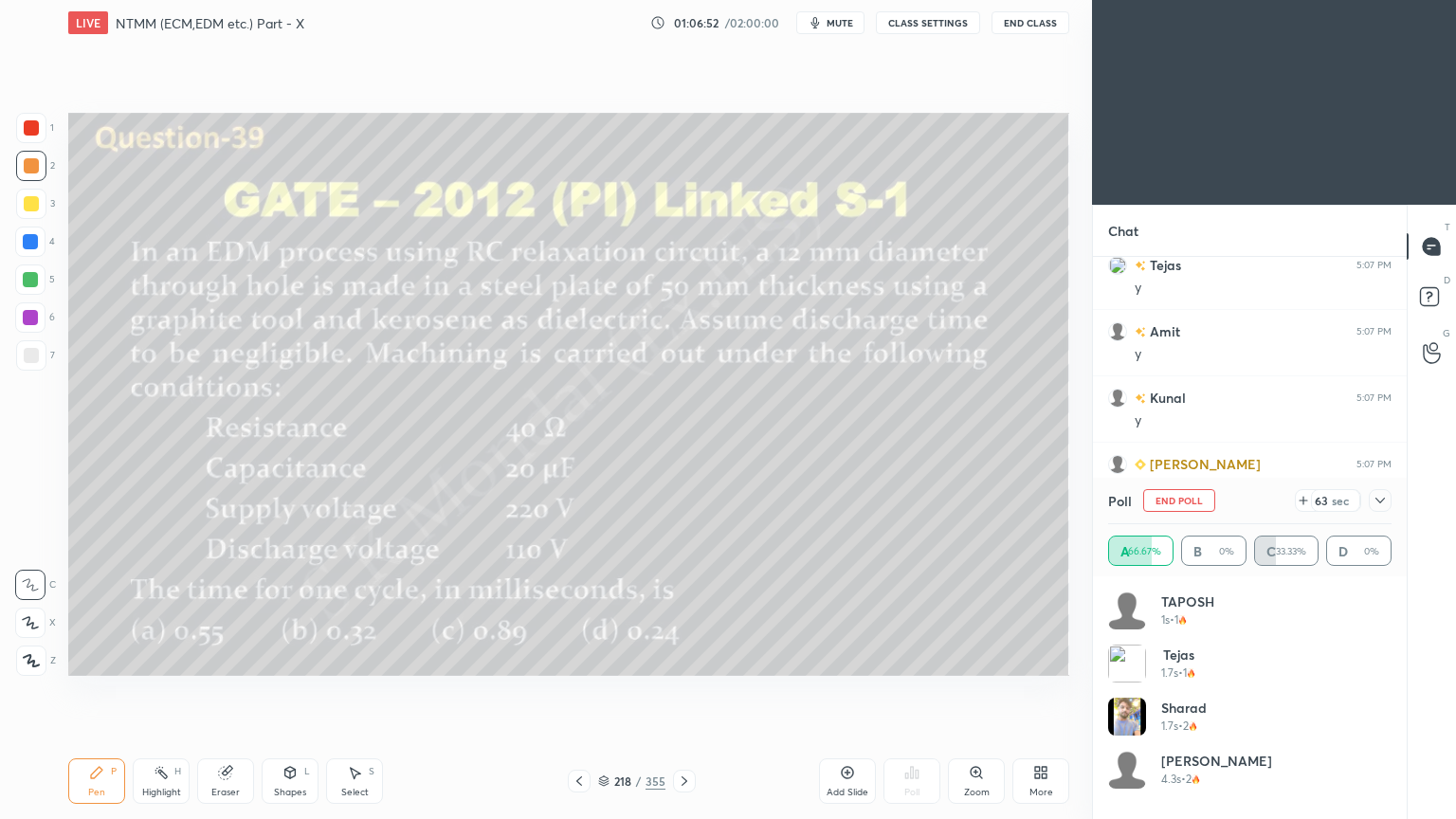click on "Highlight" at bounding box center (161, 792) 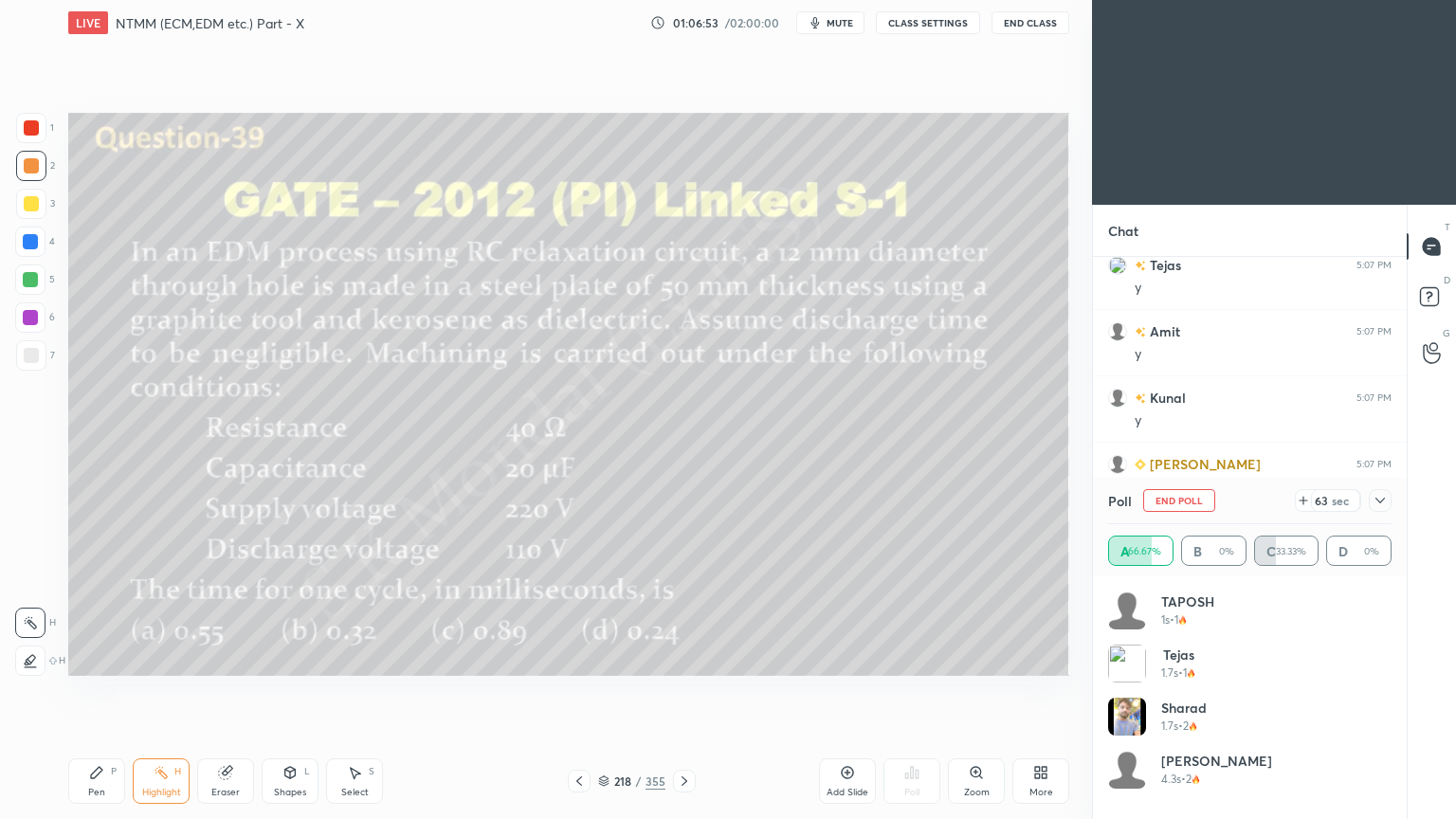 click on "Highlight" at bounding box center [161, 792] 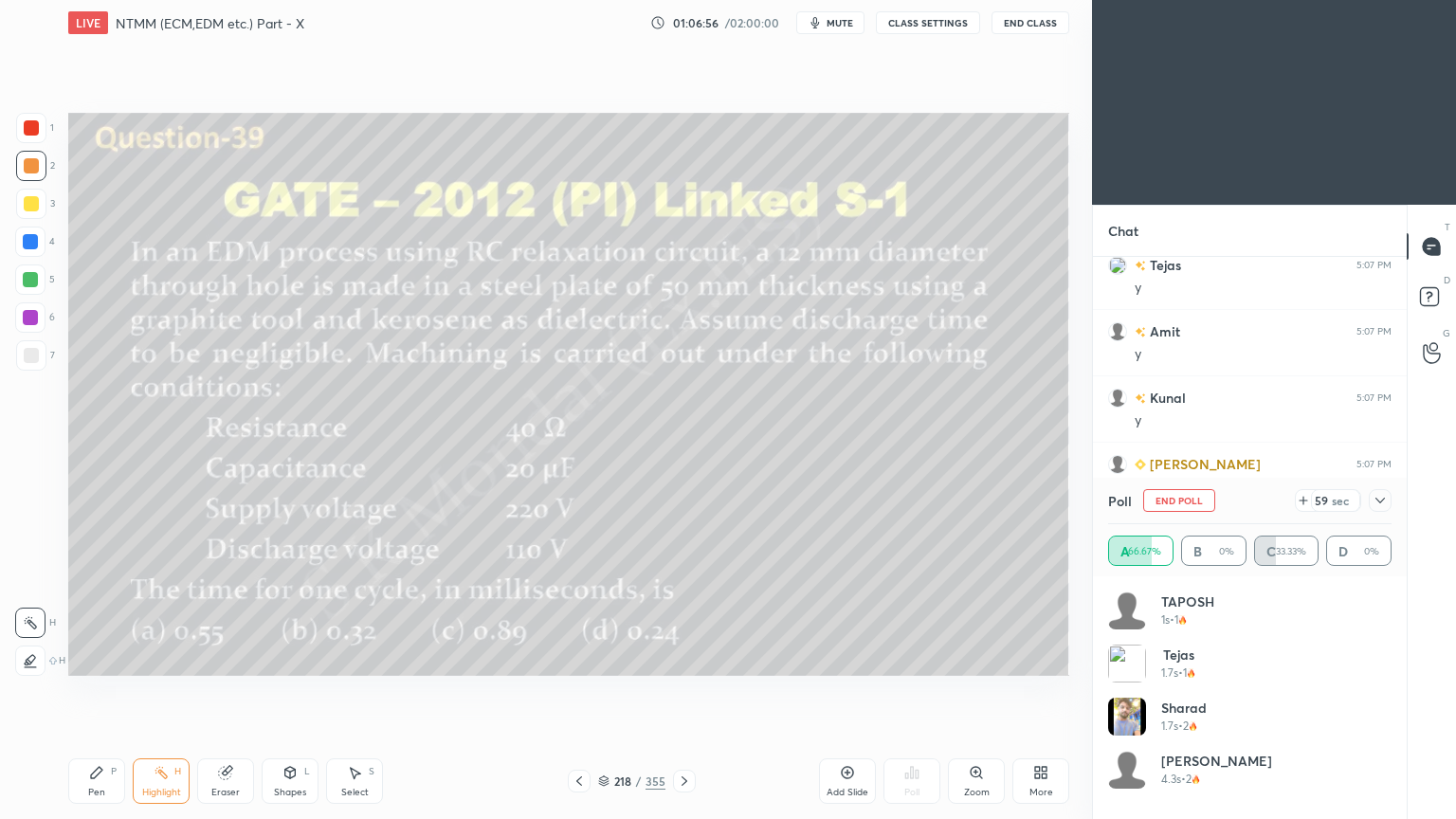 click on "Pen P" at bounding box center (97, 781) 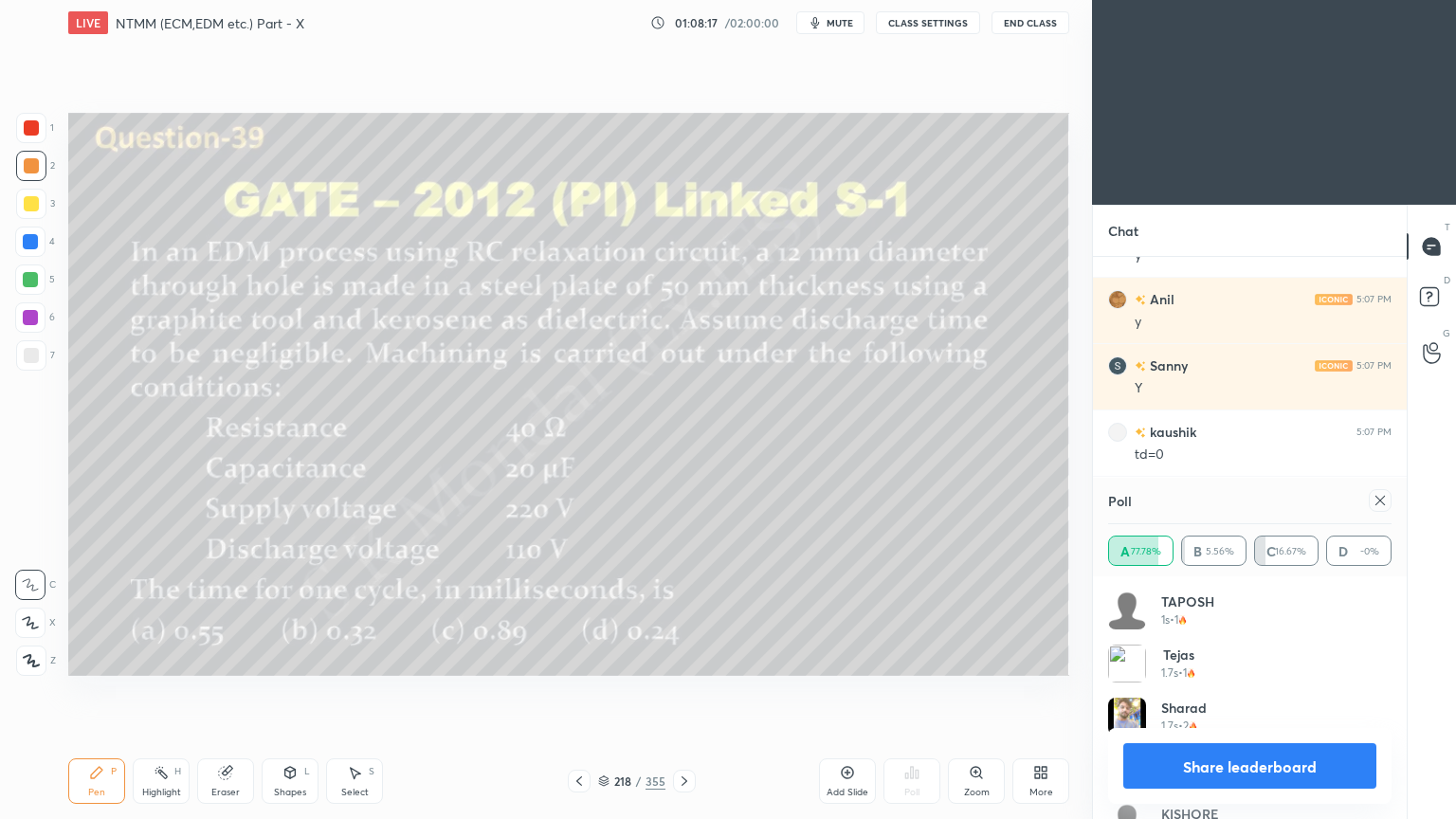 scroll, scrollTop: 21380, scrollLeft: 0, axis: vertical 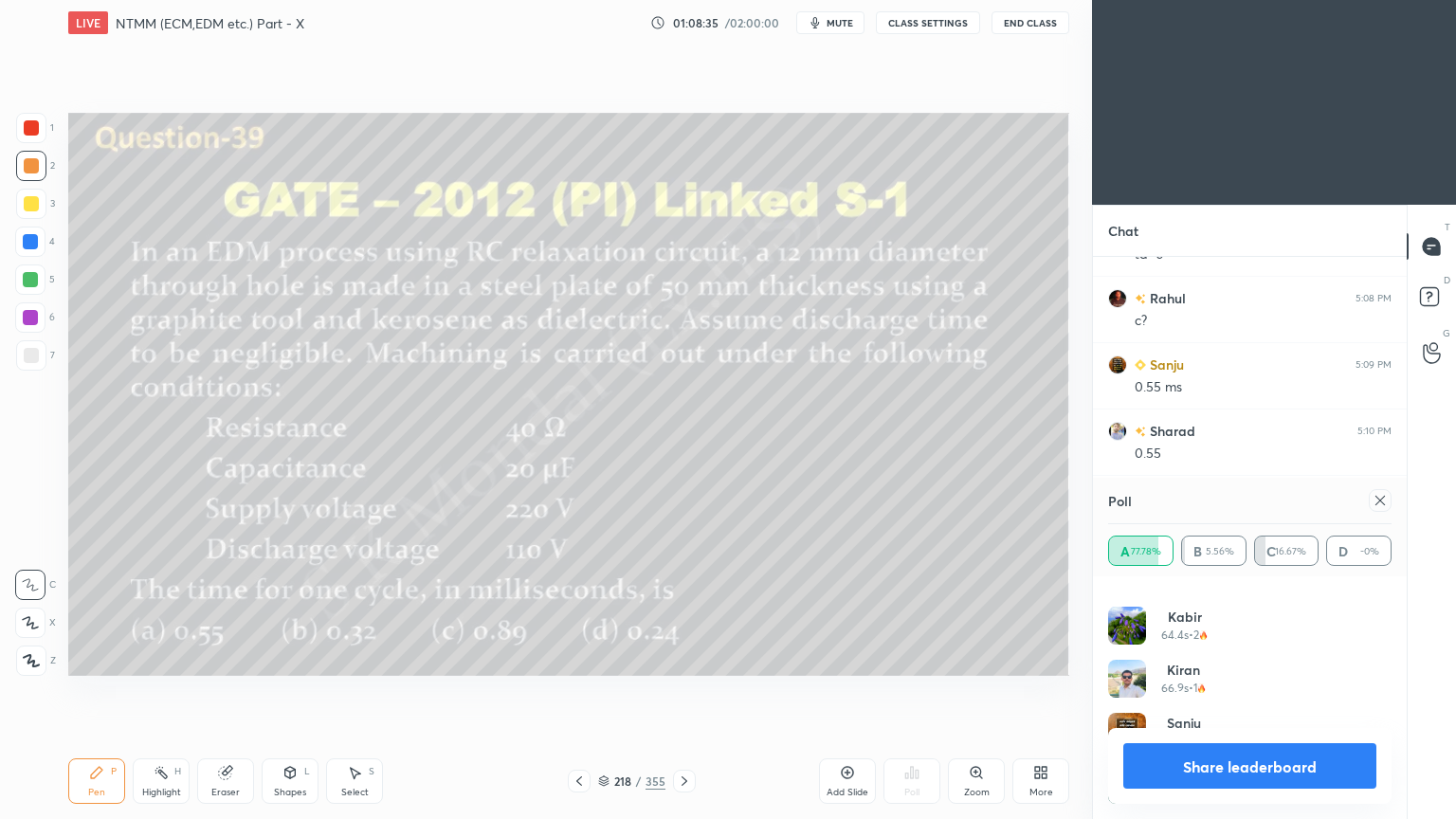 click on "Share leaderboard" at bounding box center [1249, 766] 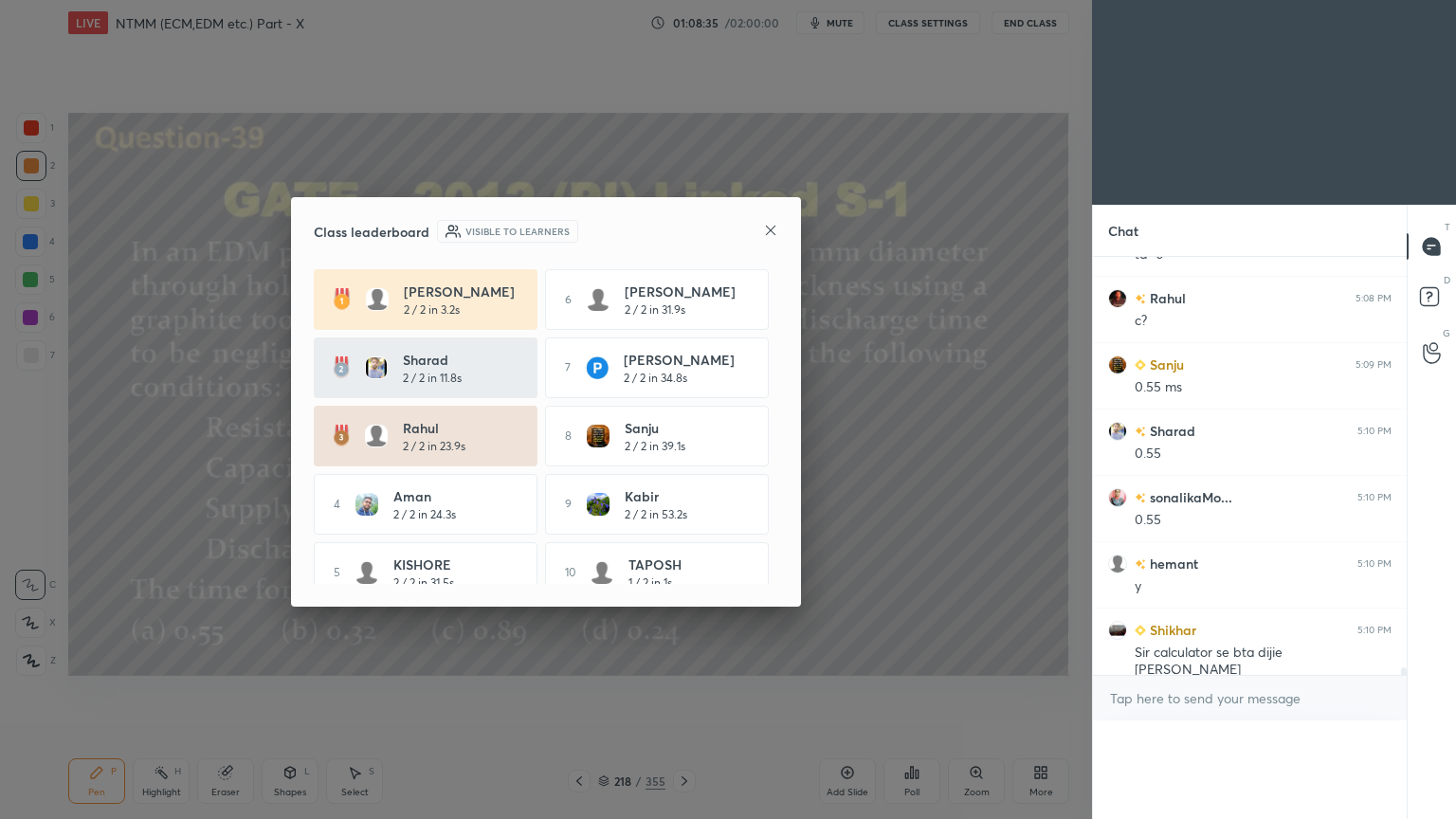 scroll, scrollTop: 0, scrollLeft: 0, axis: both 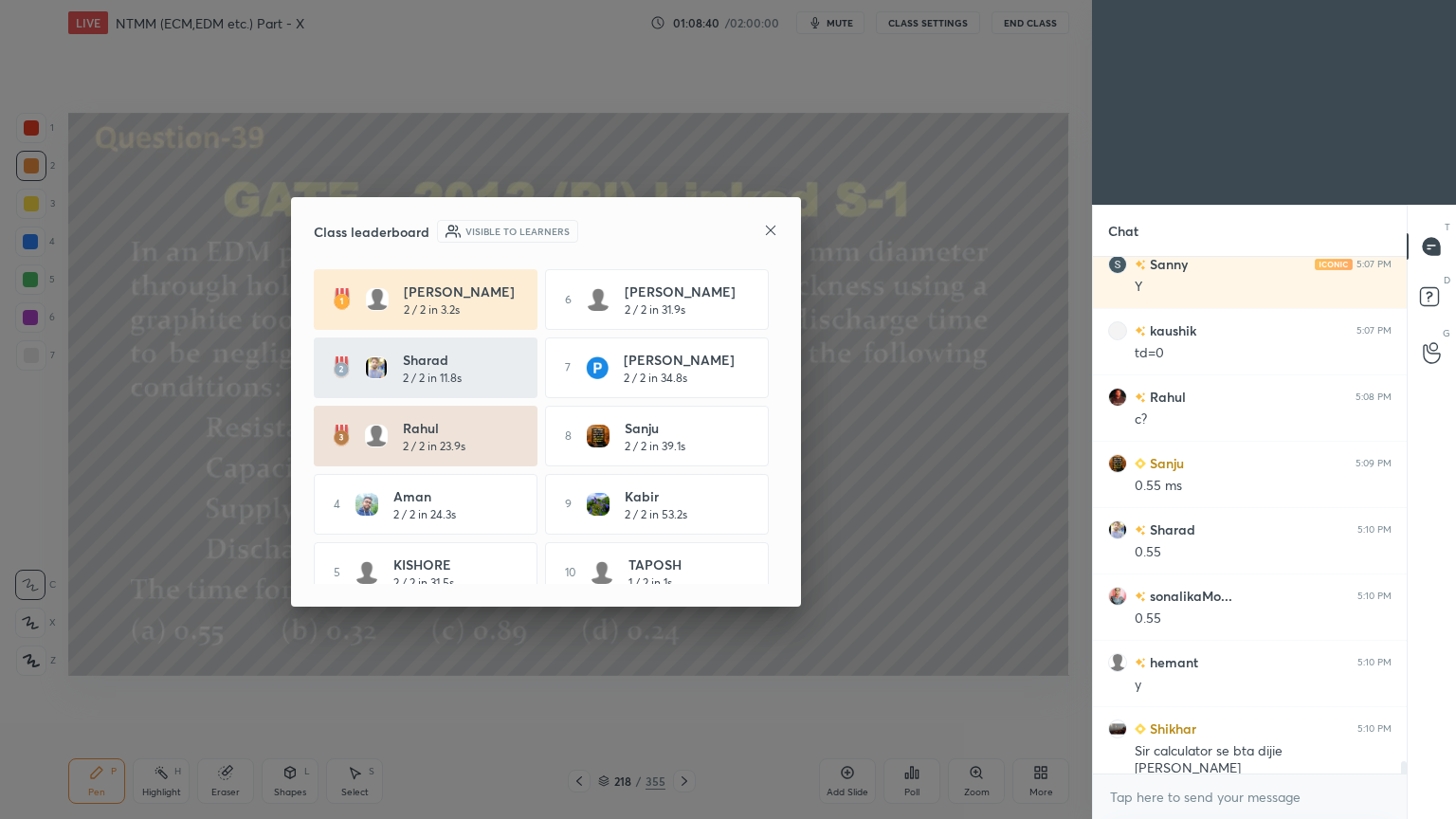 click 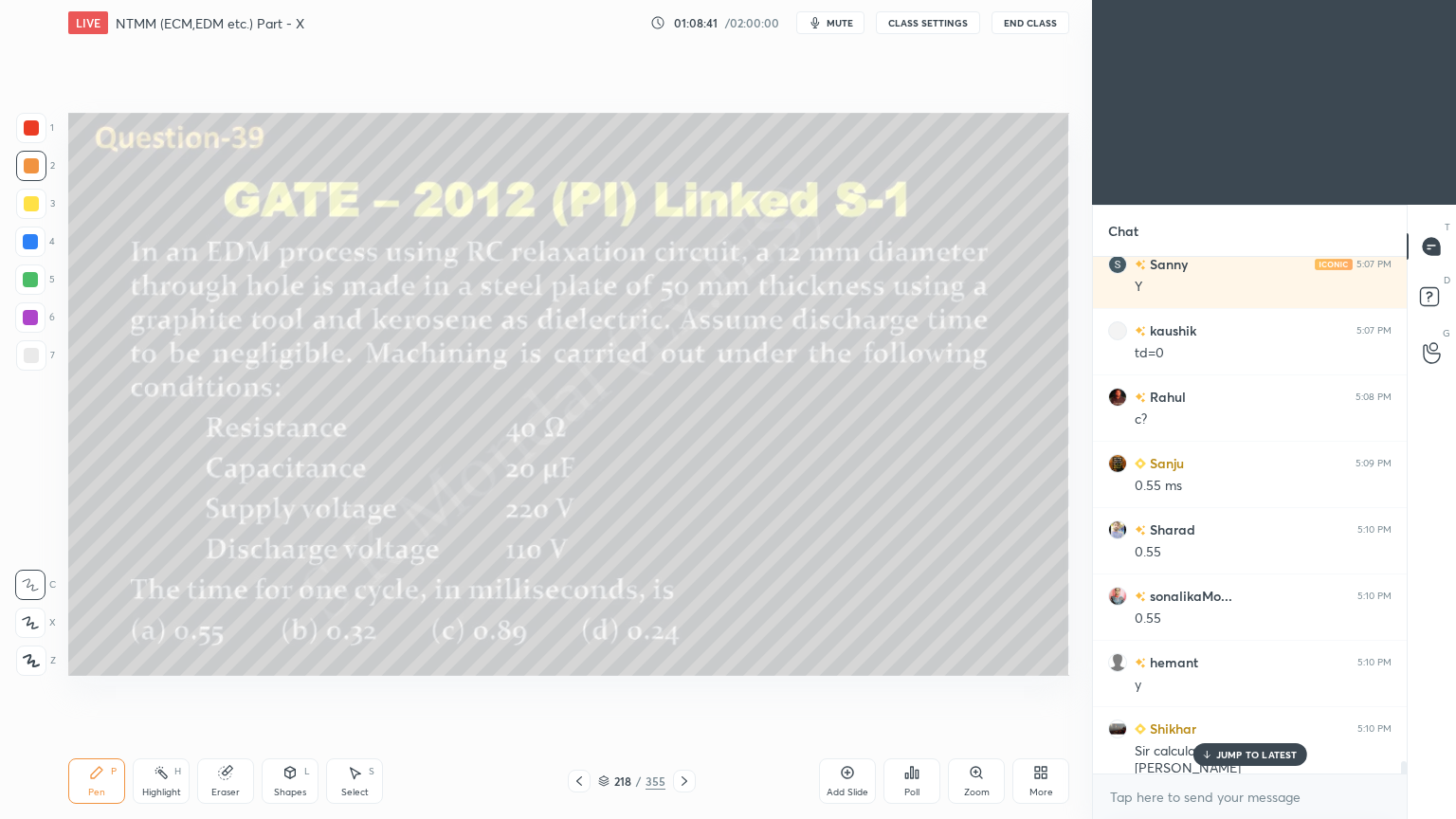 scroll, scrollTop: 21480, scrollLeft: 0, axis: vertical 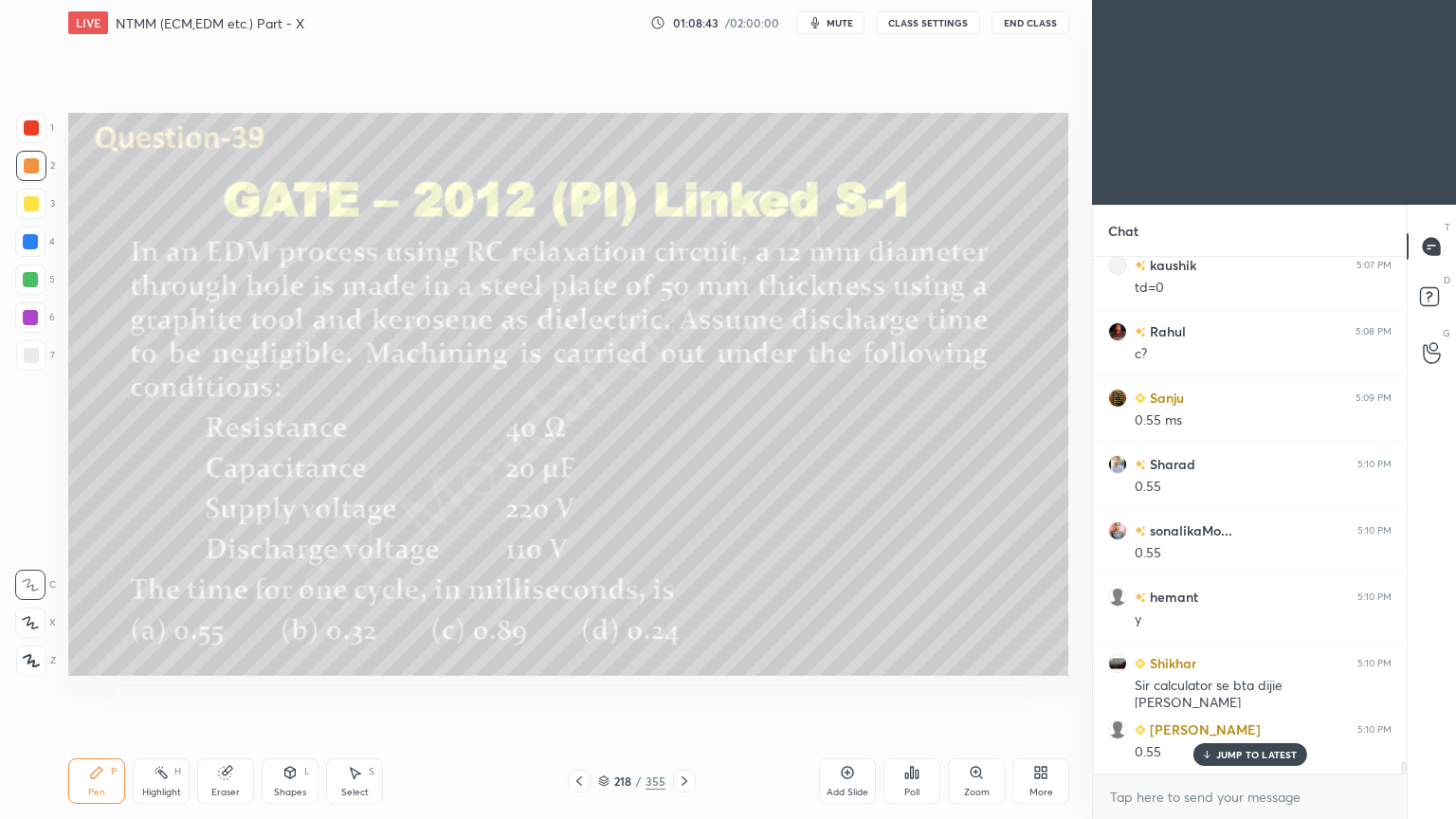 click on "JUMP TO LATEST" at bounding box center (1249, 755) 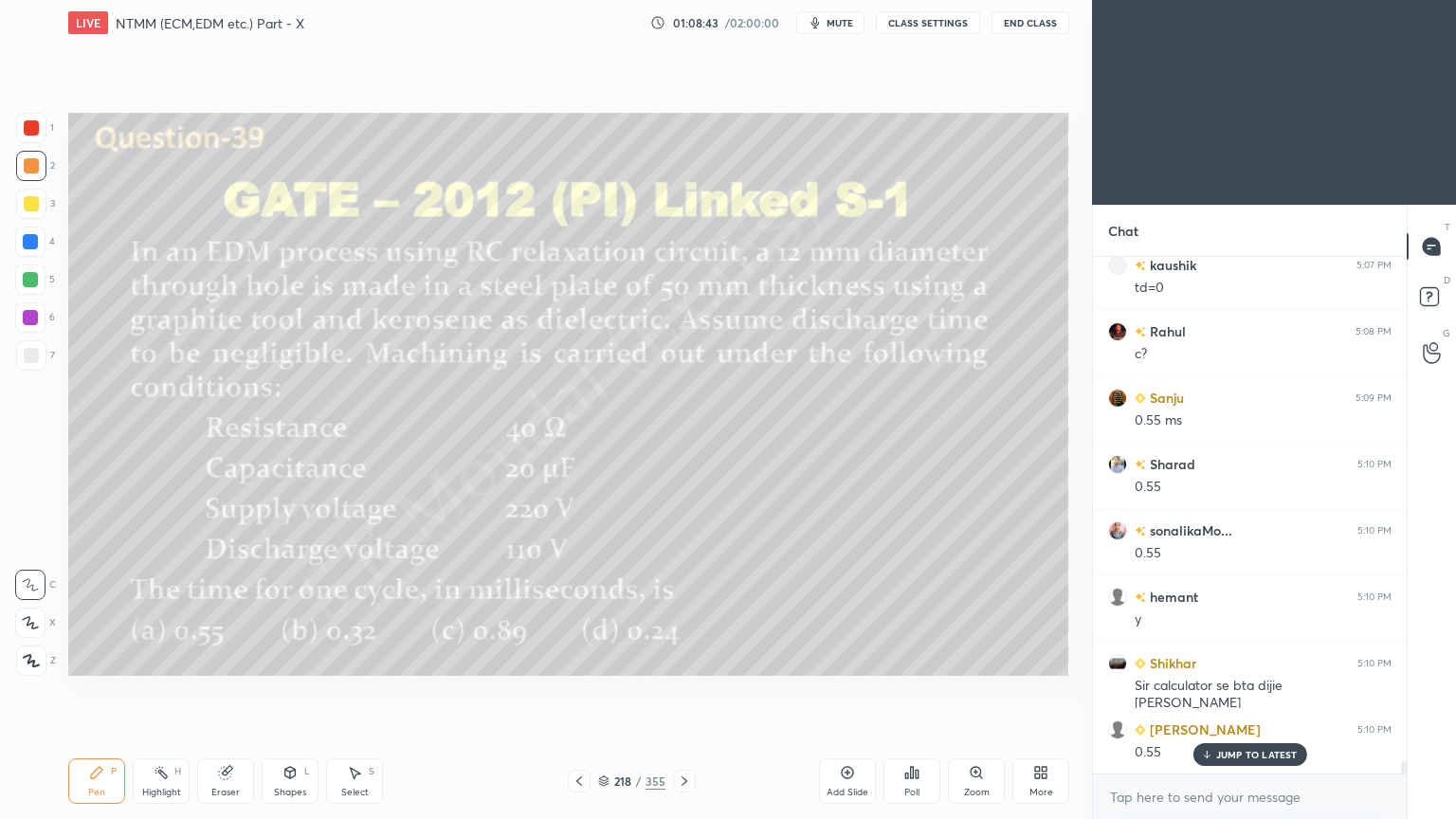 scroll, scrollTop: 21525, scrollLeft: 0, axis: vertical 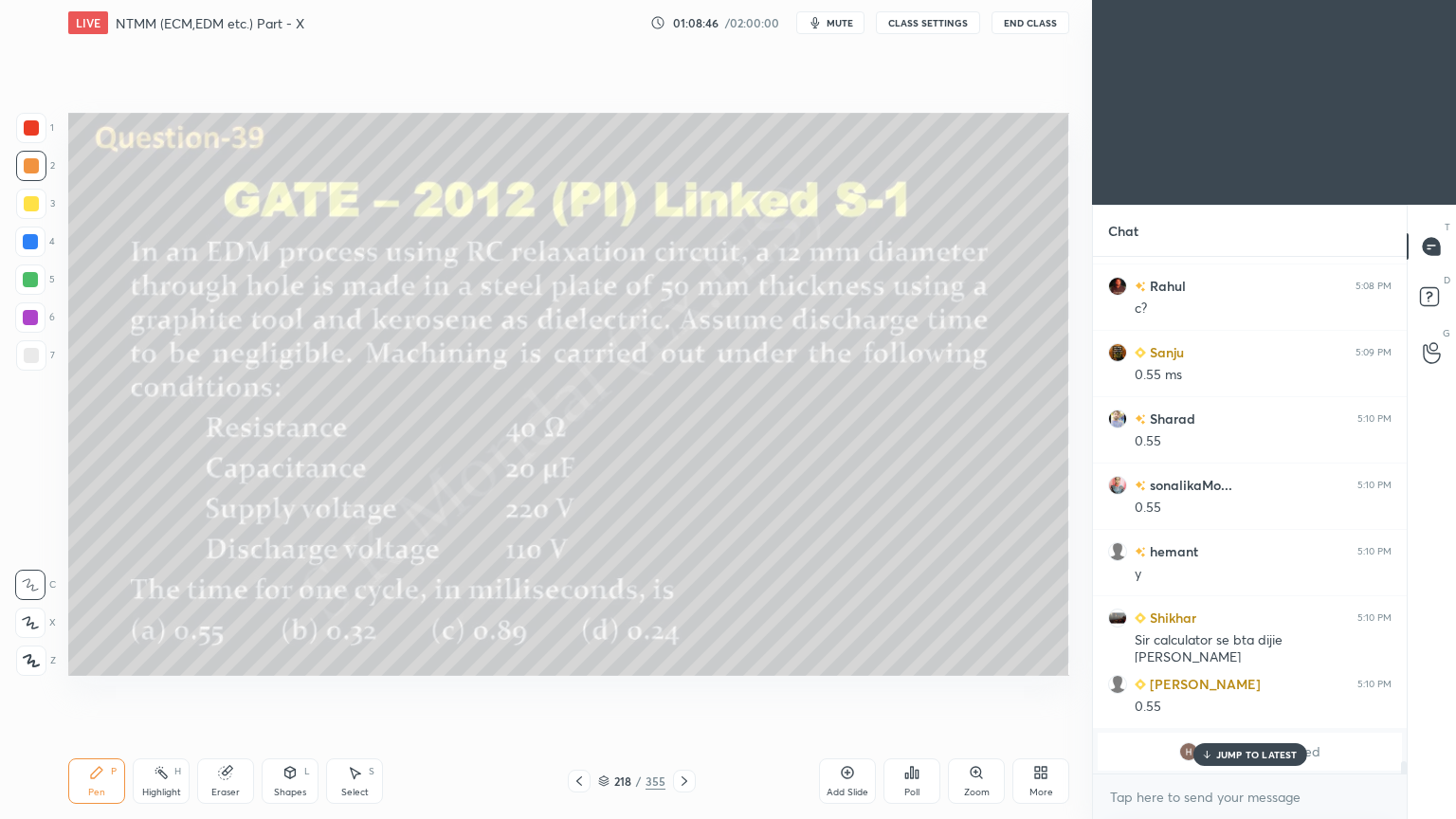 click on "JUMP TO LATEST" at bounding box center [1249, 755] 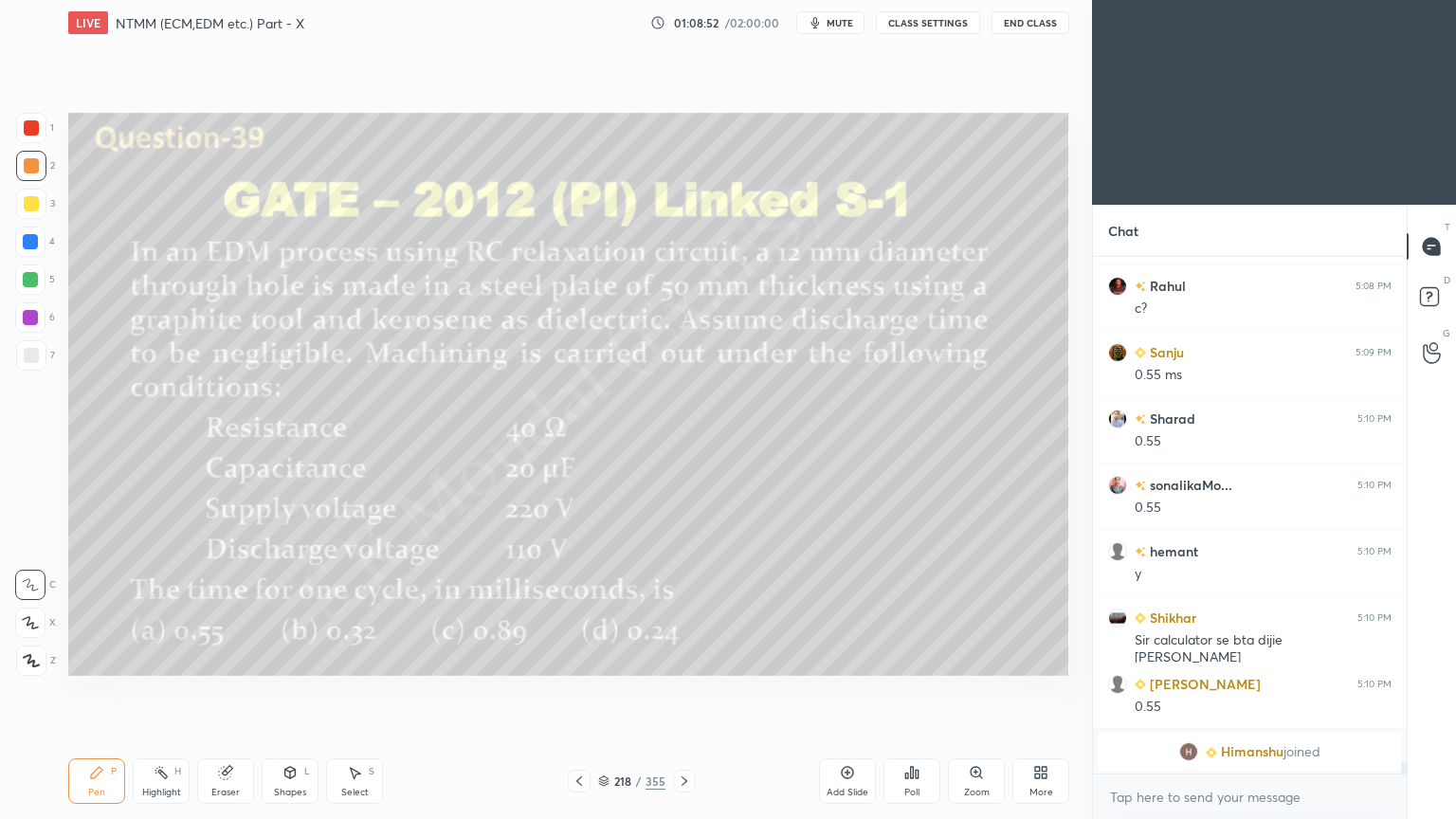 click on "Pen P" at bounding box center (97, 781) 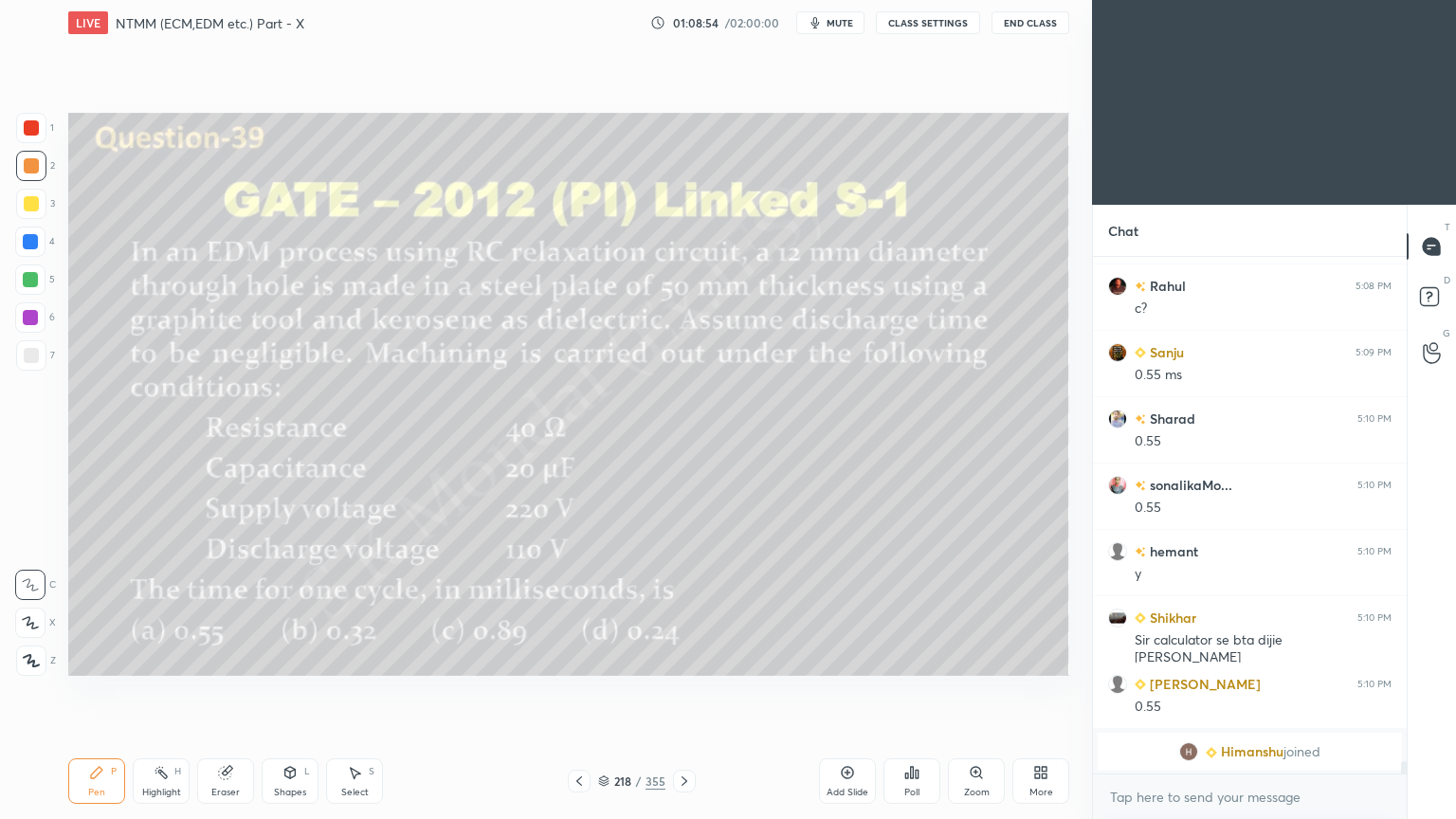 click 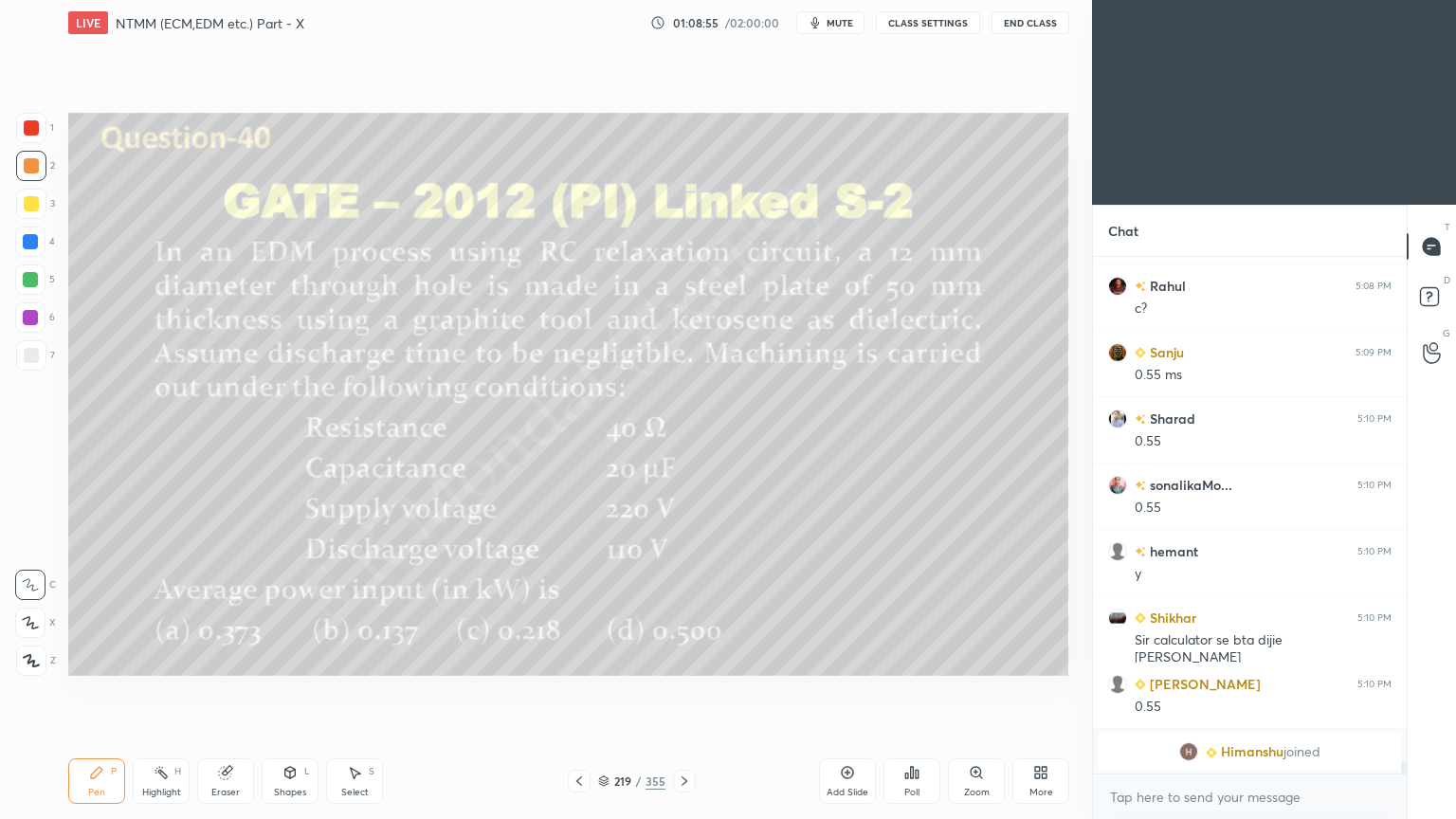click 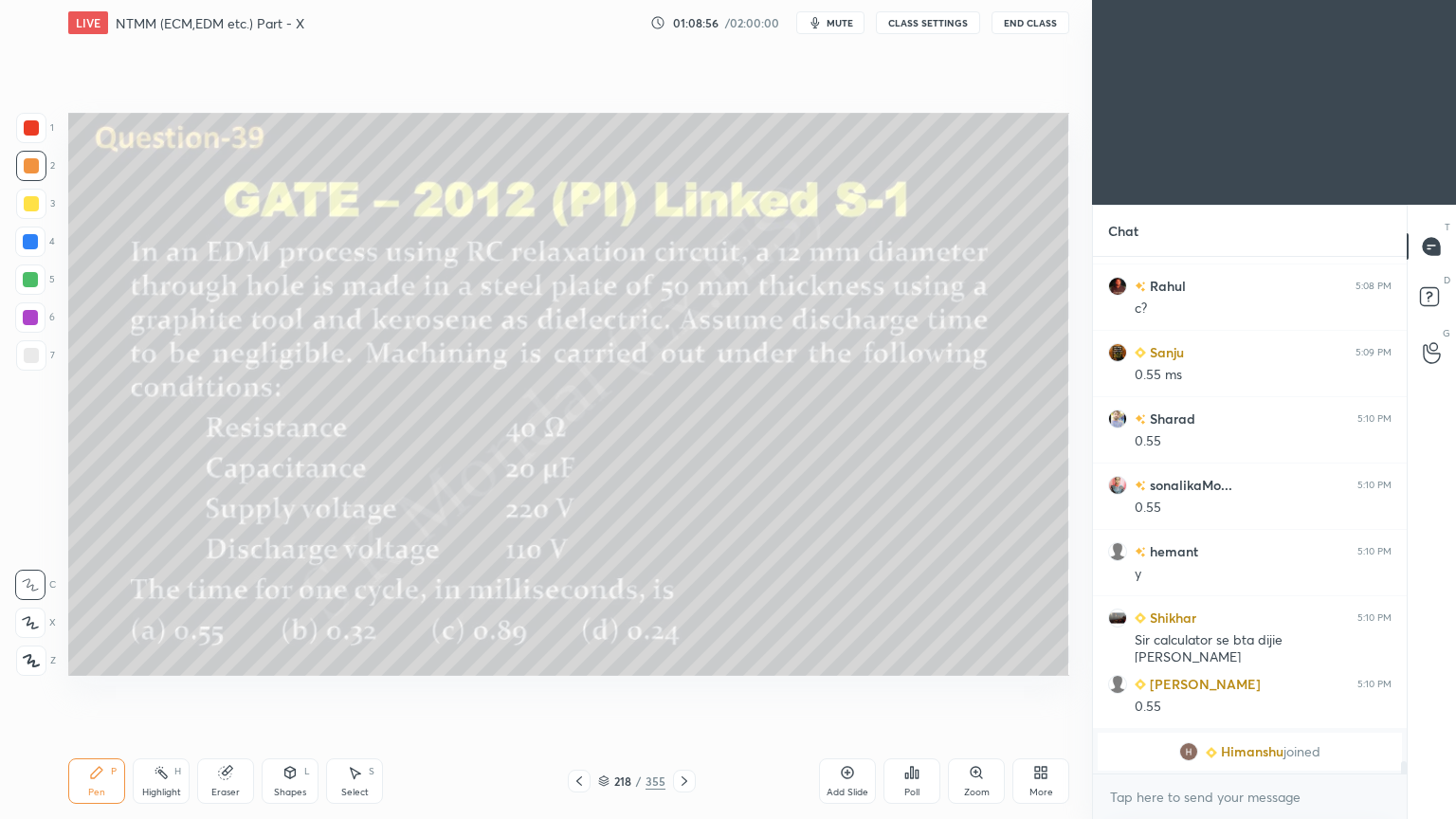 click on "Add Slide" at bounding box center [847, 781] 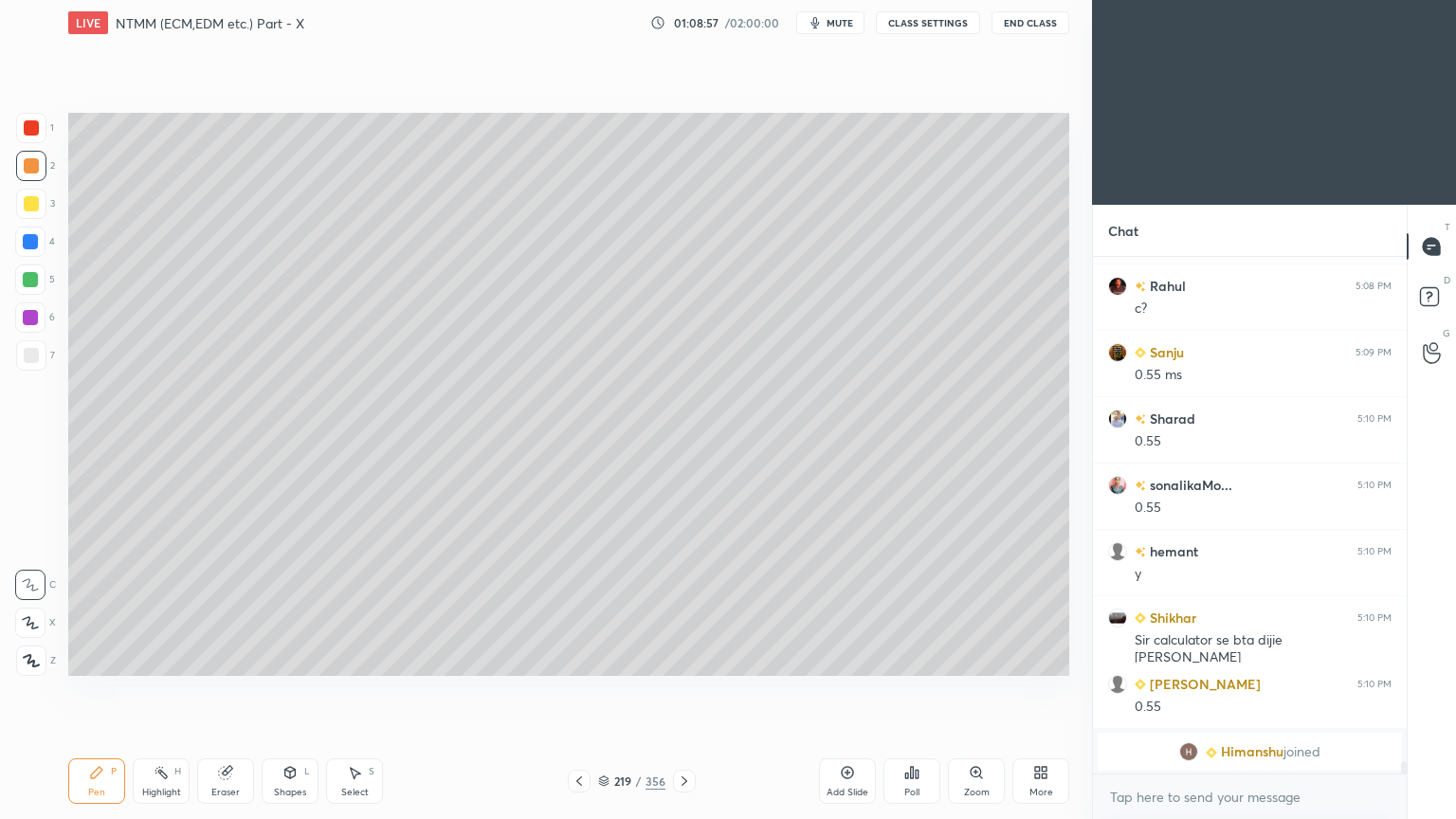 click at bounding box center [30, 318] 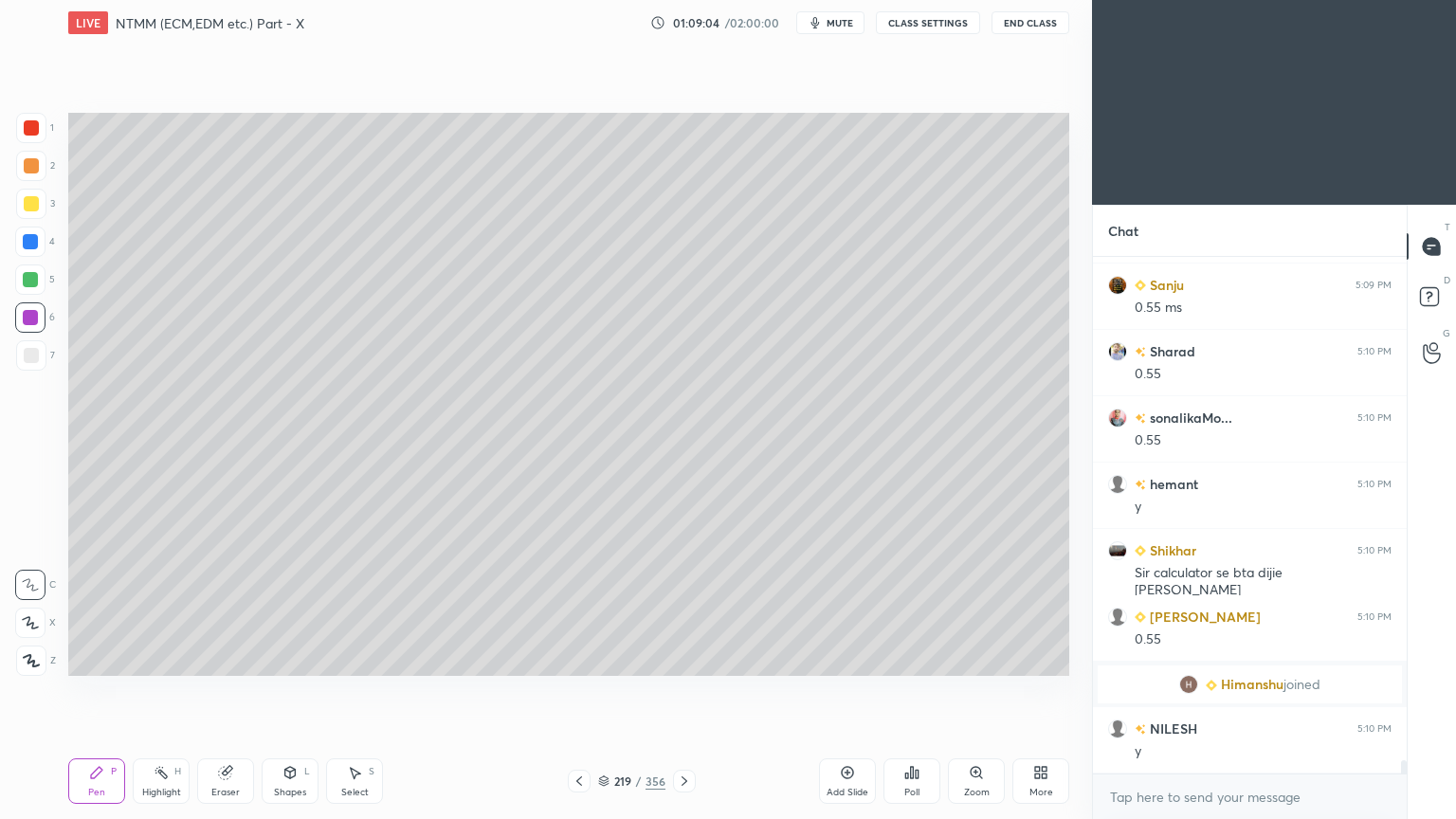 click 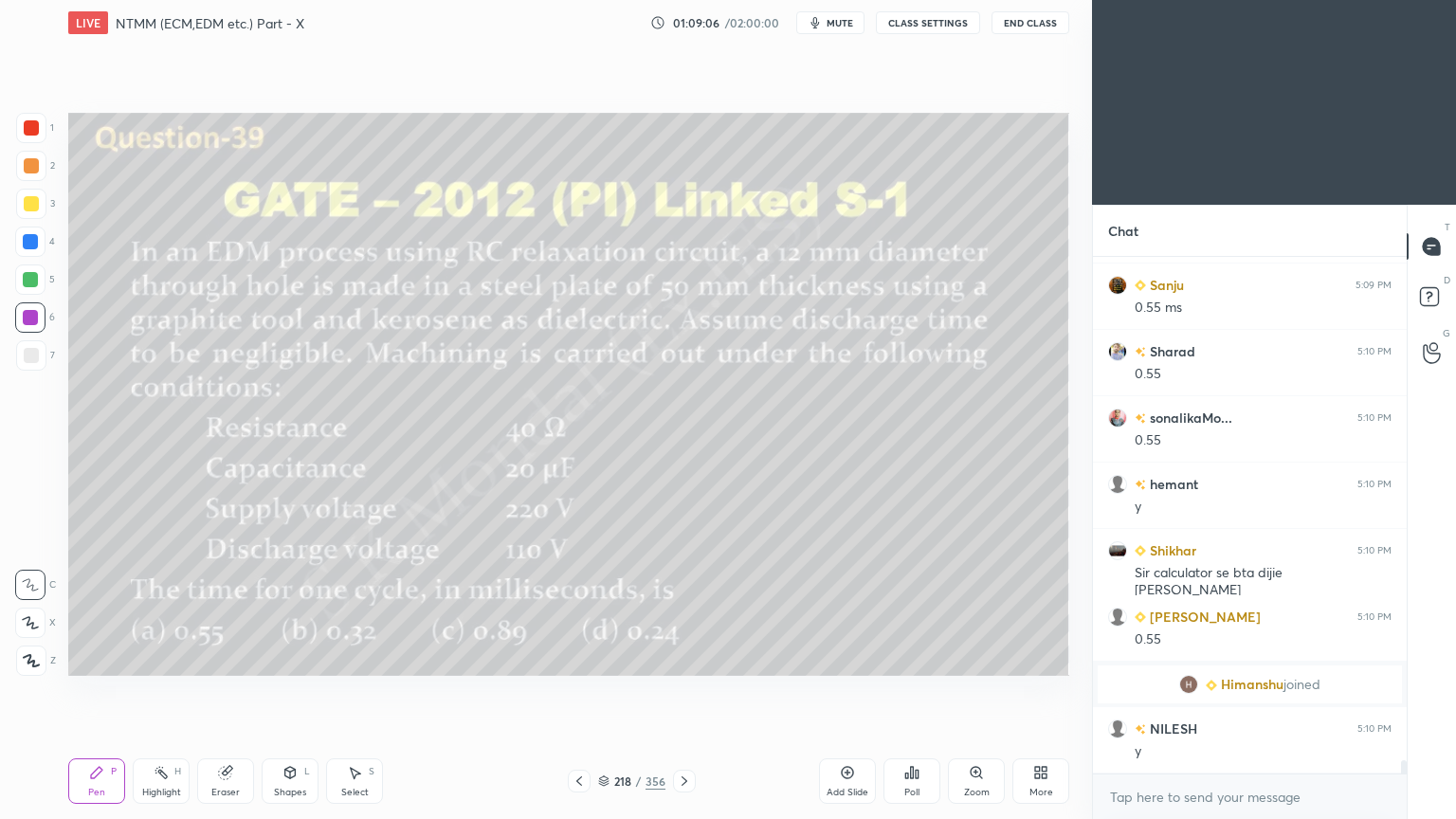 click 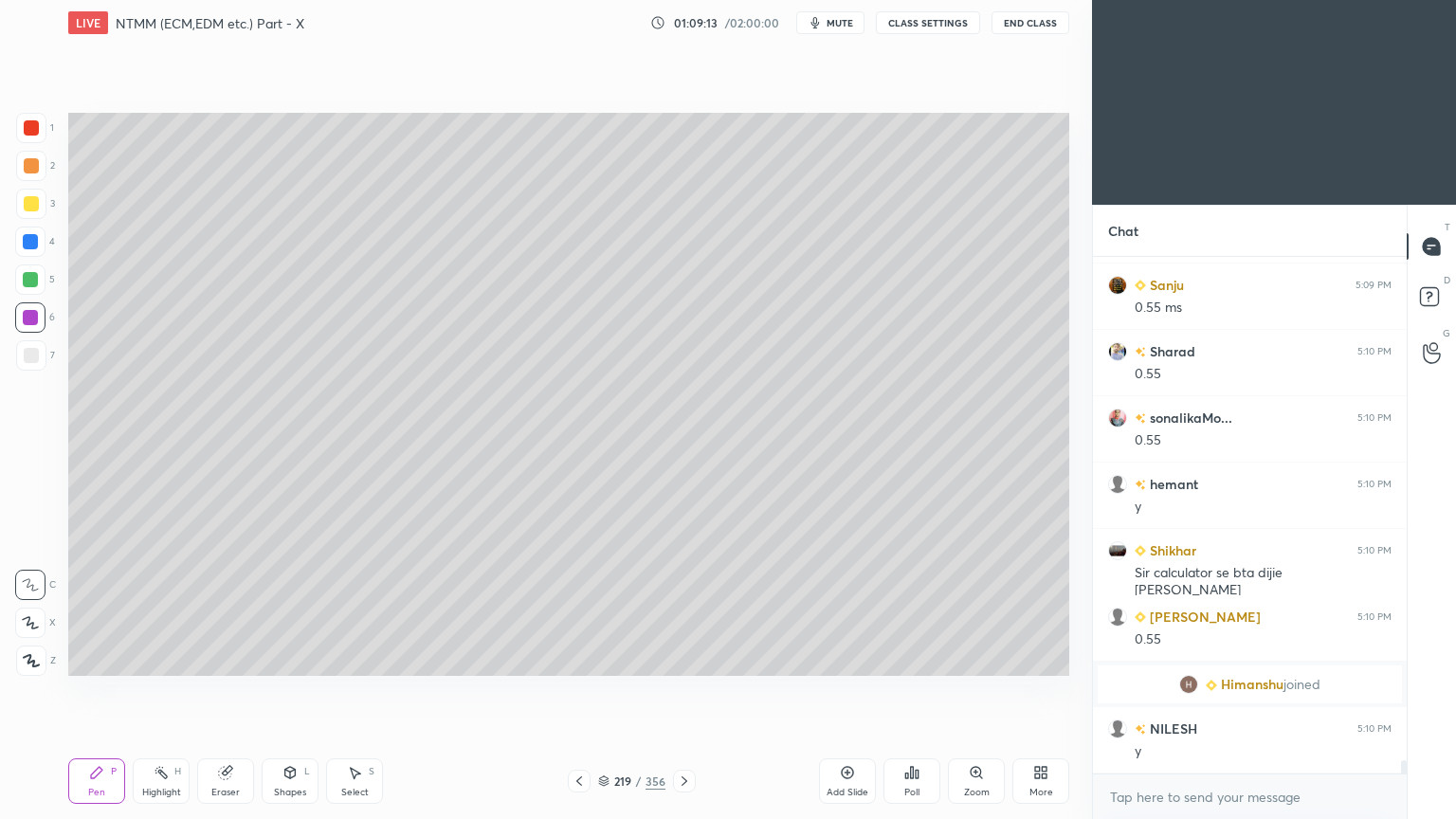 click on "Eraser" at bounding box center (226, 781) 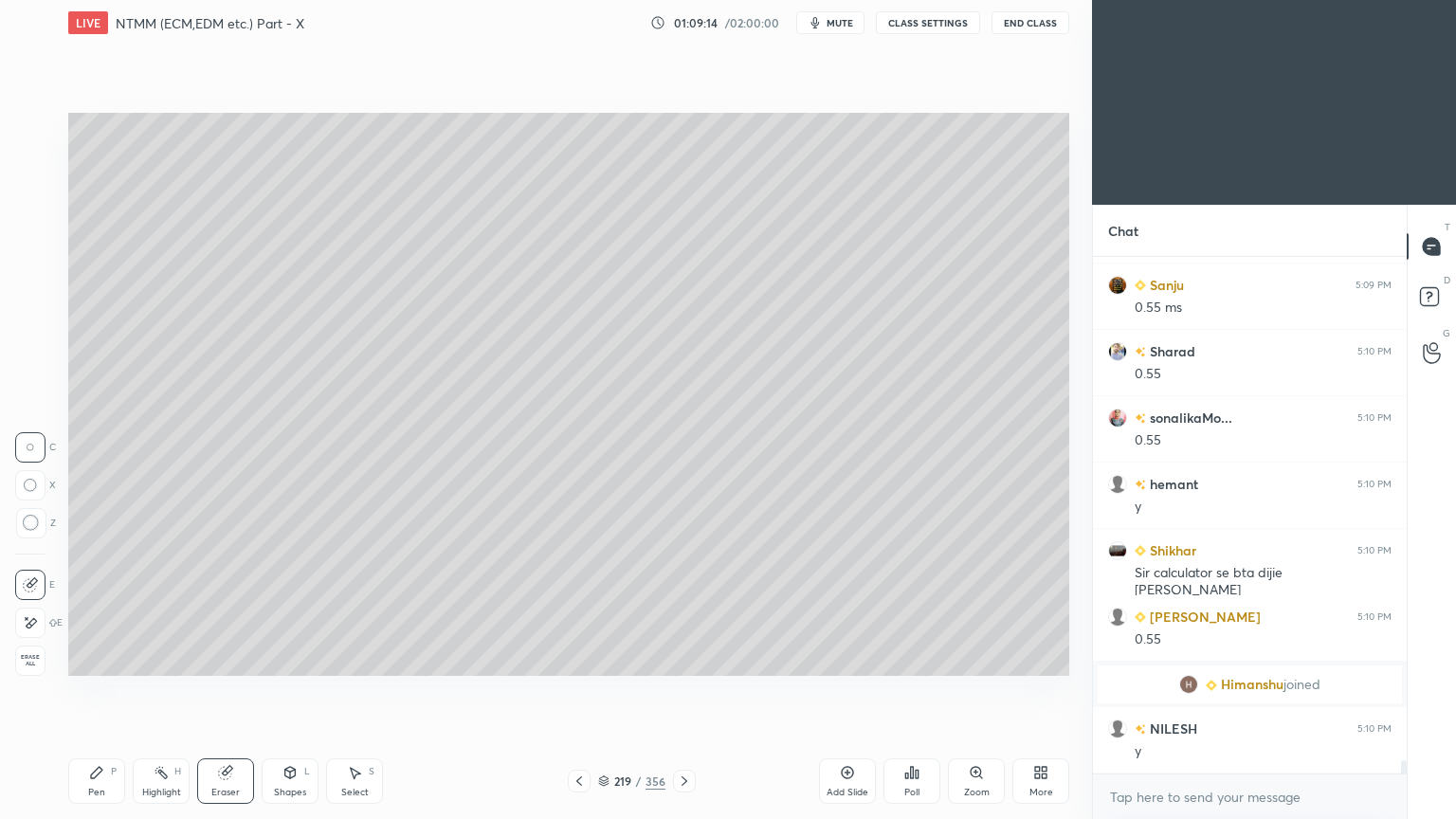 click on "Pen P" at bounding box center (97, 781) 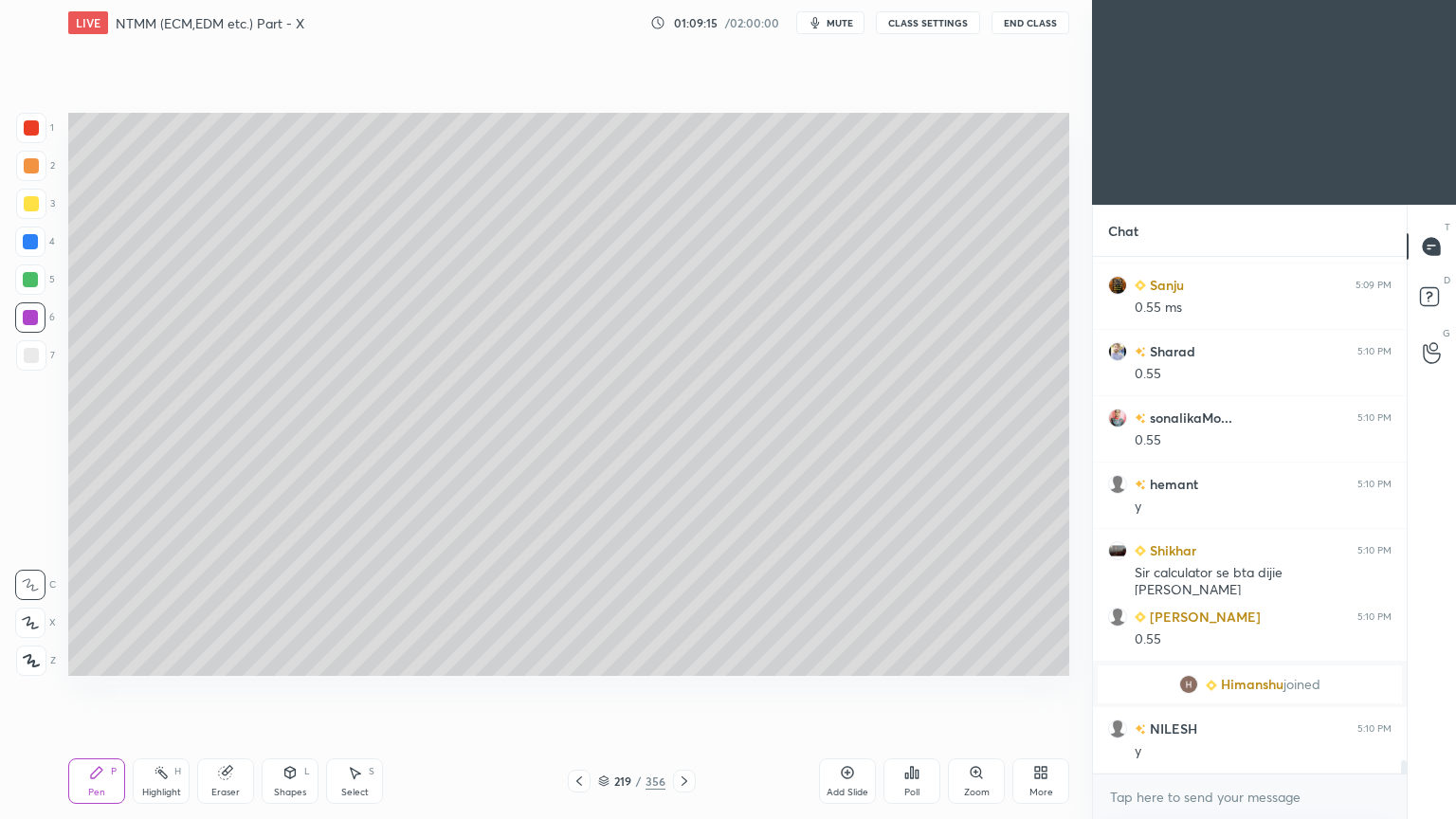 click at bounding box center (31, 355) 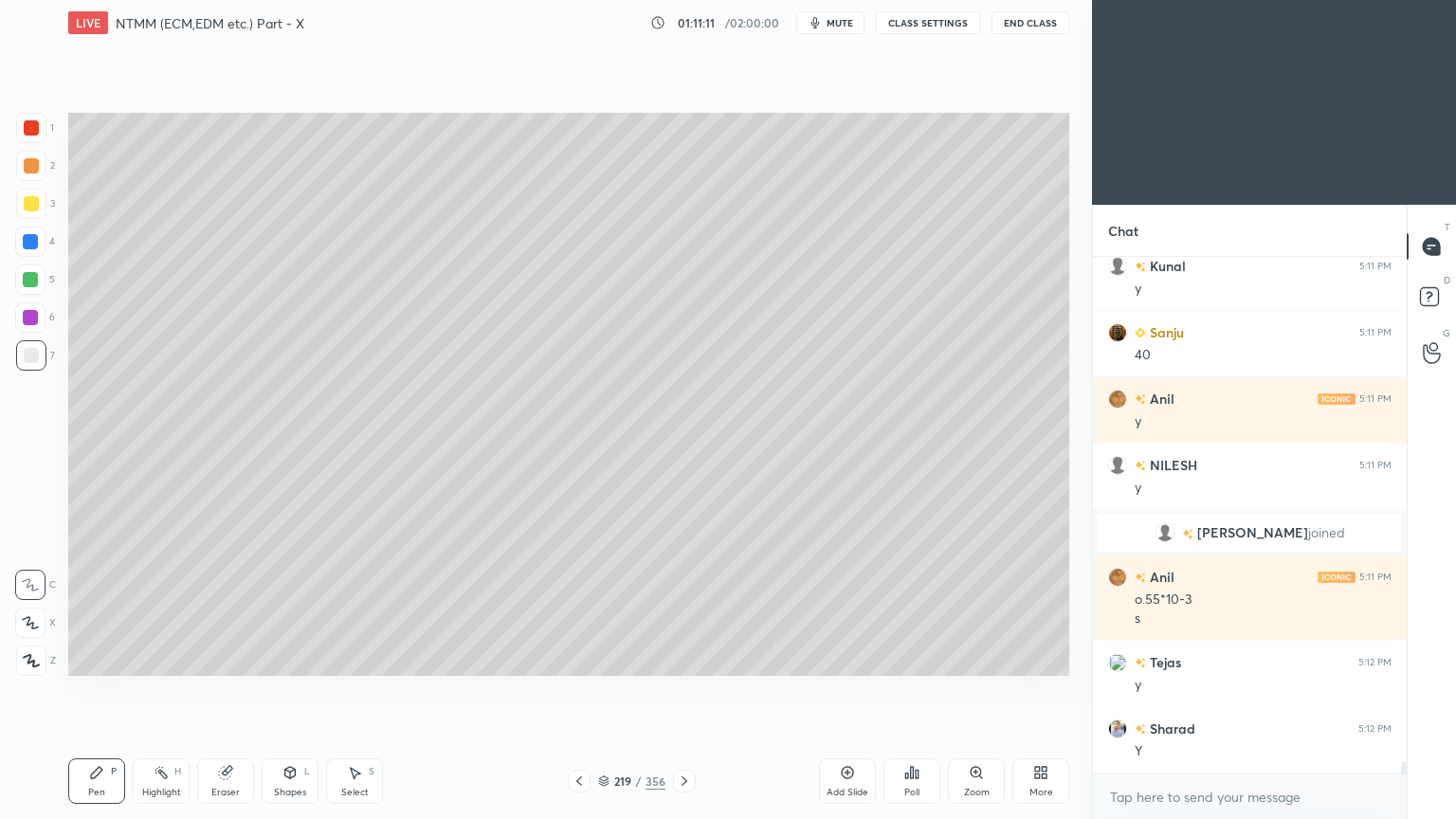 scroll, scrollTop: 20873, scrollLeft: 0, axis: vertical 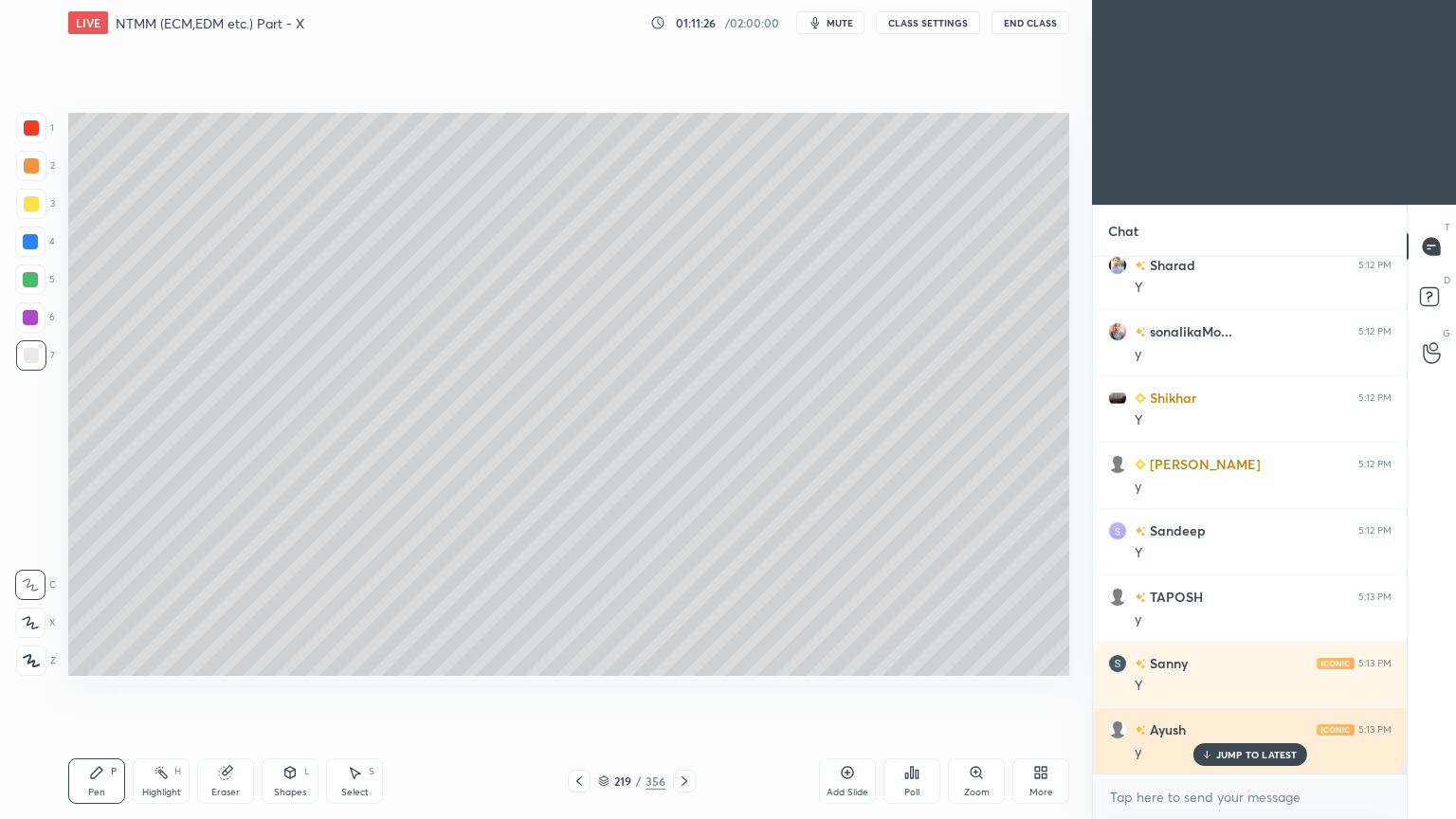 drag, startPoint x: 1257, startPoint y: 752, endPoint x: 1134, endPoint y: 741, distance: 123.49089 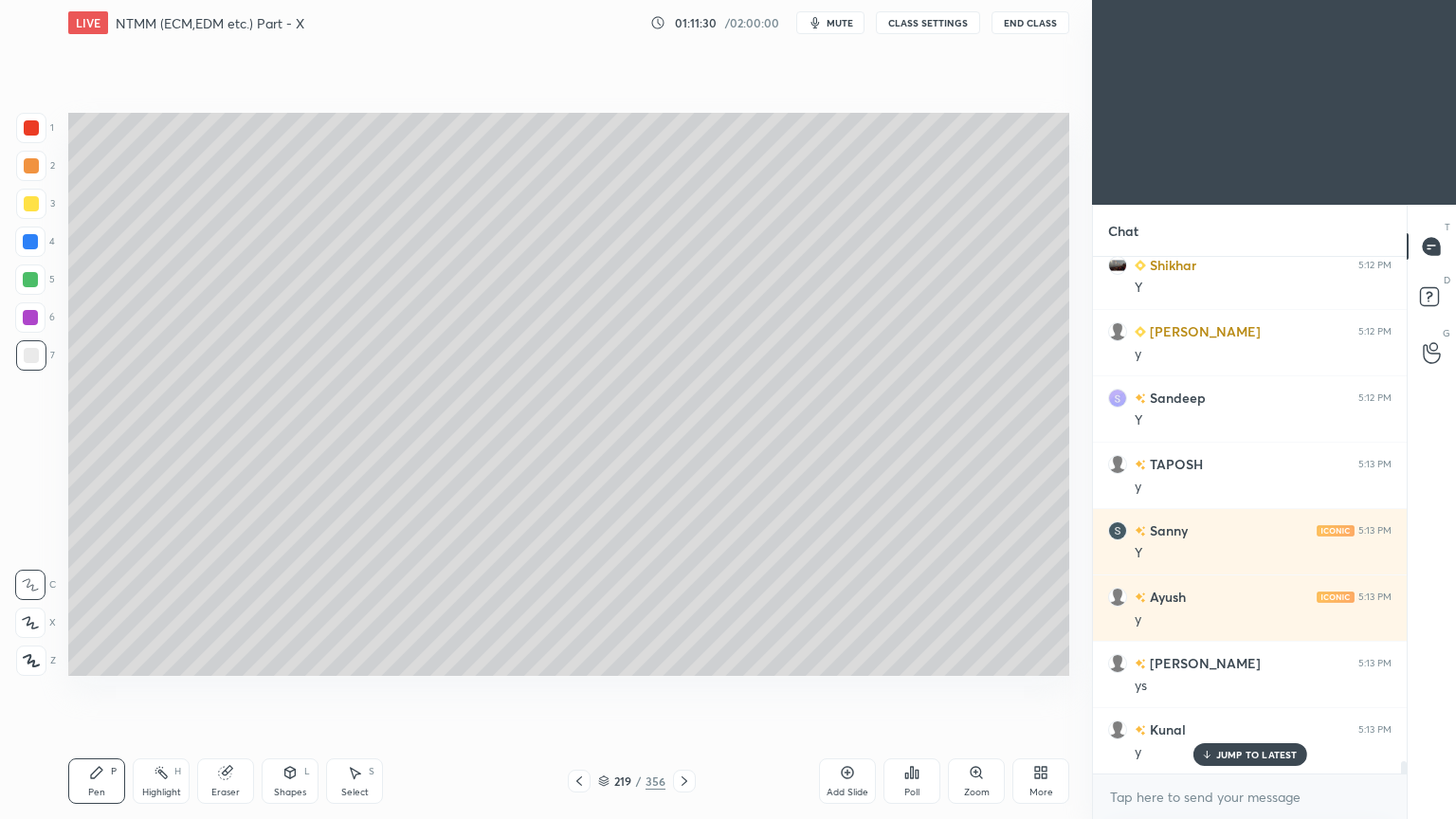 scroll, scrollTop: 21487, scrollLeft: 0, axis: vertical 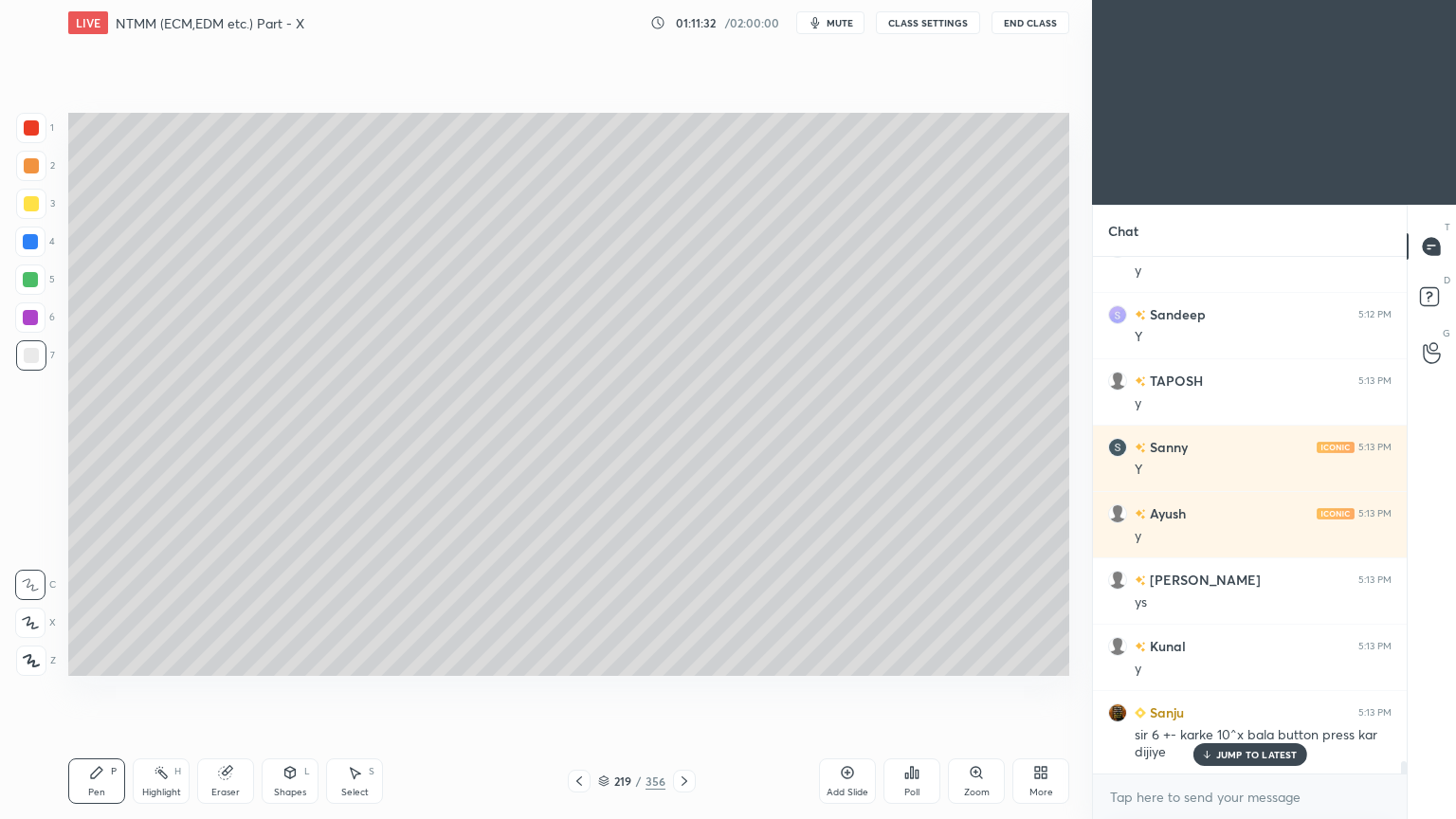 click on "JUMP TO LATEST" at bounding box center [1257, 755] 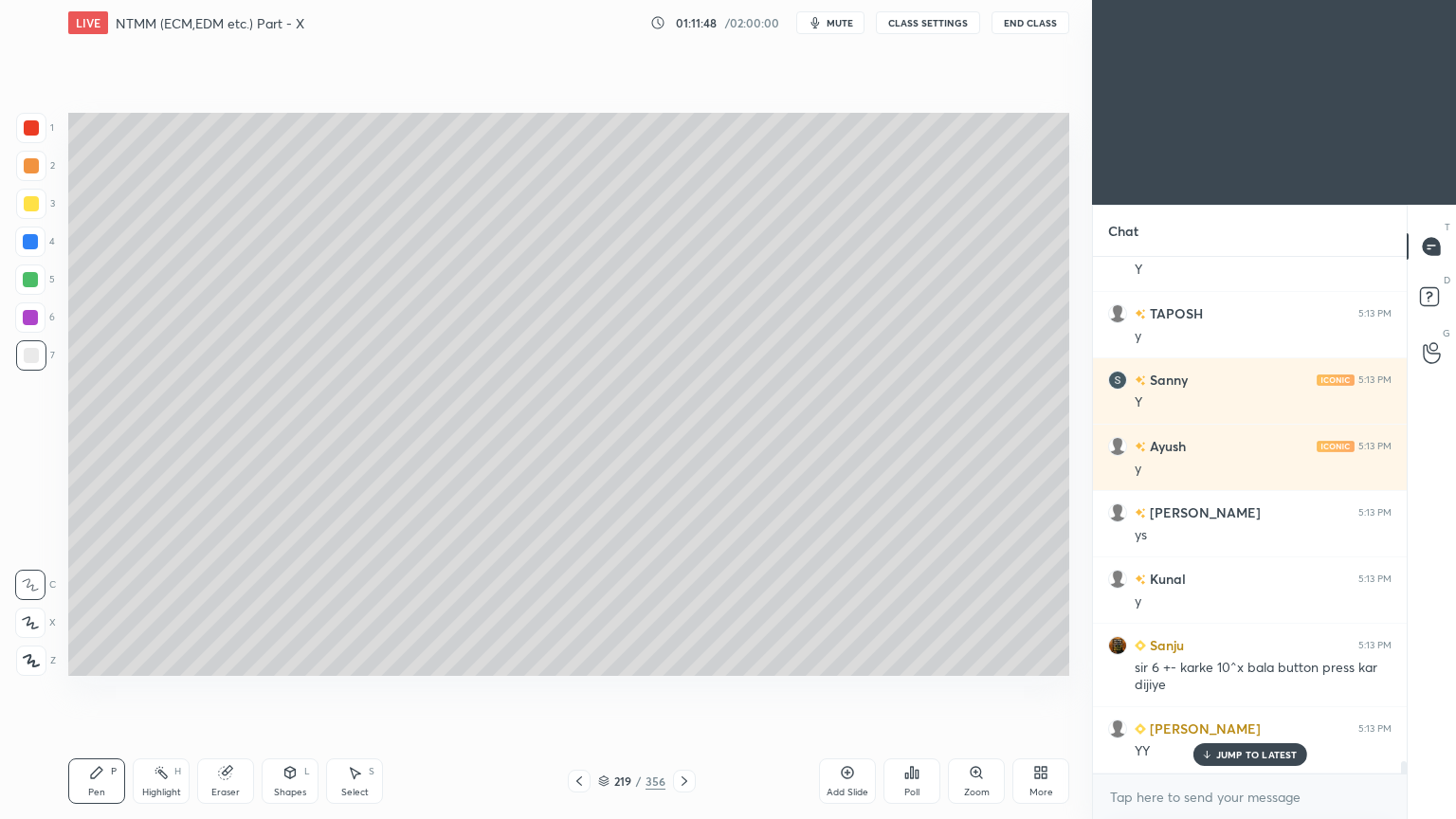 scroll, scrollTop: 21620, scrollLeft: 0, axis: vertical 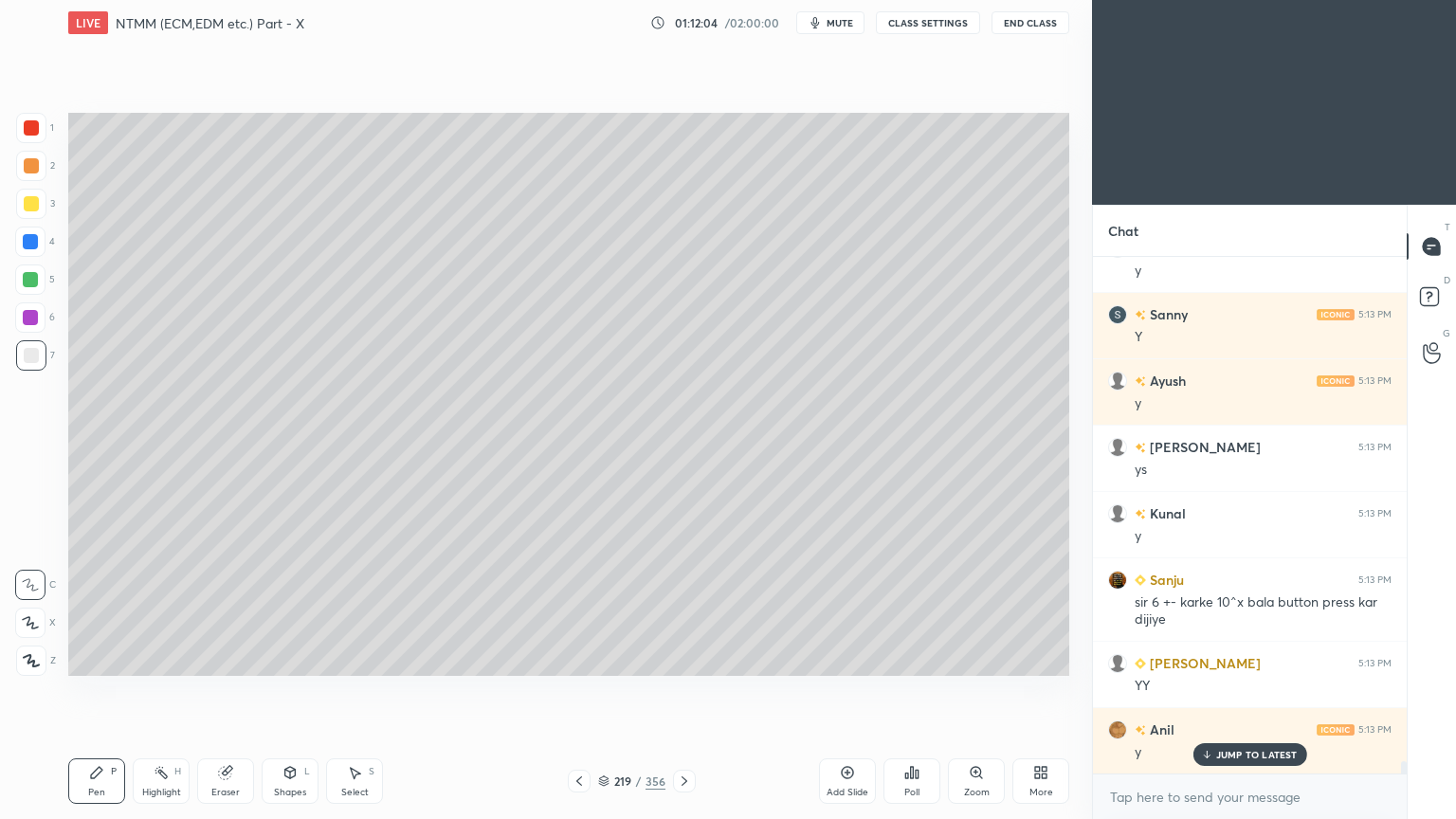 click on "JUMP TO LATEST" at bounding box center [1257, 755] 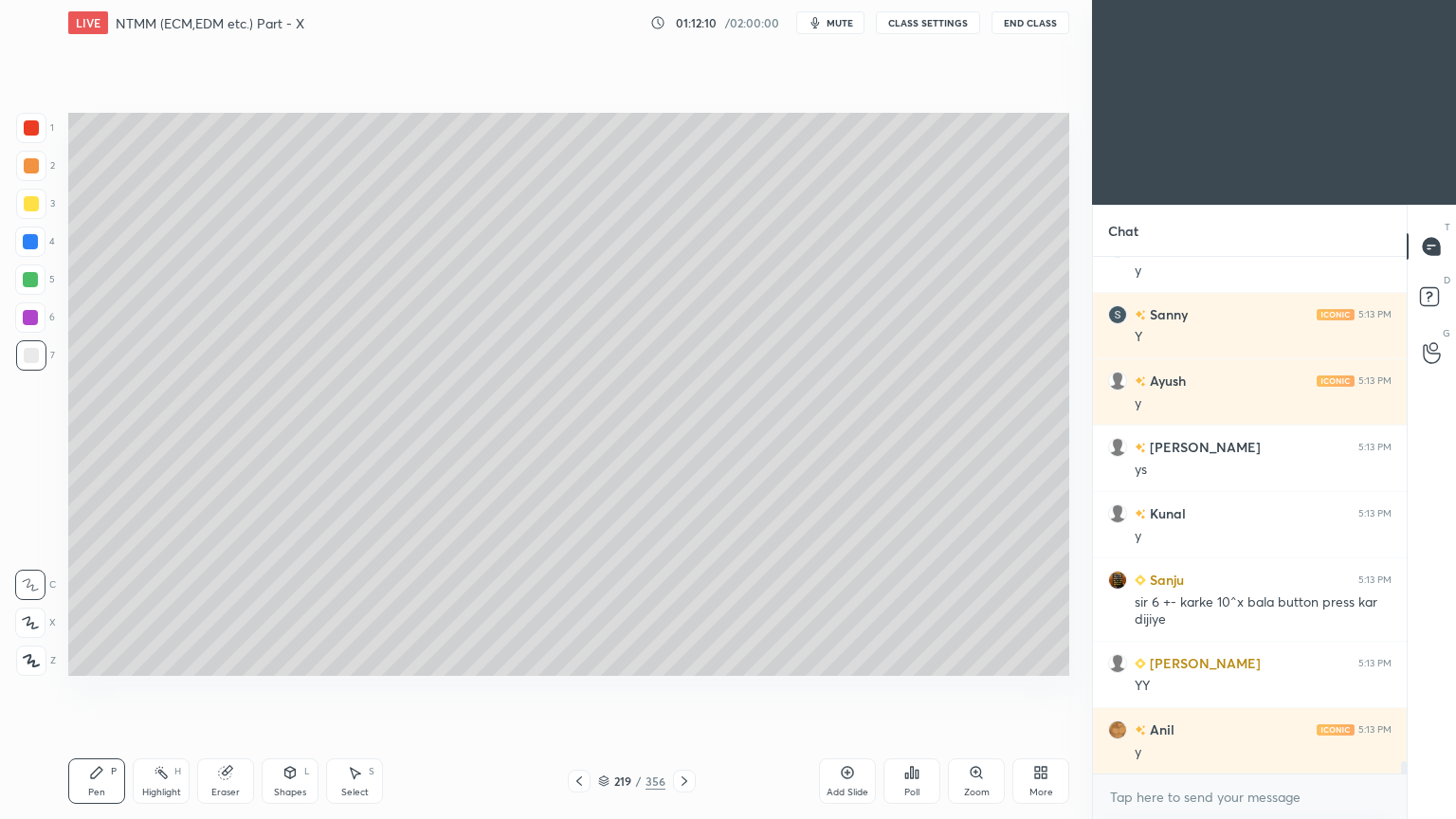 click 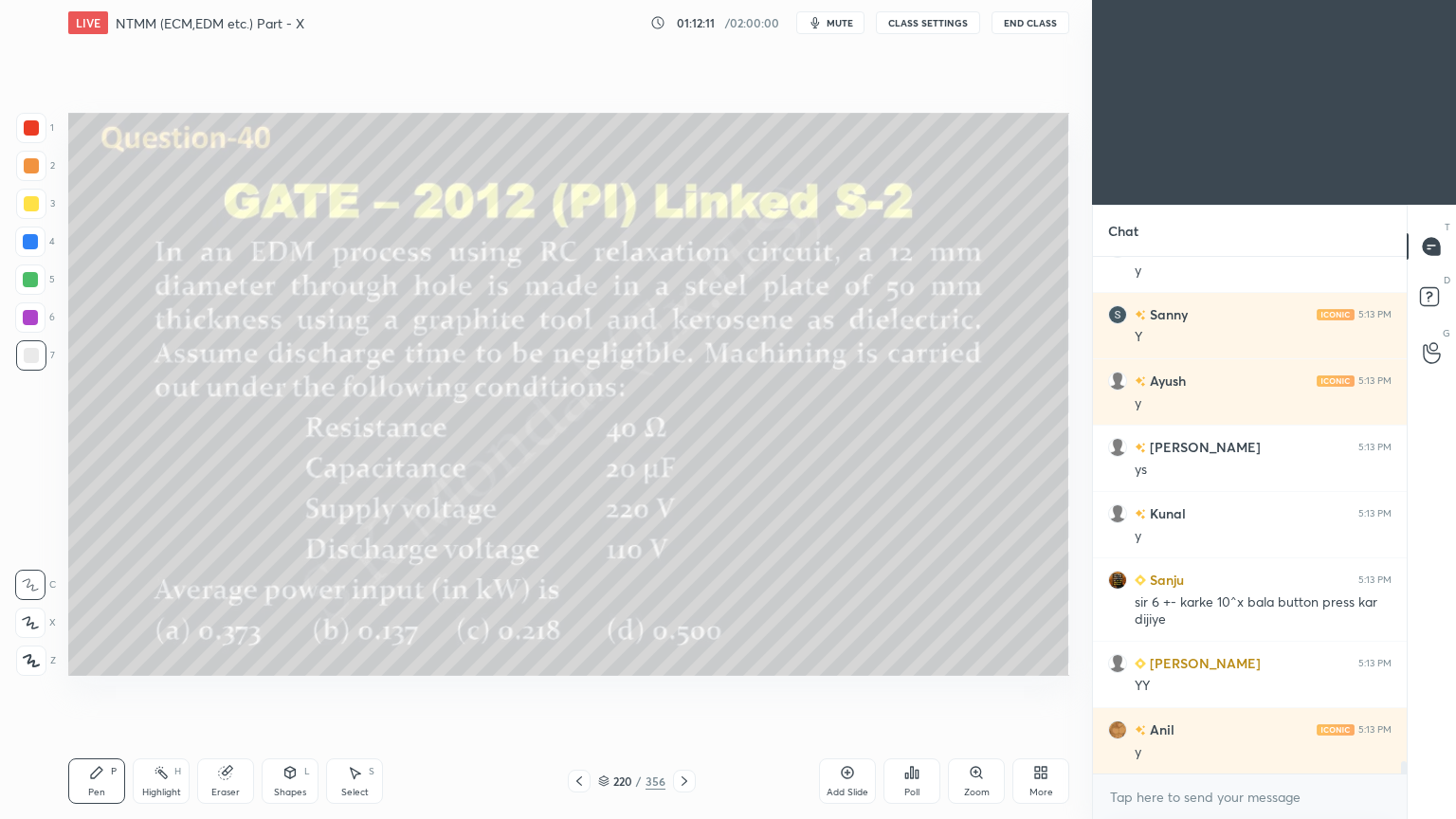 click on "Highlight H" at bounding box center (161, 781) 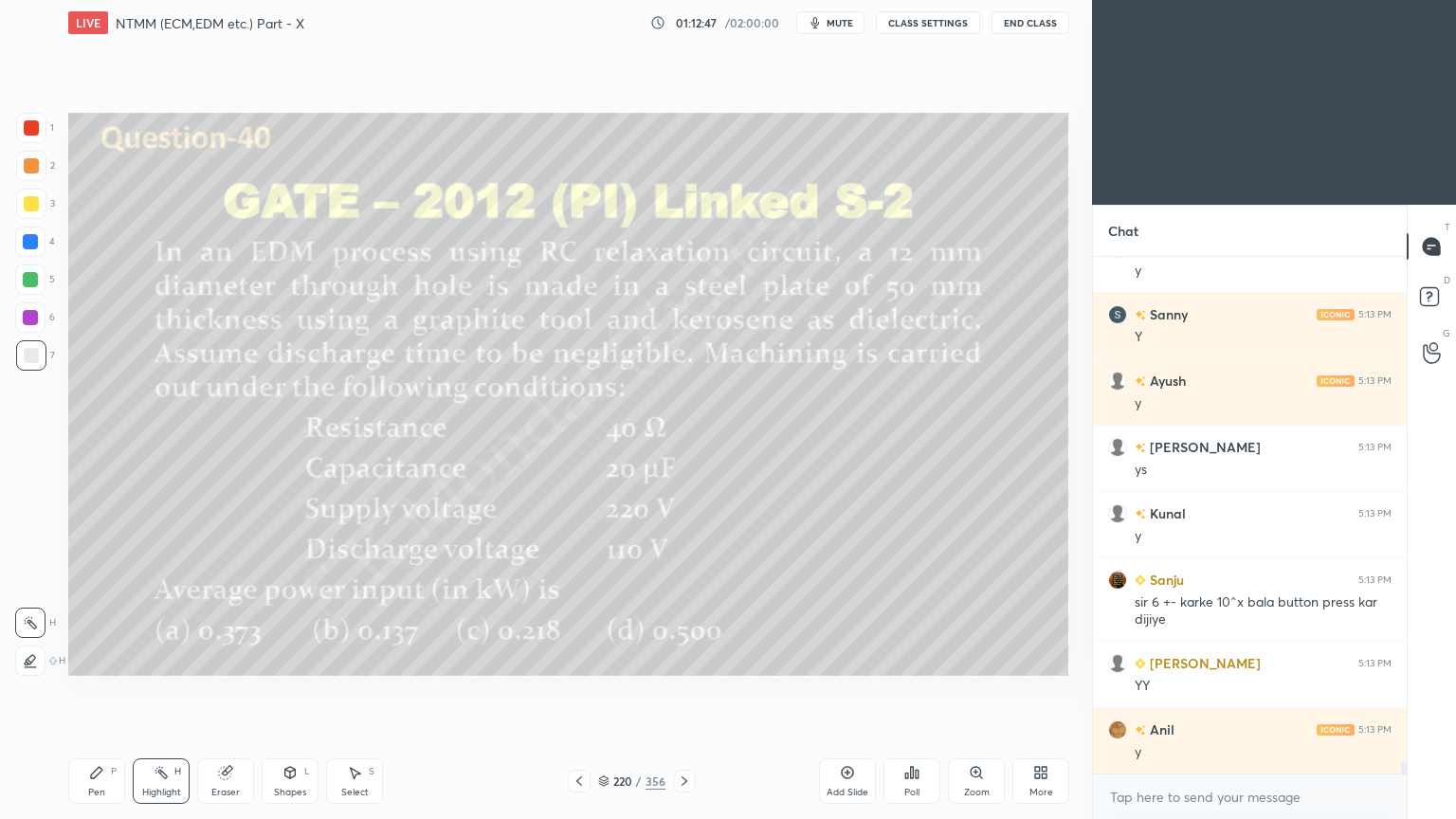 click on "Pen" at bounding box center [97, 792] 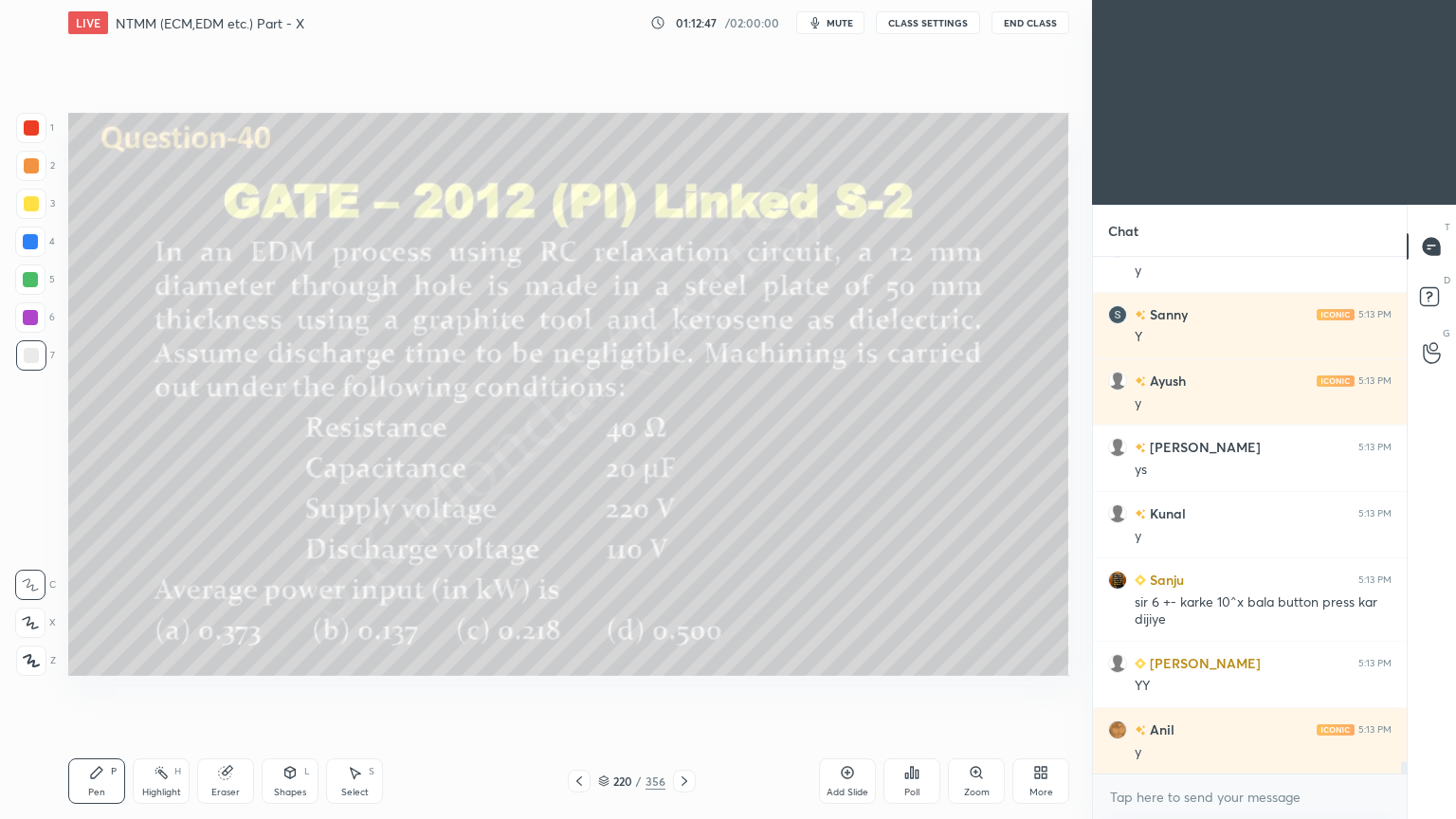 click on "Pen" at bounding box center (97, 792) 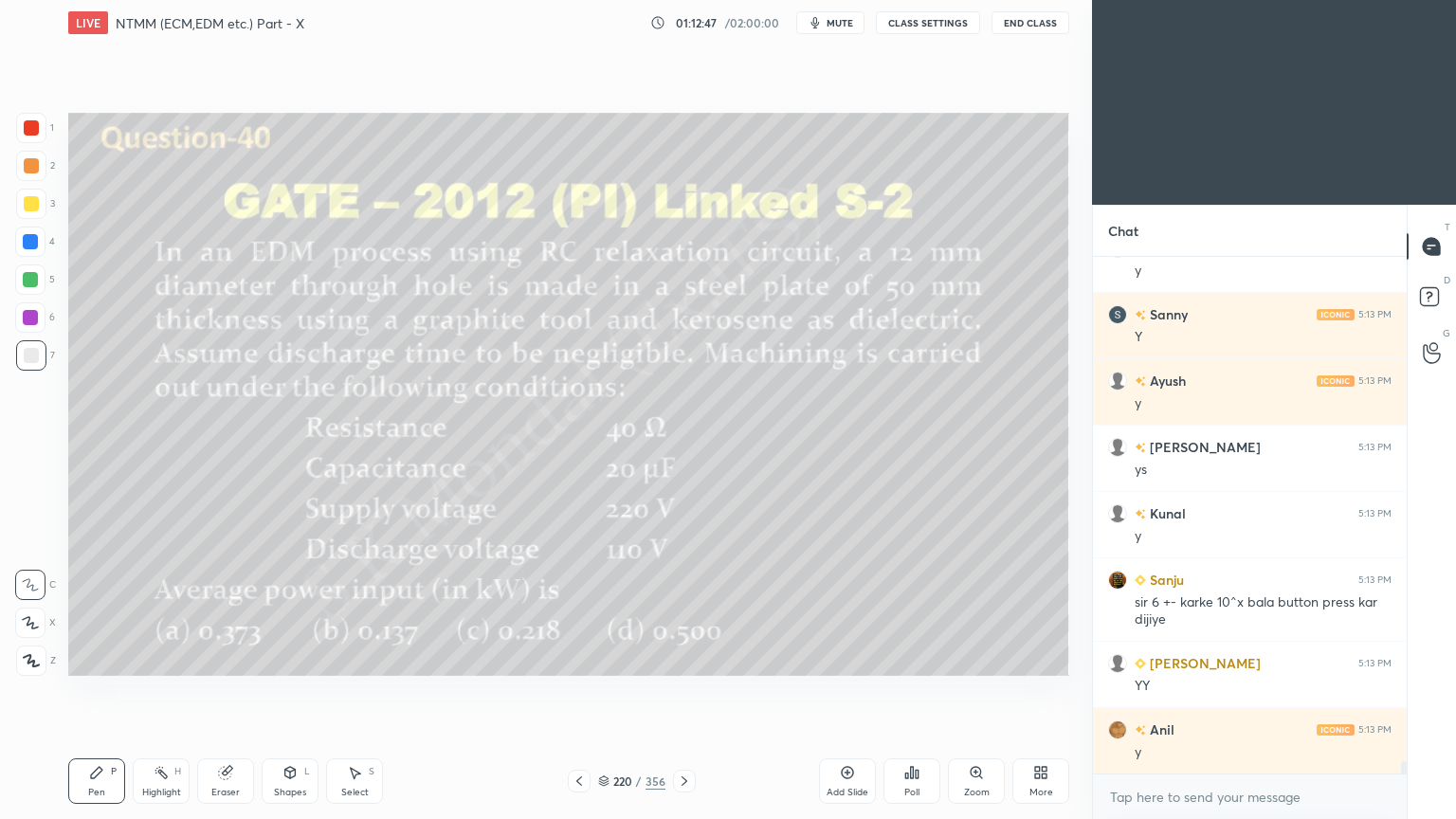 scroll, scrollTop: 21687, scrollLeft: 0, axis: vertical 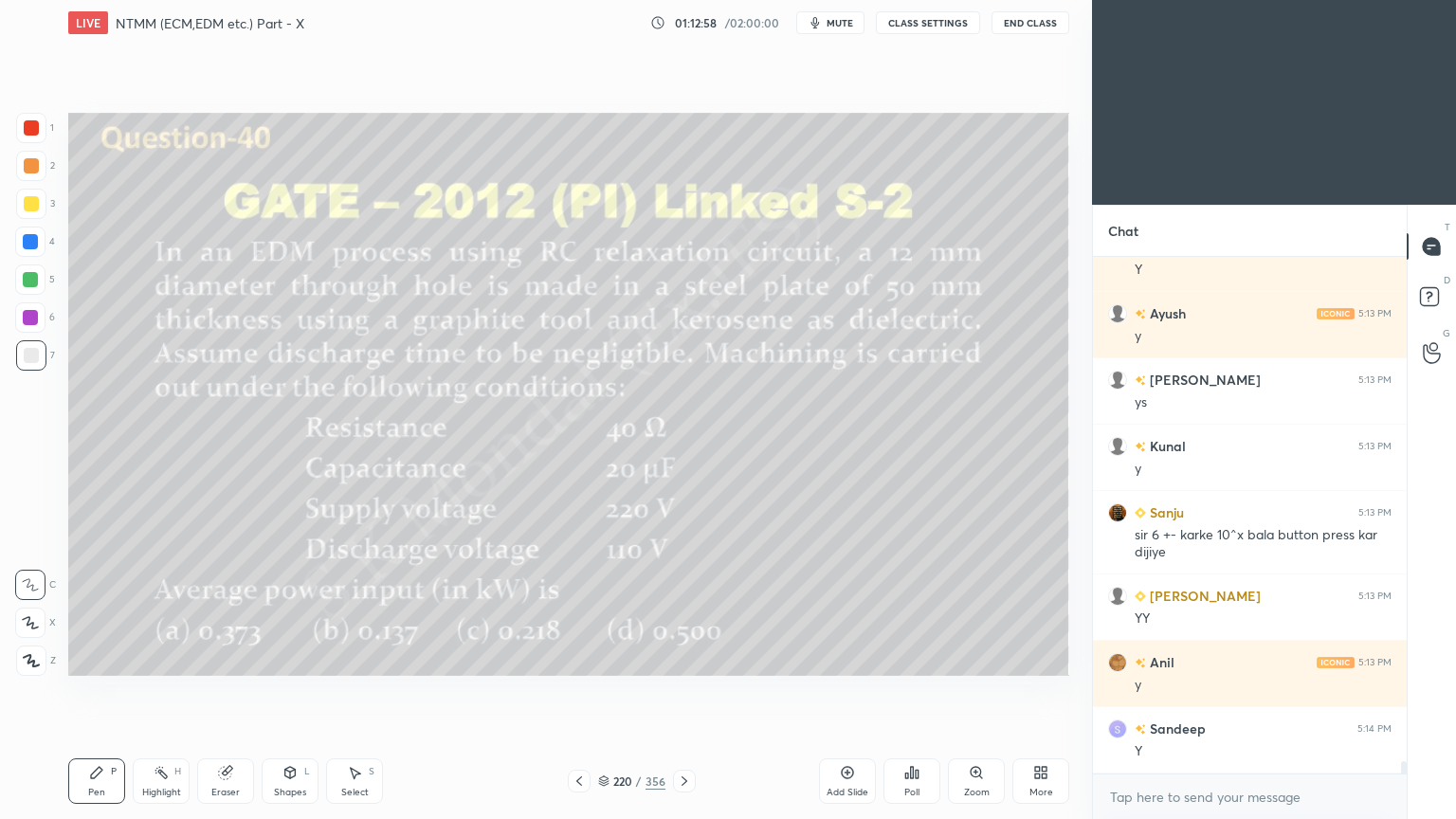 click 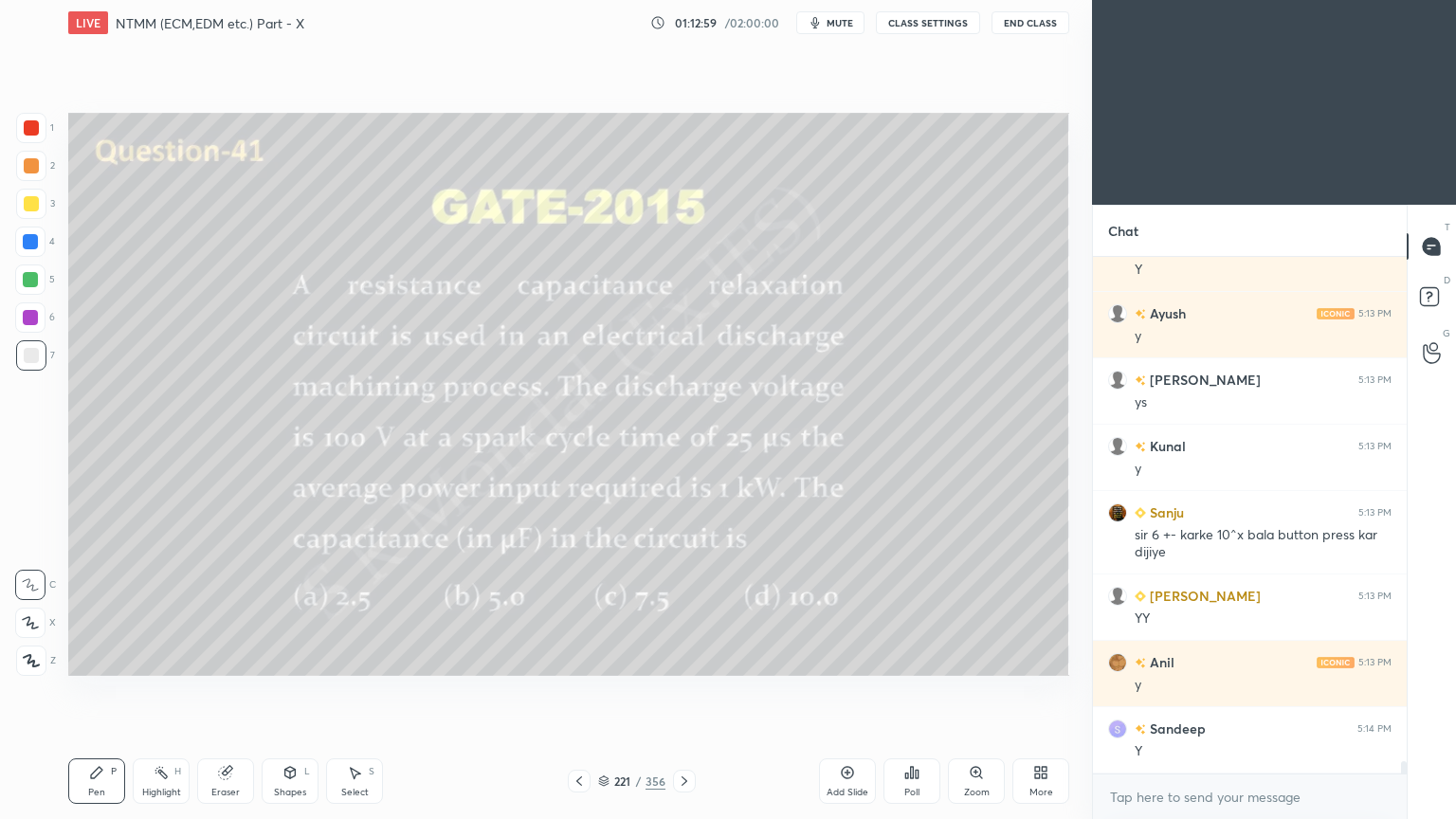 click 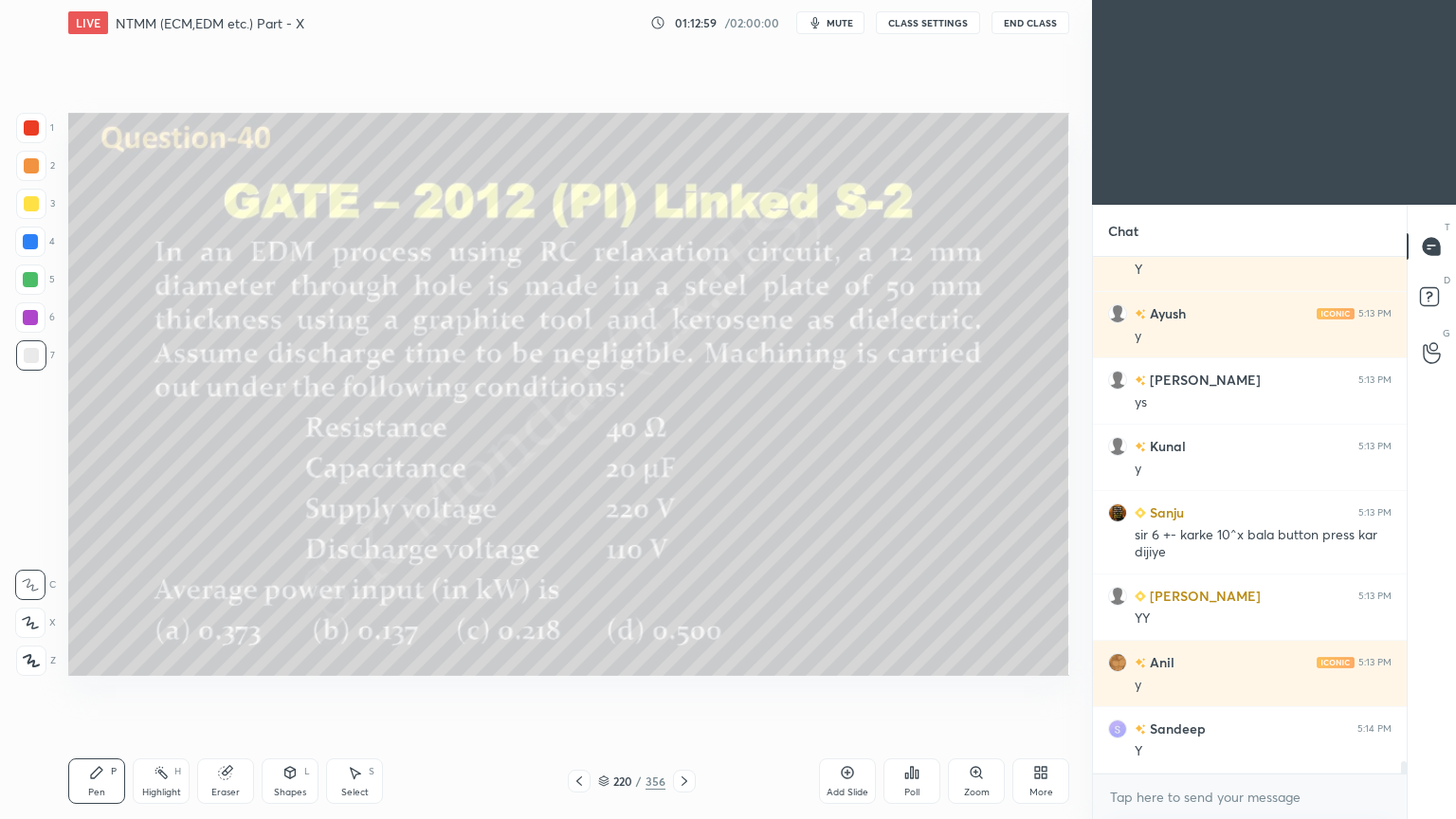 click on "Add Slide" at bounding box center [847, 781] 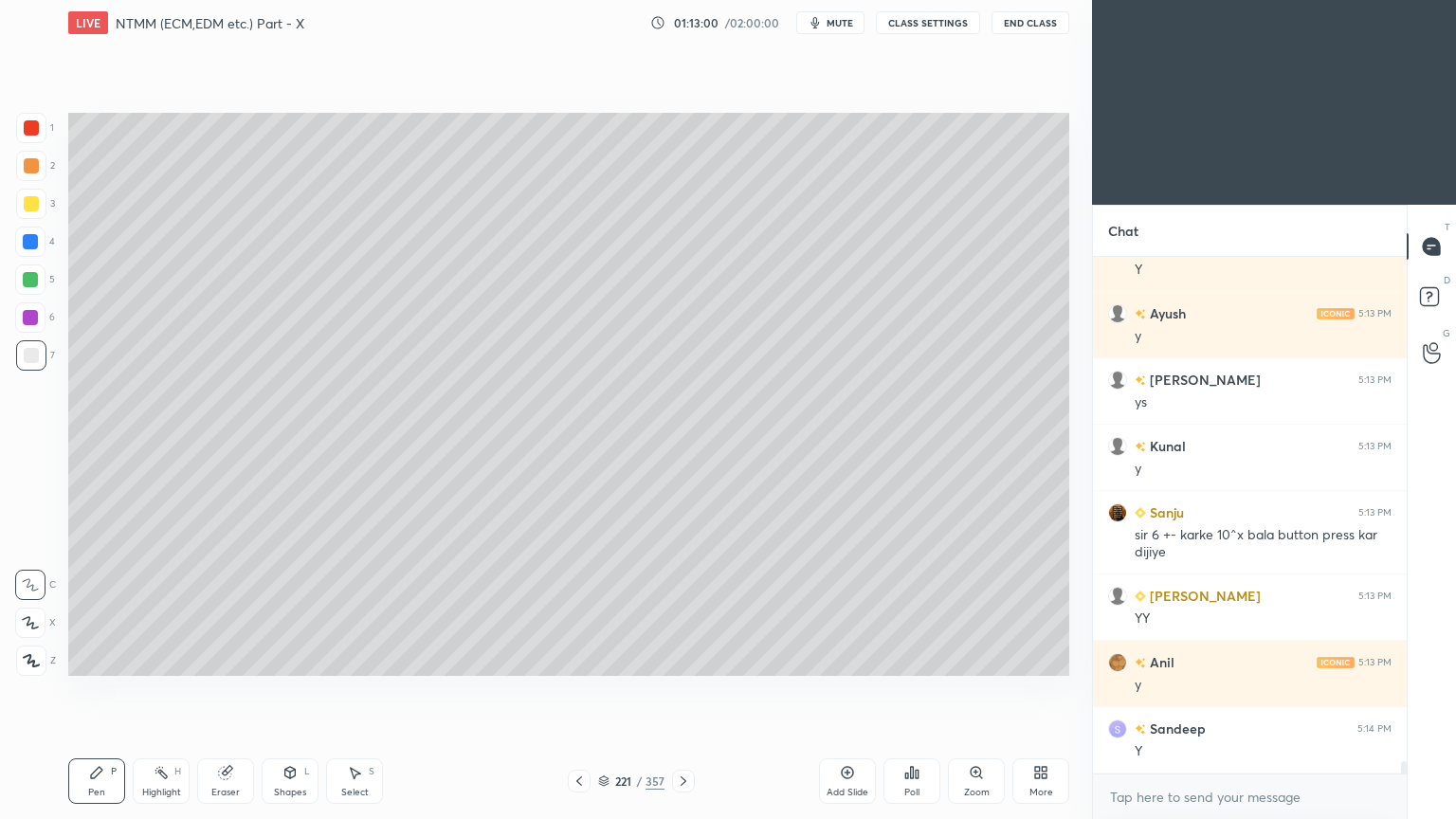 click at bounding box center (31, 204) 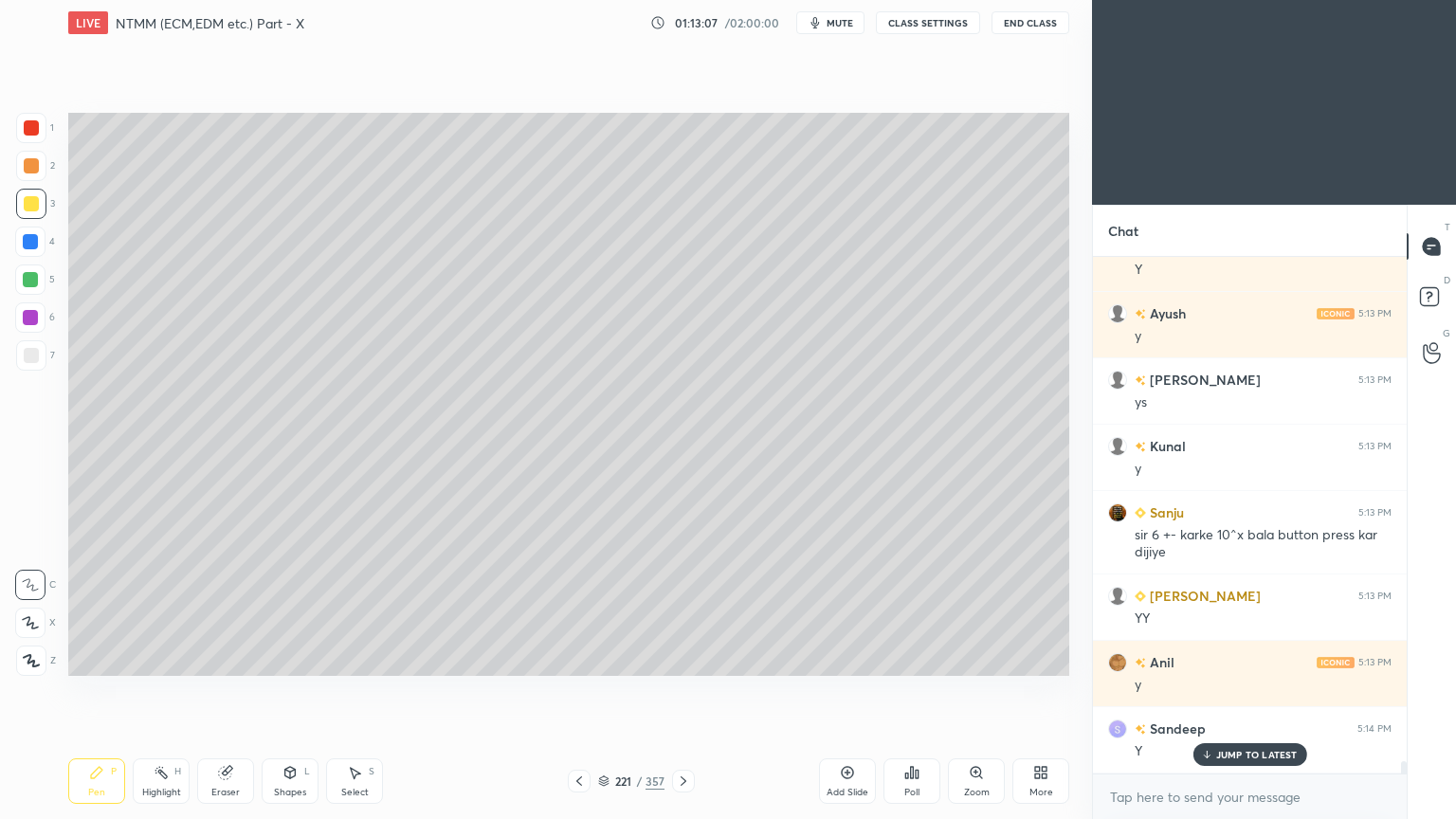 scroll, scrollTop: 21753, scrollLeft: 0, axis: vertical 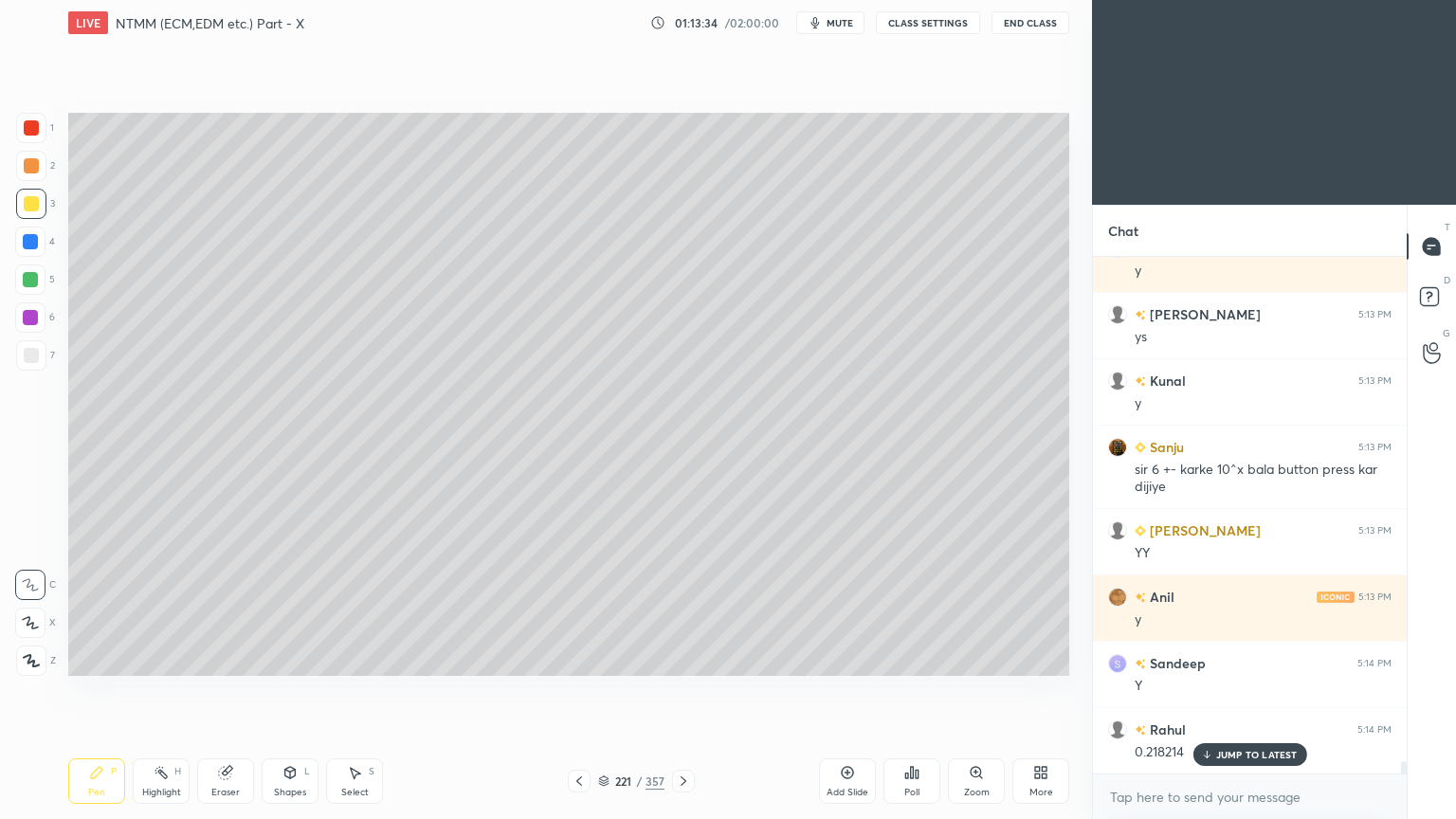 click 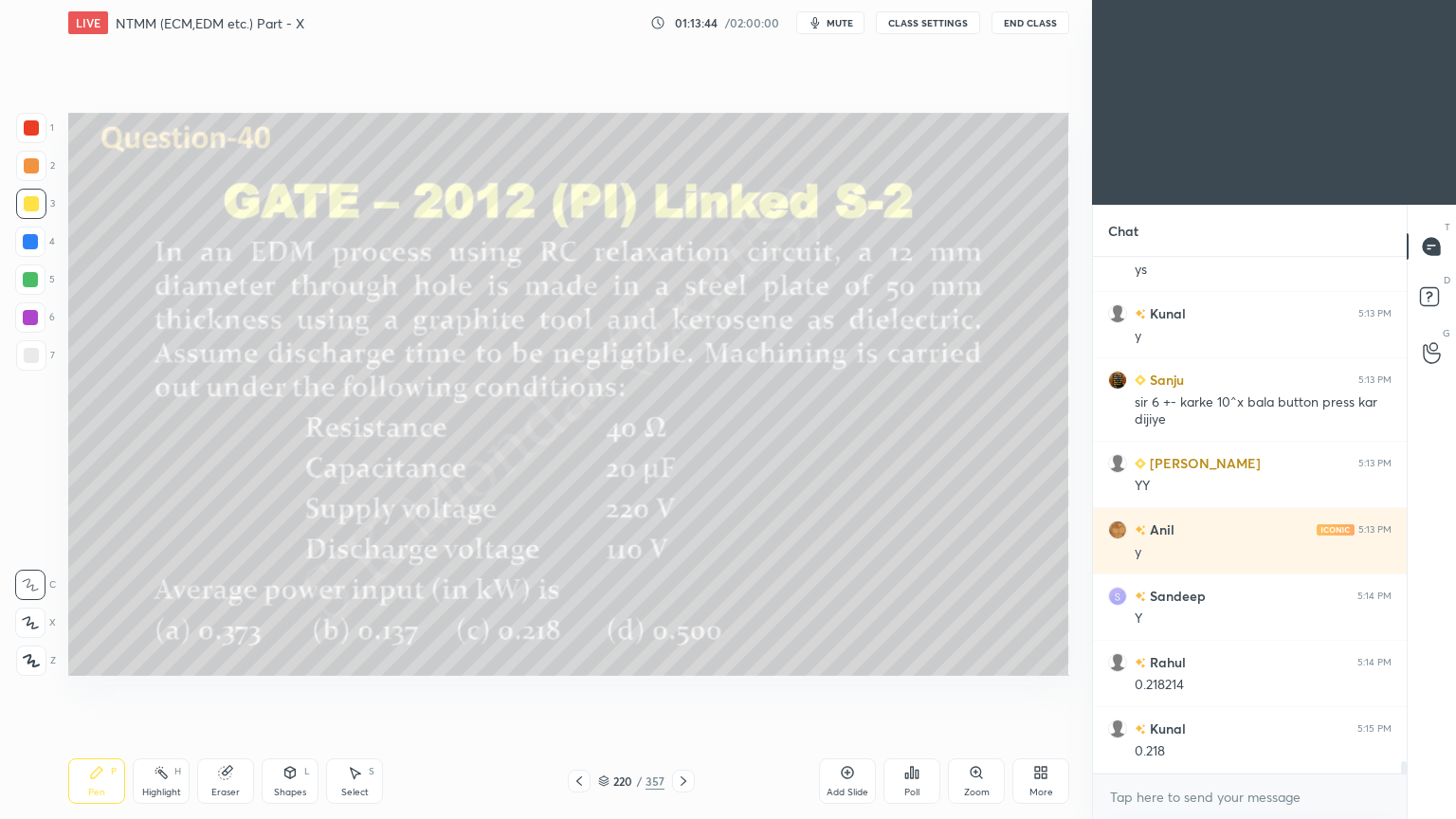 scroll, scrollTop: 21886, scrollLeft: 0, axis: vertical 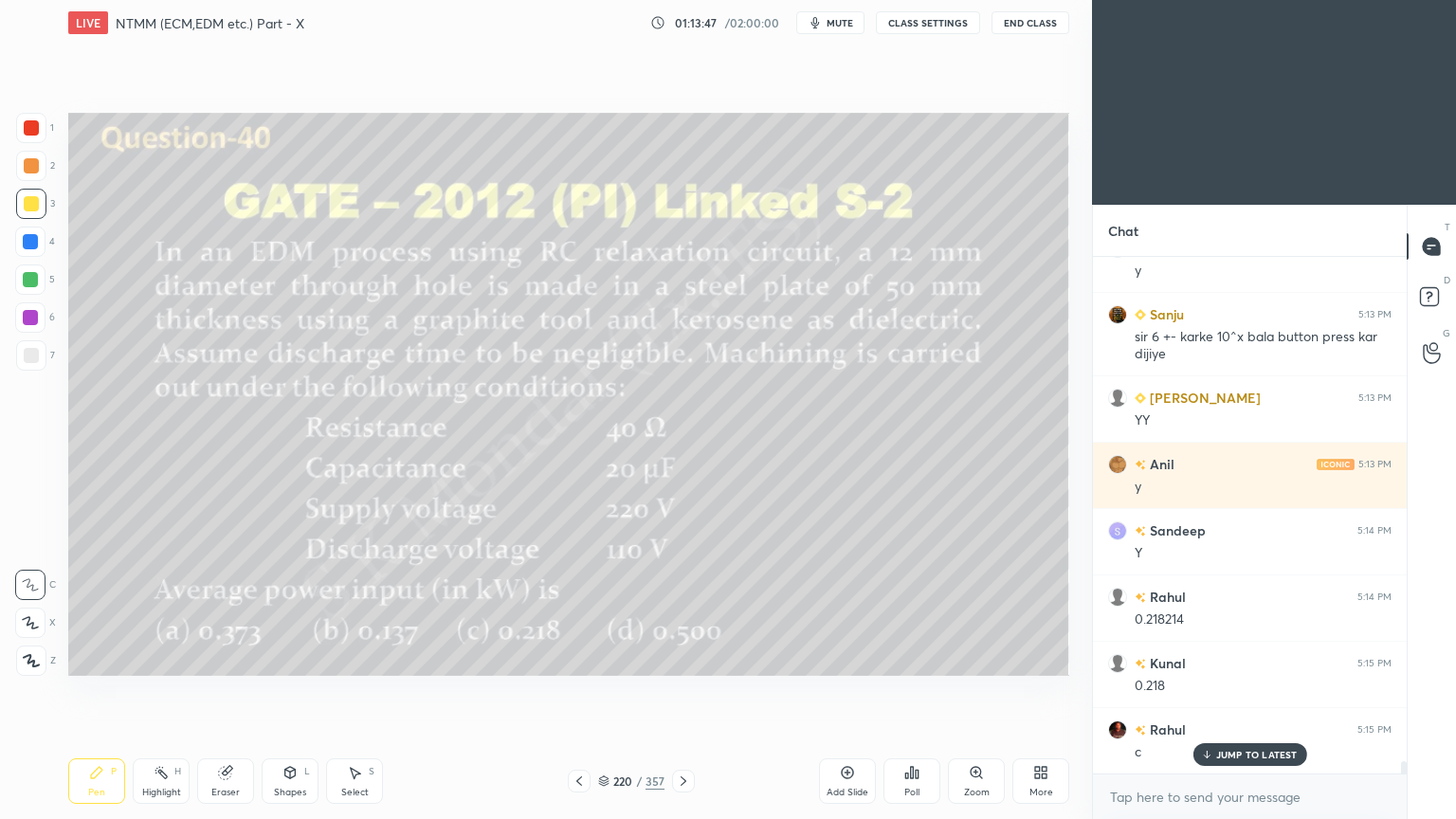 click 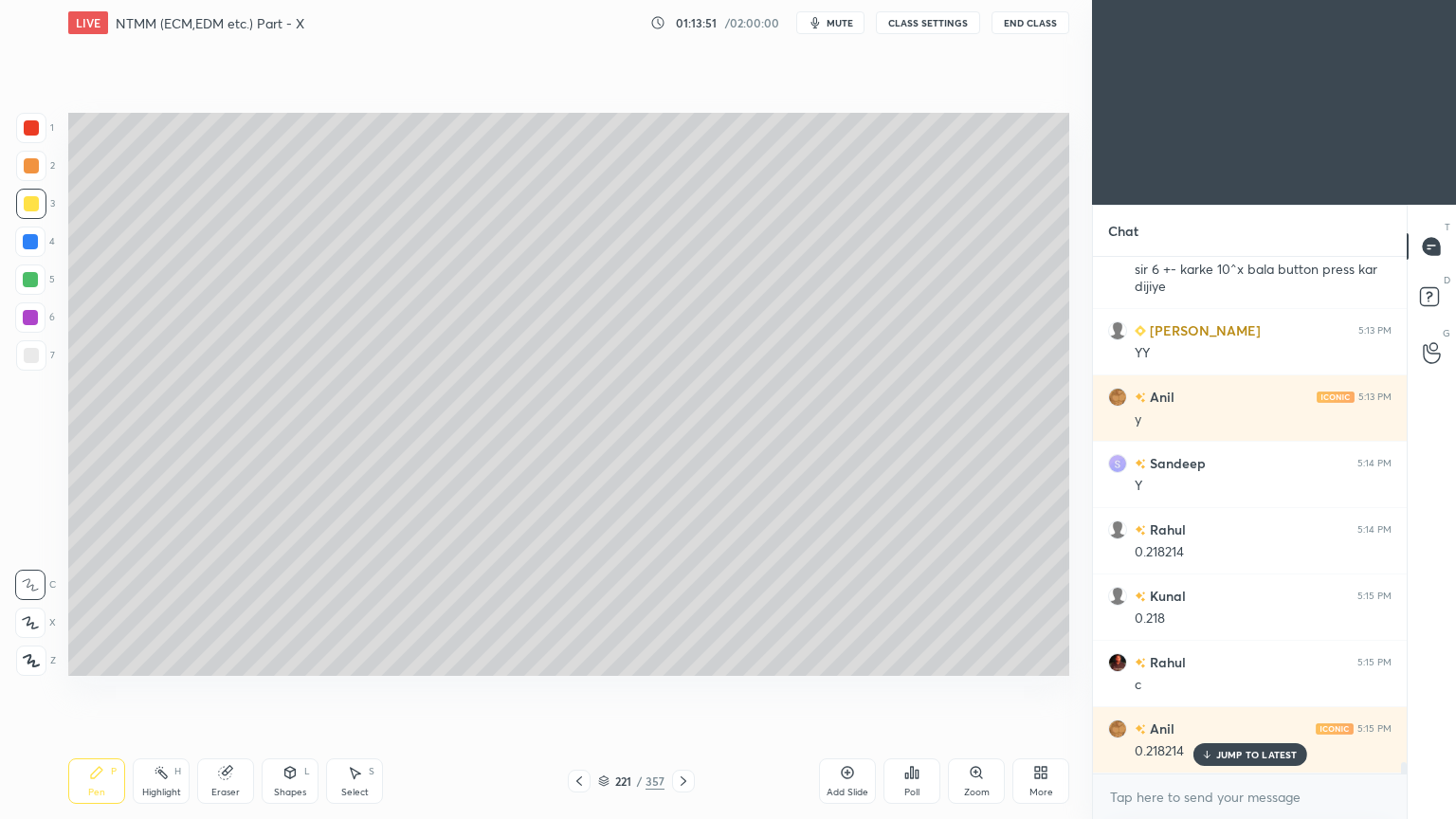 scroll, scrollTop: 22018, scrollLeft: 0, axis: vertical 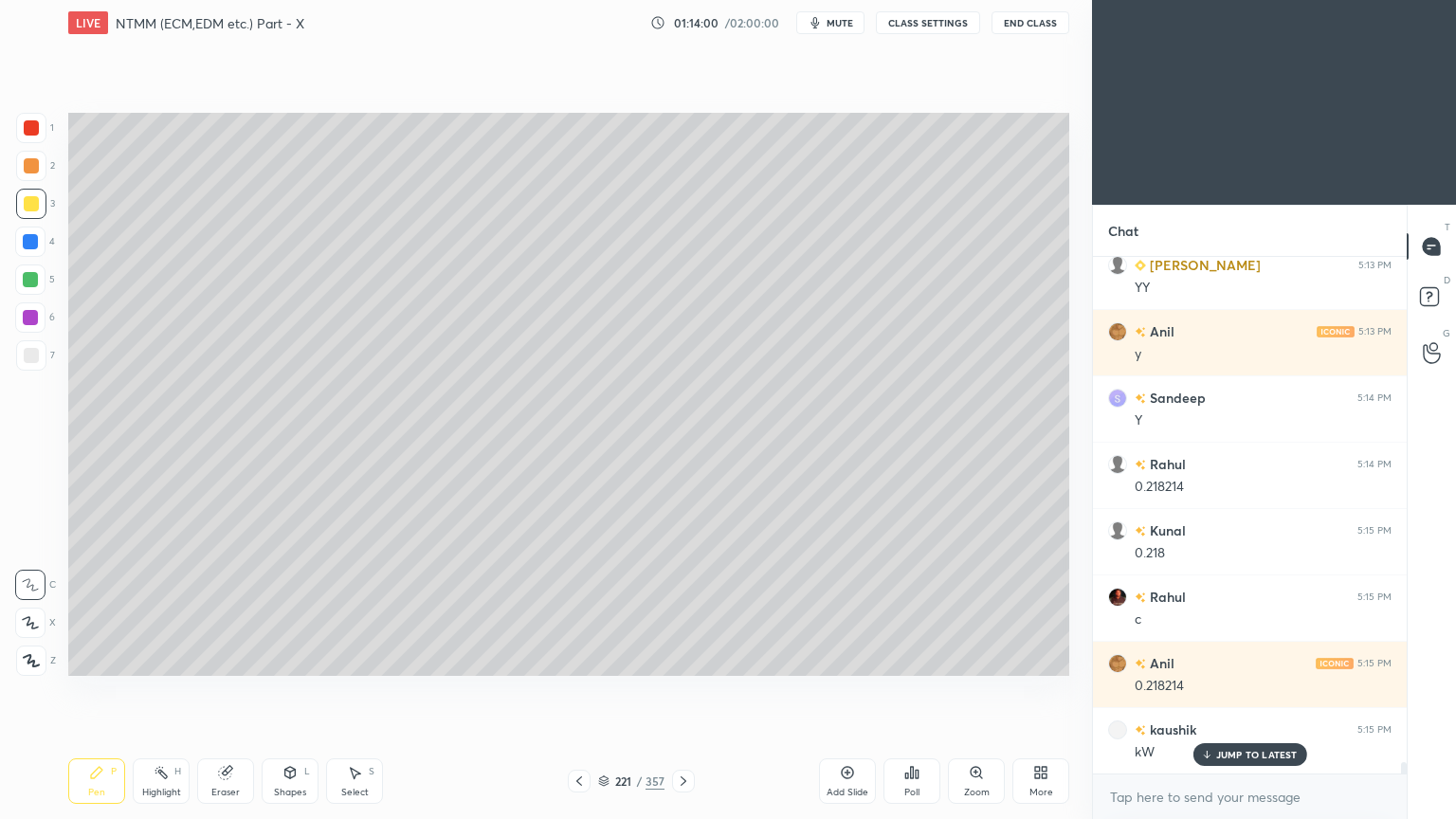 click 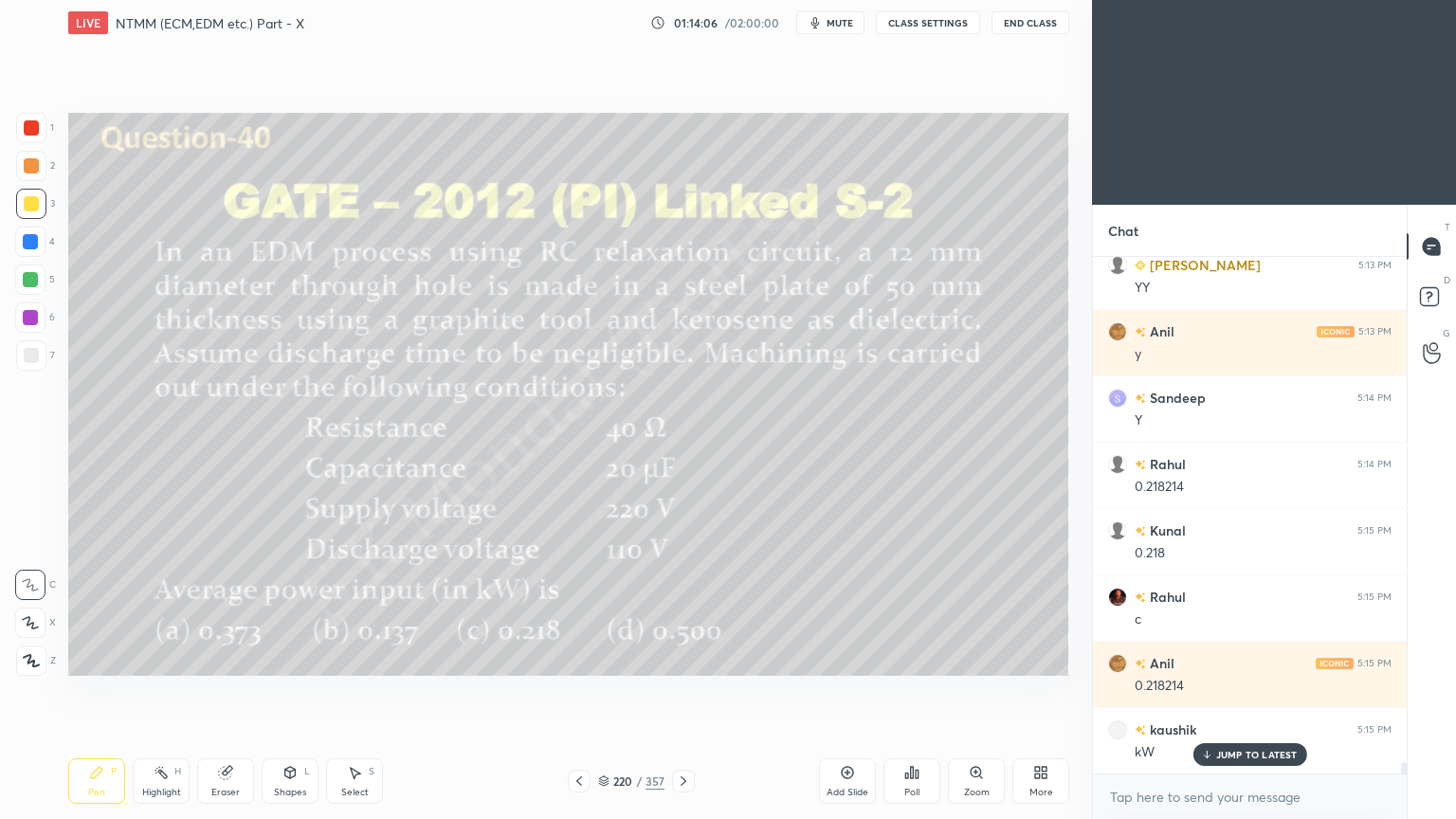 click 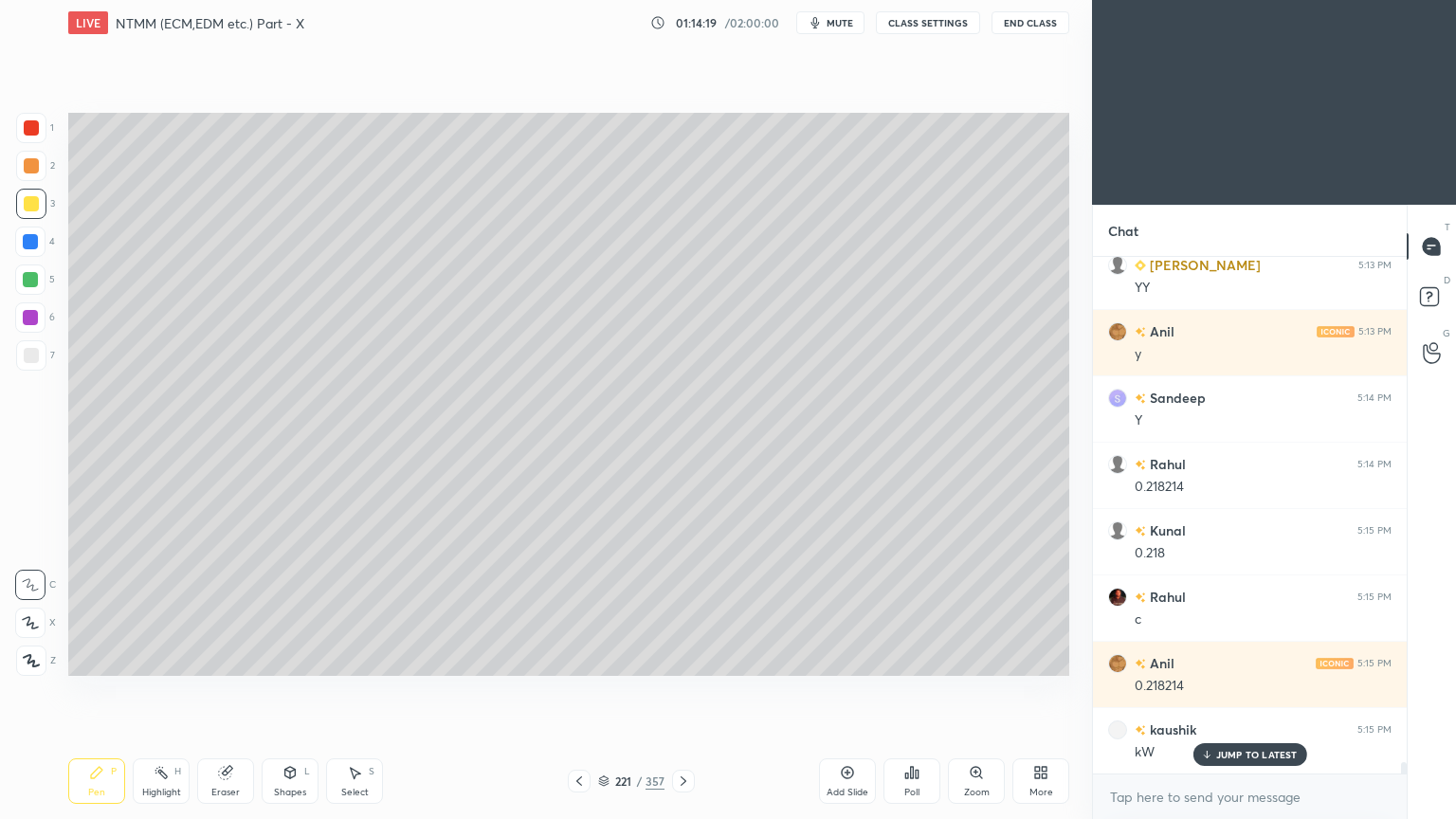 click on "Eraser" at bounding box center [226, 781] 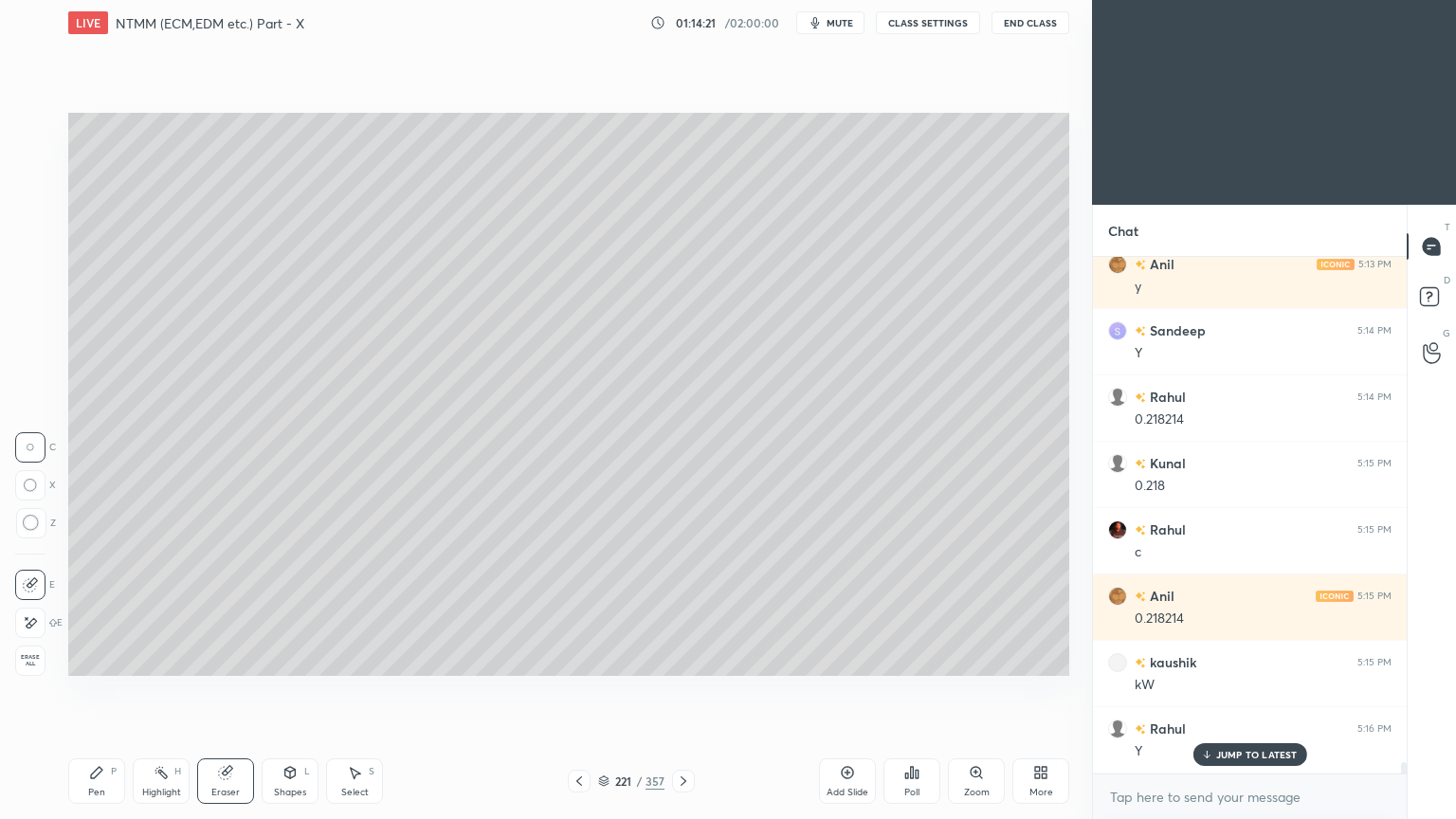 scroll, scrollTop: 22151, scrollLeft: 0, axis: vertical 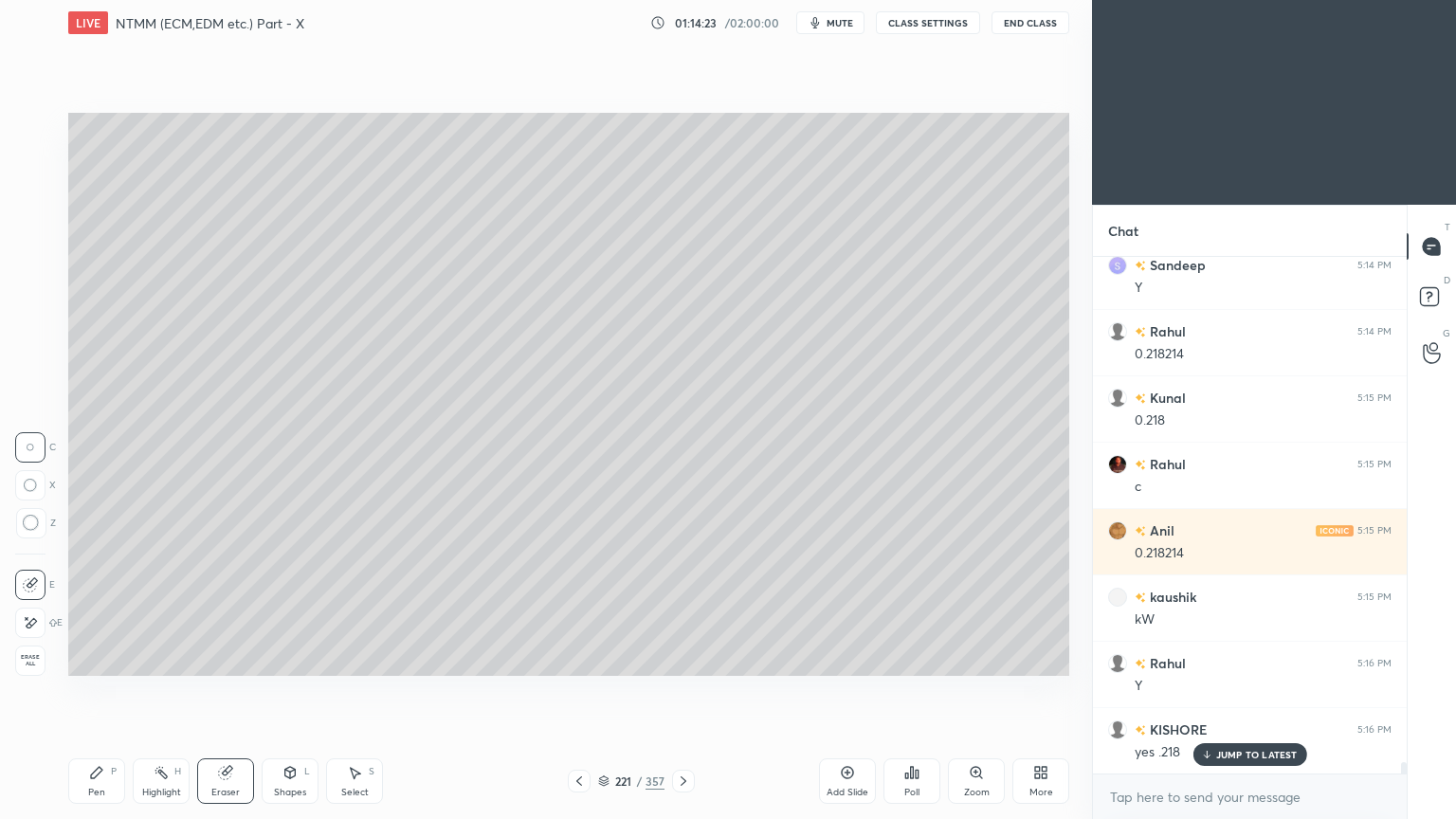 click on "Pen P" at bounding box center [97, 781] 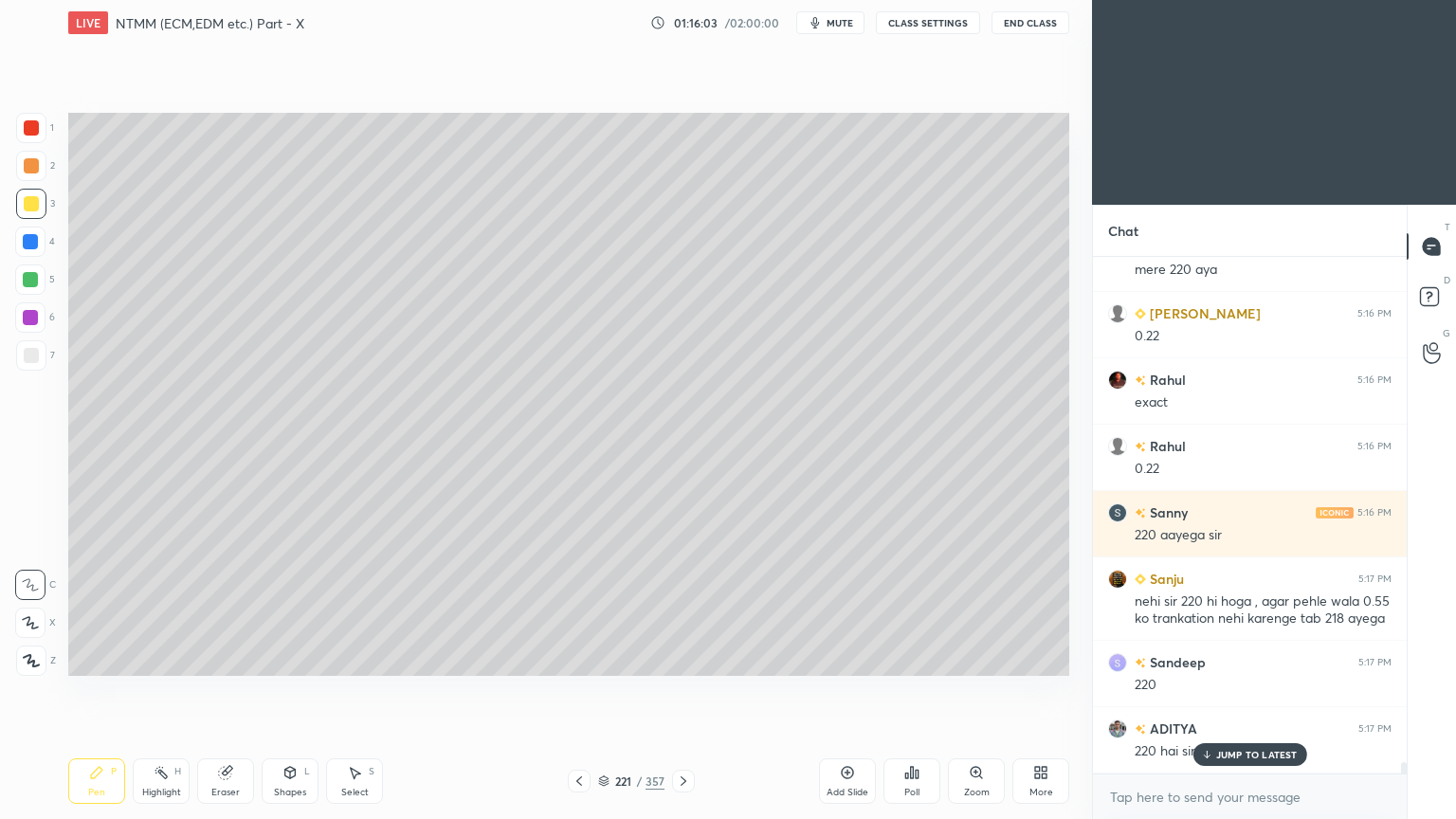 scroll, scrollTop: 22898, scrollLeft: 0, axis: vertical 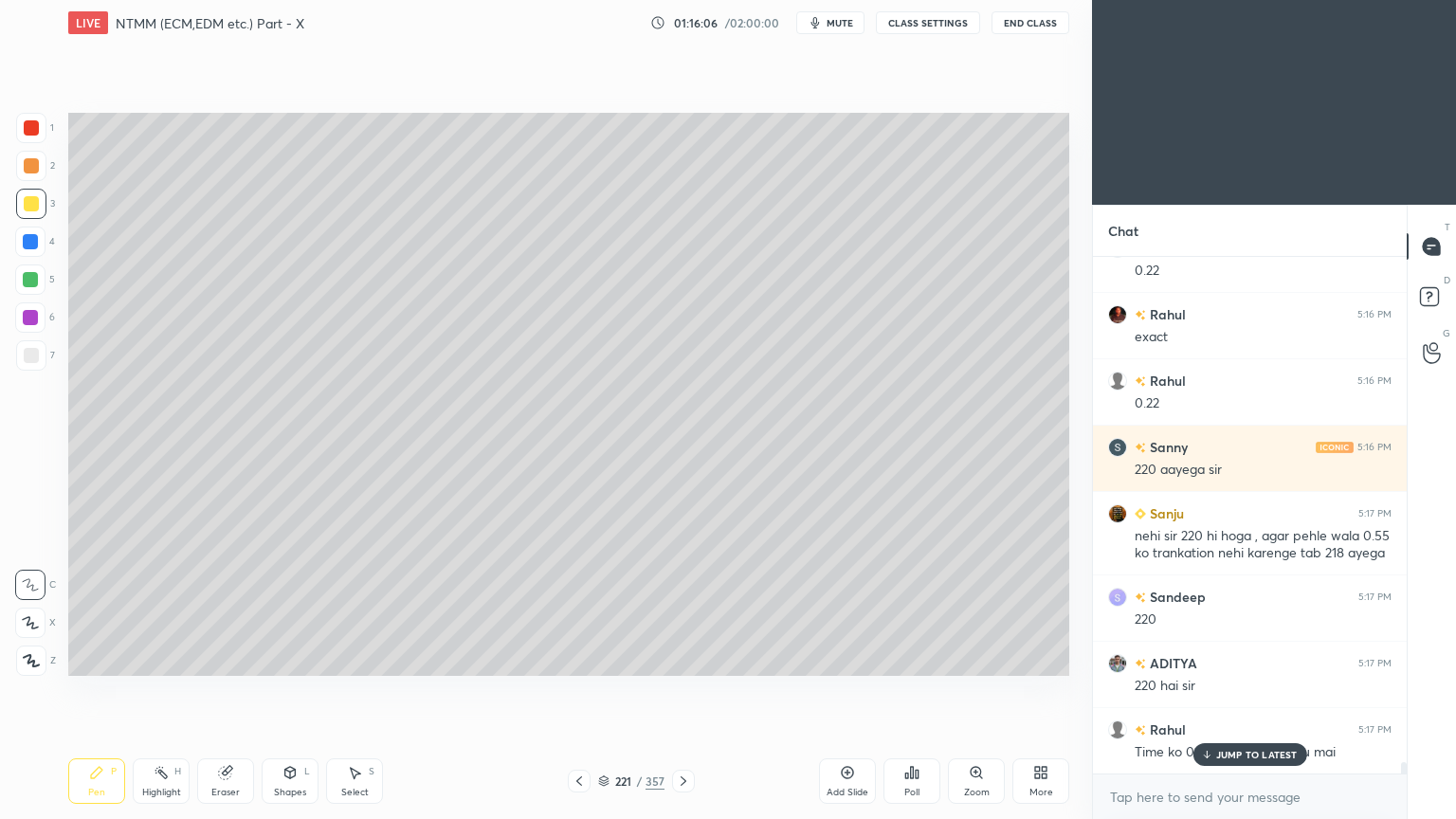 click on "Eraser" at bounding box center (226, 781) 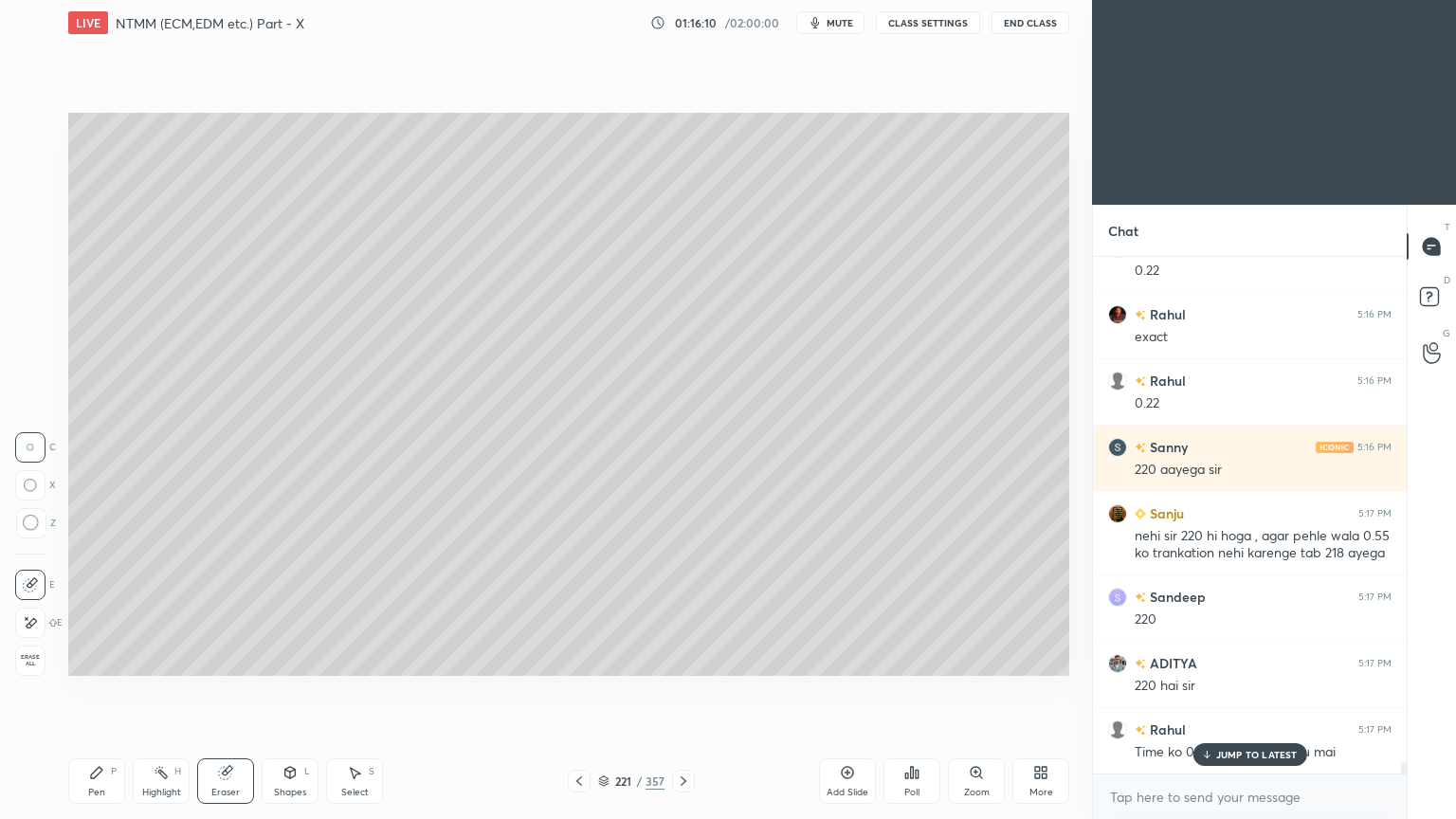 click on "Pen" at bounding box center (97, 792) 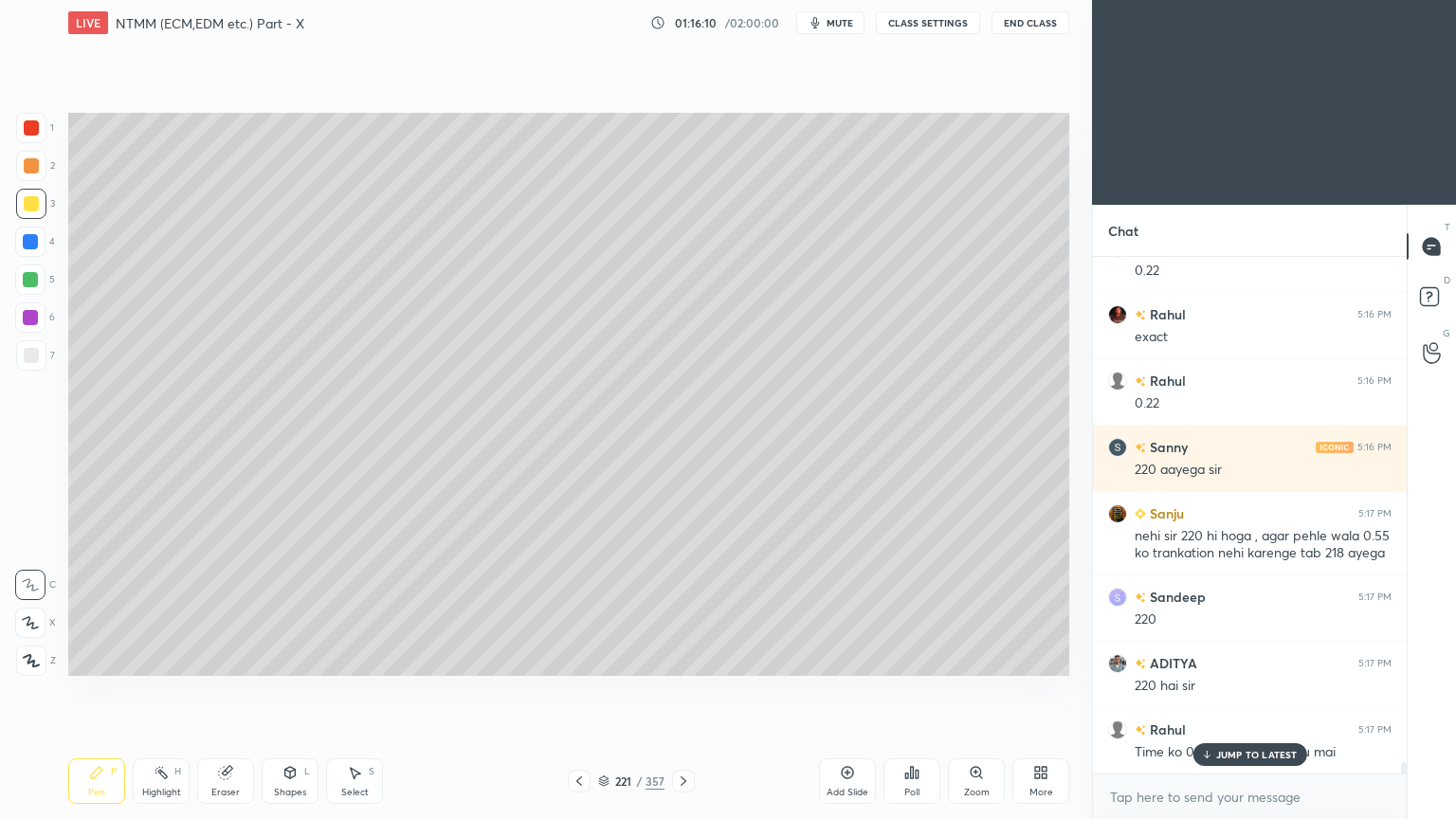 click on "Pen" at bounding box center (97, 792) 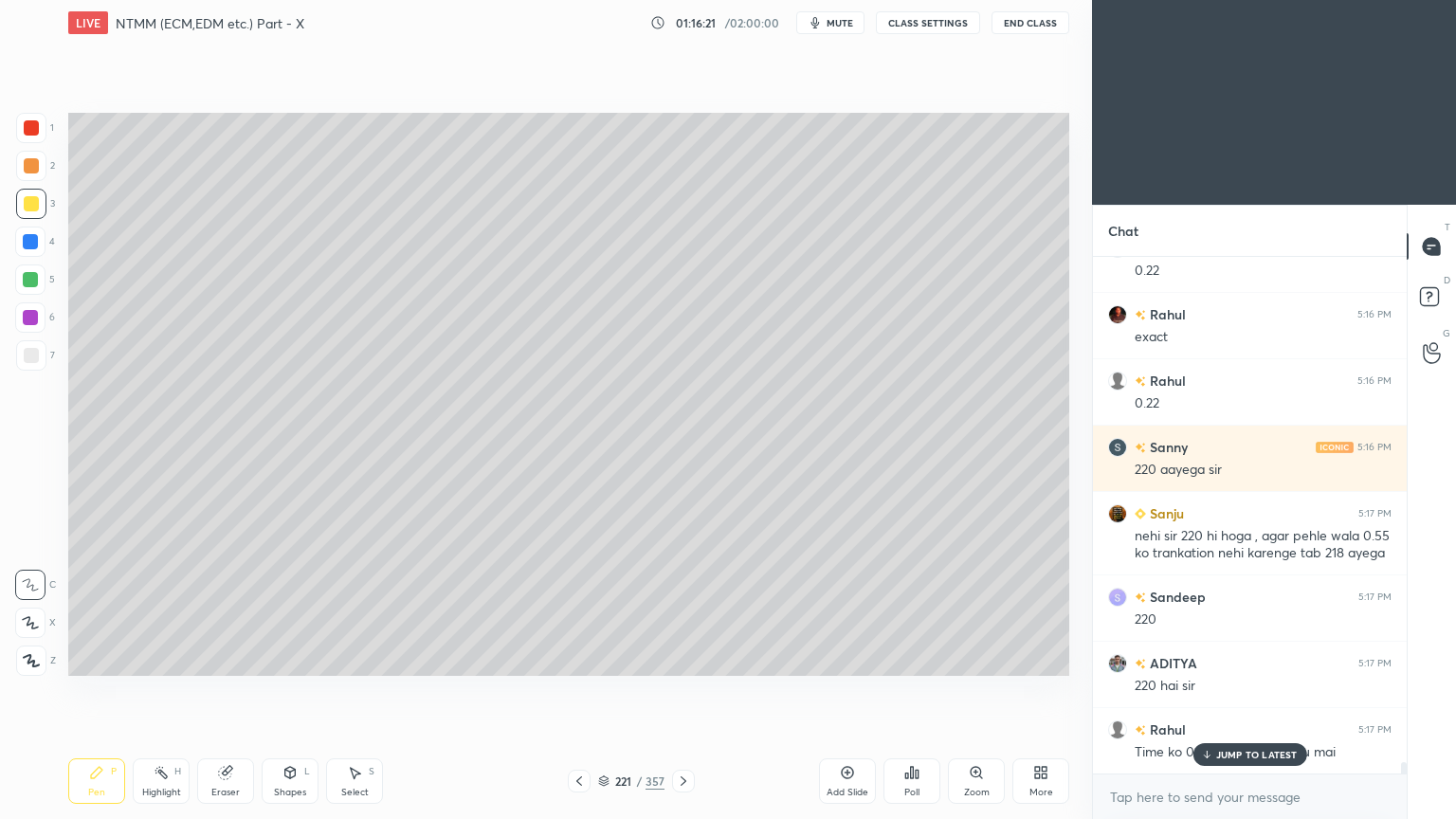 click on "JUMP TO LATEST" at bounding box center [1257, 755] 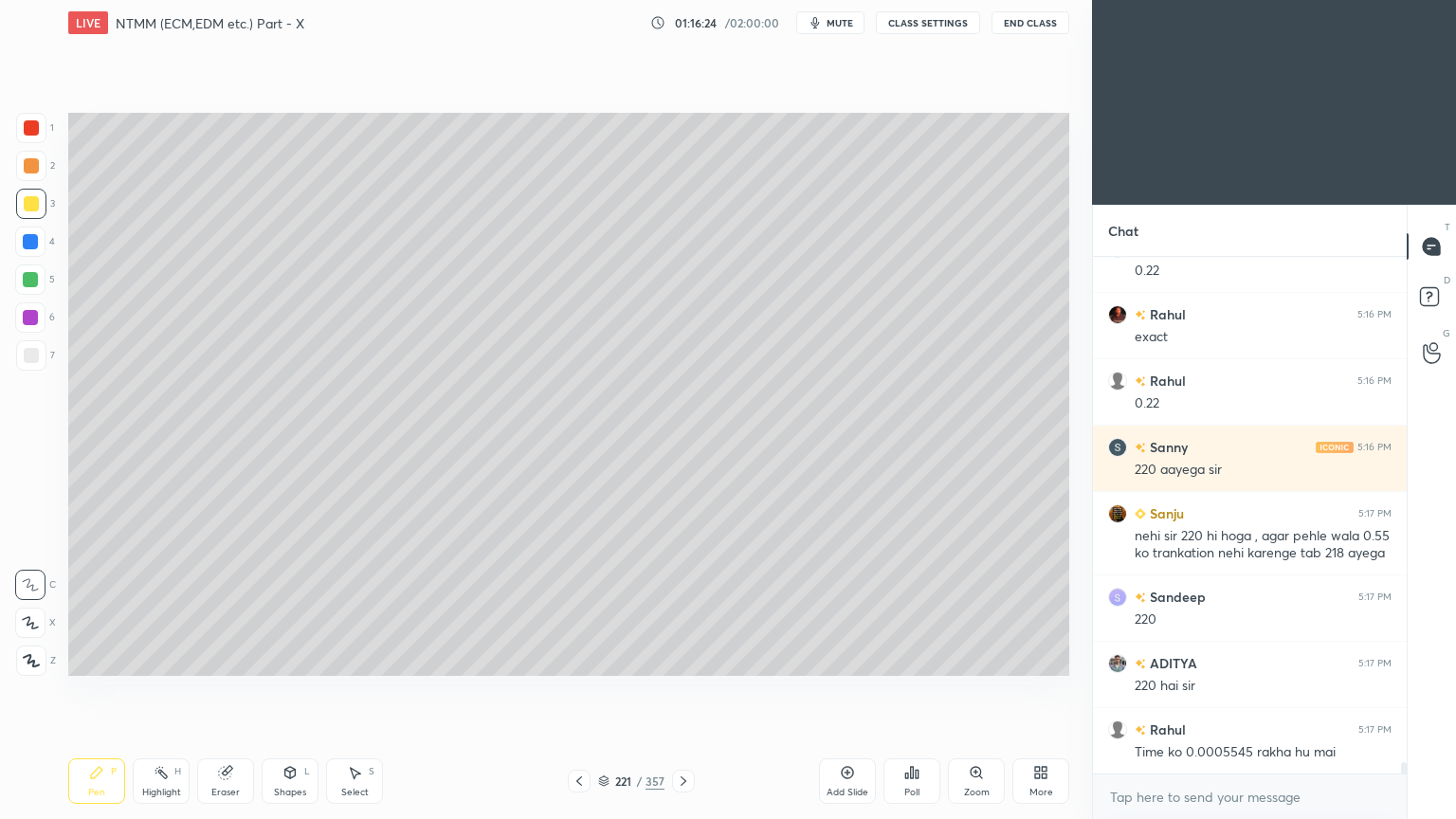 scroll, scrollTop: 22965, scrollLeft: 0, axis: vertical 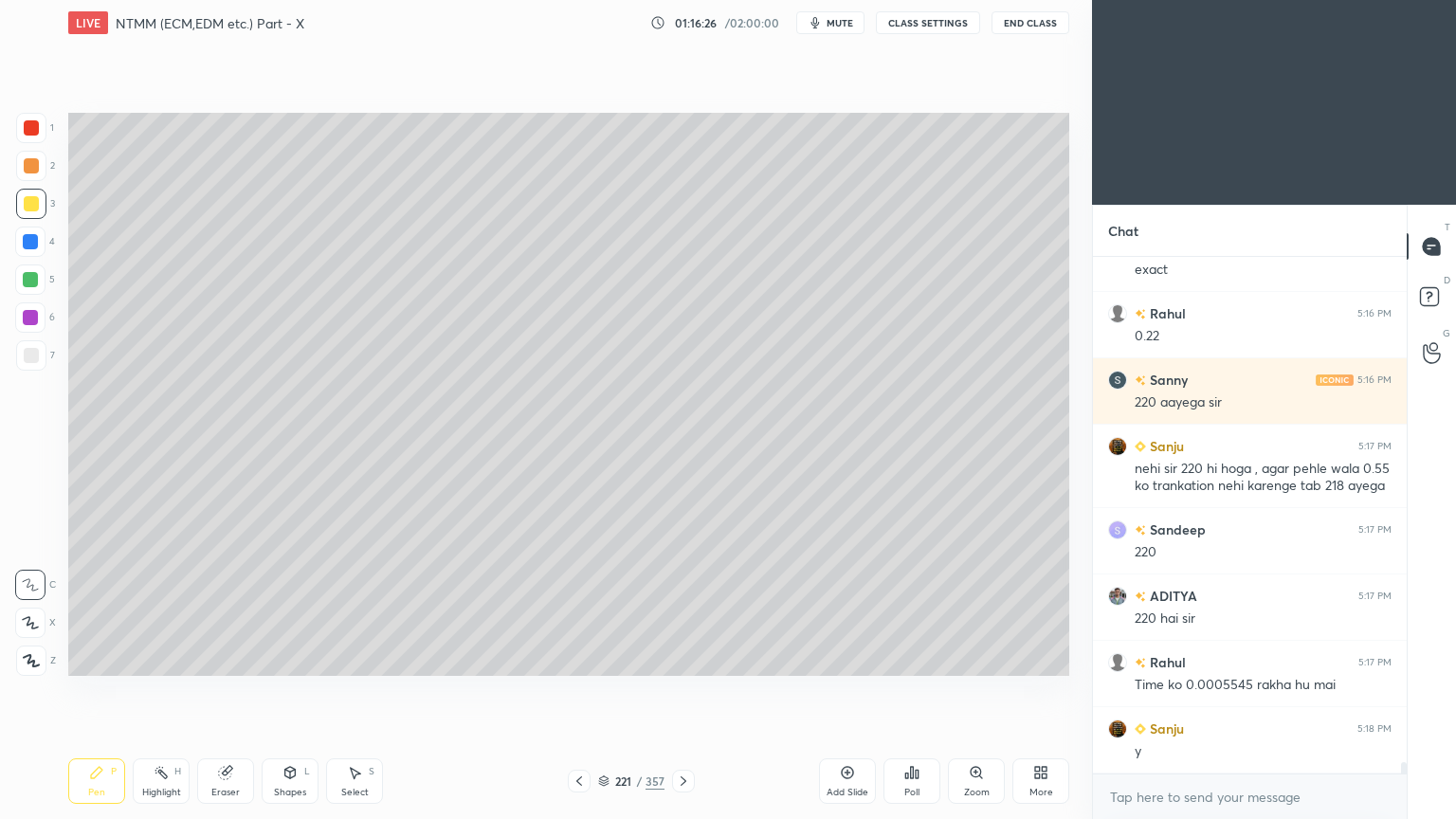 click on "Select" at bounding box center (355, 792) 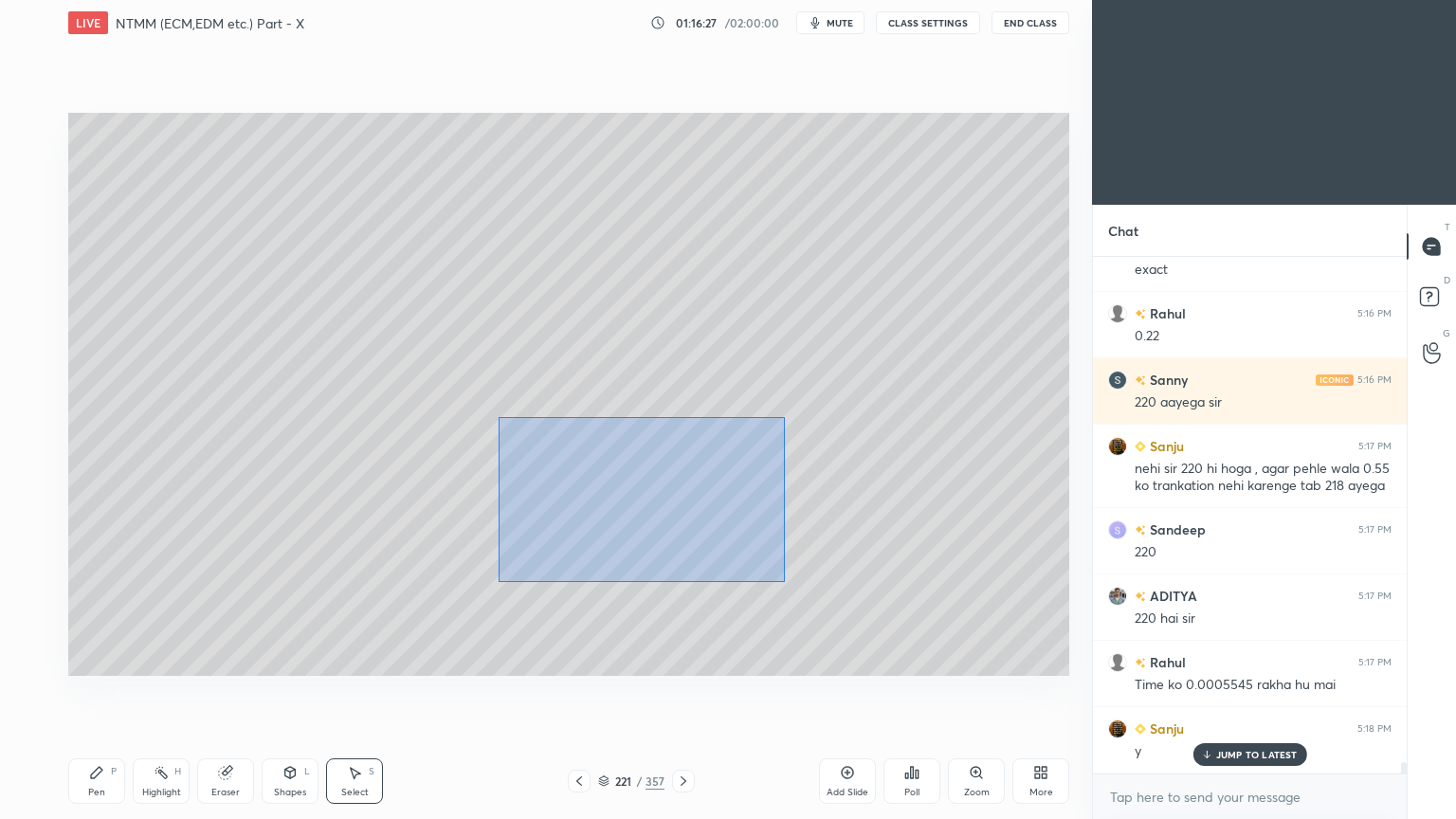 scroll, scrollTop: 23031, scrollLeft: 0, axis: vertical 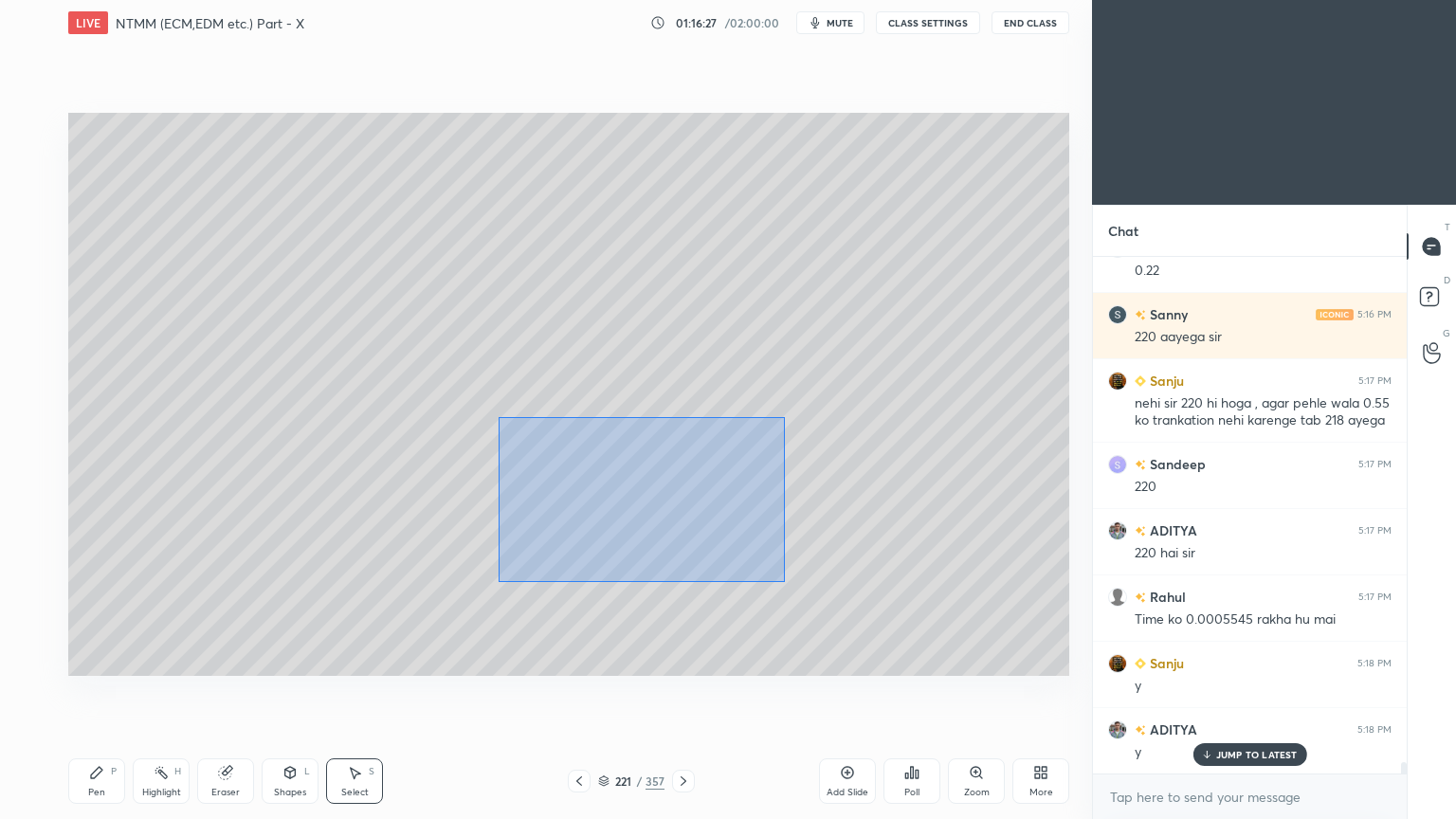 drag, startPoint x: 499, startPoint y: 417, endPoint x: 785, endPoint y: 581, distance: 329.6847 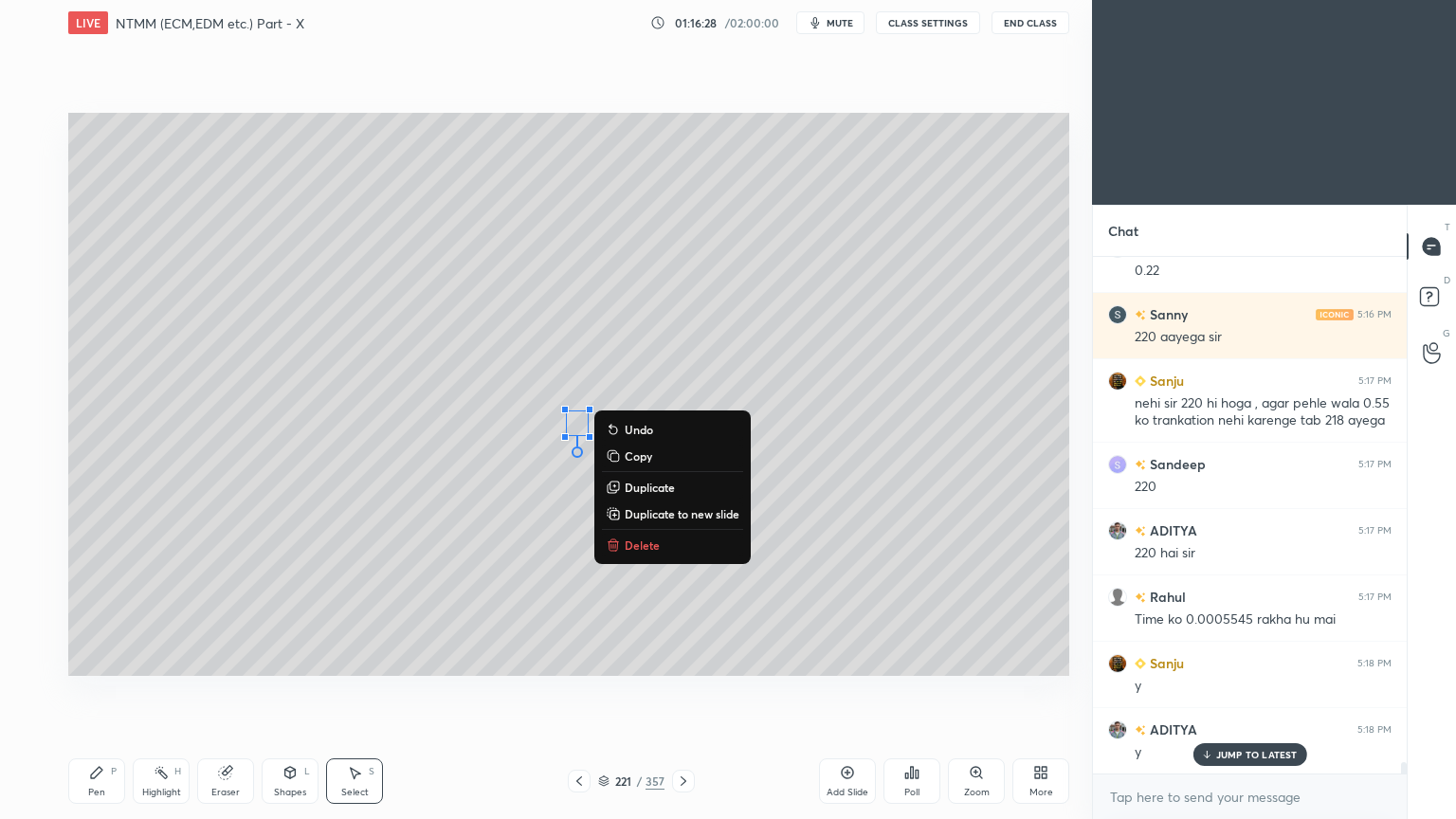 click on "Delete" at bounding box center [642, 545] 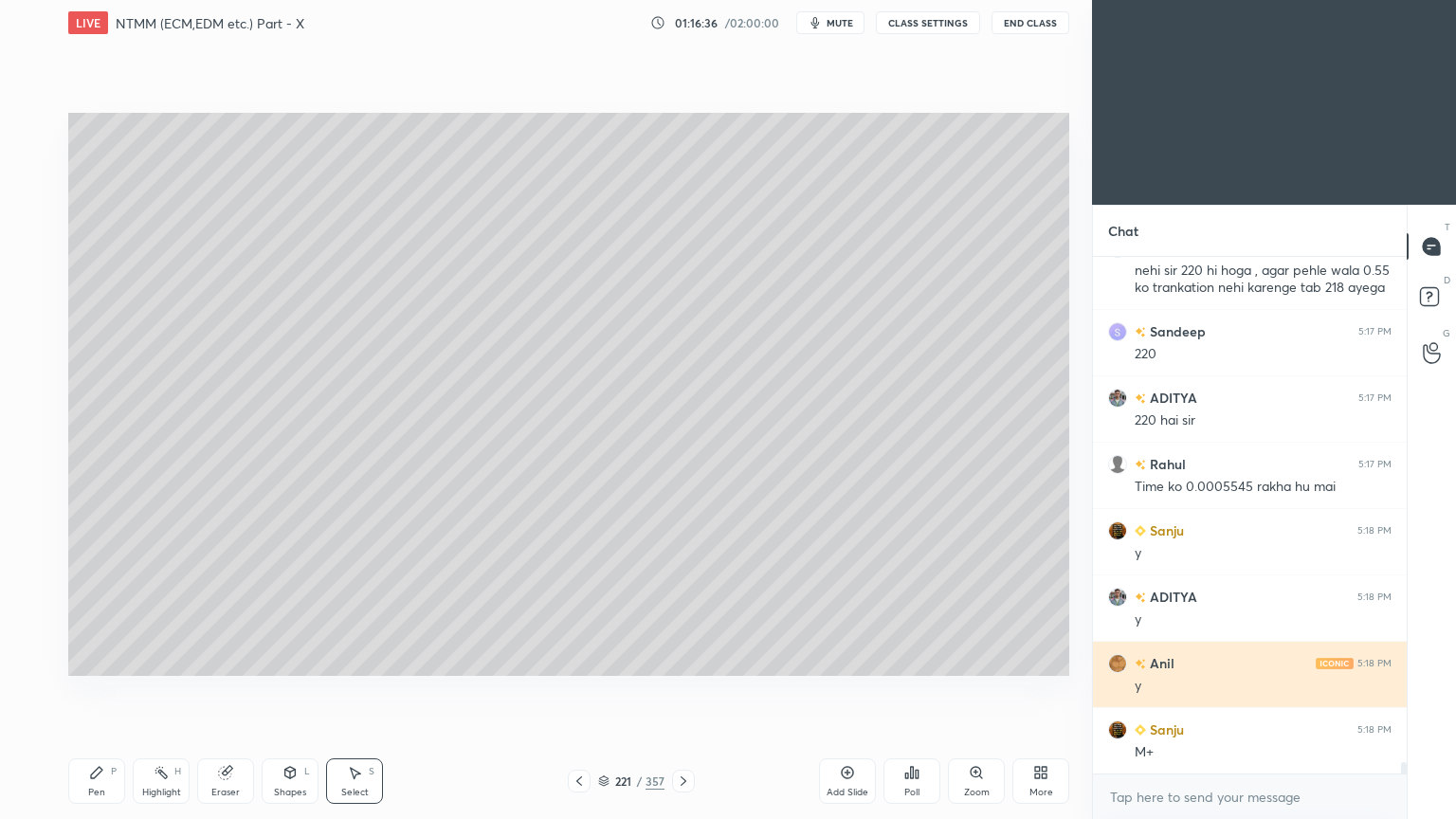 scroll, scrollTop: 23231, scrollLeft: 0, axis: vertical 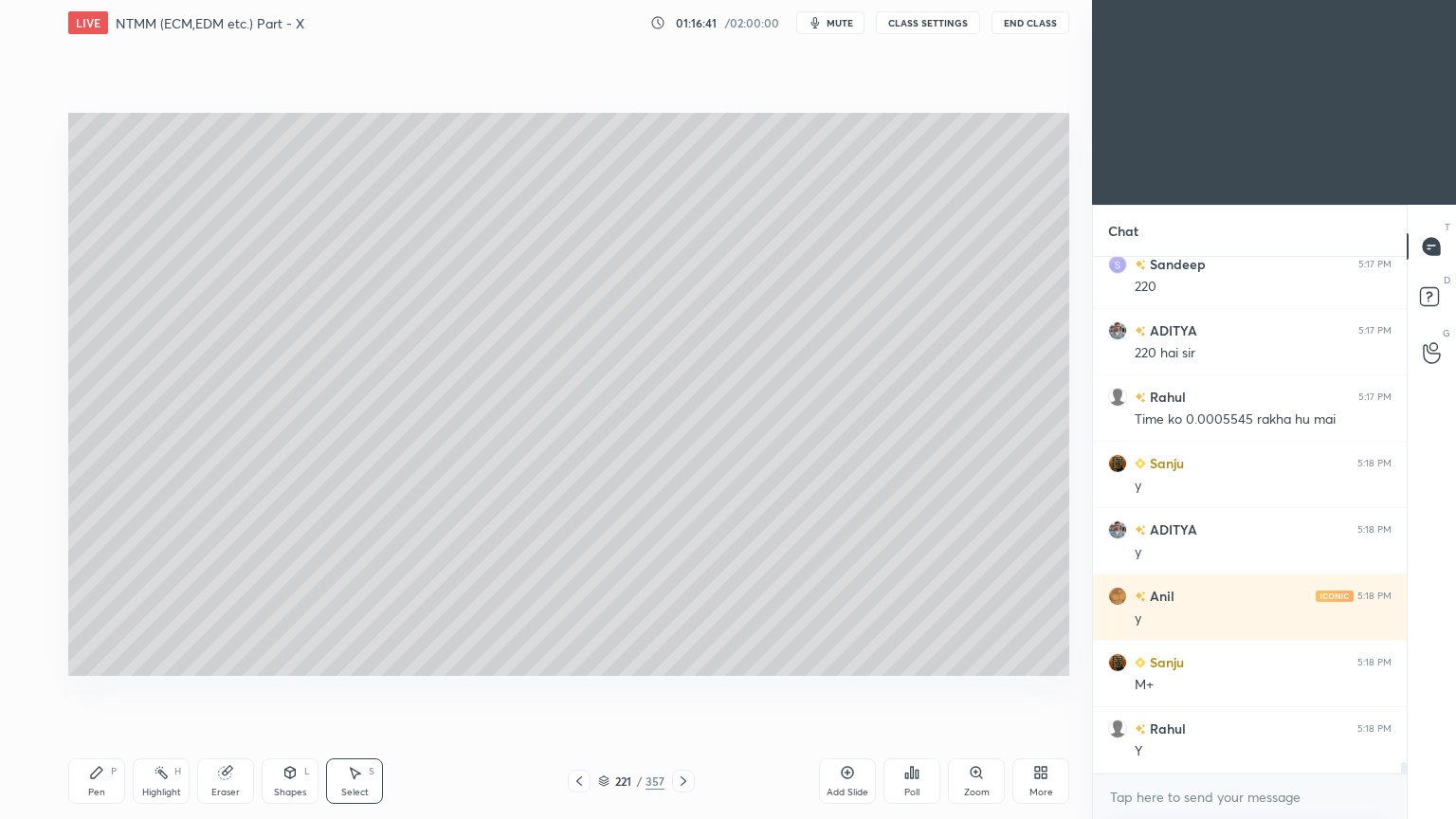 click 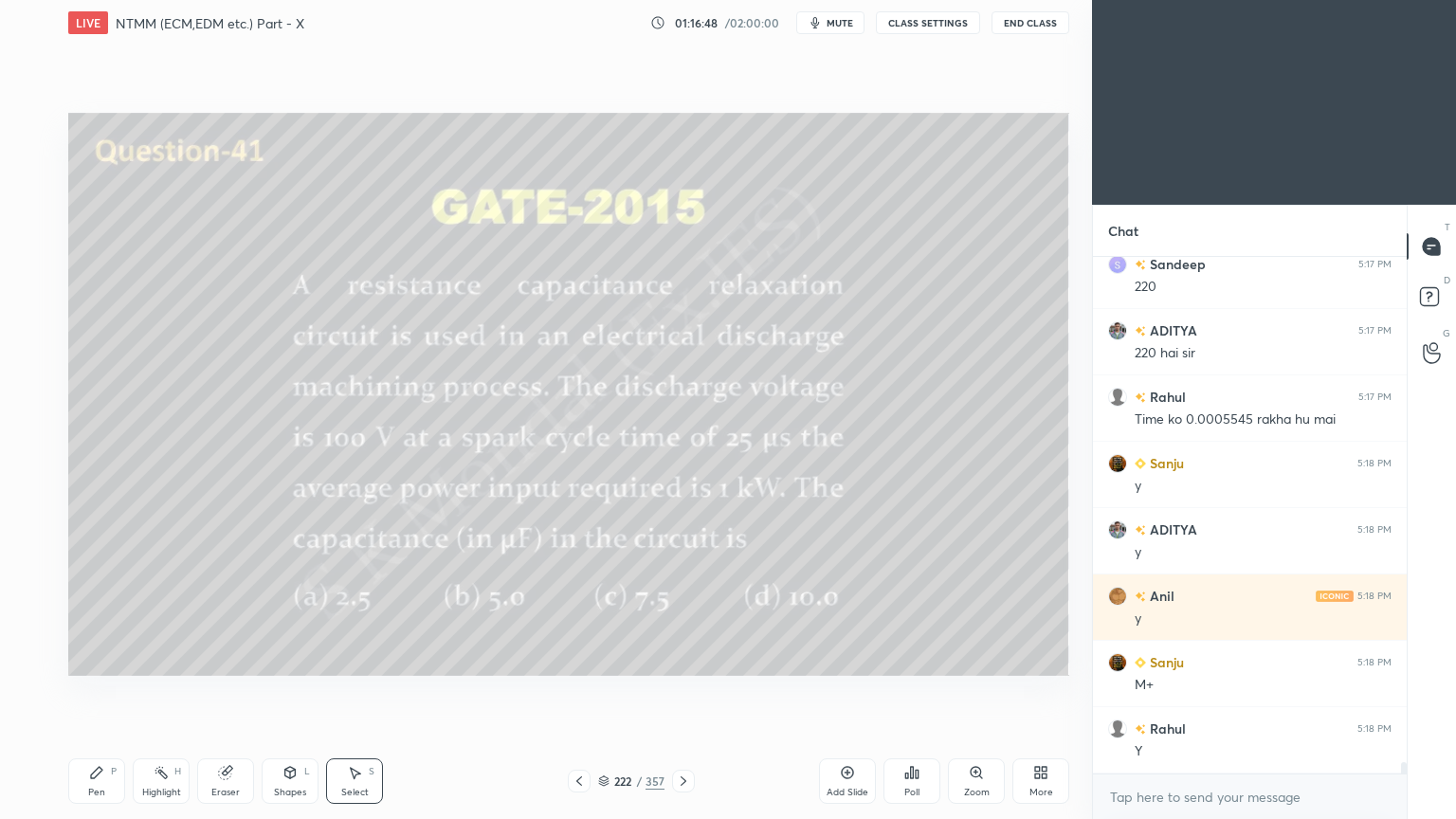 click on "Highlight" at bounding box center [161, 792] 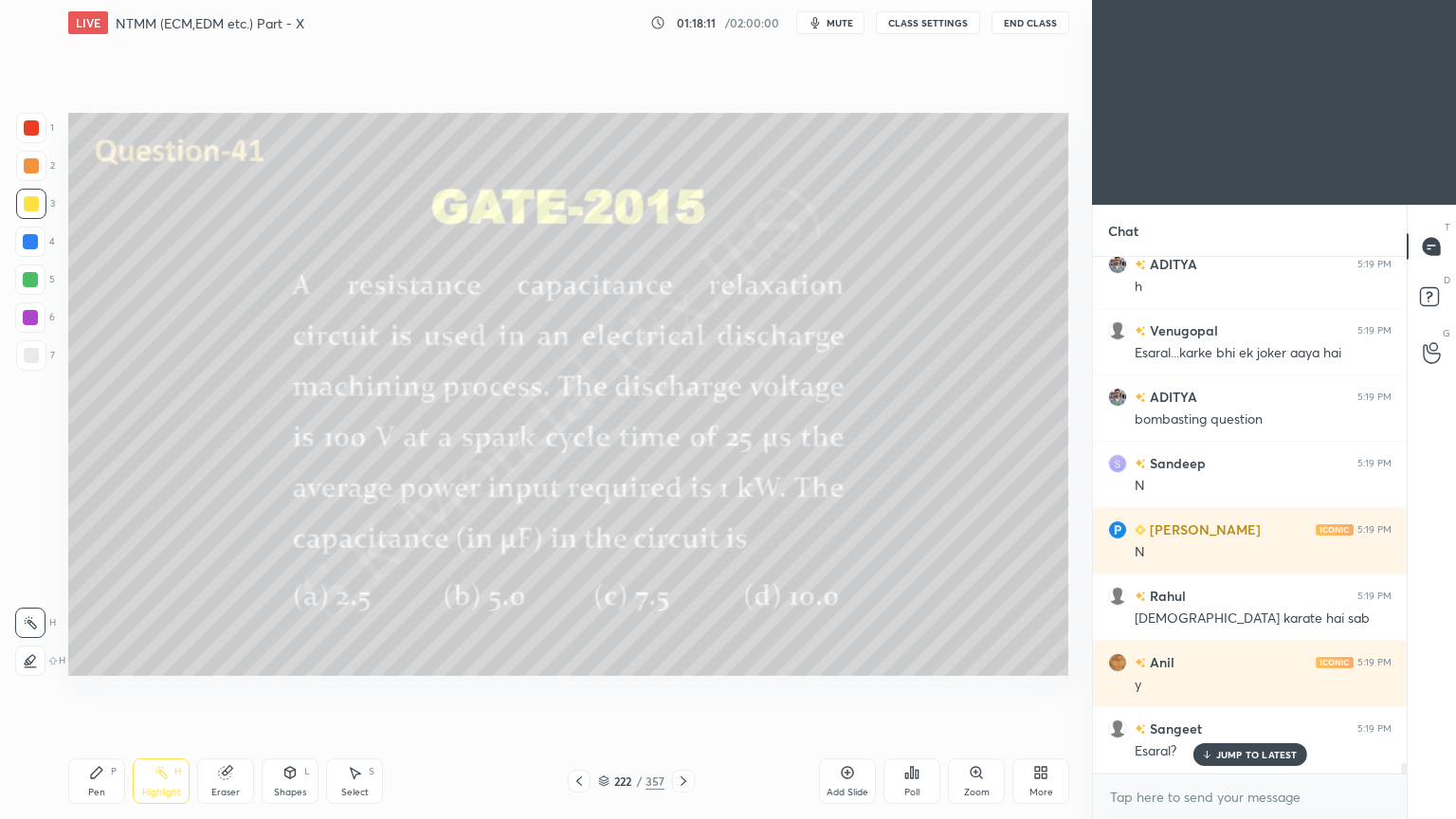 scroll, scrollTop: 24092, scrollLeft: 0, axis: vertical 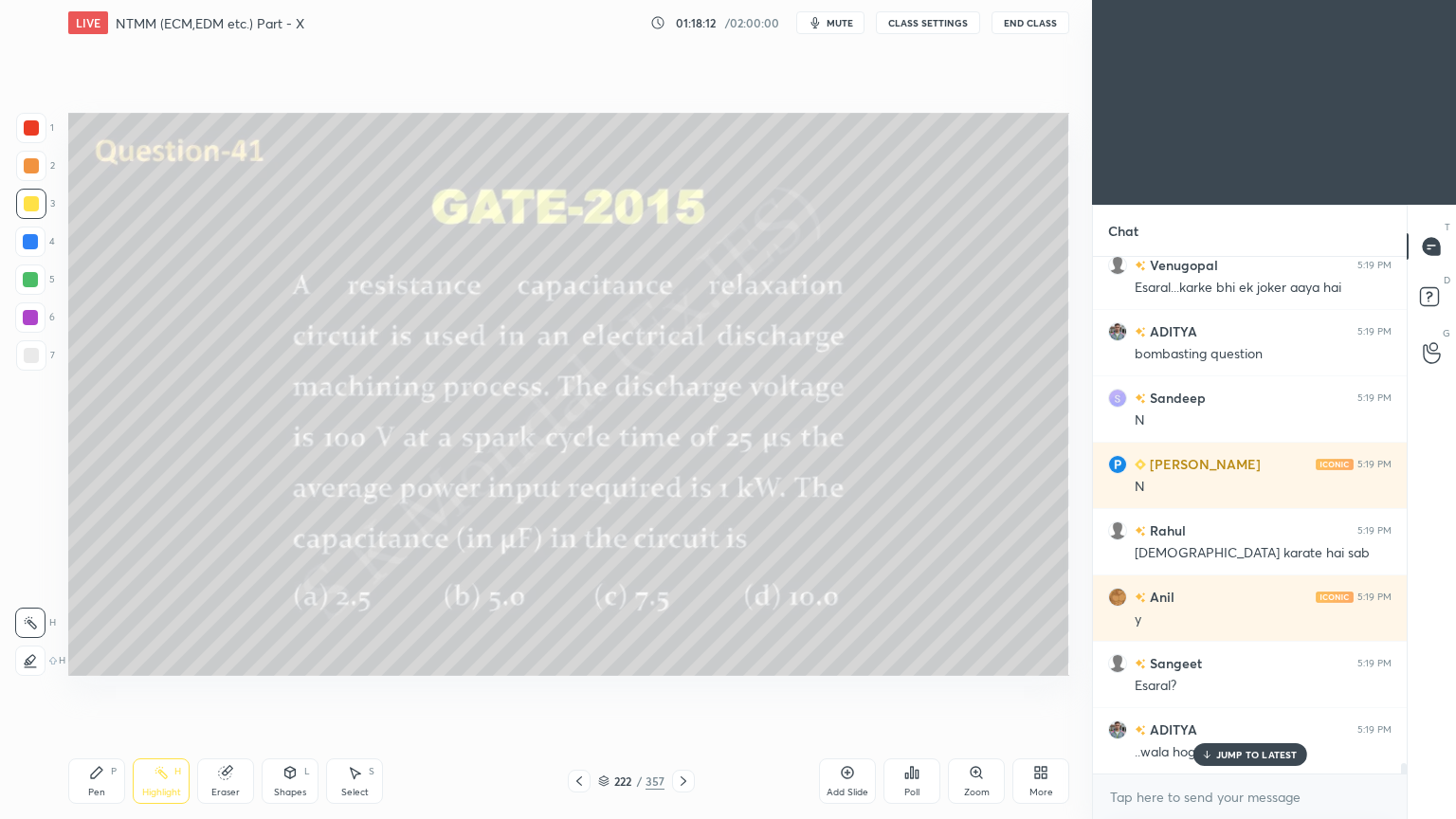 click on "mute" at bounding box center (840, 23) 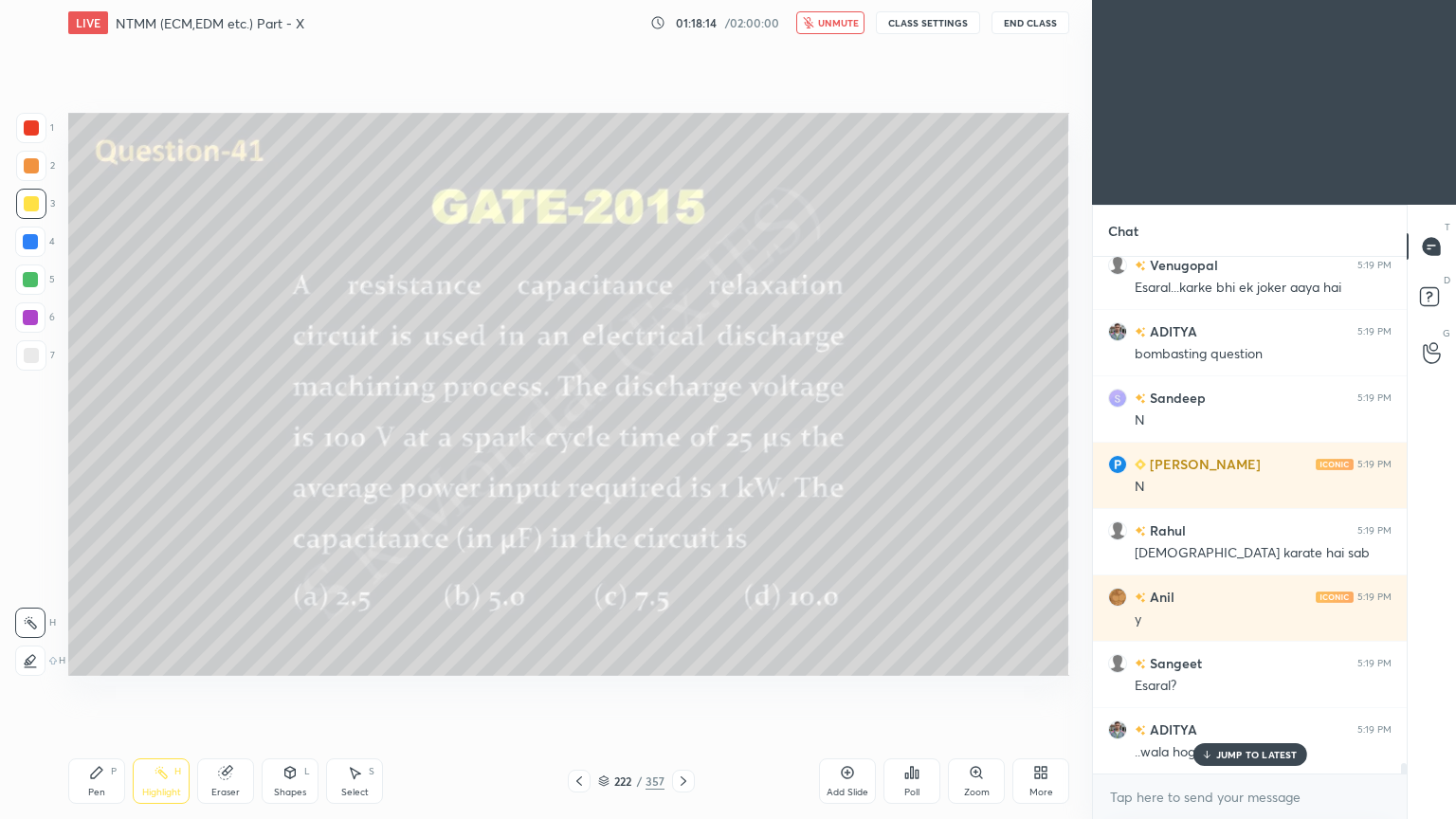 click on "unmute" at bounding box center [838, 23] 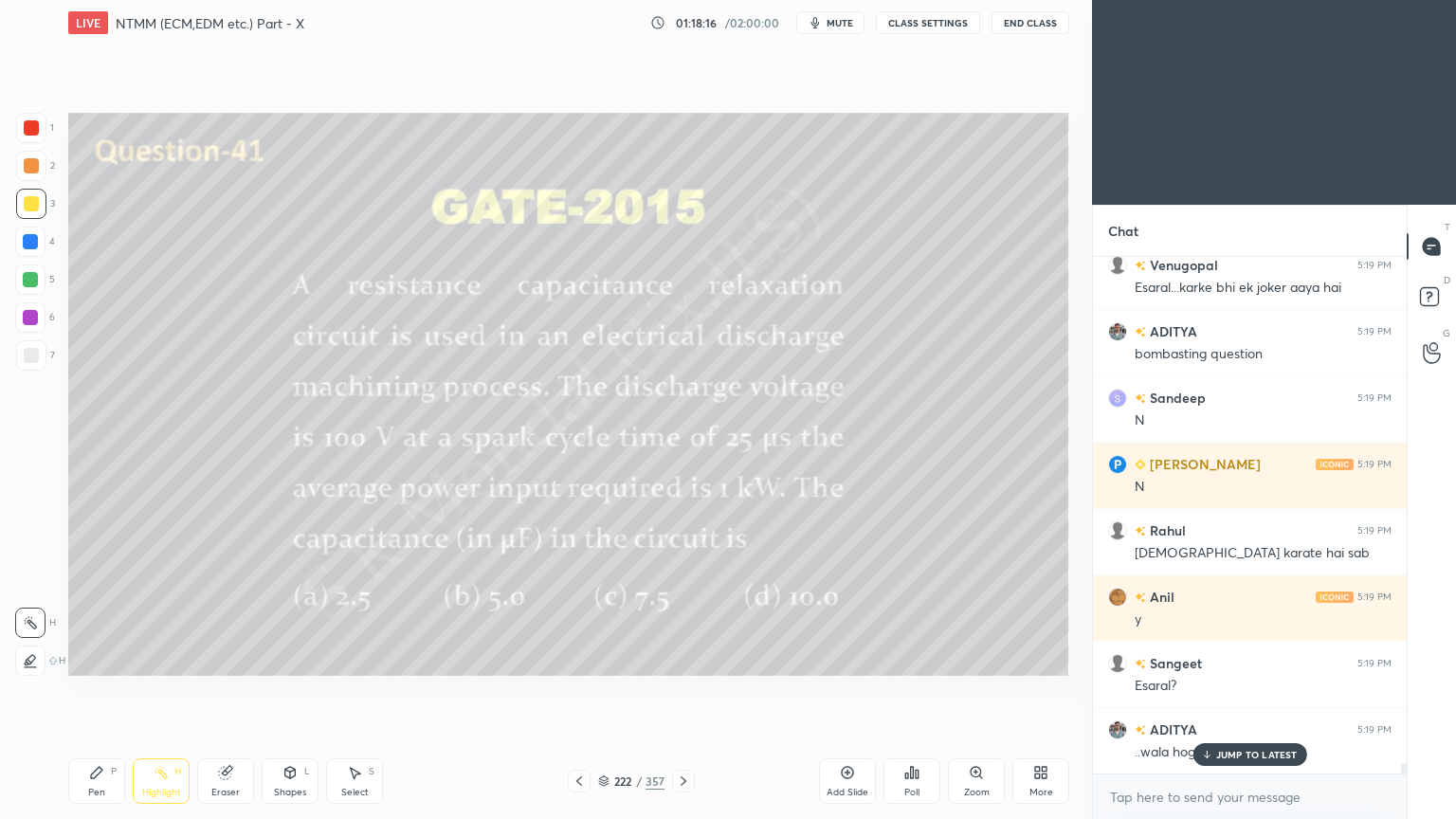 click on "JUMP TO LATEST" at bounding box center (1249, 755) 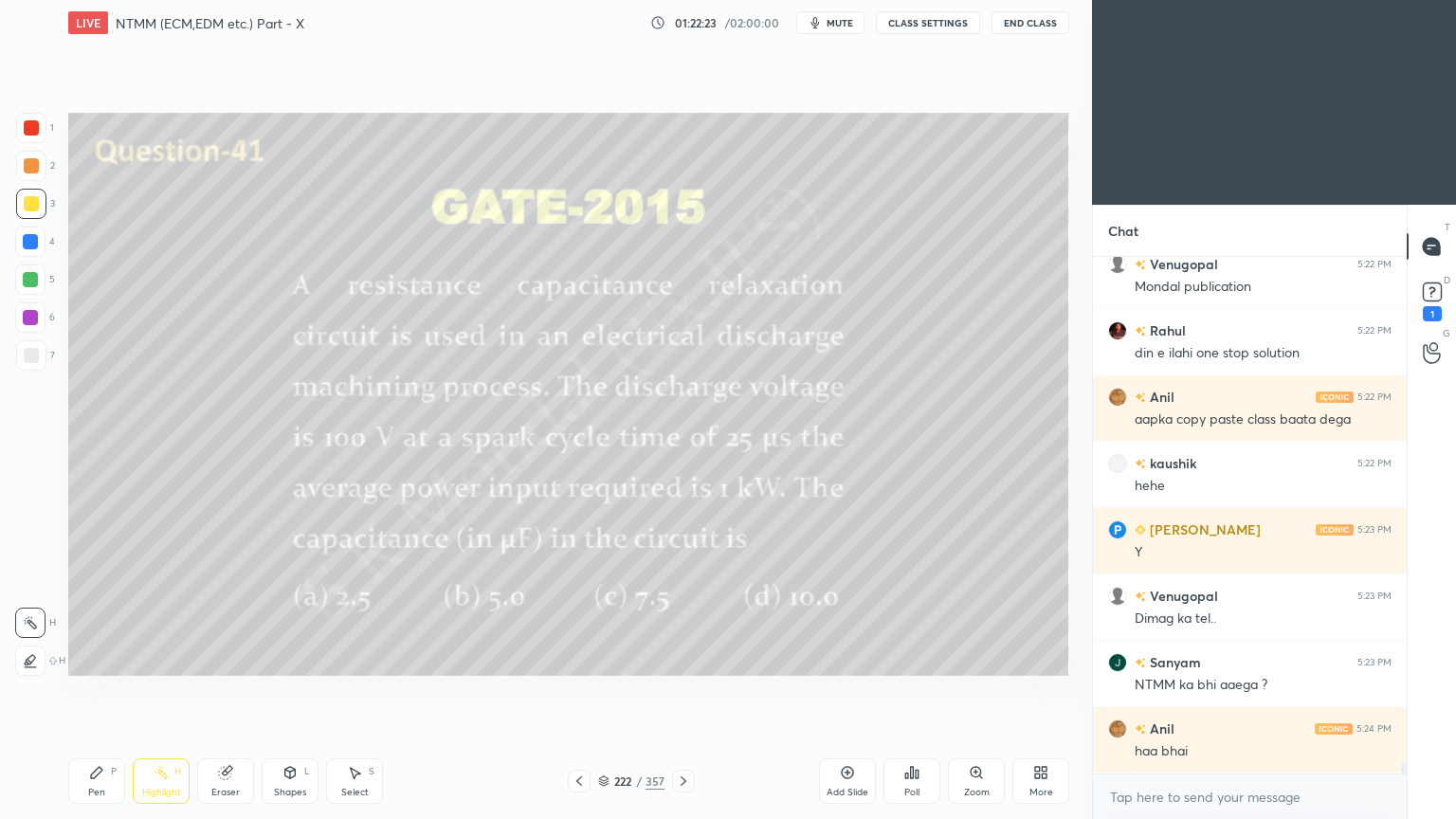 scroll, scrollTop: 25438, scrollLeft: 0, axis: vertical 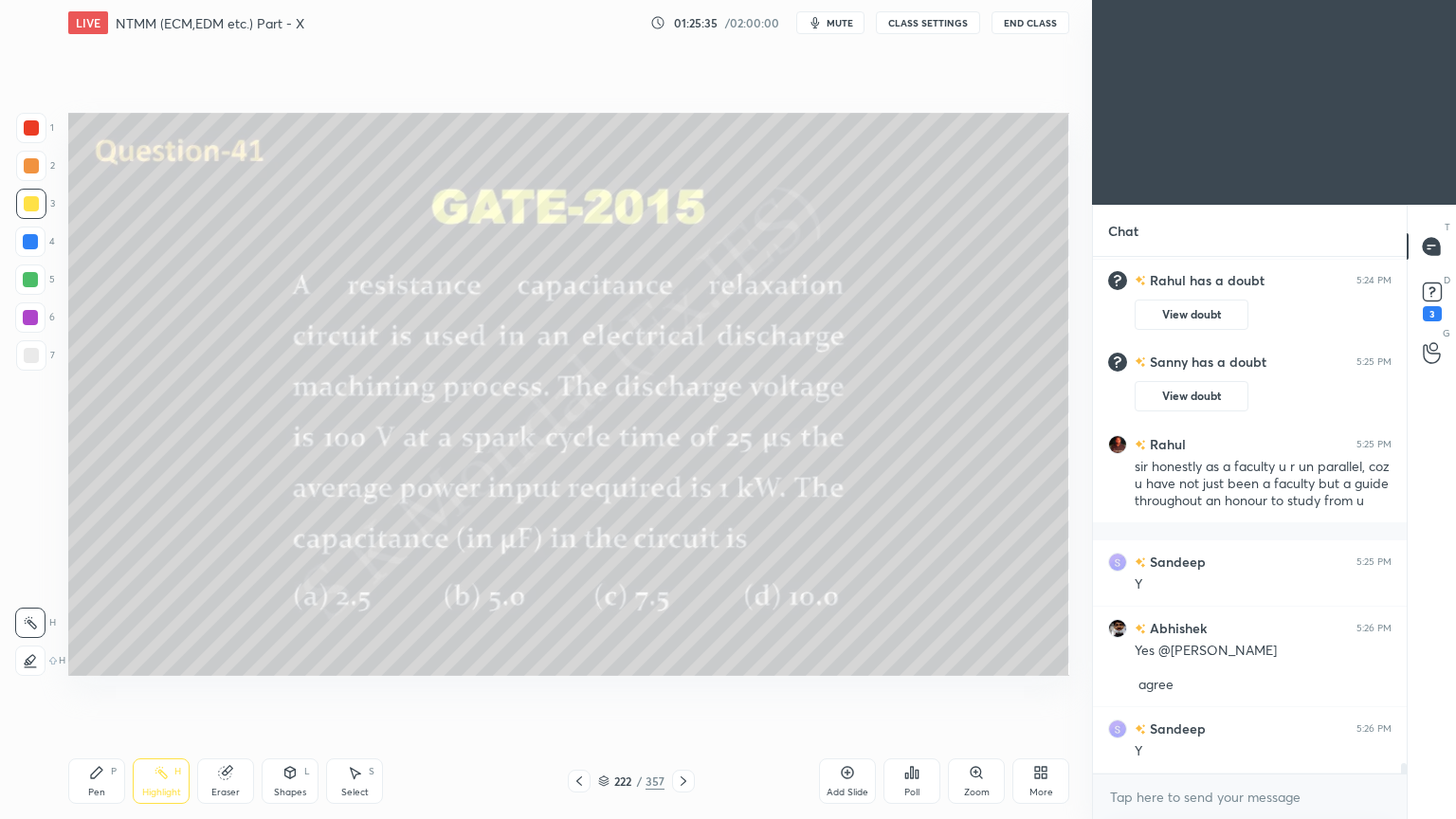 click on "Highlight" at bounding box center (161, 792) 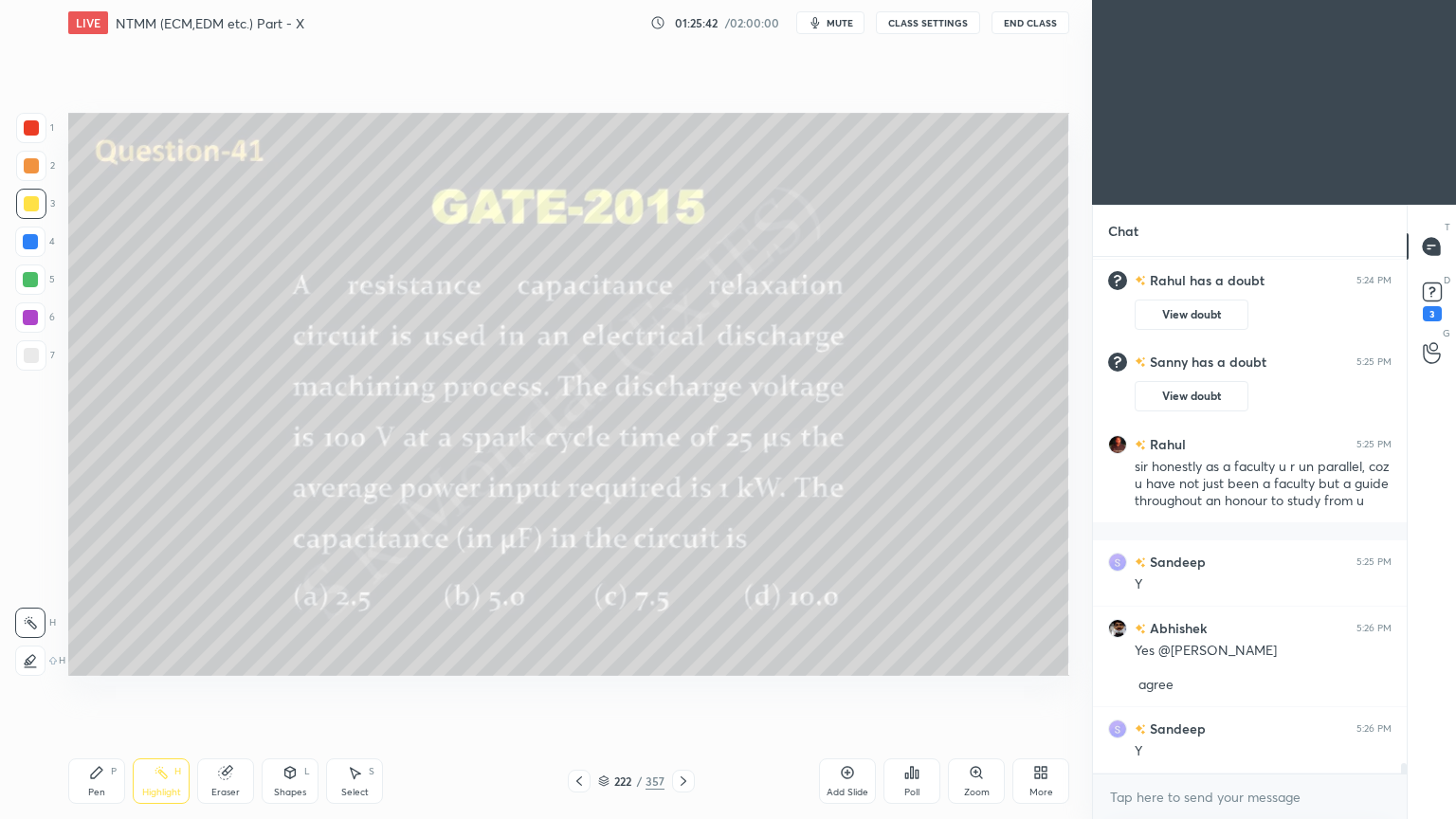 click on "Pen P" at bounding box center [97, 781] 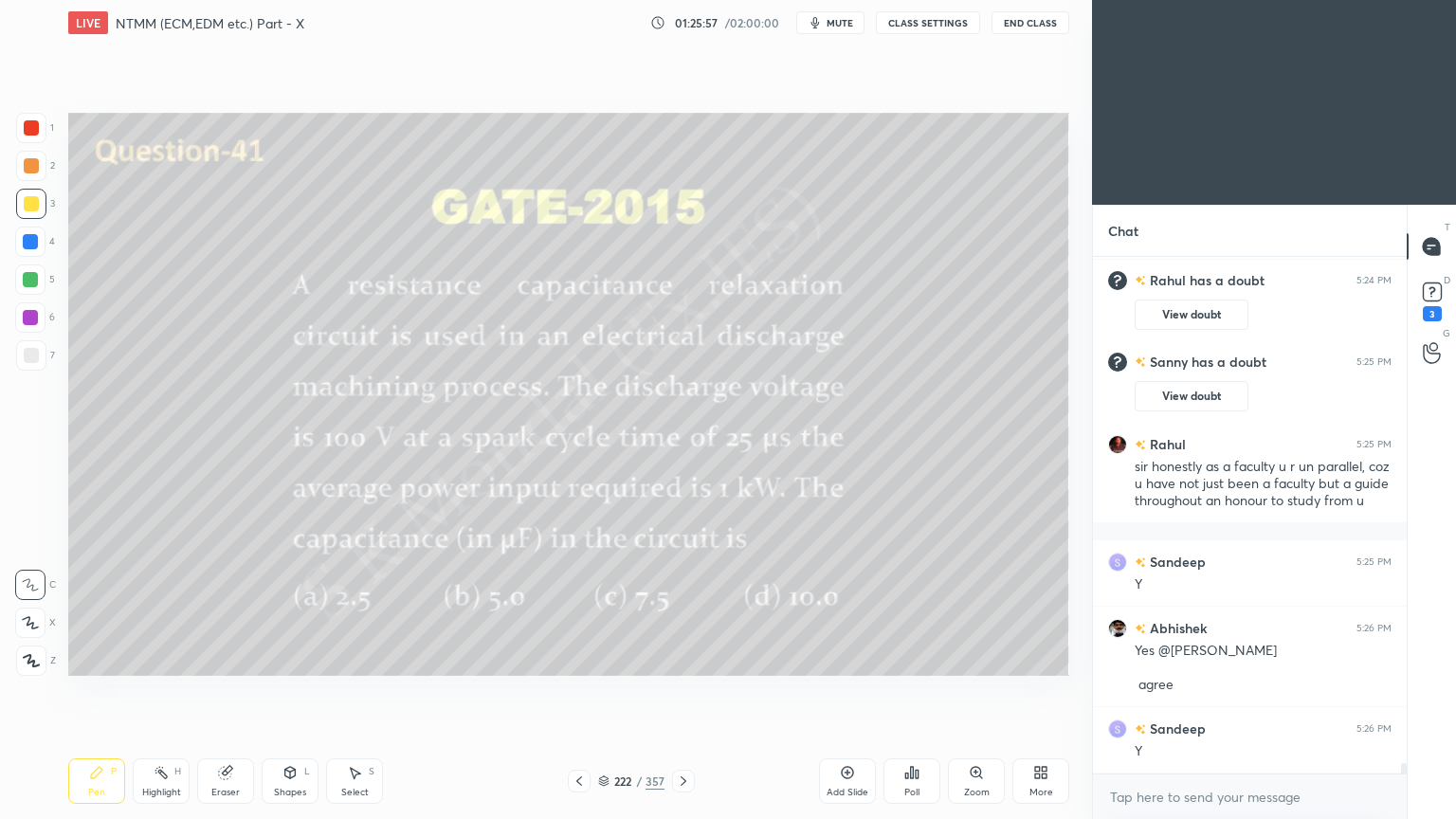 click on "Select" at bounding box center (355, 792) 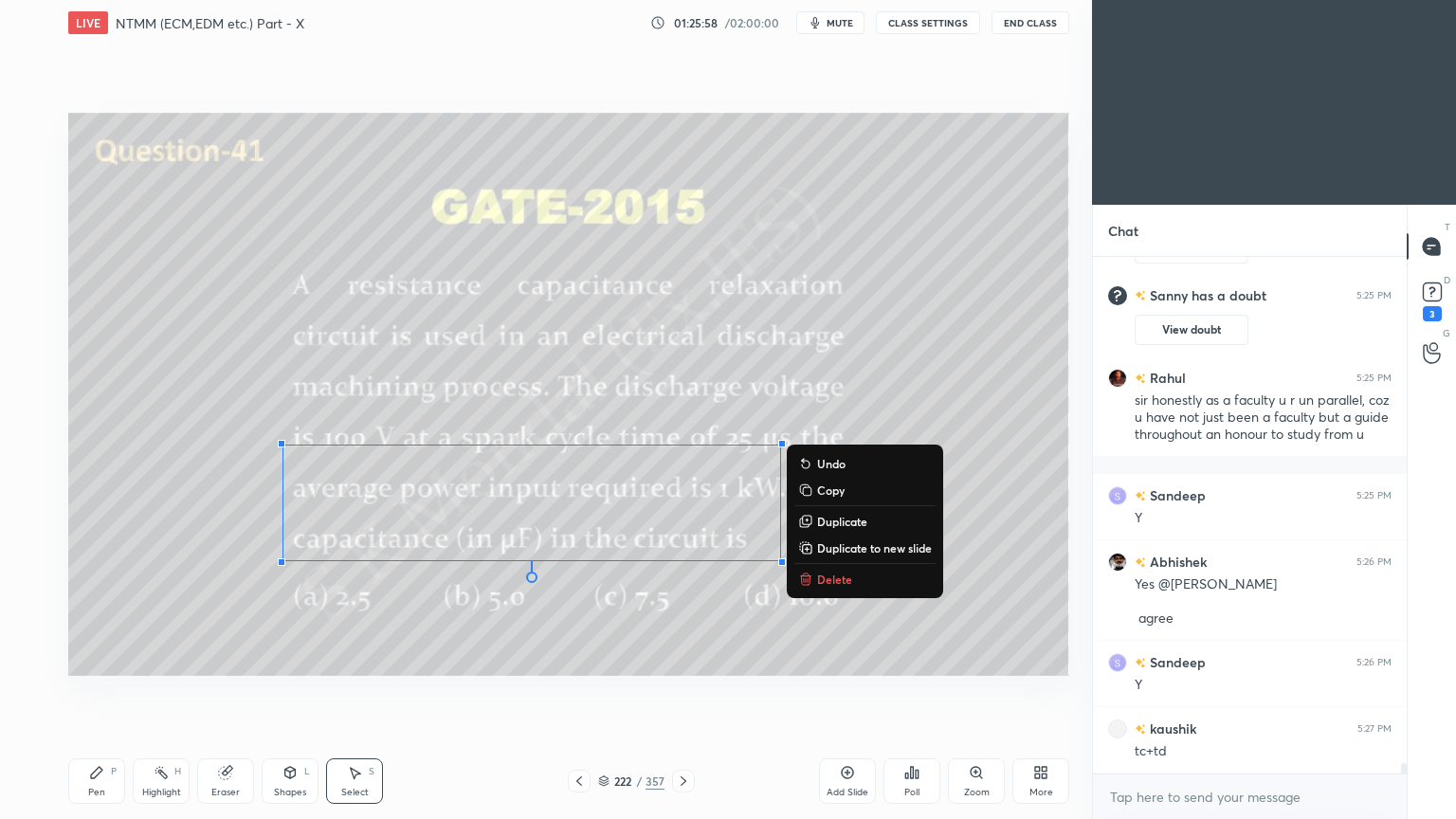 drag, startPoint x: 260, startPoint y: 355, endPoint x: 988, endPoint y: 681, distance: 797.65908 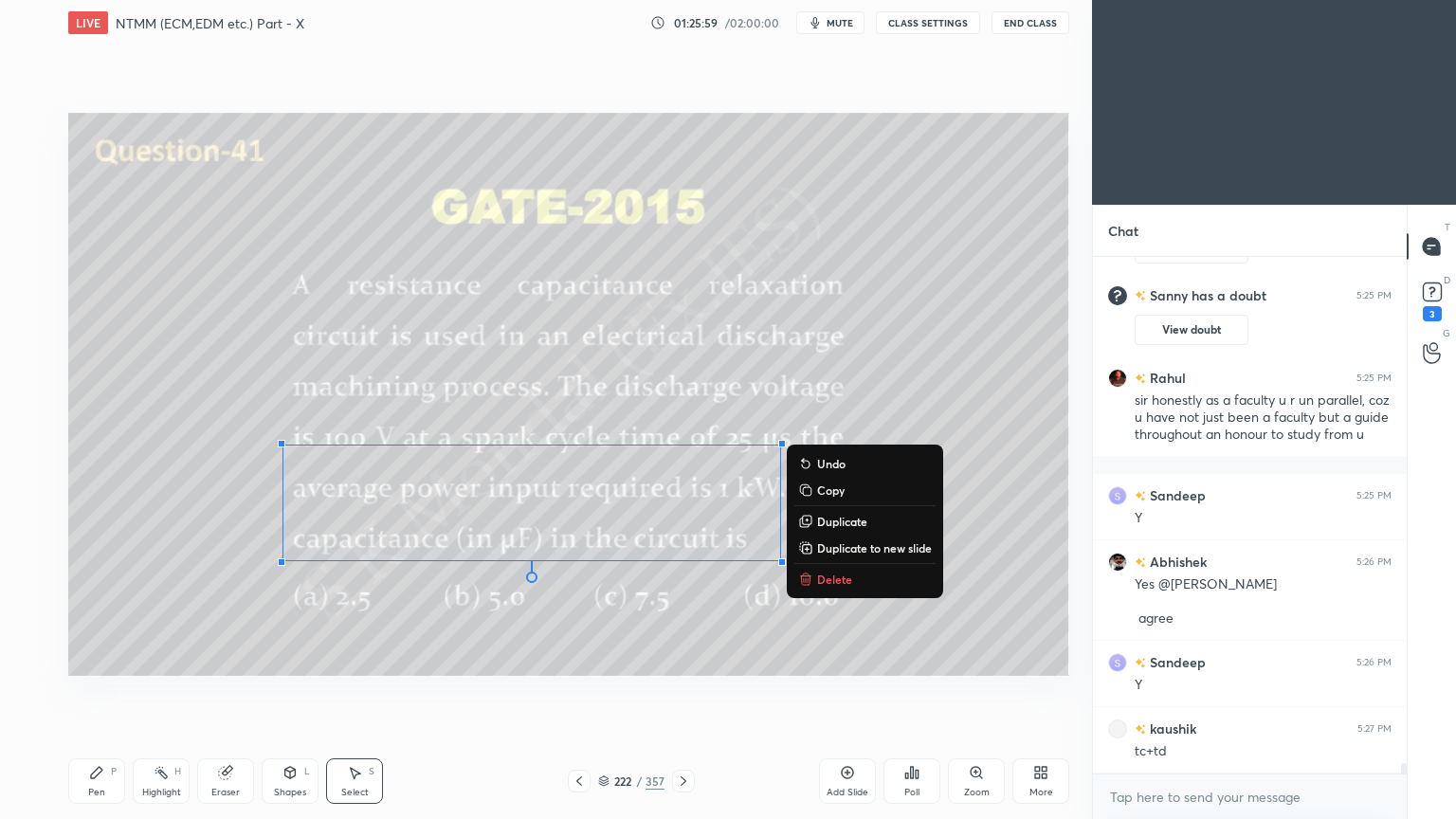 click on "Delete" at bounding box center [834, 579] 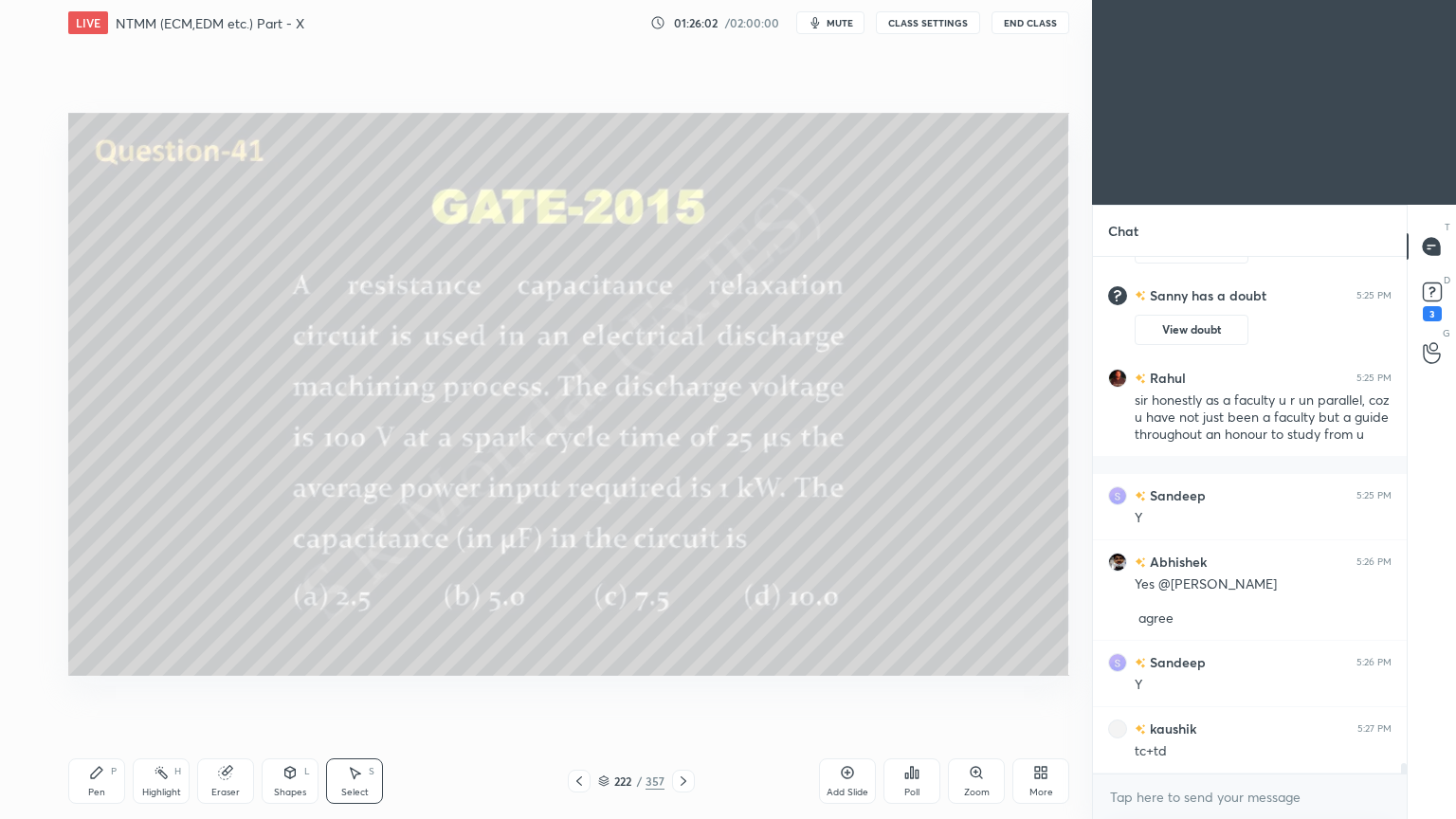 click at bounding box center [683, 781] 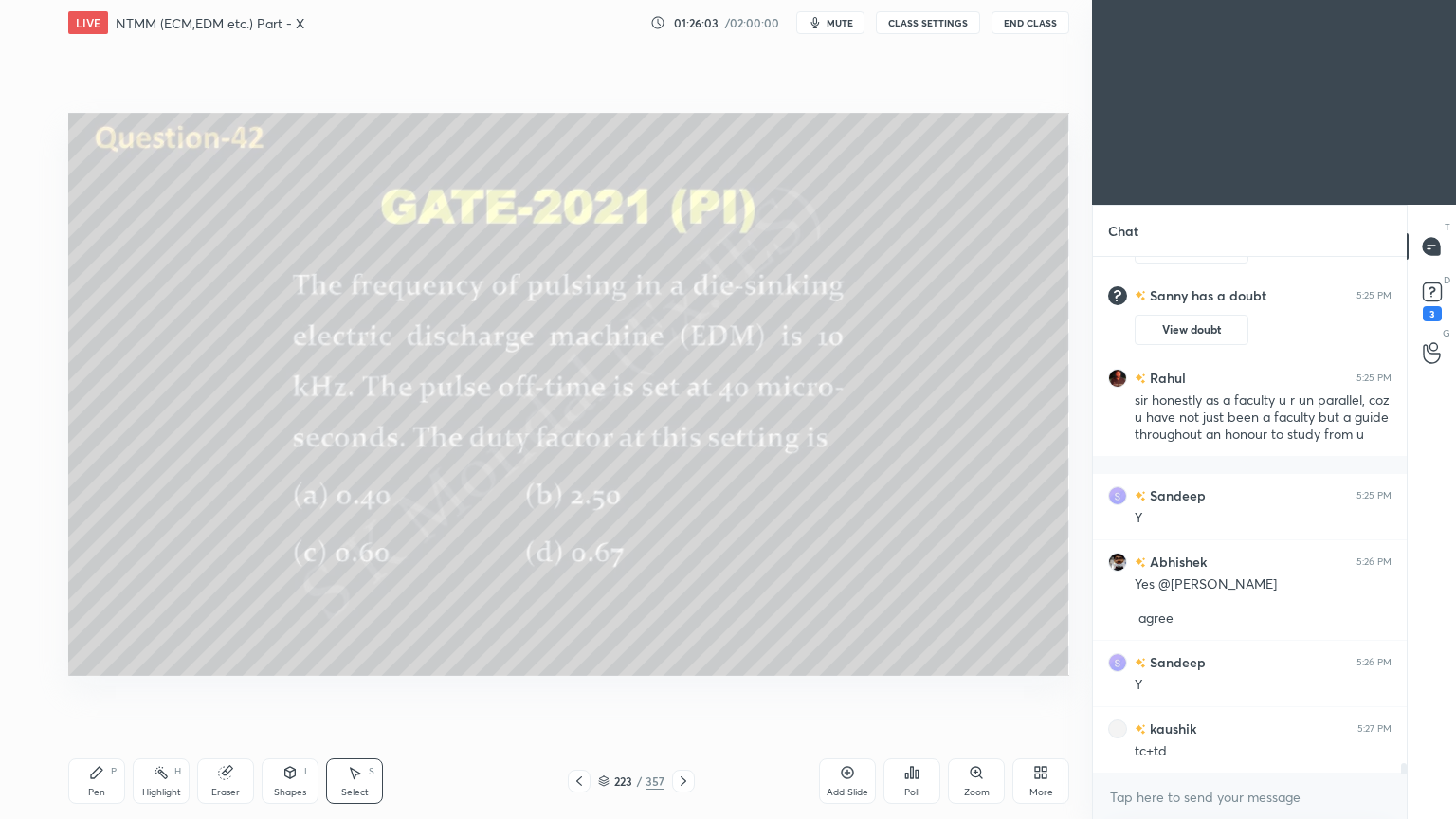 click at bounding box center [579, 781] 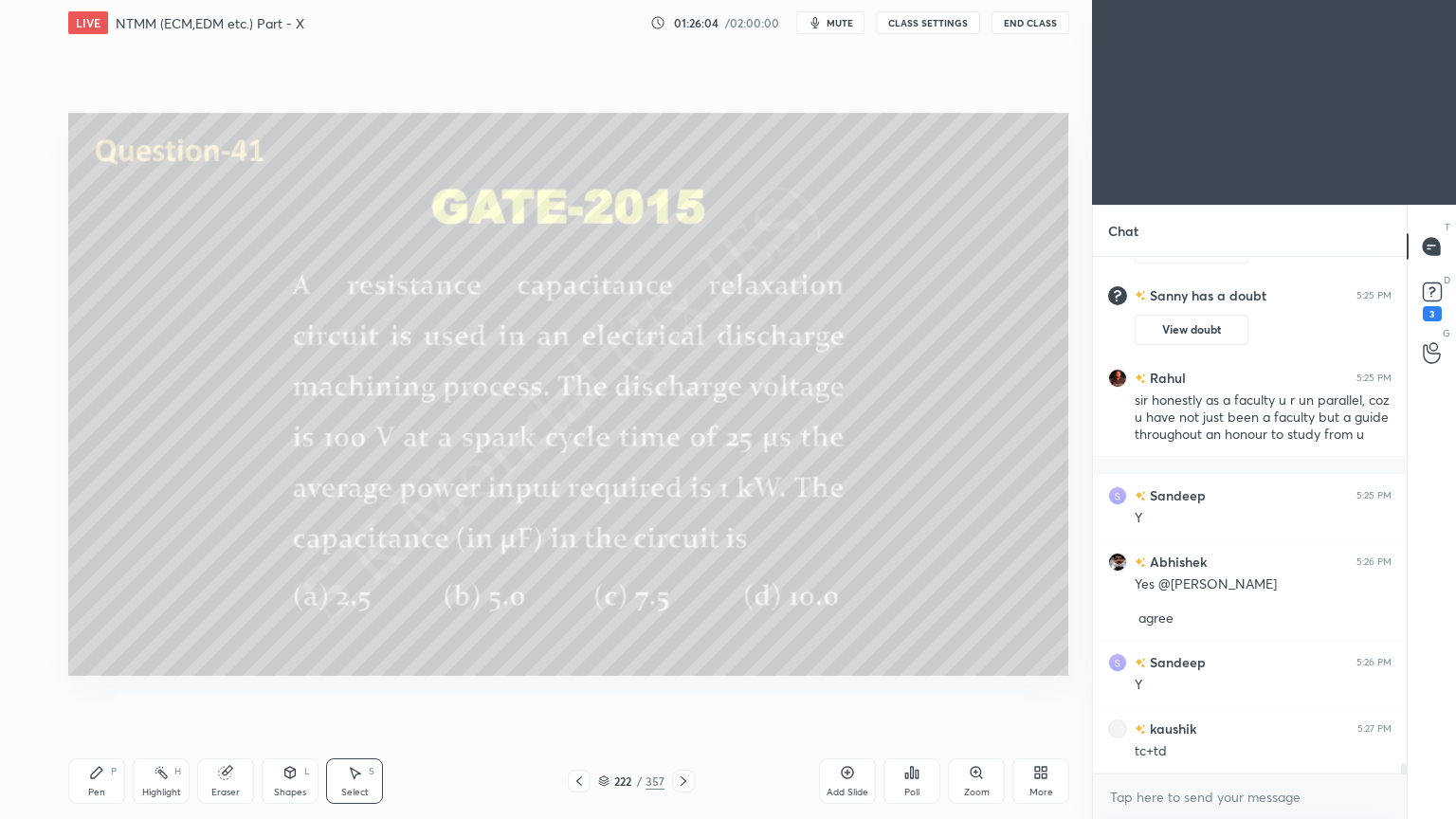 scroll, scrollTop: 24596, scrollLeft: 0, axis: vertical 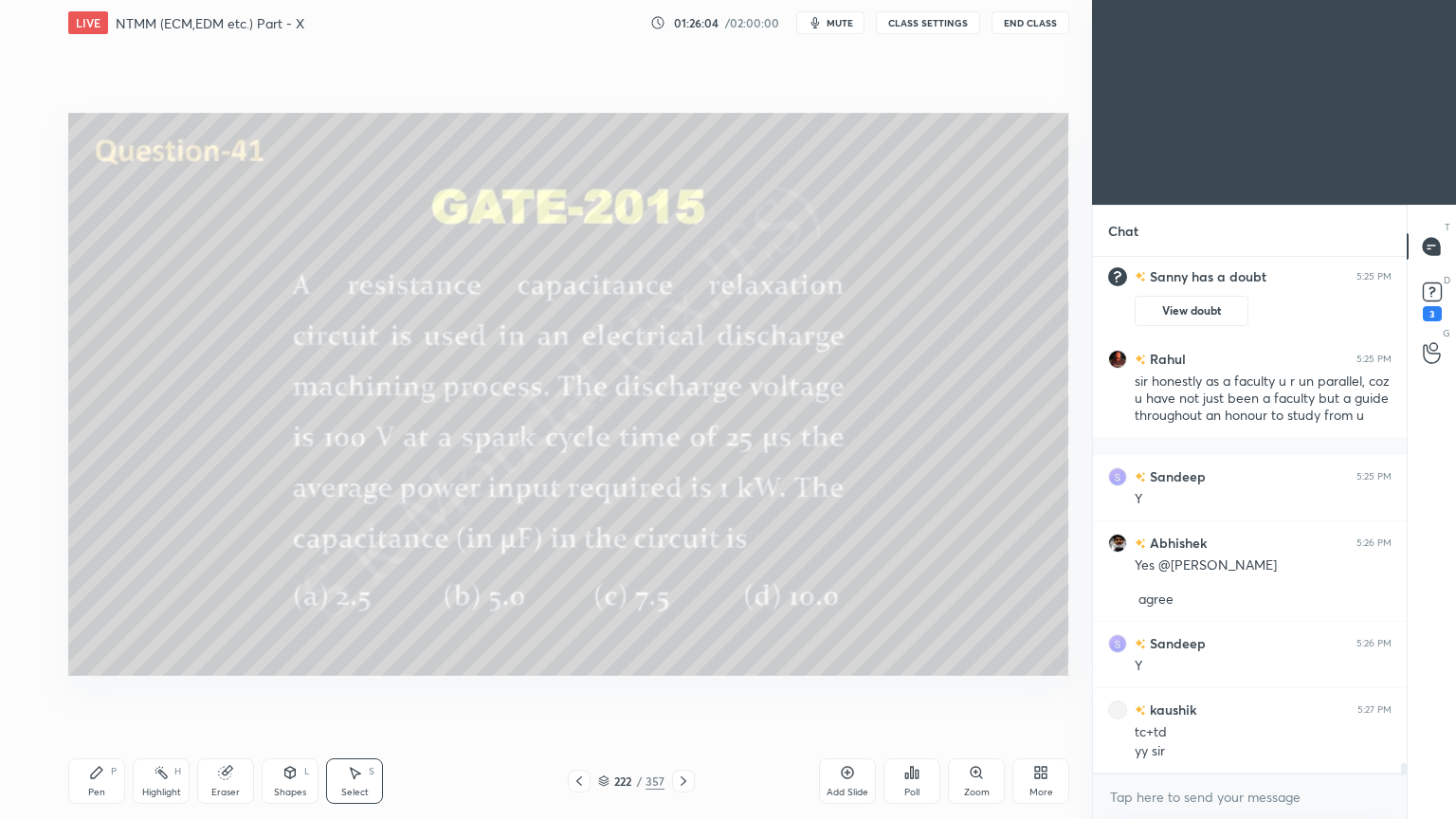 click on "Add Slide" at bounding box center (847, 792) 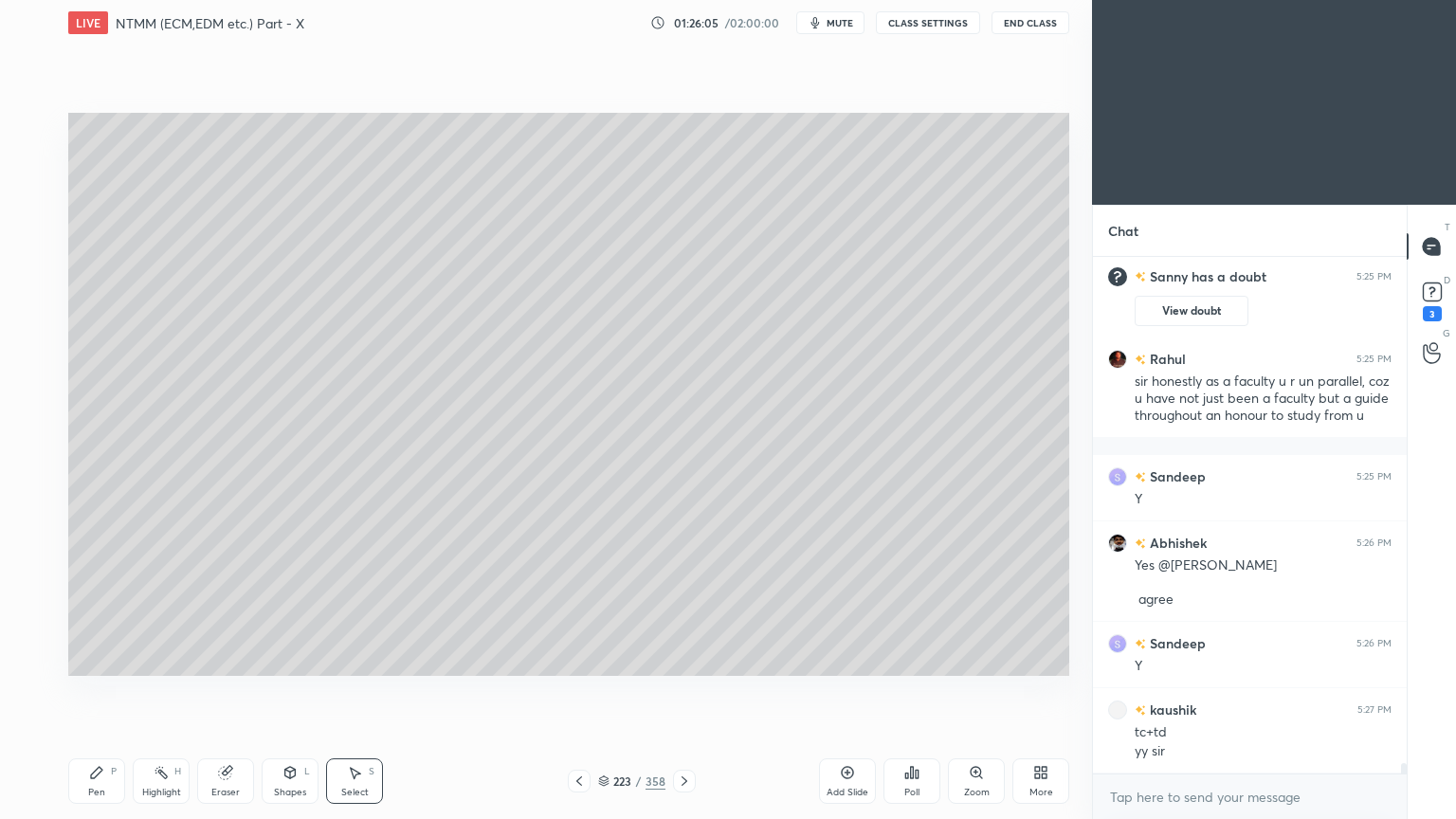 click on "Pen P" at bounding box center (97, 781) 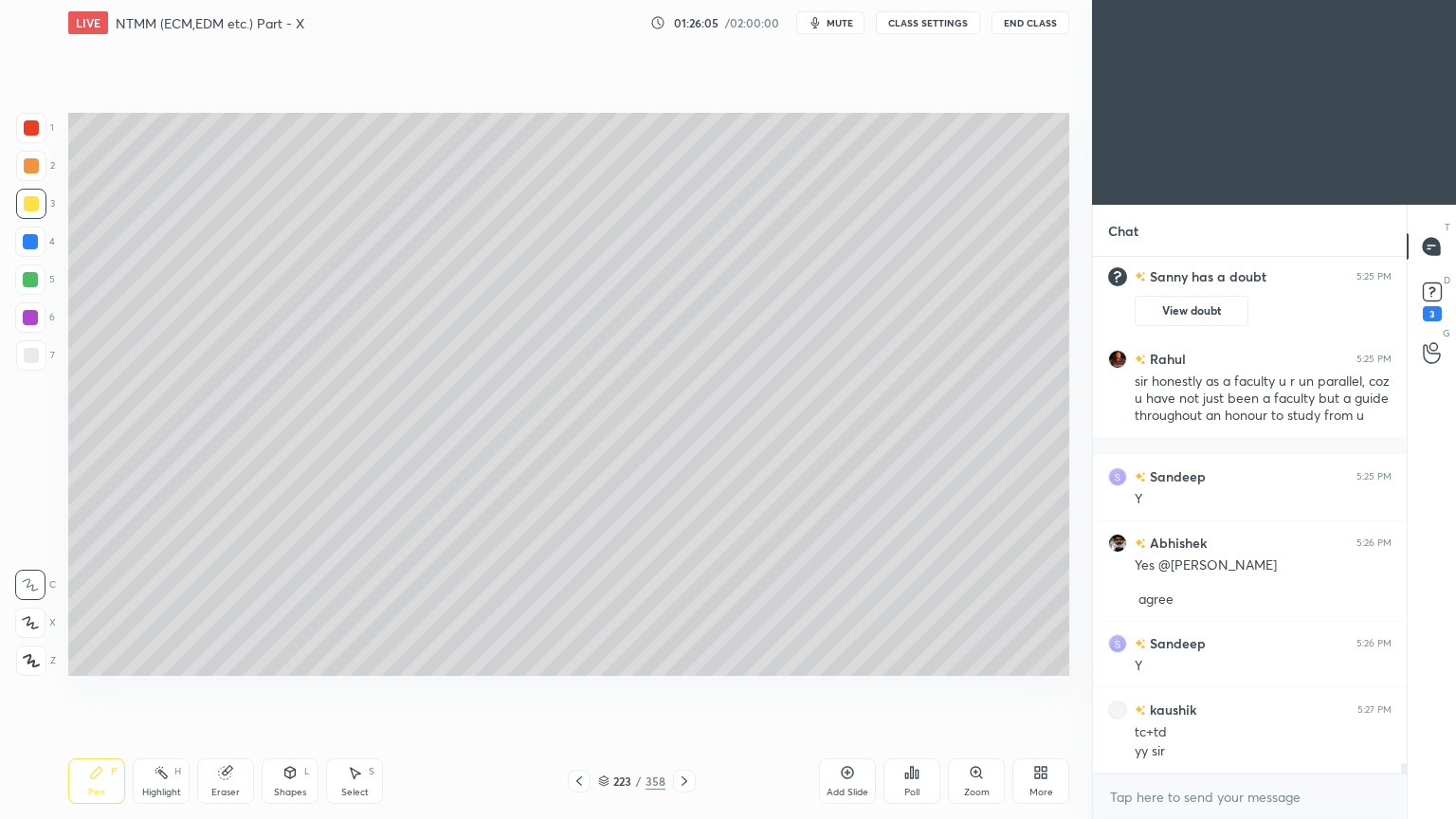 click on "Pen P" at bounding box center (97, 781) 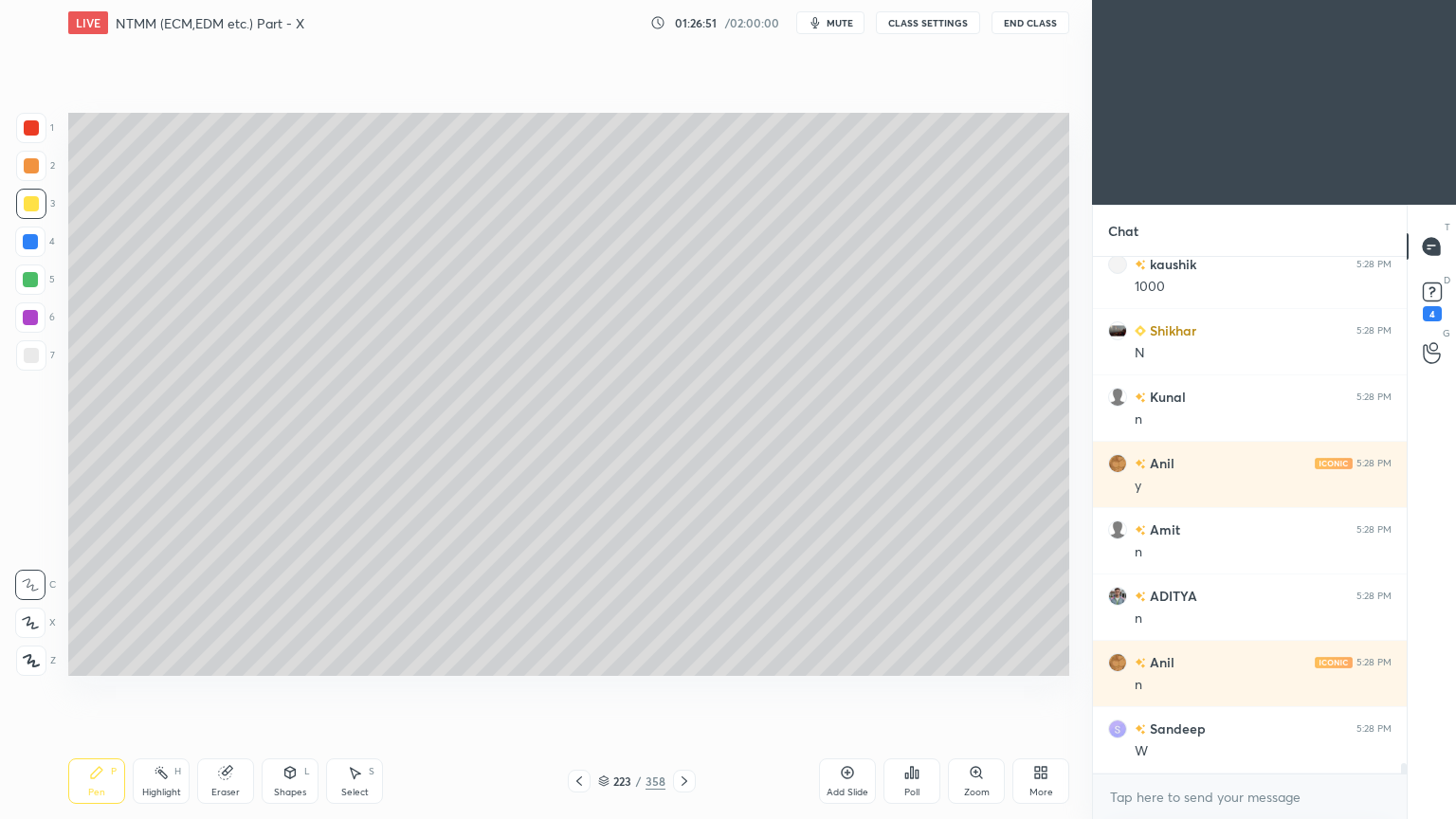 scroll, scrollTop: 25988, scrollLeft: 0, axis: vertical 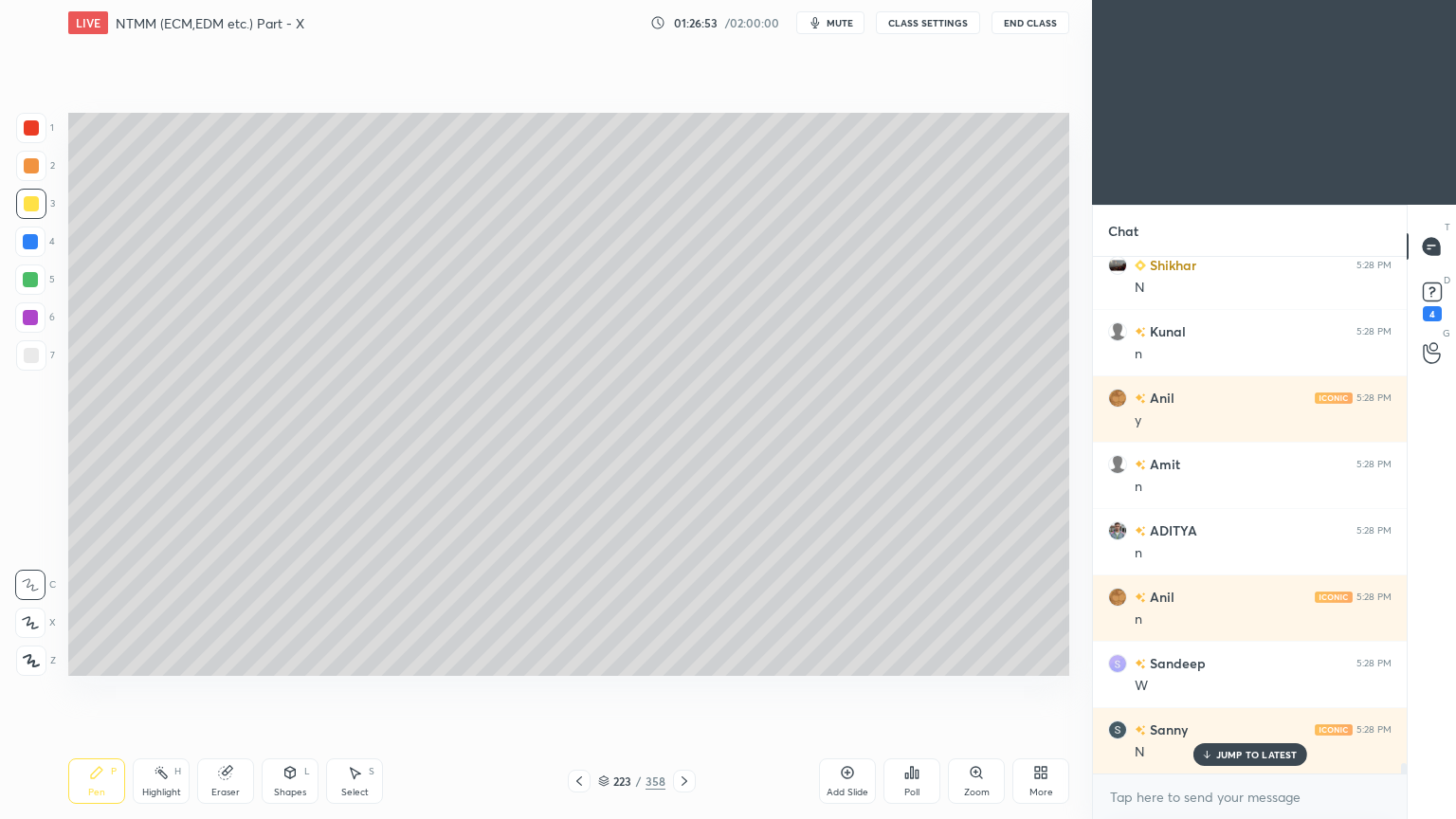 click at bounding box center [579, 781] 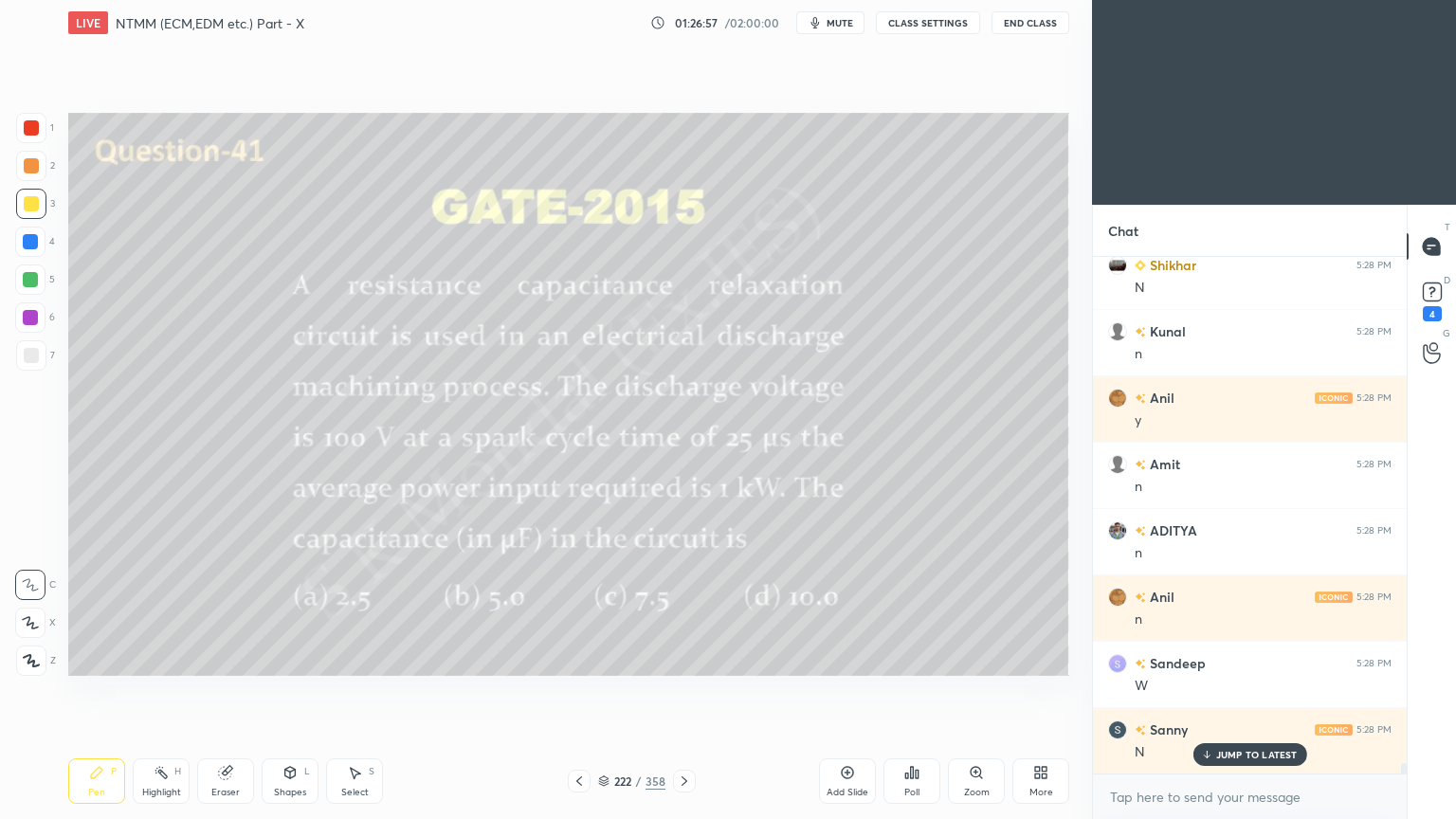click 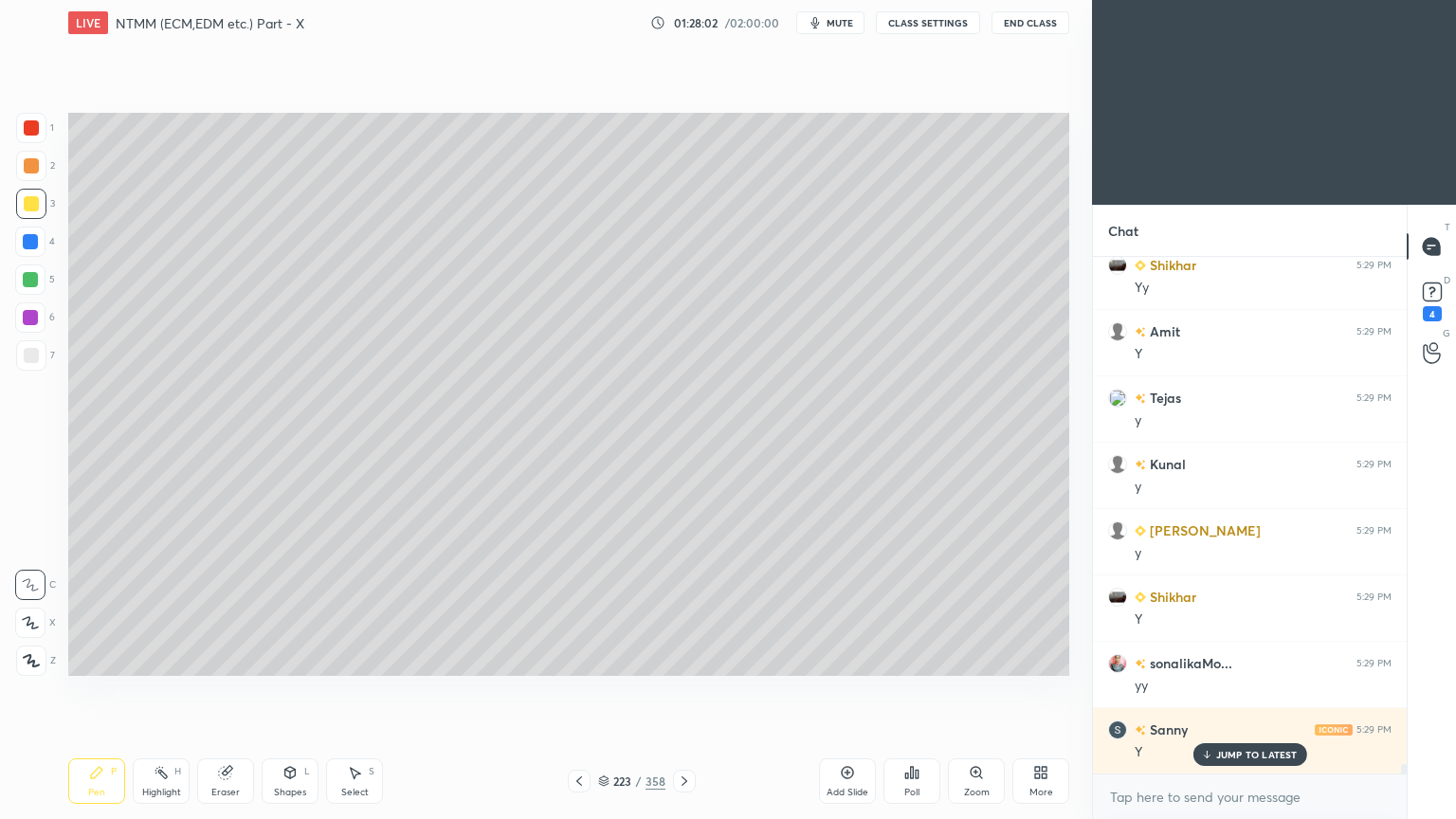 scroll, scrollTop: 26652, scrollLeft: 0, axis: vertical 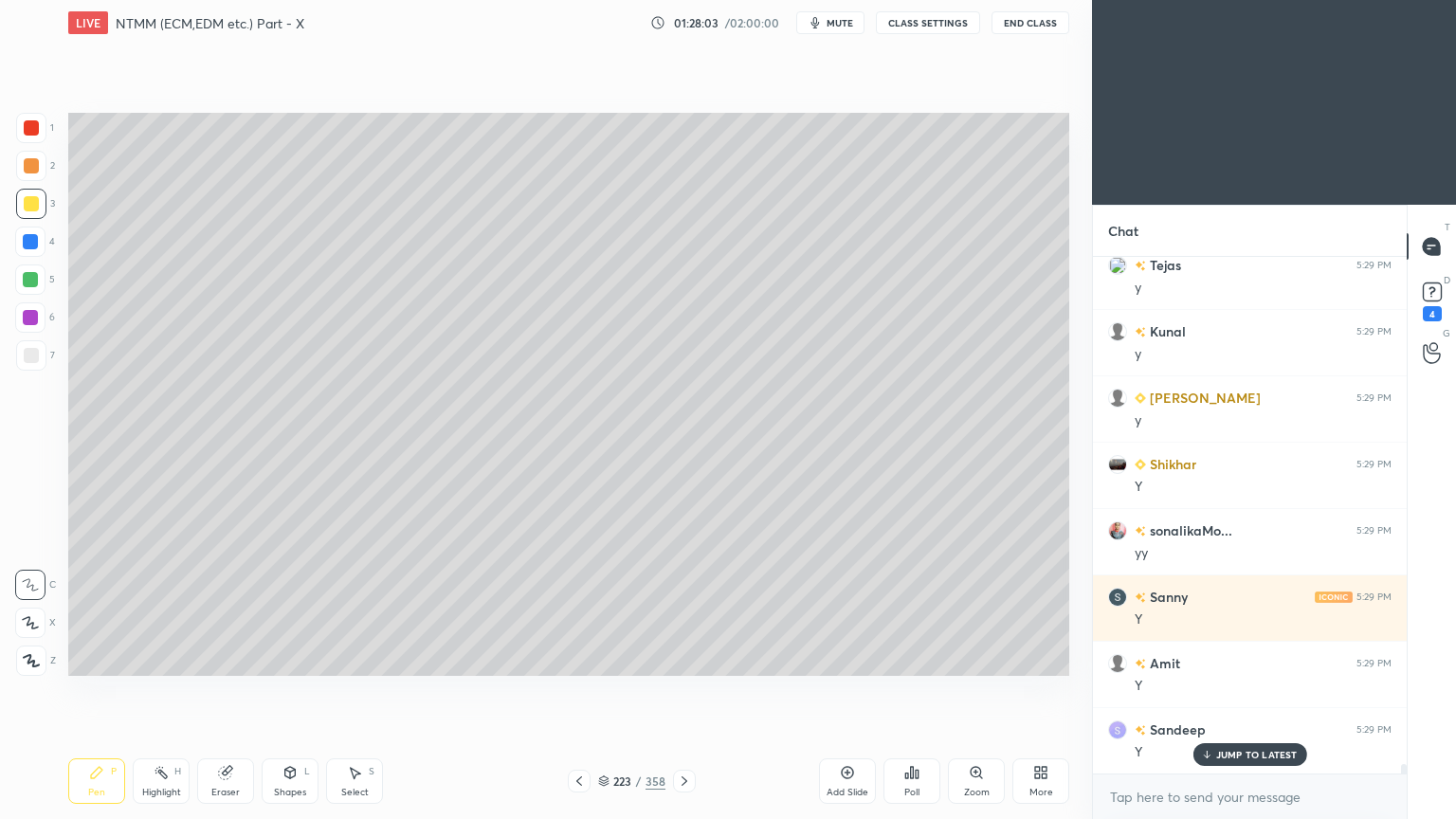 click on "JUMP TO LATEST" at bounding box center [1257, 755] 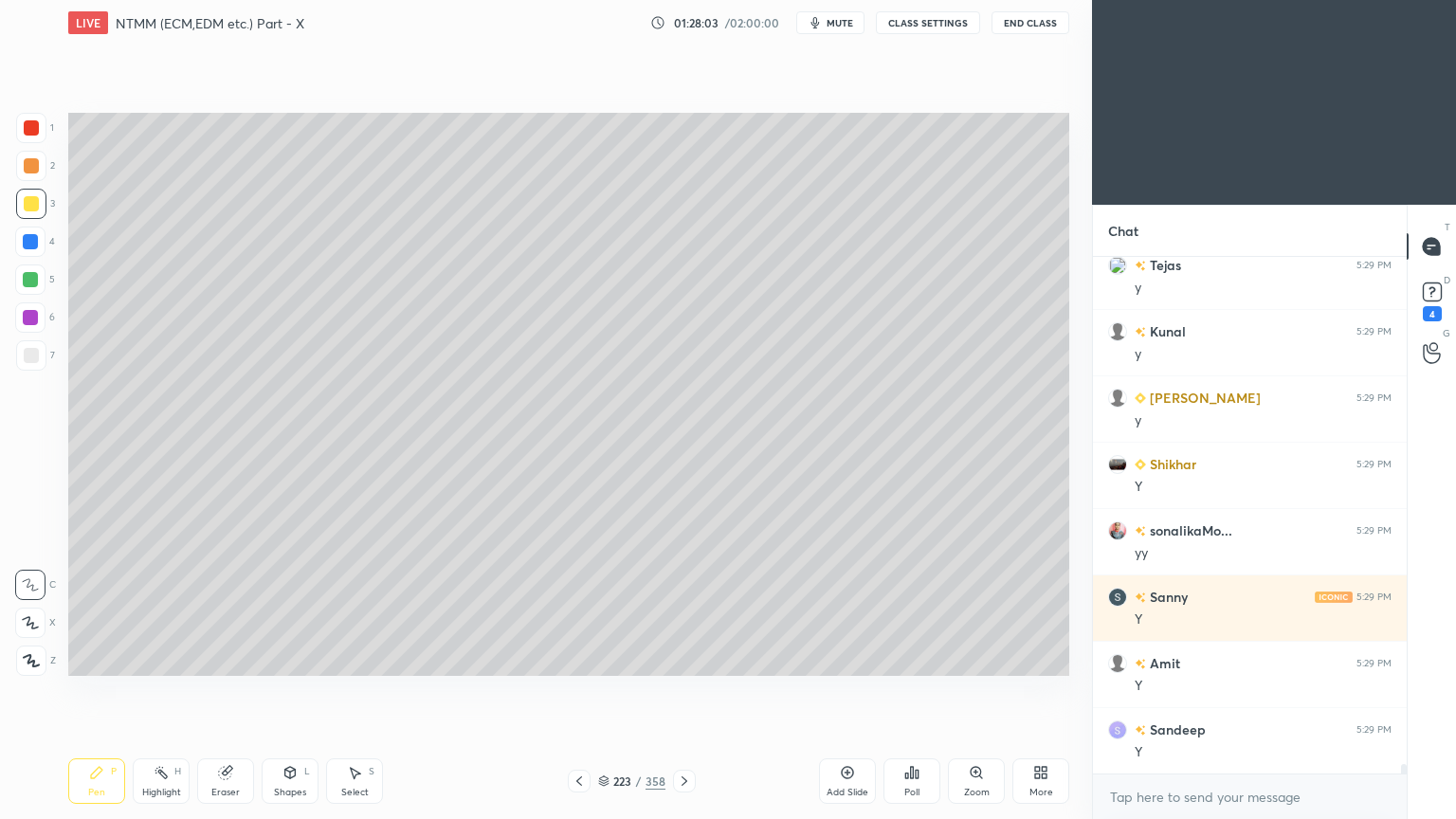 scroll, scrollTop: 26719, scrollLeft: 0, axis: vertical 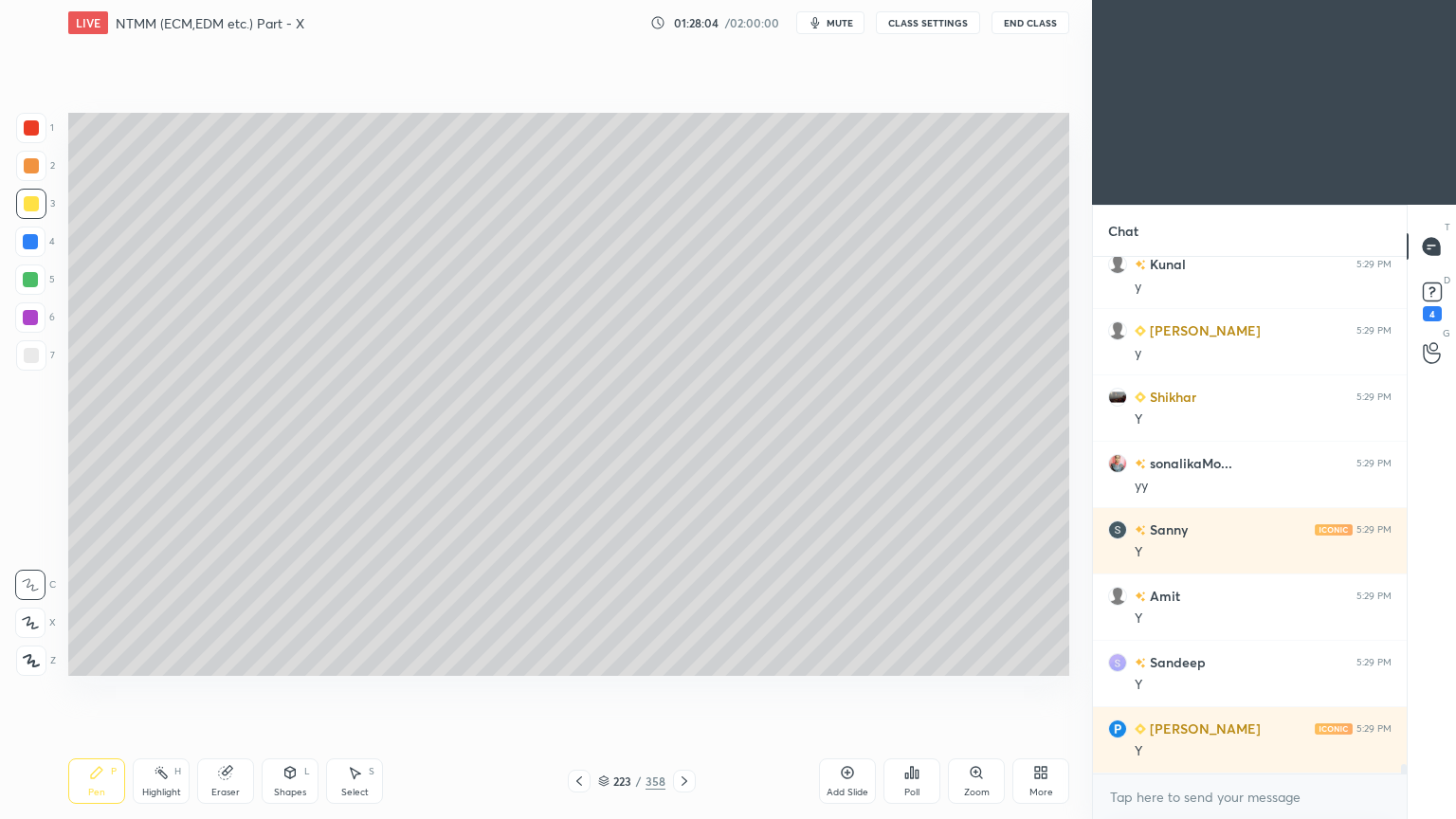 click 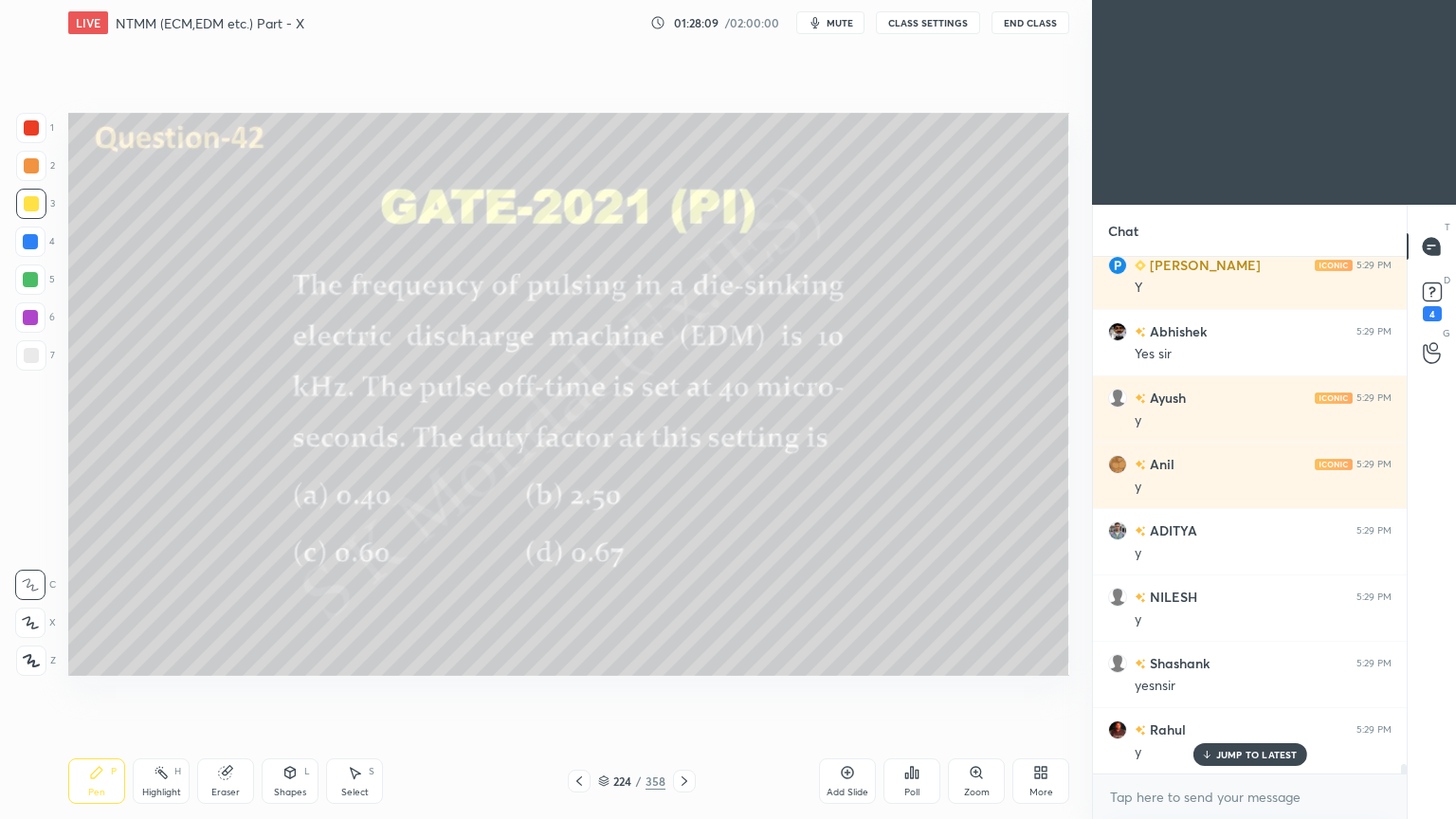 scroll, scrollTop: 27250, scrollLeft: 0, axis: vertical 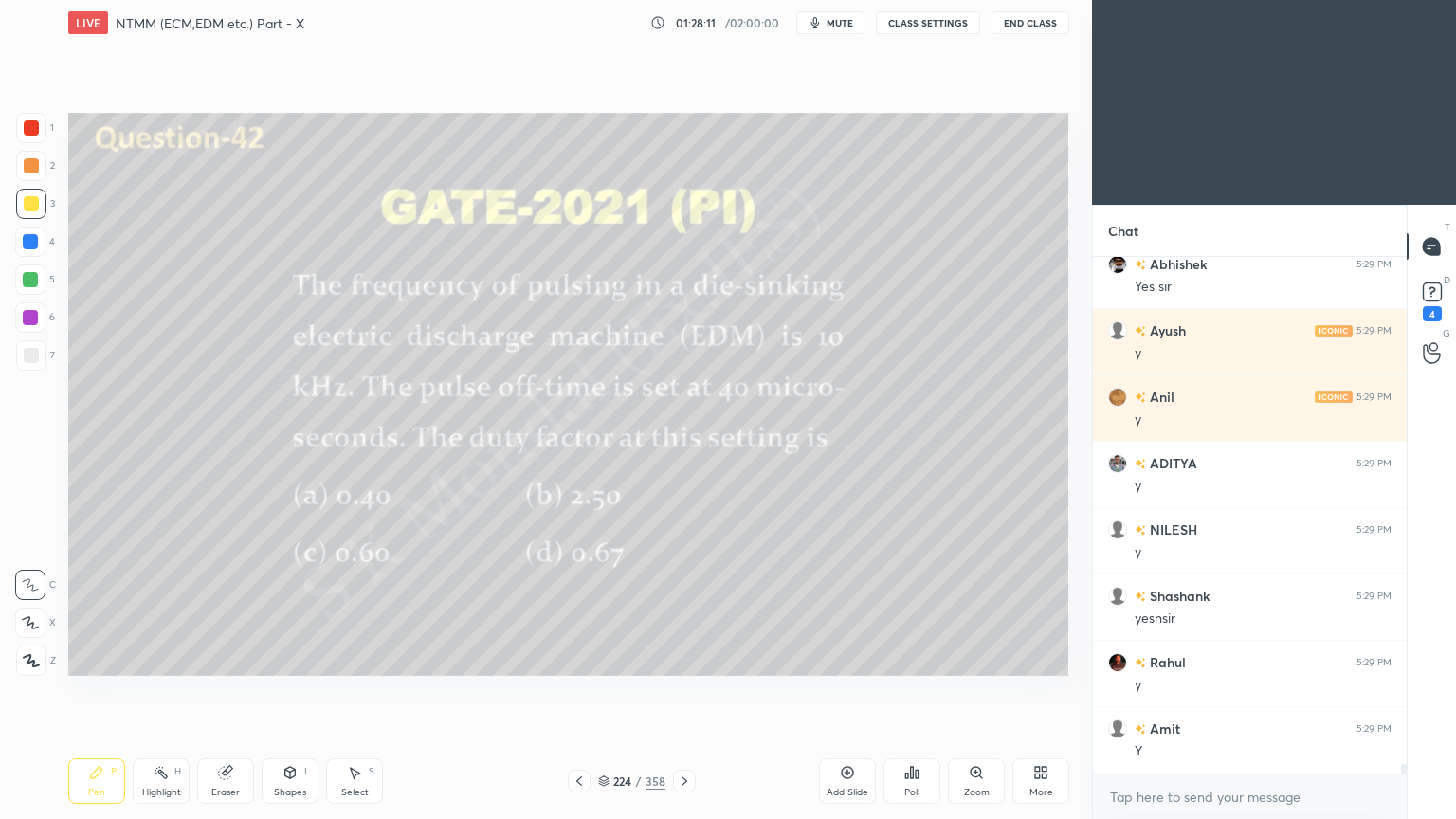 click on "Highlight H" at bounding box center [161, 781] 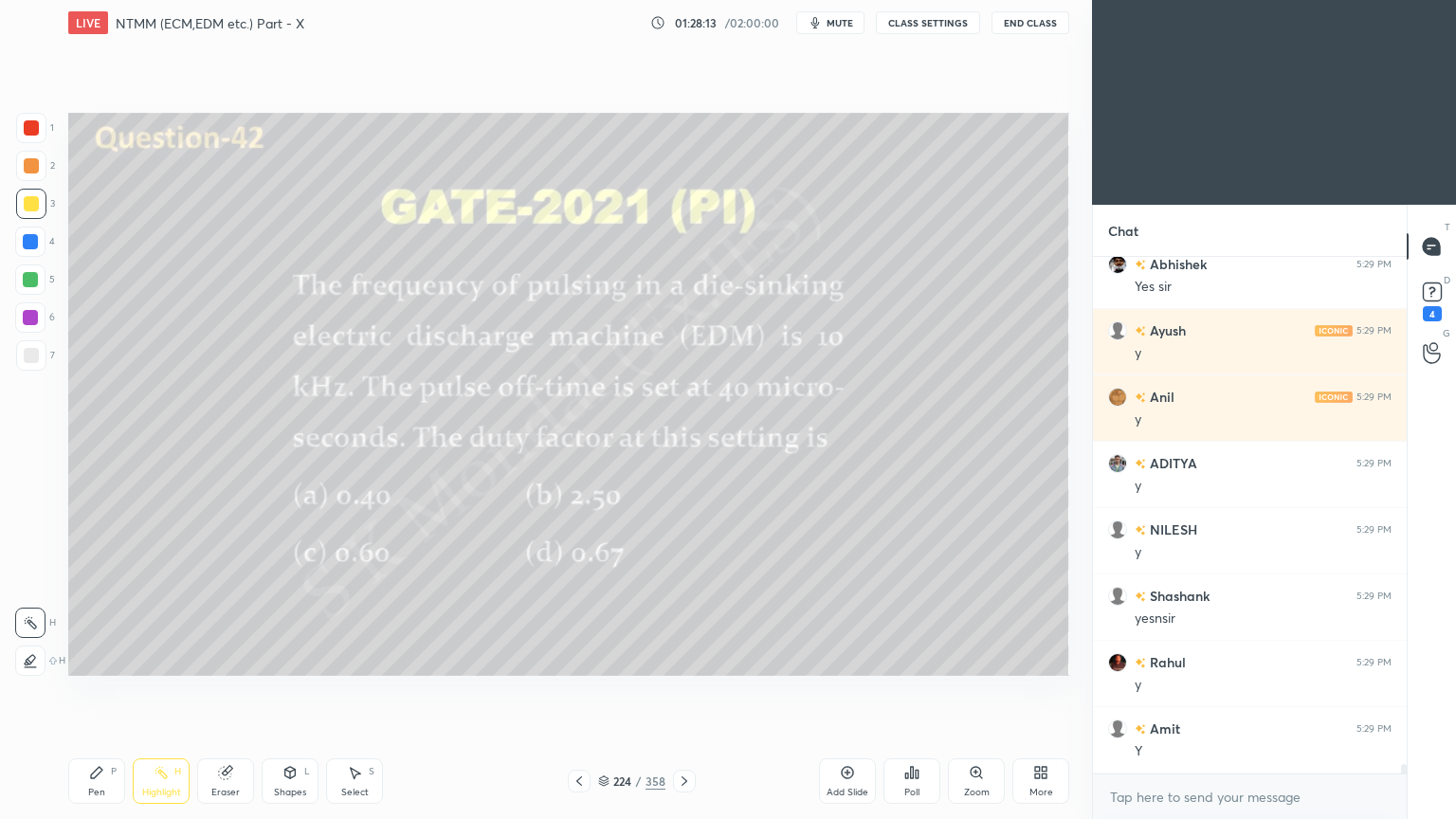 click on "Highlight" at bounding box center (161, 792) 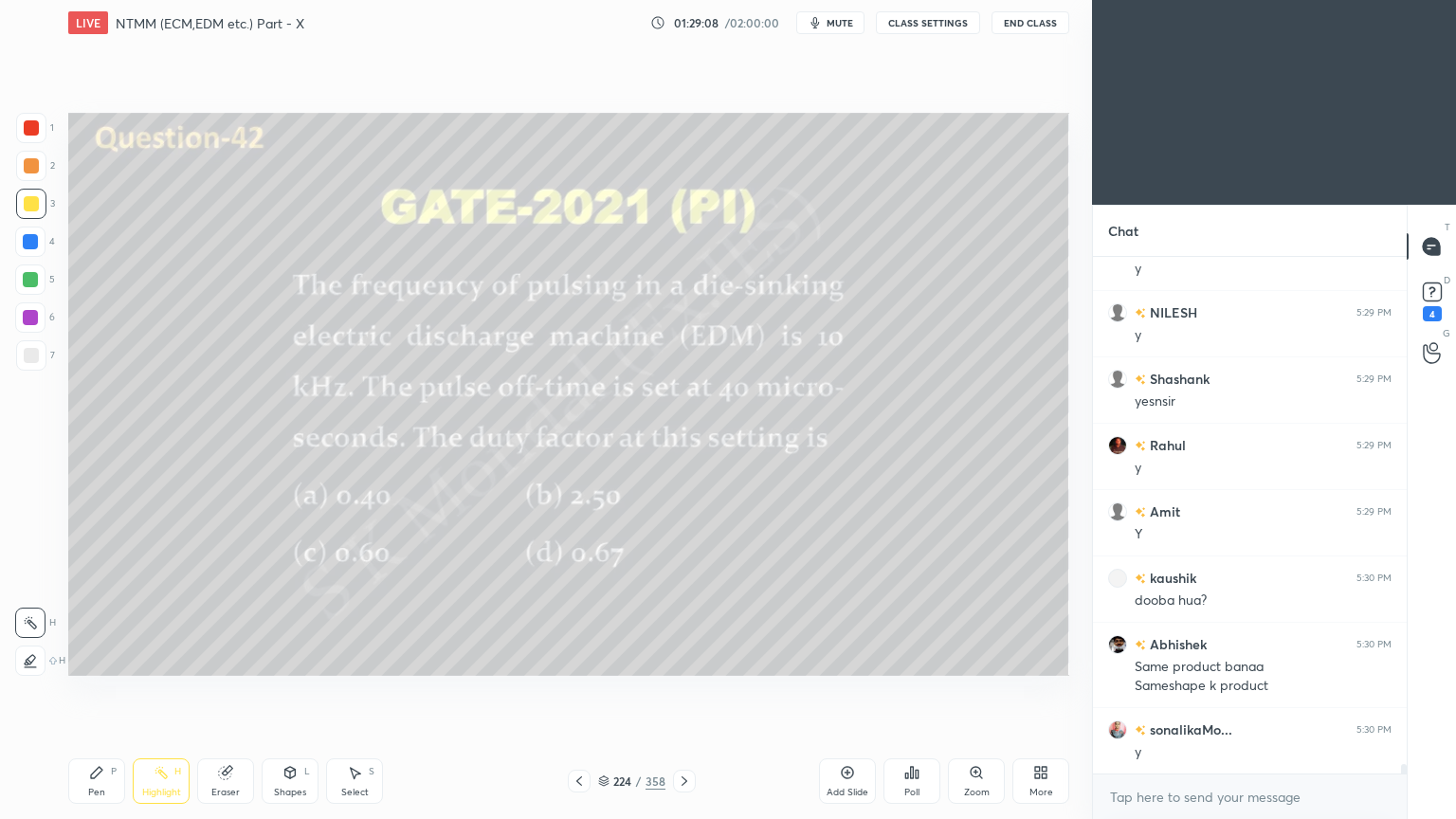scroll, scrollTop: 27534, scrollLeft: 0, axis: vertical 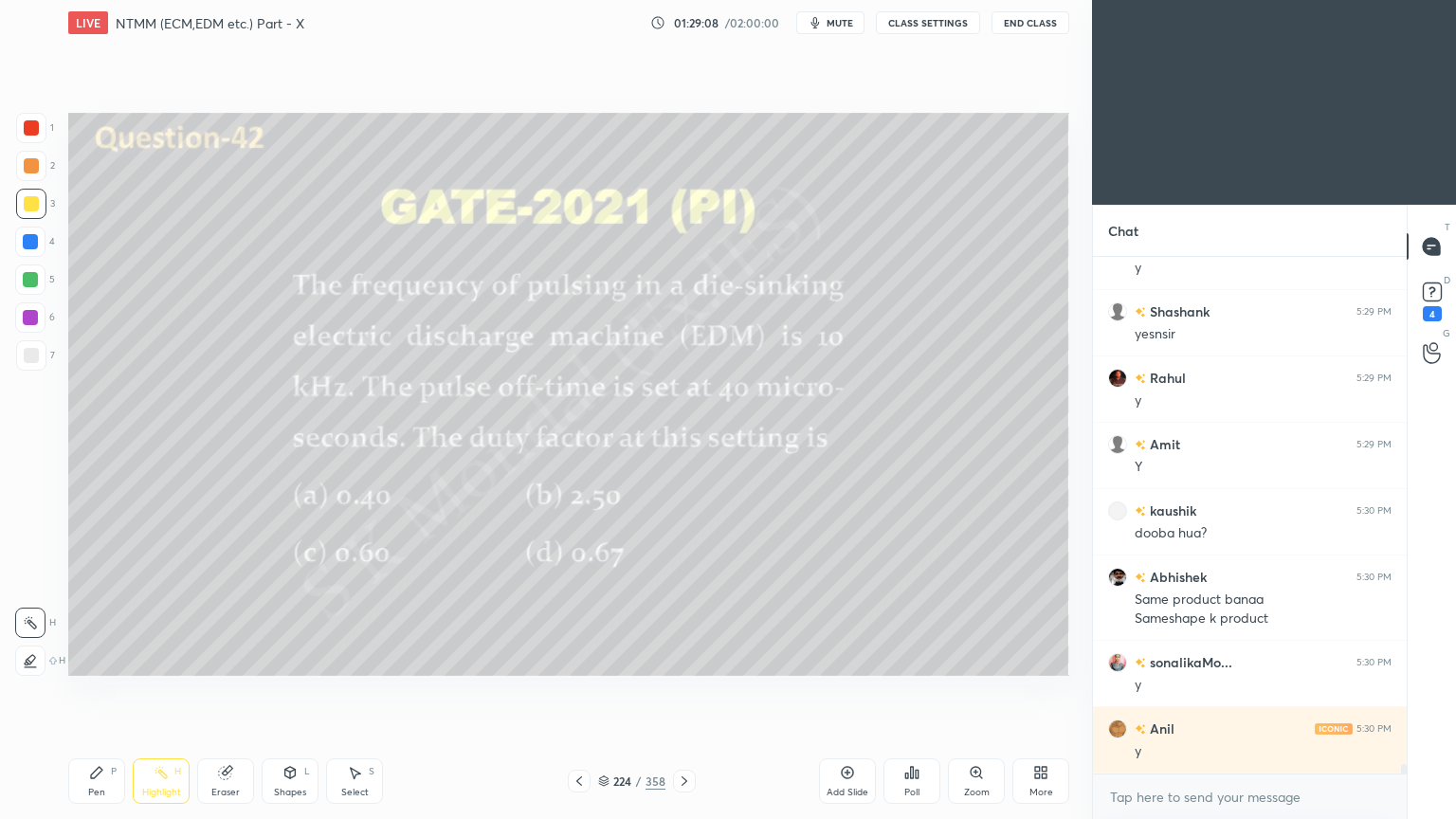 click on "Highlight" at bounding box center (161, 792) 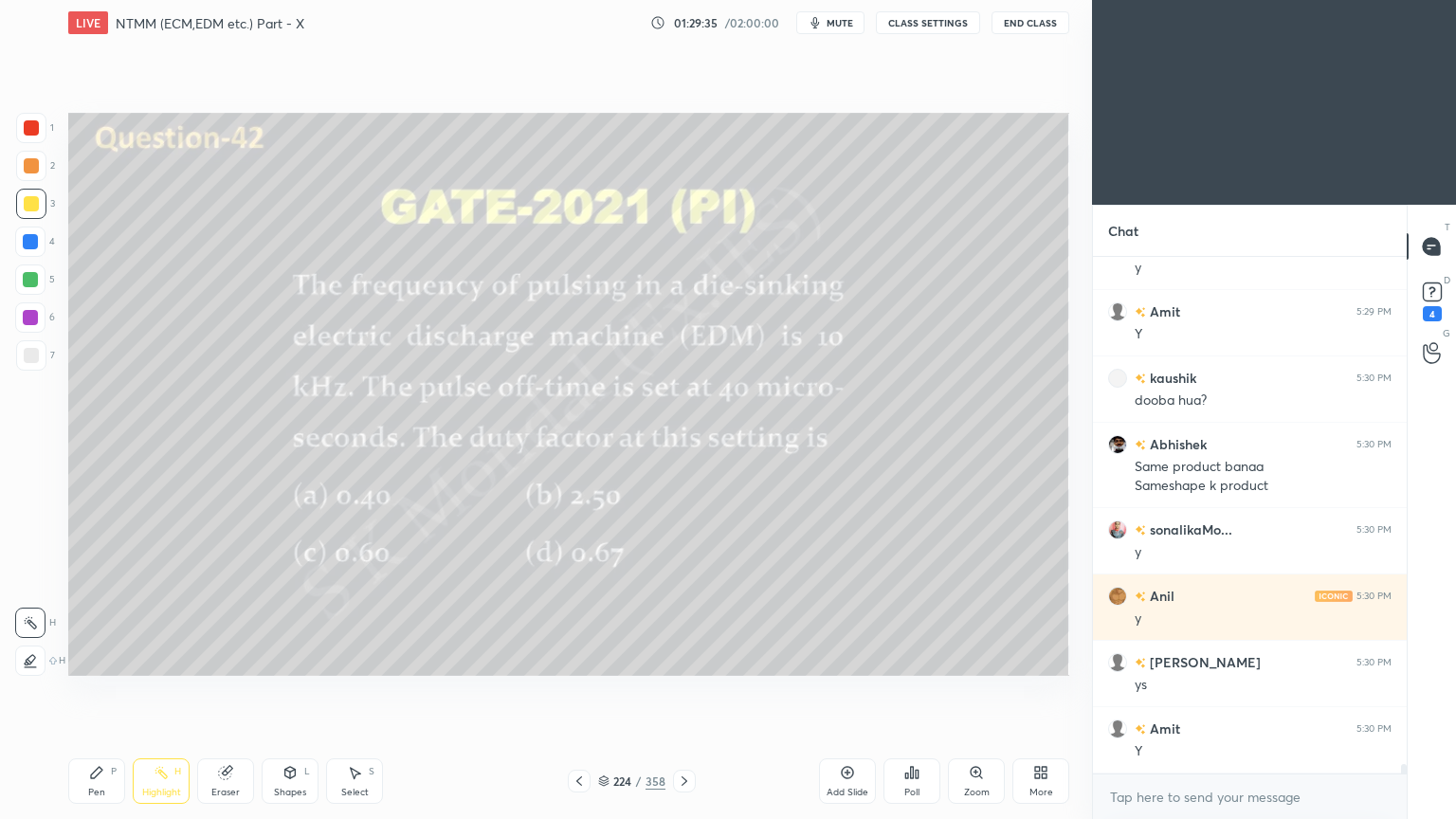 scroll, scrollTop: 27732, scrollLeft: 0, axis: vertical 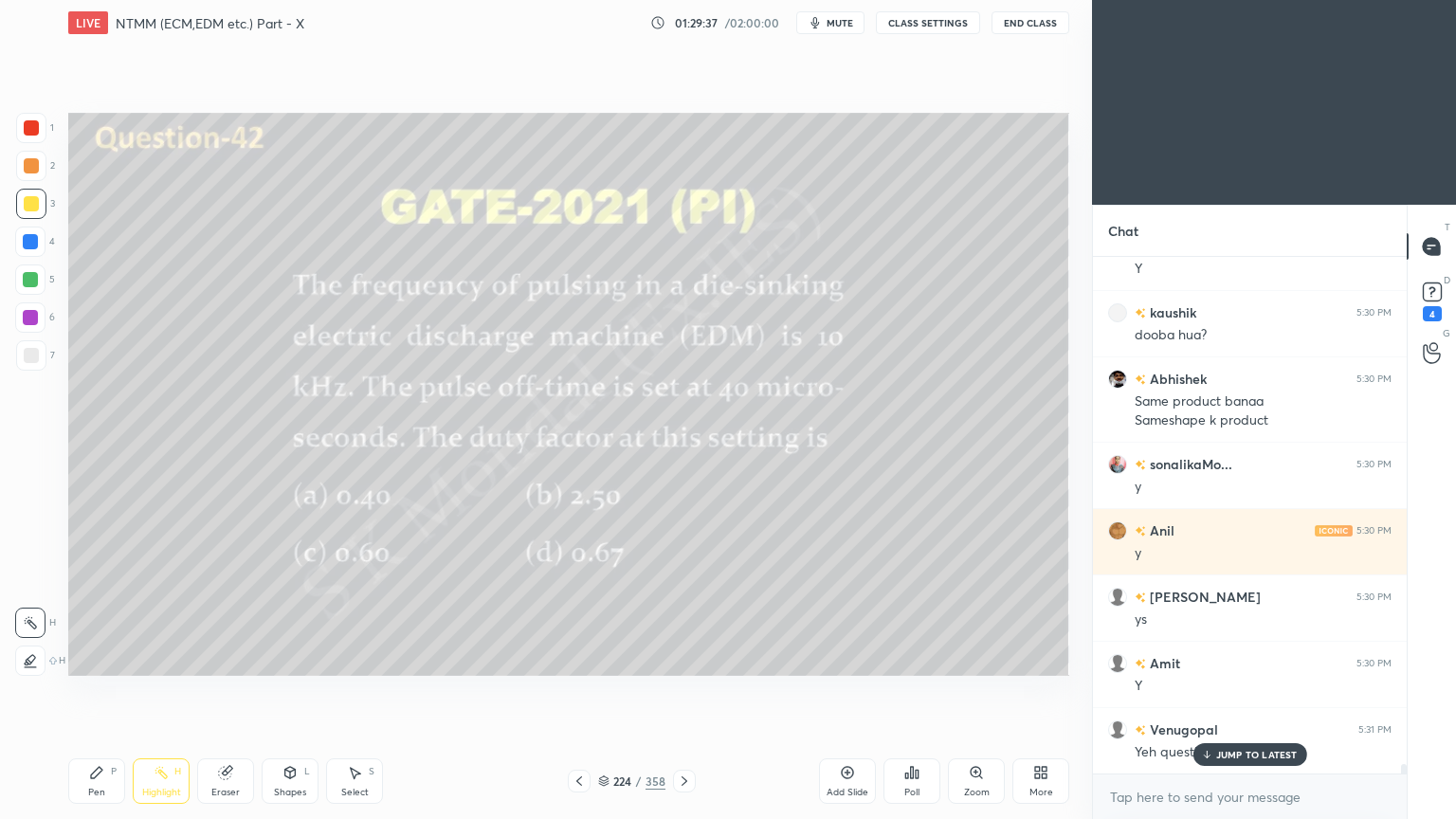 click on "Pen P" at bounding box center (97, 781) 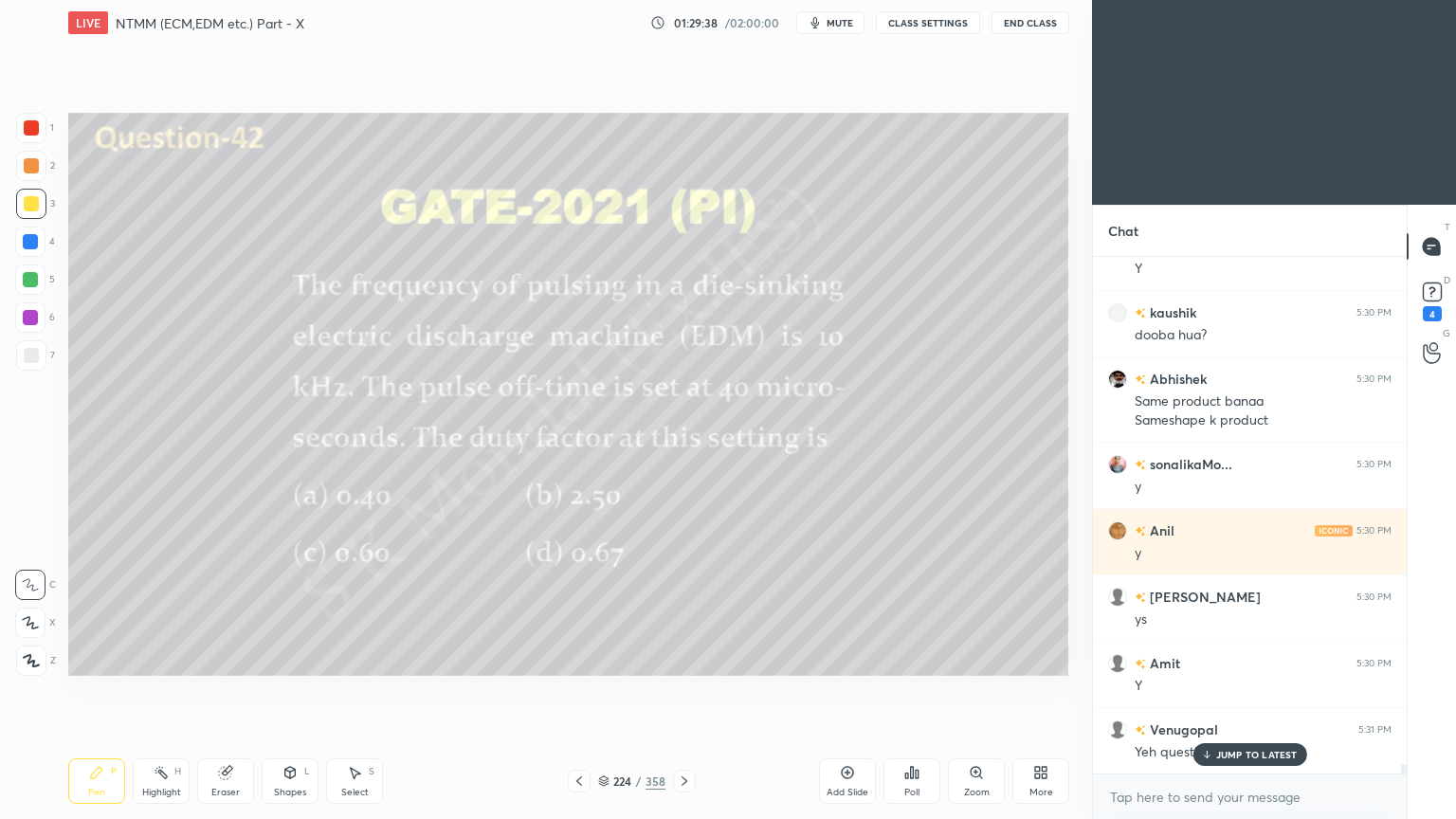 click on "Pen P" at bounding box center (97, 781) 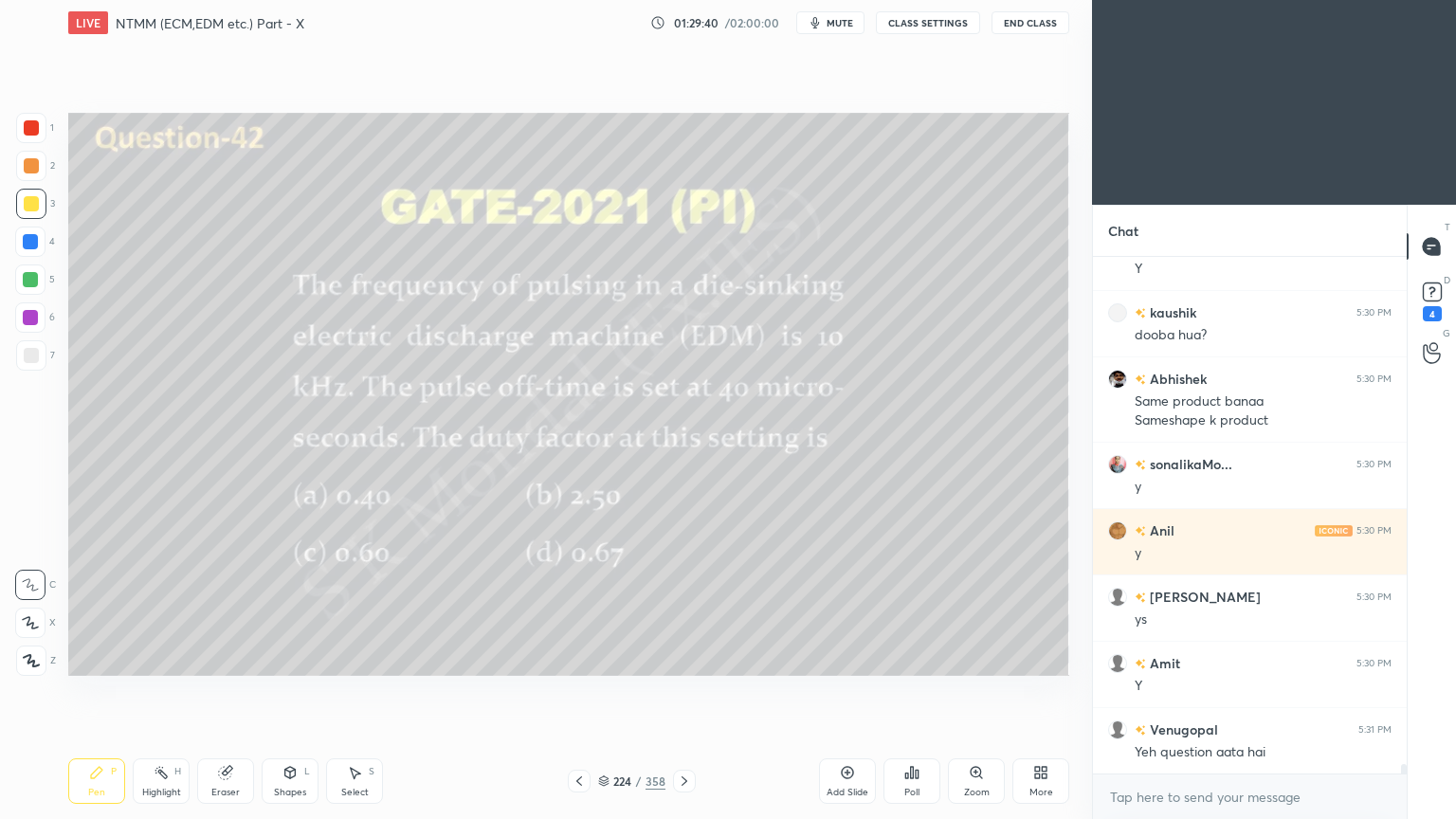 scroll, scrollTop: 27800, scrollLeft: 0, axis: vertical 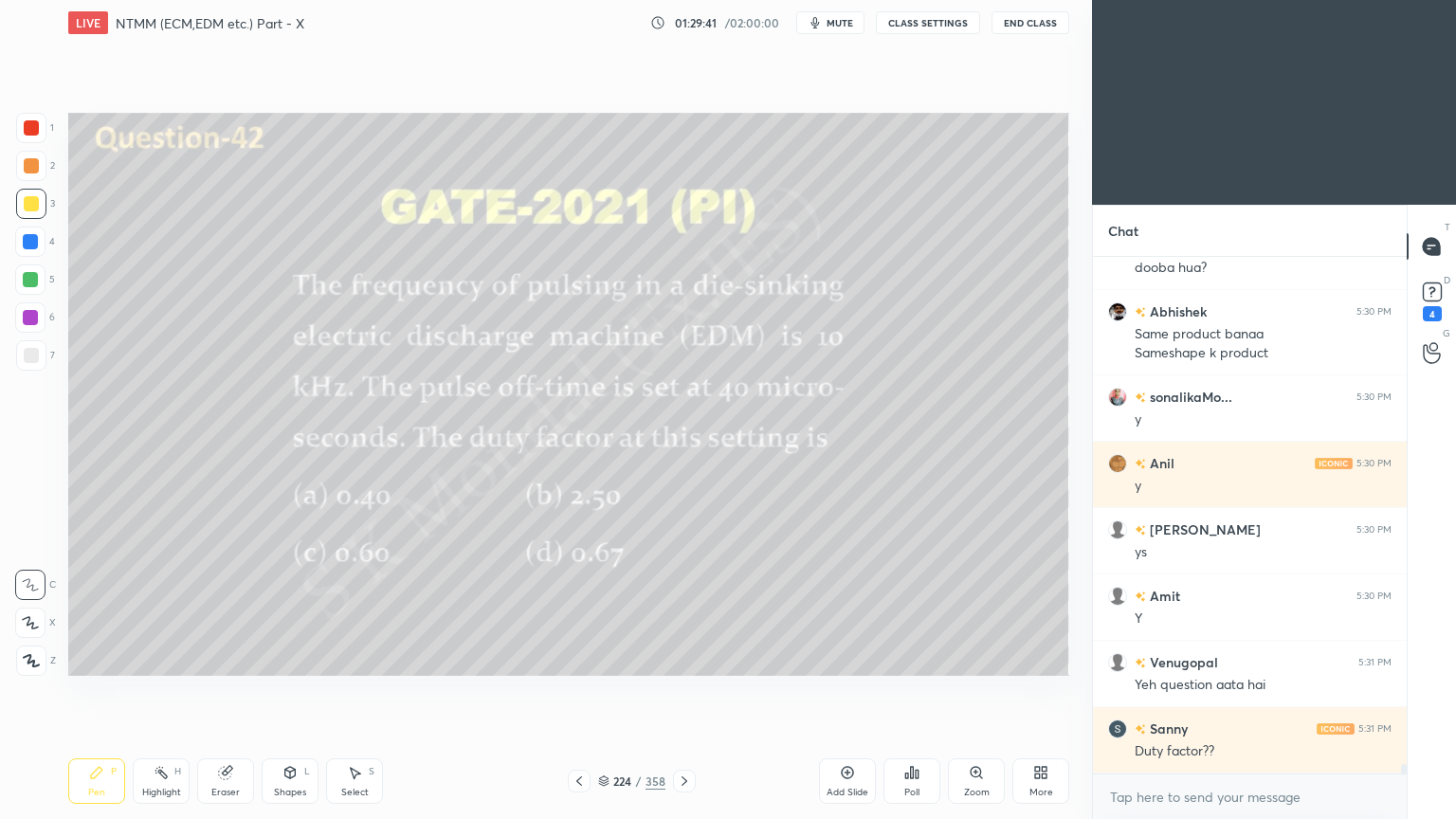 click 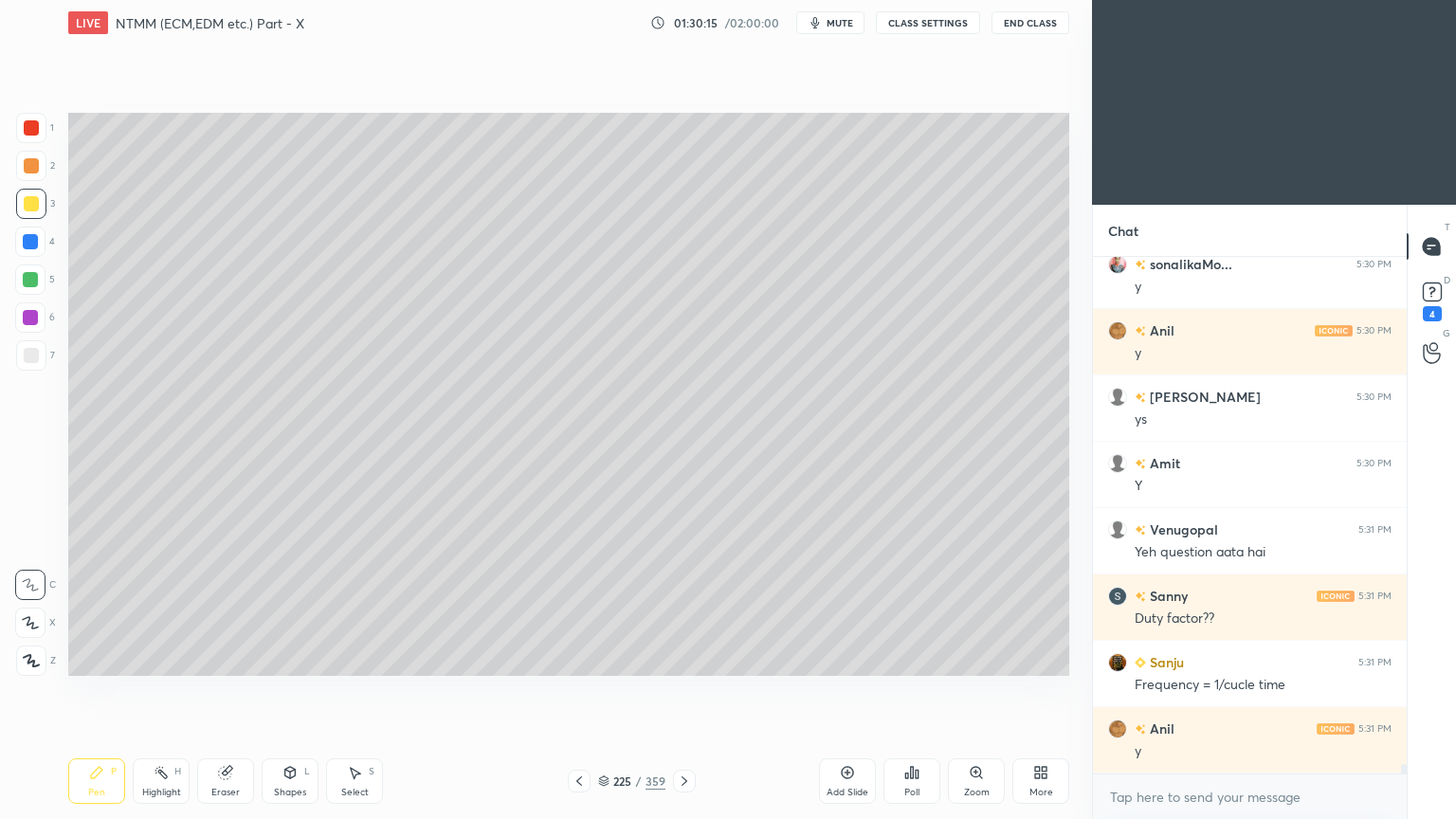 scroll, scrollTop: 27998, scrollLeft: 0, axis: vertical 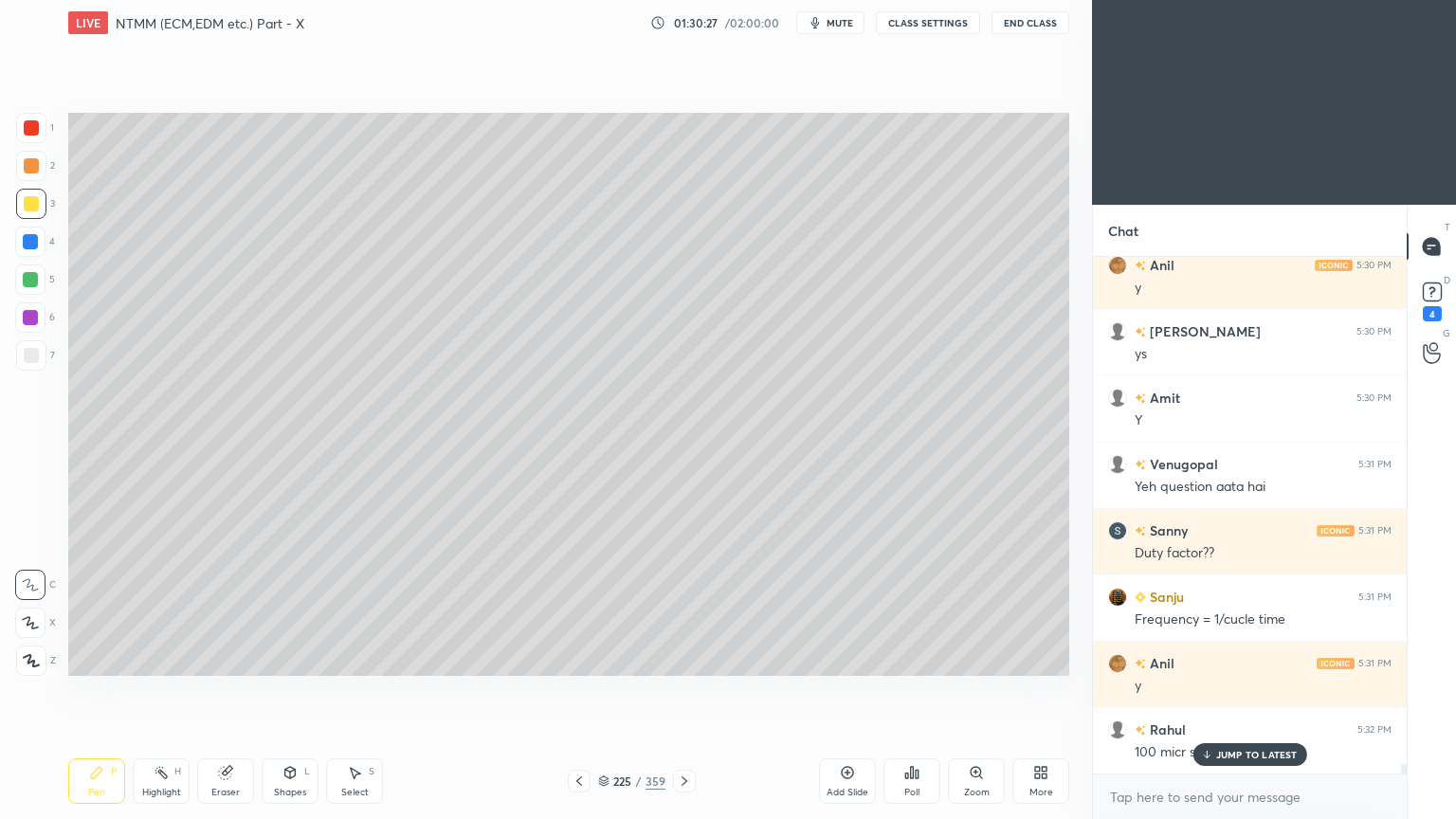 click 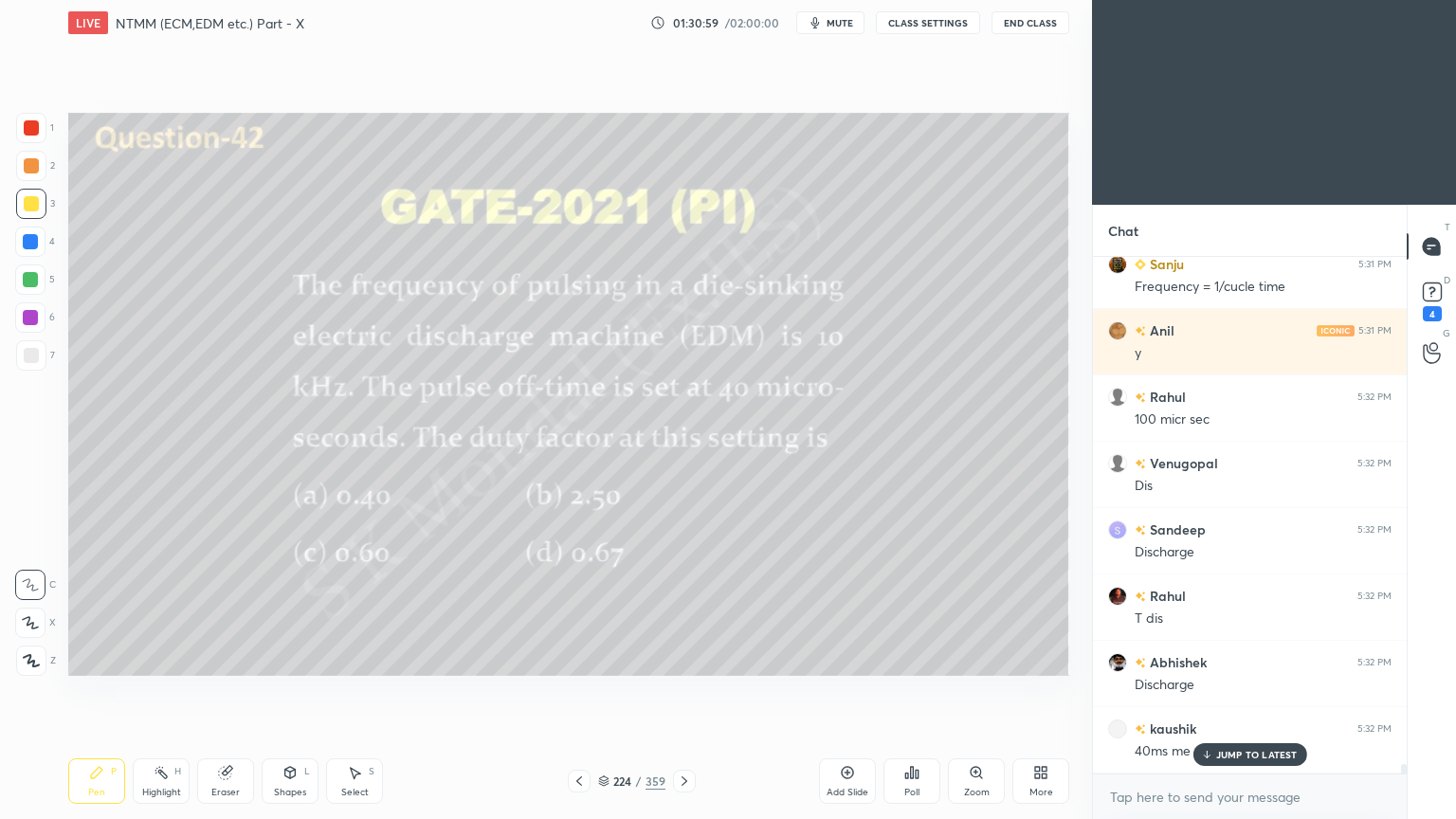 scroll, scrollTop: 28396, scrollLeft: 0, axis: vertical 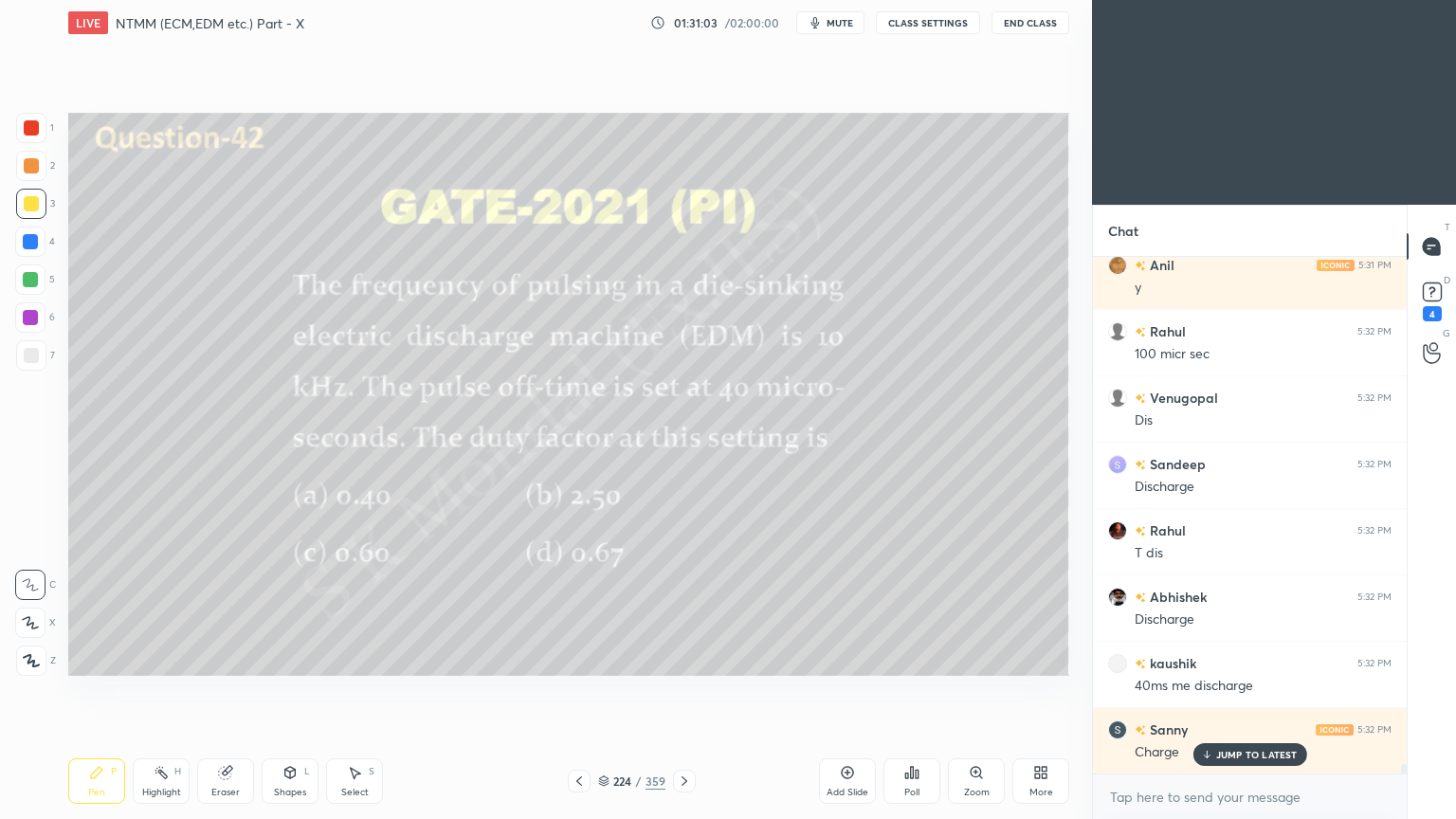 click 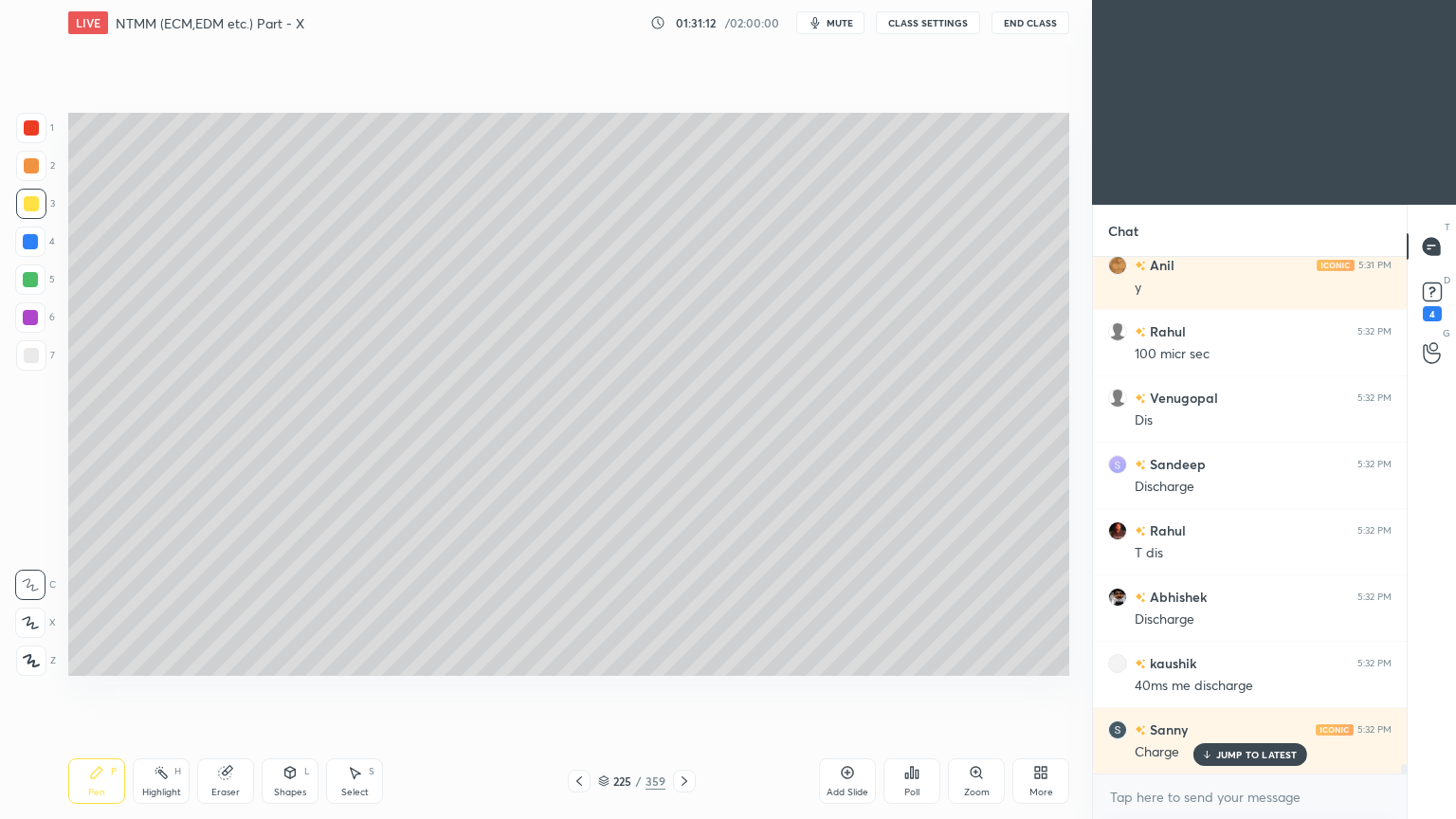scroll, scrollTop: 28463, scrollLeft: 0, axis: vertical 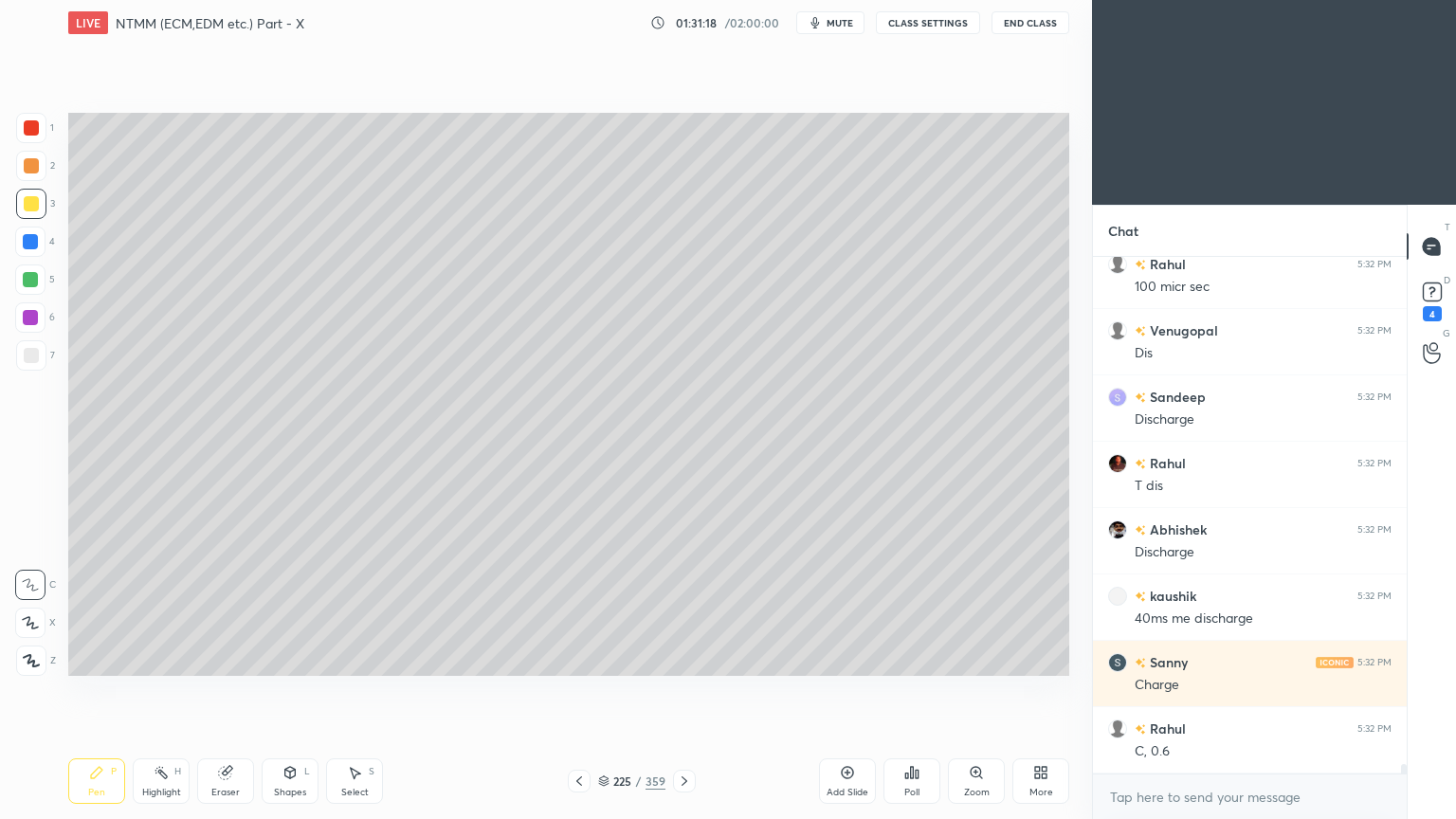 click 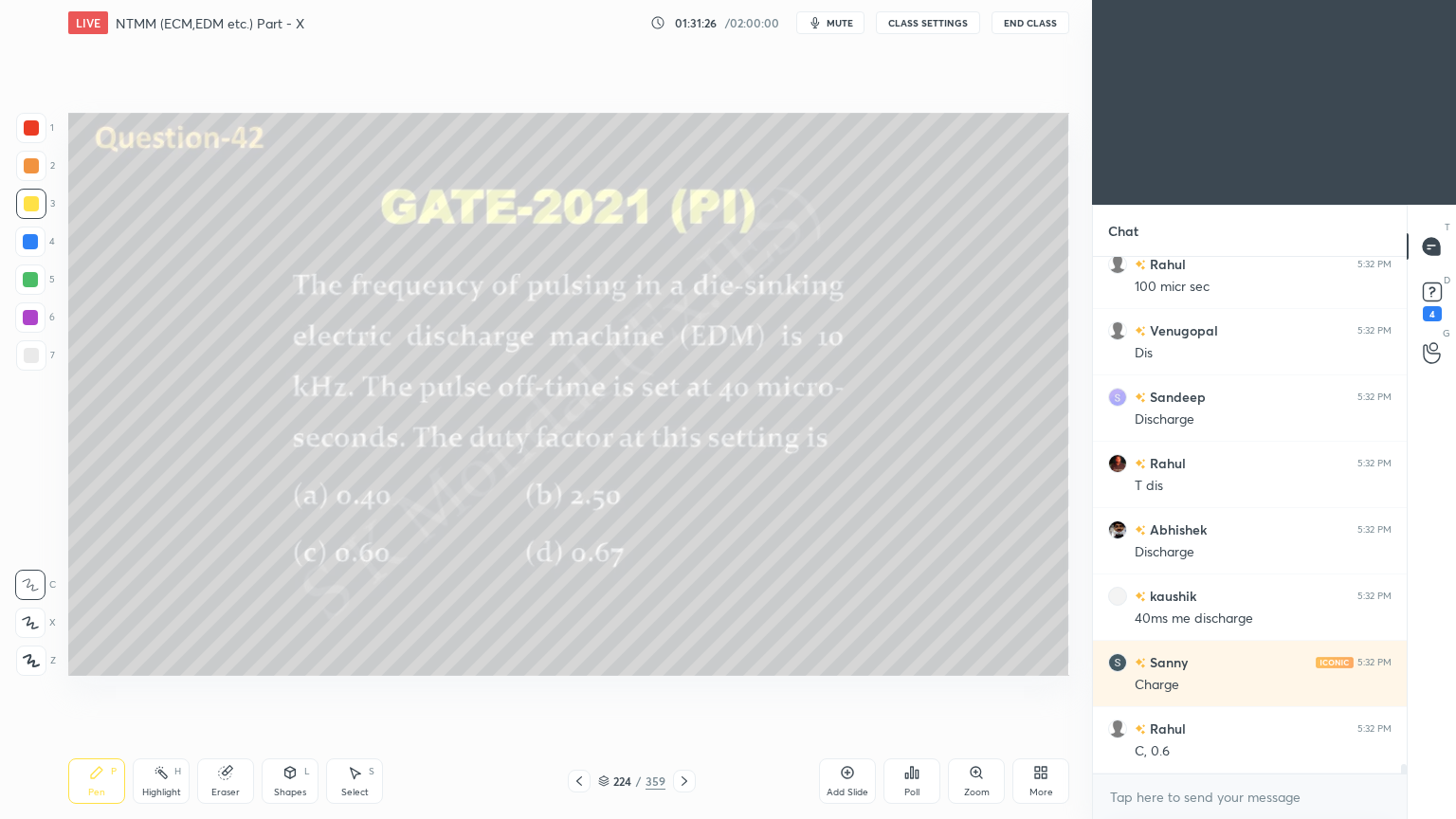 click 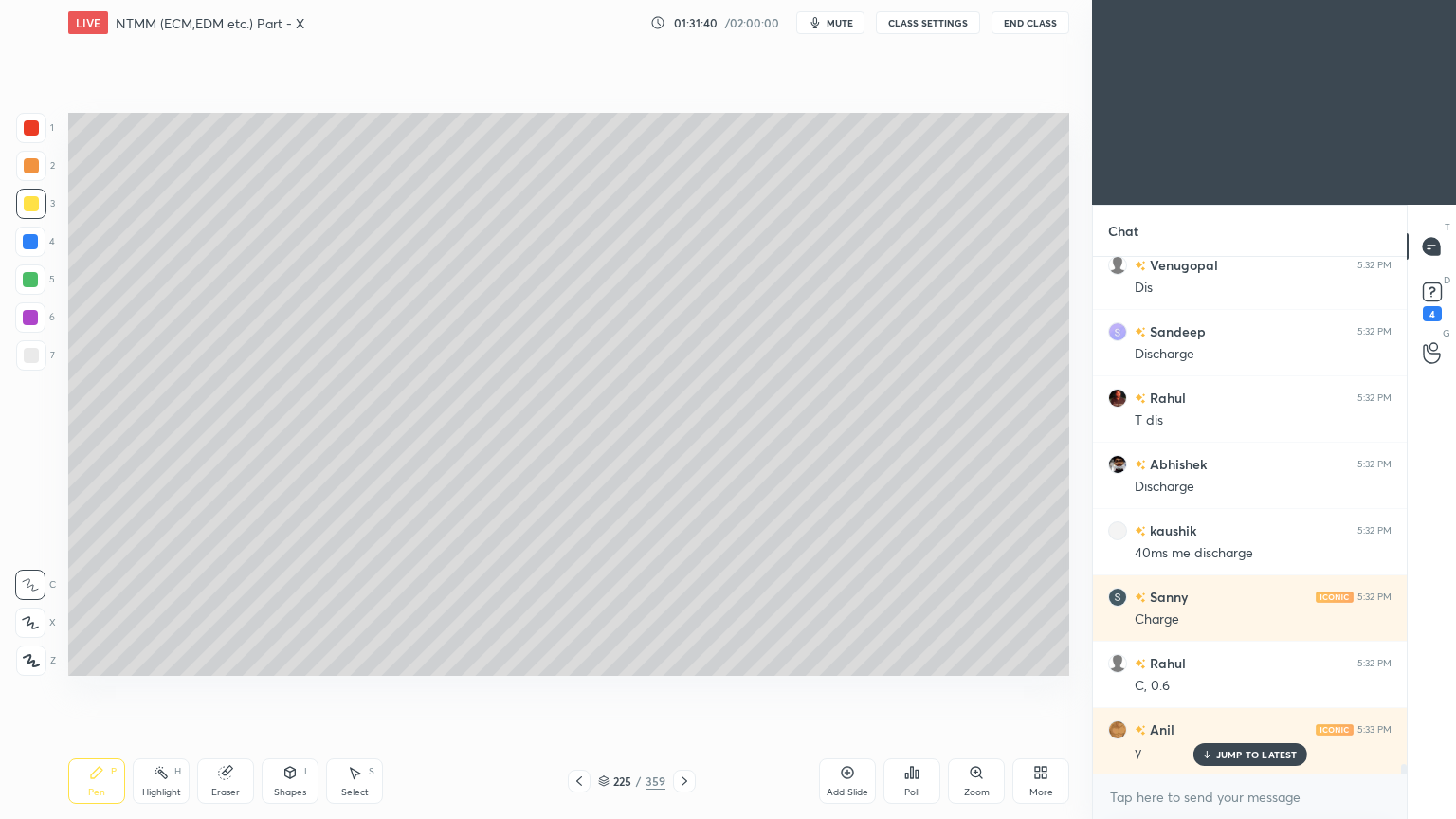 scroll, scrollTop: 28612, scrollLeft: 0, axis: vertical 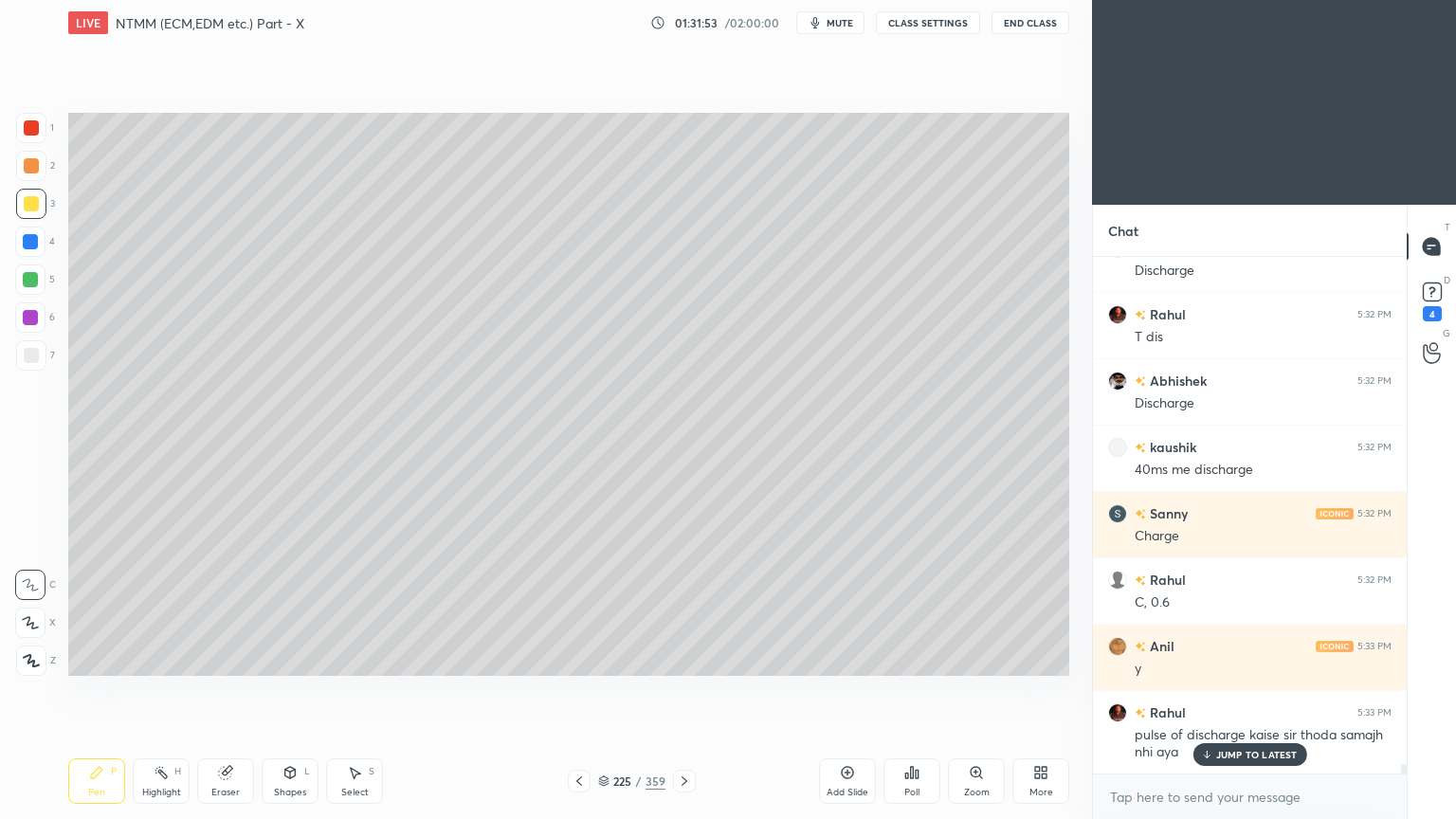 click on "Eraser" at bounding box center (226, 781) 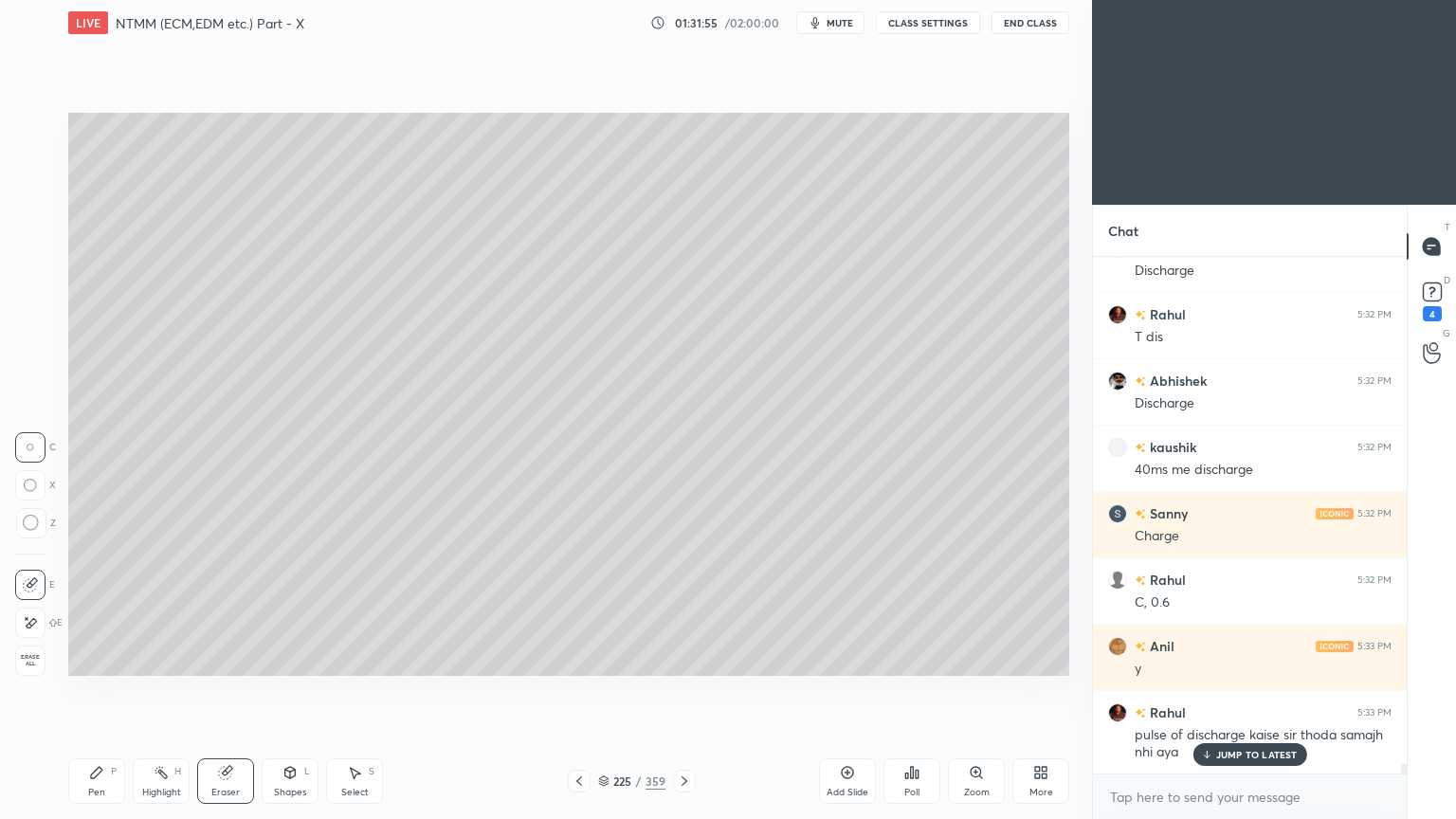 click on "Pen P" at bounding box center [97, 781] 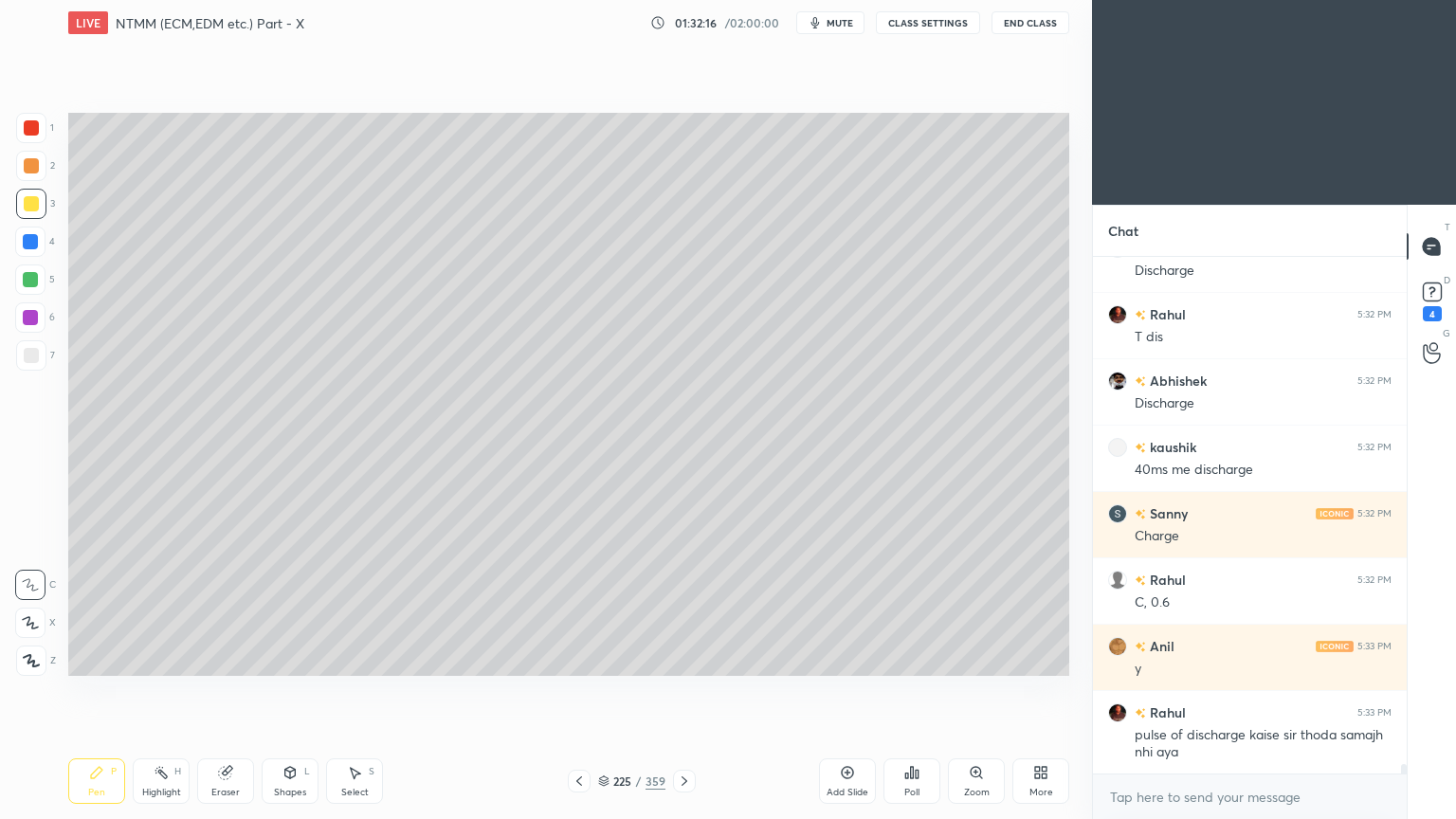 scroll, scrollTop: 28679, scrollLeft: 0, axis: vertical 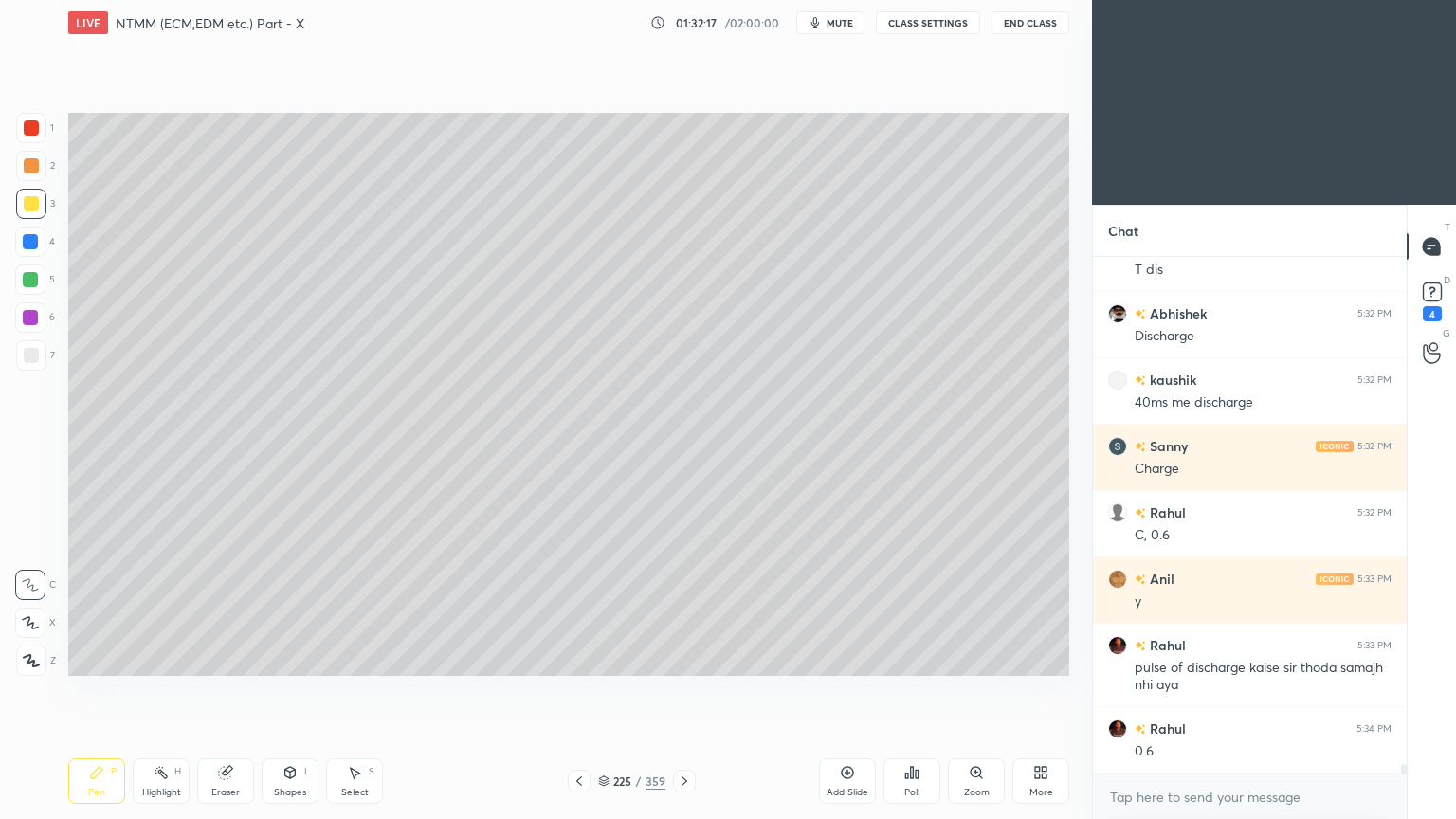 click at bounding box center (579, 781) 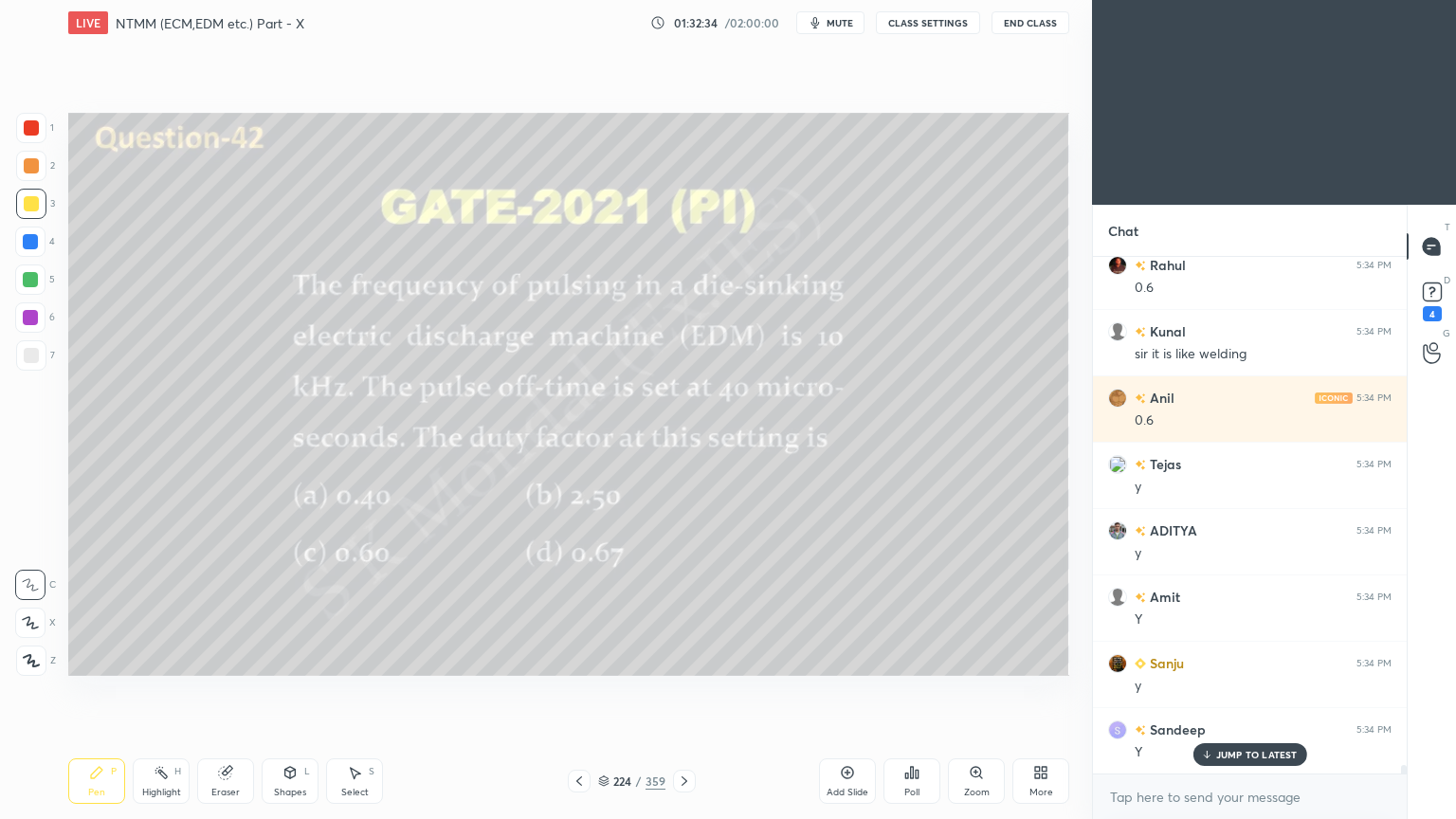 scroll, scrollTop: 29275, scrollLeft: 0, axis: vertical 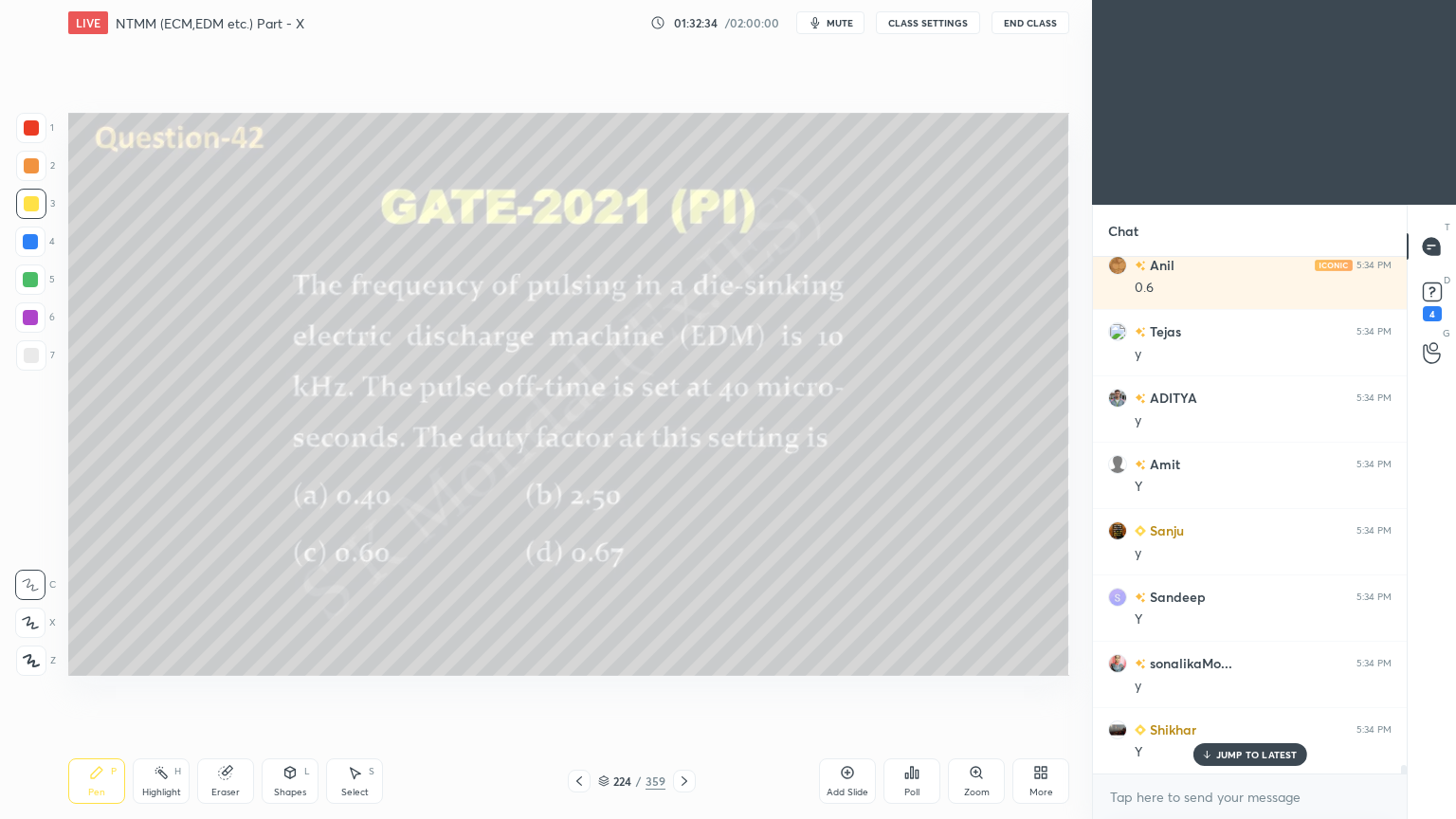click on "JUMP TO LATEST" at bounding box center [1257, 755] 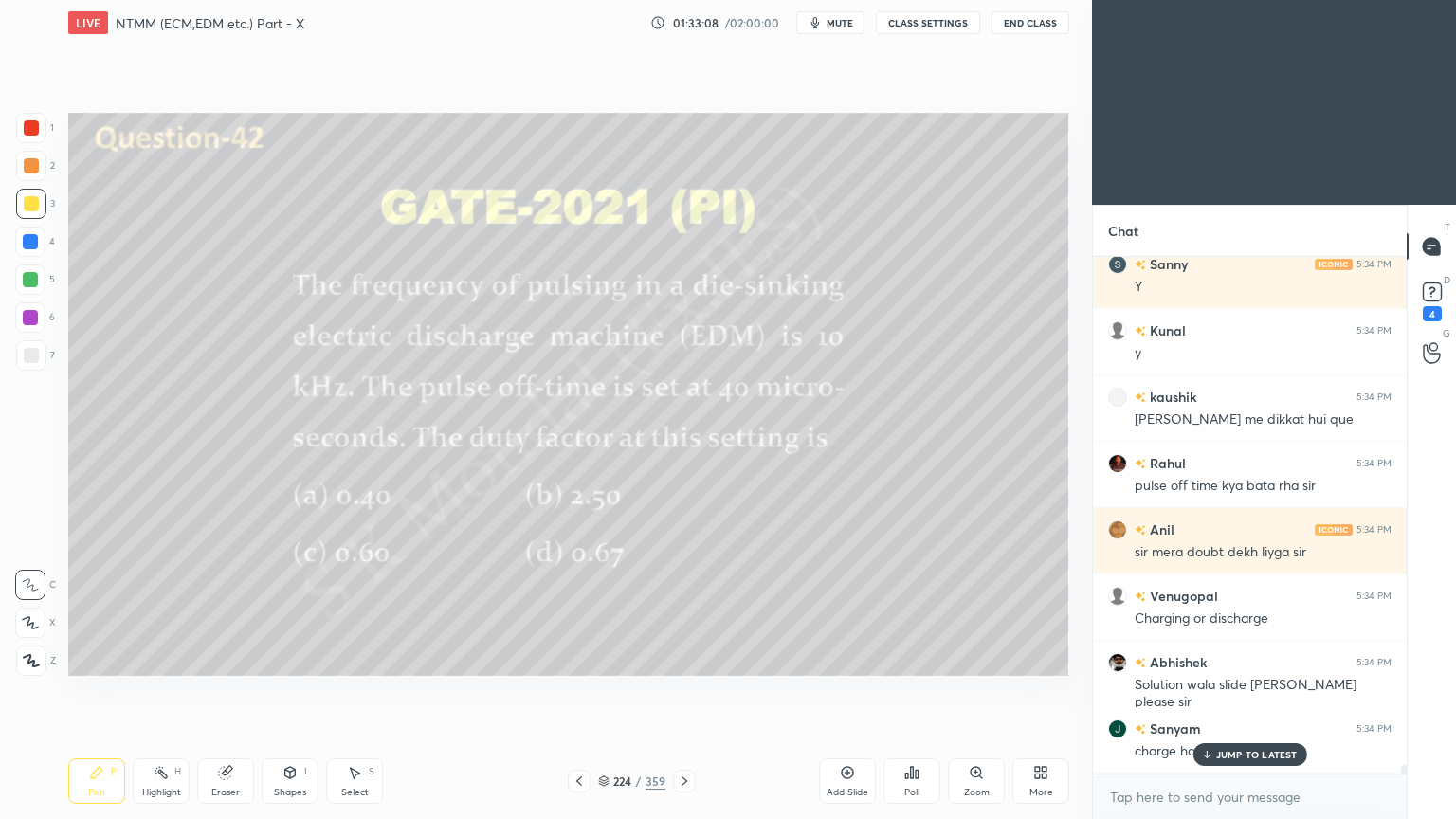 scroll, scrollTop: 30072, scrollLeft: 0, axis: vertical 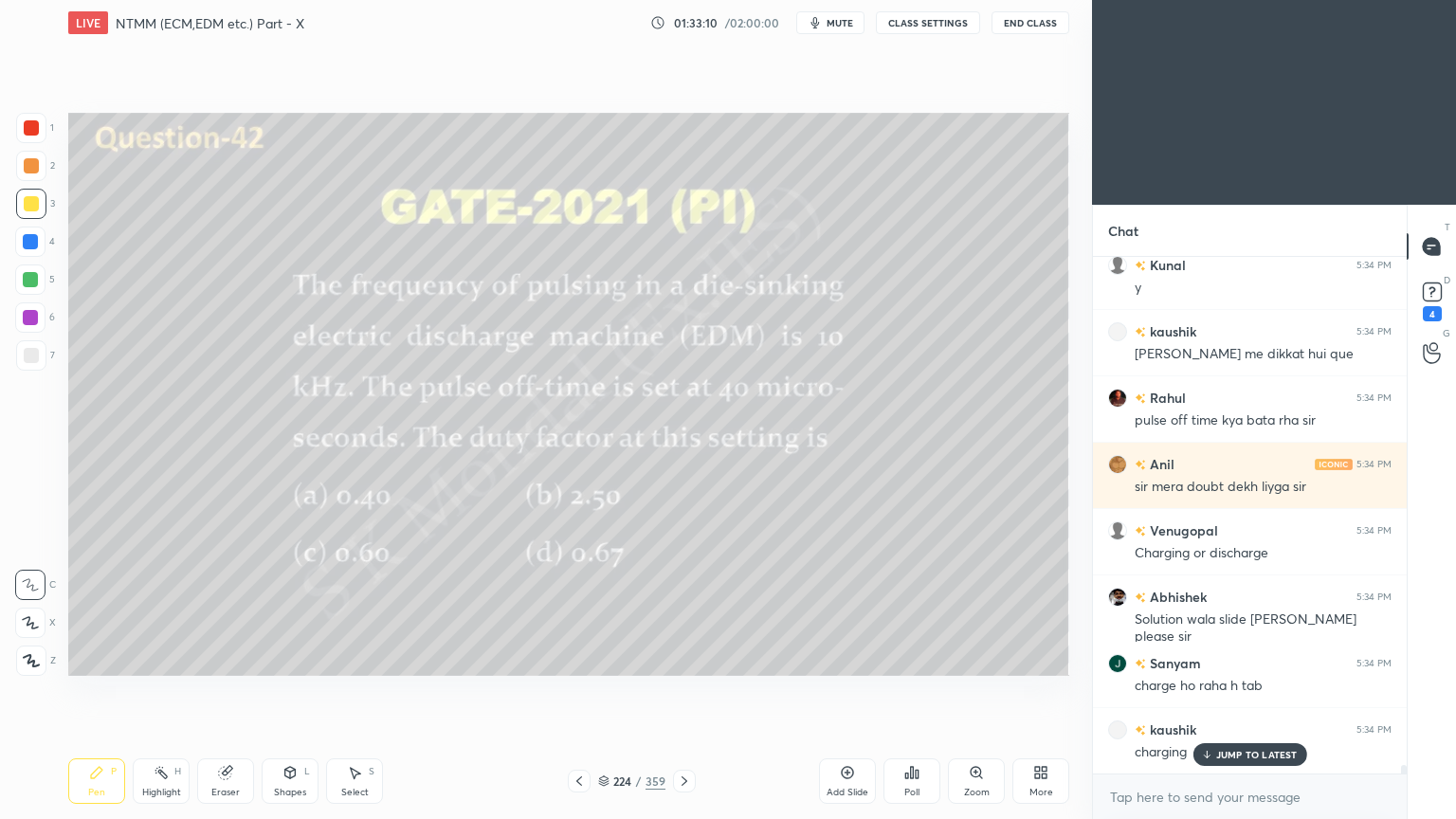 click on "JUMP TO LATEST" at bounding box center [1257, 755] 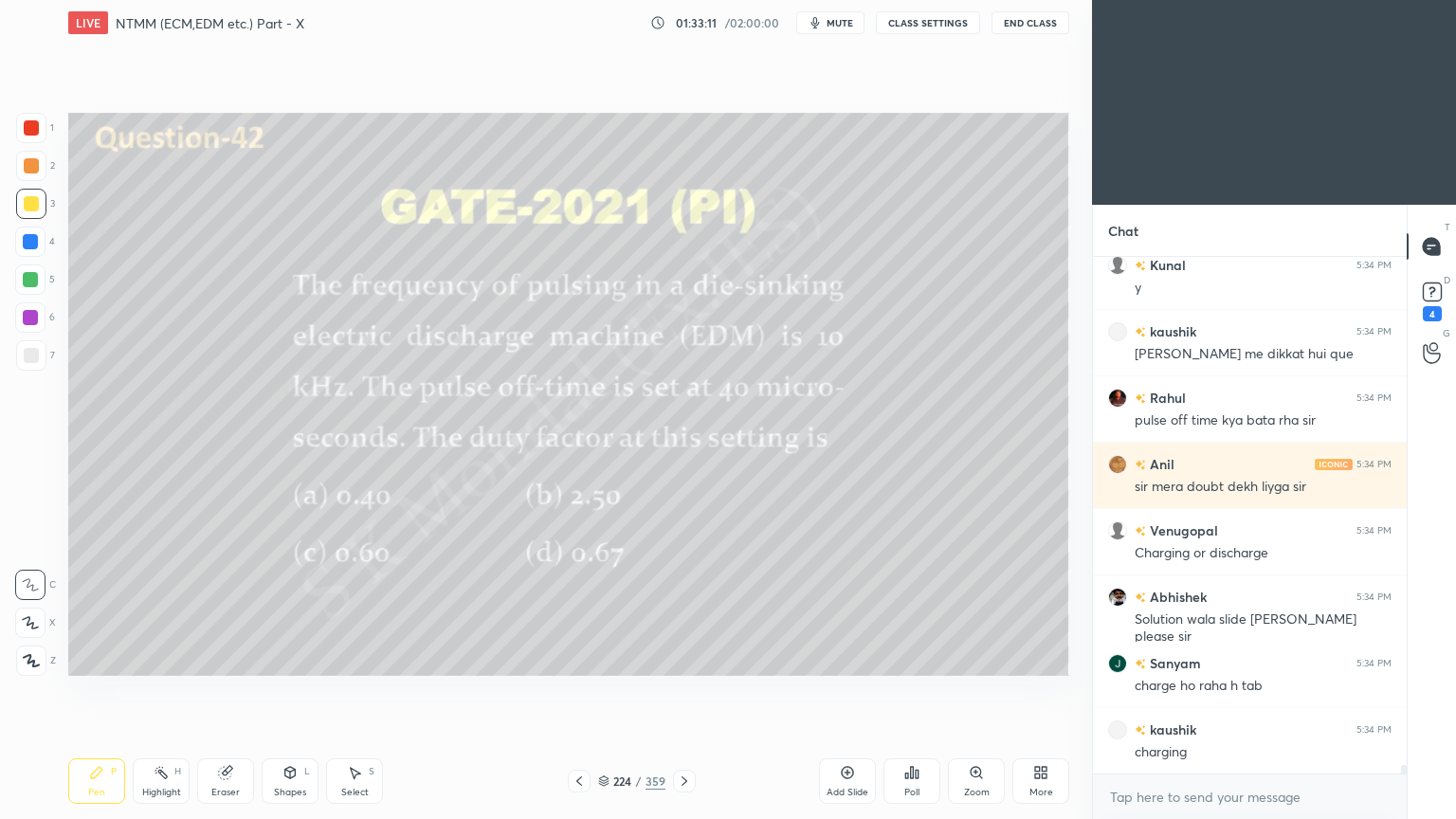 scroll, scrollTop: 30139, scrollLeft: 0, axis: vertical 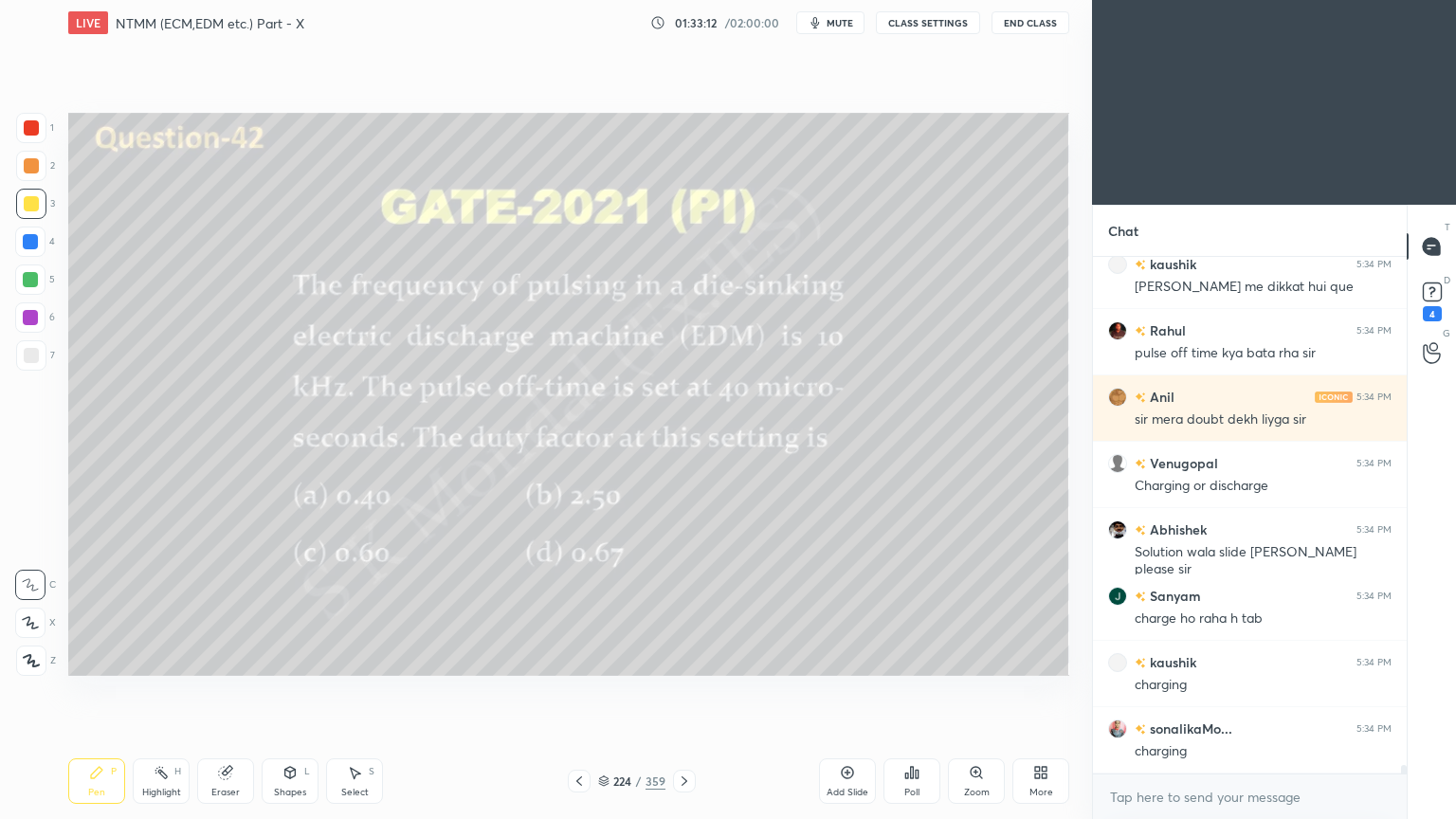 click 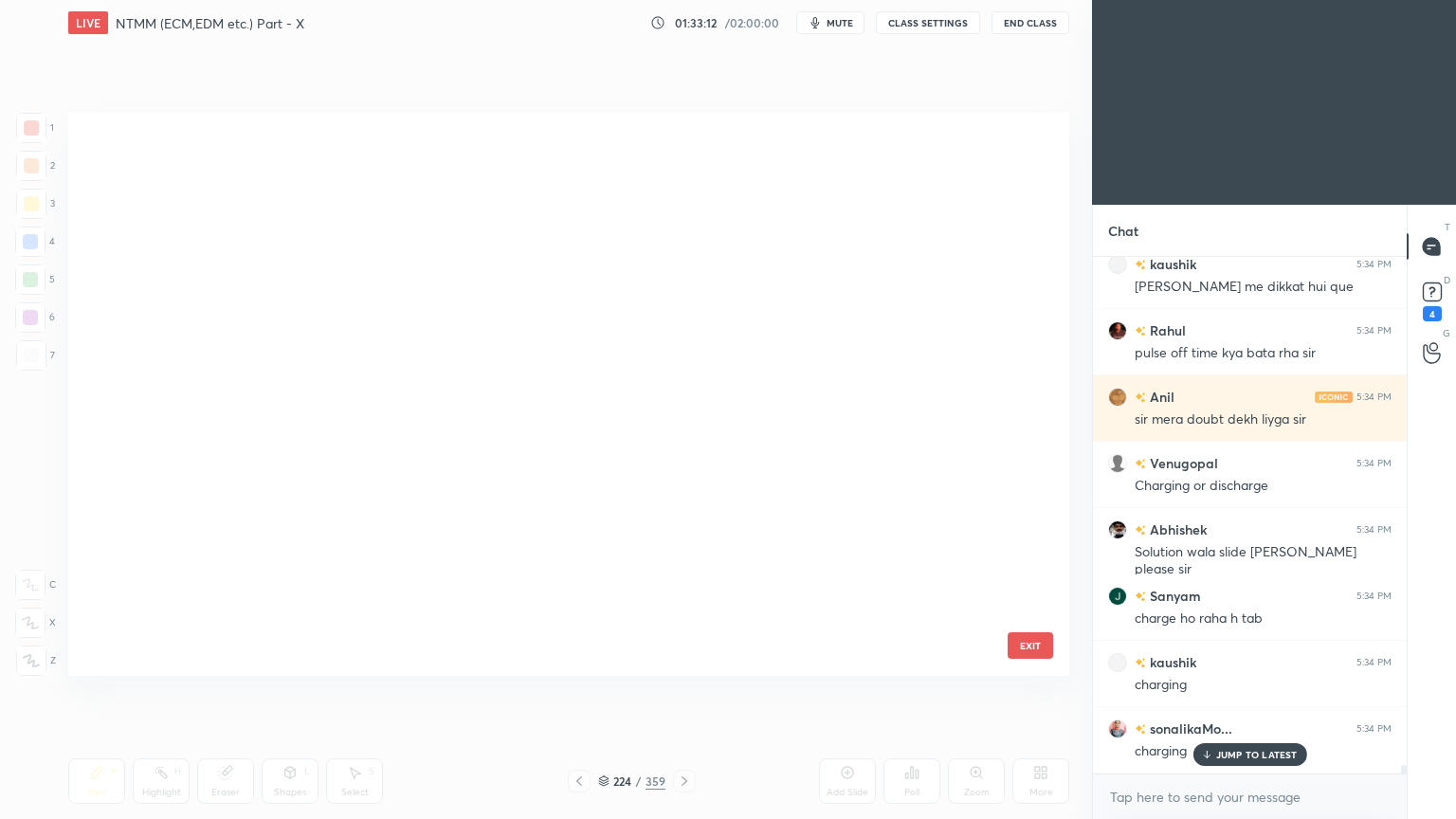 scroll, scrollTop: 30204, scrollLeft: 0, axis: vertical 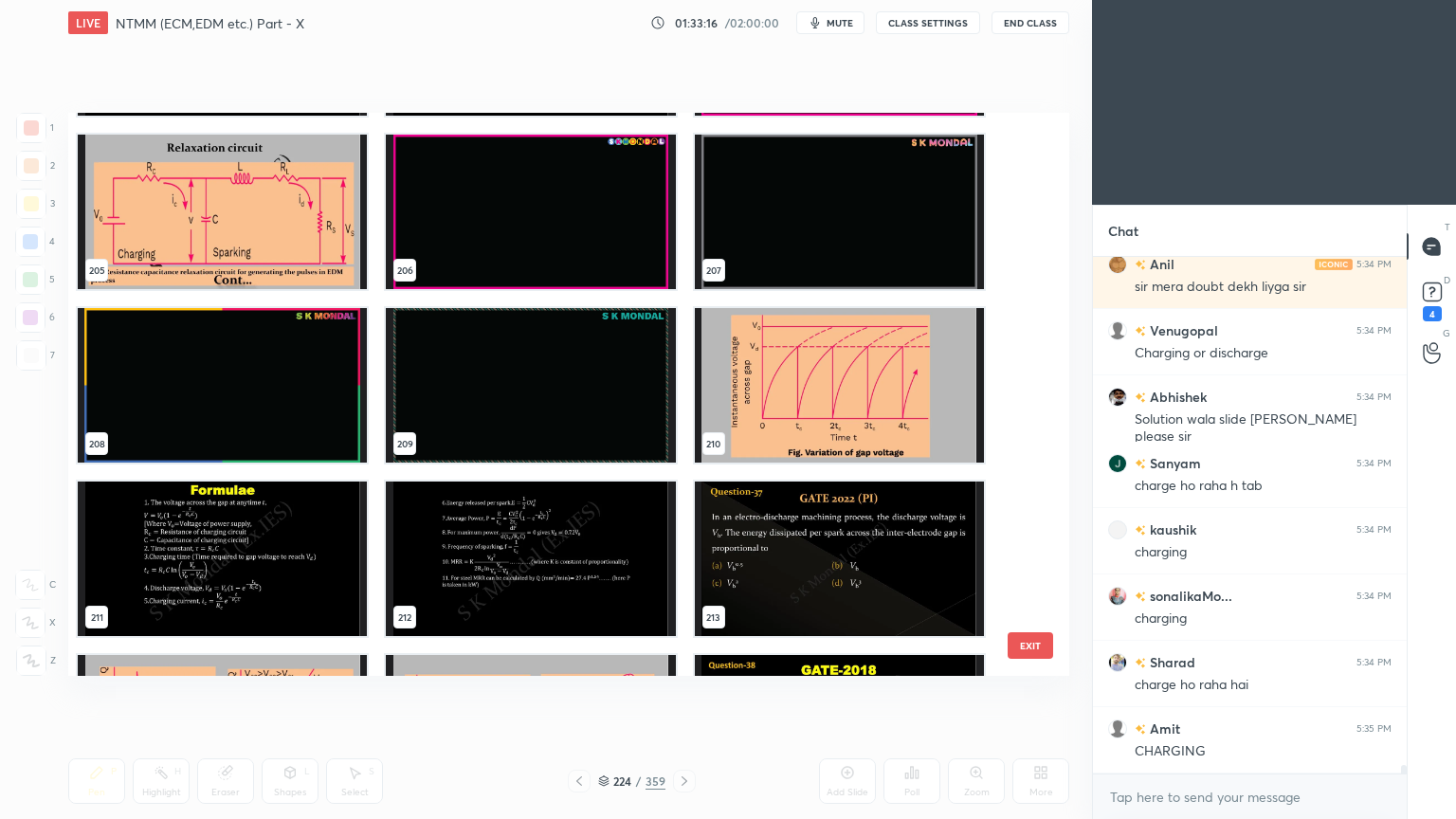 click at bounding box center (222, 211) 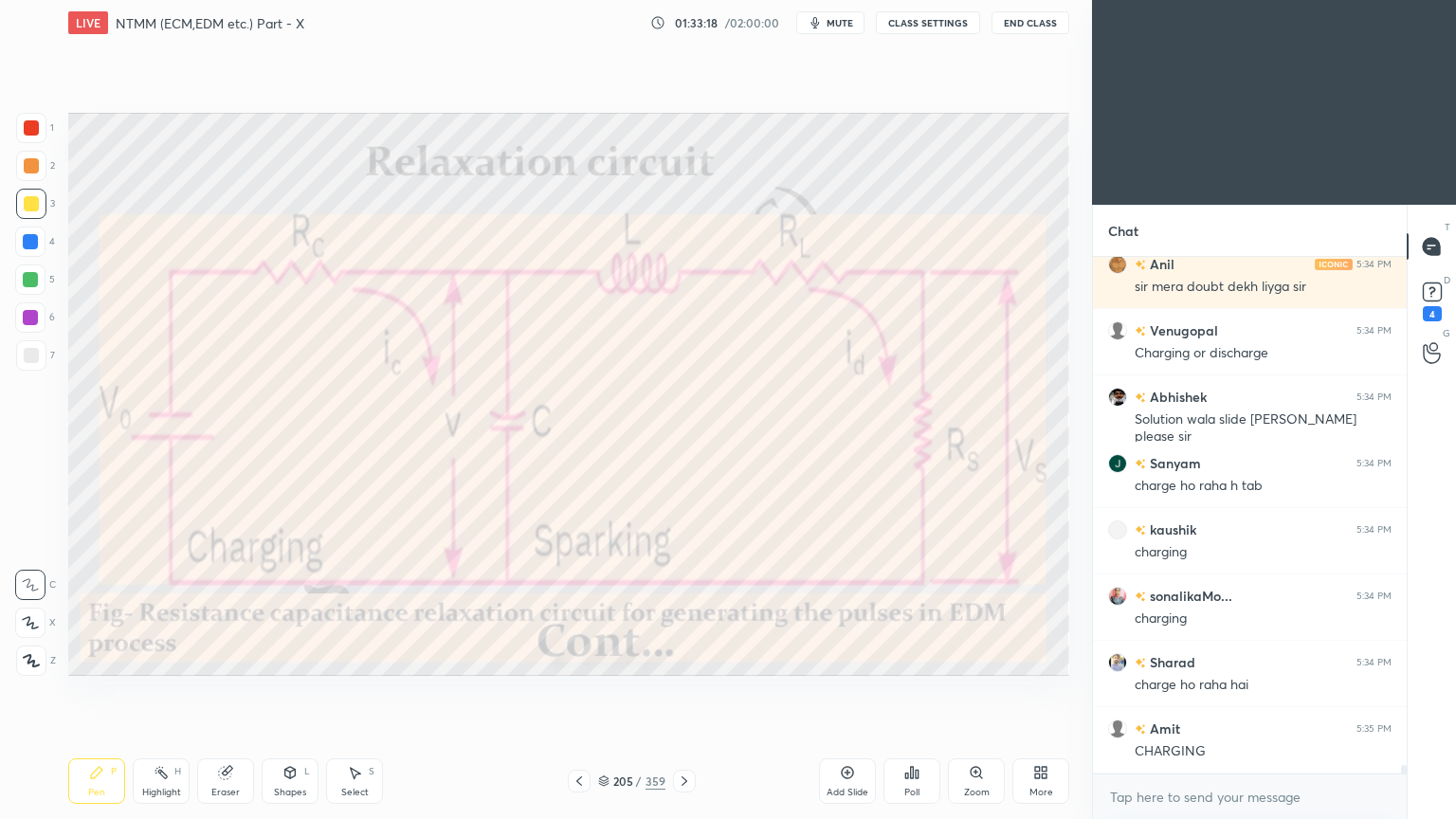 click on "Highlight" at bounding box center [161, 792] 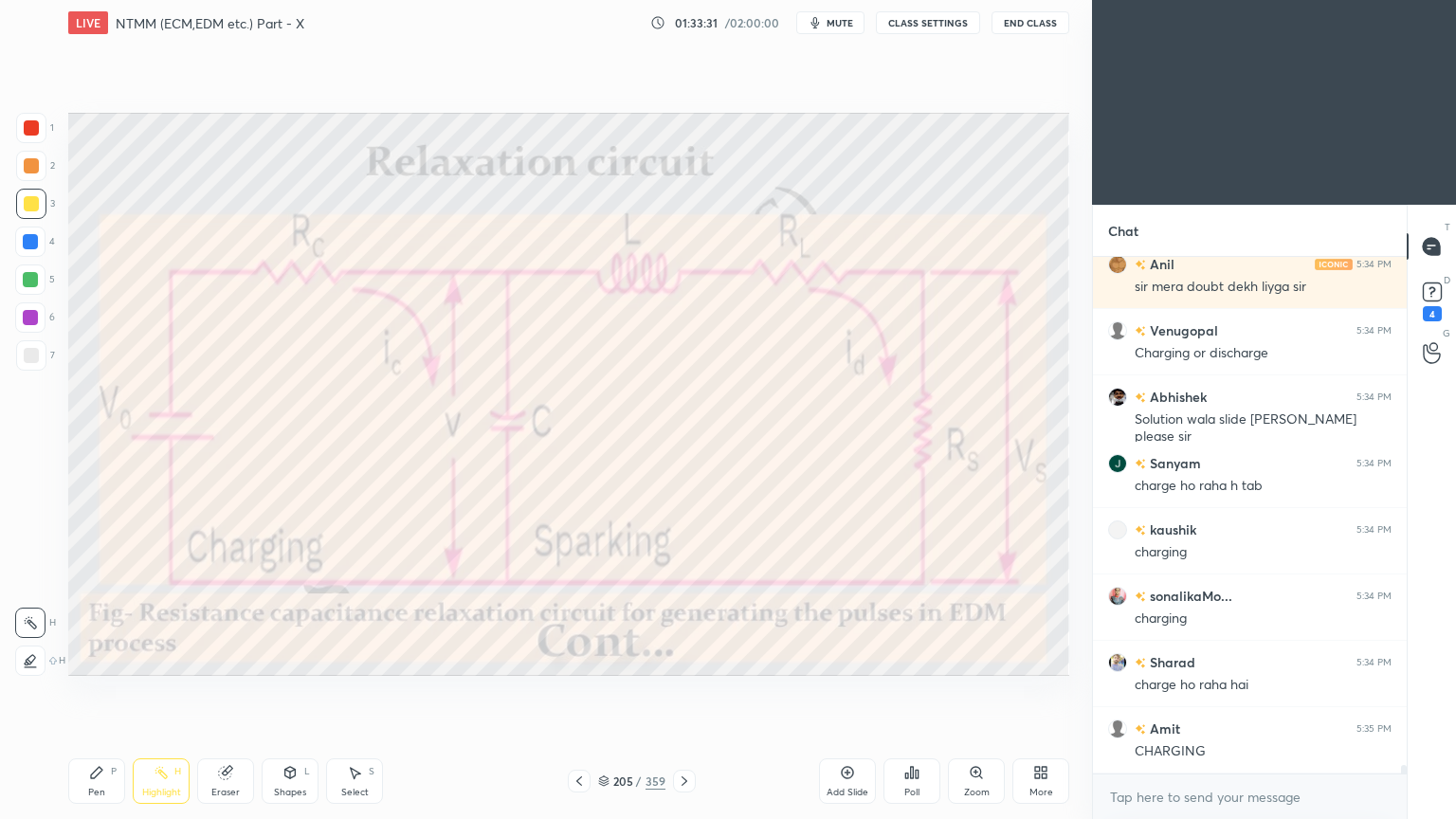 click 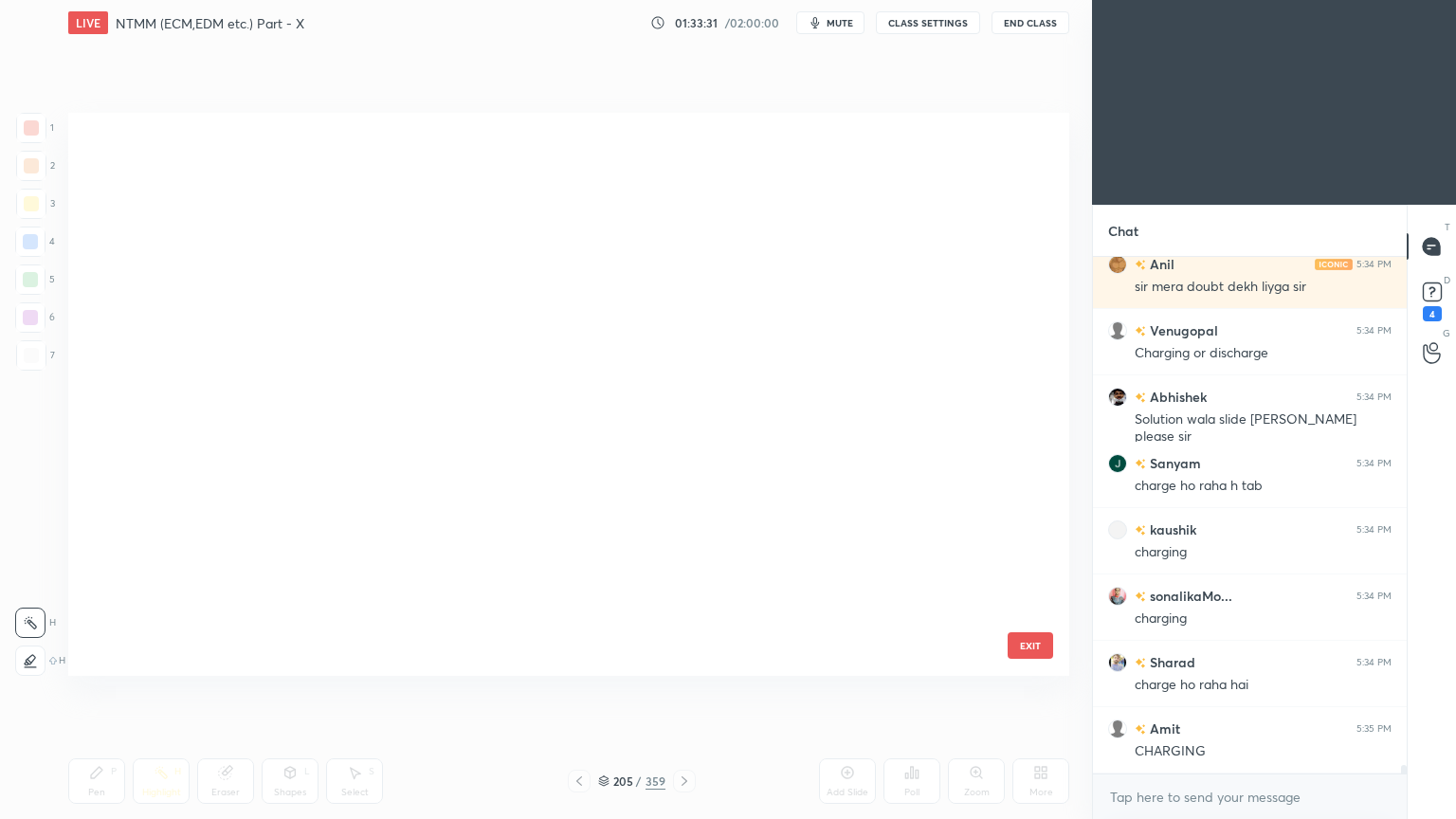 scroll, scrollTop: 11405, scrollLeft: 0, axis: vertical 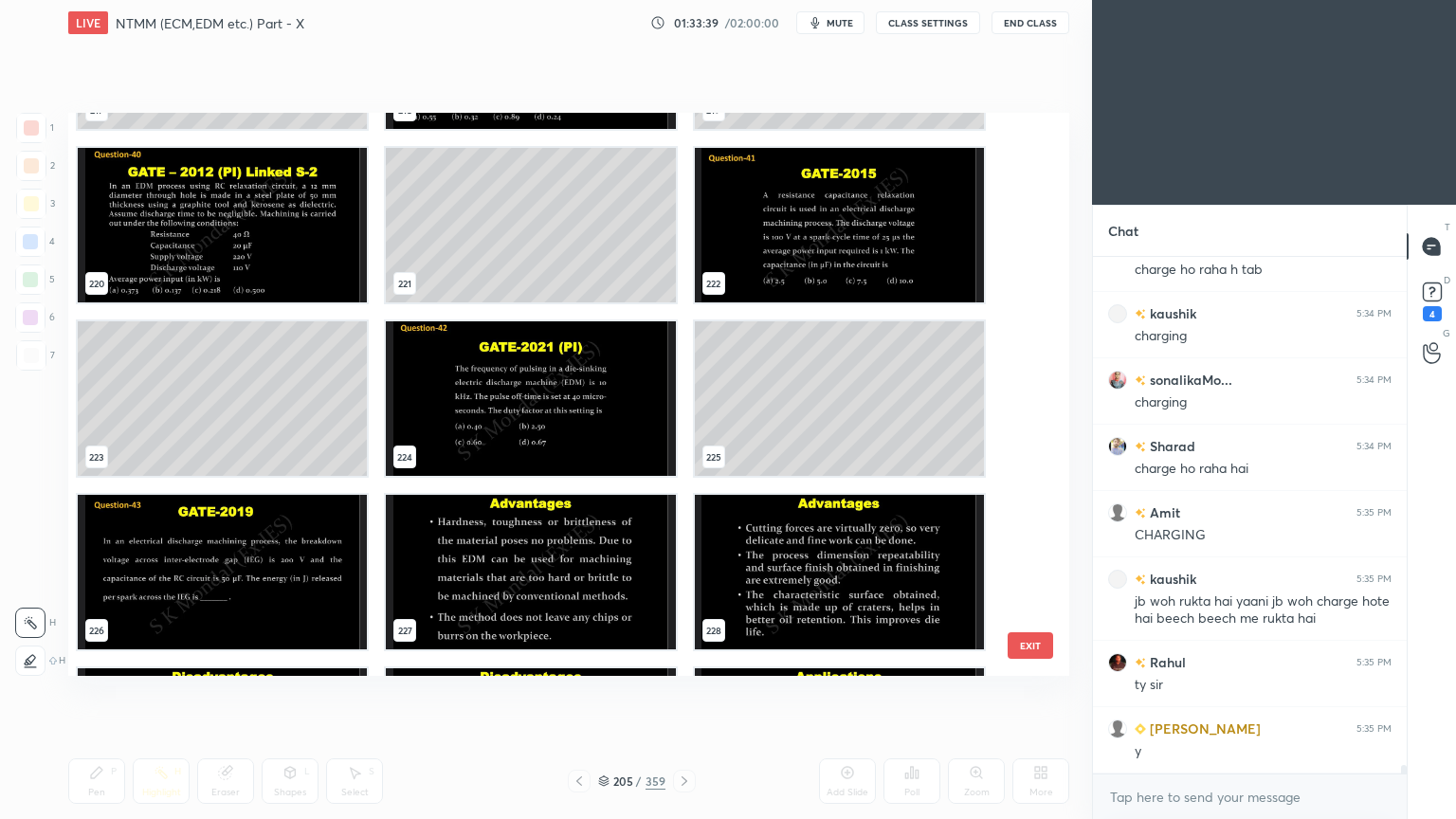 click at bounding box center [530, 398] 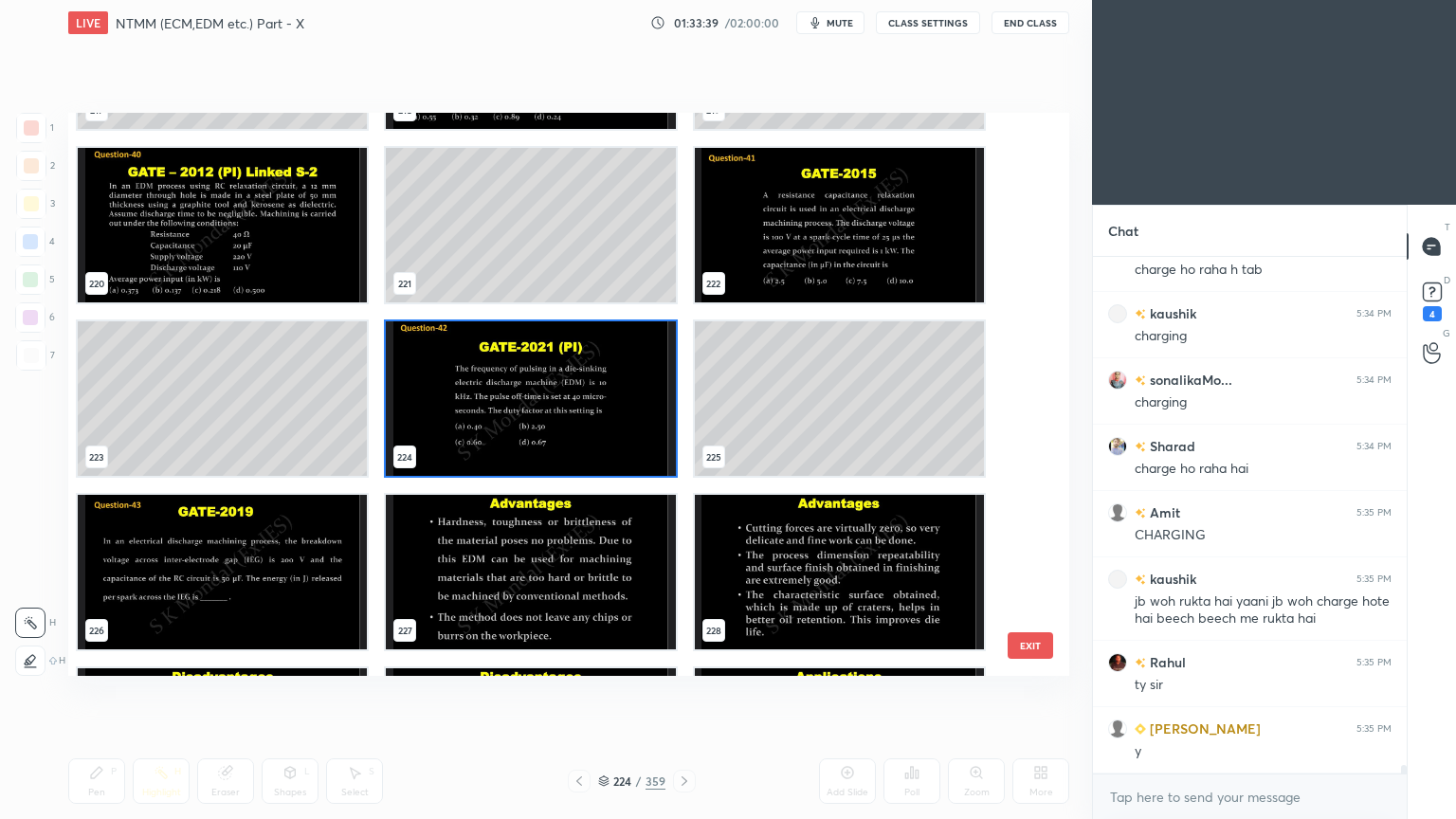 click at bounding box center [530, 398] 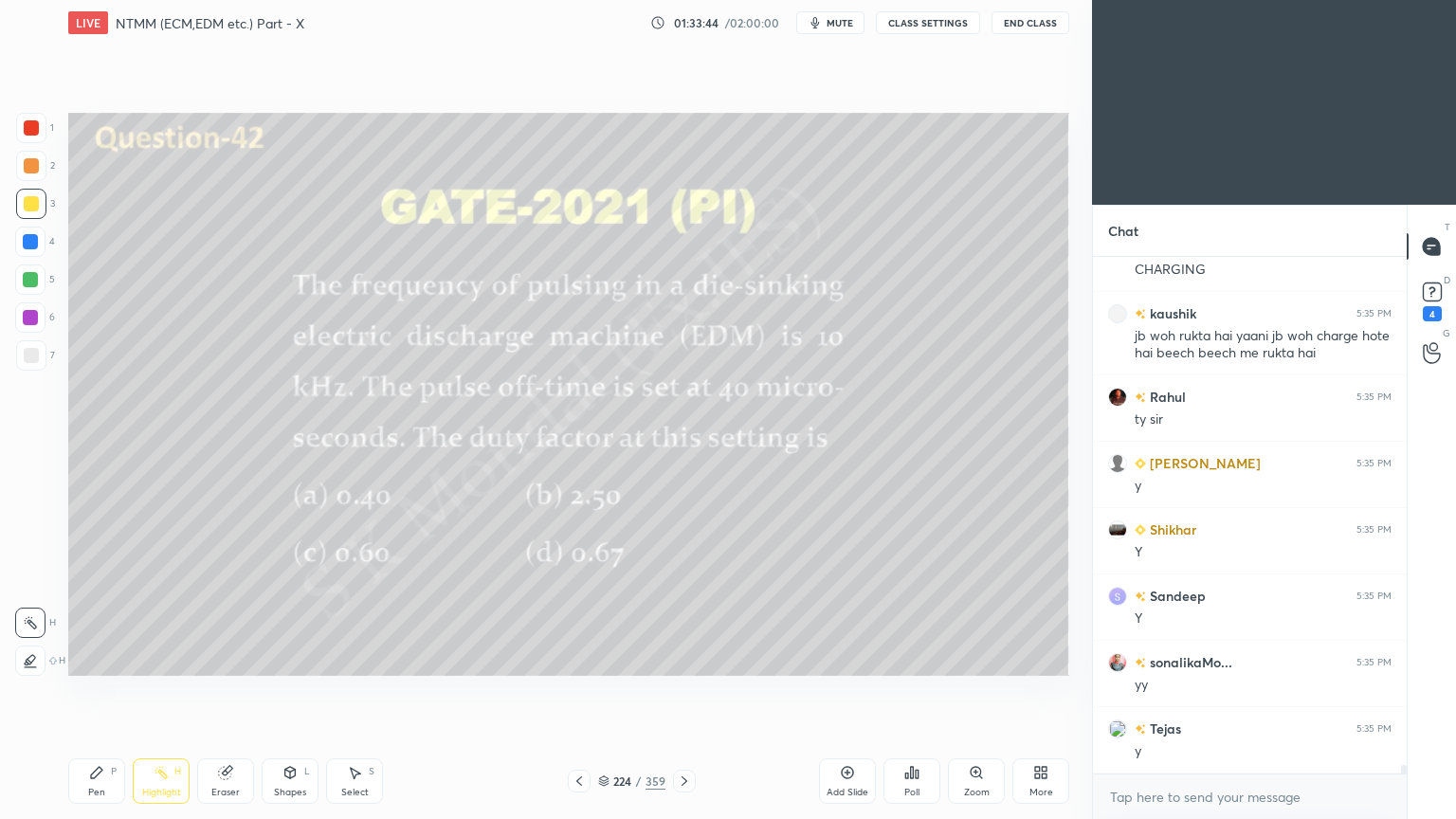 scroll, scrollTop: 30819, scrollLeft: 0, axis: vertical 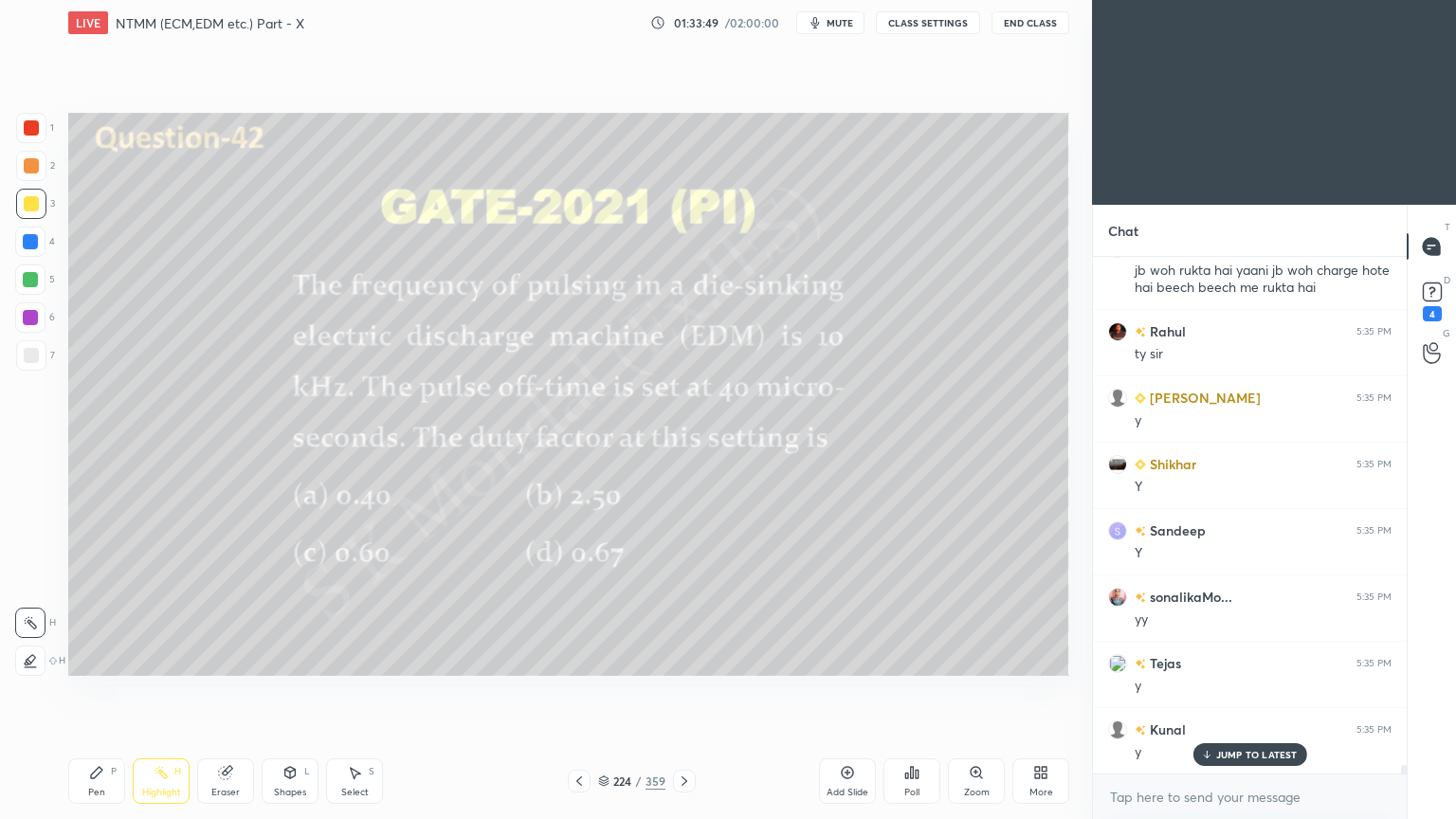 click on "JUMP TO LATEST" at bounding box center (1257, 755) 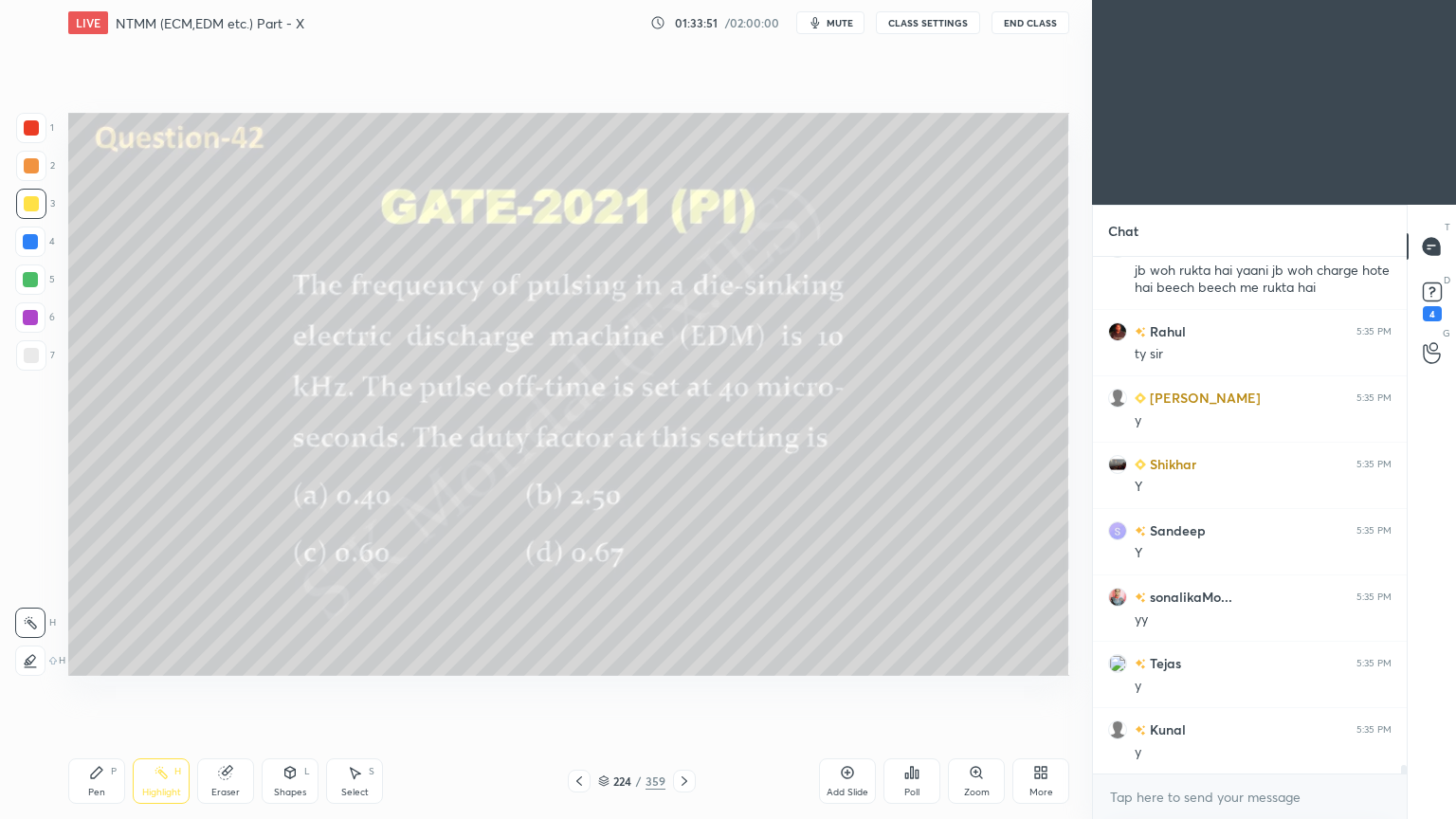 click 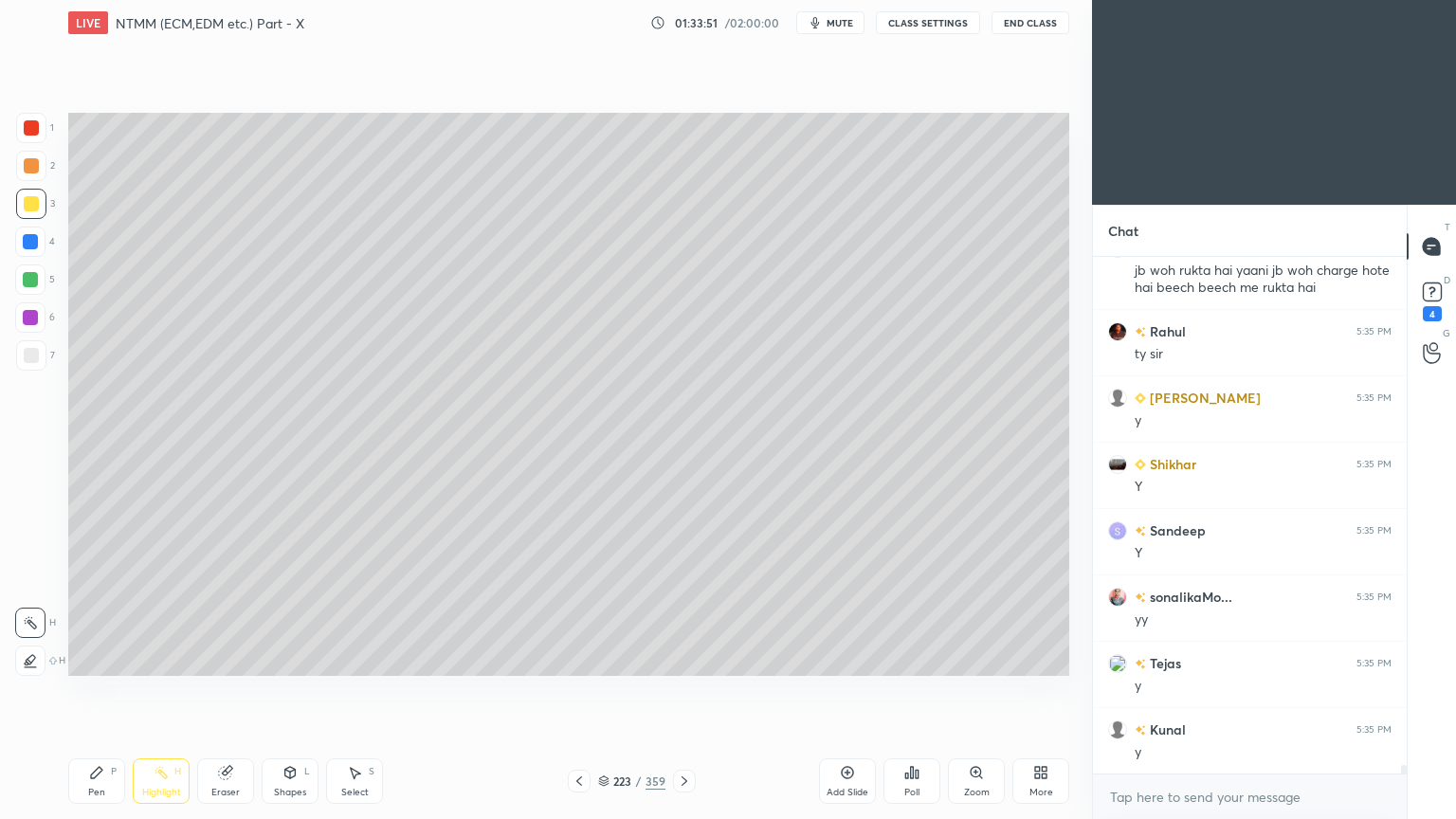 scroll, scrollTop: 30886, scrollLeft: 0, axis: vertical 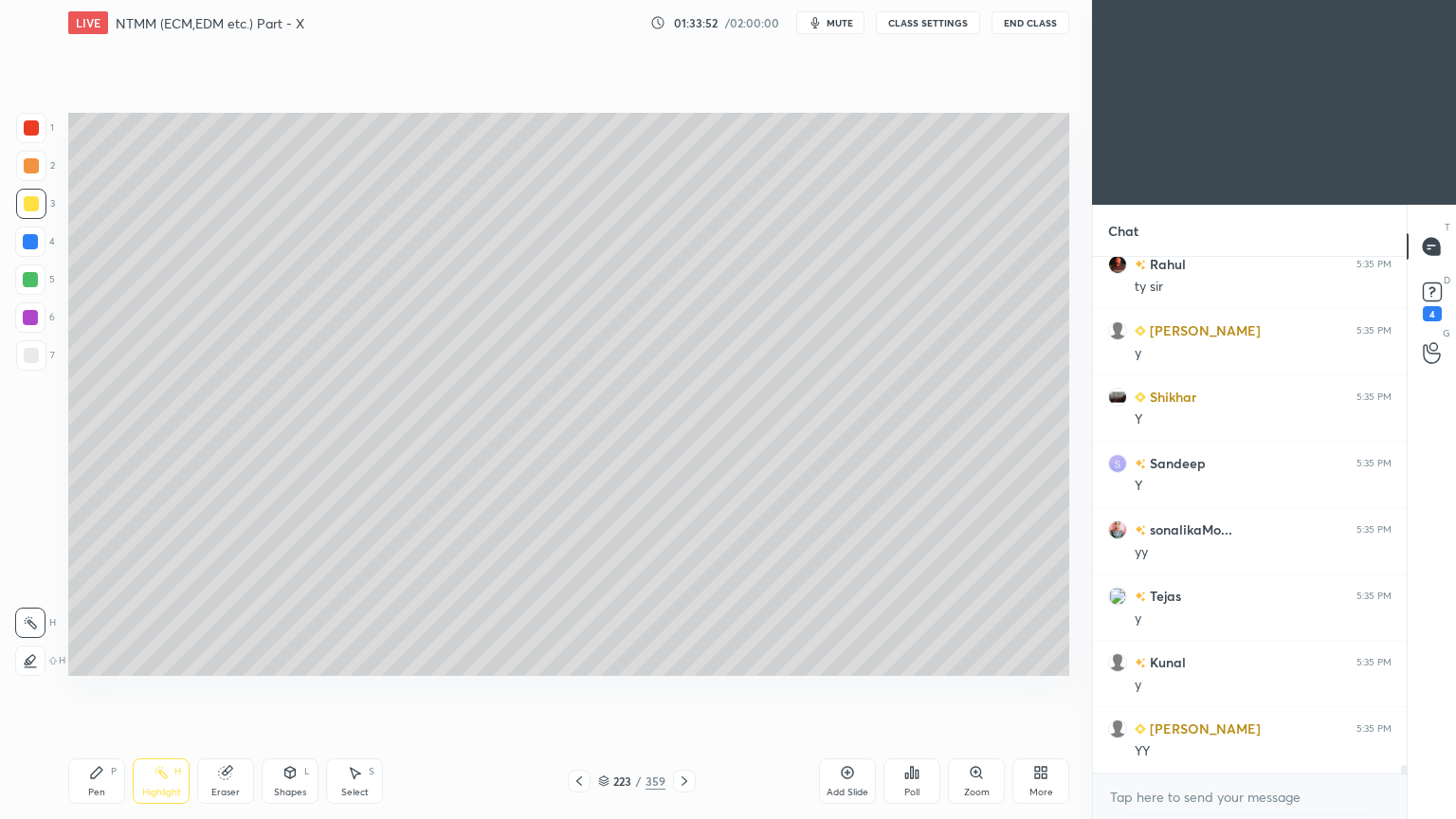 click 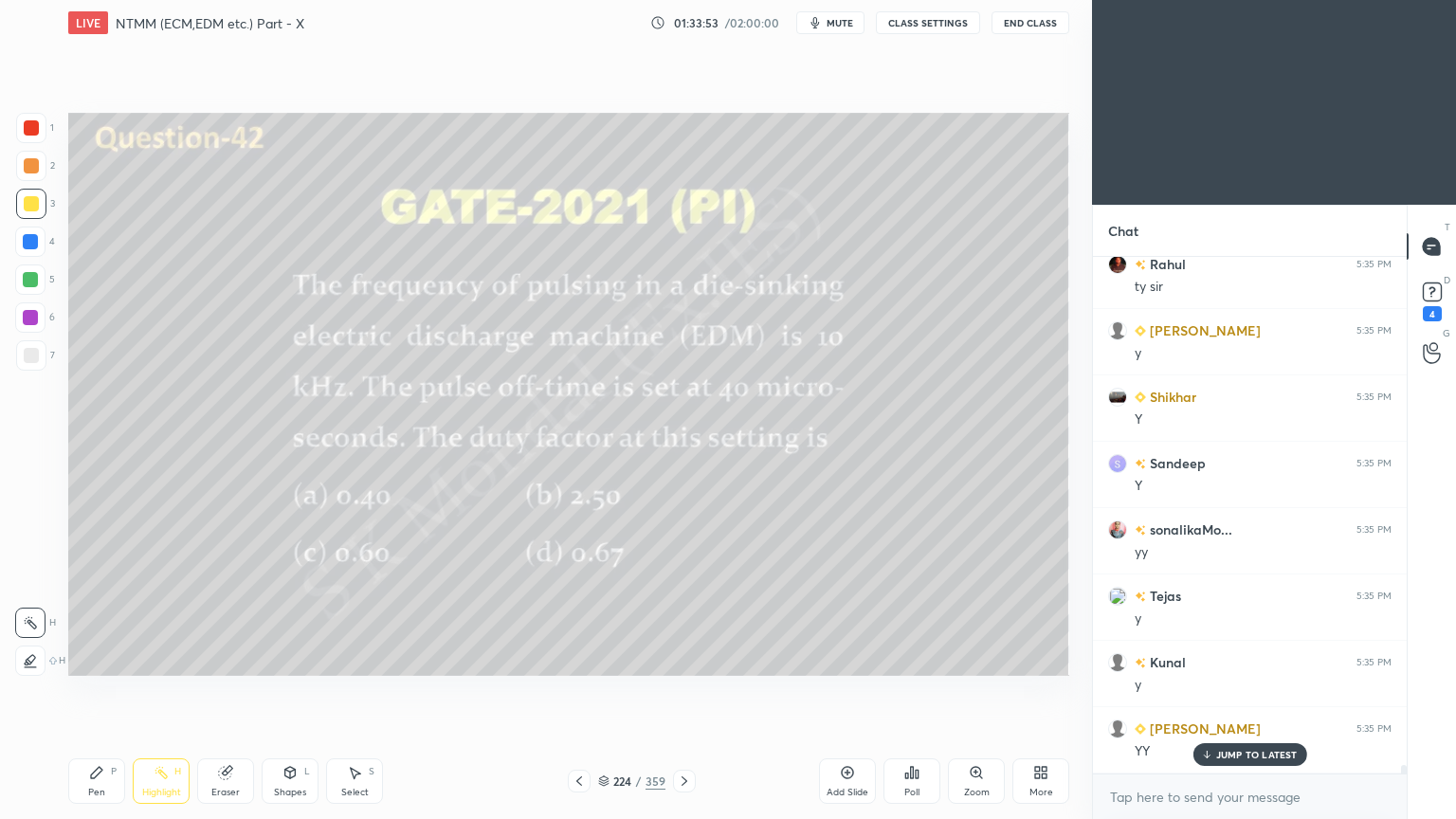 scroll, scrollTop: 30951, scrollLeft: 0, axis: vertical 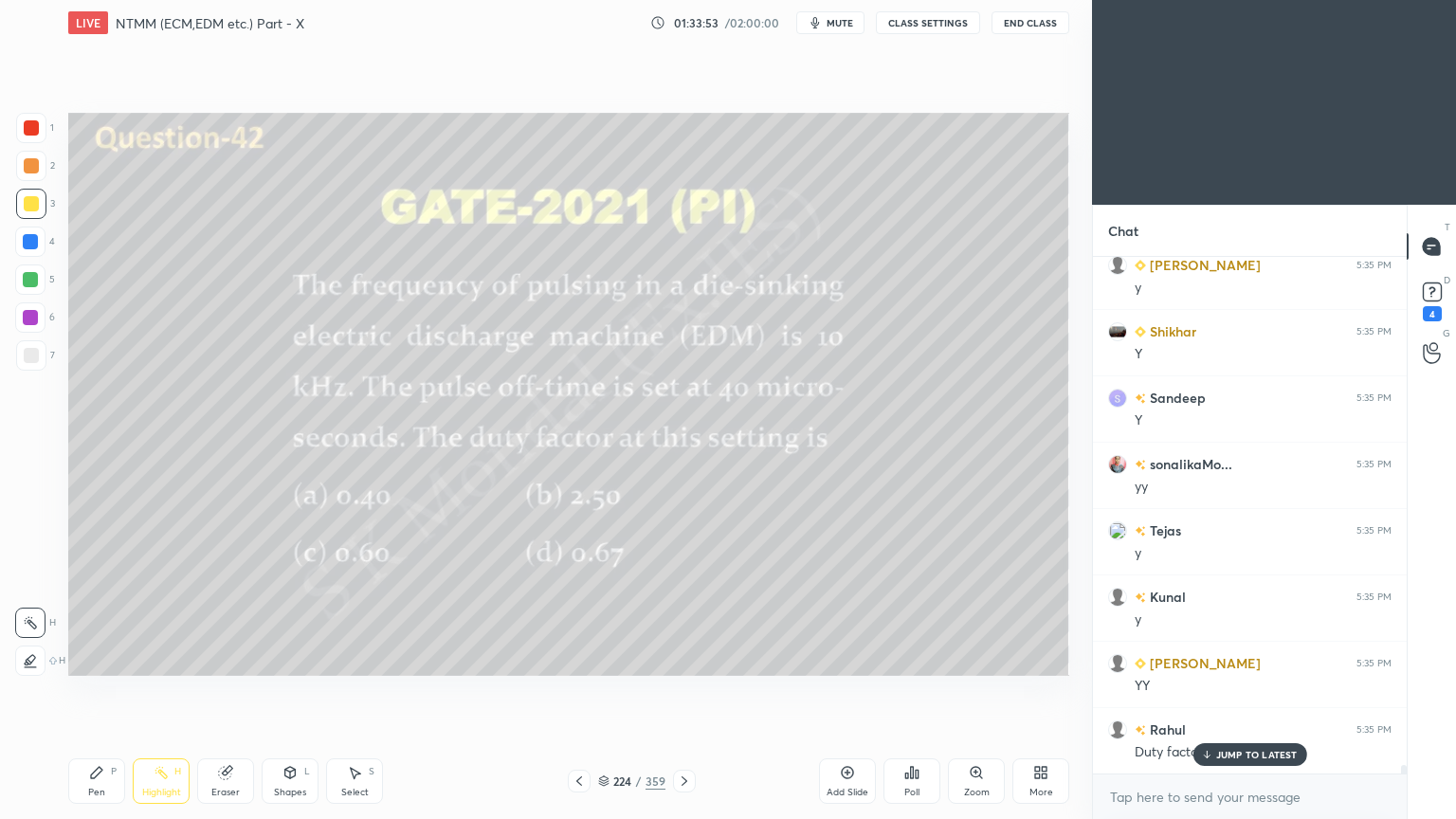 click 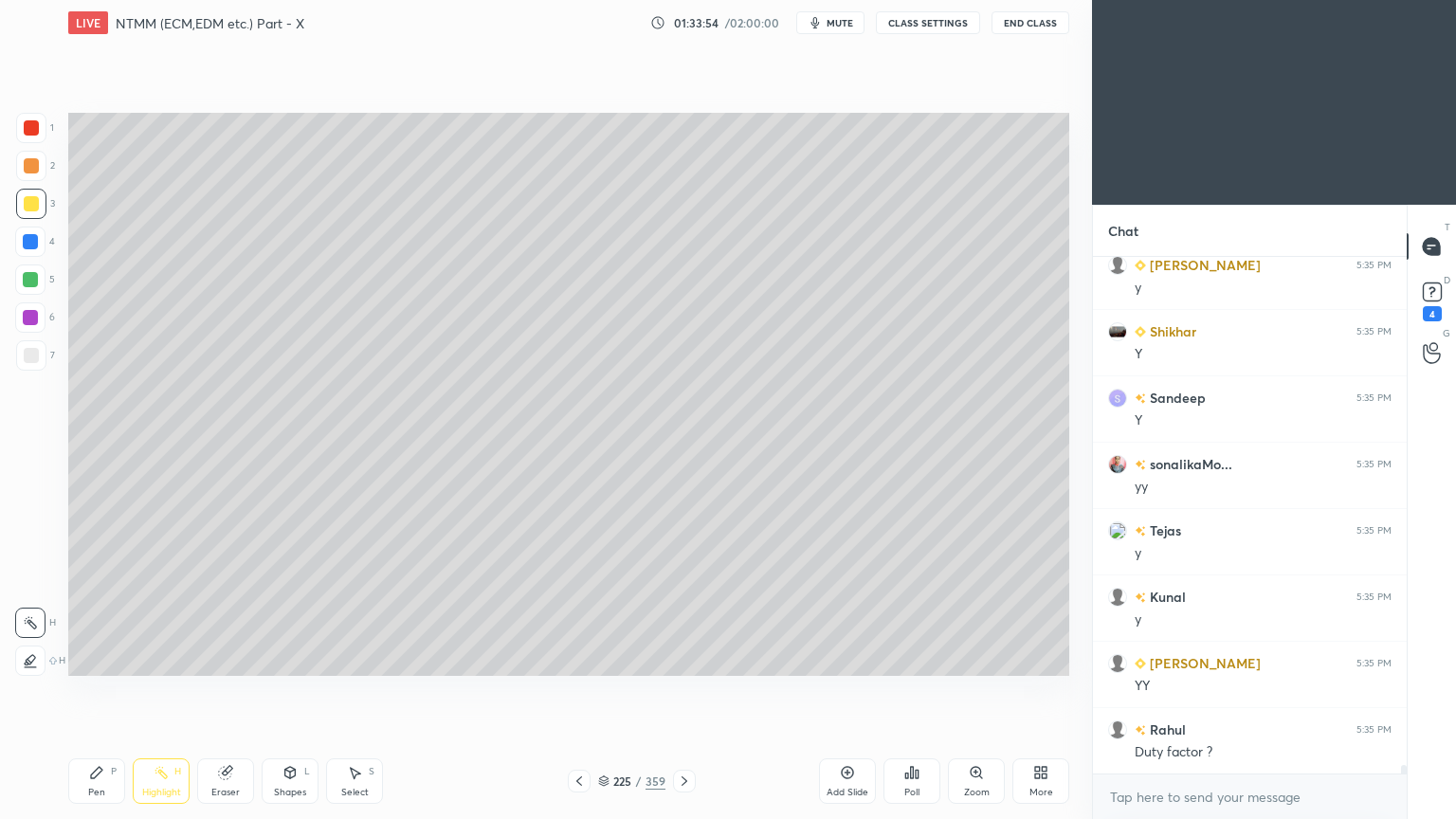 scroll, scrollTop: 31019, scrollLeft: 0, axis: vertical 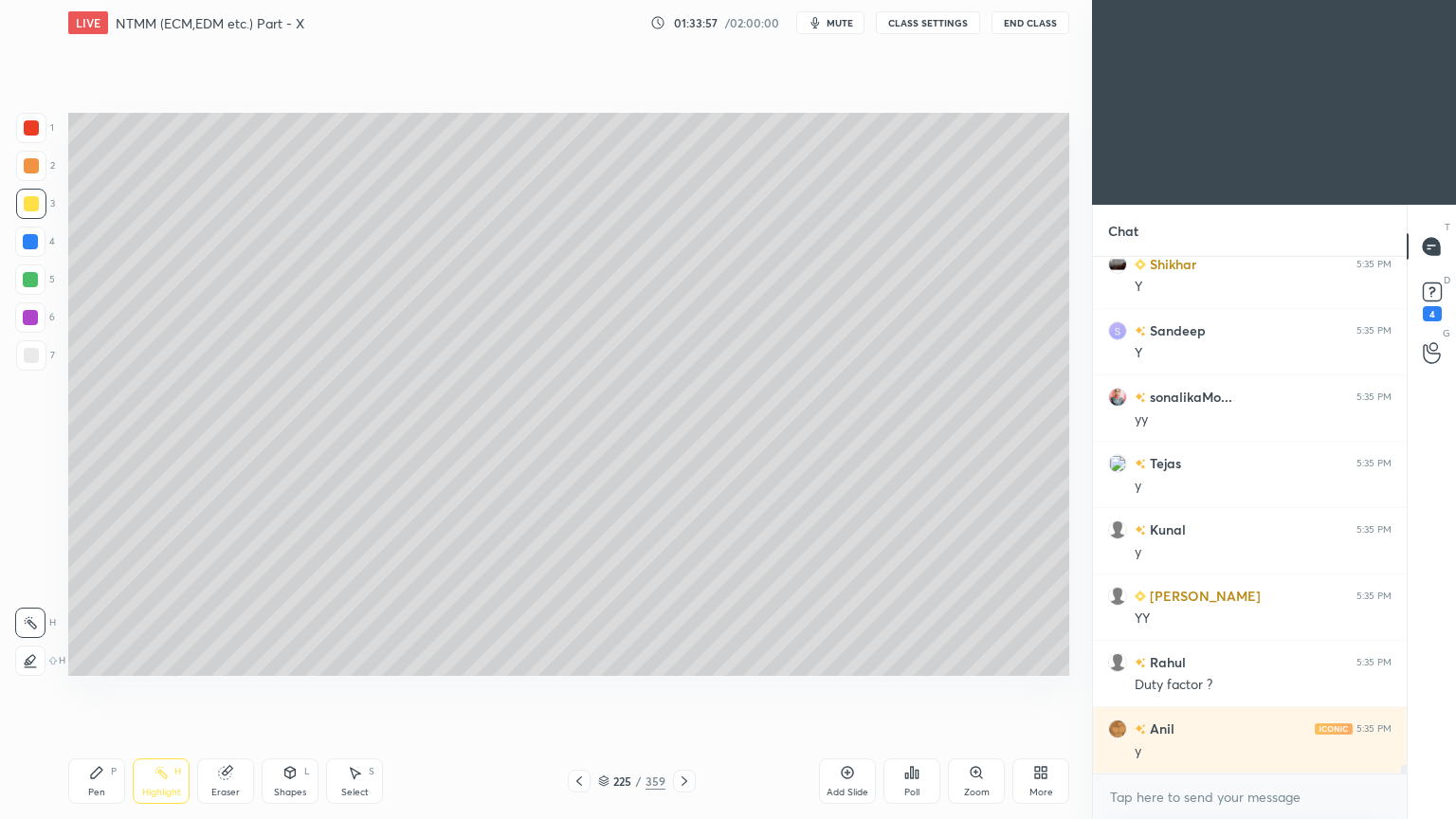 click at bounding box center (579, 781) 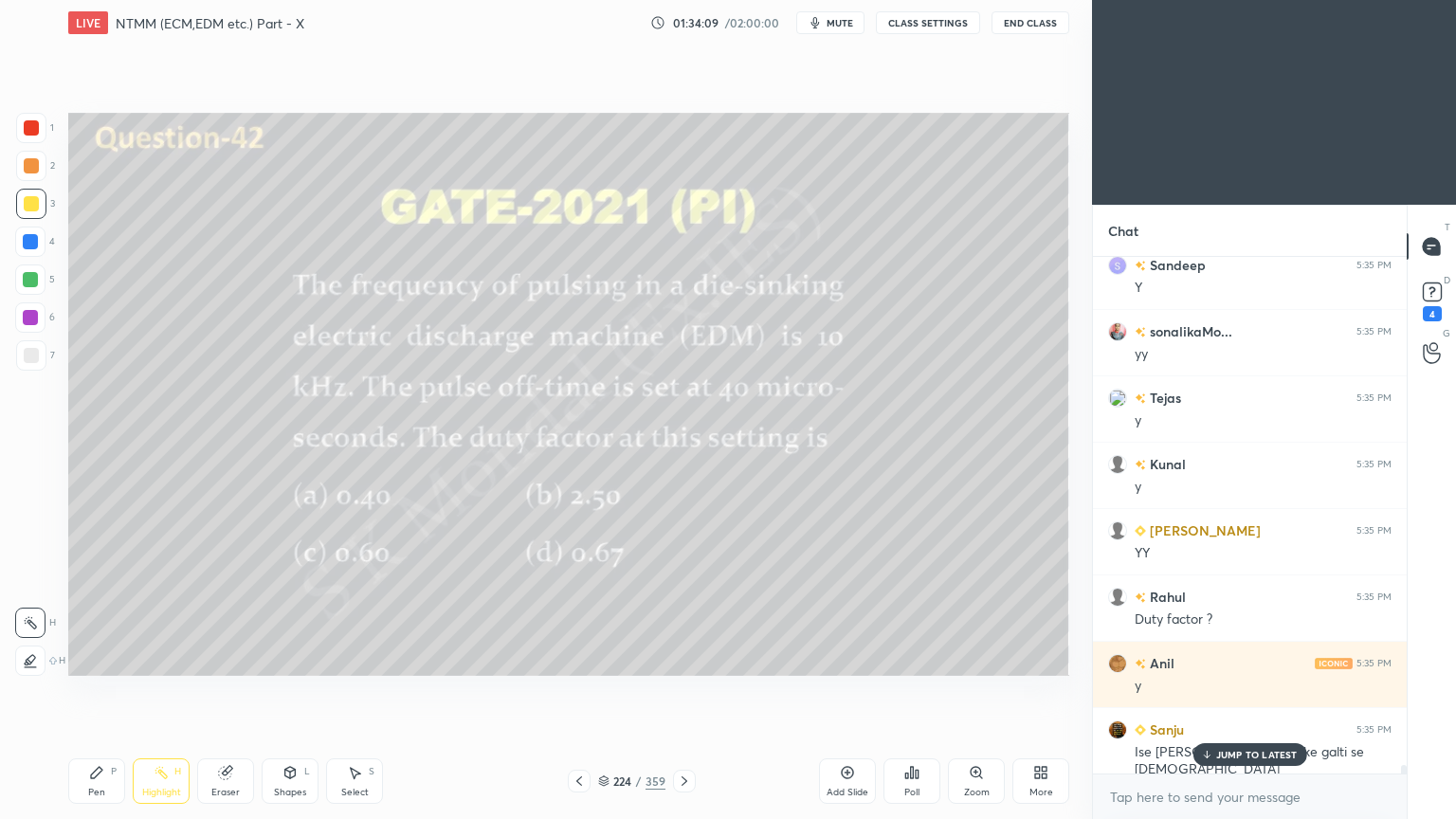 scroll, scrollTop: 31151, scrollLeft: 0, axis: vertical 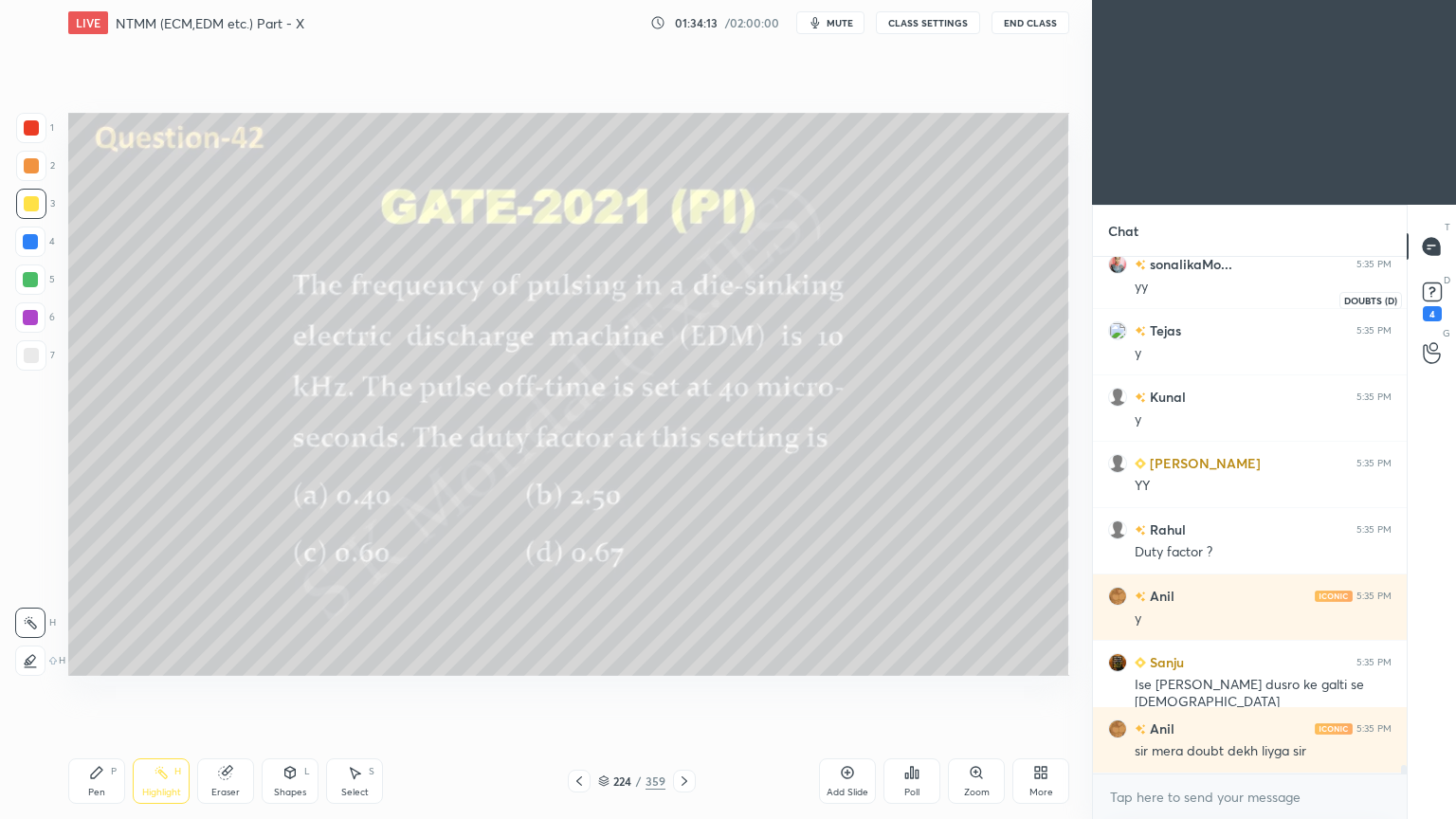 click 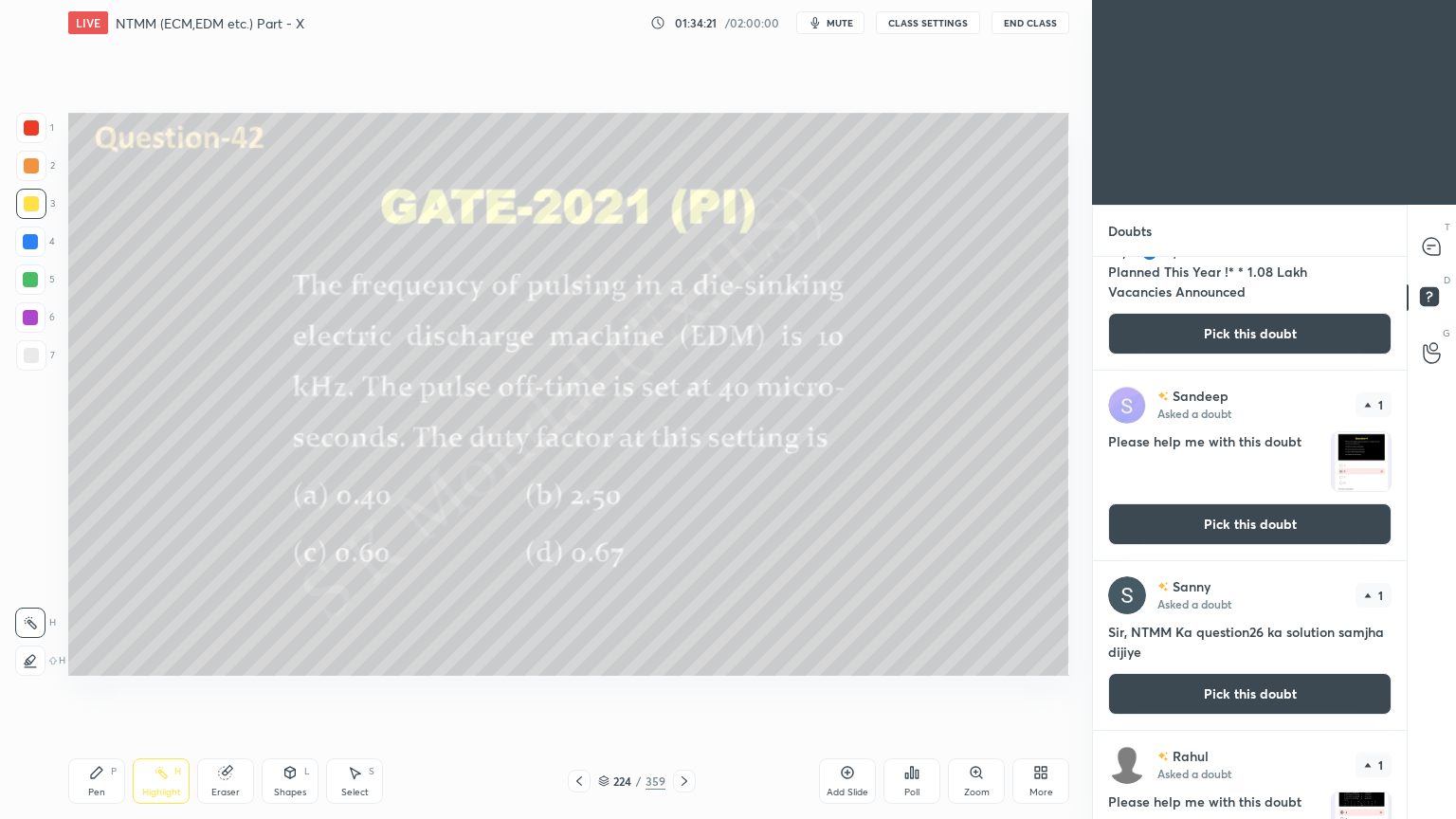 scroll, scrollTop: 0, scrollLeft: 0, axis: both 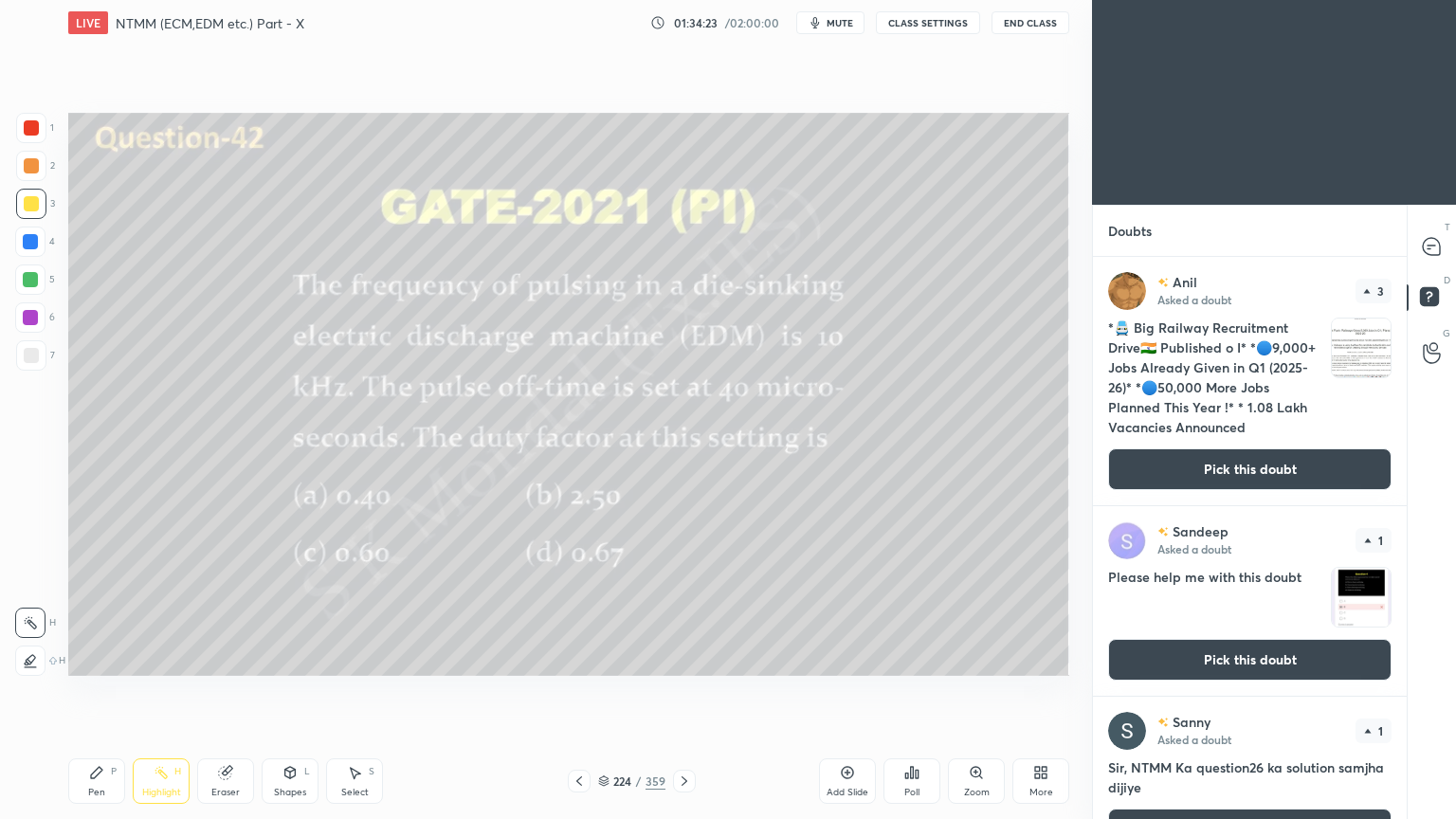 click at bounding box center (684, 781) 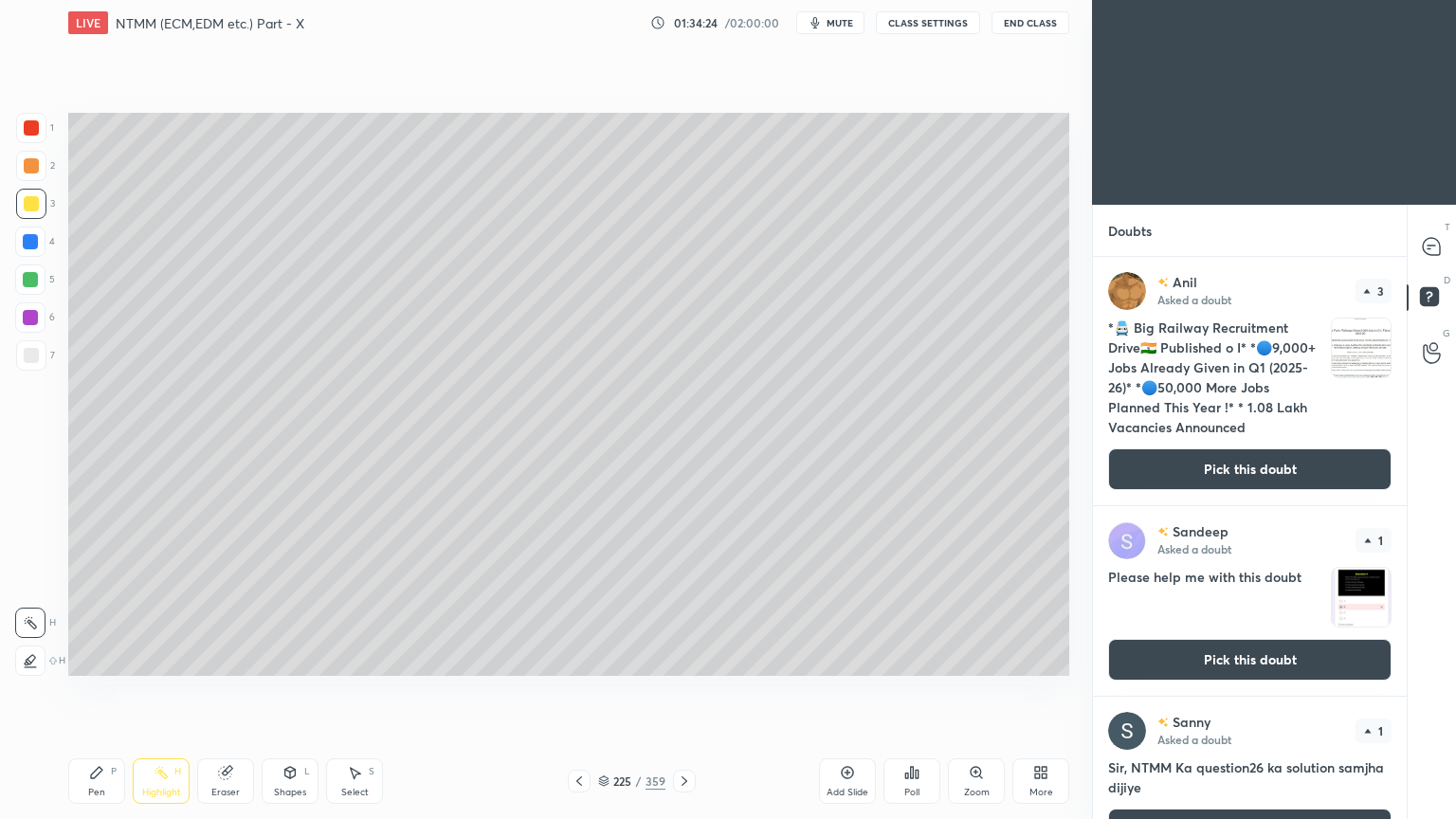 click at bounding box center [684, 781] 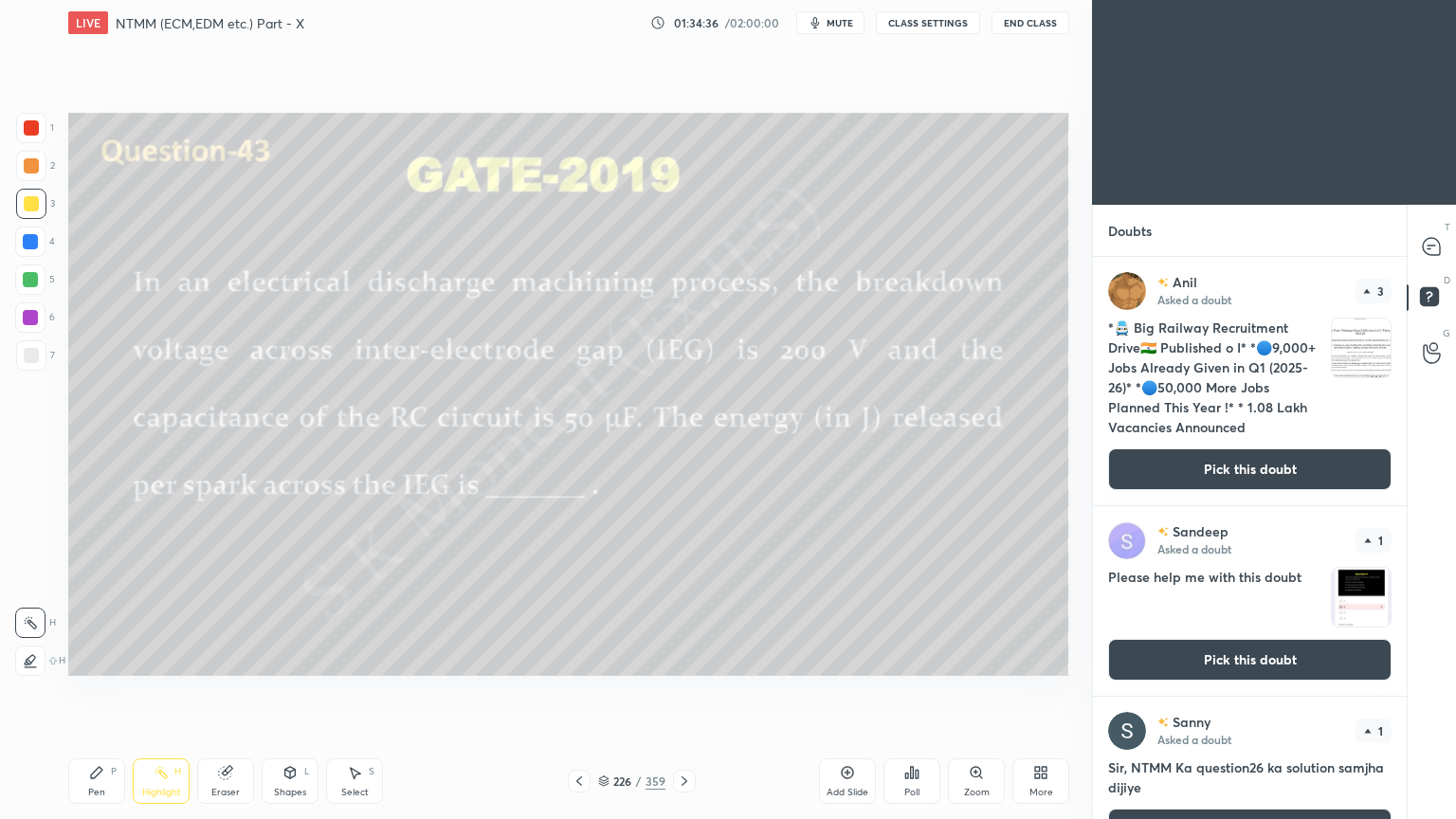 click on "Pen" at bounding box center [97, 792] 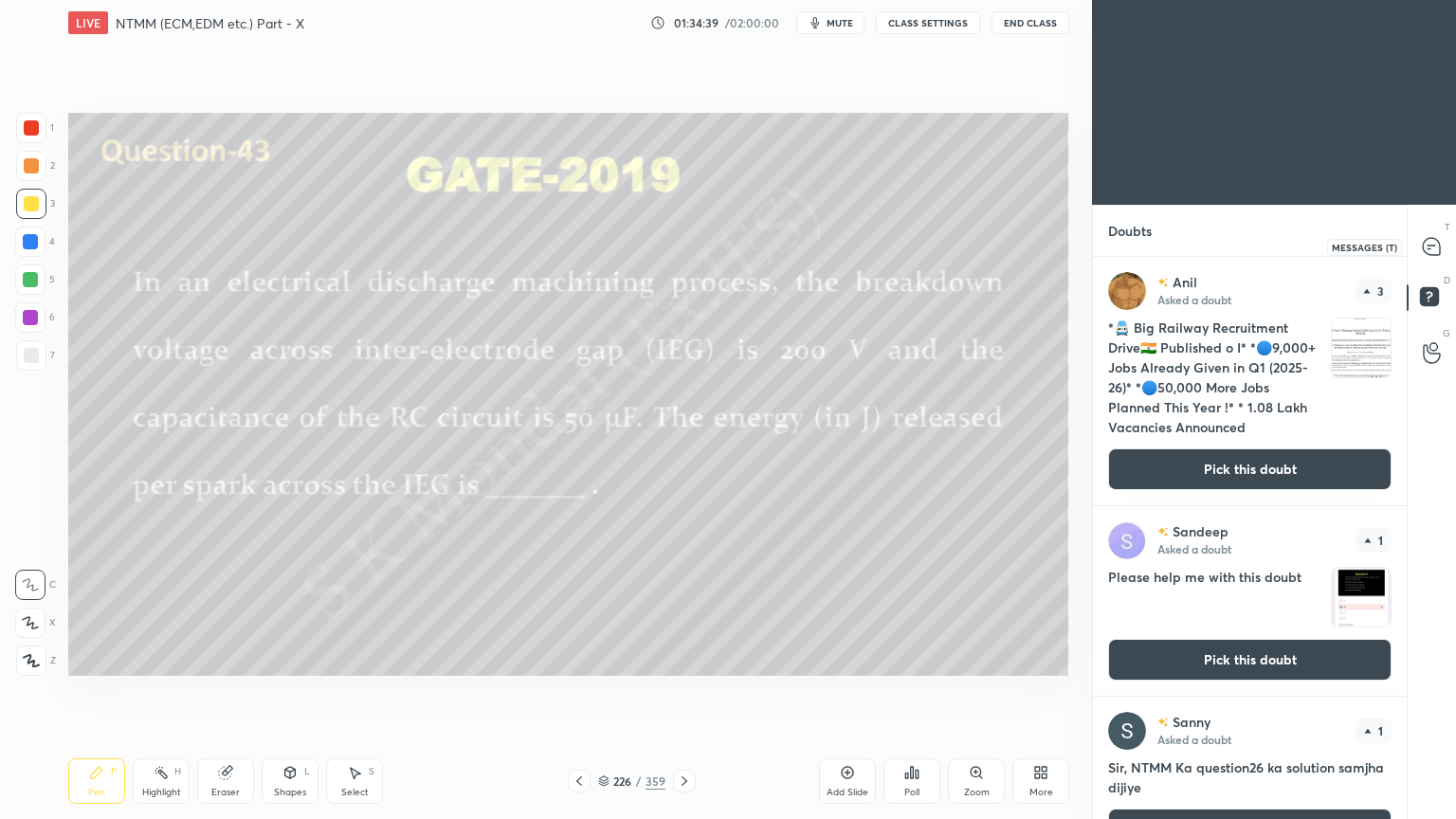 click 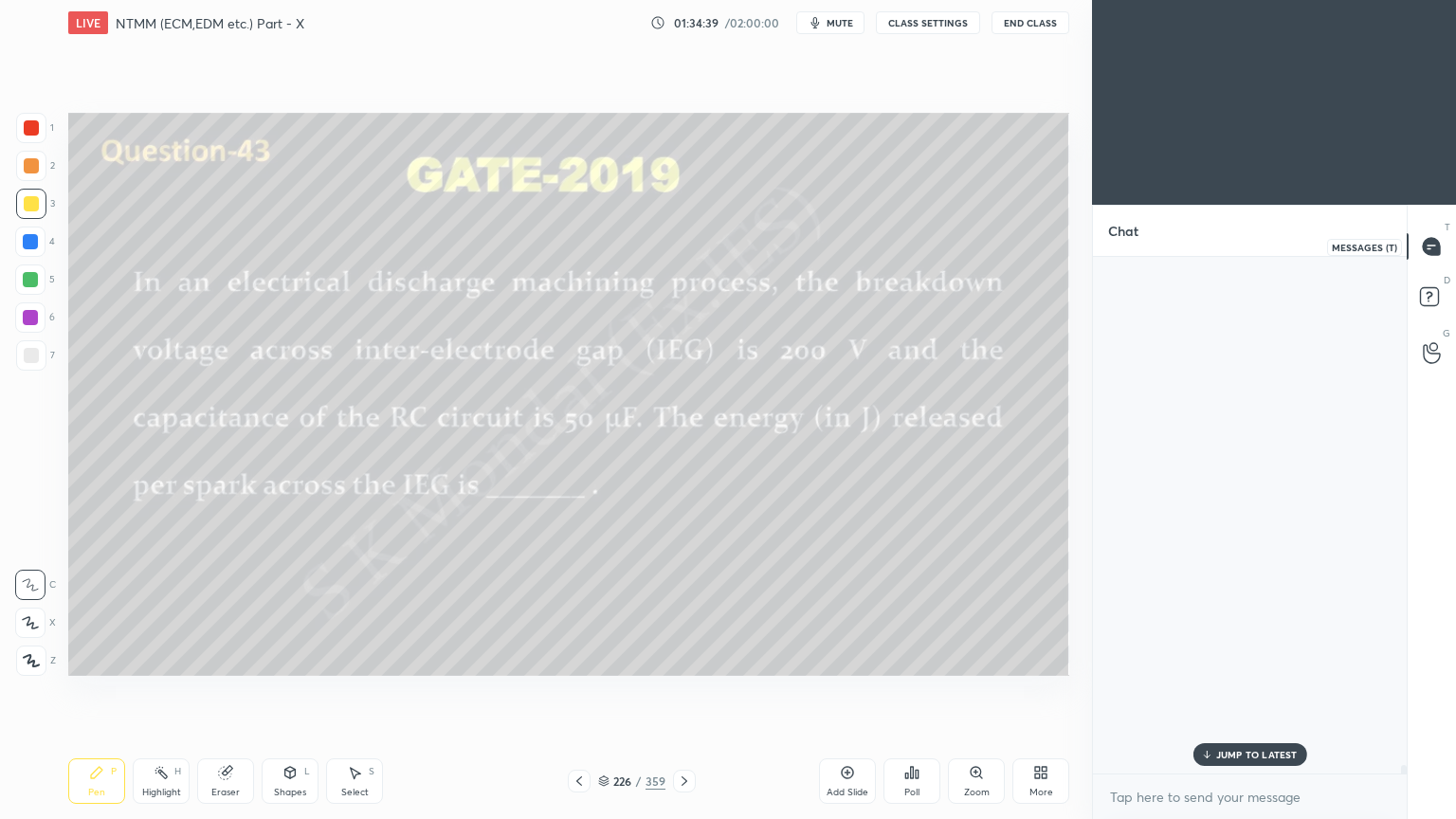 scroll, scrollTop: 31585, scrollLeft: 0, axis: vertical 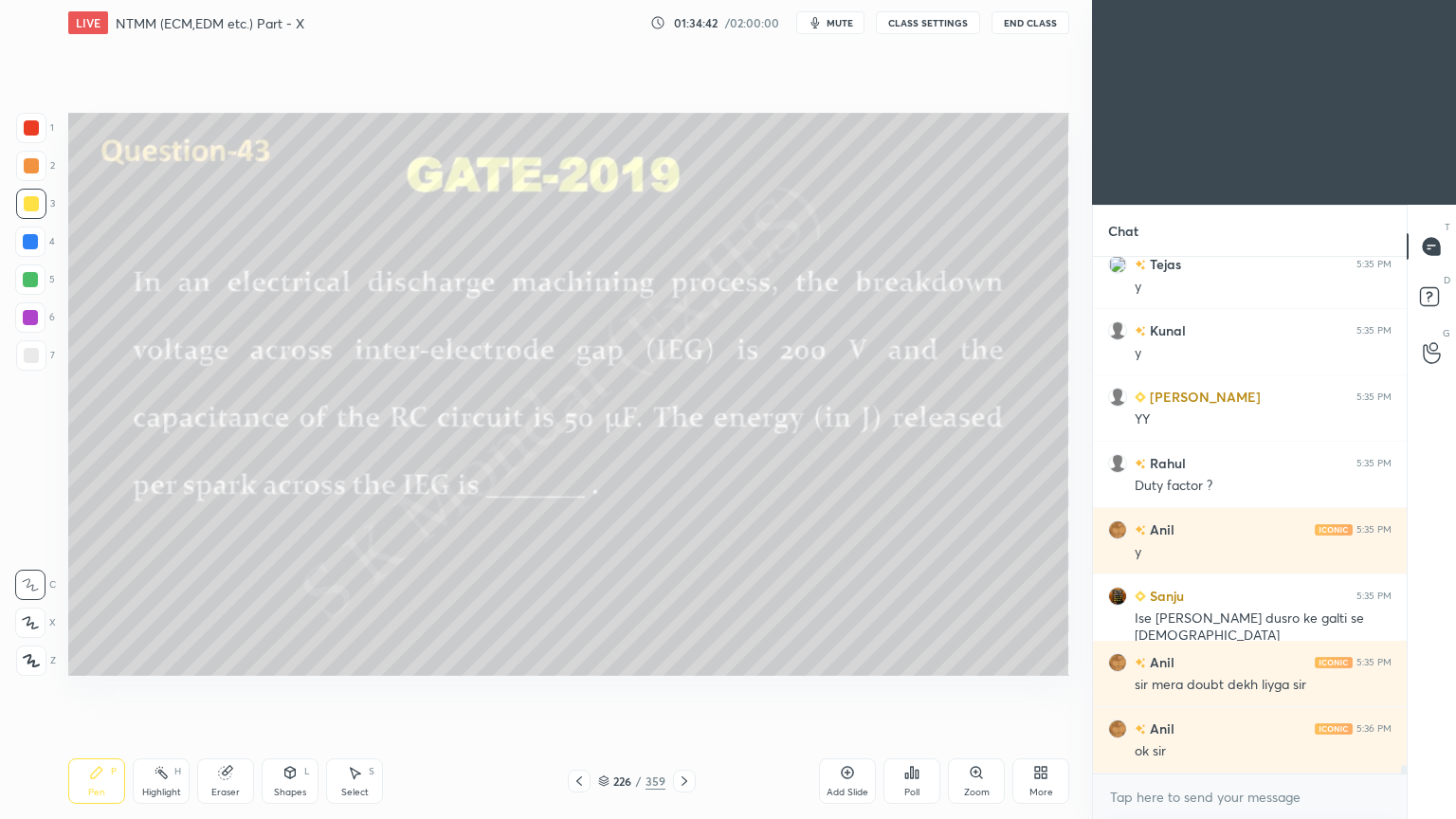 click on "Pen" at bounding box center [97, 792] 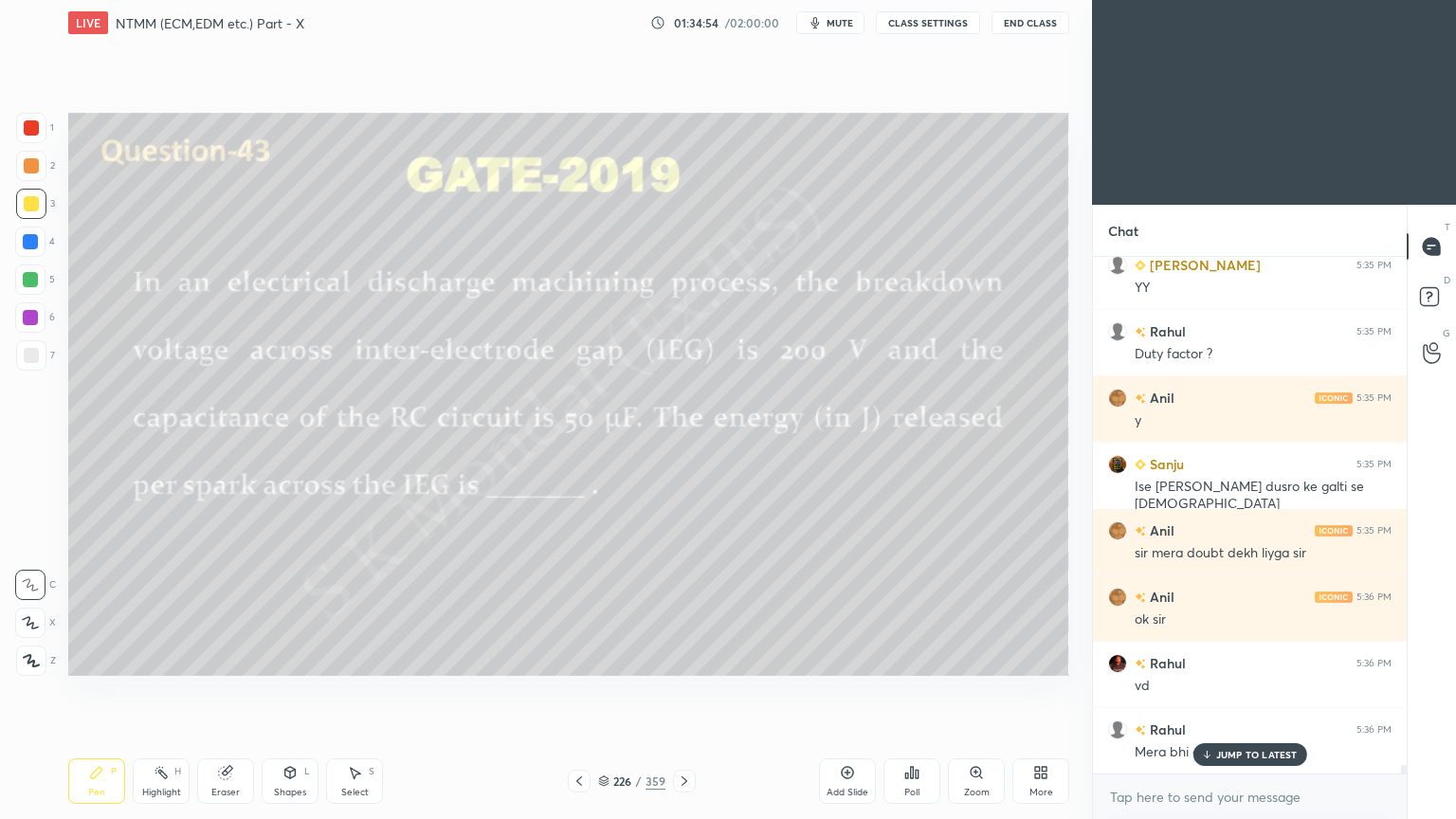 scroll, scrollTop: 31782, scrollLeft: 0, axis: vertical 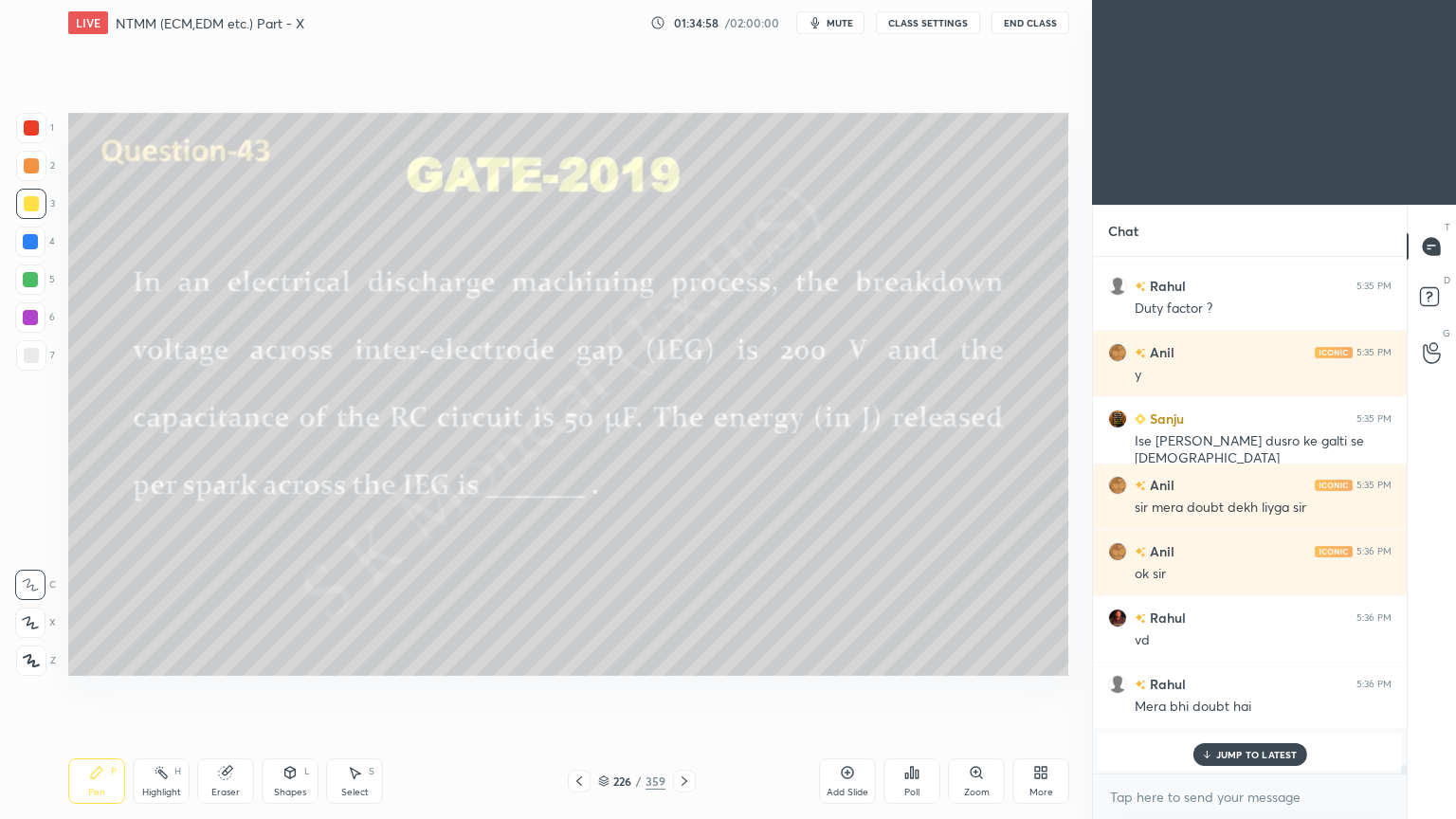 click on "JUMP TO LATEST" at bounding box center [1257, 755] 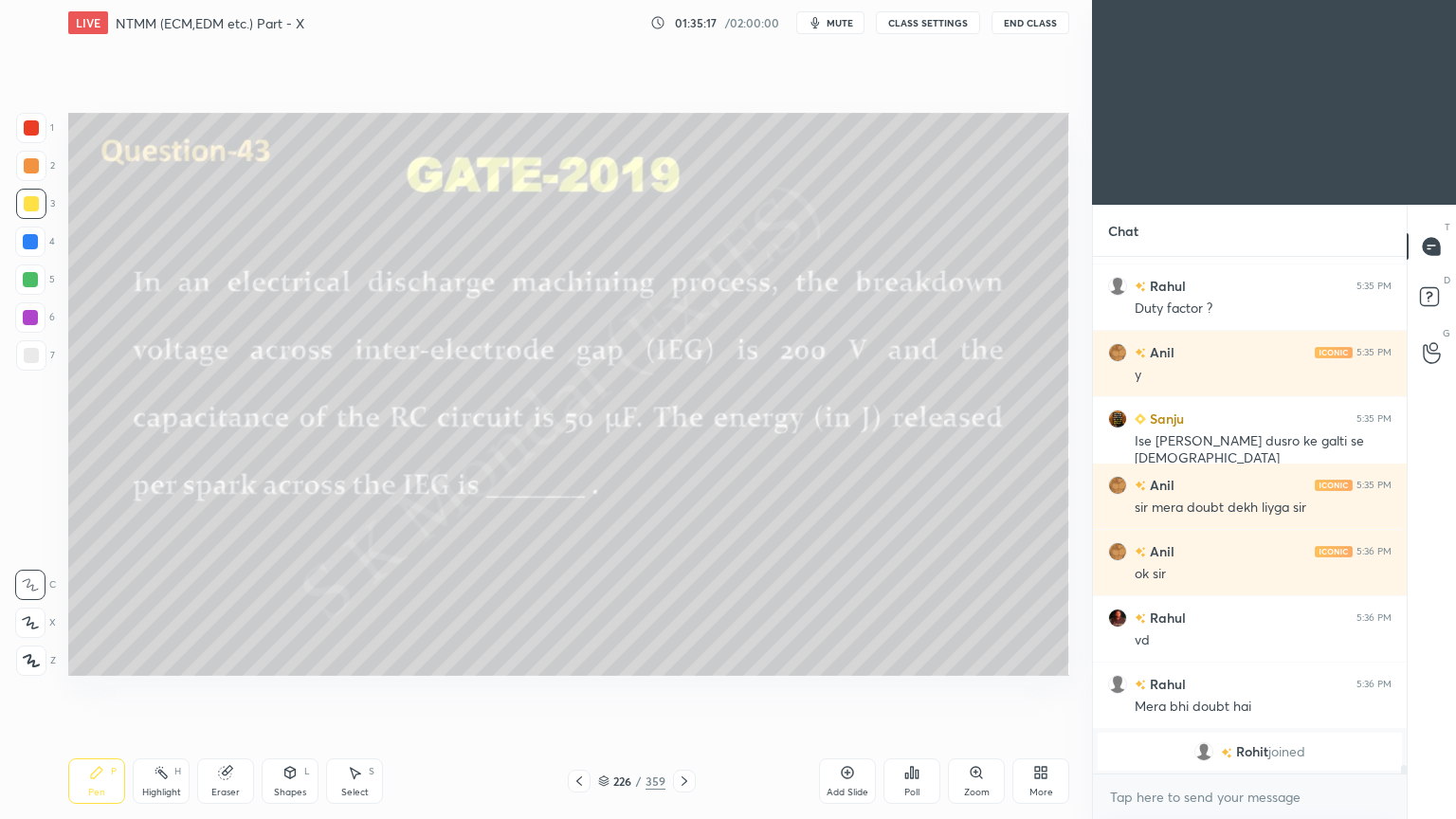 click on "mute" at bounding box center [840, 23] 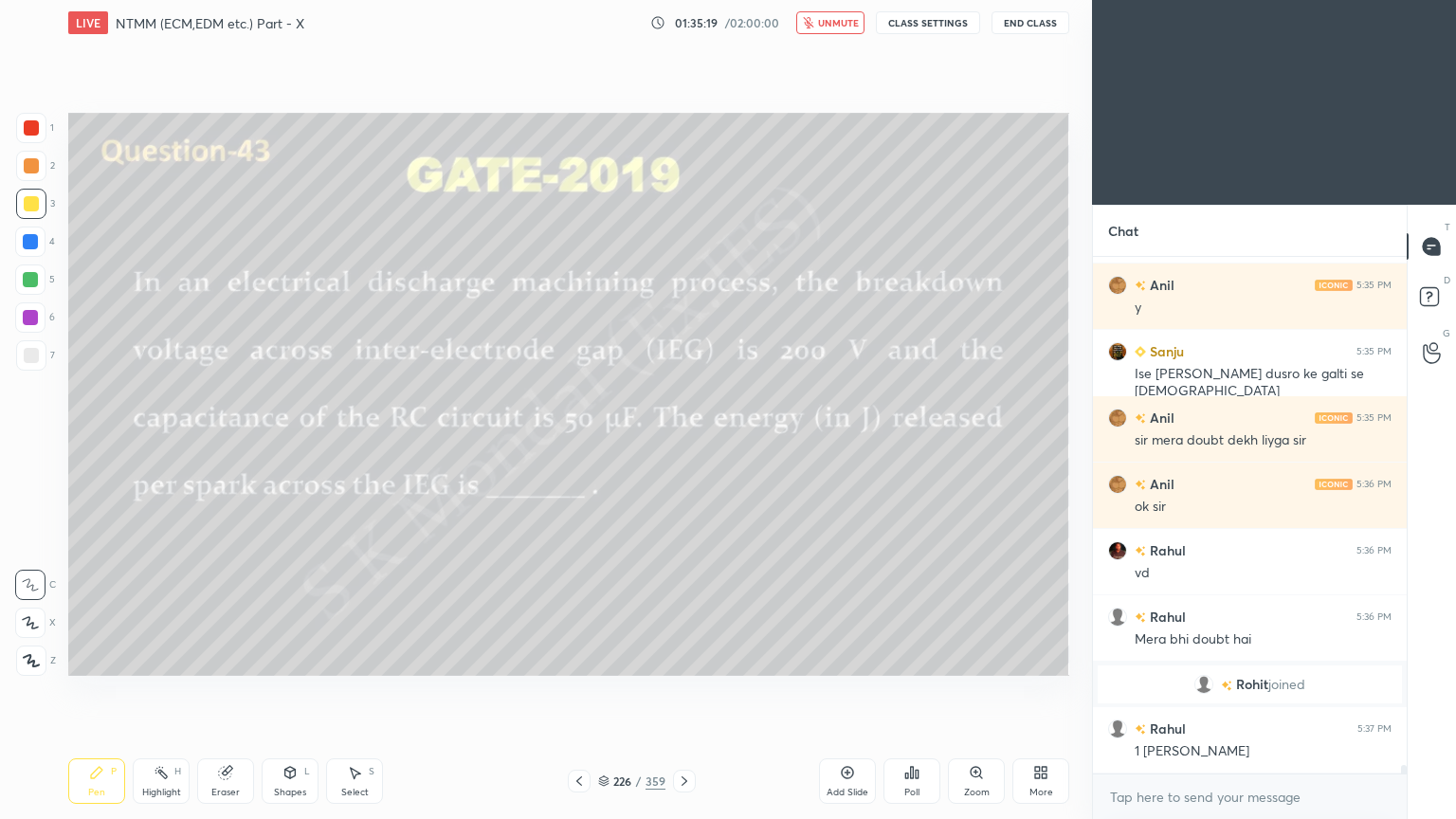 scroll, scrollTop: 31914, scrollLeft: 0, axis: vertical 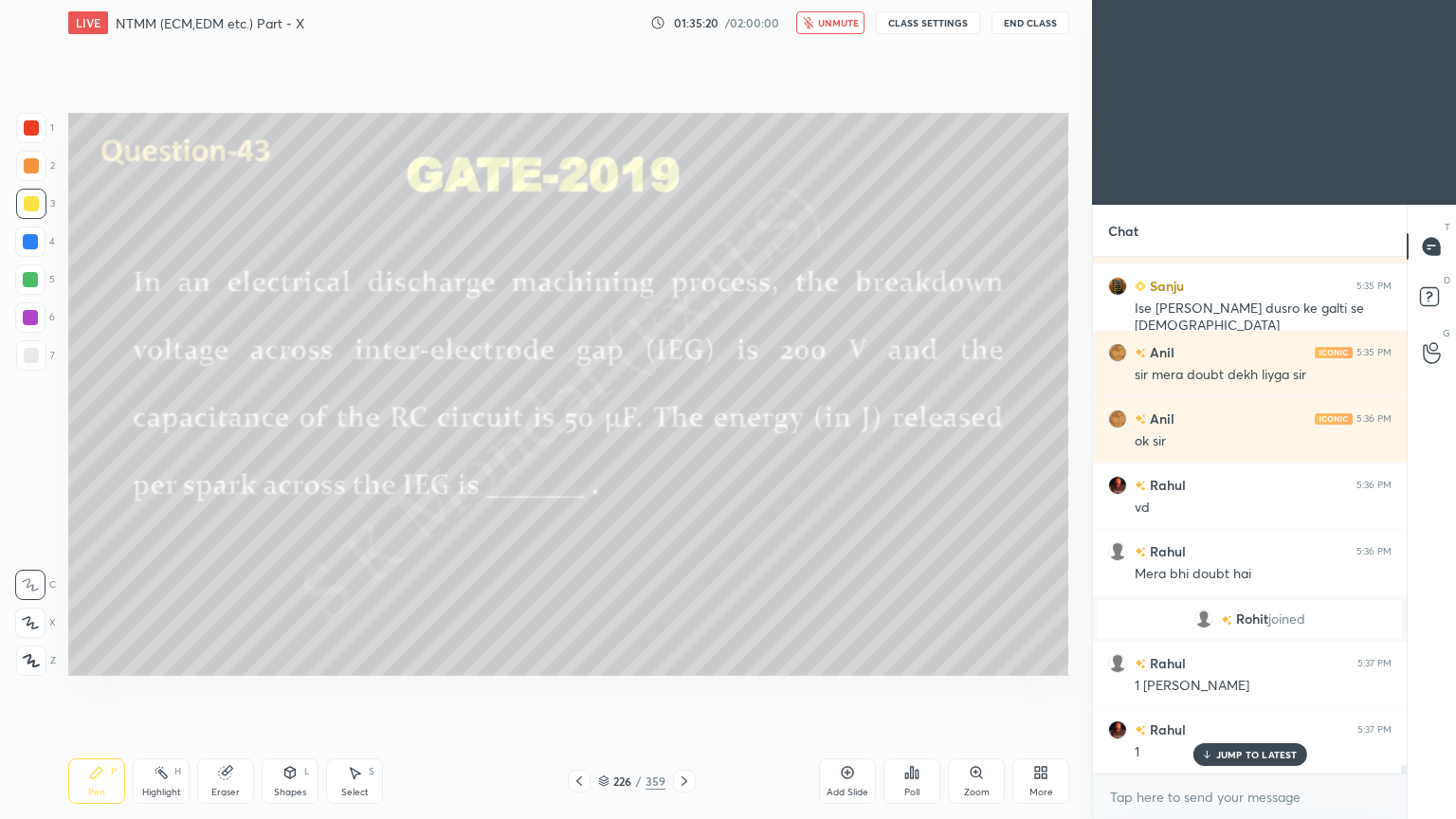 click on "unmute" at bounding box center [838, 23] 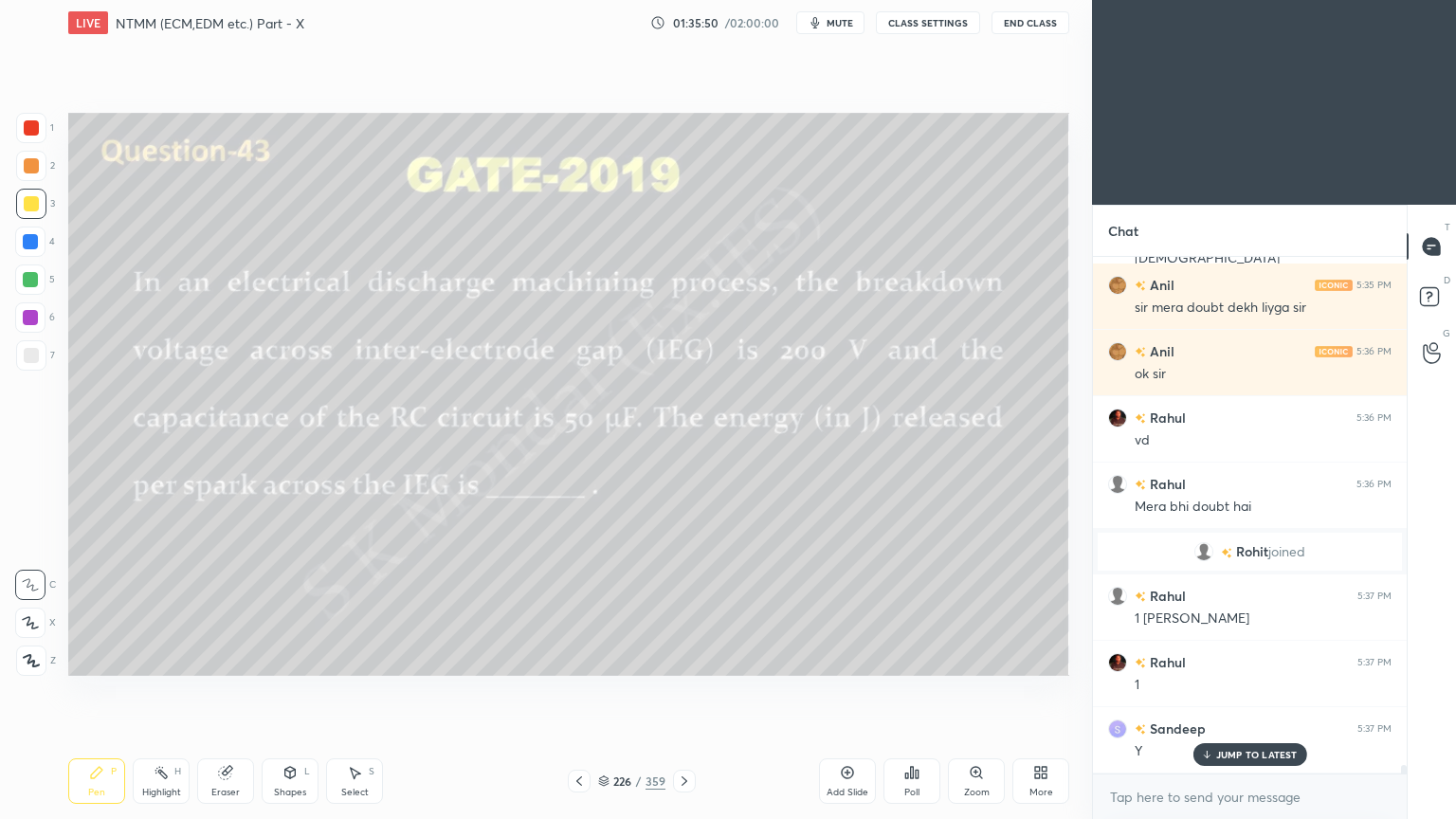 scroll, scrollTop: 32047, scrollLeft: 0, axis: vertical 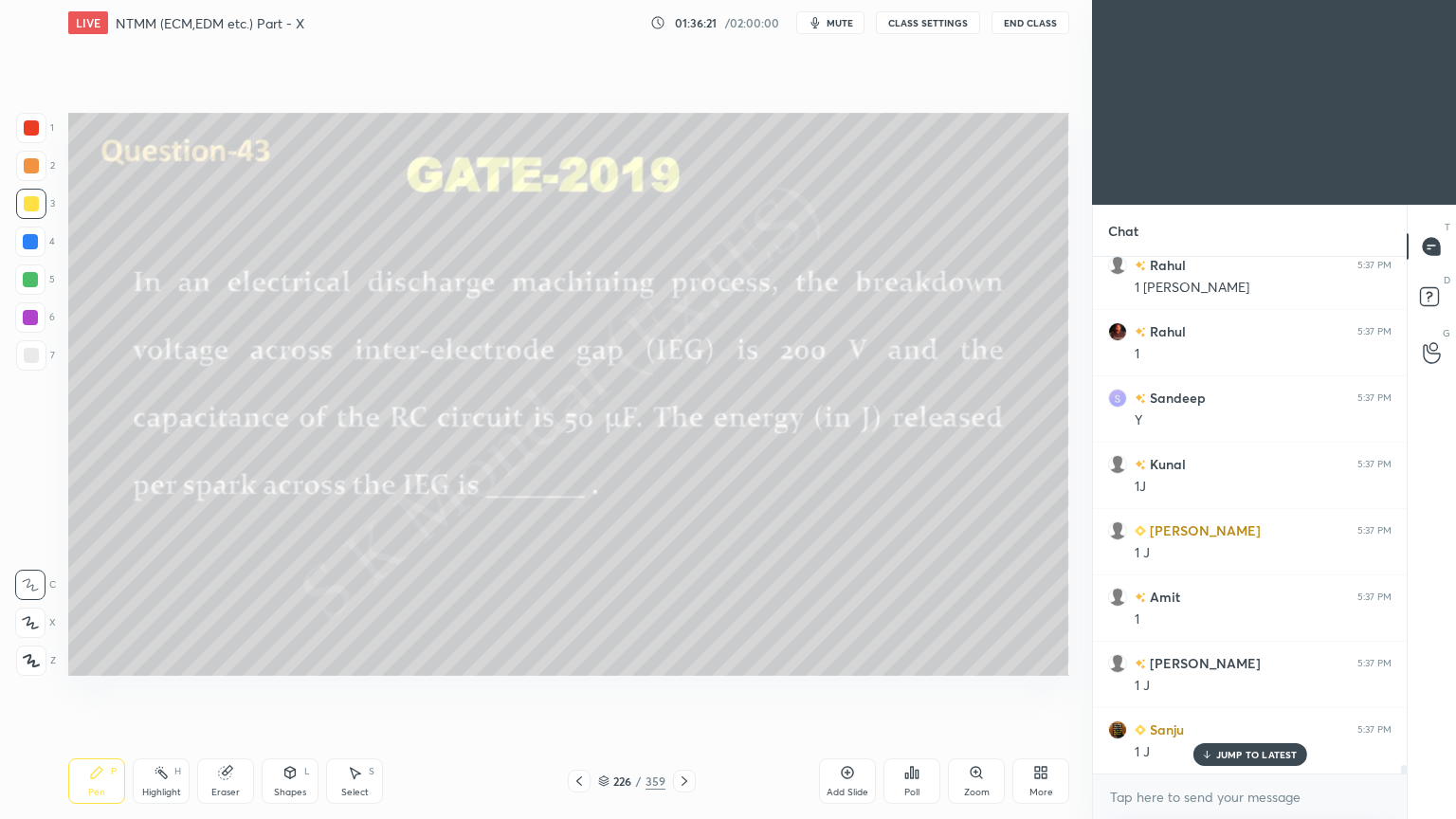 click on "JUMP TO LATEST" at bounding box center (1257, 755) 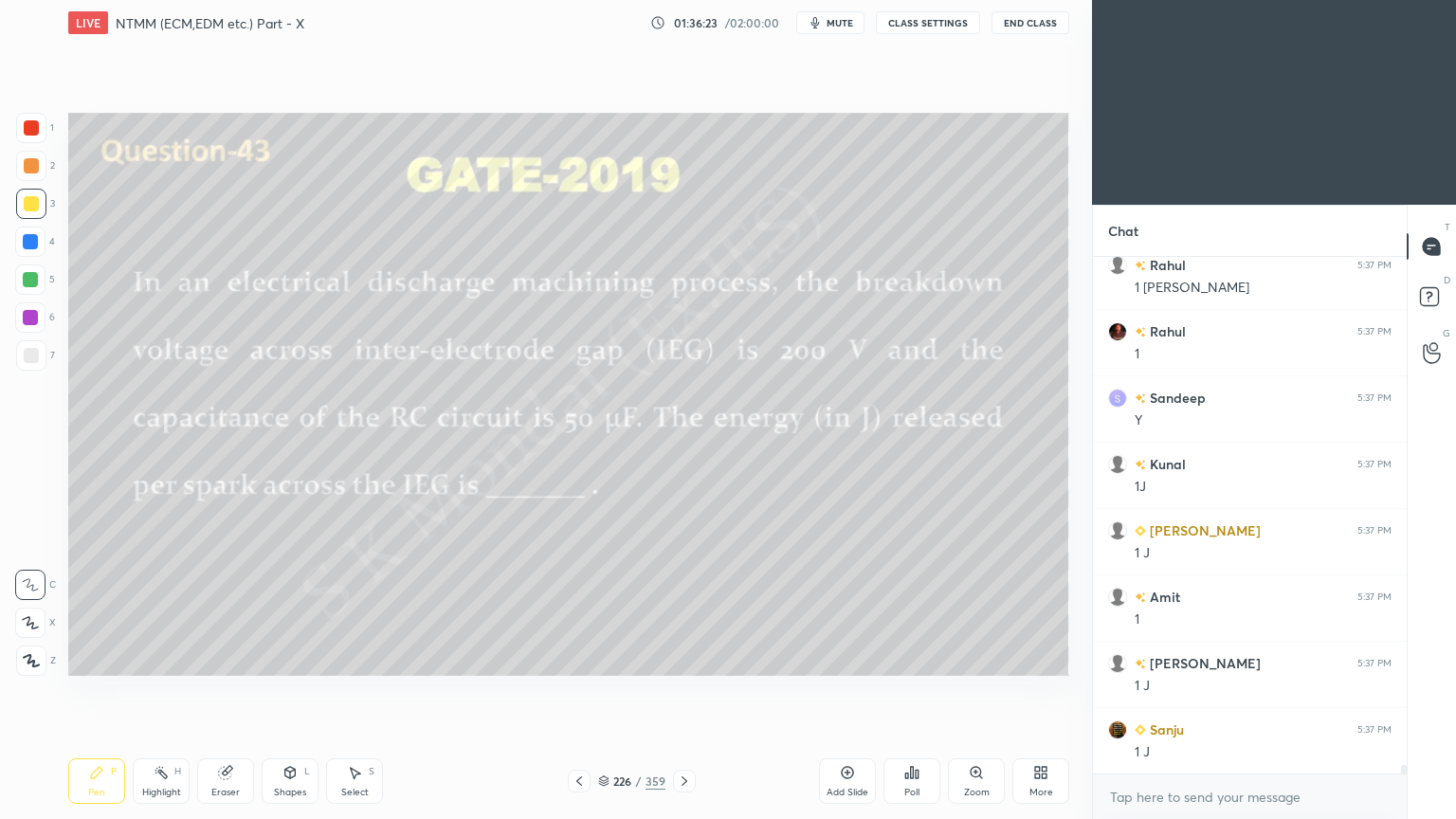 click 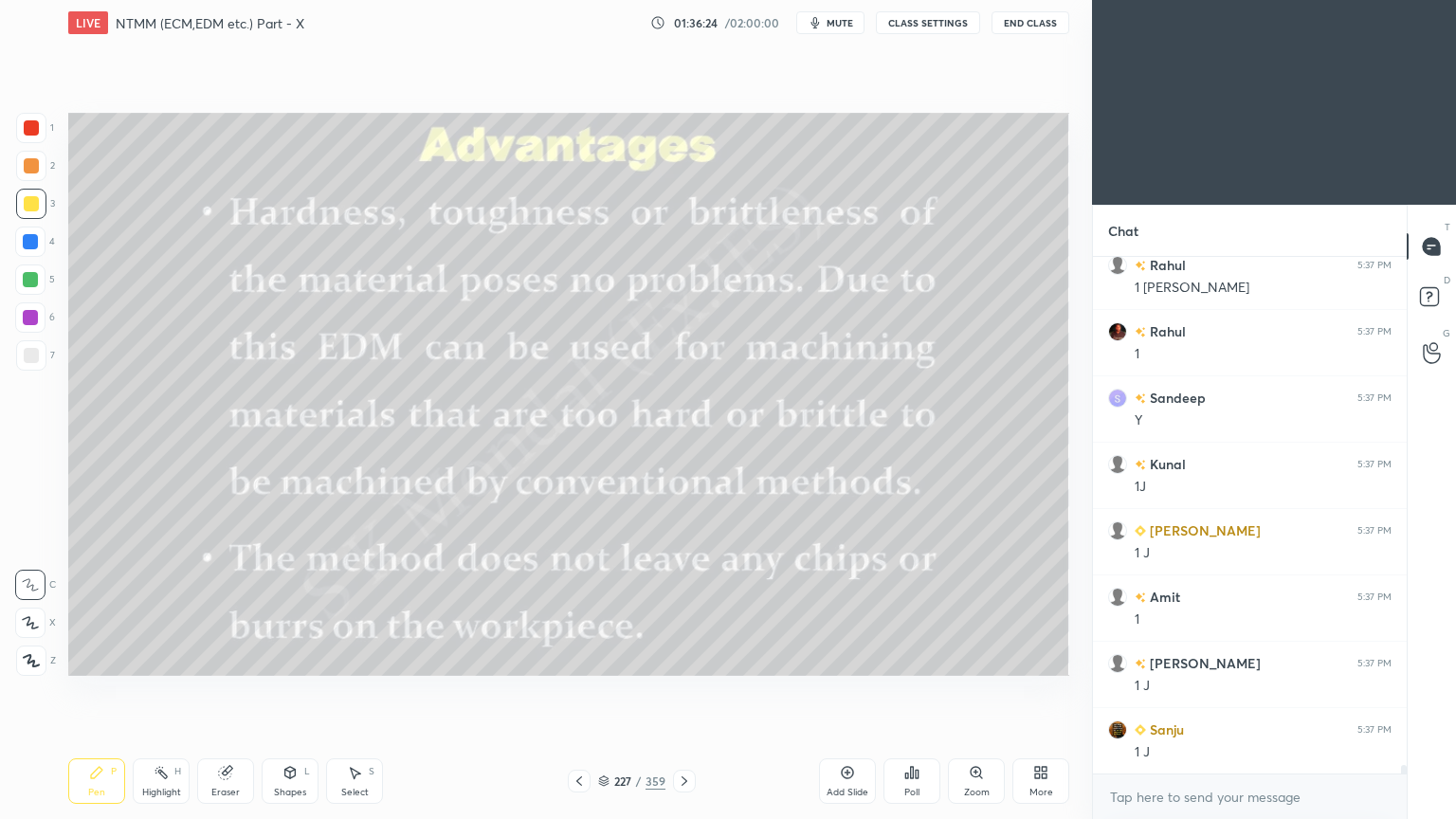 click at bounding box center [579, 781] 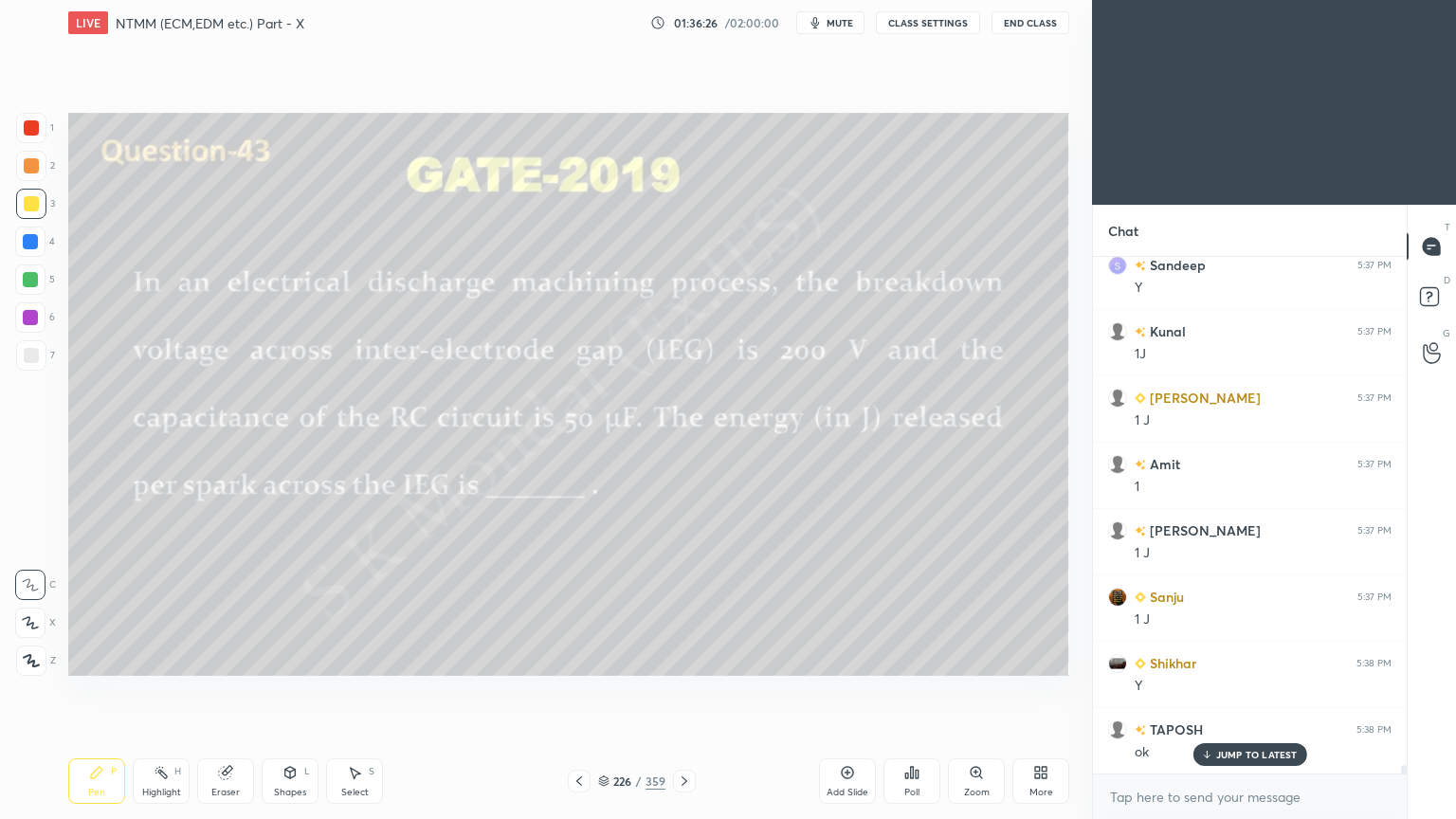 scroll, scrollTop: 32513, scrollLeft: 0, axis: vertical 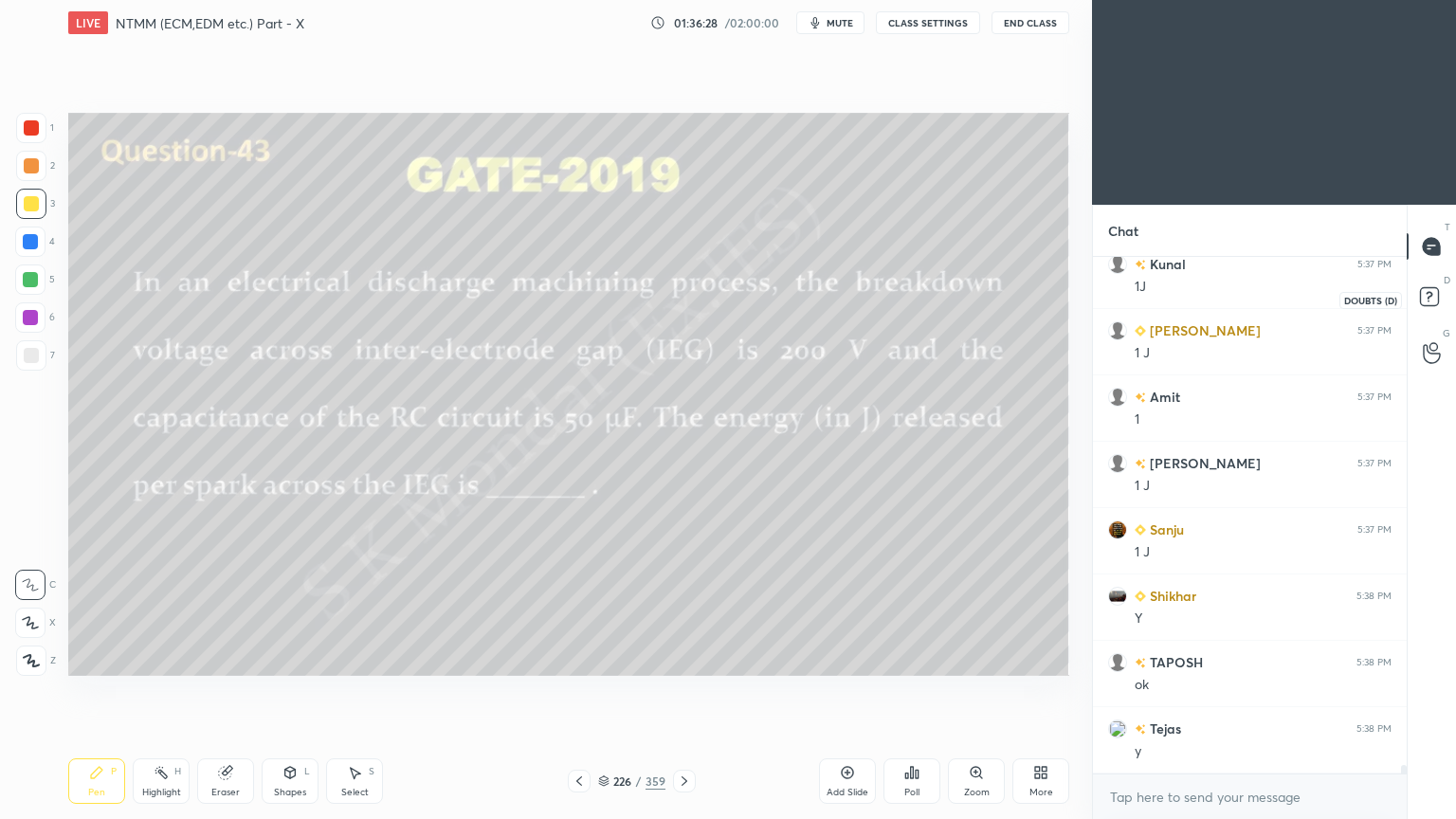 click 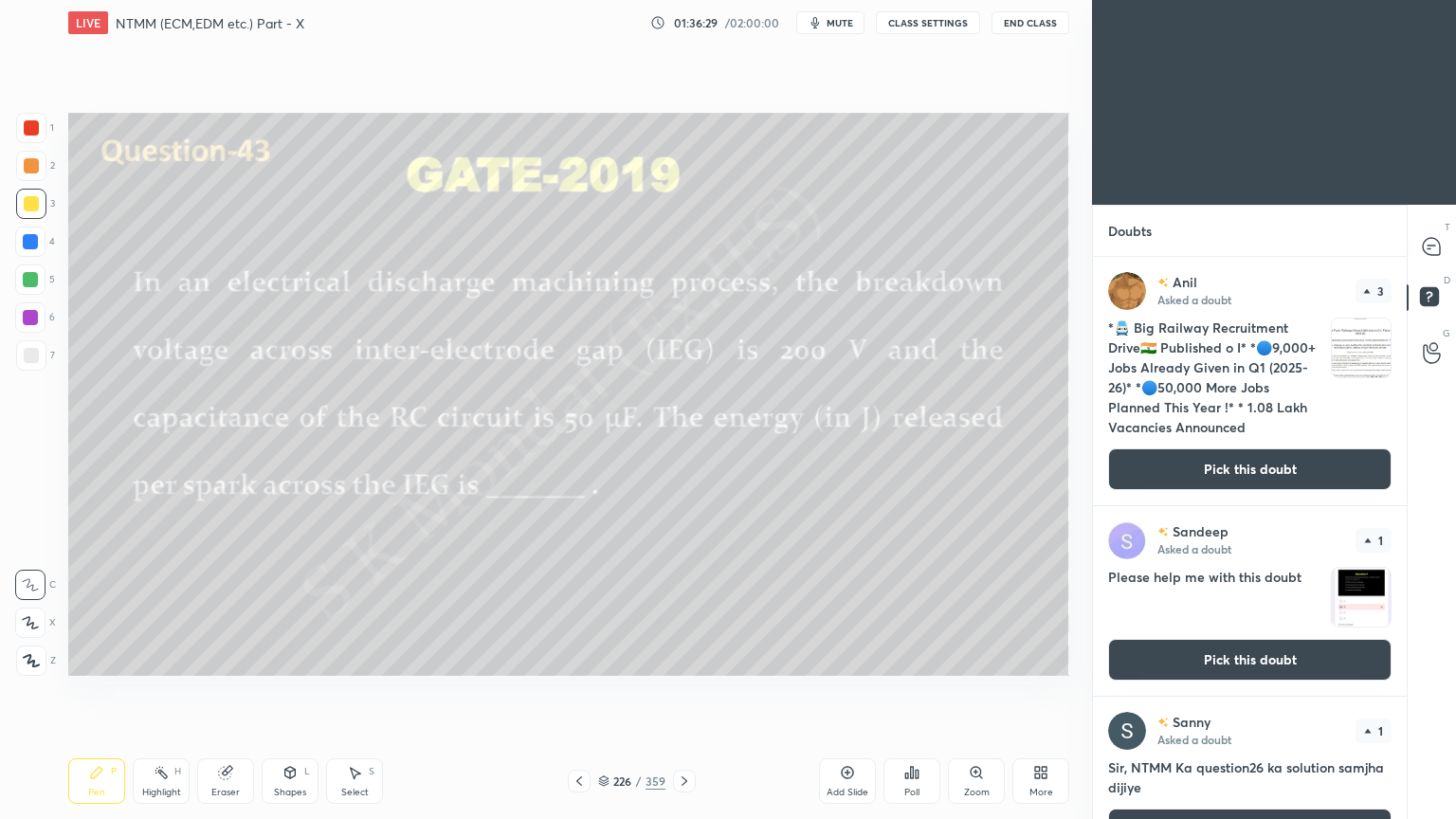 click on "Pick this doubt" at bounding box center [1249, 469] 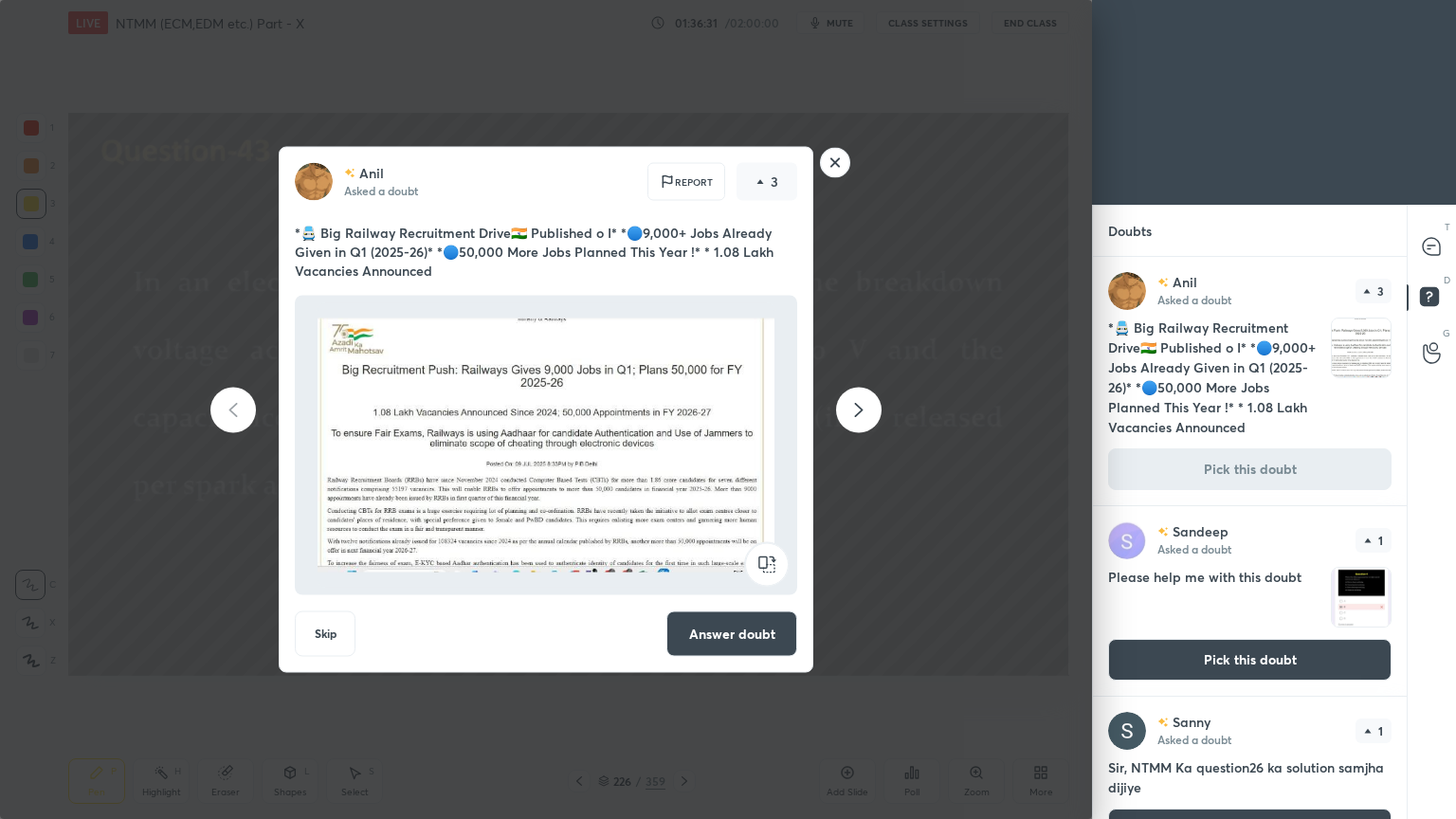 click on "Answer doubt" at bounding box center (732, 634) 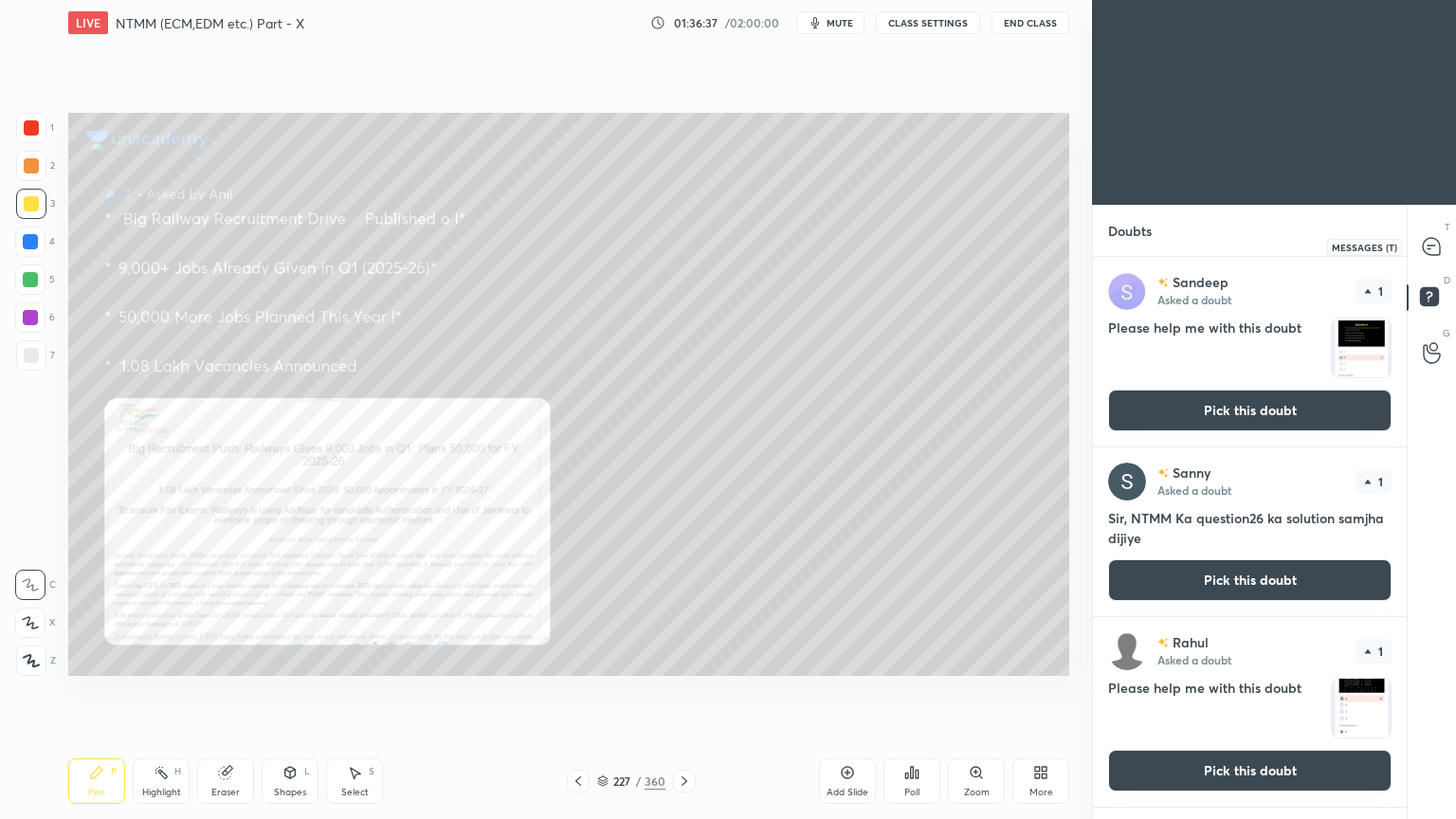 click 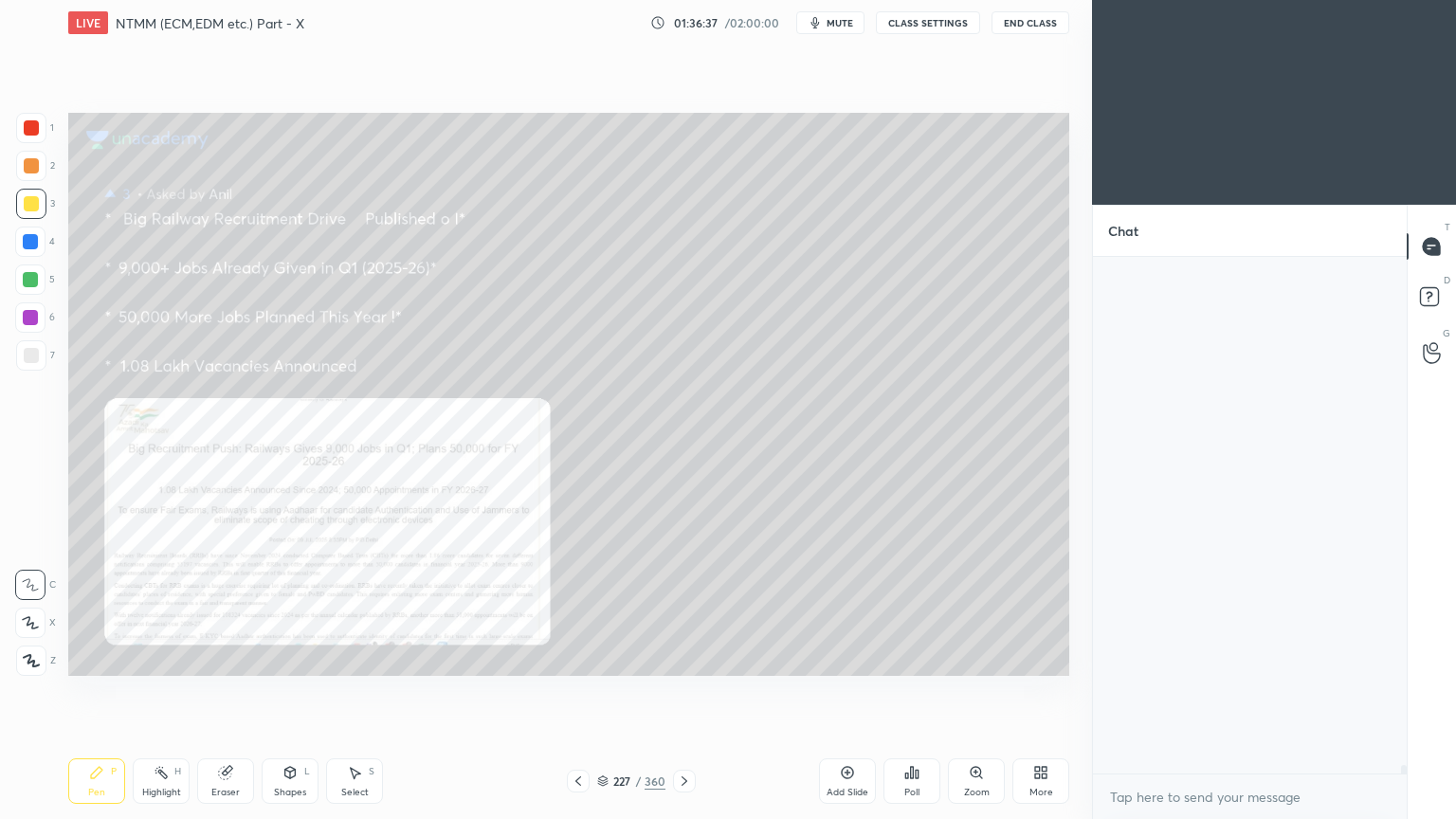 scroll, scrollTop: 32532, scrollLeft: 0, axis: vertical 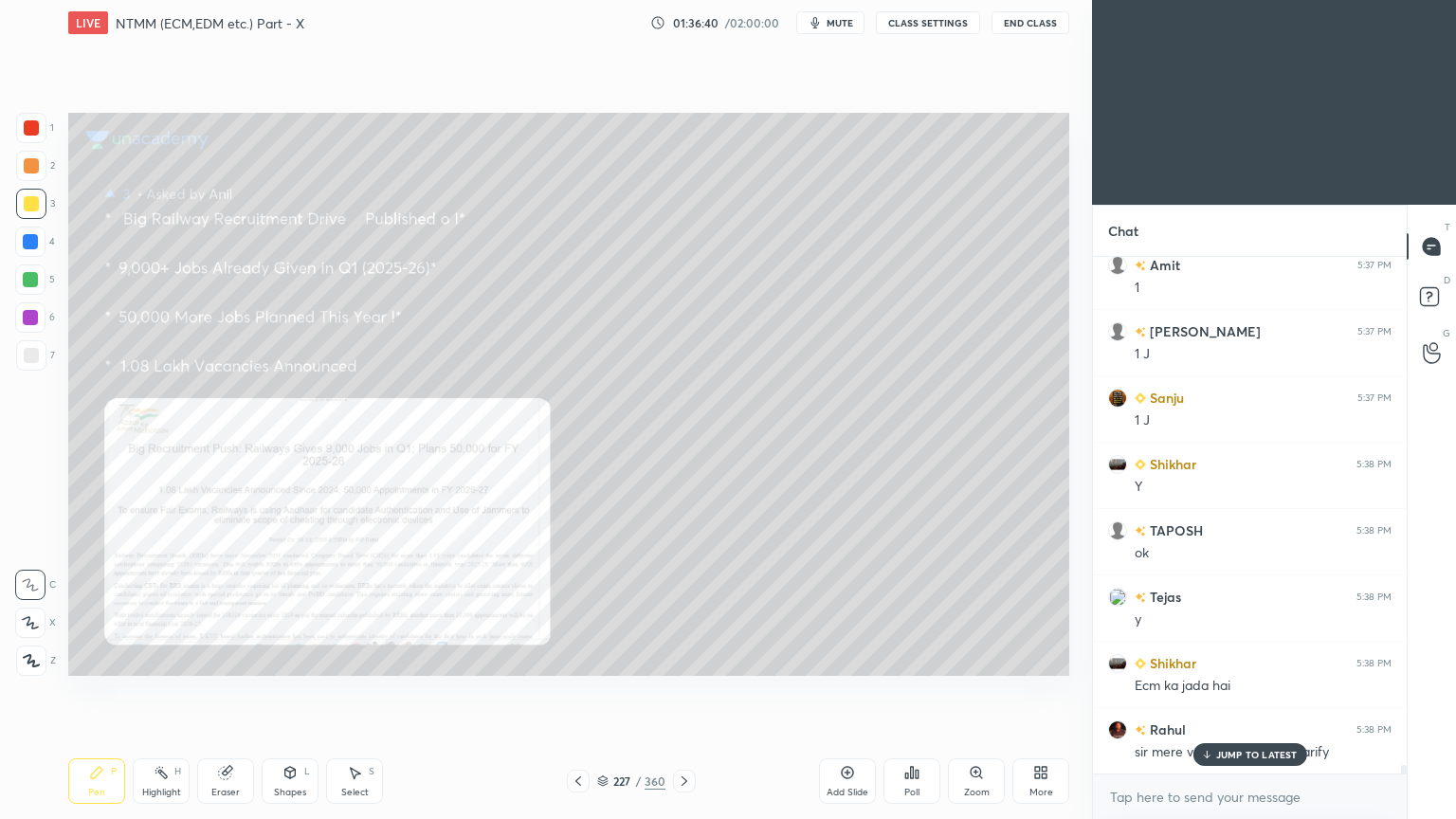 click on "JUMP TO LATEST" at bounding box center (1257, 755) 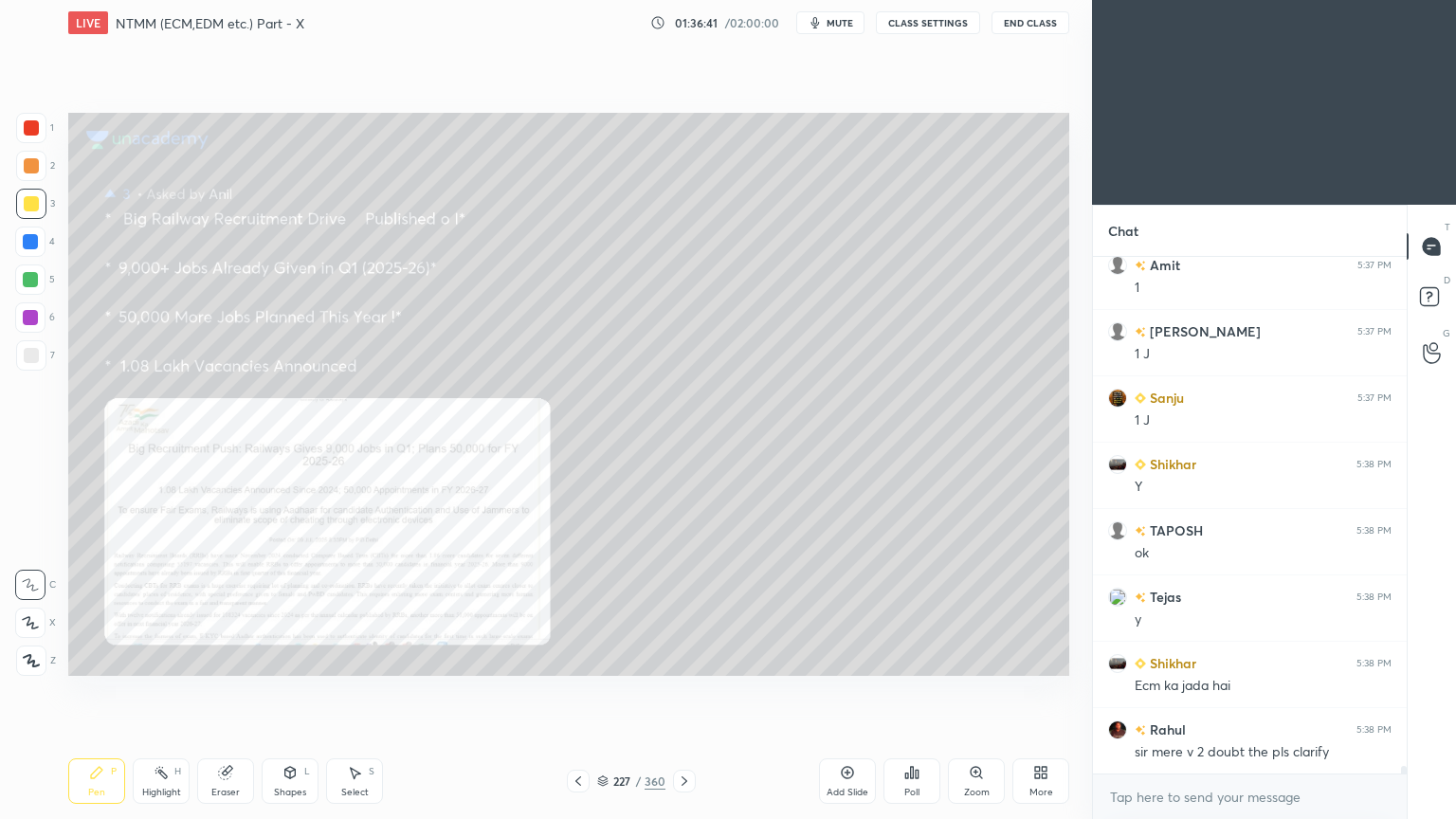 scroll, scrollTop: 32664, scrollLeft: 0, axis: vertical 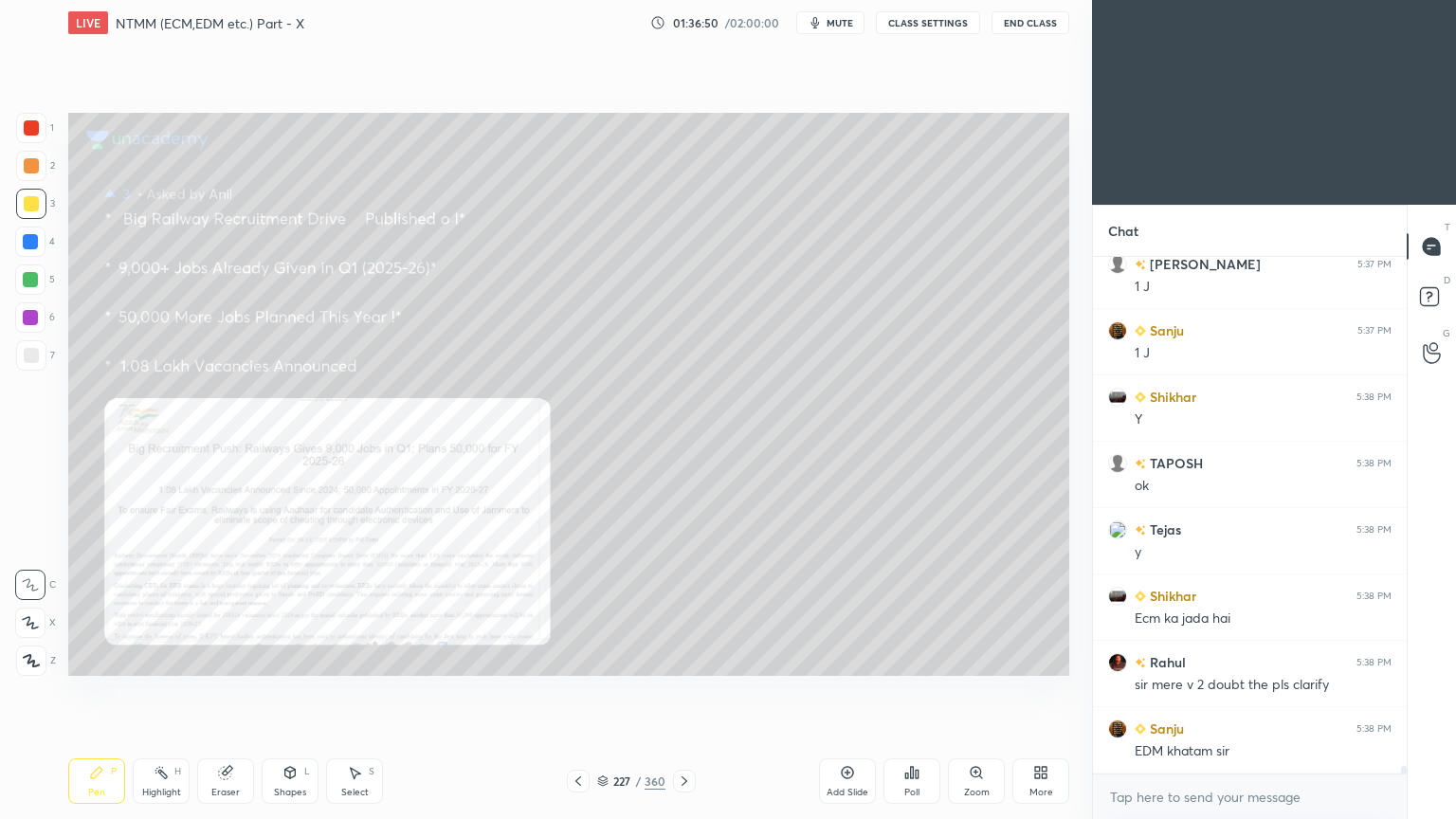 click 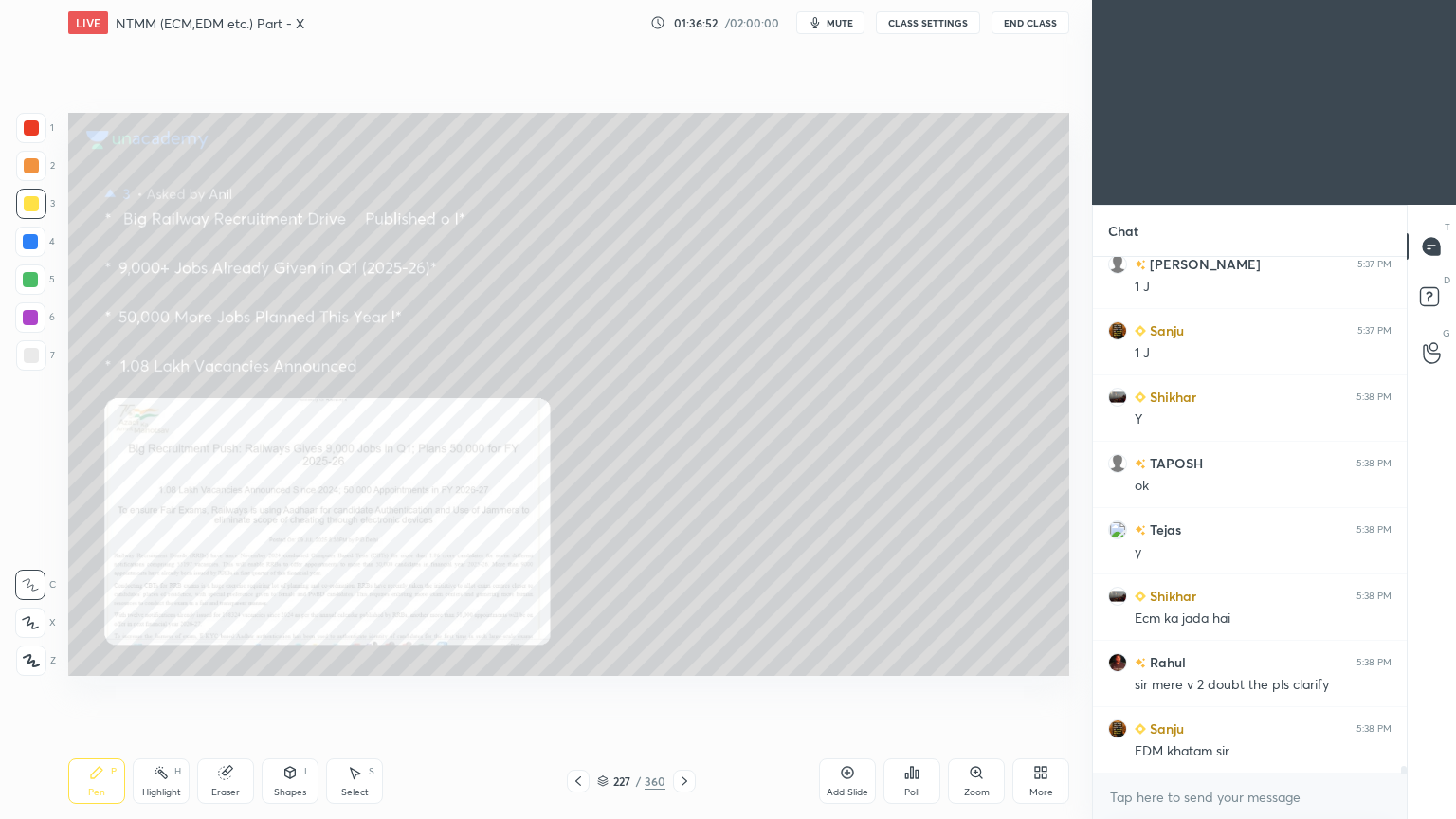 scroll, scrollTop: 32710, scrollLeft: 0, axis: vertical 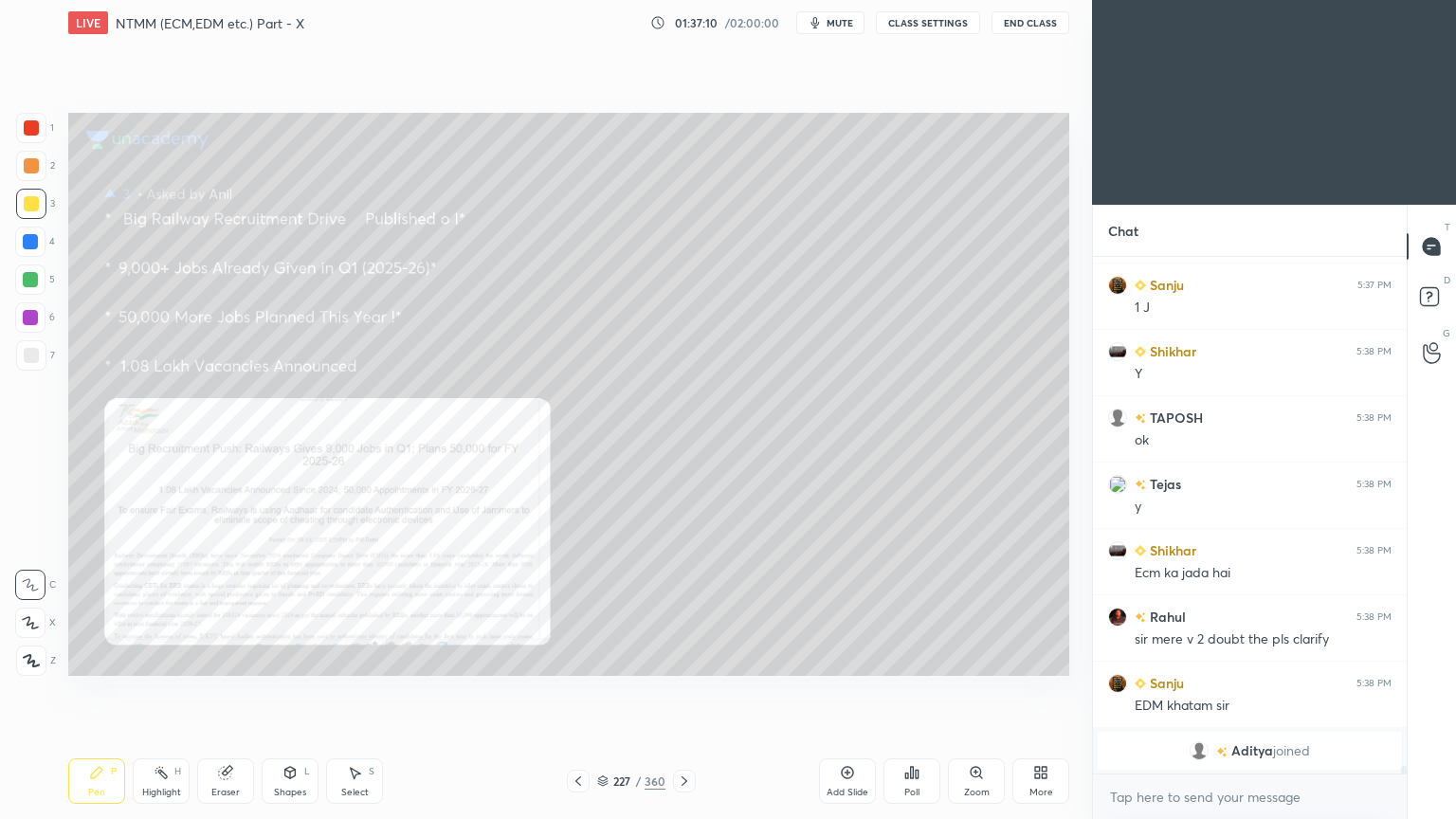 click on "Select S" at bounding box center [355, 781] 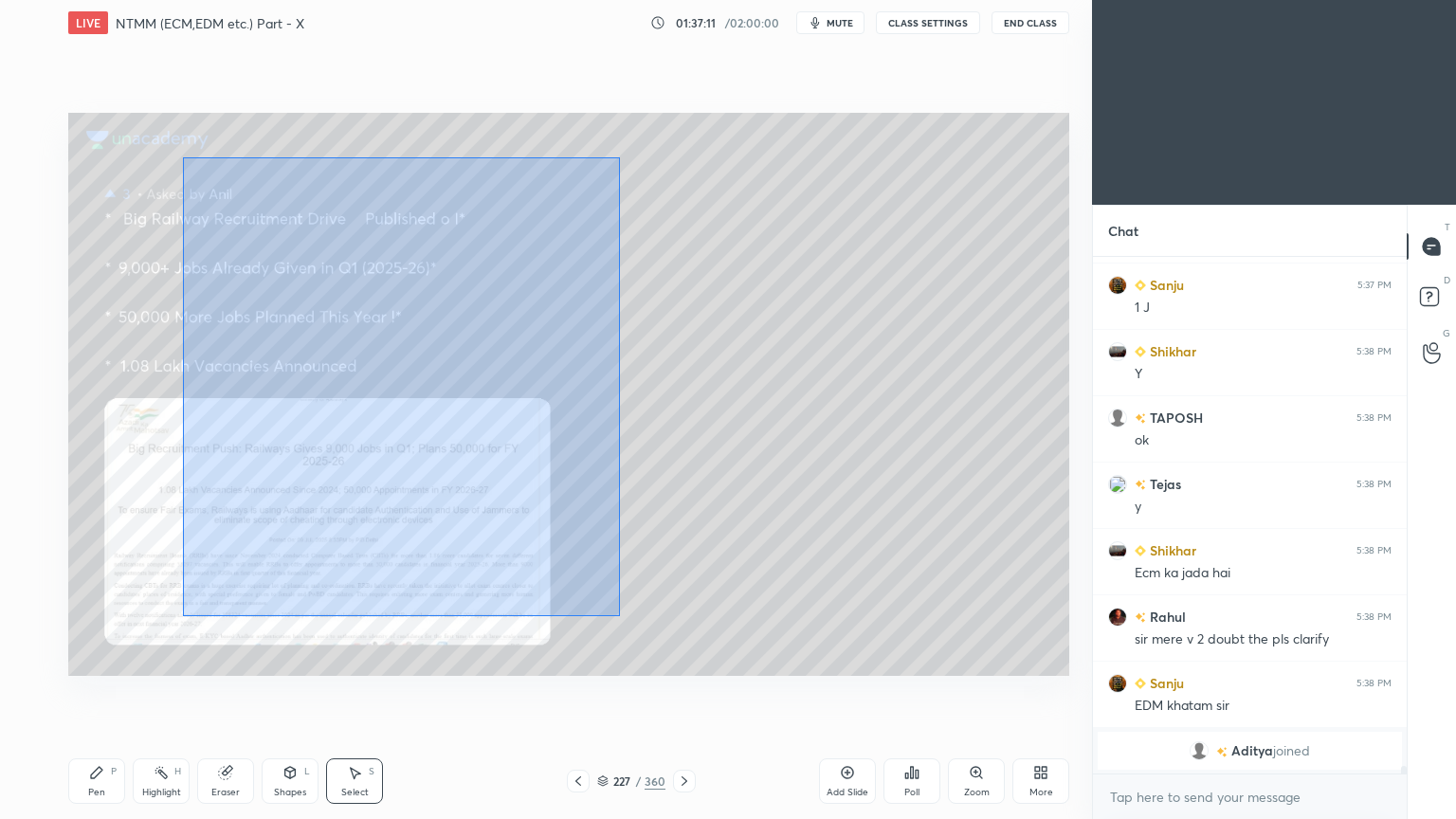 drag, startPoint x: 619, startPoint y: 616, endPoint x: 182, endPoint y: 157, distance: 633.7586 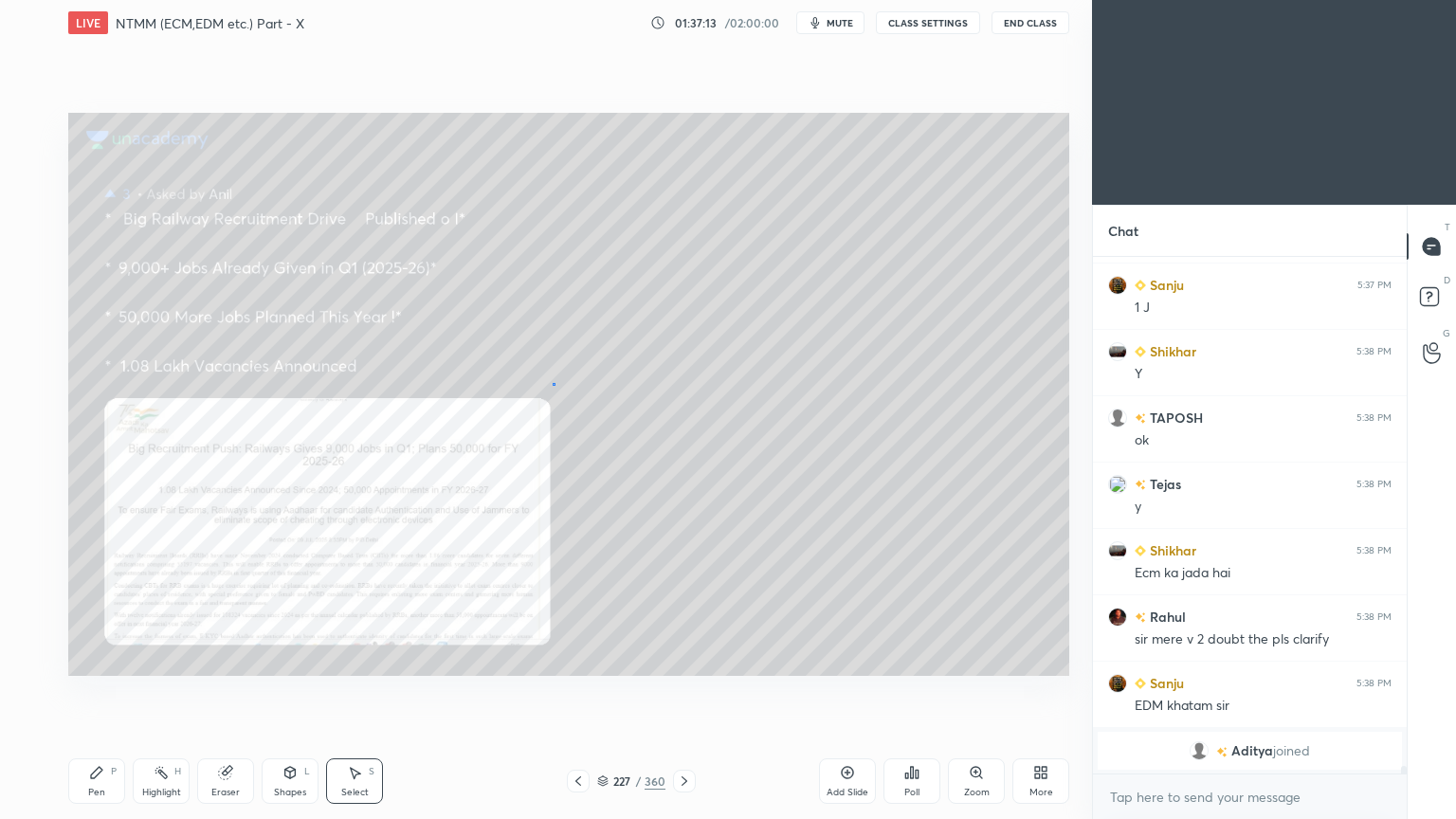 click on "0 ° Undo Copy Duplicate Duplicate to new slide Delete" at bounding box center (569, 394) 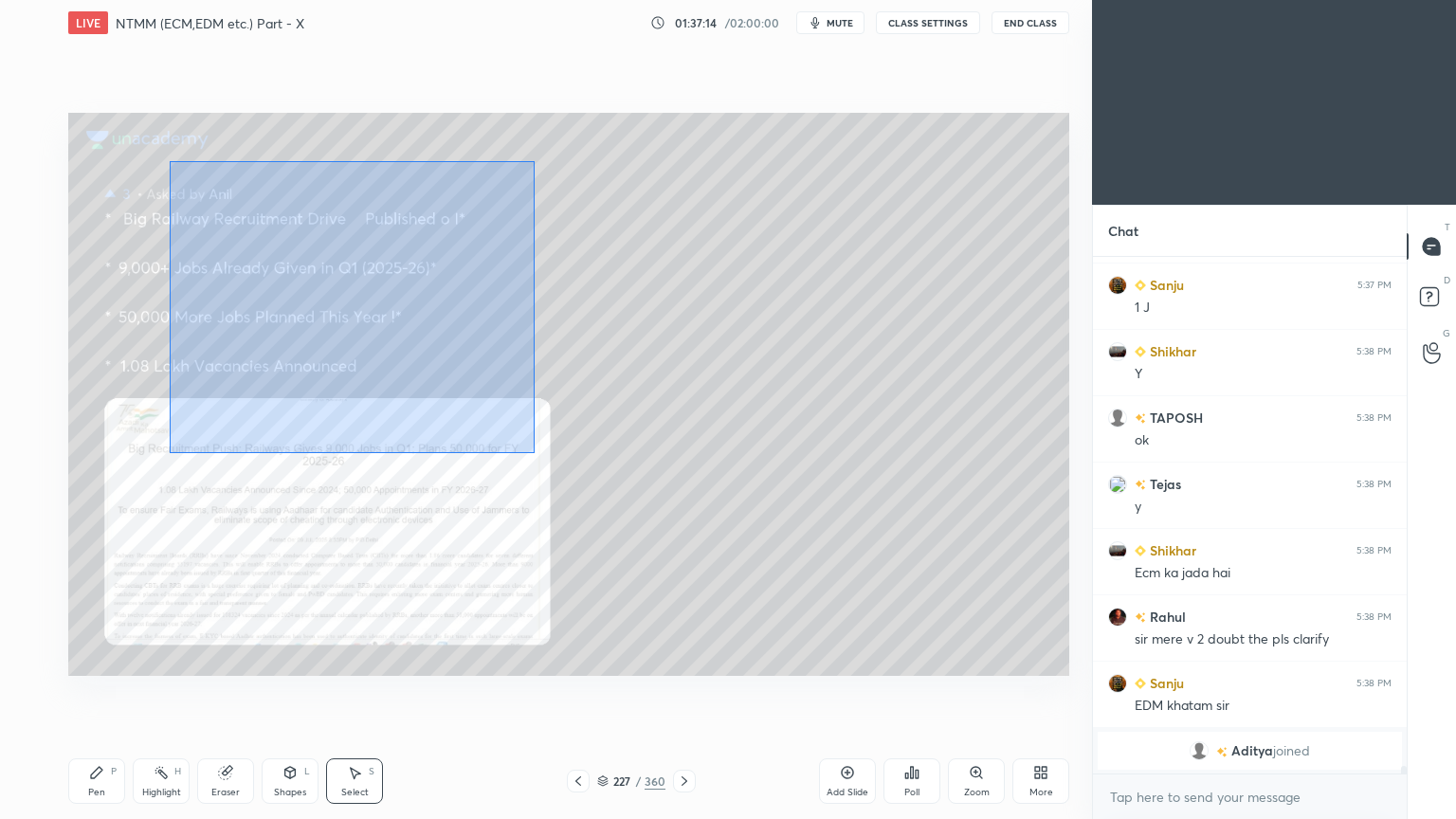 drag, startPoint x: 535, startPoint y: 452, endPoint x: 170, endPoint y: 160, distance: 467.42807 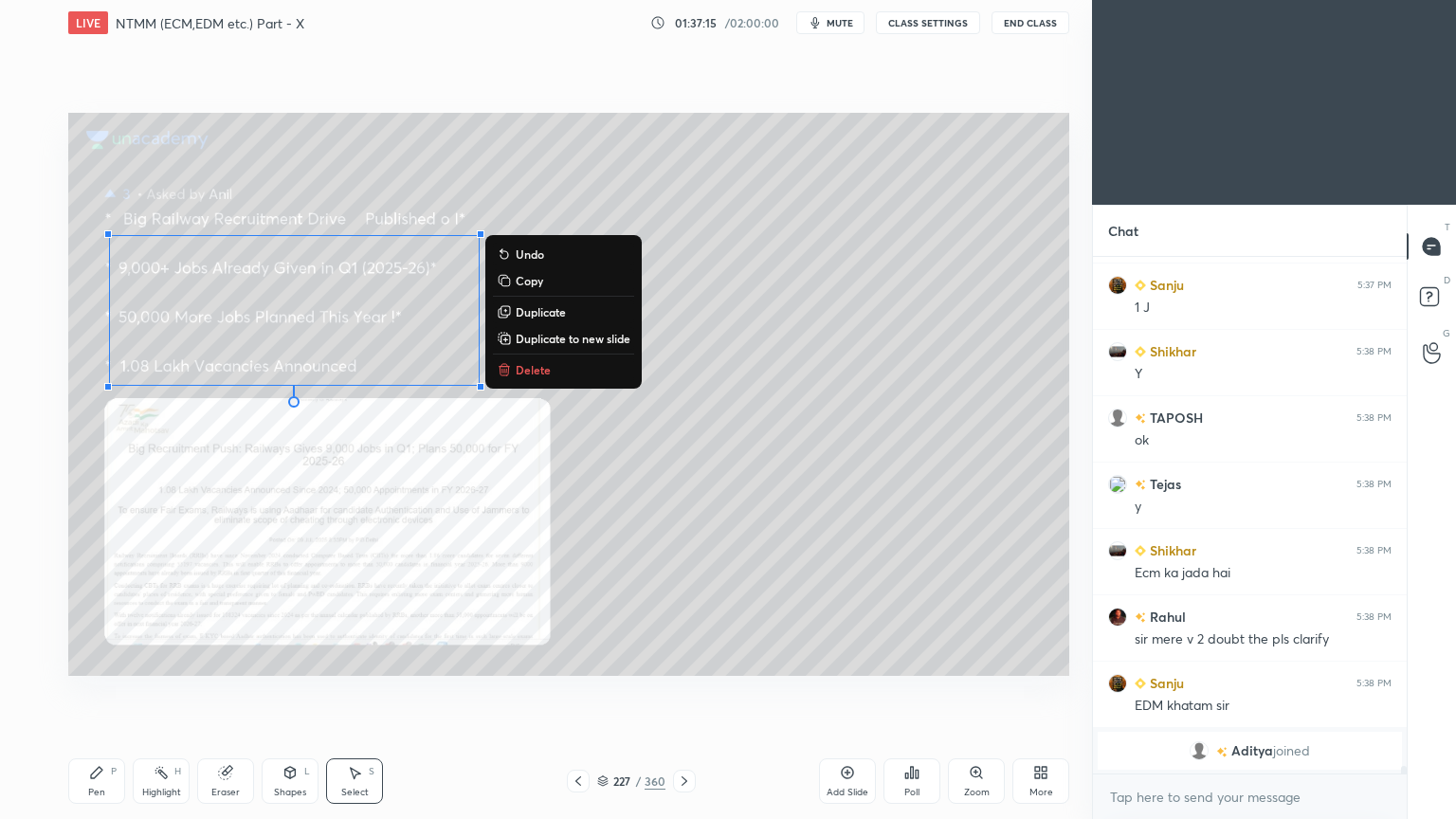 click on "Delete" at bounding box center (533, 370) 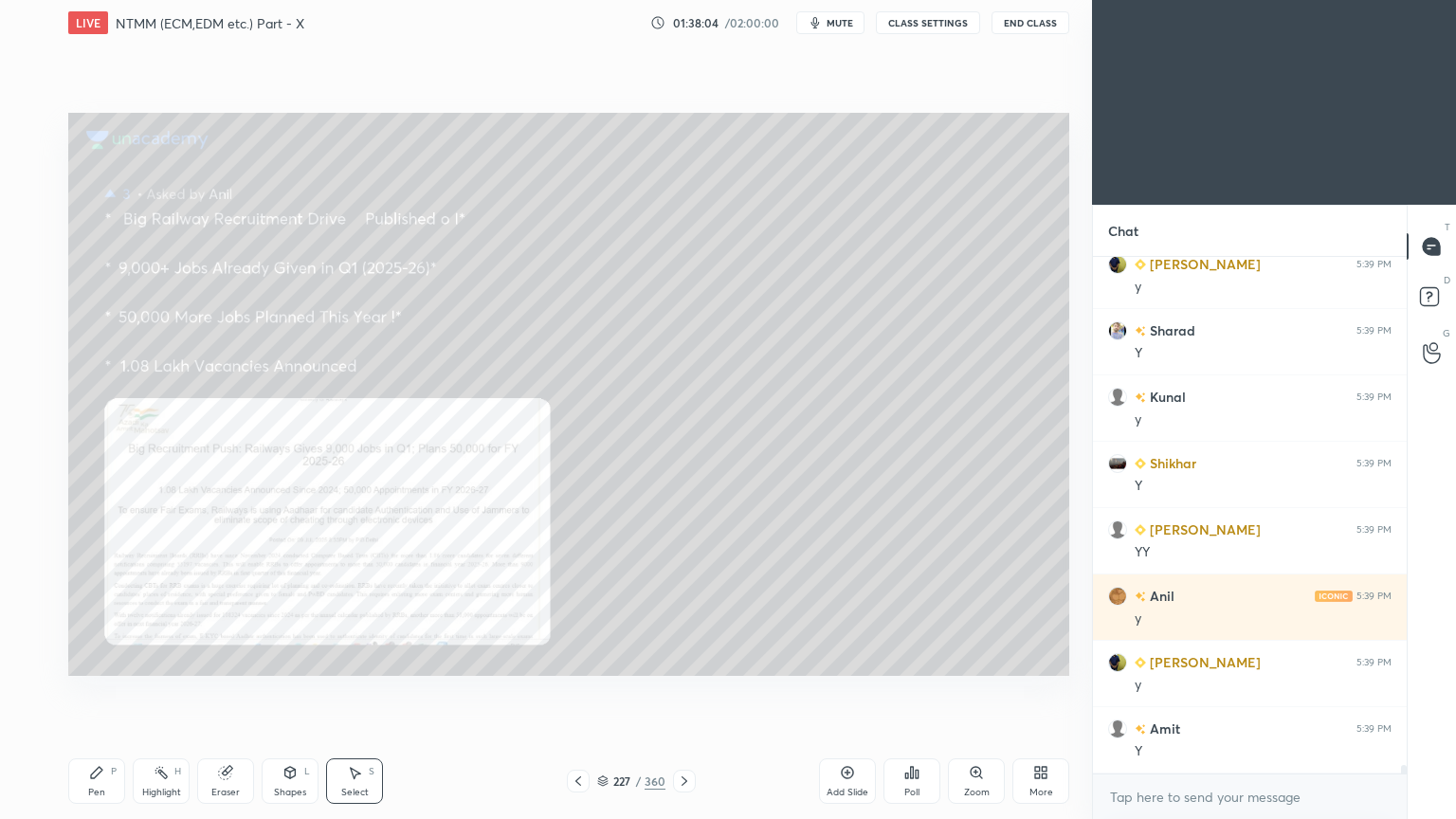 scroll, scrollTop: 30568, scrollLeft: 0, axis: vertical 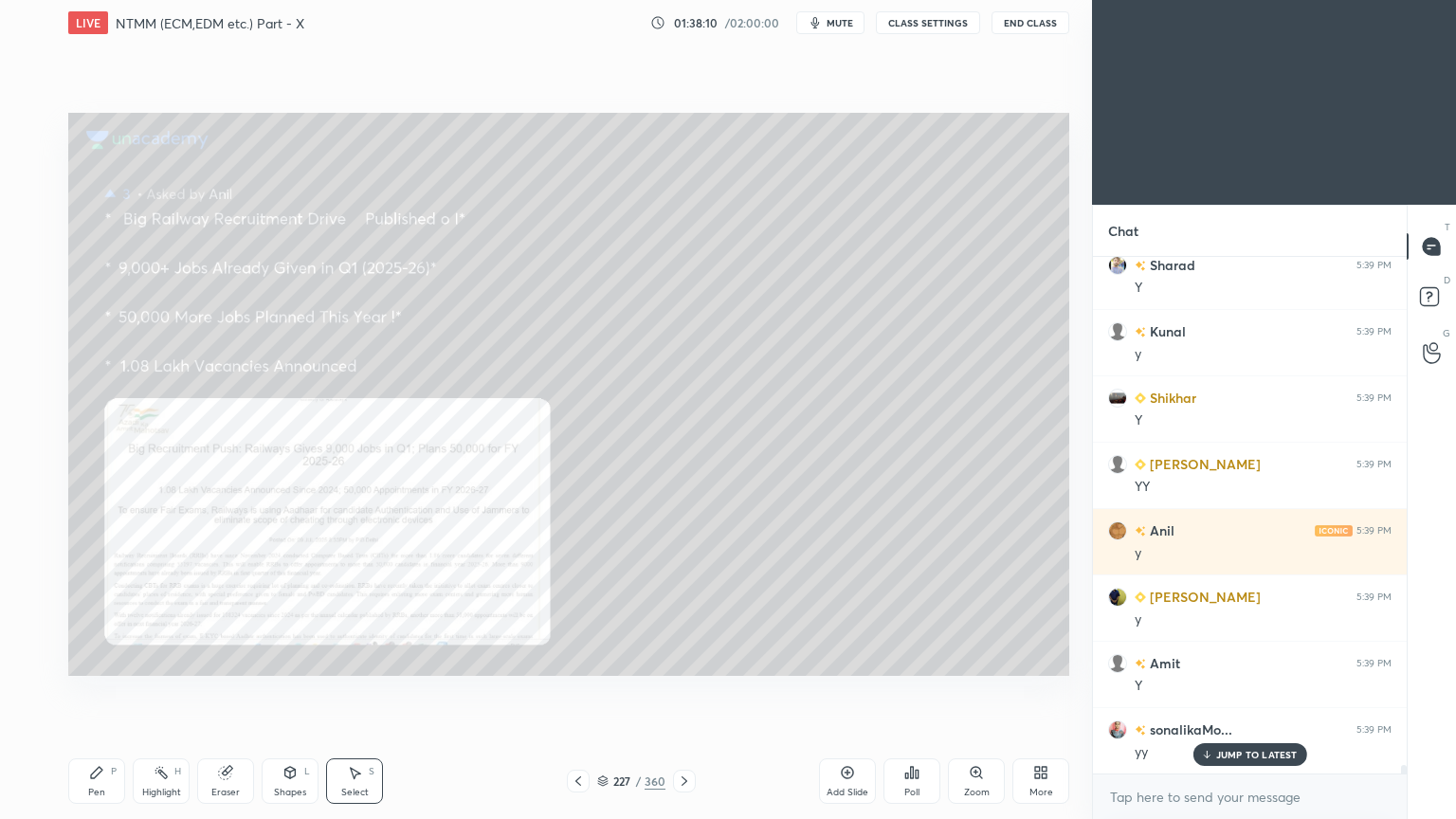 click on "JUMP TO LATEST" at bounding box center [1257, 755] 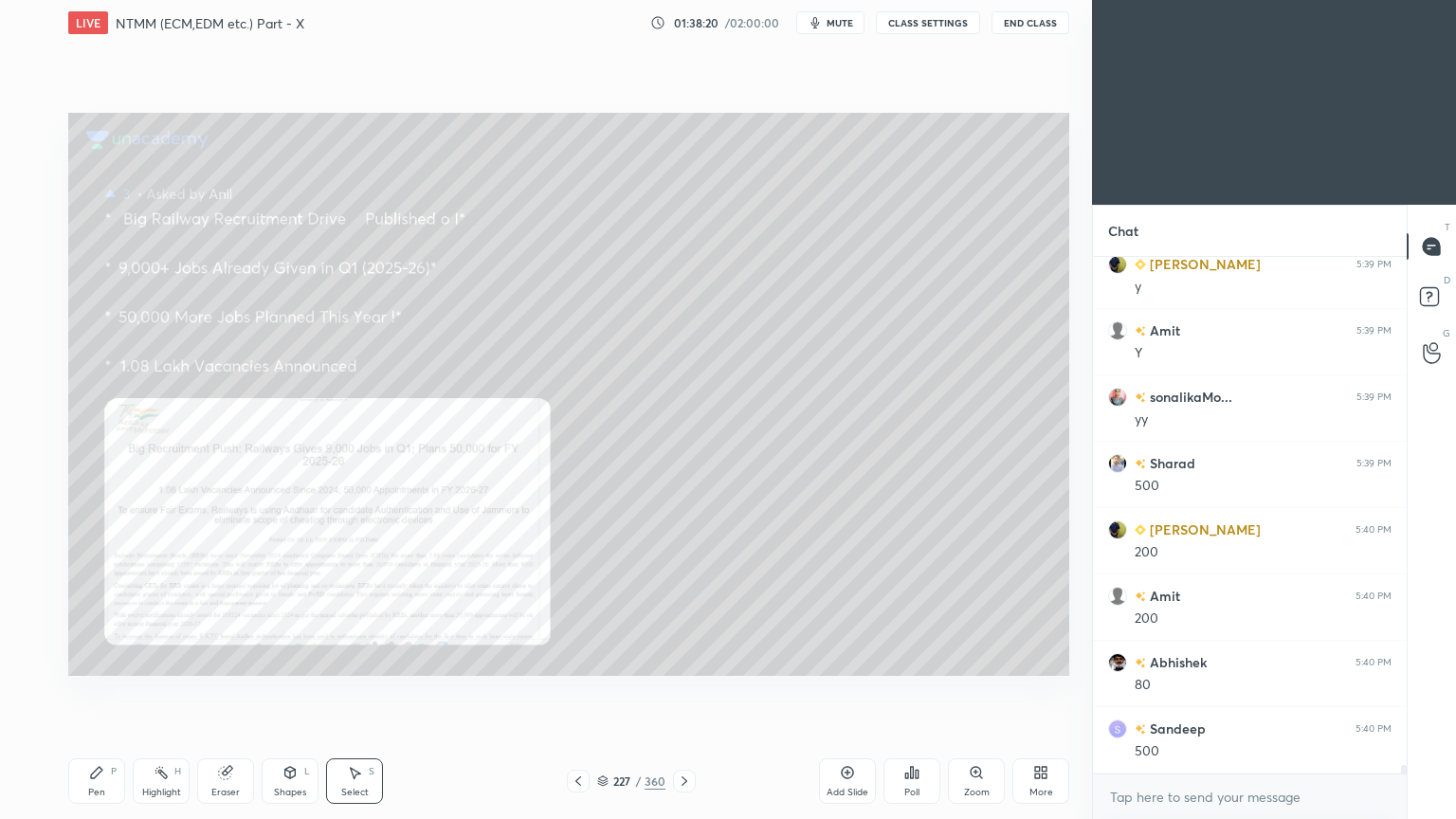 scroll, scrollTop: 30967, scrollLeft: 0, axis: vertical 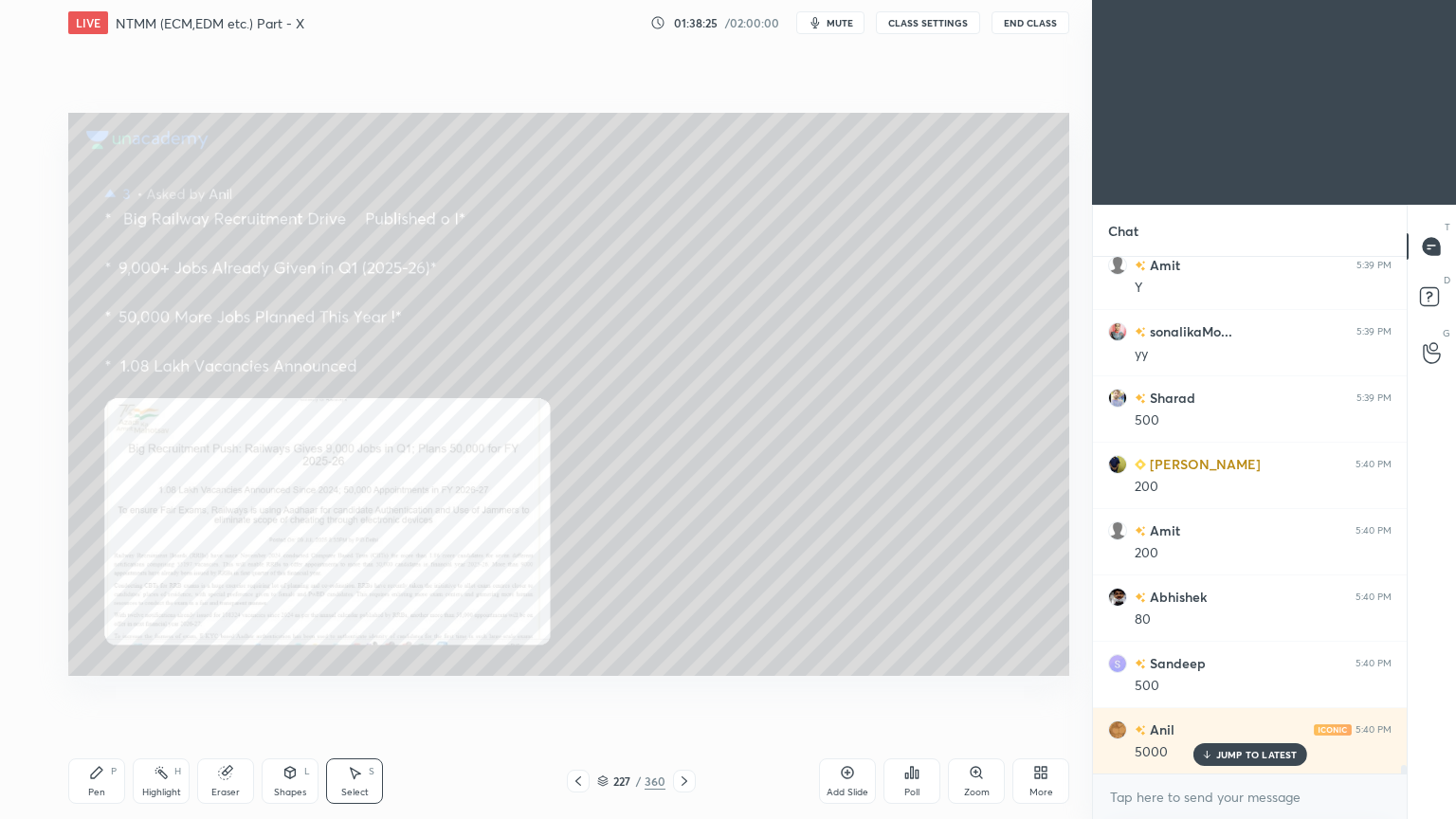 click on "JUMP TO LATEST" at bounding box center [1257, 755] 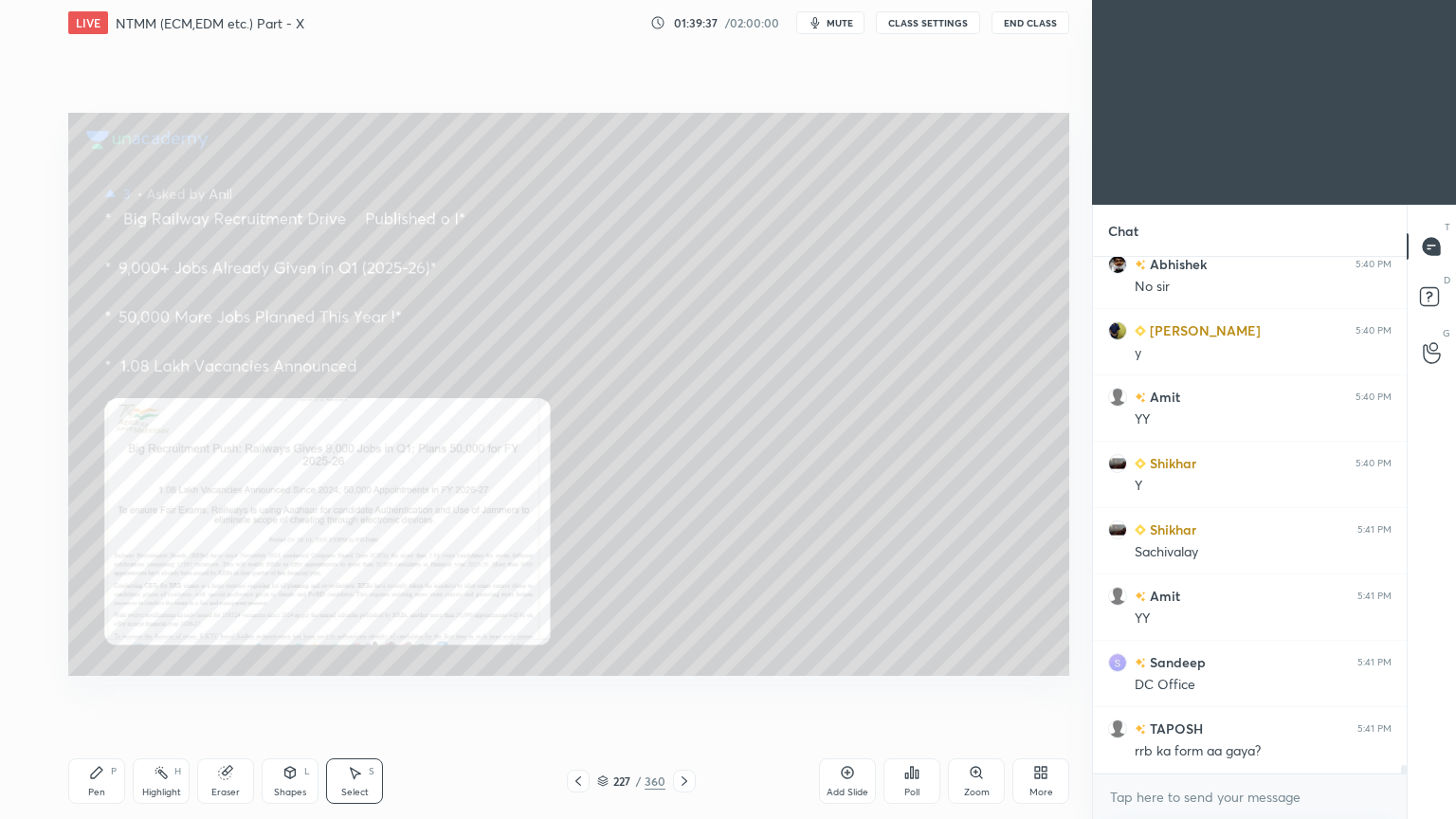 scroll, scrollTop: 32028, scrollLeft: 0, axis: vertical 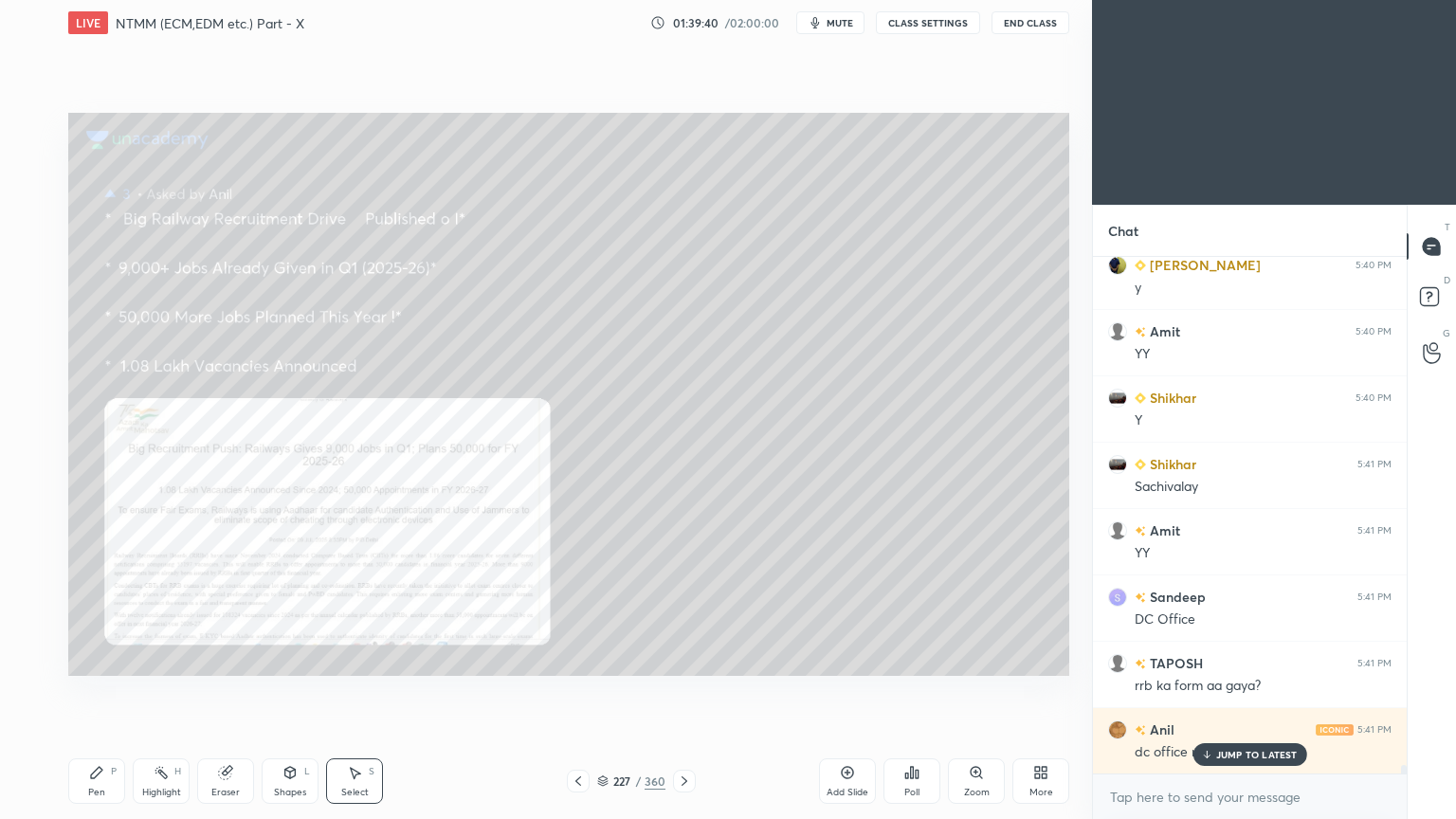 click on "JUMP TO LATEST" at bounding box center (1257, 755) 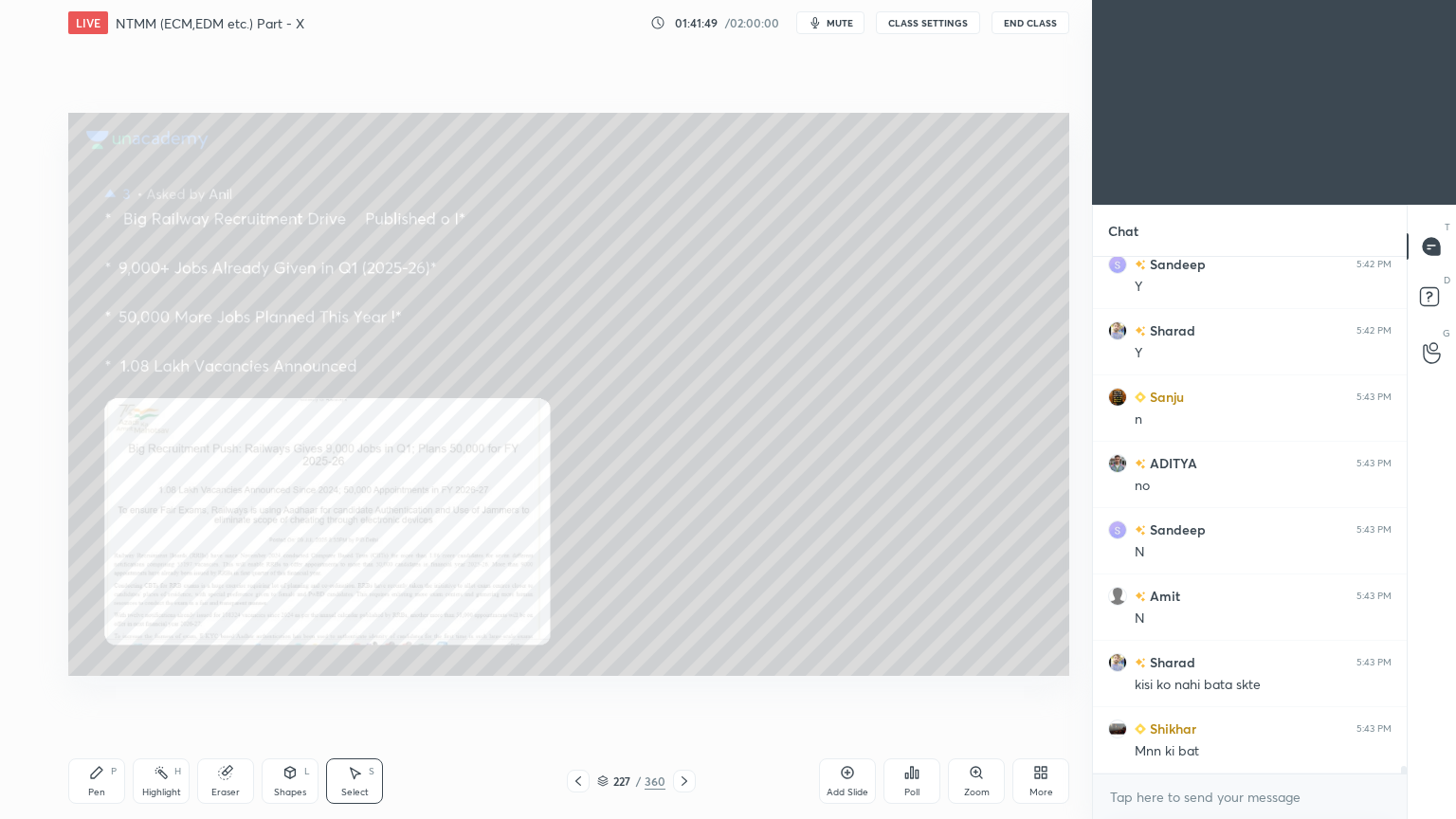 scroll, scrollTop: 33060, scrollLeft: 0, axis: vertical 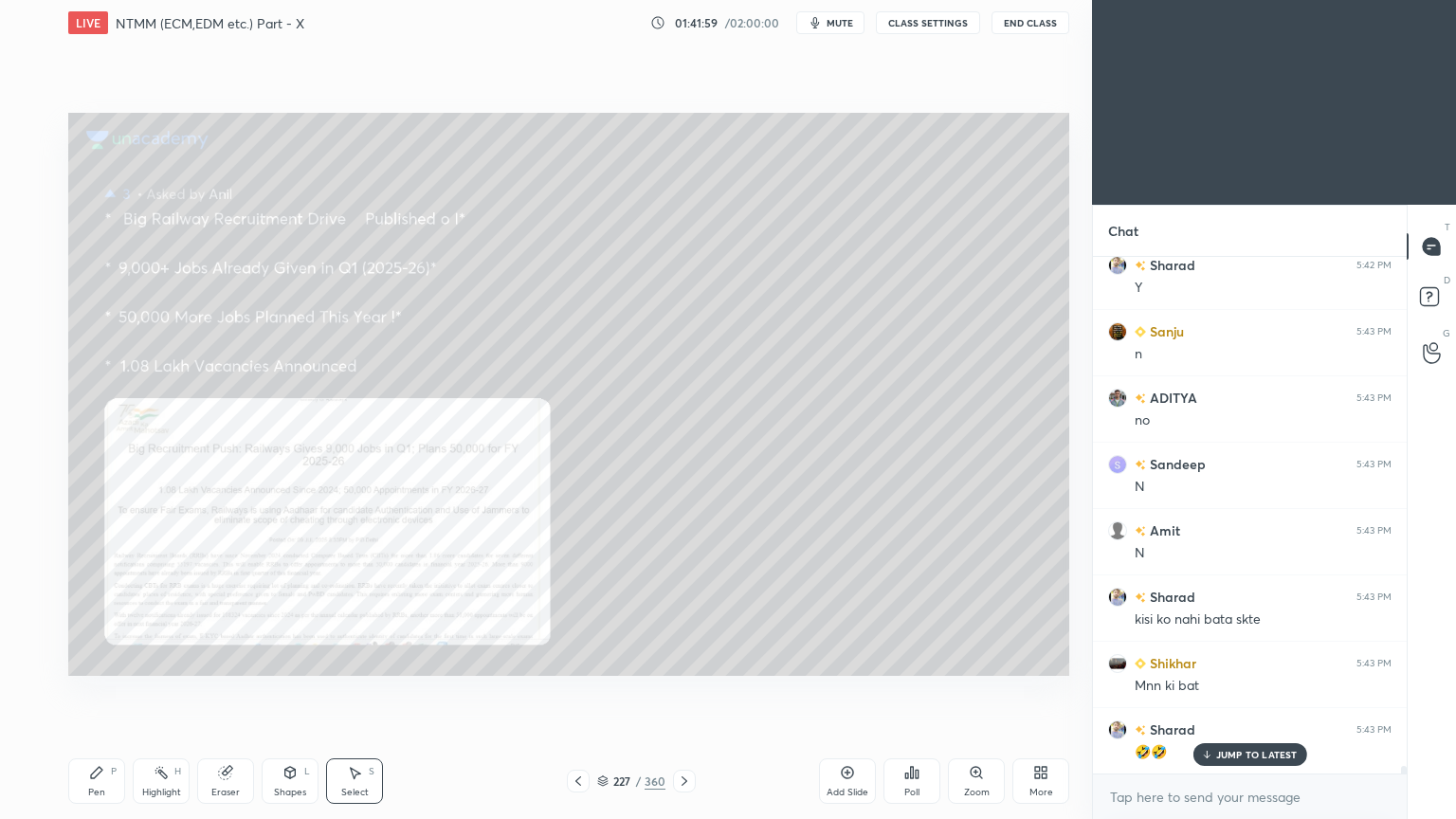 click on "JUMP TO LATEST" at bounding box center (1249, 755) 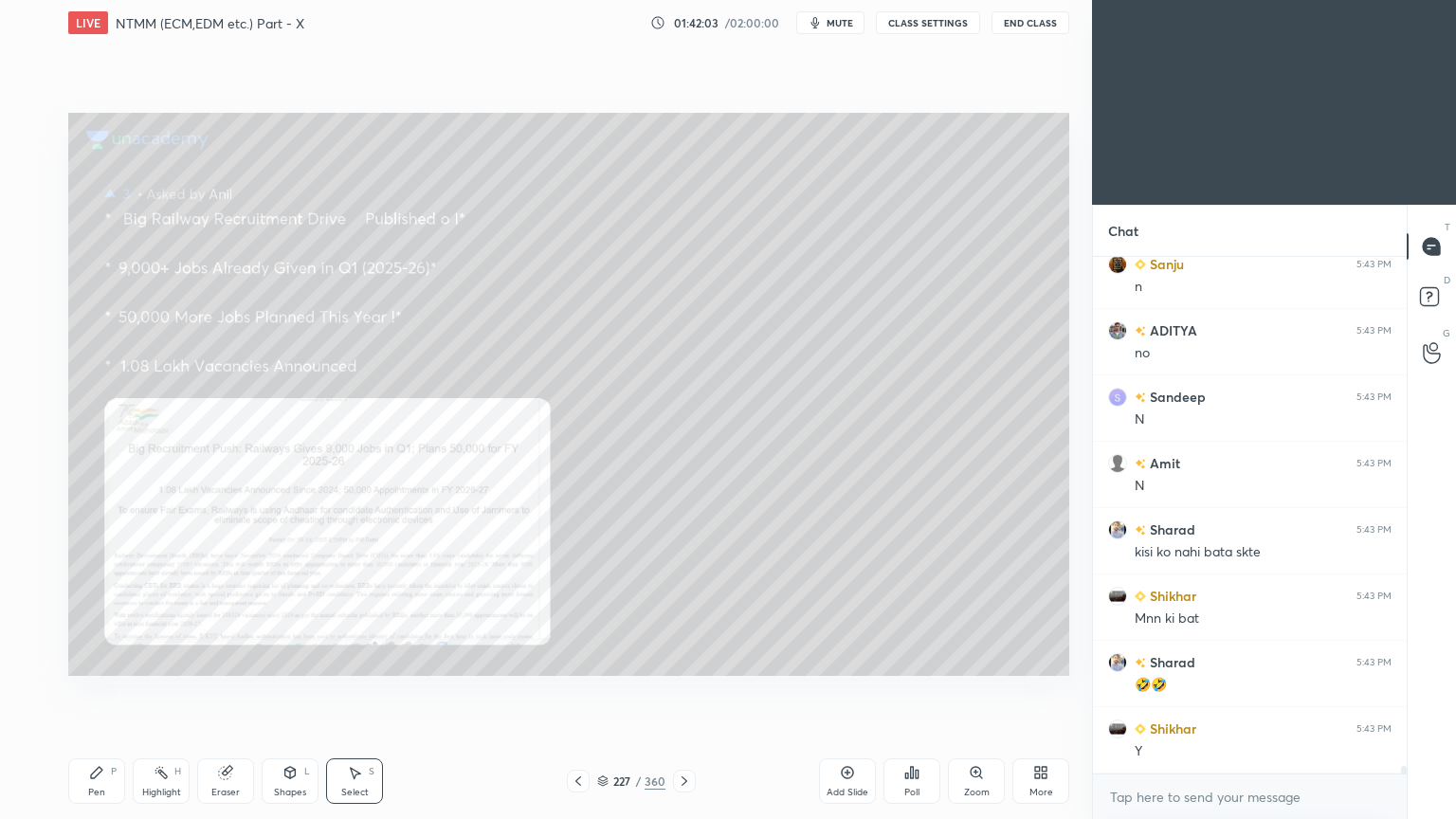scroll, scrollTop: 33192, scrollLeft: 0, axis: vertical 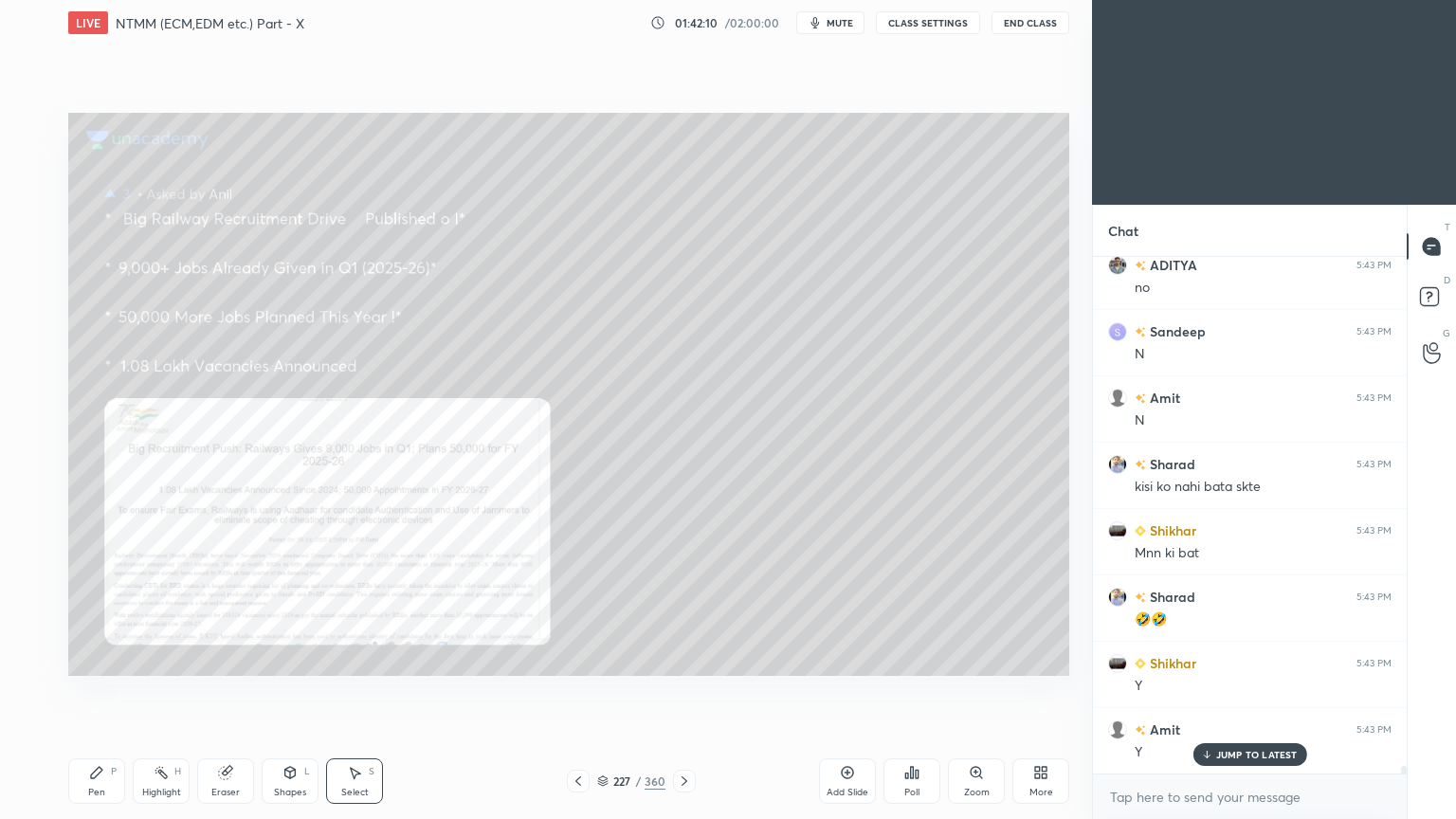 click on "JUMP TO LATEST" at bounding box center [1257, 755] 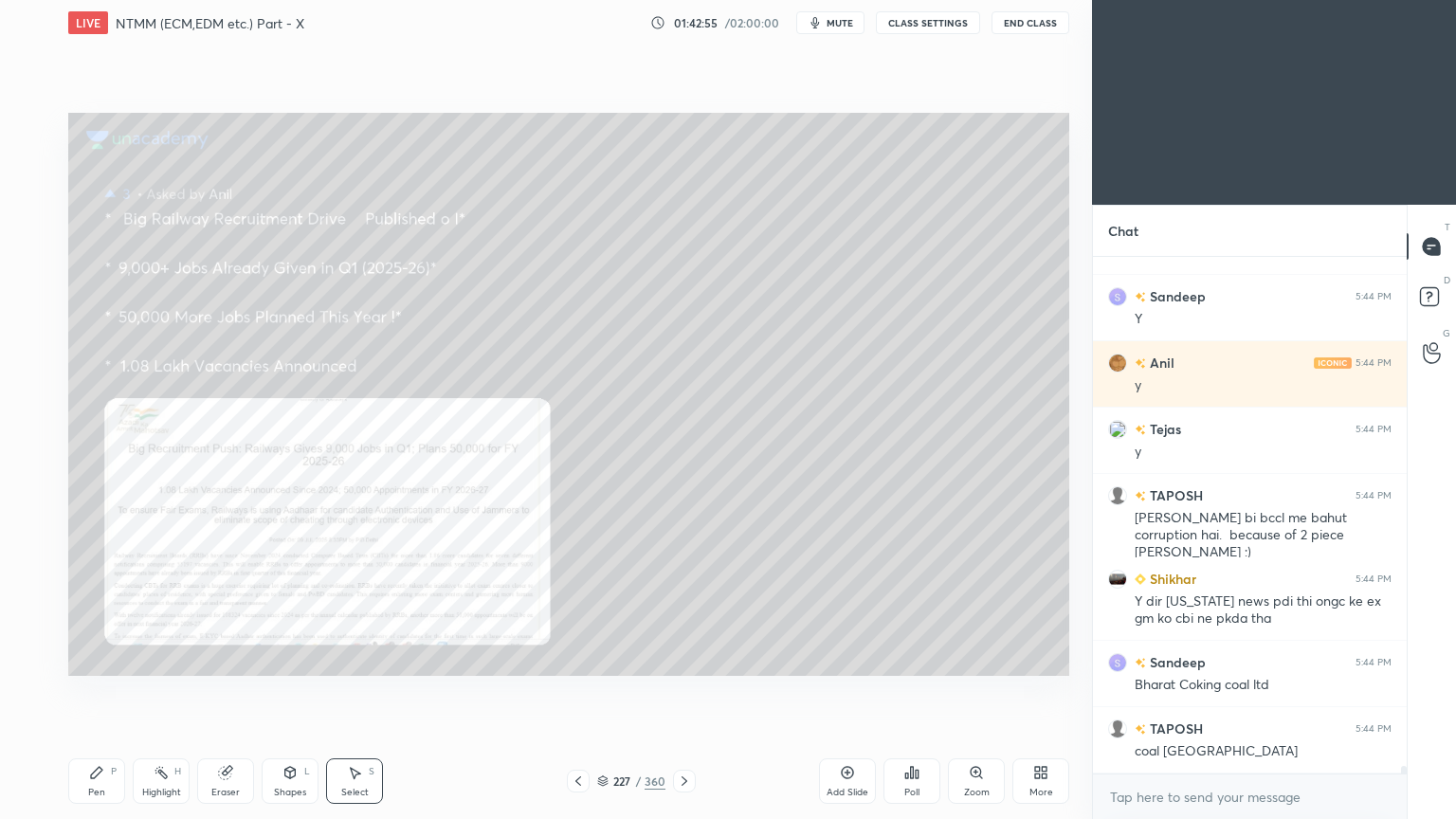scroll, scrollTop: 33757, scrollLeft: 0, axis: vertical 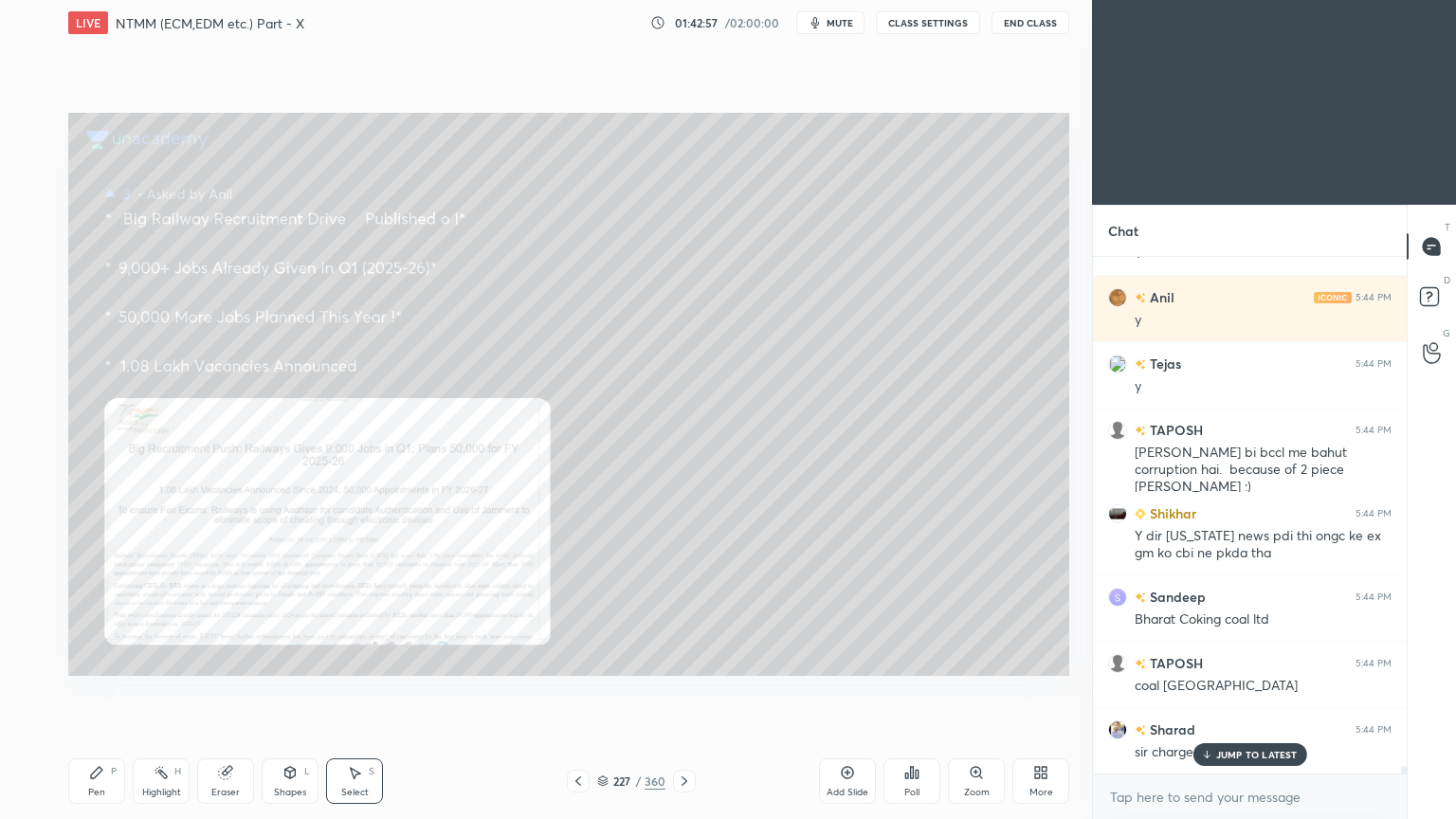 click on "JUMP TO LATEST" at bounding box center (1257, 755) 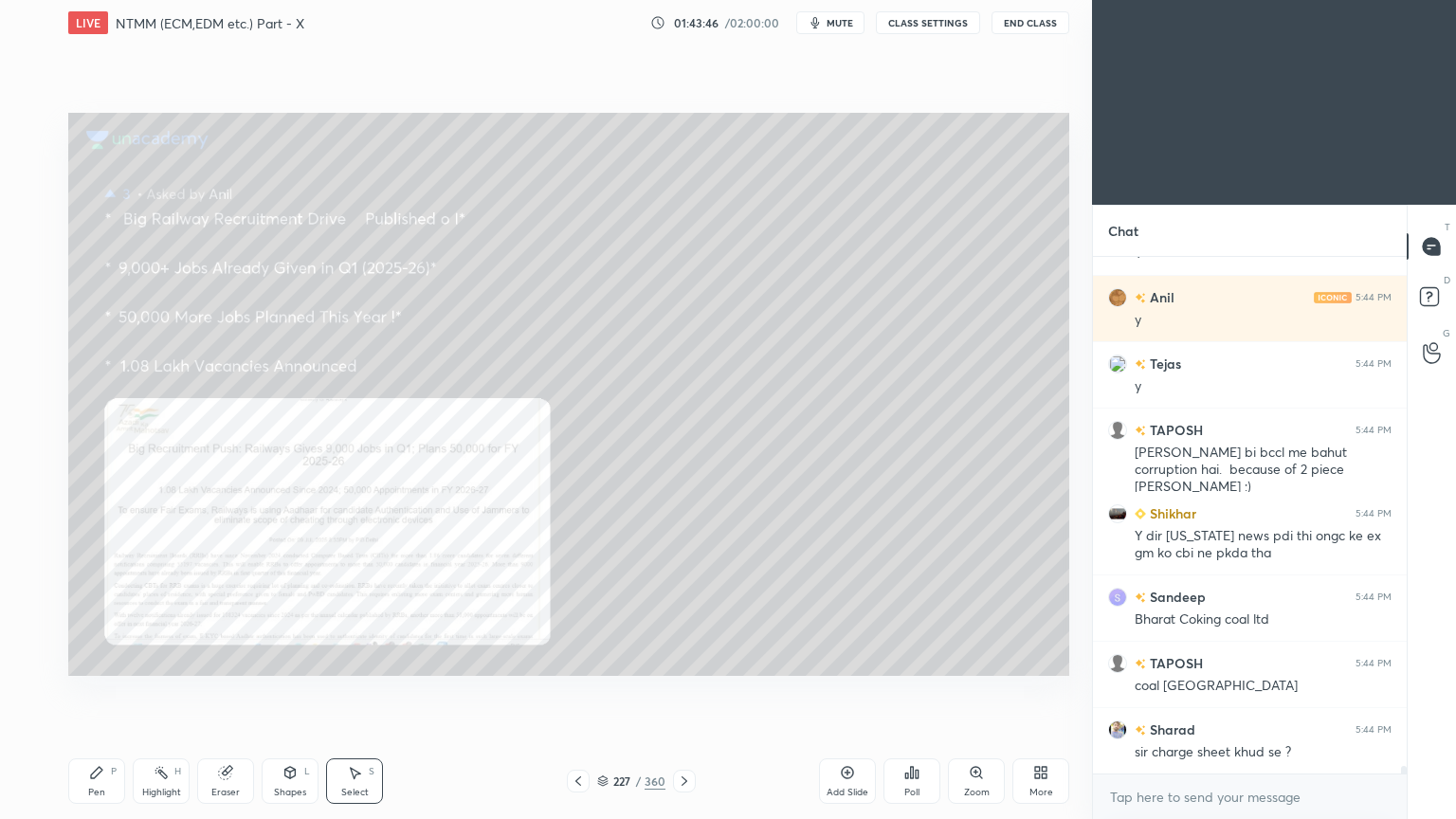 scroll, scrollTop: 33825, scrollLeft: 0, axis: vertical 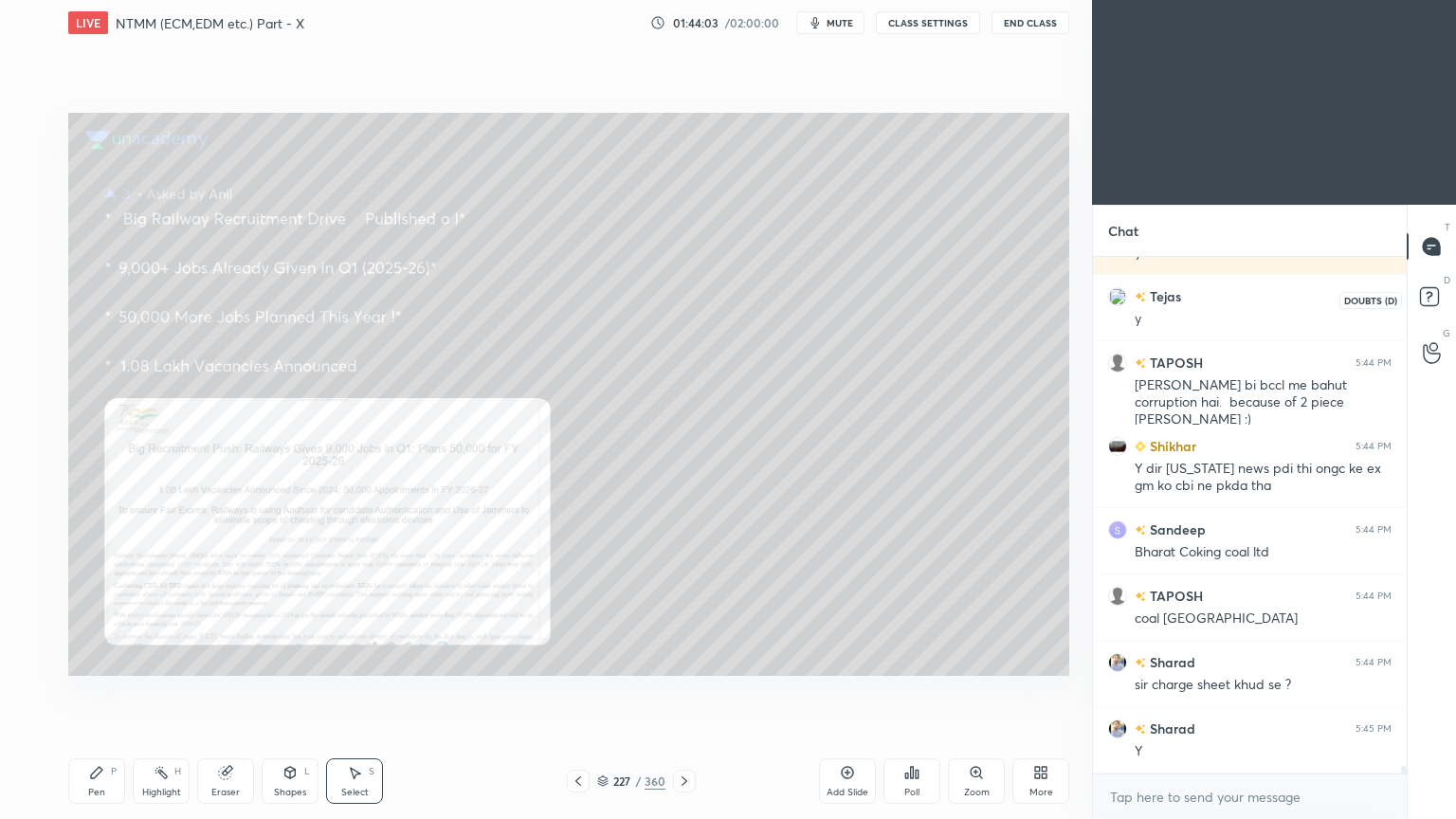 click 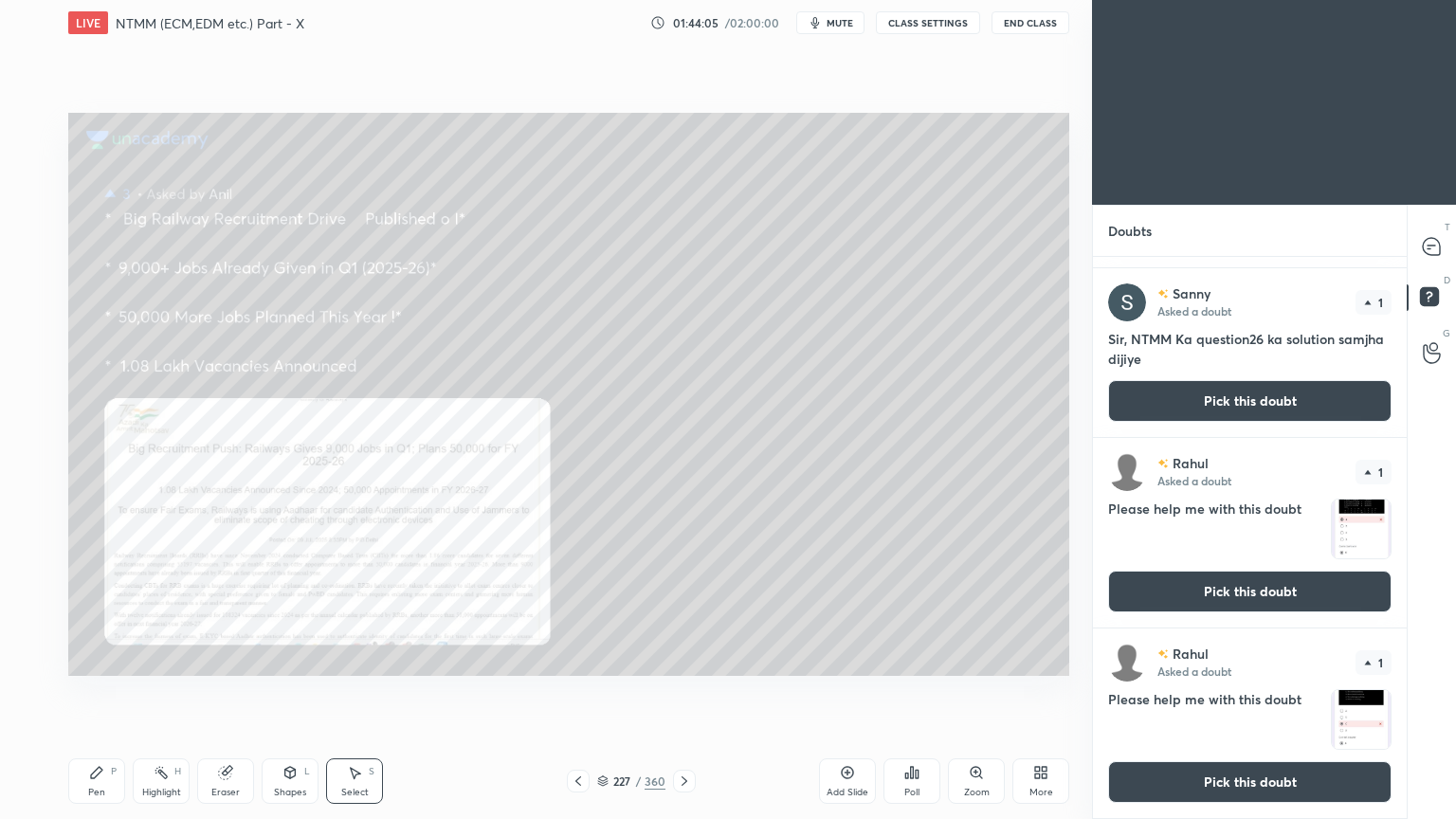 scroll, scrollTop: 0, scrollLeft: 0, axis: both 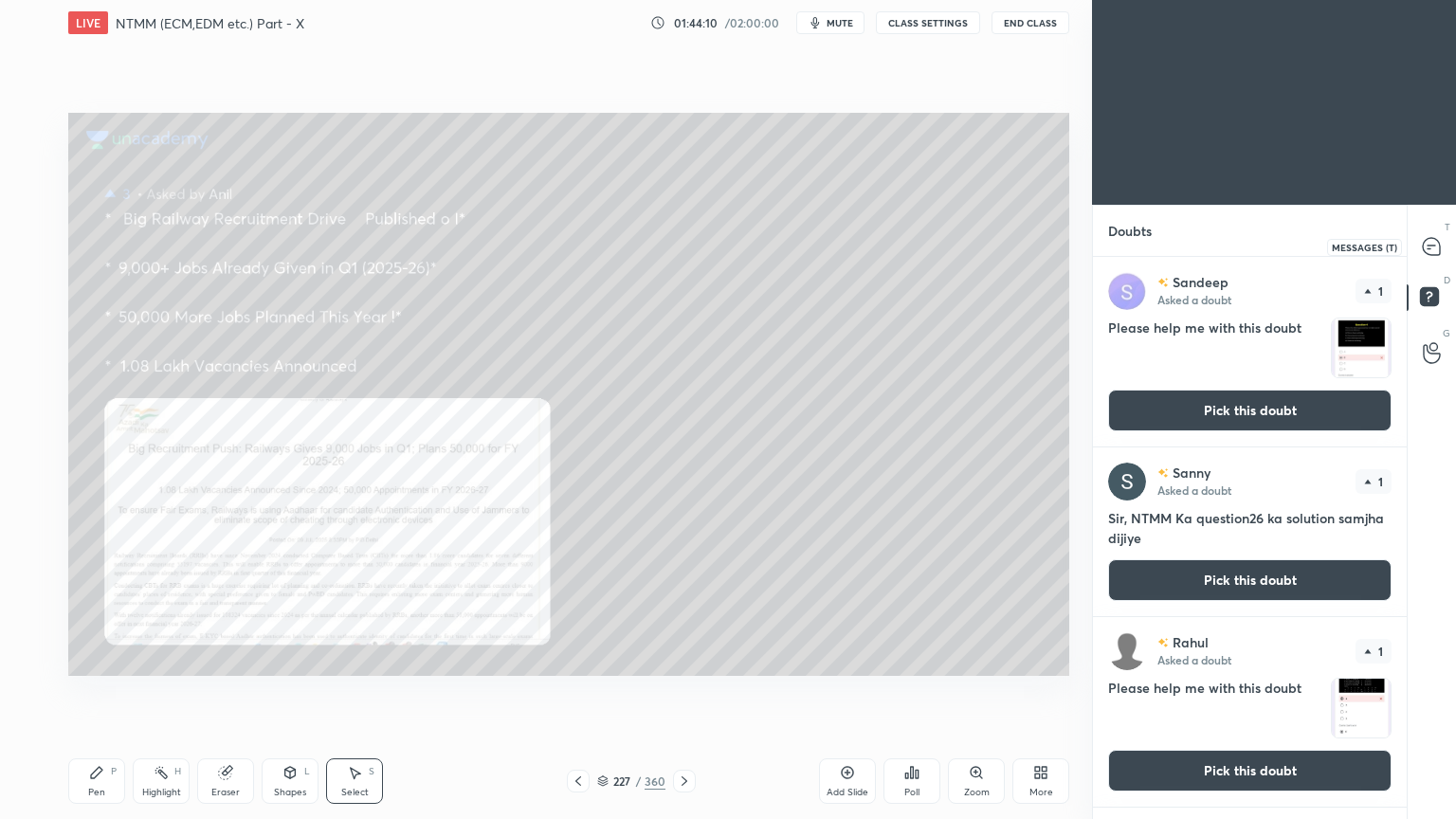 click 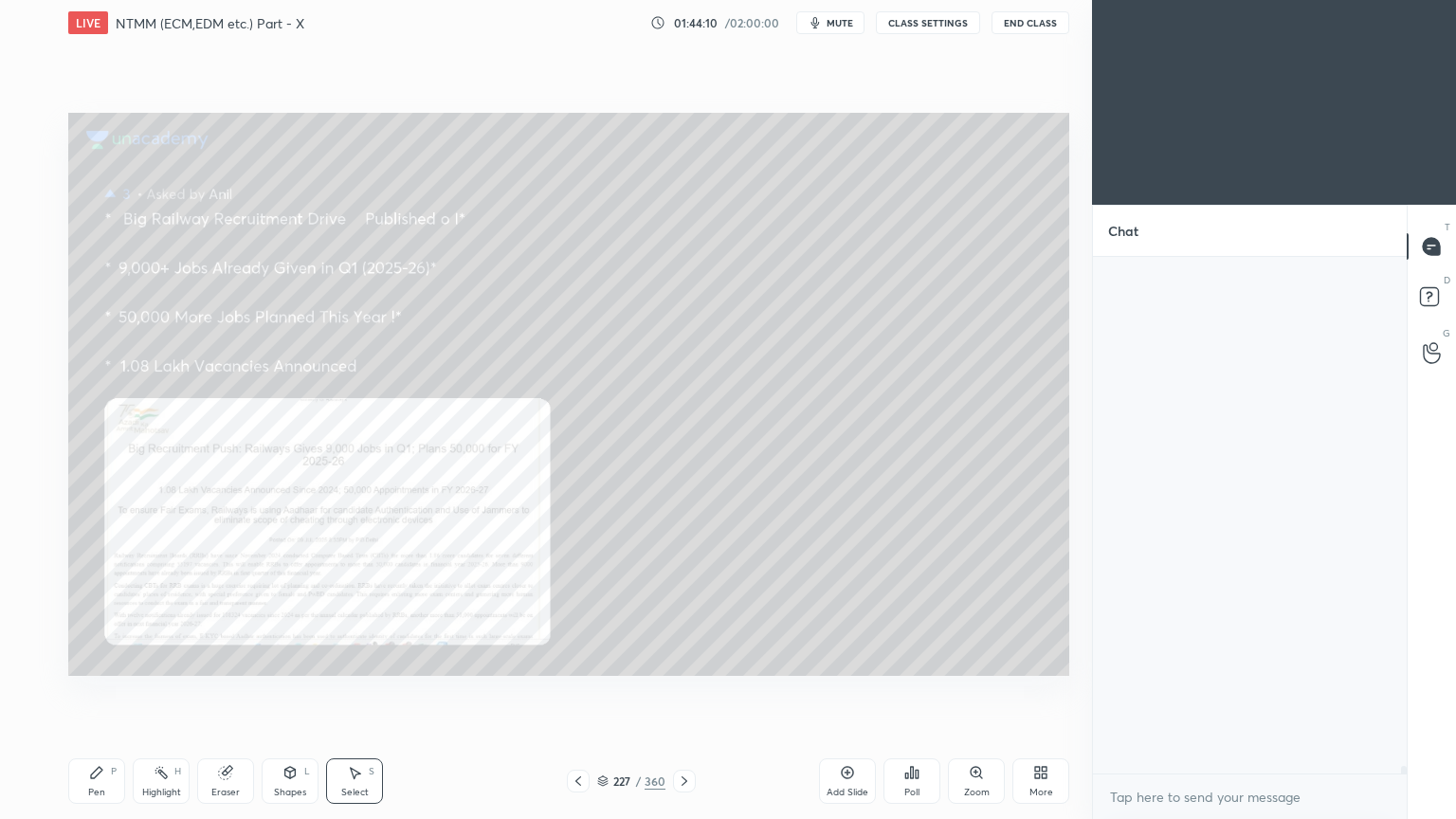 scroll, scrollTop: 34211, scrollLeft: 0, axis: vertical 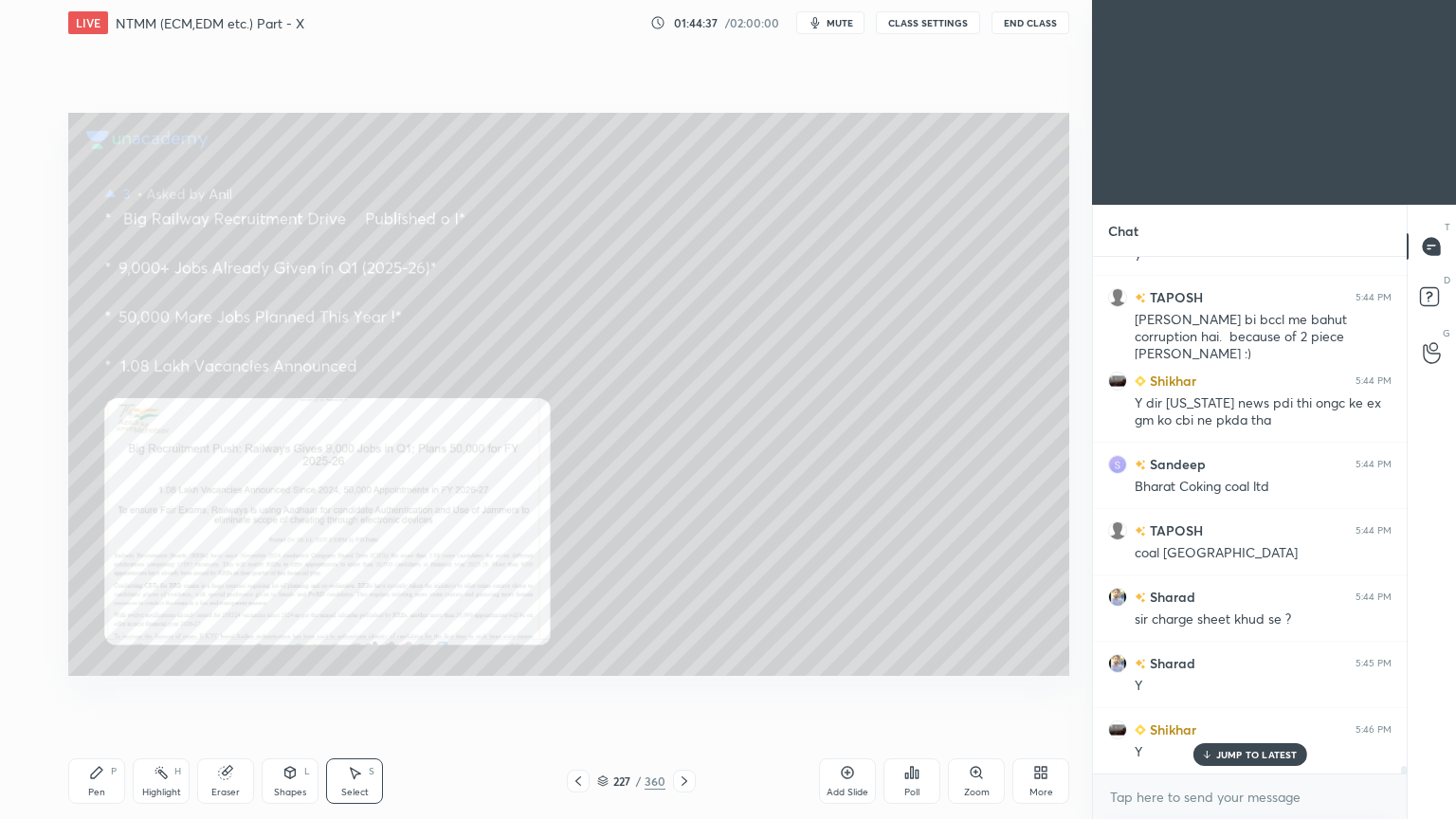 click on "JUMP TO LATEST" at bounding box center [1257, 755] 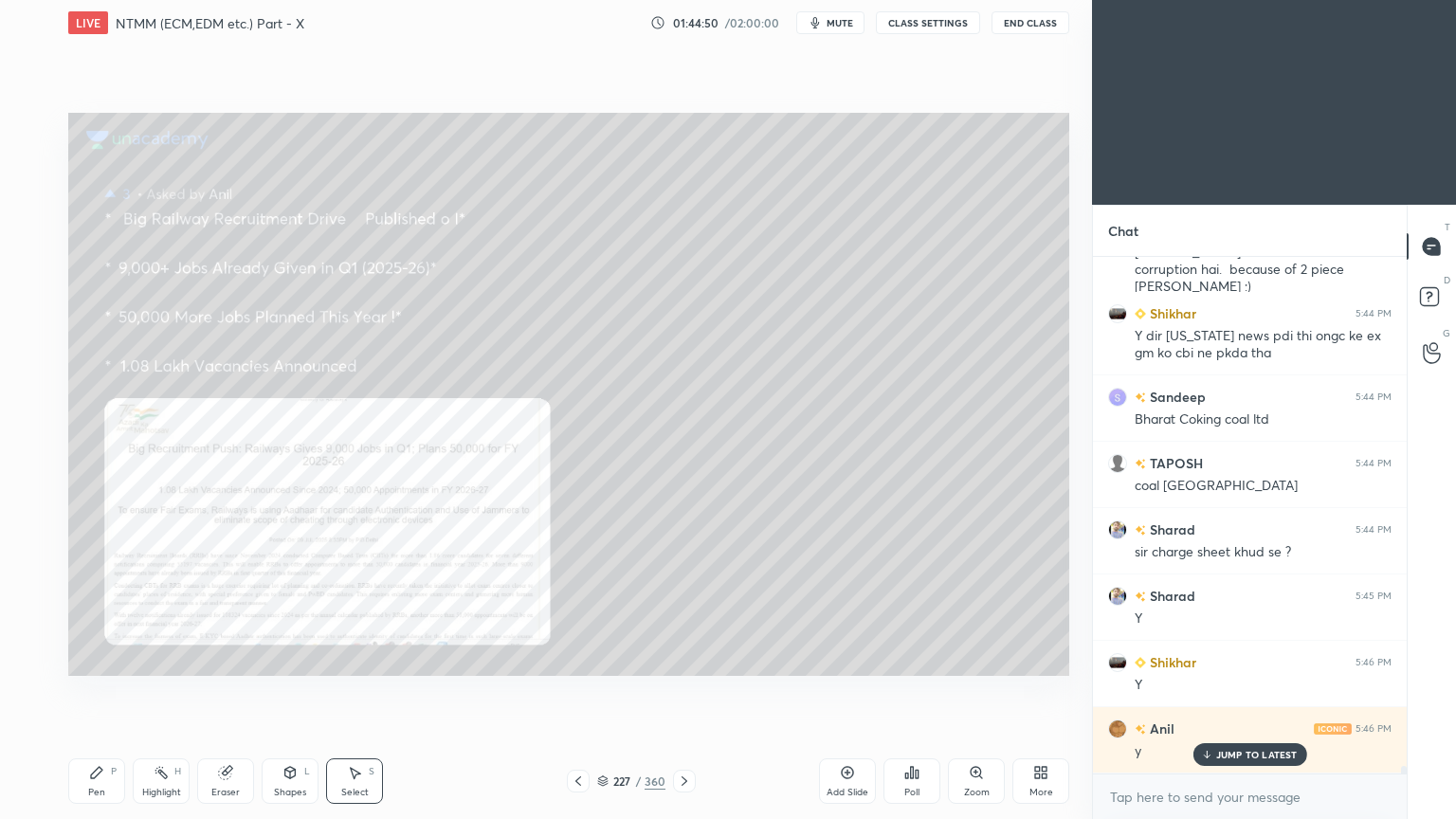scroll, scrollTop: 34409, scrollLeft: 0, axis: vertical 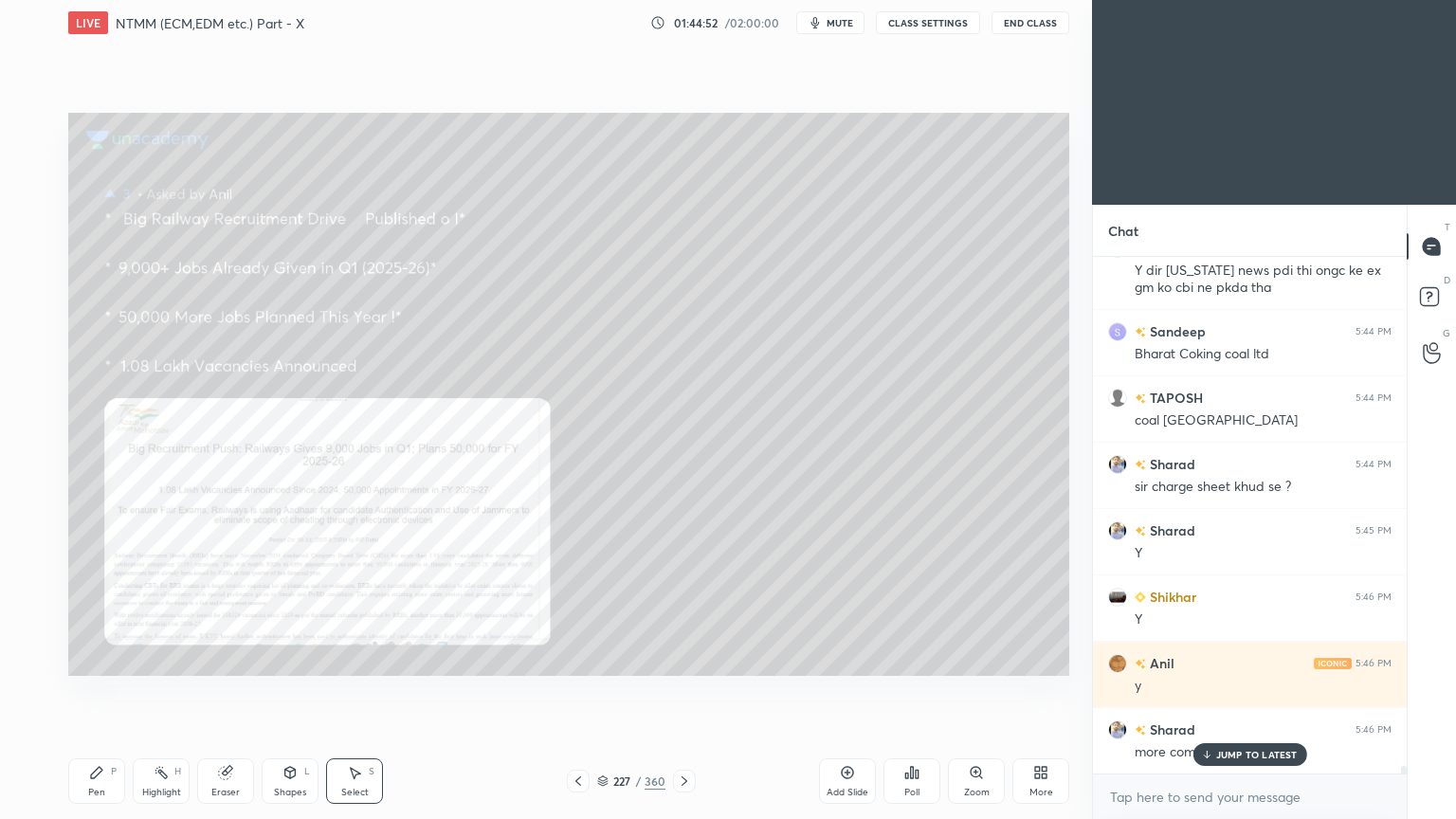 click on "JUMP TO LATEST" at bounding box center (1257, 755) 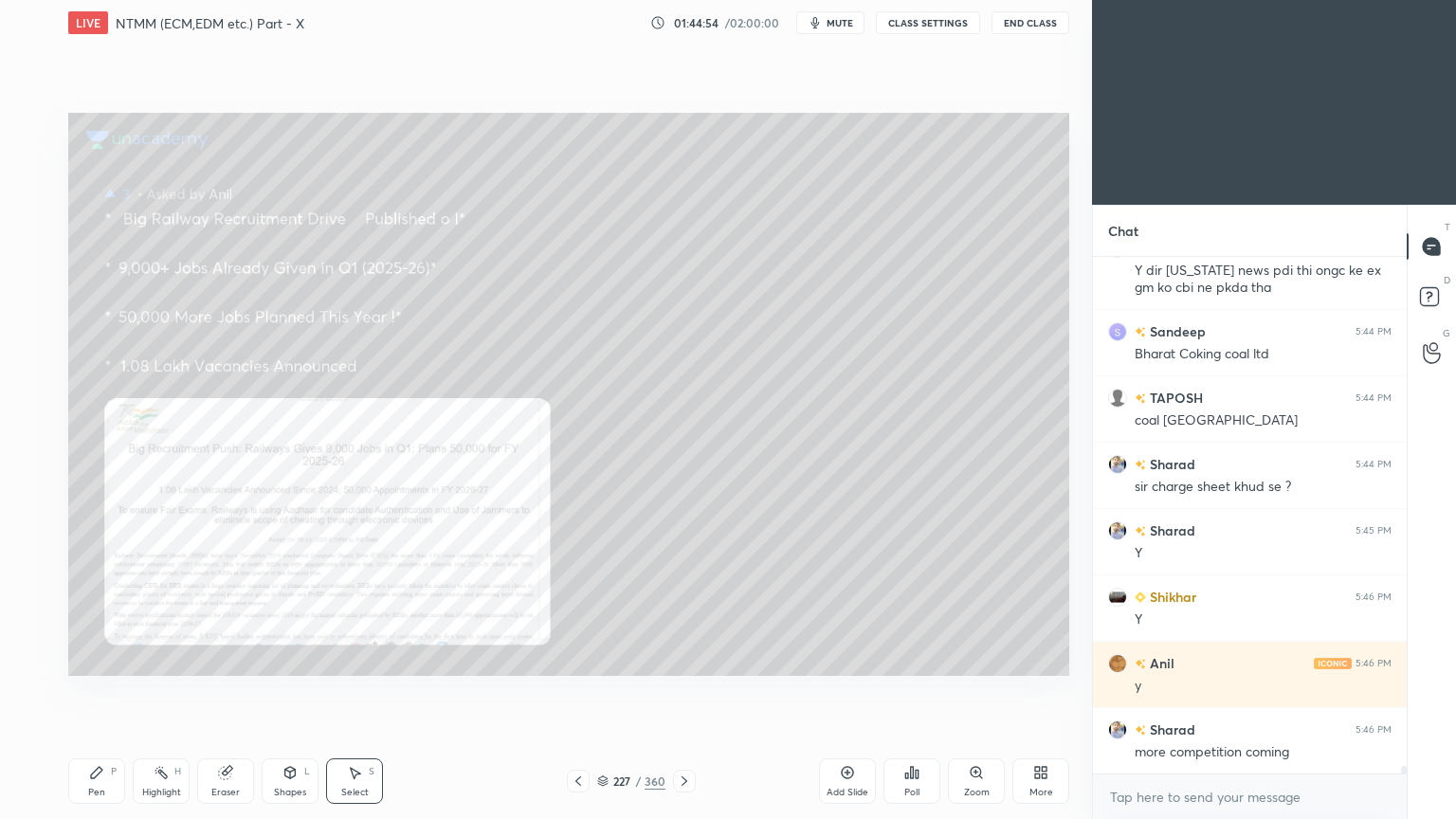 scroll, scrollTop: 34477, scrollLeft: 0, axis: vertical 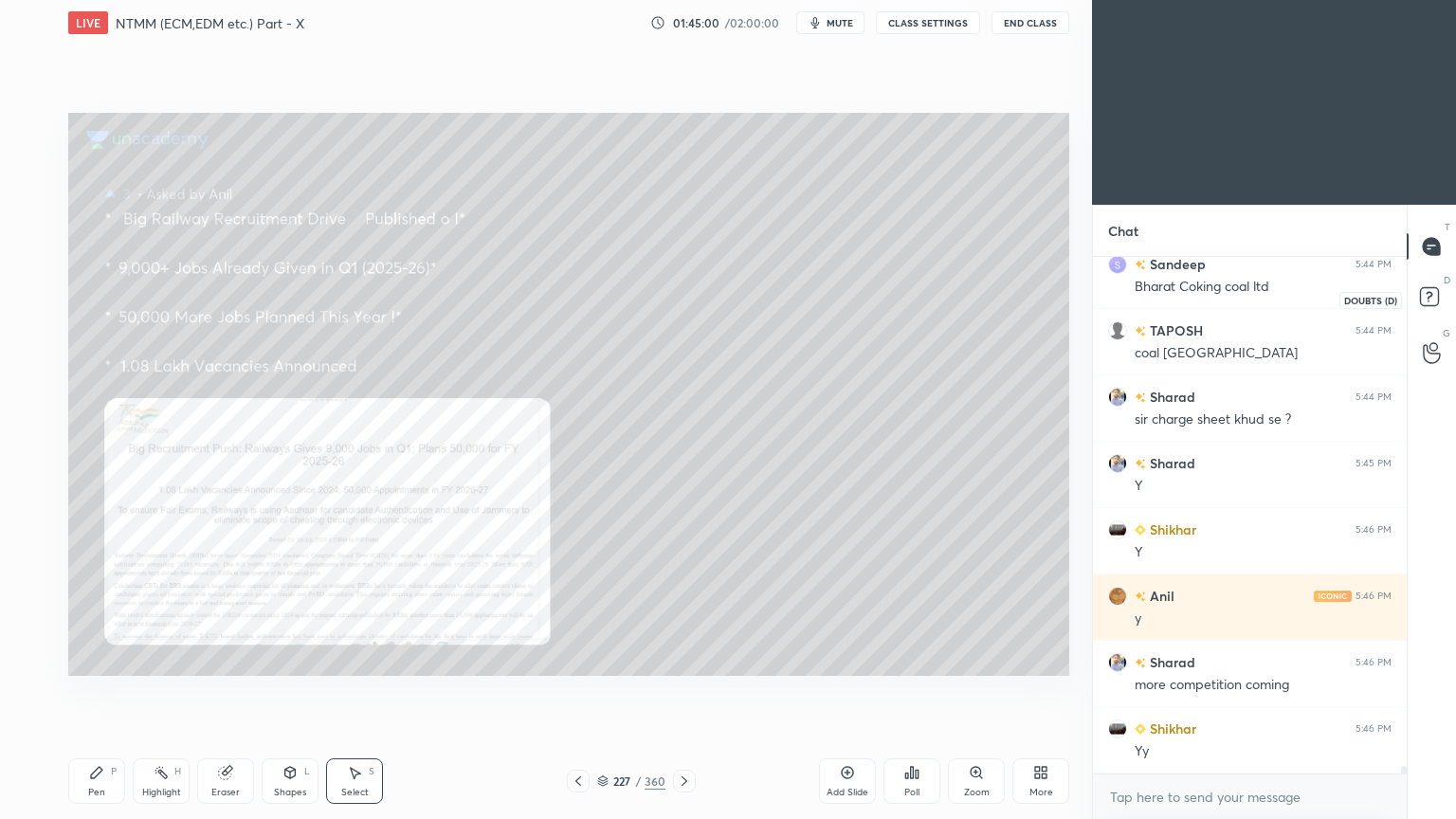 click 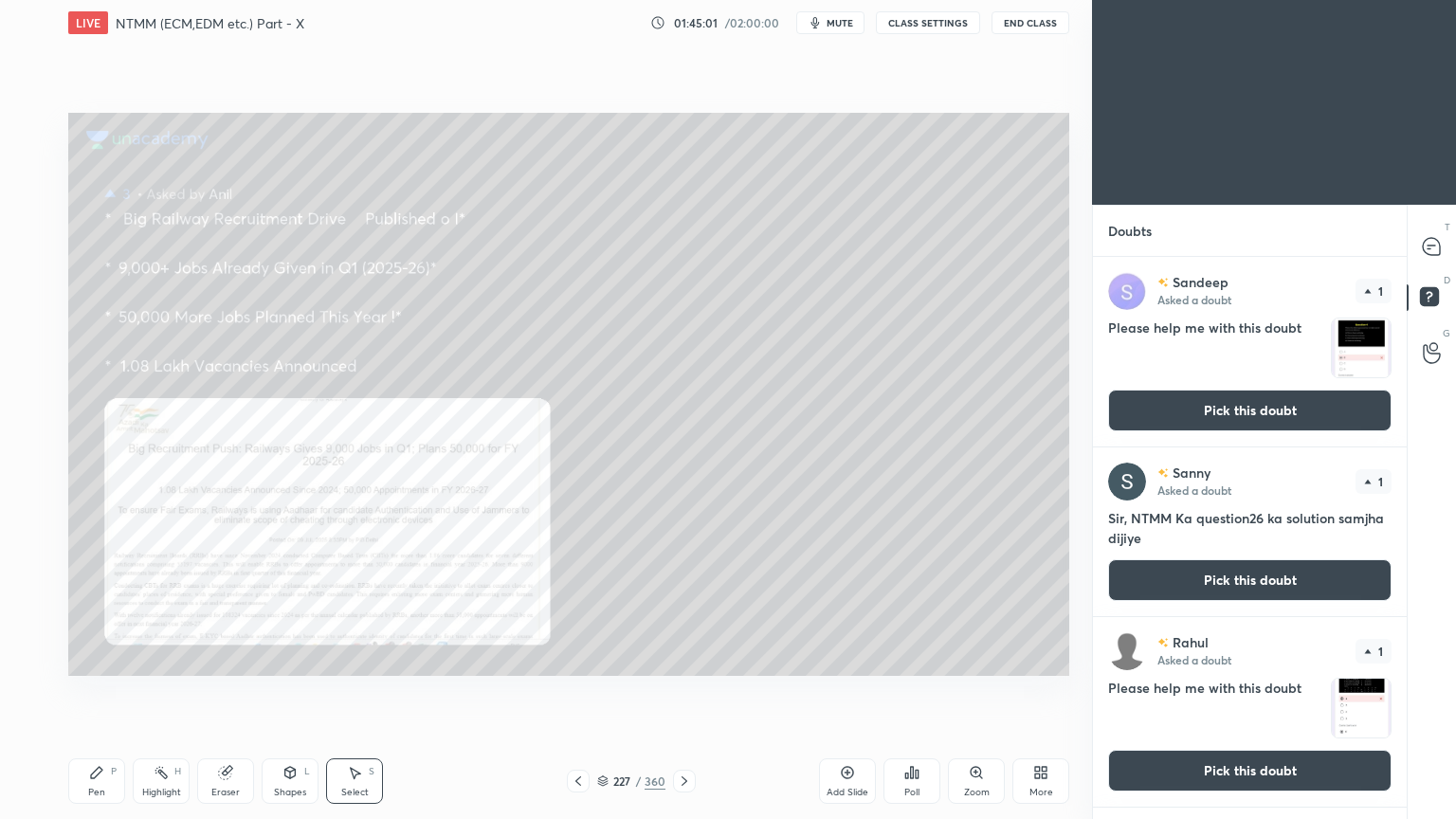 click on "Pick this doubt" at bounding box center (1249, 410) 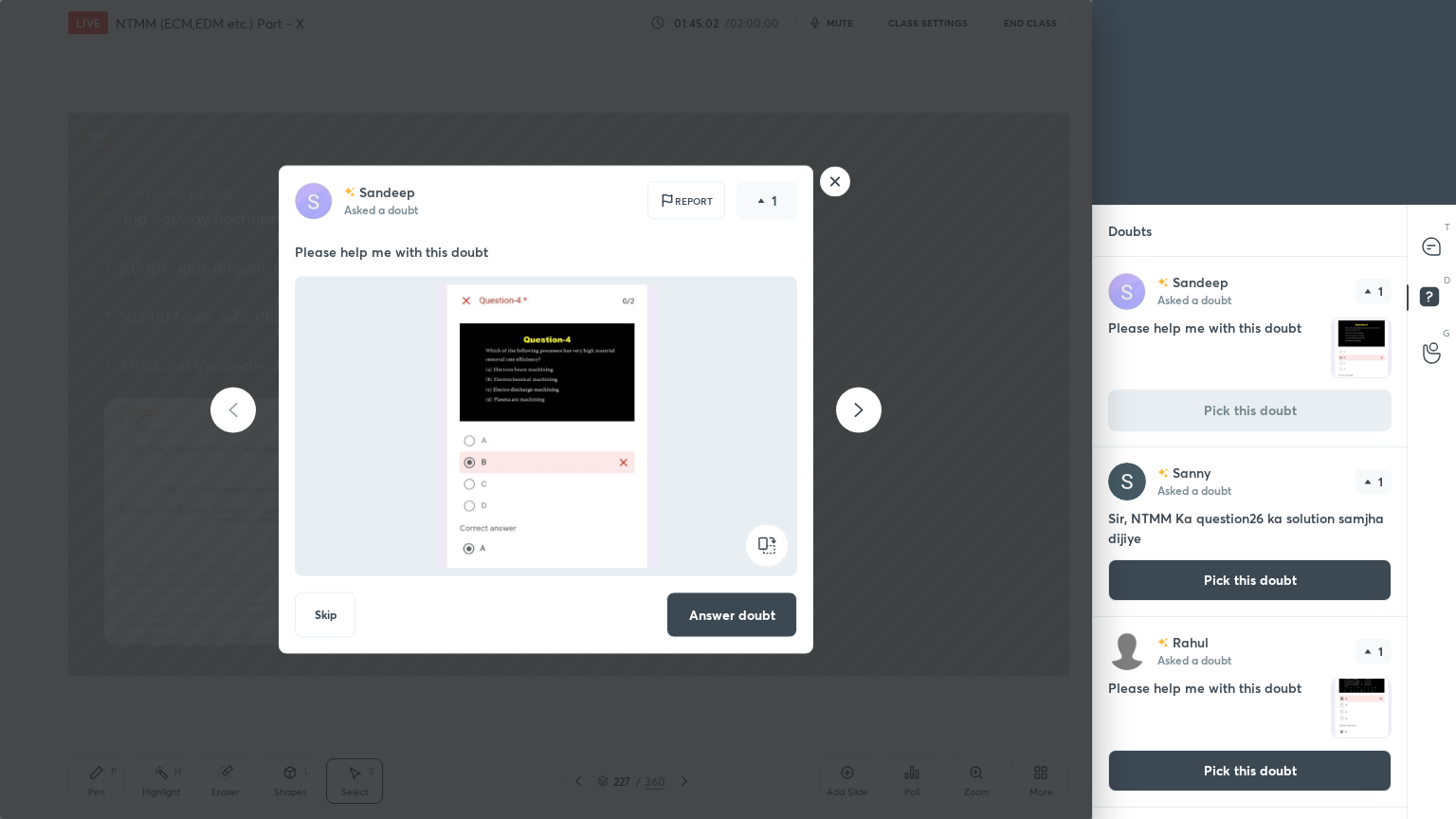click on "Answer doubt" at bounding box center [732, 615] 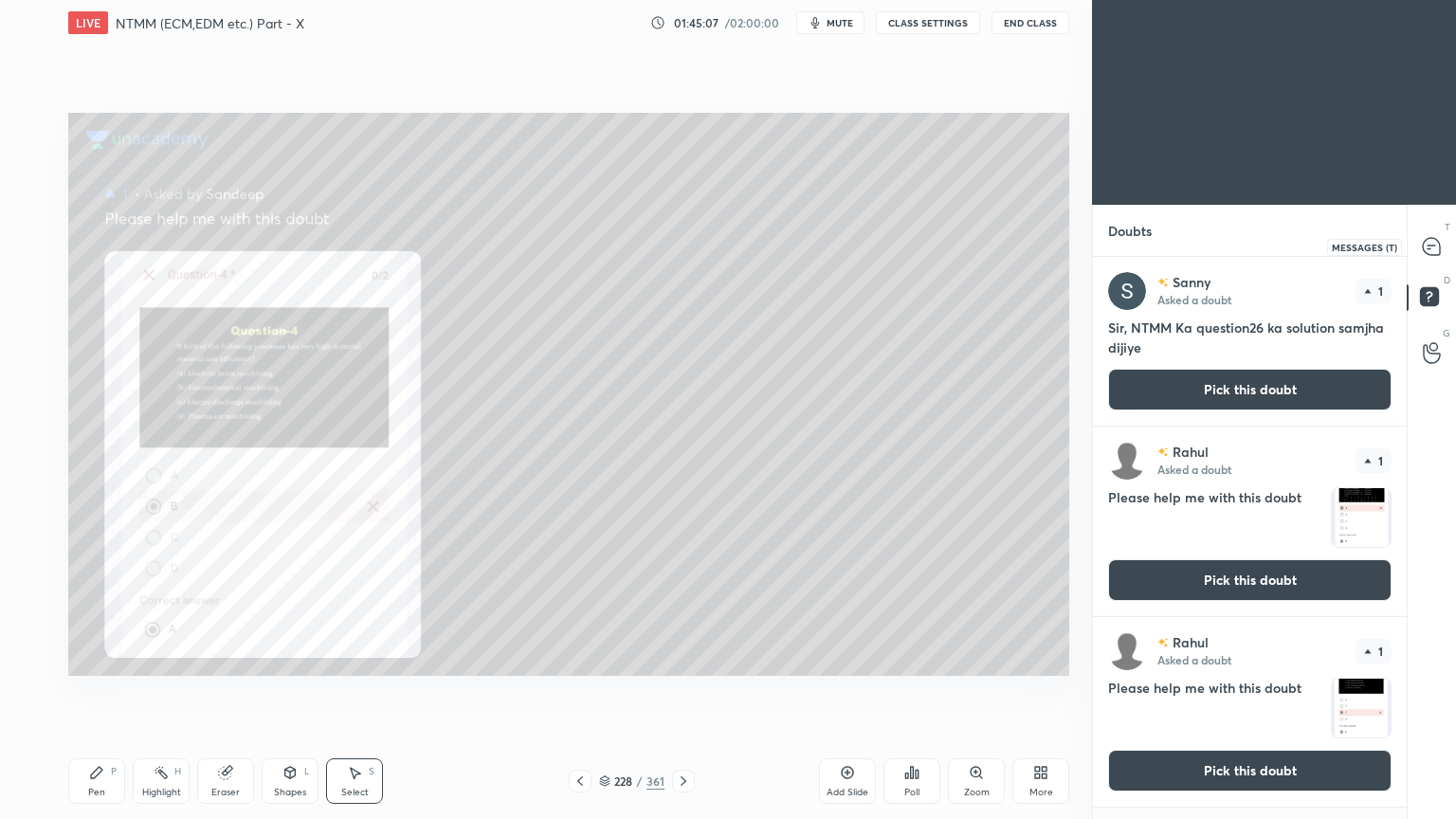 click 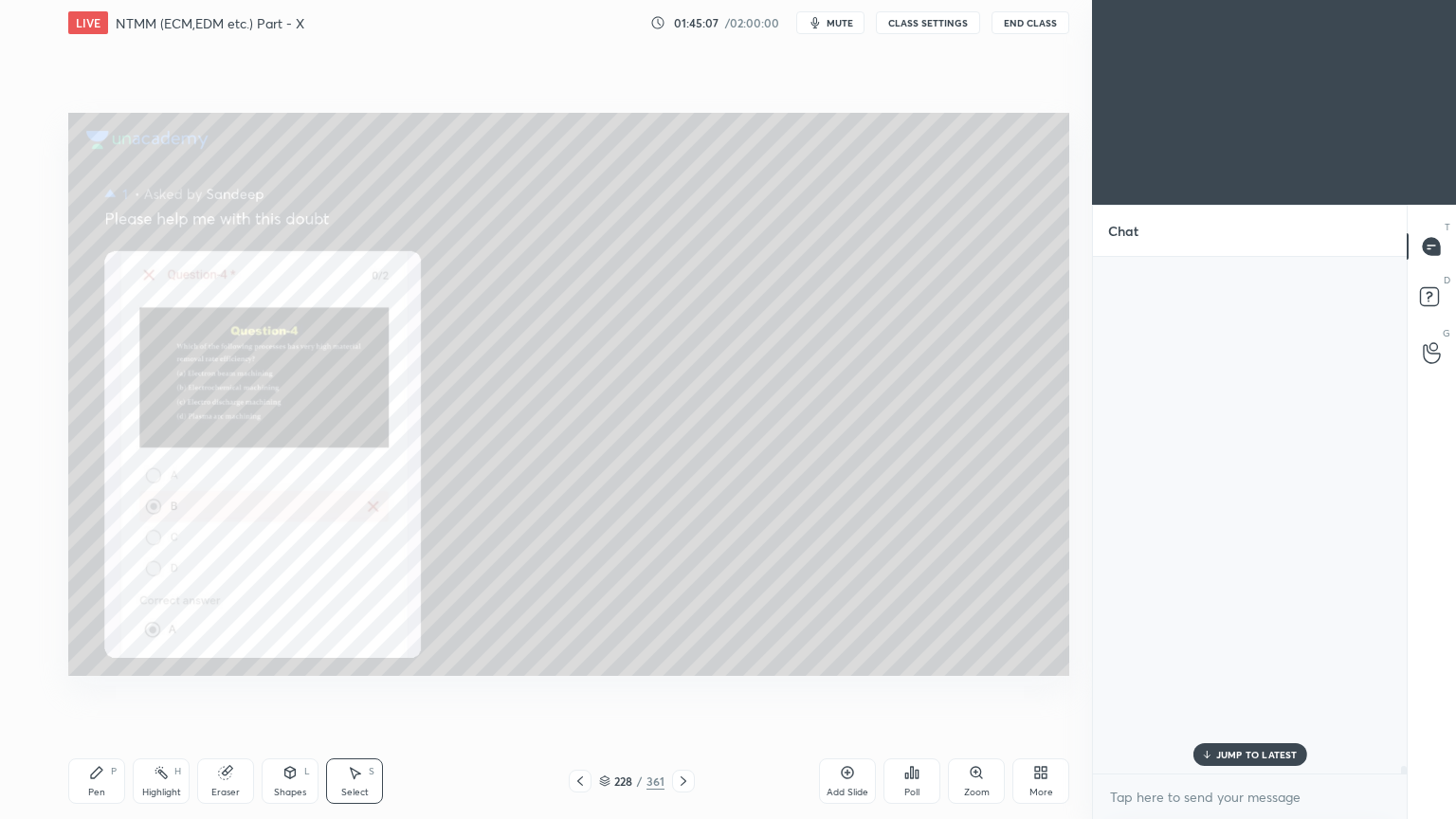 scroll, scrollTop: 34432, scrollLeft: 0, axis: vertical 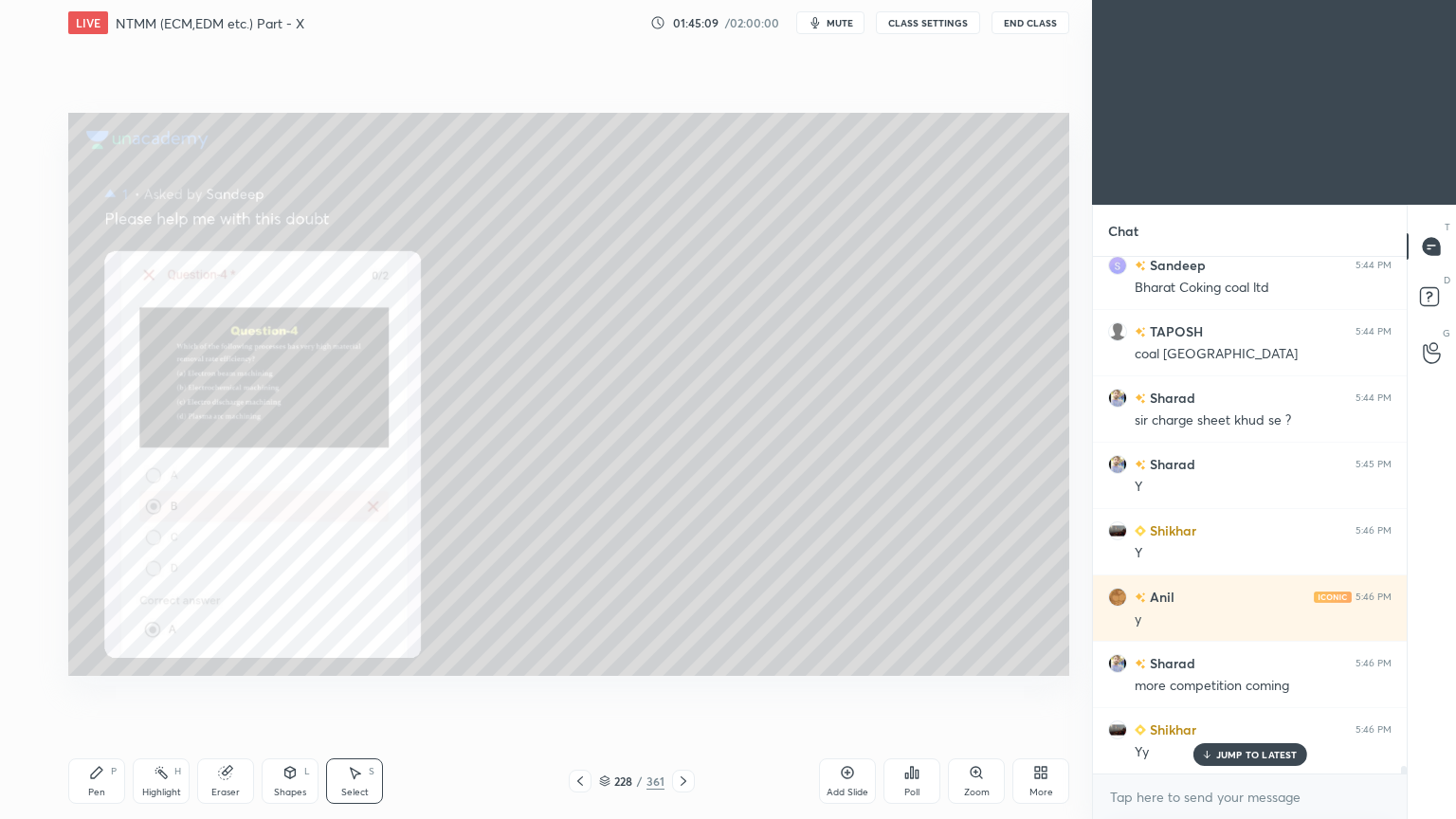click on "JUMP TO LATEST" at bounding box center [1257, 755] 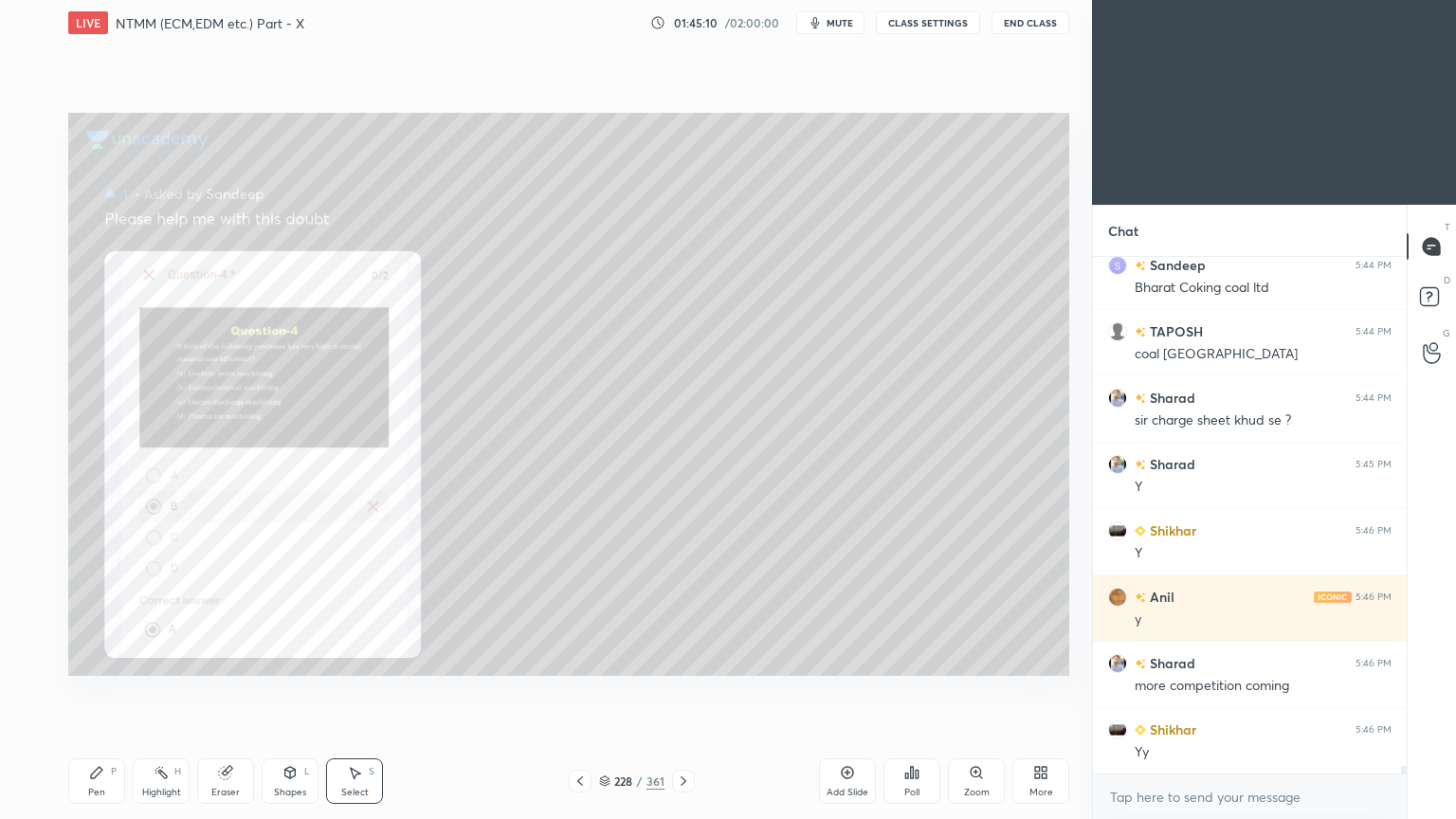 click on "Zoom" at bounding box center [976, 781] 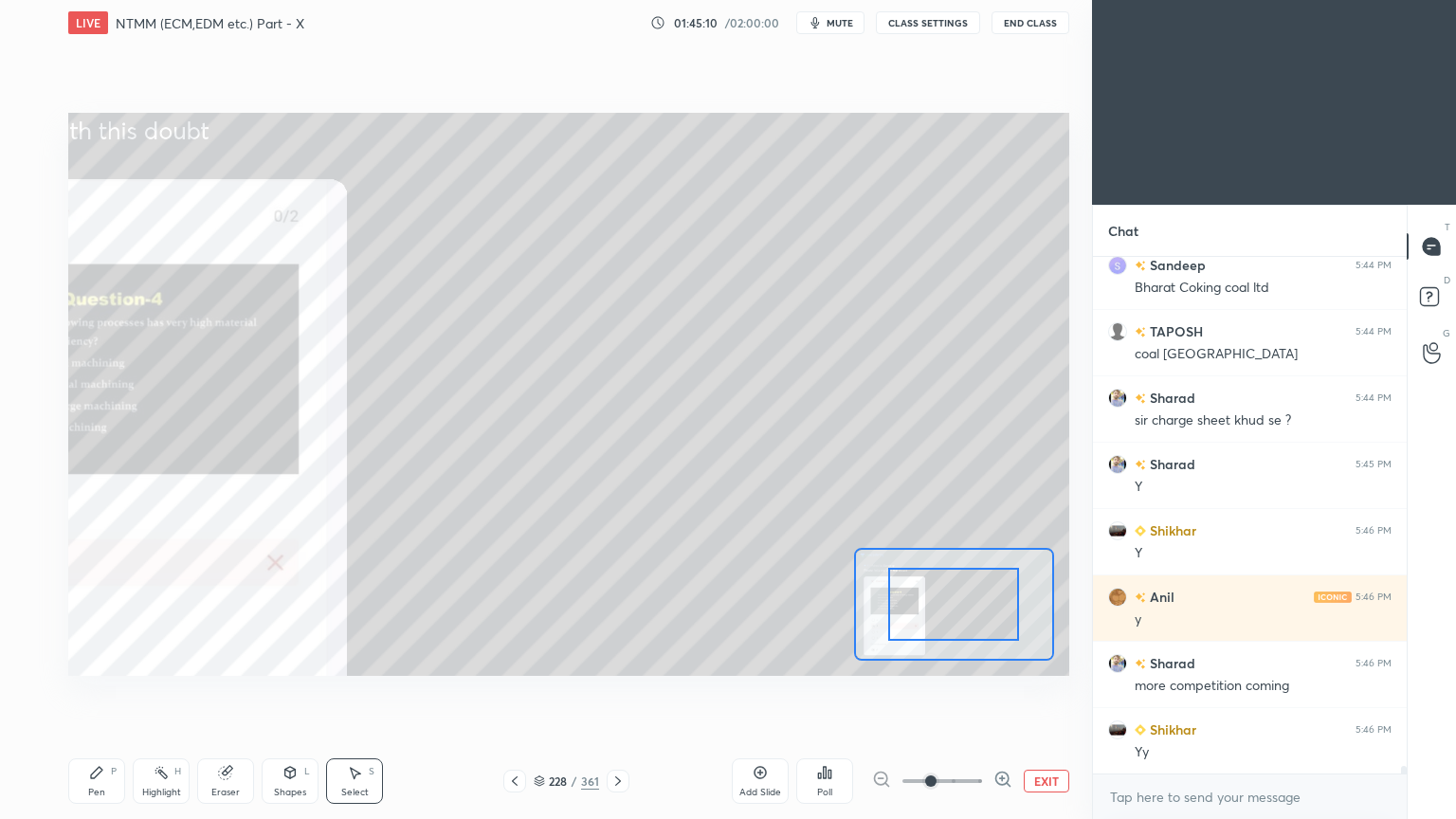click at bounding box center (942, 781) 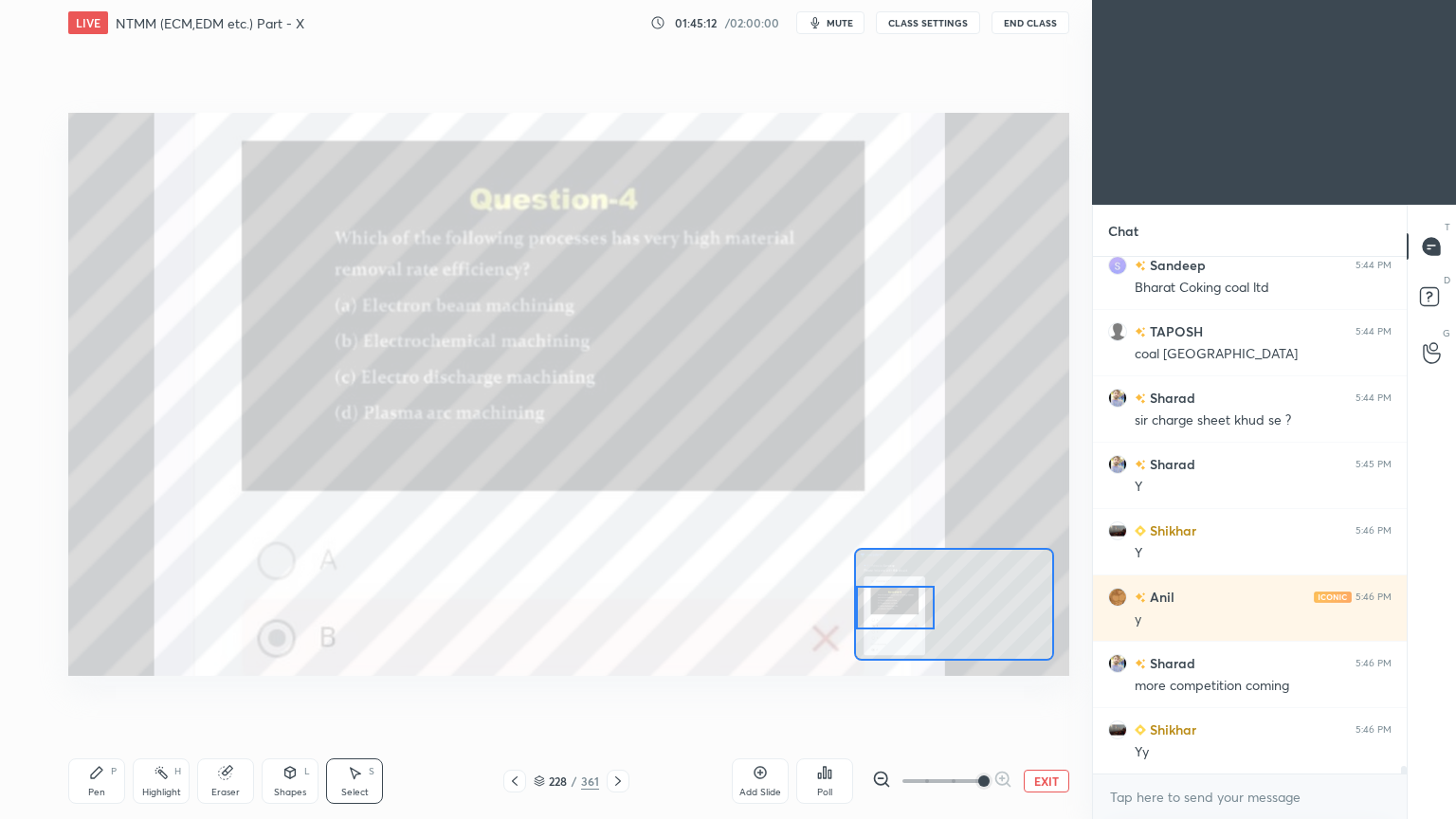 scroll, scrollTop: 34499, scrollLeft: 0, axis: vertical 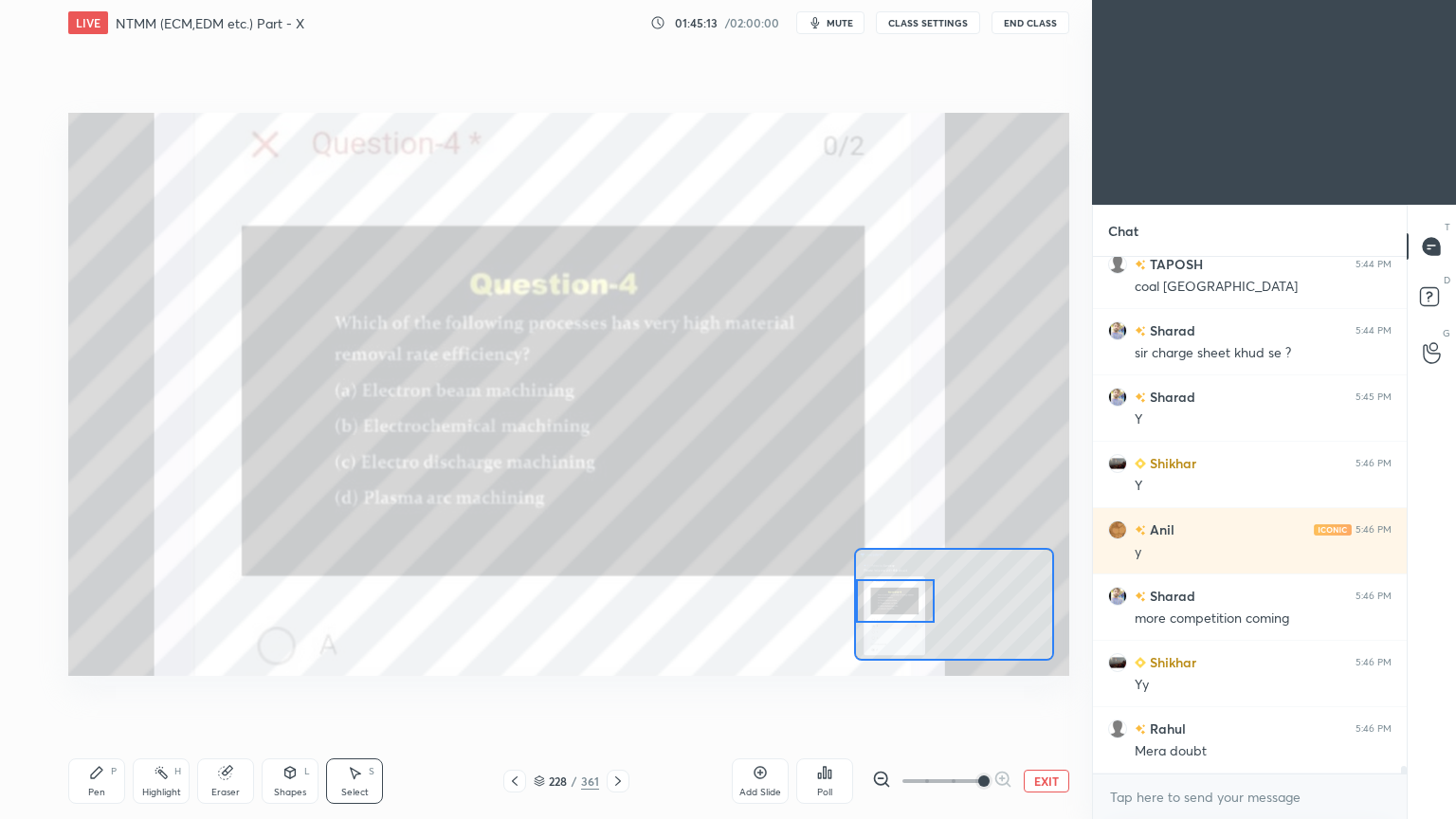 drag, startPoint x: 952, startPoint y: 608, endPoint x: 872, endPoint y: 604, distance: 80.099938 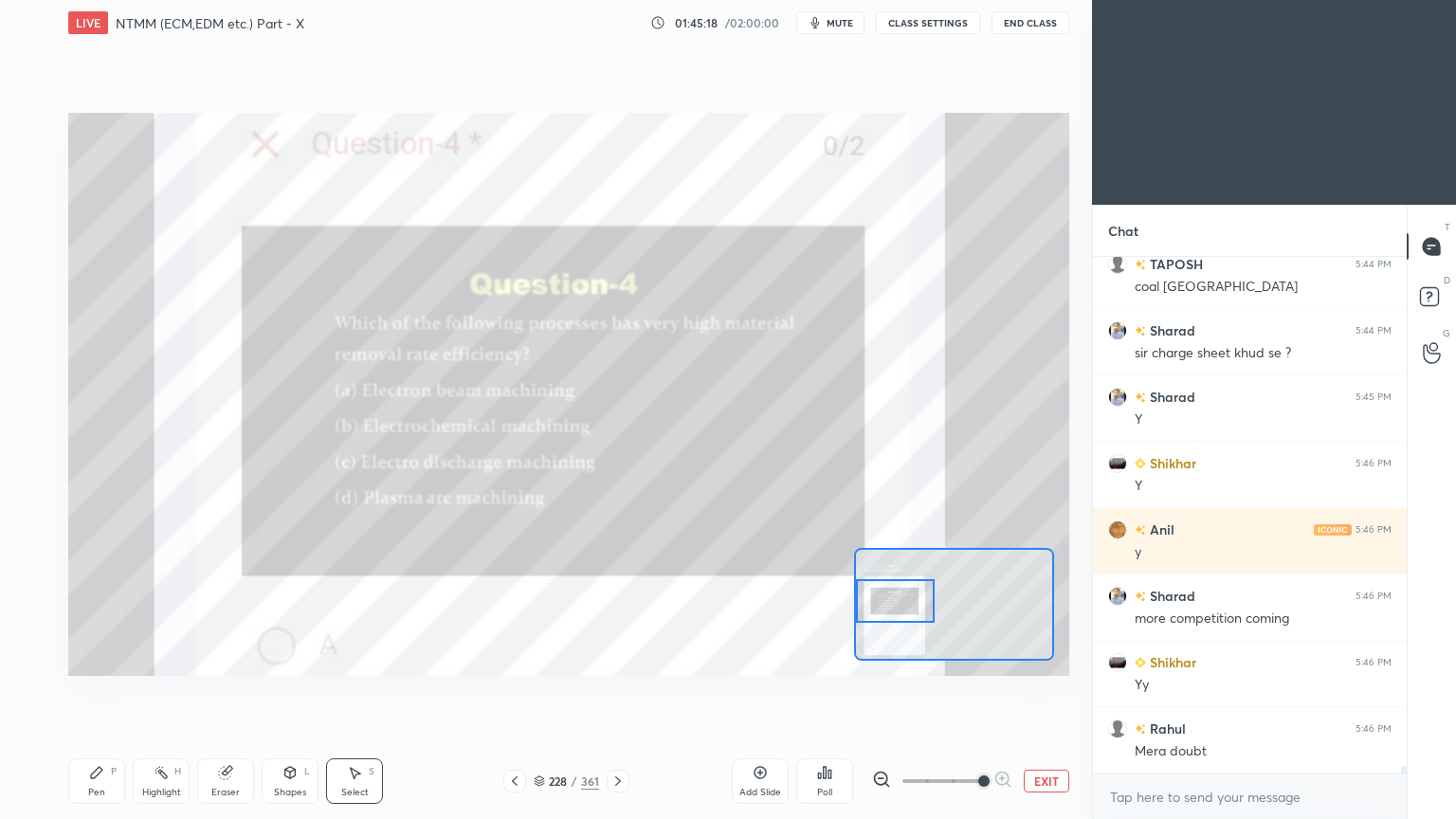 click 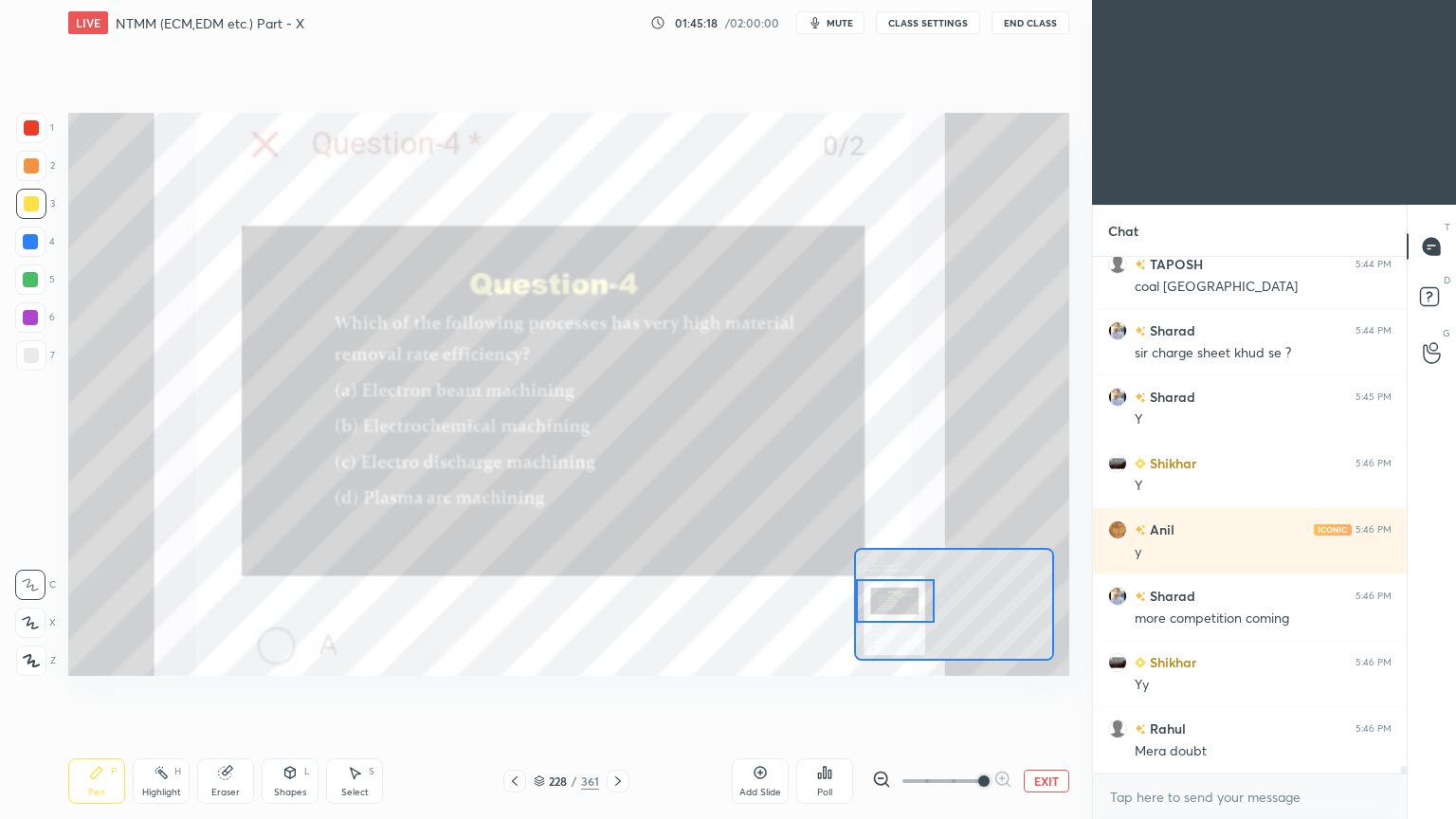 click 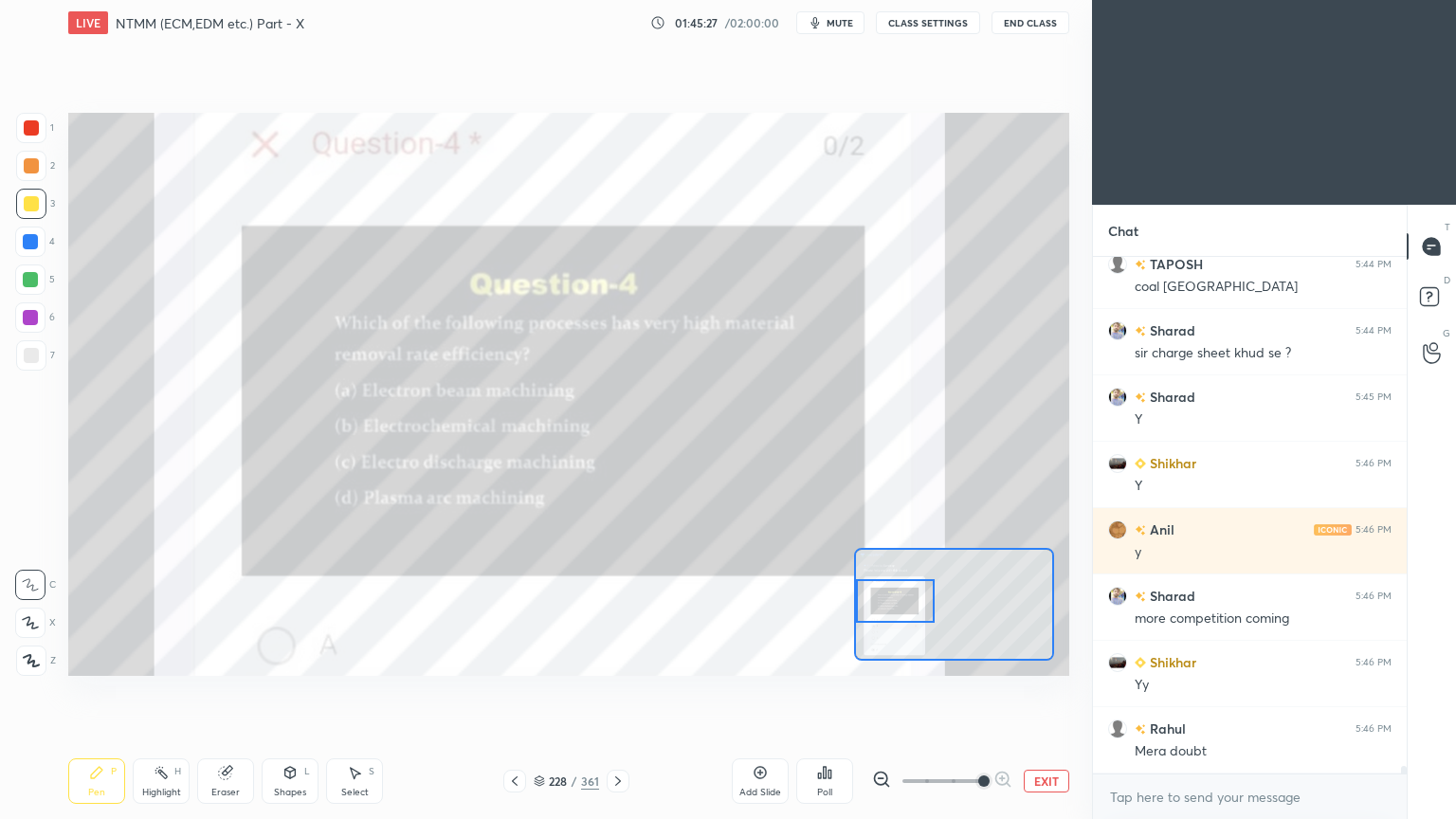 click on "EXIT" at bounding box center (1046, 781) 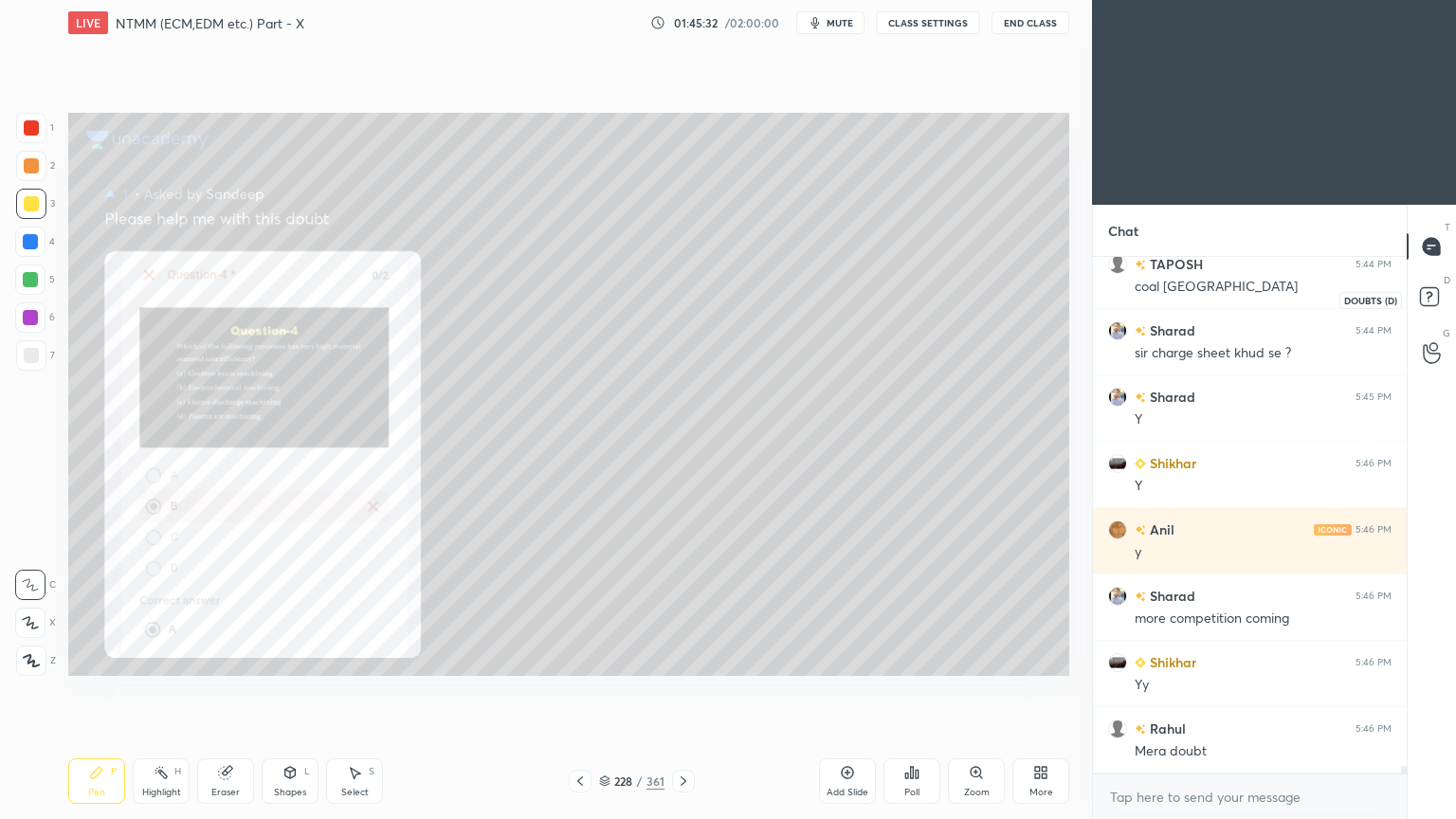 click 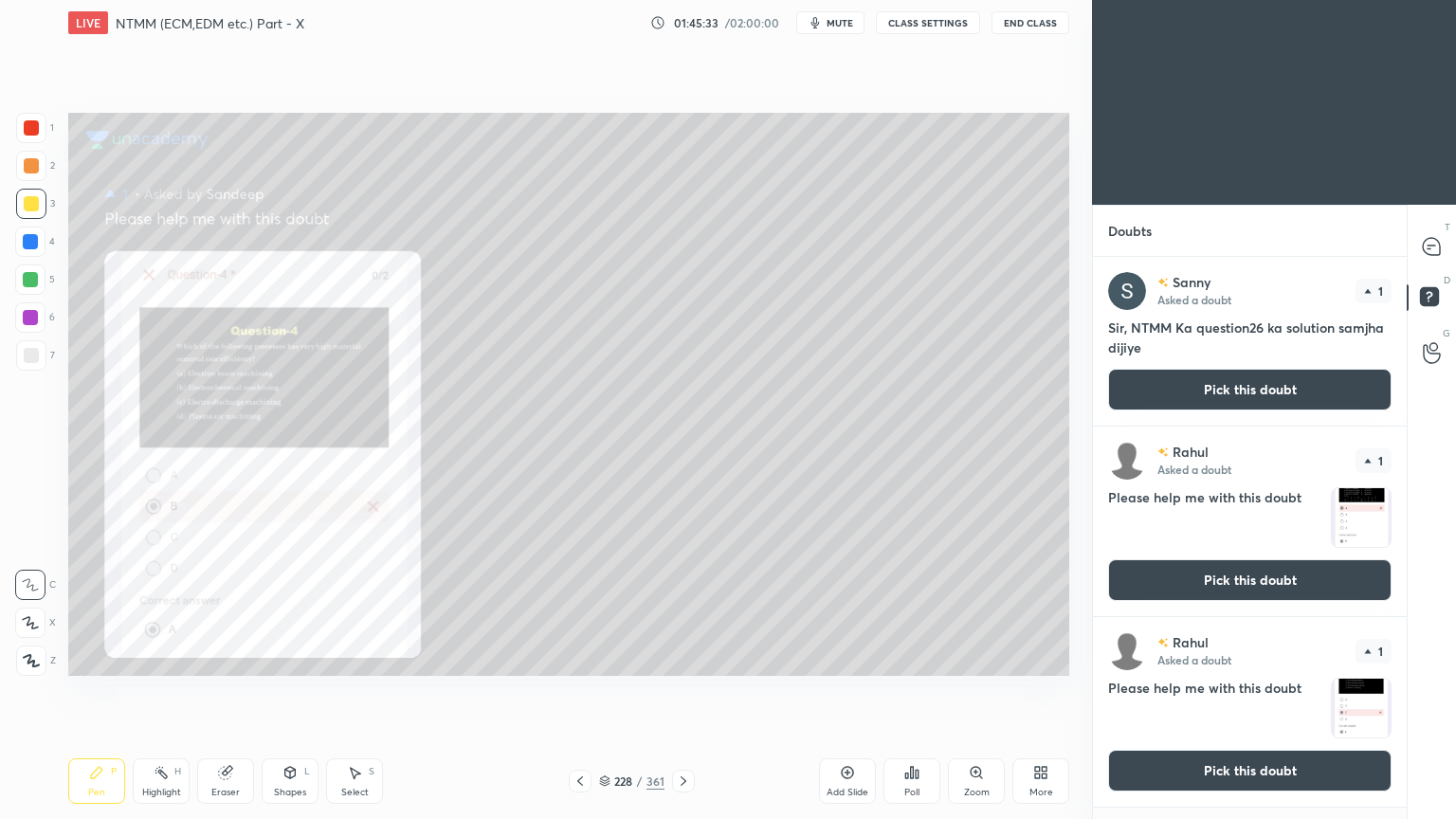 click on "Pick this doubt" at bounding box center [1249, 390] 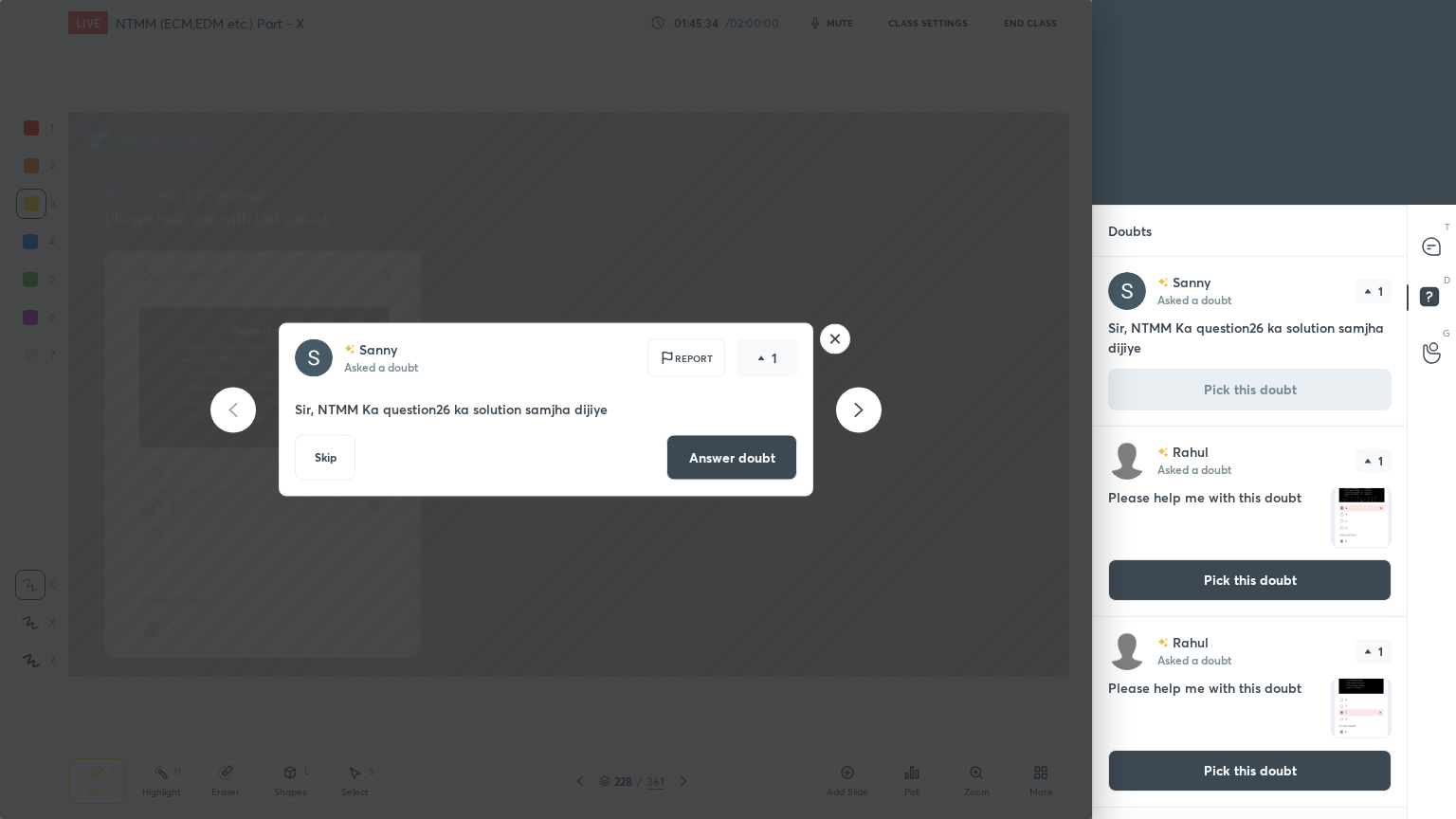 click on "Answer doubt" at bounding box center (732, 458) 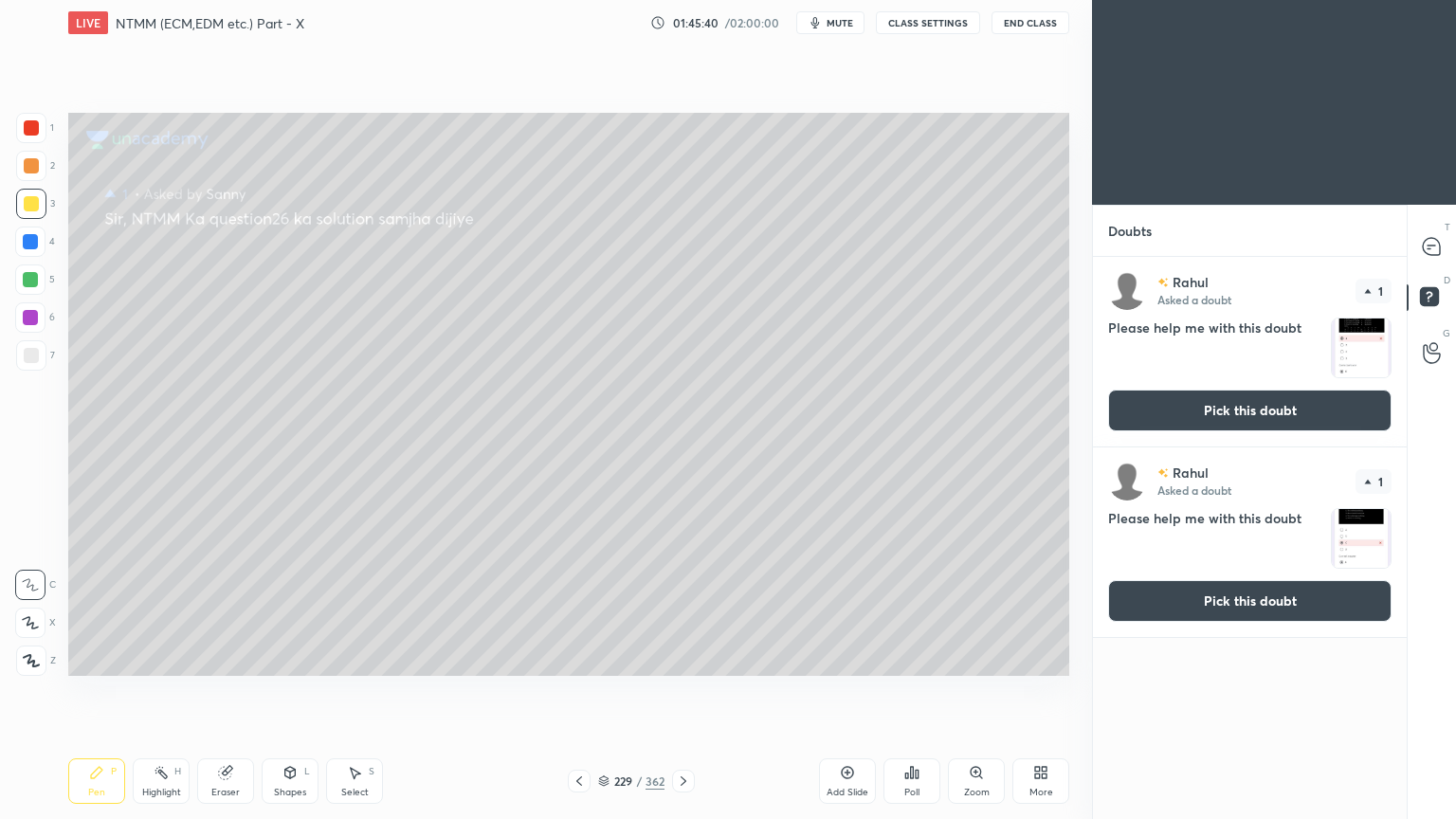click on "Pick this doubt" at bounding box center [1249, 410] 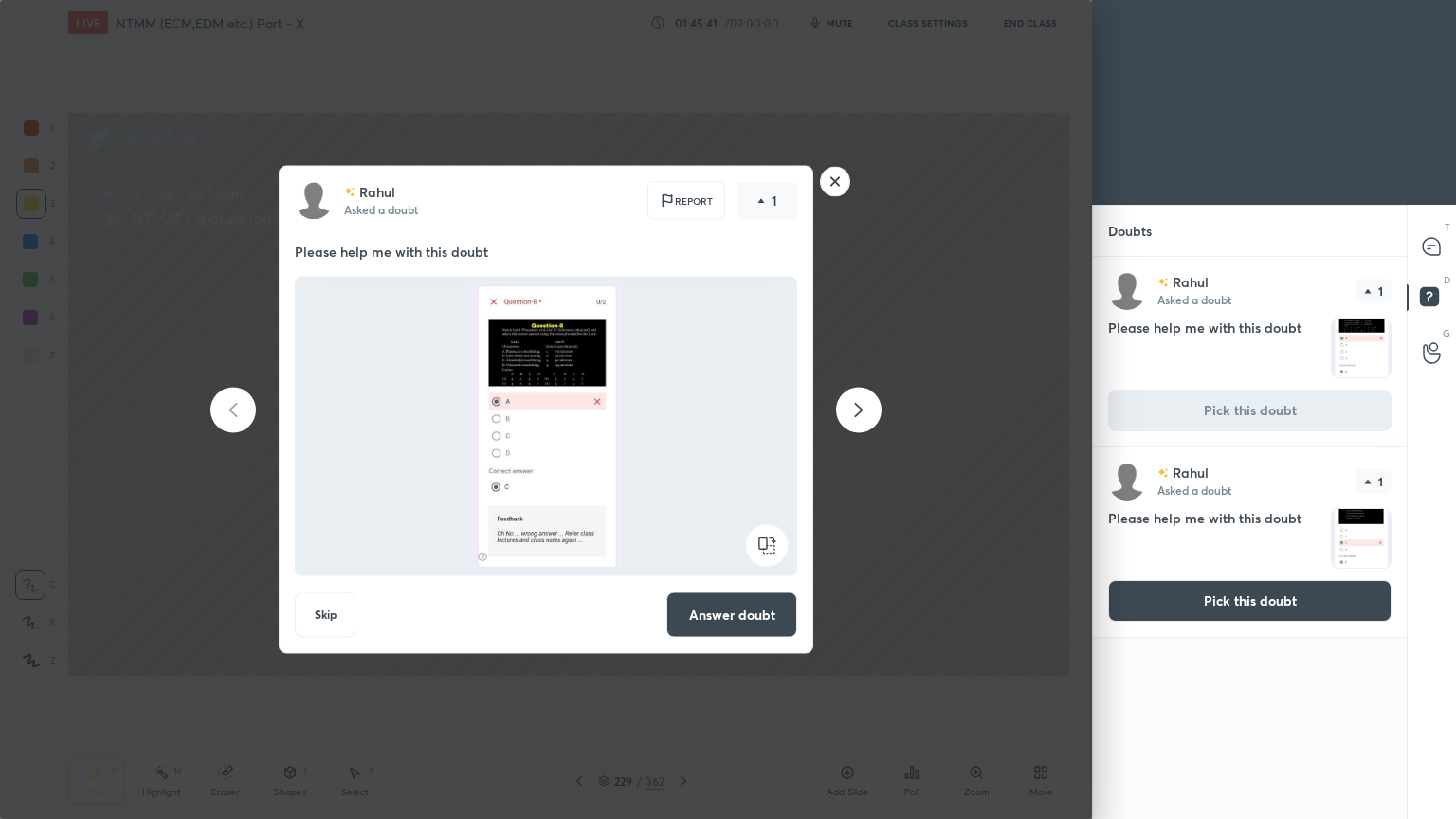 click on "Answer doubt" at bounding box center (732, 615) 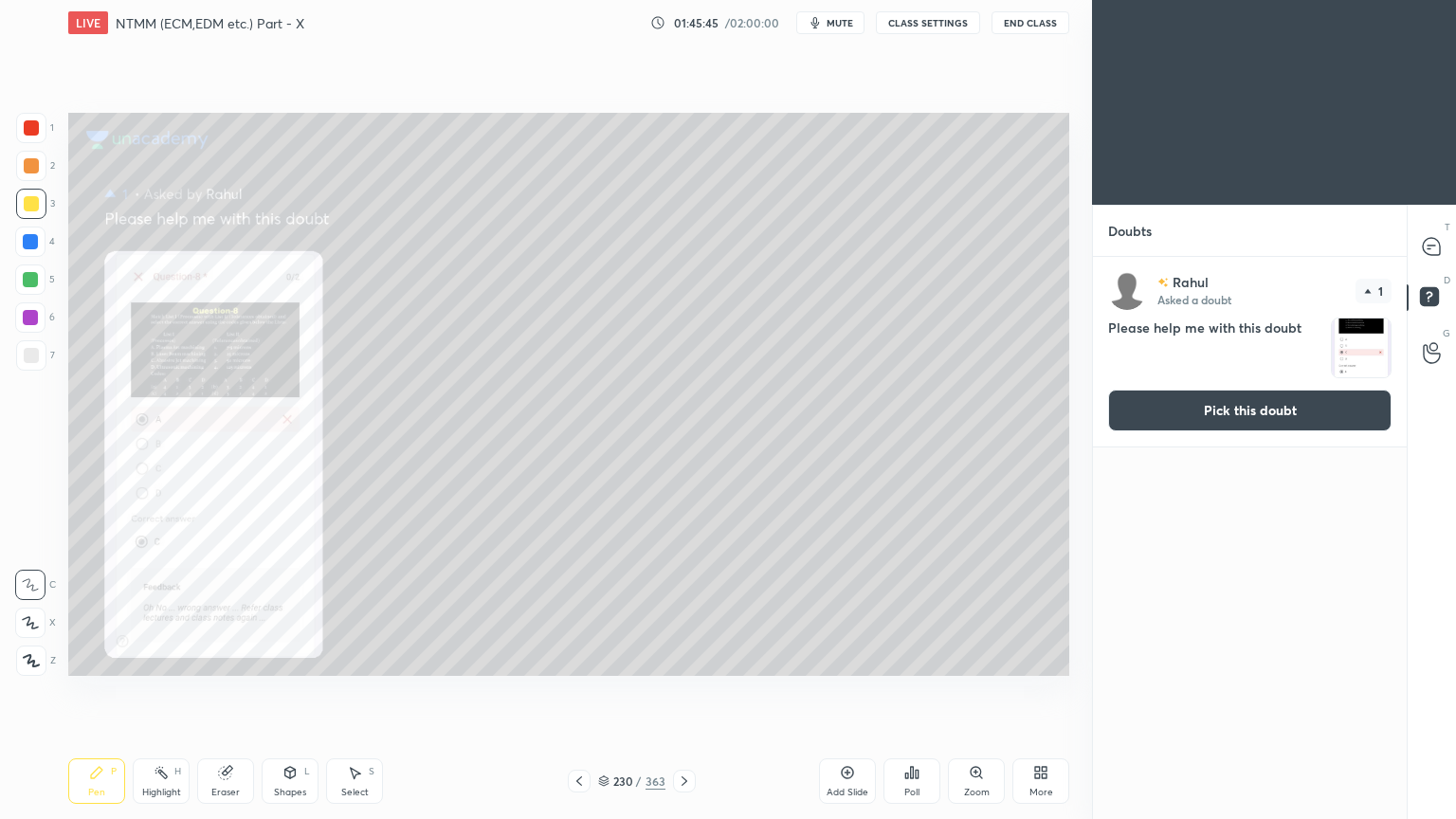 click 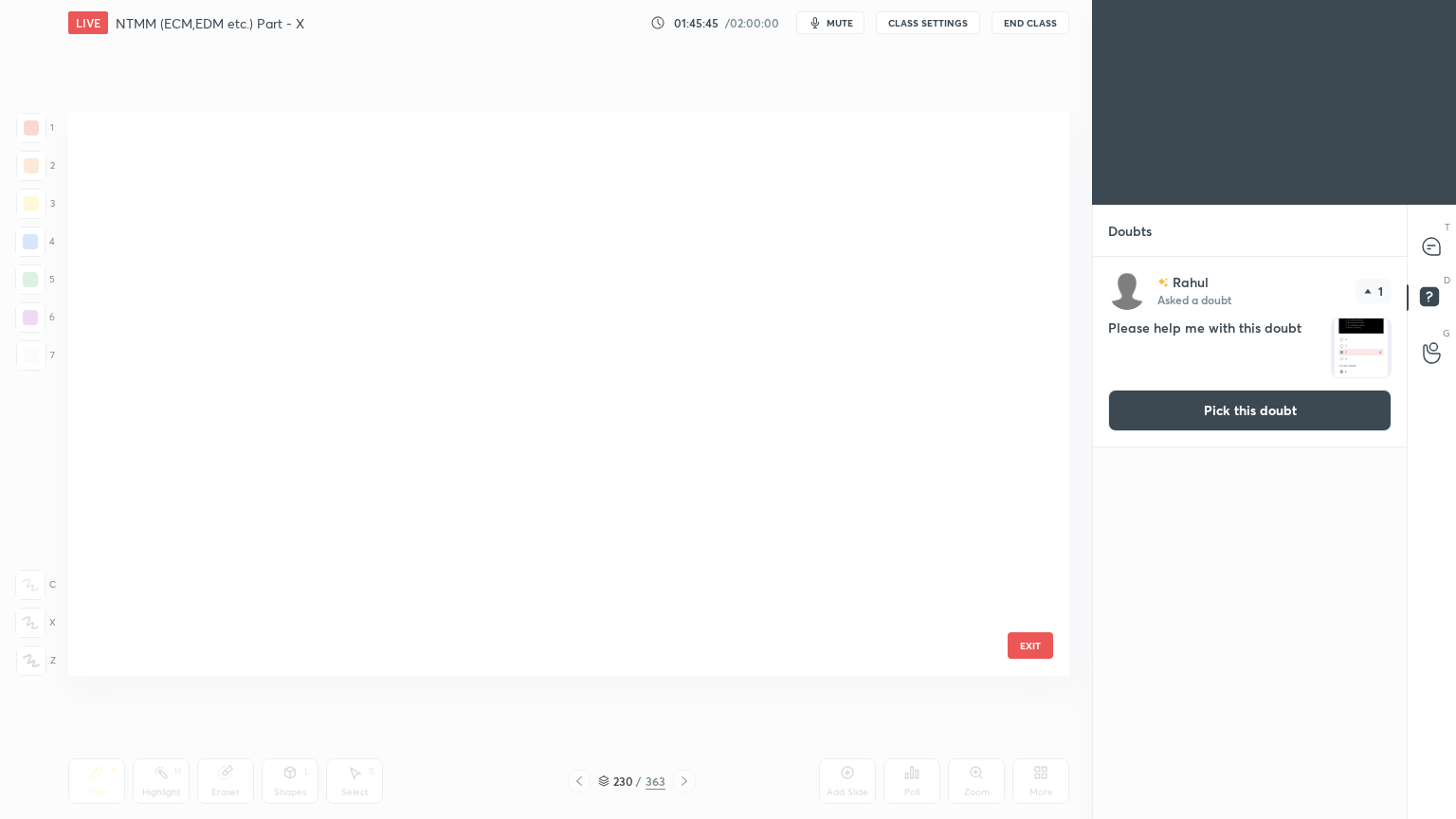 scroll, scrollTop: 12793, scrollLeft: 0, axis: vertical 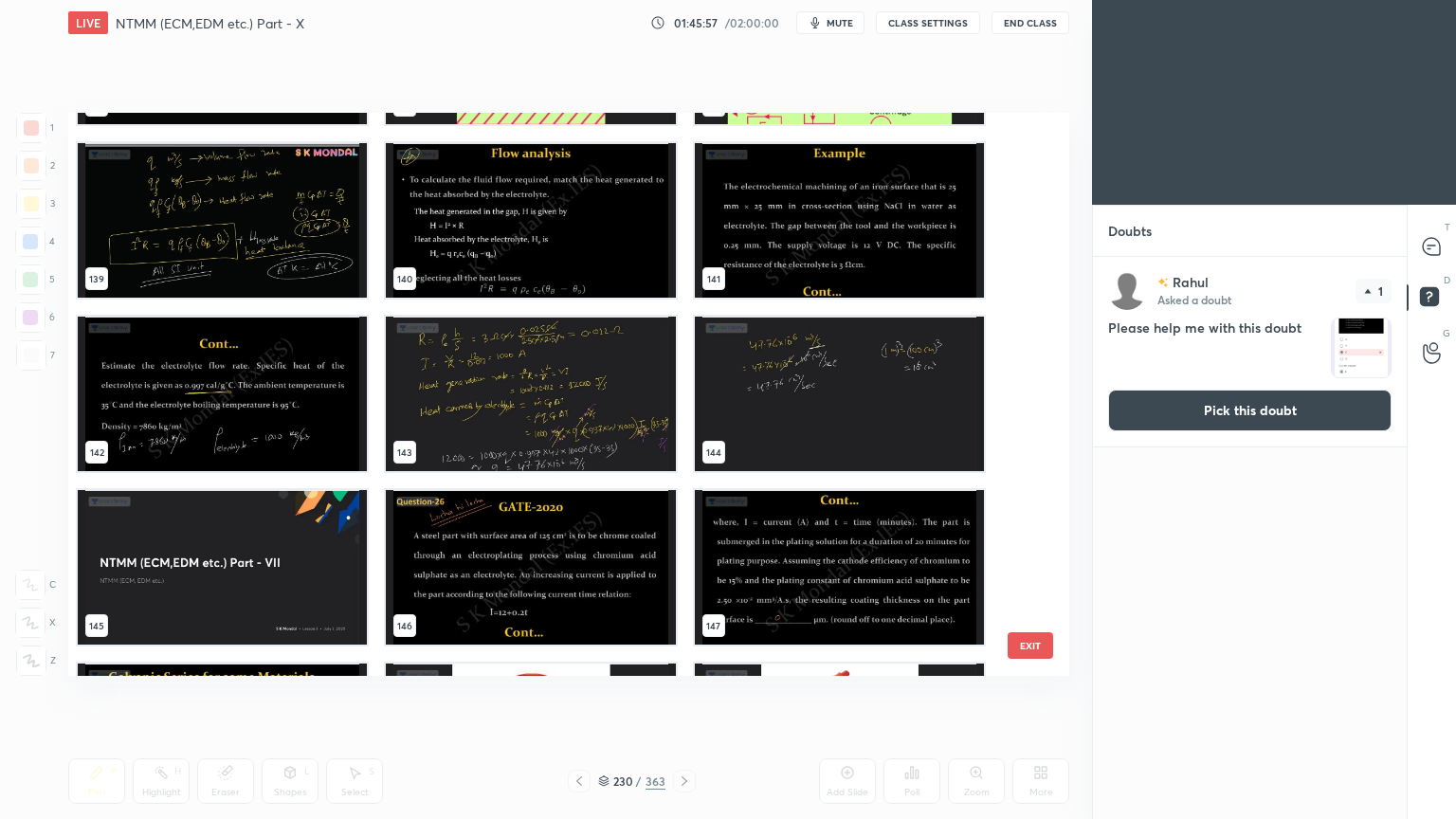click at bounding box center [530, 567] 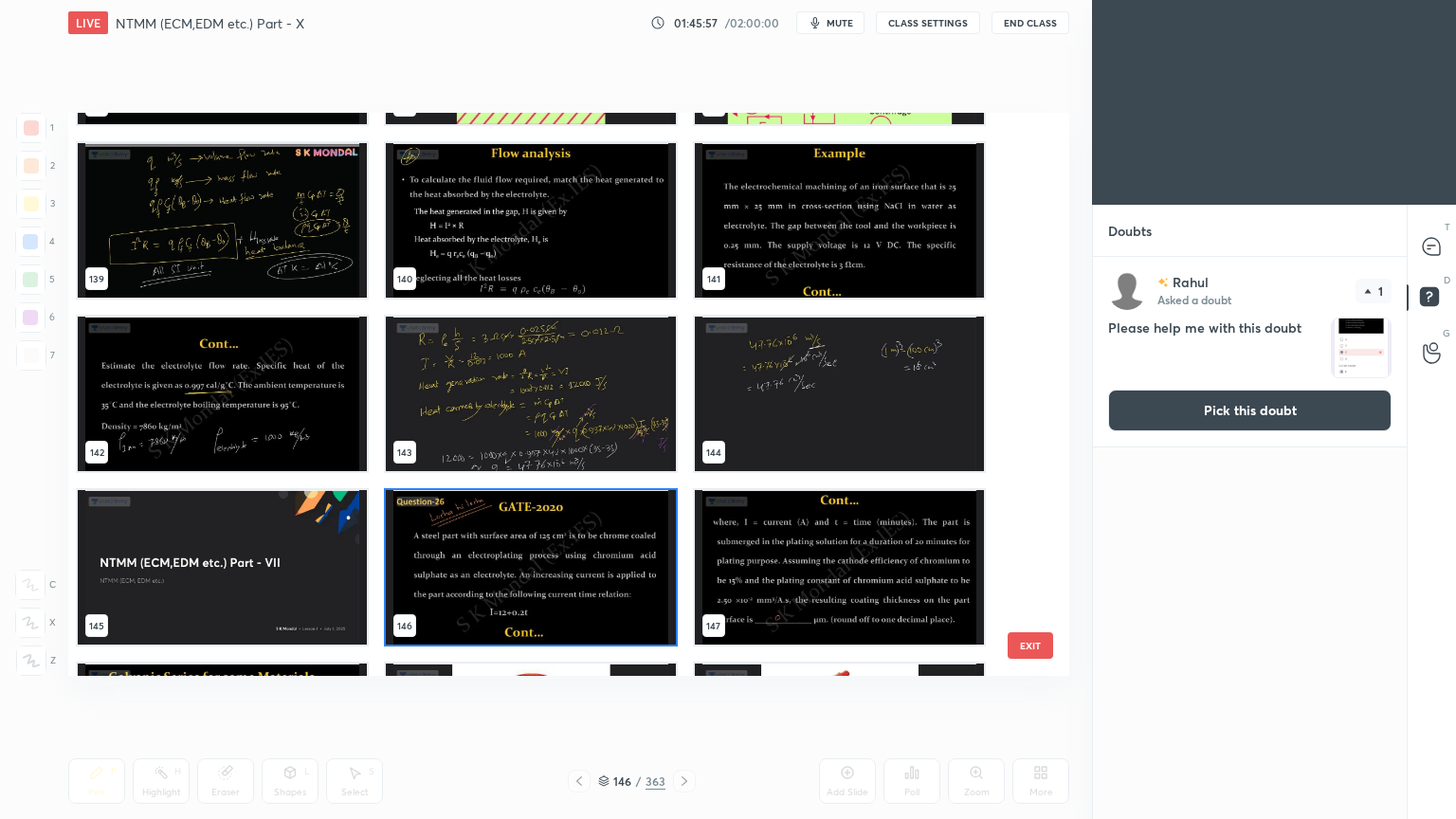 click at bounding box center [530, 567] 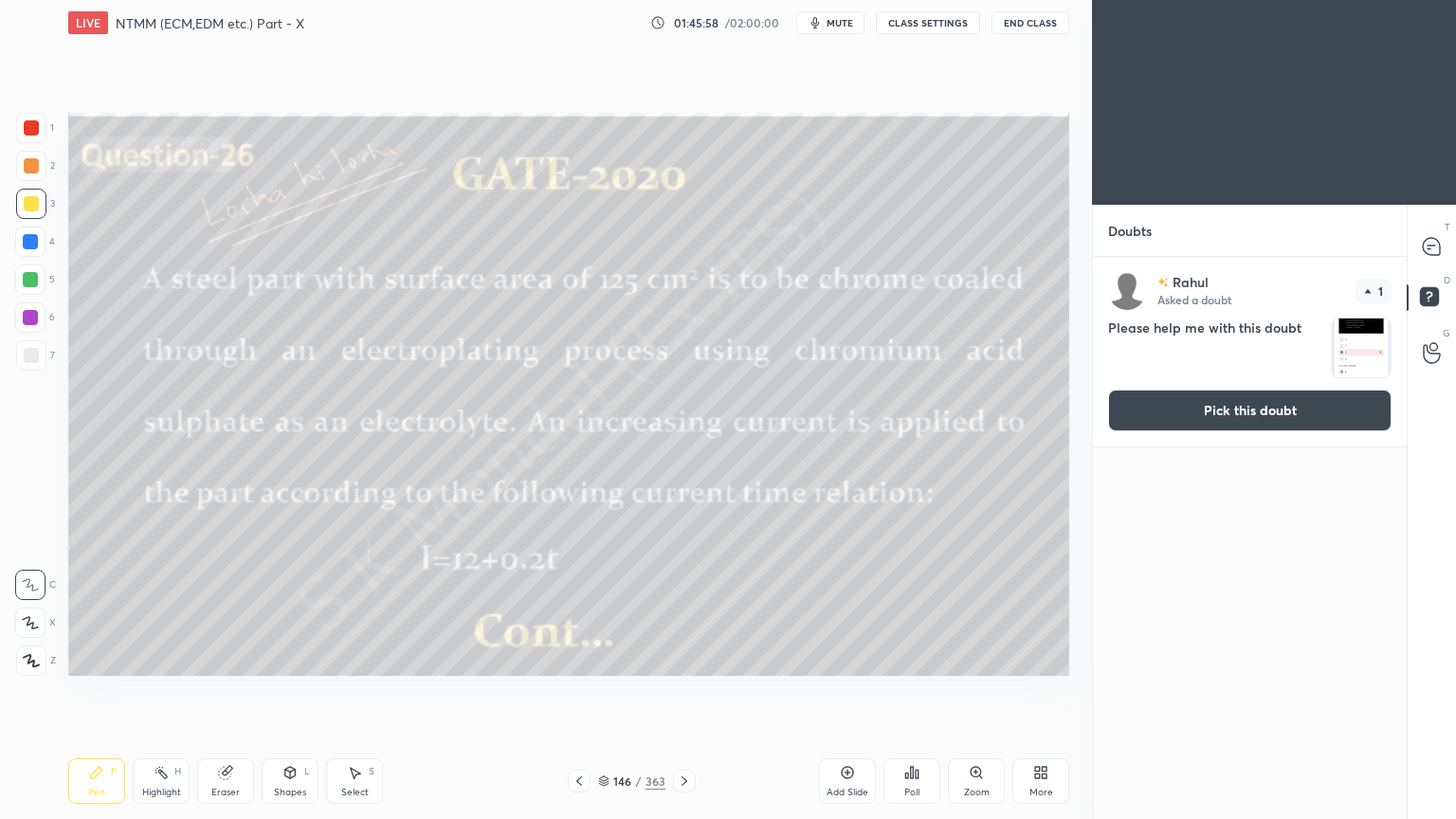 scroll, scrollTop: 0, scrollLeft: 0, axis: both 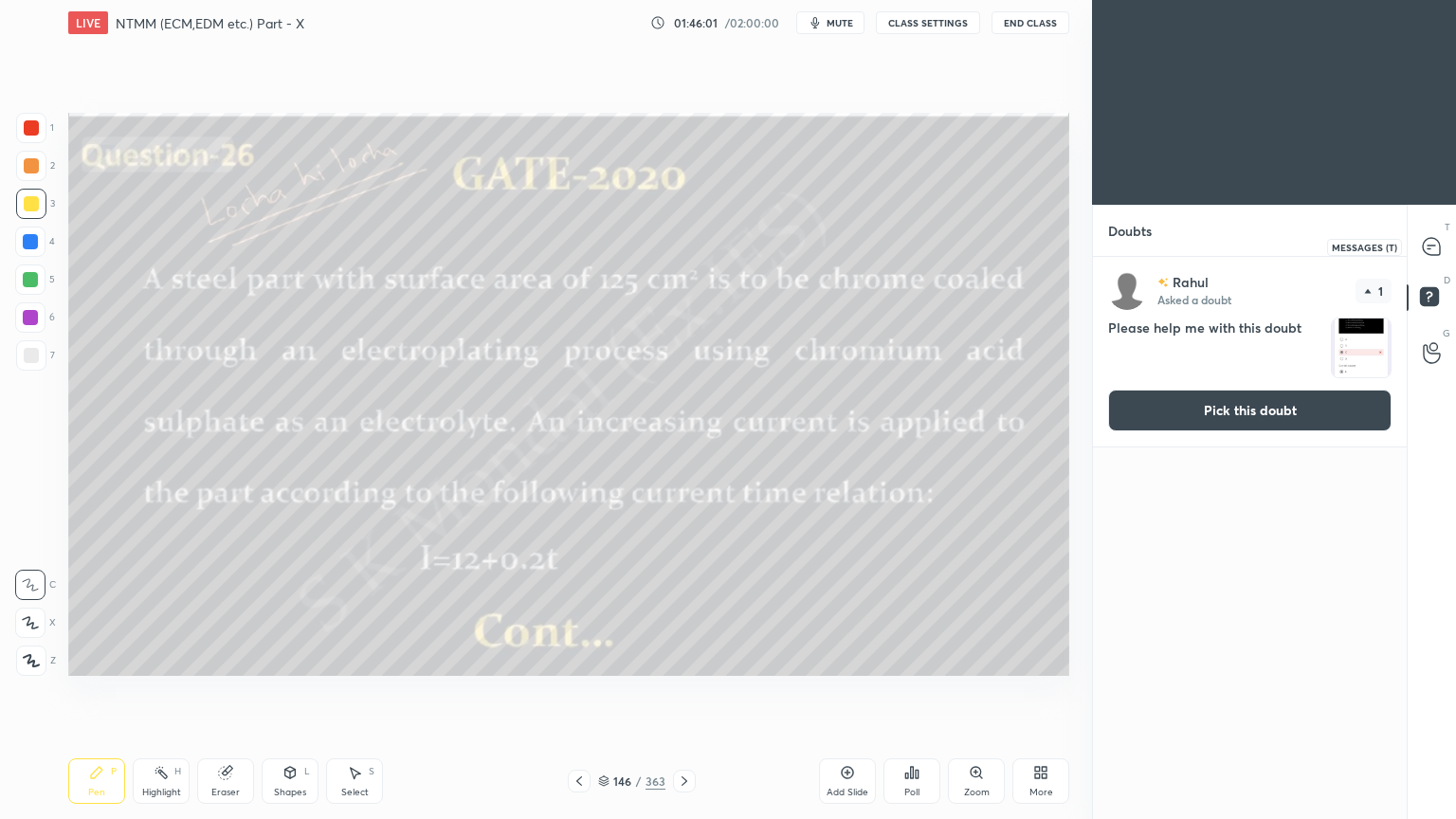 click 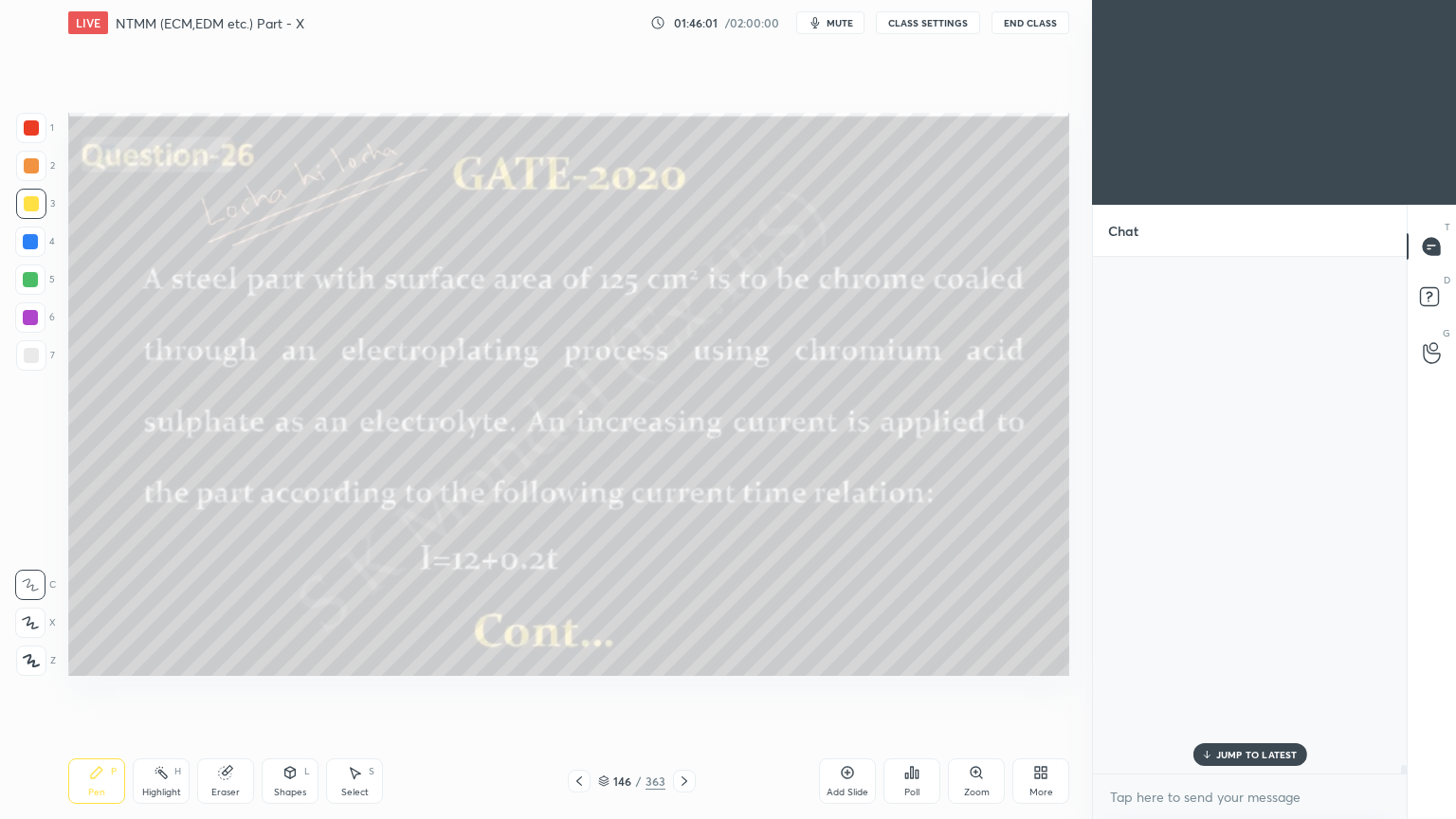 scroll, scrollTop: 34451, scrollLeft: 0, axis: vertical 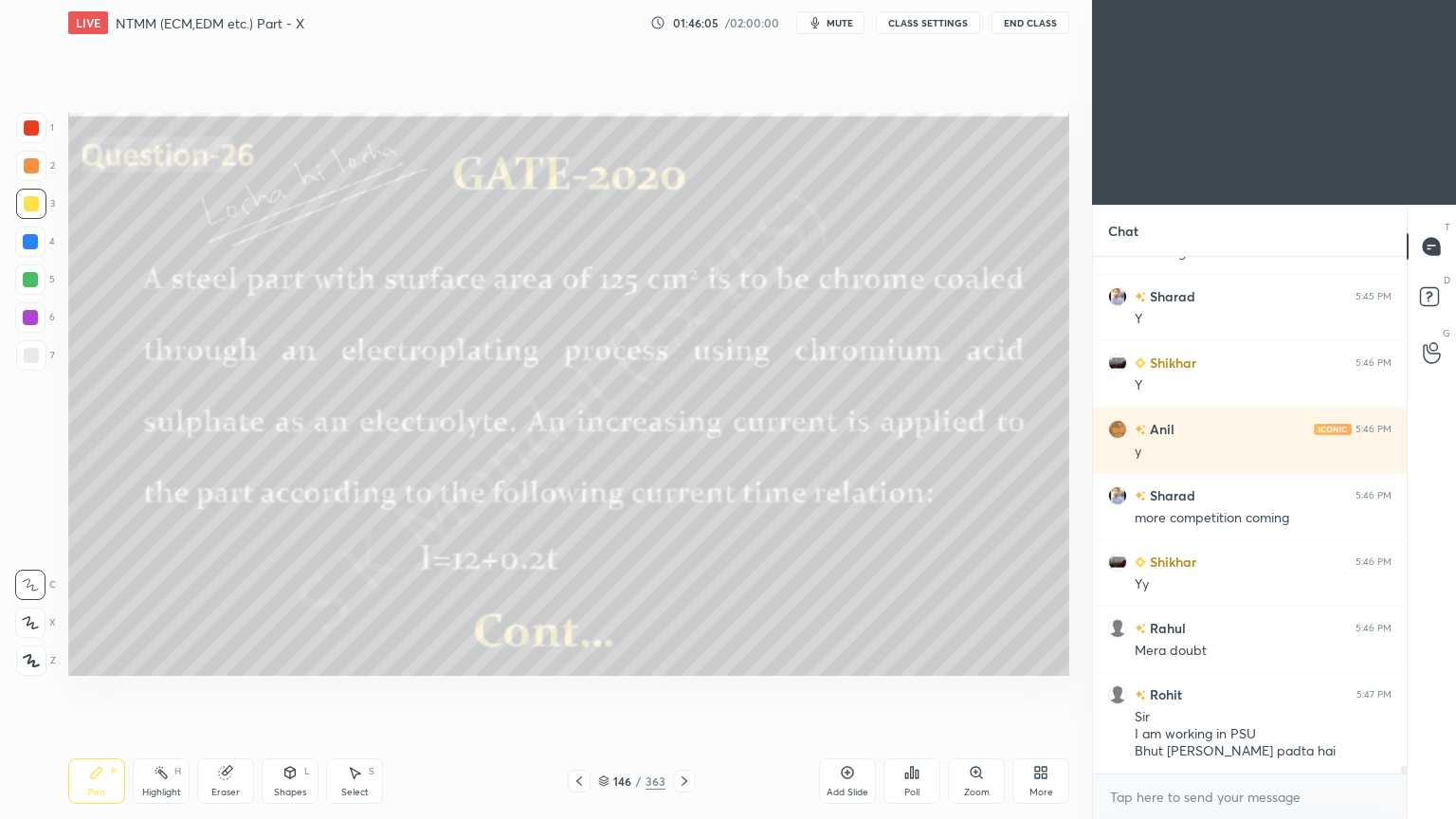click 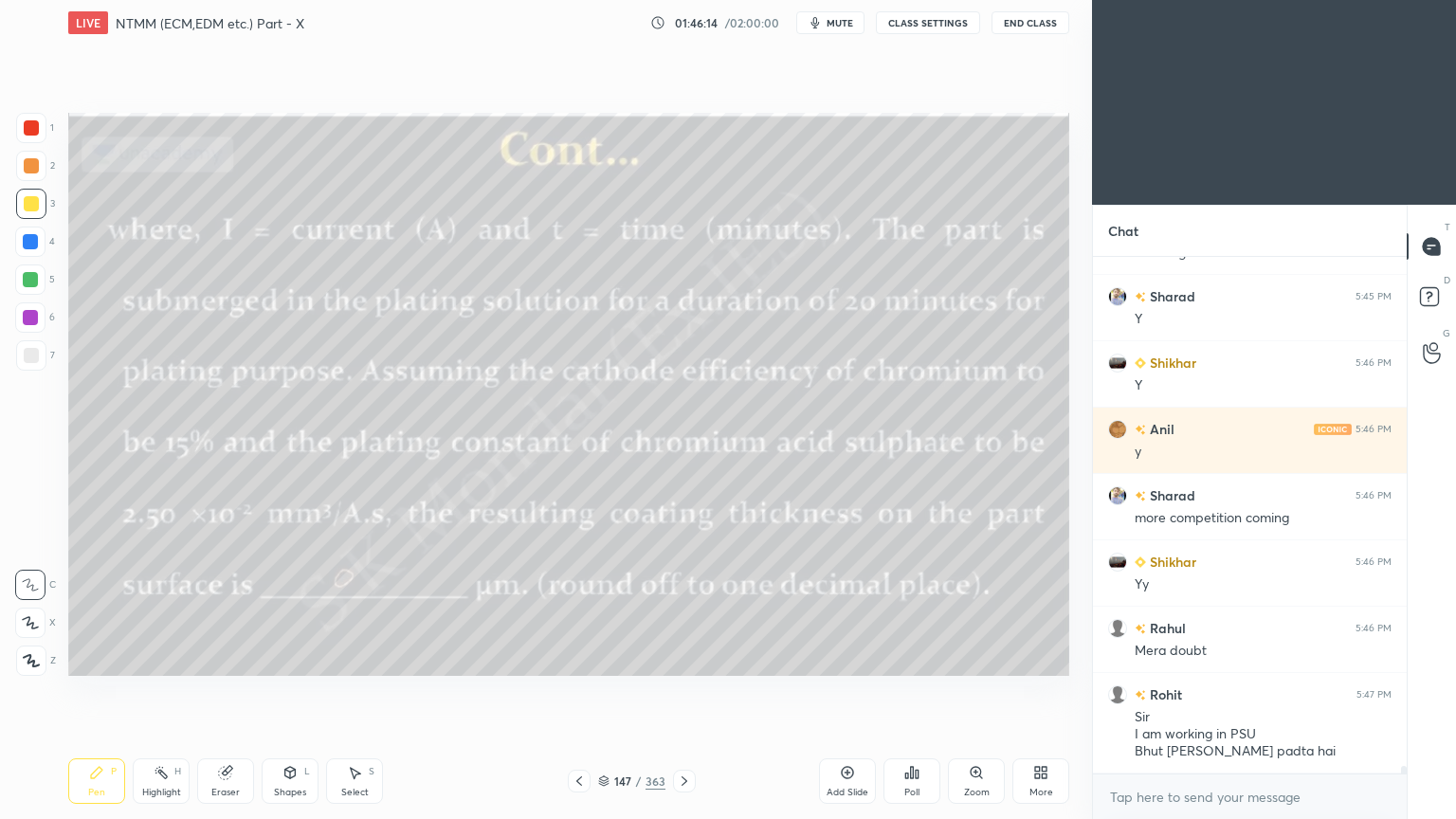 click 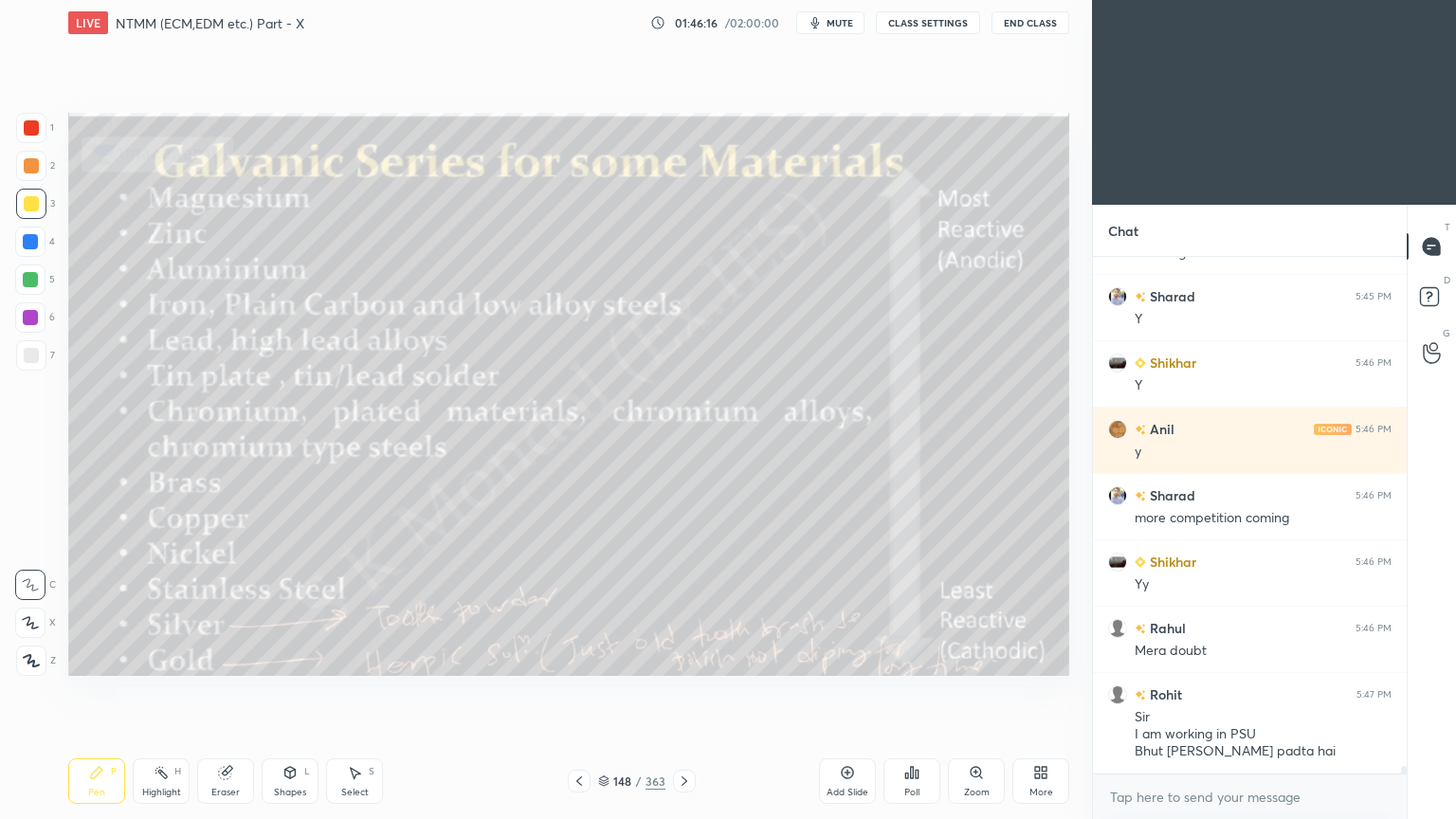 click 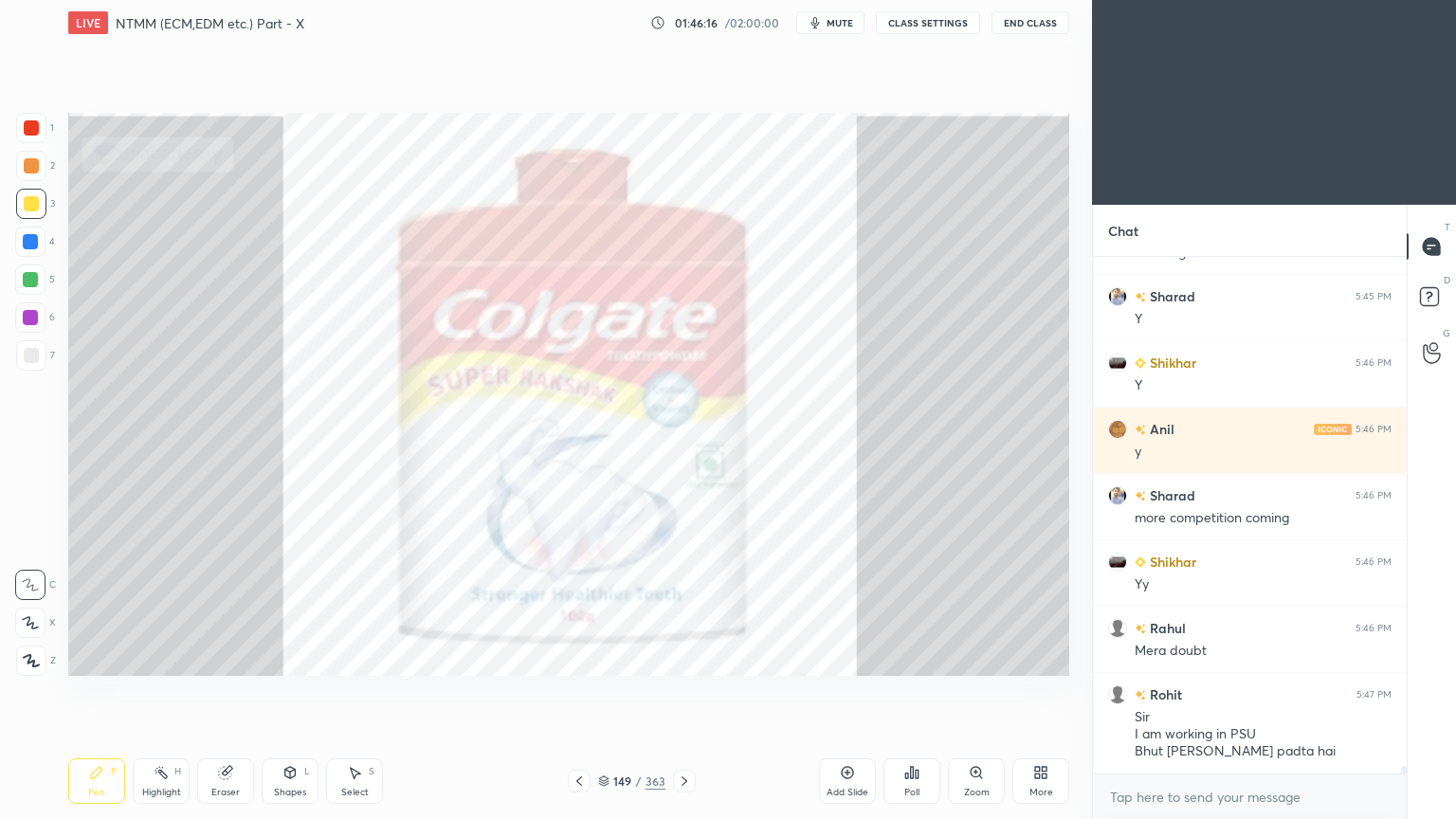 click 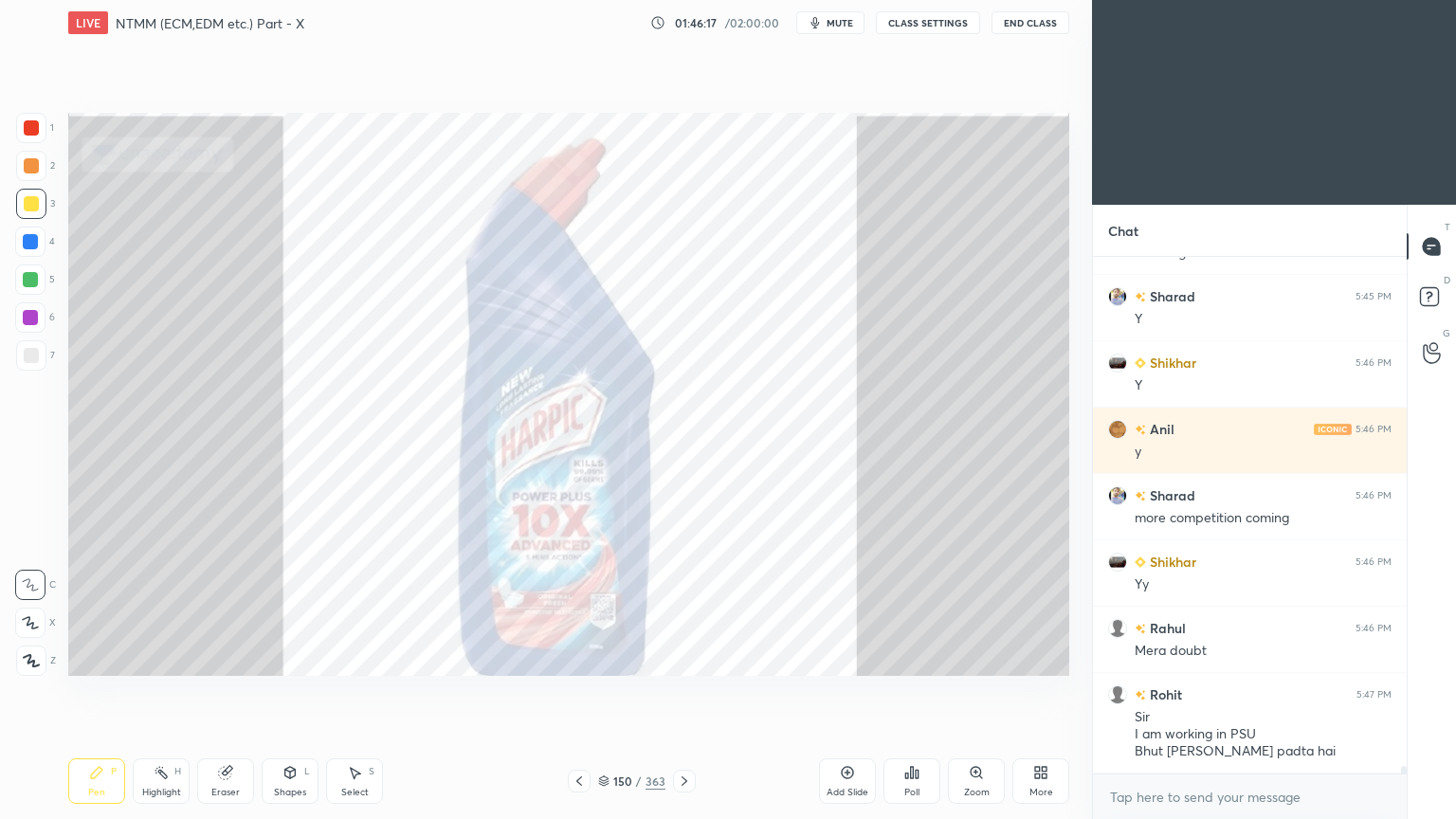 click 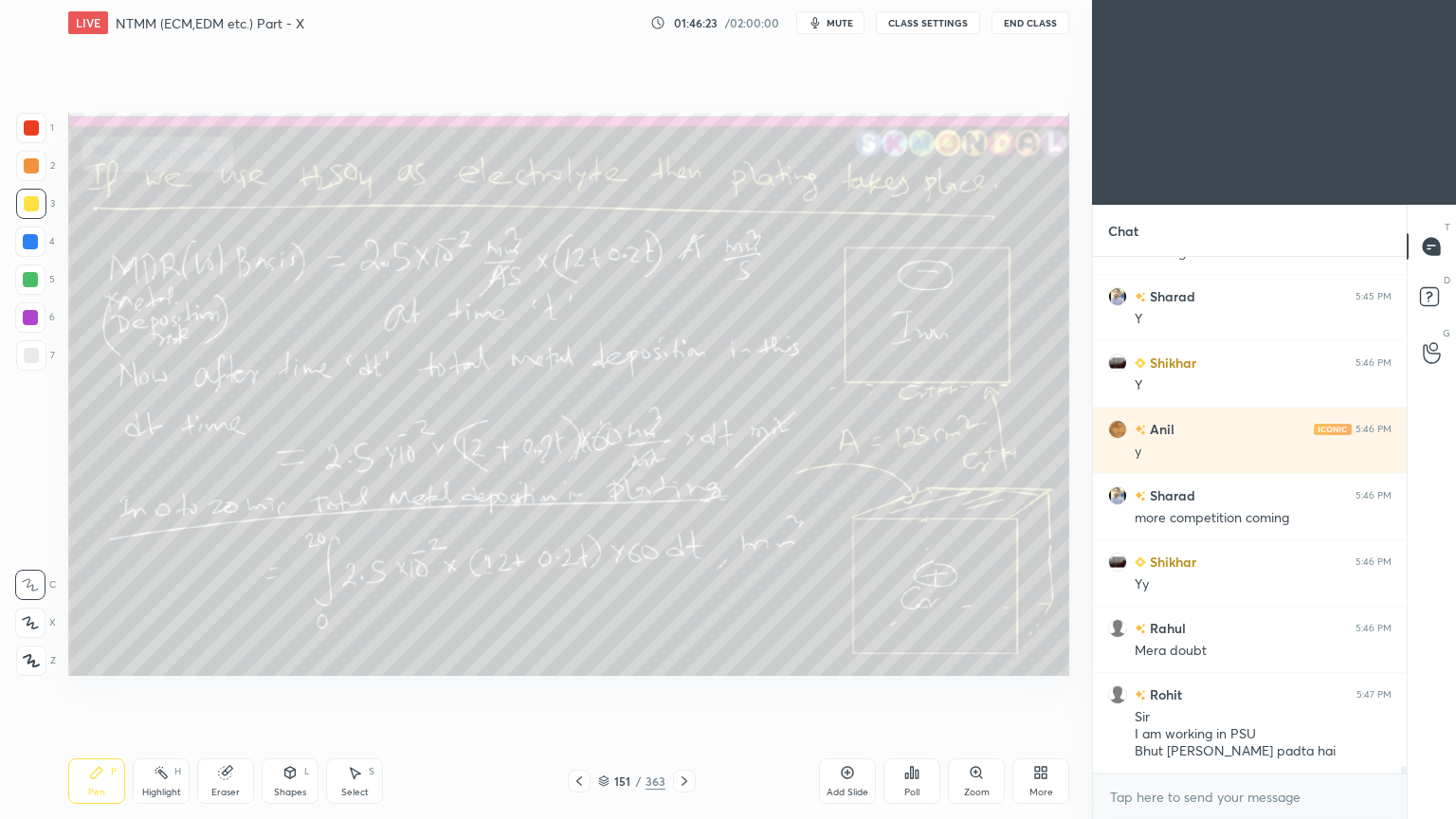 click on "Highlight" at bounding box center (161, 792) 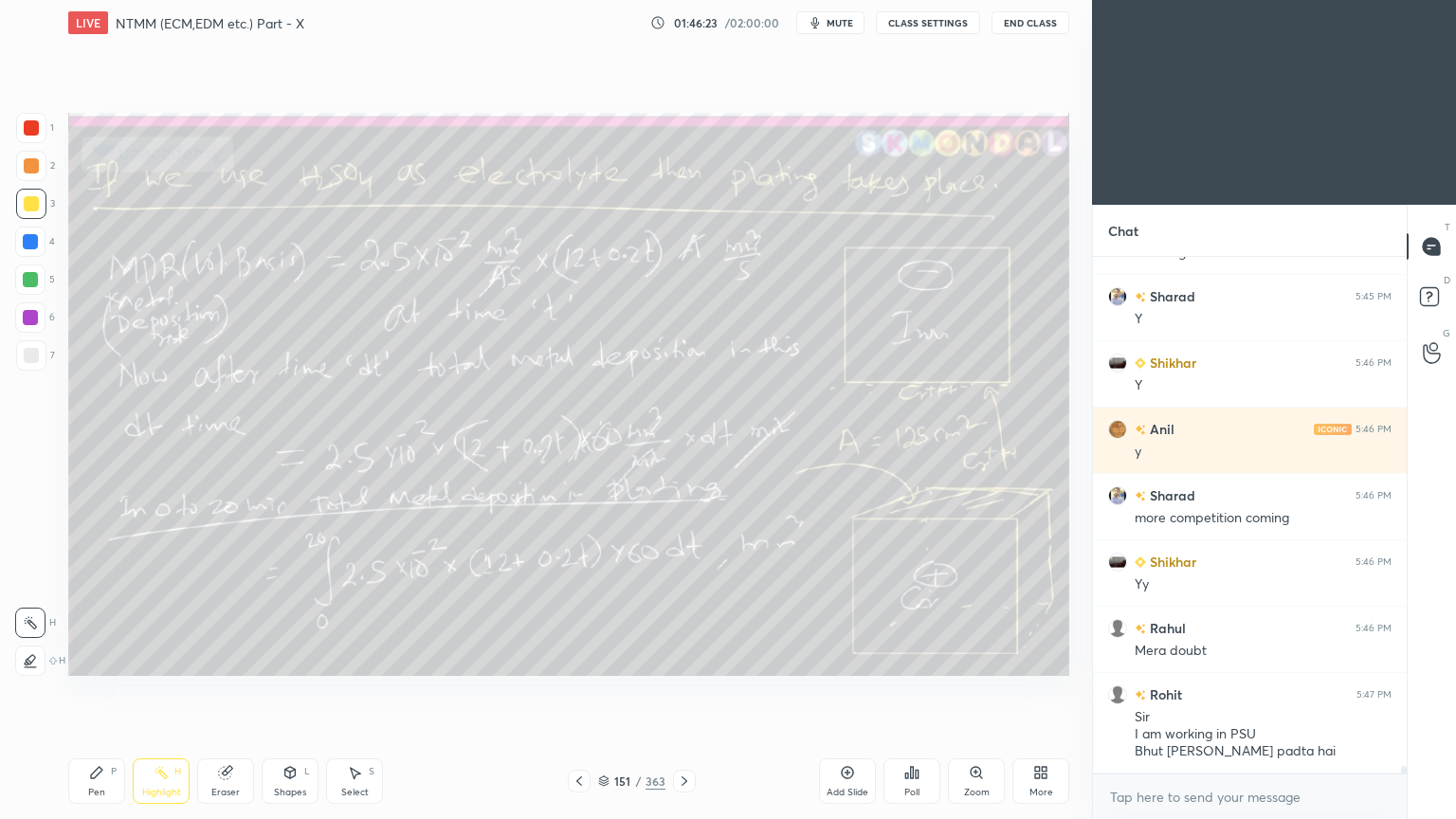 click on "Highlight" at bounding box center (161, 792) 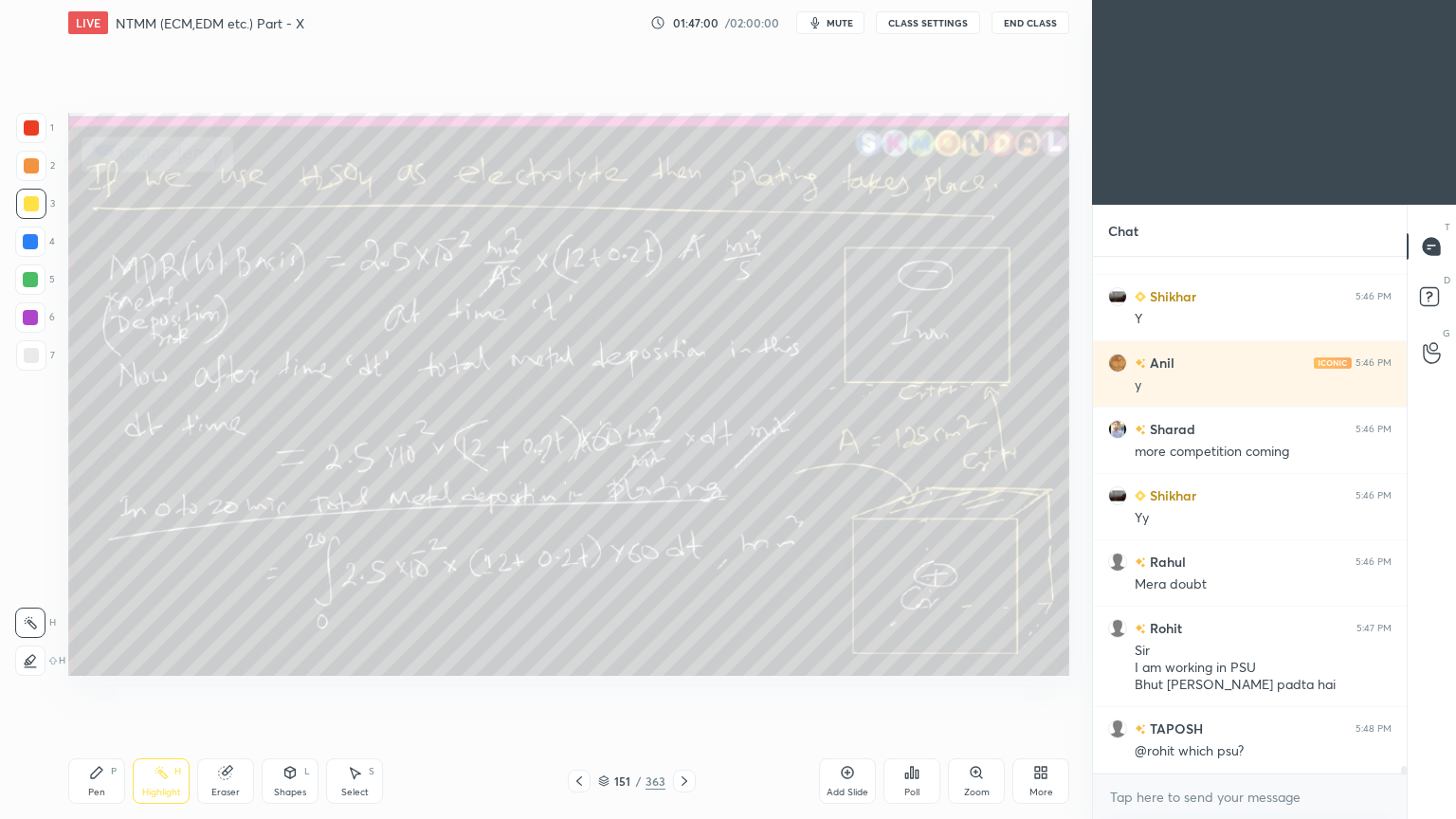 scroll, scrollTop: 34637, scrollLeft: 0, axis: vertical 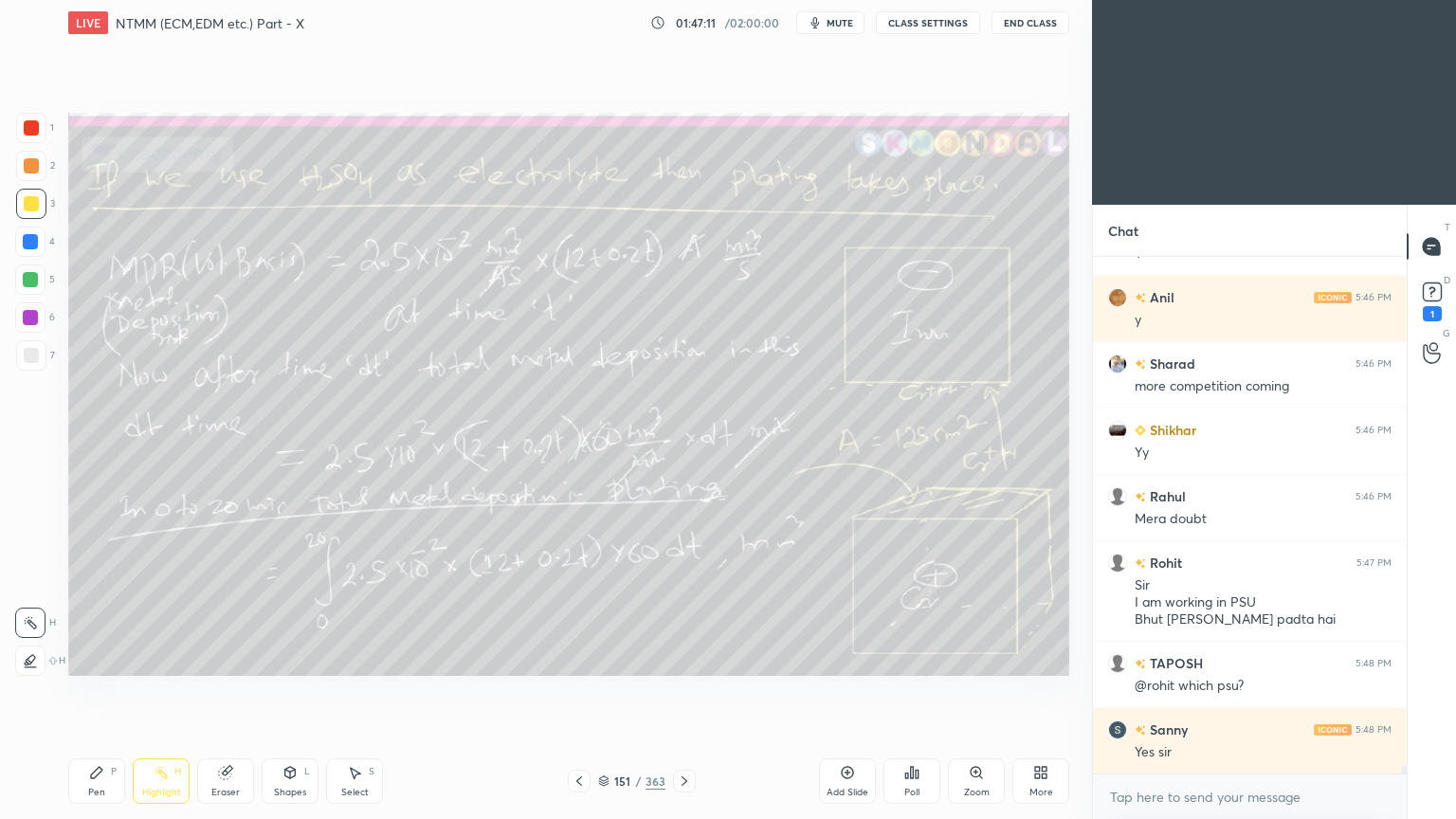 click at bounding box center (684, 781) 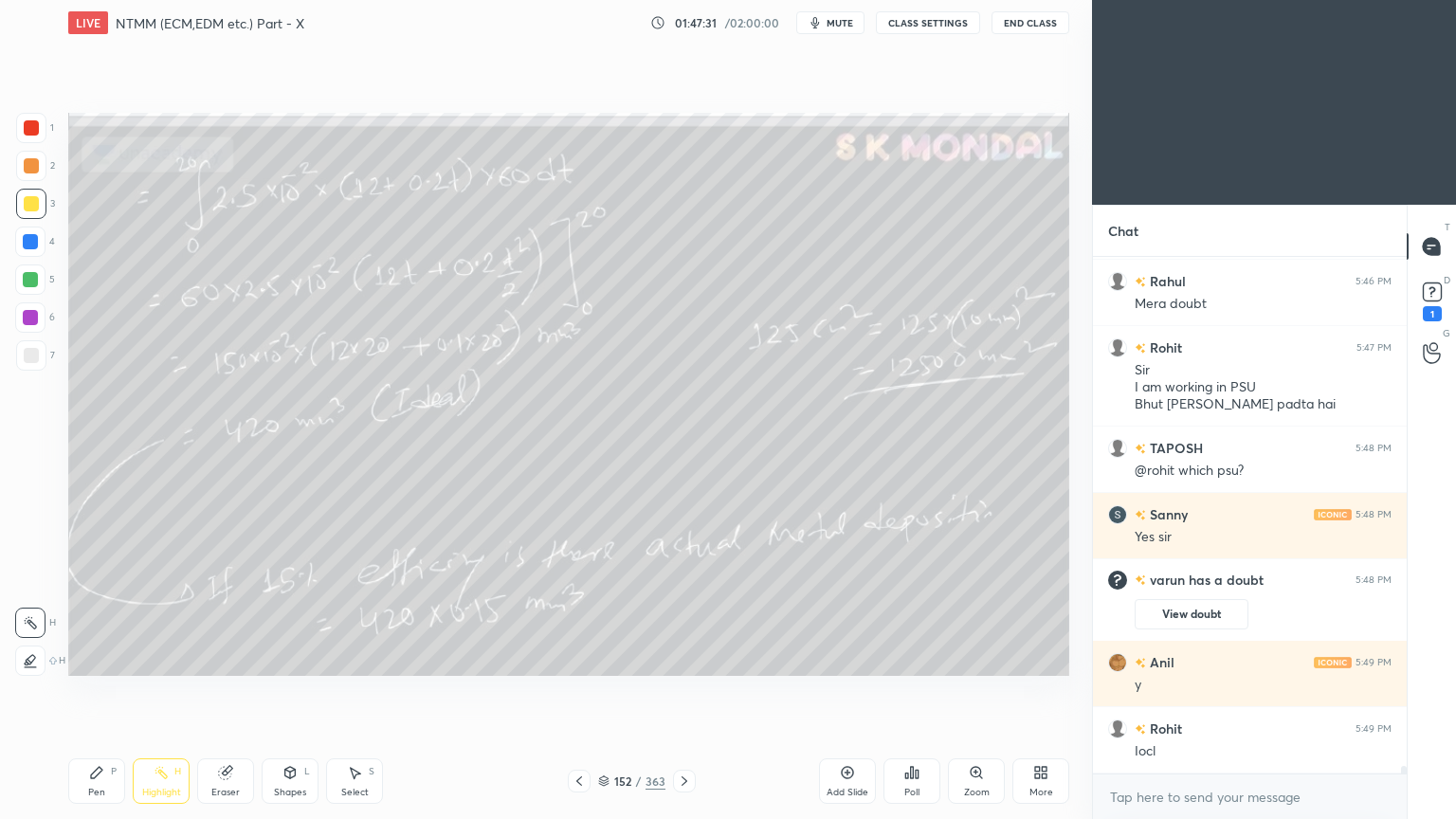 scroll, scrollTop: 33142, scrollLeft: 0, axis: vertical 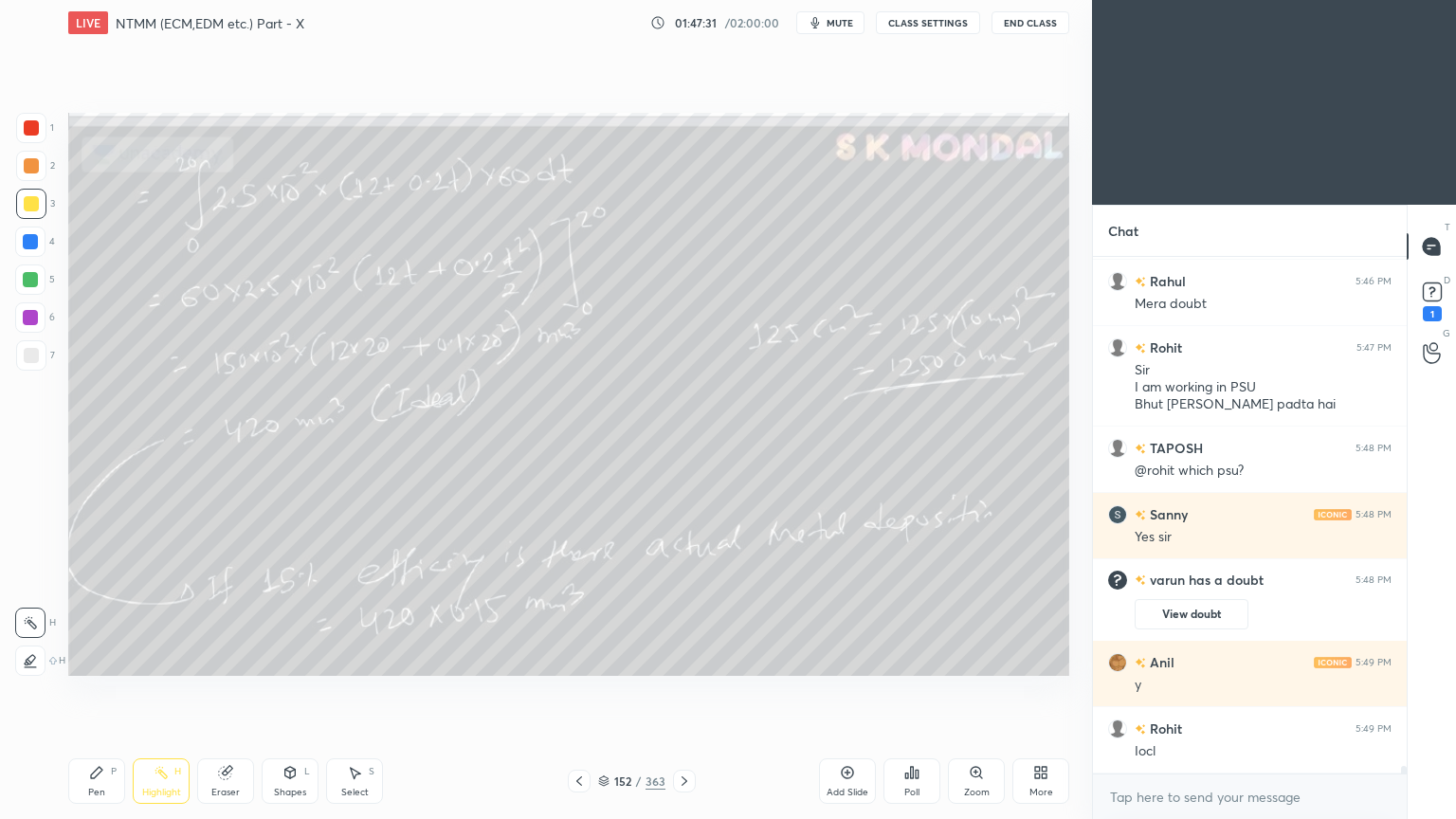 click at bounding box center [684, 781] 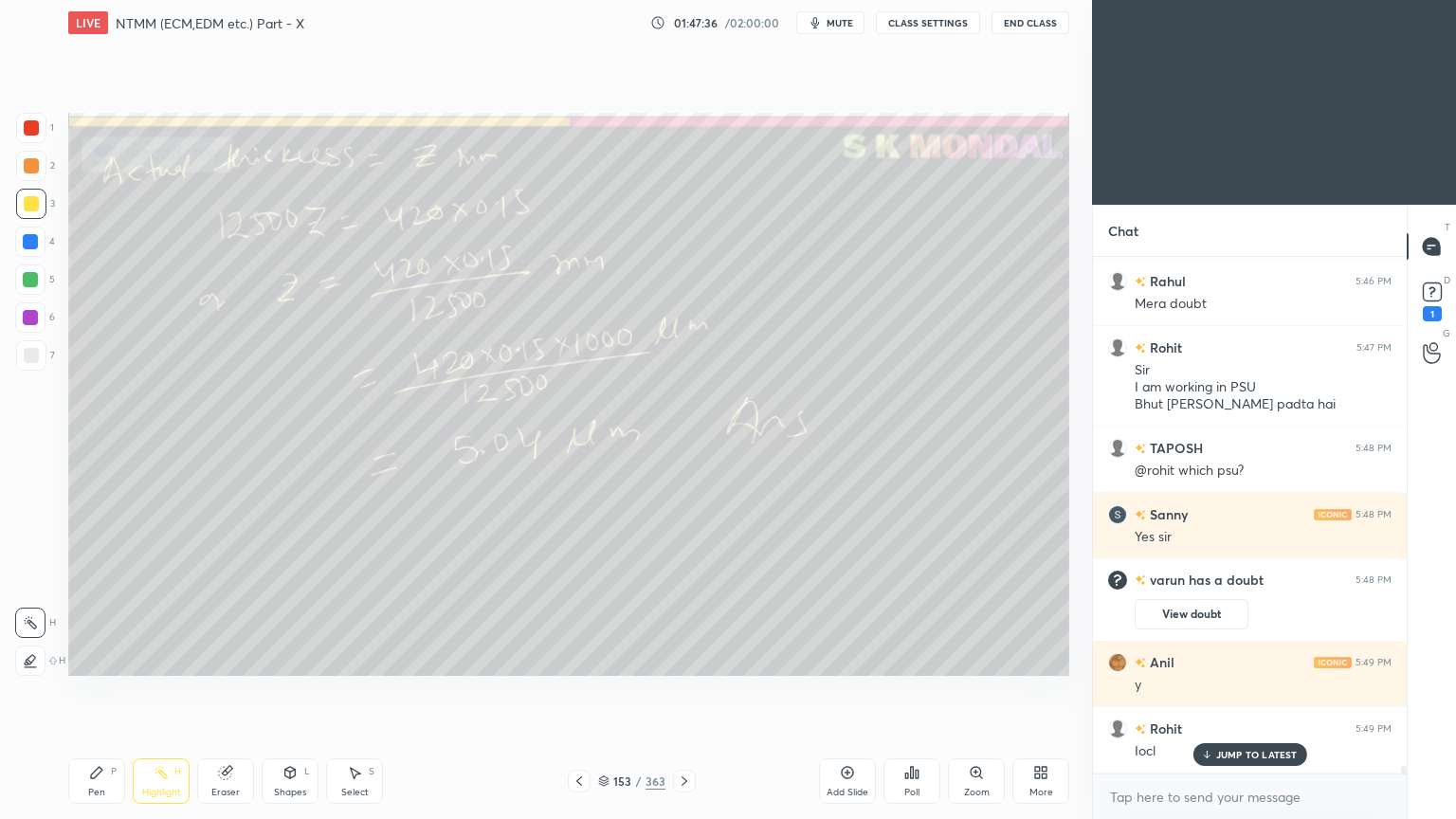 scroll, scrollTop: 33207, scrollLeft: 0, axis: vertical 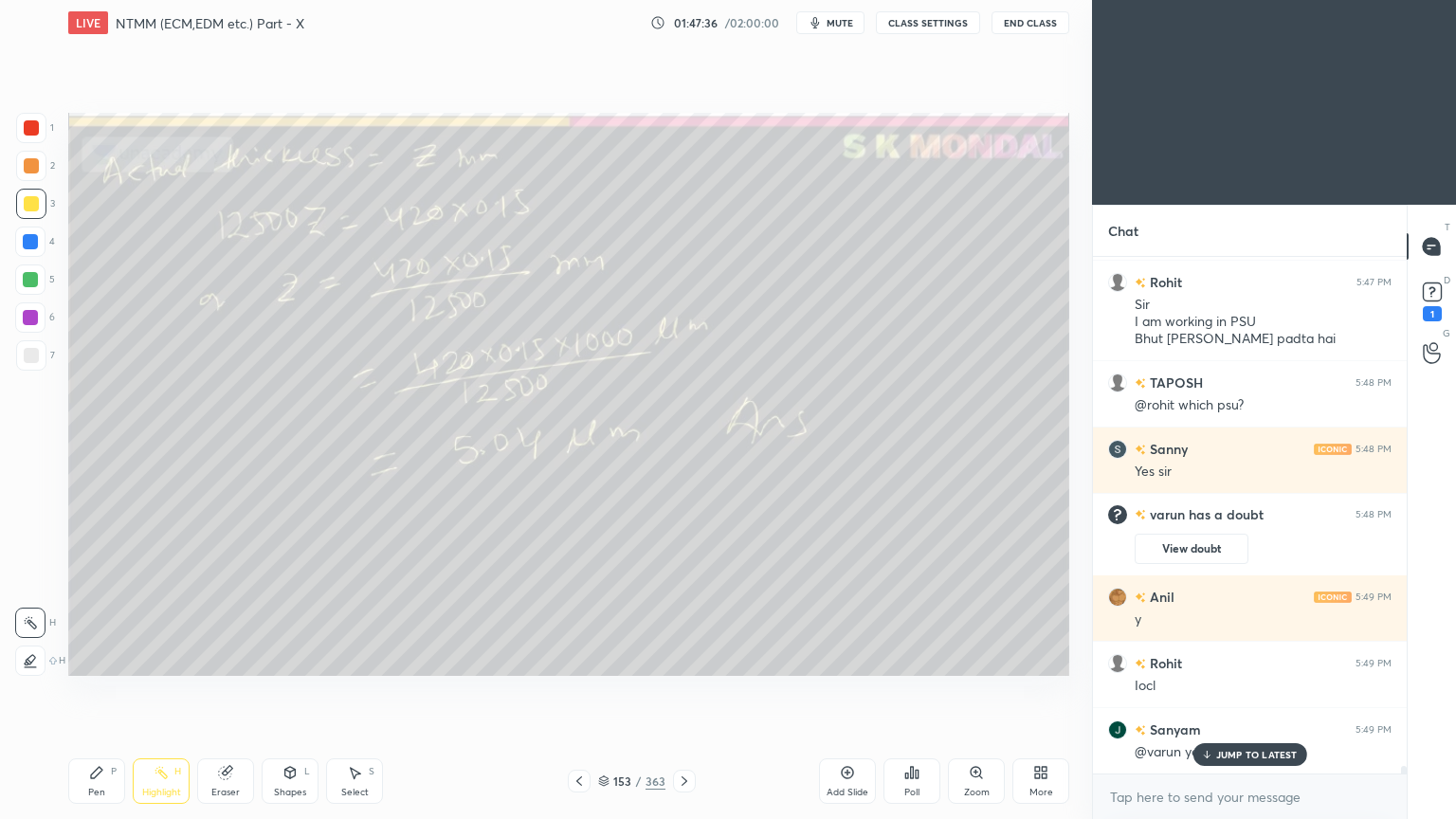 click 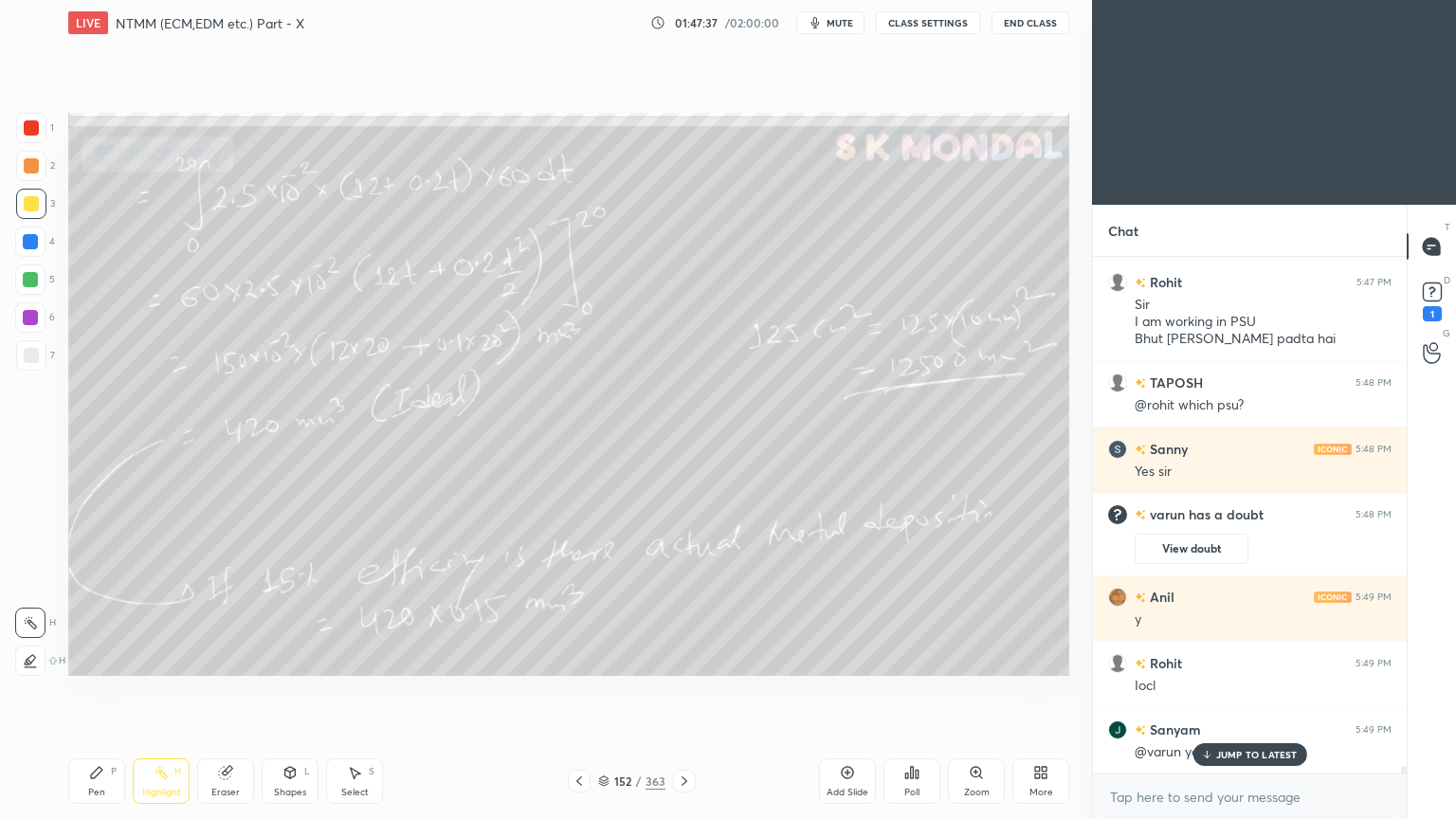 click 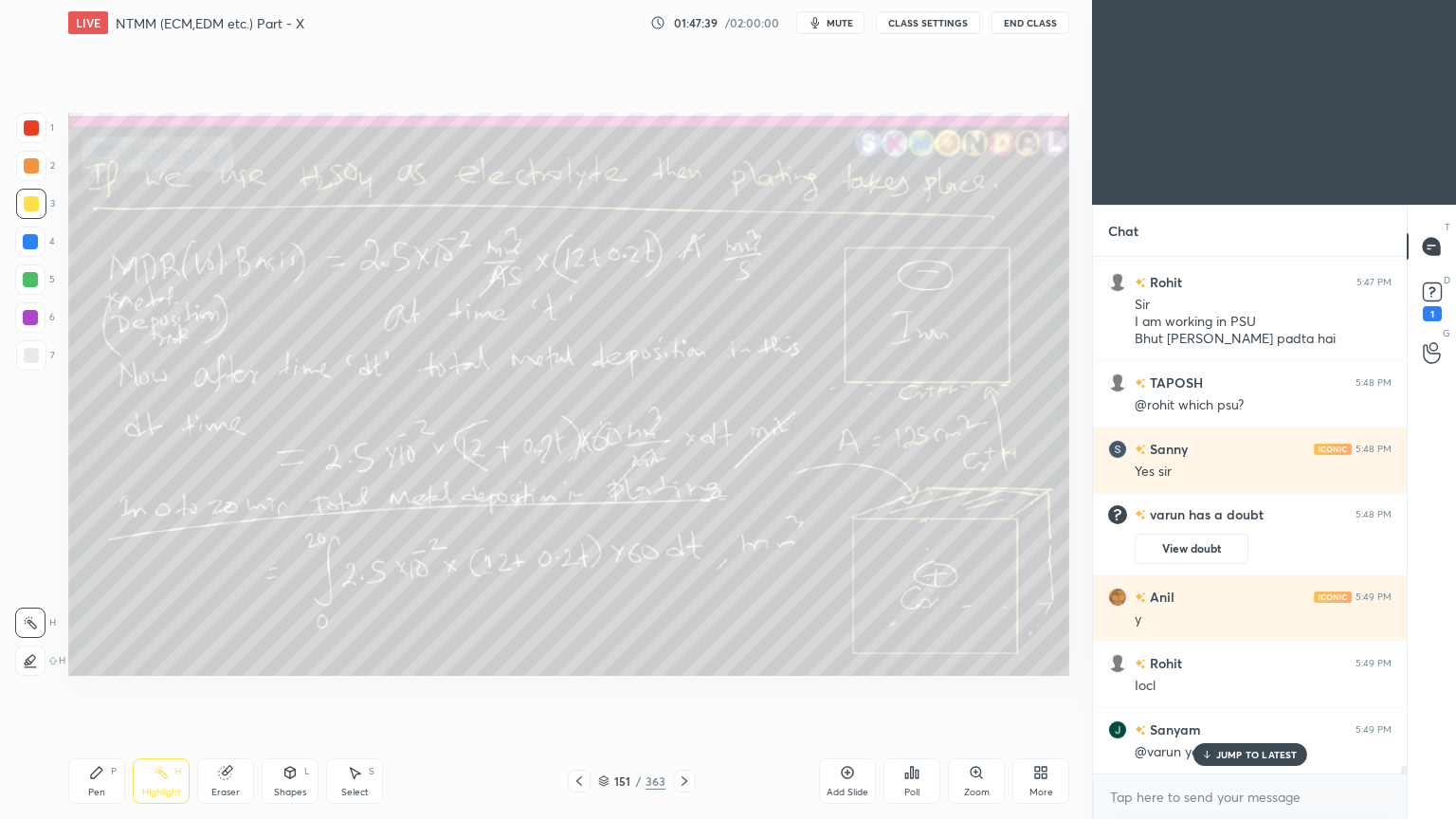click on "Highlight H" at bounding box center (161, 781) 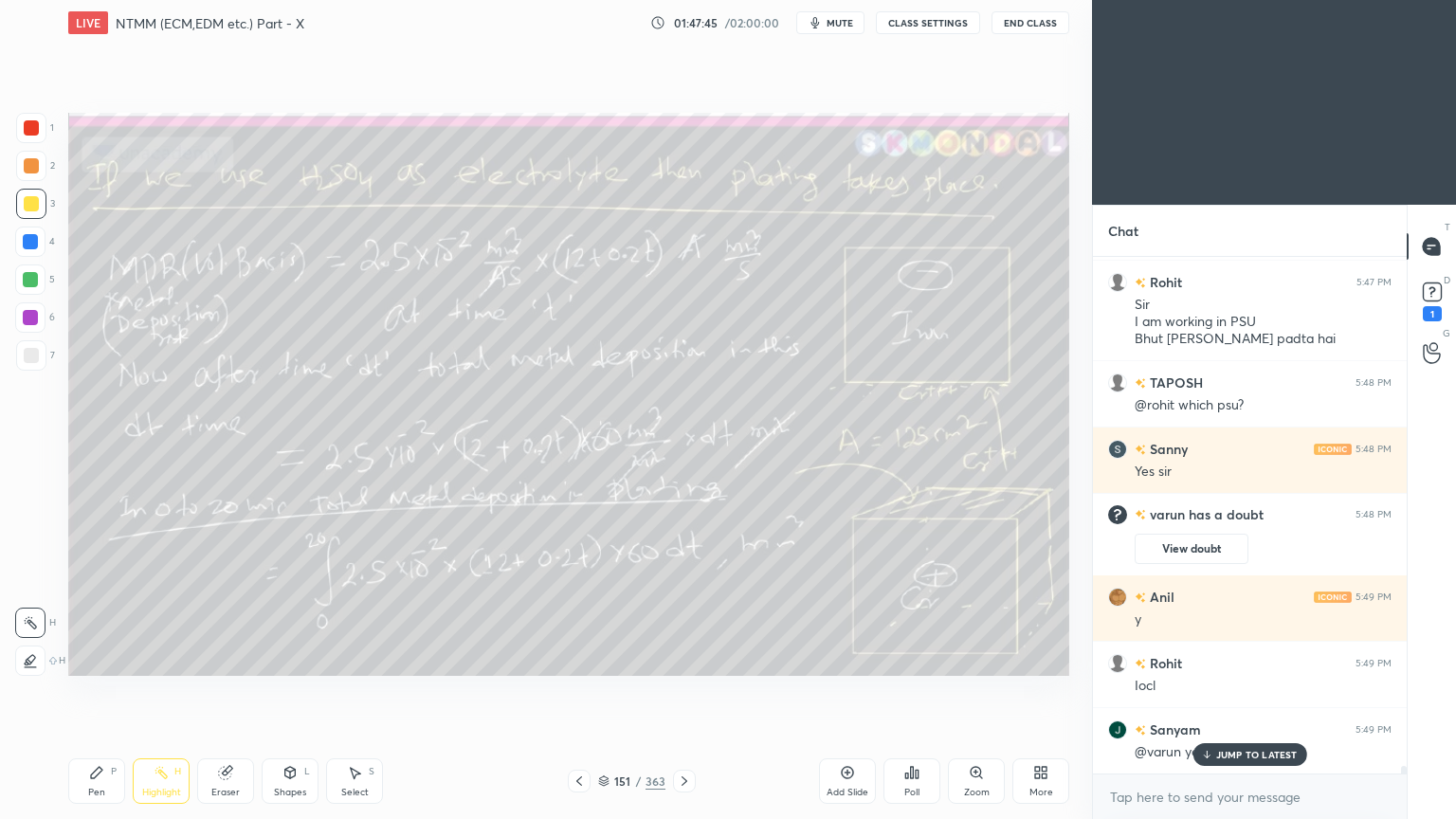 click 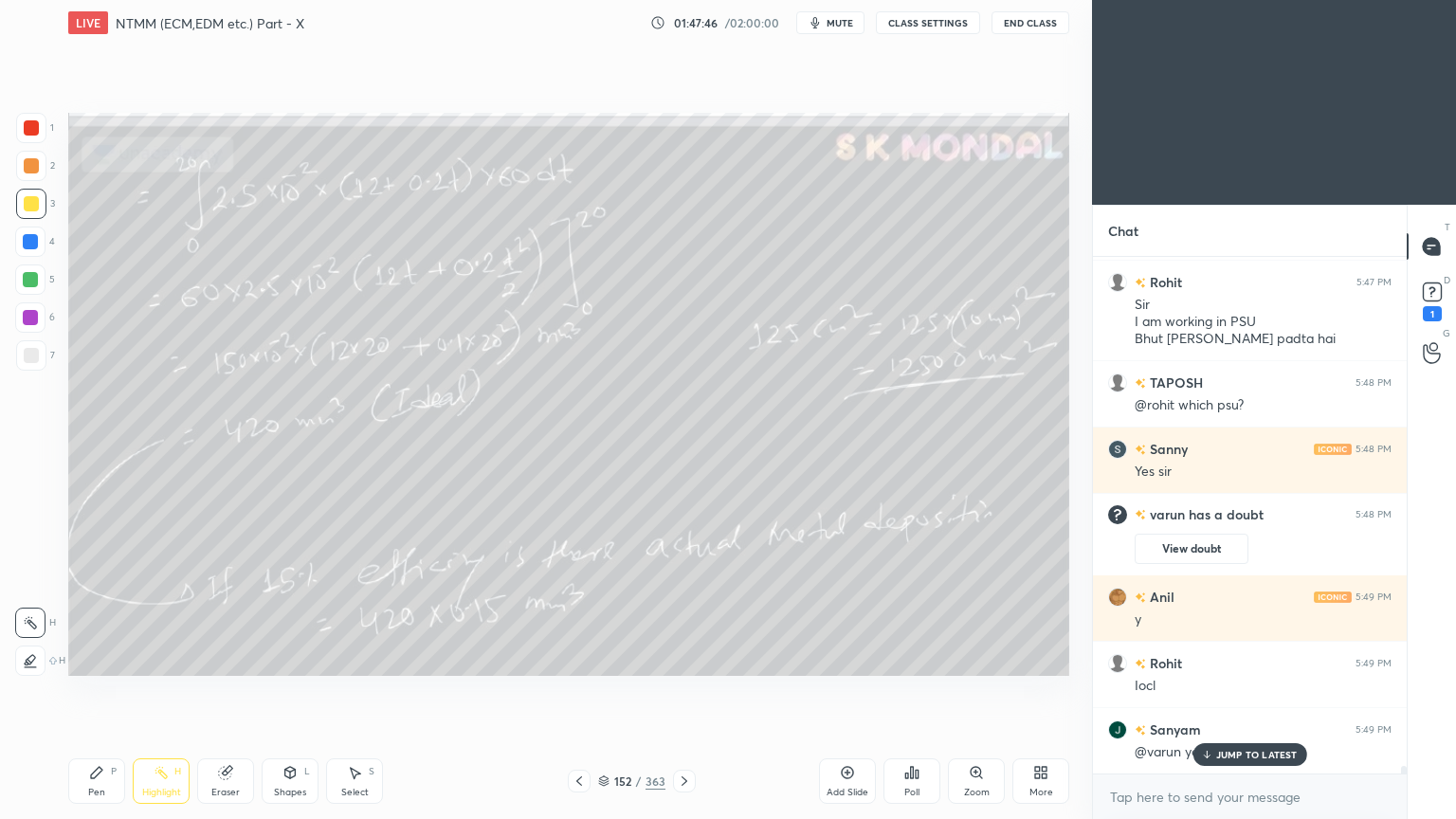 click 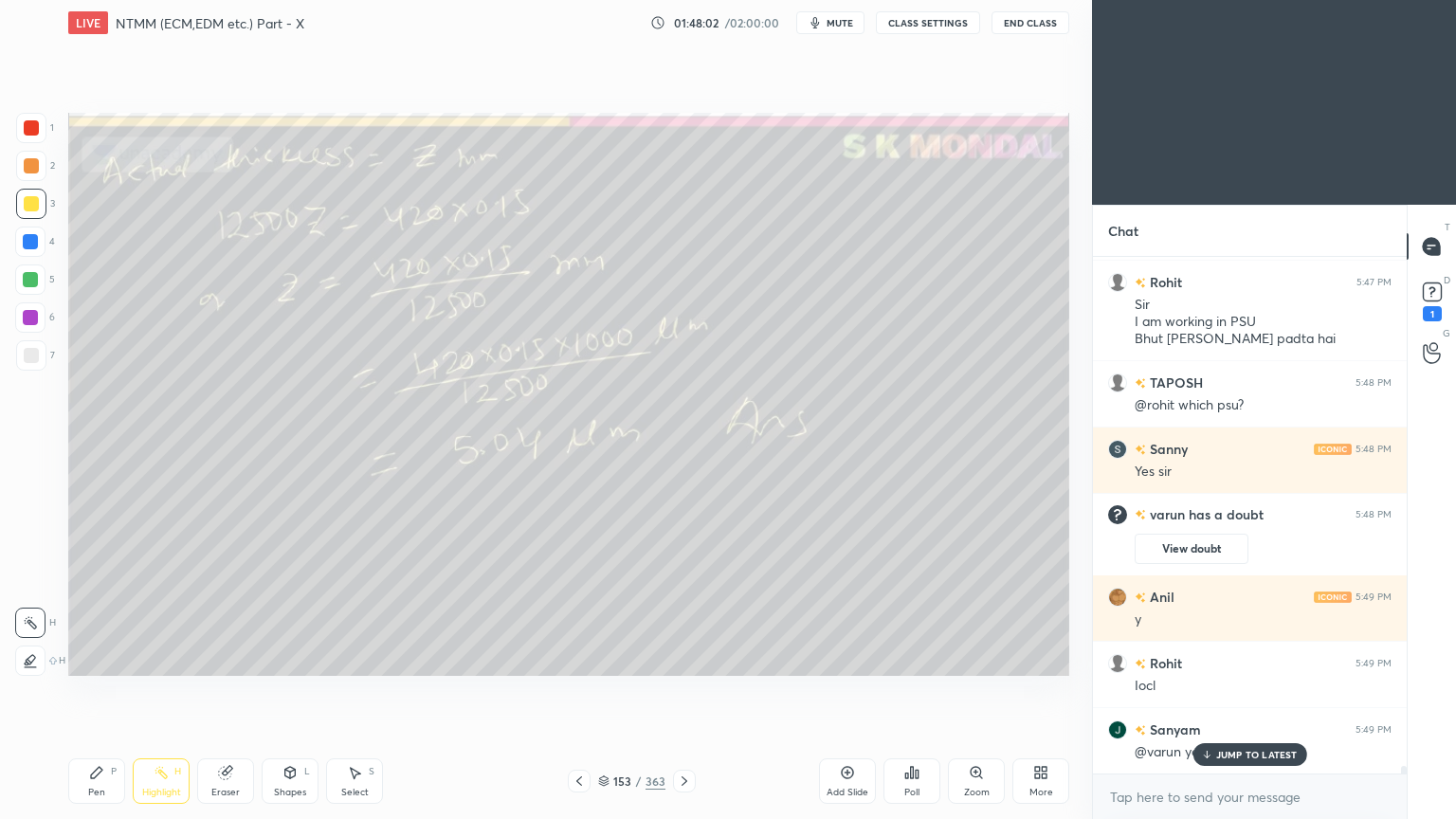 click on "JUMP TO LATEST" at bounding box center [1257, 755] 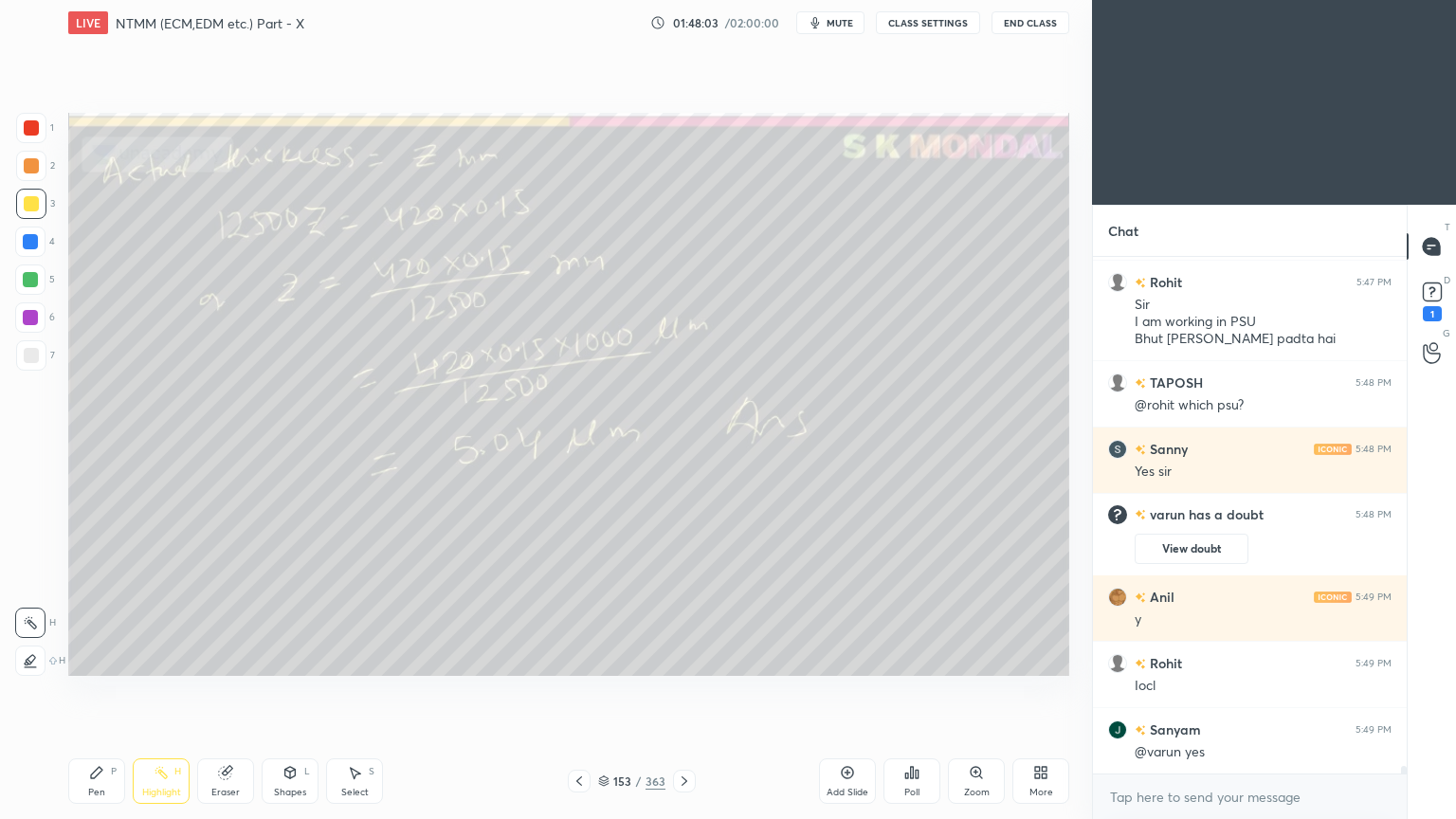 scroll, scrollTop: 33275, scrollLeft: 0, axis: vertical 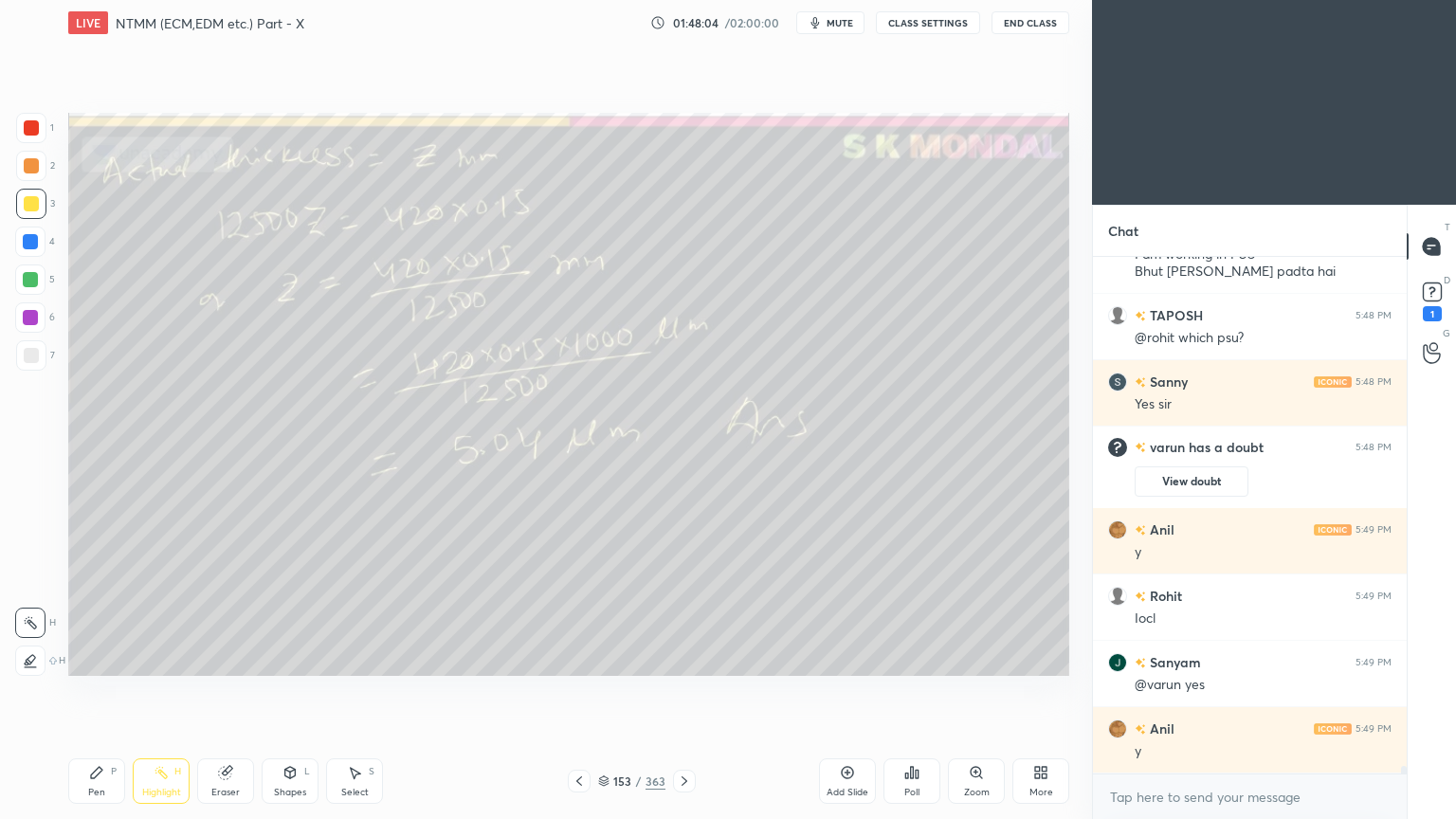 click 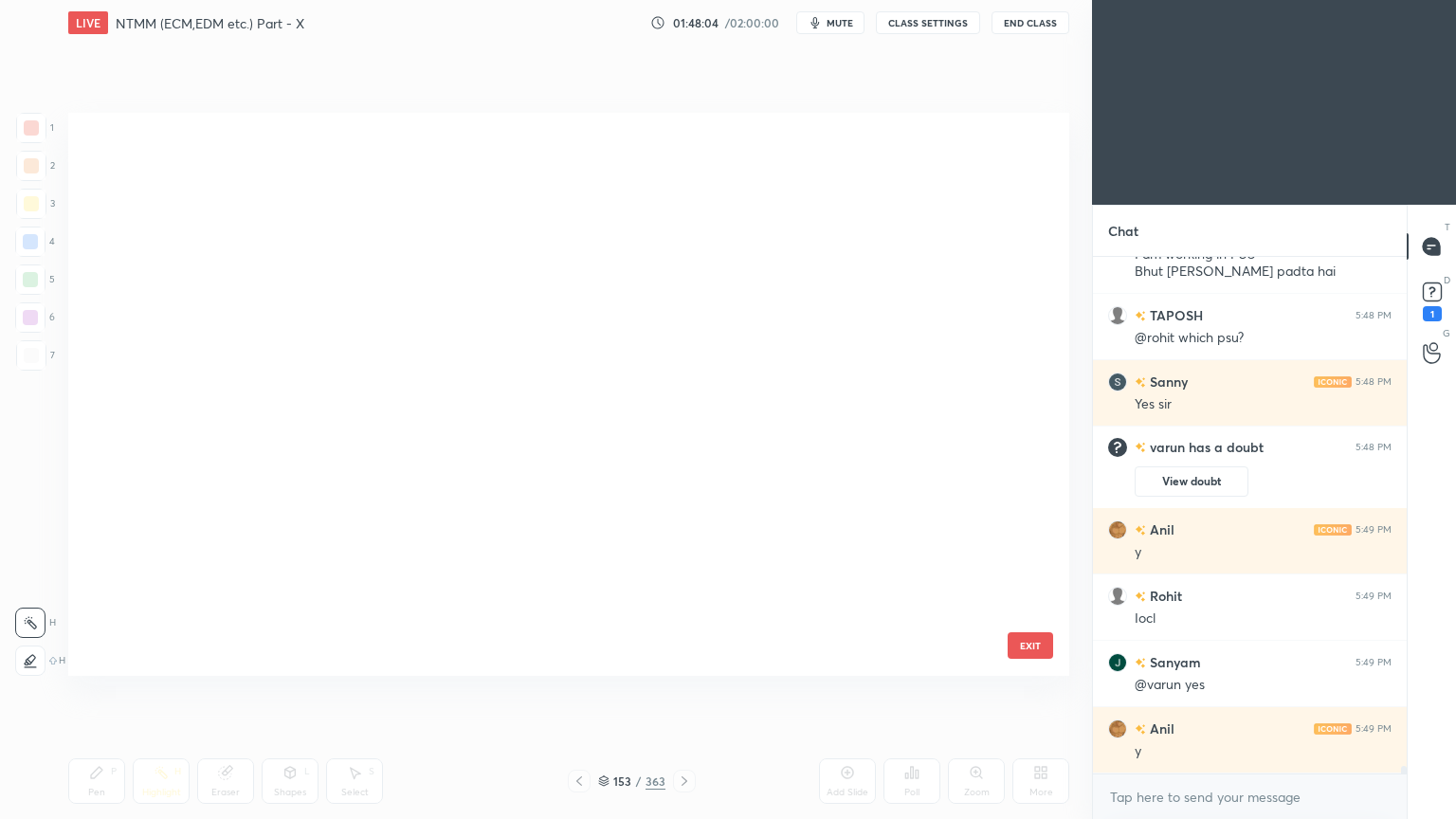 scroll, scrollTop: 8284, scrollLeft: 0, axis: vertical 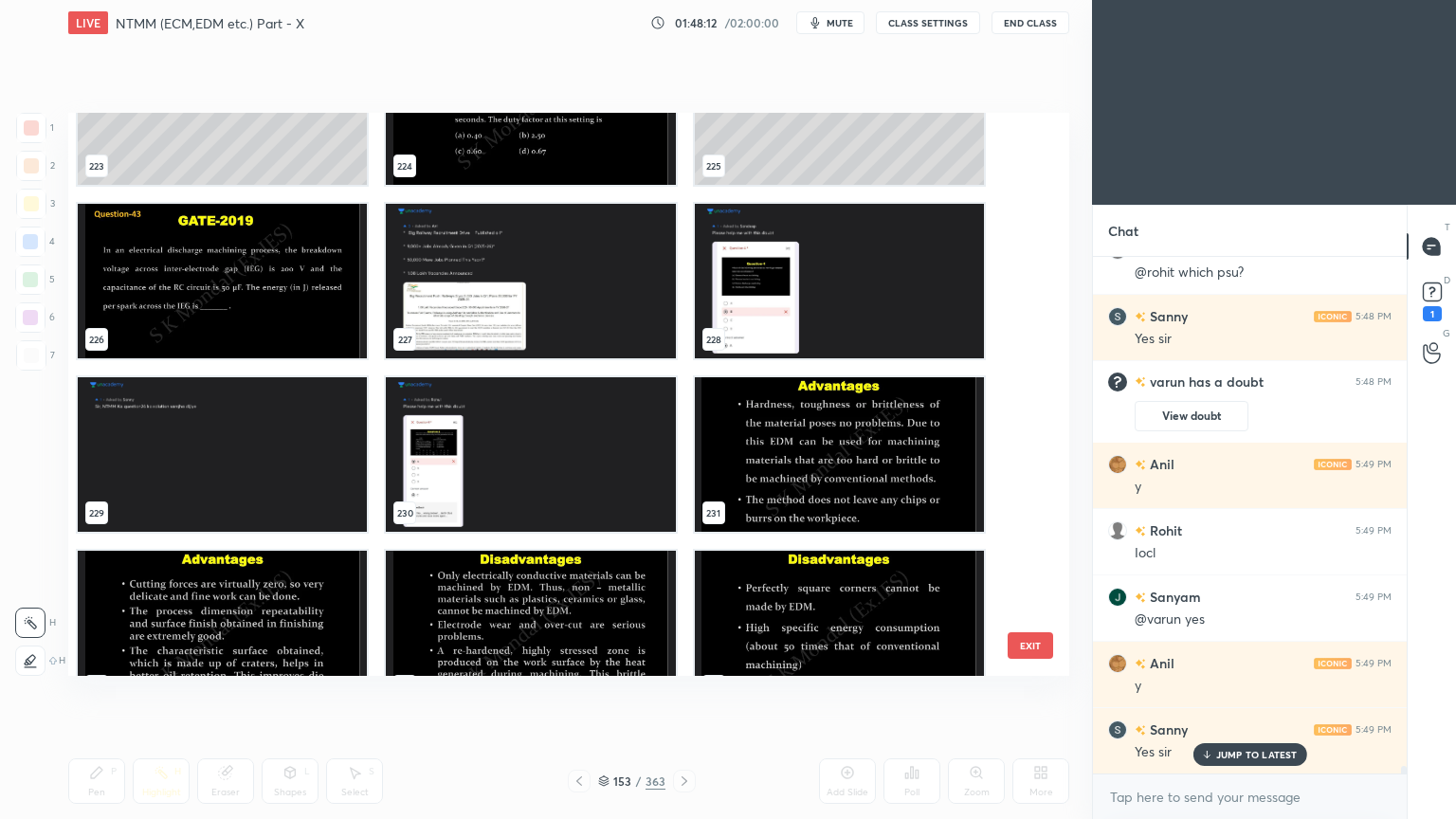 click at bounding box center [530, 454] 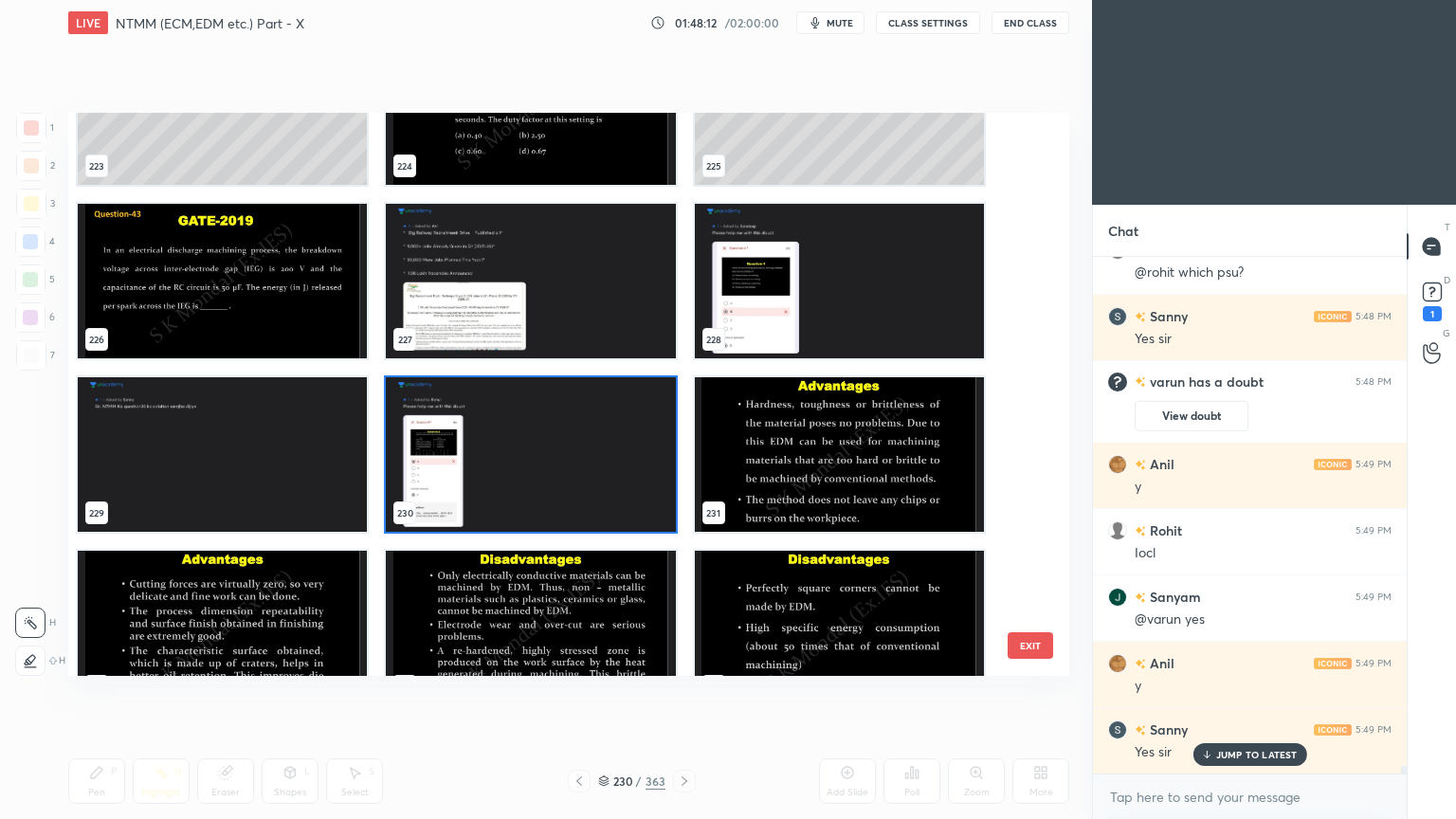 click at bounding box center (530, 454) 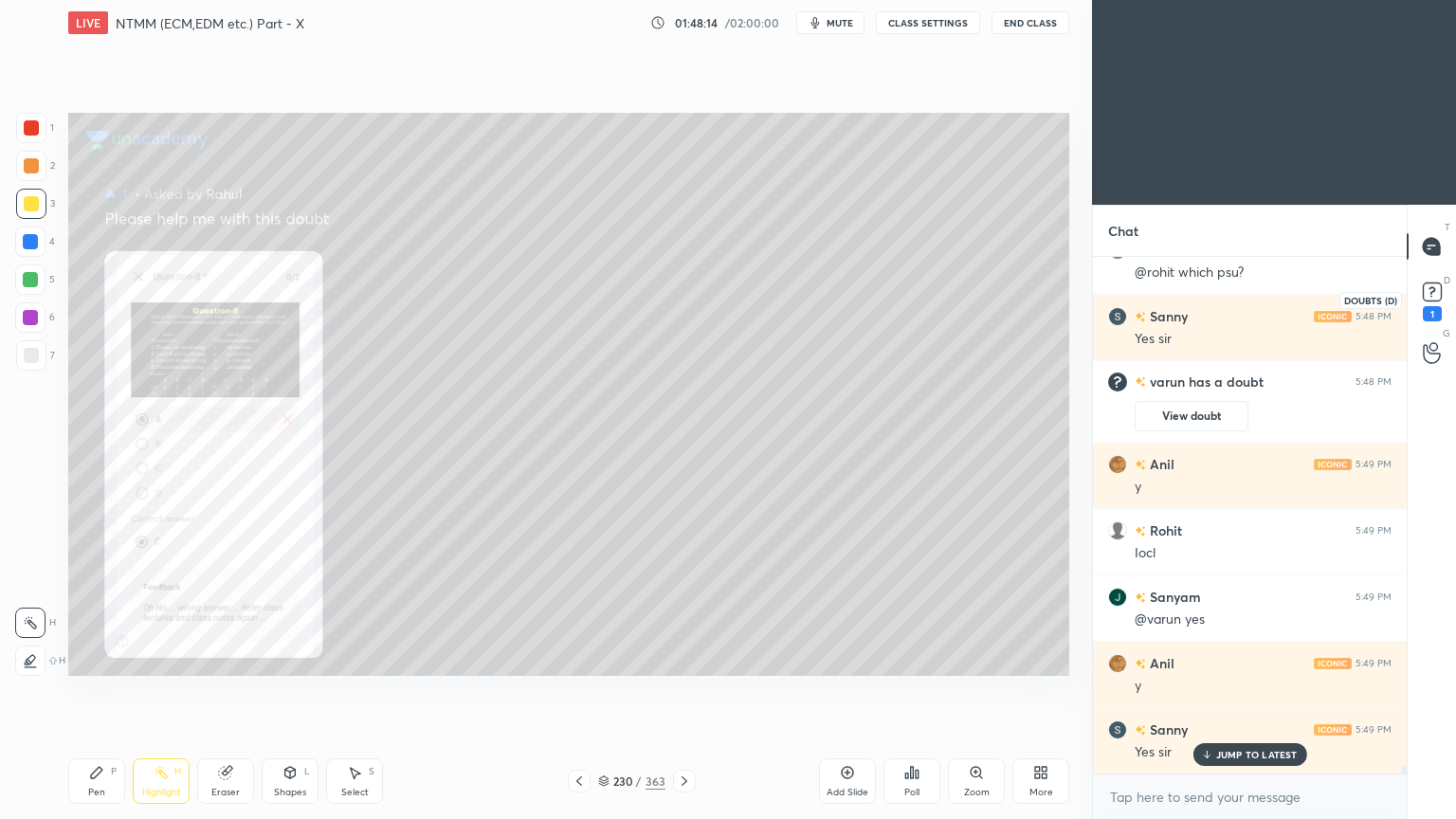 click 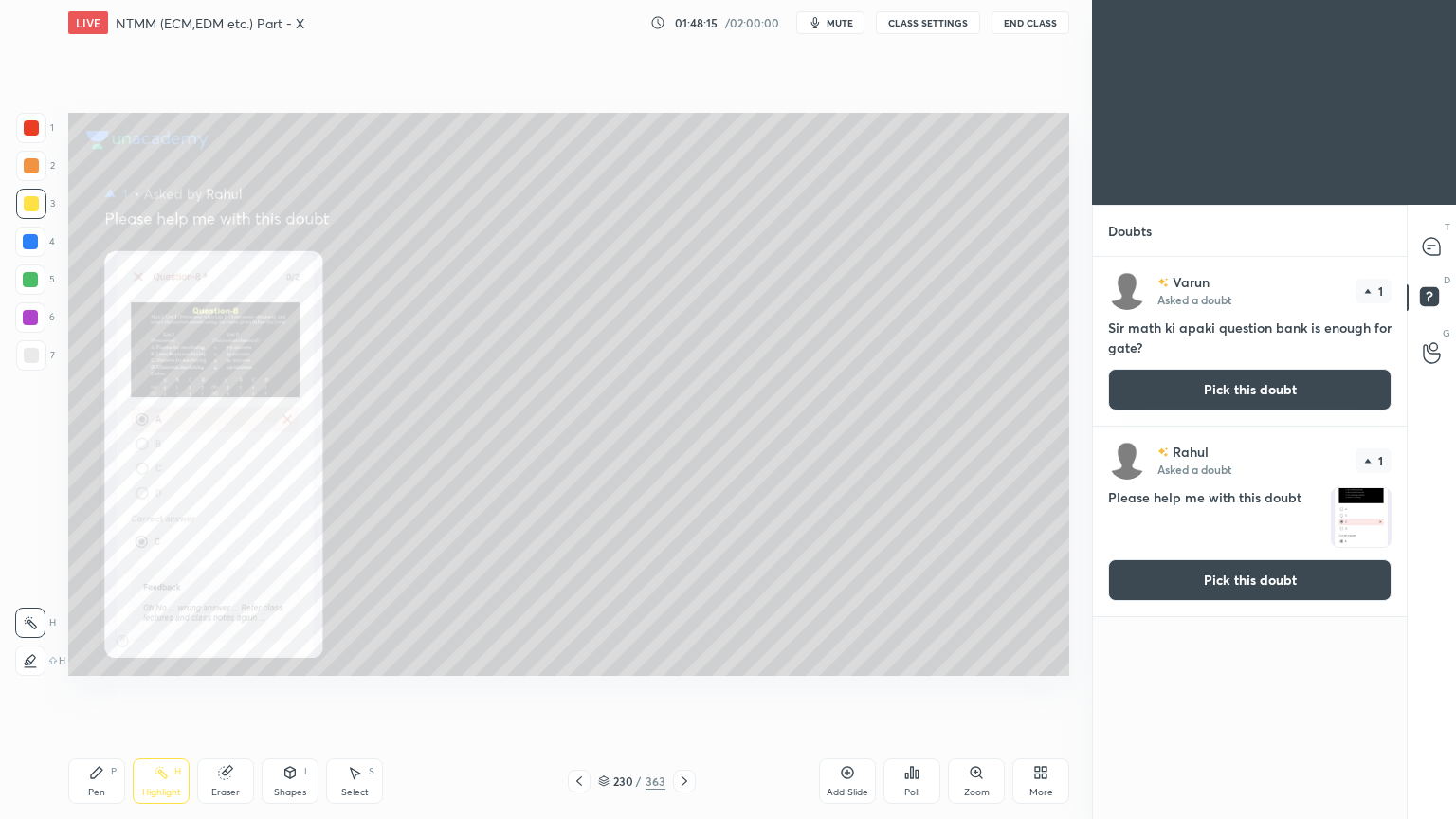 click on "Pick this doubt" at bounding box center (1249, 390) 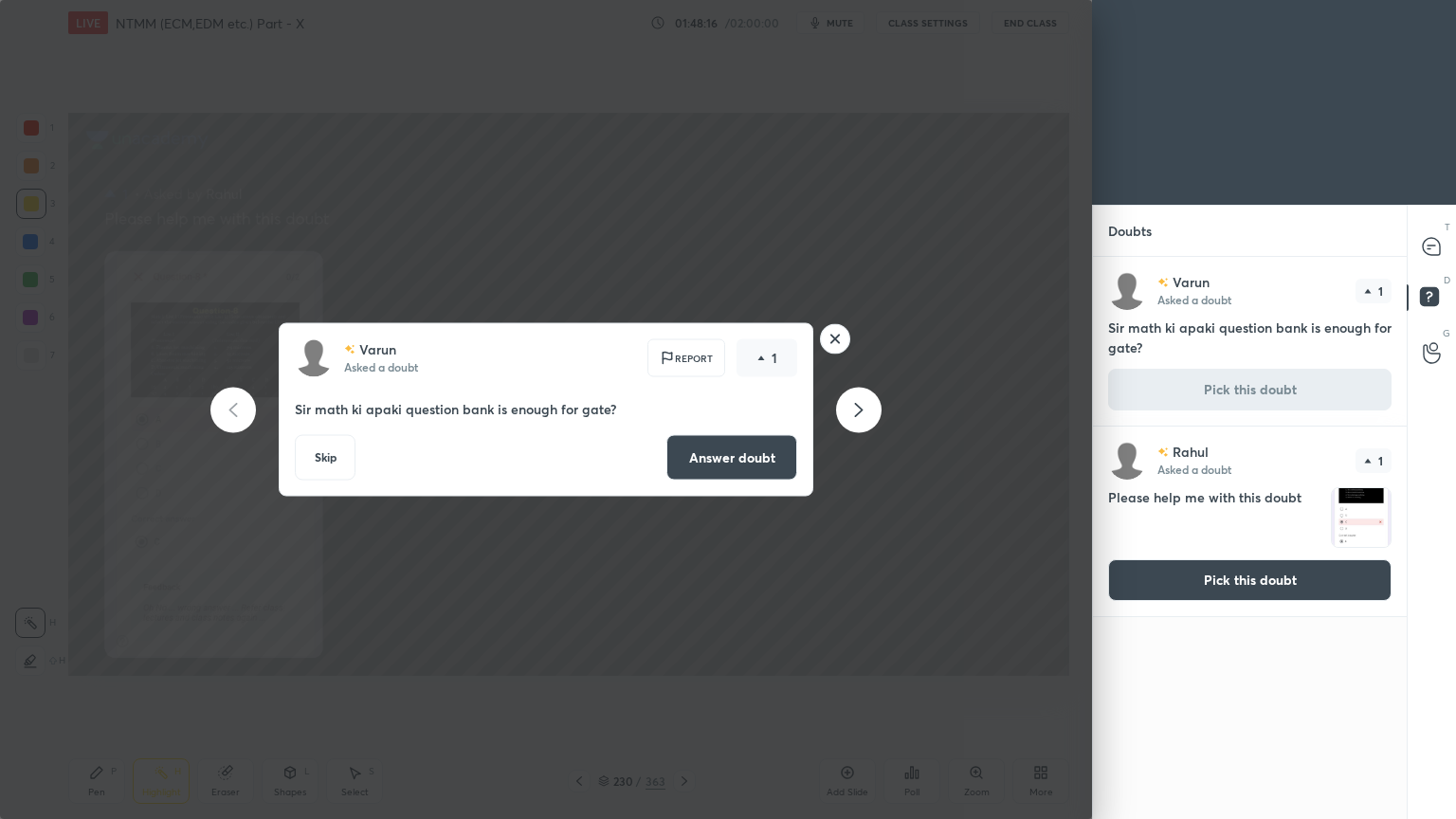 click on "Answer doubt" at bounding box center [732, 458] 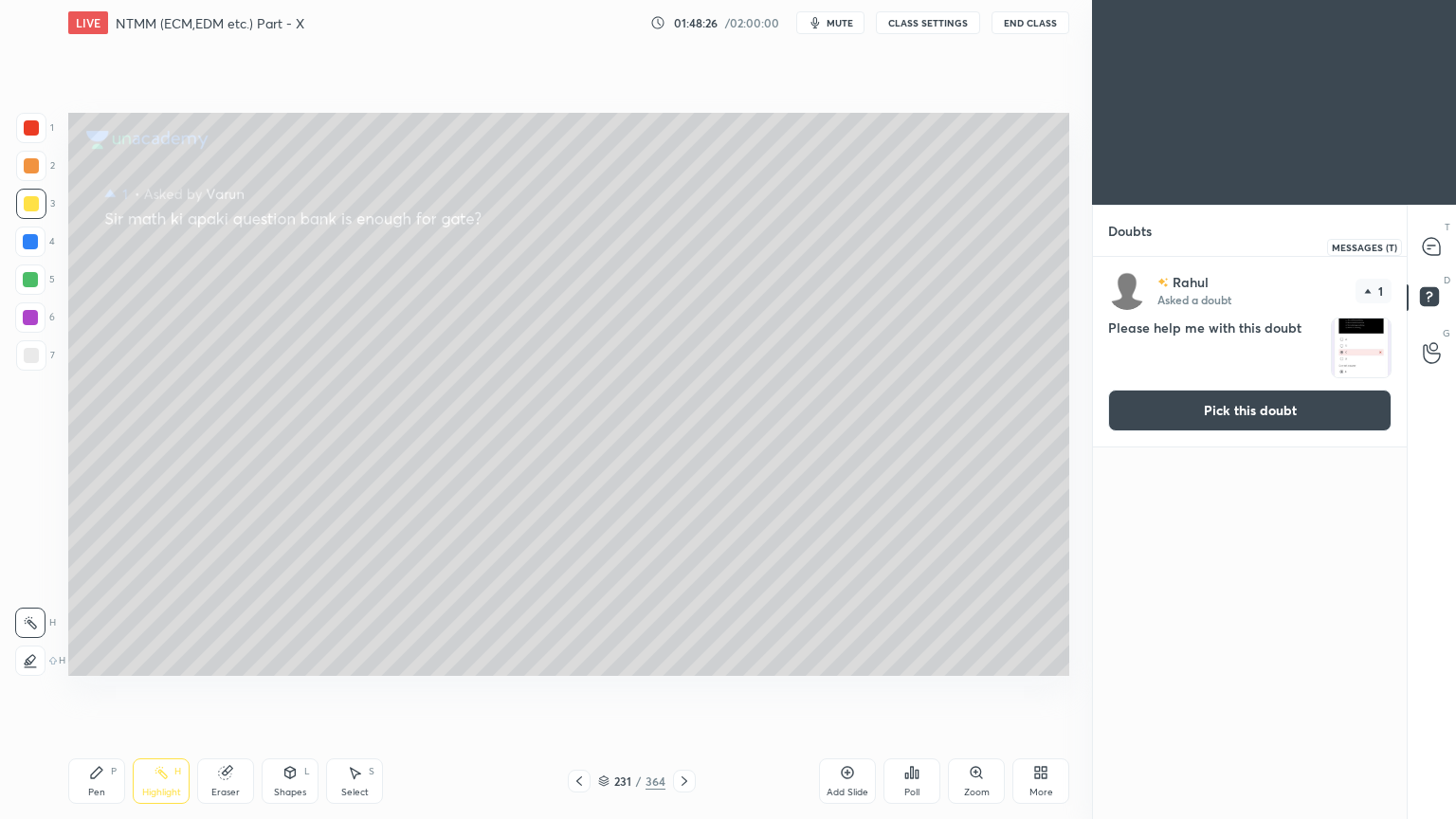 click 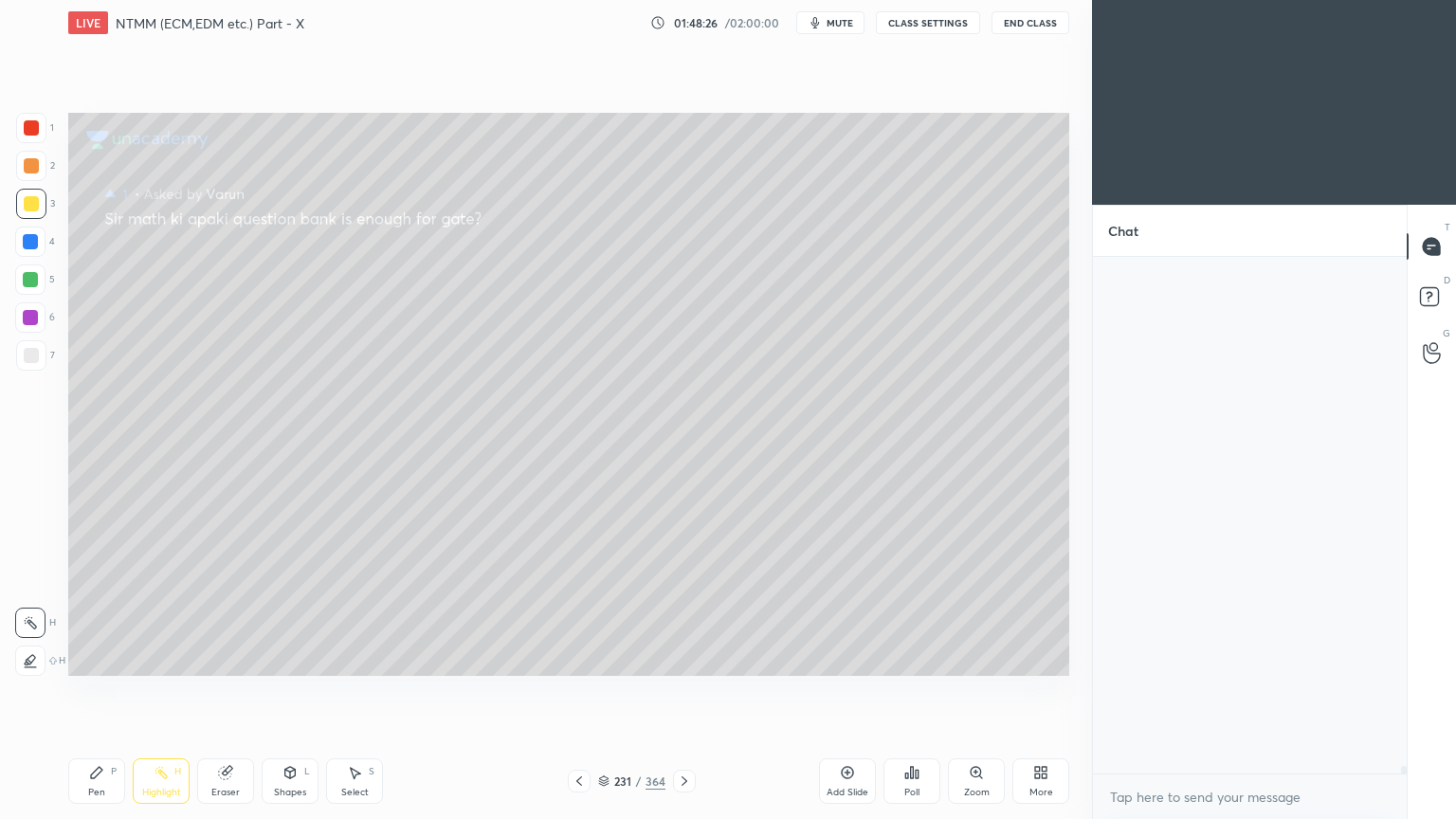 scroll, scrollTop: 33646, scrollLeft: 0, axis: vertical 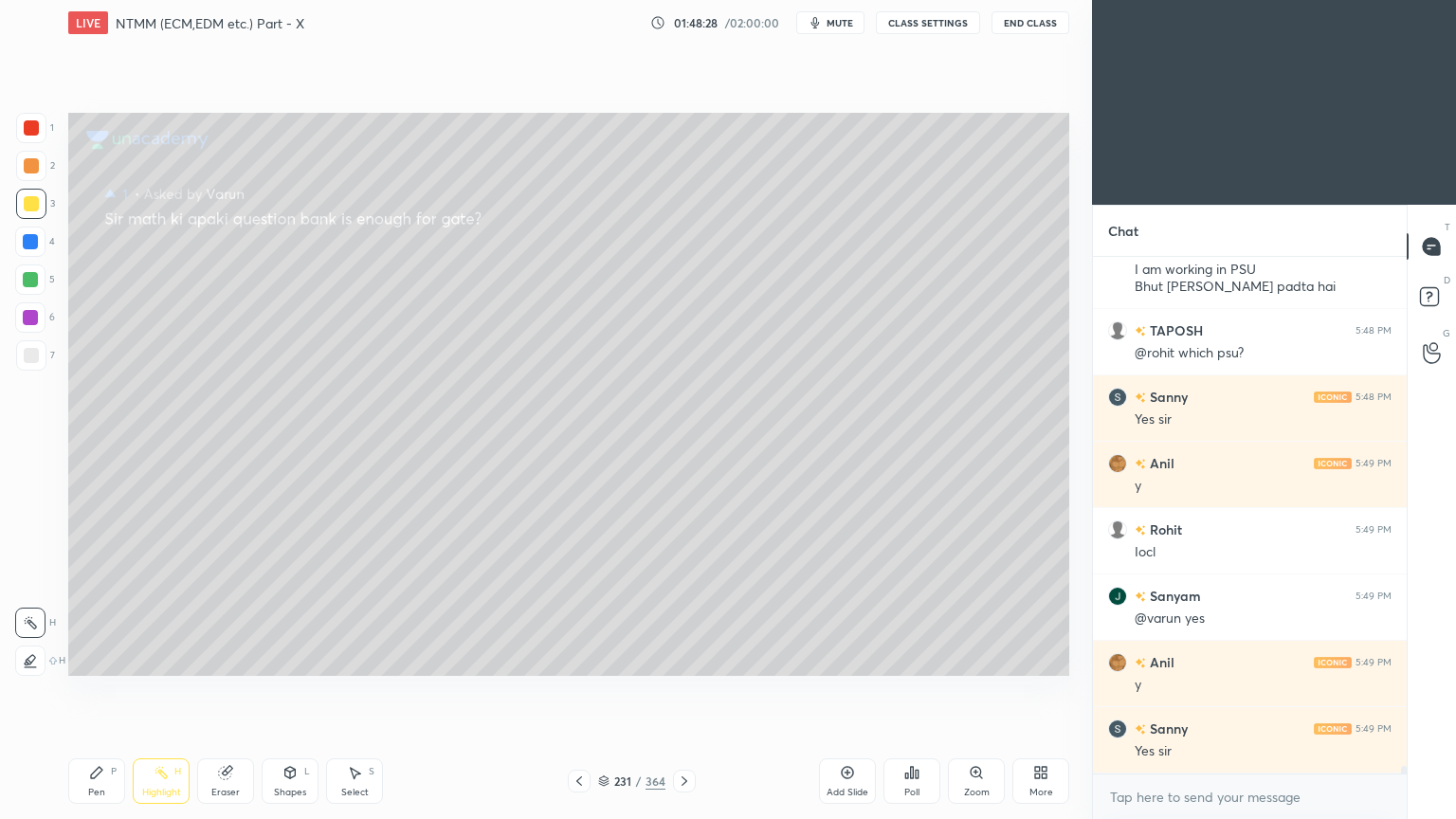 click on "Pen P" at bounding box center (97, 781) 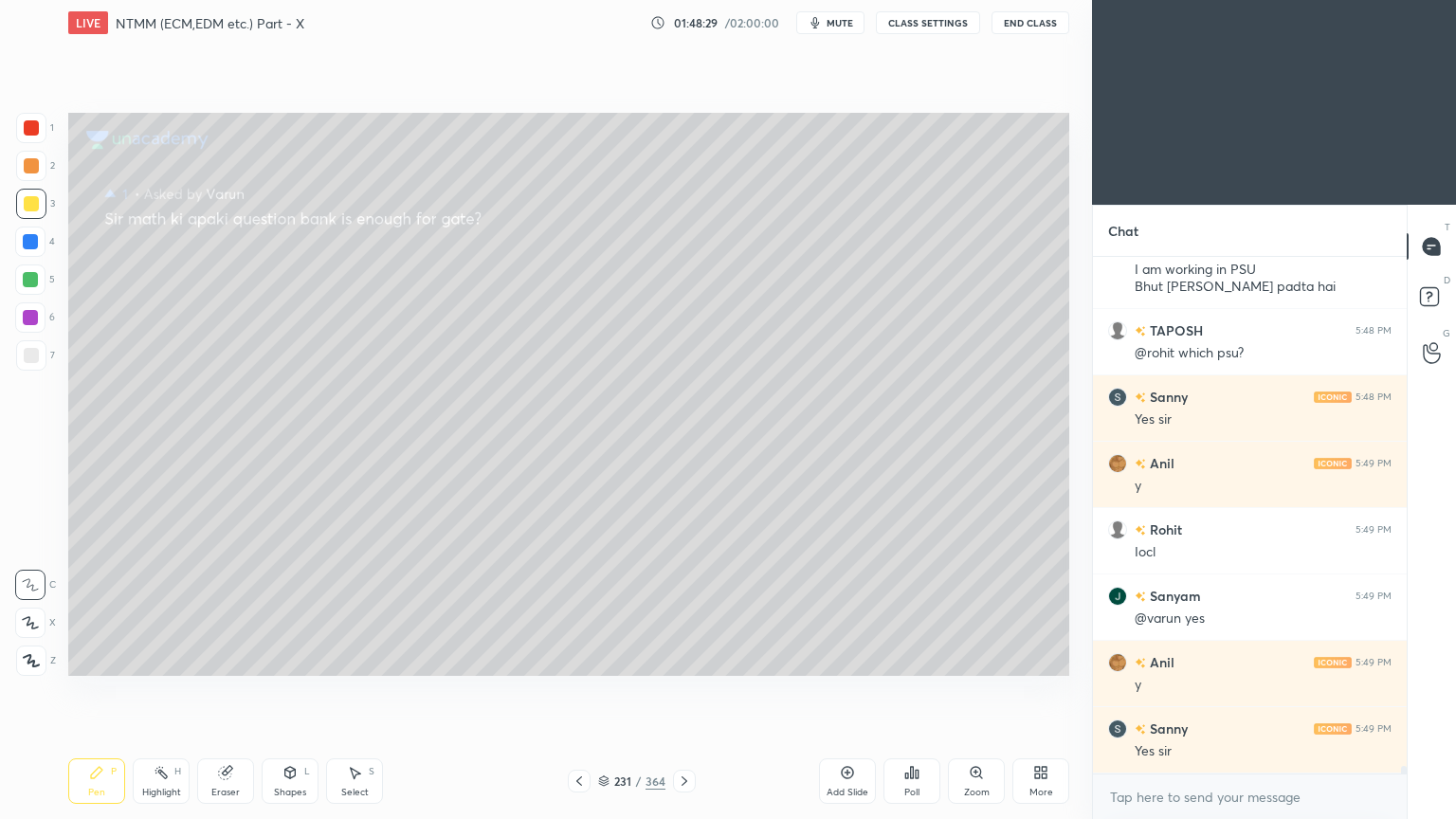click at bounding box center [31, 166] 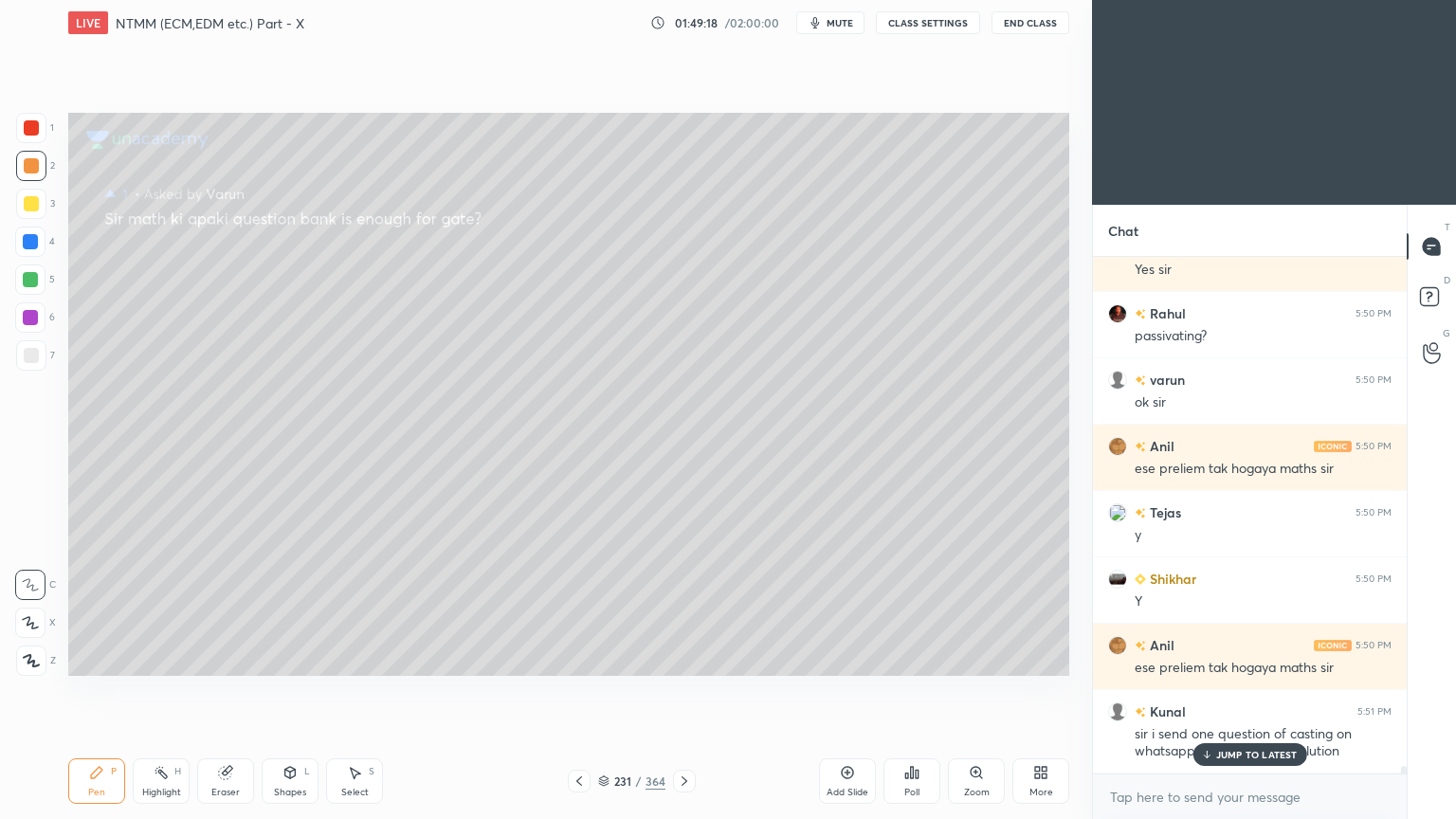 scroll, scrollTop: 34193, scrollLeft: 0, axis: vertical 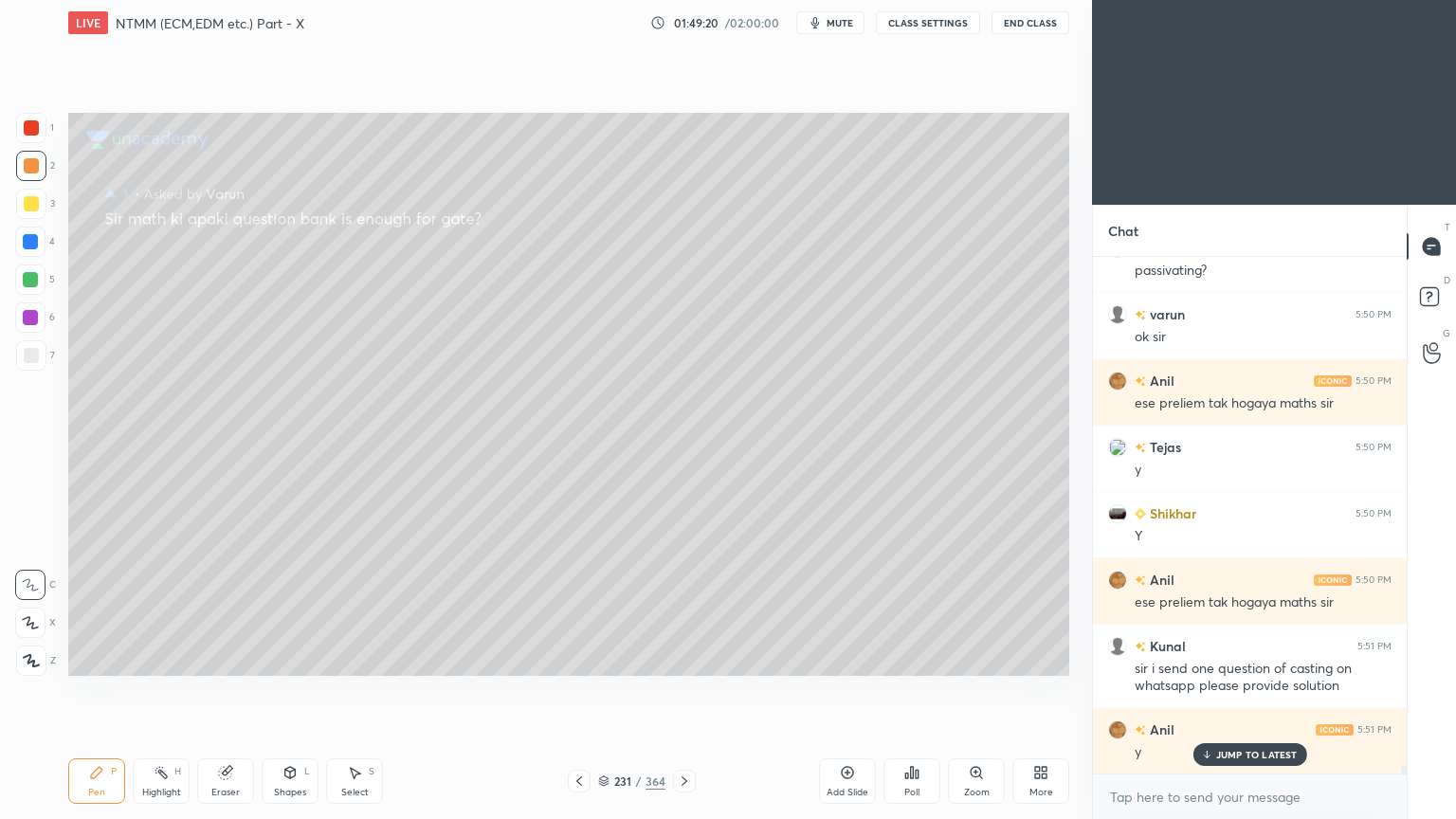 click on "JUMP TO LATEST" at bounding box center (1257, 755) 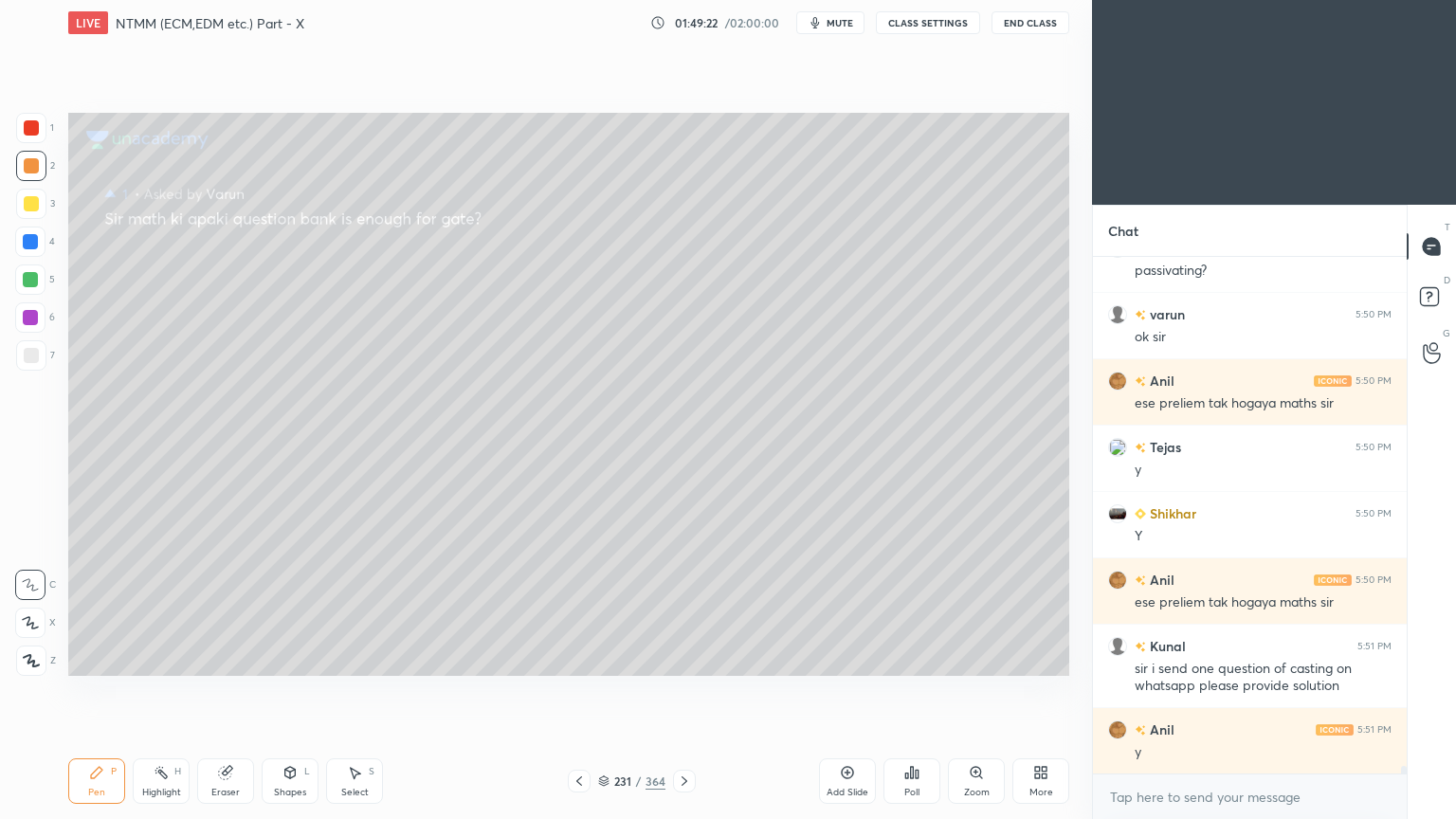 click 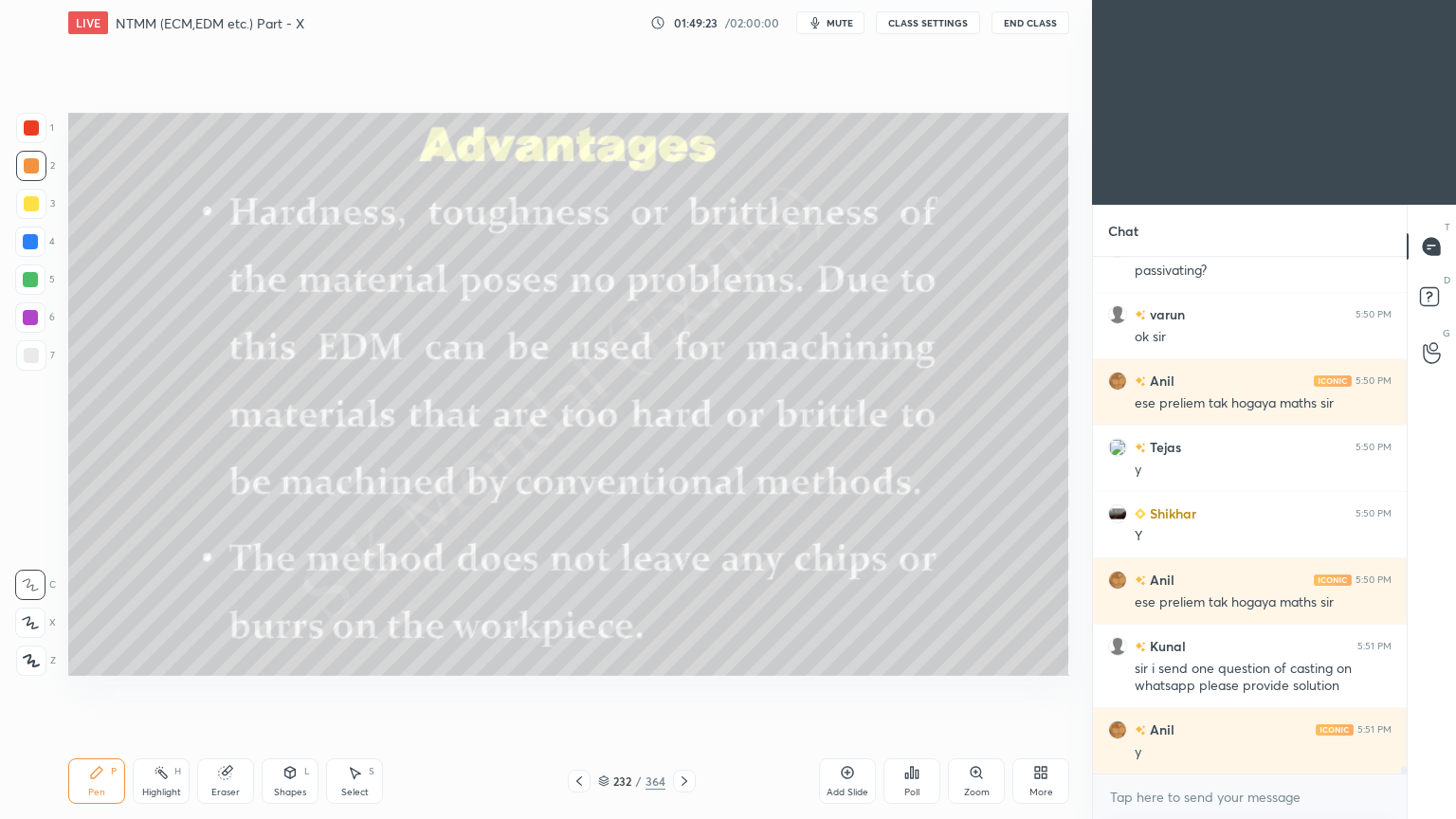click at bounding box center [579, 781] 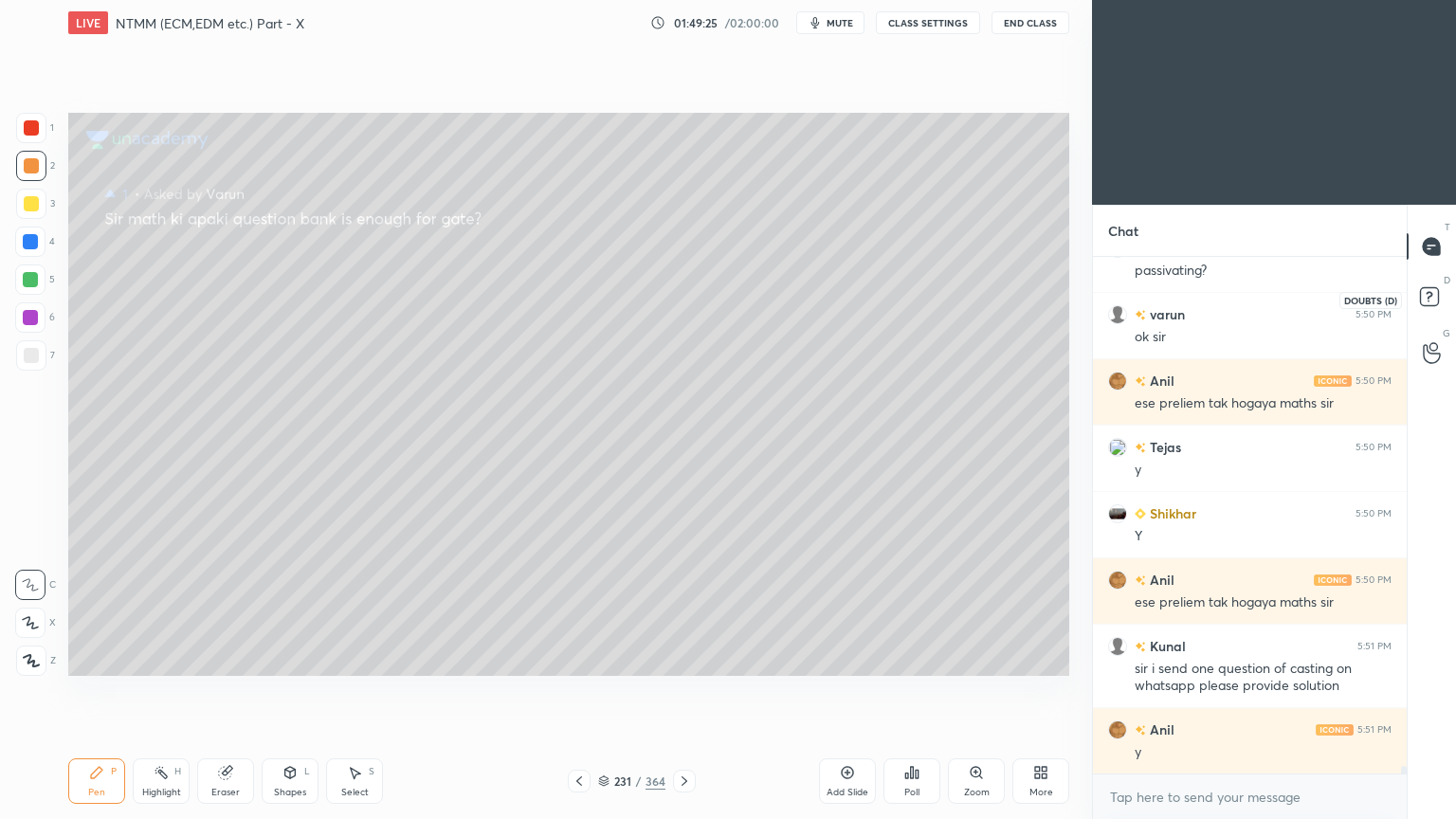click 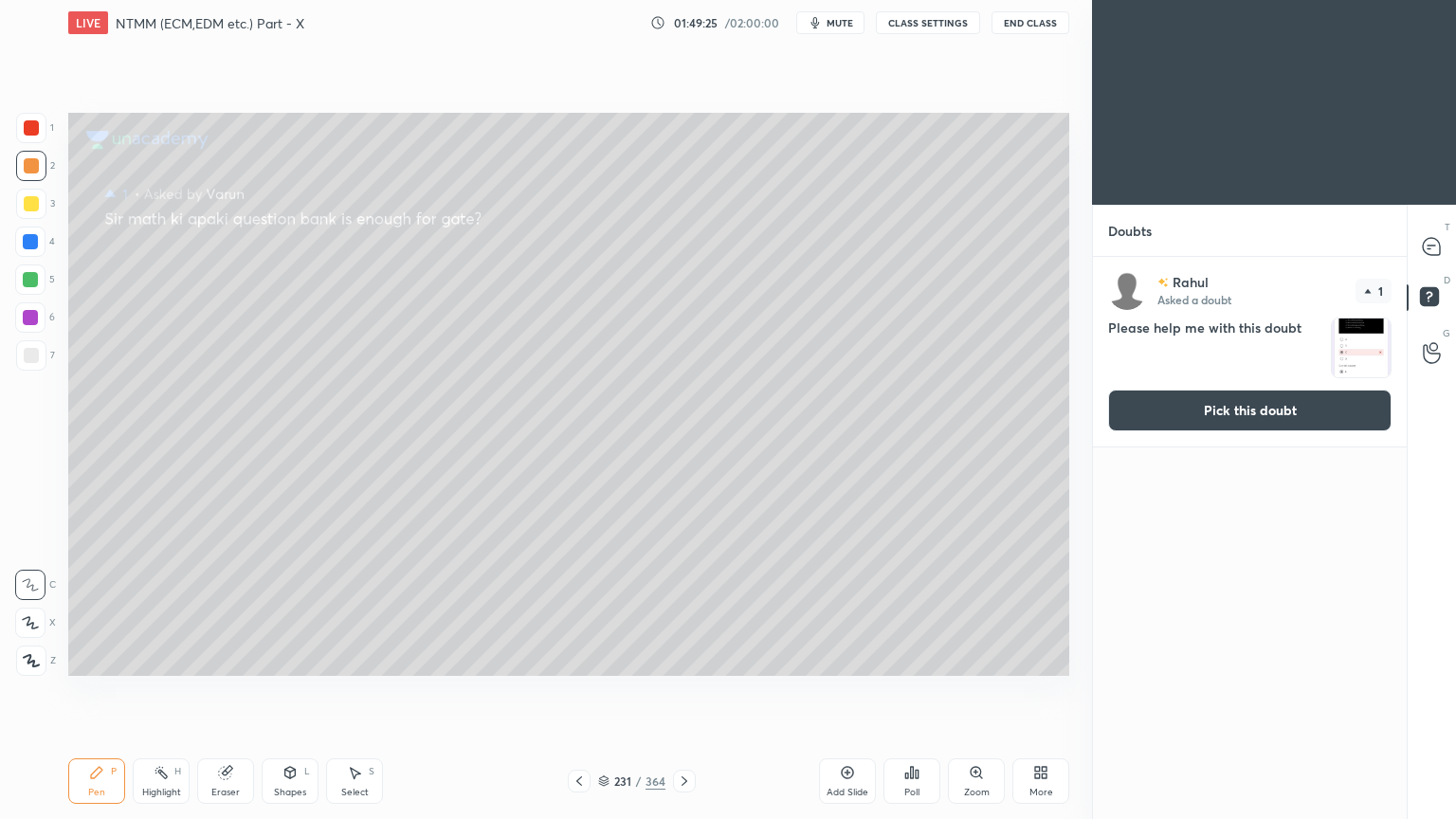 click on "Pick this doubt" at bounding box center [1249, 410] 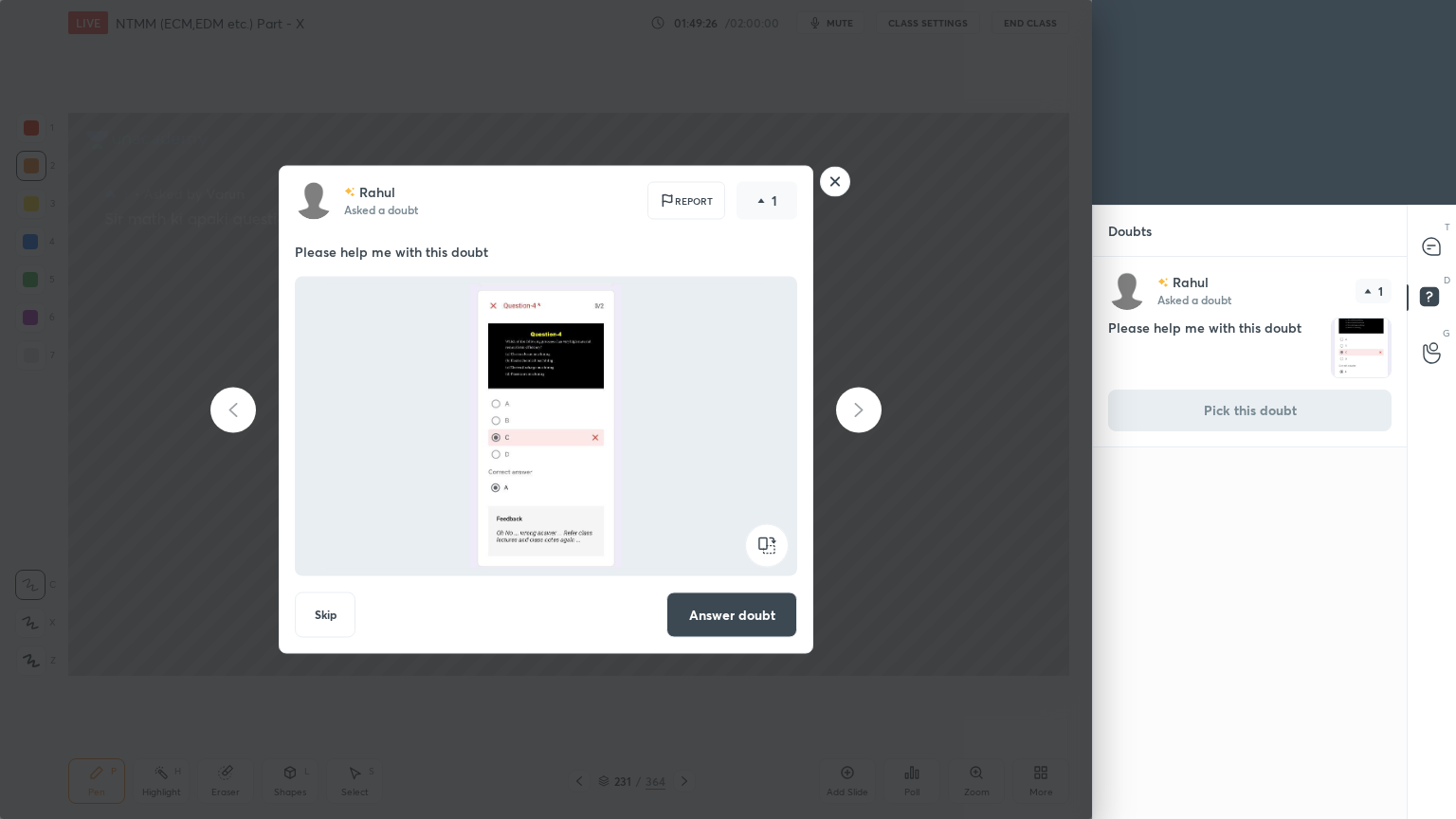 click on "Answer doubt" at bounding box center [732, 615] 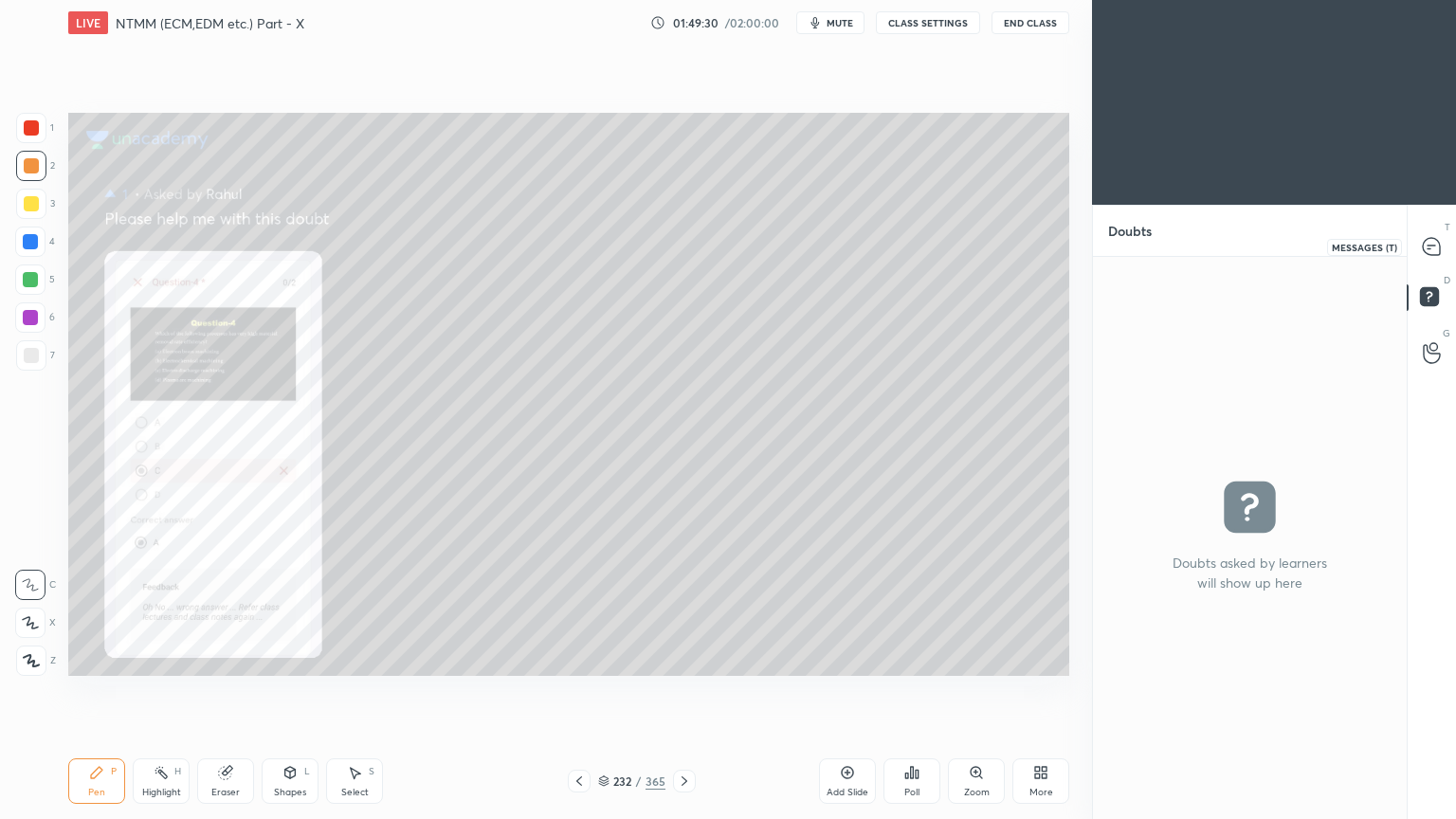 click at bounding box center [1432, 246] 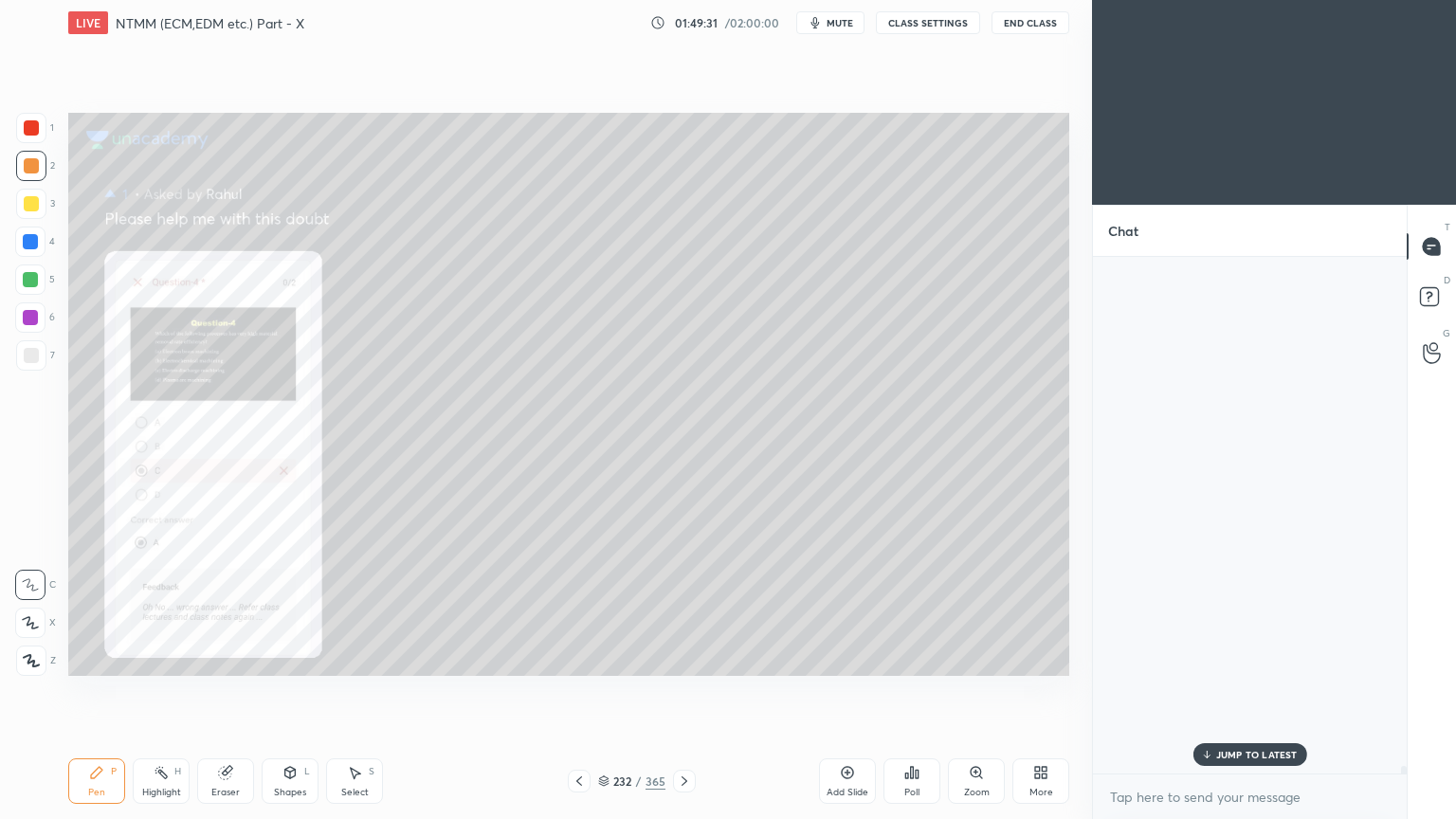 scroll, scrollTop: 34193, scrollLeft: 0, axis: vertical 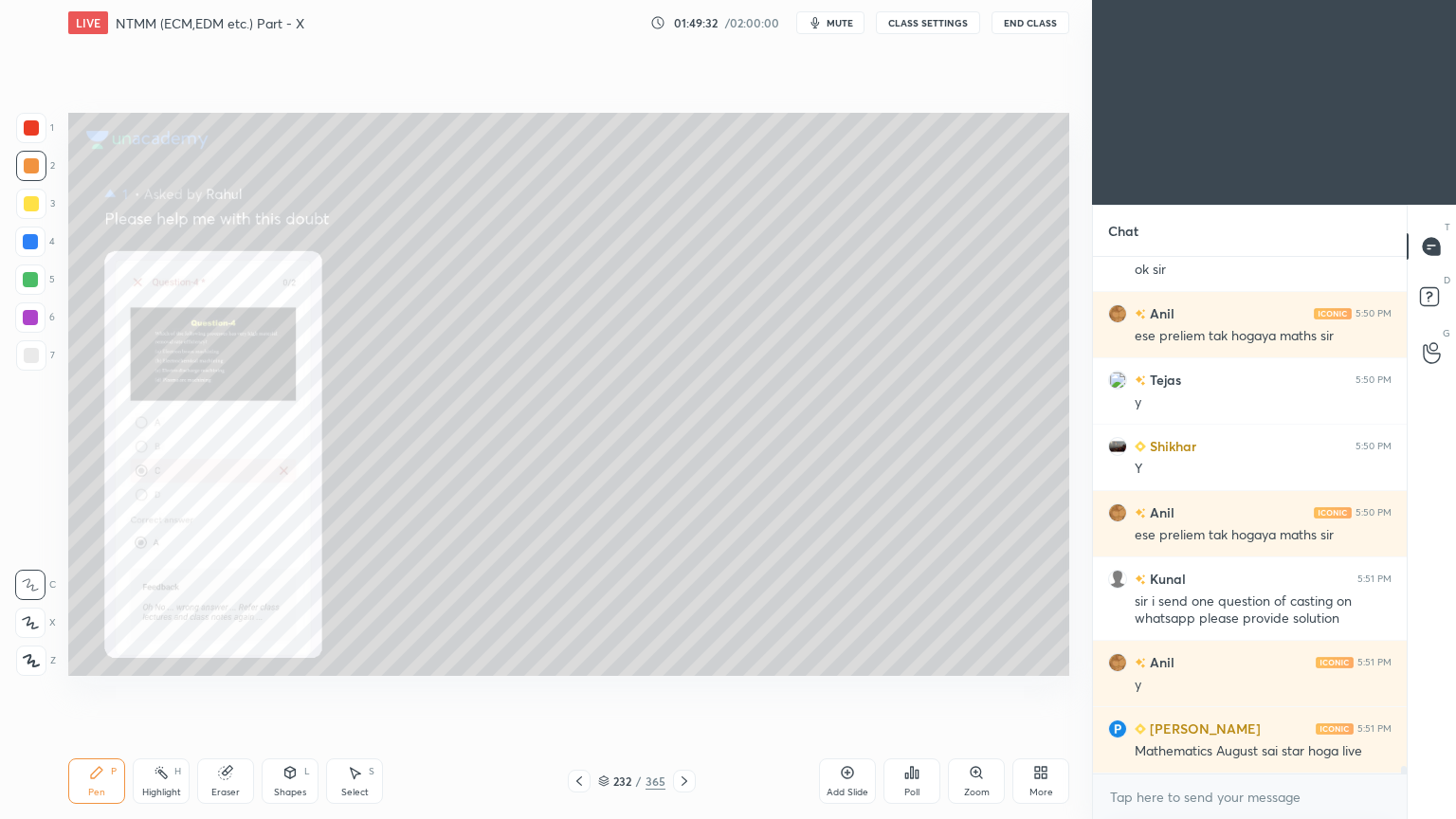click on "More" at bounding box center [1041, 781] 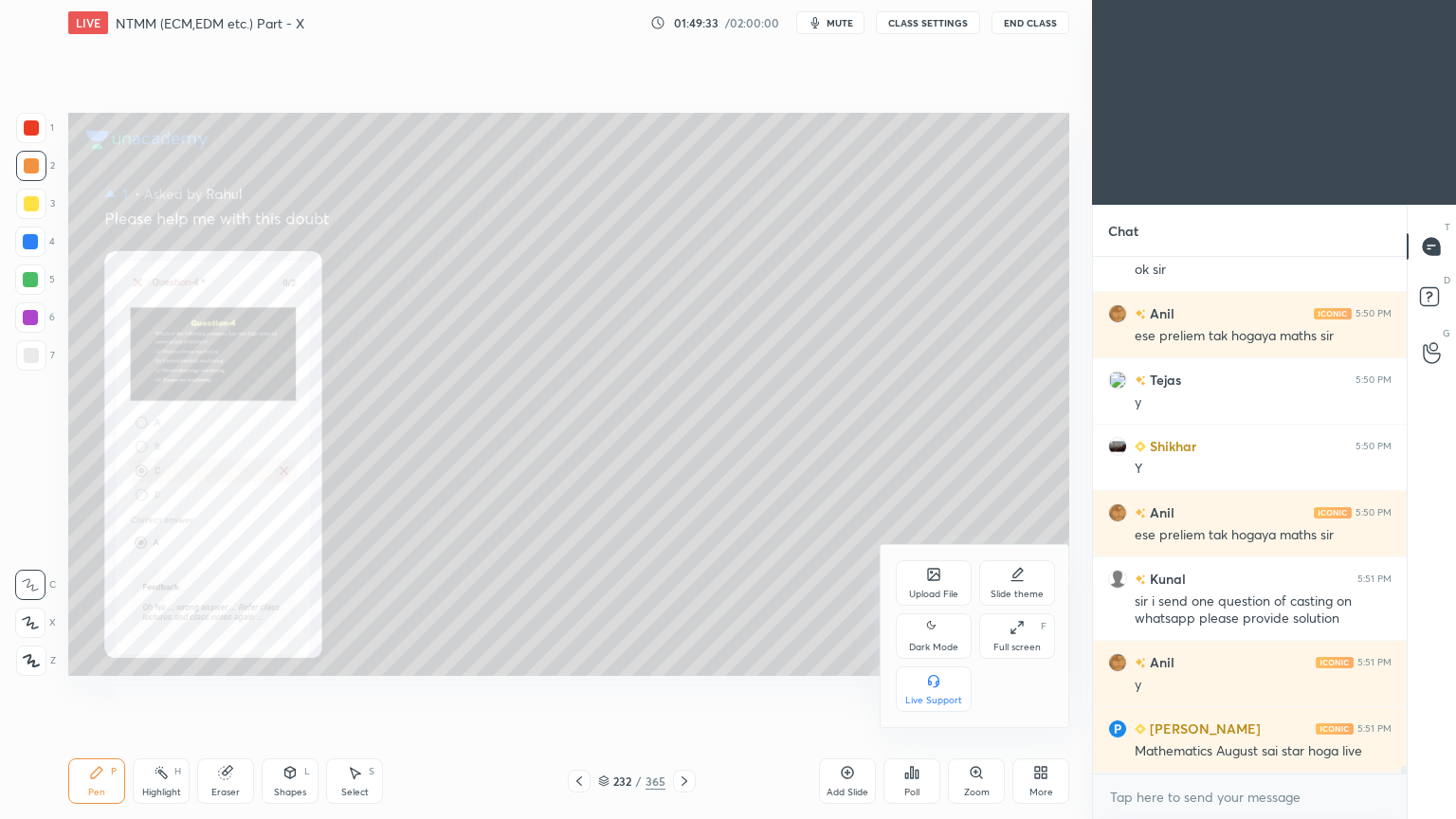 click at bounding box center (728, 410) 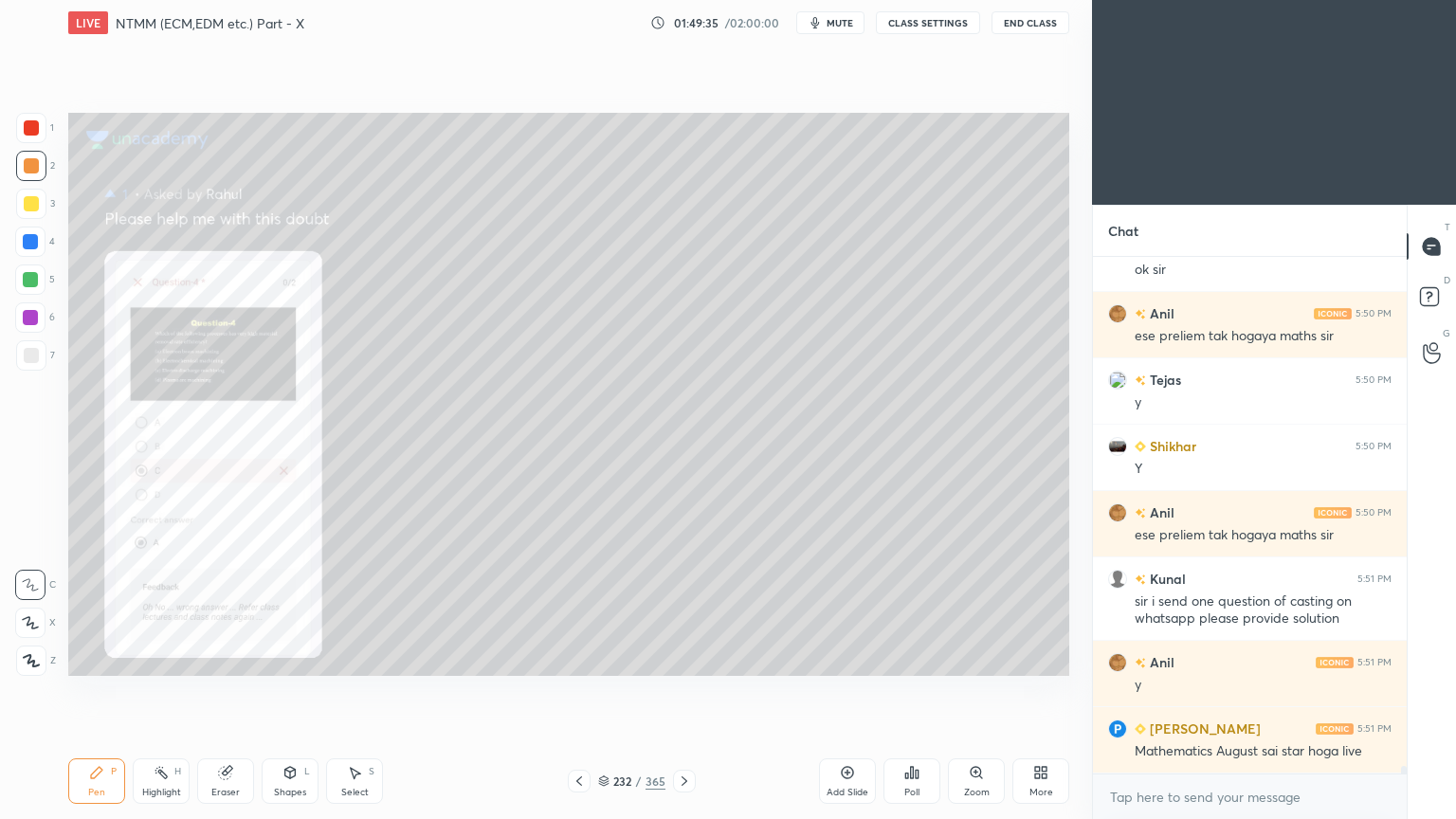click on "More" at bounding box center (1041, 781) 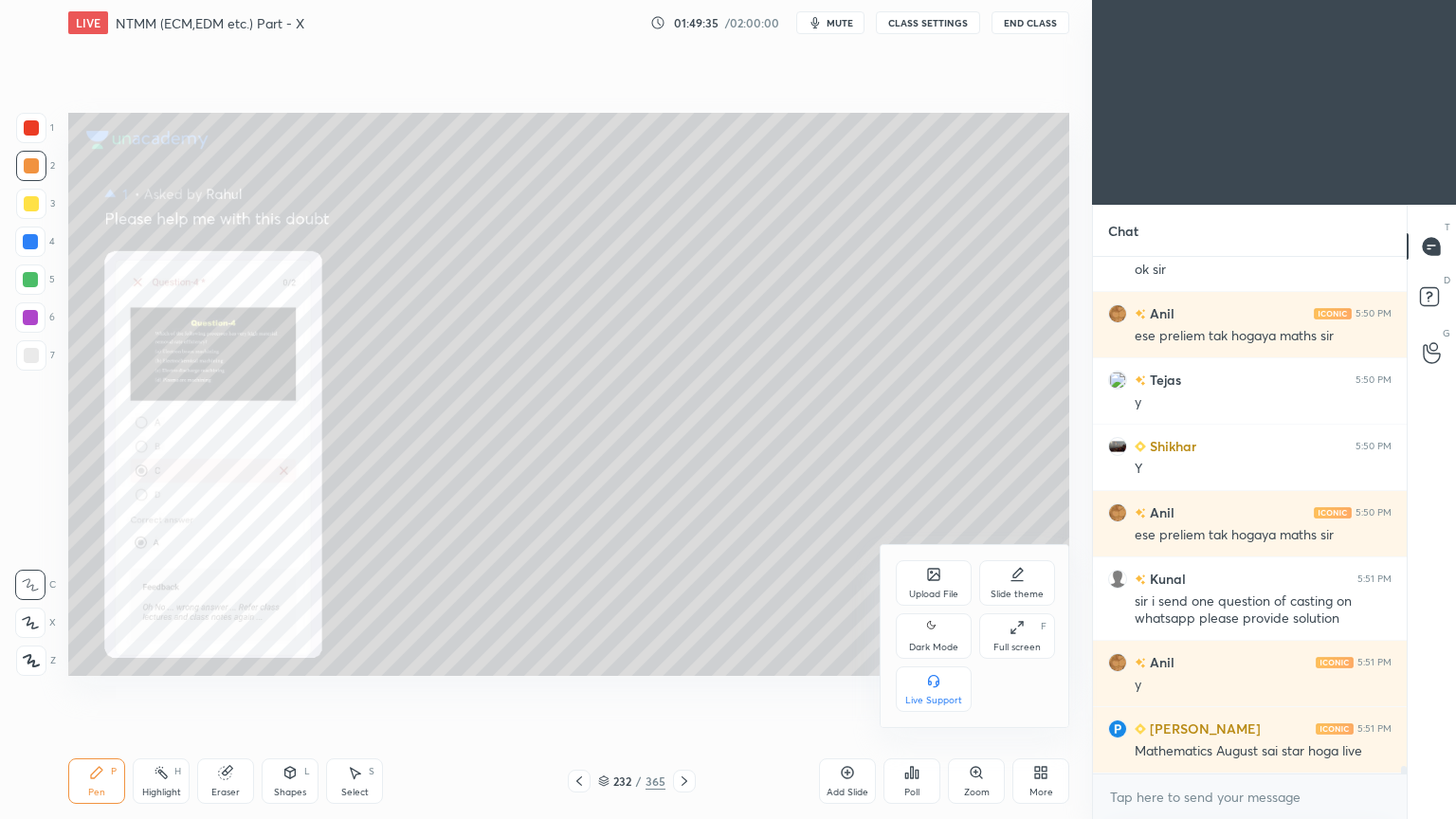 click at bounding box center (728, 410) 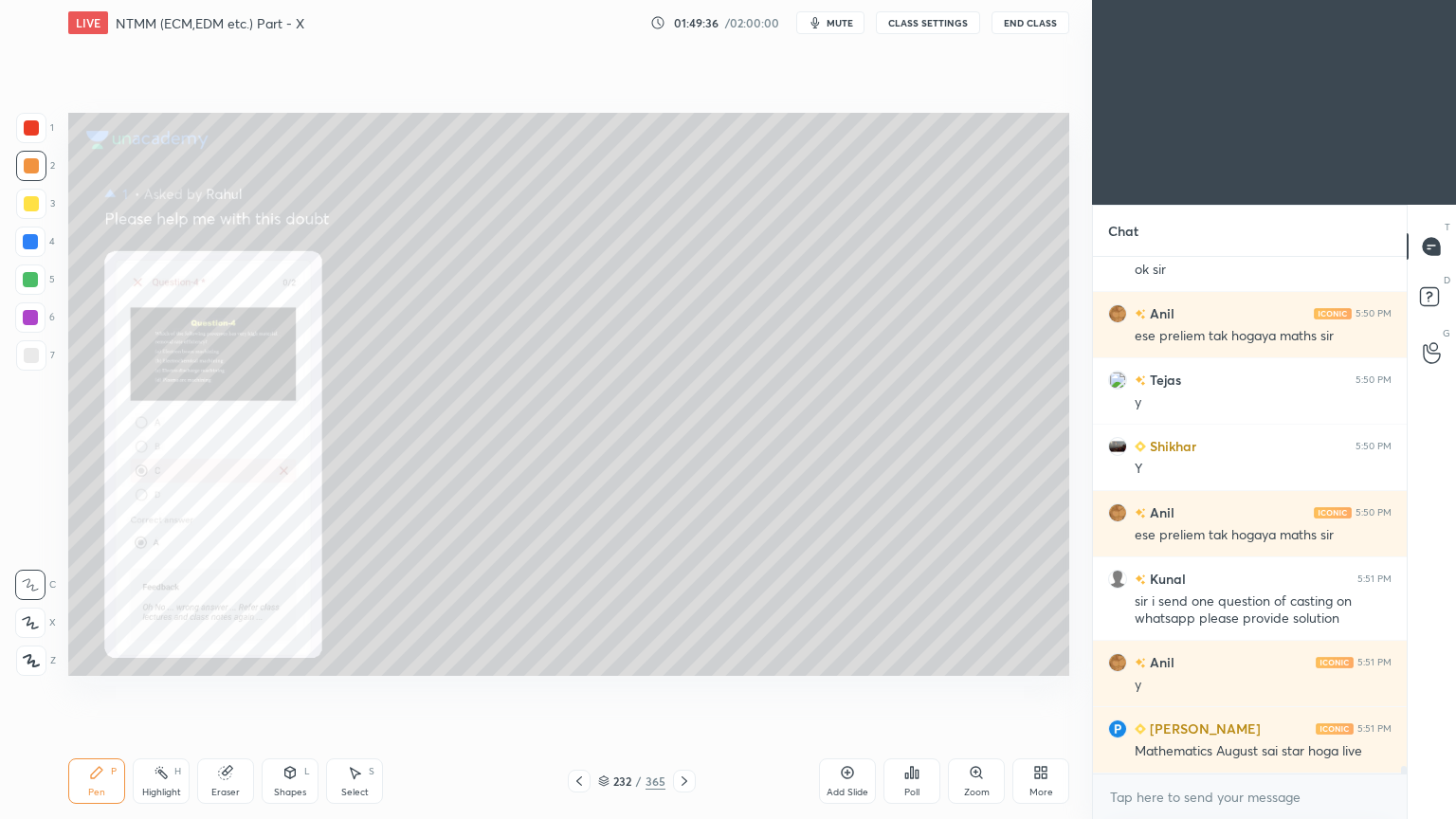 click on "Add Slide" at bounding box center [847, 781] 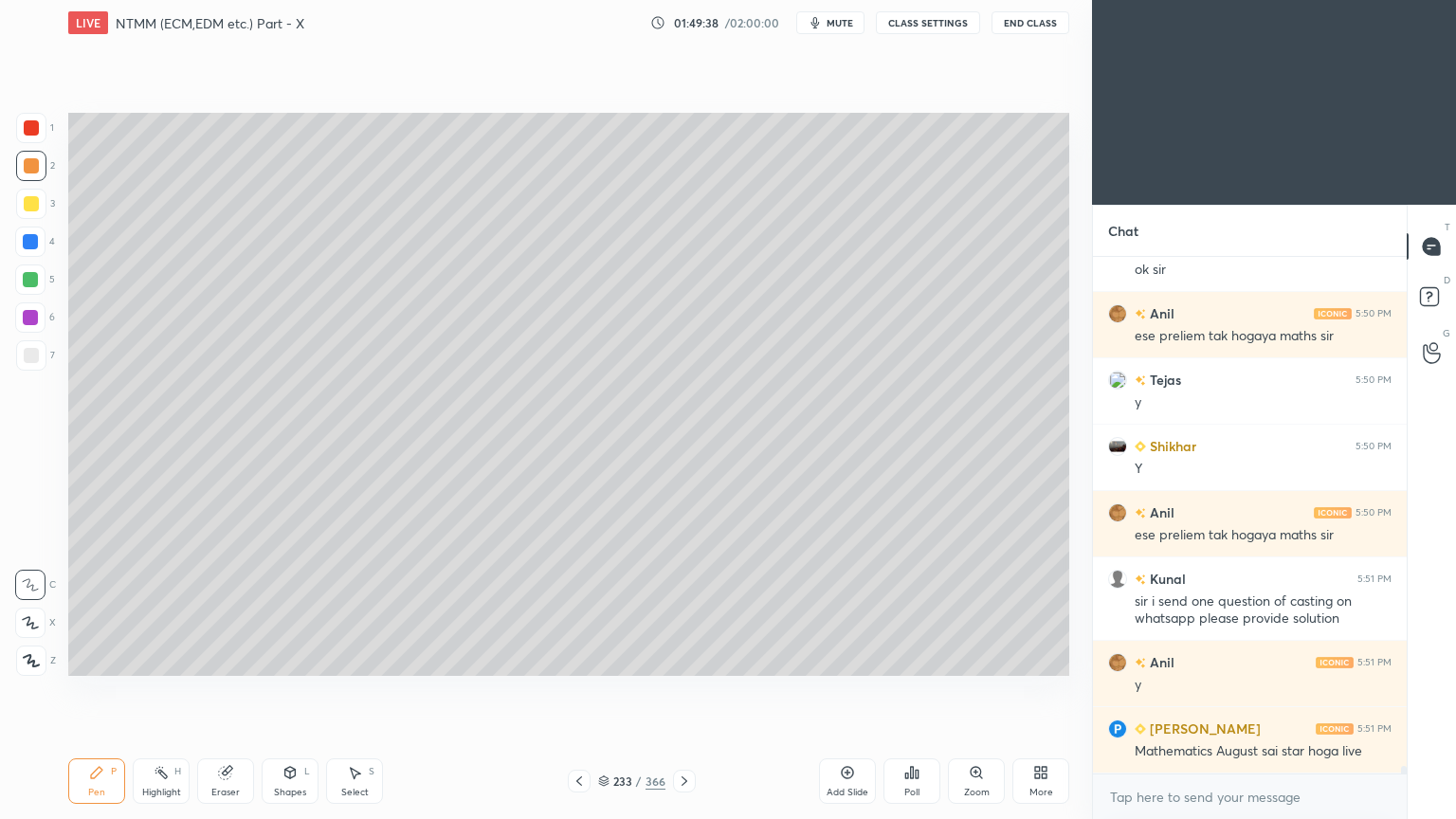click at bounding box center (579, 781) 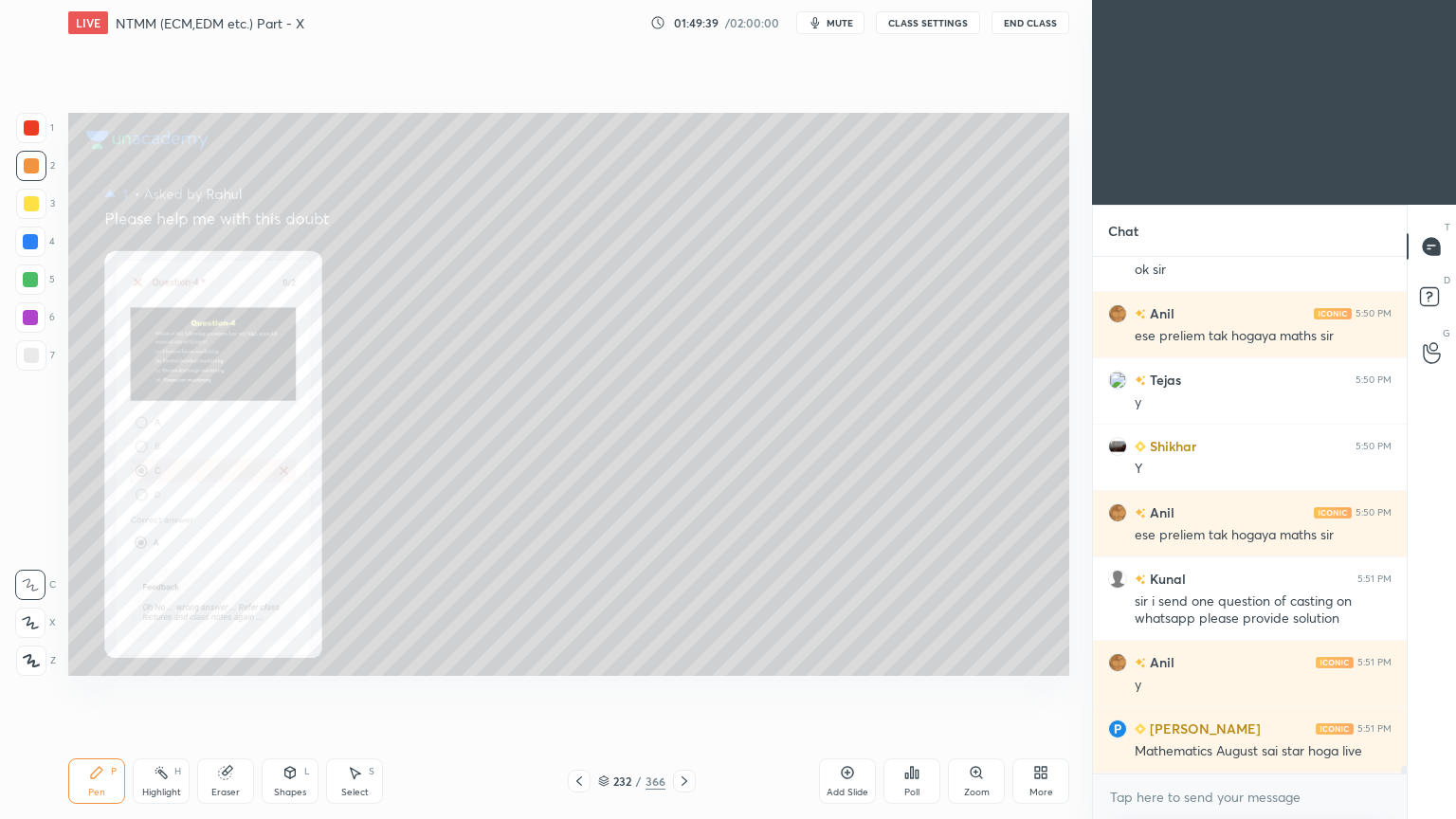 click on "Zoom" at bounding box center [976, 781] 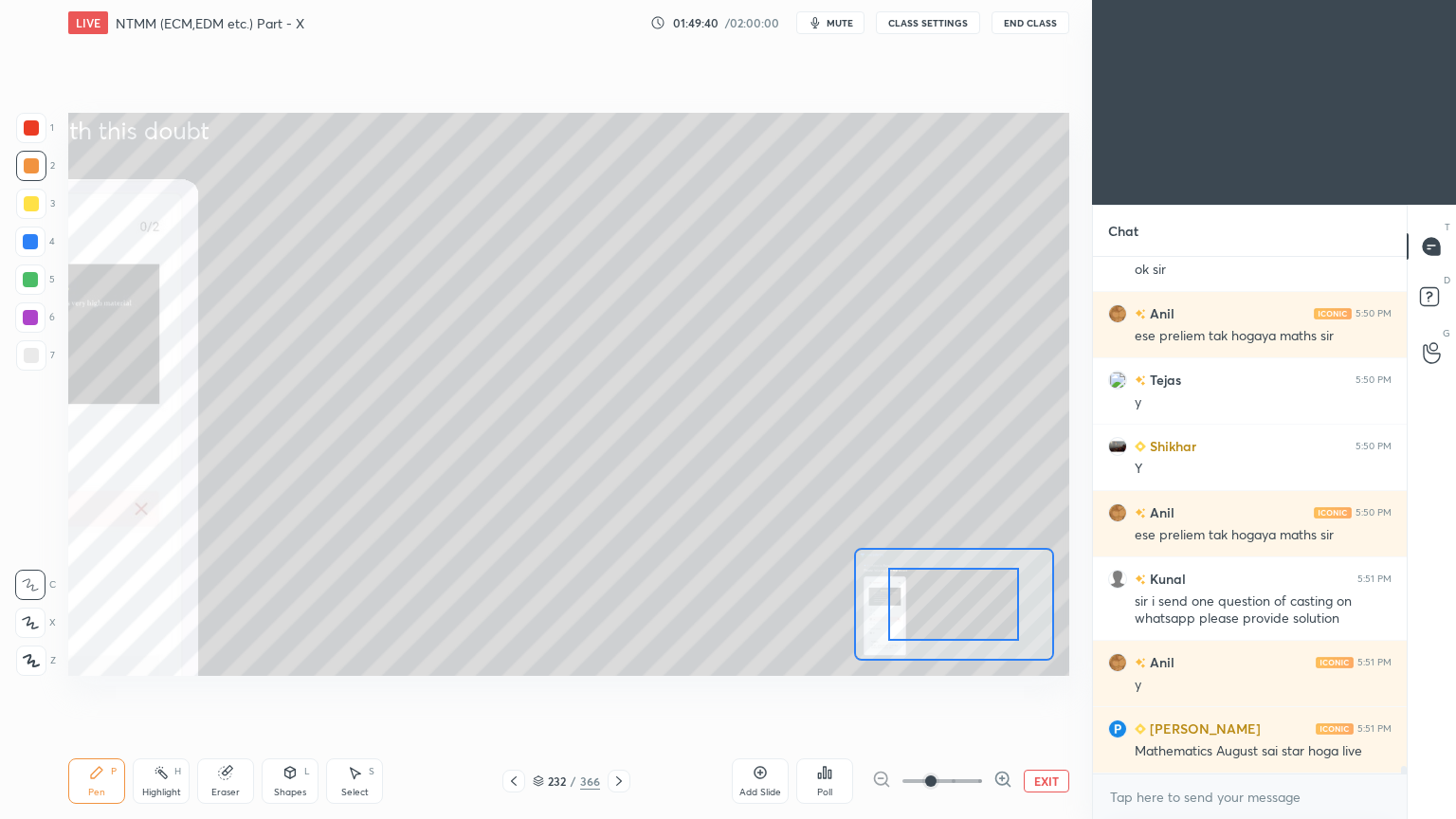 click at bounding box center (942, 781) 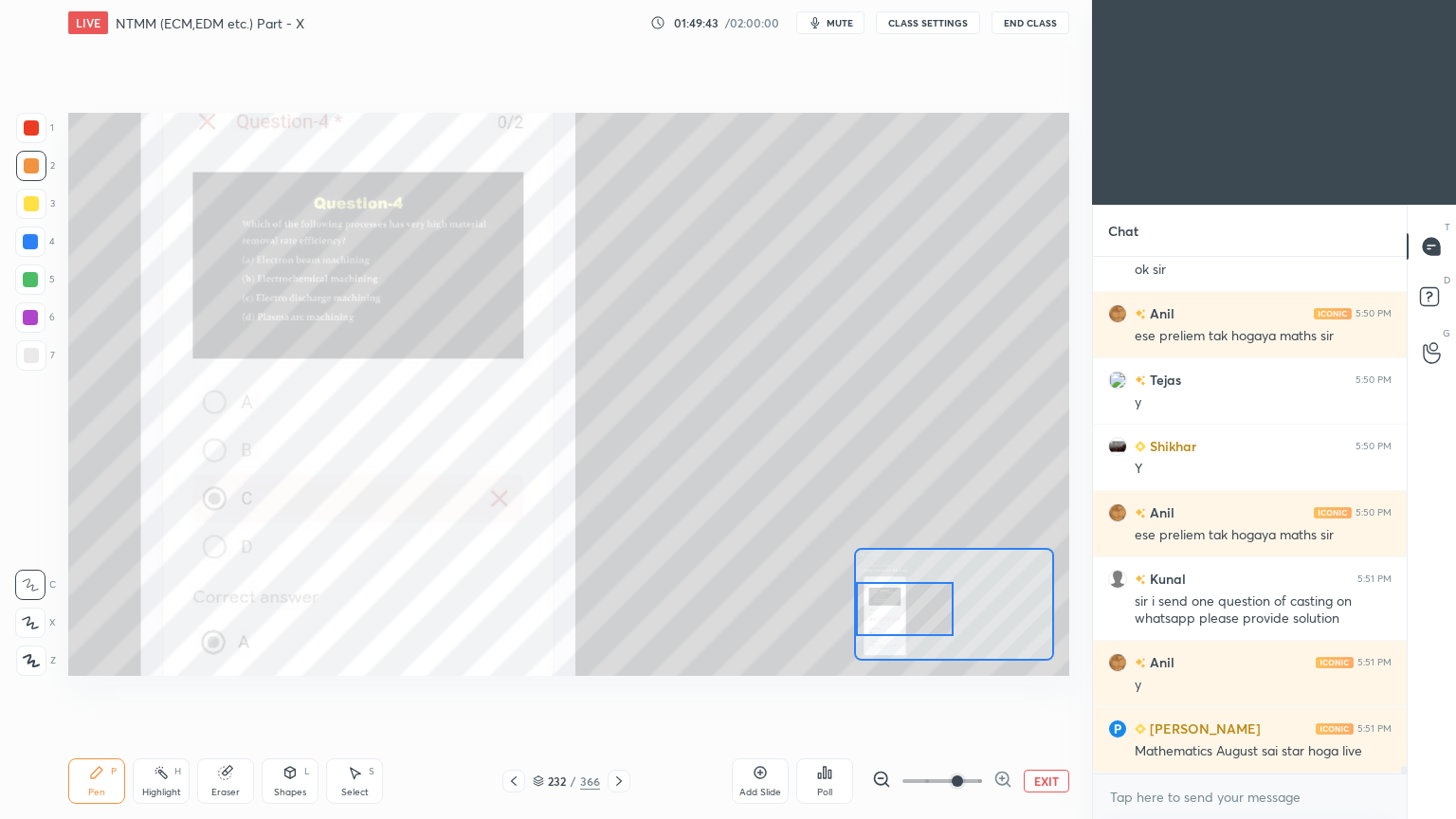 drag, startPoint x: 966, startPoint y: 613, endPoint x: 905, endPoint y: 618, distance: 61.204575 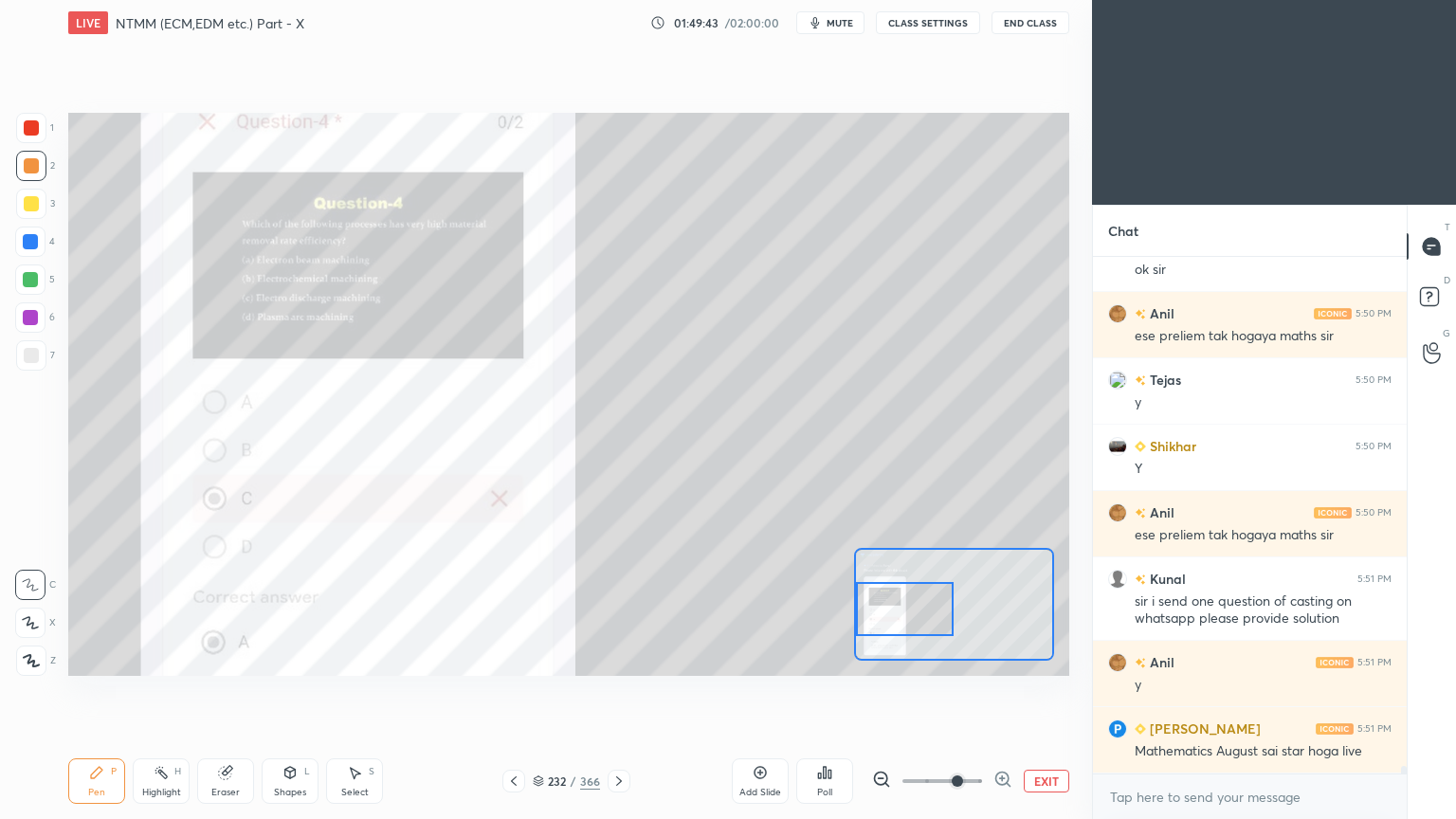 click at bounding box center [905, 609] 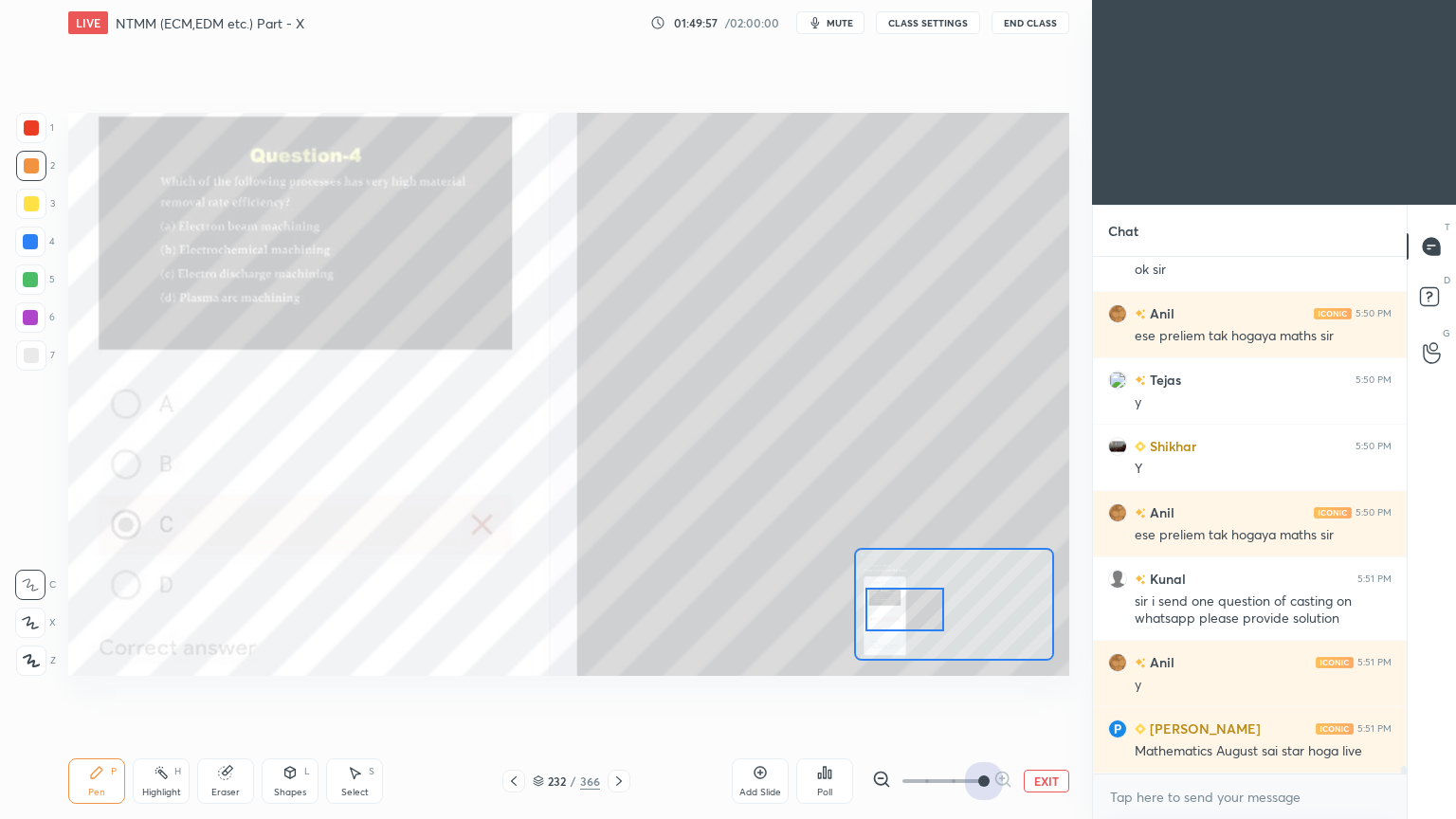 drag, startPoint x: 952, startPoint y: 781, endPoint x: 1020, endPoint y: 782, distance: 68.00735 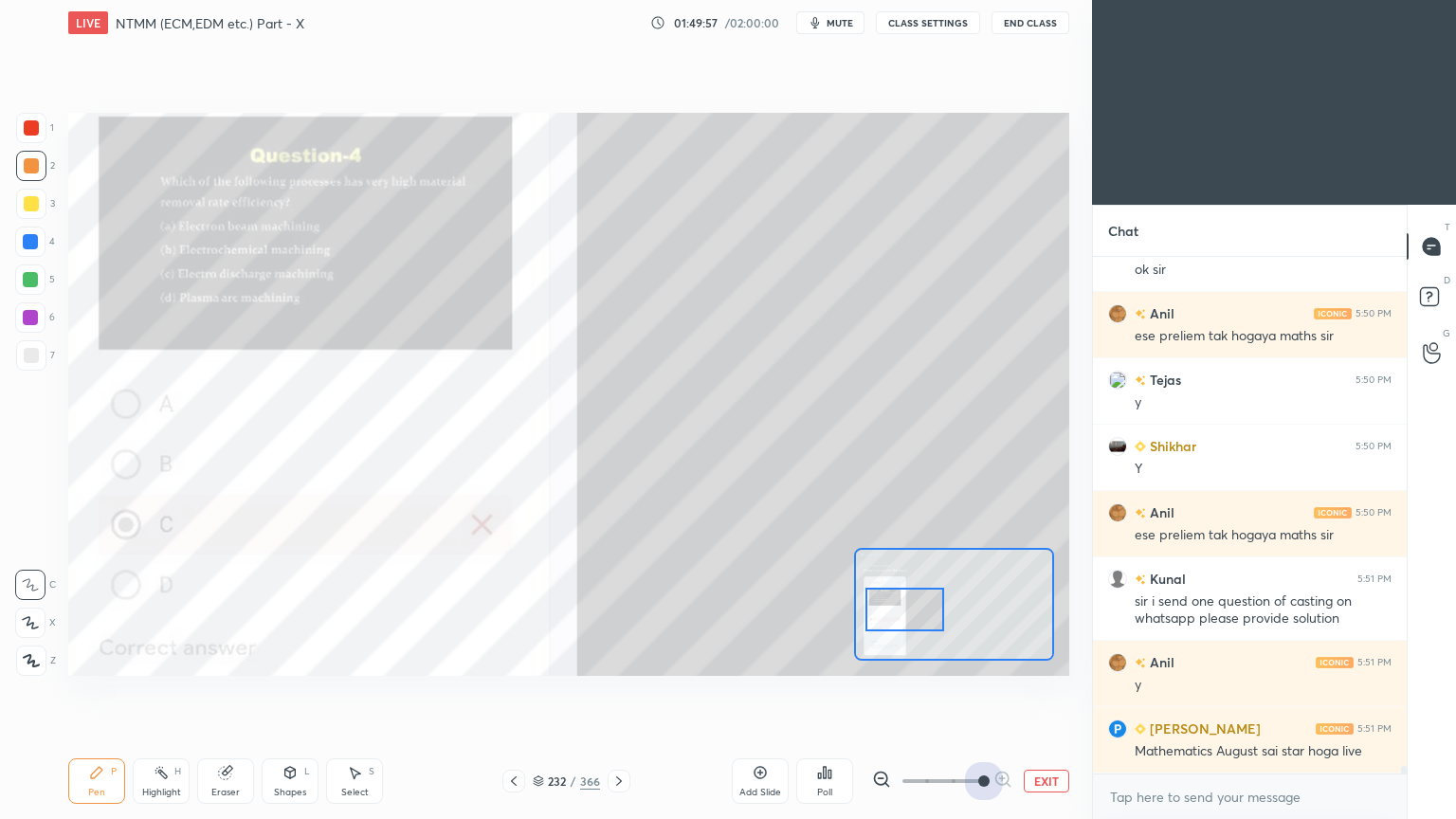 click on "EXIT" at bounding box center (971, 781) 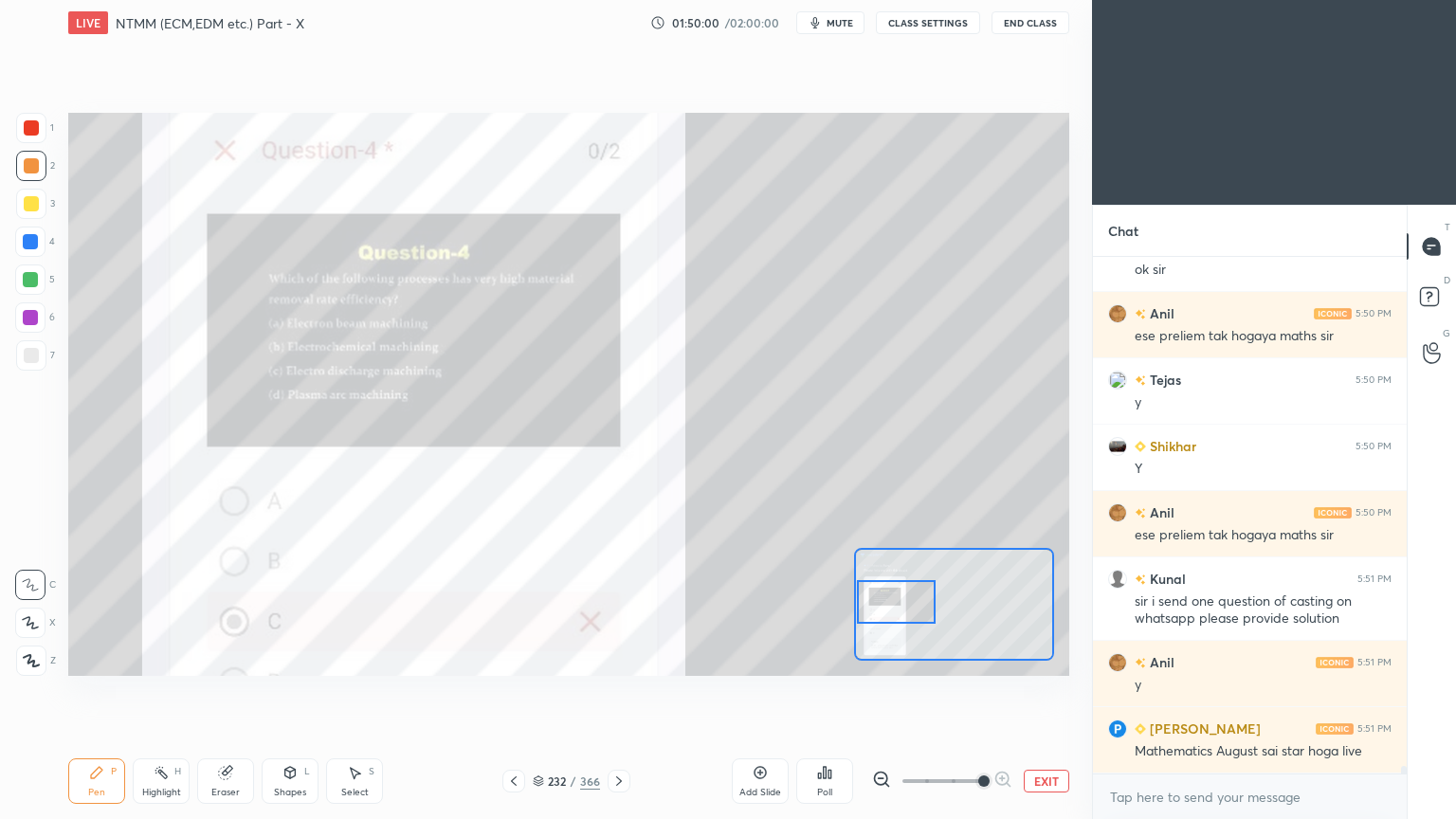 drag, startPoint x: 915, startPoint y: 599, endPoint x: 906, endPoint y: 592, distance: 11.4017543 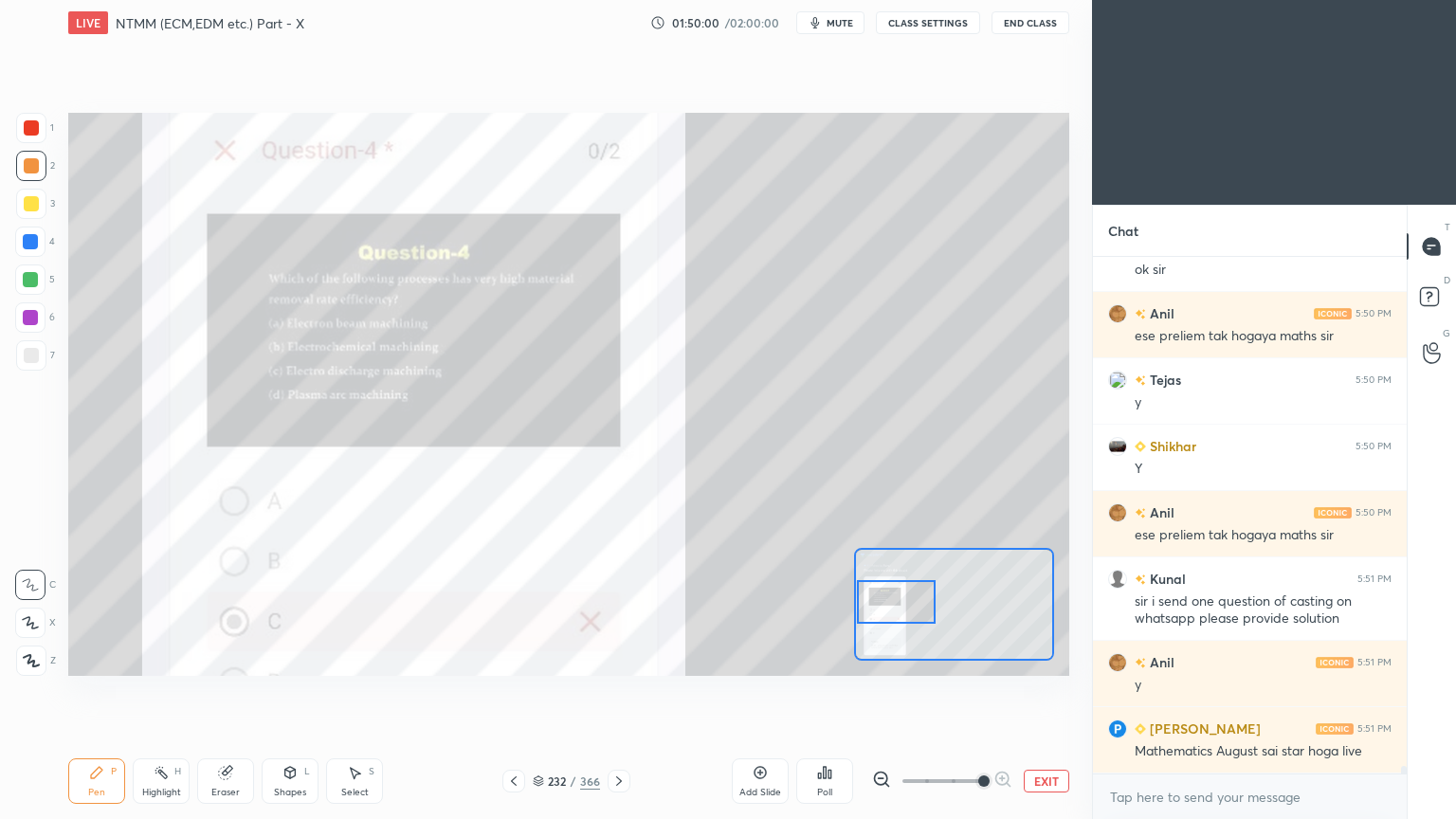 click at bounding box center [896, 602] 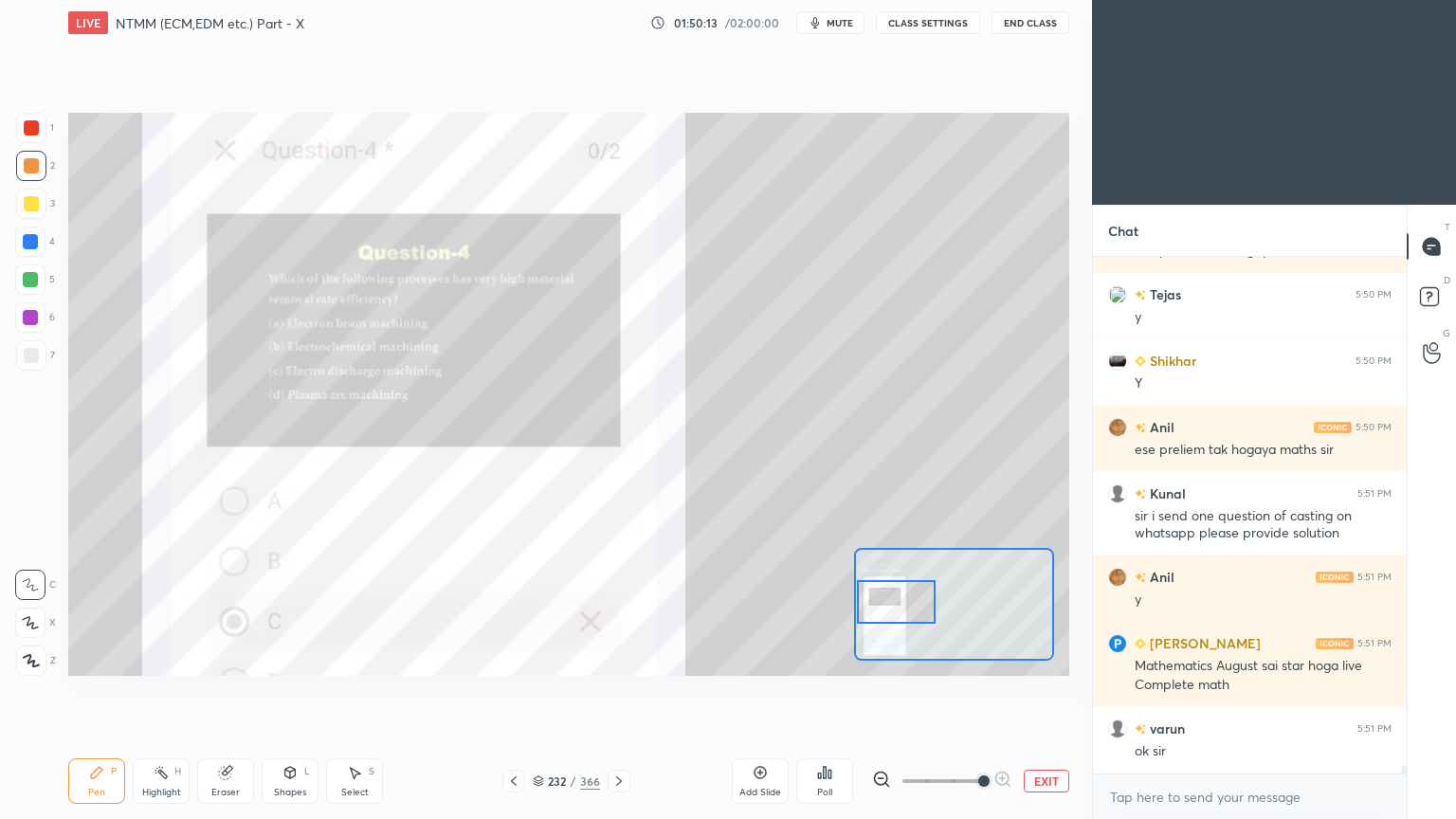 scroll, scrollTop: 34364, scrollLeft: 0, axis: vertical 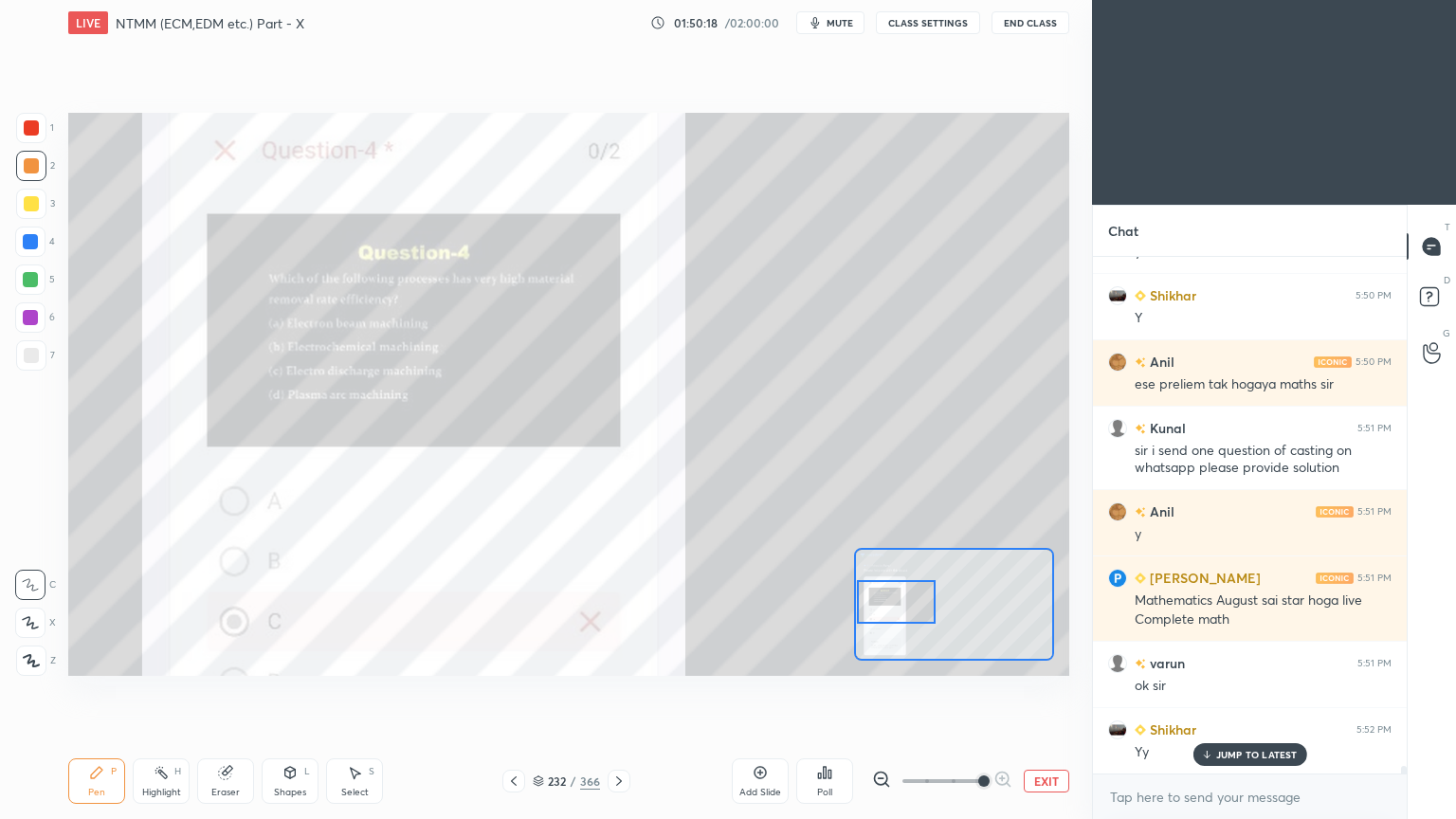 click on "Highlight H" at bounding box center (161, 781) 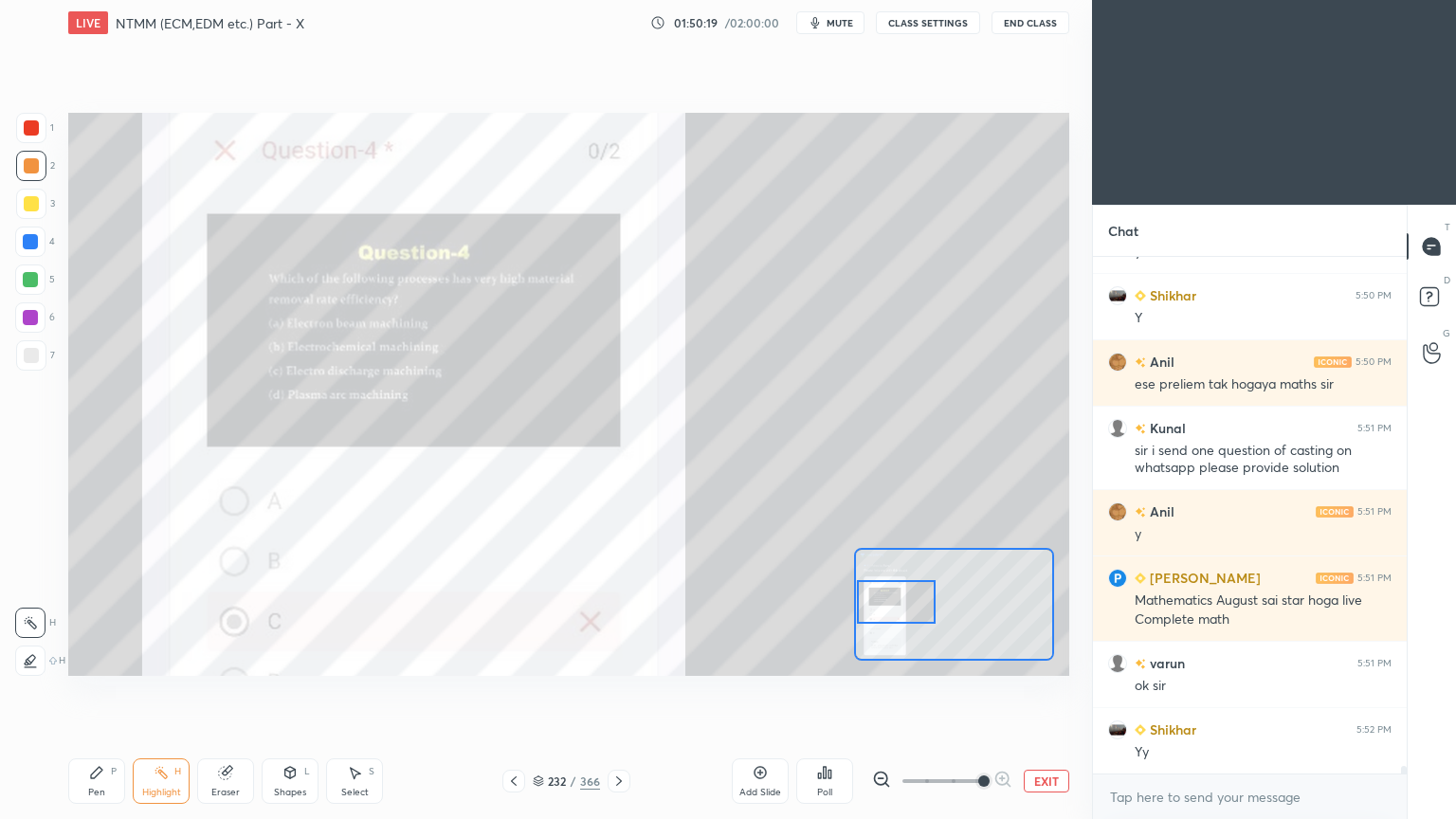 scroll, scrollTop: 34431, scrollLeft: 0, axis: vertical 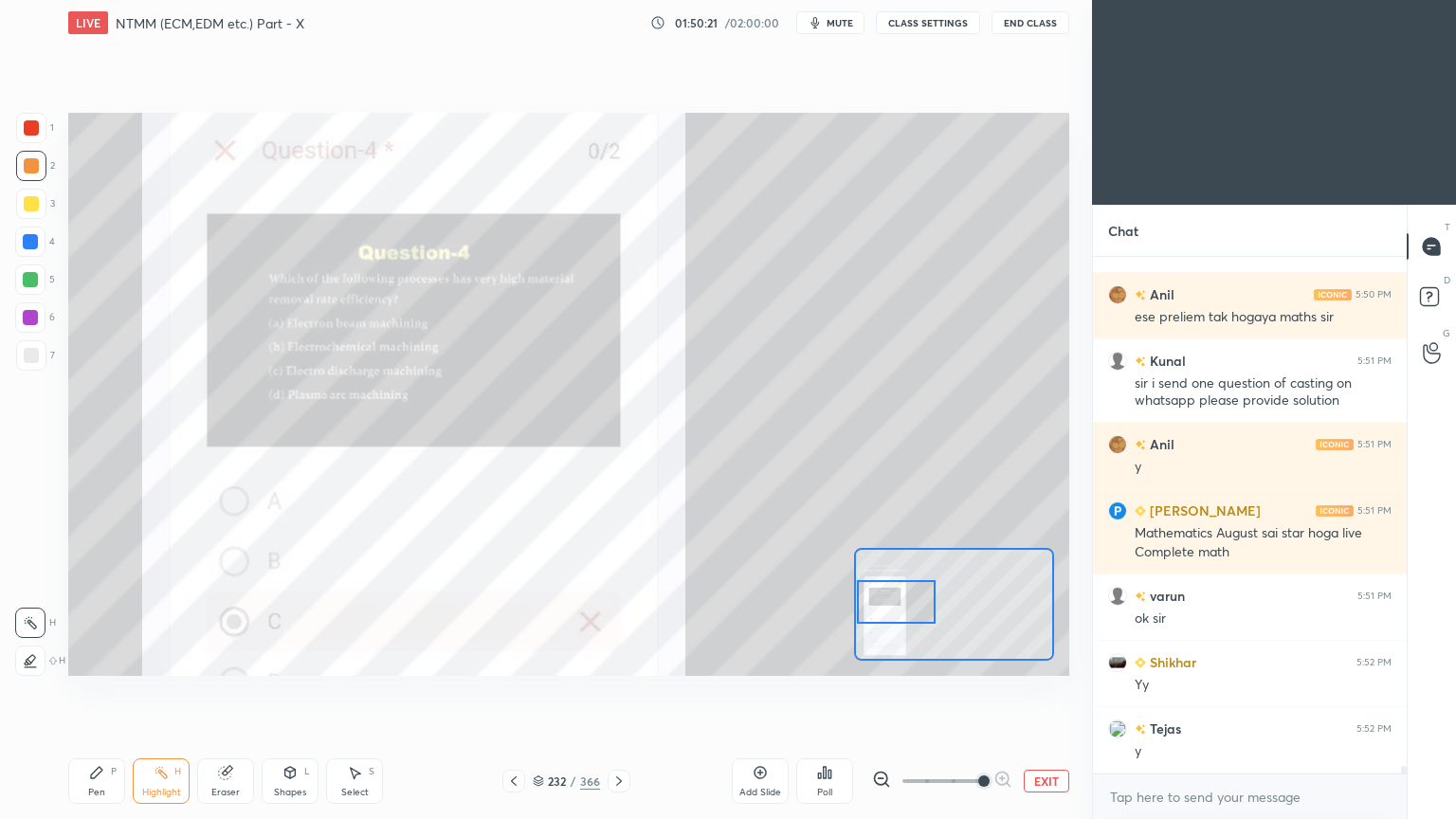 click 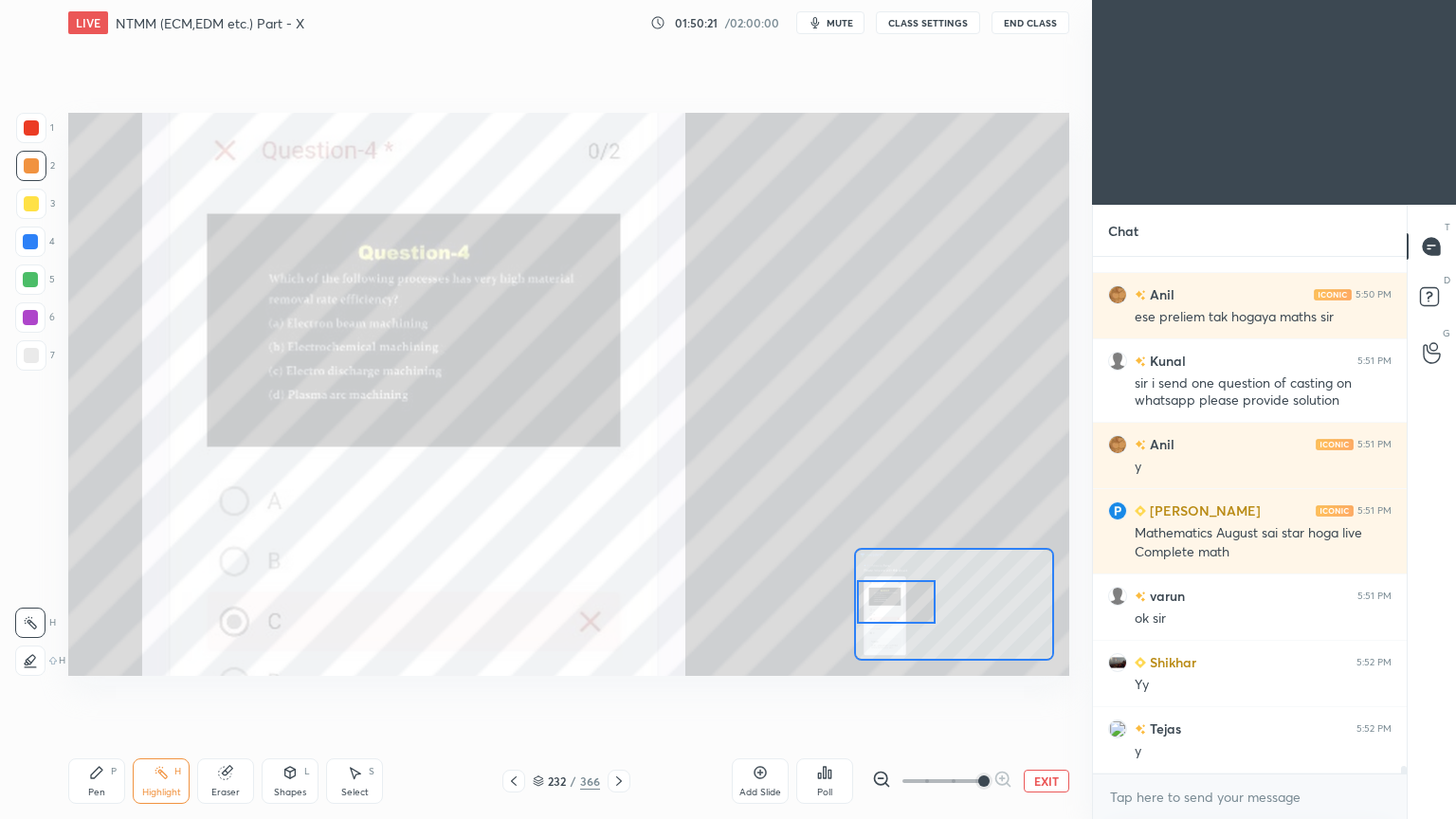 click 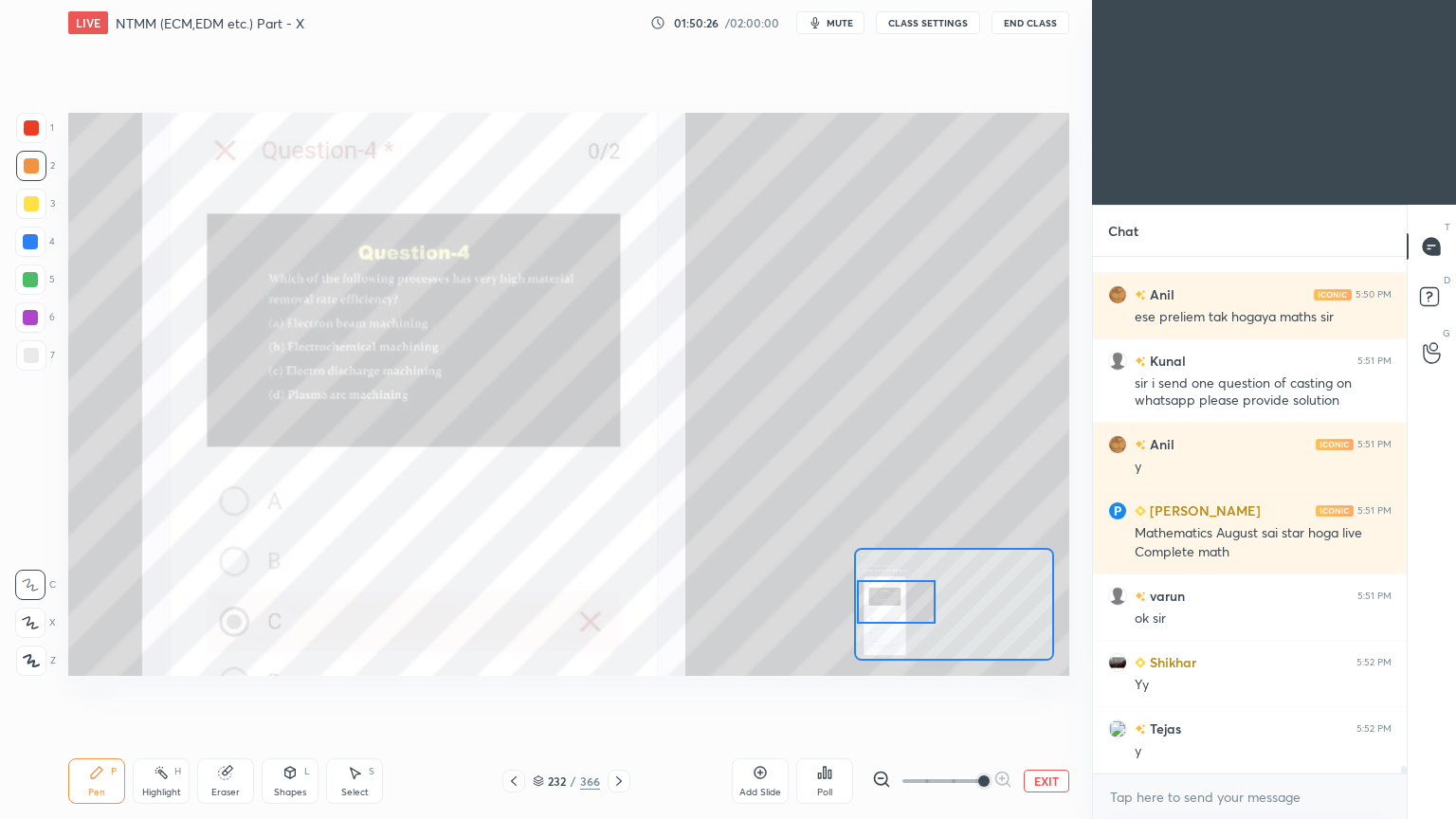 click on "EXIT" at bounding box center [1046, 781] 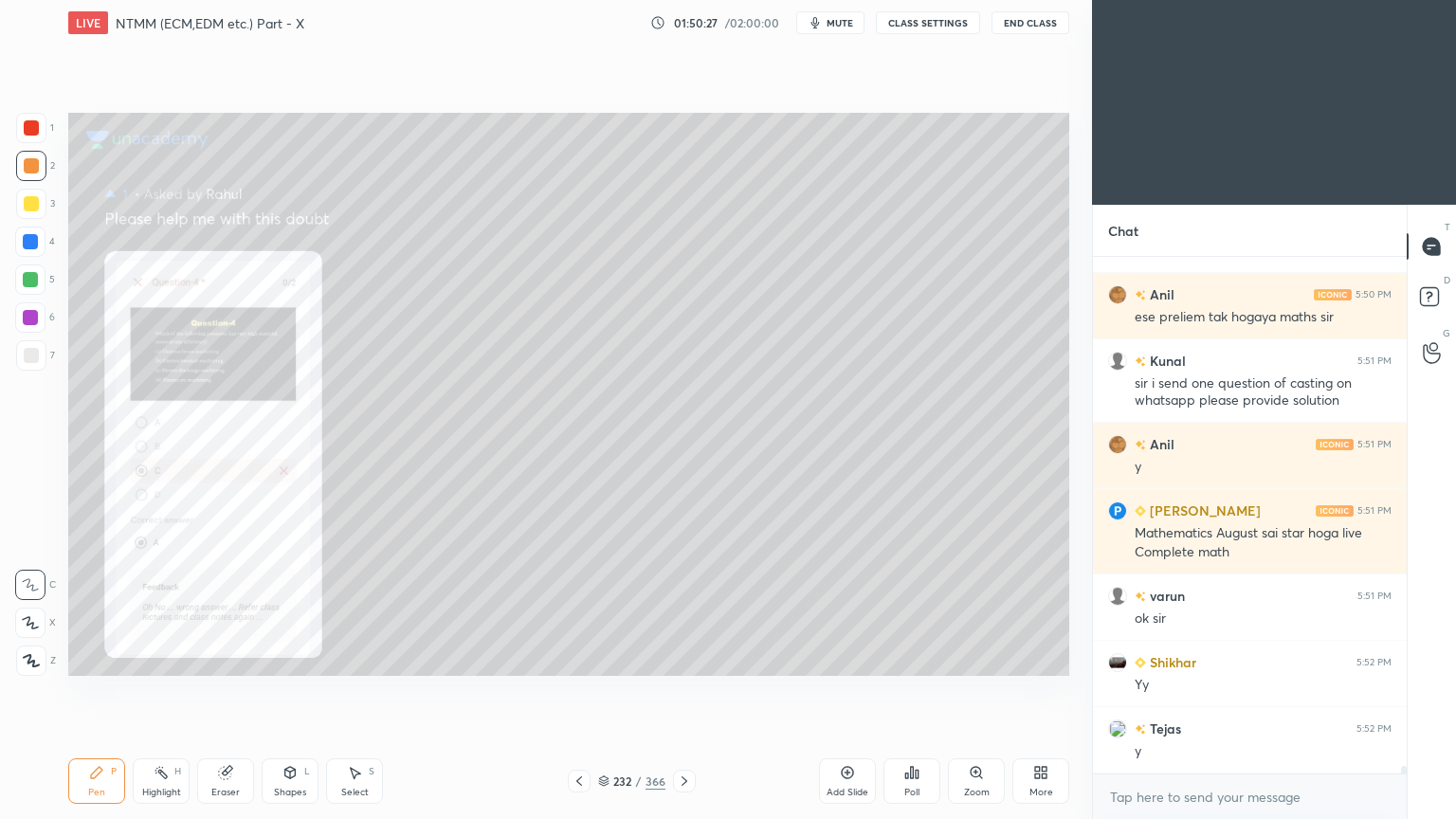 click 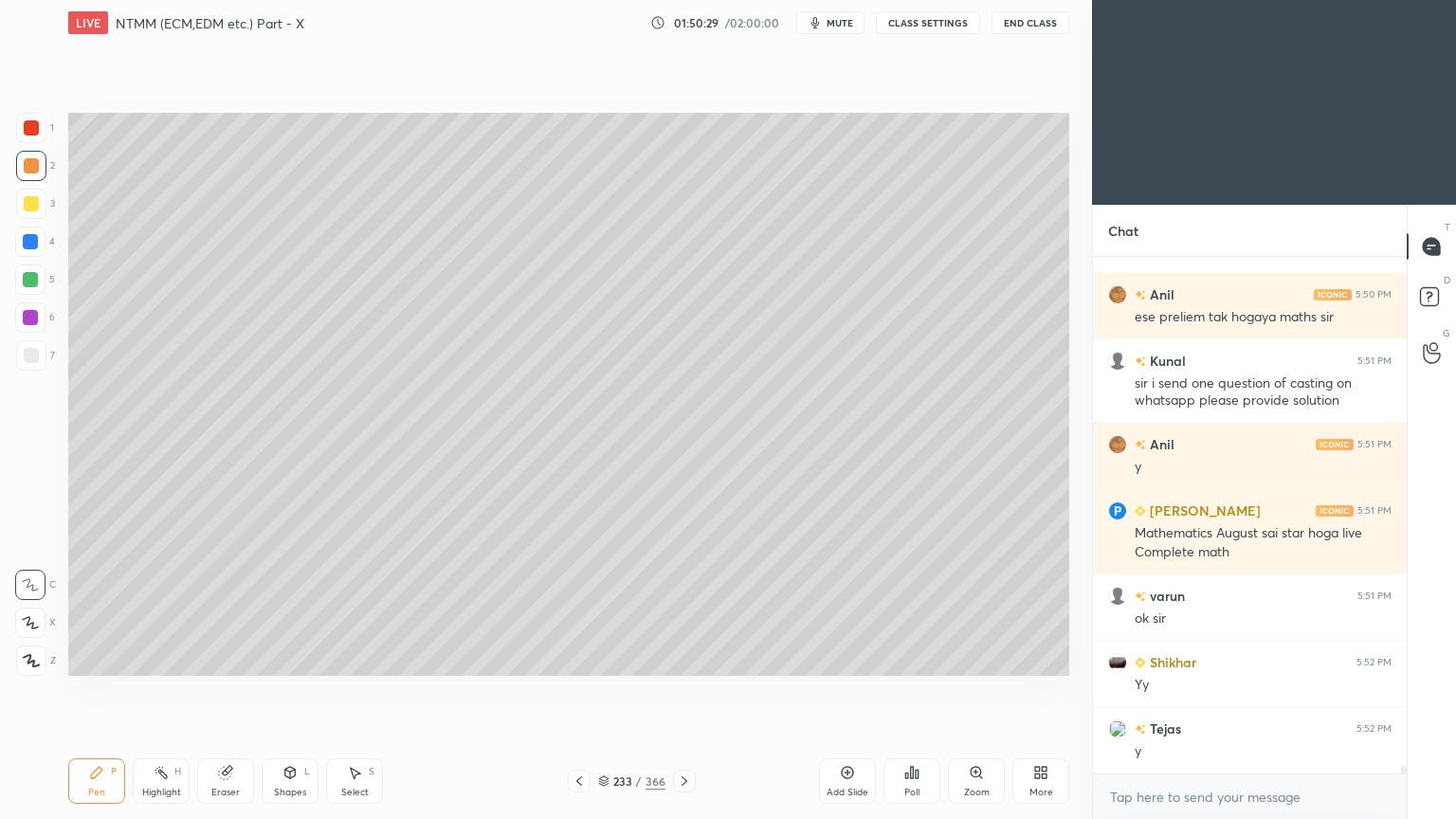 click 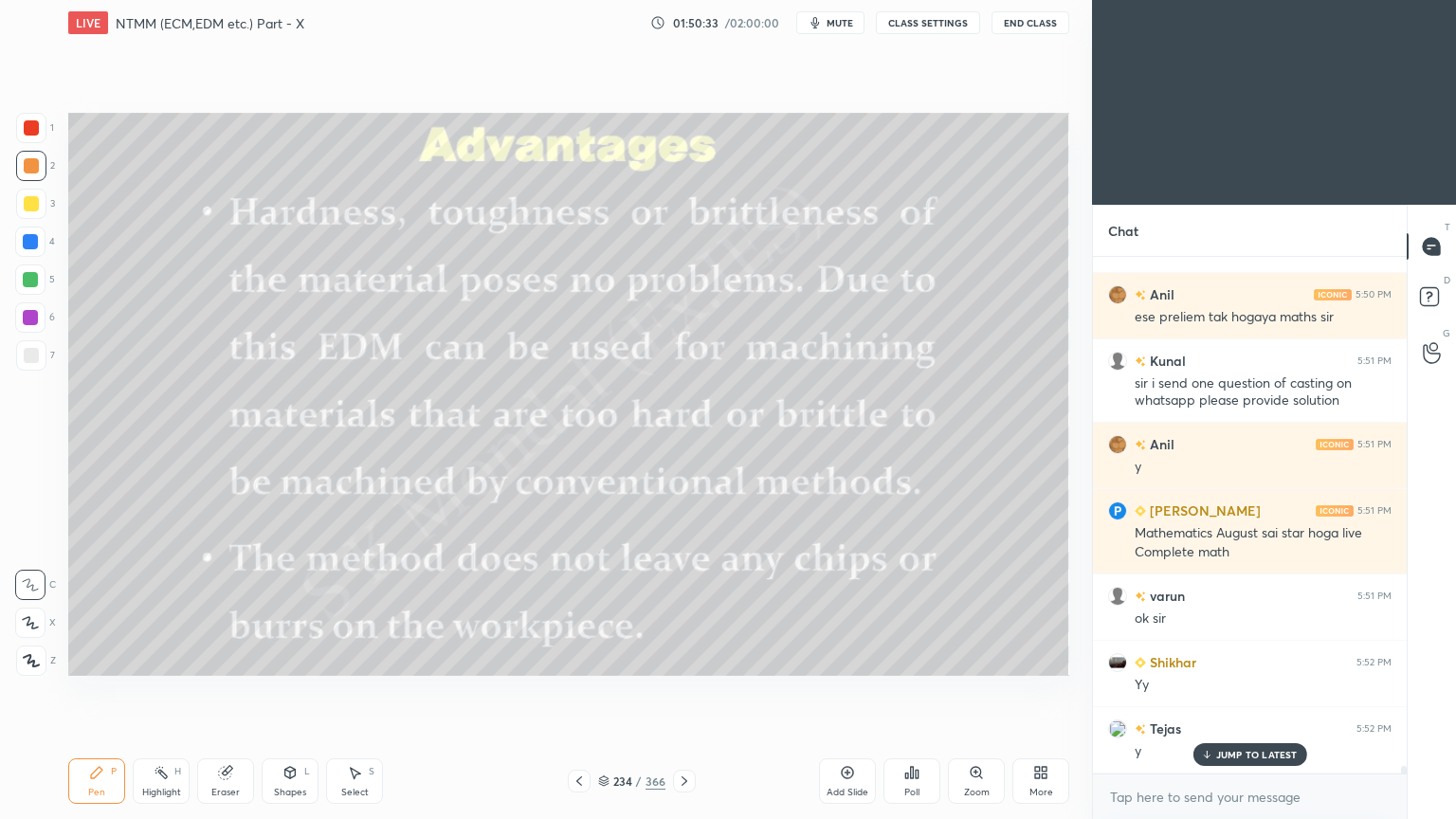 scroll, scrollTop: 34497, scrollLeft: 0, axis: vertical 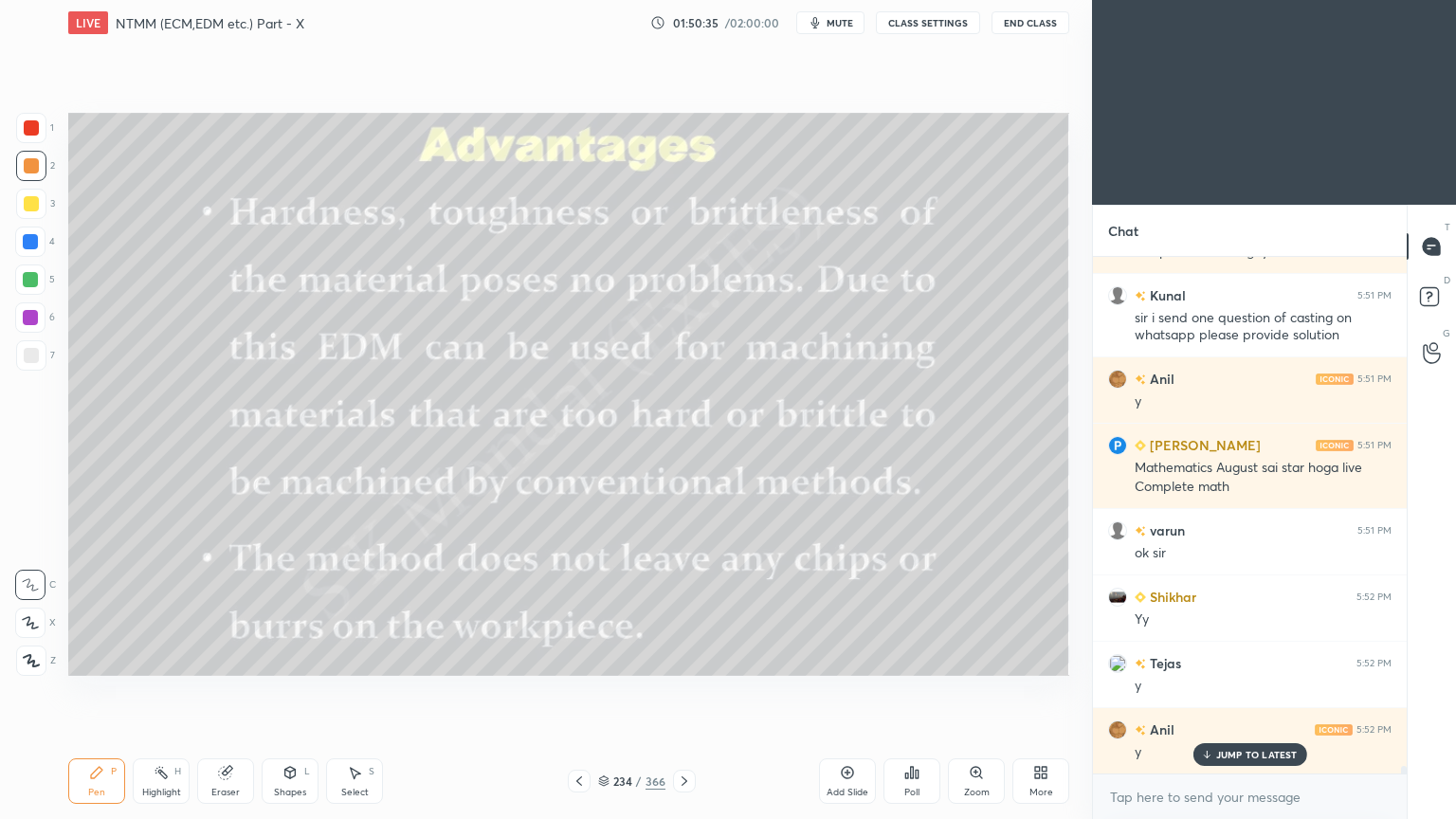drag, startPoint x: 1215, startPoint y: 760, endPoint x: 1035, endPoint y: 699, distance: 190.05526 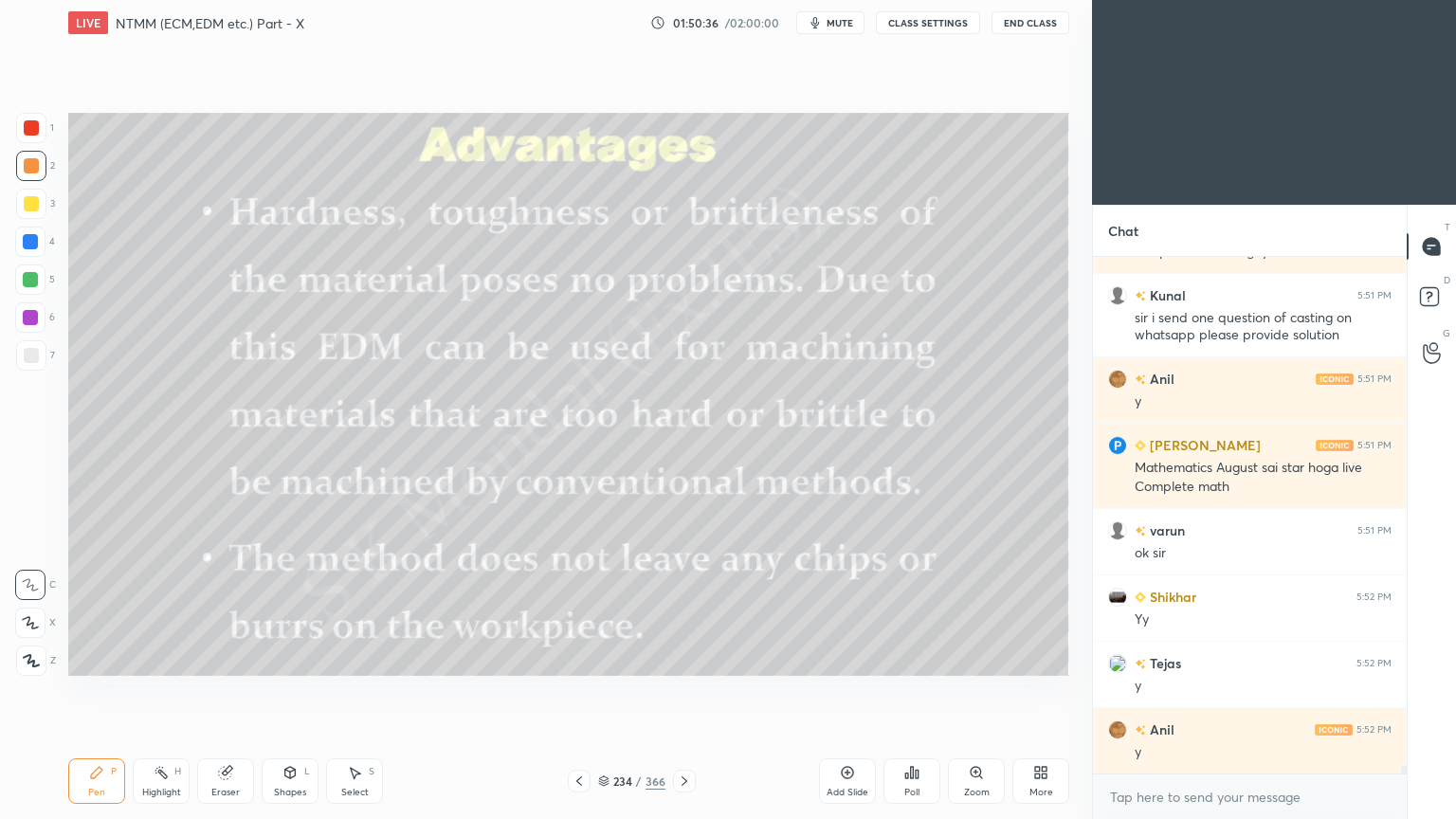 scroll, scrollTop: 34564, scrollLeft: 0, axis: vertical 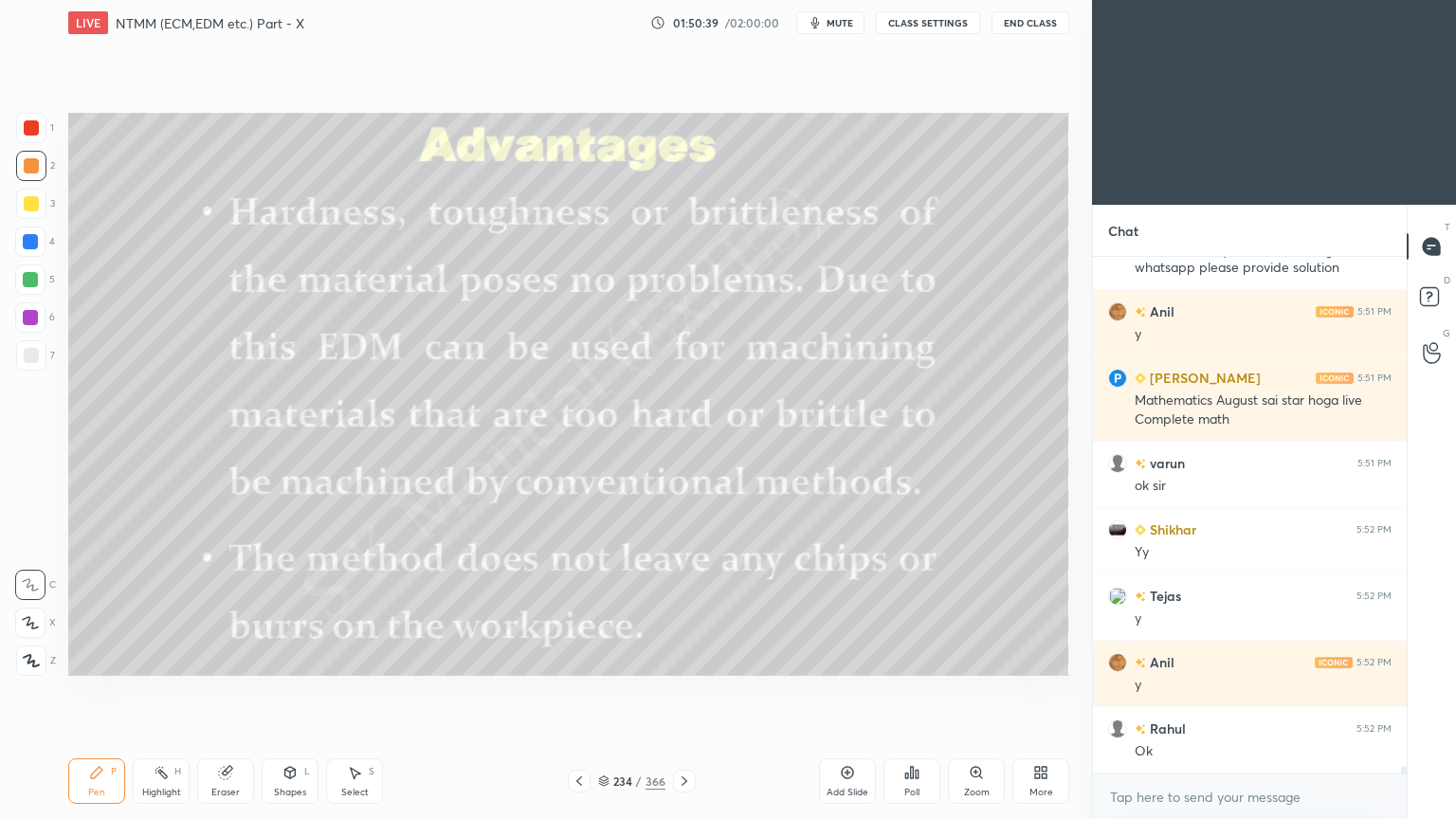 click on "Pen" at bounding box center [97, 792] 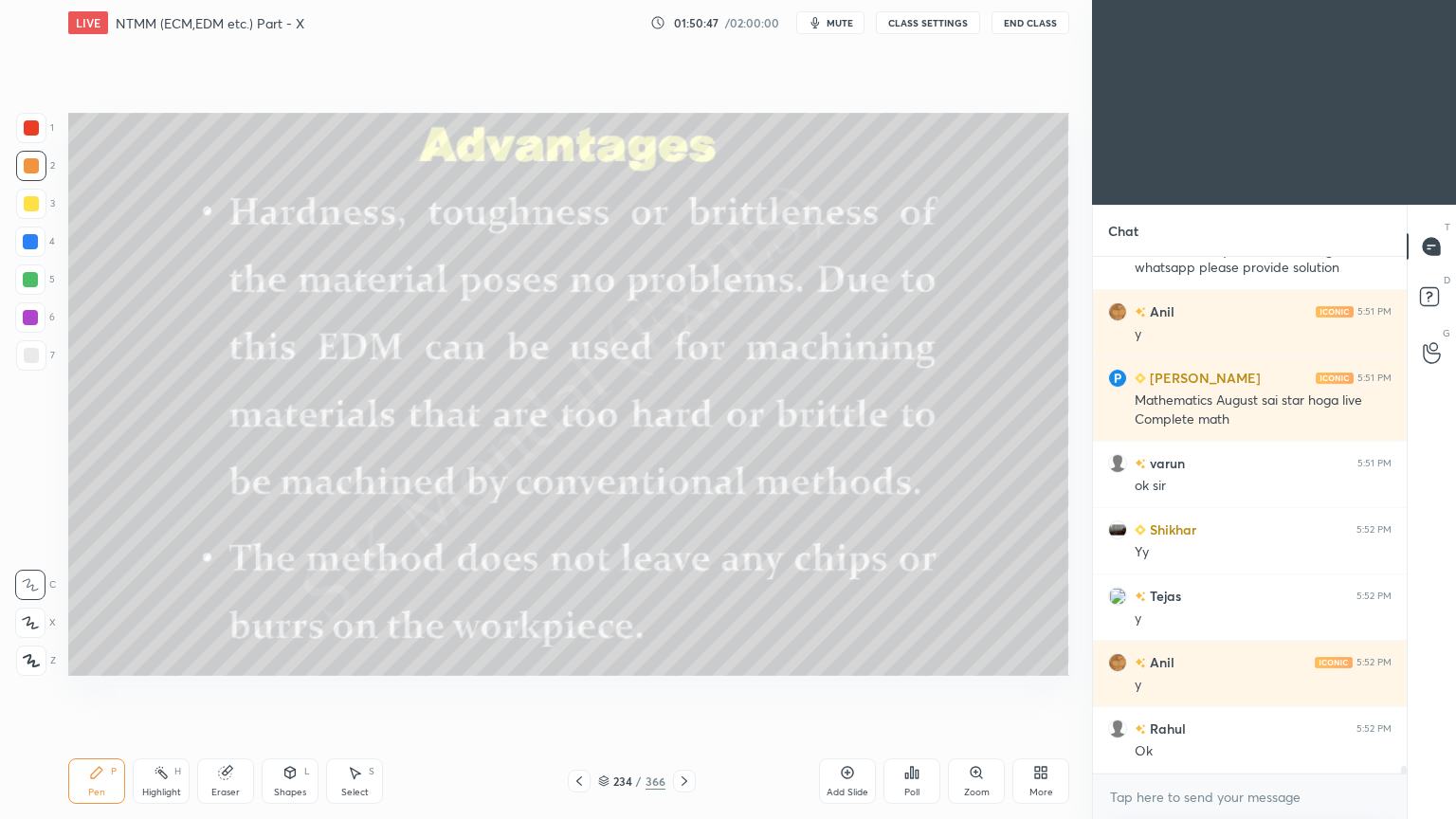 scroll, scrollTop: 34629, scrollLeft: 0, axis: vertical 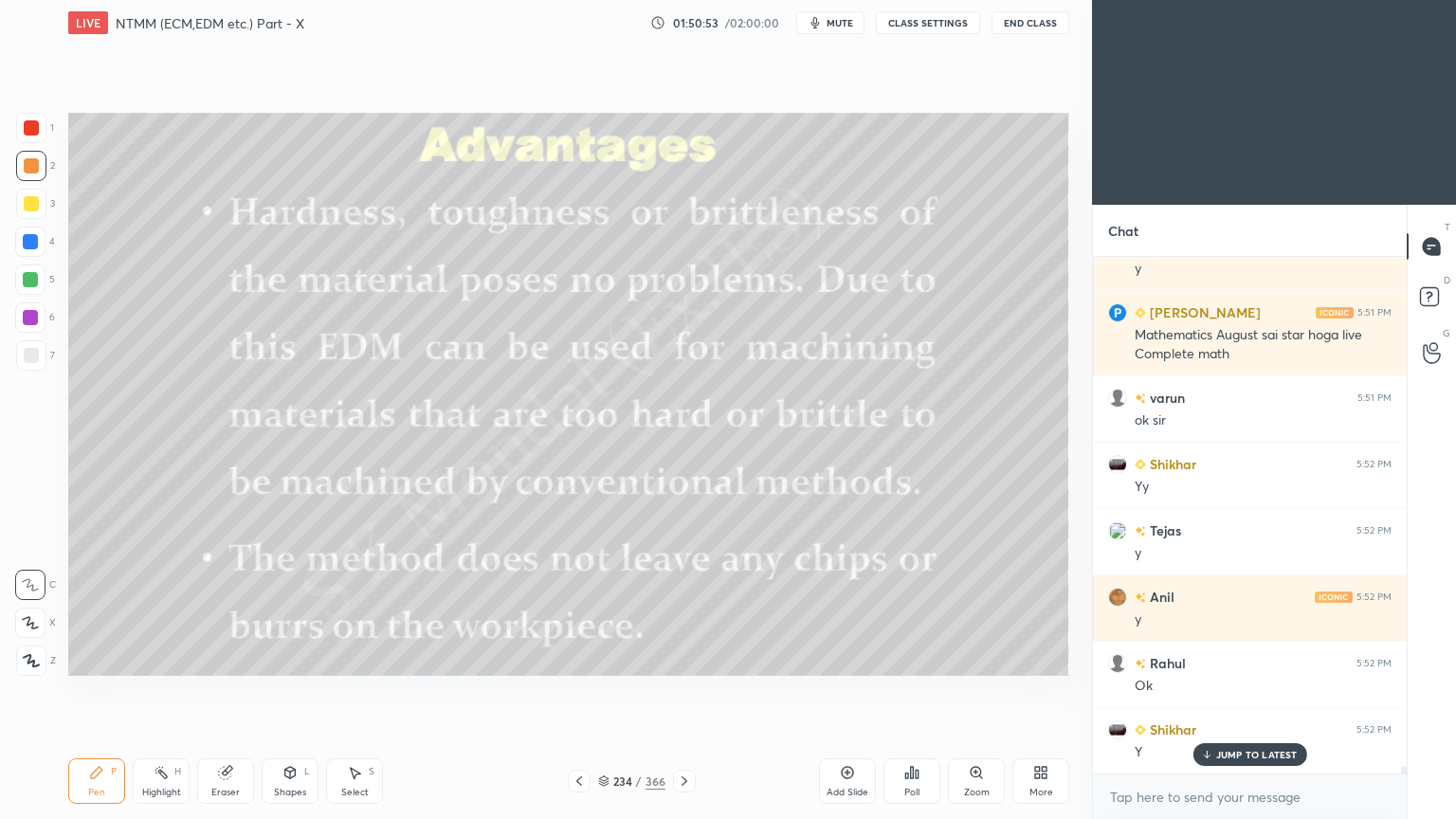 drag, startPoint x: 1226, startPoint y: 746, endPoint x: 753, endPoint y: 682, distance: 477.3102 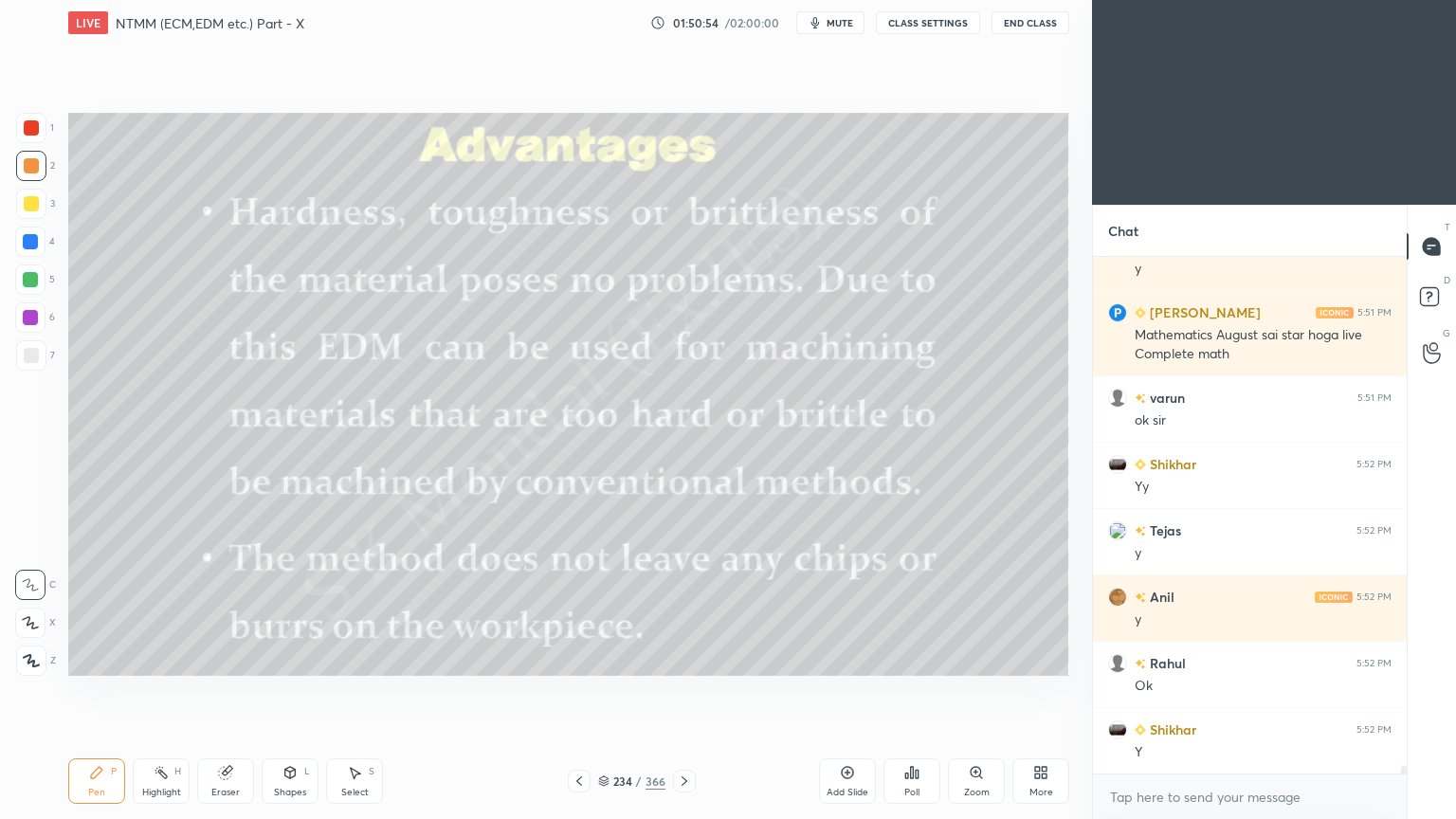 click 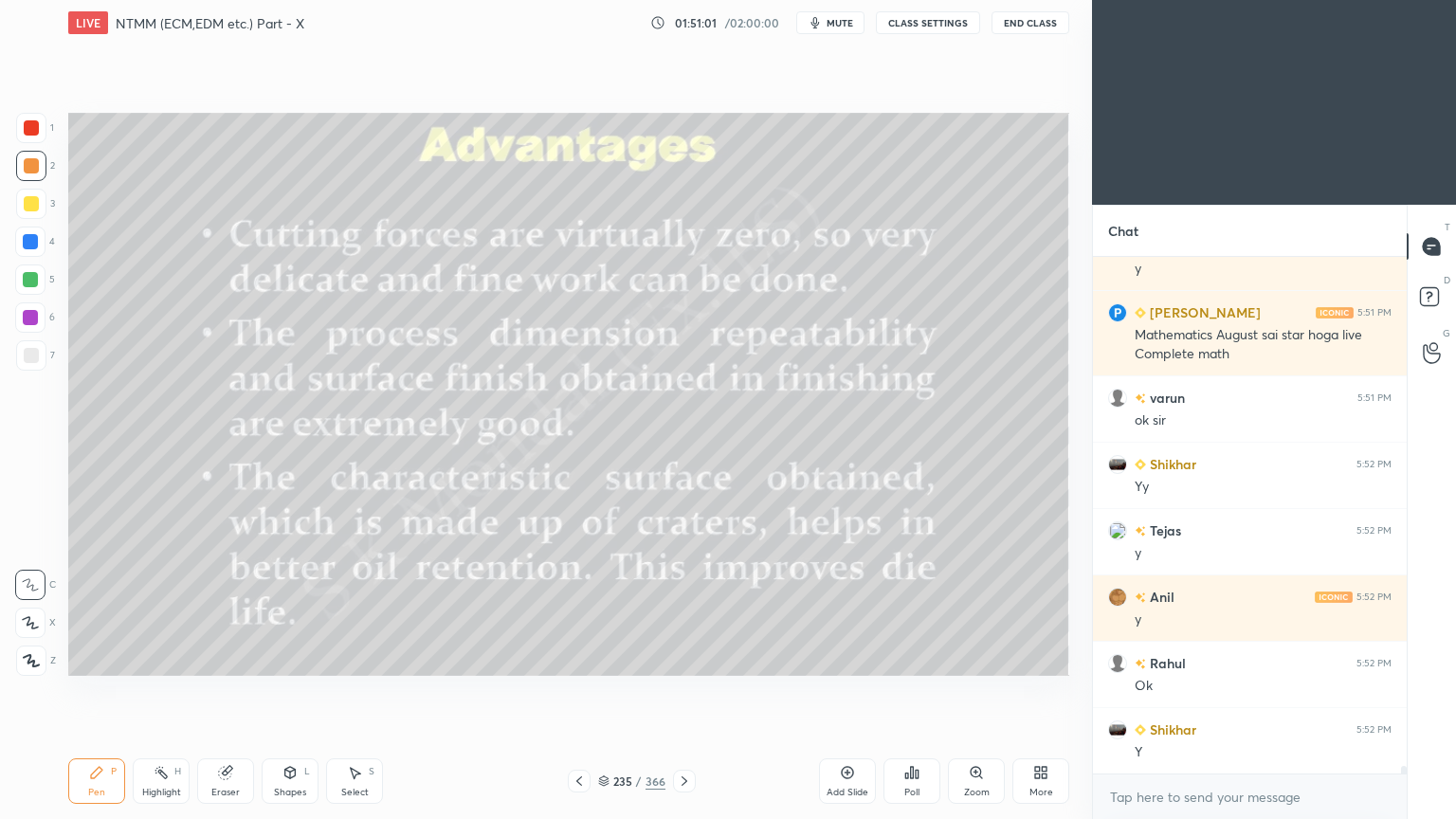 click on "Pen P Highlight H Eraser Shapes L Select S 235 / 366 Add Slide Poll Zoom More" at bounding box center (569, 781) 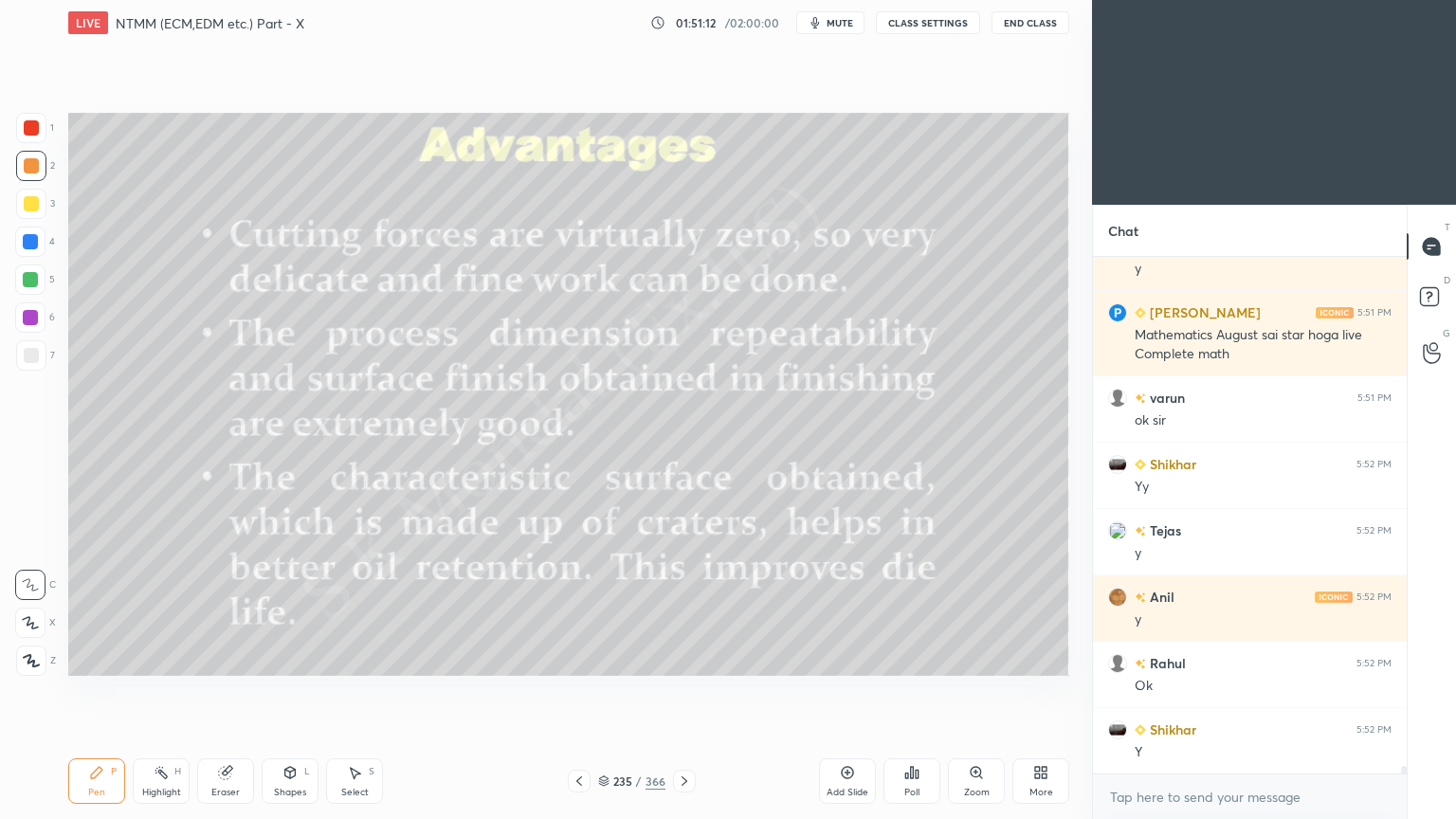 click 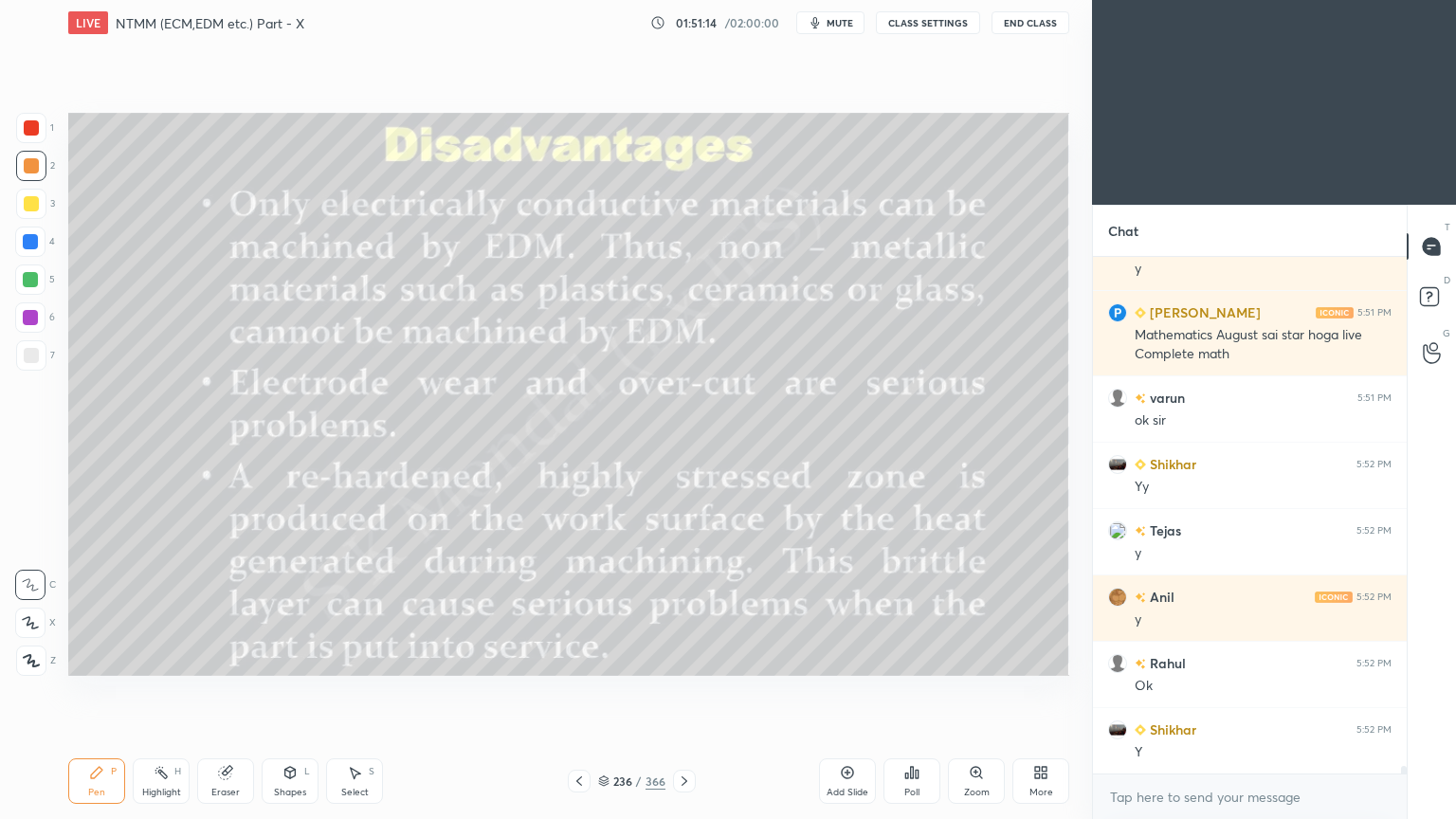 click on "Pen" at bounding box center [97, 792] 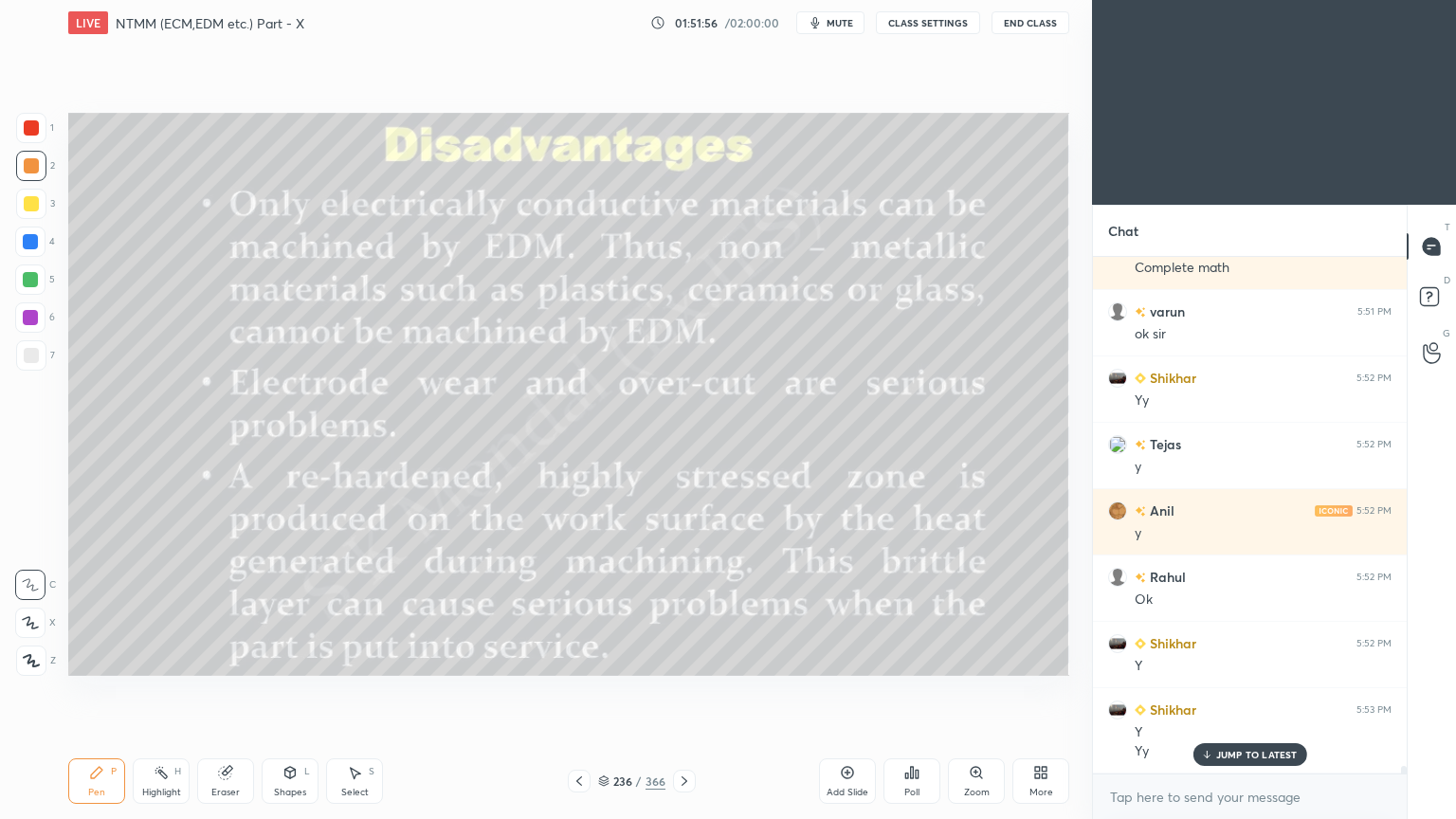 scroll, scrollTop: 34781, scrollLeft: 0, axis: vertical 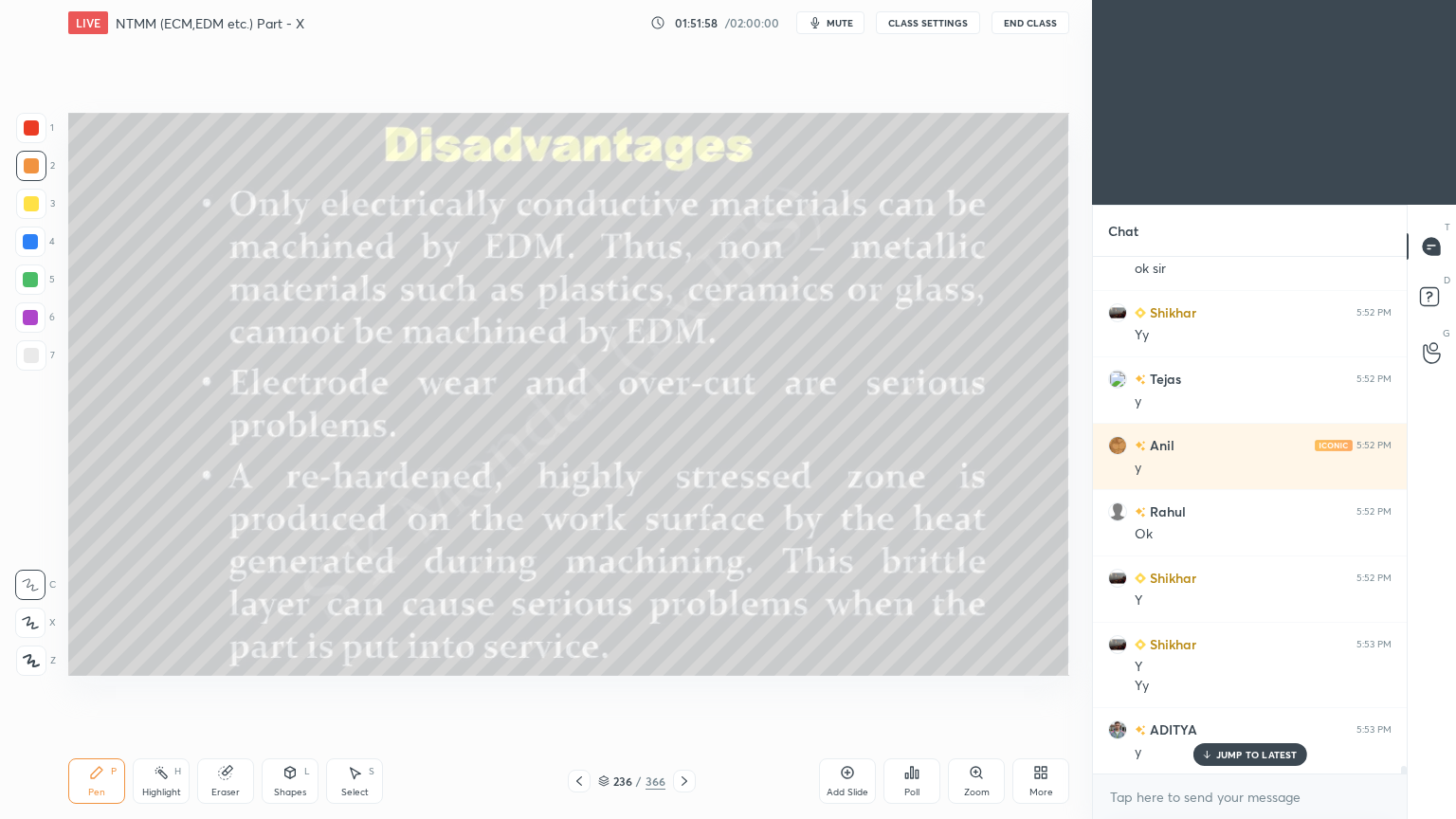 click on "JUMP TO LATEST" at bounding box center (1257, 755) 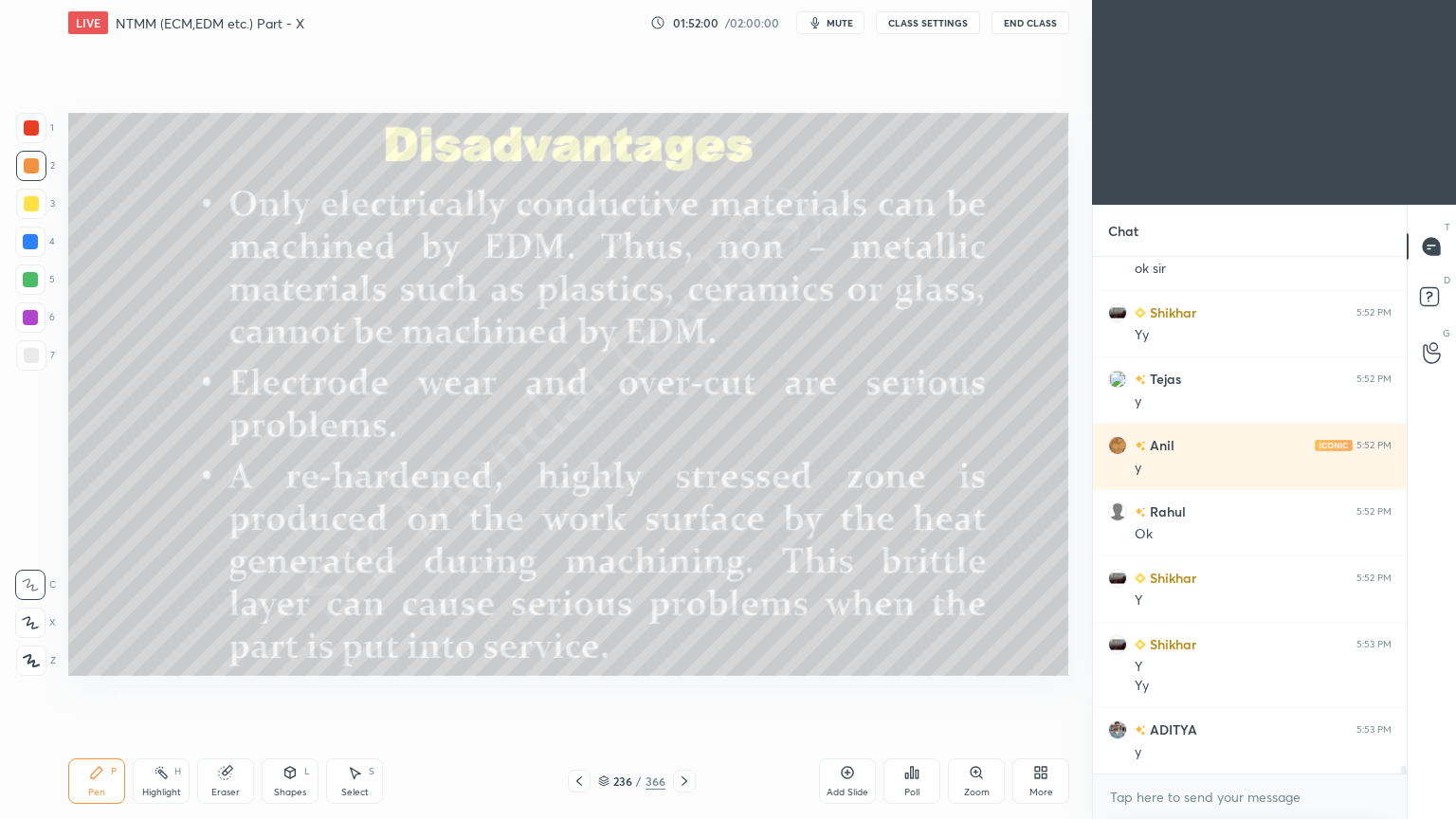 click on "Pen P" at bounding box center [97, 781] 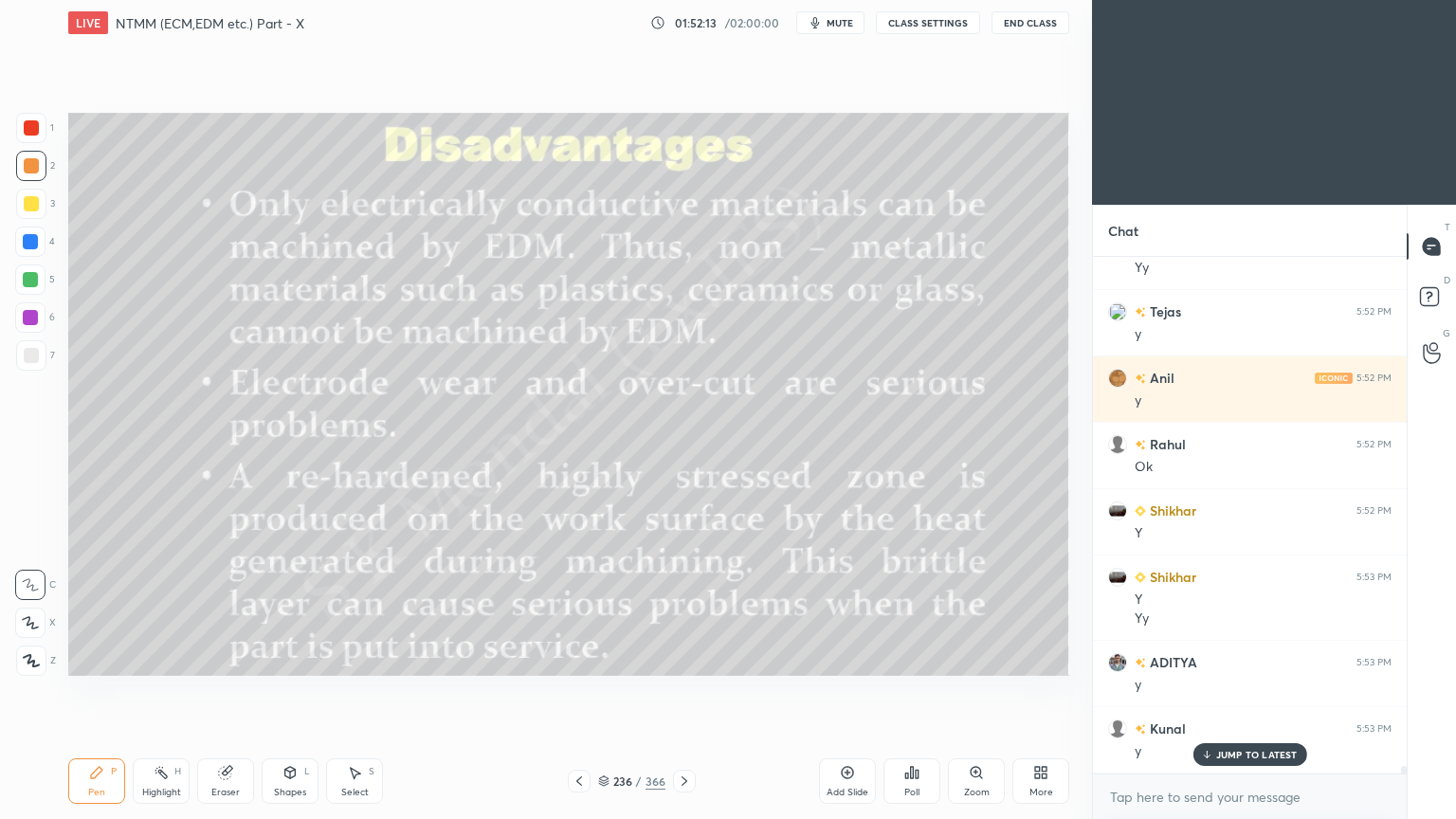 scroll, scrollTop: 34914, scrollLeft: 0, axis: vertical 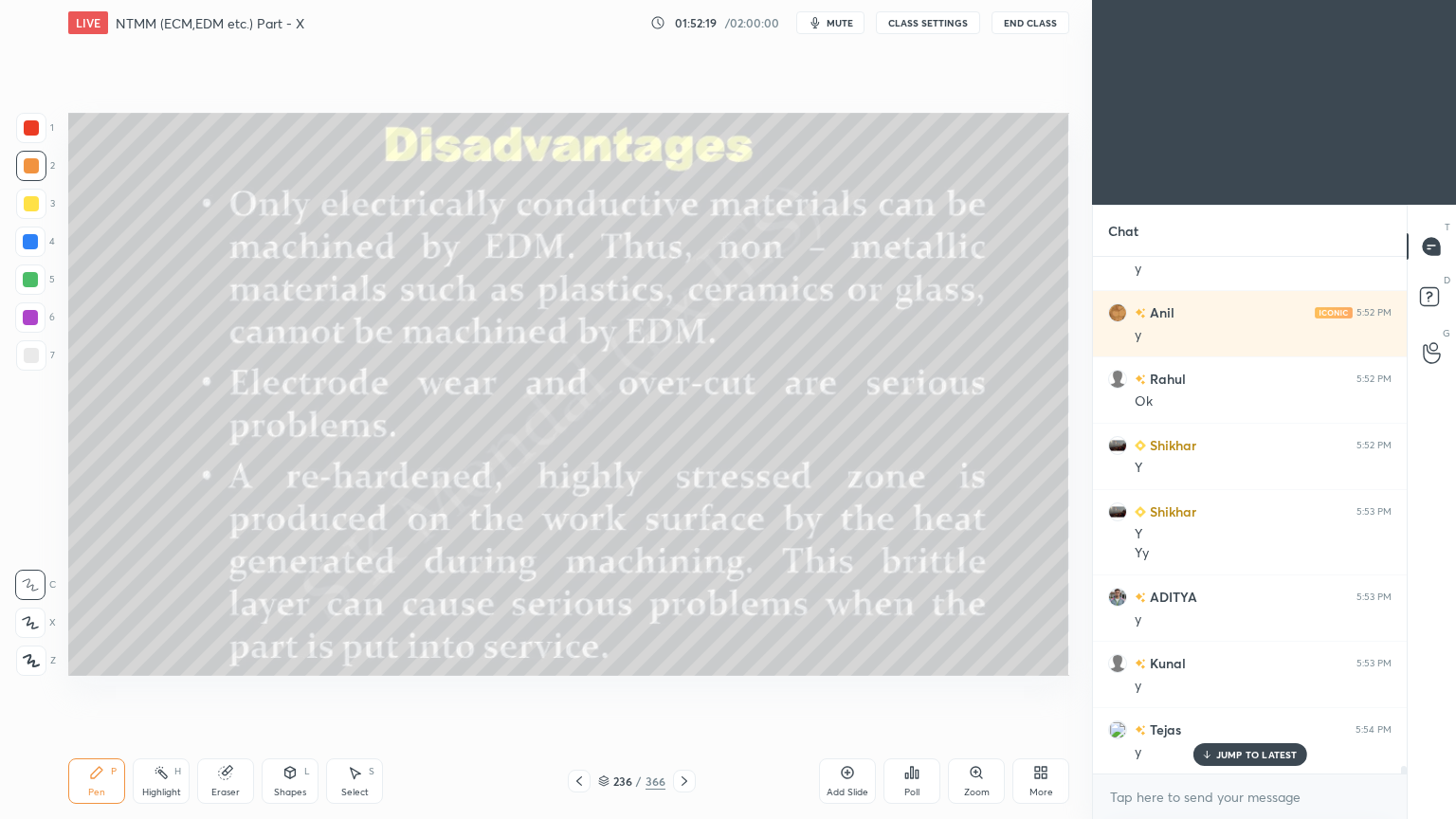 click 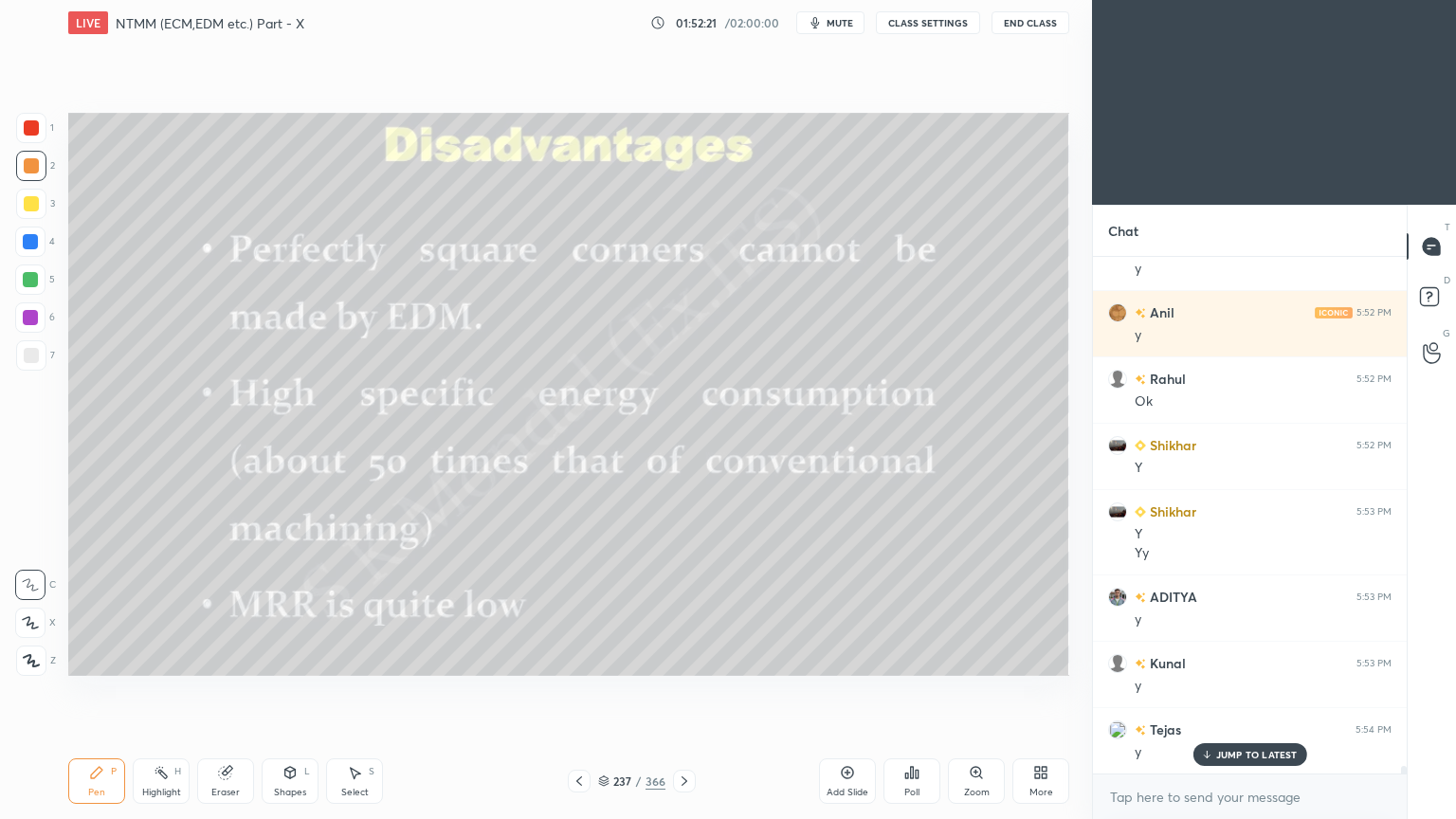 click on "Pen P" at bounding box center [97, 781] 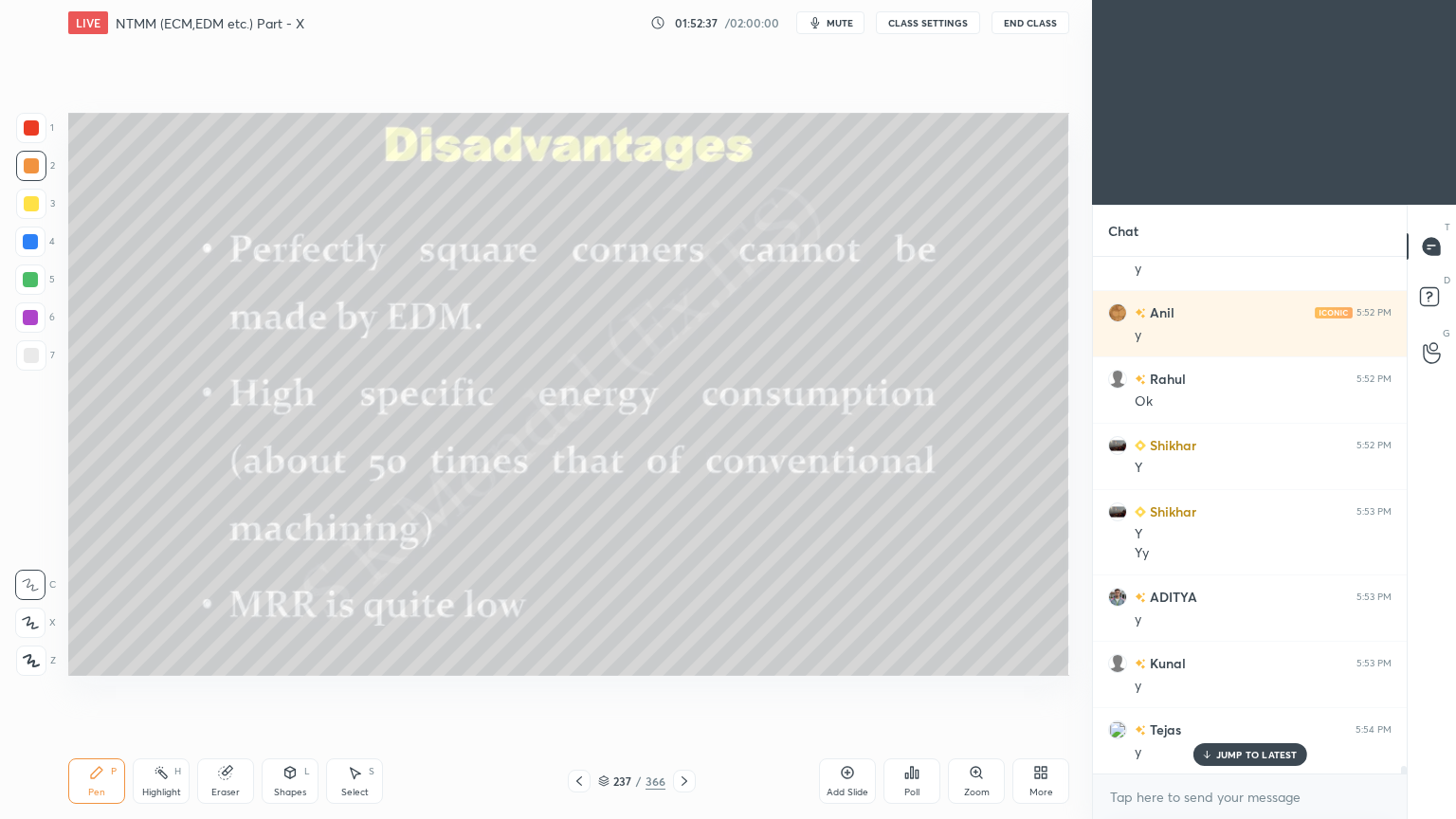 click on "Highlight" at bounding box center [161, 792] 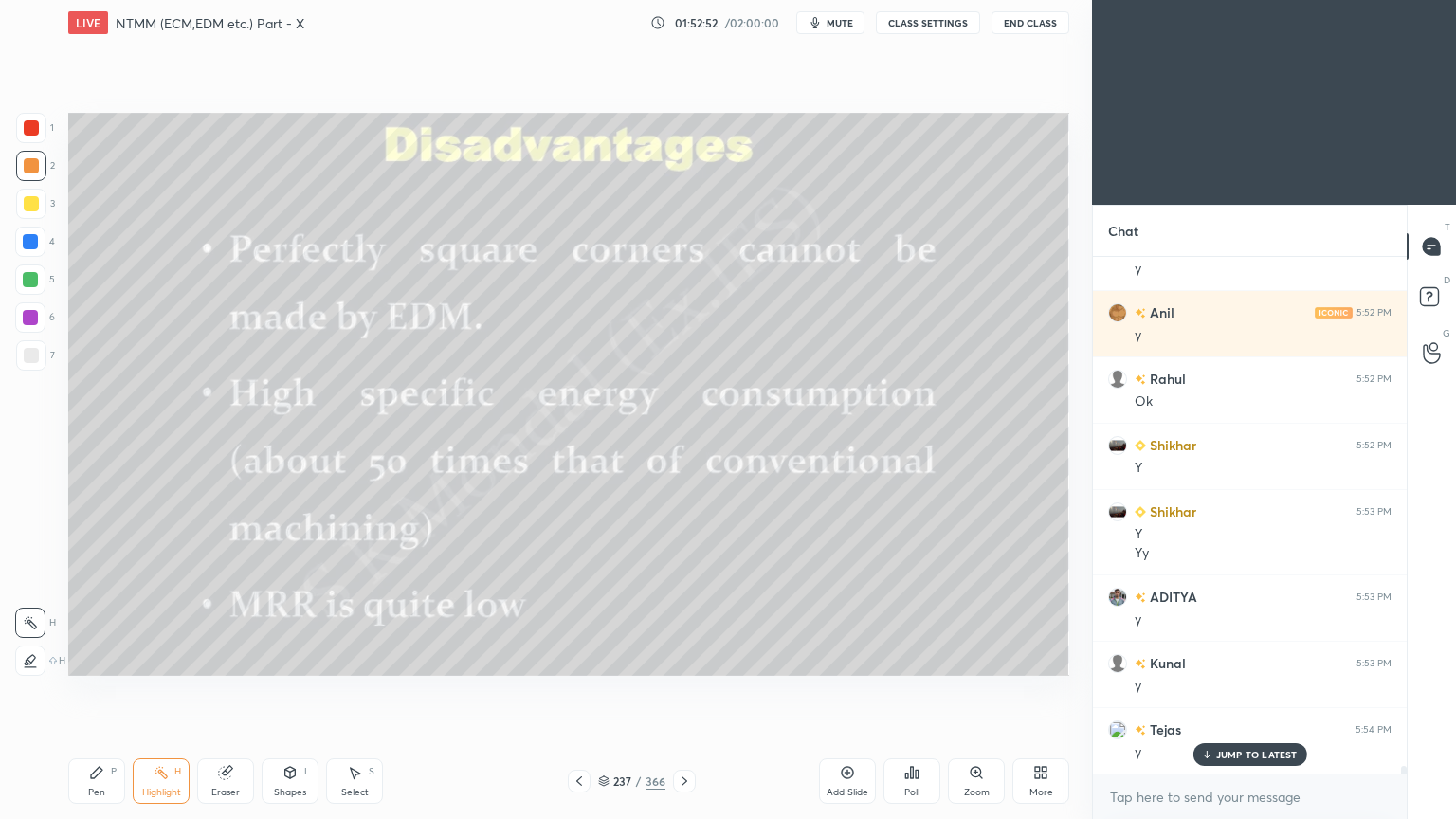 click on "Pen P" at bounding box center [97, 781] 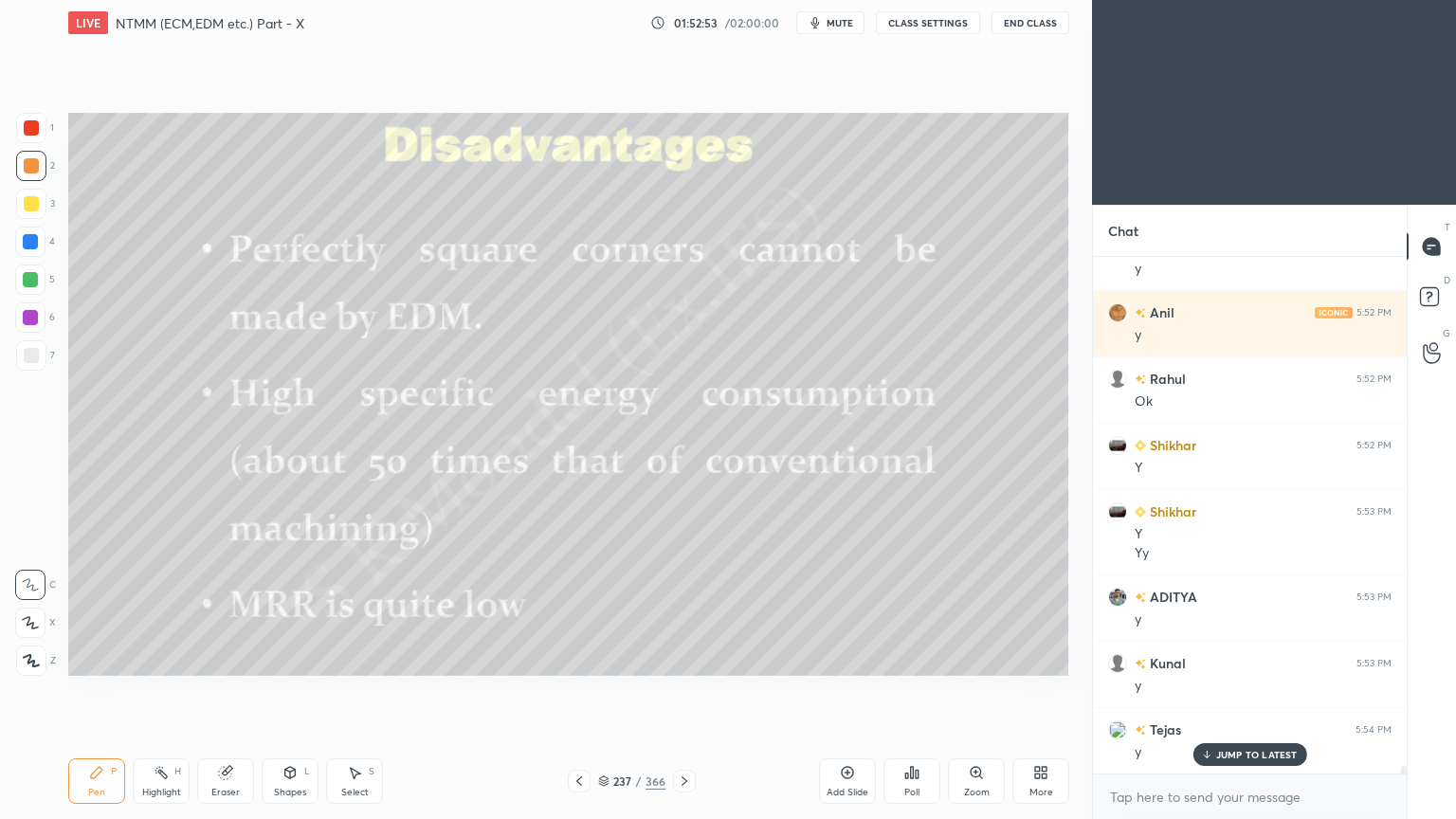 click on "Pen" at bounding box center (97, 792) 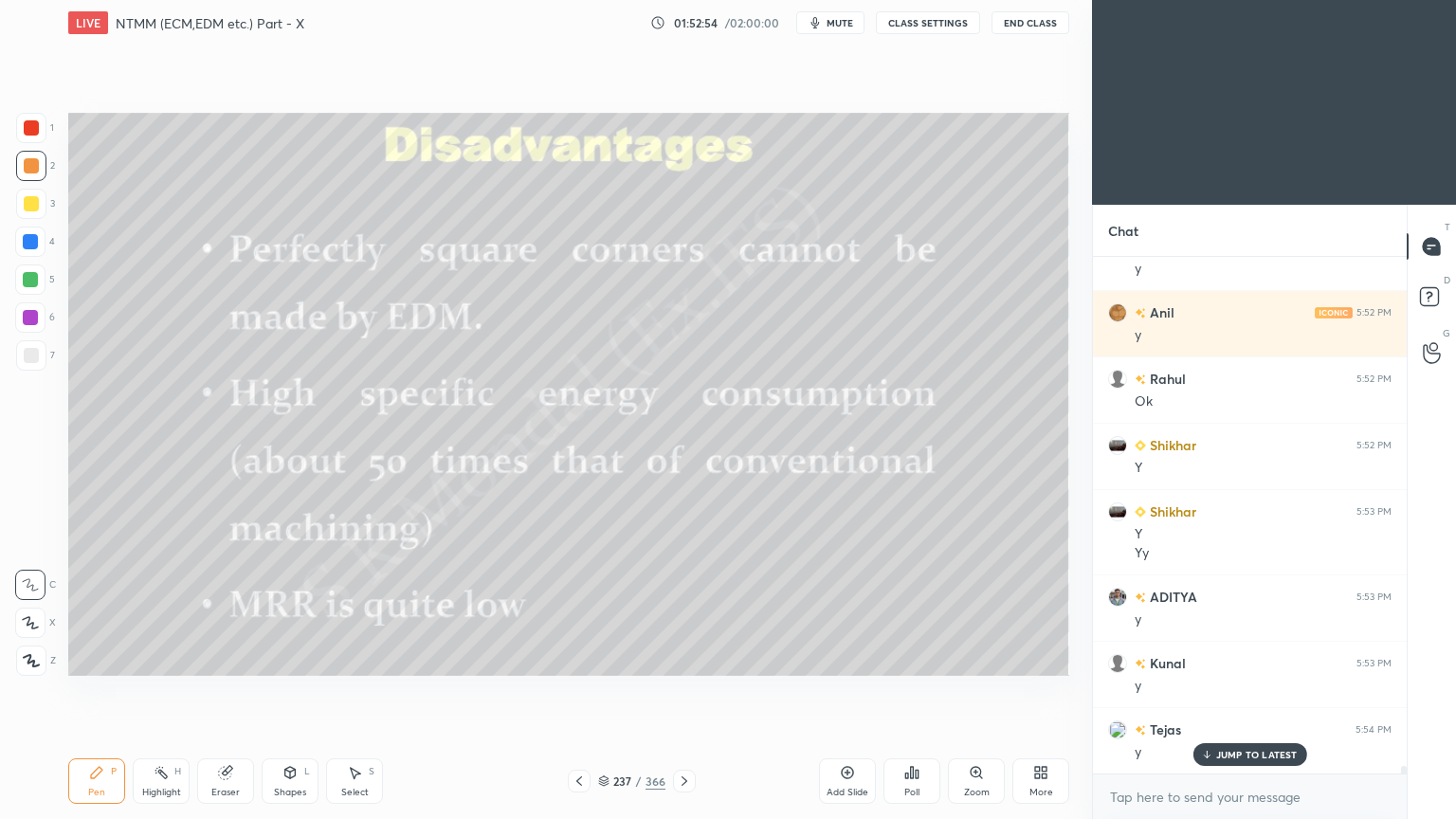 scroll, scrollTop: 34981, scrollLeft: 0, axis: vertical 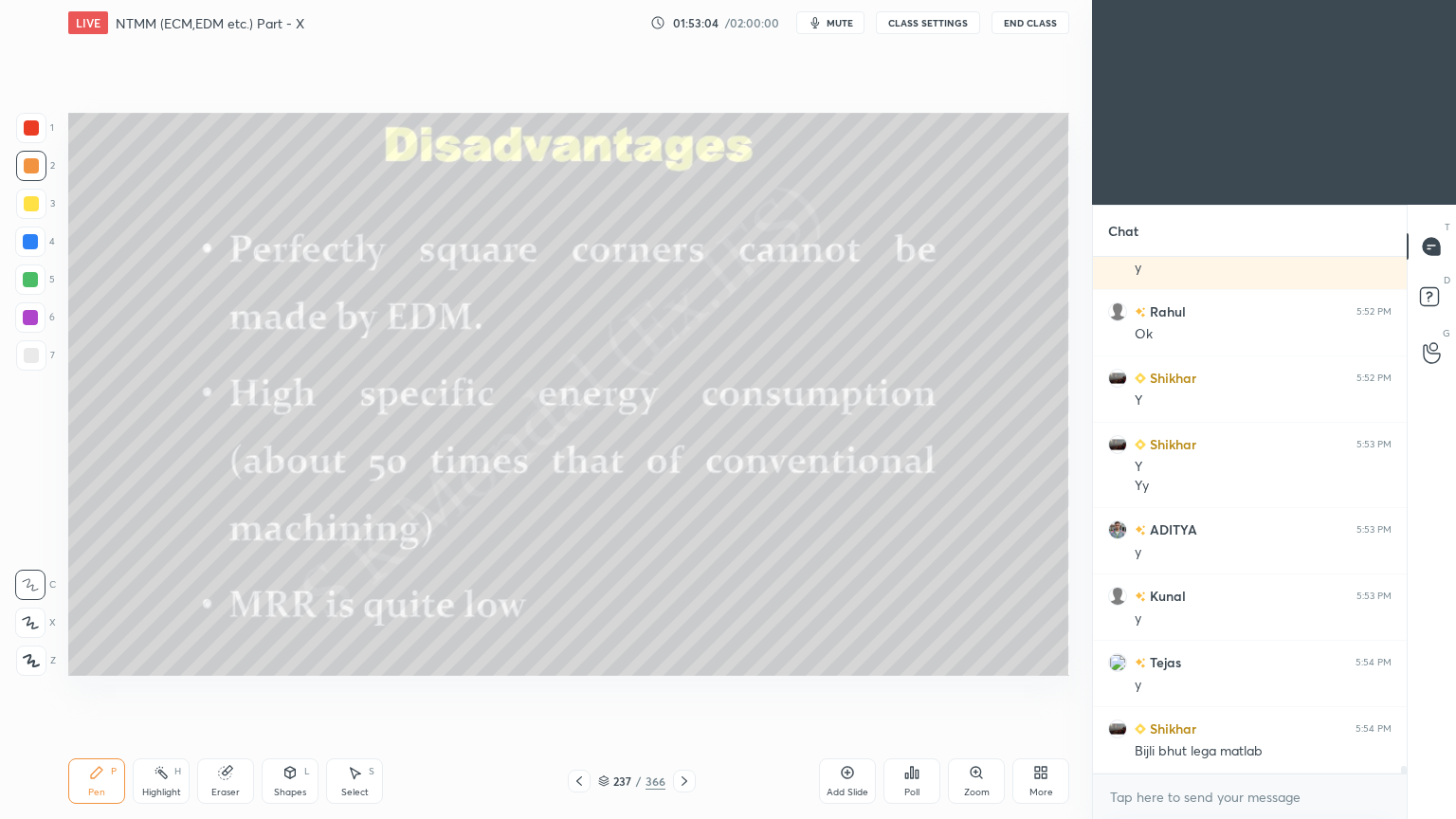 click 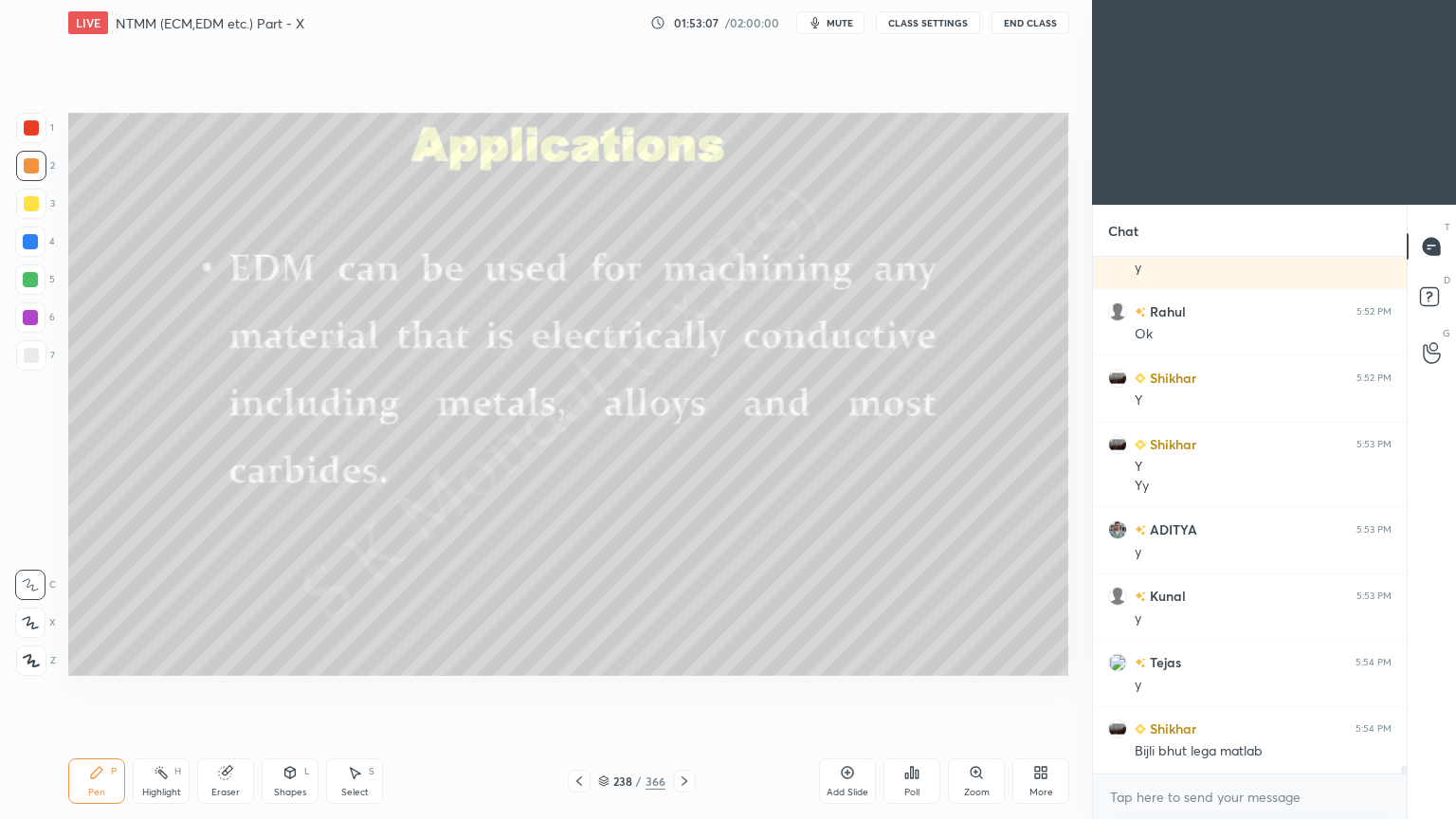 click on "Pen P" at bounding box center (97, 781) 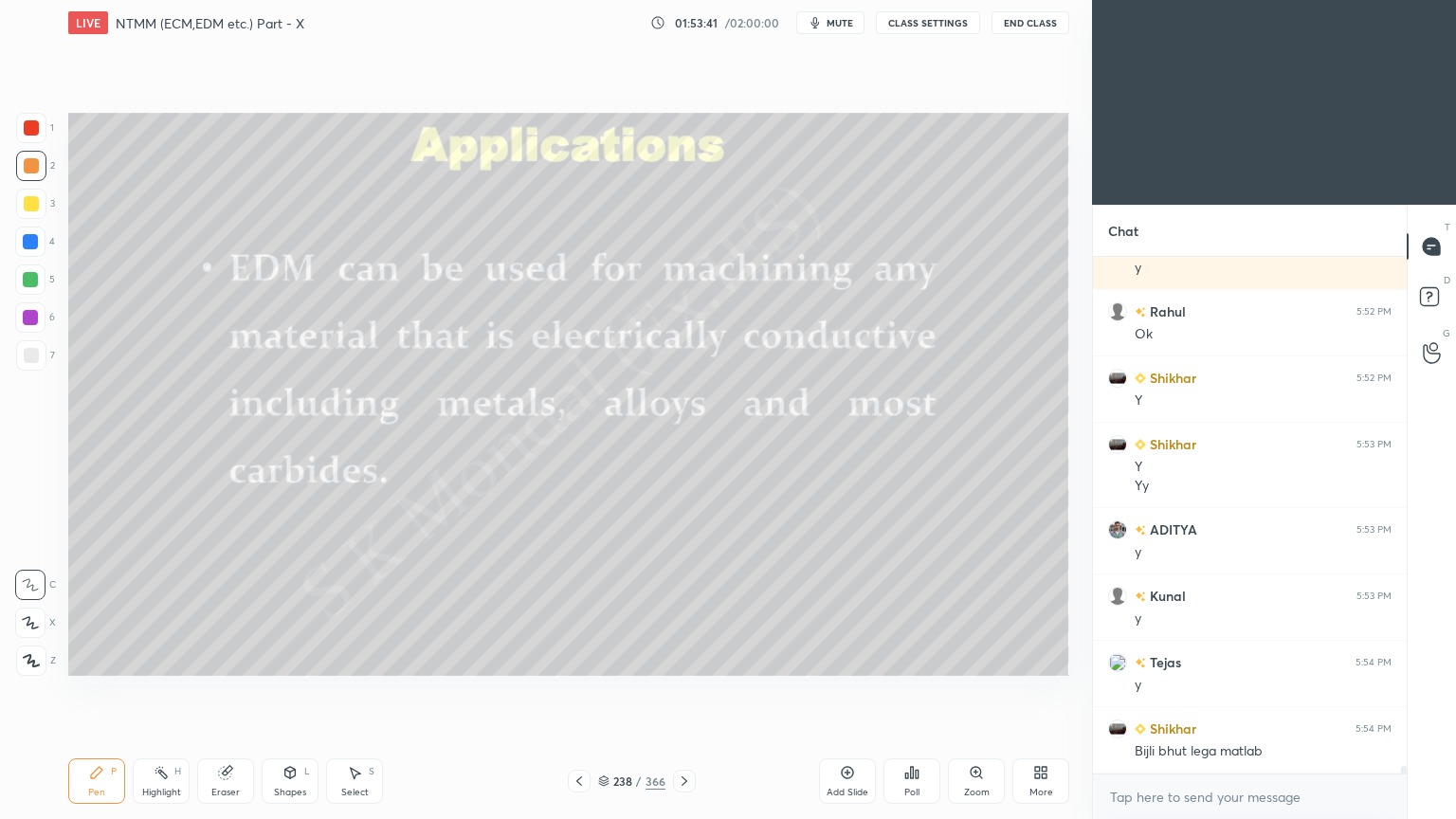click on "Eraser" at bounding box center [226, 792] 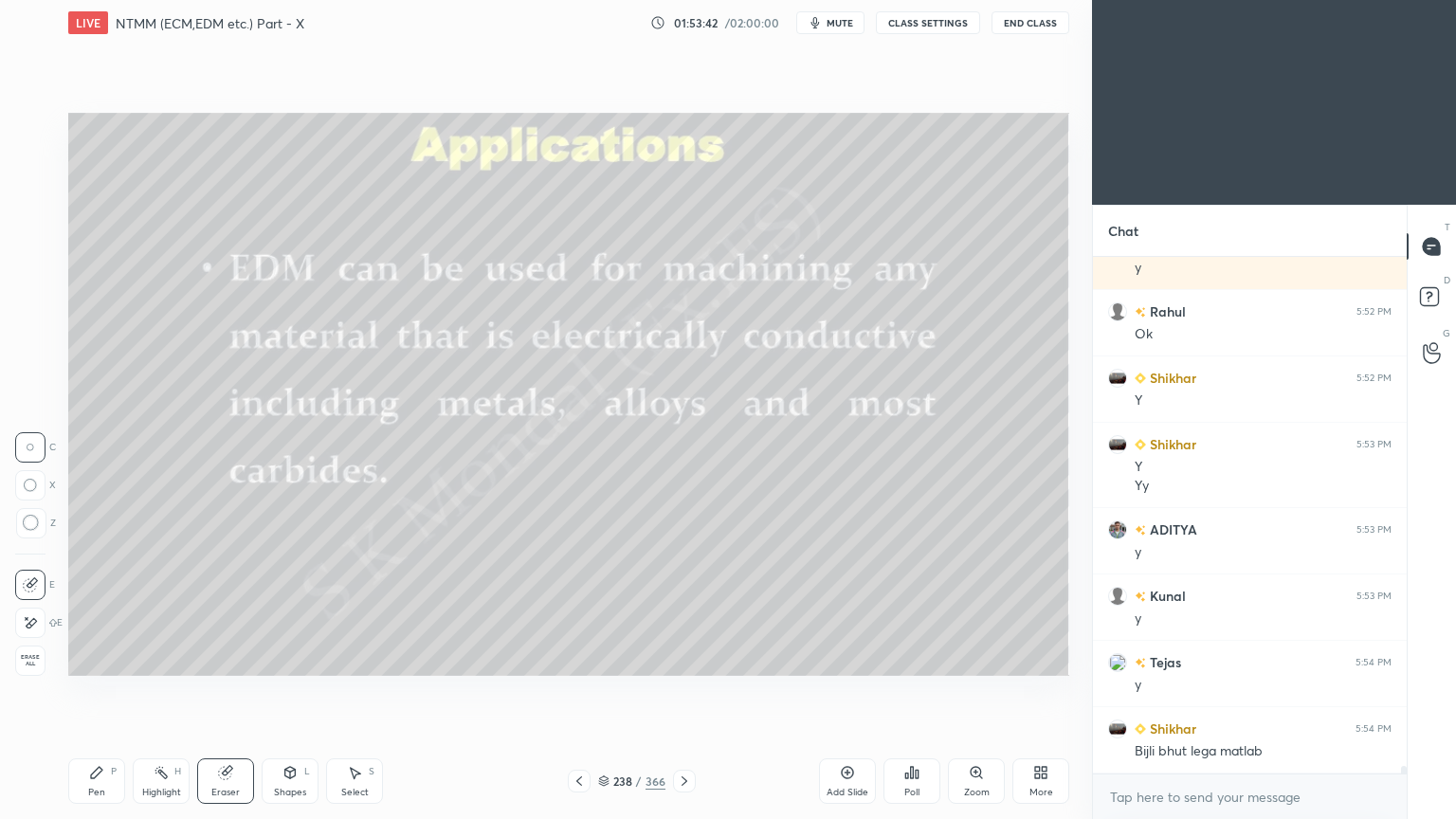 click 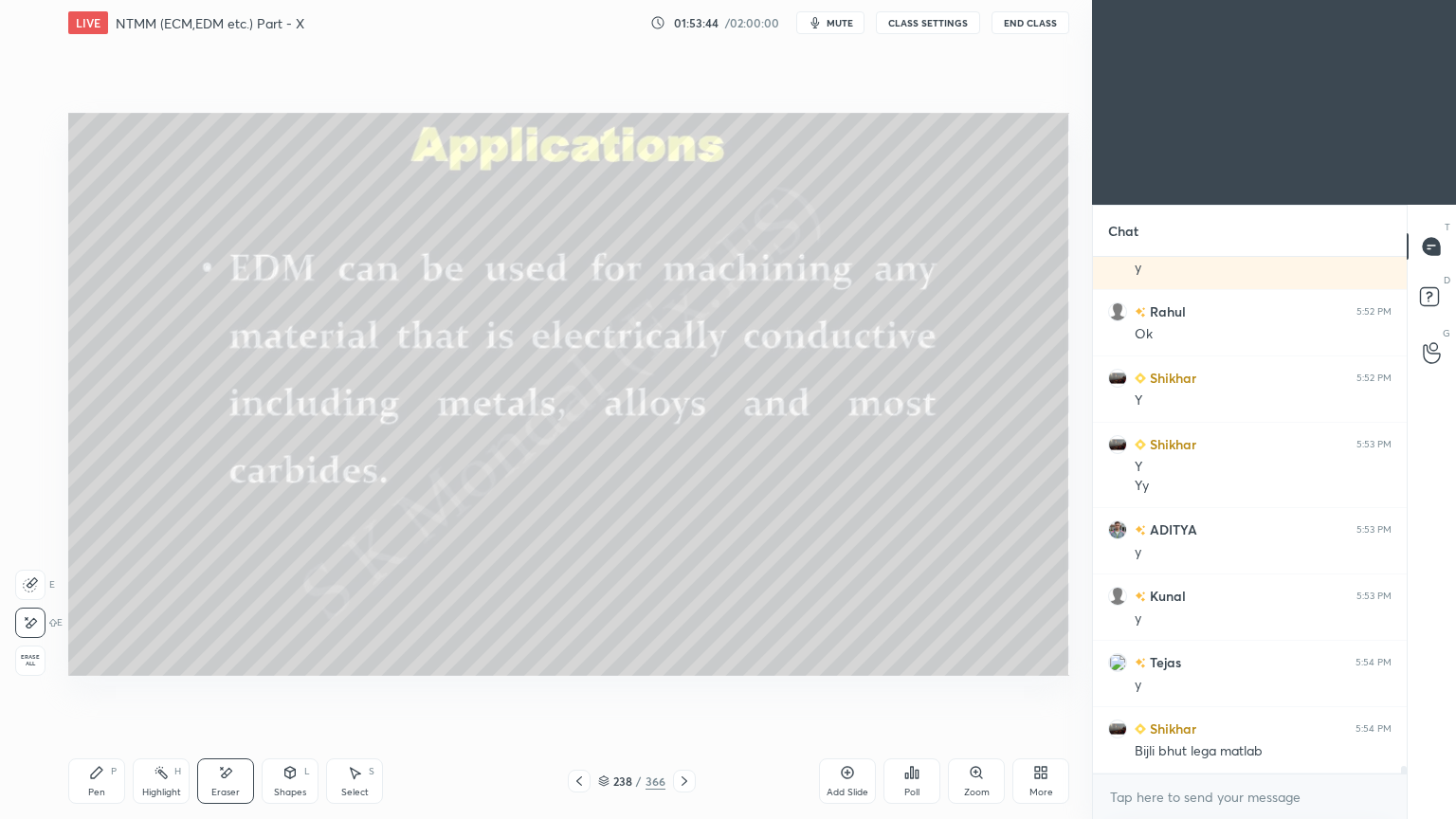 click on "Pen" at bounding box center [97, 792] 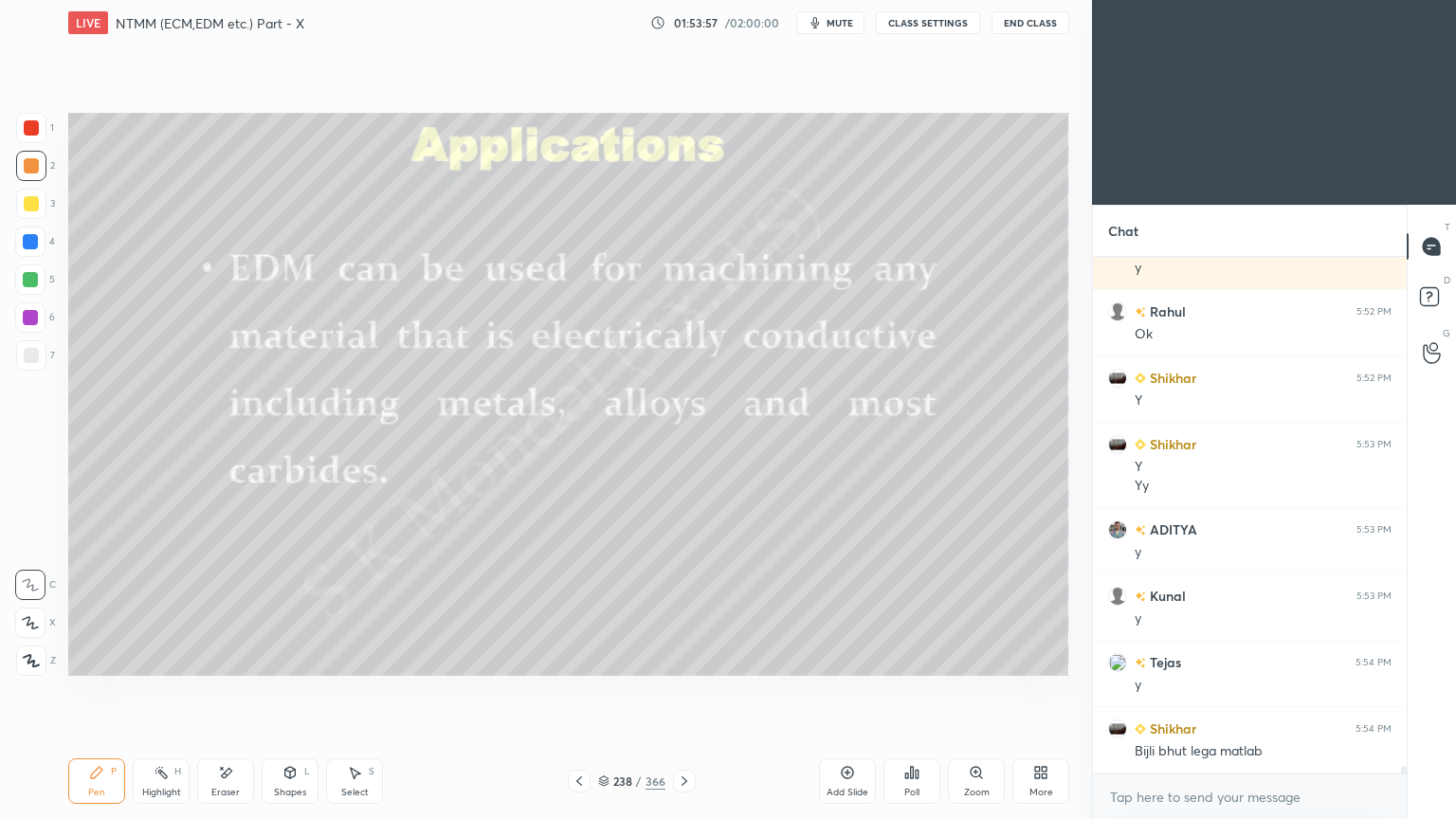 click 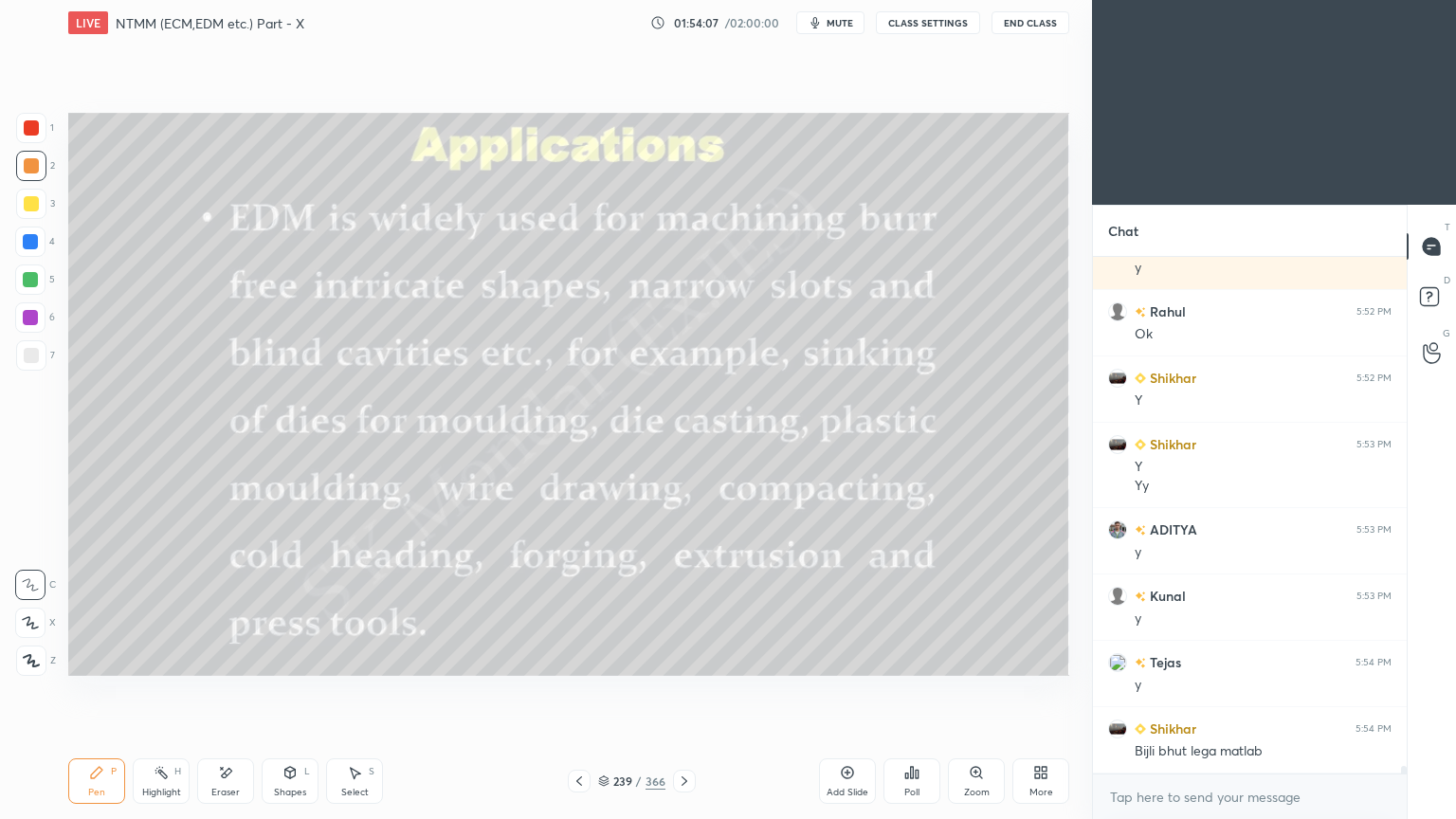 click on "Pen" at bounding box center [97, 792] 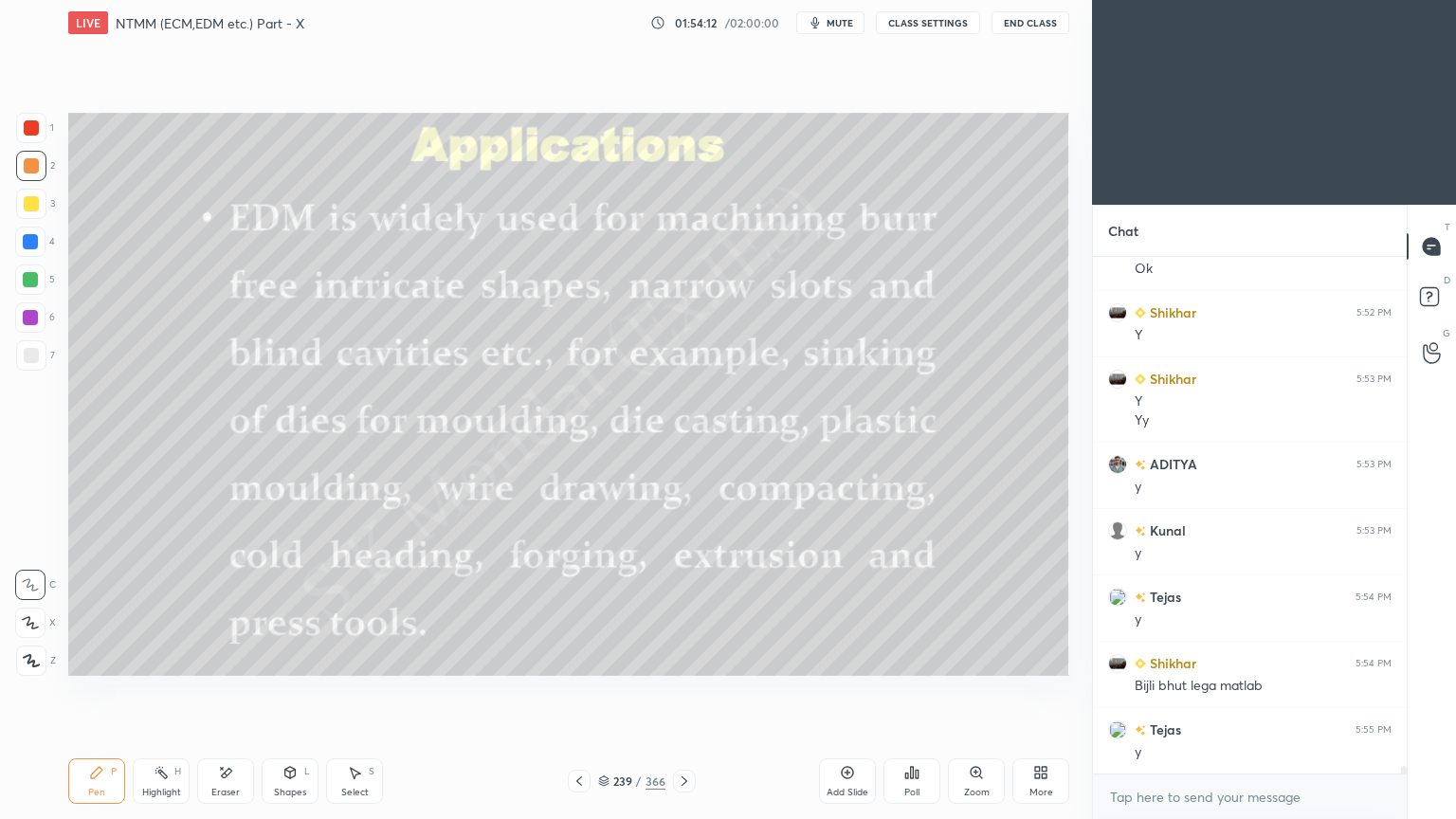 scroll, scrollTop: 35114, scrollLeft: 0, axis: vertical 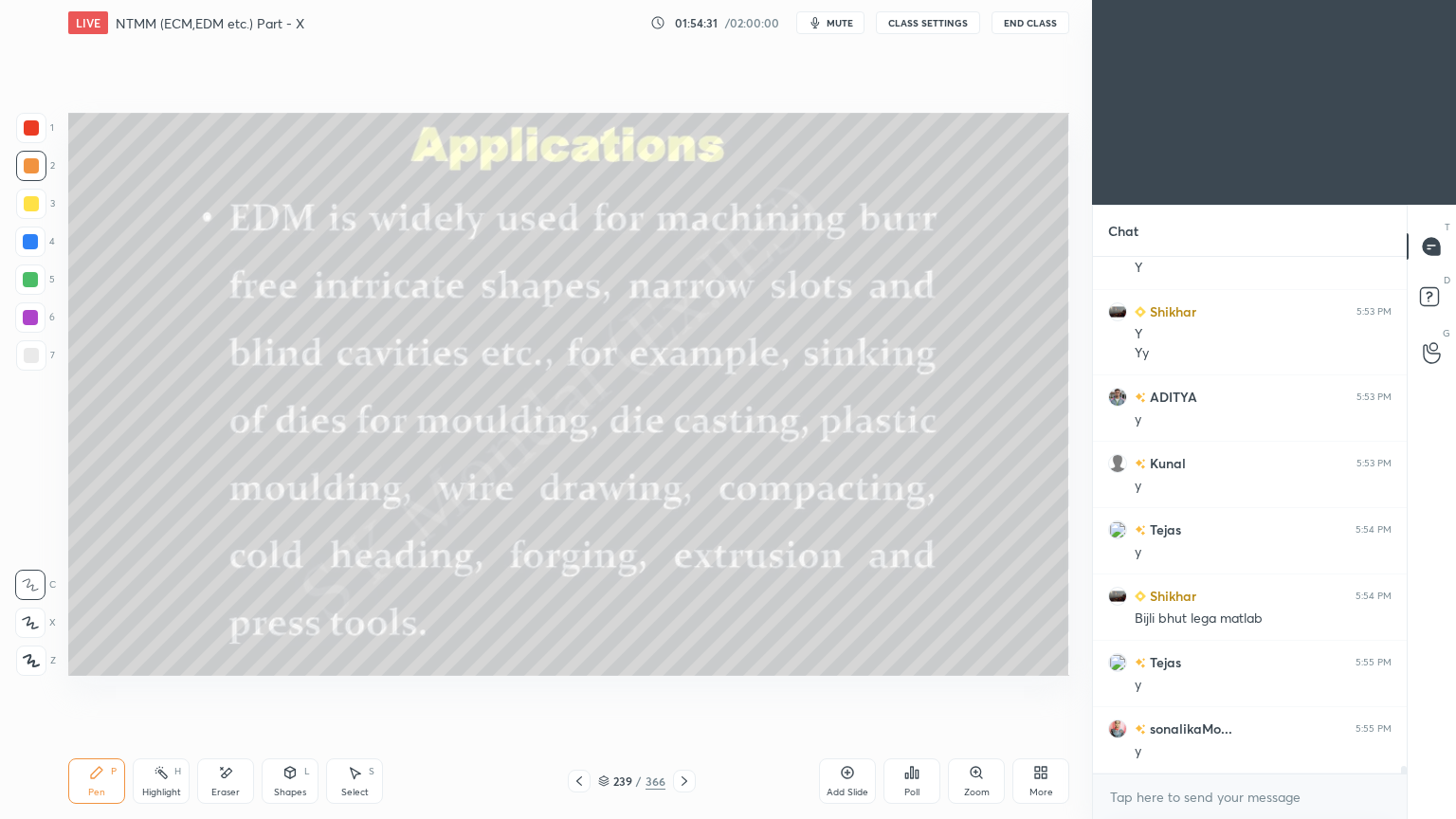 click 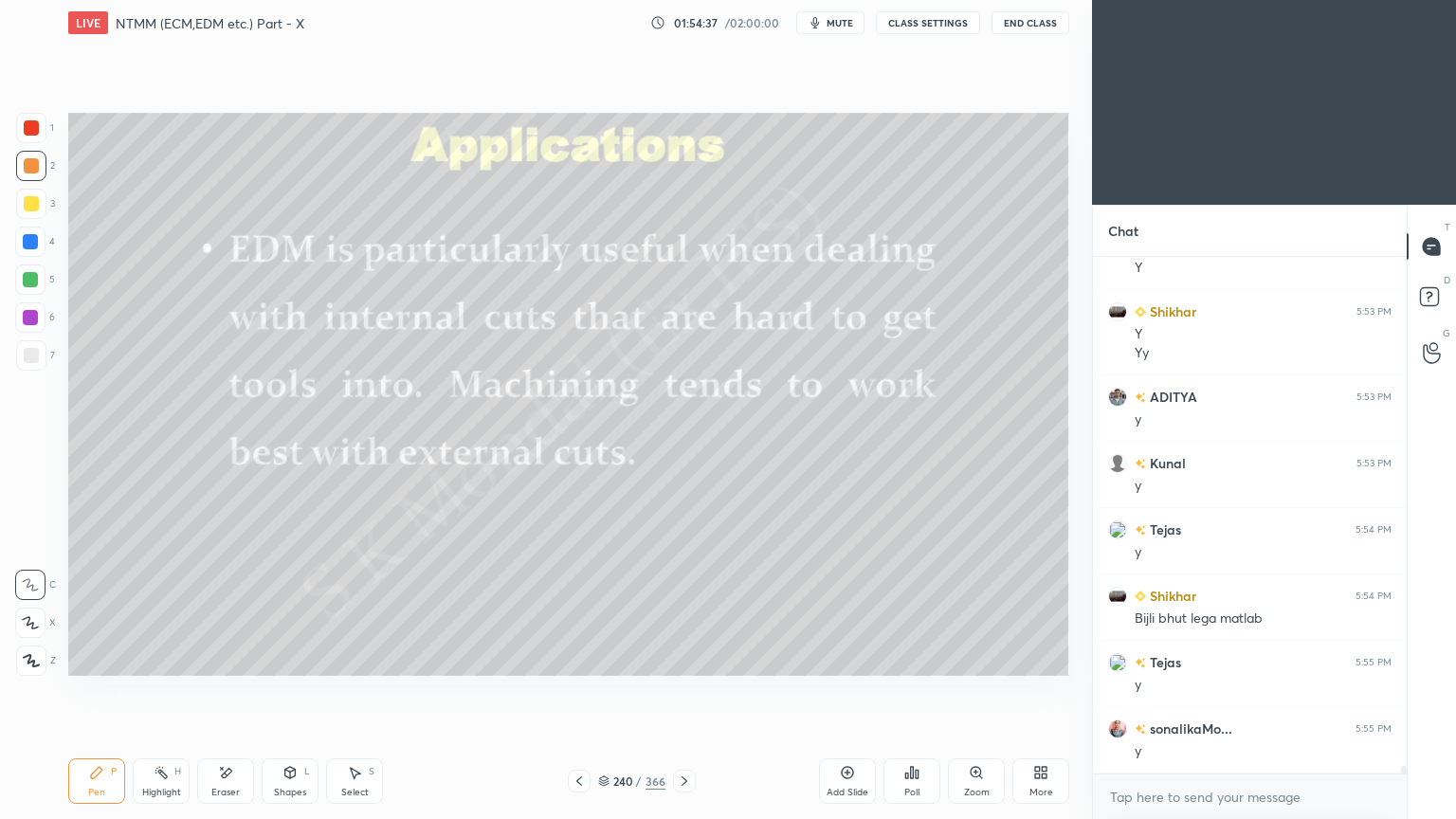 click on "Pen P" at bounding box center (97, 781) 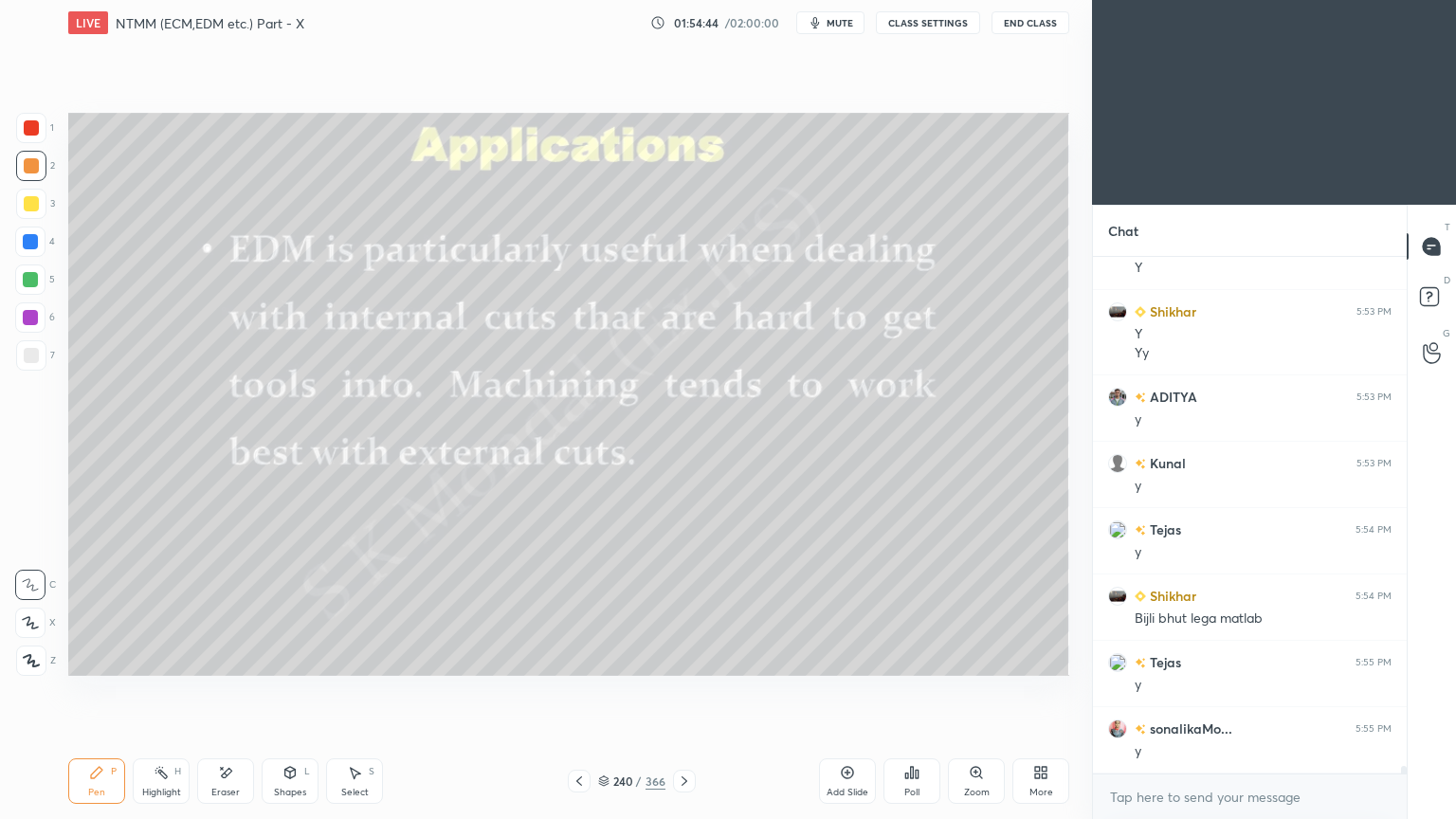 click on "240 / 366" at bounding box center (631, 781) 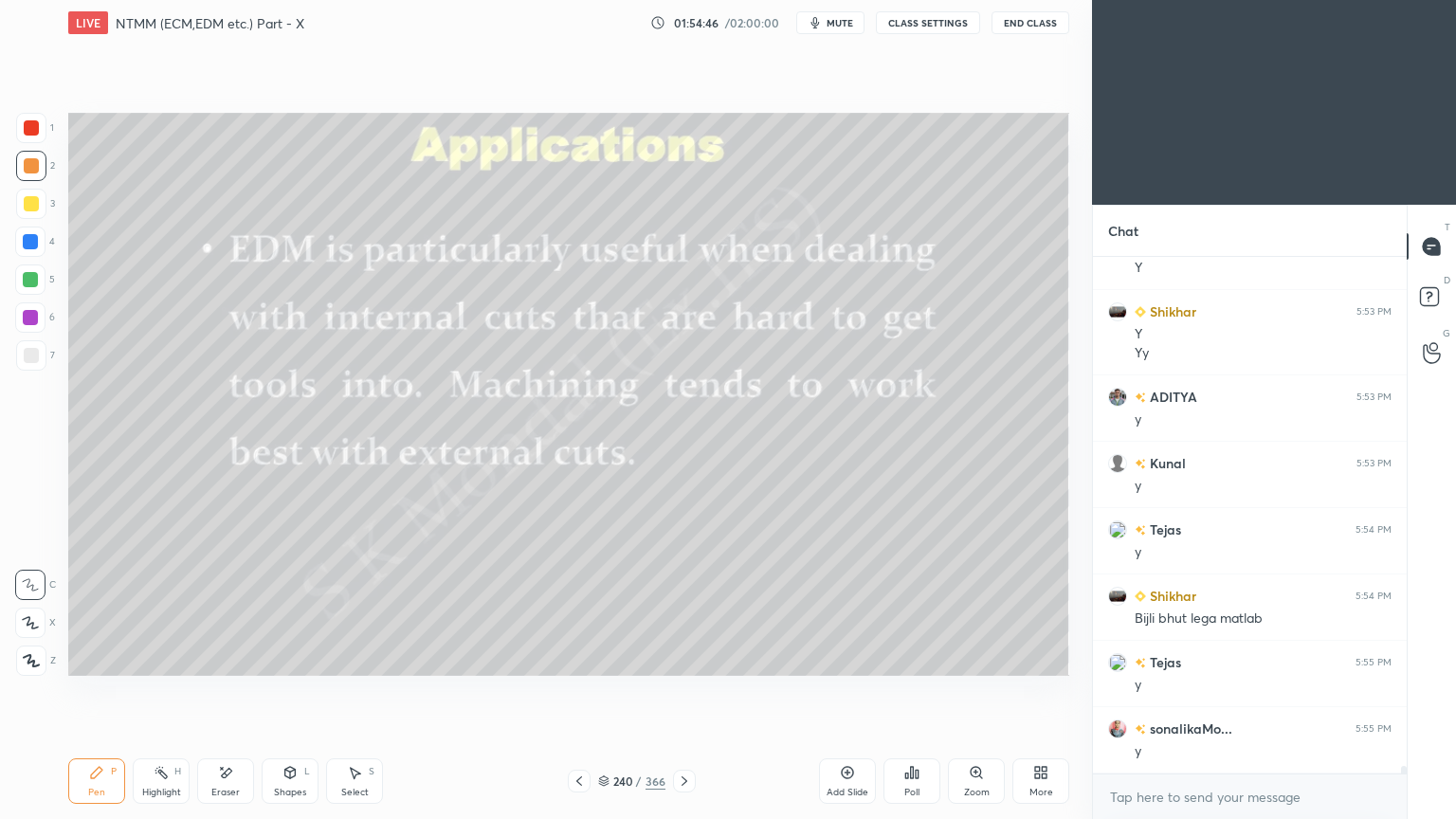 click 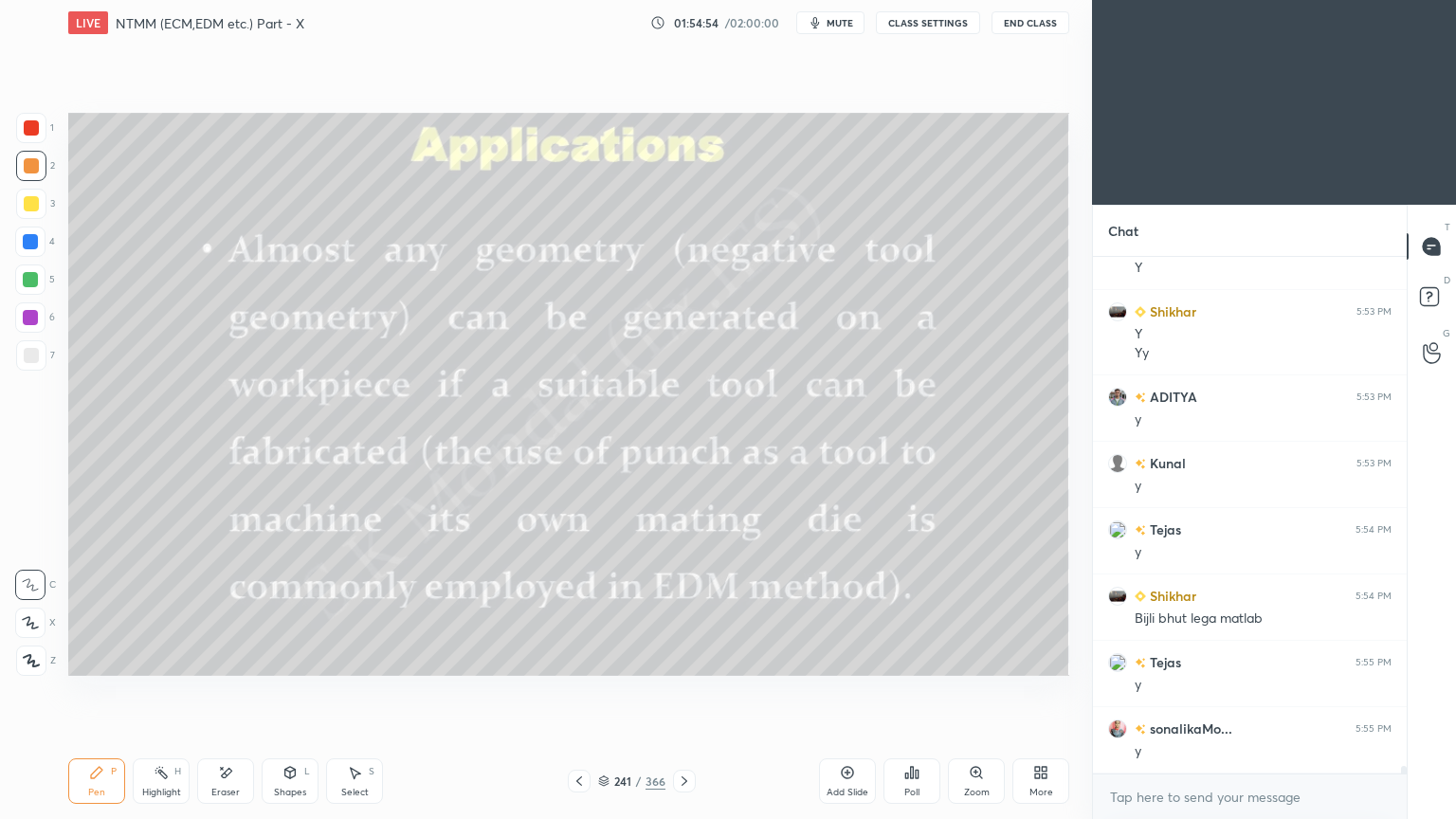 click on "Pen P Highlight H Eraser Shapes L Select S 241 / 366 Add Slide Poll Zoom More" at bounding box center [569, 781] 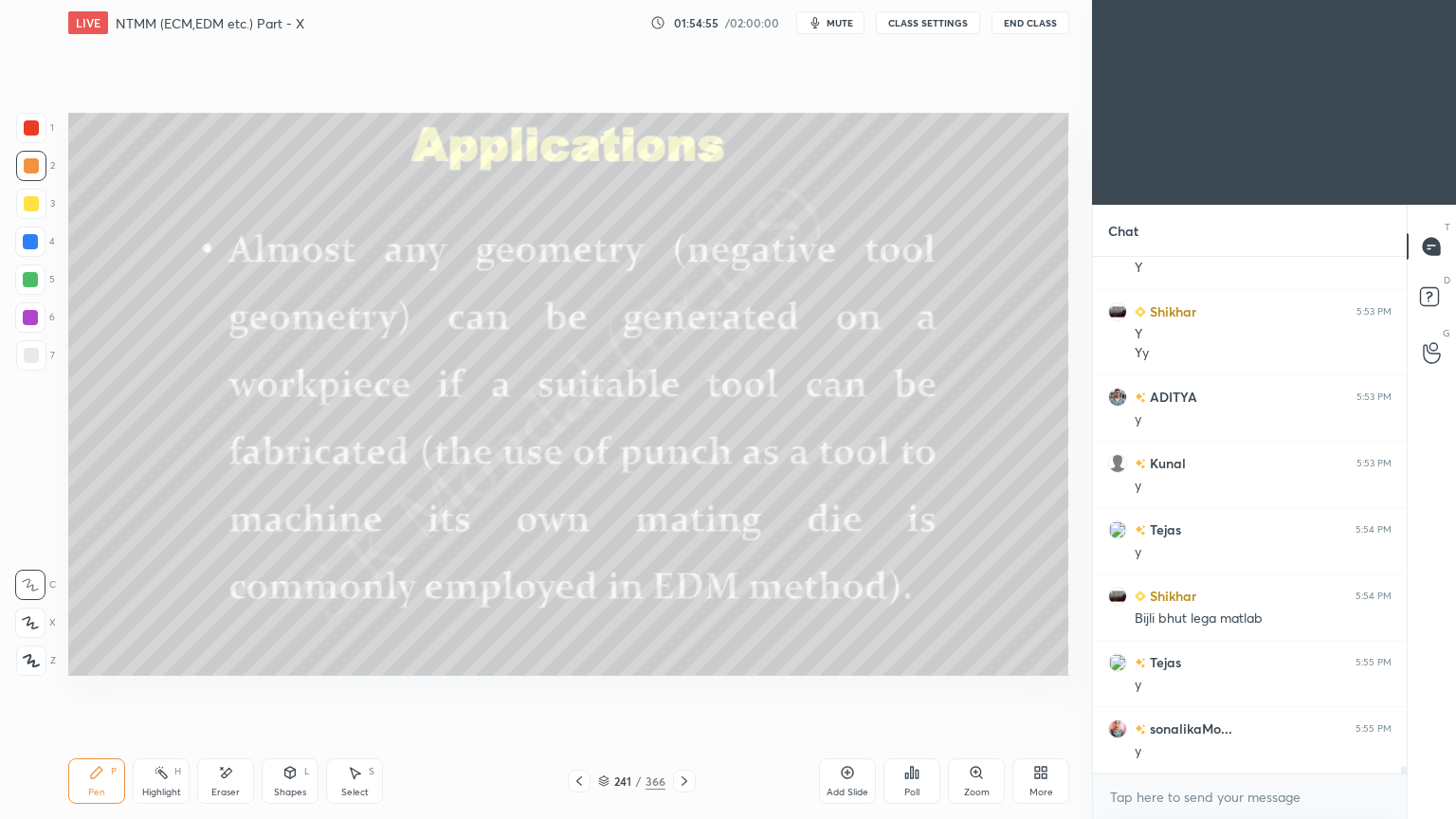 click 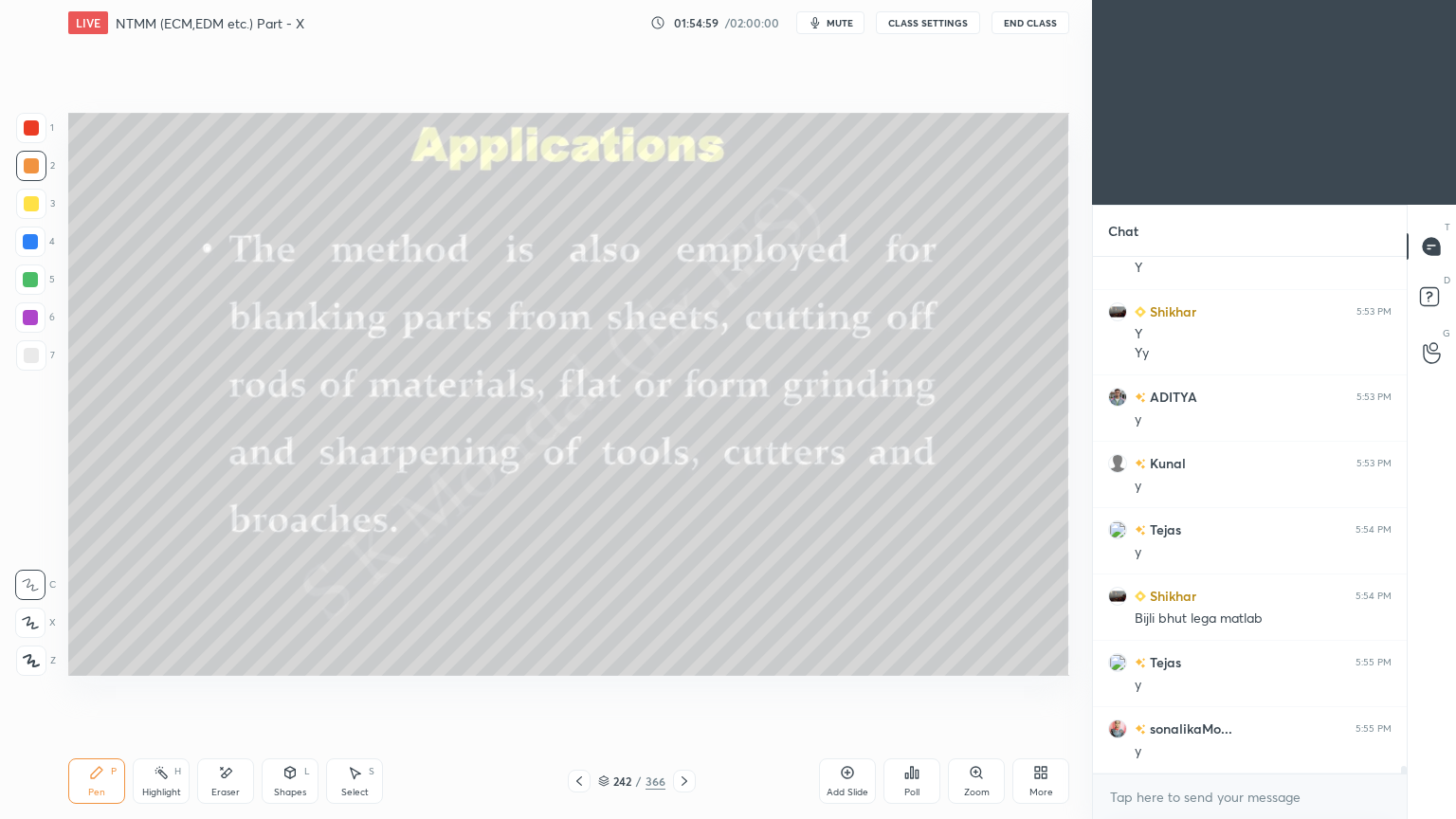 click 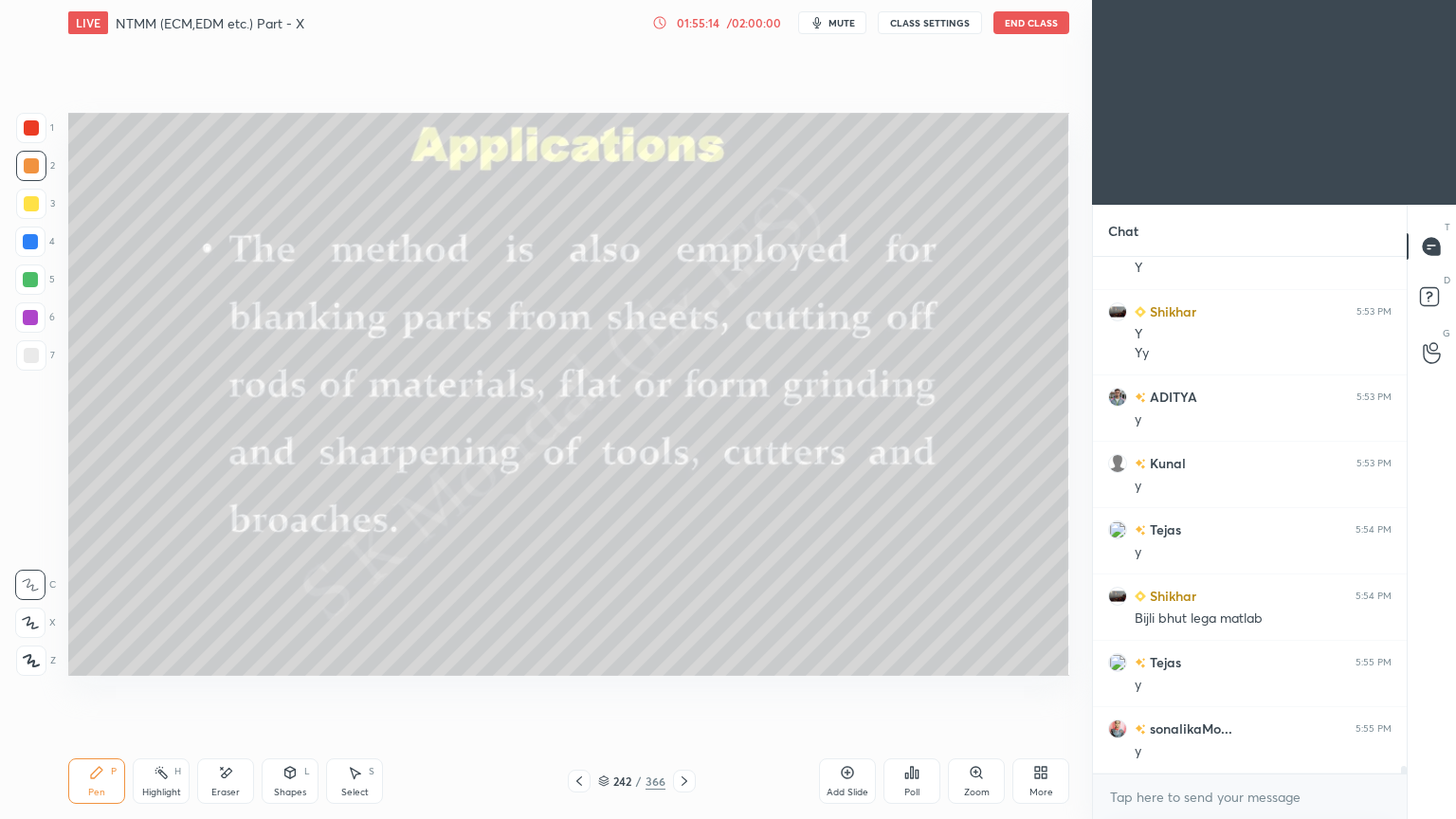 click on "Select" at bounding box center (355, 792) 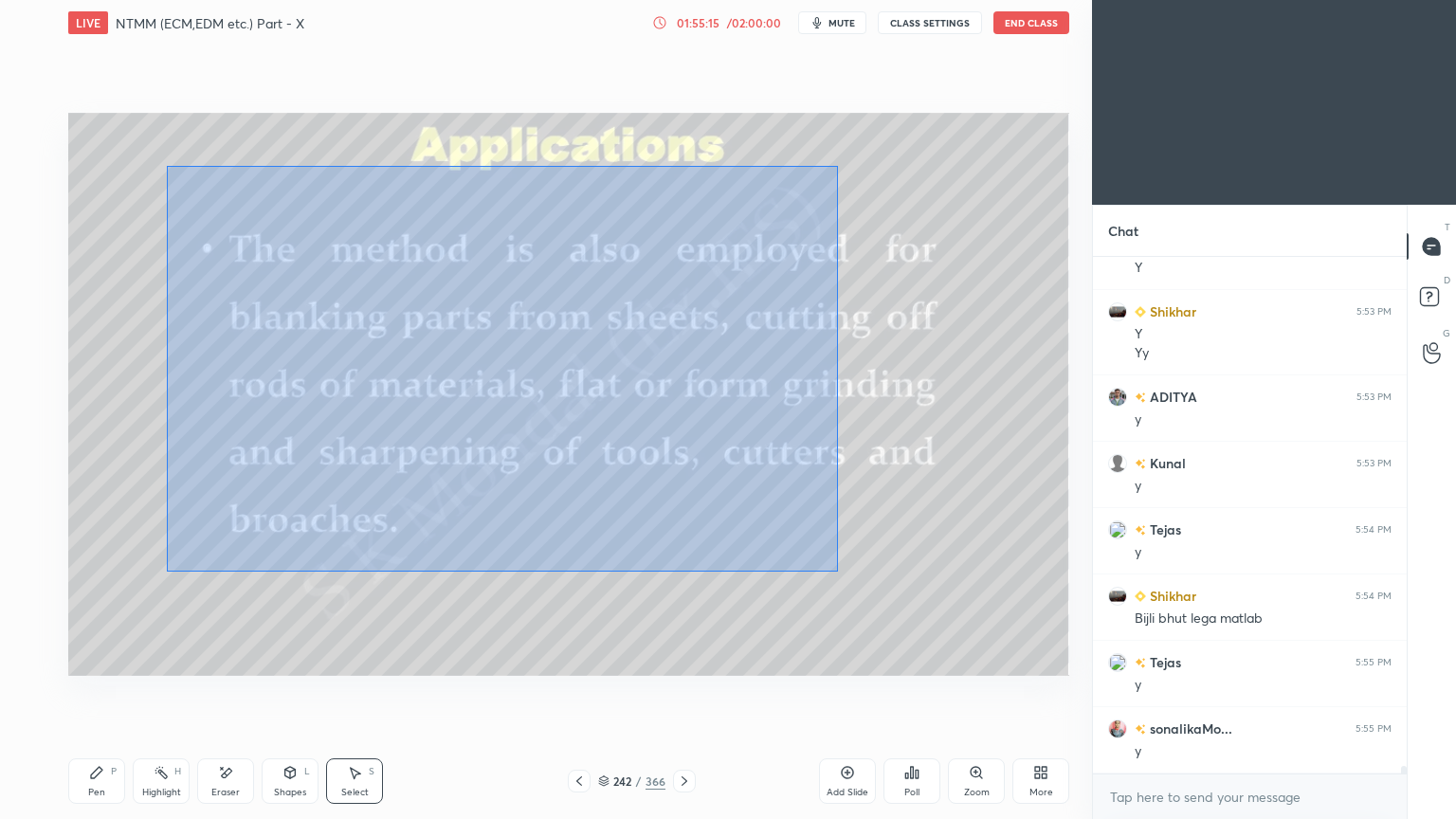 drag, startPoint x: 167, startPoint y: 166, endPoint x: 843, endPoint y: 576, distance: 790.617 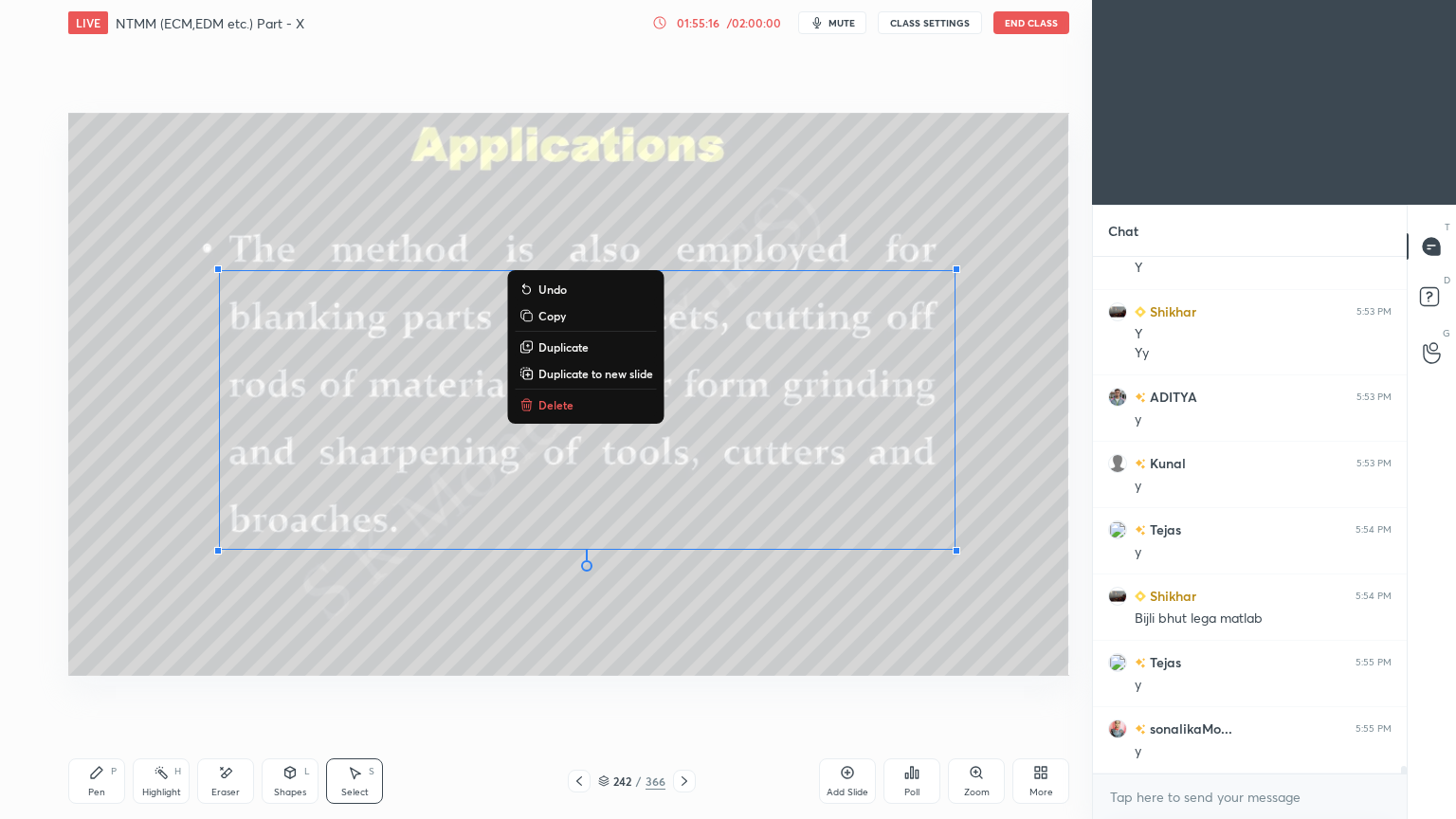 click on "Delete" at bounding box center (586, 405) 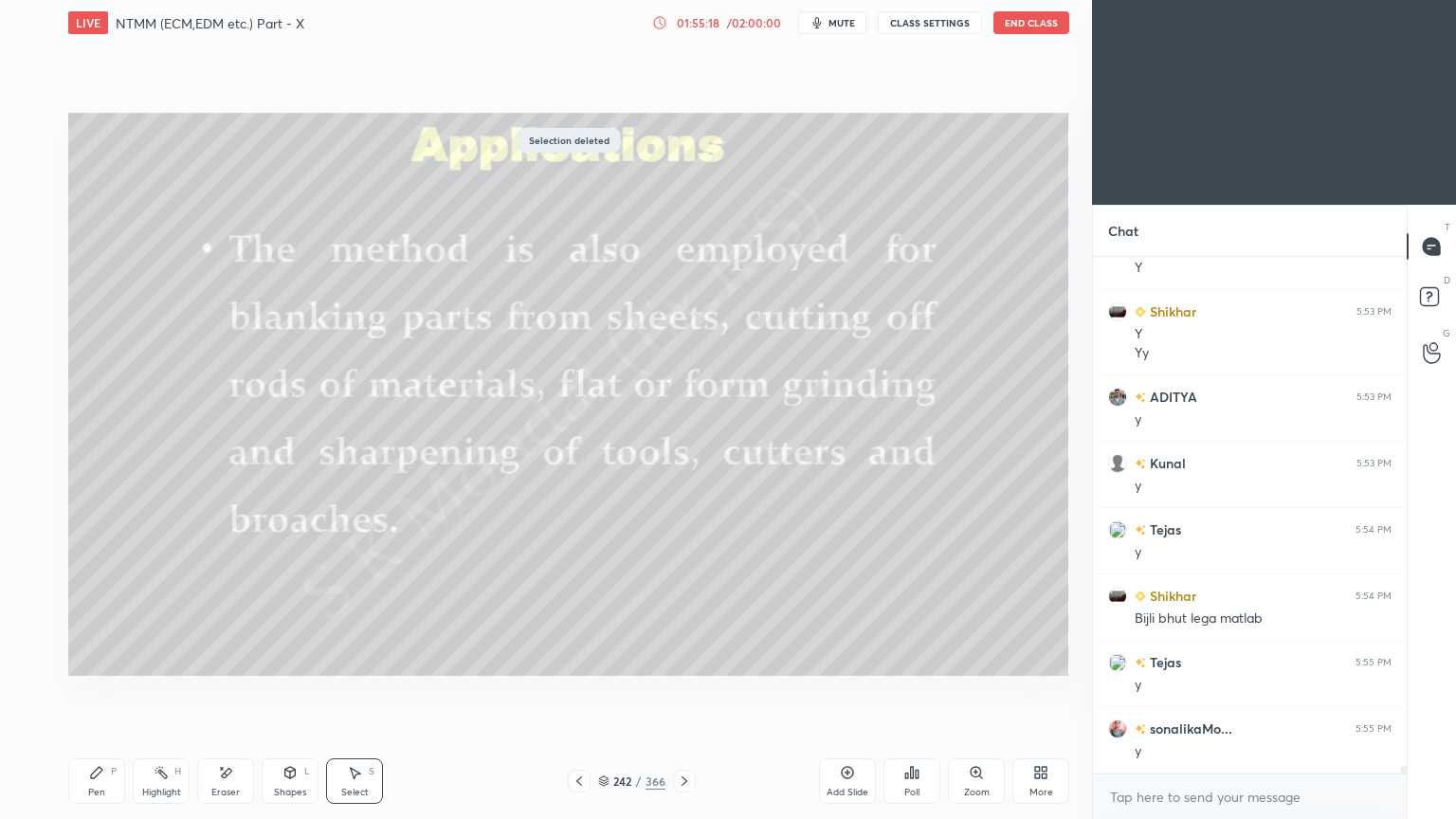 click 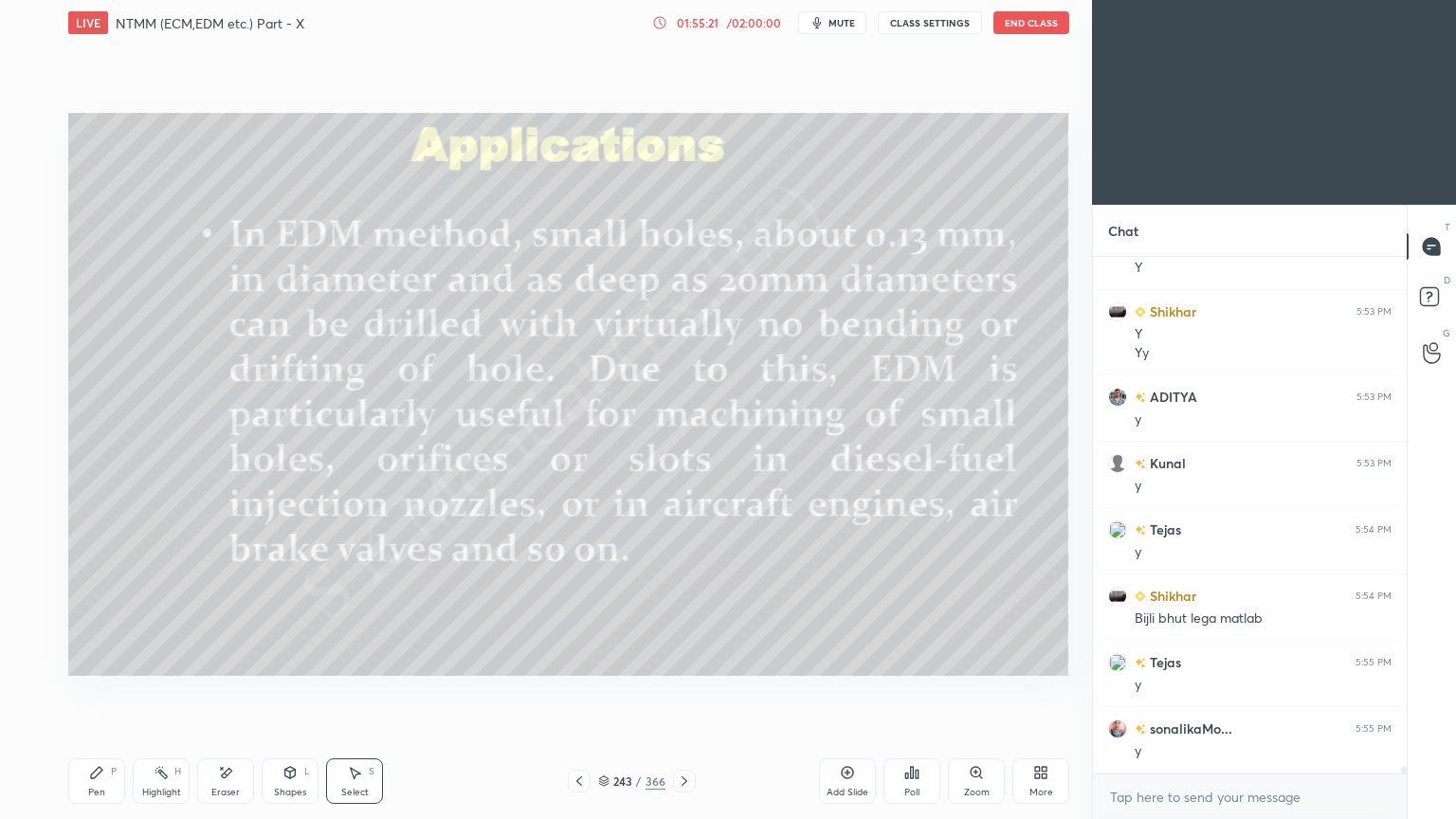 click on "Pen P" at bounding box center [97, 781] 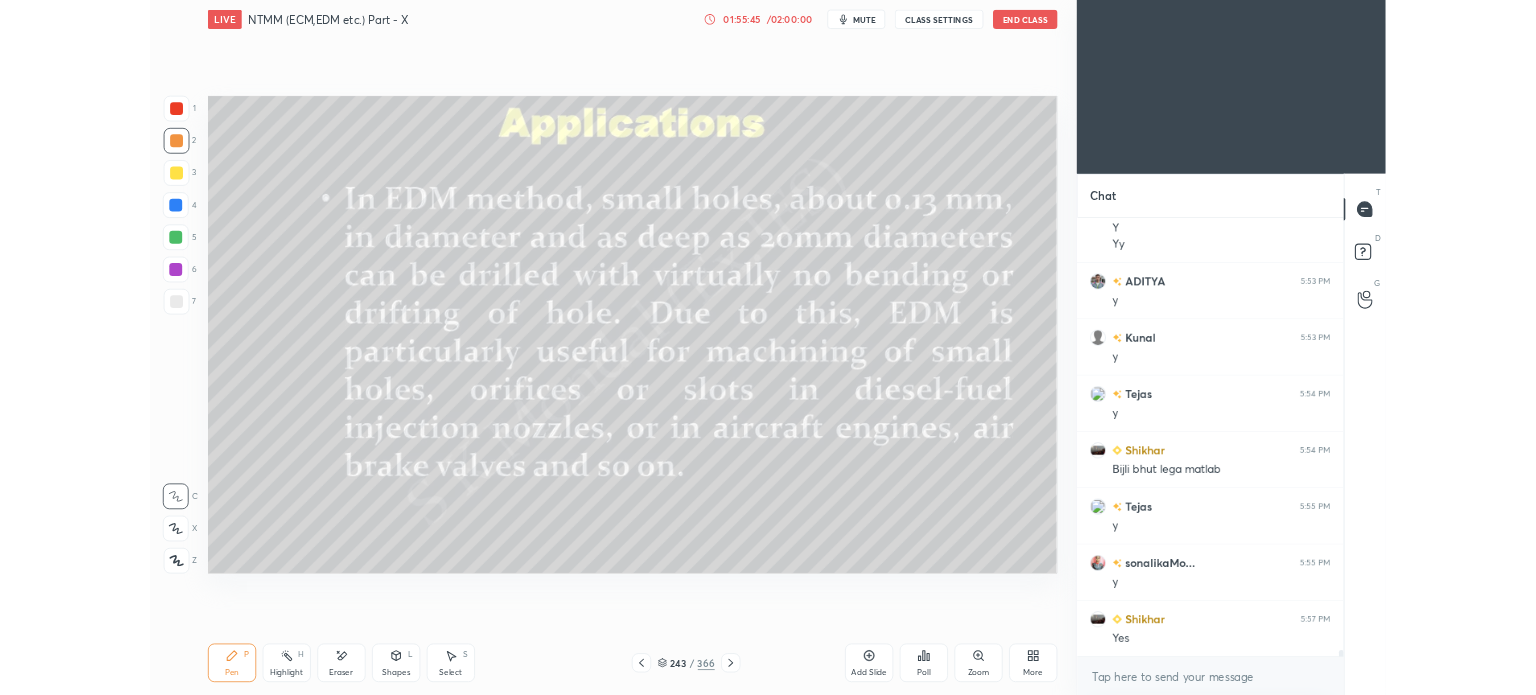 scroll, scrollTop: 37183, scrollLeft: 0, axis: vertical 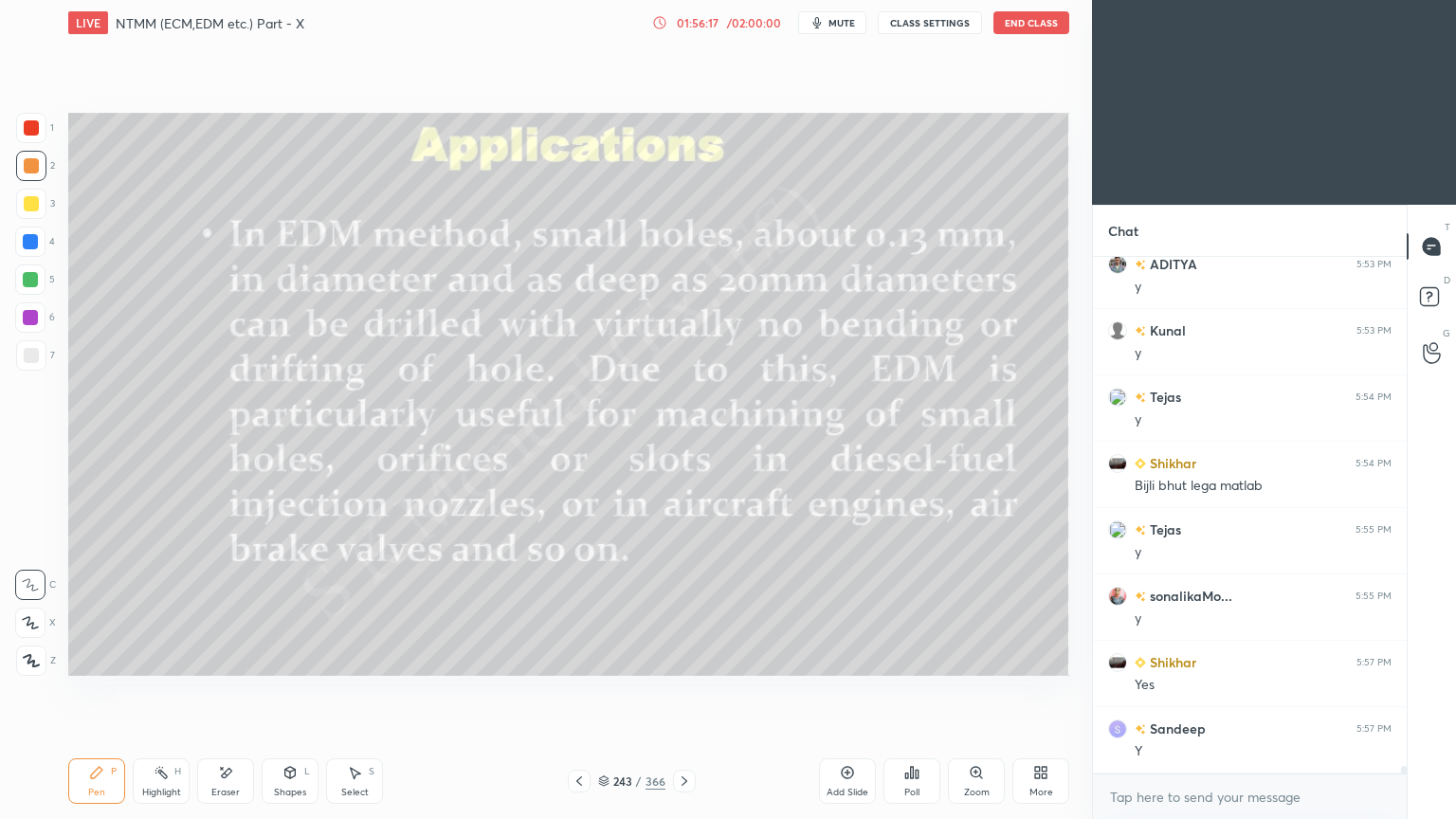 click at bounding box center [30, 280] 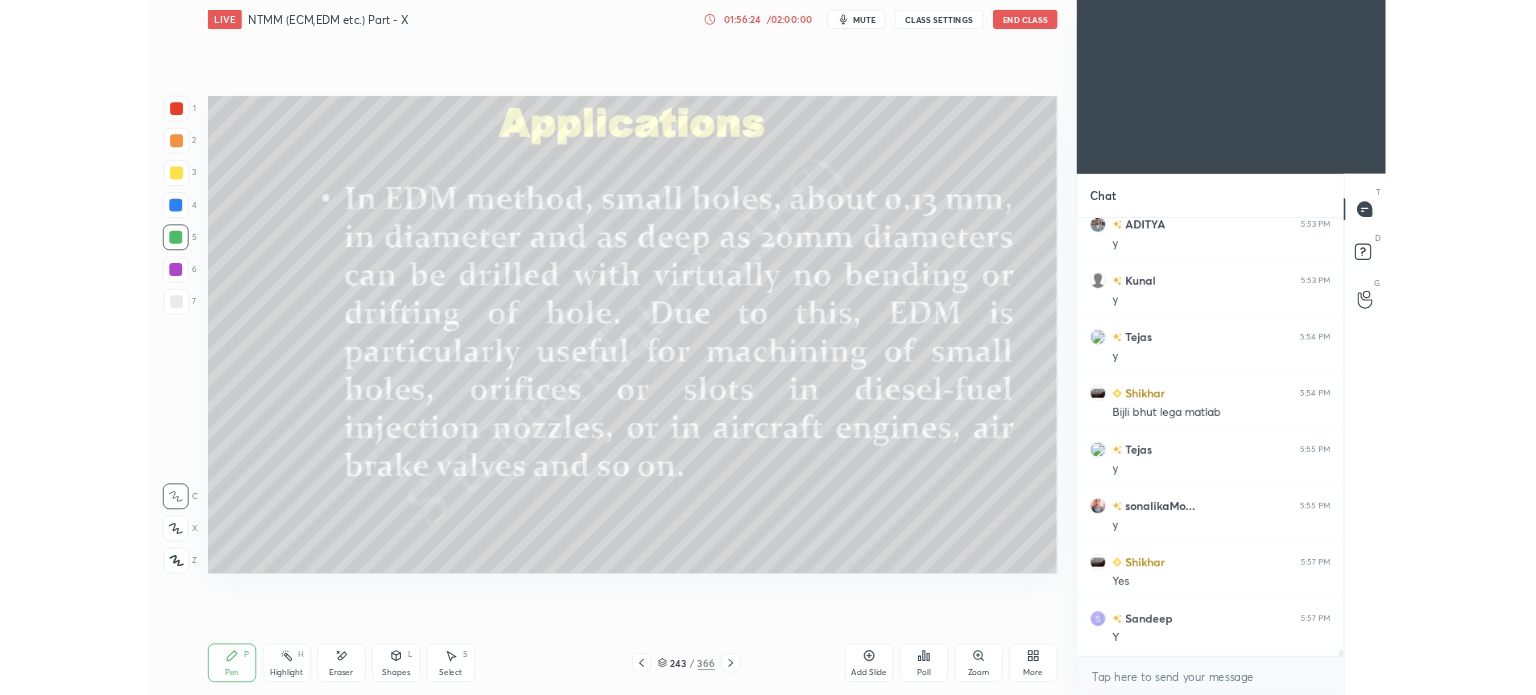 scroll, scrollTop: 567, scrollLeft: 1072, axis: both 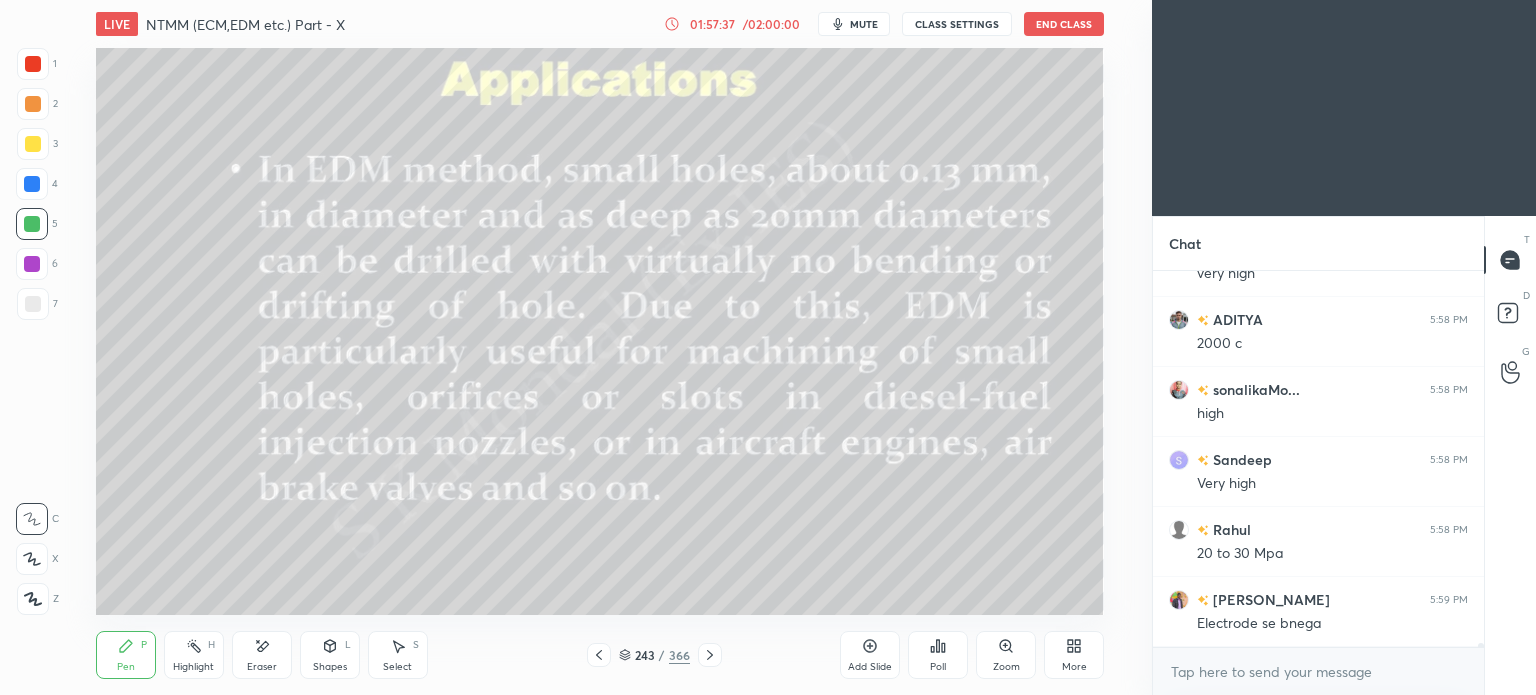 click on "More" at bounding box center [1074, 655] 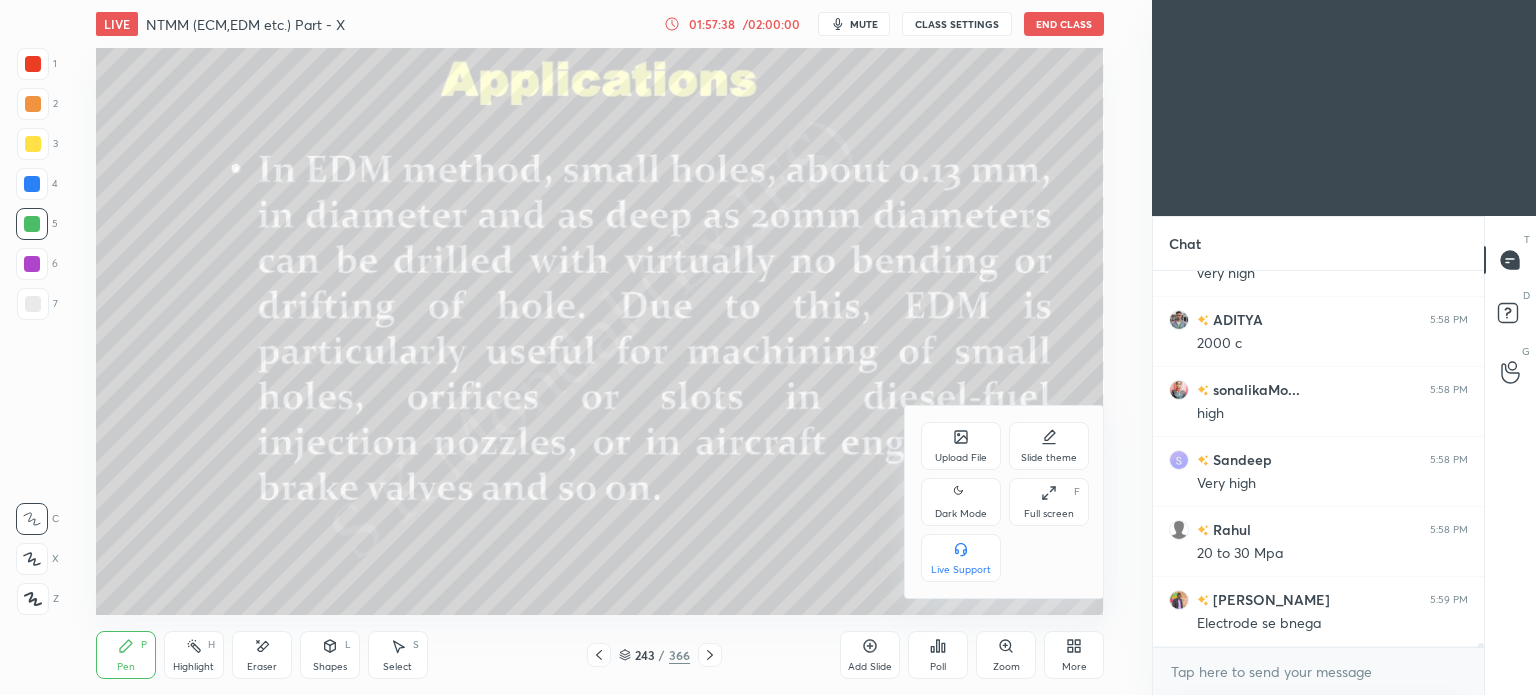 click on "Upload File" at bounding box center (961, 446) 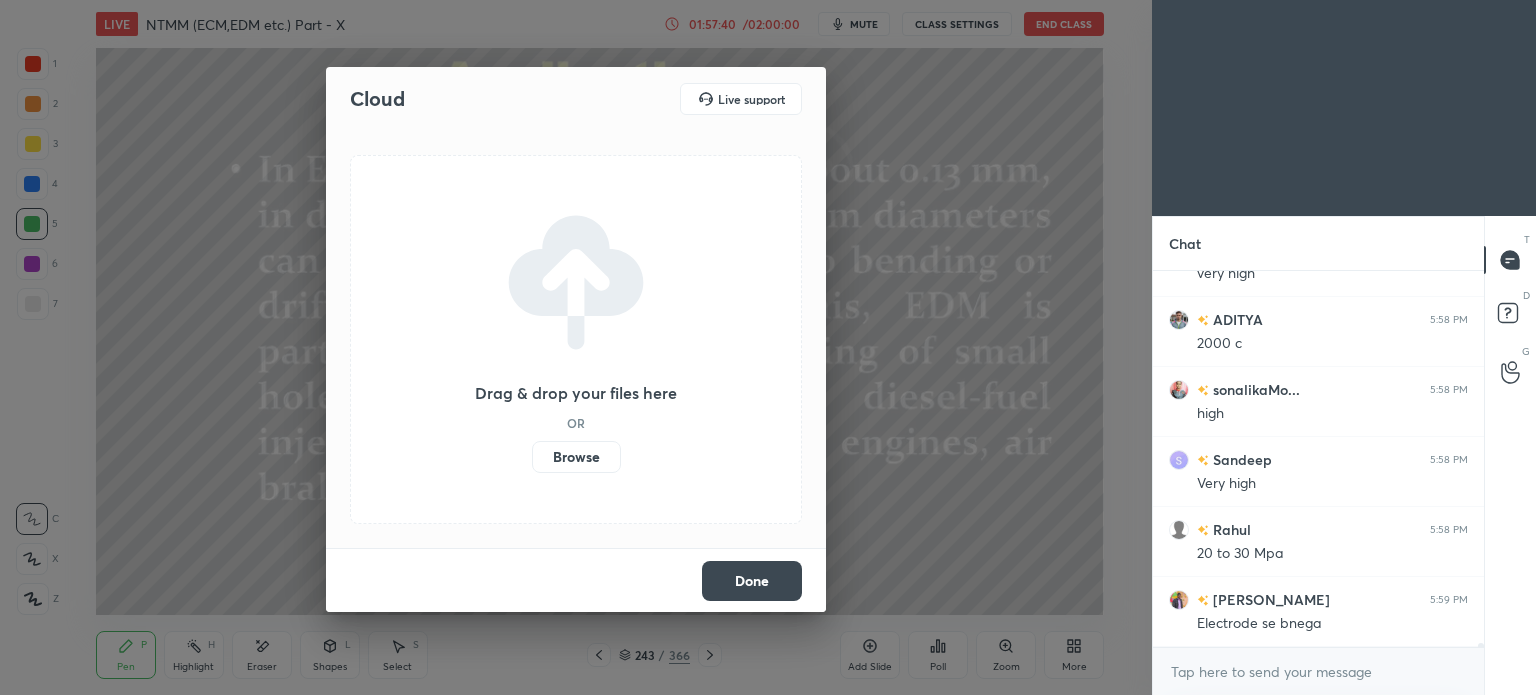 click on "Browse" at bounding box center [576, 457] 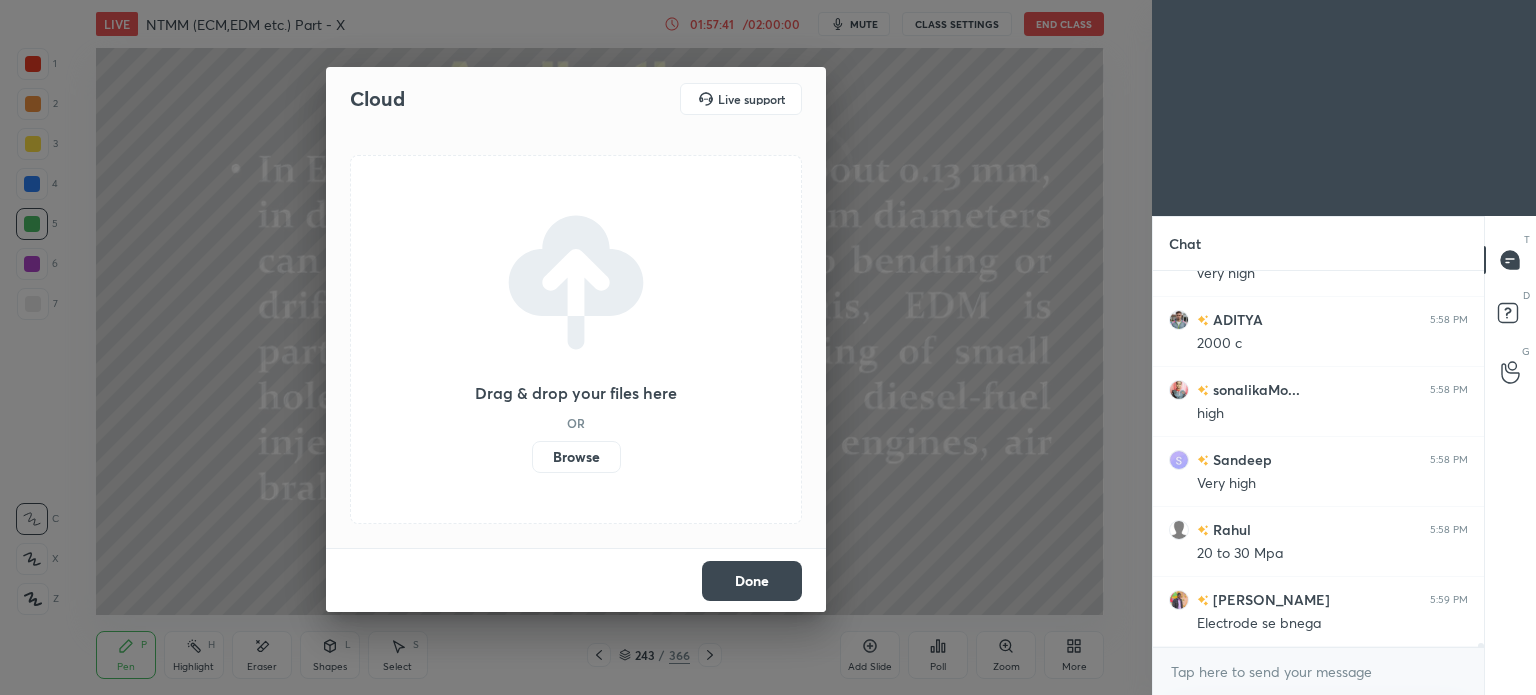 scroll, scrollTop: 37912, scrollLeft: 0, axis: vertical 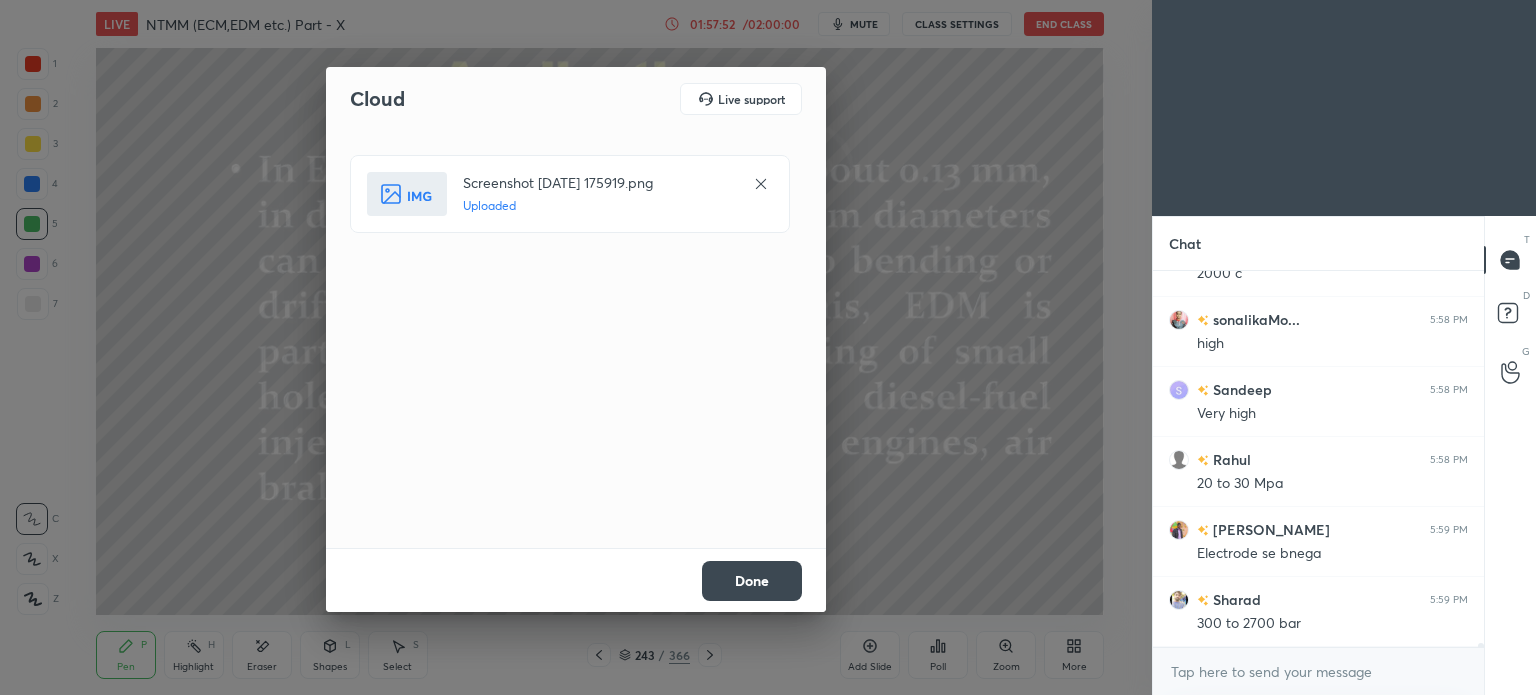 click on "Done" at bounding box center (752, 581) 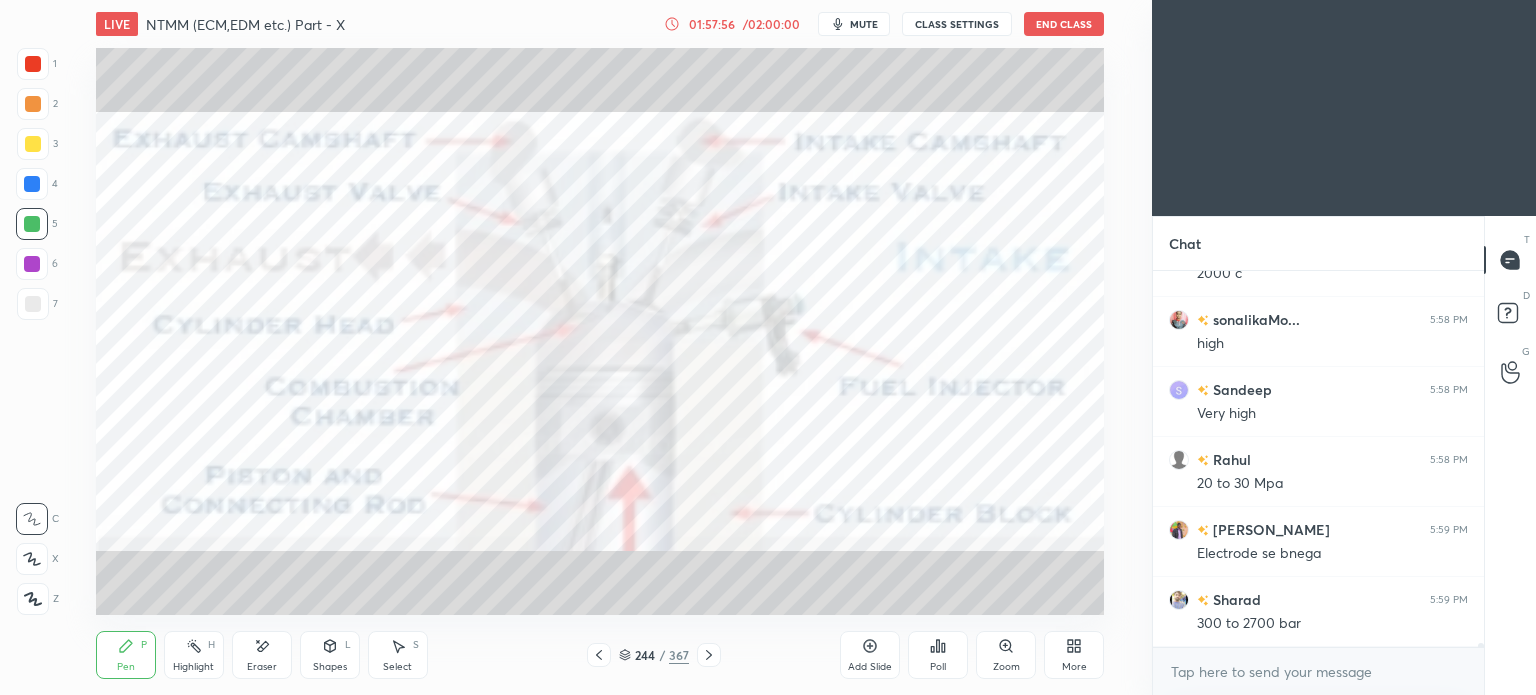 click on "Highlight" at bounding box center [193, 667] 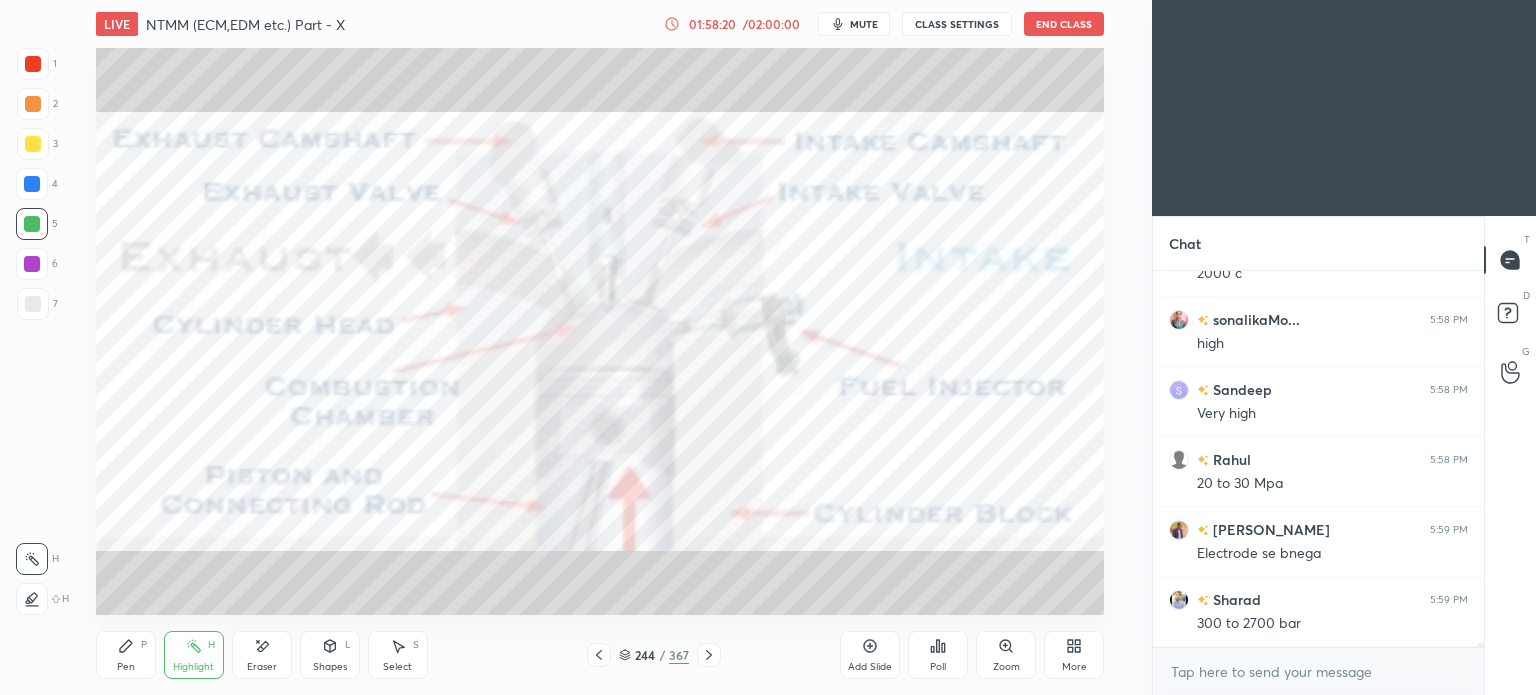 click 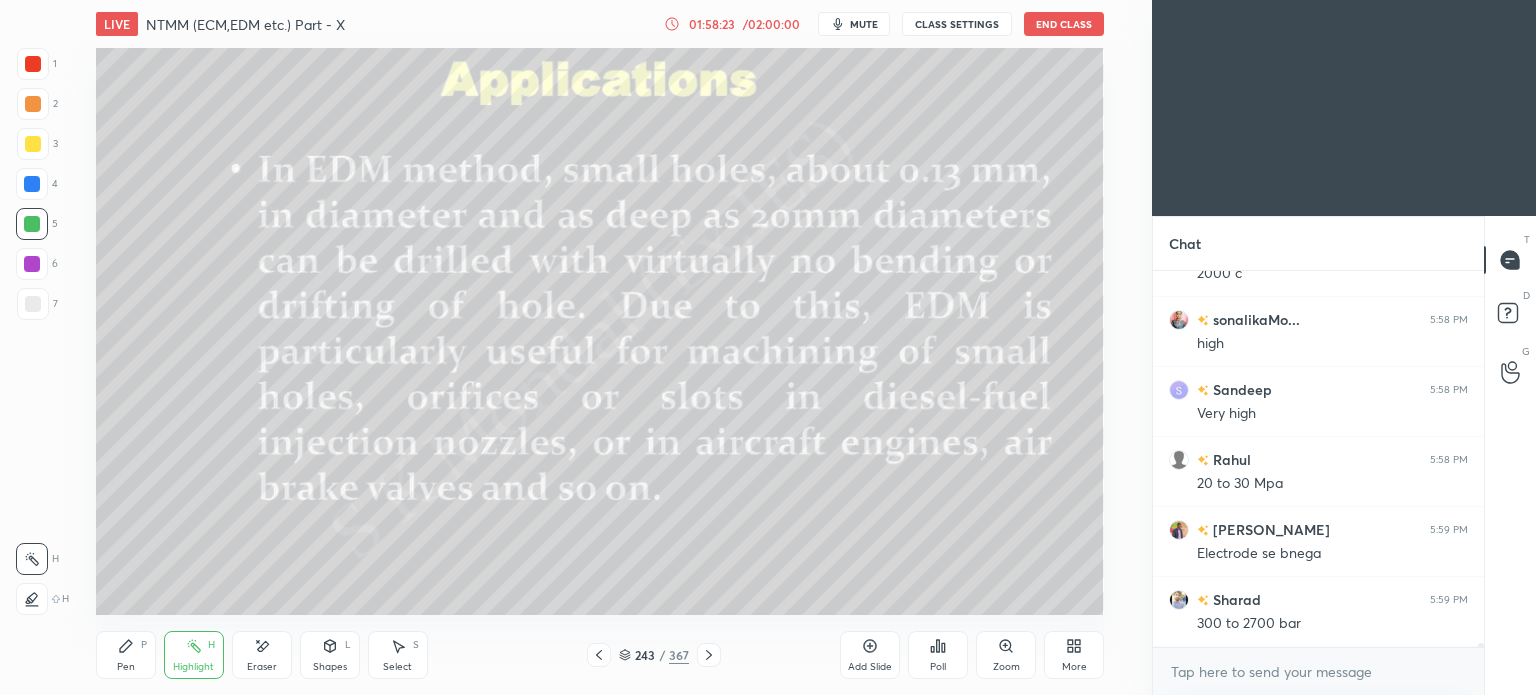 click on "Pen" at bounding box center (126, 667) 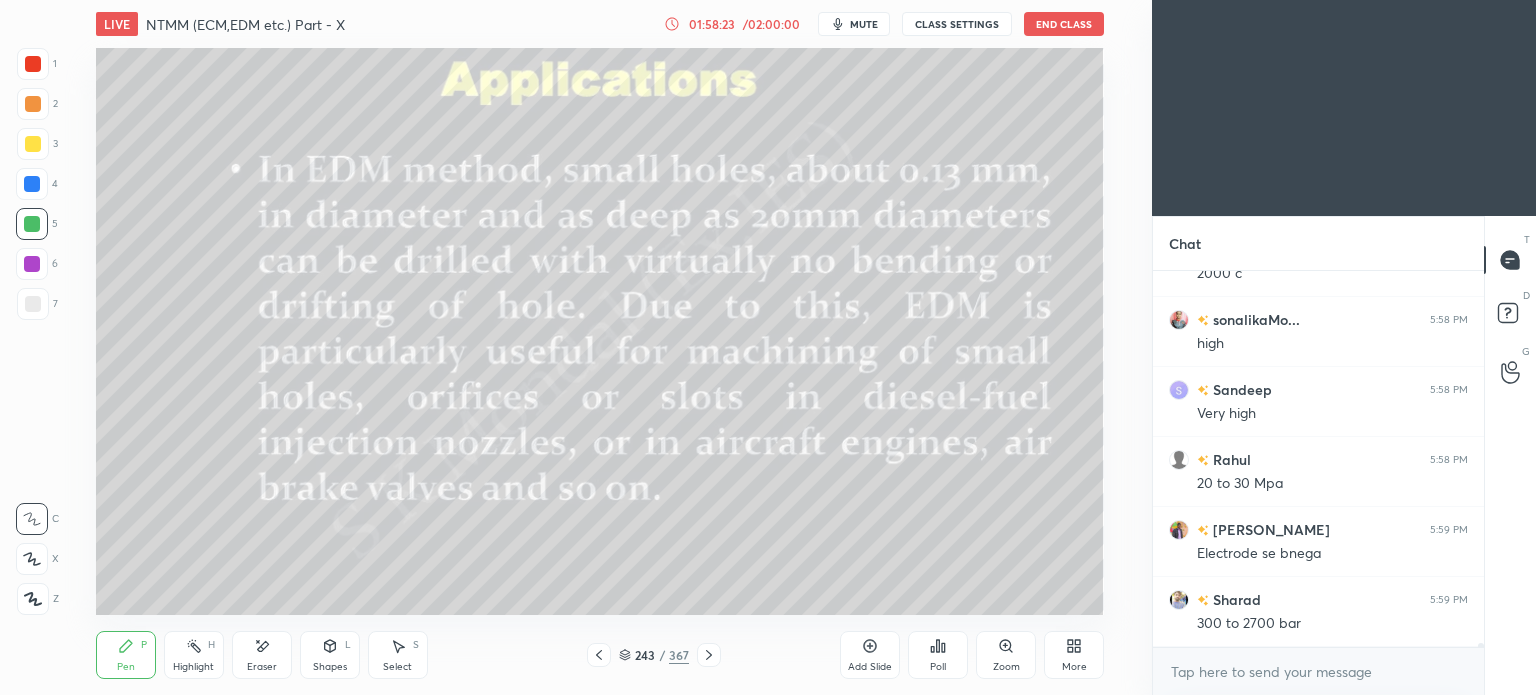 click on "Pen P" at bounding box center [126, 655] 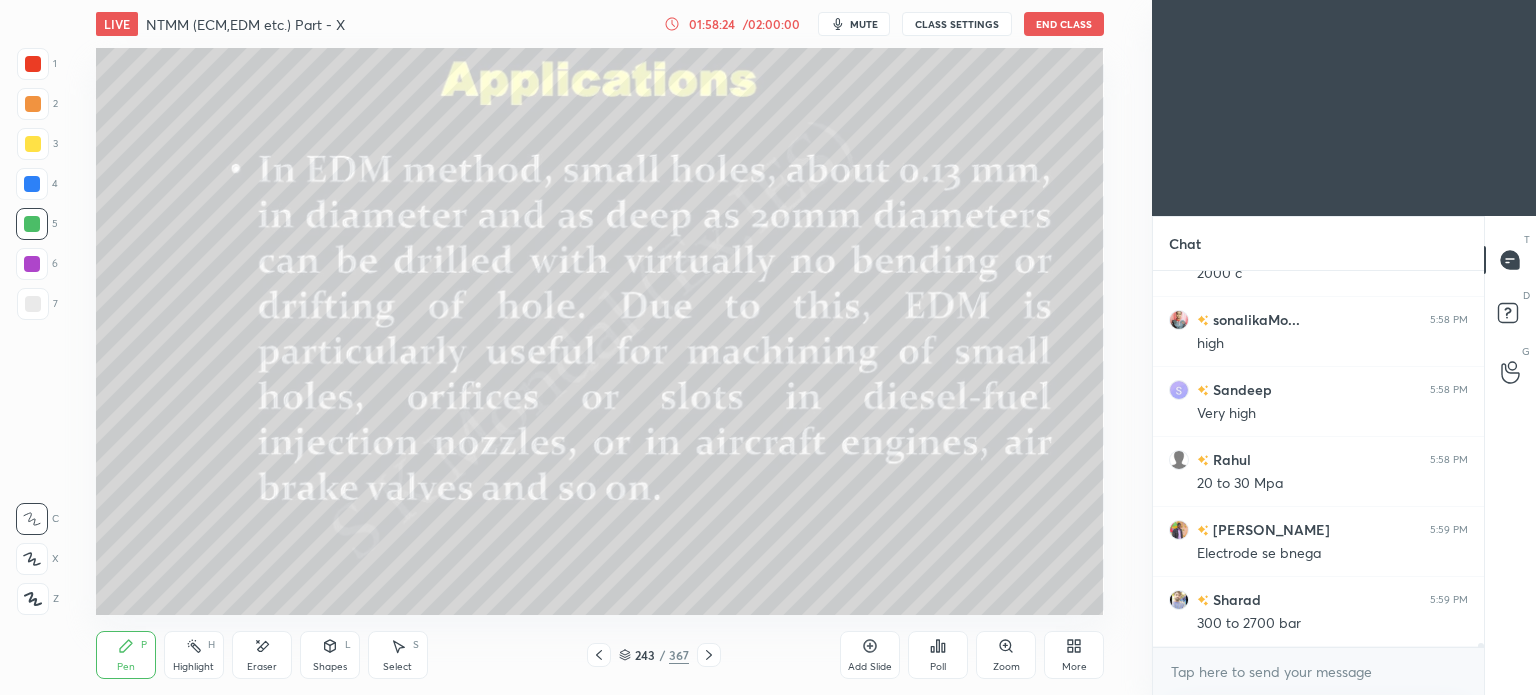 click at bounding box center (32, 264) 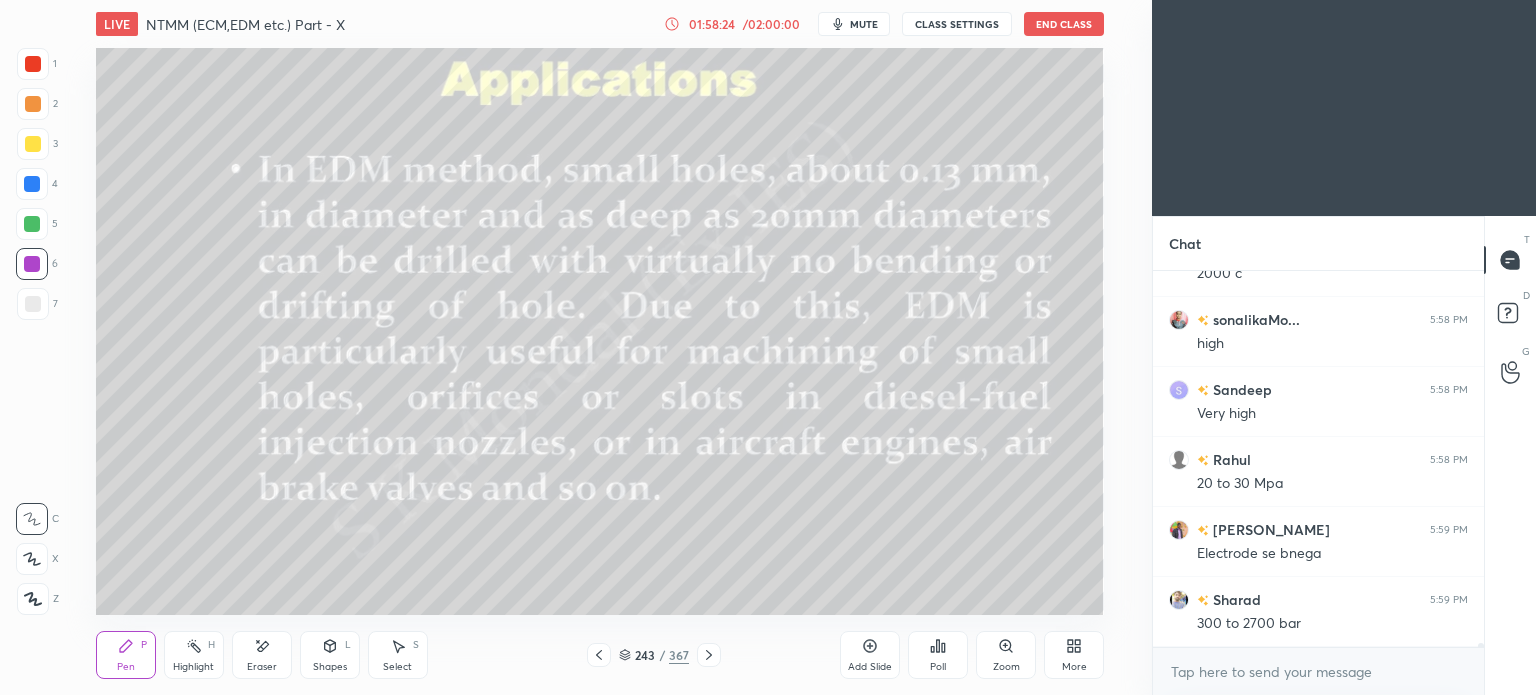 click at bounding box center (32, 264) 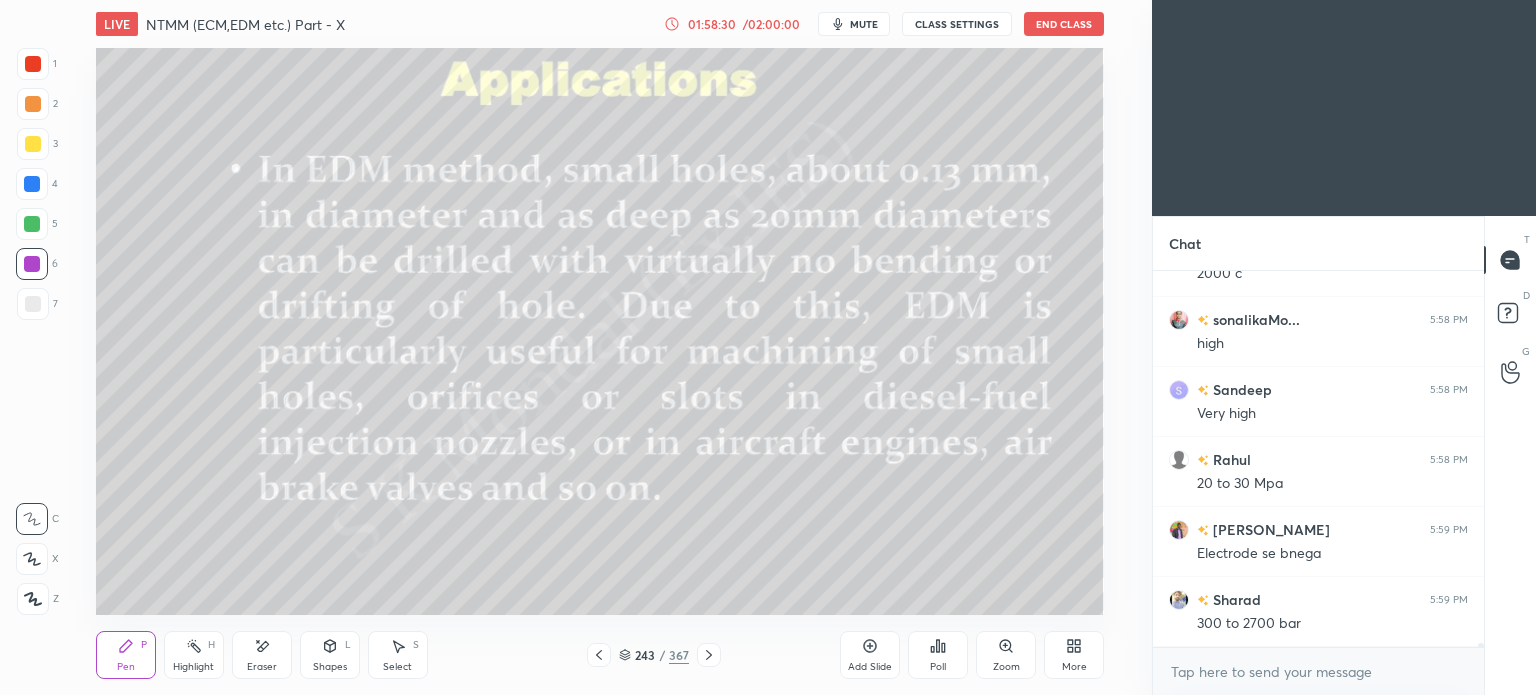 click at bounding box center [33, 304] 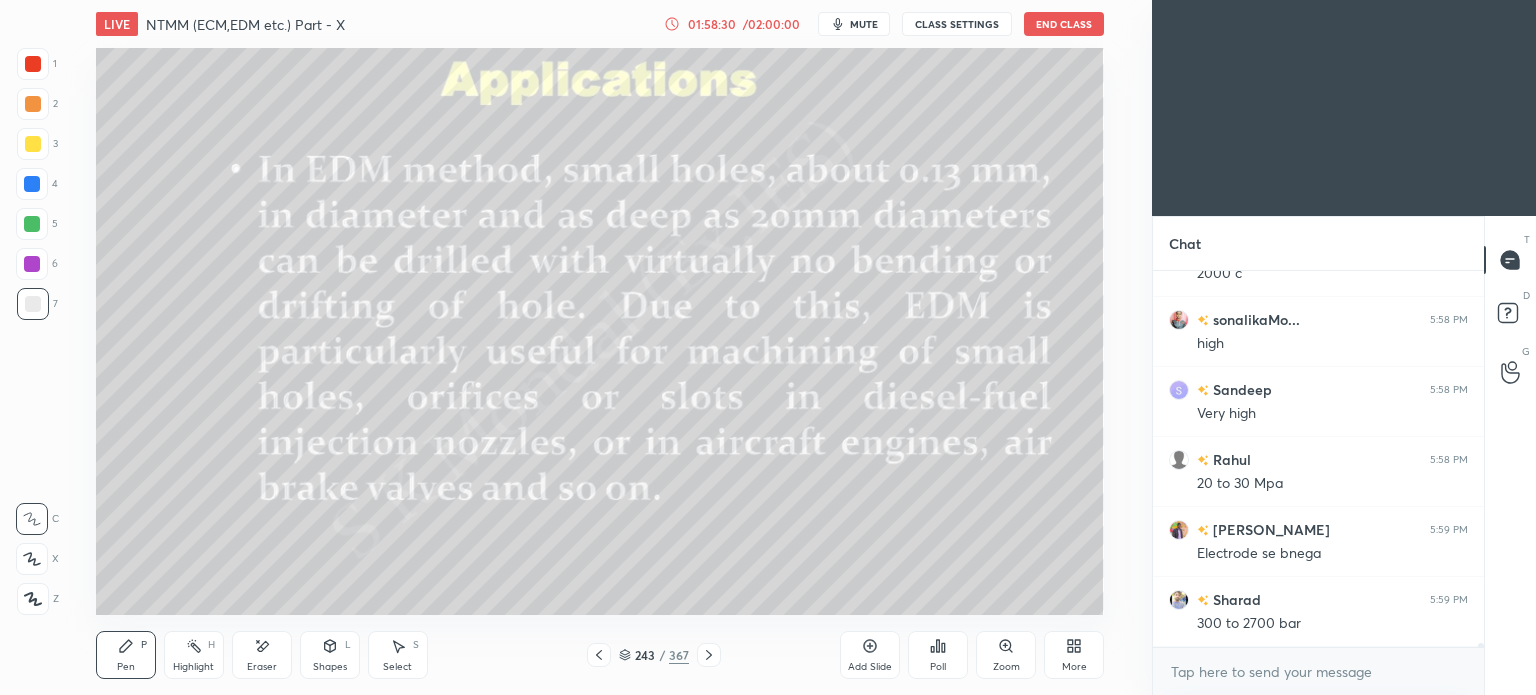 click at bounding box center (33, 304) 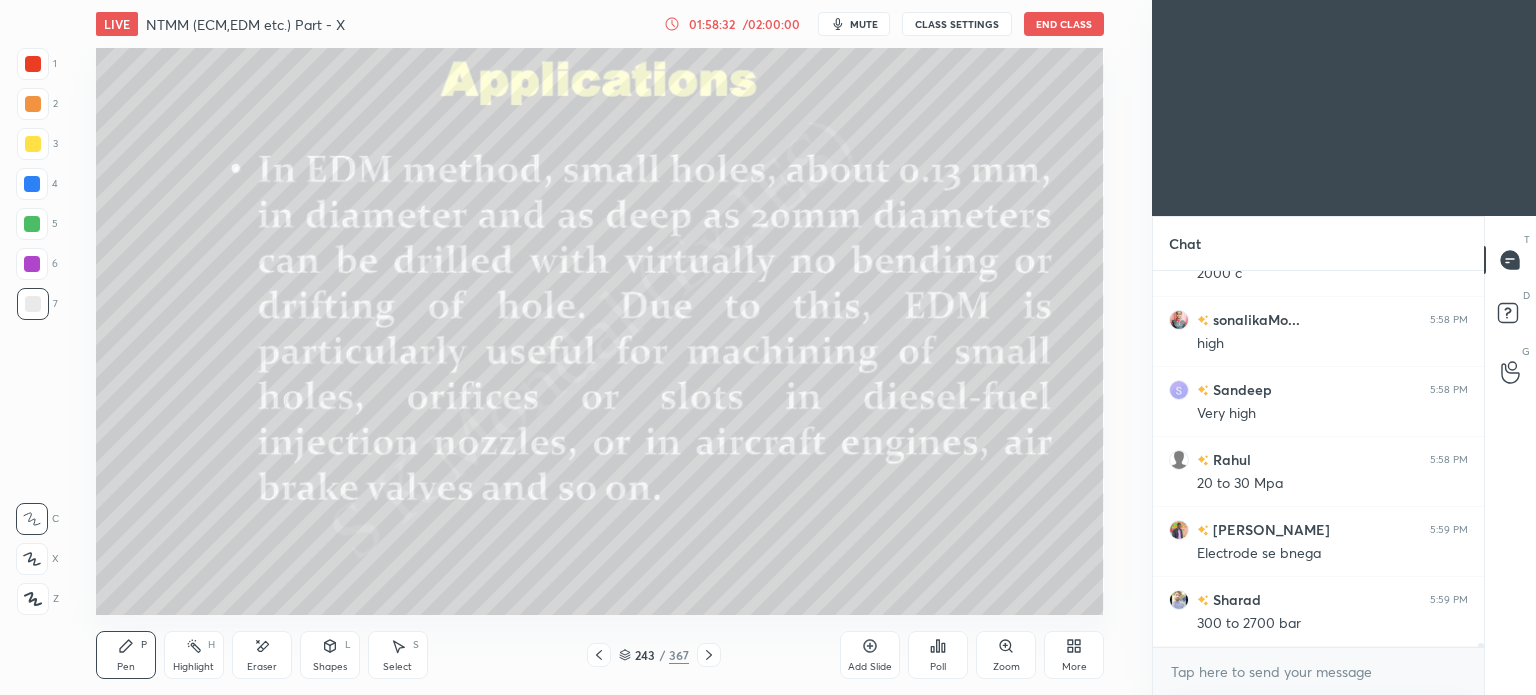 click at bounding box center (33, 144) 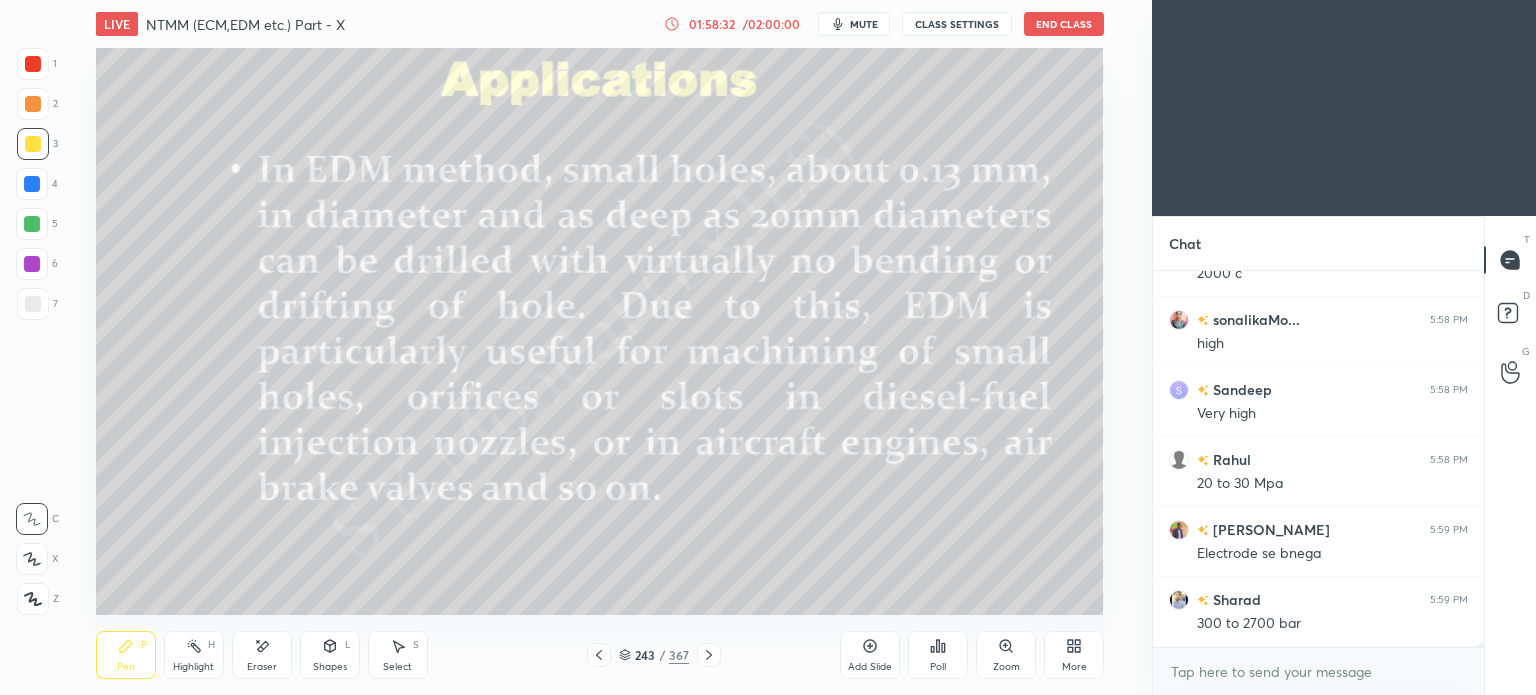 click at bounding box center [33, 144] 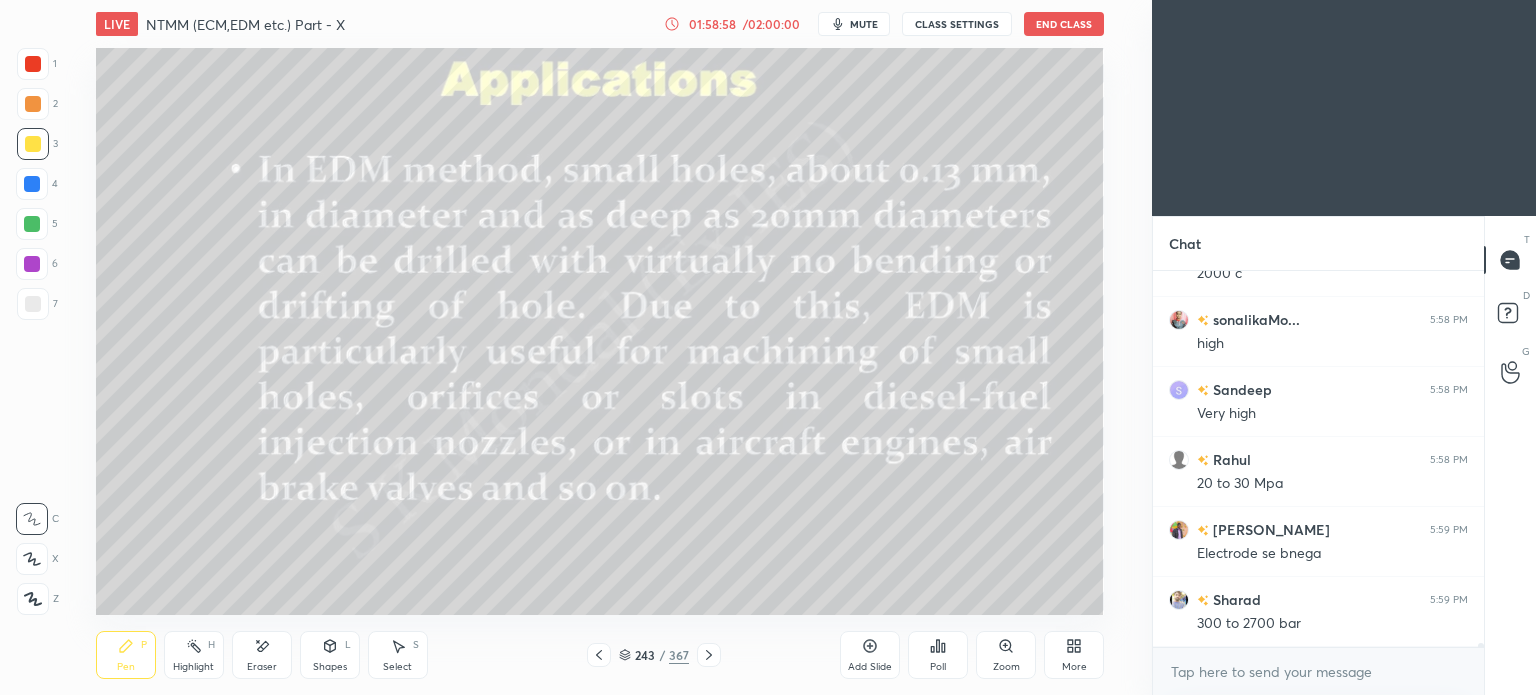 click on "Pen" at bounding box center (126, 667) 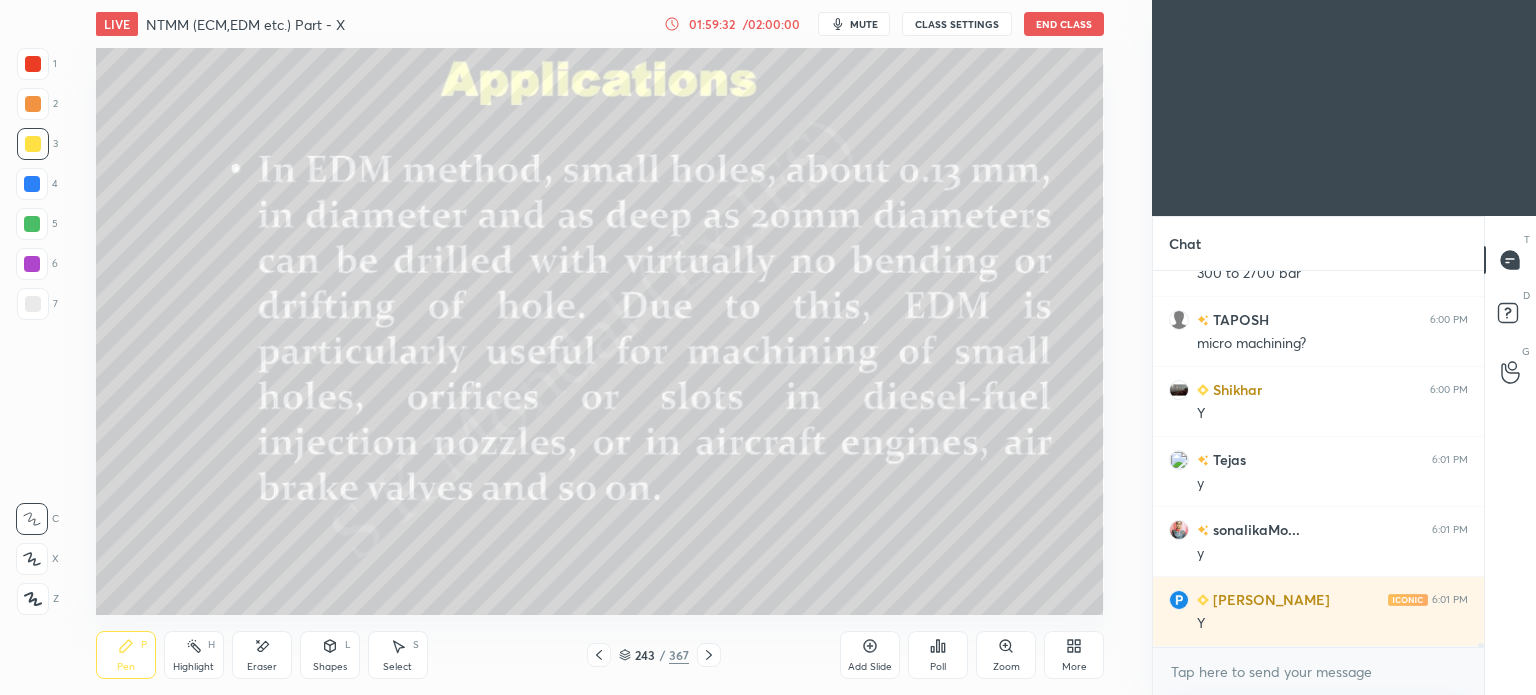 scroll, scrollTop: 38332, scrollLeft: 0, axis: vertical 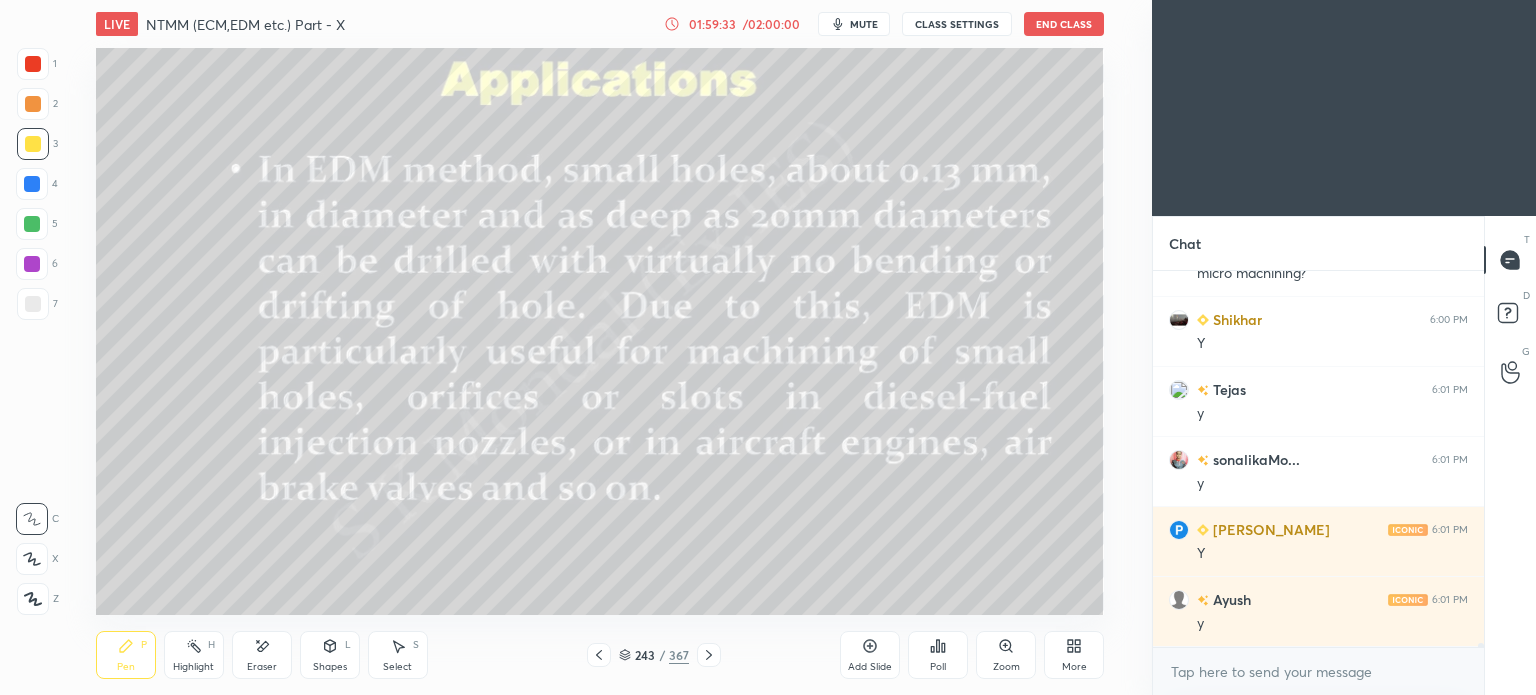 click at bounding box center (709, 655) 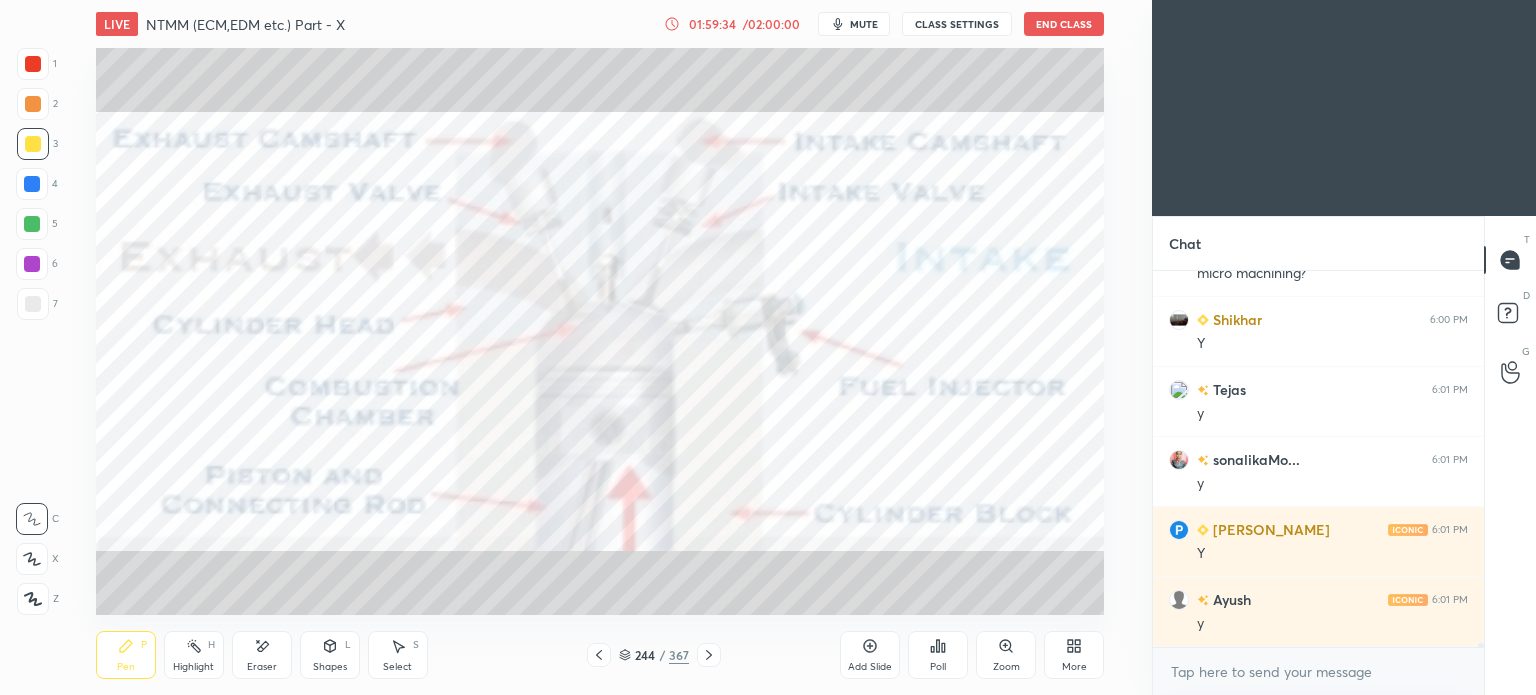 click 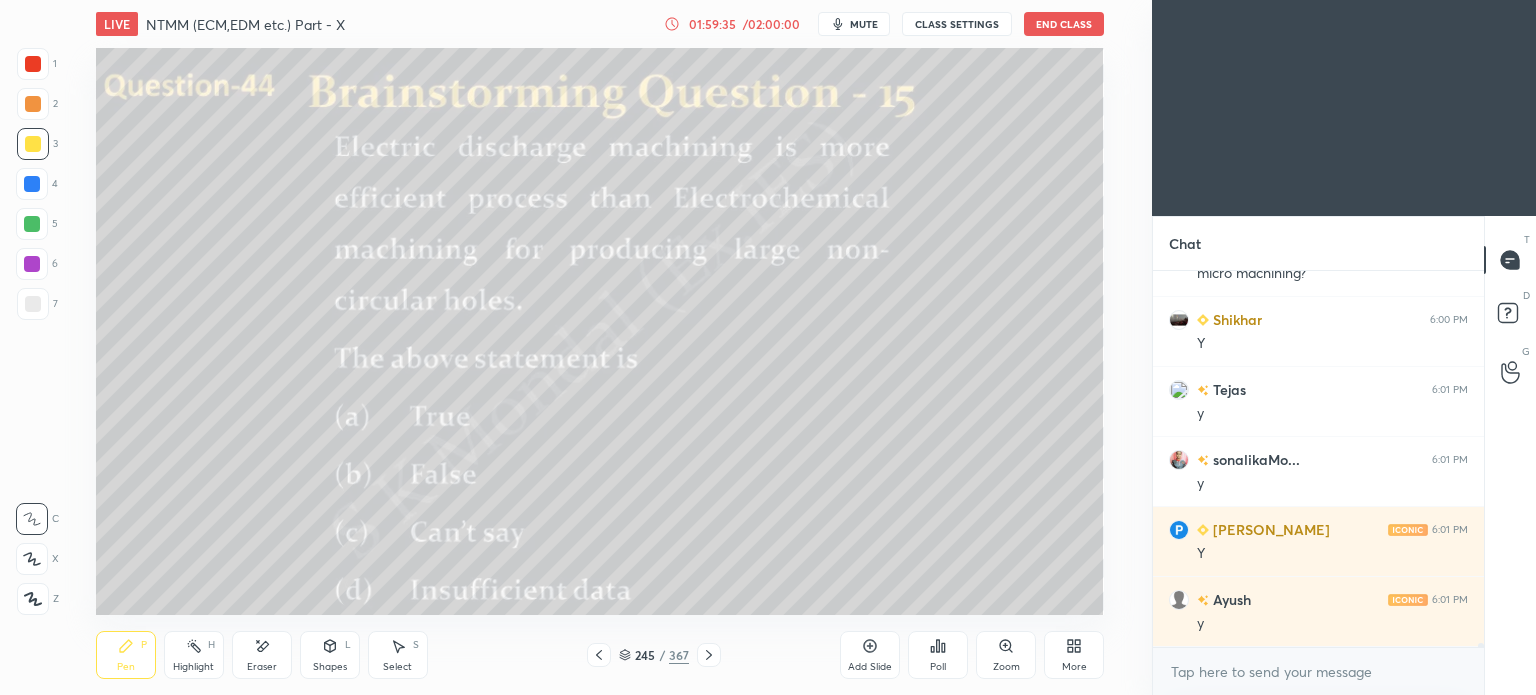click 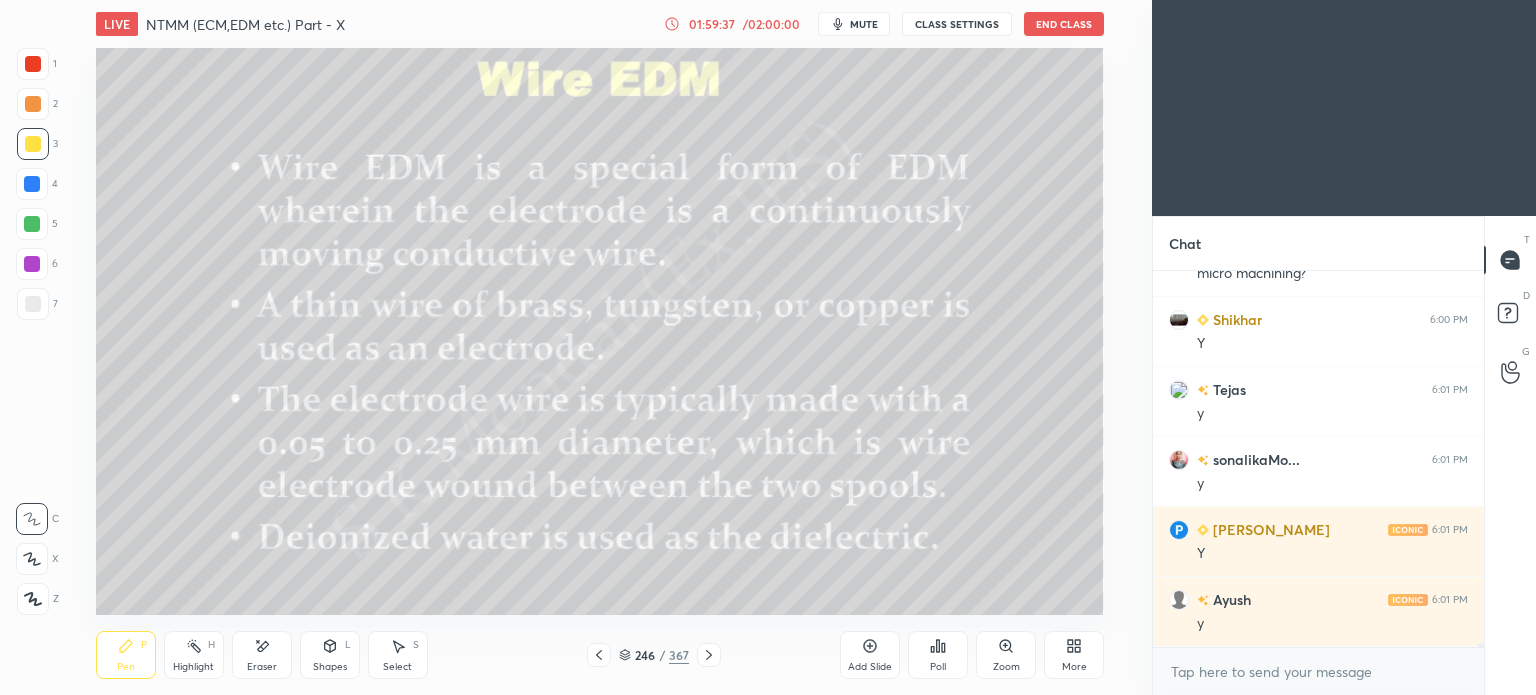 click 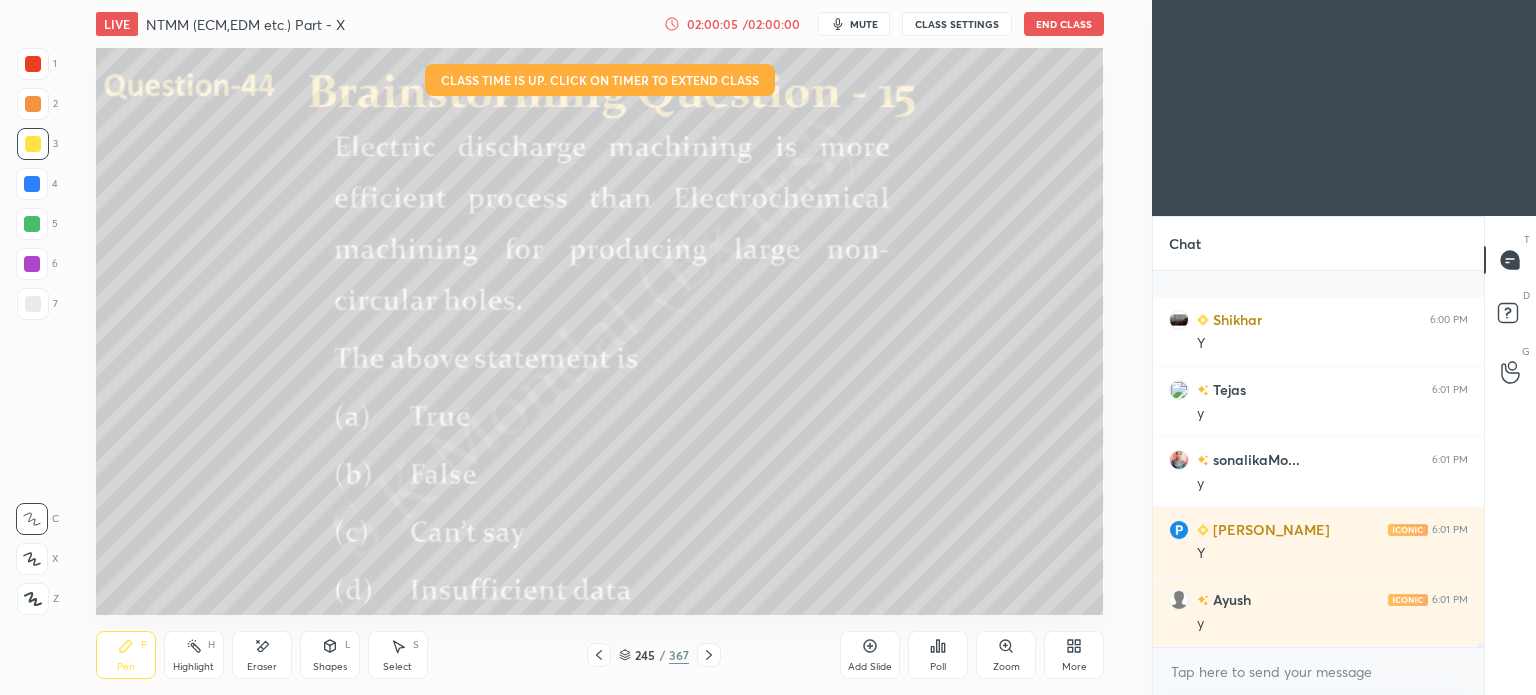 scroll, scrollTop: 38490, scrollLeft: 0, axis: vertical 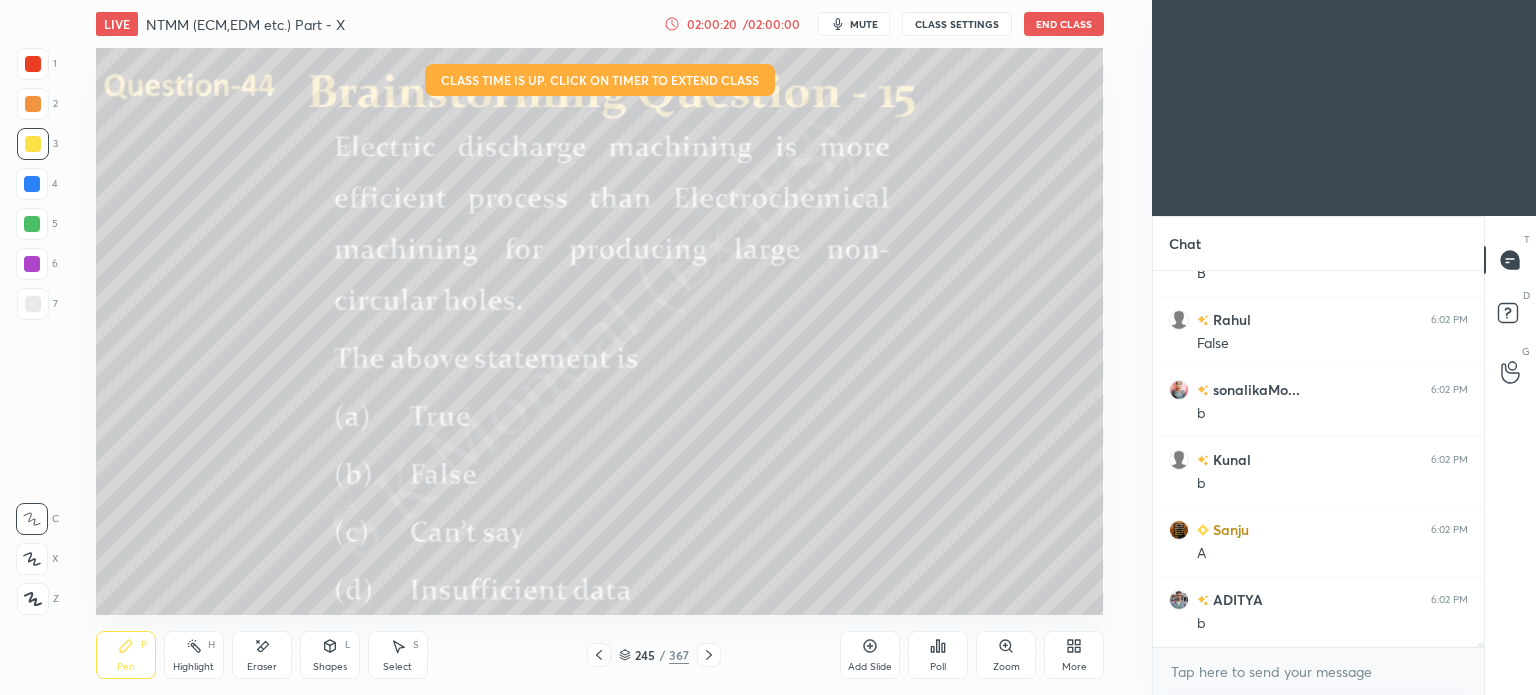 click on "Pen P" at bounding box center [126, 655] 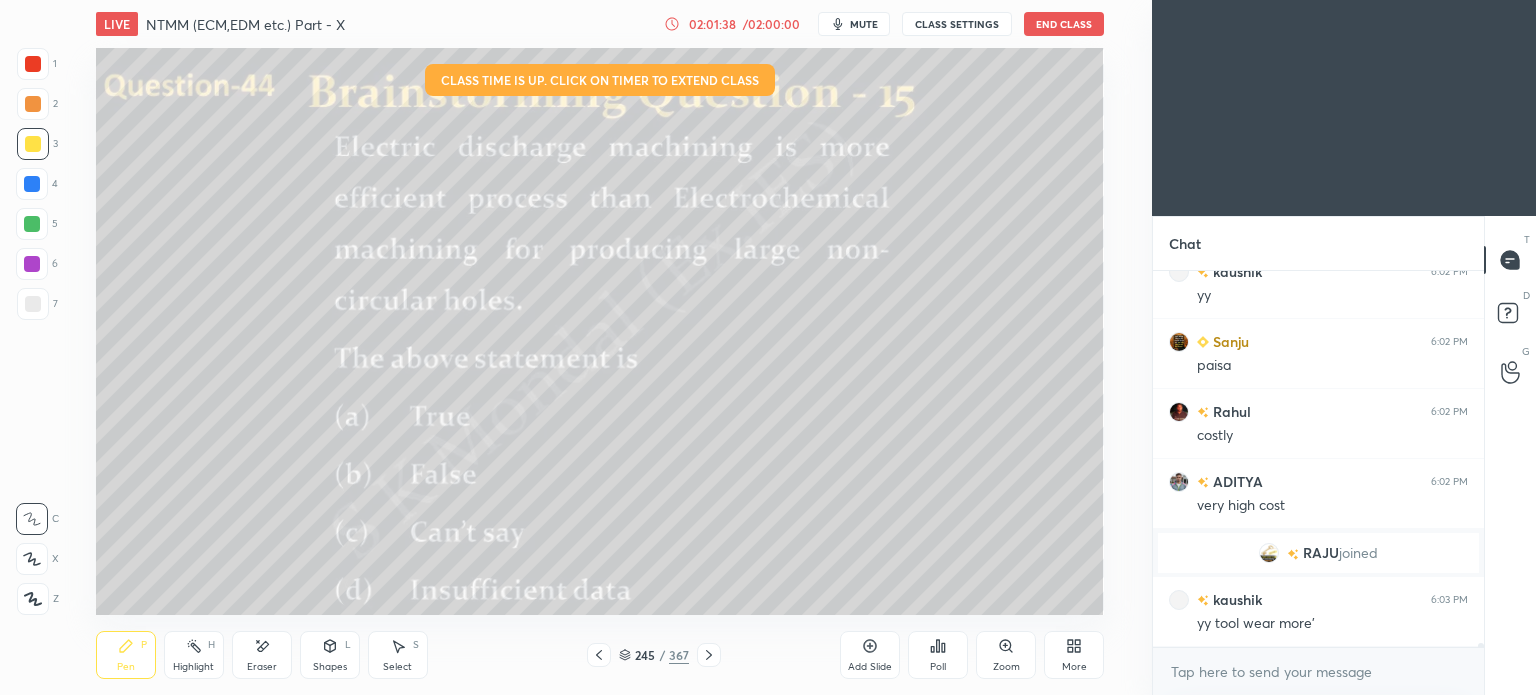 scroll, scrollTop: 37988, scrollLeft: 0, axis: vertical 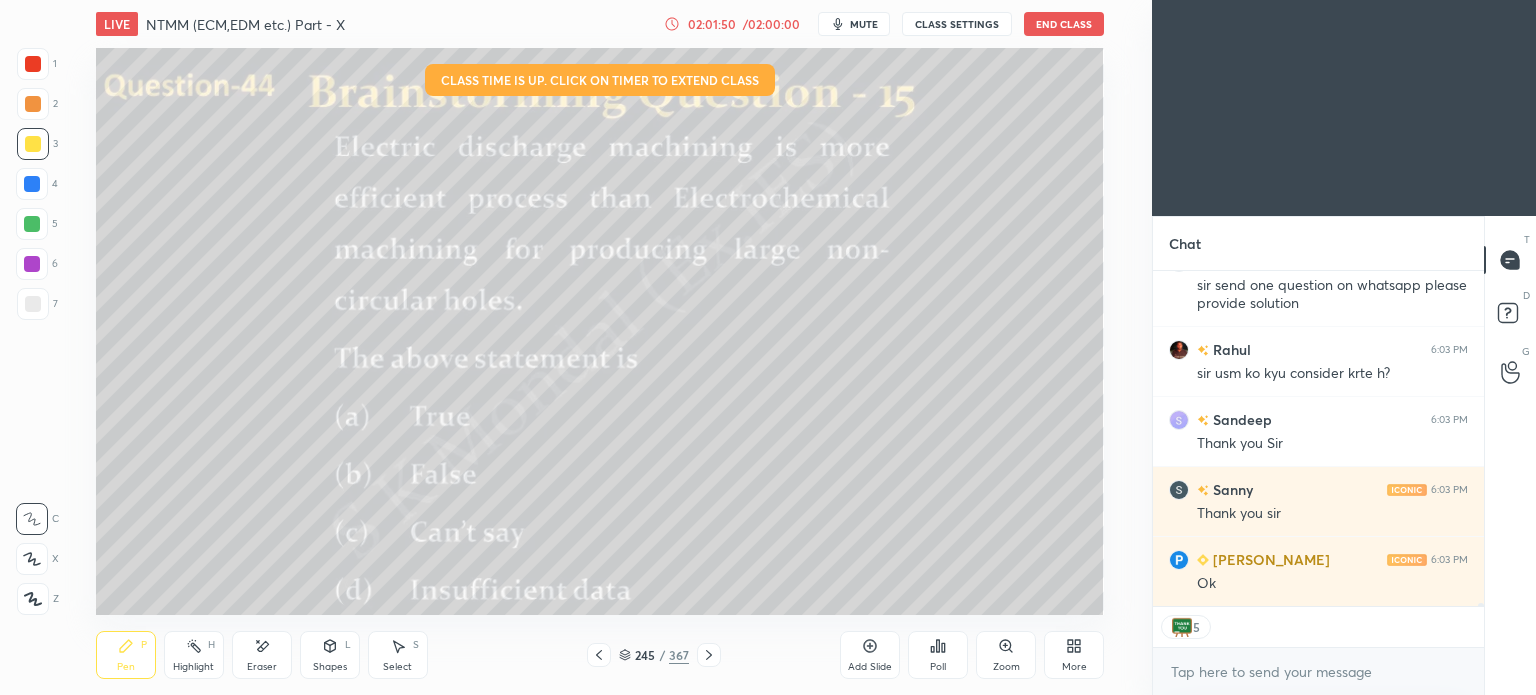 click on "End Class" at bounding box center [1064, 24] 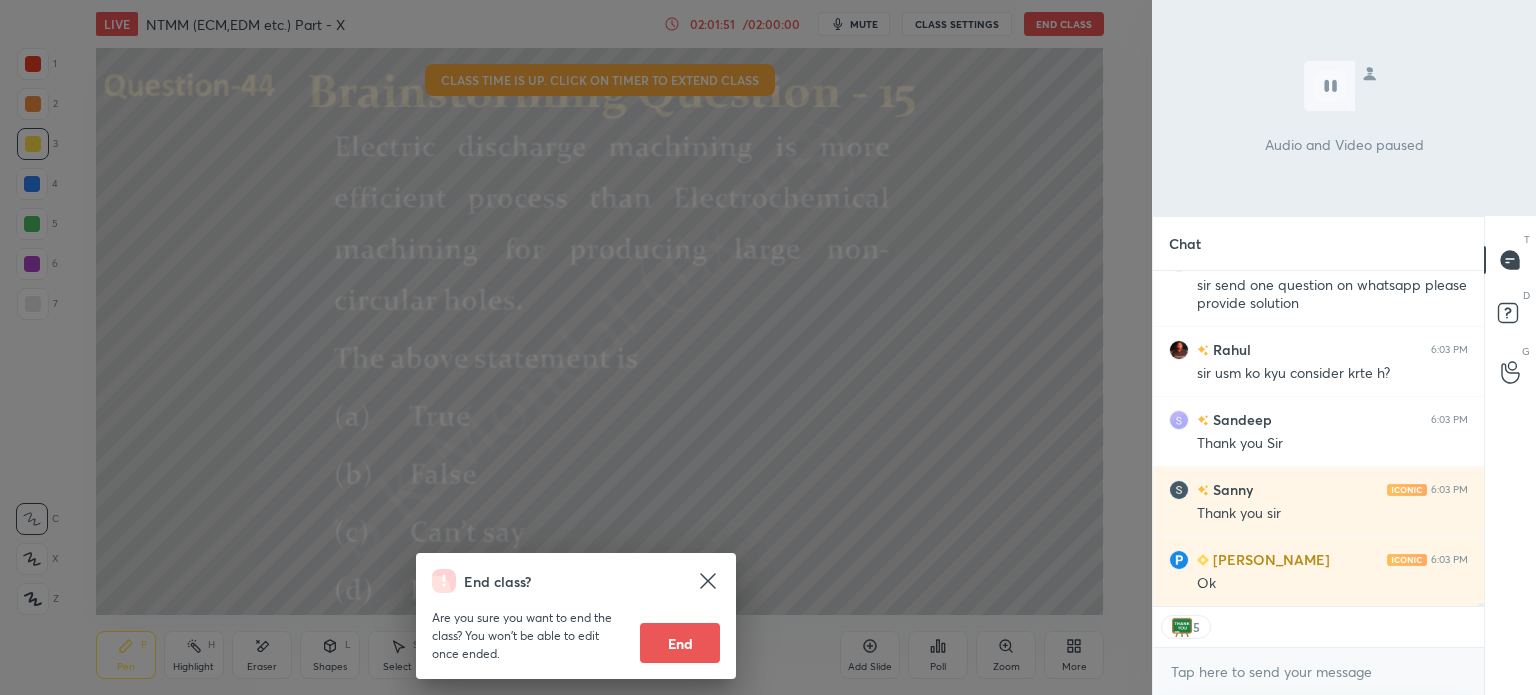 click on "End" at bounding box center [680, 643] 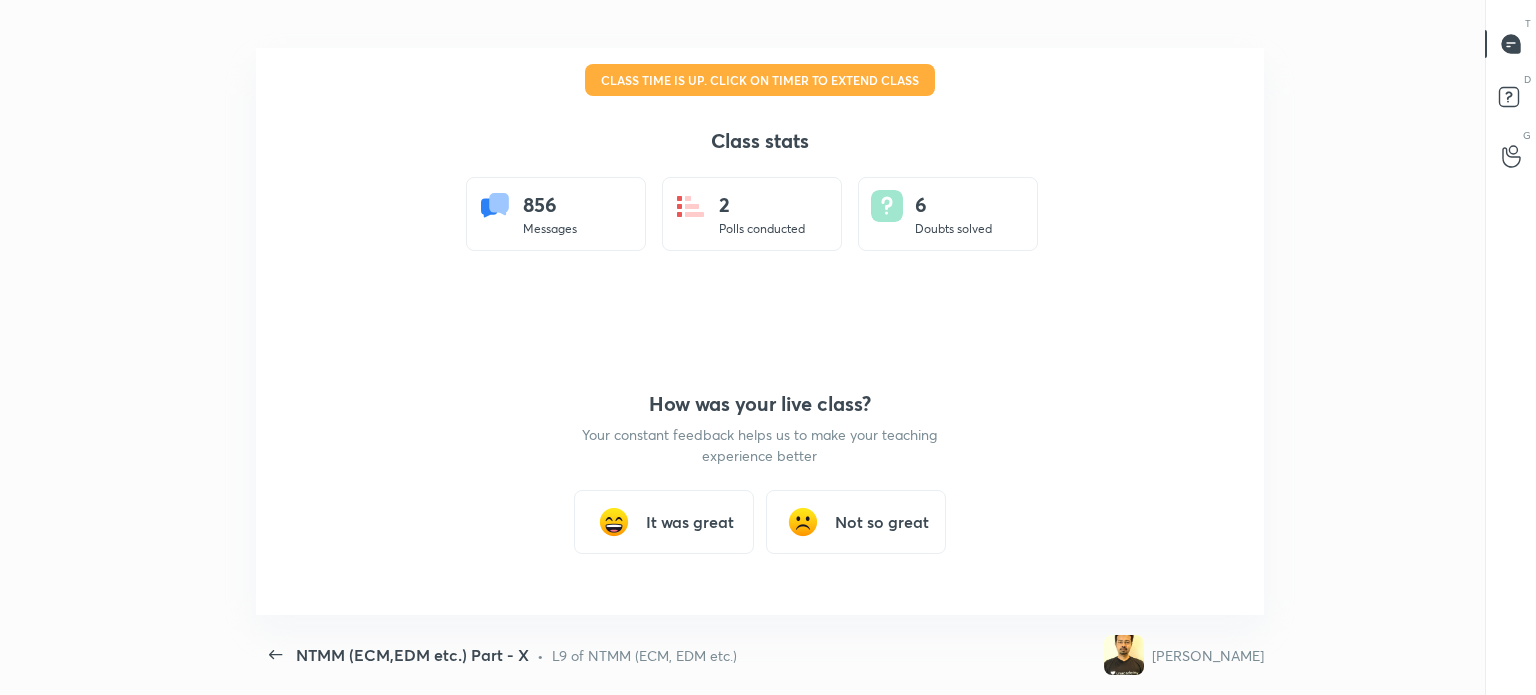 scroll, scrollTop: 99432, scrollLeft: 98736, axis: both 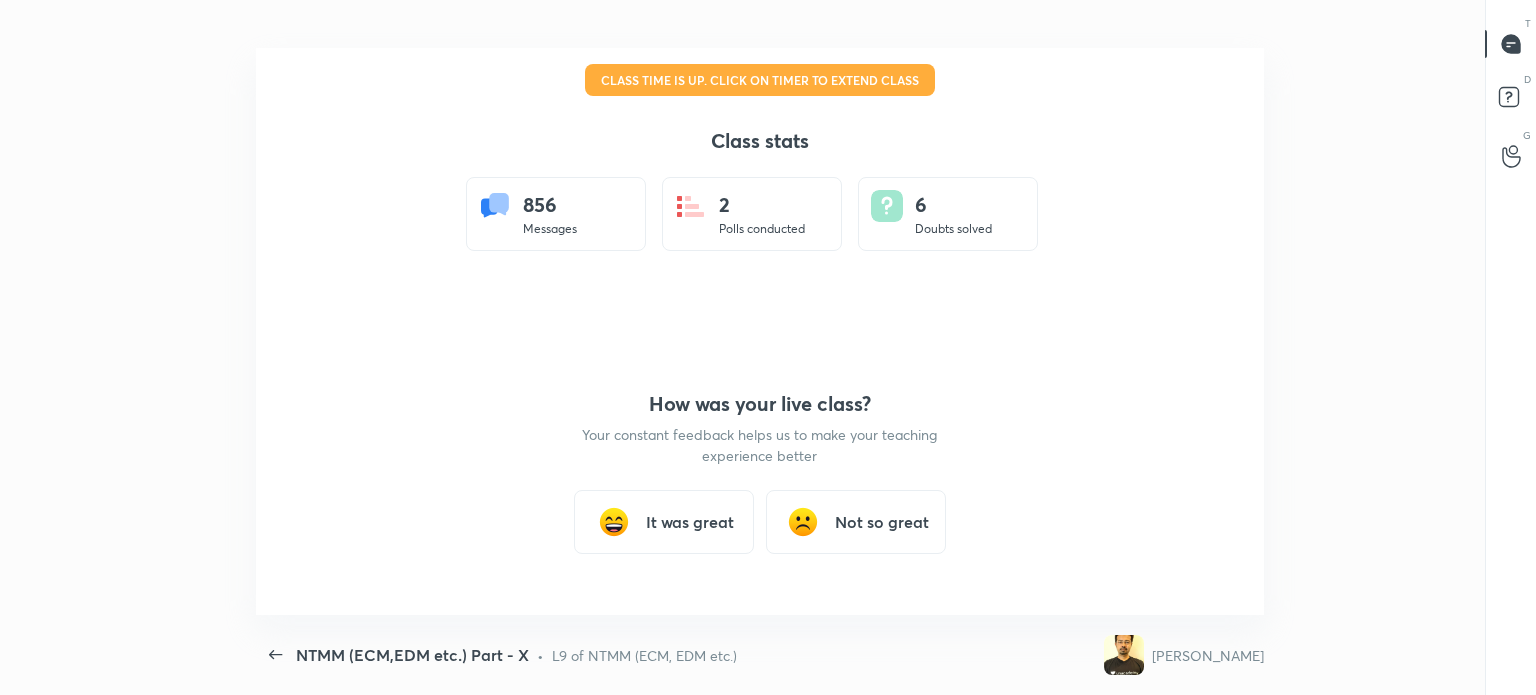 type on "x" 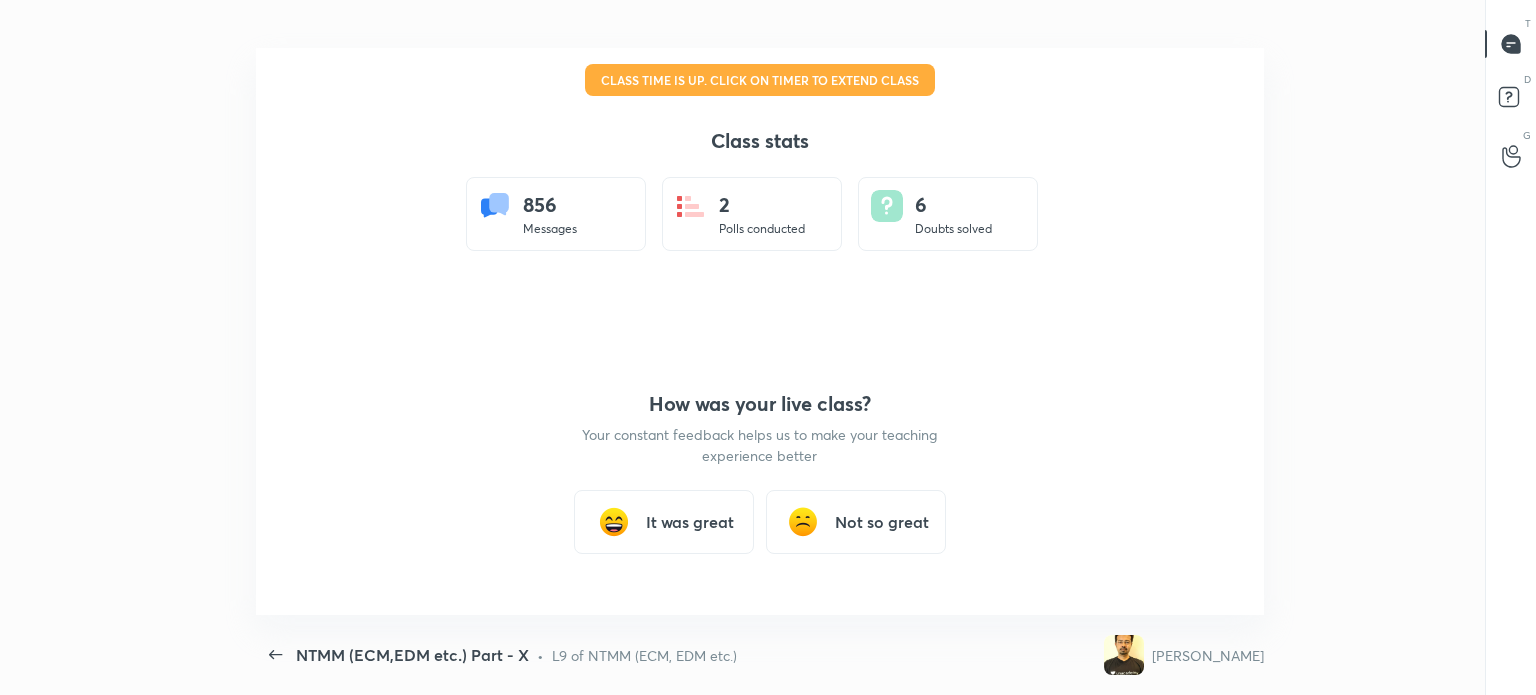click on "It was great" at bounding box center (690, 522) 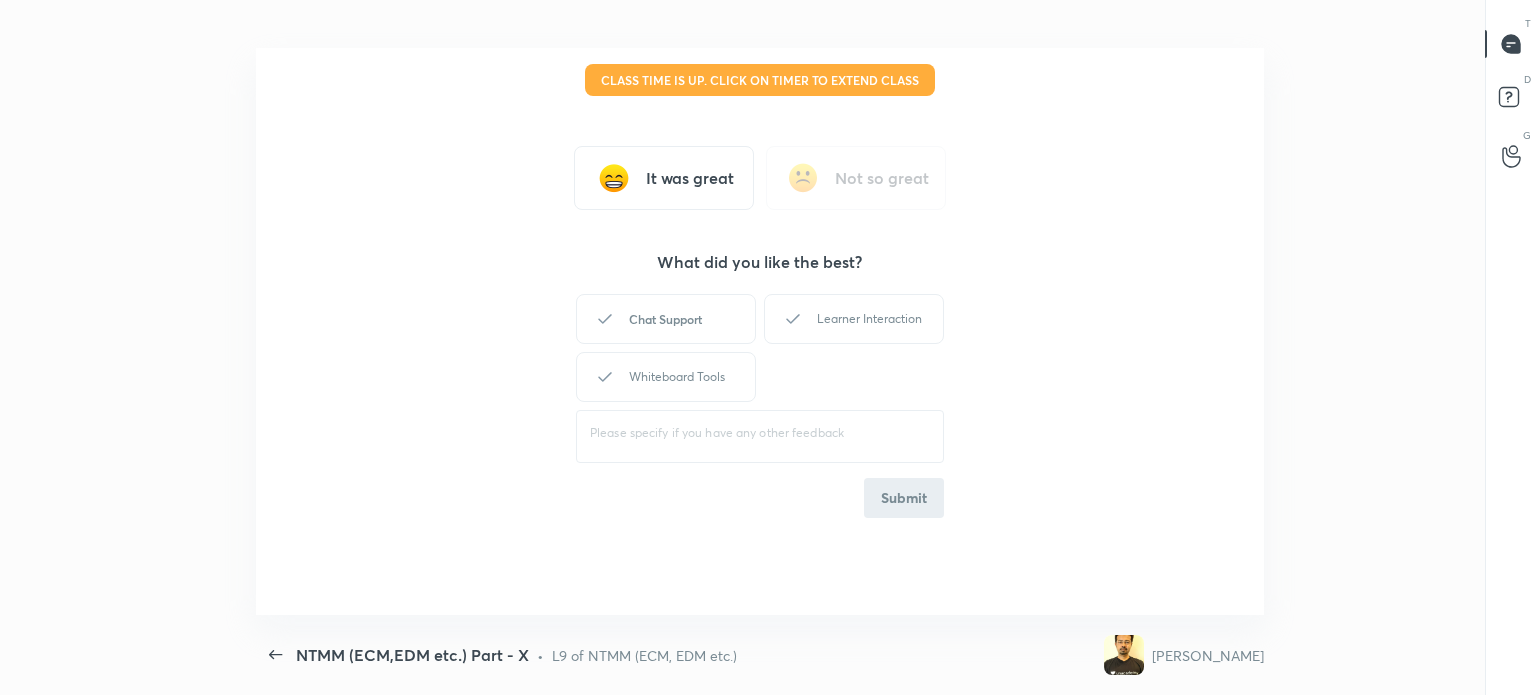 click on "Chat Support" at bounding box center (666, 319) 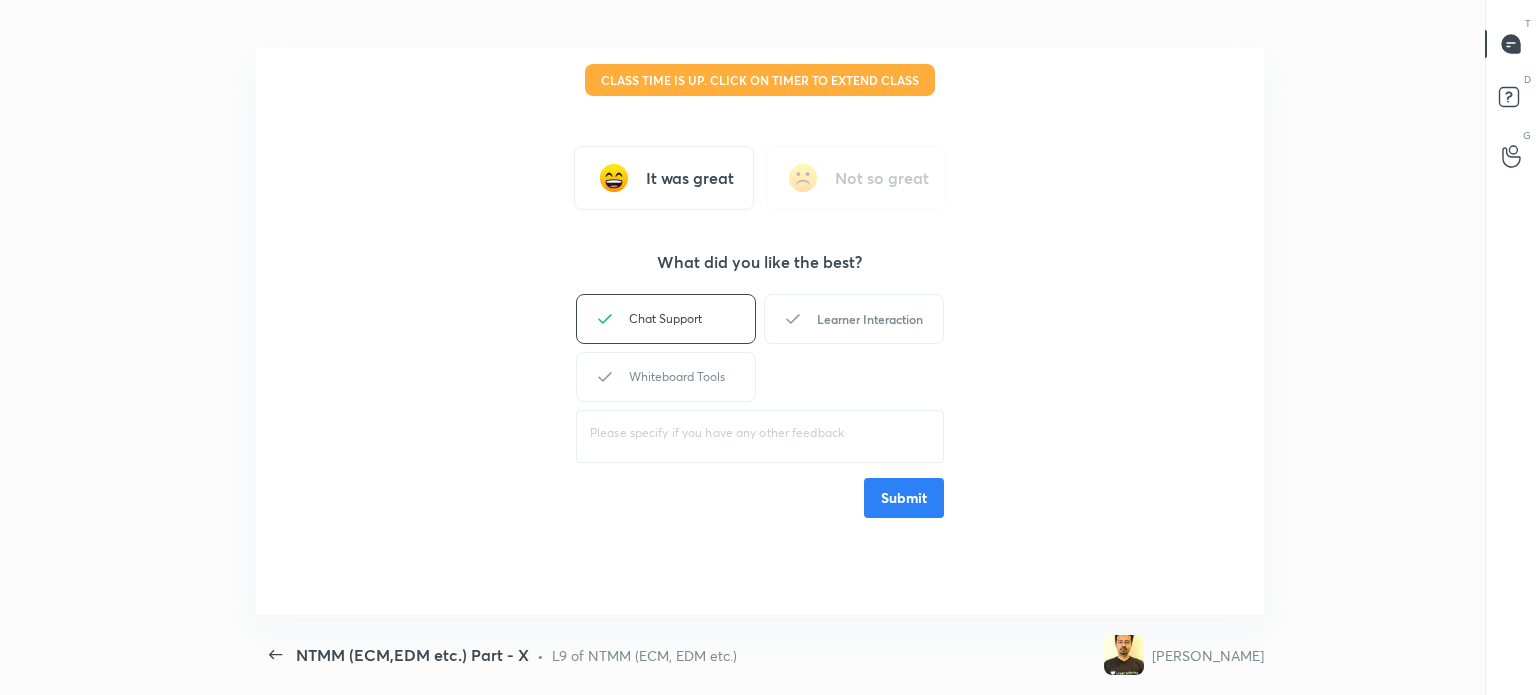 click on "Learner Interaction" at bounding box center [854, 319] 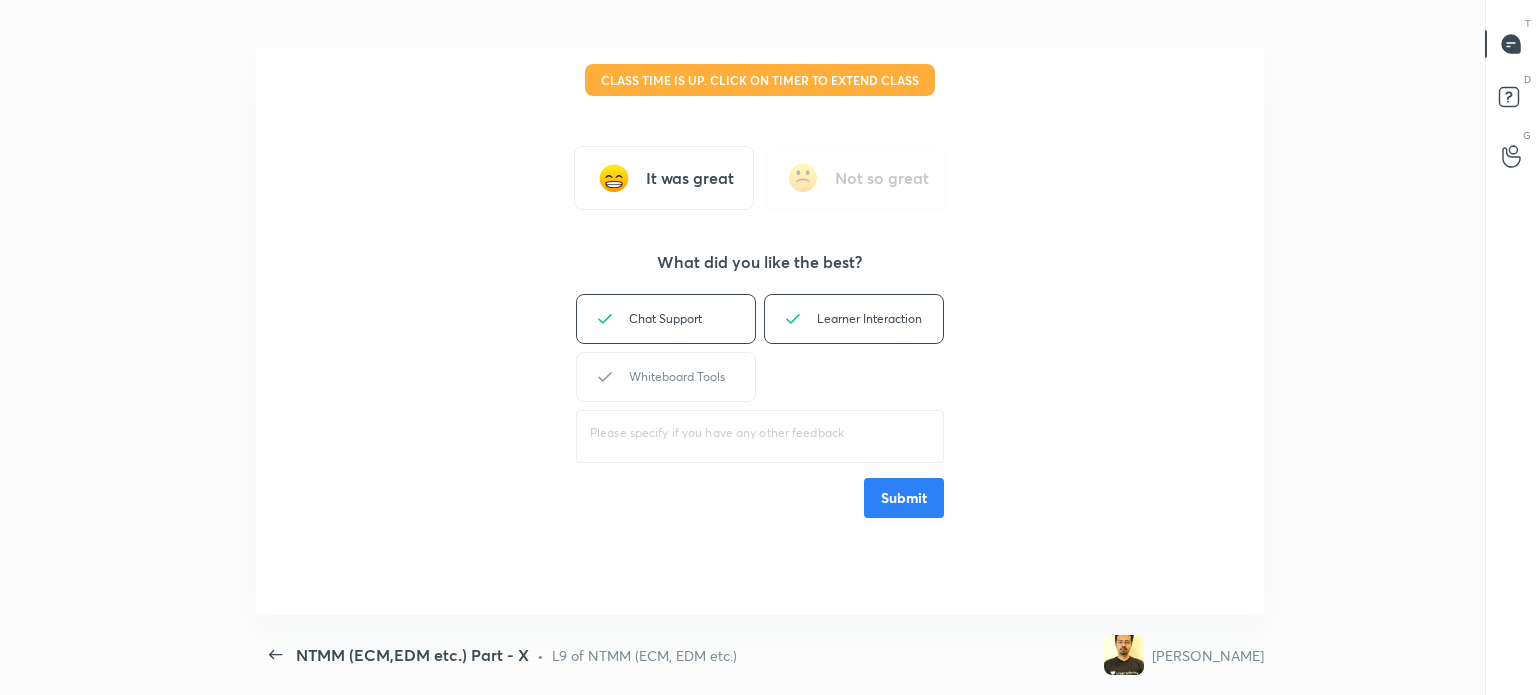 click on "Chat Support Learner Interaction Whiteboard Tools" at bounding box center [760, 348] 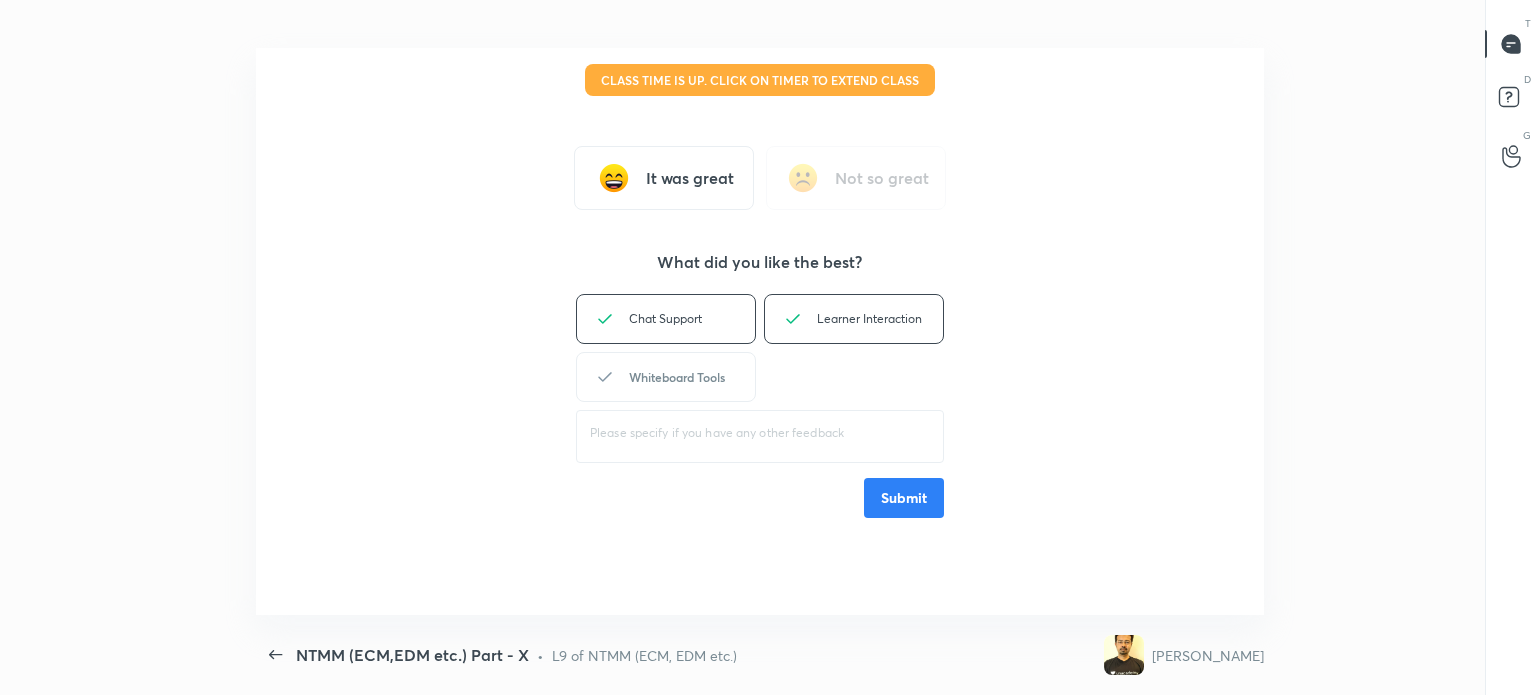 click on "Whiteboard Tools" at bounding box center (666, 377) 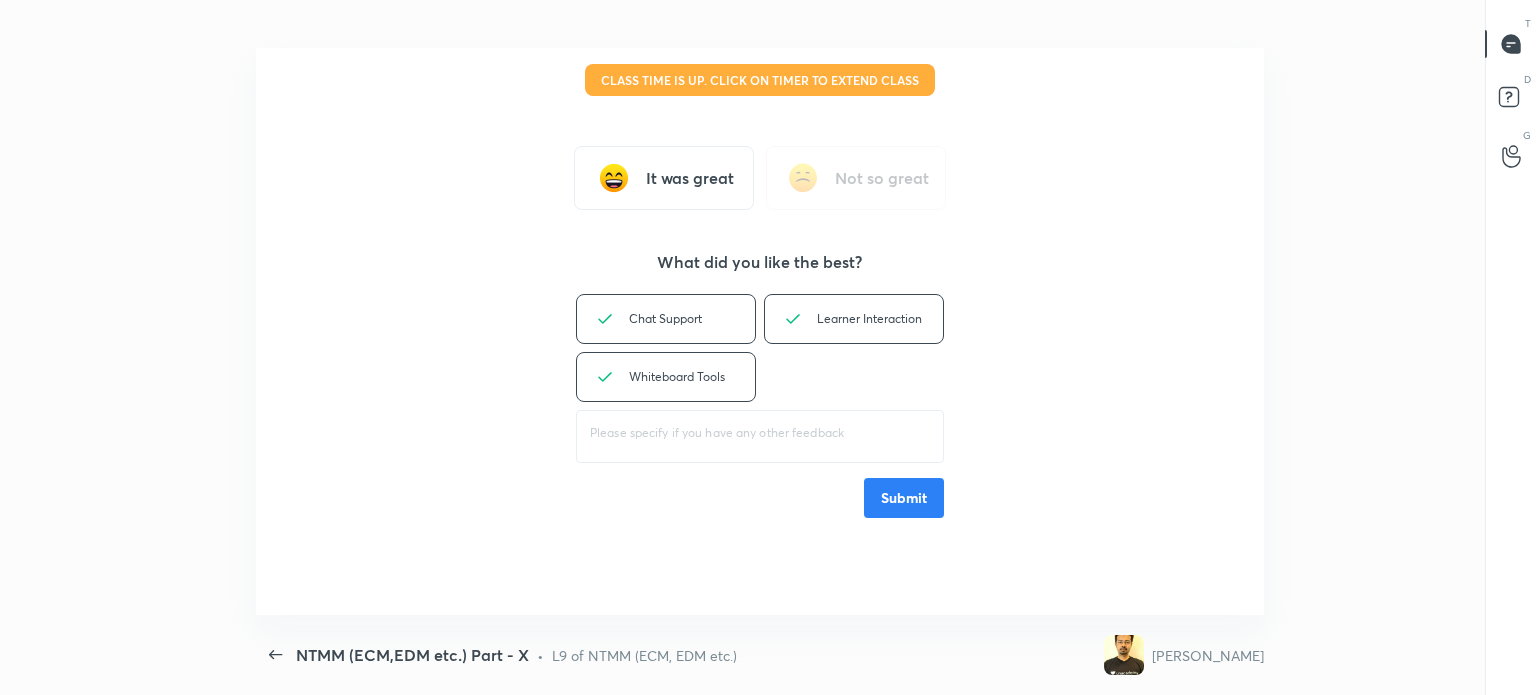 drag, startPoint x: 912, startPoint y: 502, endPoint x: 1415, endPoint y: 203, distance: 585.1581 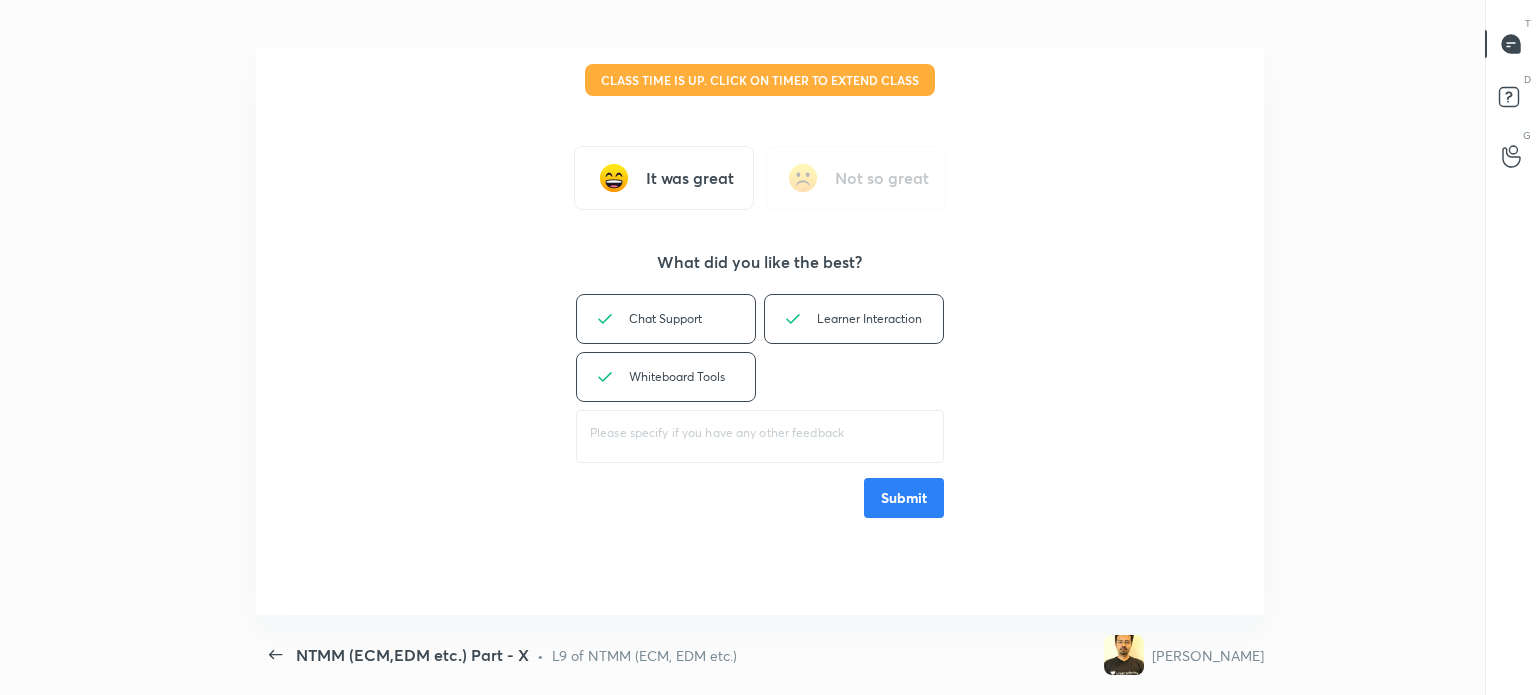 click on "Submit" at bounding box center [904, 498] 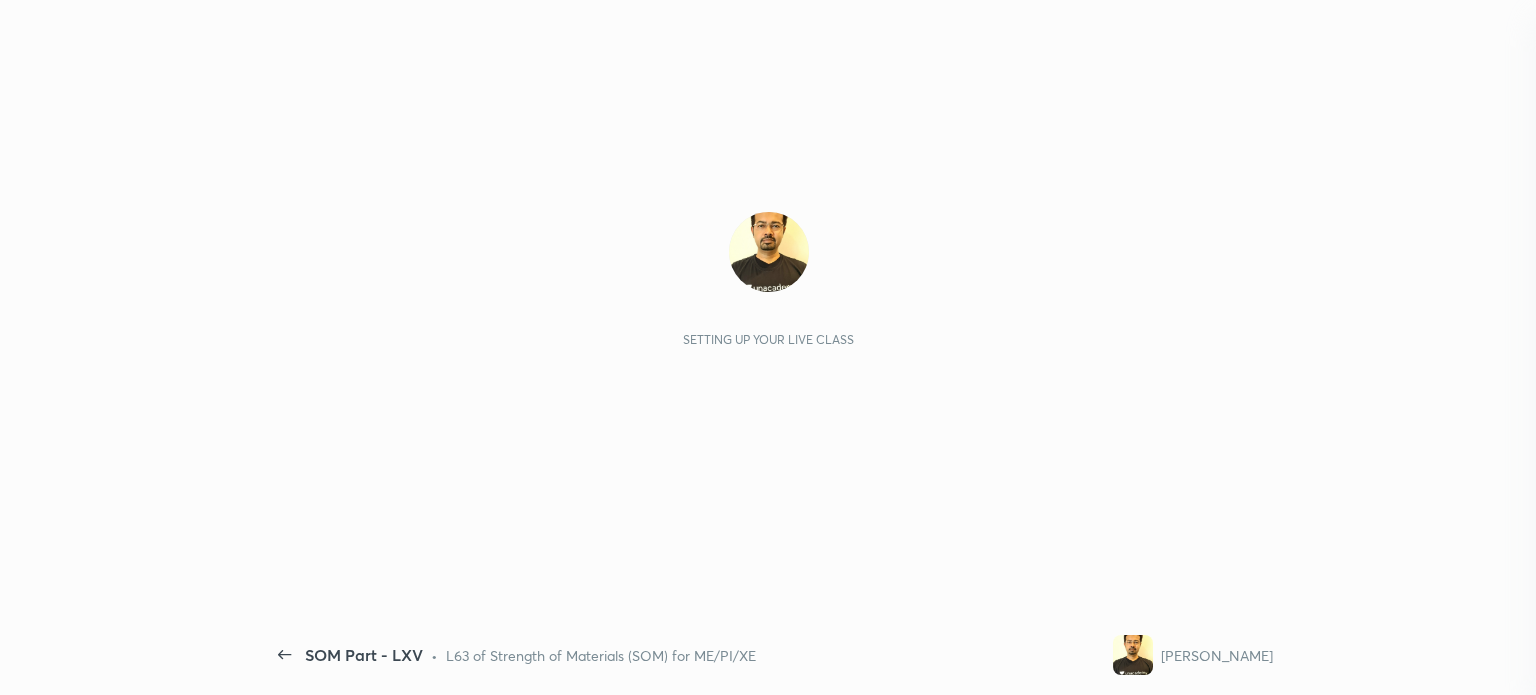scroll, scrollTop: 0, scrollLeft: 0, axis: both 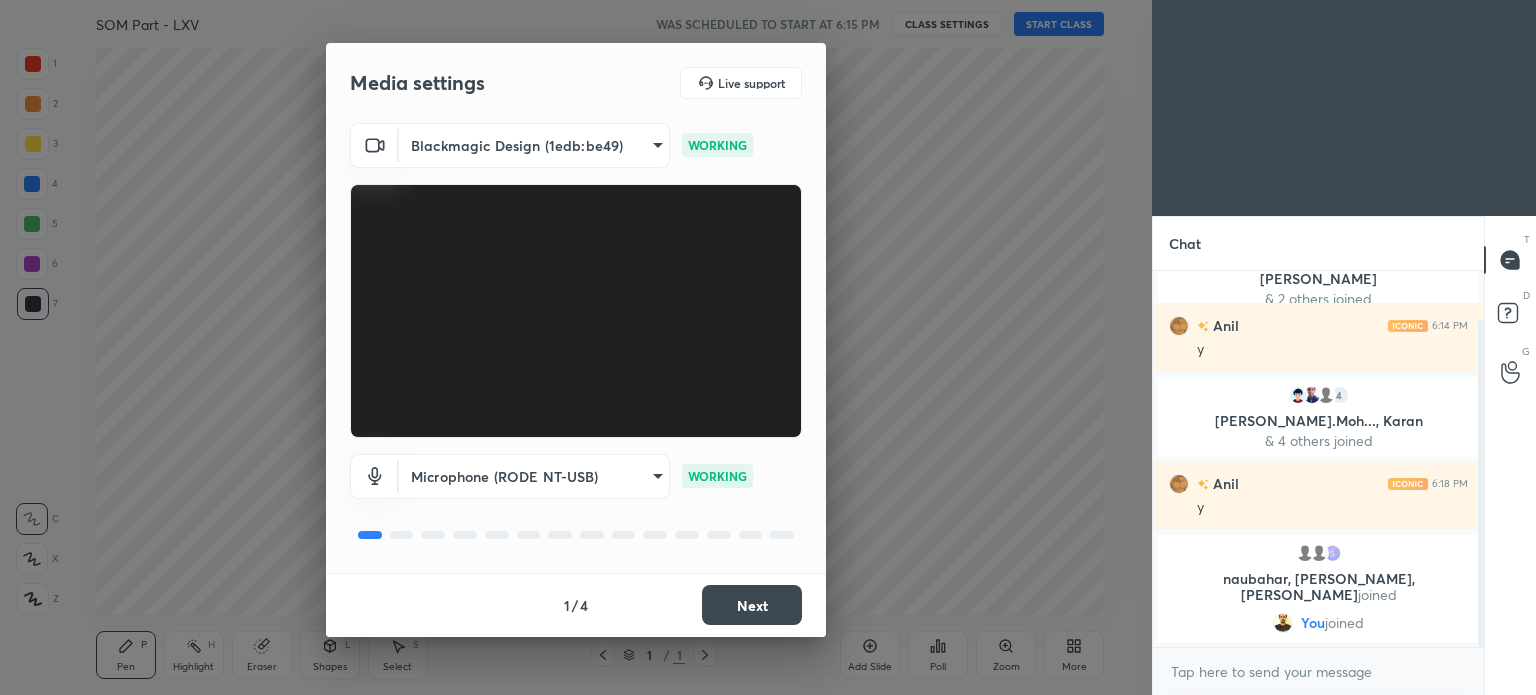 click on "Next" at bounding box center [752, 605] 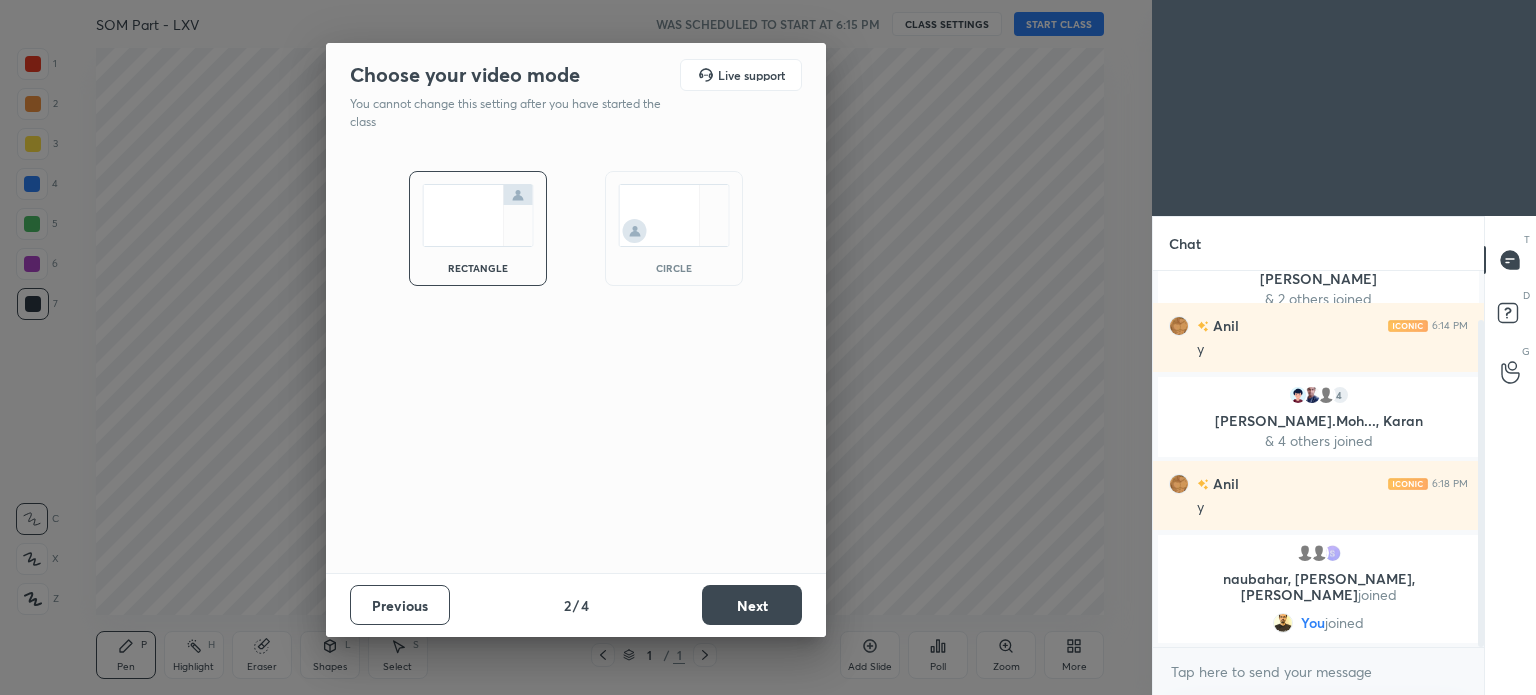 click on "Next" at bounding box center [752, 605] 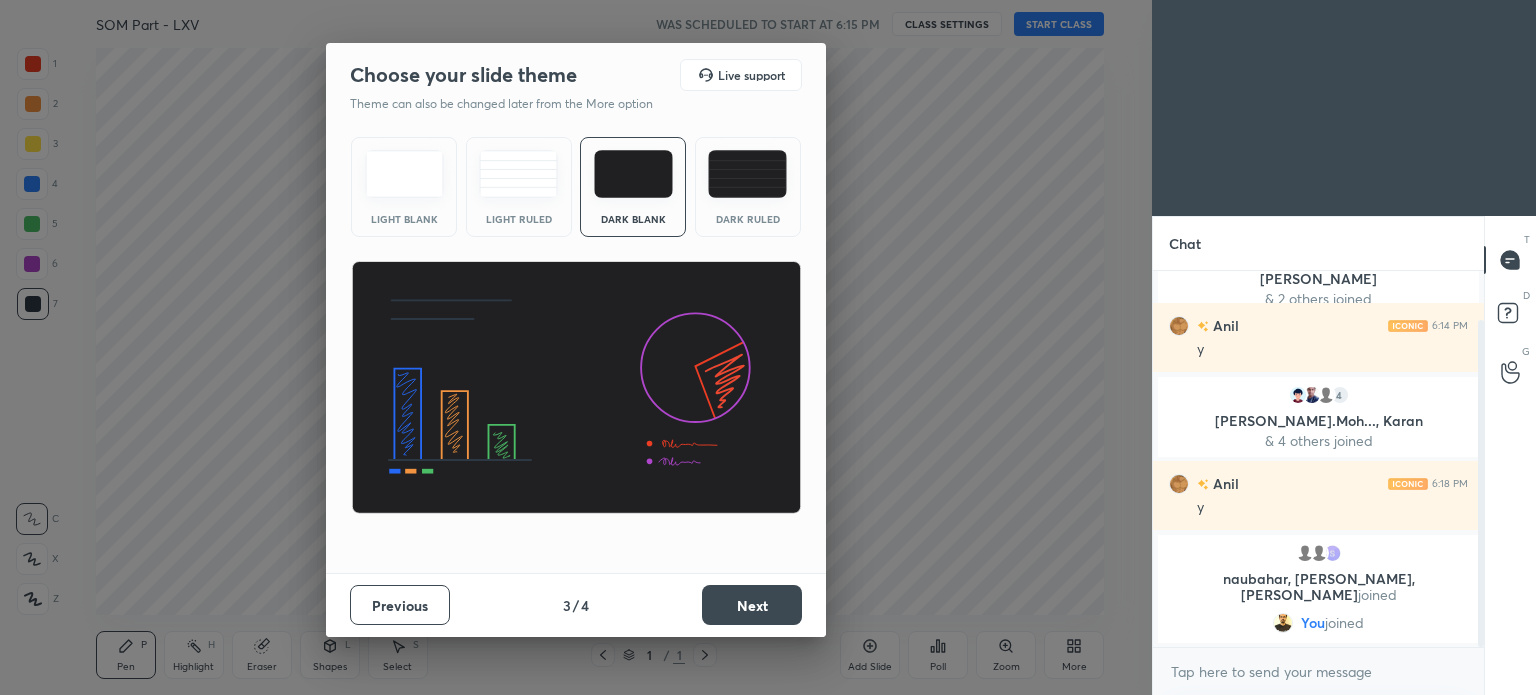 click on "Next" at bounding box center [752, 605] 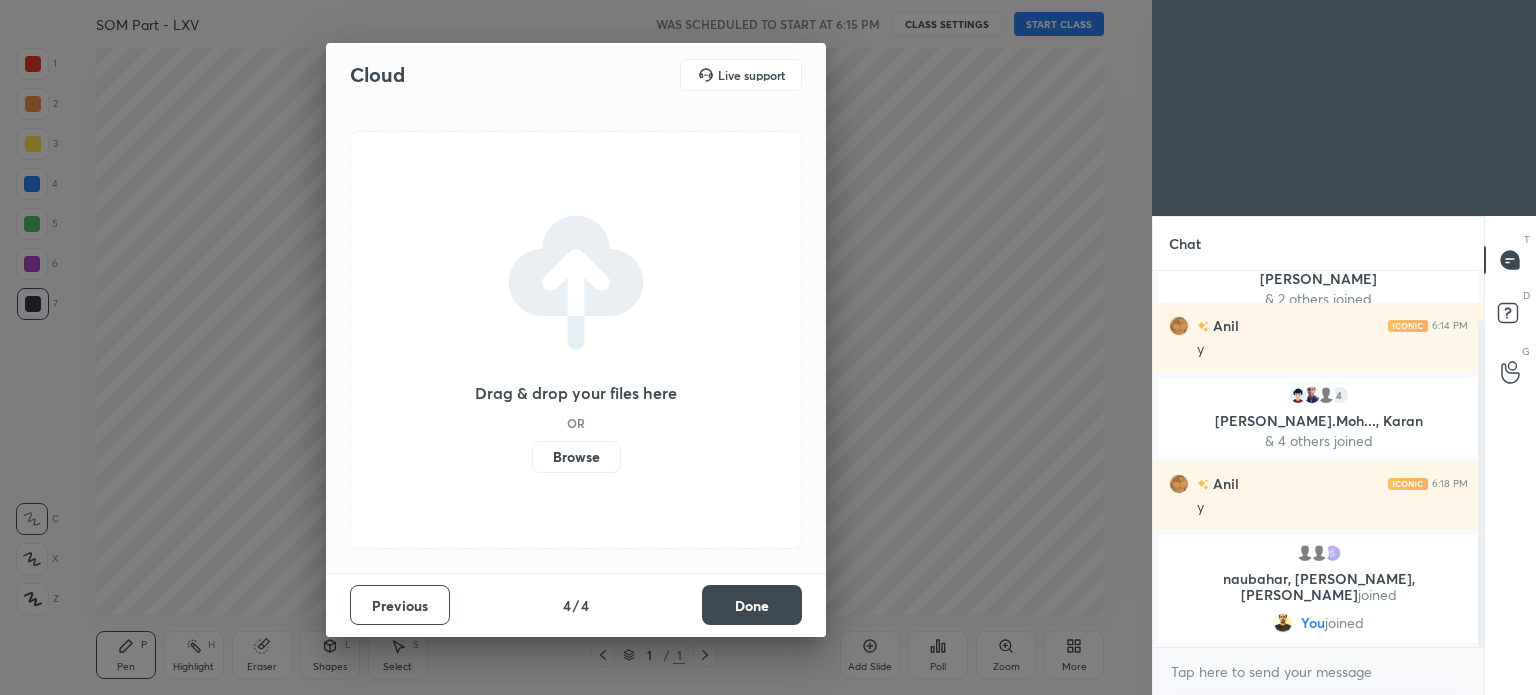 click on "Done" at bounding box center [752, 605] 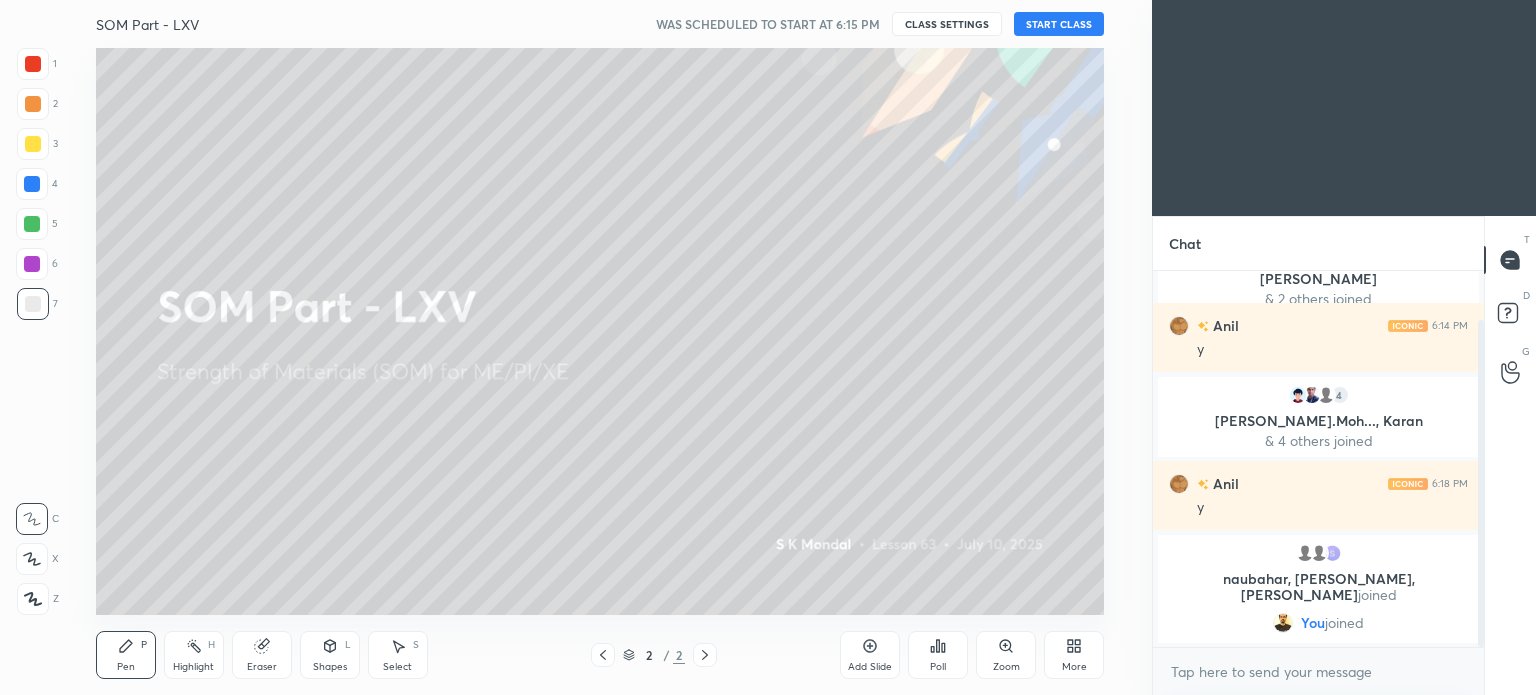 click on "START CLASS" at bounding box center (1059, 24) 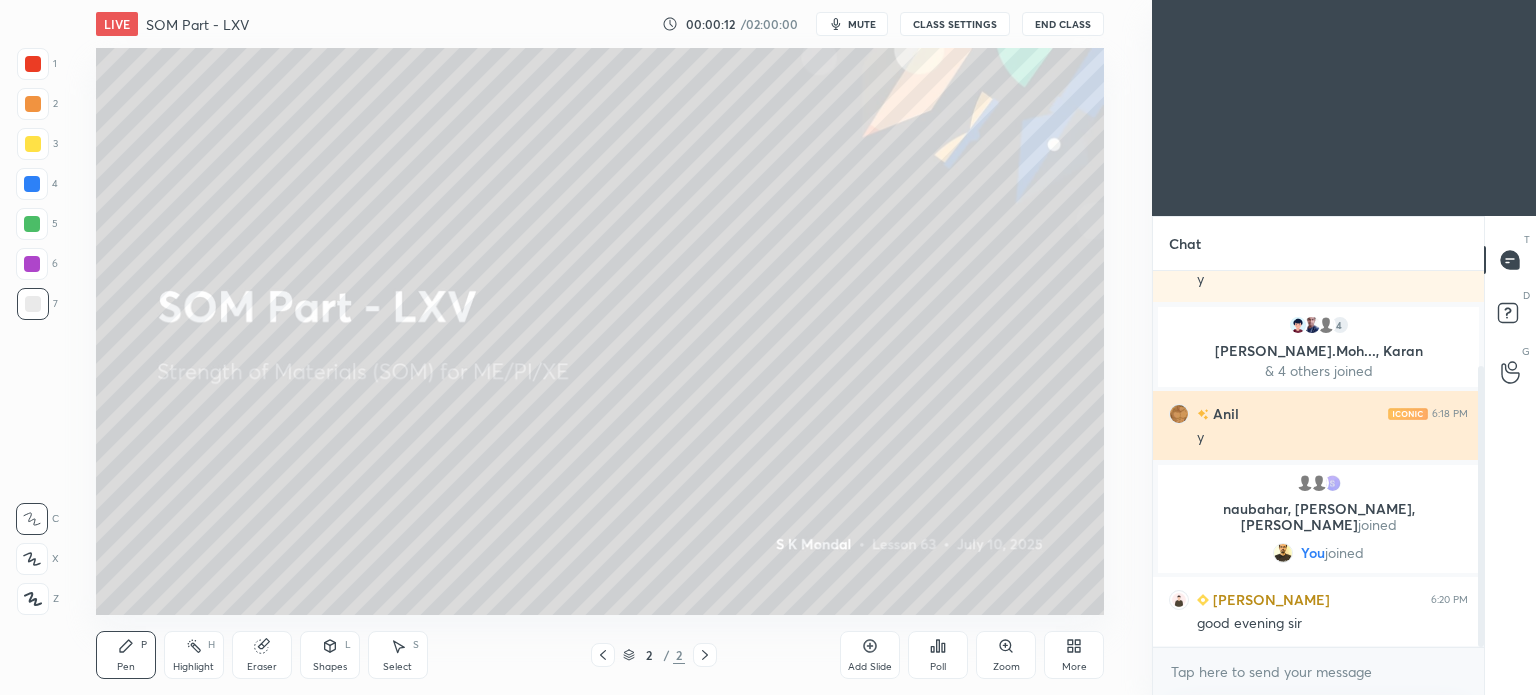 scroll, scrollTop: 196, scrollLeft: 0, axis: vertical 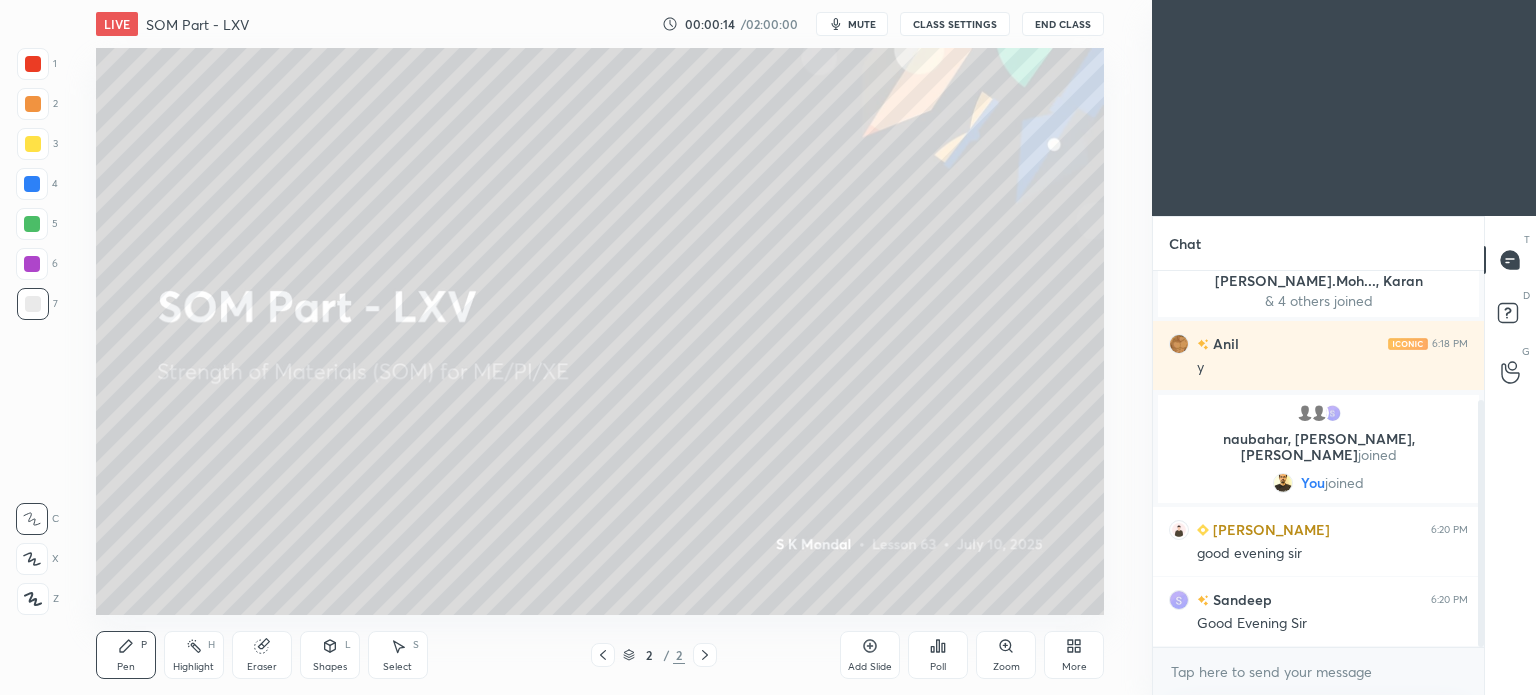 click 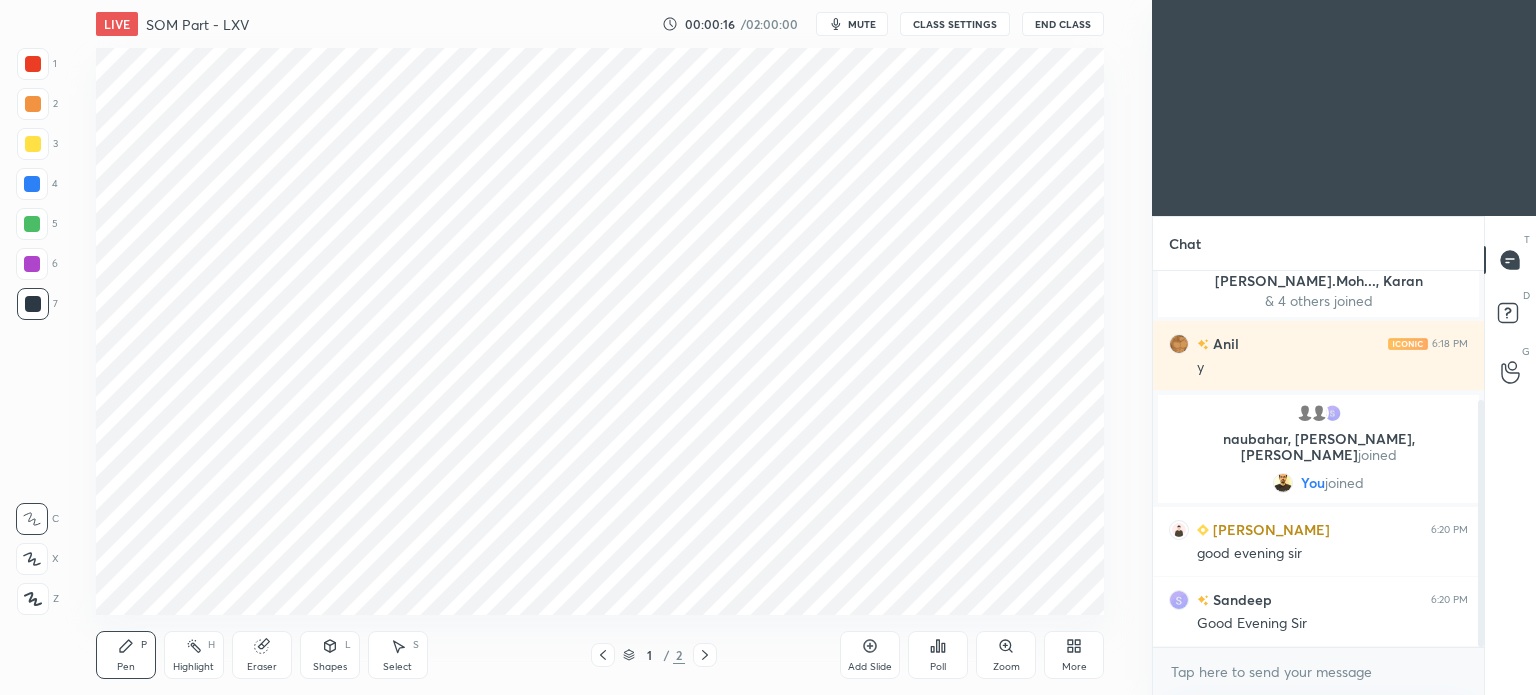 click 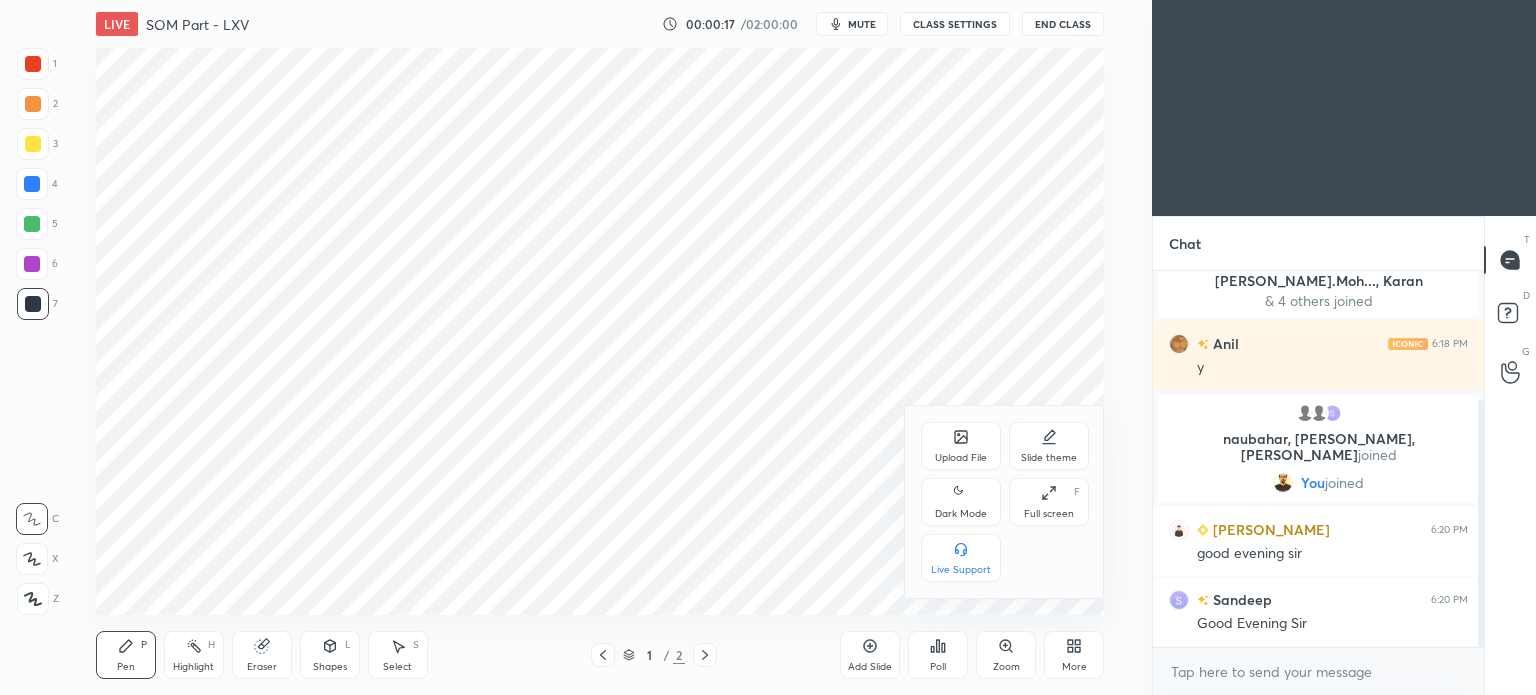 click on "Upload File" at bounding box center [961, 446] 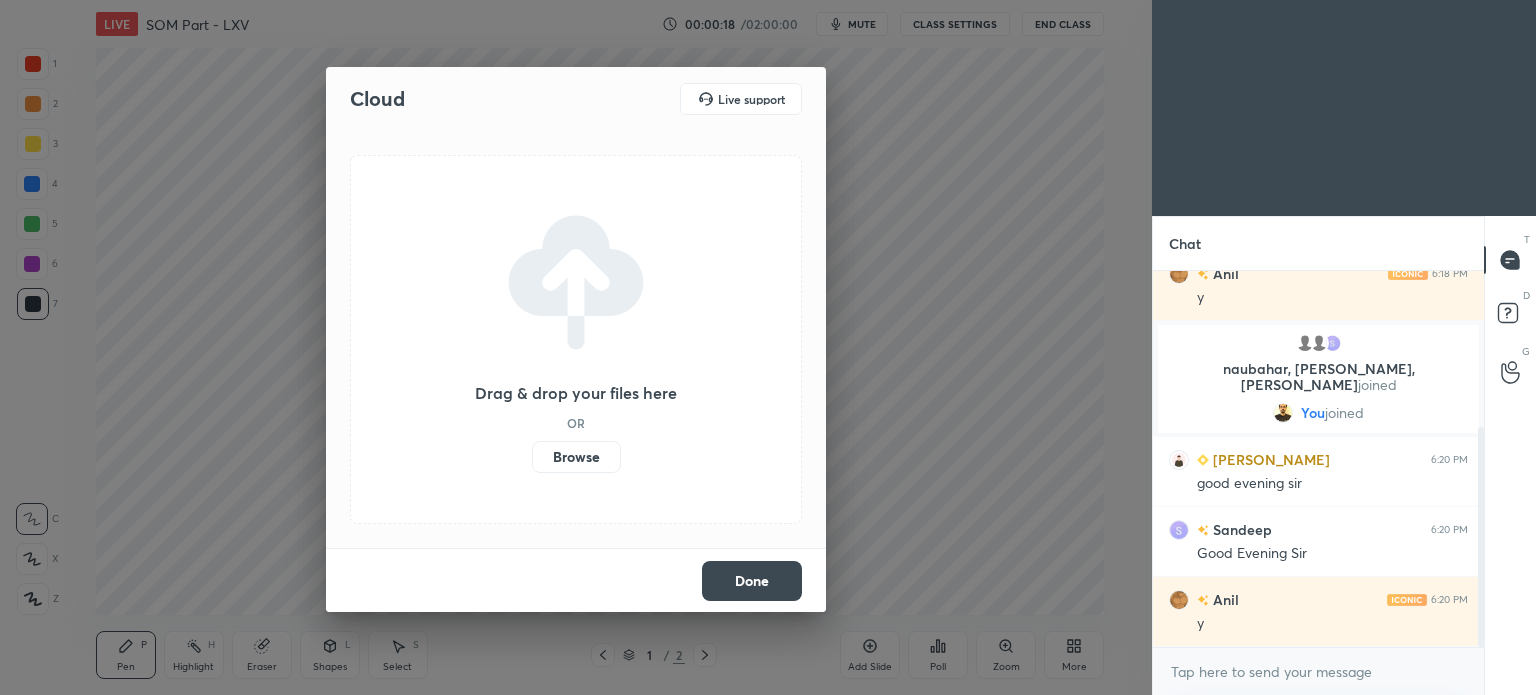click on "Browse" at bounding box center (576, 457) 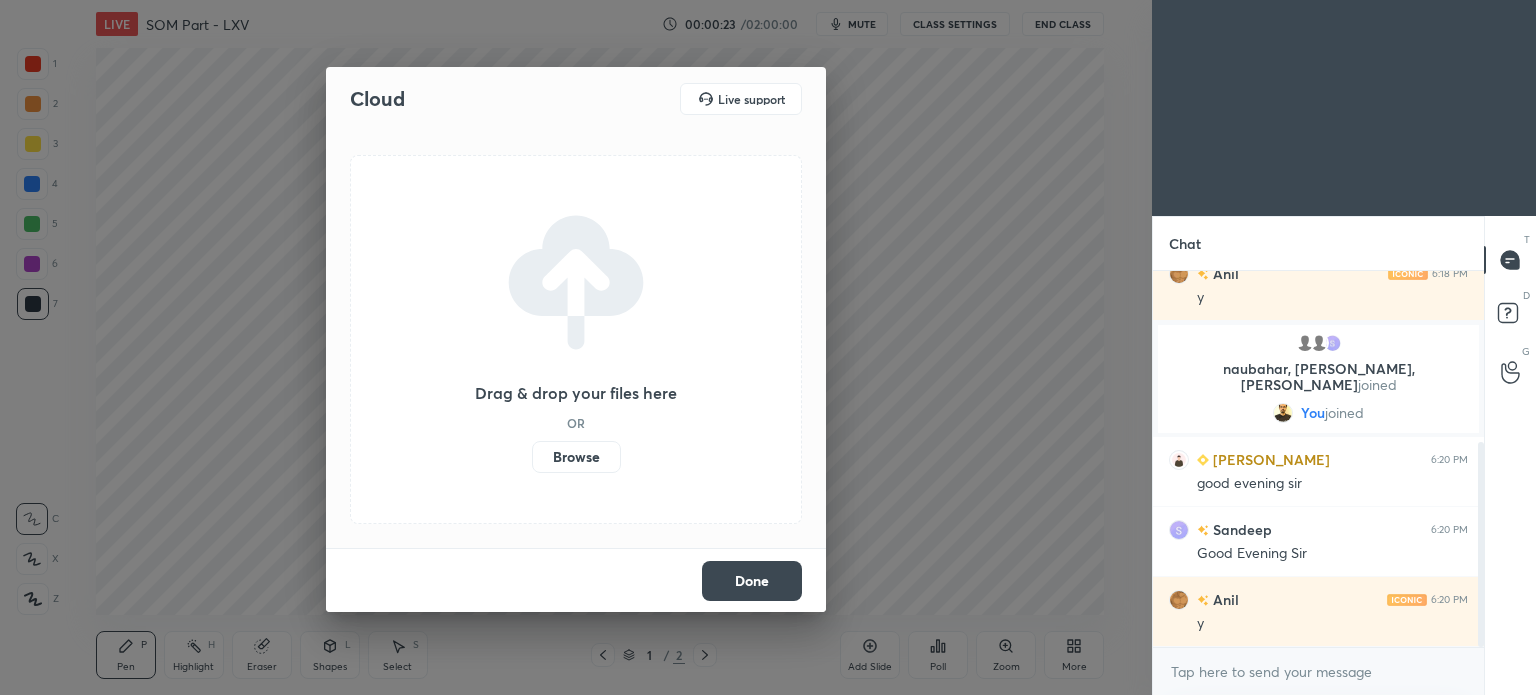scroll, scrollTop: 314, scrollLeft: 0, axis: vertical 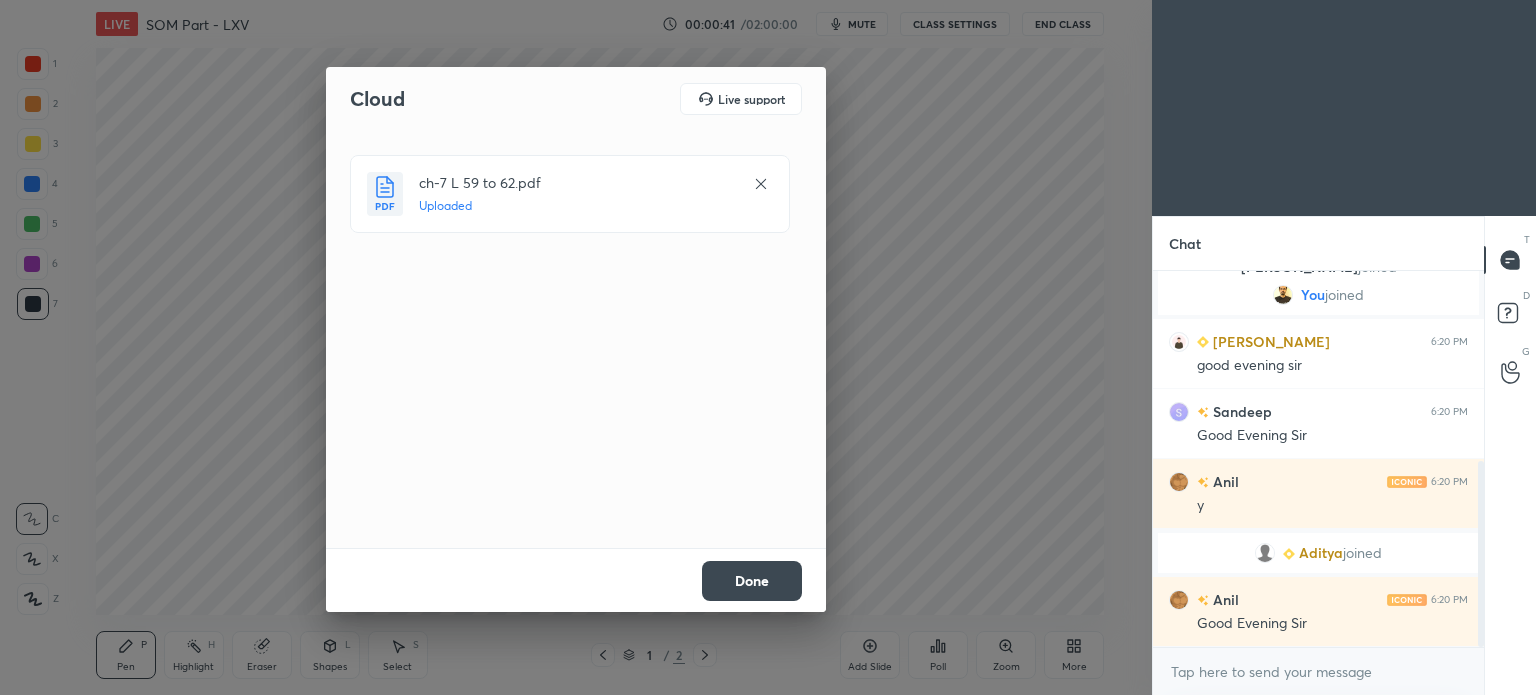 click on "Done" at bounding box center (752, 581) 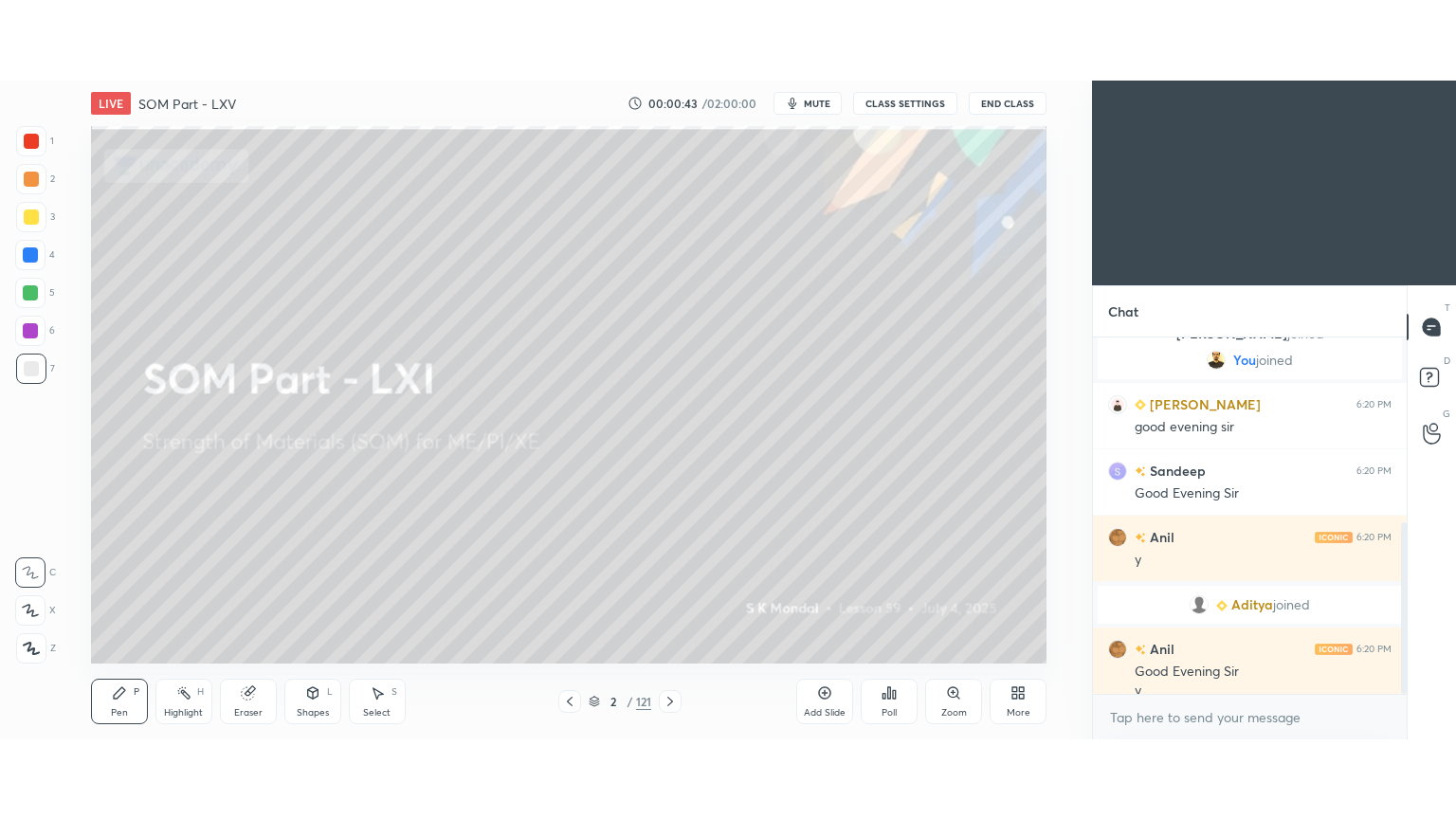 scroll, scrollTop: 383, scrollLeft: 0, axis: vertical 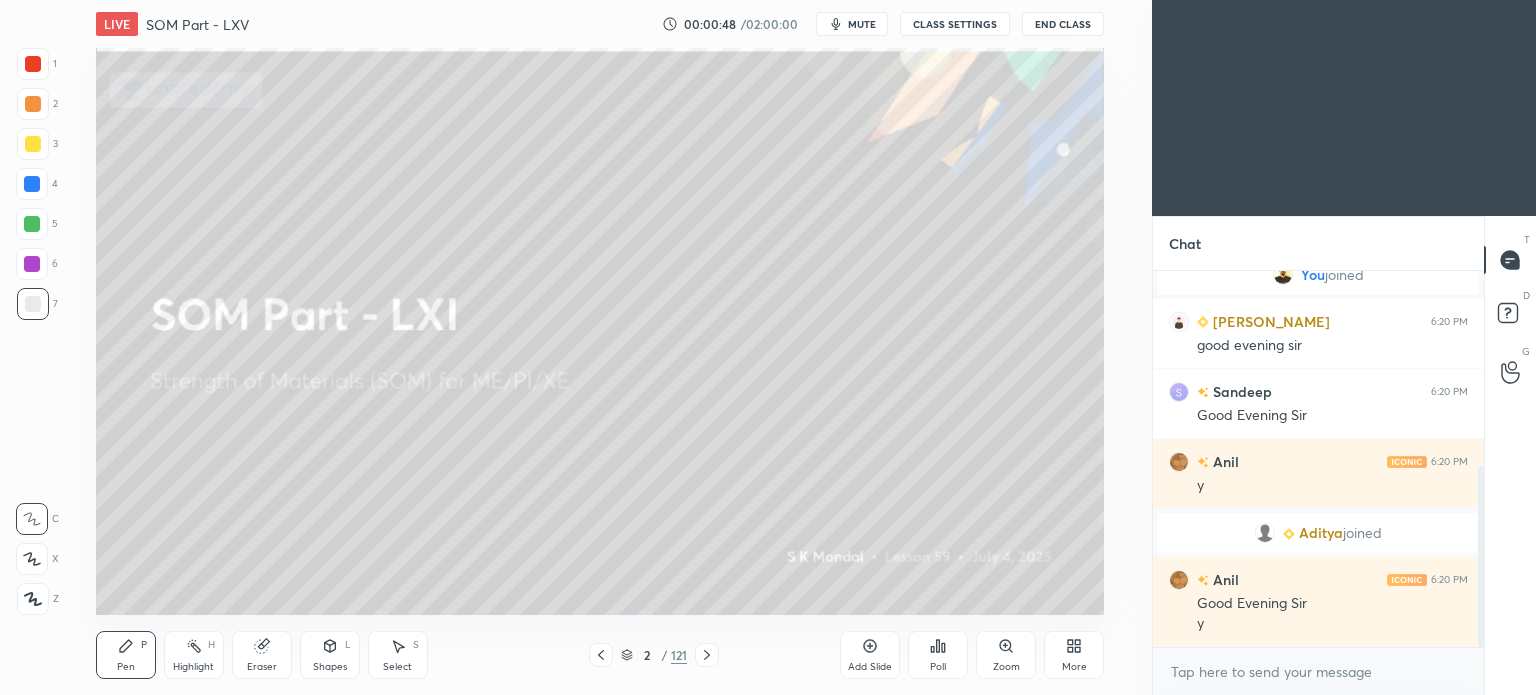 click 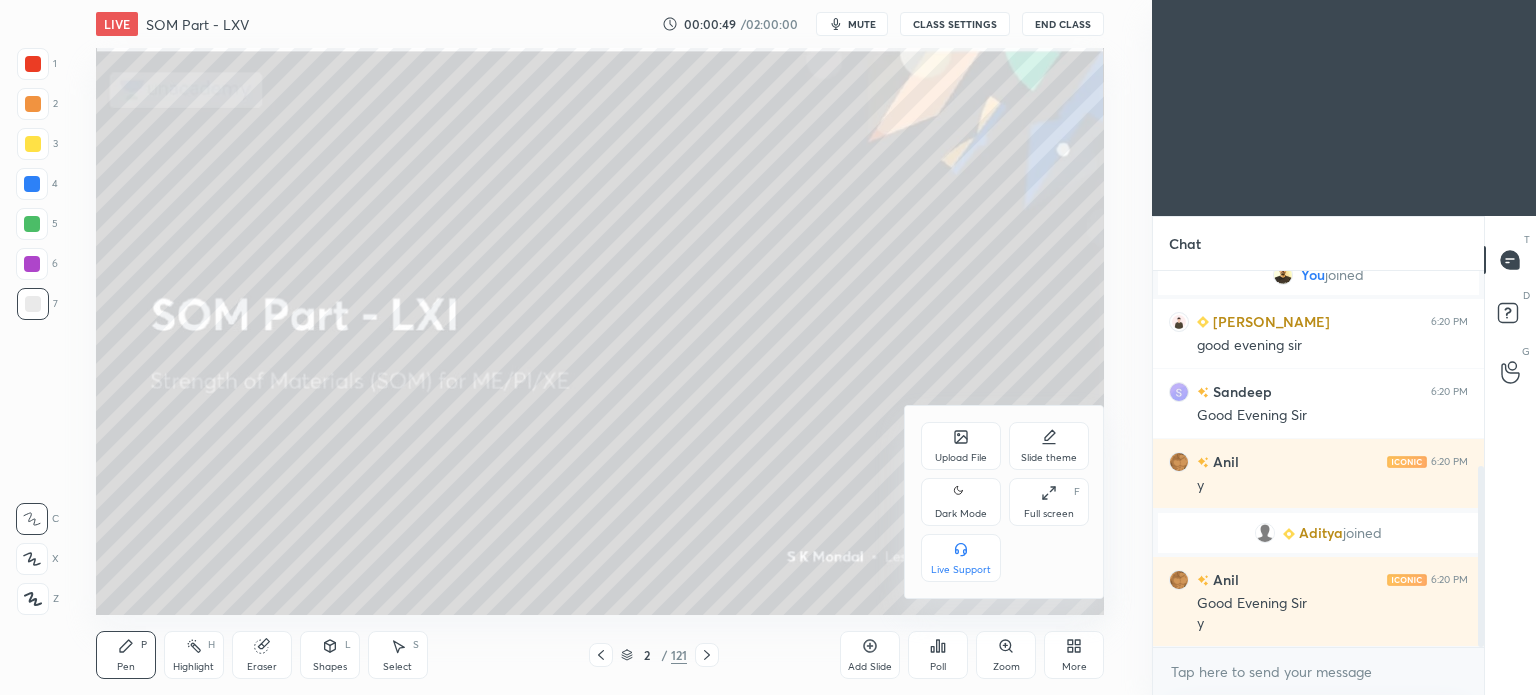 click 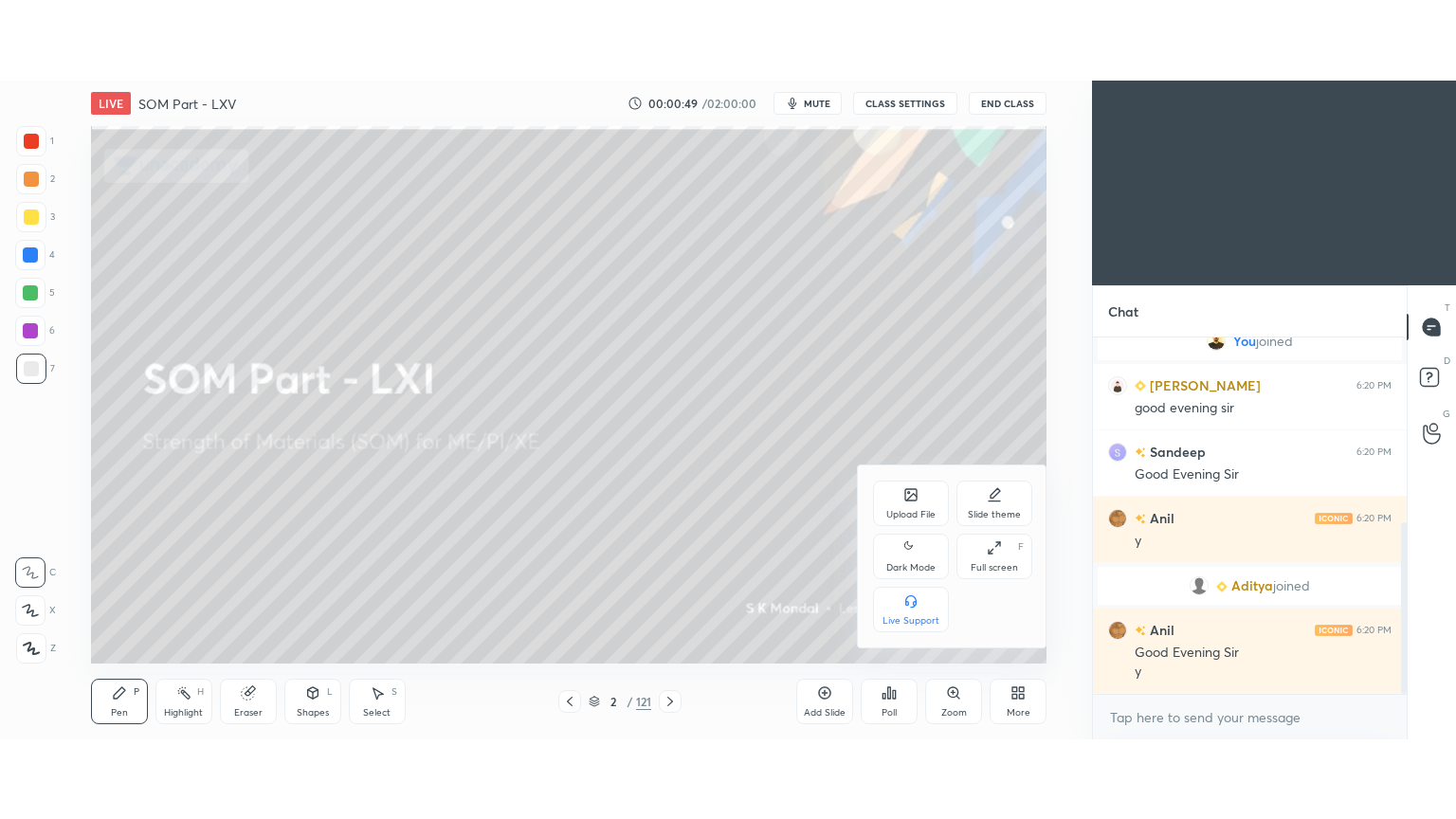 scroll, scrollTop: 94094, scrollLeft: 93776, axis: both 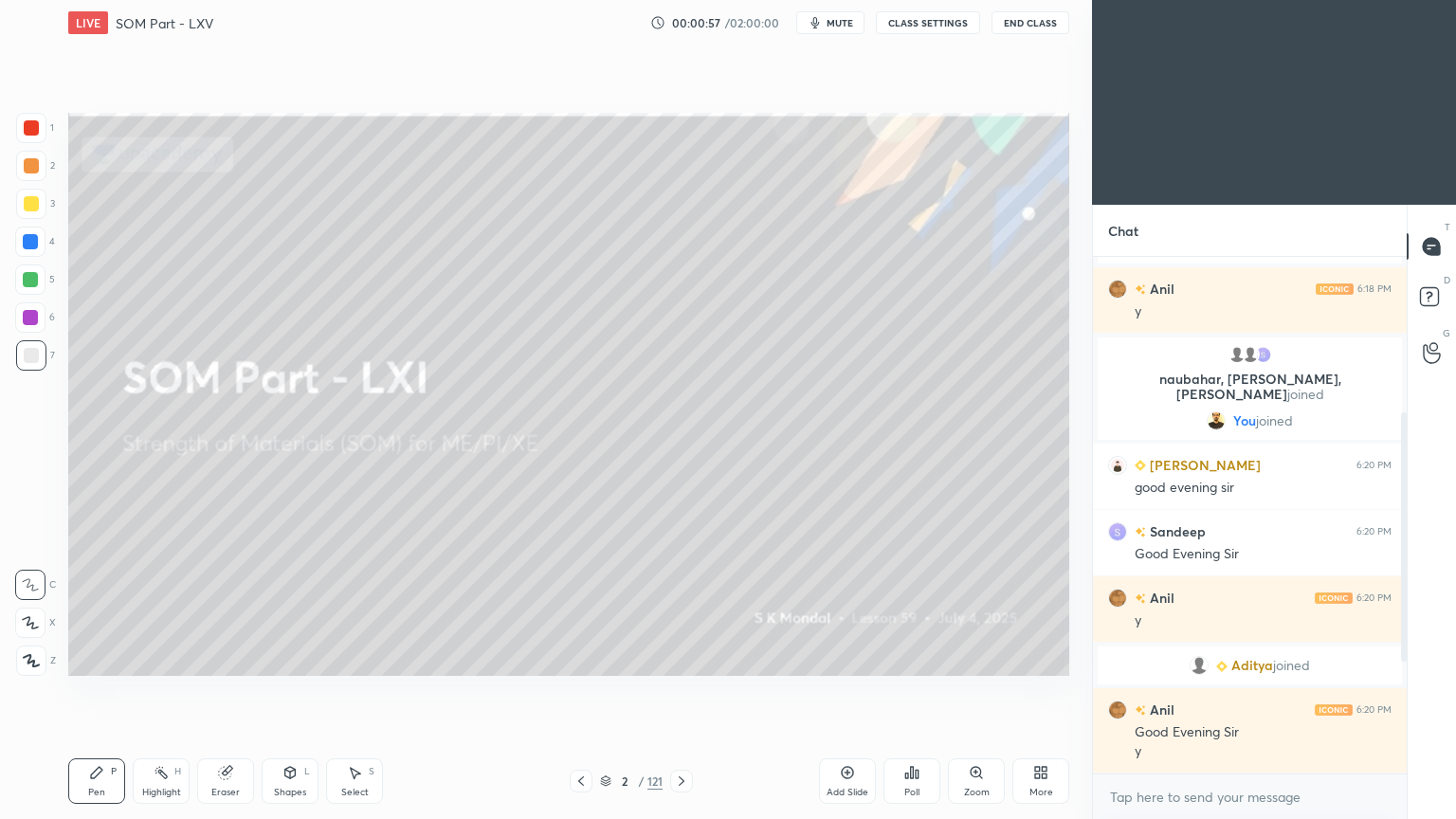 drag, startPoint x: 852, startPoint y: 27, endPoint x: 812, endPoint y: 104, distance: 86.76981 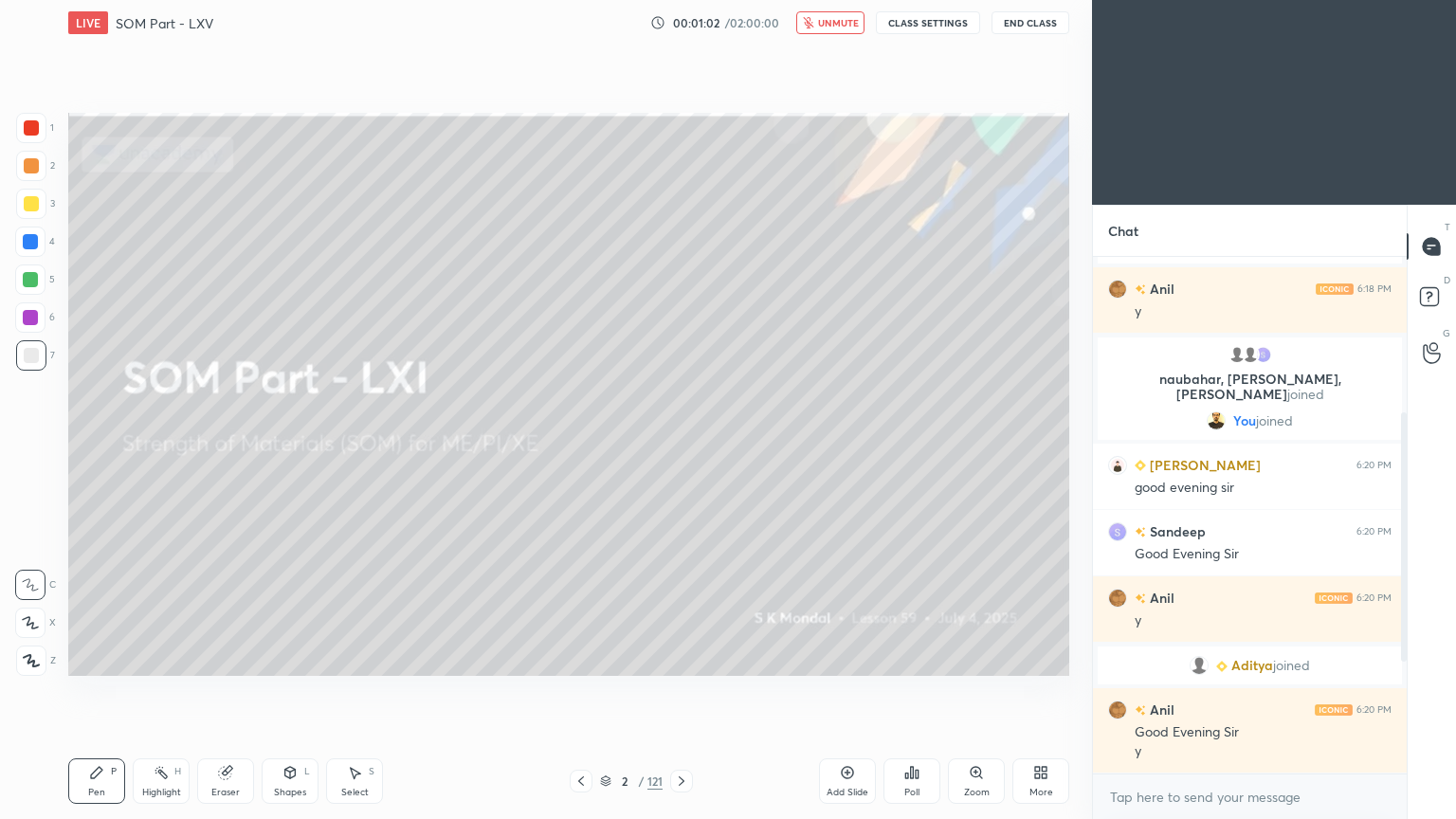 click on "unmute" at bounding box center (830, 23) 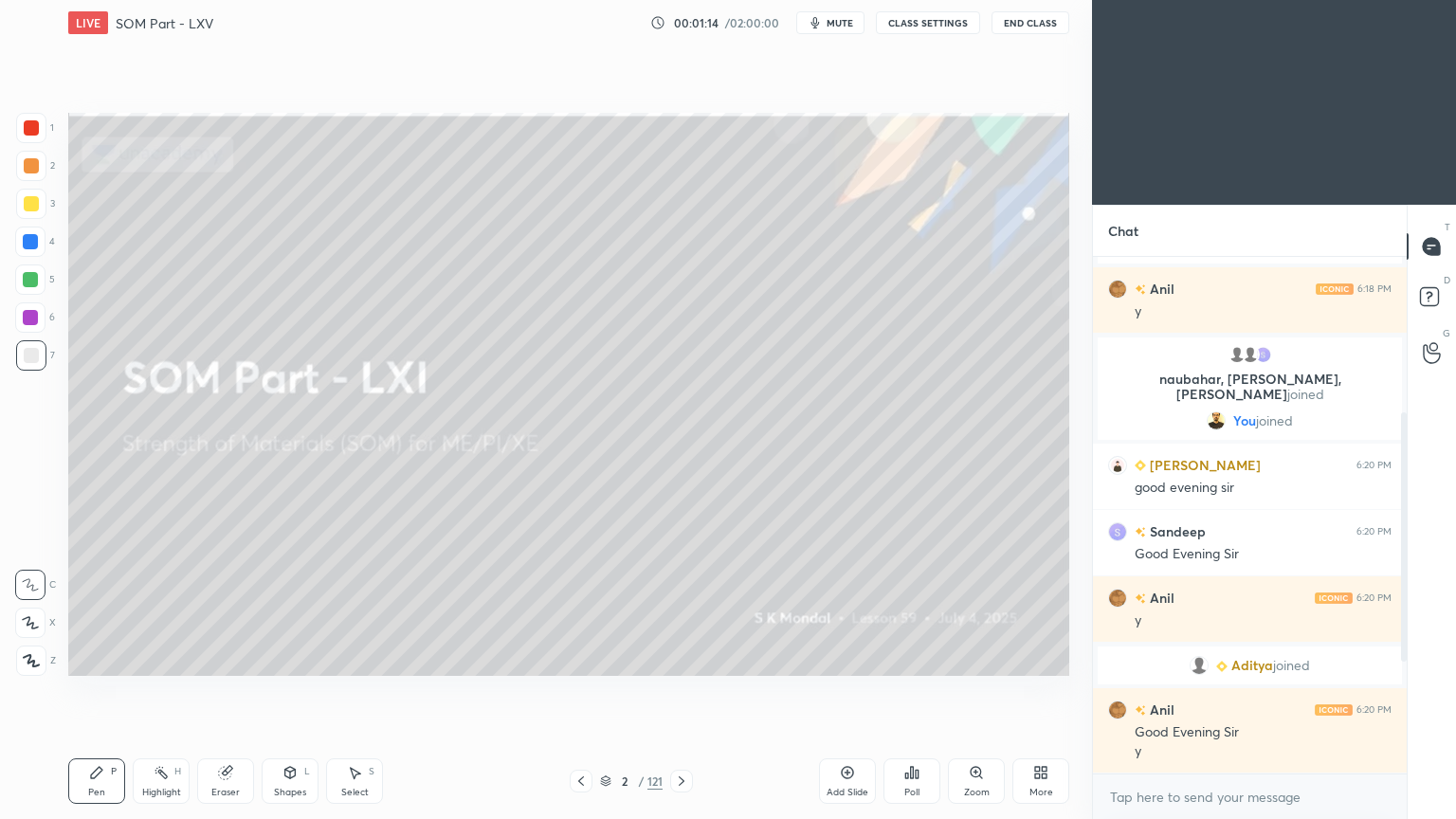 scroll, scrollTop: 288, scrollLeft: 0, axis: vertical 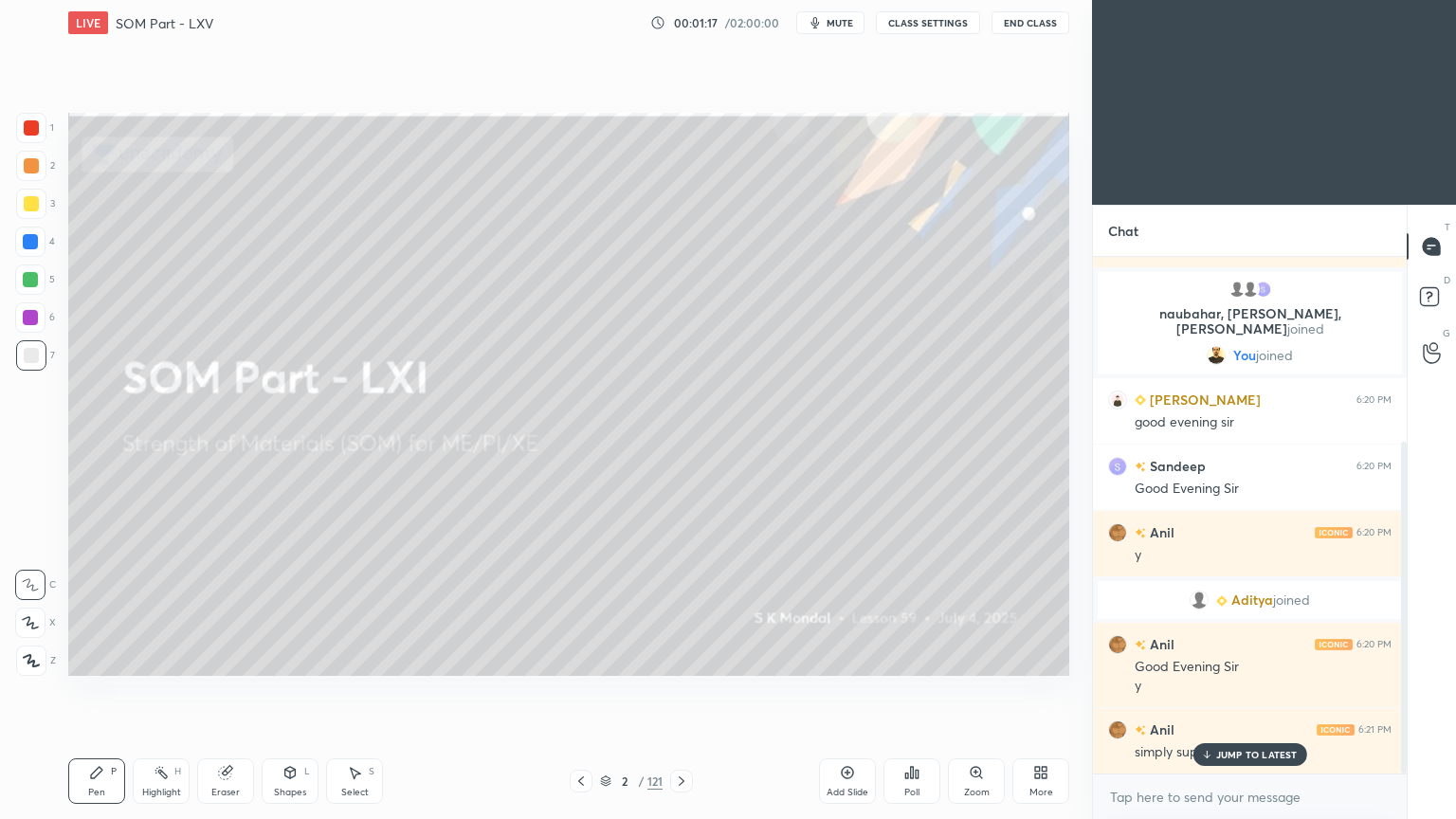 click 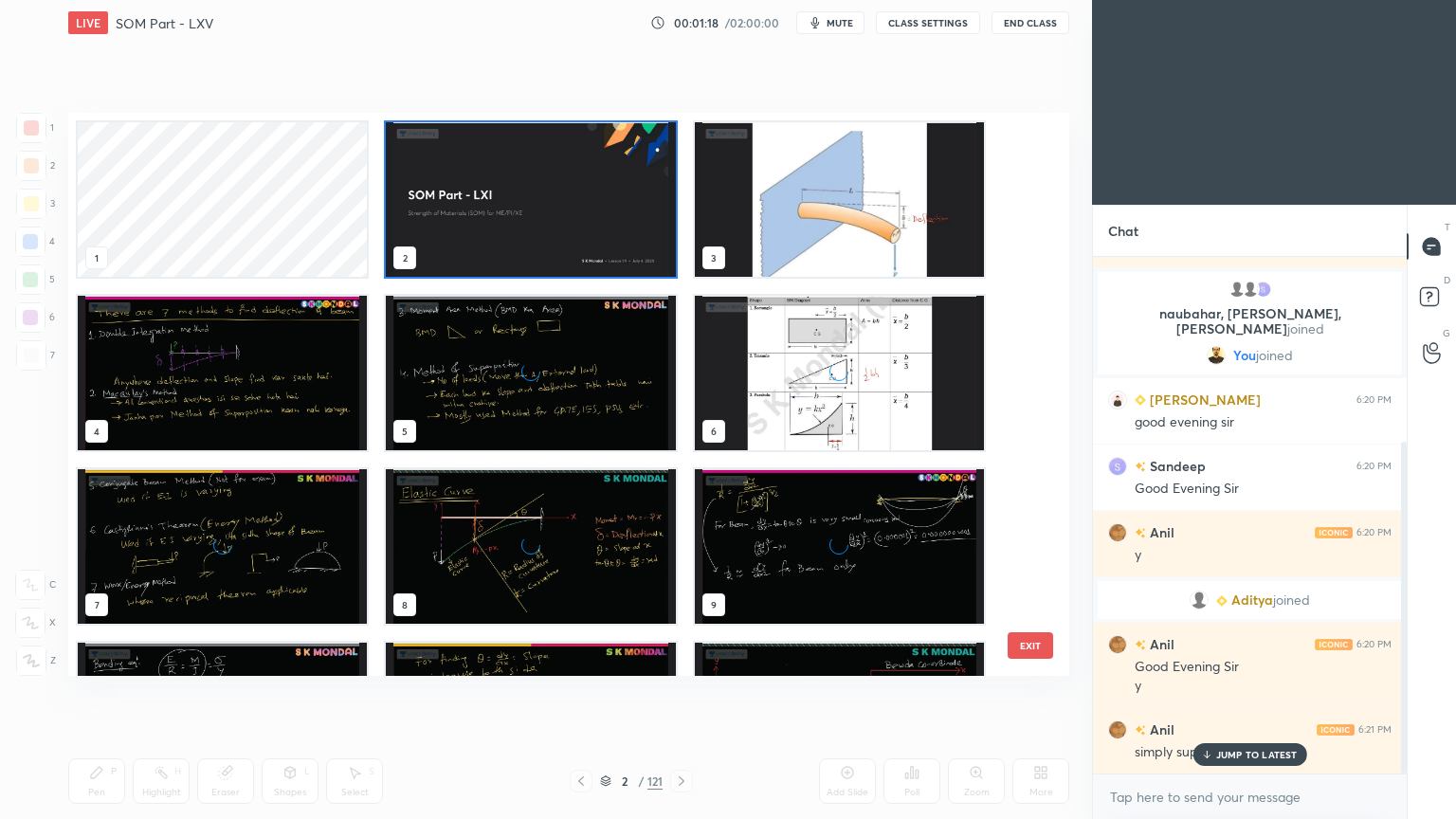 scroll, scrollTop: 6, scrollLeft: 9, axis: both 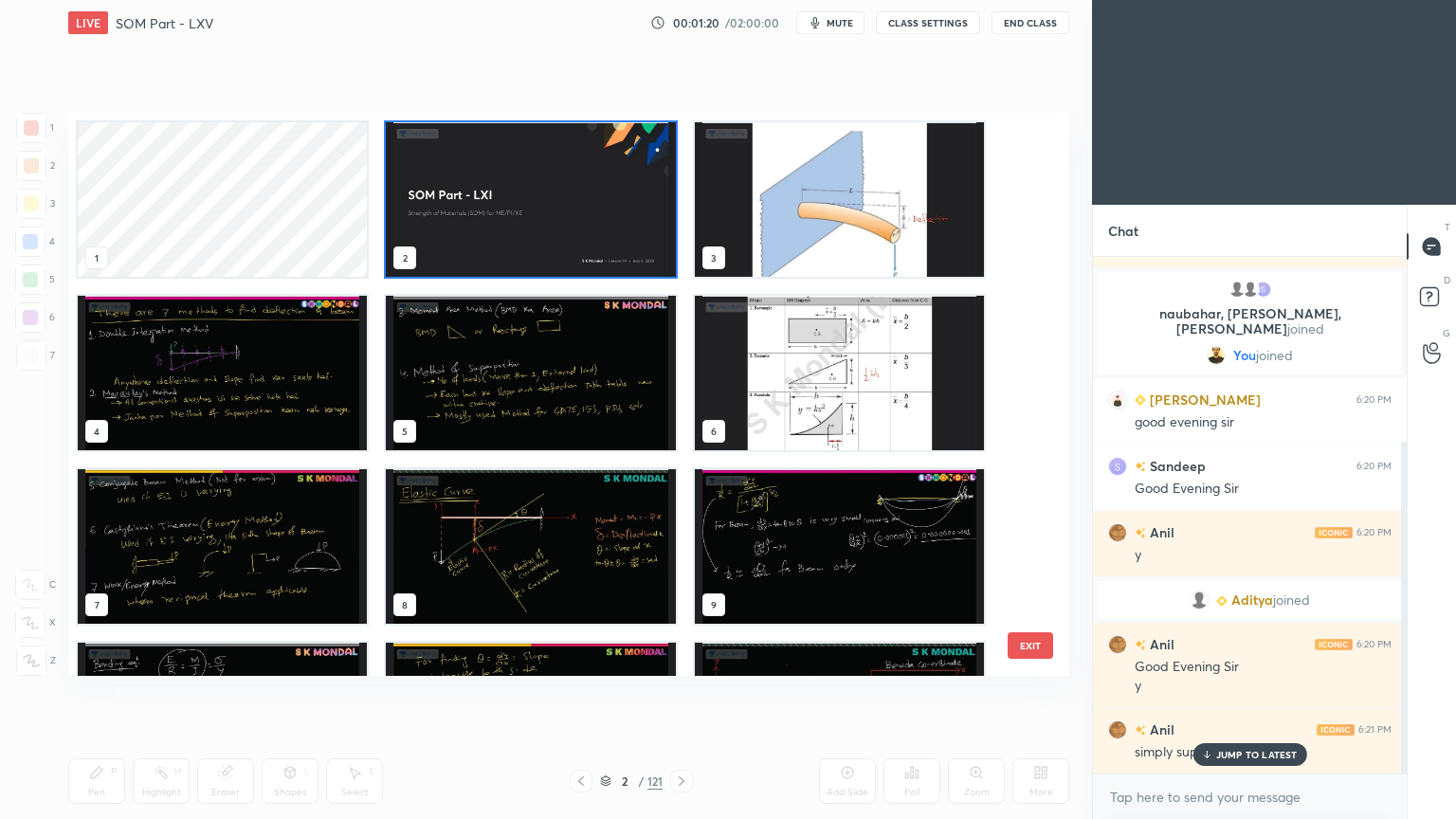 drag, startPoint x: 1036, startPoint y: 148, endPoint x: 1047, endPoint y: 558, distance: 410.14753 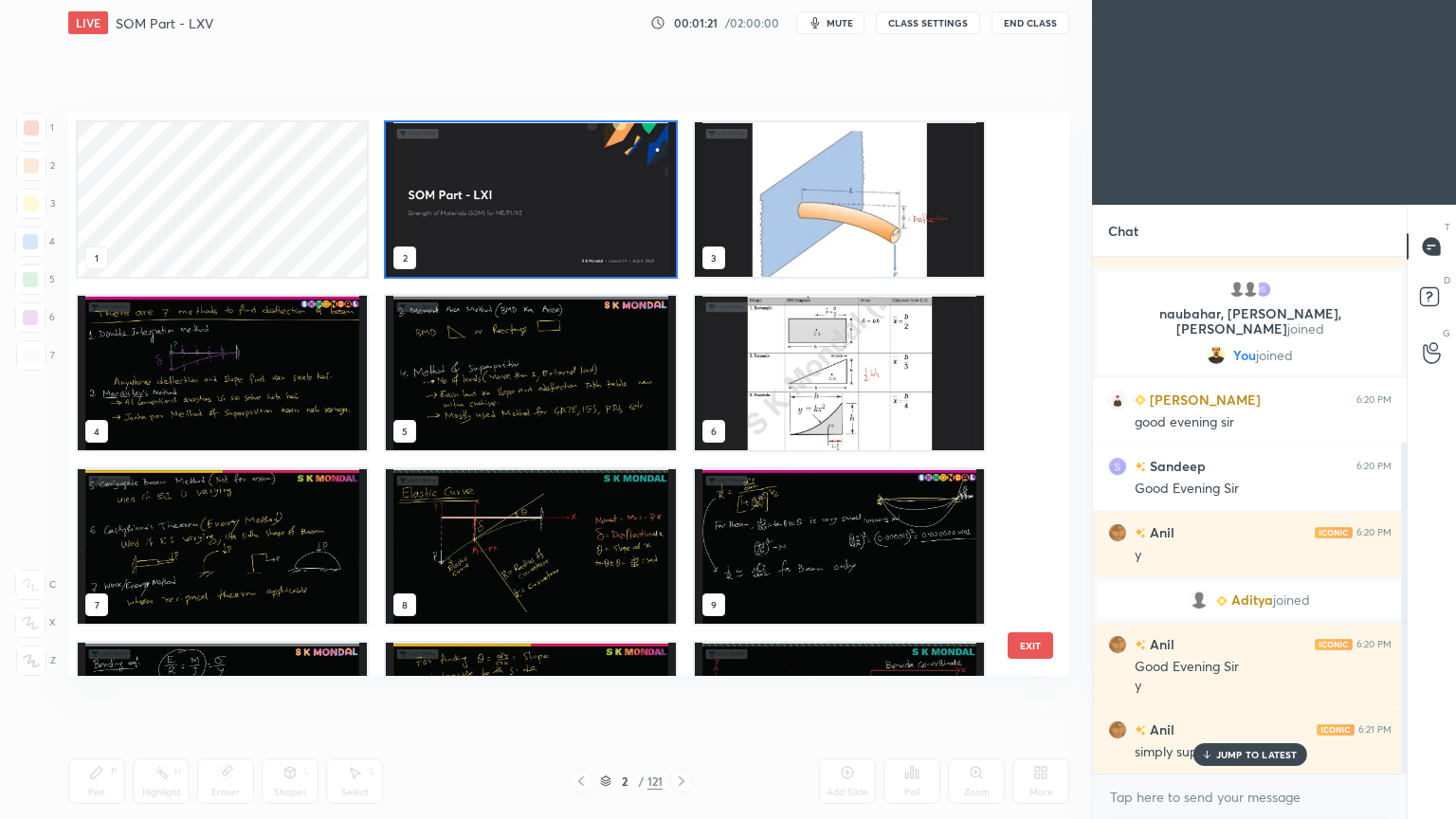 scroll, scrollTop: 307, scrollLeft: 0, axis: vertical 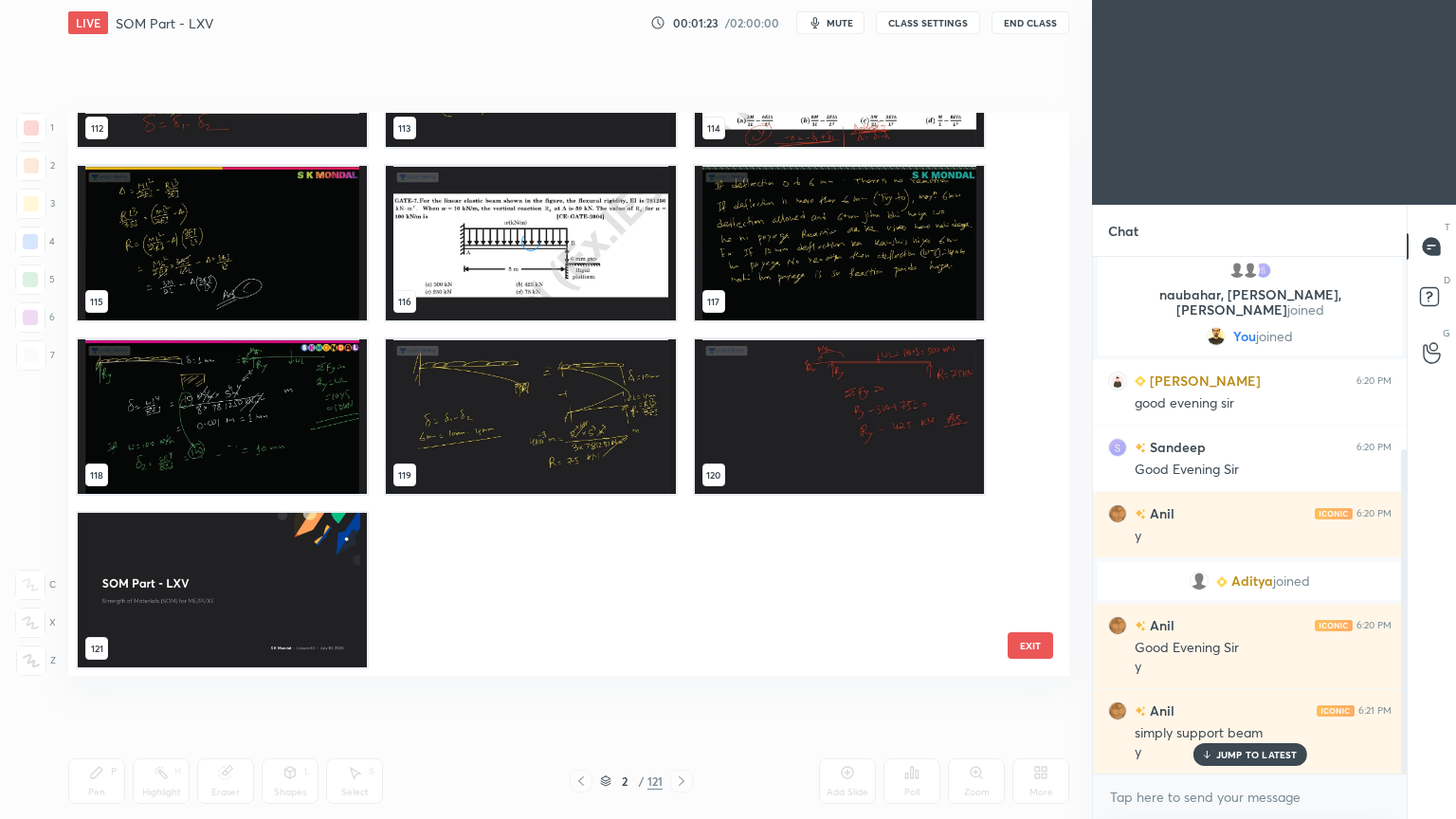 click at bounding box center [222, 590] 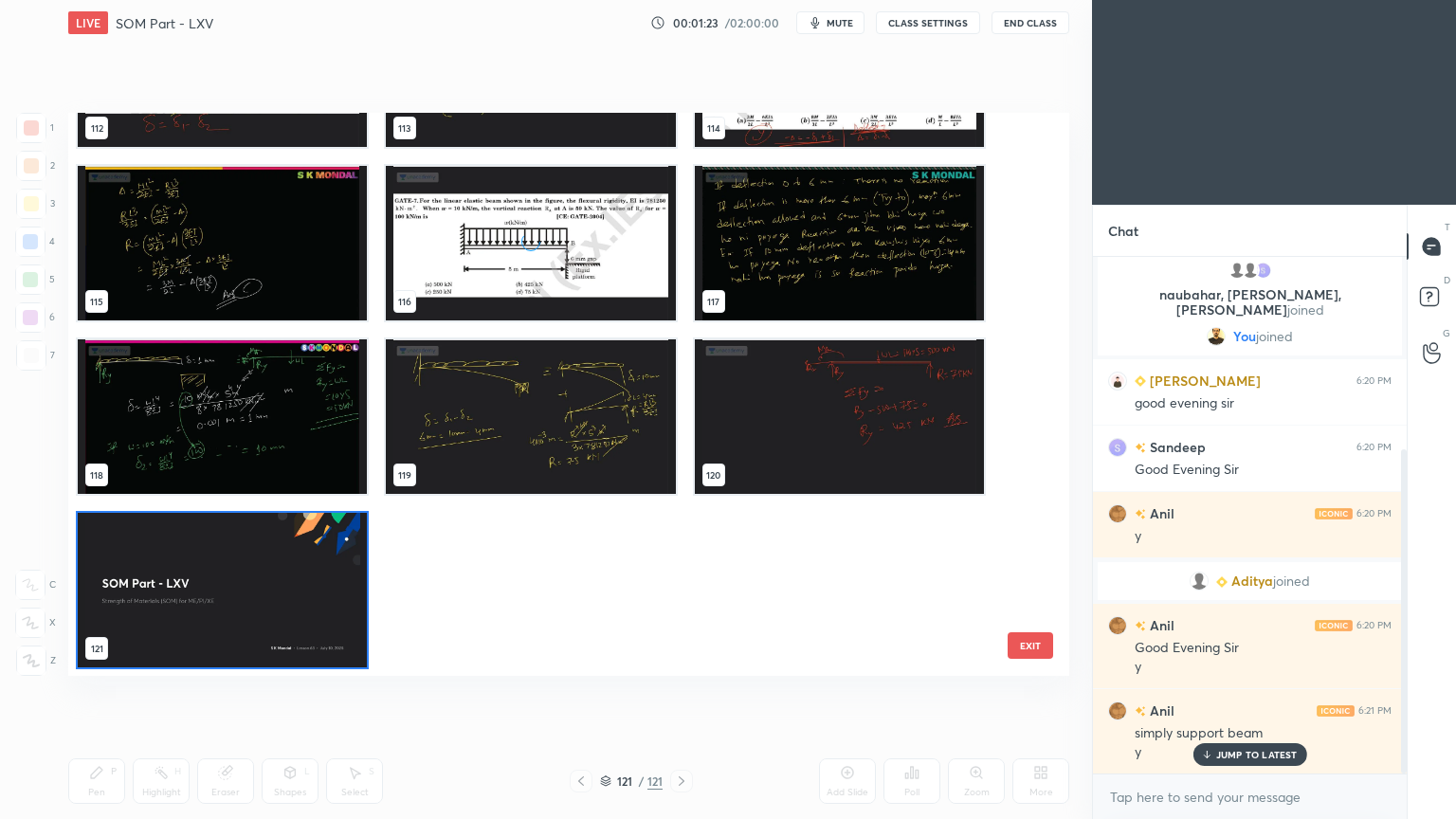 click at bounding box center (222, 590) 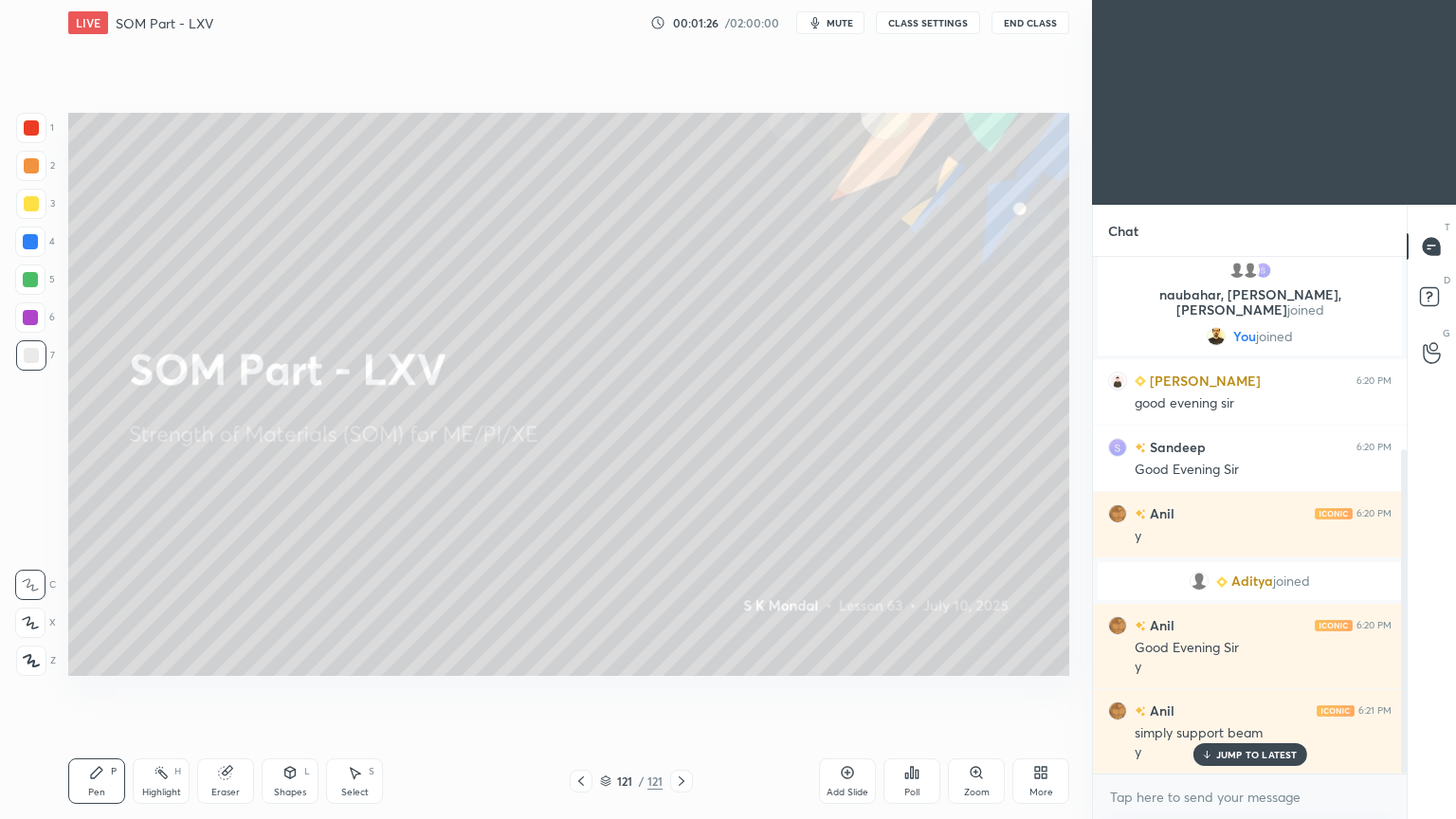 click on "JUMP TO LATEST" at bounding box center (1257, 755) 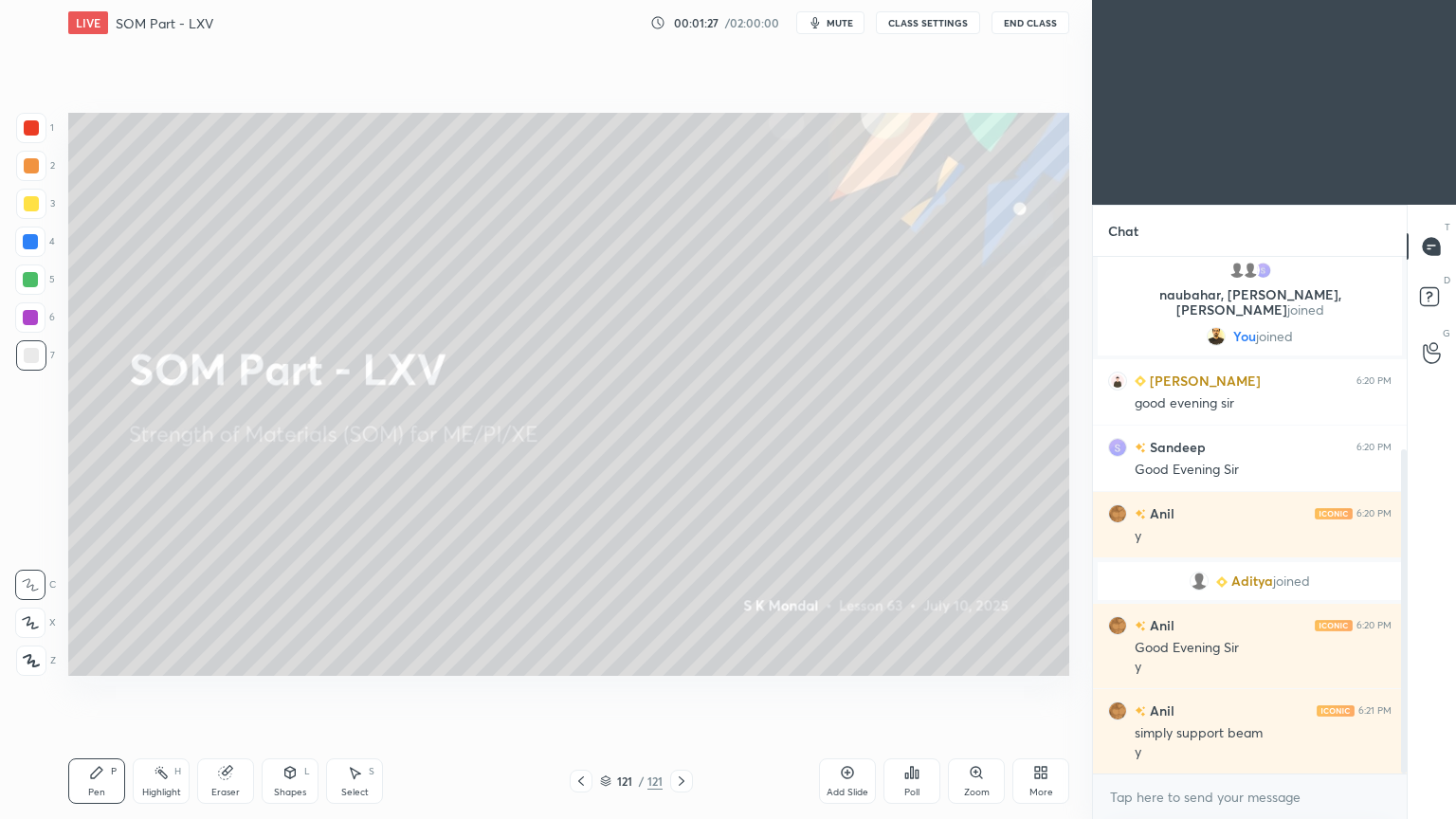 click 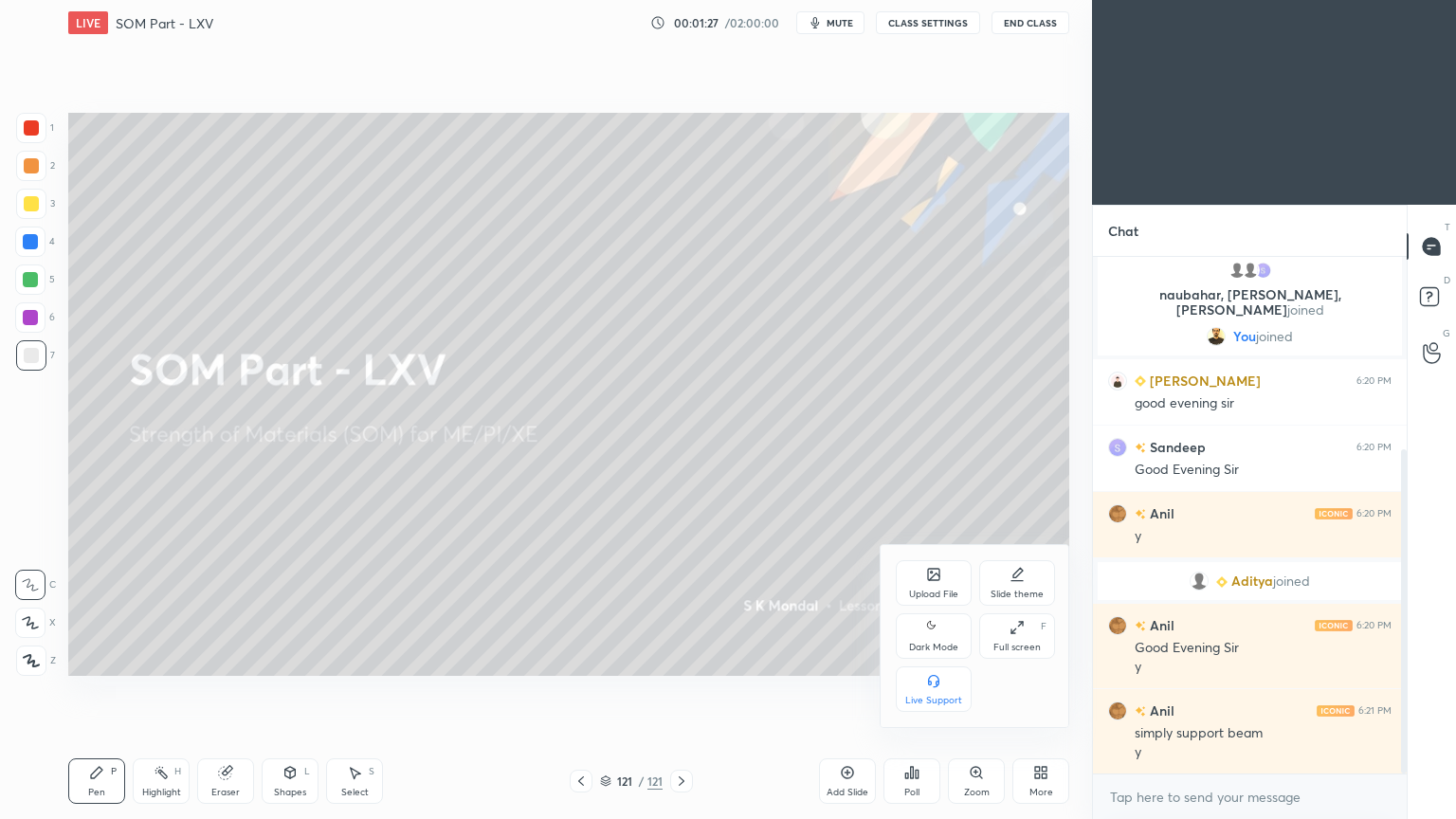 click on "Upload File" at bounding box center (934, 583) 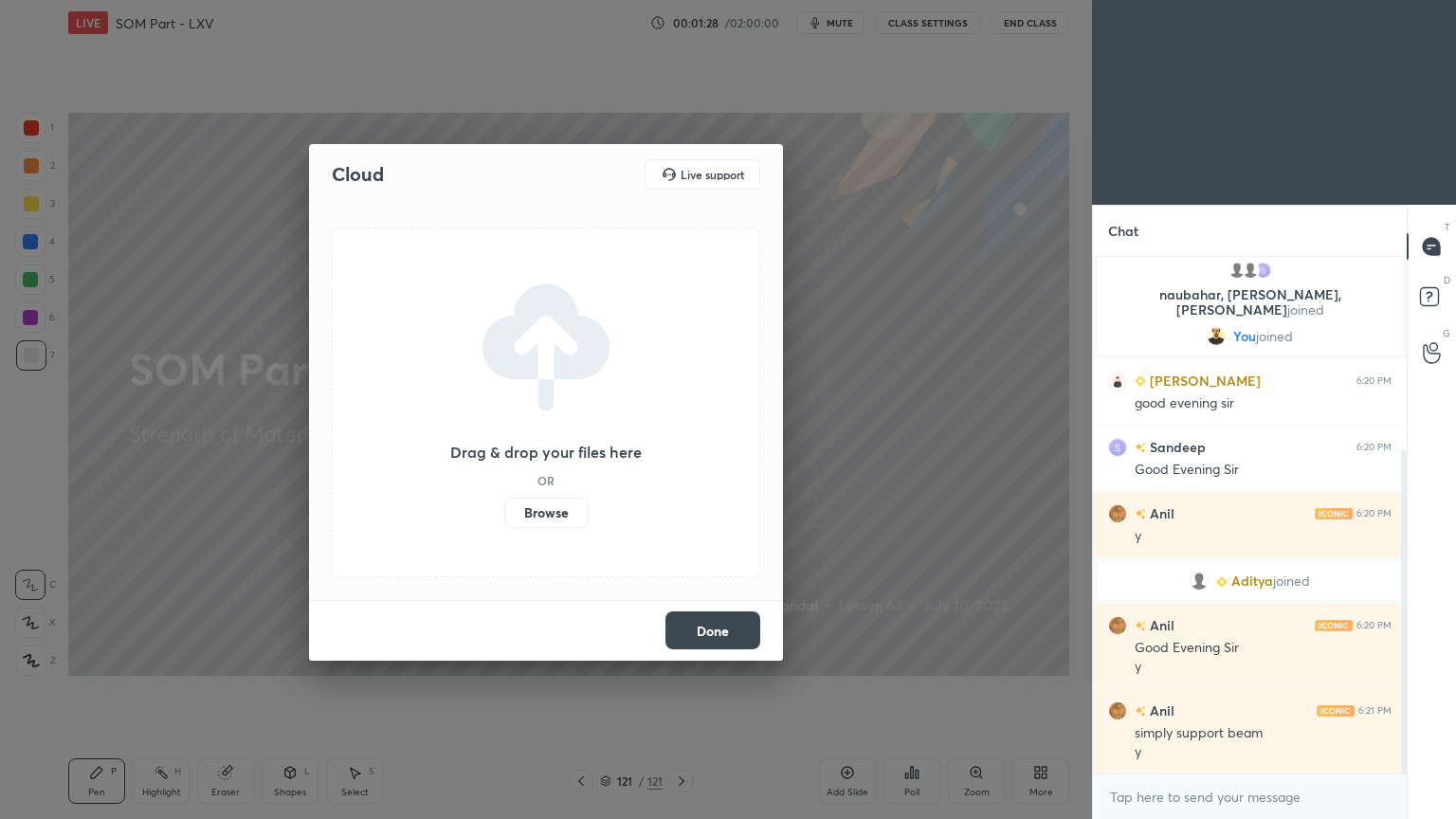 click on "Browse" at bounding box center (546, 513) 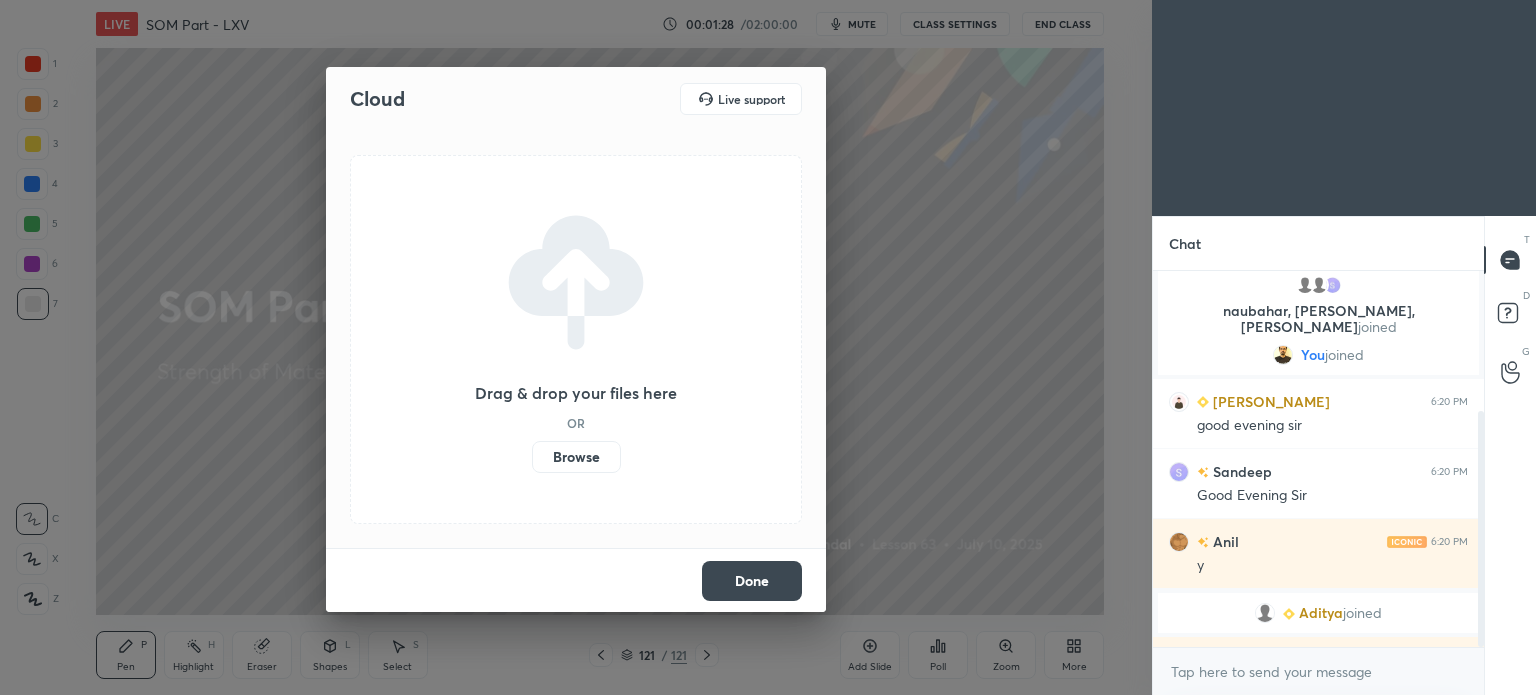 scroll, scrollTop: 567, scrollLeft: 1072, axis: both 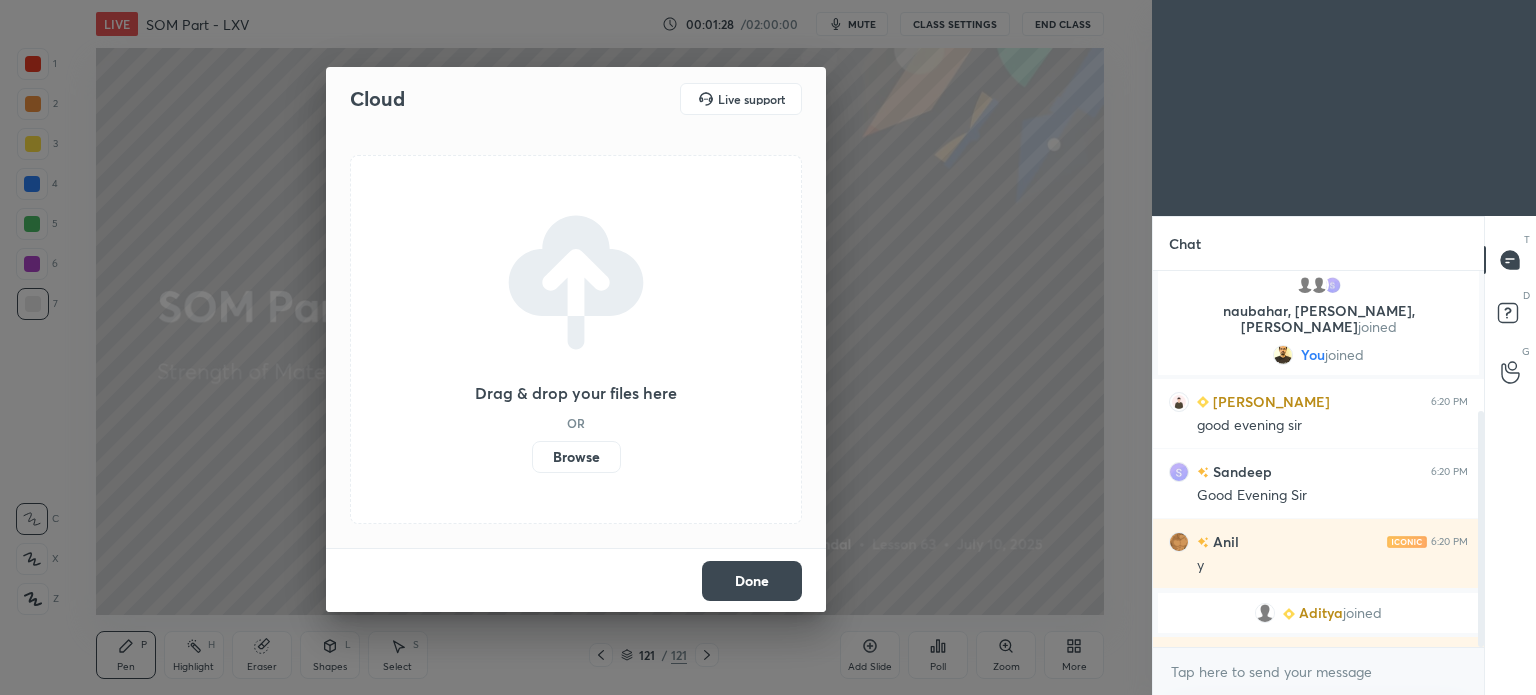 type on "x" 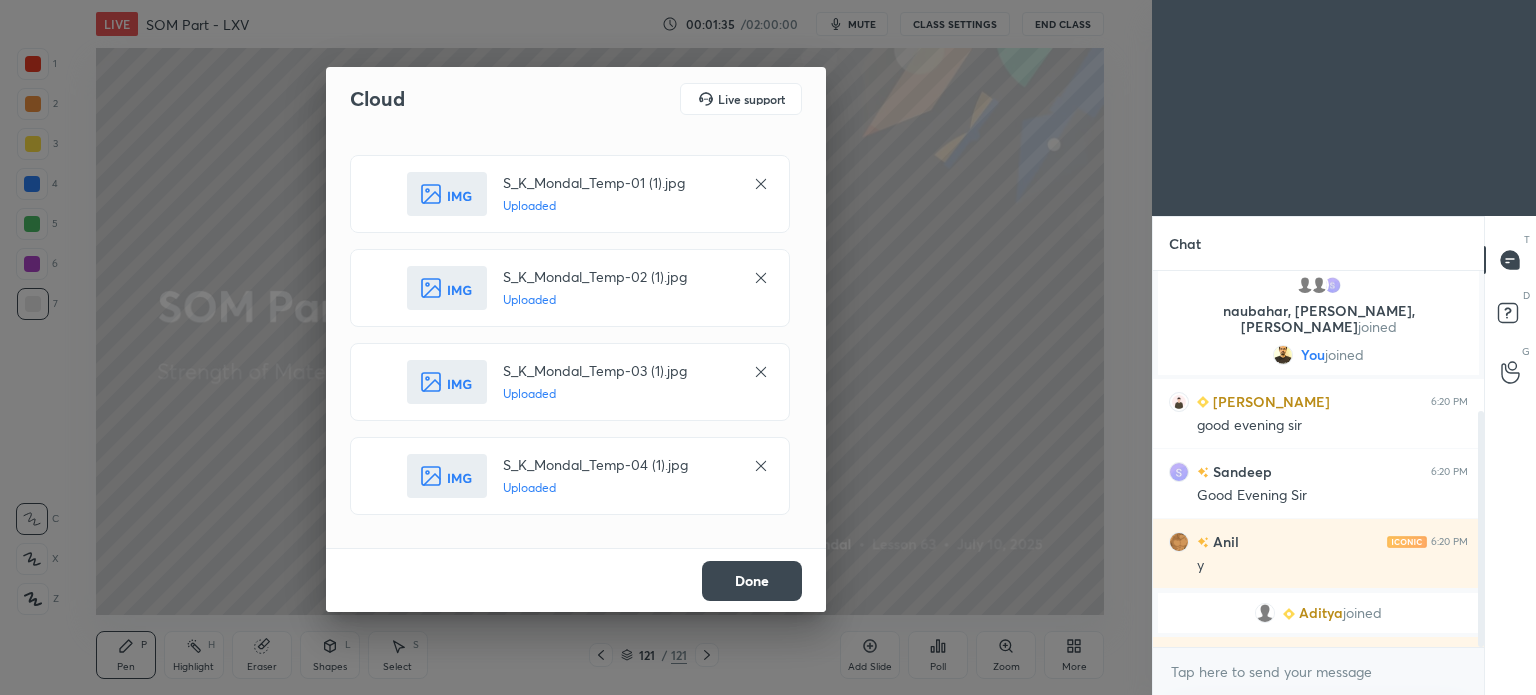 click on "Done" at bounding box center [752, 581] 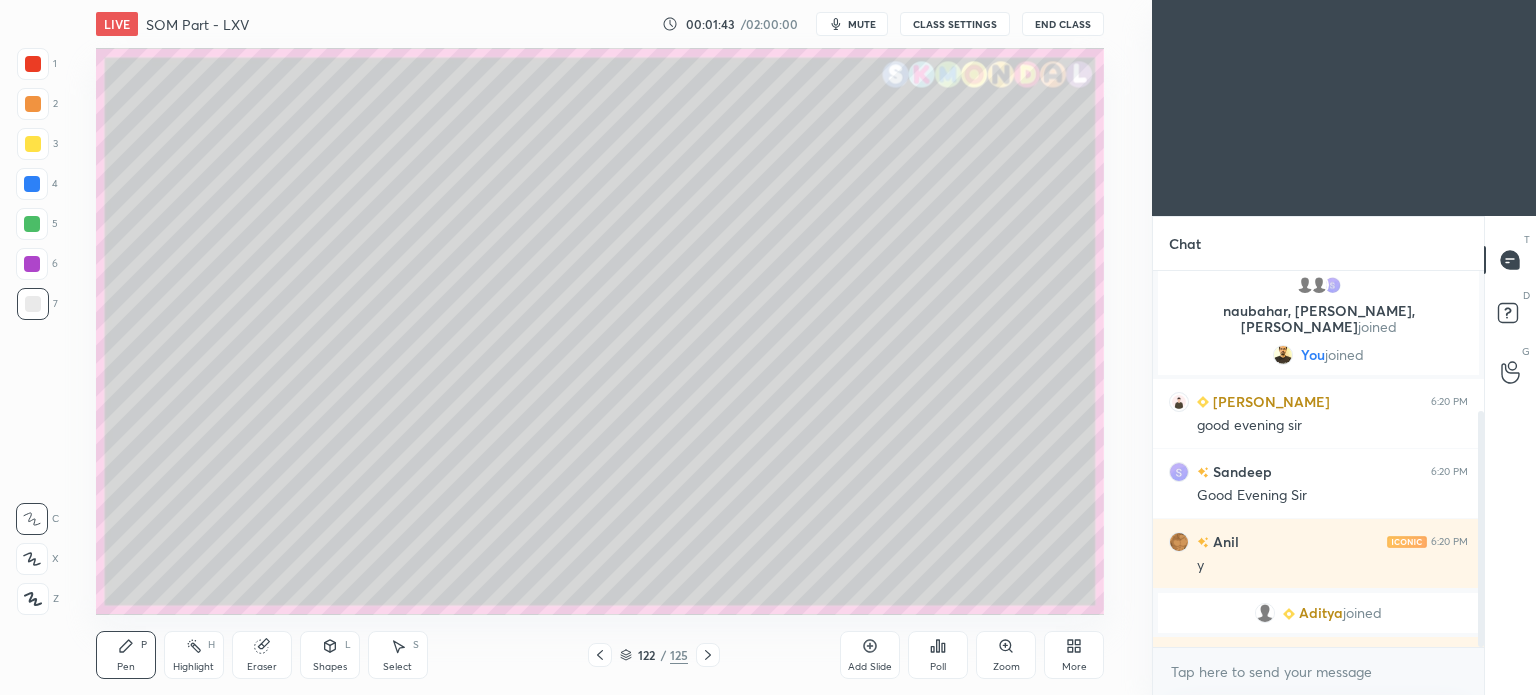 click on "mute" at bounding box center [862, 24] 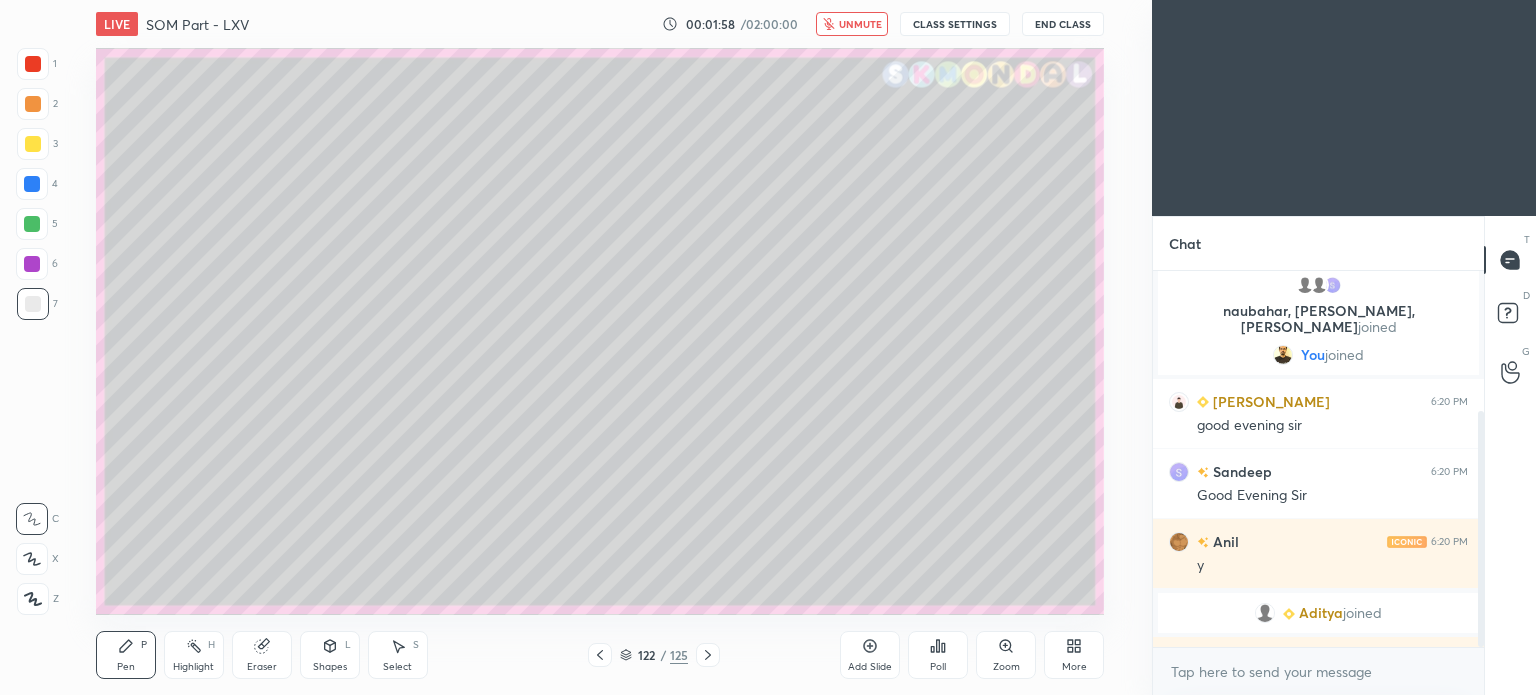 scroll, scrollTop: 542, scrollLeft: 0, axis: vertical 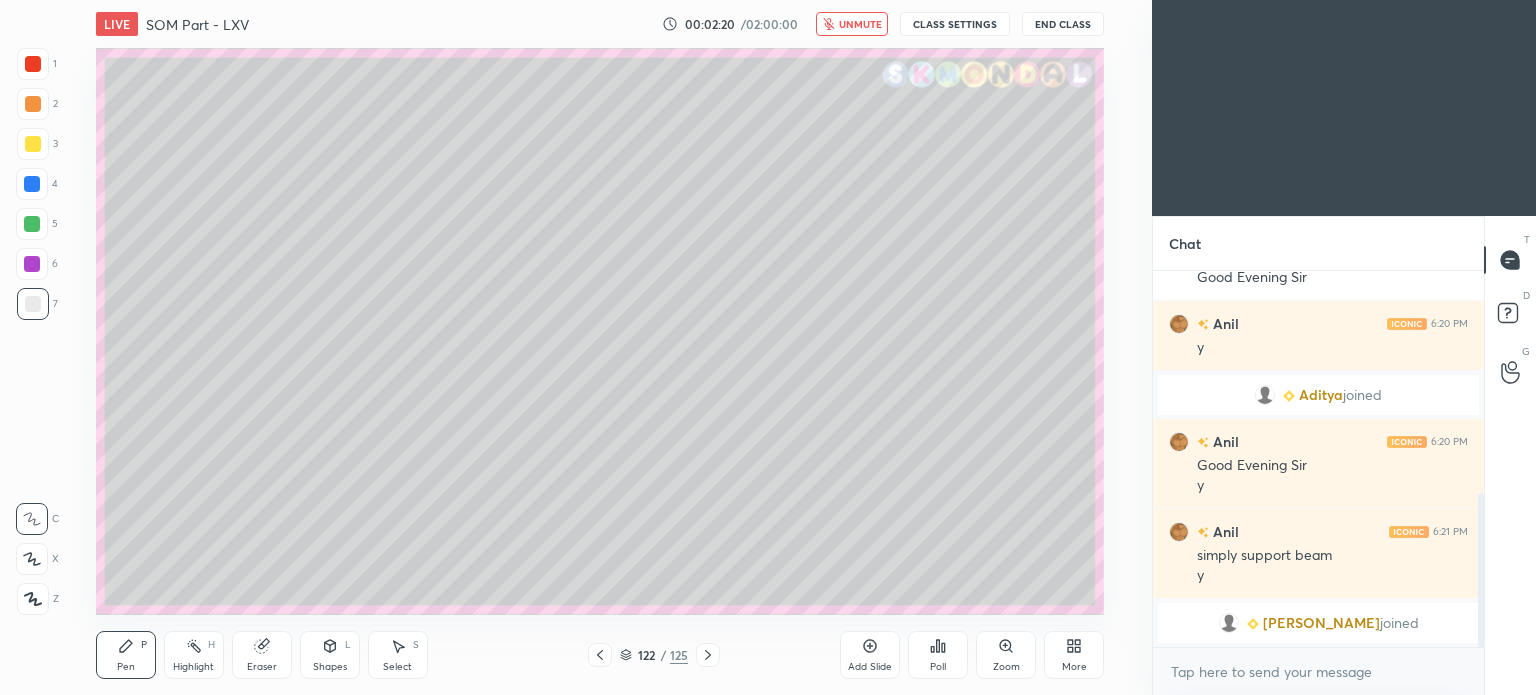 click on "unmute" at bounding box center [860, 24] 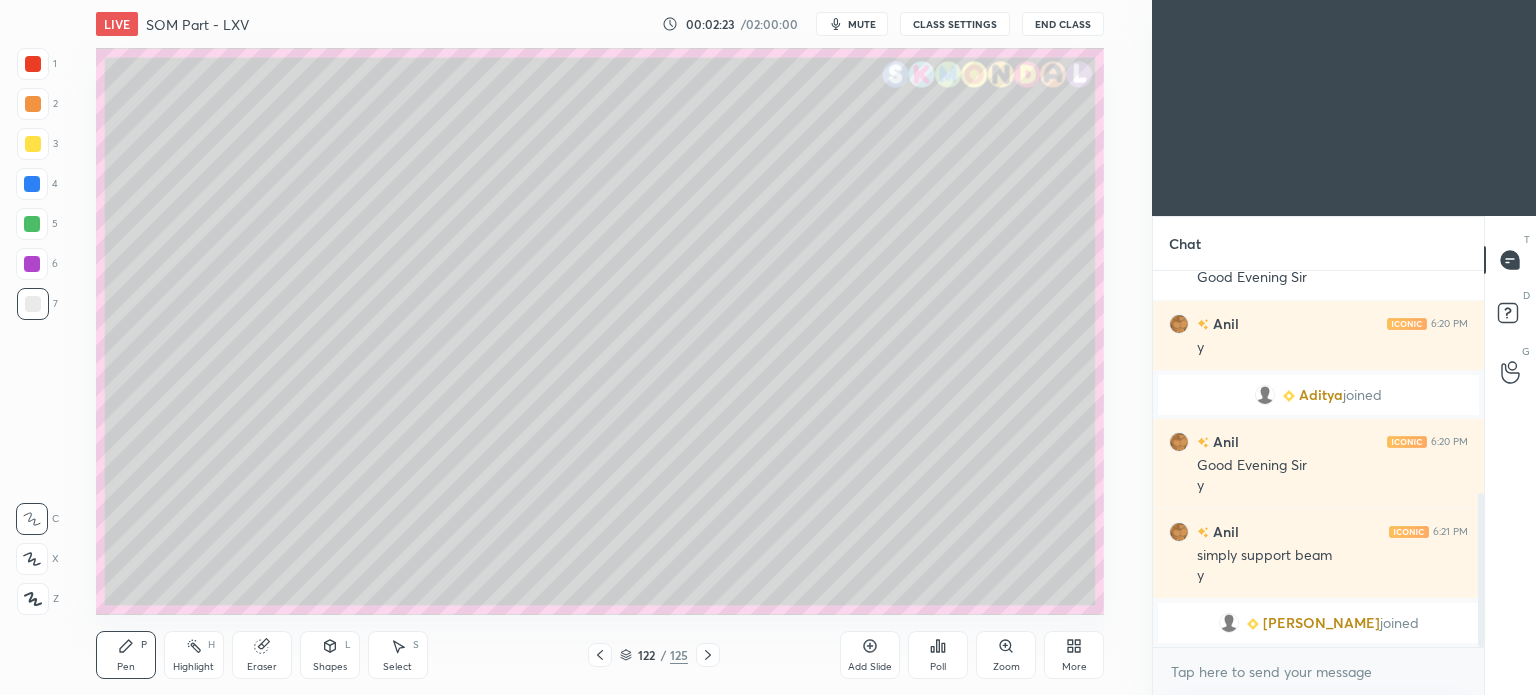 click at bounding box center [33, 144] 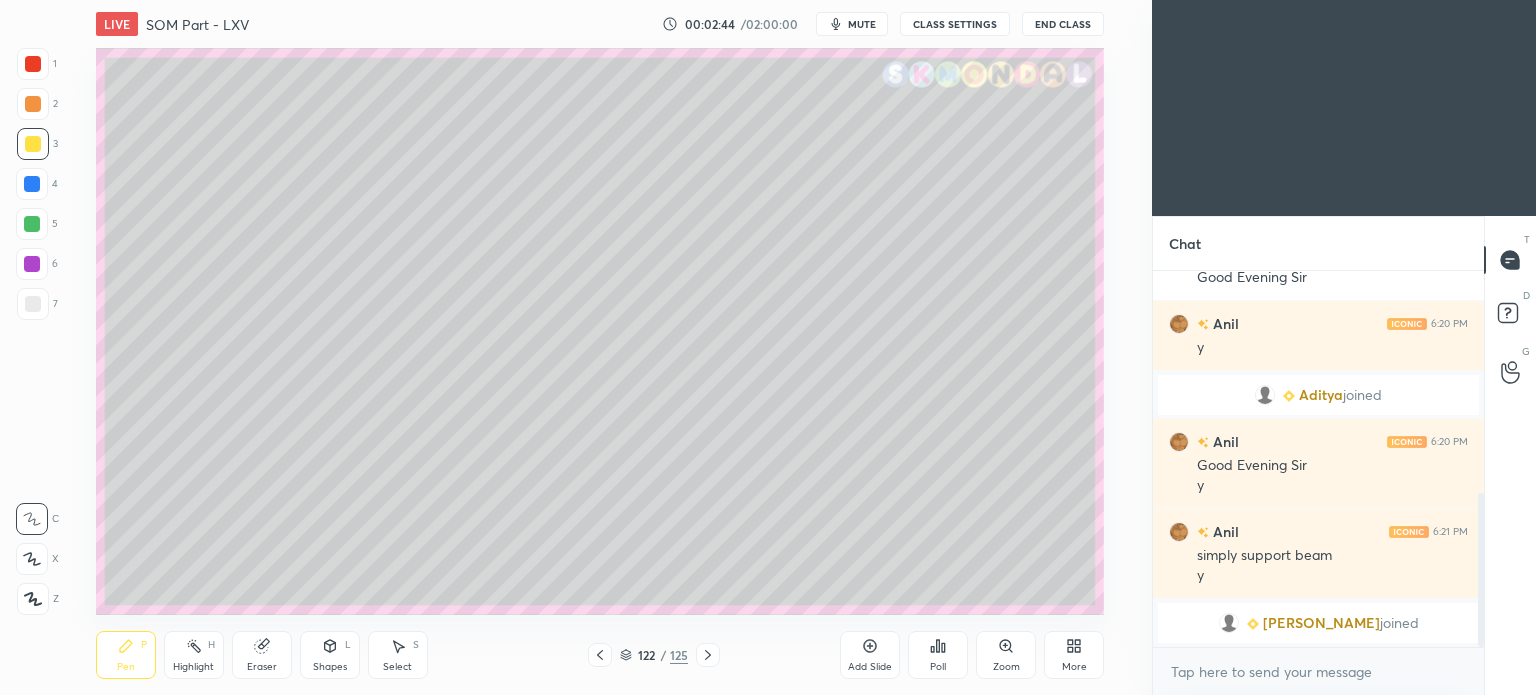 click 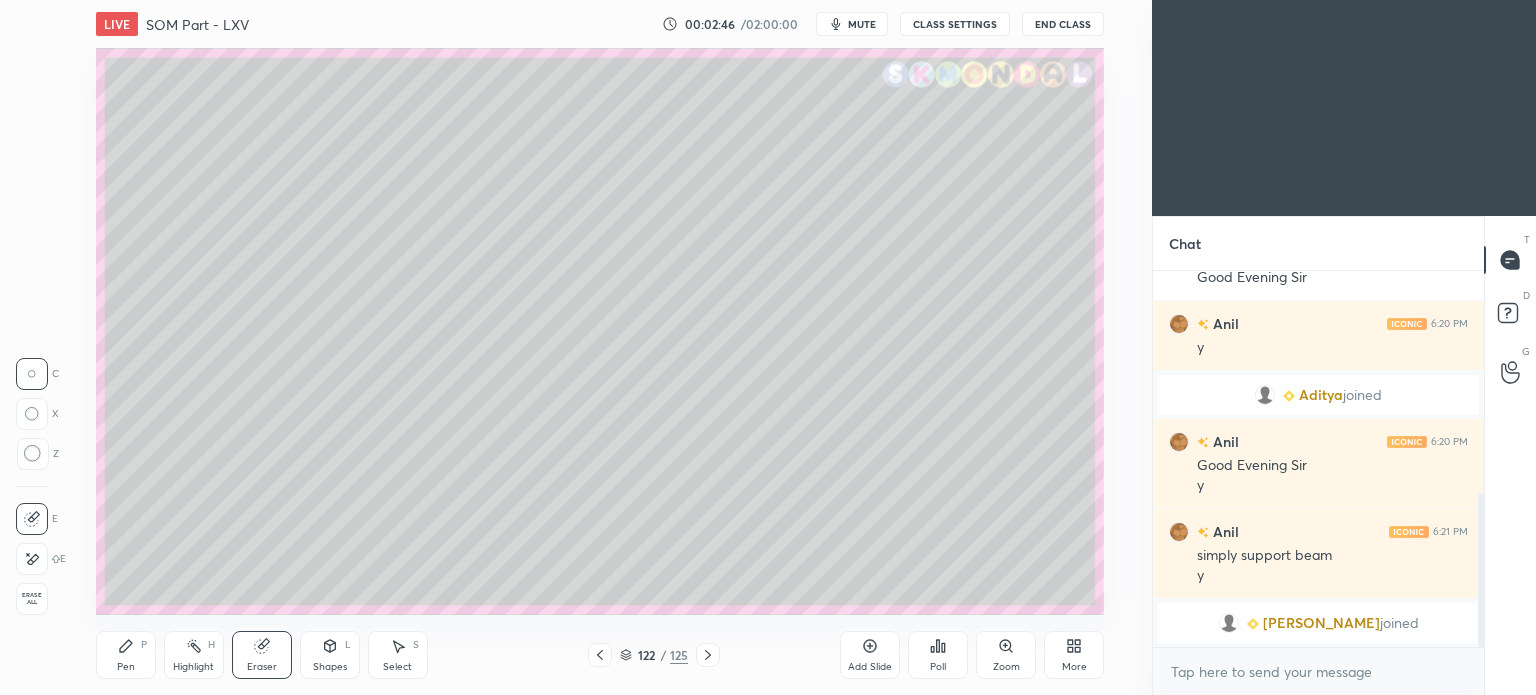 click on "Pen P" at bounding box center (126, 655) 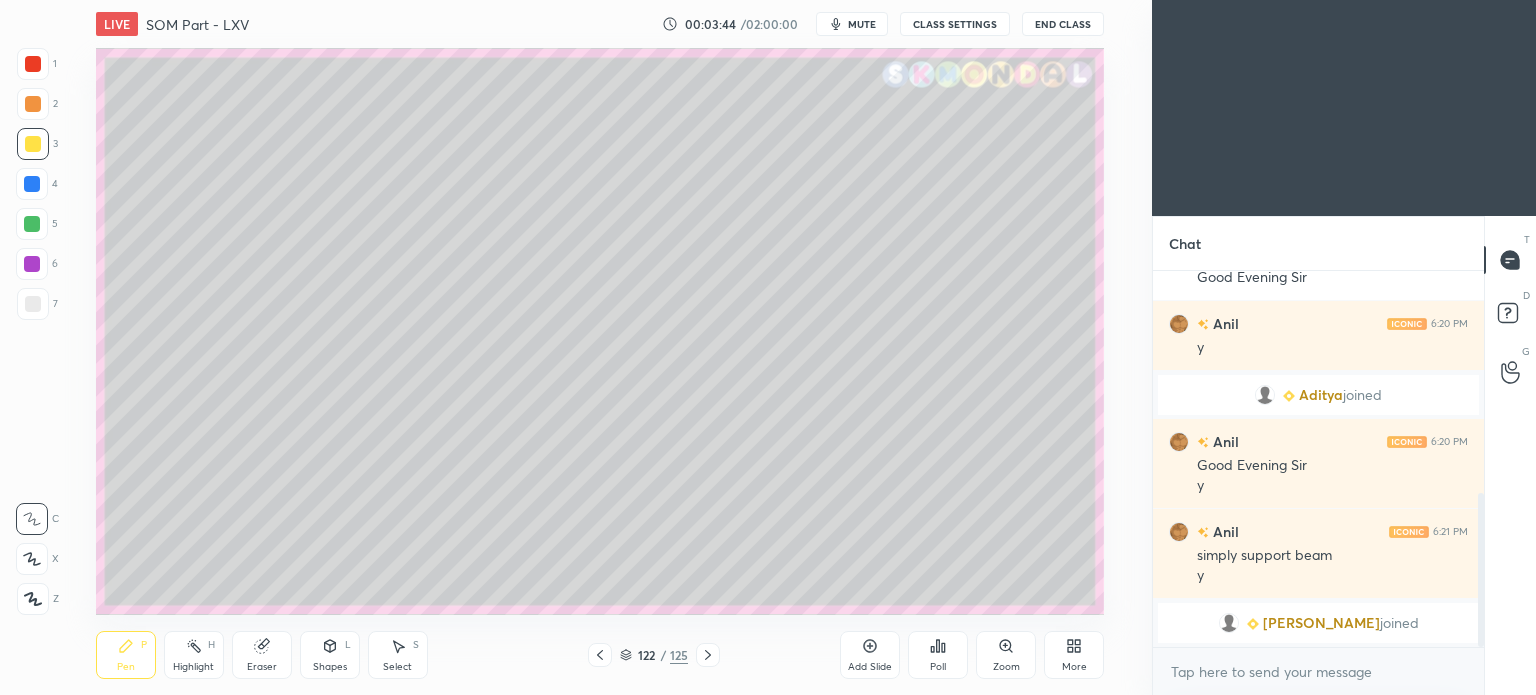 click on "CLASS SETTINGS" at bounding box center [955, 24] 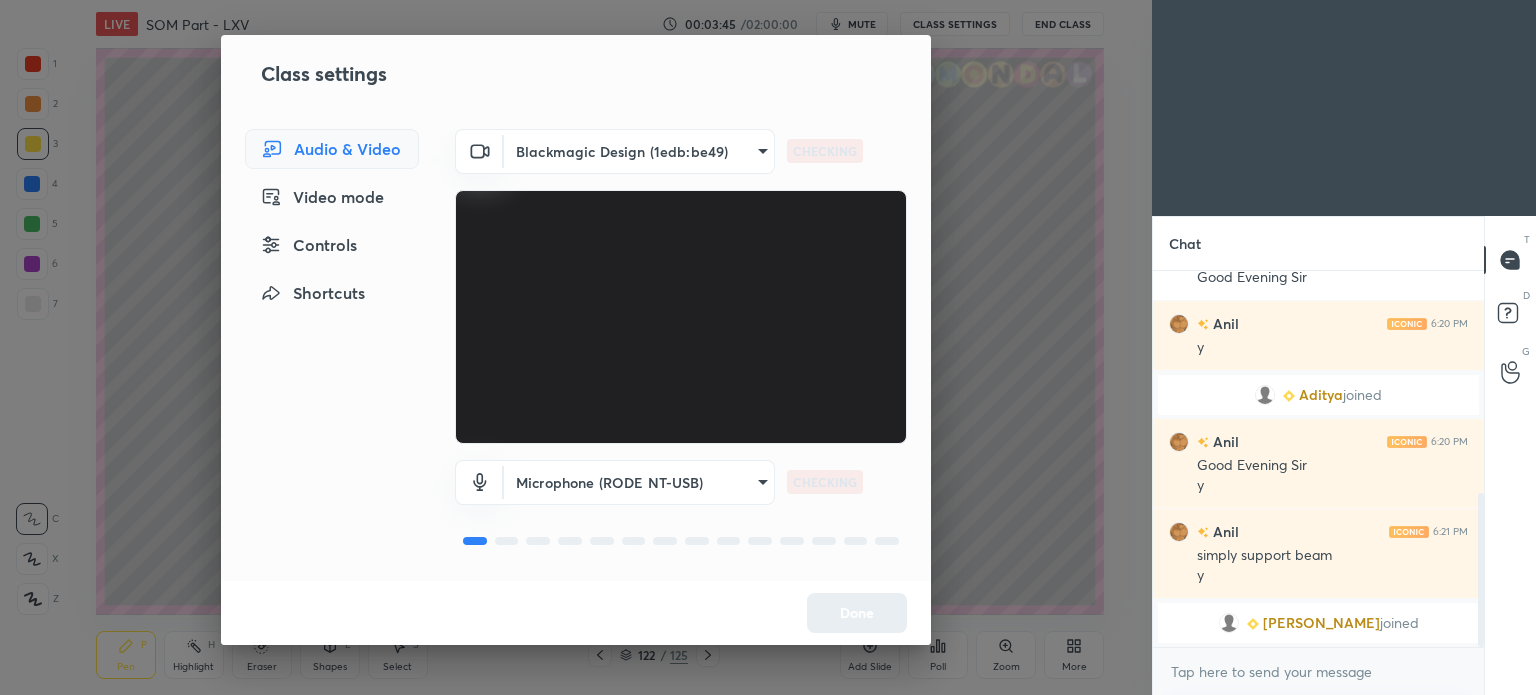 click on "1 2 3 4 5 6 7 C X Z C X Z E E Erase all   H H LIVE SOM Part - LXV 00:03:45 /  02:00:00 mute CLASS SETTINGS End Class Setting up your live class Poll for   secs No correct answer Start poll Back SOM Part - LXV • L63 of Strength of Materials (SOM) for ME/PI/XE S K Mondal Pen P Highlight H Eraser Shapes L Select S 122 / 125 Add Slide Poll Zoom More Chat Tanay 6:20 PM good evening sir Sandeep 6:20 PM Good Evening Sir Anil 6:20 PM y Aditya  joined Anil 6:20 PM Good Evening Sir y Anil 6:21 PM simply support beam y Hage  joined JUMP TO LATEST Enable hand raising Enable raise hand to speak to learners. Once enabled, chat will be turned off temporarily. Enable x   Doubts asked by learners will show up here NEW DOUBTS ASKED No one has raised a hand yet Can't raise hand Looks like educator just invited you to speak. Please wait before you can raise your hand again. Got it T Messages (T) D Doubts (D) G Raise Hand (G) Report an issue Reason for reporting Buffering Chat not working Audio - Video sync issue ​ Report" at bounding box center (768, 347) 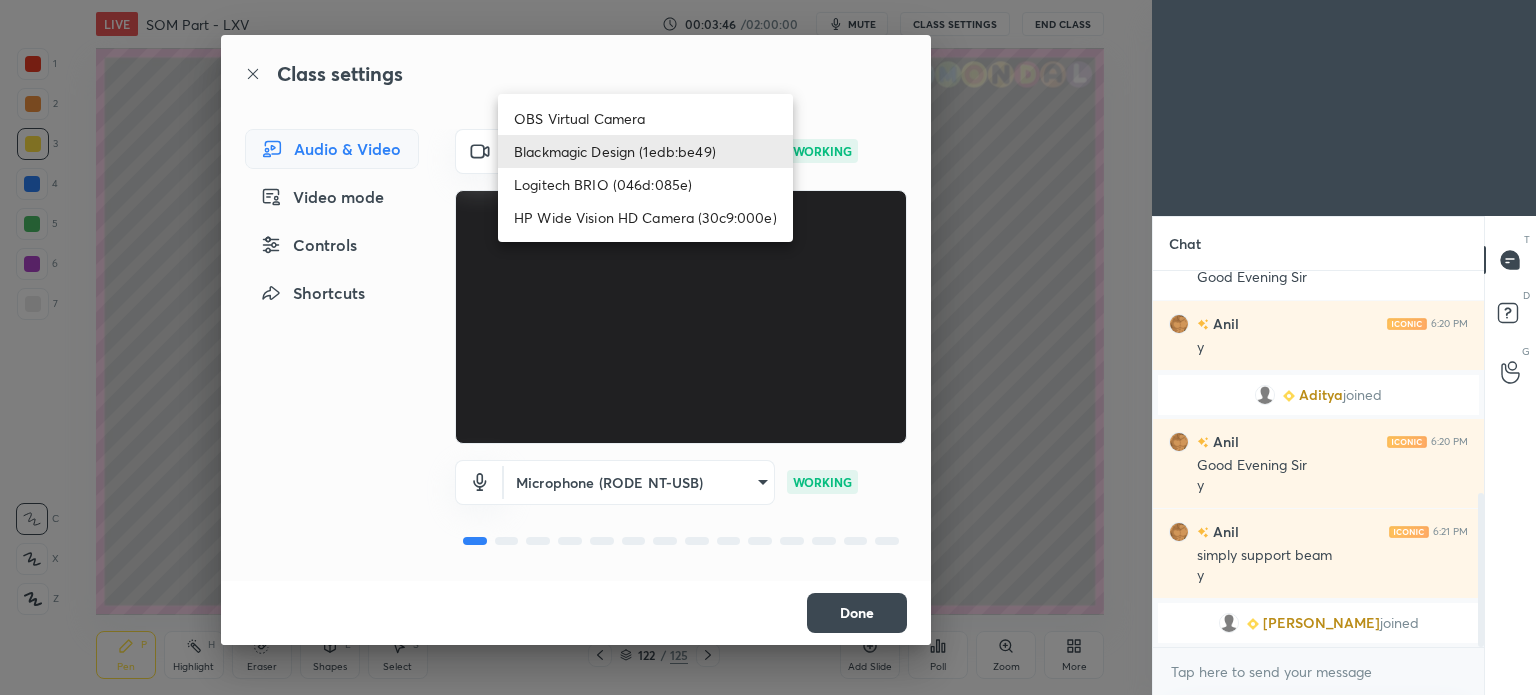 click on "Logitech BRIO (046d:085e)" at bounding box center (645, 184) 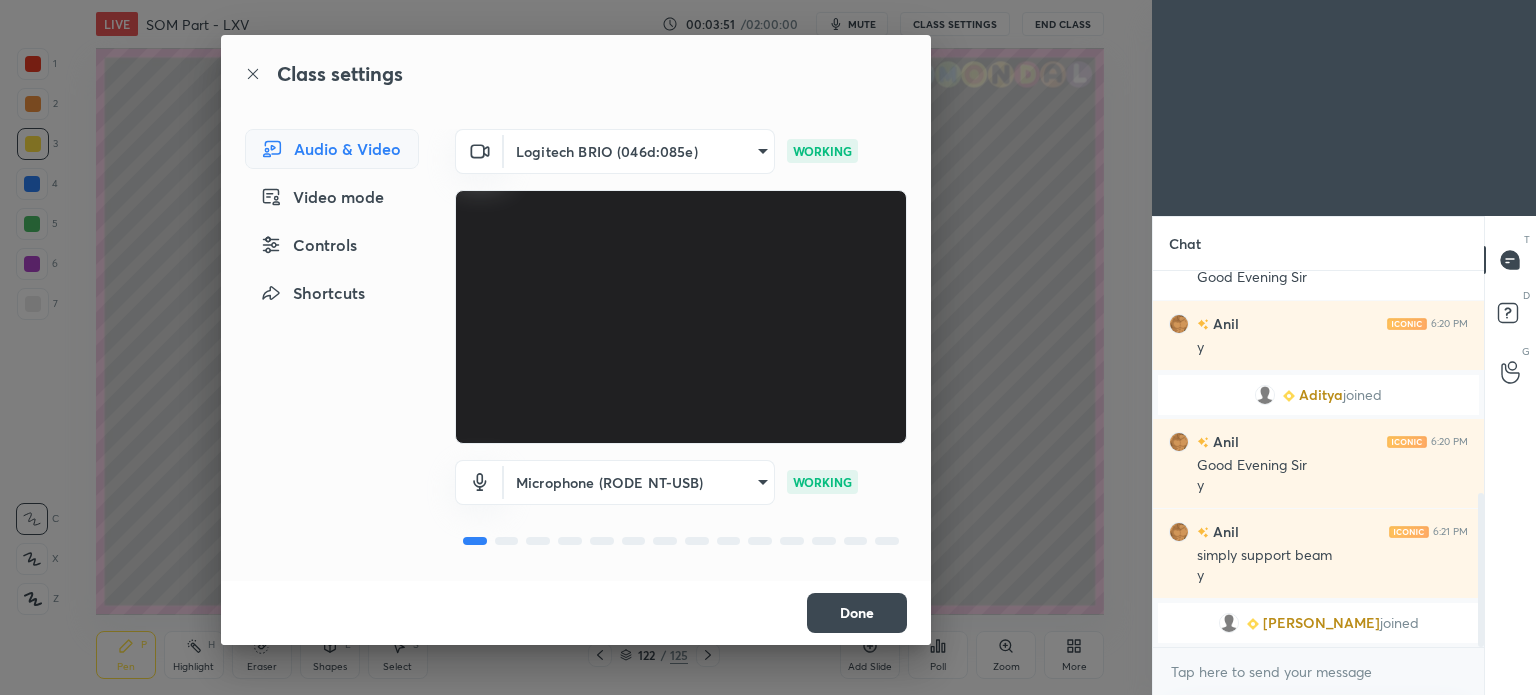 click on "Done" at bounding box center [857, 613] 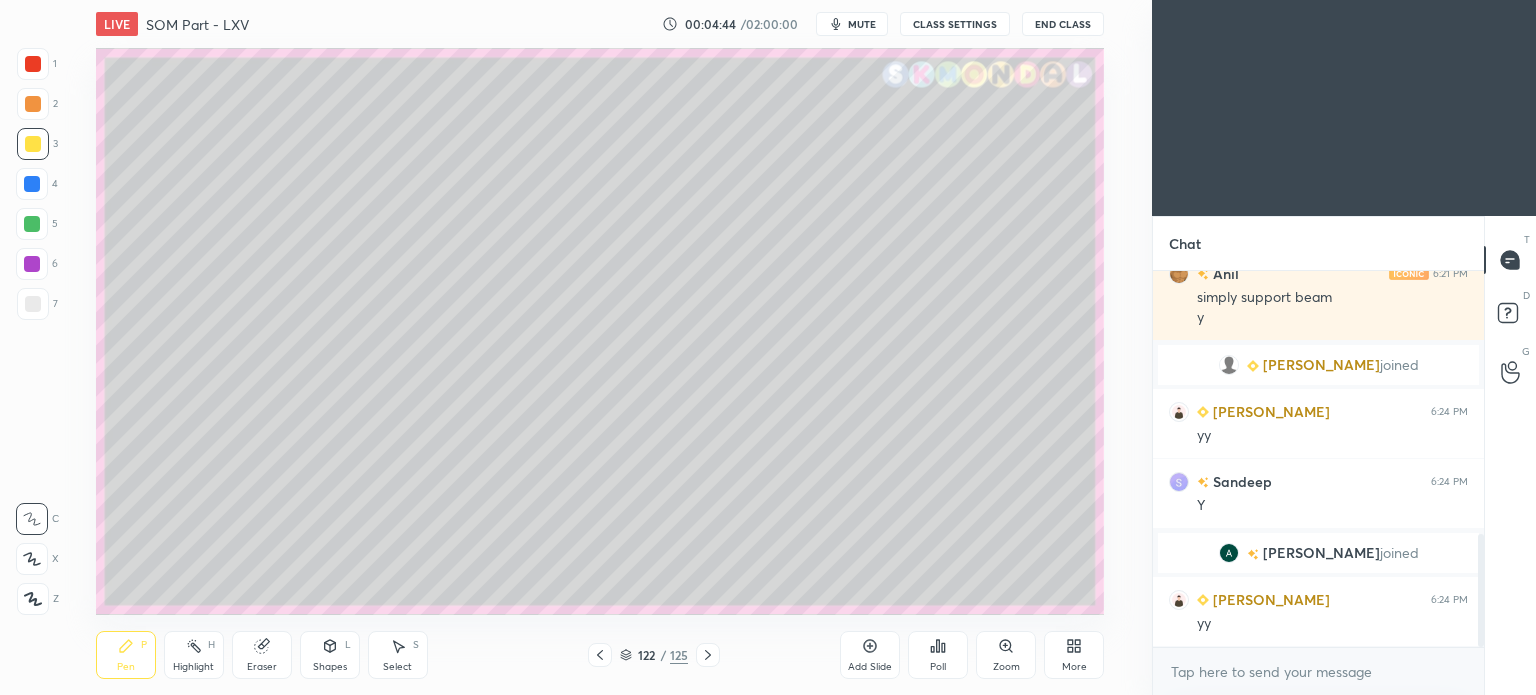 scroll, scrollTop: 870, scrollLeft: 0, axis: vertical 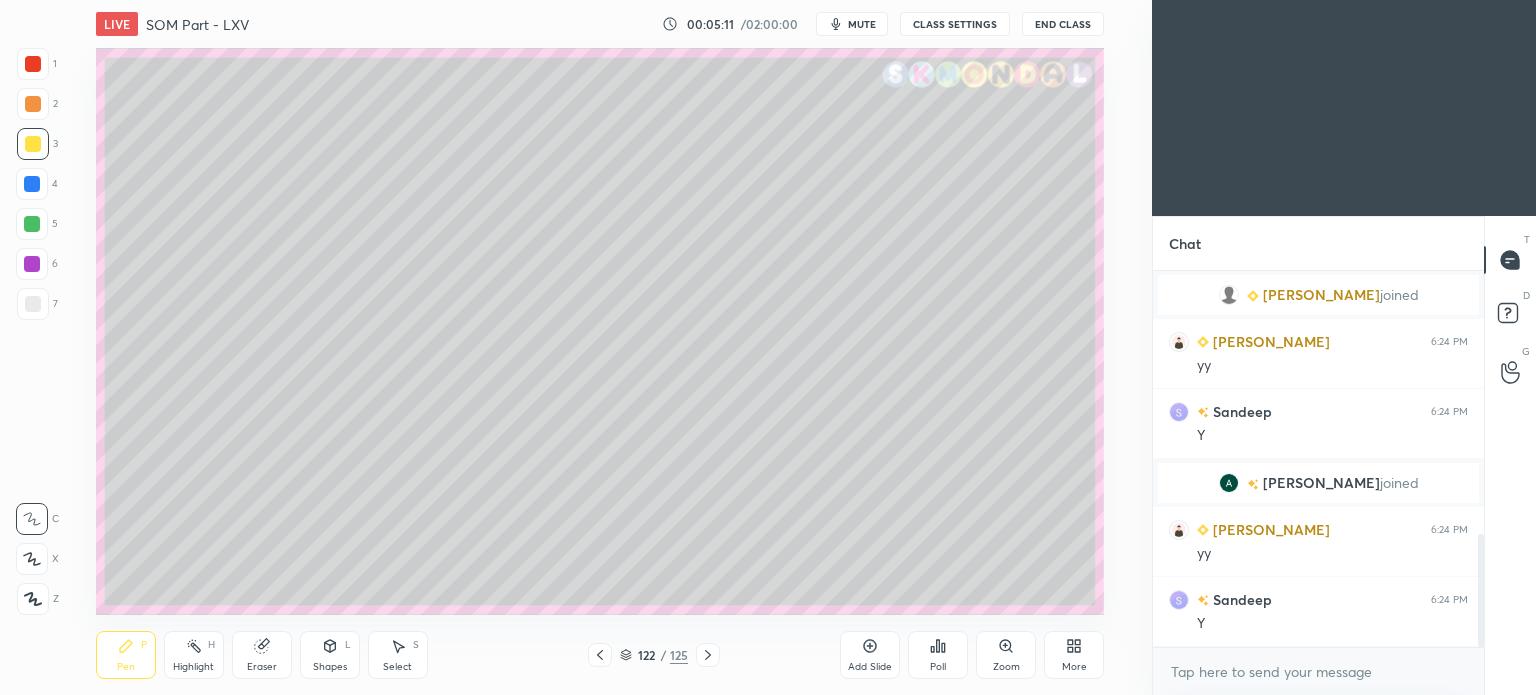 click on "CLASS SETTINGS" at bounding box center (955, 24) 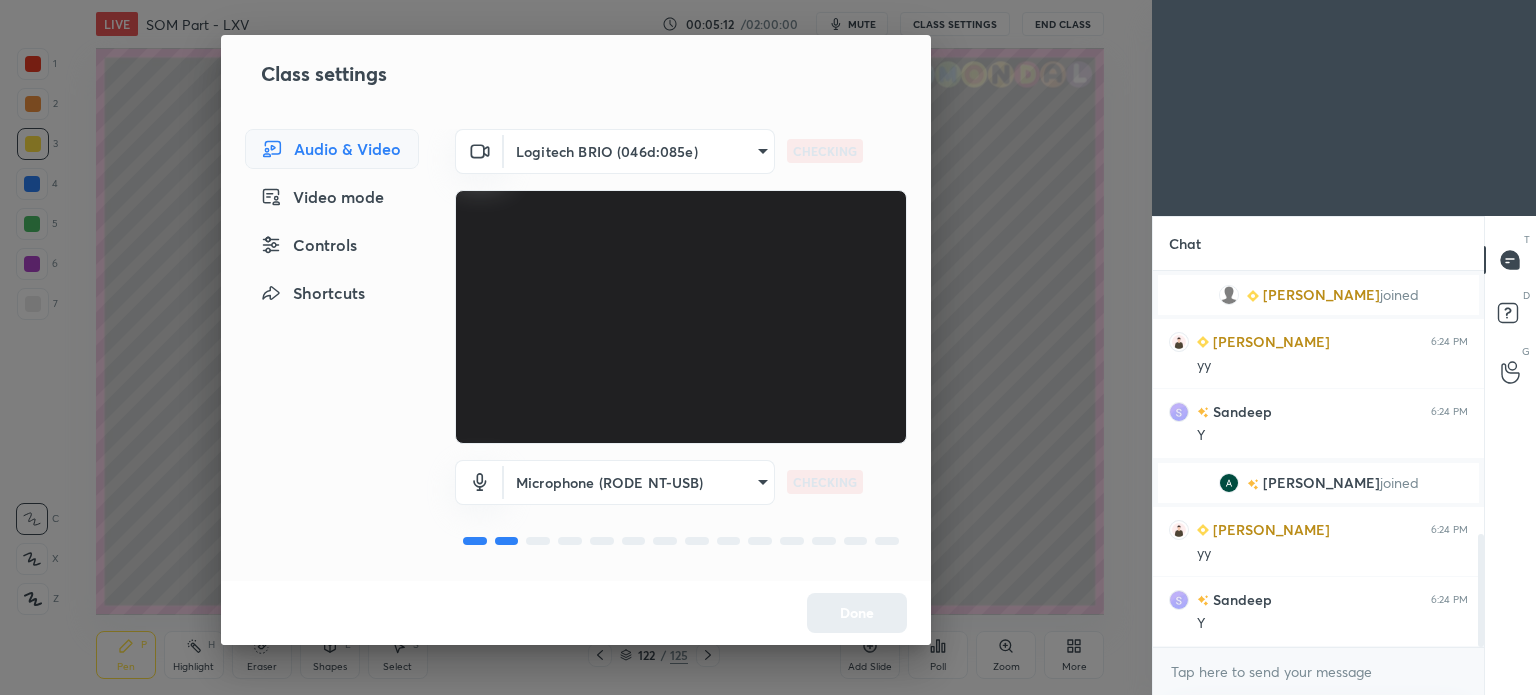 click on "1 2 3 4 5 6 7 C X Z C X Z E E Erase all   H H LIVE SOM Part - LXV 00:05:12 /  02:00:00 mute CLASS SETTINGS End Class Setting up your live class Poll for   secs No correct answer Start poll Back SOM Part - LXV • L63 of Strength of Materials (SOM) for ME/PI/XE S K Mondal Pen P Highlight H Eraser Shapes L Select S 122 / 125 Add Slide Poll Zoom More Chat Anil 6:21 PM simply support beam y Hage  joined Tanay 6:24 PM yy Sandeep 6:24 PM Y Akshata  joined Tanay 6:24 PM yy Sandeep 6:24 PM Y JUMP TO LATEST Enable hand raising Enable raise hand to speak to learners. Once enabled, chat will be turned off temporarily. Enable x   Doubts asked by learners will show up here NEW DOUBTS ASKED No one has raised a hand yet Can't raise hand Looks like educator just invited you to speak. Please wait before you can raise your hand again. Got it T Messages (T) D Doubts (D) G Raise Hand (G) Report an issue Reason for reporting Buffering Chat not working Audio - Video sync issue Educator video quality low ​ Attach an image Report" at bounding box center [768, 347] 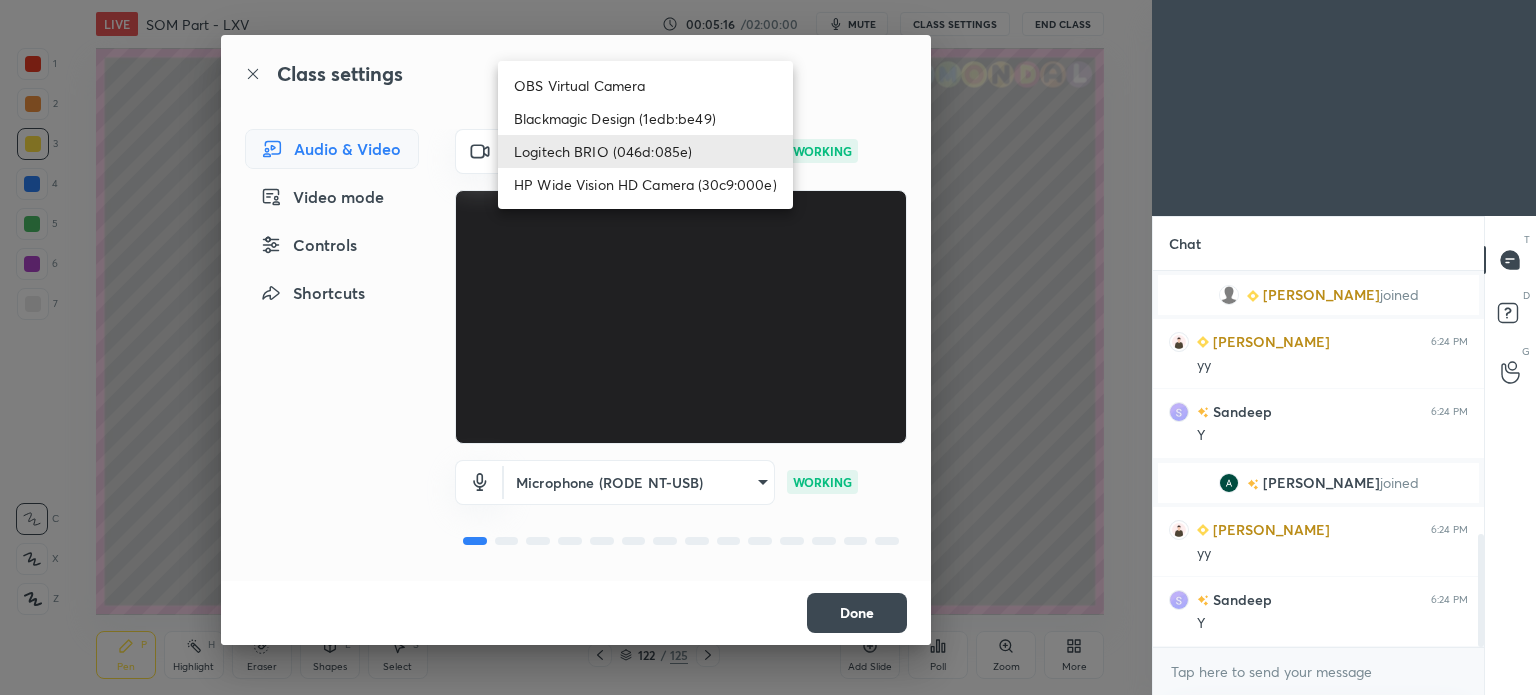 click on "Blackmagic Design (1edb:be49)" at bounding box center (645, 118) 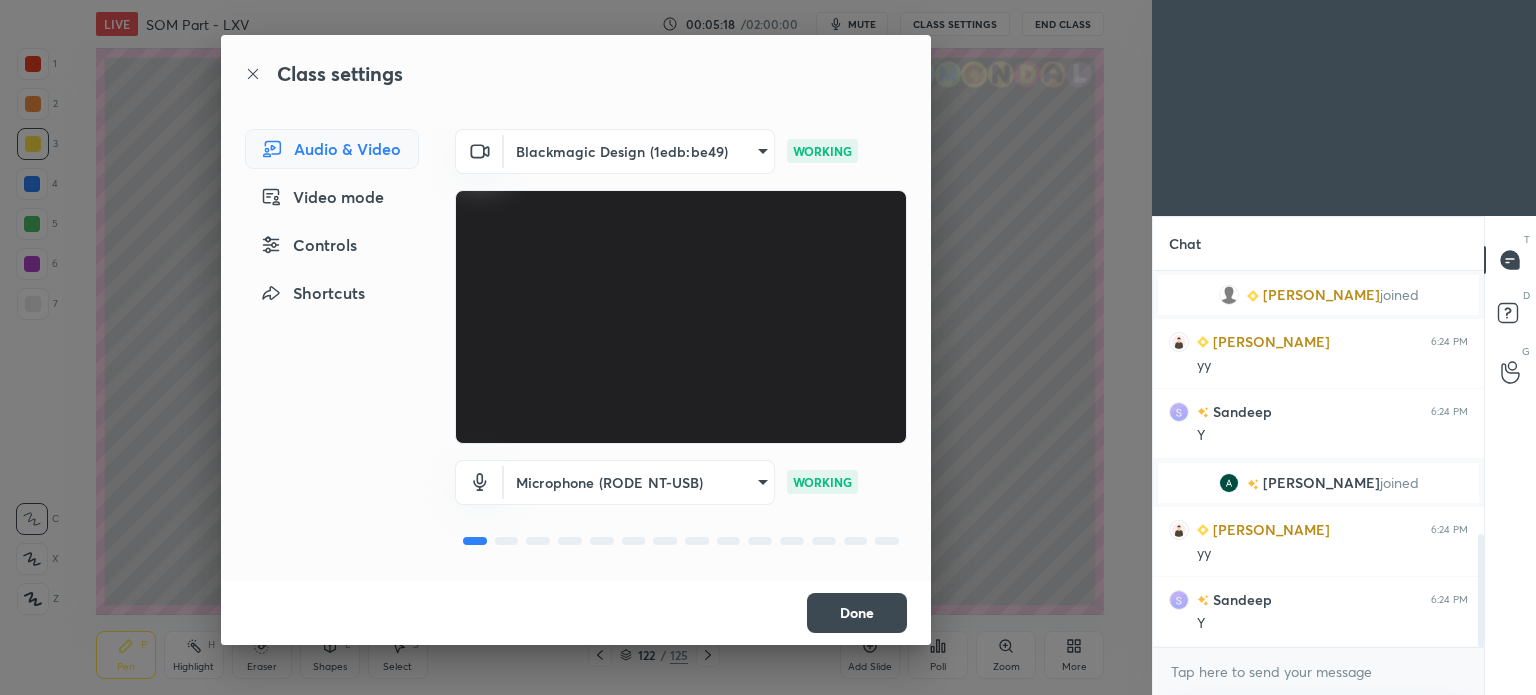 click on "Done" at bounding box center [857, 613] 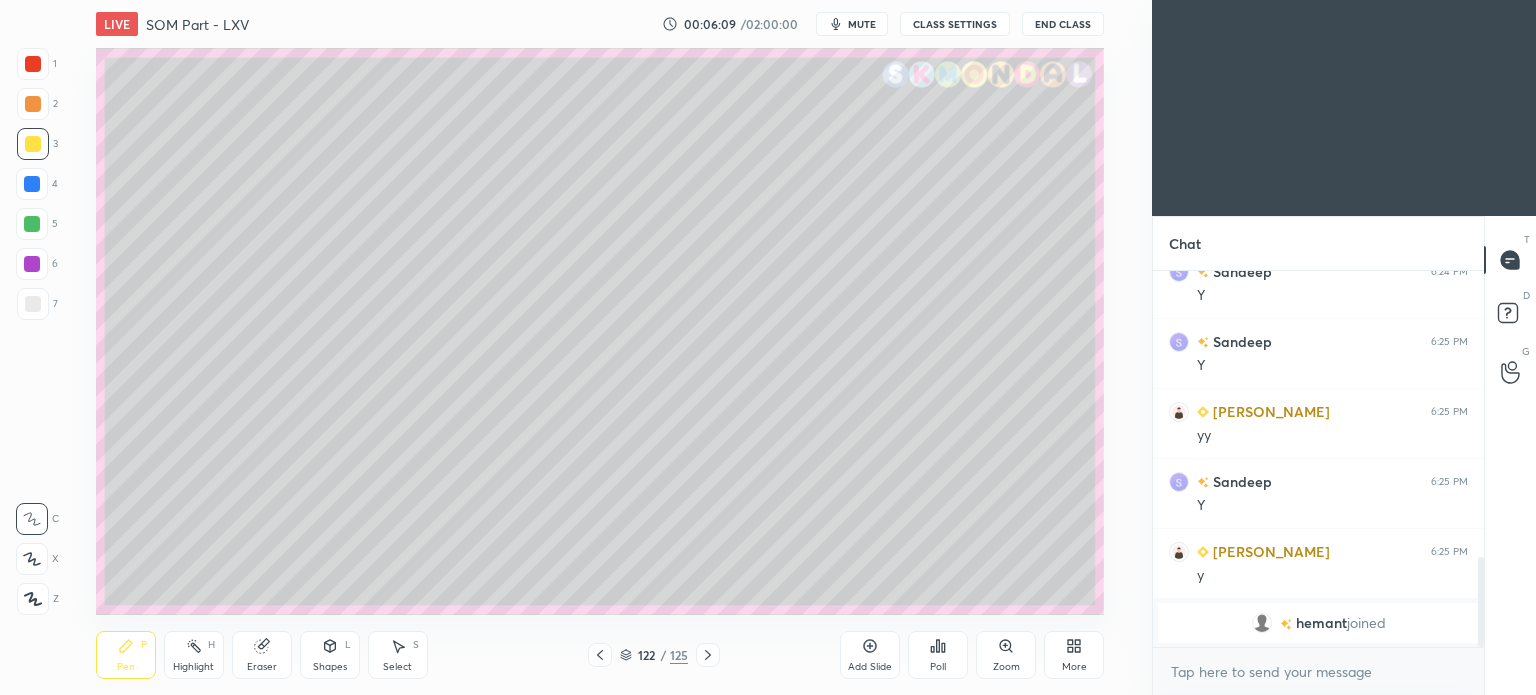 scroll, scrollTop: 1130, scrollLeft: 0, axis: vertical 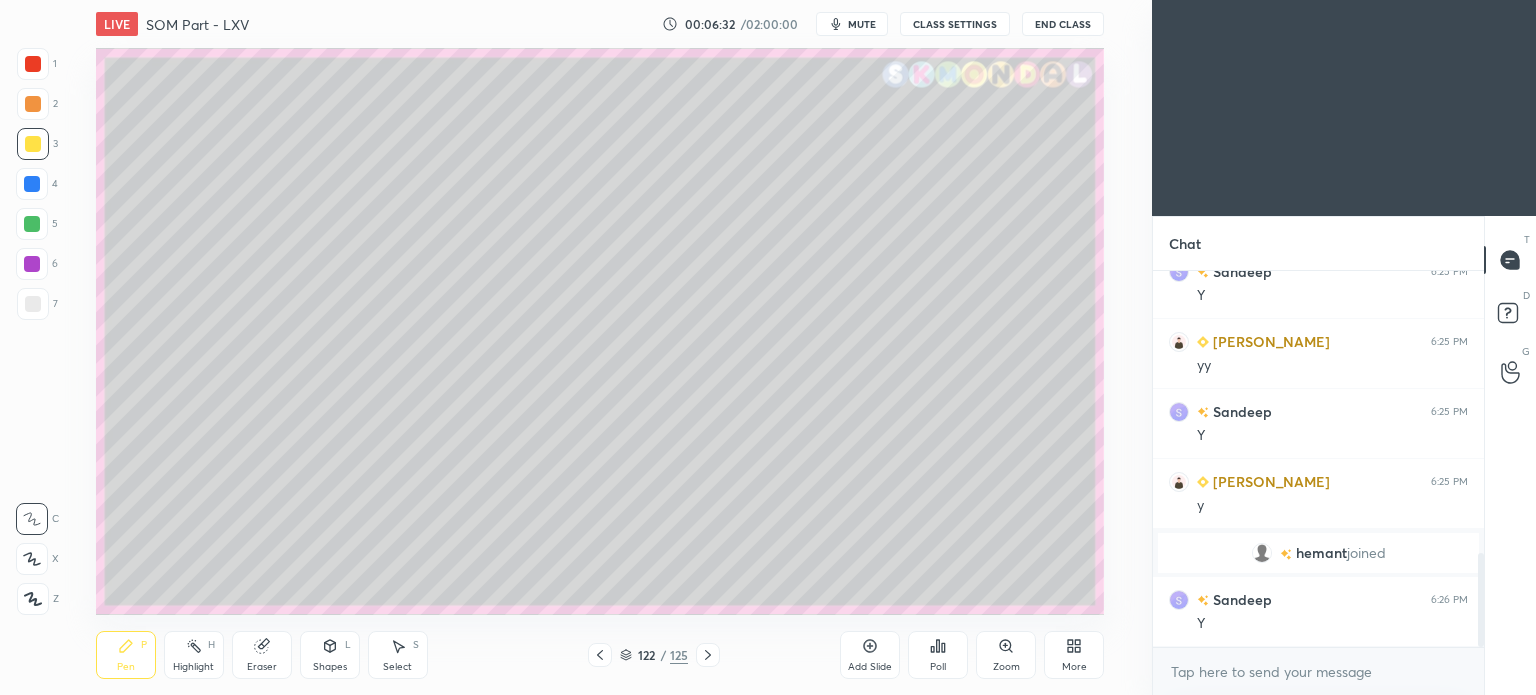 click at bounding box center [33, 304] 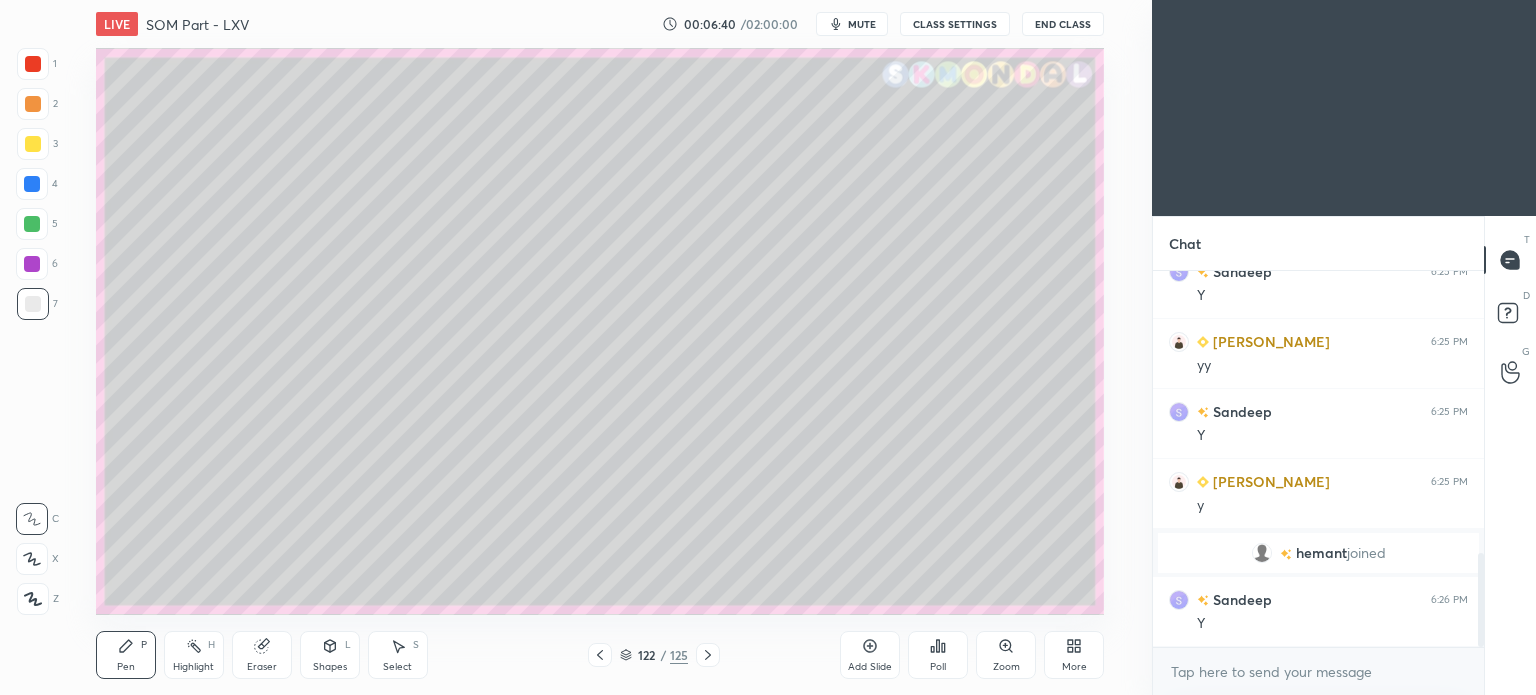 click at bounding box center (32, 224) 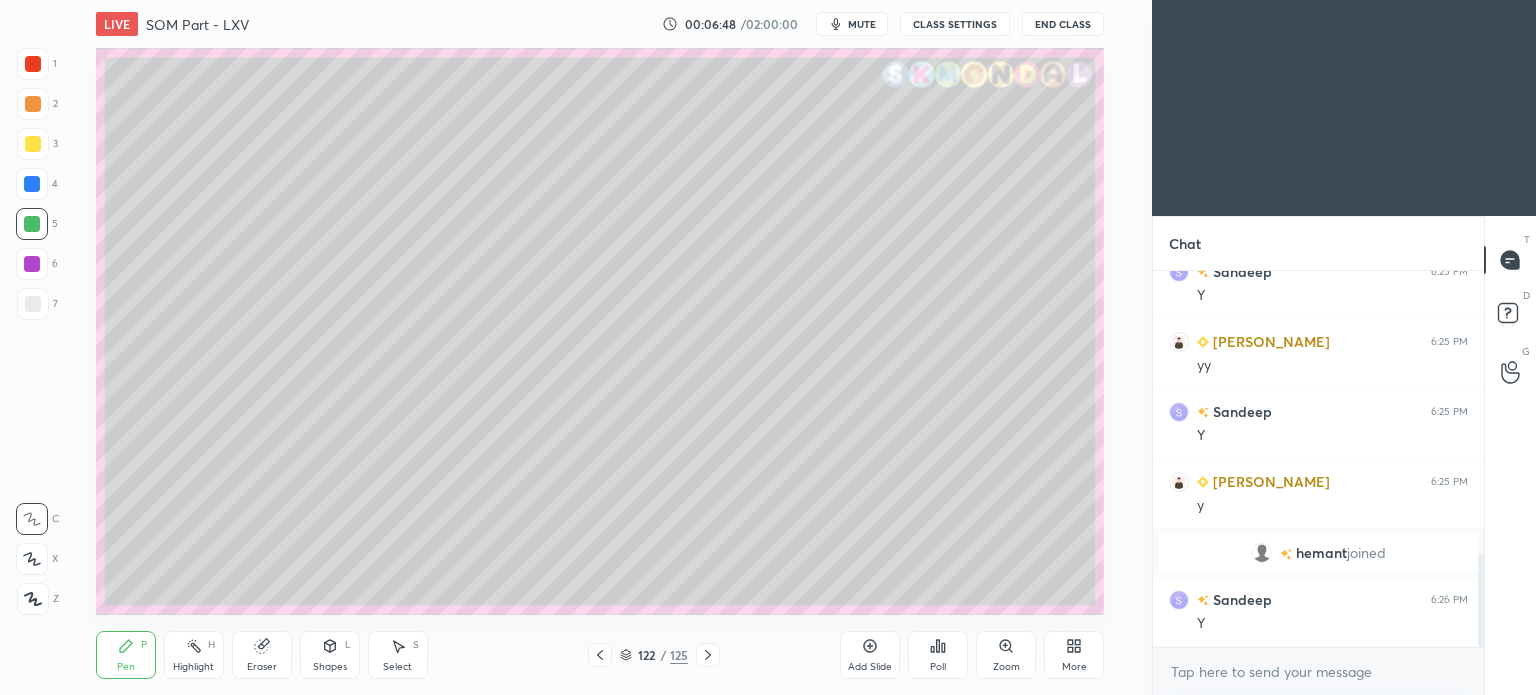 click at bounding box center [33, 304] 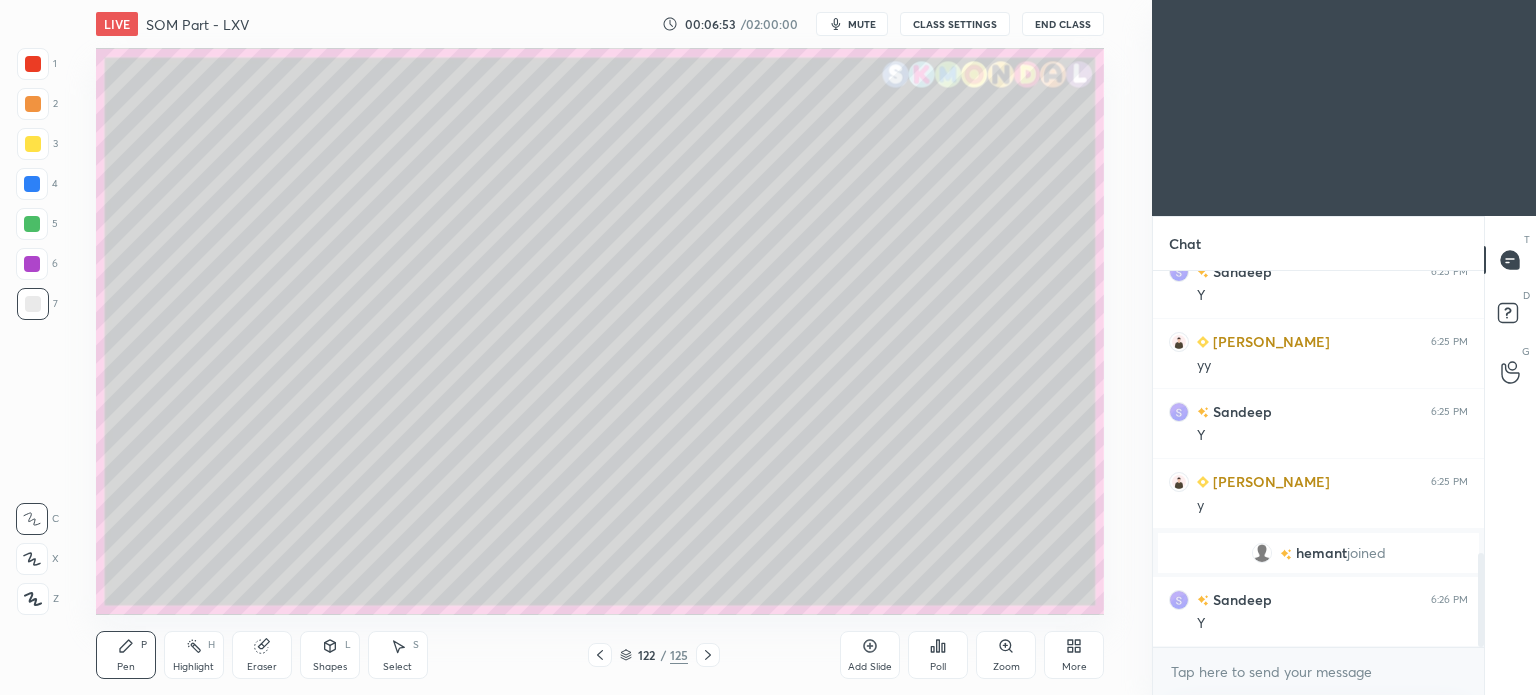 click at bounding box center [32, 224] 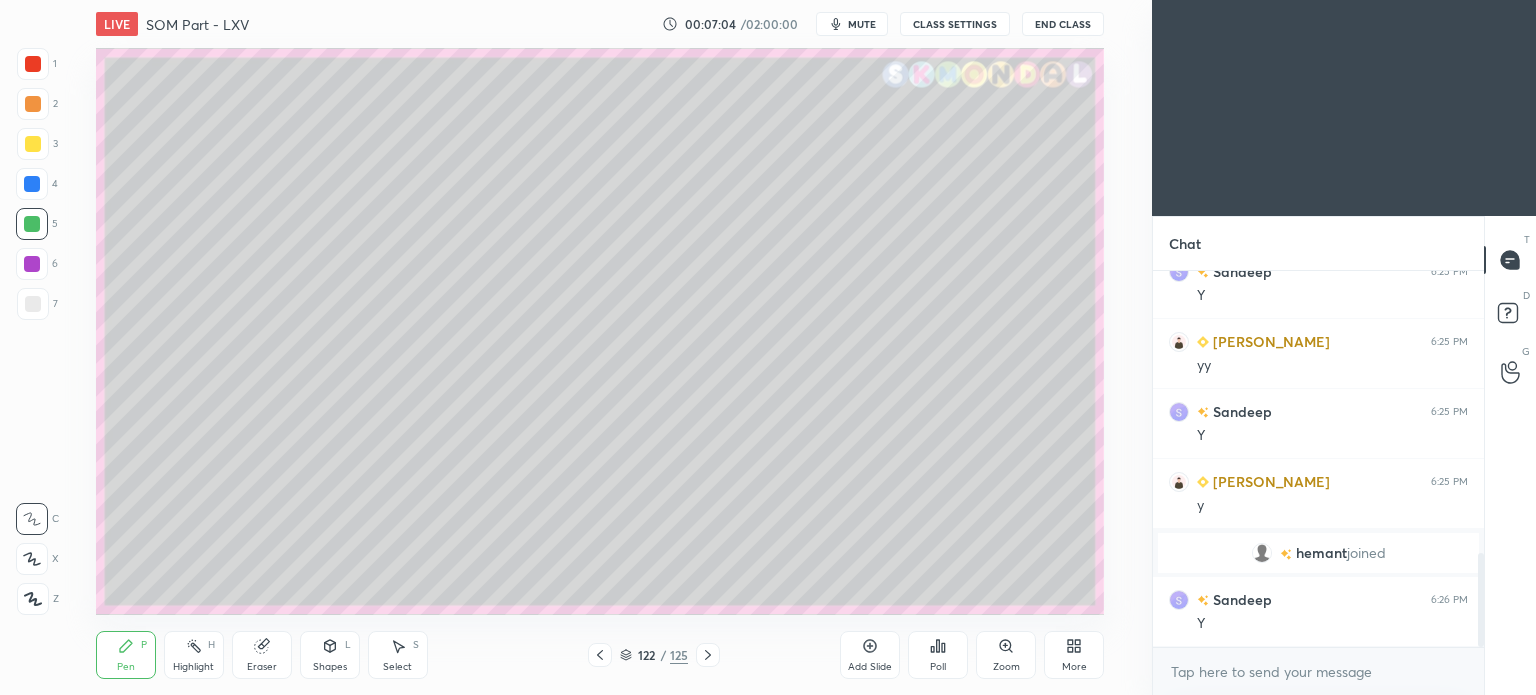 click on "Highlight H" at bounding box center [194, 655] 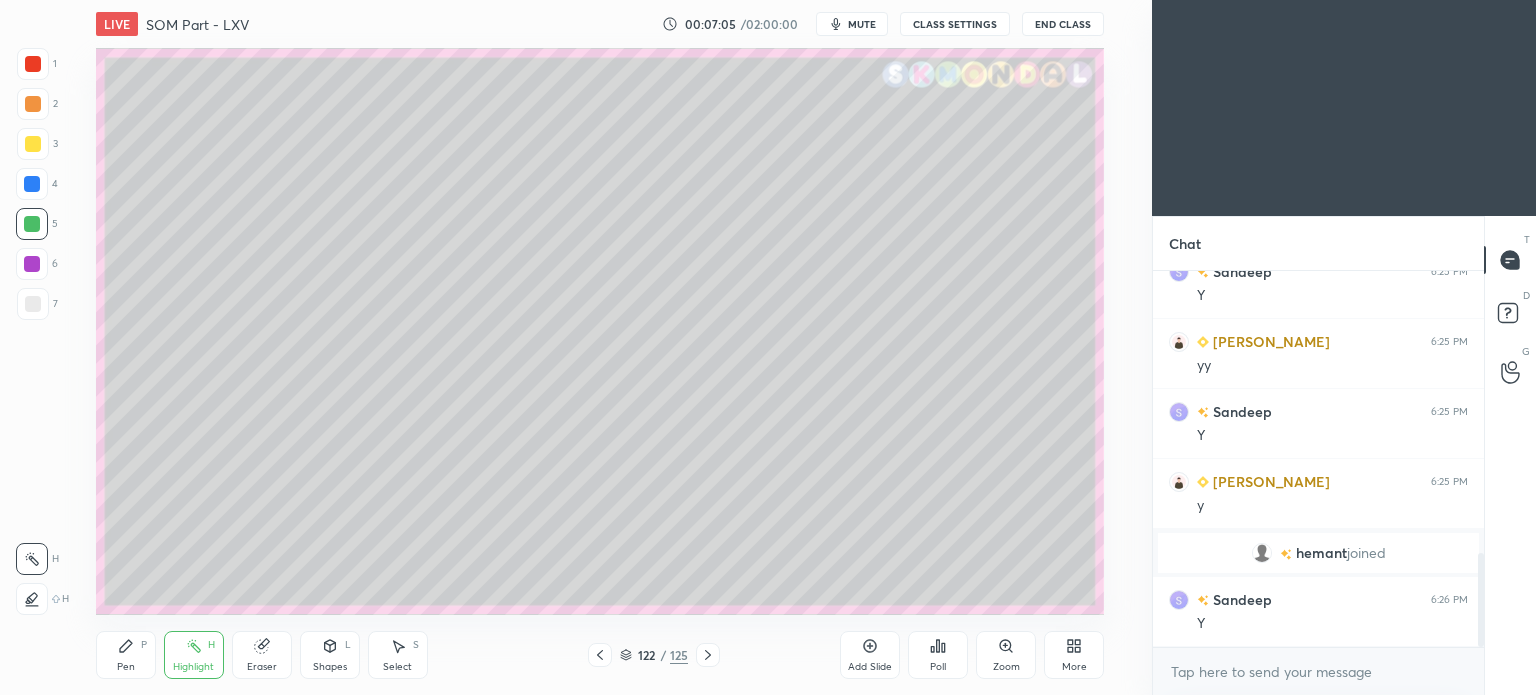 click on "Pen P" at bounding box center [126, 655] 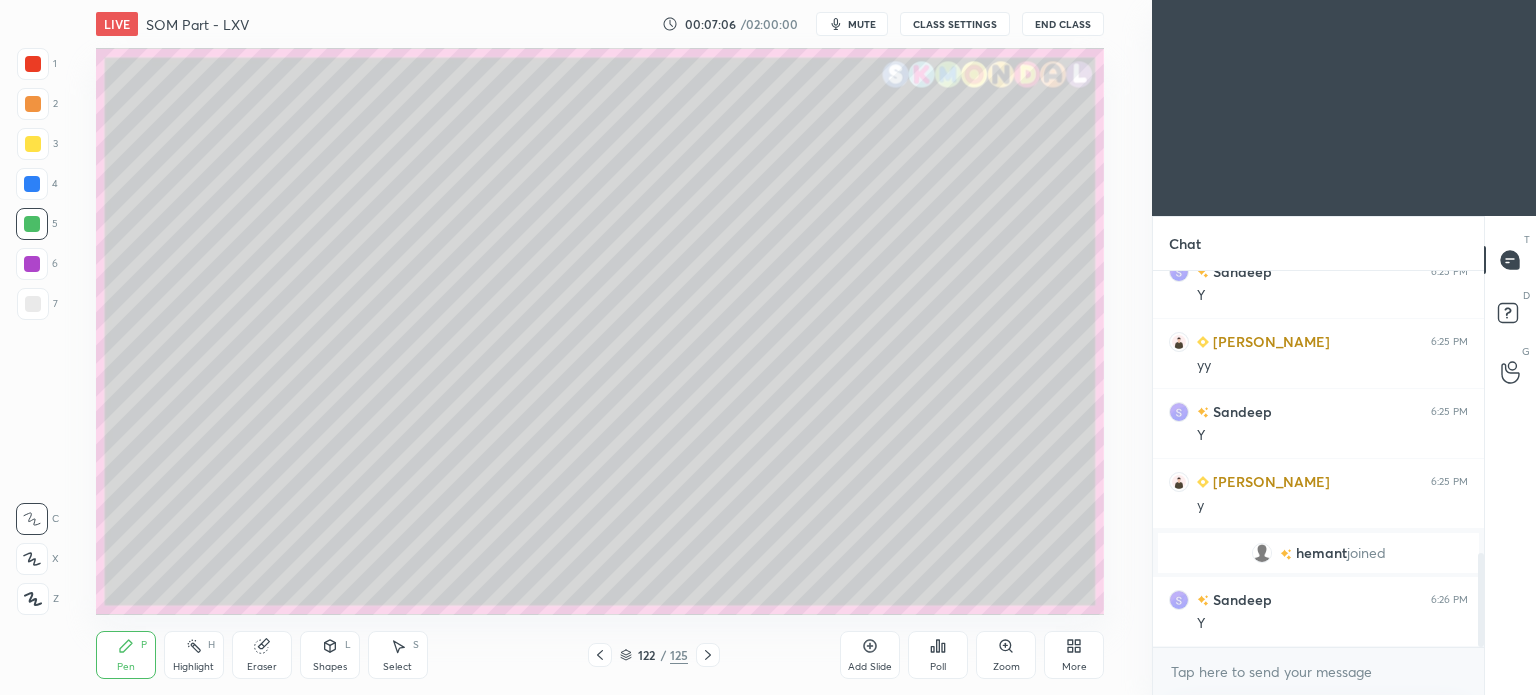 click on "Highlight H" at bounding box center (194, 655) 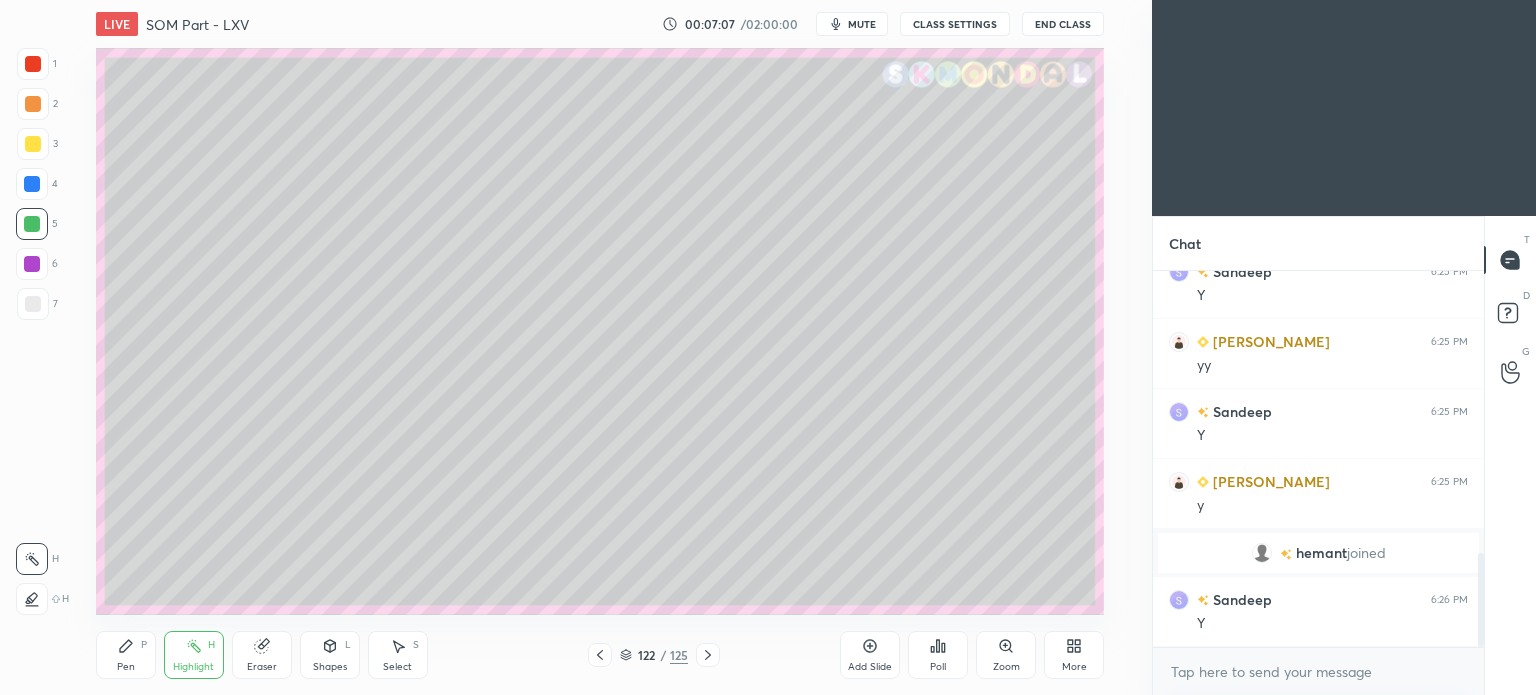 click 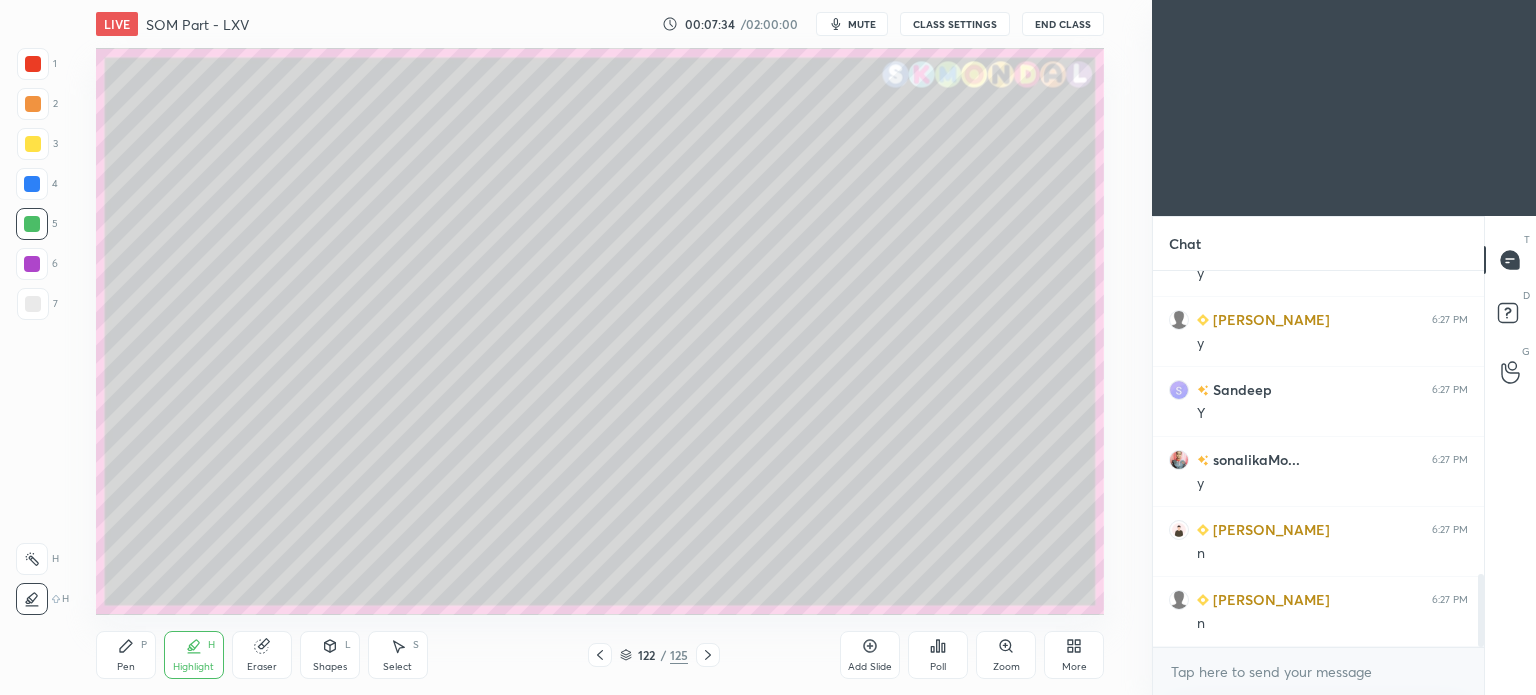 scroll, scrollTop: 1620, scrollLeft: 0, axis: vertical 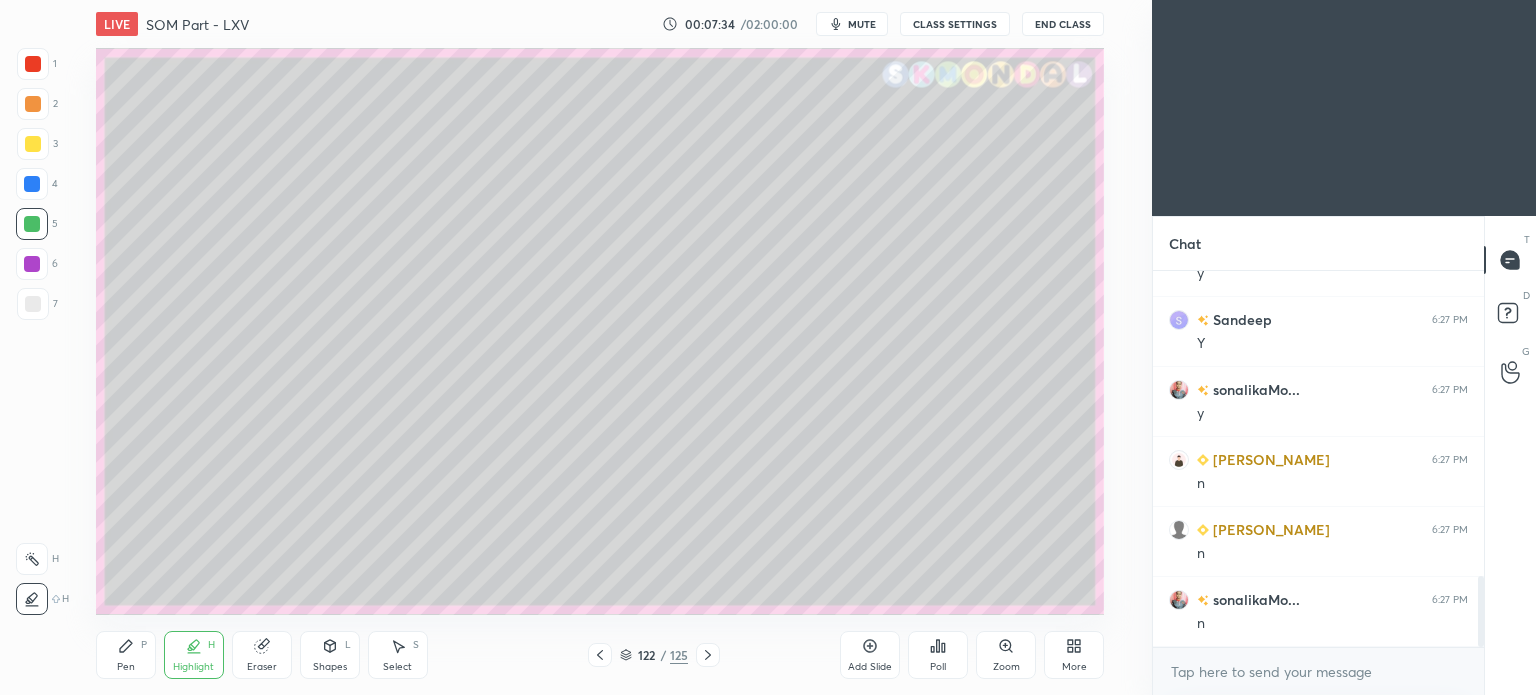 click at bounding box center (33, 304) 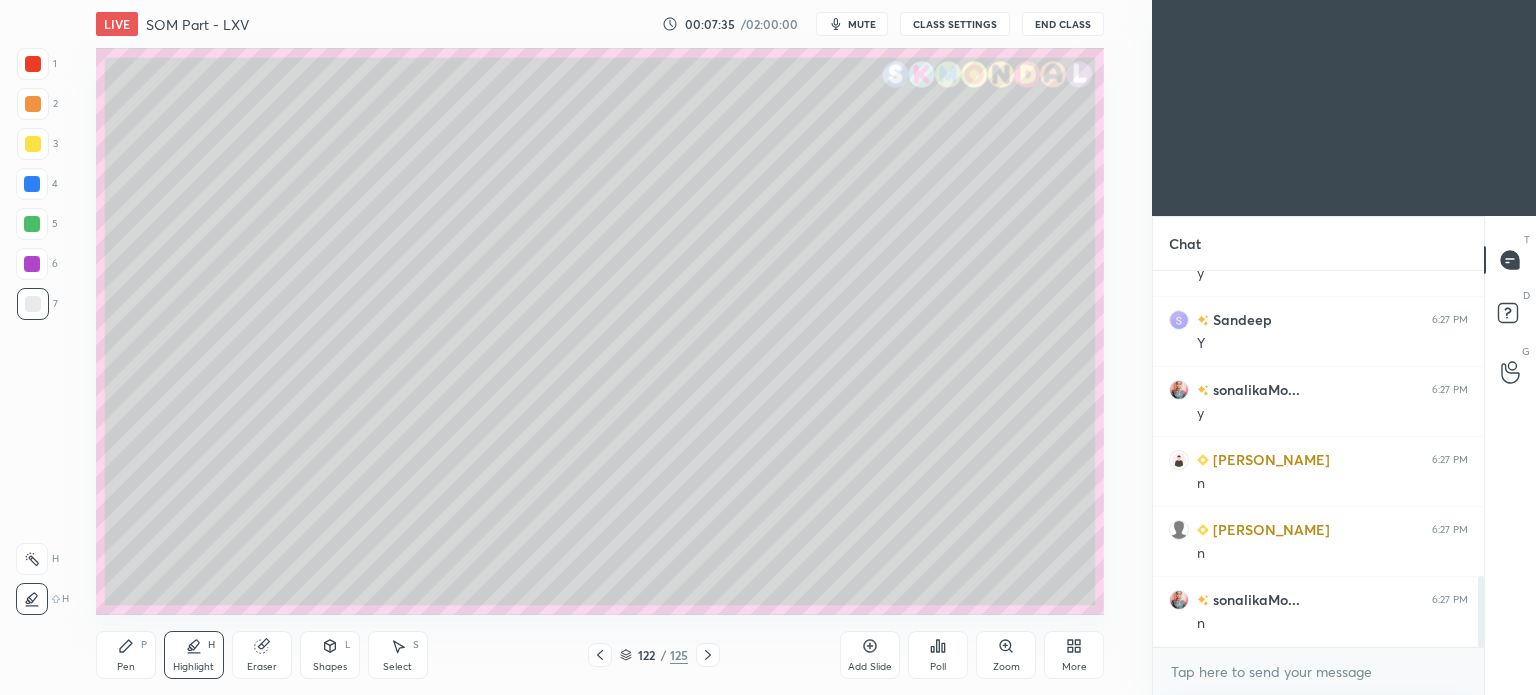 click at bounding box center [33, 64] 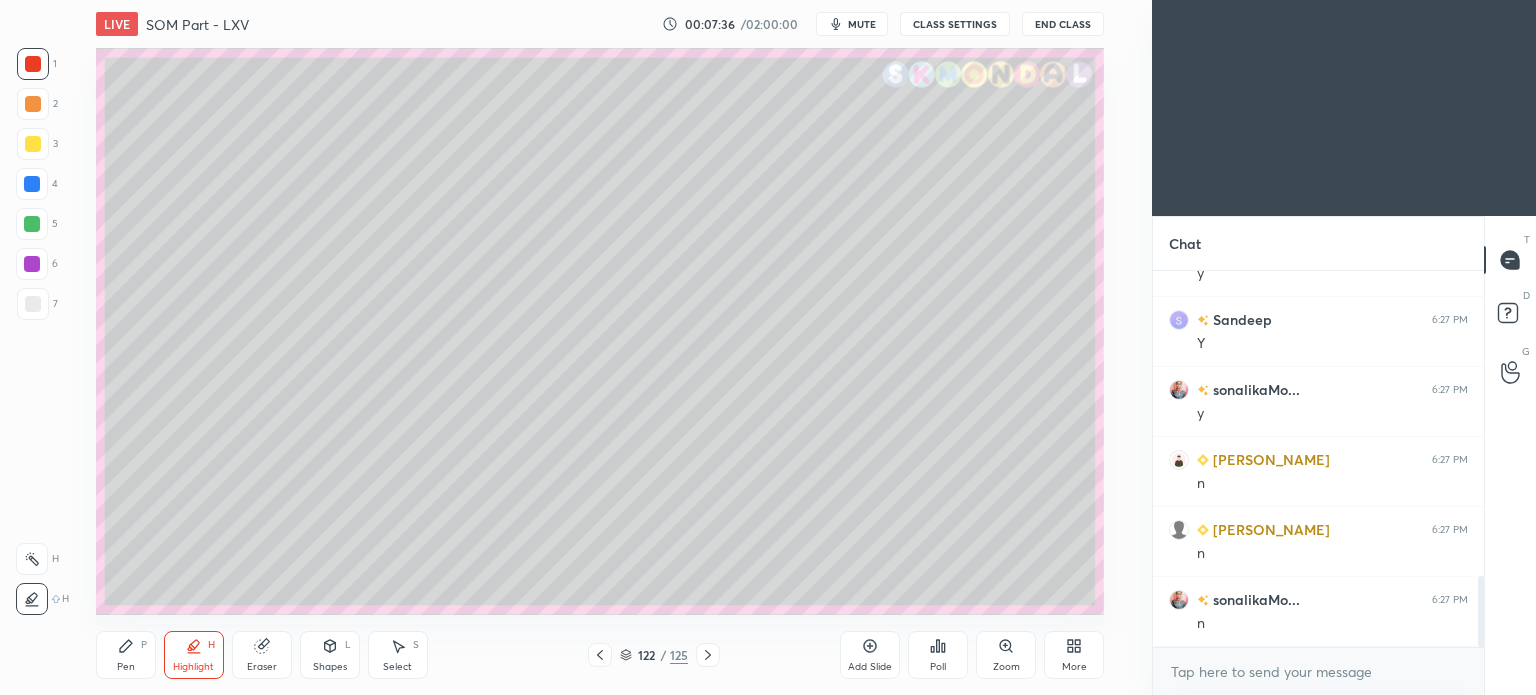 click at bounding box center [33, 64] 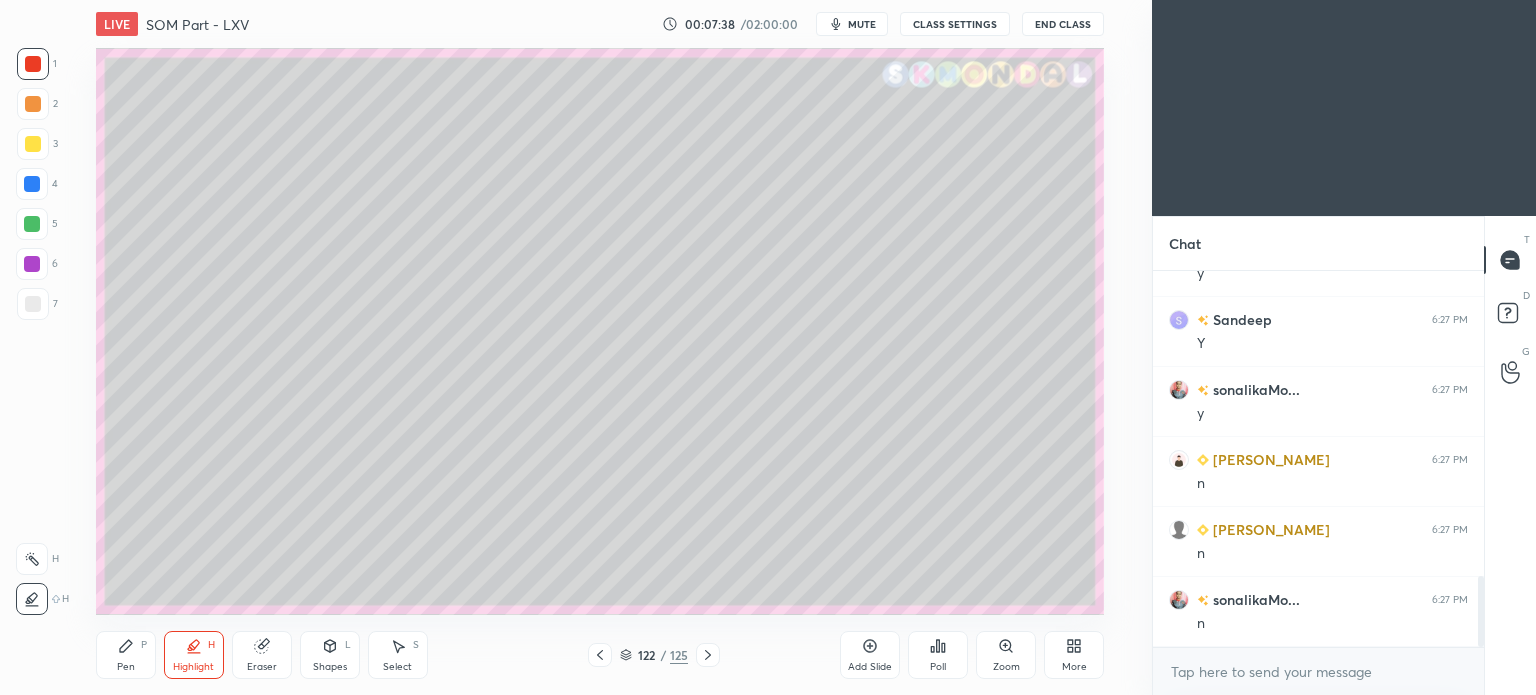 click at bounding box center (33, 64) 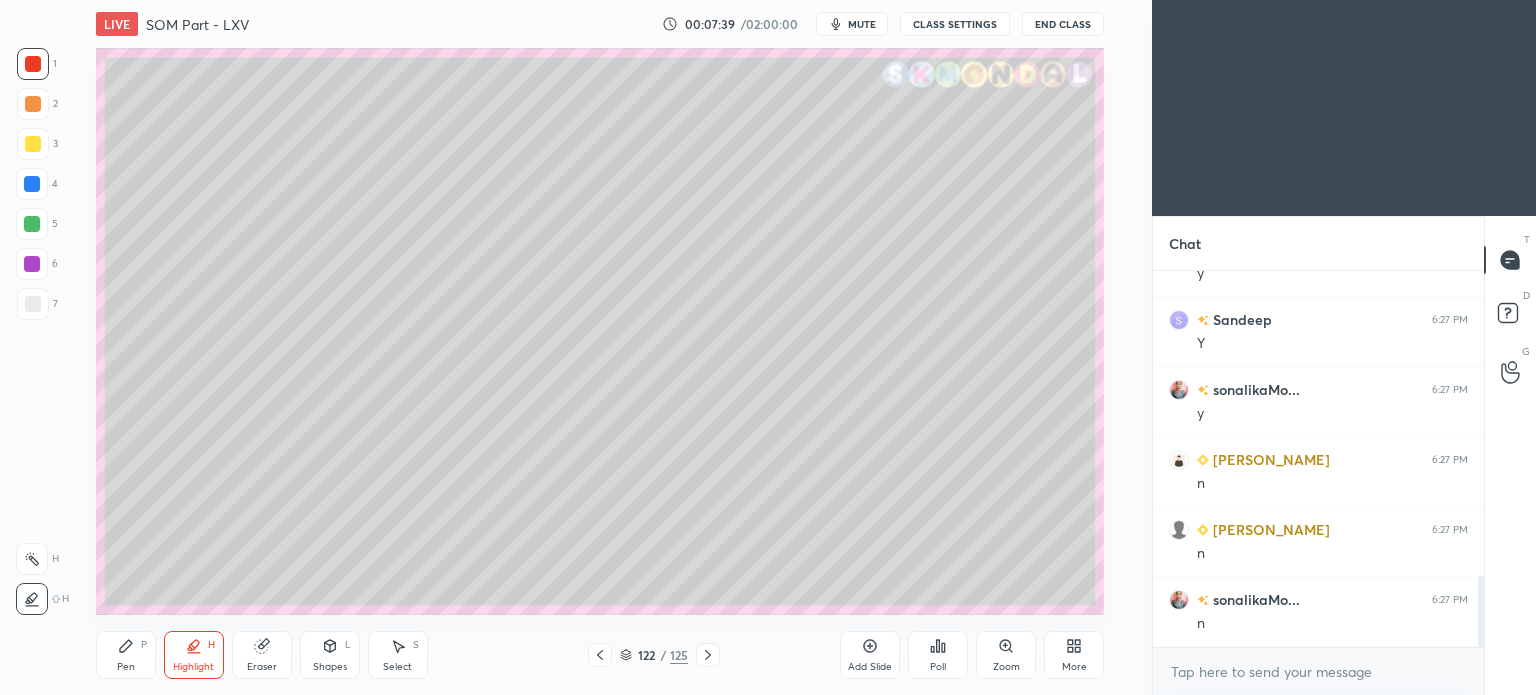 click on "Pen" at bounding box center [126, 667] 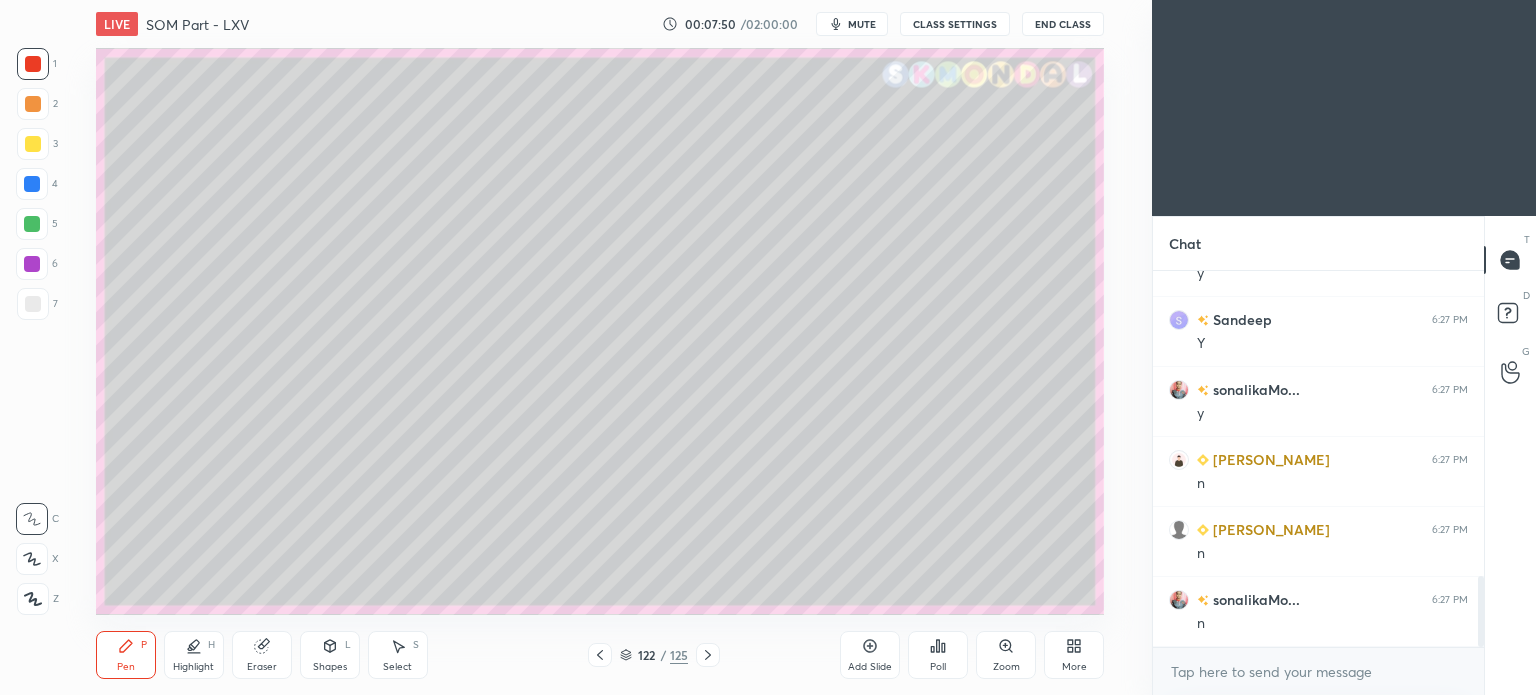 click on "Highlight H" at bounding box center [194, 655] 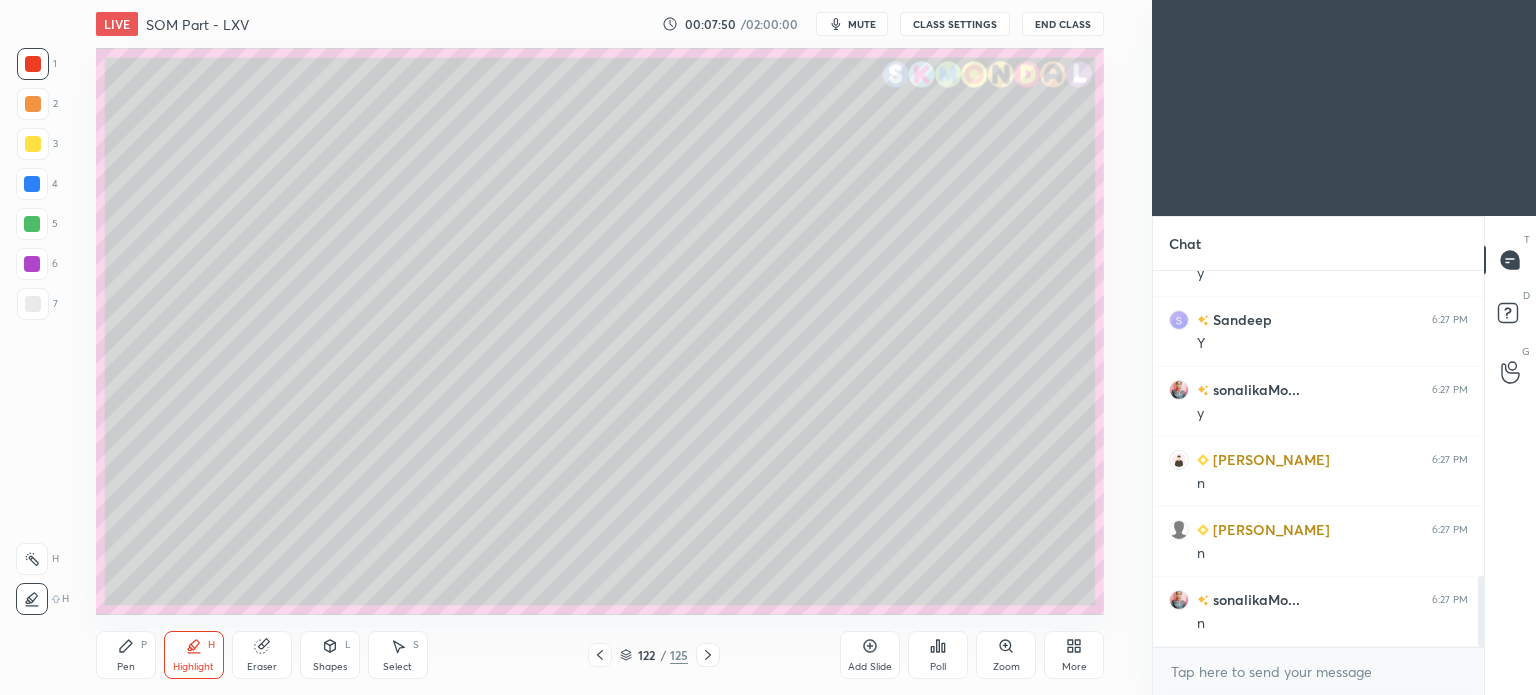 click on "Highlight" at bounding box center [193, 667] 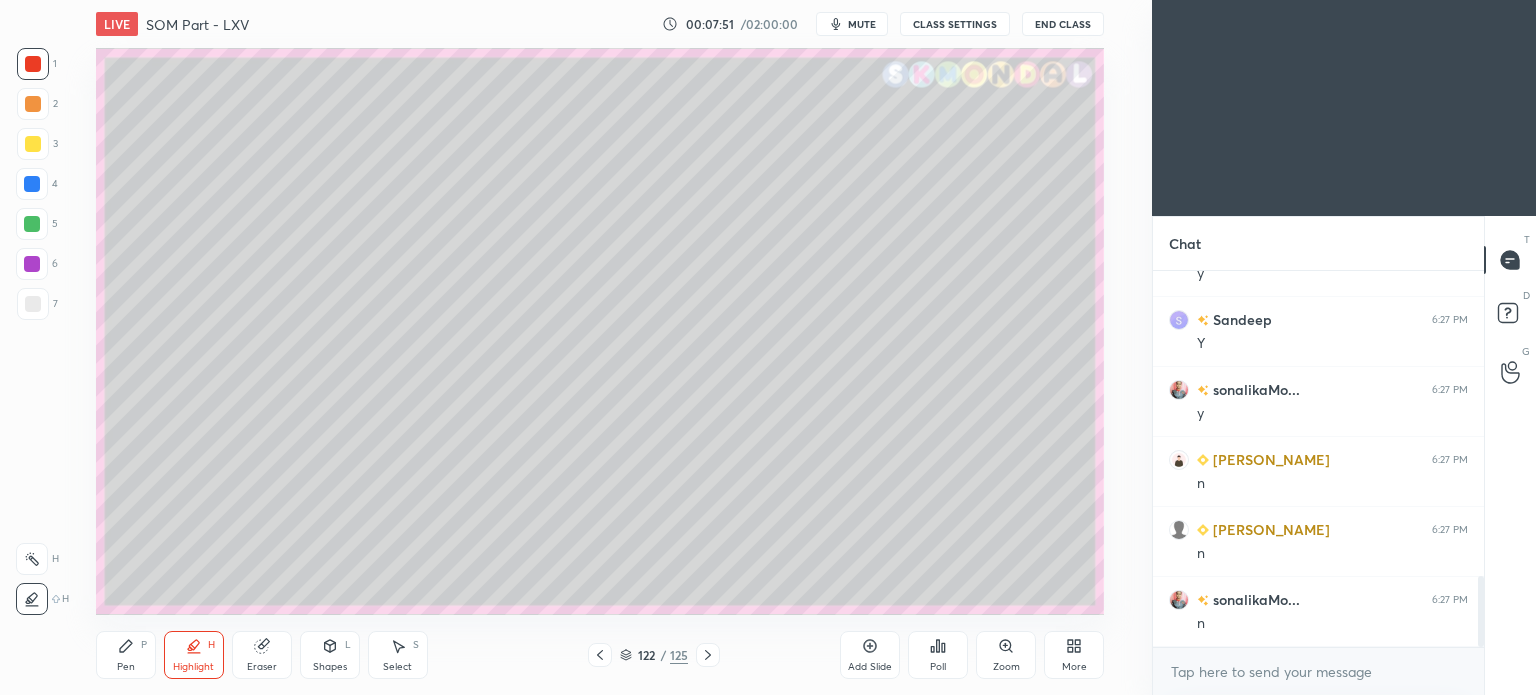 click at bounding box center (32, 559) 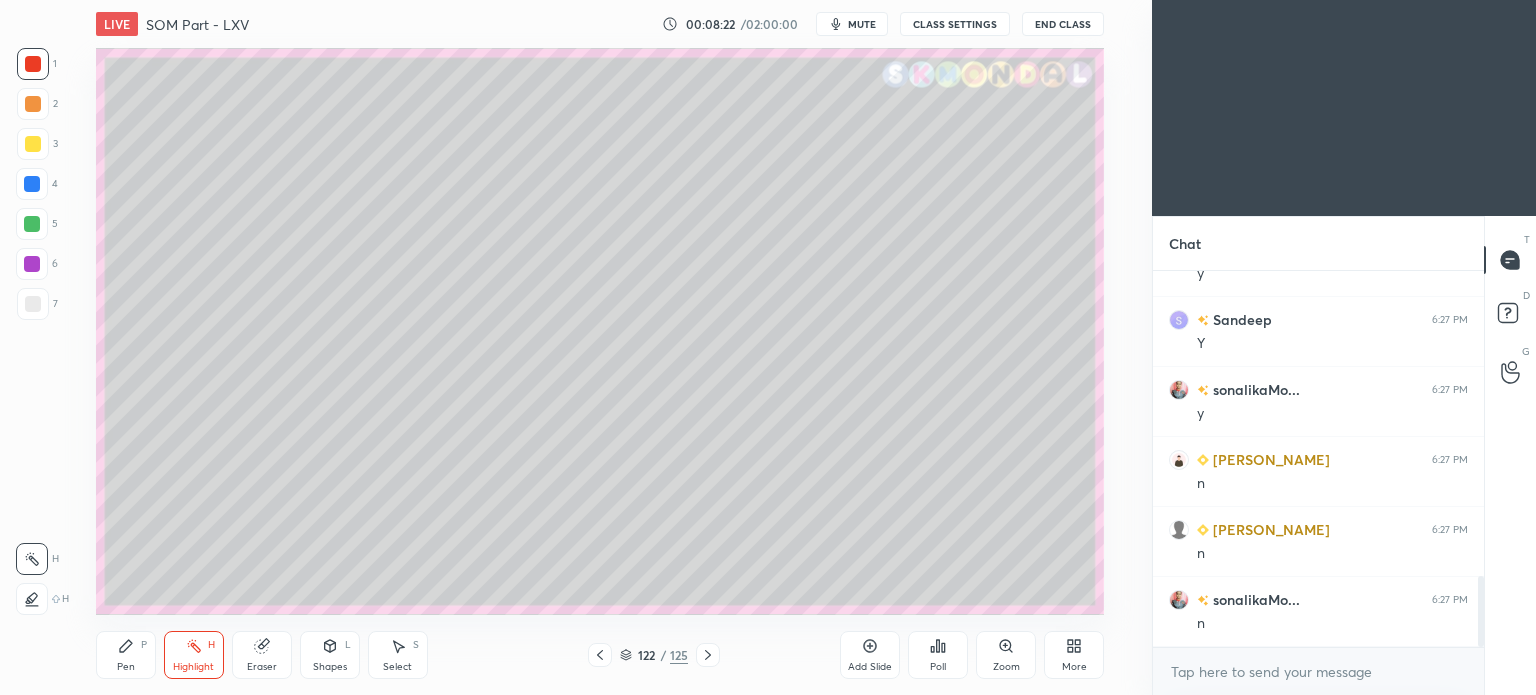 click on "Pen P" at bounding box center (126, 655) 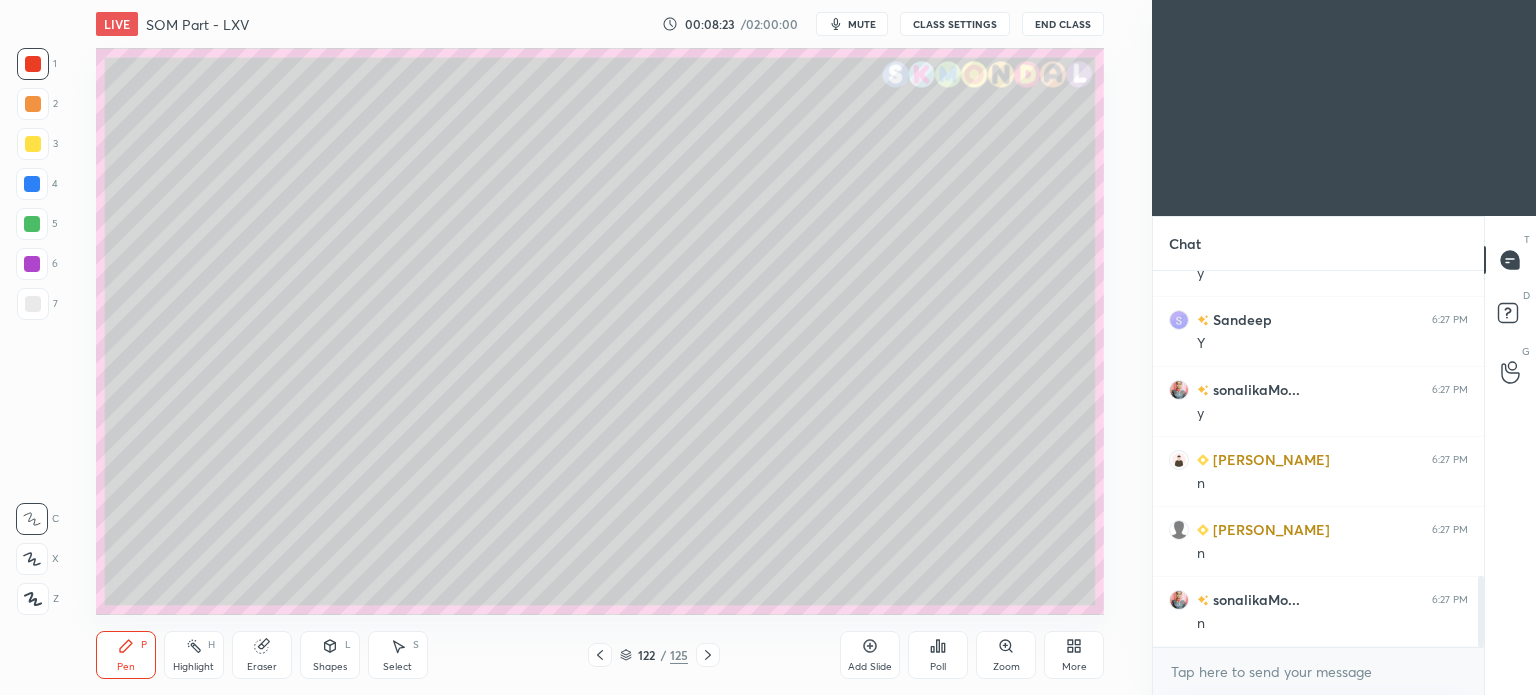 click at bounding box center (33, 304) 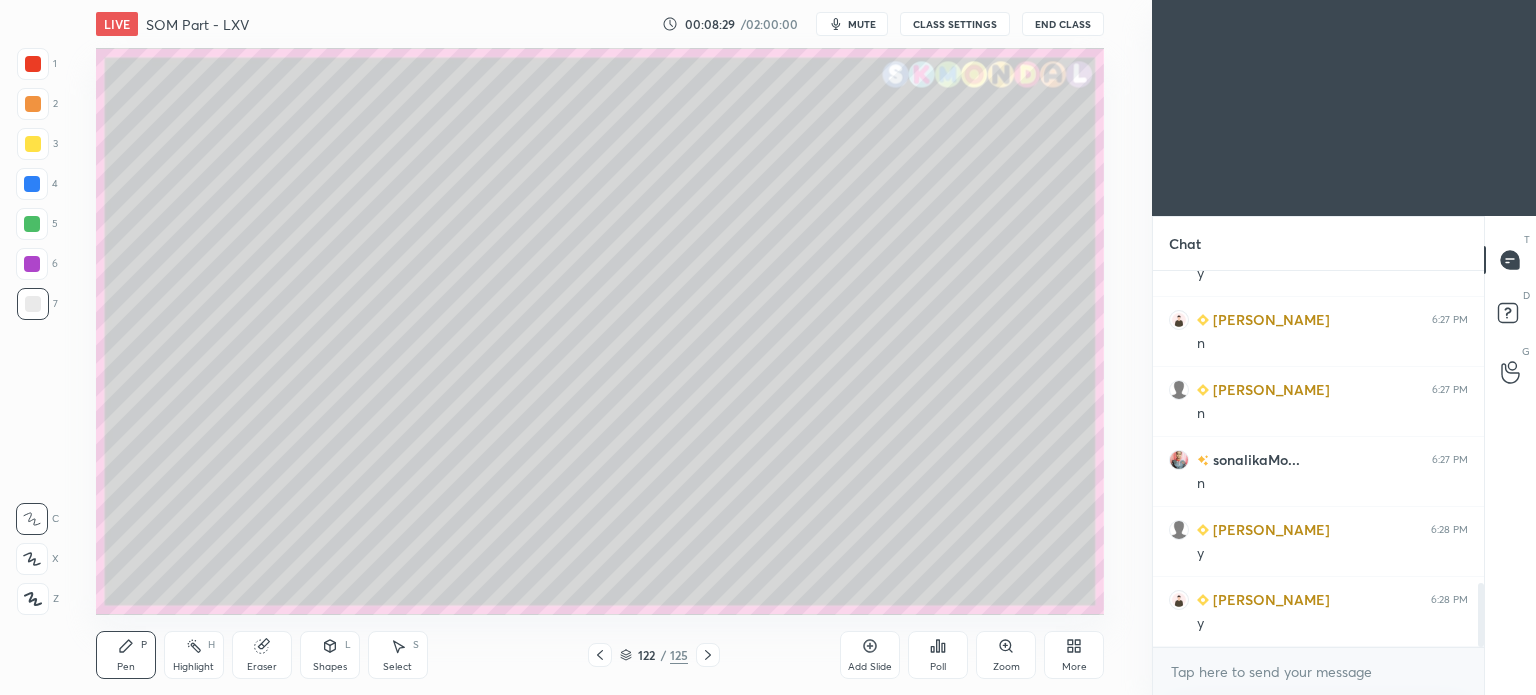 scroll, scrollTop: 1830, scrollLeft: 0, axis: vertical 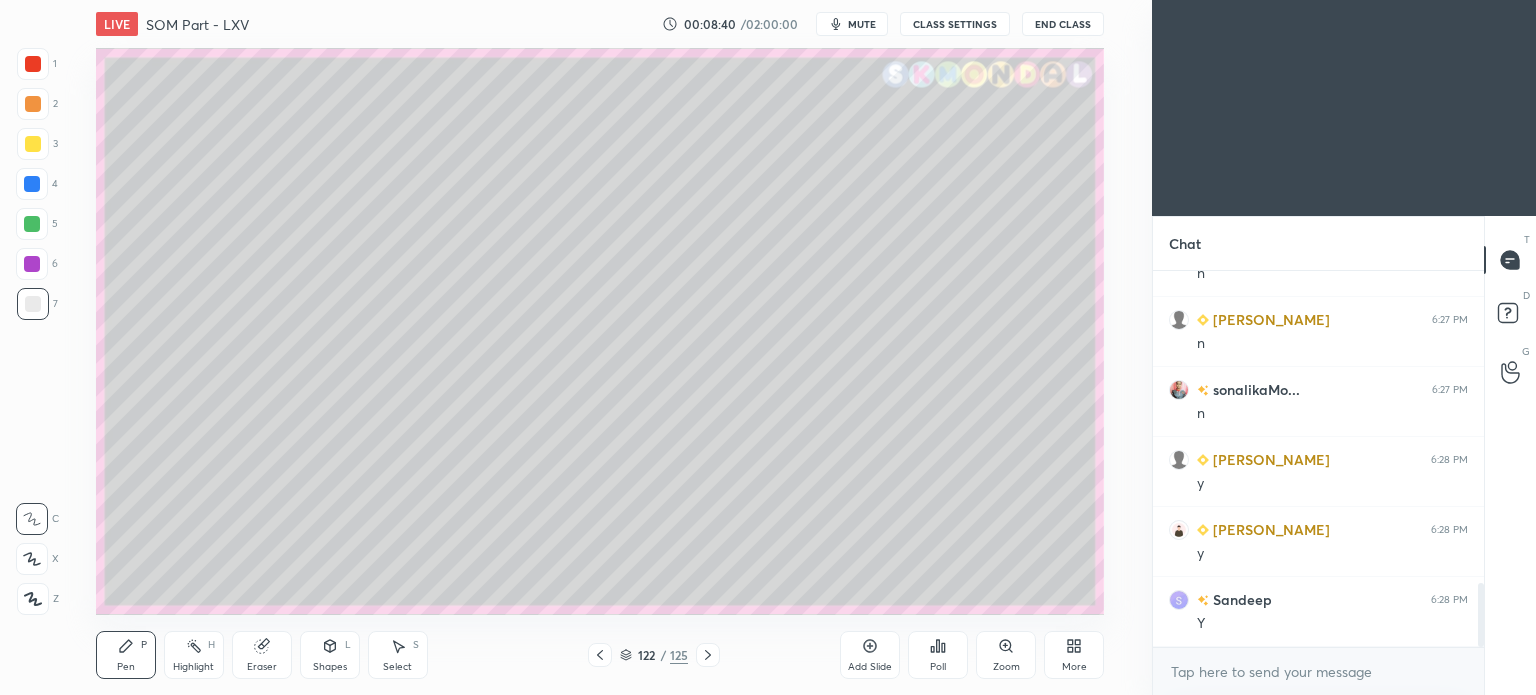 click on "Highlight" at bounding box center (193, 667) 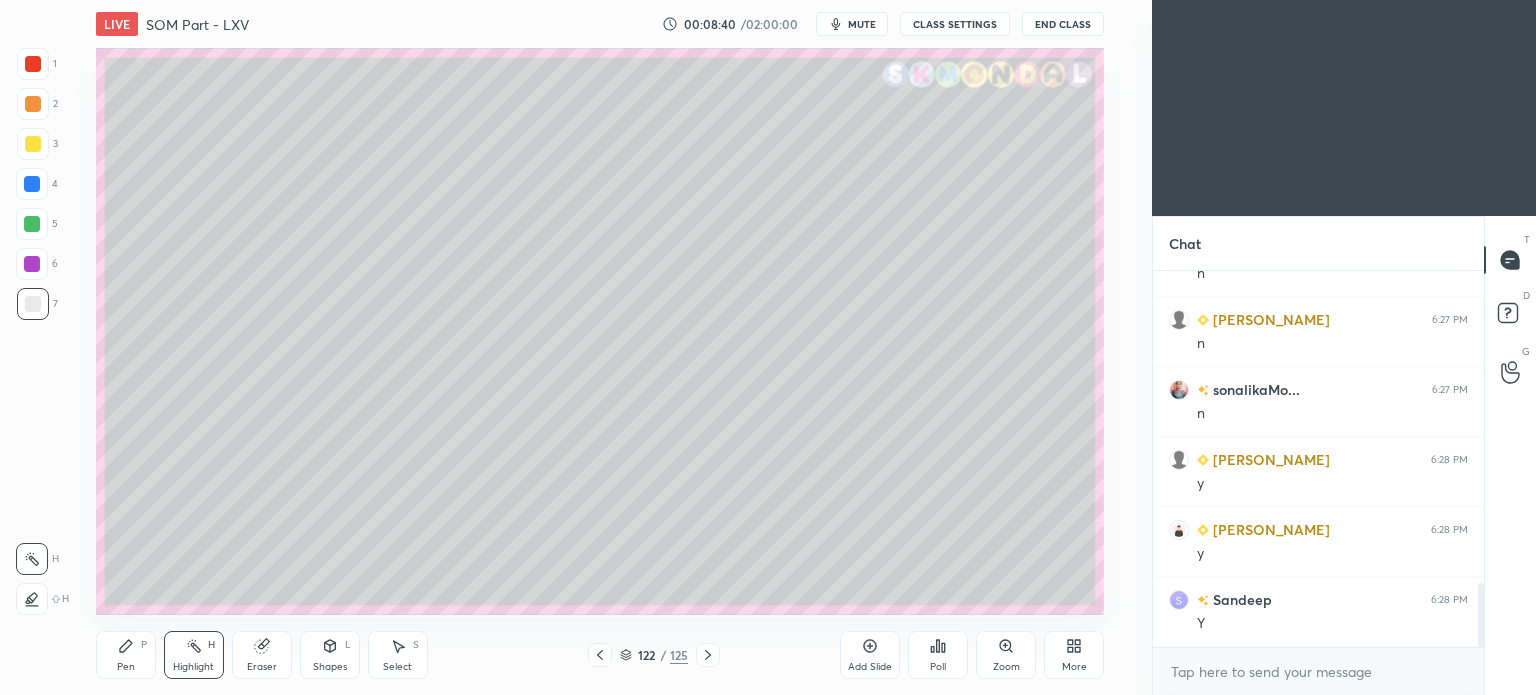 click on "Highlight" at bounding box center [193, 667] 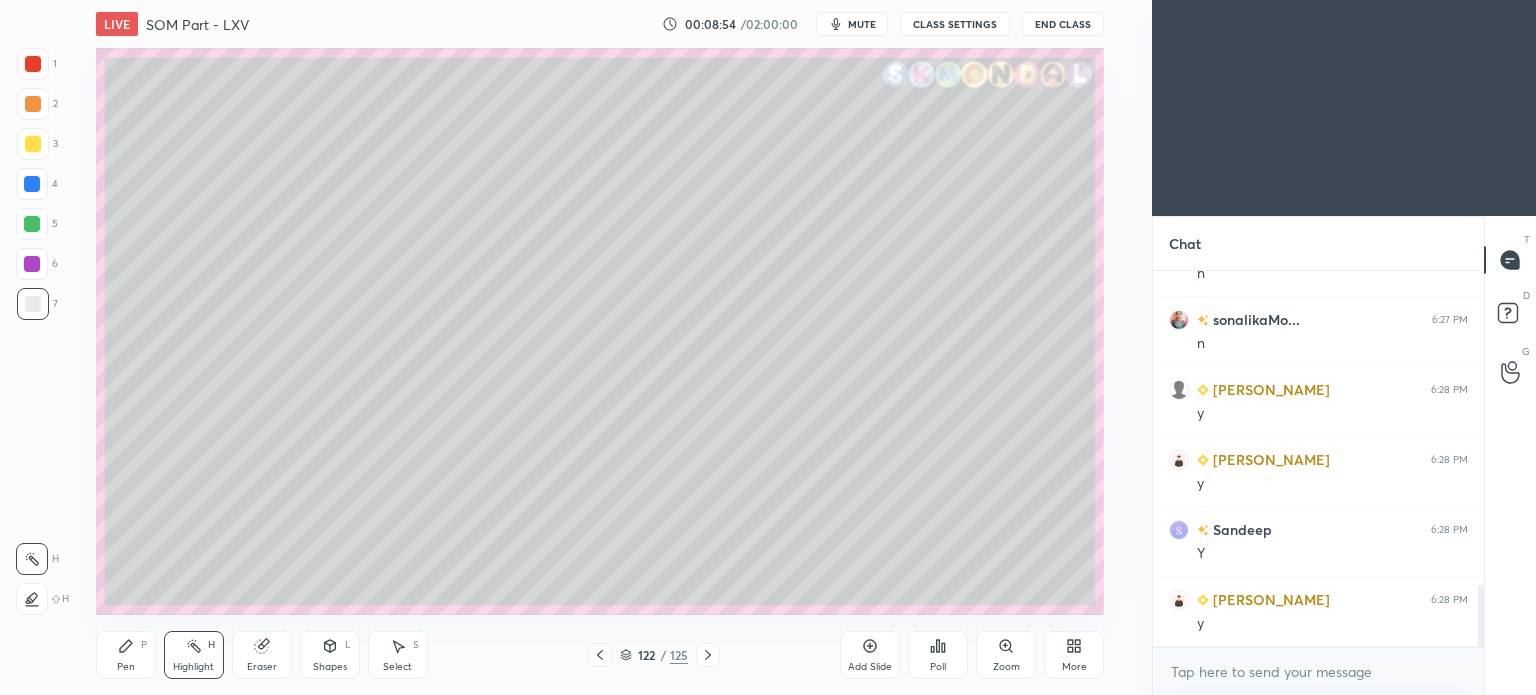 scroll, scrollTop: 1970, scrollLeft: 0, axis: vertical 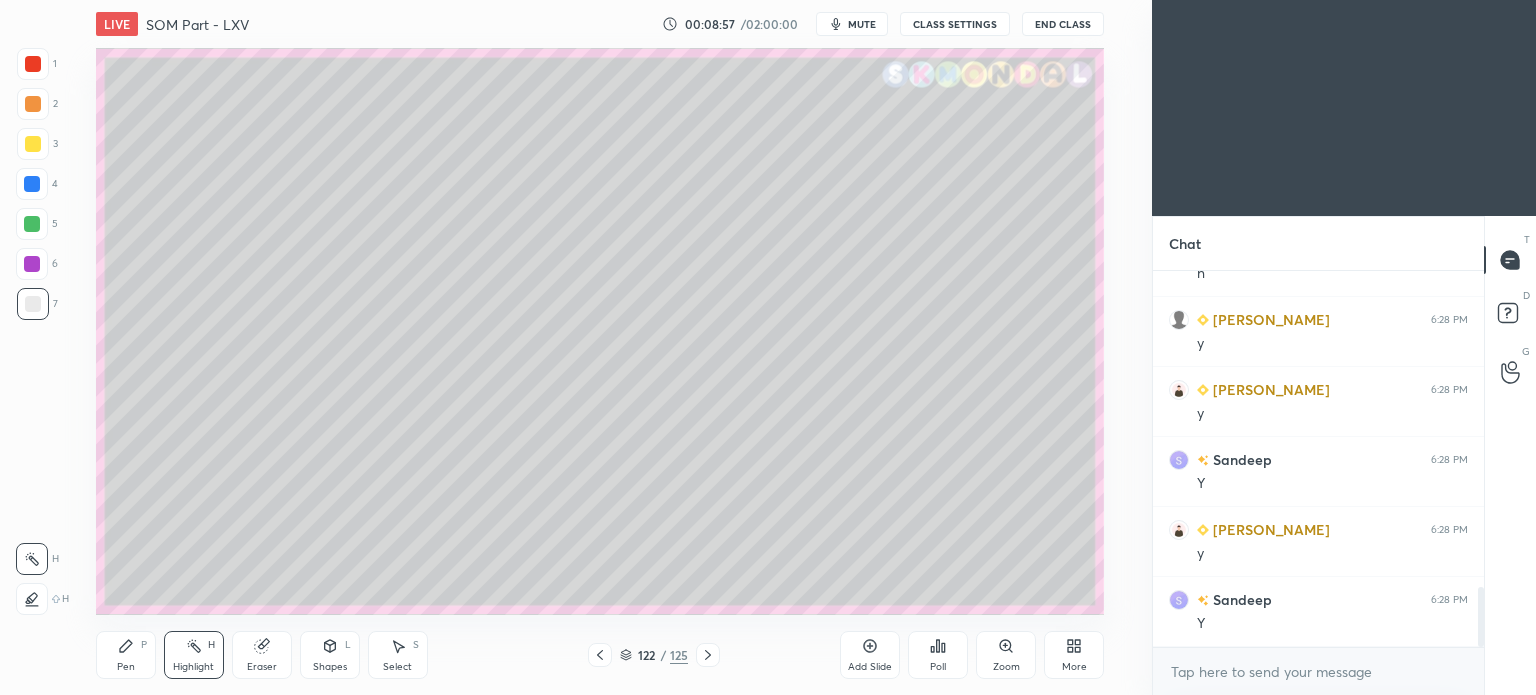 click on "Pen" at bounding box center [126, 667] 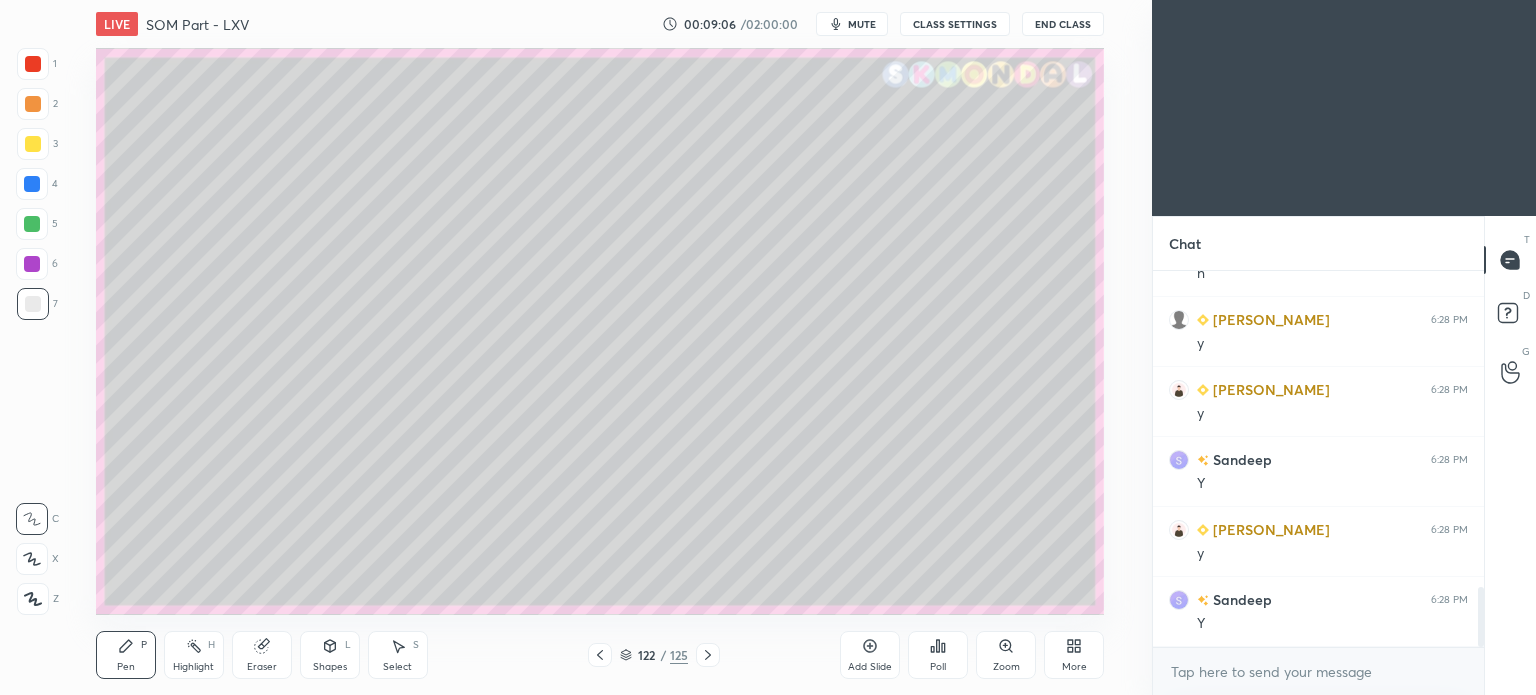 click on "Highlight" at bounding box center (193, 667) 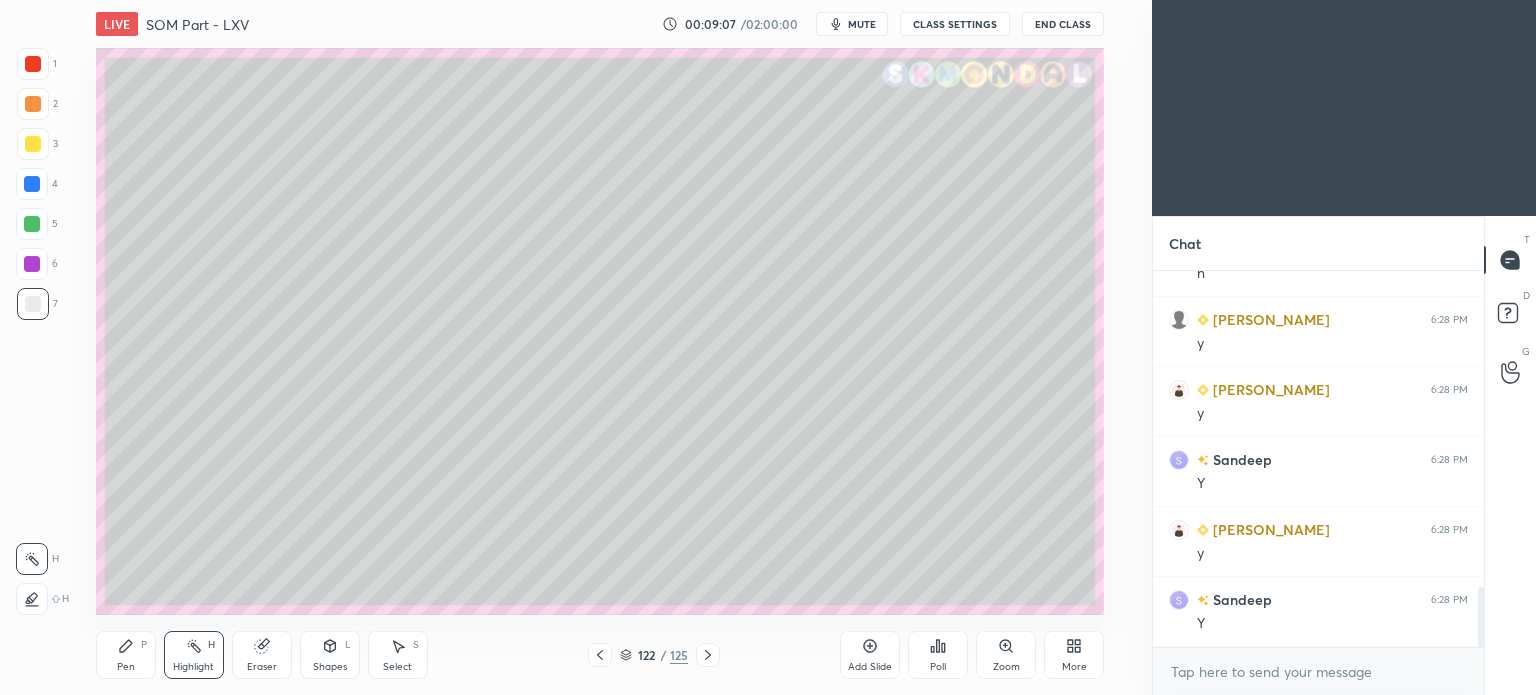click on "Highlight" at bounding box center [193, 667] 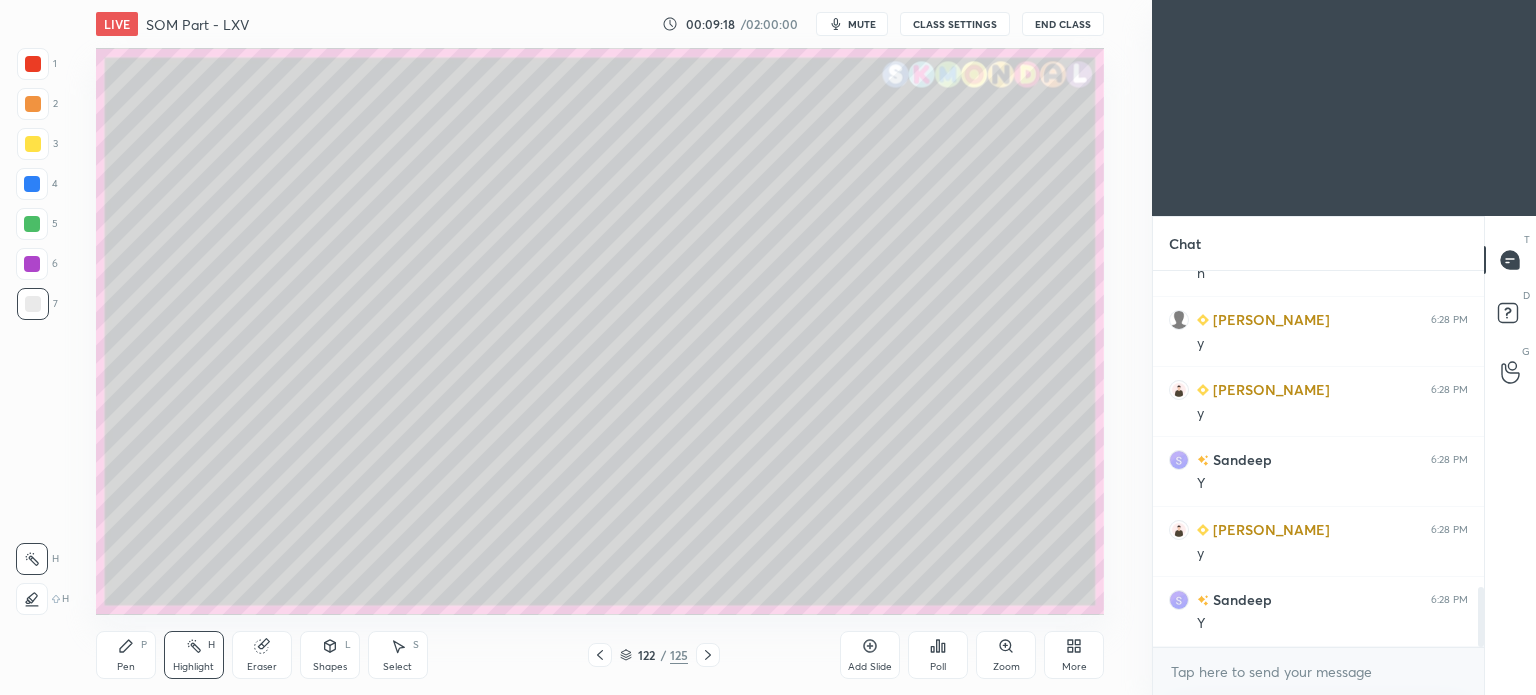 click on "Pen P" at bounding box center (126, 655) 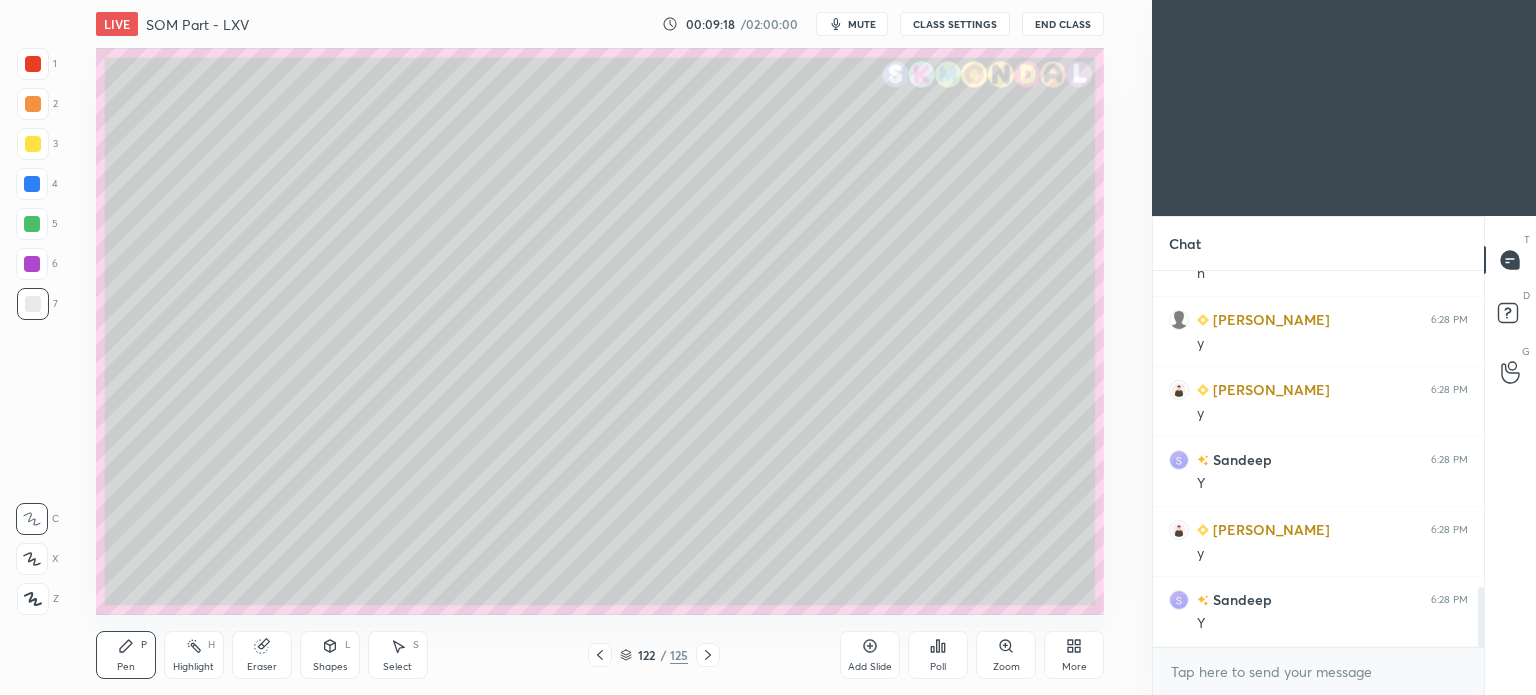click at bounding box center [33, 144] 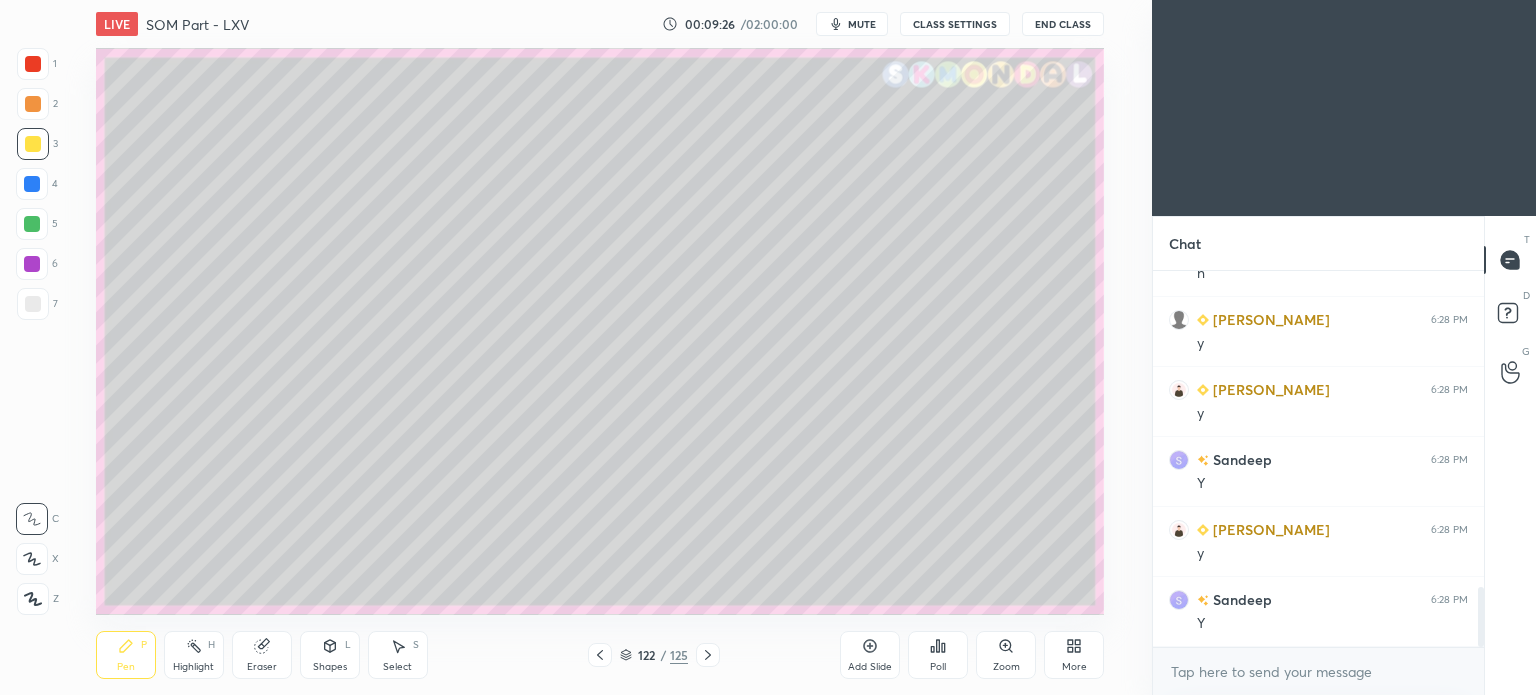 click 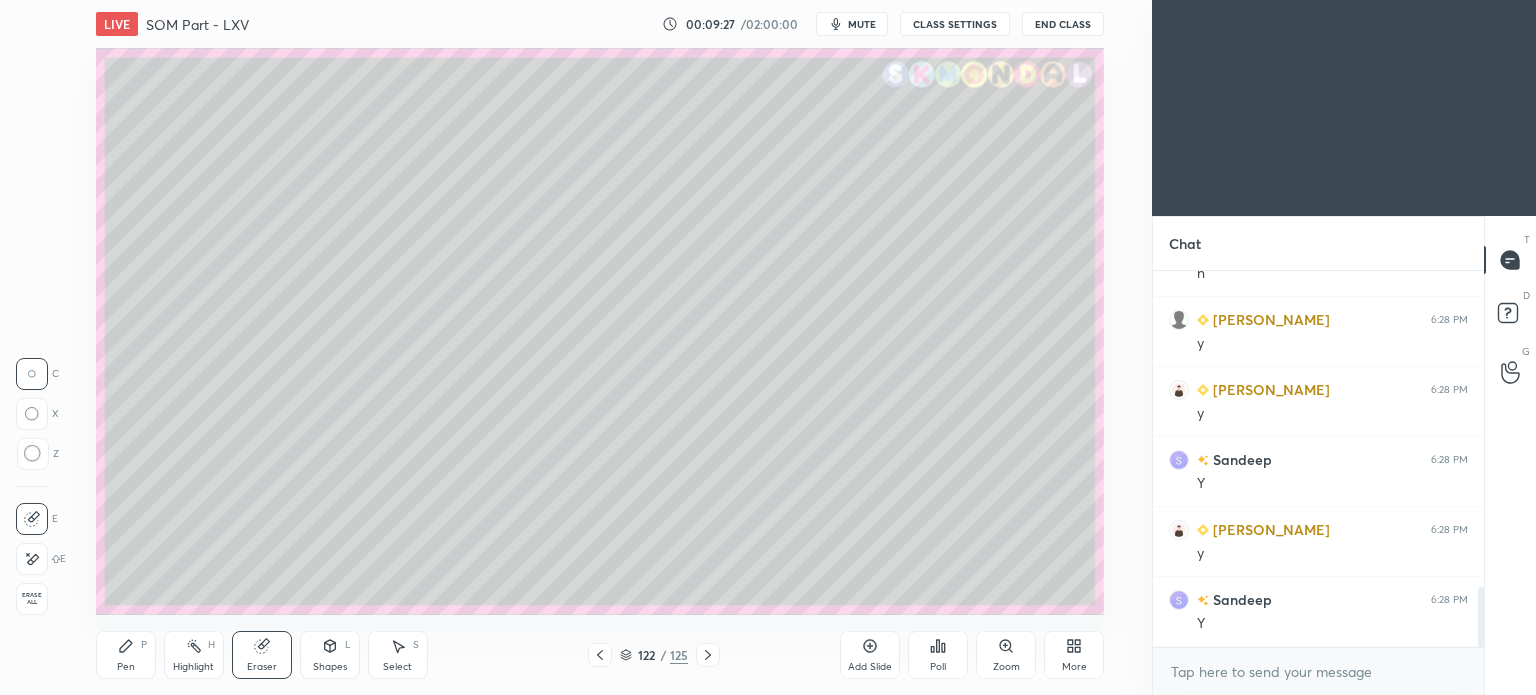 click on "Pen" at bounding box center (126, 667) 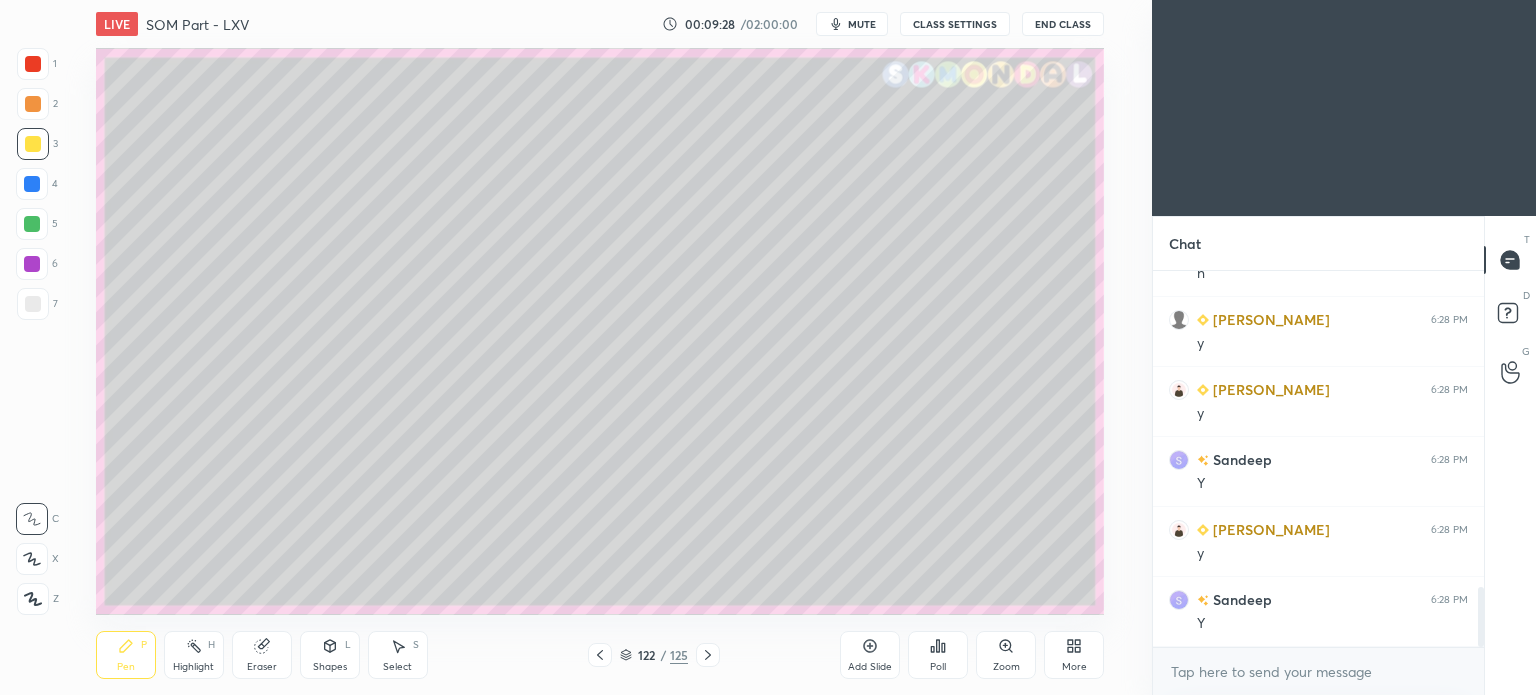 click on "Pen P" at bounding box center [126, 655] 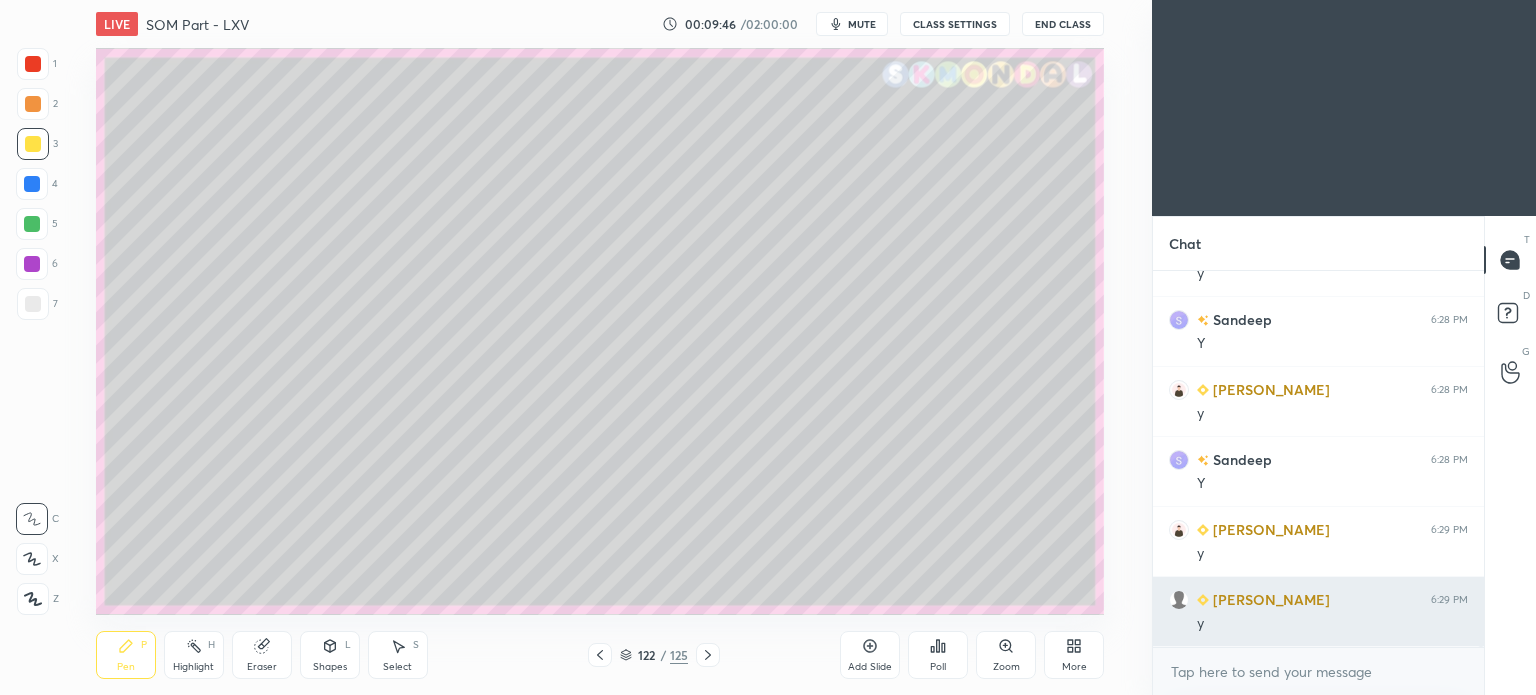 scroll, scrollTop: 2180, scrollLeft: 0, axis: vertical 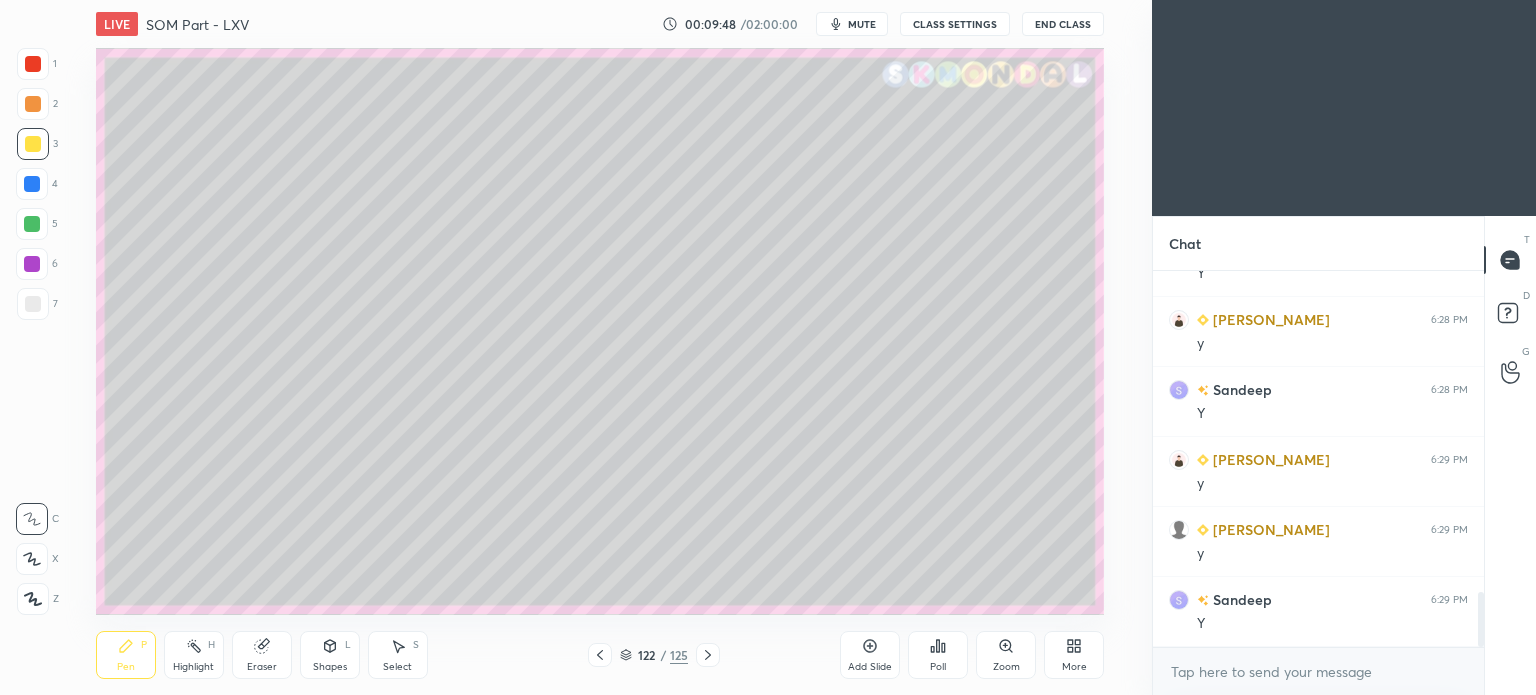 click on "Highlight H" at bounding box center [194, 655] 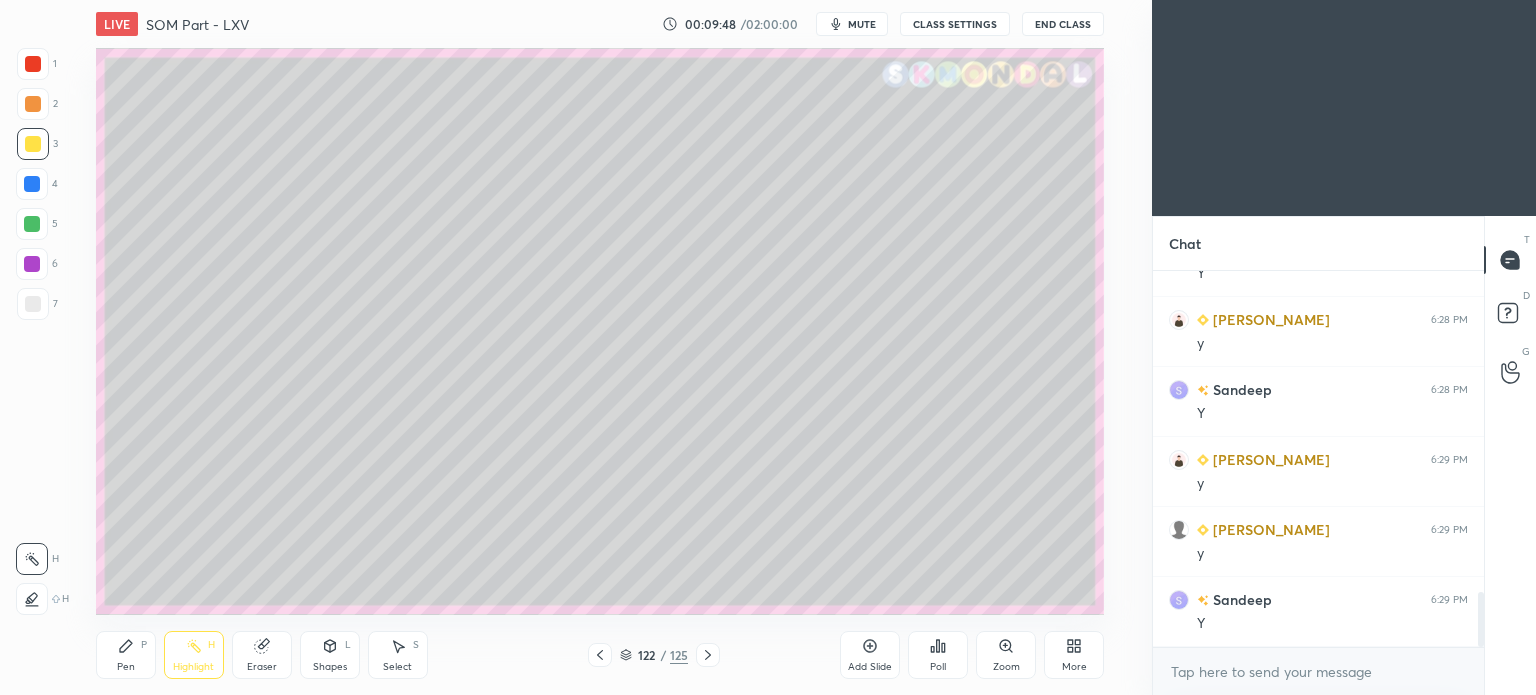 click on "Highlight" at bounding box center [193, 667] 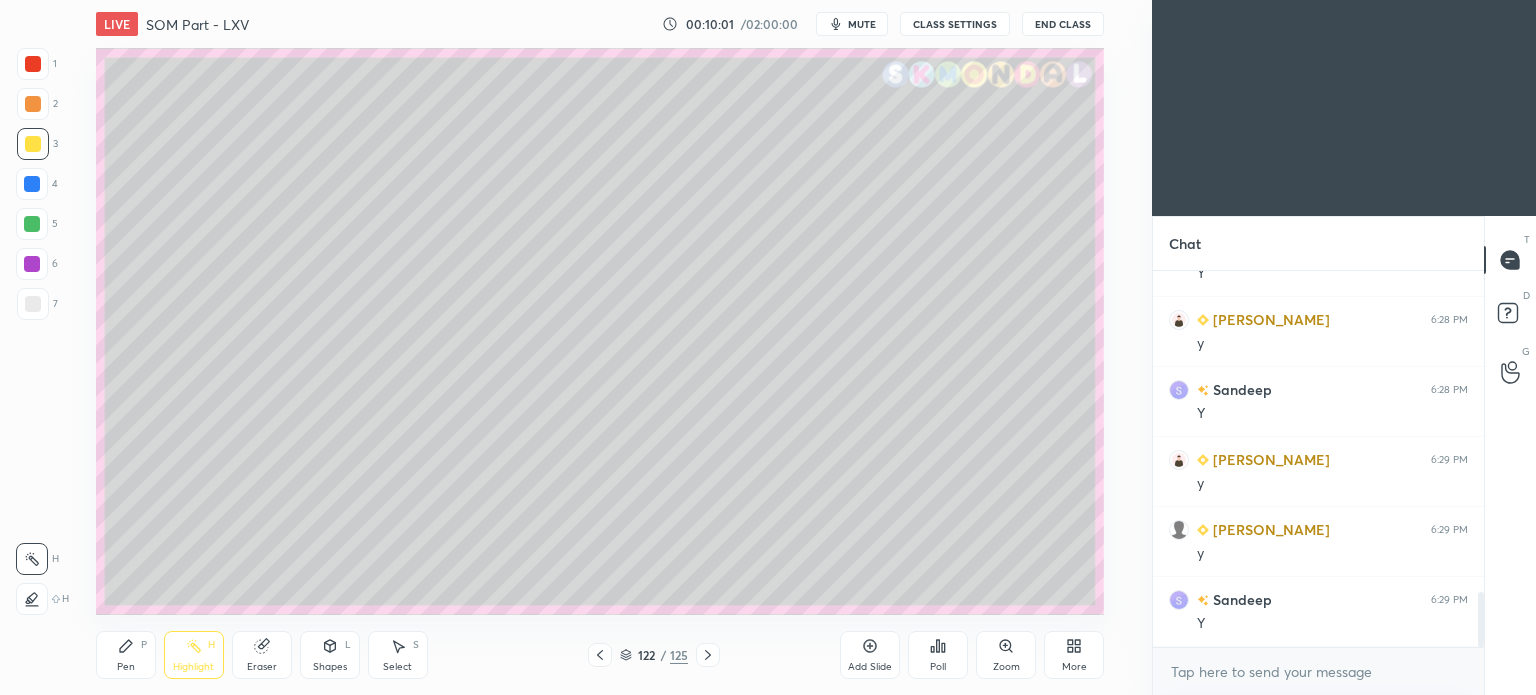 click on "Pen P" at bounding box center [126, 655] 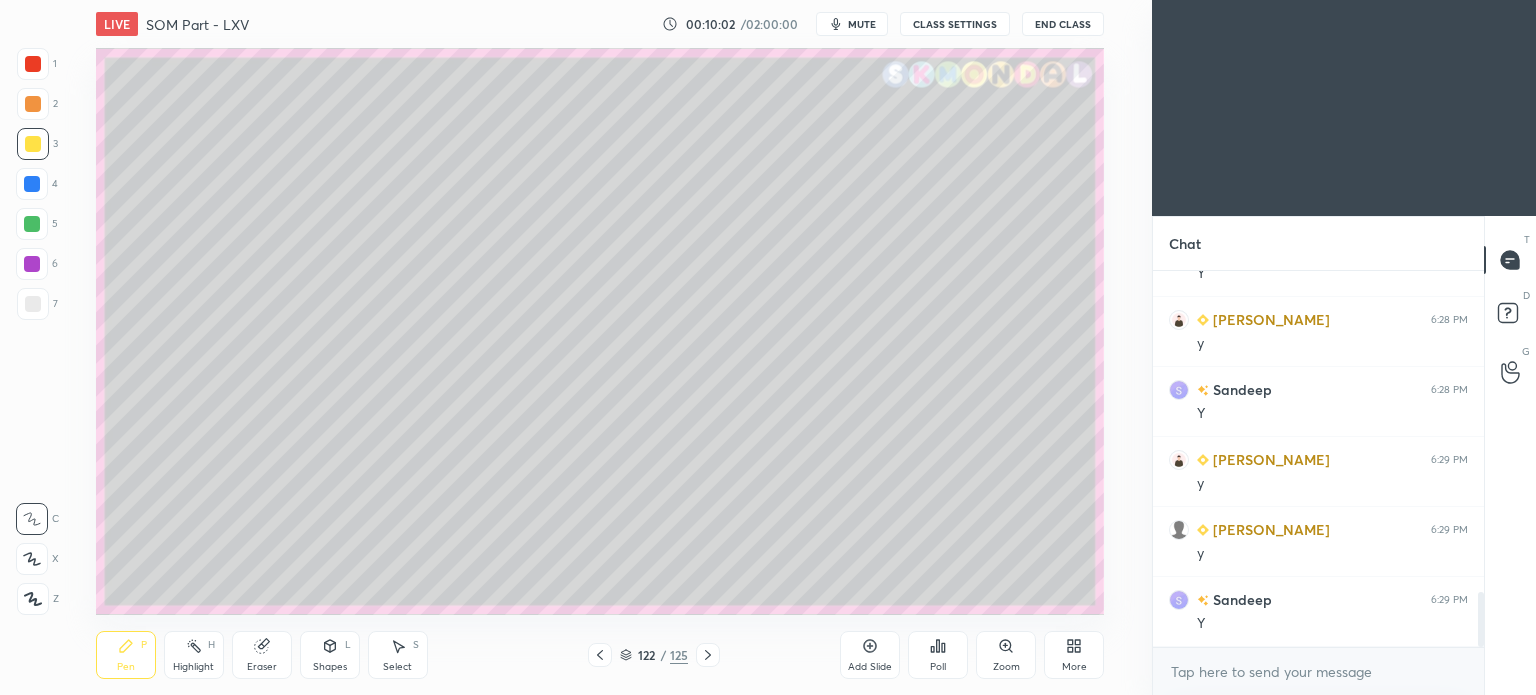 click at bounding box center (33, 304) 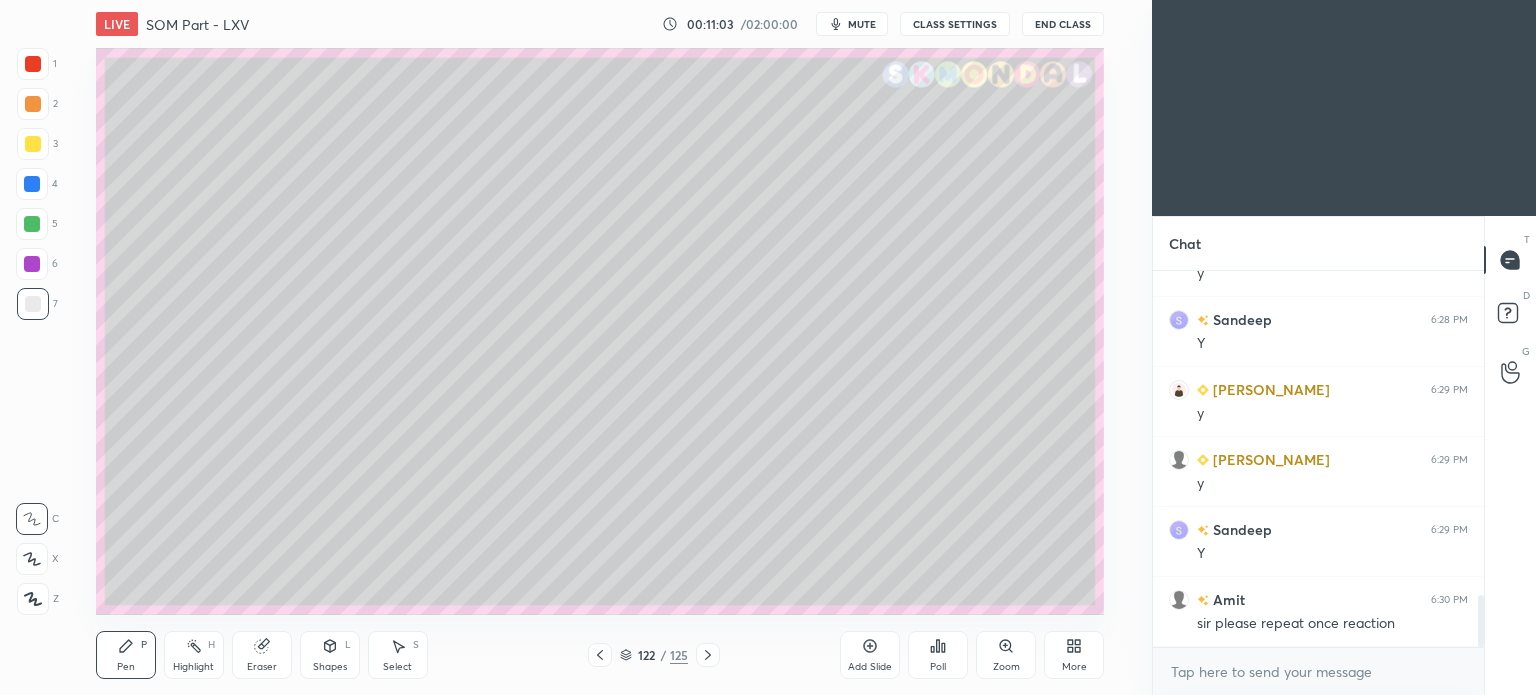 scroll, scrollTop: 2320, scrollLeft: 0, axis: vertical 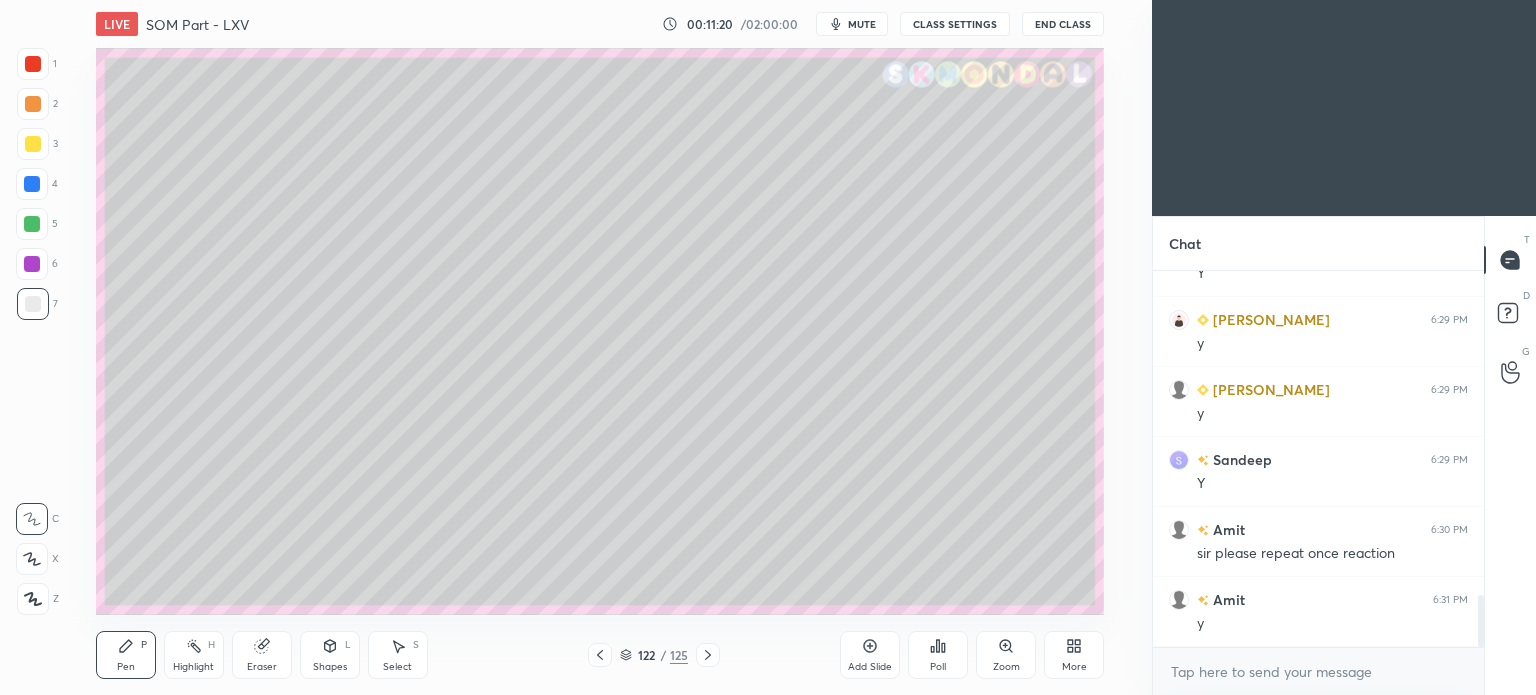 click on "Highlight" at bounding box center [193, 667] 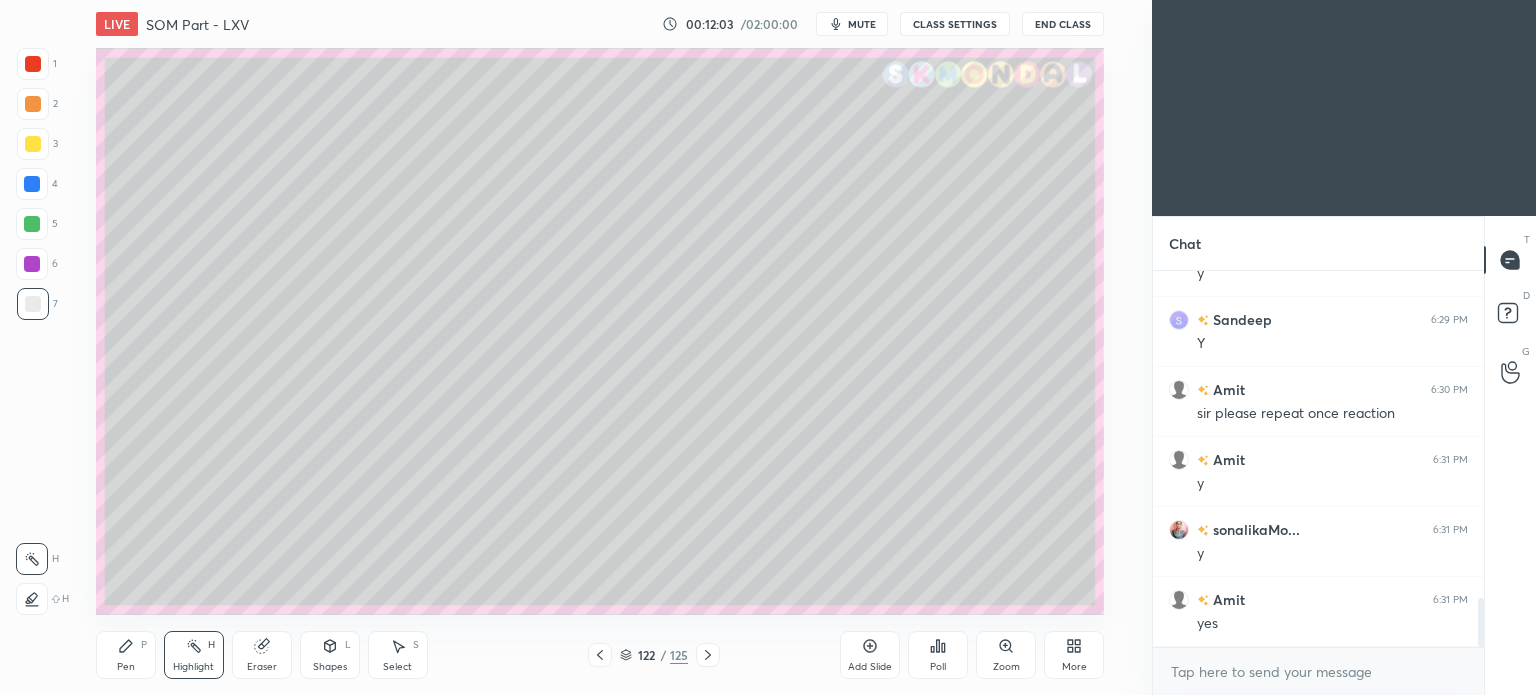 scroll, scrollTop: 2530, scrollLeft: 0, axis: vertical 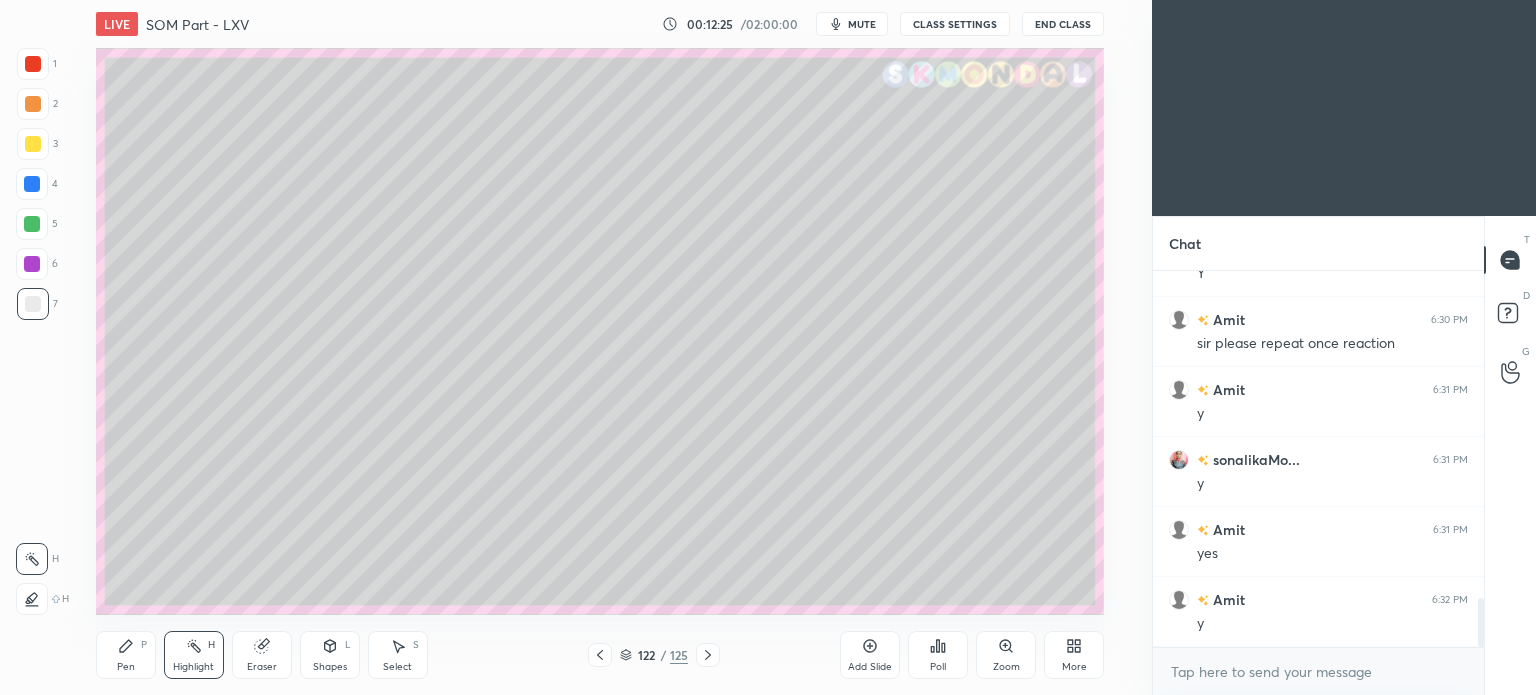 click on "Pen" at bounding box center [126, 667] 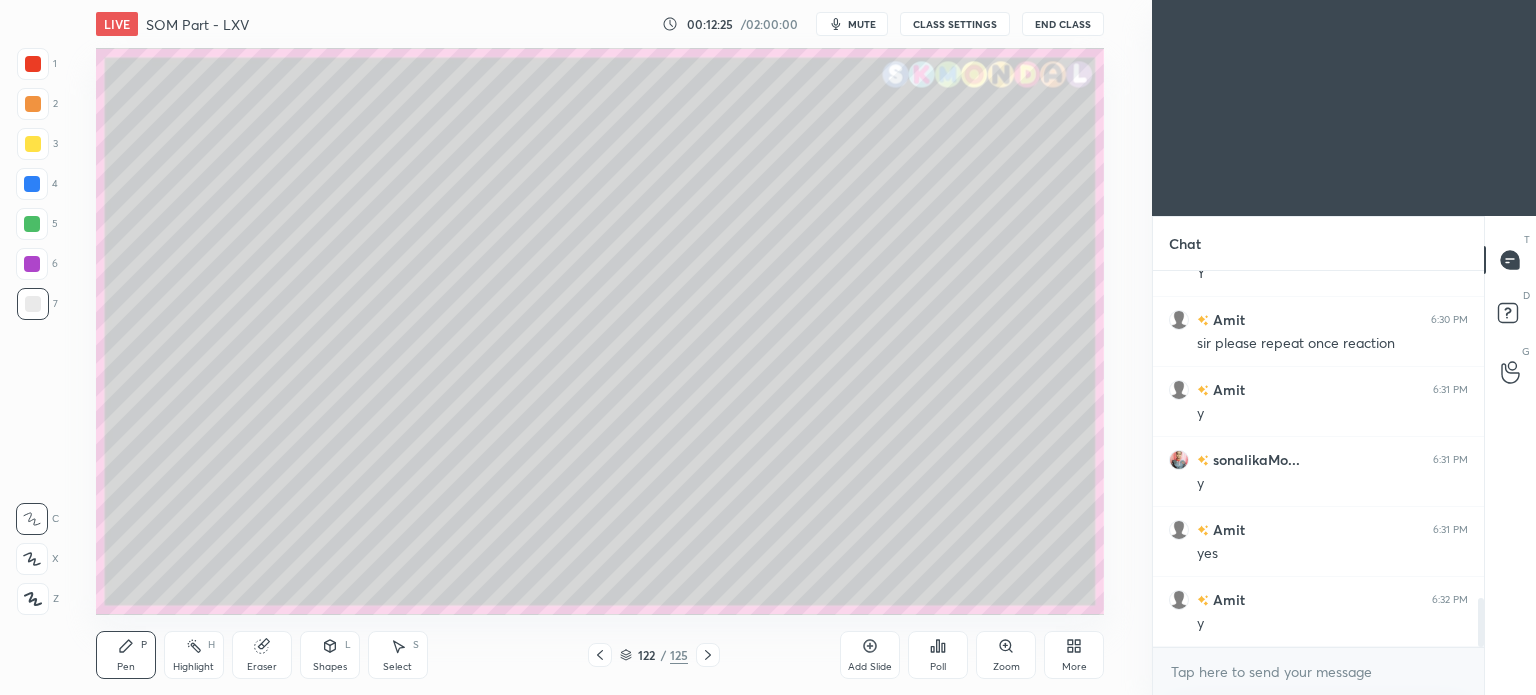 click on "Pen" at bounding box center [126, 667] 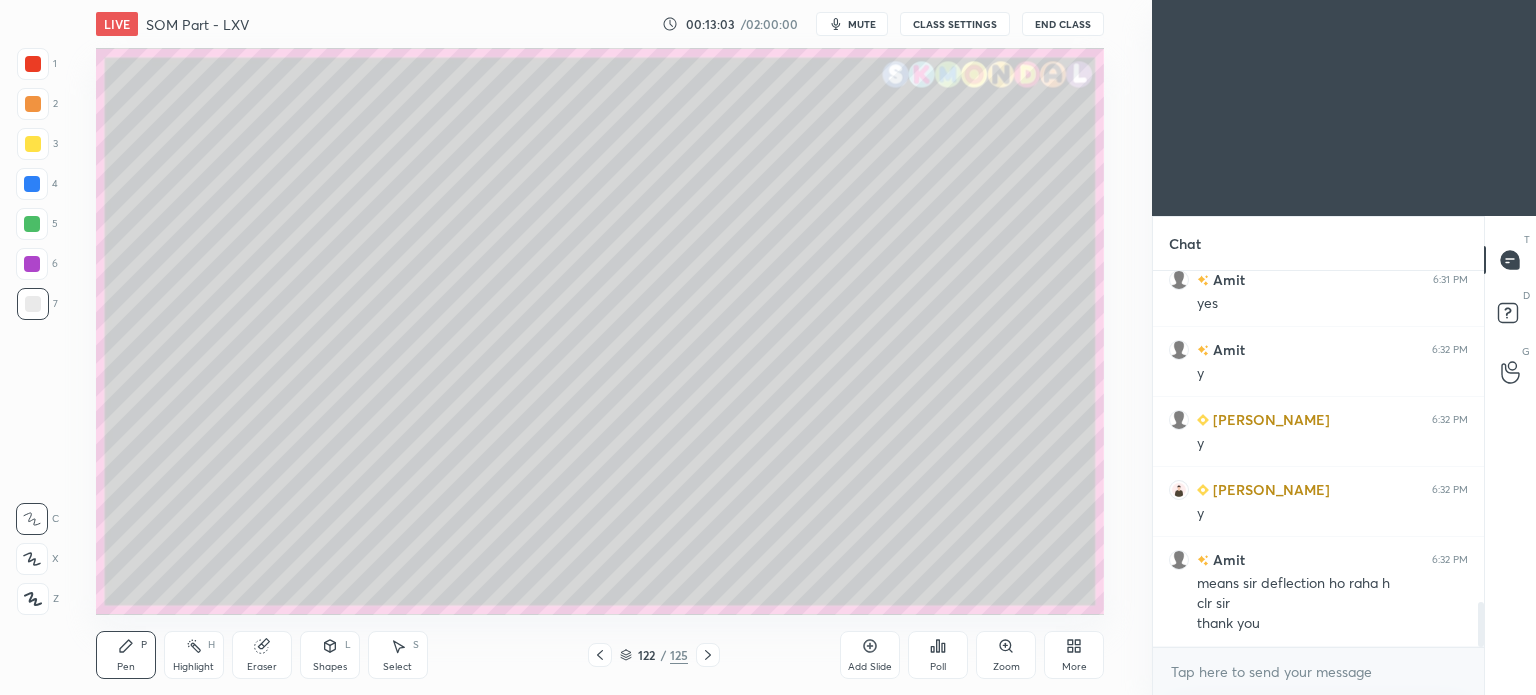 scroll, scrollTop: 2850, scrollLeft: 0, axis: vertical 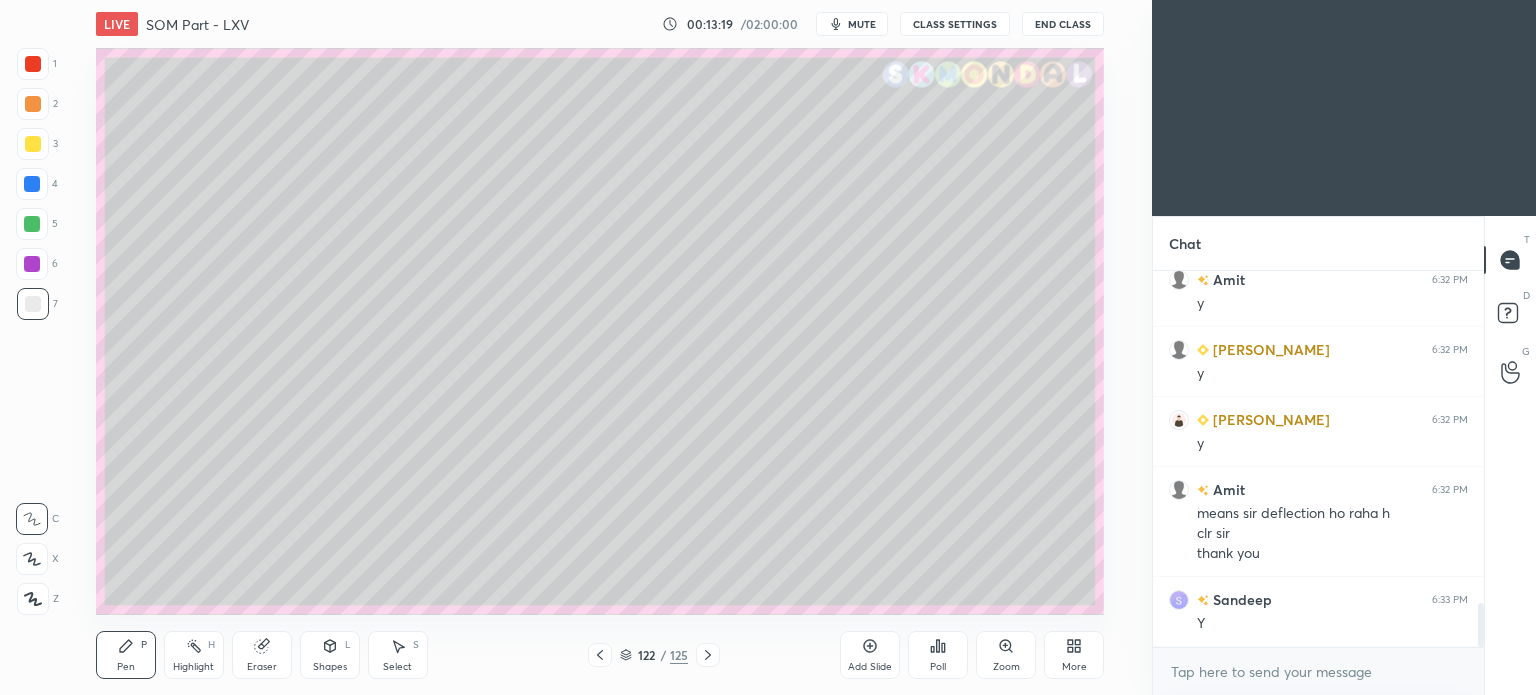 click 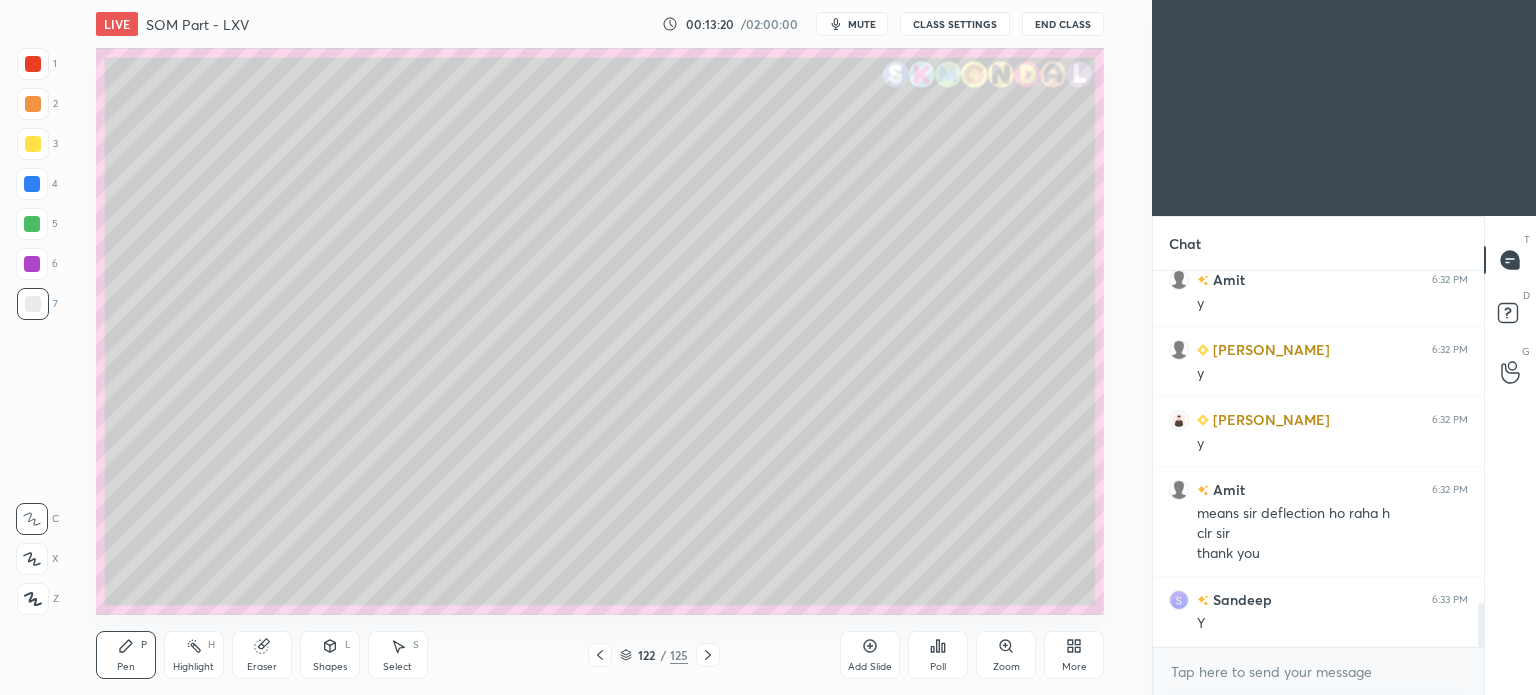 click at bounding box center [32, 184] 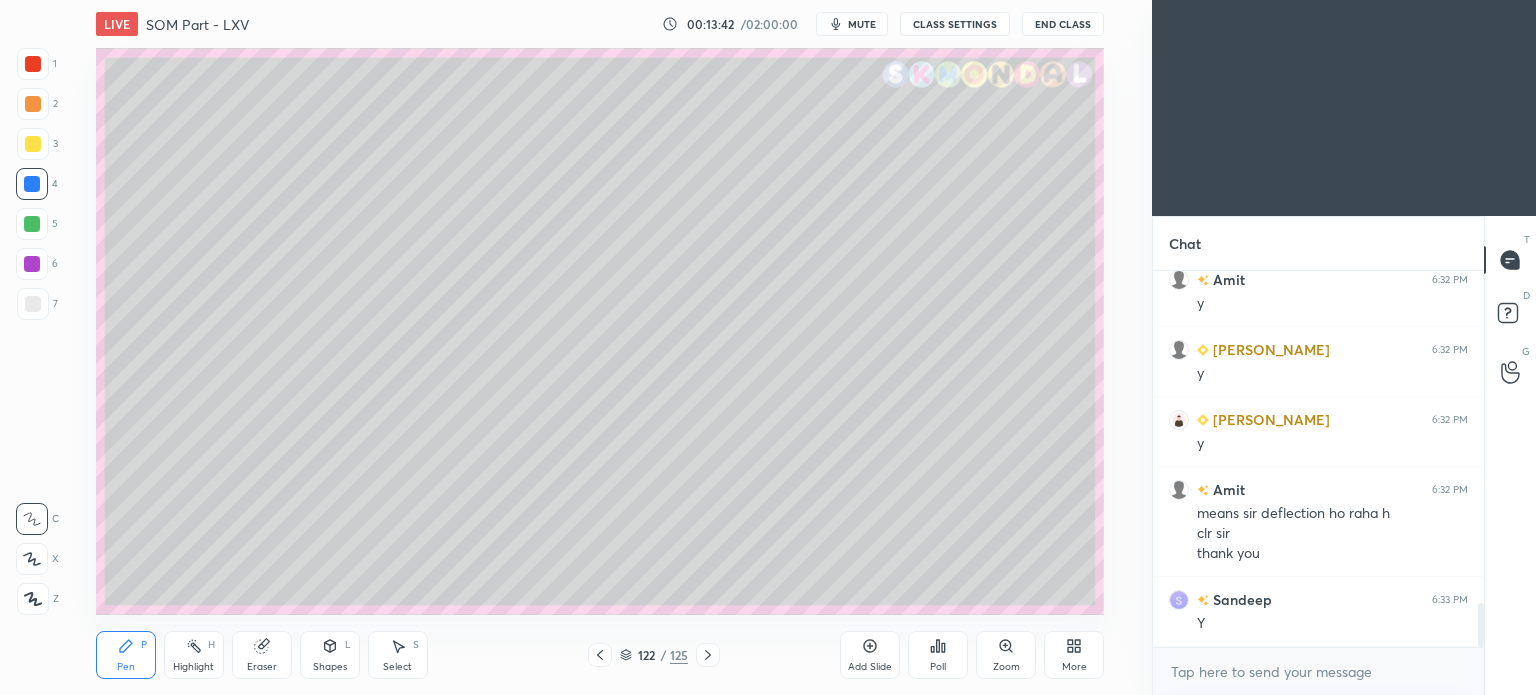 click at bounding box center [32, 264] 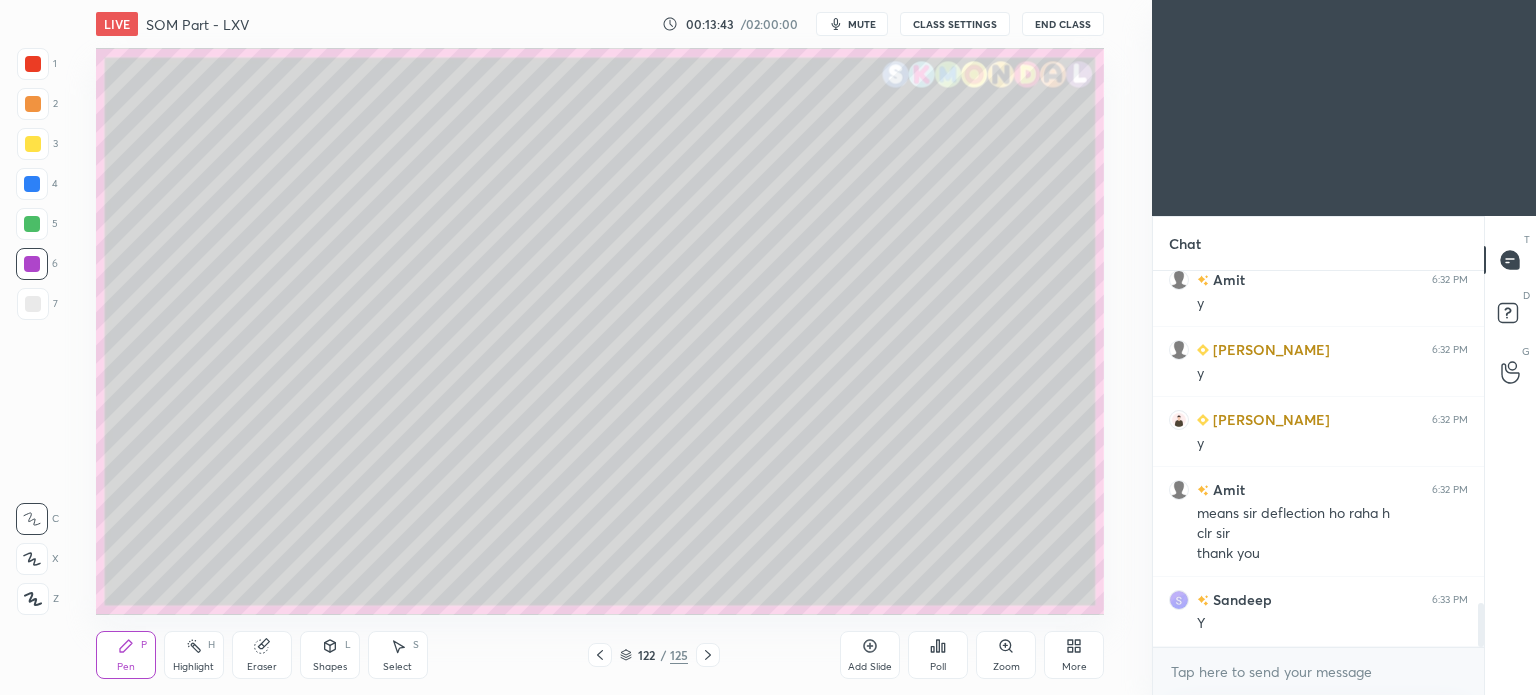 click at bounding box center [33, 304] 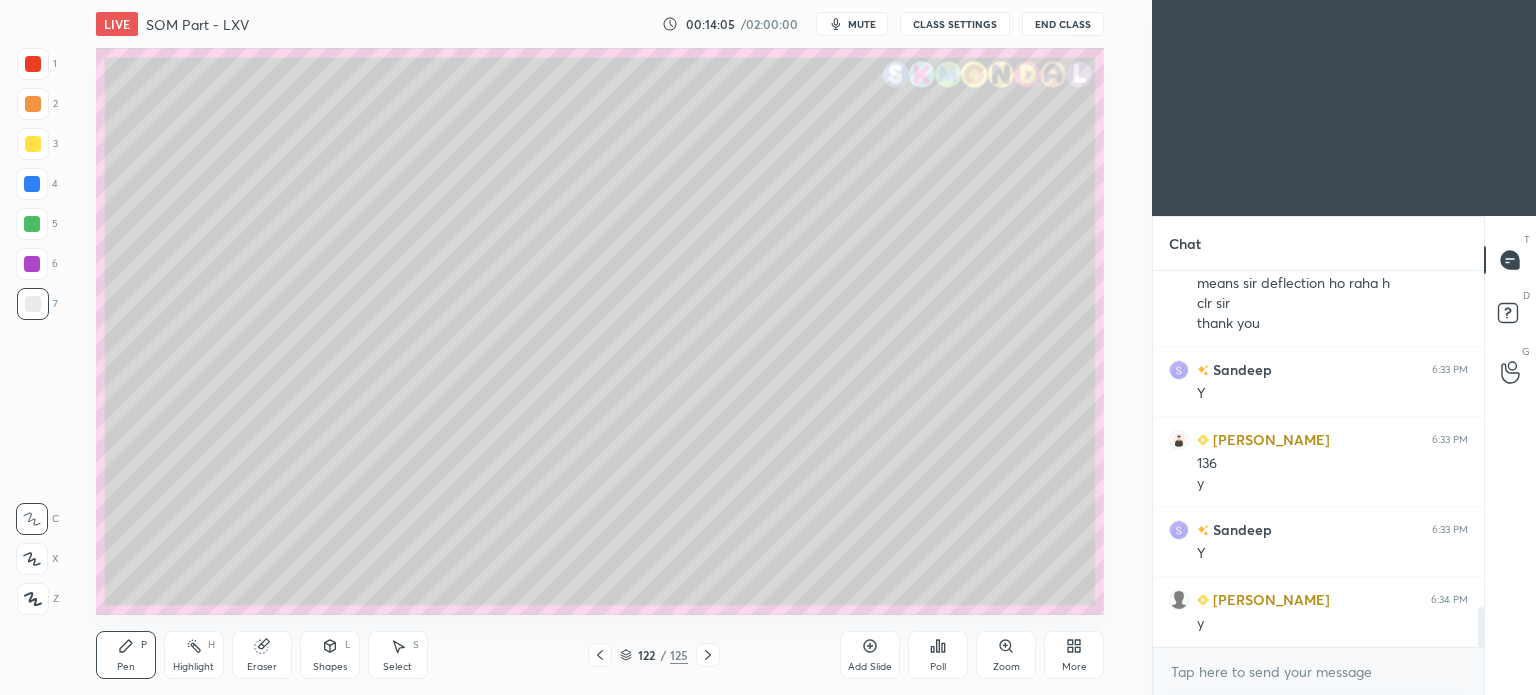 scroll, scrollTop: 3150, scrollLeft: 0, axis: vertical 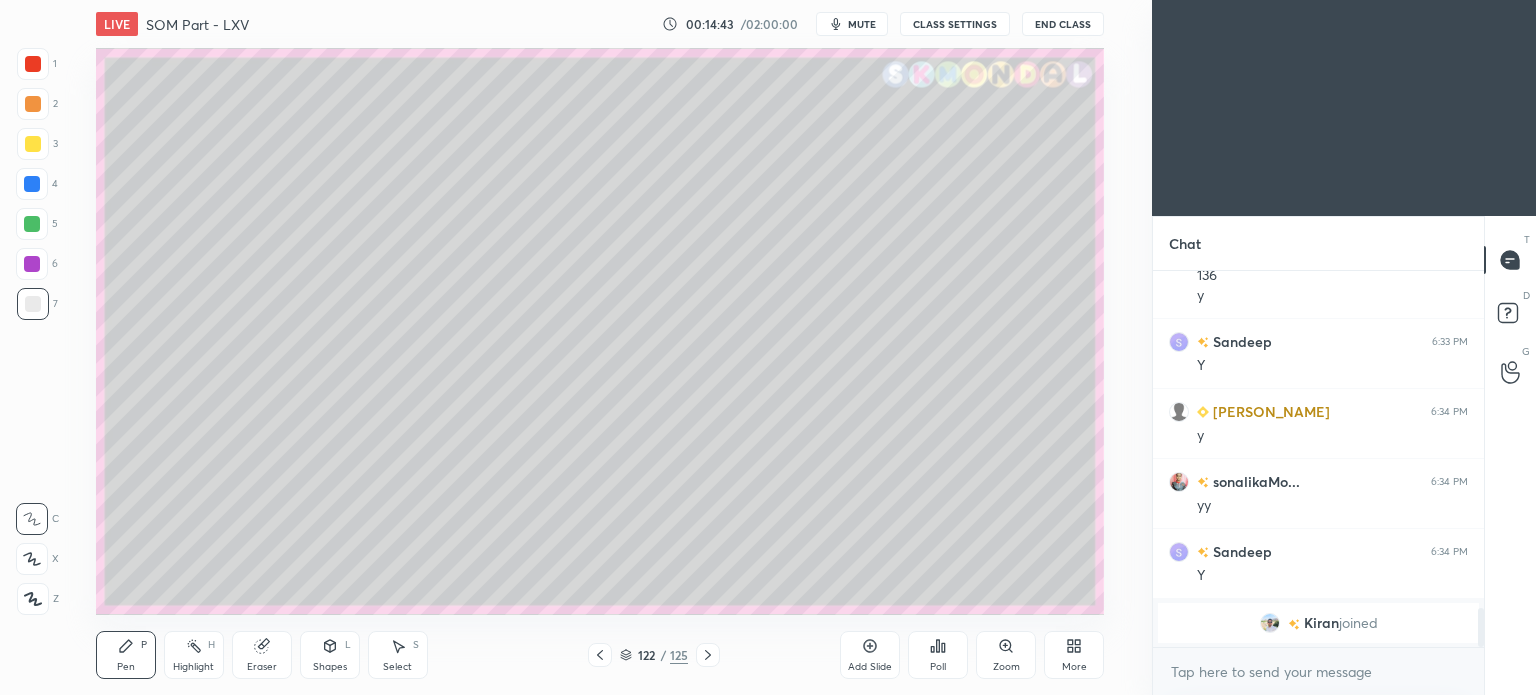 click 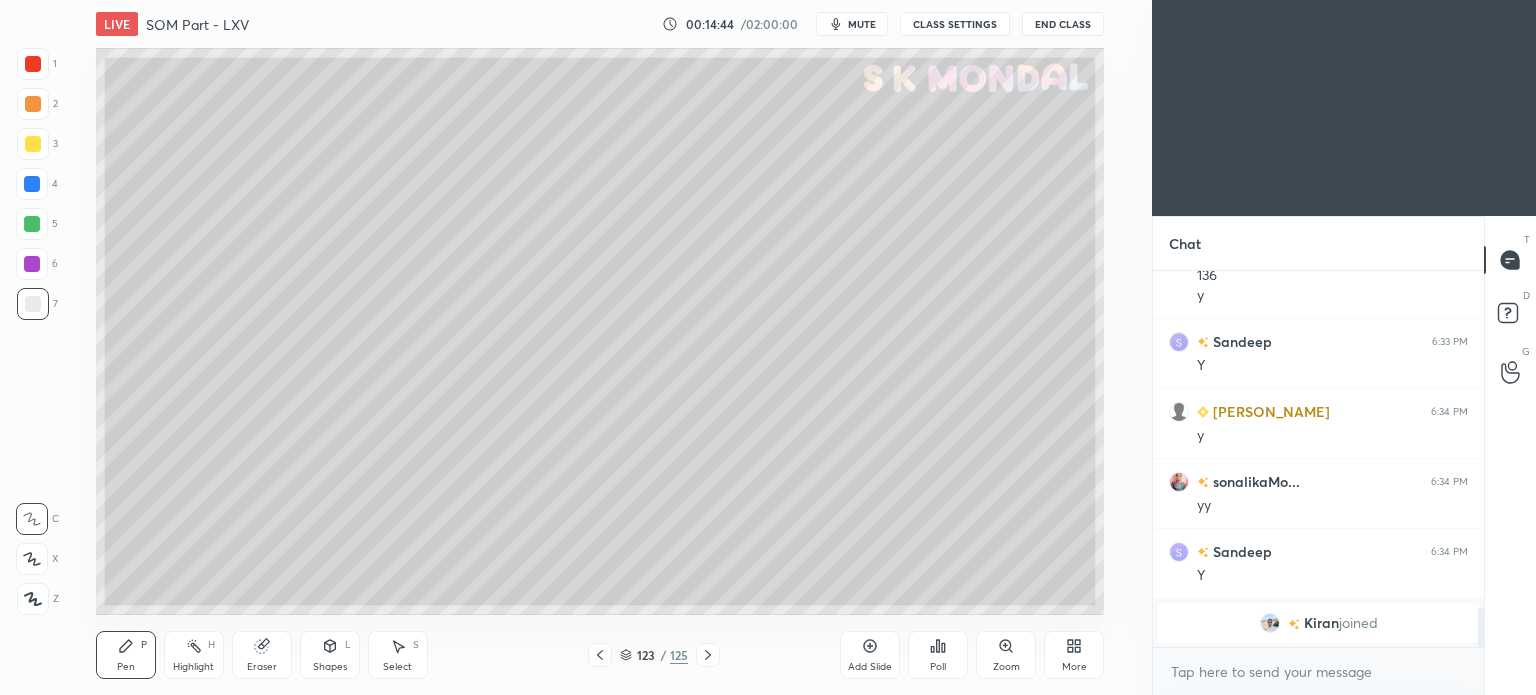 click 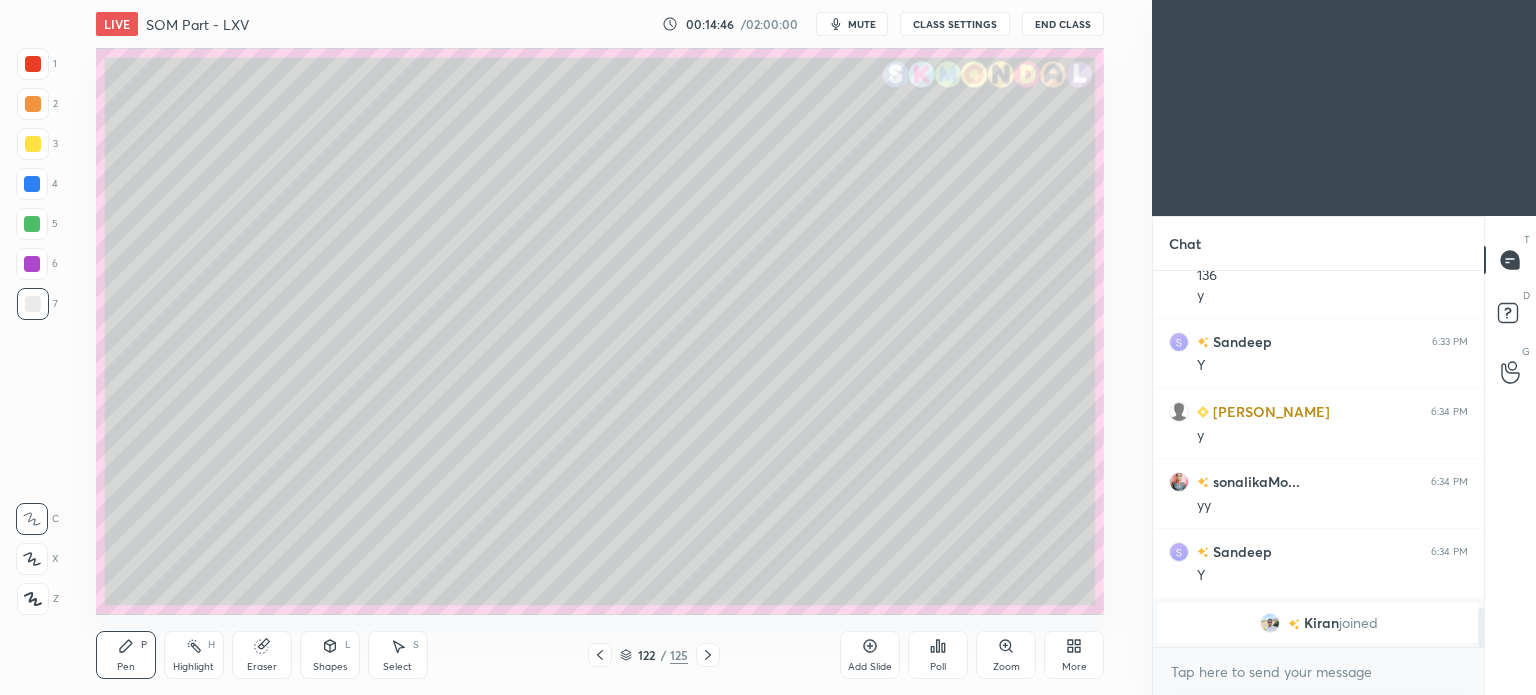 click on "More" at bounding box center [1074, 655] 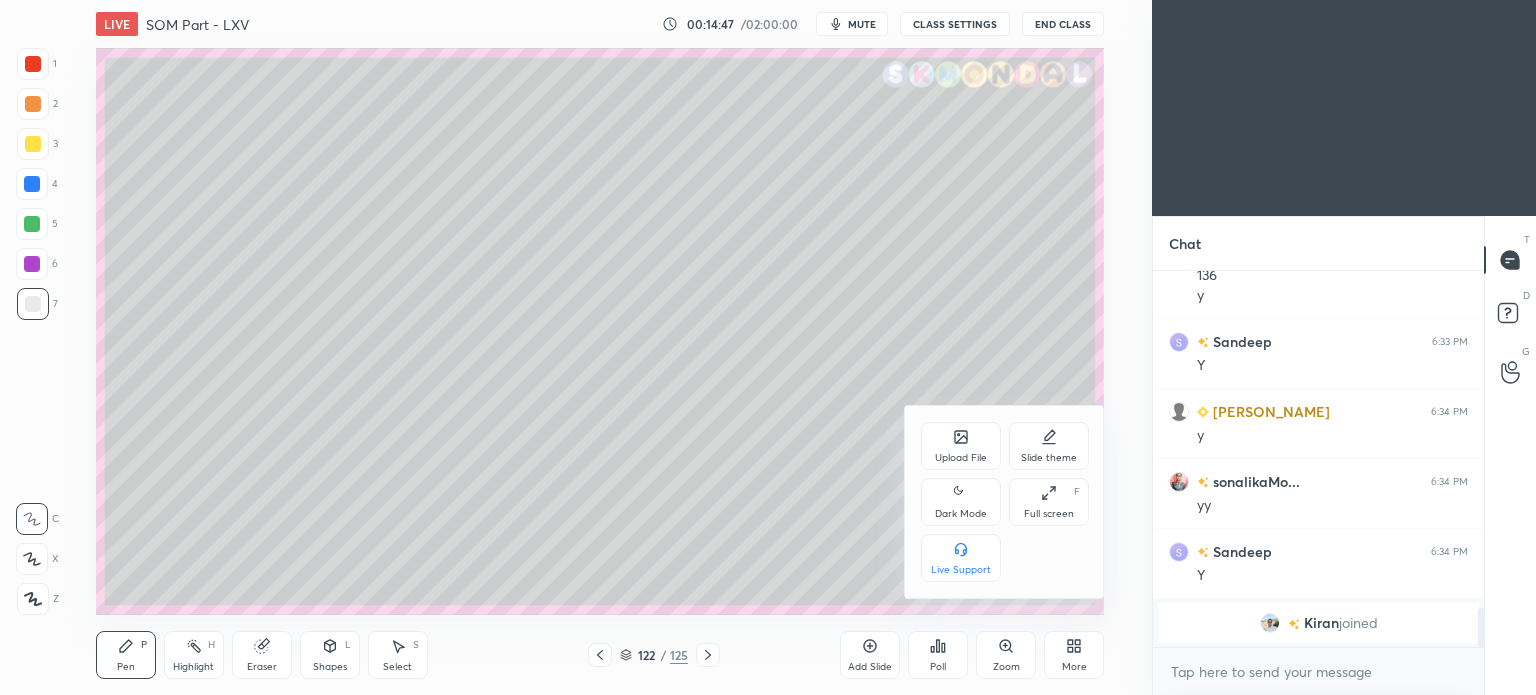 click 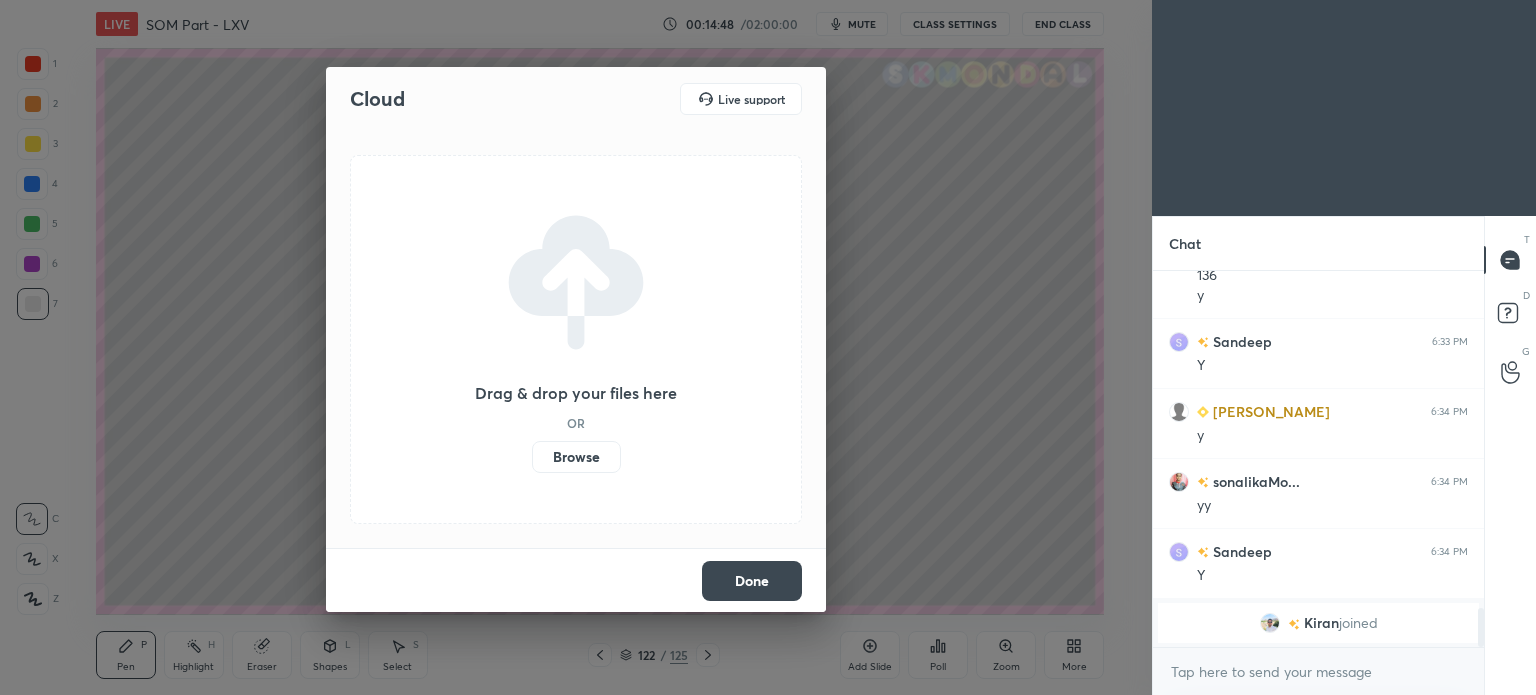 click on "Browse" at bounding box center [576, 457] 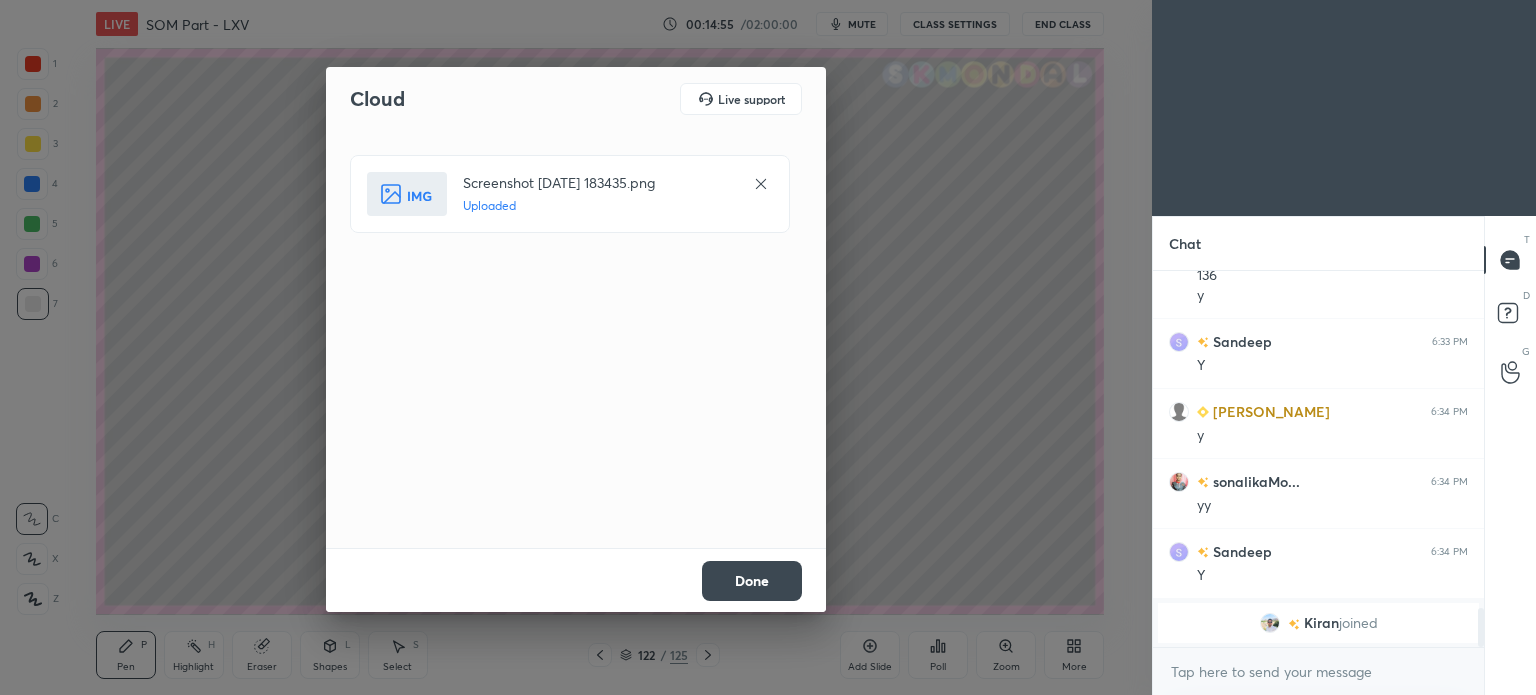 click on "Done" at bounding box center (752, 581) 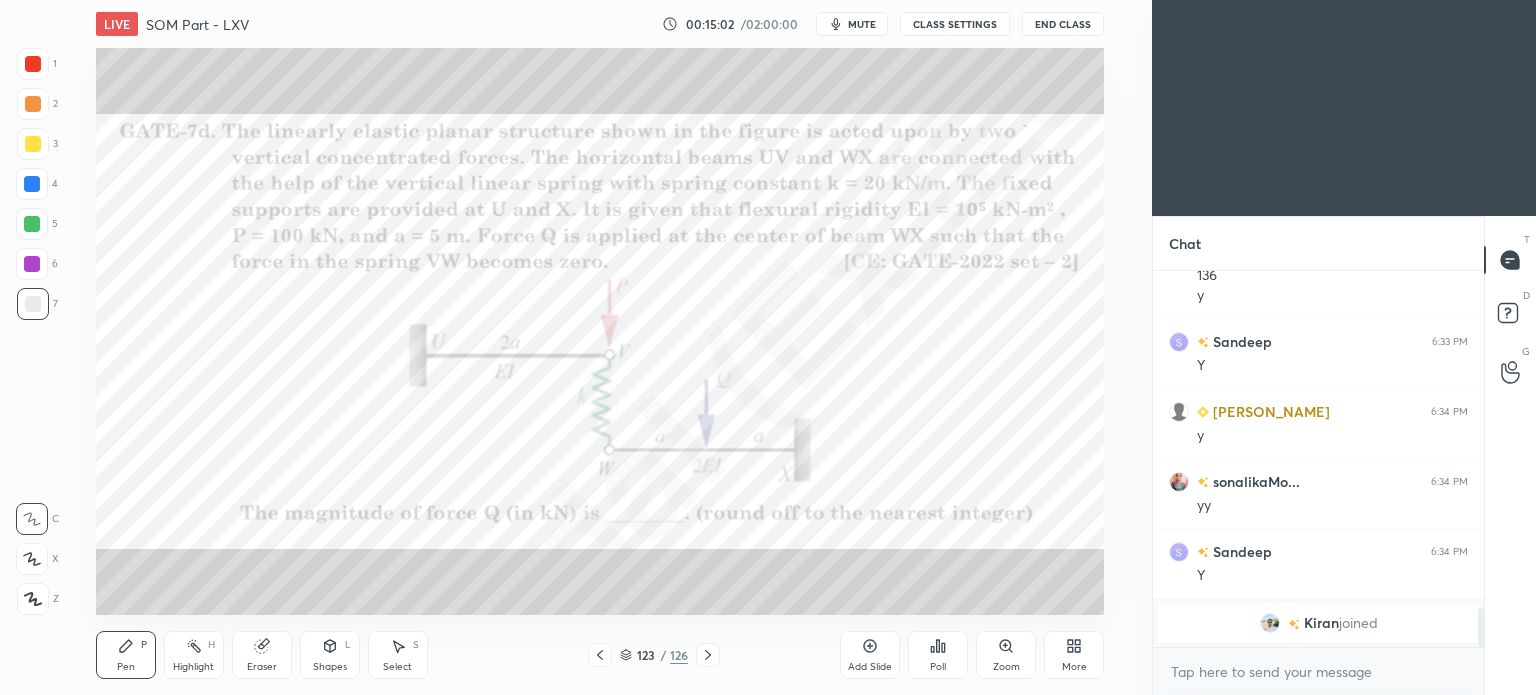 click at bounding box center [33, 144] 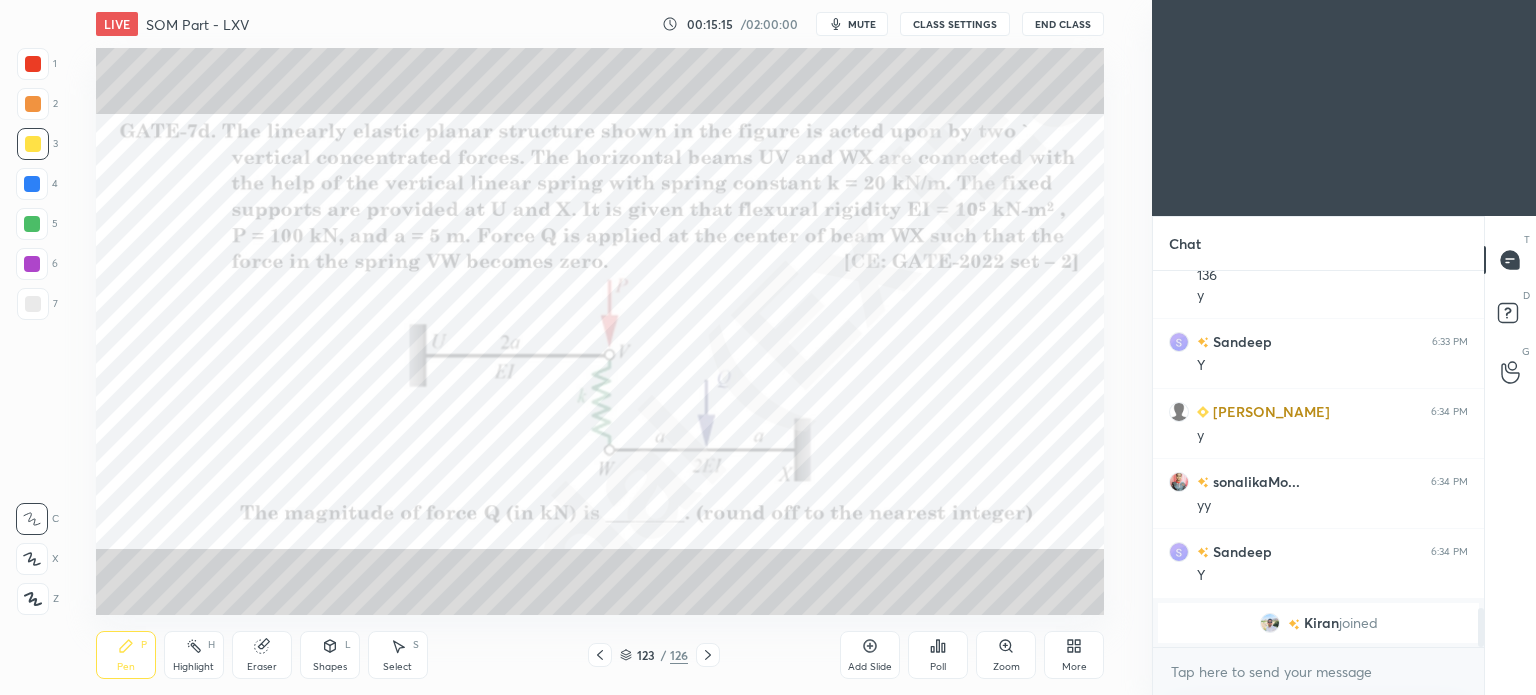 click at bounding box center [33, 64] 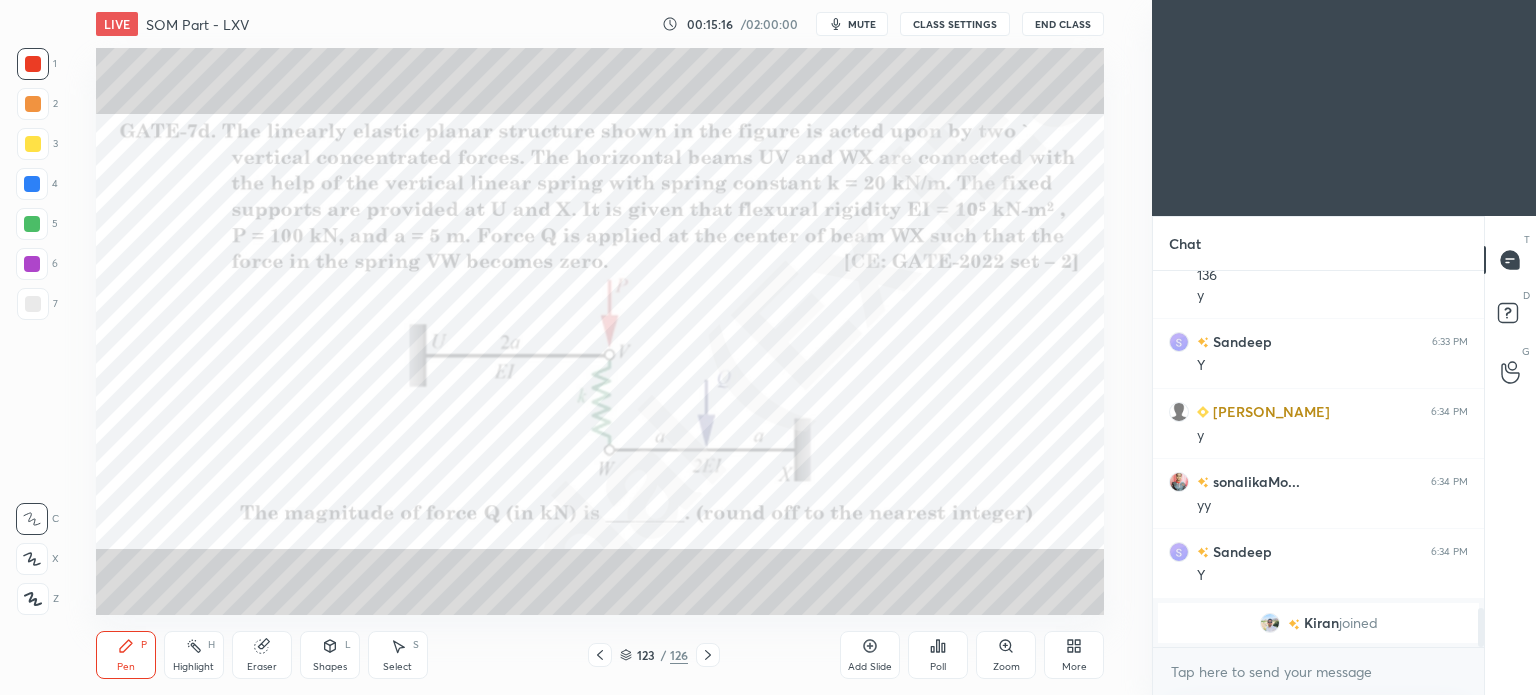 click at bounding box center (33, 144) 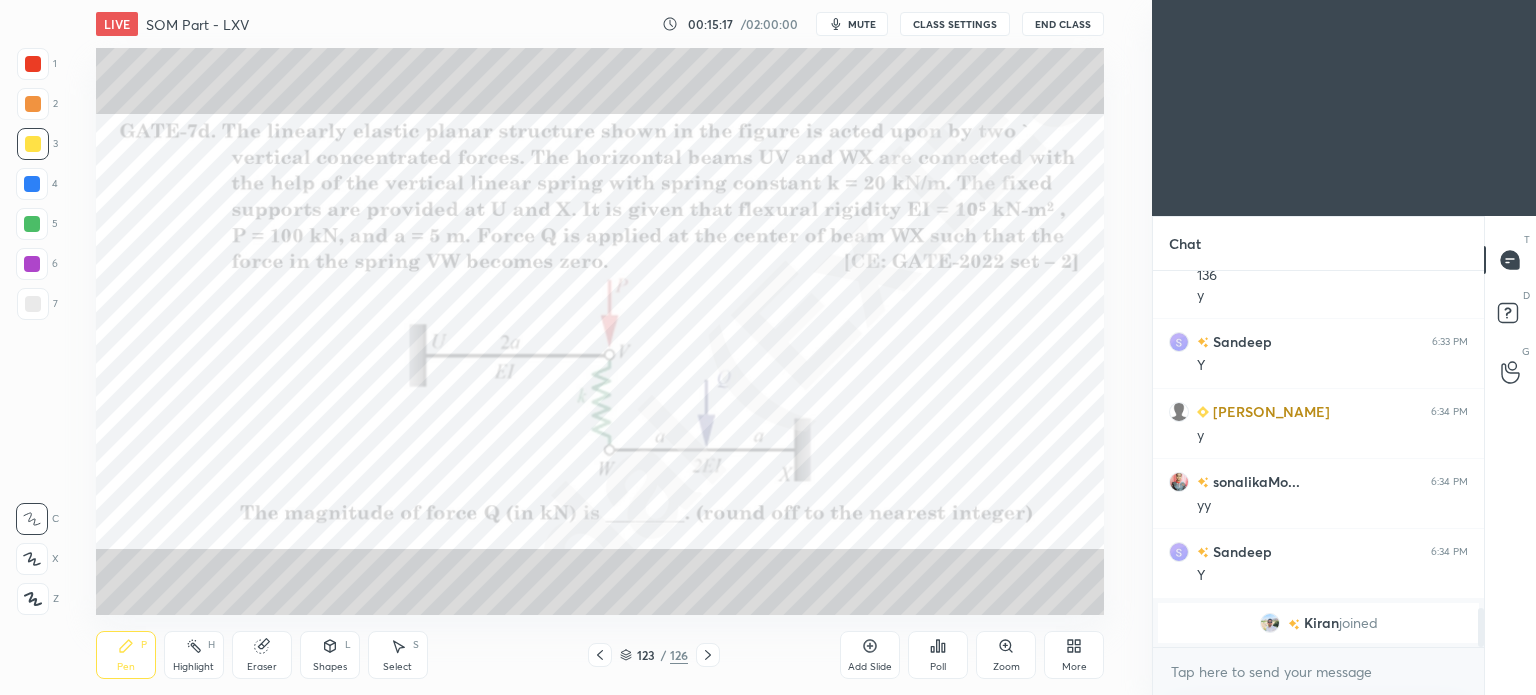scroll, scrollTop: 2772, scrollLeft: 0, axis: vertical 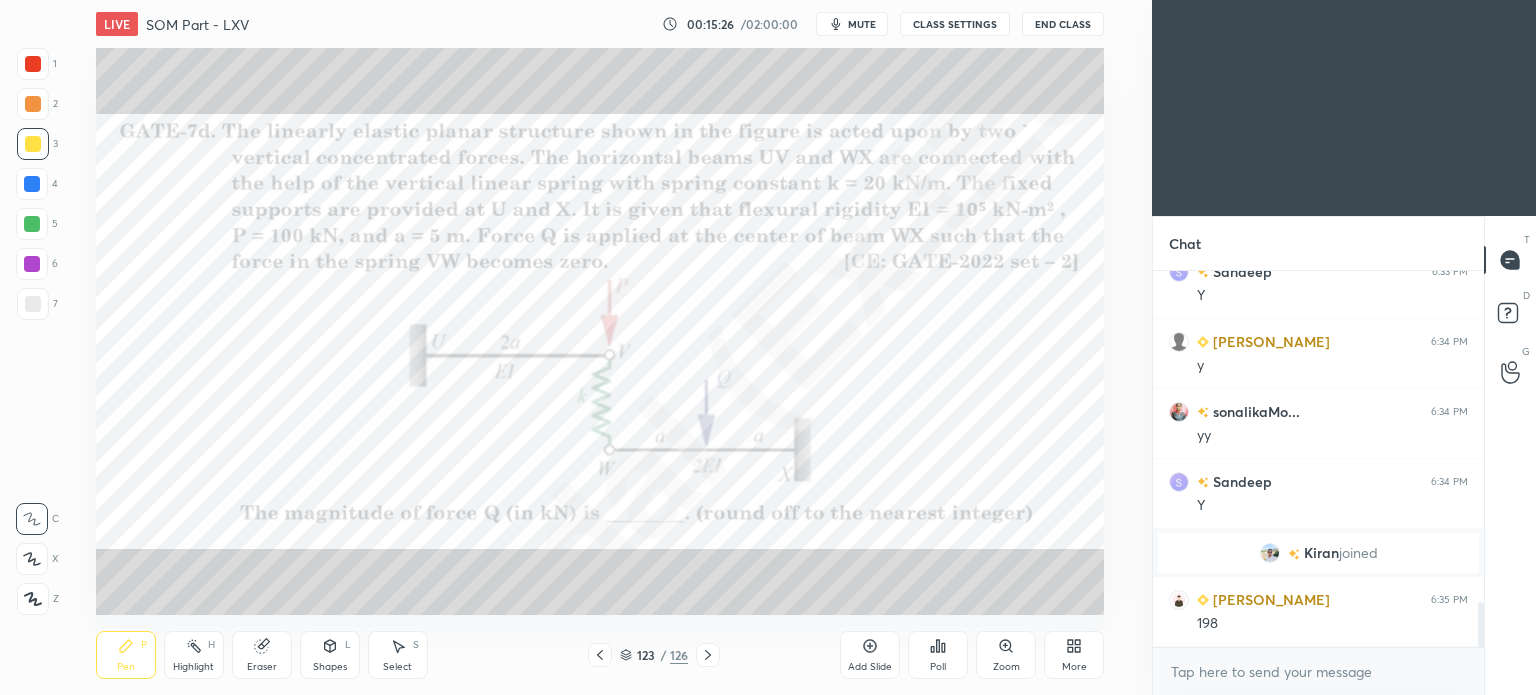 click on "Highlight" at bounding box center (193, 667) 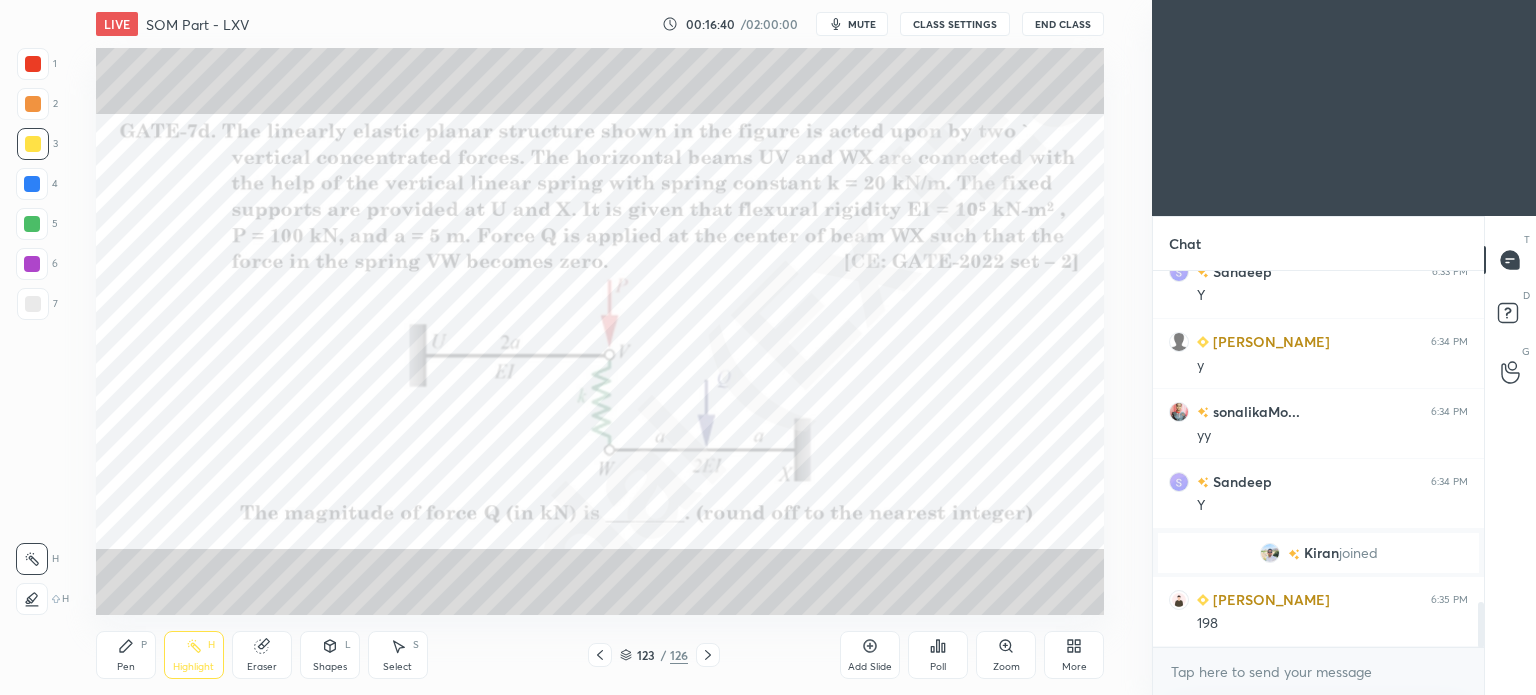 click at bounding box center (32, 184) 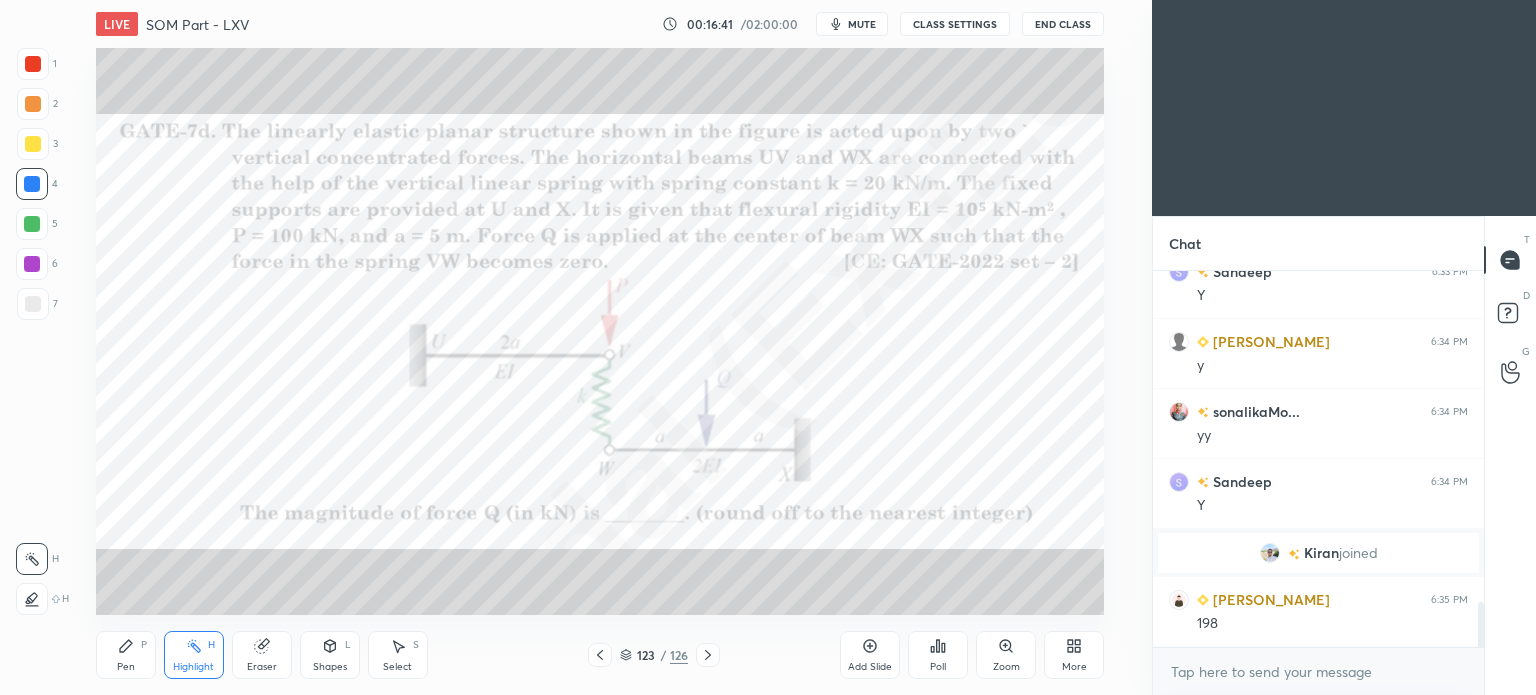 click on "Pen" at bounding box center [126, 667] 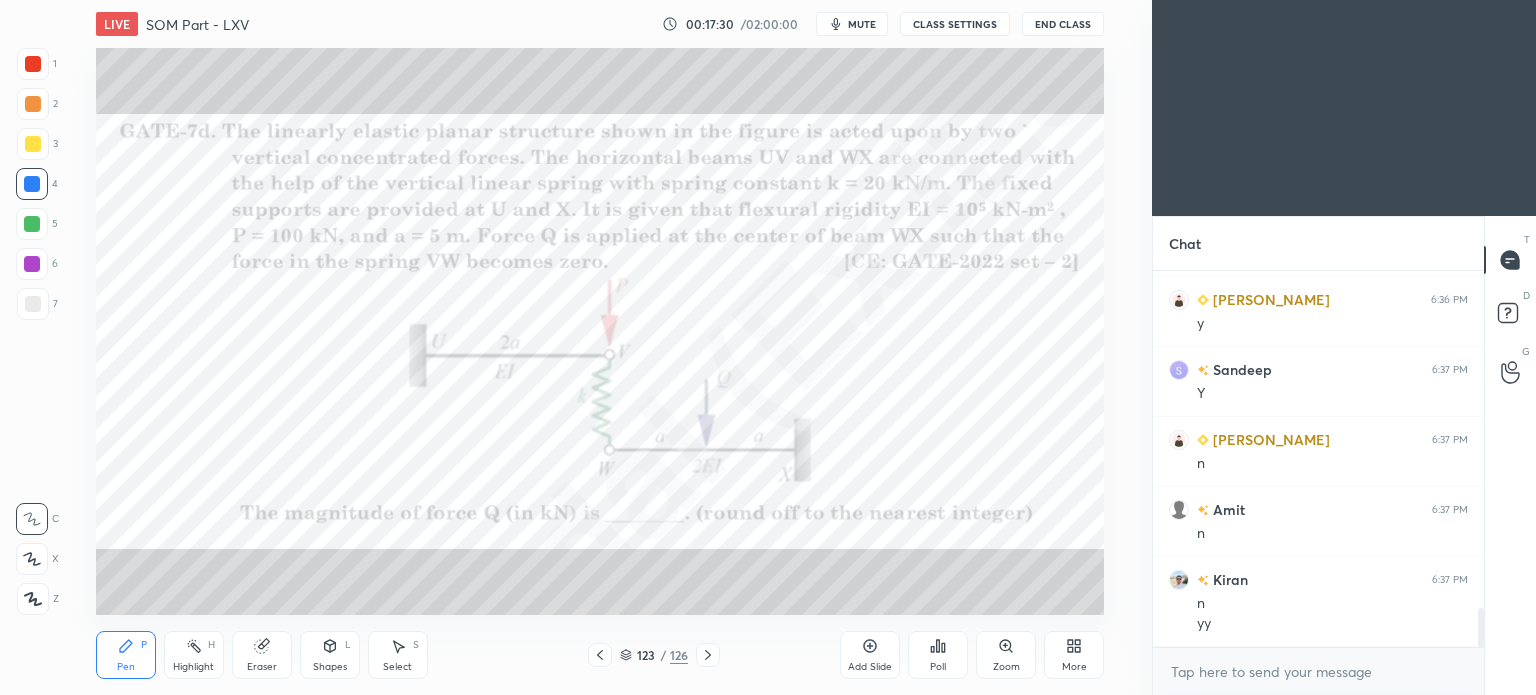 scroll, scrollTop: 3282, scrollLeft: 0, axis: vertical 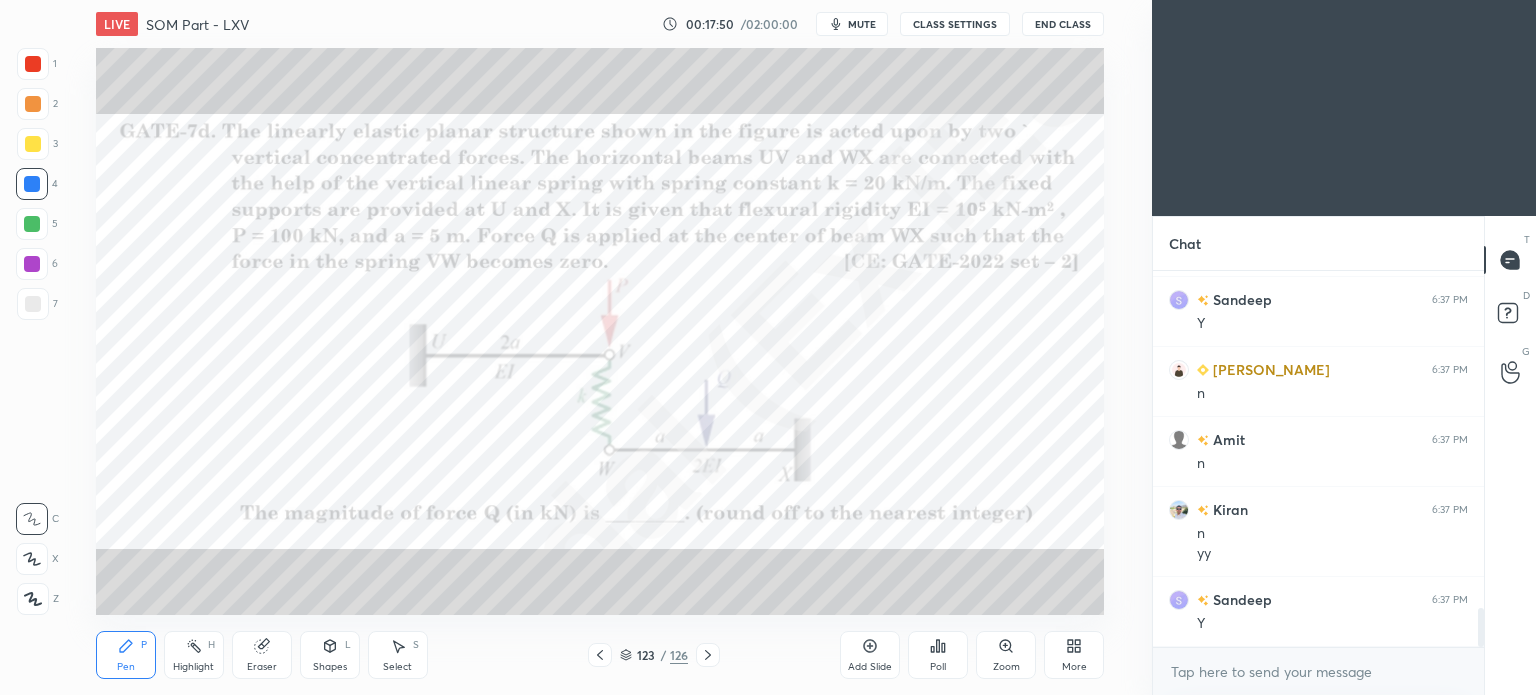 click 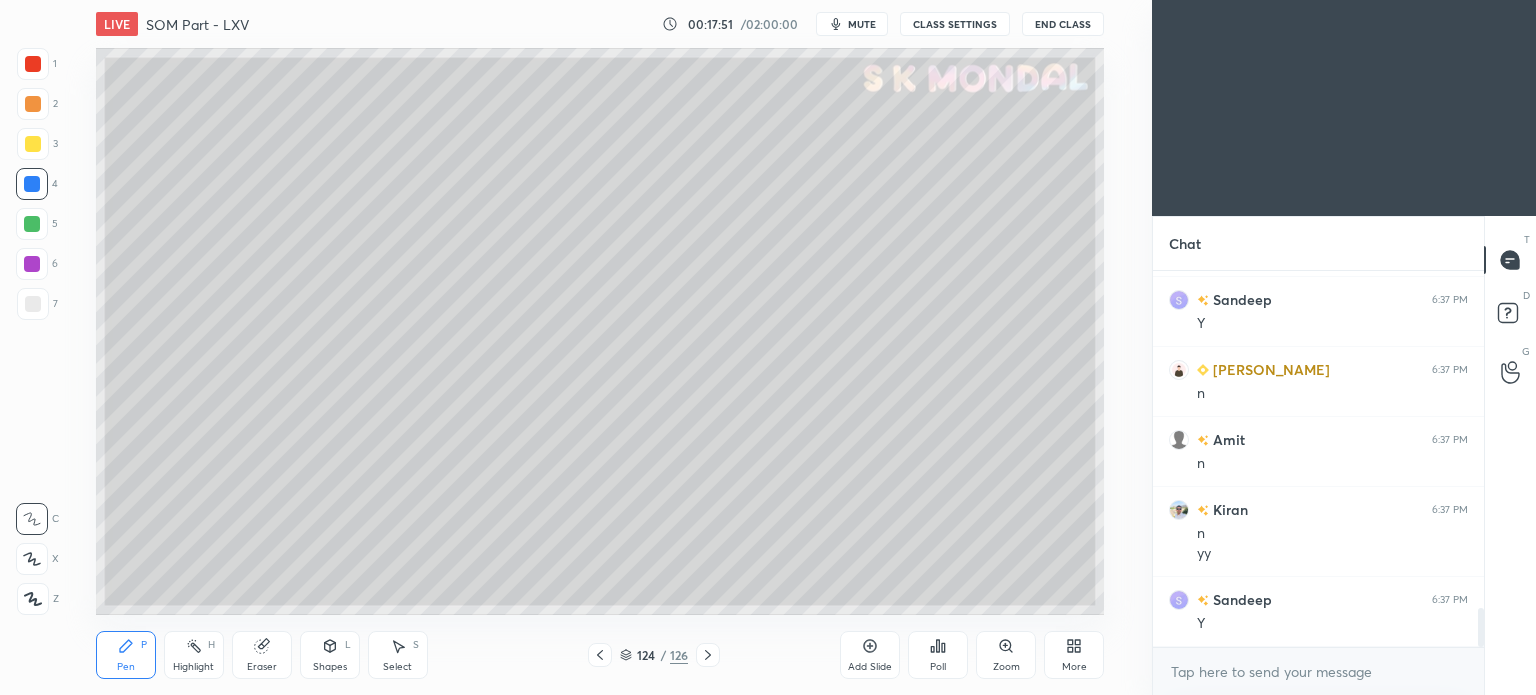 click at bounding box center [33, 144] 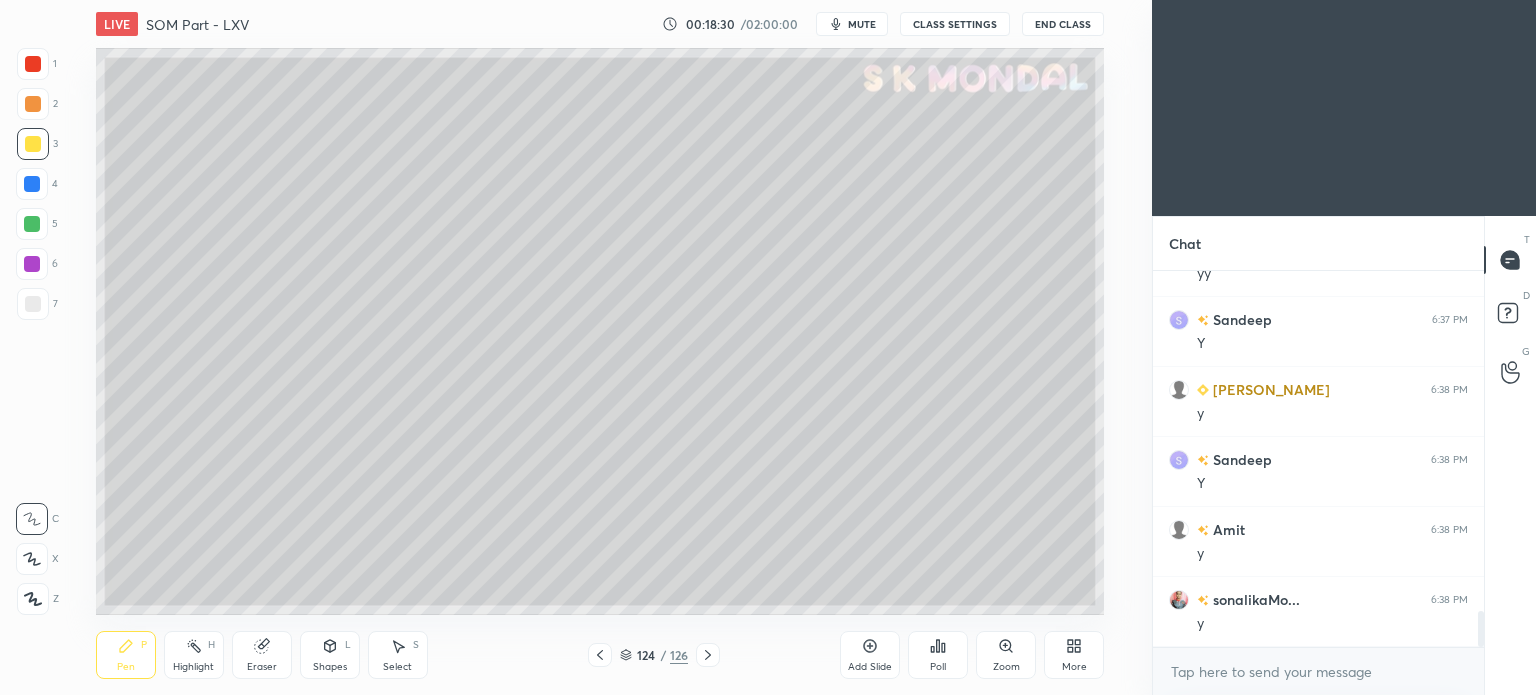 scroll, scrollTop: 3632, scrollLeft: 0, axis: vertical 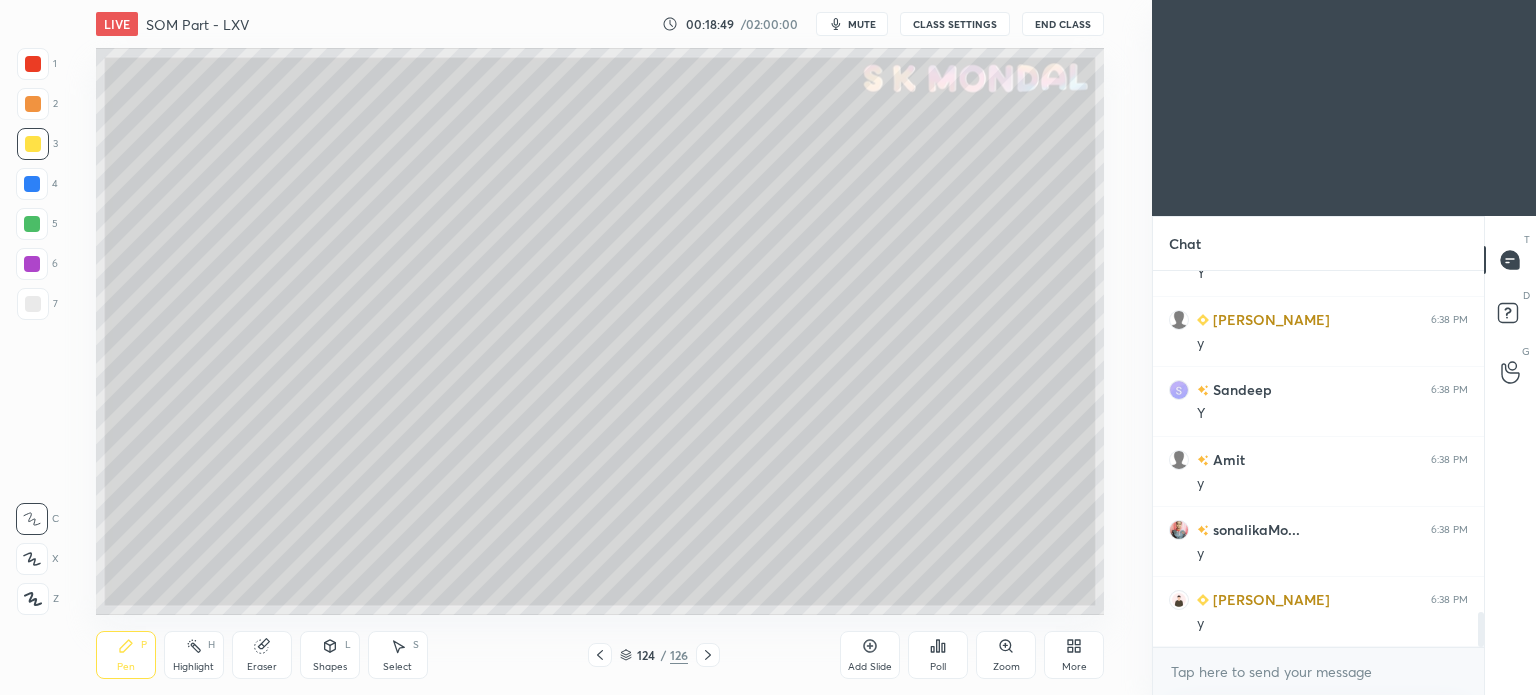 click 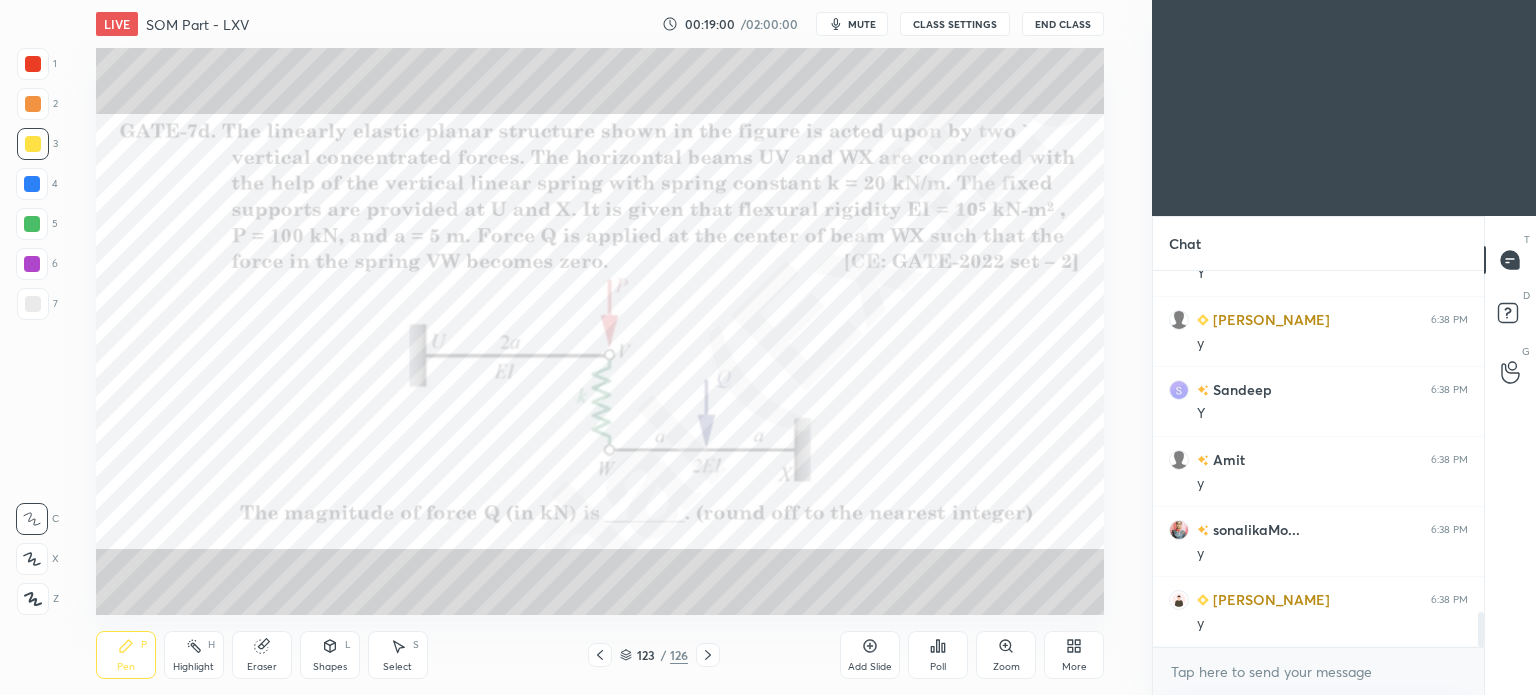 click 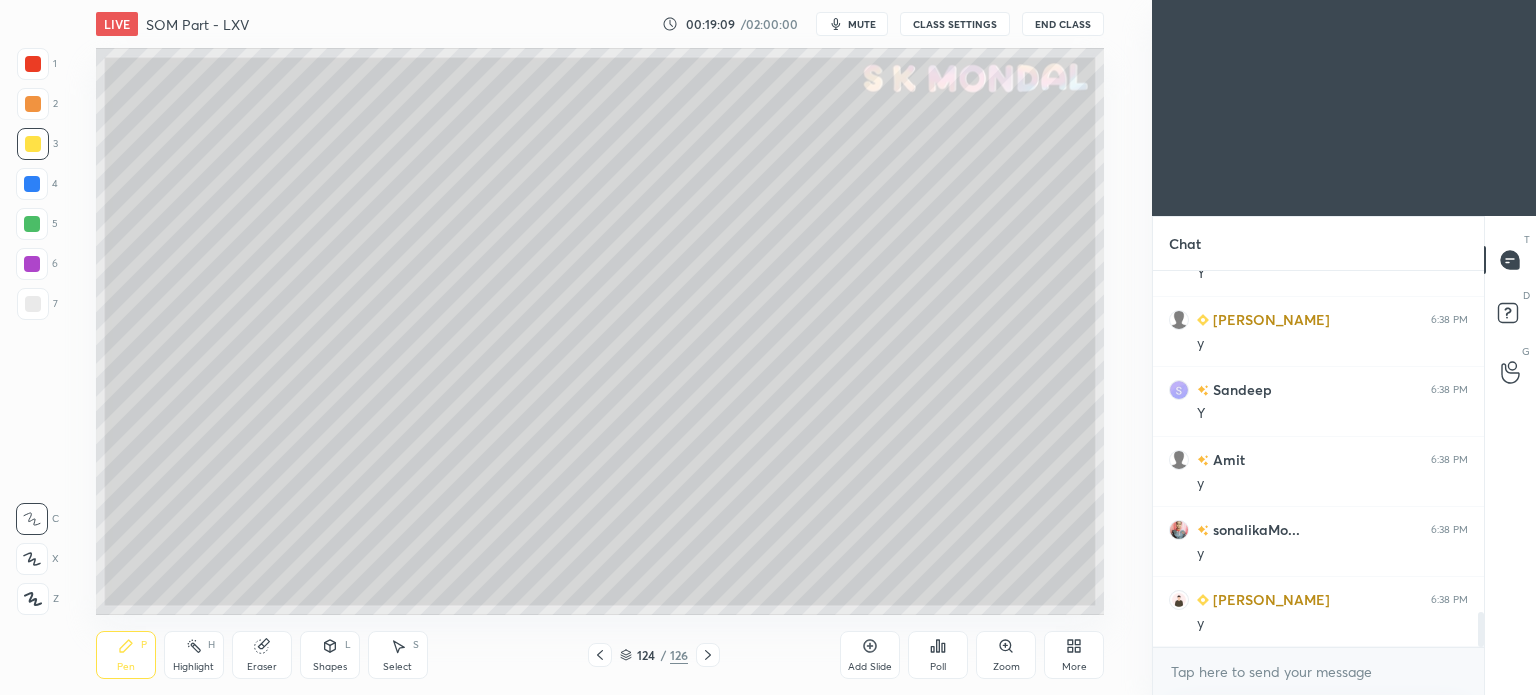 click 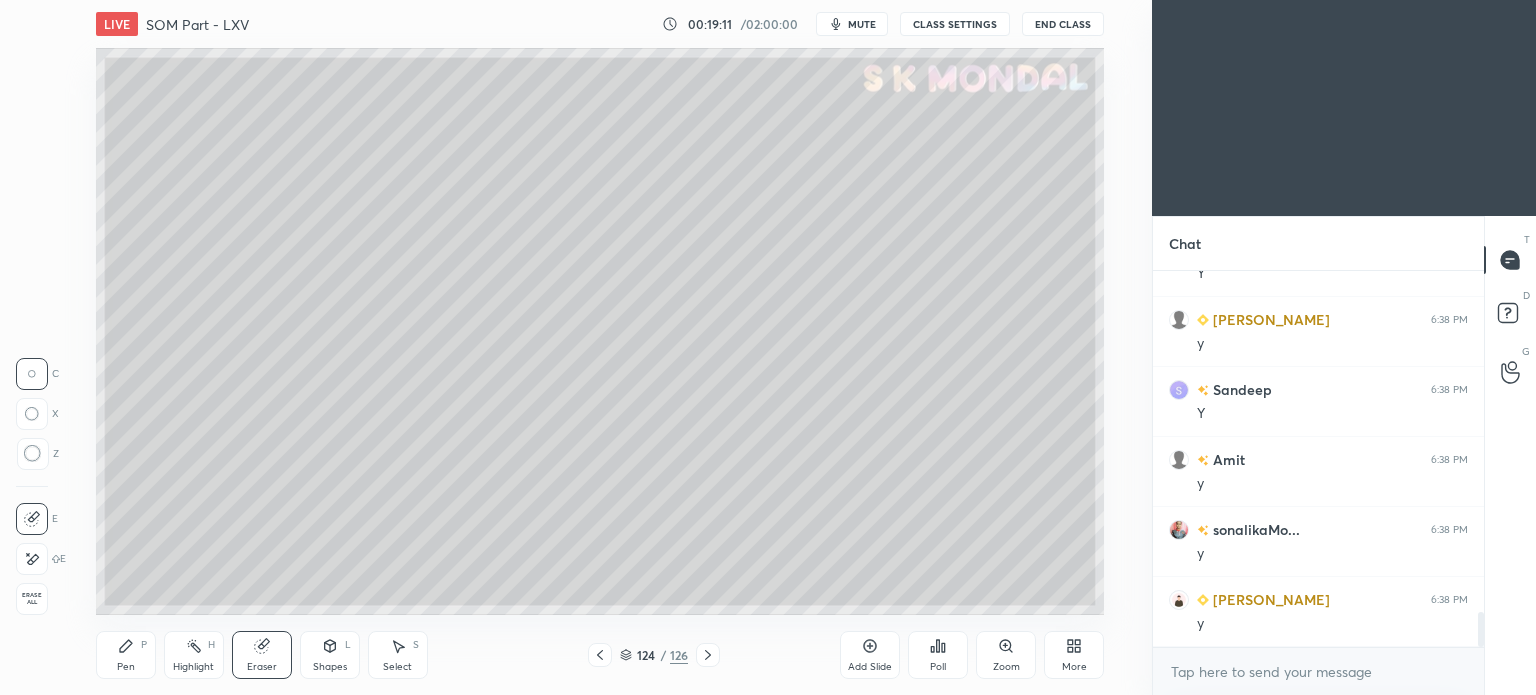 click on "Pen" at bounding box center (126, 667) 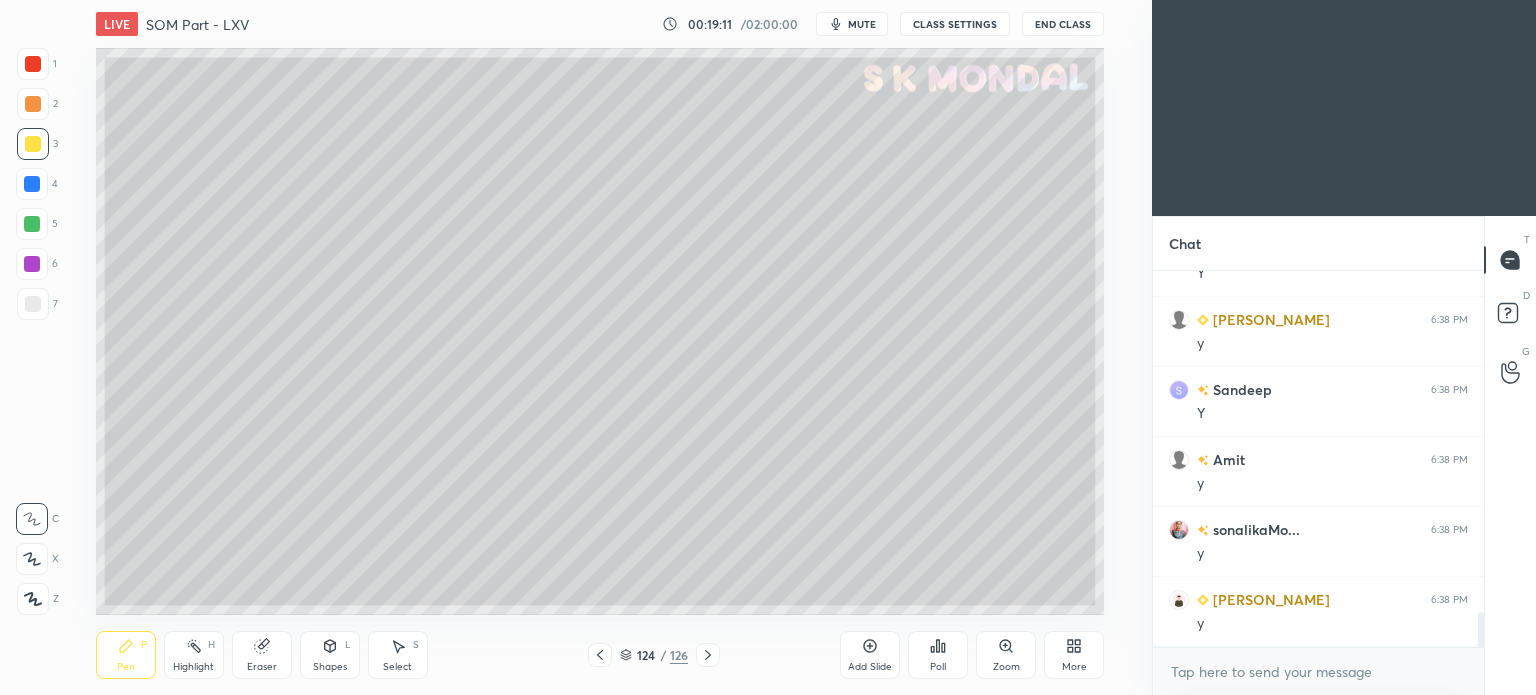 click on "Pen" at bounding box center (126, 667) 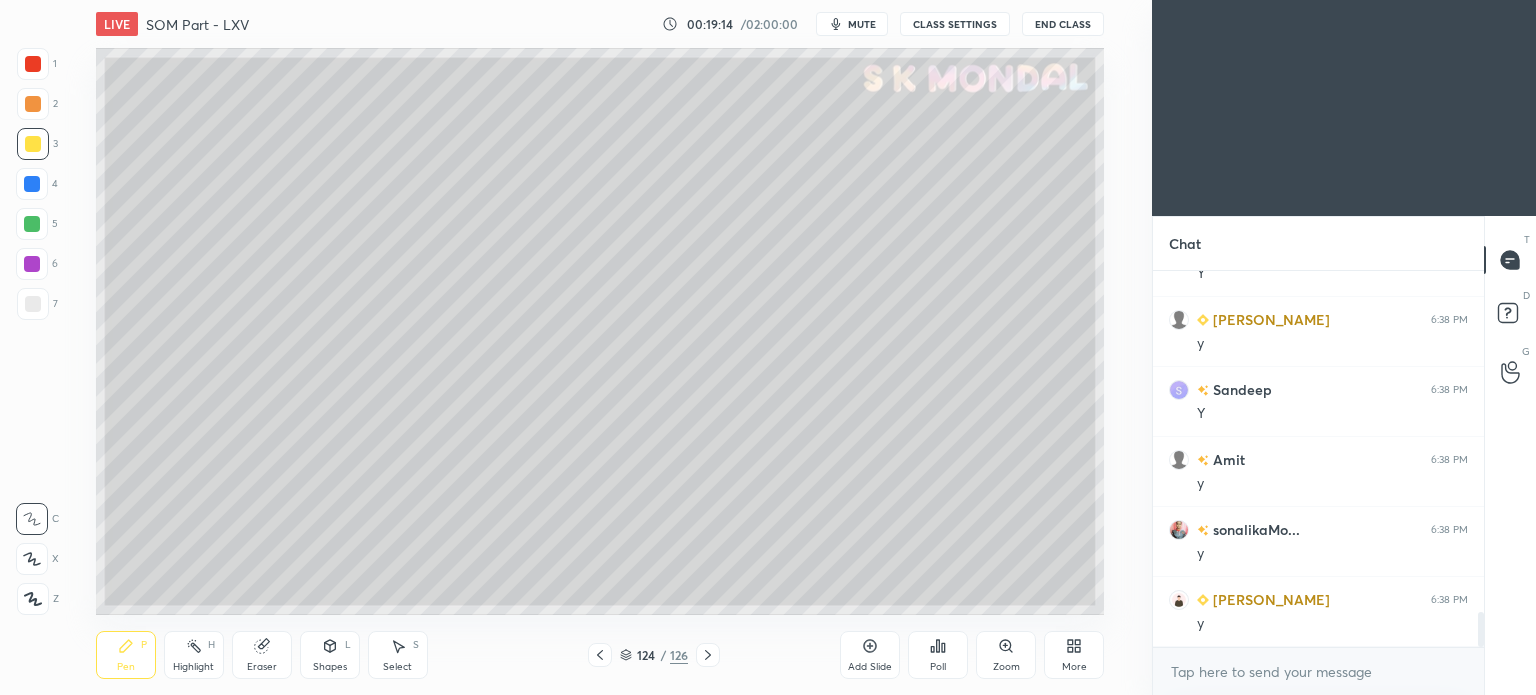 click 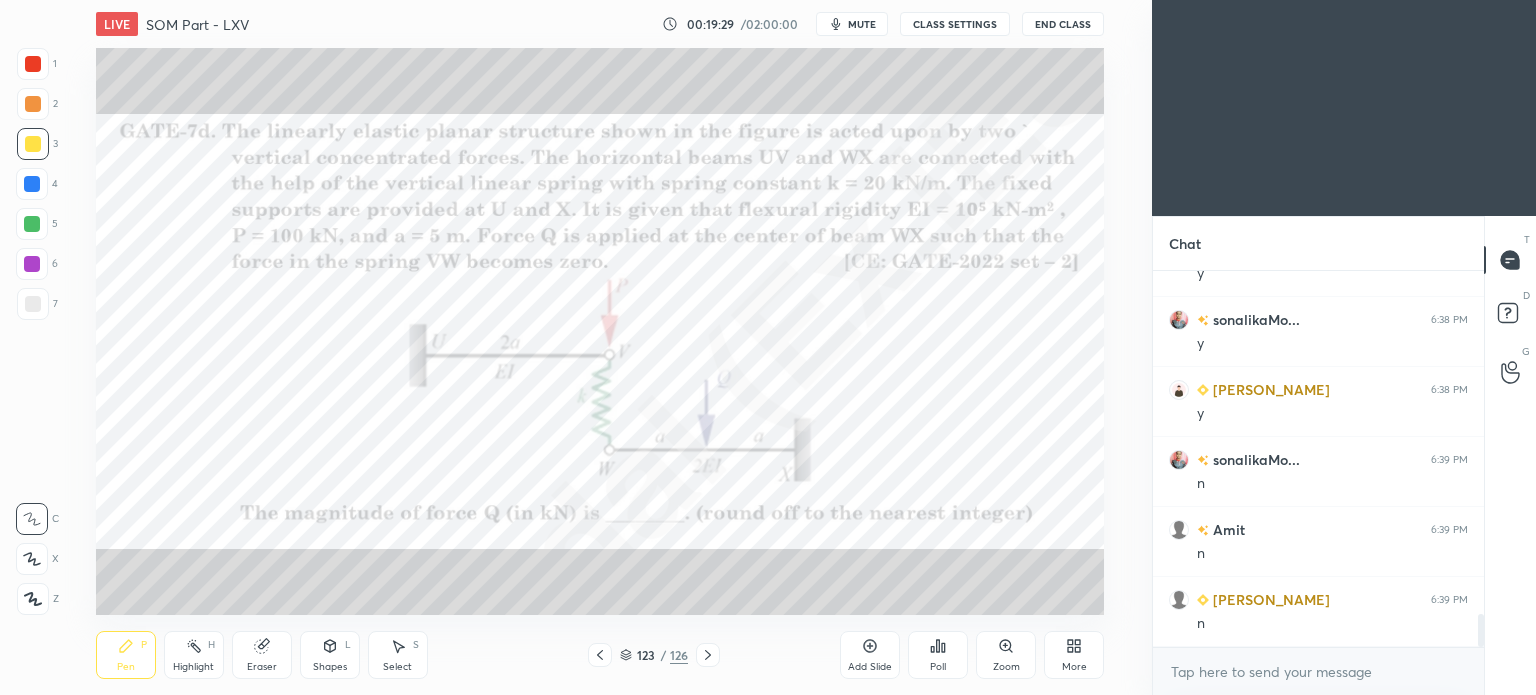 scroll, scrollTop: 3912, scrollLeft: 0, axis: vertical 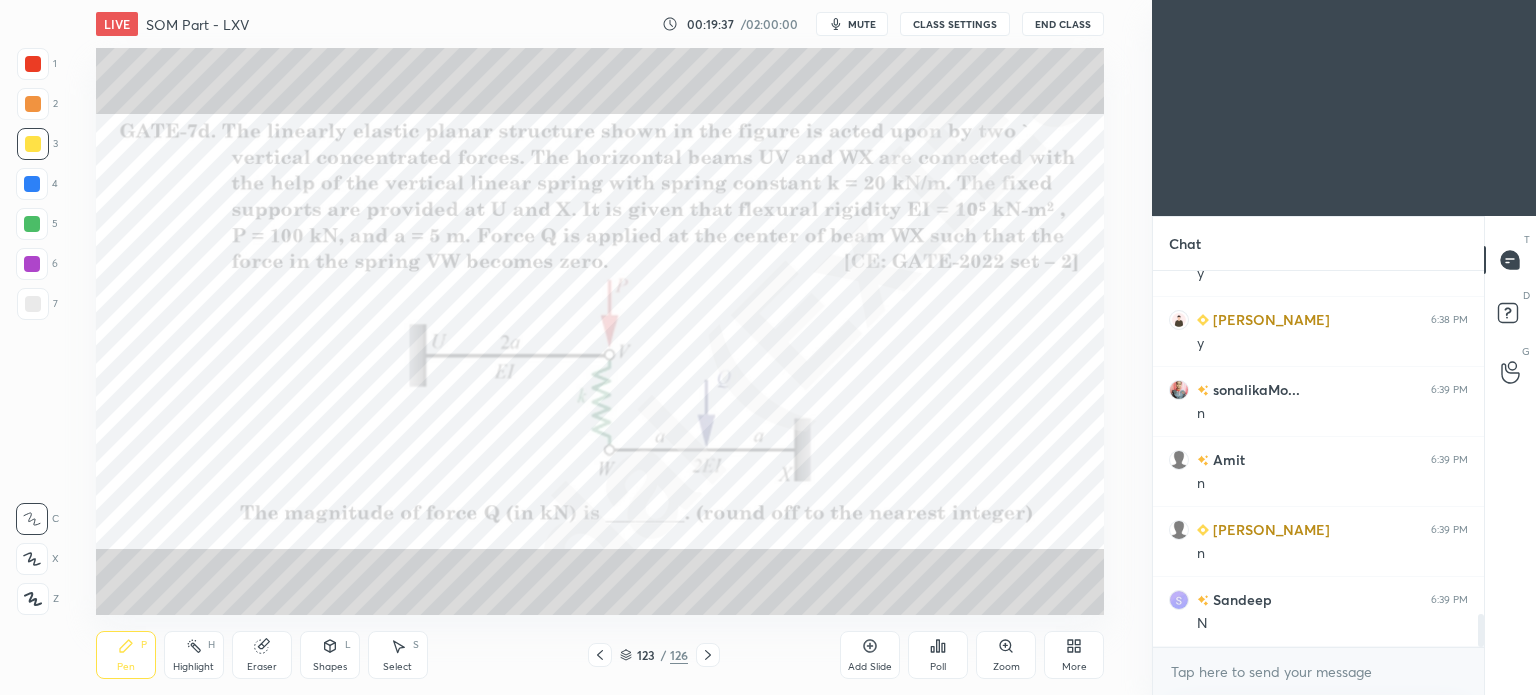 click on "Highlight" at bounding box center (193, 667) 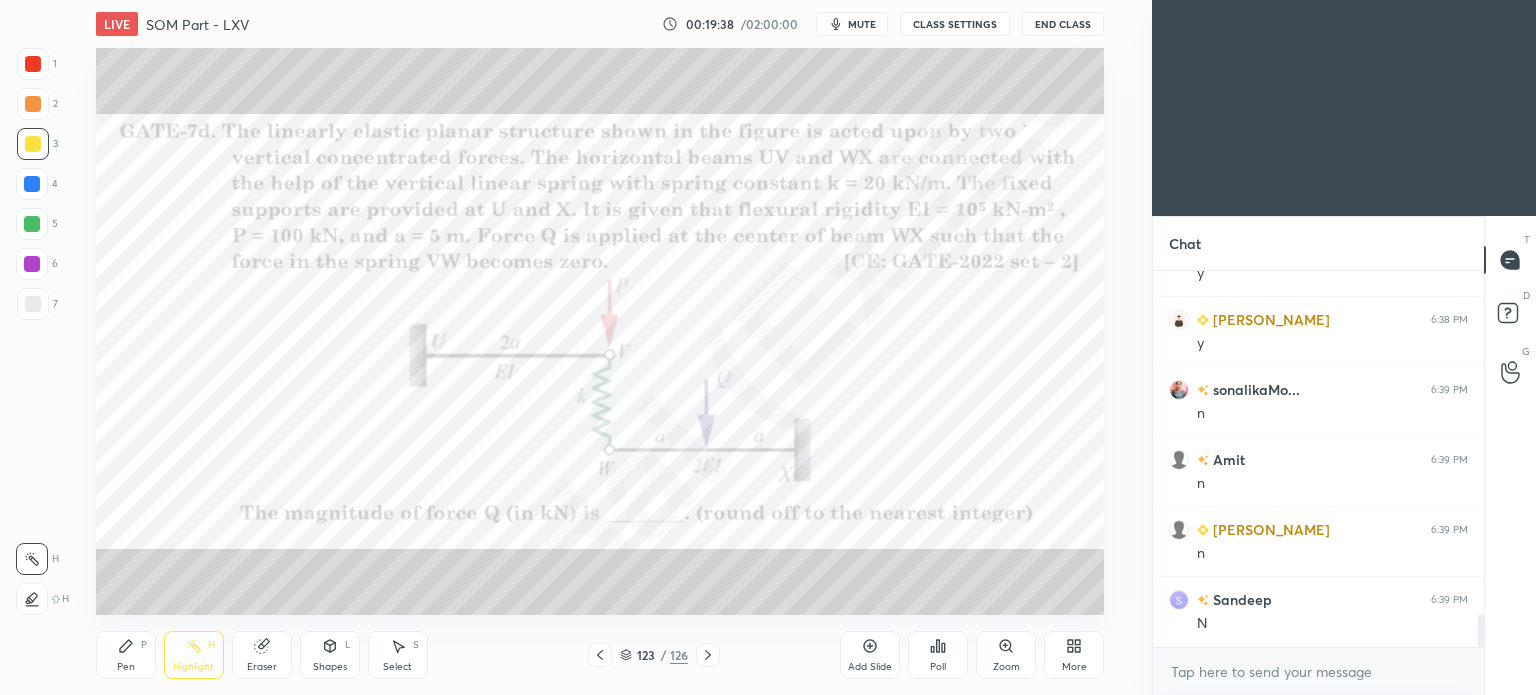 click on "Highlight" at bounding box center [193, 667] 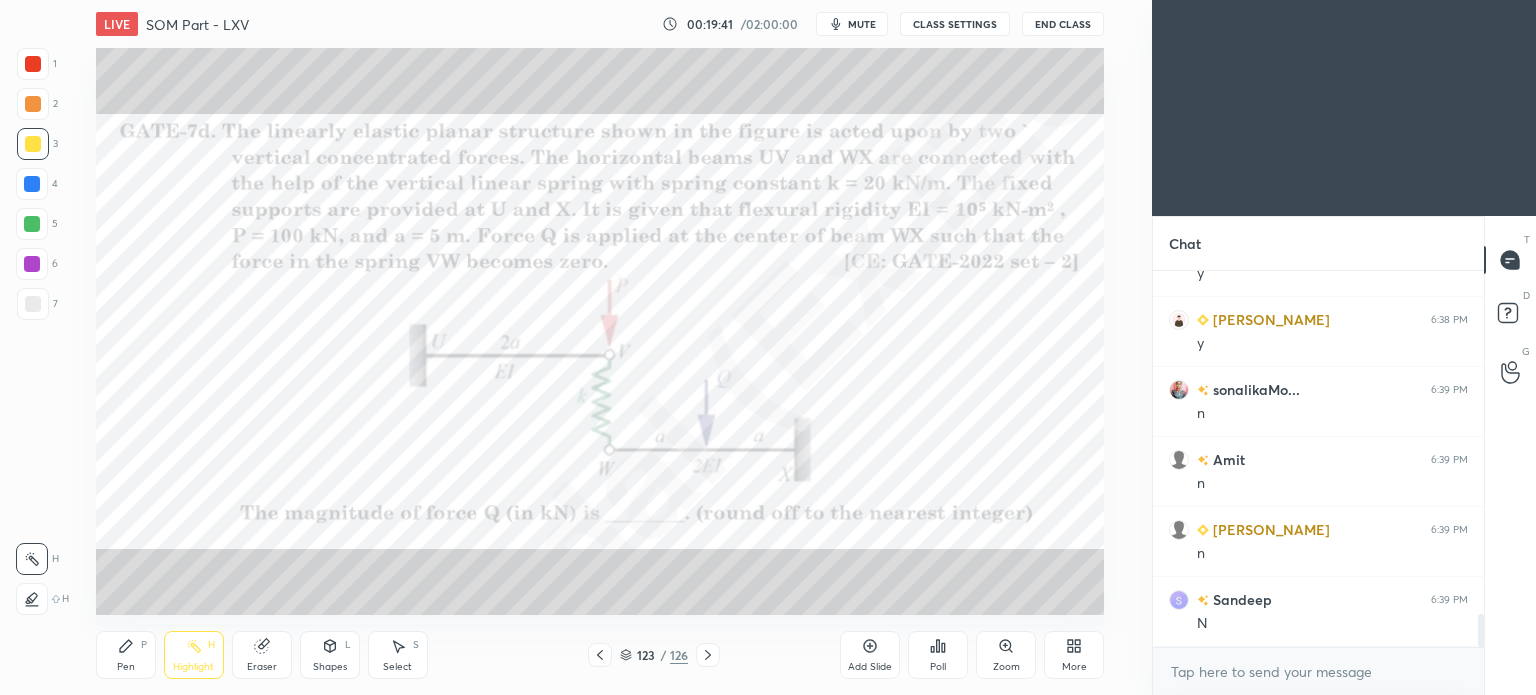 scroll, scrollTop: 3982, scrollLeft: 0, axis: vertical 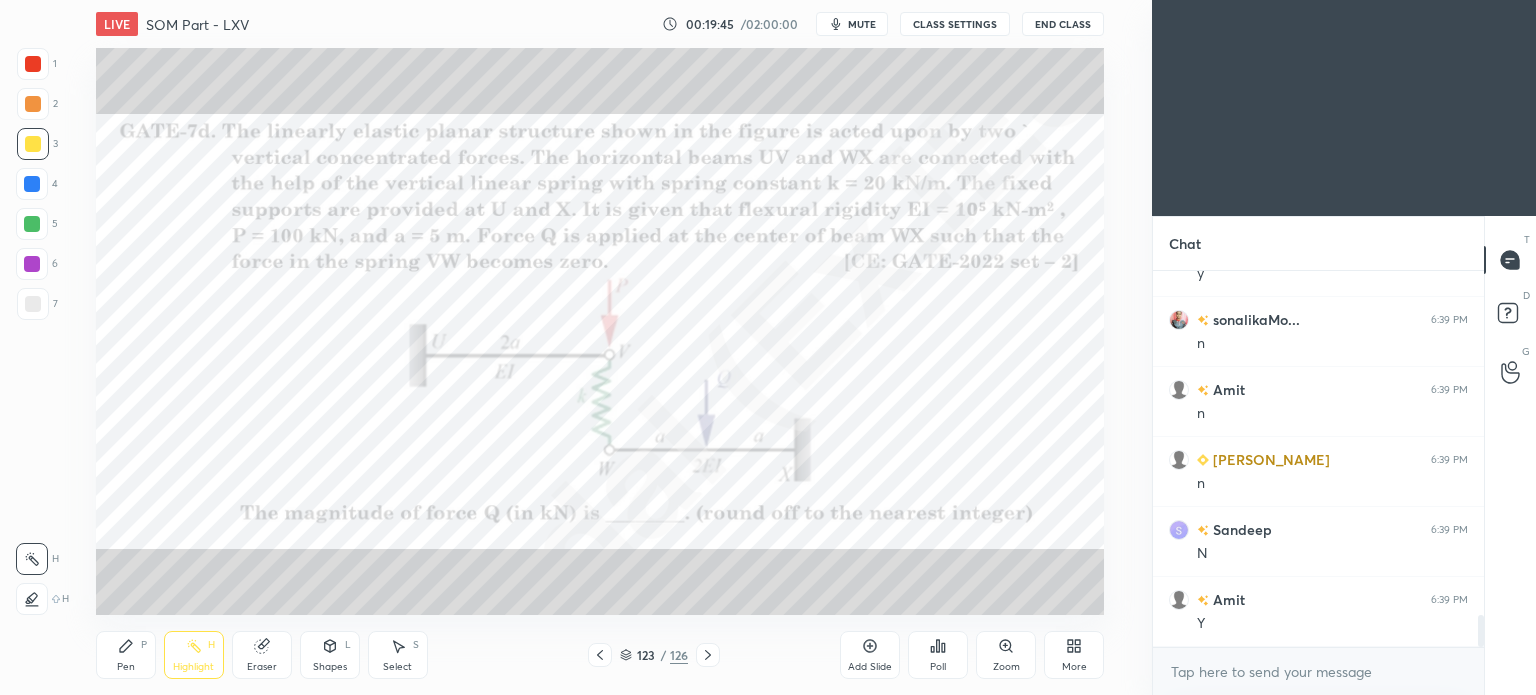 click on "Highlight H" at bounding box center (194, 655) 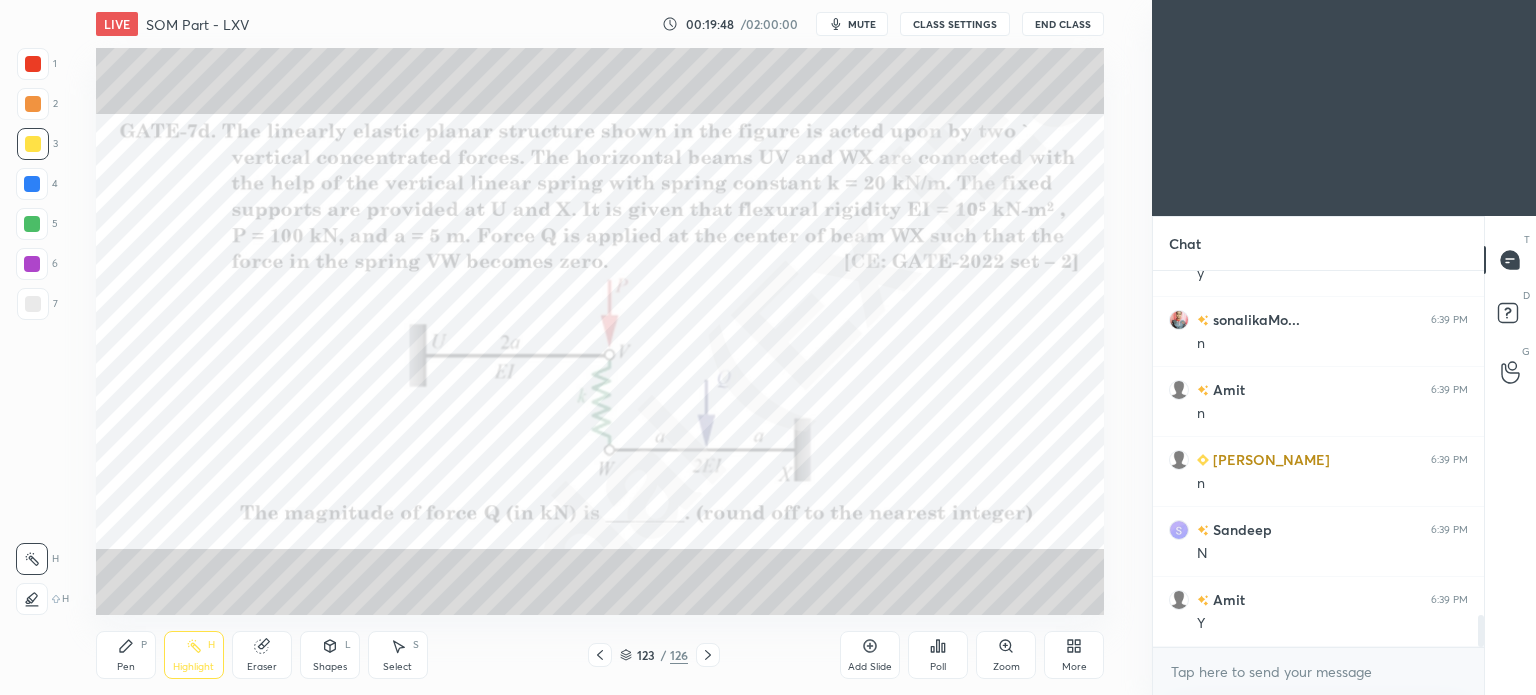 scroll, scrollTop: 4052, scrollLeft: 0, axis: vertical 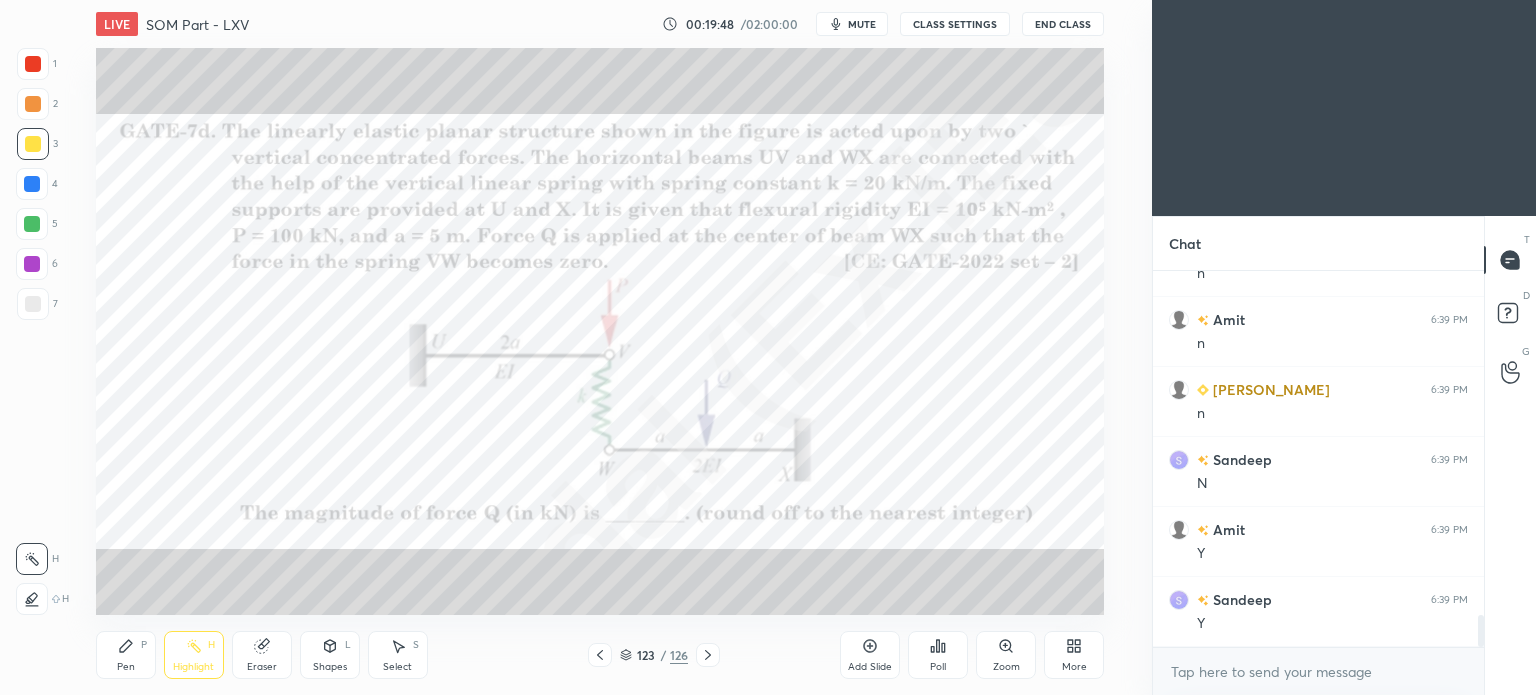 click 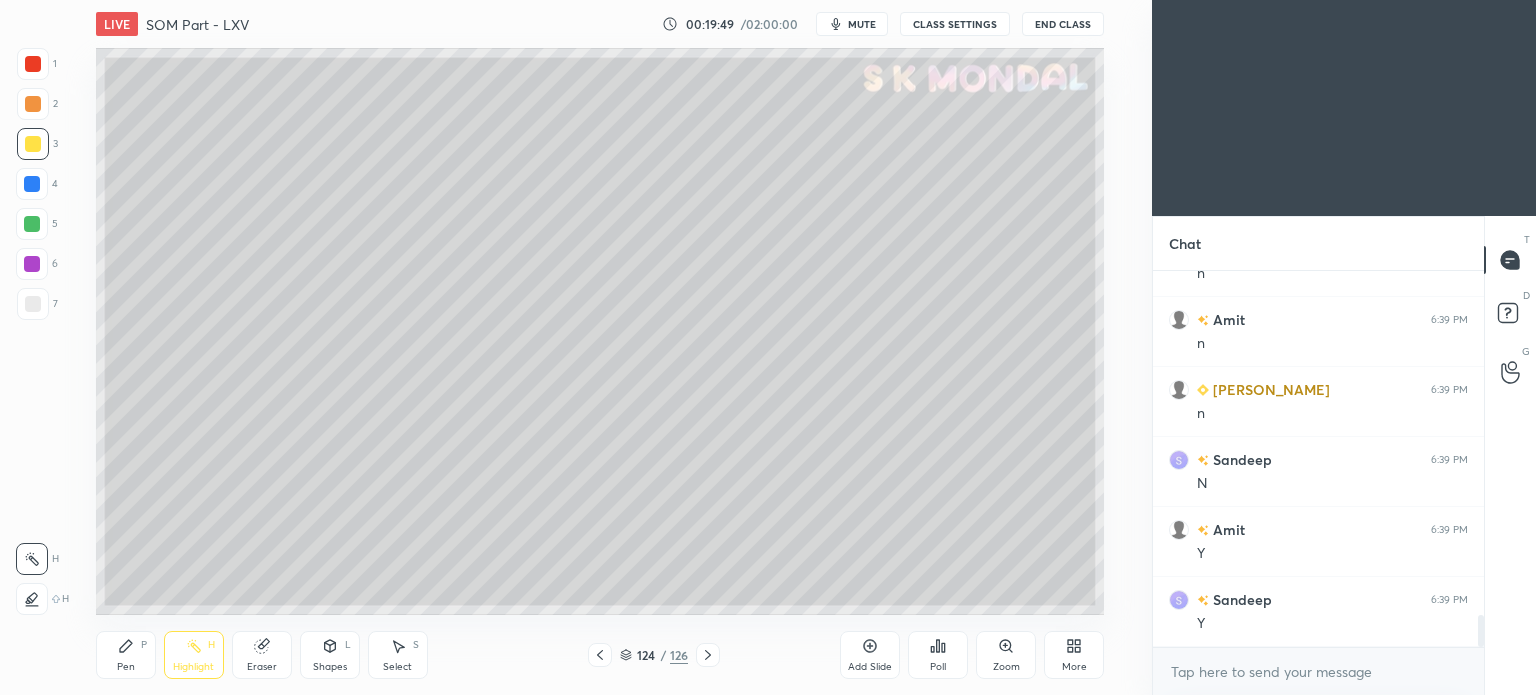 click on "Pen P" at bounding box center (126, 655) 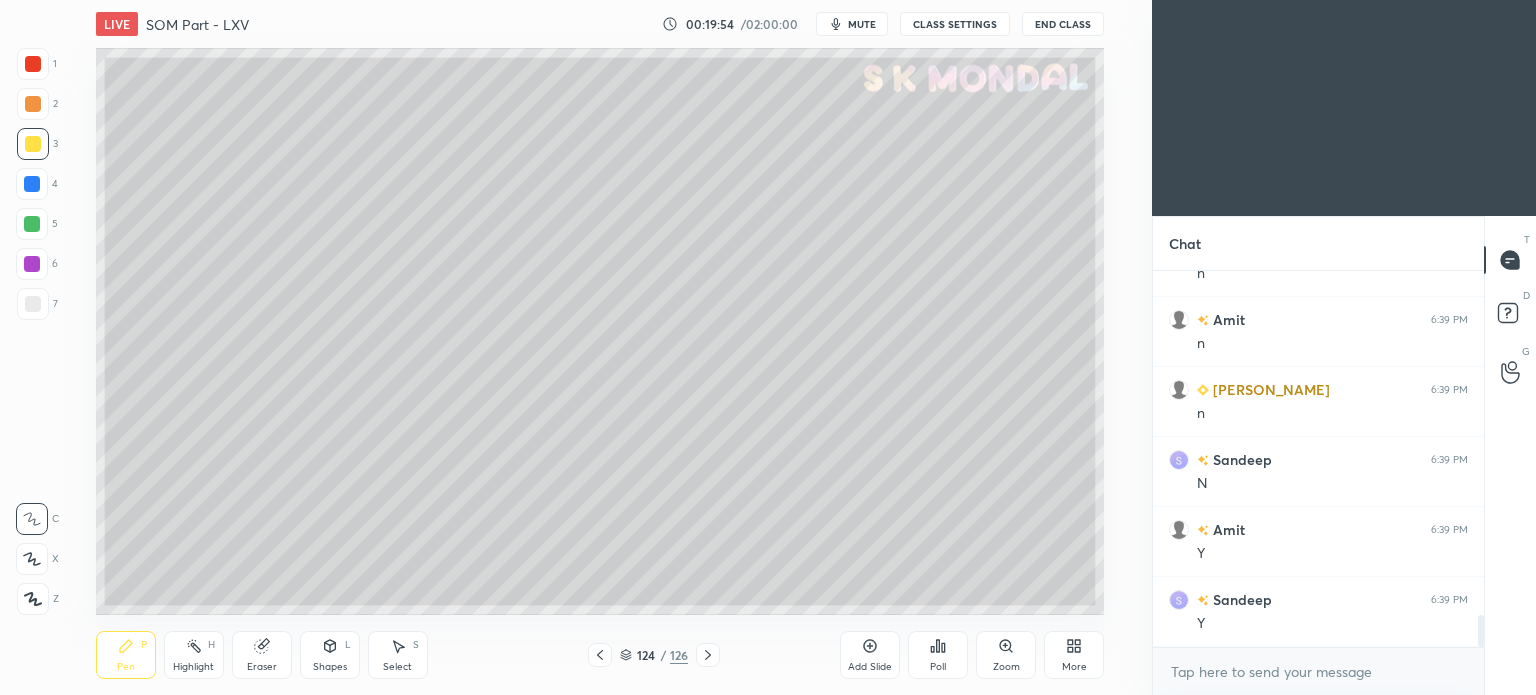 click on "Pen" at bounding box center [126, 667] 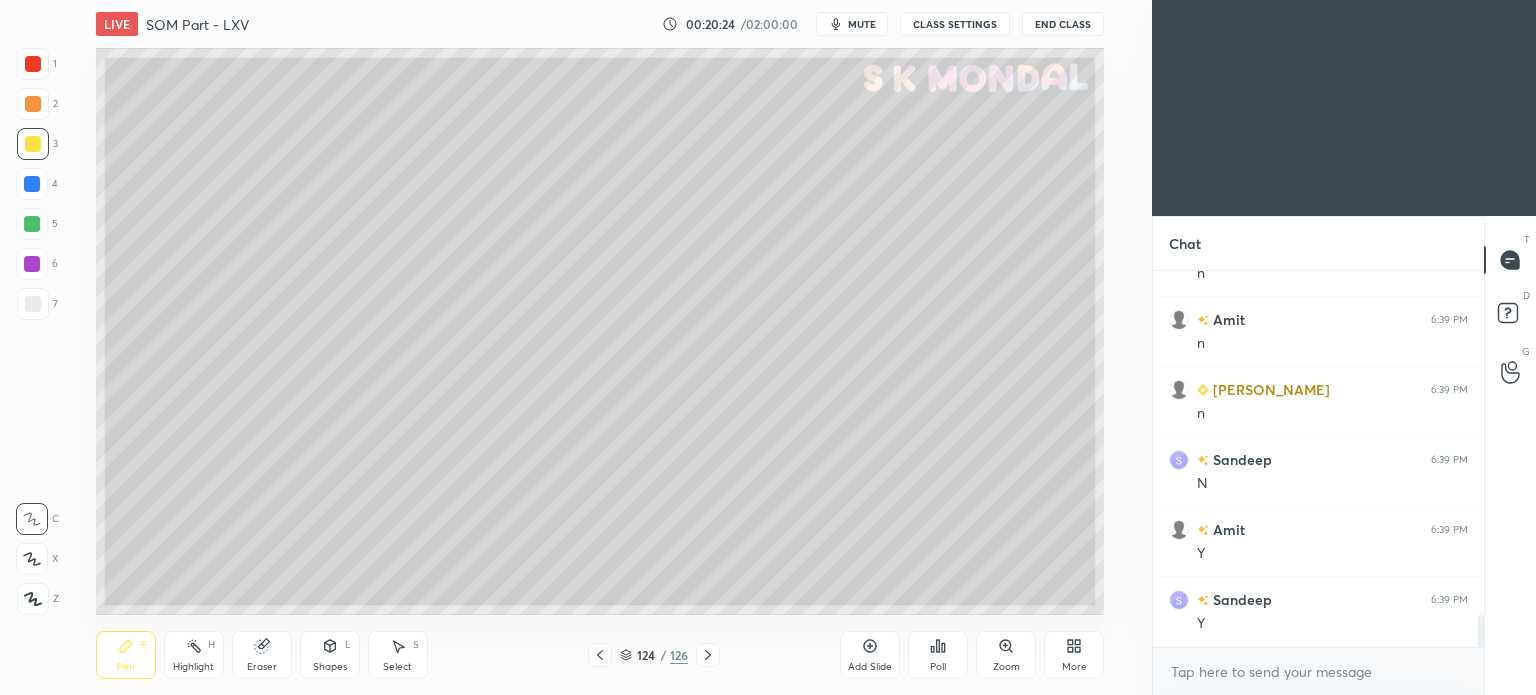 click at bounding box center [32, 184] 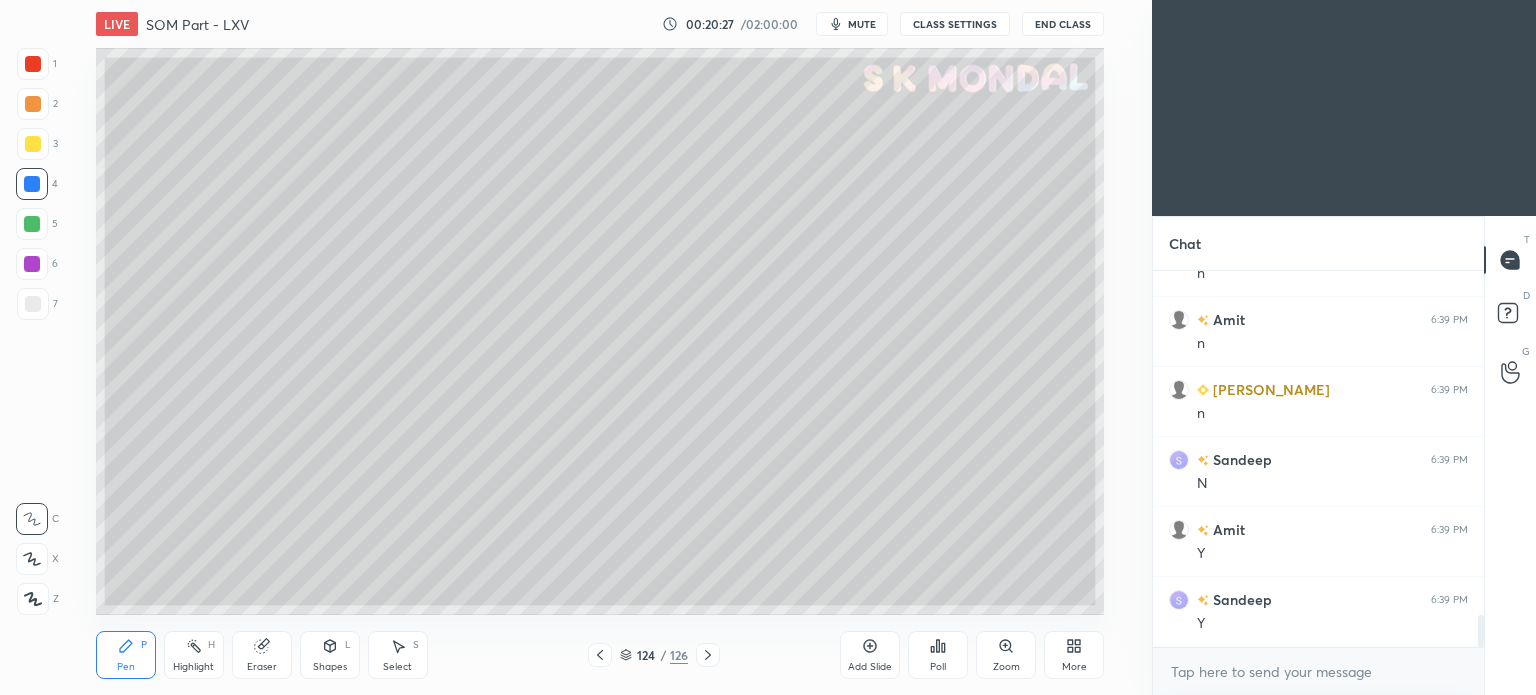 click at bounding box center [32, 224] 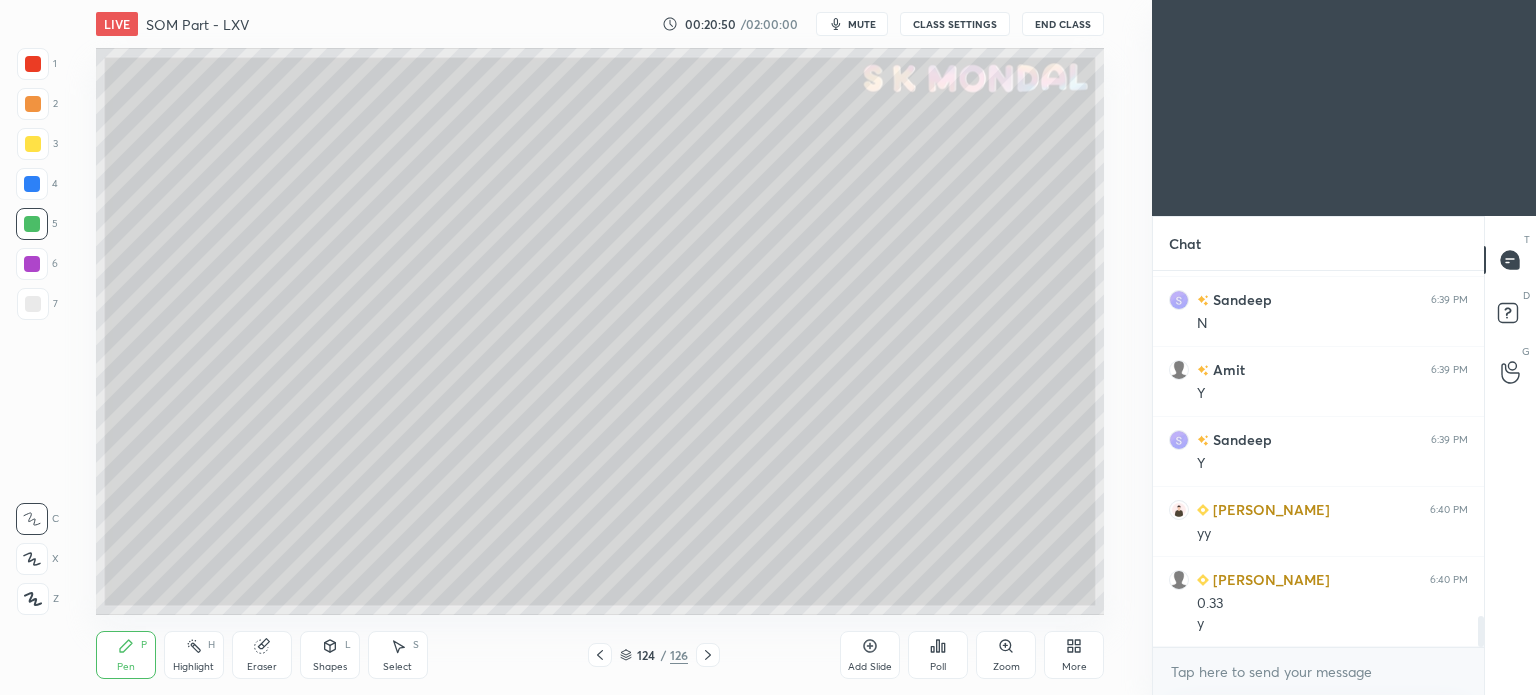 scroll, scrollTop: 4282, scrollLeft: 0, axis: vertical 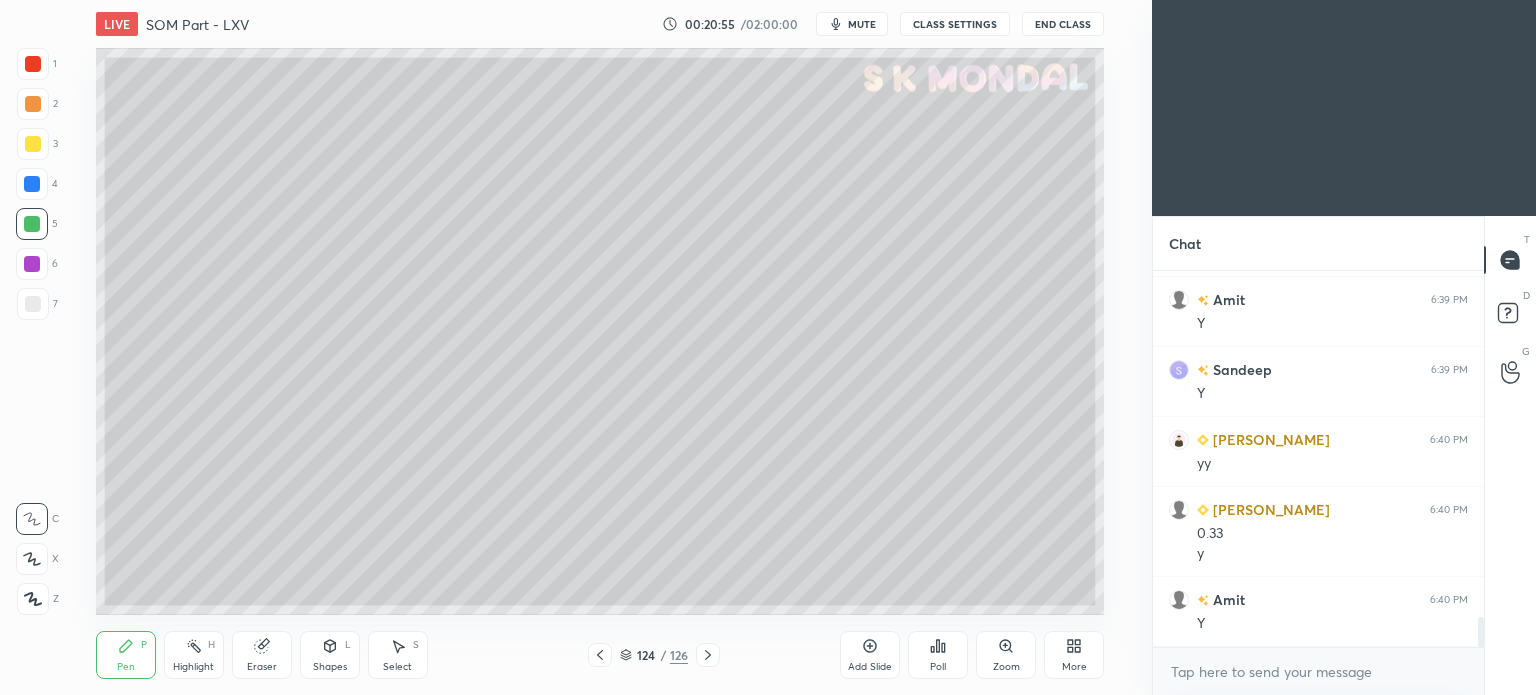 click at bounding box center [600, 655] 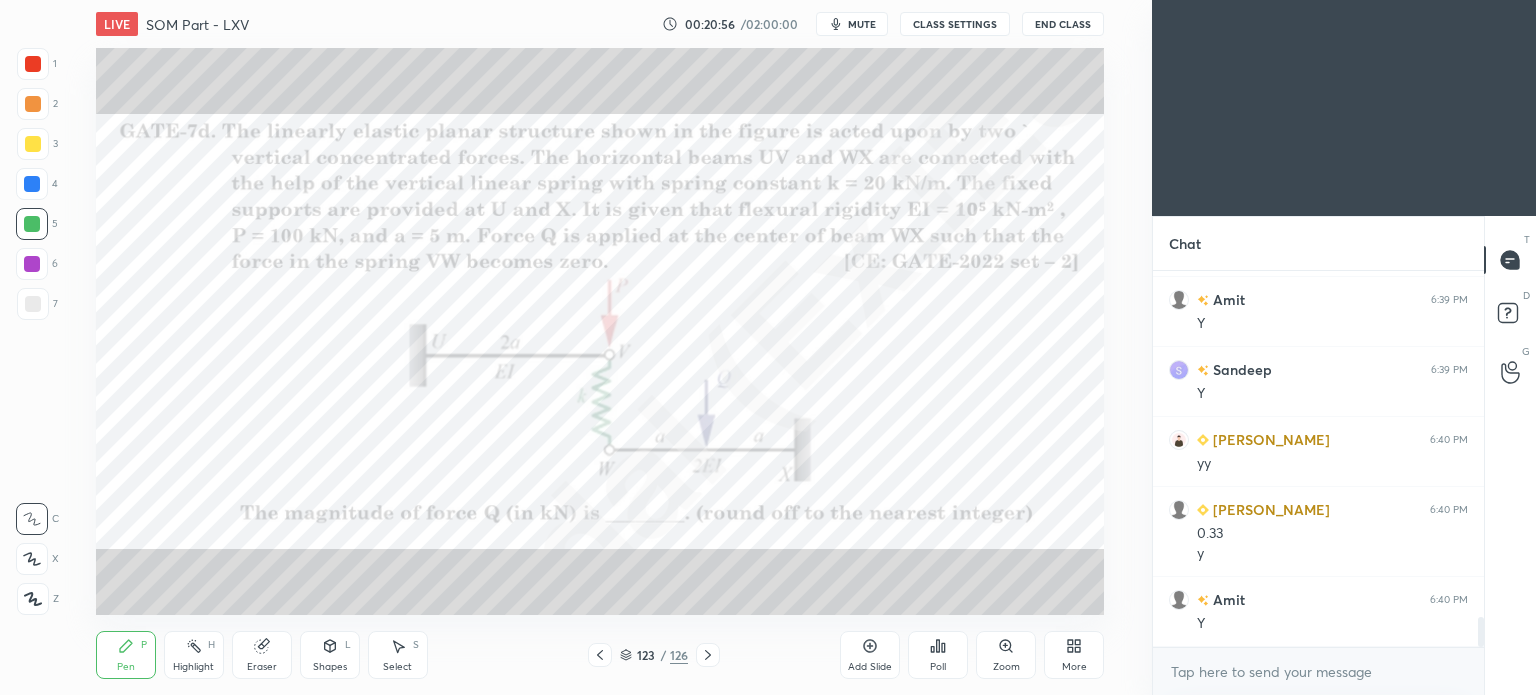 click on "Highlight H" at bounding box center (194, 655) 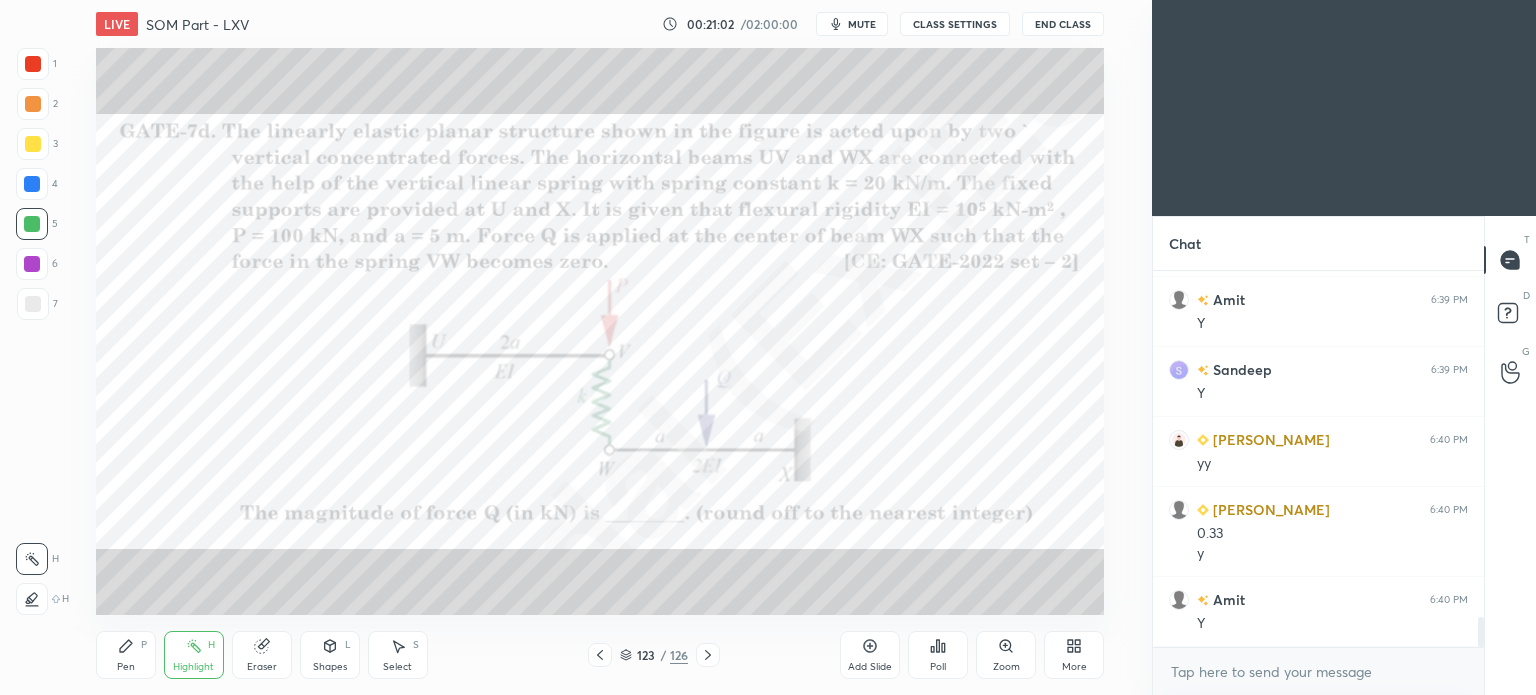 click 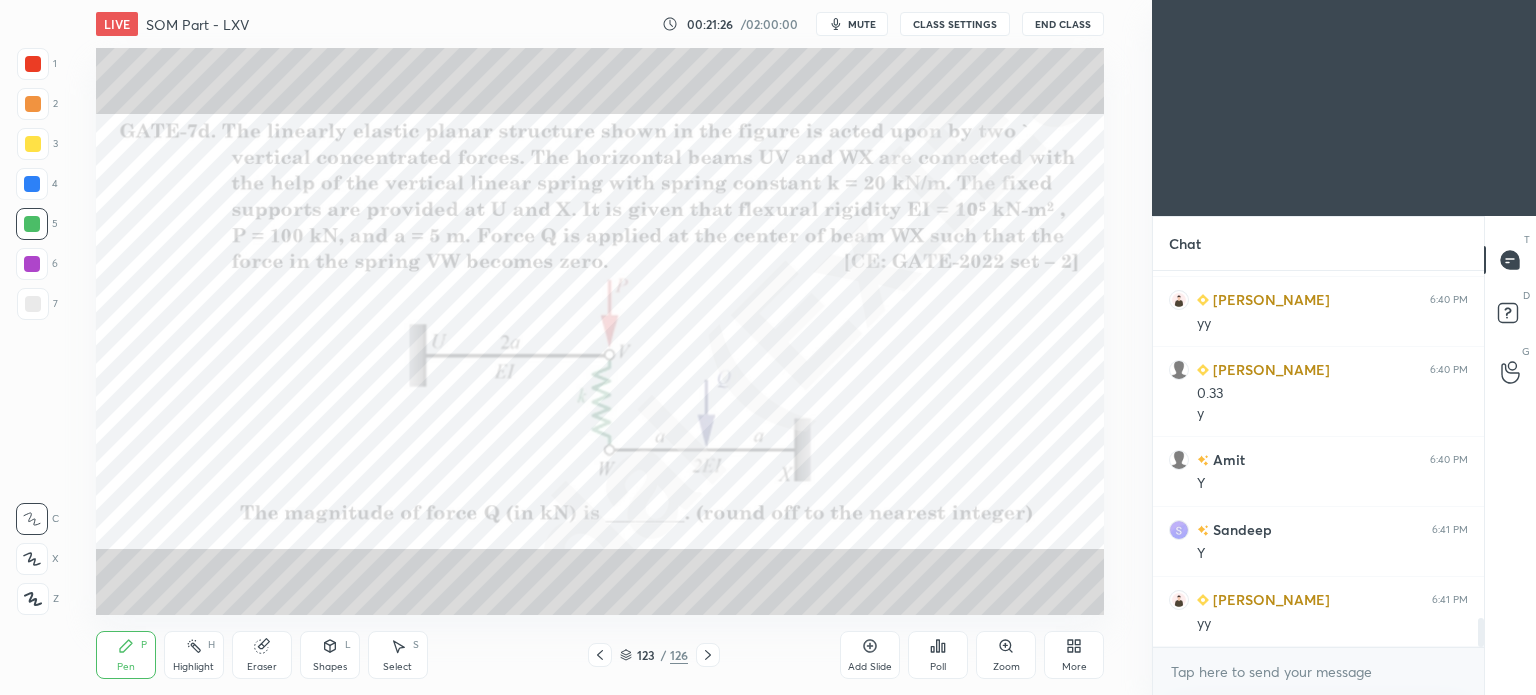 scroll, scrollTop: 4492, scrollLeft: 0, axis: vertical 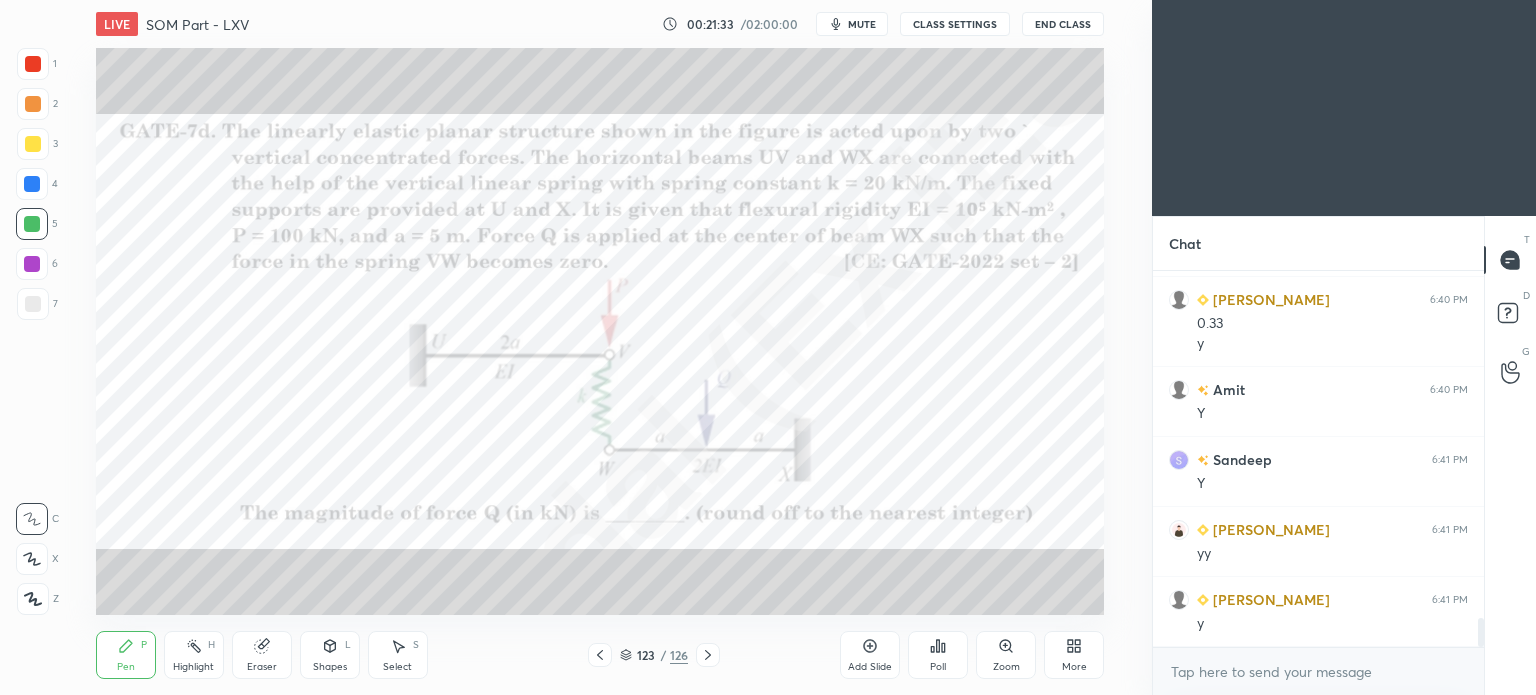 click 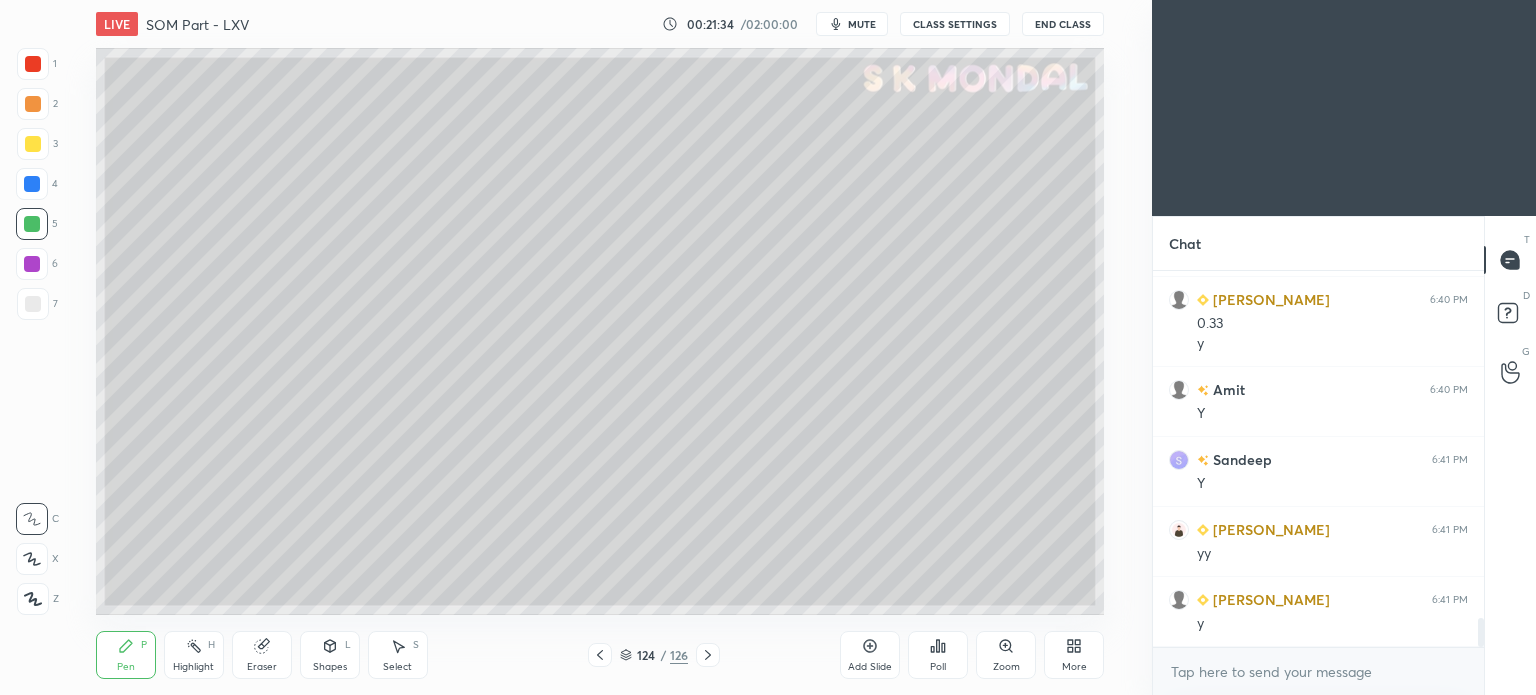 click at bounding box center (33, 304) 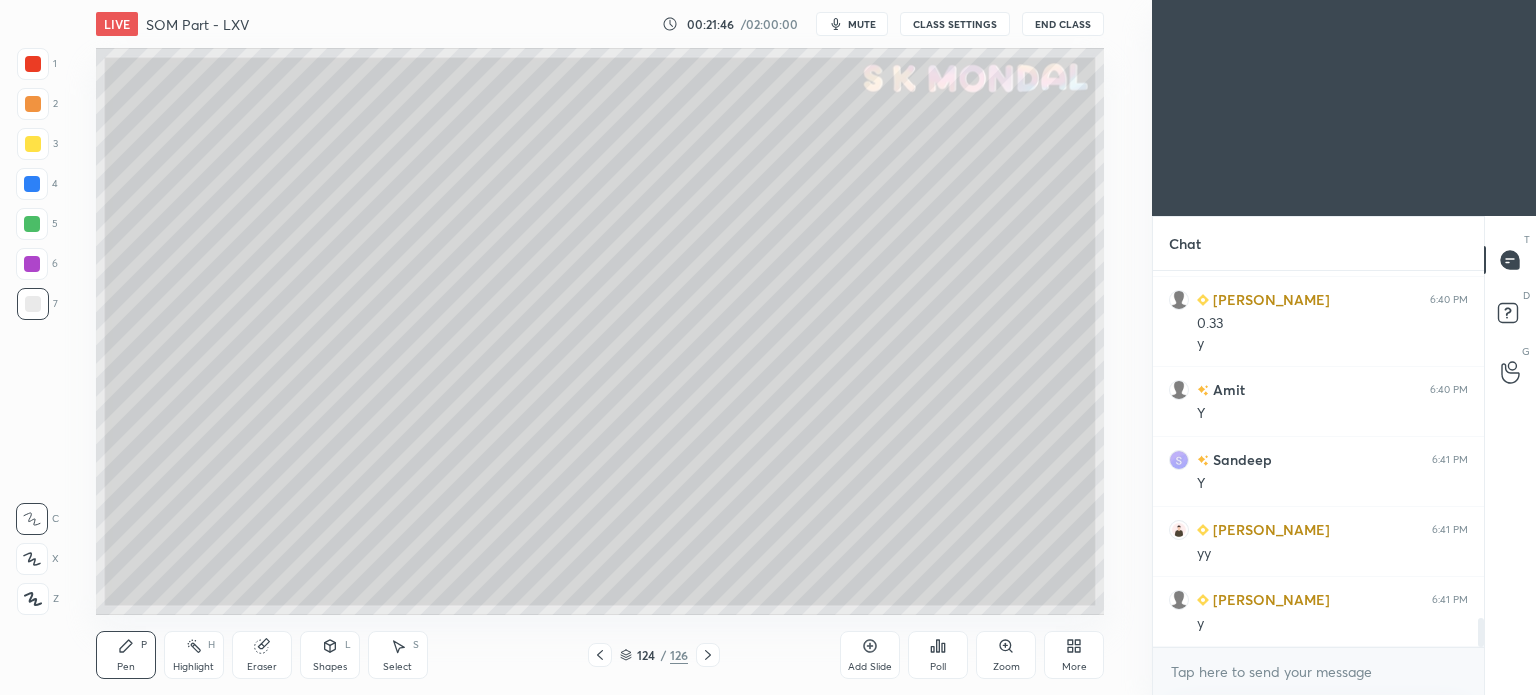 click 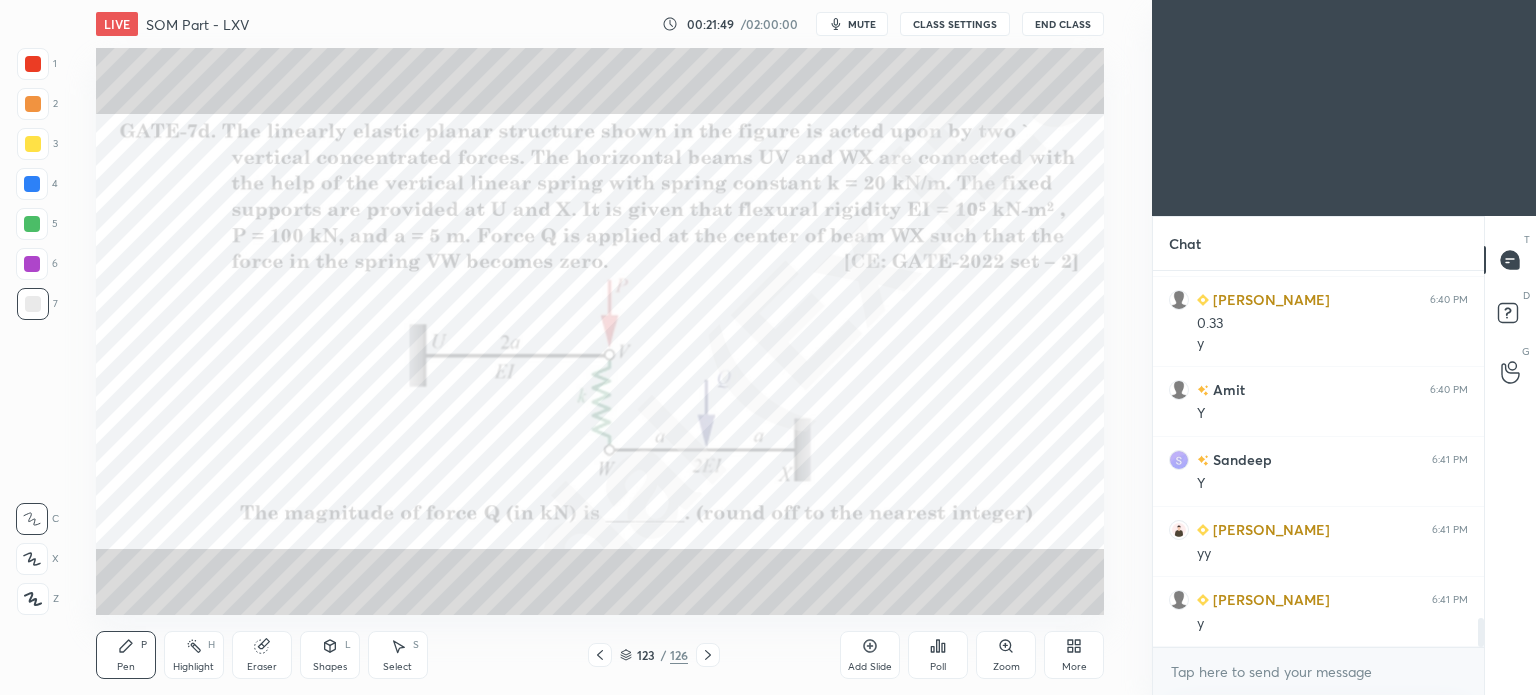 click 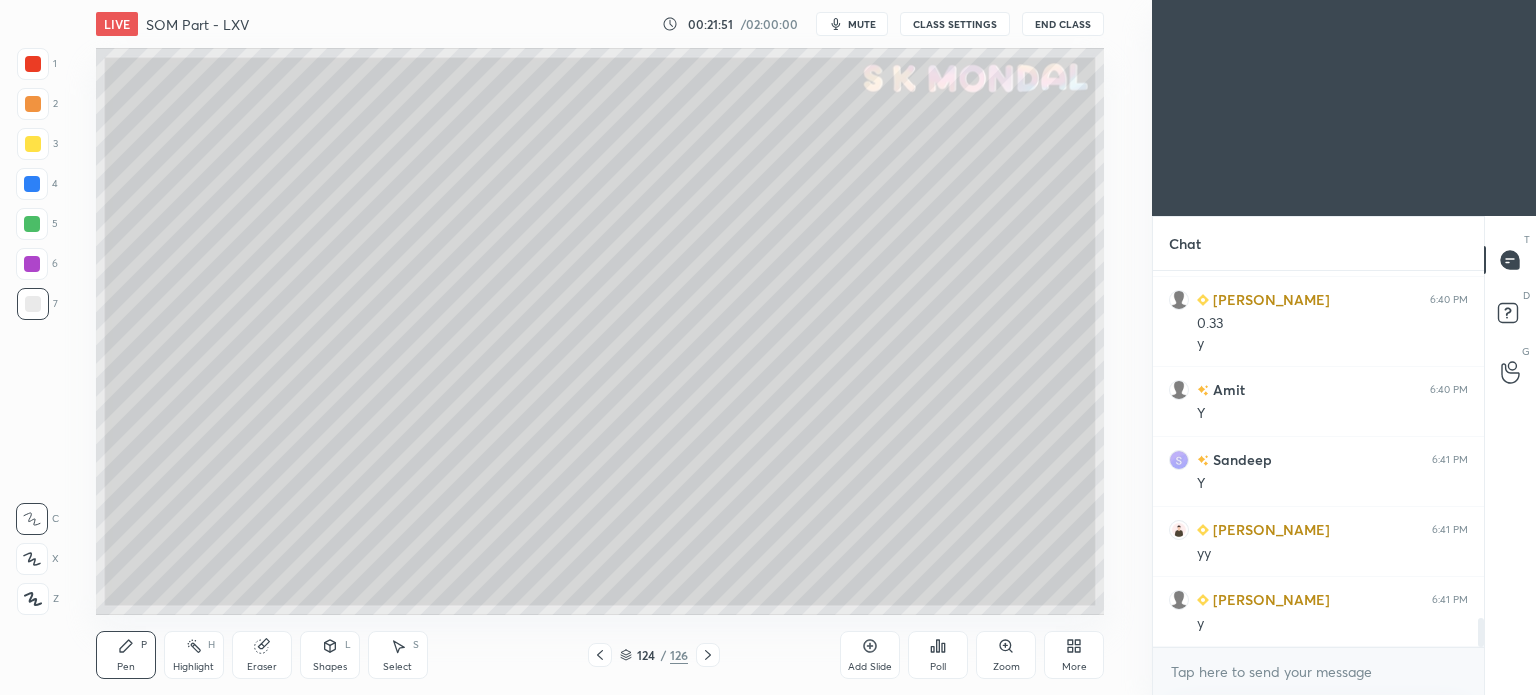 click 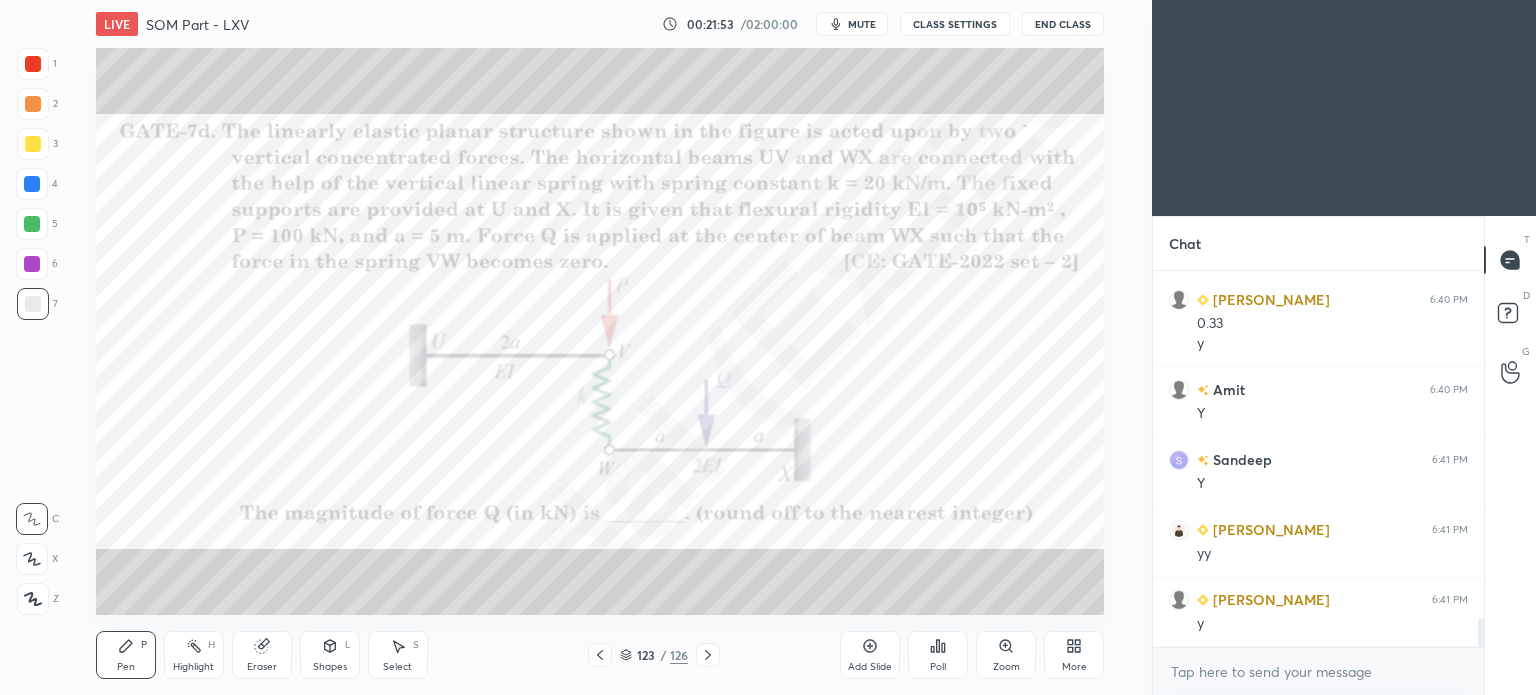 click 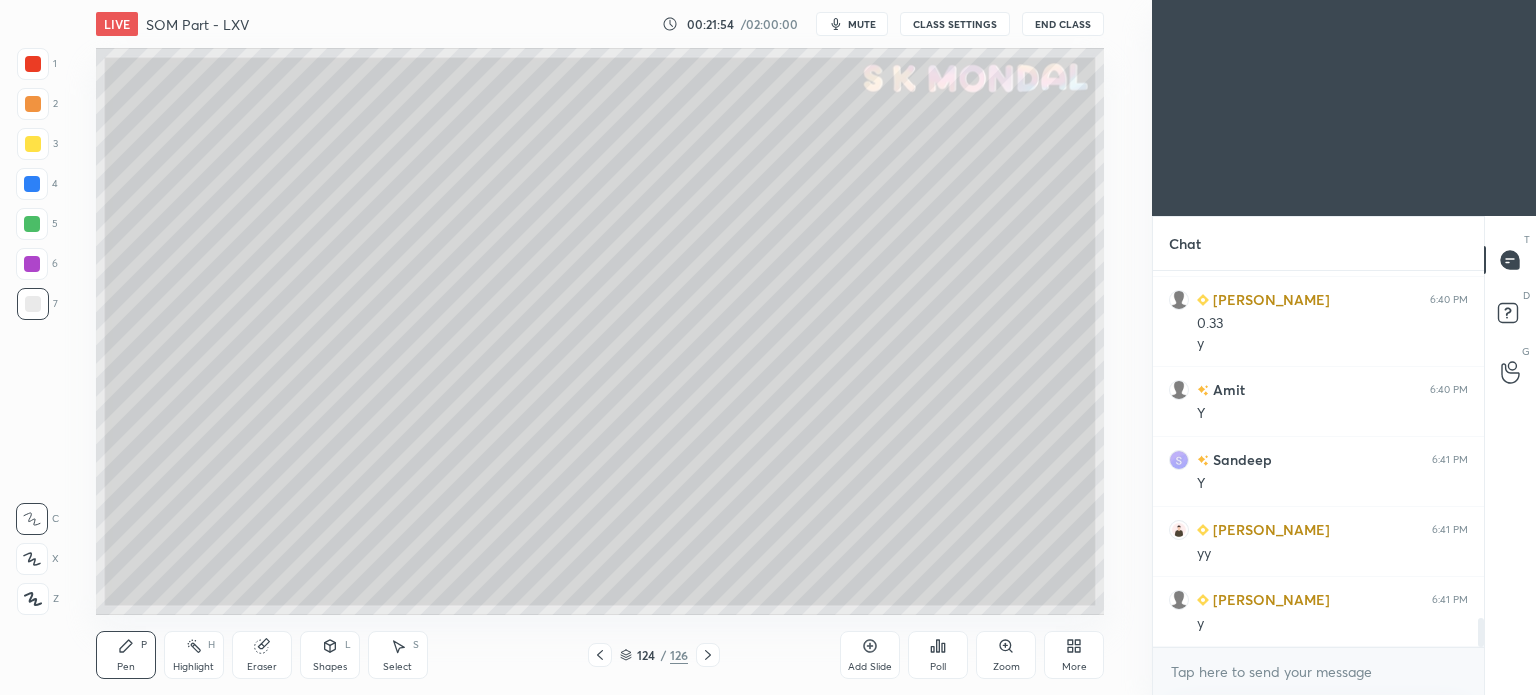 scroll, scrollTop: 4562, scrollLeft: 0, axis: vertical 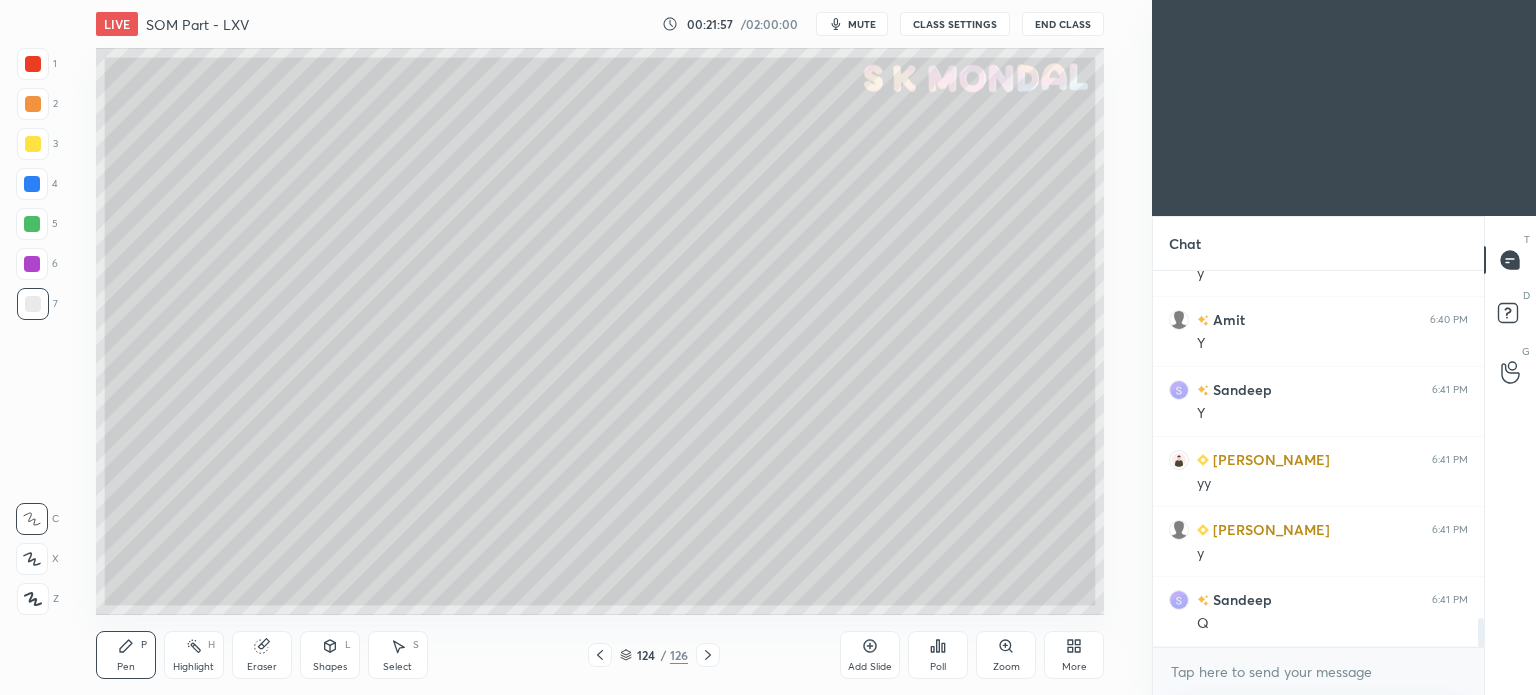 click 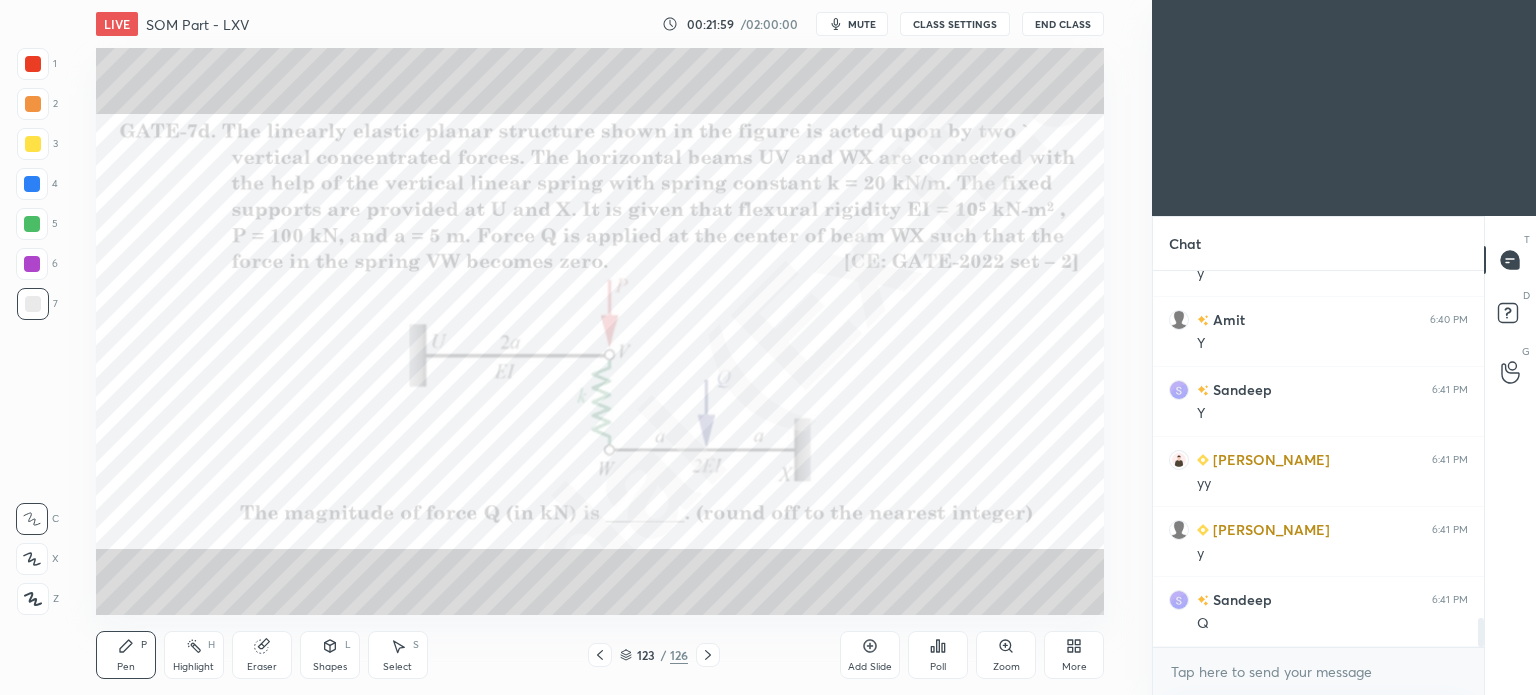 click 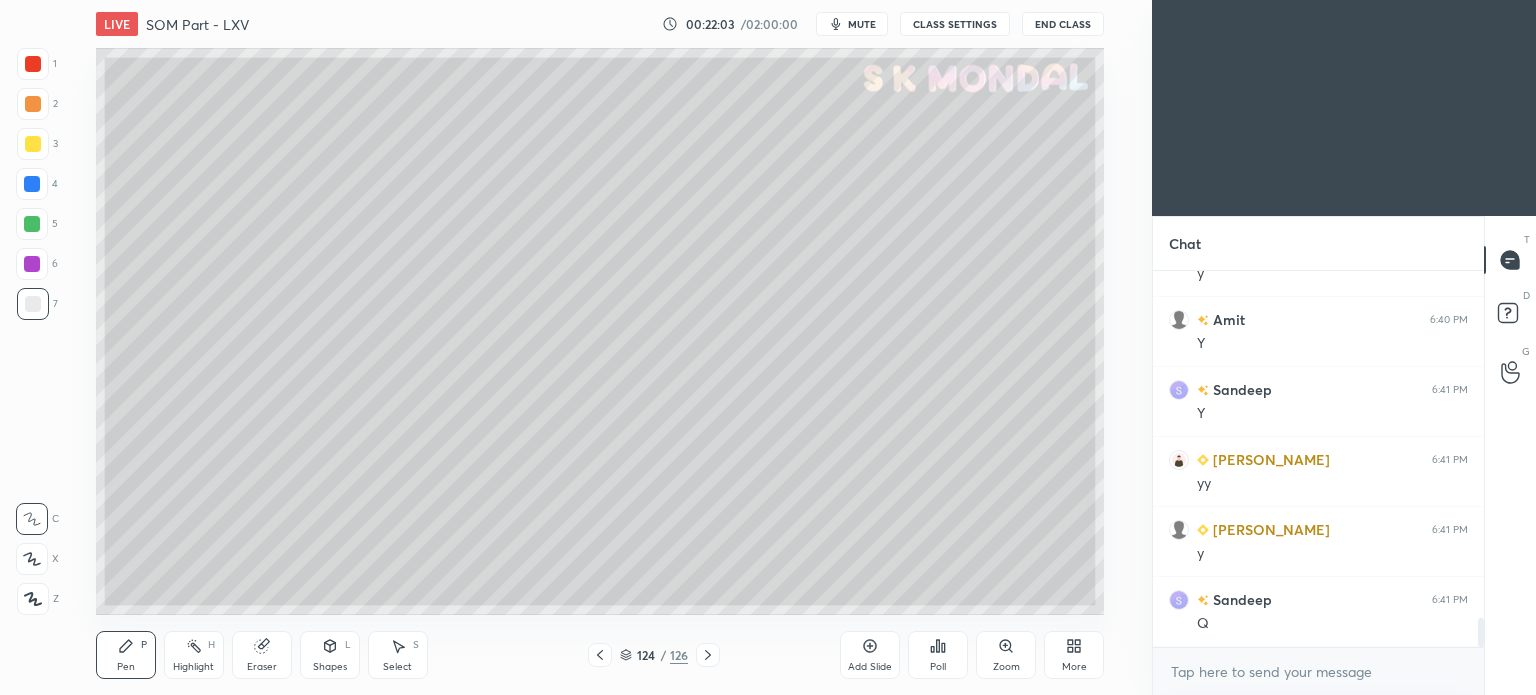 click 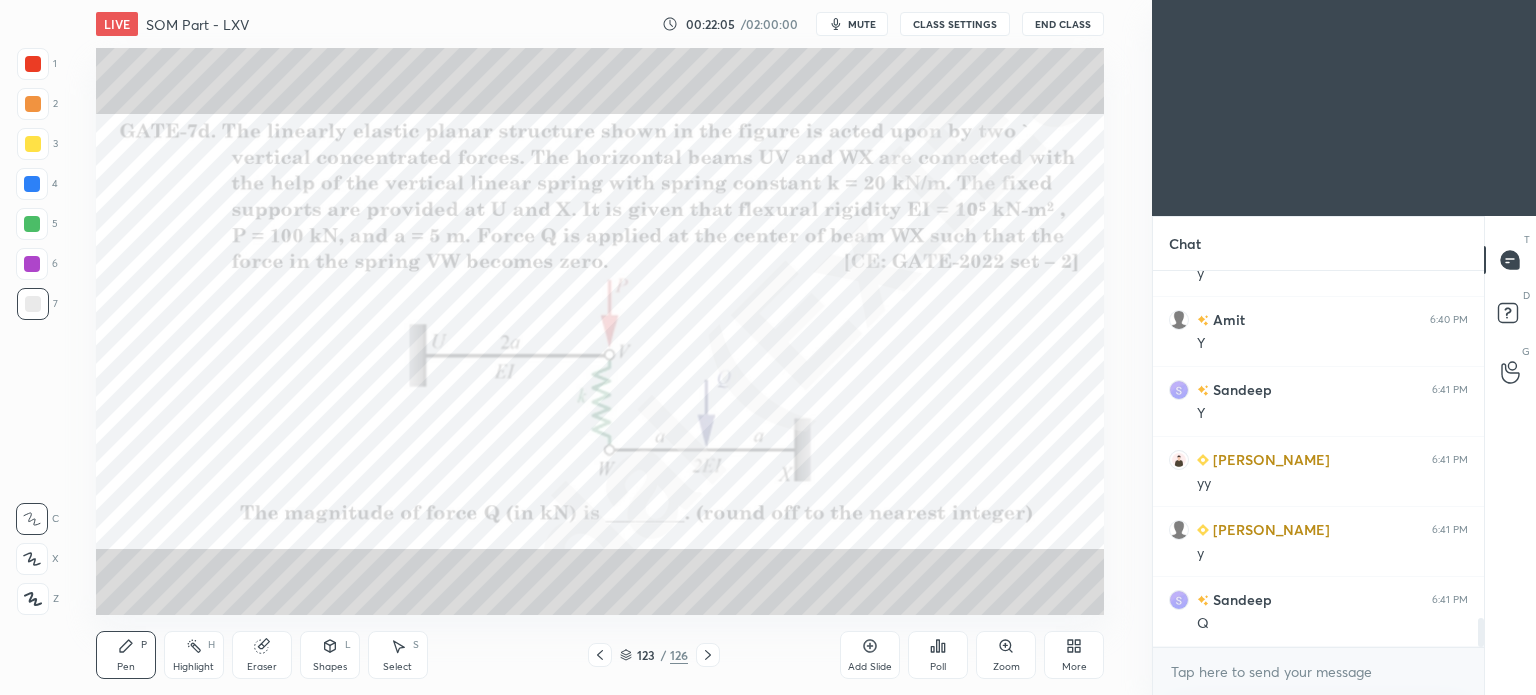 click 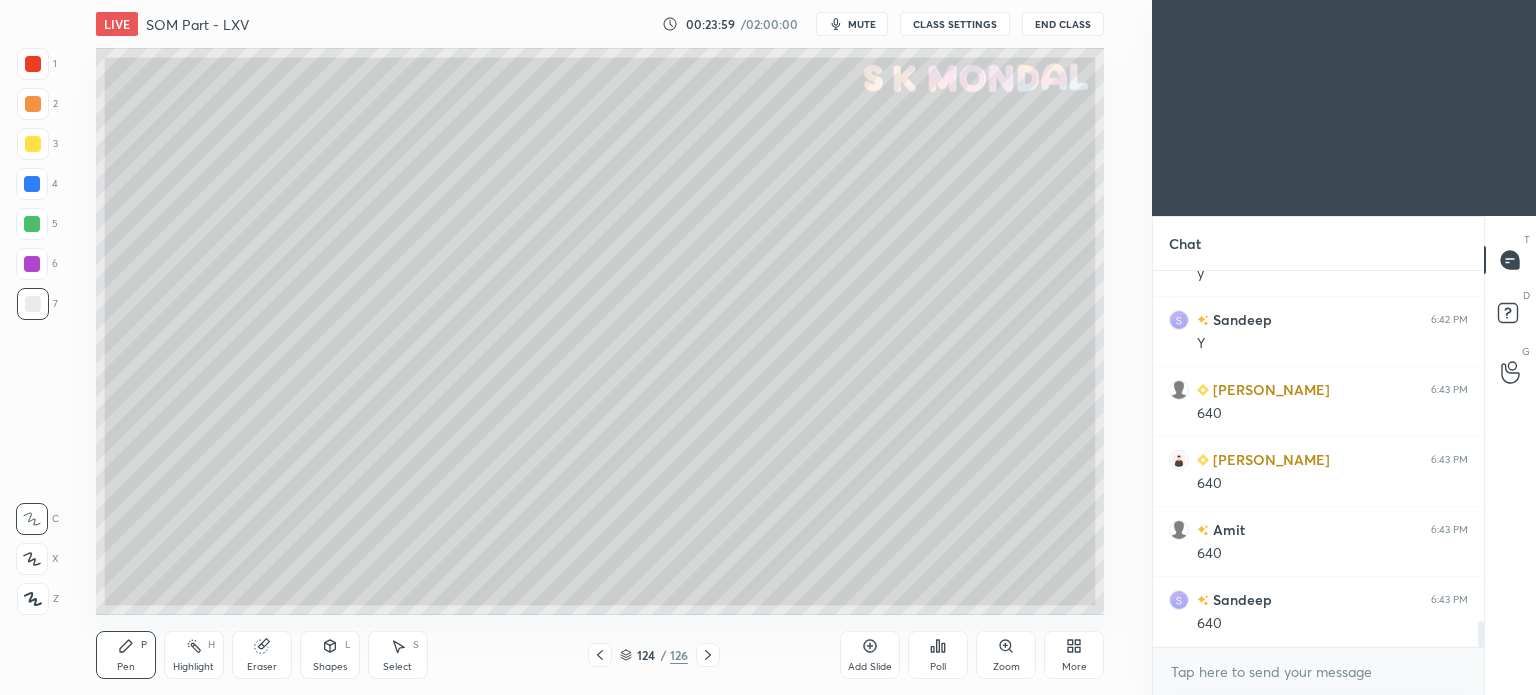 scroll, scrollTop: 5052, scrollLeft: 0, axis: vertical 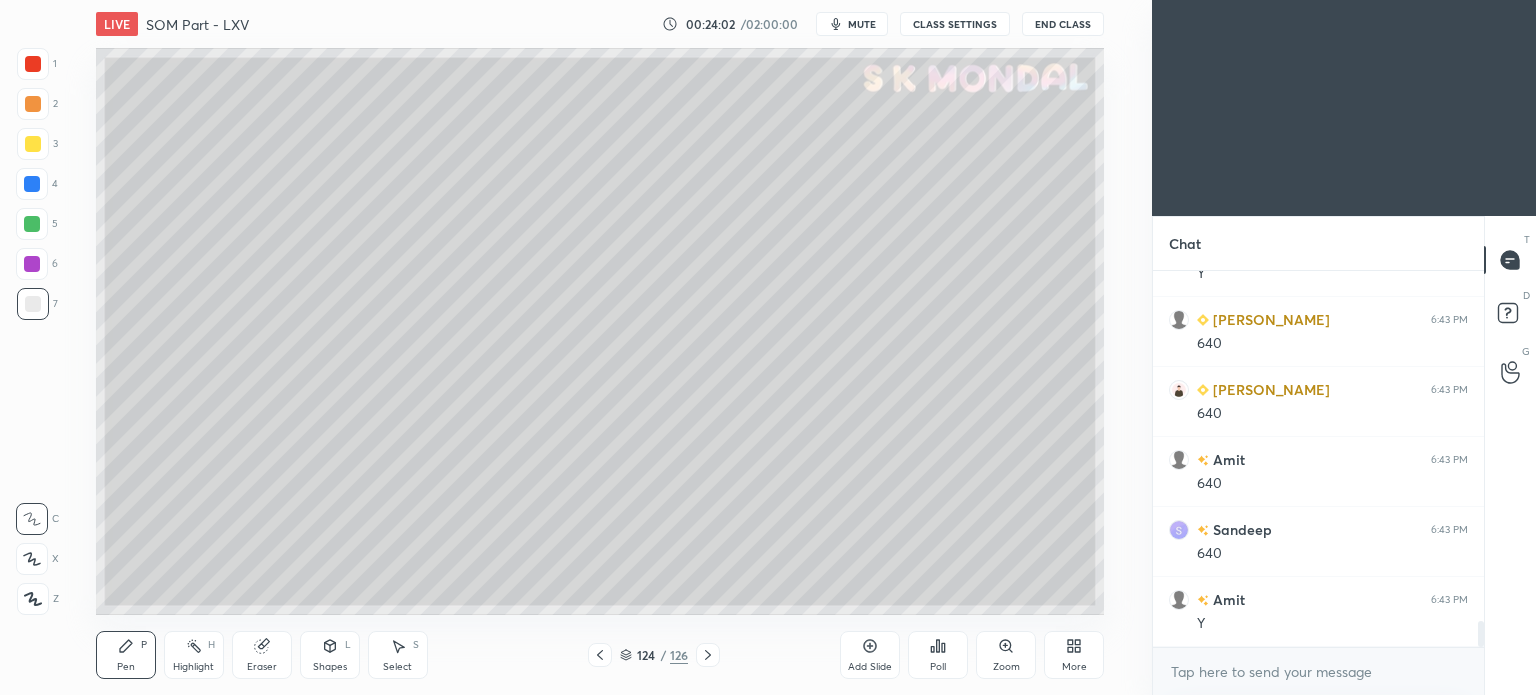 click on "Highlight" at bounding box center (193, 667) 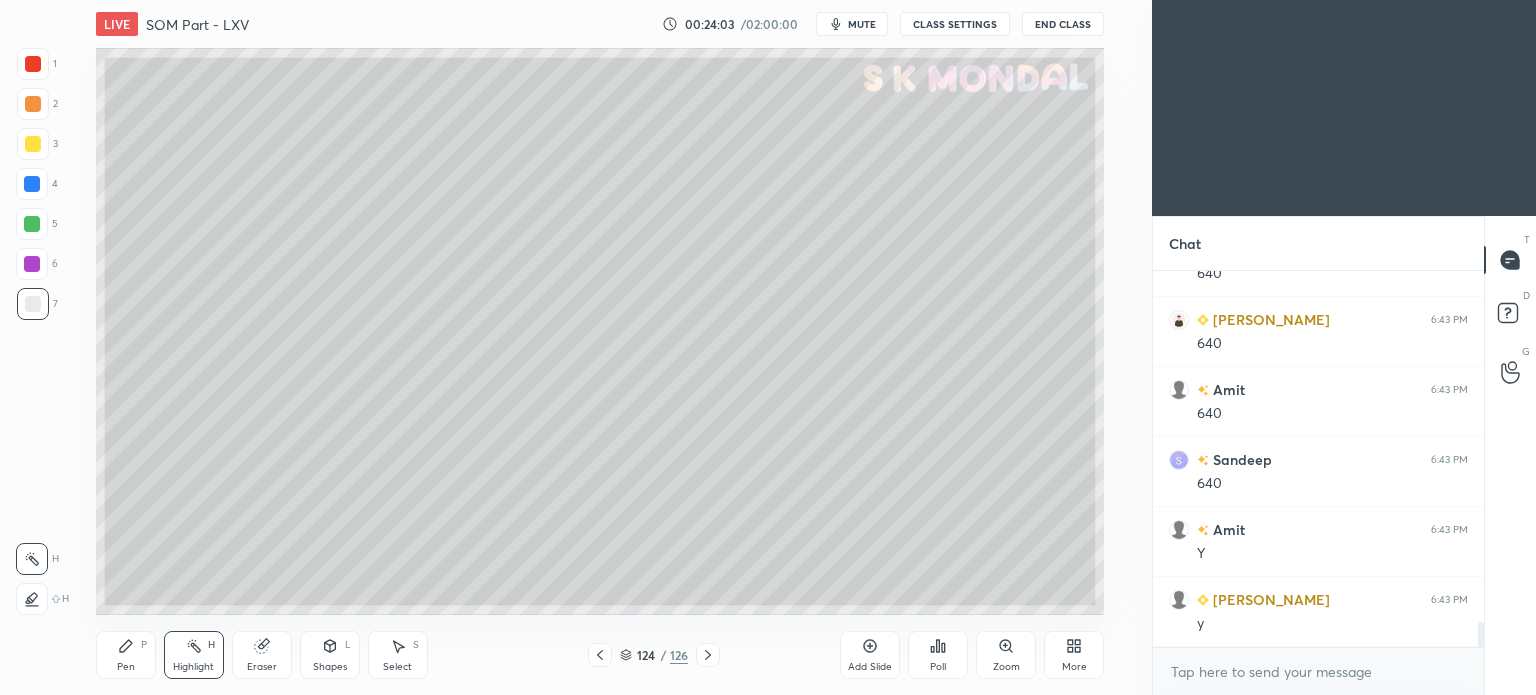 scroll, scrollTop: 5192, scrollLeft: 0, axis: vertical 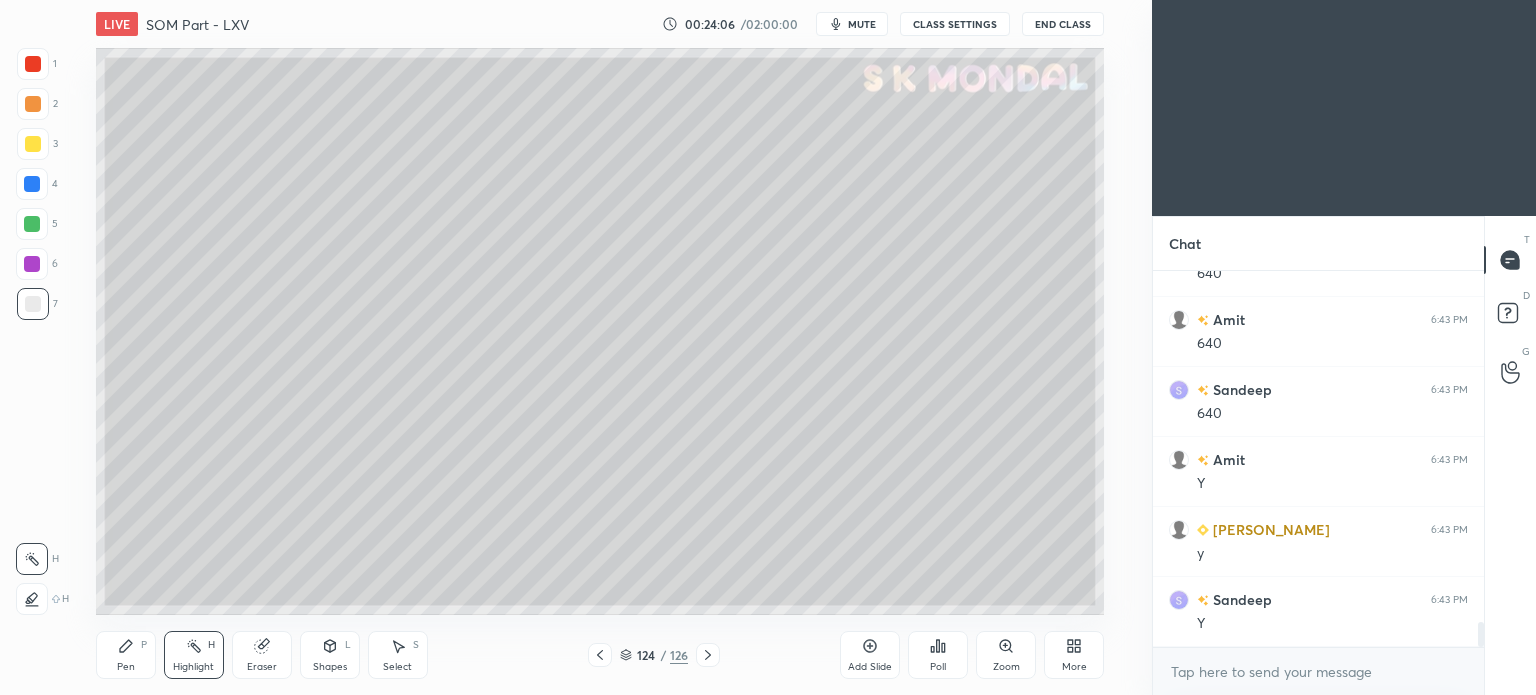 click 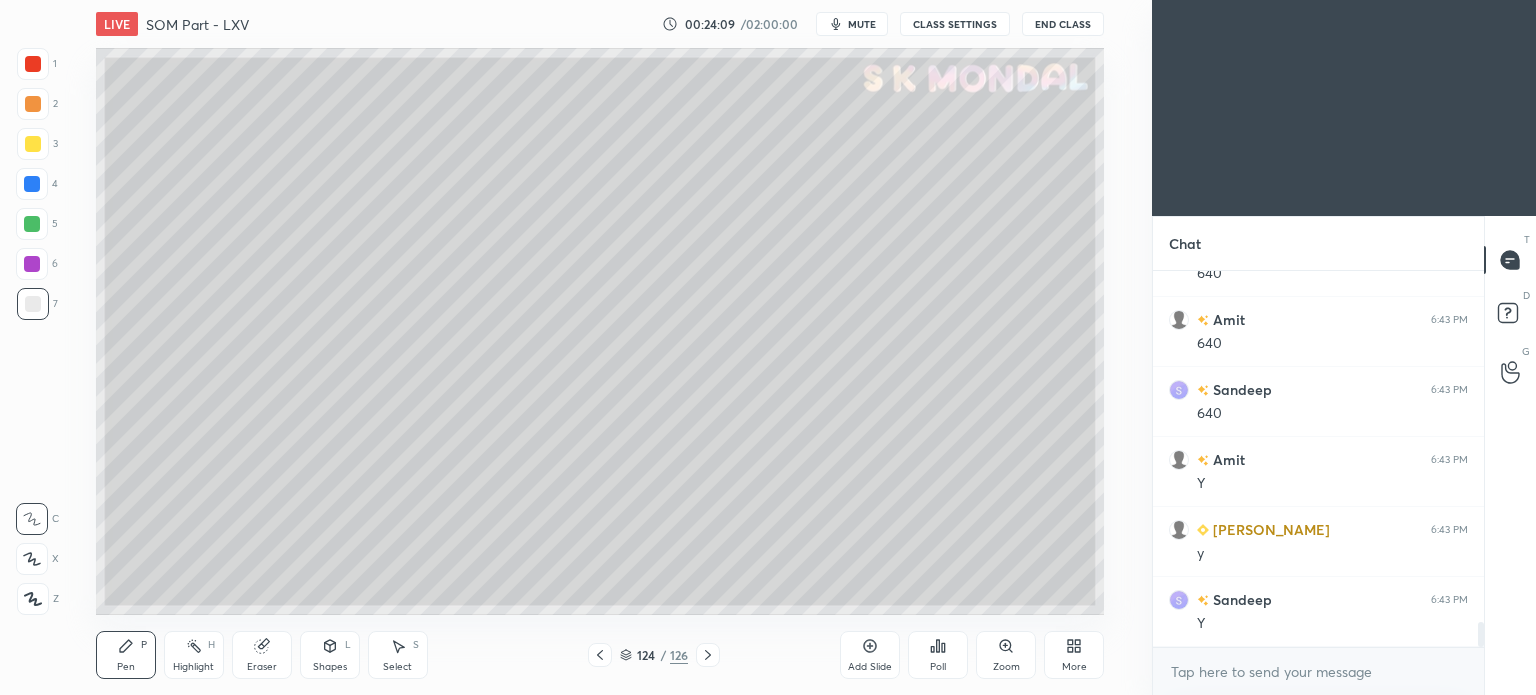 click 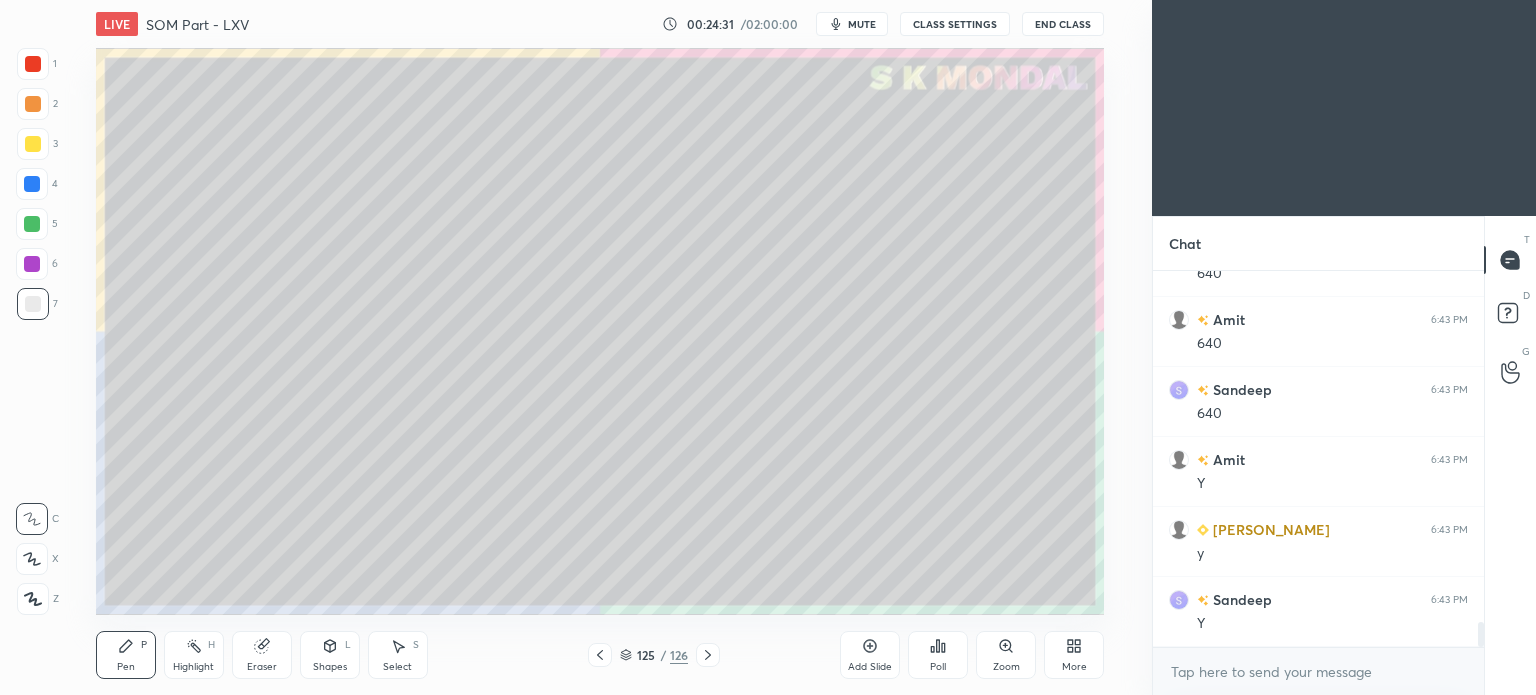 click at bounding box center [32, 224] 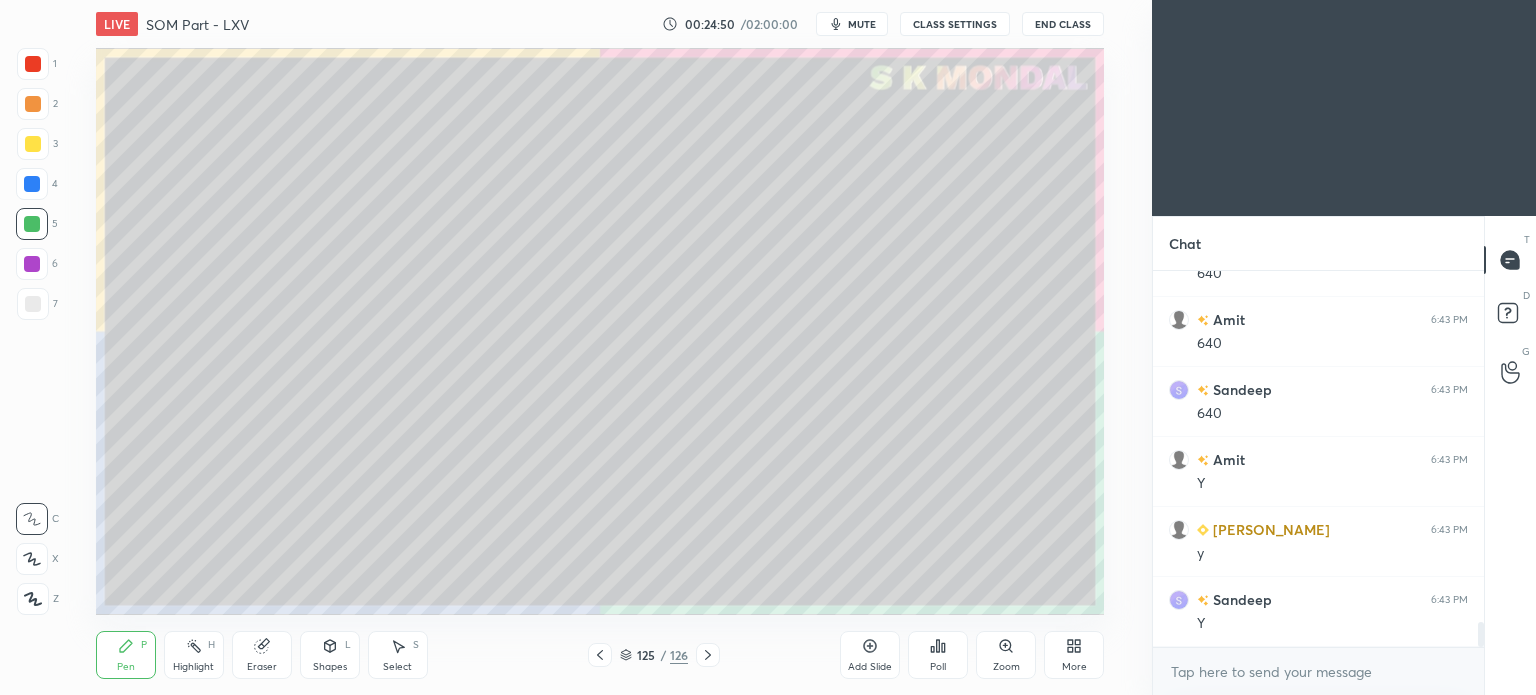 click 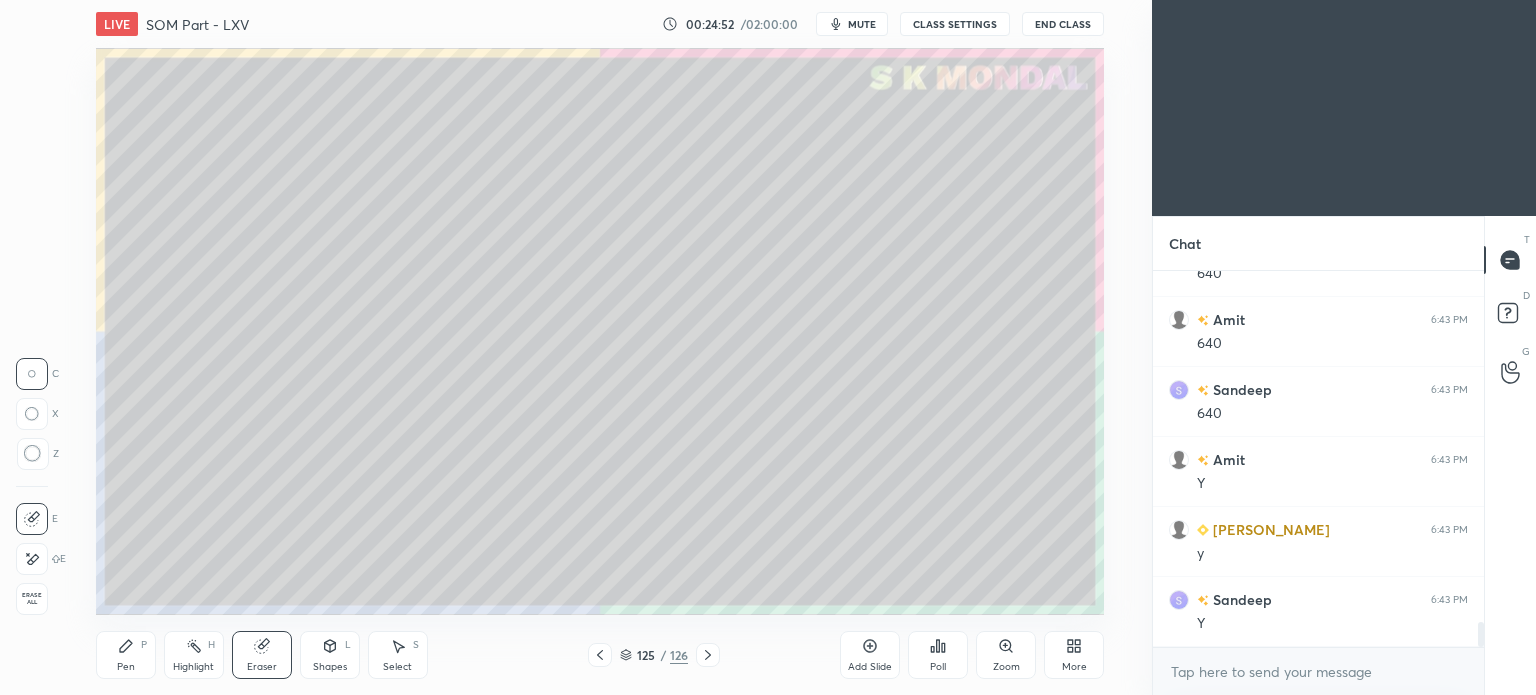 click on "Pen P" at bounding box center [126, 655] 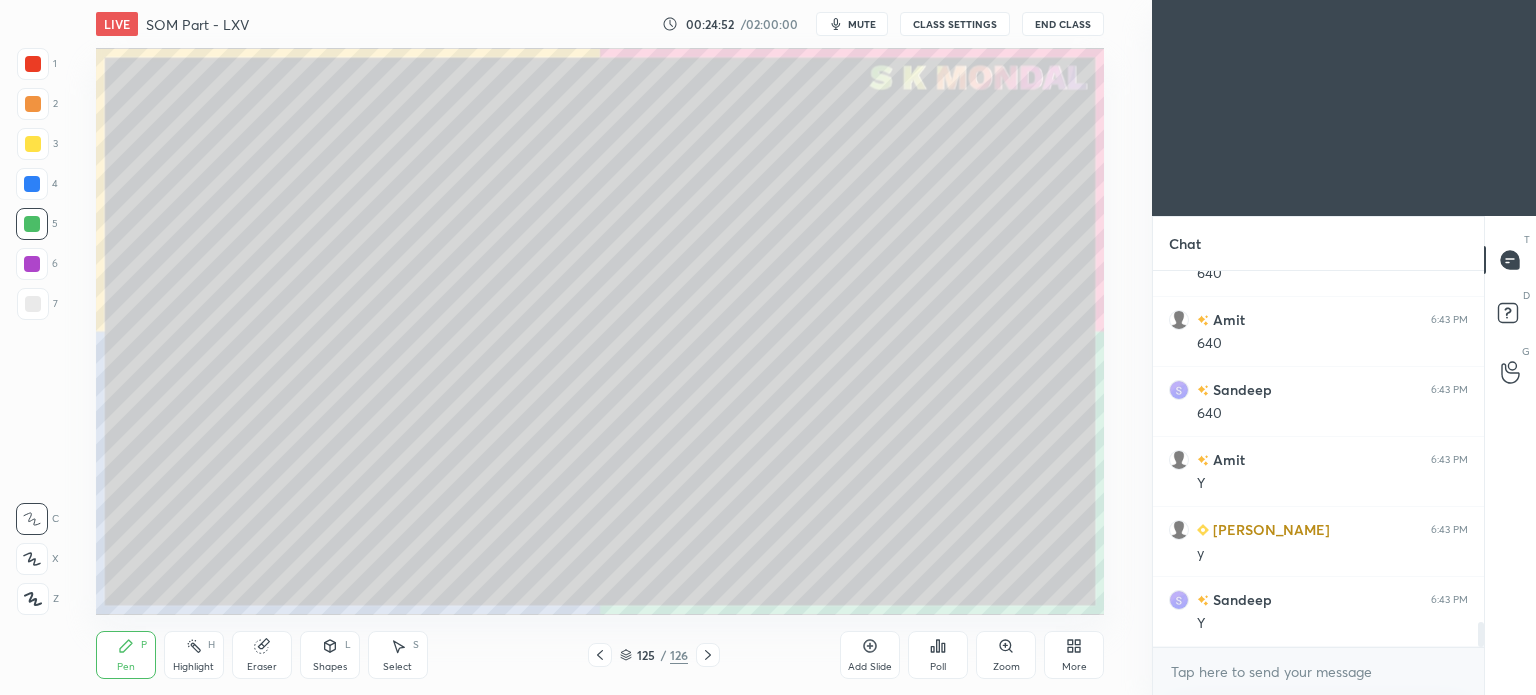 click on "Pen P" at bounding box center [126, 655] 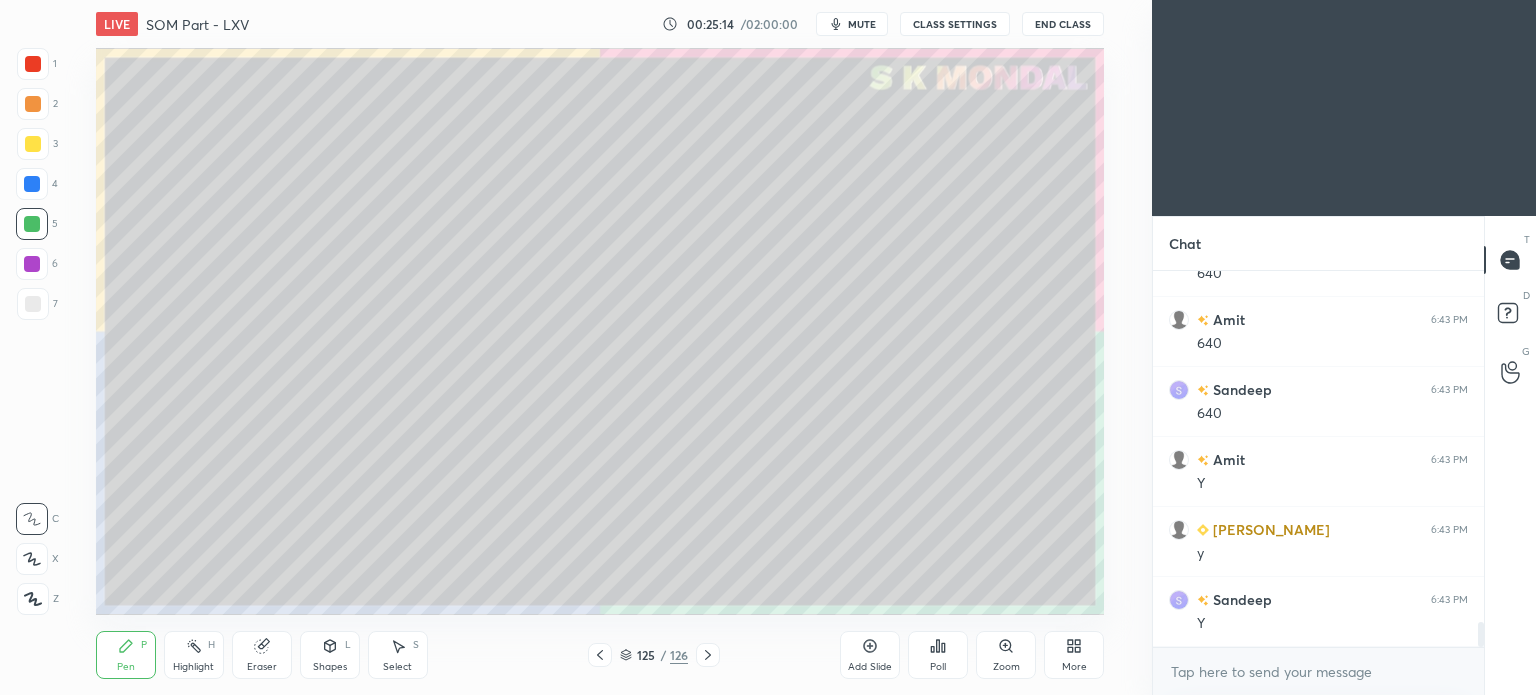 click 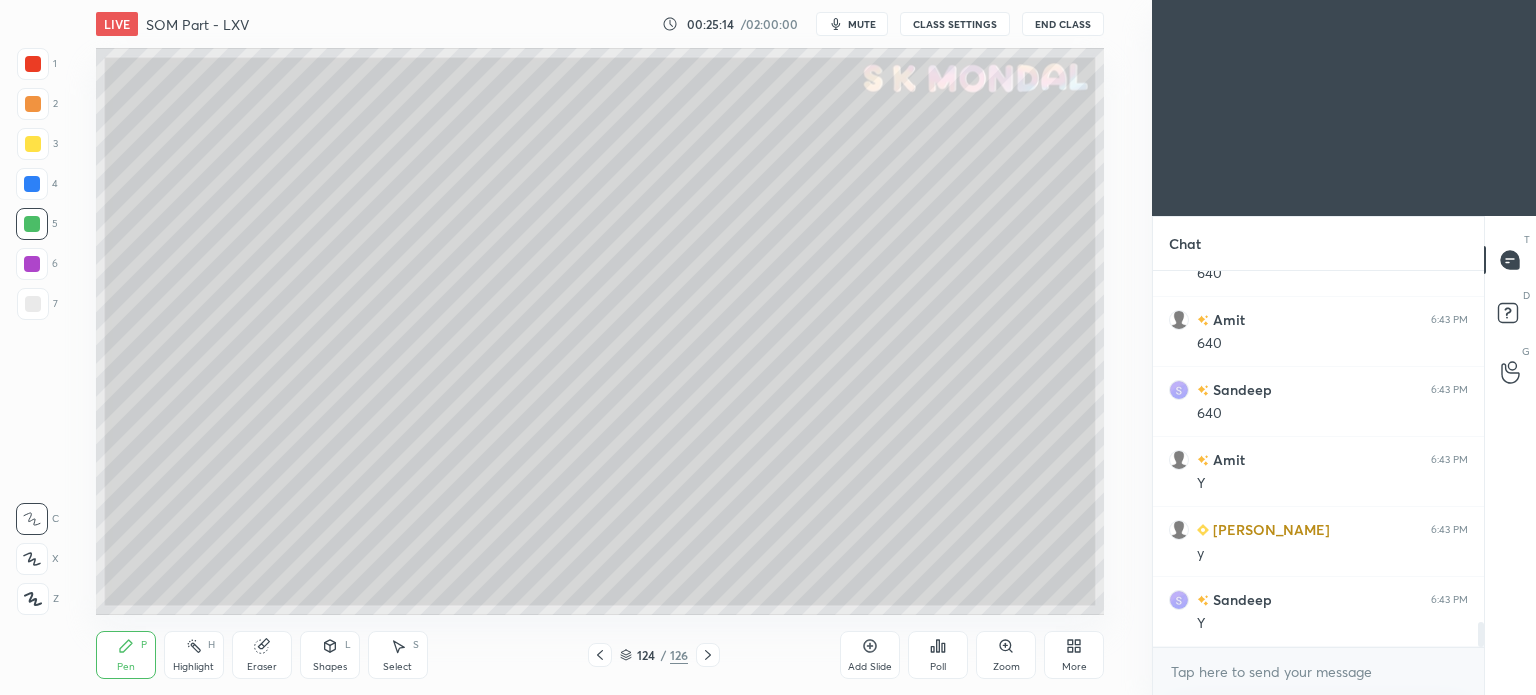 click 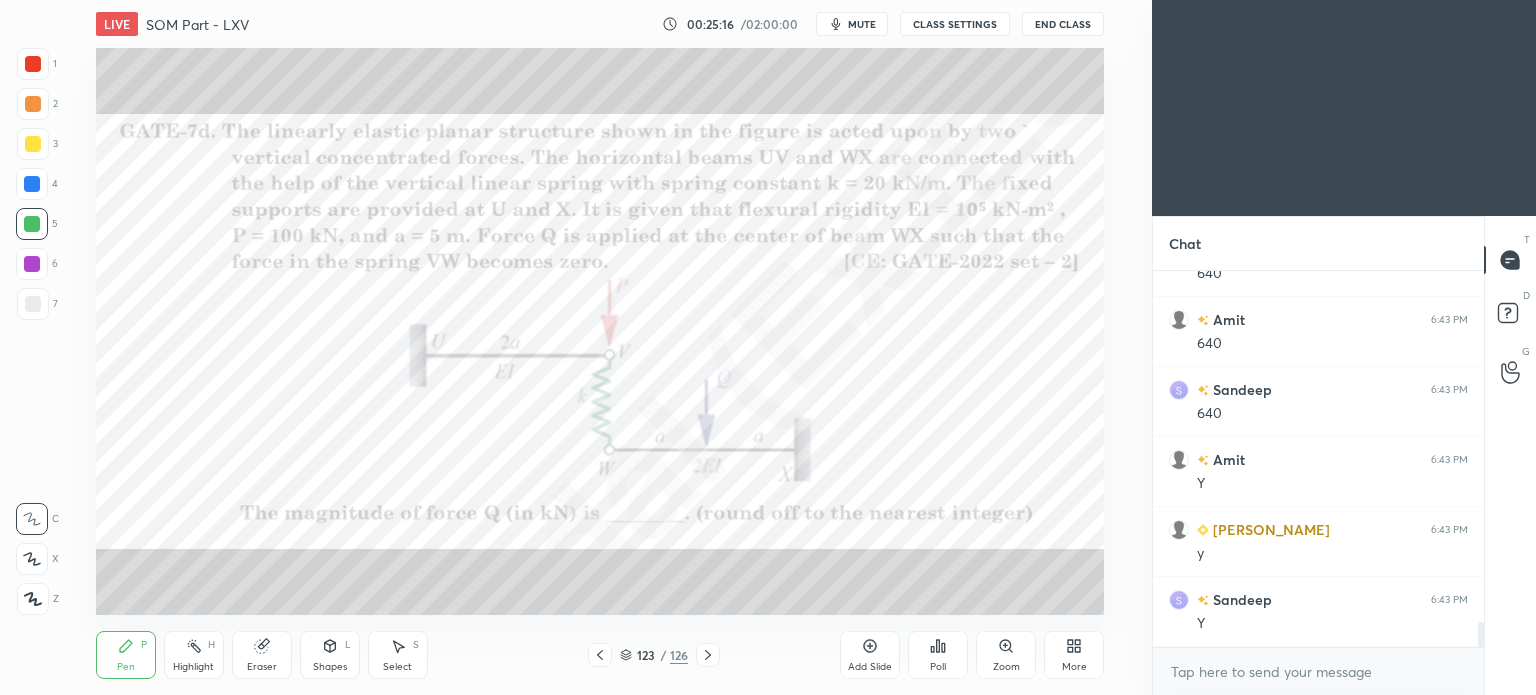 click 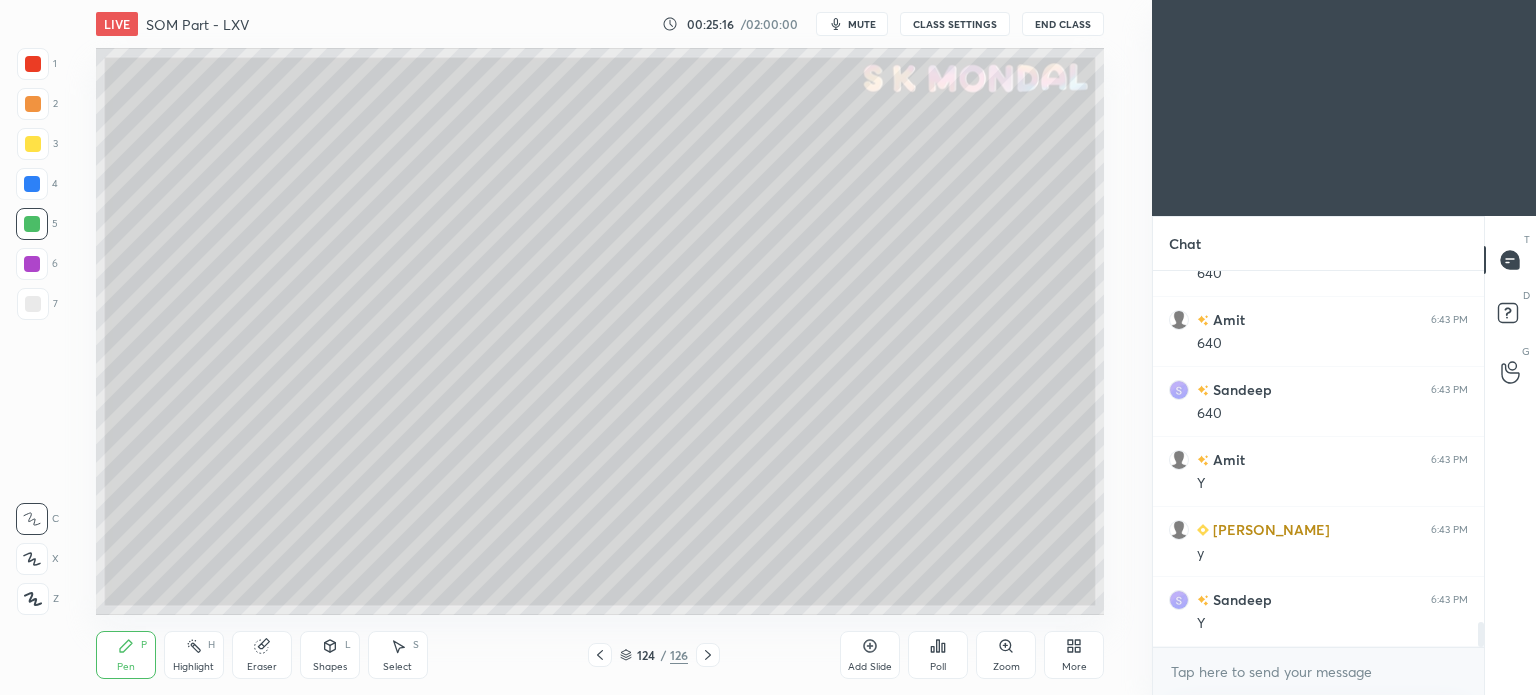 click 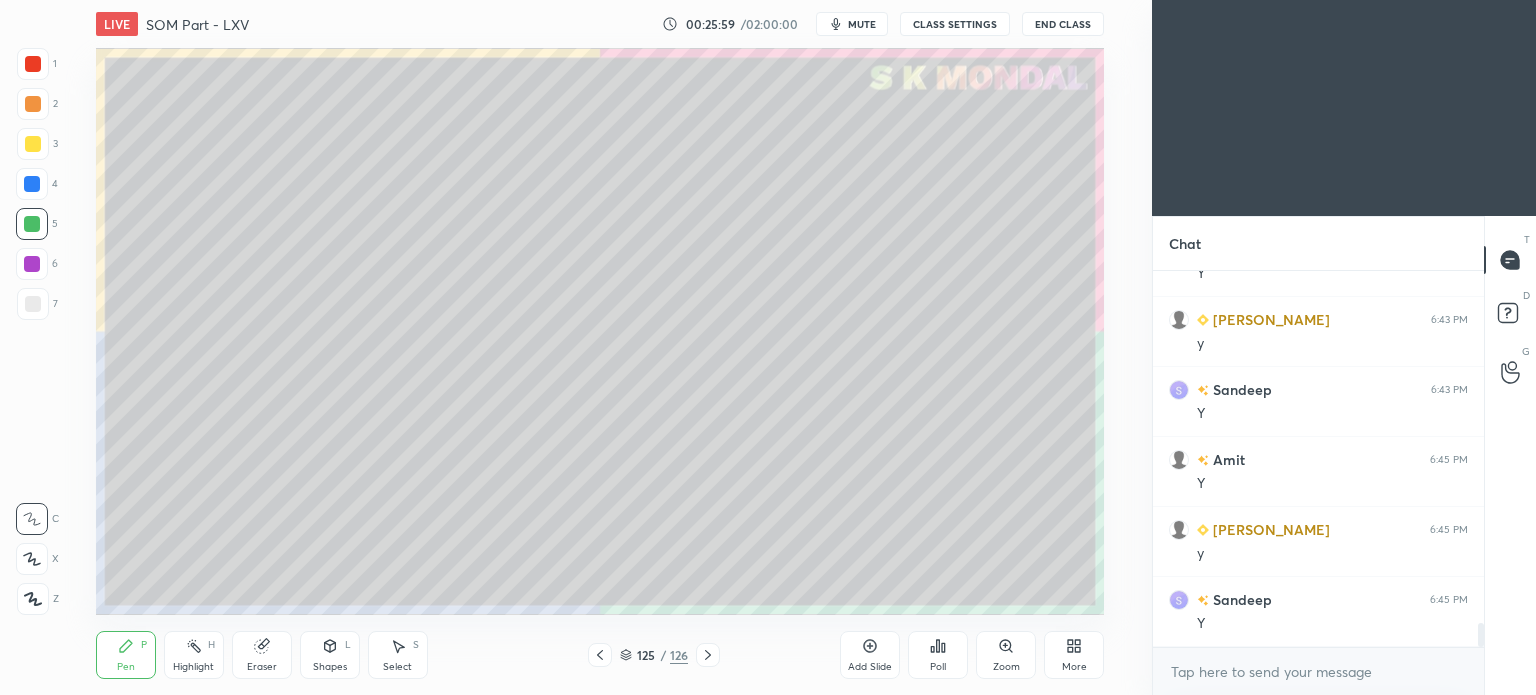 scroll, scrollTop: 5472, scrollLeft: 0, axis: vertical 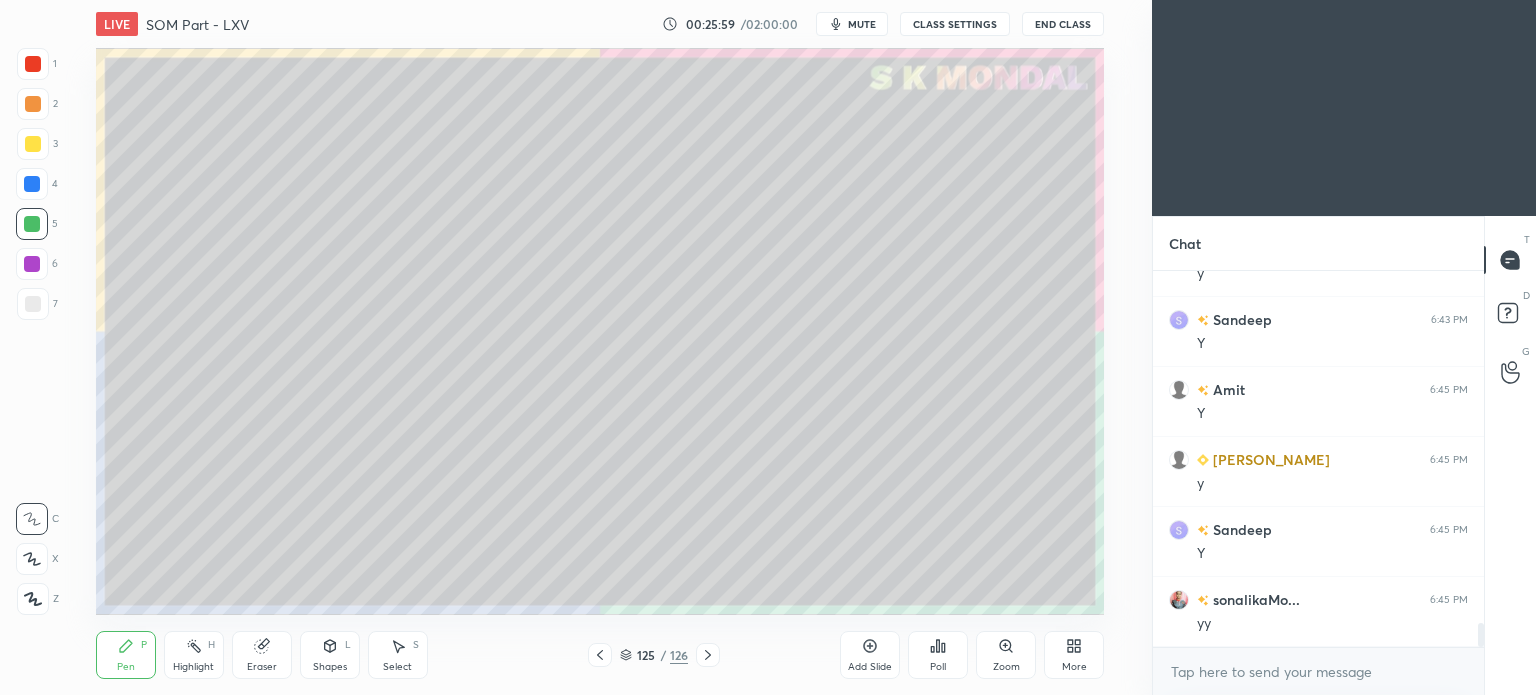 click 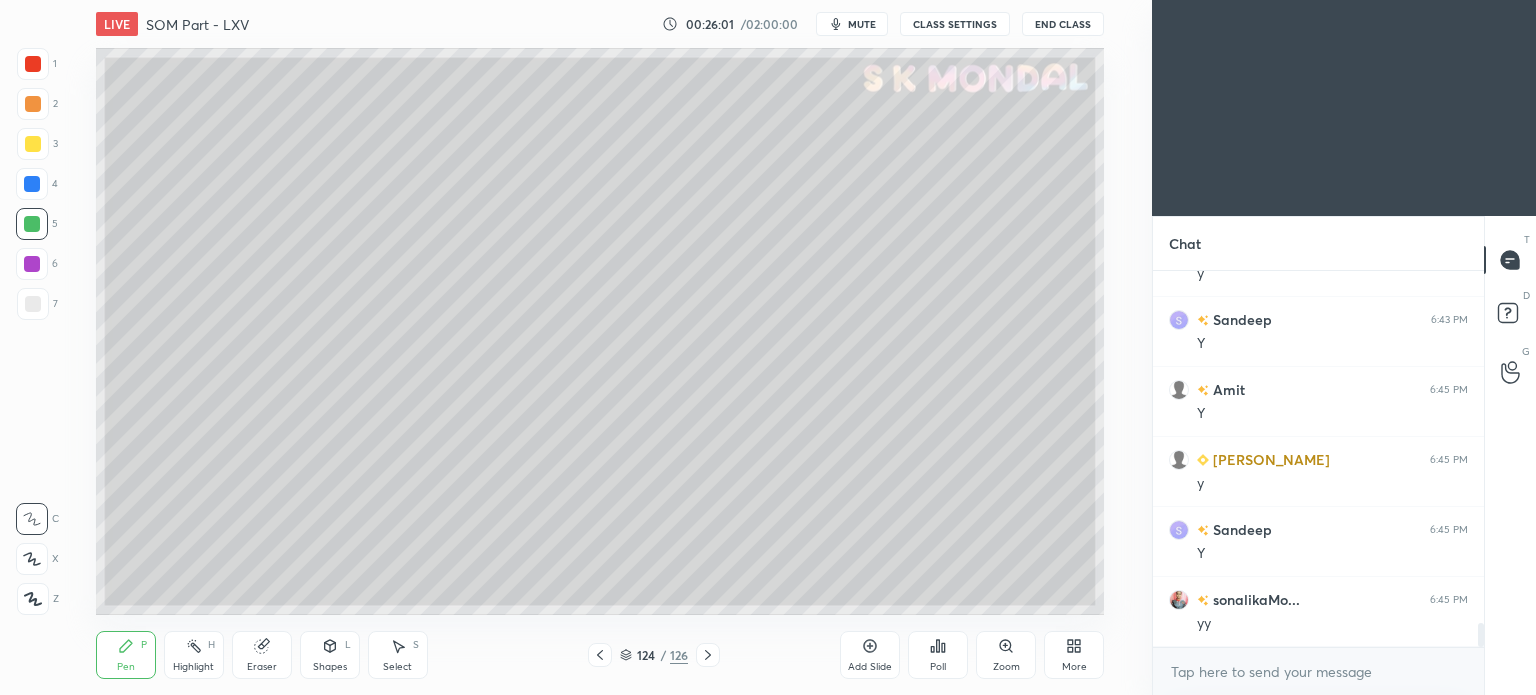 click 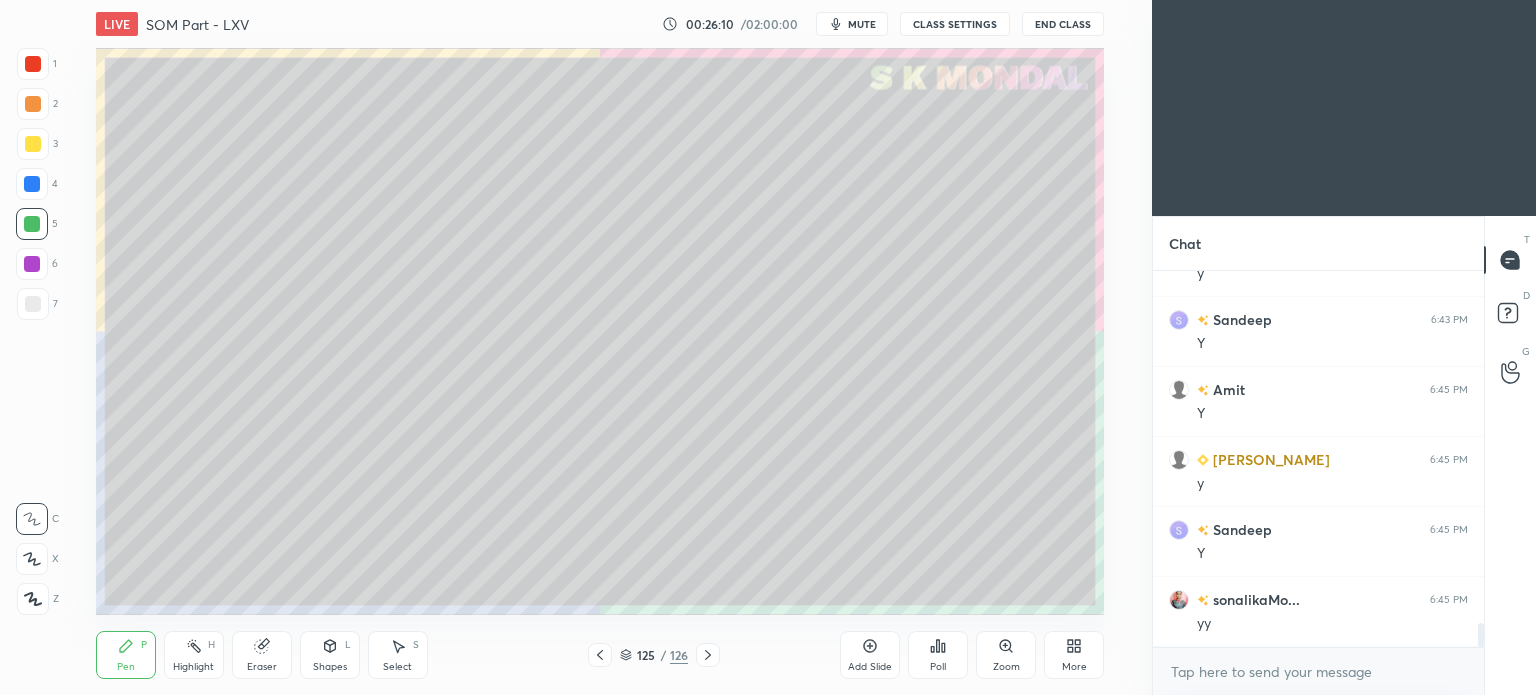click 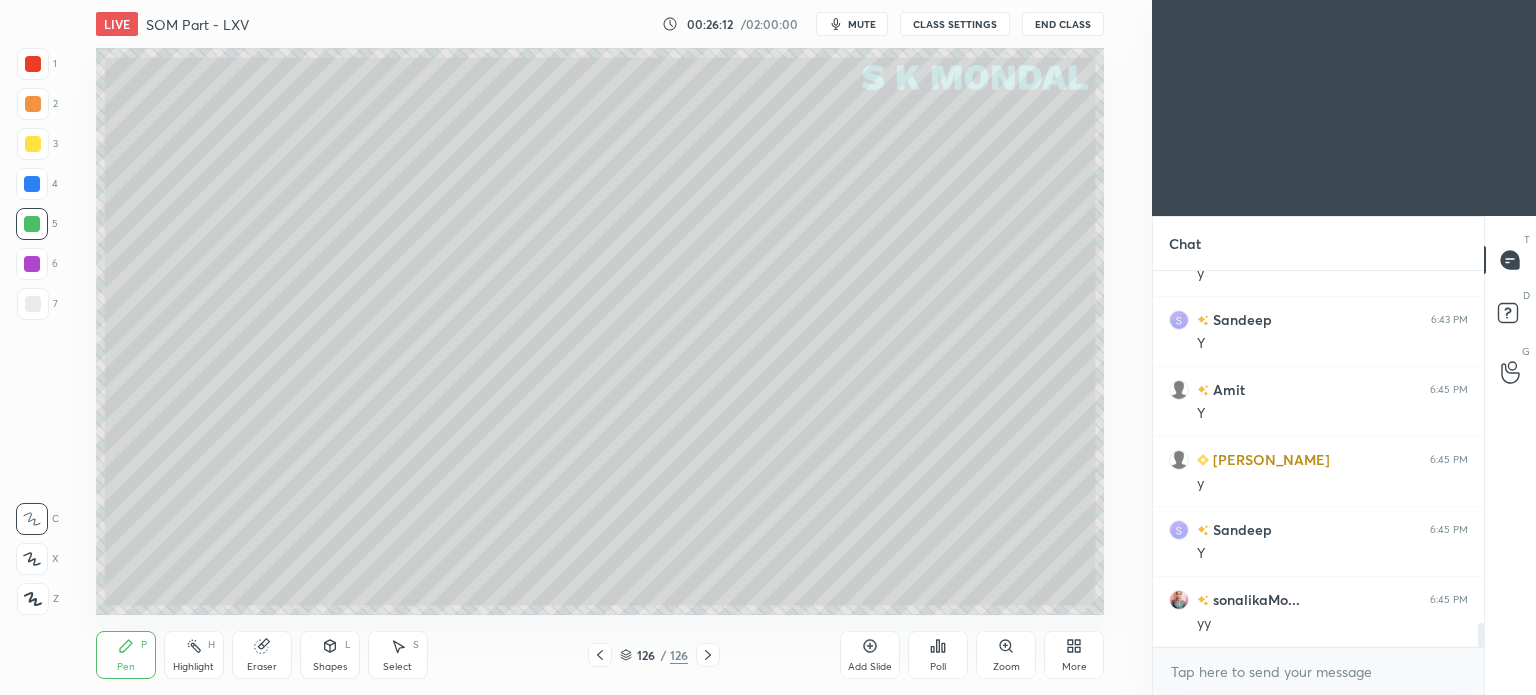 click at bounding box center (33, 144) 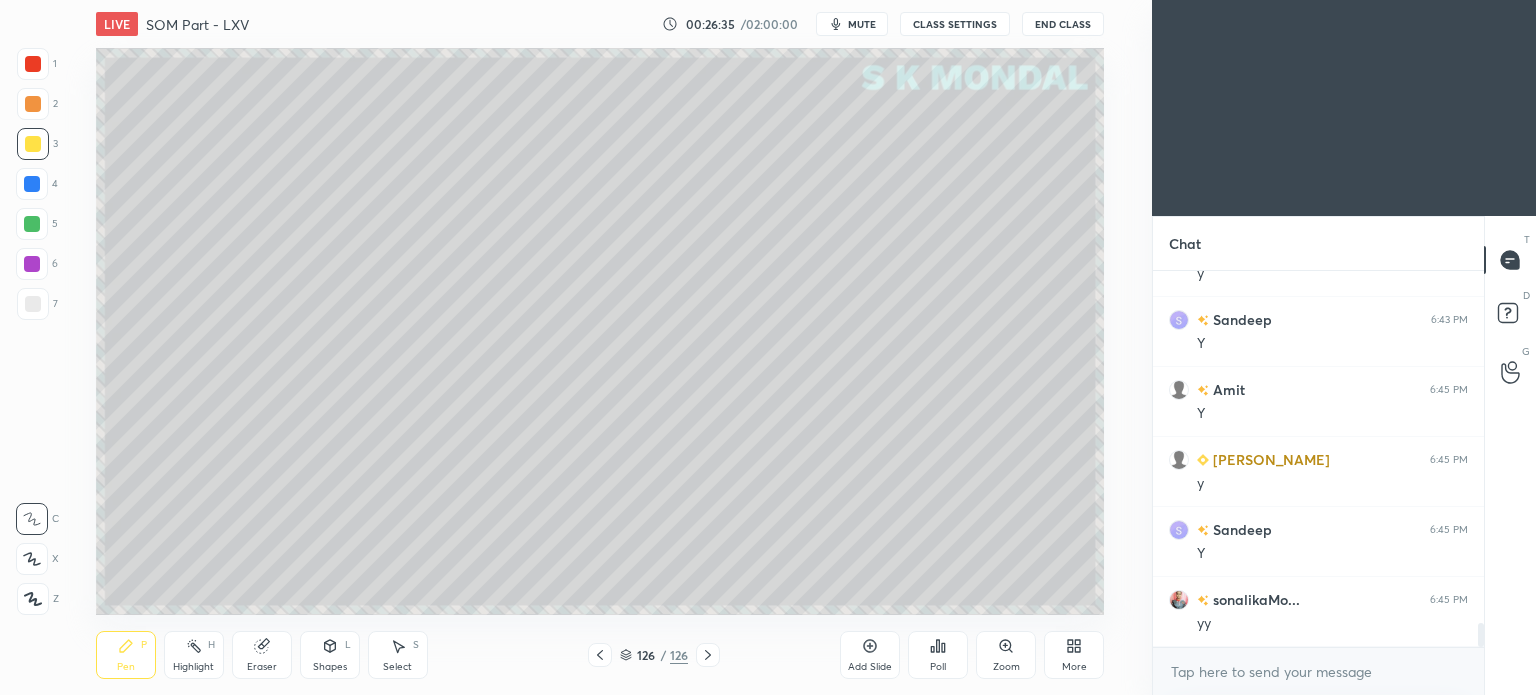 click 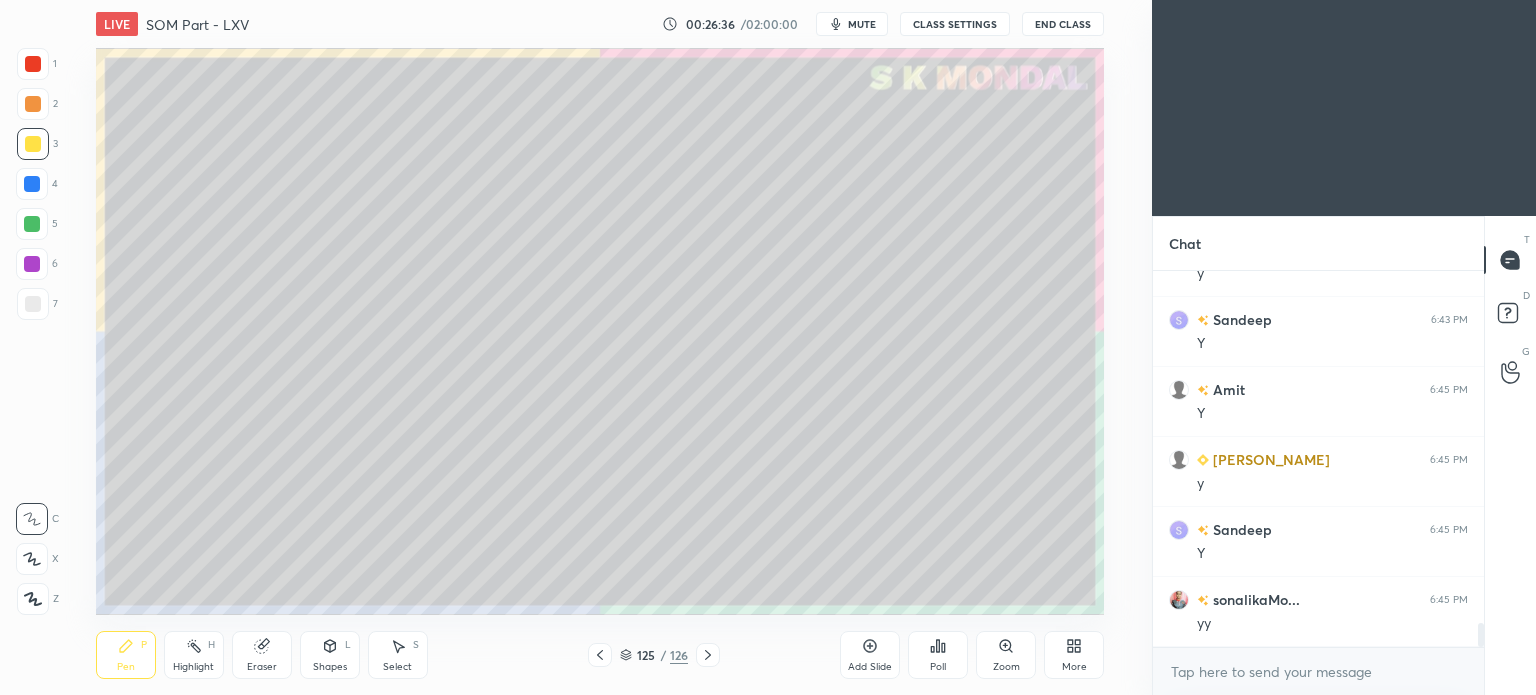 click 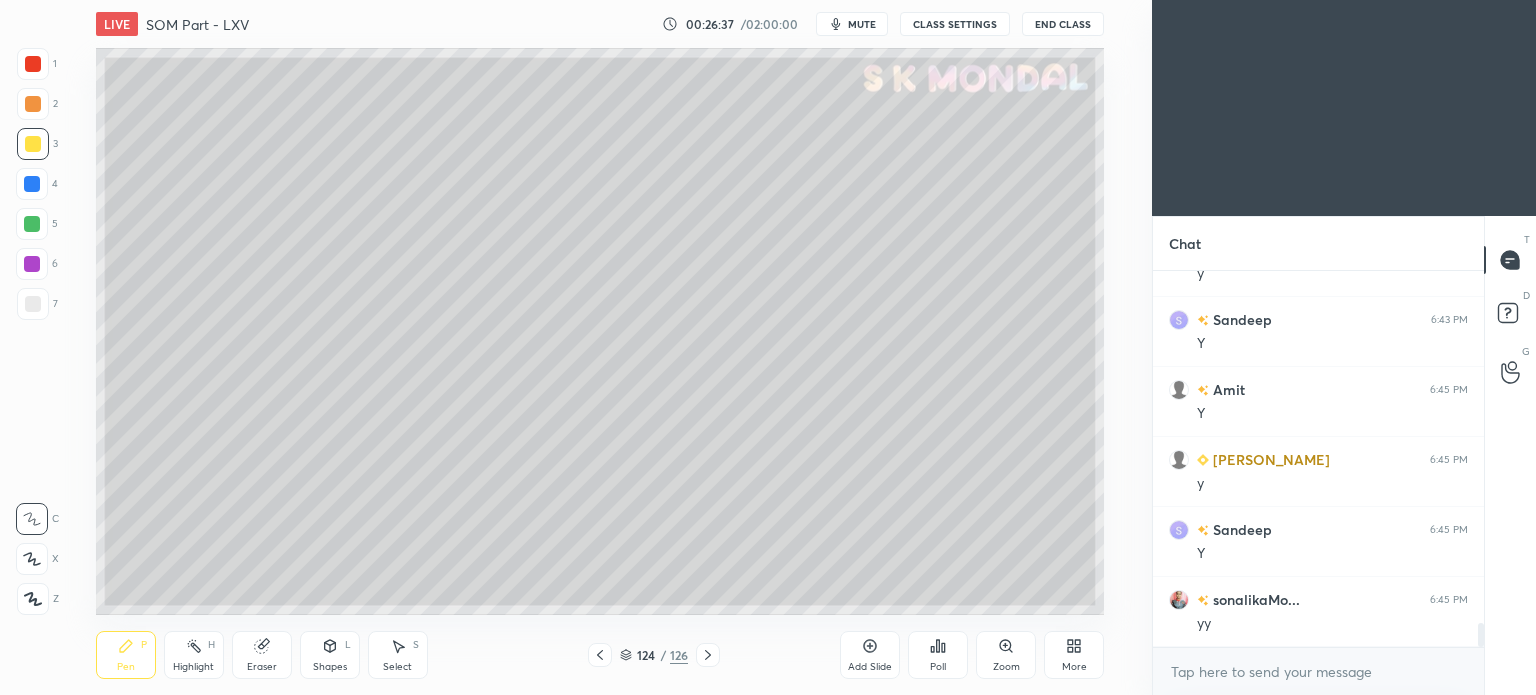 click 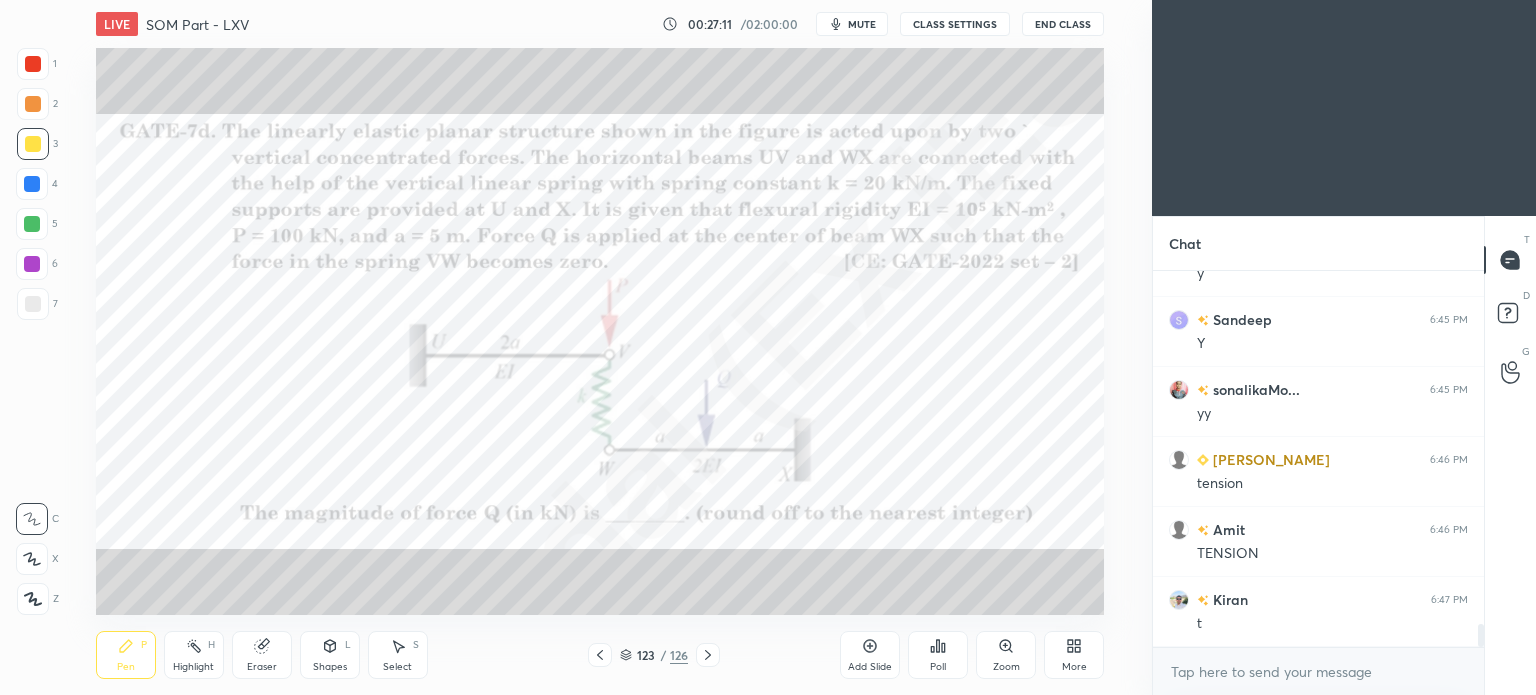 scroll, scrollTop: 5752, scrollLeft: 0, axis: vertical 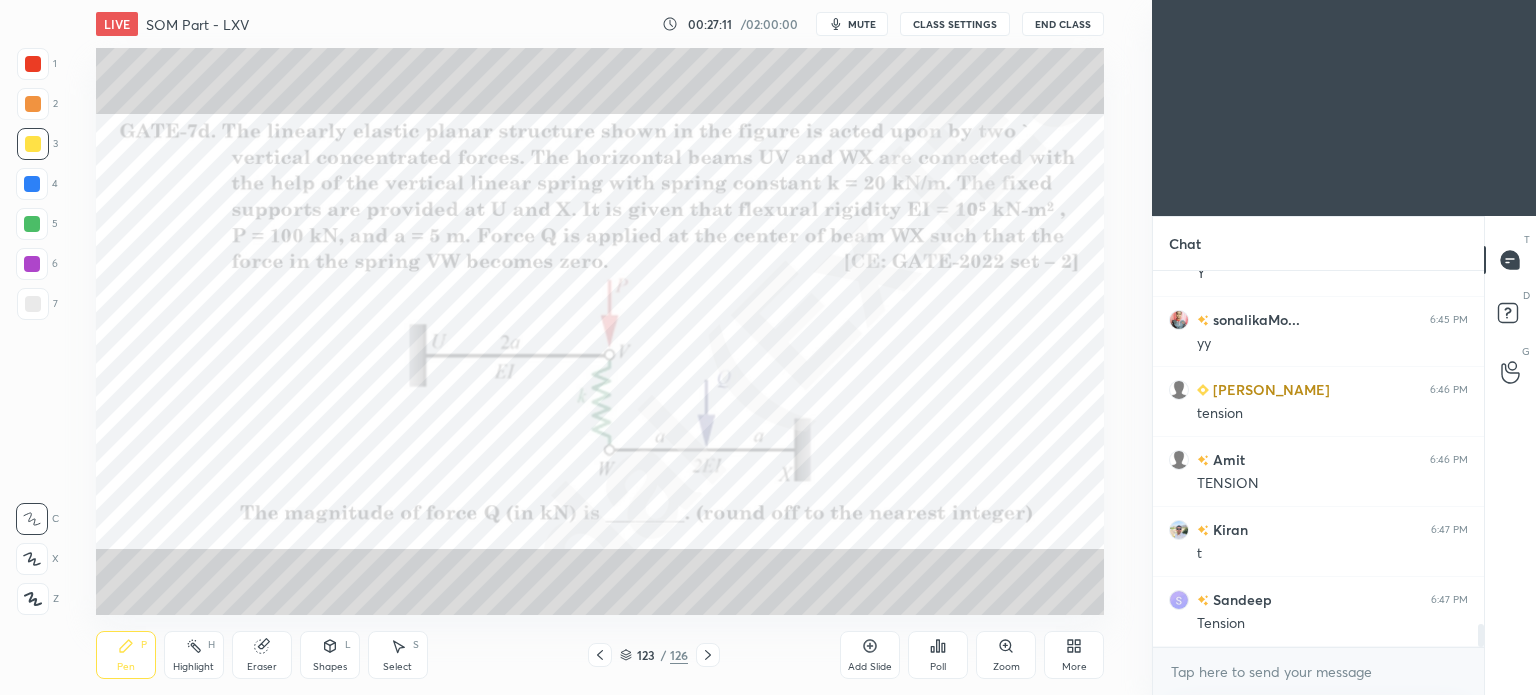 click 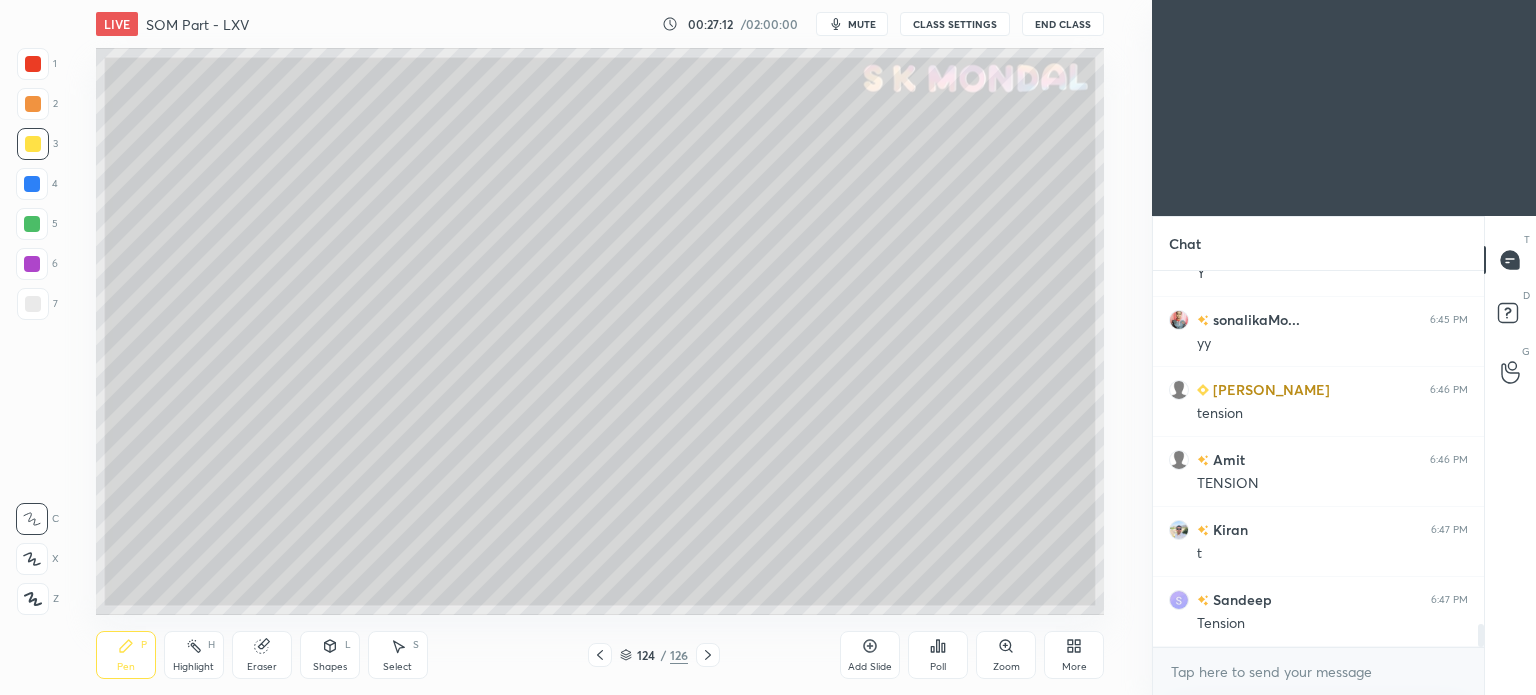 click 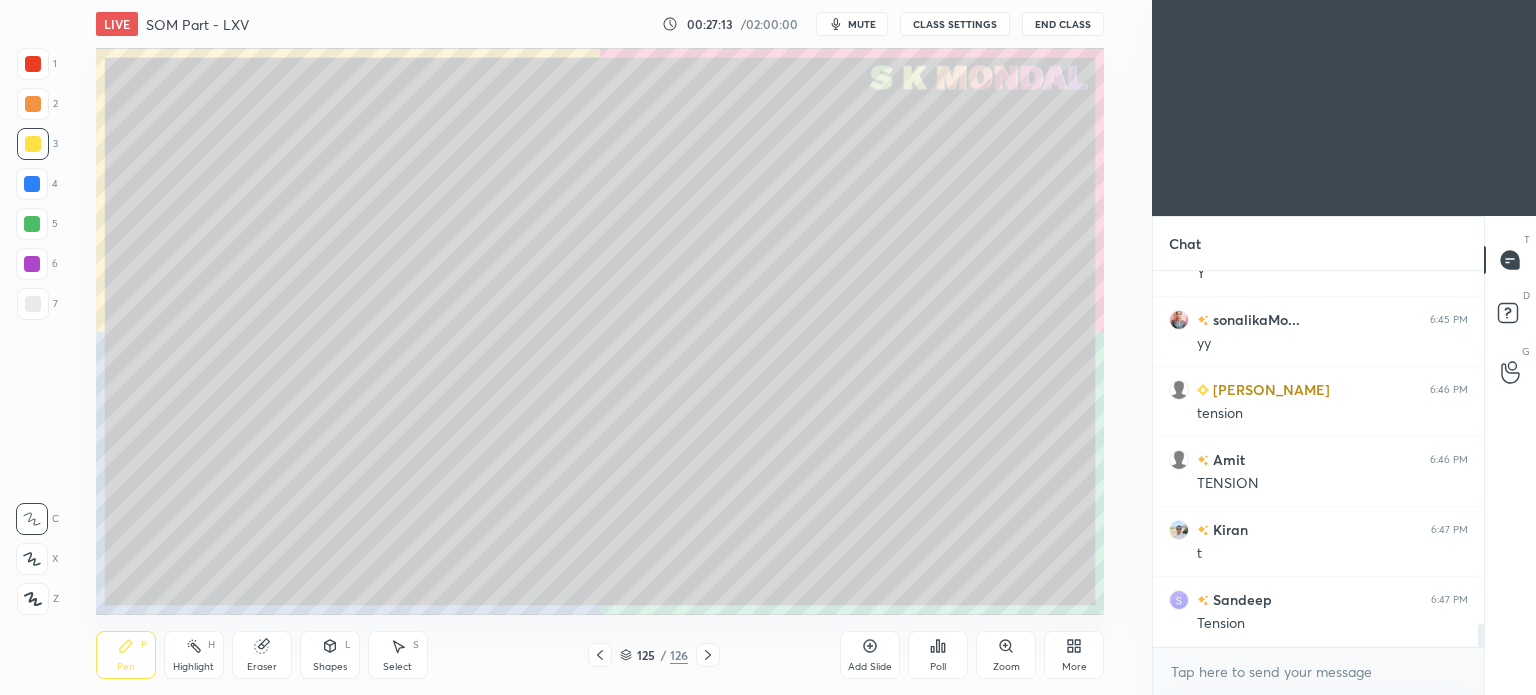 click 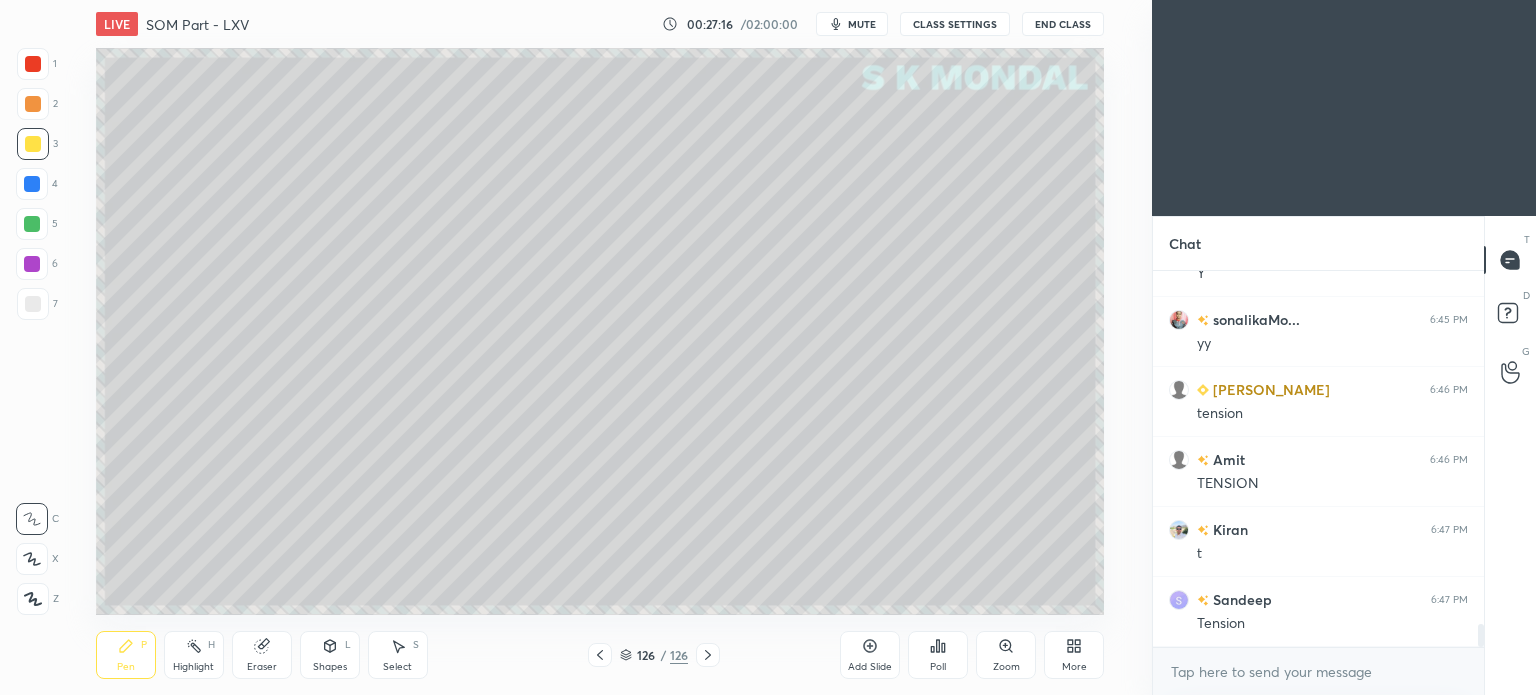 click at bounding box center [33, 304] 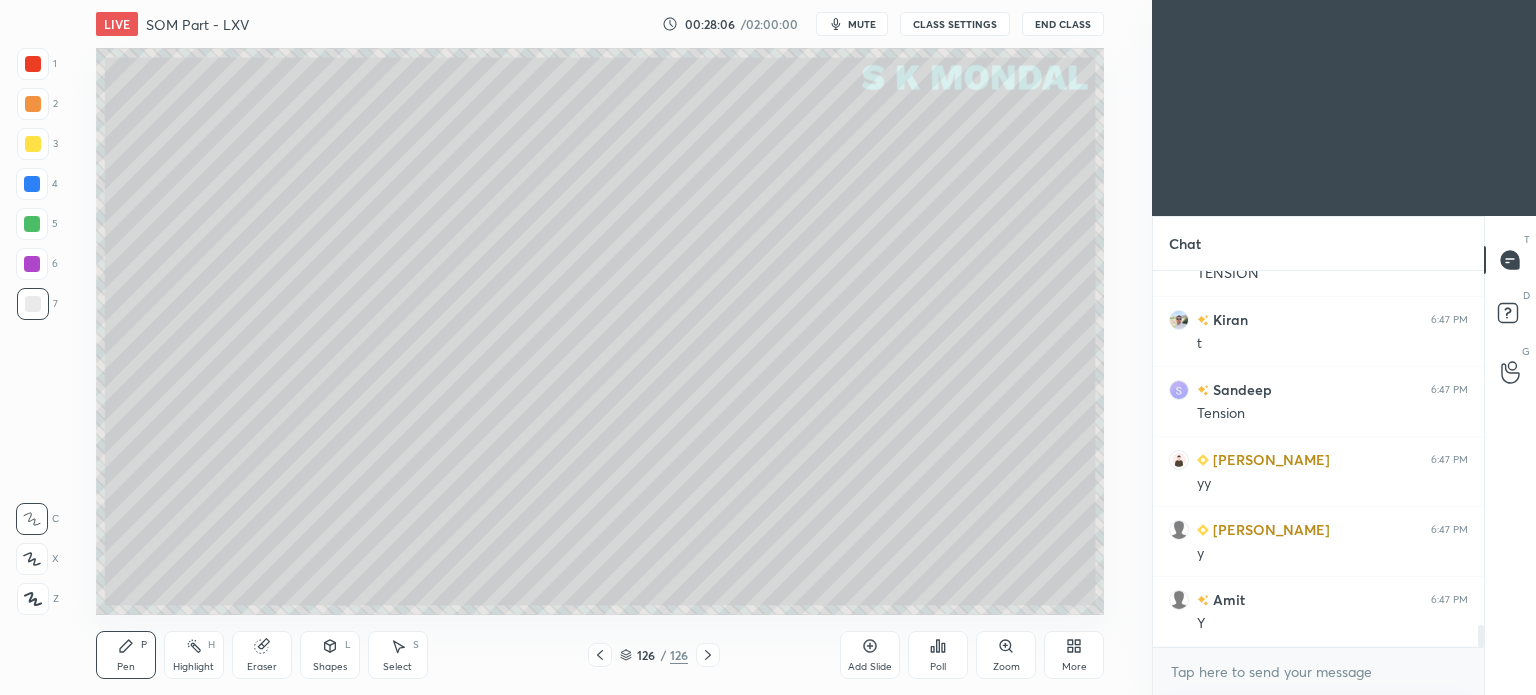 scroll, scrollTop: 6032, scrollLeft: 0, axis: vertical 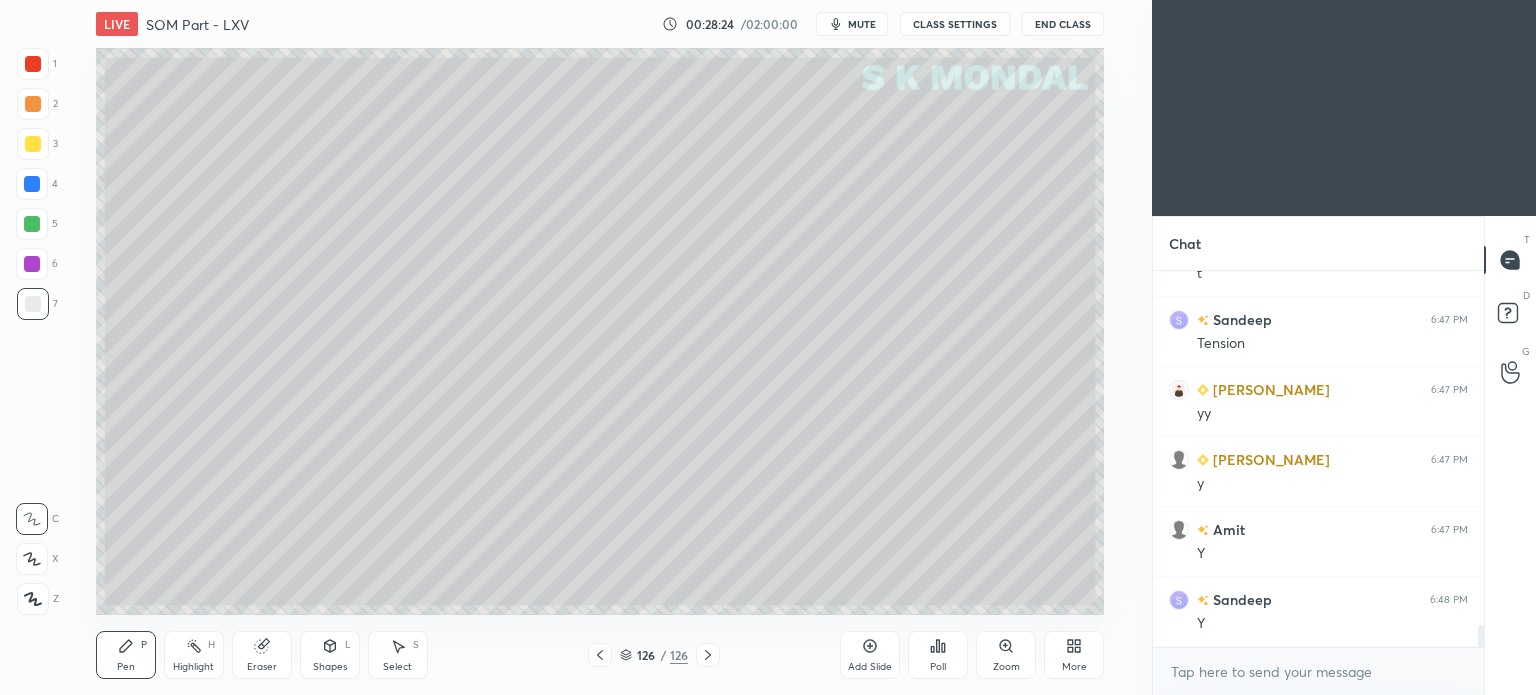 click at bounding box center (33, 144) 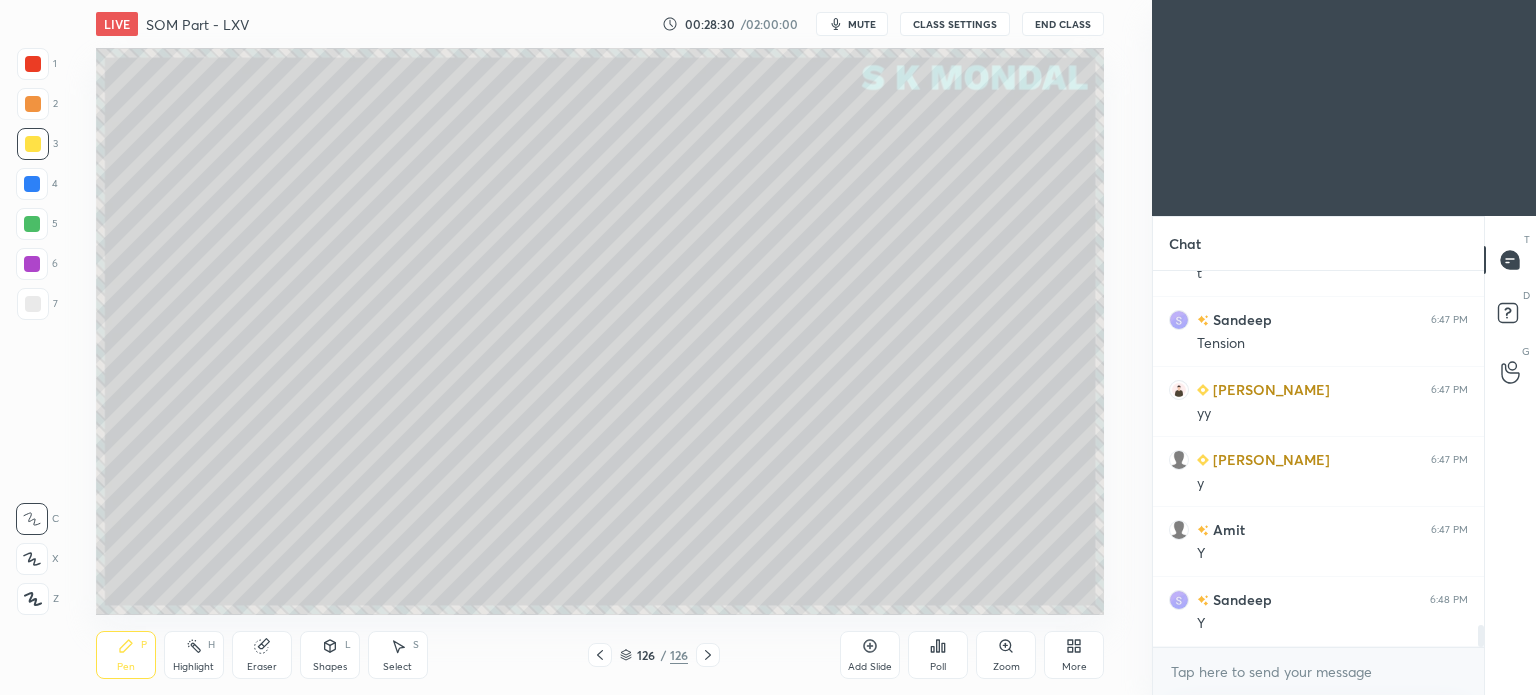 click at bounding box center (33, 304) 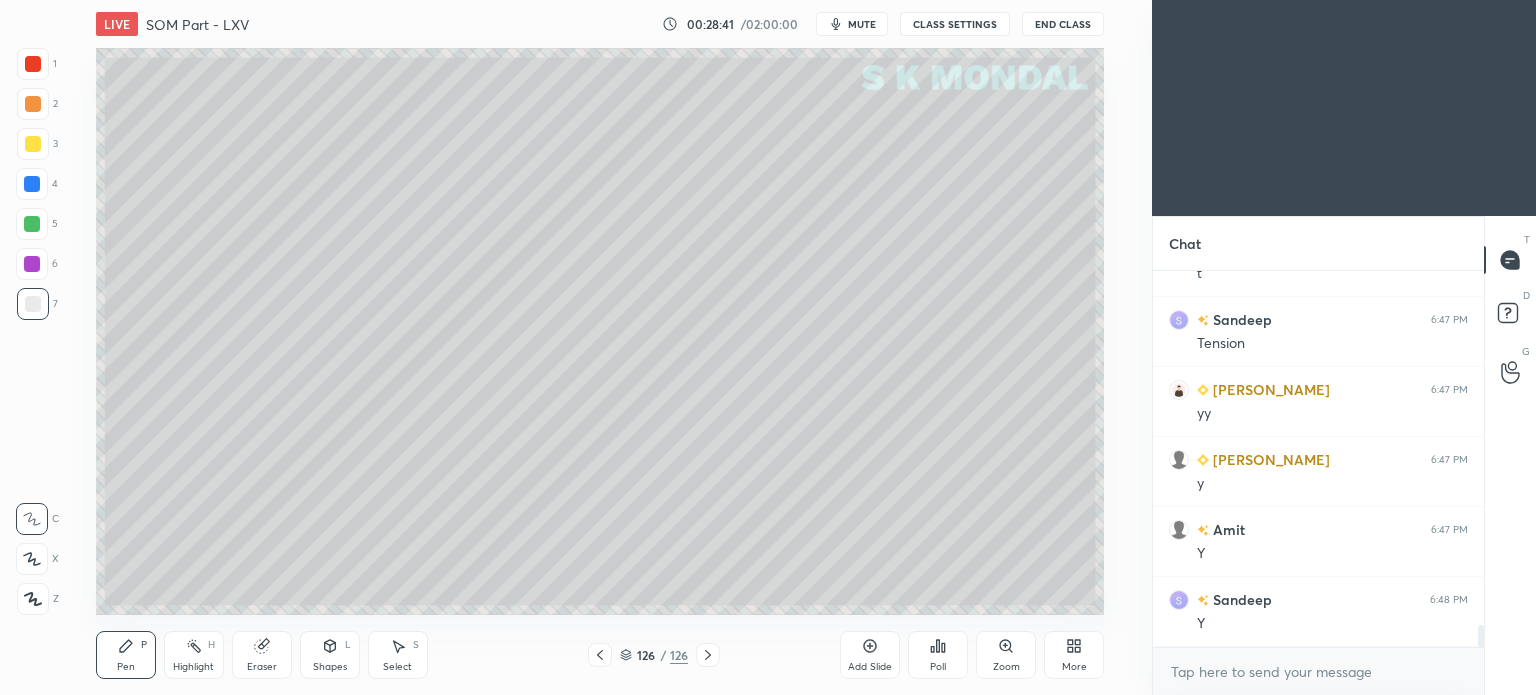 click at bounding box center (600, 655) 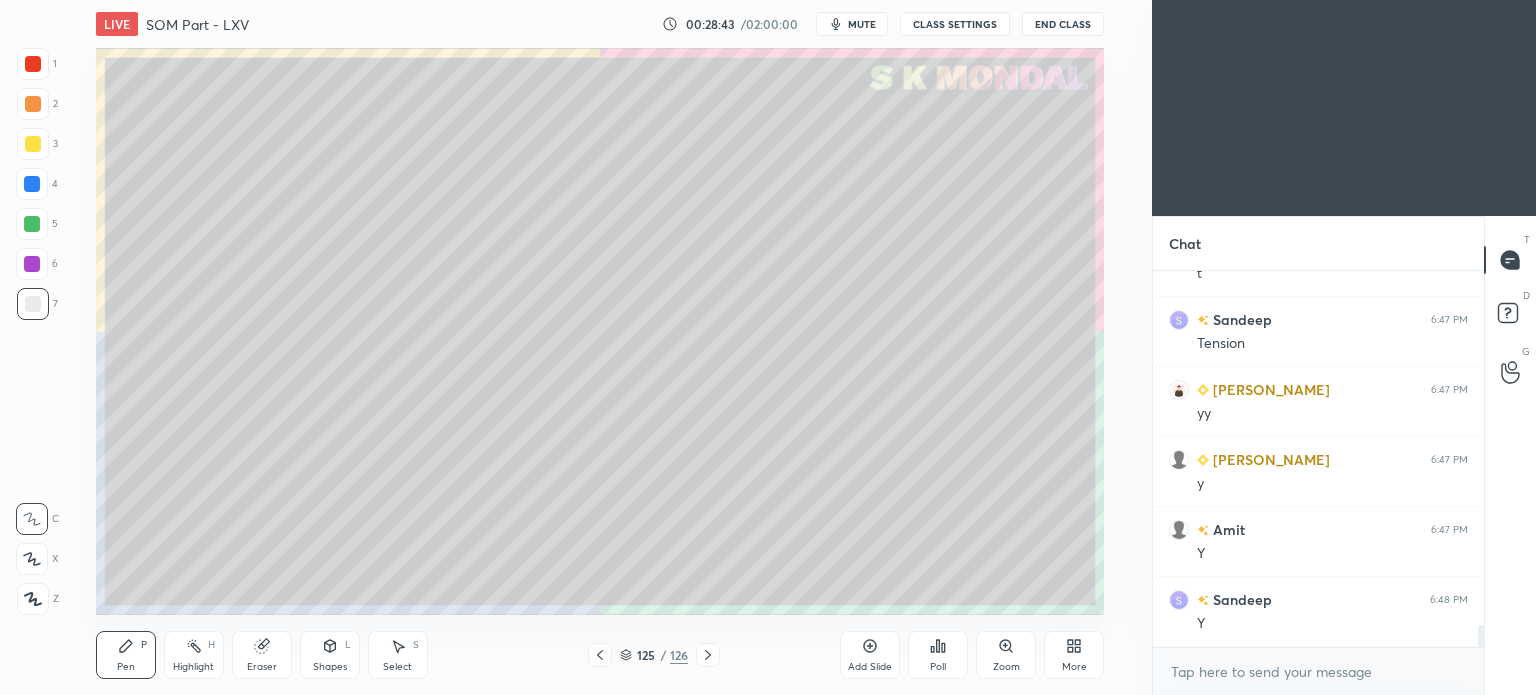 click at bounding box center [600, 655] 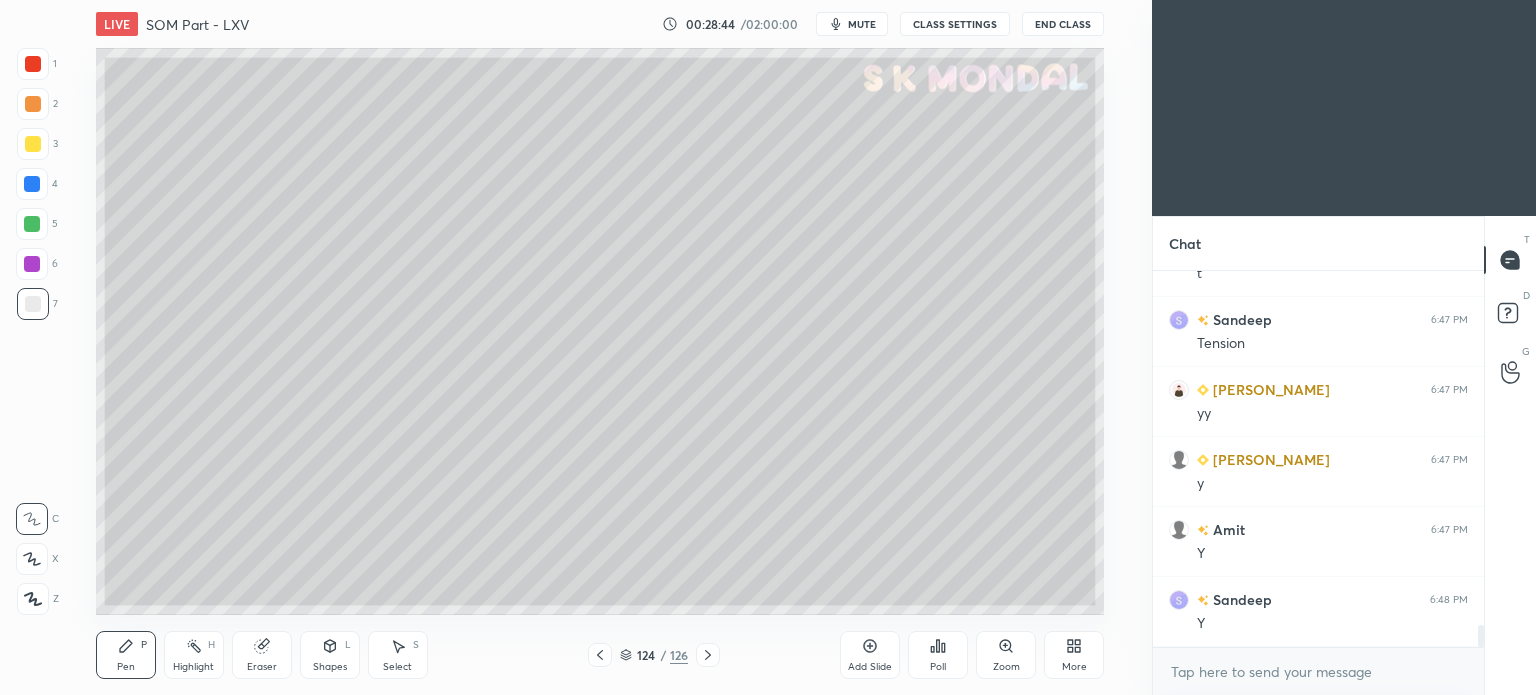 drag, startPoint x: 605, startPoint y: 652, endPoint x: 592, endPoint y: 623, distance: 31.780497 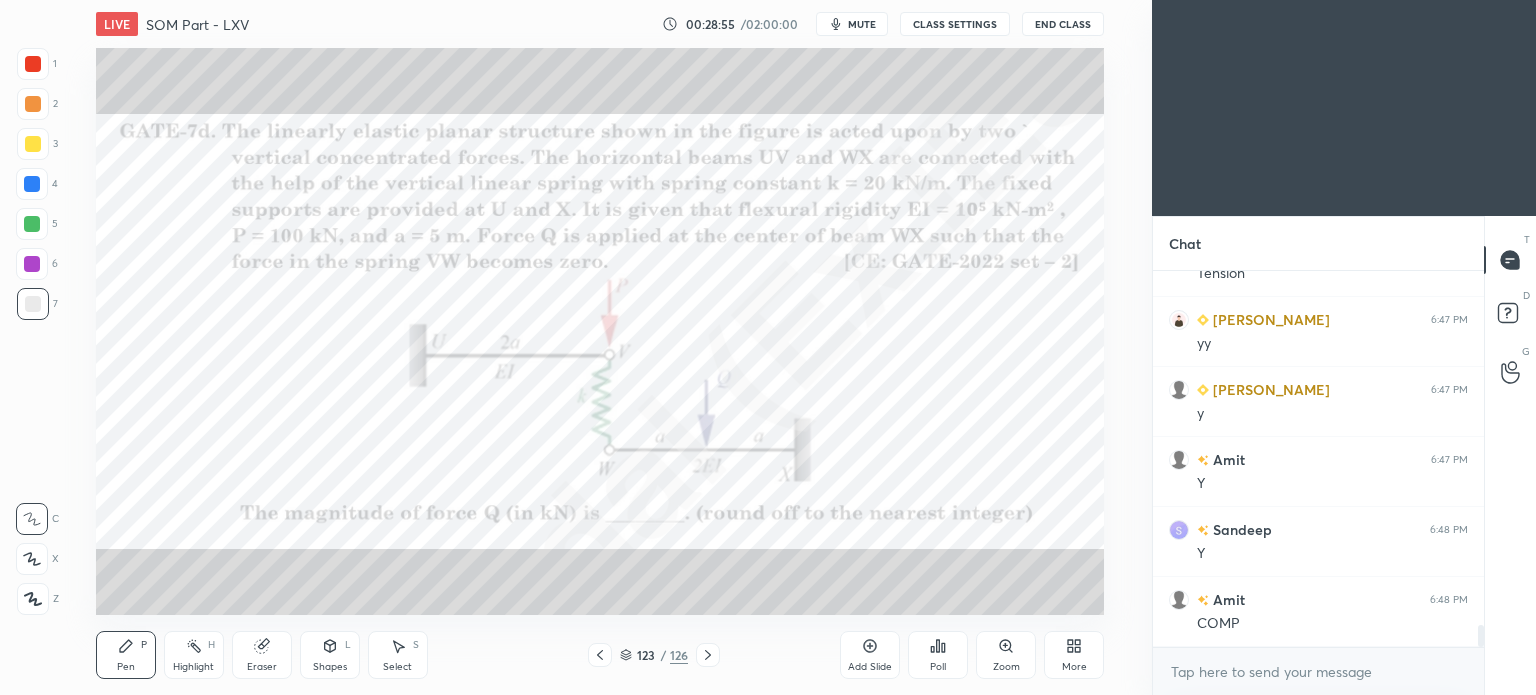 scroll, scrollTop: 6172, scrollLeft: 0, axis: vertical 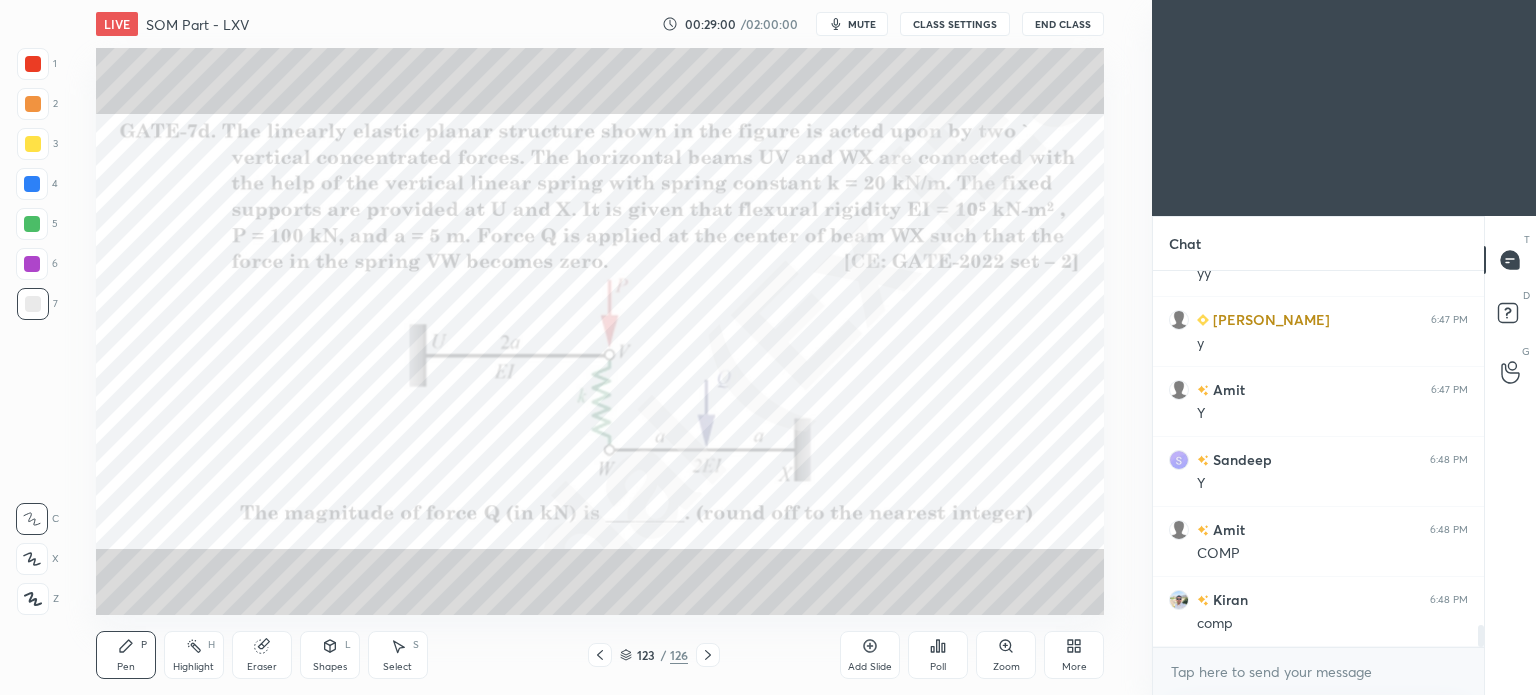 click 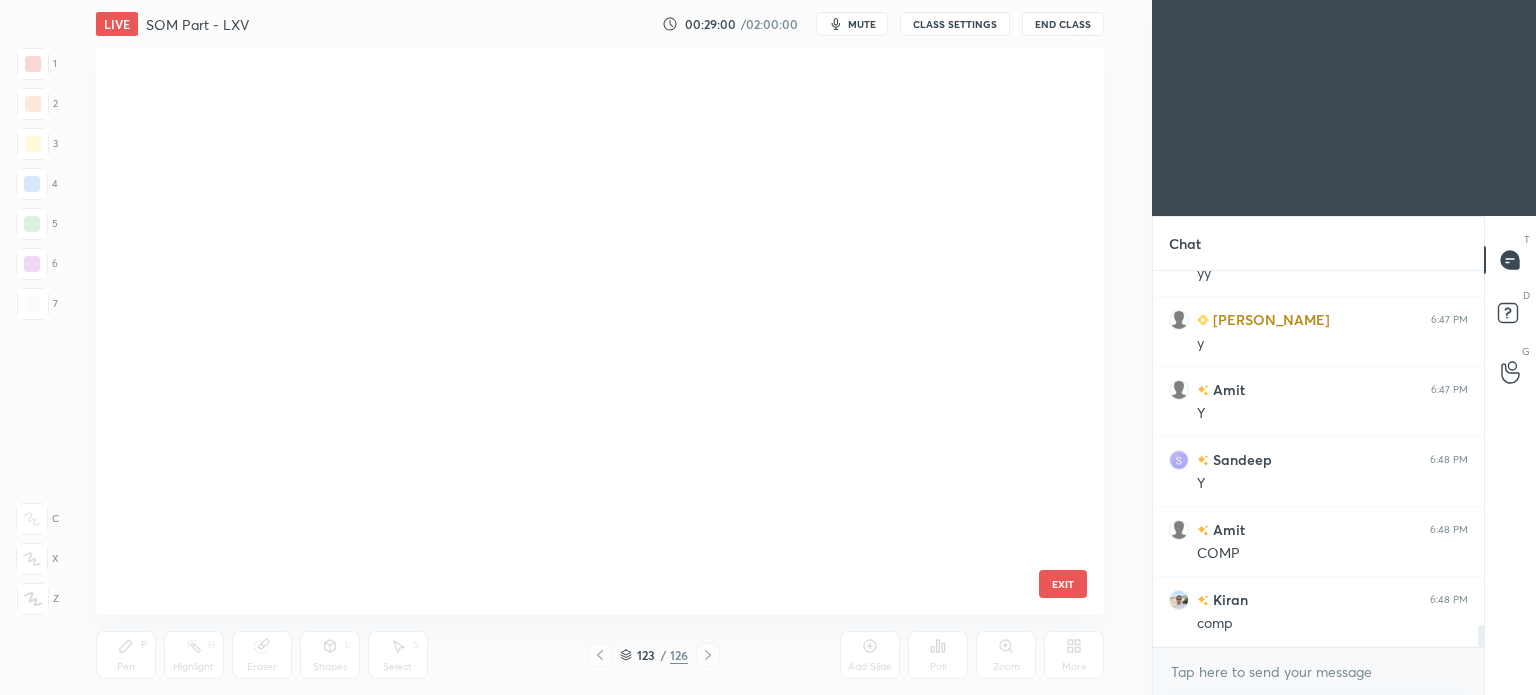 scroll, scrollTop: 6567, scrollLeft: 0, axis: vertical 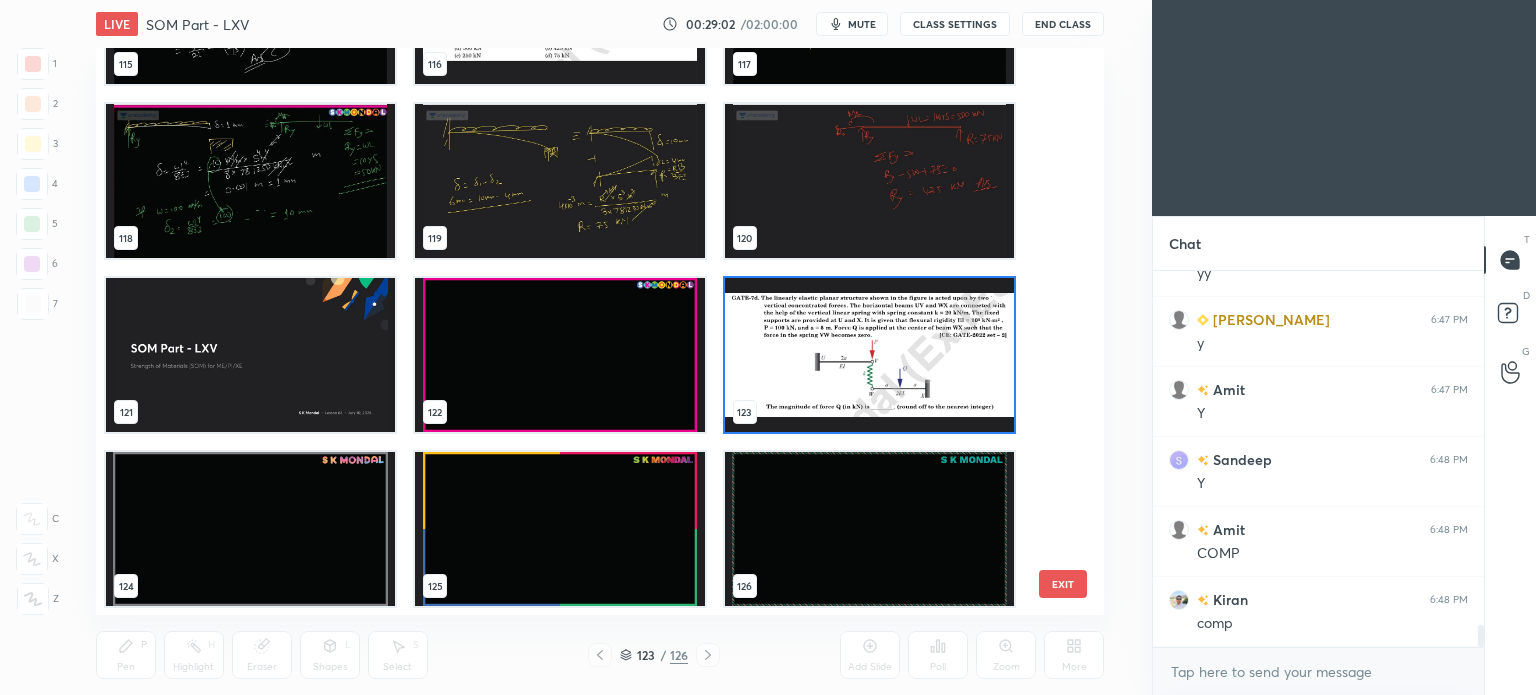 click at bounding box center (250, 529) 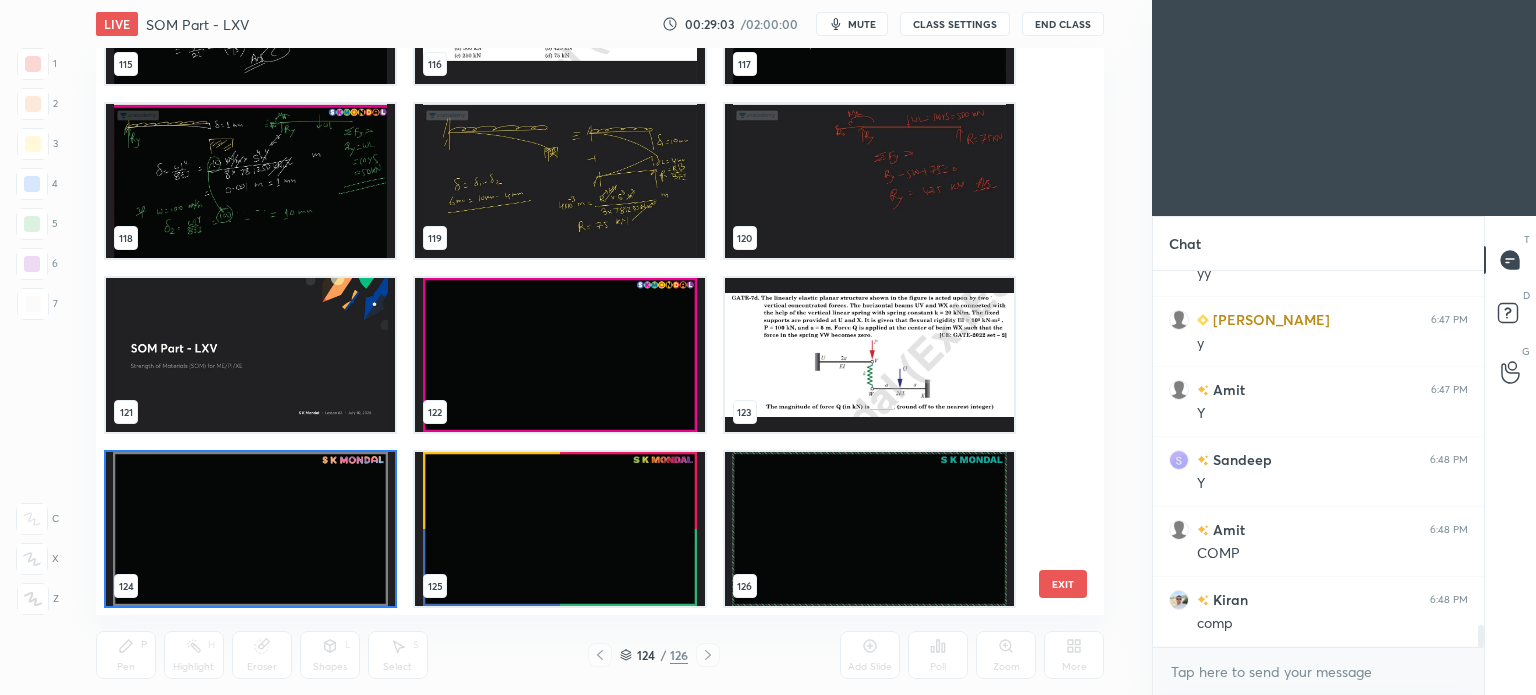 click at bounding box center [250, 529] 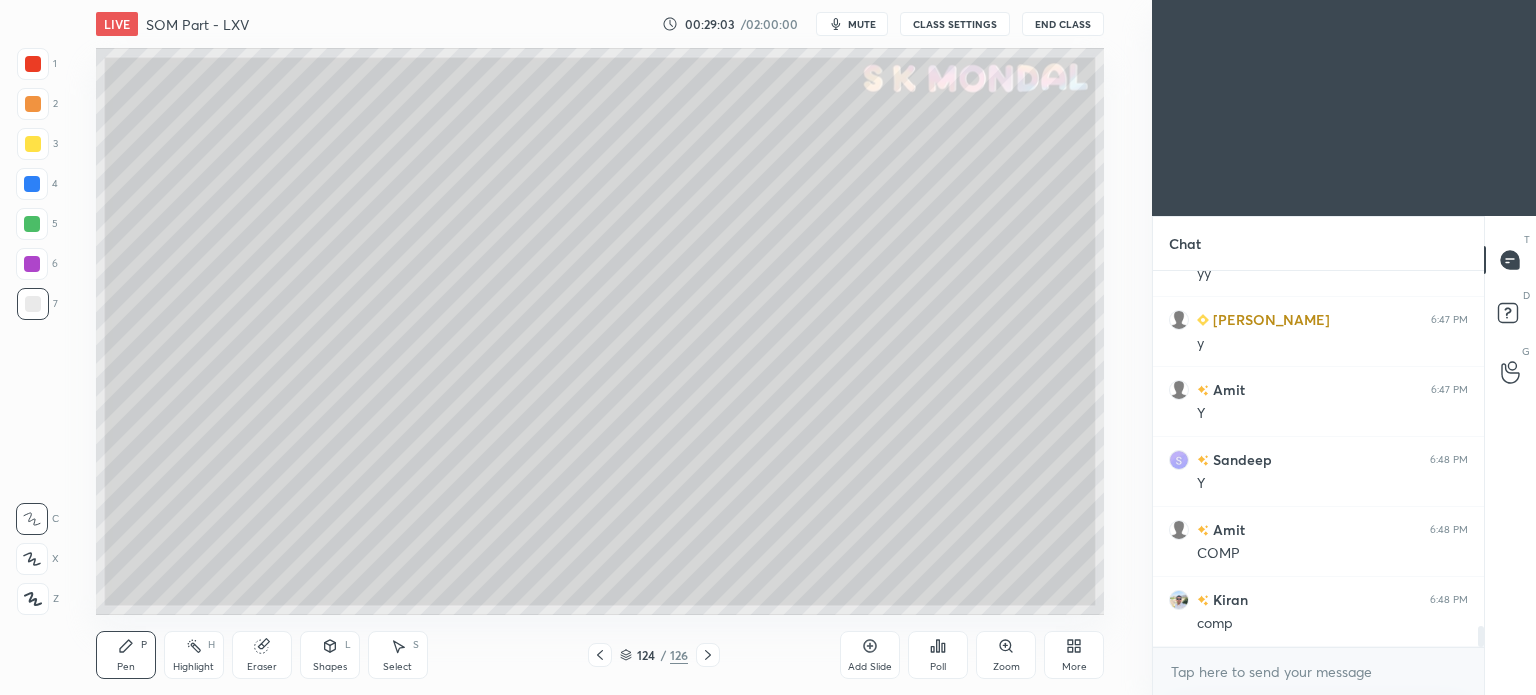 scroll, scrollTop: 6242, scrollLeft: 0, axis: vertical 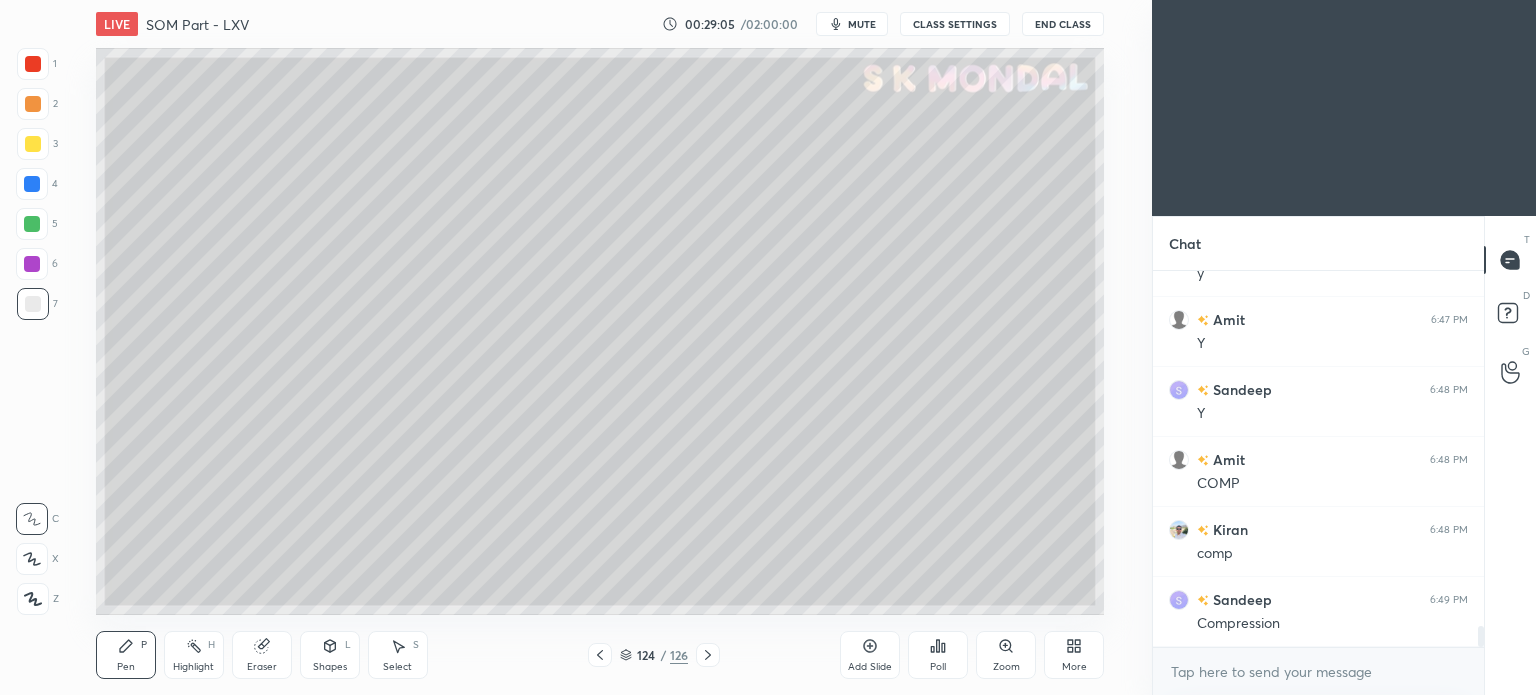 click 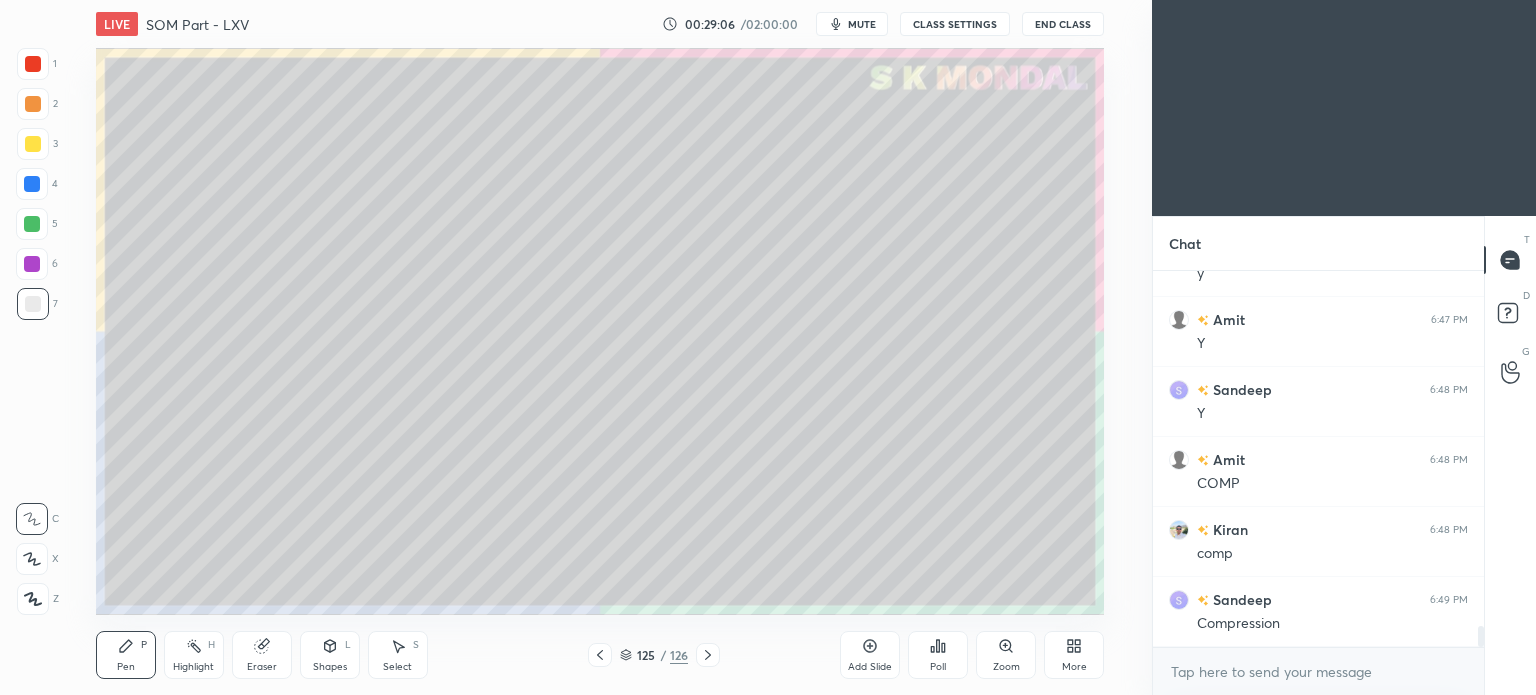 click on "Pen P Highlight H Eraser Shapes L Select S 125 / 126 Add Slide Poll Zoom More" at bounding box center [600, 655] 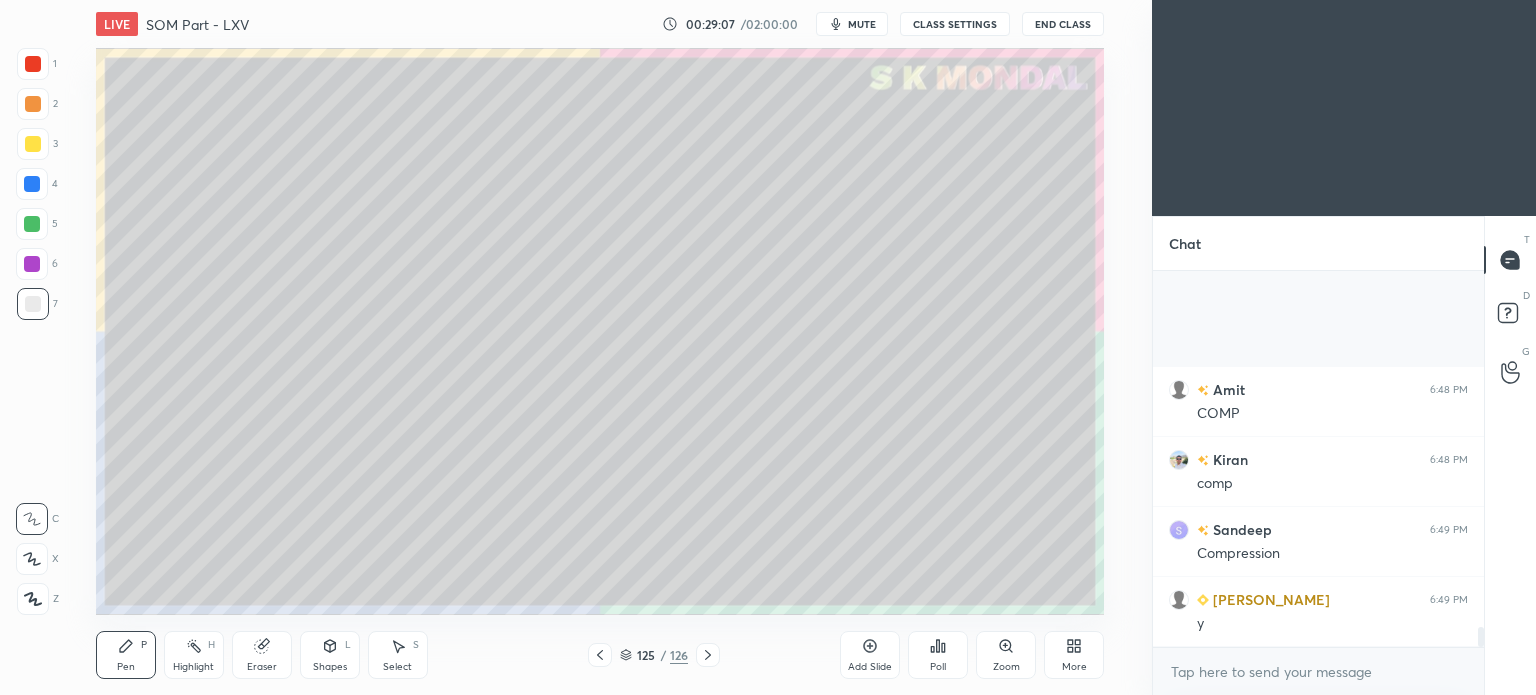 scroll, scrollTop: 6522, scrollLeft: 0, axis: vertical 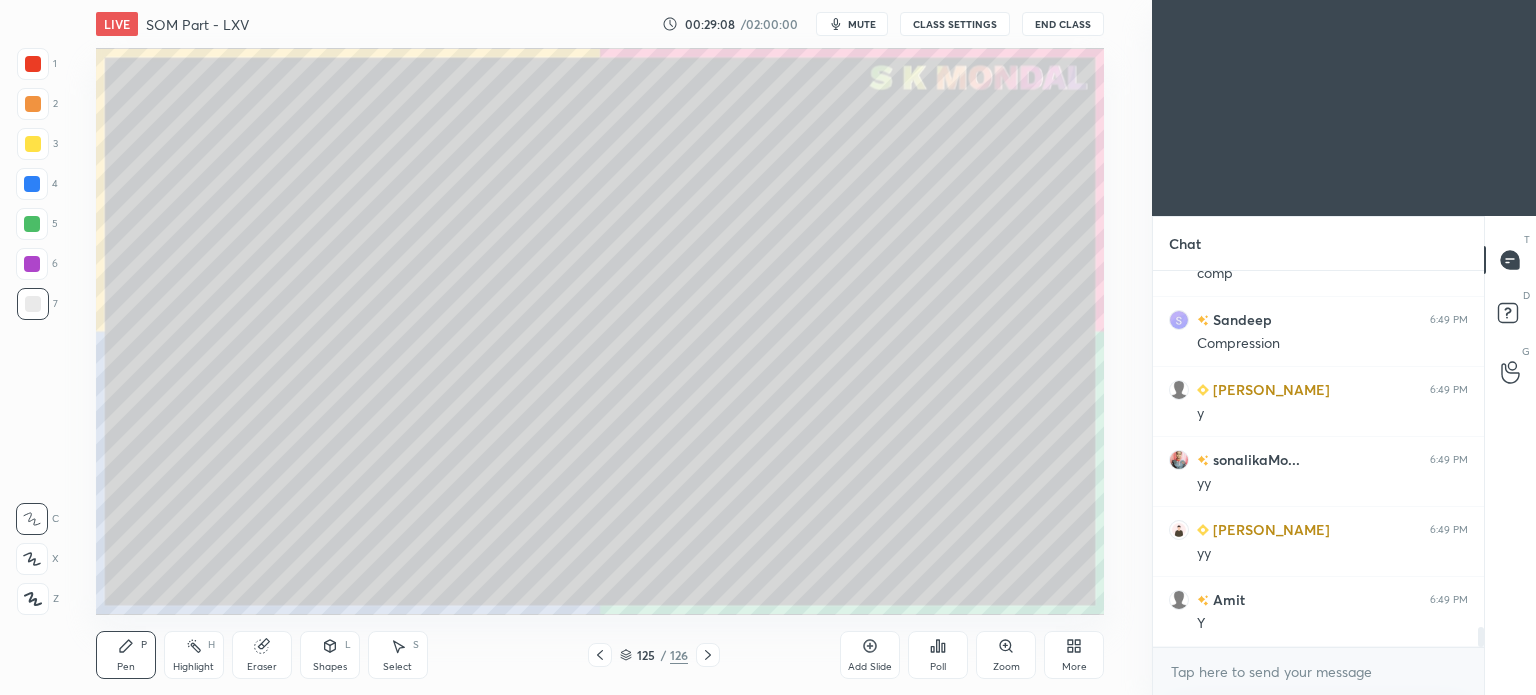 click 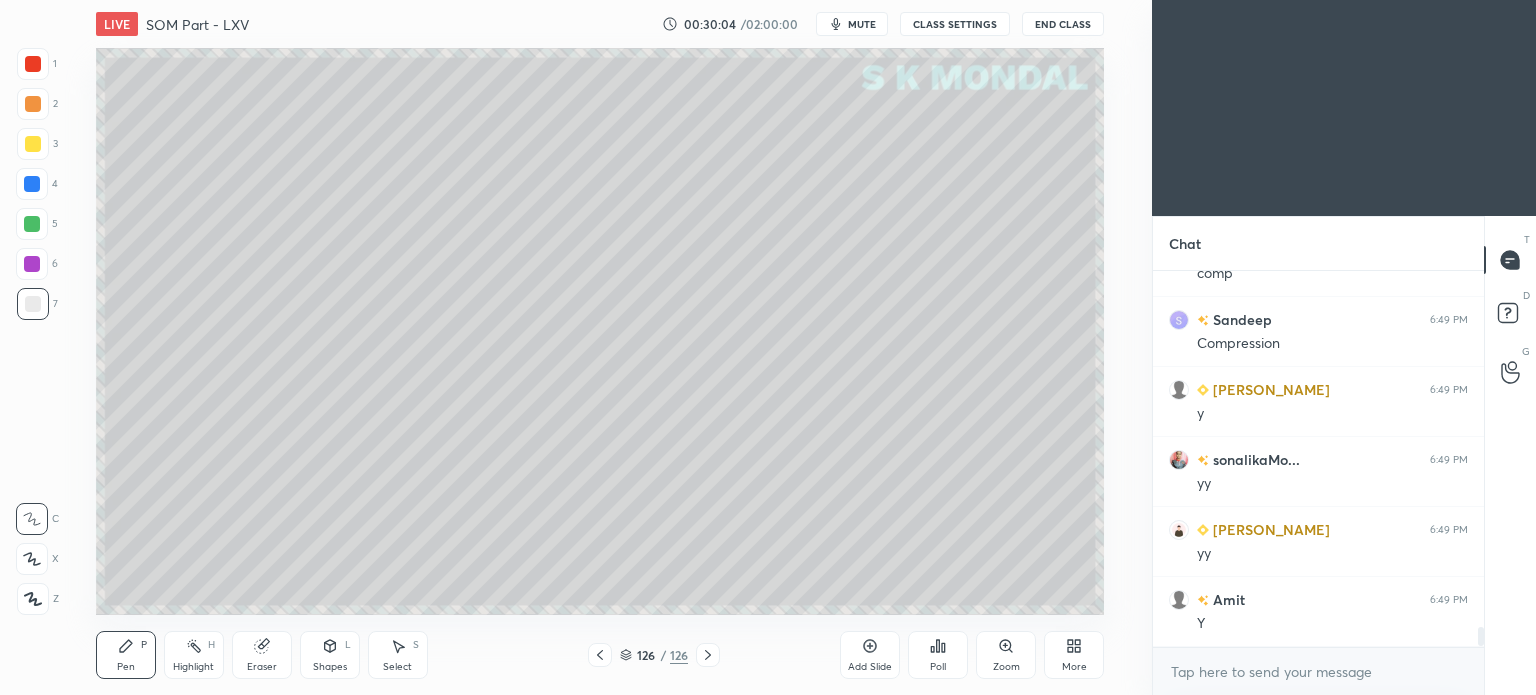 scroll, scrollTop: 6872, scrollLeft: 0, axis: vertical 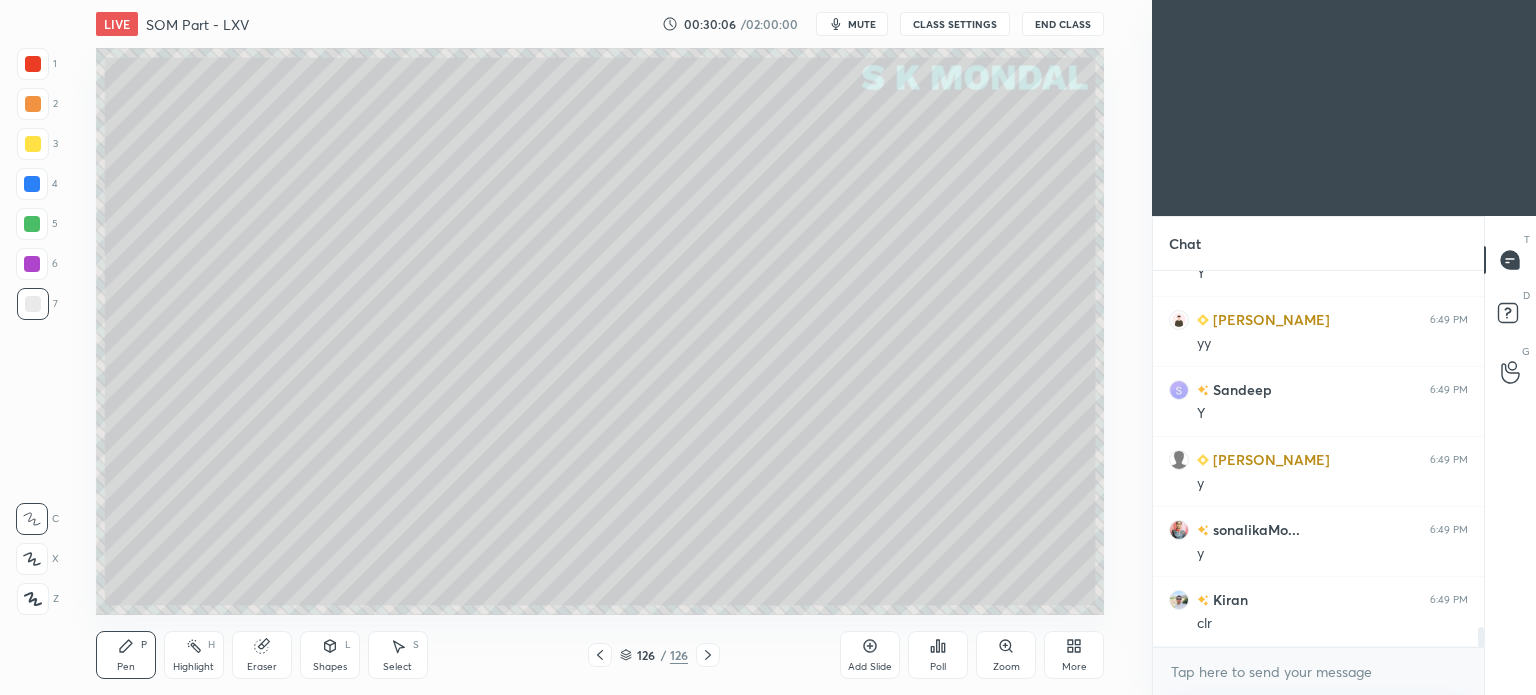 click 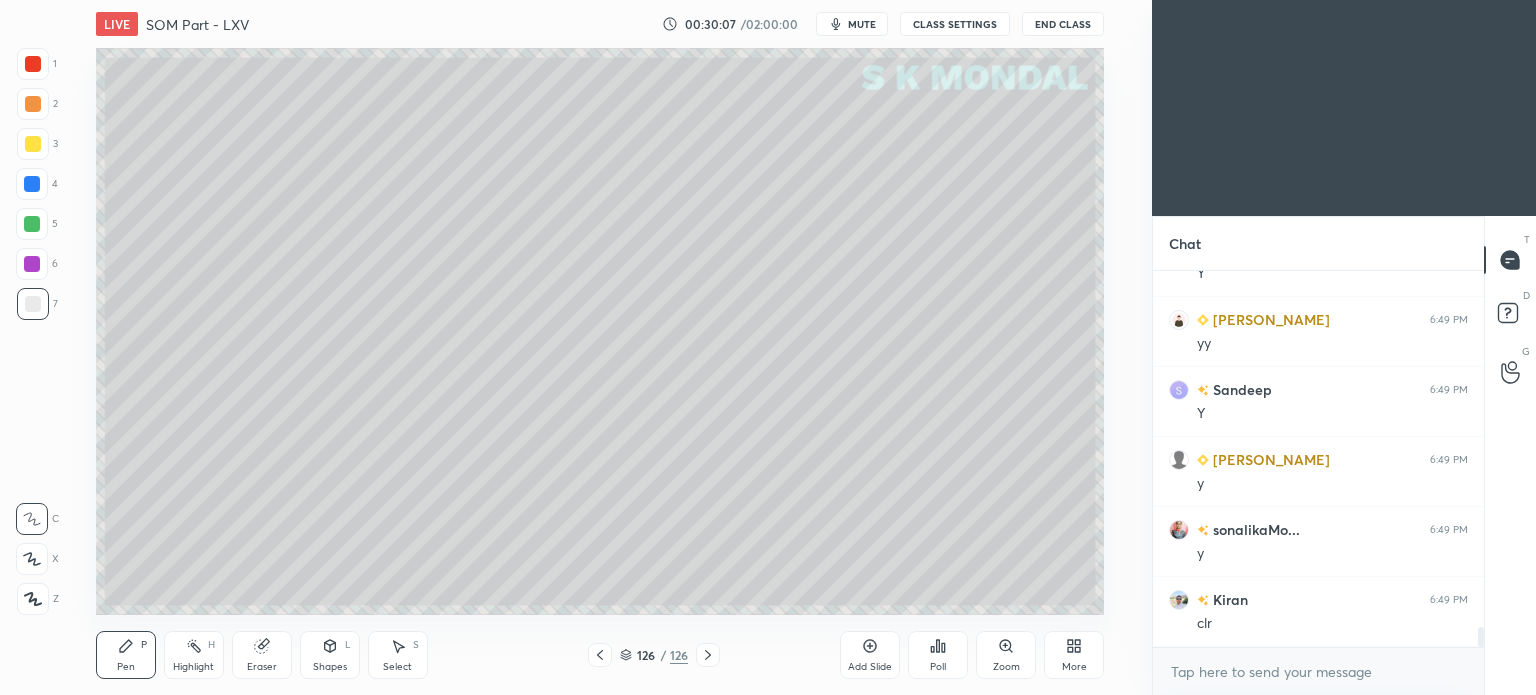 click 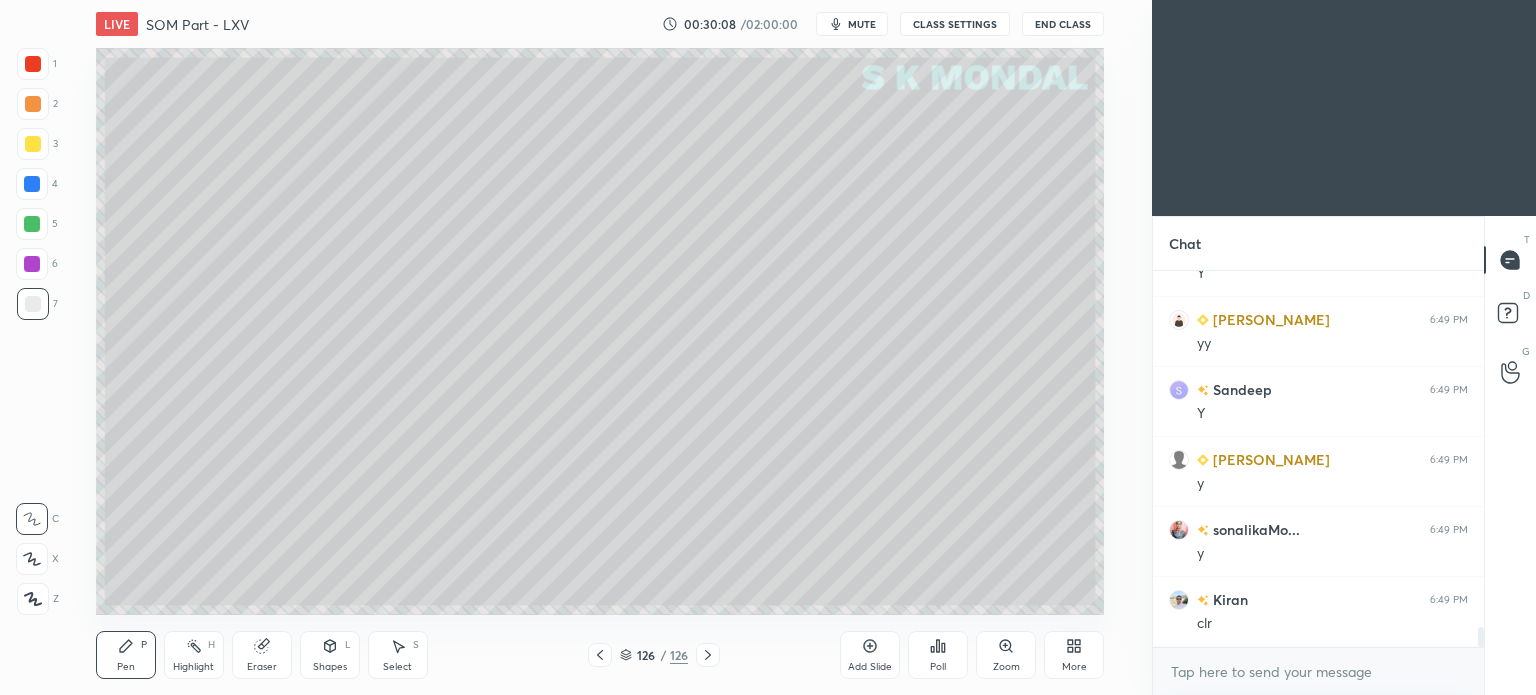 click on "More" at bounding box center (1074, 655) 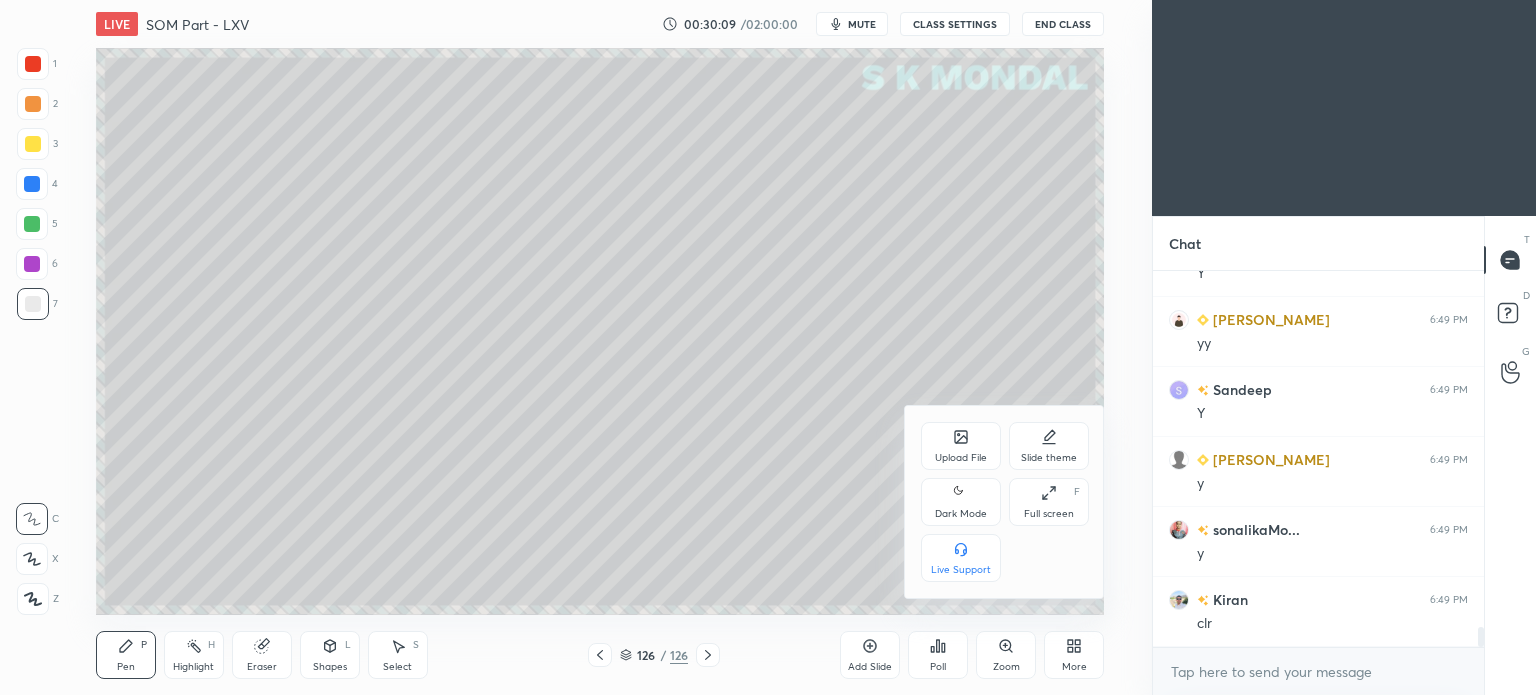 click on "Upload File" at bounding box center [961, 446] 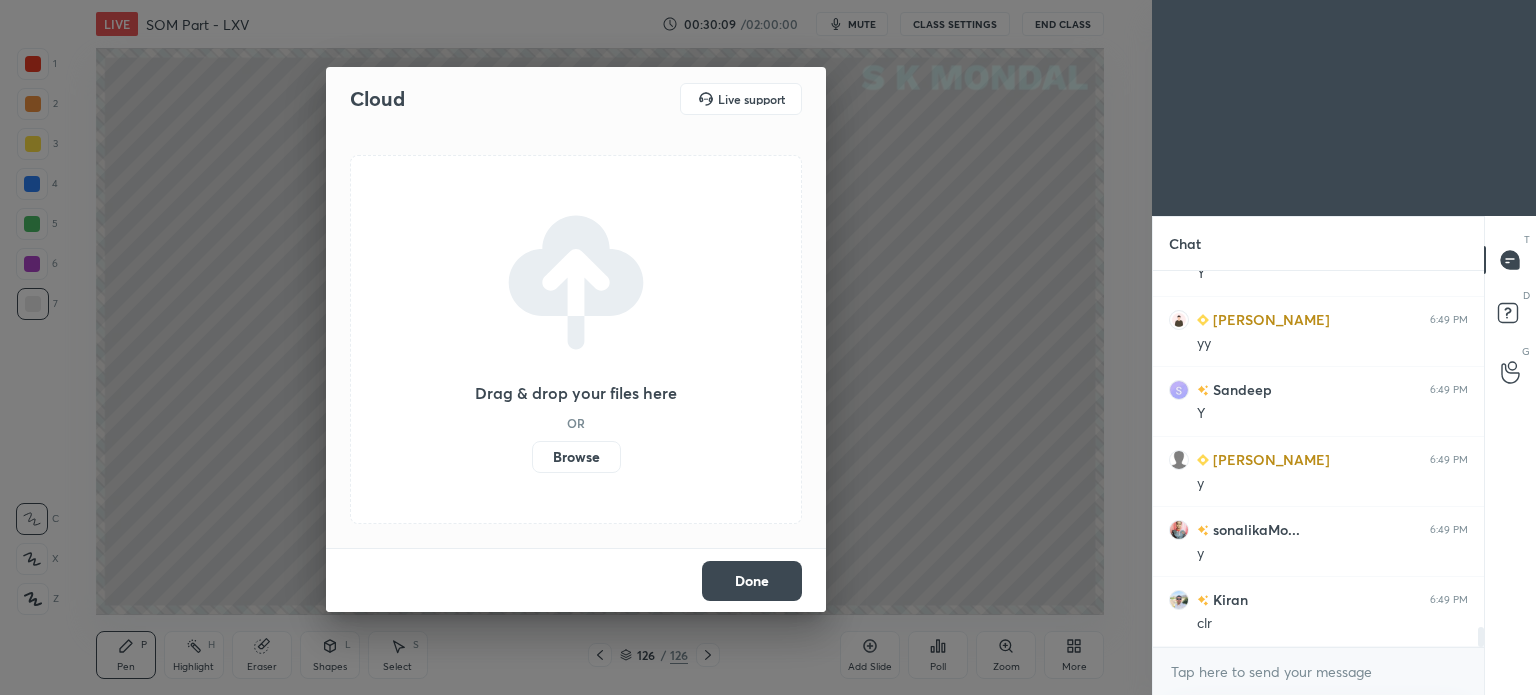 click on "Browse" at bounding box center (576, 457) 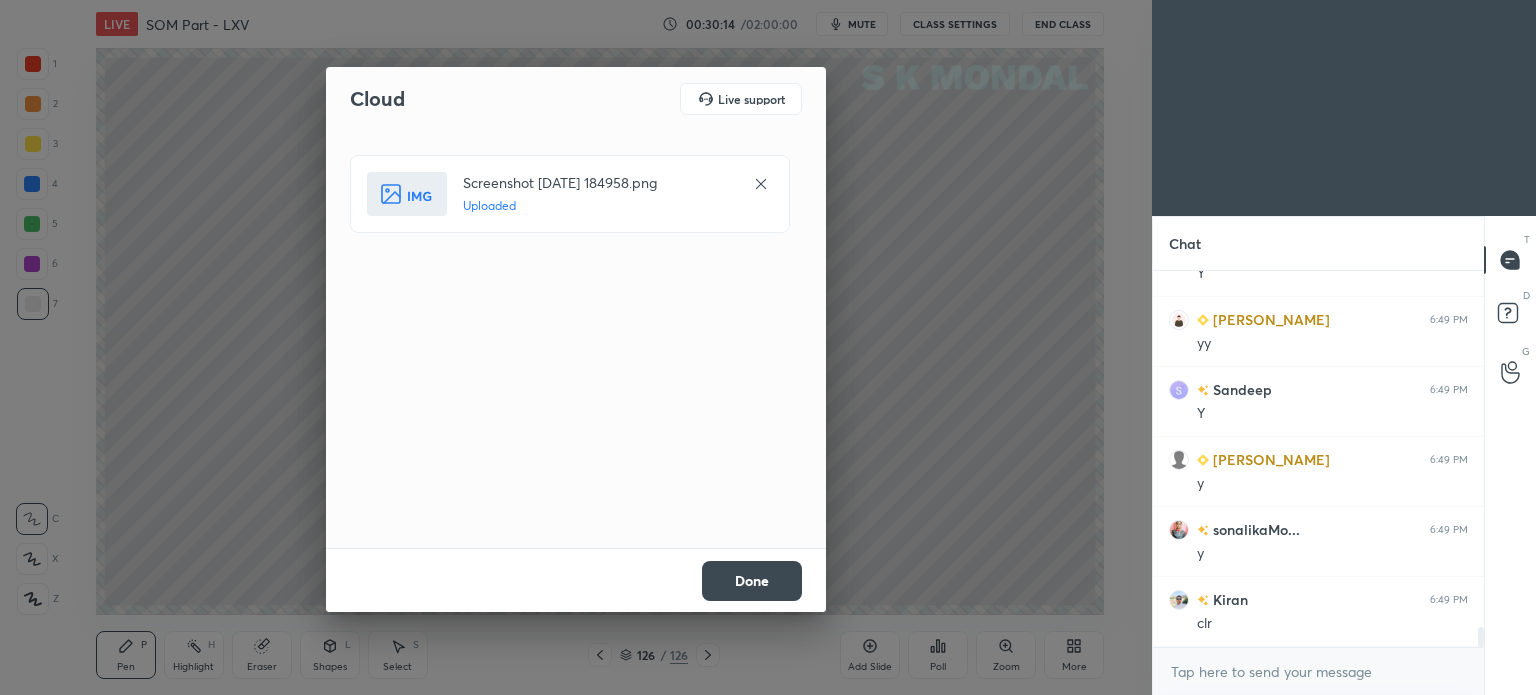 click on "Done" at bounding box center (752, 581) 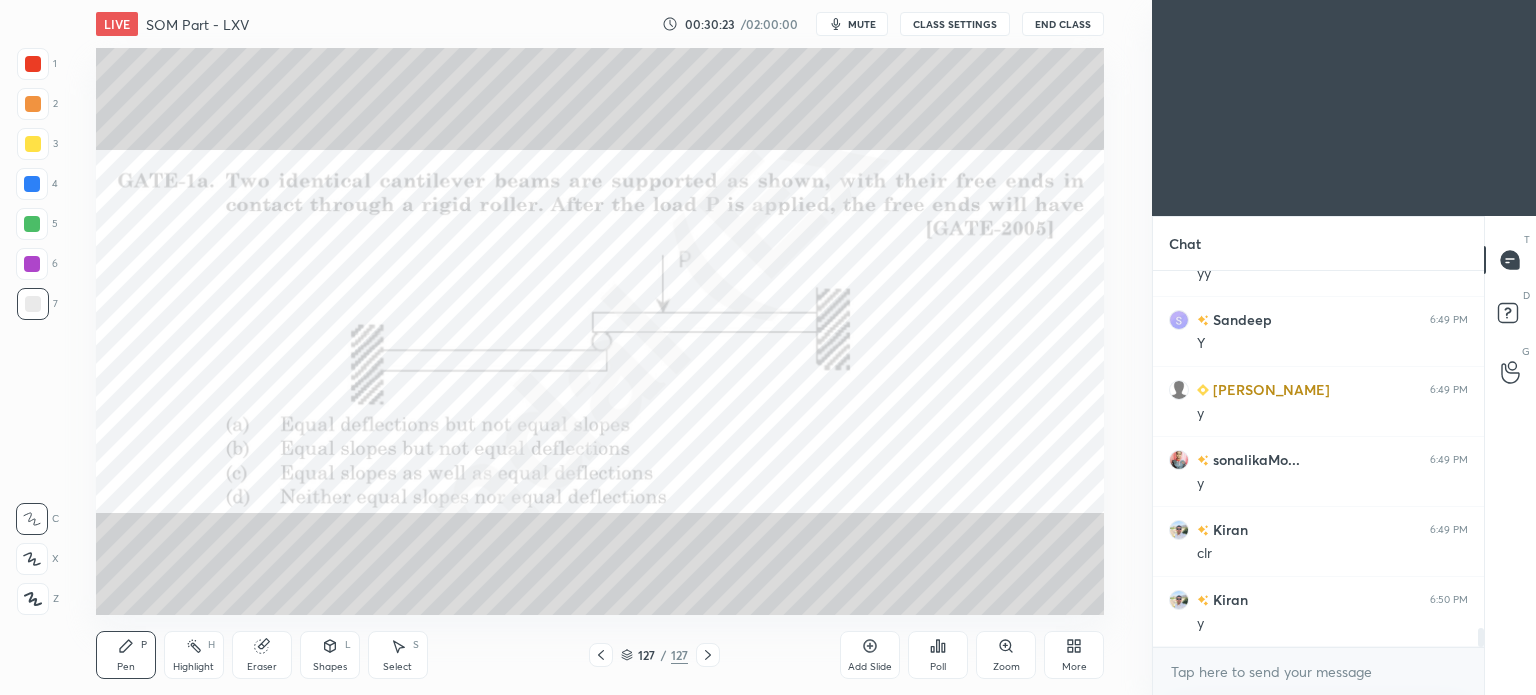 scroll, scrollTop: 7012, scrollLeft: 0, axis: vertical 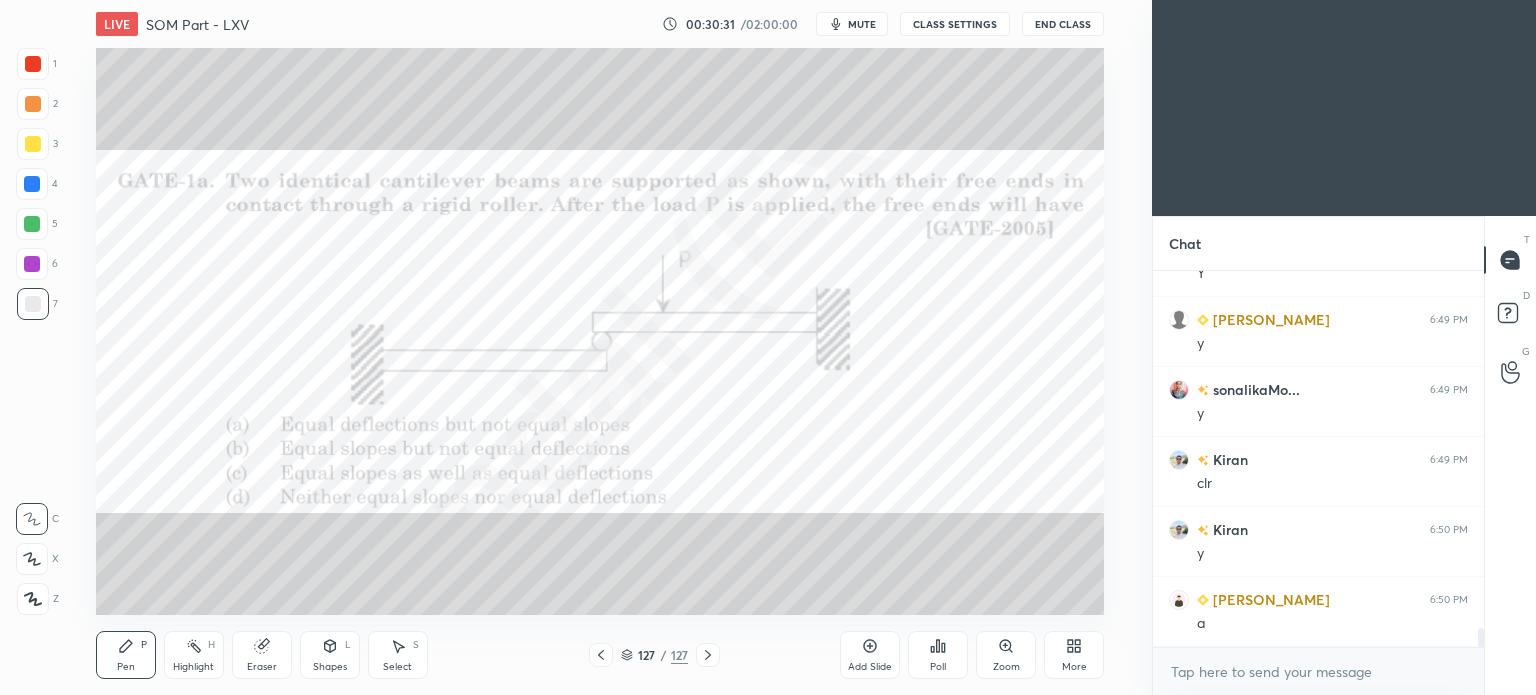 click at bounding box center (32, 224) 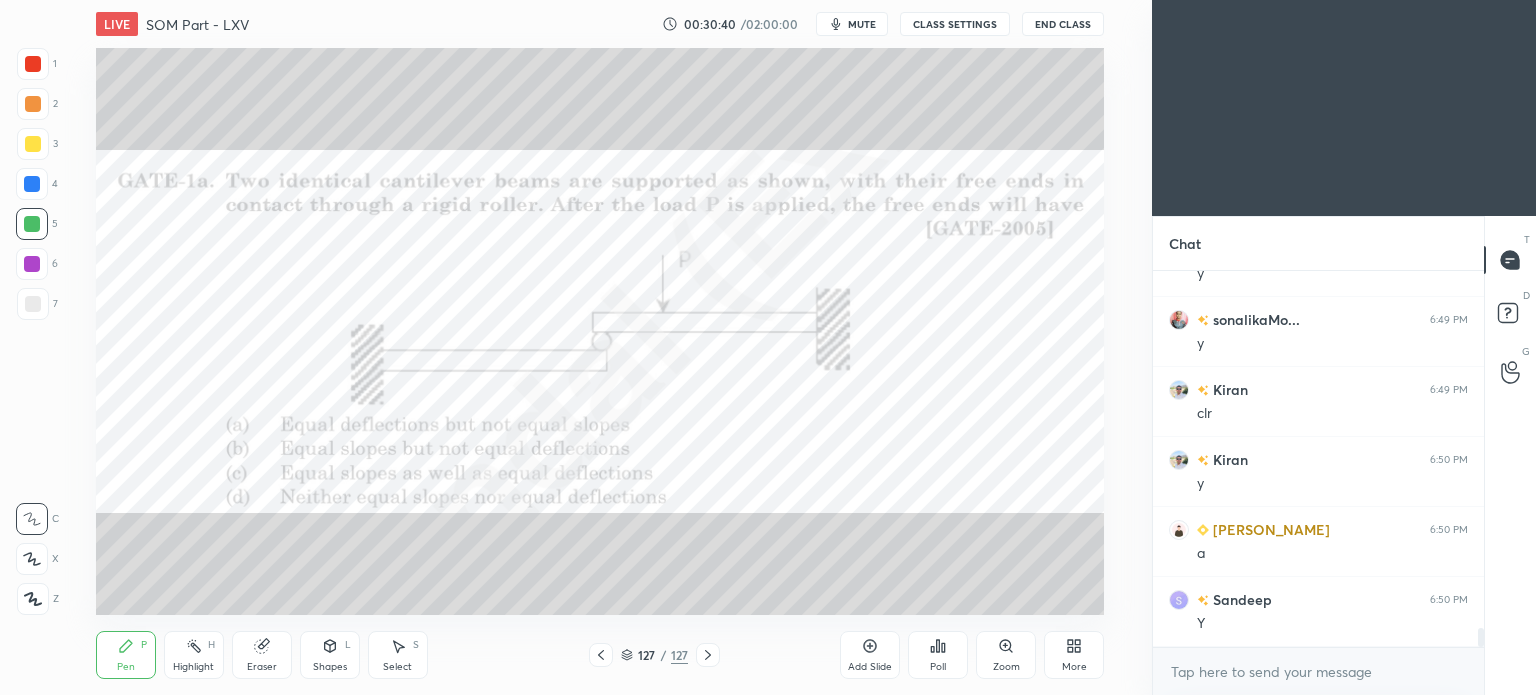 scroll, scrollTop: 7152, scrollLeft: 0, axis: vertical 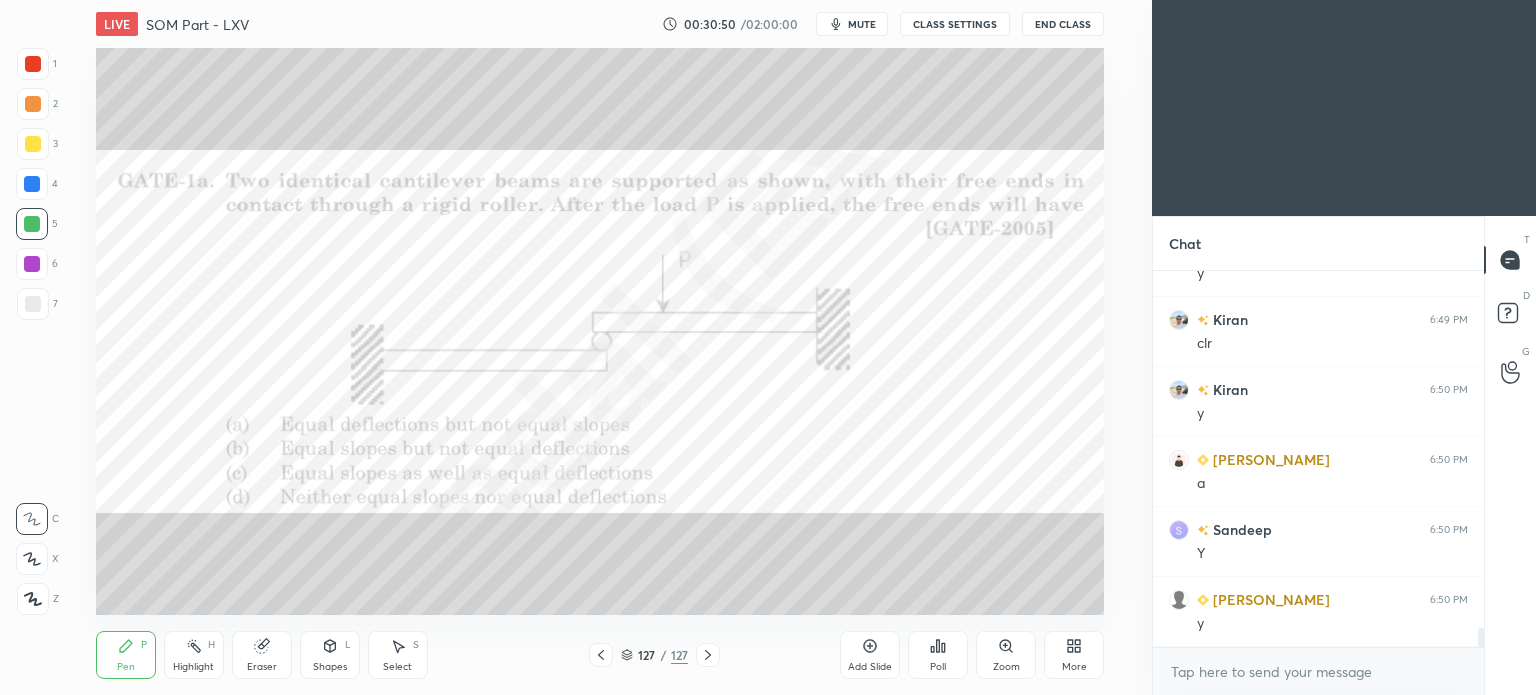 click at bounding box center (33, 64) 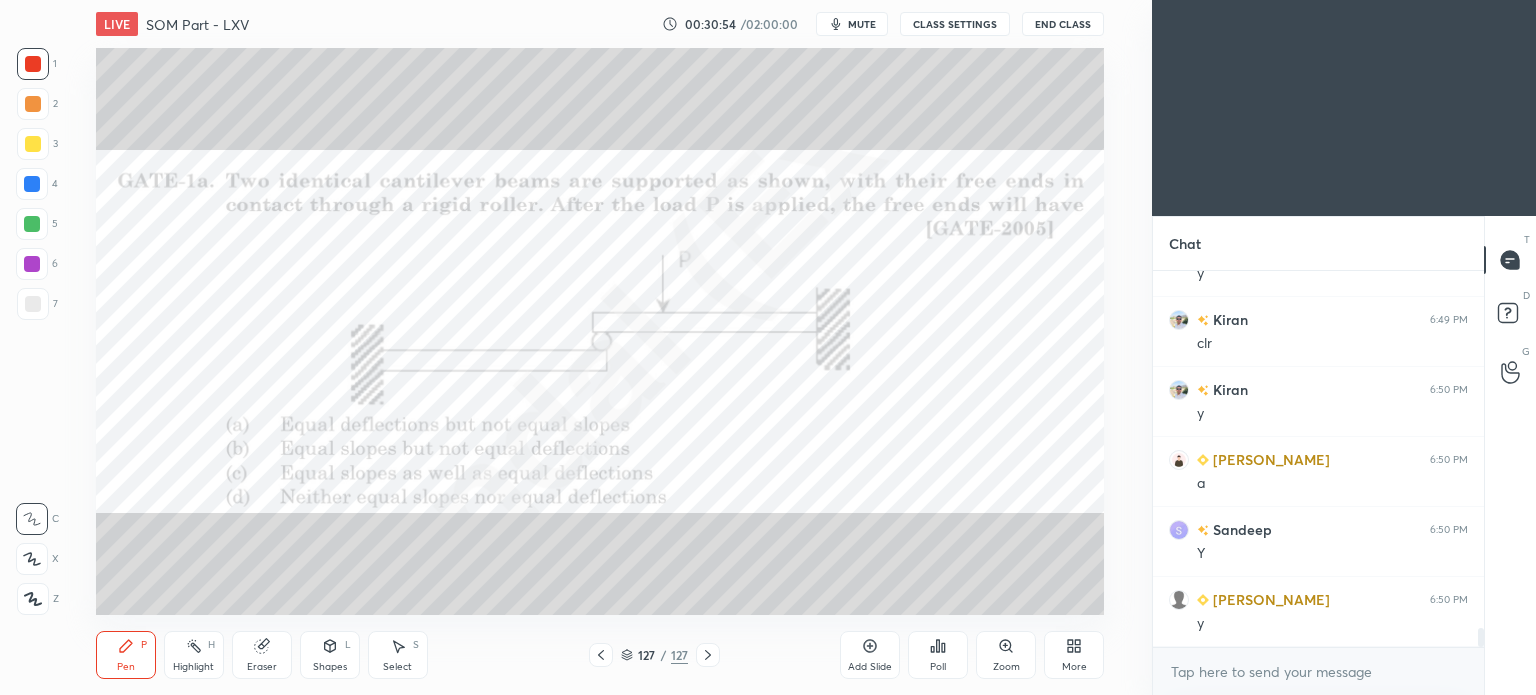 click on "Eraser" at bounding box center (262, 655) 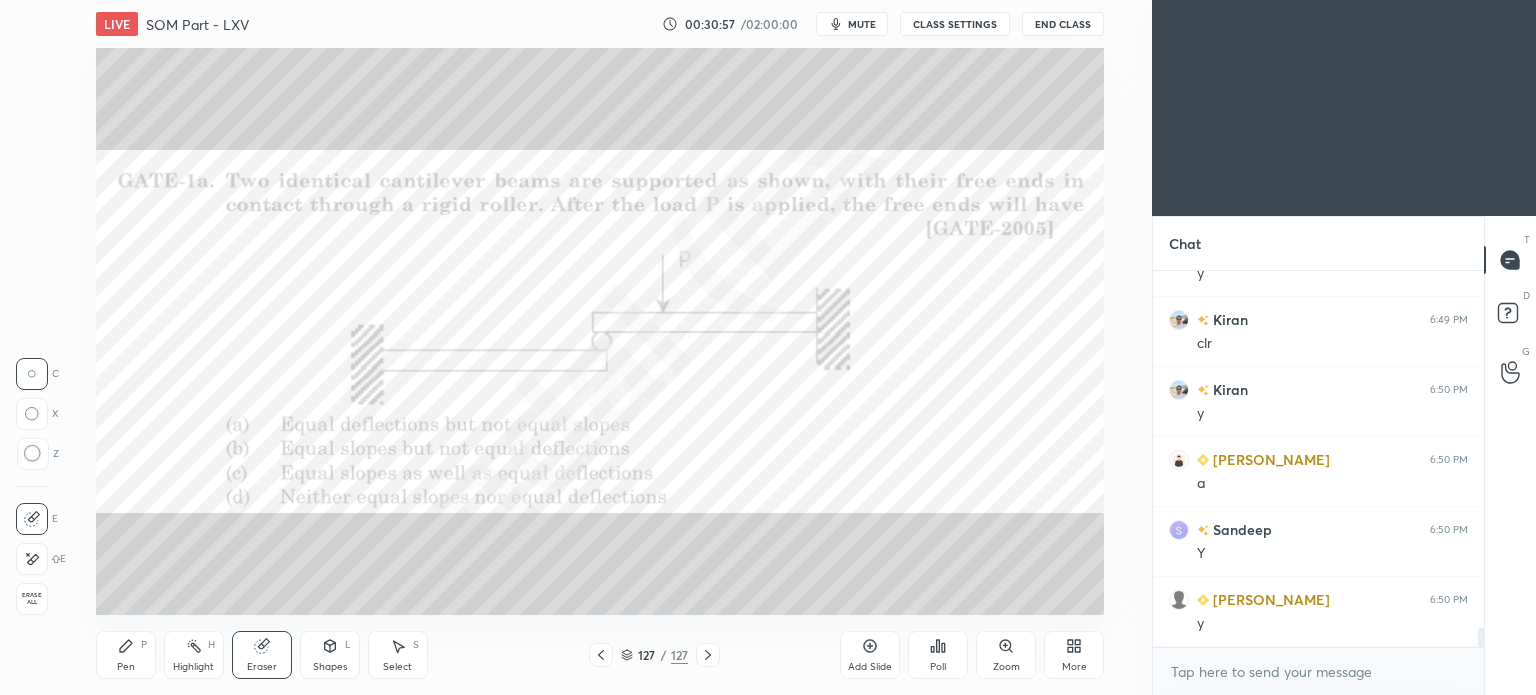 click on "Pen" at bounding box center [126, 667] 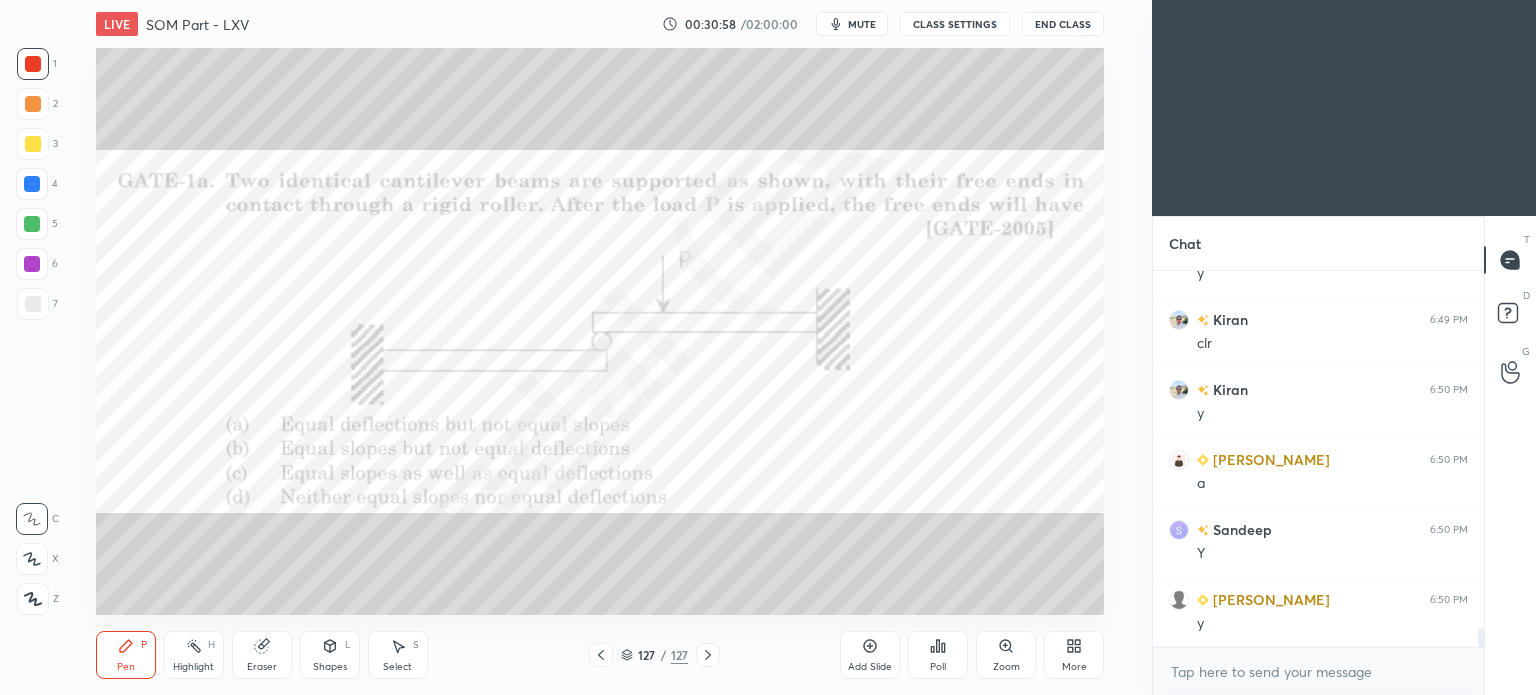 click at bounding box center [32, 224] 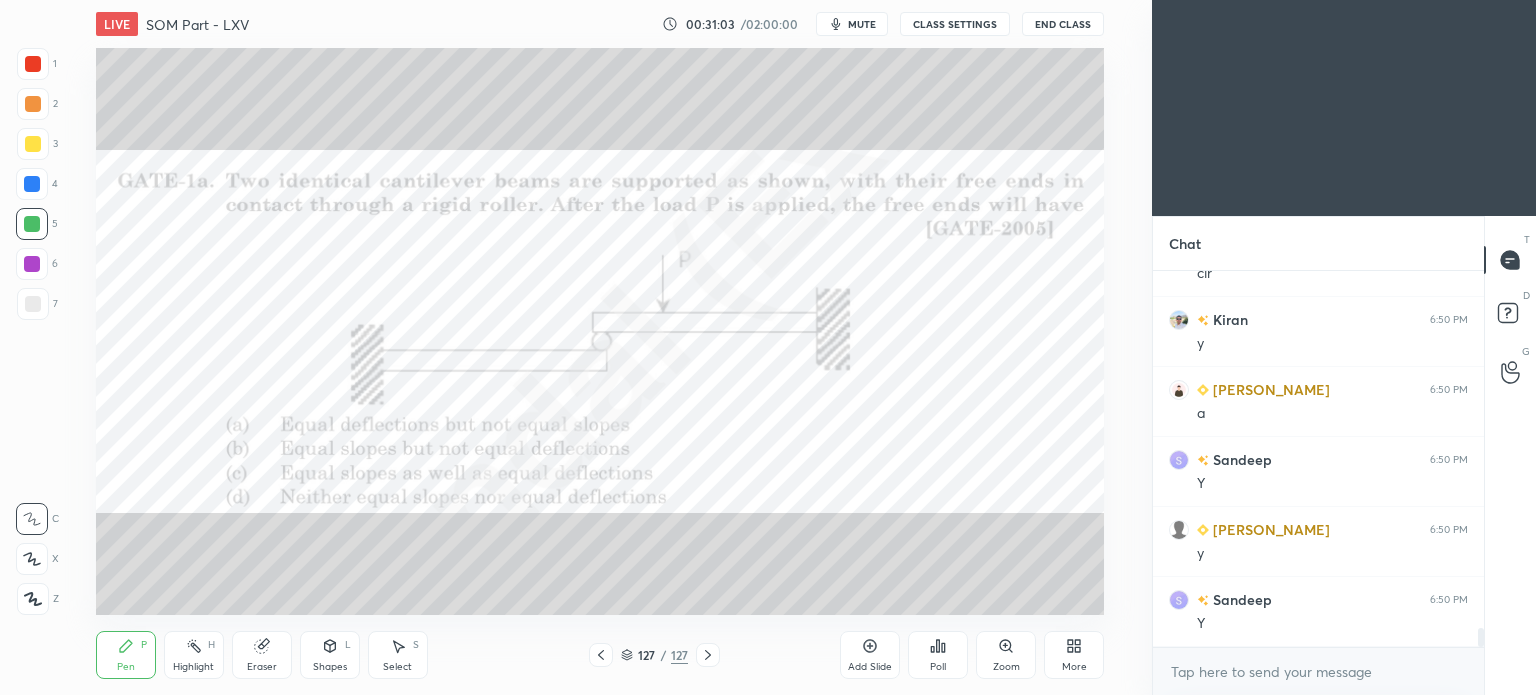 scroll, scrollTop: 7292, scrollLeft: 0, axis: vertical 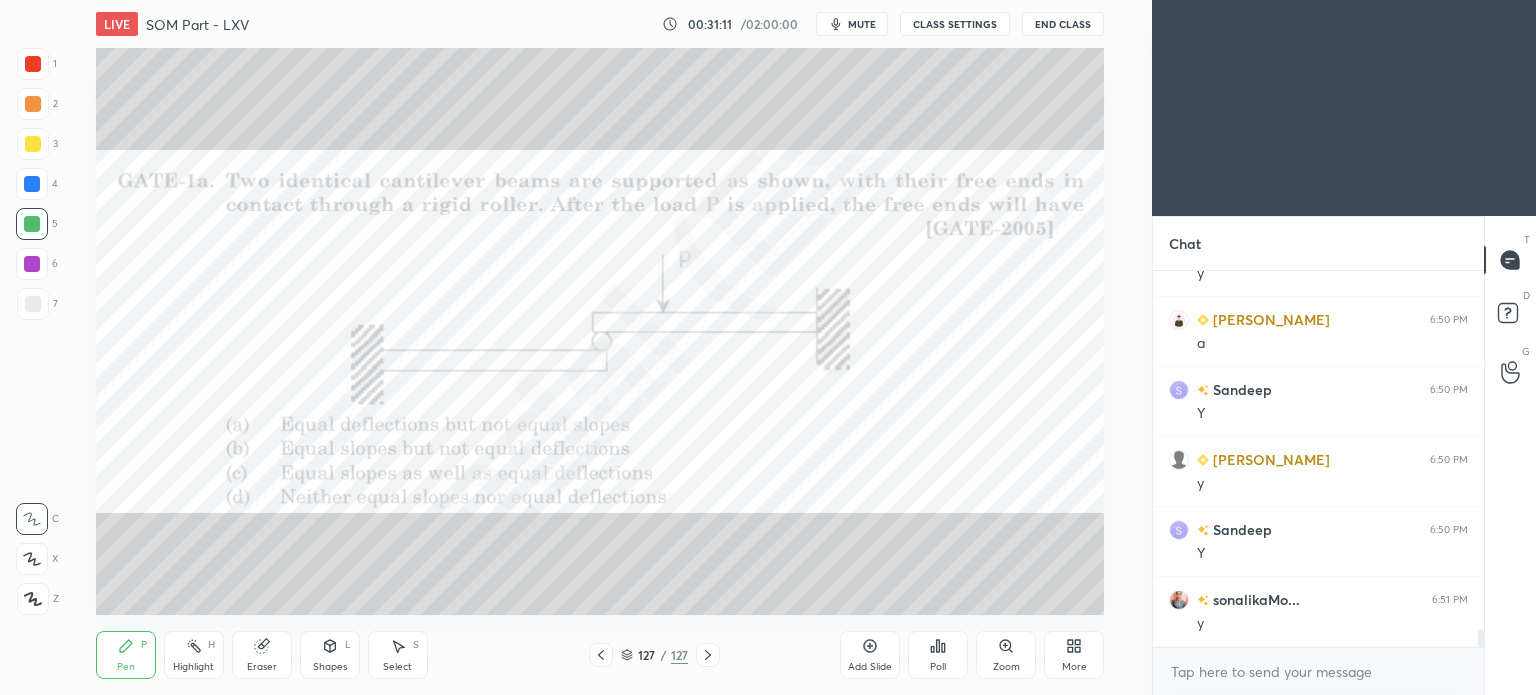 click at bounding box center [33, 144] 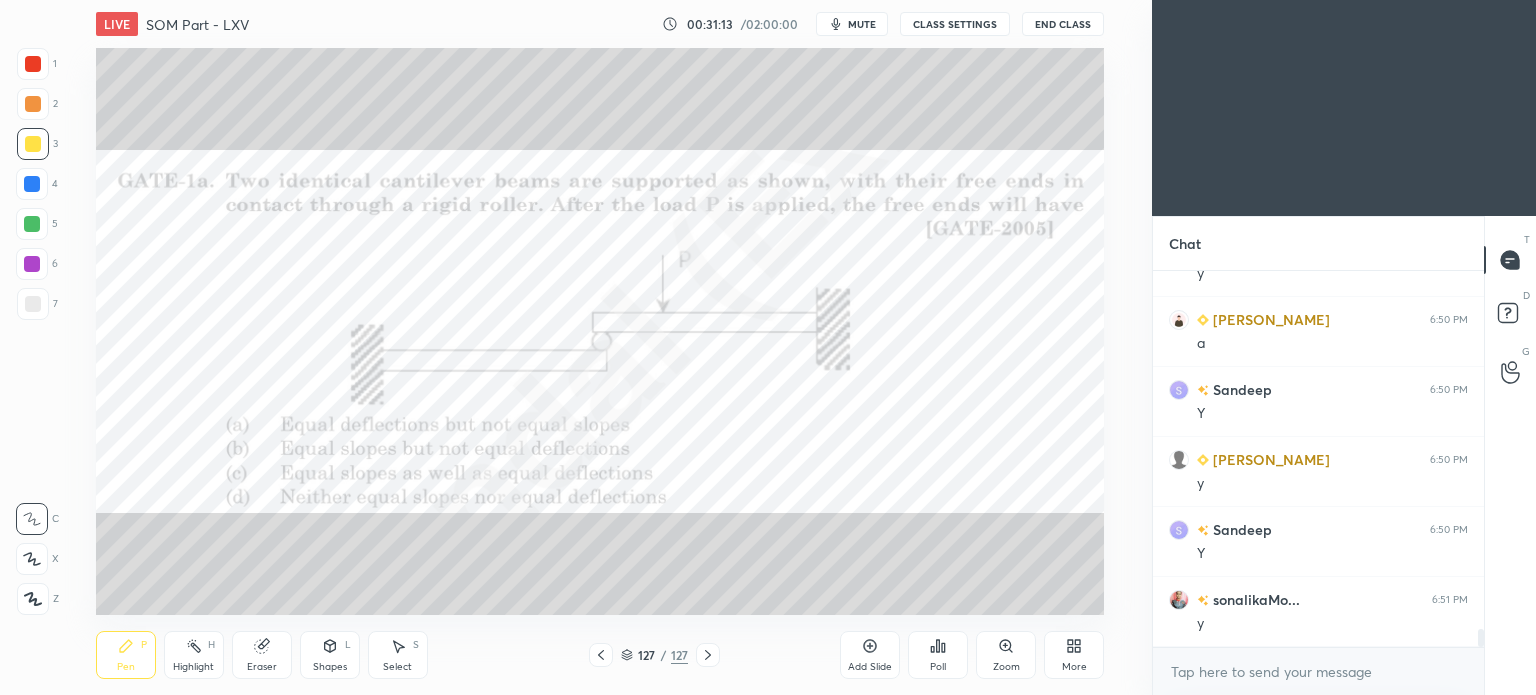 click at bounding box center (33, 64) 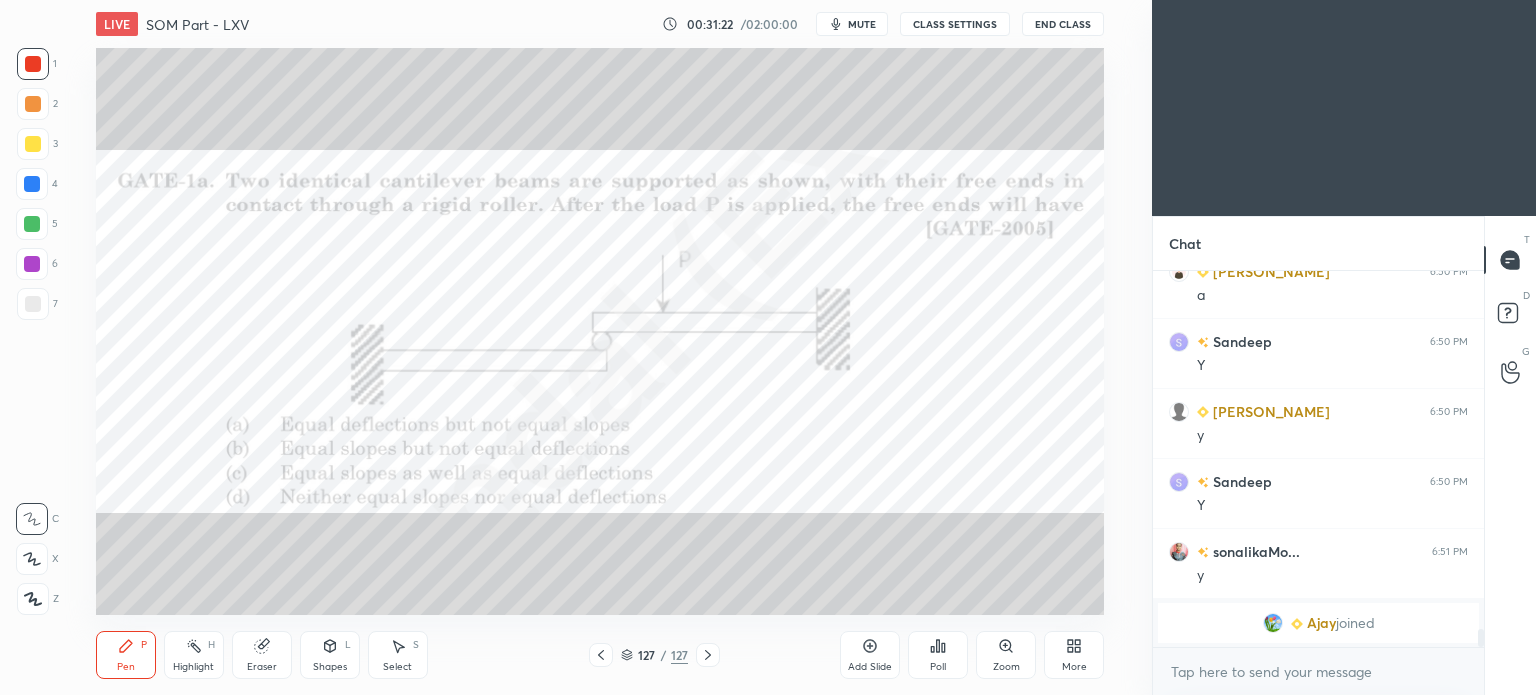 scroll, scrollTop: 6032, scrollLeft: 0, axis: vertical 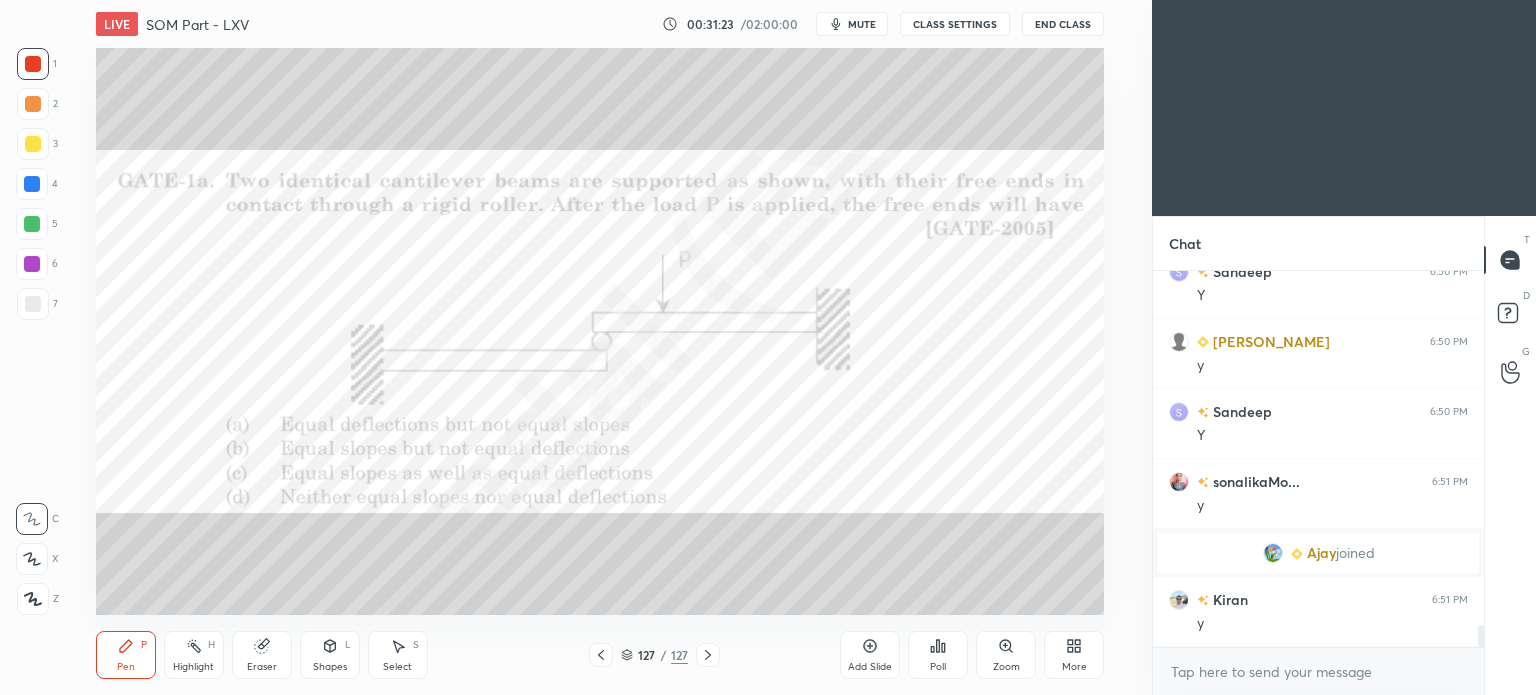 click on "Highlight H" at bounding box center [194, 655] 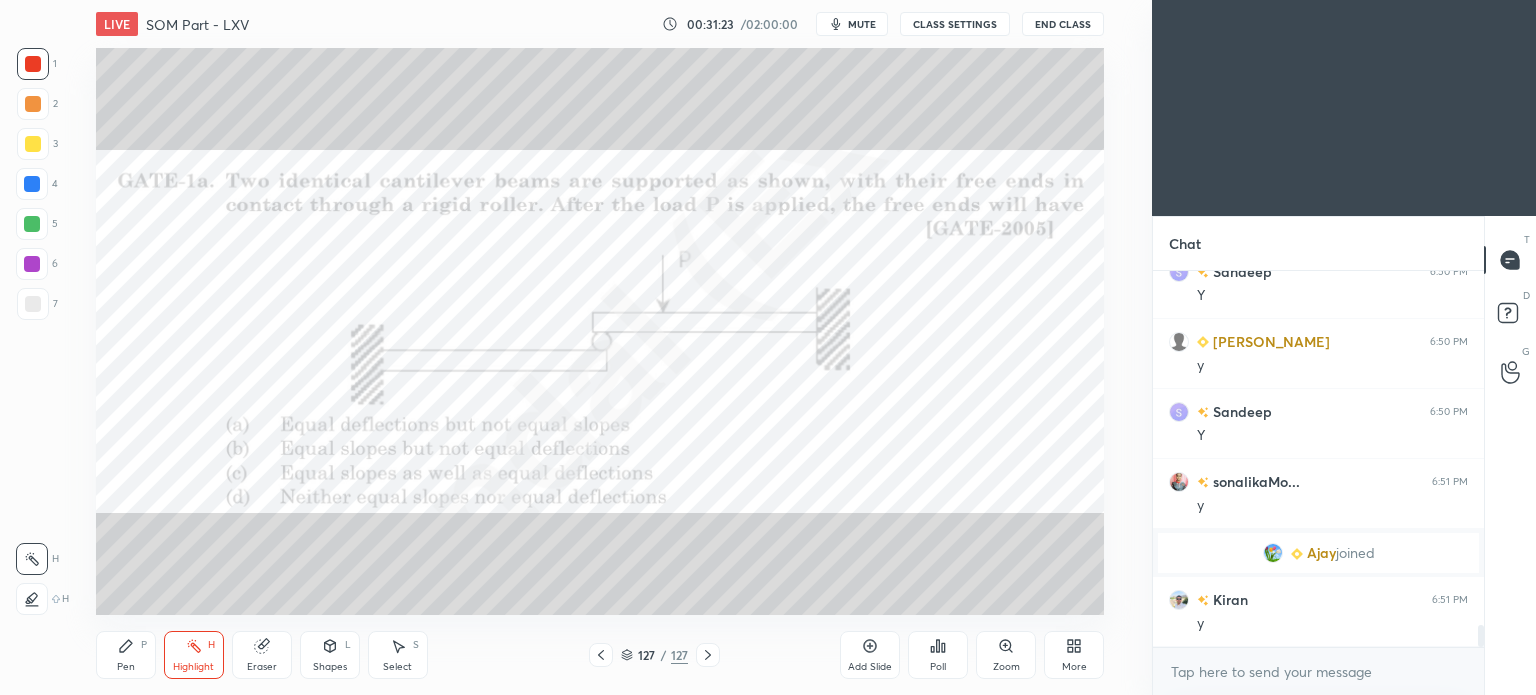 click 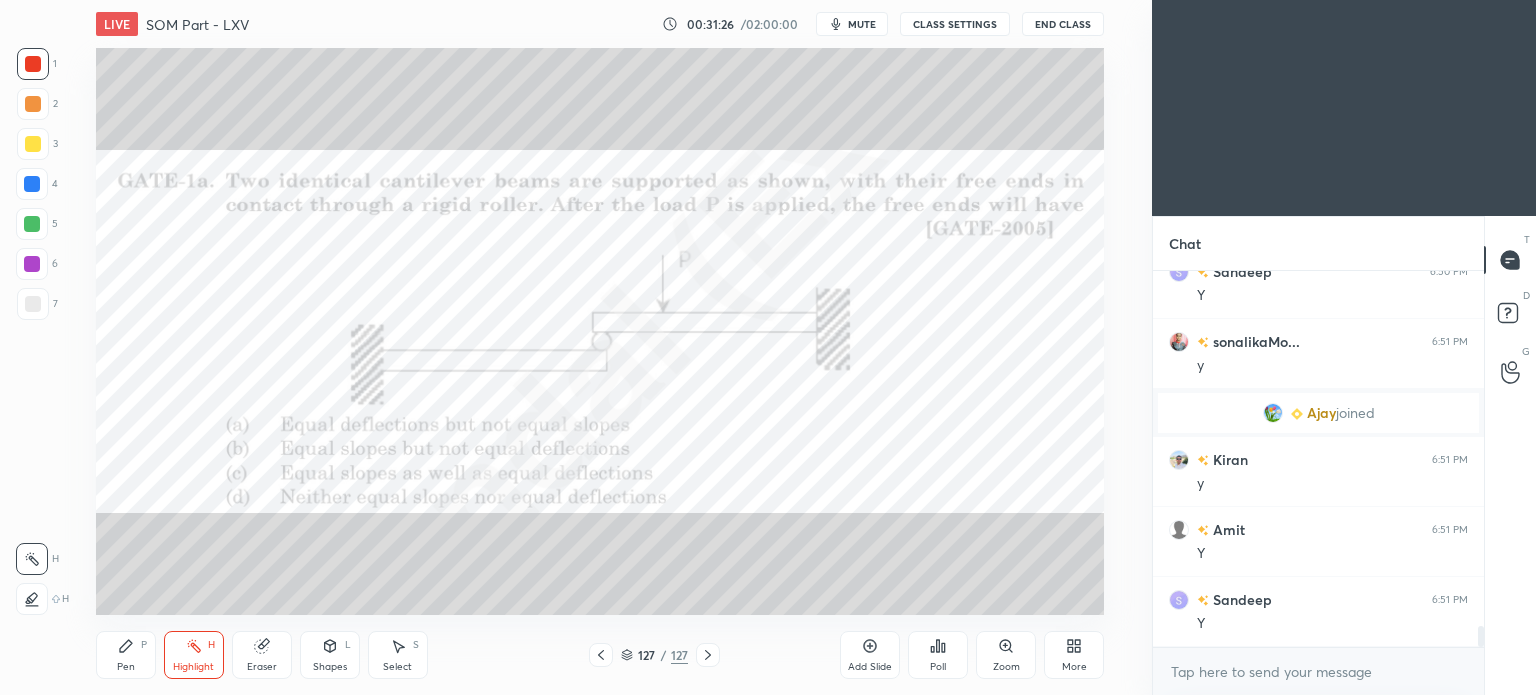 scroll, scrollTop: 6242, scrollLeft: 0, axis: vertical 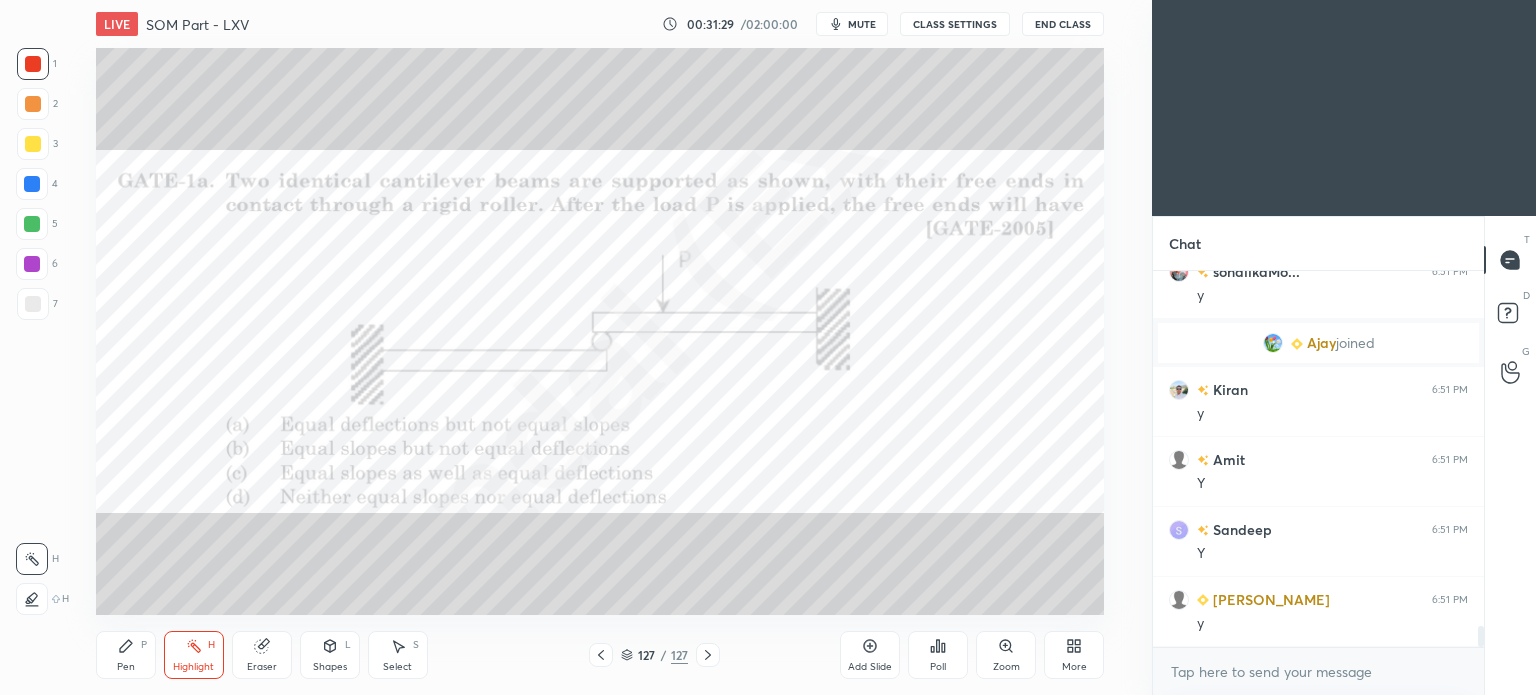 click on "Pen" at bounding box center [126, 667] 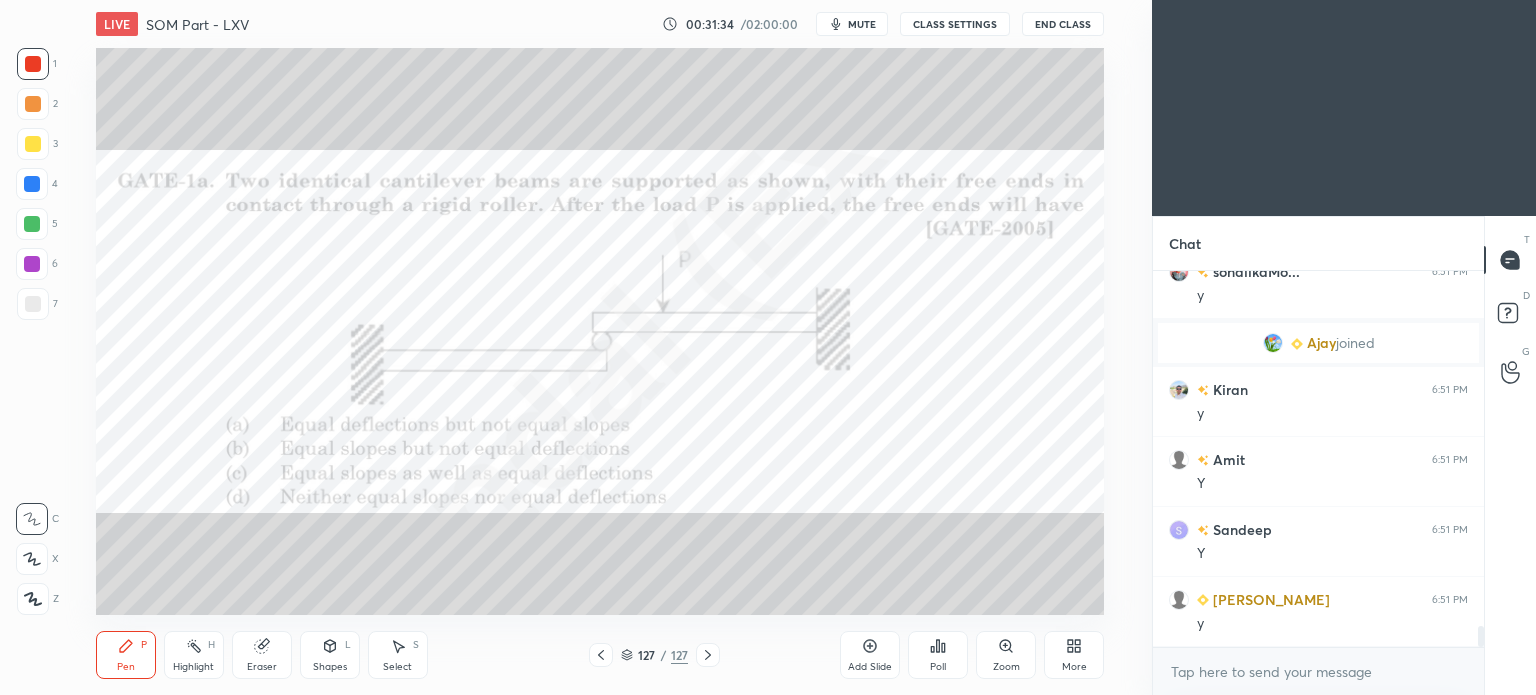 click on "Pen P" at bounding box center [126, 655] 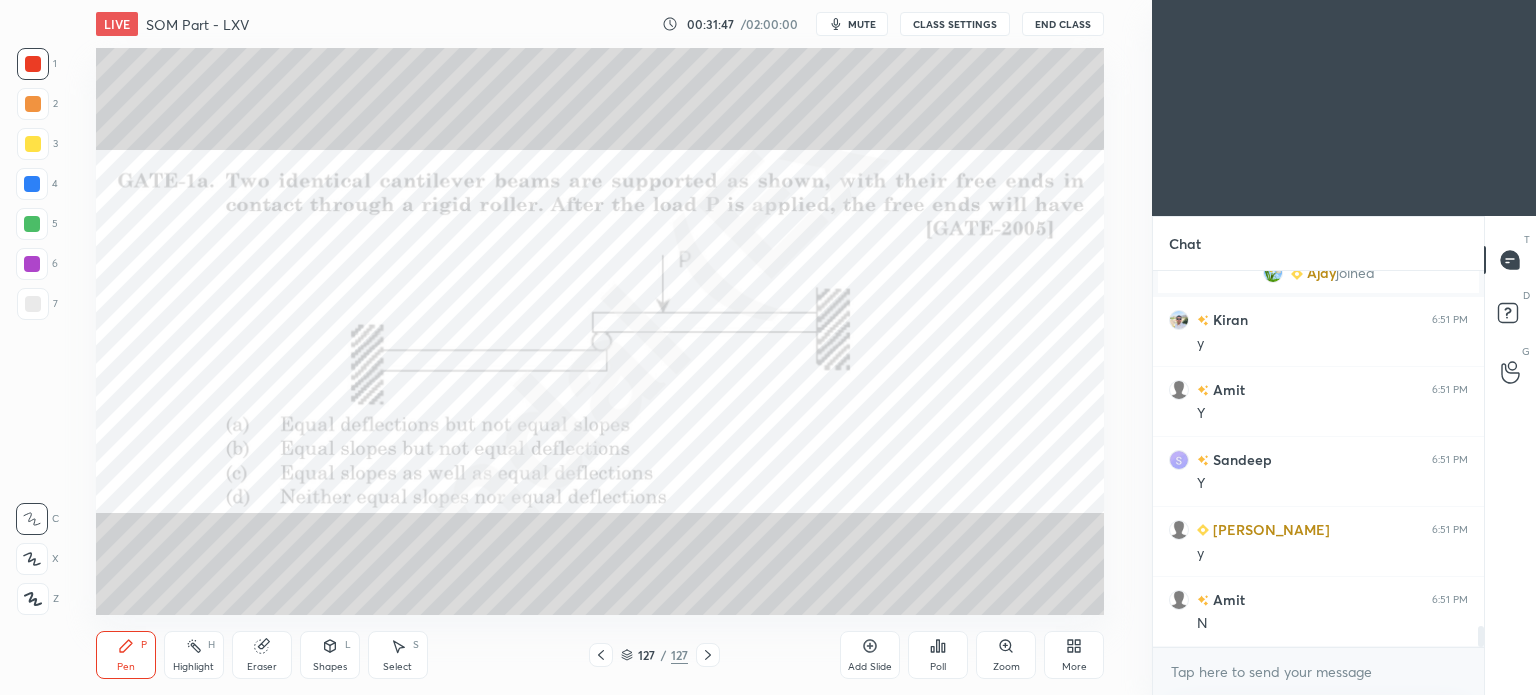 scroll, scrollTop: 6382, scrollLeft: 0, axis: vertical 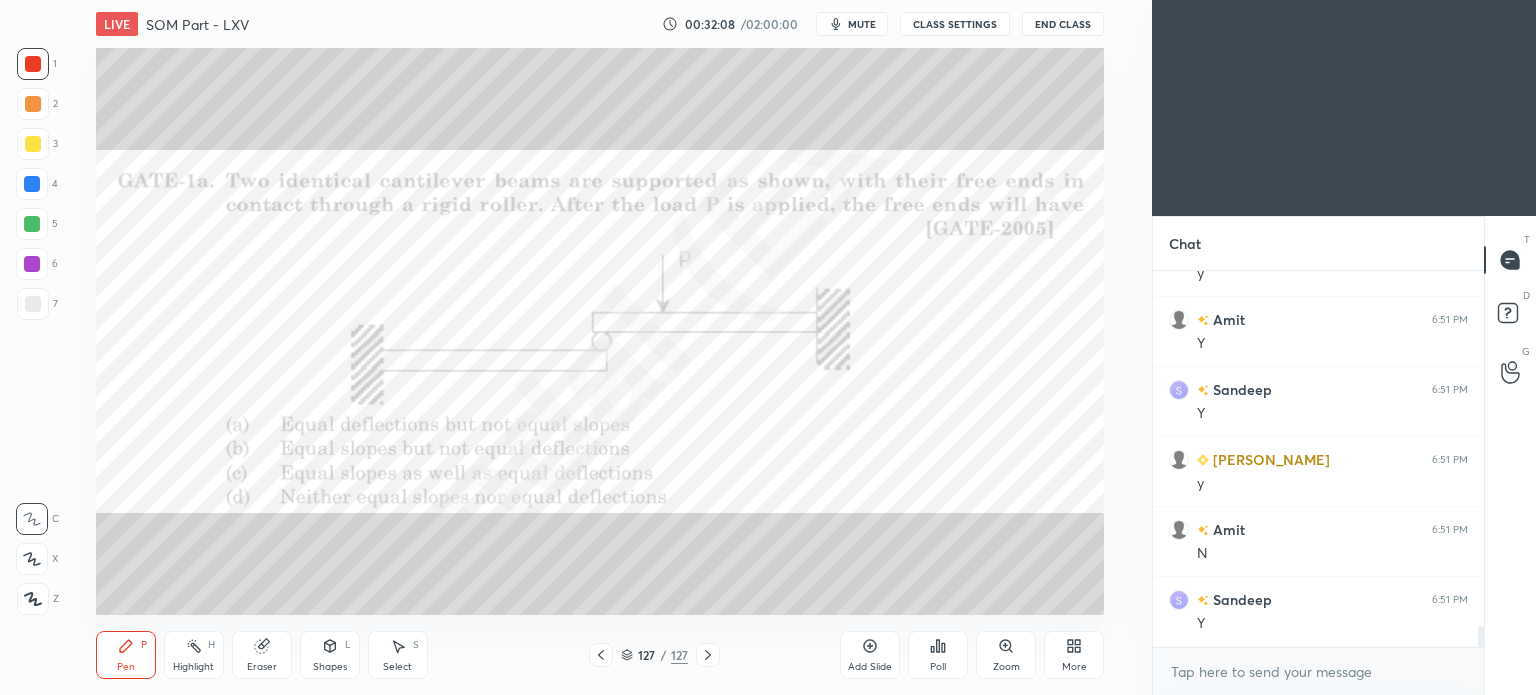 click on "Highlight" at bounding box center (193, 667) 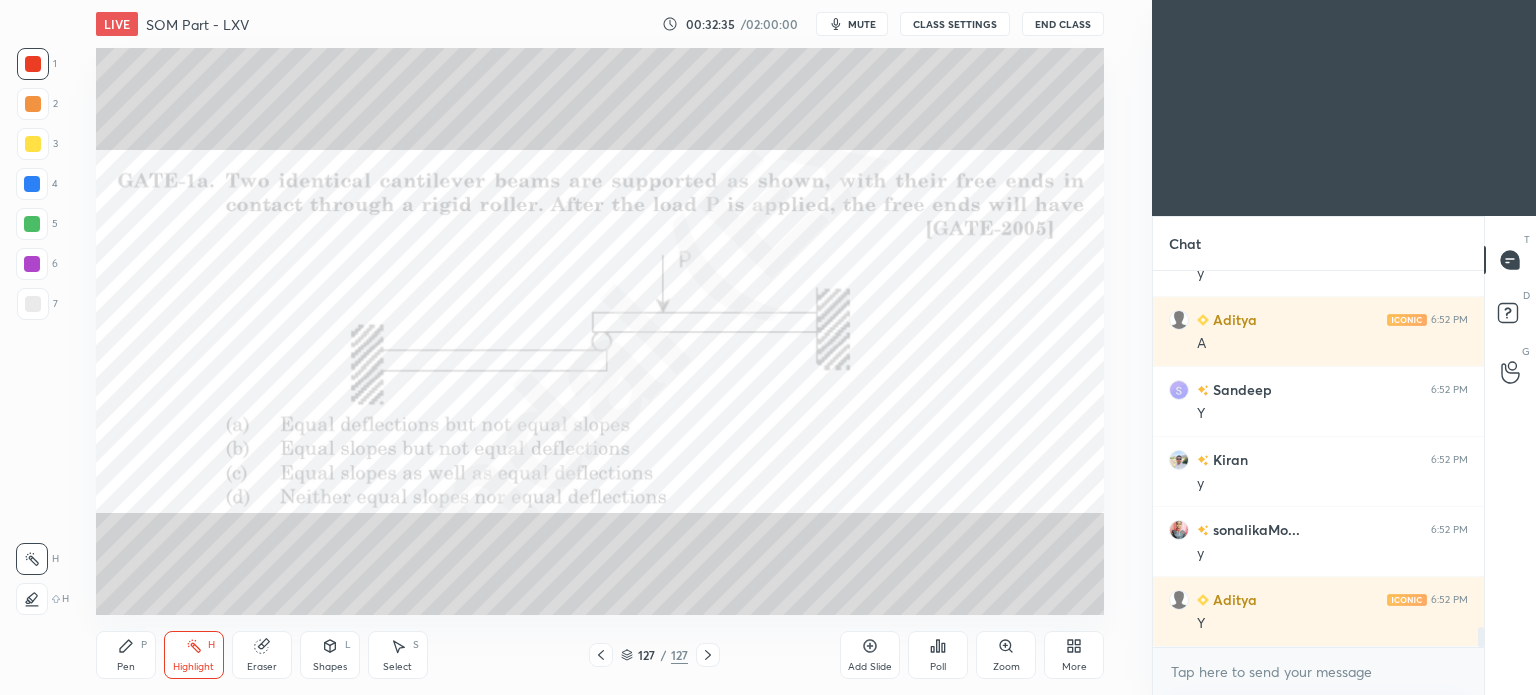 scroll, scrollTop: 6872, scrollLeft: 0, axis: vertical 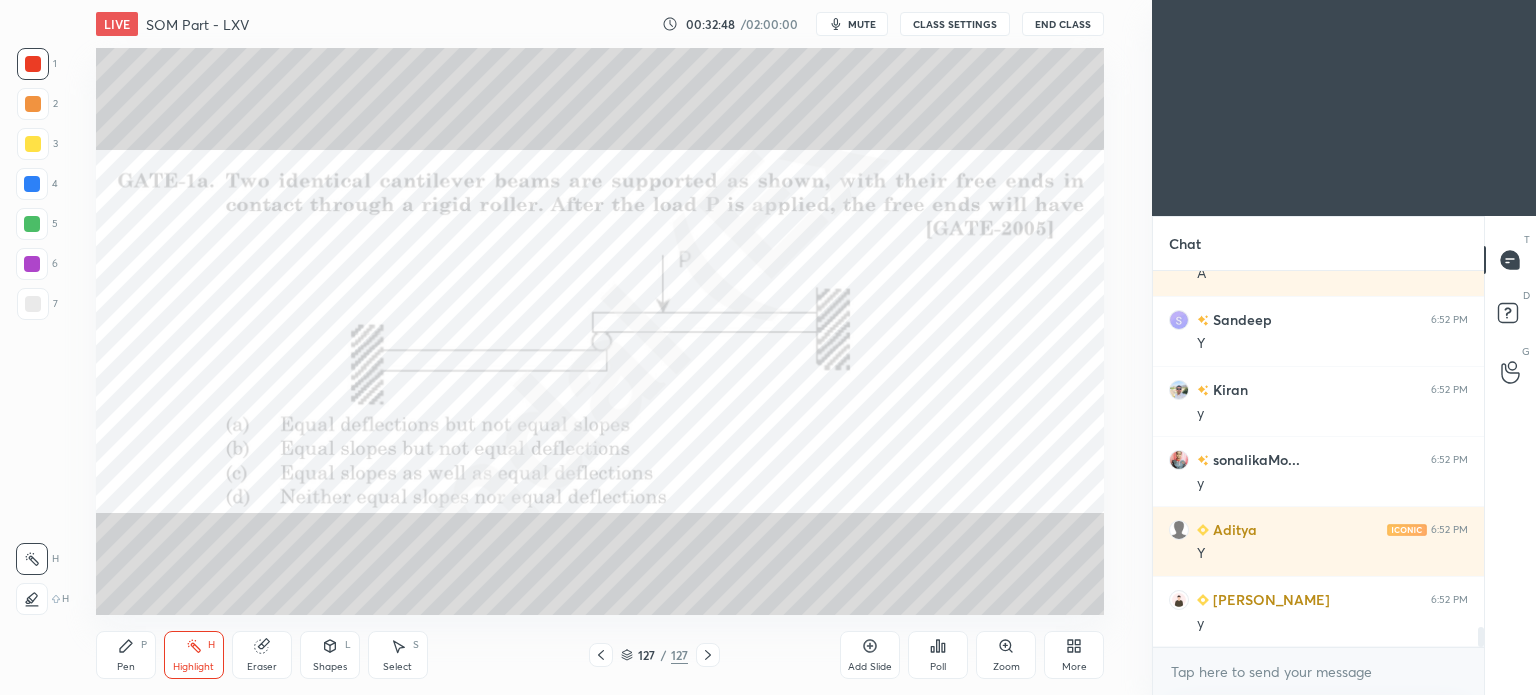 click on "Highlight H" at bounding box center [194, 655] 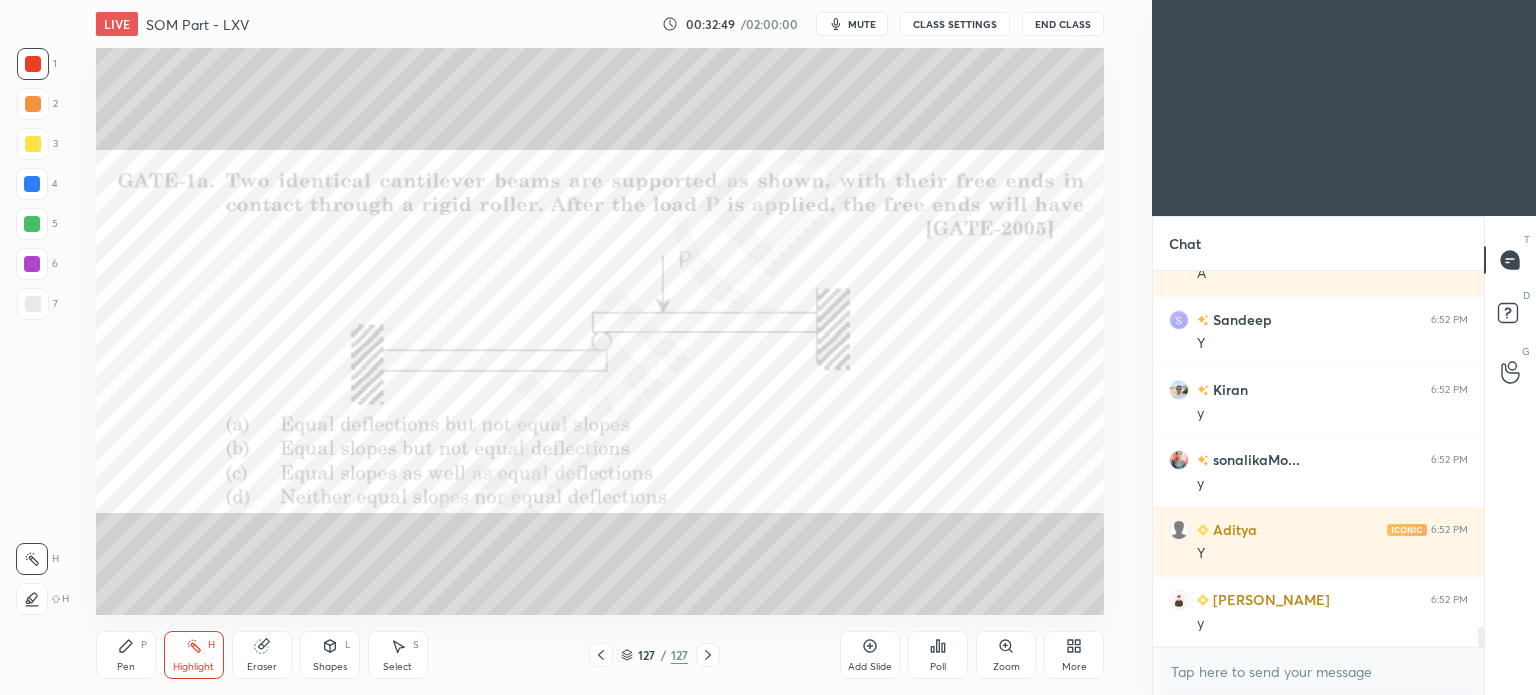scroll, scrollTop: 6942, scrollLeft: 0, axis: vertical 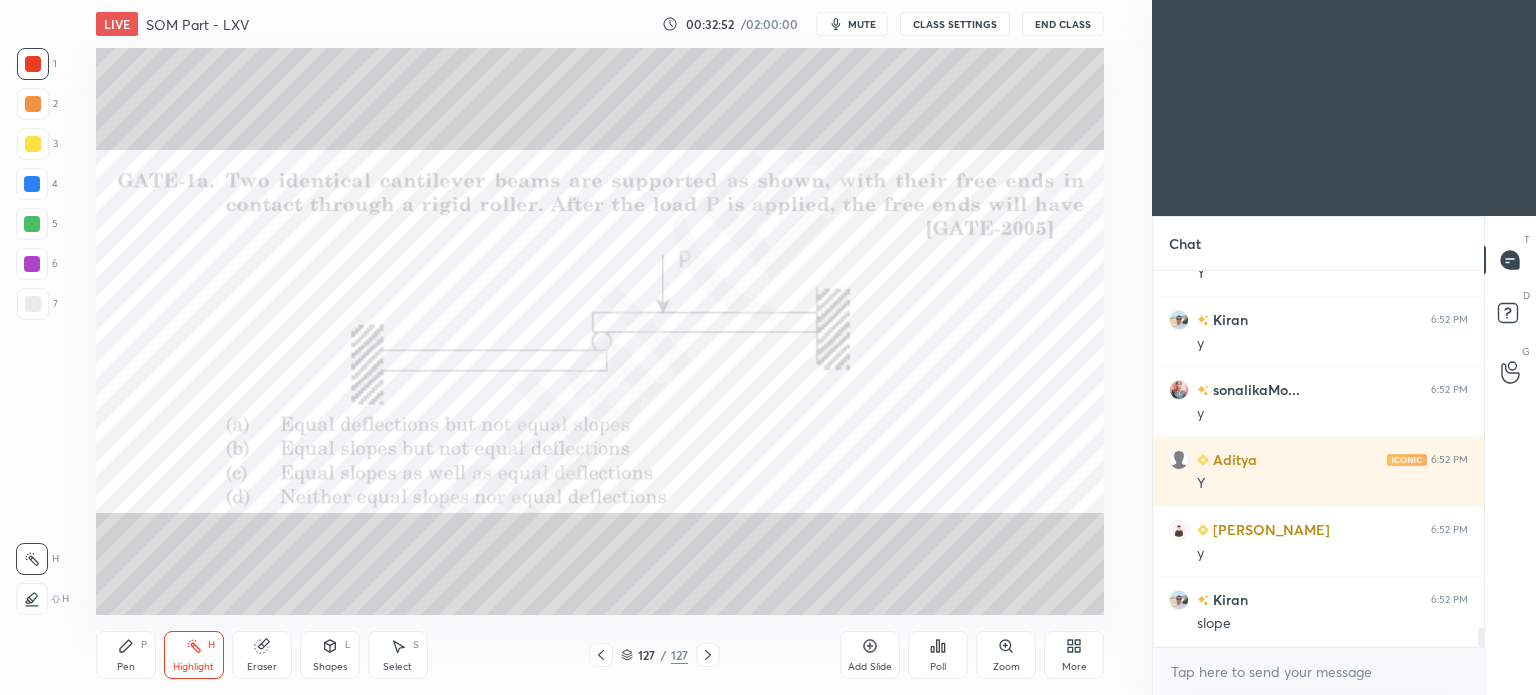 click on "Pen P" at bounding box center (126, 655) 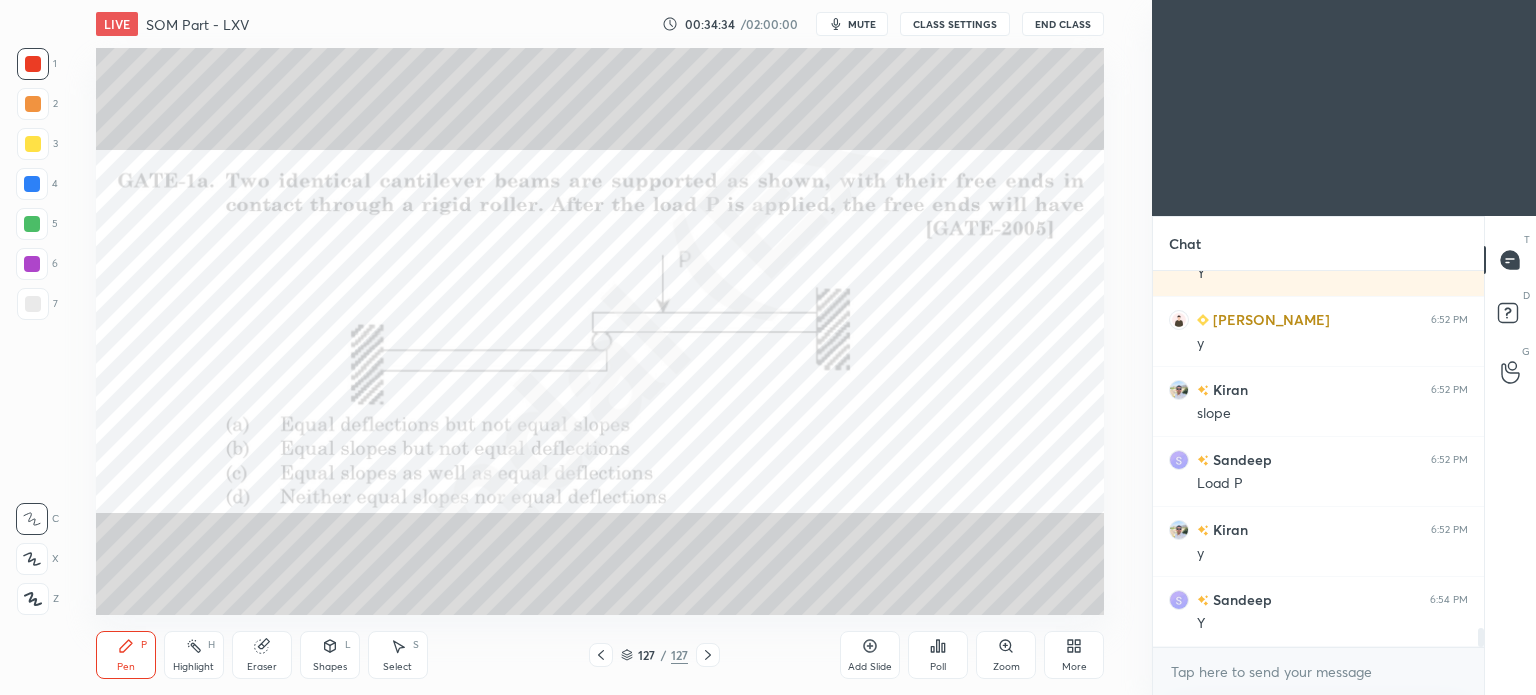 scroll, scrollTop: 7222, scrollLeft: 0, axis: vertical 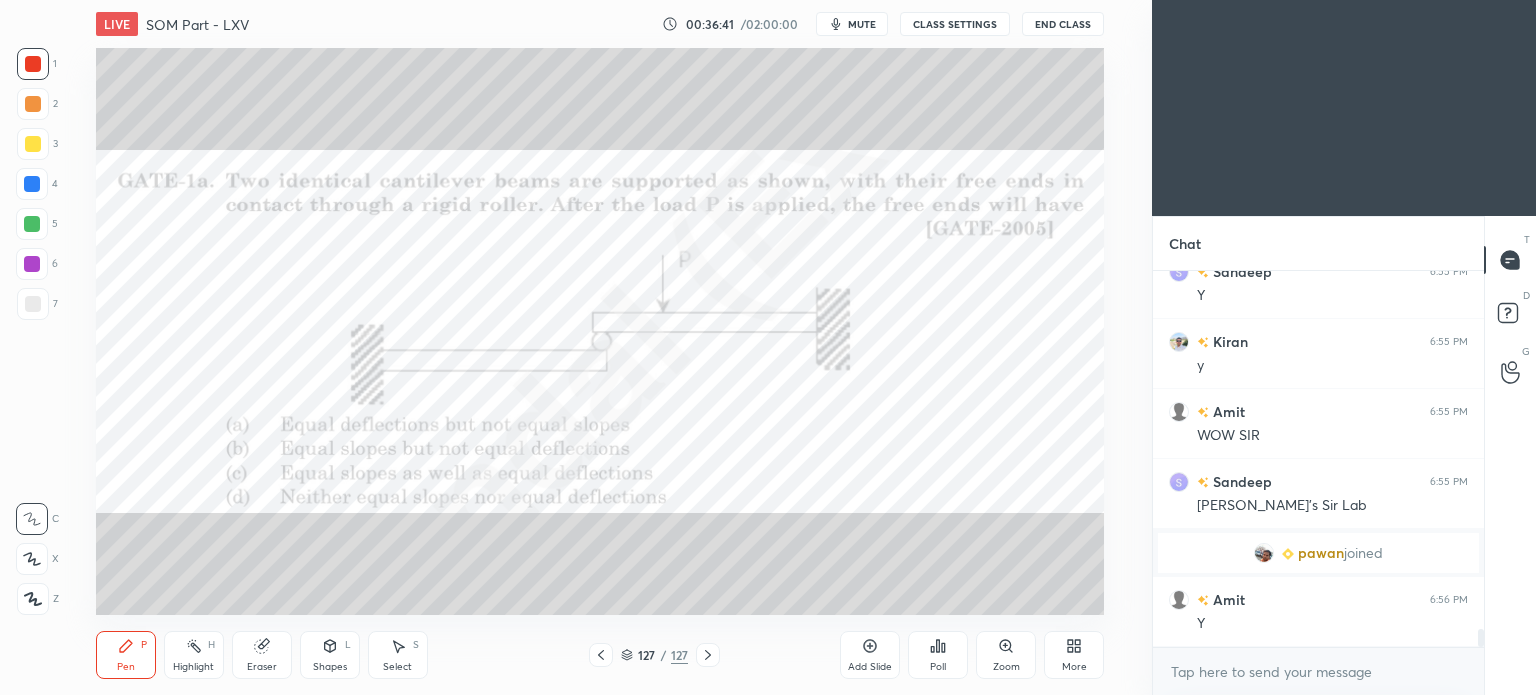 click 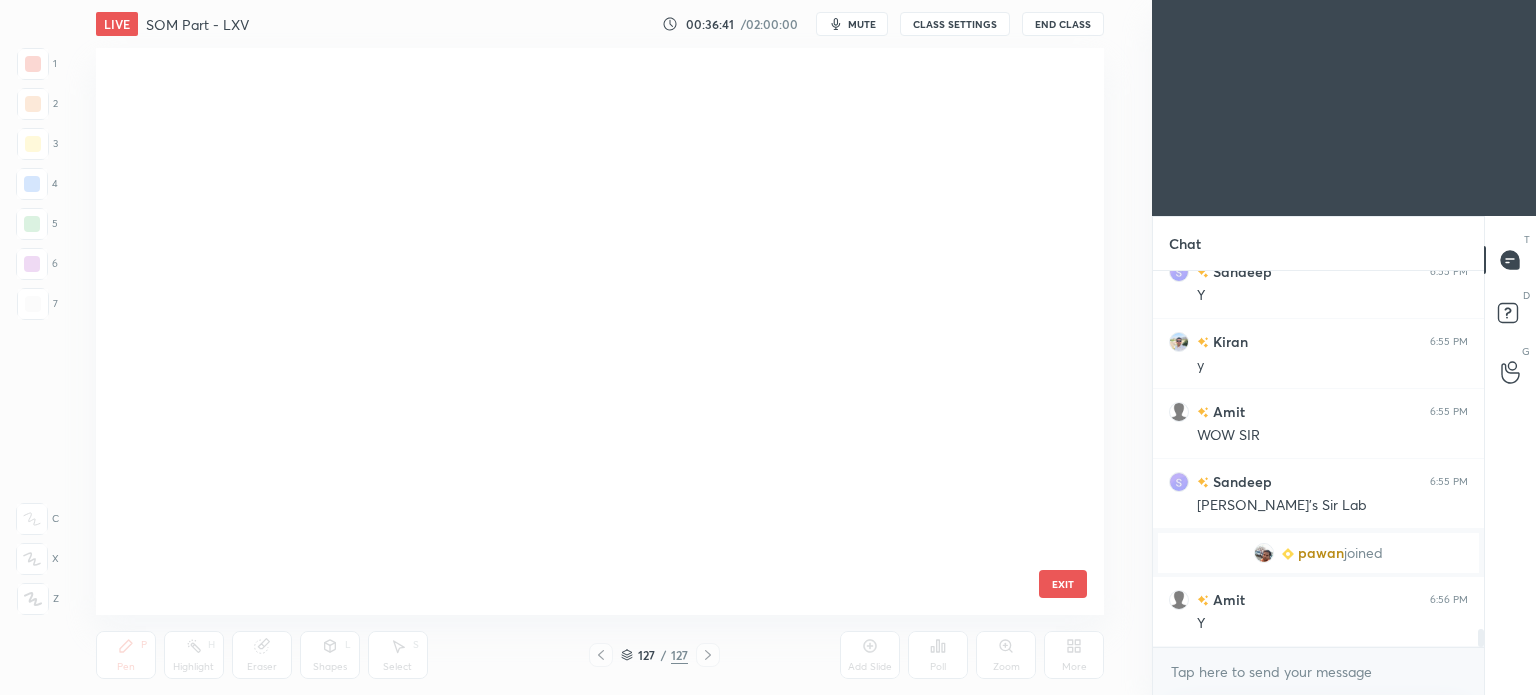 scroll, scrollTop: 7552, scrollLeft: 0, axis: vertical 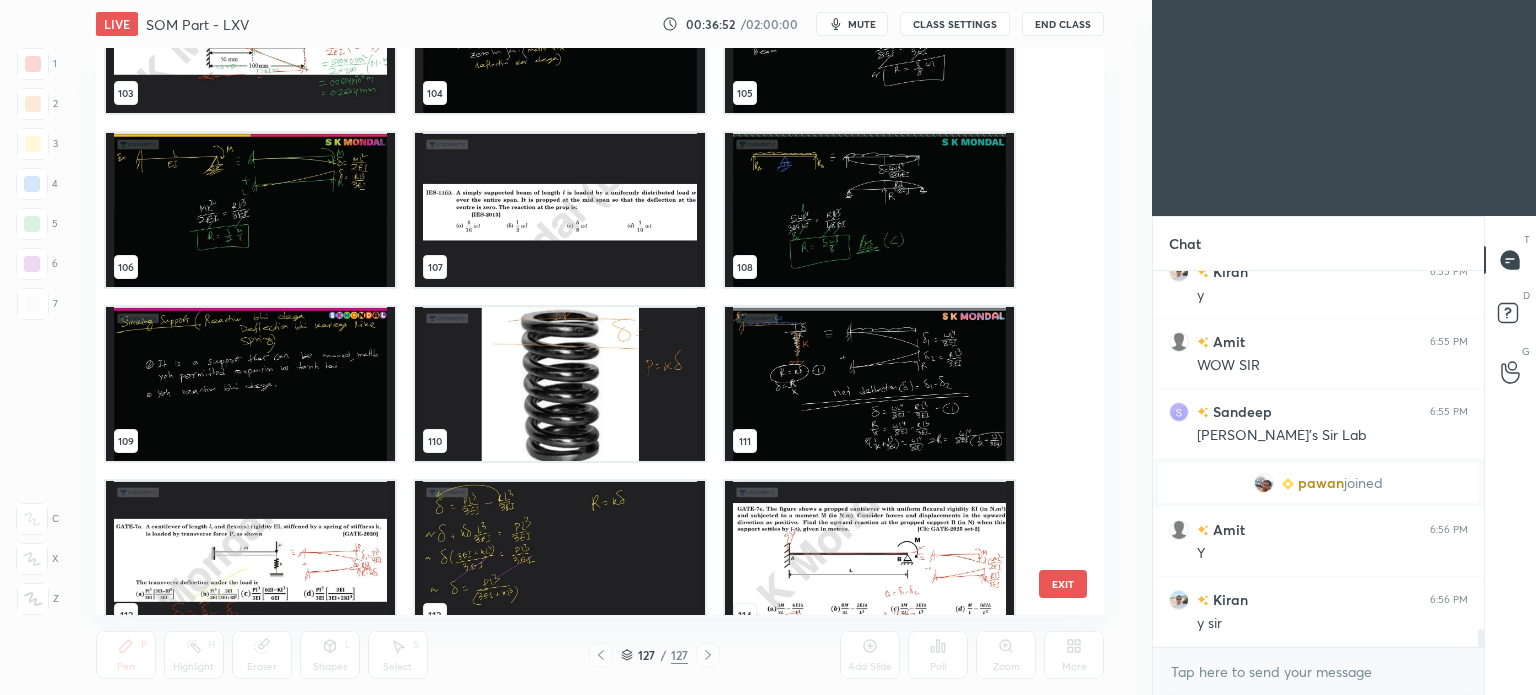 click at bounding box center (250, 210) 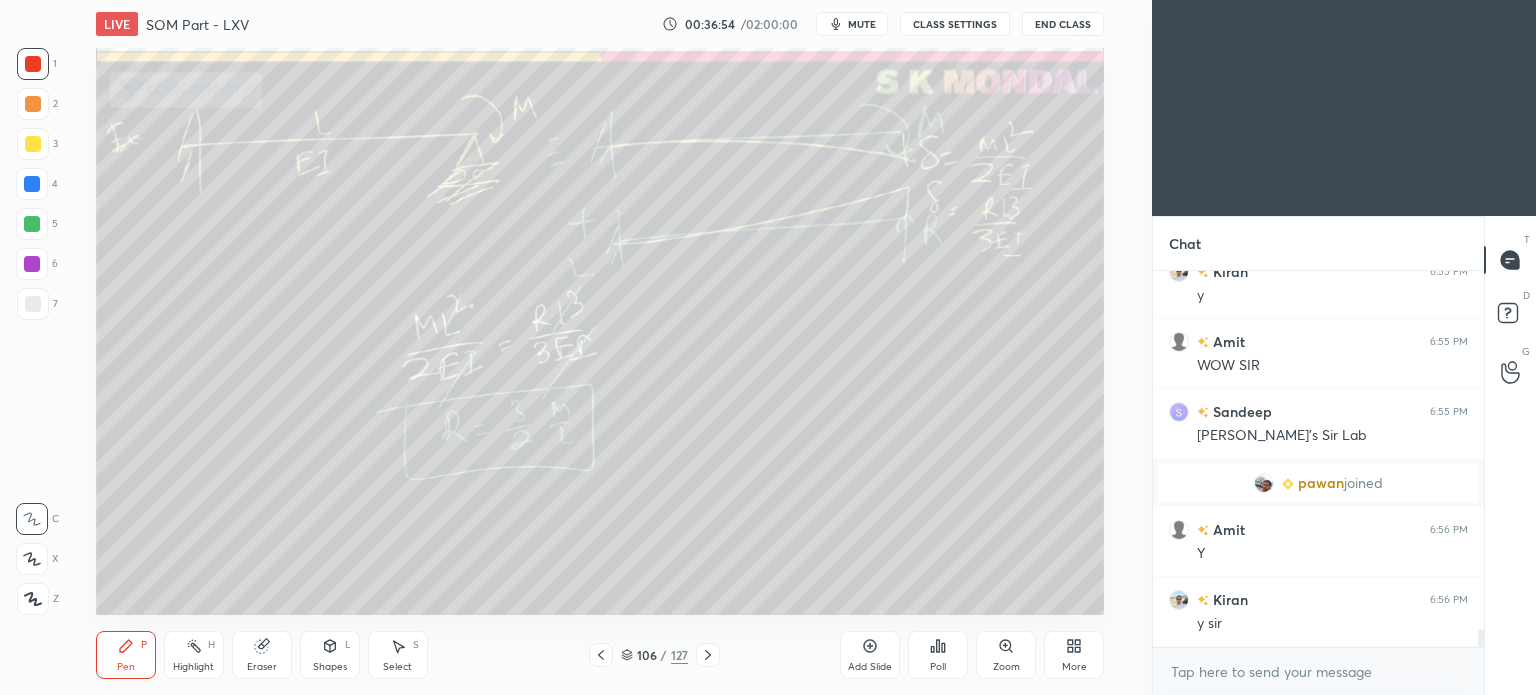 click 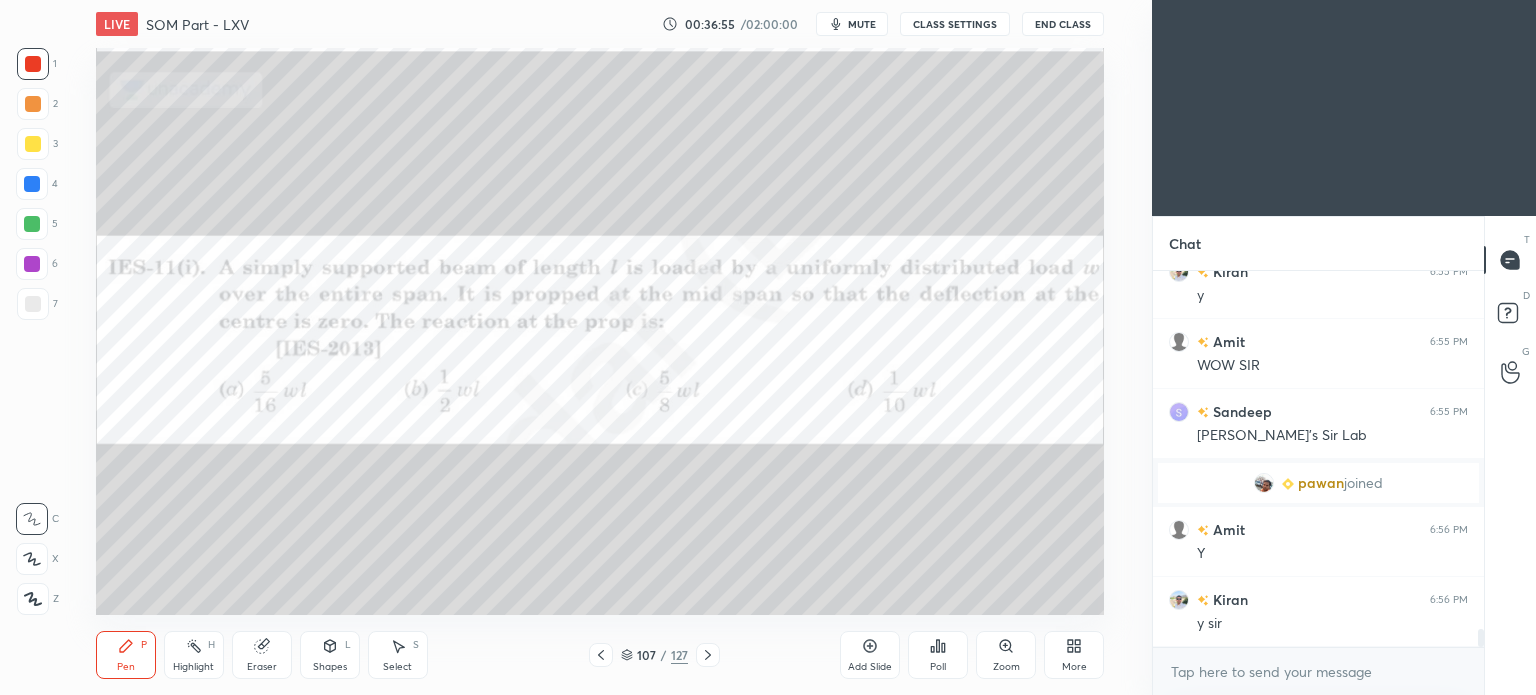 click 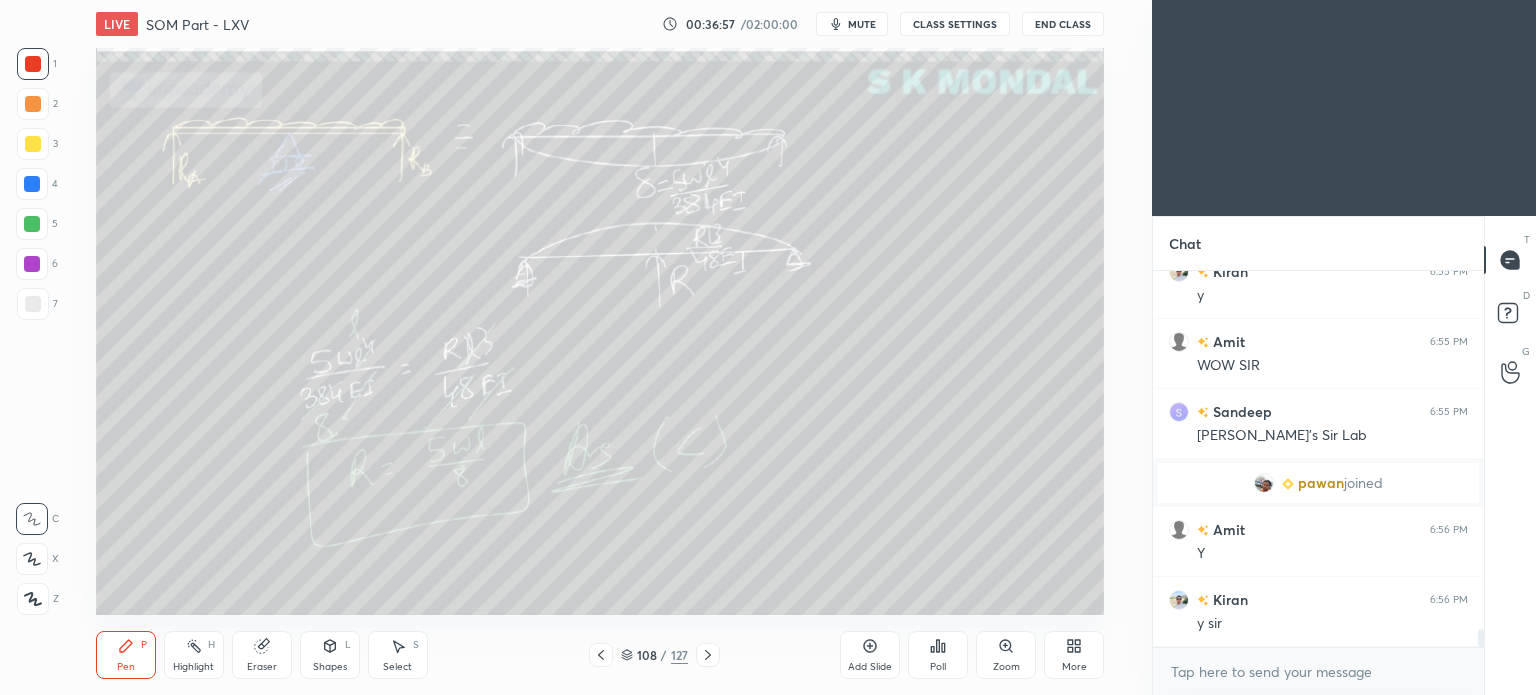 click 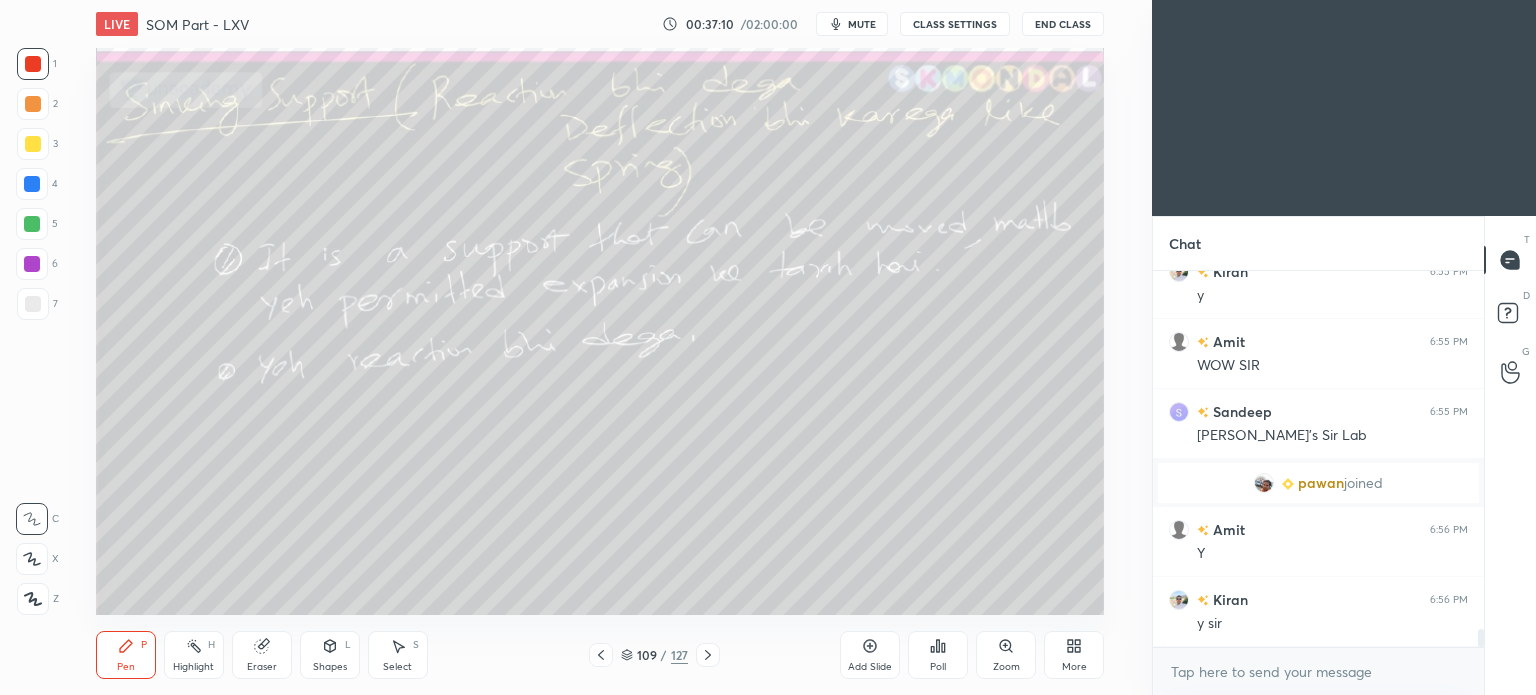 click 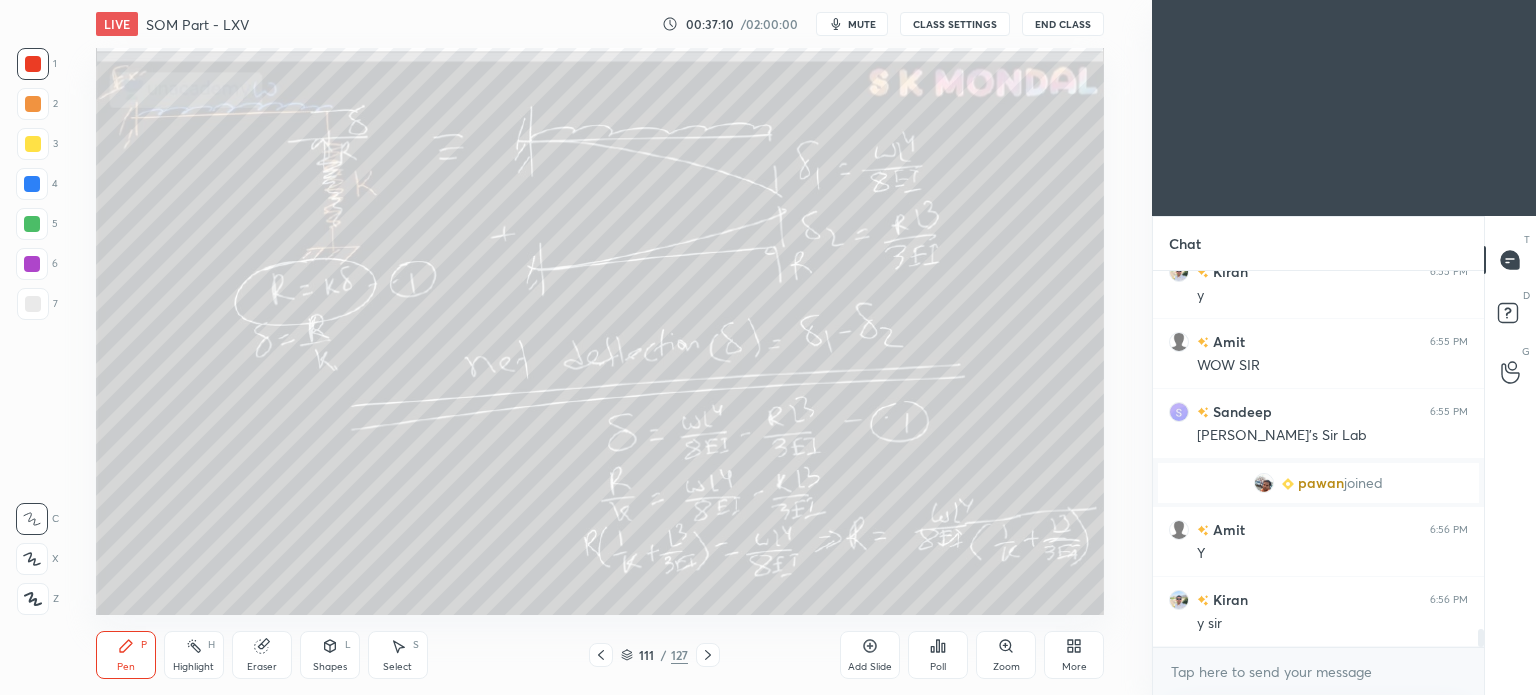 click 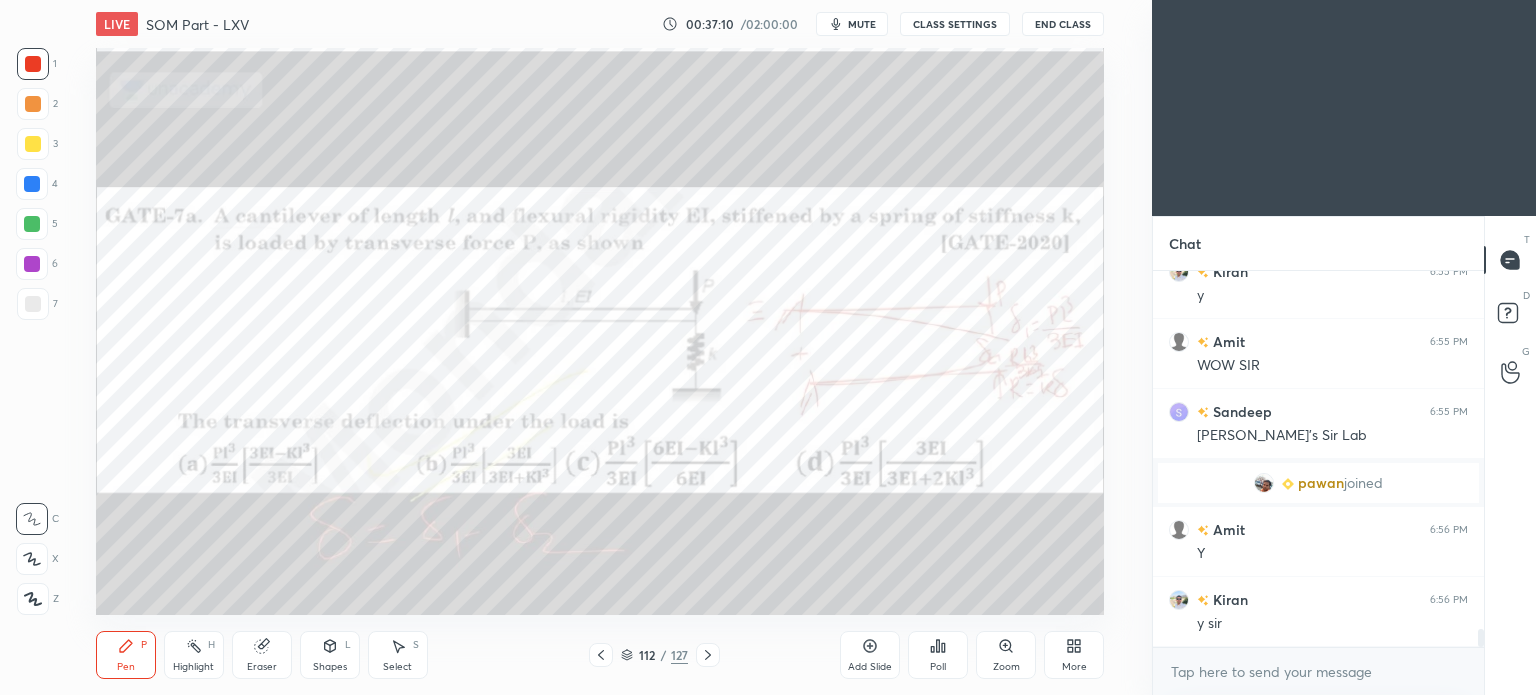 click 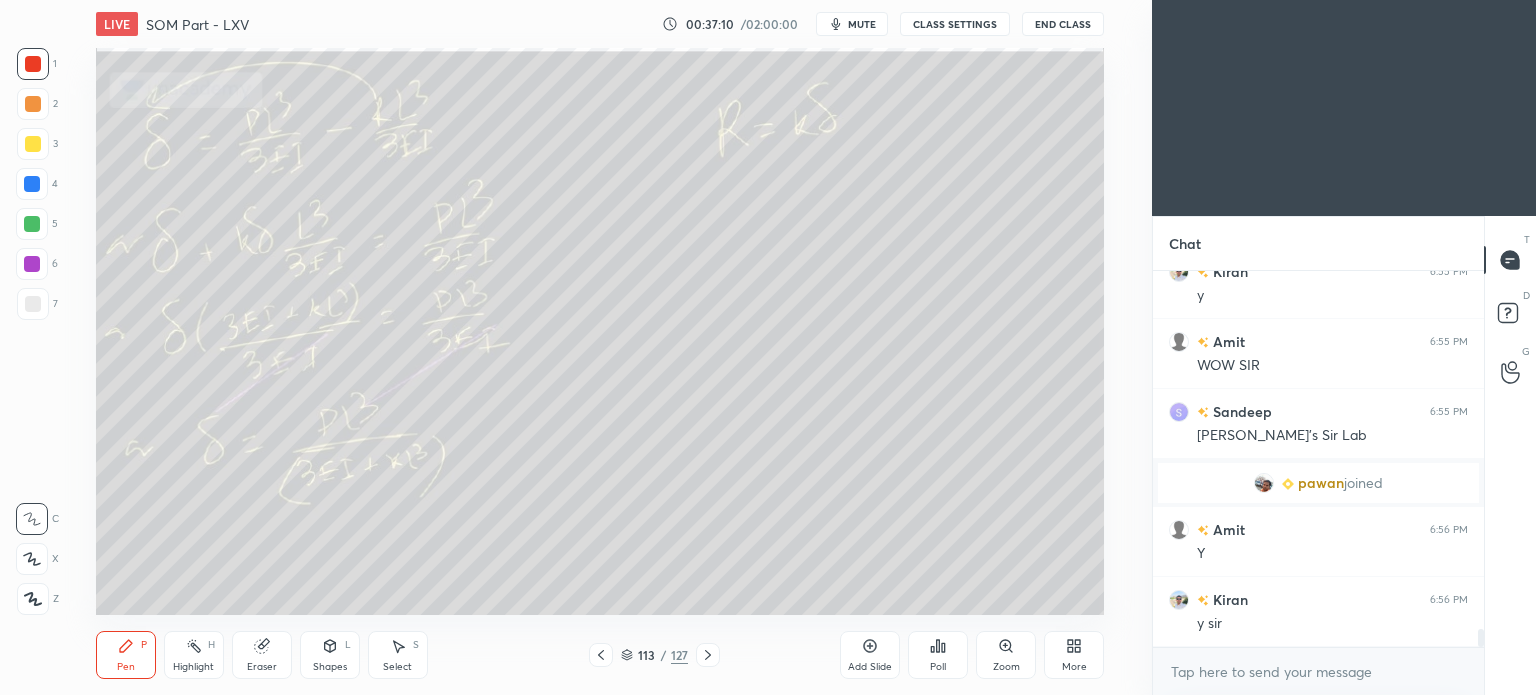 click 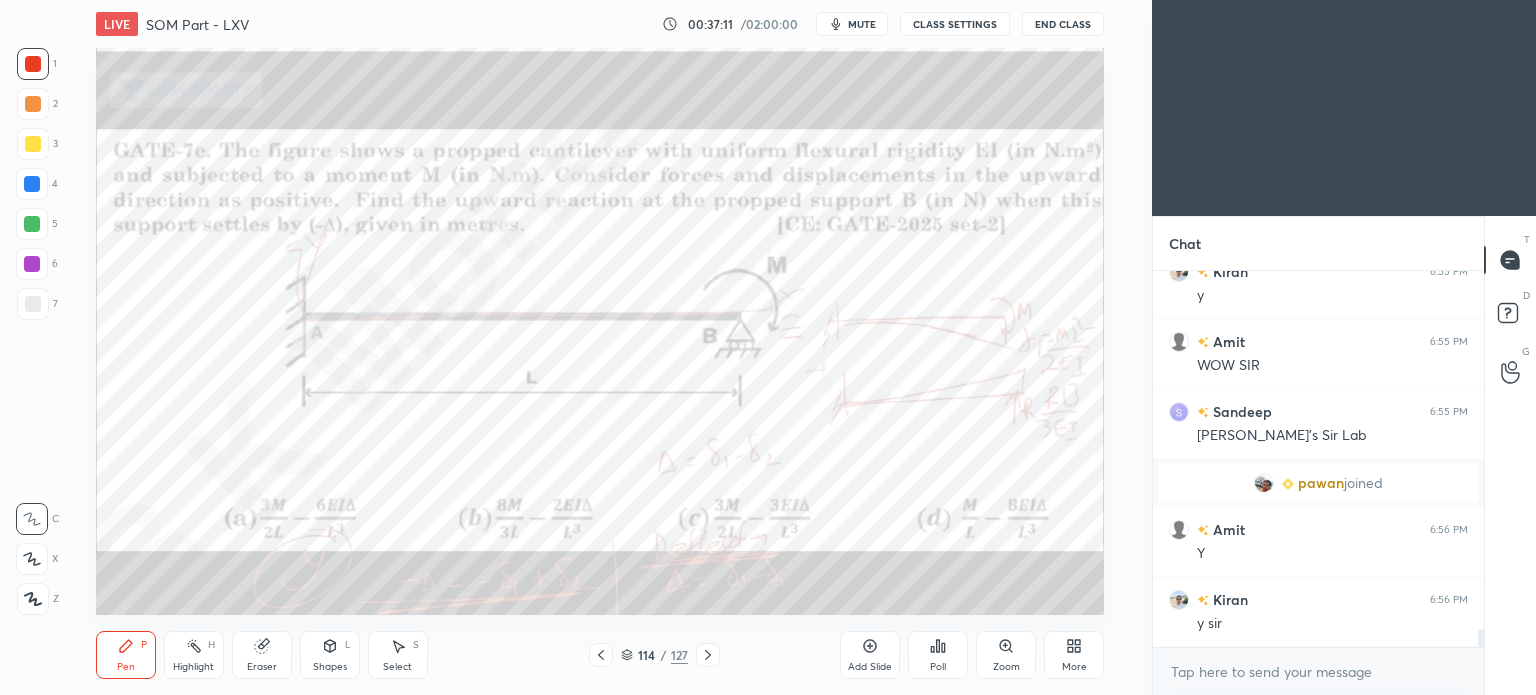 click 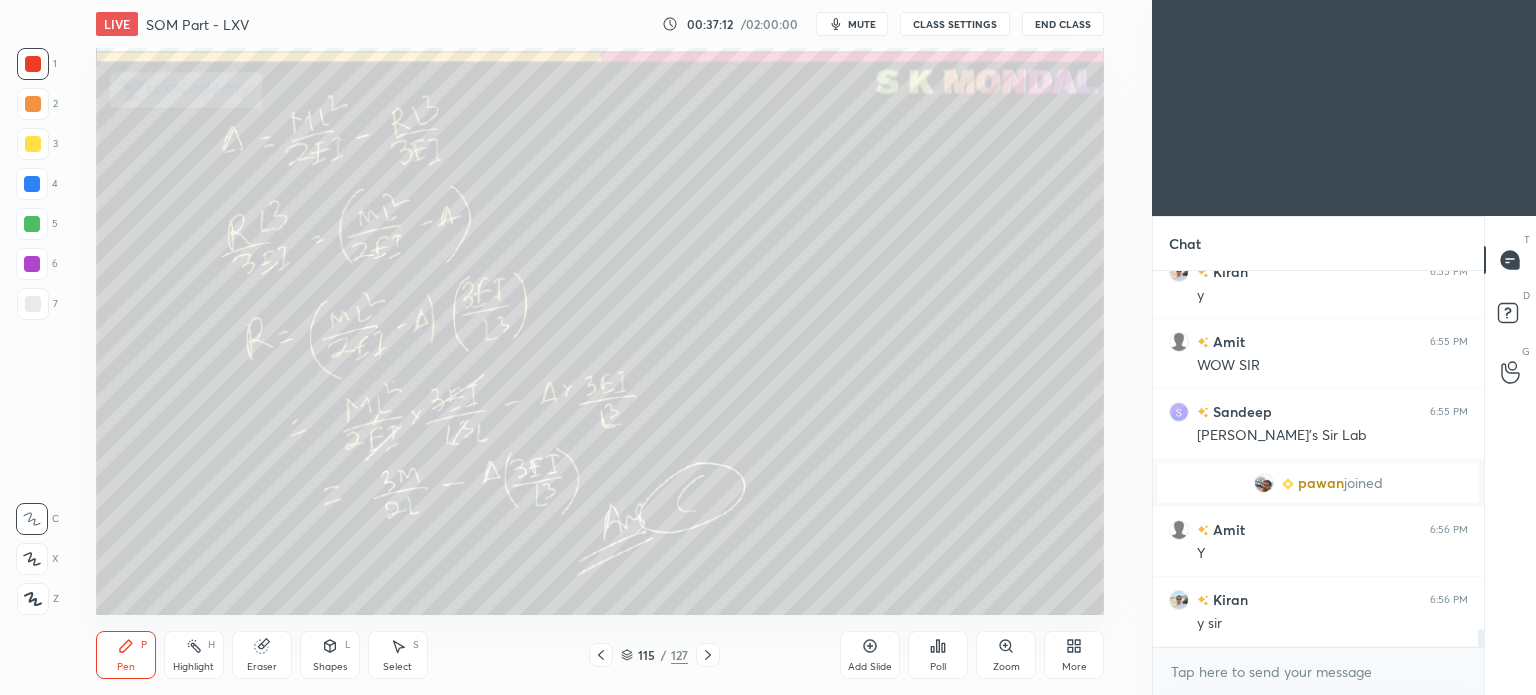 click 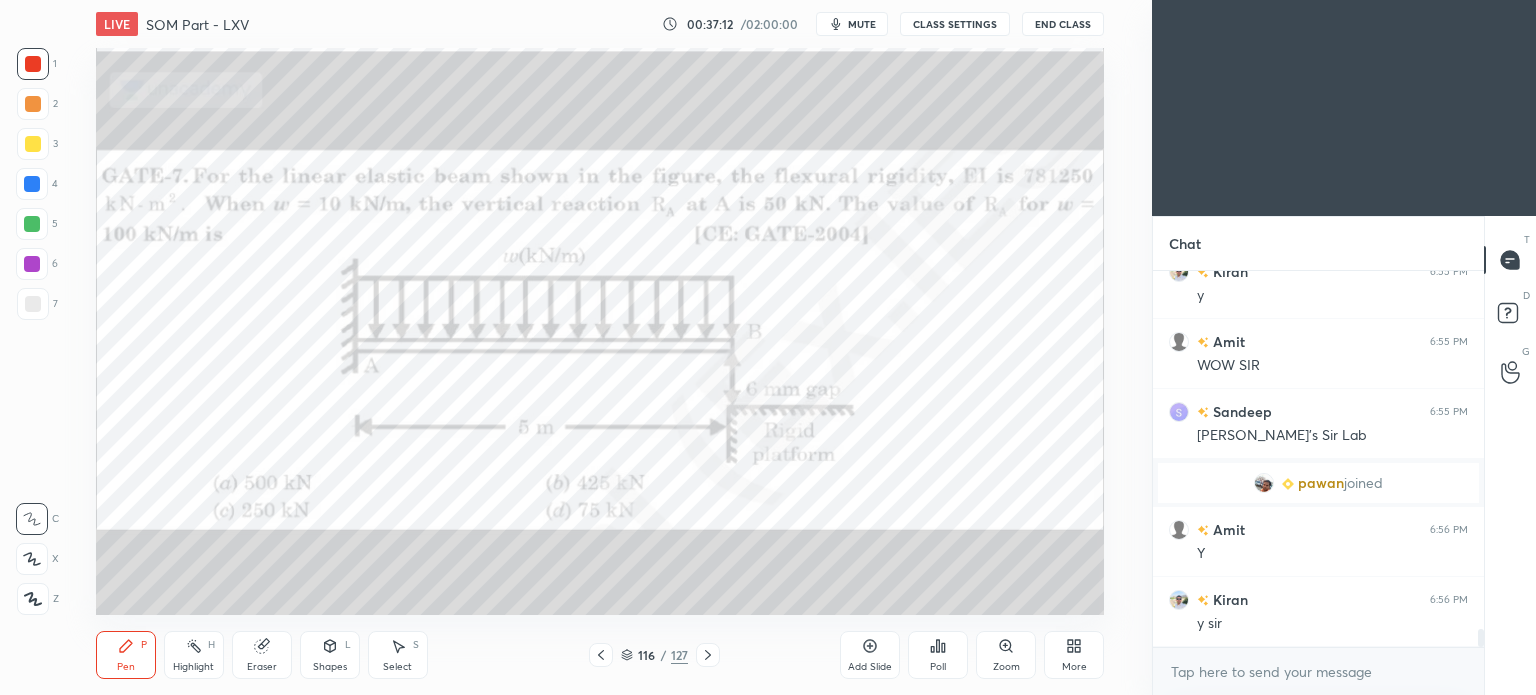 click 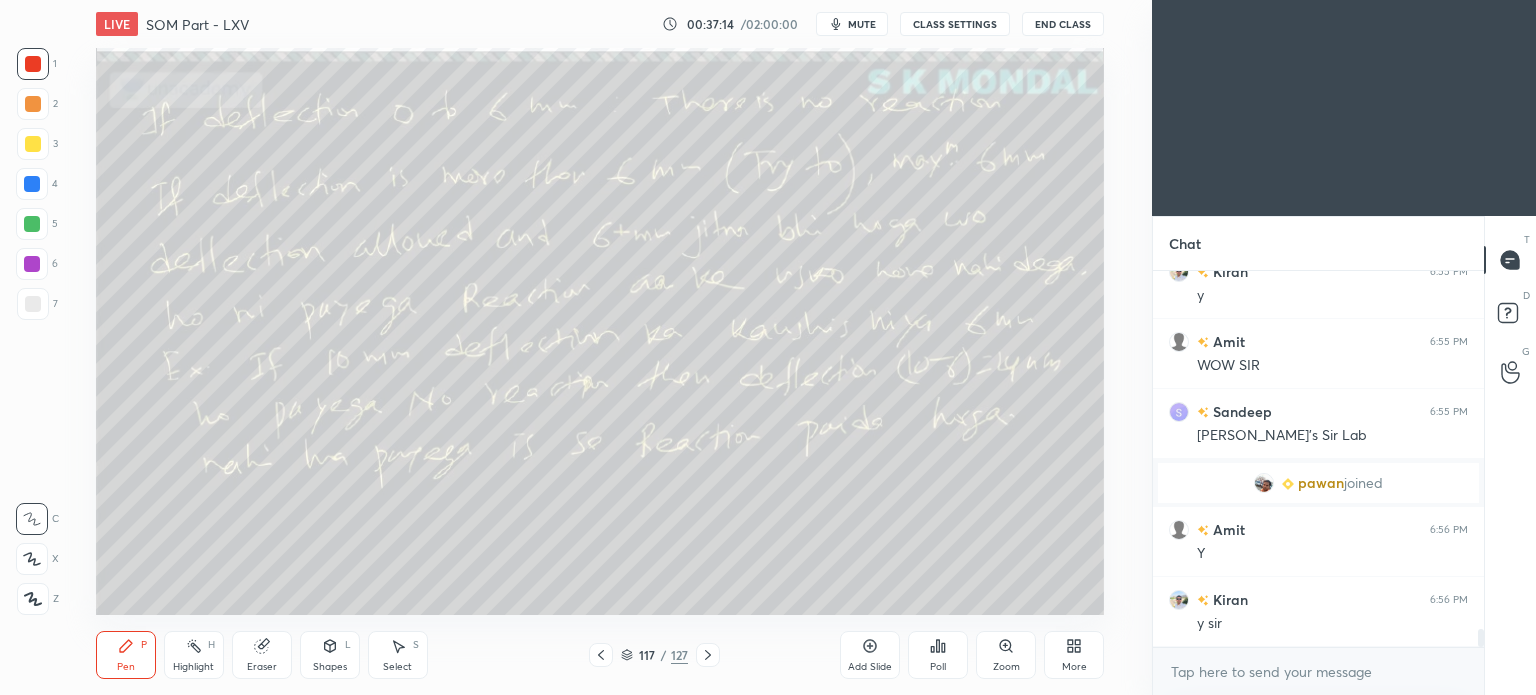 click 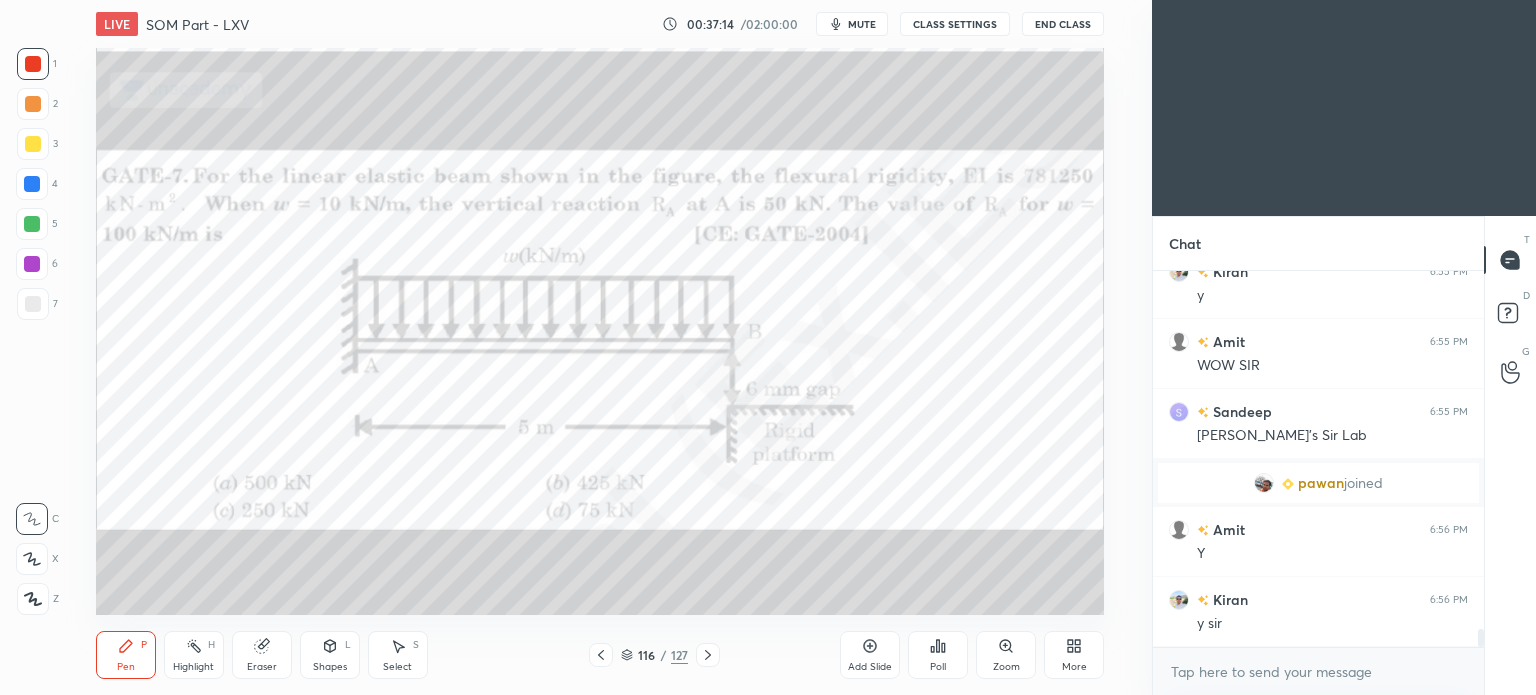 click 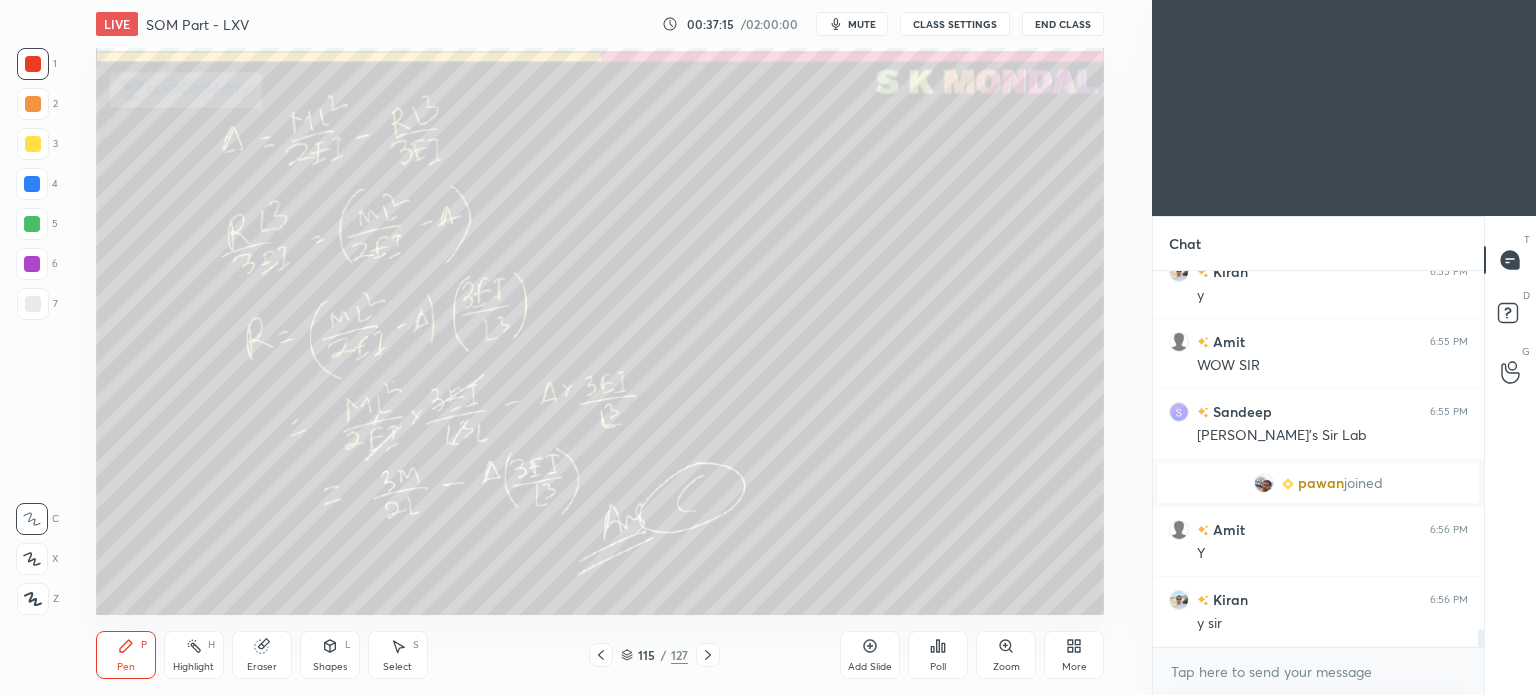 click 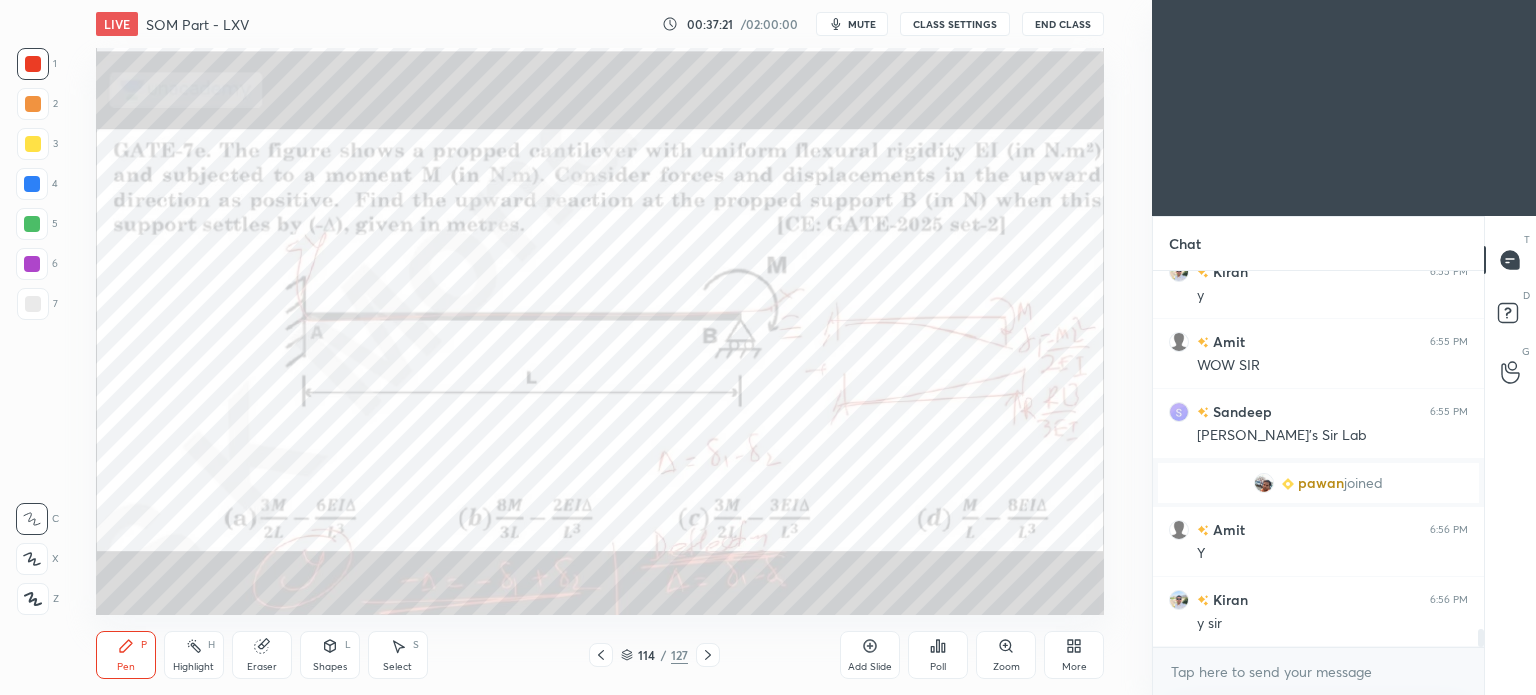 click 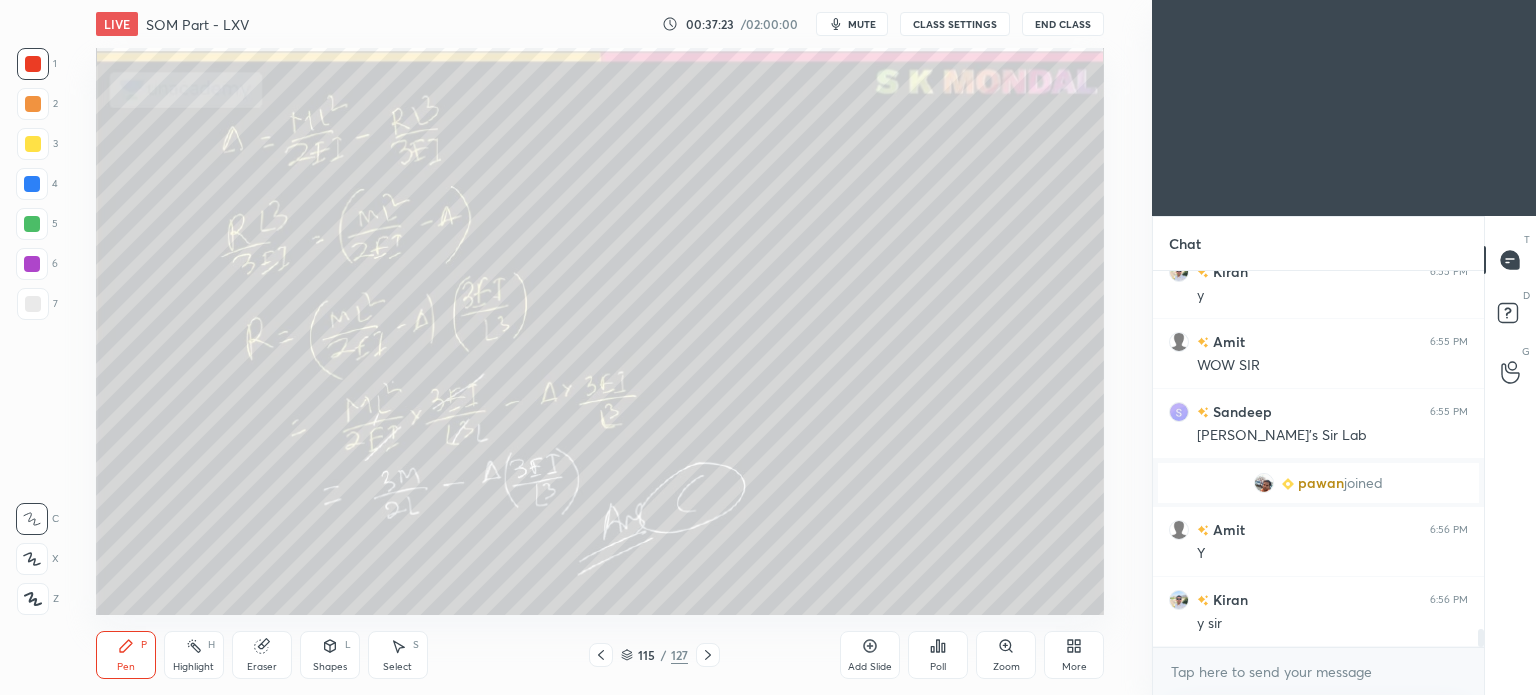 click 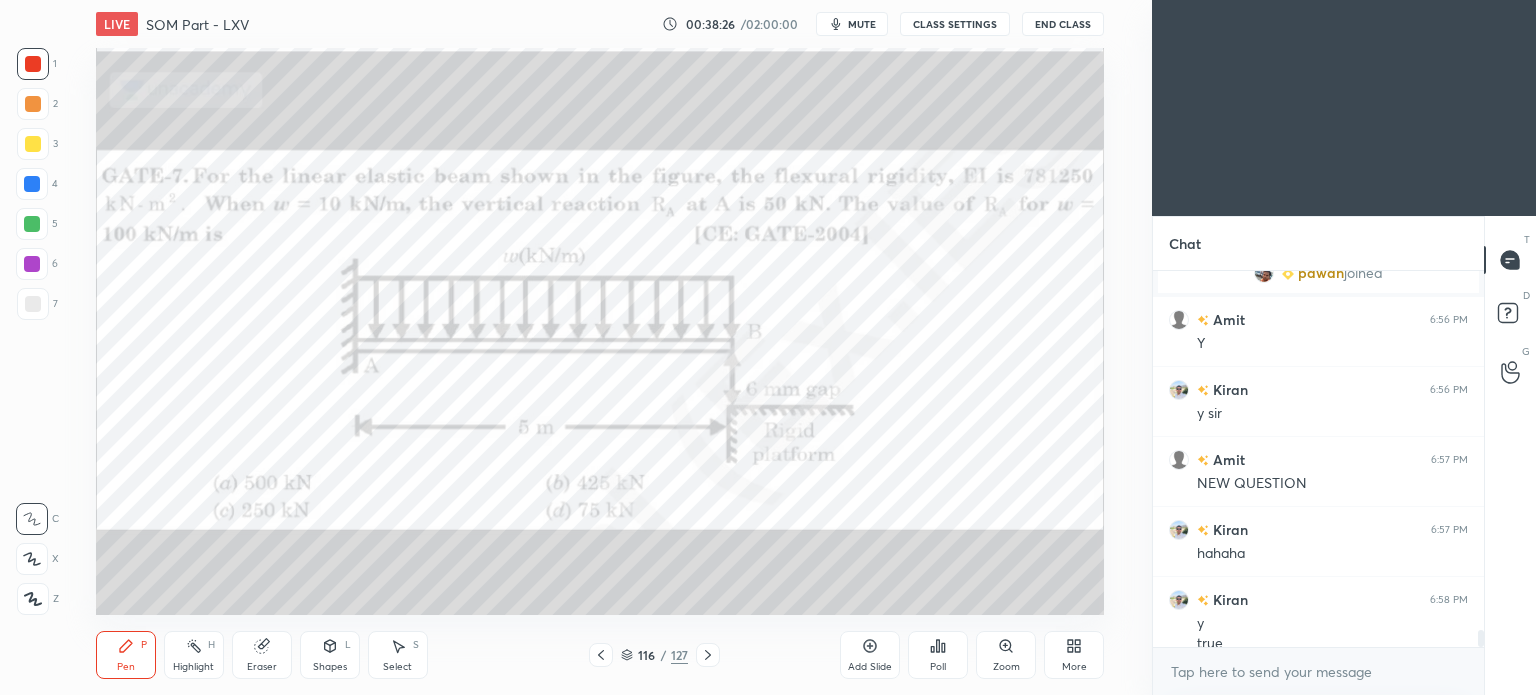scroll, scrollTop: 7782, scrollLeft: 0, axis: vertical 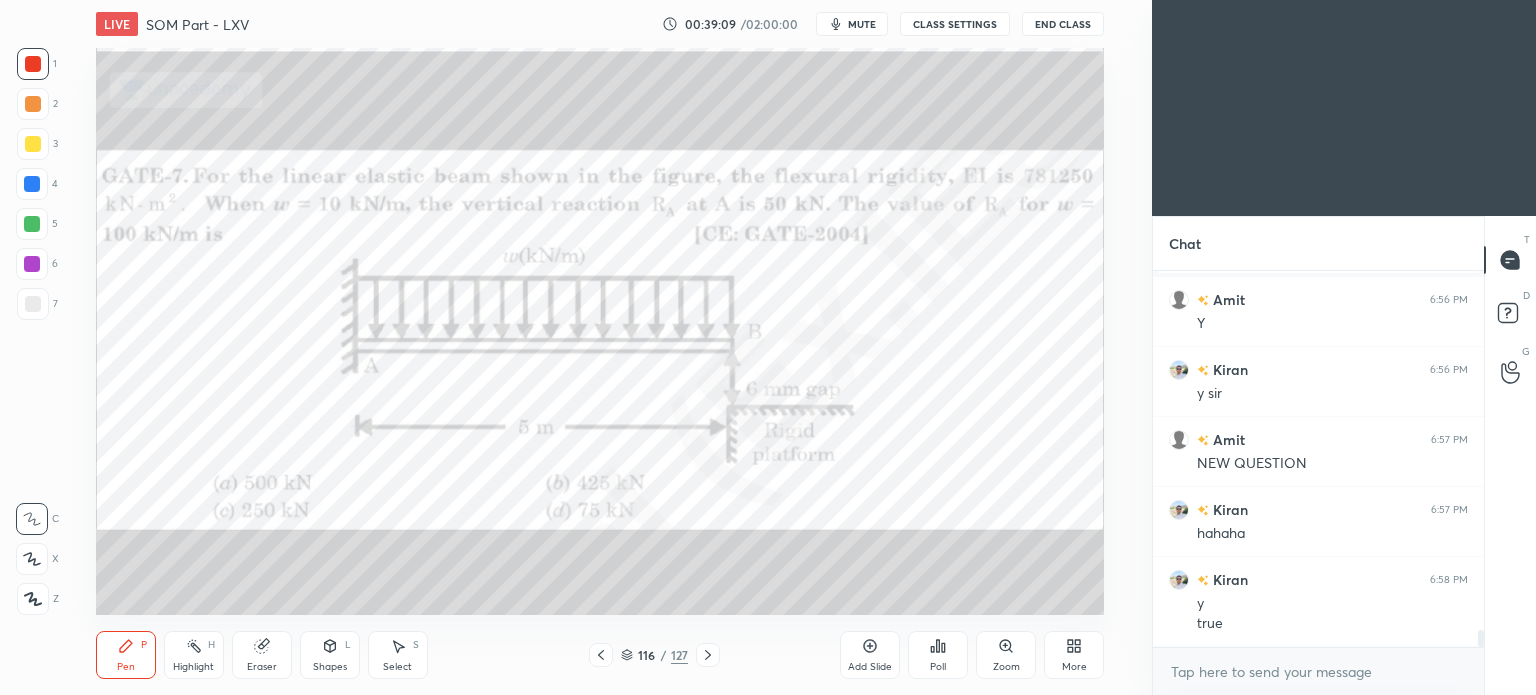 click at bounding box center [708, 655] 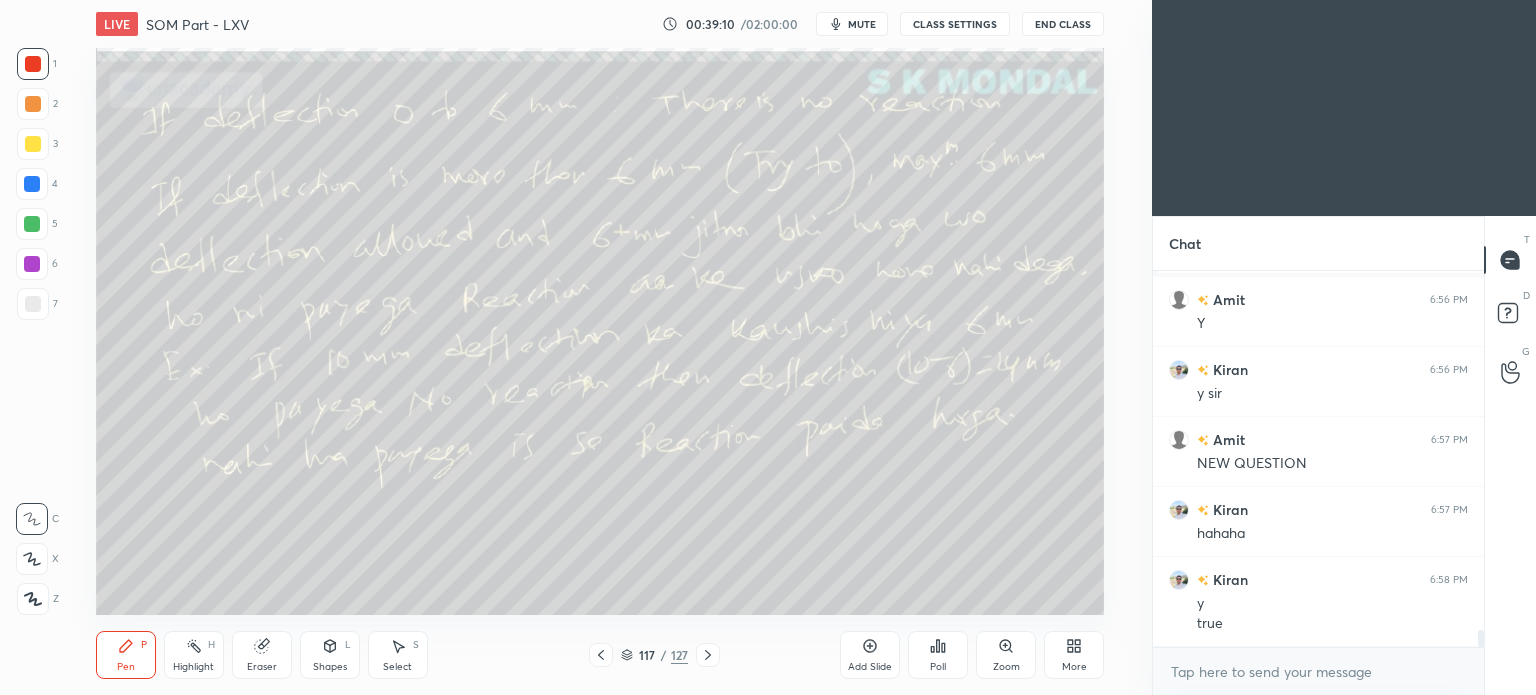 click at bounding box center (708, 655) 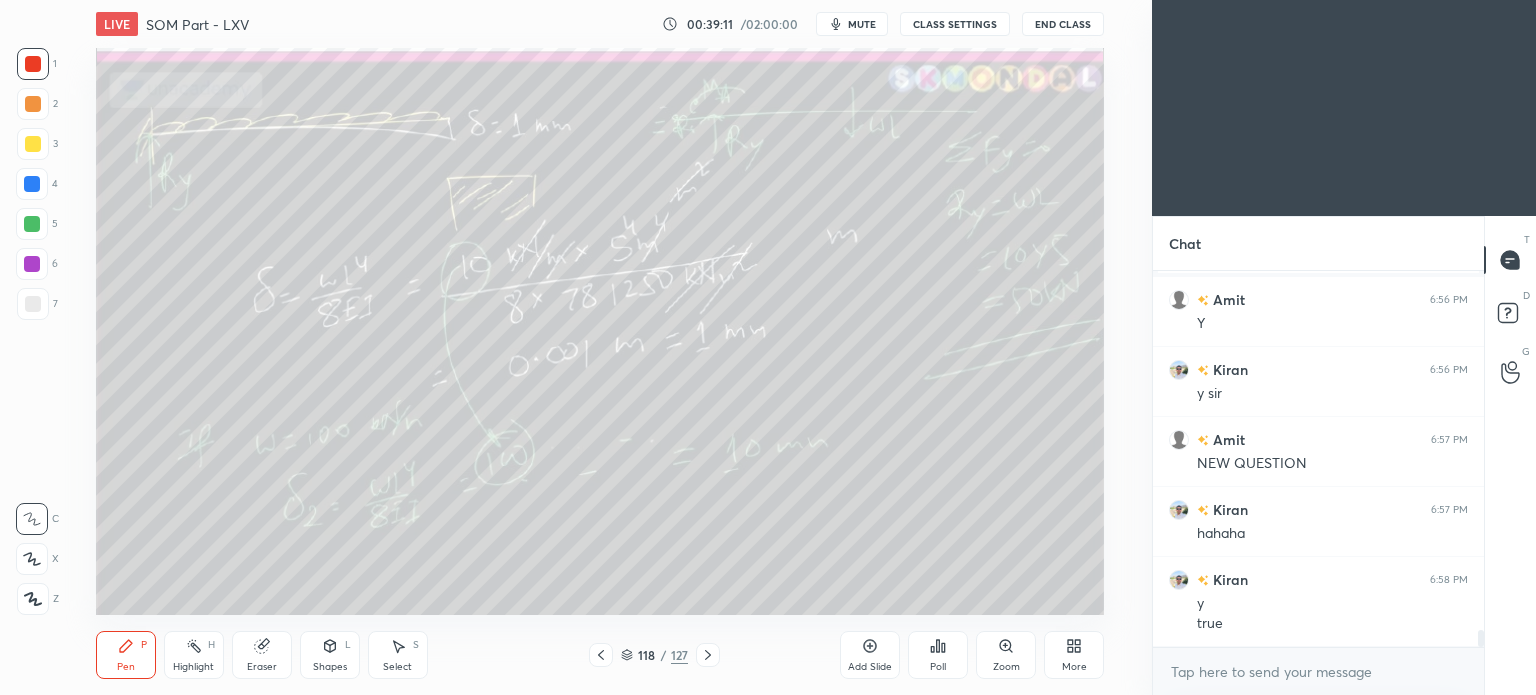 click at bounding box center [708, 655] 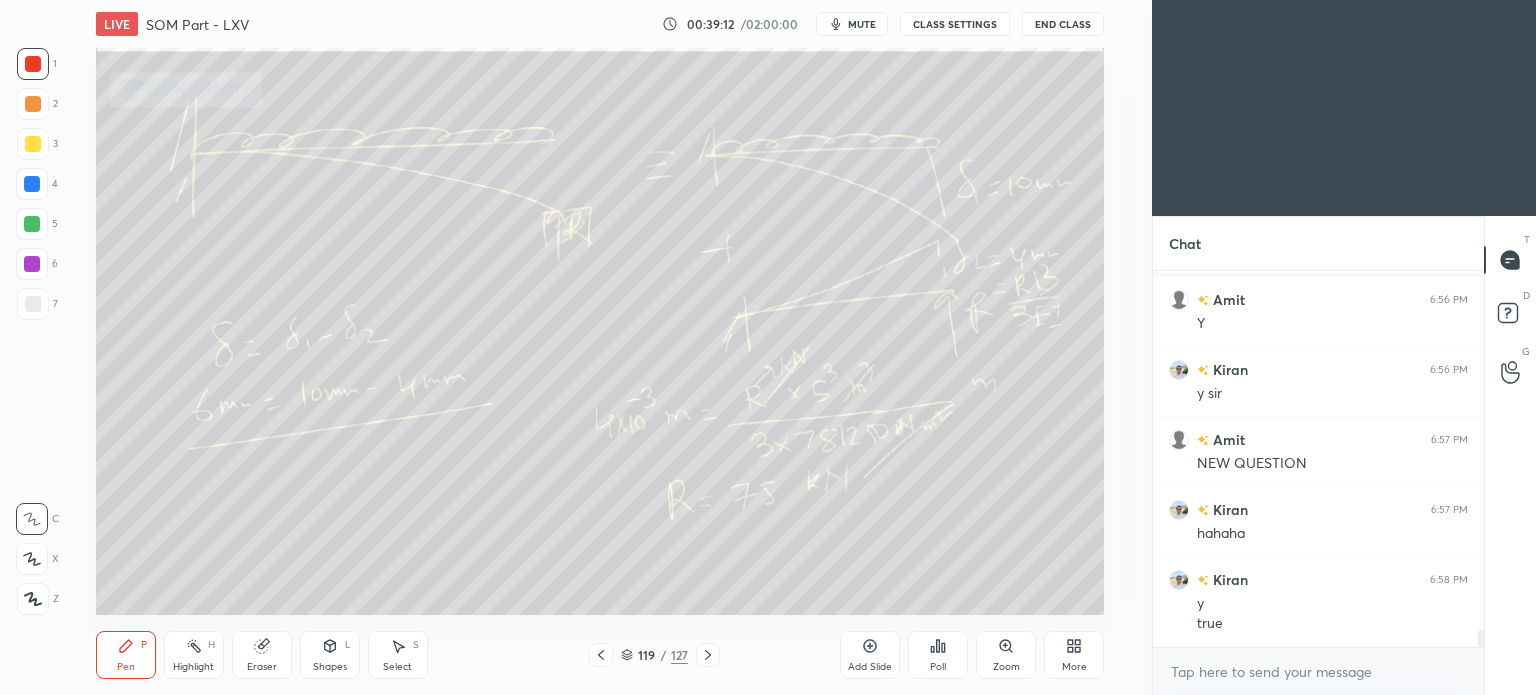 click at bounding box center (708, 655) 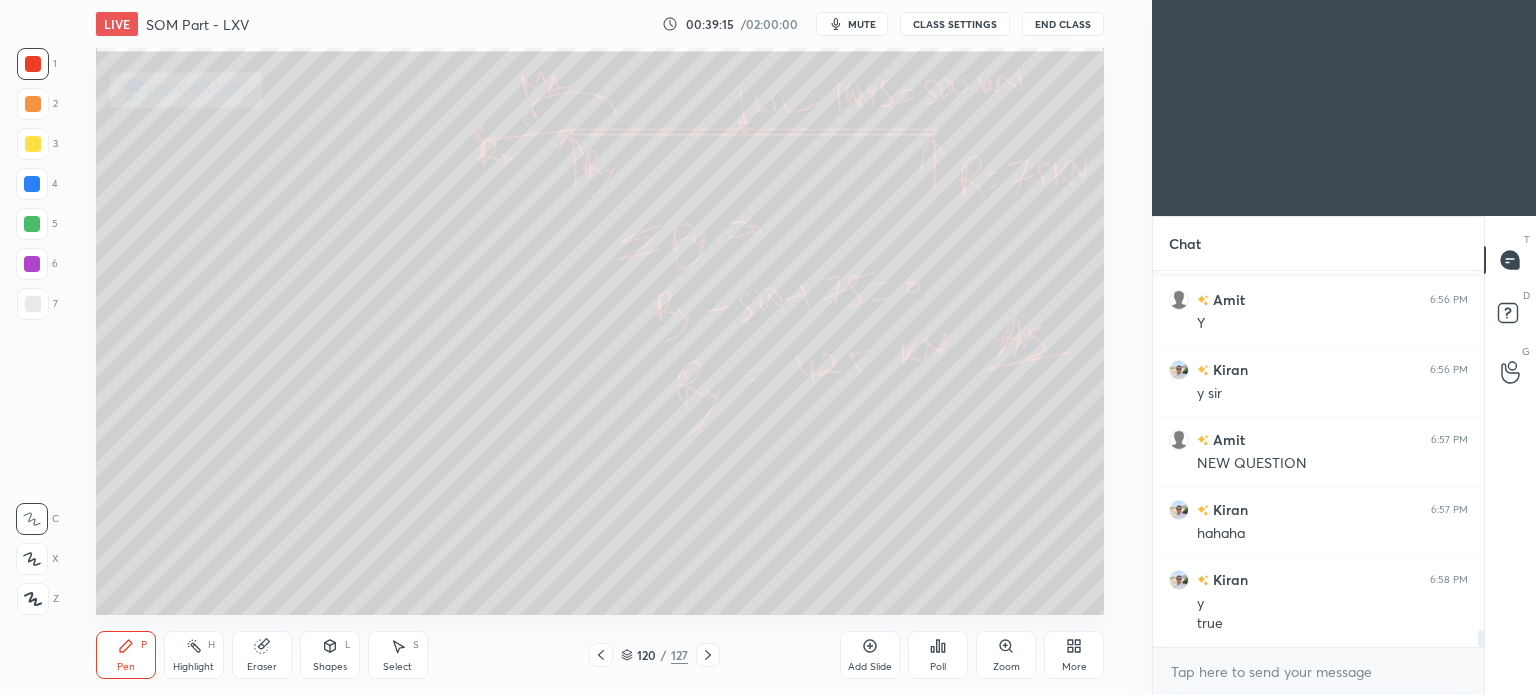 click at bounding box center [708, 655] 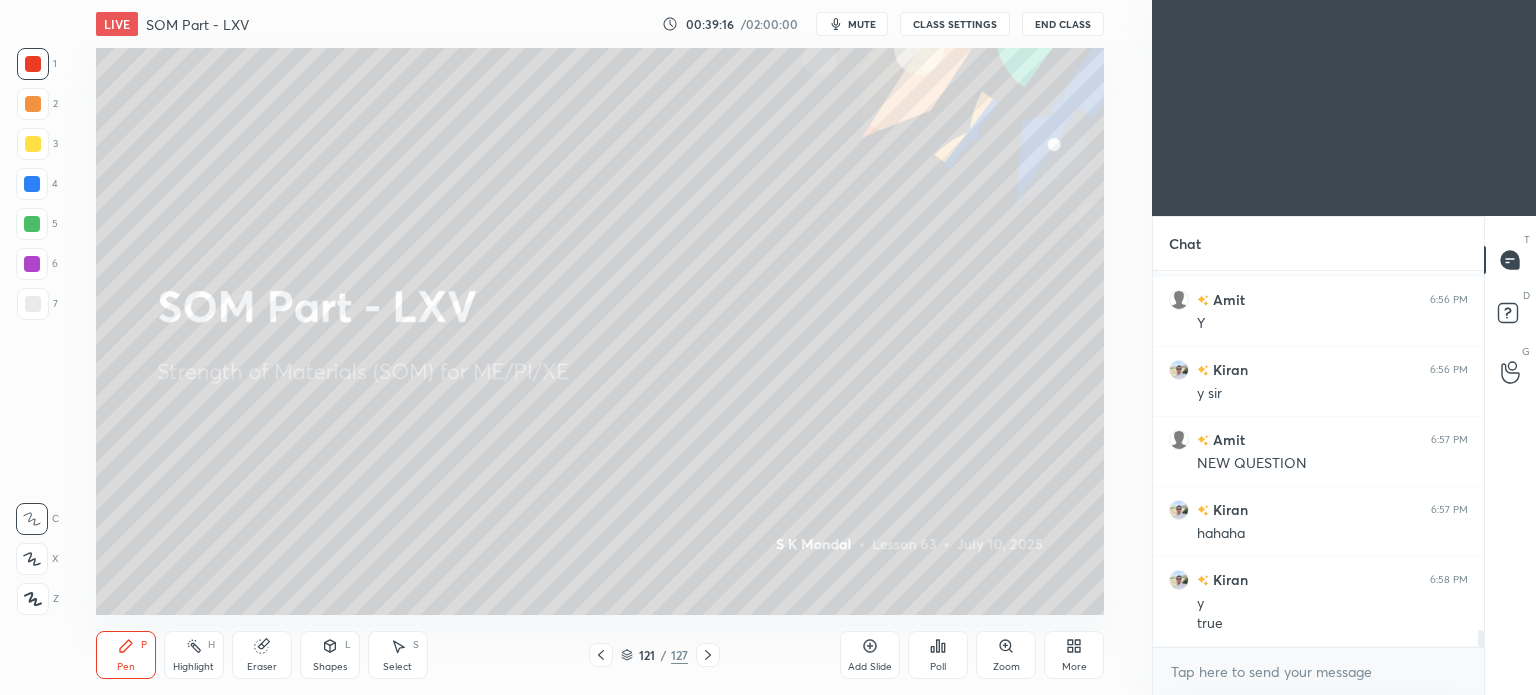 click at bounding box center (708, 655) 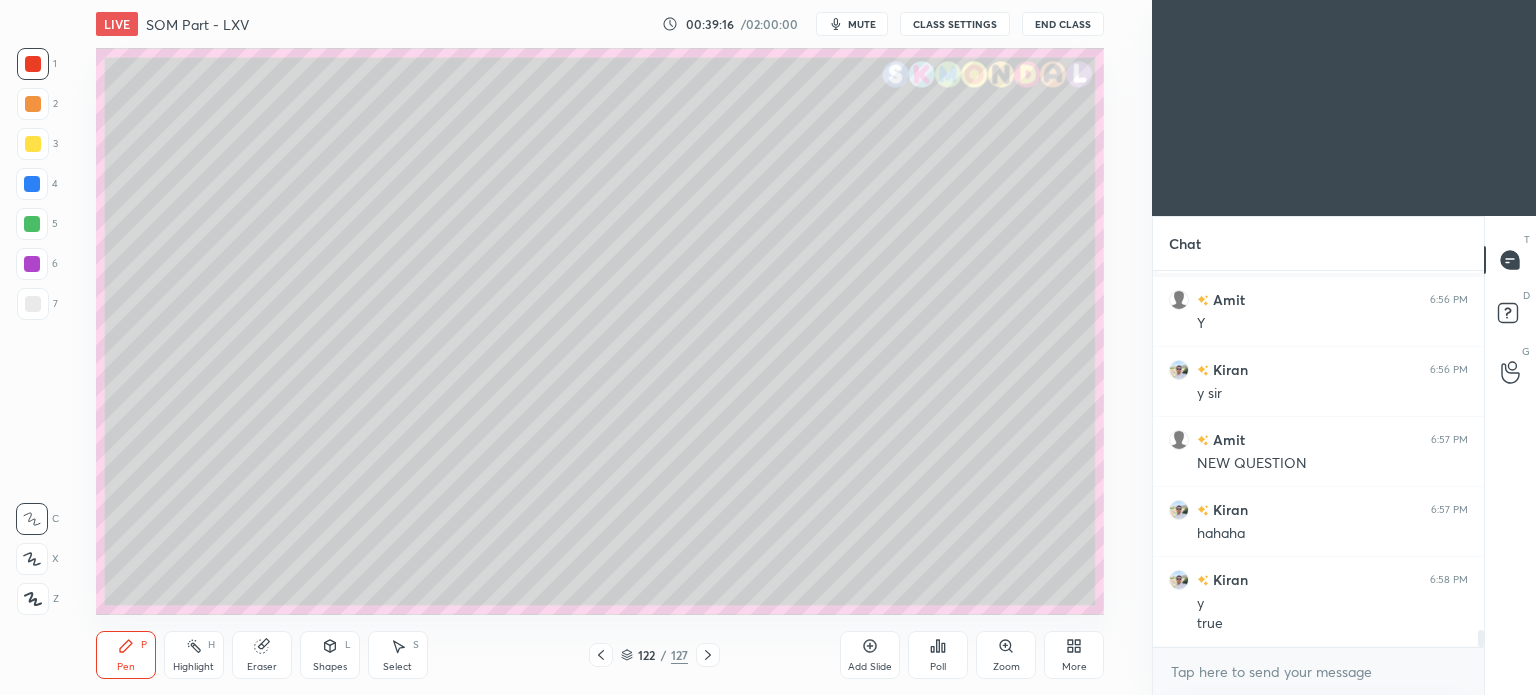 click at bounding box center [708, 655] 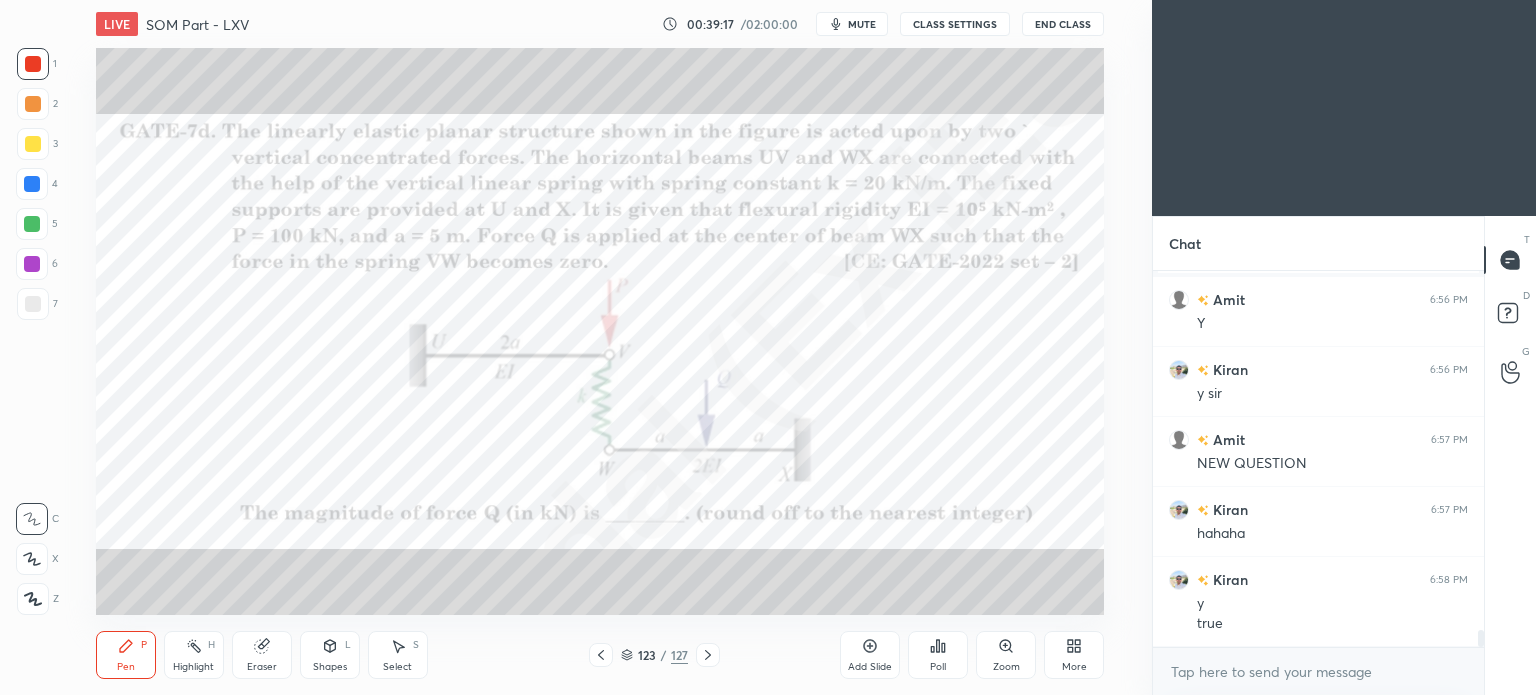 click at bounding box center [708, 655] 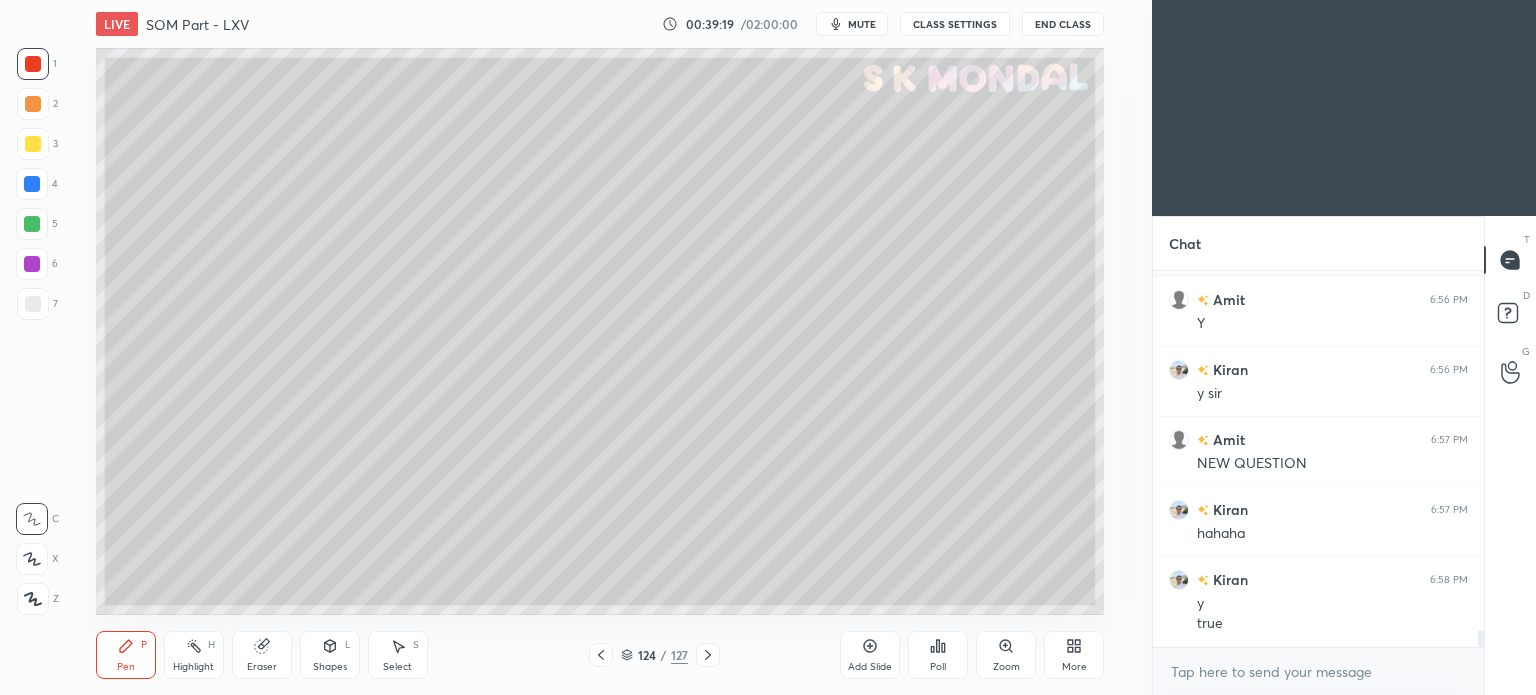 click at bounding box center [708, 655] 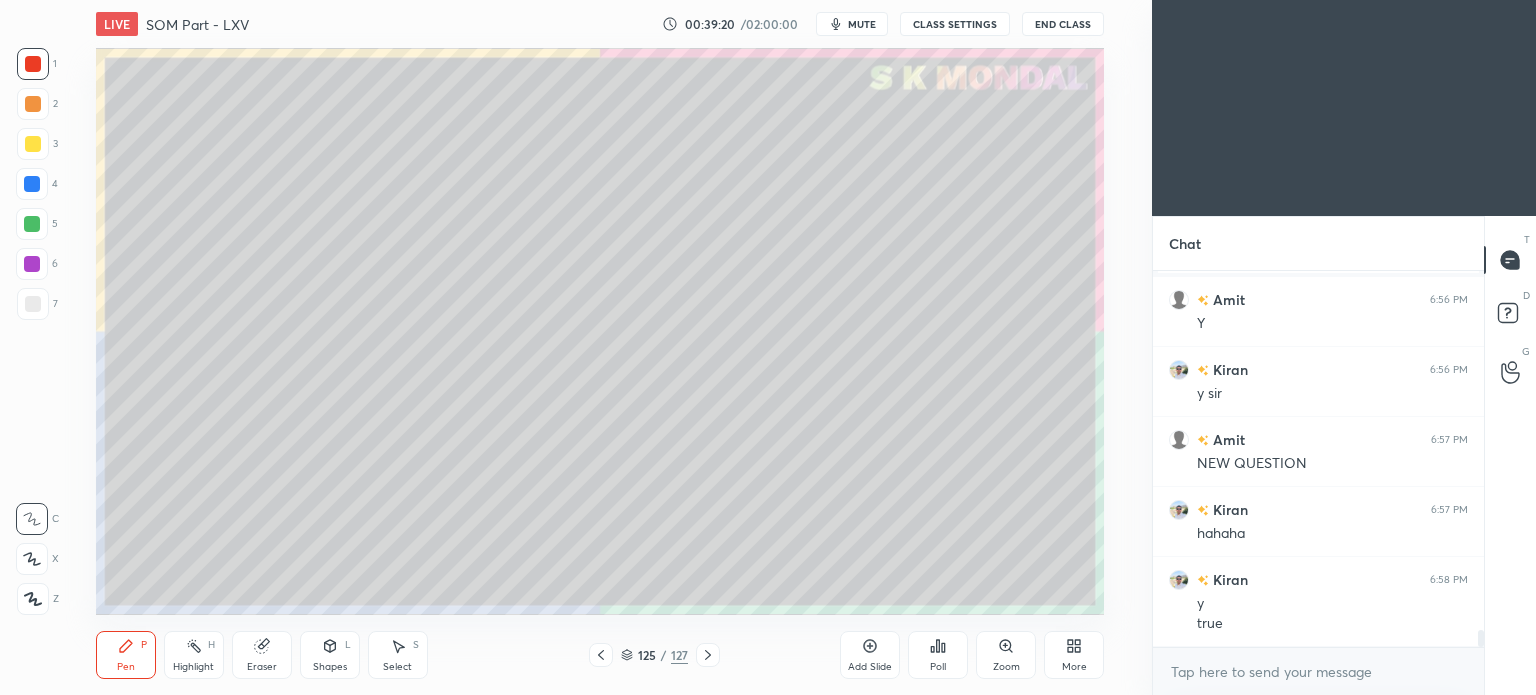 click at bounding box center (708, 655) 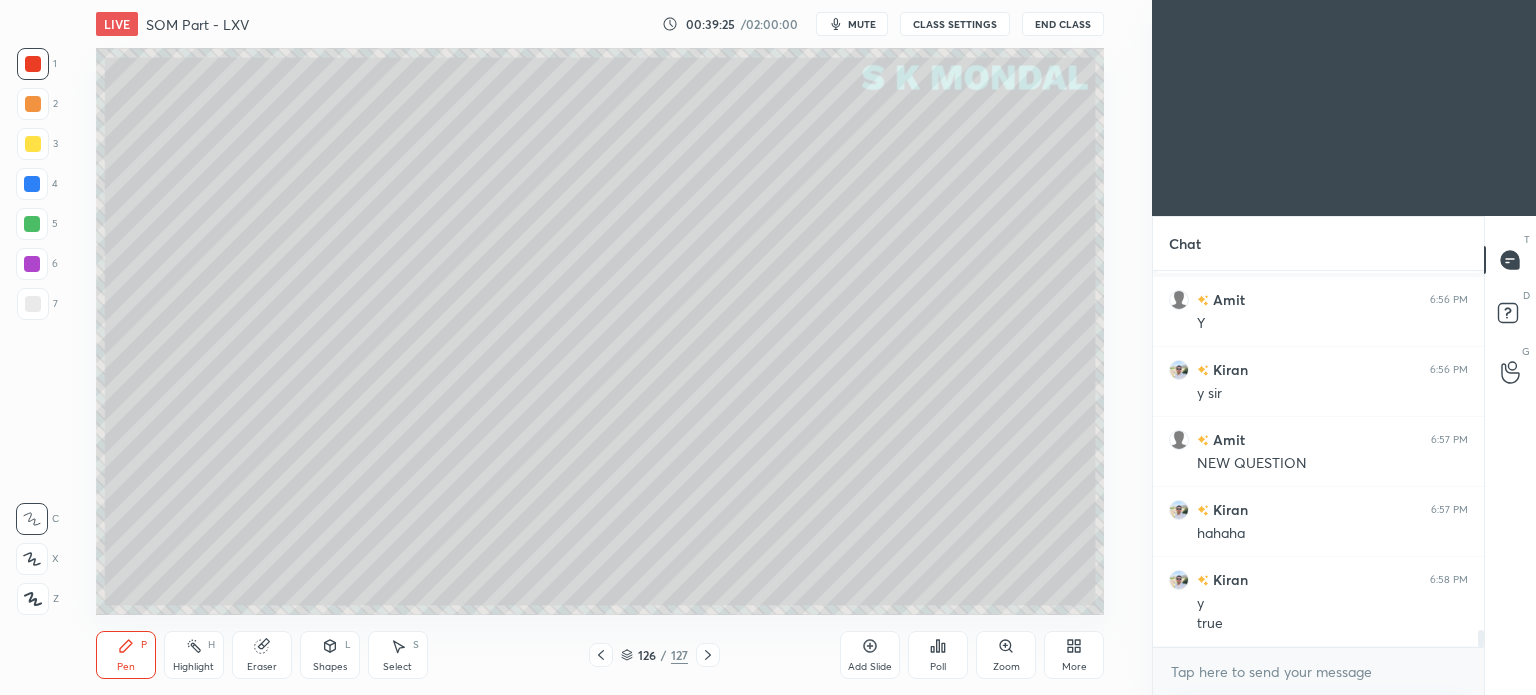 click at bounding box center [708, 655] 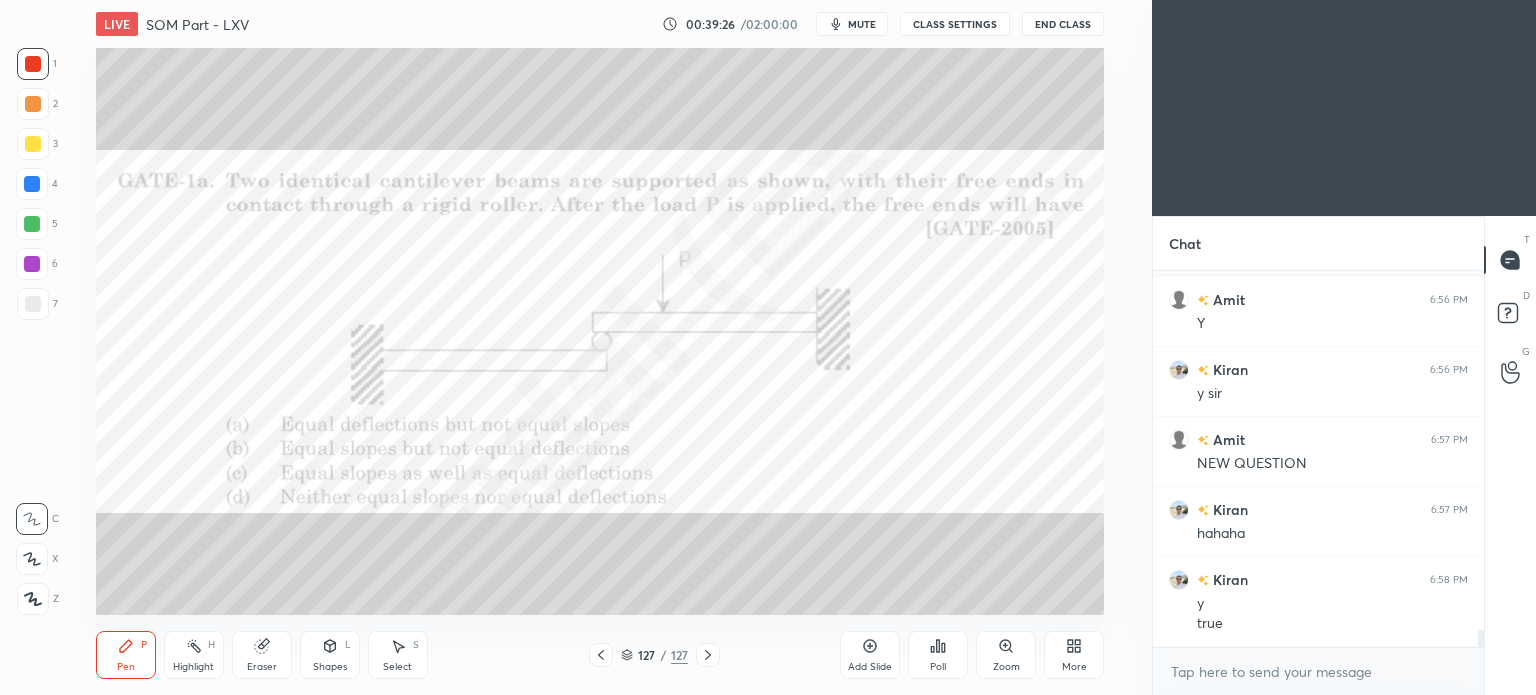 click at bounding box center [708, 655] 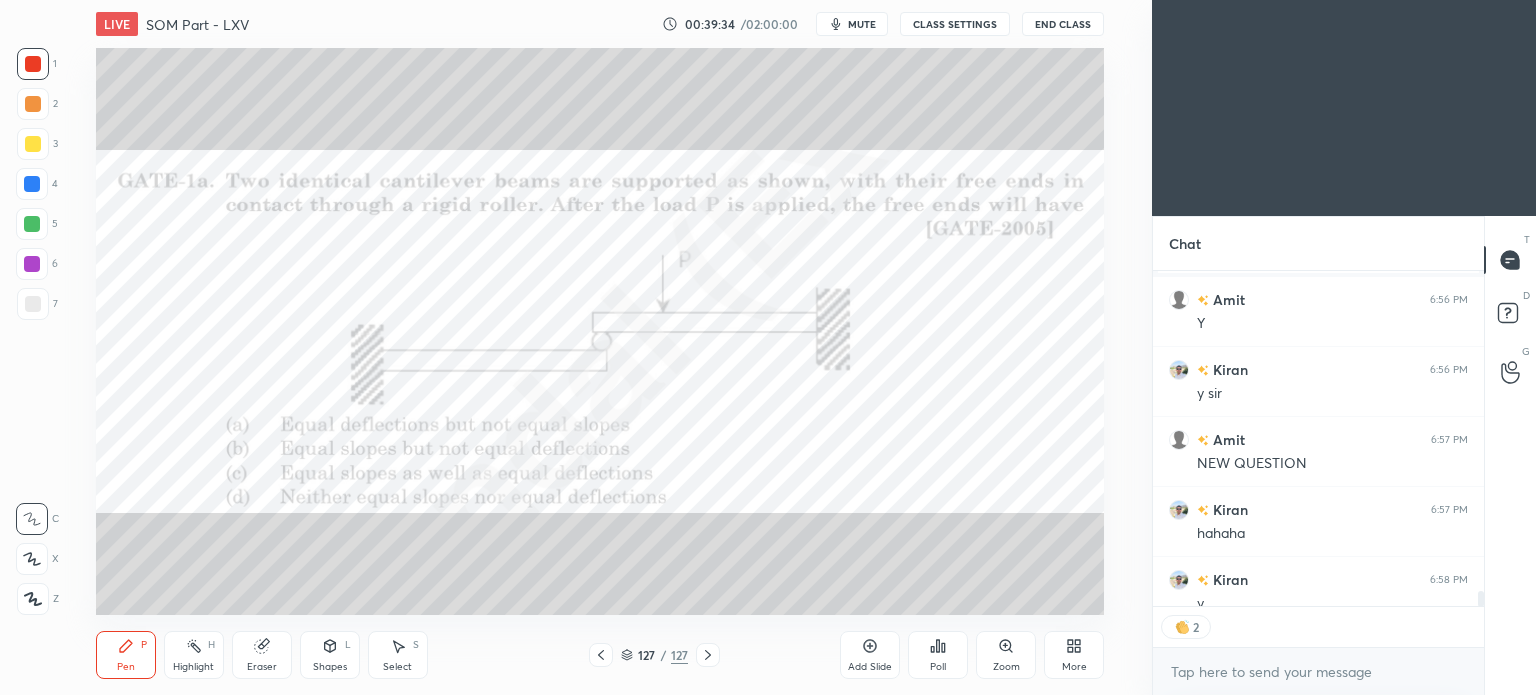scroll, scrollTop: 7, scrollLeft: 6, axis: both 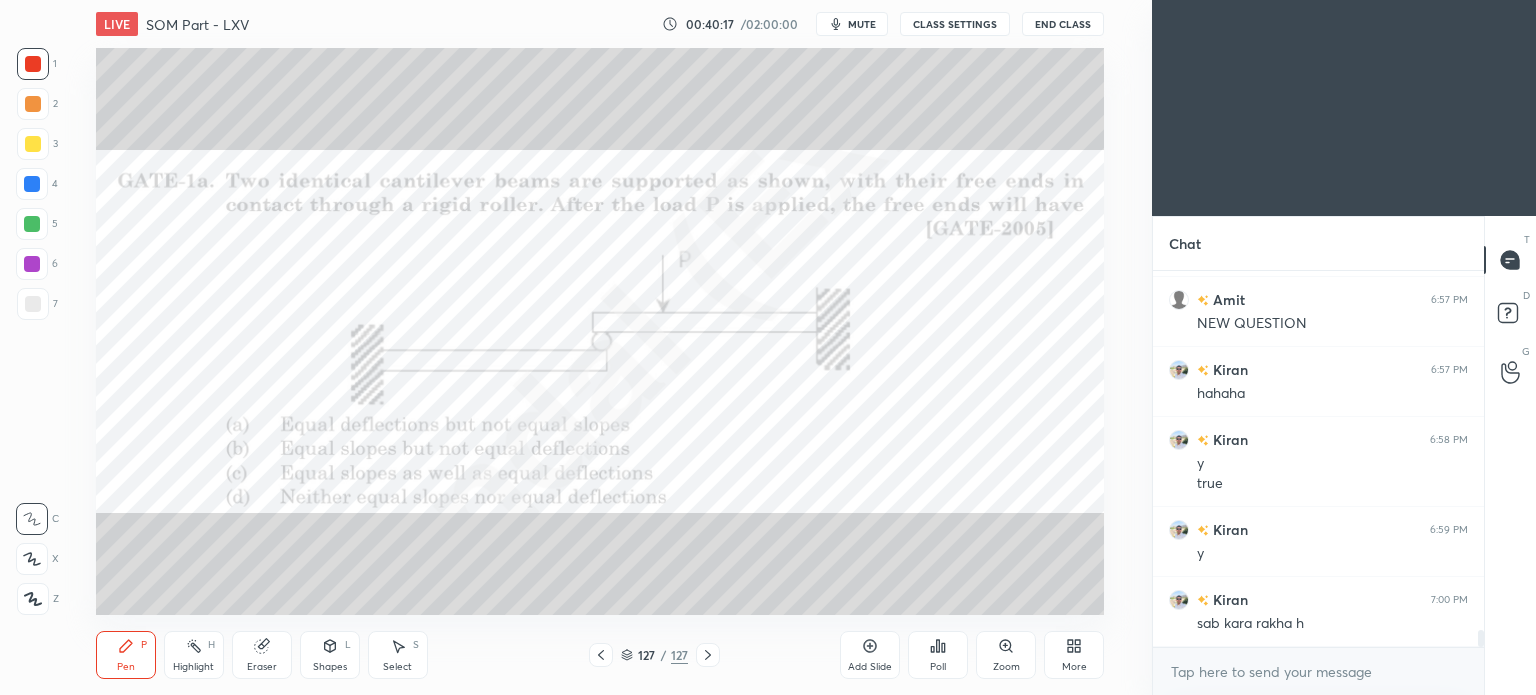 click 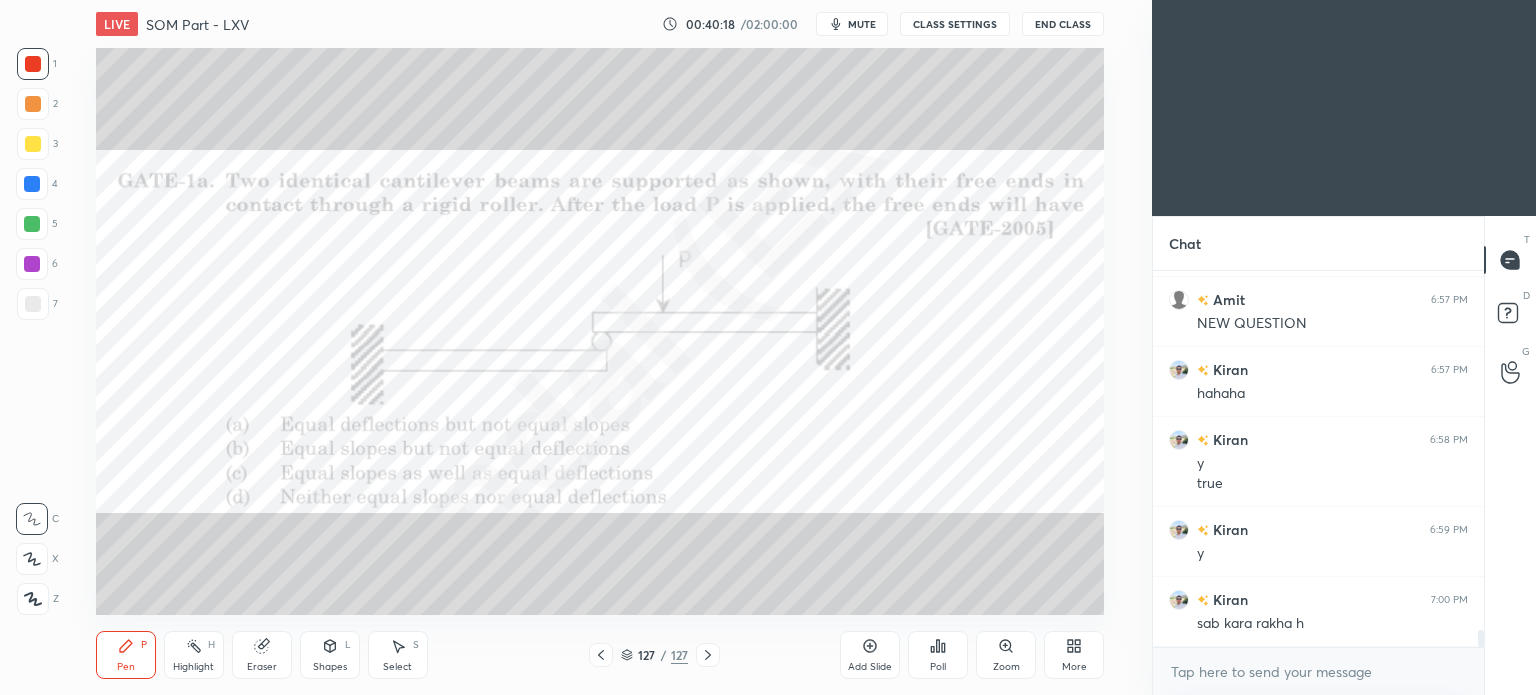 click 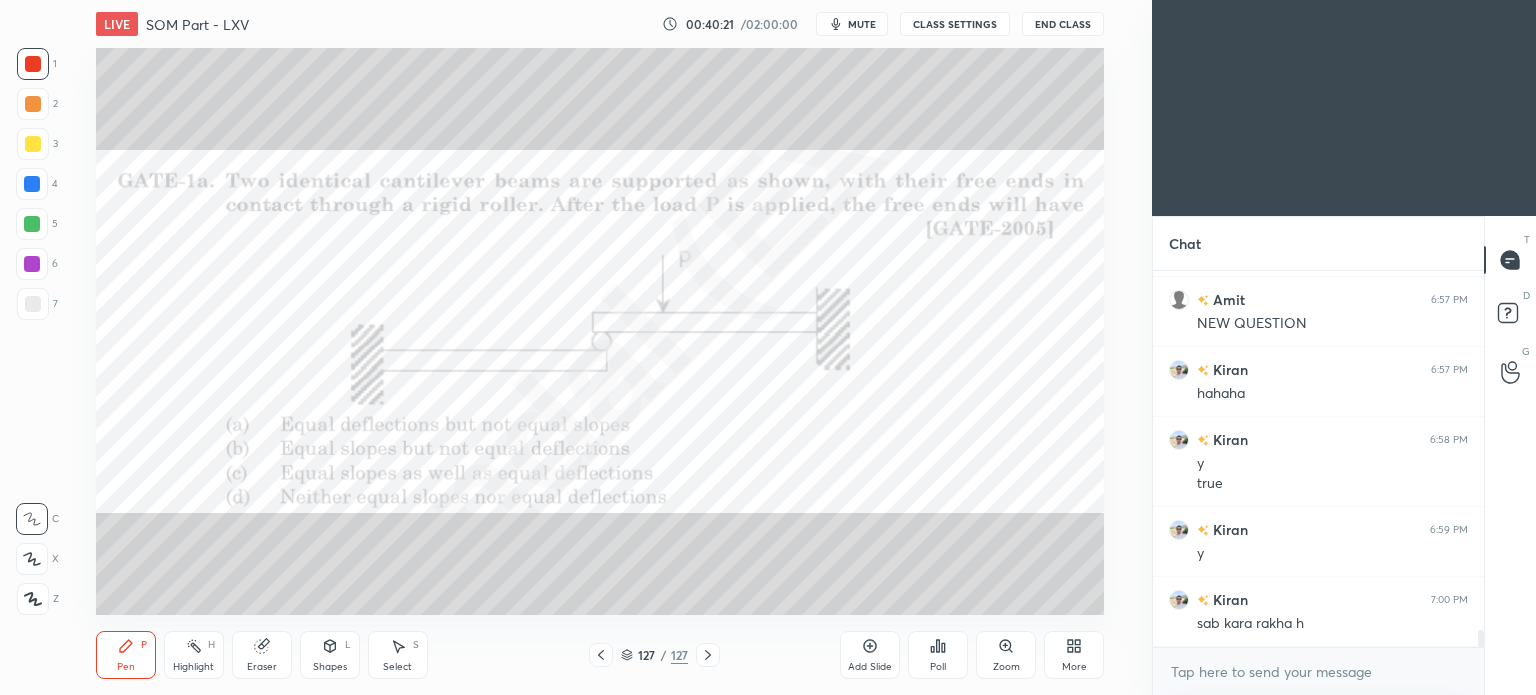 click on "More" at bounding box center [1074, 655] 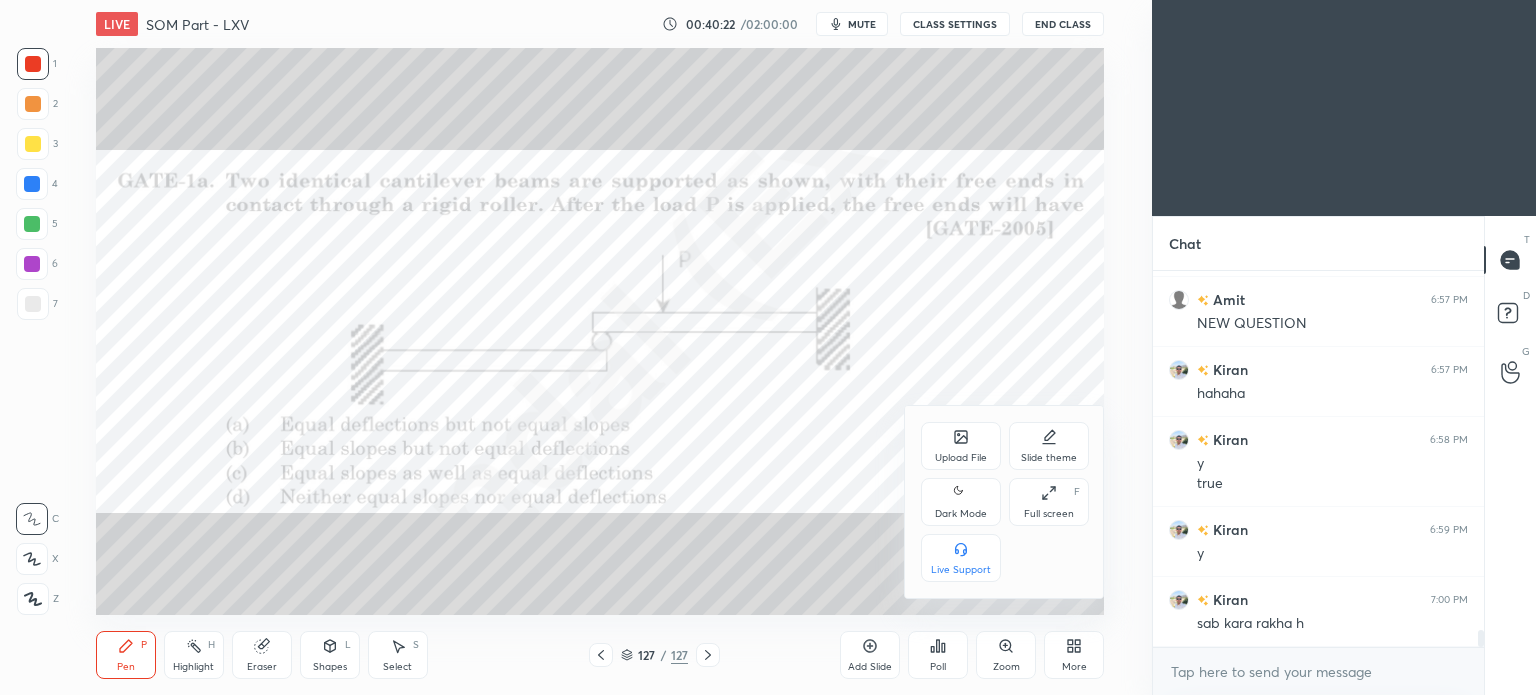 click 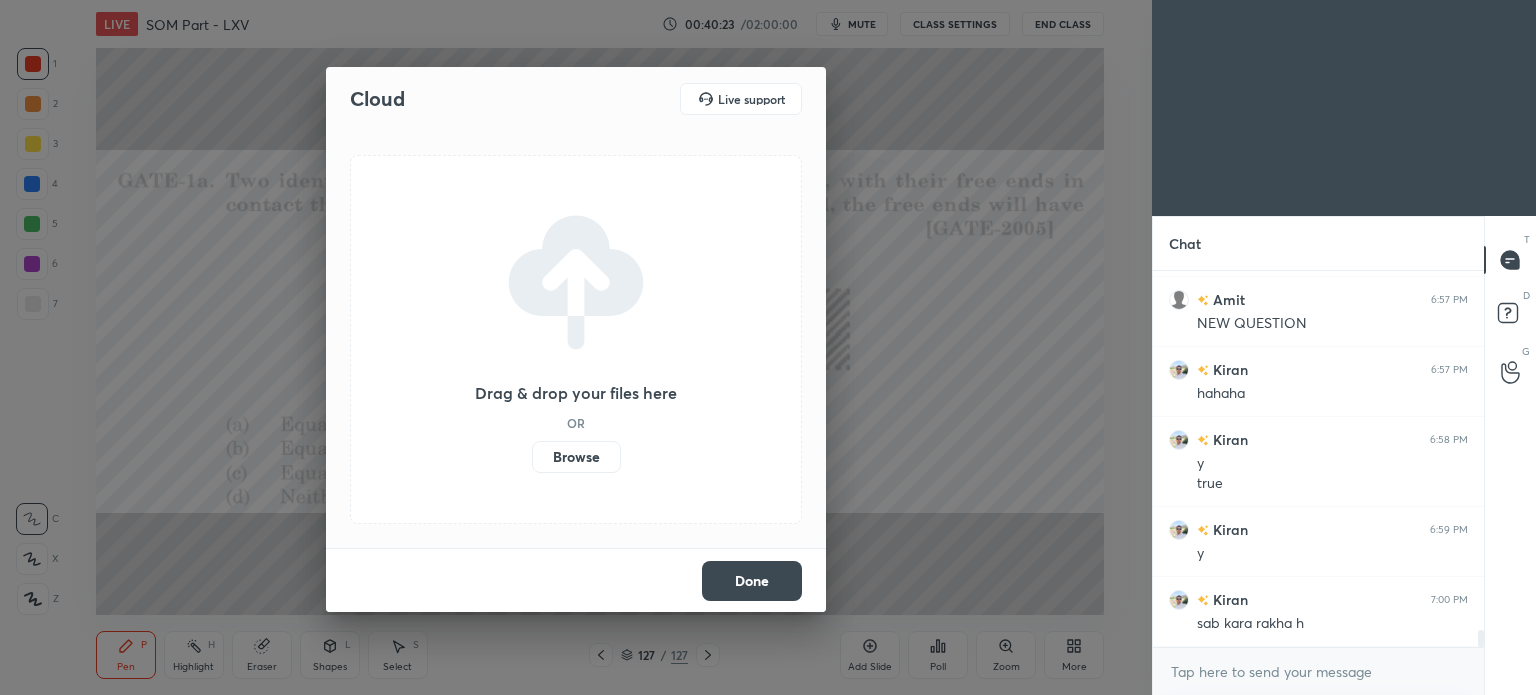 click on "Browse" at bounding box center (576, 457) 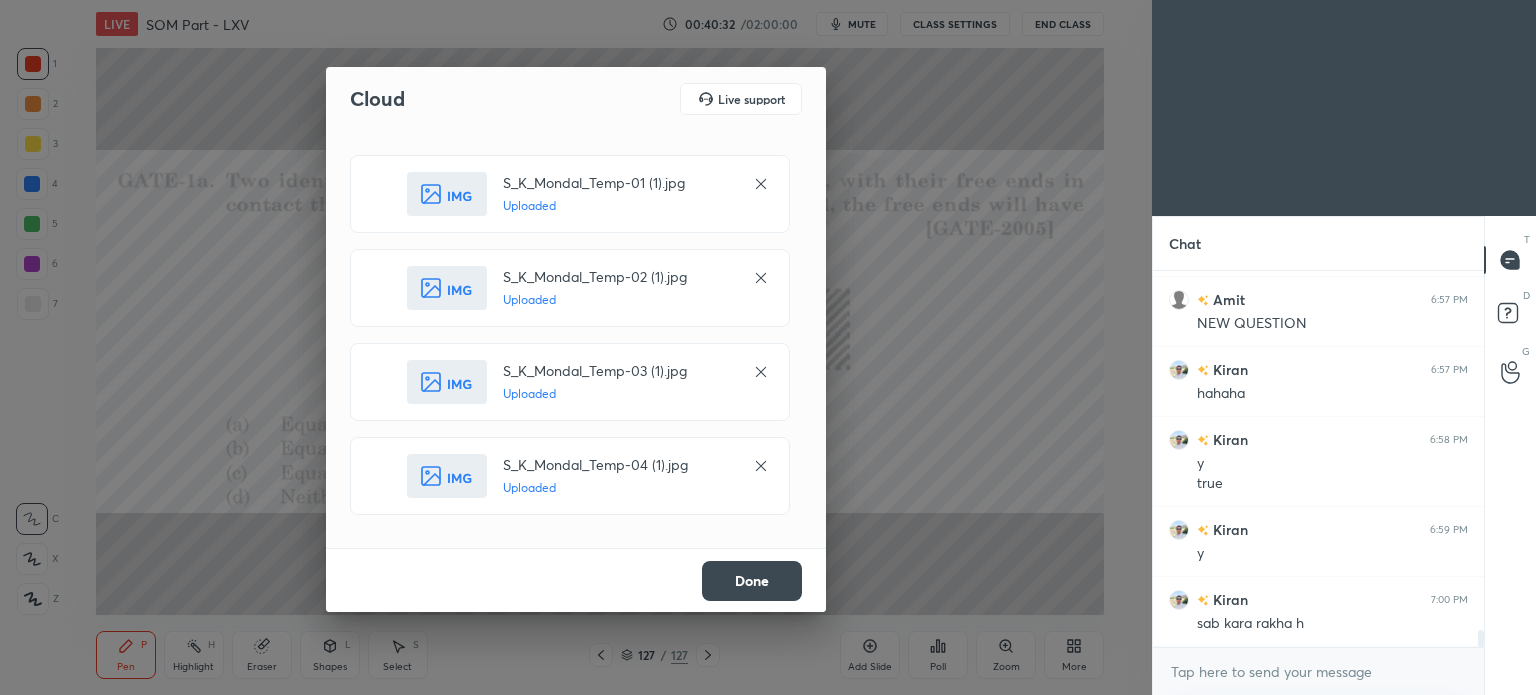click on "Done" at bounding box center (752, 581) 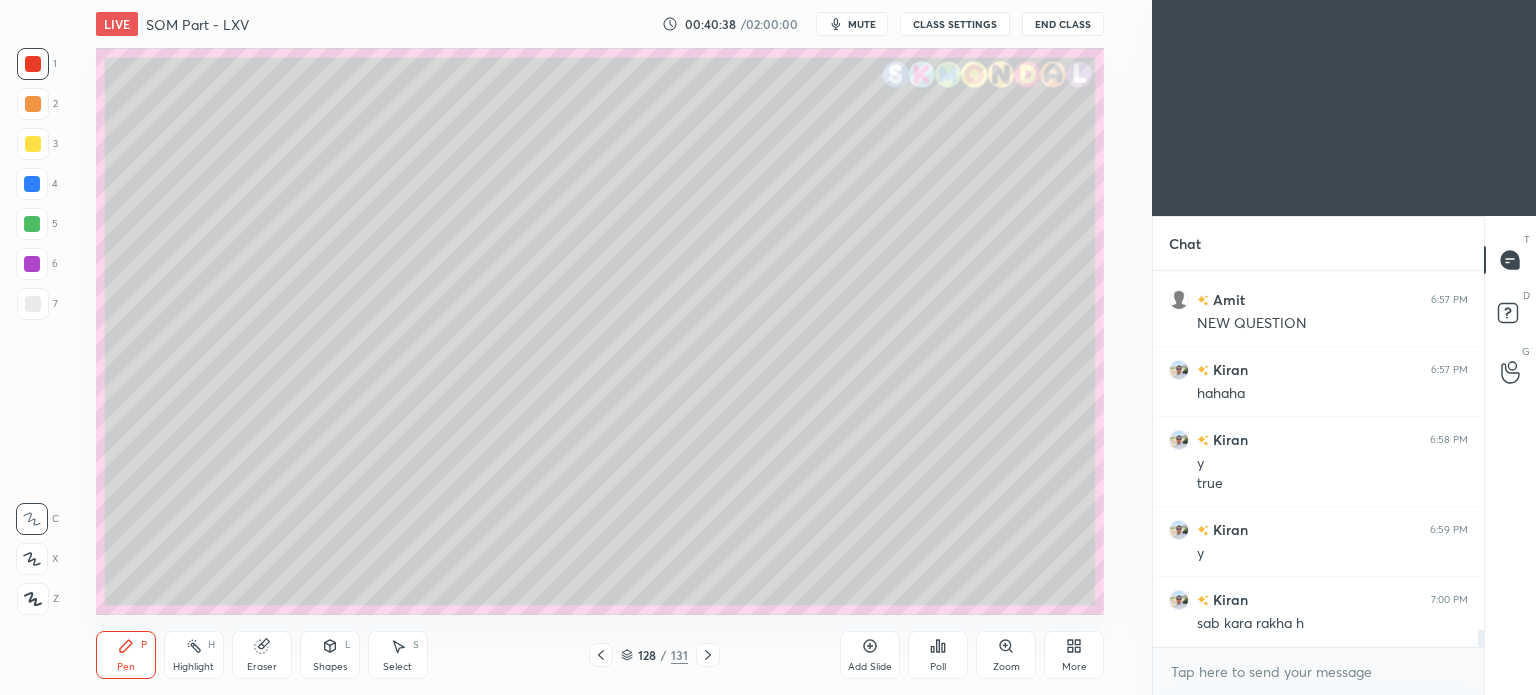 click 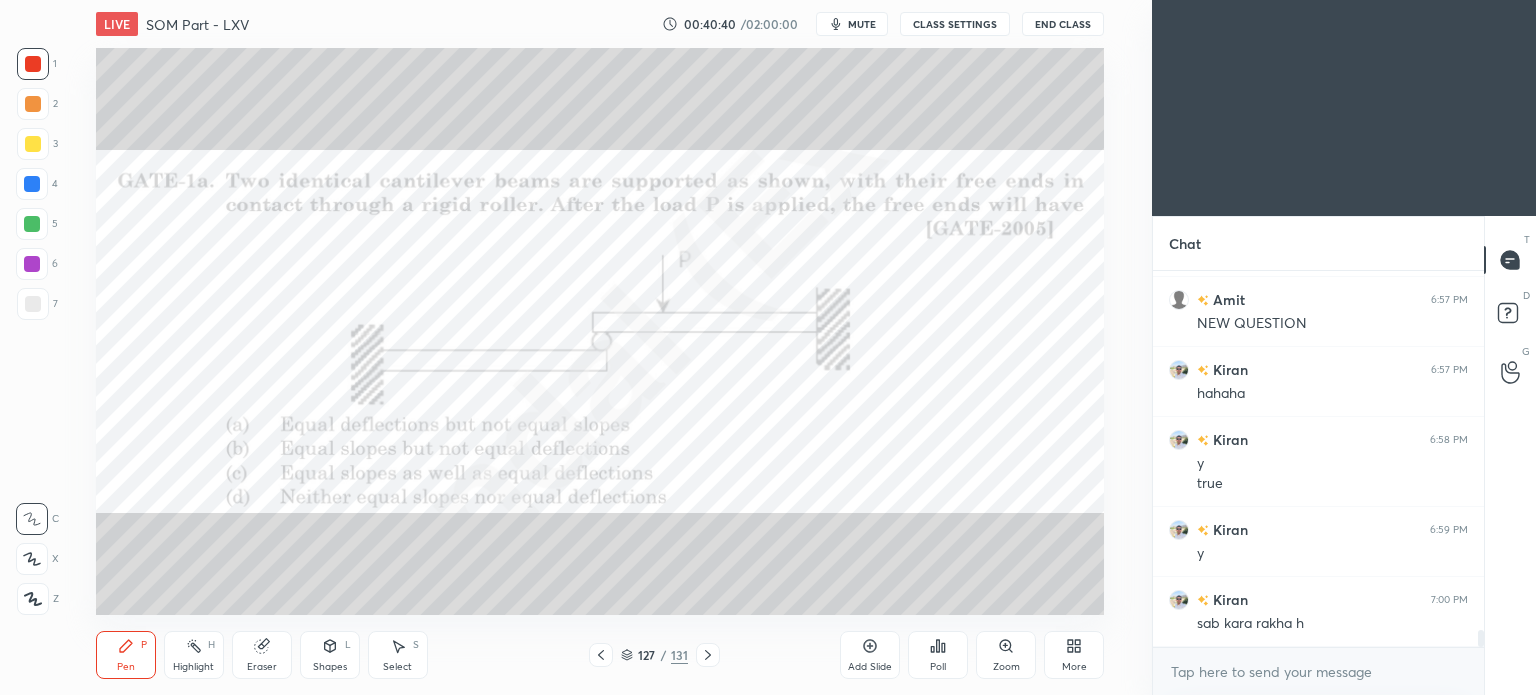 click 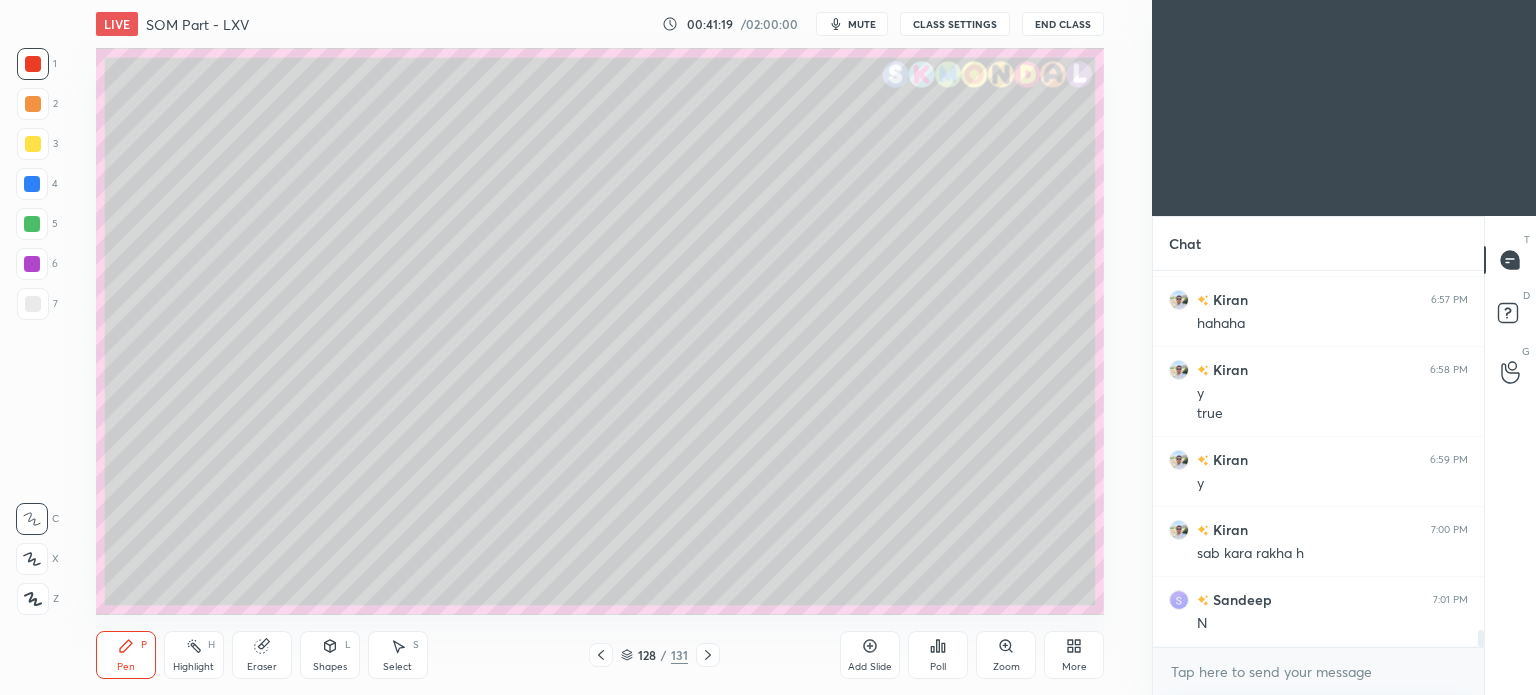 scroll, scrollTop: 8062, scrollLeft: 0, axis: vertical 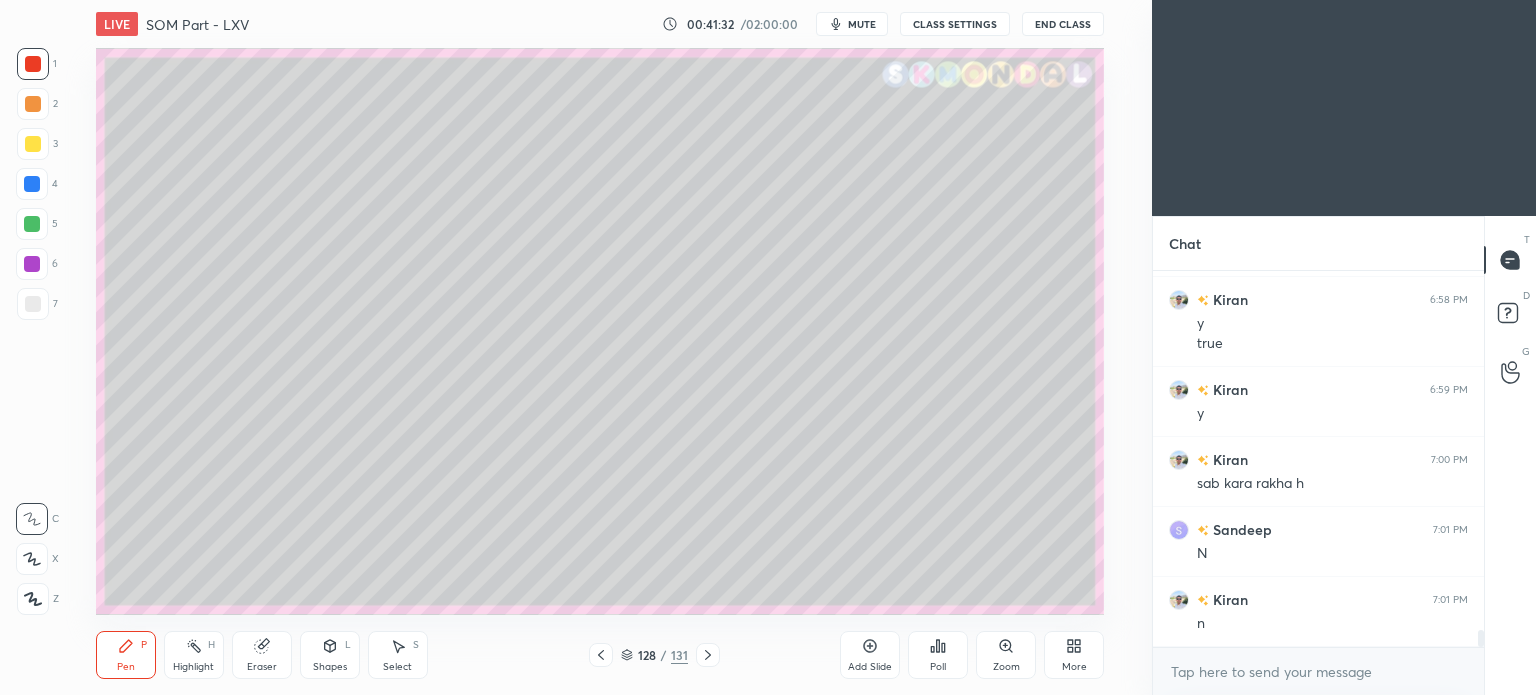 click 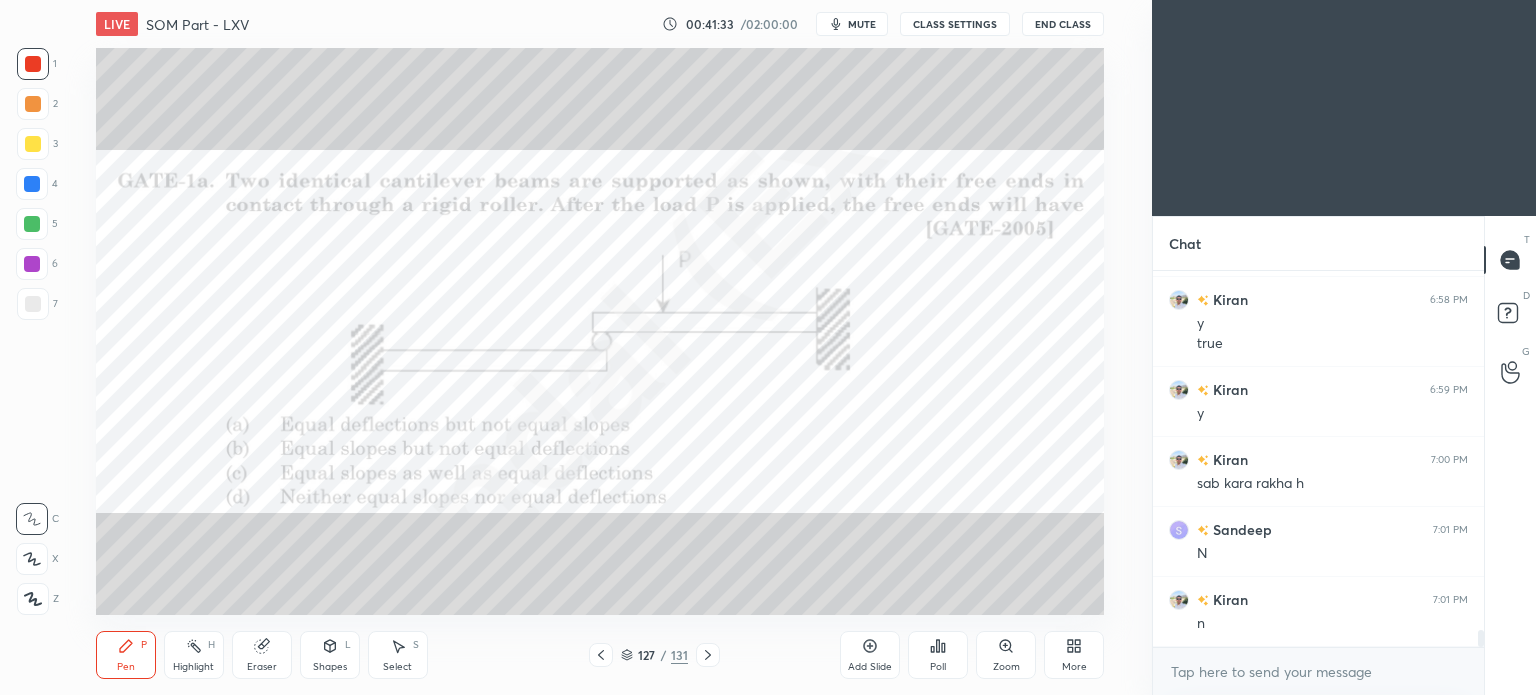 click 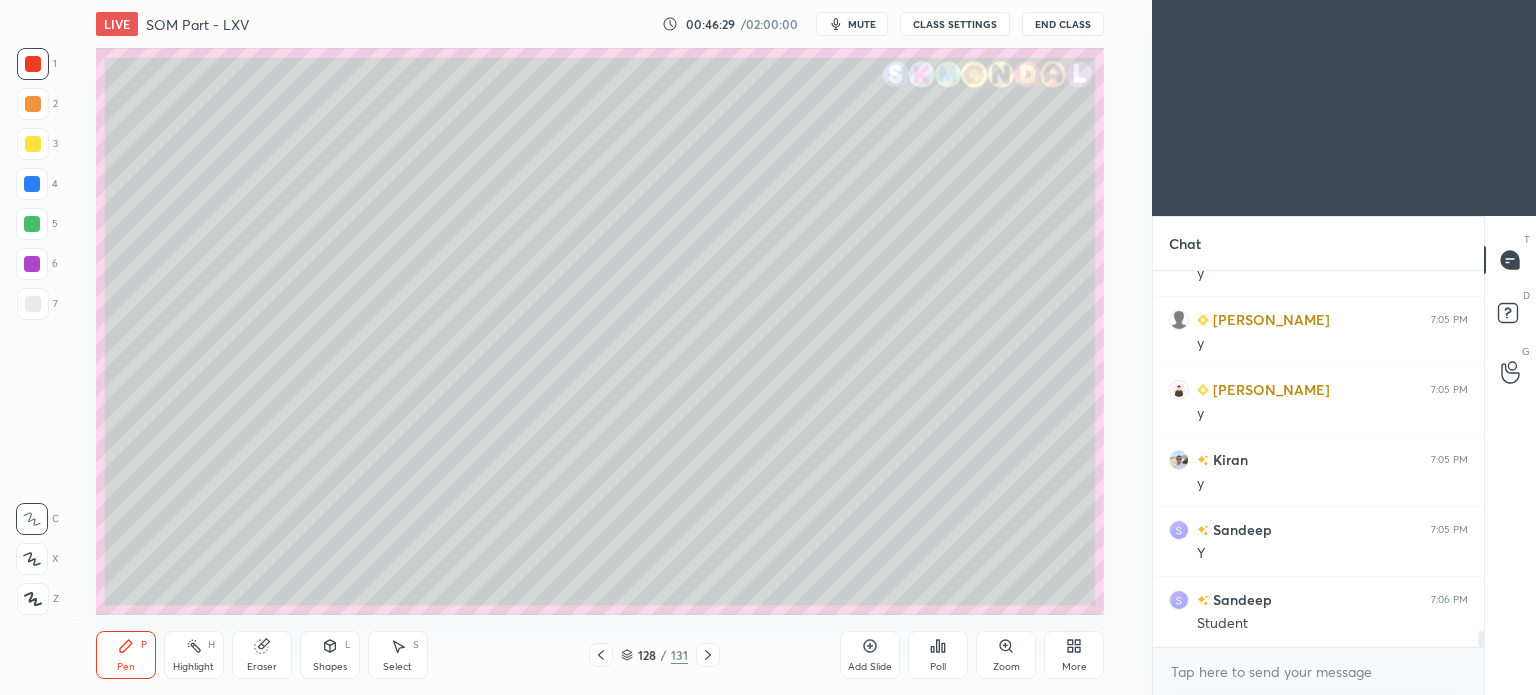 scroll, scrollTop: 8712, scrollLeft: 0, axis: vertical 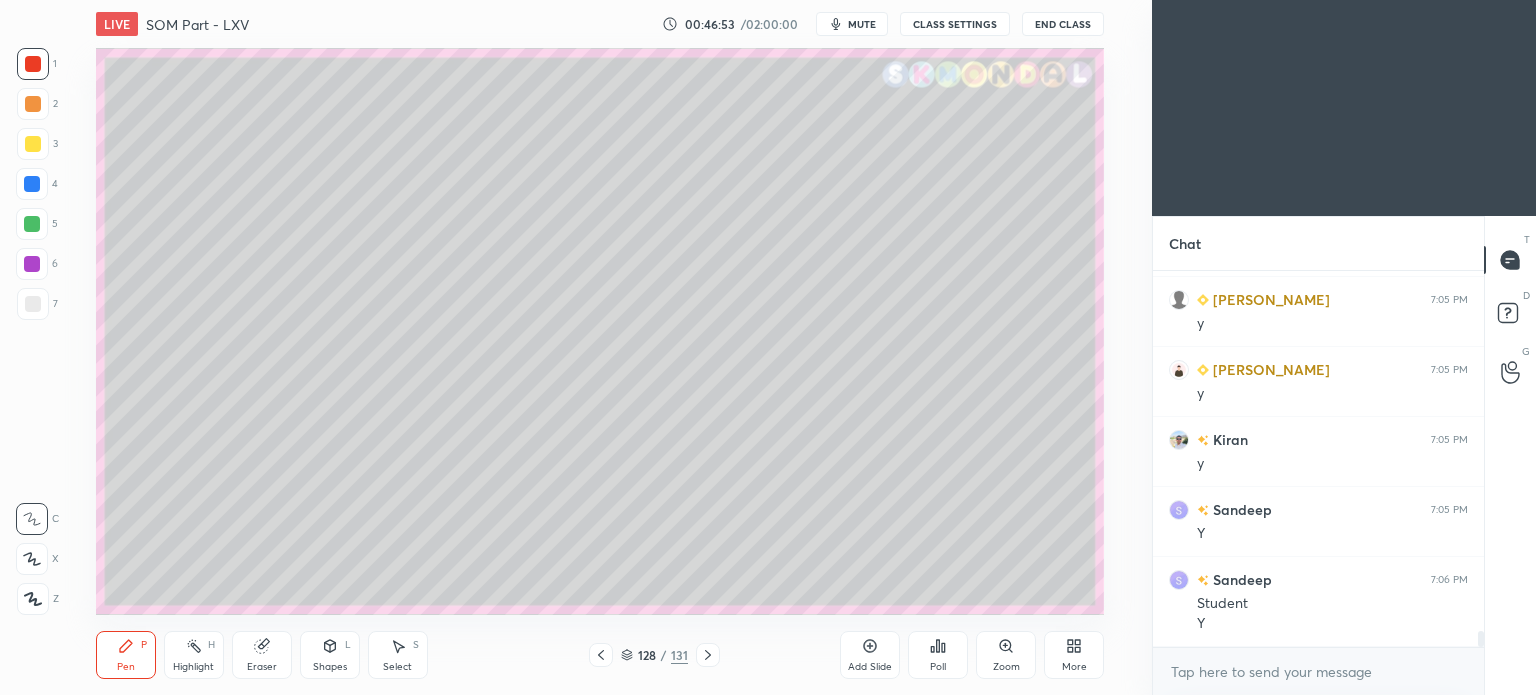 click 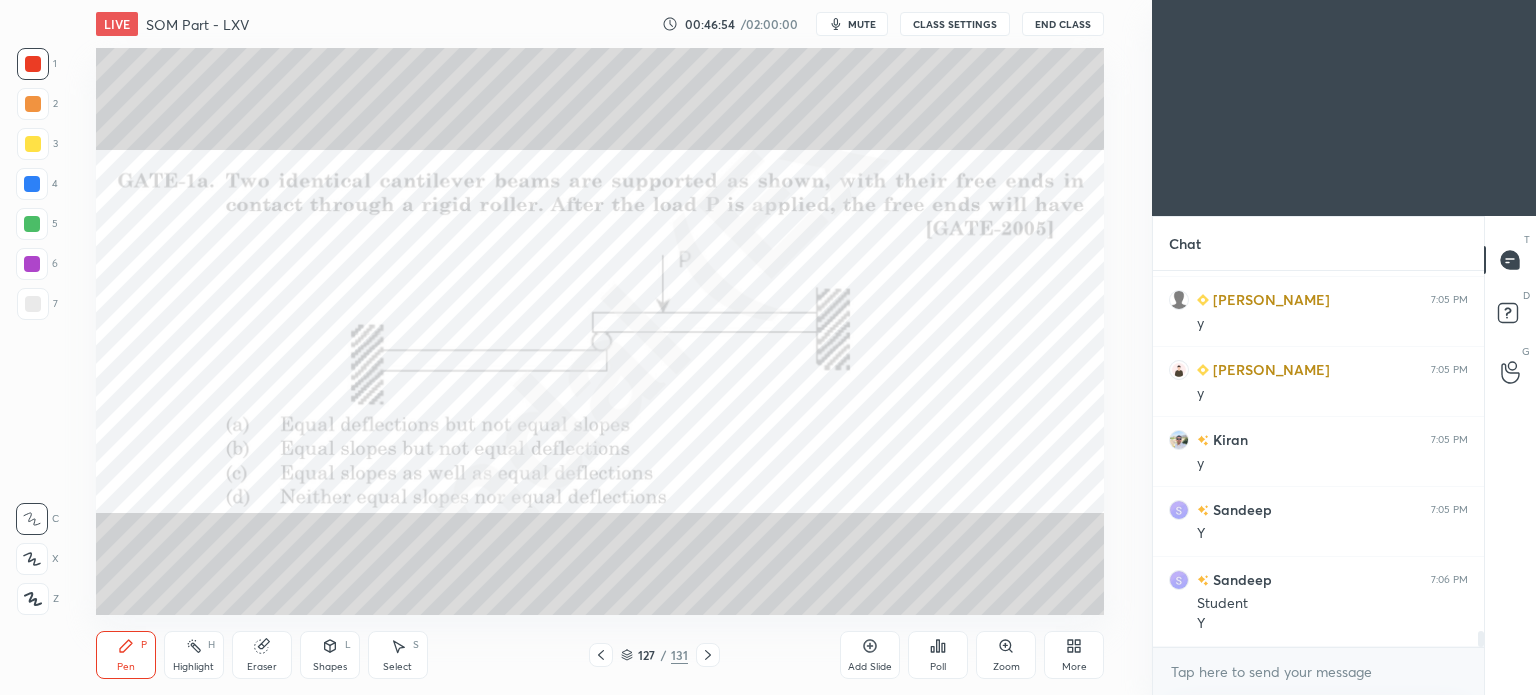 click 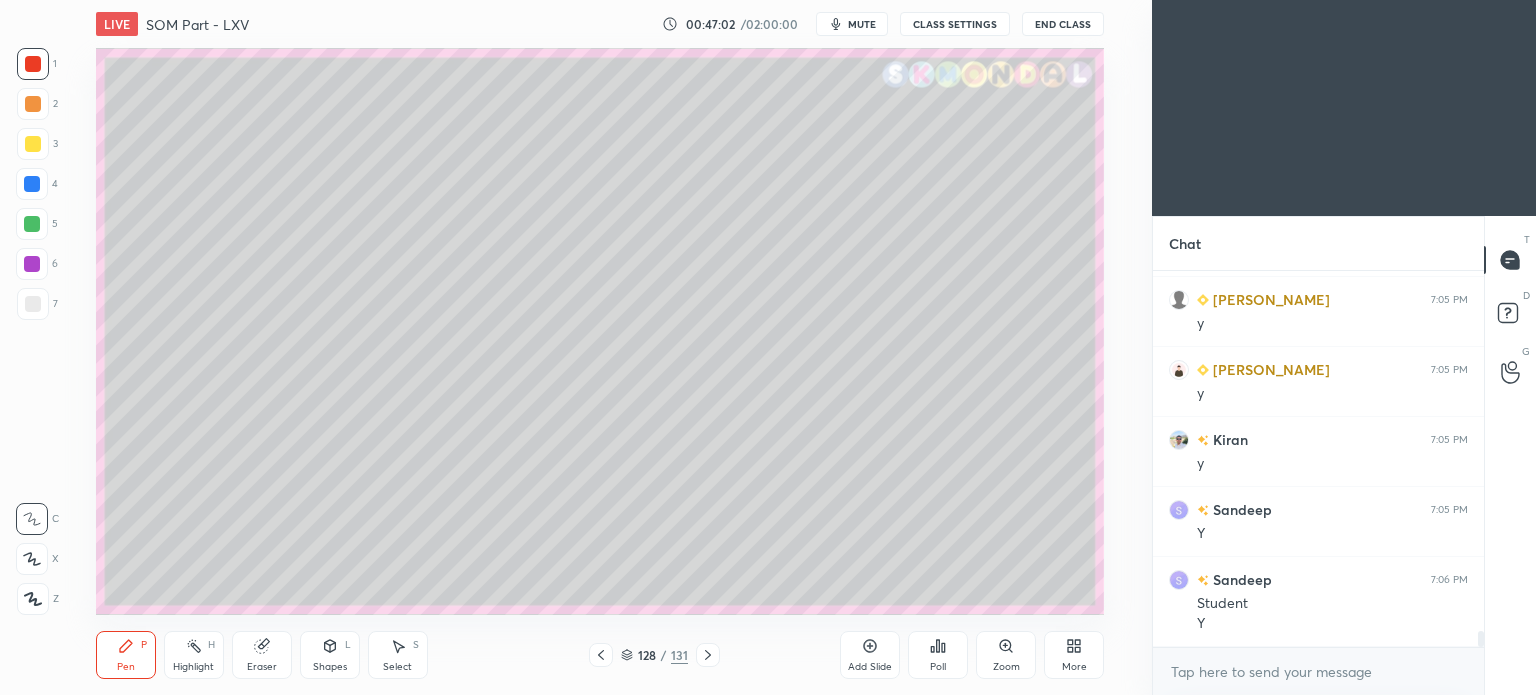 click at bounding box center (33, 144) 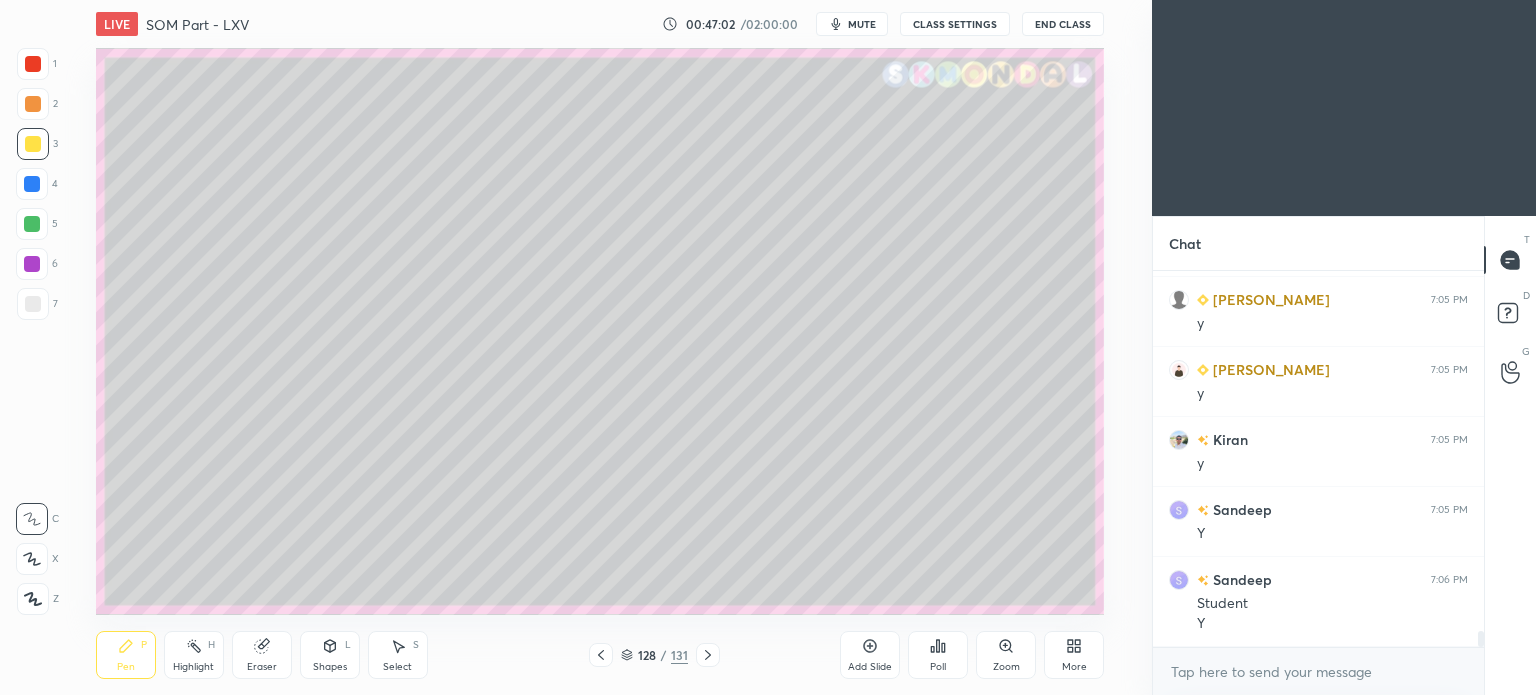 click on "Pen P" at bounding box center [126, 655] 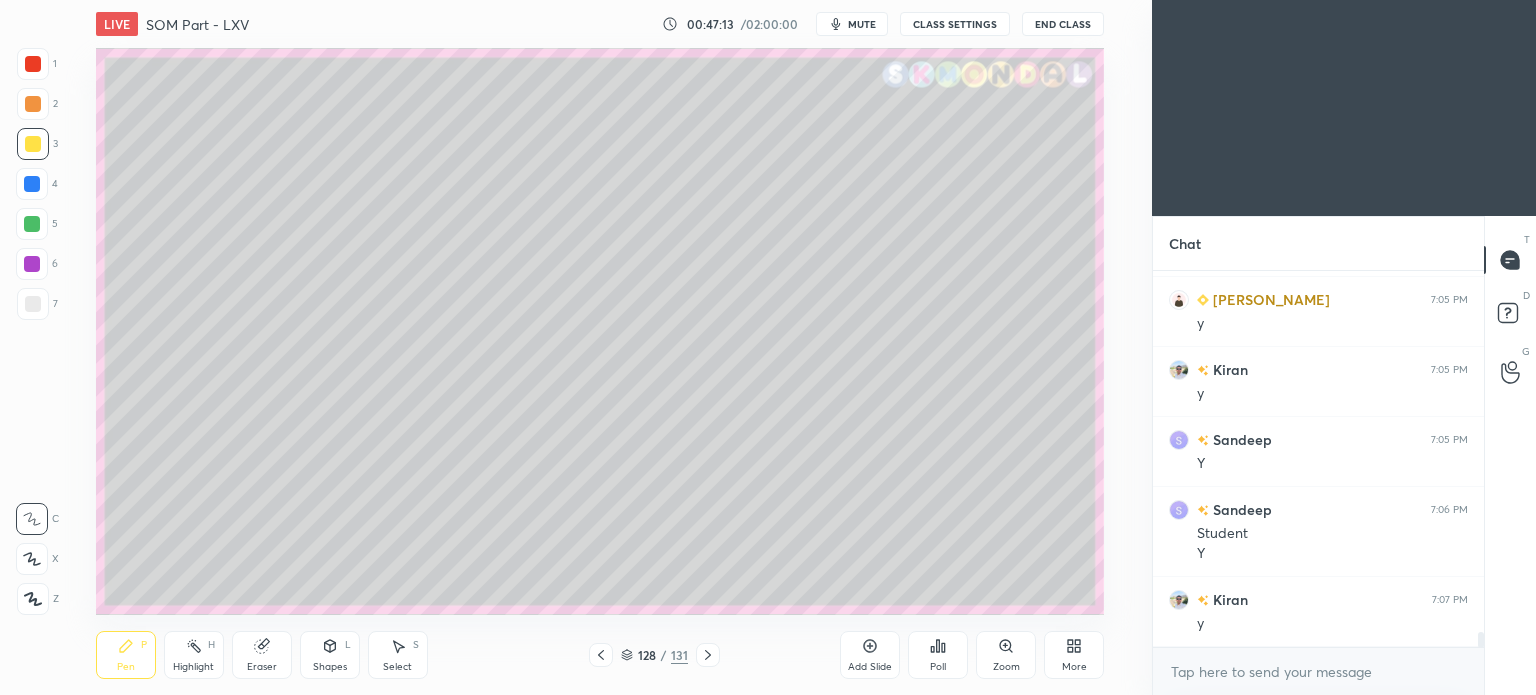 scroll, scrollTop: 8852, scrollLeft: 0, axis: vertical 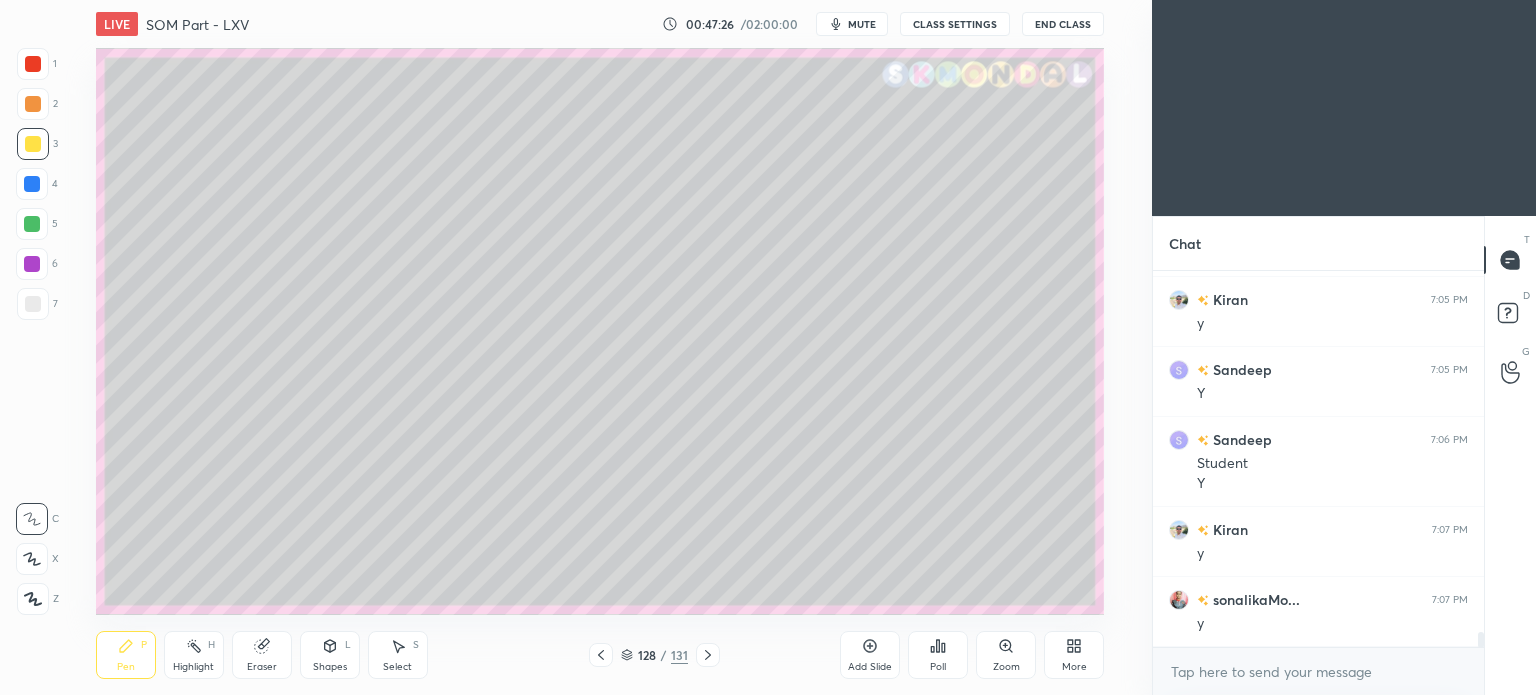 click at bounding box center [33, 304] 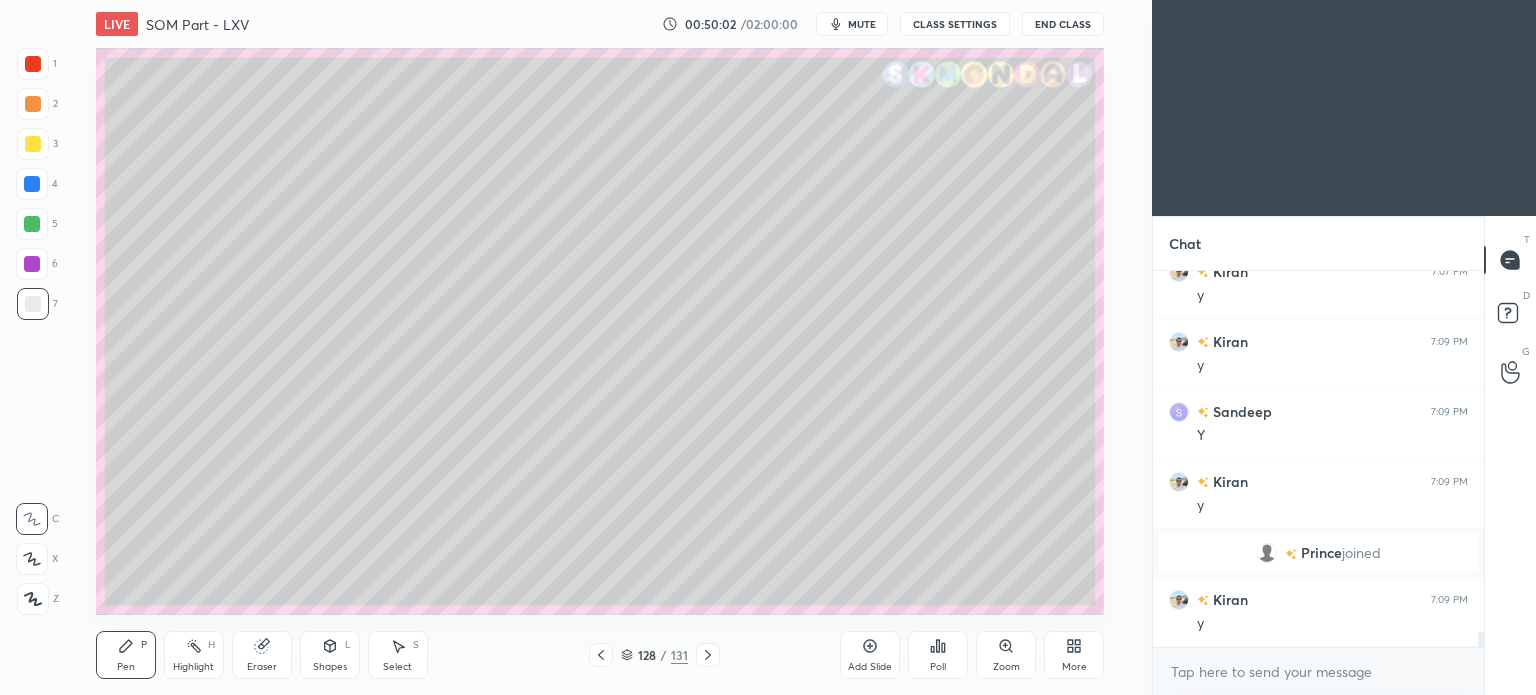 scroll, scrollTop: 8752, scrollLeft: 0, axis: vertical 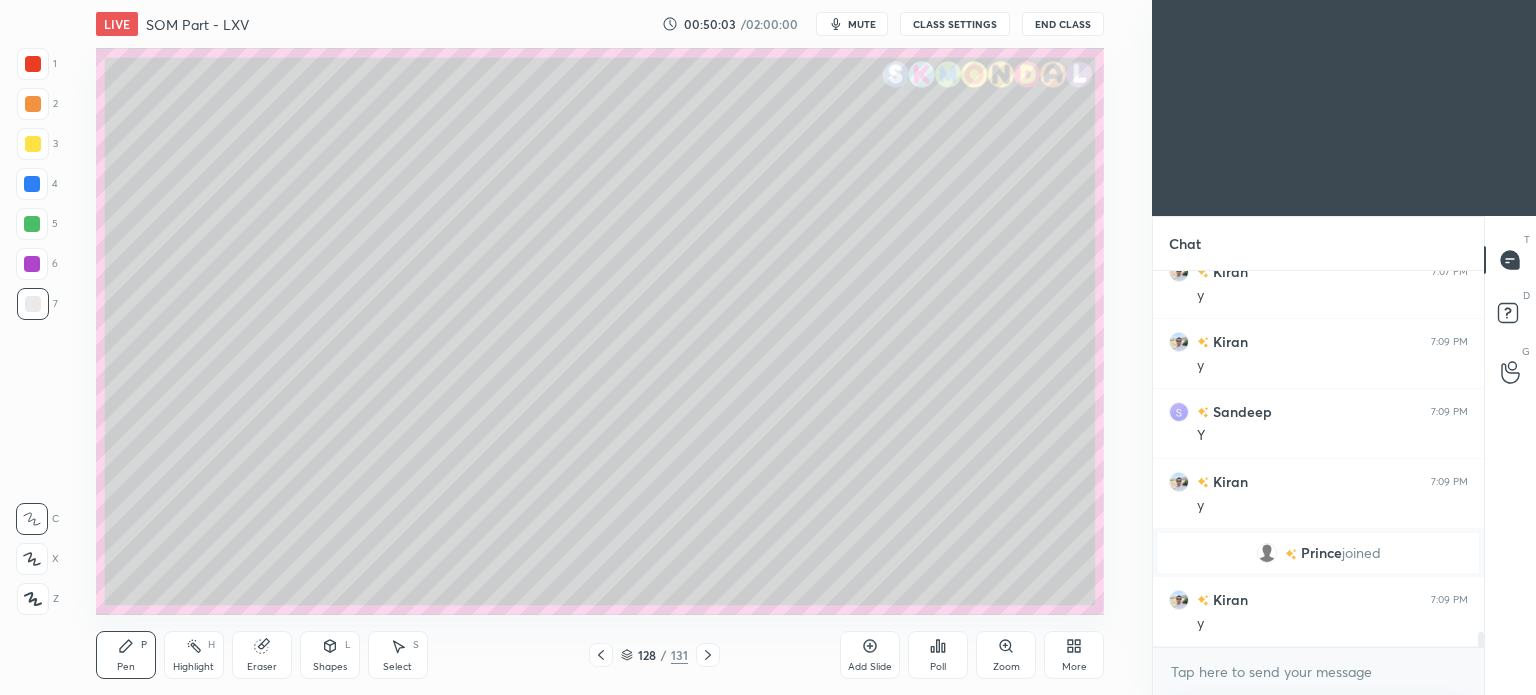click 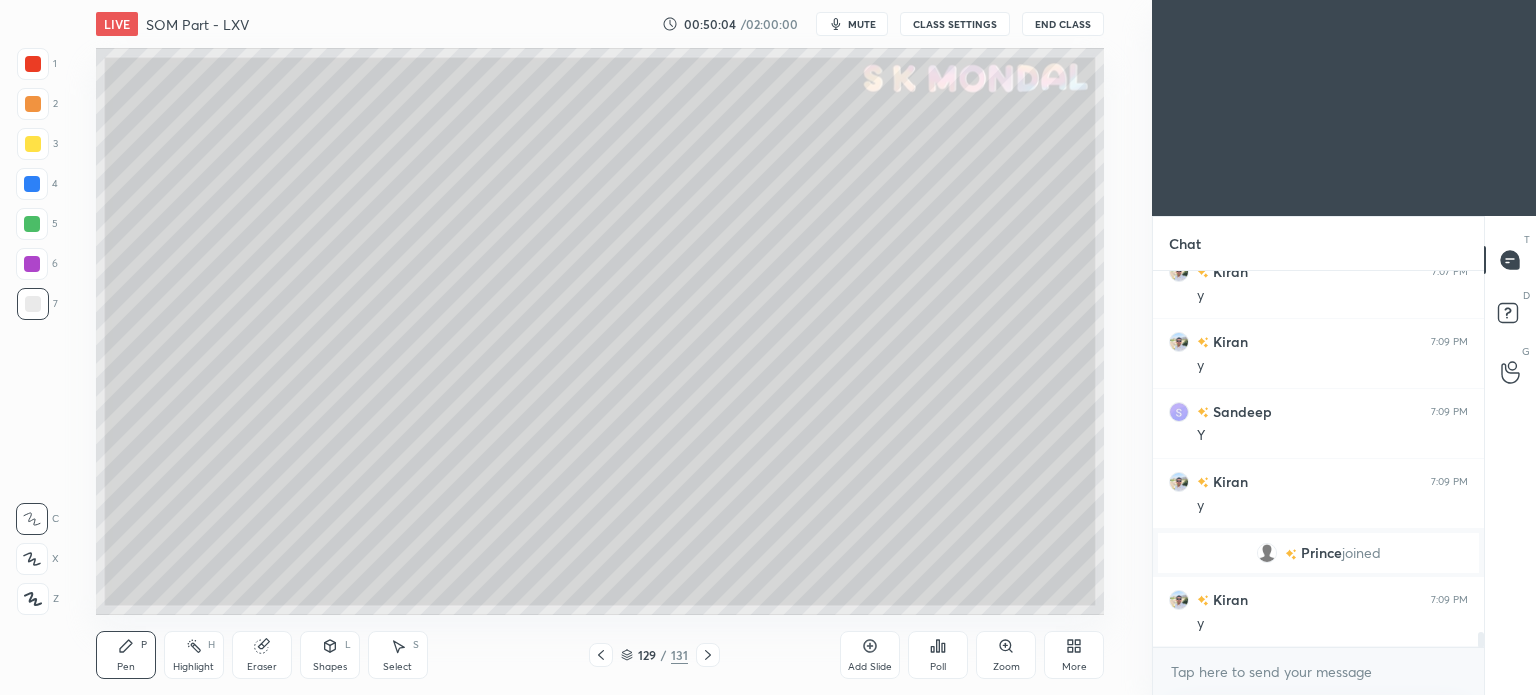 click at bounding box center (33, 144) 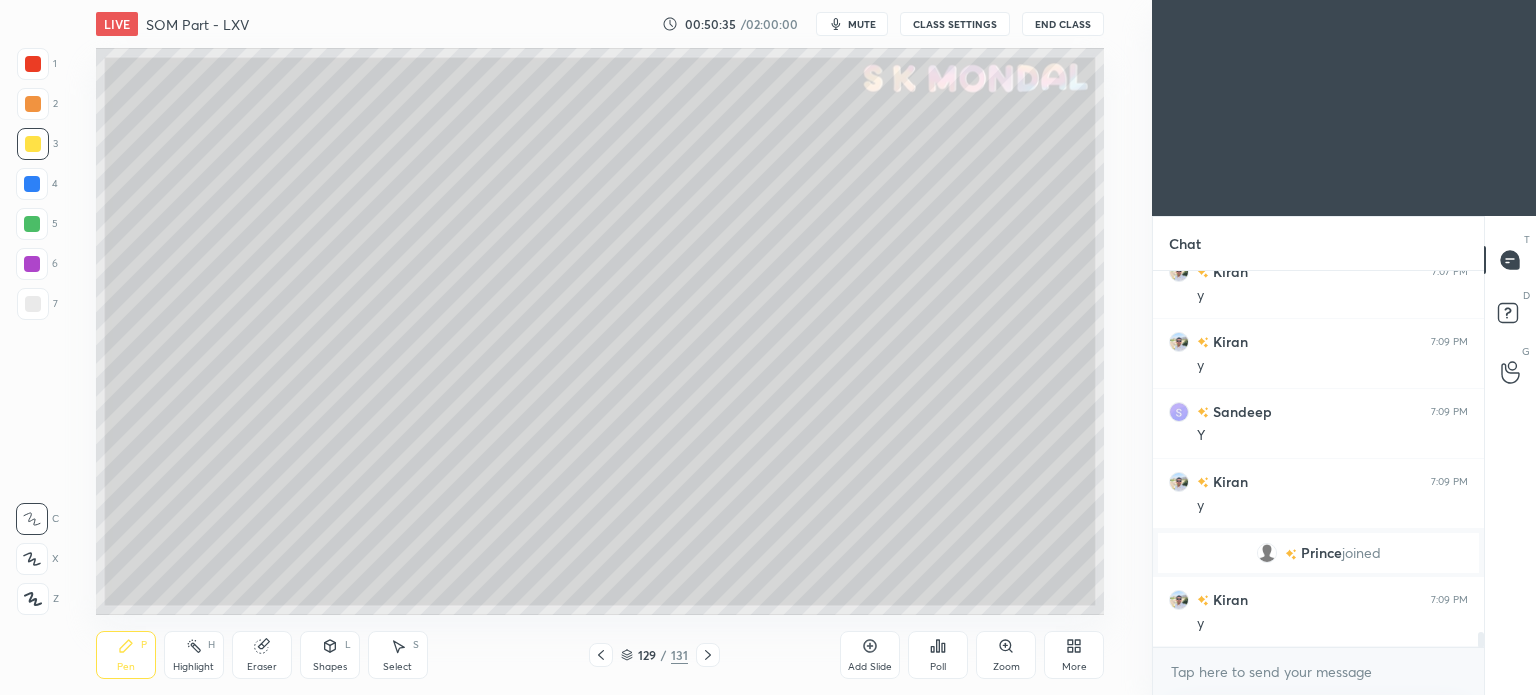 click on "Eraser" at bounding box center [262, 655] 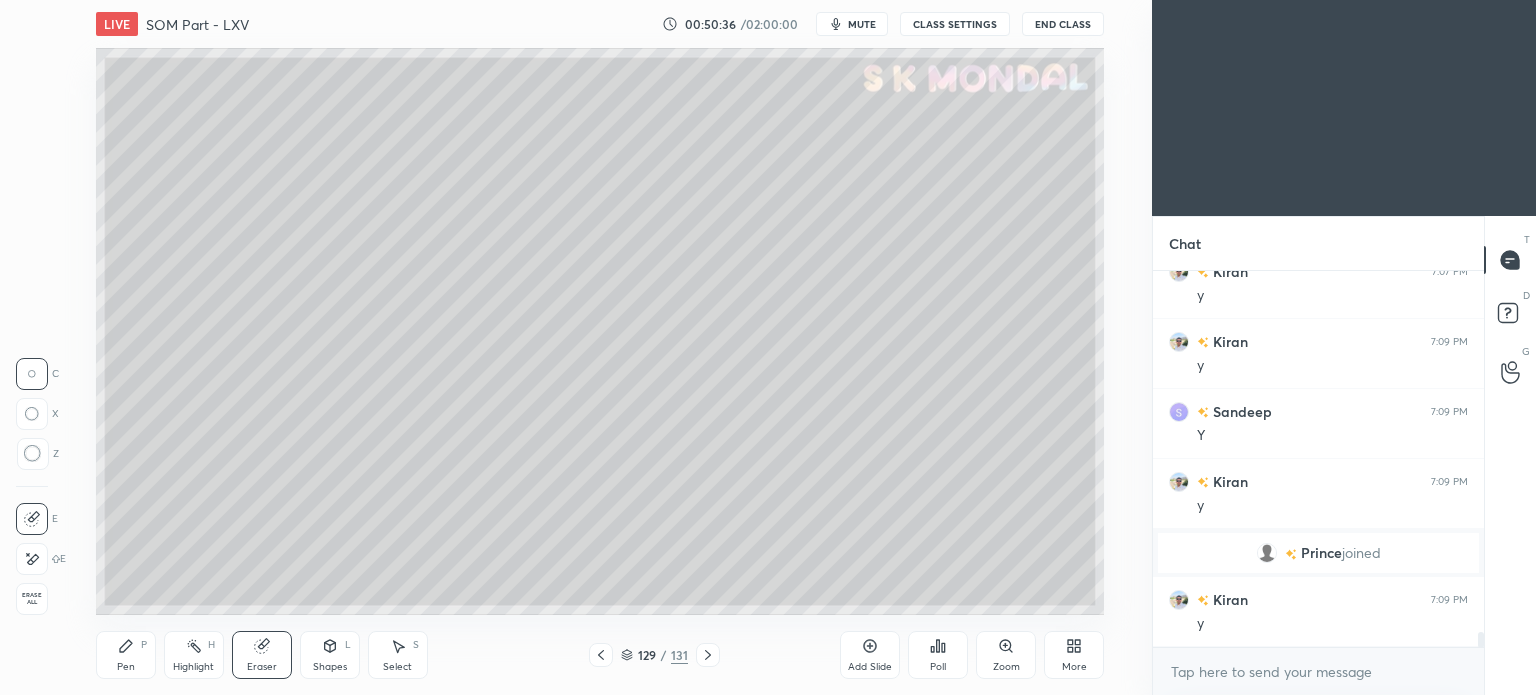 click on "Pen" at bounding box center (126, 667) 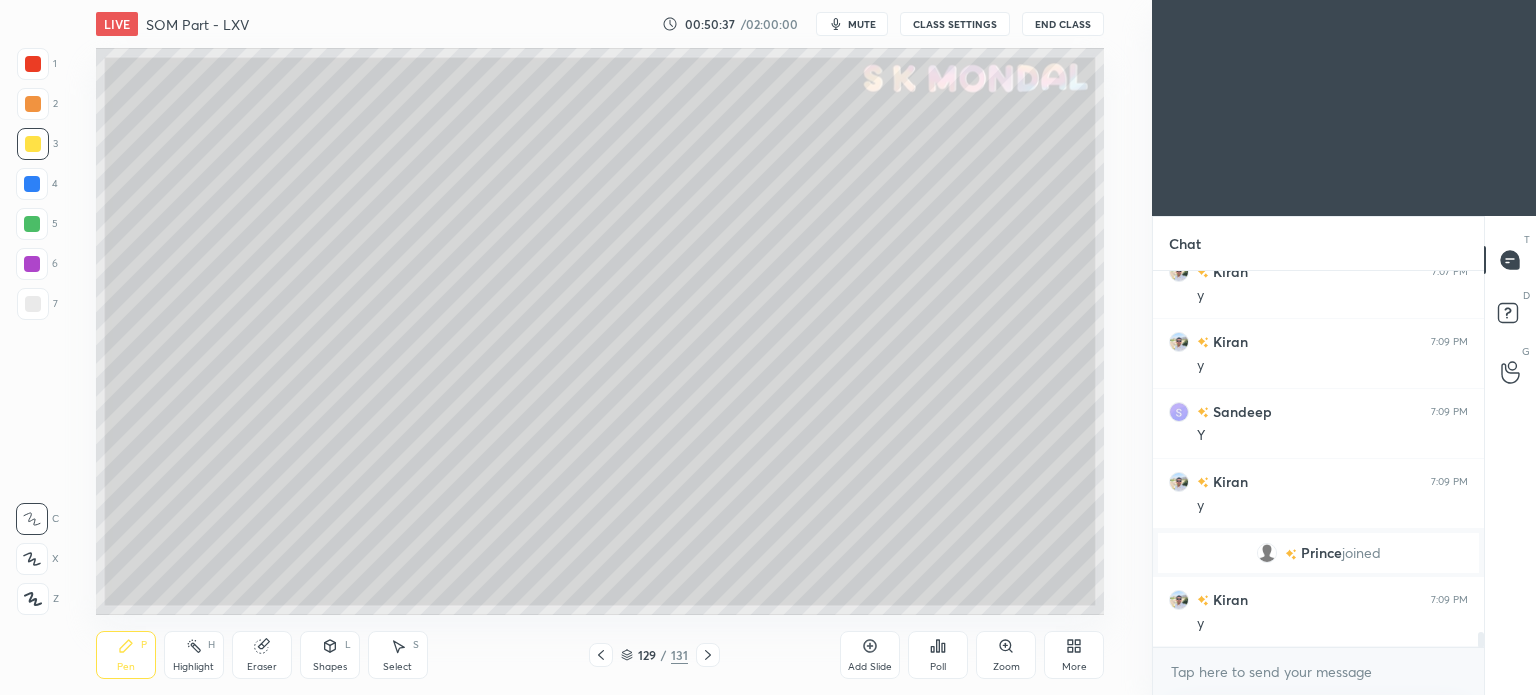 click on "Pen P" at bounding box center (126, 655) 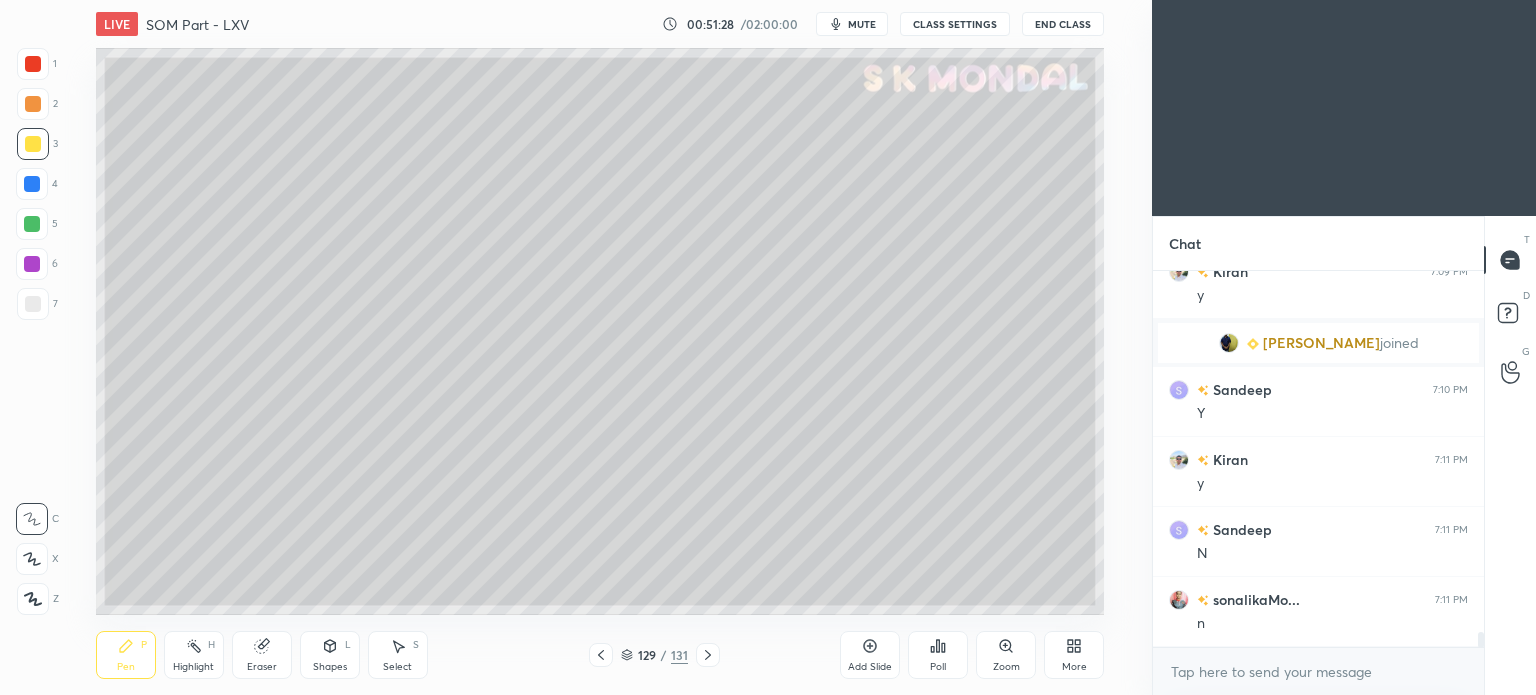 scroll, scrollTop: 9130, scrollLeft: 0, axis: vertical 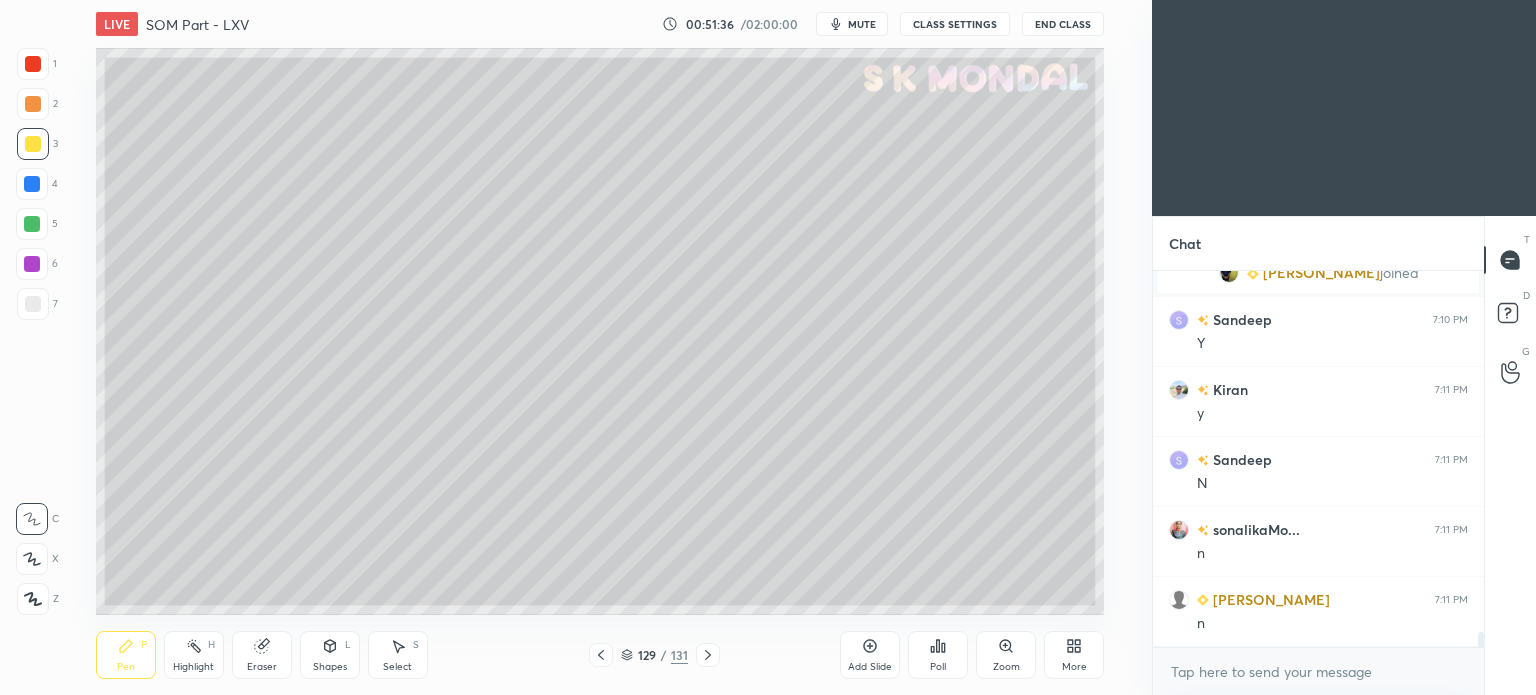 click at bounding box center [33, 64] 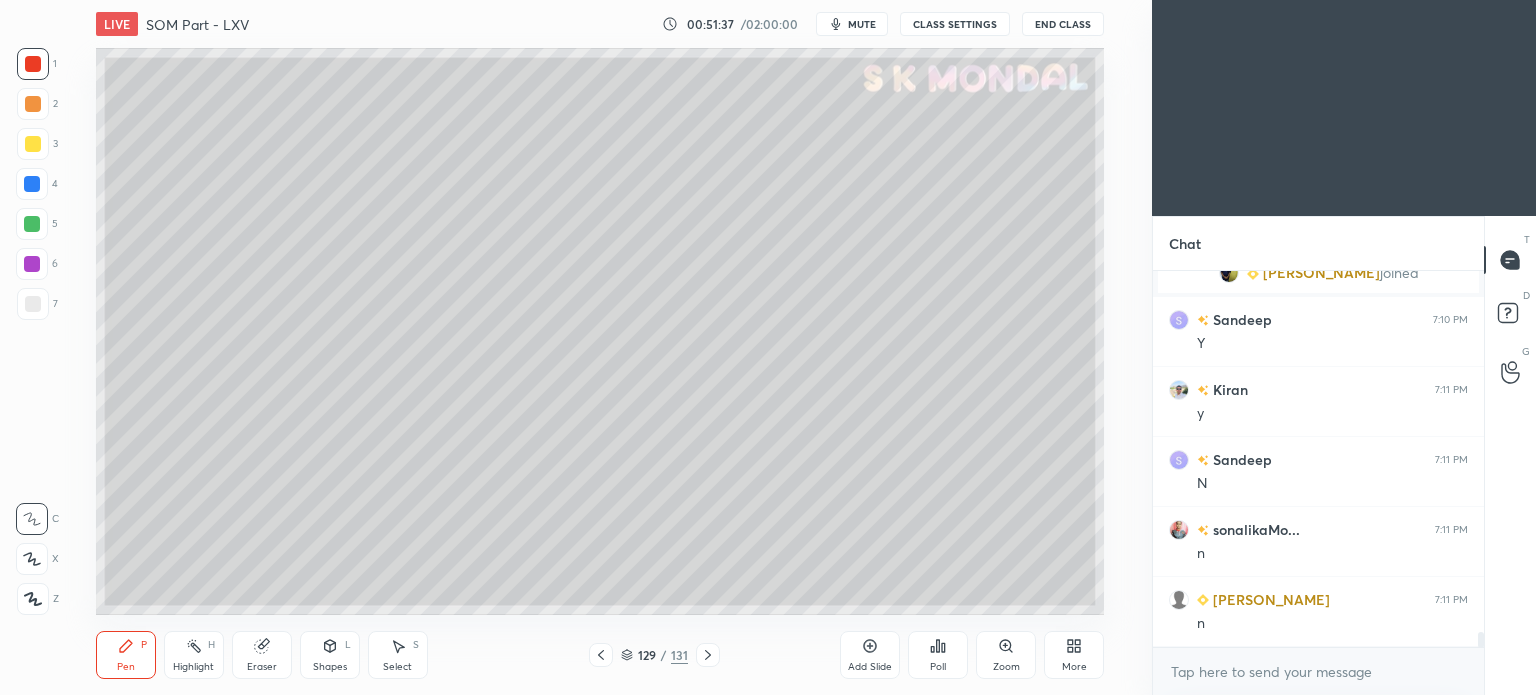 click on "Shapes L" at bounding box center [330, 655] 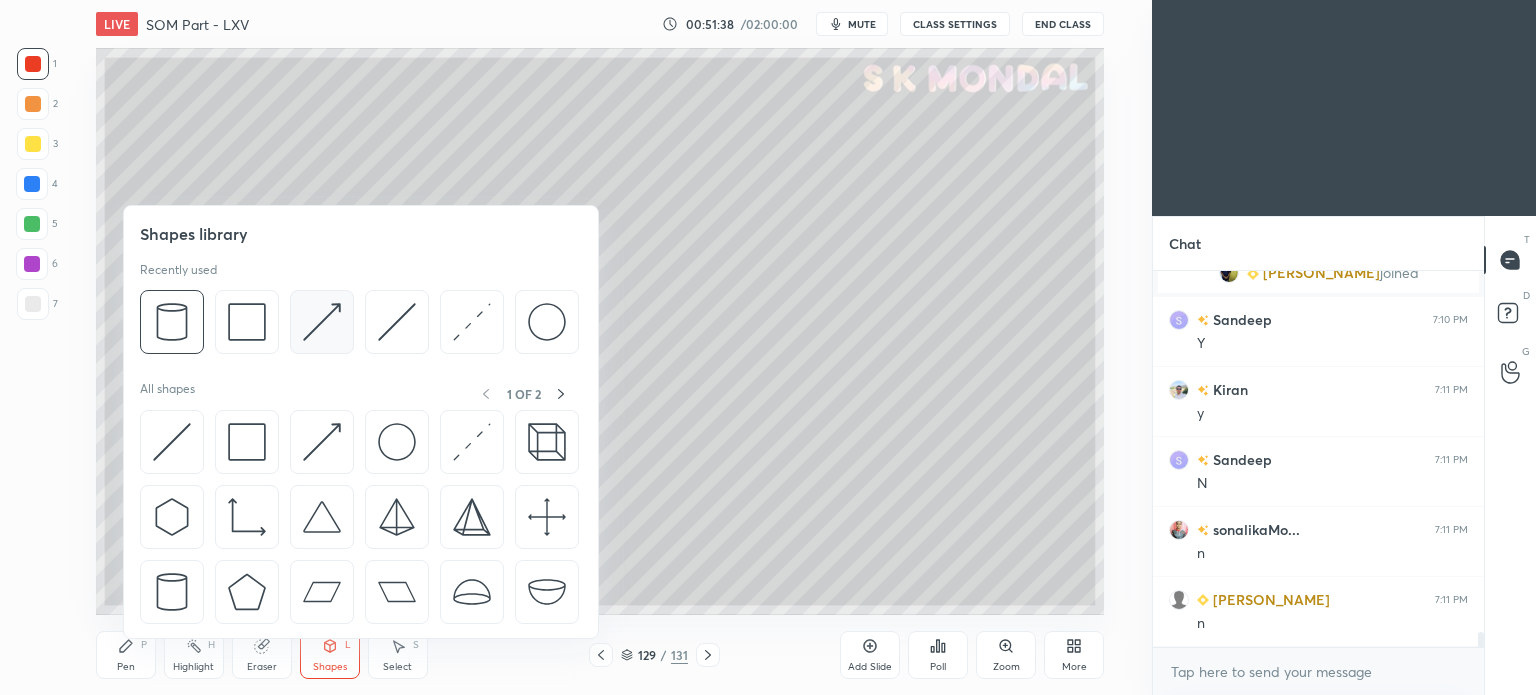 click at bounding box center (322, 322) 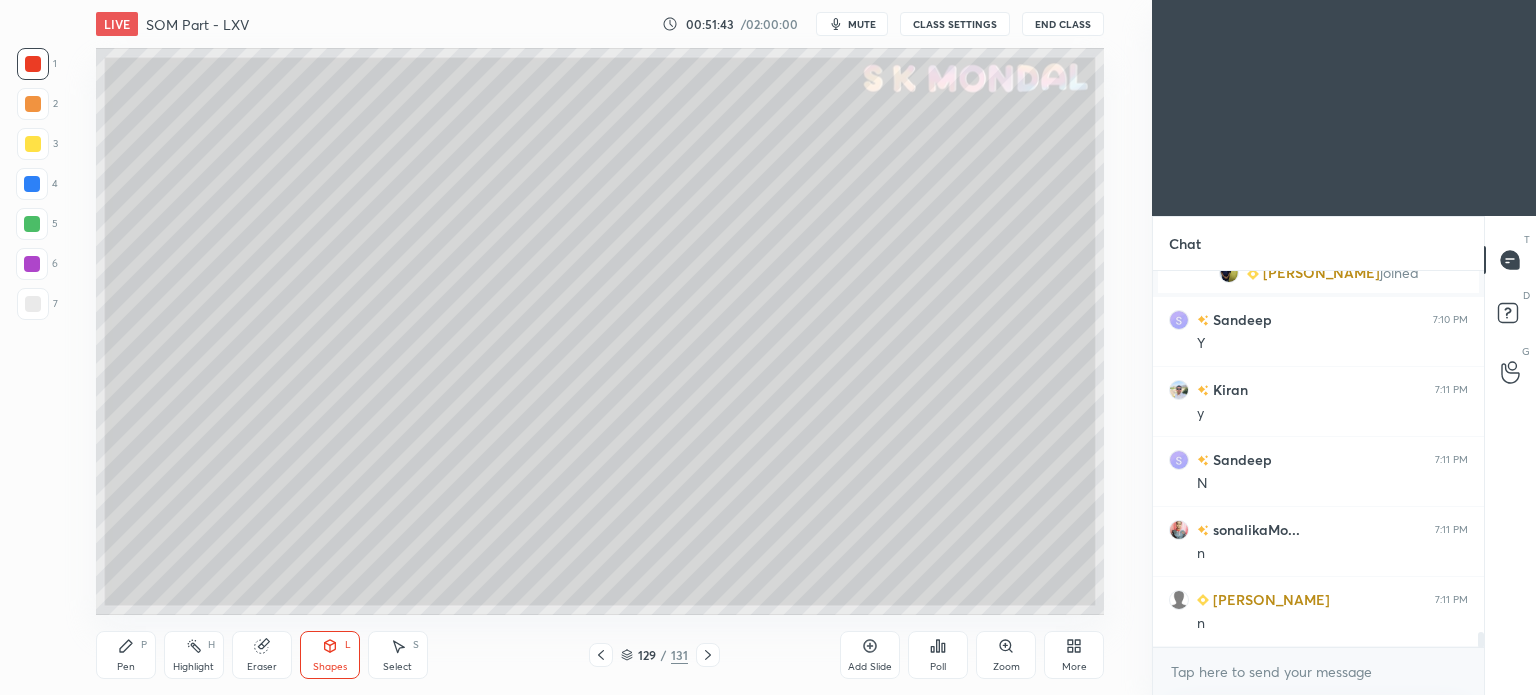 click 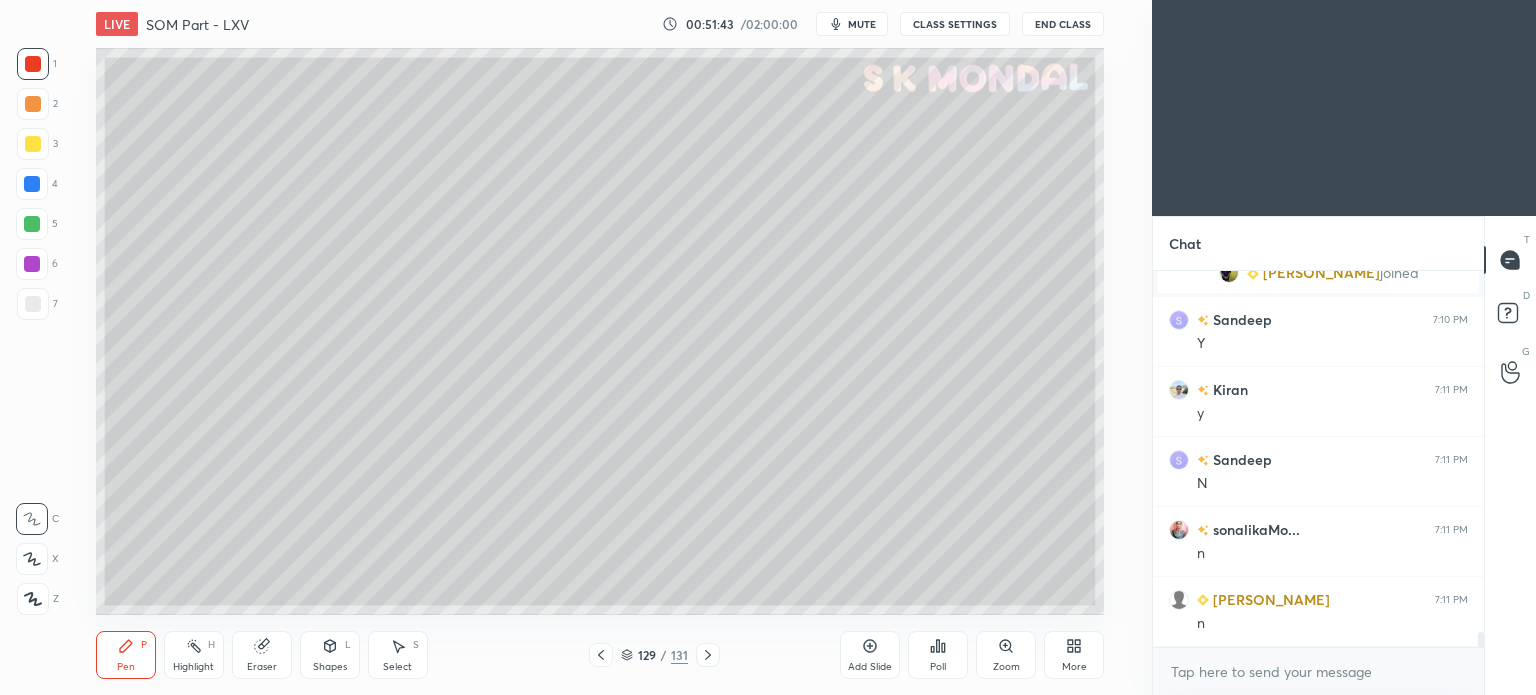 click 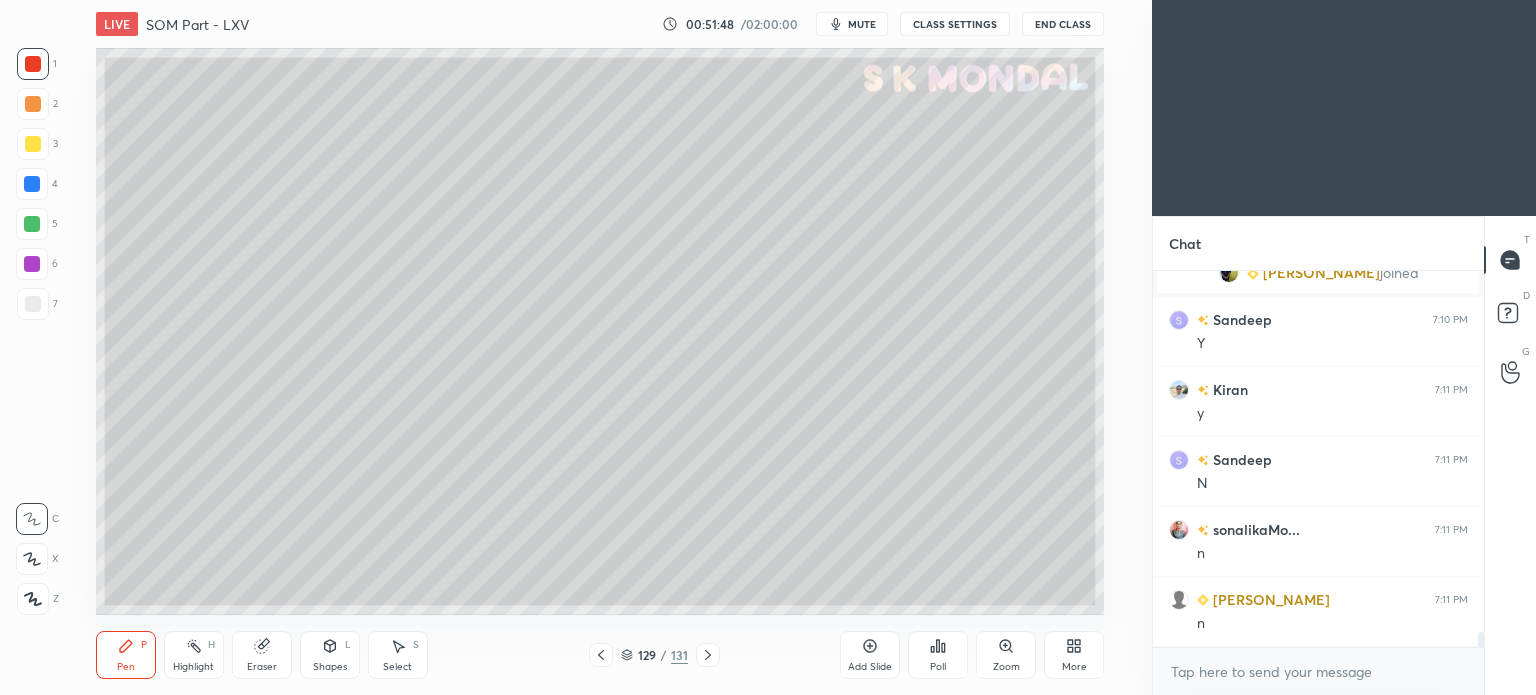 click at bounding box center (33, 304) 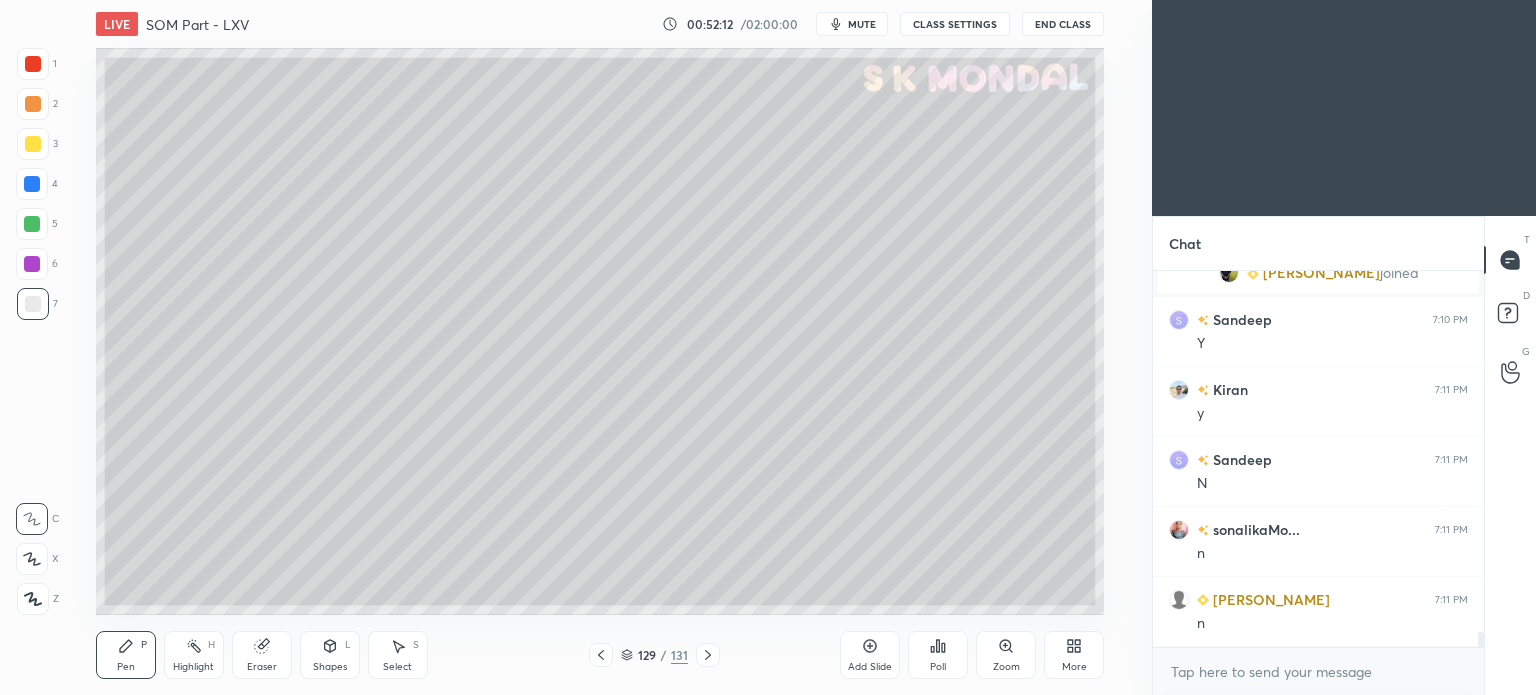 click on "Highlight H" at bounding box center (194, 655) 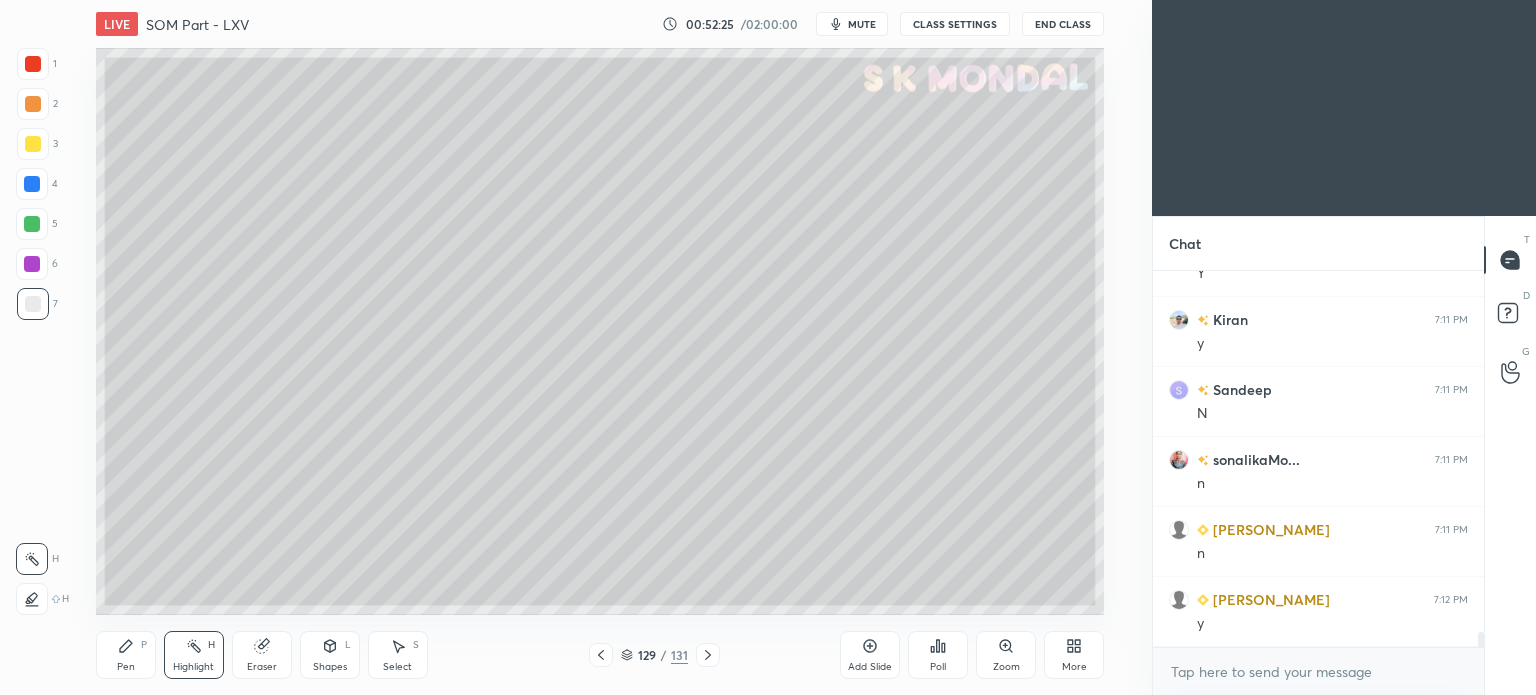 scroll, scrollTop: 9270, scrollLeft: 0, axis: vertical 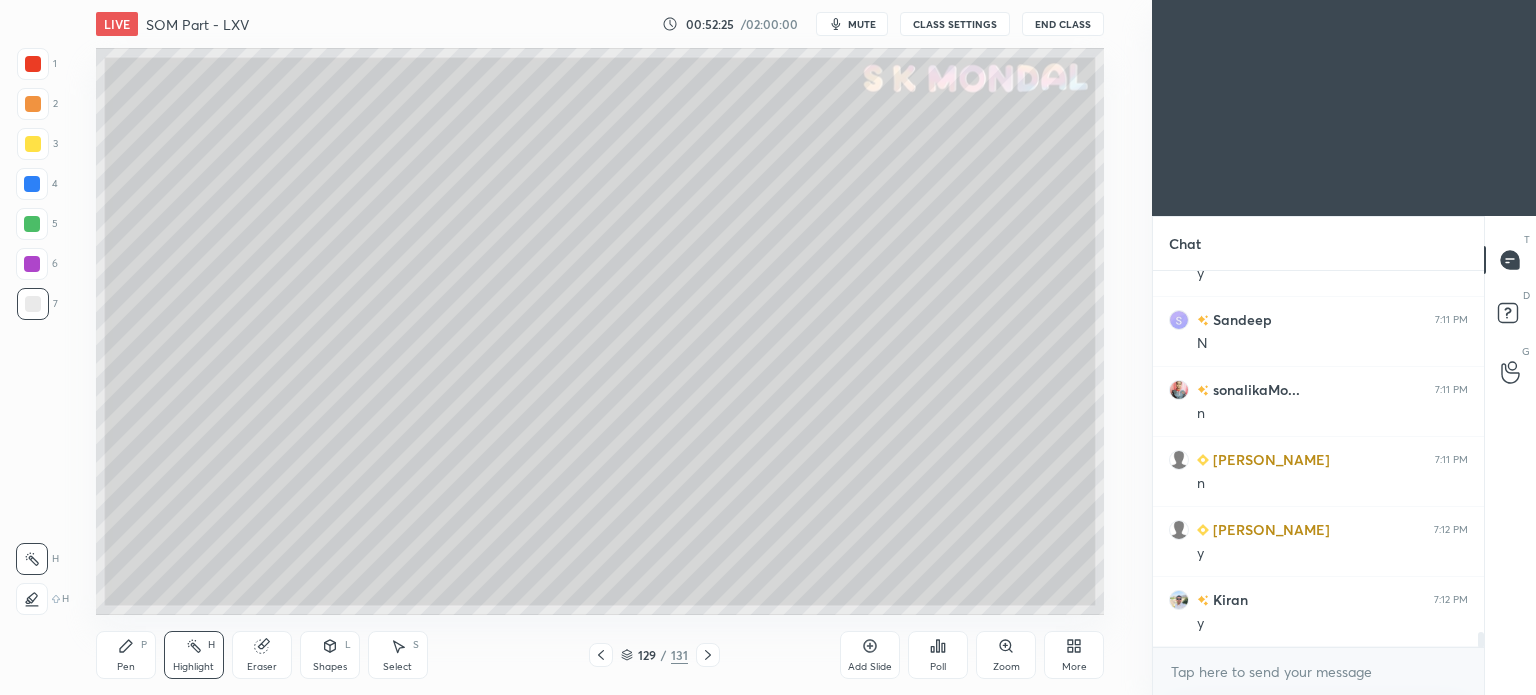 click on "Pen" at bounding box center [126, 667] 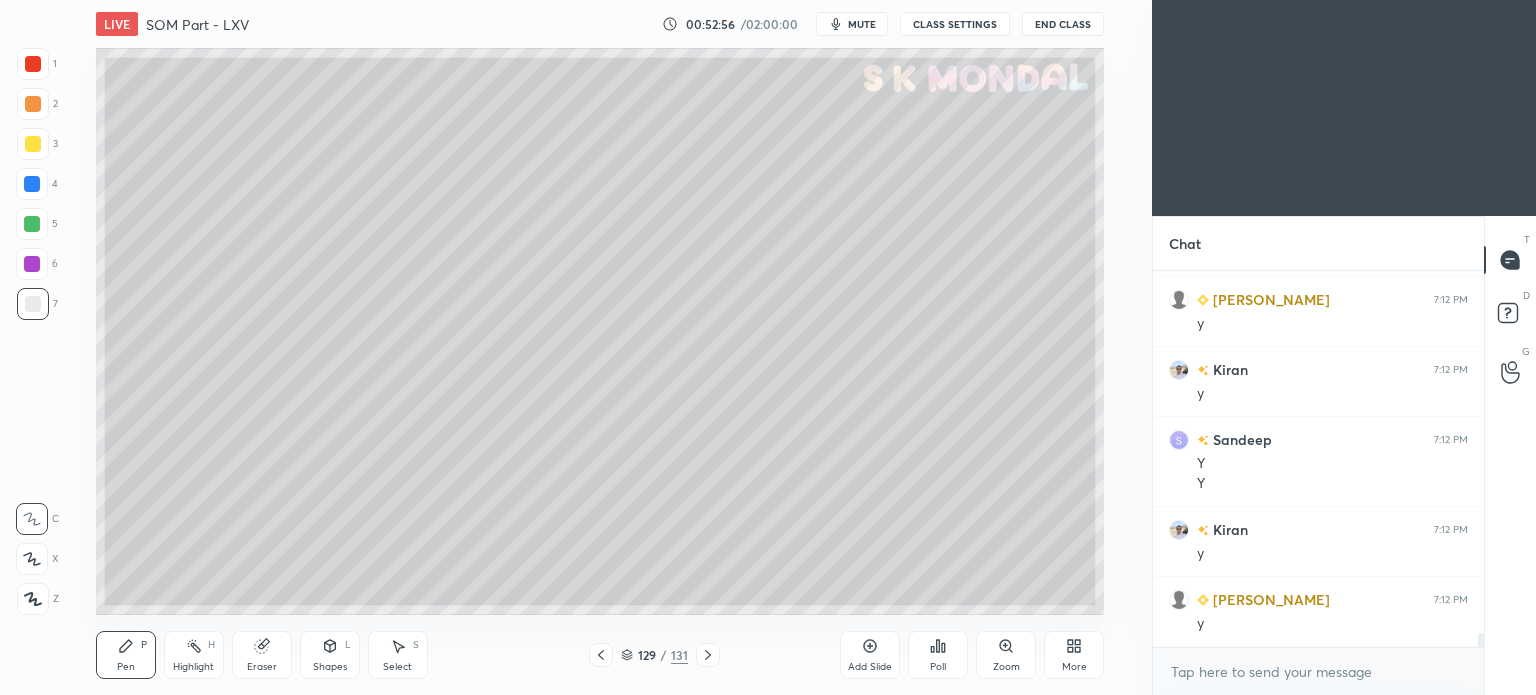 scroll, scrollTop: 9570, scrollLeft: 0, axis: vertical 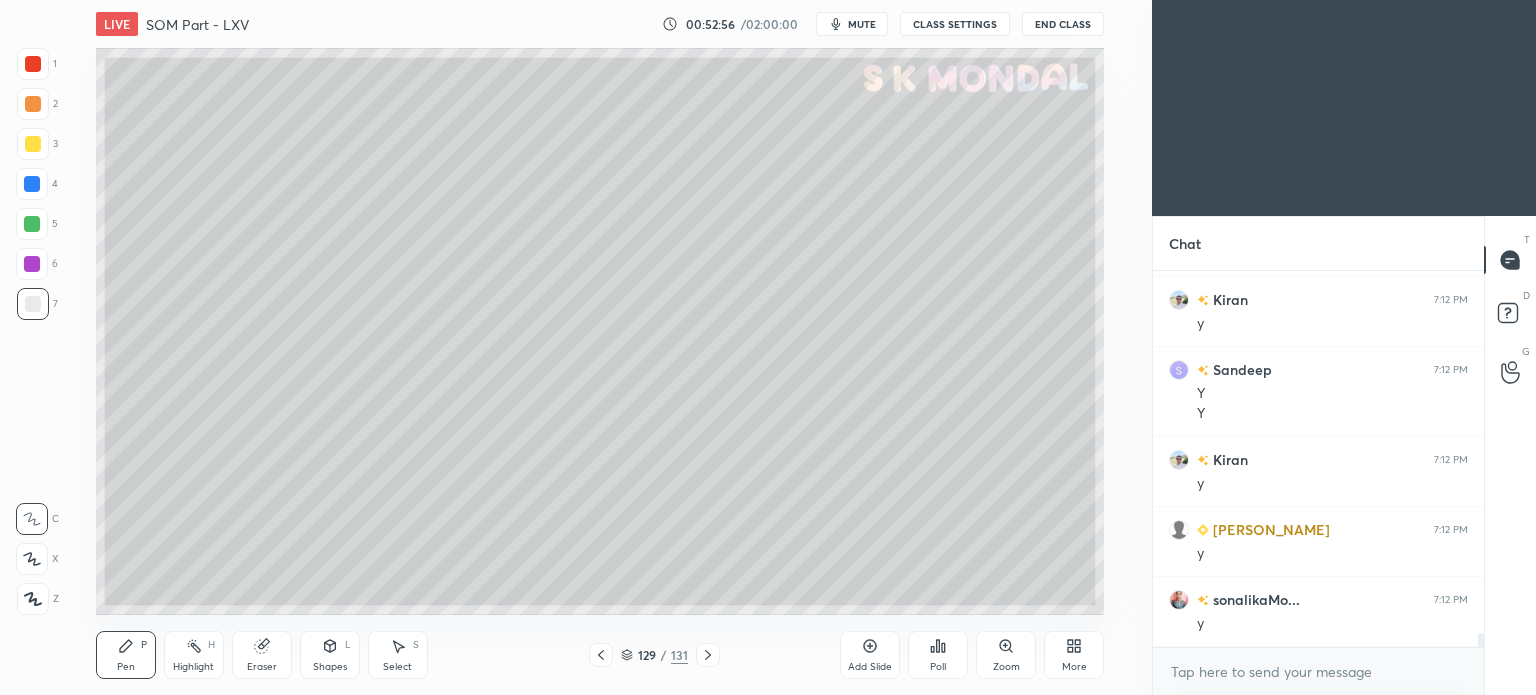 click at bounding box center [33, 304] 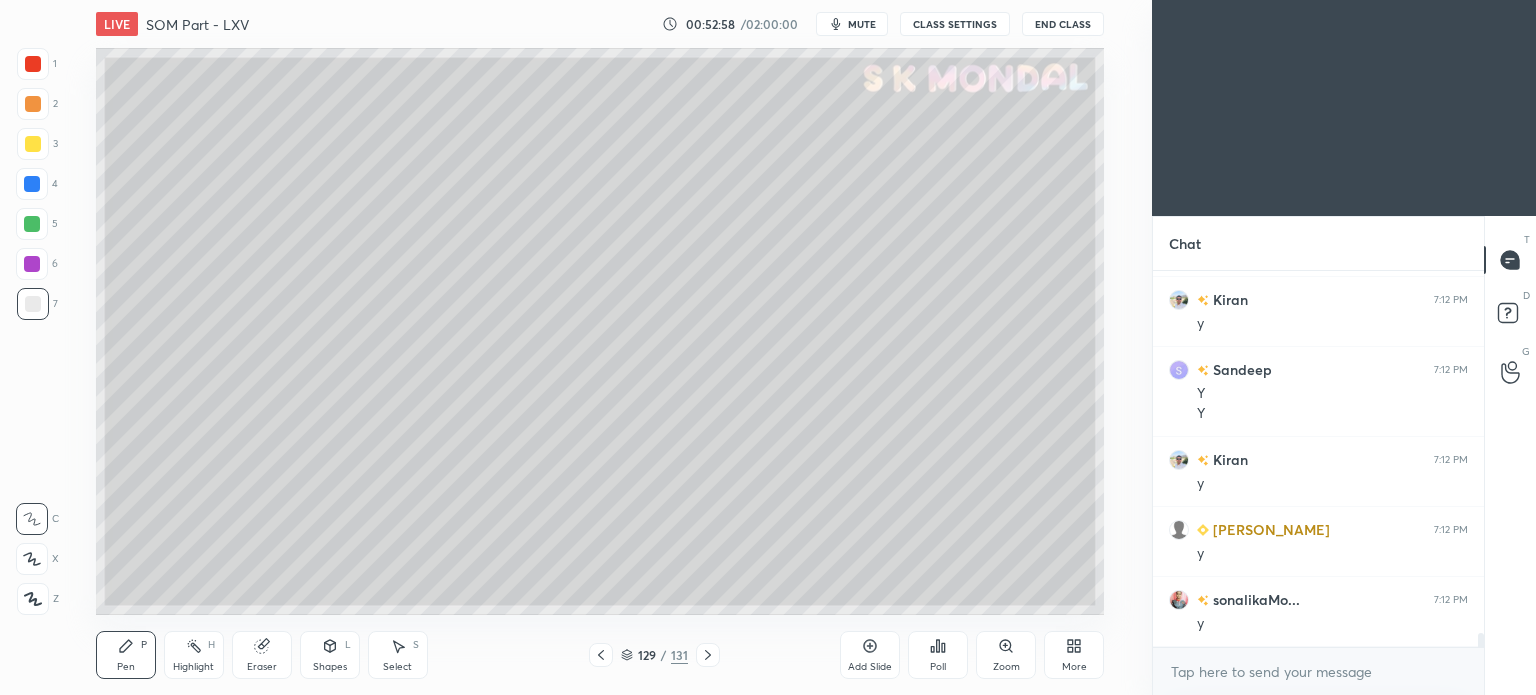 click at bounding box center [33, 144] 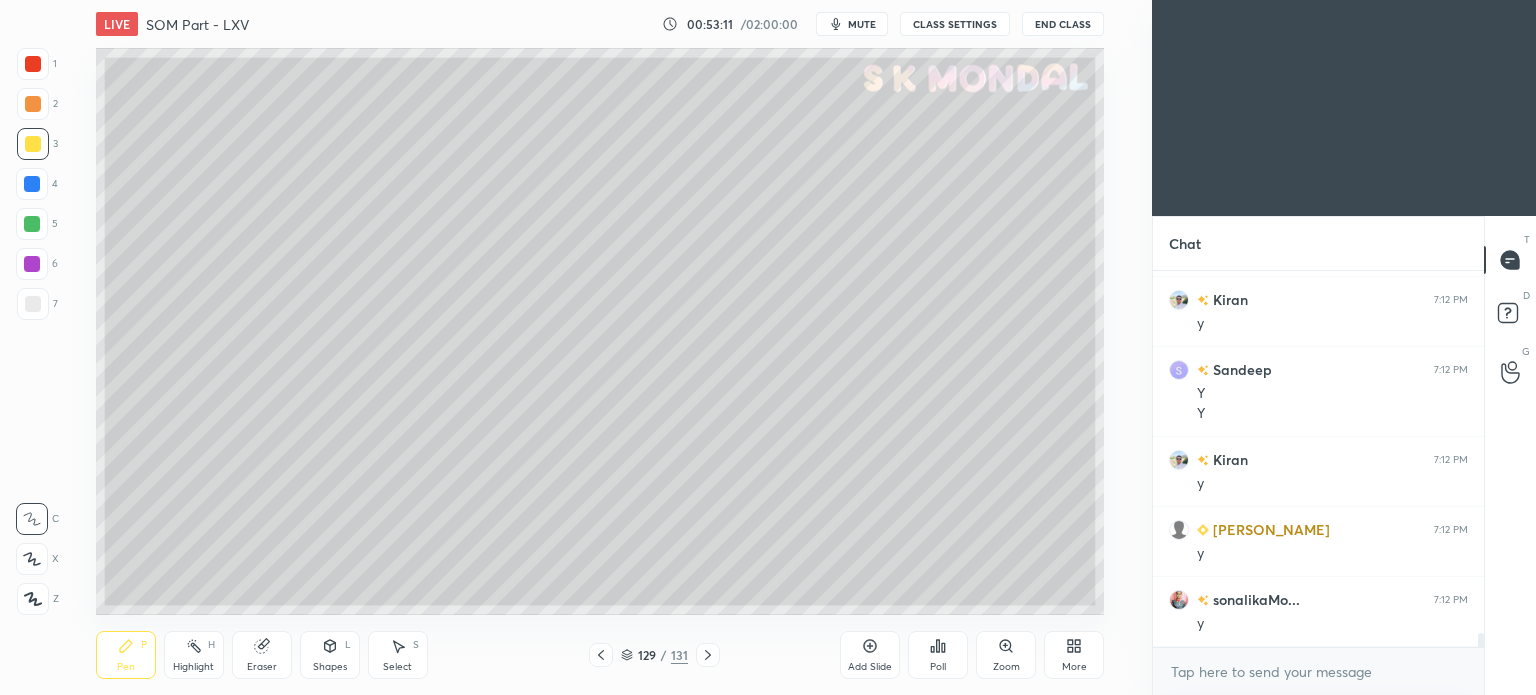 click on "Eraser" at bounding box center (262, 655) 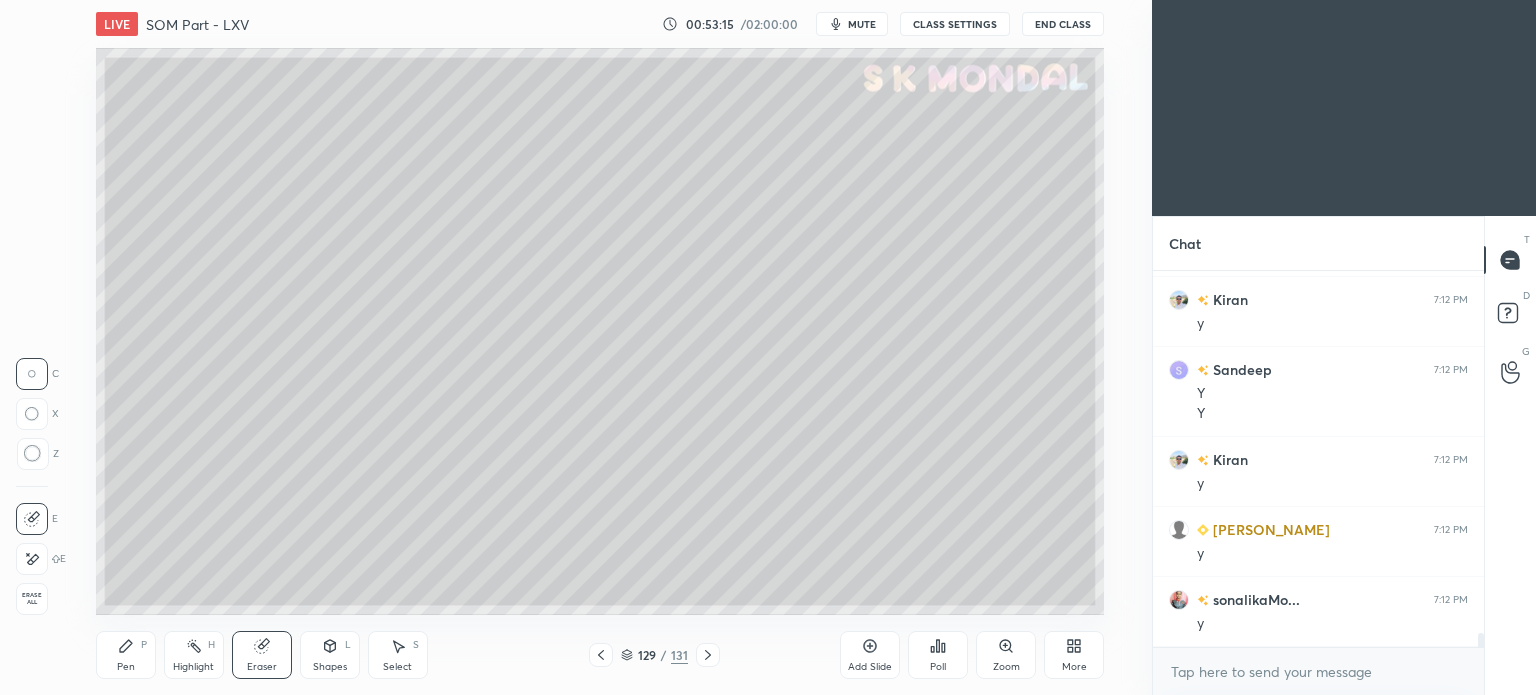 click on "Pen" at bounding box center (126, 667) 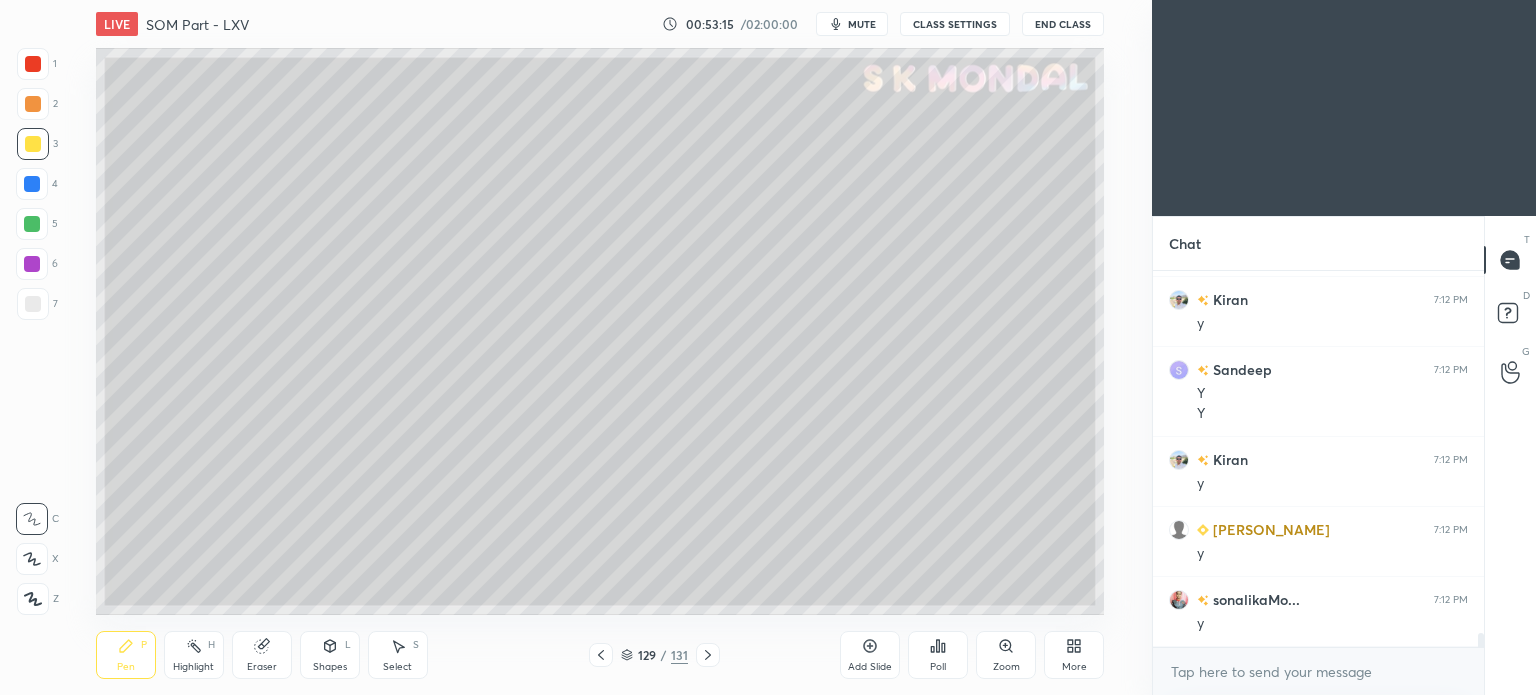 click on "Pen" at bounding box center [126, 667] 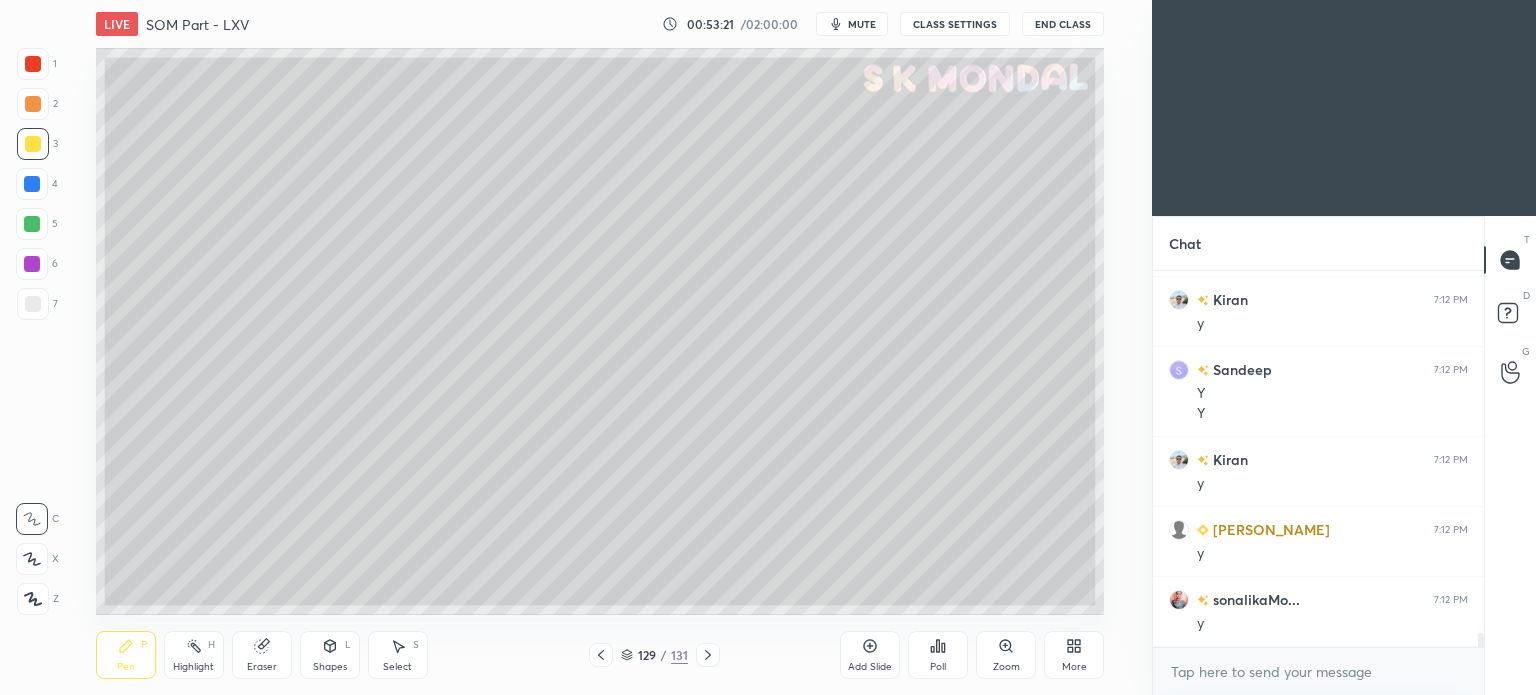 click 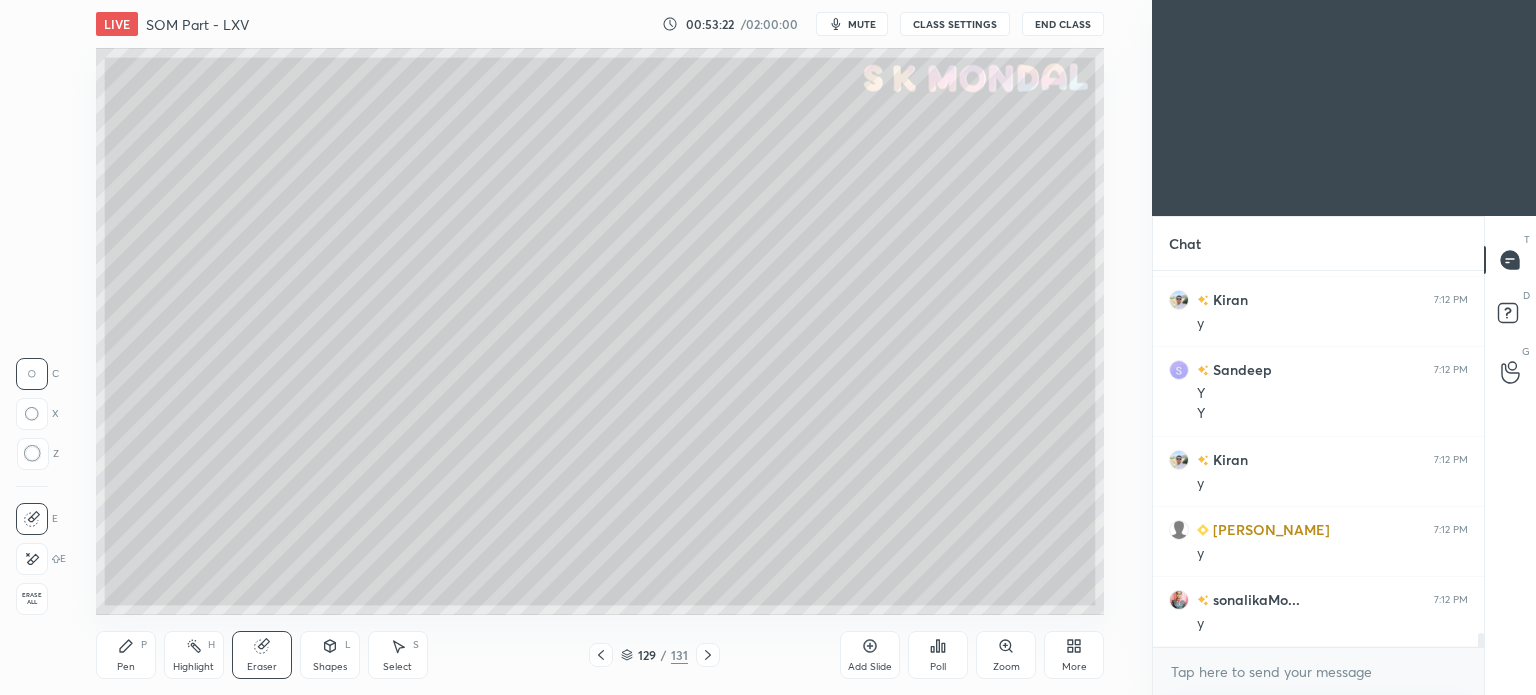 click on "Pen P" at bounding box center [126, 655] 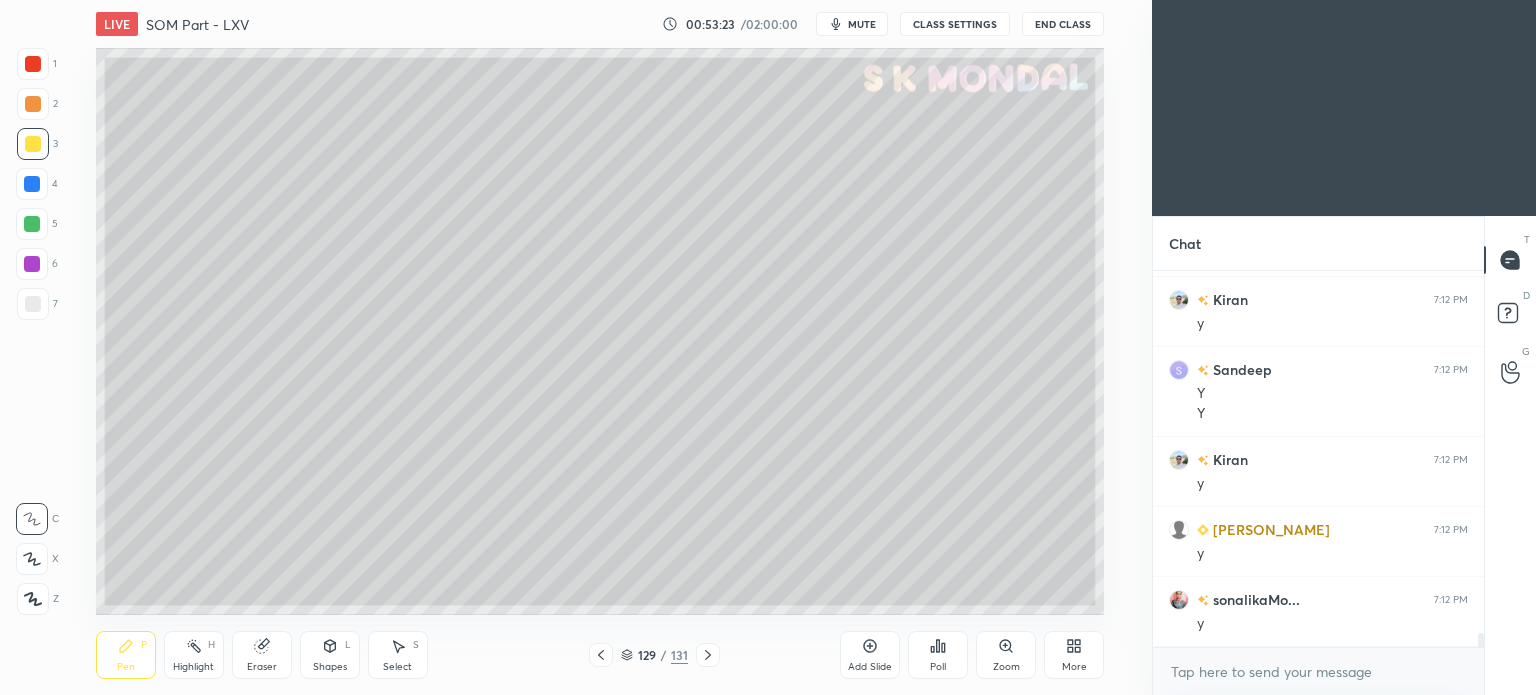 click on "Pen" at bounding box center (126, 667) 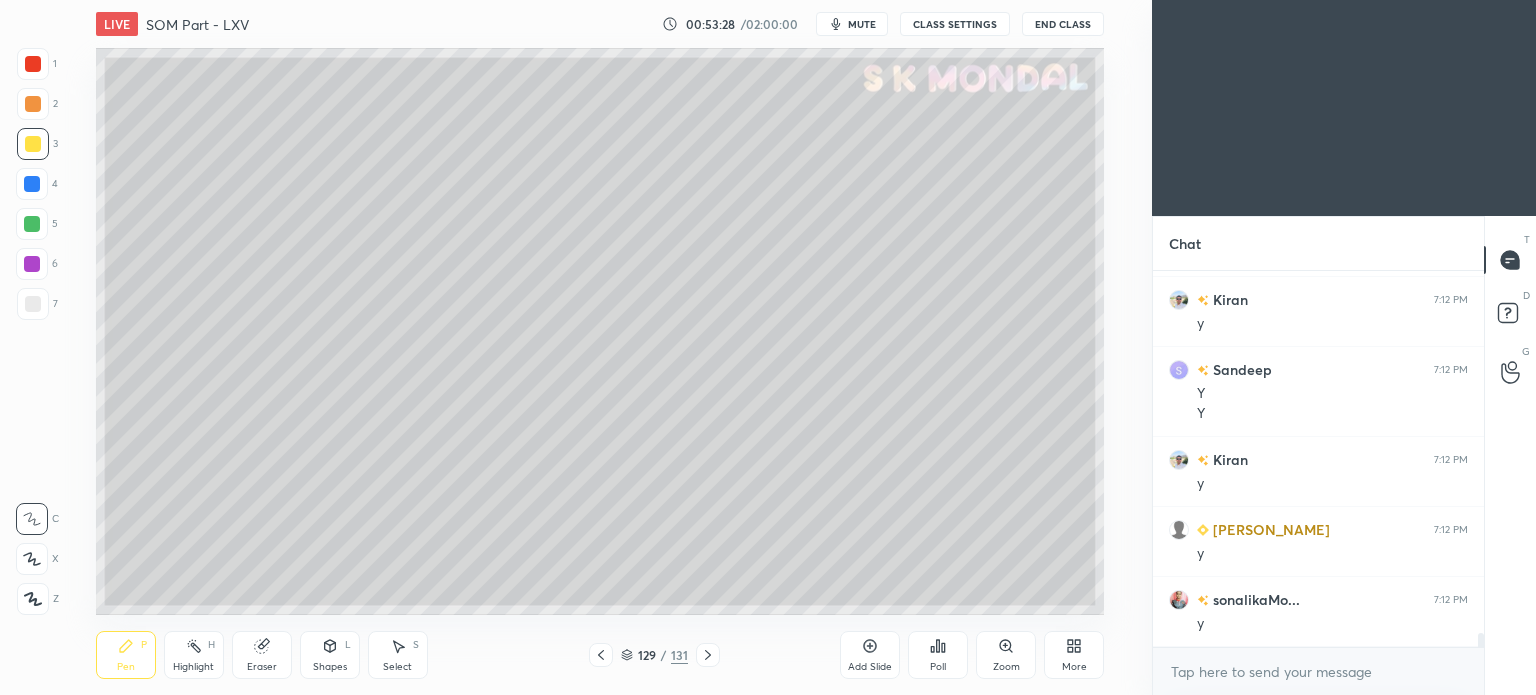 click on "Eraser" at bounding box center [262, 655] 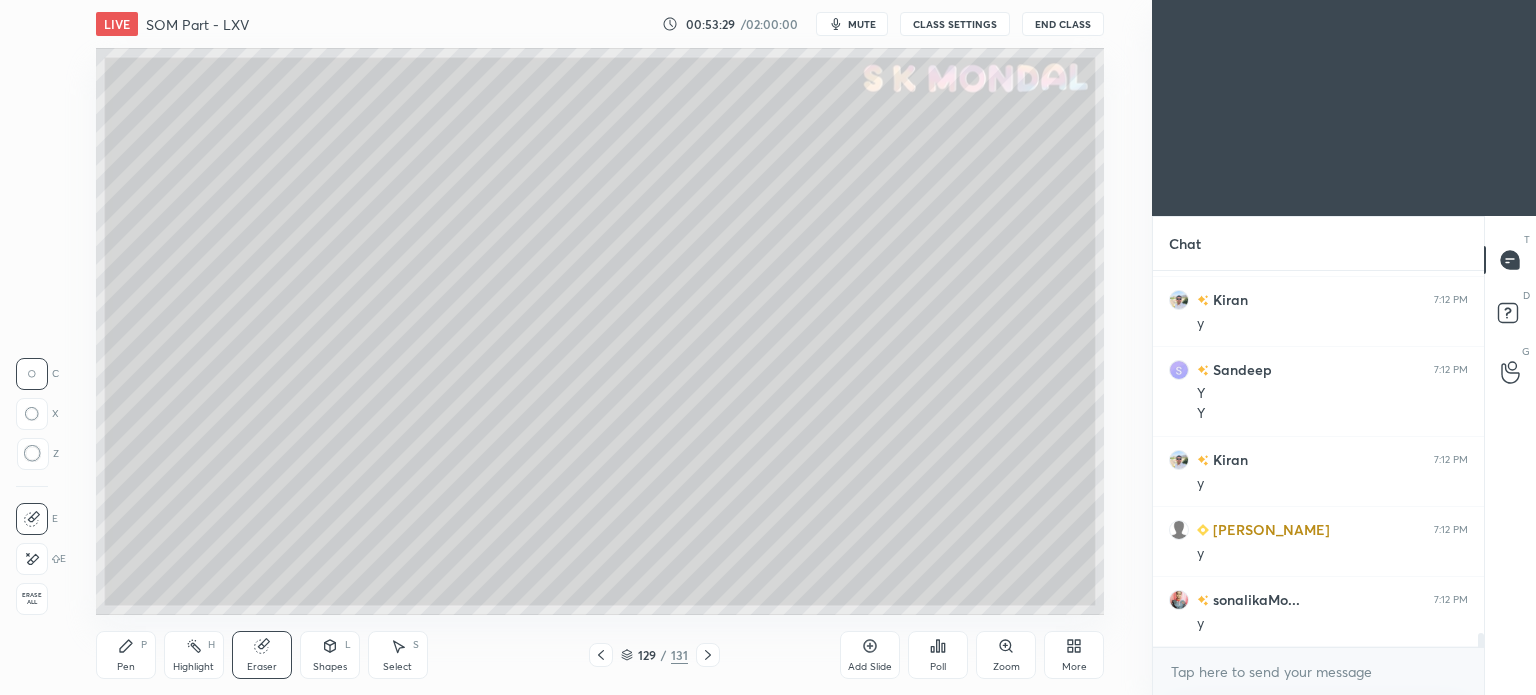 click on "Pen P" at bounding box center [126, 655] 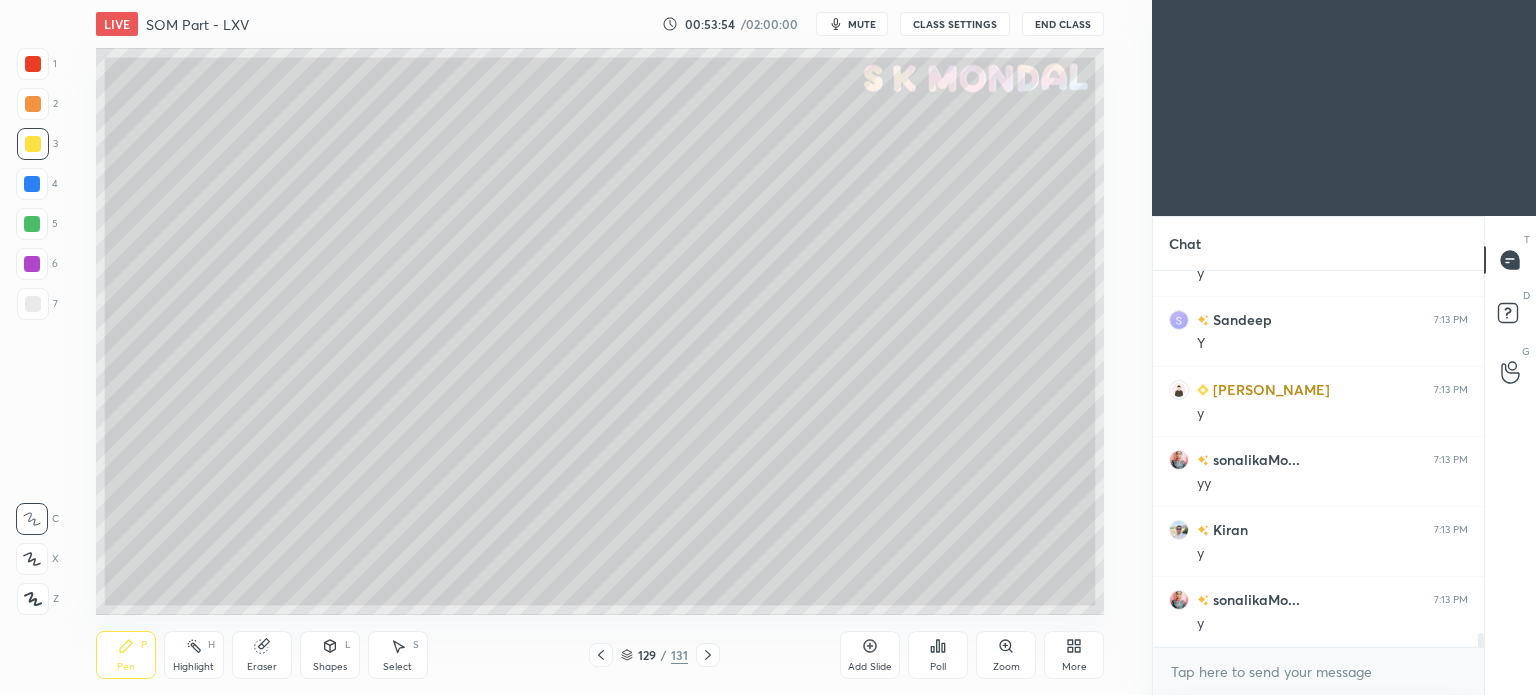scroll, scrollTop: 10060, scrollLeft: 0, axis: vertical 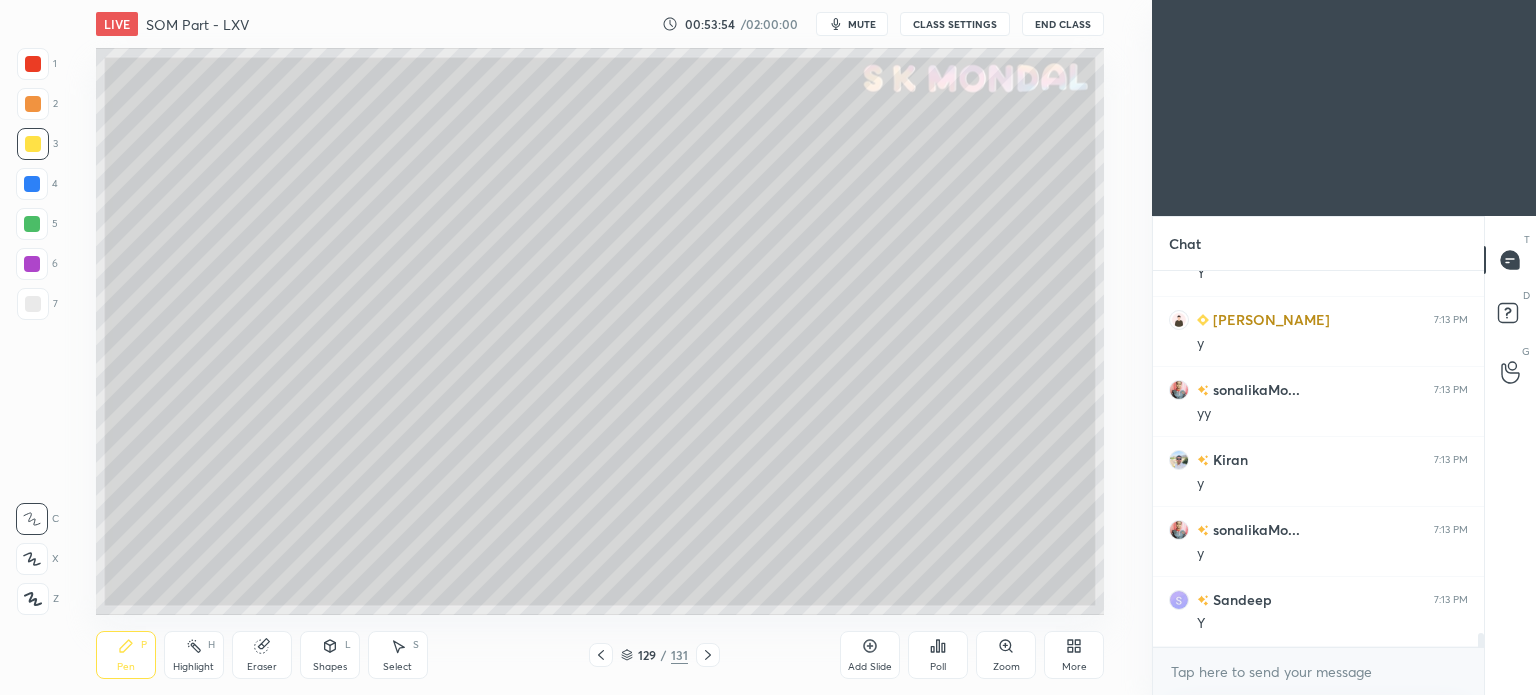 click on "Highlight" at bounding box center [193, 667] 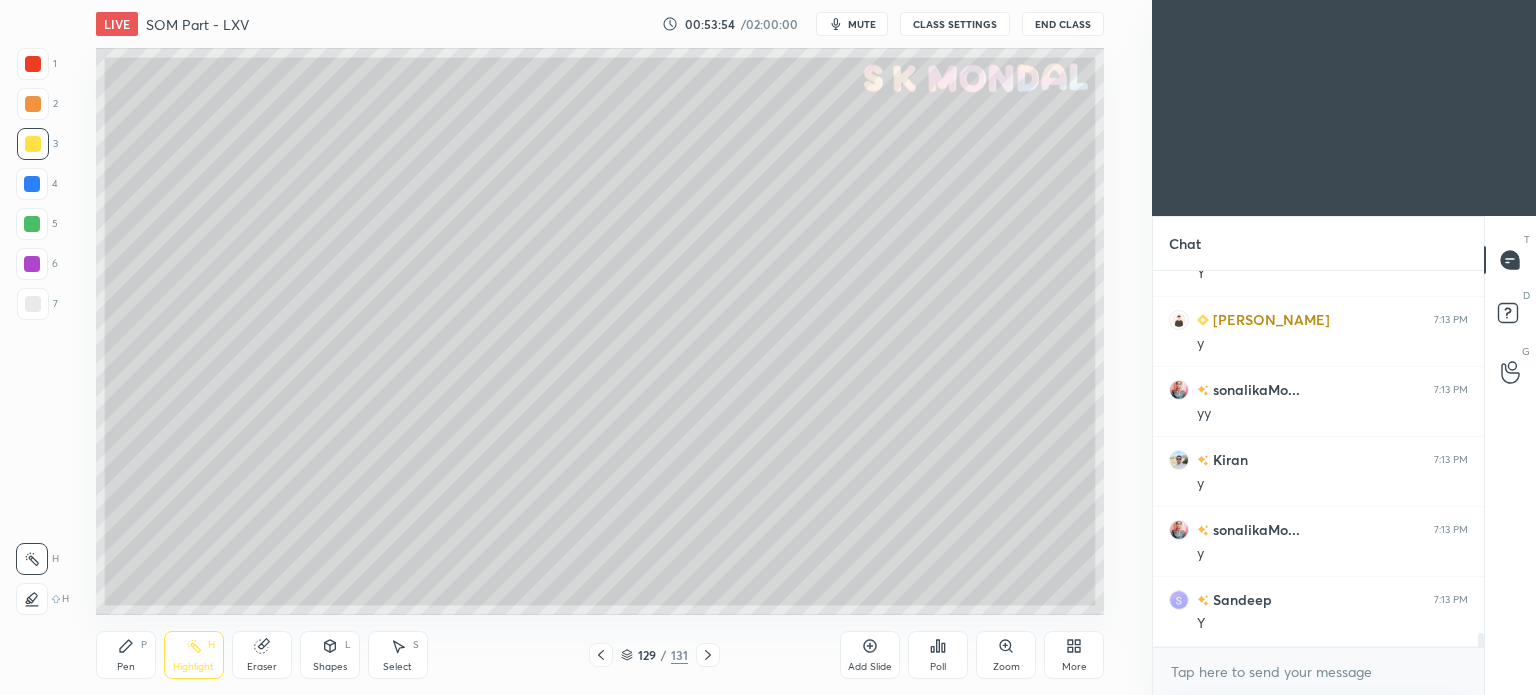 click on "Highlight" at bounding box center [193, 667] 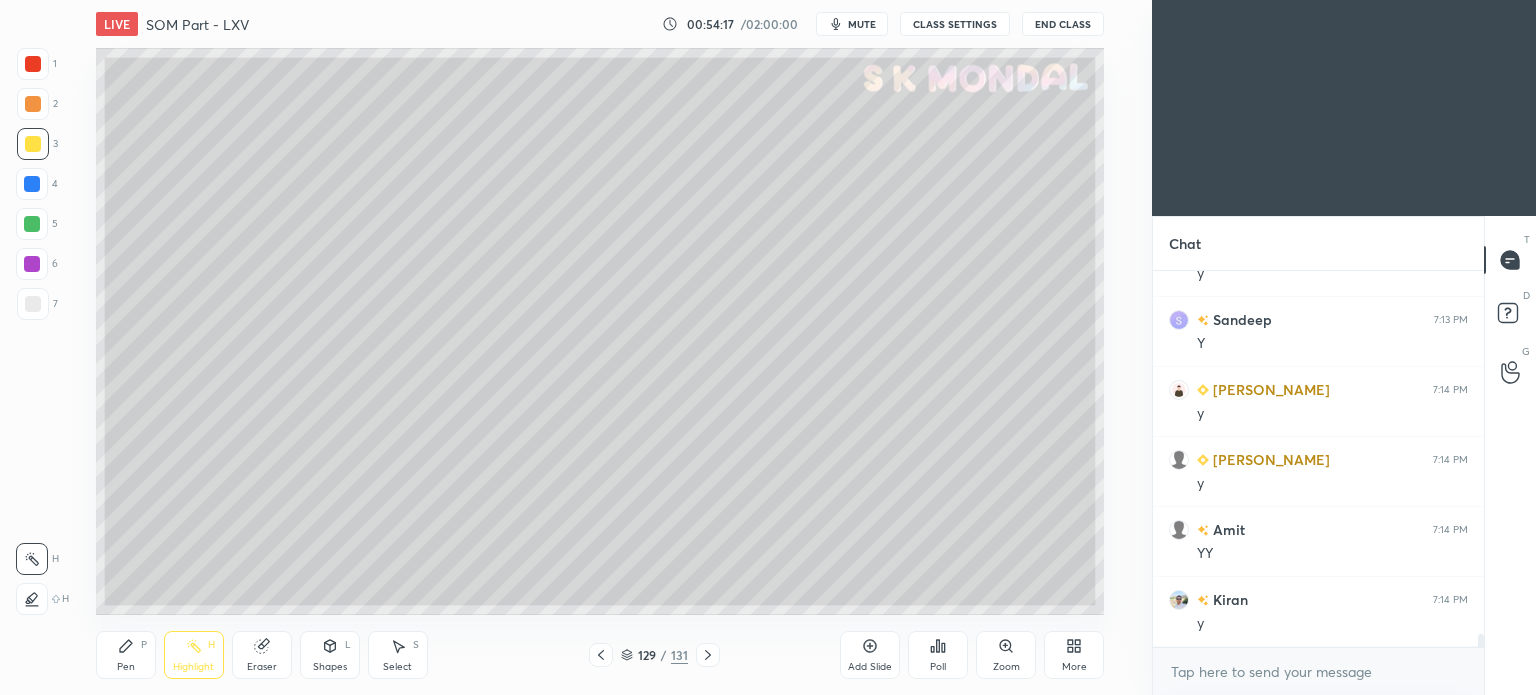 scroll, scrollTop: 10550, scrollLeft: 0, axis: vertical 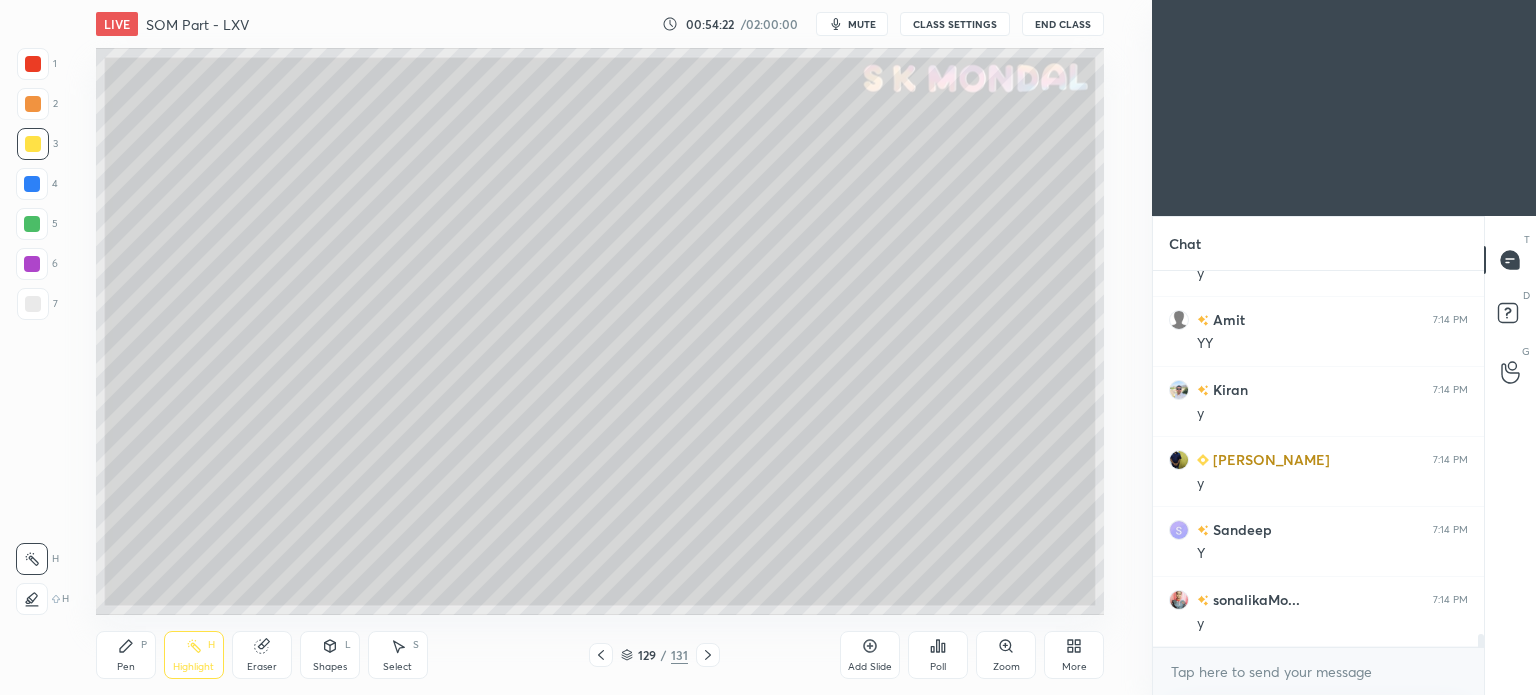 click on "Pen P" at bounding box center (126, 655) 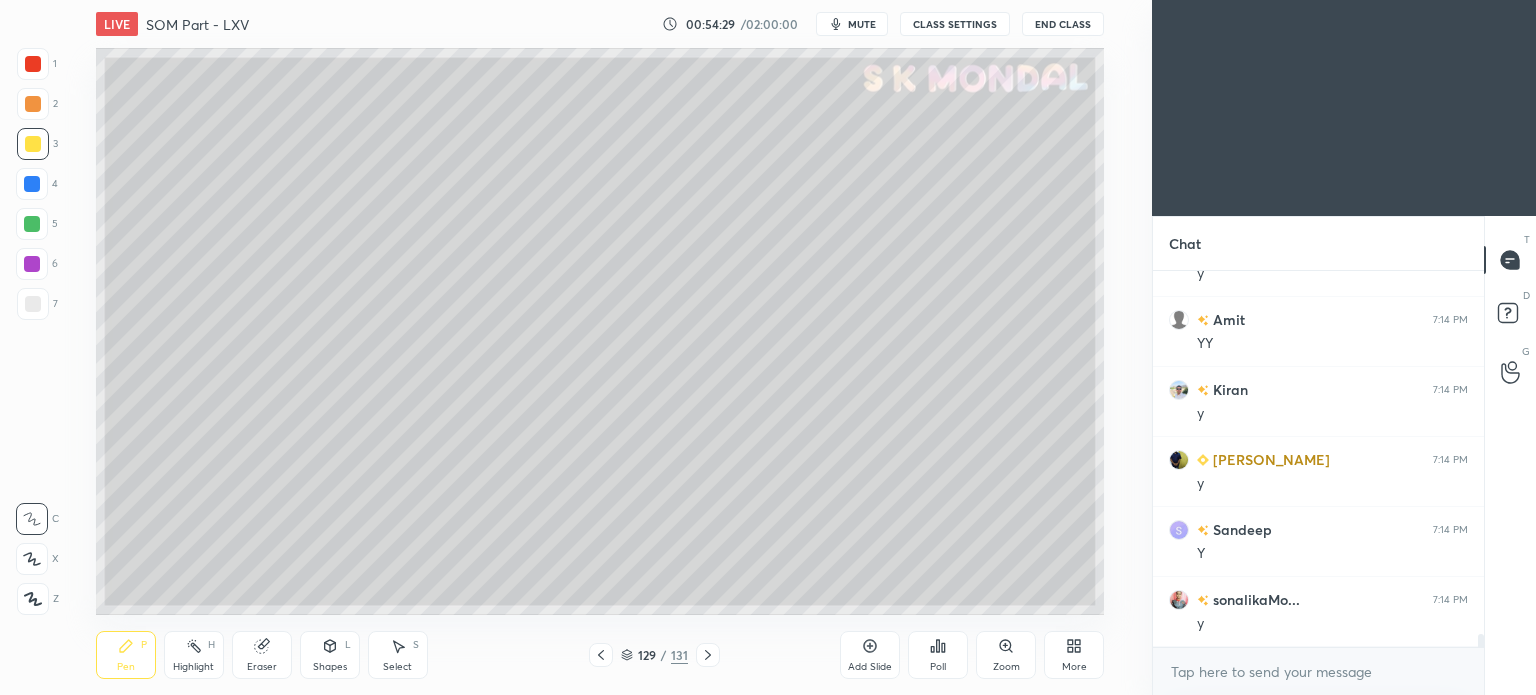 click on "Highlight" at bounding box center [193, 667] 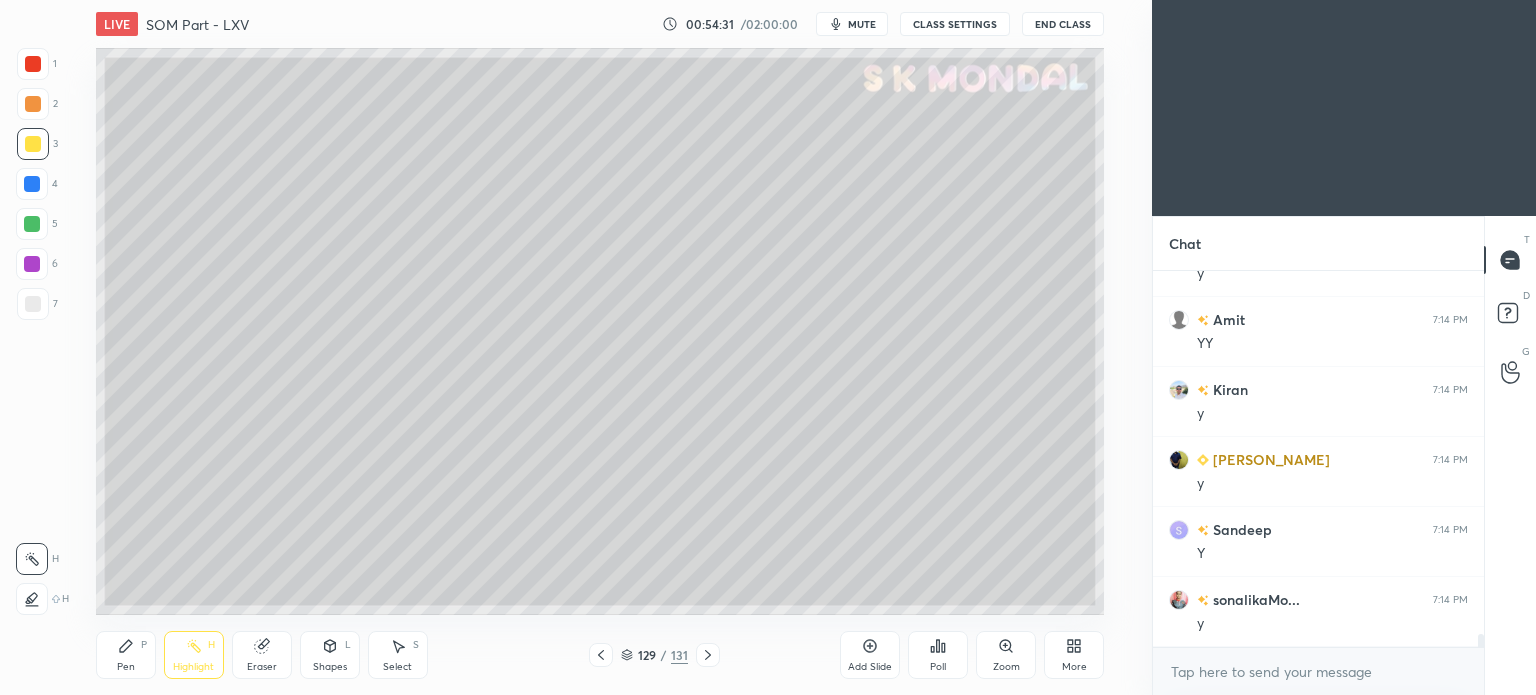 click on "Pen P" at bounding box center (126, 655) 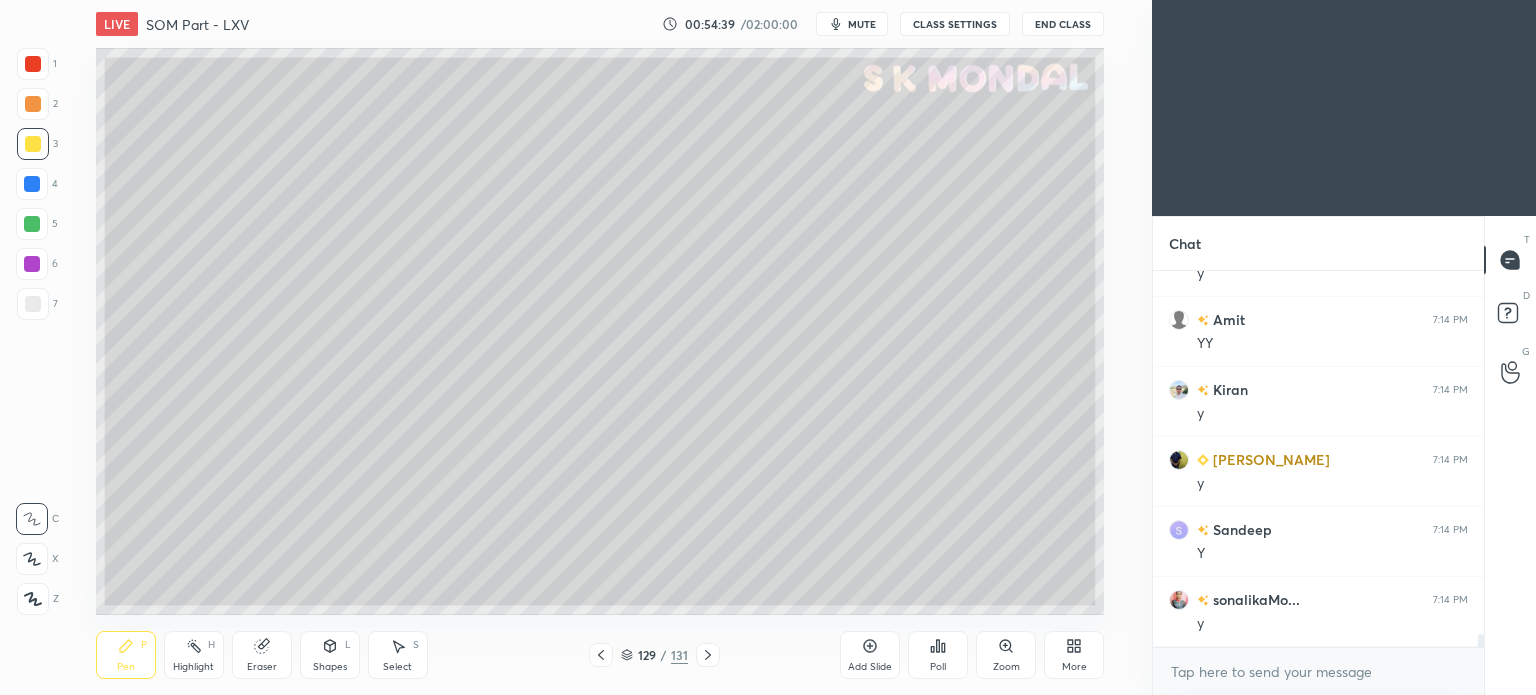 click on "Highlight" at bounding box center [193, 667] 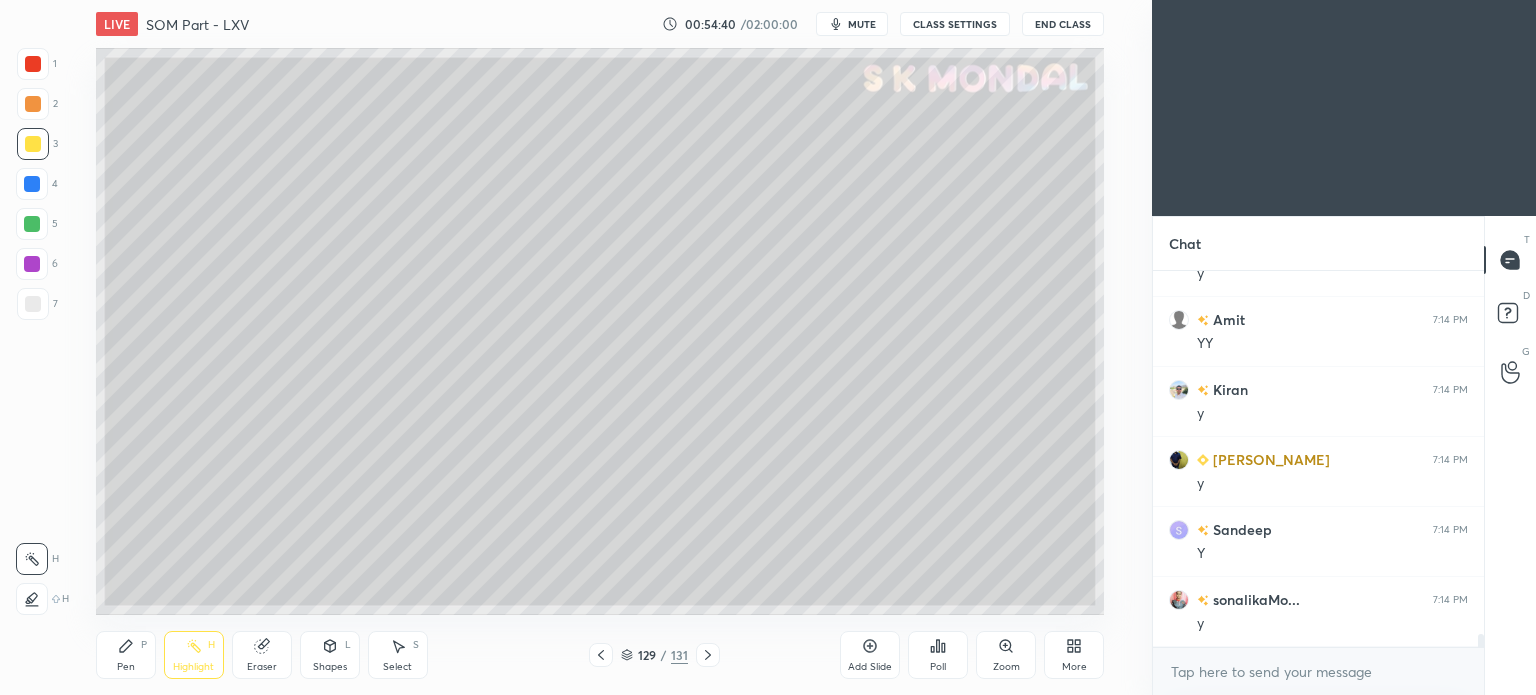 click on "Highlight" at bounding box center [193, 667] 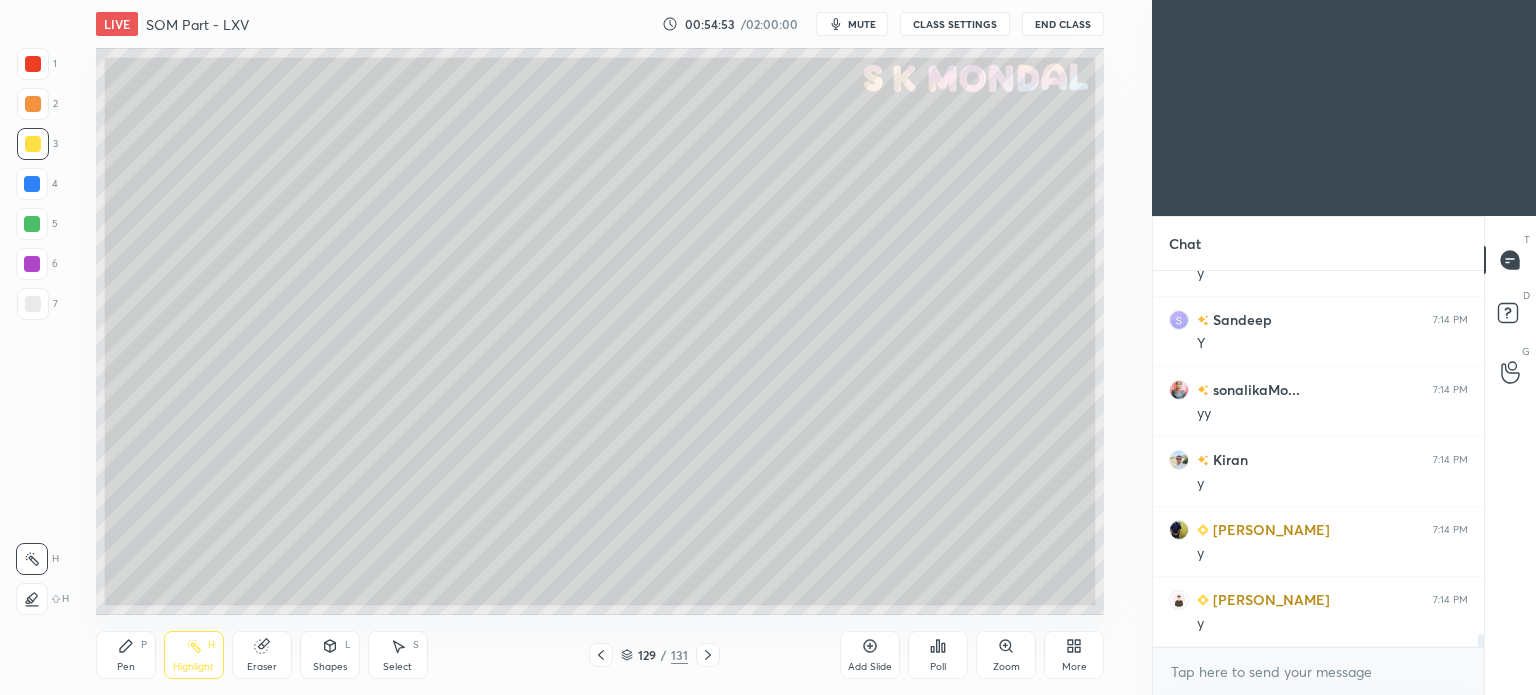 scroll, scrollTop: 10970, scrollLeft: 0, axis: vertical 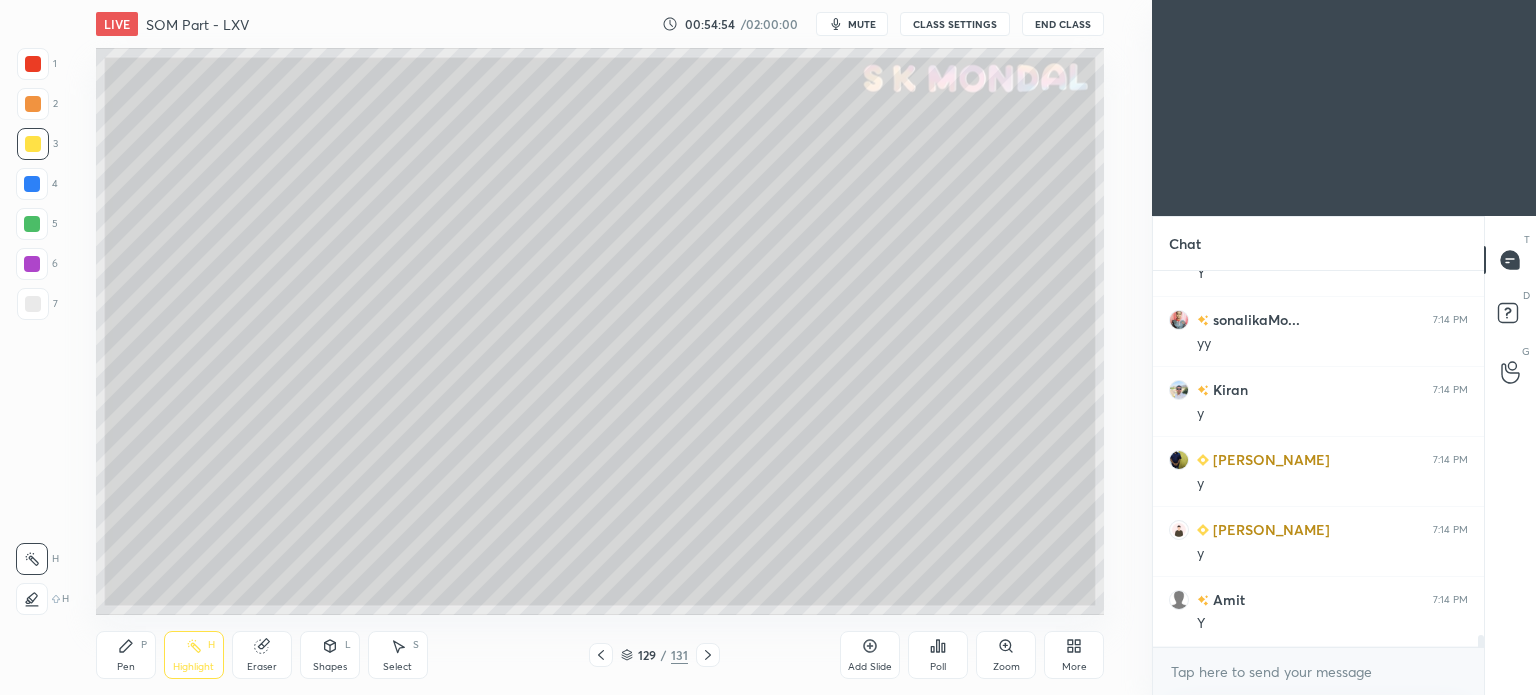 click on "Highlight H" at bounding box center (194, 655) 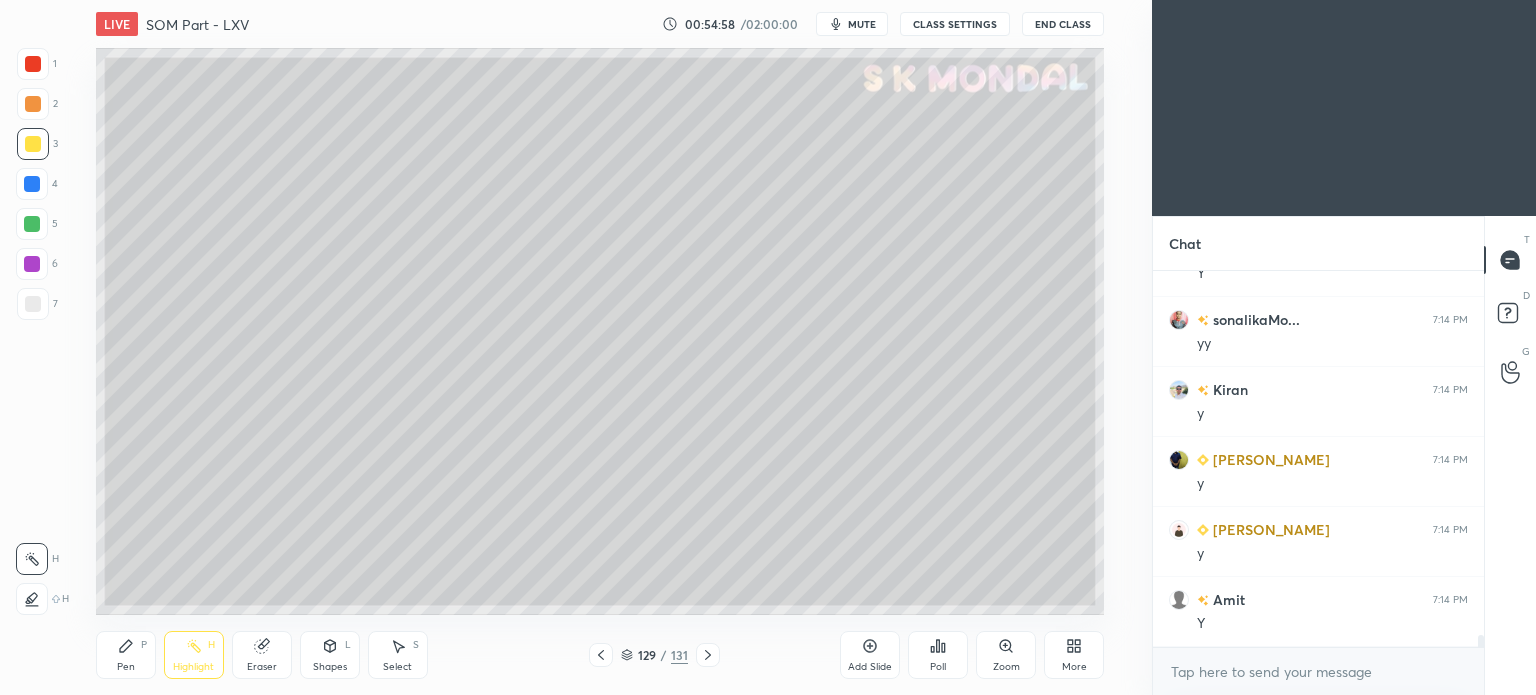 click on "Pen" at bounding box center [126, 667] 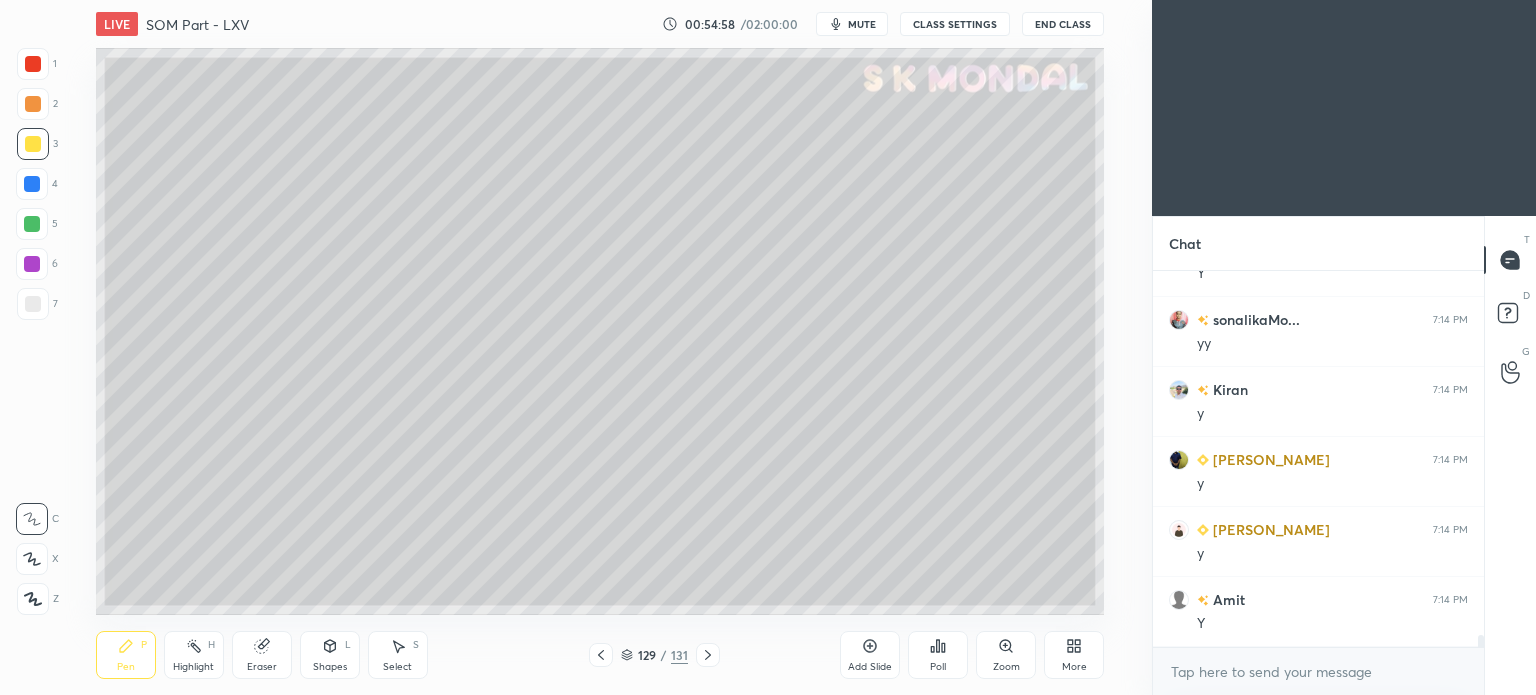 click on "Pen" at bounding box center [126, 667] 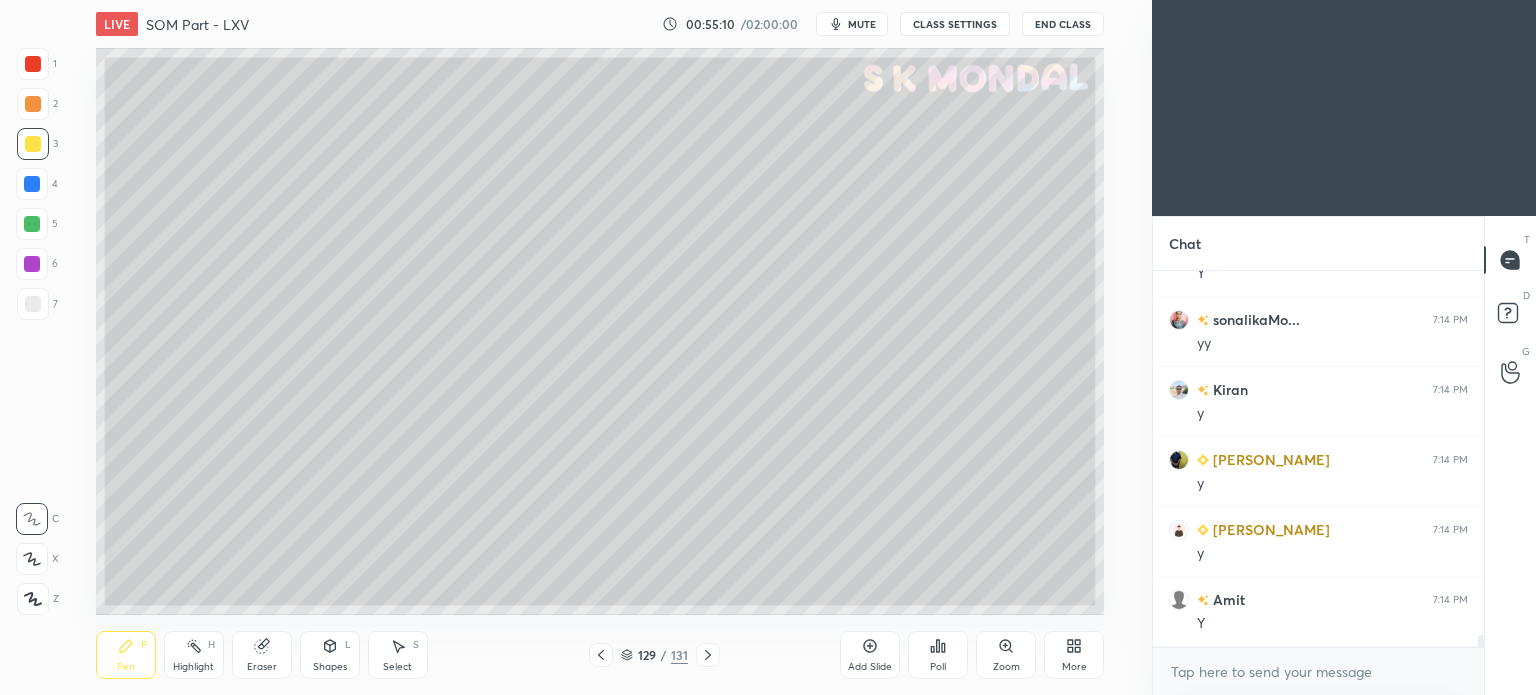 scroll, scrollTop: 11040, scrollLeft: 0, axis: vertical 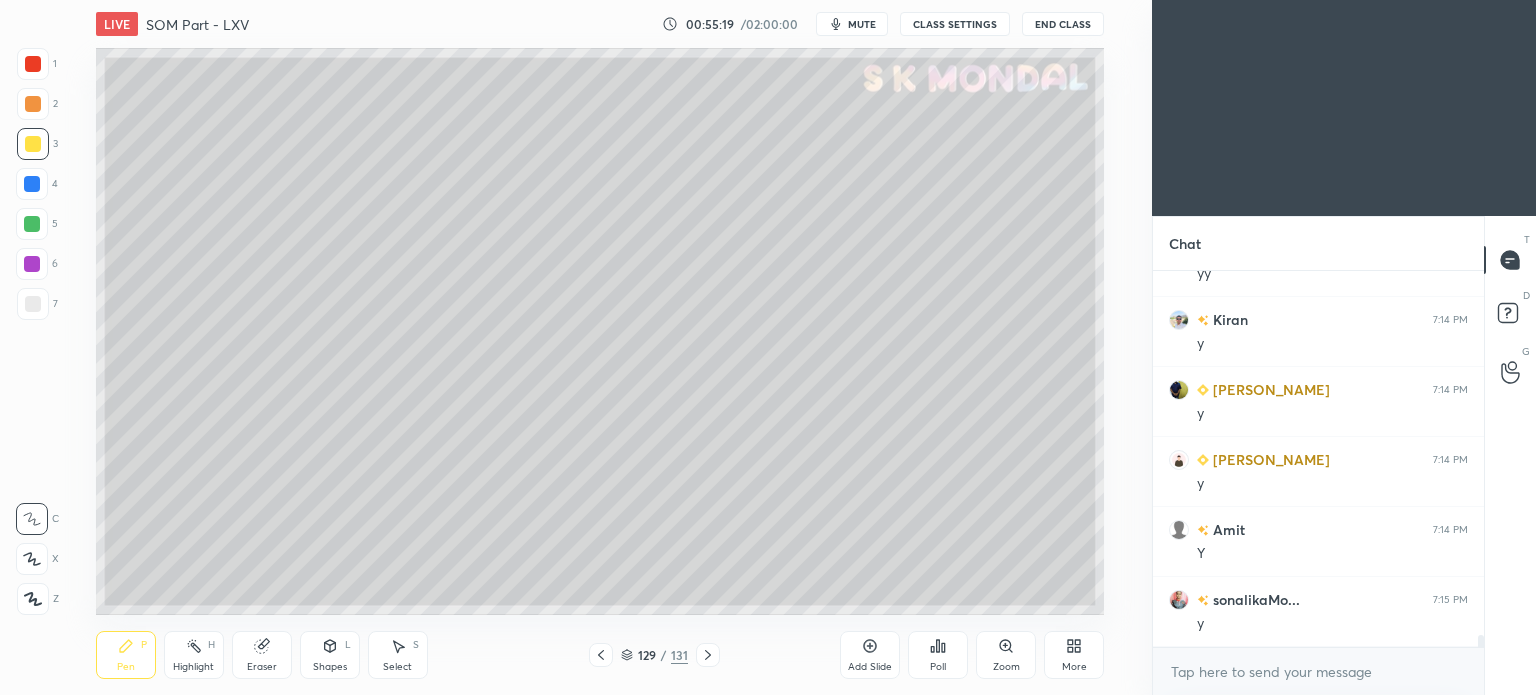 click on "Pen P" at bounding box center (126, 655) 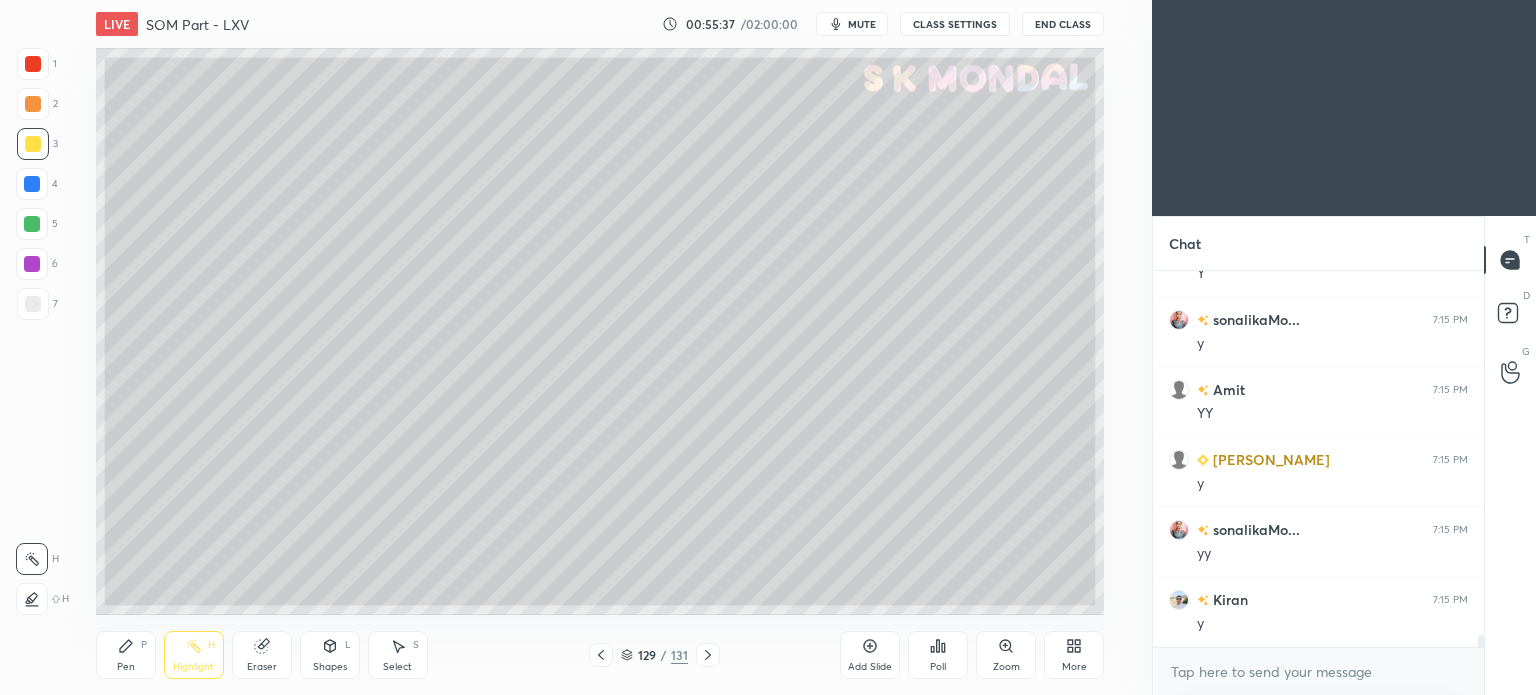 scroll, scrollTop: 11390, scrollLeft: 0, axis: vertical 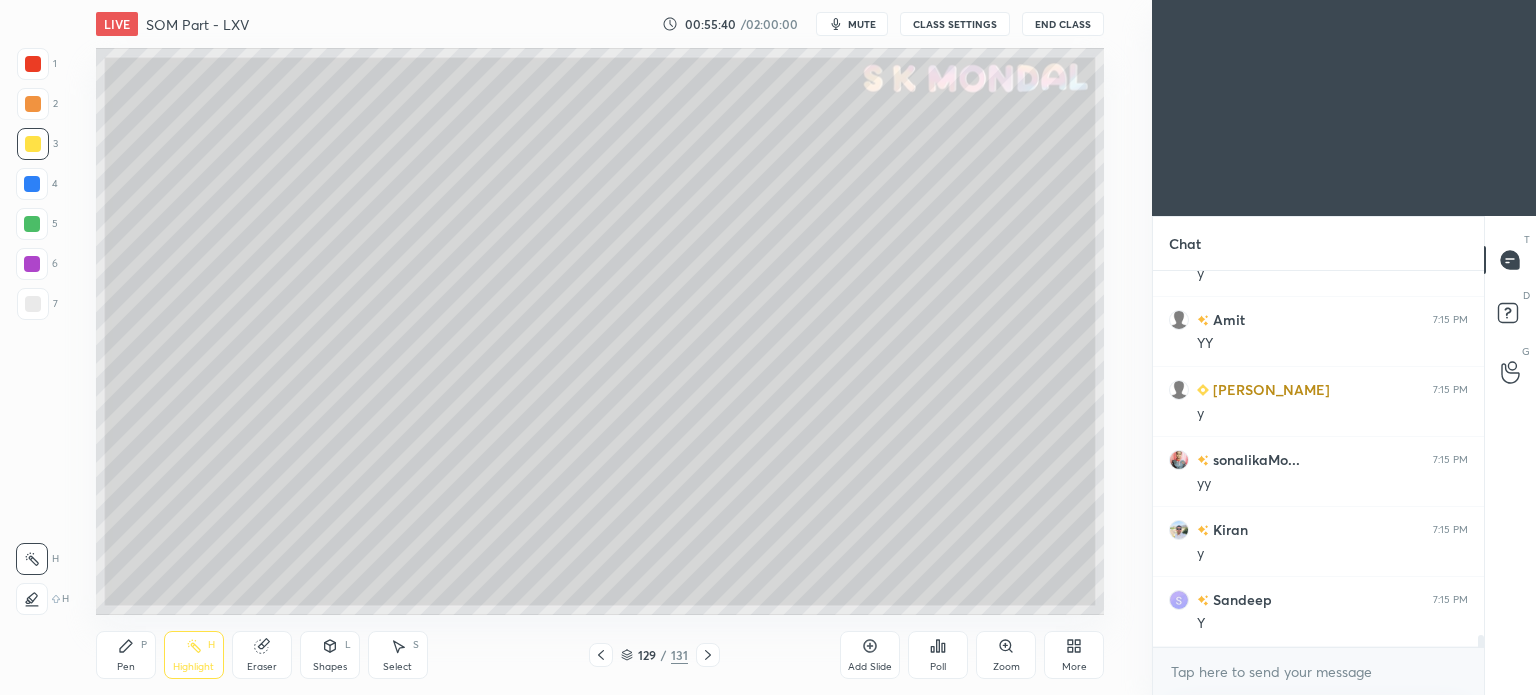 click on "Pen P" at bounding box center (126, 655) 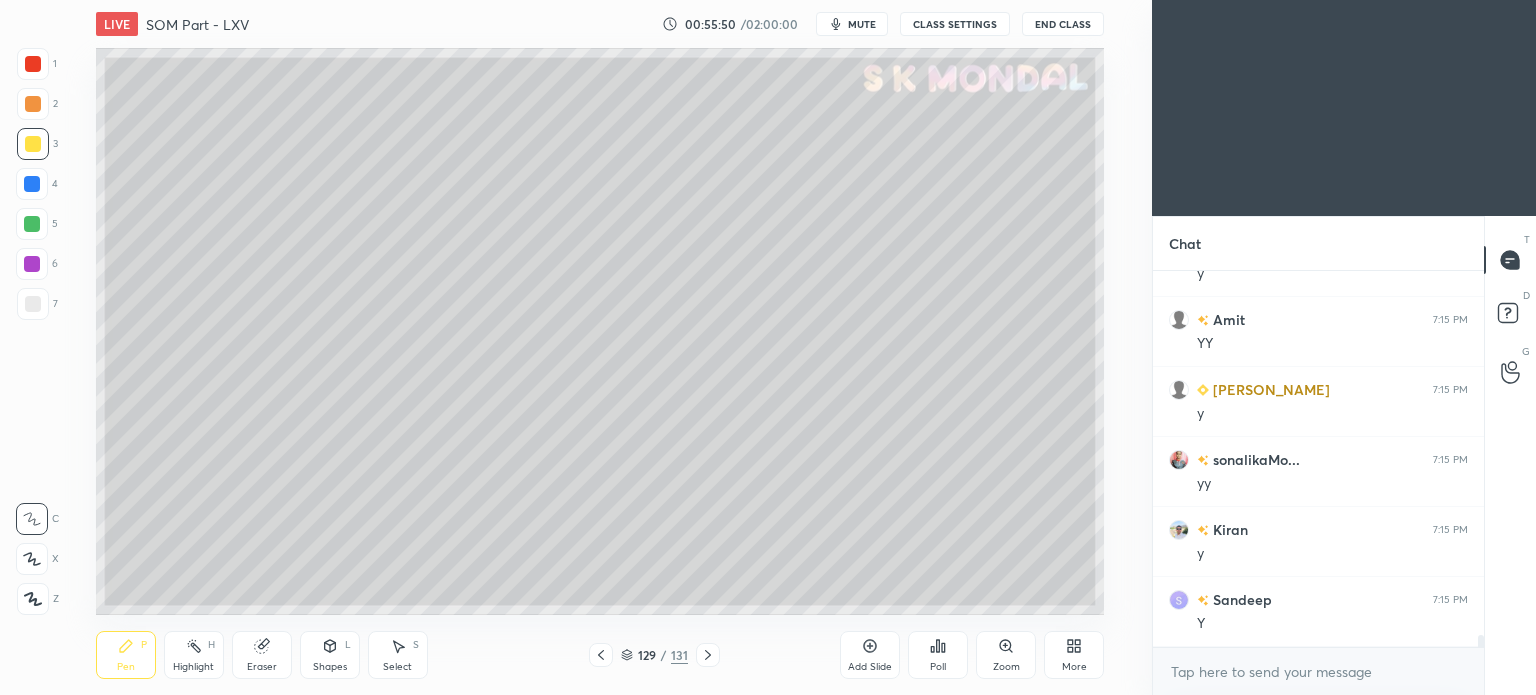 click on "Highlight" at bounding box center [193, 667] 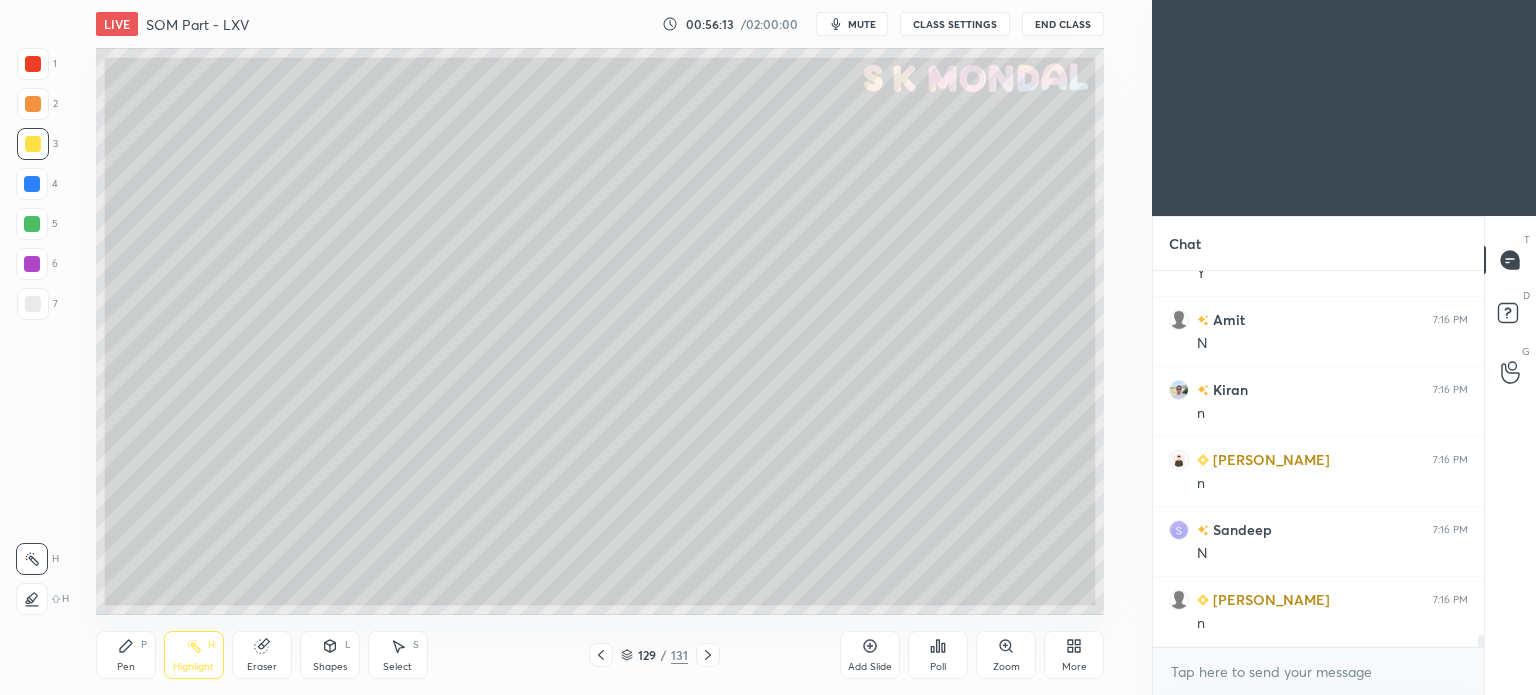 scroll, scrollTop: 11810, scrollLeft: 0, axis: vertical 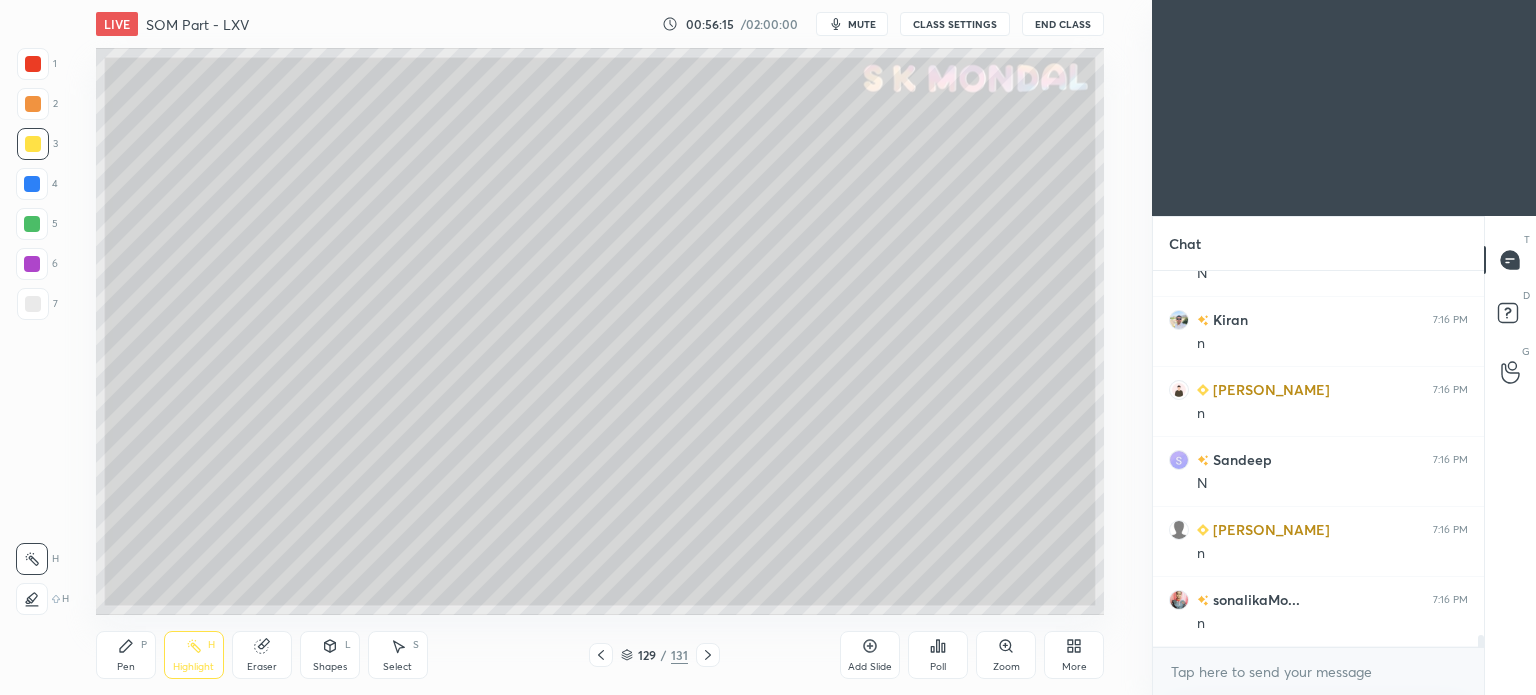 click at bounding box center [32, 224] 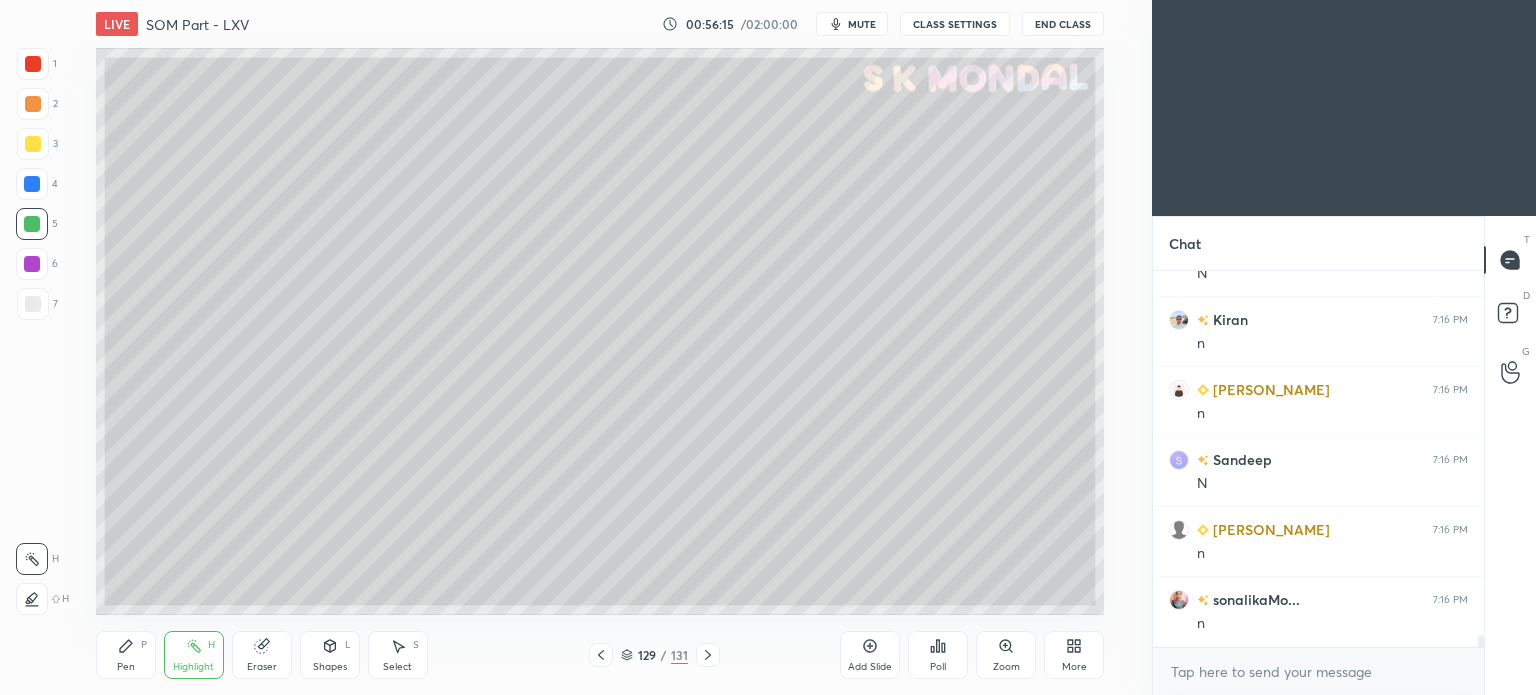 click 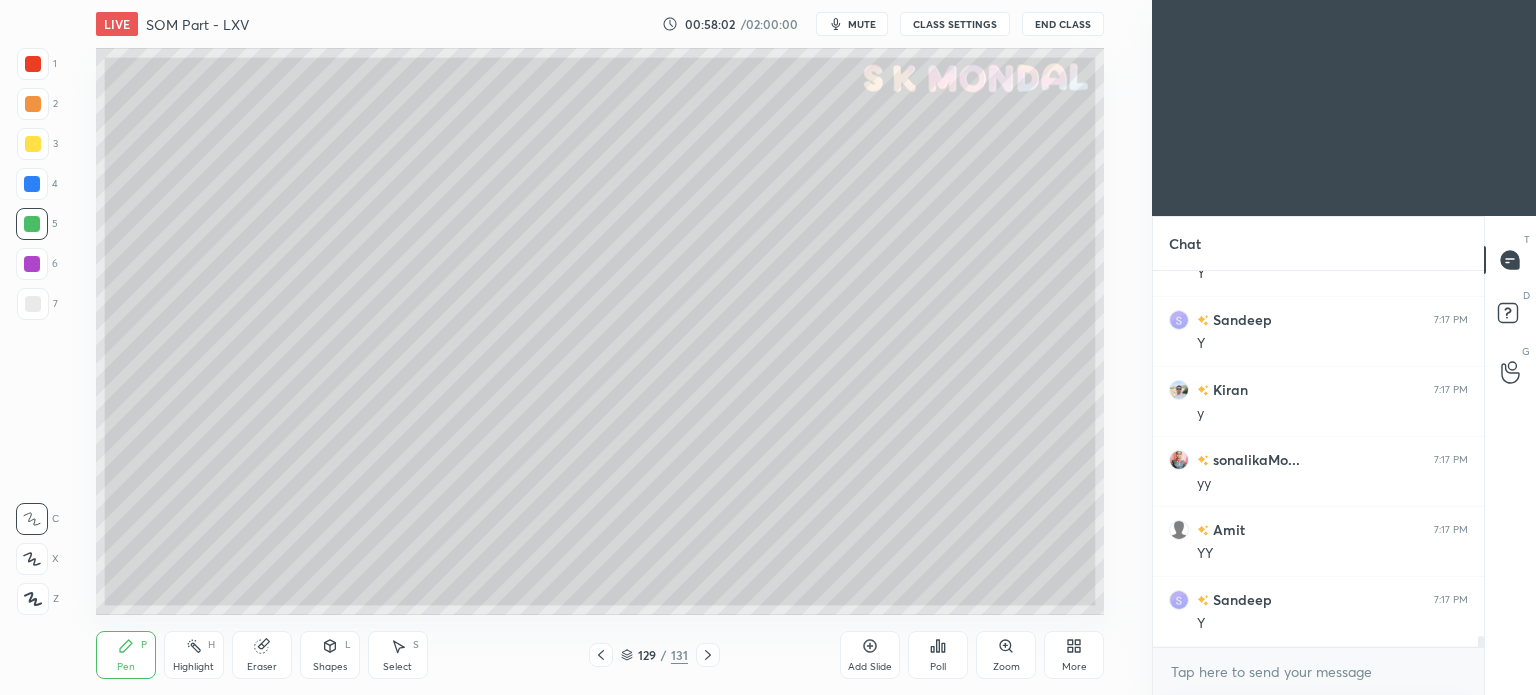 scroll, scrollTop: 12860, scrollLeft: 0, axis: vertical 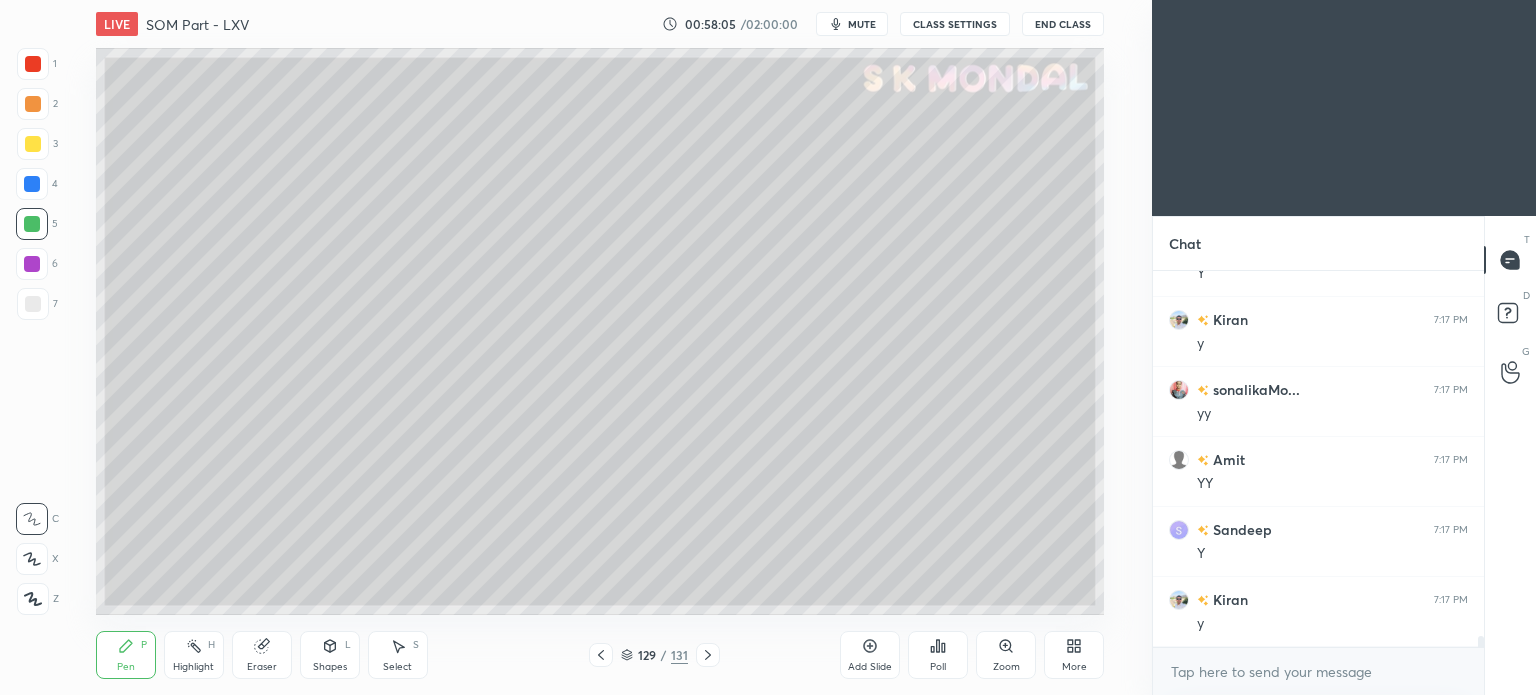 click on "Highlight" at bounding box center (193, 667) 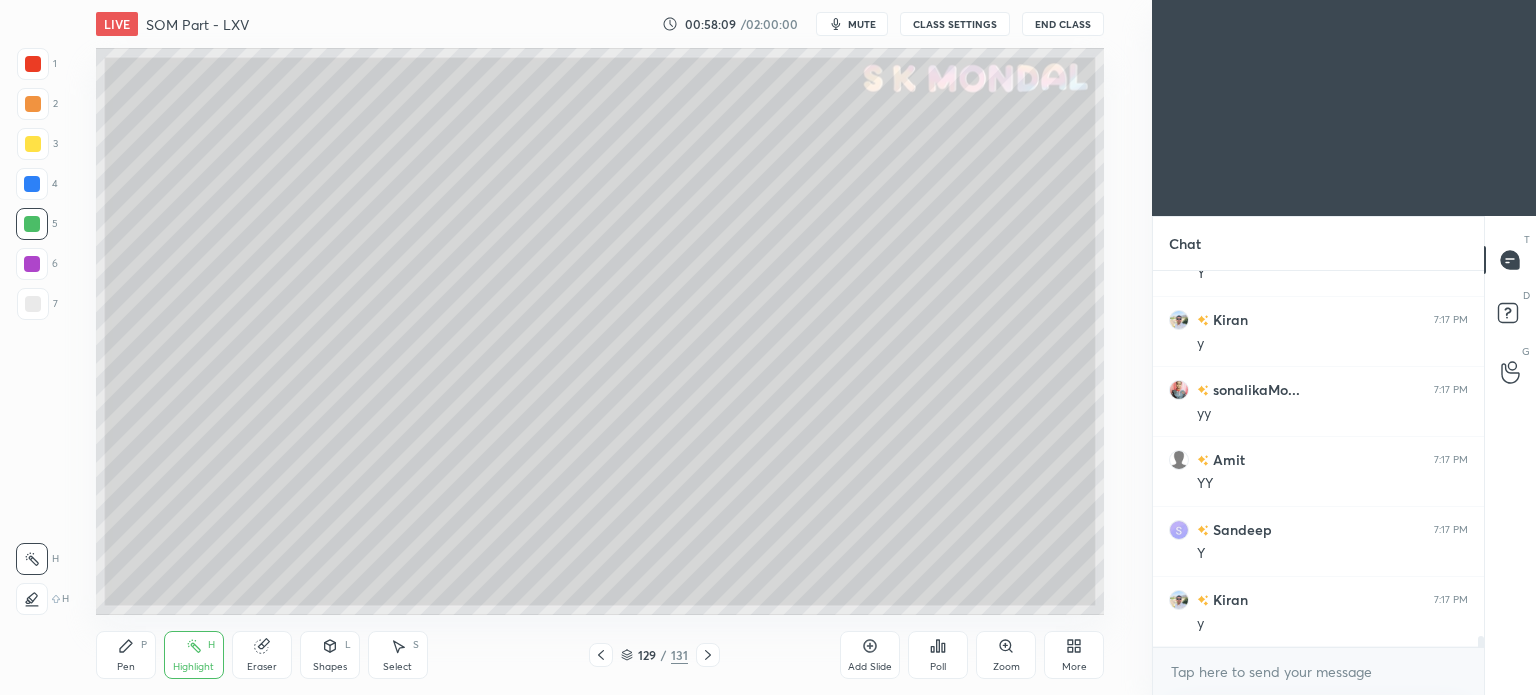 click on "Pen" at bounding box center [126, 667] 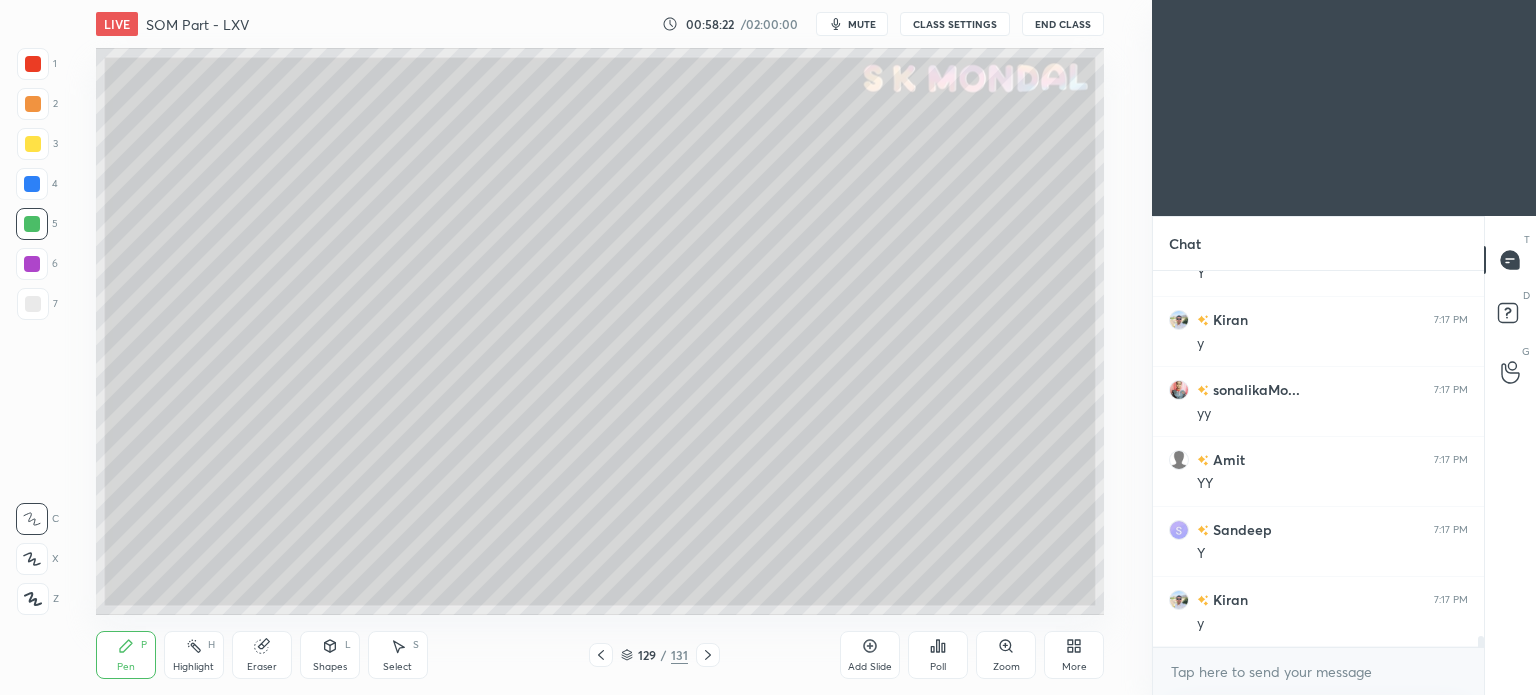 click on "Highlight H" at bounding box center (194, 655) 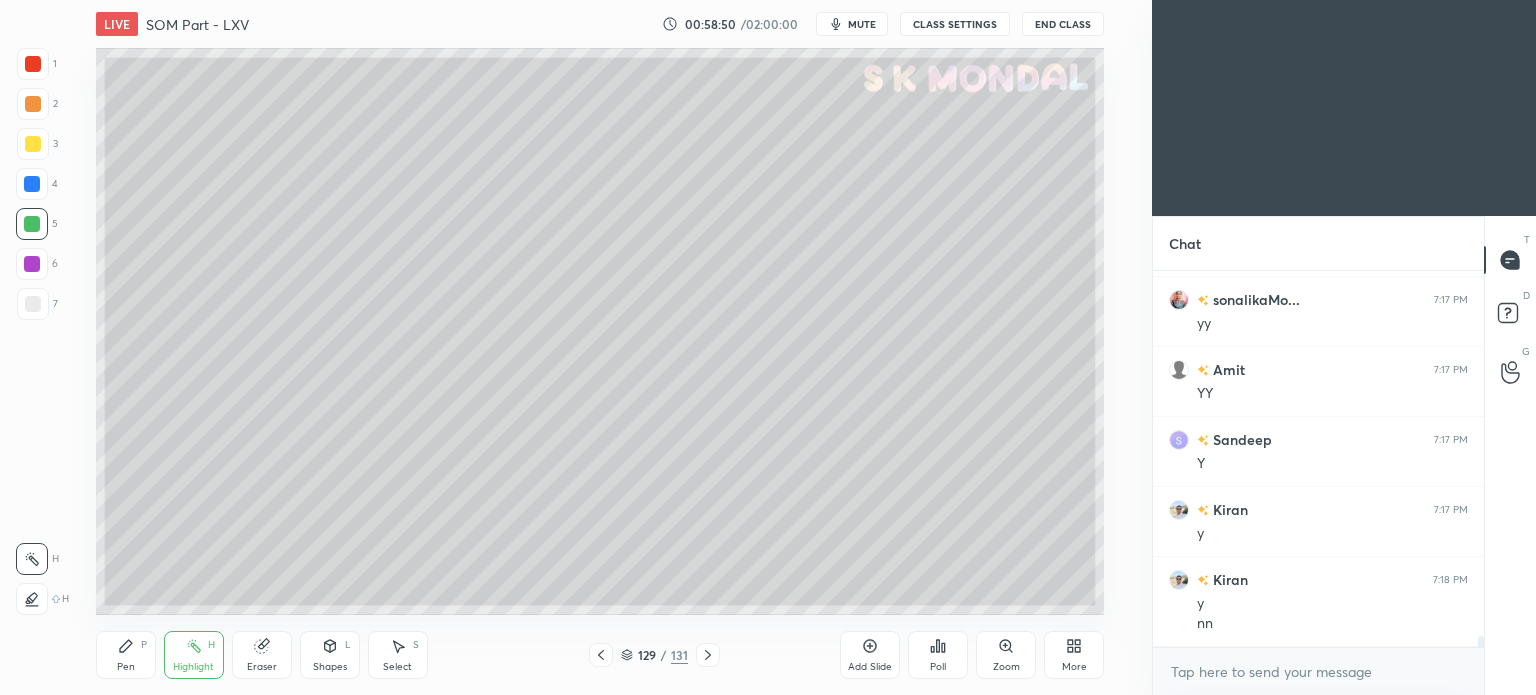 scroll, scrollTop: 13020, scrollLeft: 0, axis: vertical 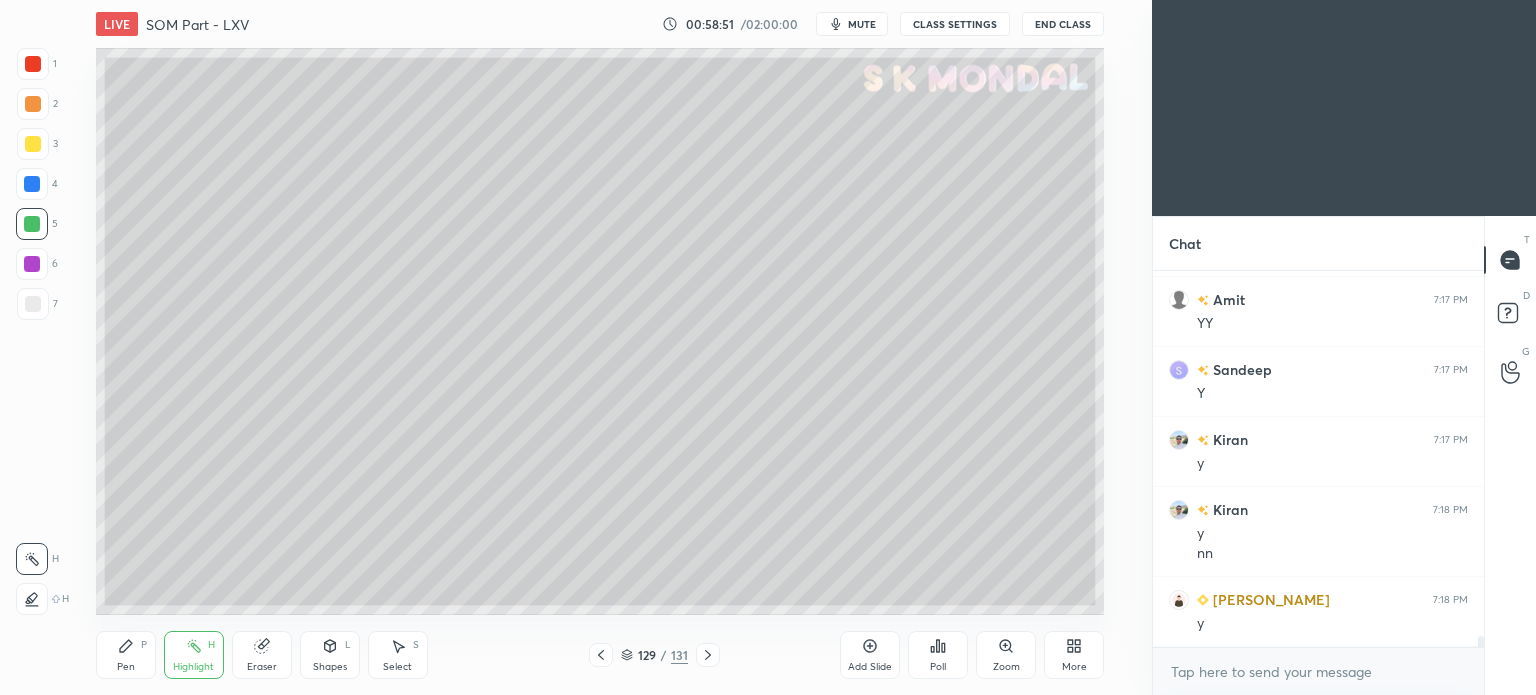 click on "Pen" at bounding box center [126, 667] 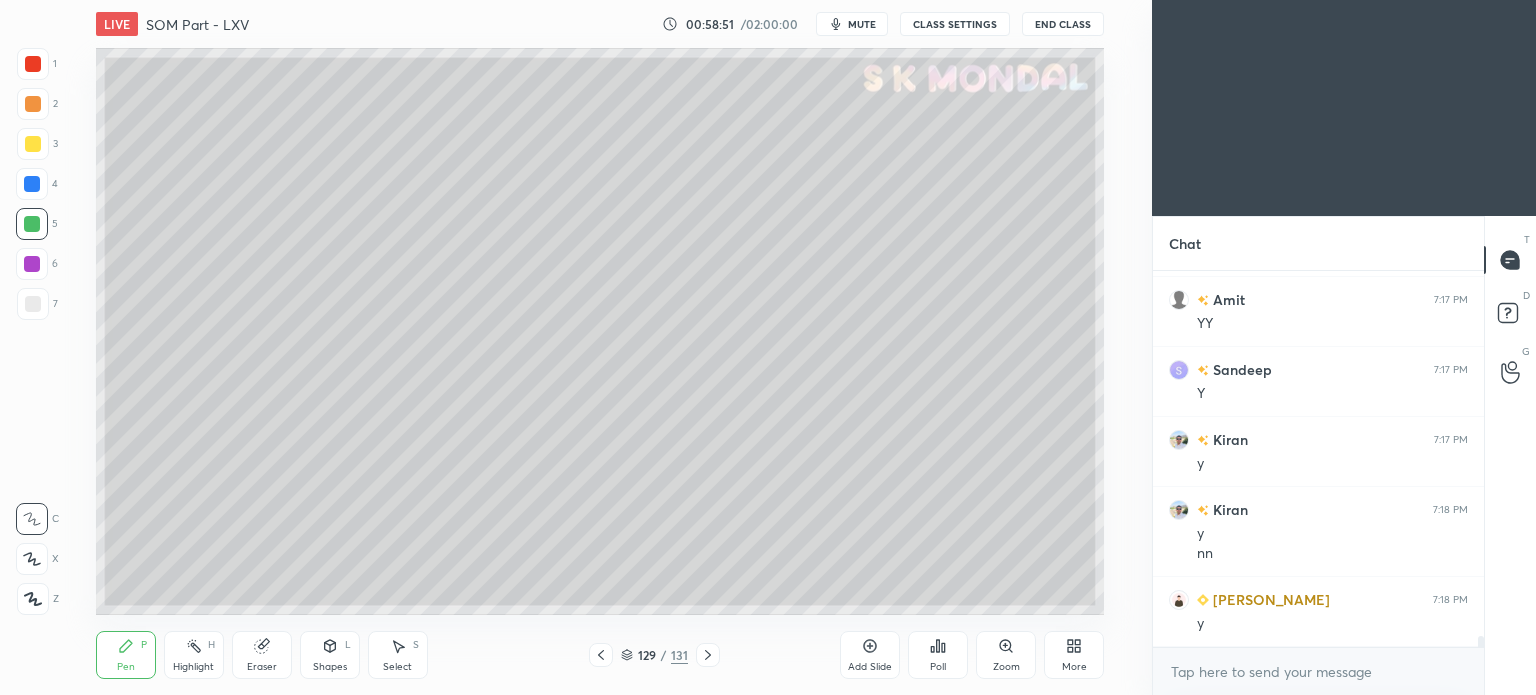 click at bounding box center [33, 304] 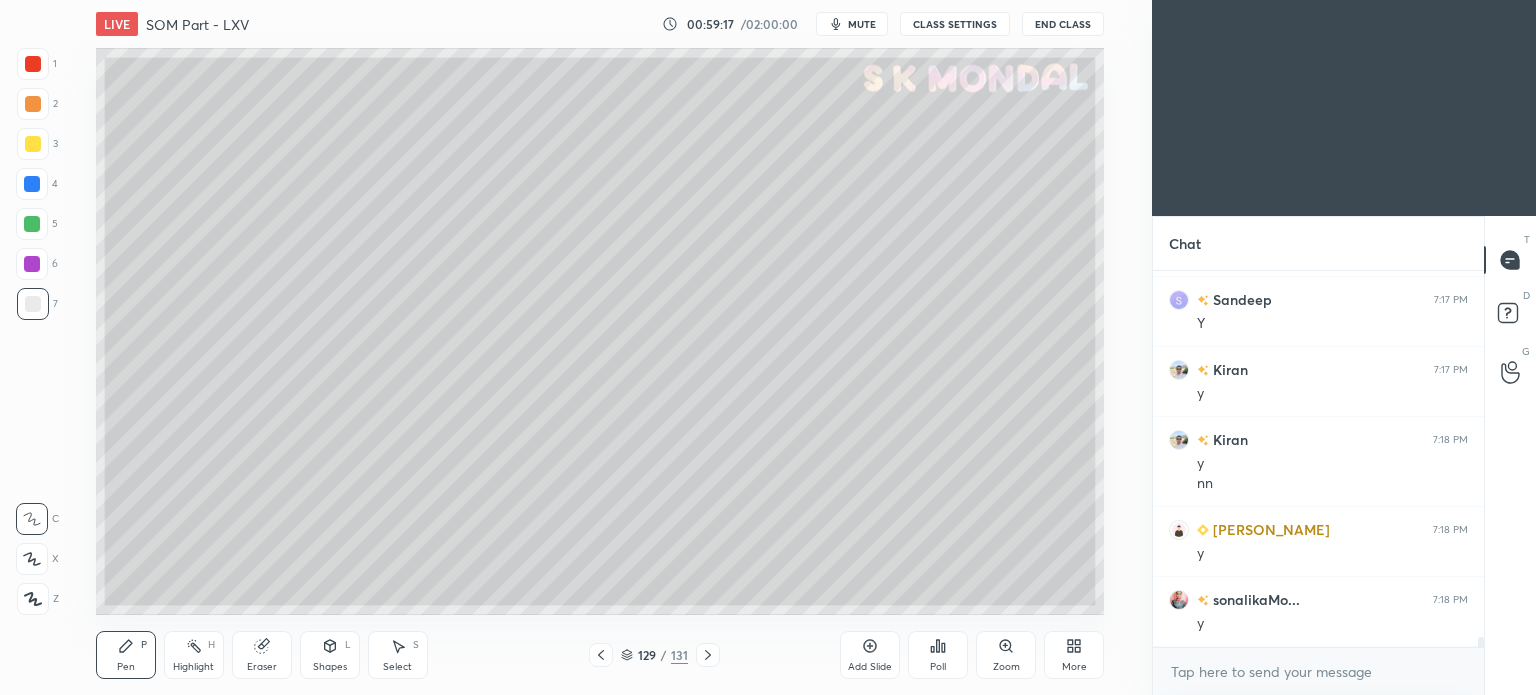 scroll, scrollTop: 13160, scrollLeft: 0, axis: vertical 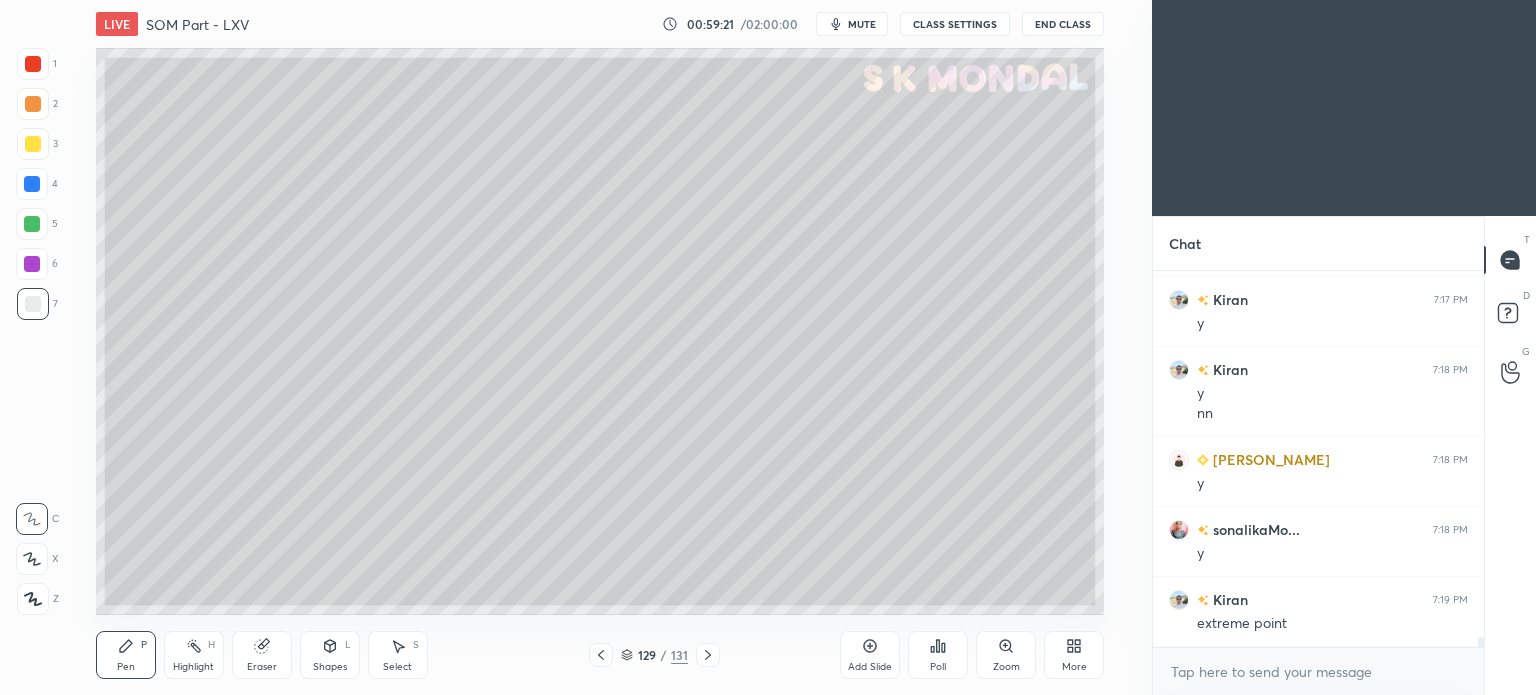 click on "Highlight H" at bounding box center (194, 655) 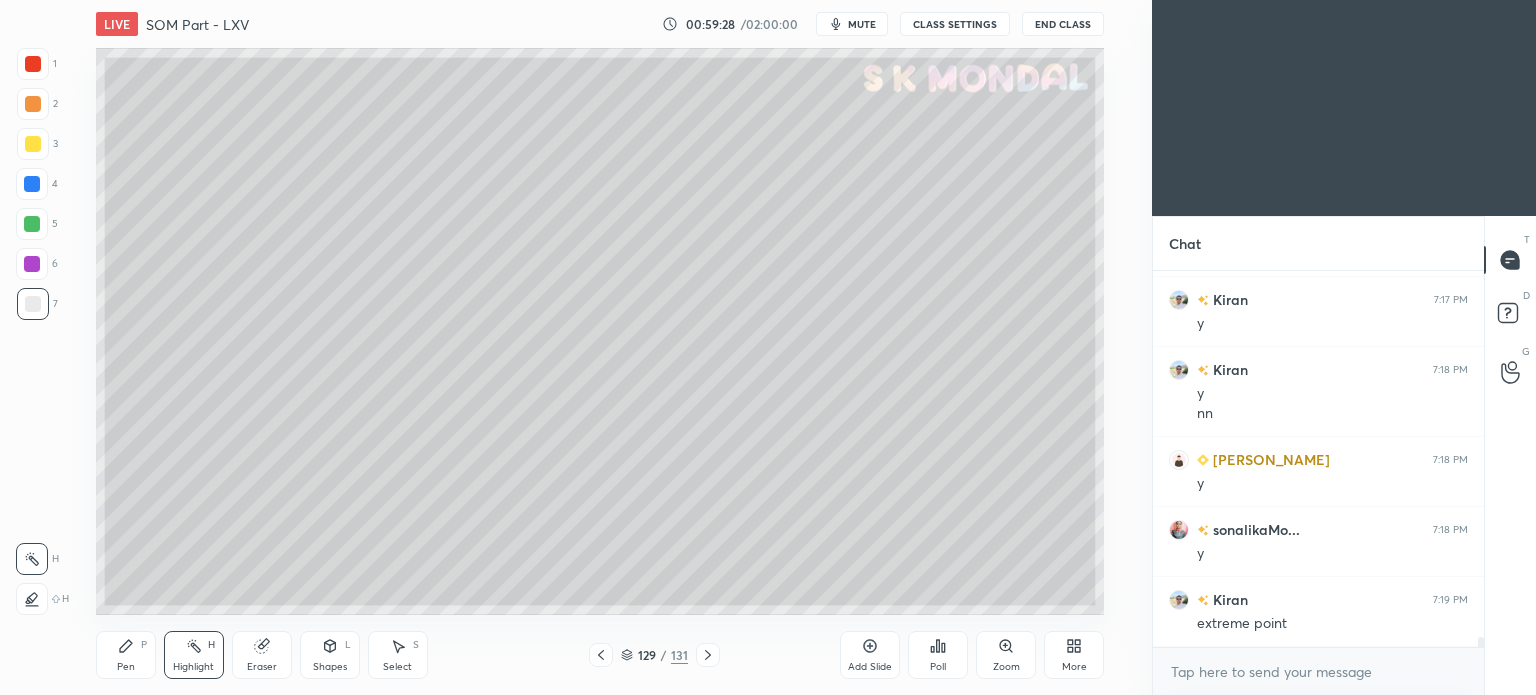 click on "Pen P" at bounding box center [126, 655] 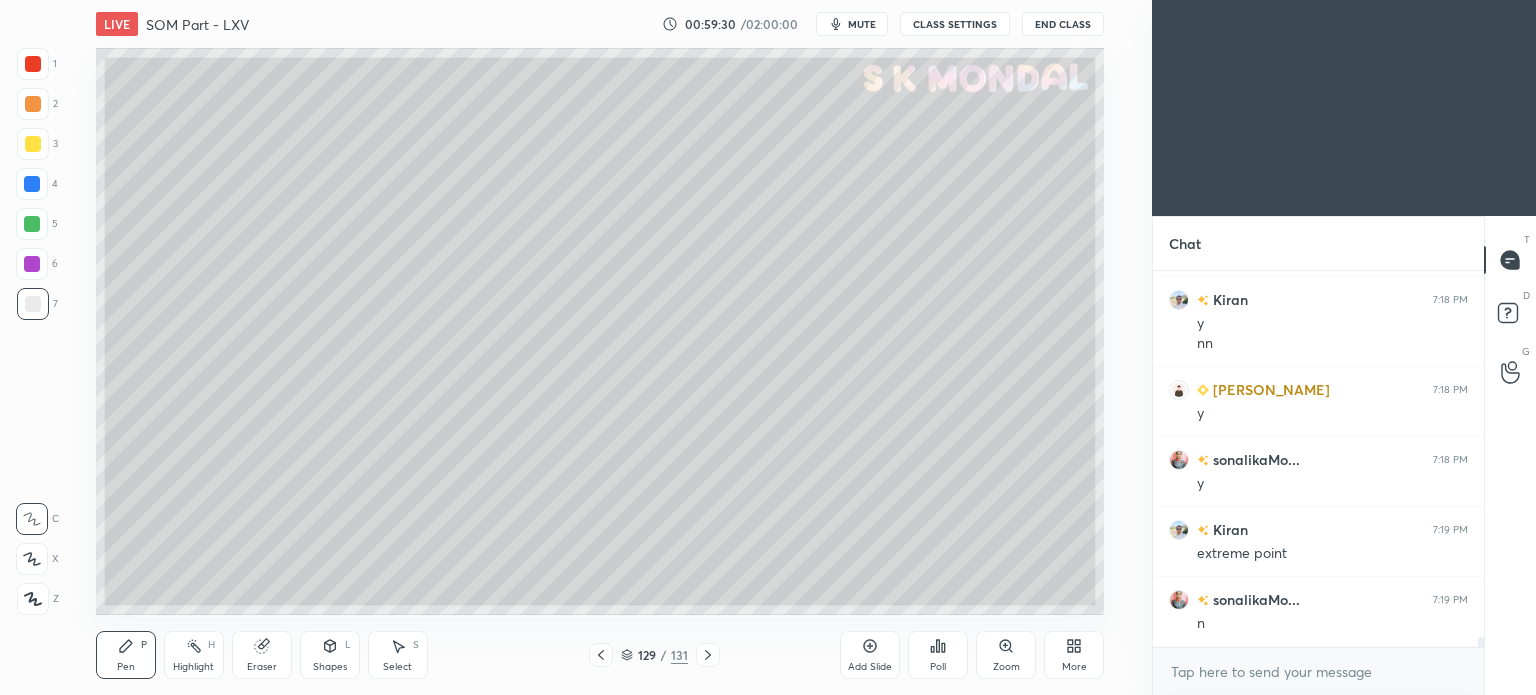 scroll, scrollTop: 13300, scrollLeft: 0, axis: vertical 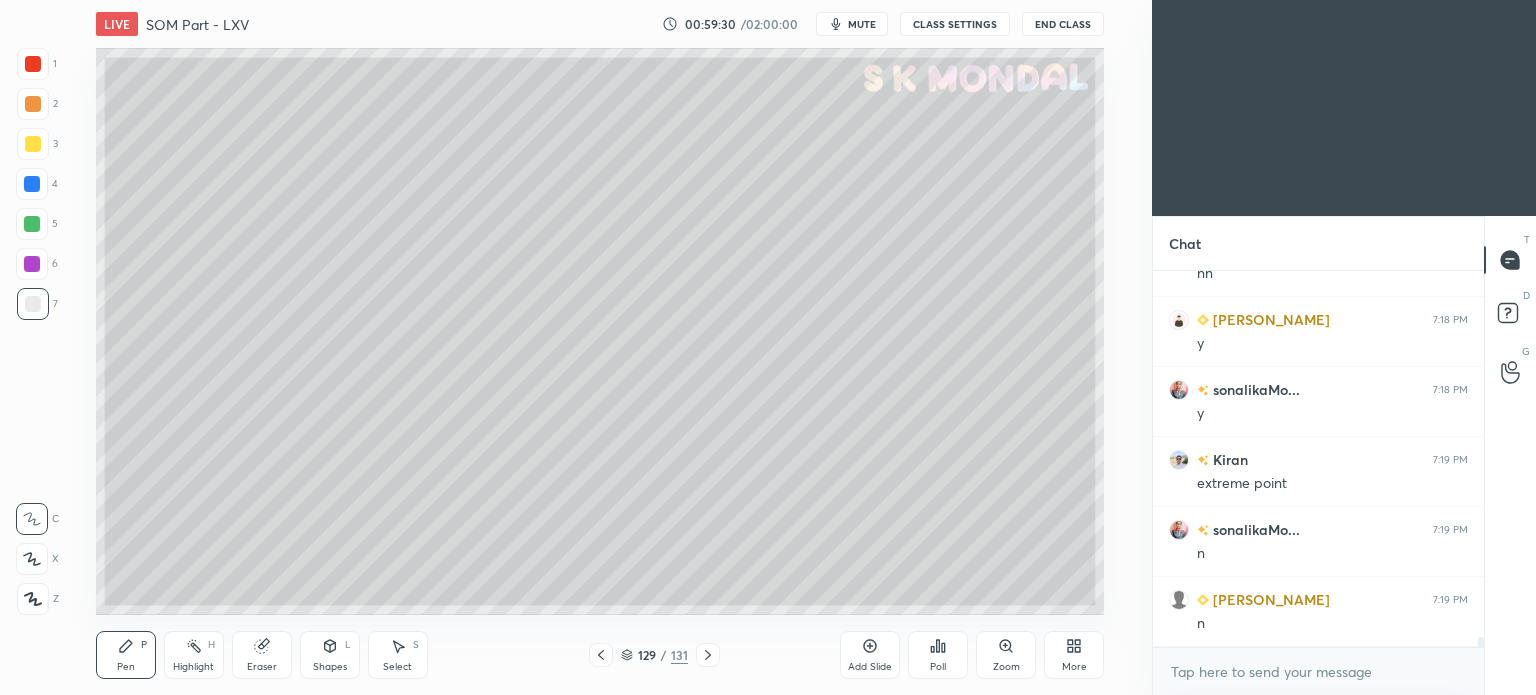 click on "Pen P" at bounding box center [126, 655] 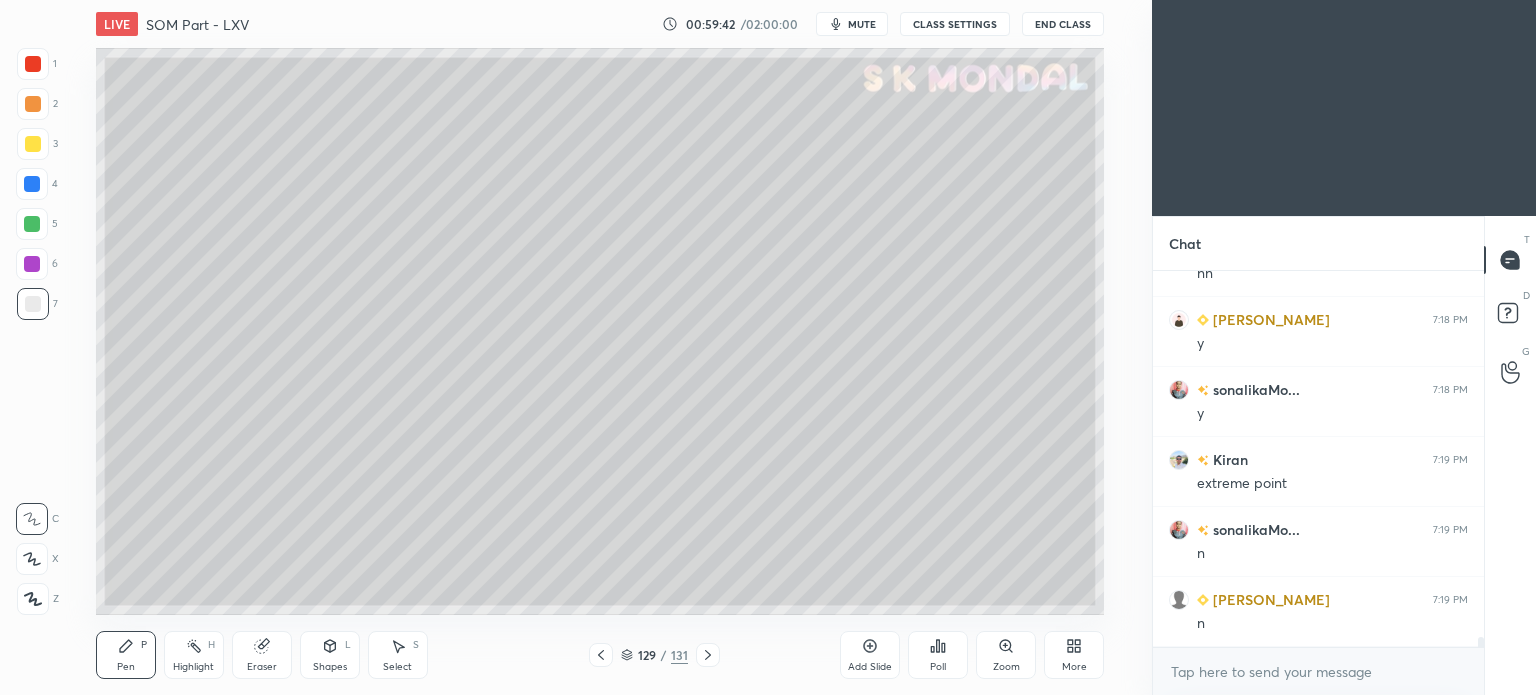scroll, scrollTop: 13370, scrollLeft: 0, axis: vertical 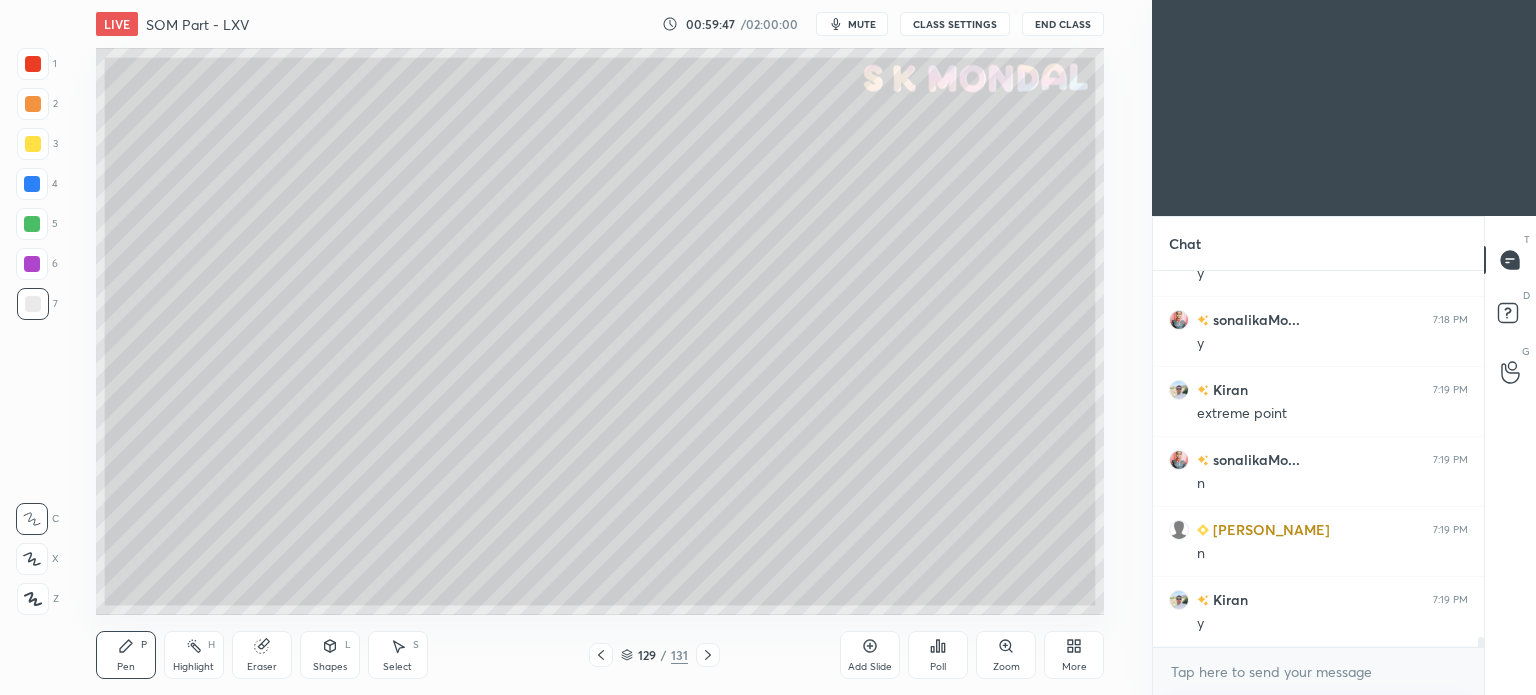 click on "Highlight" at bounding box center (193, 667) 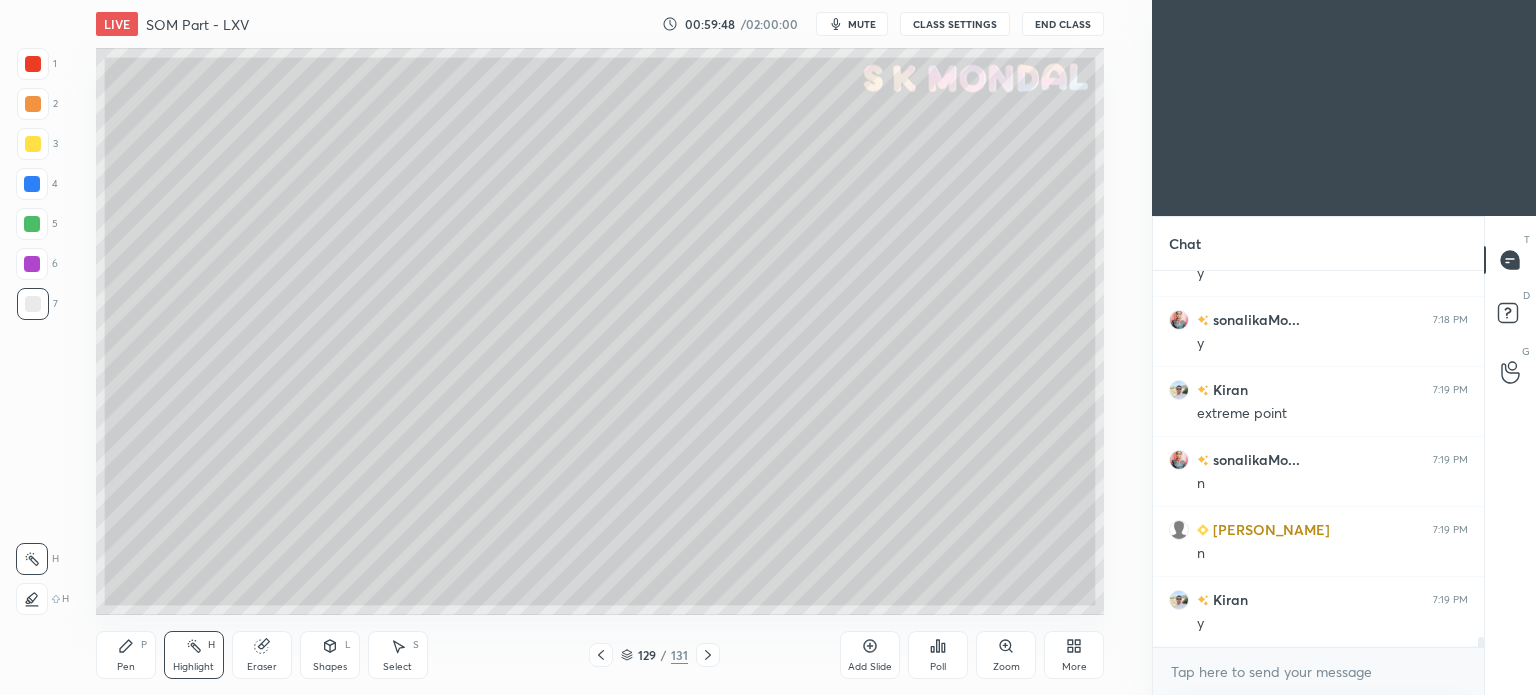 click on "Highlight" at bounding box center [193, 667] 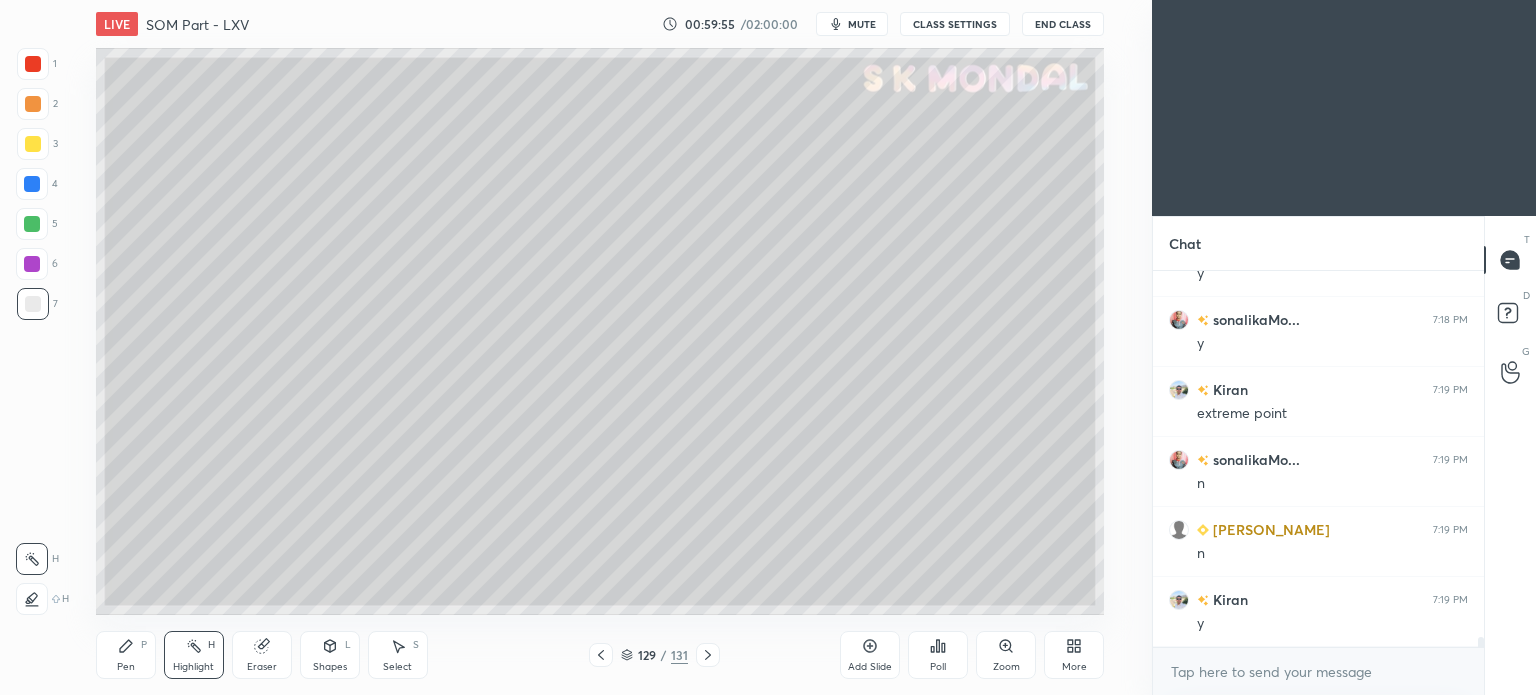 scroll, scrollTop: 13440, scrollLeft: 0, axis: vertical 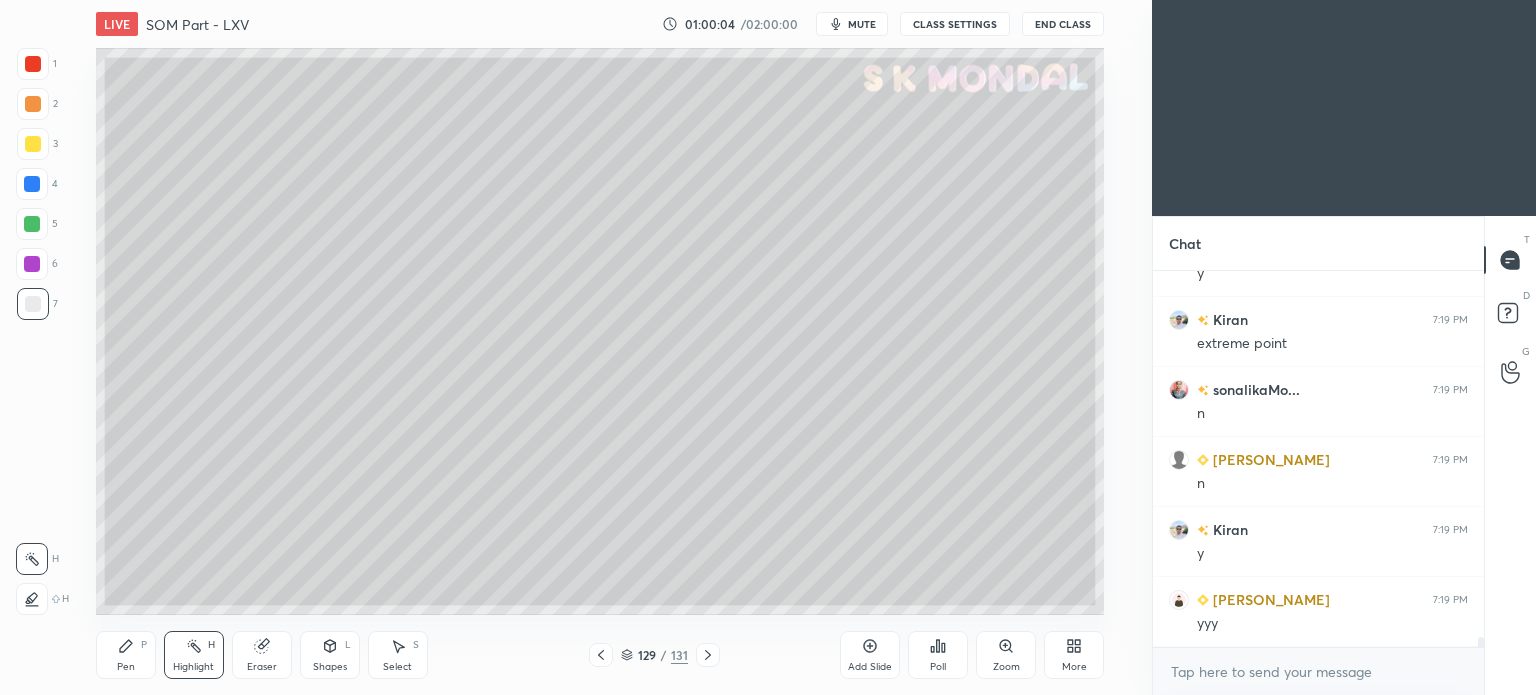 click on "Pen P" at bounding box center (126, 655) 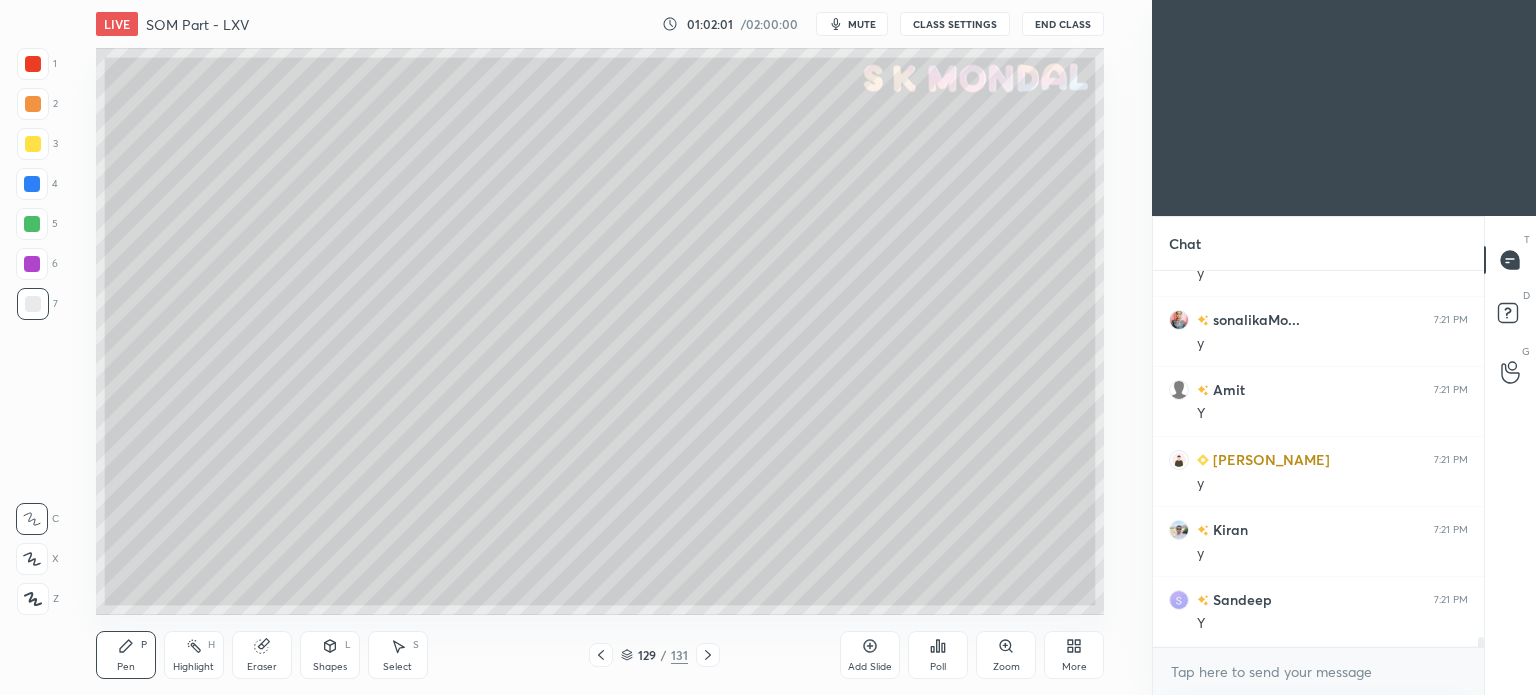 scroll, scrollTop: 14350, scrollLeft: 0, axis: vertical 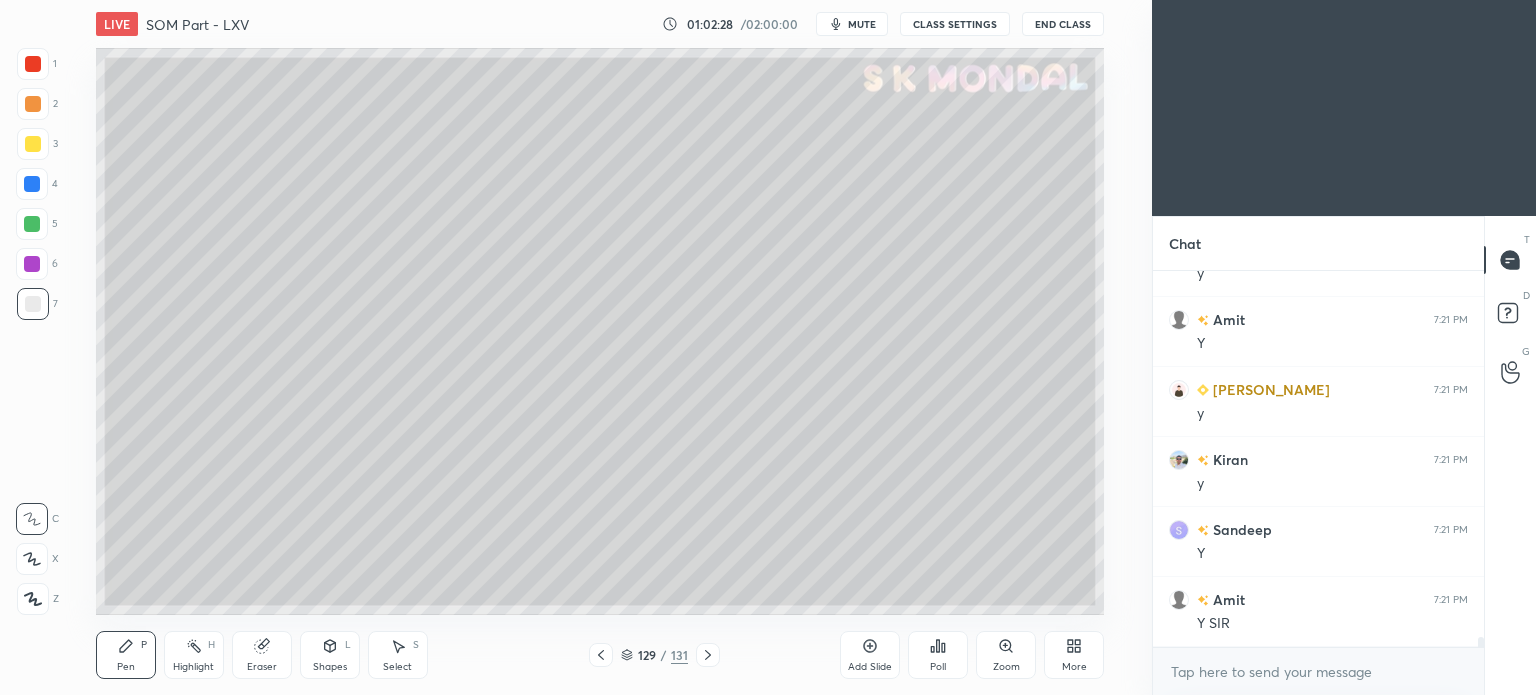 click at bounding box center (32, 224) 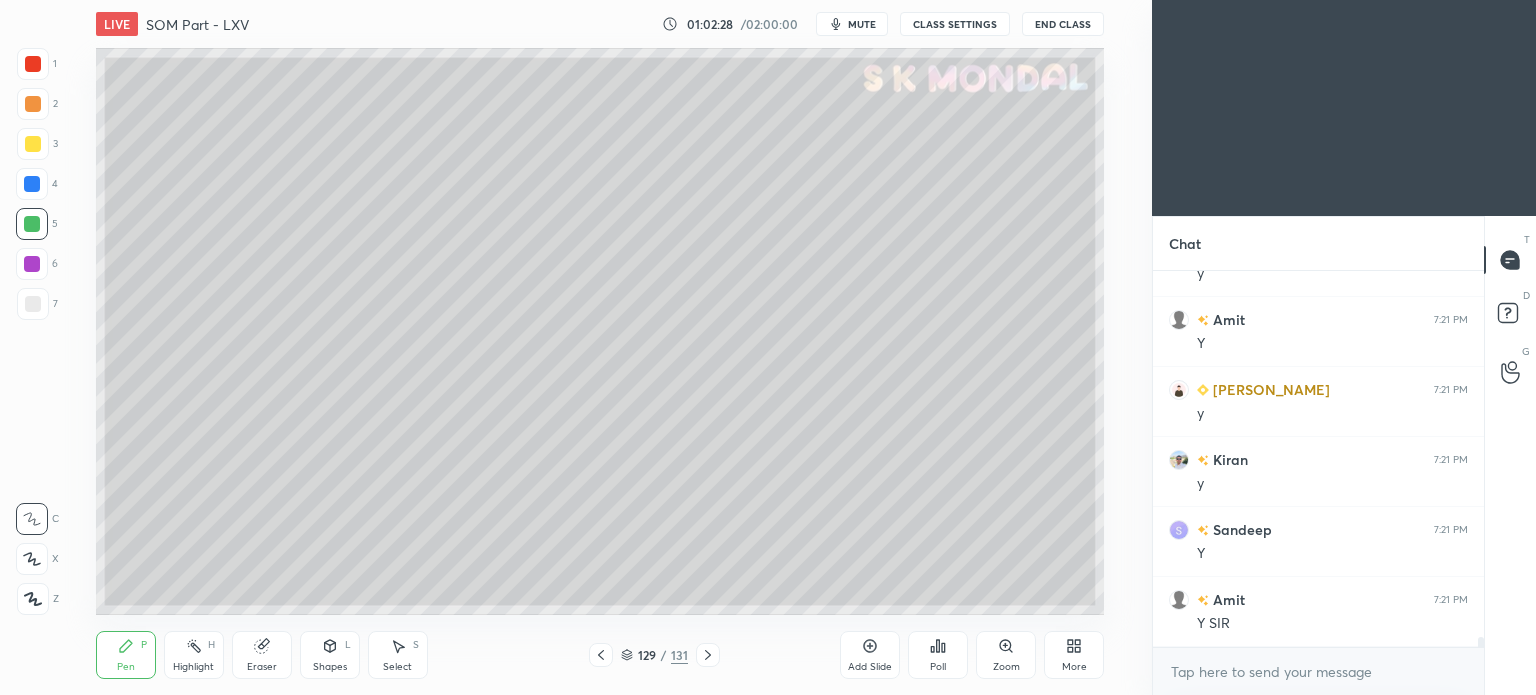 click at bounding box center (32, 224) 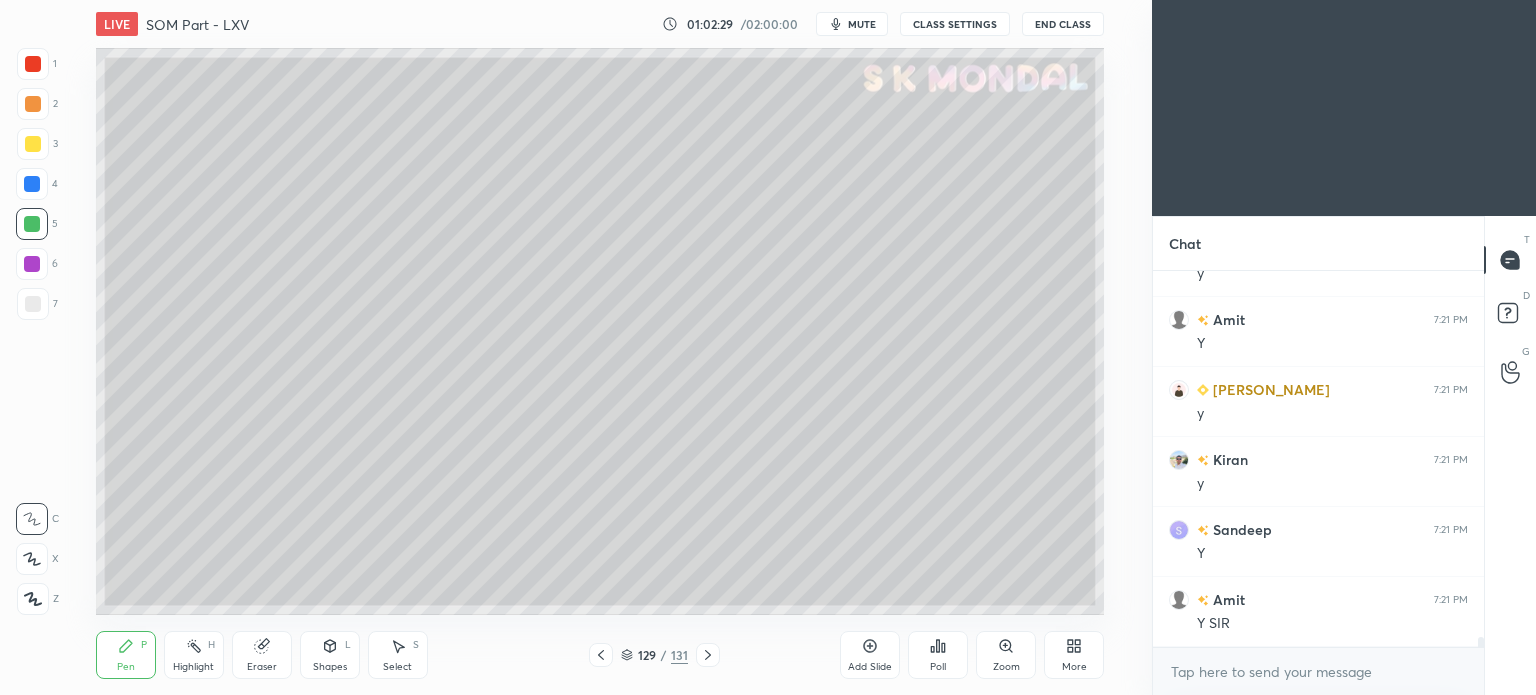 click at bounding box center [32, 264] 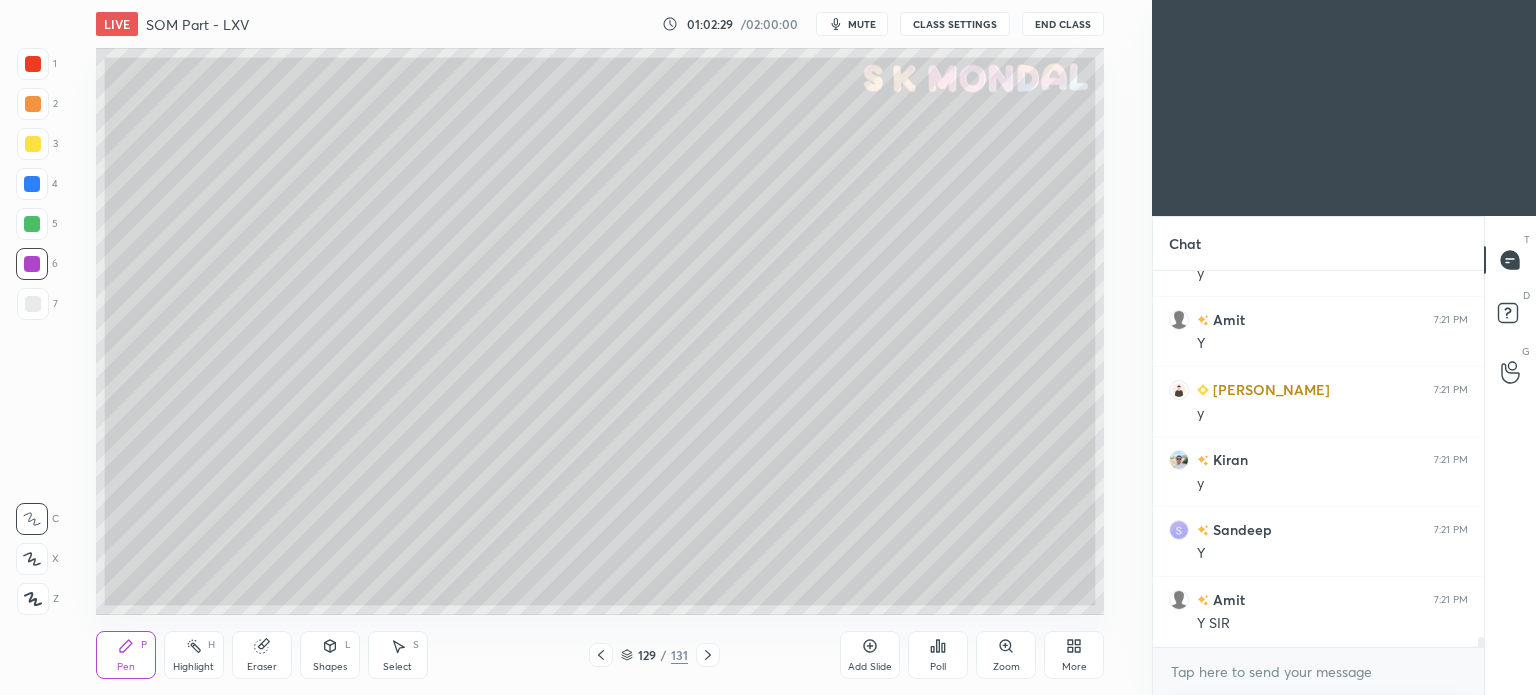 click at bounding box center [32, 264] 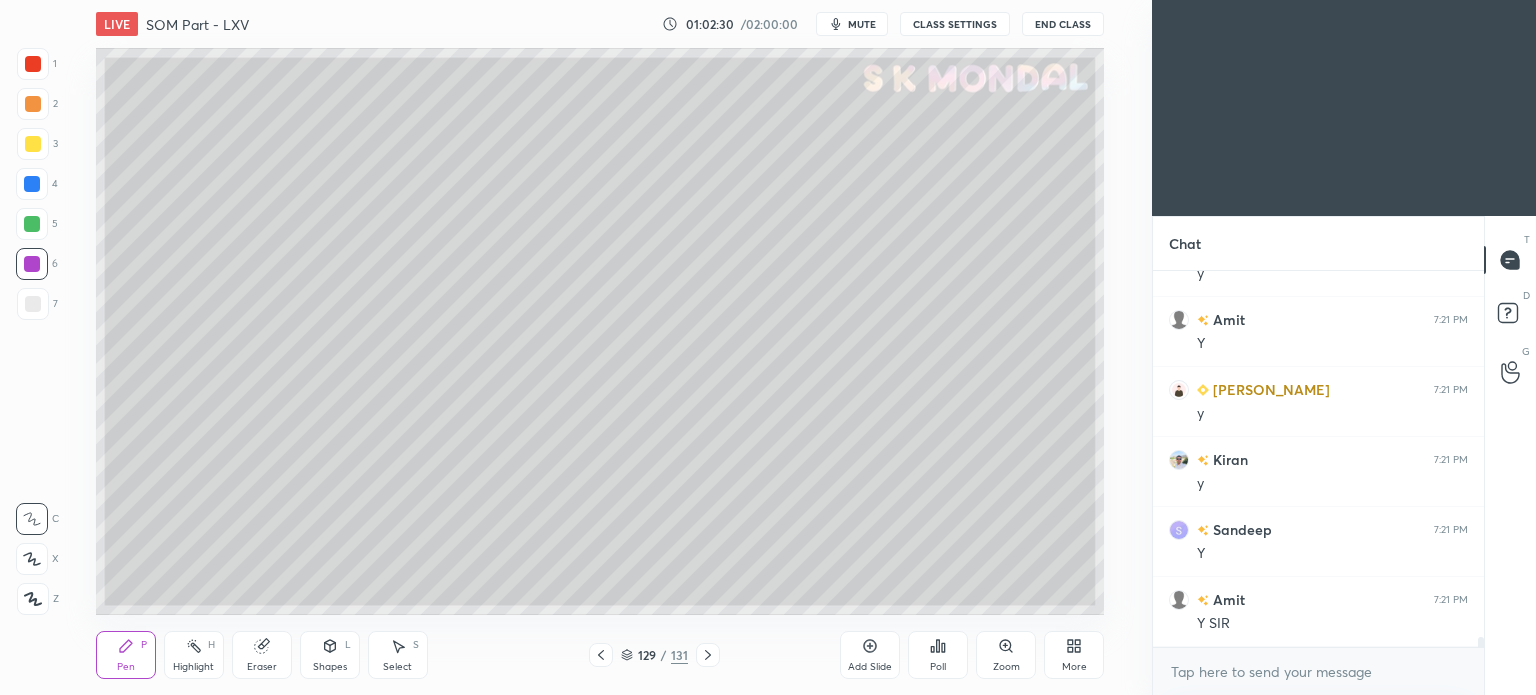click at bounding box center [33, 104] 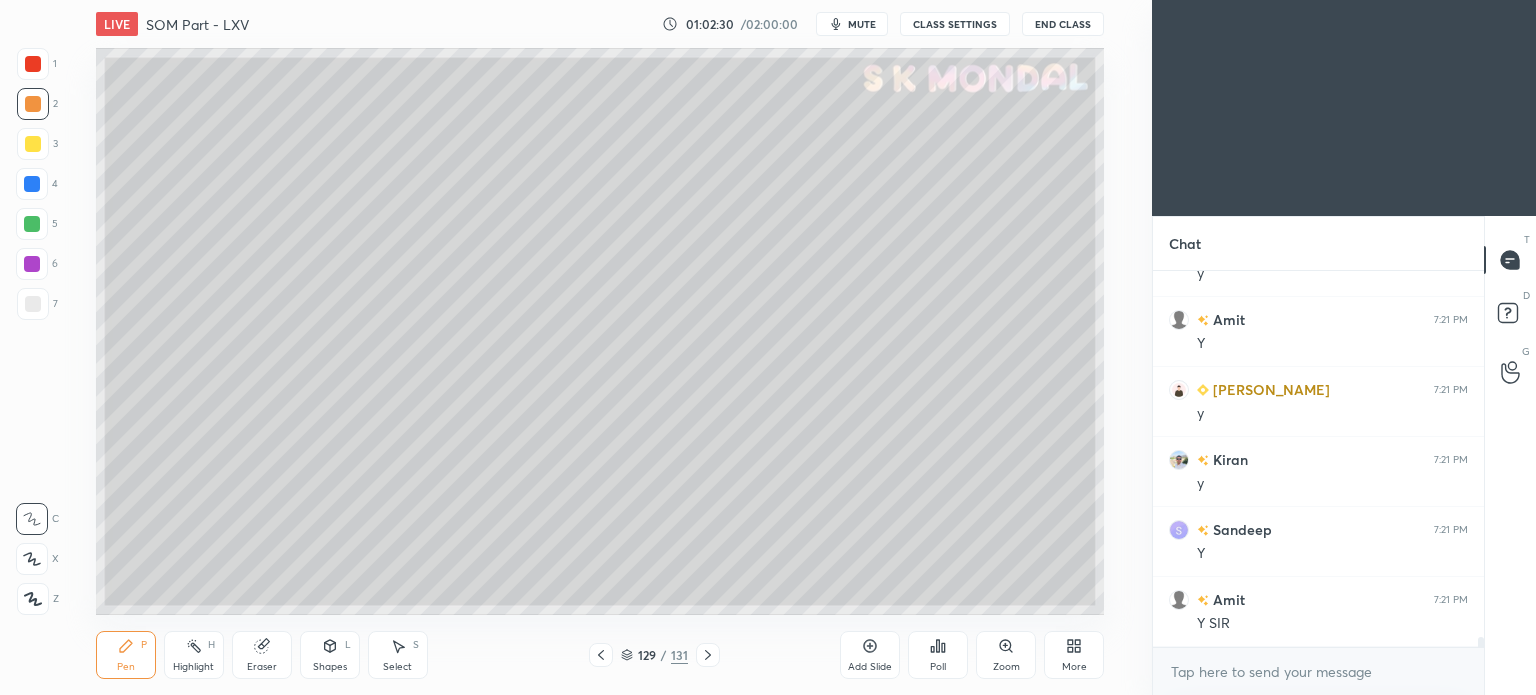click at bounding box center [33, 104] 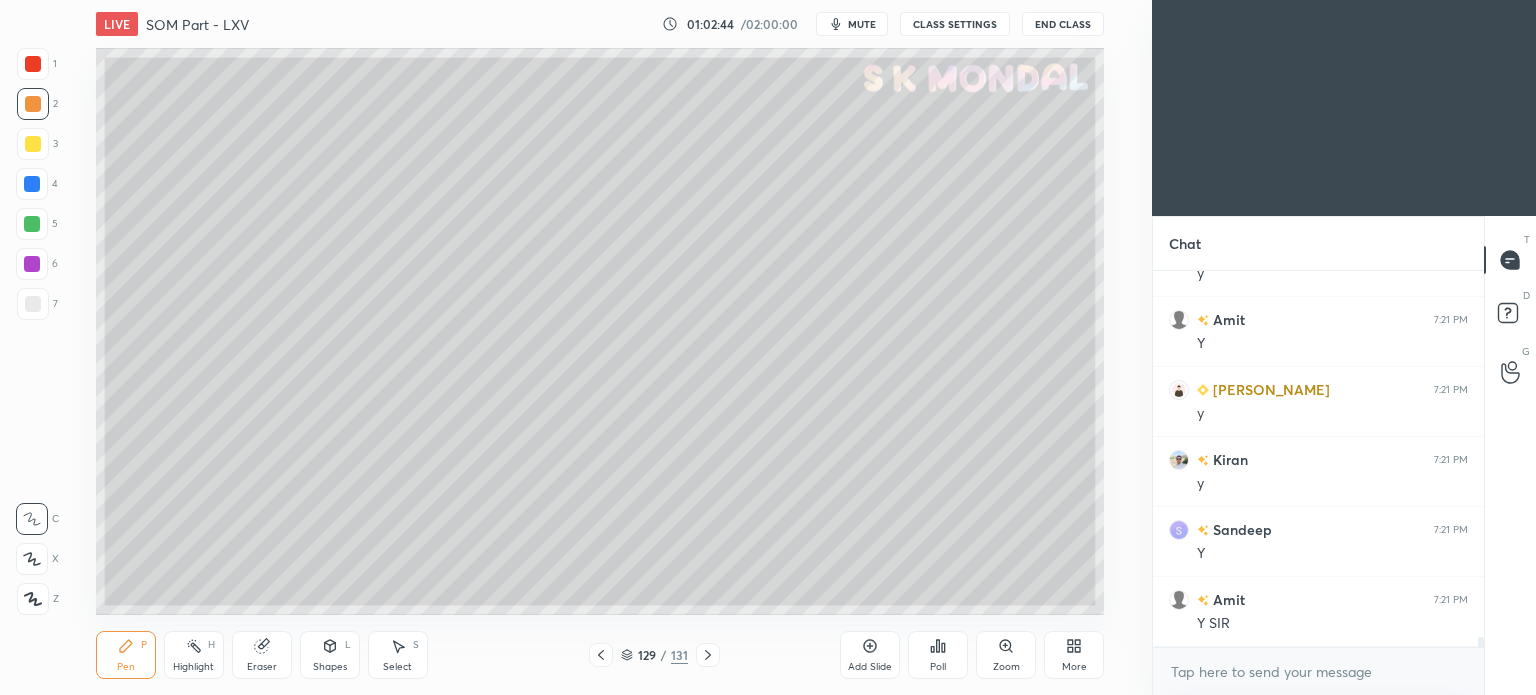 click on "Highlight H" at bounding box center [194, 655] 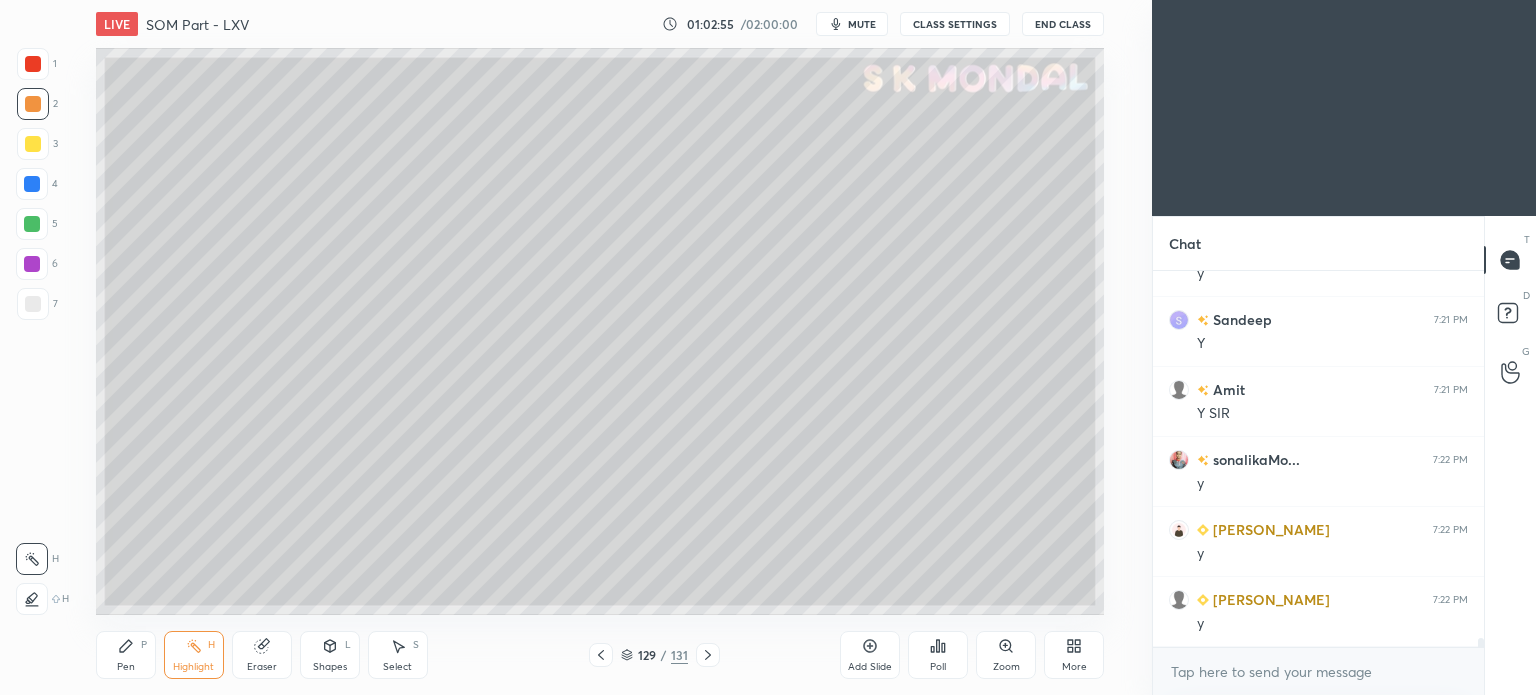 scroll, scrollTop: 14630, scrollLeft: 0, axis: vertical 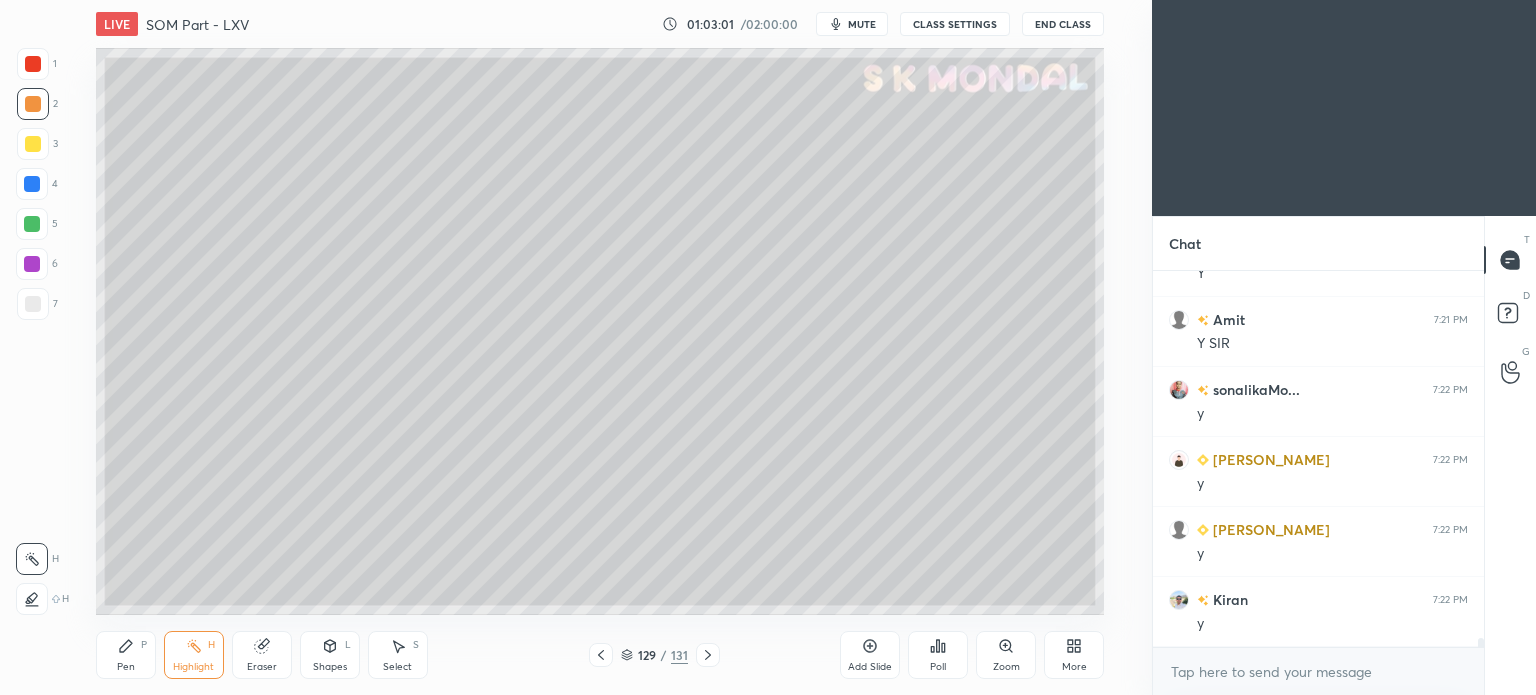 click 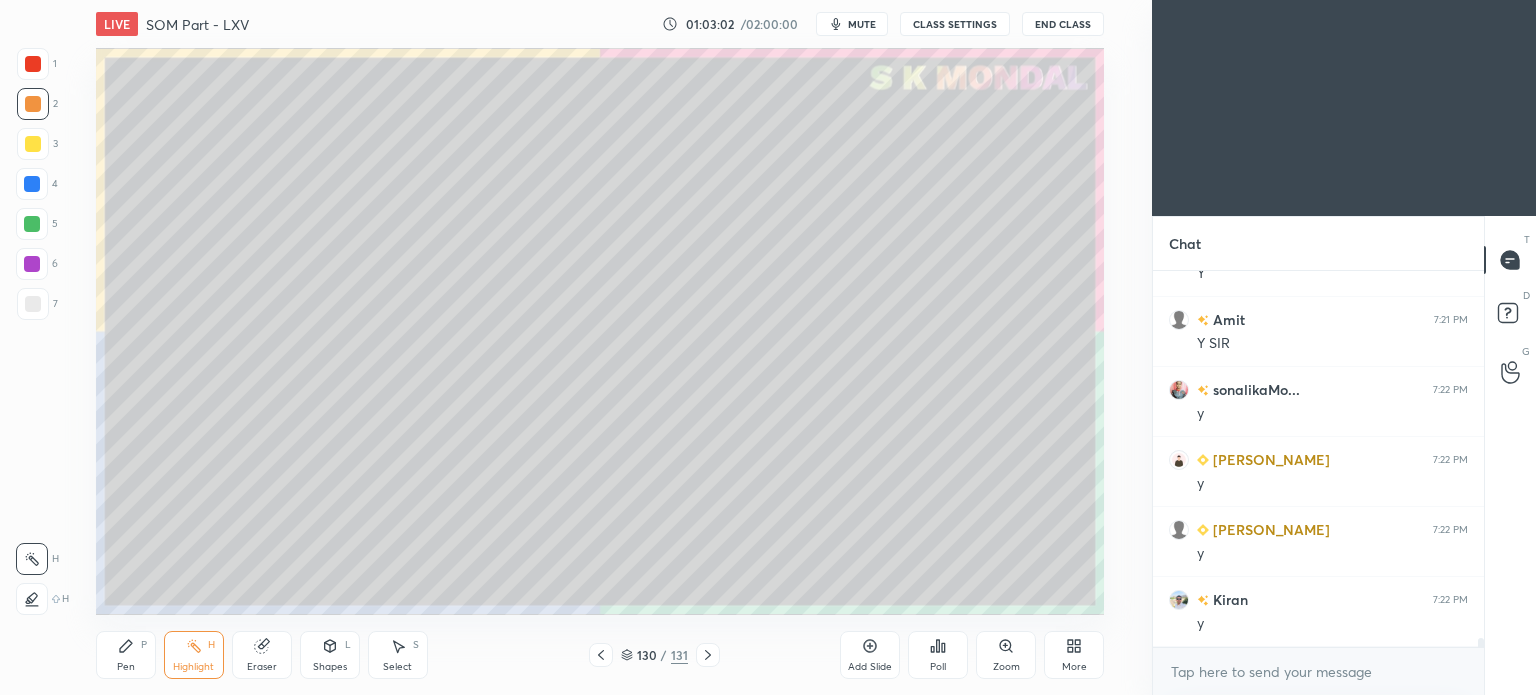 click at bounding box center [33, 304] 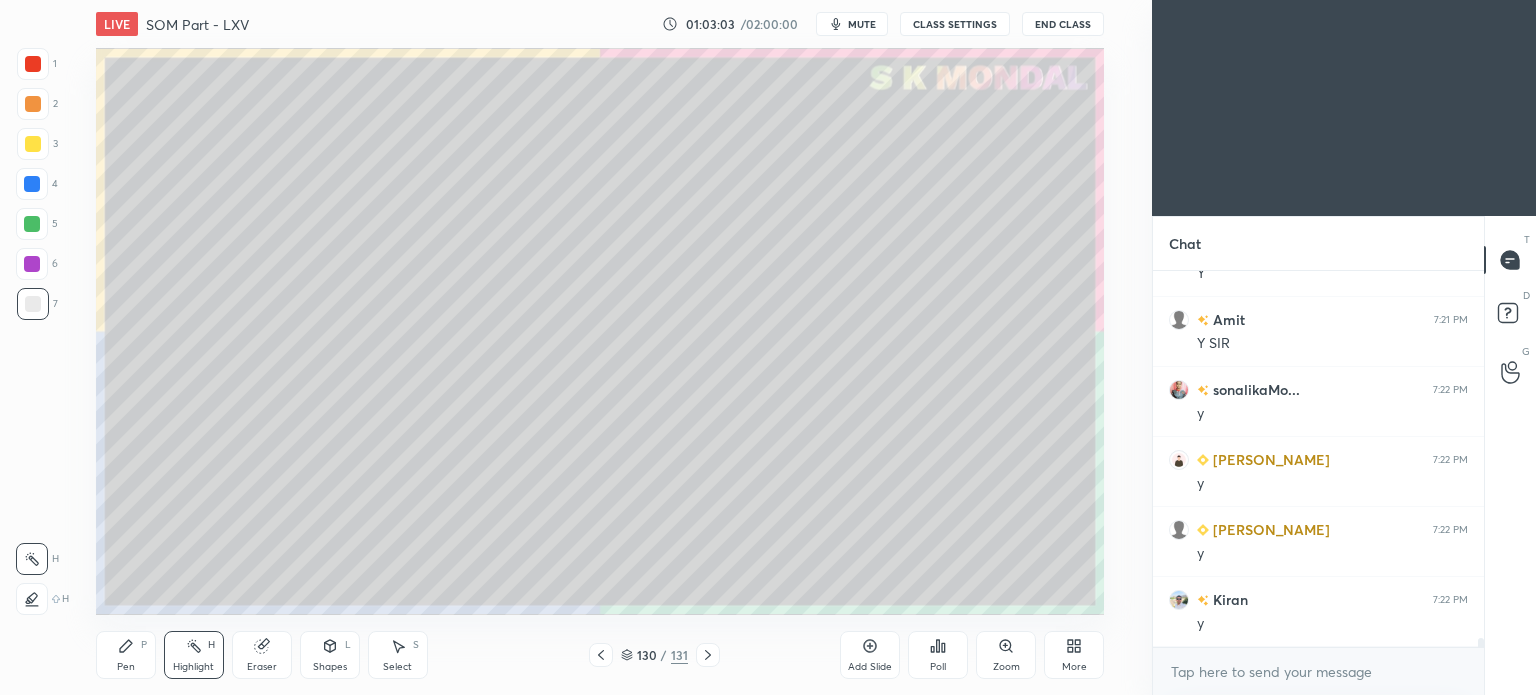 click on "Pen" at bounding box center [126, 667] 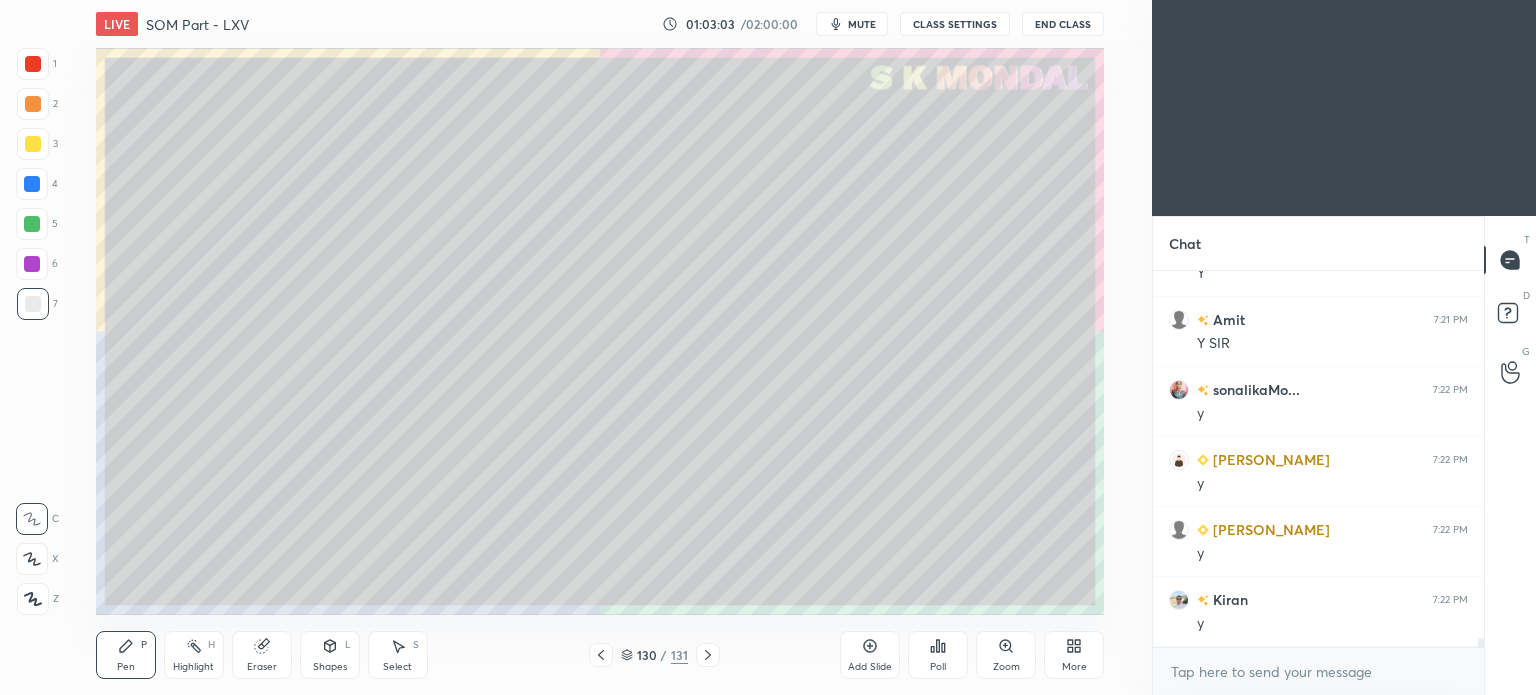 click on "Pen P" at bounding box center [126, 655] 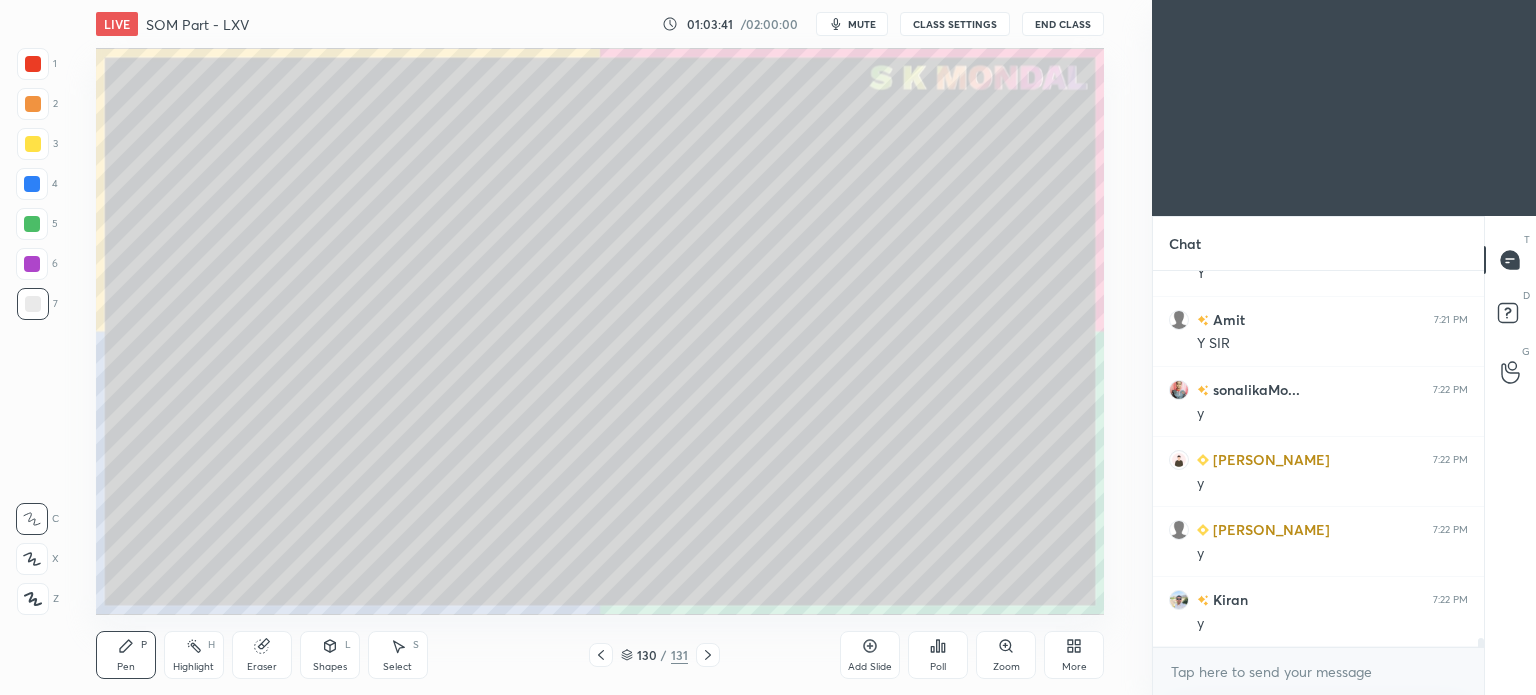 click 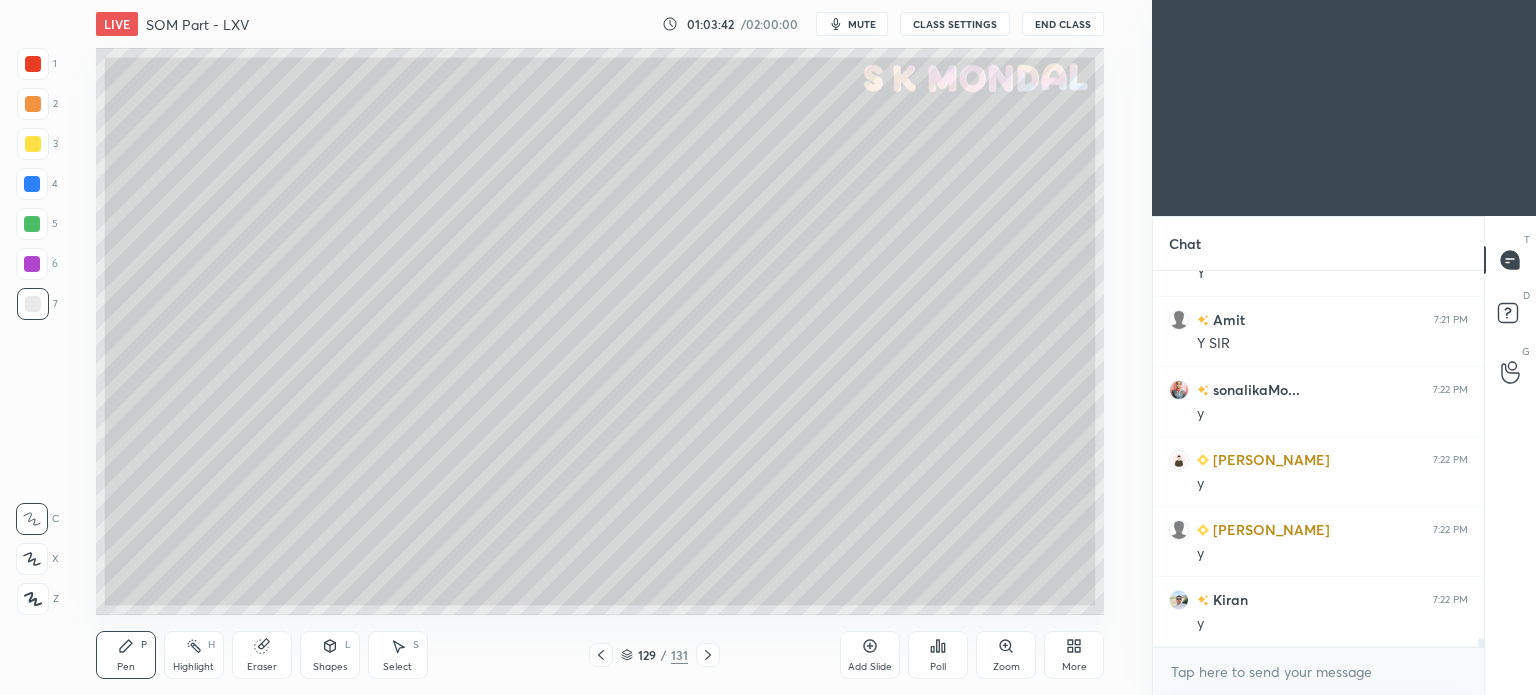 click on "Highlight H" at bounding box center (194, 655) 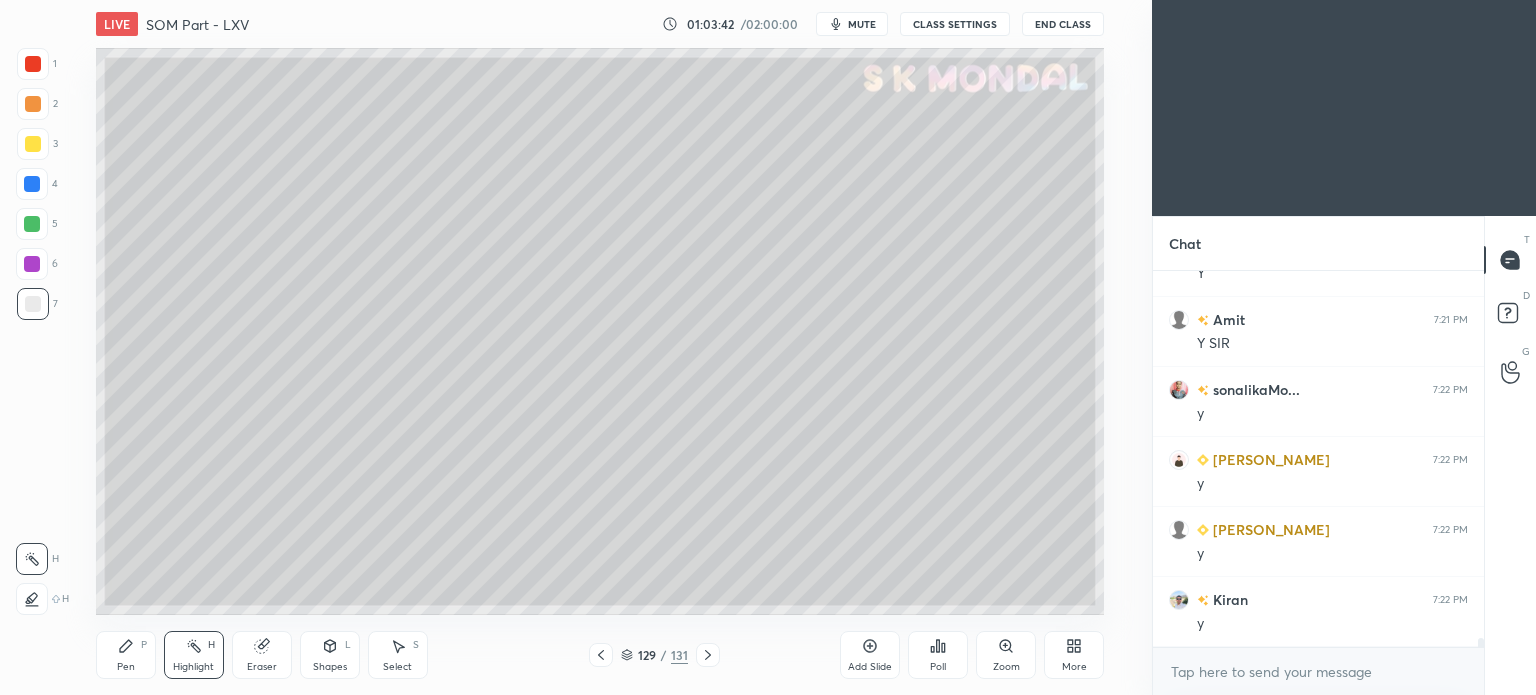 click on "Highlight H" at bounding box center (194, 655) 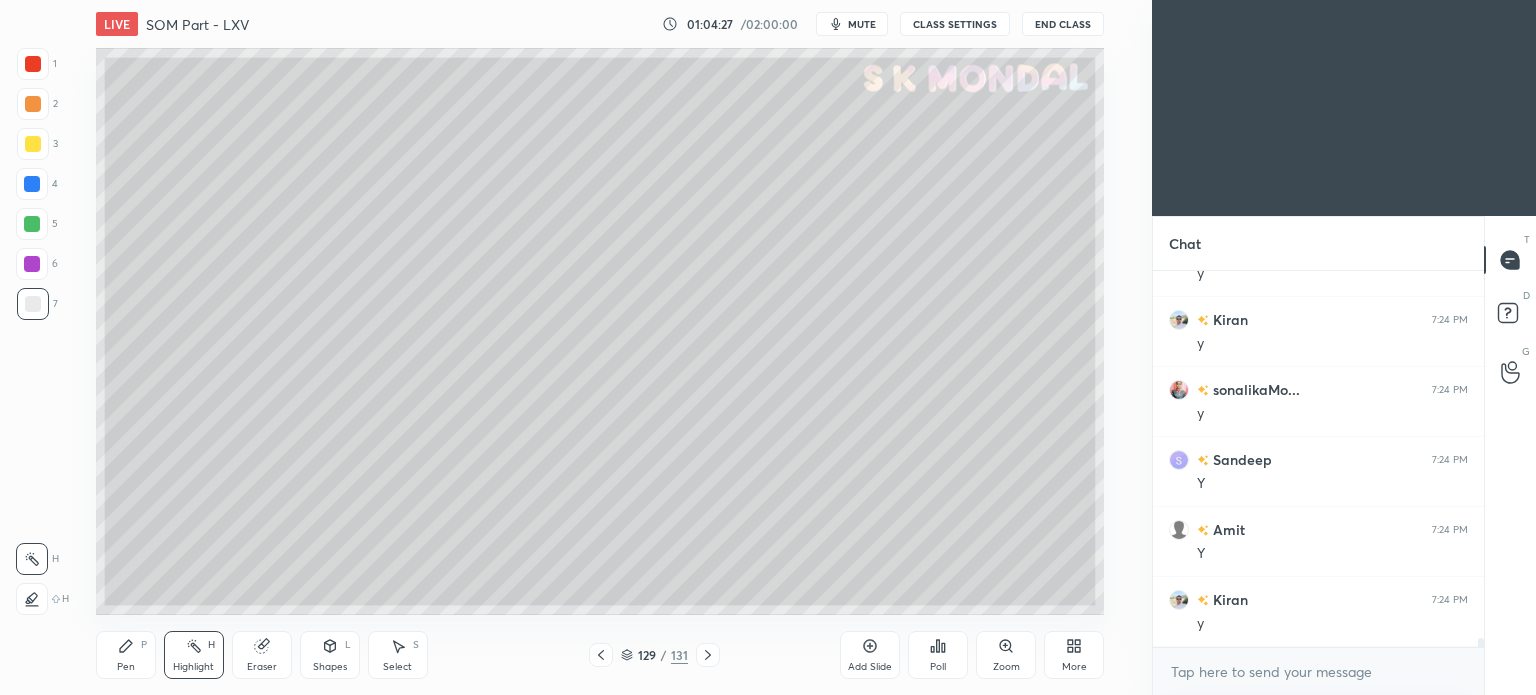 scroll, scrollTop: 15190, scrollLeft: 0, axis: vertical 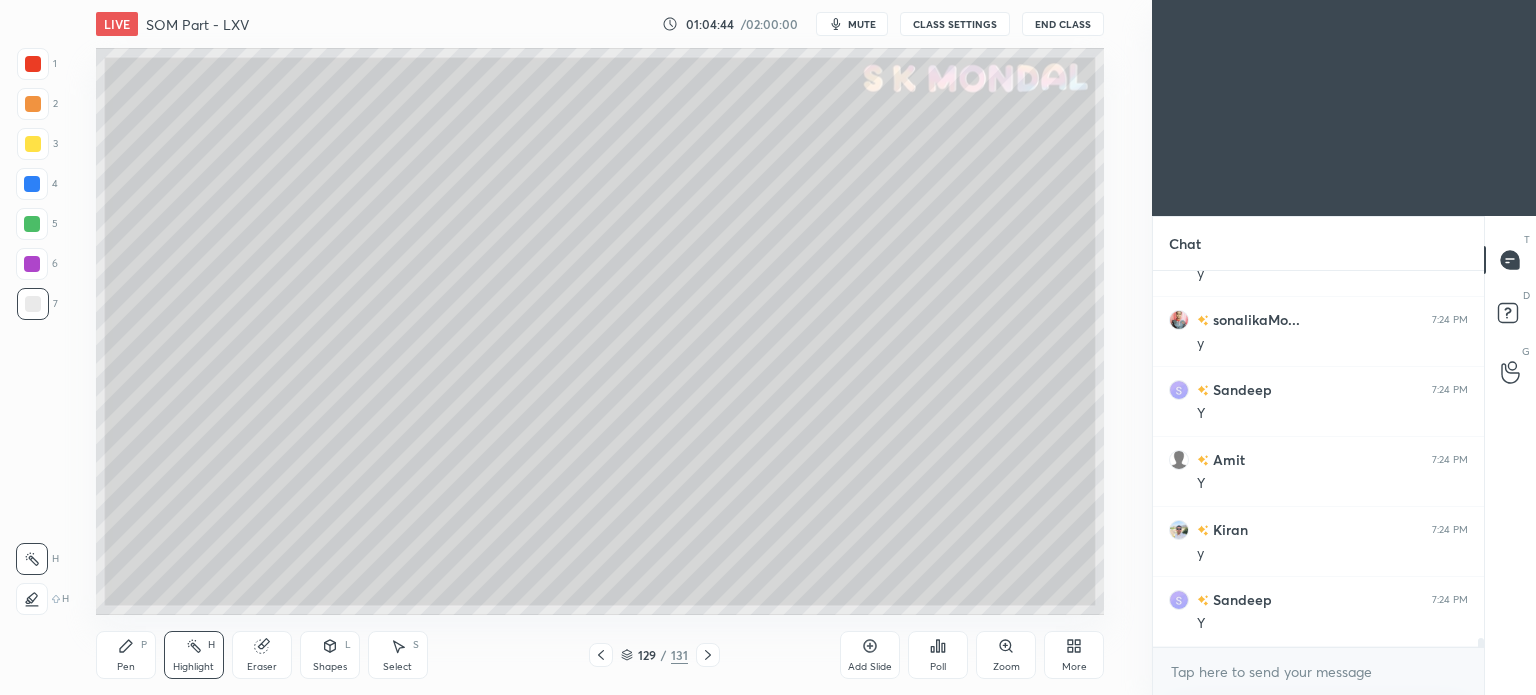 click 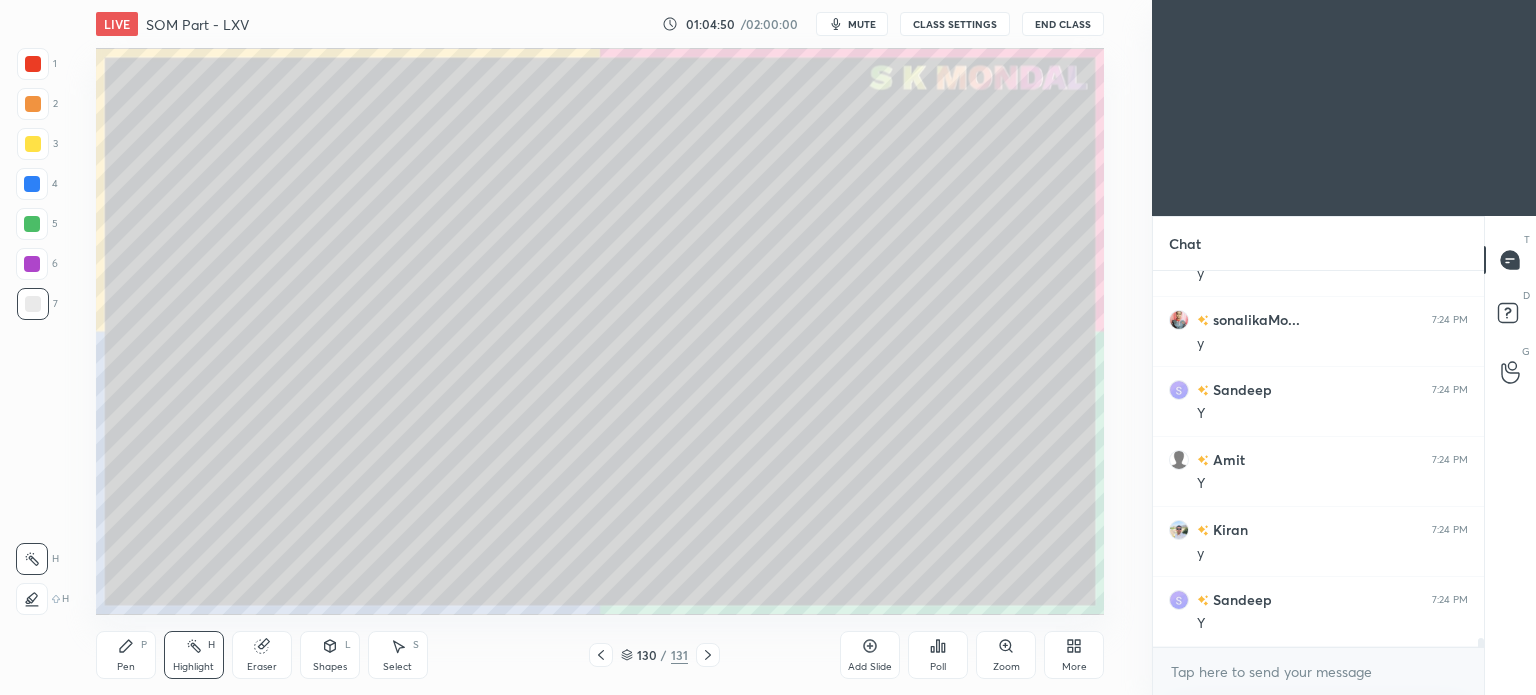 click on "Pen P" at bounding box center (126, 655) 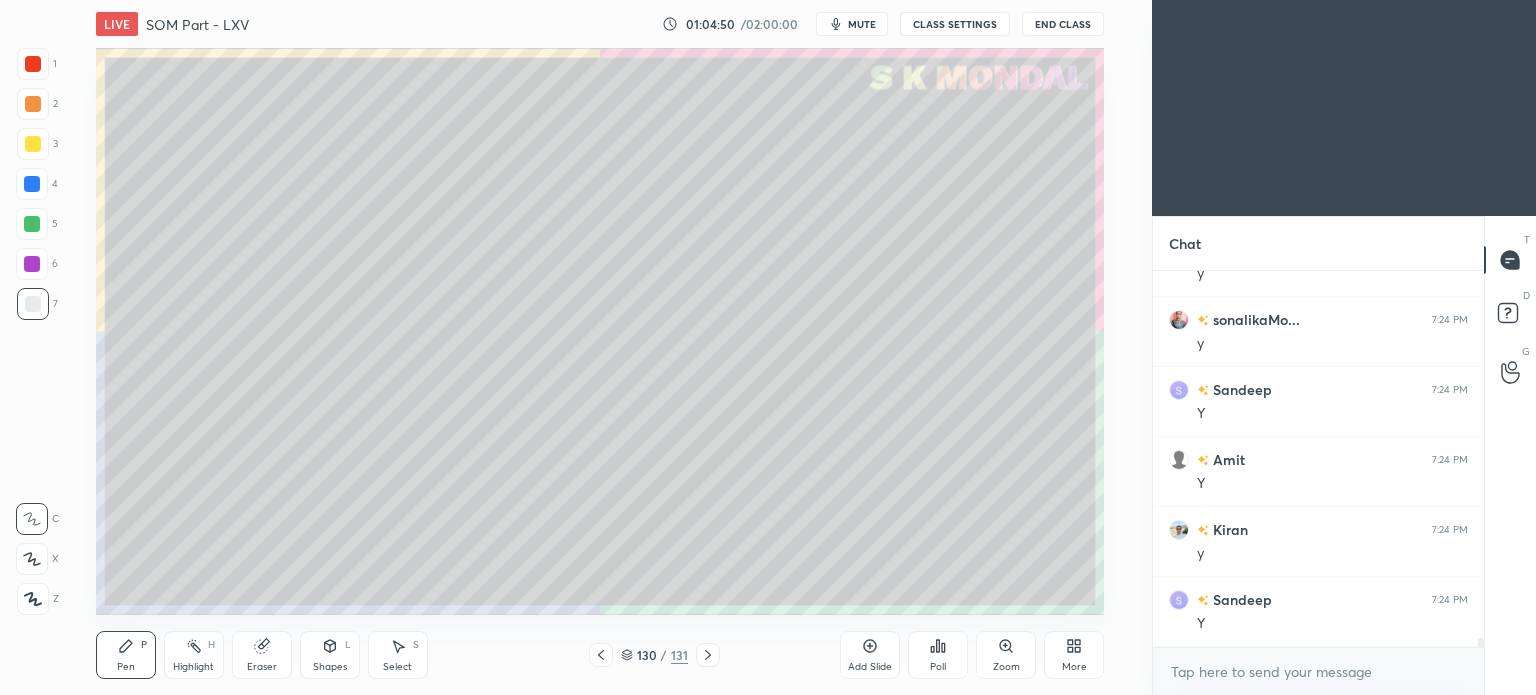 click on "Pen P" at bounding box center [126, 655] 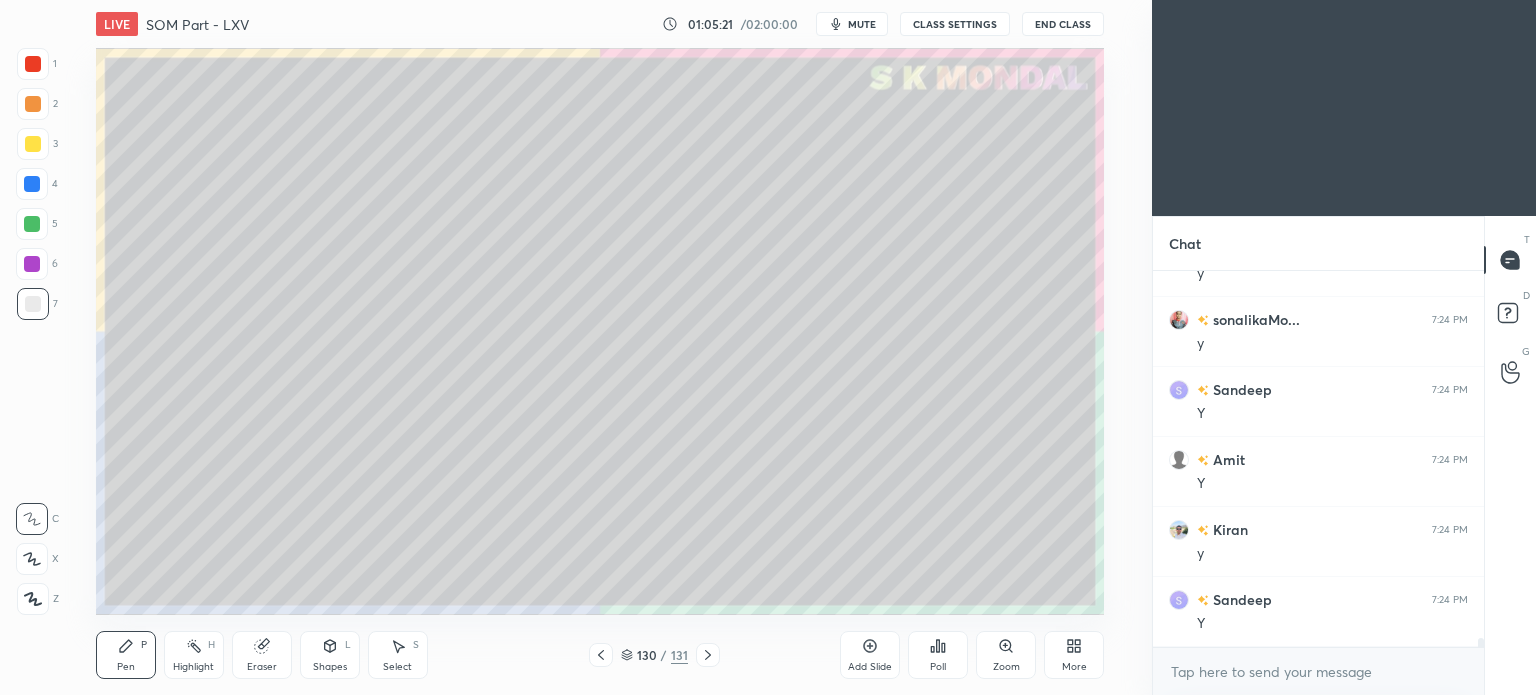 click on "Eraser" at bounding box center (262, 655) 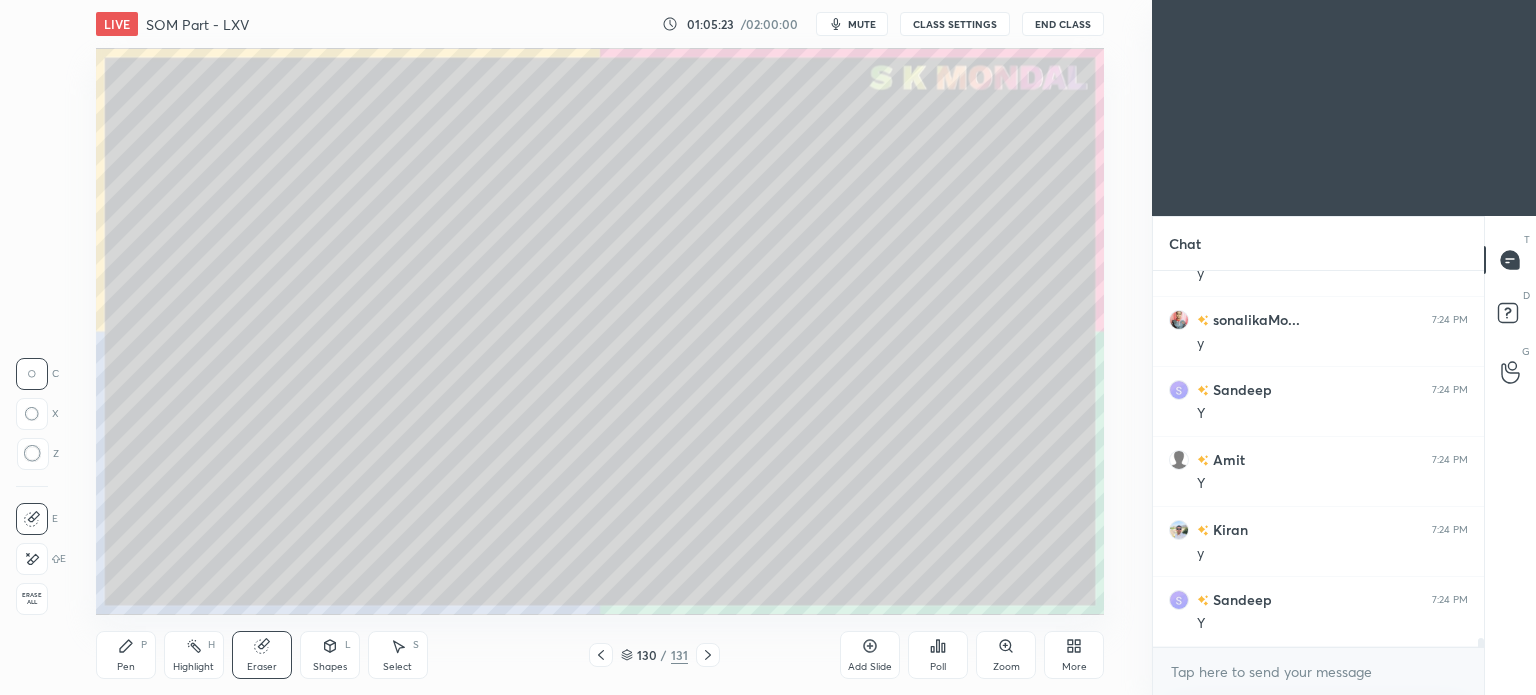 click on "Pen P" at bounding box center [126, 655] 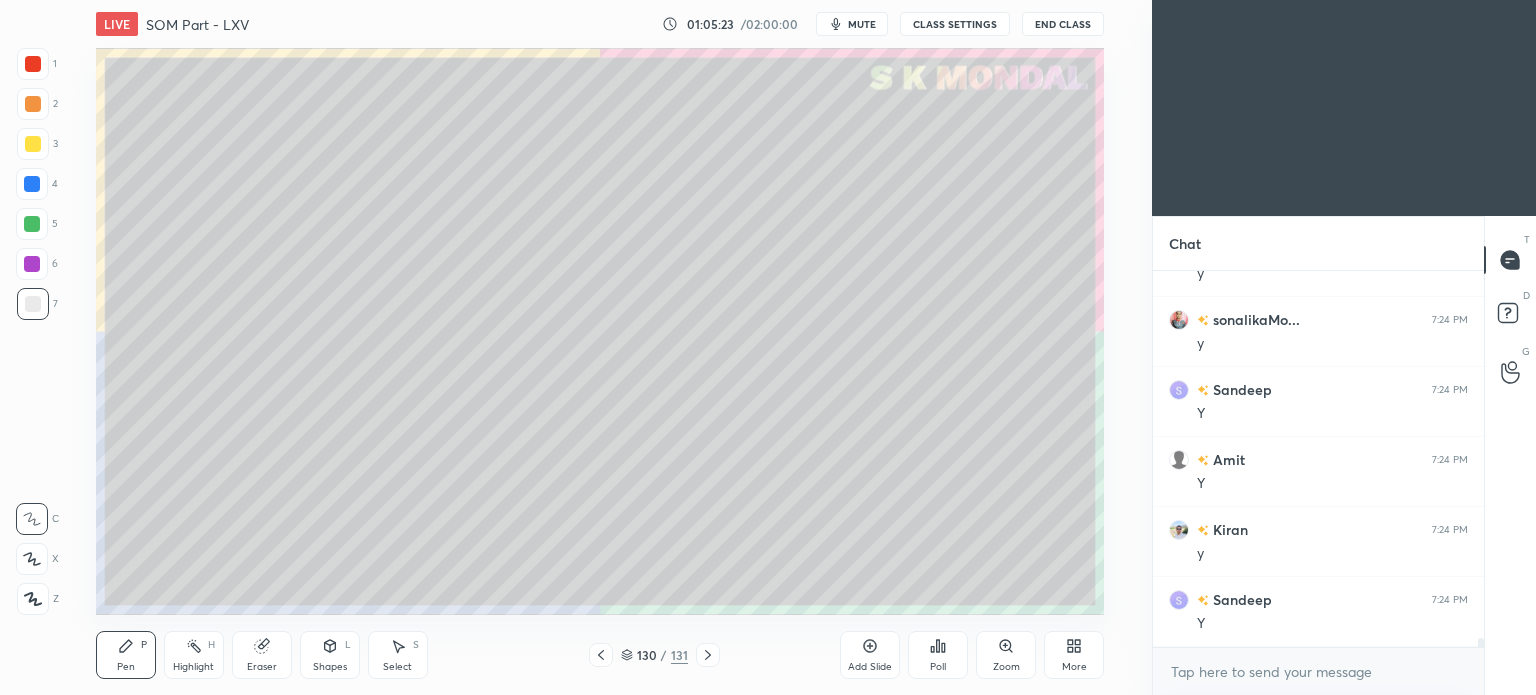 click on "Pen P" at bounding box center (126, 655) 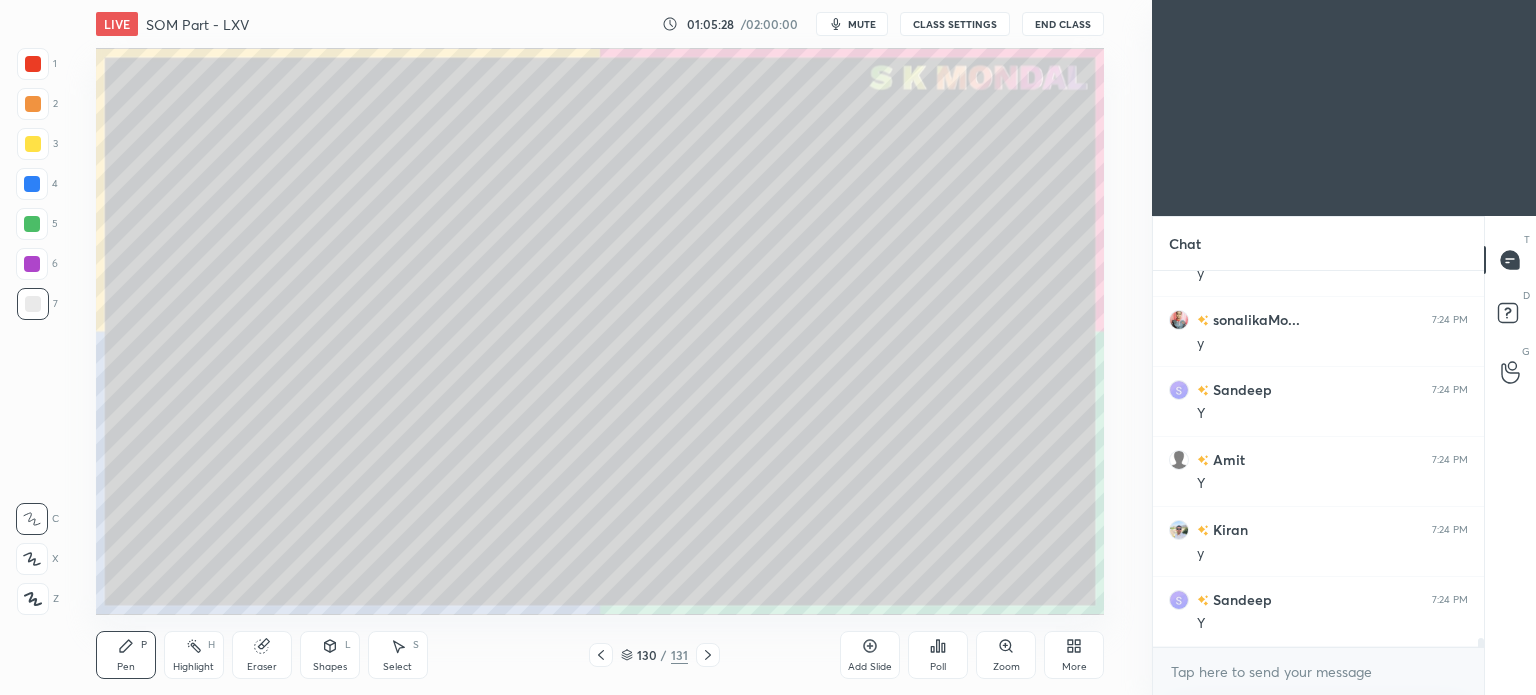 click 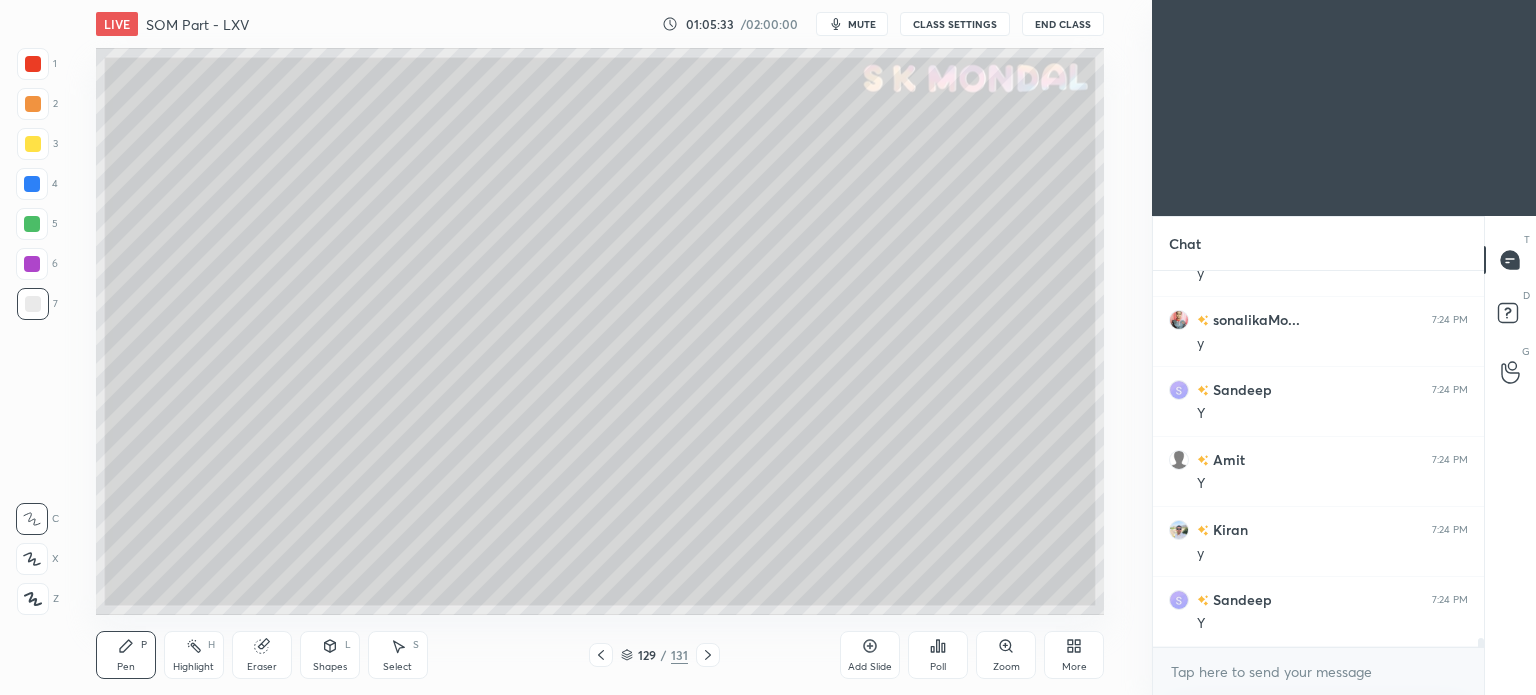 click 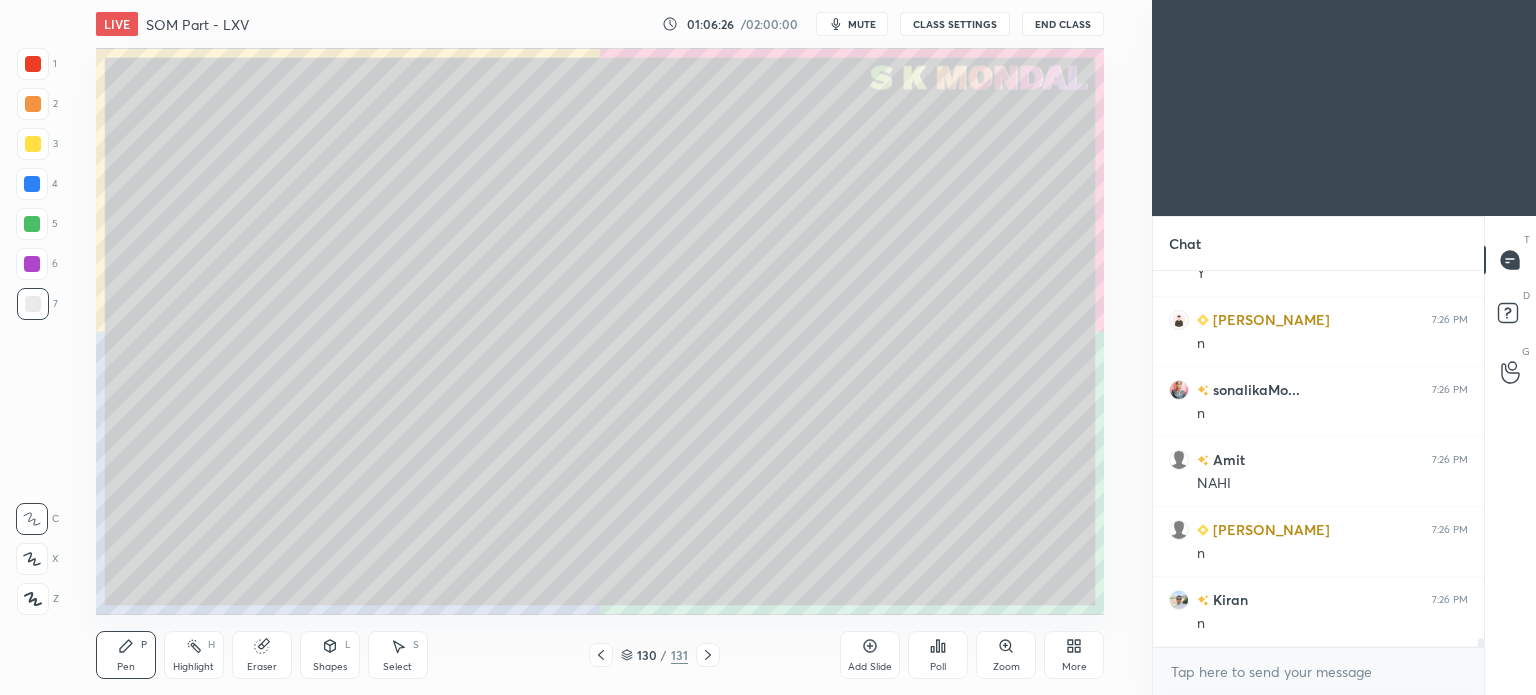 scroll, scrollTop: 15890, scrollLeft: 0, axis: vertical 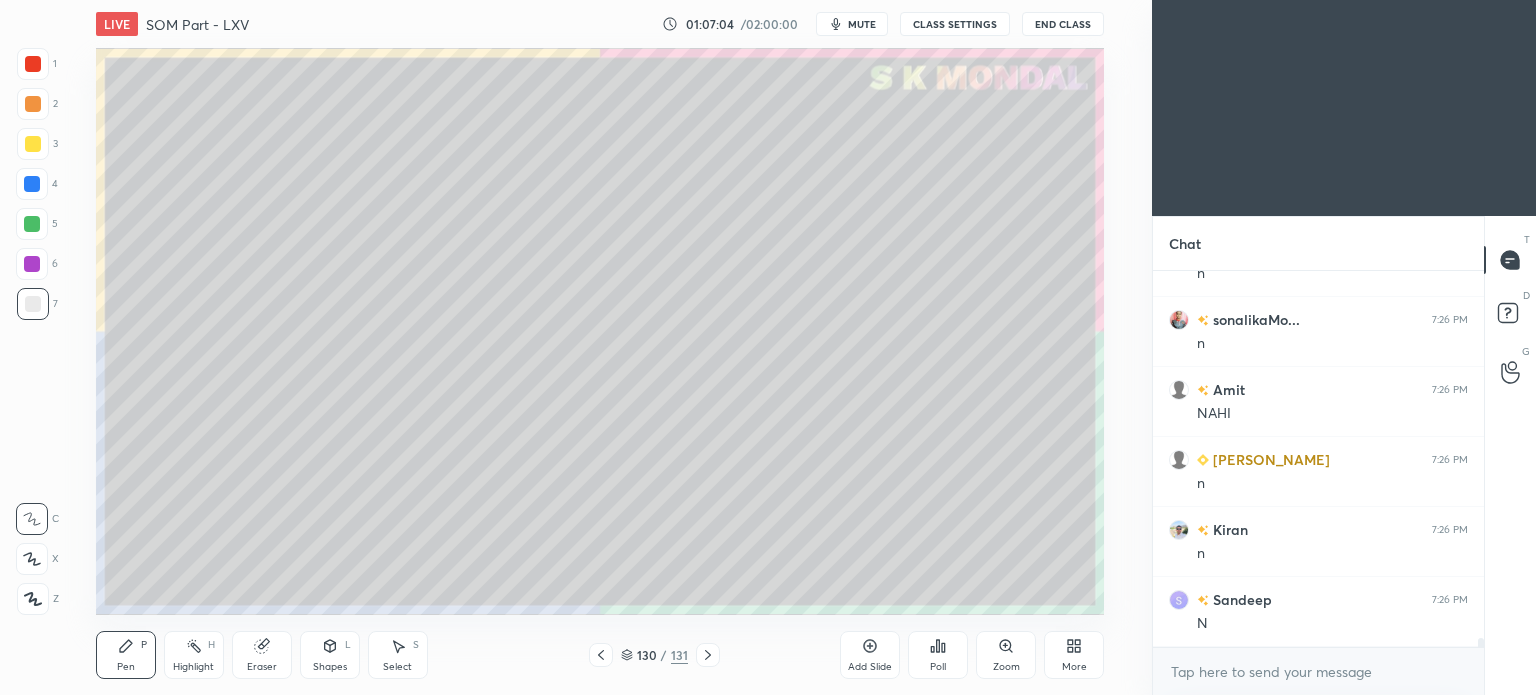 click on "Highlight" at bounding box center (193, 667) 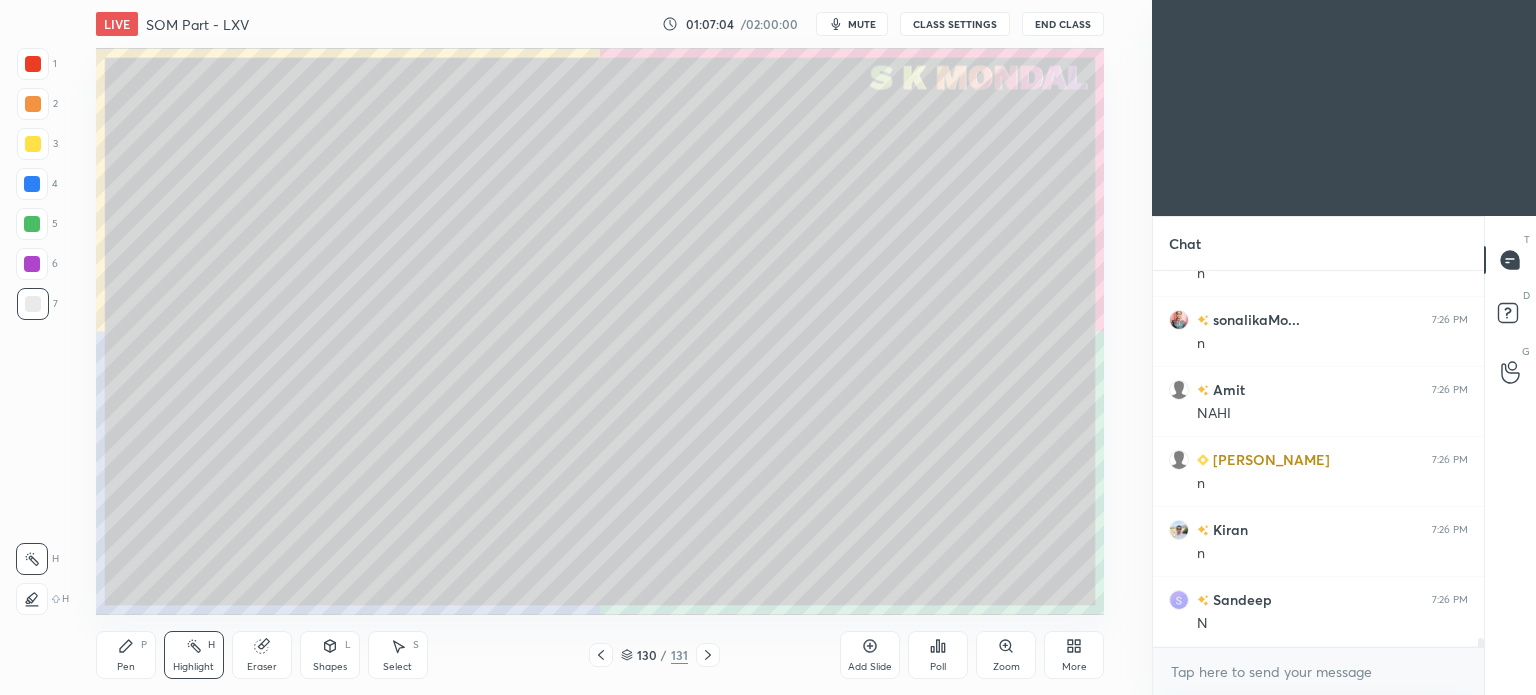 click on "Highlight" at bounding box center [193, 667] 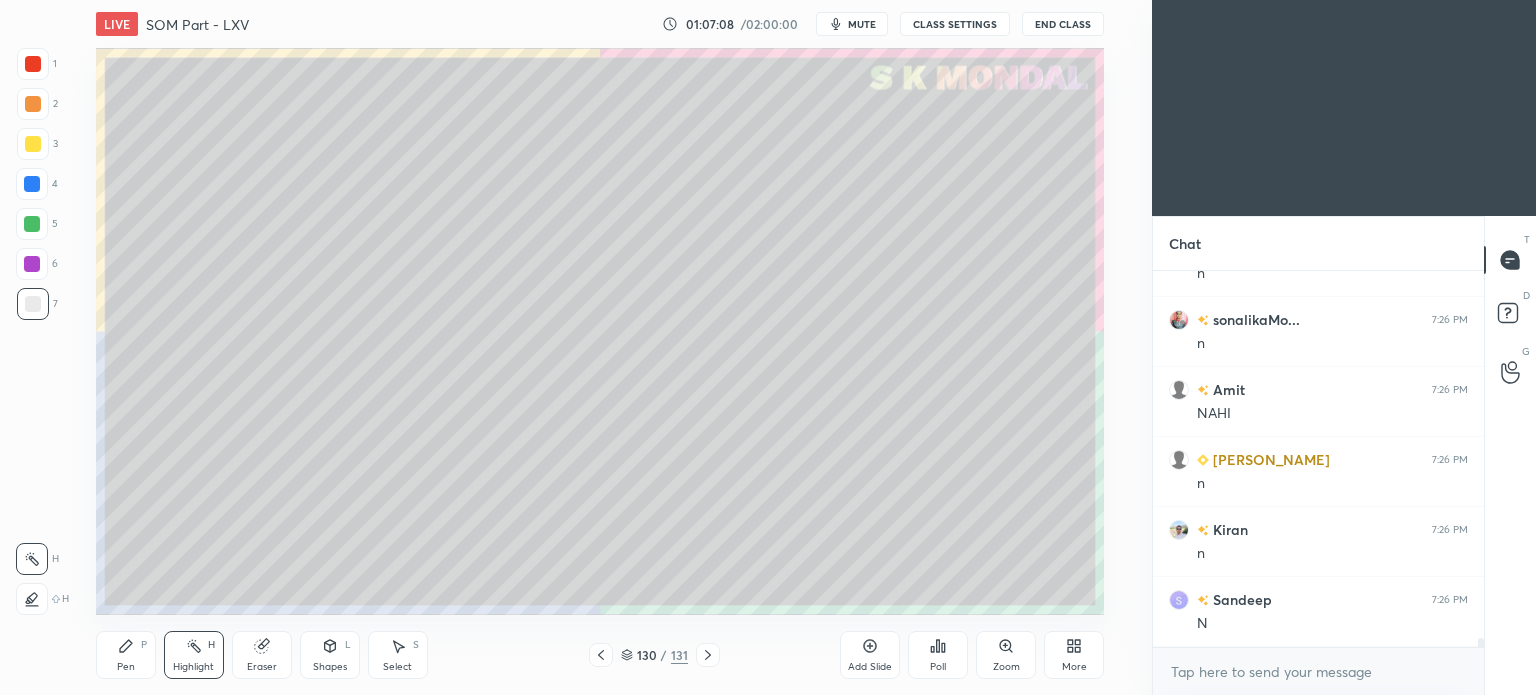 click 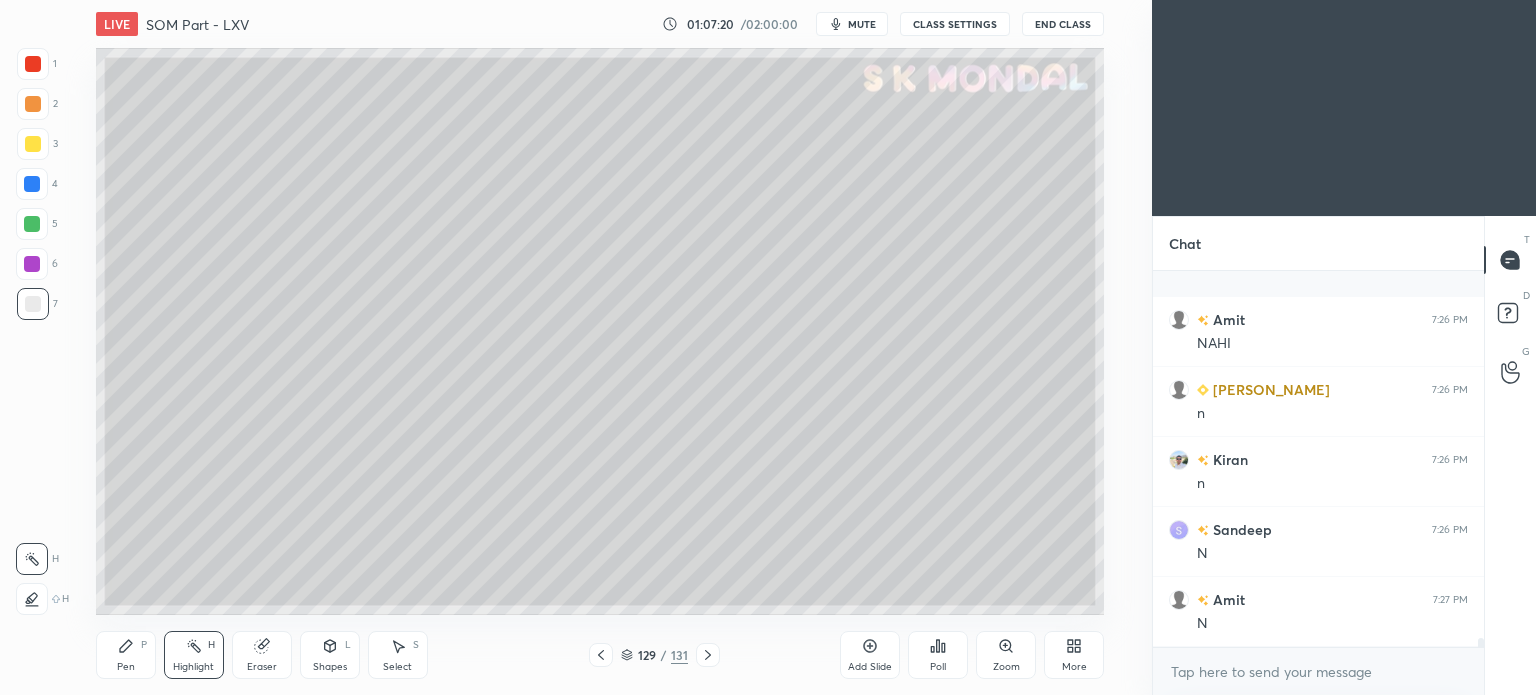 scroll, scrollTop: 16100, scrollLeft: 0, axis: vertical 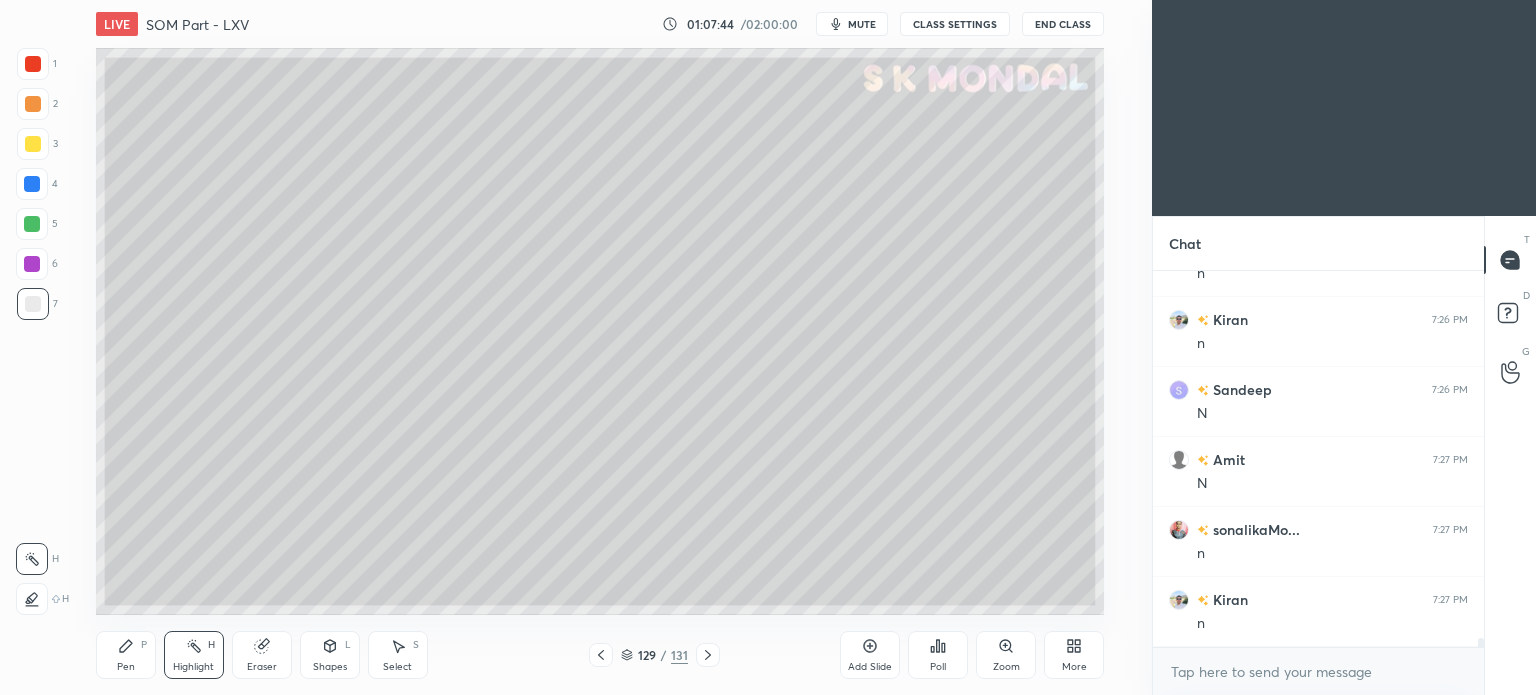 click at bounding box center [708, 655] 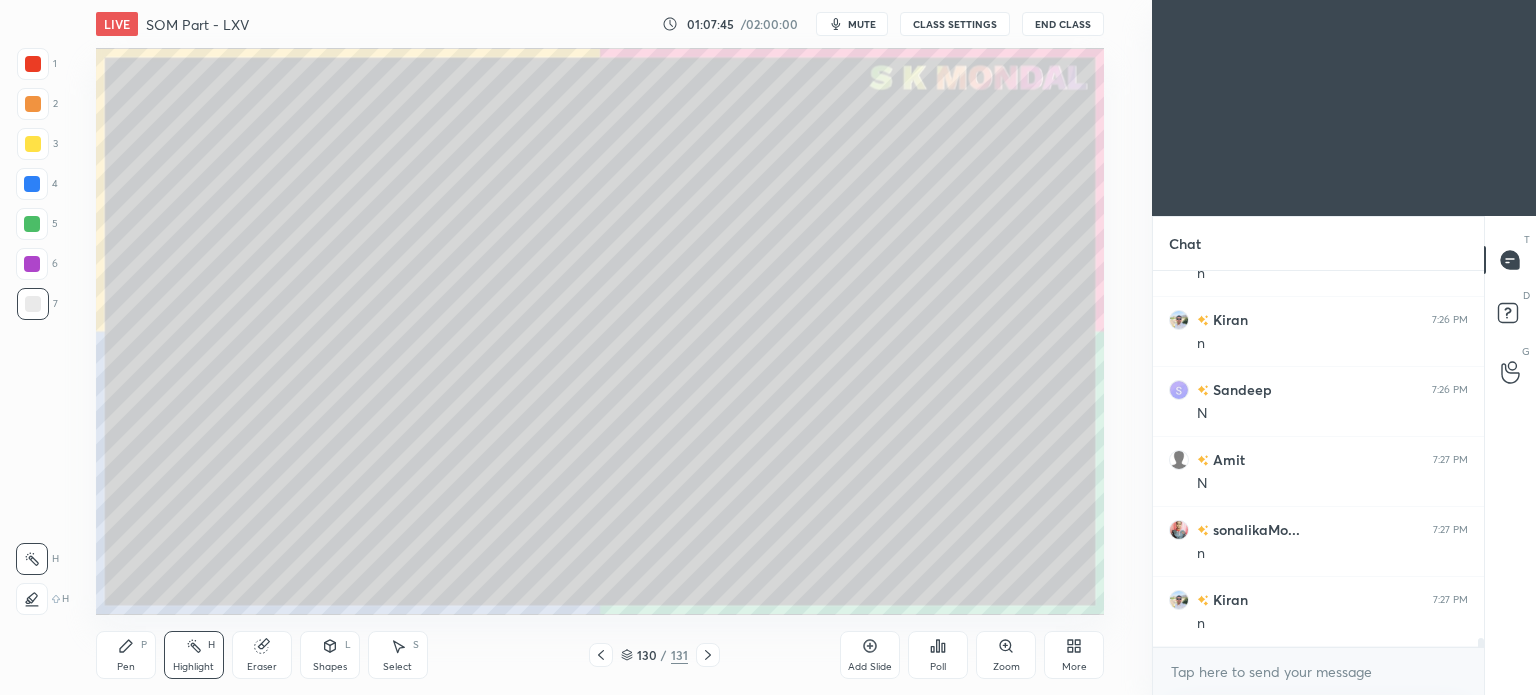 click 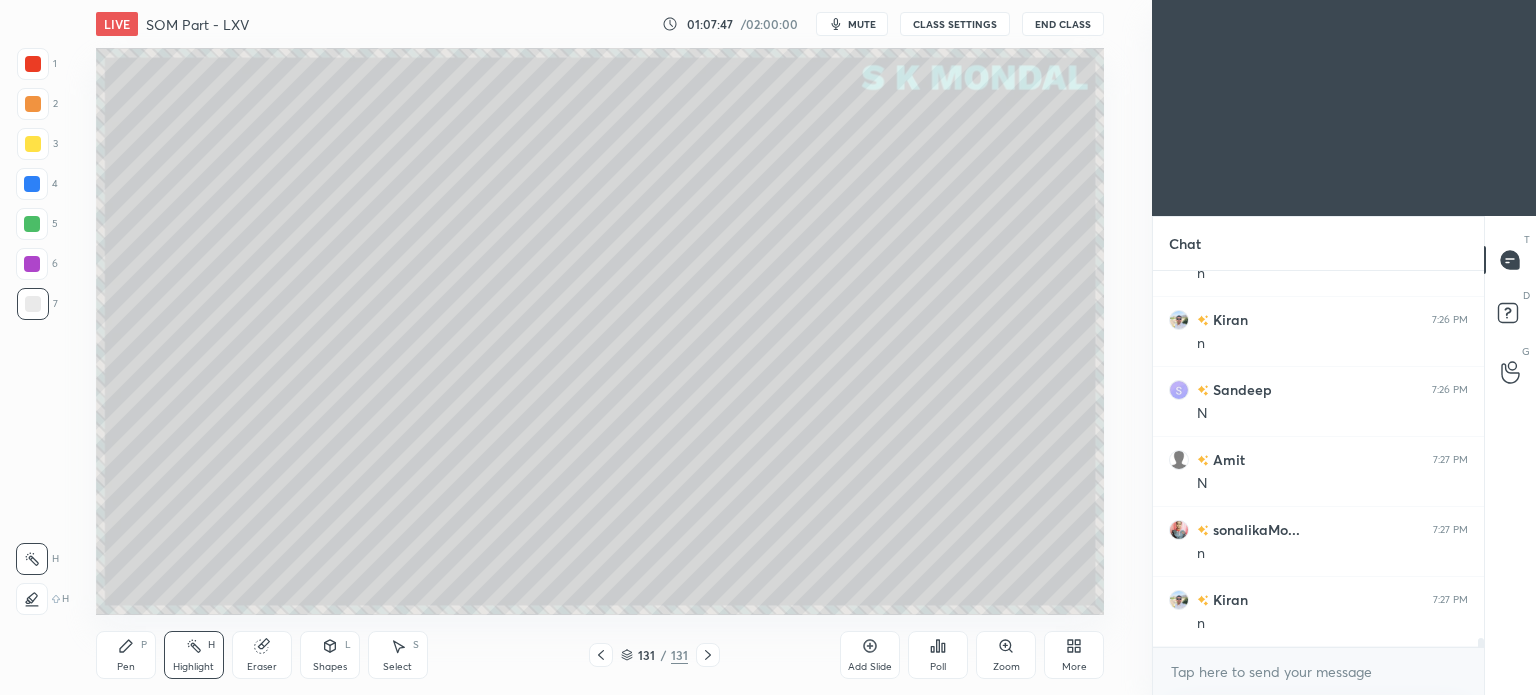 click 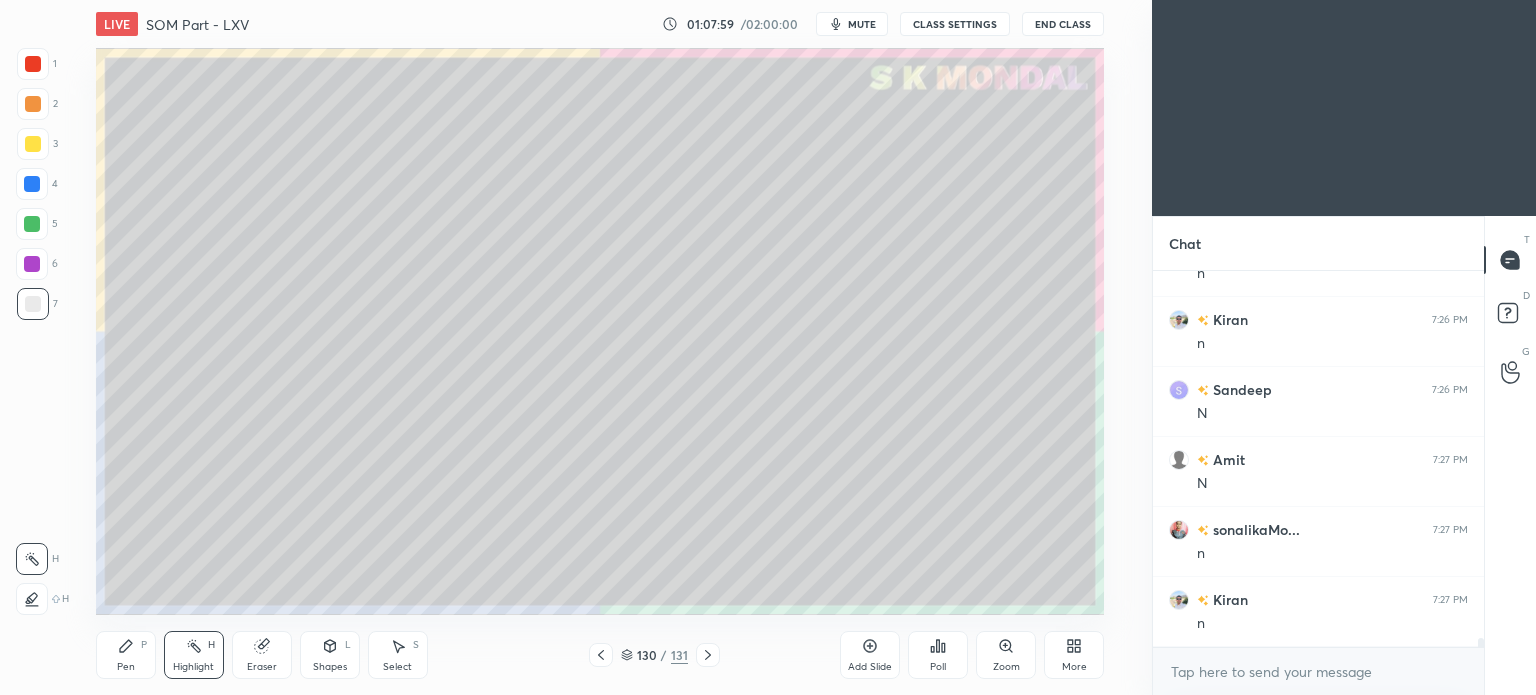 click 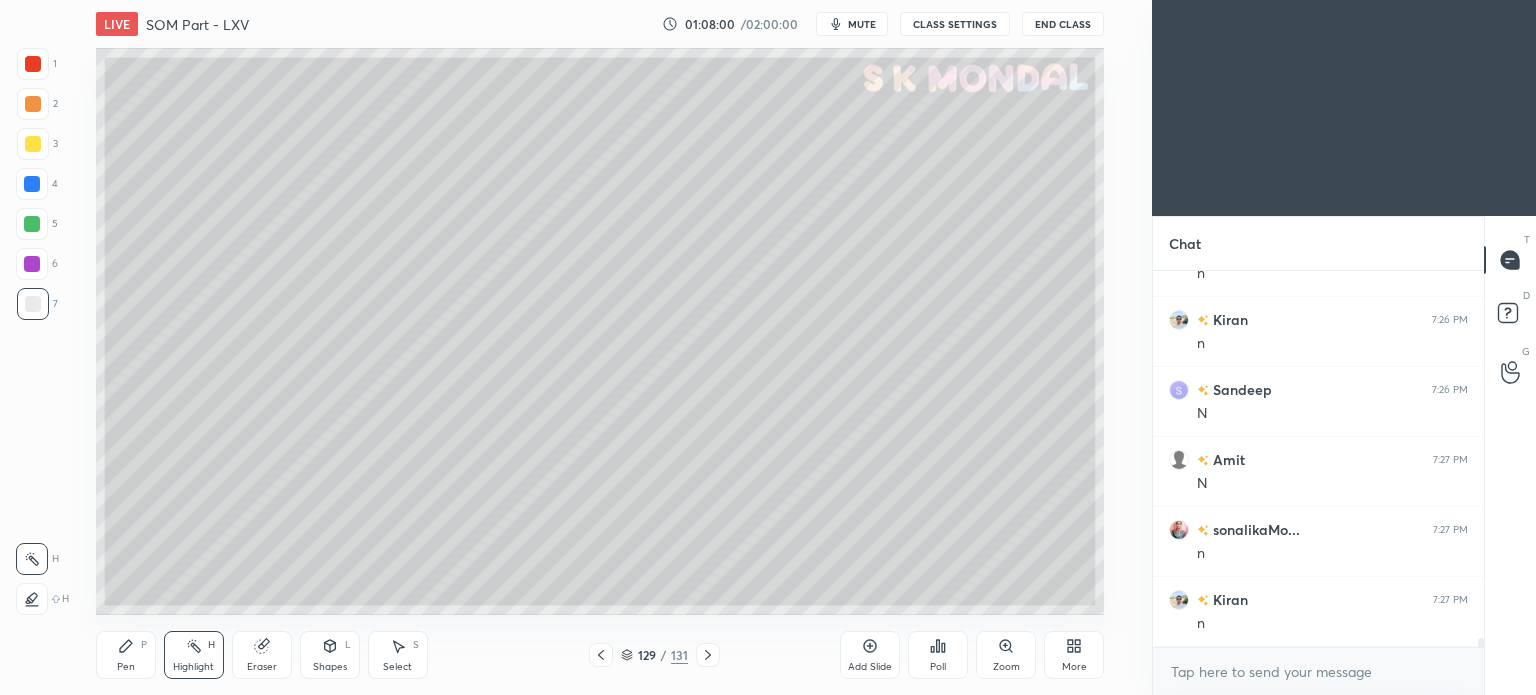 click 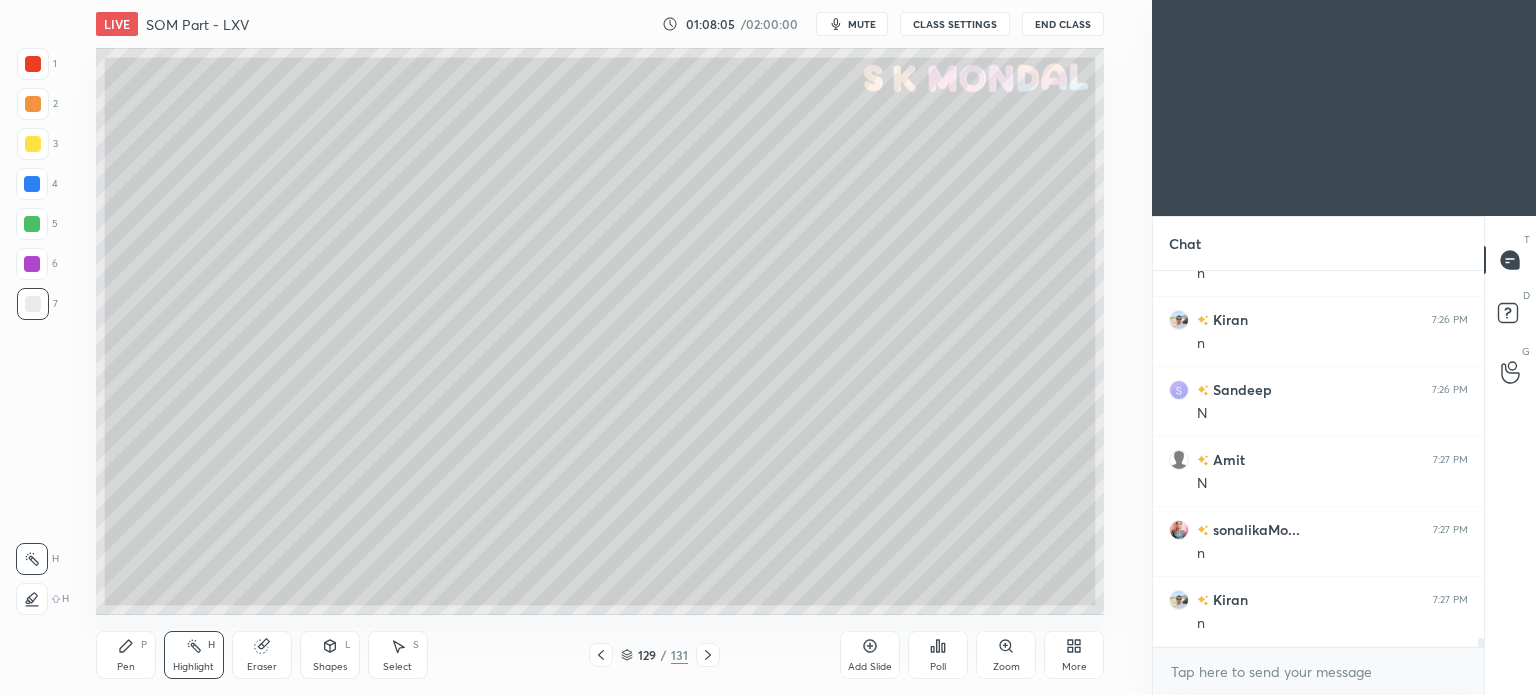 scroll, scrollTop: 6, scrollLeft: 6, axis: both 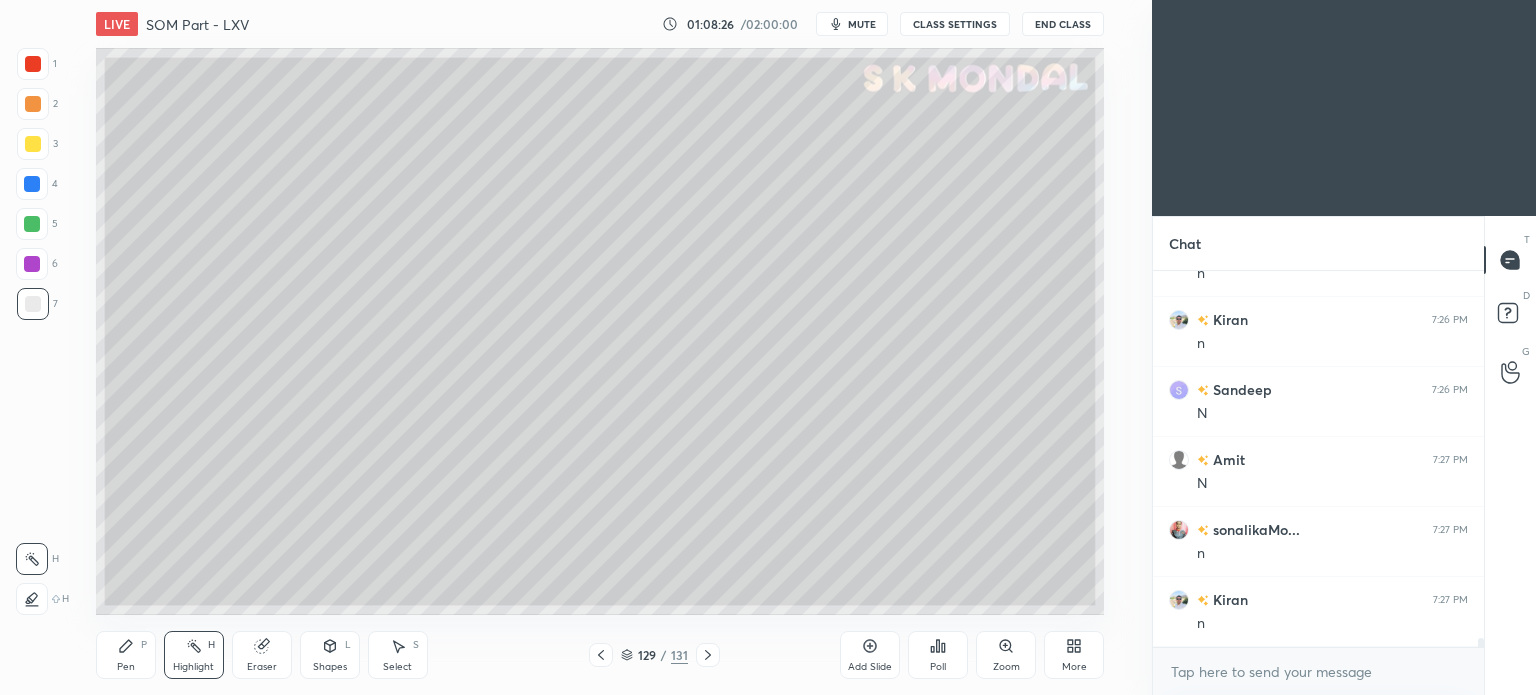 click 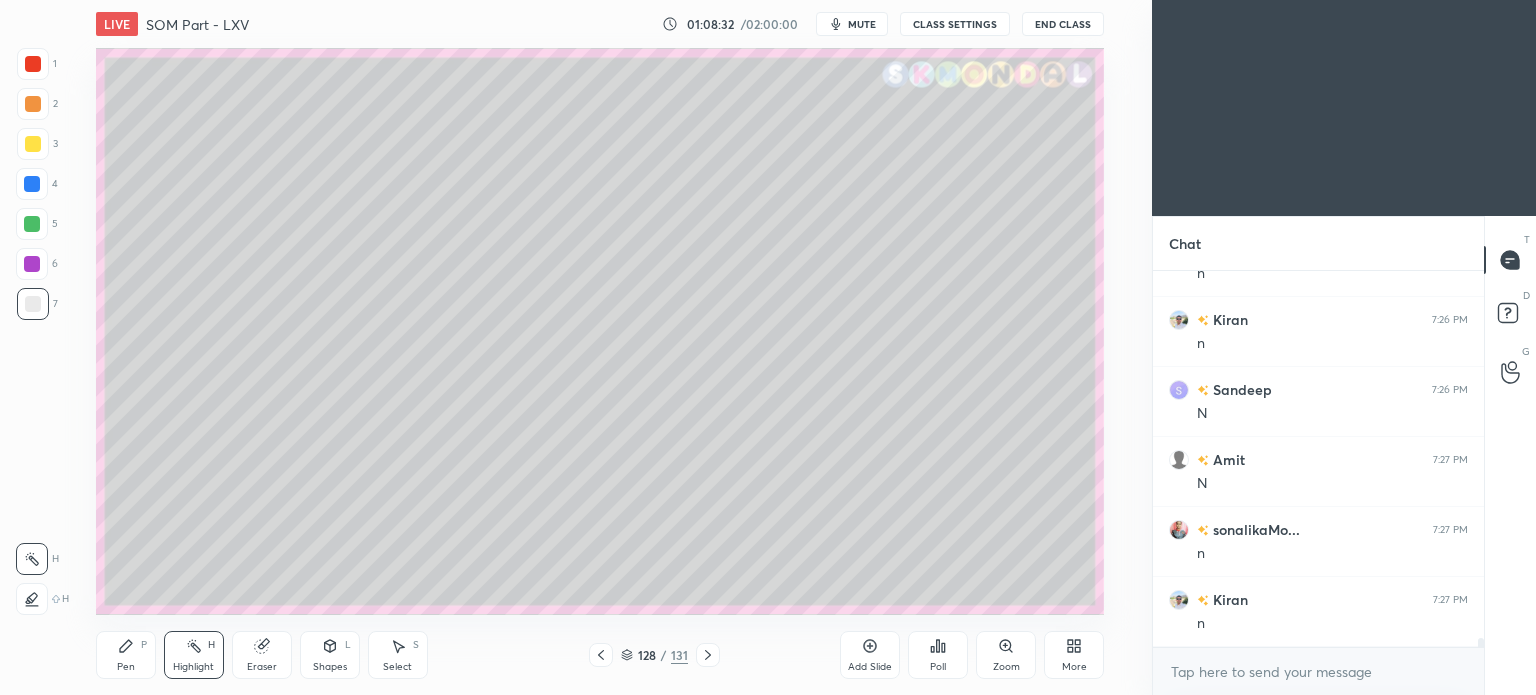 click at bounding box center [708, 655] 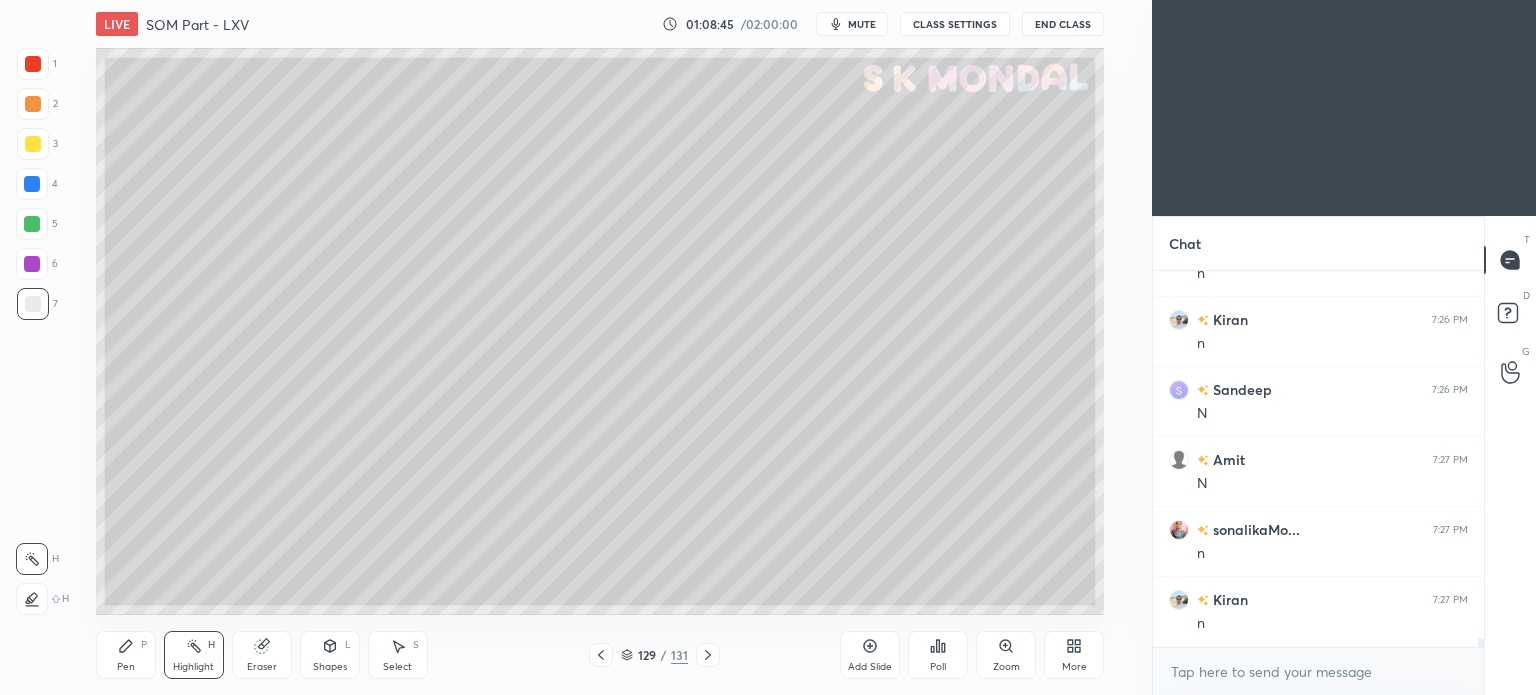 click on "mute" at bounding box center [862, 24] 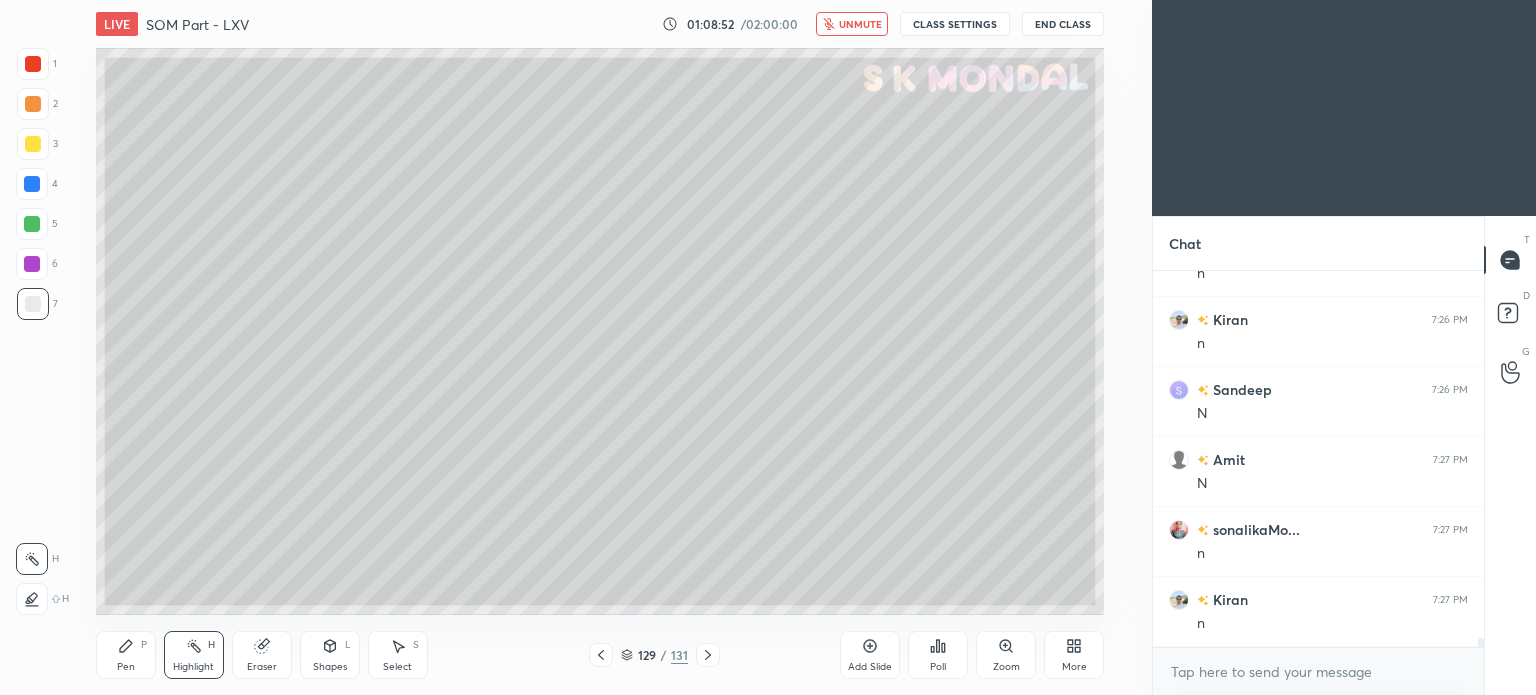 click on "unmute" at bounding box center (860, 24) 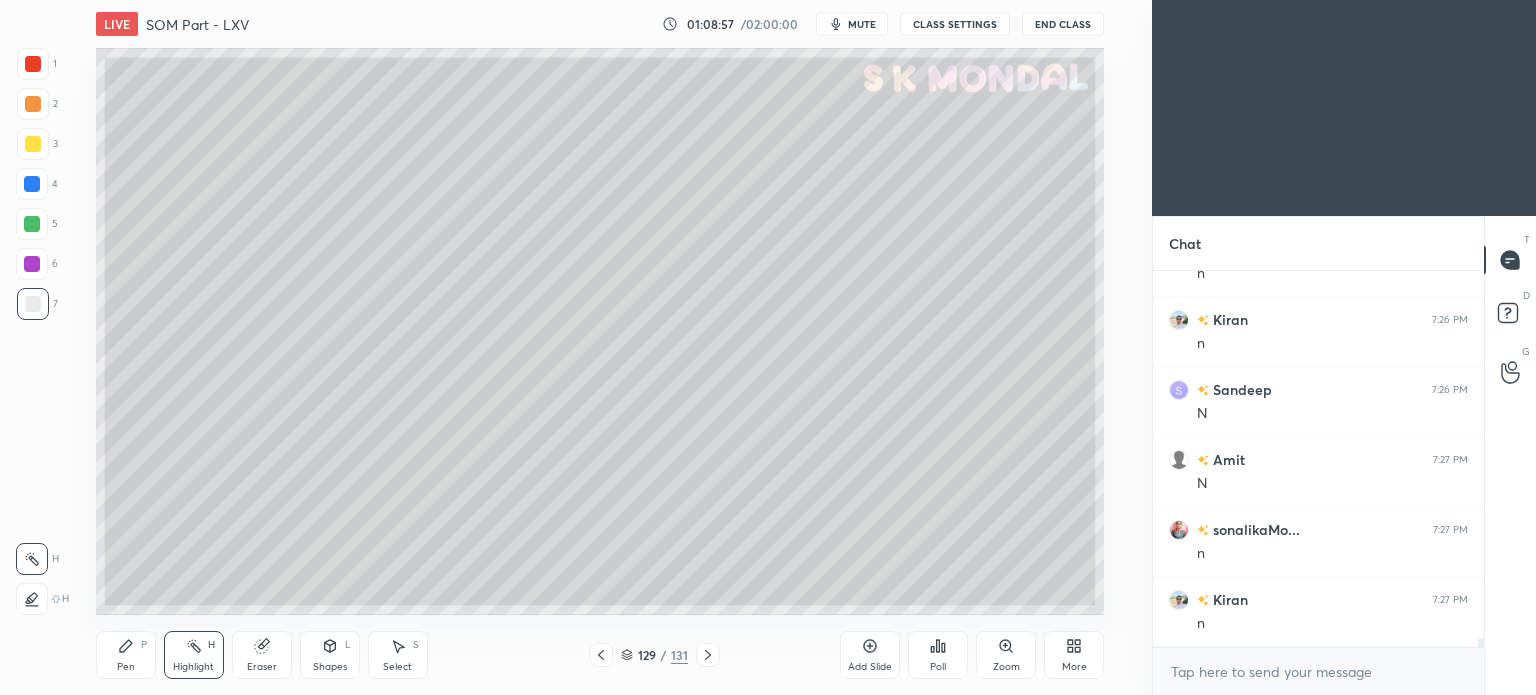 click 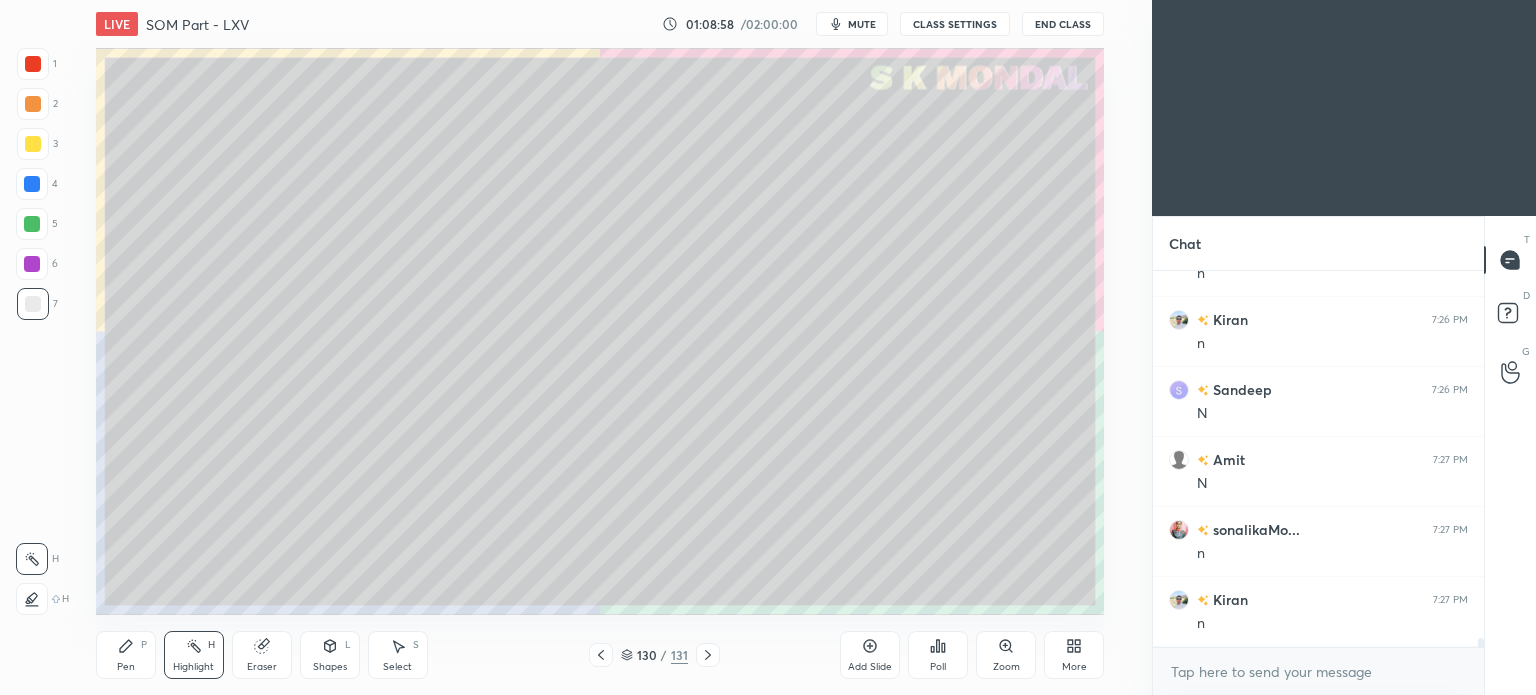 click 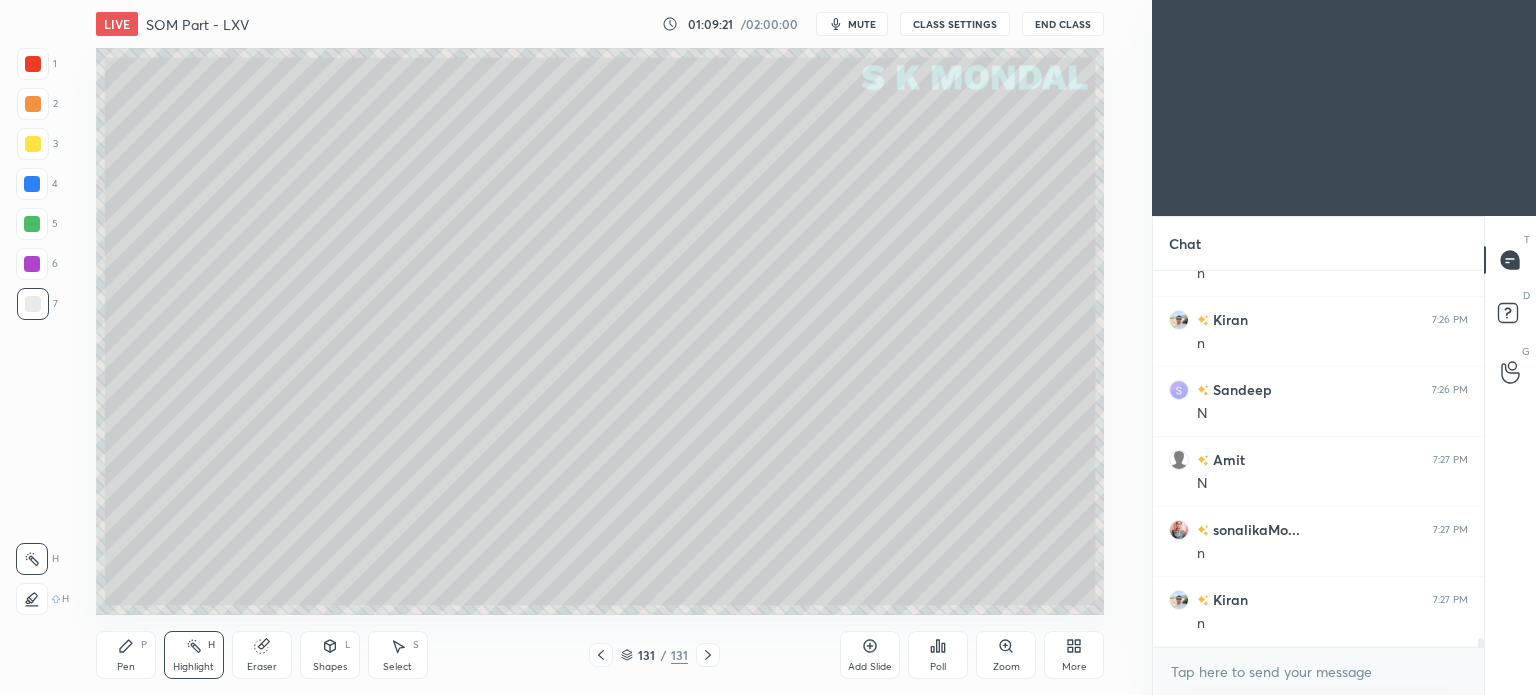 scroll, scrollTop: 16170, scrollLeft: 0, axis: vertical 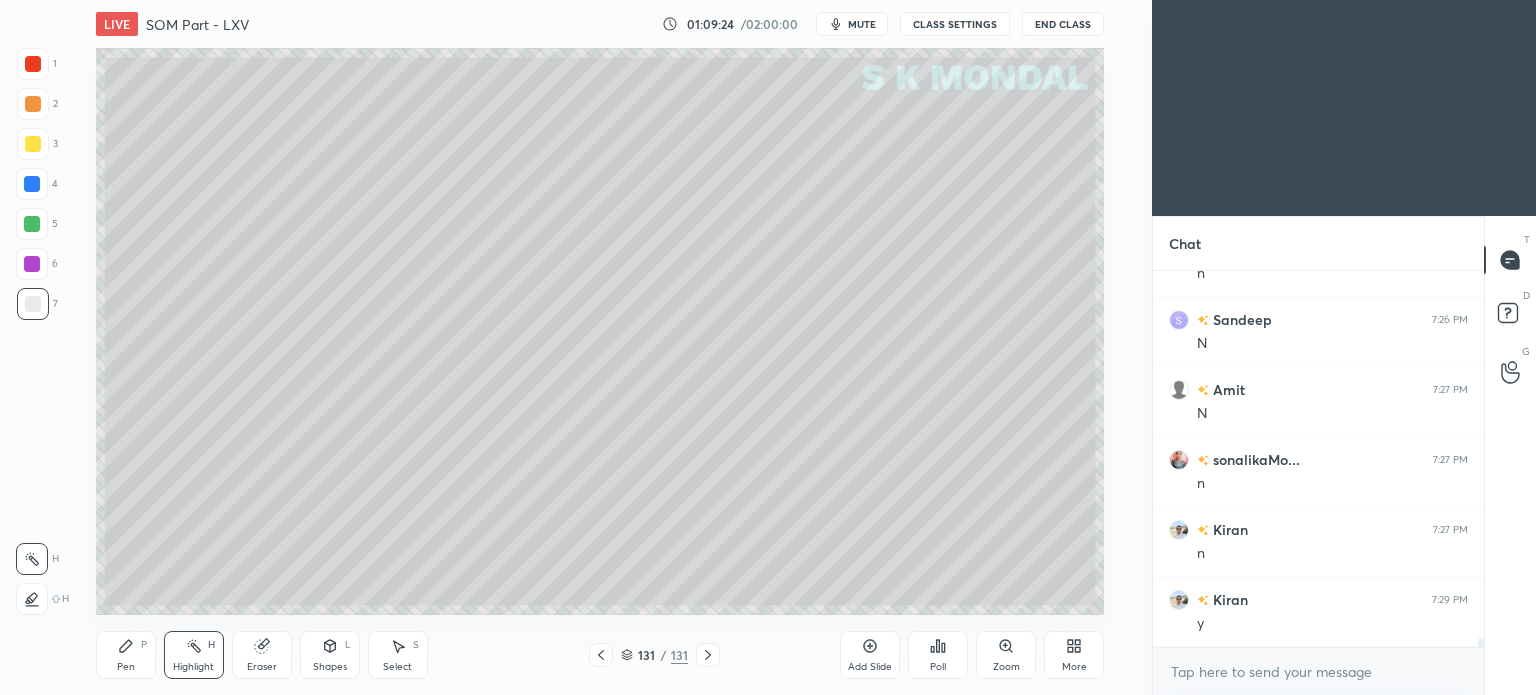 click 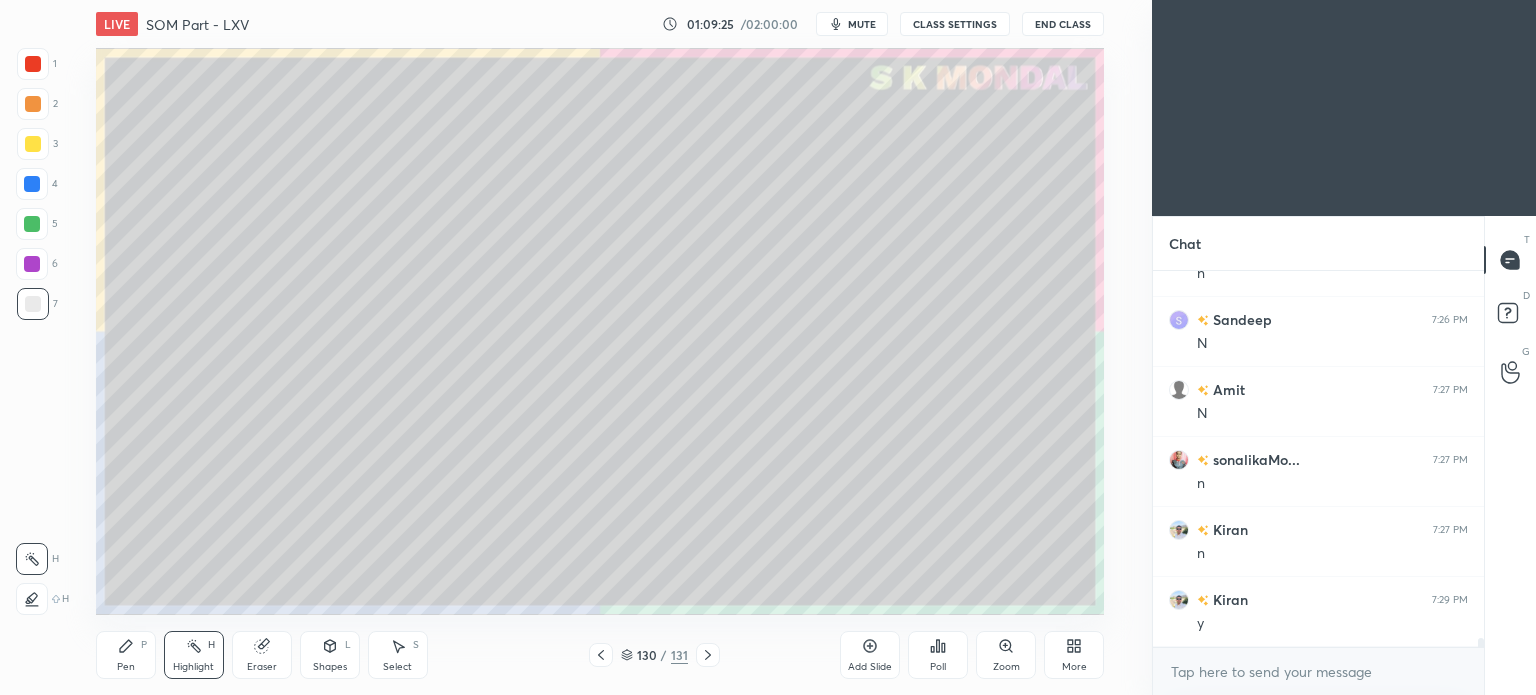 click 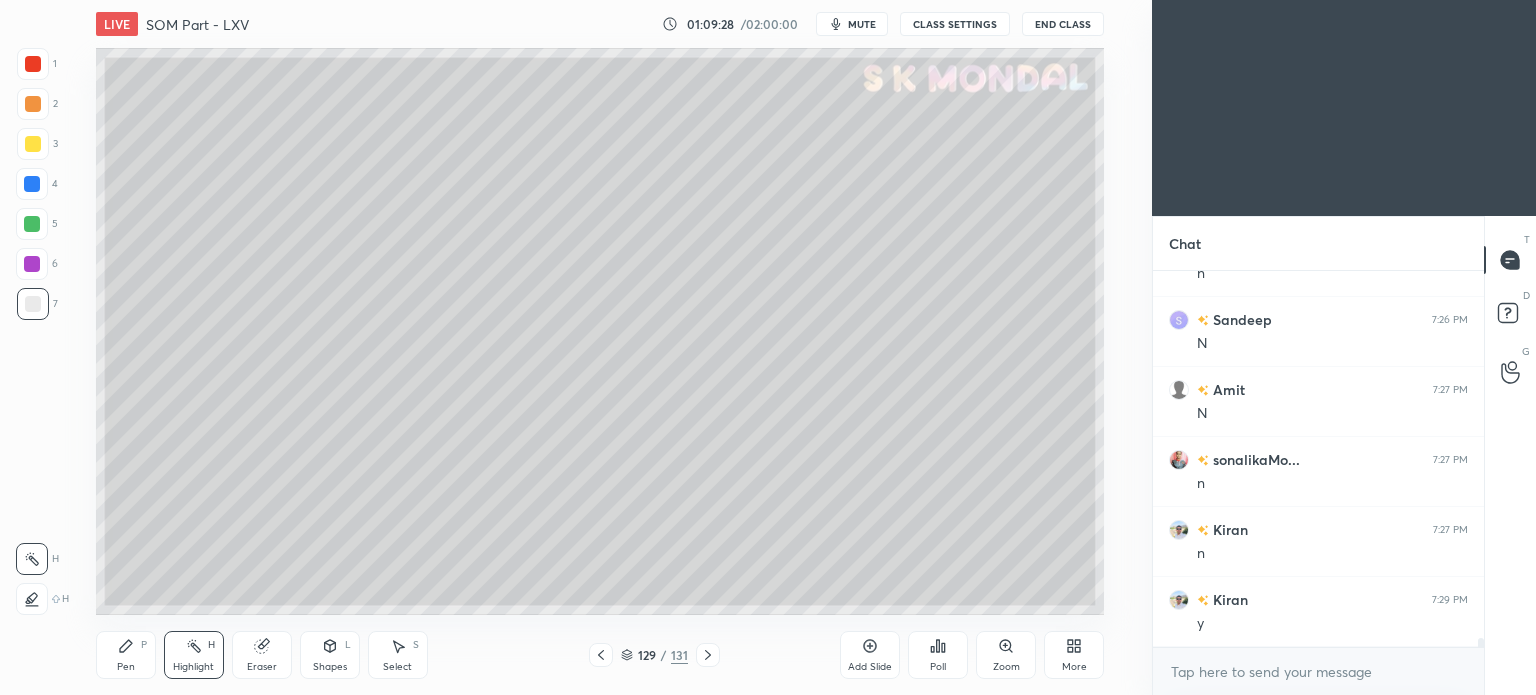 click 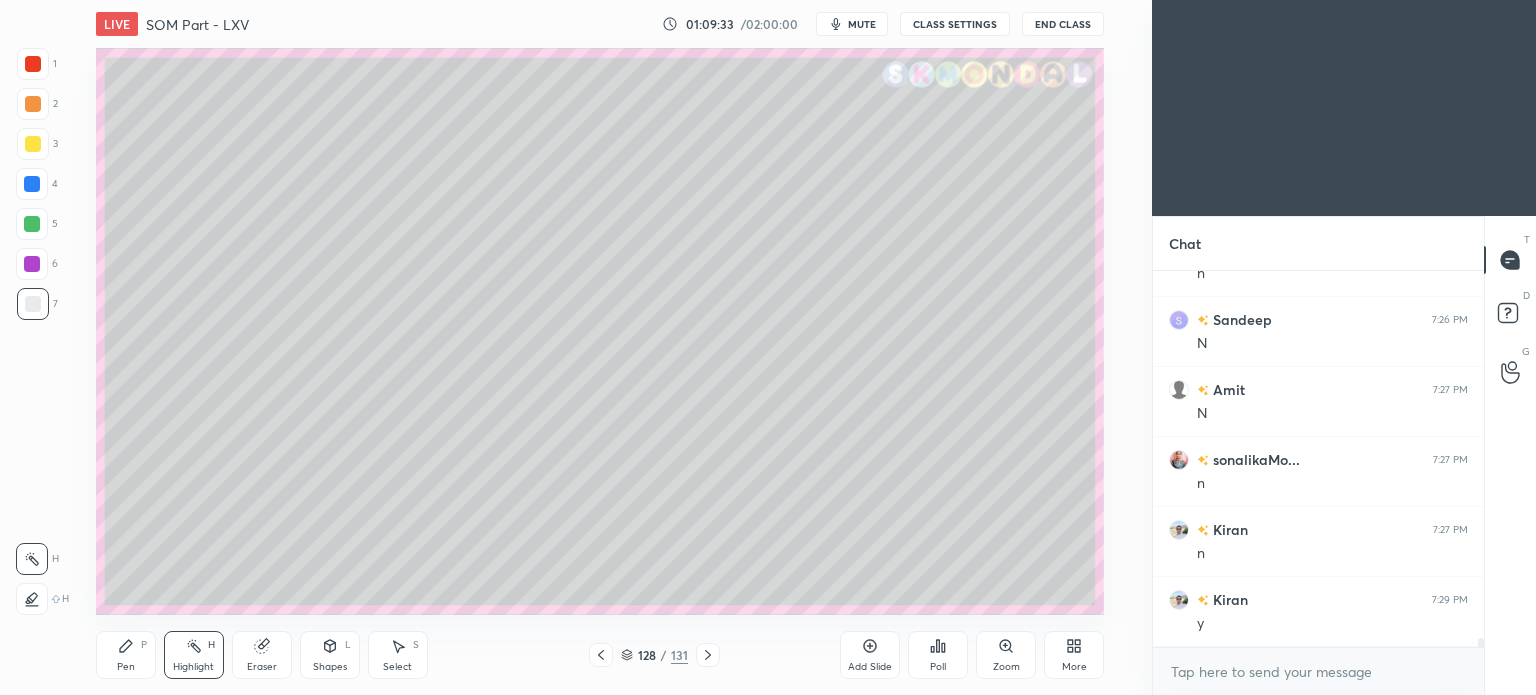 click 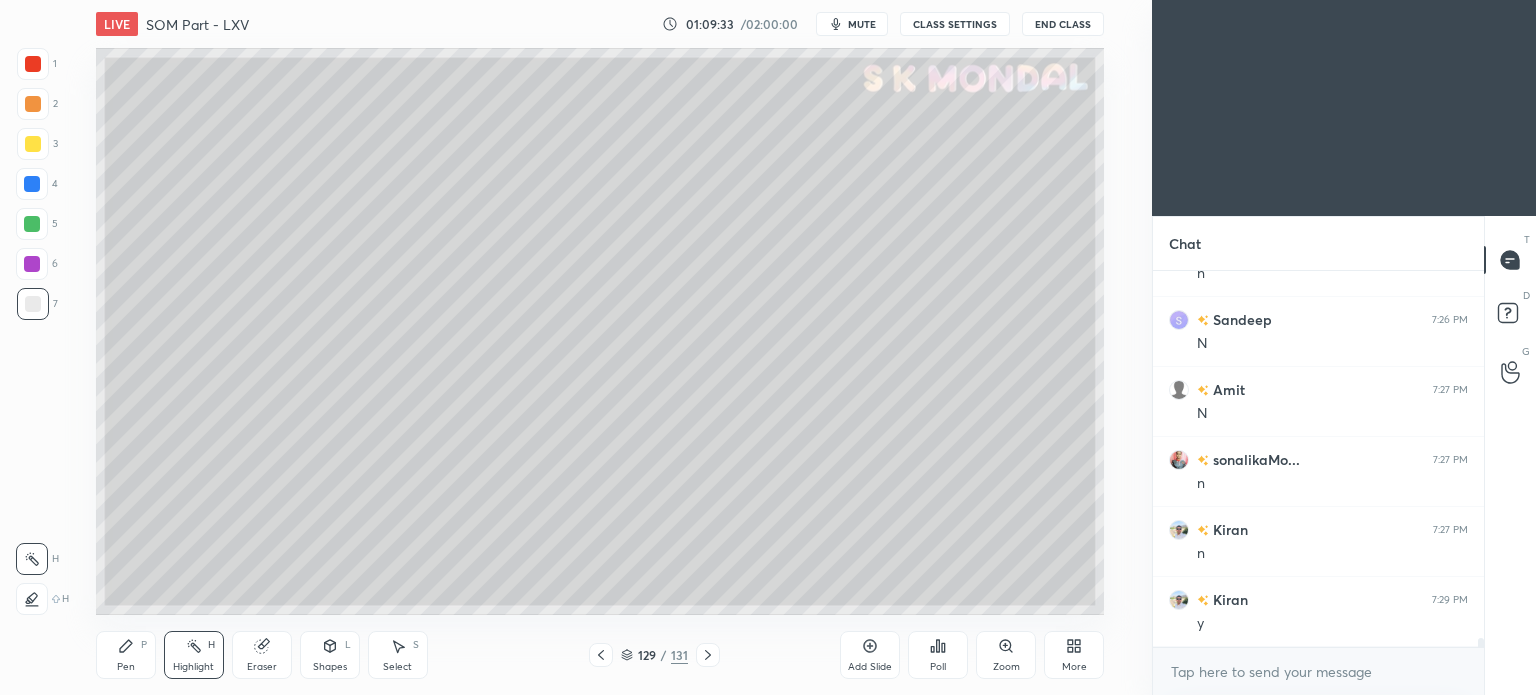 click 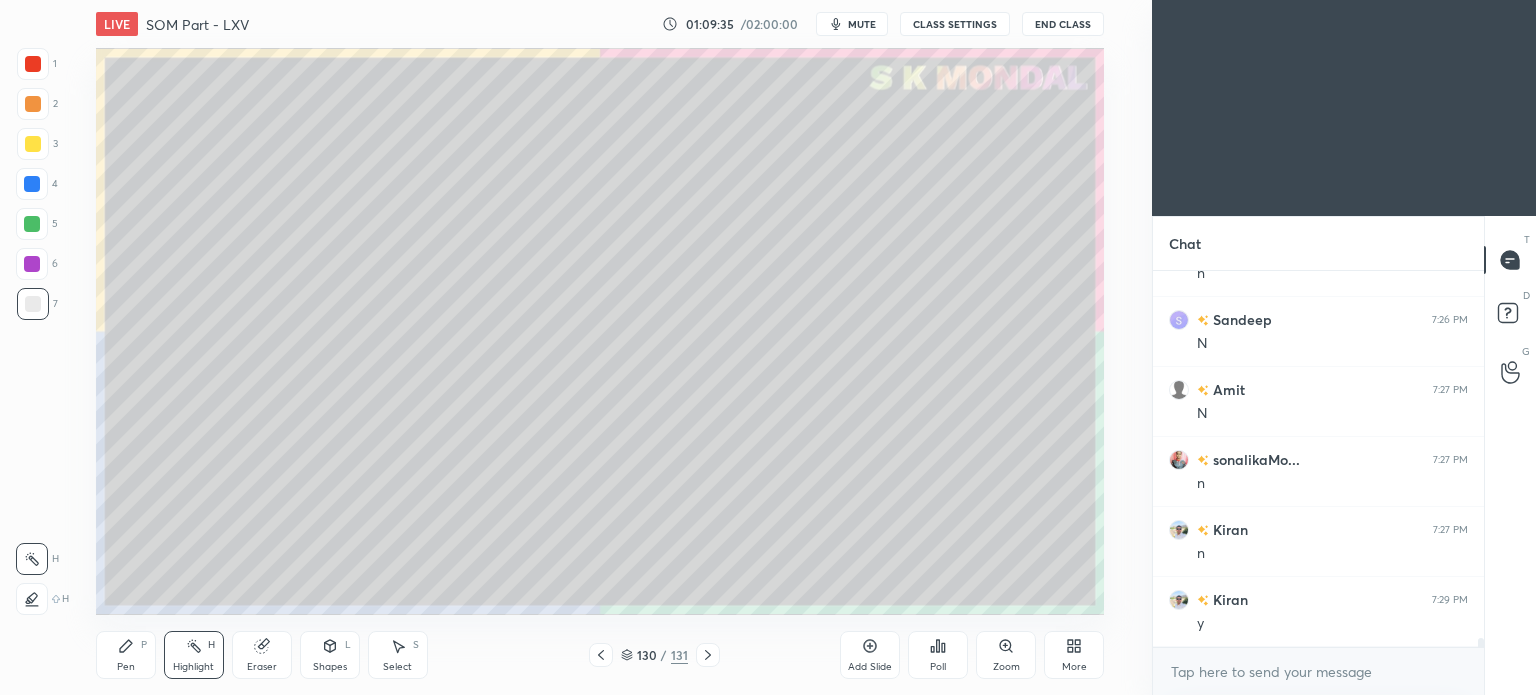 click 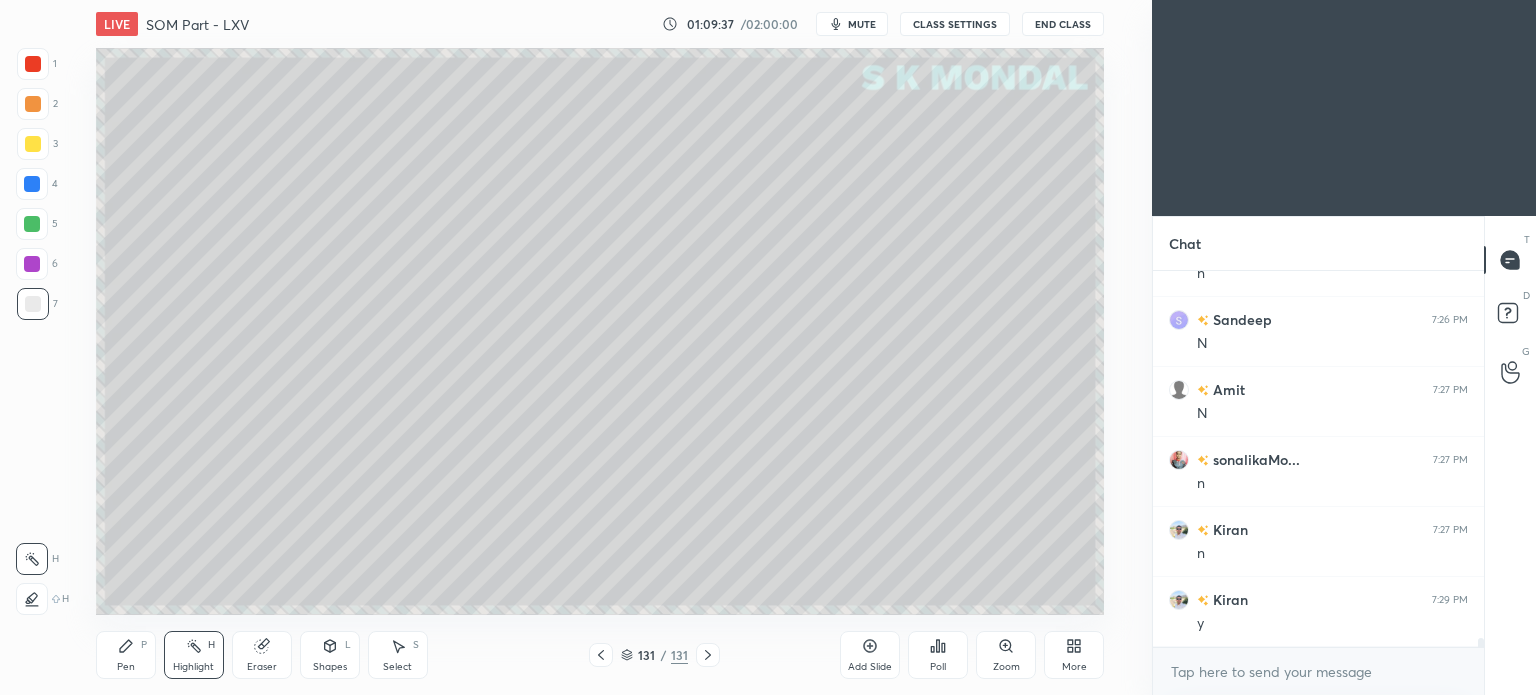click 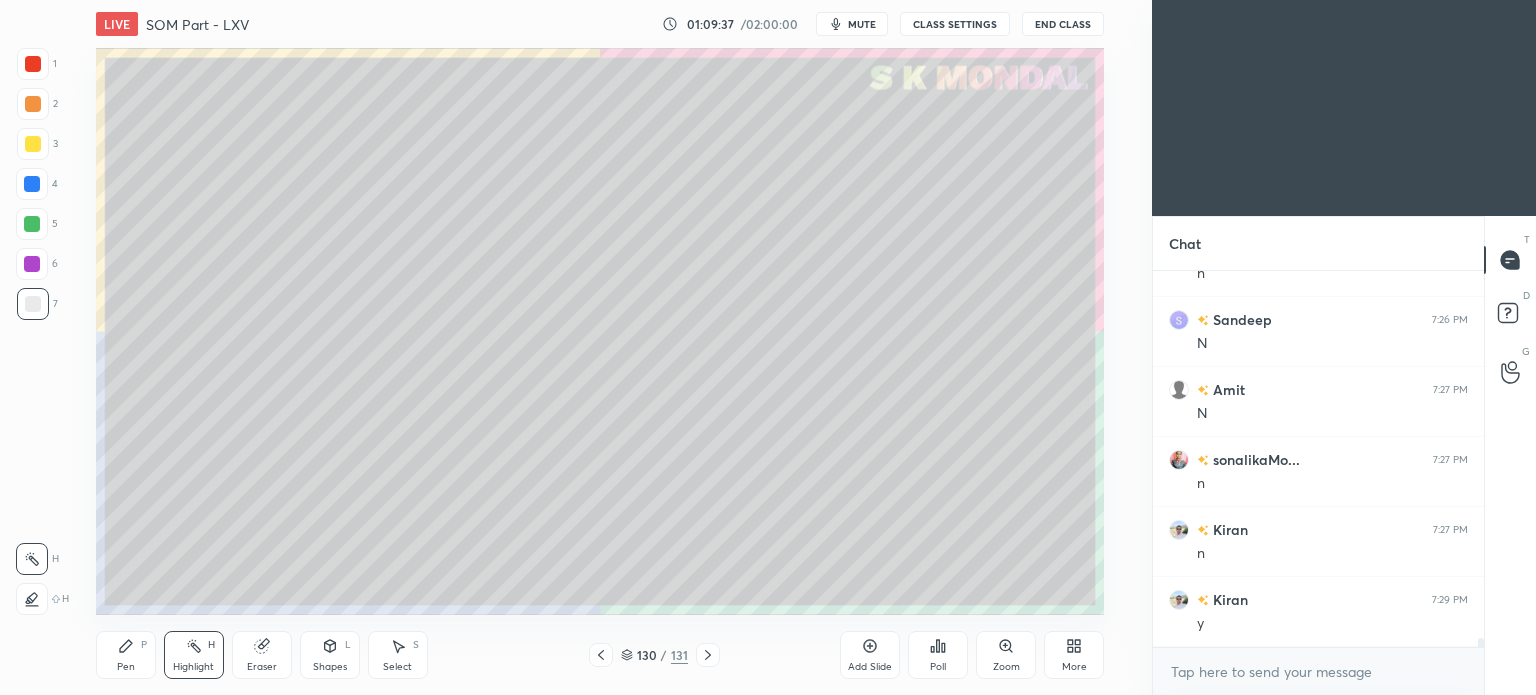 click 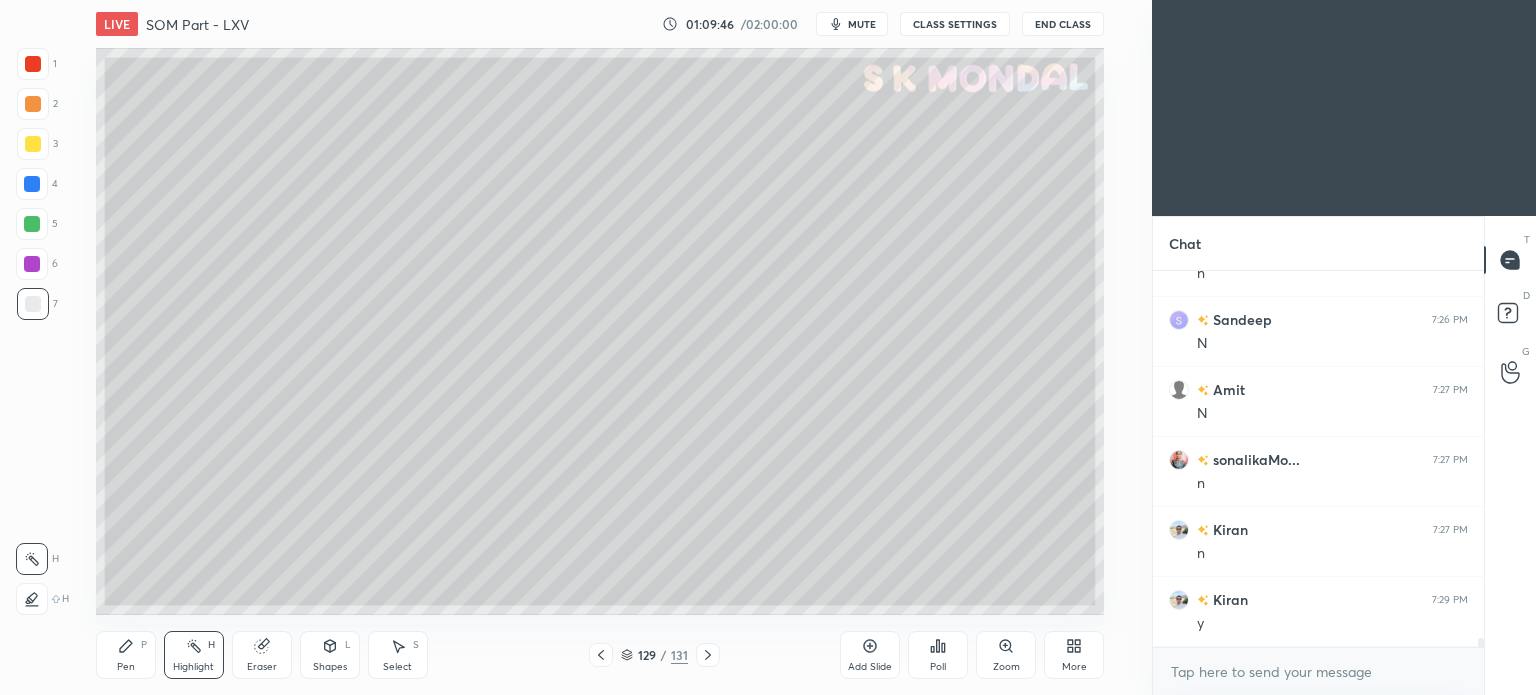 click at bounding box center (708, 655) 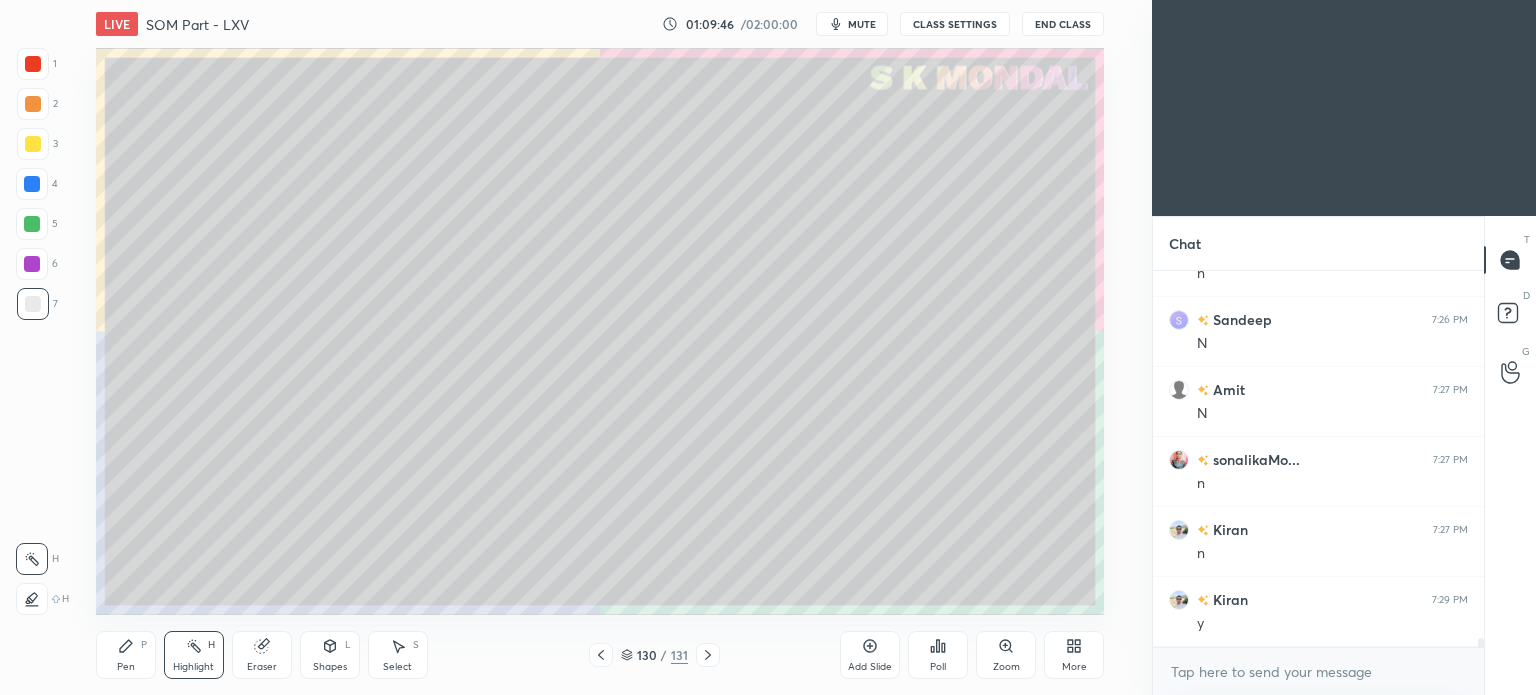 click at bounding box center (708, 655) 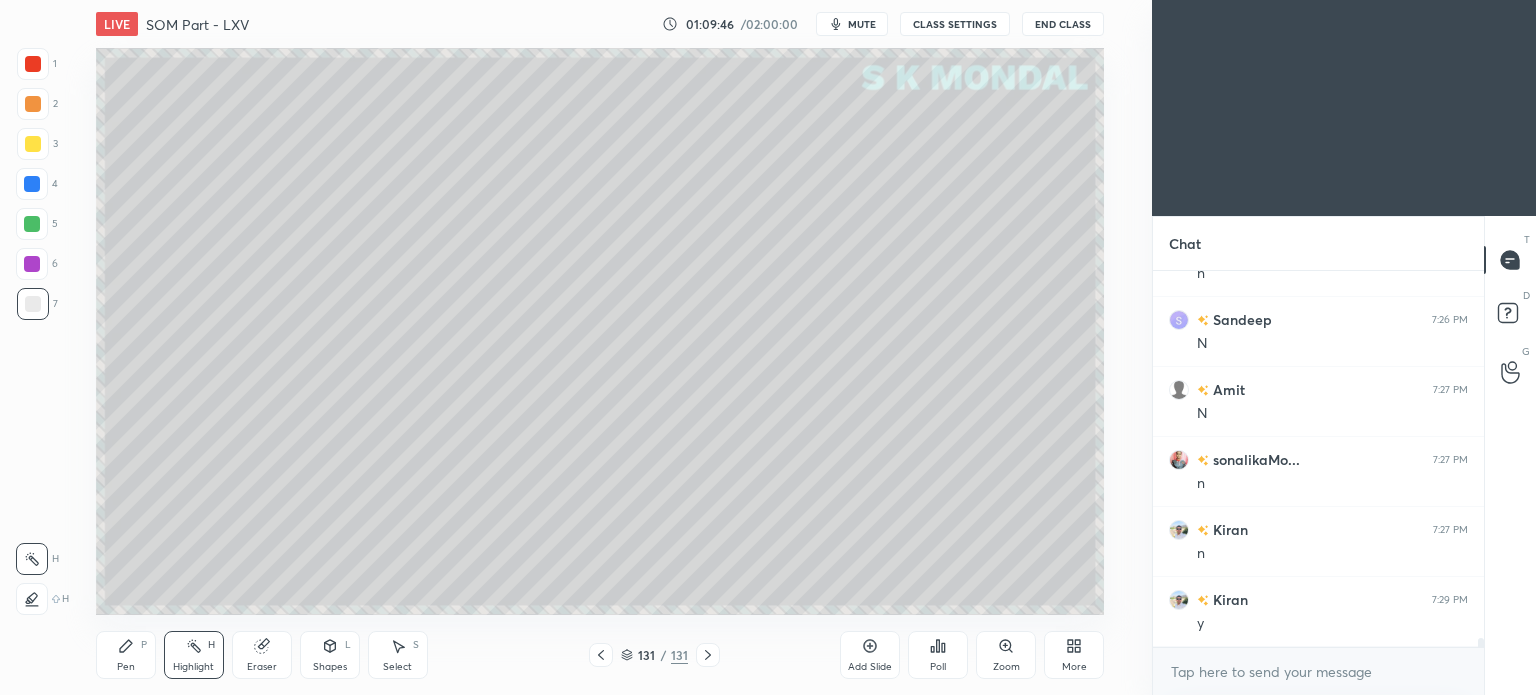 click at bounding box center (708, 655) 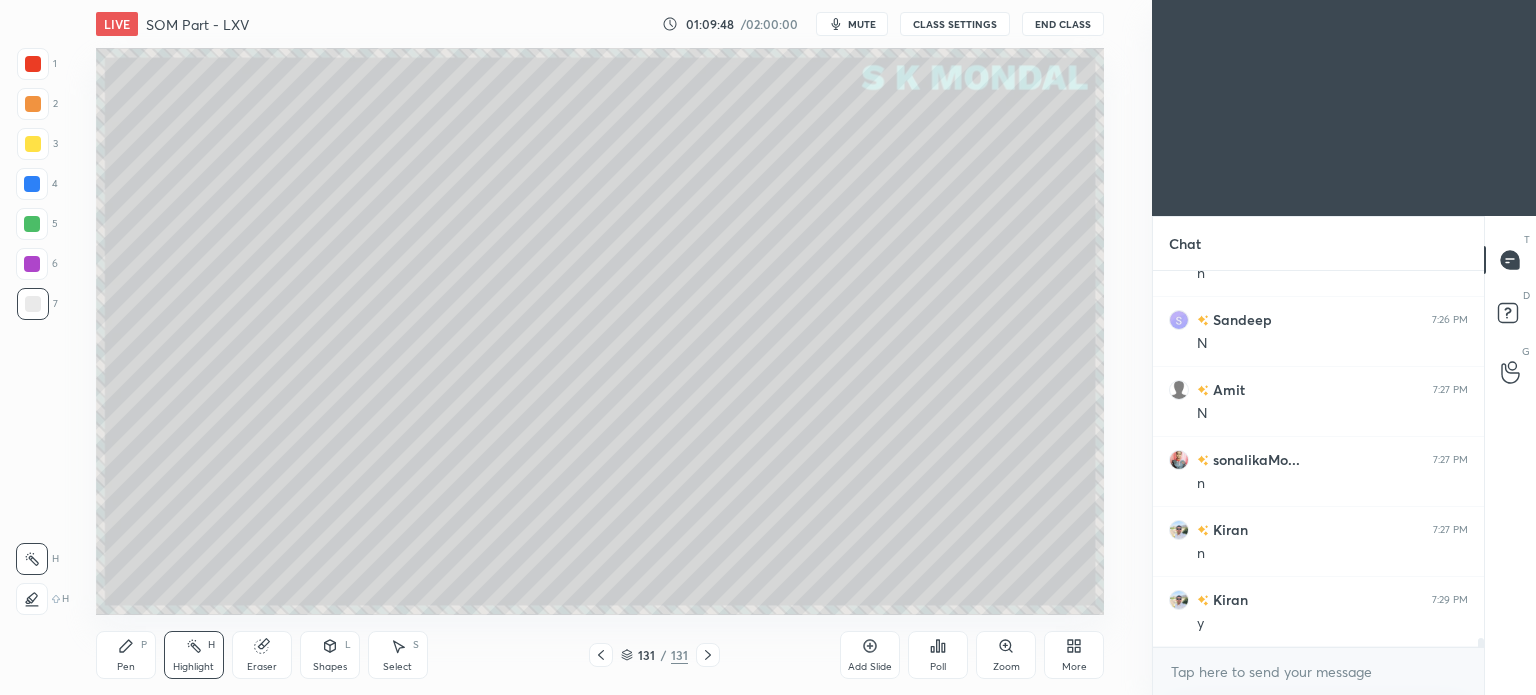 click 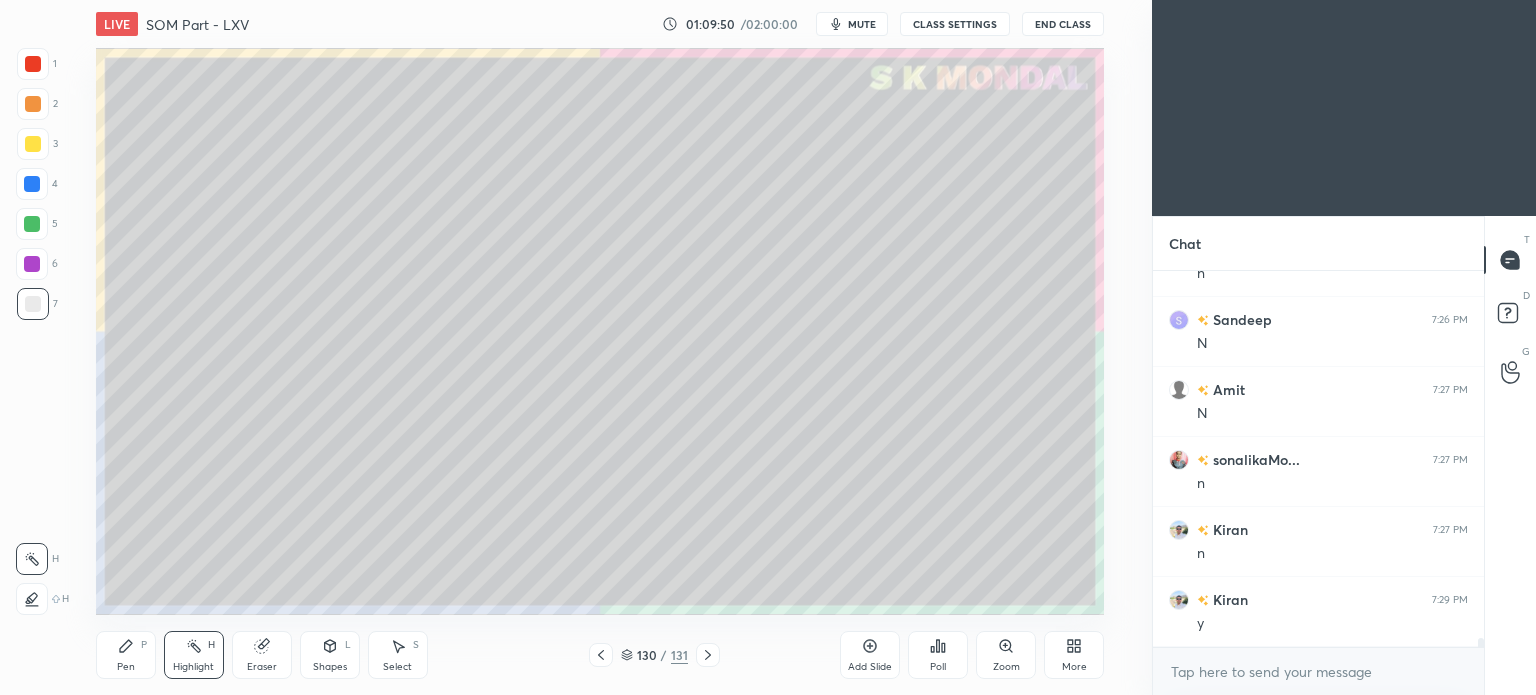 click 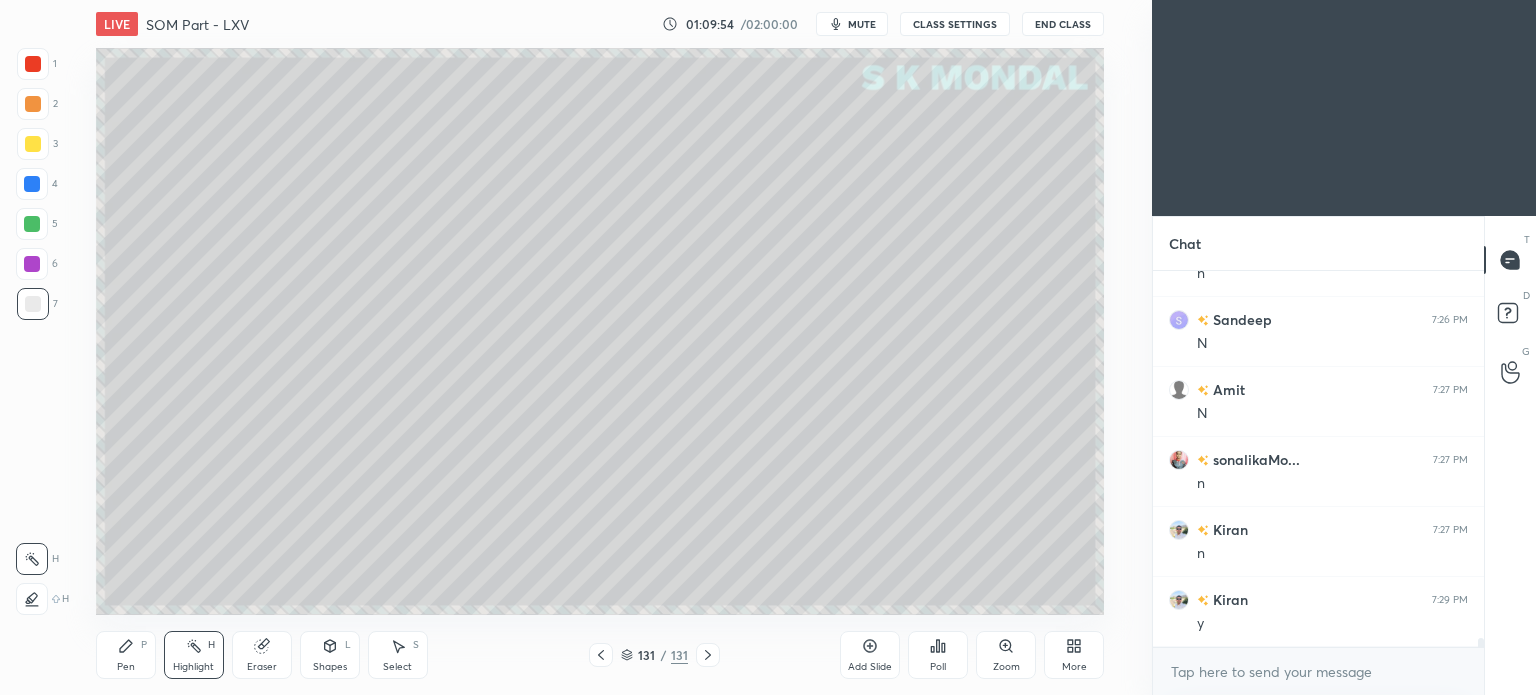 click at bounding box center [33, 144] 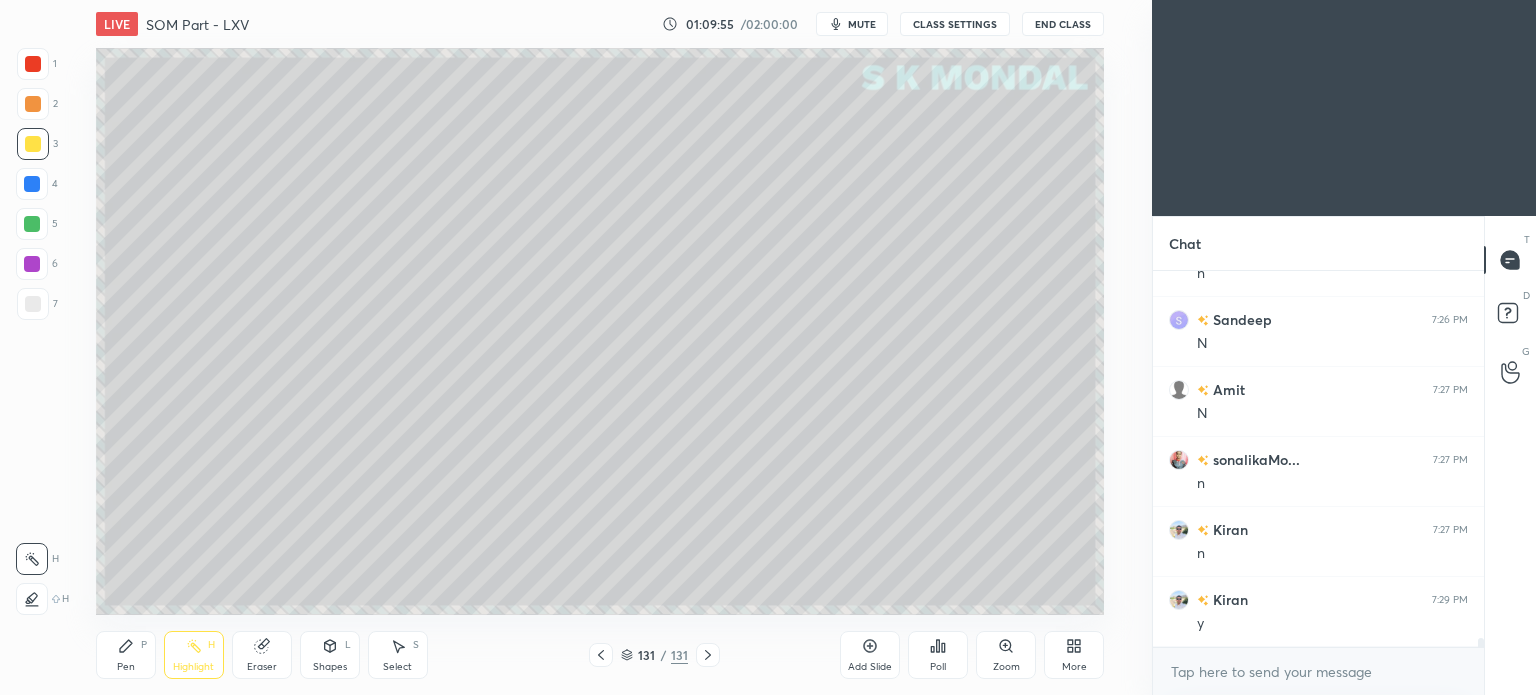click on "Pen P" at bounding box center [126, 655] 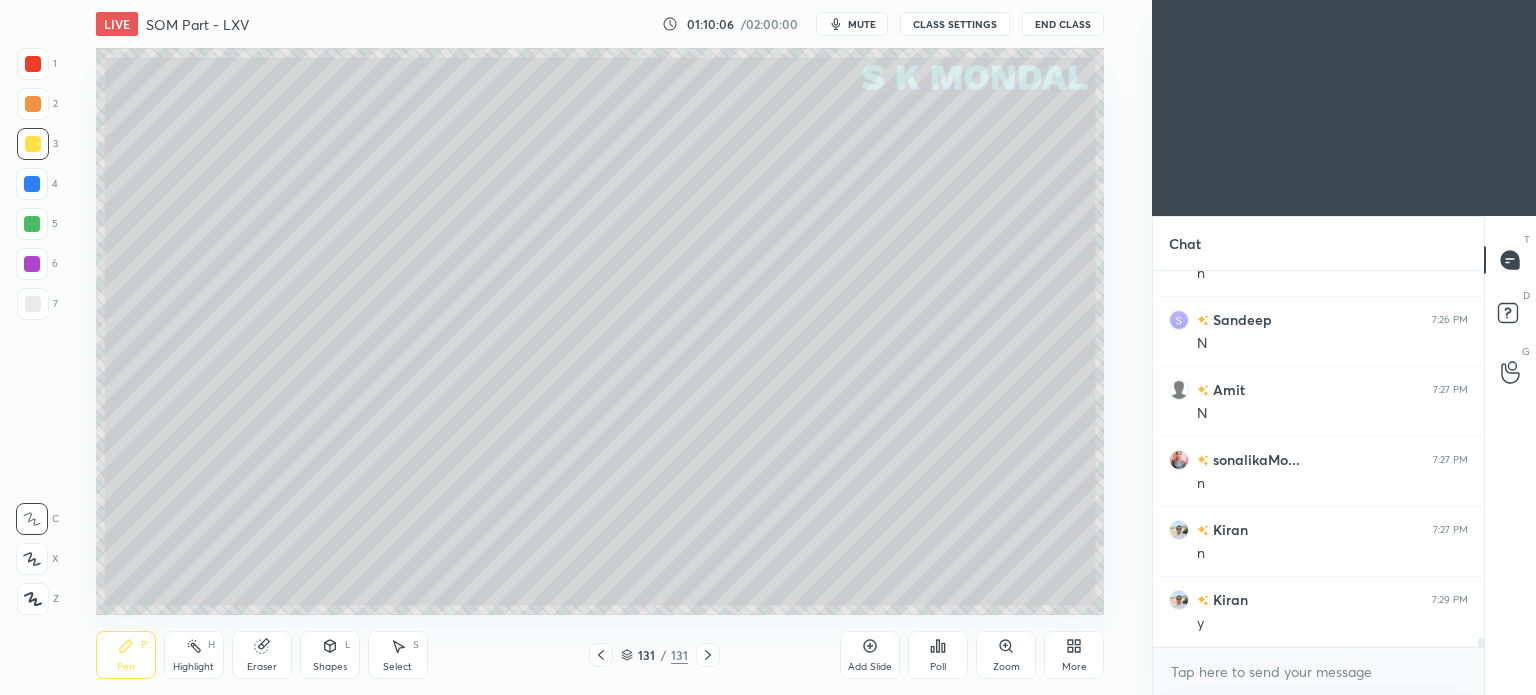 click on "Shapes" at bounding box center [330, 667] 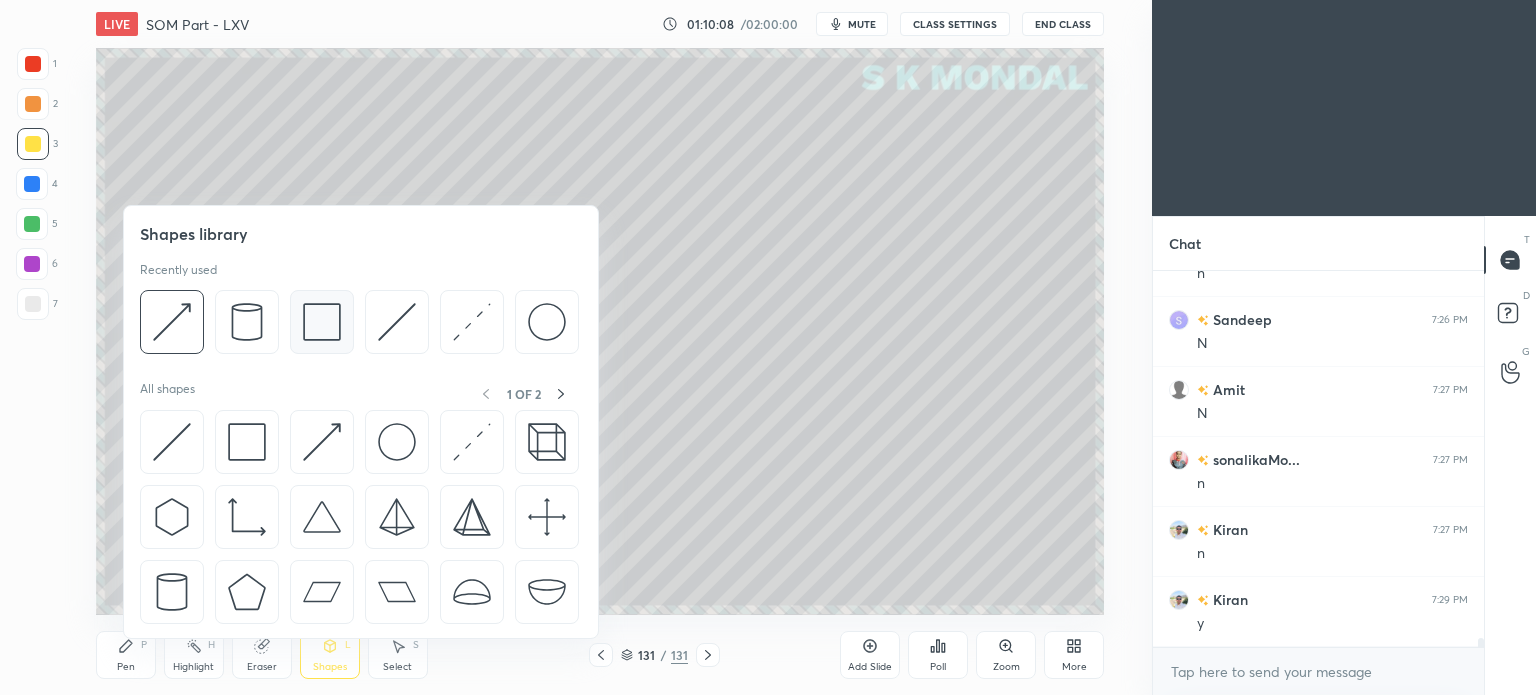 click at bounding box center [322, 322] 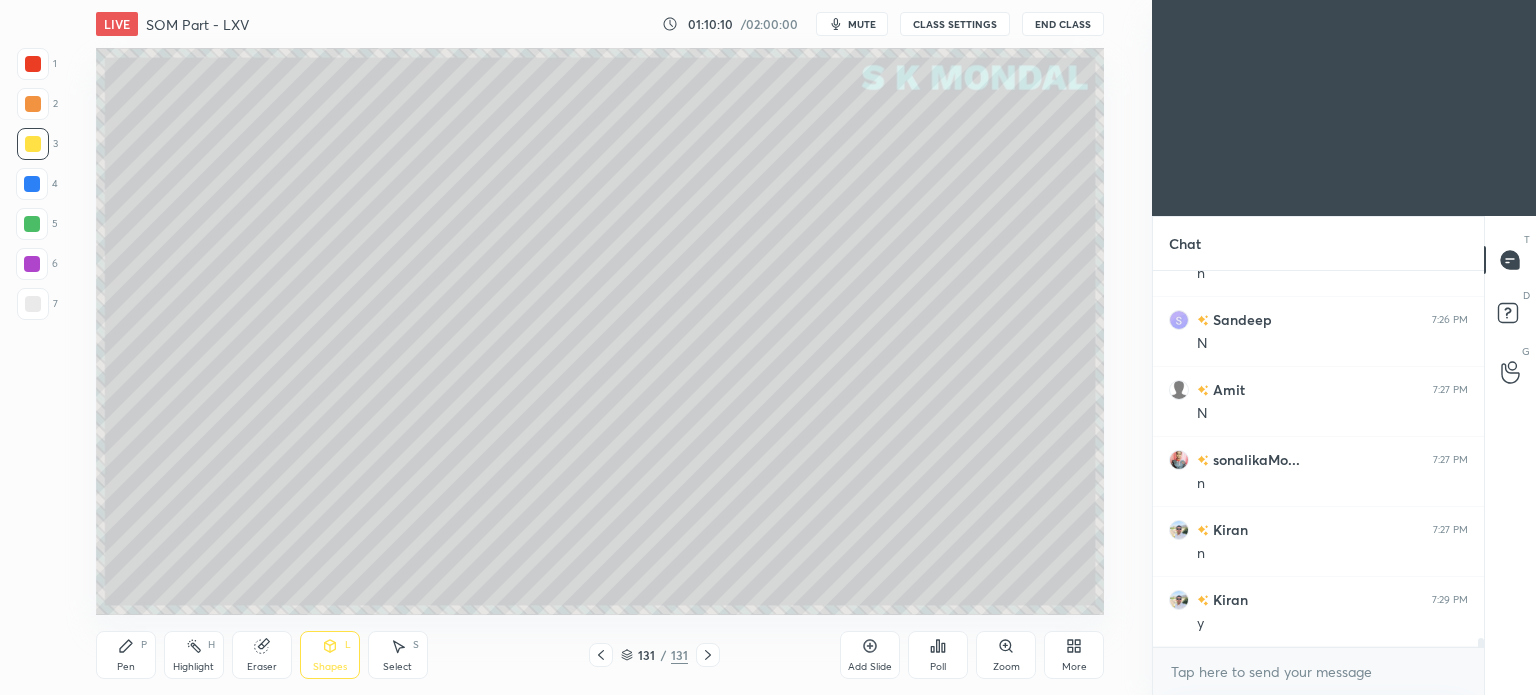 click on "Pen" at bounding box center (126, 667) 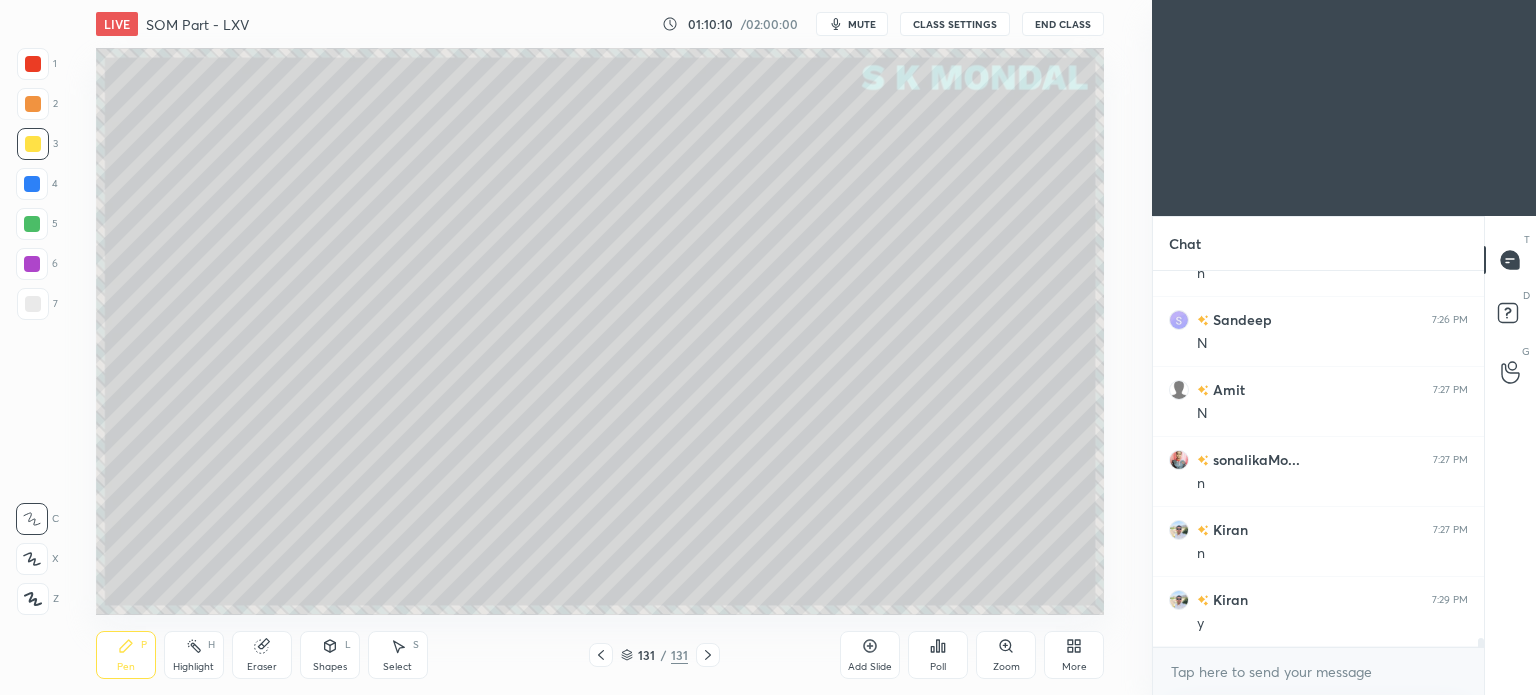 click on "Pen" at bounding box center (126, 667) 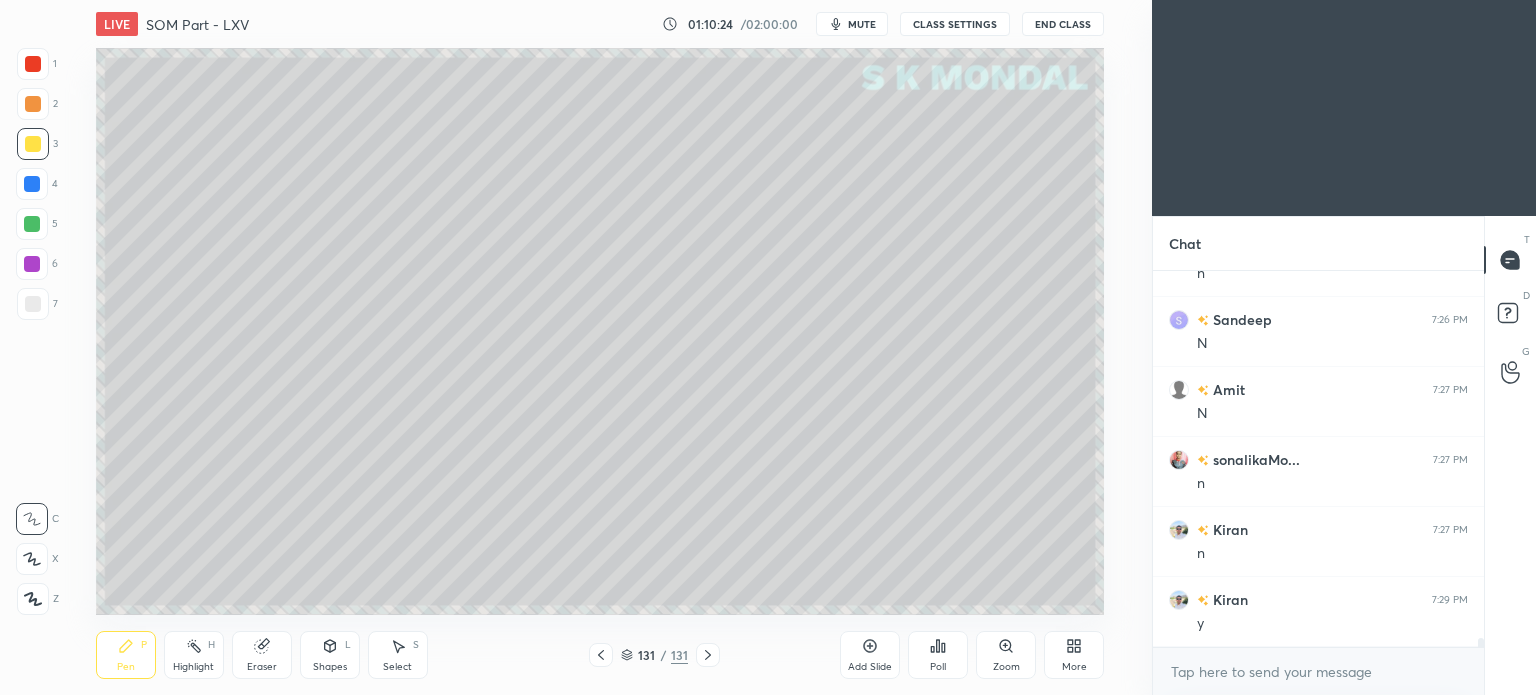 click at bounding box center (33, 64) 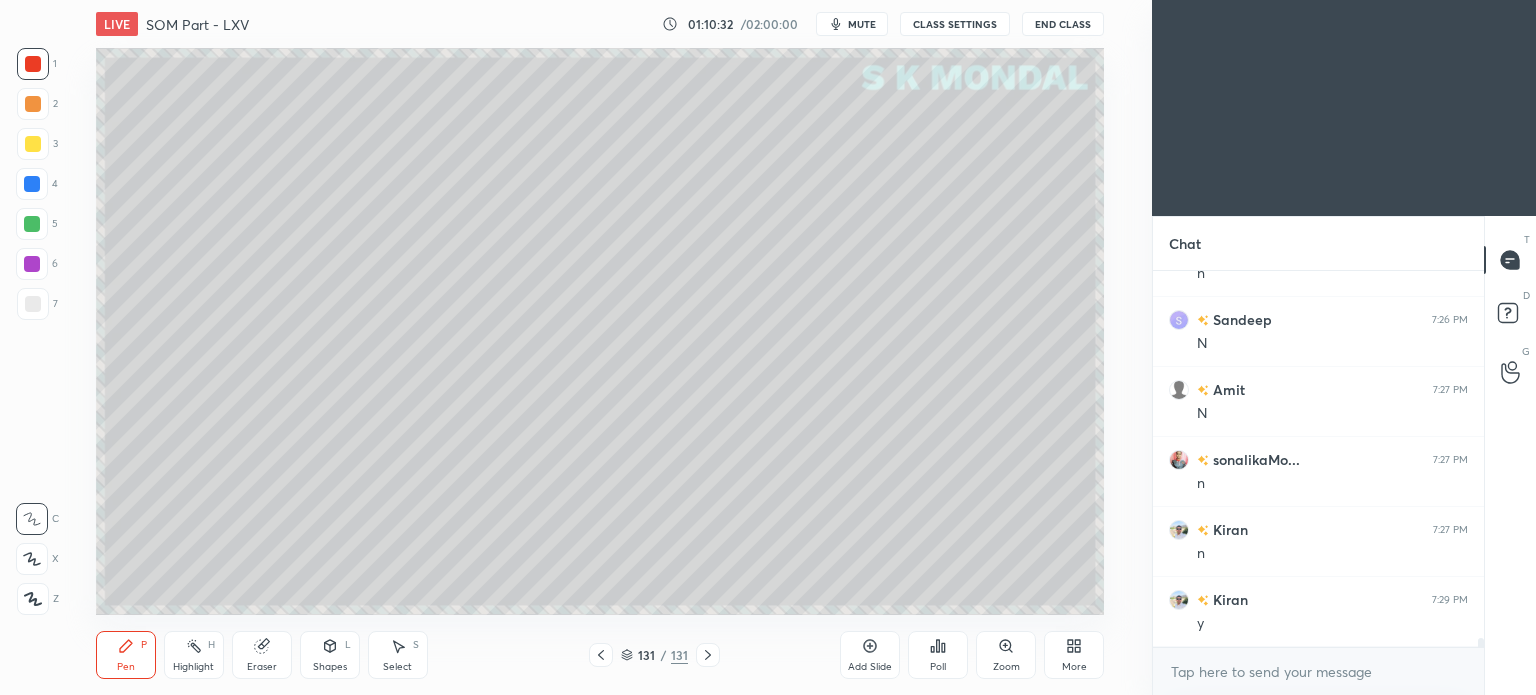 click at bounding box center [33, 304] 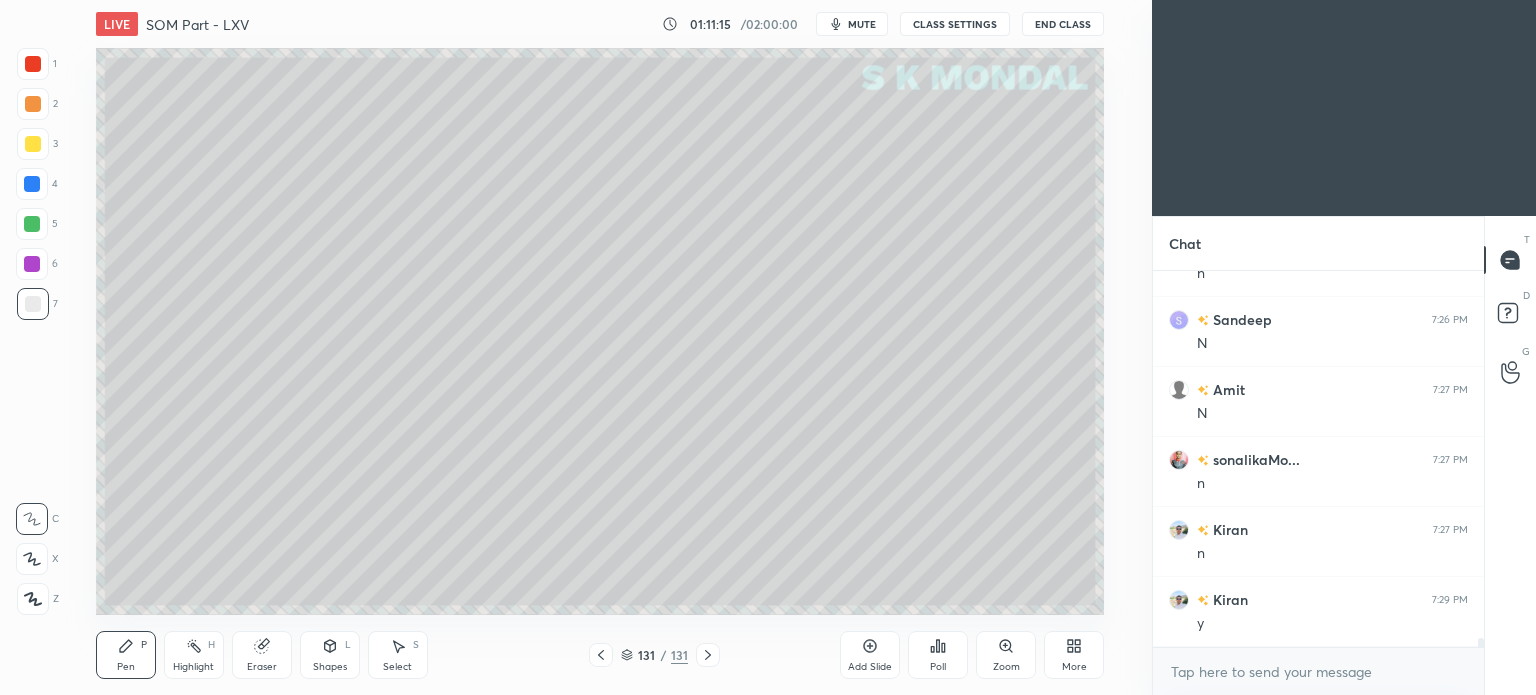 click at bounding box center [32, 224] 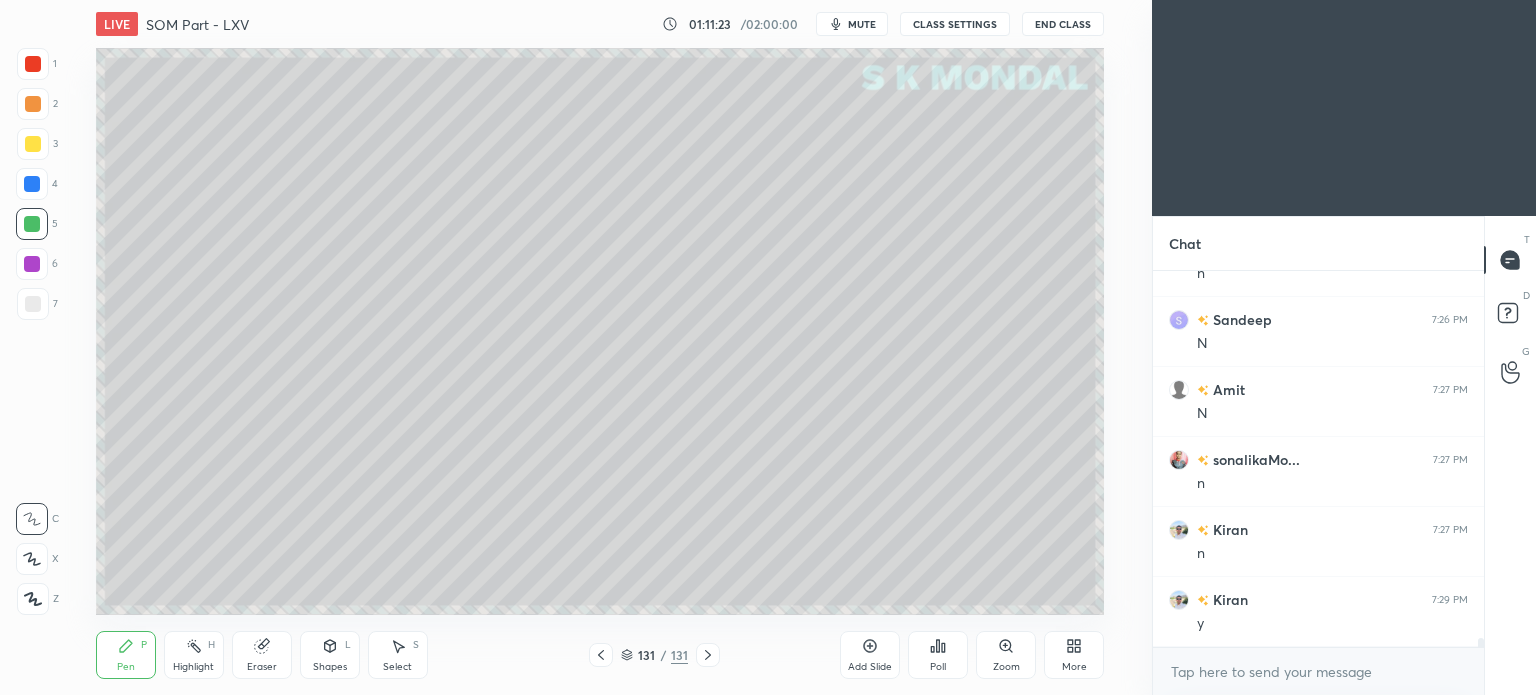 click on "Highlight H" at bounding box center (194, 655) 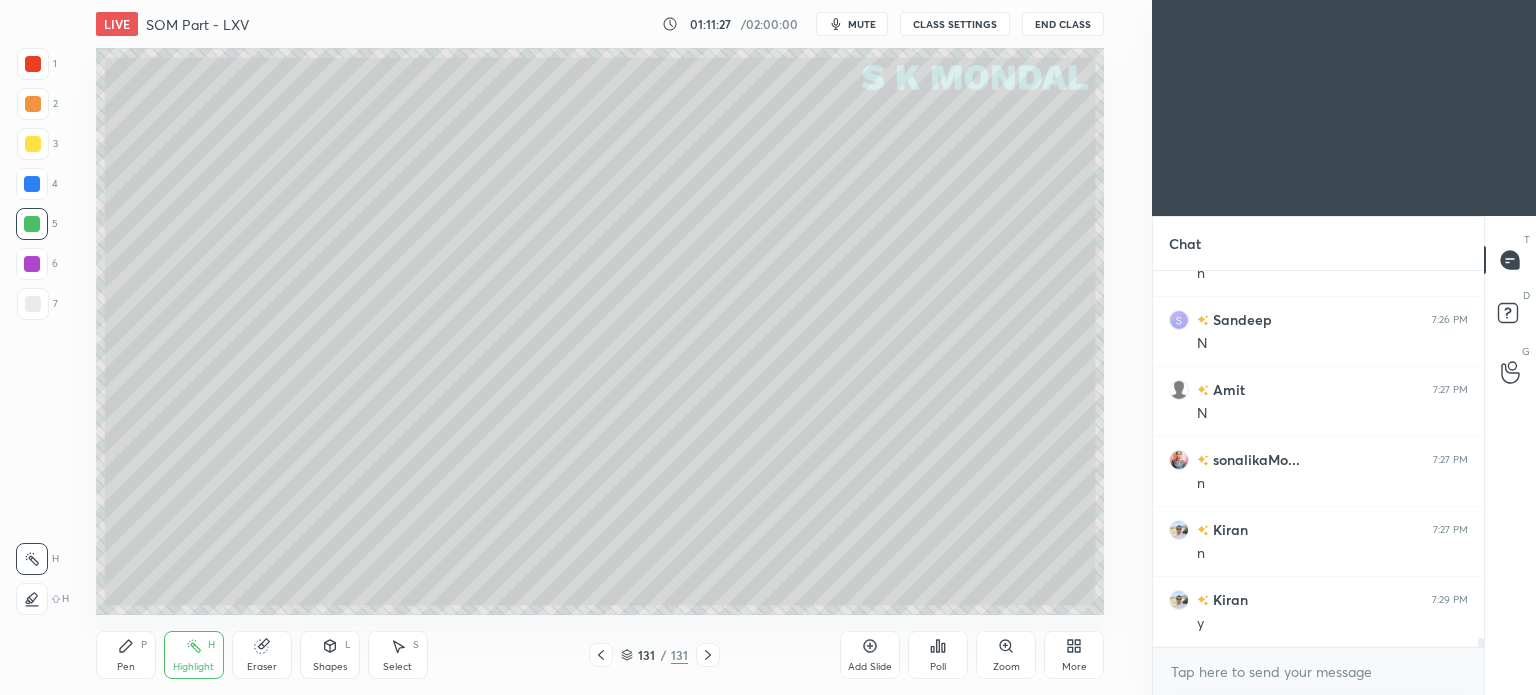 click on "Pen P" at bounding box center (126, 655) 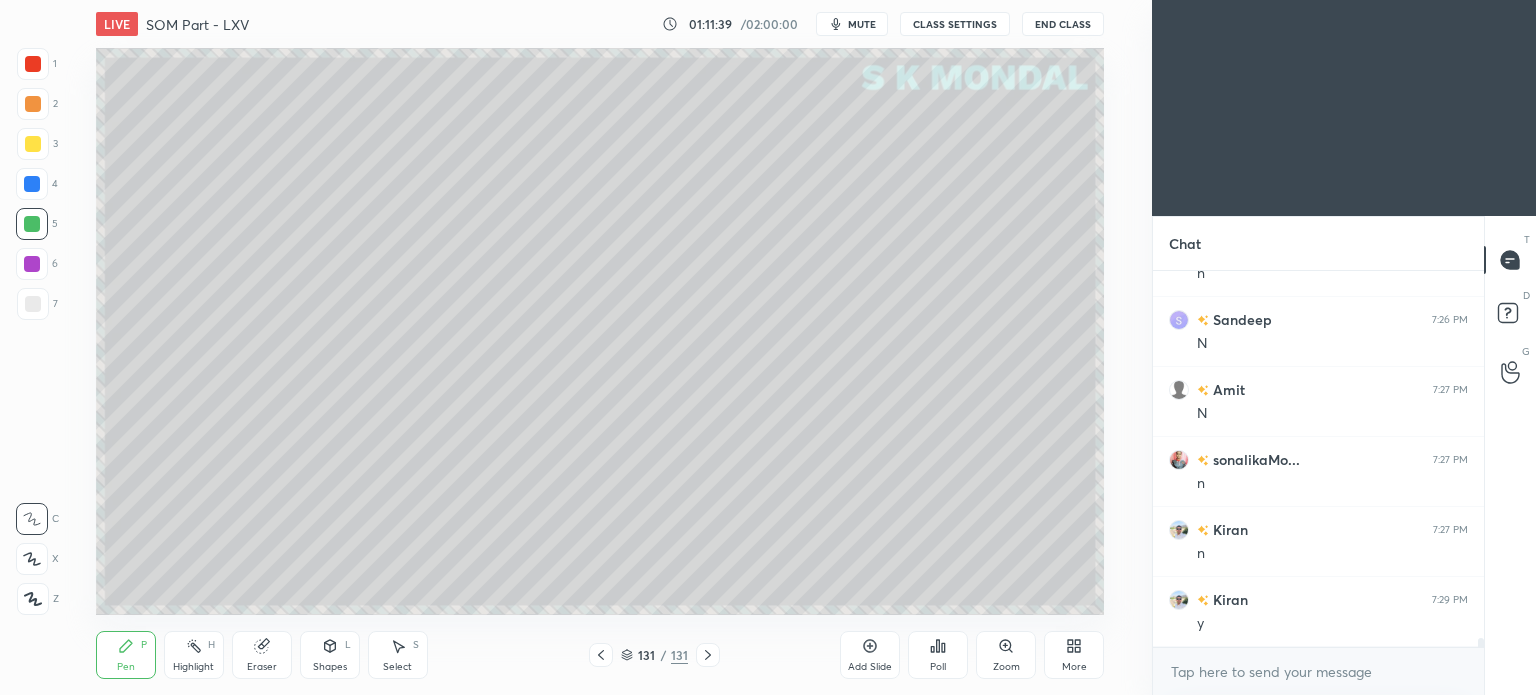 click at bounding box center (33, 304) 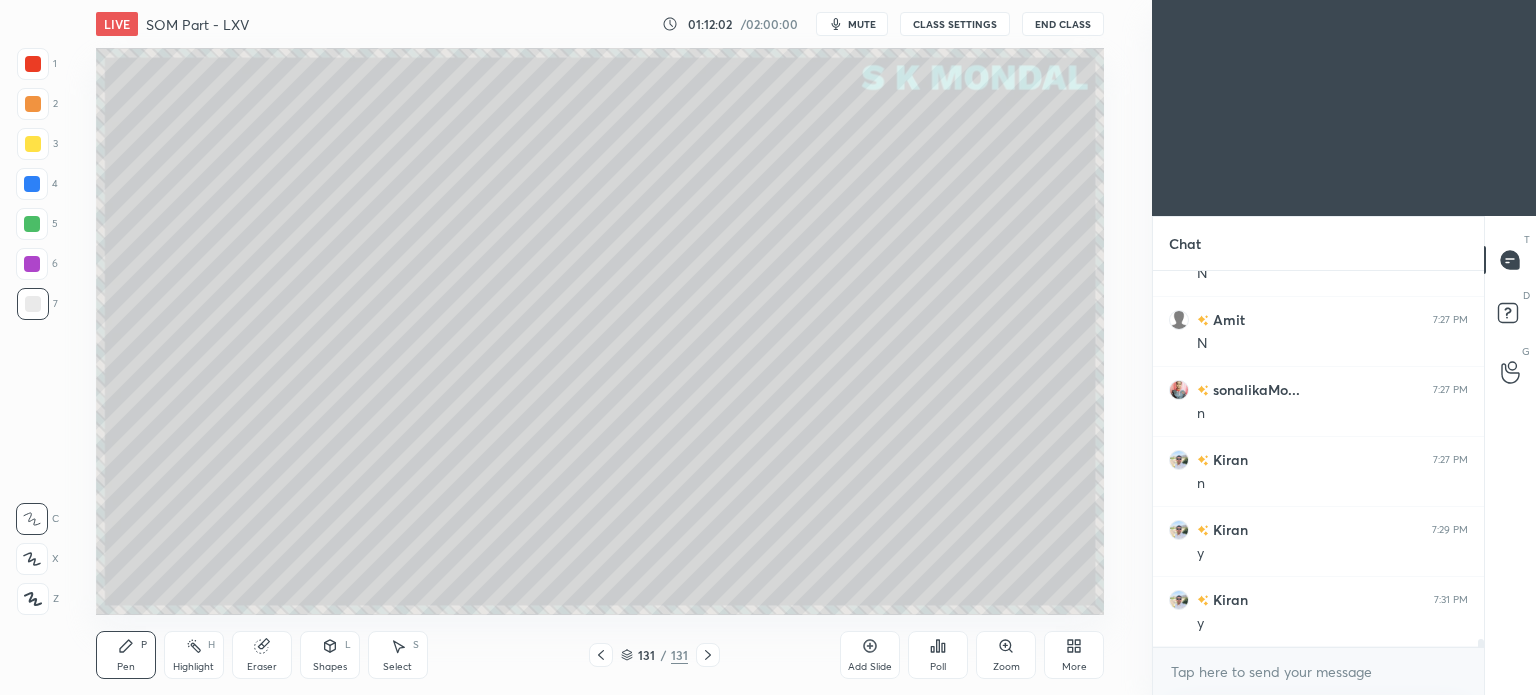 scroll, scrollTop: 16310, scrollLeft: 0, axis: vertical 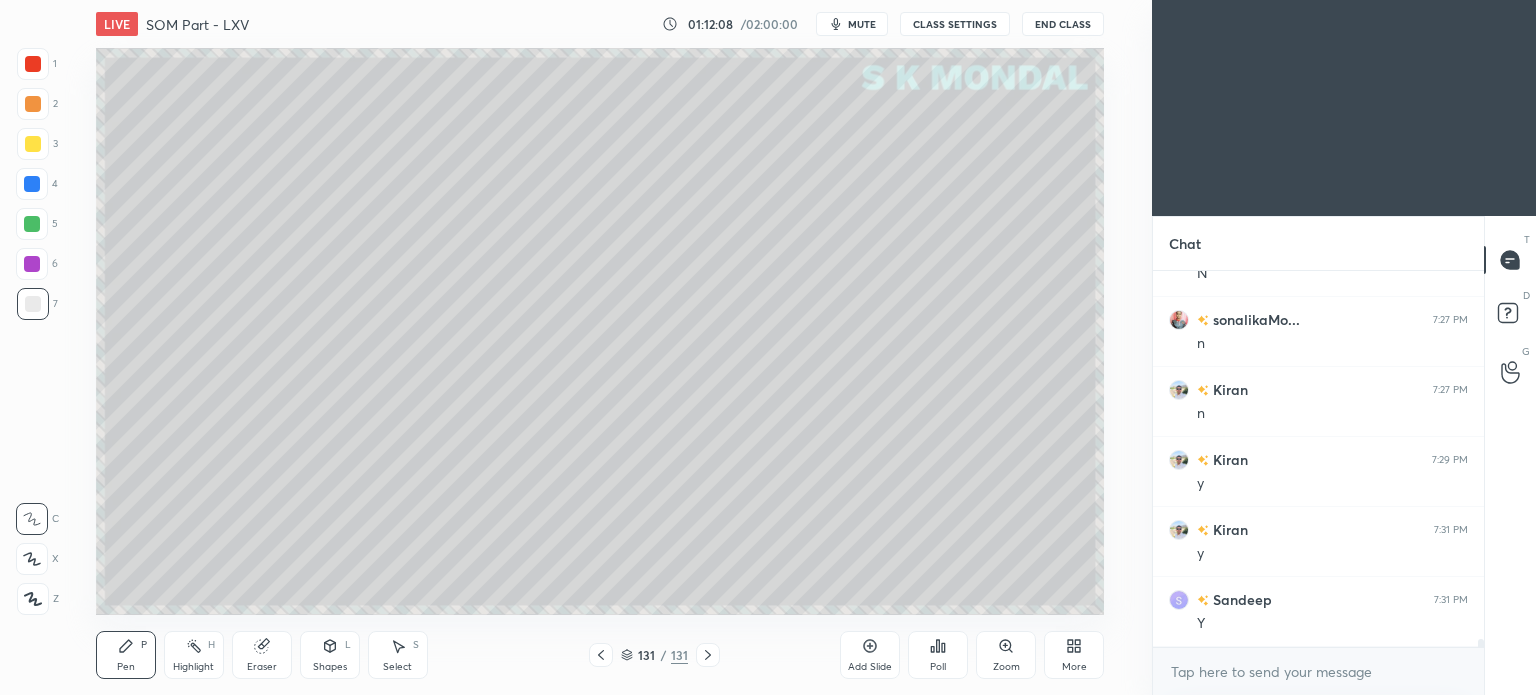 click on "Highlight" at bounding box center (193, 667) 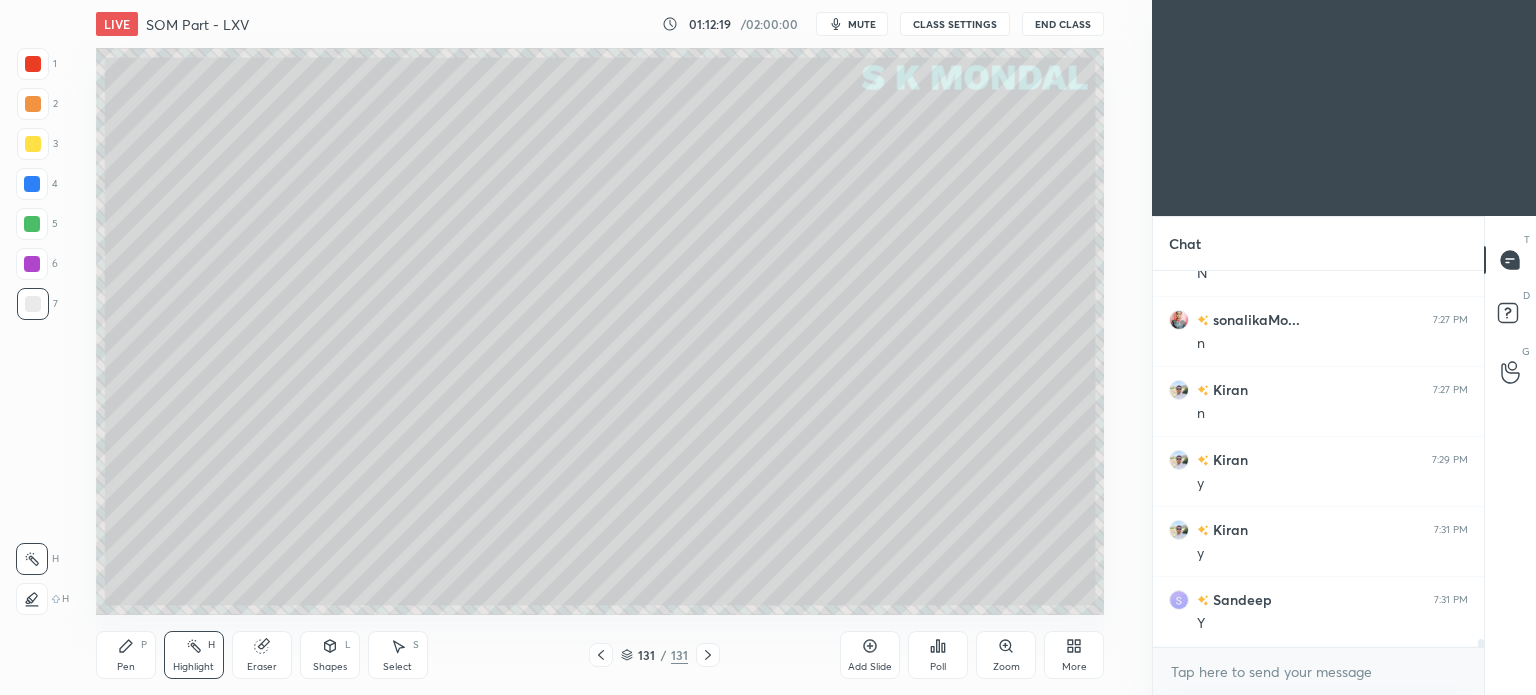click on "Pen" at bounding box center [126, 667] 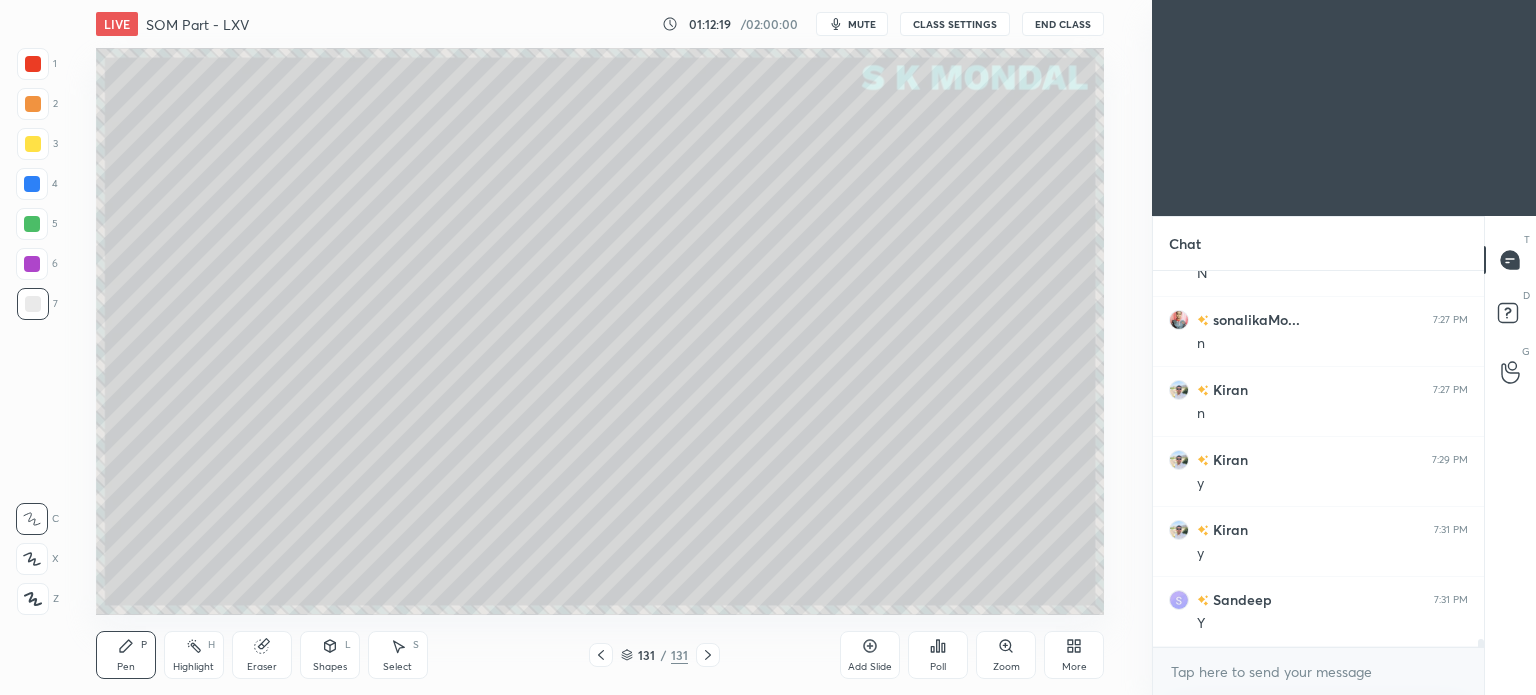 click on "Pen P" at bounding box center (126, 655) 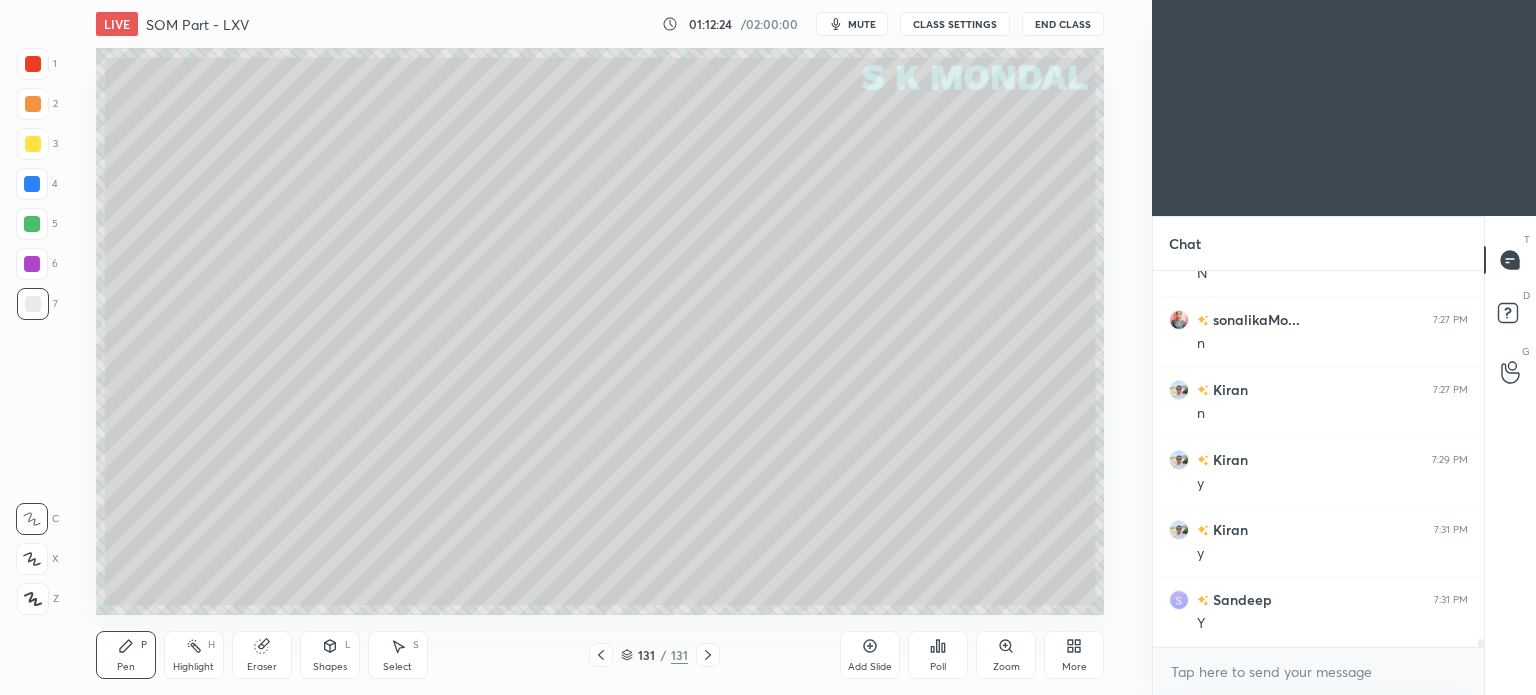 click on "Eraser" at bounding box center [262, 655] 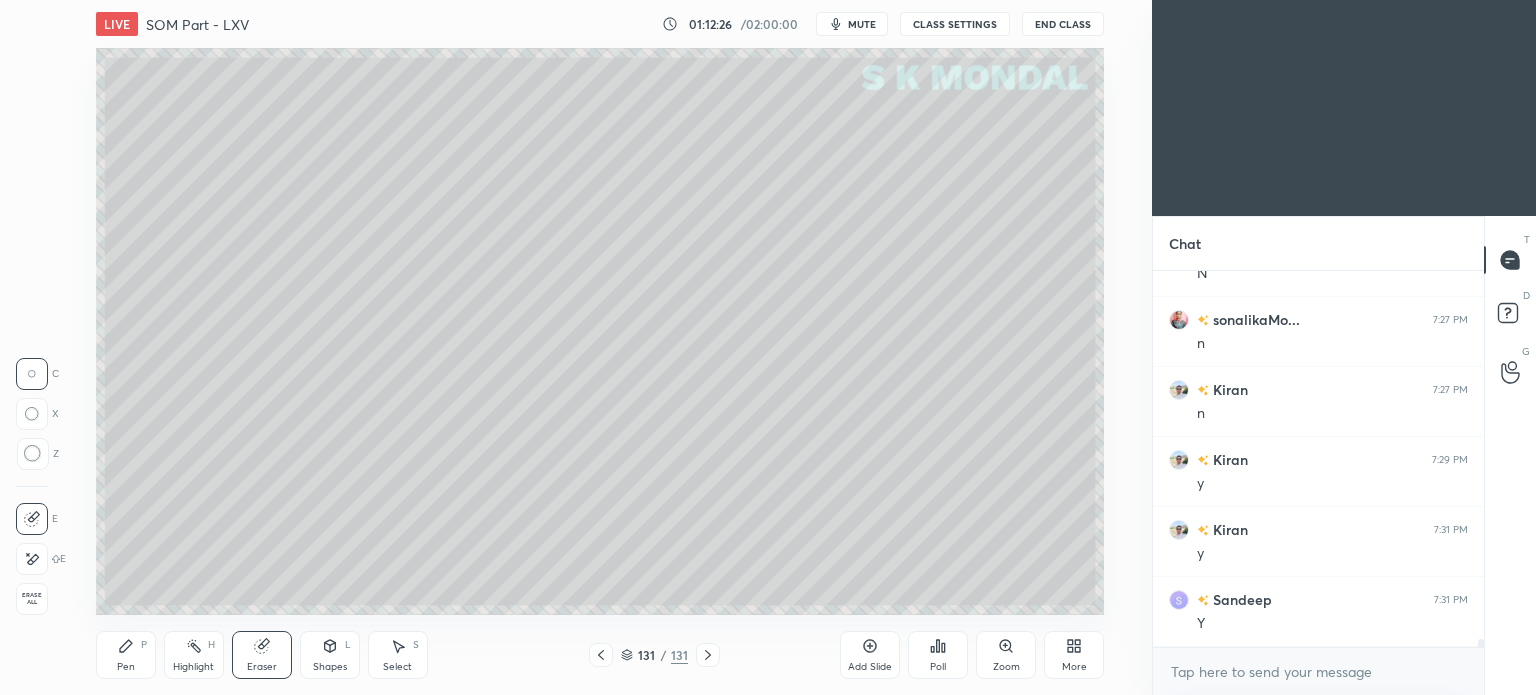 click on "Pen P" at bounding box center [126, 655] 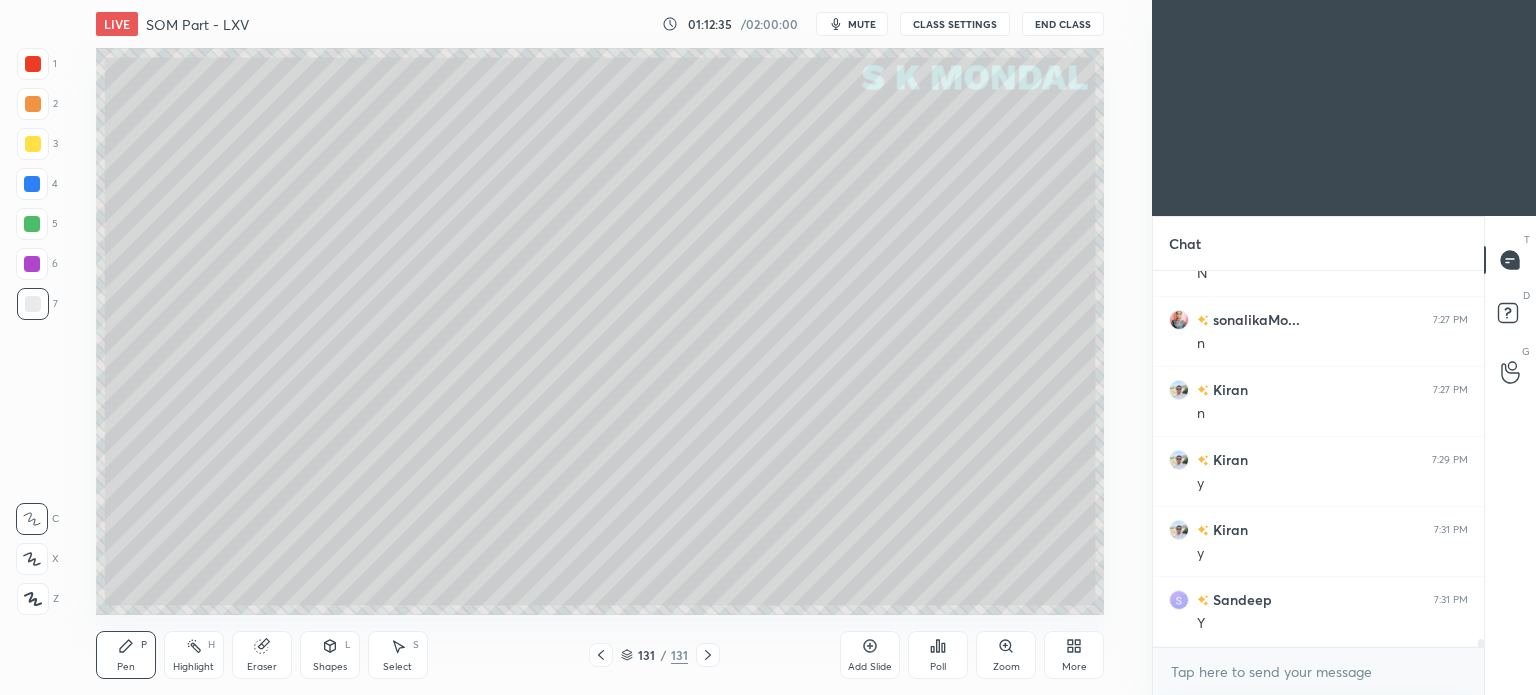 click on "Highlight H" at bounding box center [194, 655] 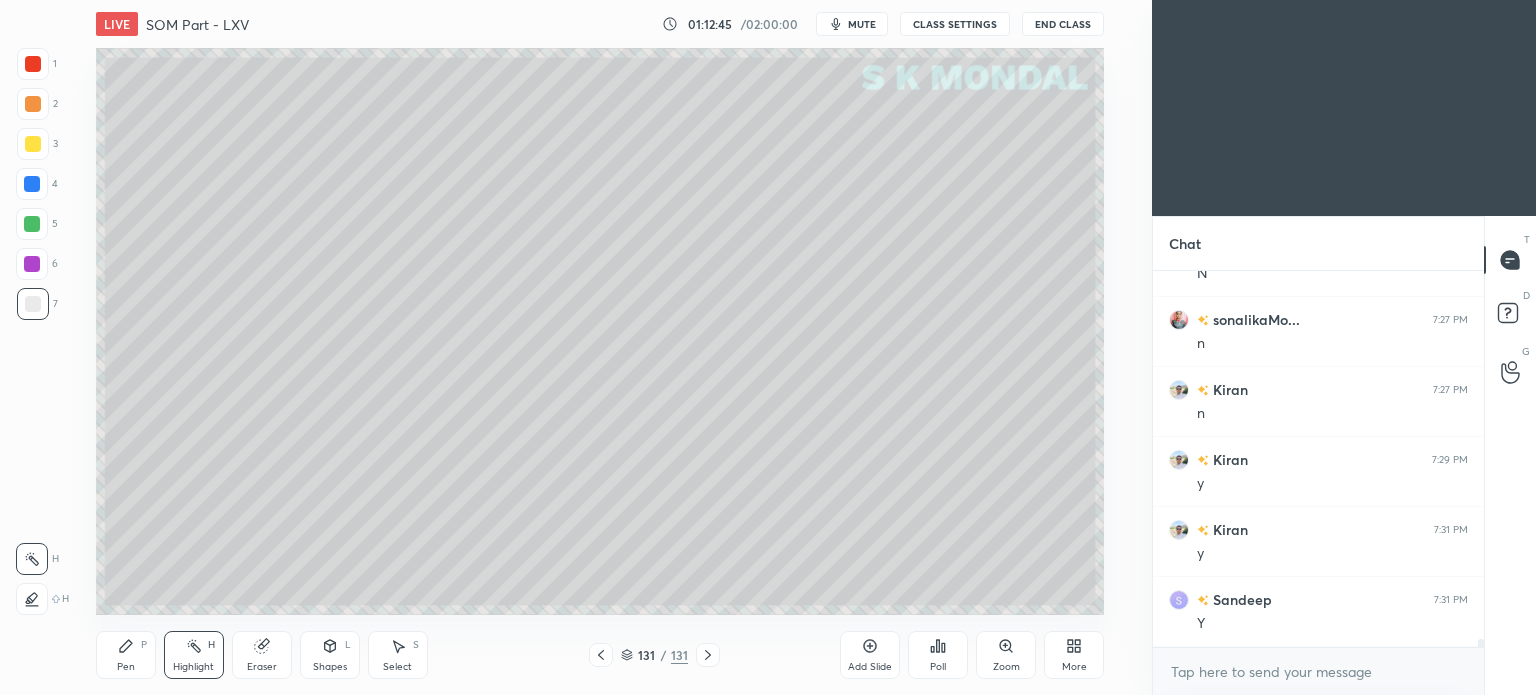 click at bounding box center [32, 224] 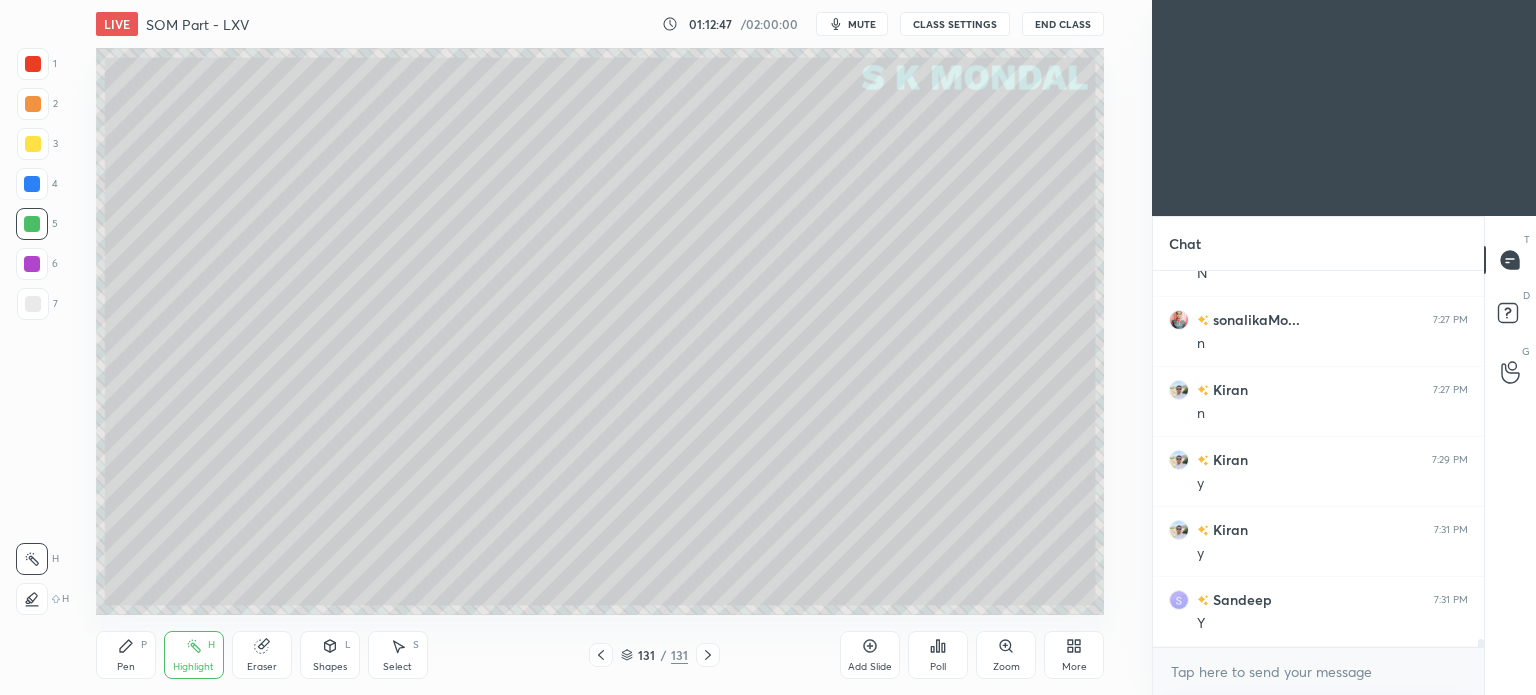 click on "Pen" at bounding box center (126, 667) 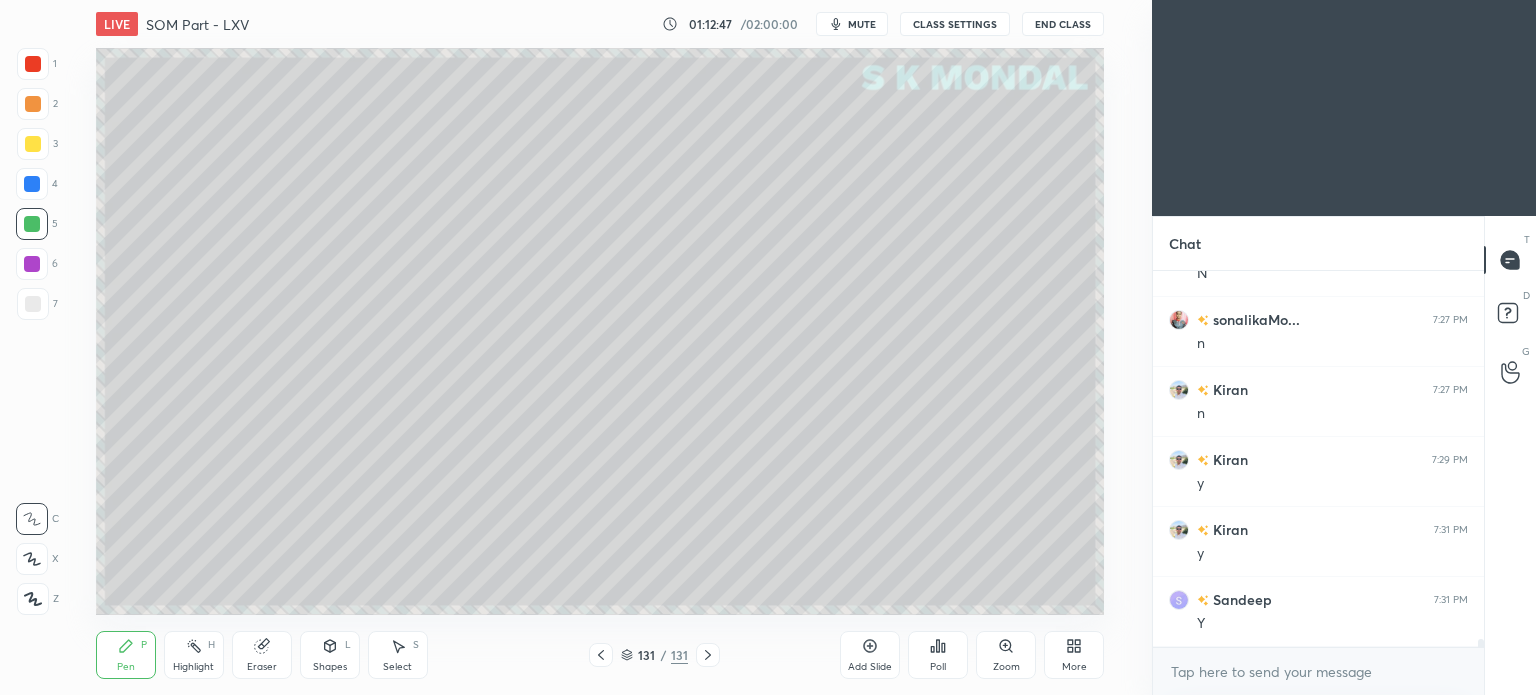 click on "Pen" at bounding box center (126, 667) 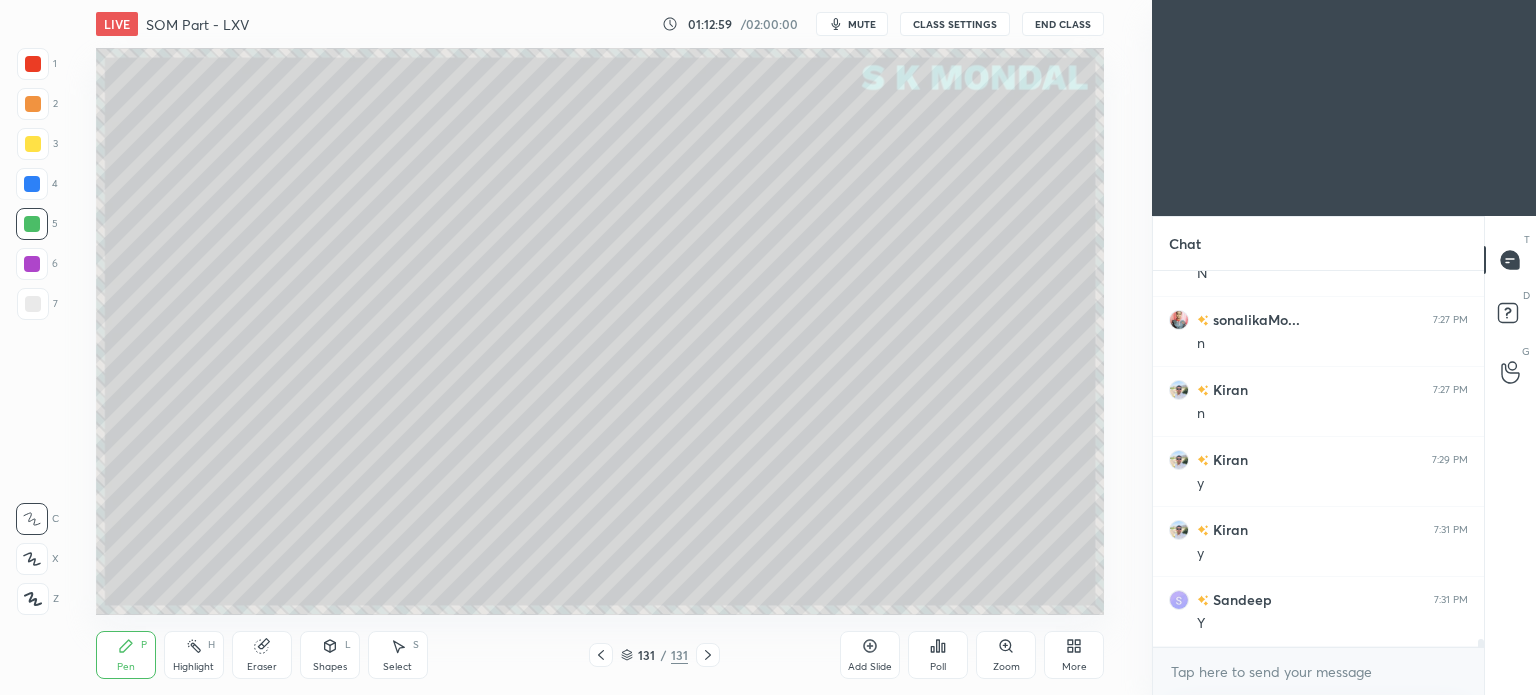 click on "Pen" at bounding box center [126, 667] 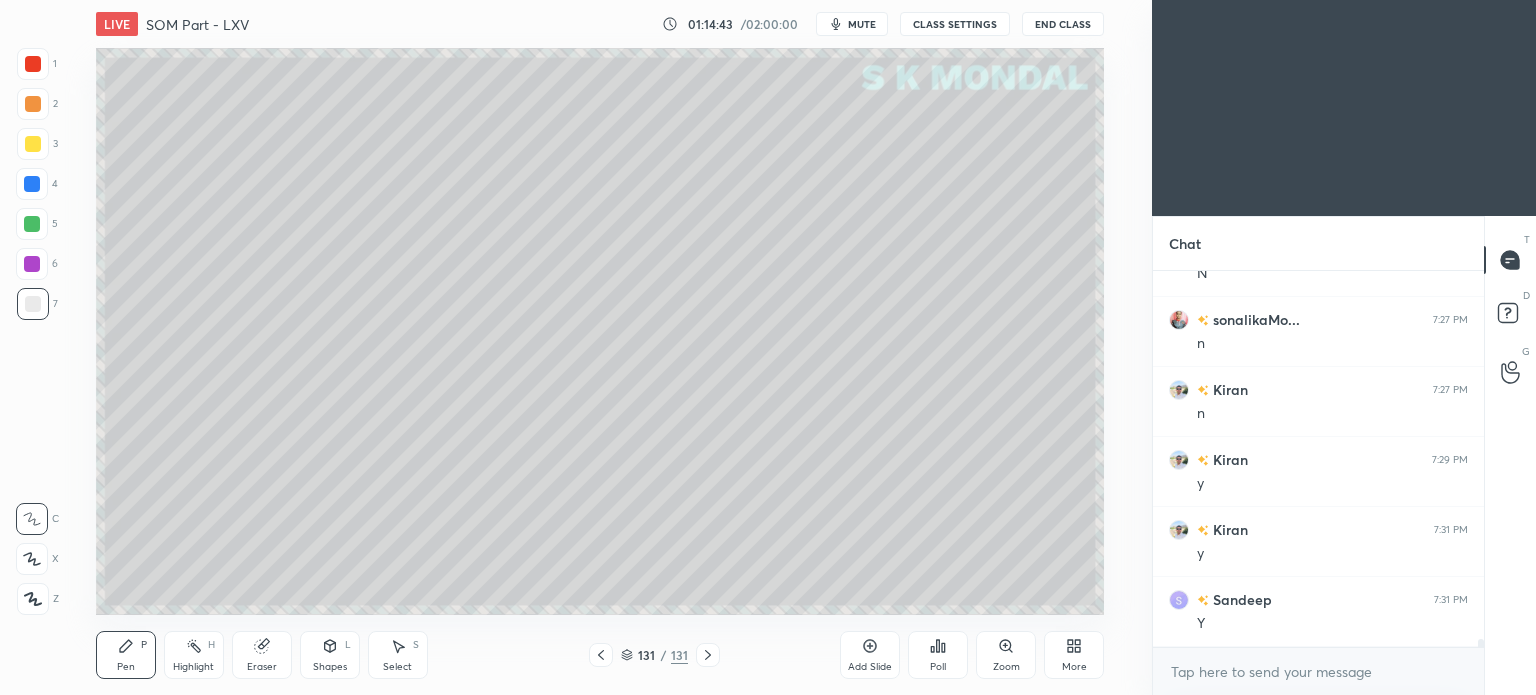 click on "Highlight" at bounding box center [193, 667] 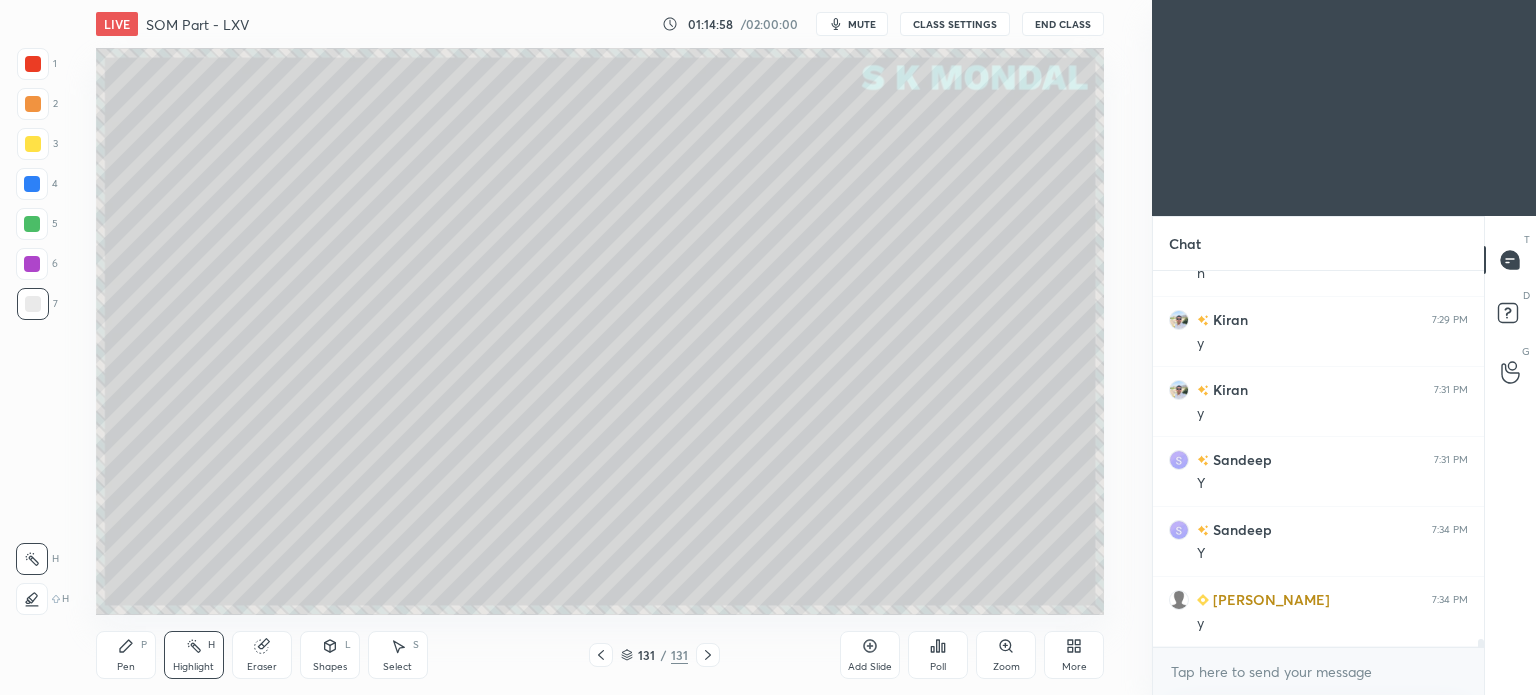 scroll, scrollTop: 16520, scrollLeft: 0, axis: vertical 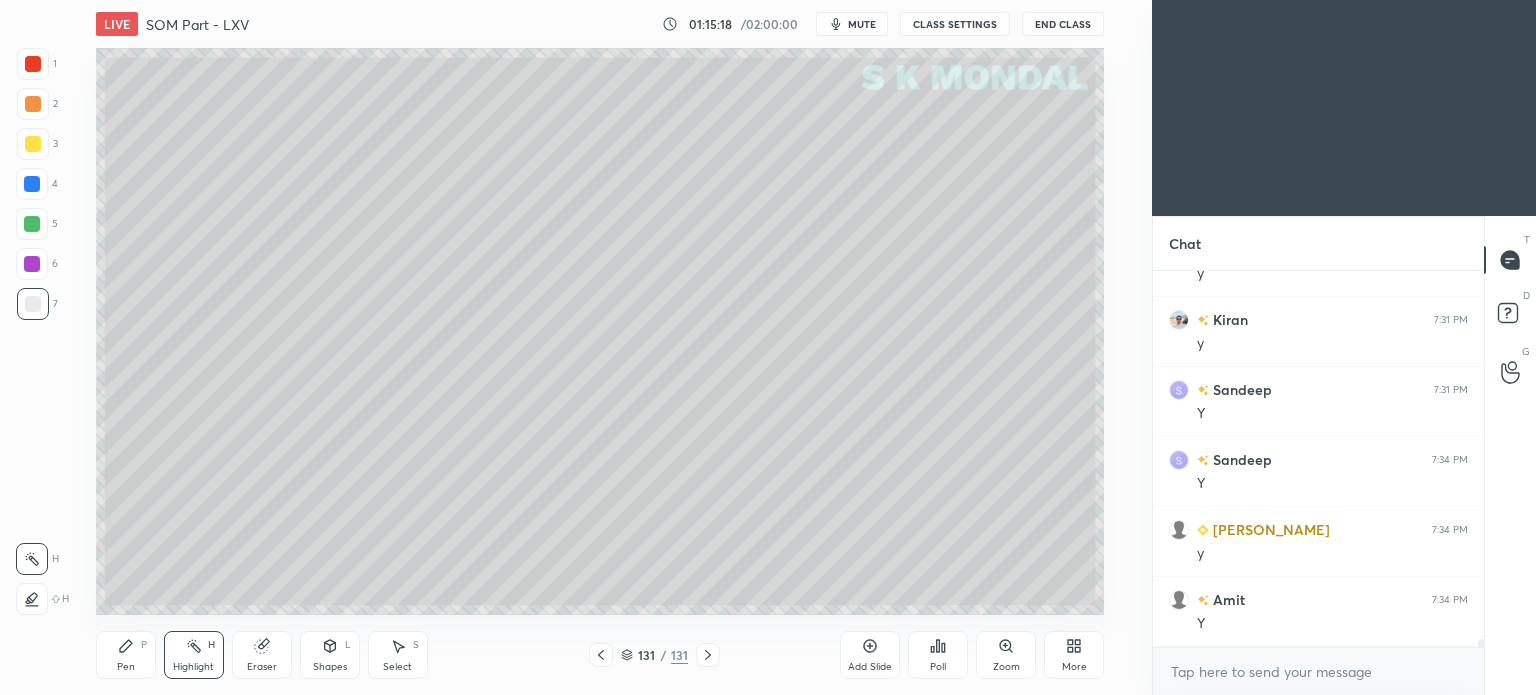 click 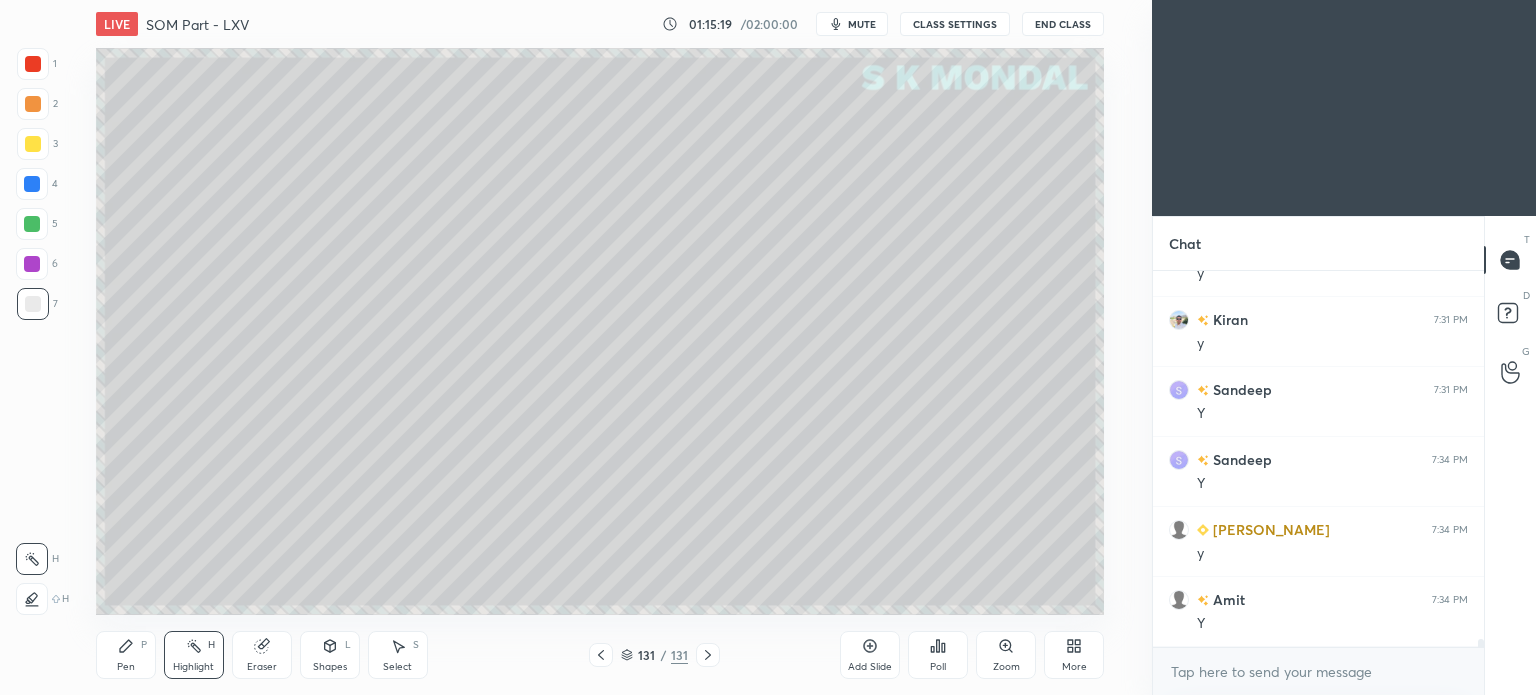 click 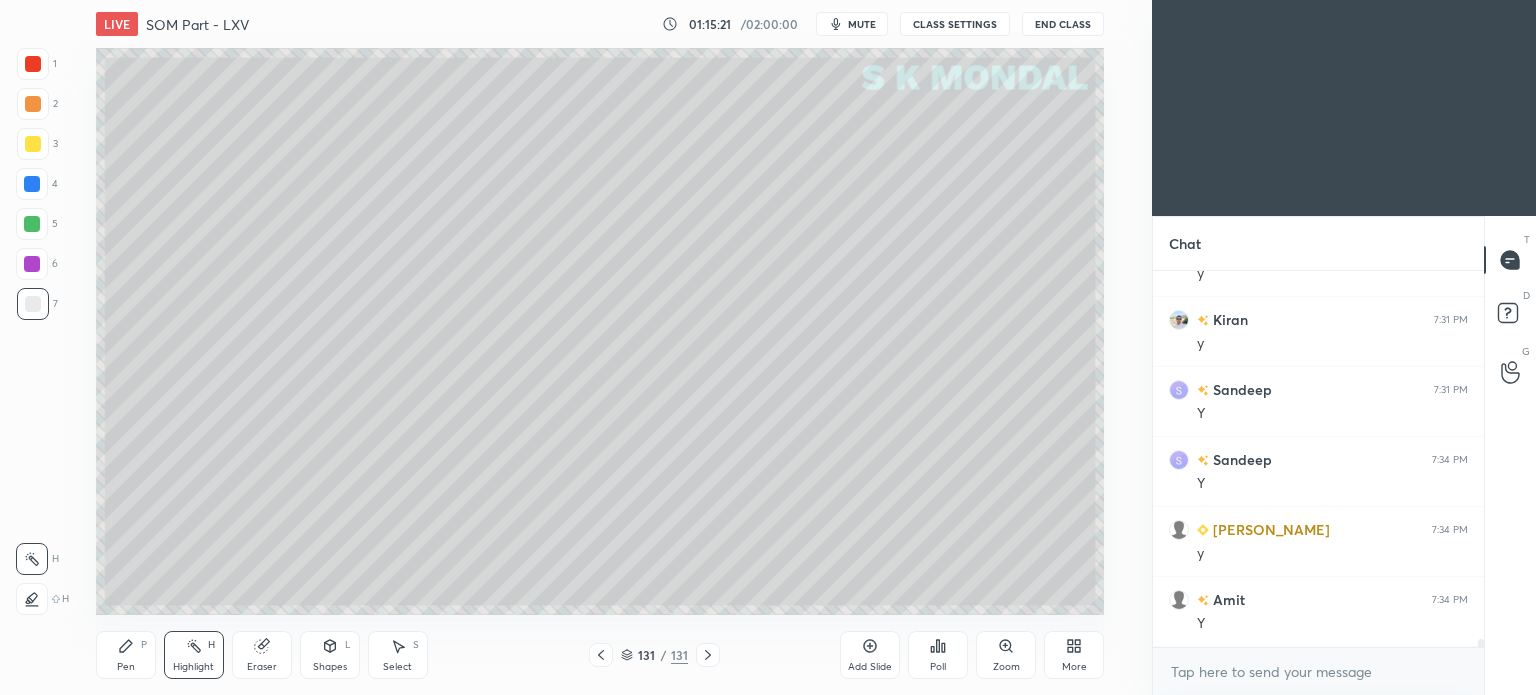 click 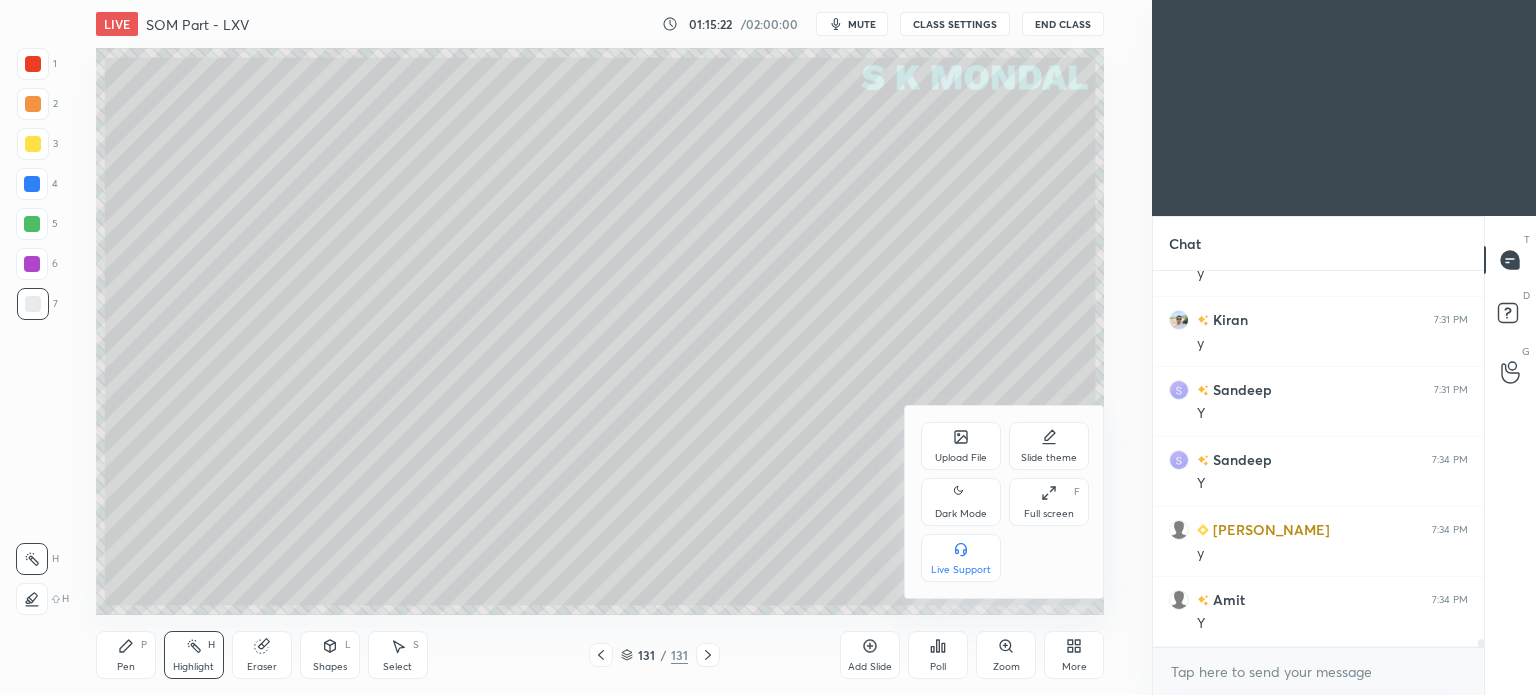 click on "Upload File" at bounding box center [961, 446] 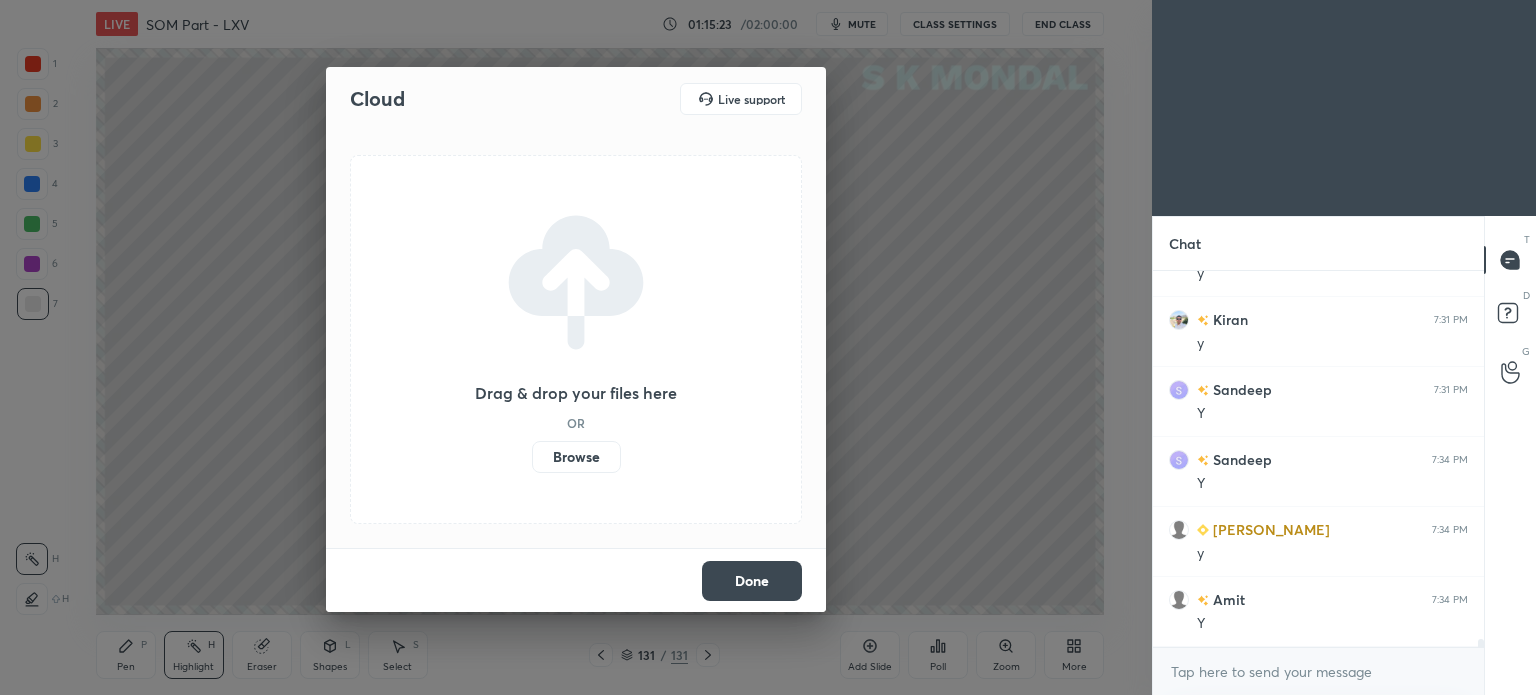 click on "Browse" at bounding box center (576, 457) 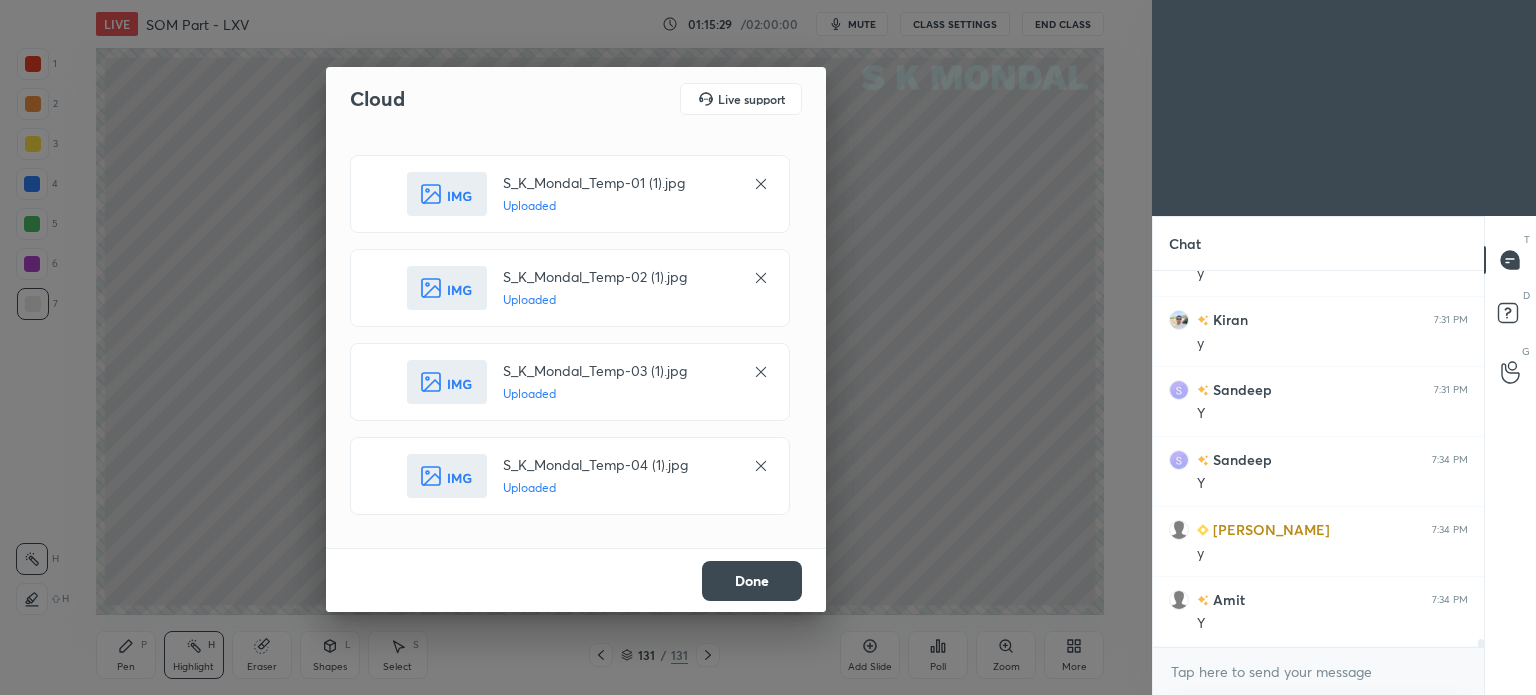 click on "Done" at bounding box center (752, 581) 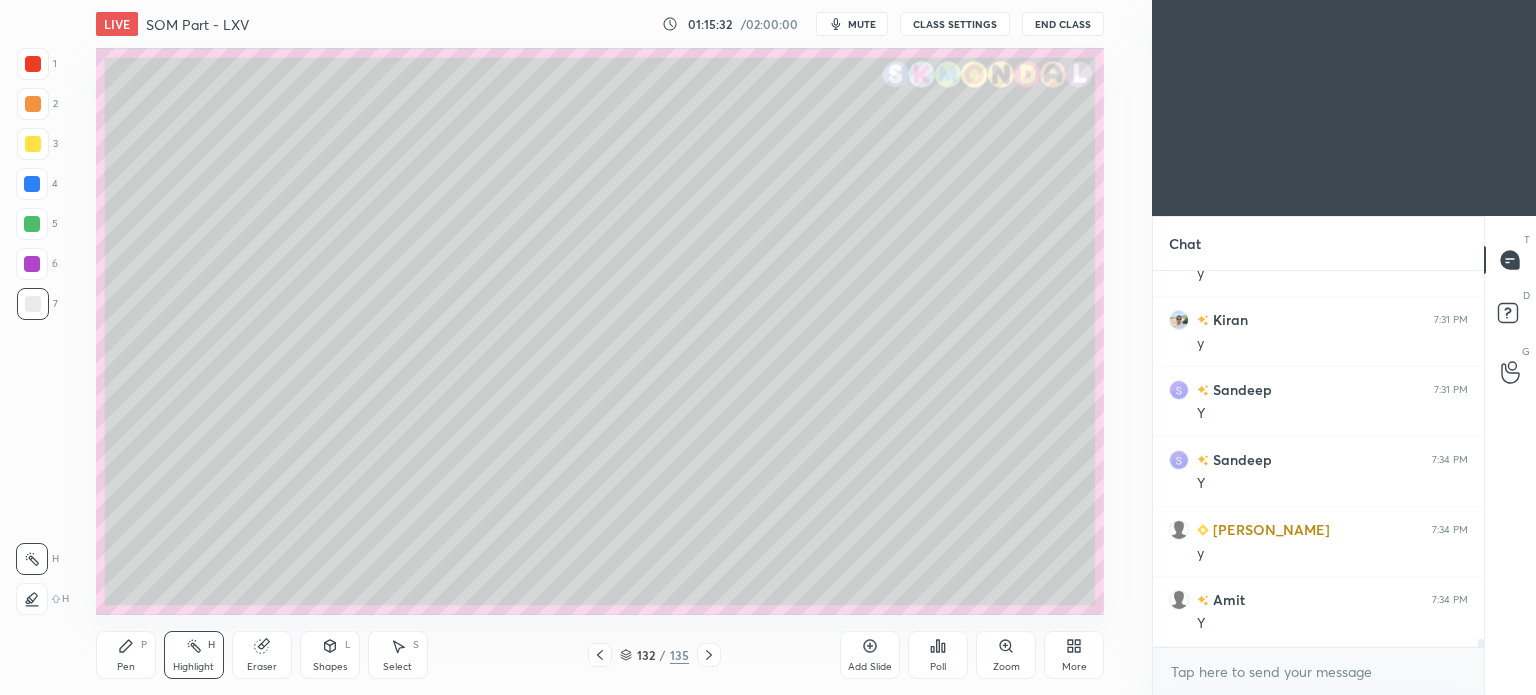 click at bounding box center [33, 144] 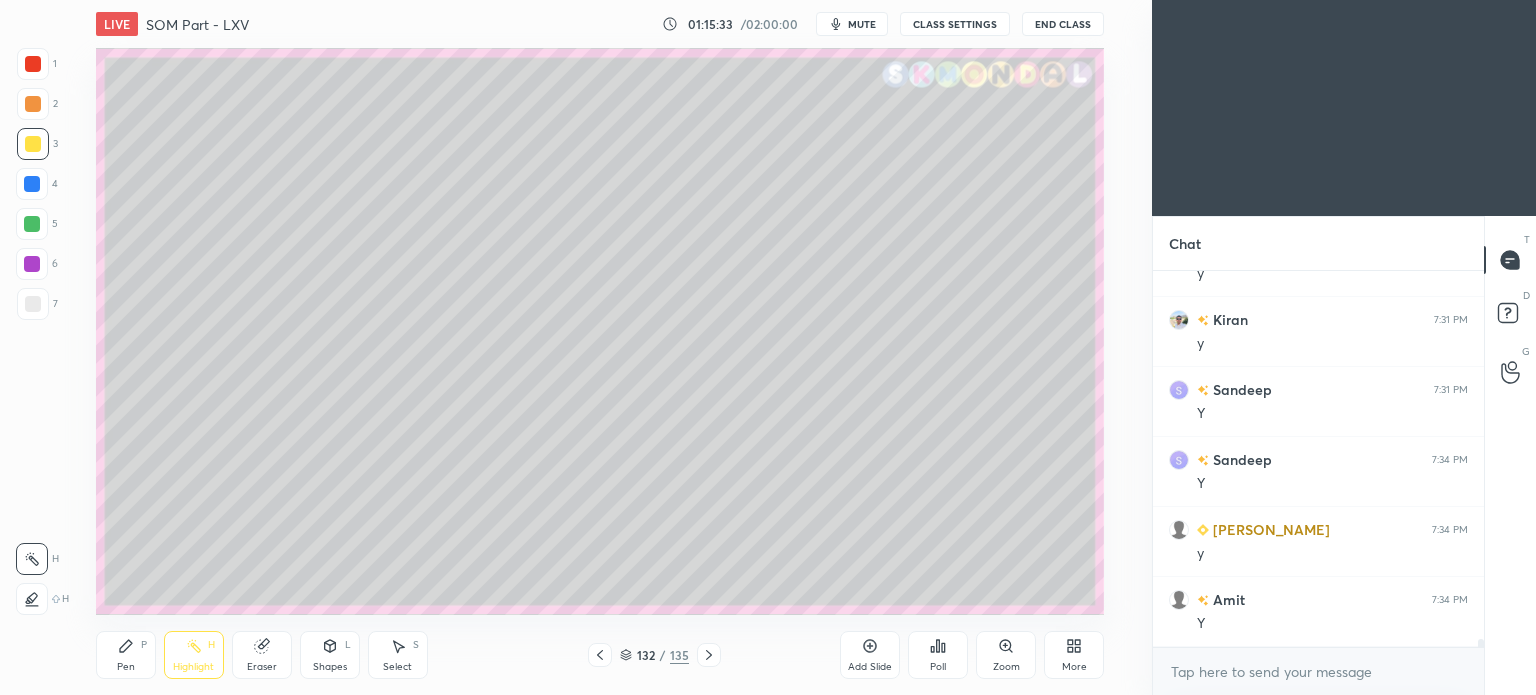 click on "Pen P" at bounding box center [126, 655] 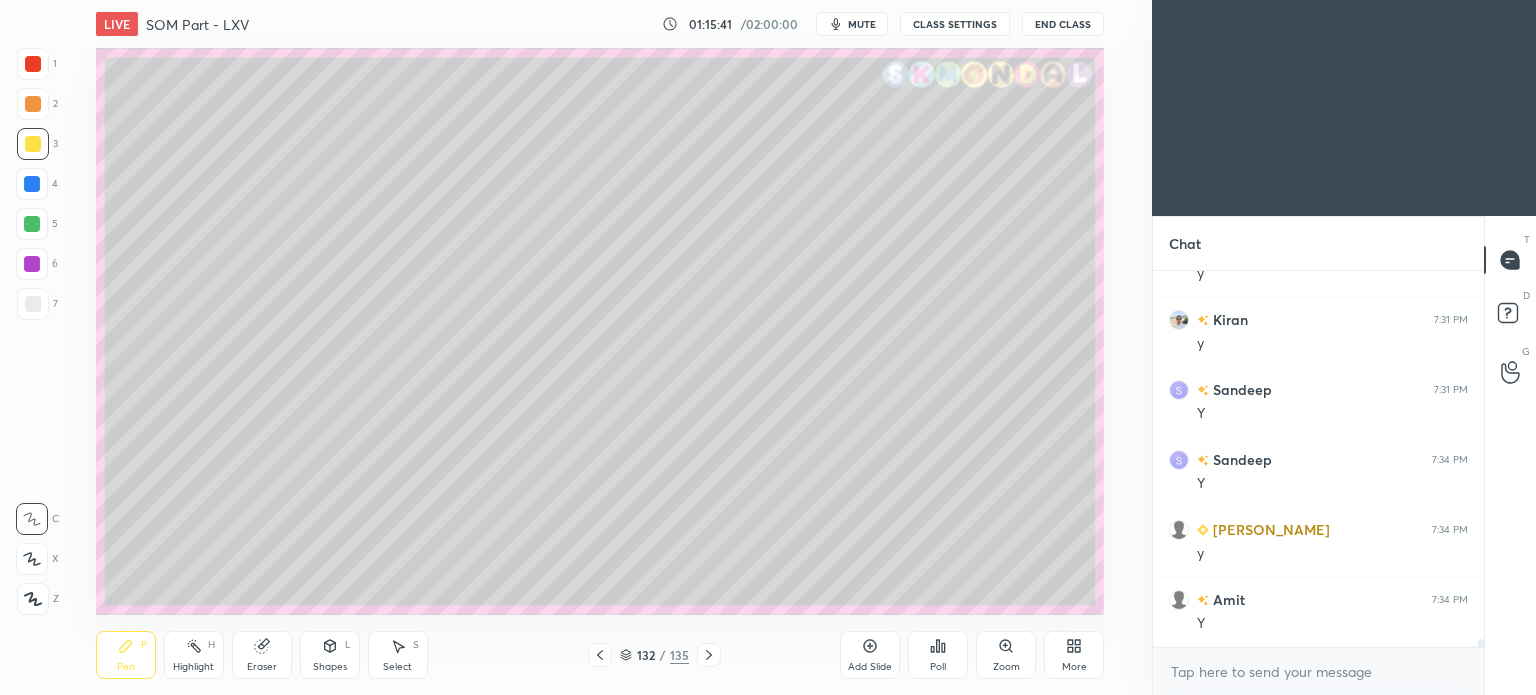 click at bounding box center (33, 304) 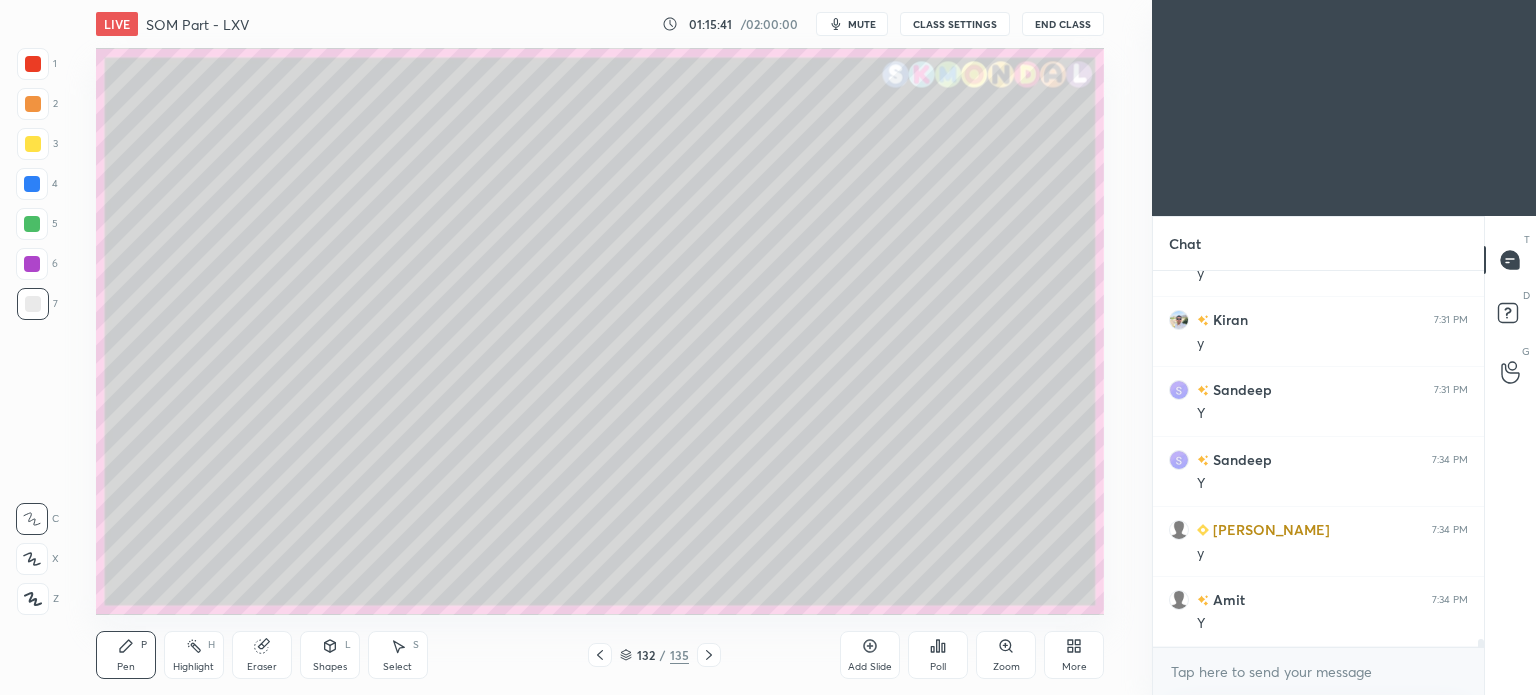 click at bounding box center [33, 304] 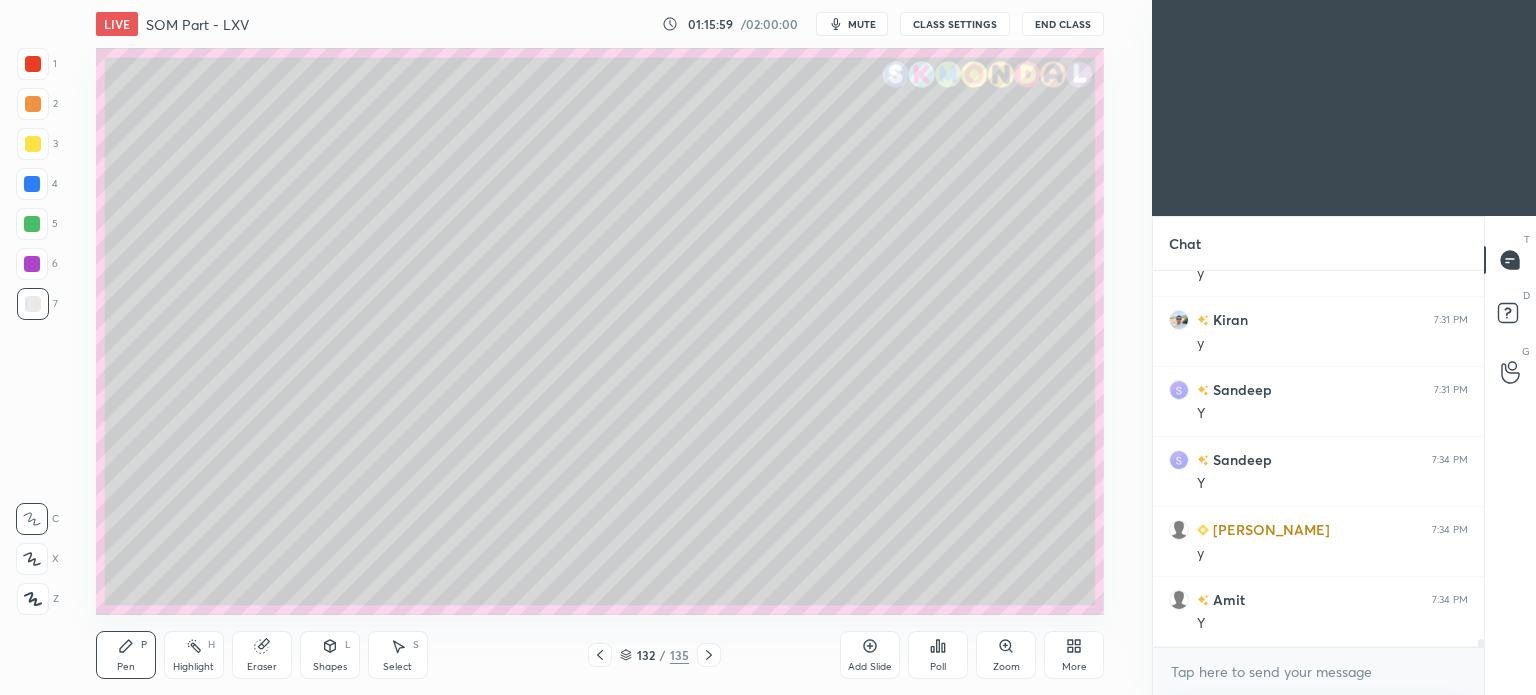 click at bounding box center [33, 144] 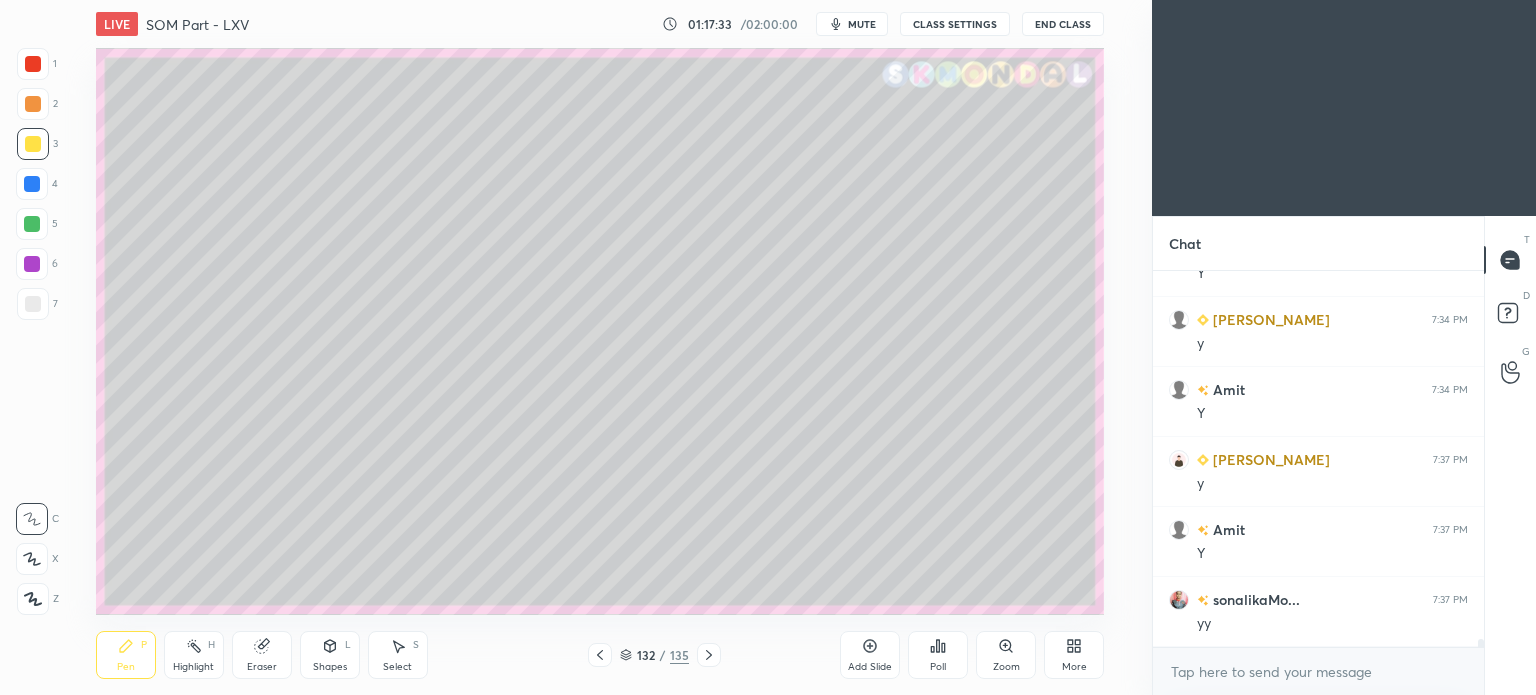 scroll, scrollTop: 16800, scrollLeft: 0, axis: vertical 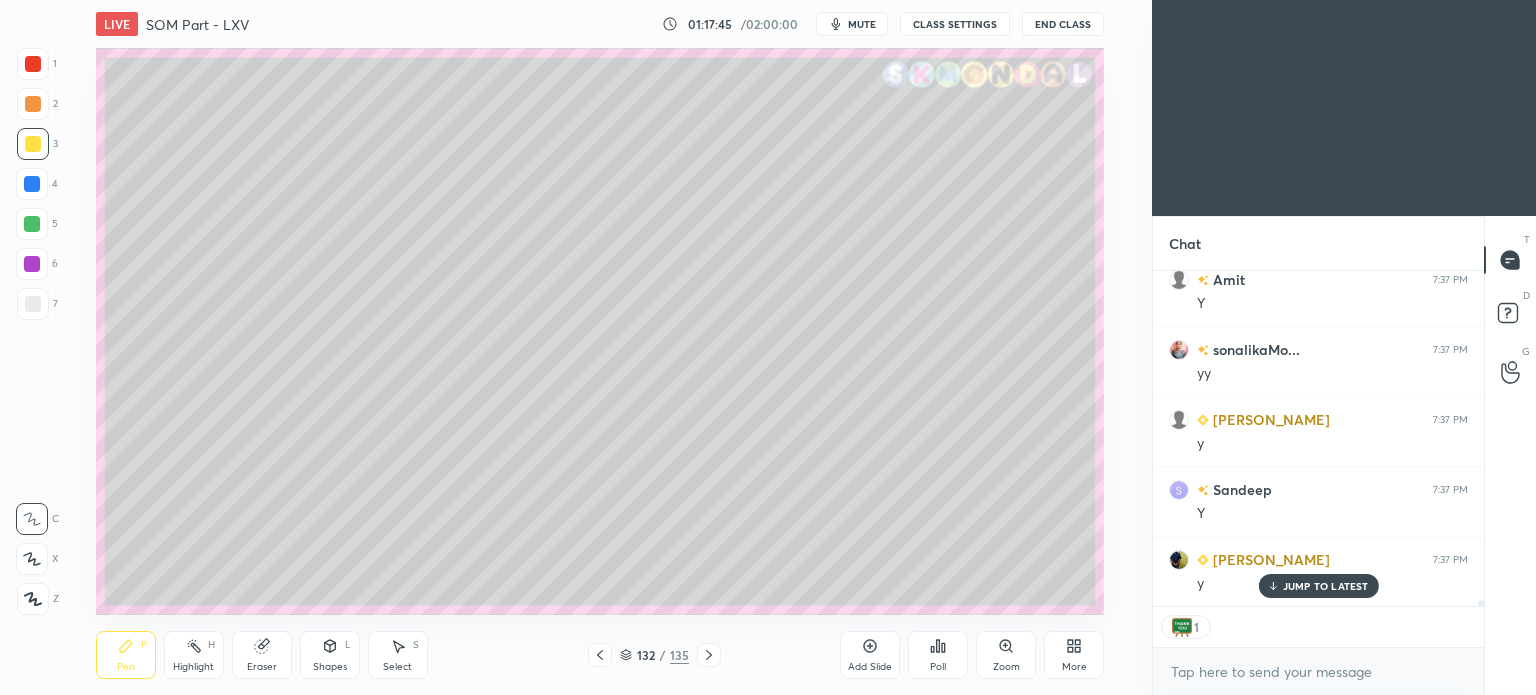 type on "x" 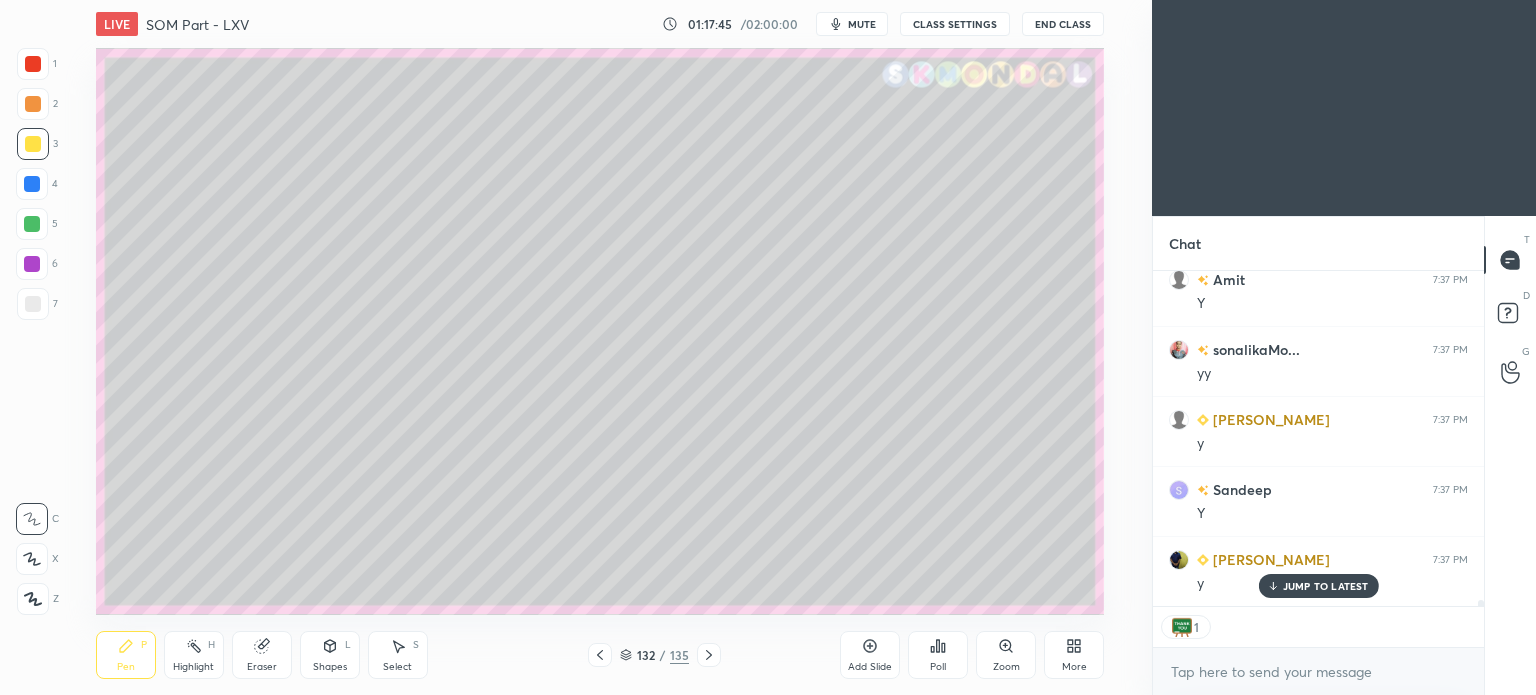 scroll, scrollTop: 5, scrollLeft: 6, axis: both 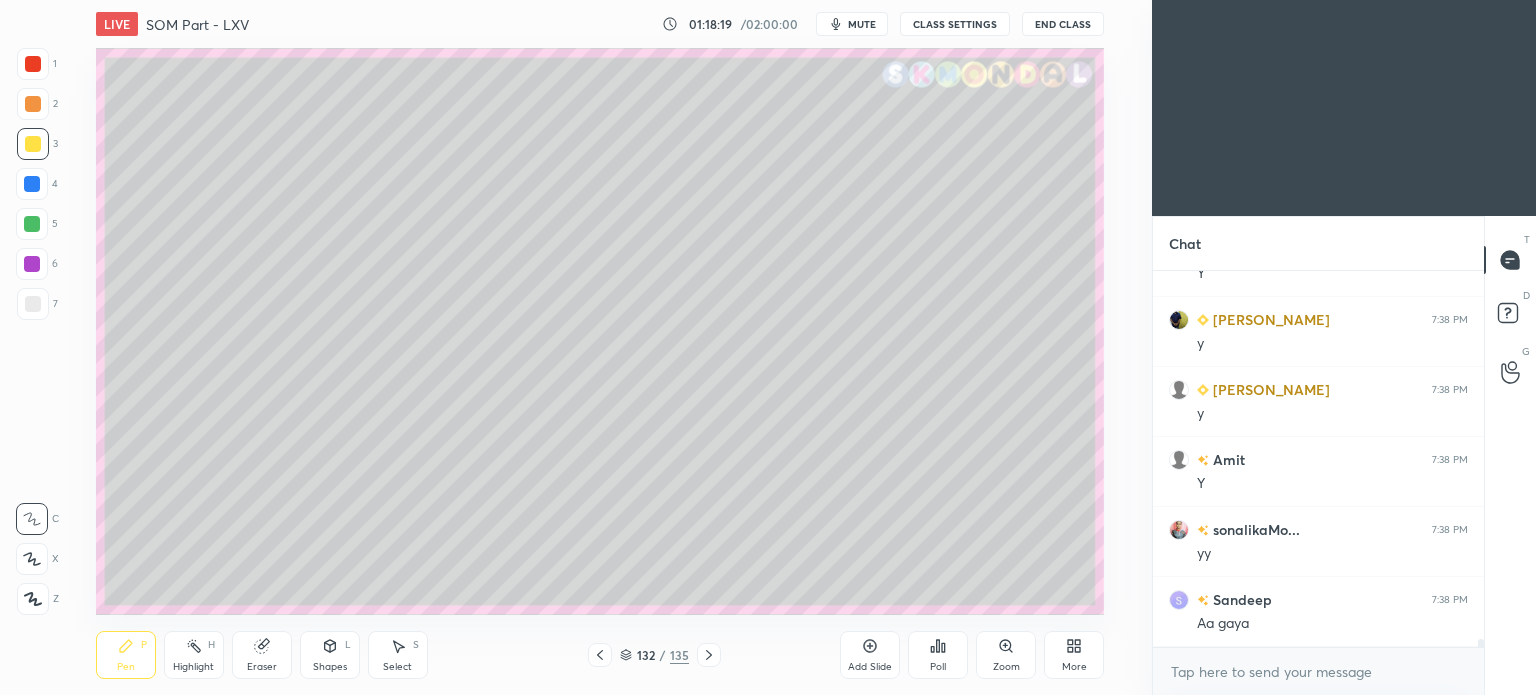 click on "Eraser" at bounding box center [262, 667] 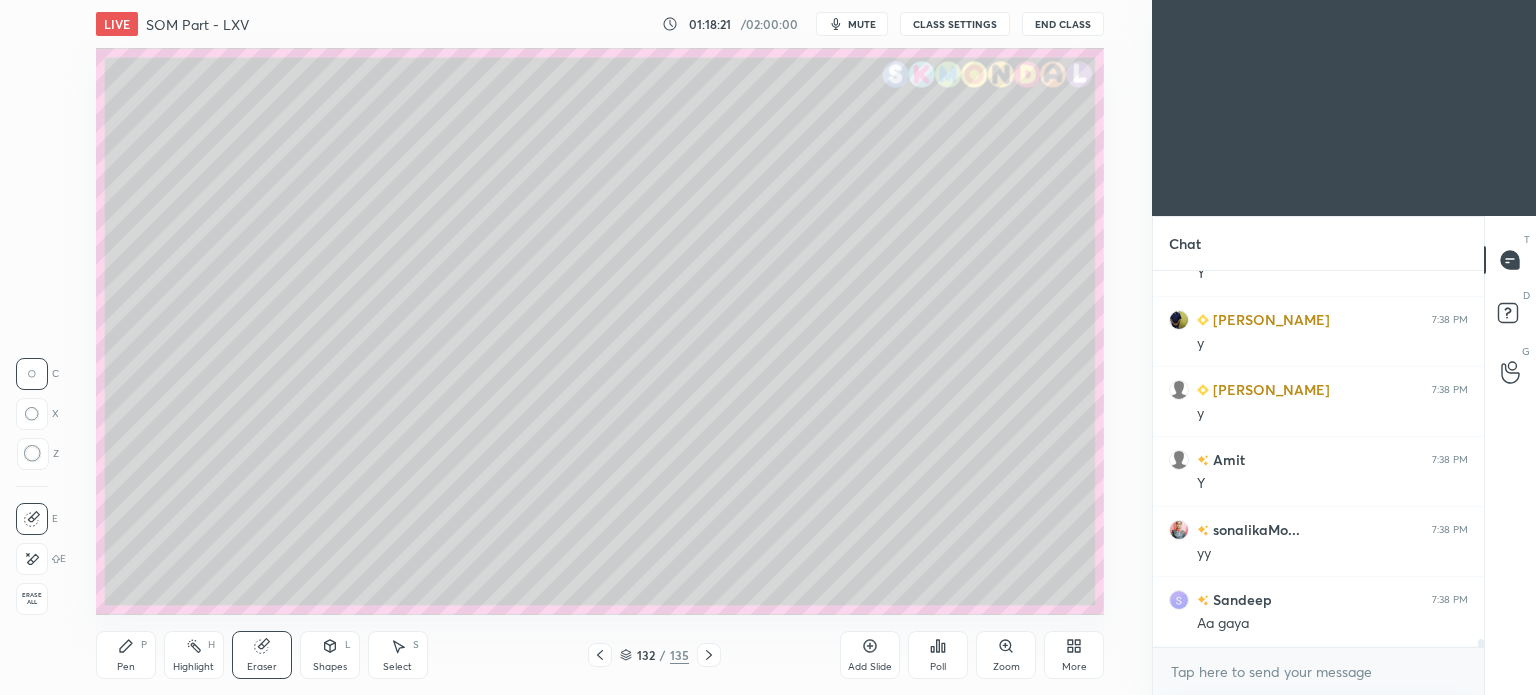 click on "Pen" at bounding box center (126, 667) 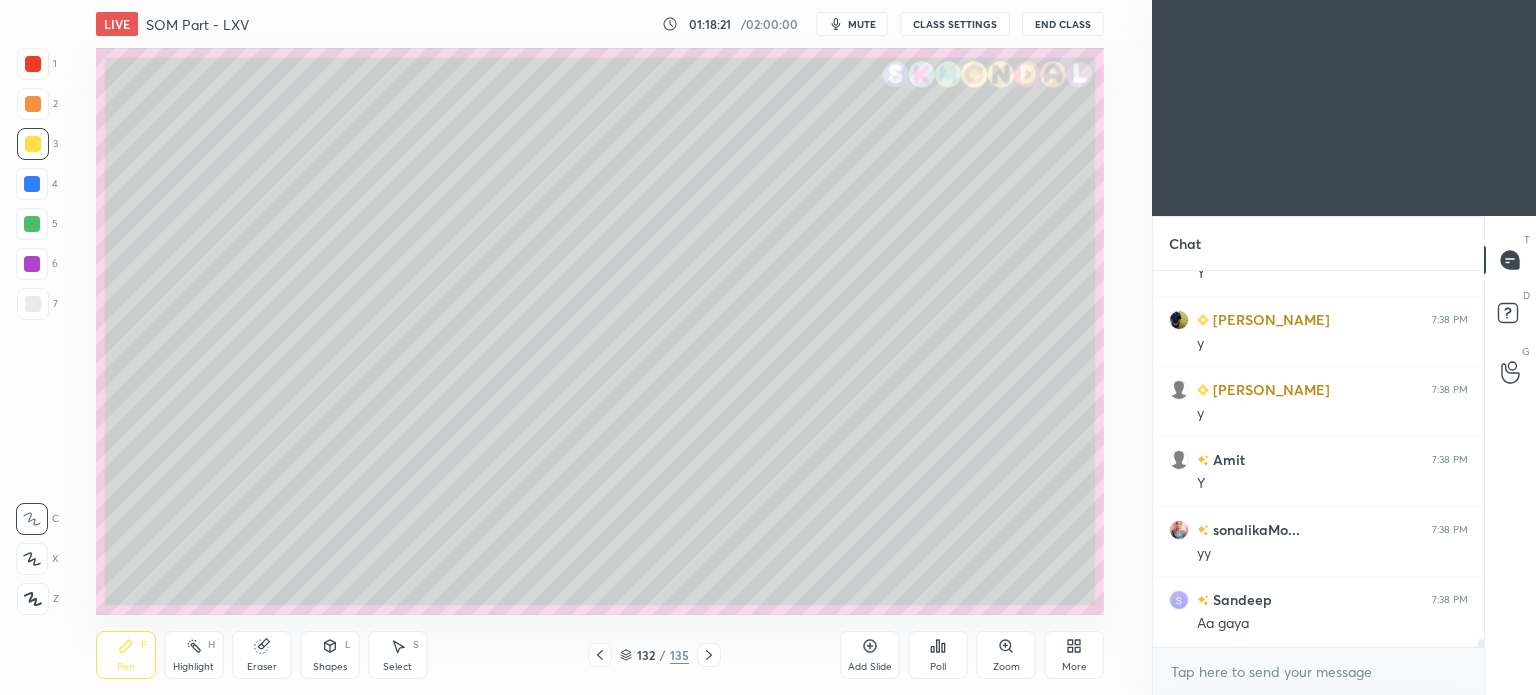 click on "Pen" at bounding box center (126, 667) 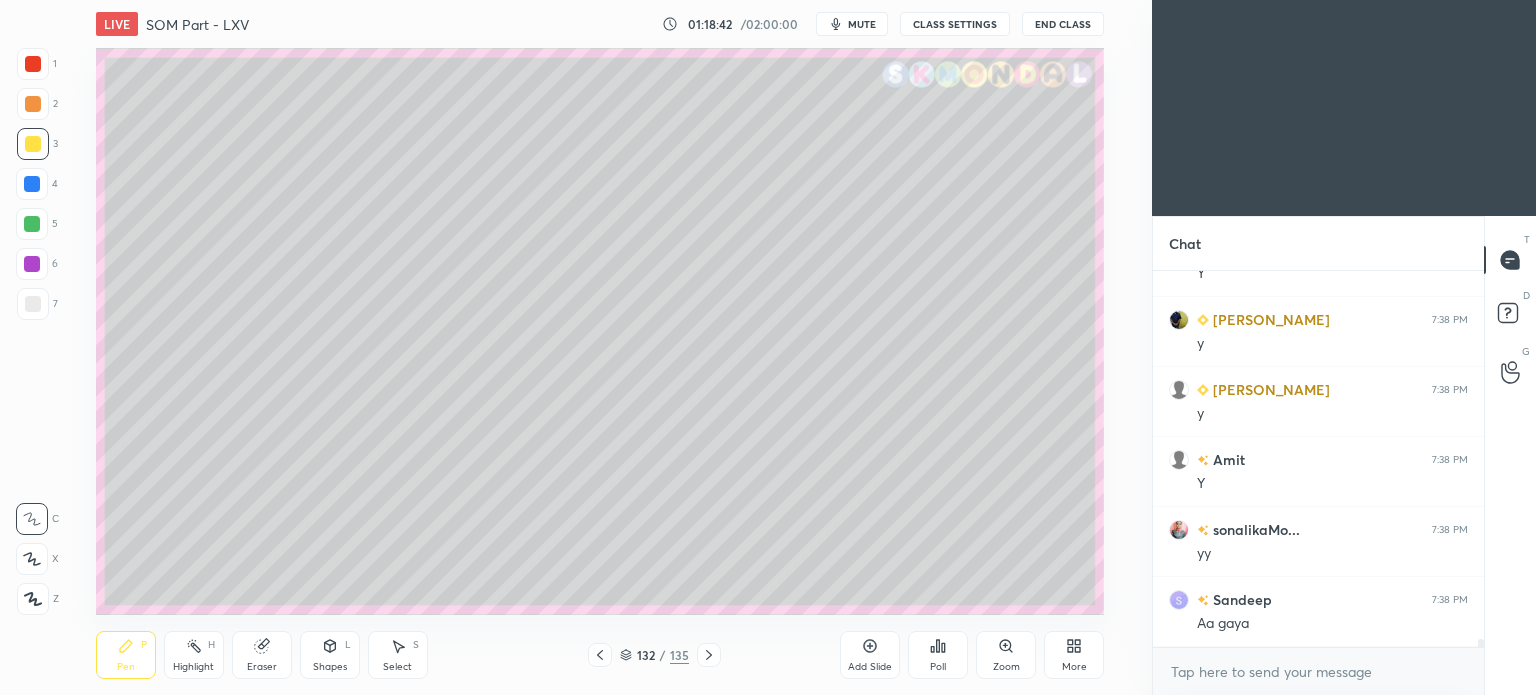 click 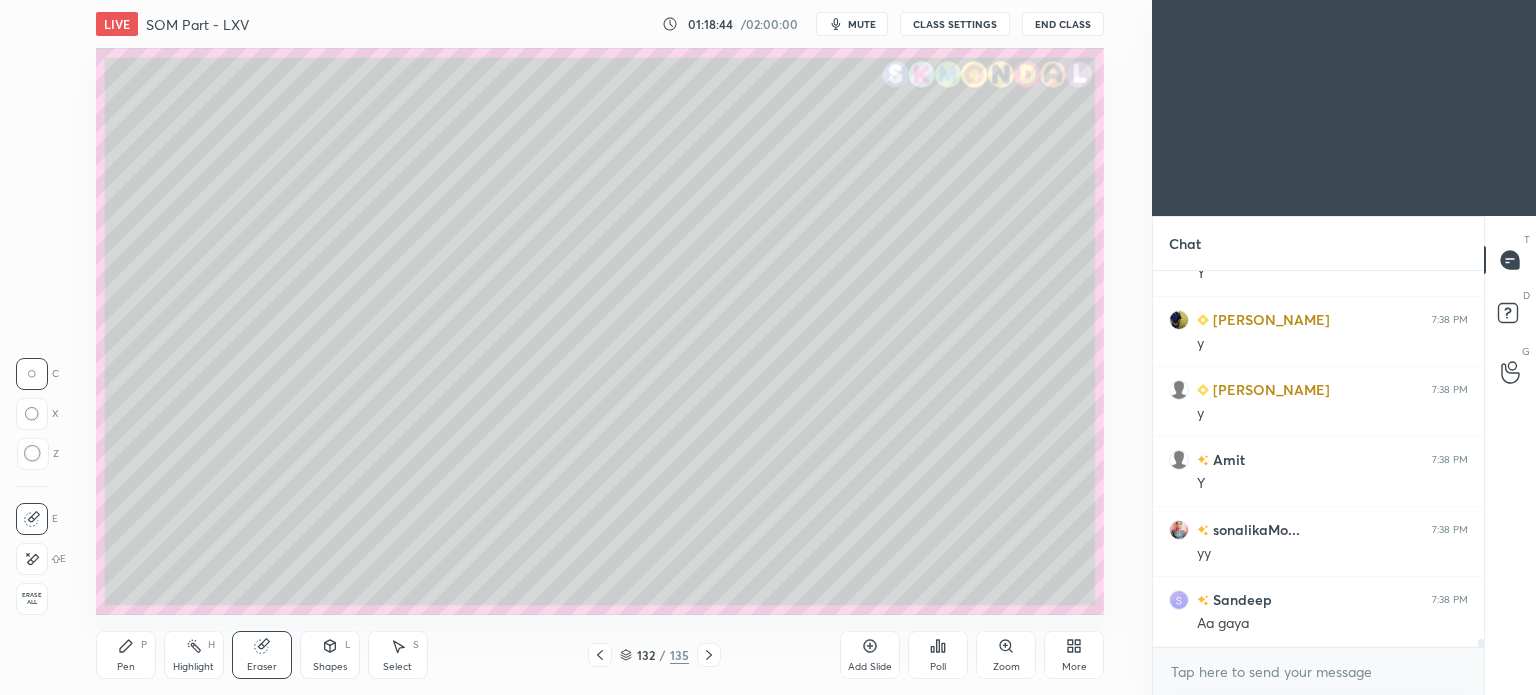 click on "Pen P" at bounding box center (126, 655) 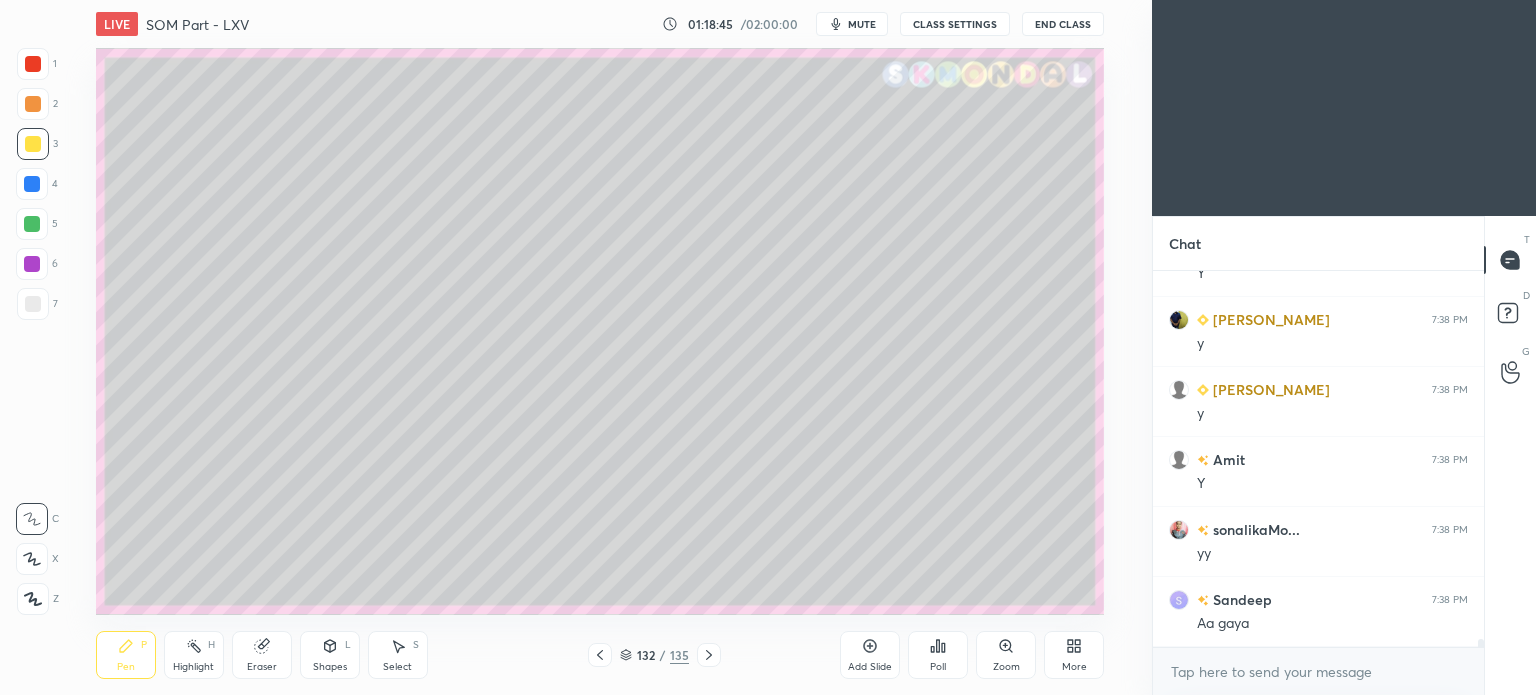 click on "Pen P" at bounding box center (126, 655) 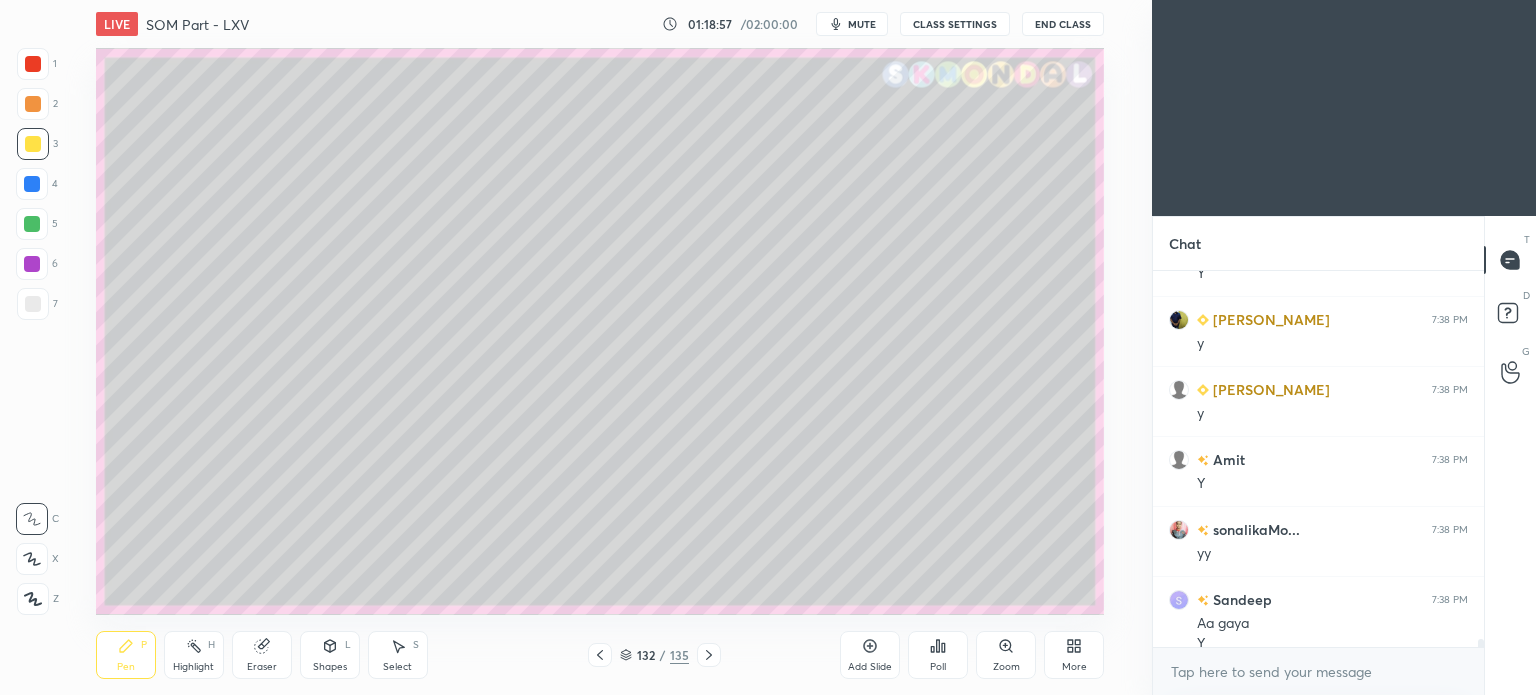 scroll, scrollTop: 17380, scrollLeft: 0, axis: vertical 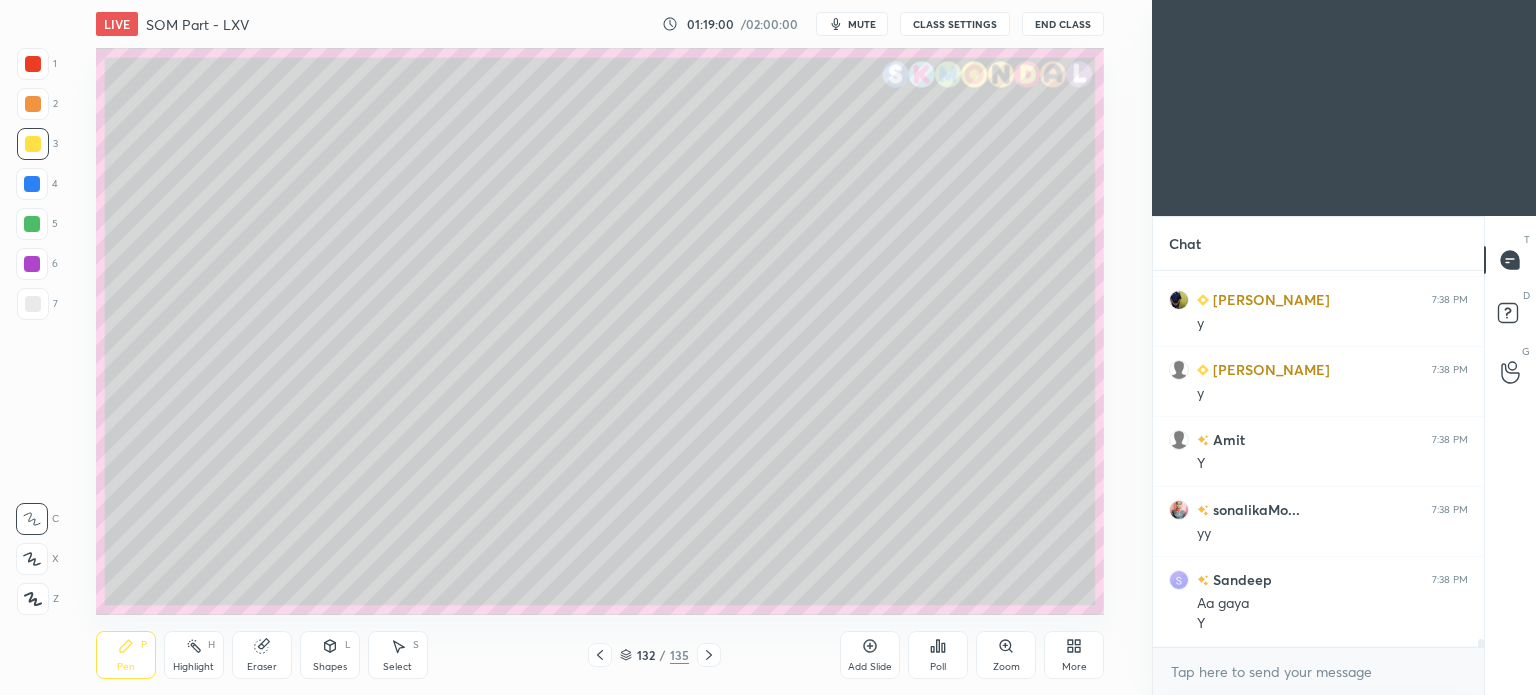 click at bounding box center [33, 304] 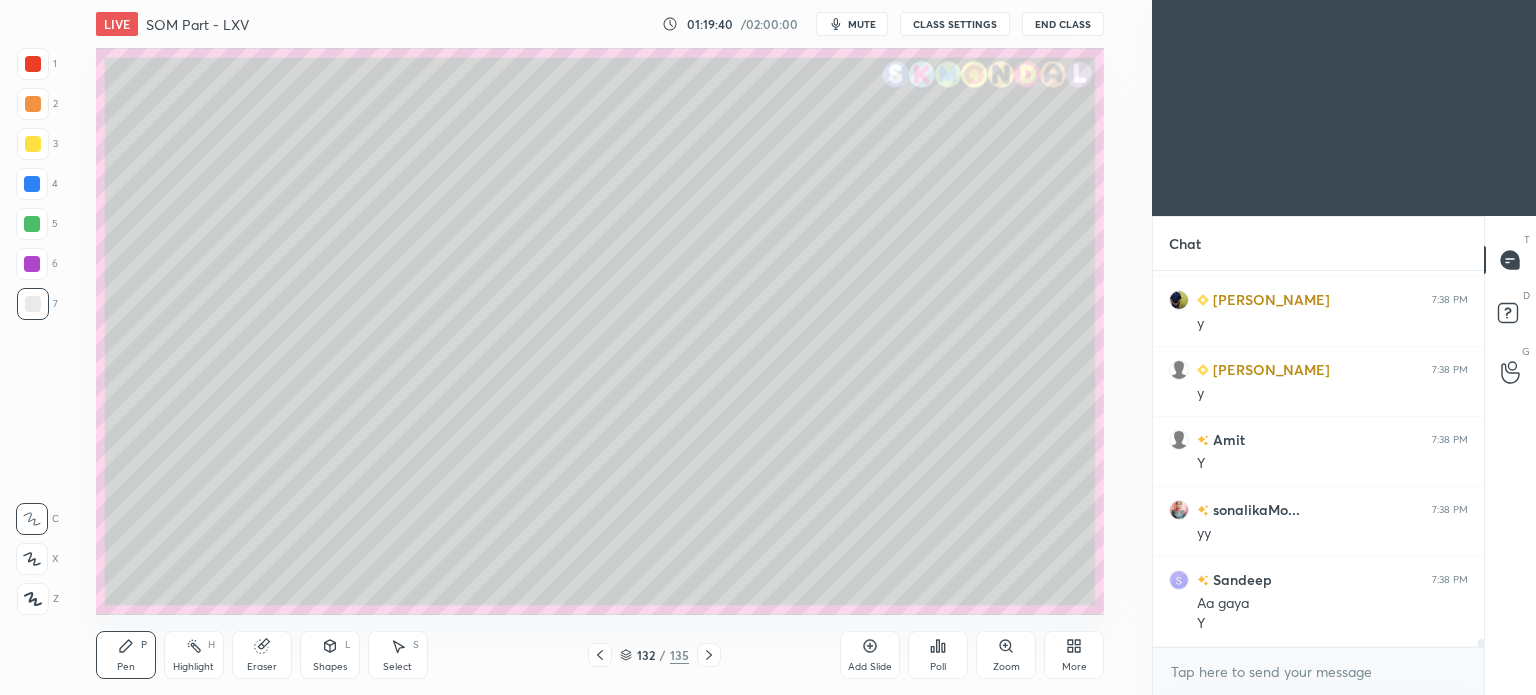 click at bounding box center (33, 144) 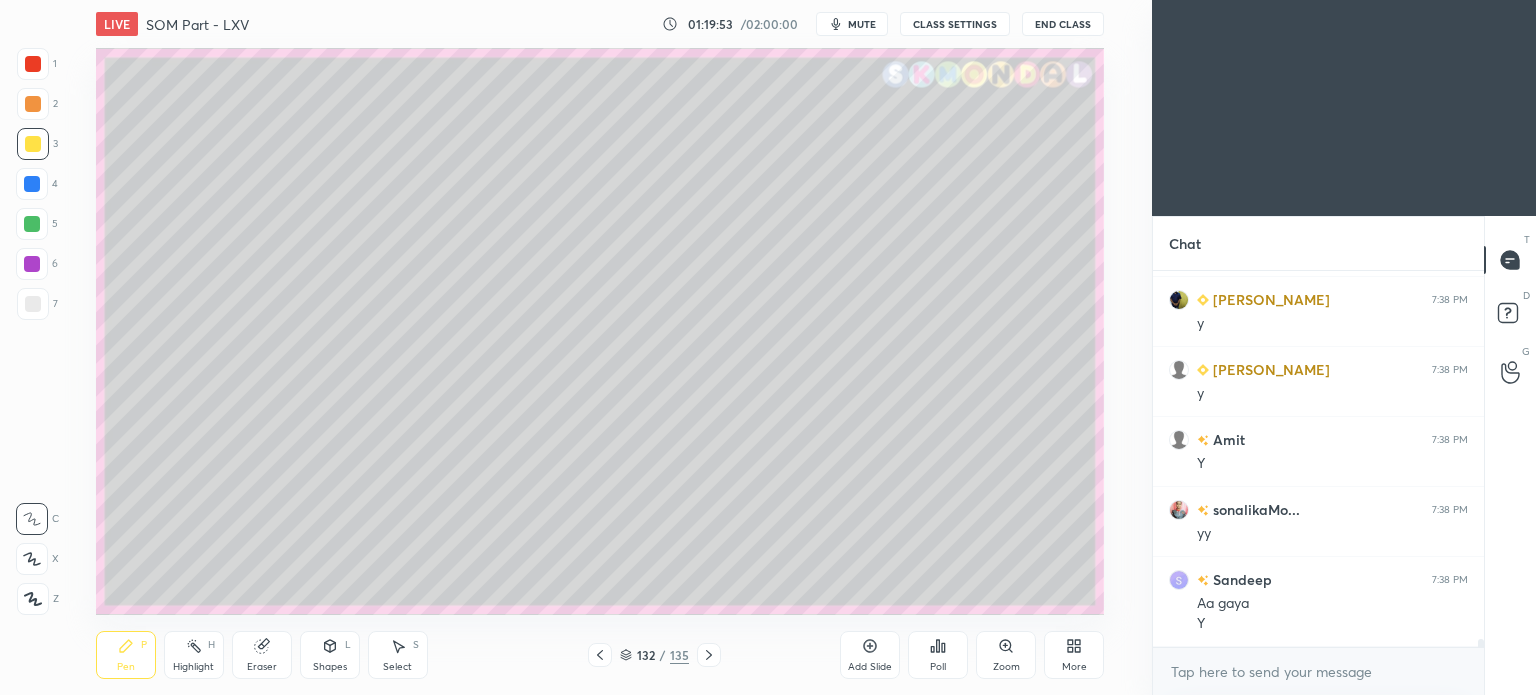 click 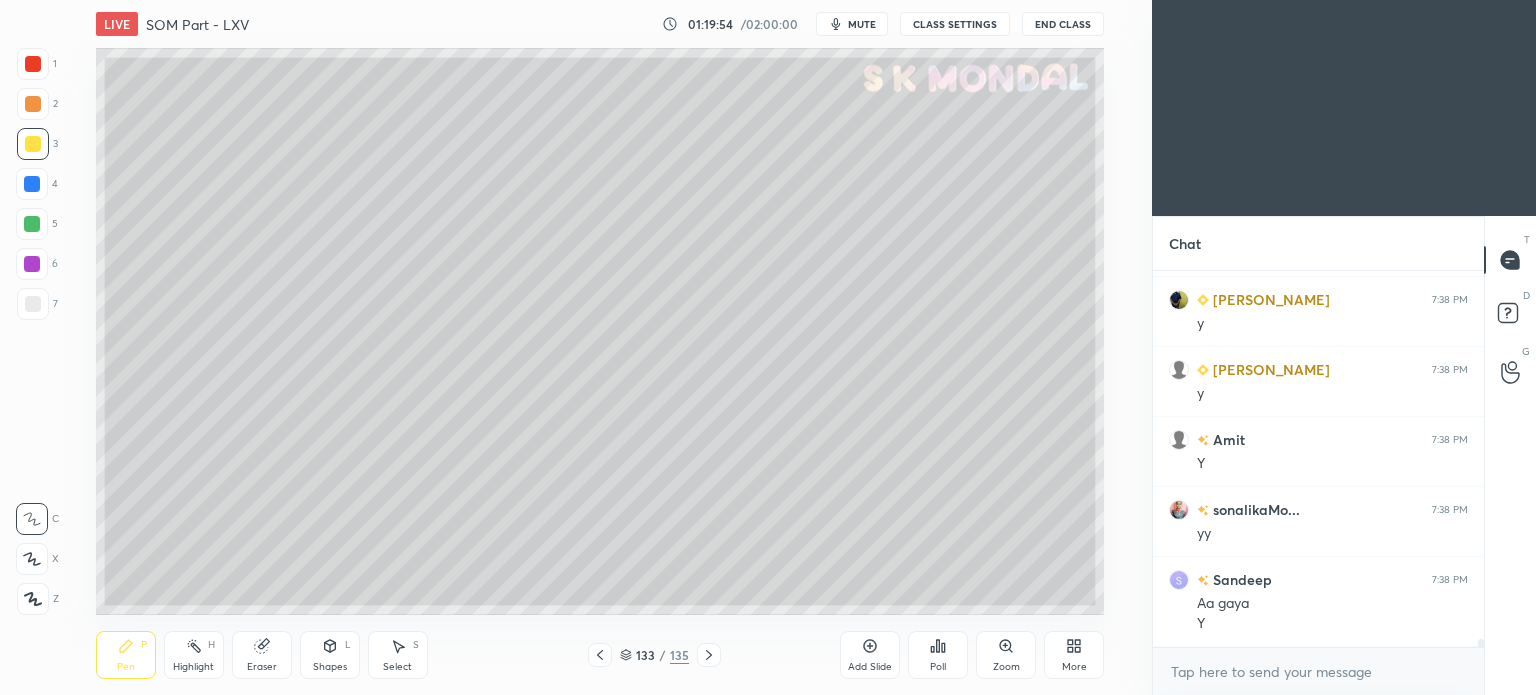 click at bounding box center (33, 304) 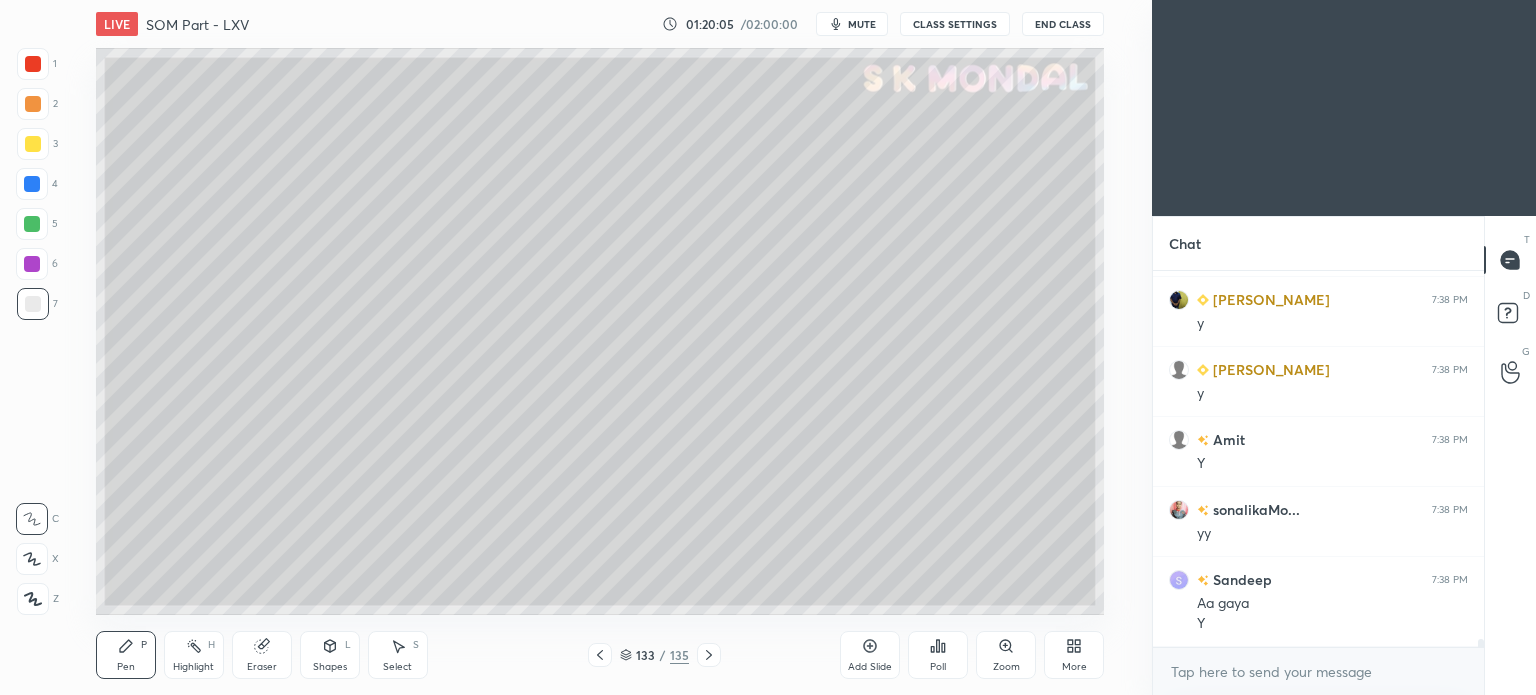 click 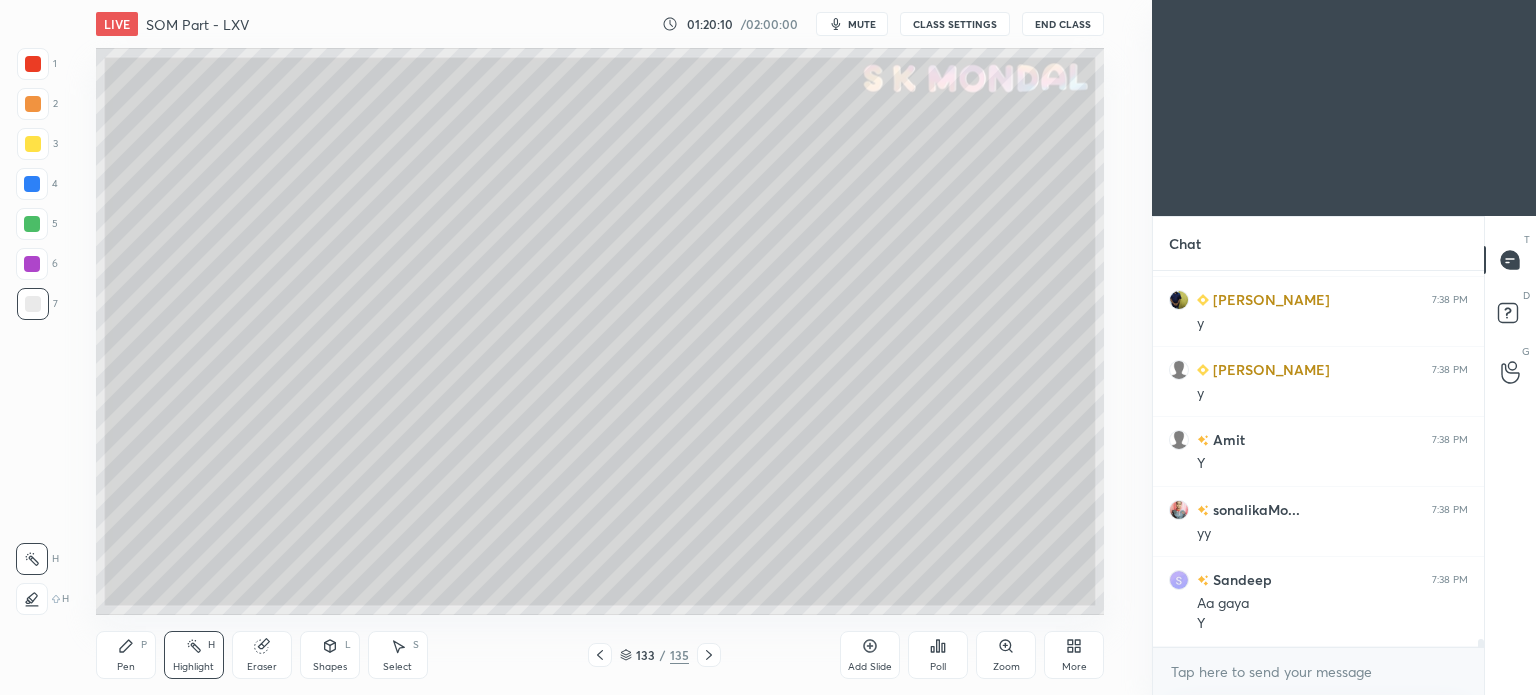 click on "Pen P" at bounding box center [126, 655] 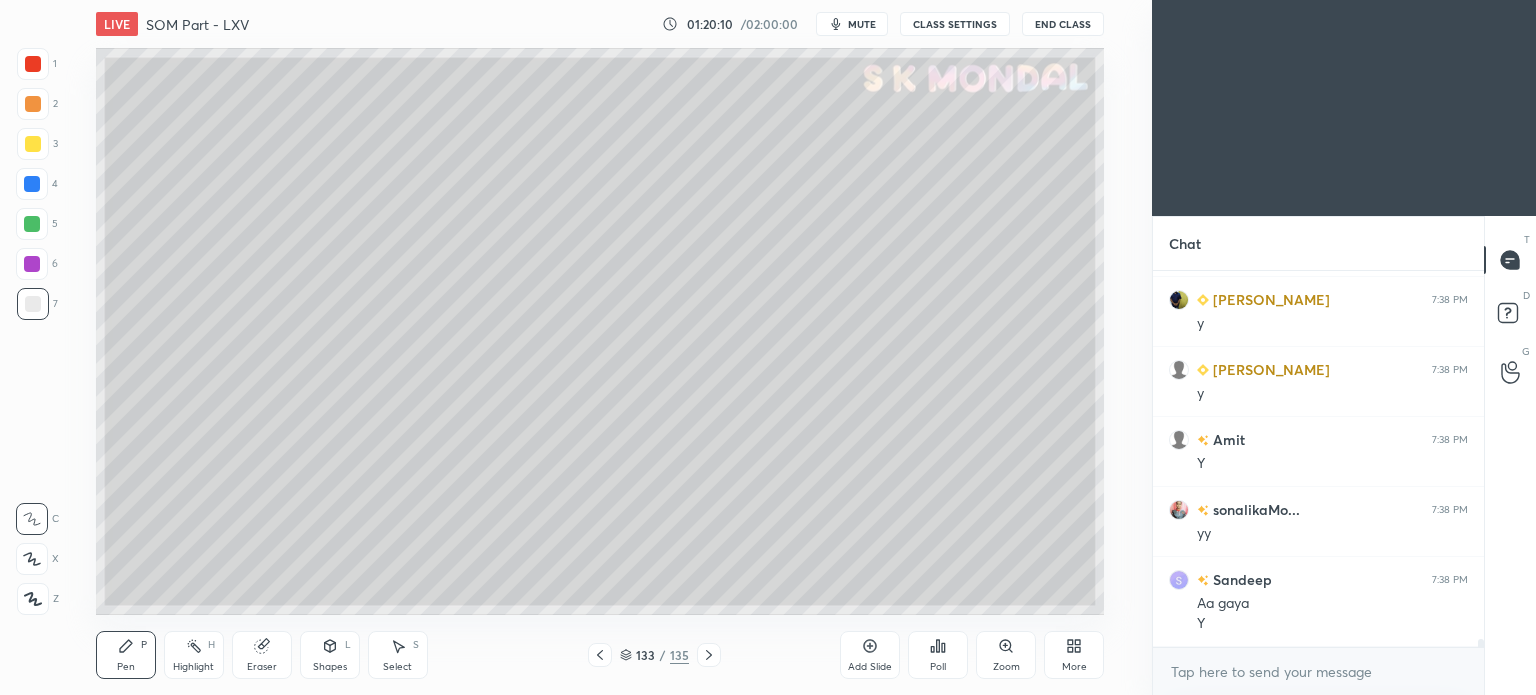 click on "Pen" at bounding box center (126, 667) 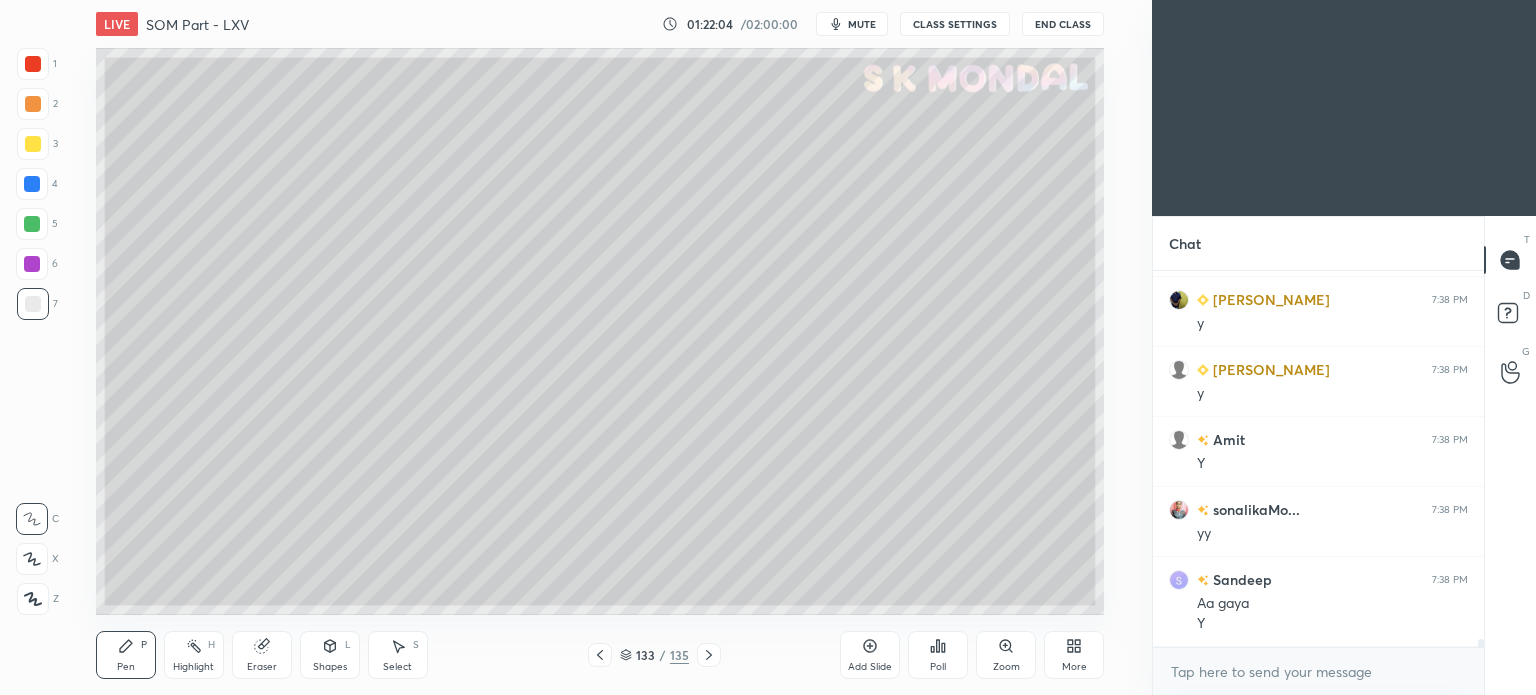 scroll, scrollTop: 17450, scrollLeft: 0, axis: vertical 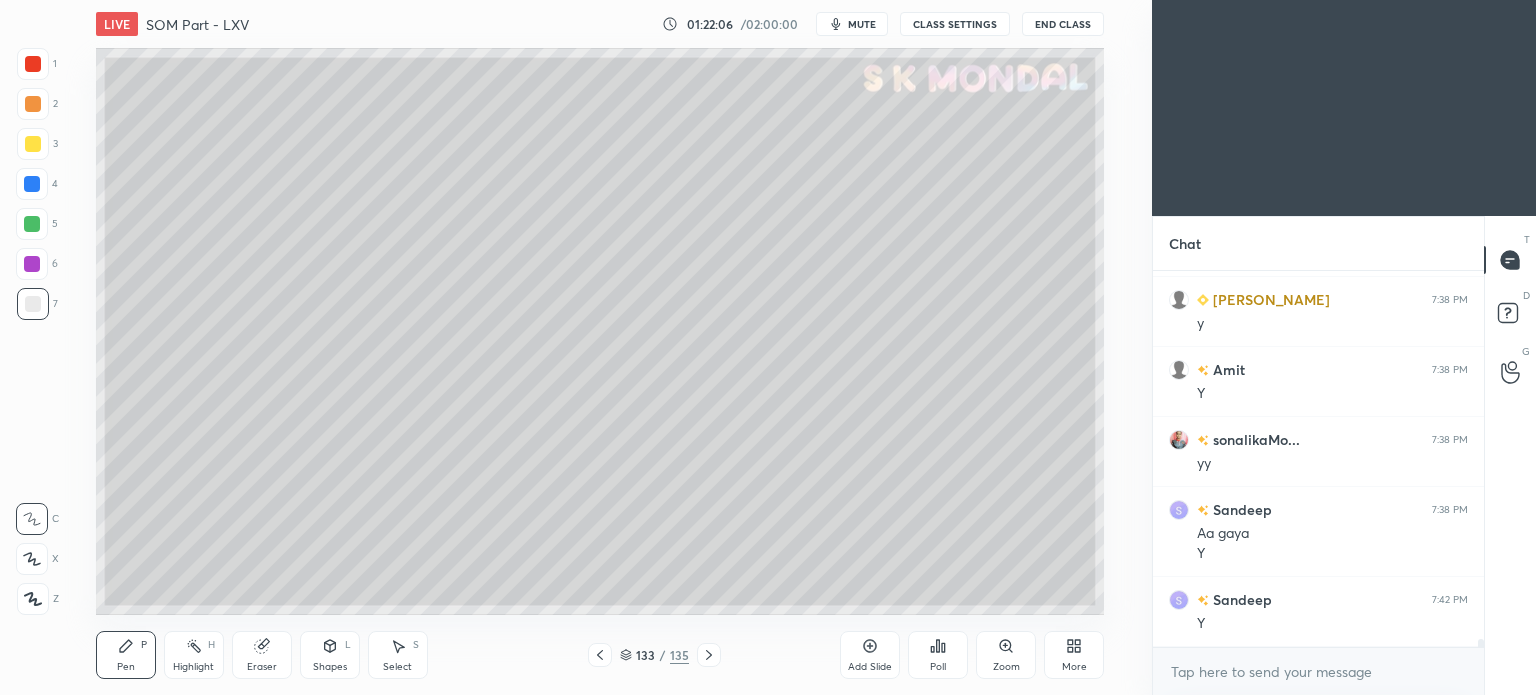click at bounding box center [33, 144] 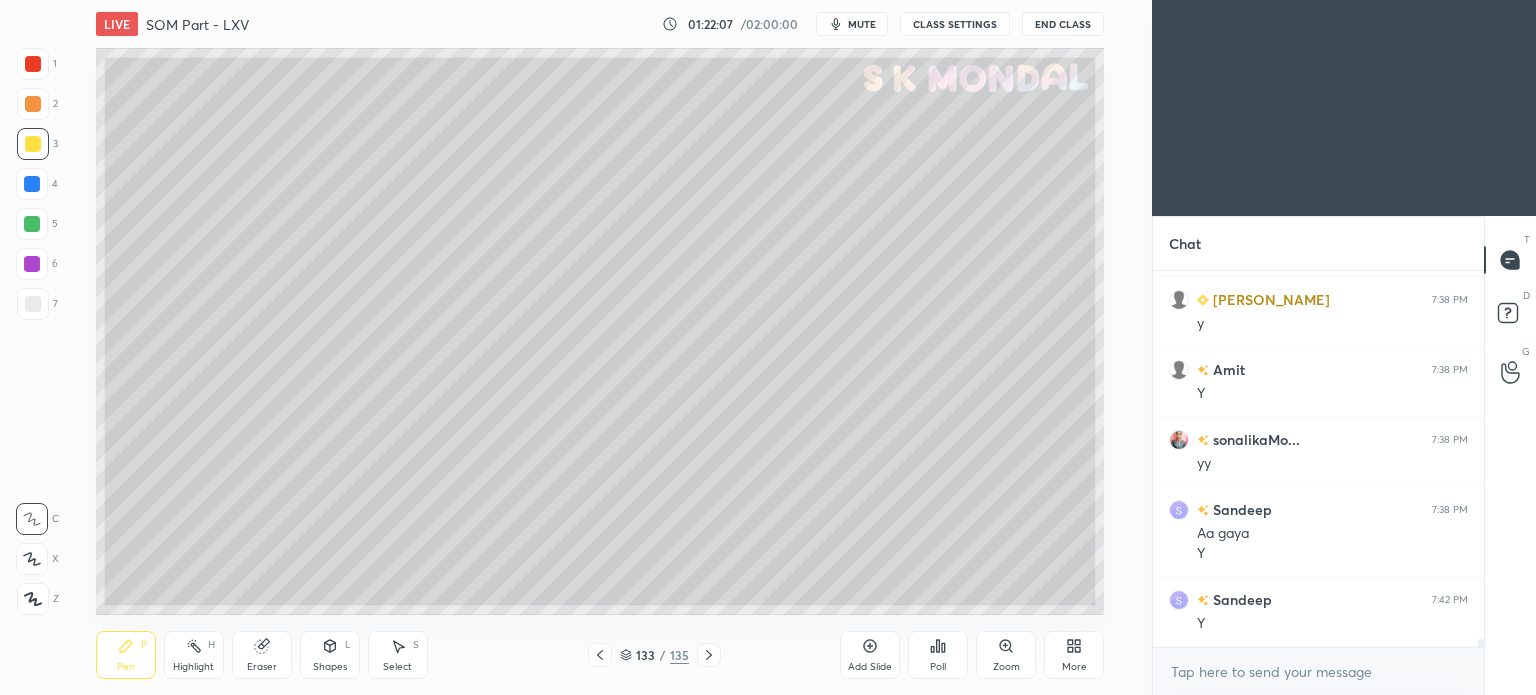click at bounding box center [33, 144] 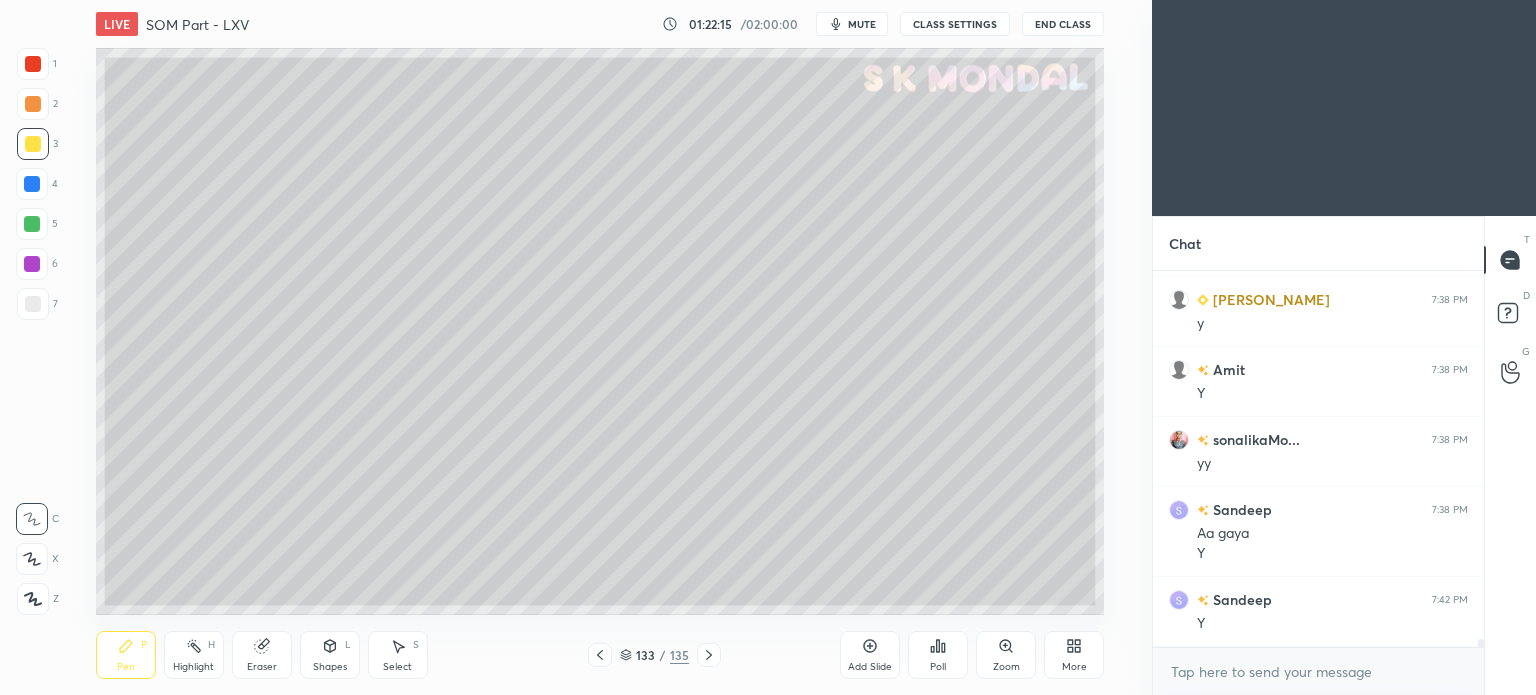 click 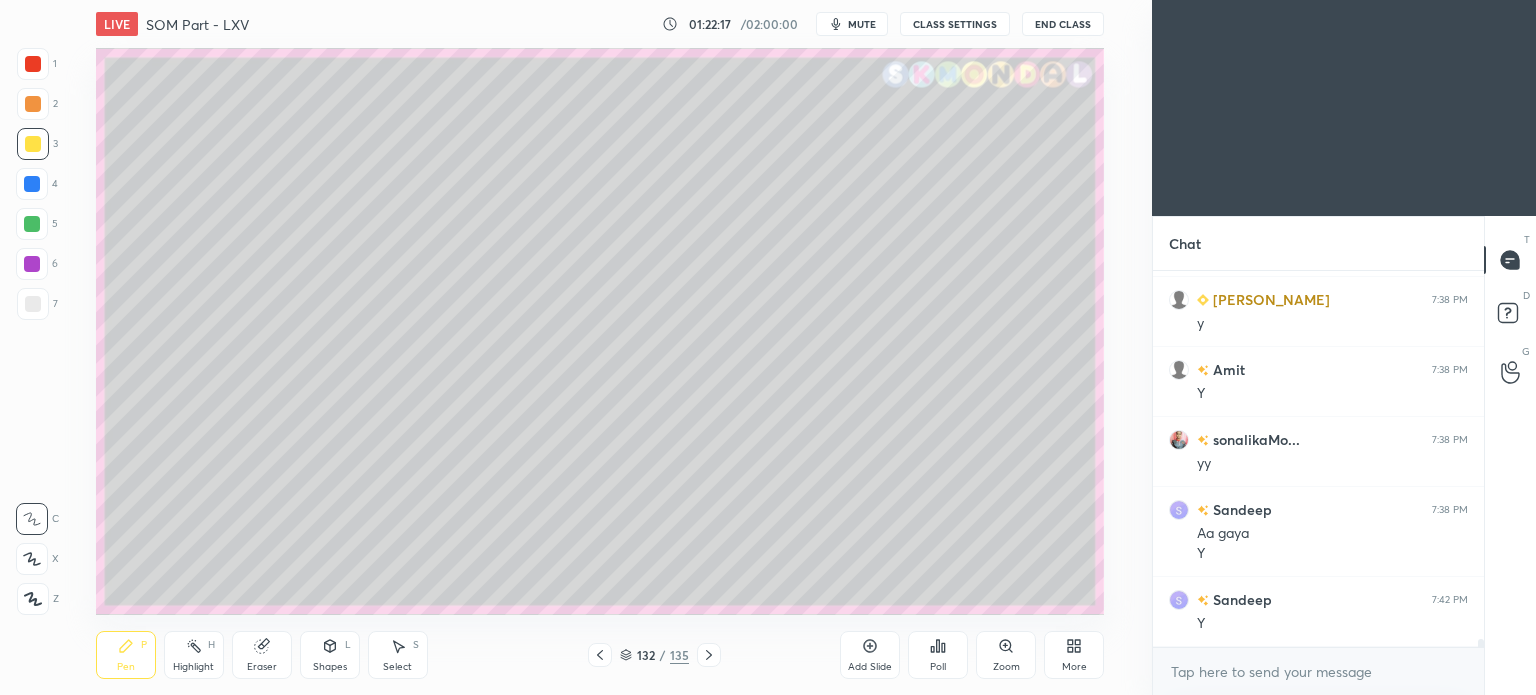 click 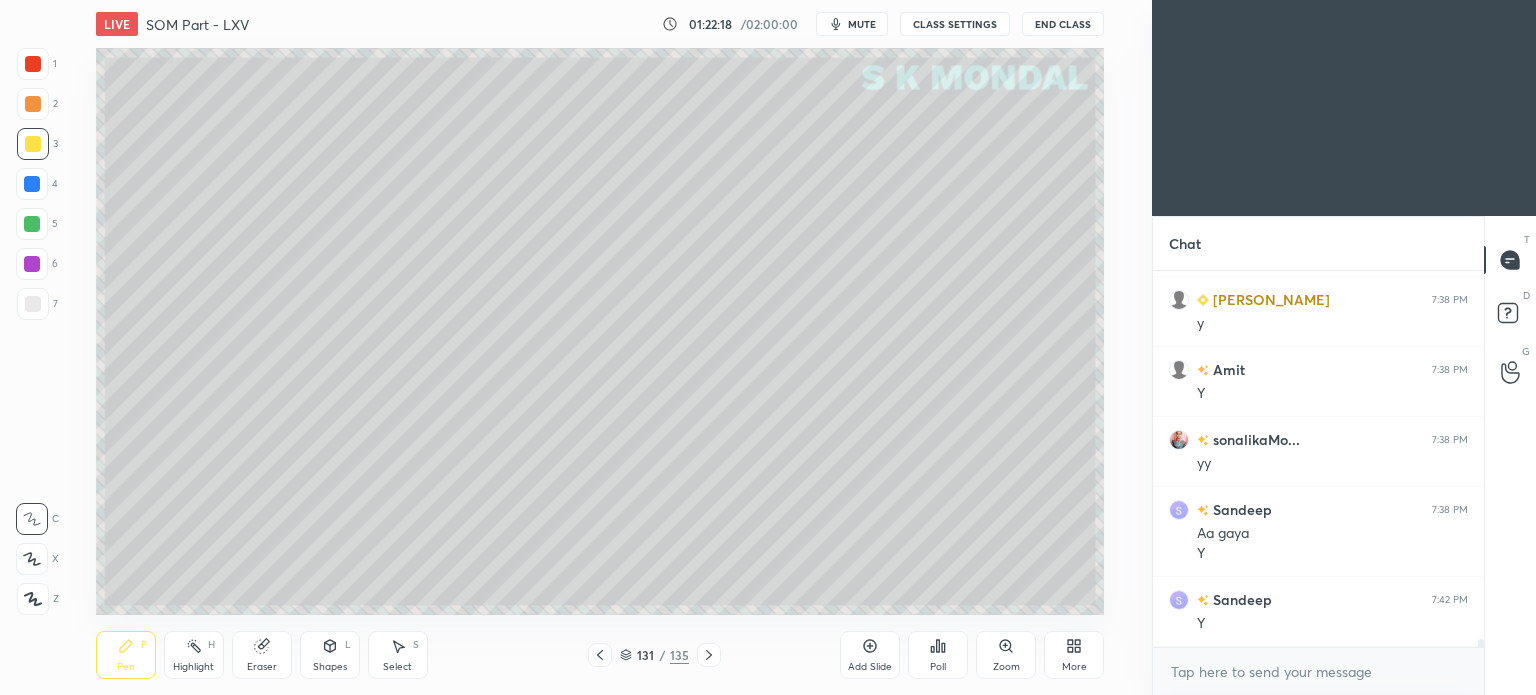 click on "Highlight H" at bounding box center [194, 655] 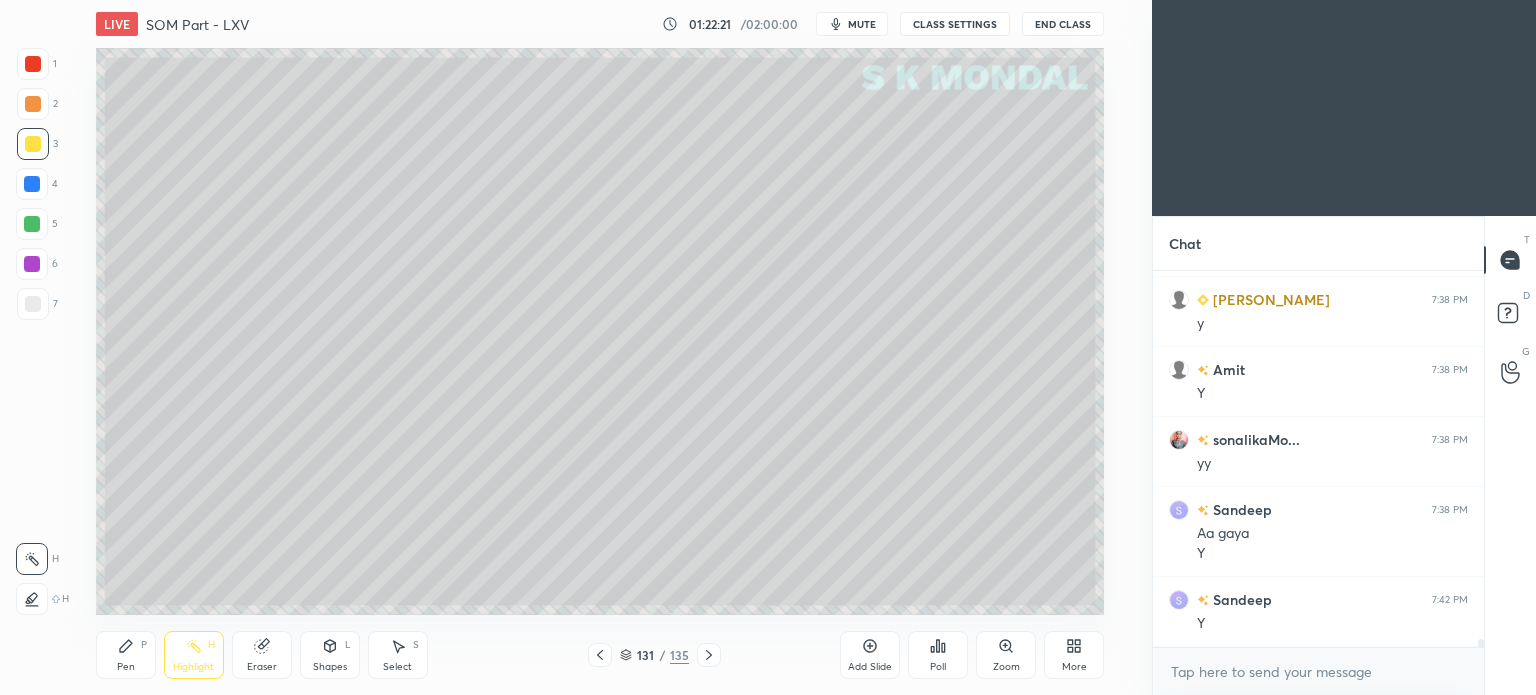 click 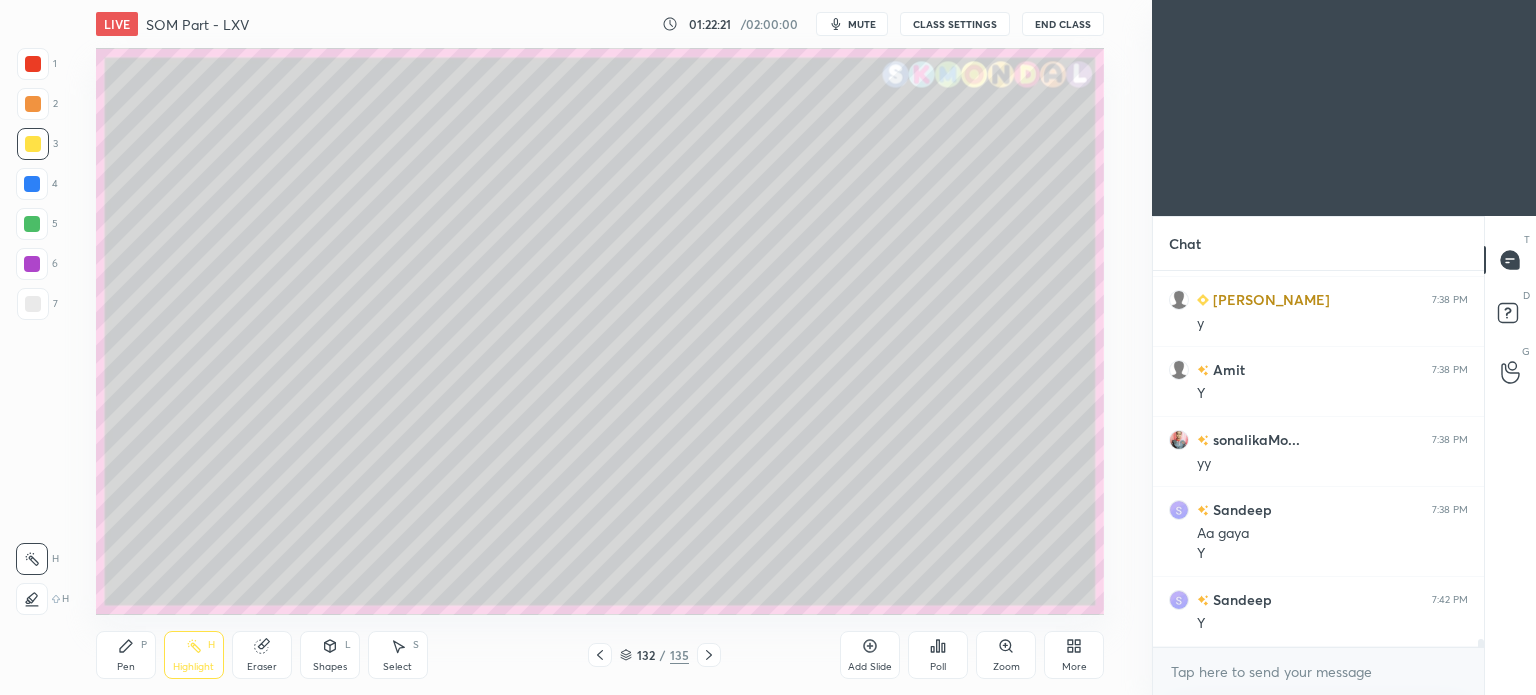 click 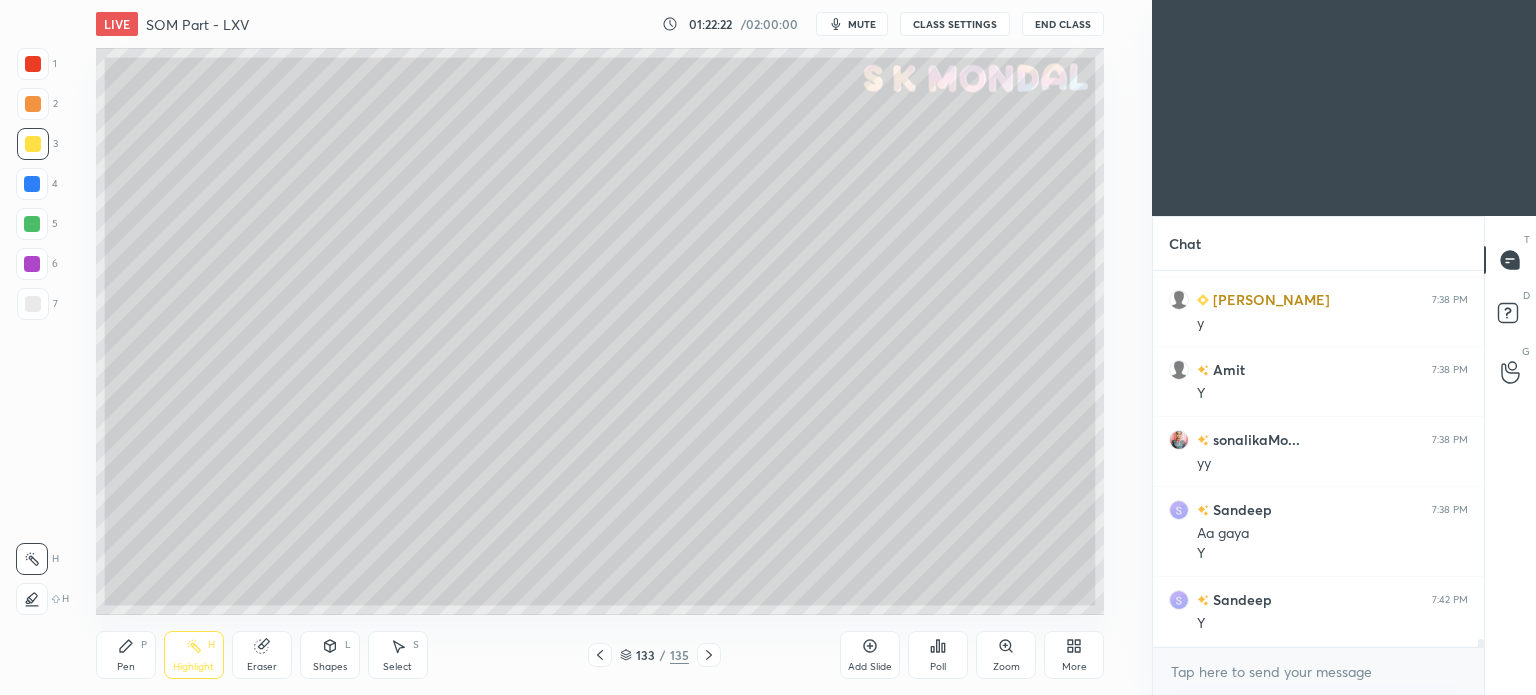 click 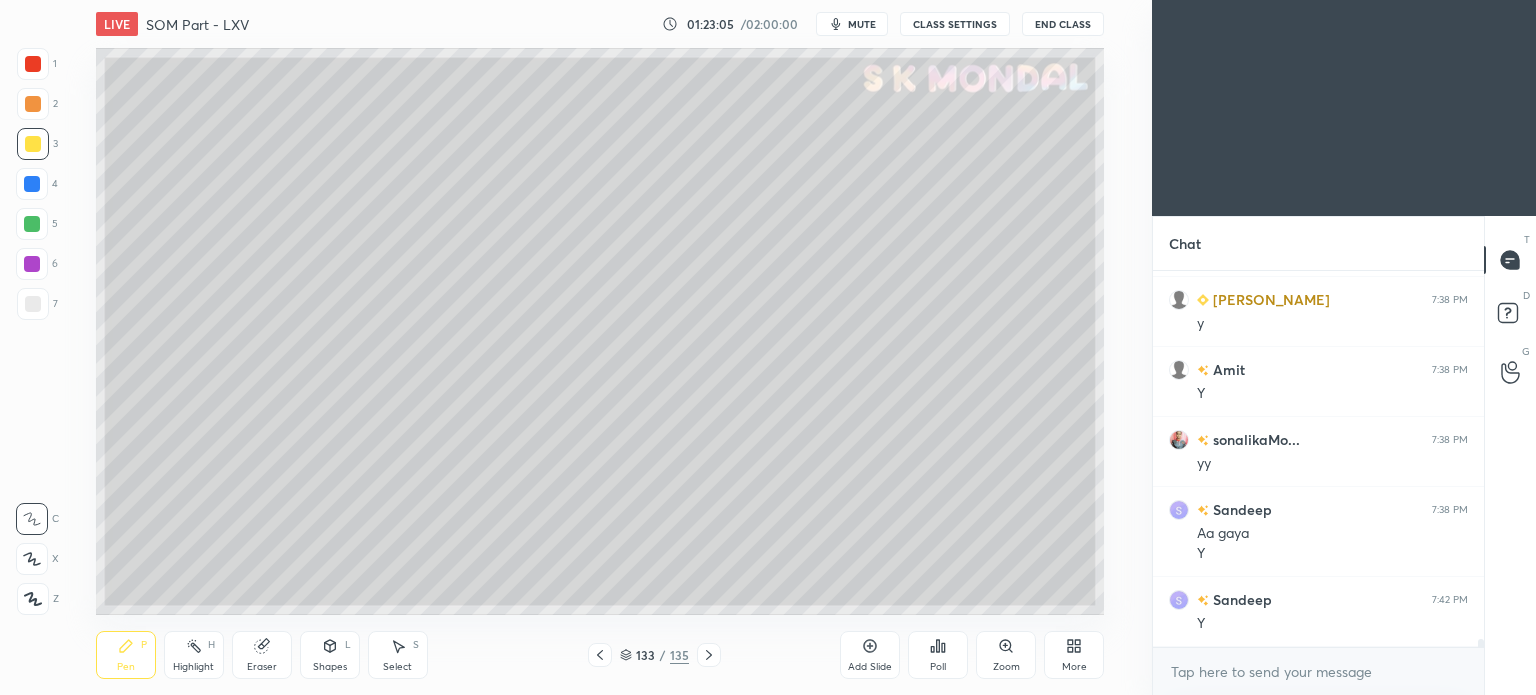 click on "Eraser" at bounding box center (262, 655) 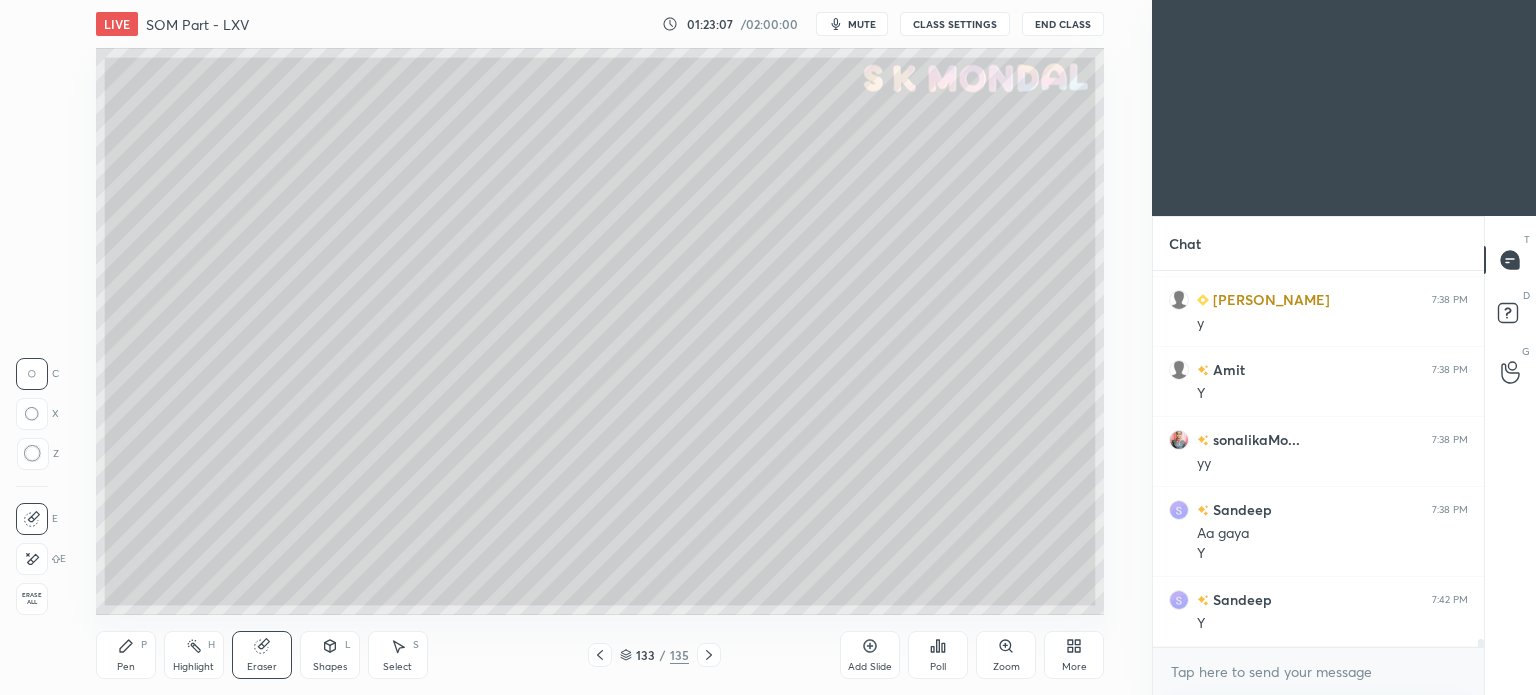 click on "Pen P" at bounding box center [126, 655] 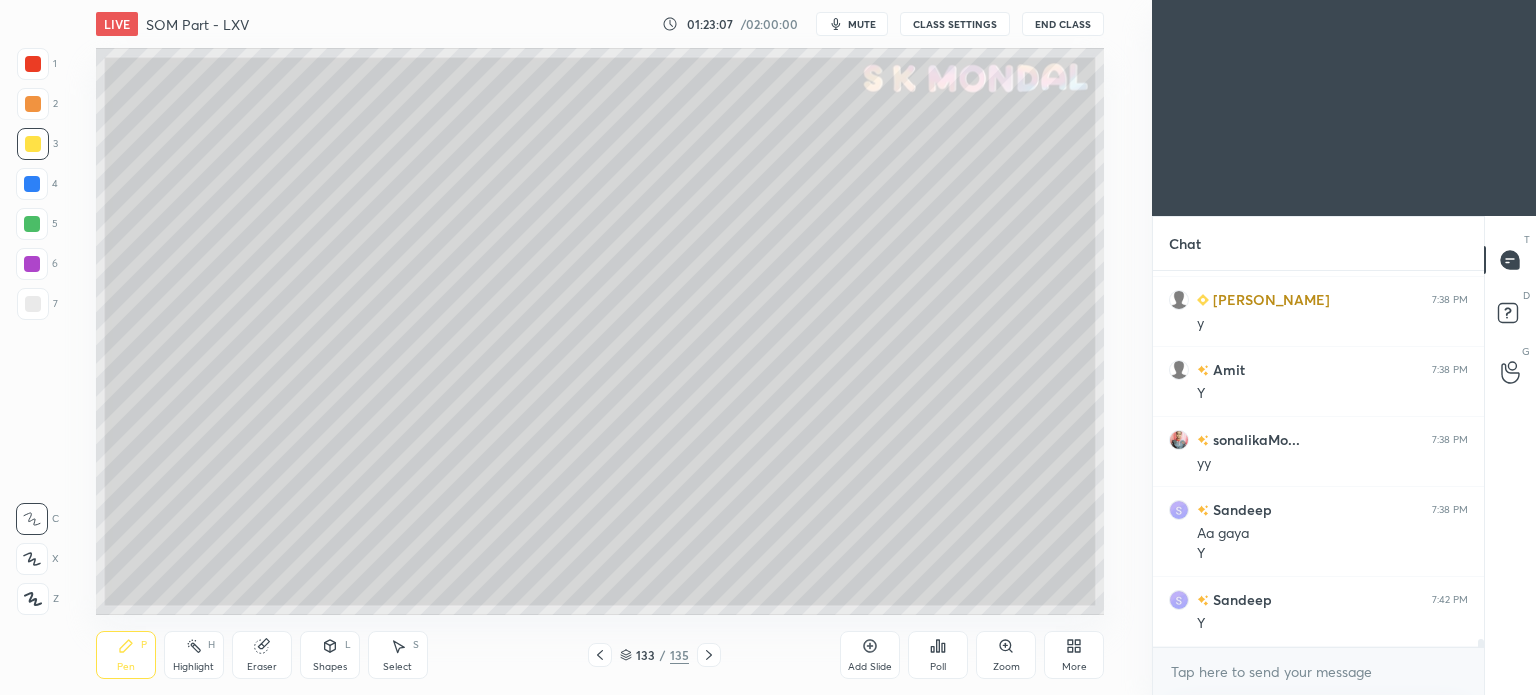 click on "Pen P" at bounding box center (126, 655) 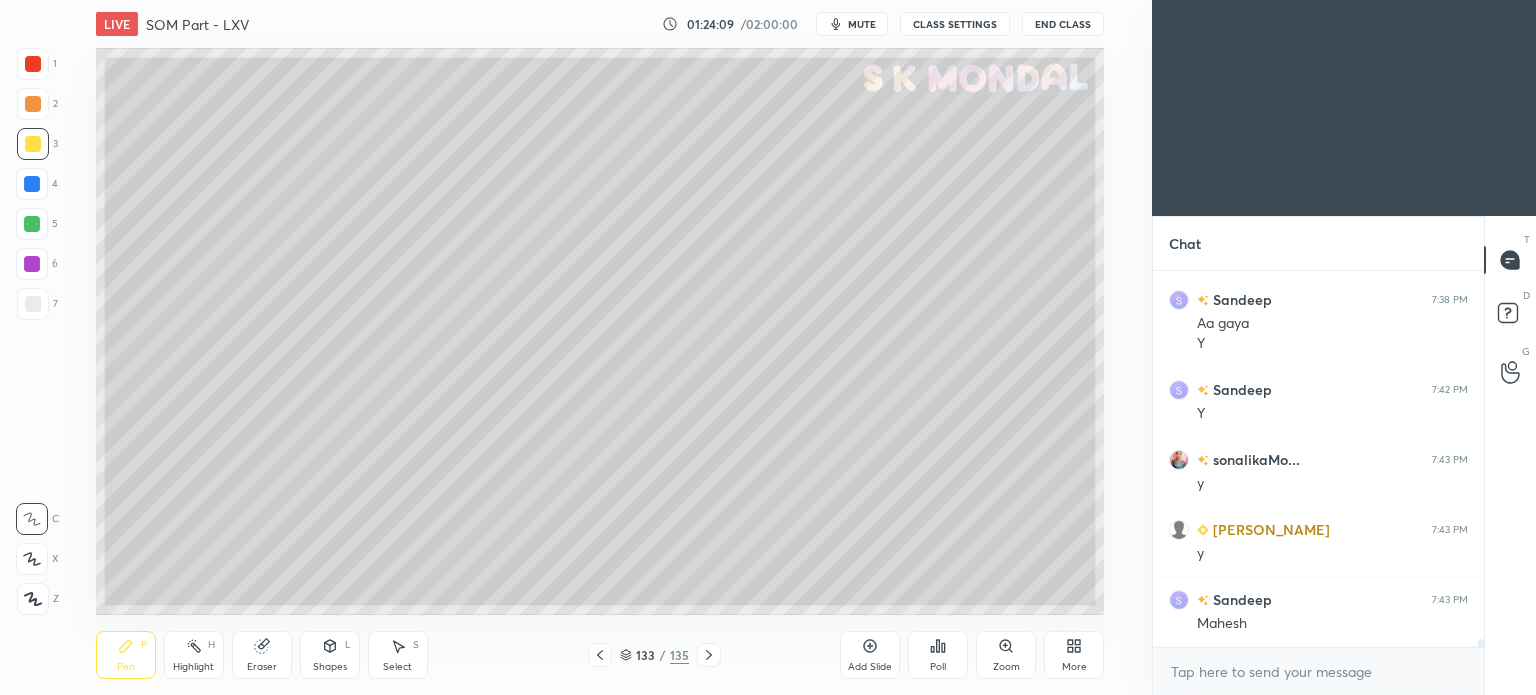 scroll, scrollTop: 17730, scrollLeft: 0, axis: vertical 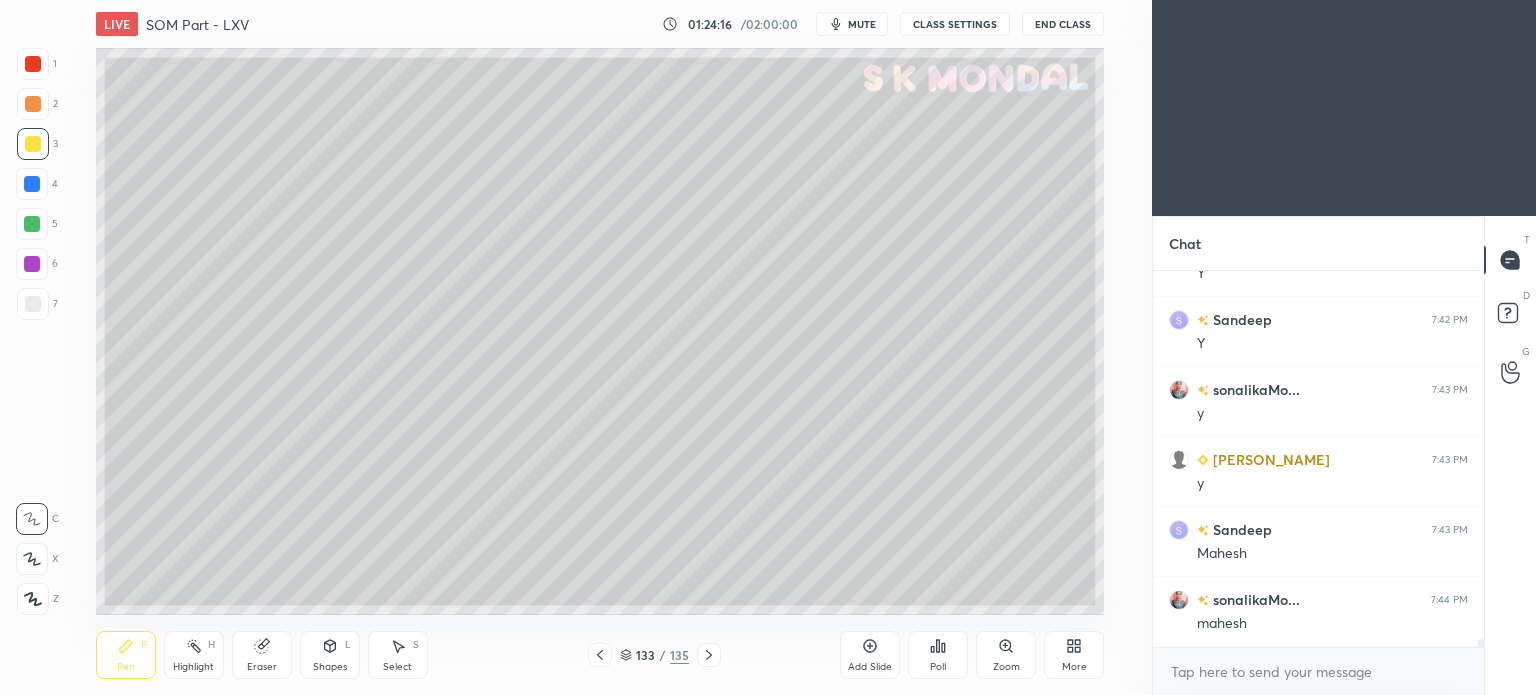 click on "Pen P" at bounding box center [126, 655] 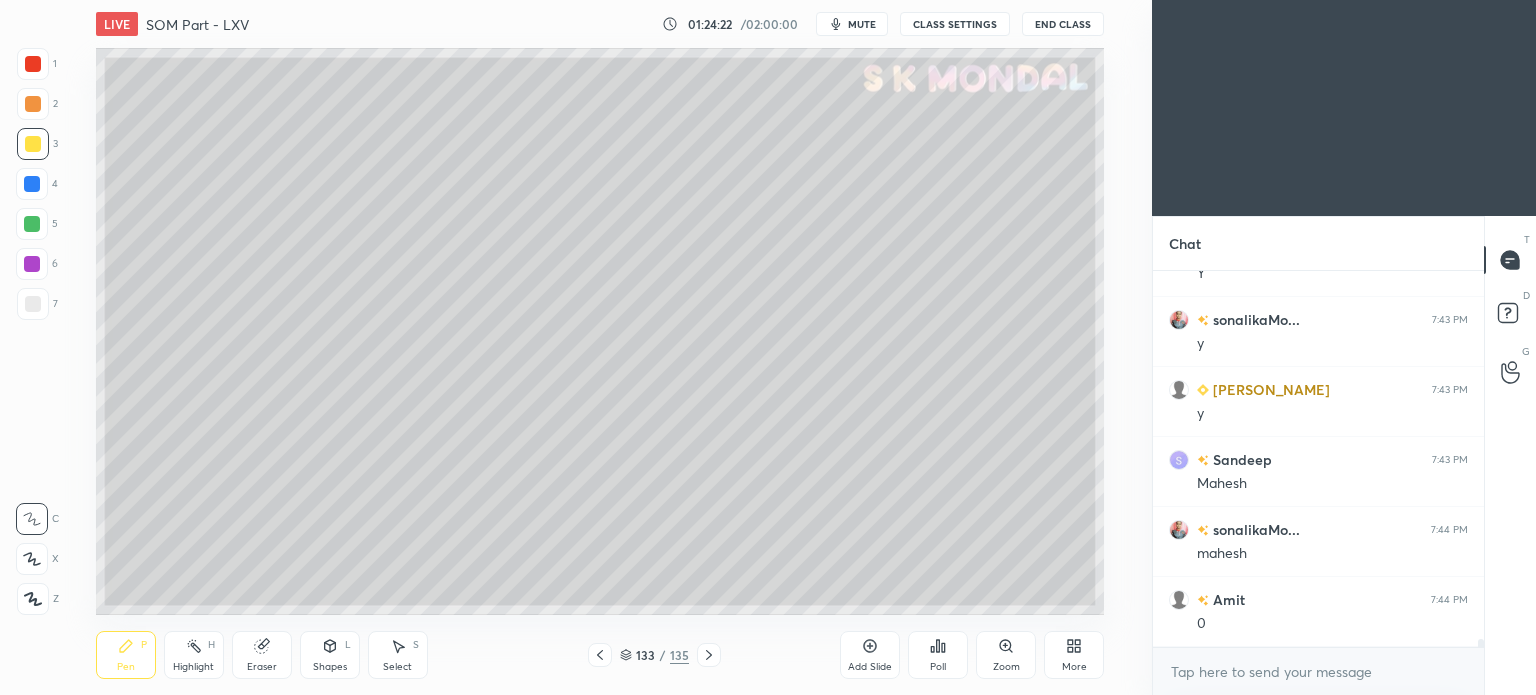 scroll, scrollTop: 17870, scrollLeft: 0, axis: vertical 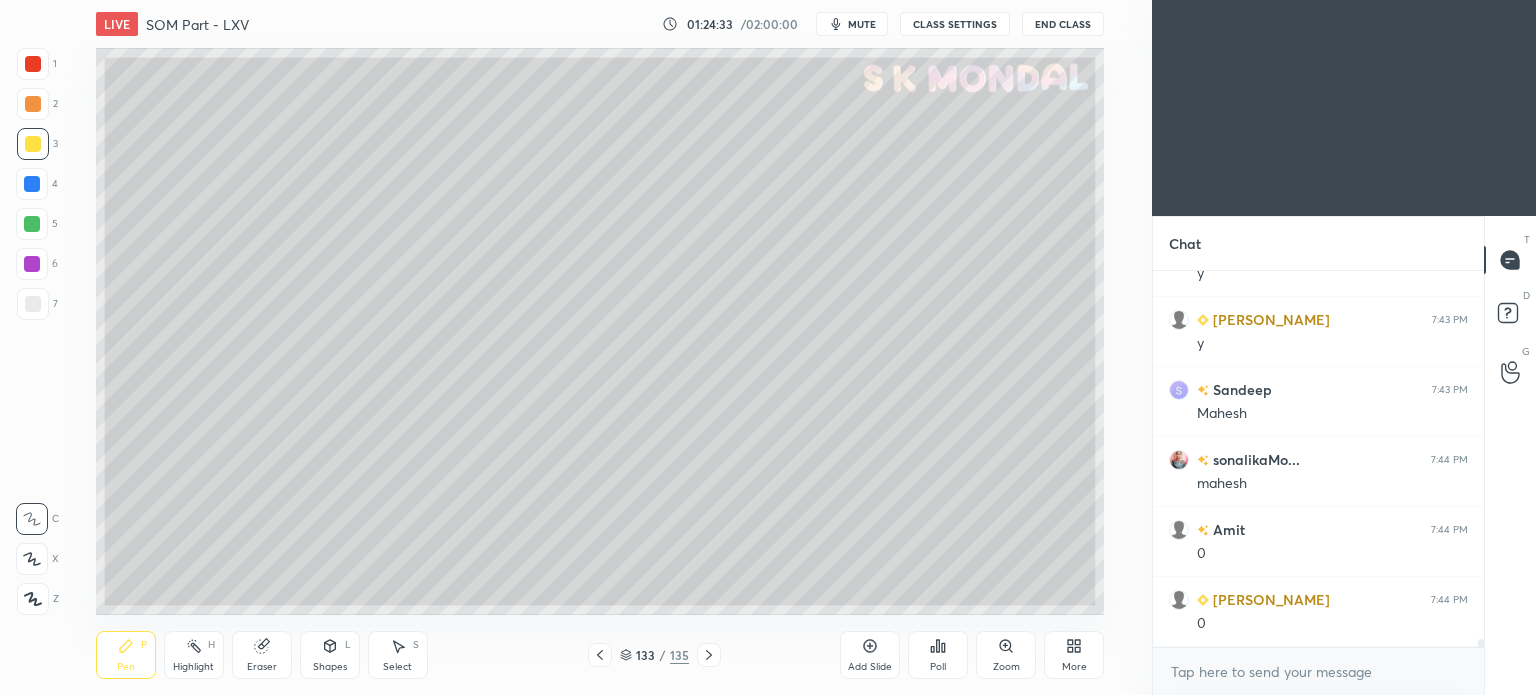 click 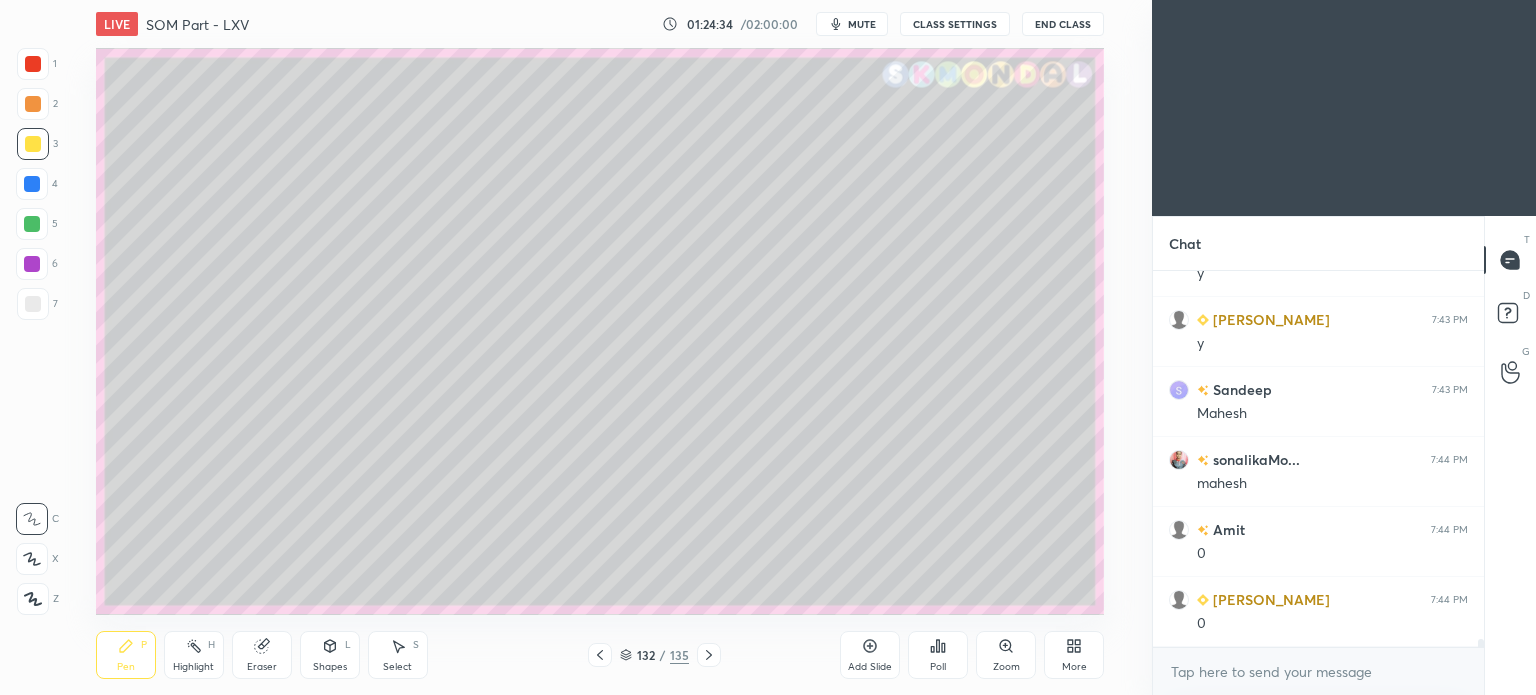 click 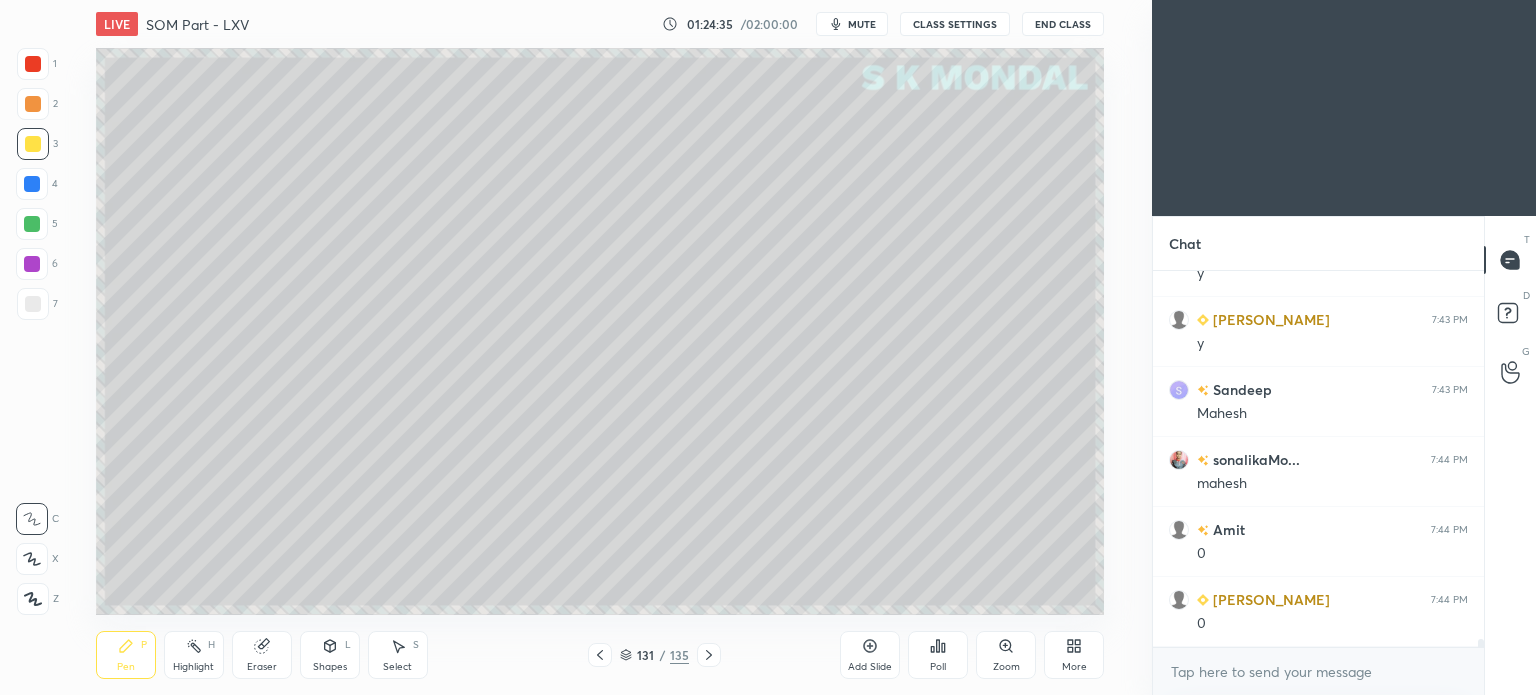 click on "Highlight" at bounding box center [193, 667] 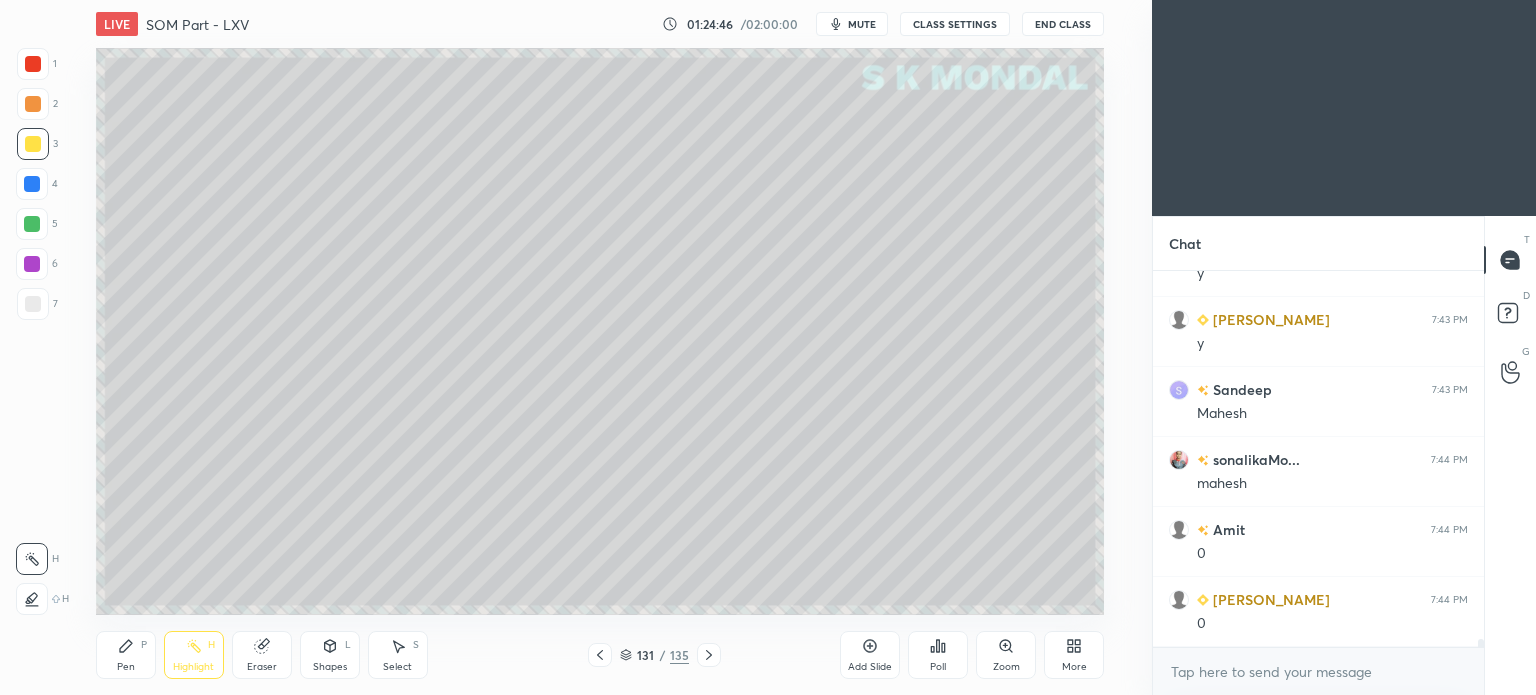 click on "Eraser" at bounding box center (262, 667) 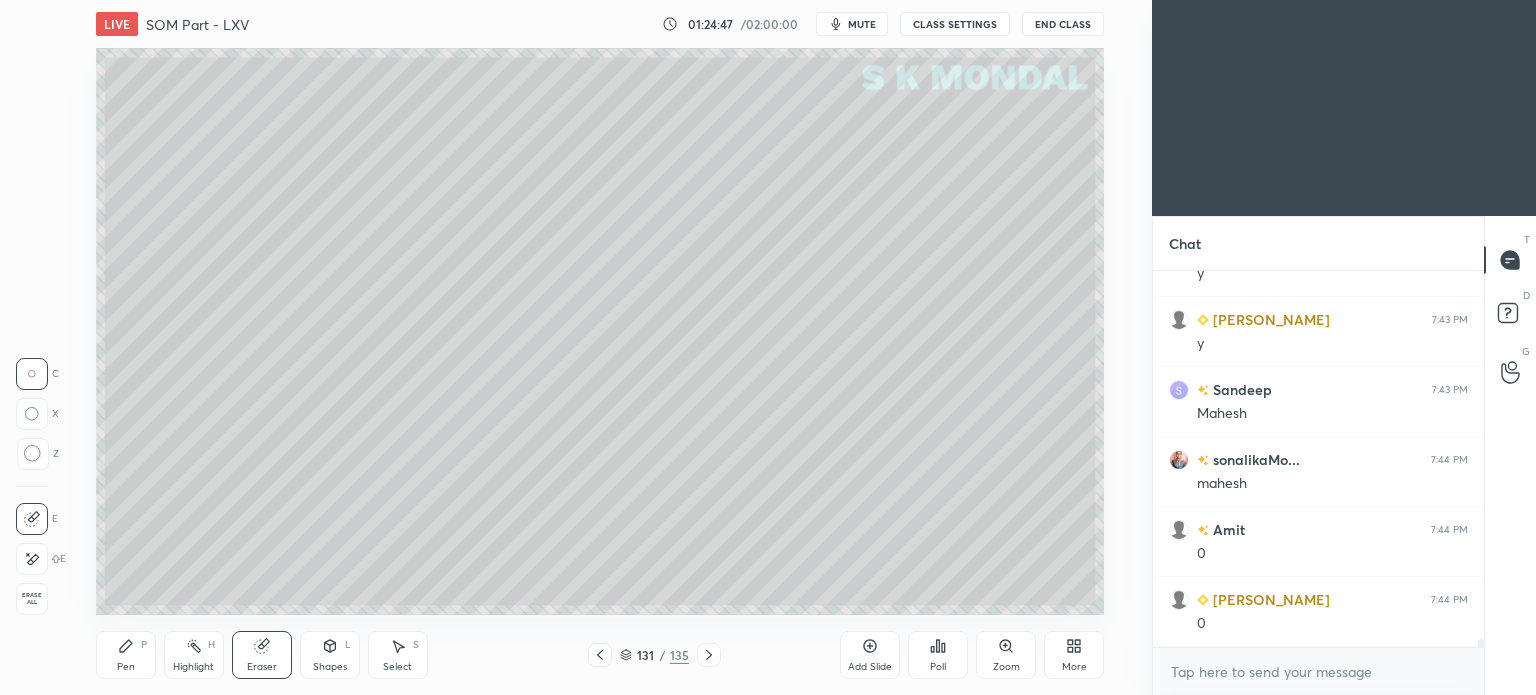 click at bounding box center (32, 559) 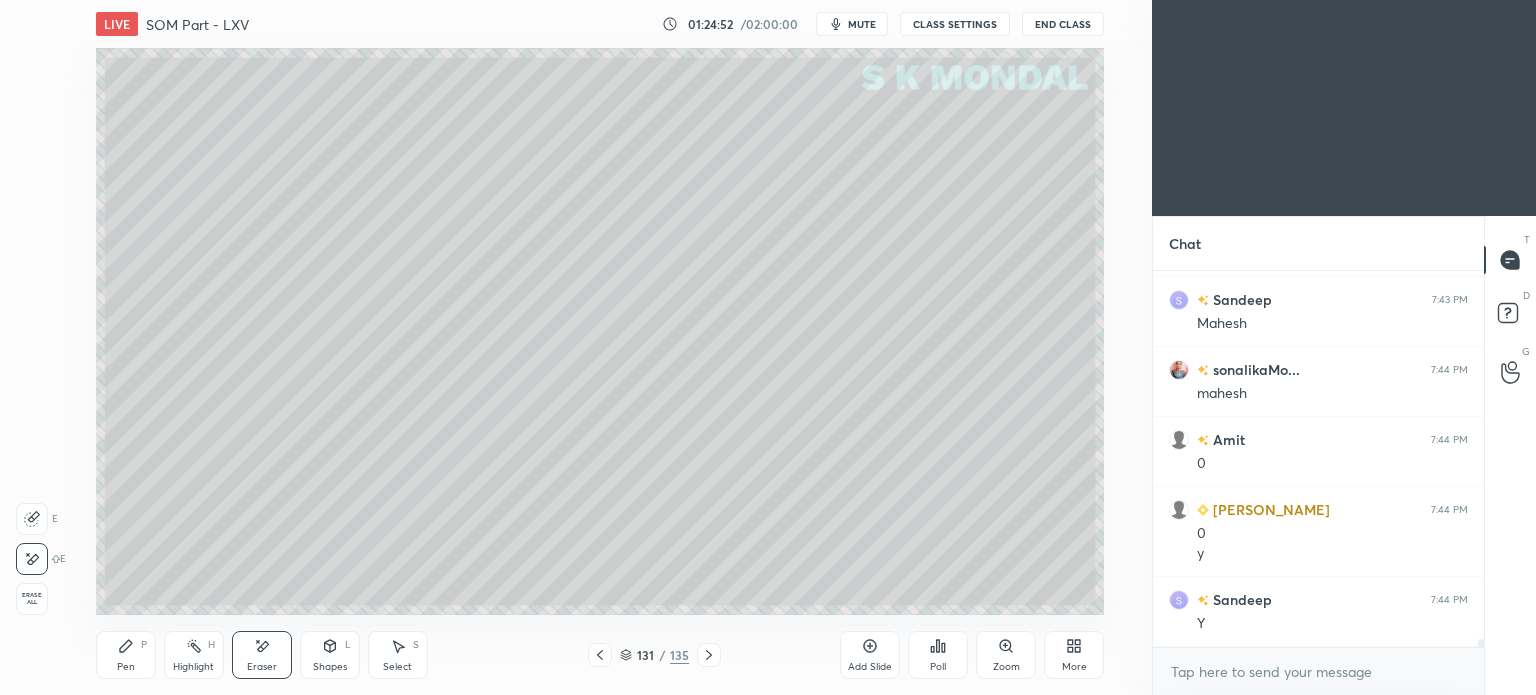 scroll, scrollTop: 18030, scrollLeft: 0, axis: vertical 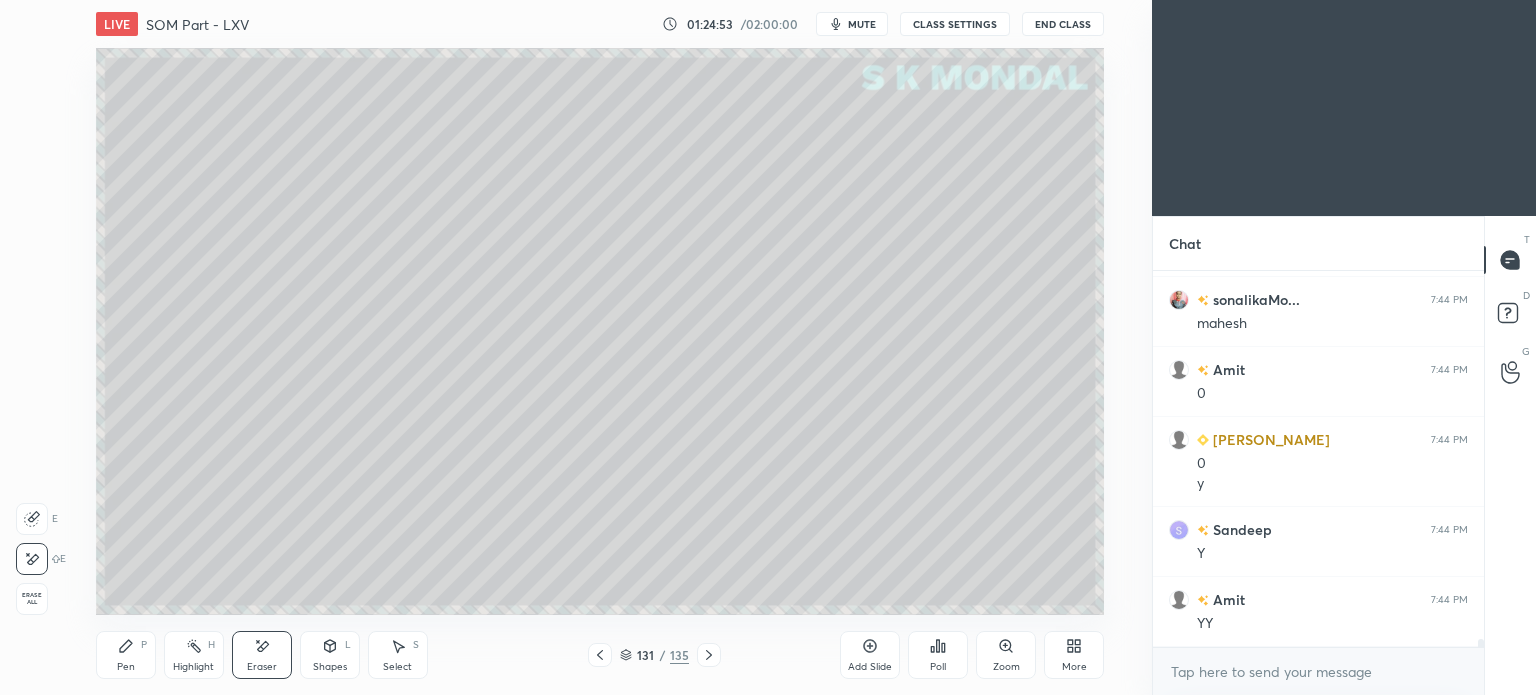 click 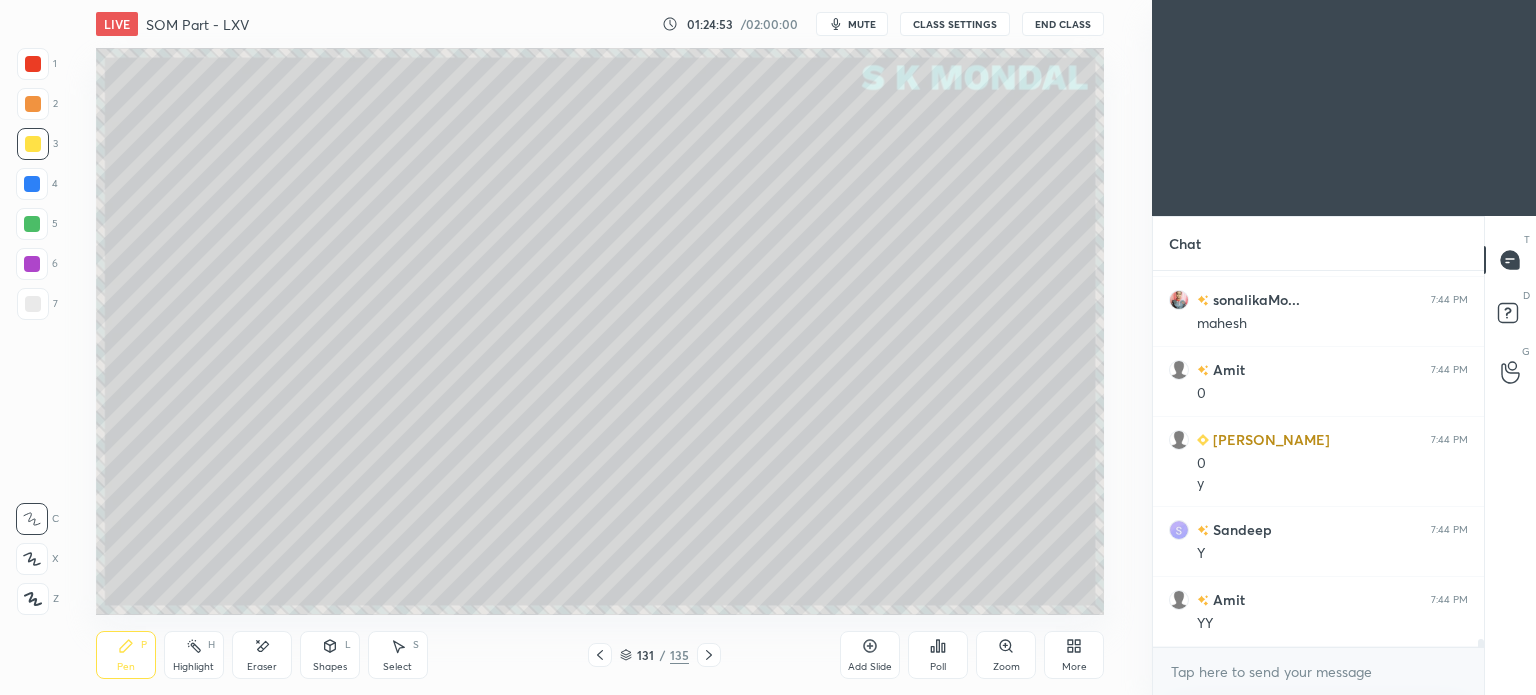 click 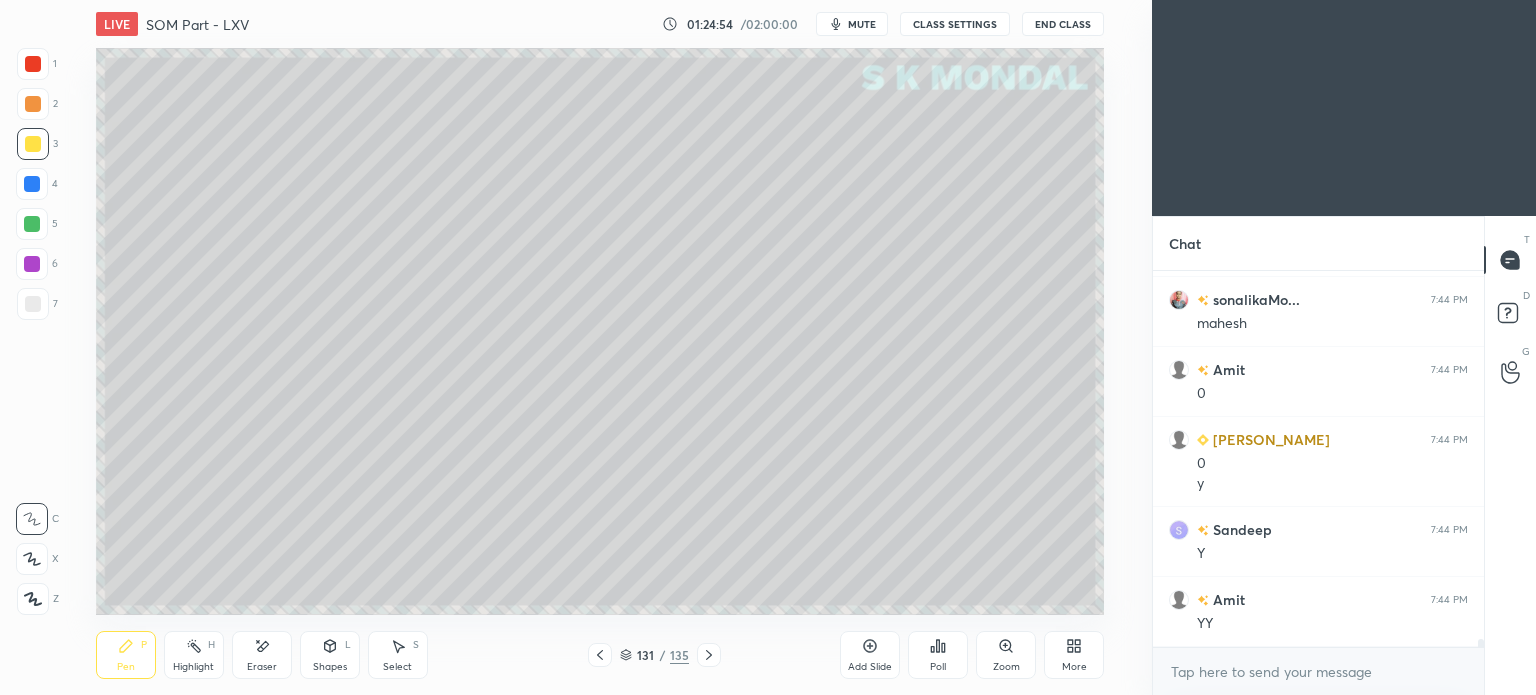 click at bounding box center [32, 224] 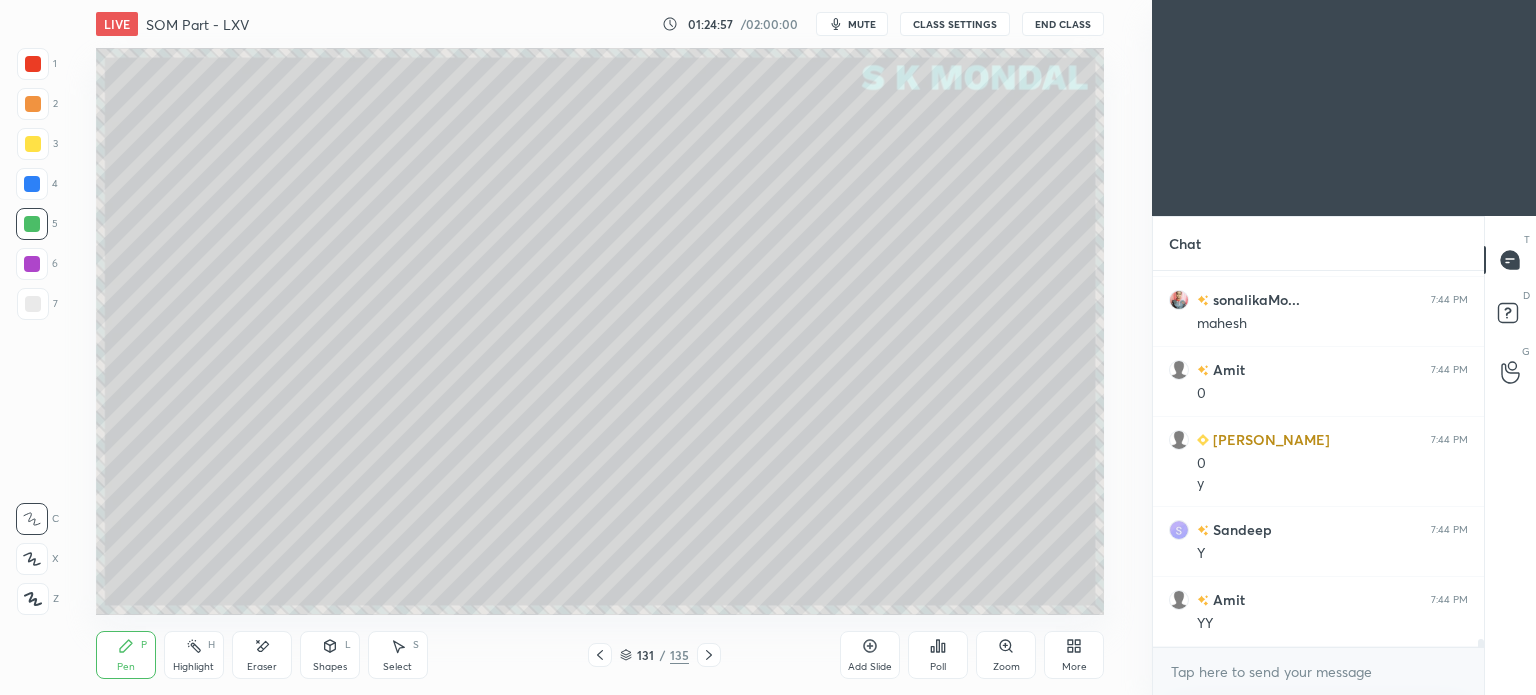 scroll, scrollTop: 18100, scrollLeft: 0, axis: vertical 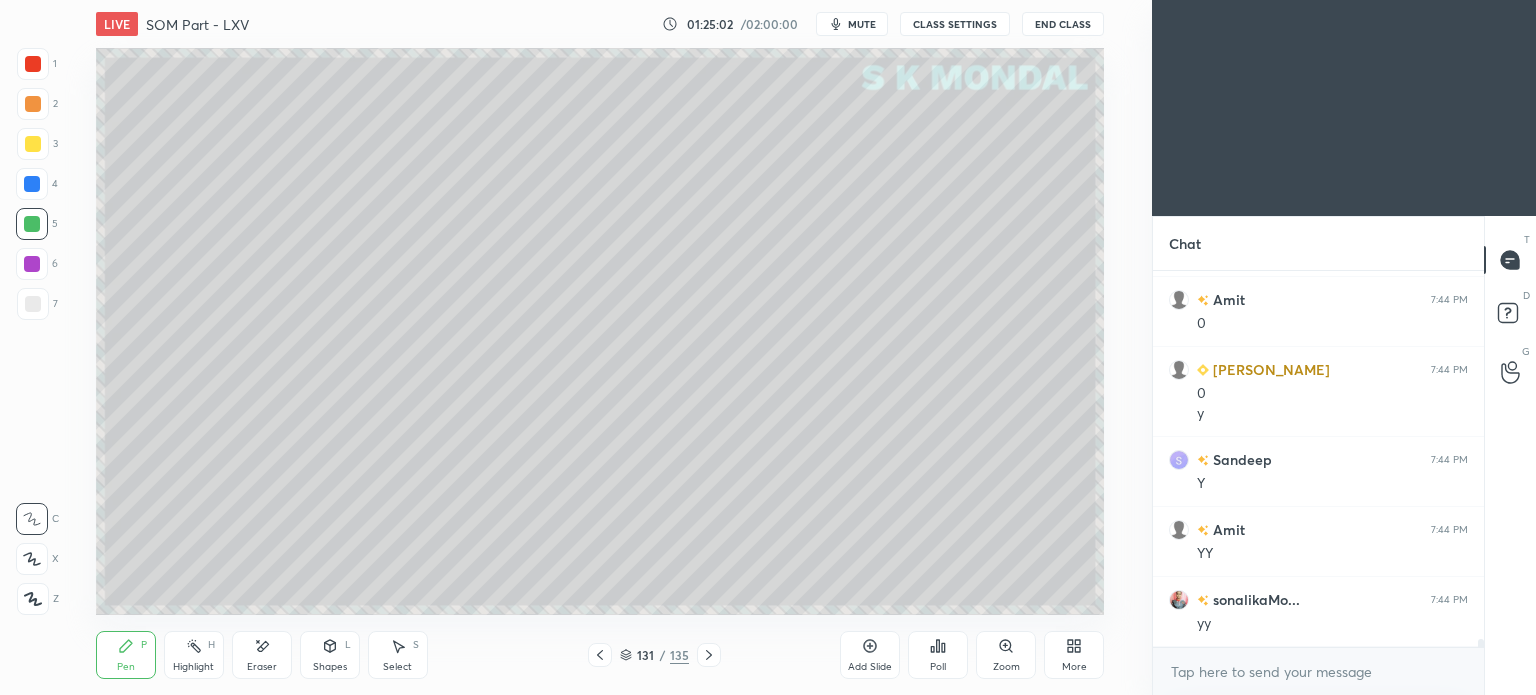click 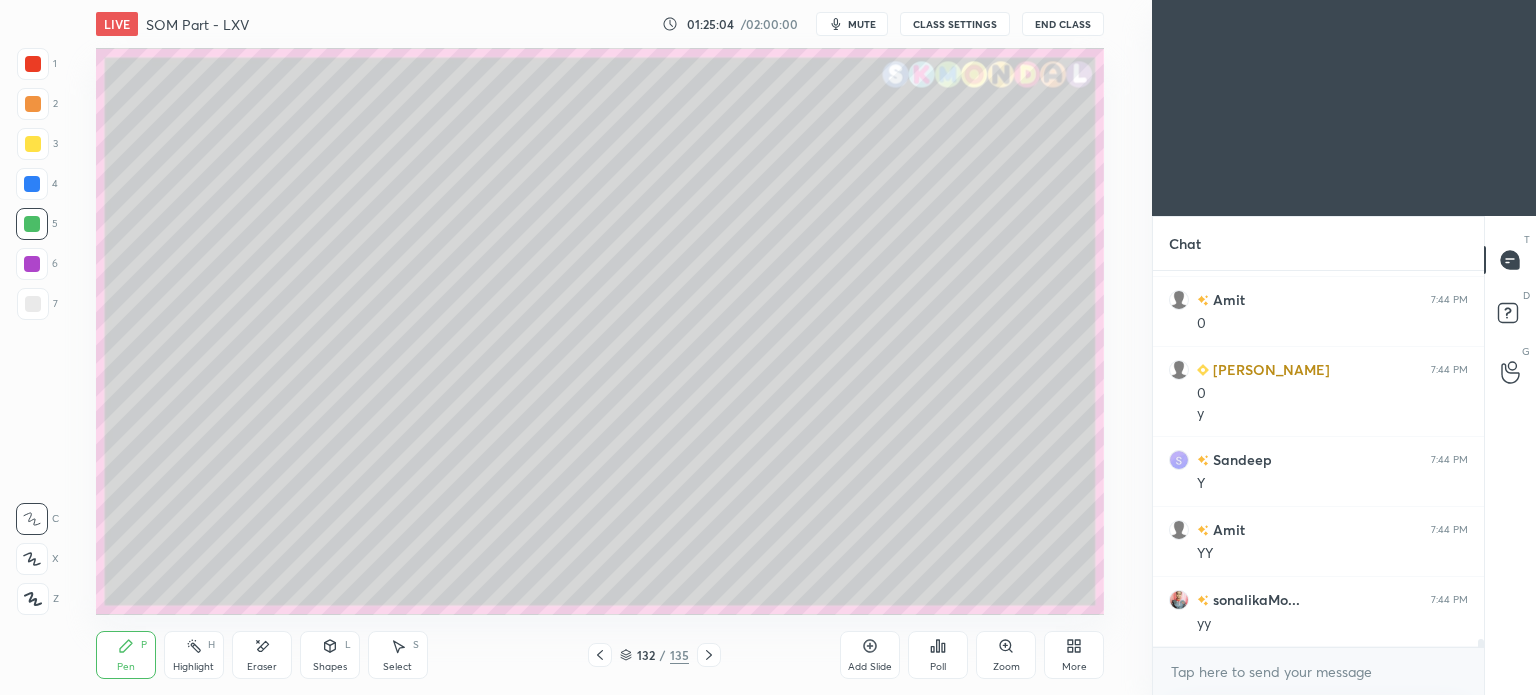 click 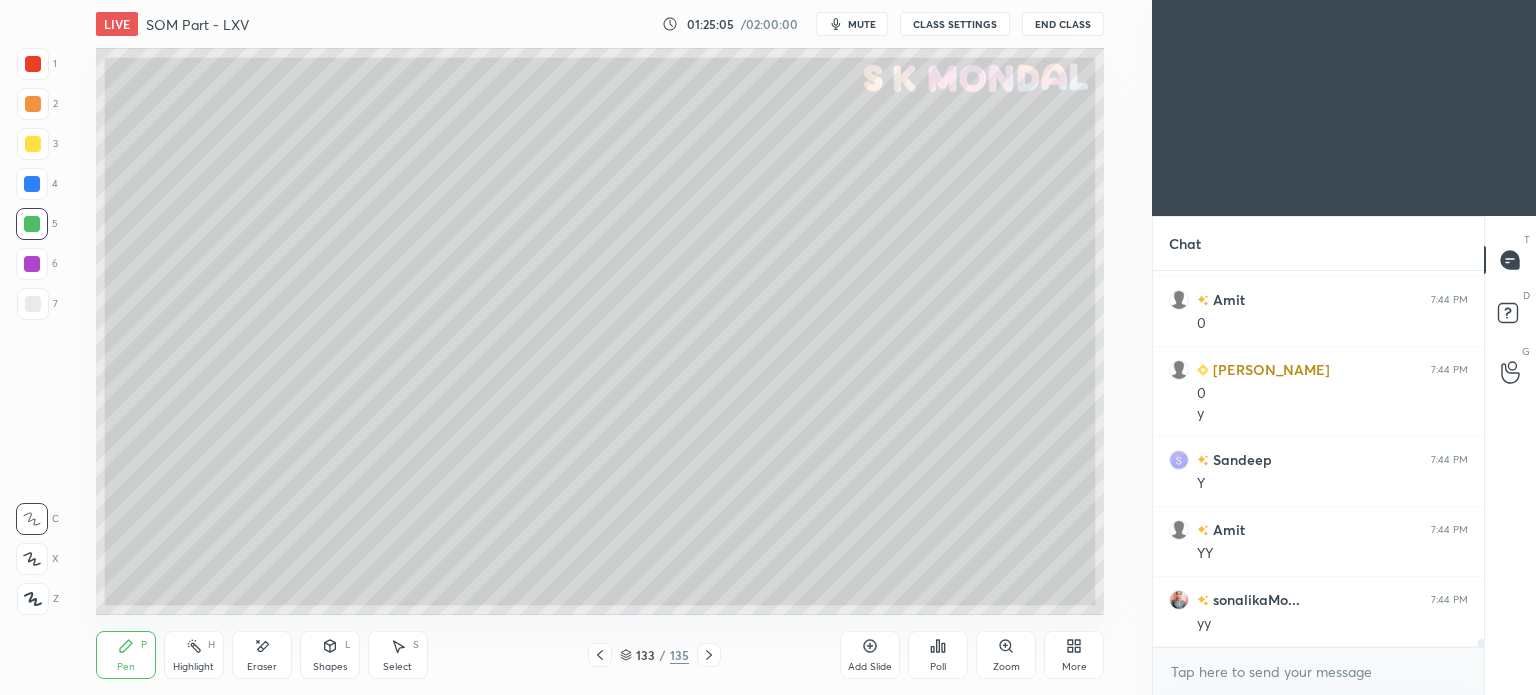 click 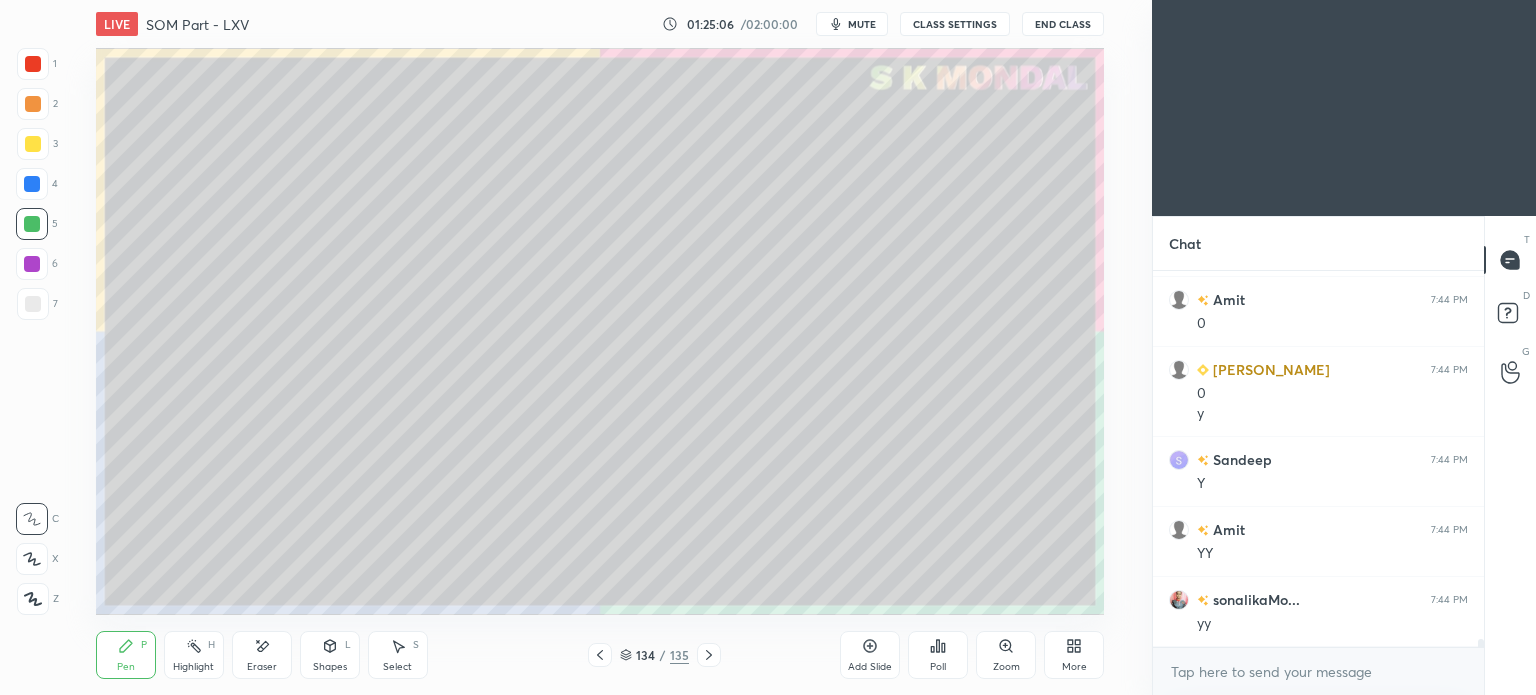 click 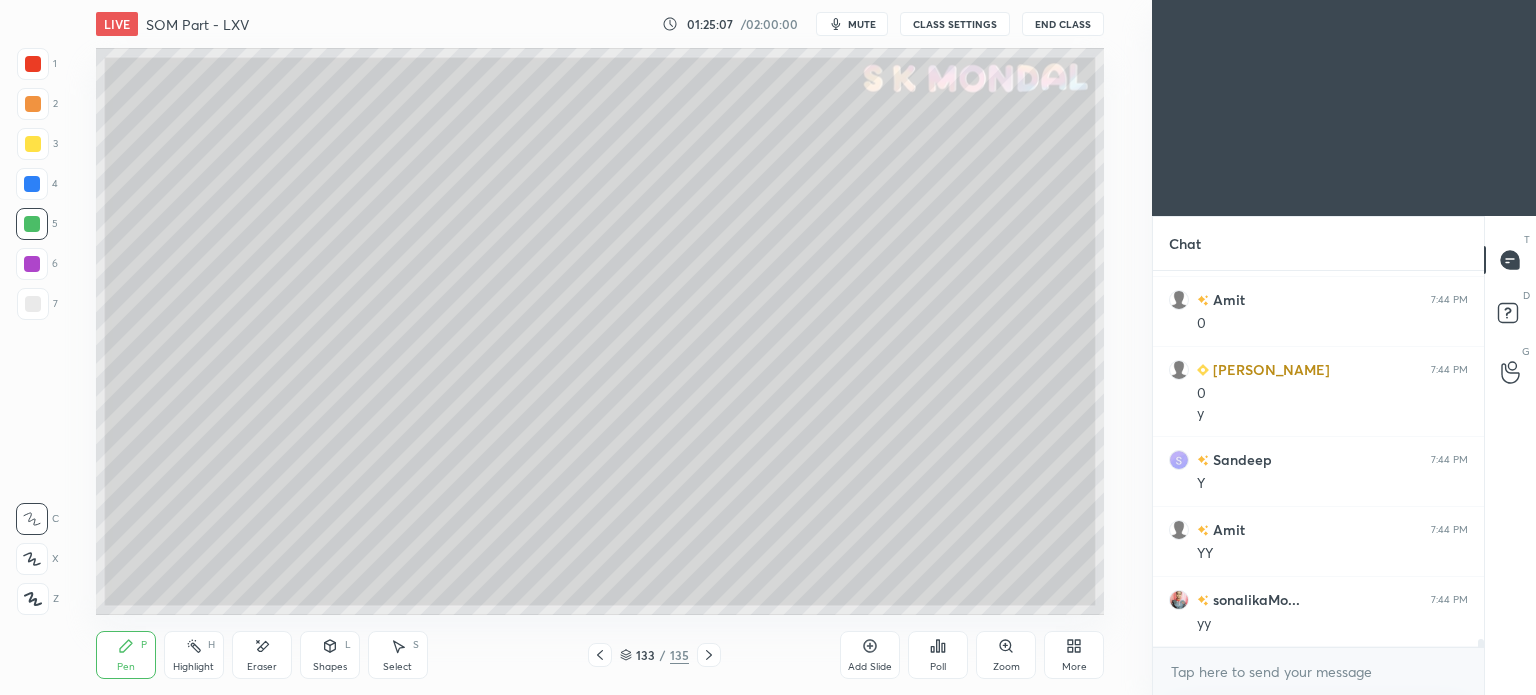 click on "Pen" at bounding box center (126, 667) 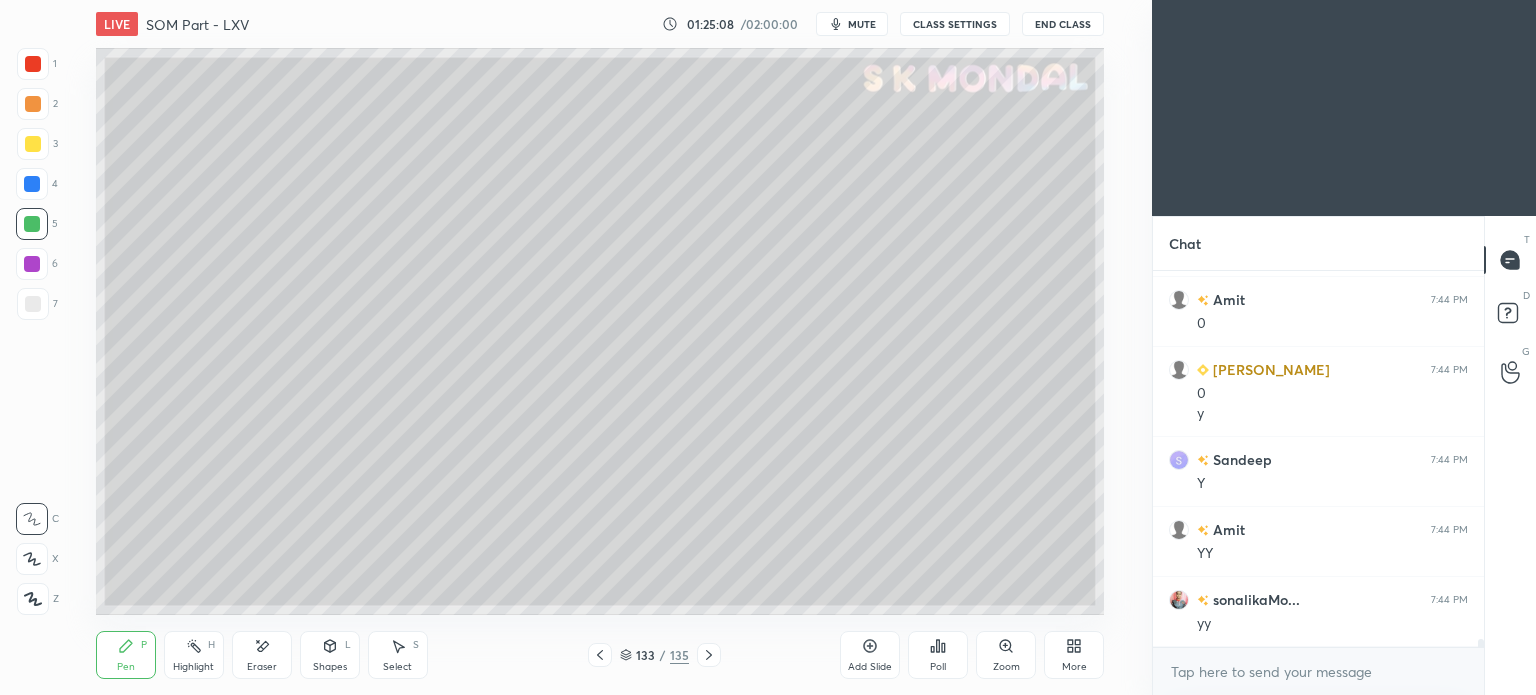 click at bounding box center (33, 304) 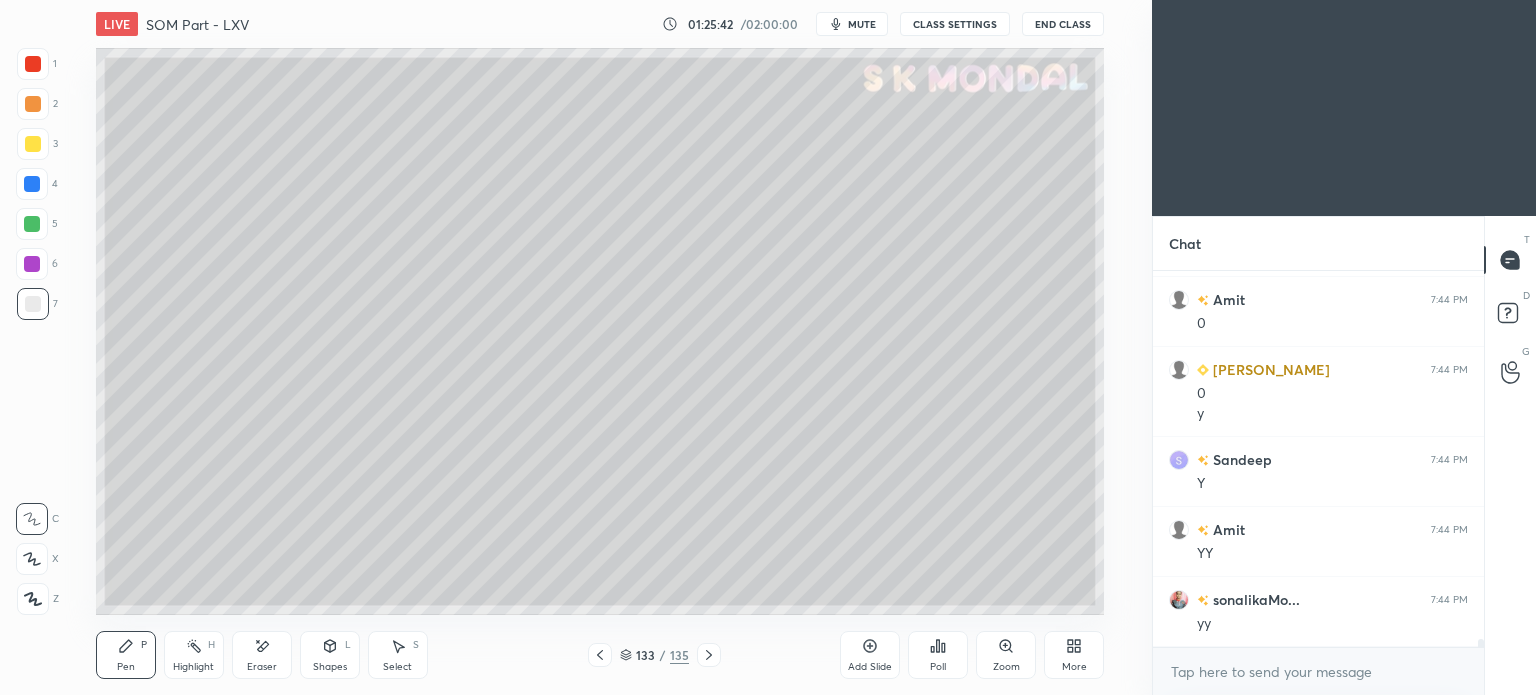 click on "Highlight H" at bounding box center (194, 655) 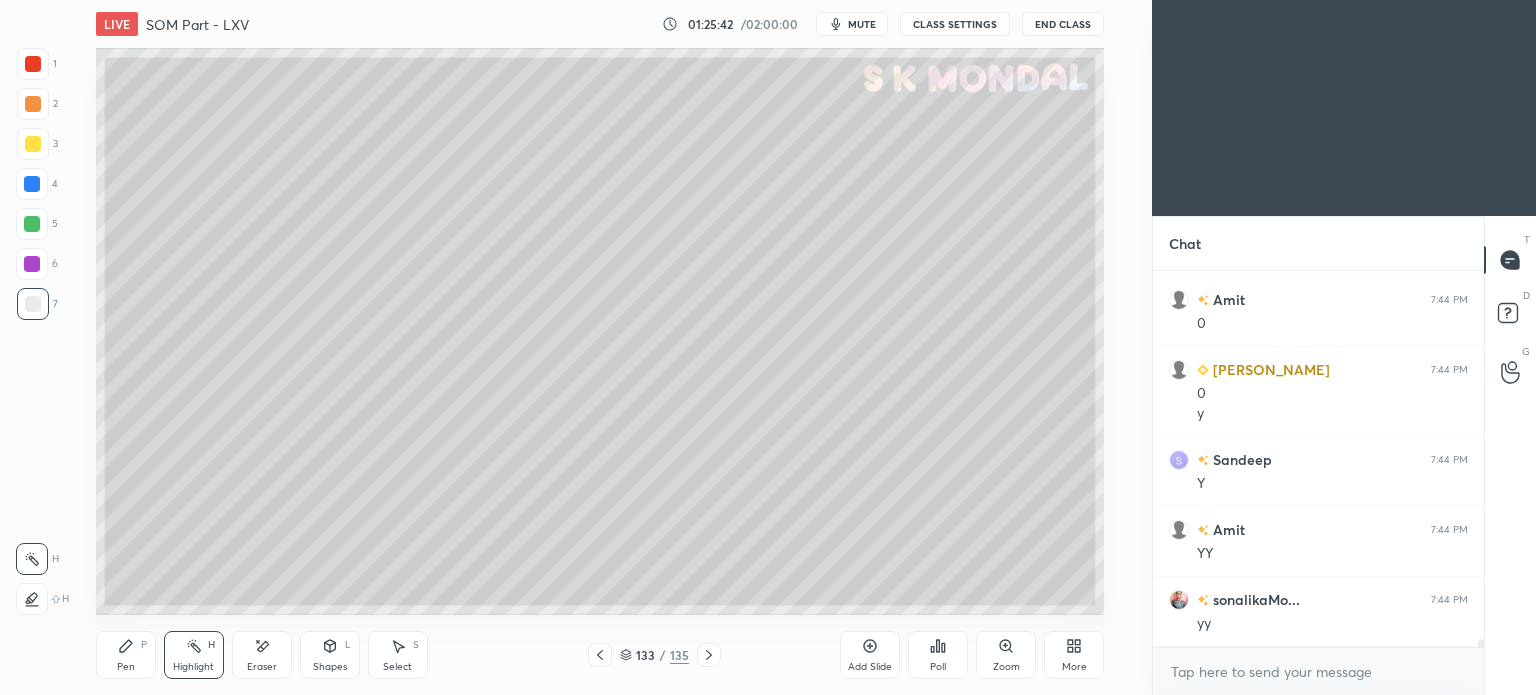 click on "Highlight H" at bounding box center (194, 655) 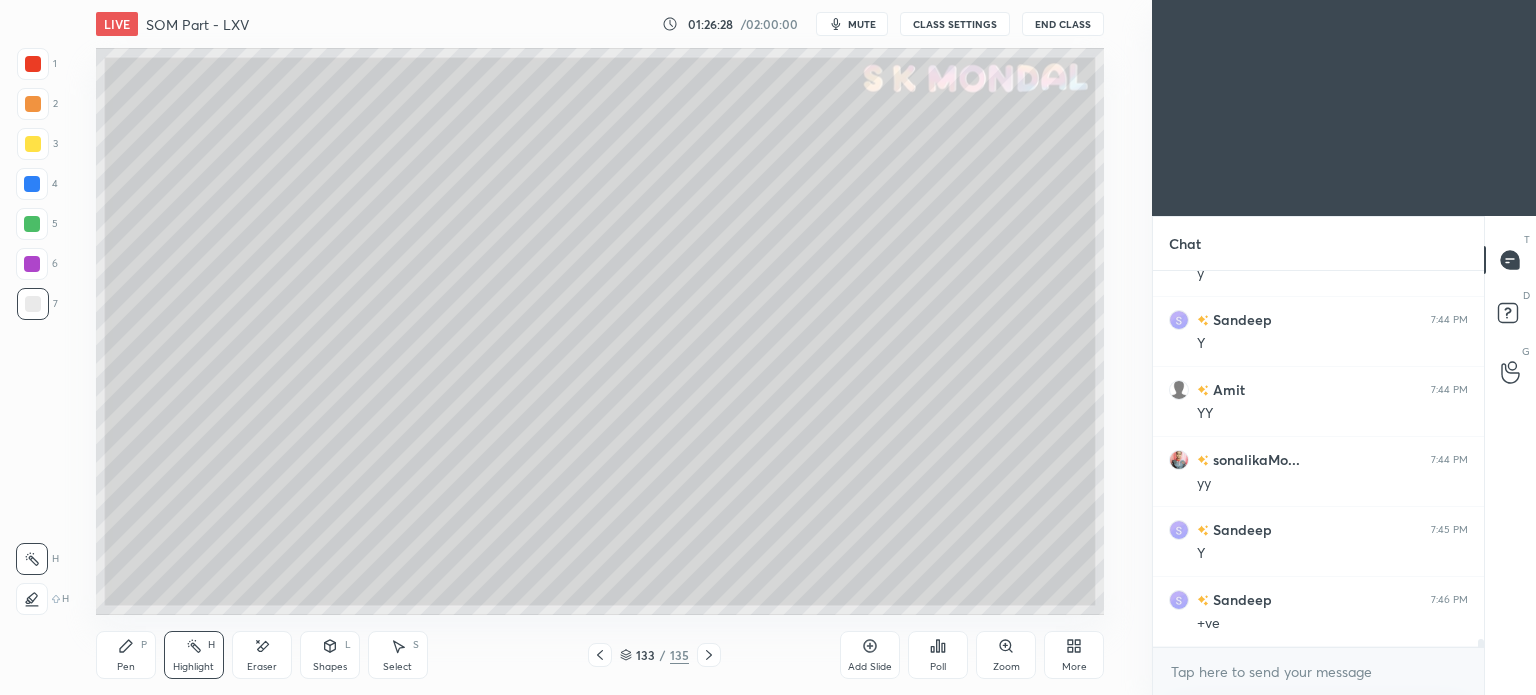 scroll, scrollTop: 18310, scrollLeft: 0, axis: vertical 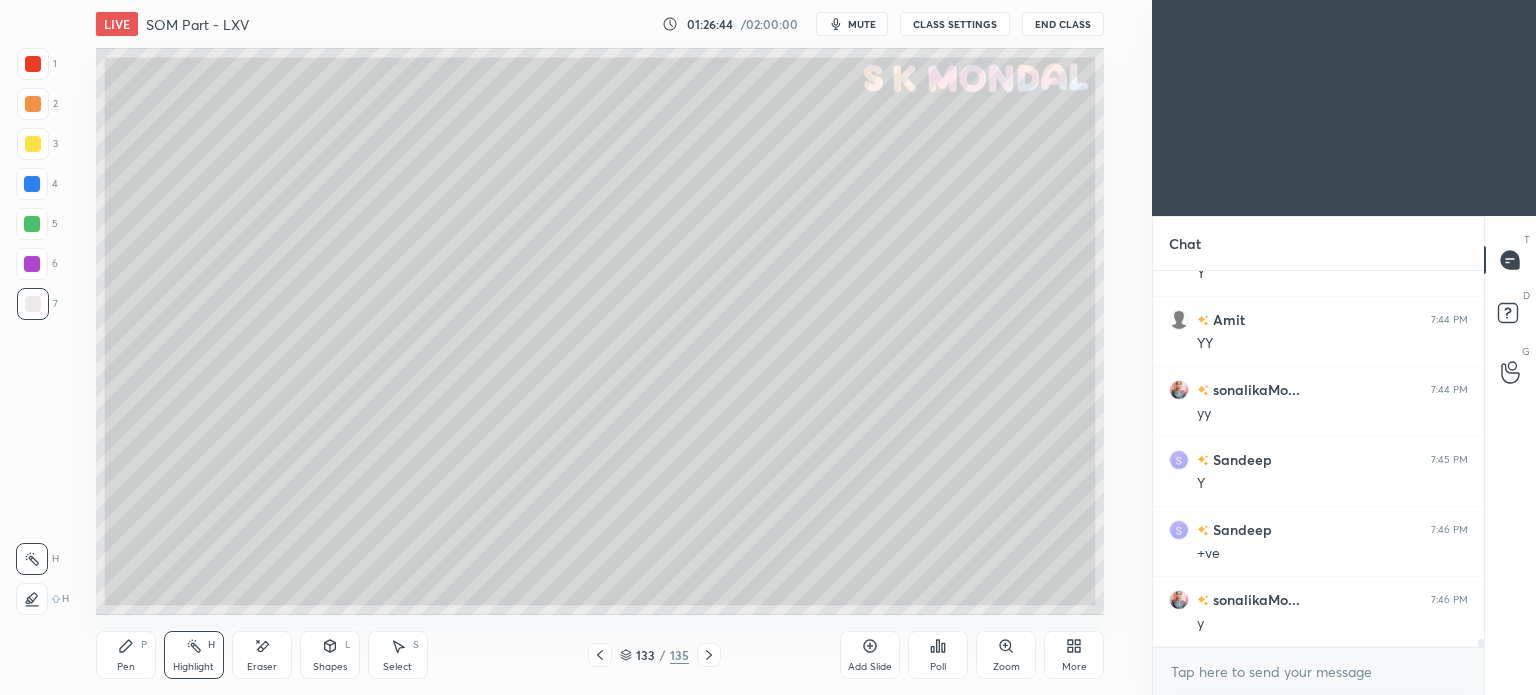 click 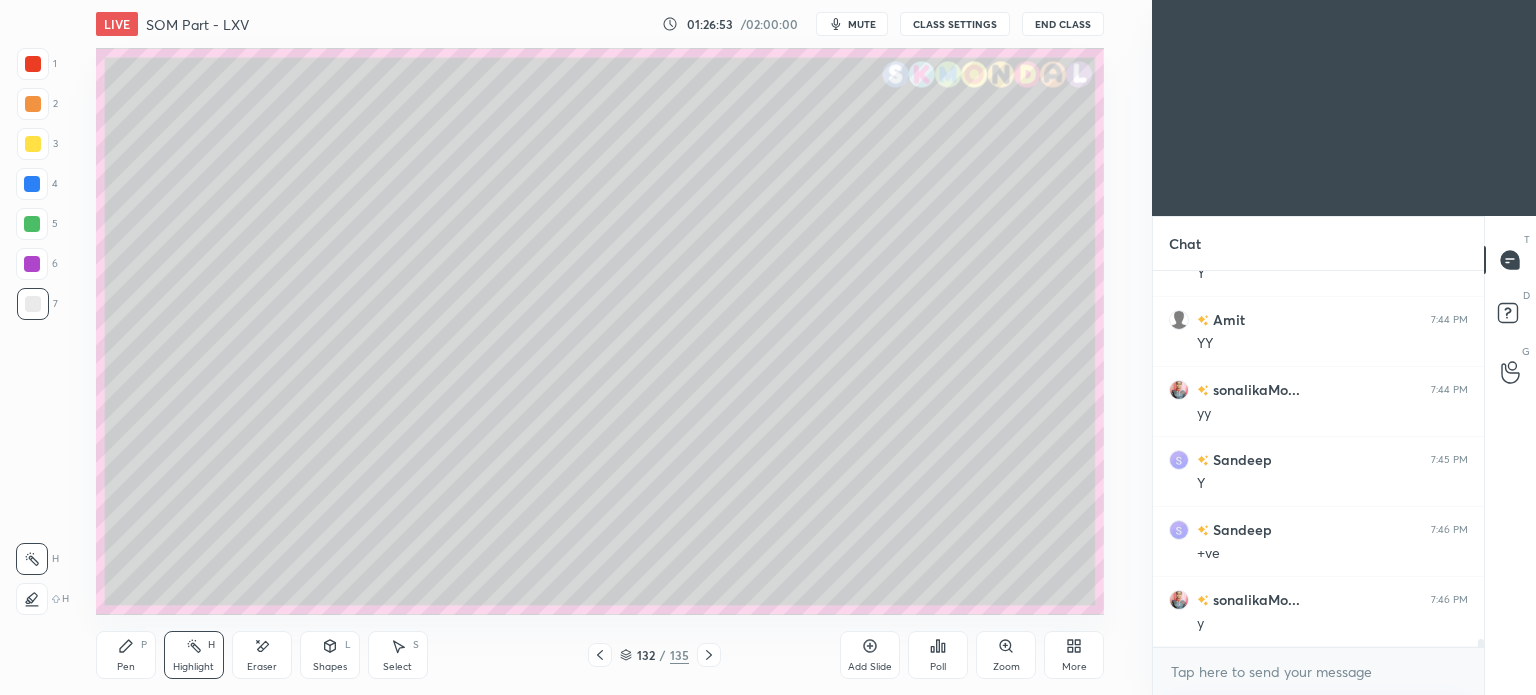 click 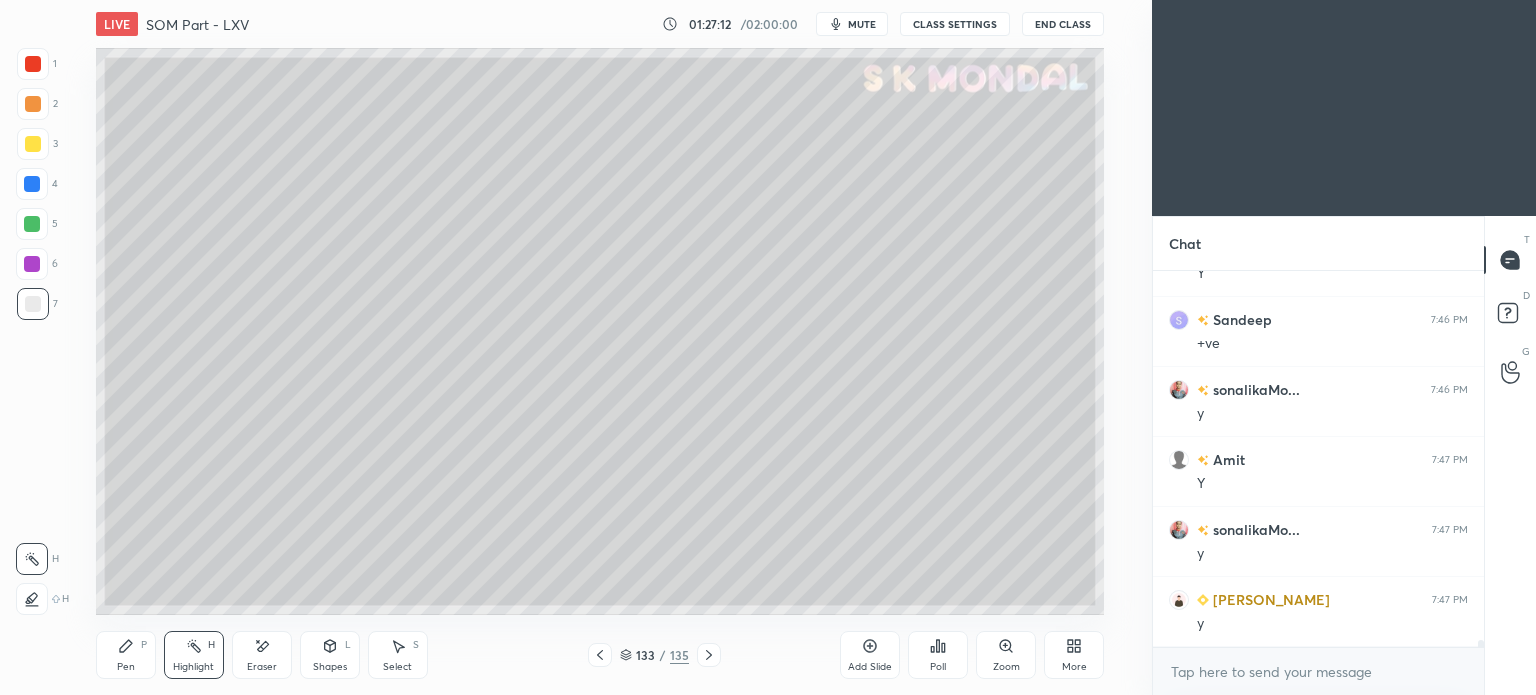 scroll, scrollTop: 18590, scrollLeft: 0, axis: vertical 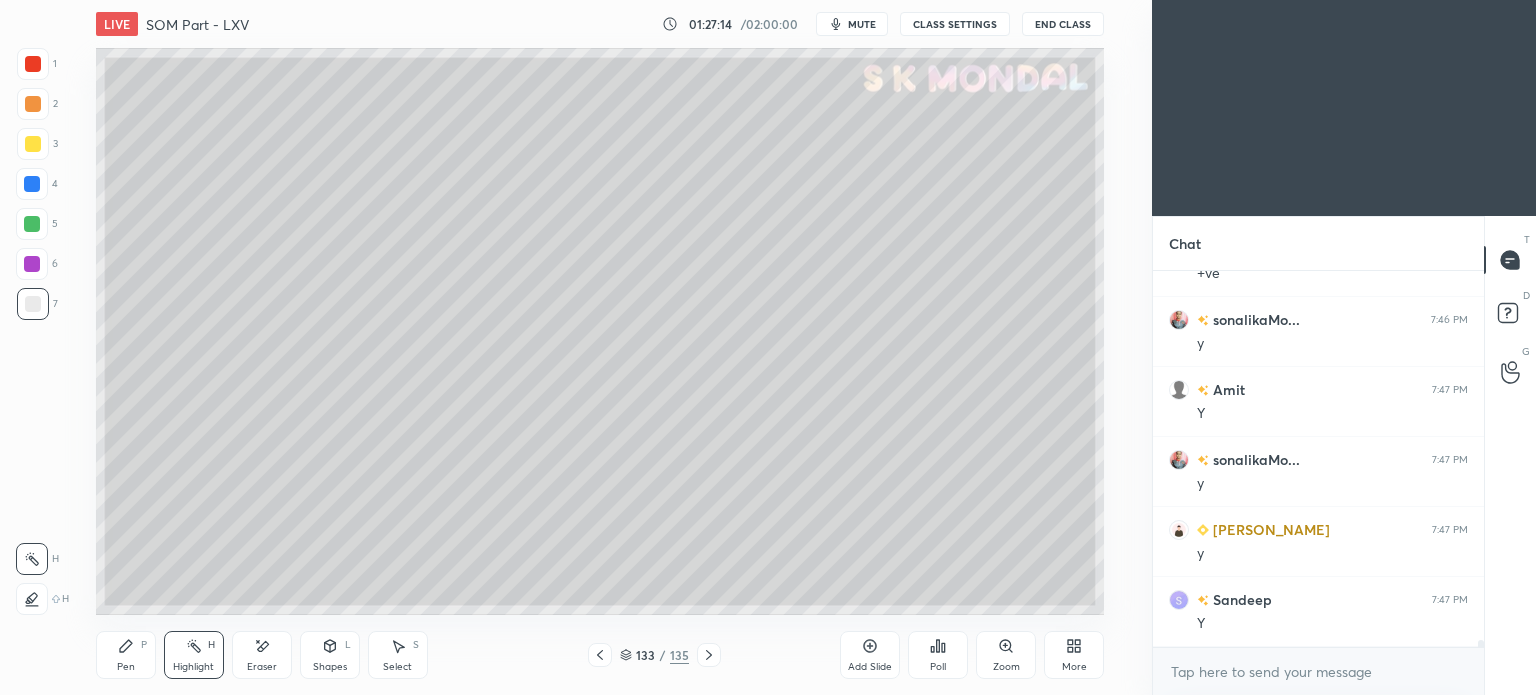 click on "Pen" at bounding box center (126, 667) 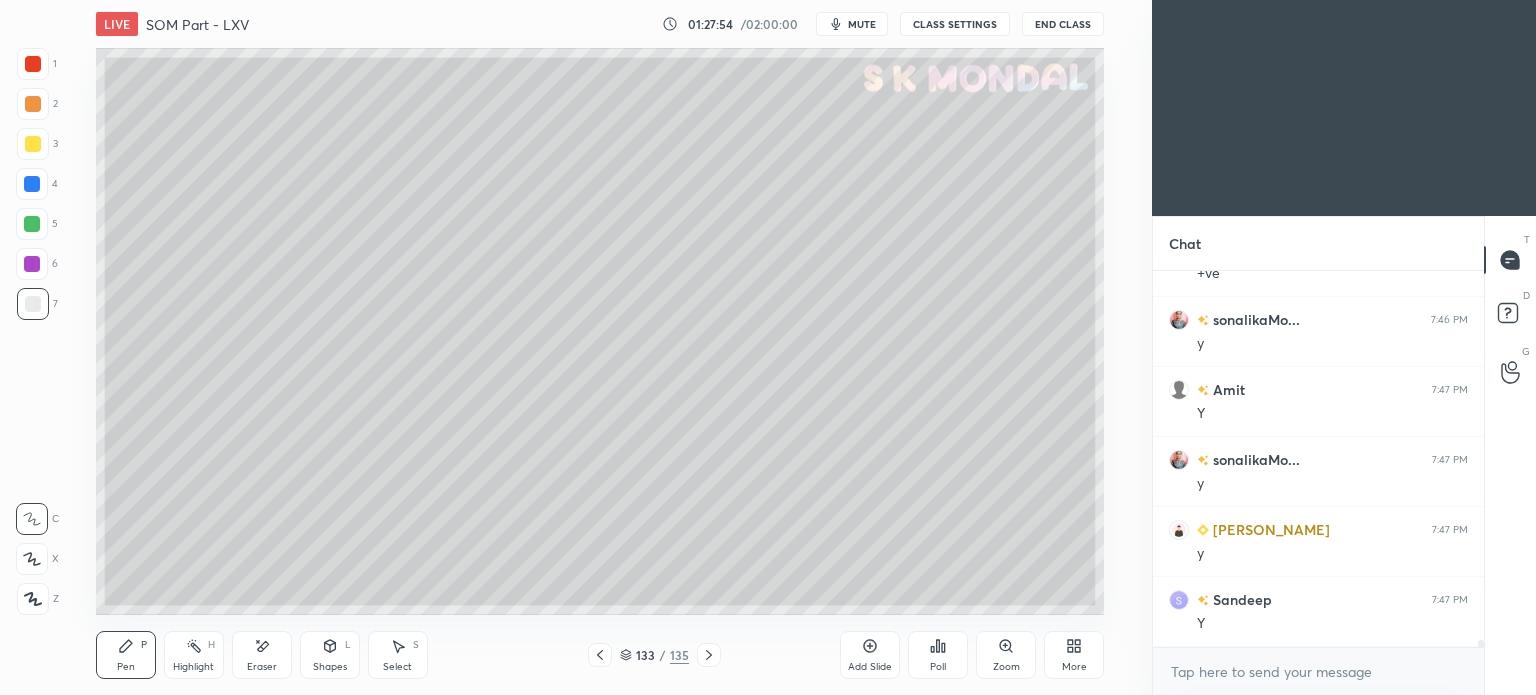 click at bounding box center [32, 224] 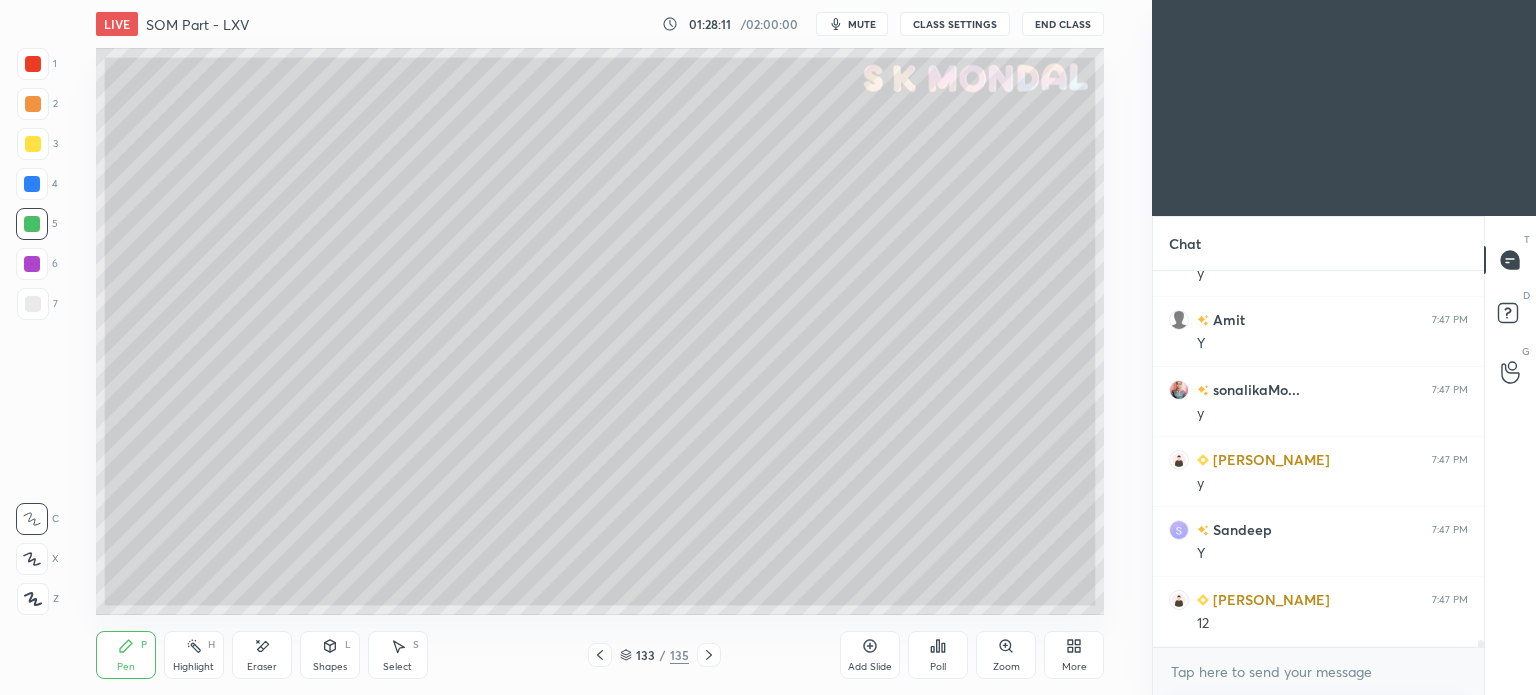 scroll, scrollTop: 18730, scrollLeft: 0, axis: vertical 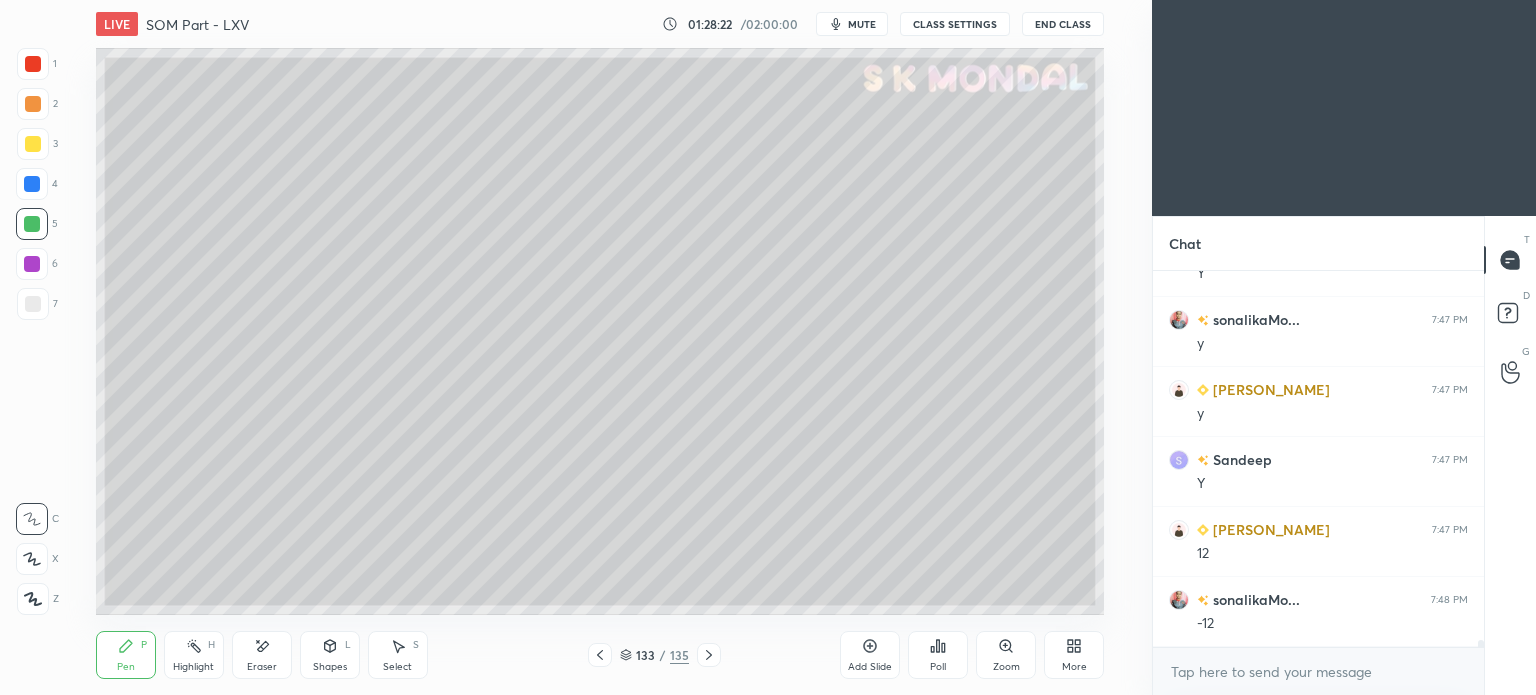 click 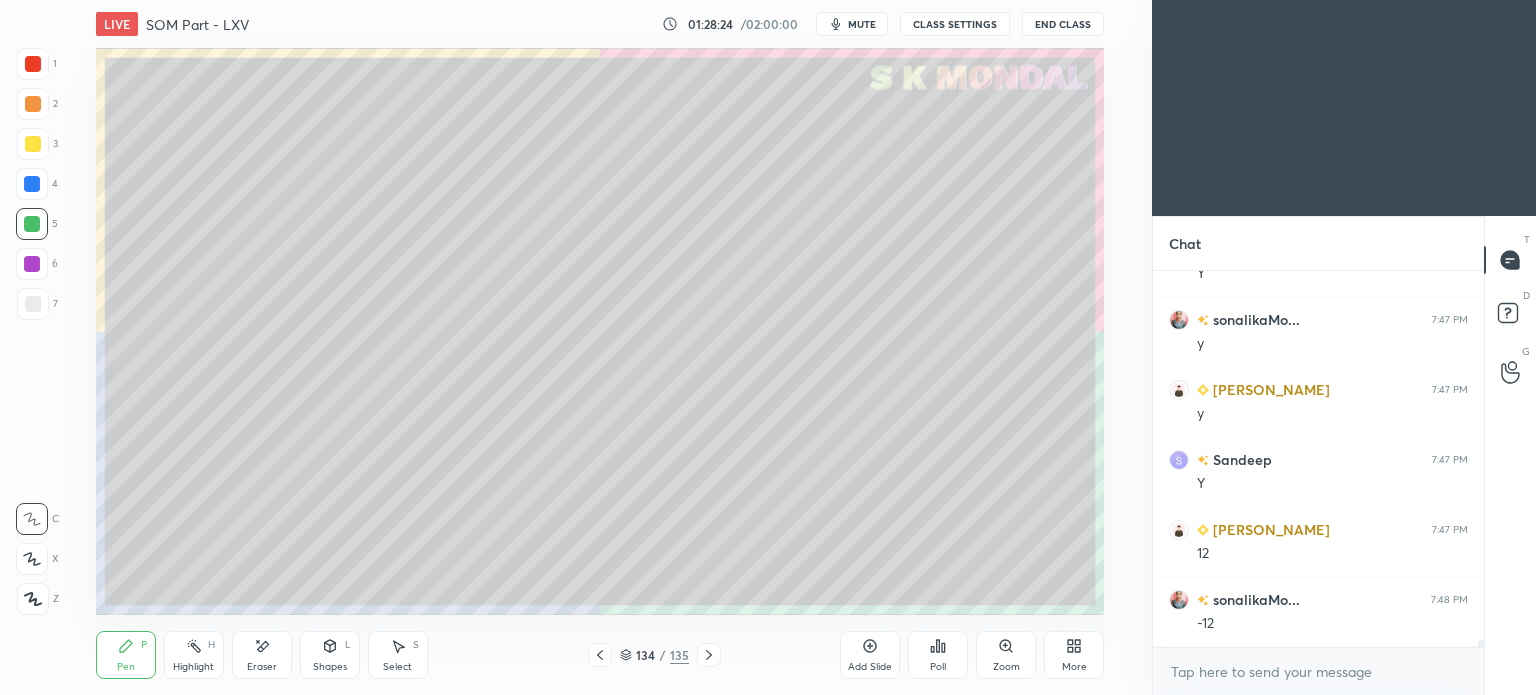 click at bounding box center [33, 144] 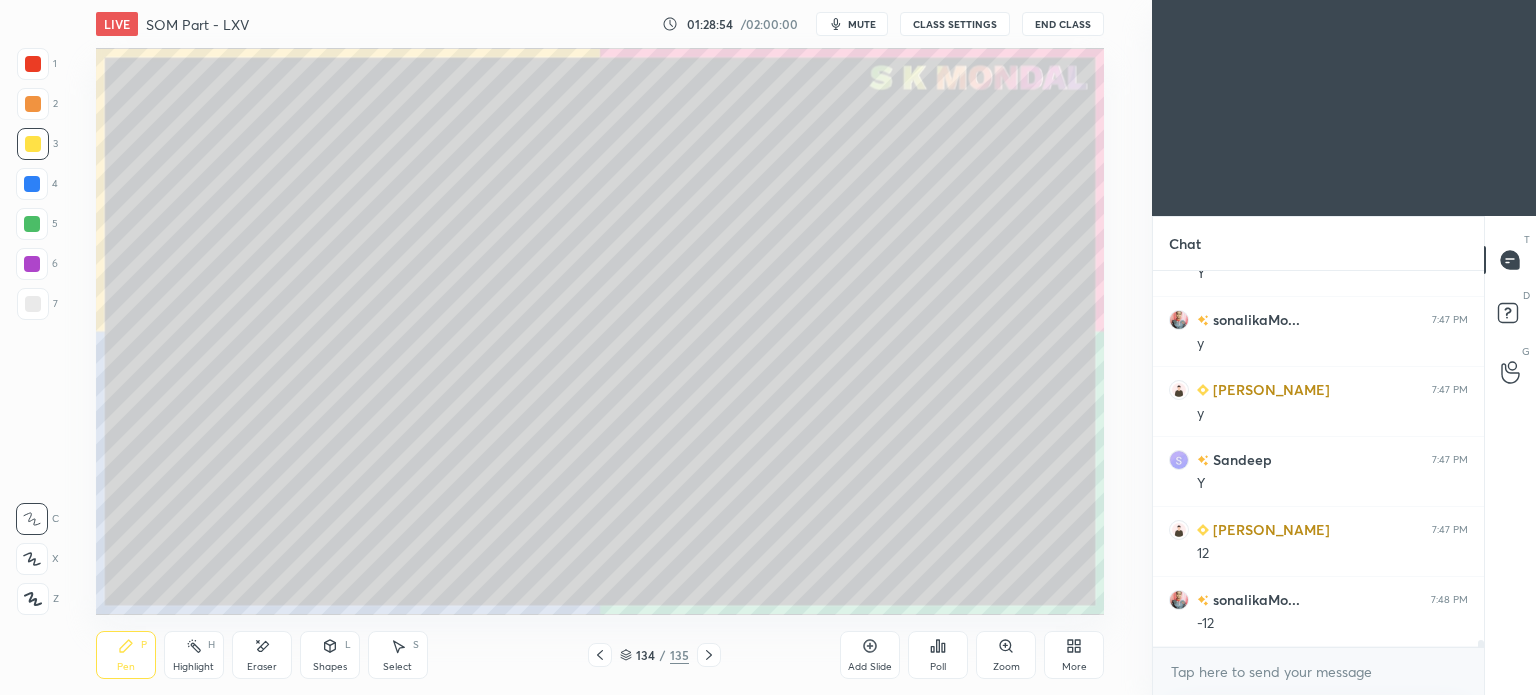 click on "Shapes" at bounding box center [330, 667] 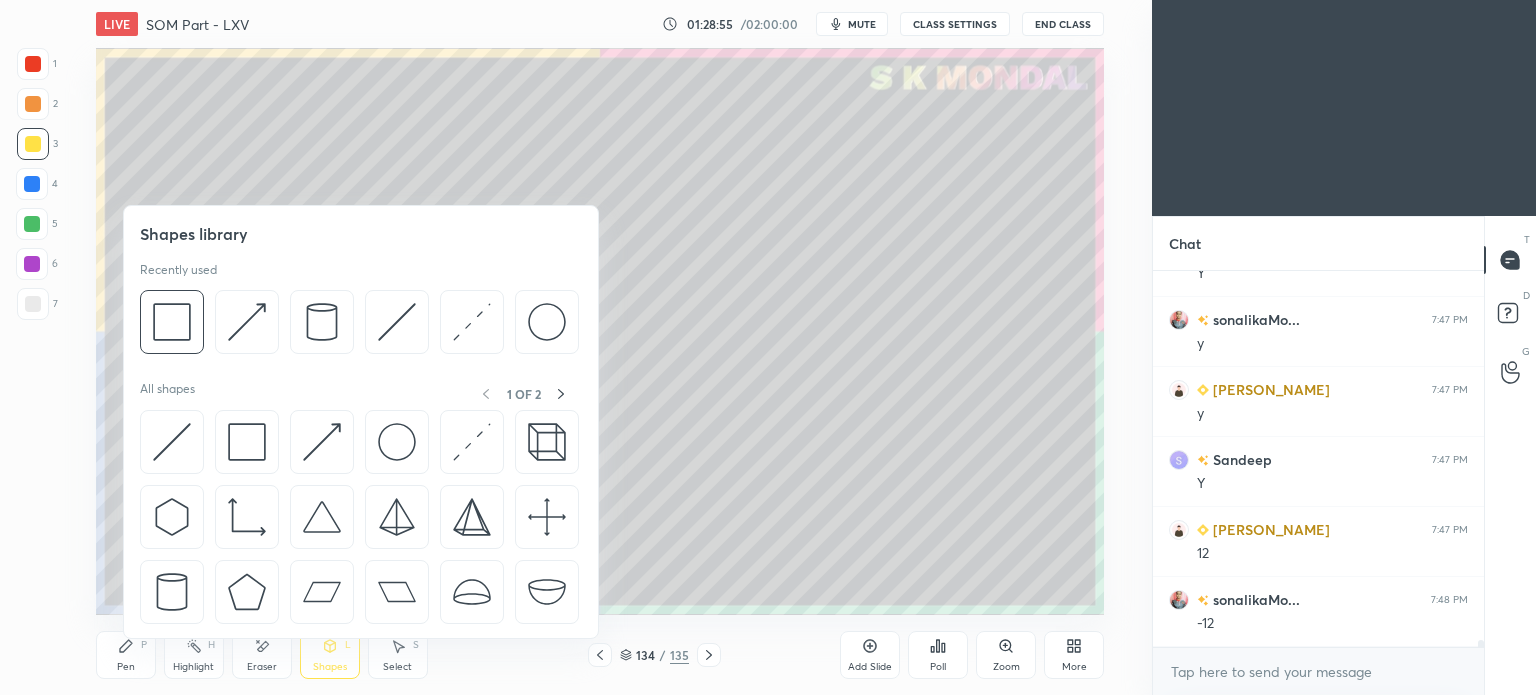 click at bounding box center (32, 224) 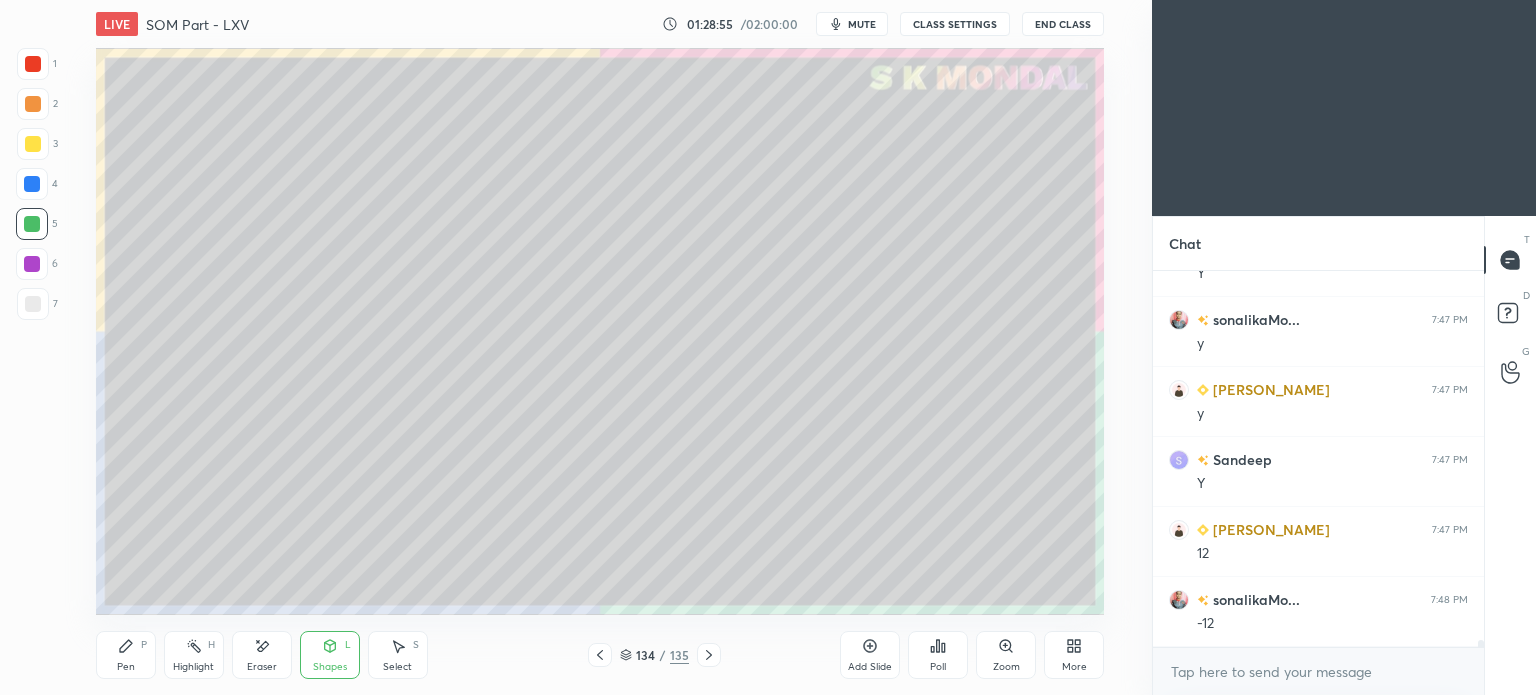 click 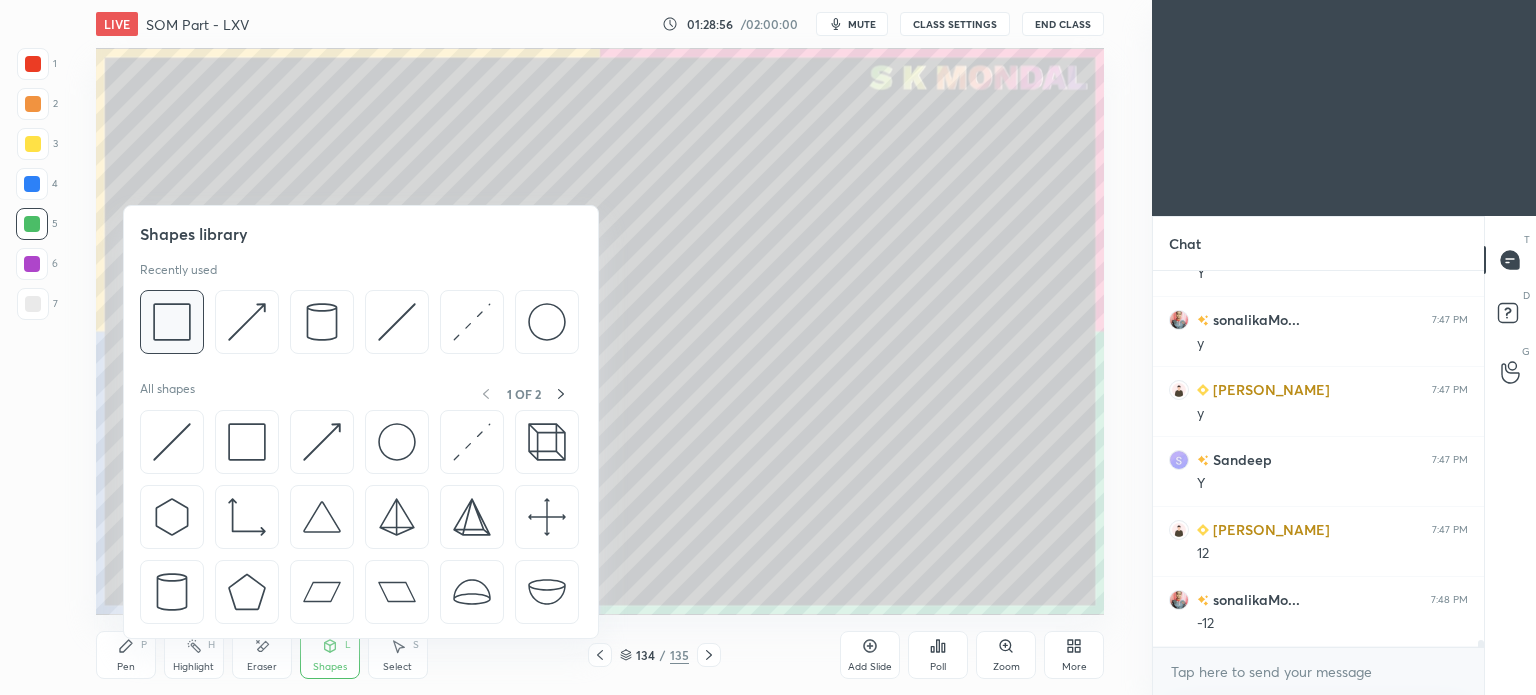 click at bounding box center [172, 322] 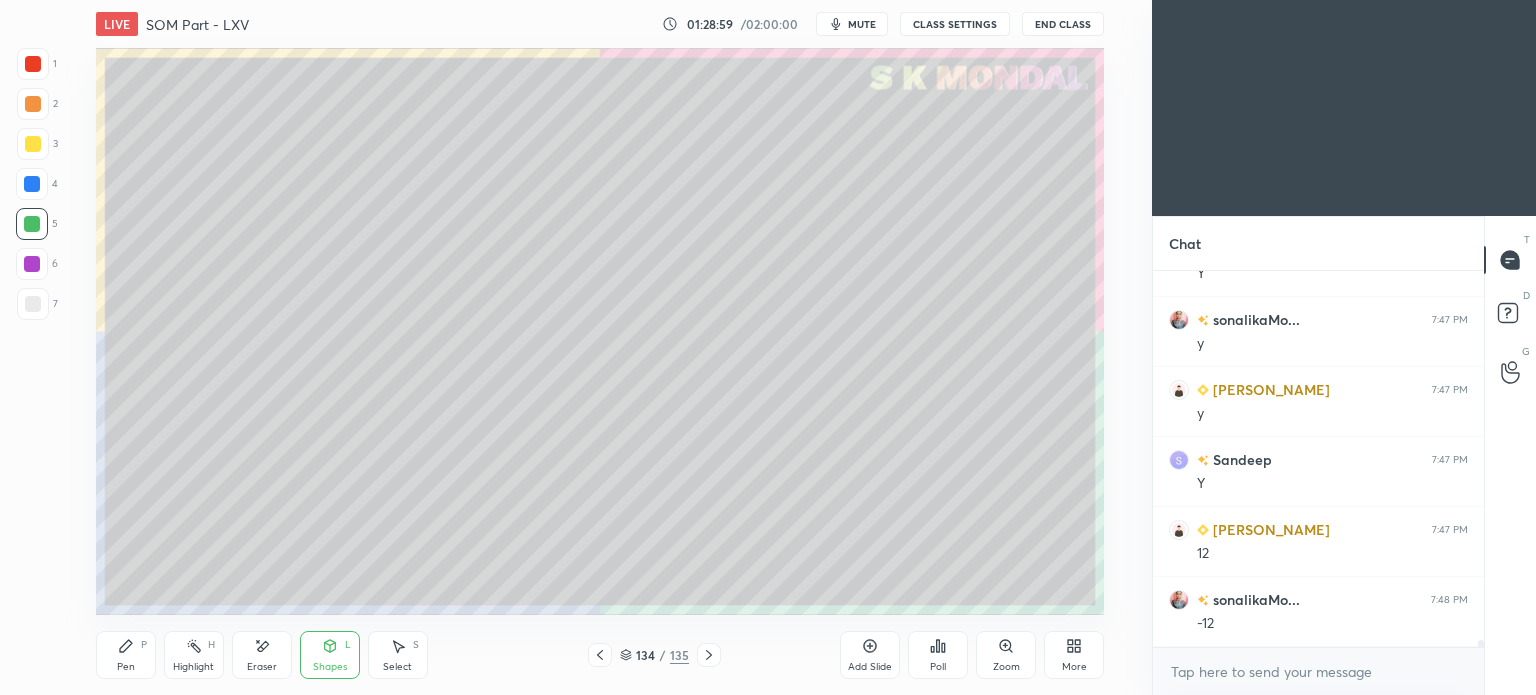 click at bounding box center (33, 144) 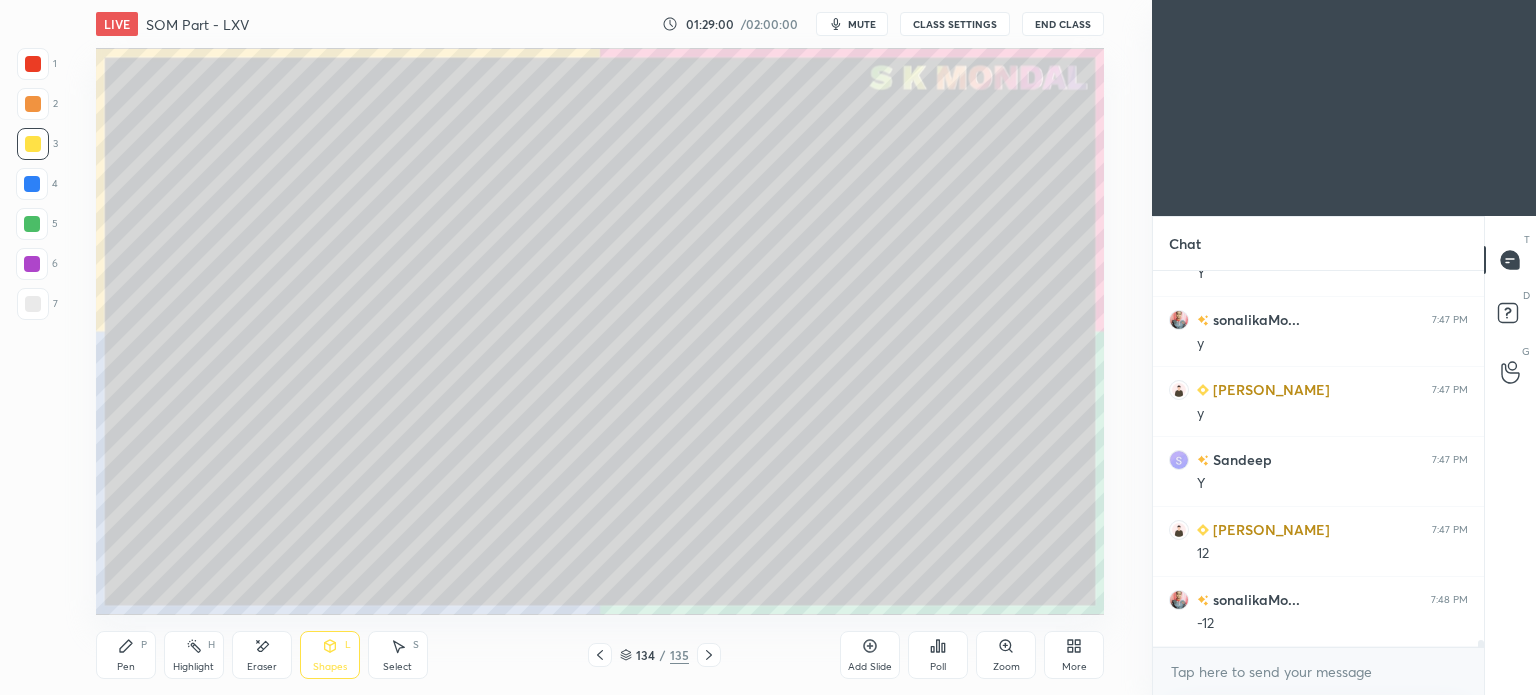 click at bounding box center [33, 104] 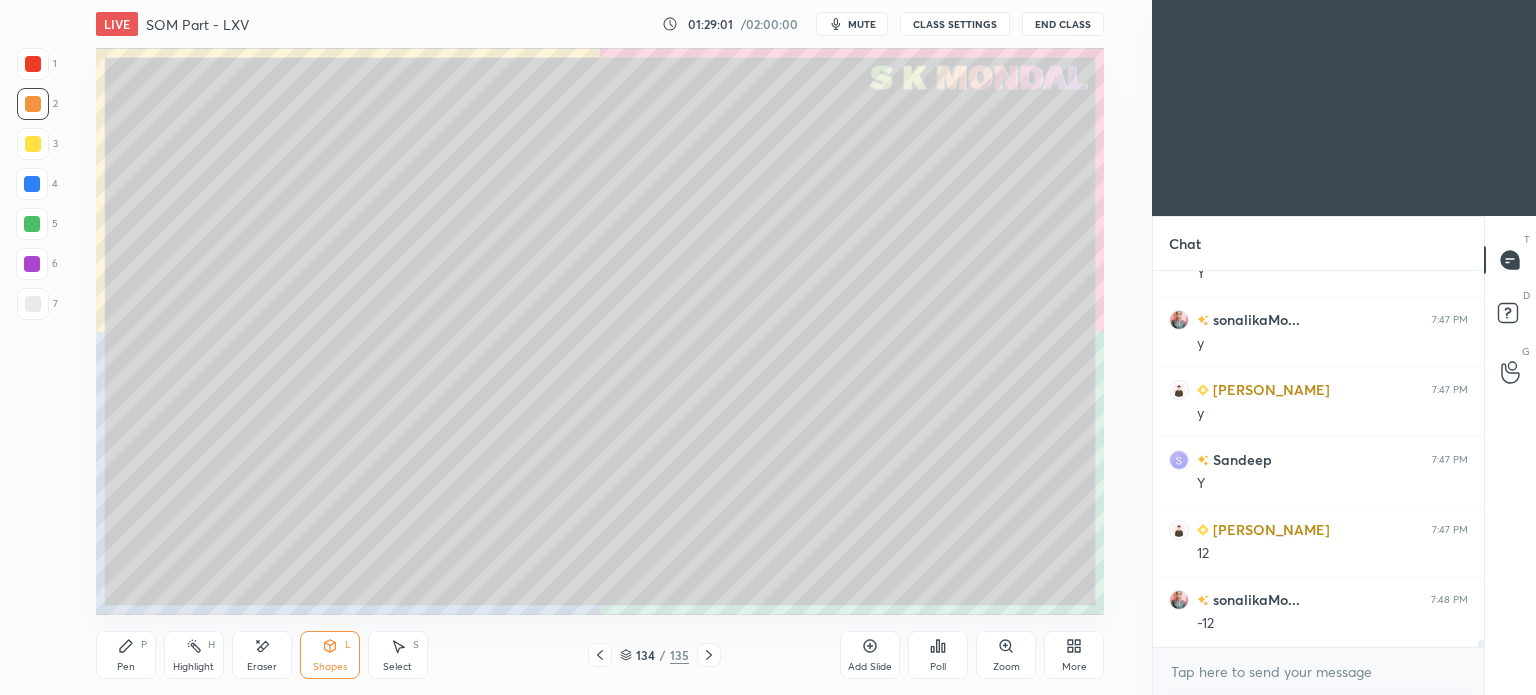 scroll, scrollTop: 18800, scrollLeft: 0, axis: vertical 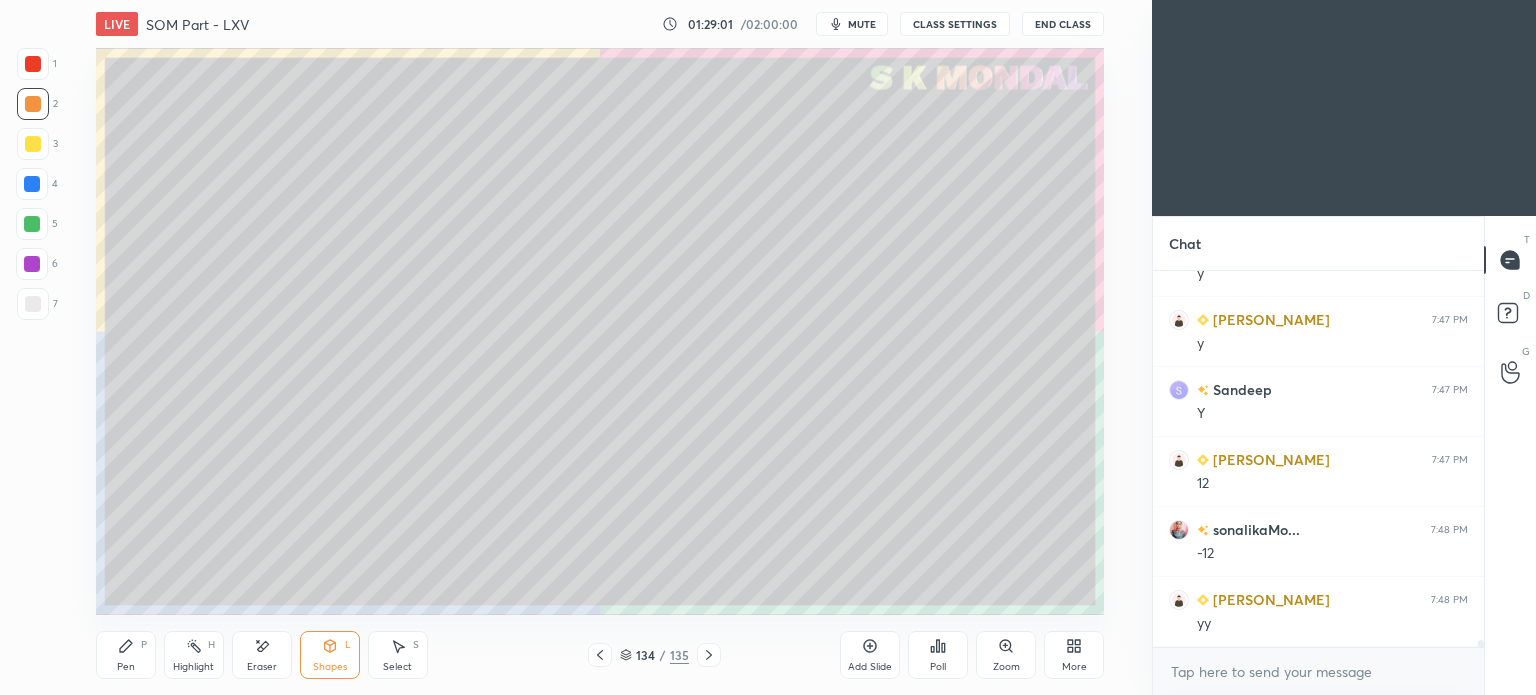 click 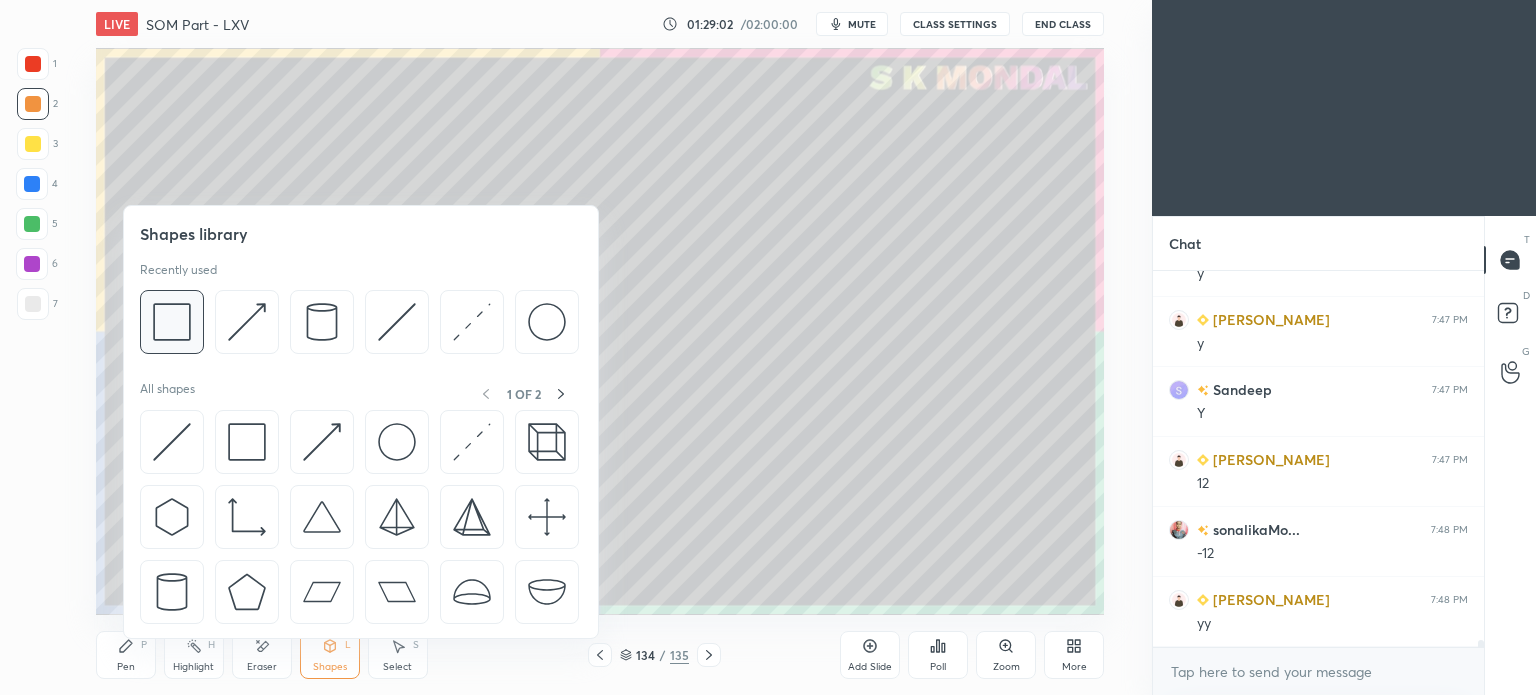 scroll, scrollTop: 18870, scrollLeft: 0, axis: vertical 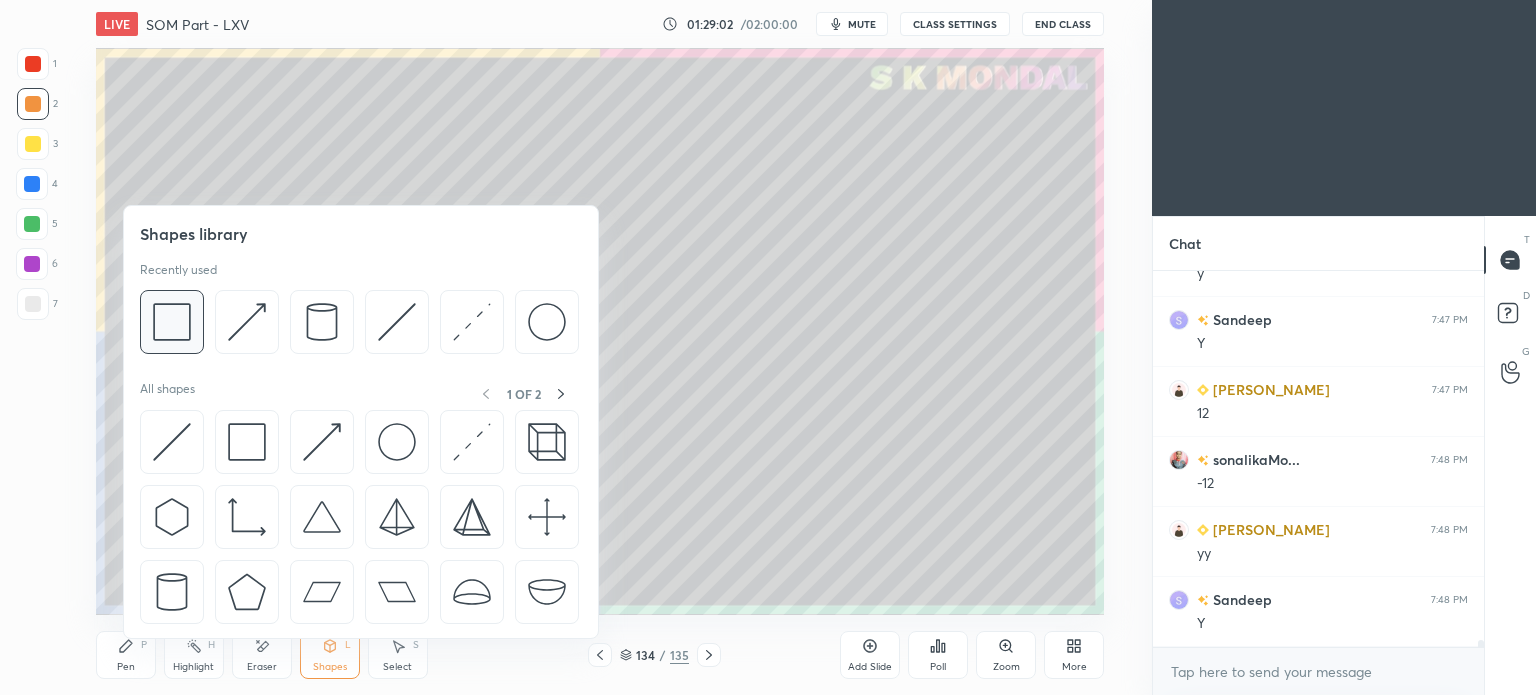 click at bounding box center (172, 322) 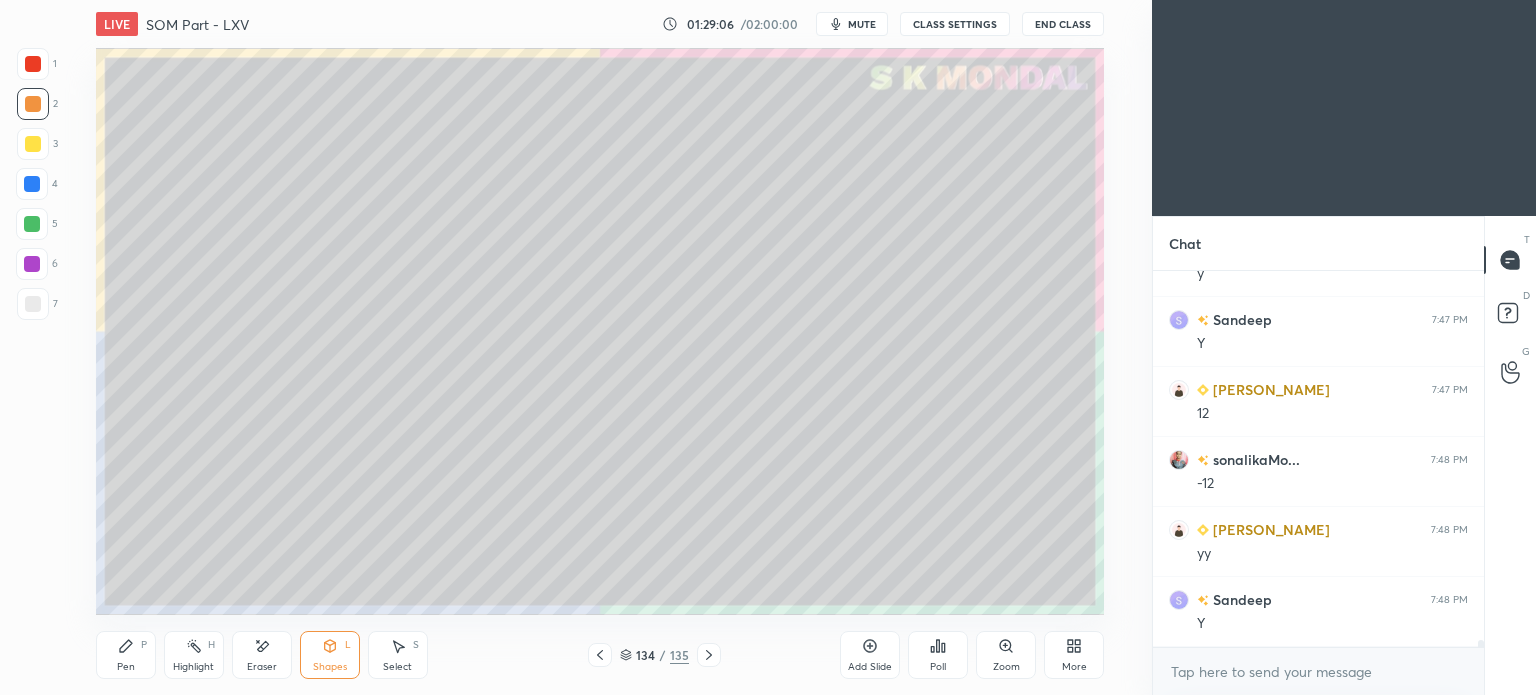click on "Pen" at bounding box center (126, 667) 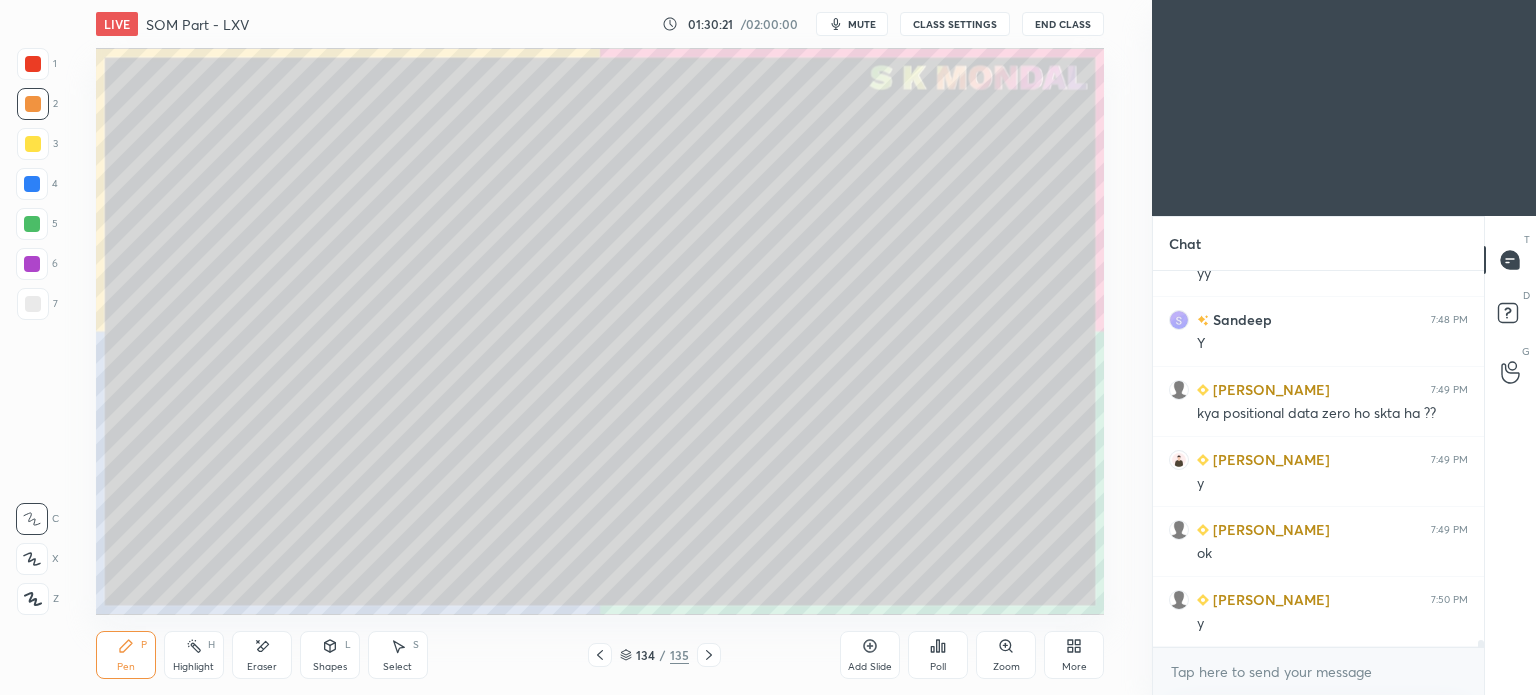 scroll, scrollTop: 19220, scrollLeft: 0, axis: vertical 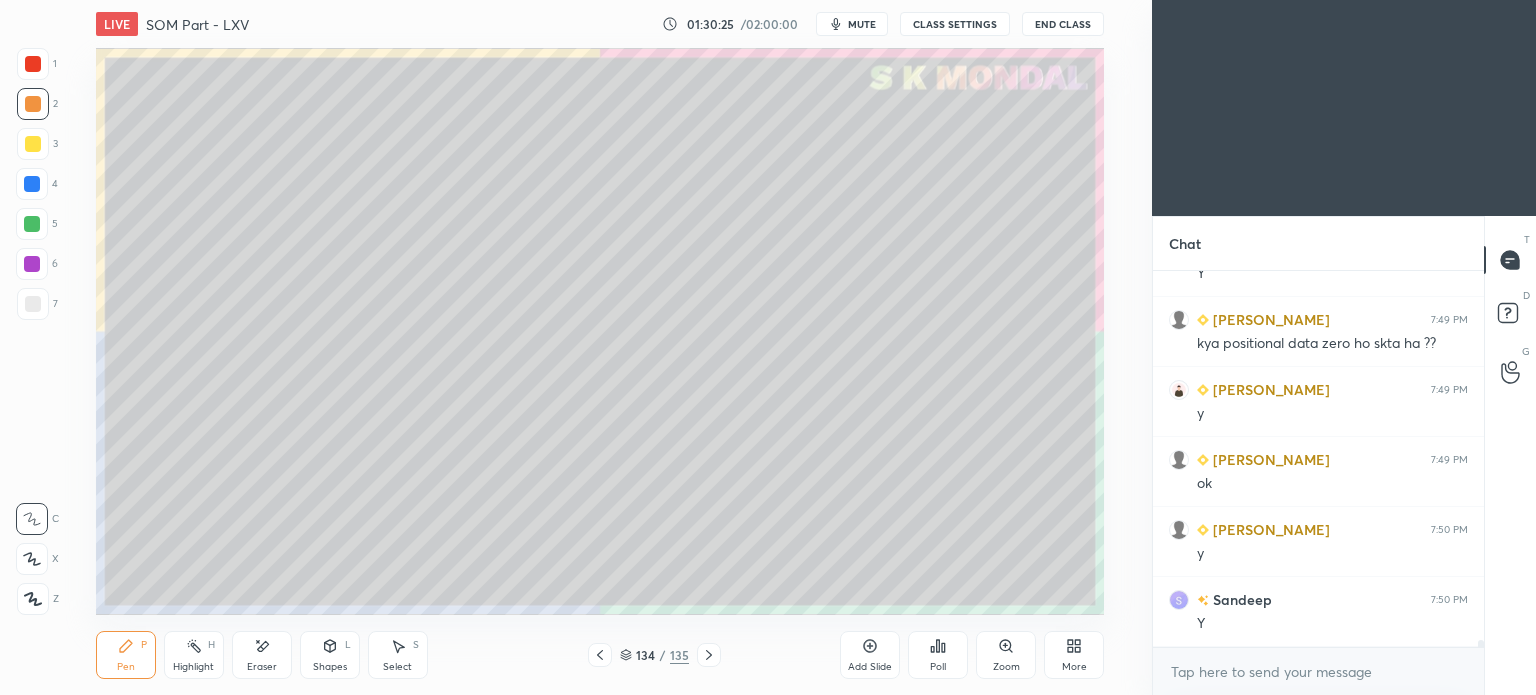 click at bounding box center [33, 304] 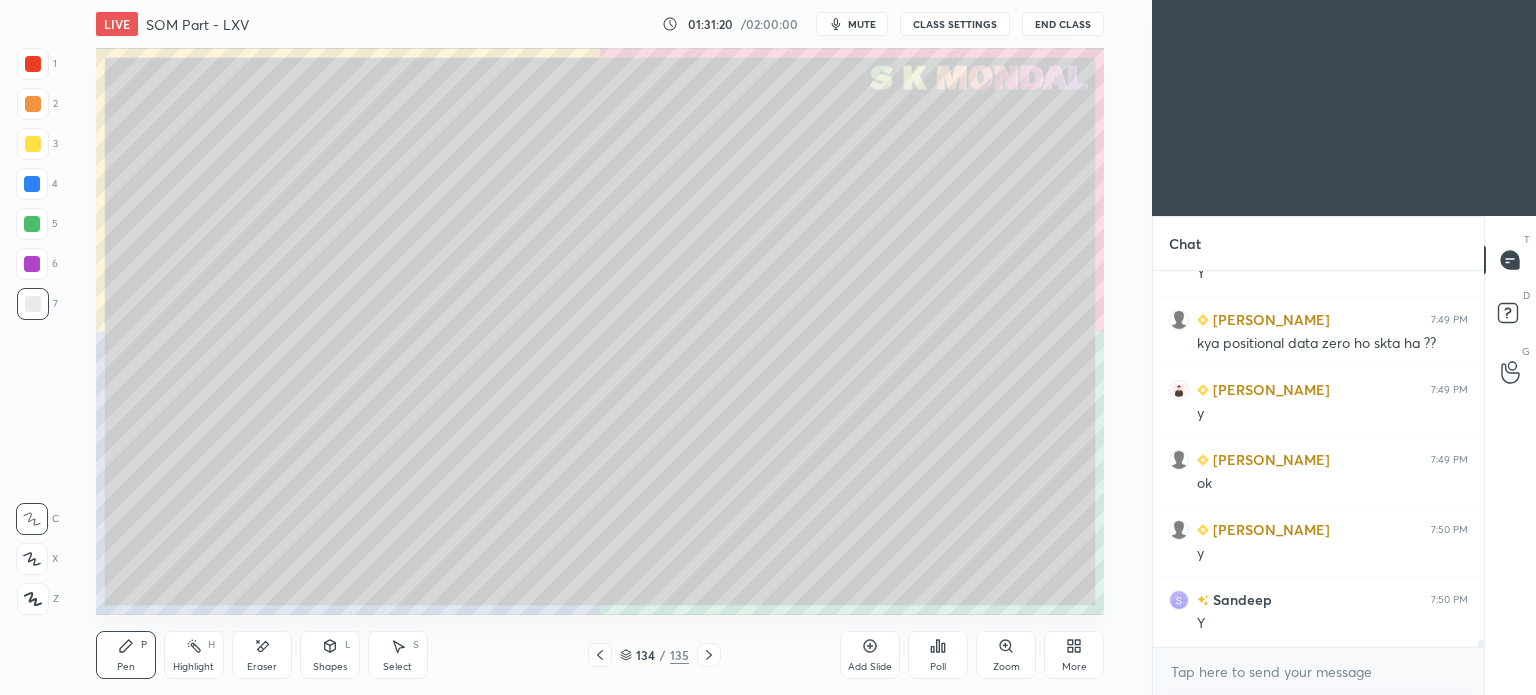 scroll, scrollTop: 19290, scrollLeft: 0, axis: vertical 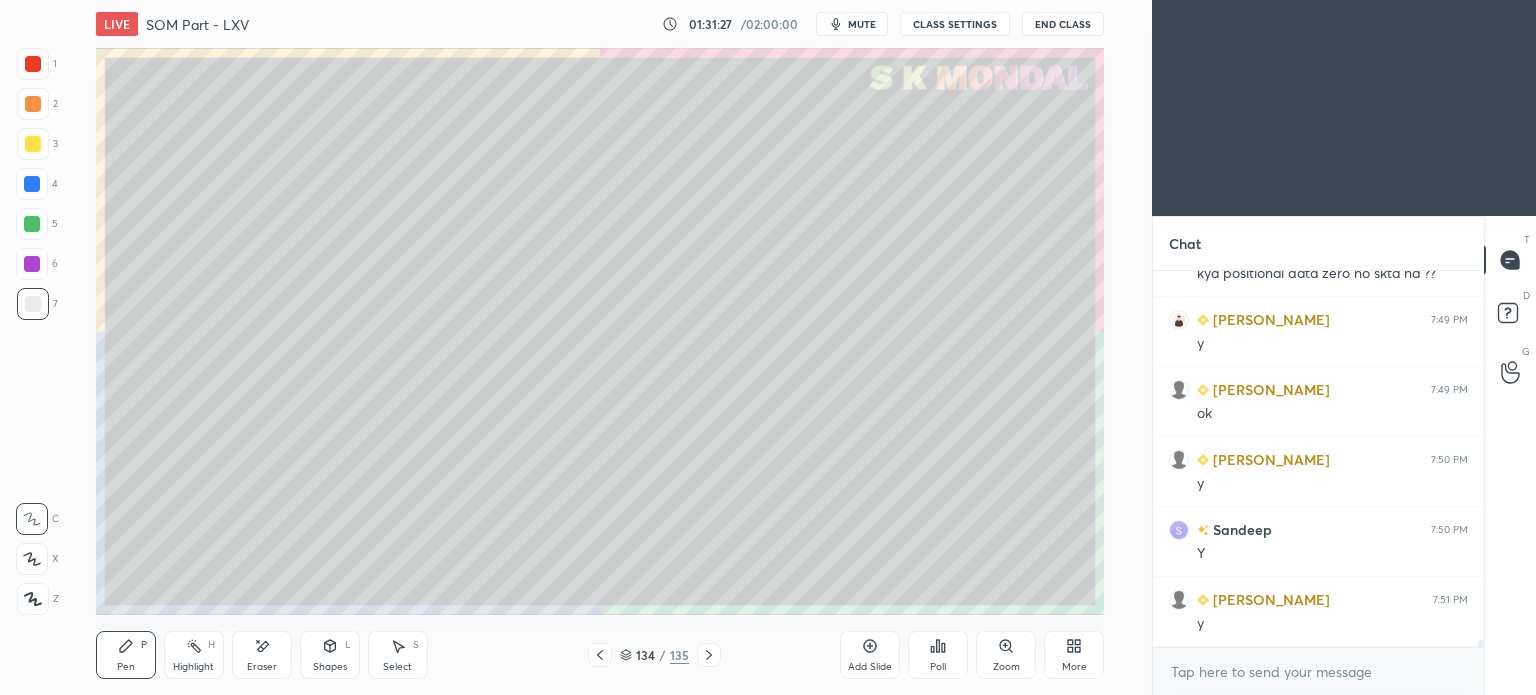 click 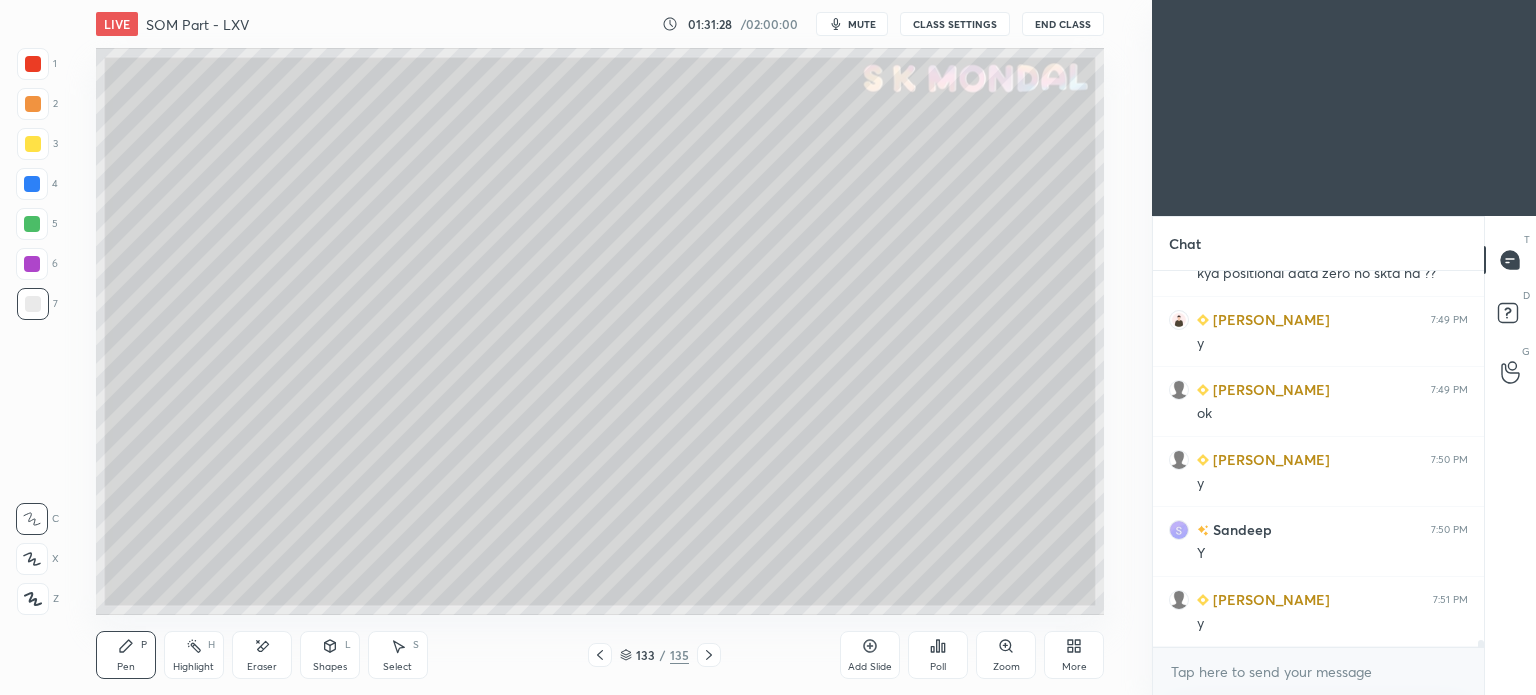 click 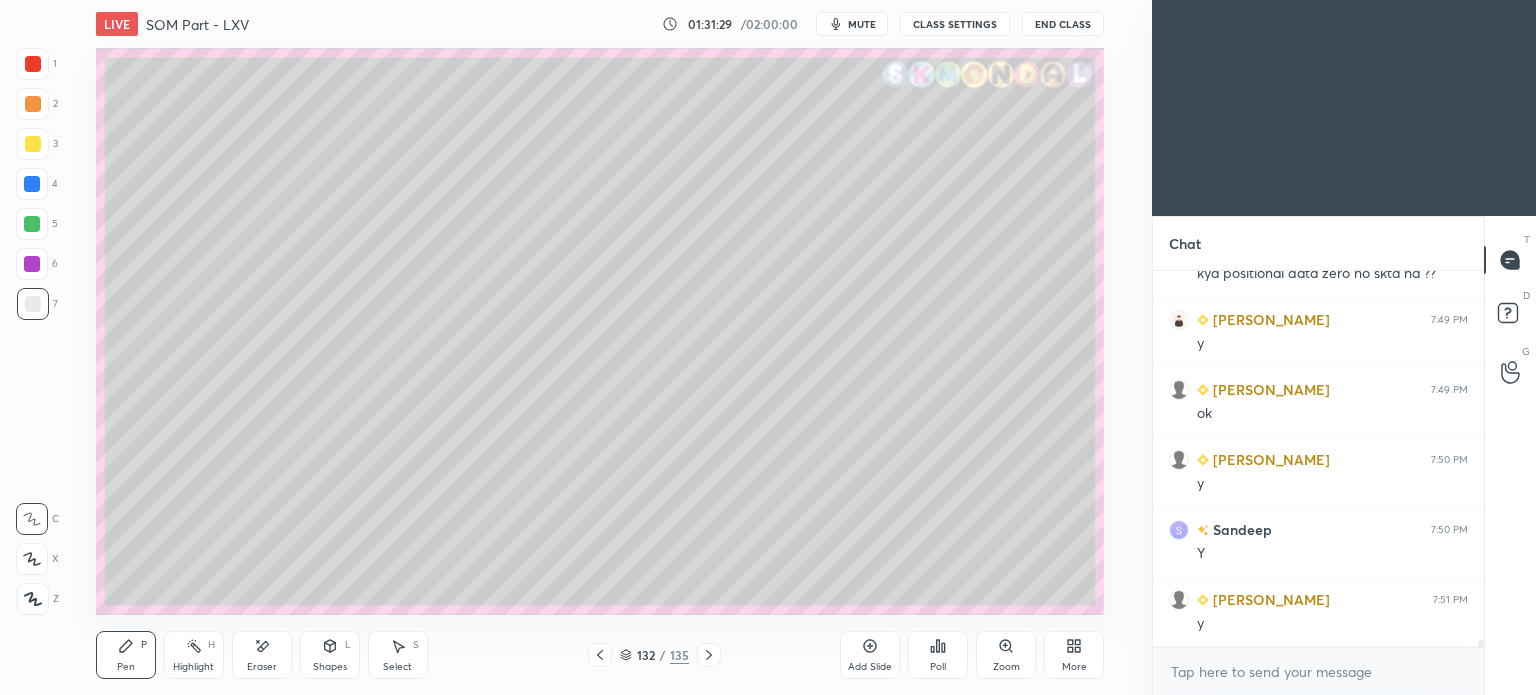 click 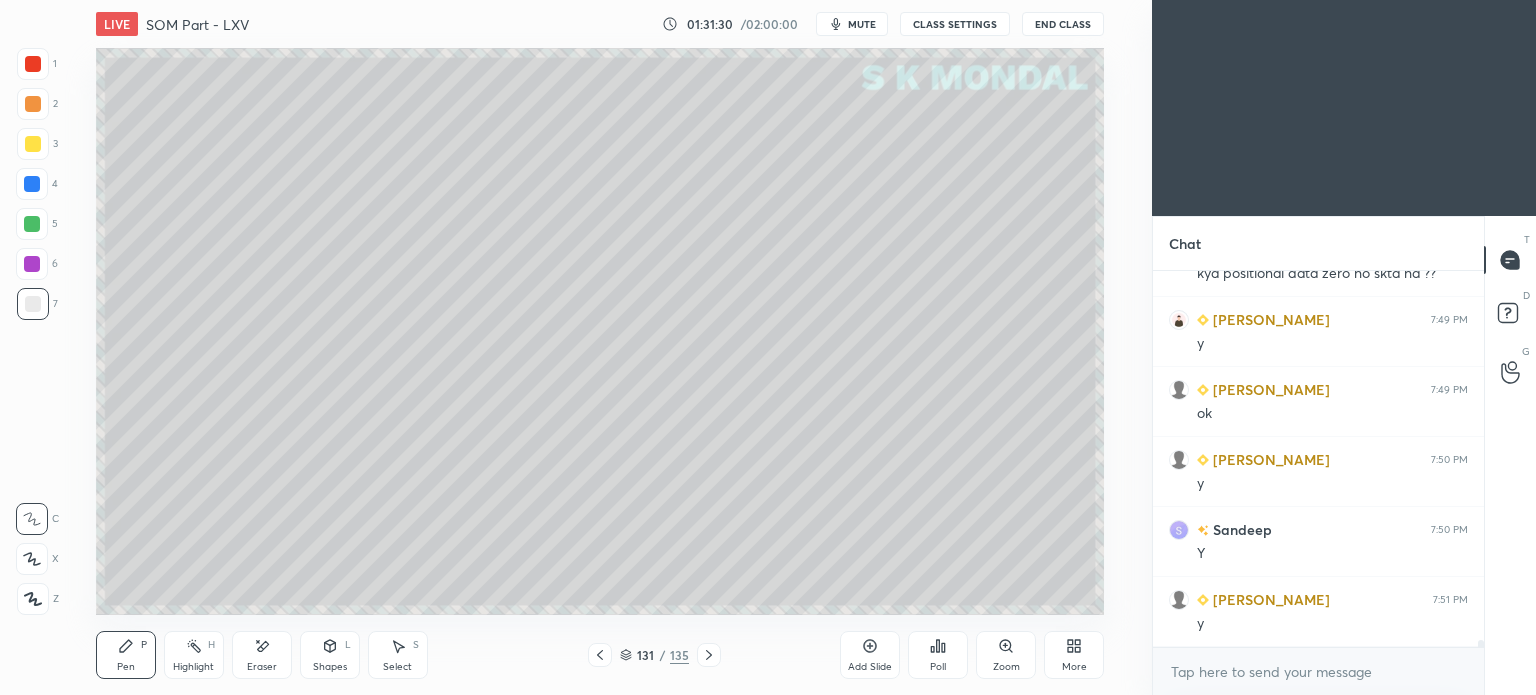 click 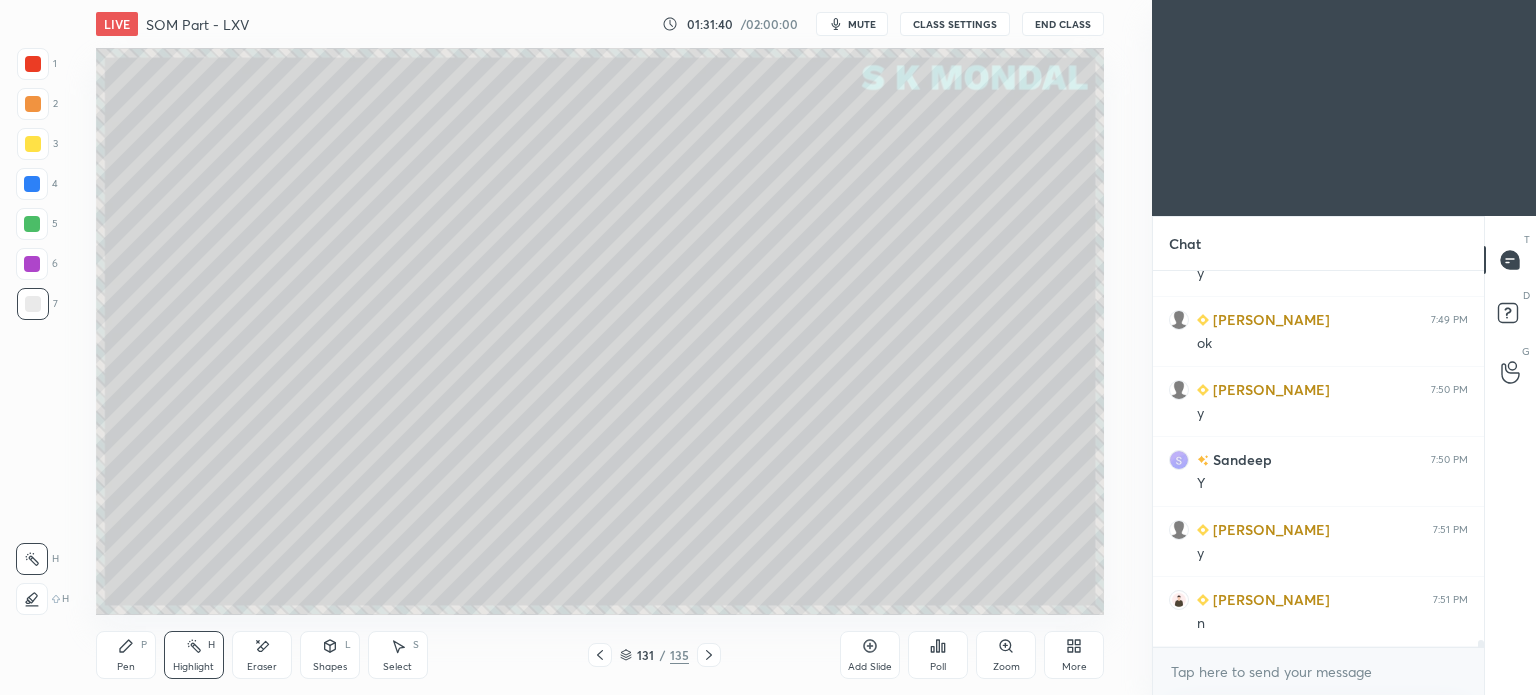 scroll, scrollTop: 19430, scrollLeft: 0, axis: vertical 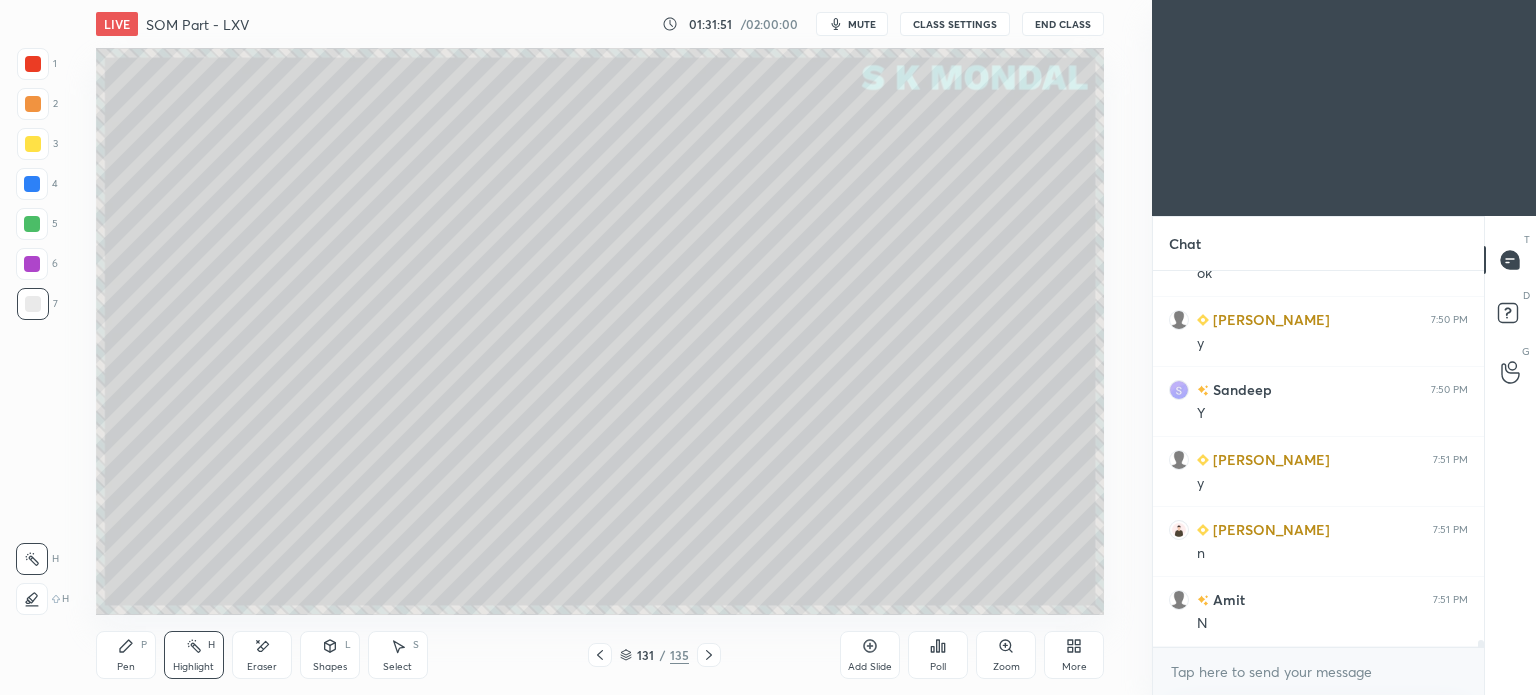 click 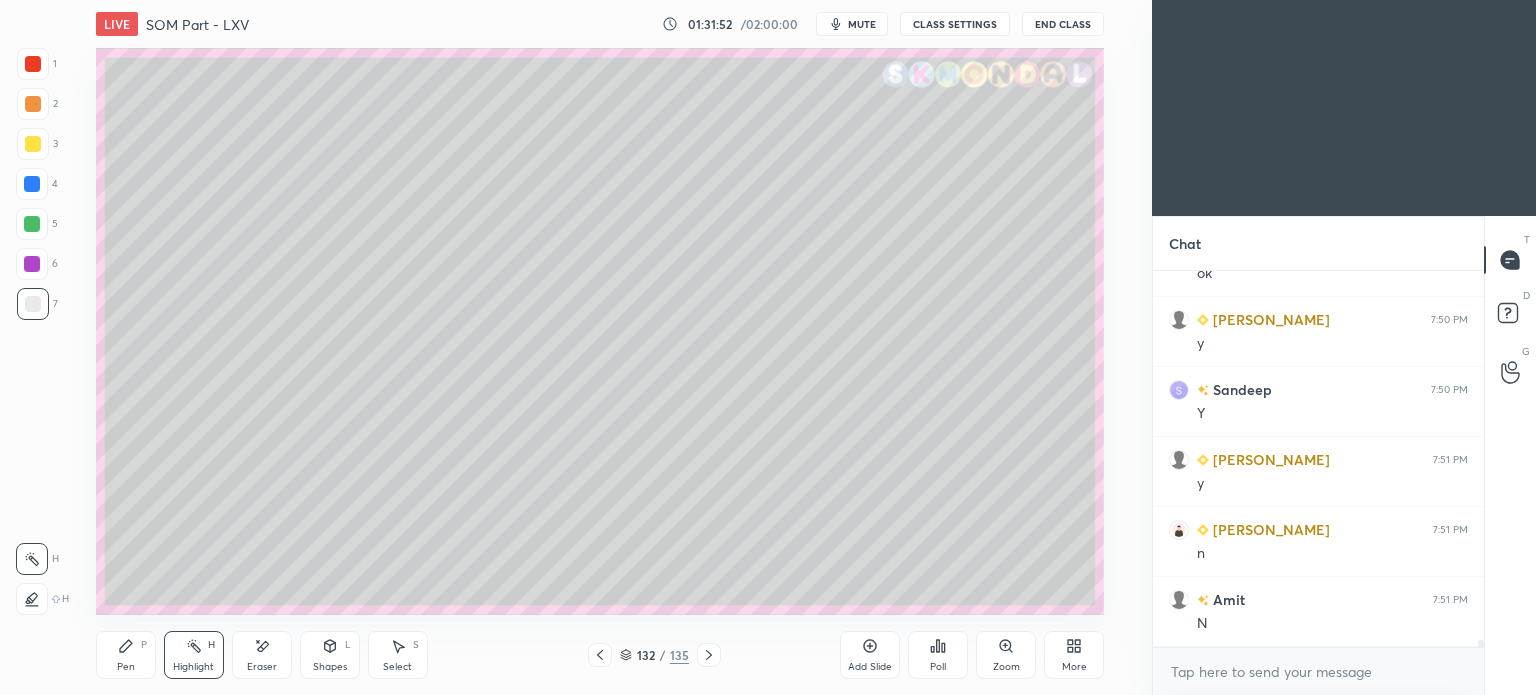 click 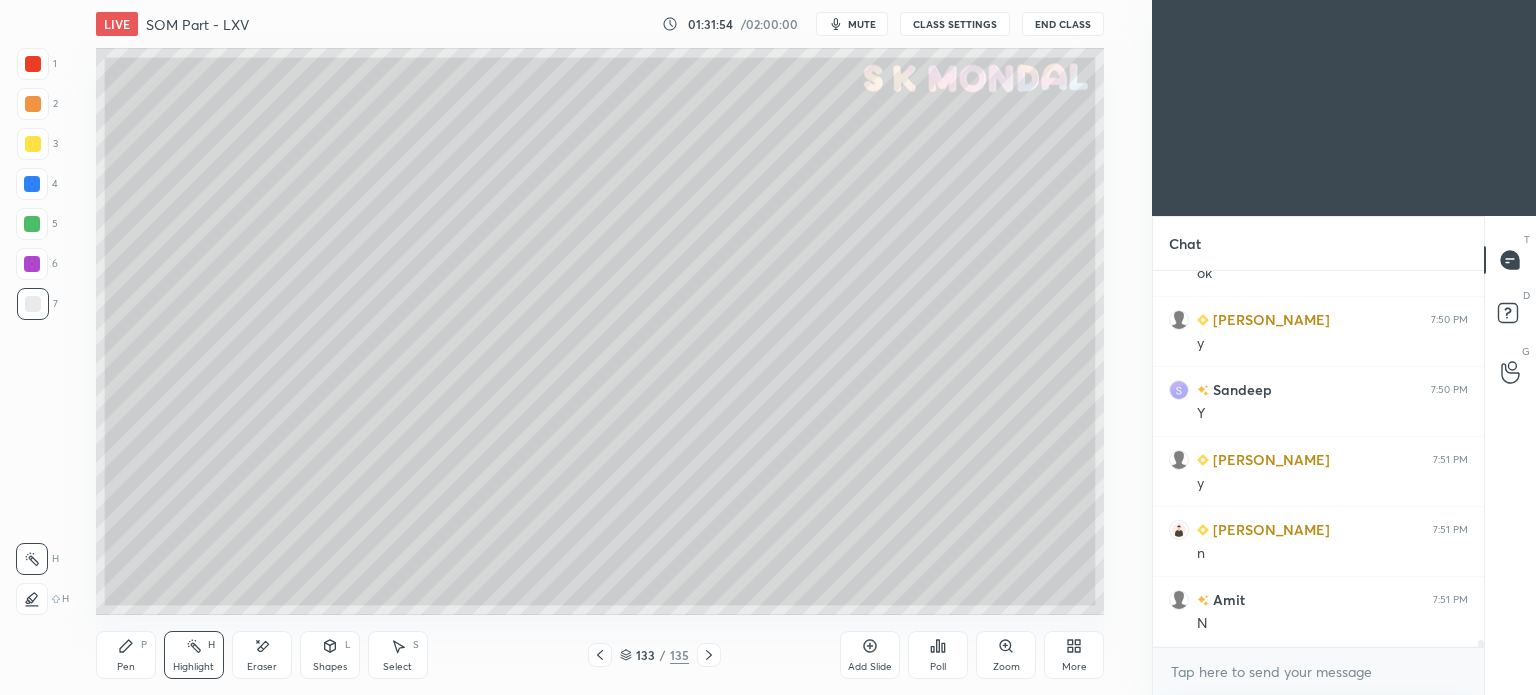 click 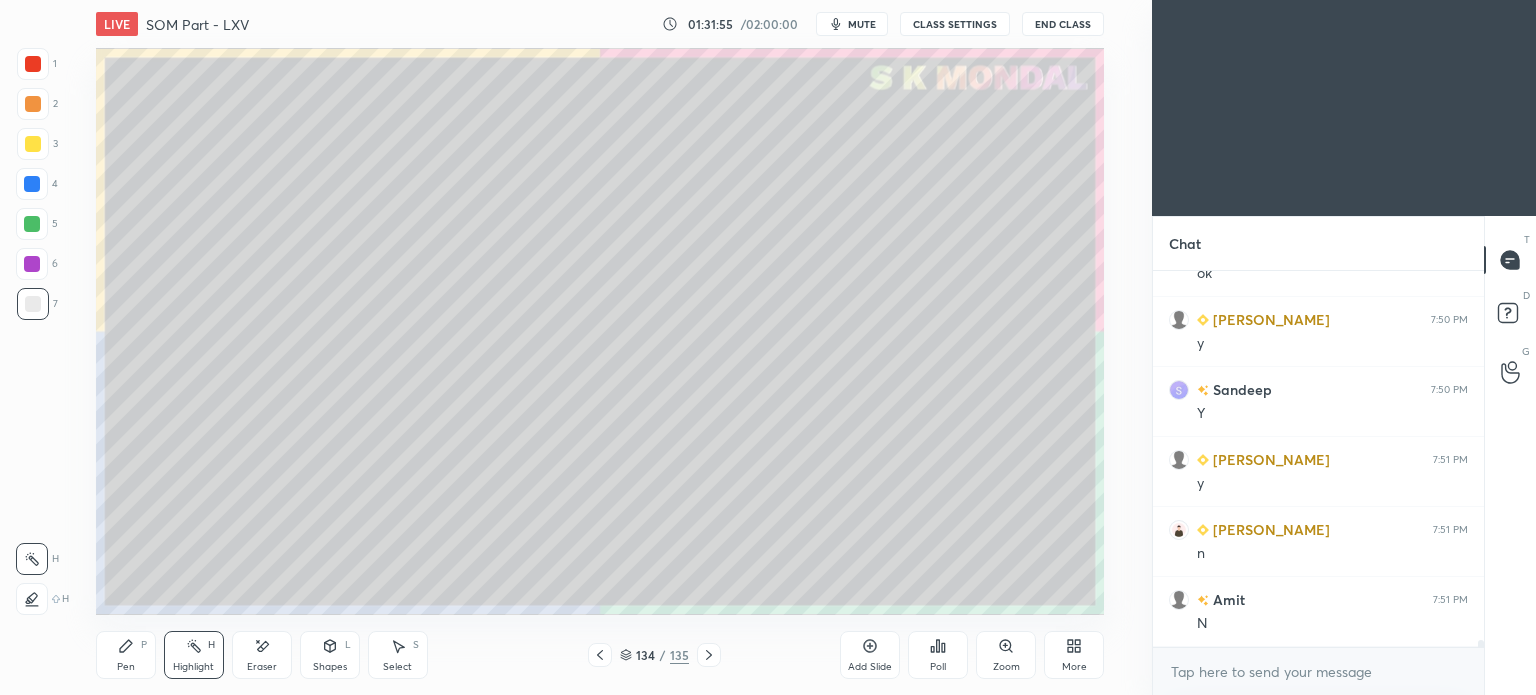 click on "Highlight H" at bounding box center (194, 655) 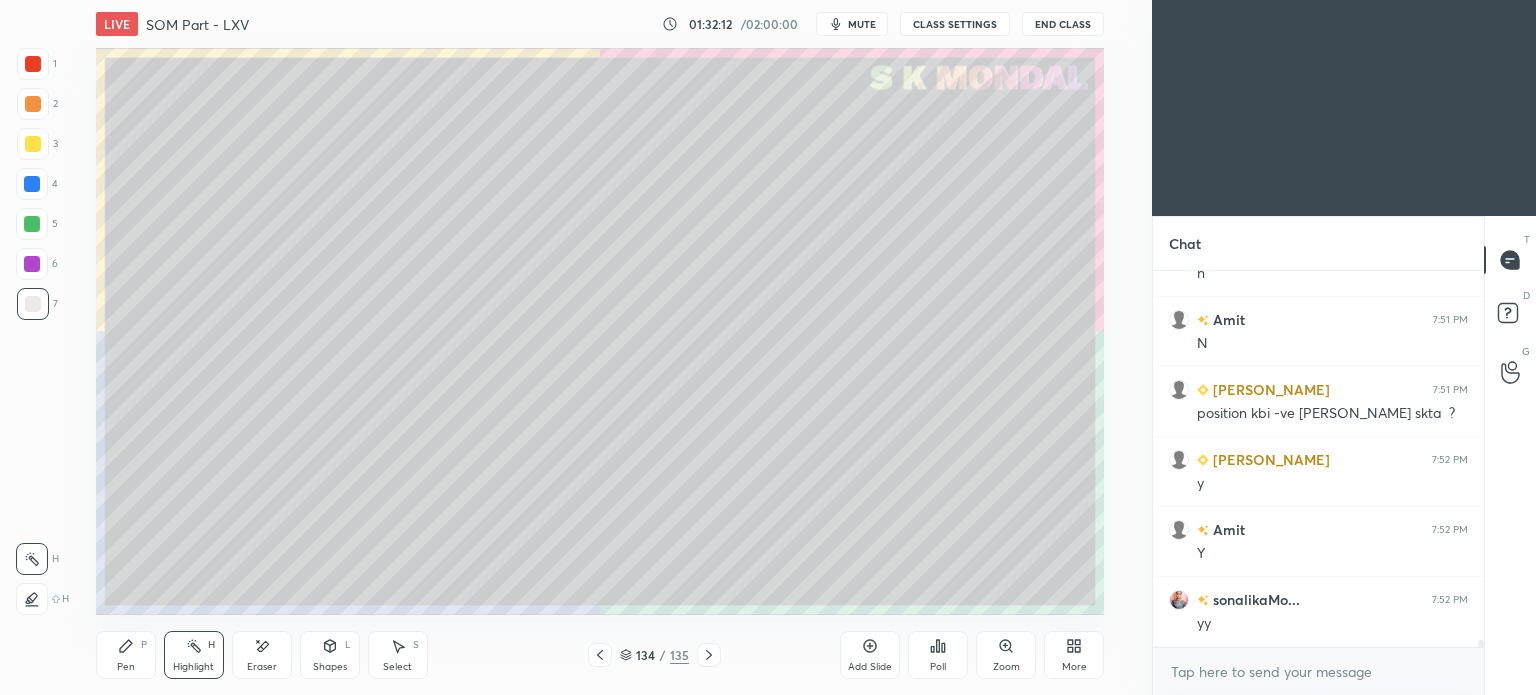 scroll, scrollTop: 19780, scrollLeft: 0, axis: vertical 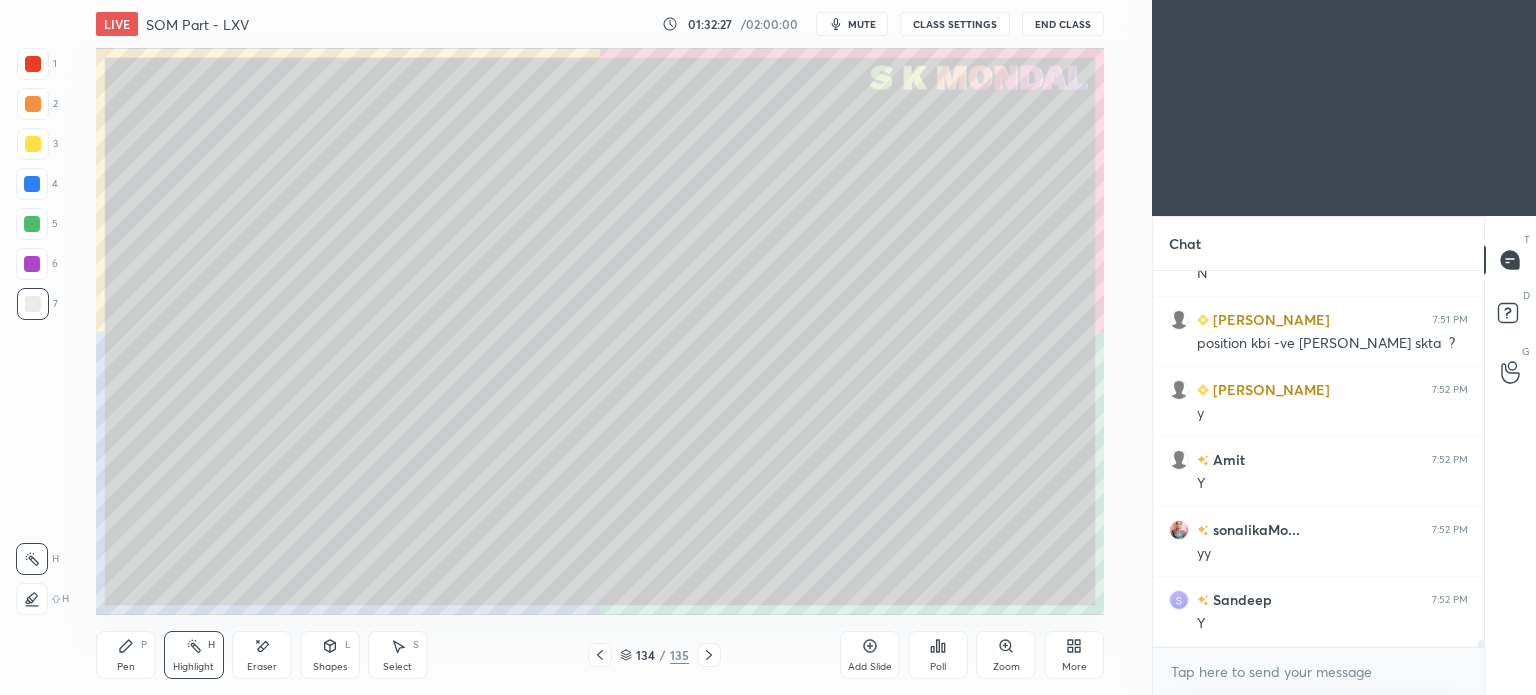 click on "Pen P" at bounding box center [126, 655] 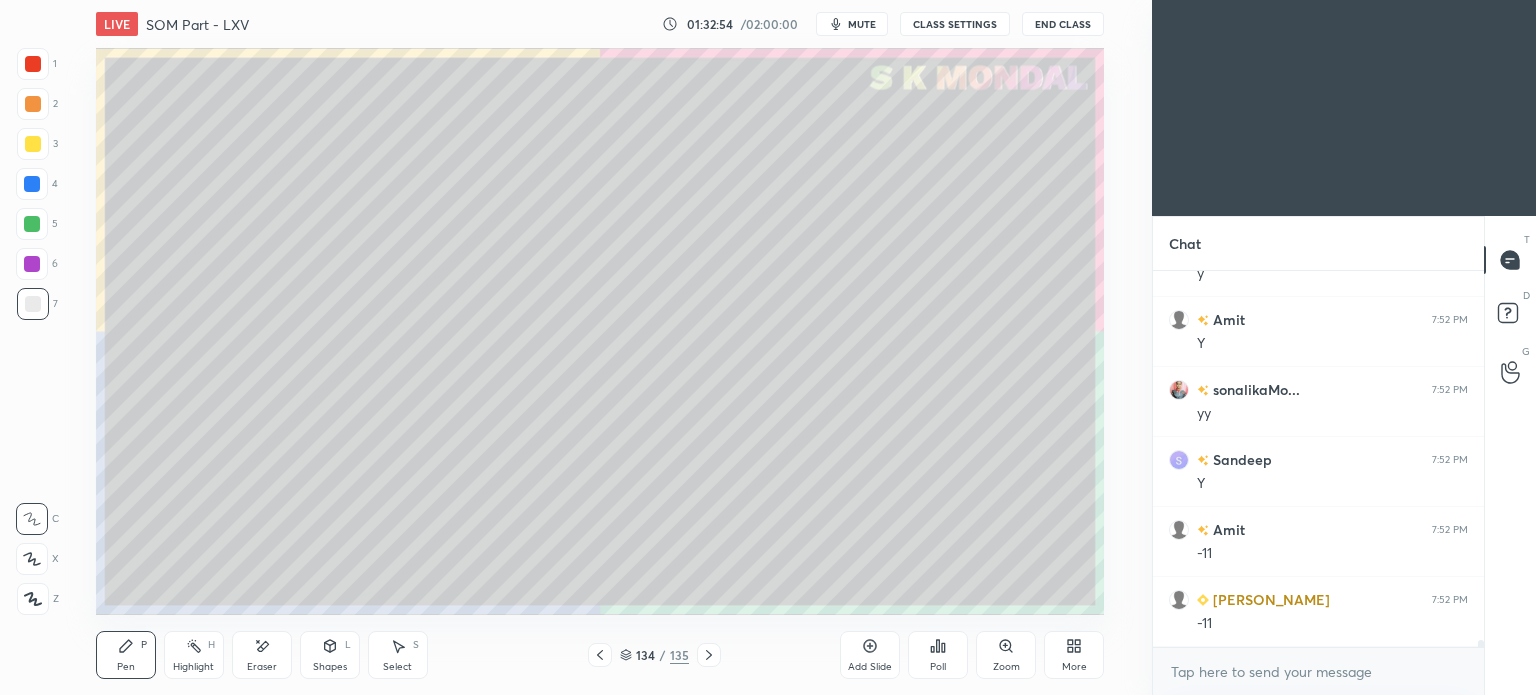 scroll, scrollTop: 19990, scrollLeft: 0, axis: vertical 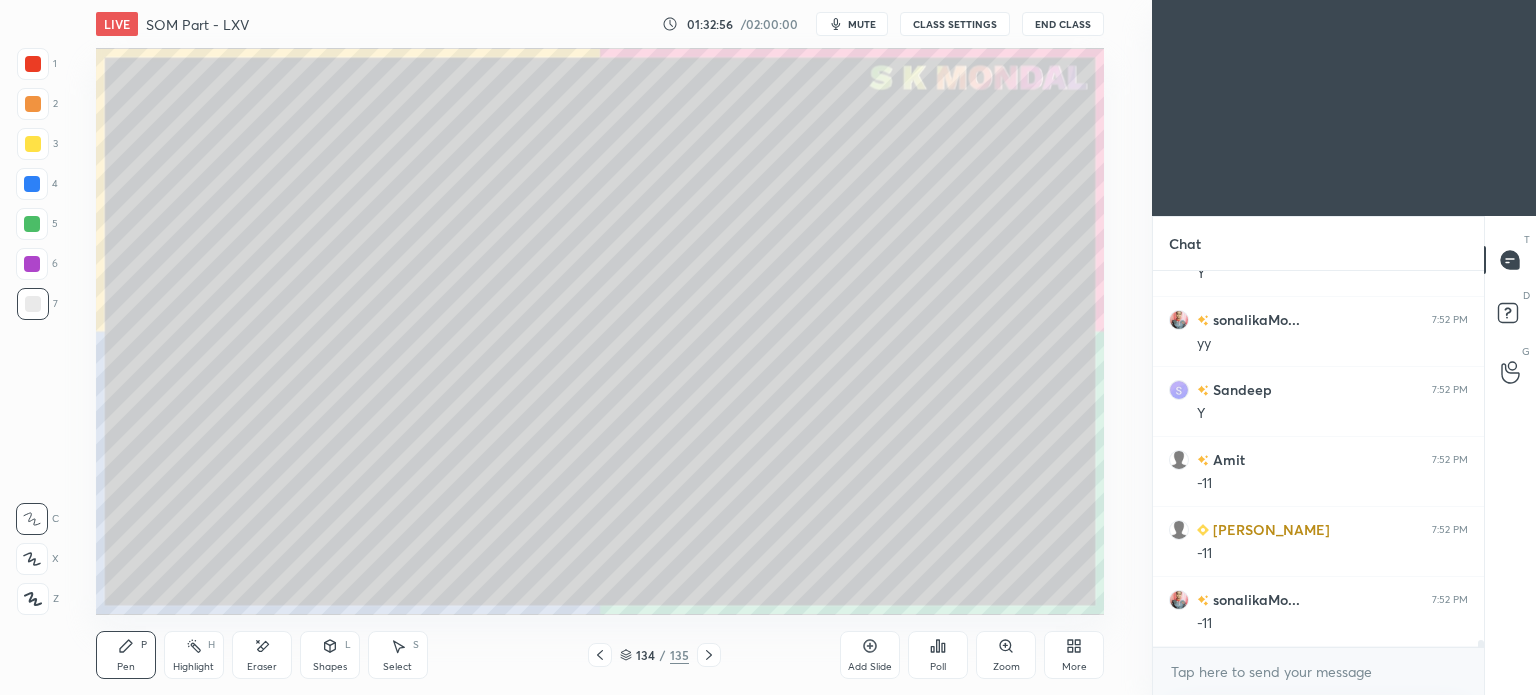 click 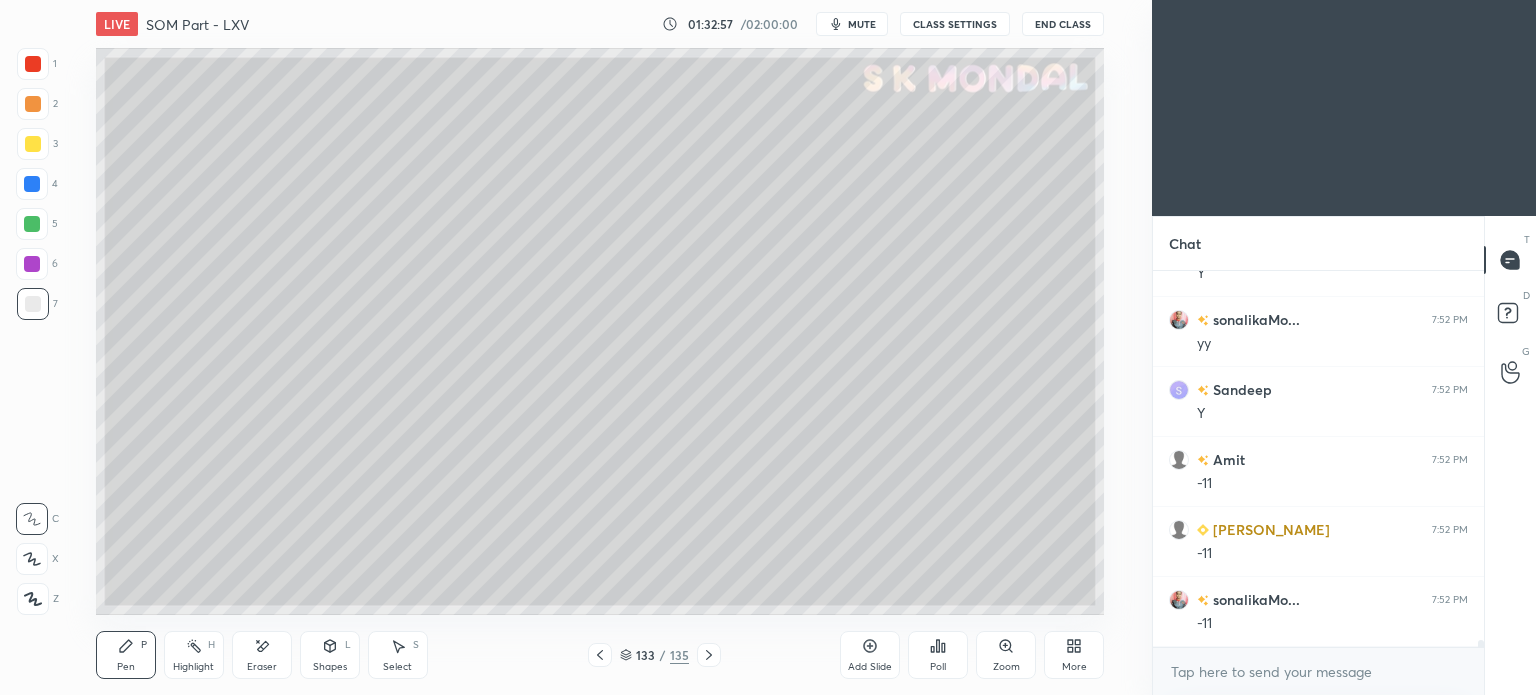 click at bounding box center [600, 655] 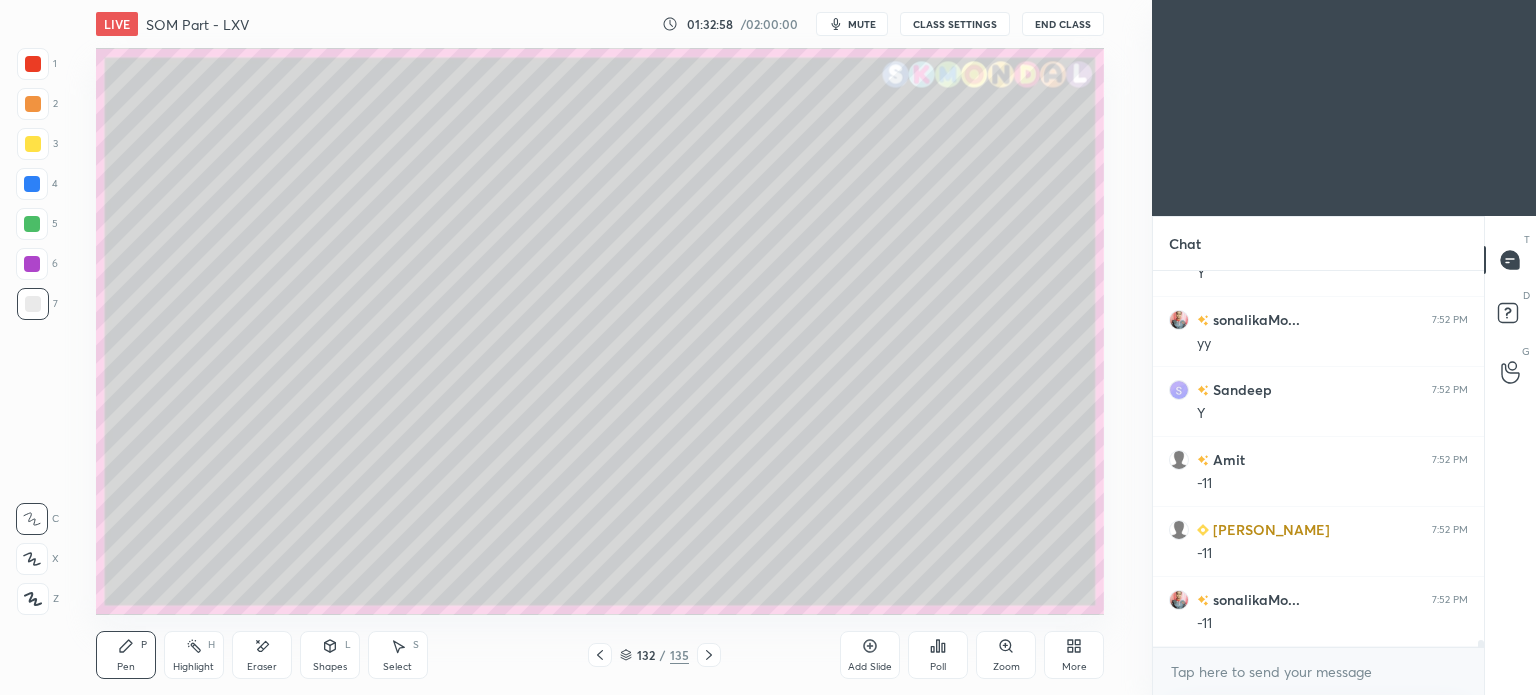 click 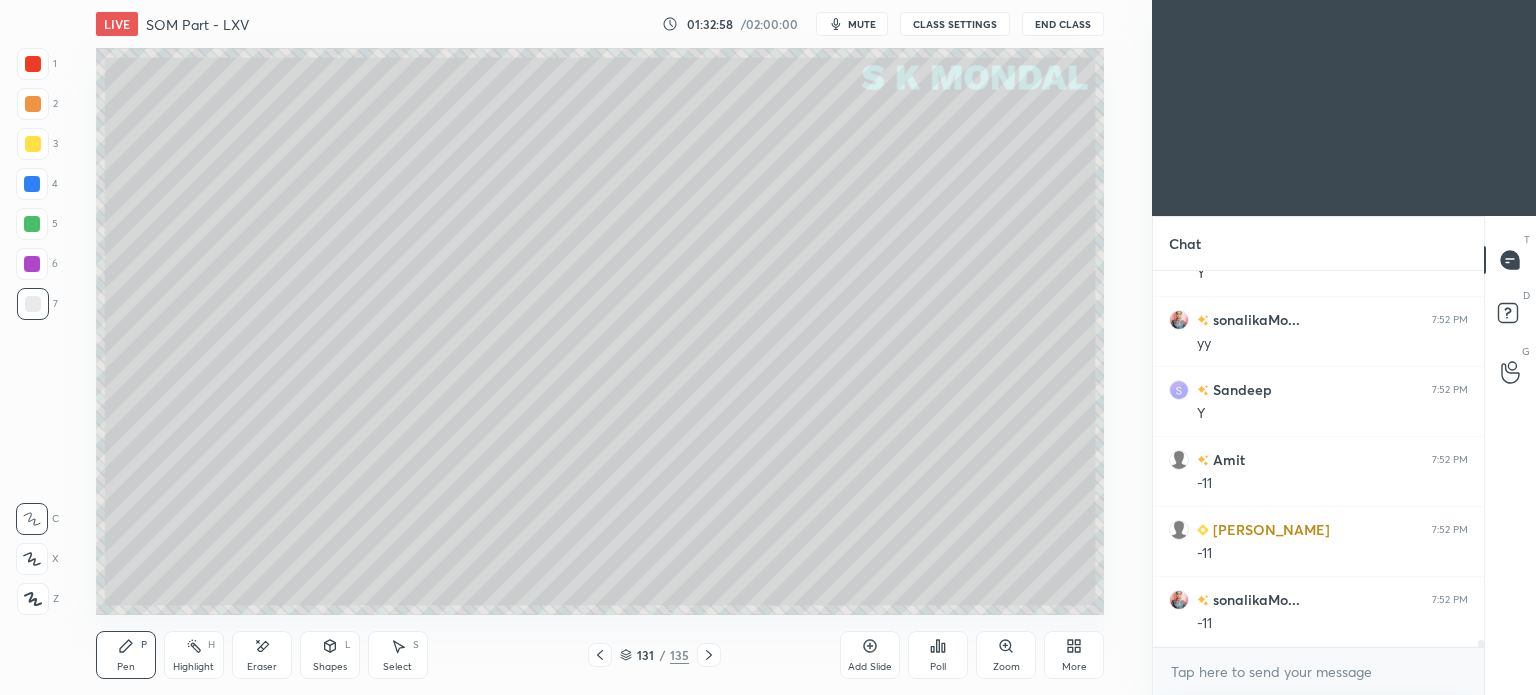 click 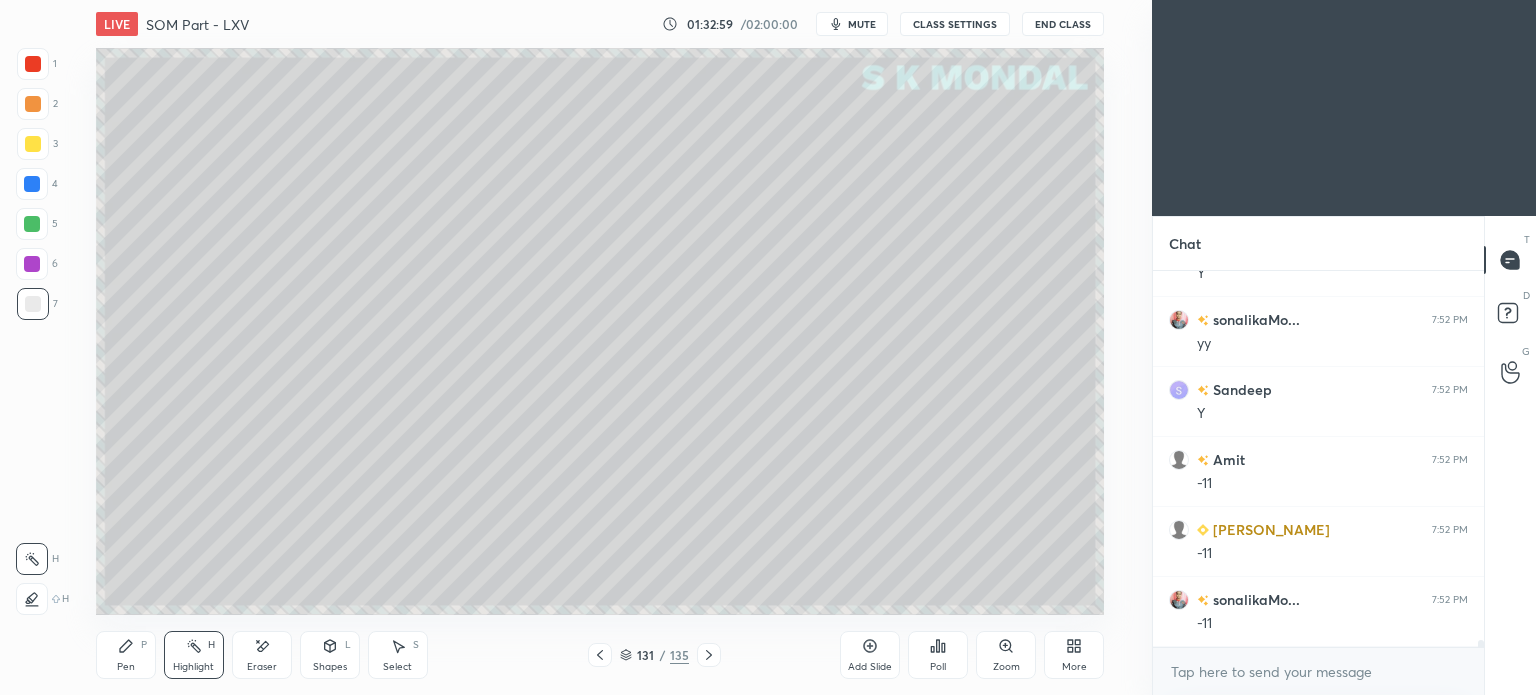click 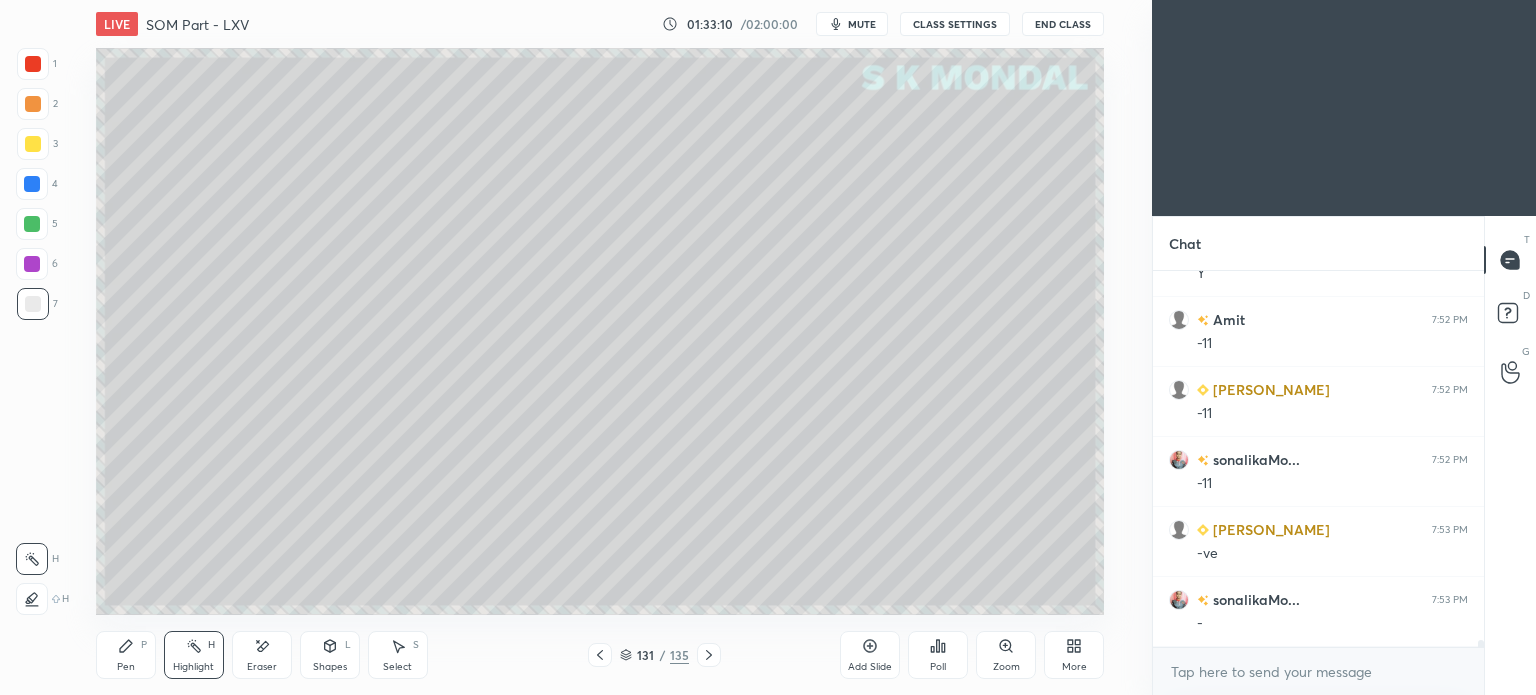 scroll, scrollTop: 20200, scrollLeft: 0, axis: vertical 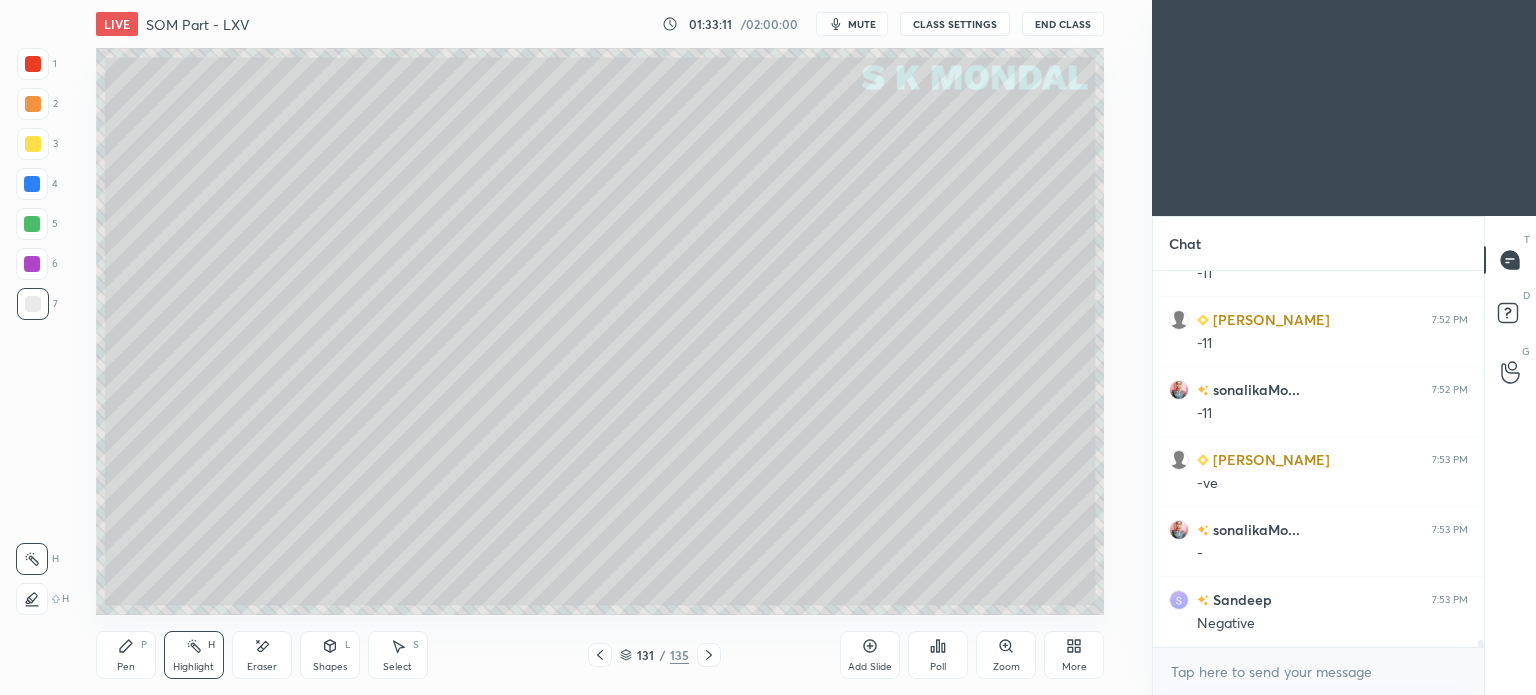 click 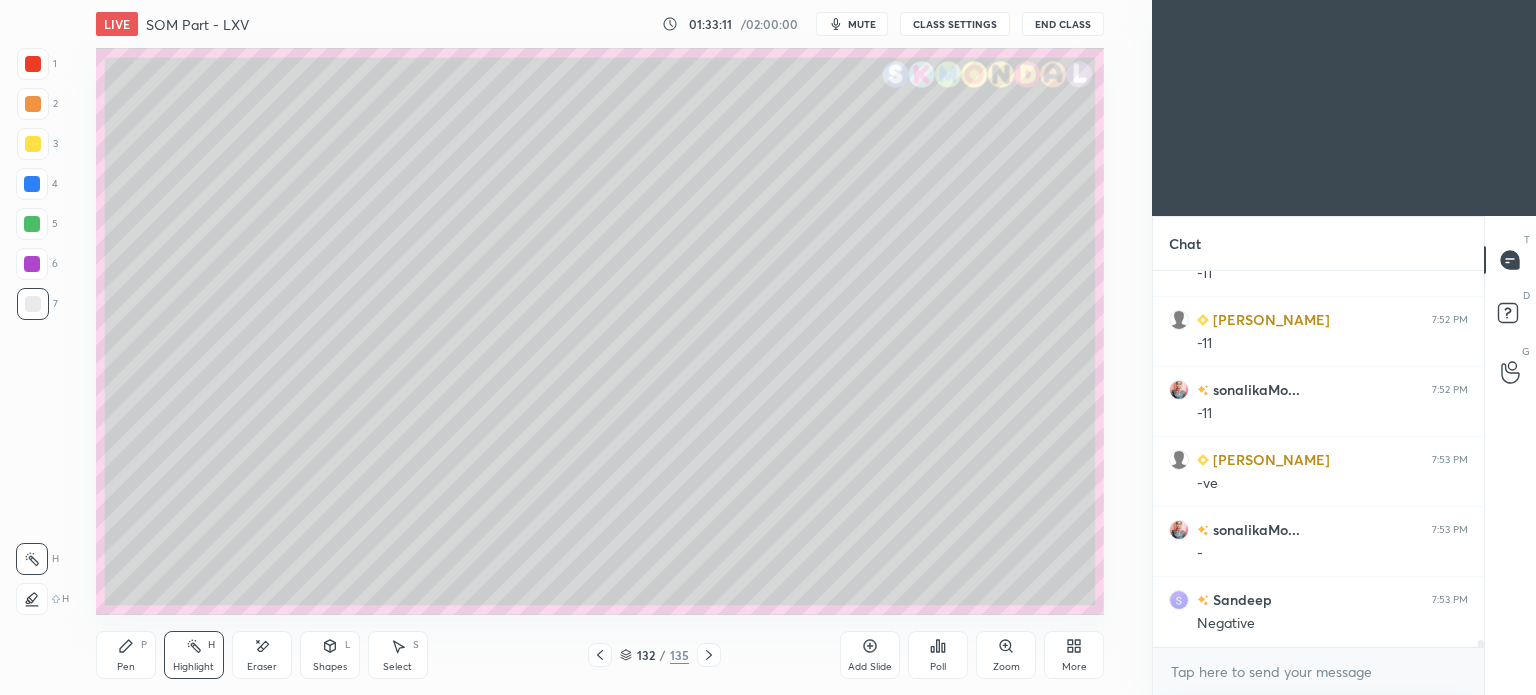 click 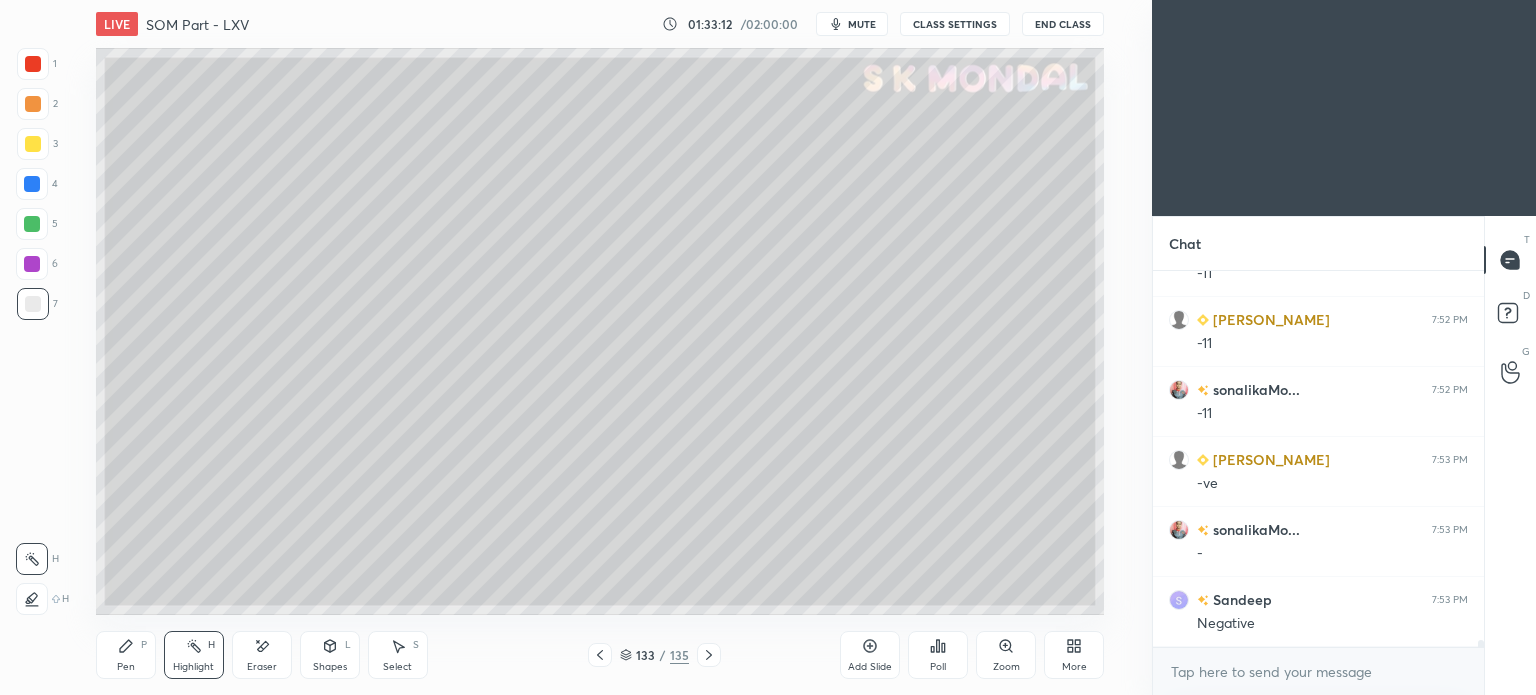 click at bounding box center [709, 655] 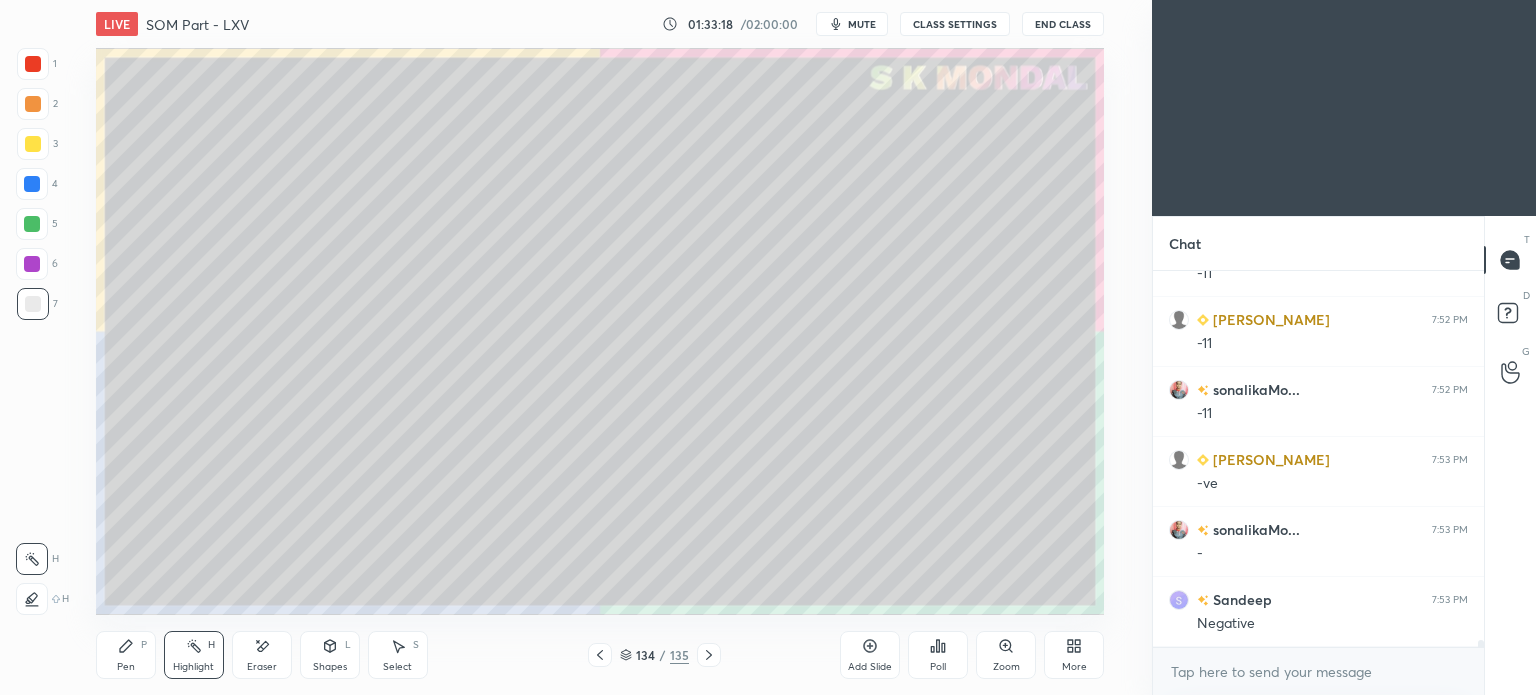 click 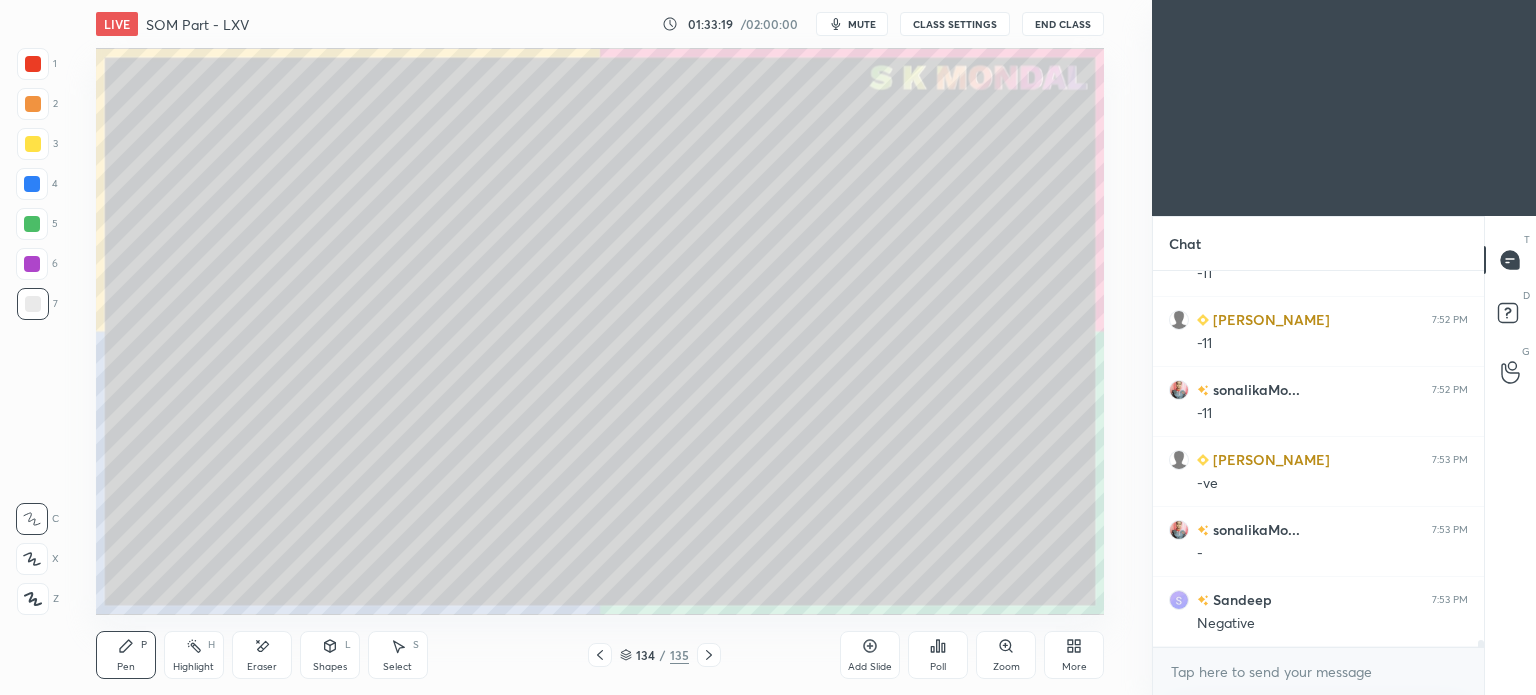 click 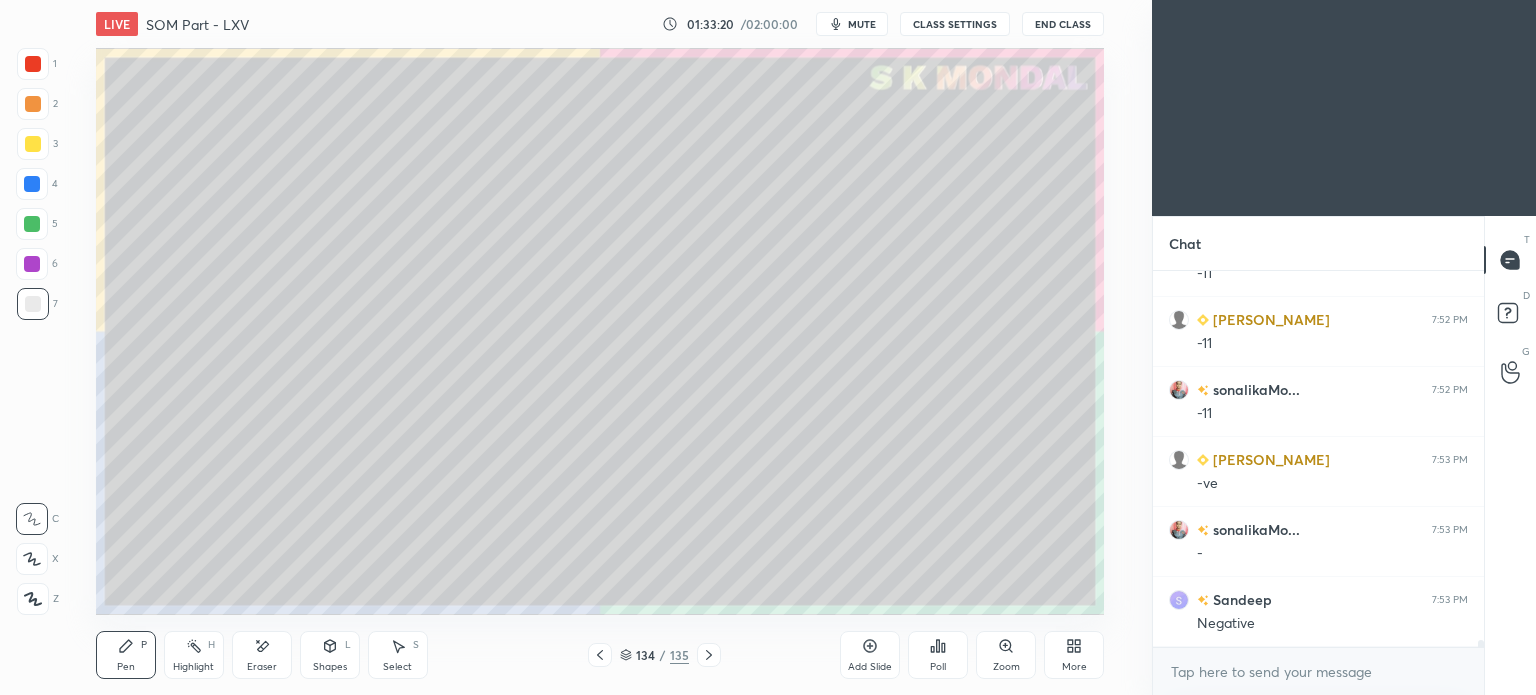click 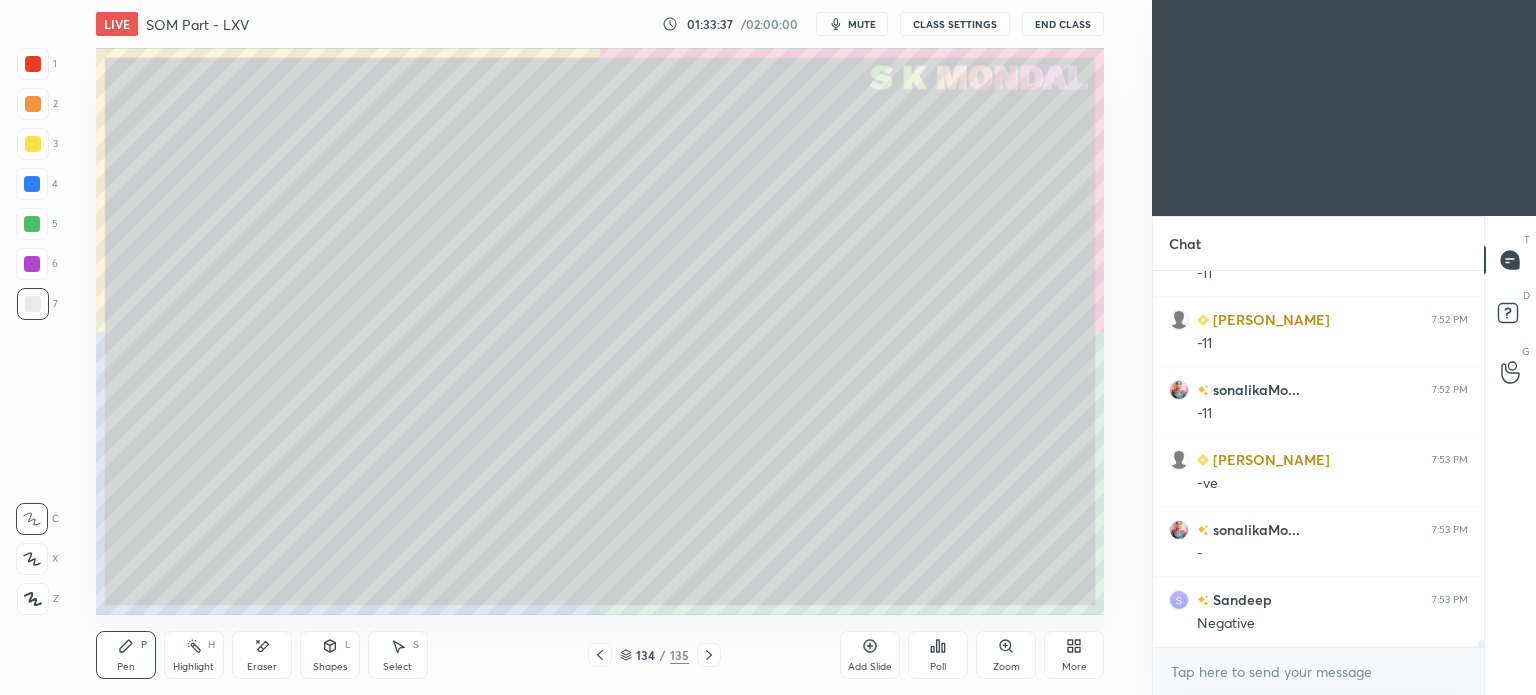 scroll, scrollTop: 20270, scrollLeft: 0, axis: vertical 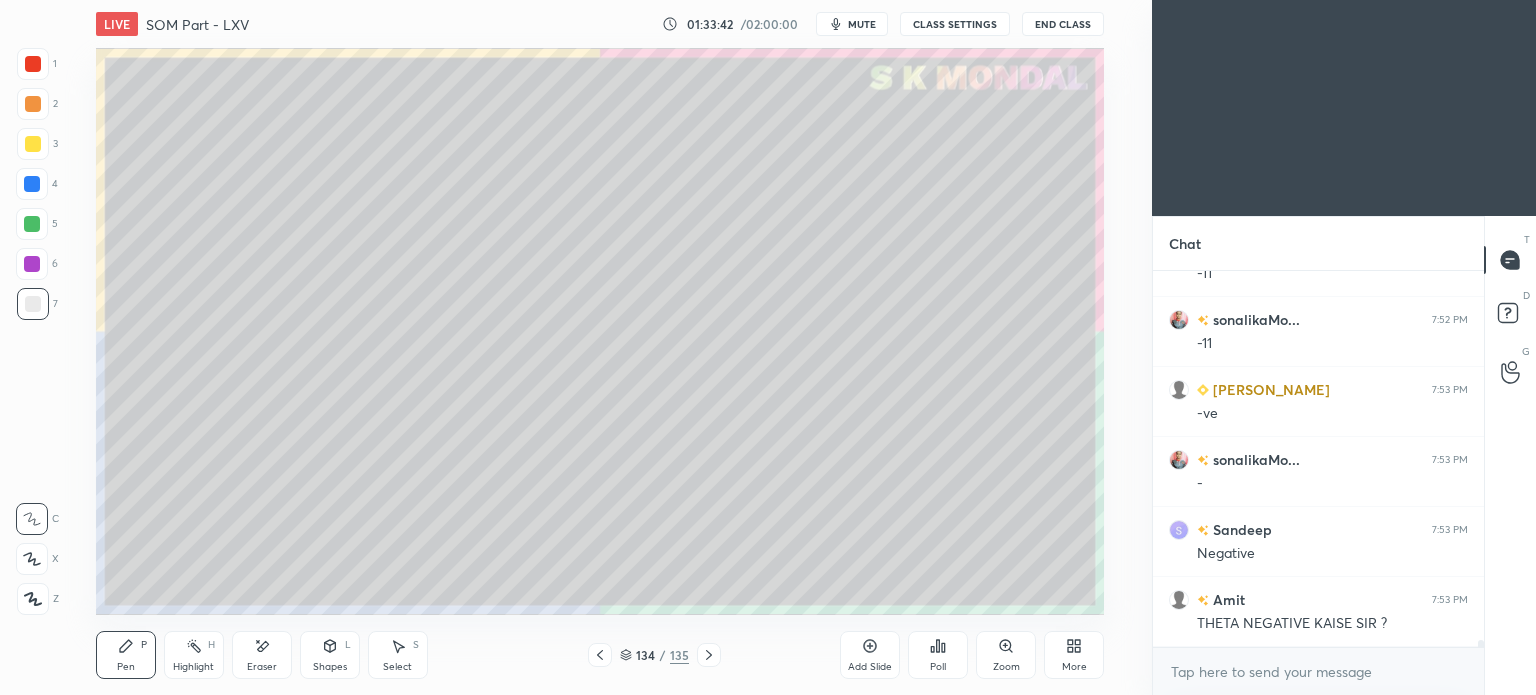 click on "Highlight H" at bounding box center (194, 655) 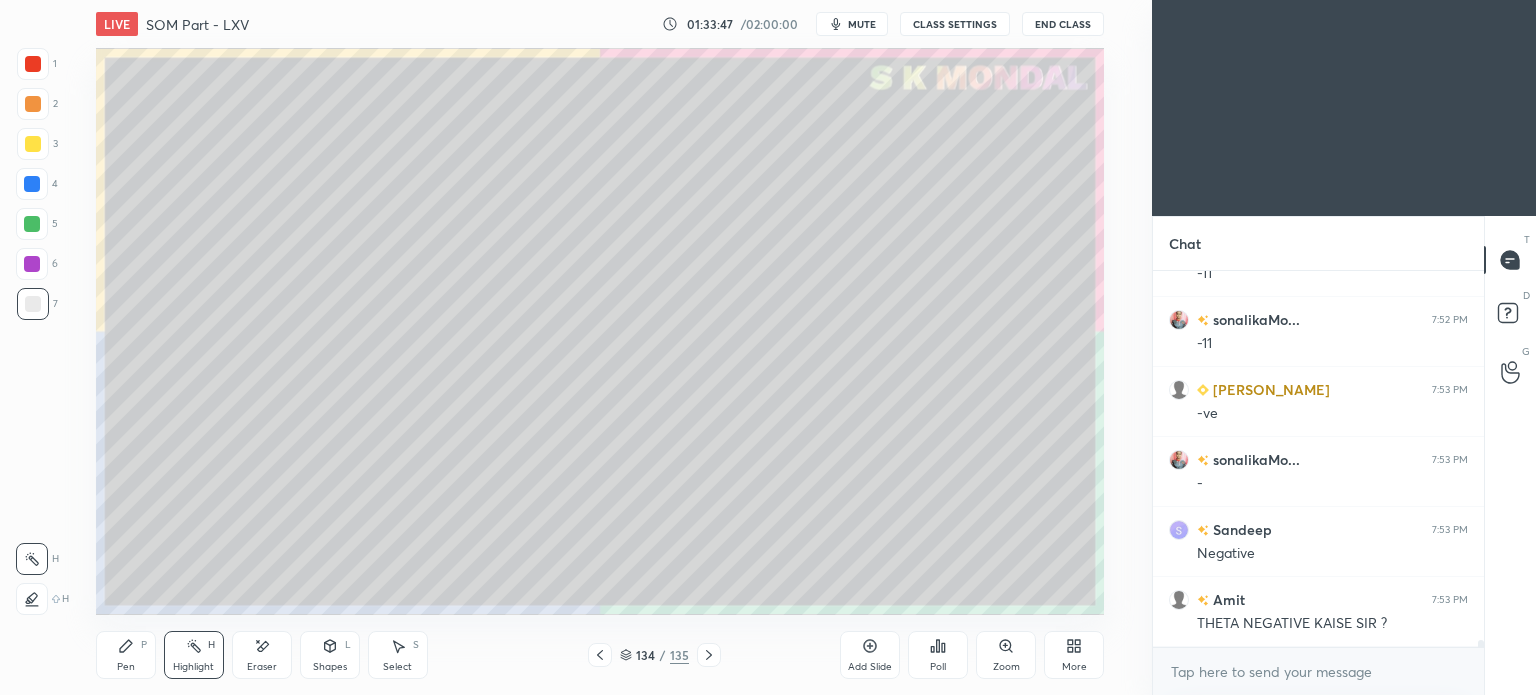 click 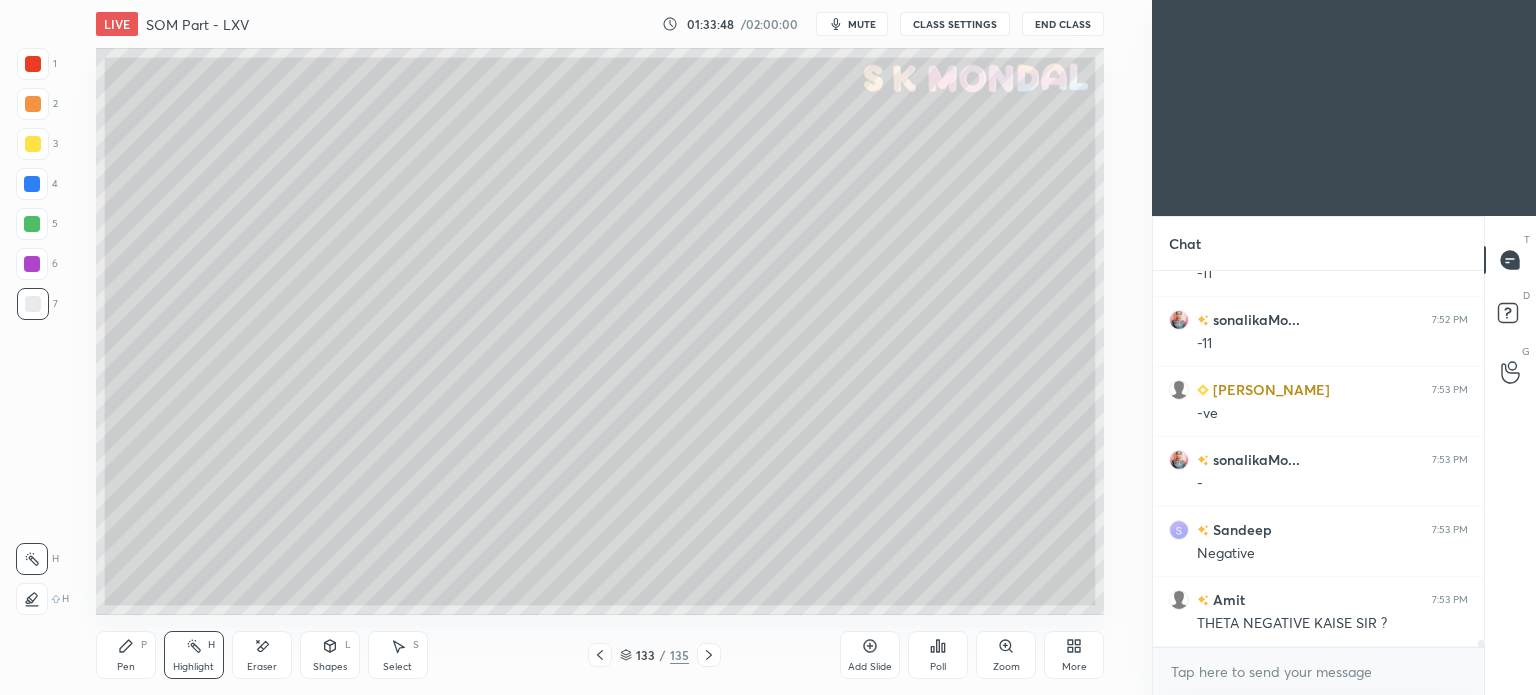 click at bounding box center (709, 655) 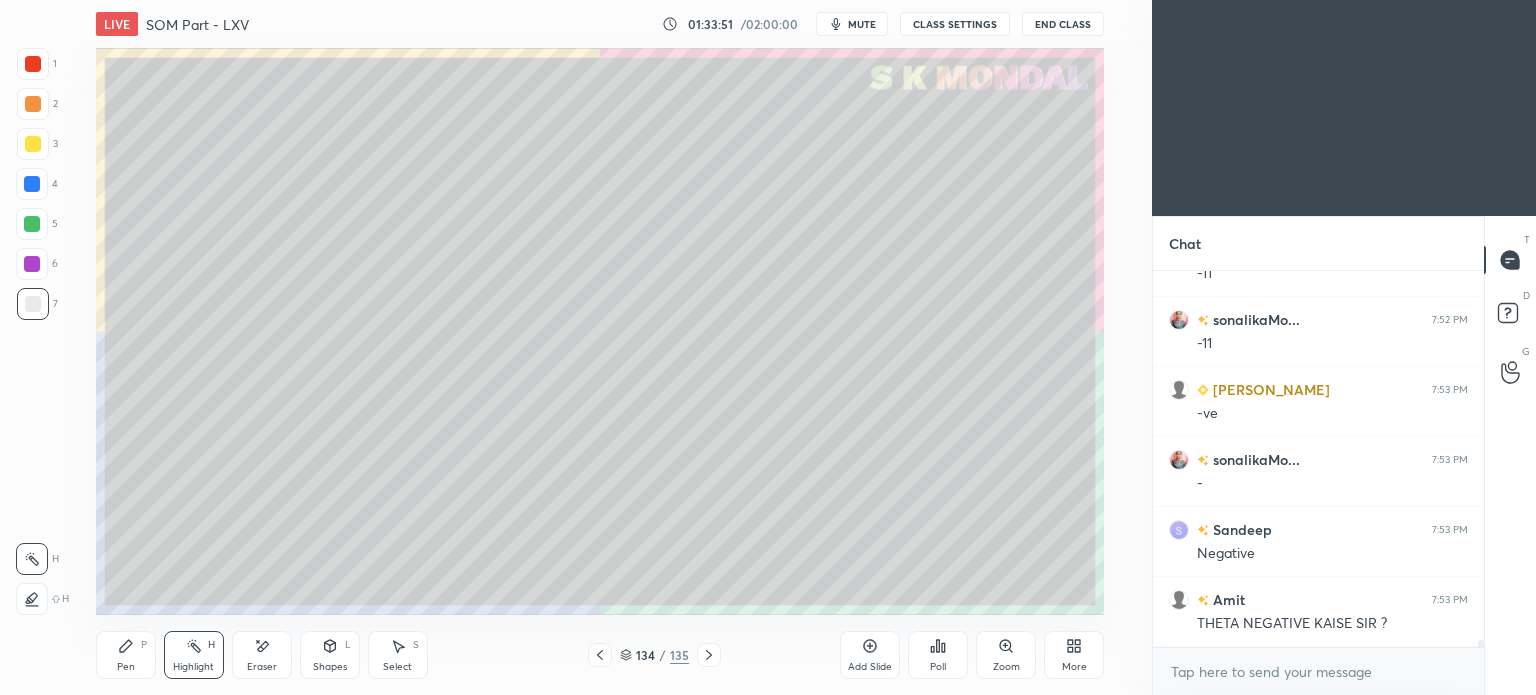 click on "Pen P" at bounding box center [126, 655] 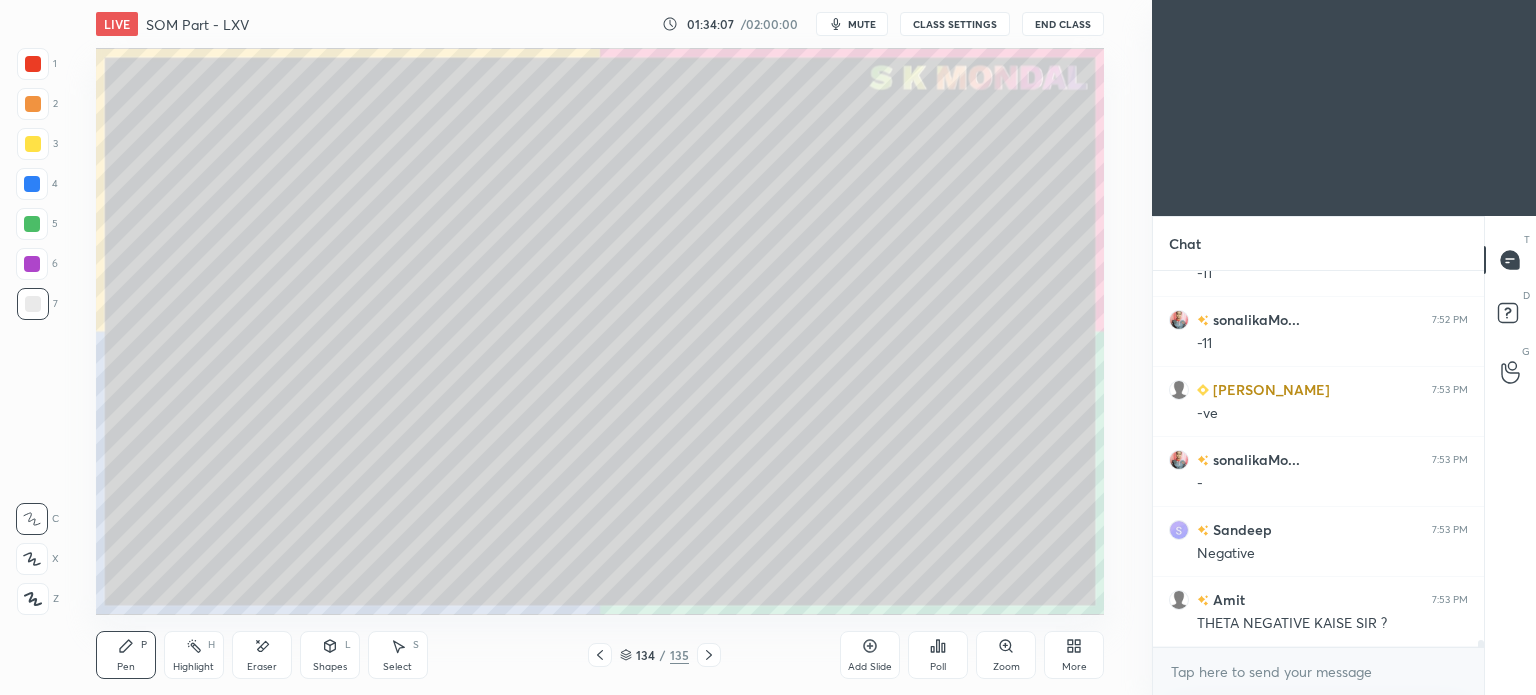 scroll, scrollTop: 20340, scrollLeft: 0, axis: vertical 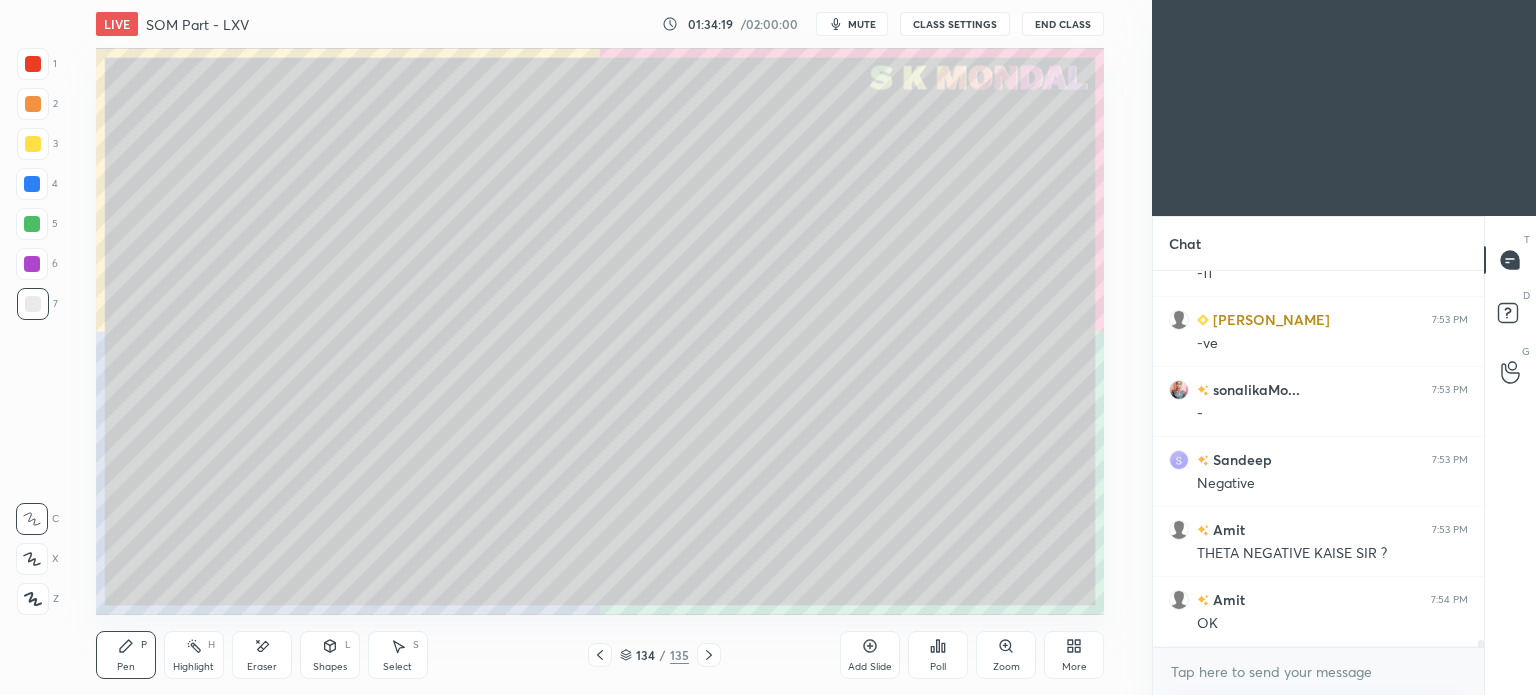 drag, startPoint x: 392, startPoint y: 668, endPoint x: 647, endPoint y: 617, distance: 260.05 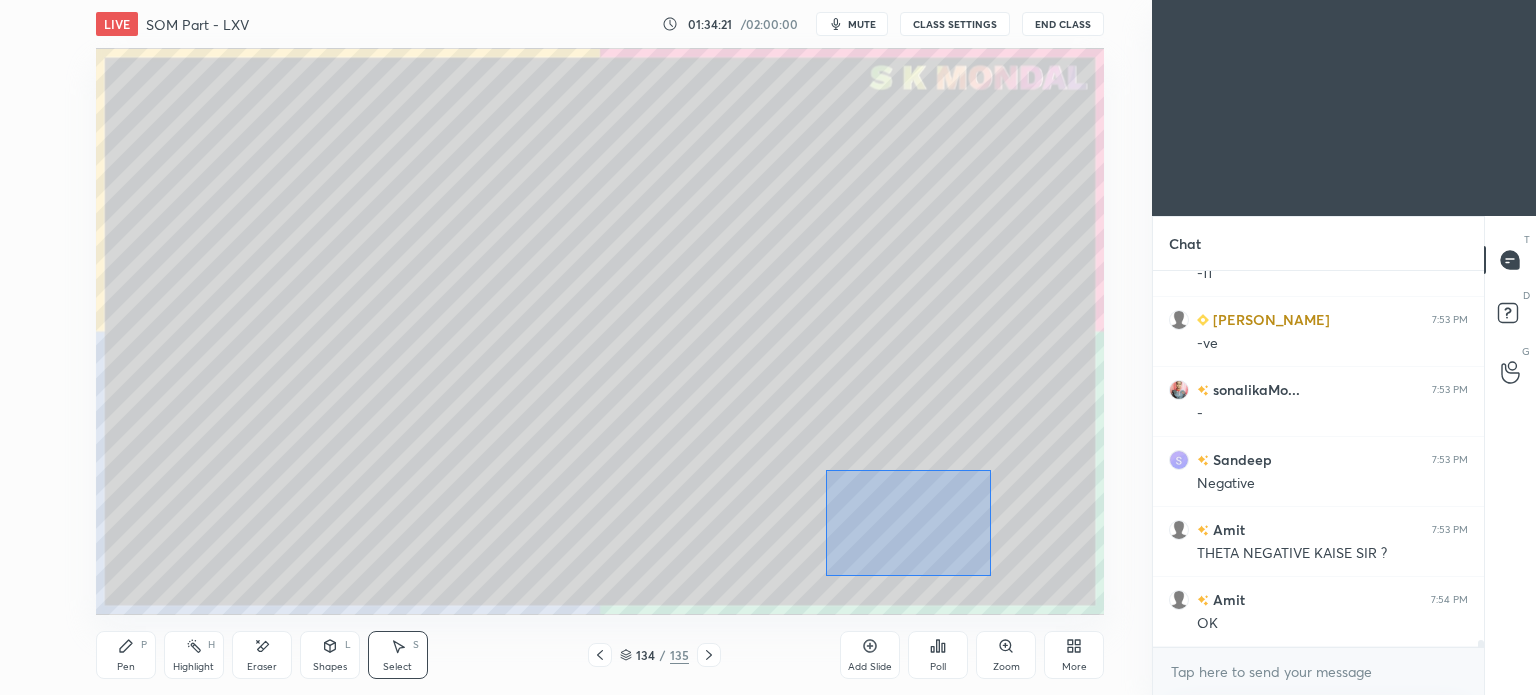 drag, startPoint x: 826, startPoint y: 470, endPoint x: 991, endPoint y: 575, distance: 195.57607 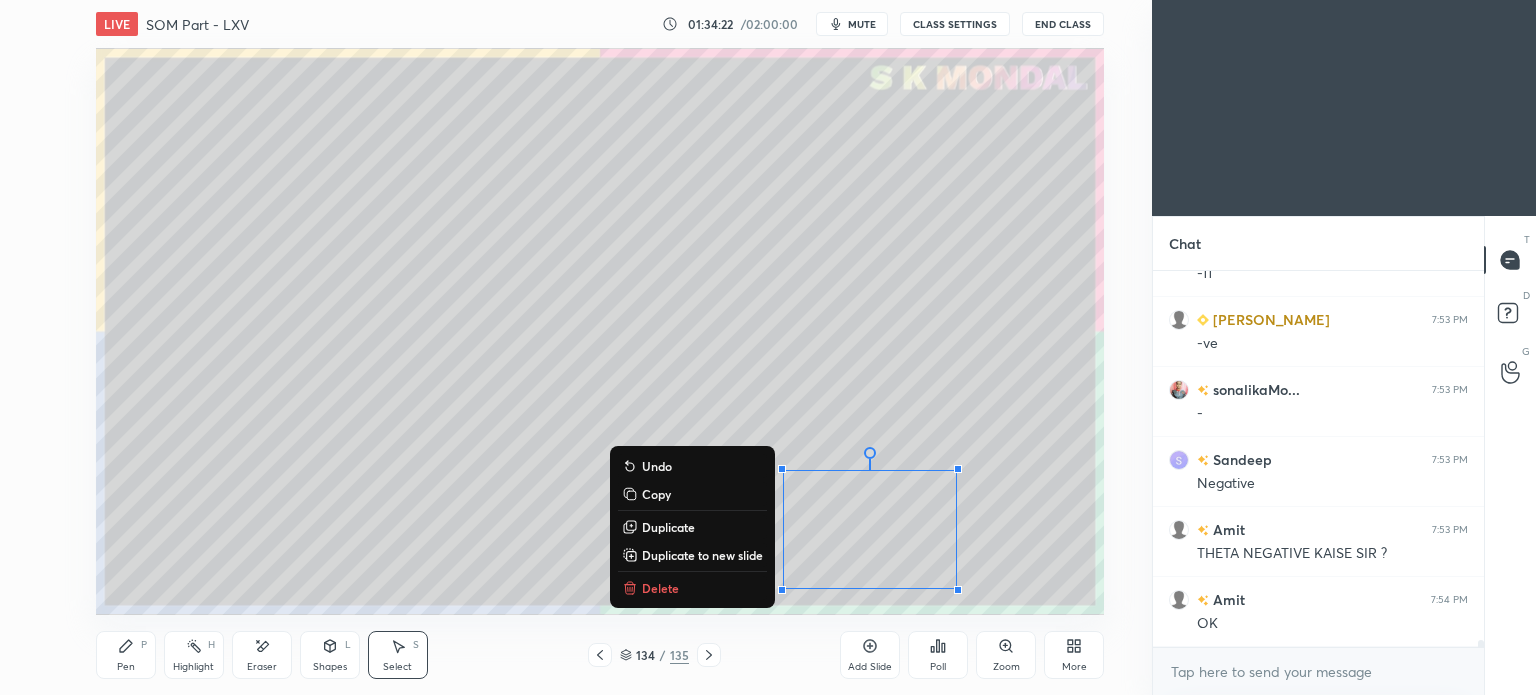 click on "Delete" at bounding box center [660, 588] 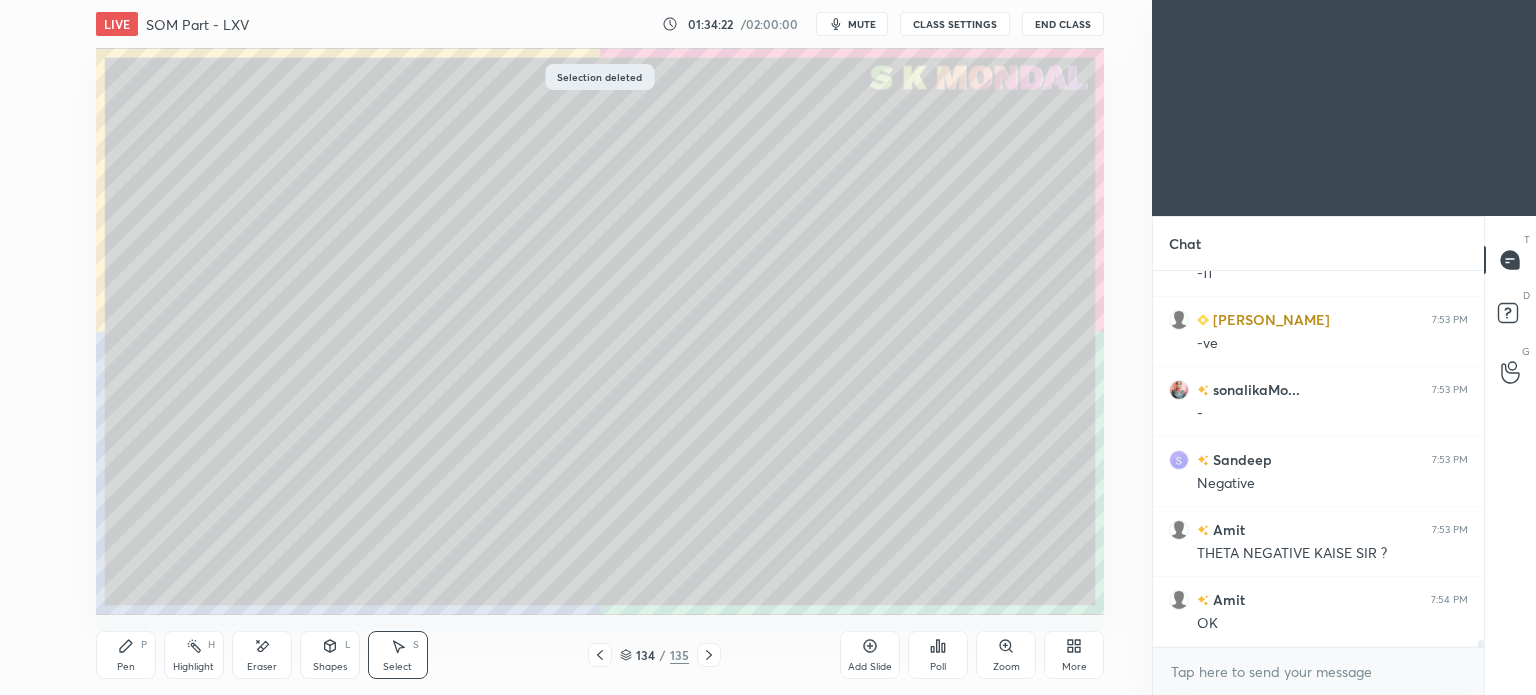 scroll, scrollTop: 20360, scrollLeft: 0, axis: vertical 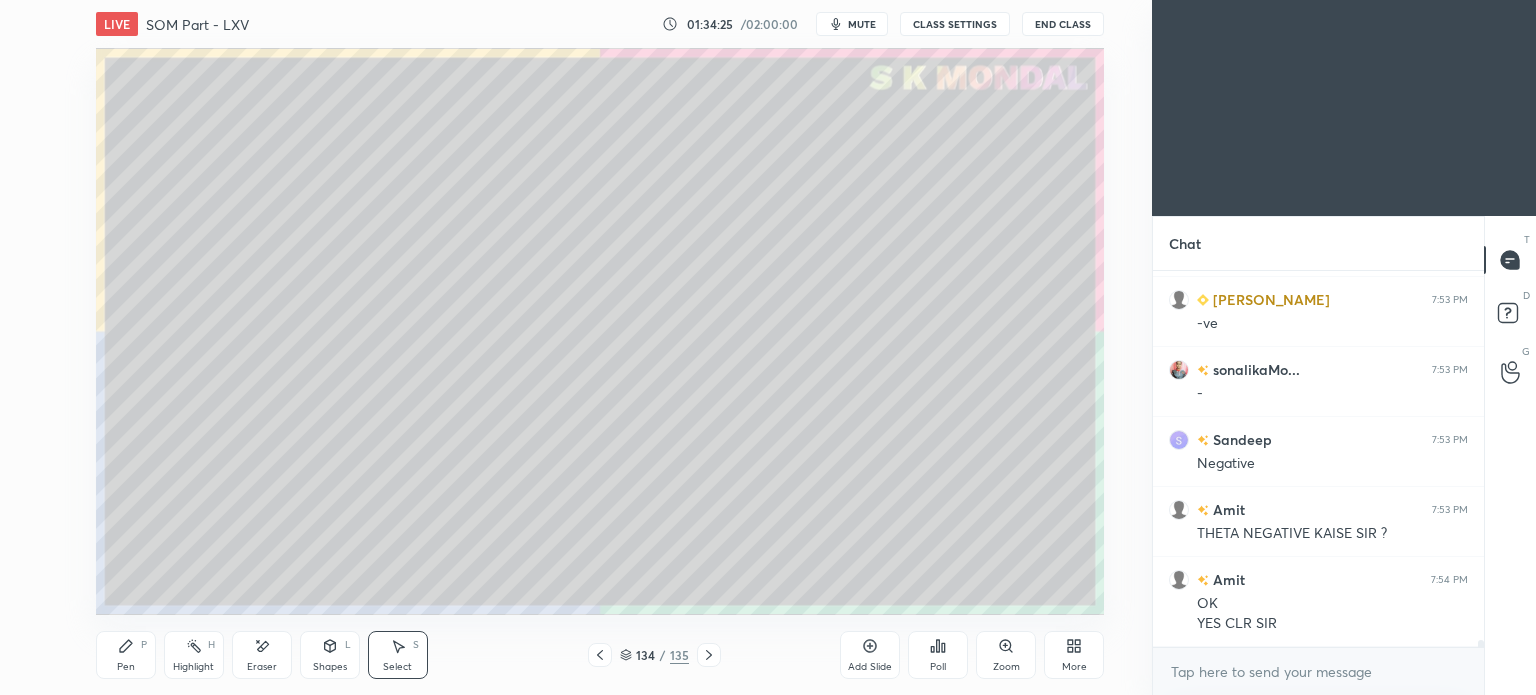 click on "Pen" at bounding box center [126, 667] 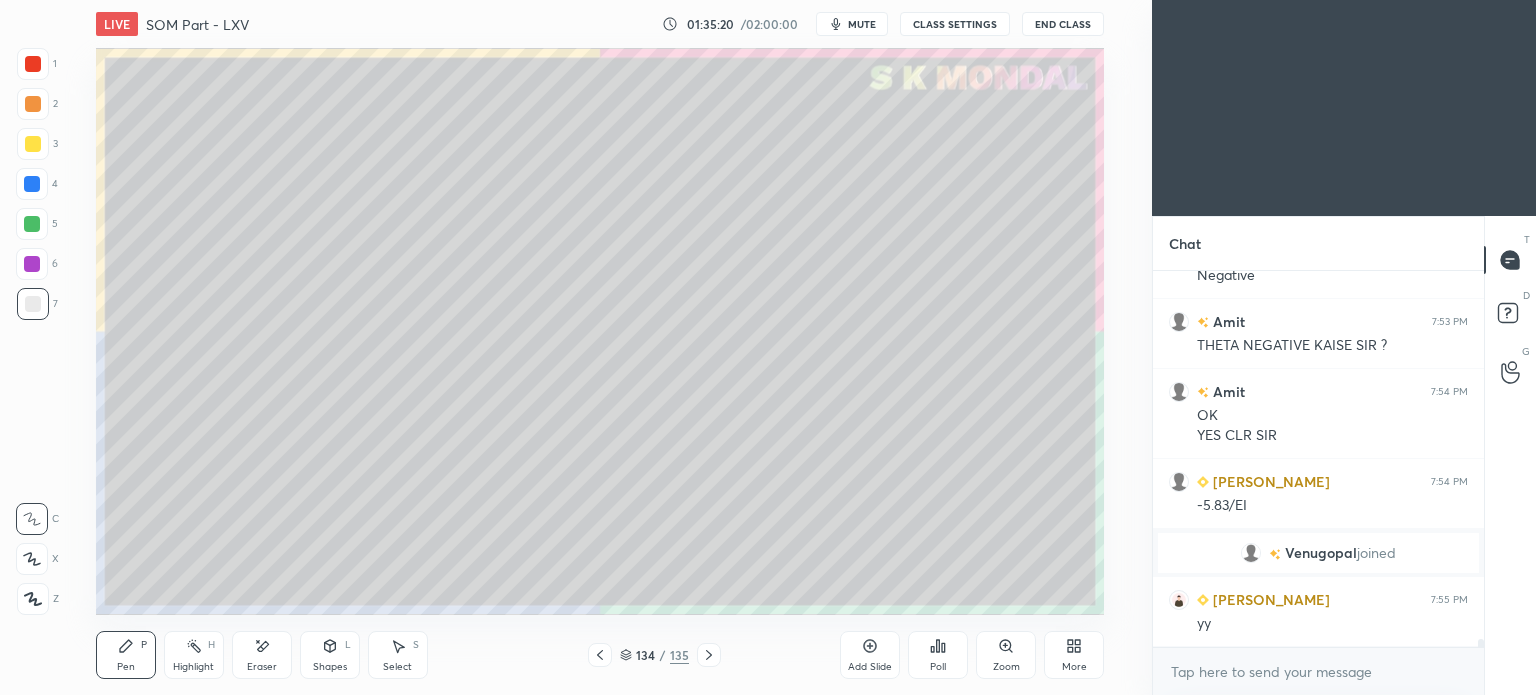 scroll, scrollTop: 17222, scrollLeft: 0, axis: vertical 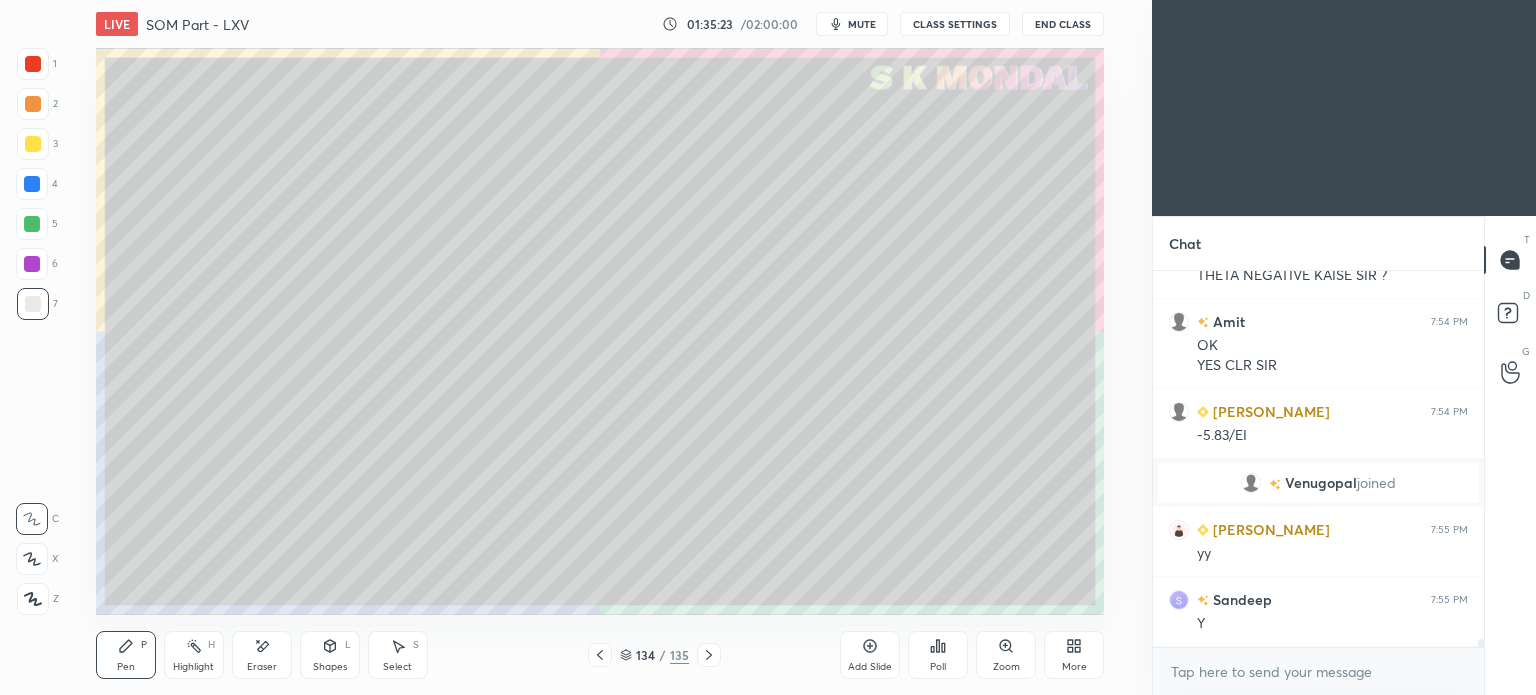 click 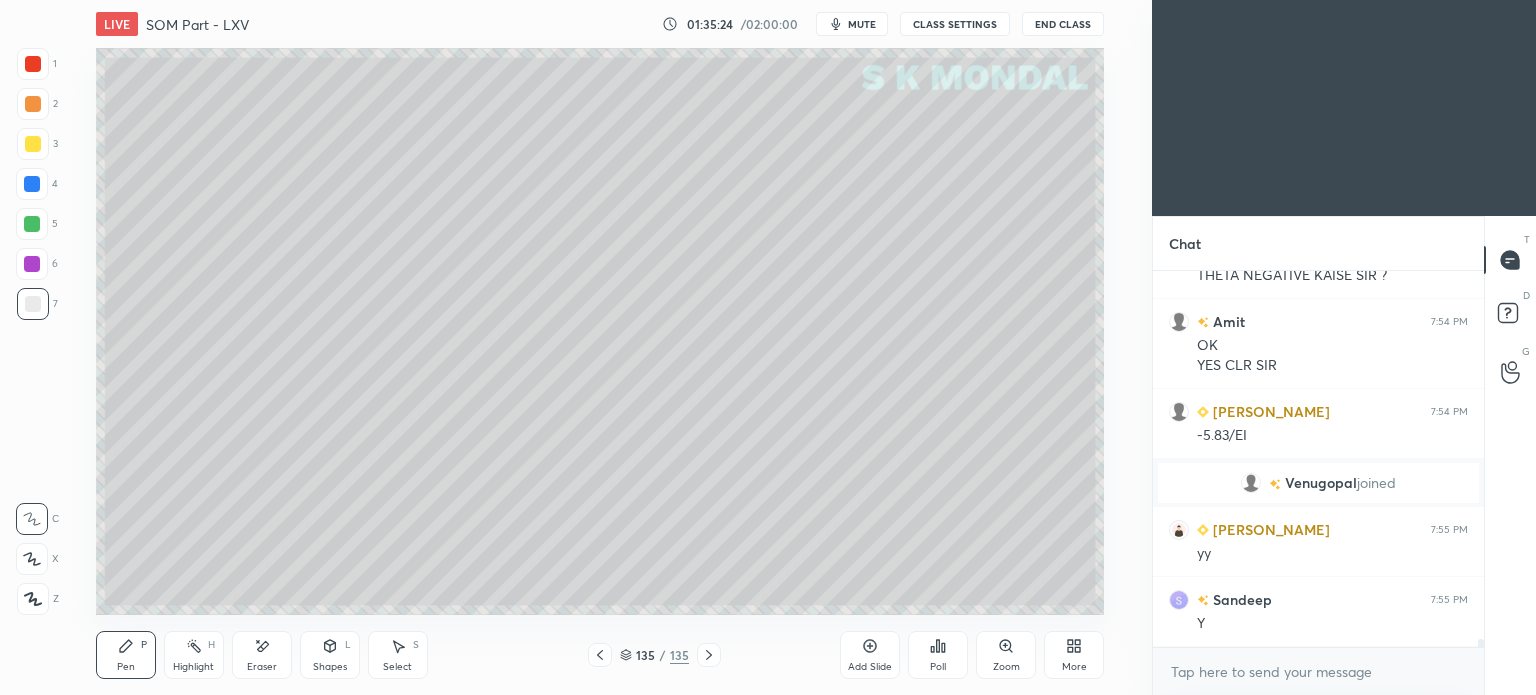 click 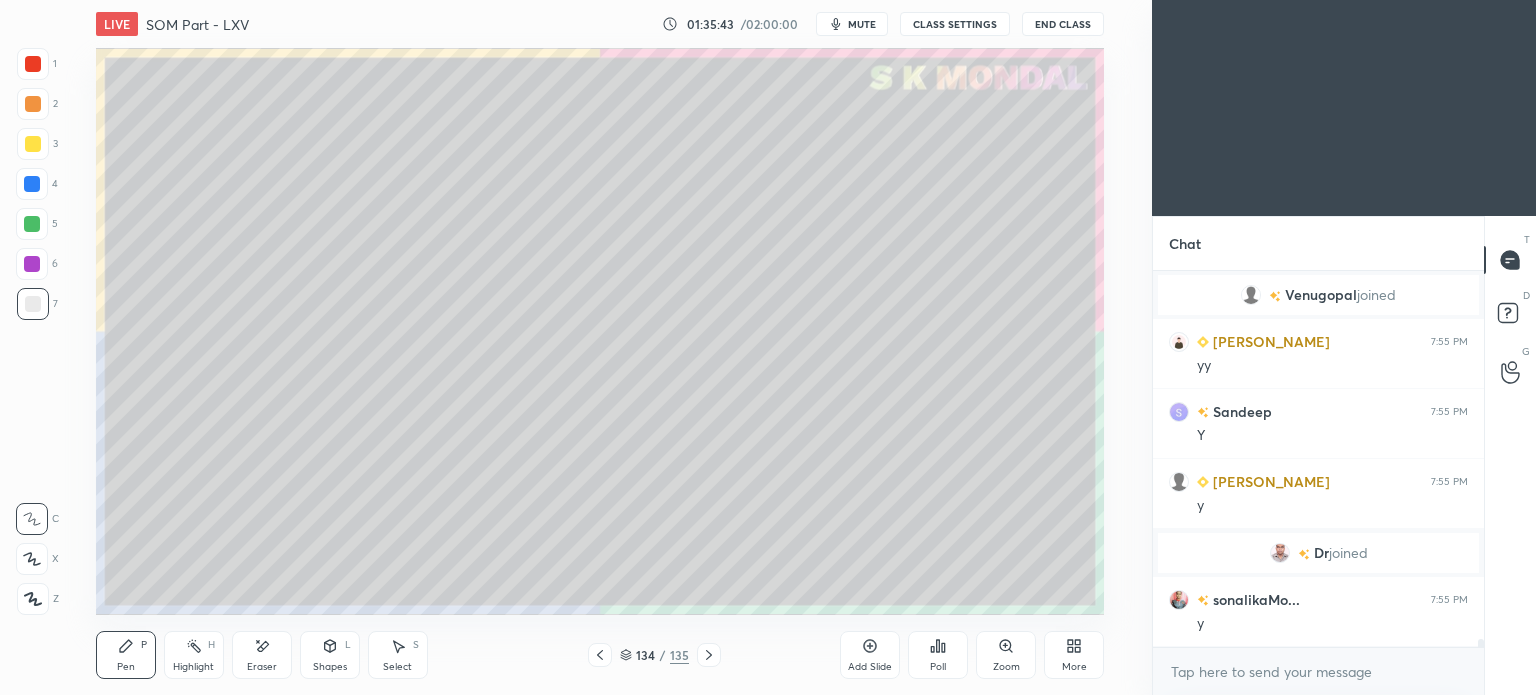 scroll, scrollTop: 17418, scrollLeft: 0, axis: vertical 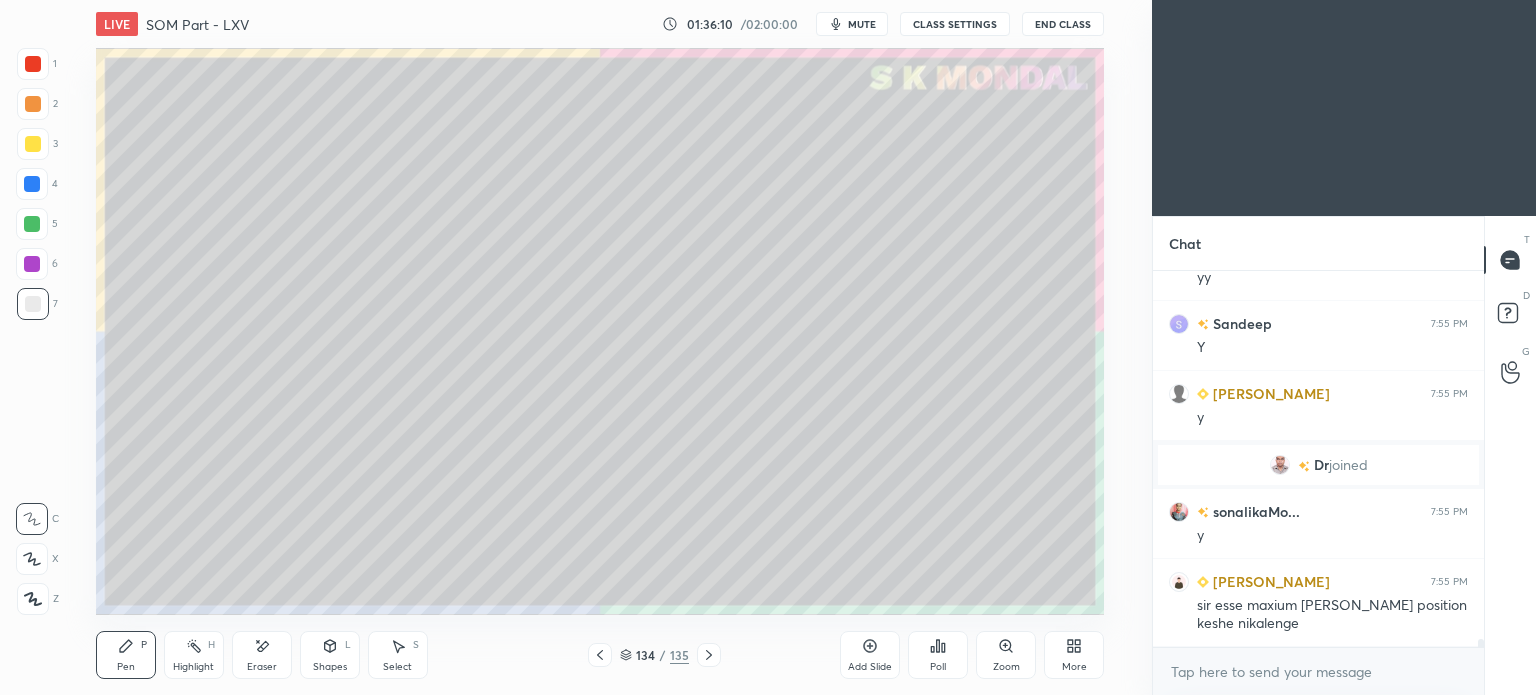 click at bounding box center [709, 655] 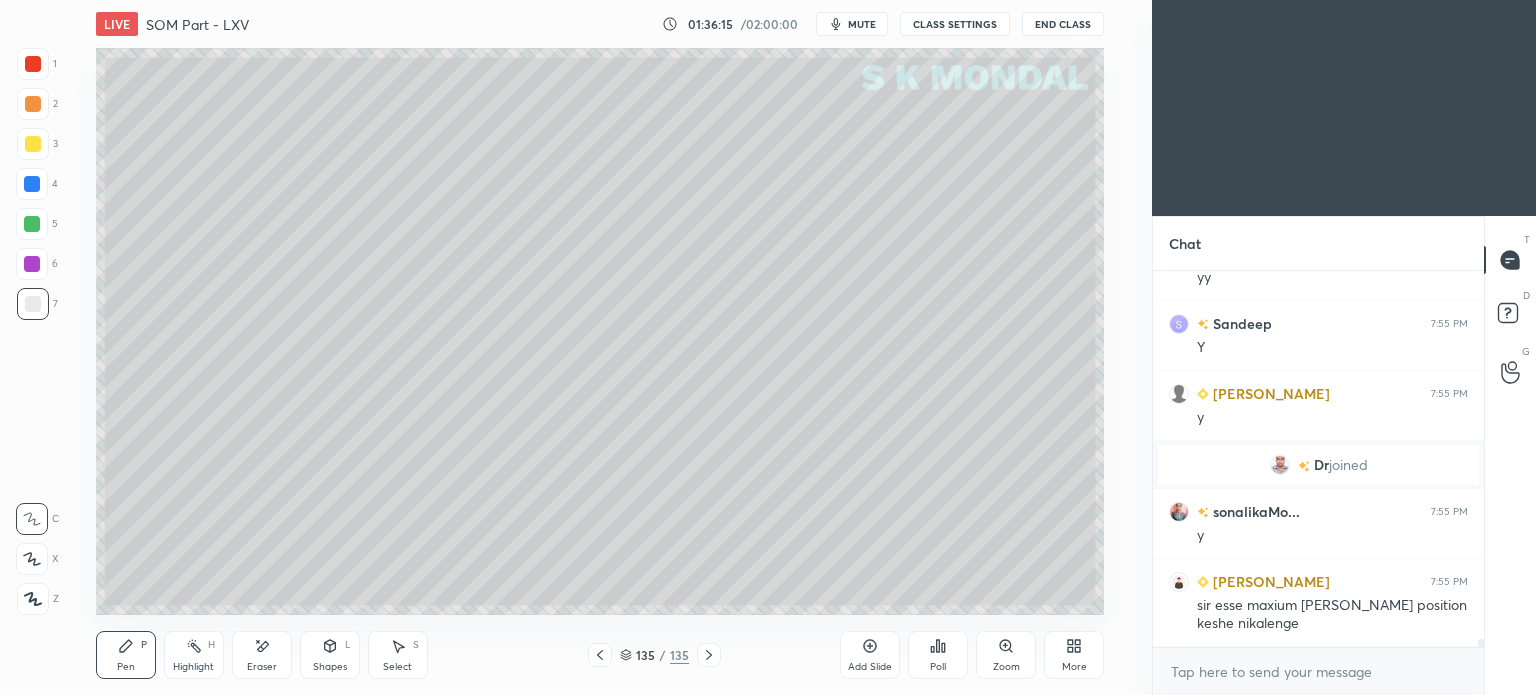 click on "Pen P" at bounding box center (126, 655) 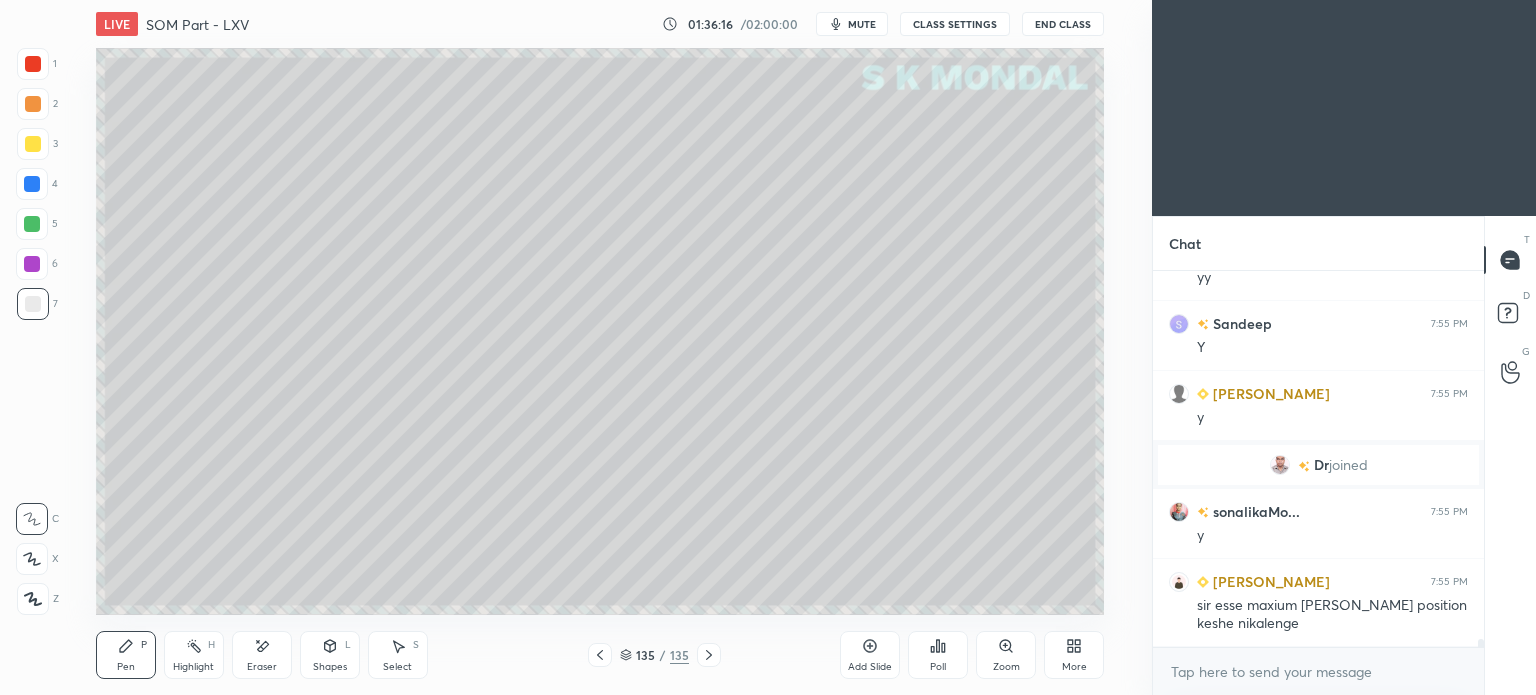 click at bounding box center [33, 144] 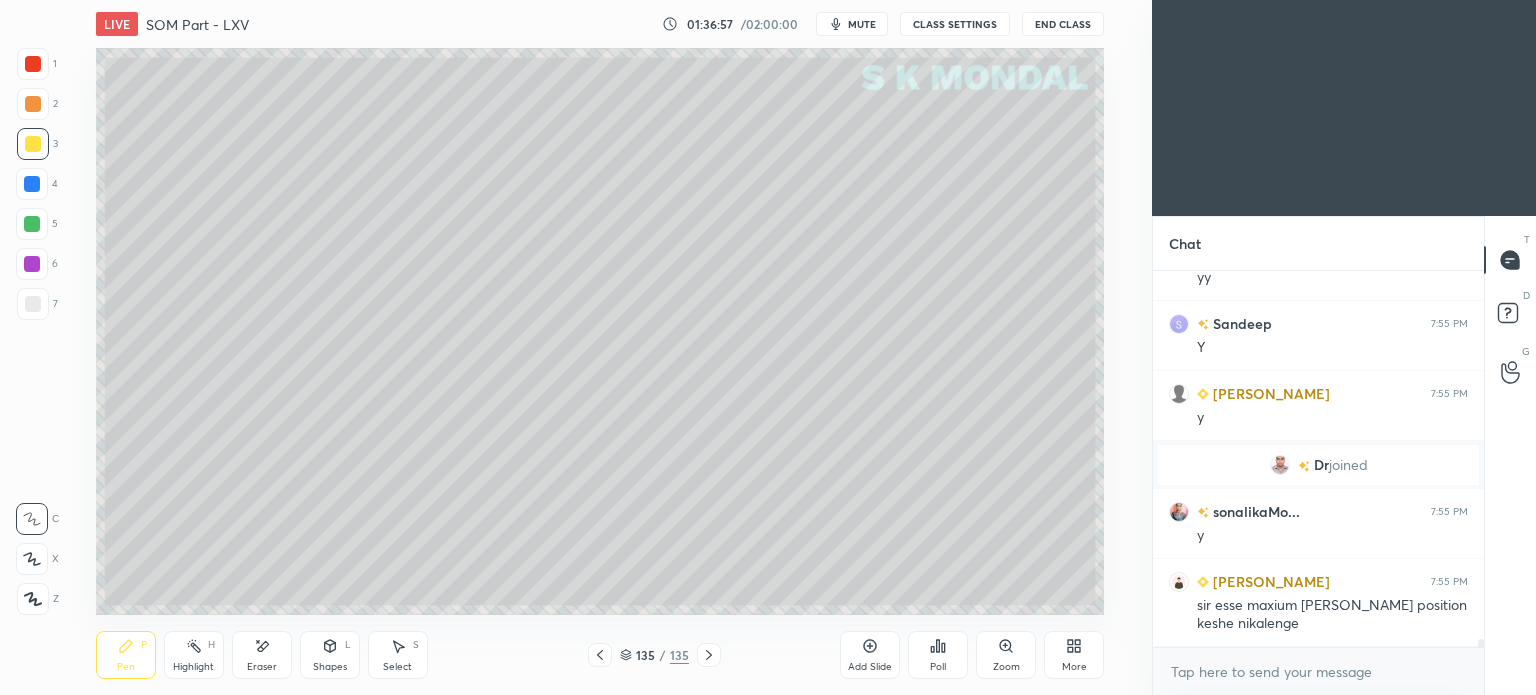 click 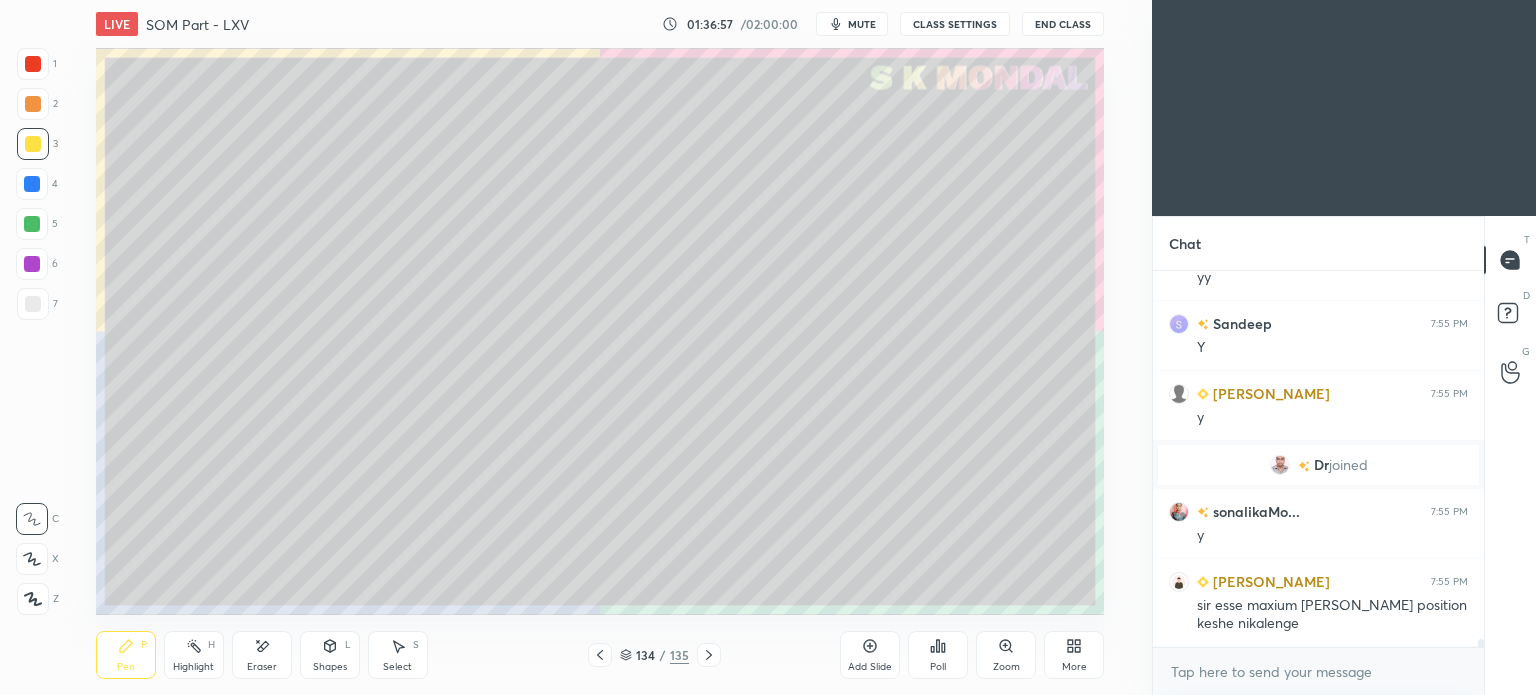 click 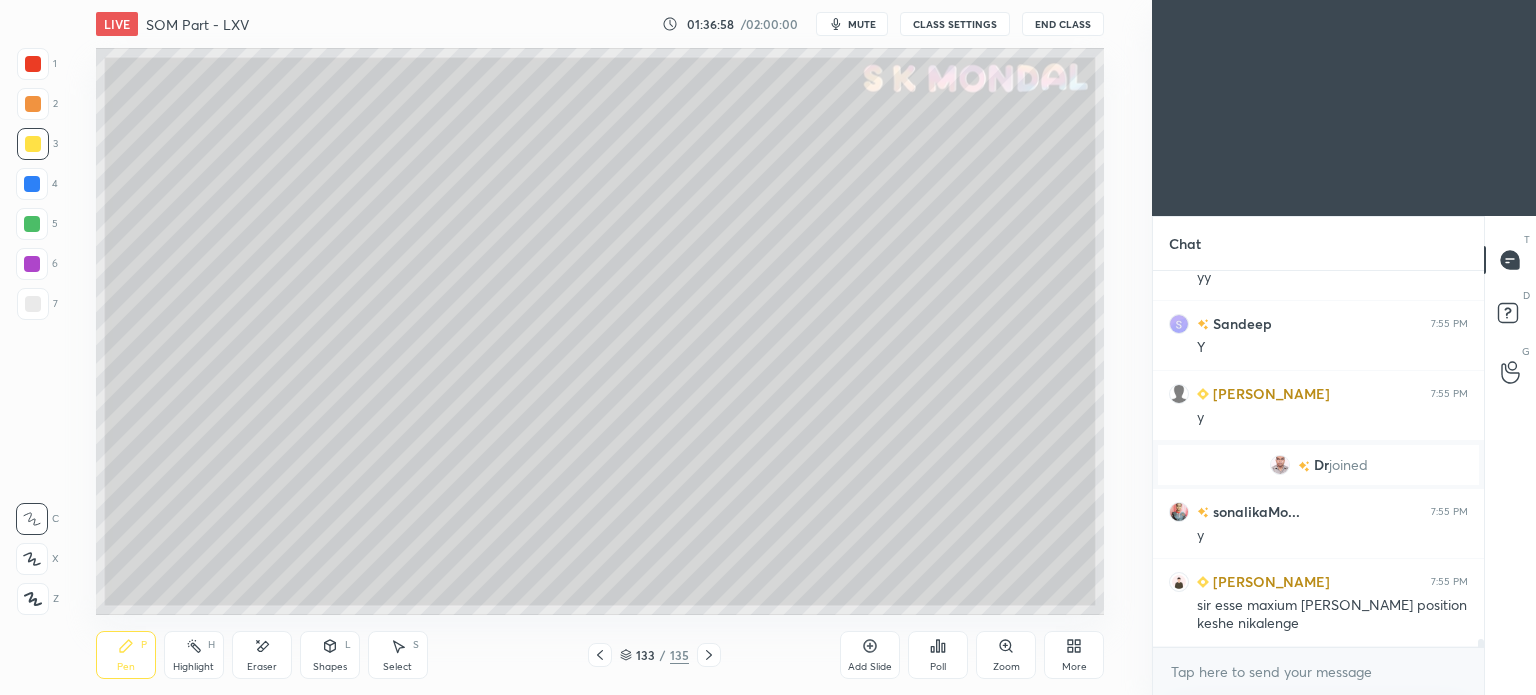 click 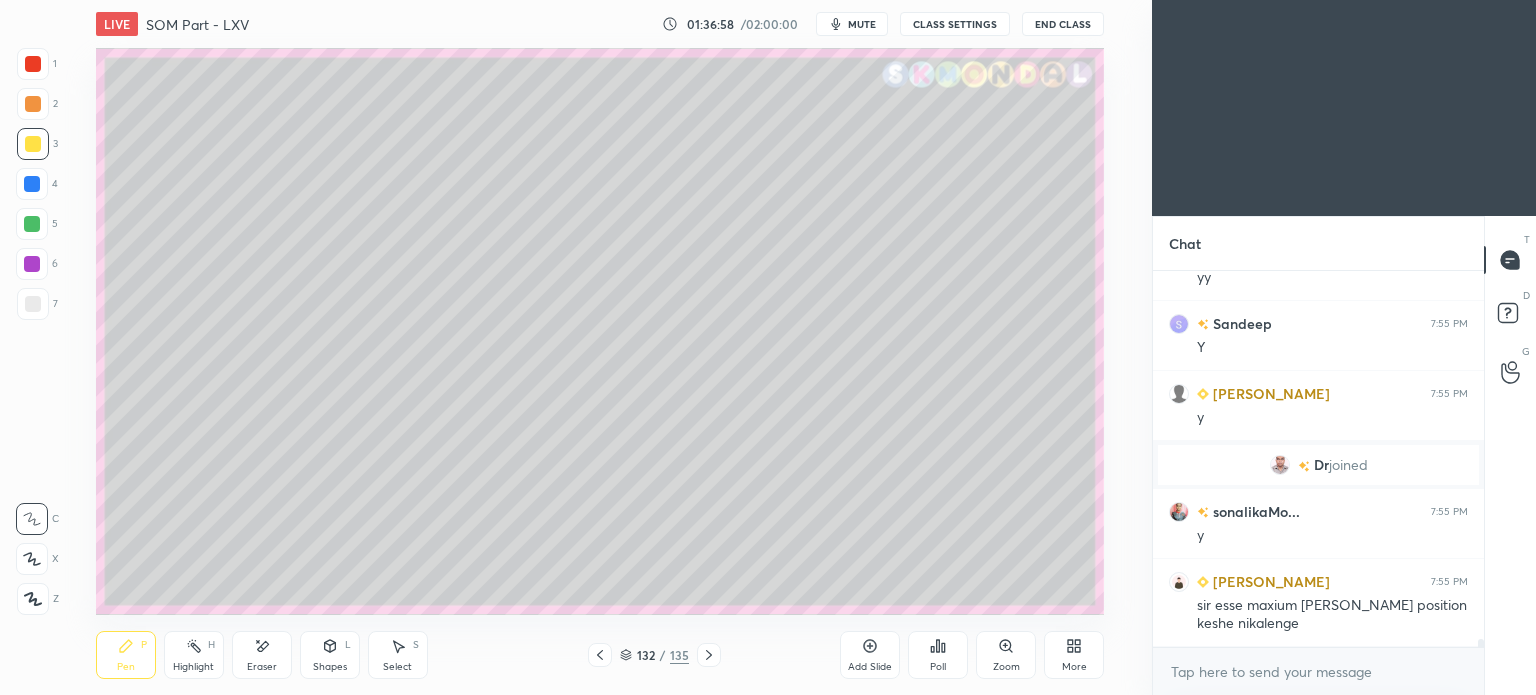 click 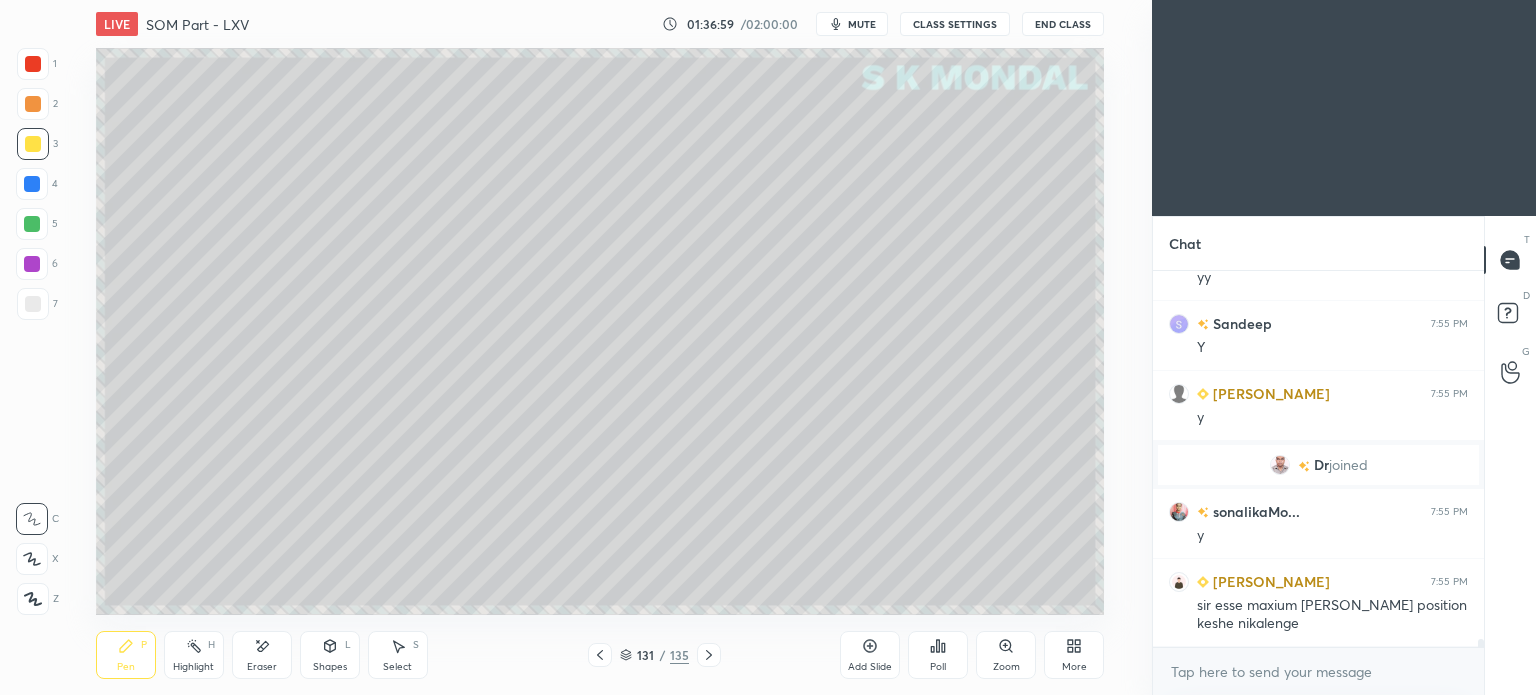 click on "Highlight H" at bounding box center (194, 655) 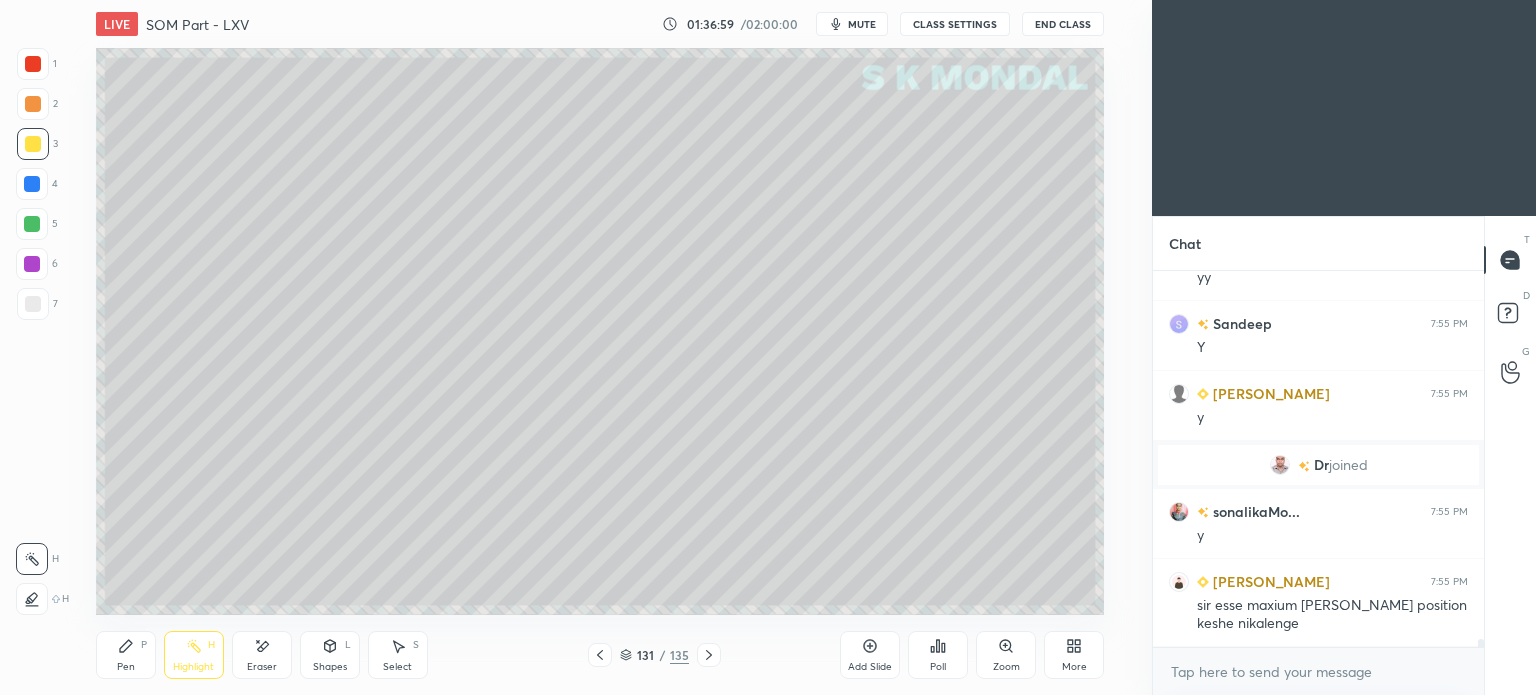 click on "Highlight" at bounding box center [193, 667] 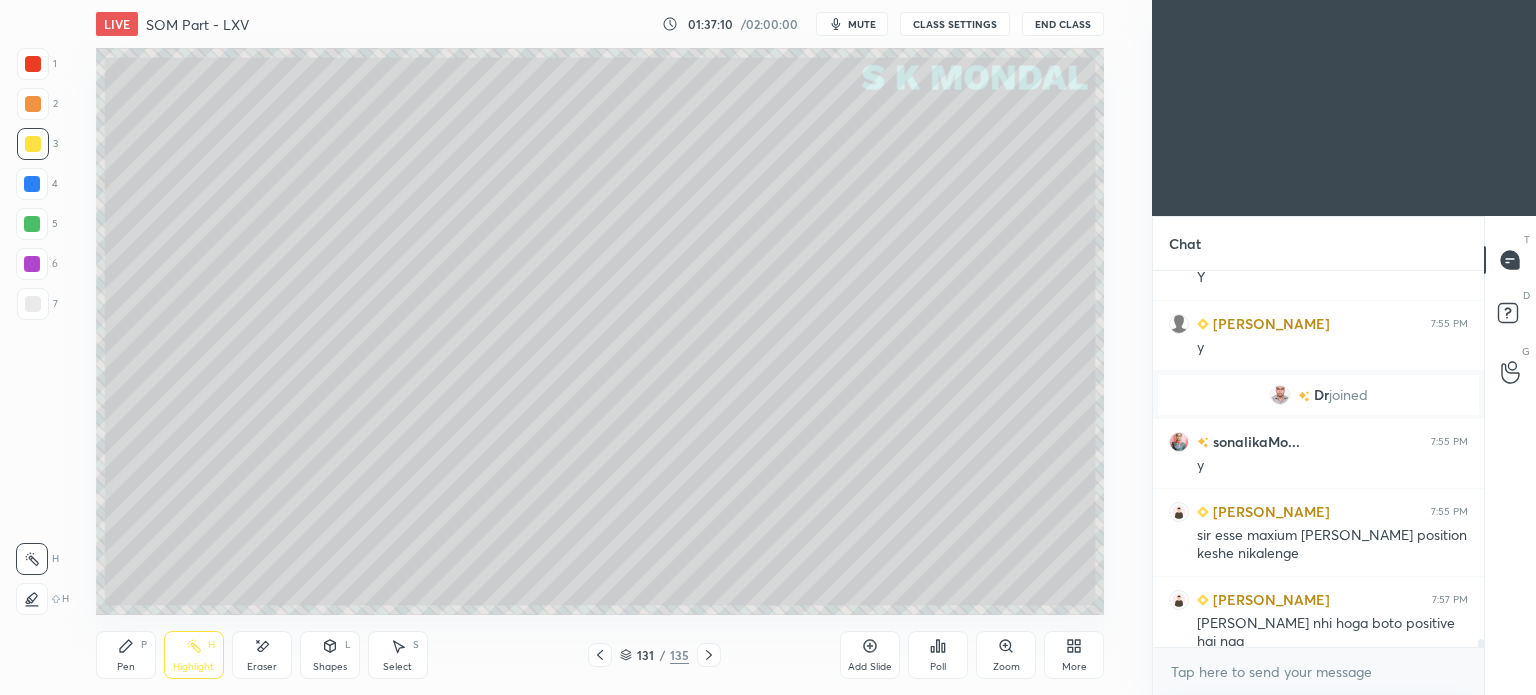 scroll, scrollTop: 17558, scrollLeft: 0, axis: vertical 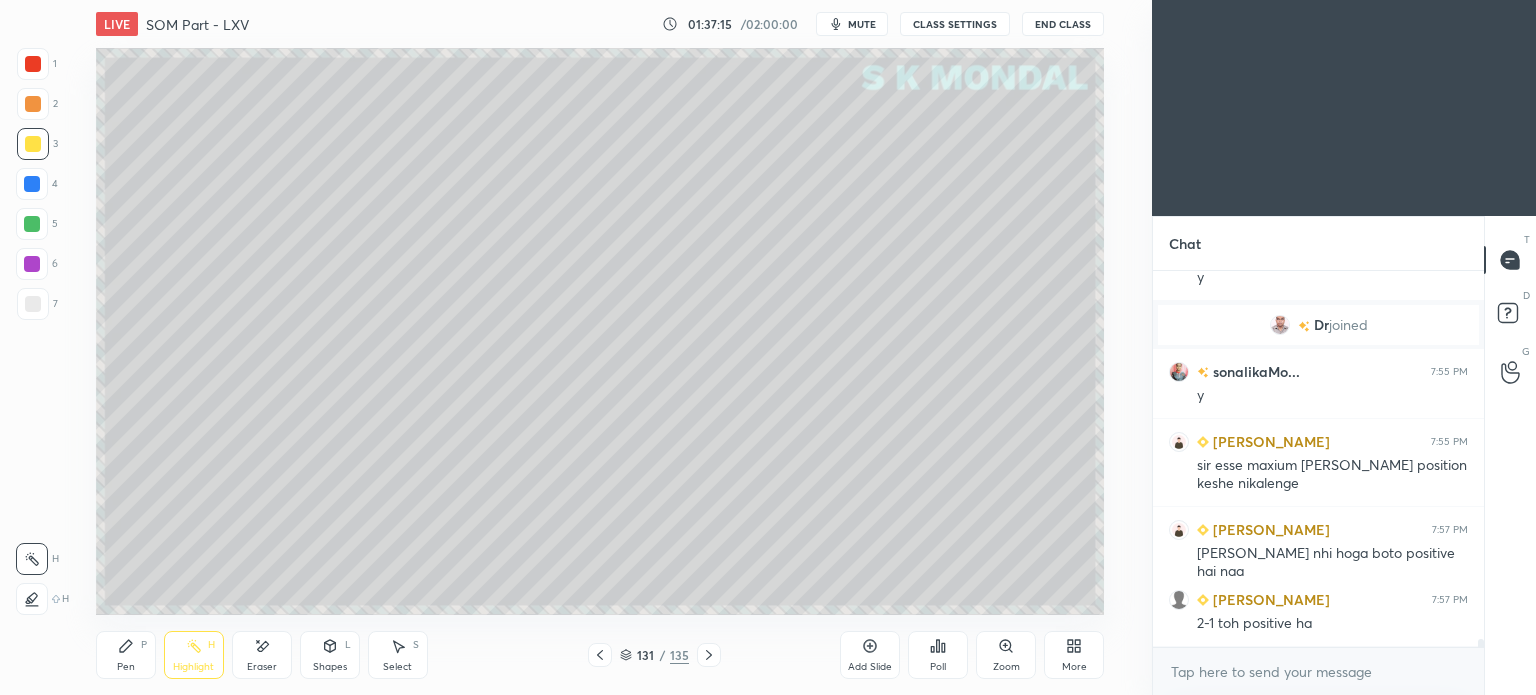 click 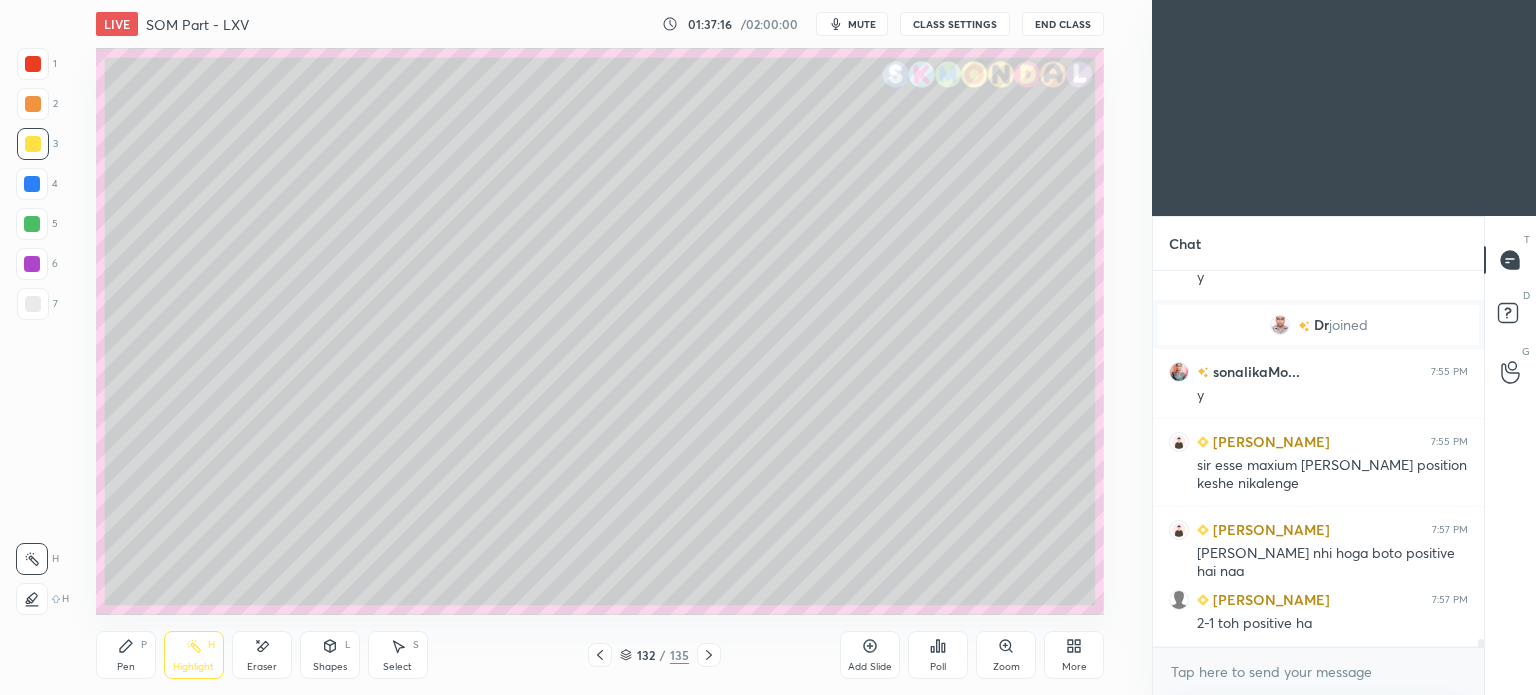 click 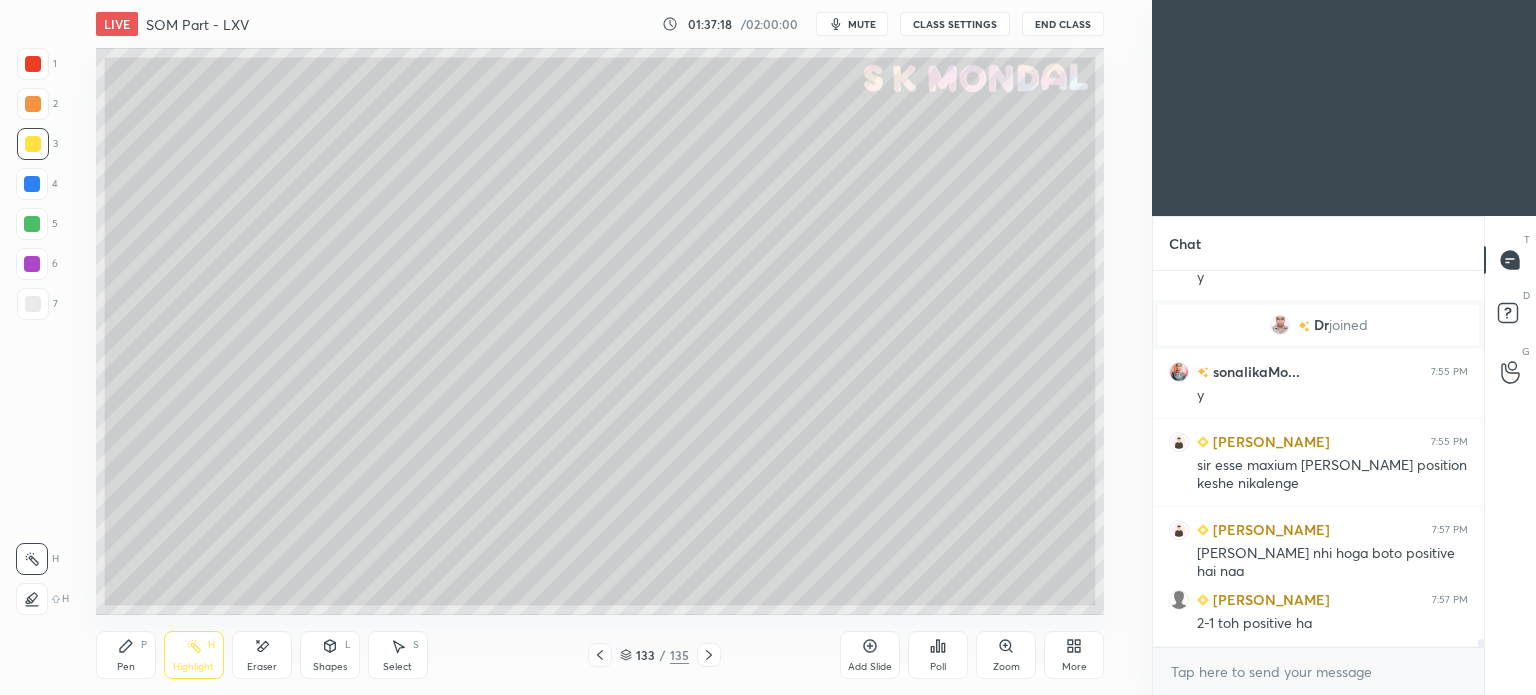 click 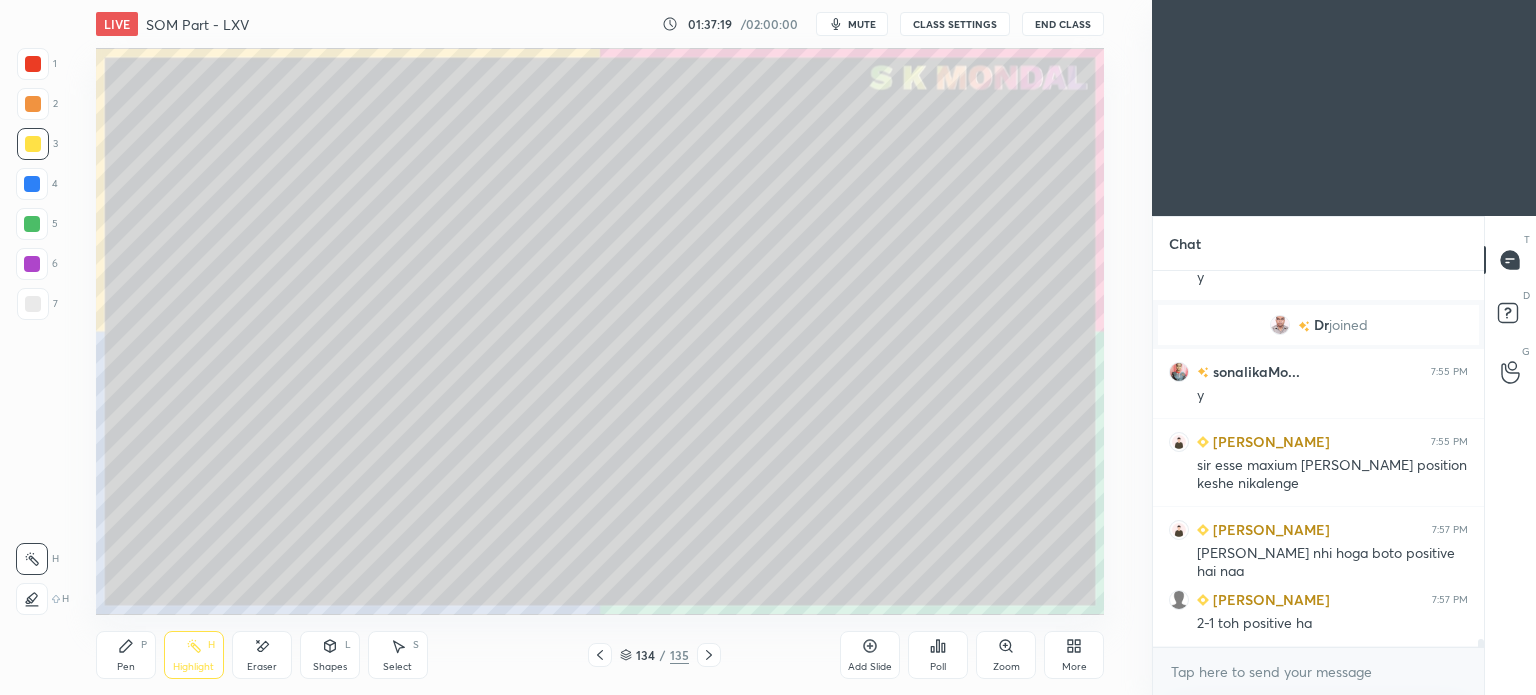 click 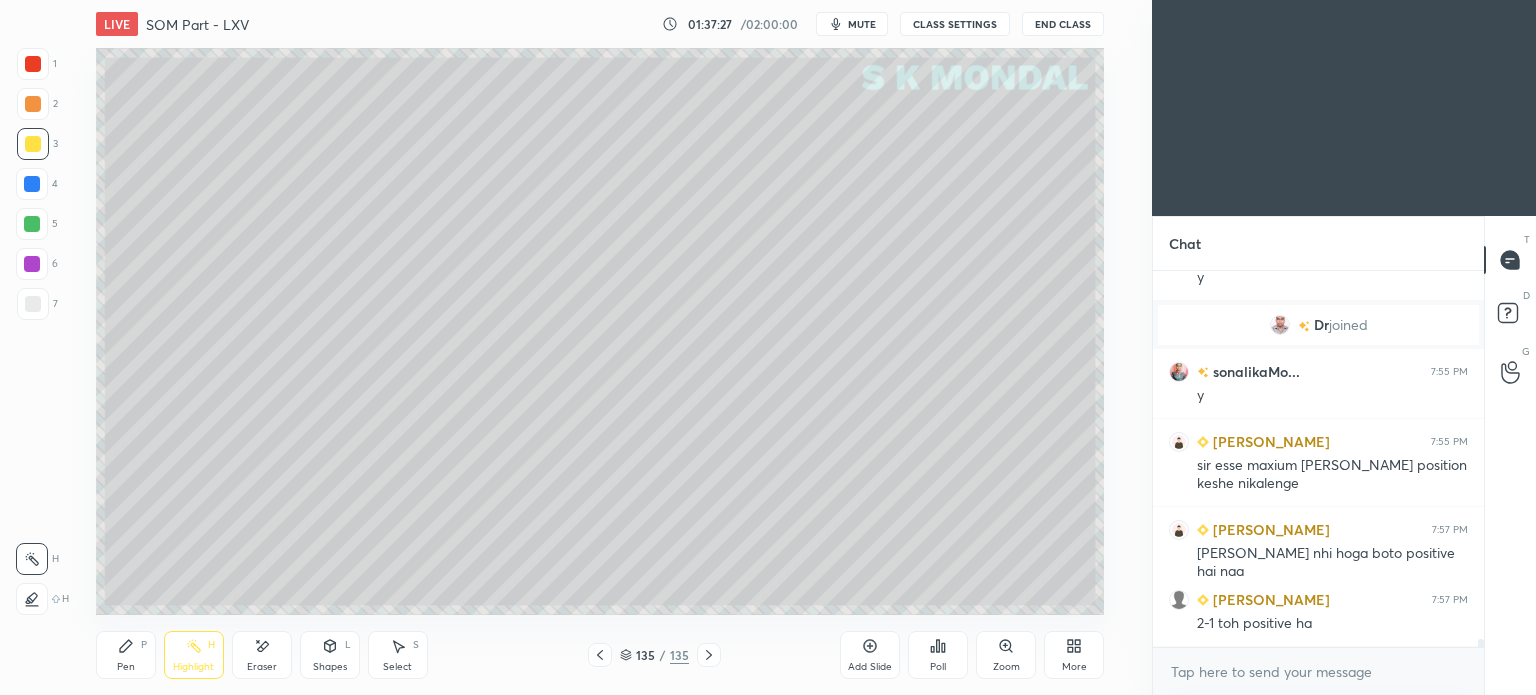 click 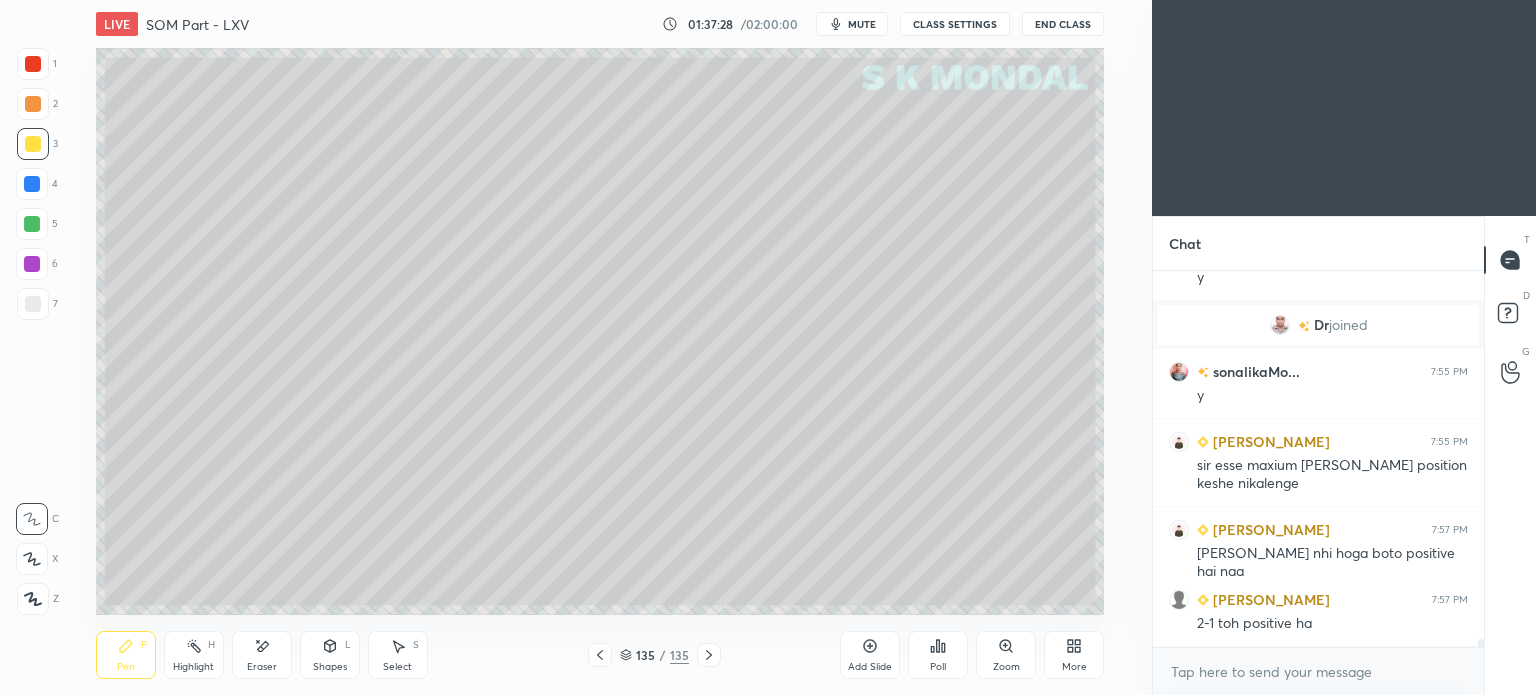 click 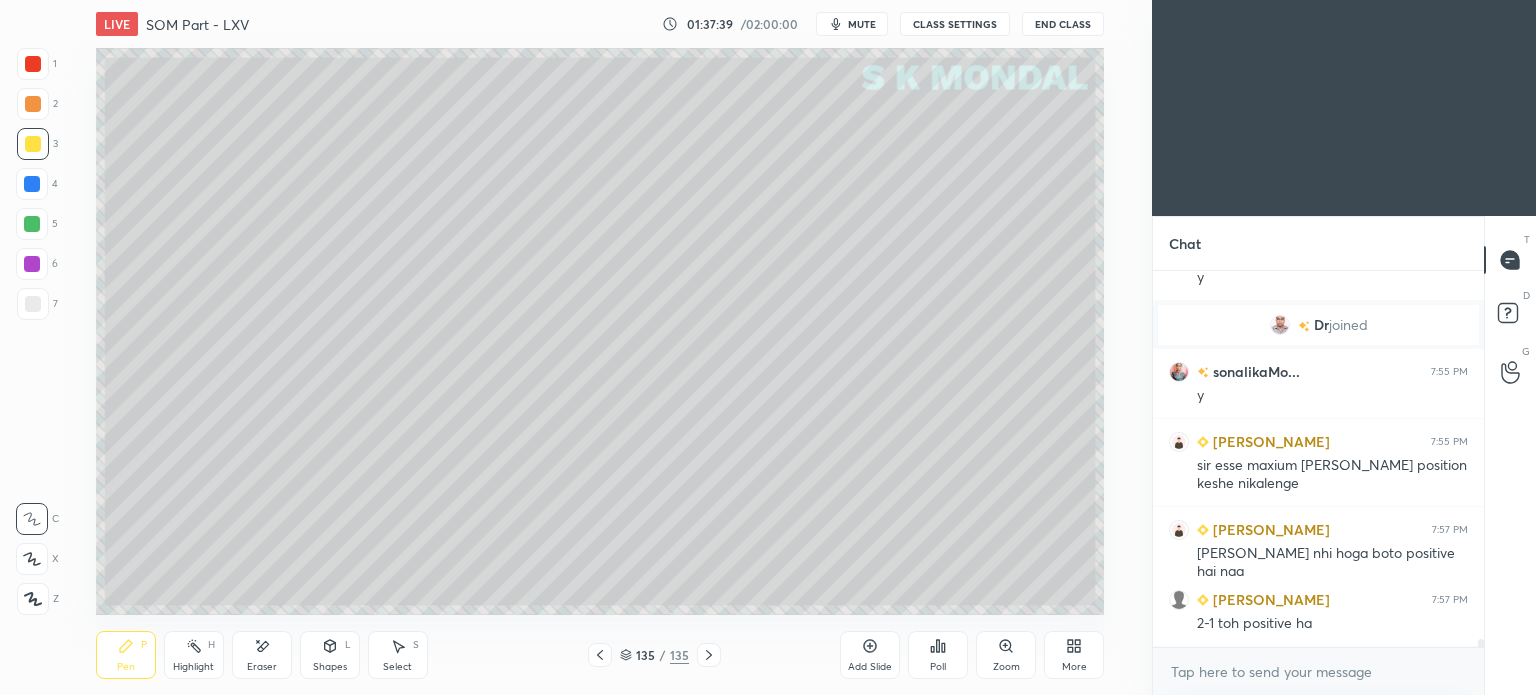 scroll, scrollTop: 17578, scrollLeft: 0, axis: vertical 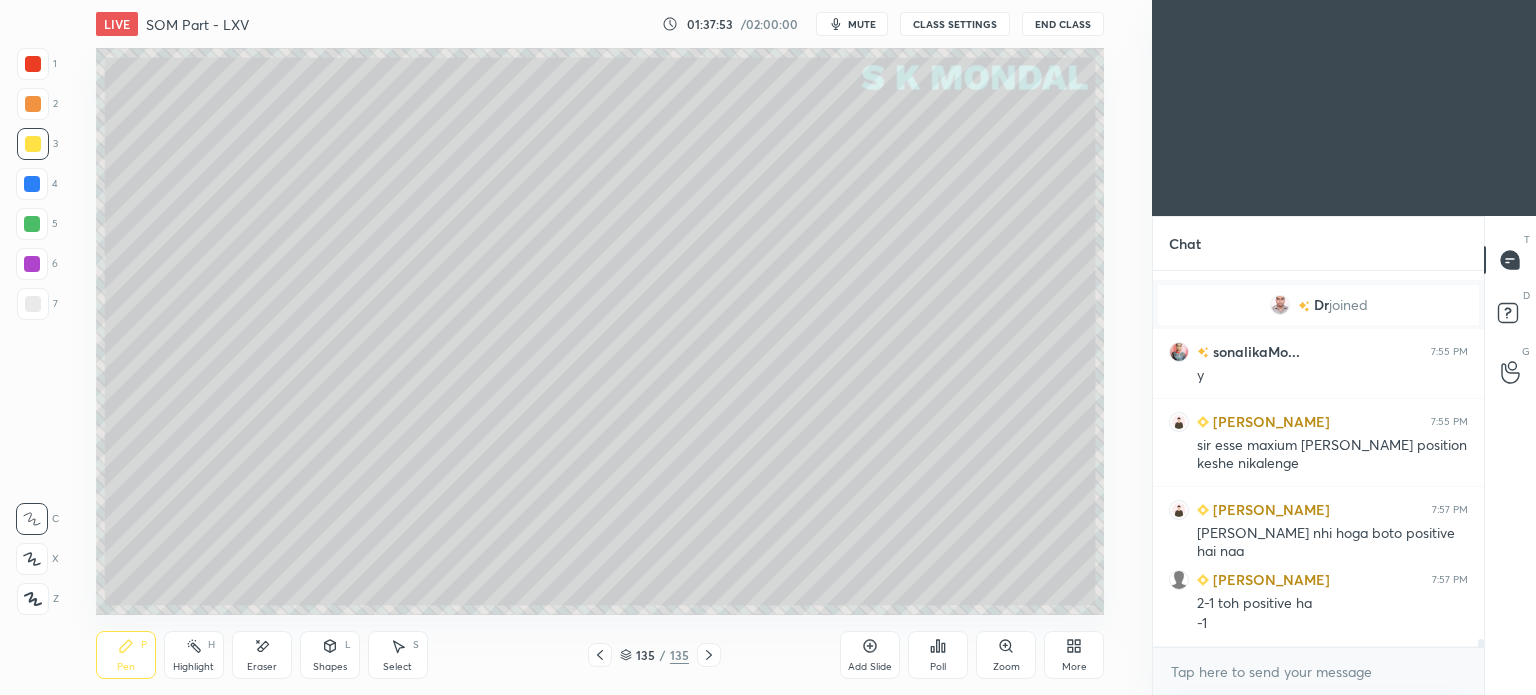 click 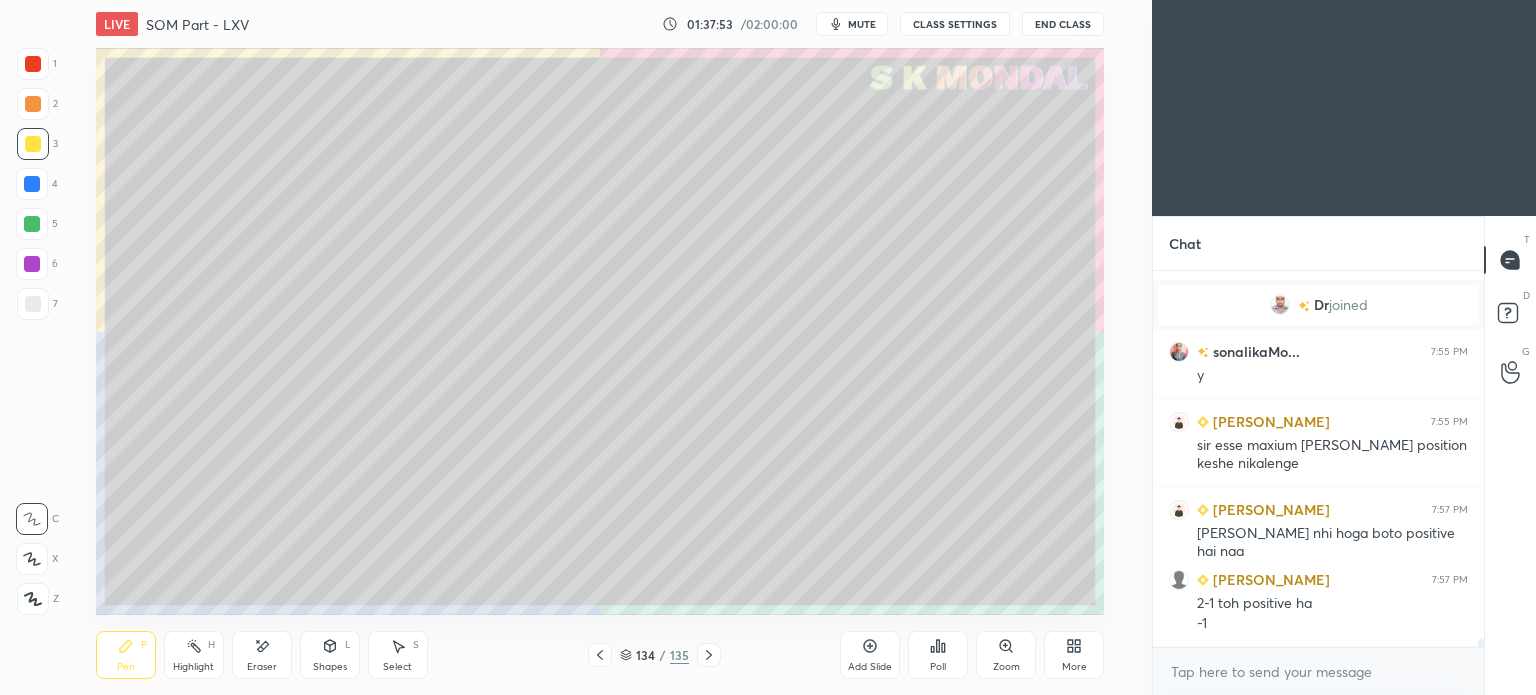 click 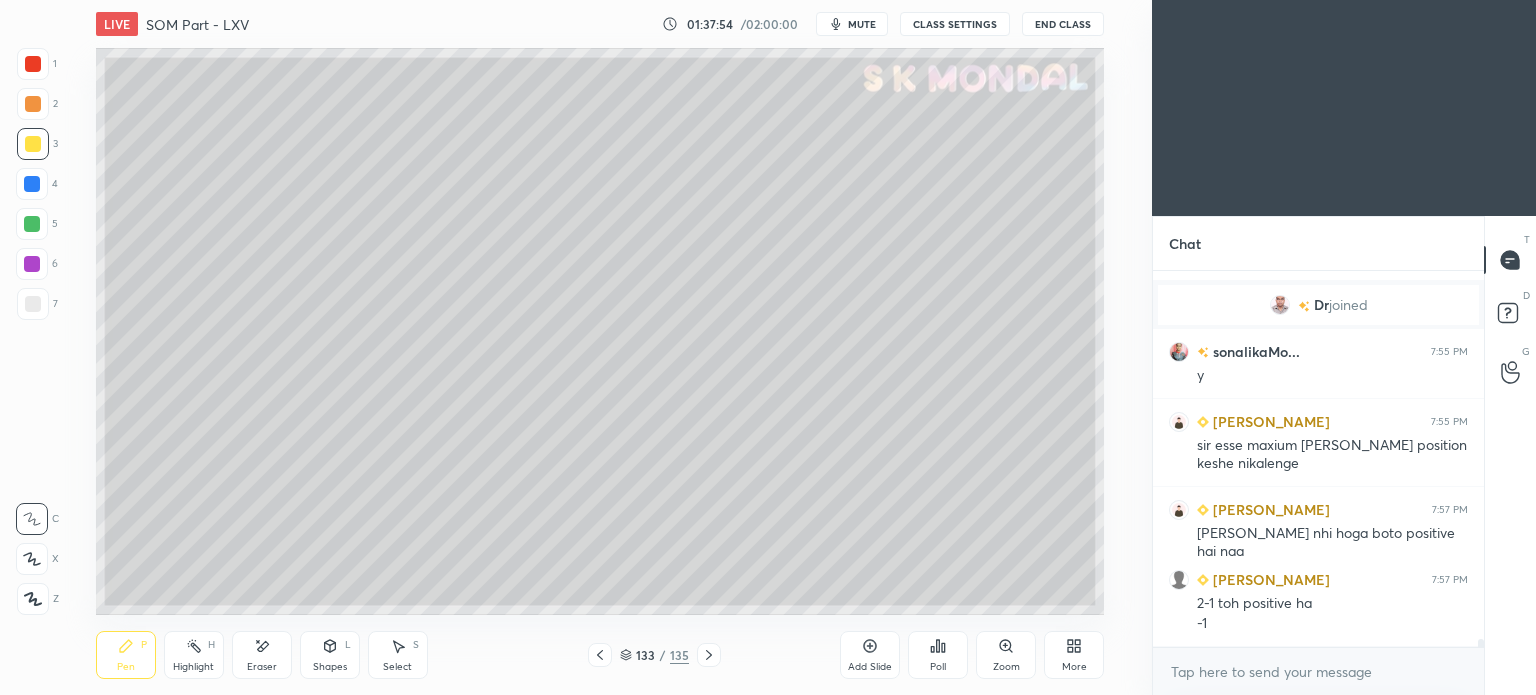 click 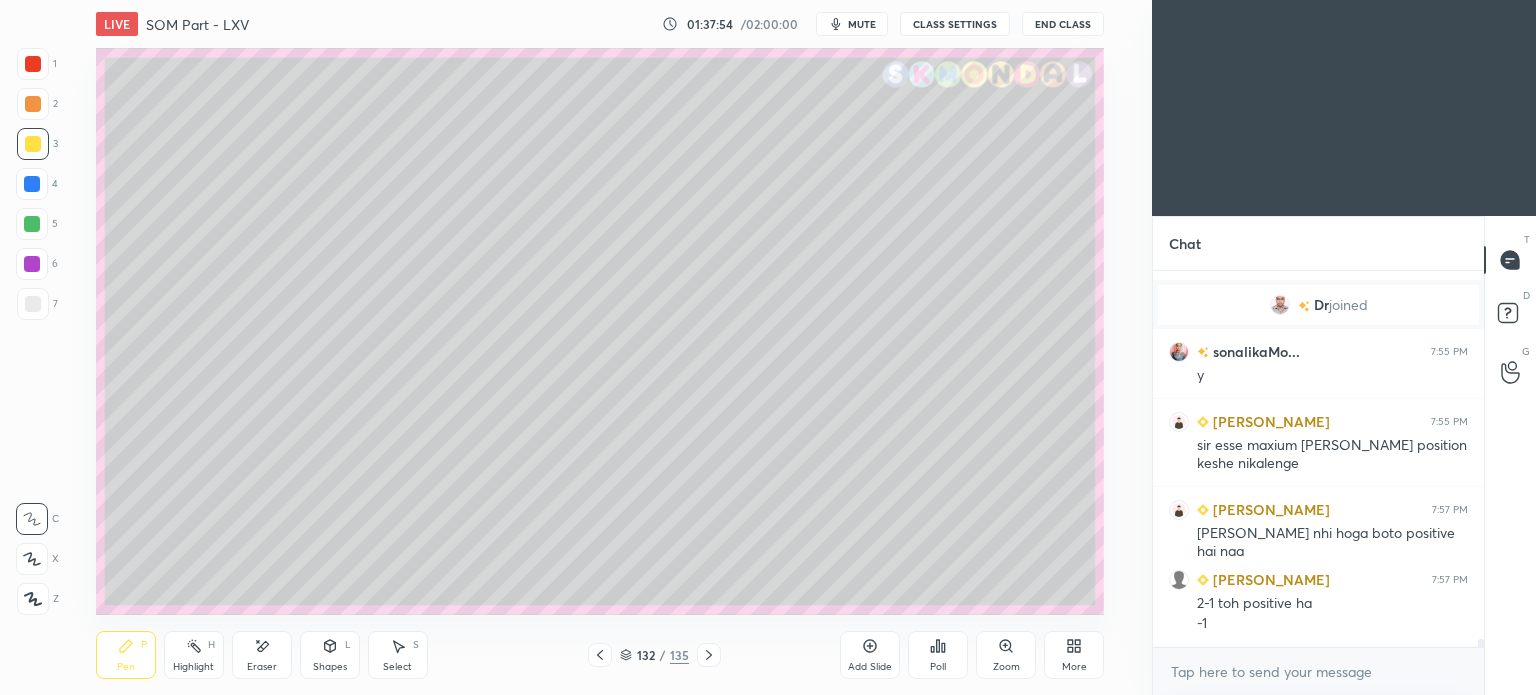 click 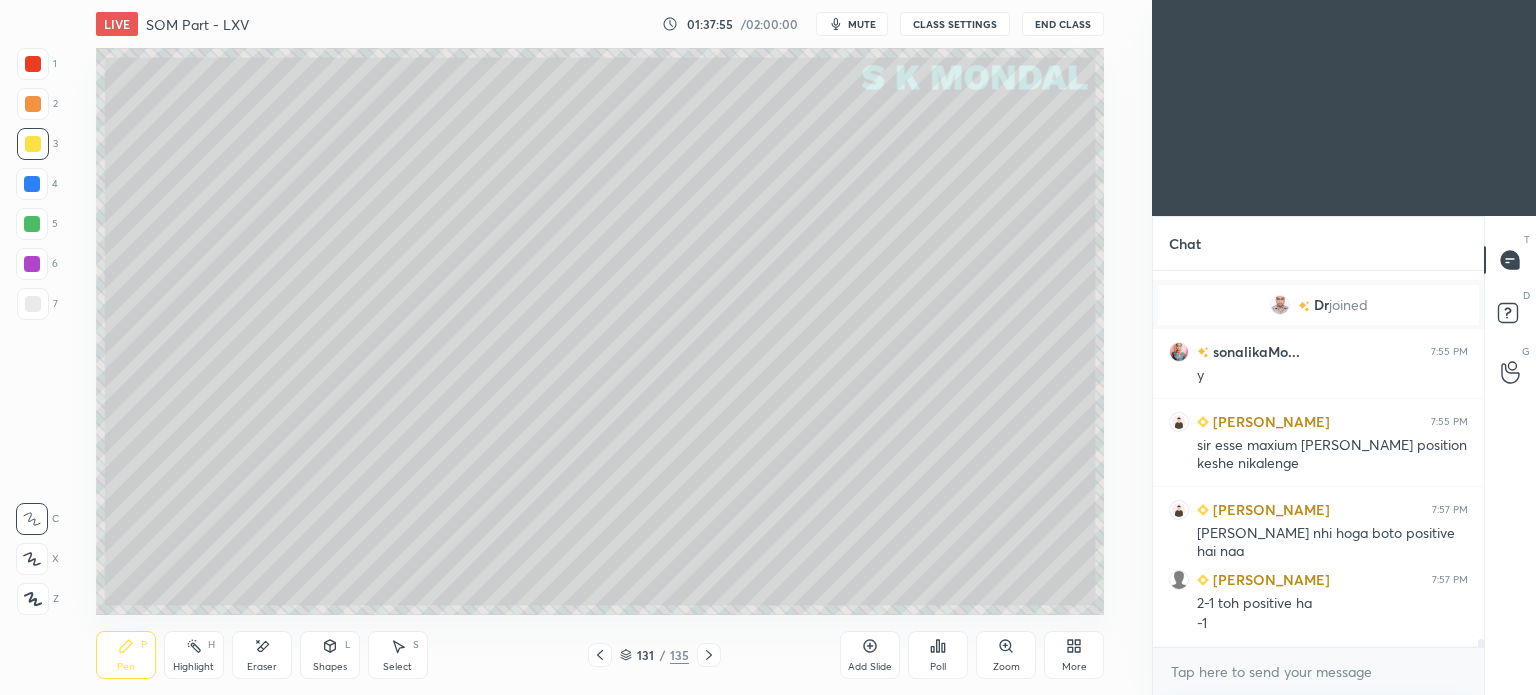 click on "Highlight" at bounding box center (193, 667) 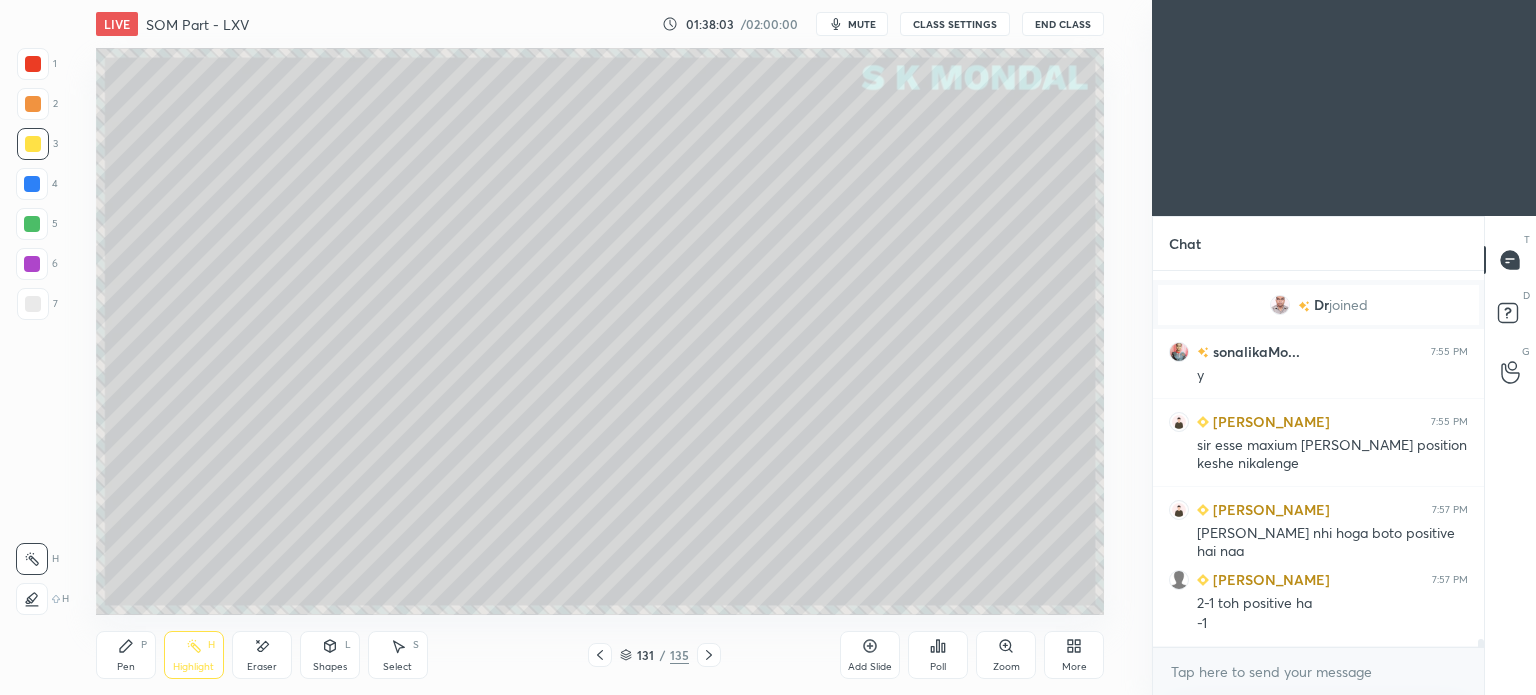 click on "Highlight H" at bounding box center [194, 655] 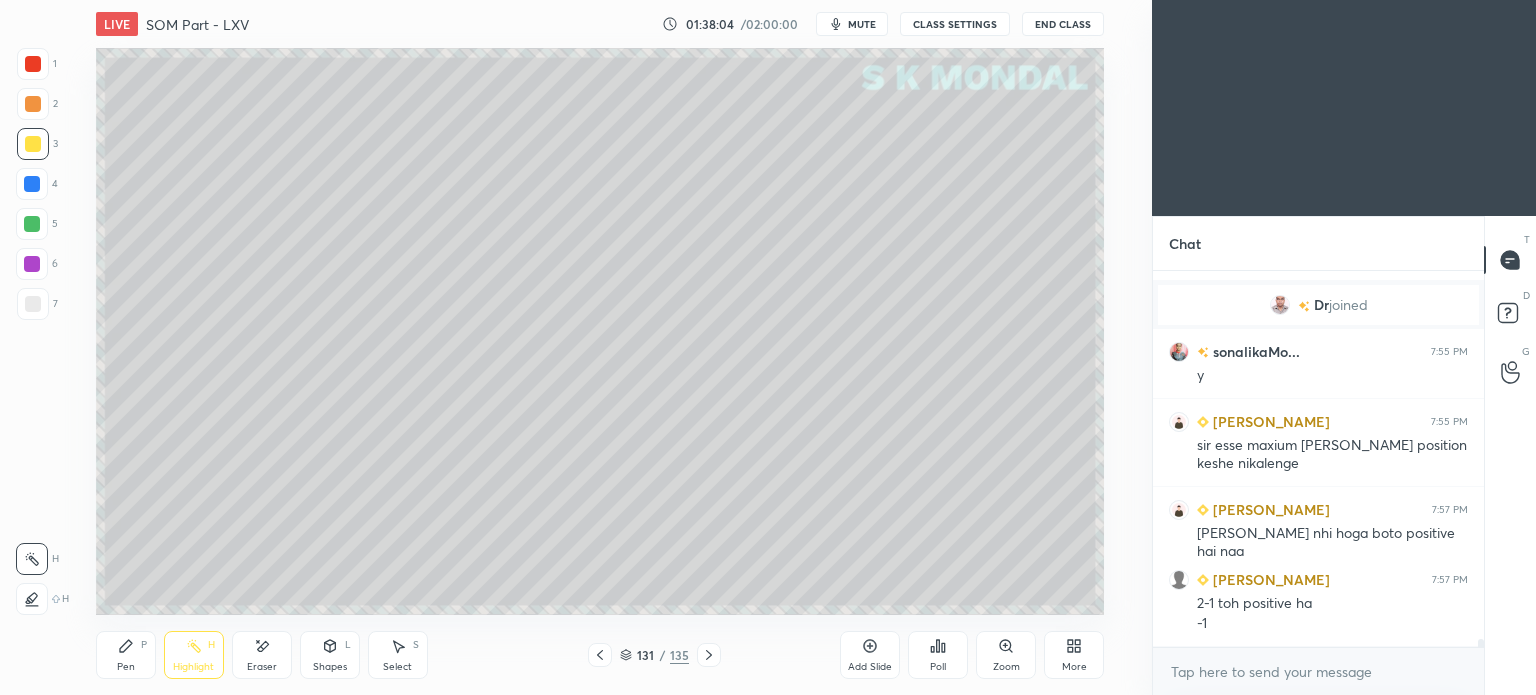 scroll, scrollTop: 17648, scrollLeft: 0, axis: vertical 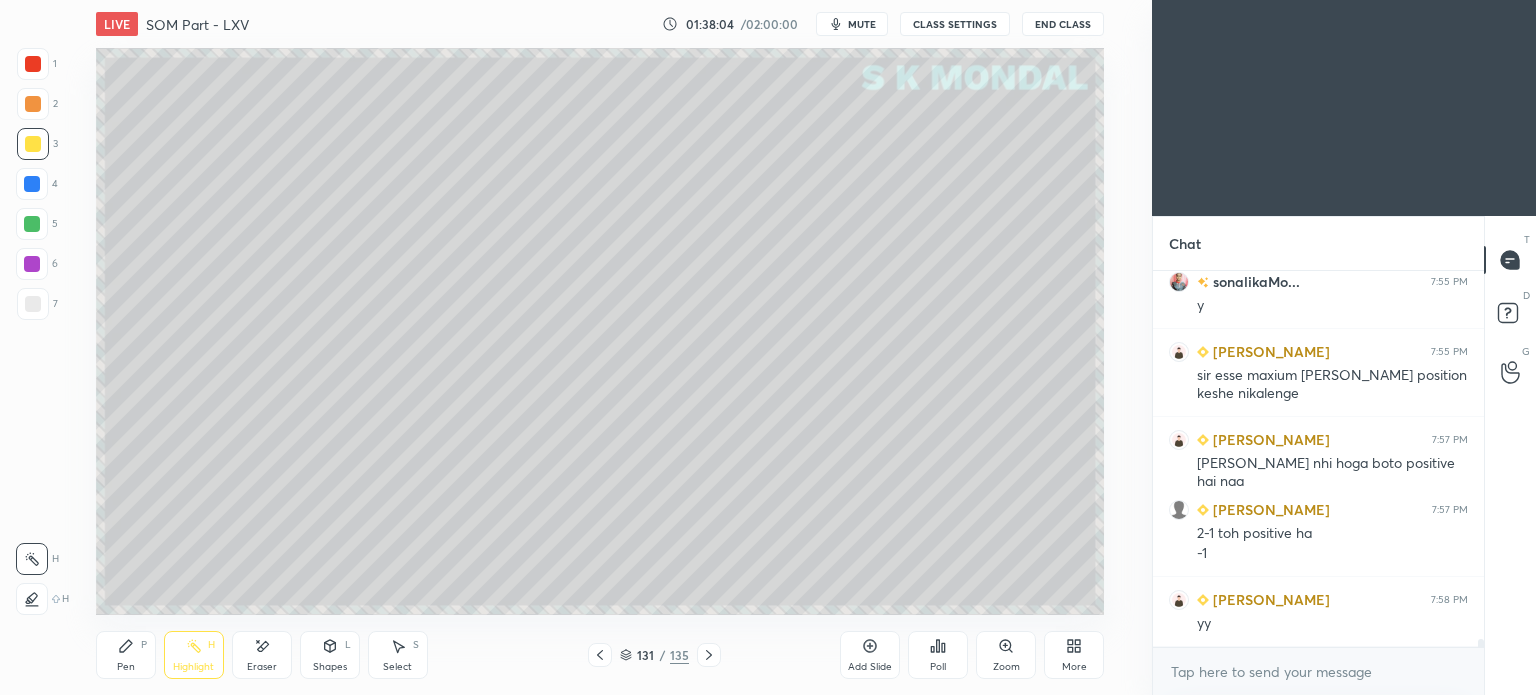 click at bounding box center [32, 224] 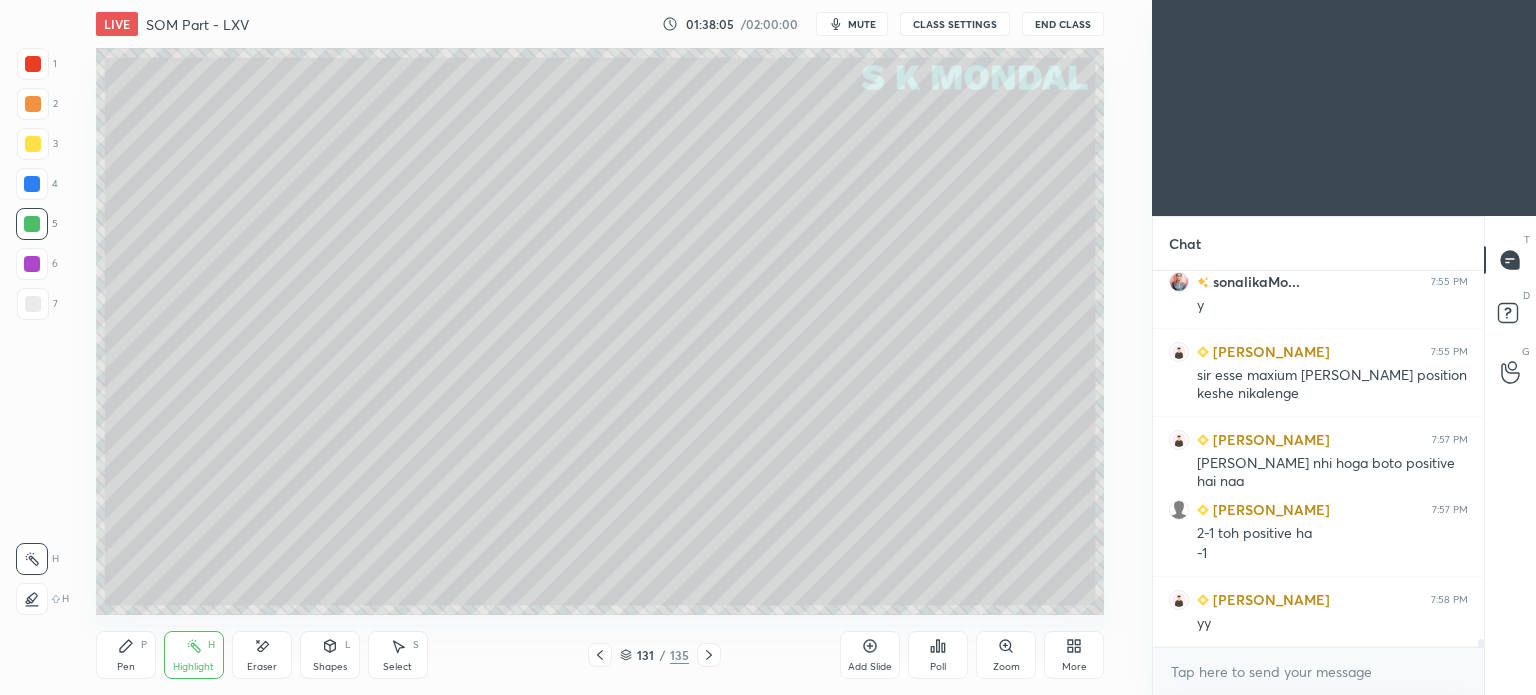 click on "Eraser" at bounding box center (262, 667) 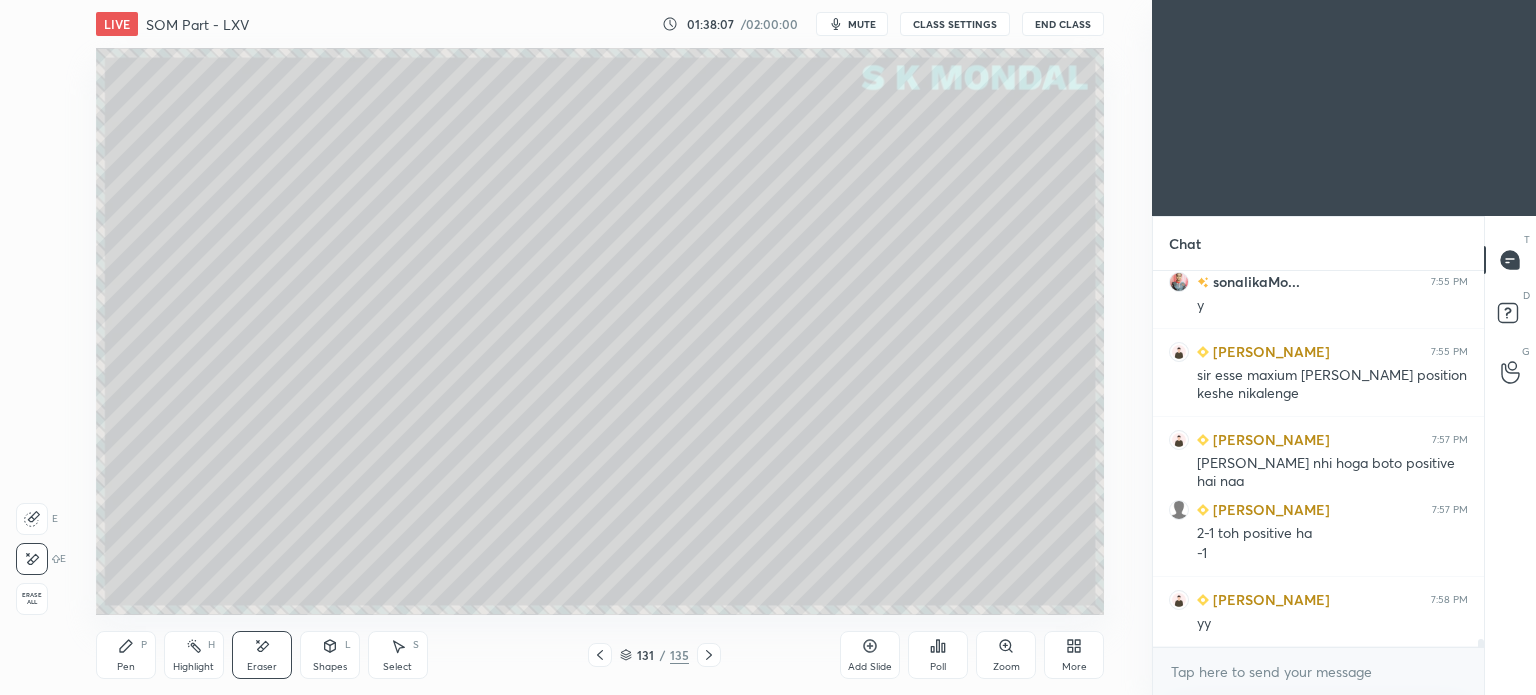 click on "LIVE SOM Part - LXV 01:38:07 /  02:00:00 mute CLASS SETTINGS End Class Setting up your live class Poll for   secs No correct answer Start poll Back SOM Part - LXV • L63 of Strength of Materials (SOM) for ME/PI/XE S K Mondal Pen P Highlight H Eraser Shapes L Select S 131 / 135 Add Slide Poll Zoom More" at bounding box center (600, 347) 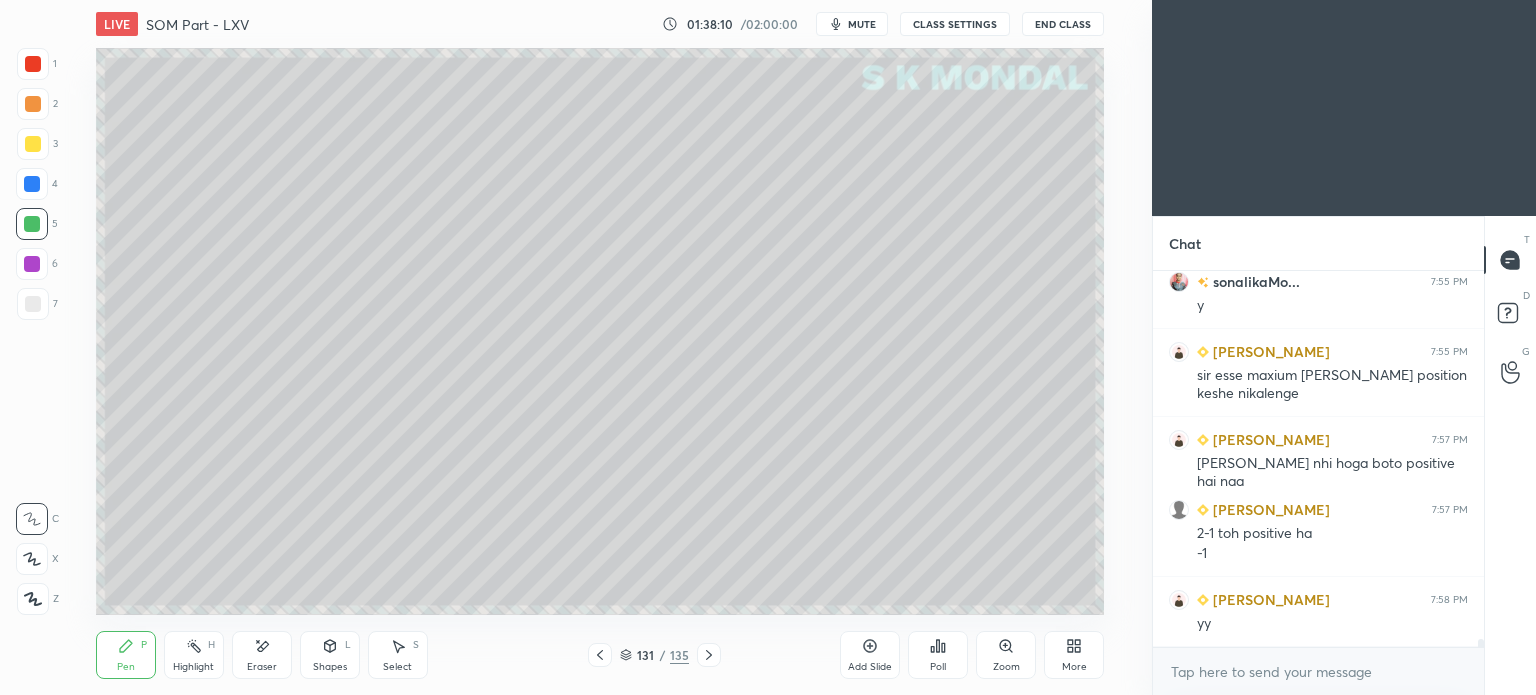 click at bounding box center (33, 144) 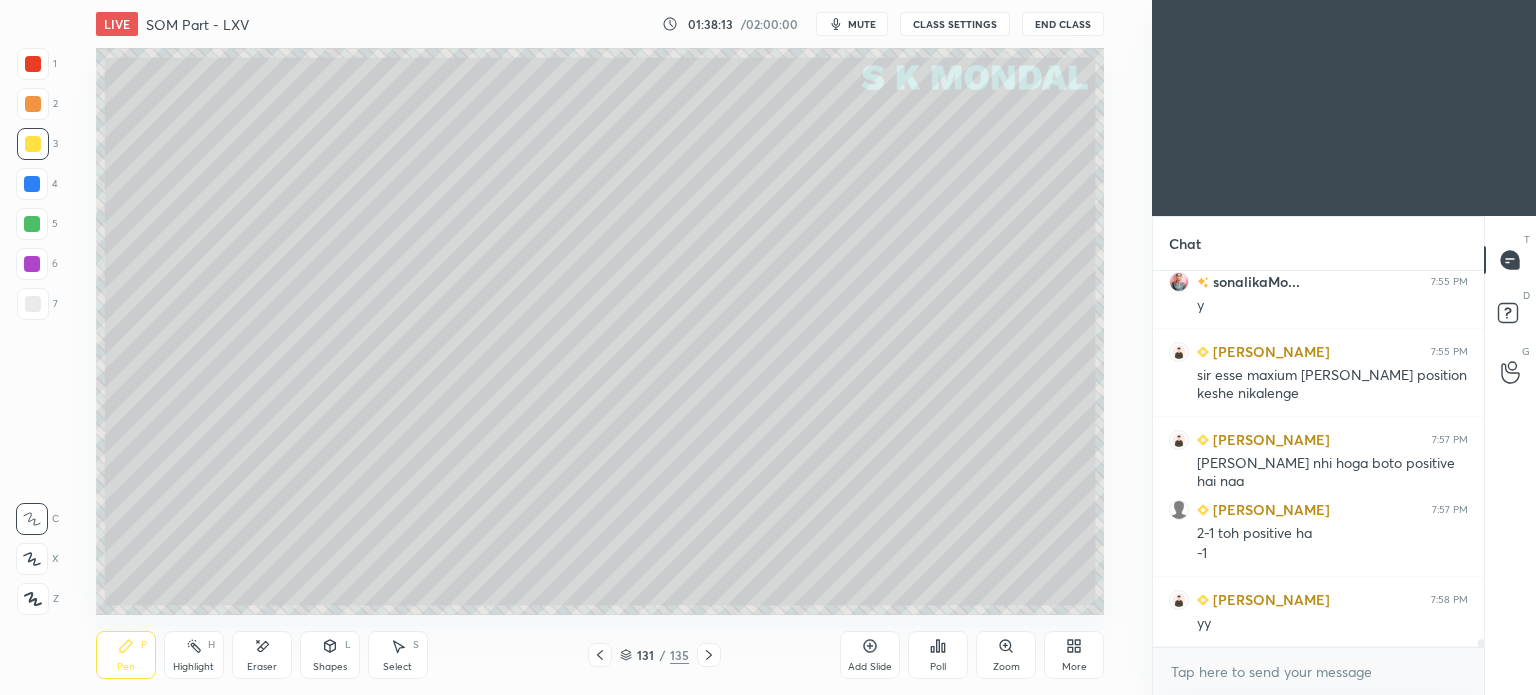 click at bounding box center [32, 224] 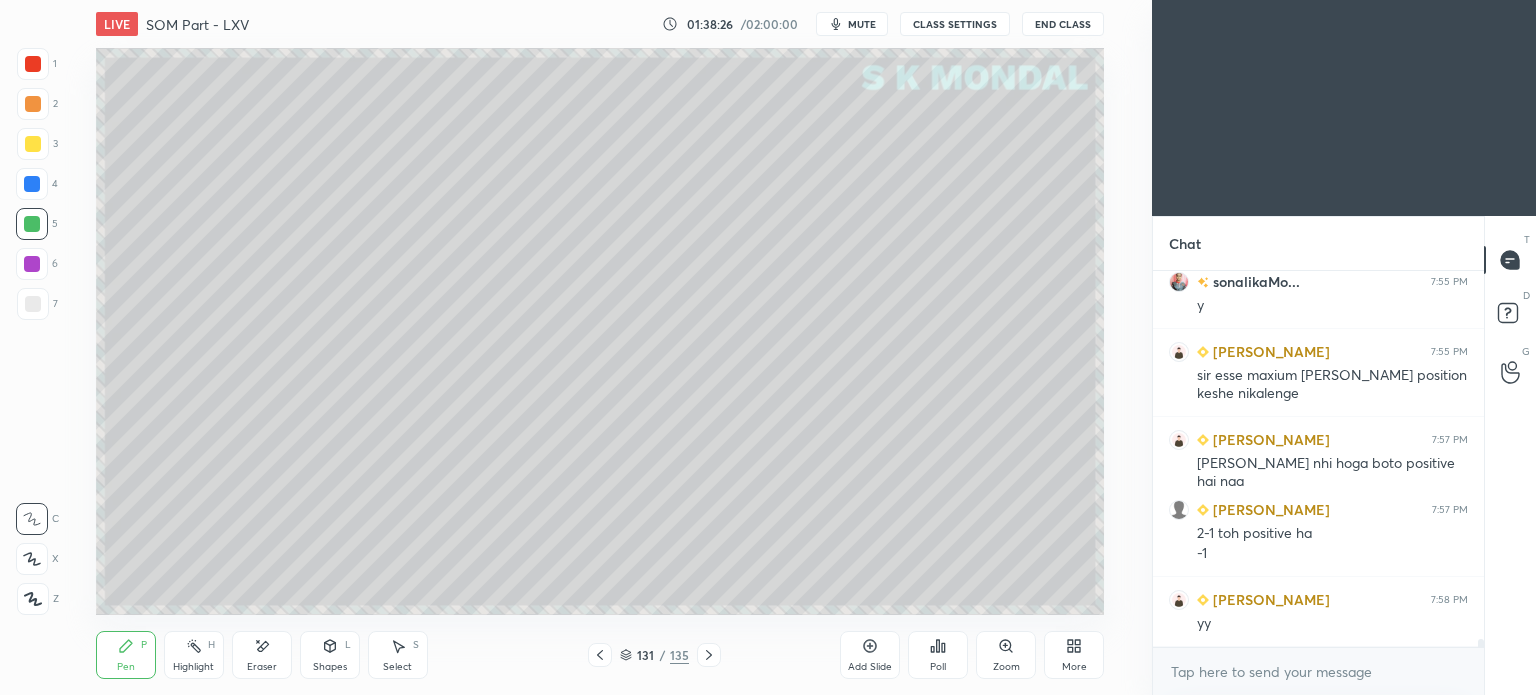 click 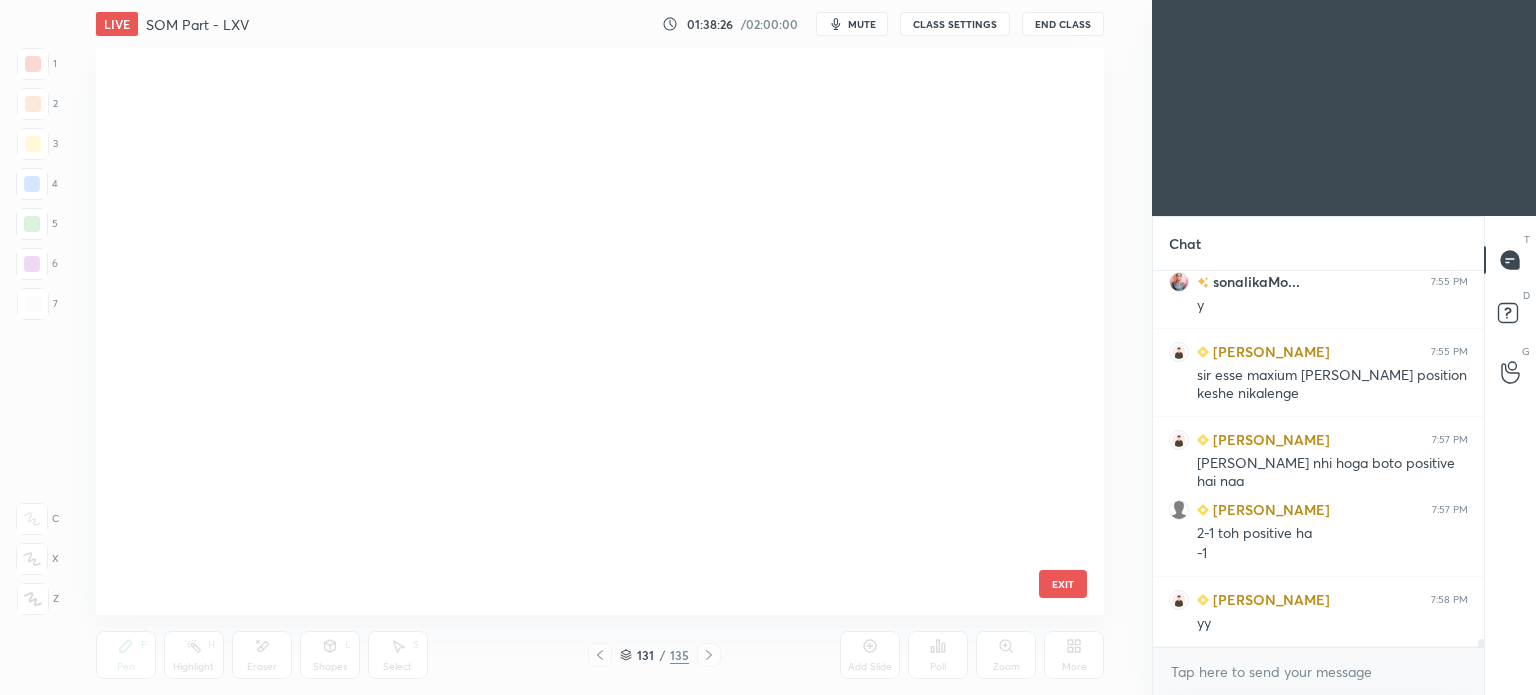 scroll, scrollTop: 7088, scrollLeft: 0, axis: vertical 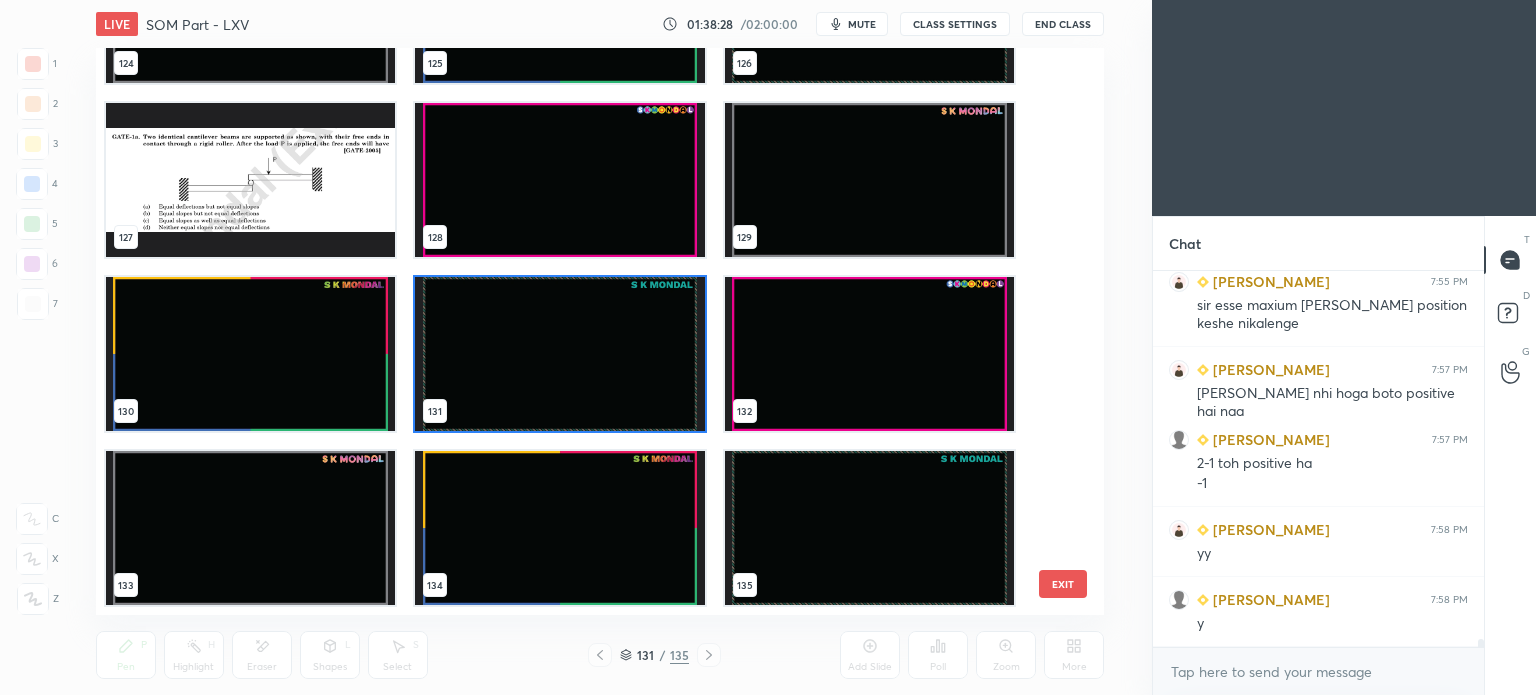 click at bounding box center [559, 354] 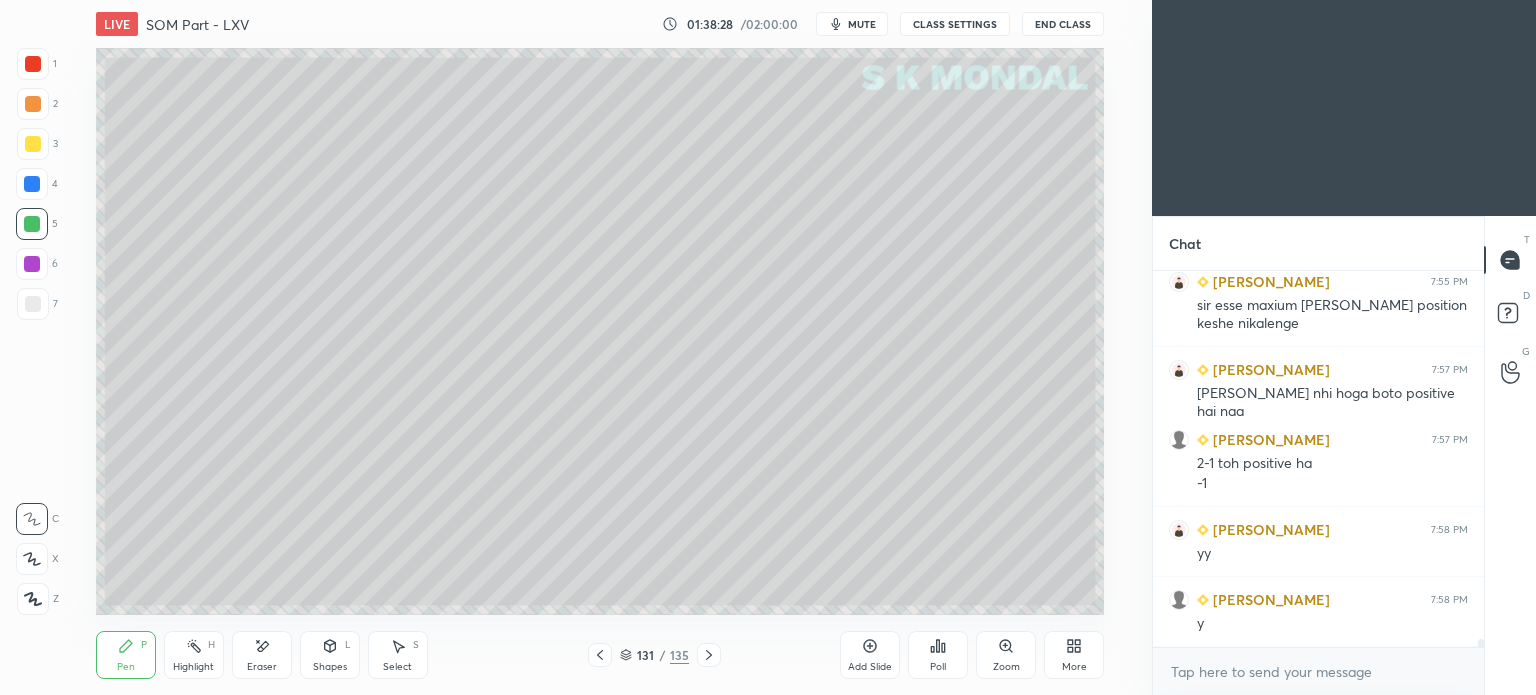 click at bounding box center (559, 354) 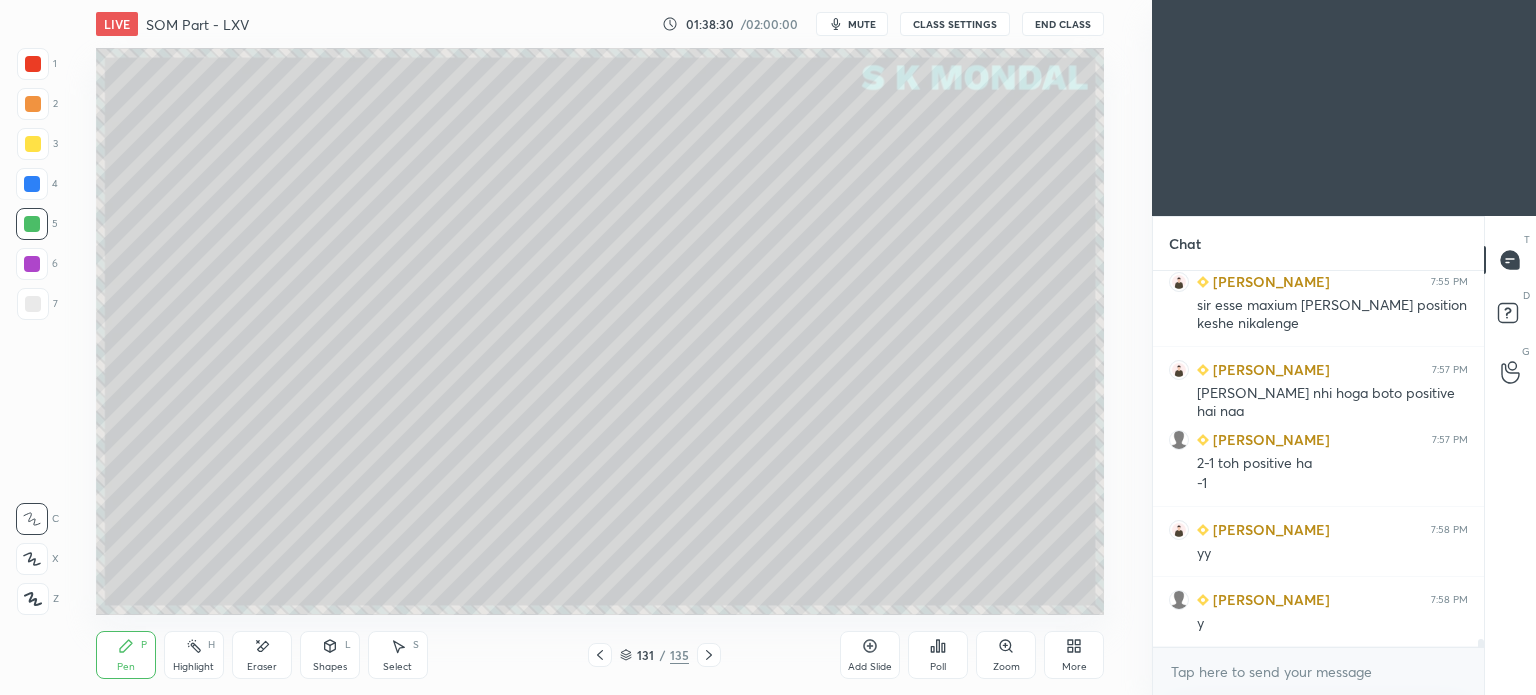click 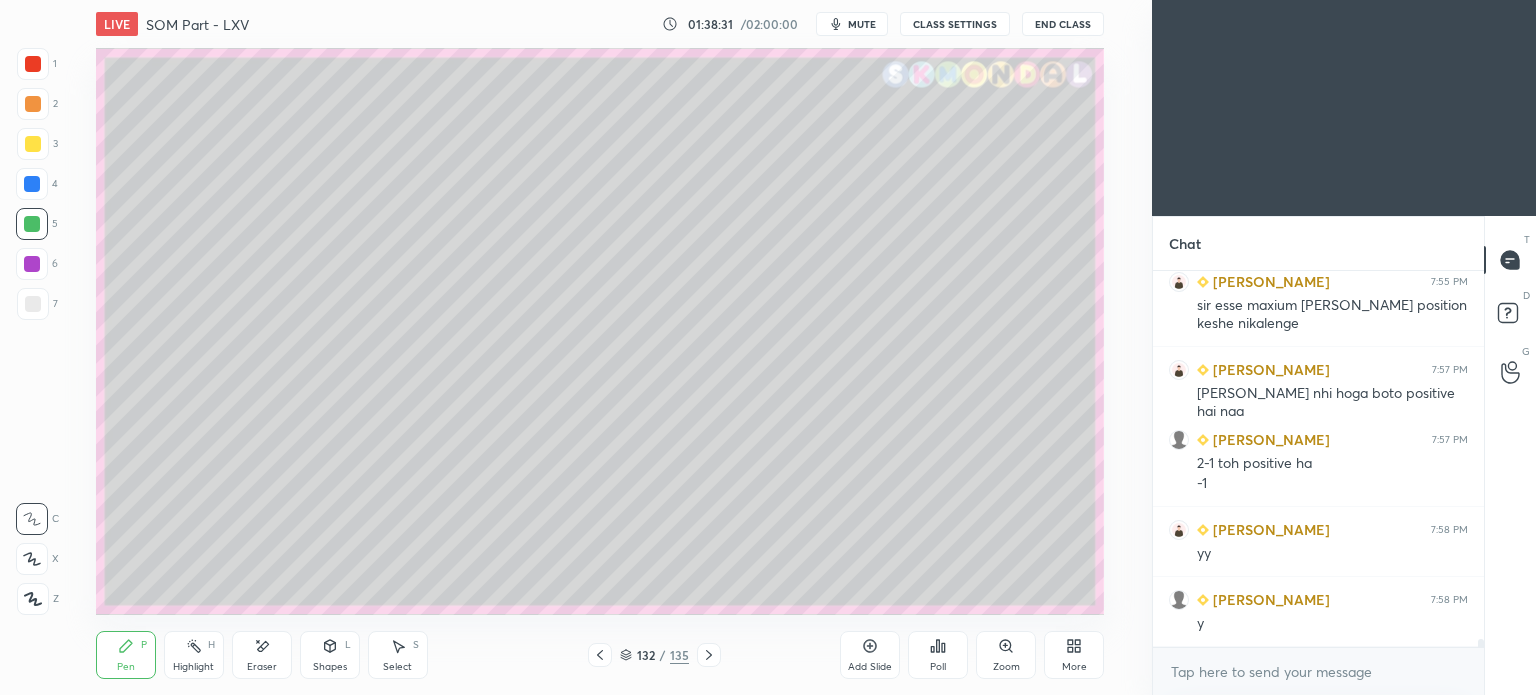 click 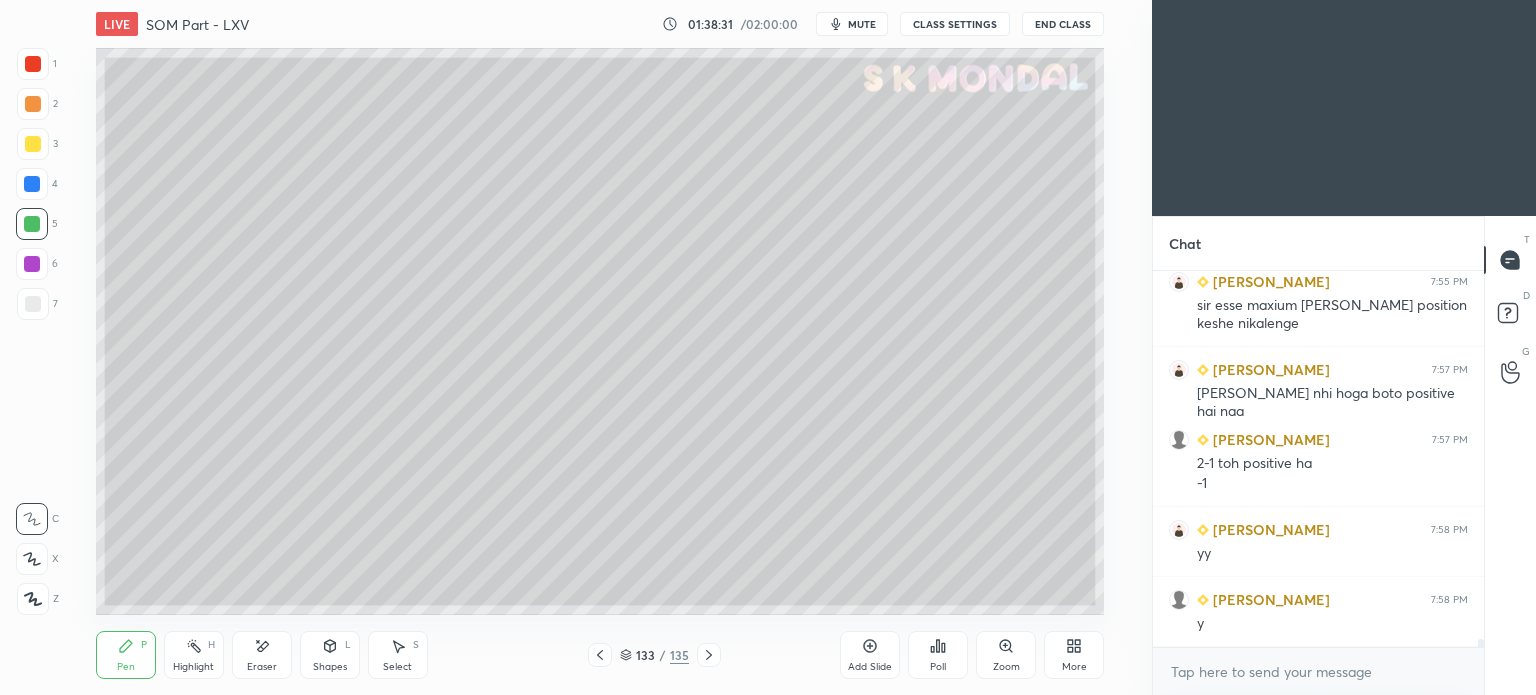 click 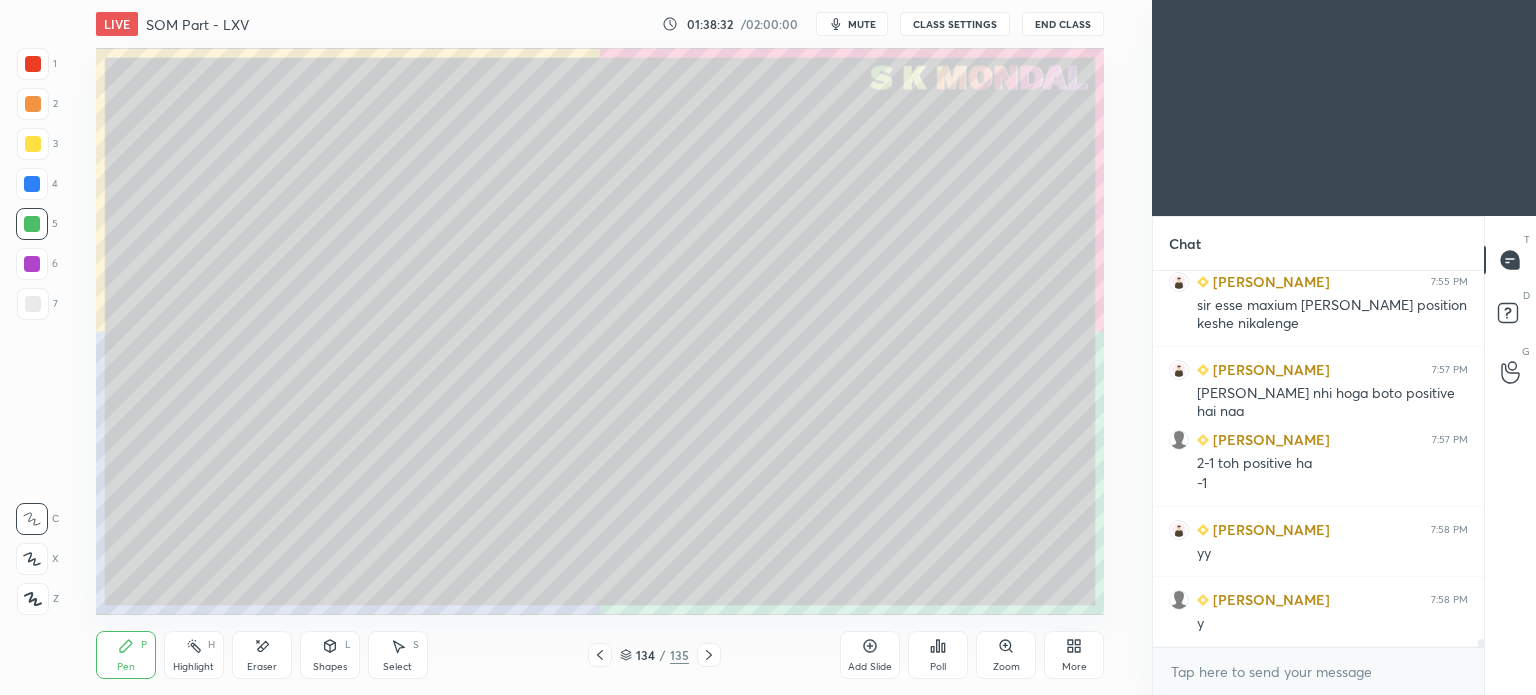 click 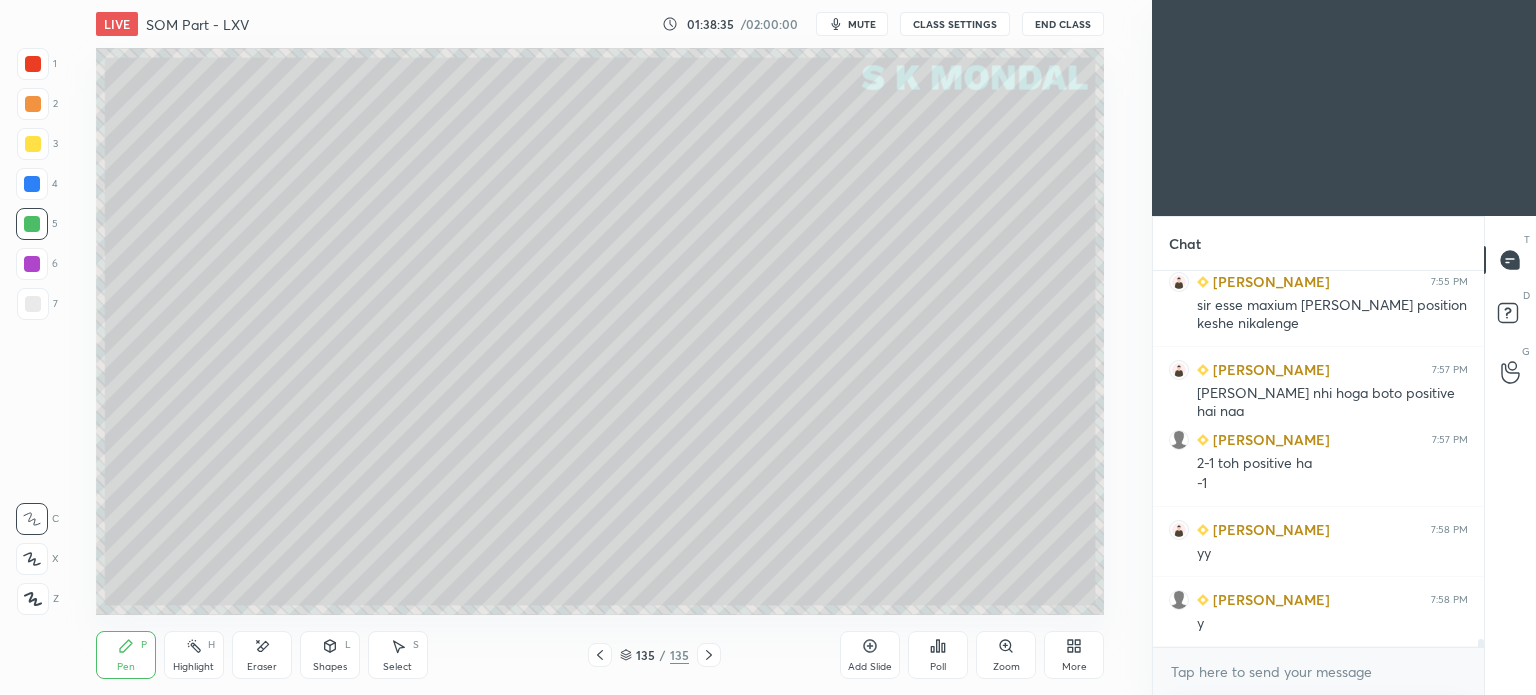 click at bounding box center (33, 144) 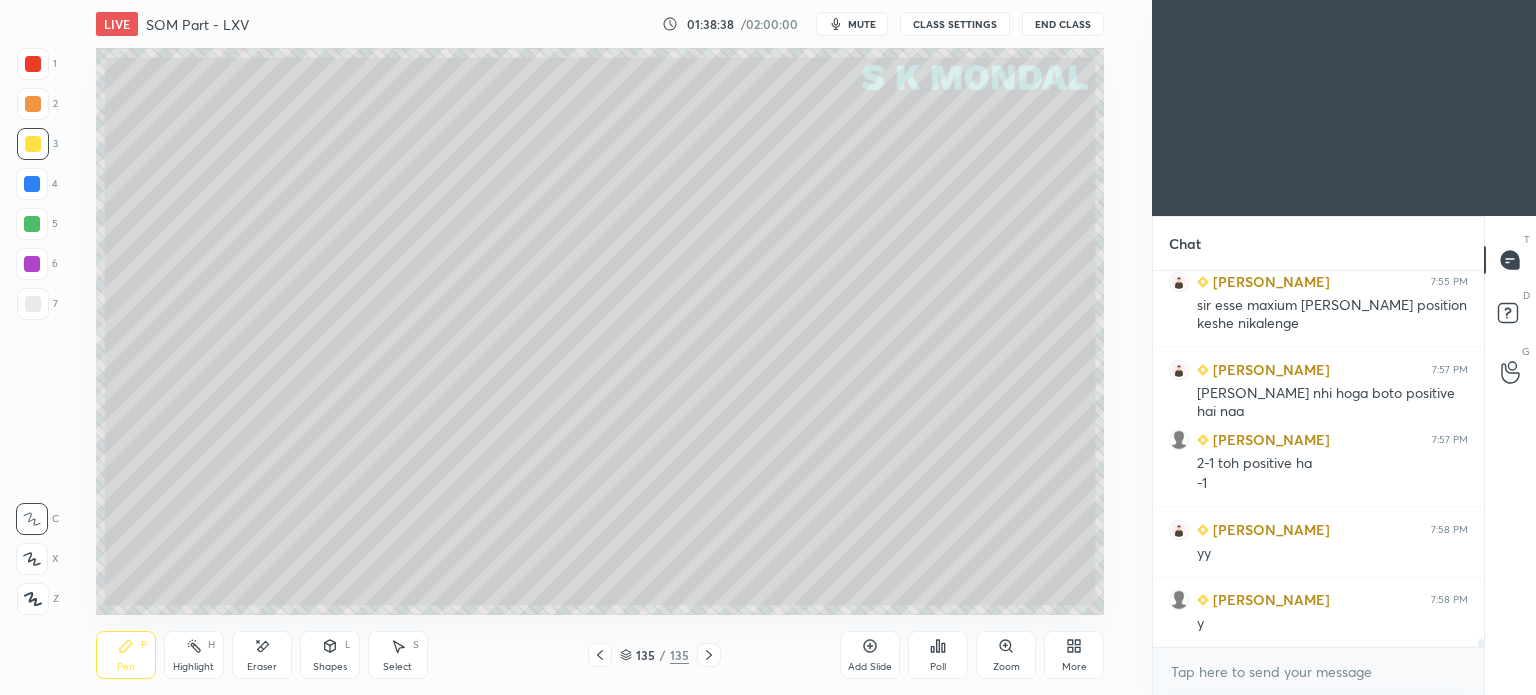 click on "Eraser" at bounding box center [262, 667] 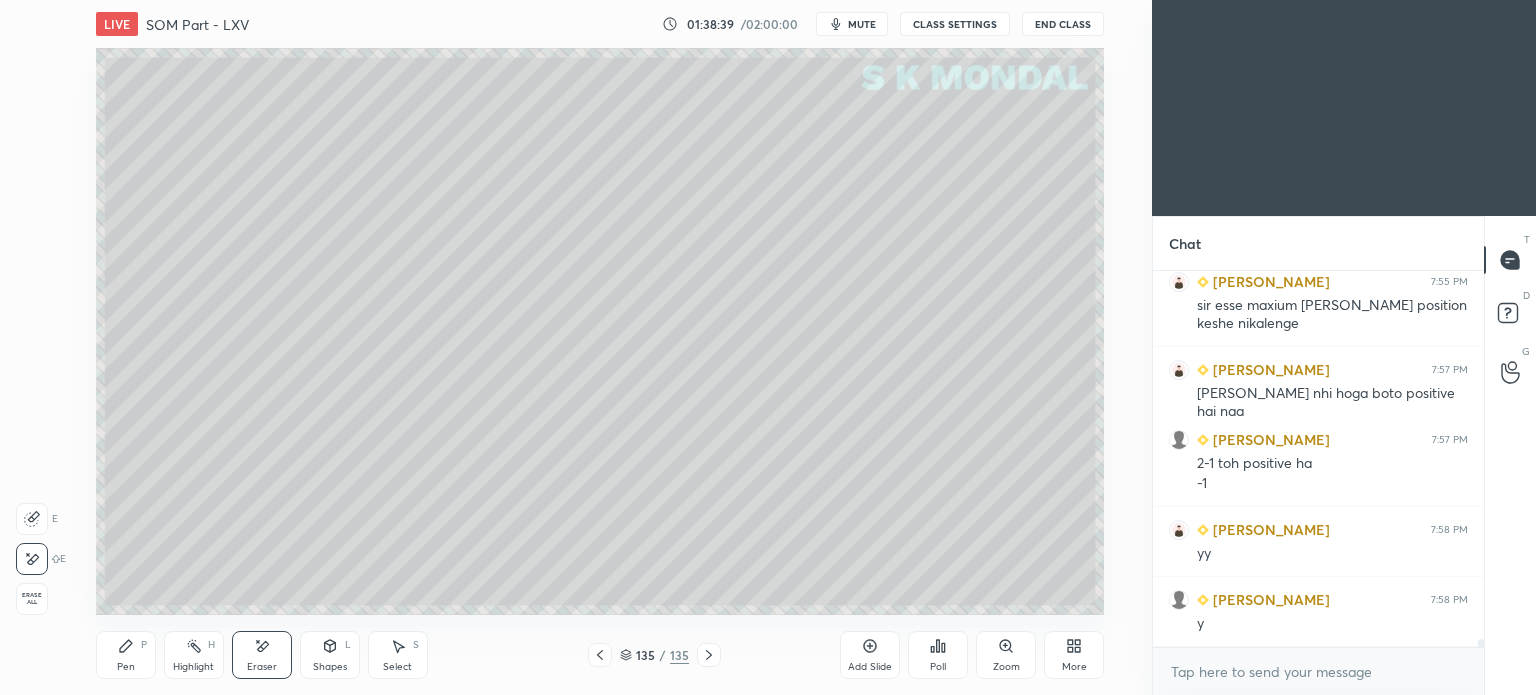 click on "Pen P" at bounding box center [126, 655] 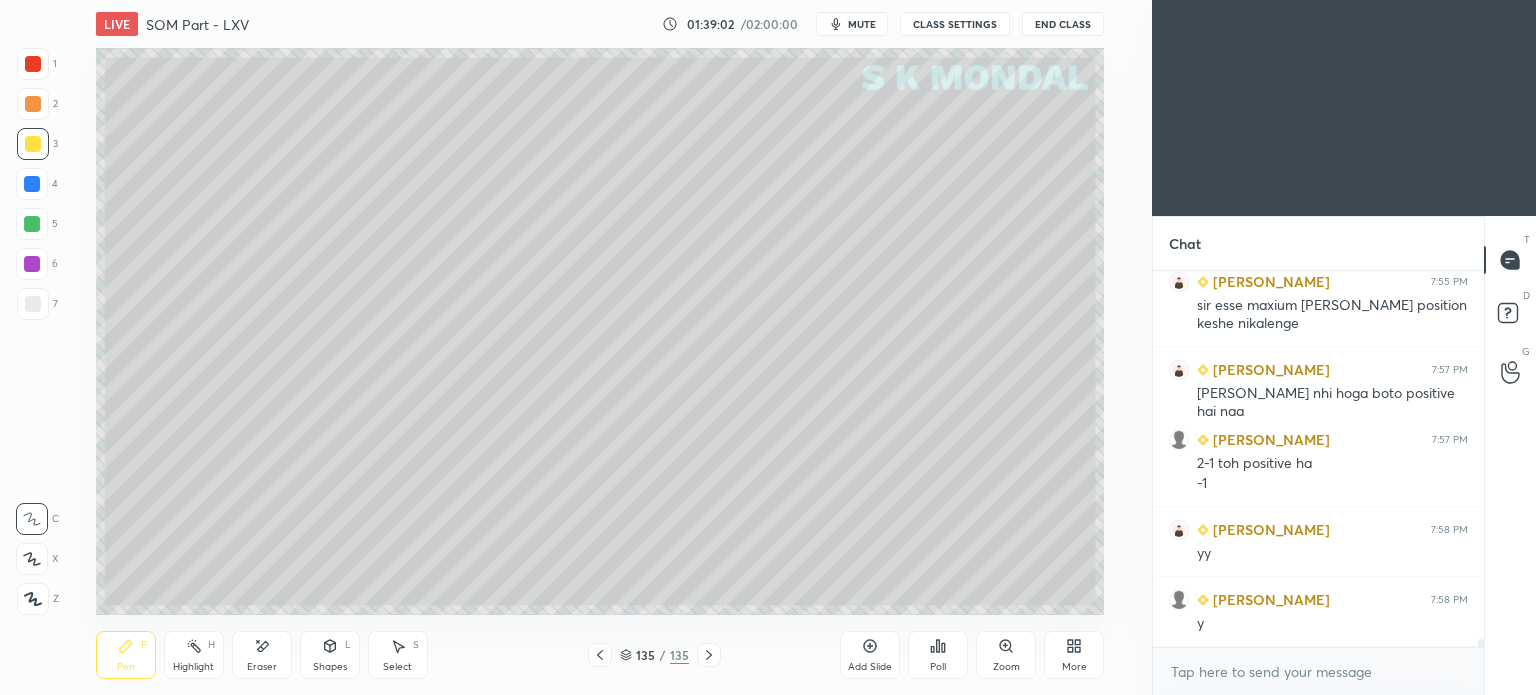 click 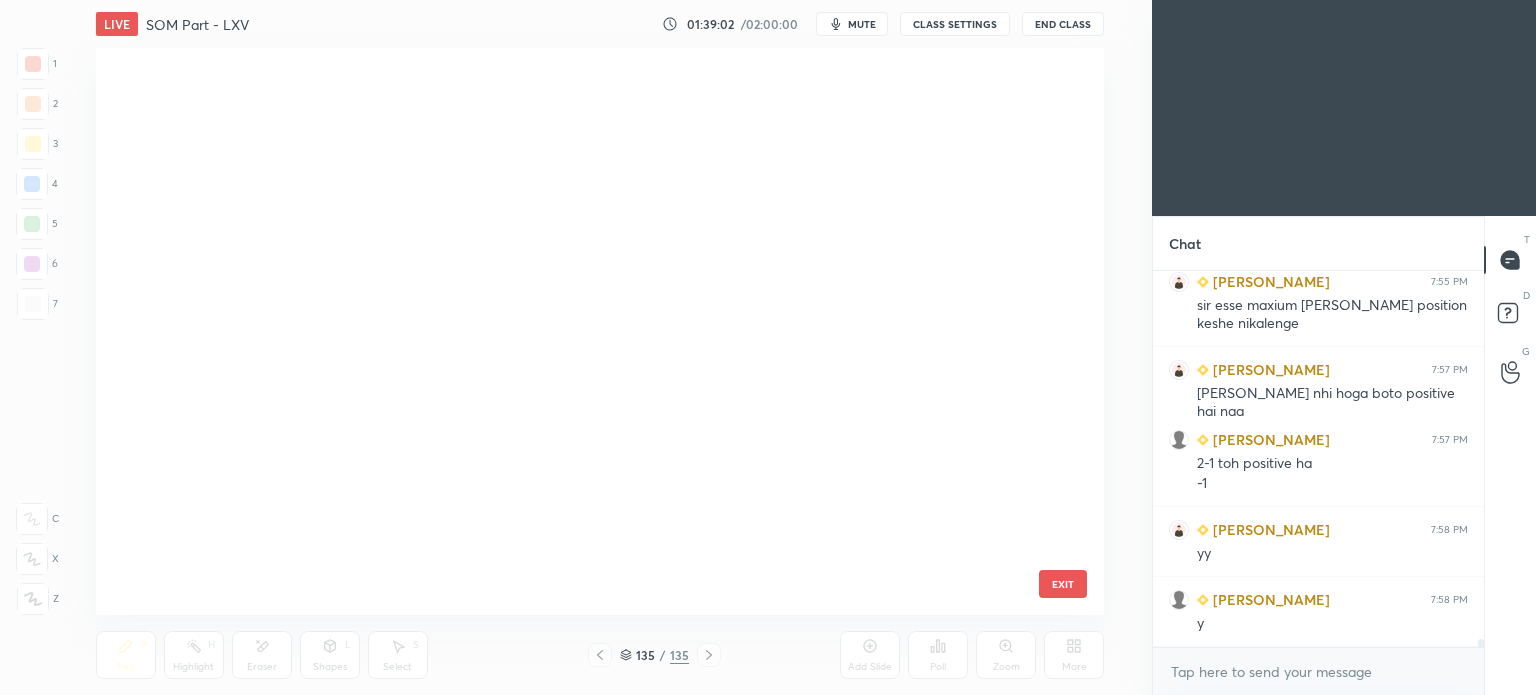 scroll, scrollTop: 7263, scrollLeft: 0, axis: vertical 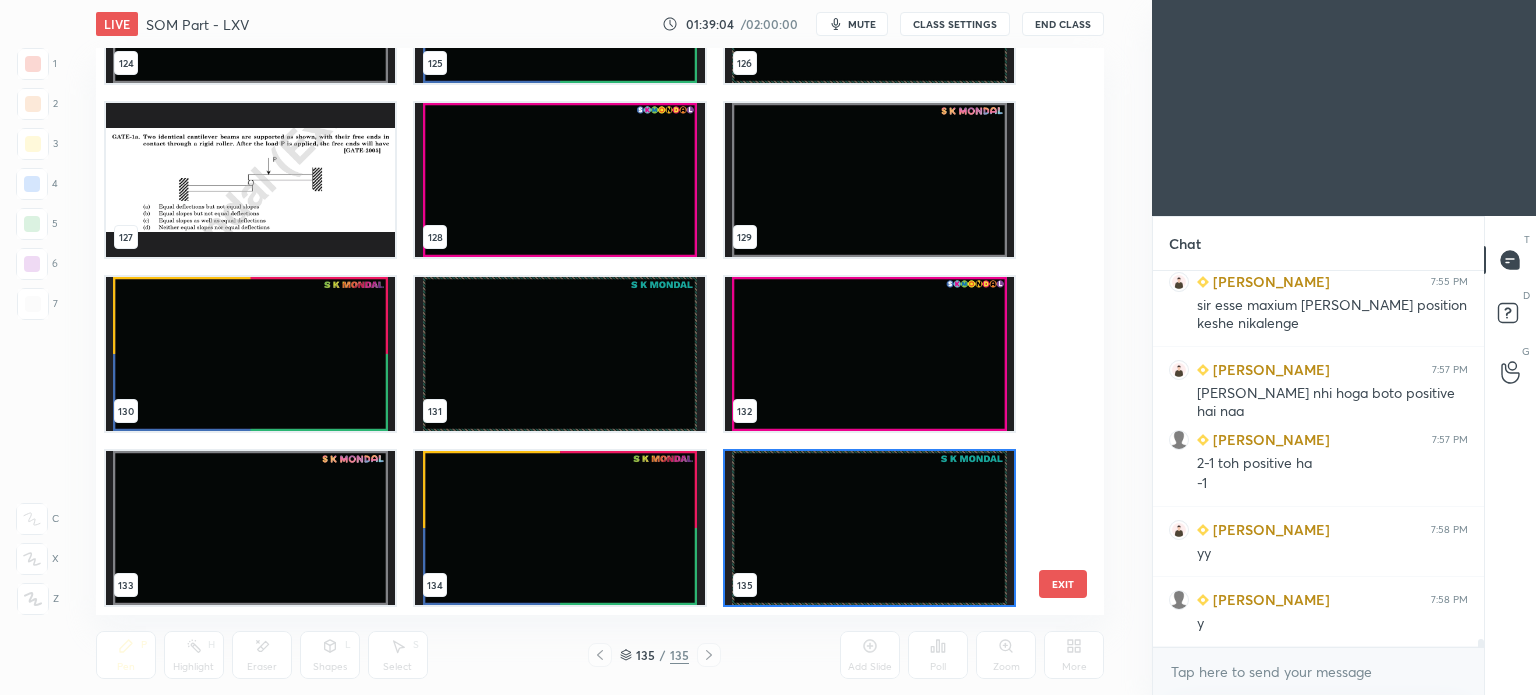 click at bounding box center [559, 354] 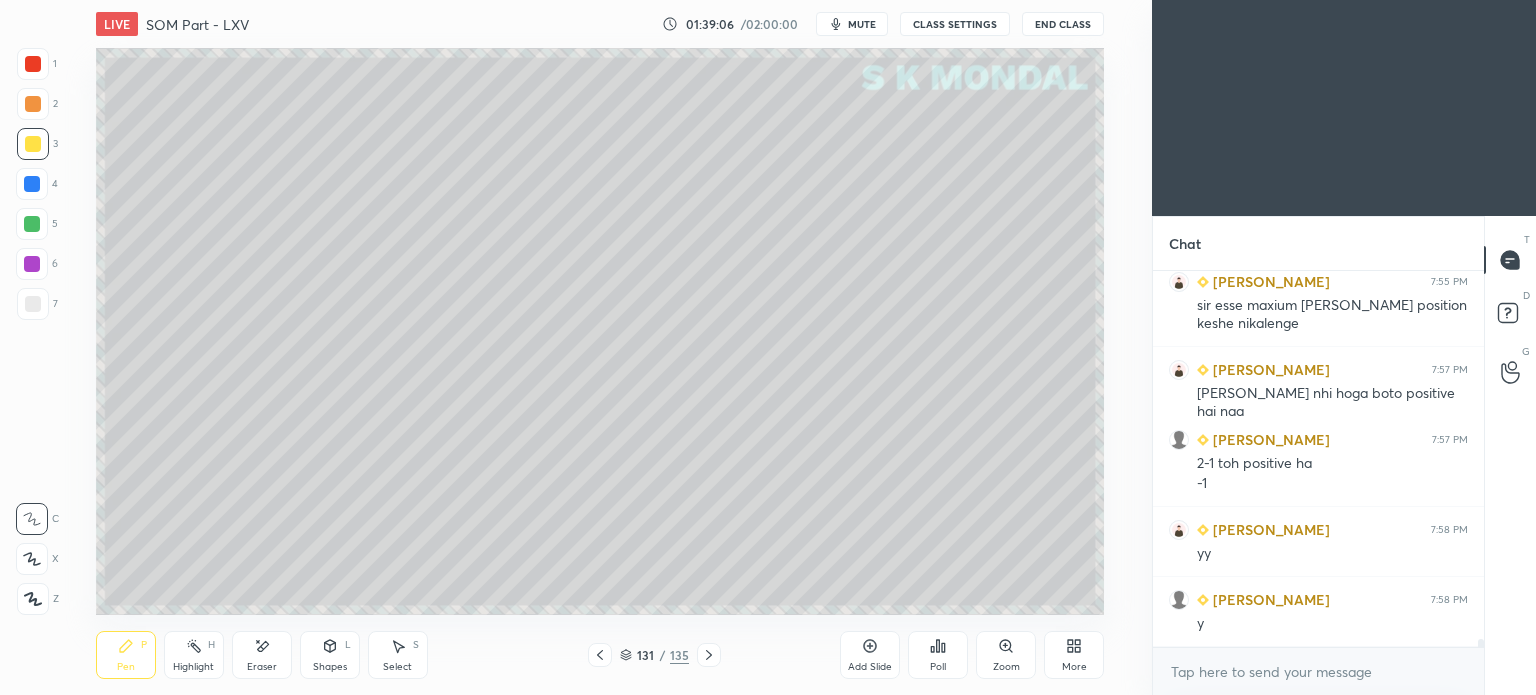 click on "Highlight H" at bounding box center [194, 655] 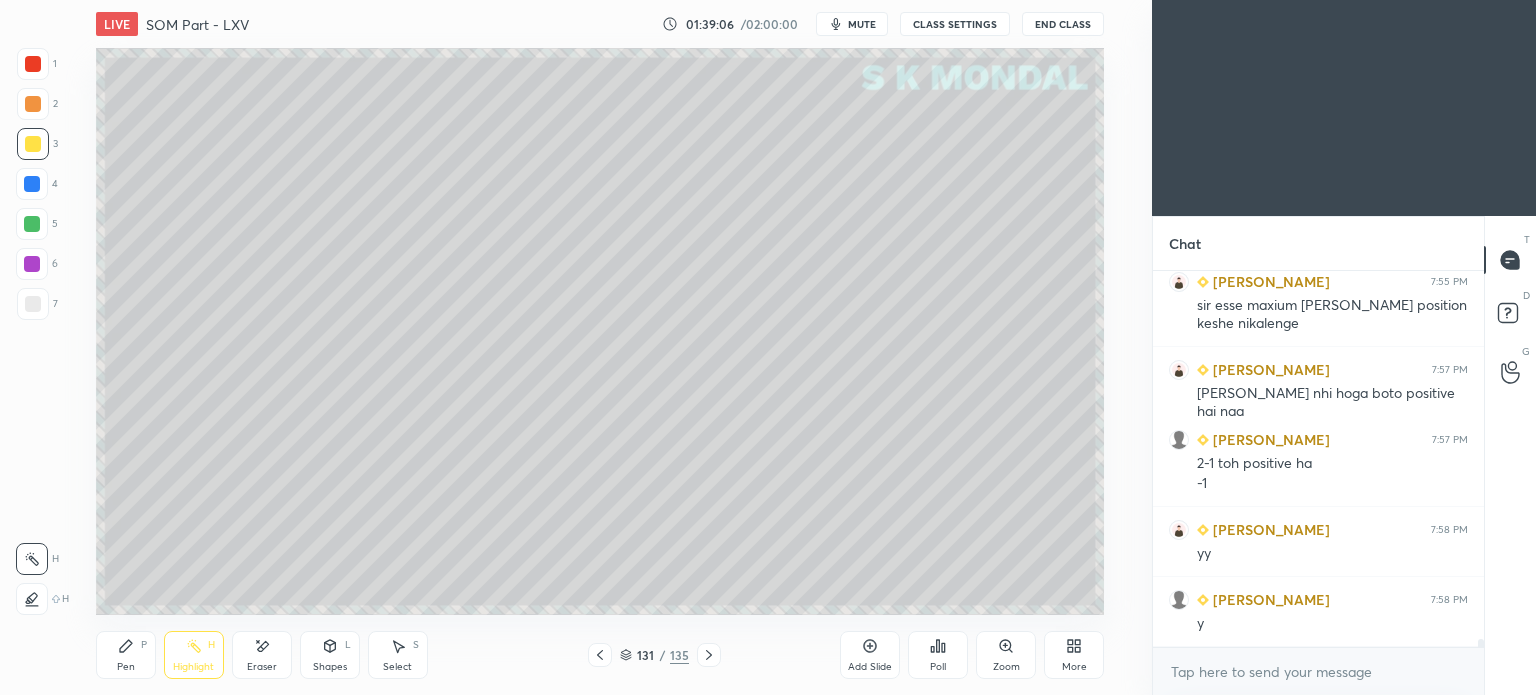click 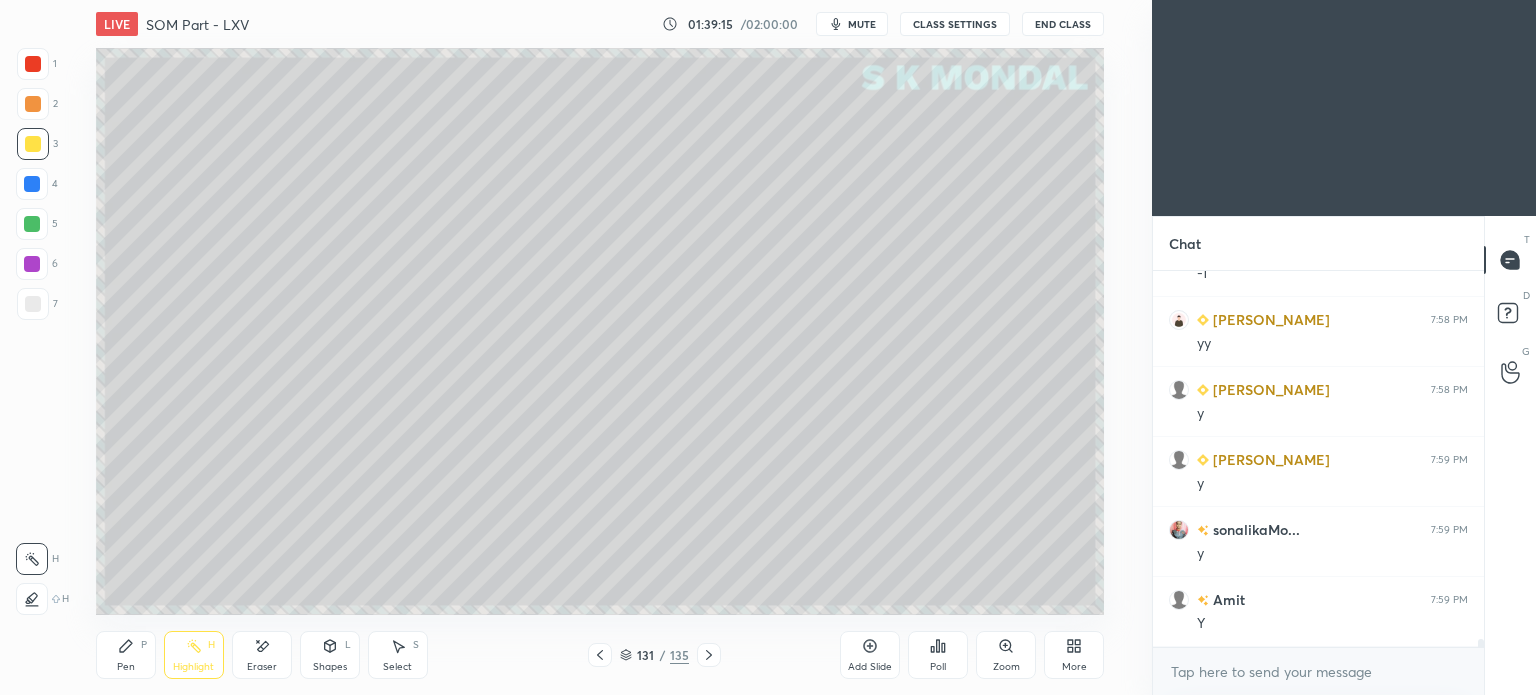 scroll, scrollTop: 17998, scrollLeft: 0, axis: vertical 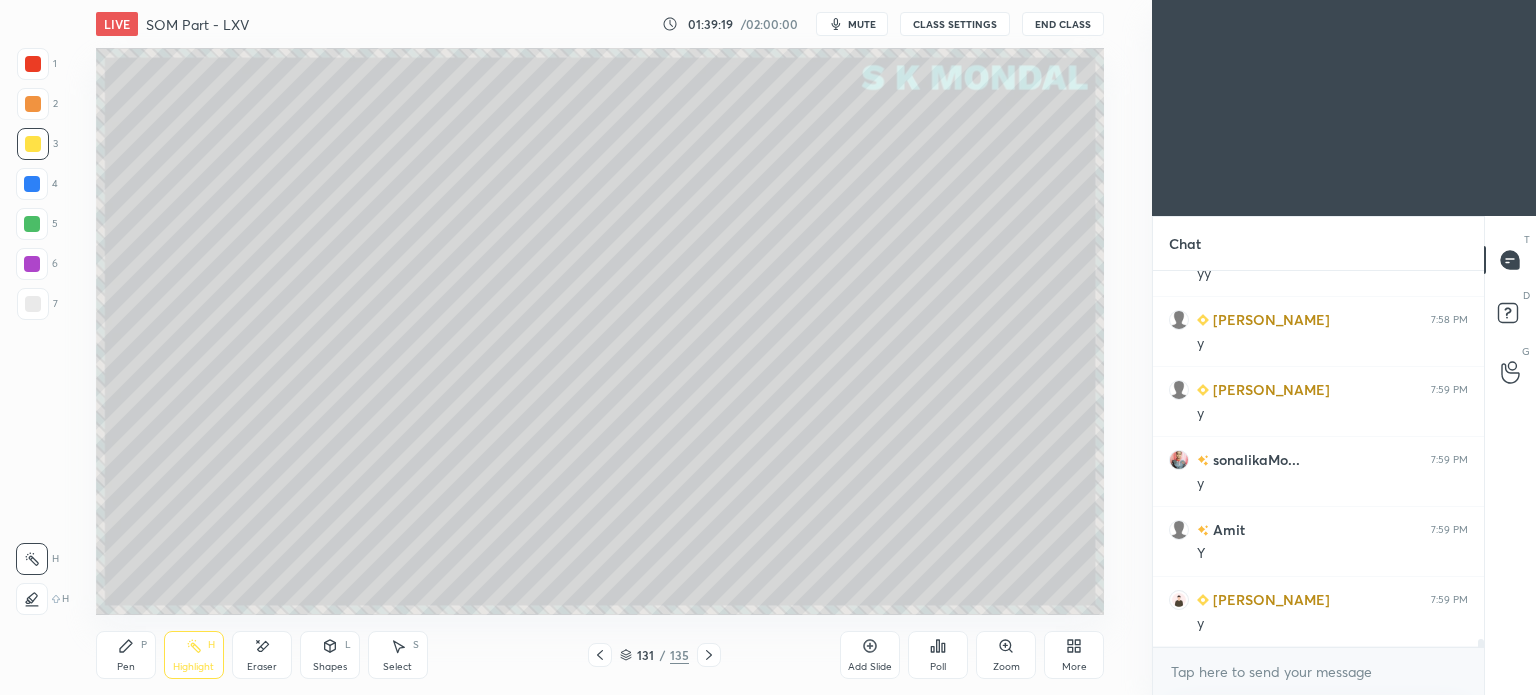 click 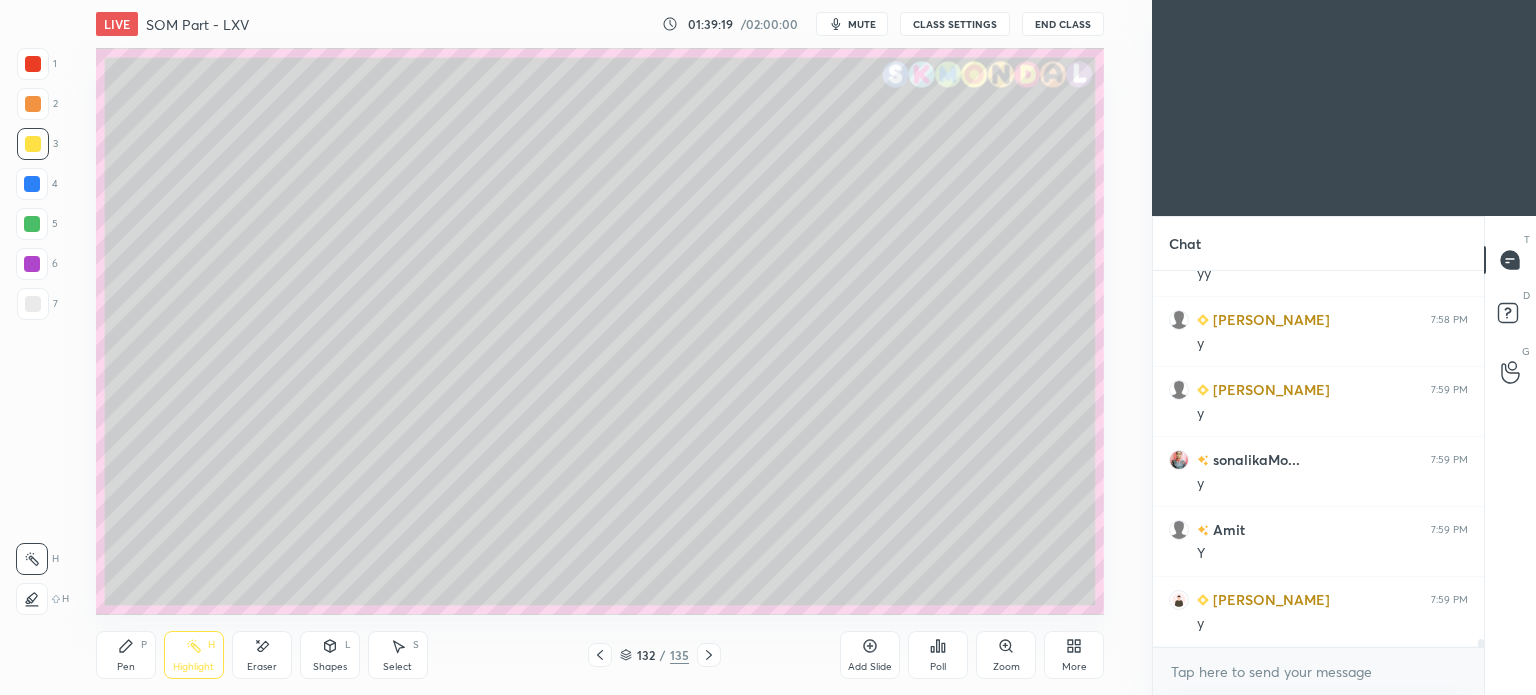 click 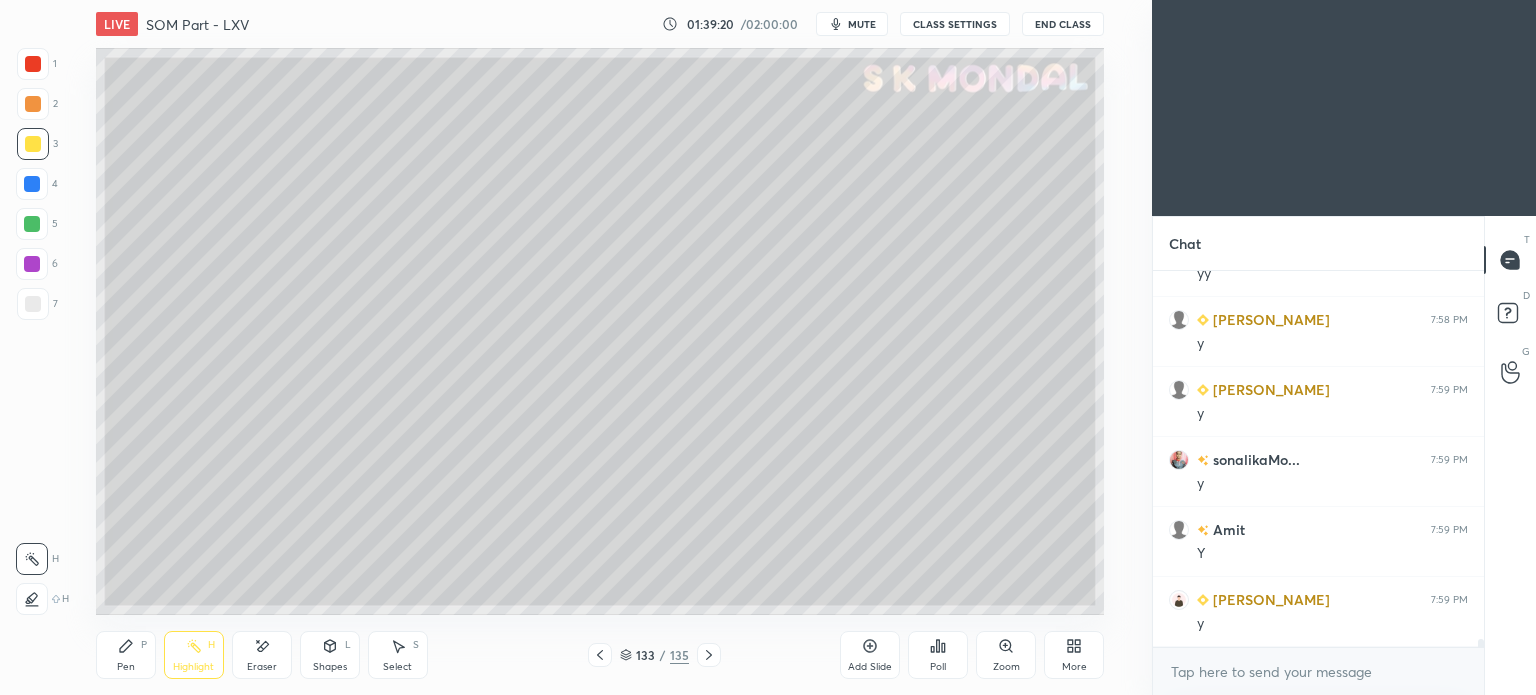click 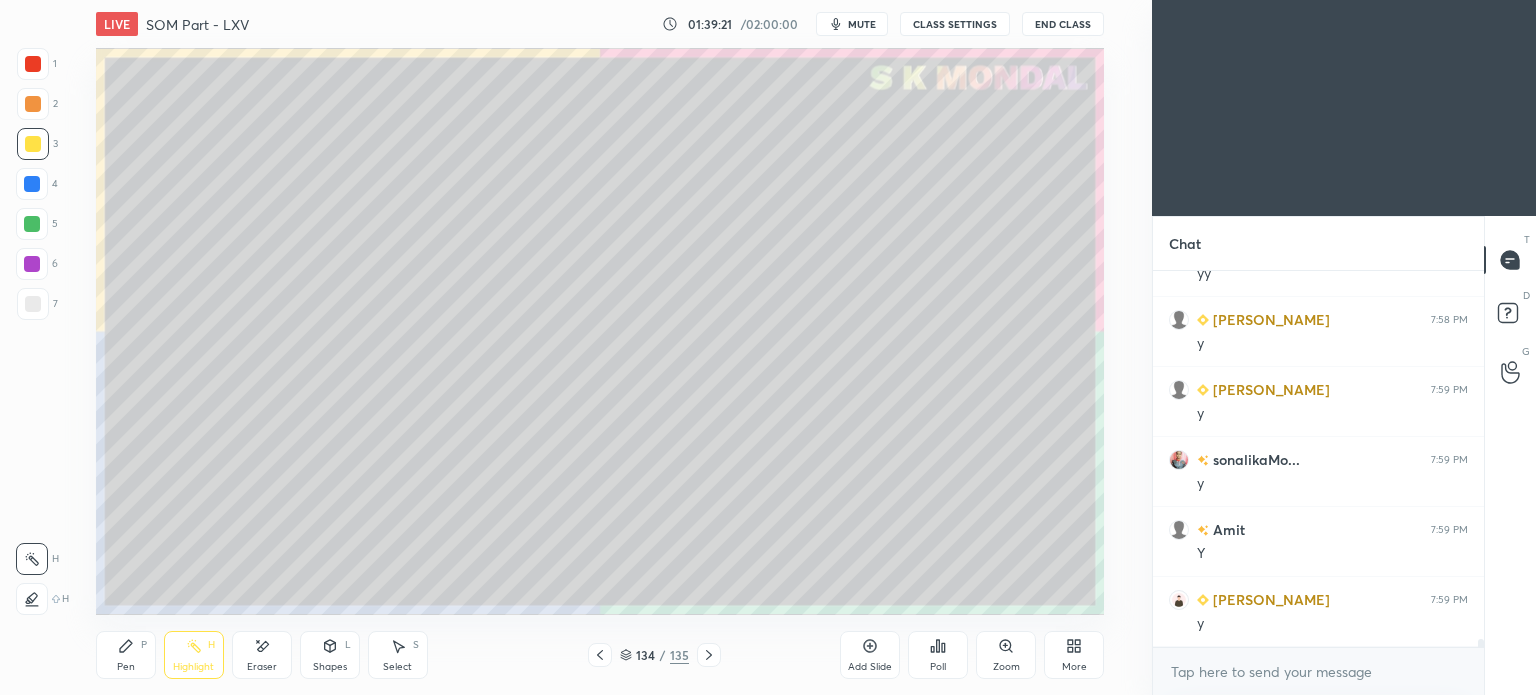 click 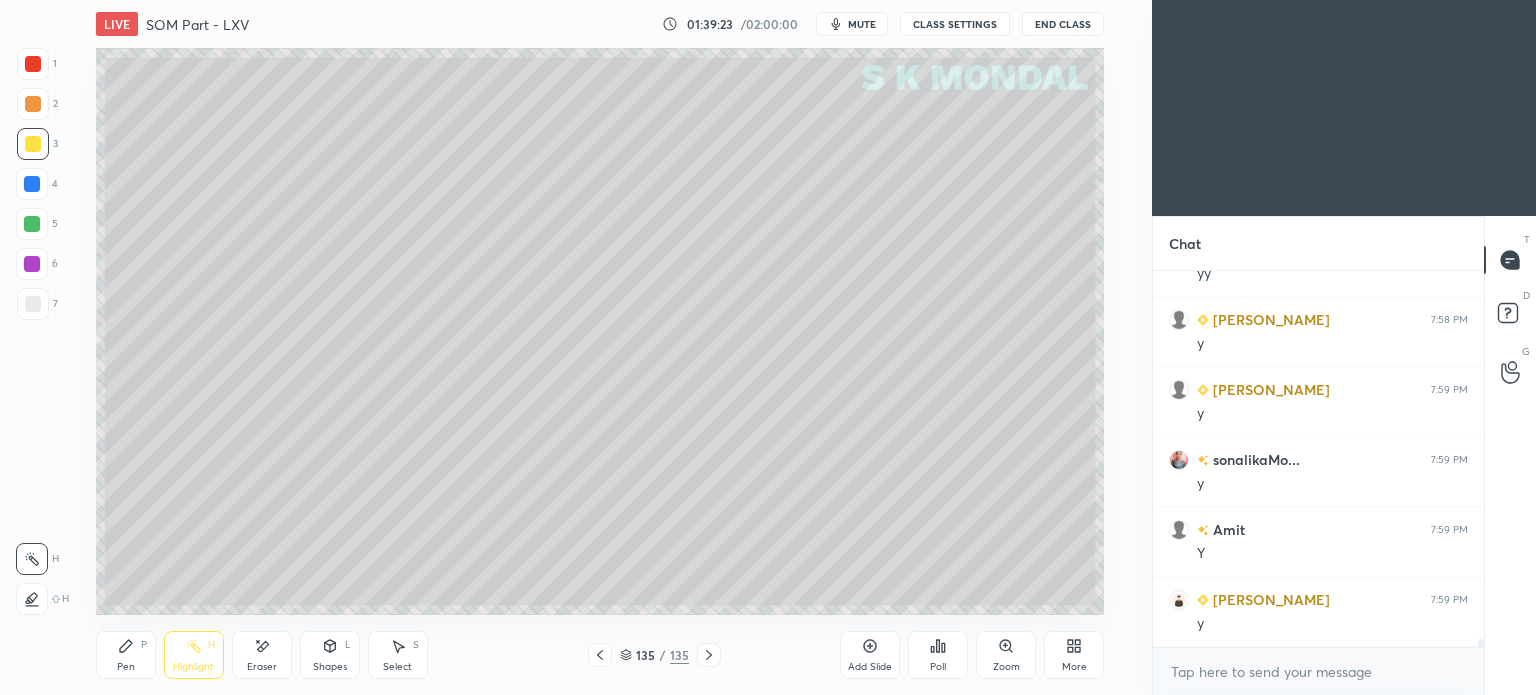 click on "Pen" at bounding box center (126, 667) 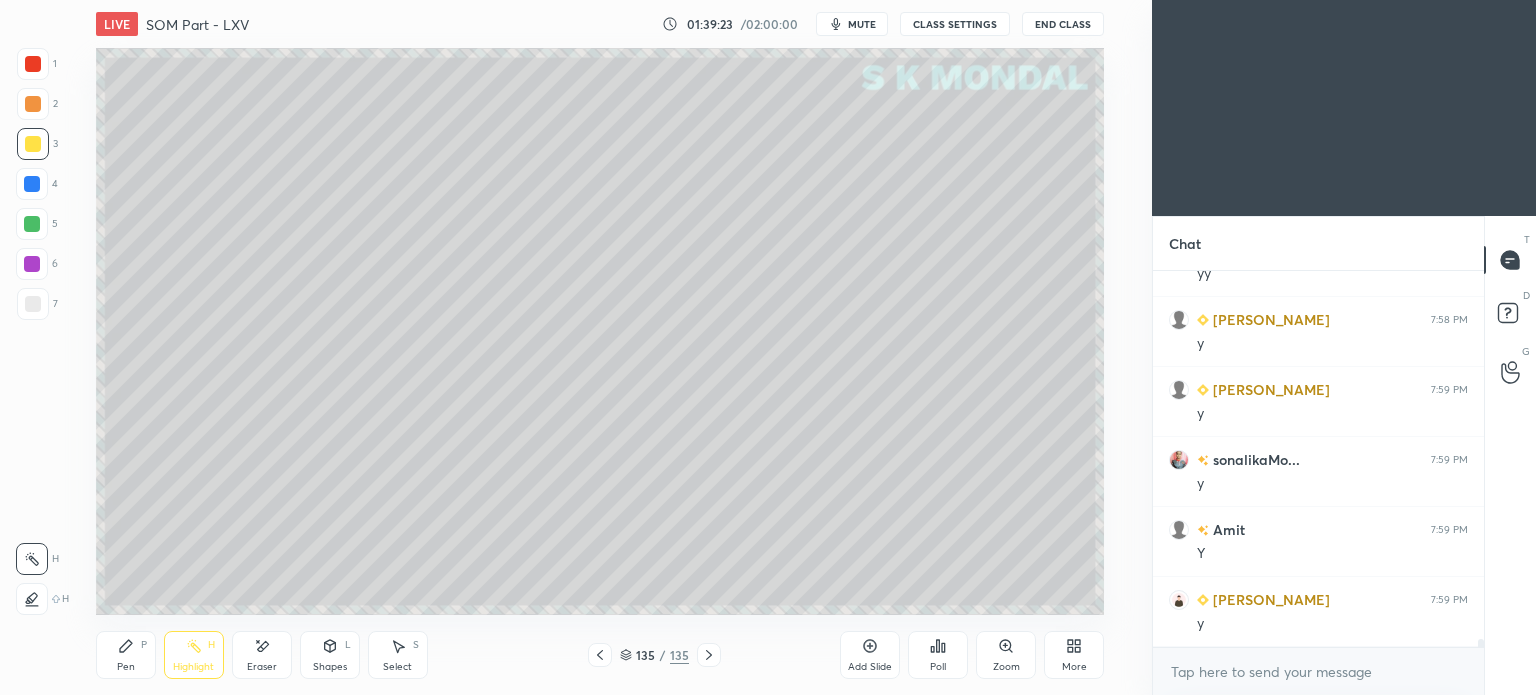 click on "Pen" at bounding box center (126, 667) 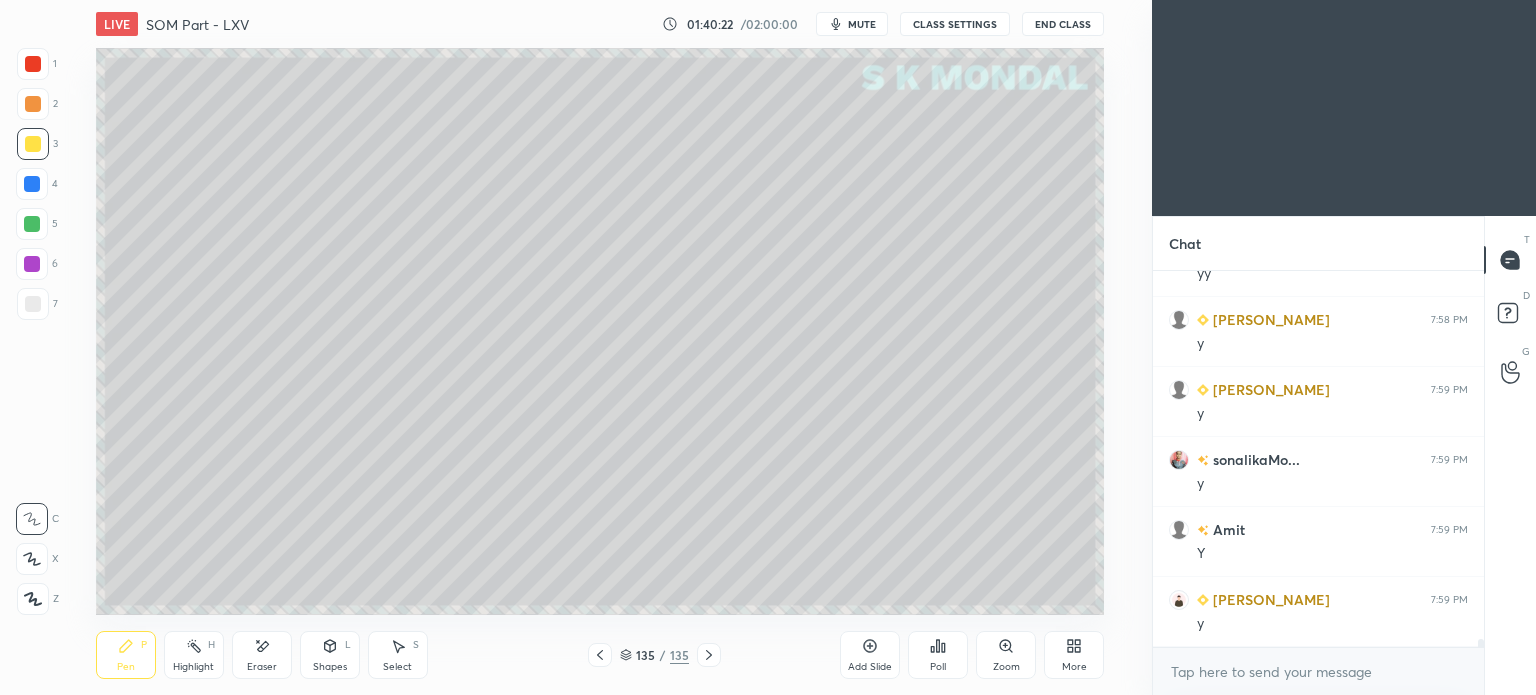 scroll, scrollTop: 18068, scrollLeft: 0, axis: vertical 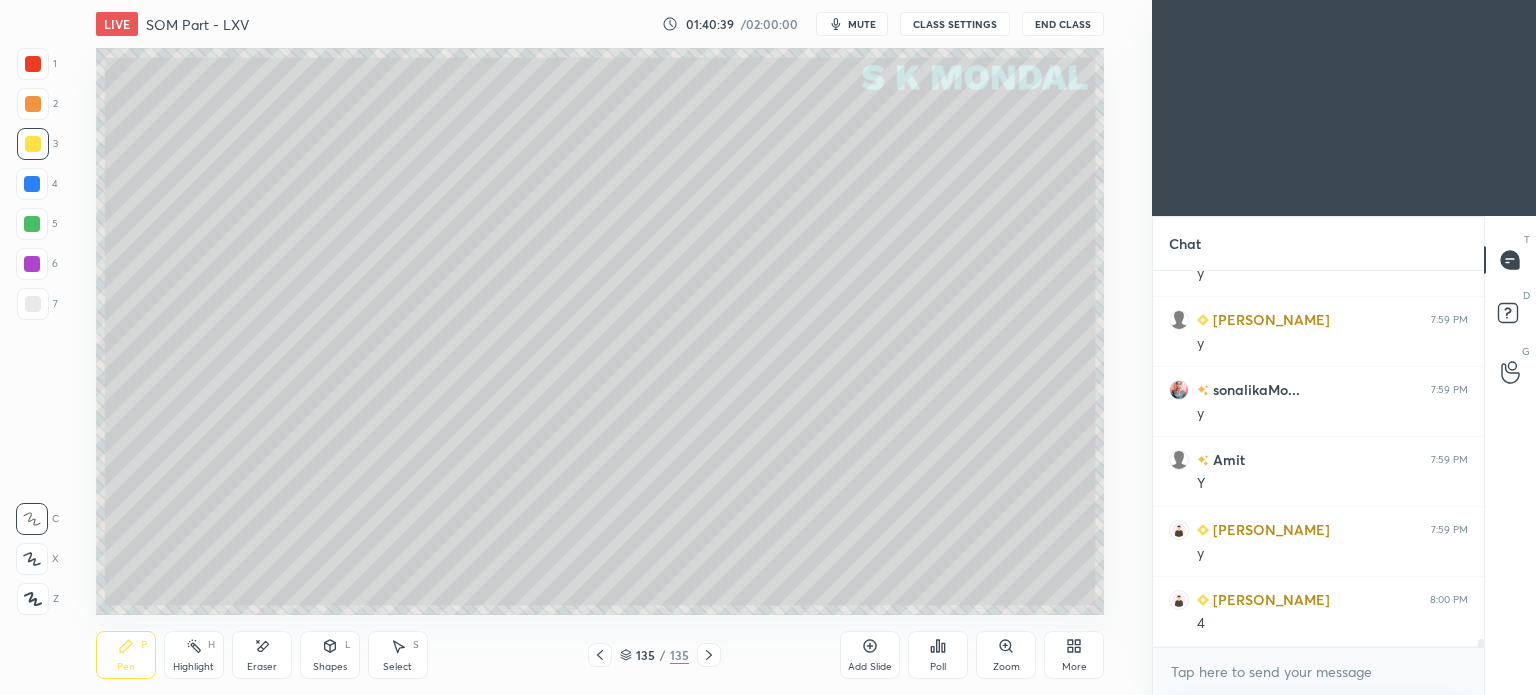 click on "Eraser" at bounding box center [262, 655] 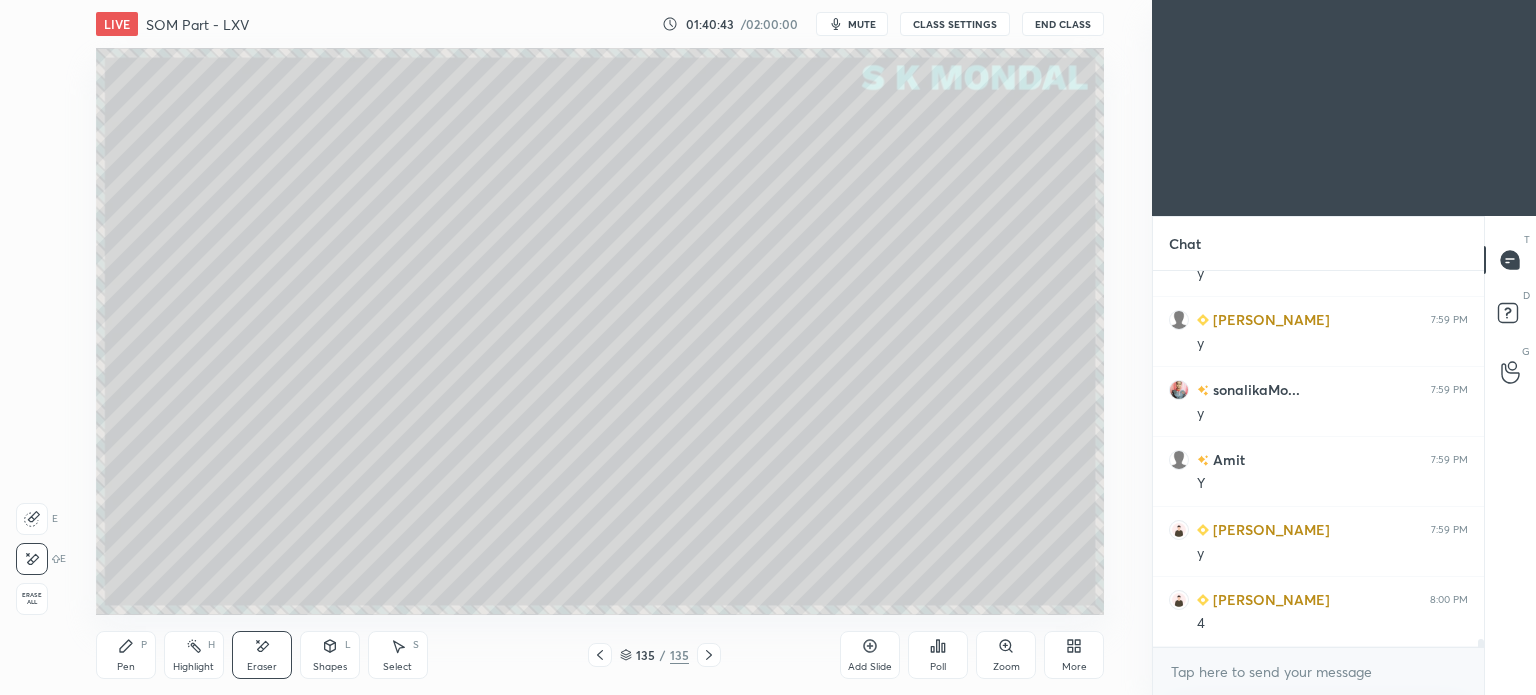 click 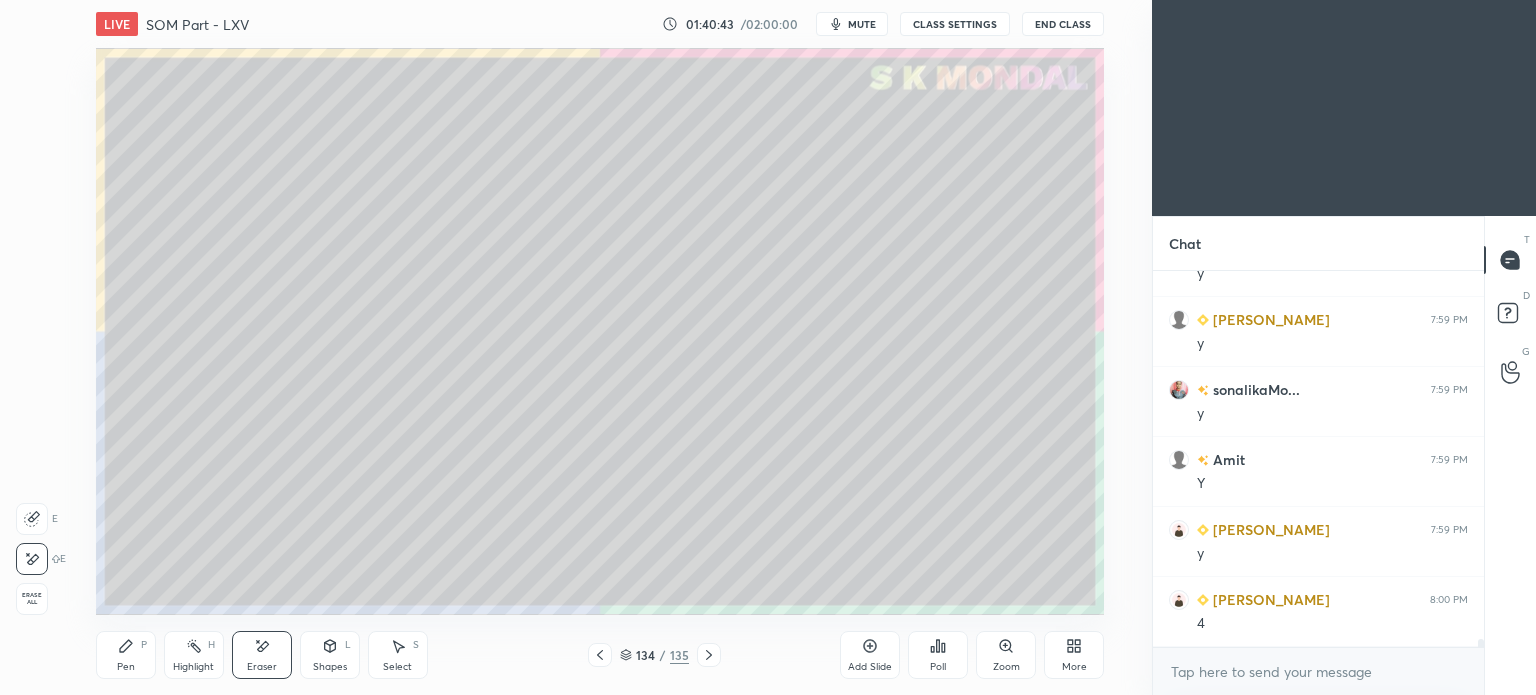 click 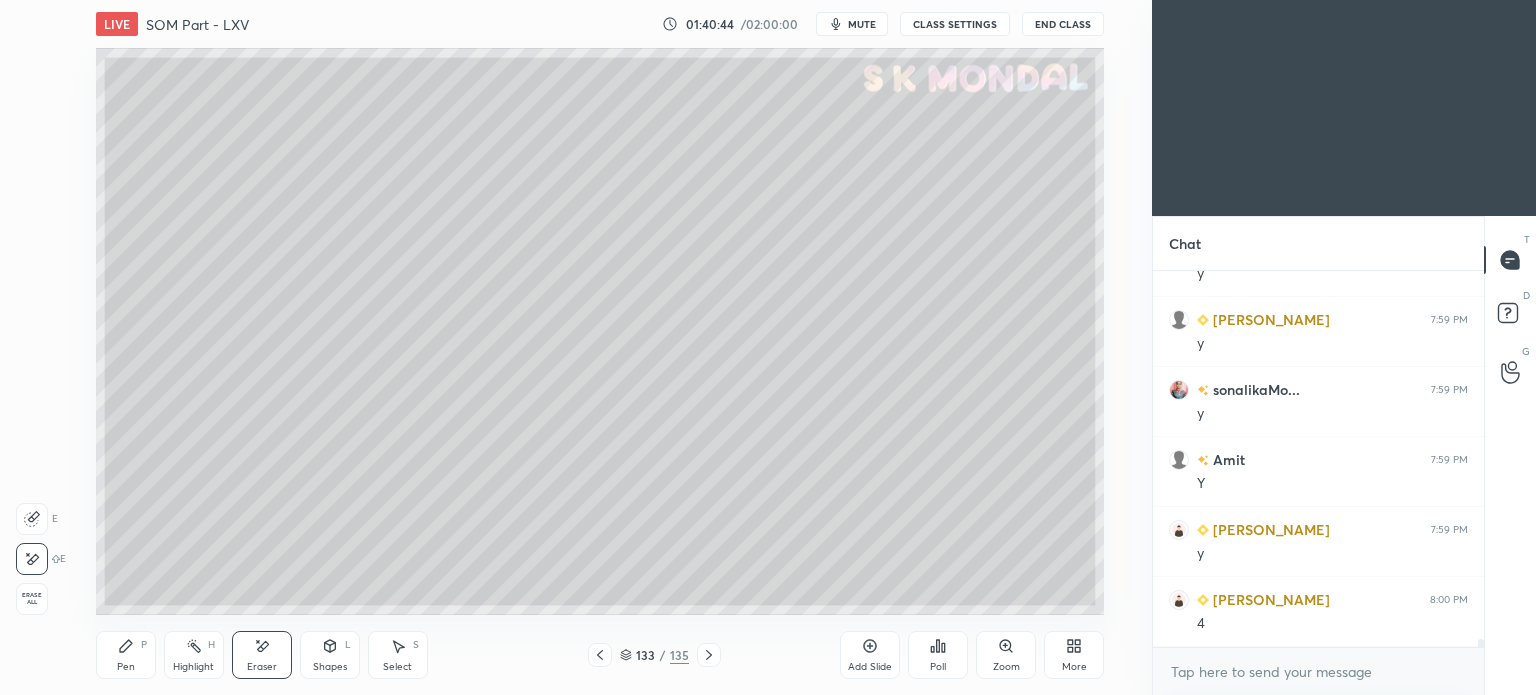 click 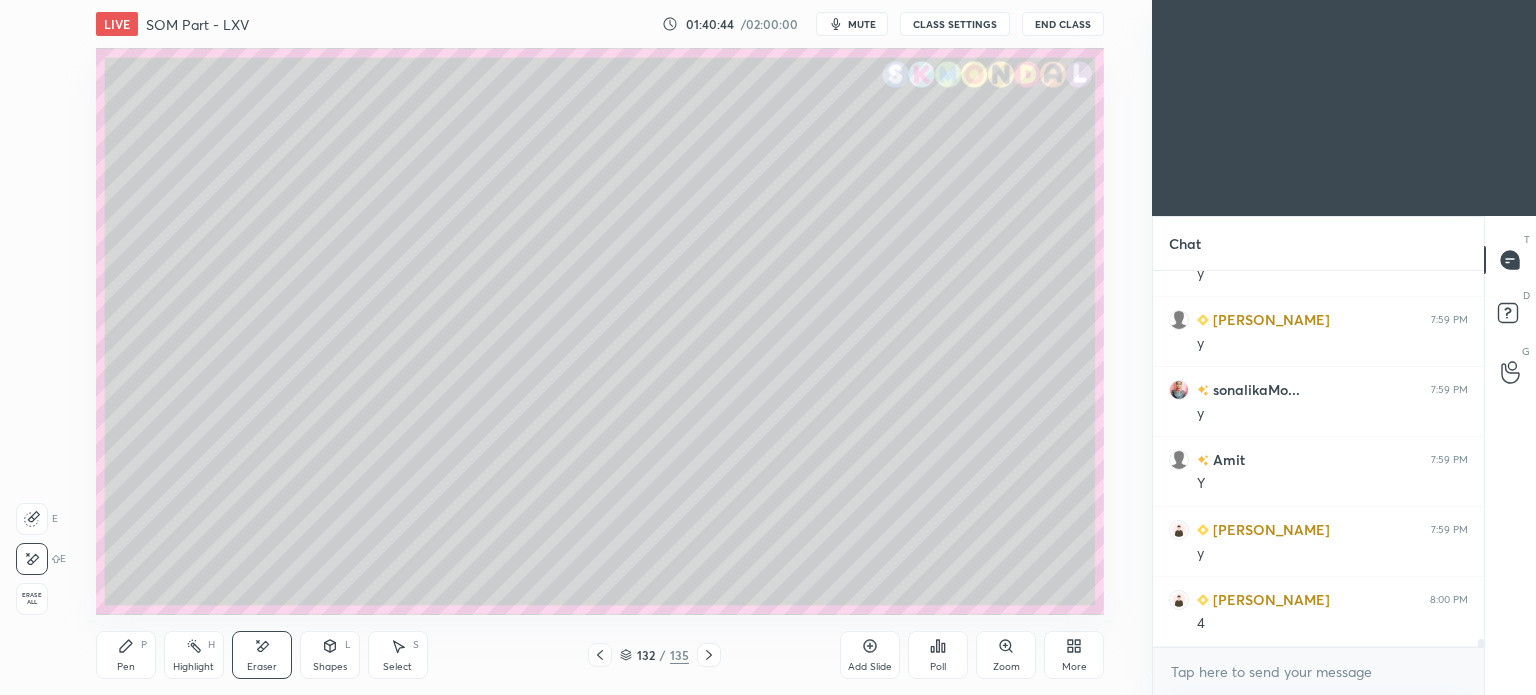 click 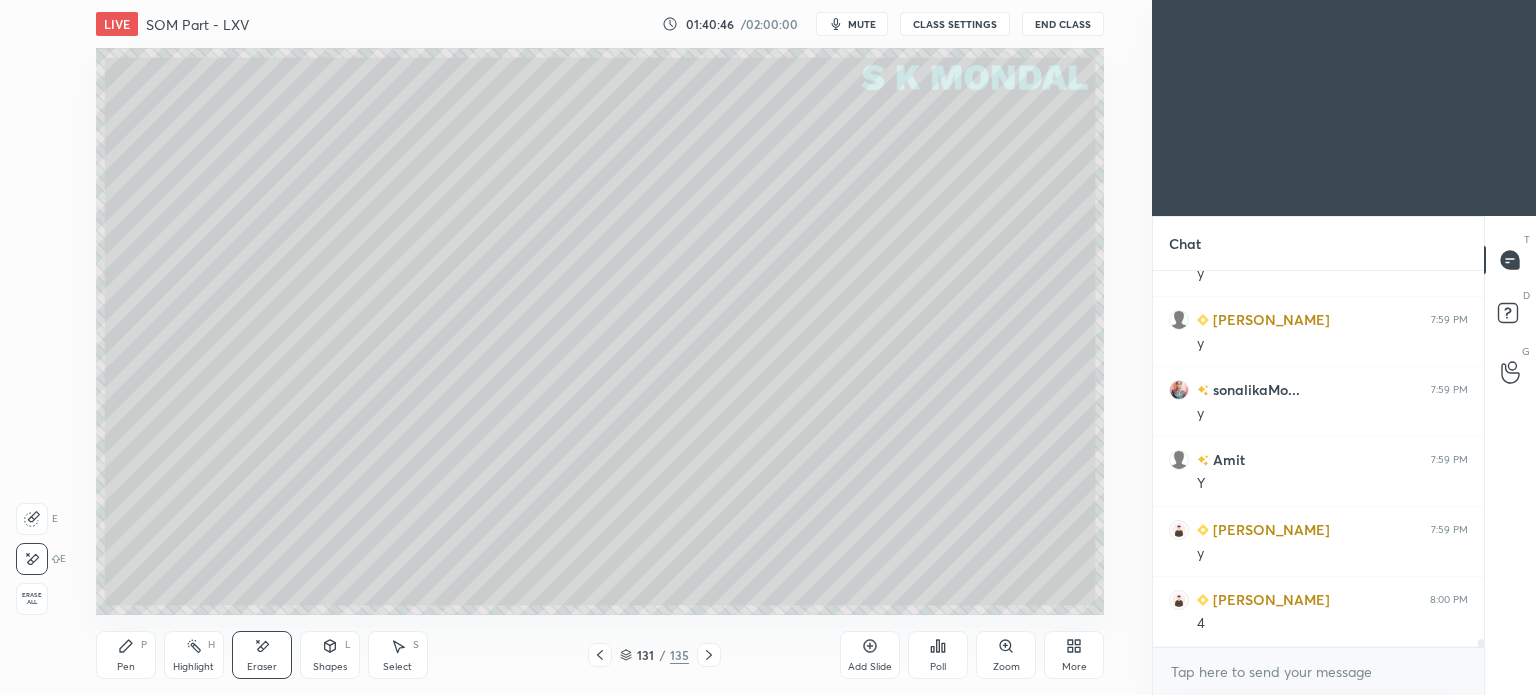click on "Highlight" at bounding box center [193, 667] 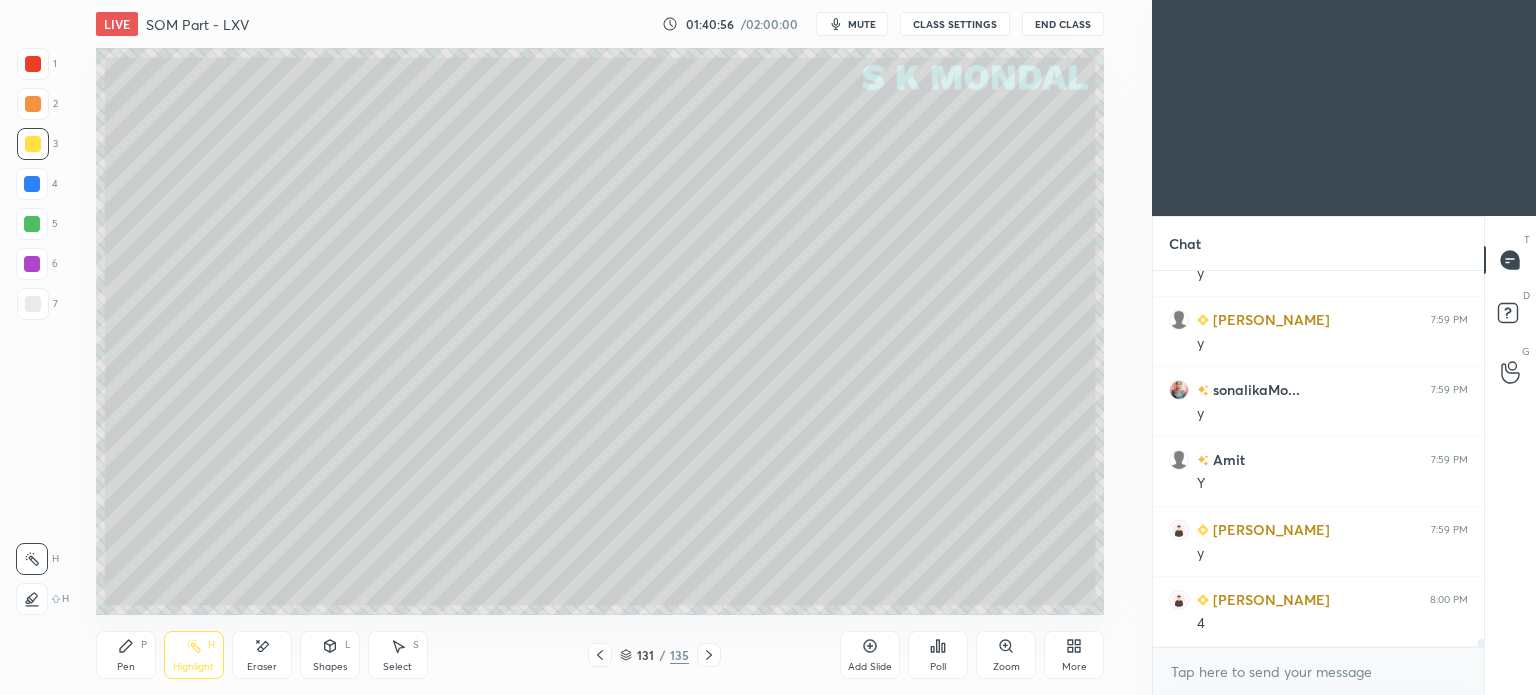 click on "Pen P" at bounding box center (126, 655) 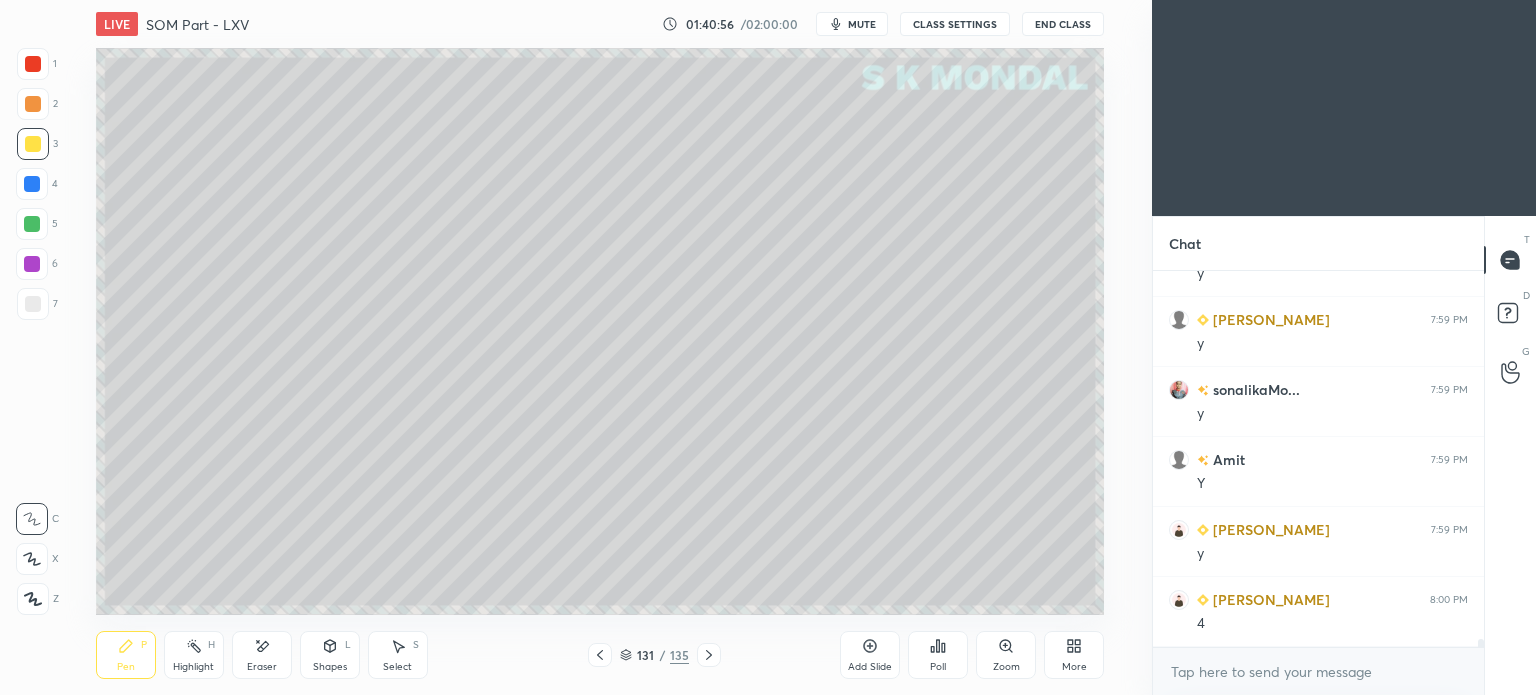 click on "Pen" at bounding box center (126, 667) 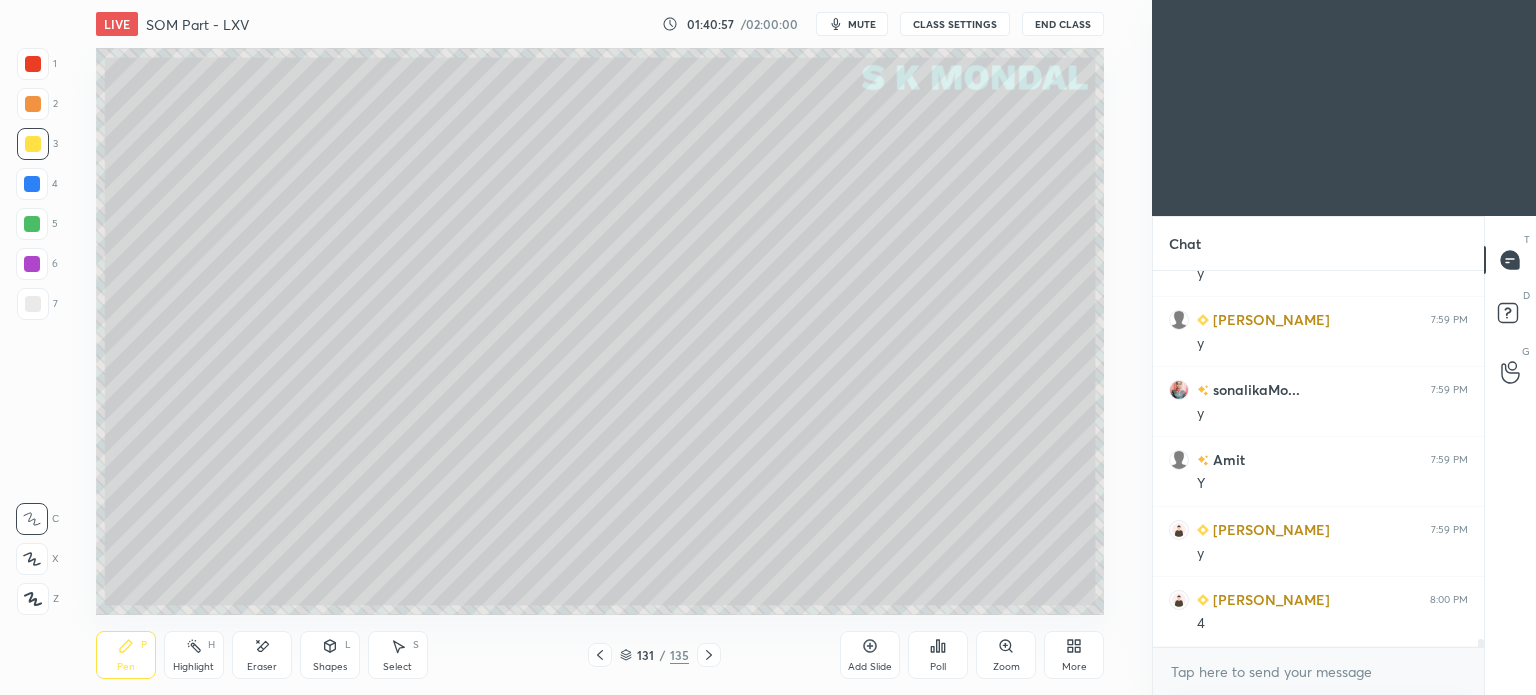 click at bounding box center (32, 224) 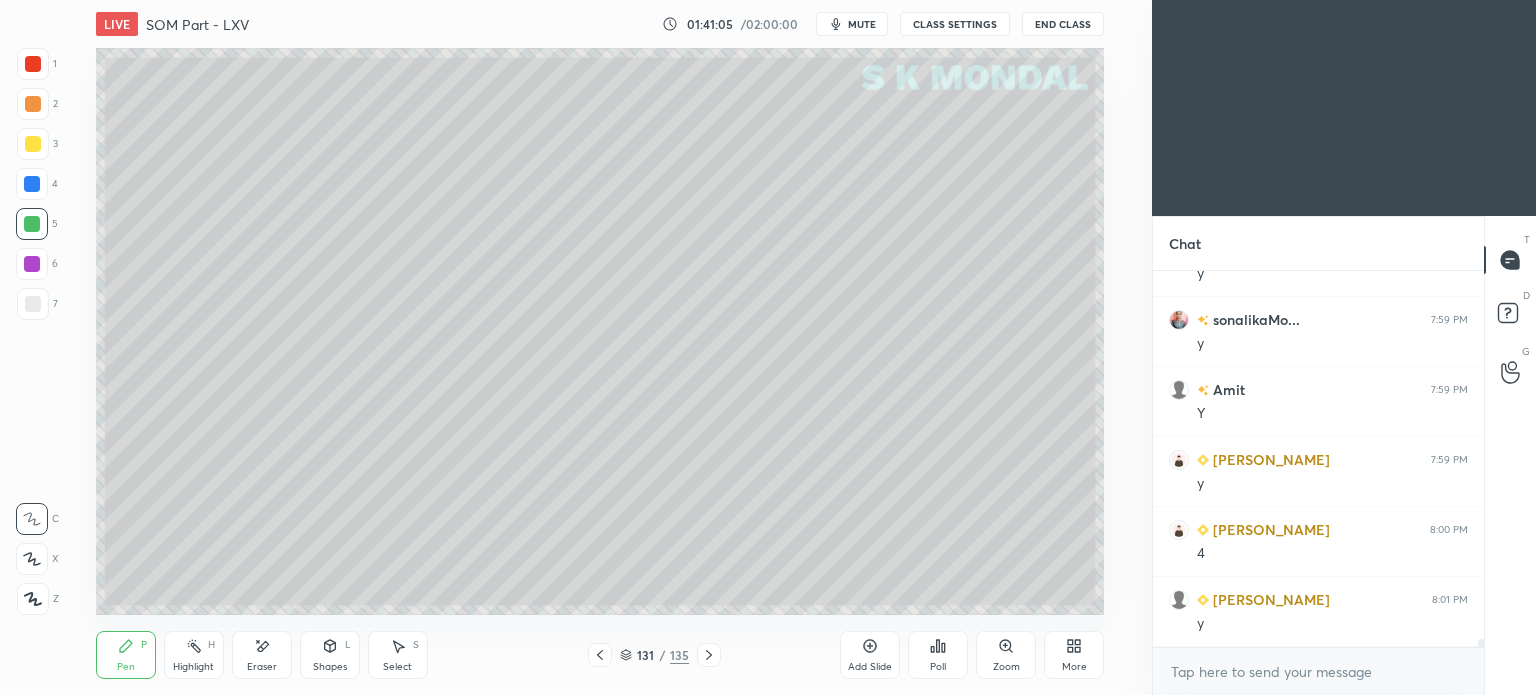 scroll, scrollTop: 18208, scrollLeft: 0, axis: vertical 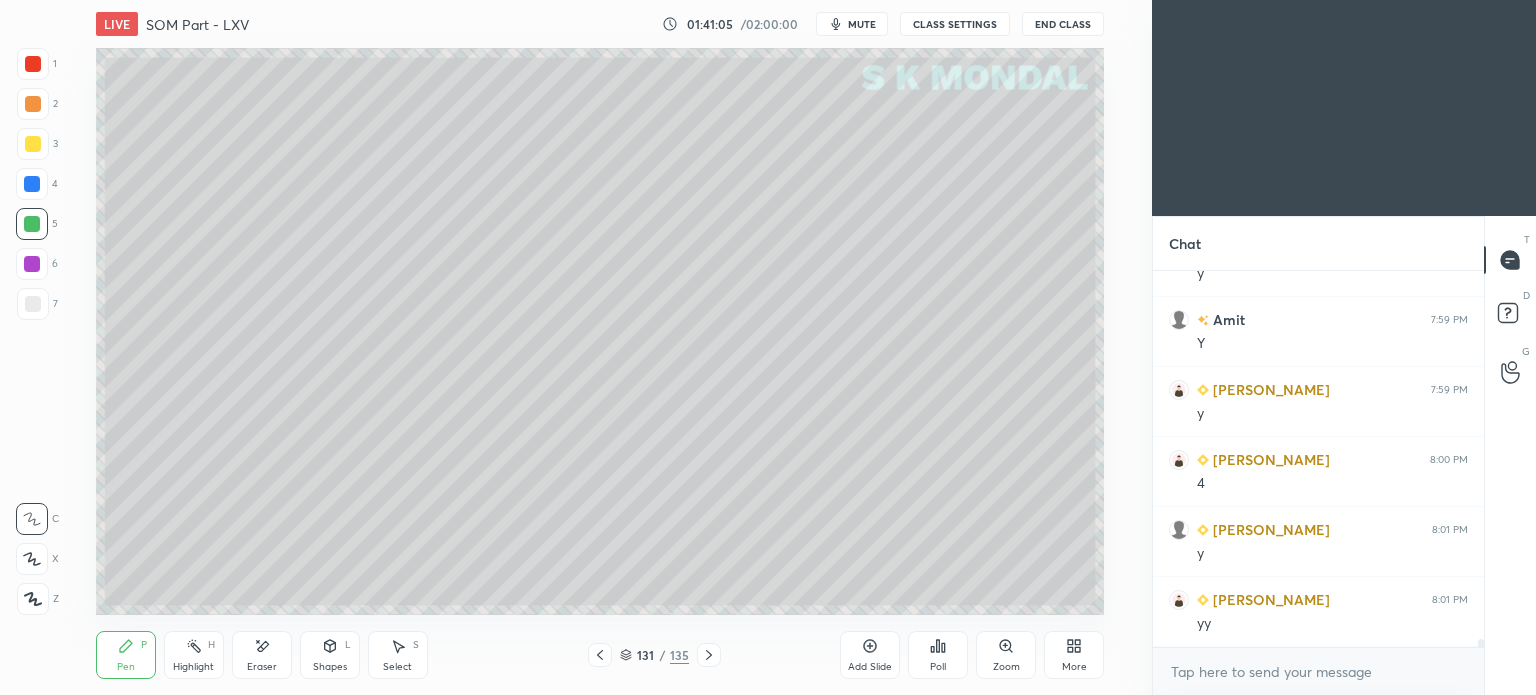 click on "Highlight H" at bounding box center [194, 655] 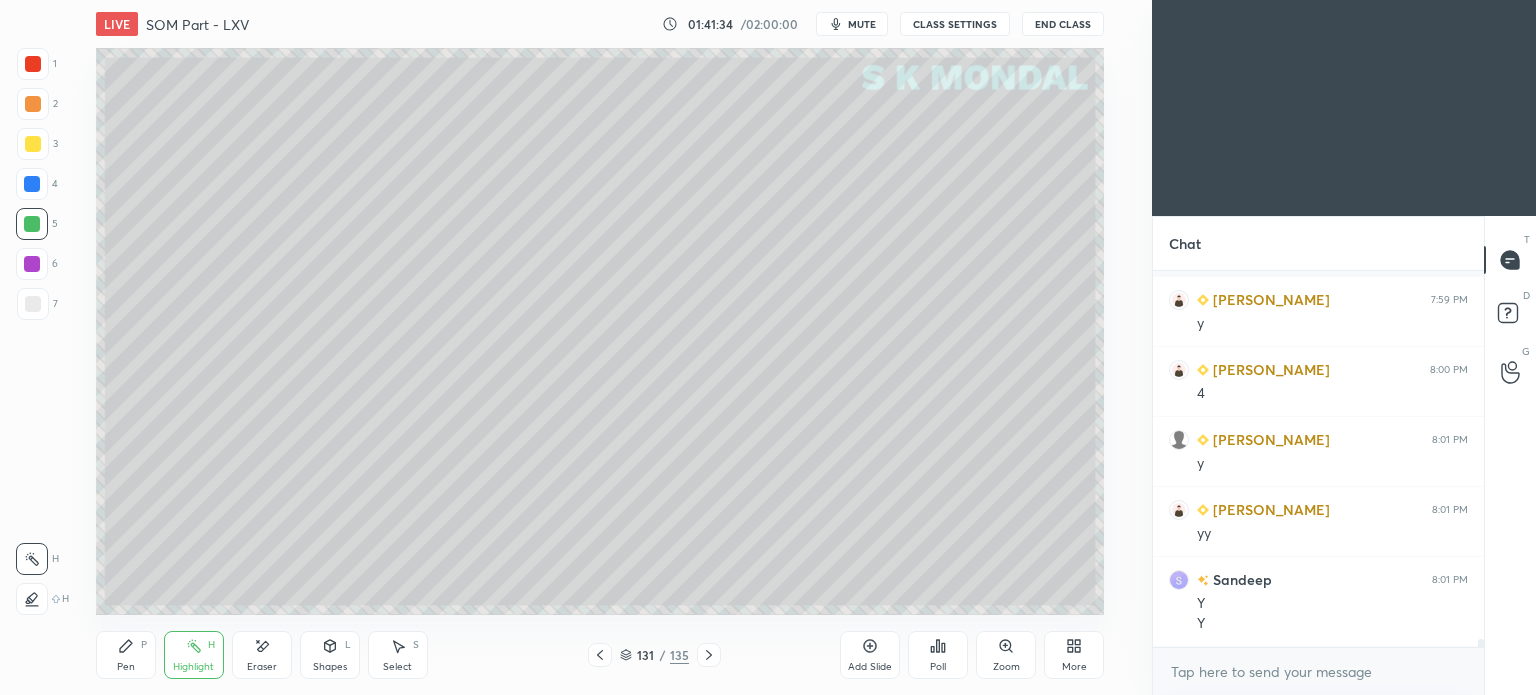 scroll, scrollTop: 18438, scrollLeft: 0, axis: vertical 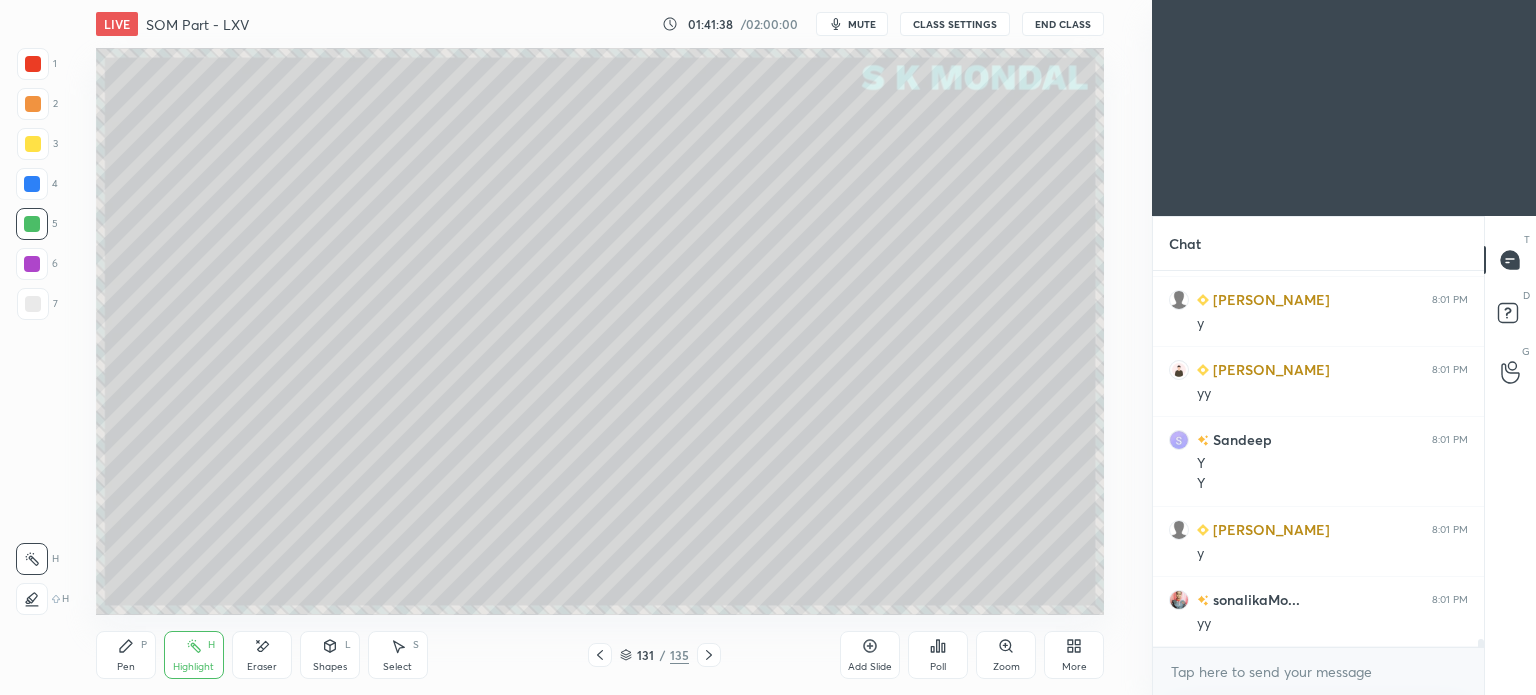 click 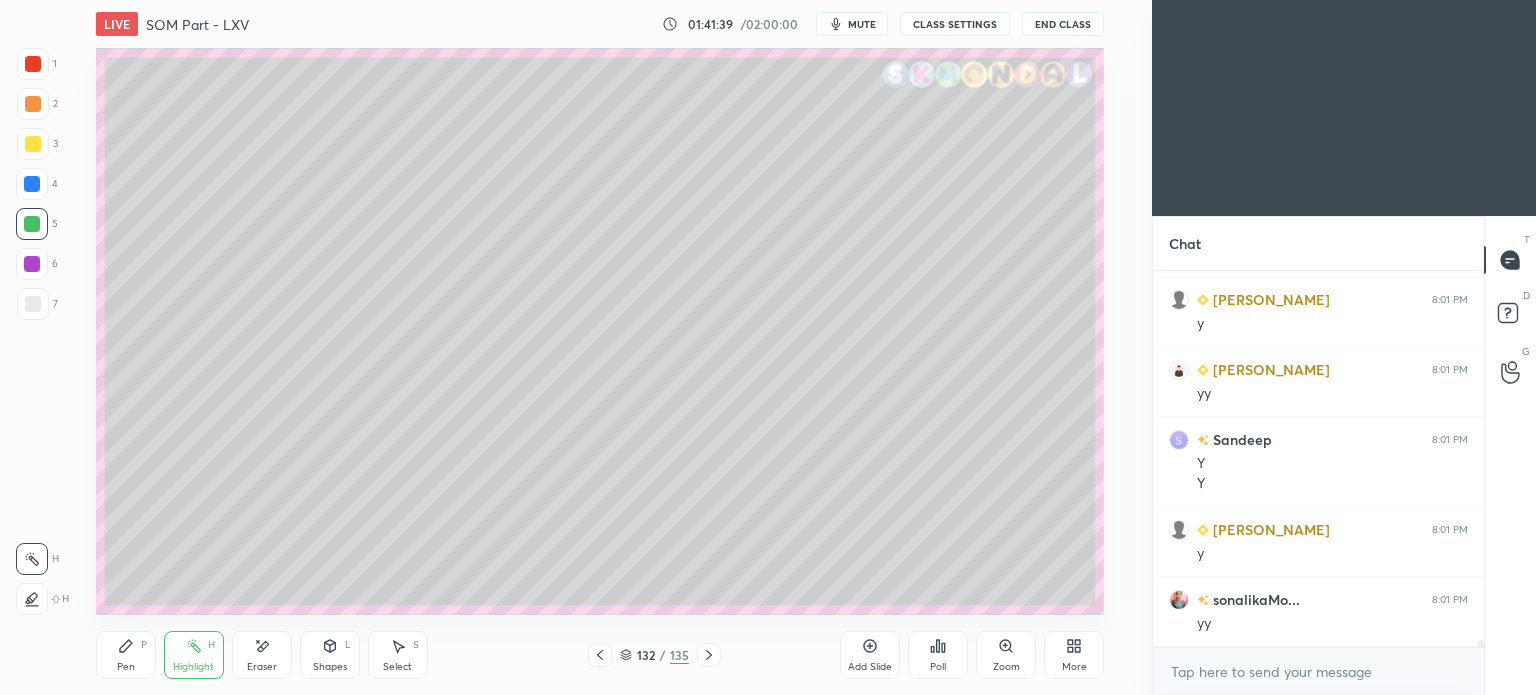 scroll, scrollTop: 18486, scrollLeft: 0, axis: vertical 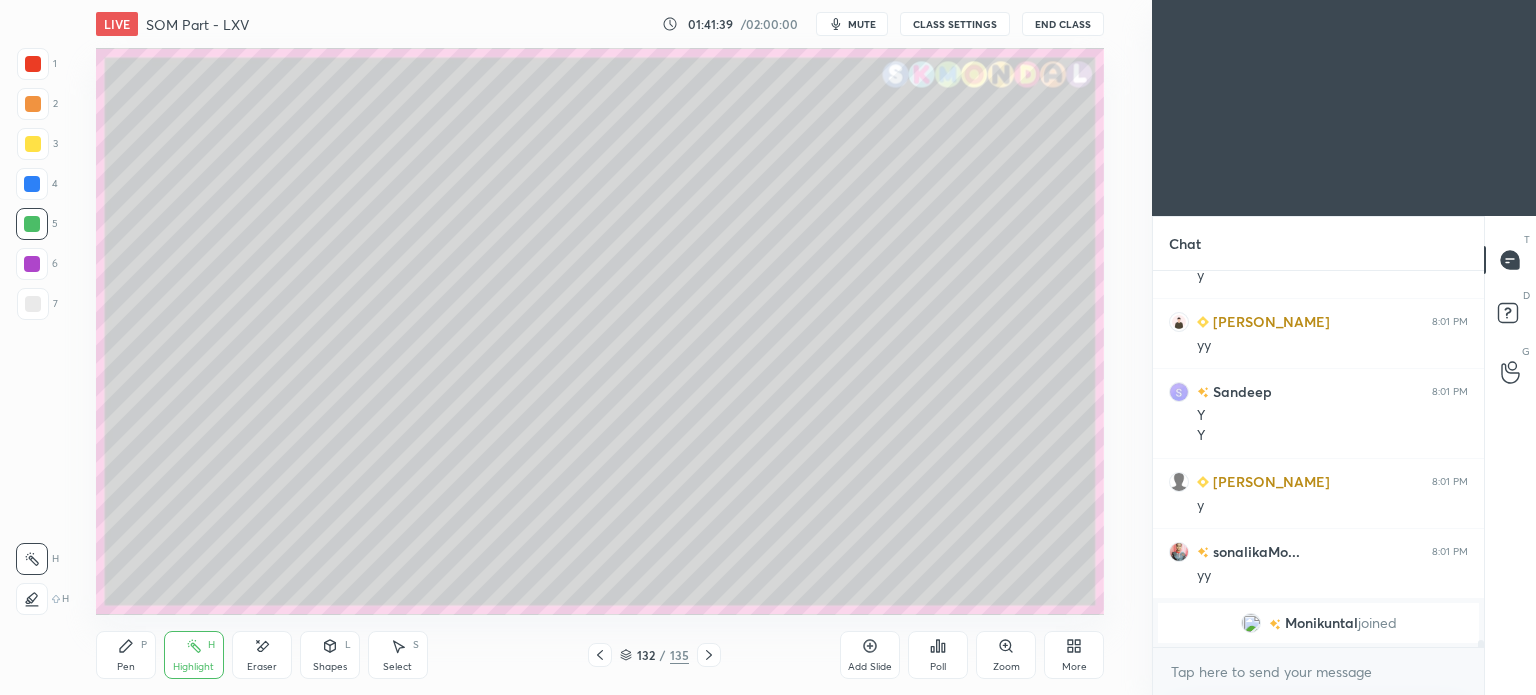 click 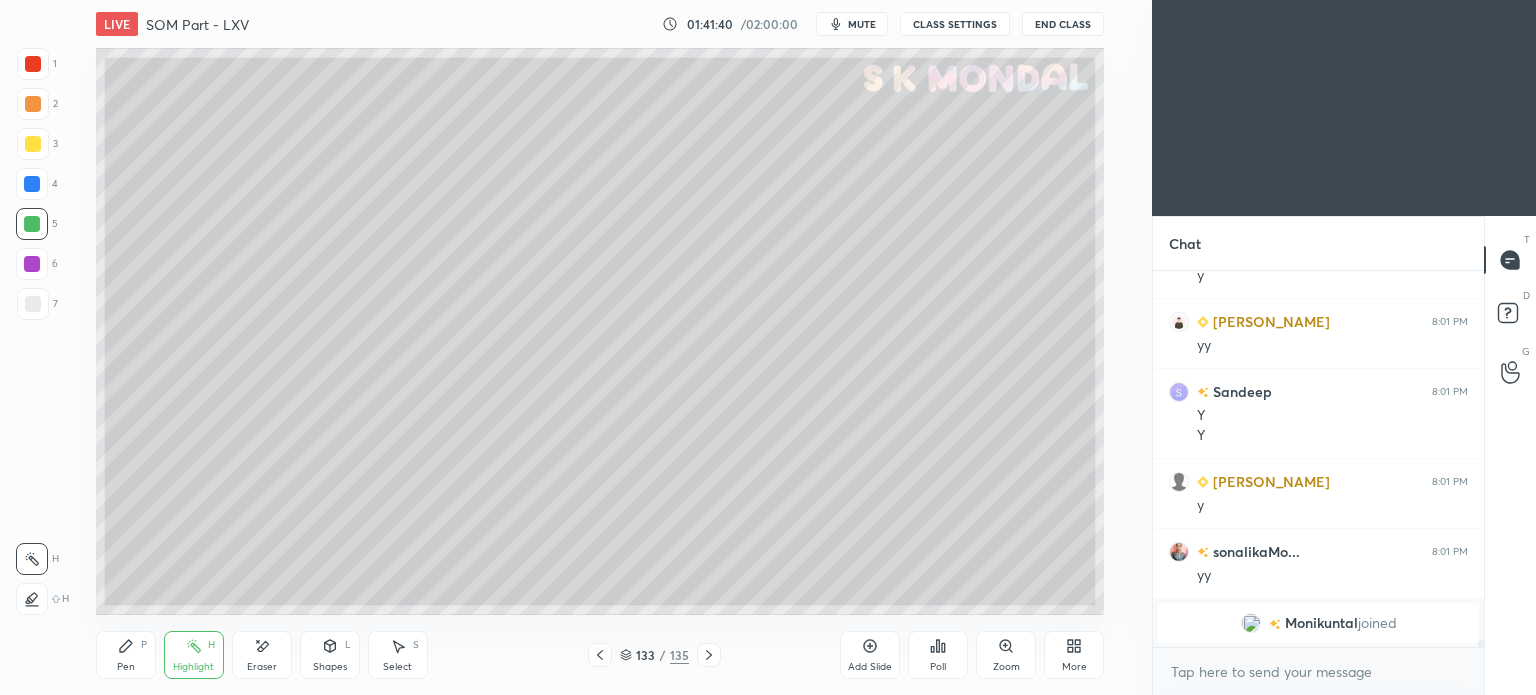 click 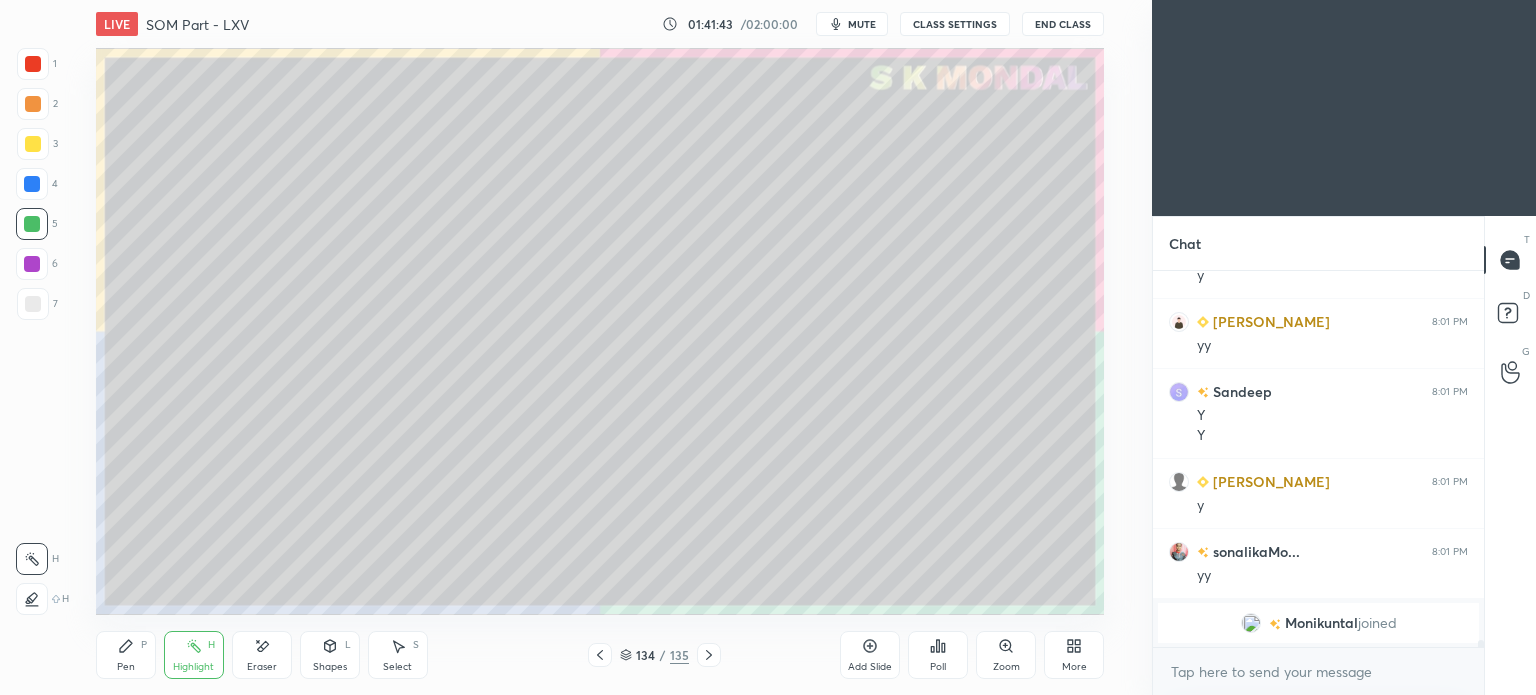 click on "Highlight H" at bounding box center [194, 655] 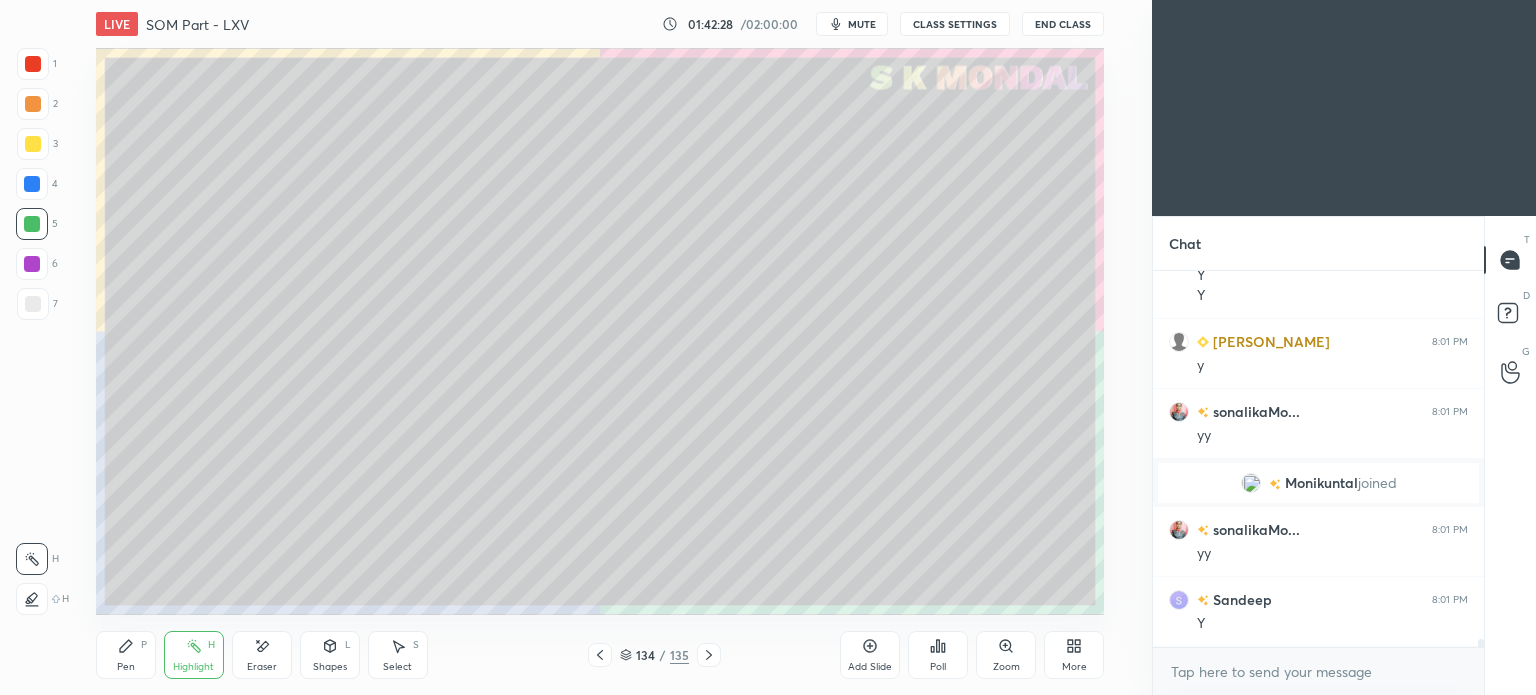 scroll, scrollTop: 18358, scrollLeft: 0, axis: vertical 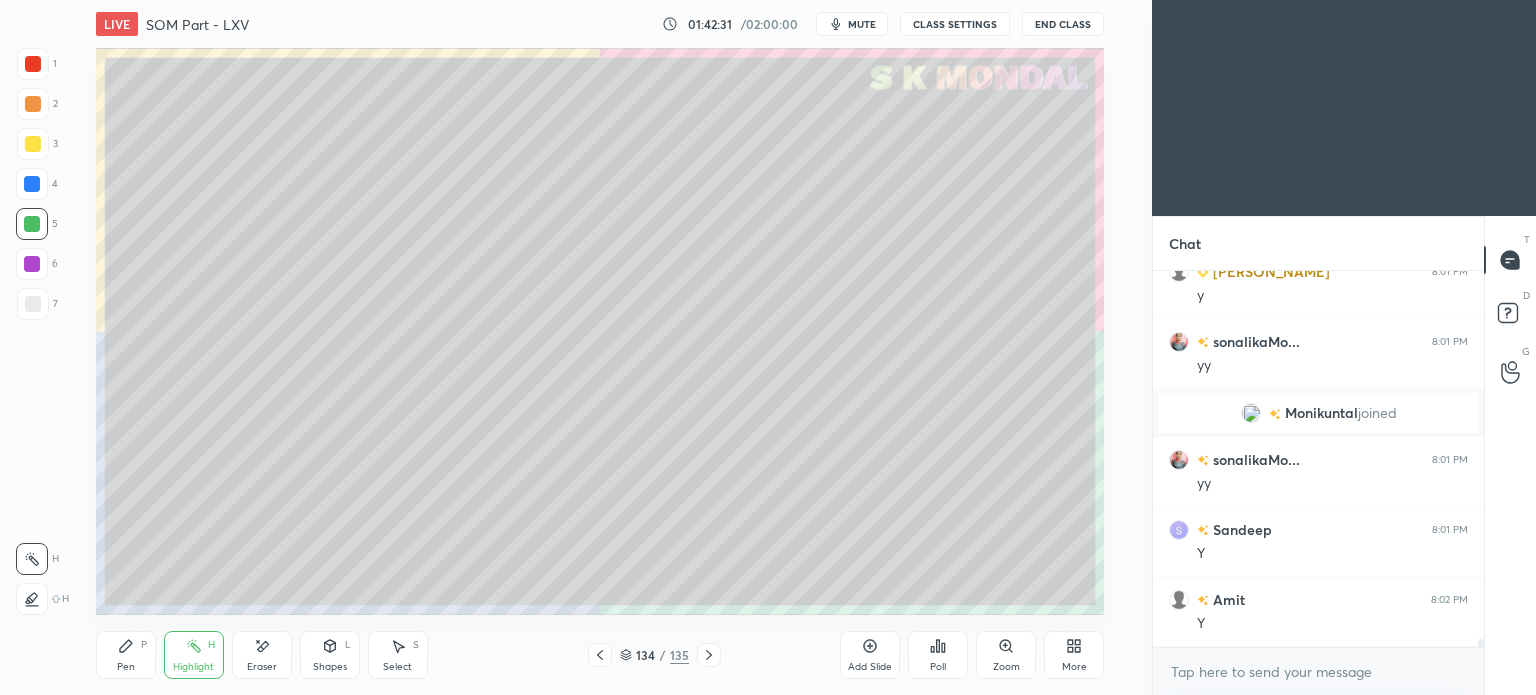click on "Highlight" at bounding box center (193, 667) 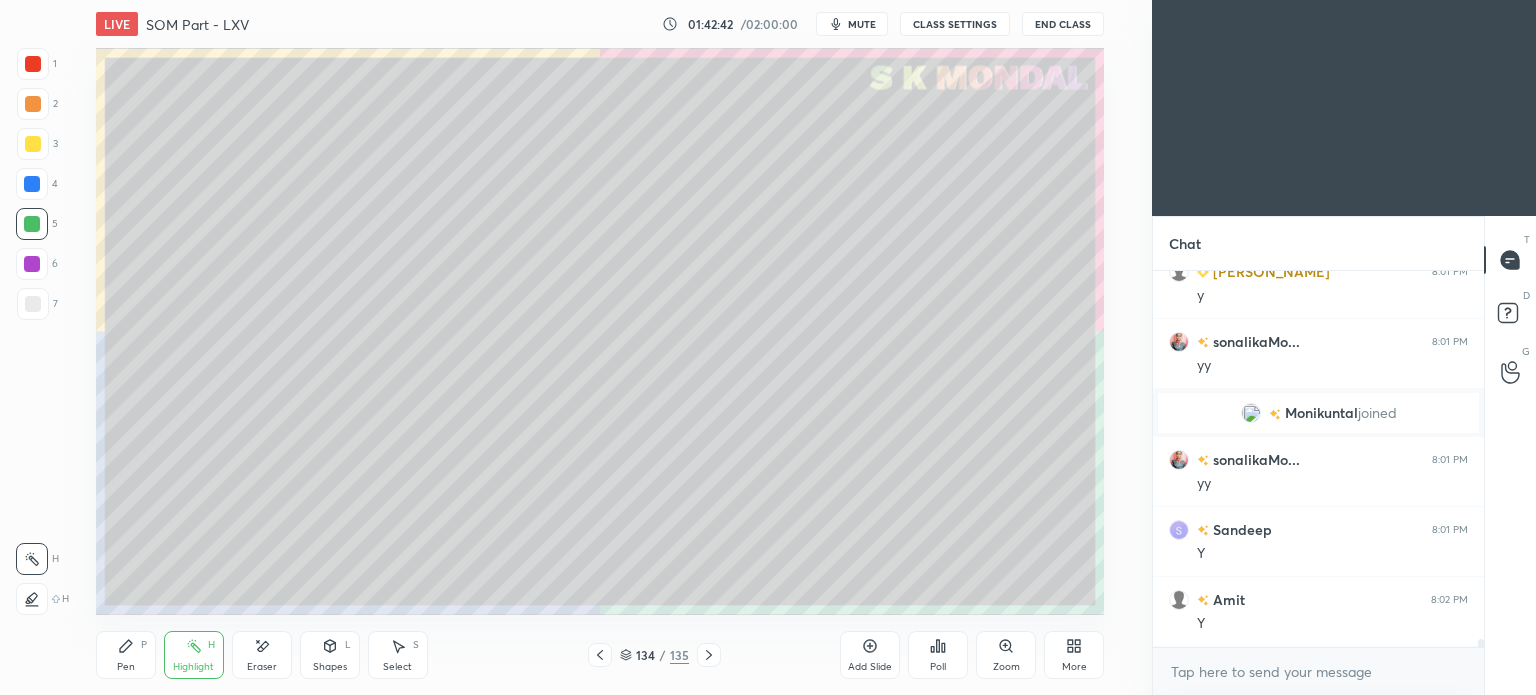 click 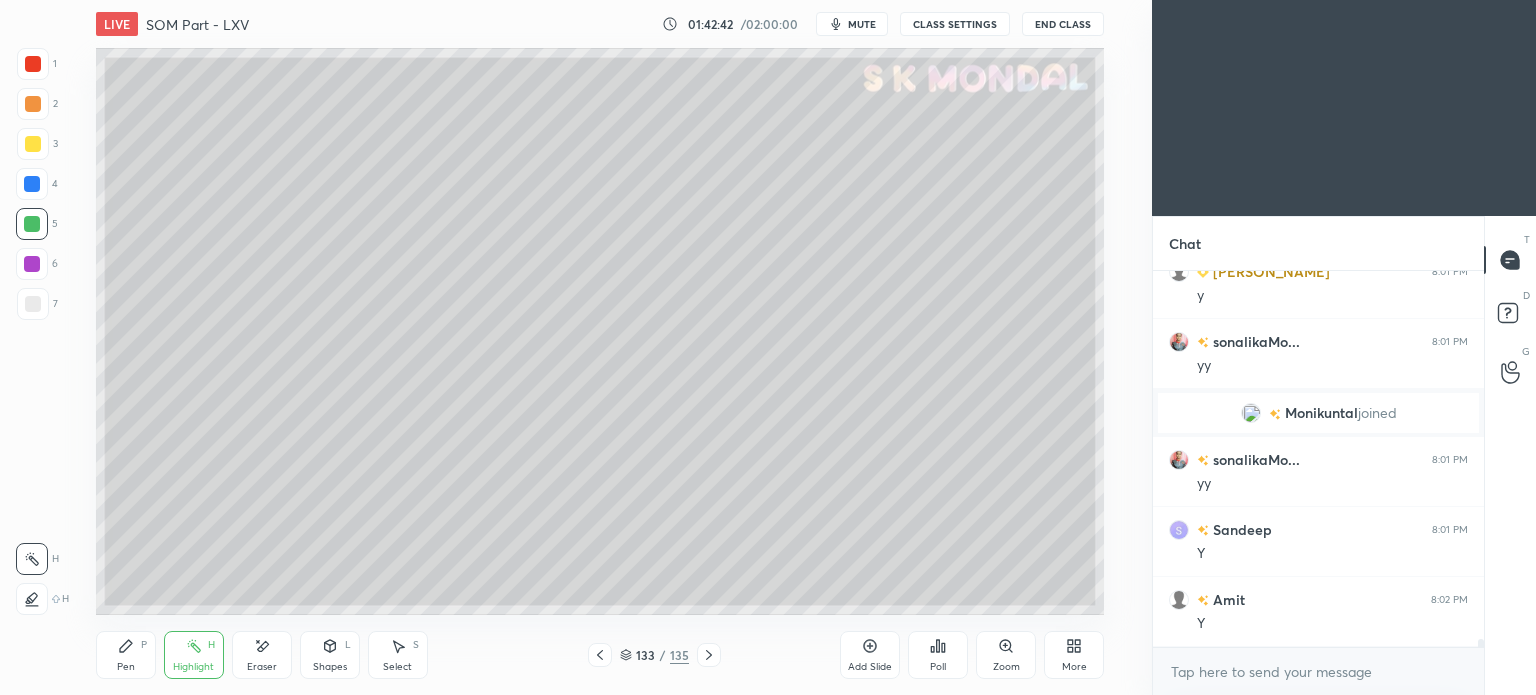 click 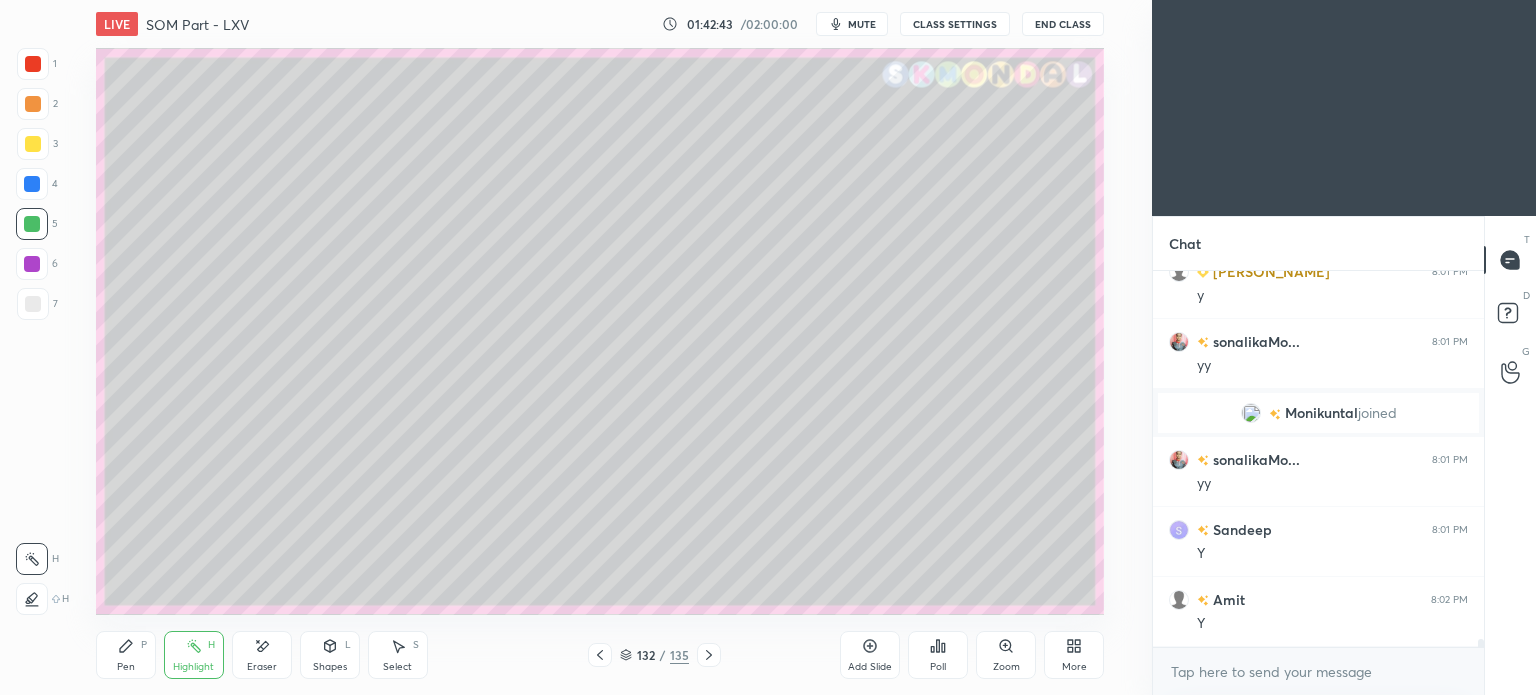click 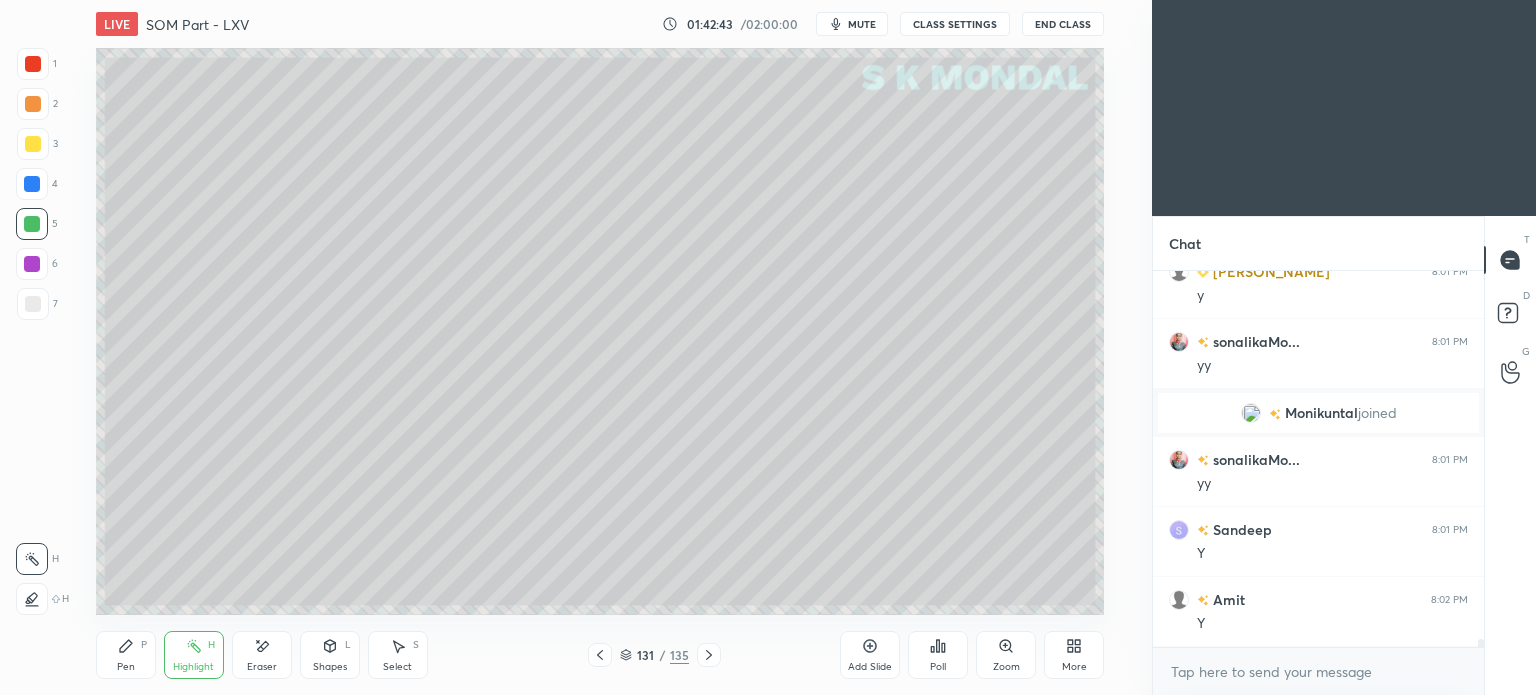 click 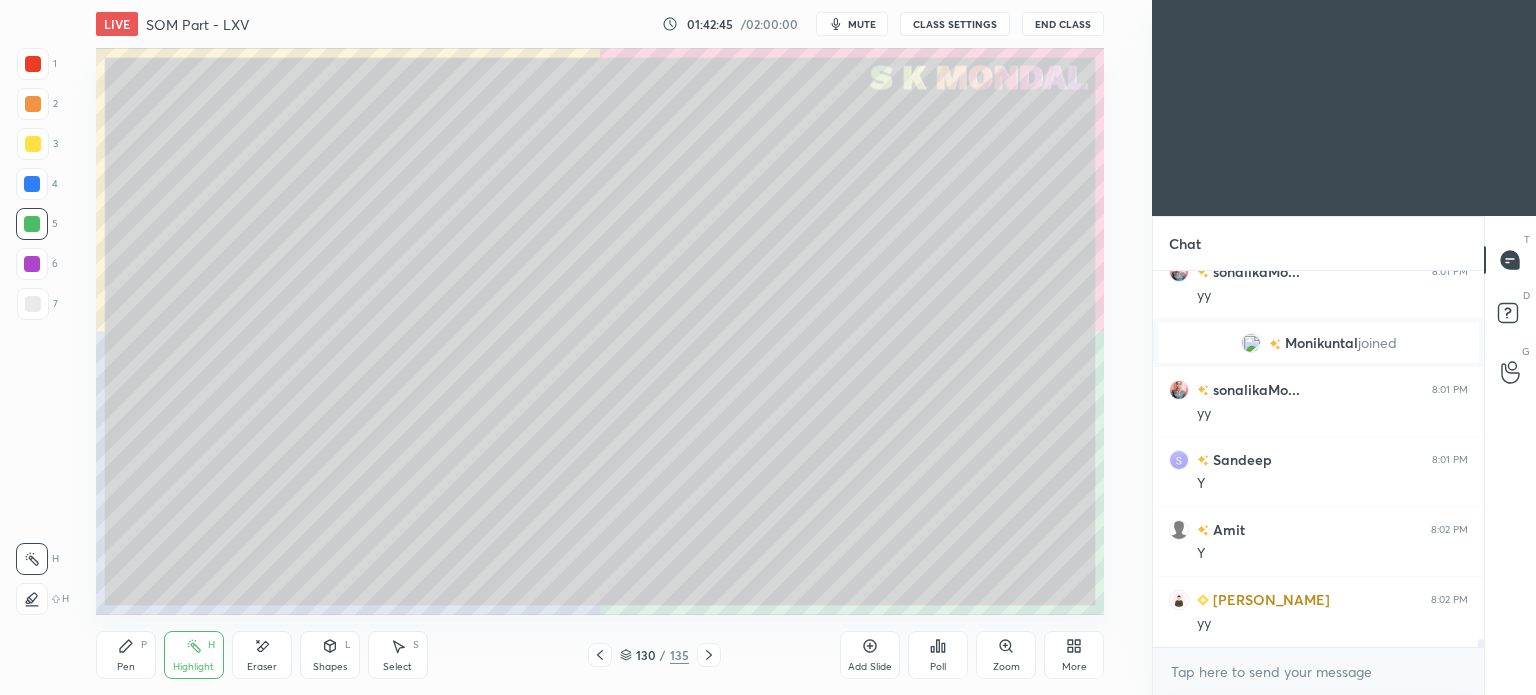 scroll, scrollTop: 18568, scrollLeft: 0, axis: vertical 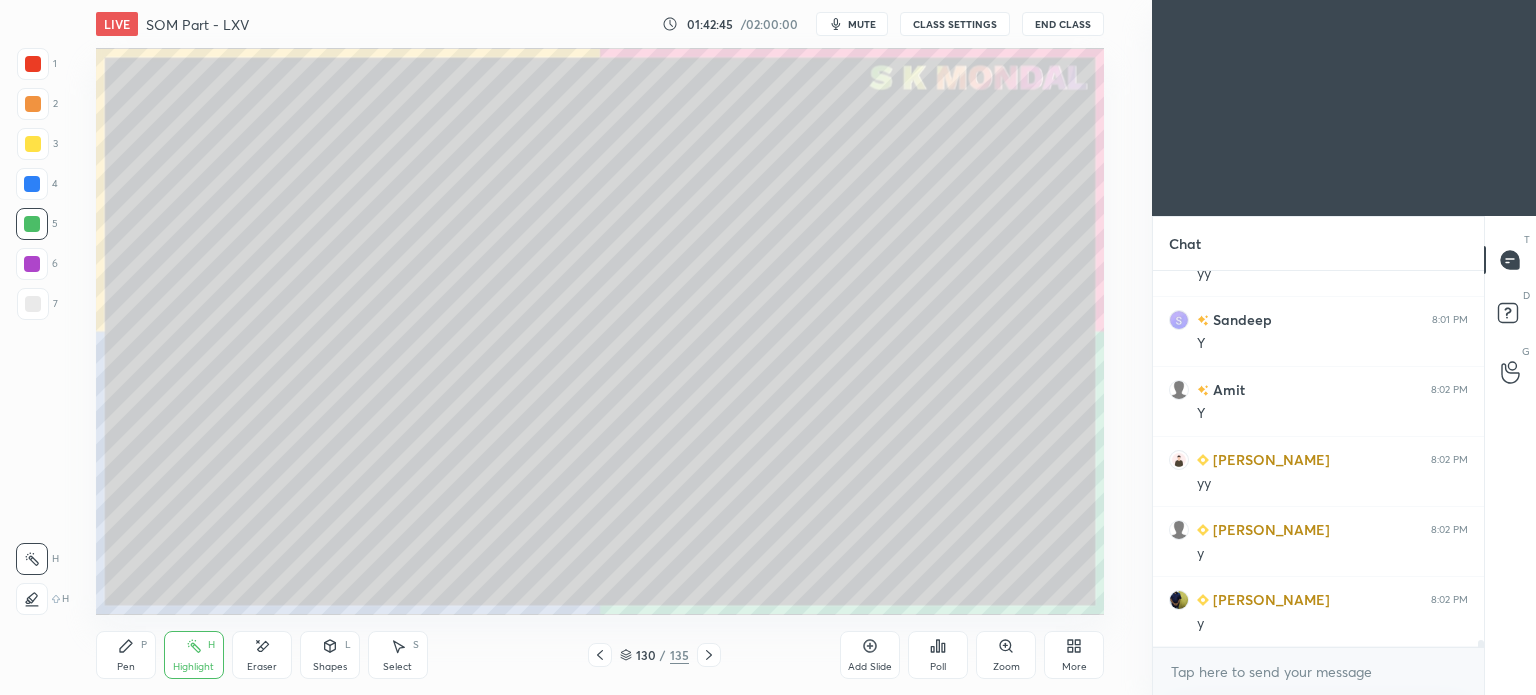 click 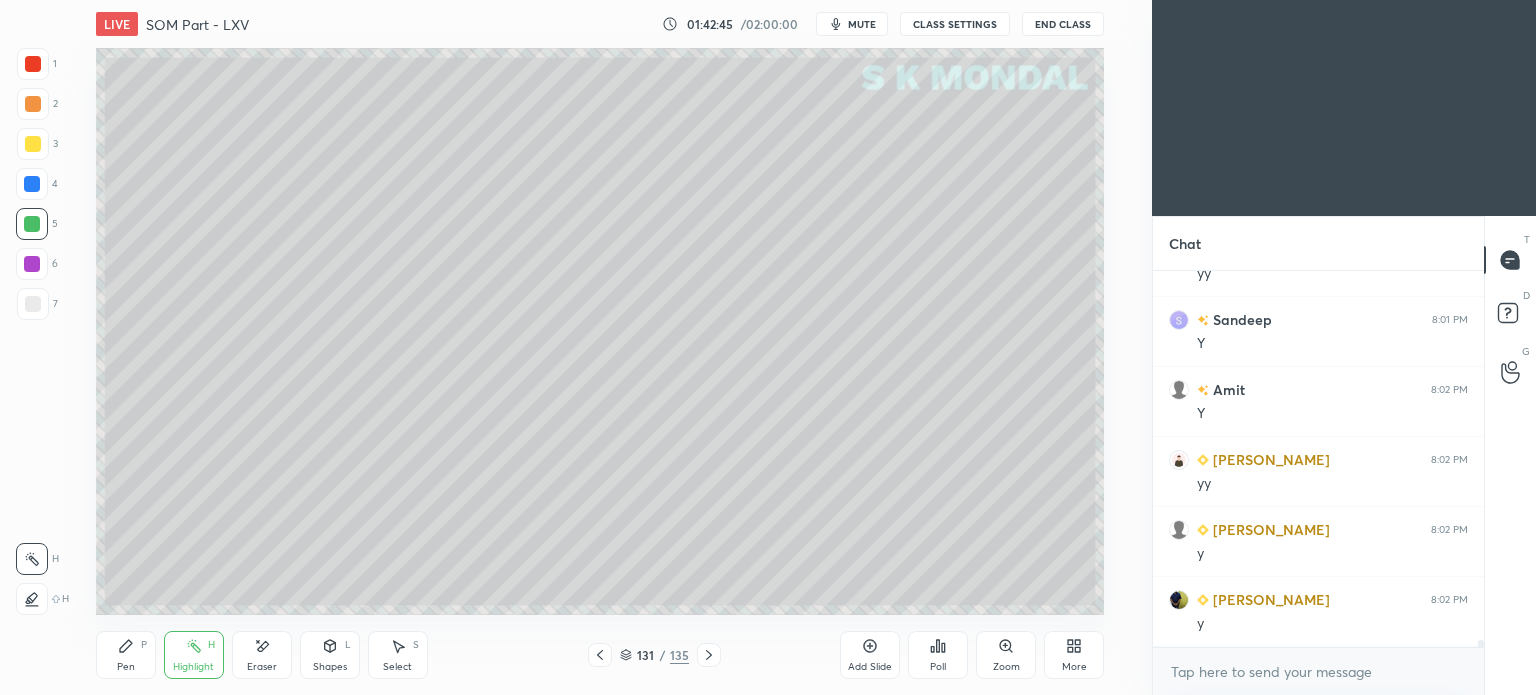 click 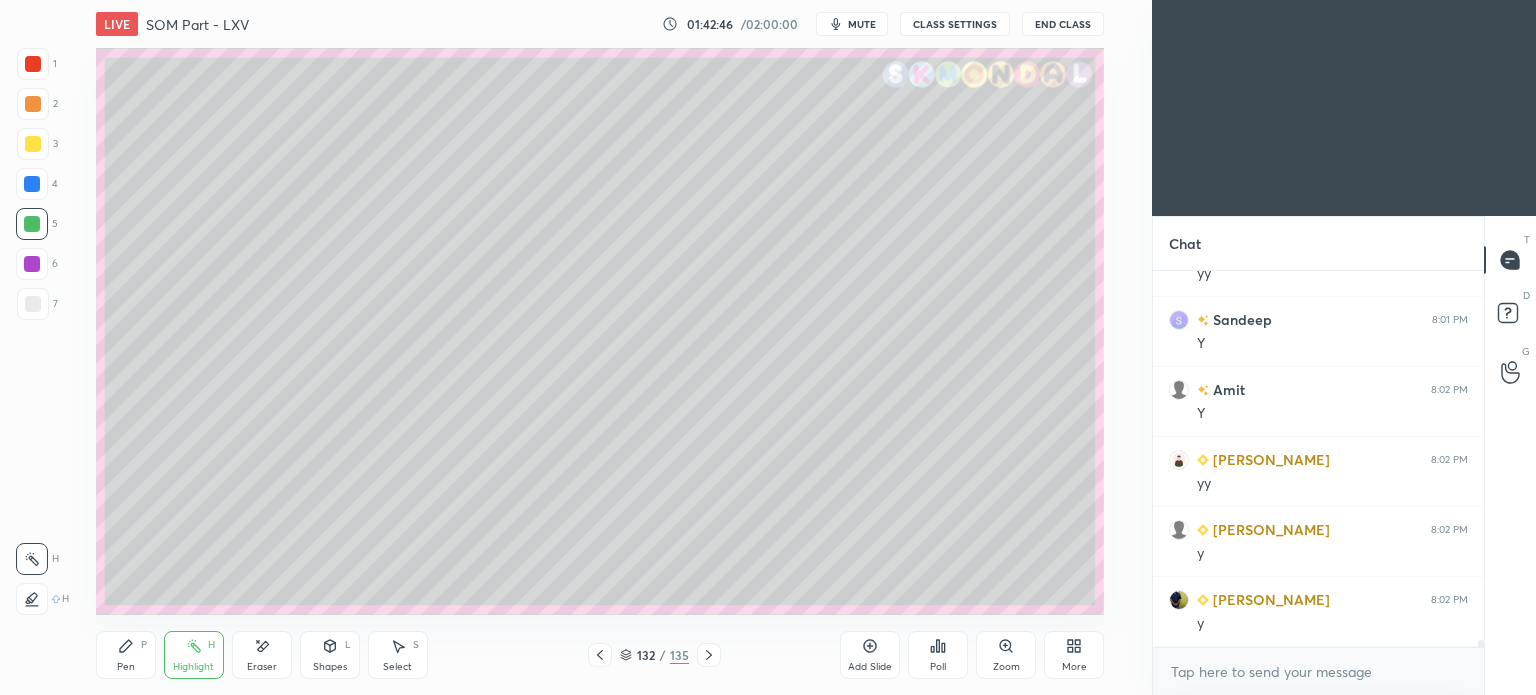 click 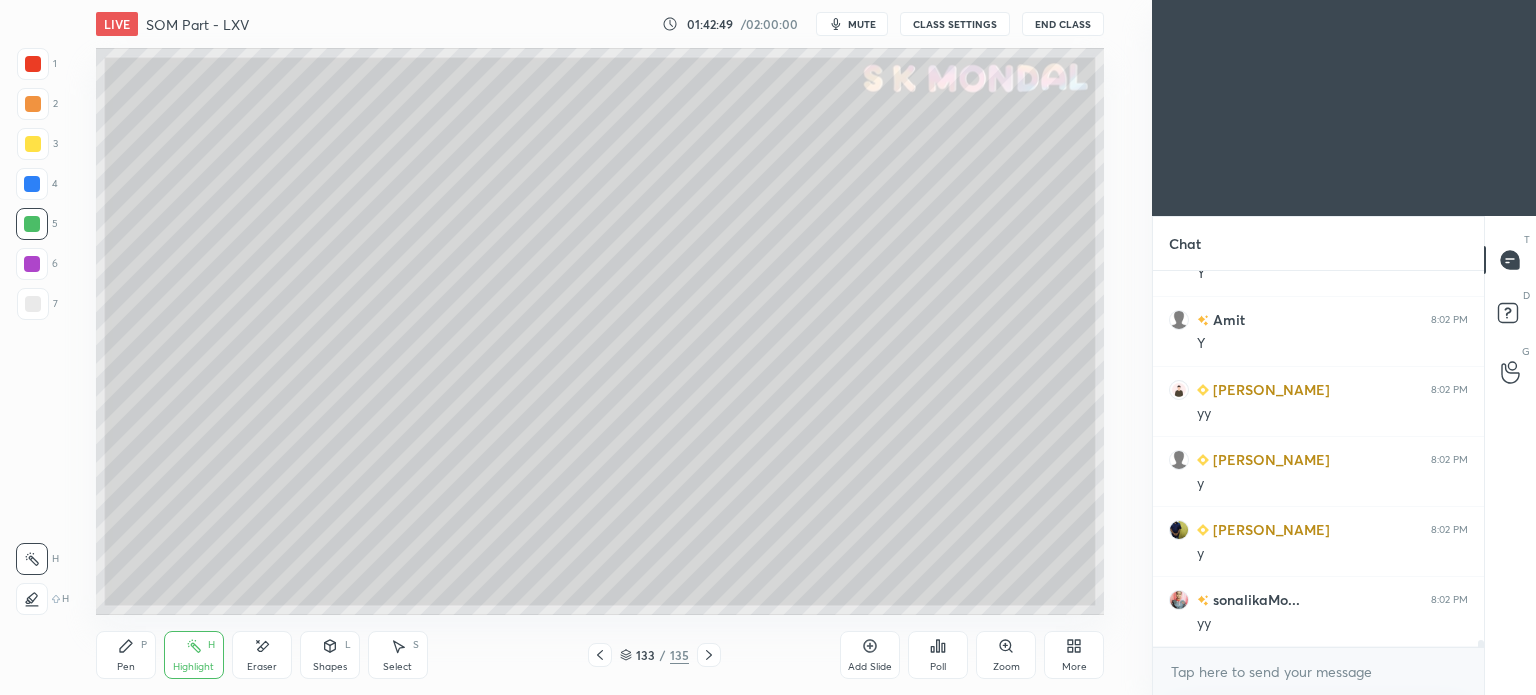 scroll, scrollTop: 18708, scrollLeft: 0, axis: vertical 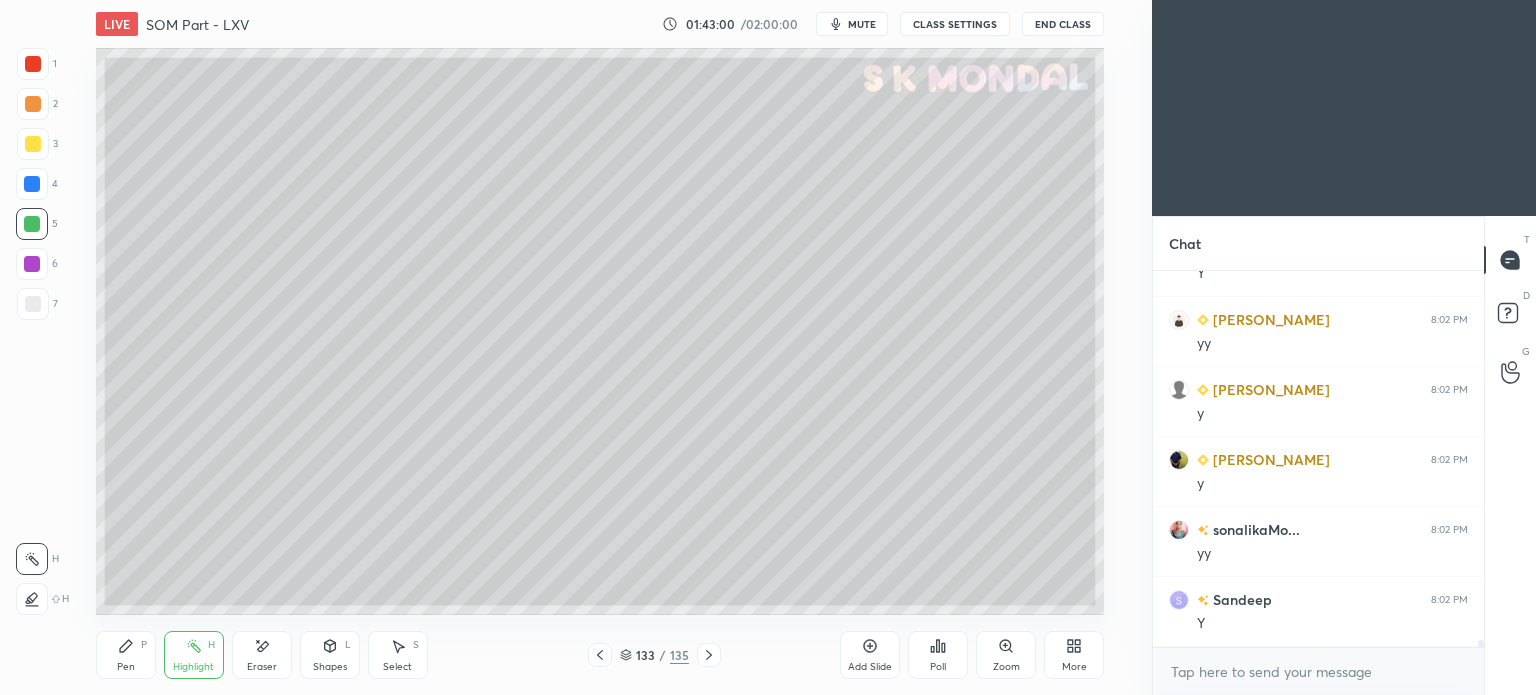 click 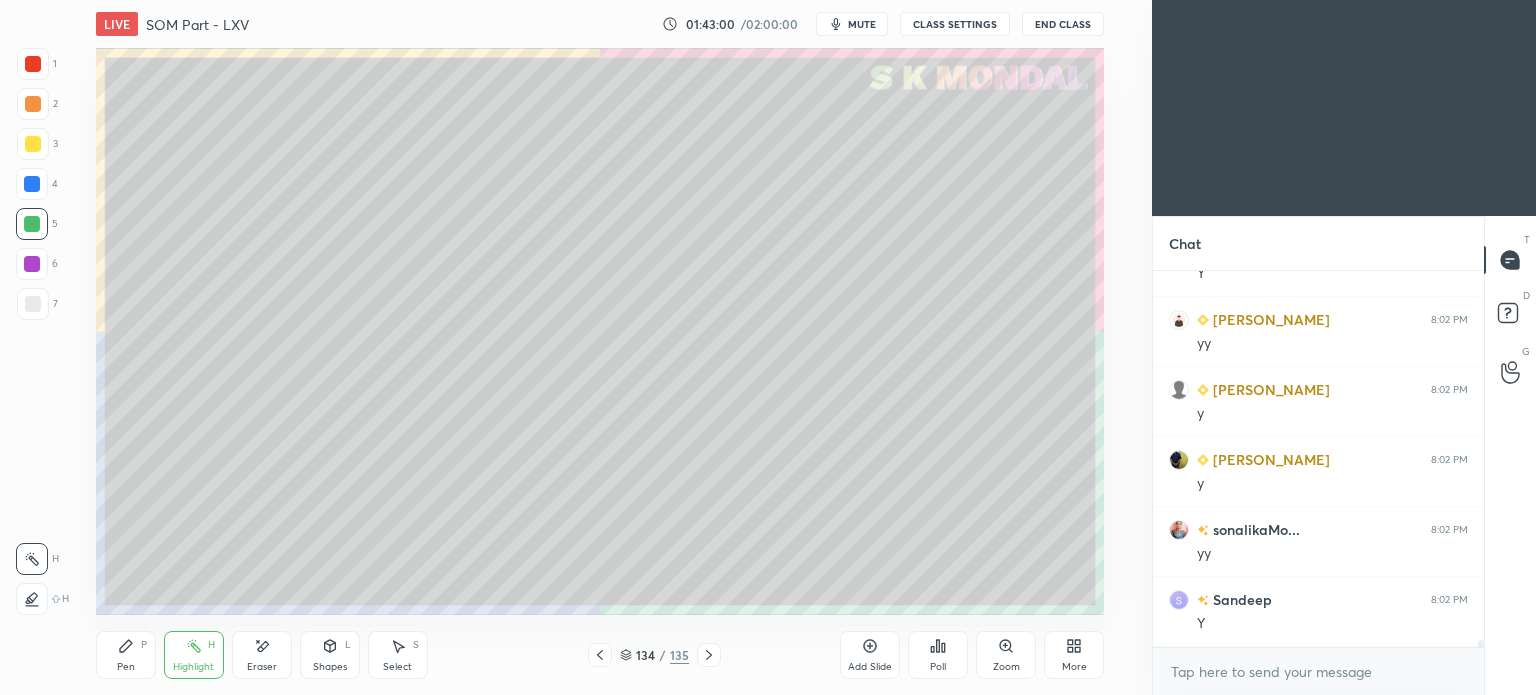 click 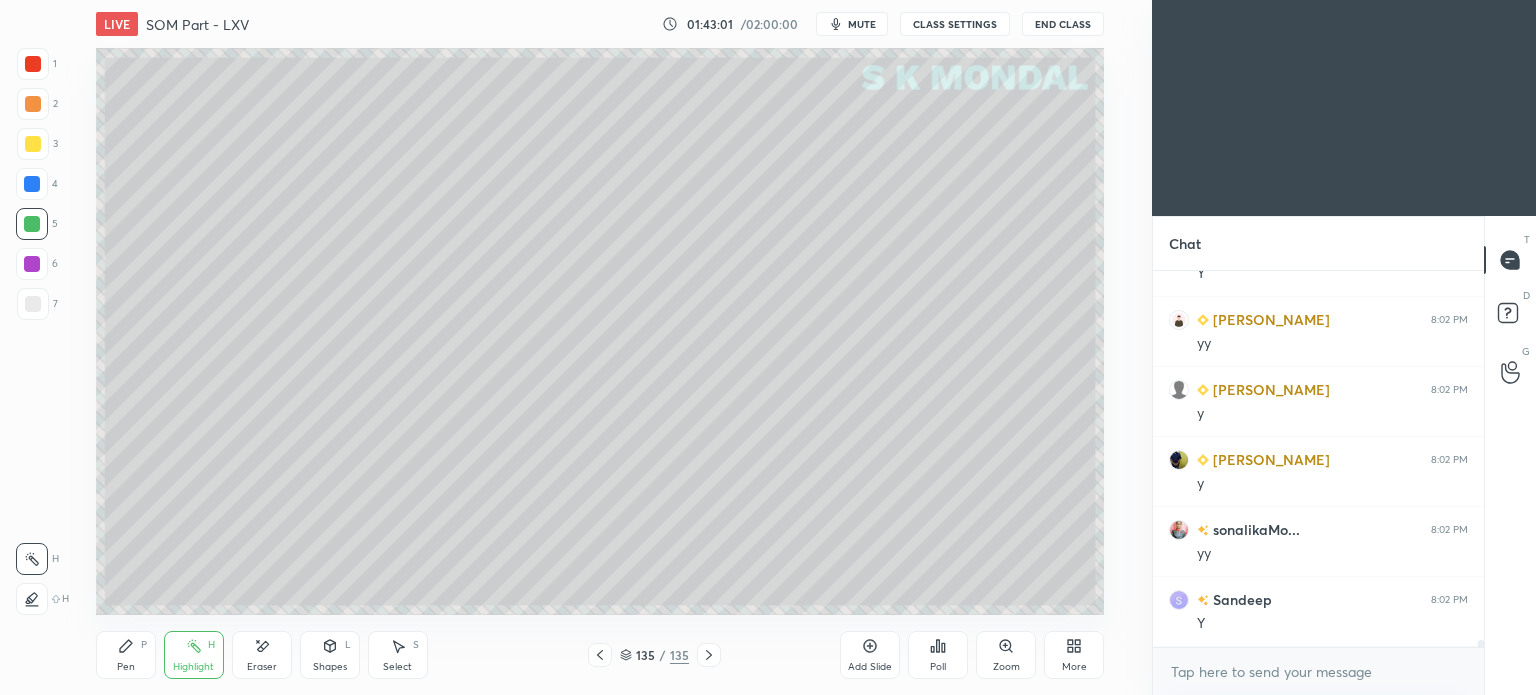click 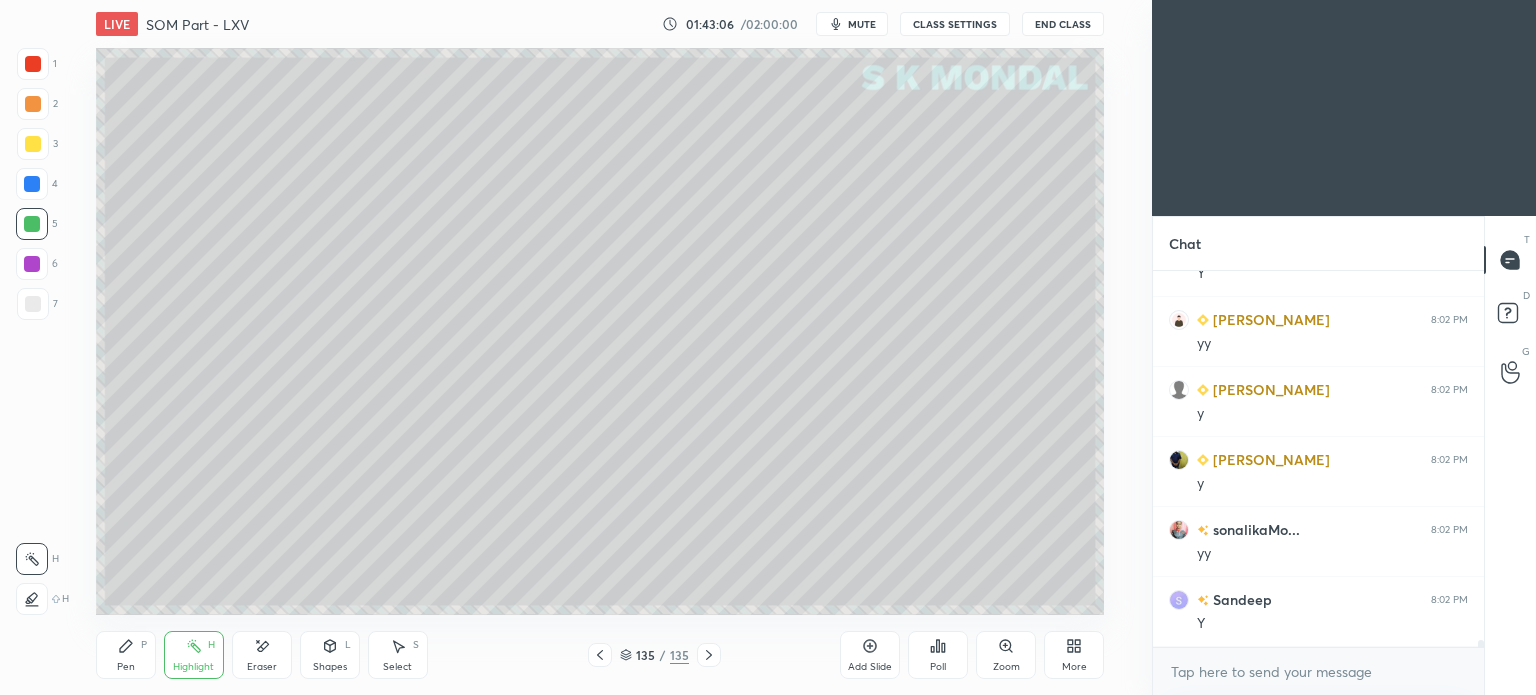 click 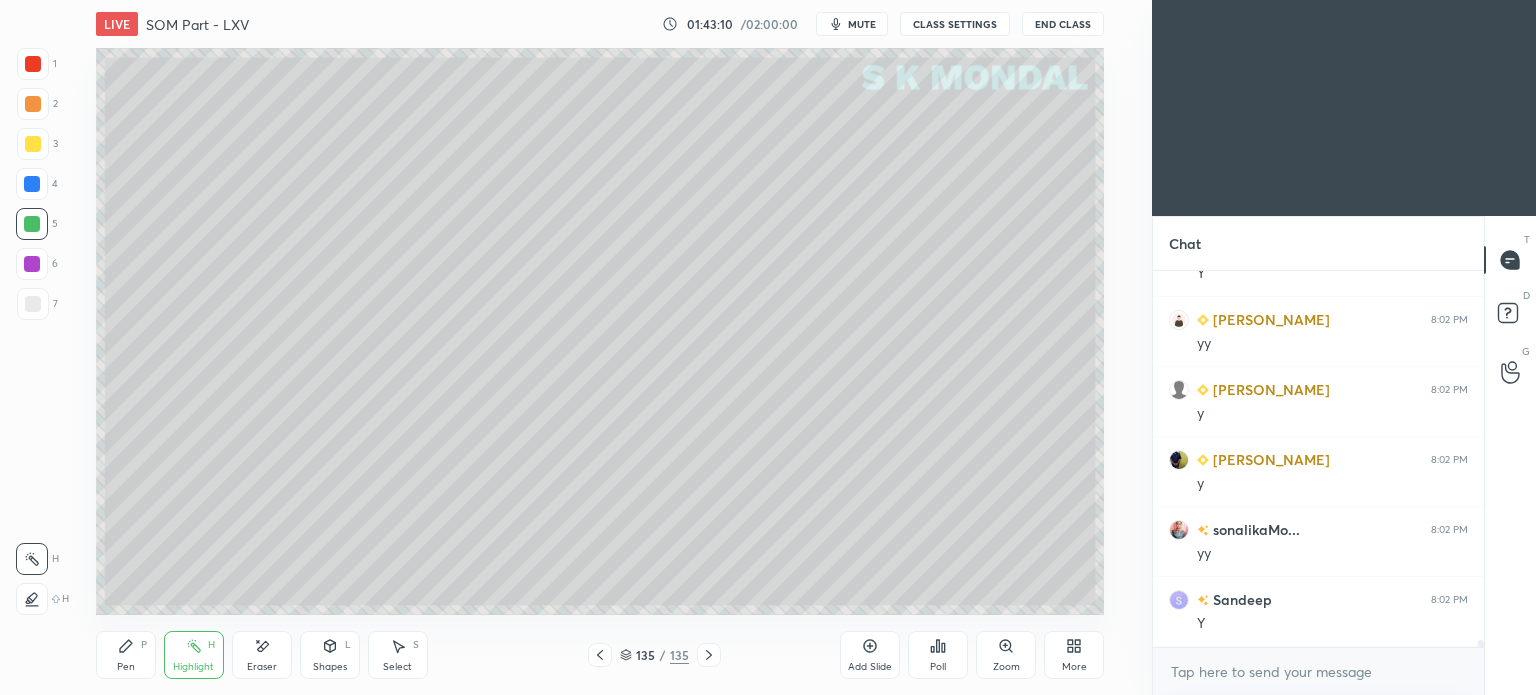 click 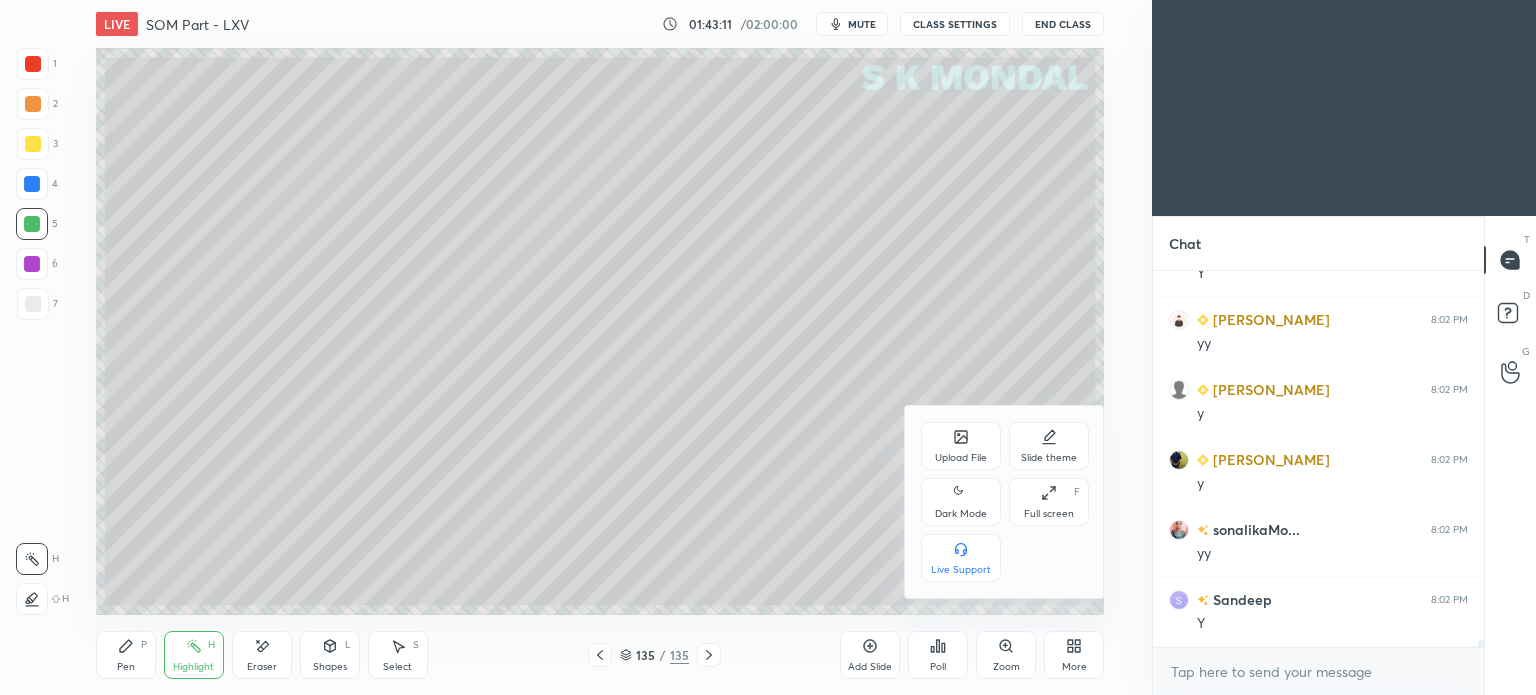 click on "Upload File" at bounding box center [961, 458] 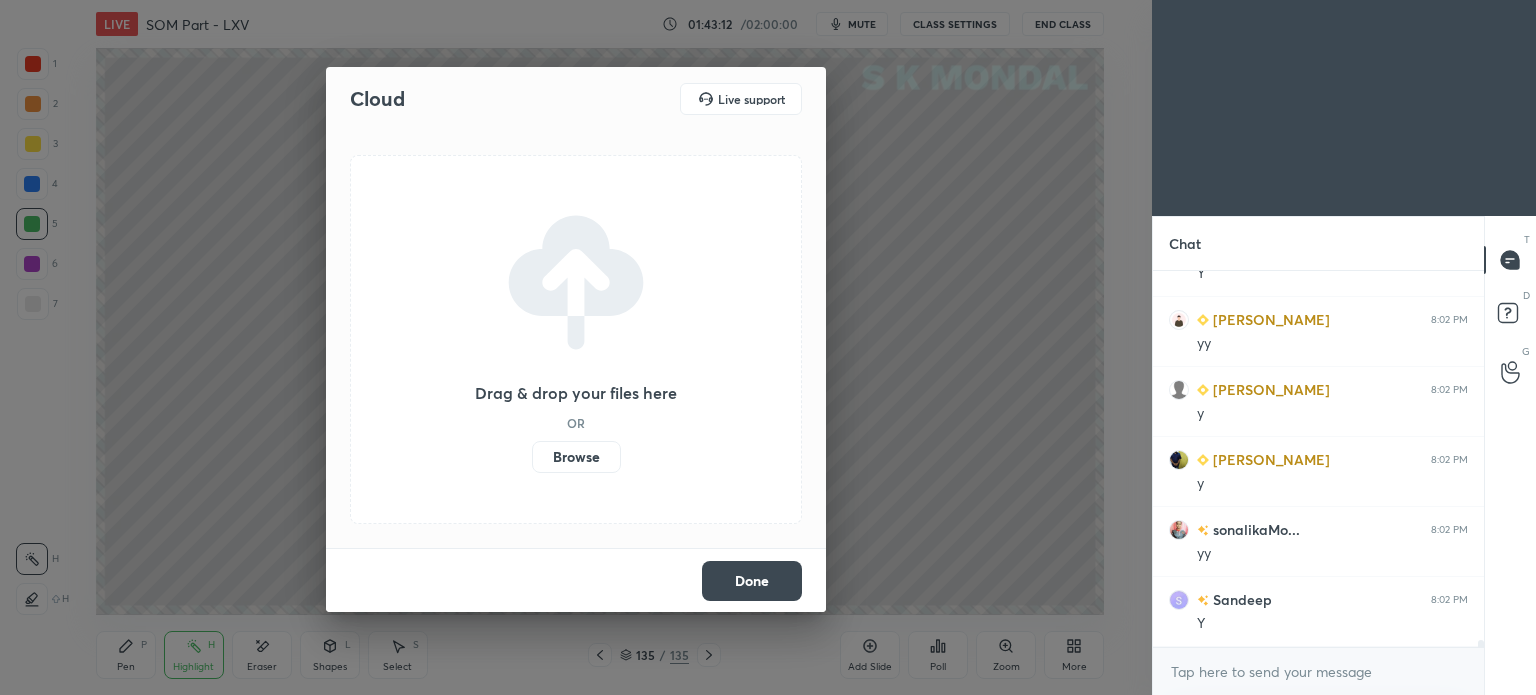 click on "Browse" at bounding box center [576, 457] 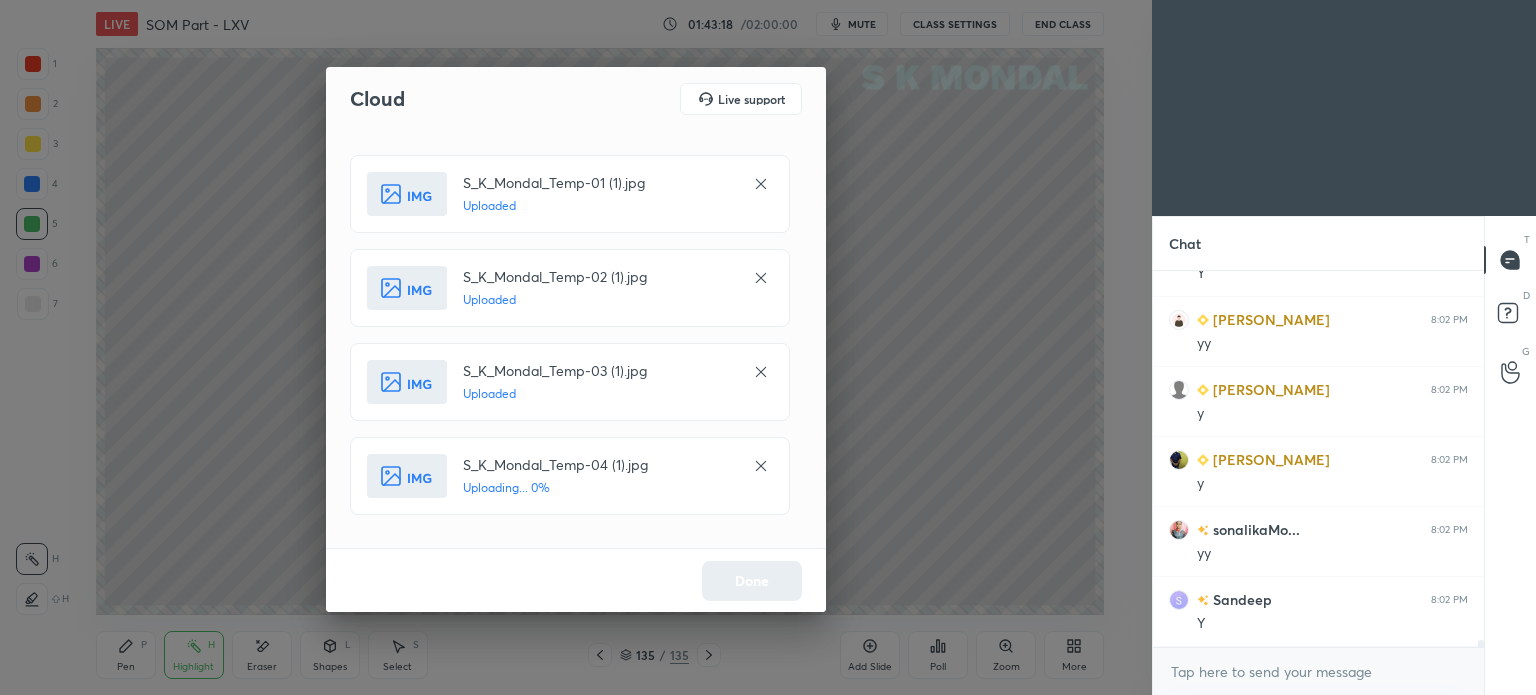 click on "Done" at bounding box center (576, 580) 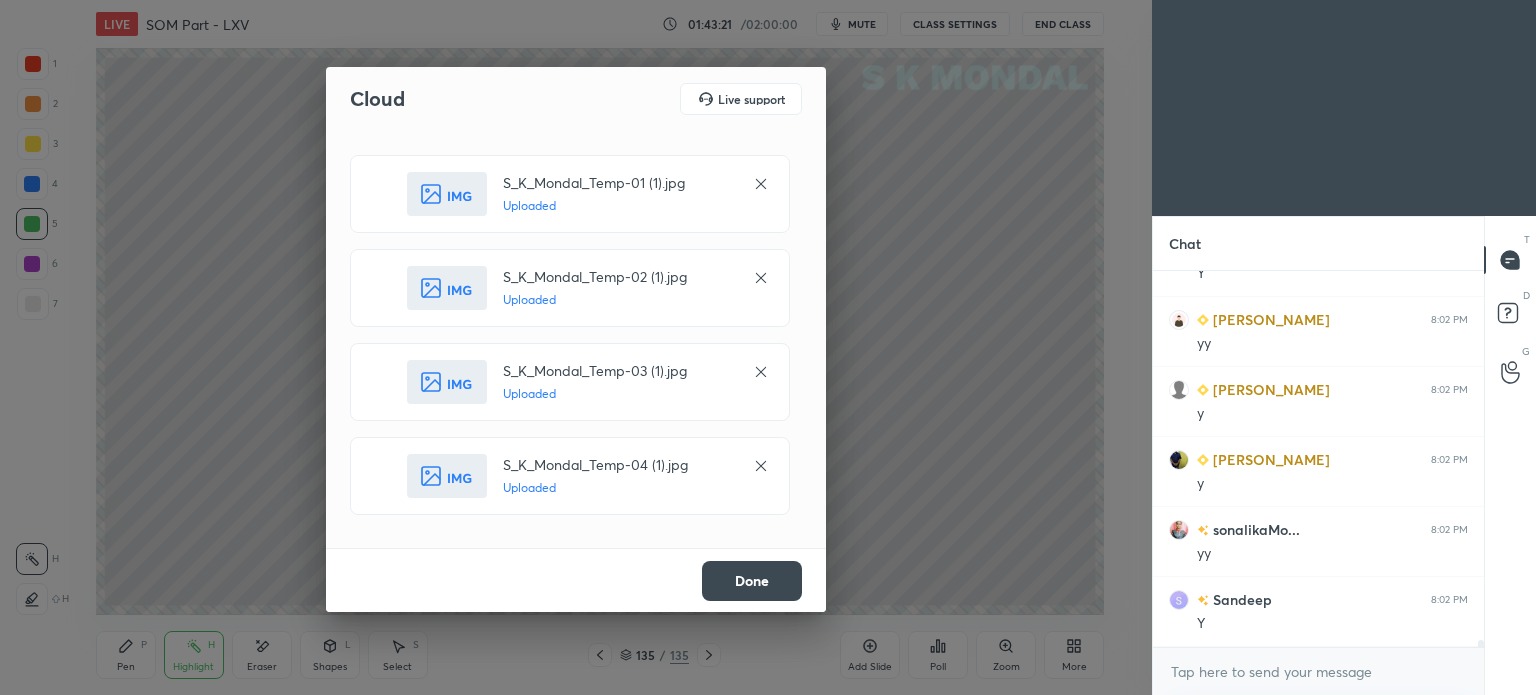 click on "Done" at bounding box center [752, 581] 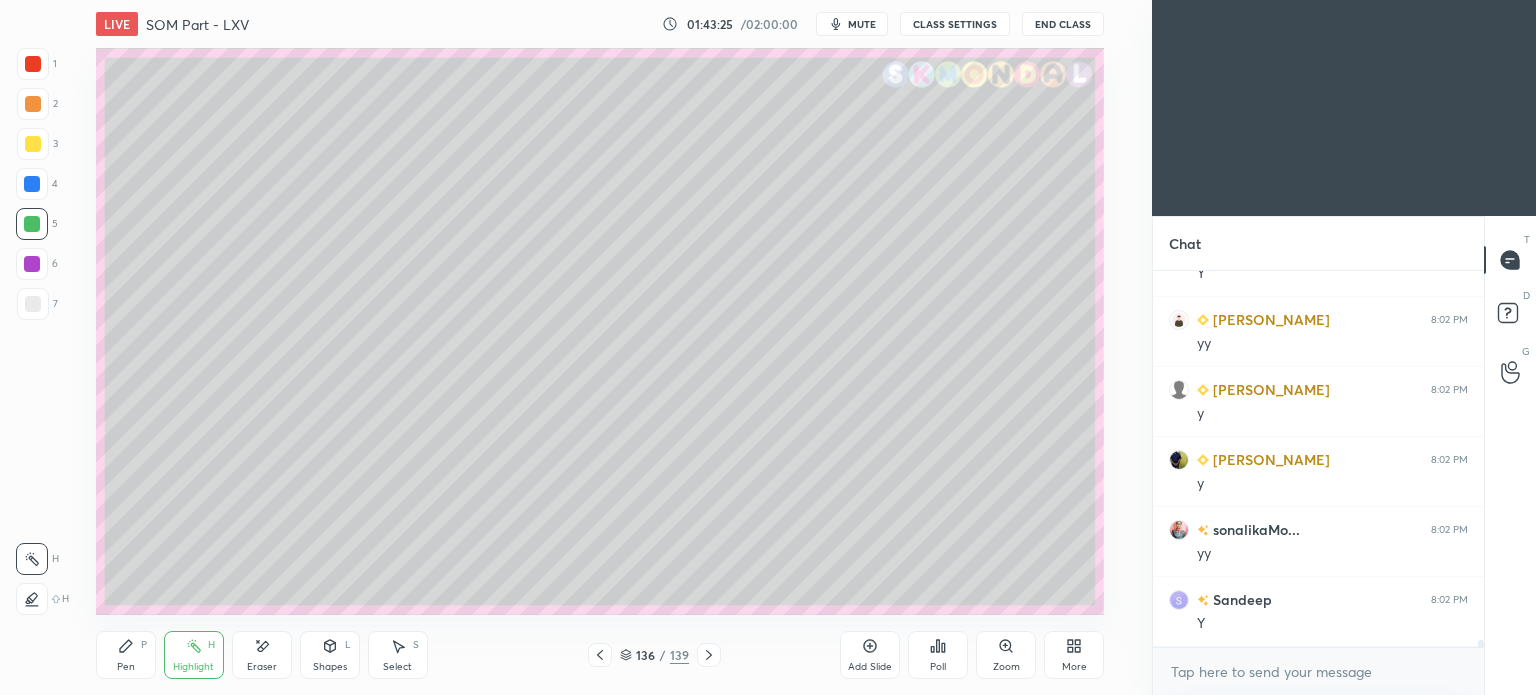 click at bounding box center [33, 144] 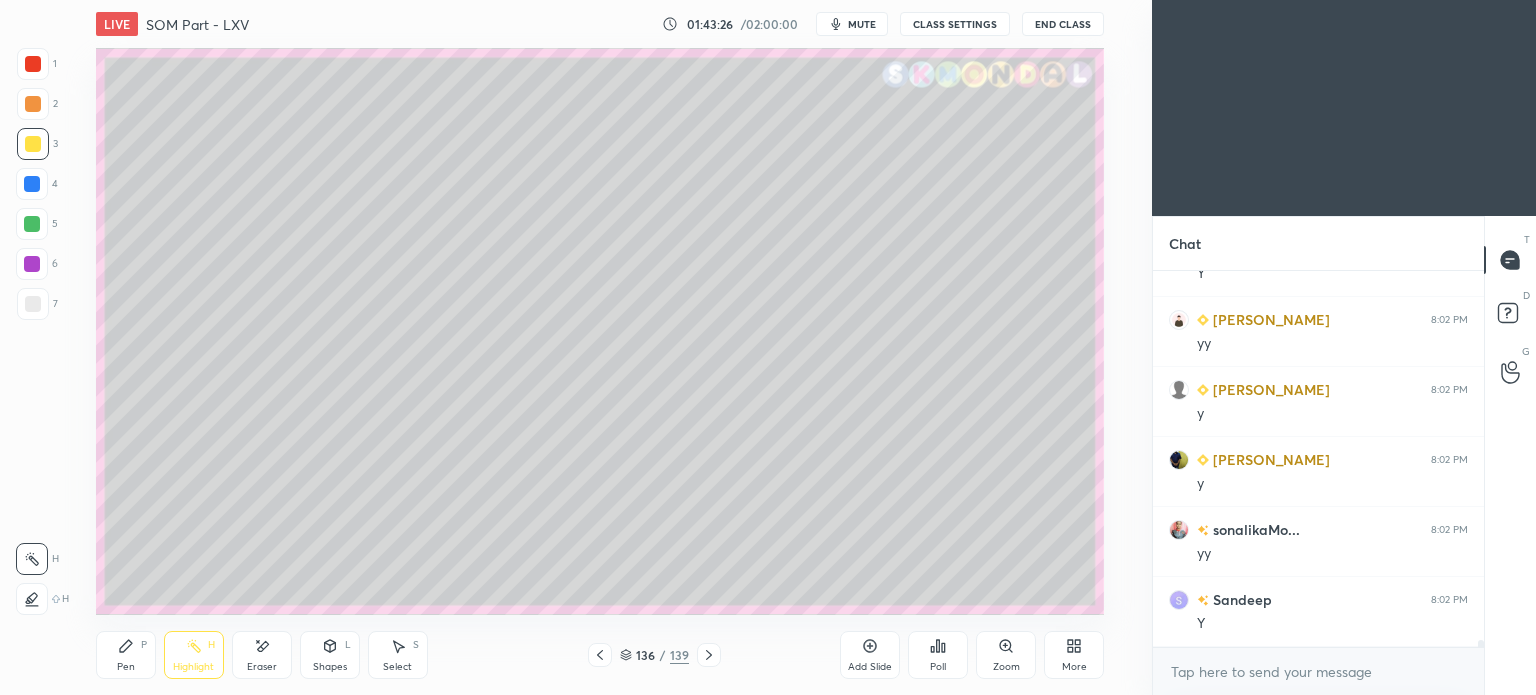 click on "Pen P" at bounding box center (126, 655) 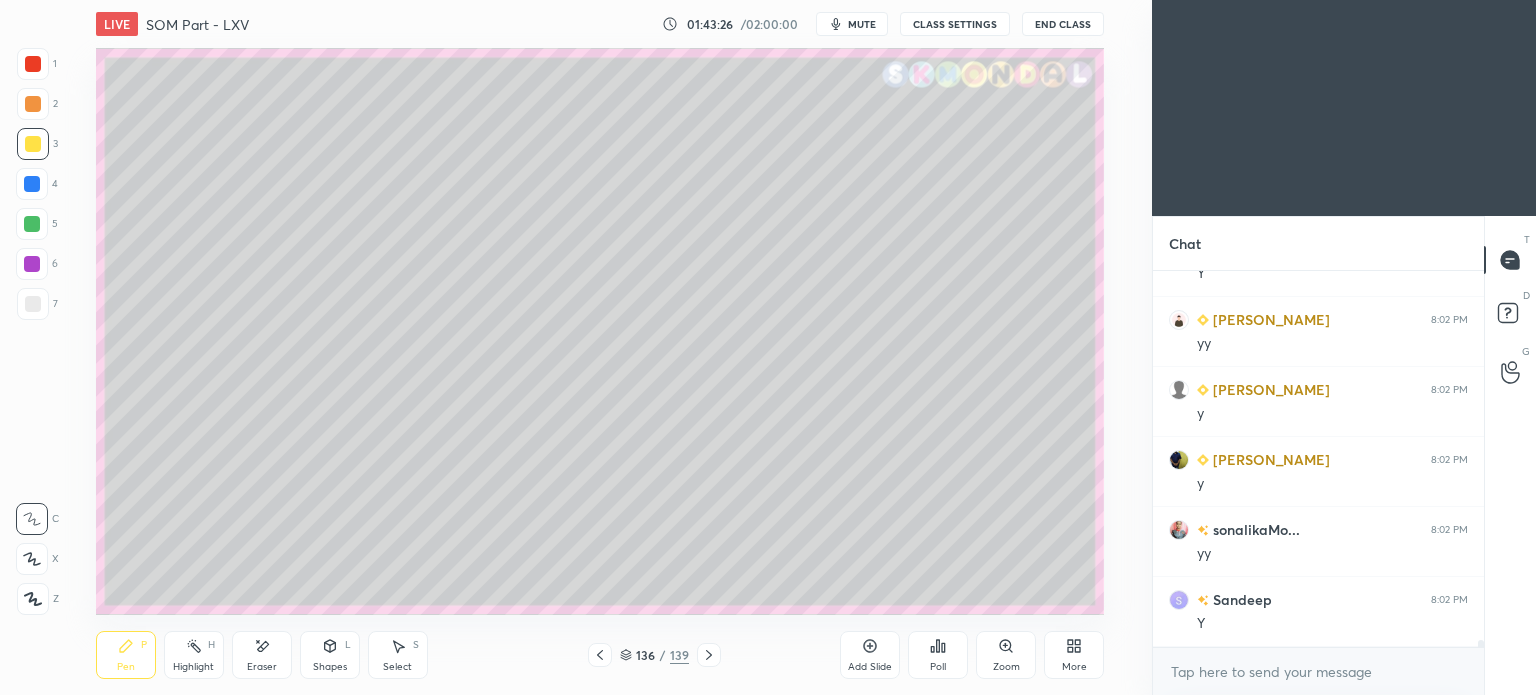 click on "Pen" at bounding box center [126, 667] 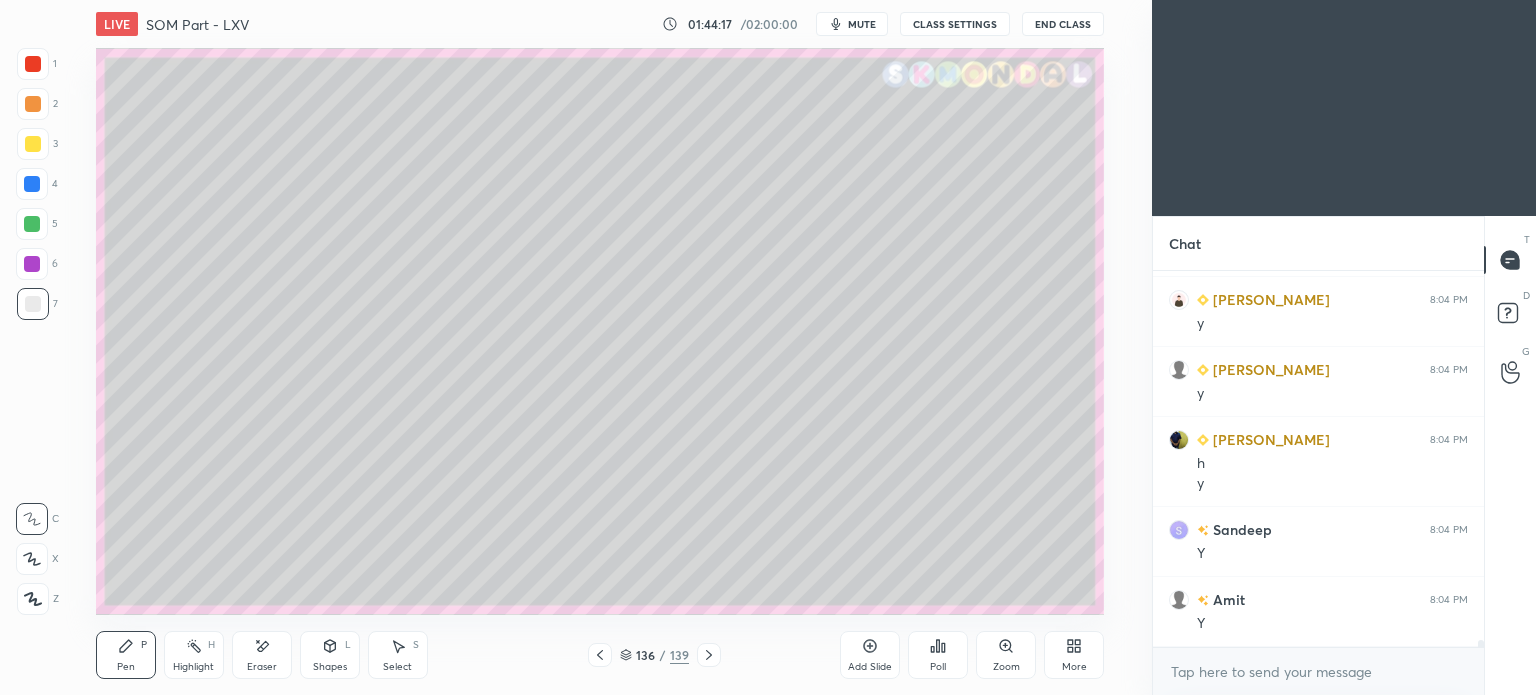 scroll, scrollTop: 19148, scrollLeft: 0, axis: vertical 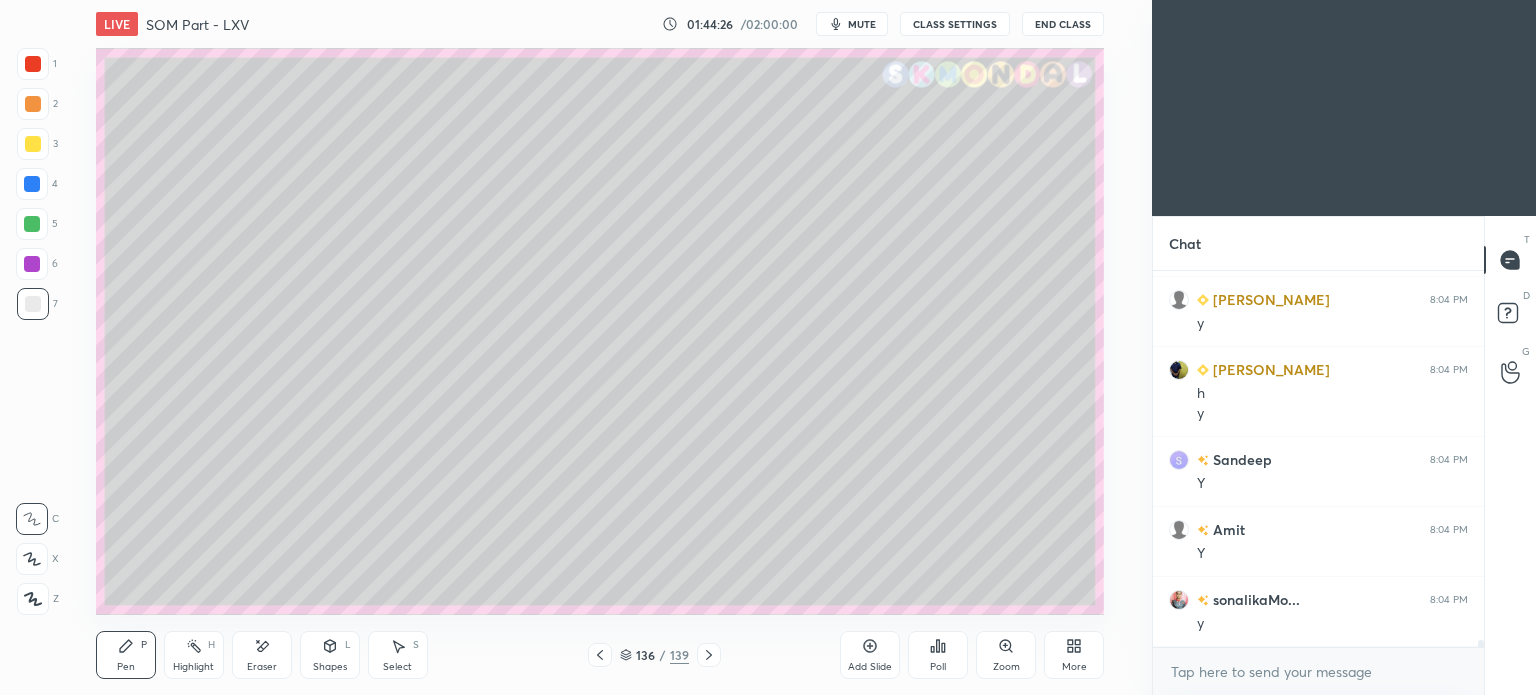click on "Eraser" at bounding box center [262, 667] 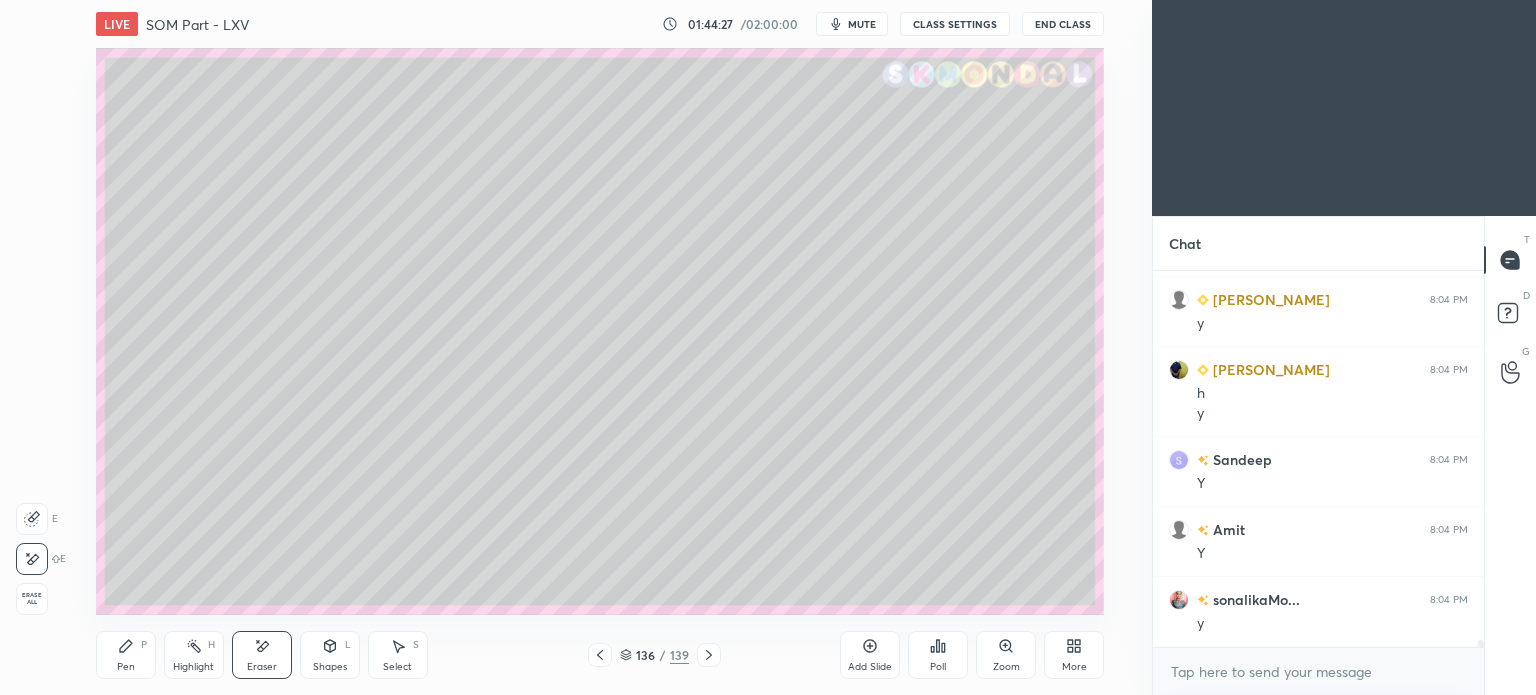 click on "Pen P" at bounding box center (126, 655) 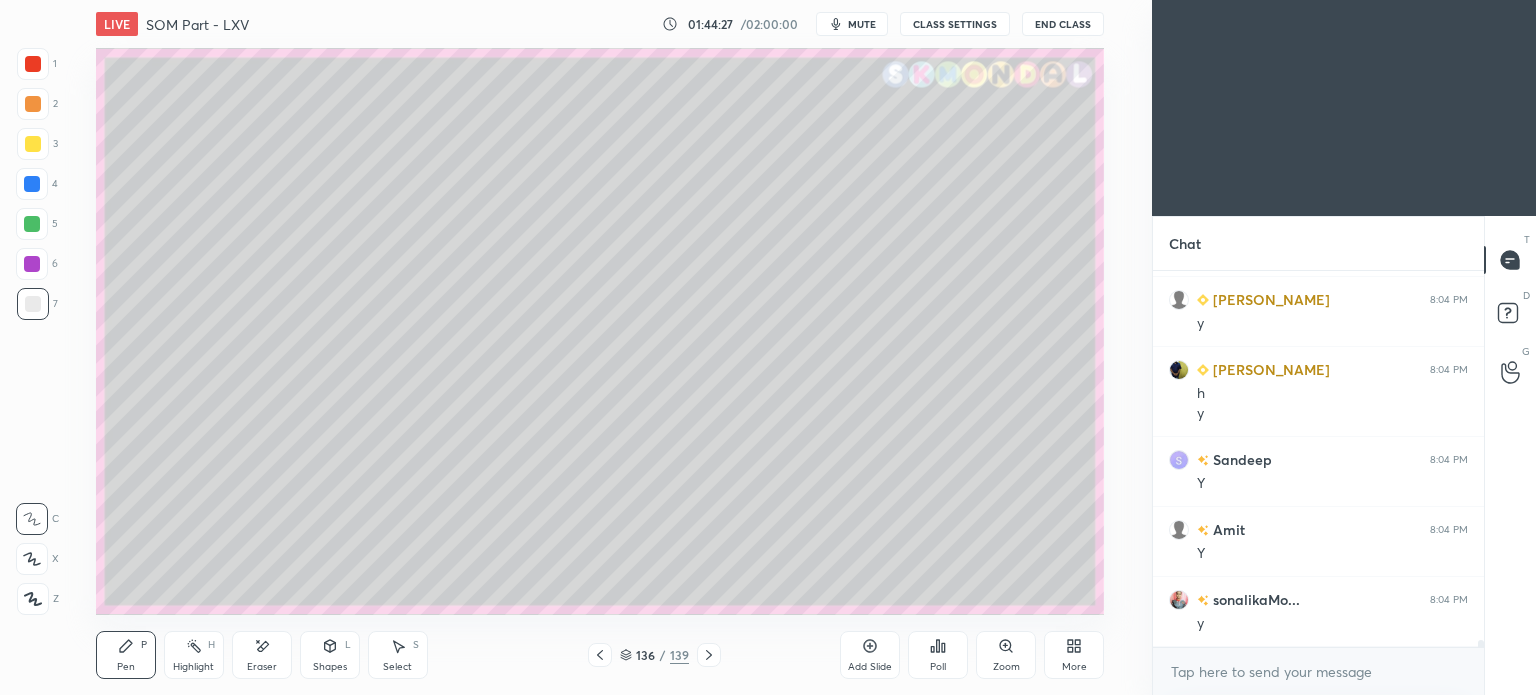 click on "Pen P" at bounding box center [126, 655] 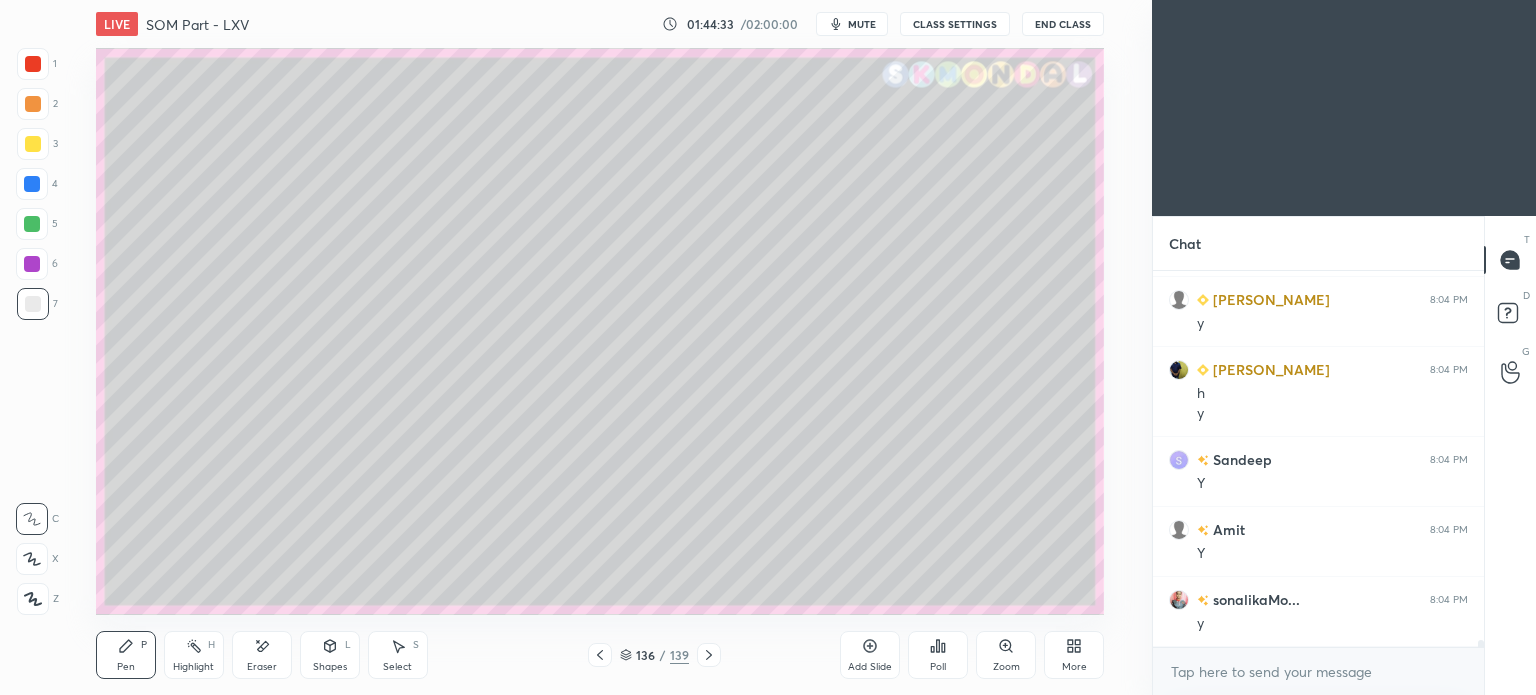click 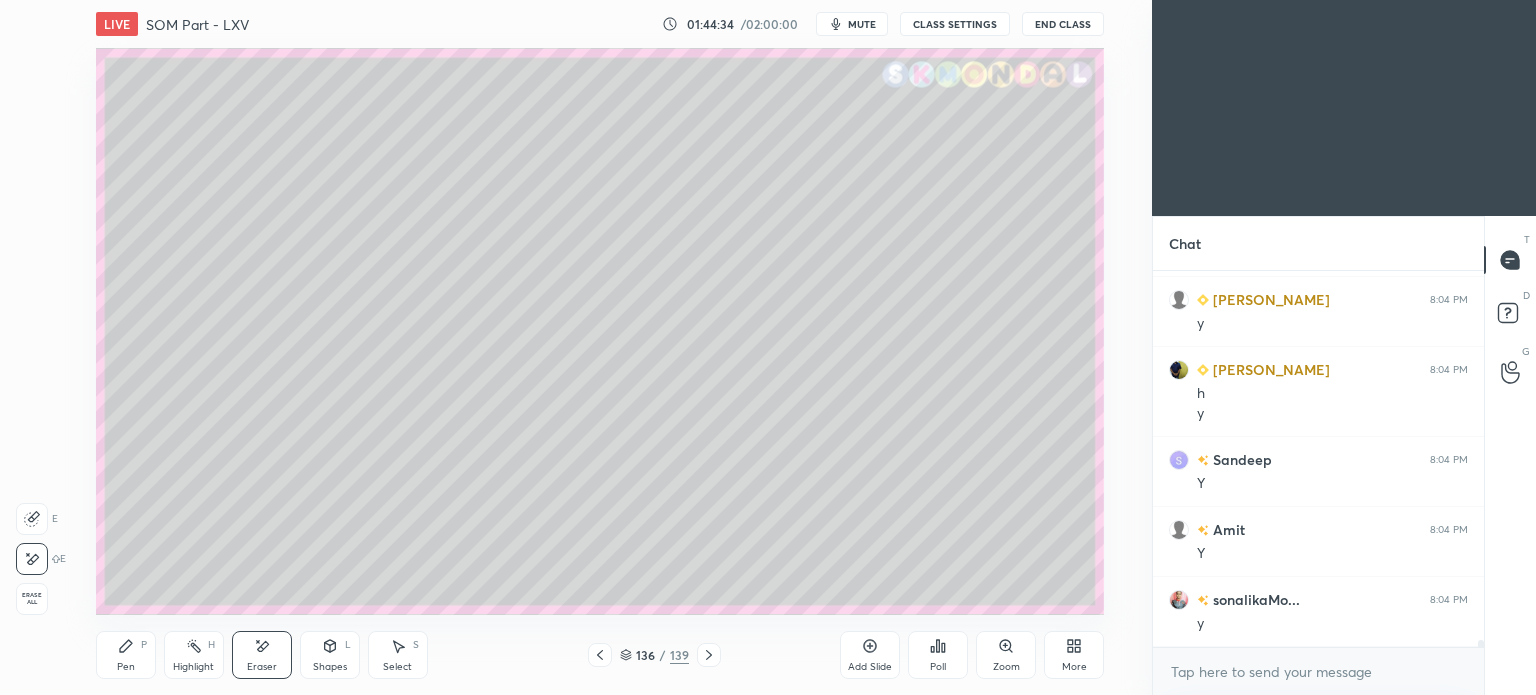 click on "Pen P" at bounding box center (126, 655) 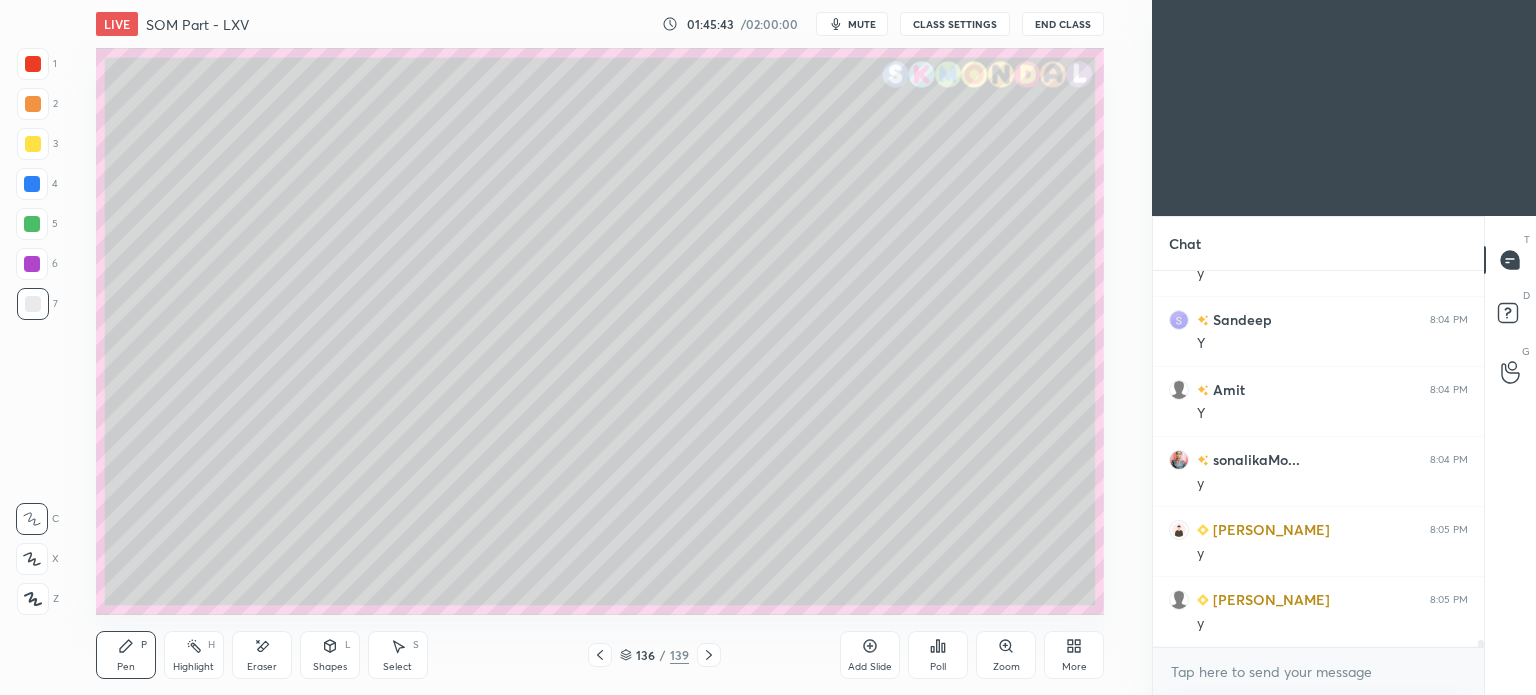 scroll, scrollTop: 19358, scrollLeft: 0, axis: vertical 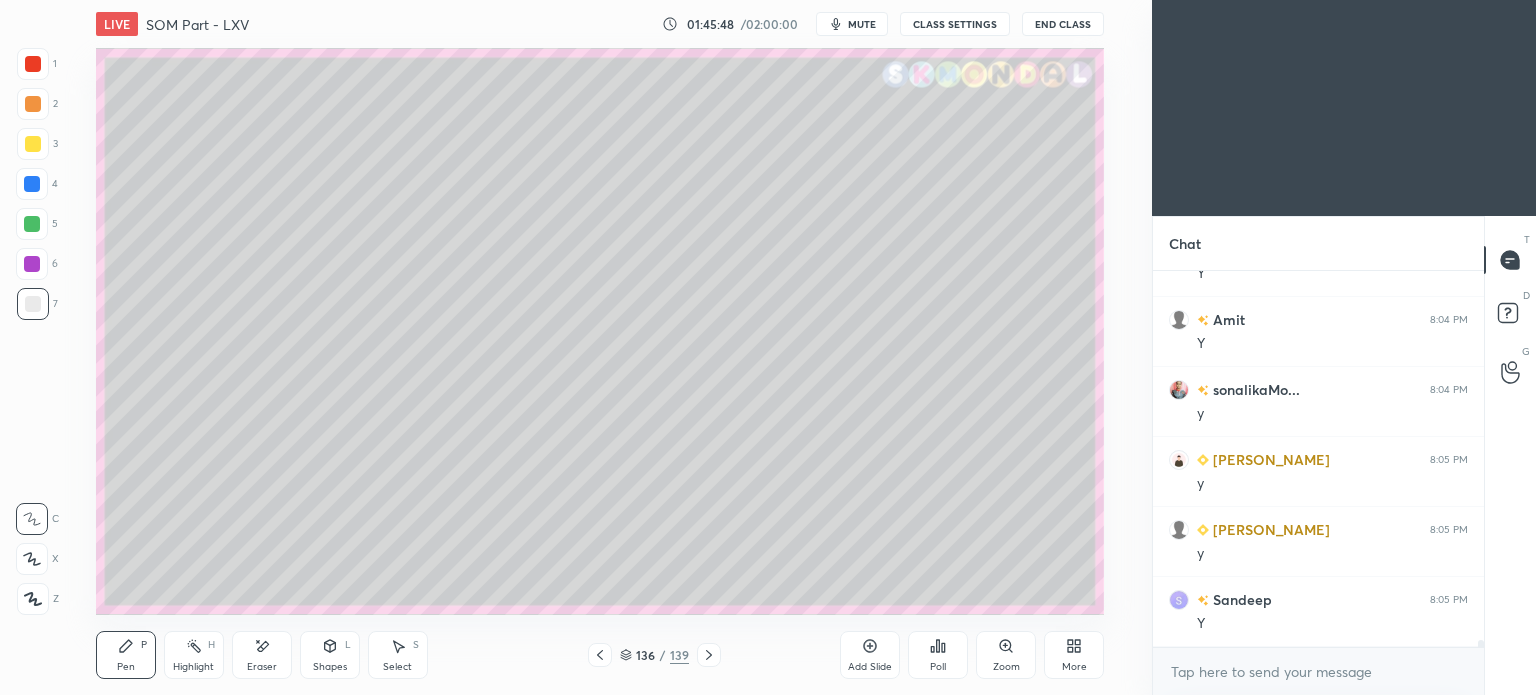 click 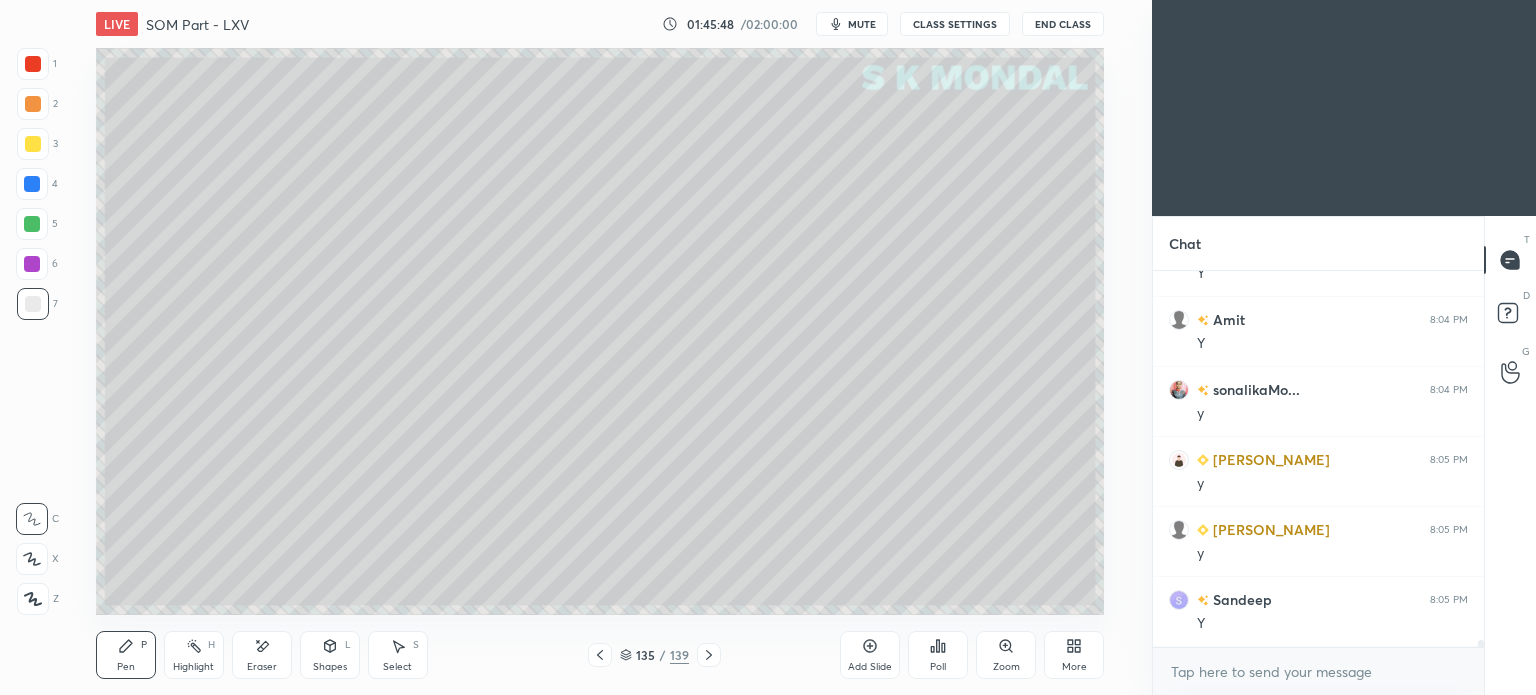 click 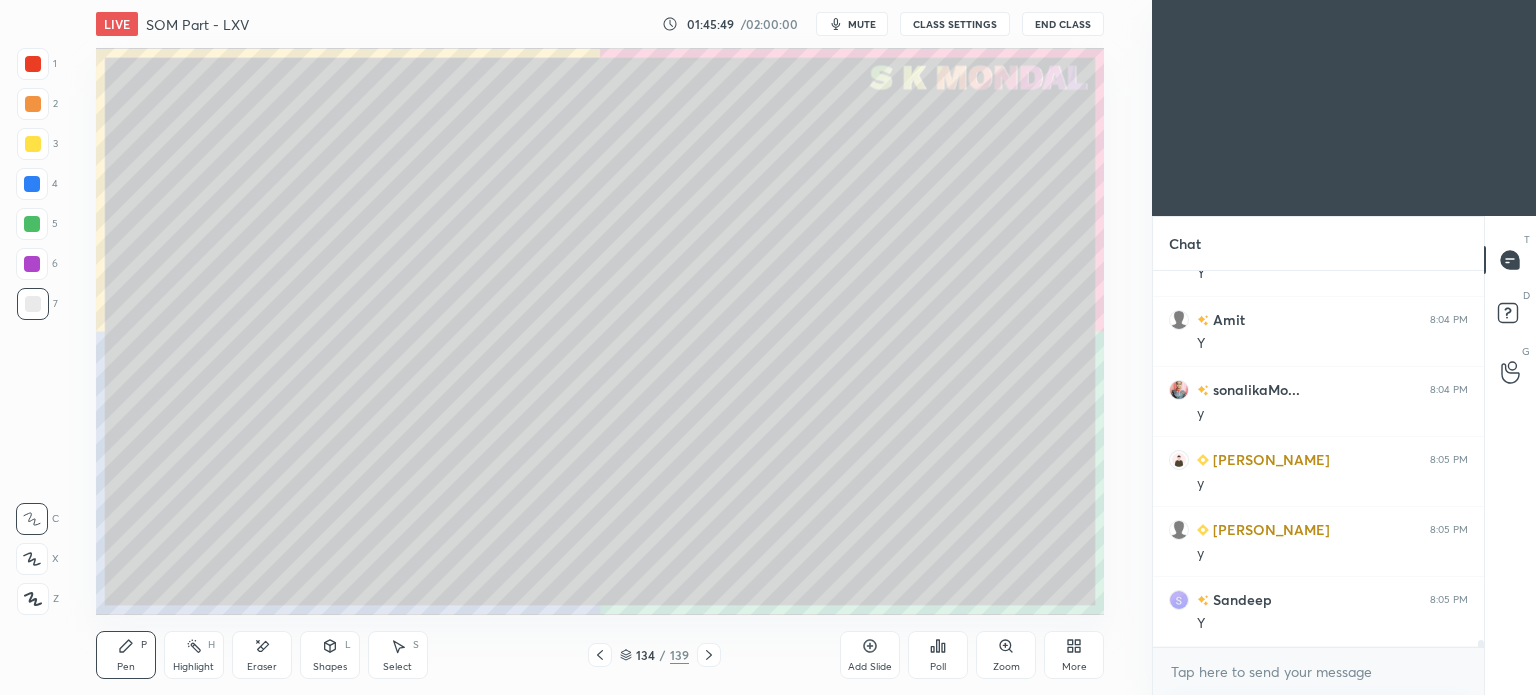 click 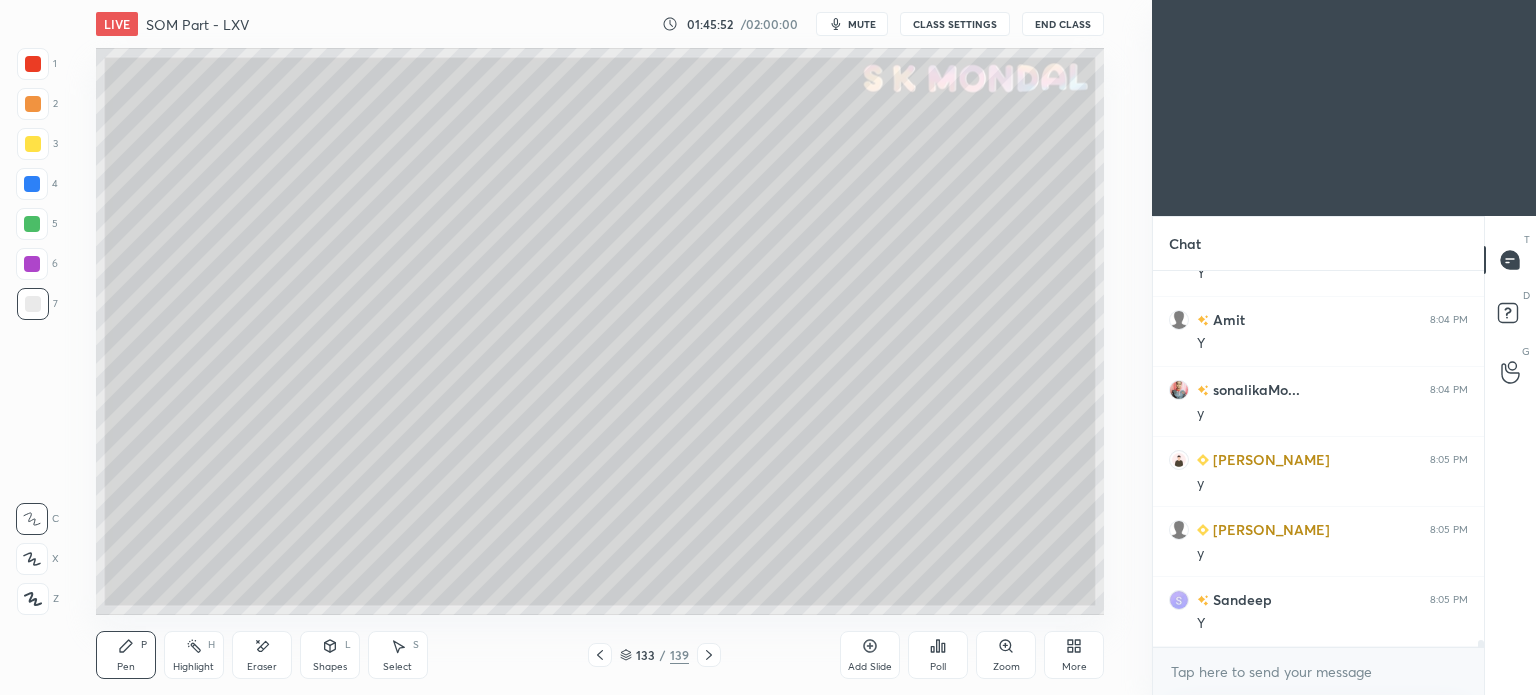 click 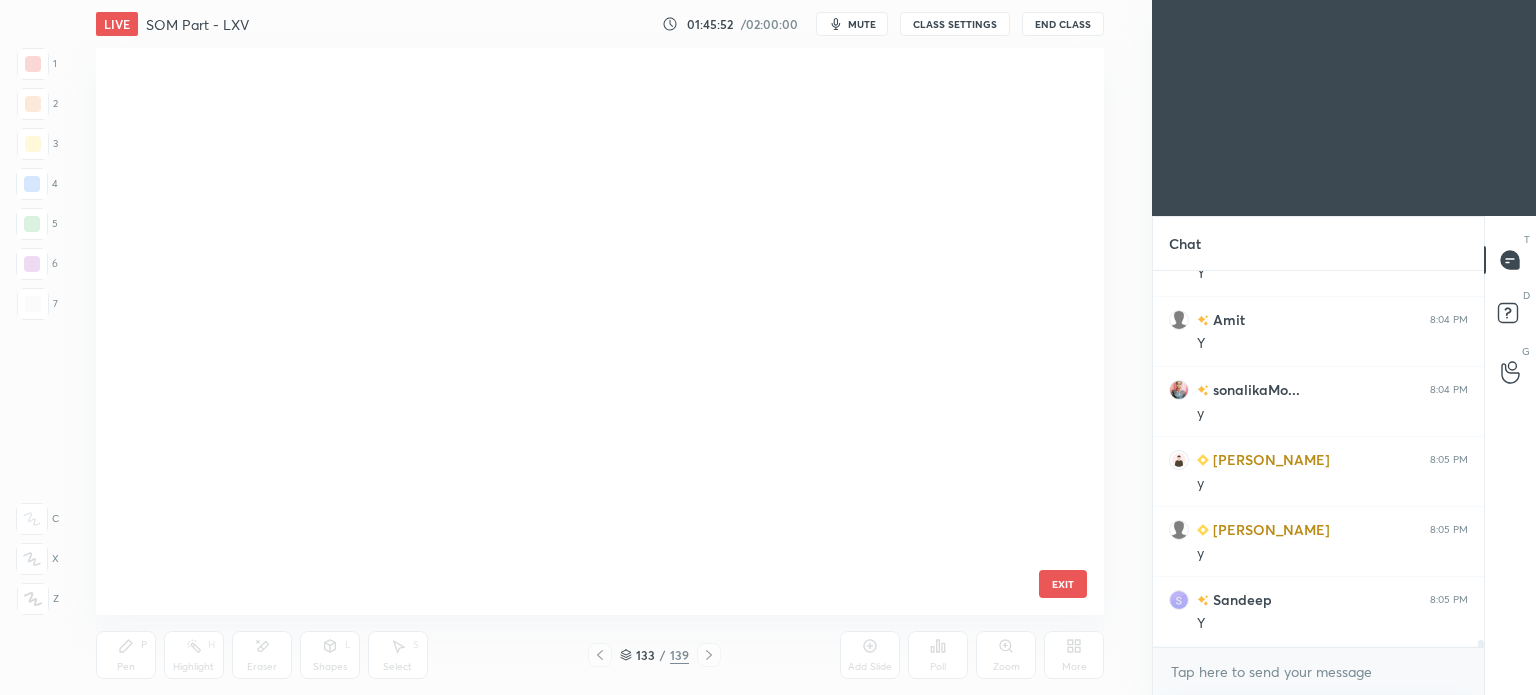 scroll, scrollTop: 561, scrollLeft: 999, axis: both 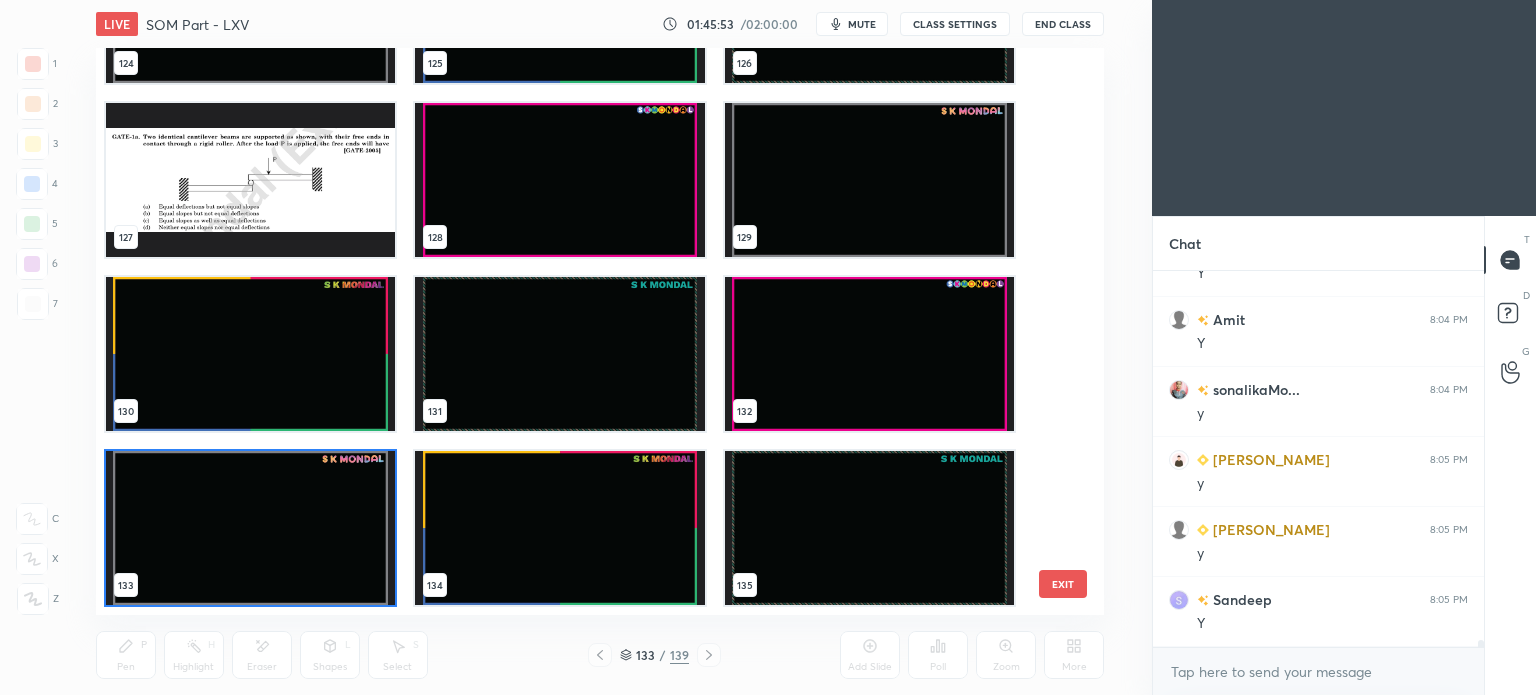 click at bounding box center [559, 354] 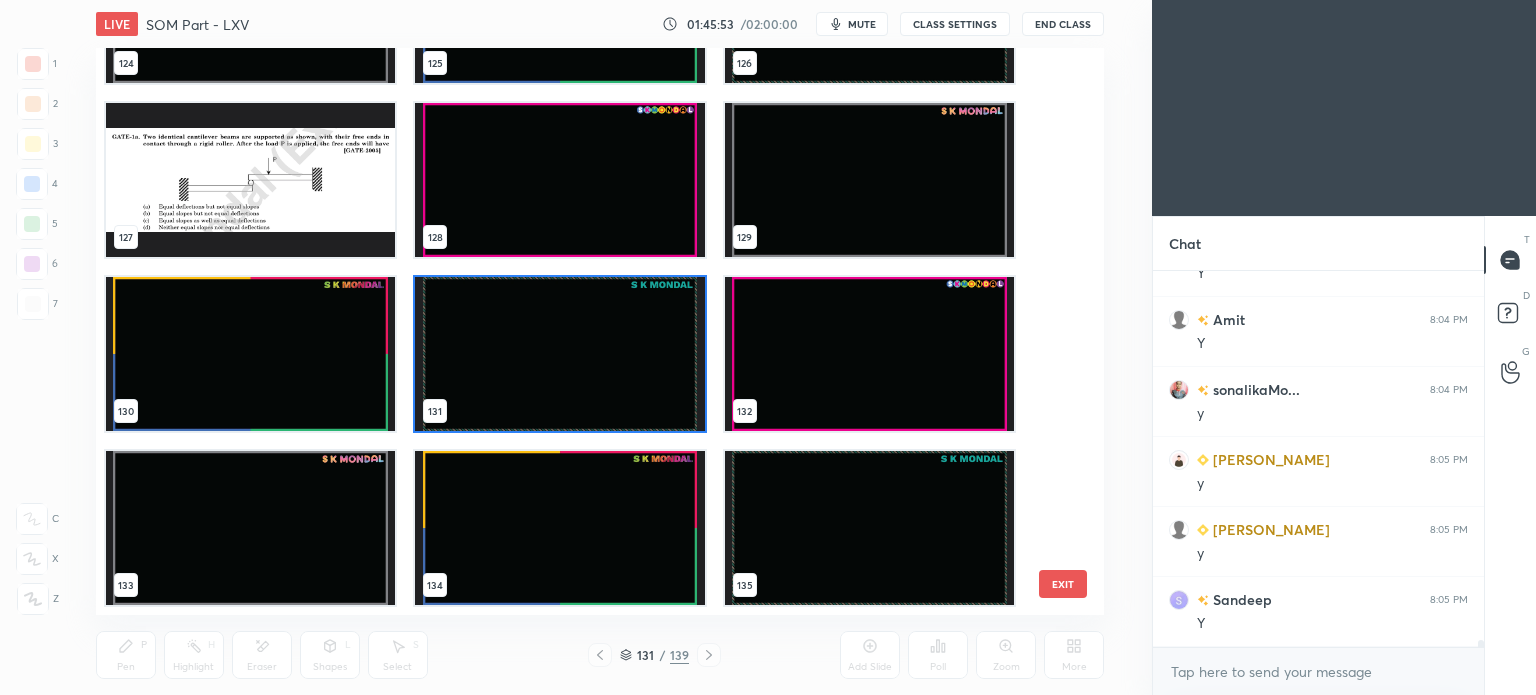 click at bounding box center [559, 354] 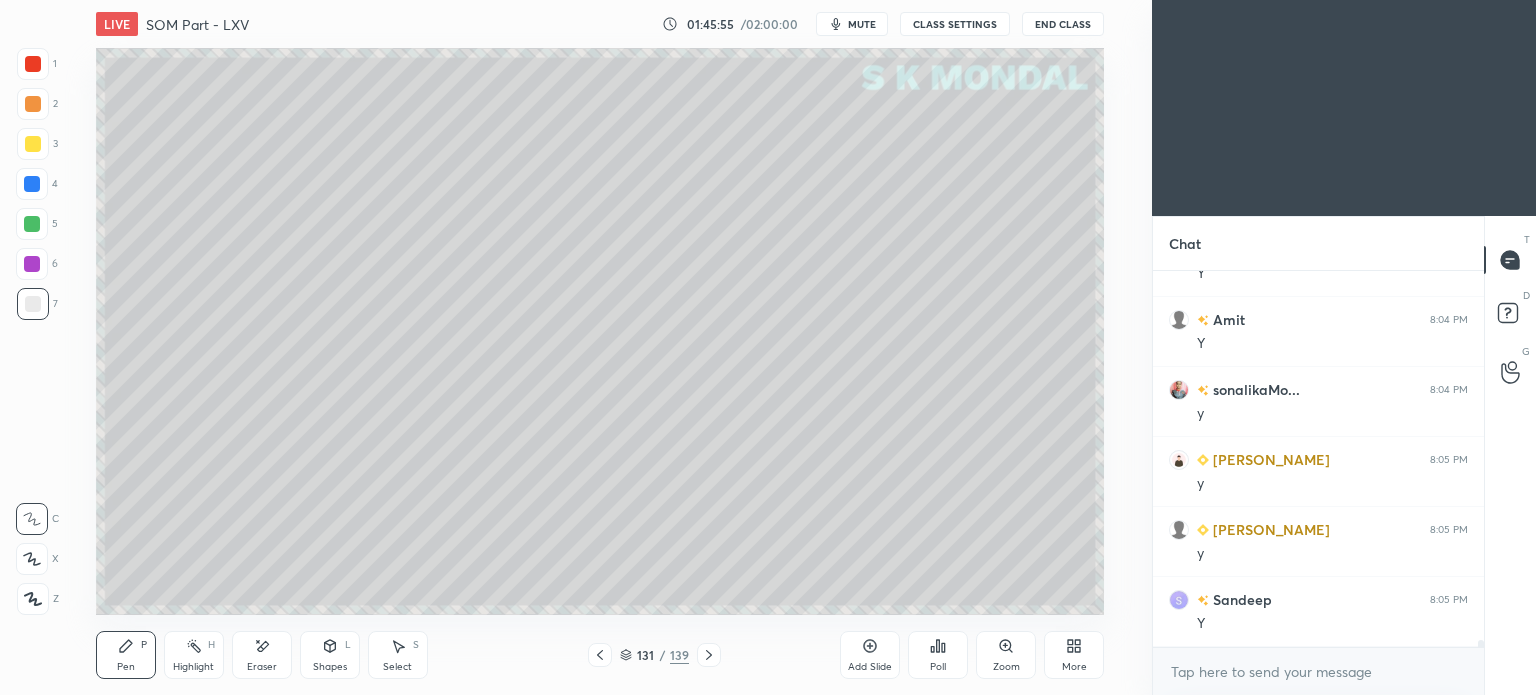 click on "Highlight" at bounding box center (193, 667) 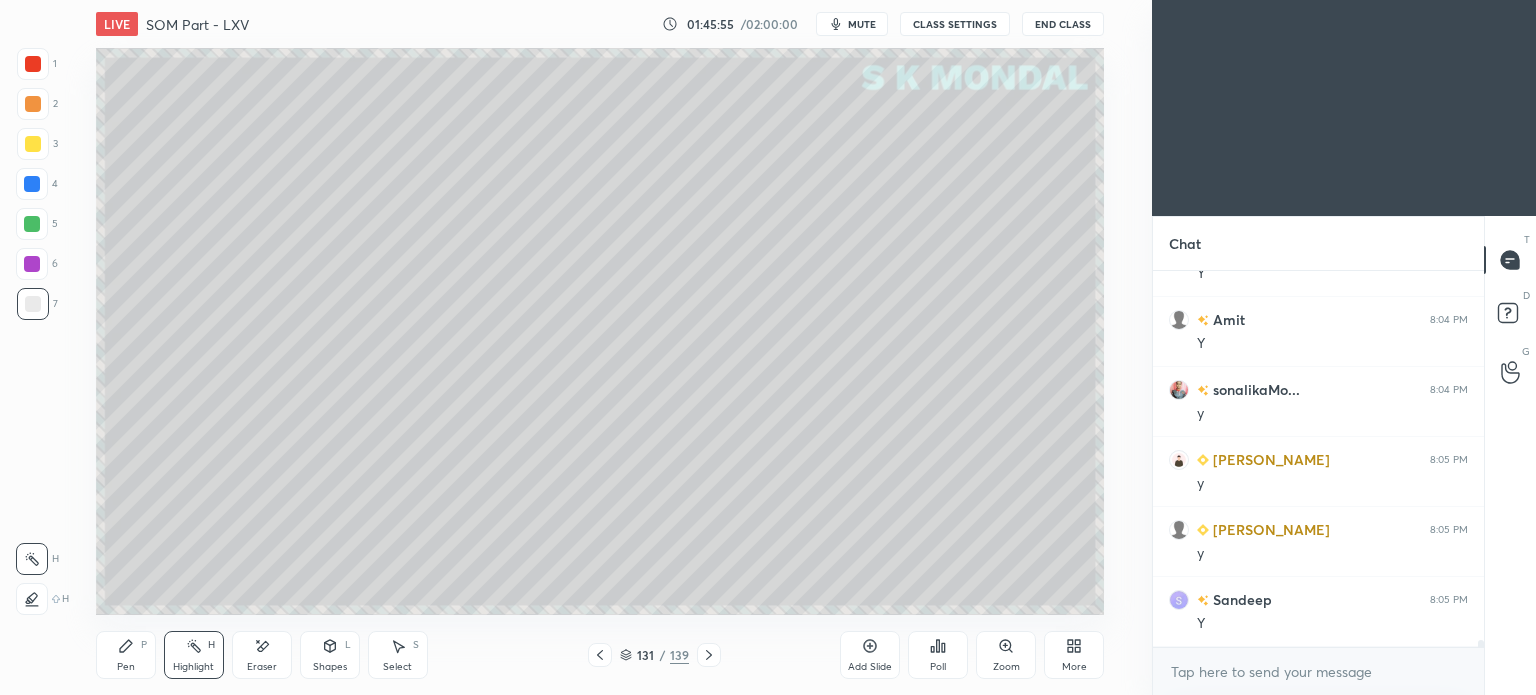 click on "Highlight" at bounding box center [193, 667] 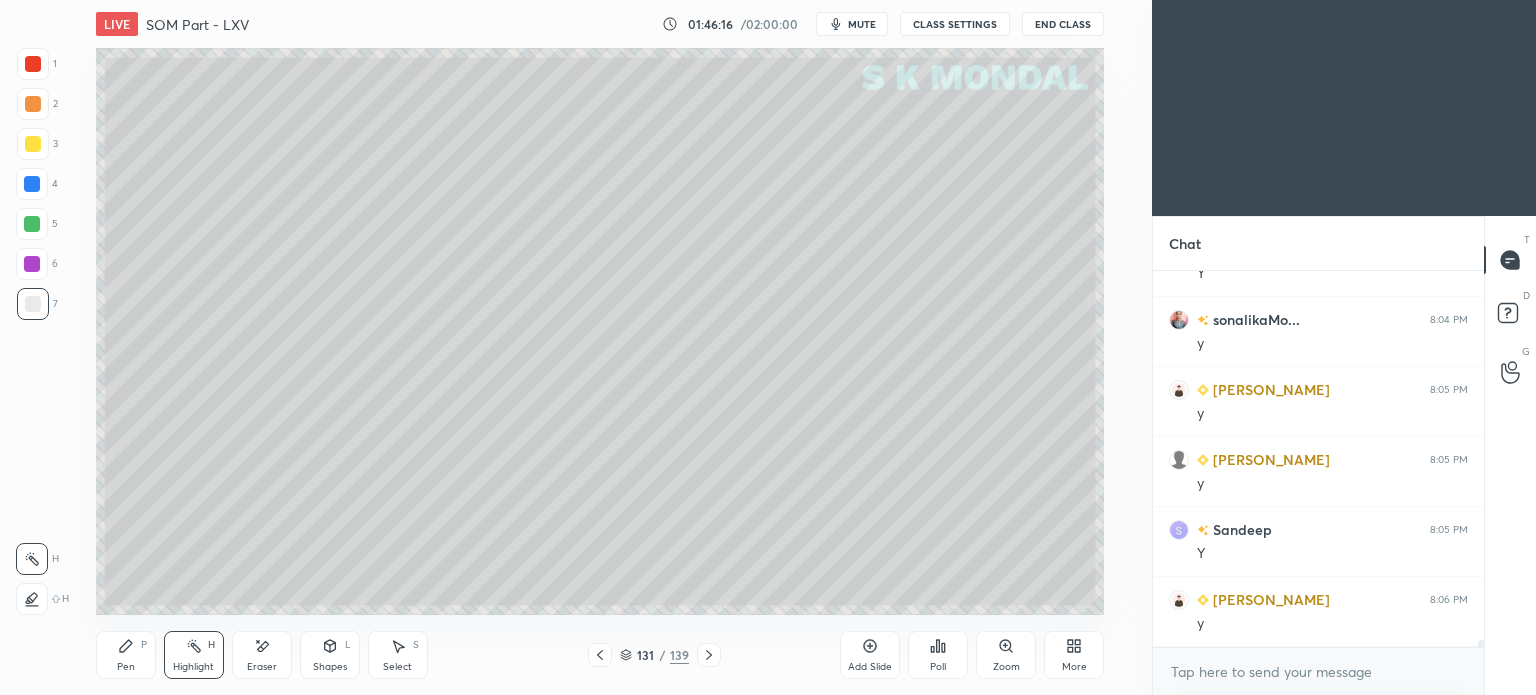 scroll, scrollTop: 19498, scrollLeft: 0, axis: vertical 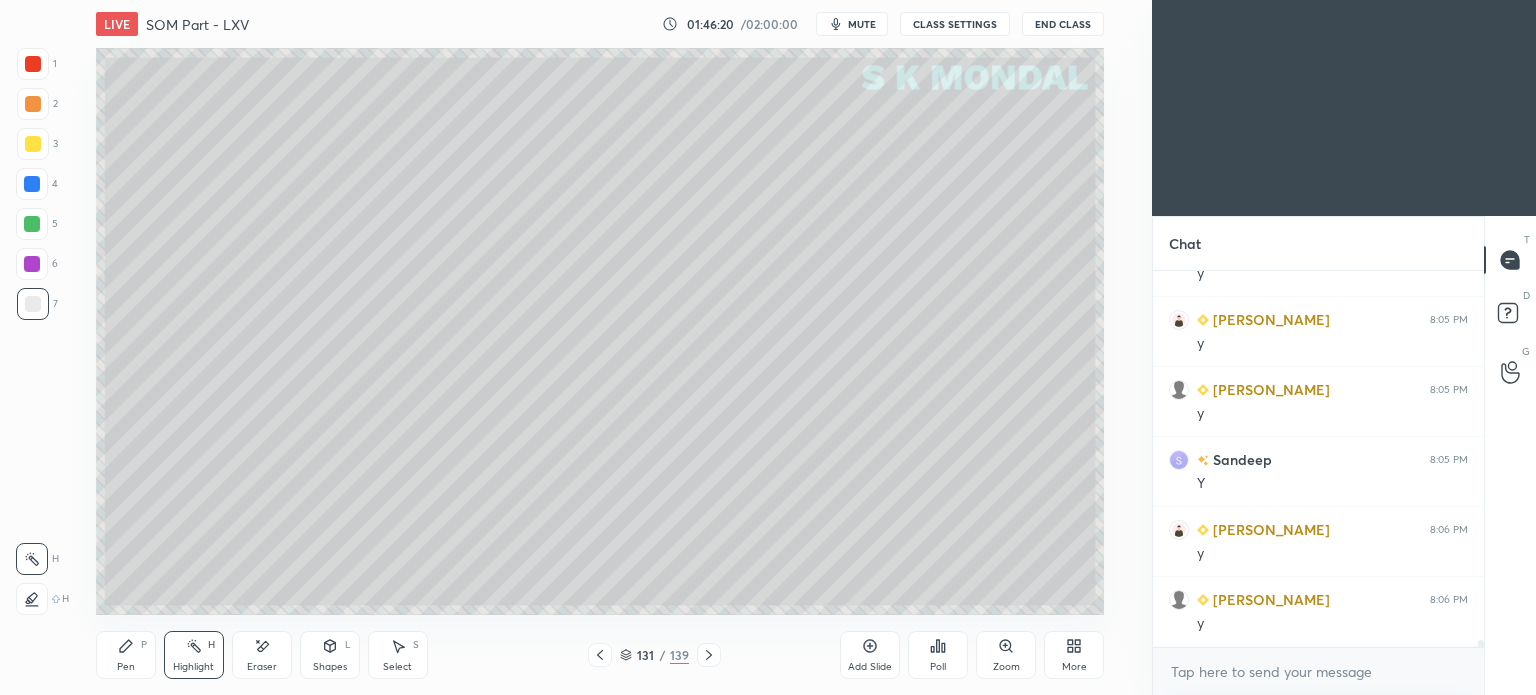 click 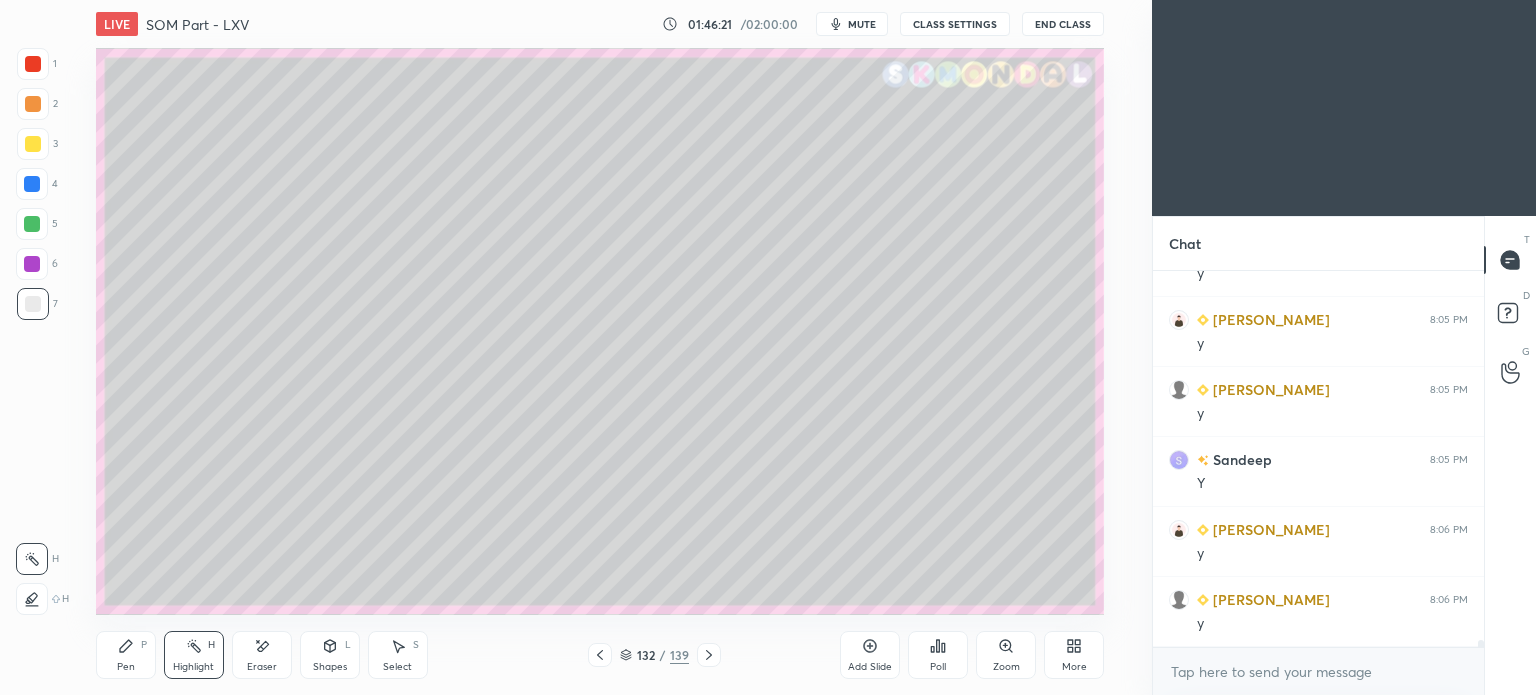 click 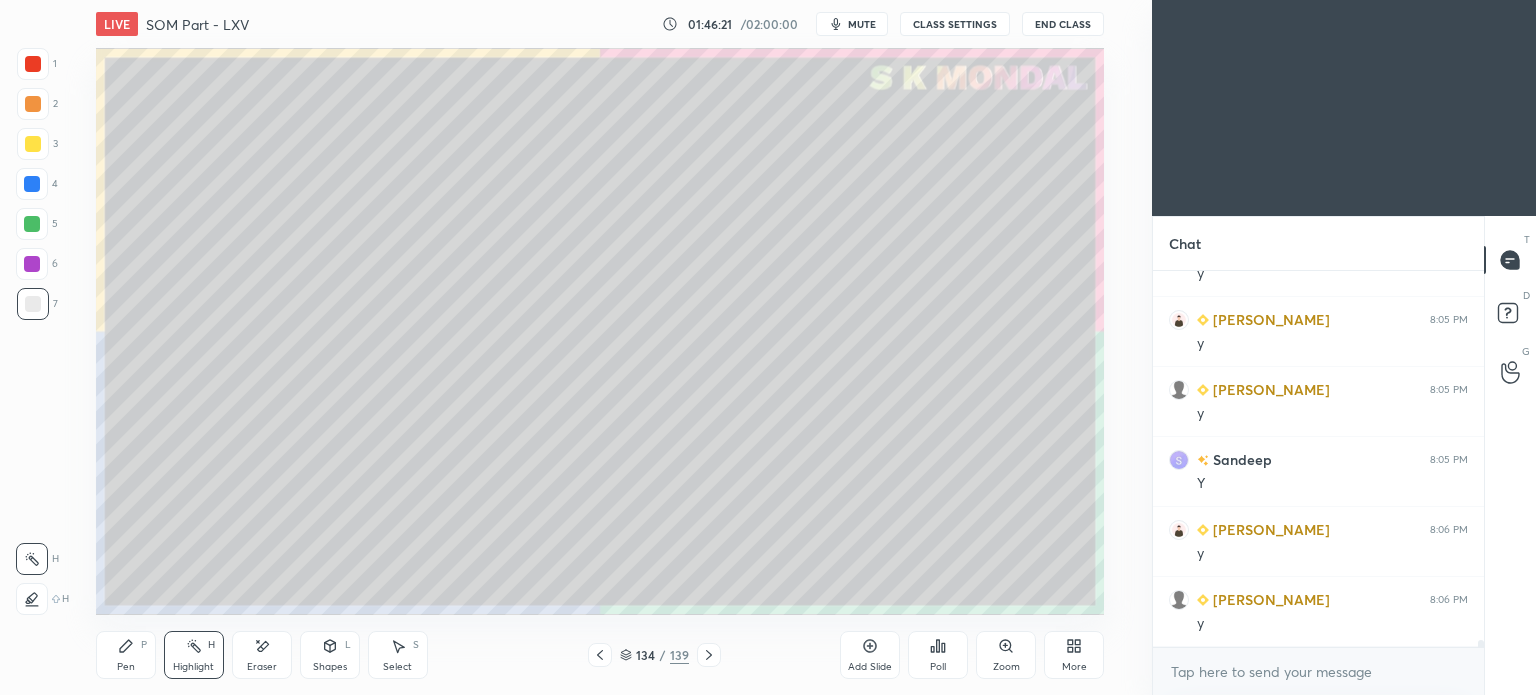 click 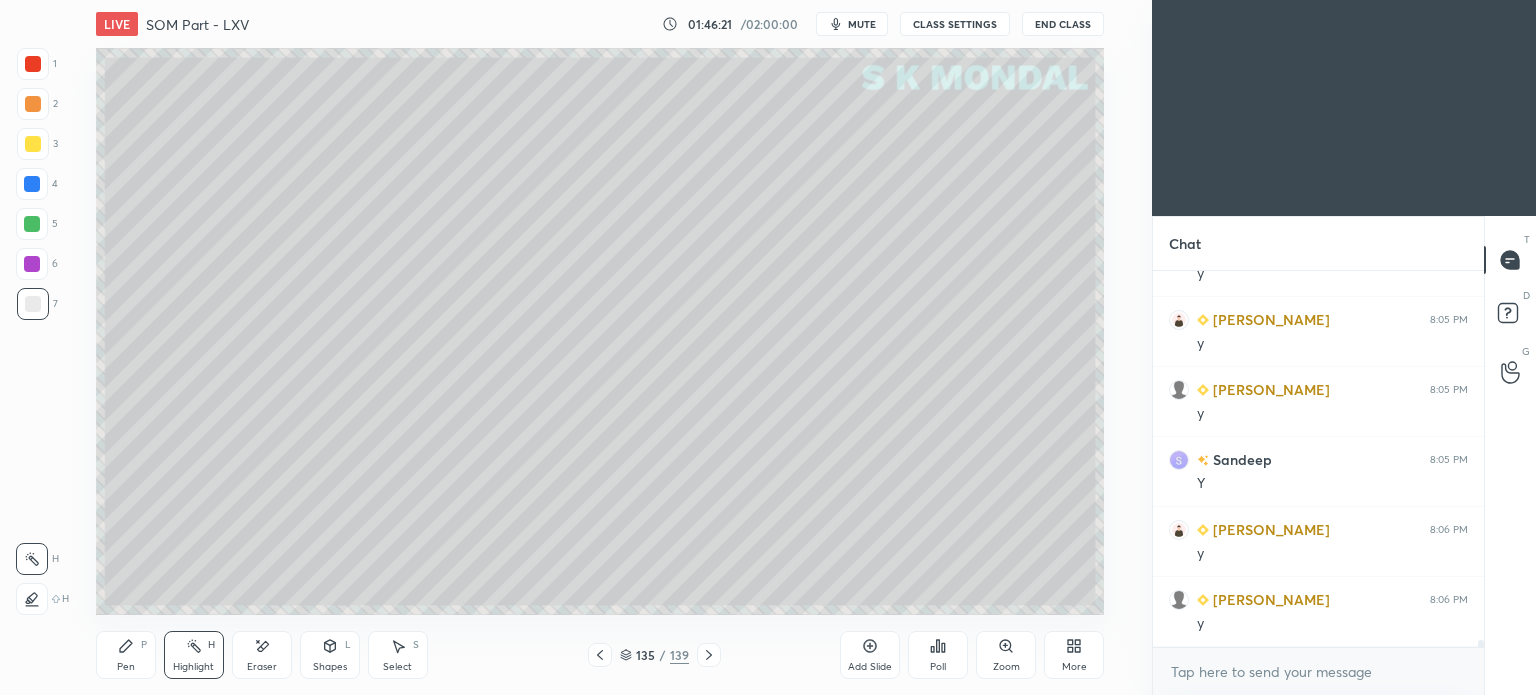 click 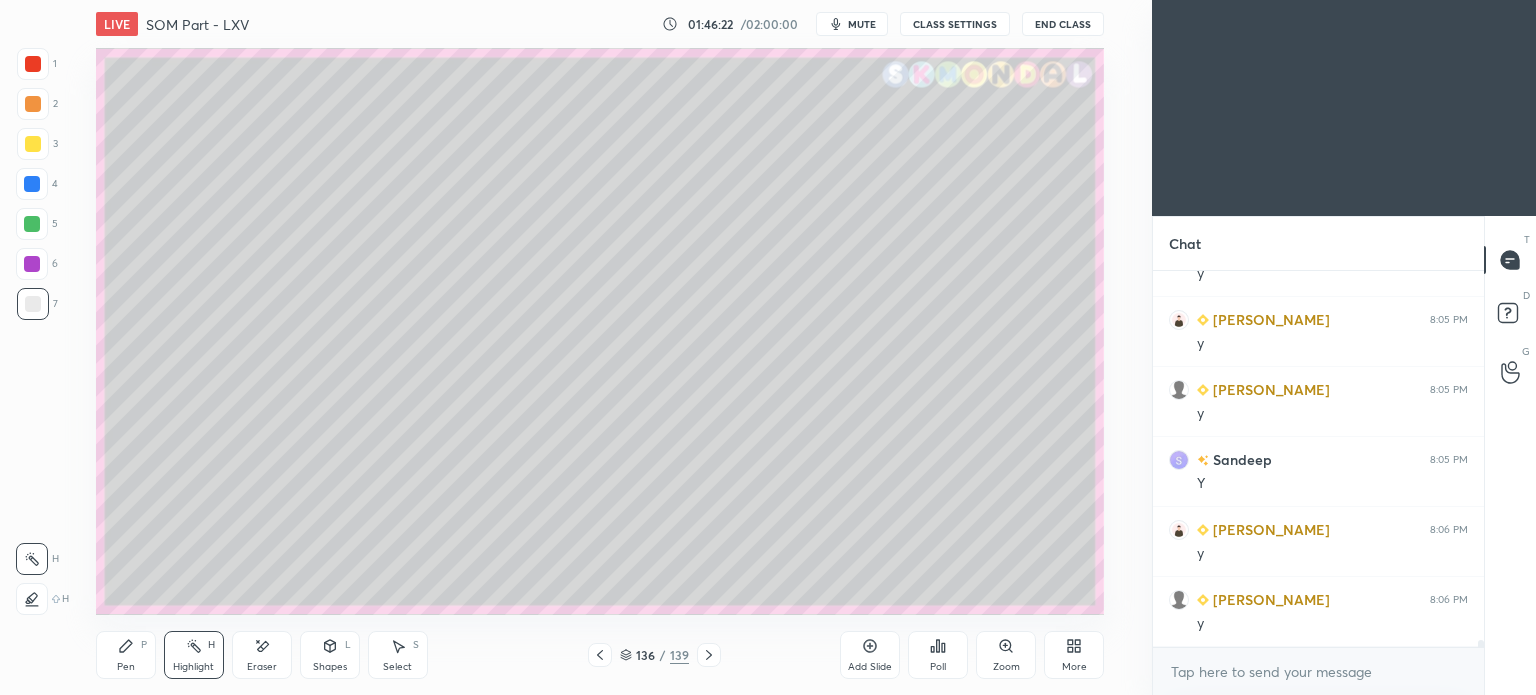 click 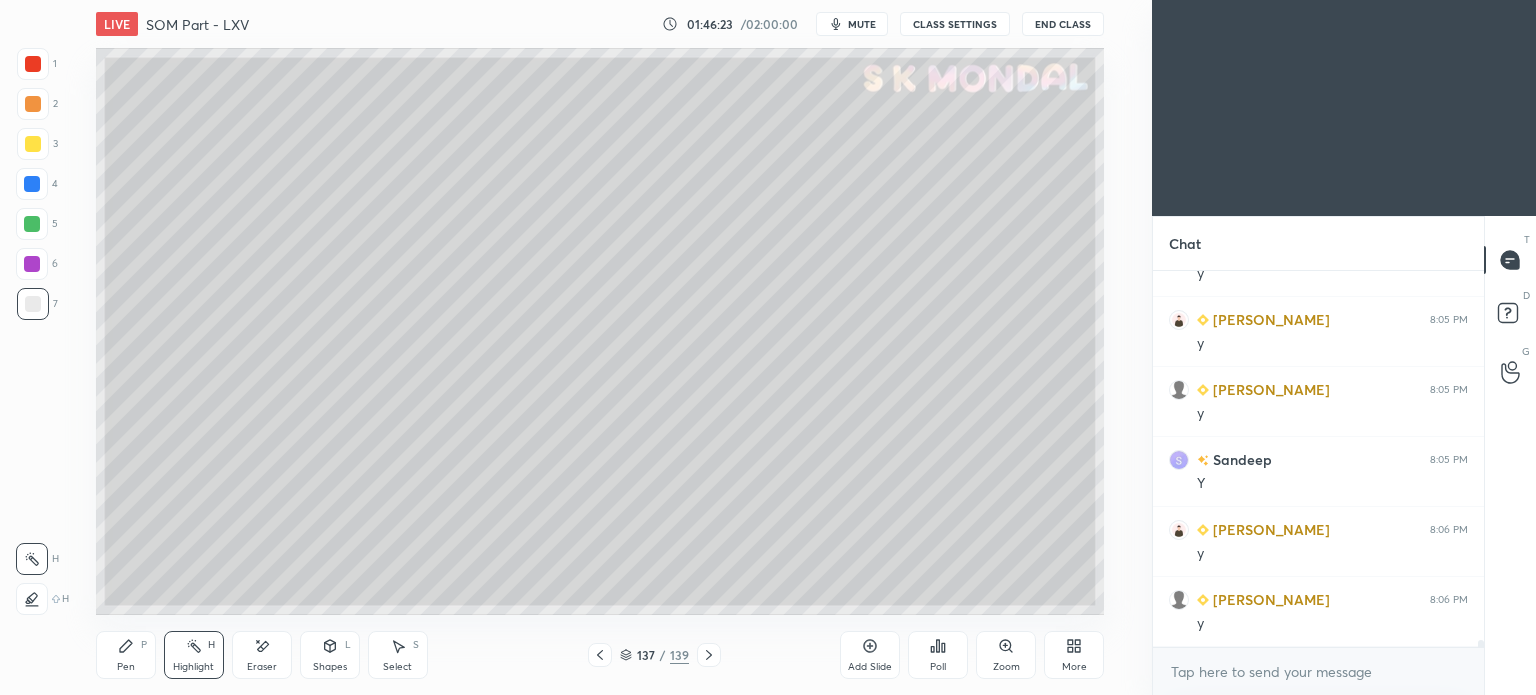 click 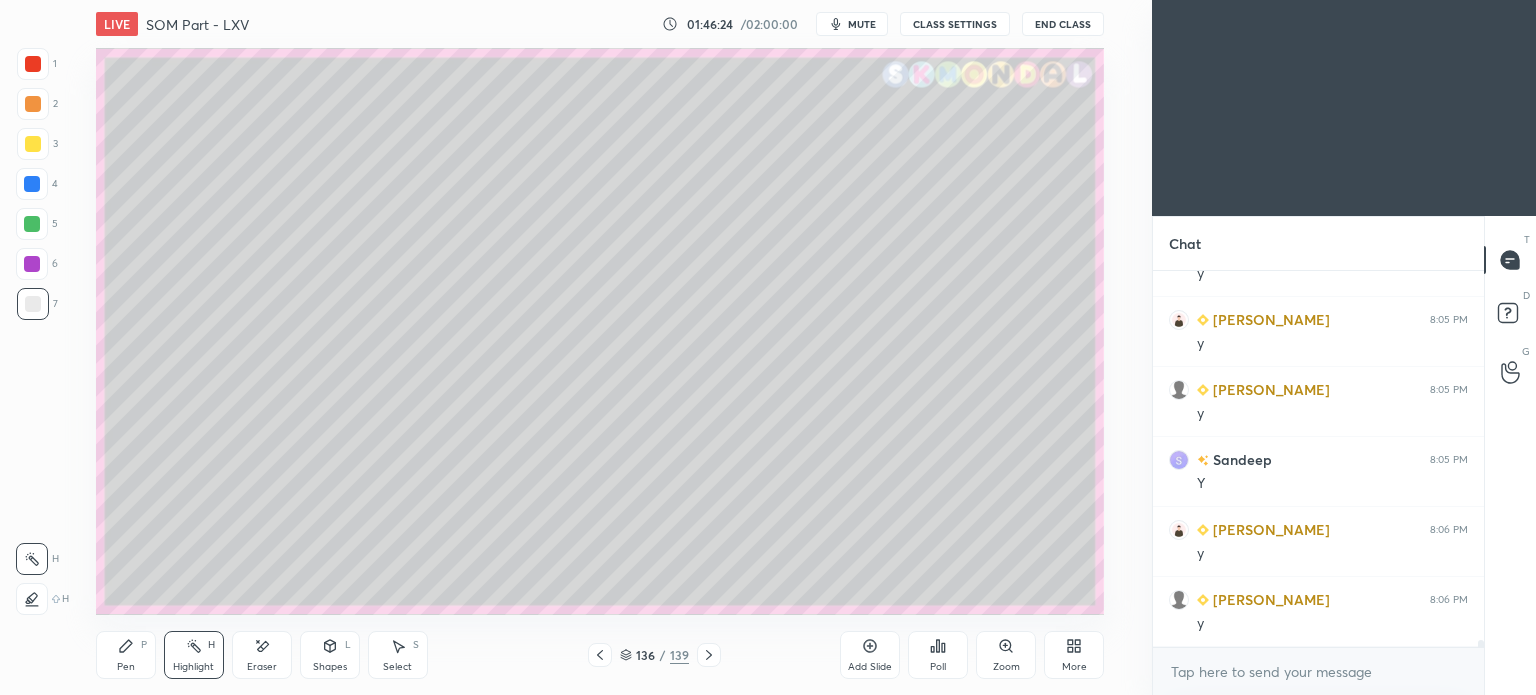 click 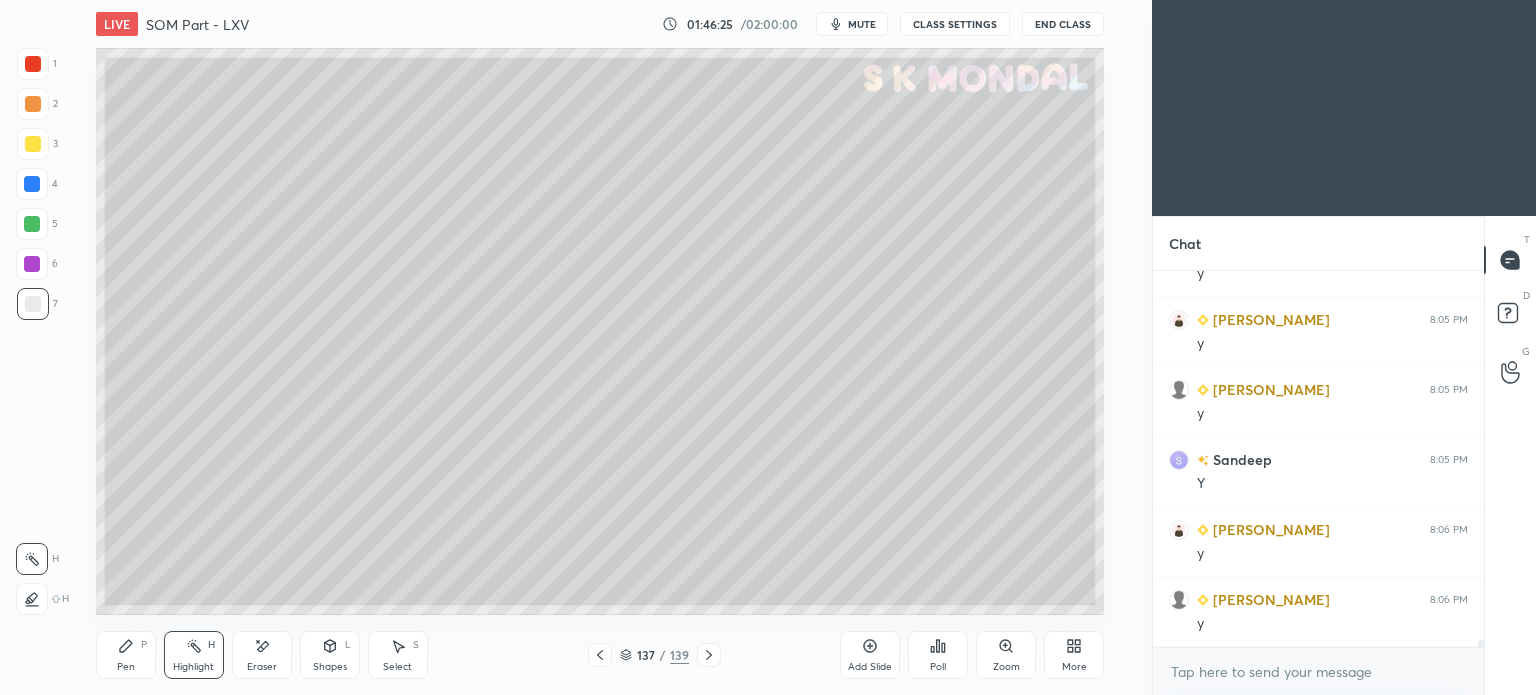 click at bounding box center (33, 144) 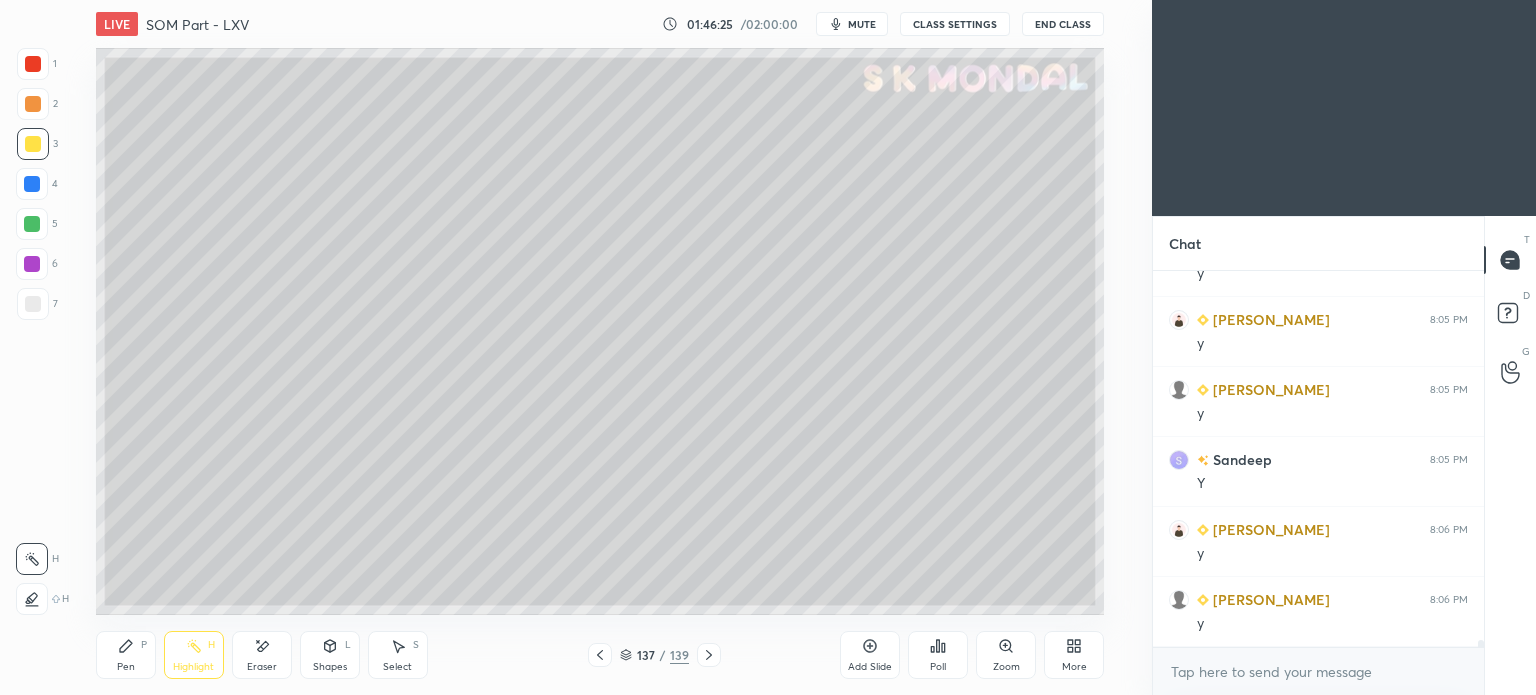 click on "Pen P" at bounding box center (126, 655) 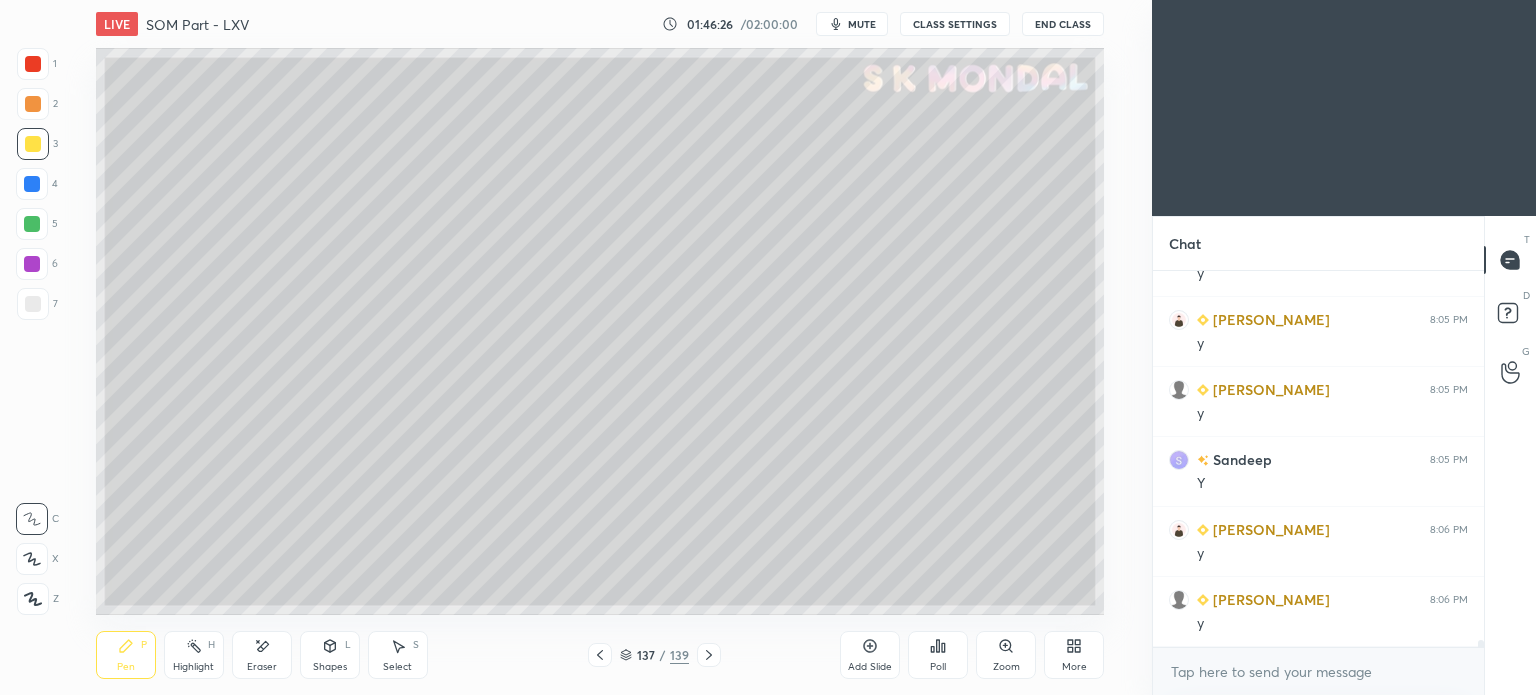 click 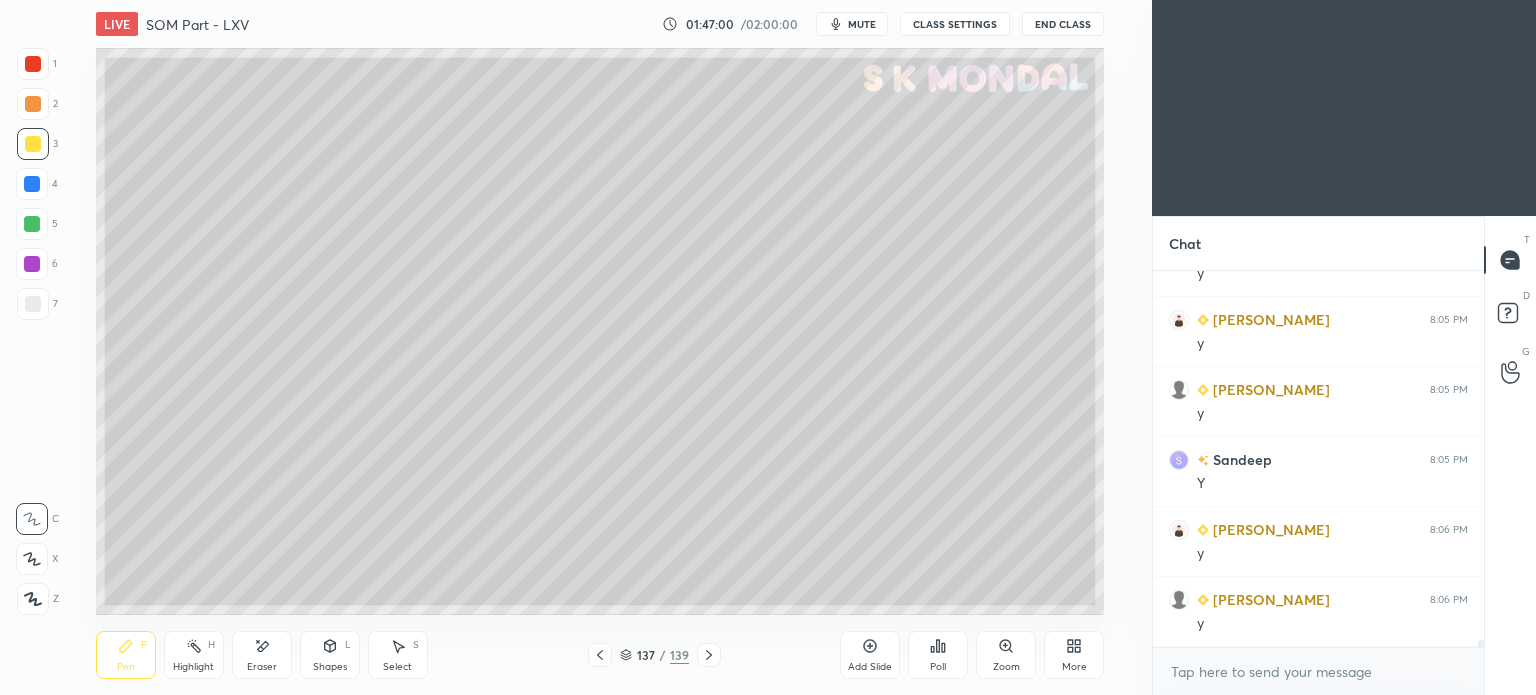 click on "Highlight" at bounding box center (193, 667) 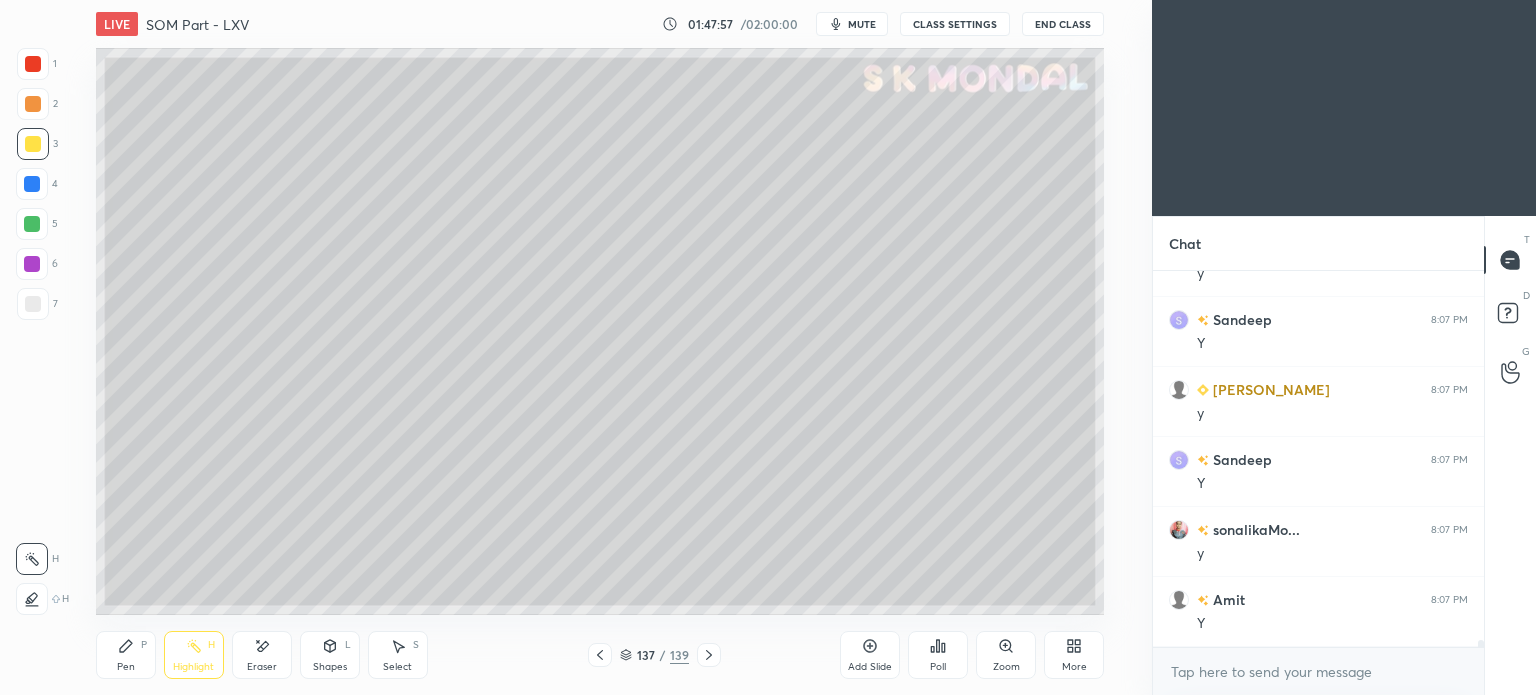 scroll, scrollTop: 20058, scrollLeft: 0, axis: vertical 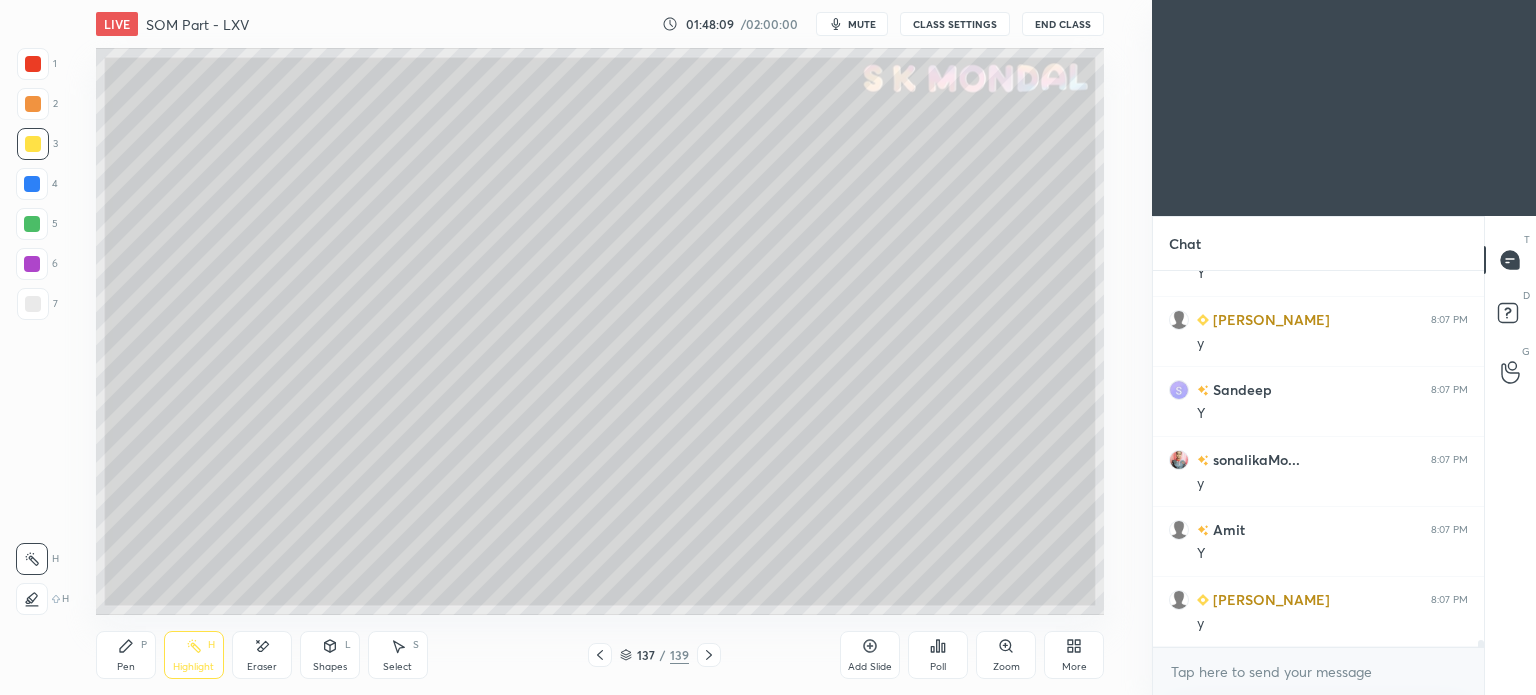 click on "Pen P" at bounding box center (126, 655) 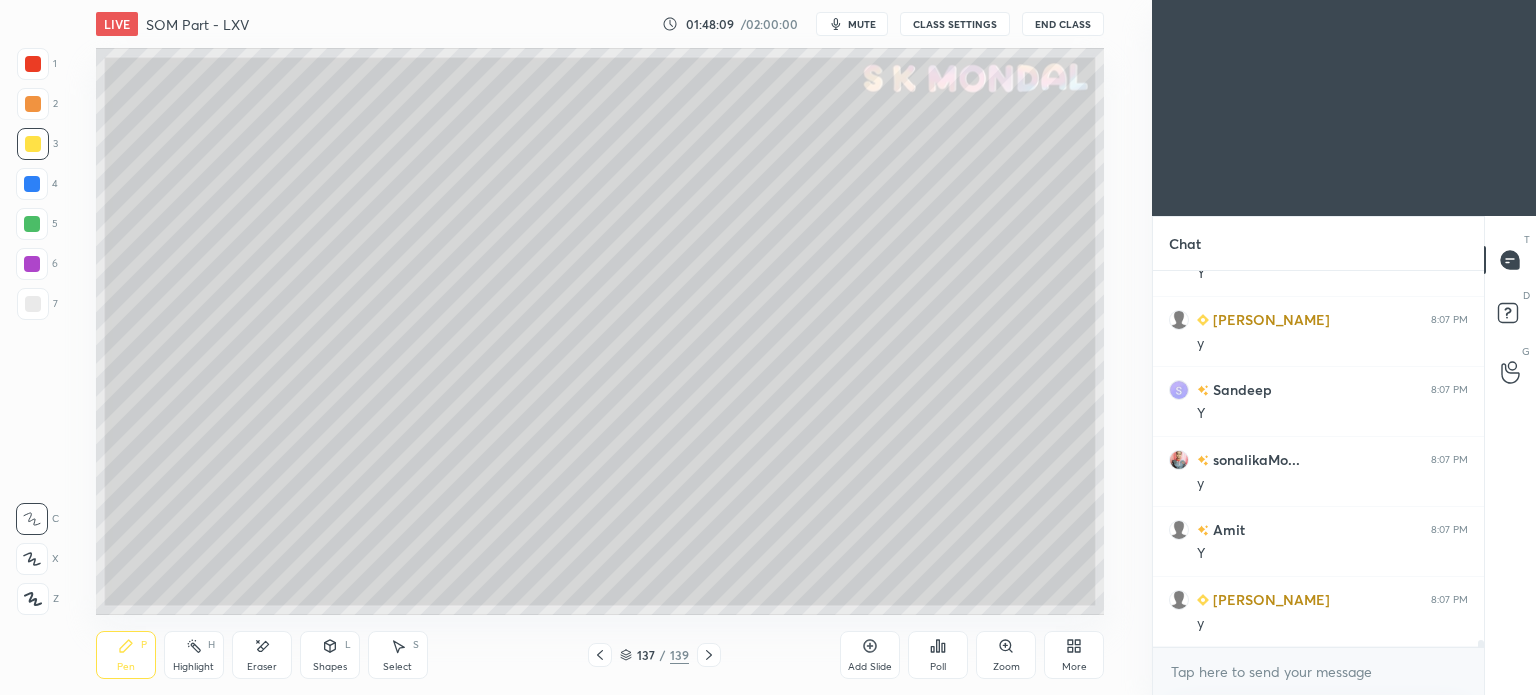 click on "Pen P" at bounding box center (126, 655) 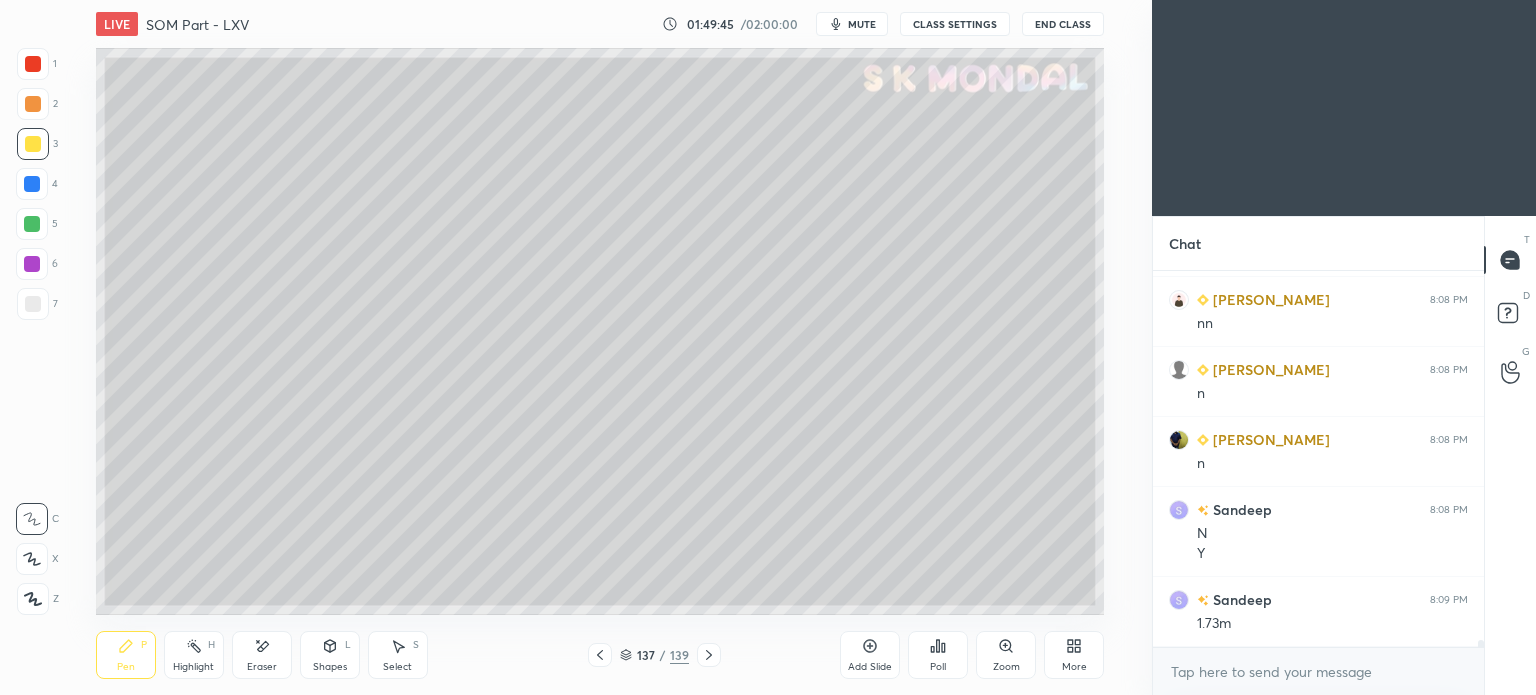 scroll, scrollTop: 20448, scrollLeft: 0, axis: vertical 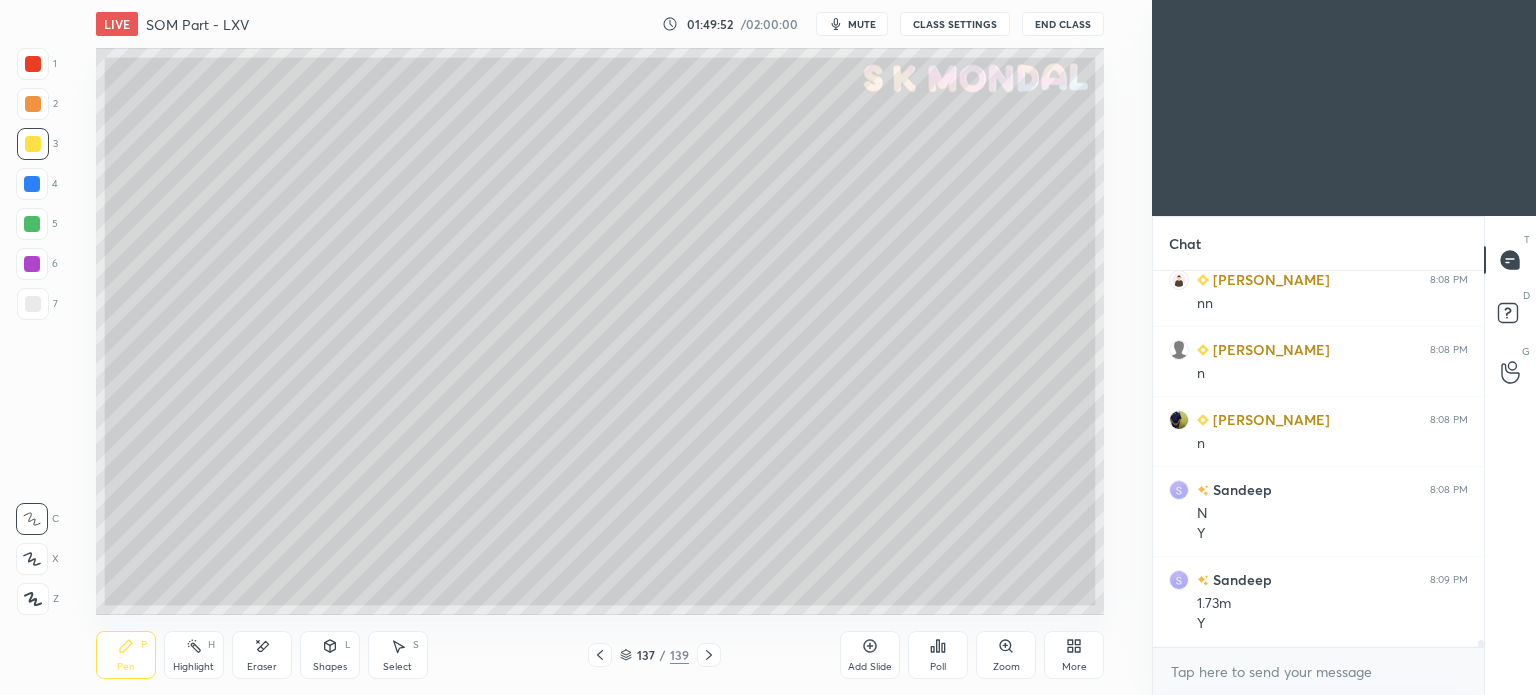 click at bounding box center [33, 304] 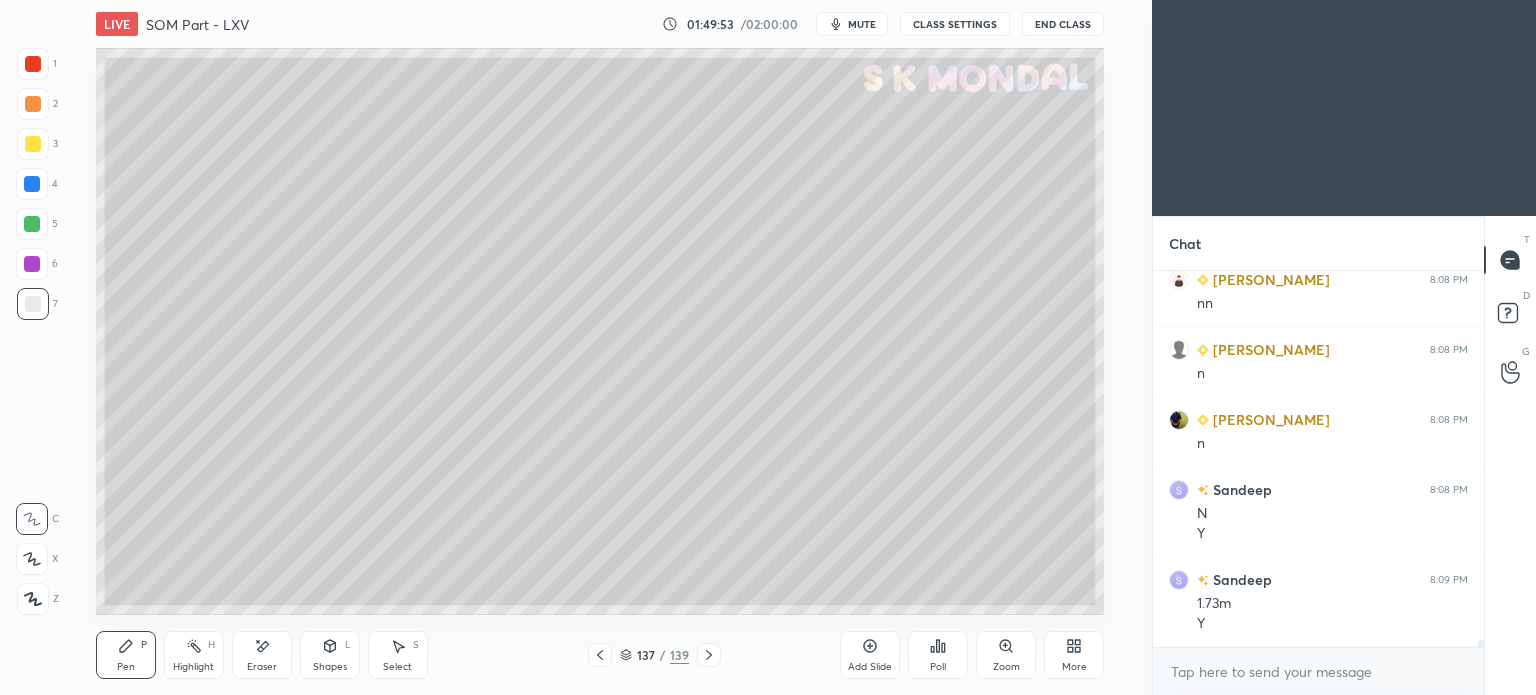 click on "Pen P" at bounding box center [126, 655] 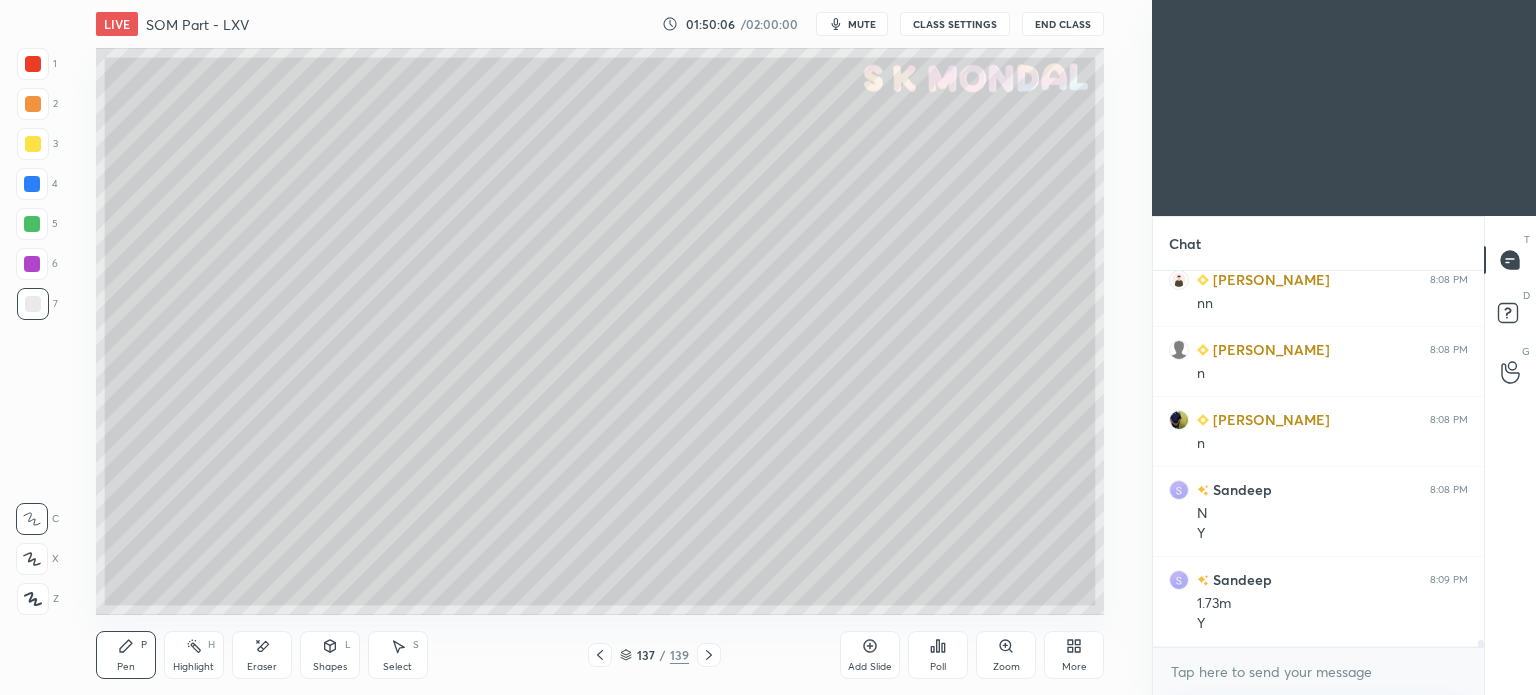 click 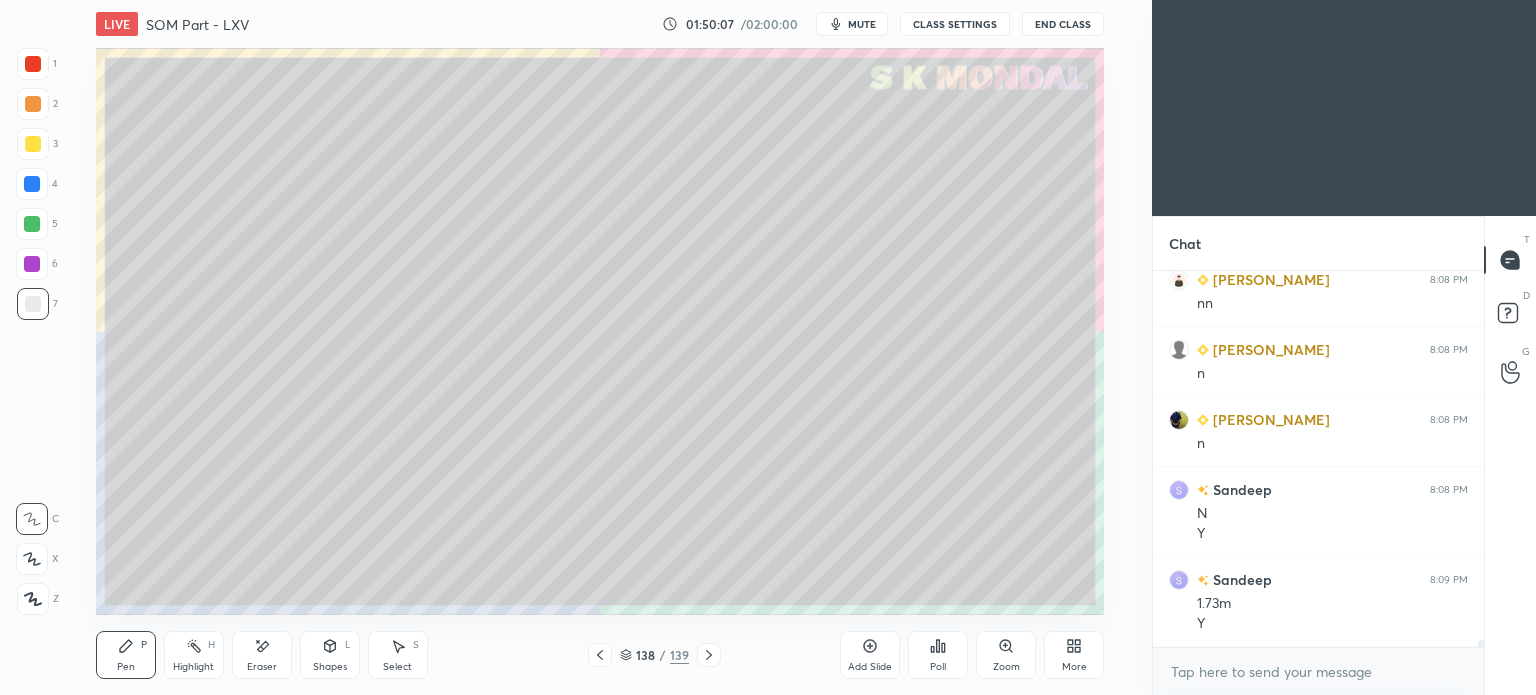 click at bounding box center [33, 144] 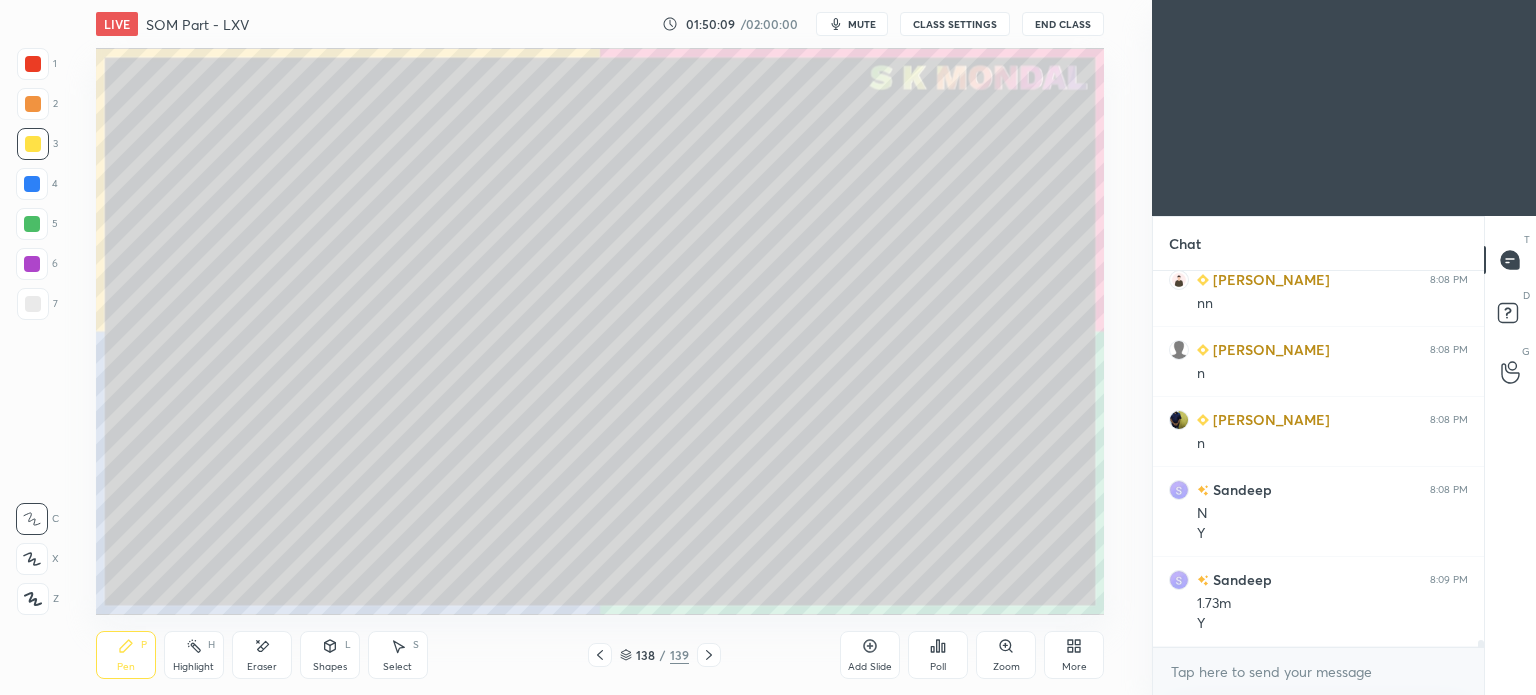 click 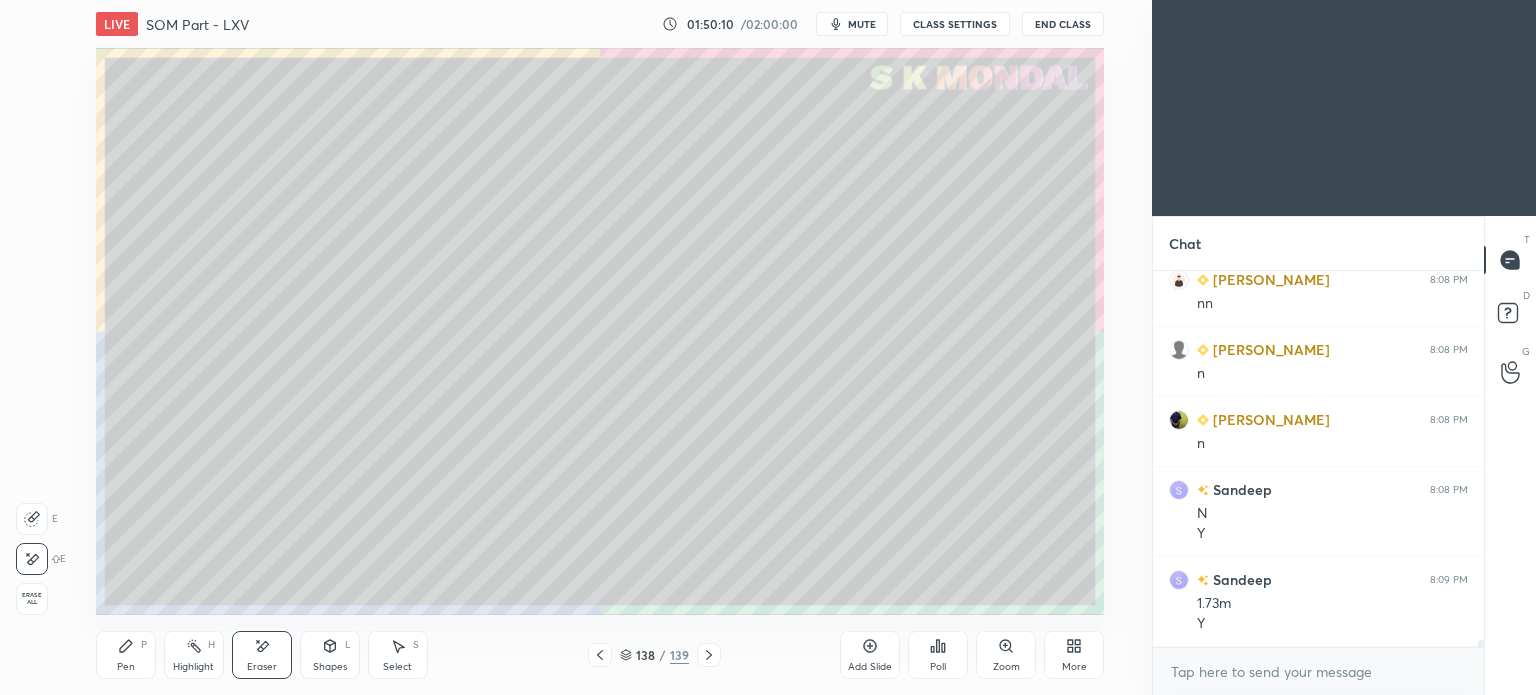 click on "Pen" at bounding box center [126, 667] 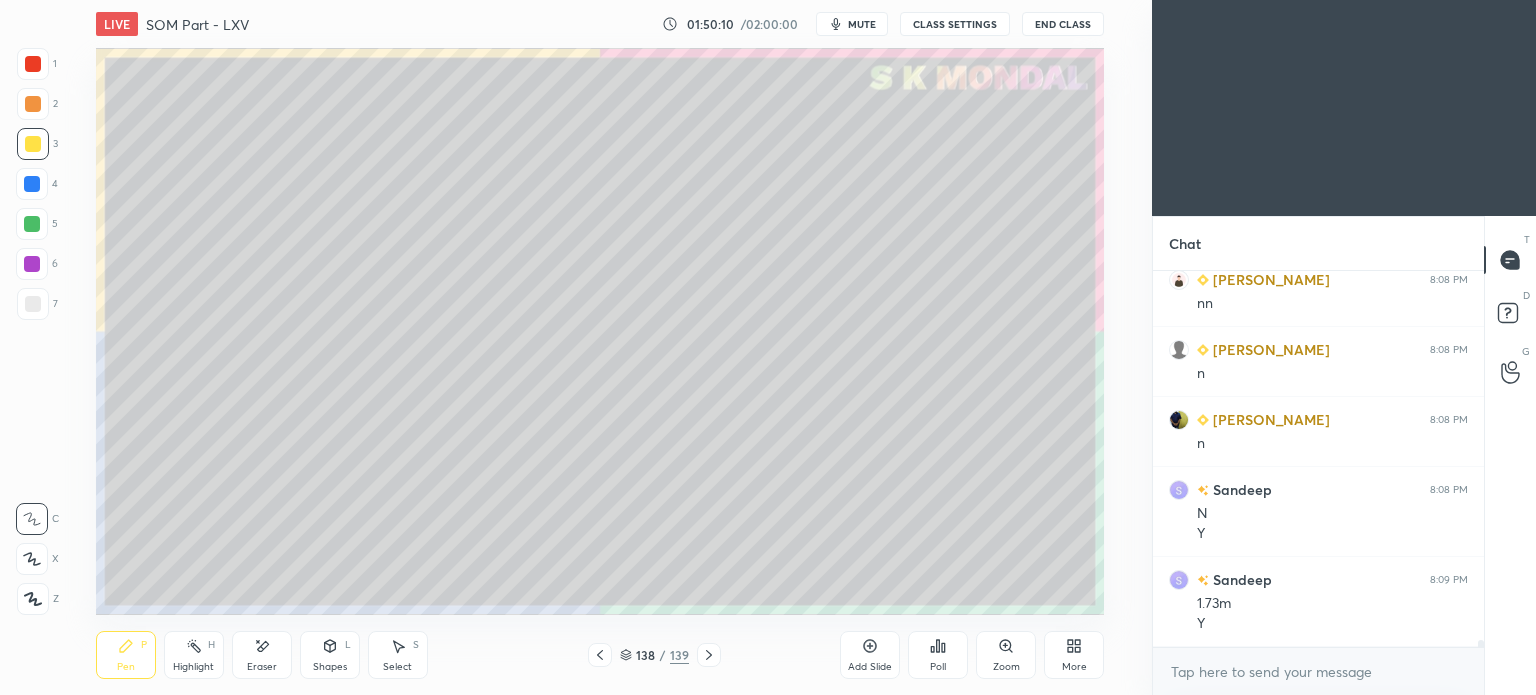 click on "Pen P" at bounding box center [126, 655] 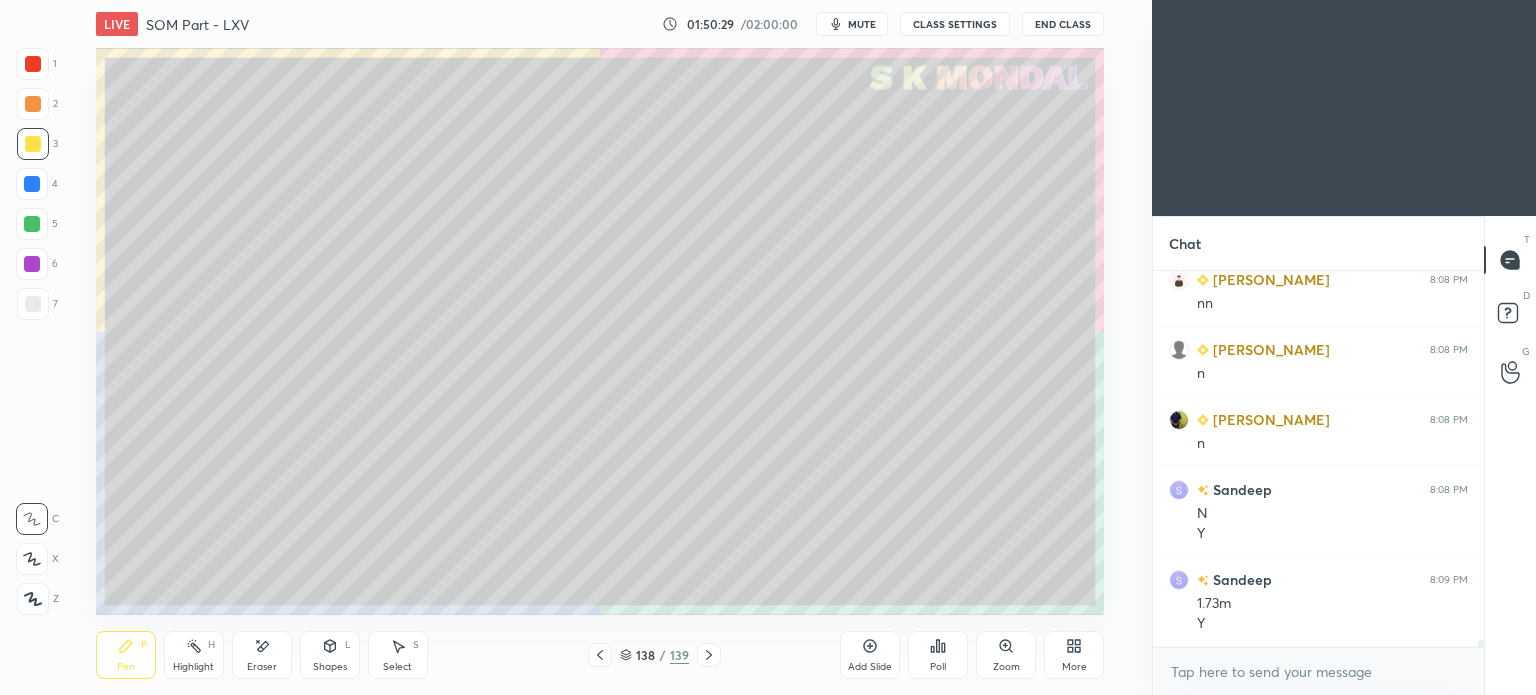 click on "Highlight H" at bounding box center (194, 655) 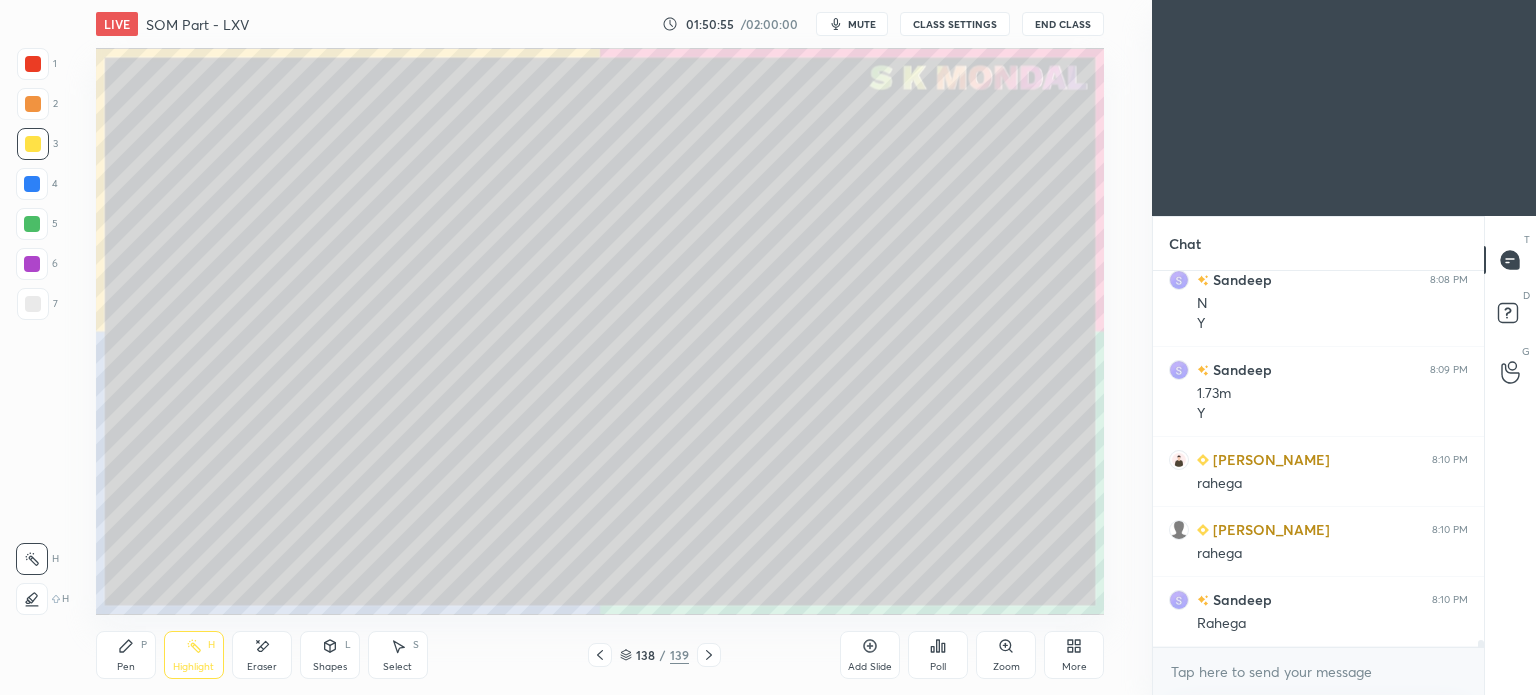 scroll, scrollTop: 20728, scrollLeft: 0, axis: vertical 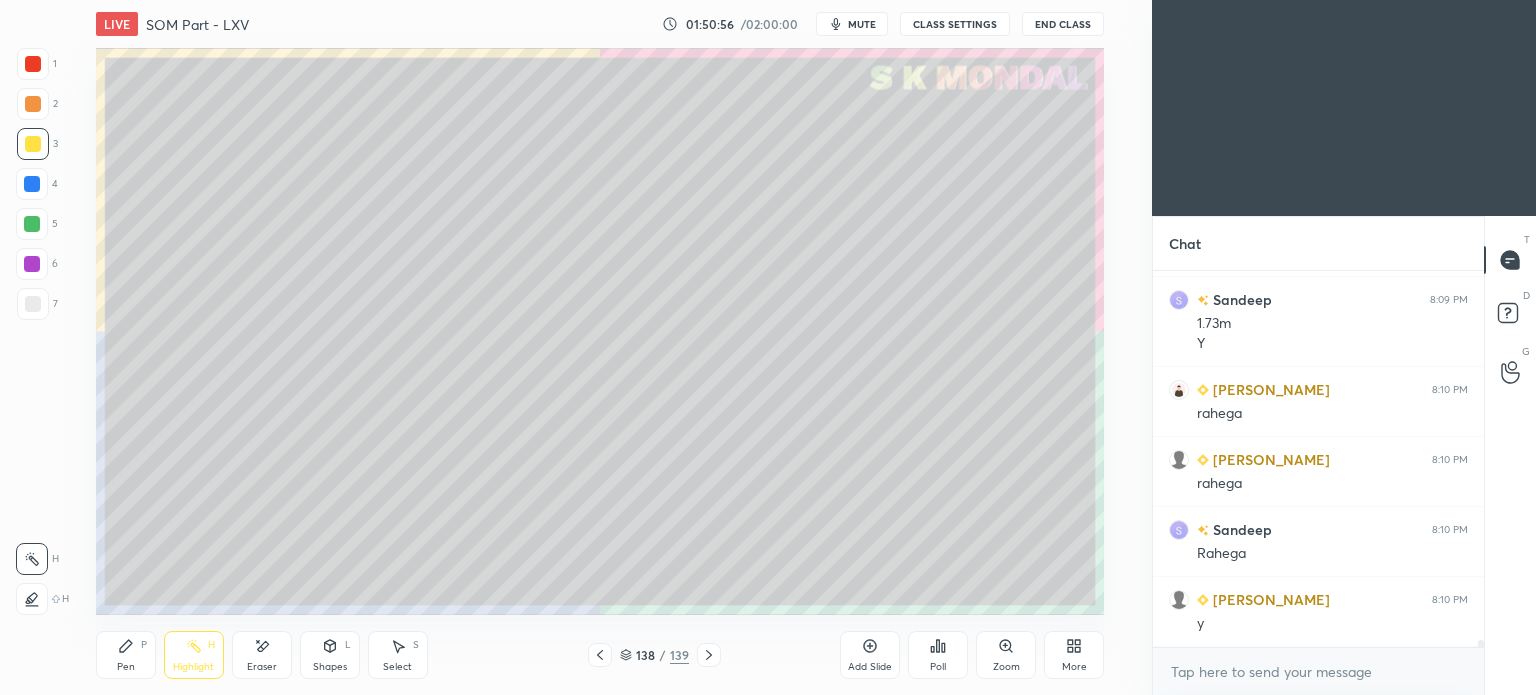 click on "Pen P" at bounding box center [126, 655] 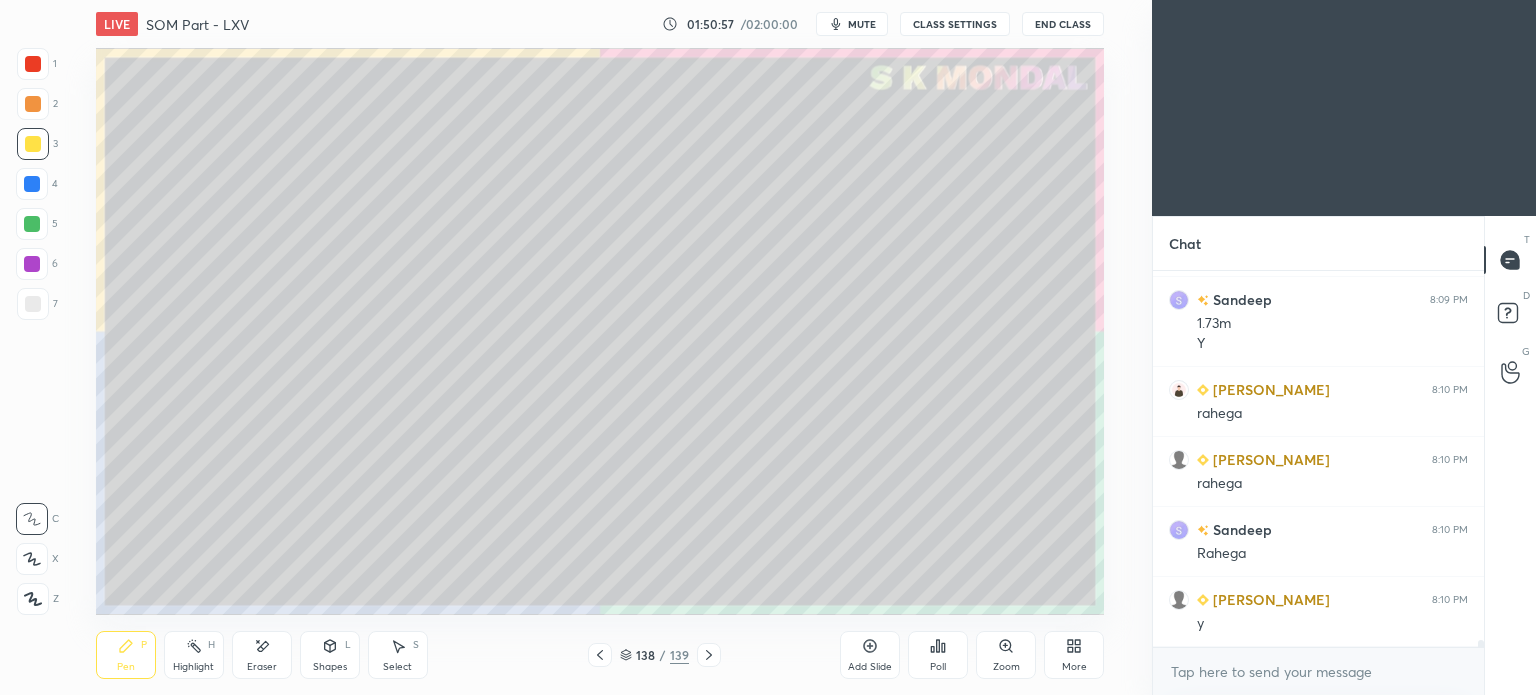 click 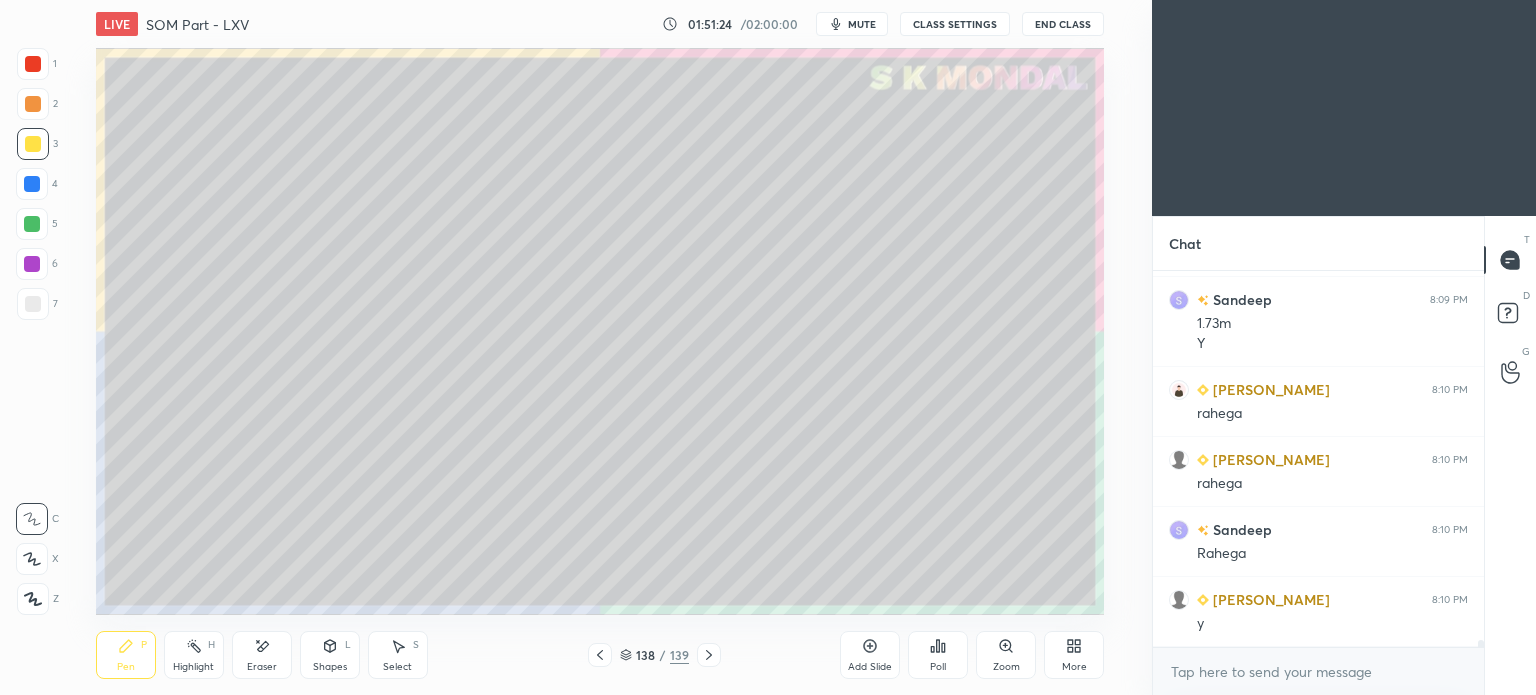 scroll, scrollTop: 20798, scrollLeft: 0, axis: vertical 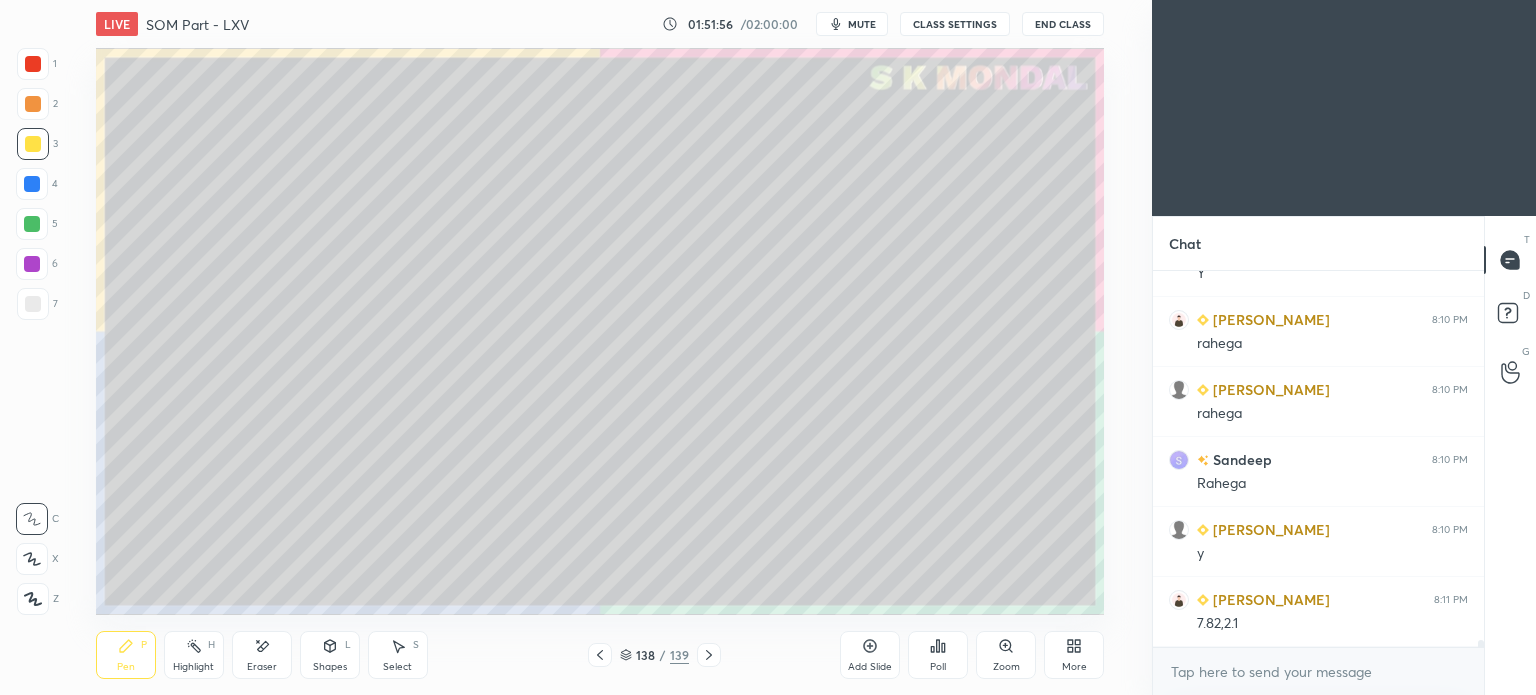 click on "Eraser" at bounding box center [262, 667] 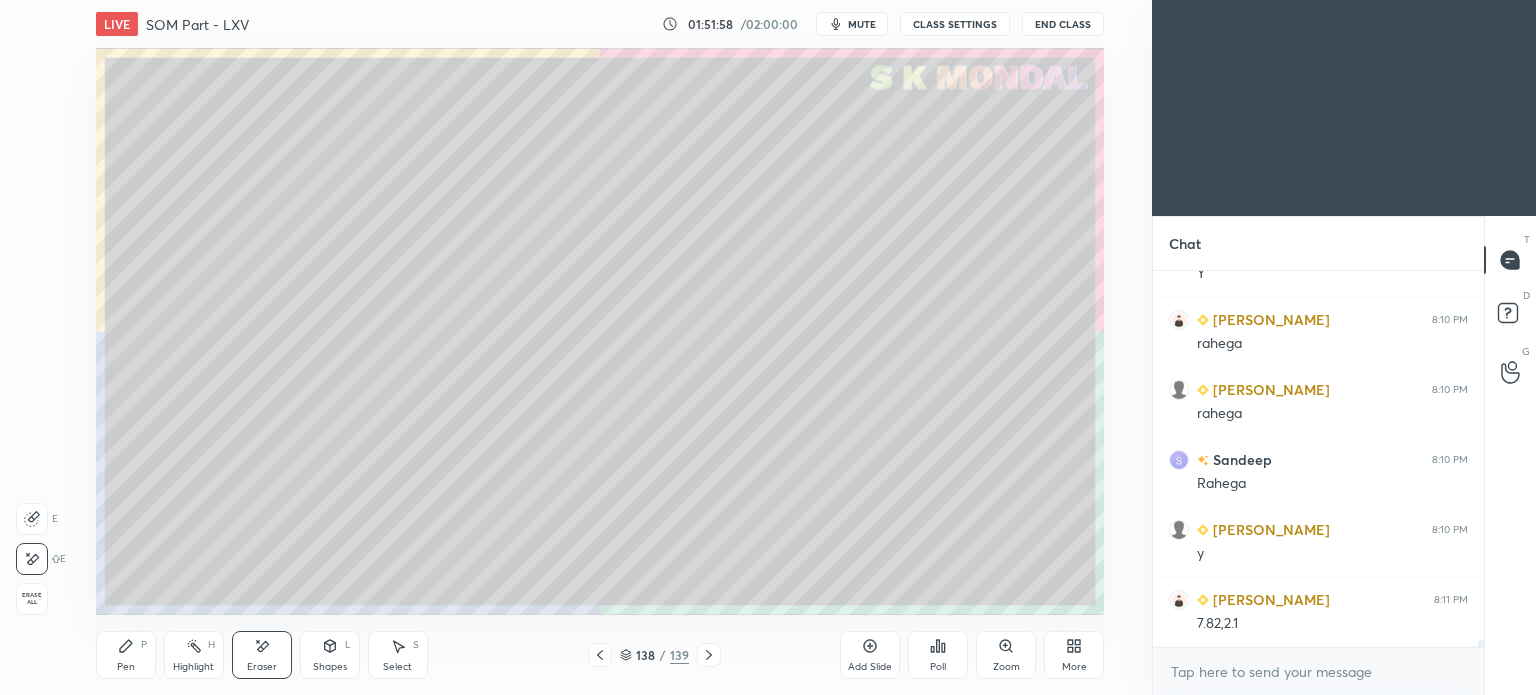 click on "Pen" at bounding box center [126, 667] 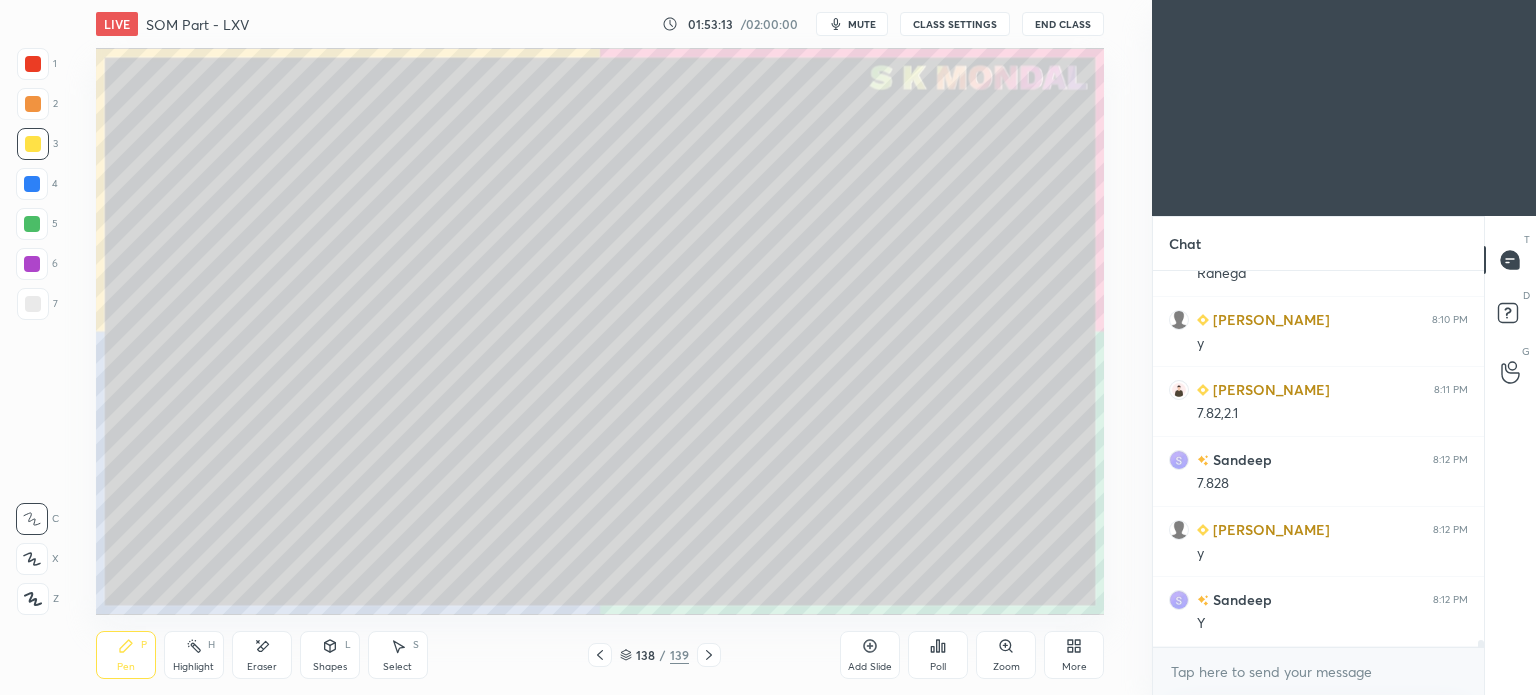 scroll, scrollTop: 21078, scrollLeft: 0, axis: vertical 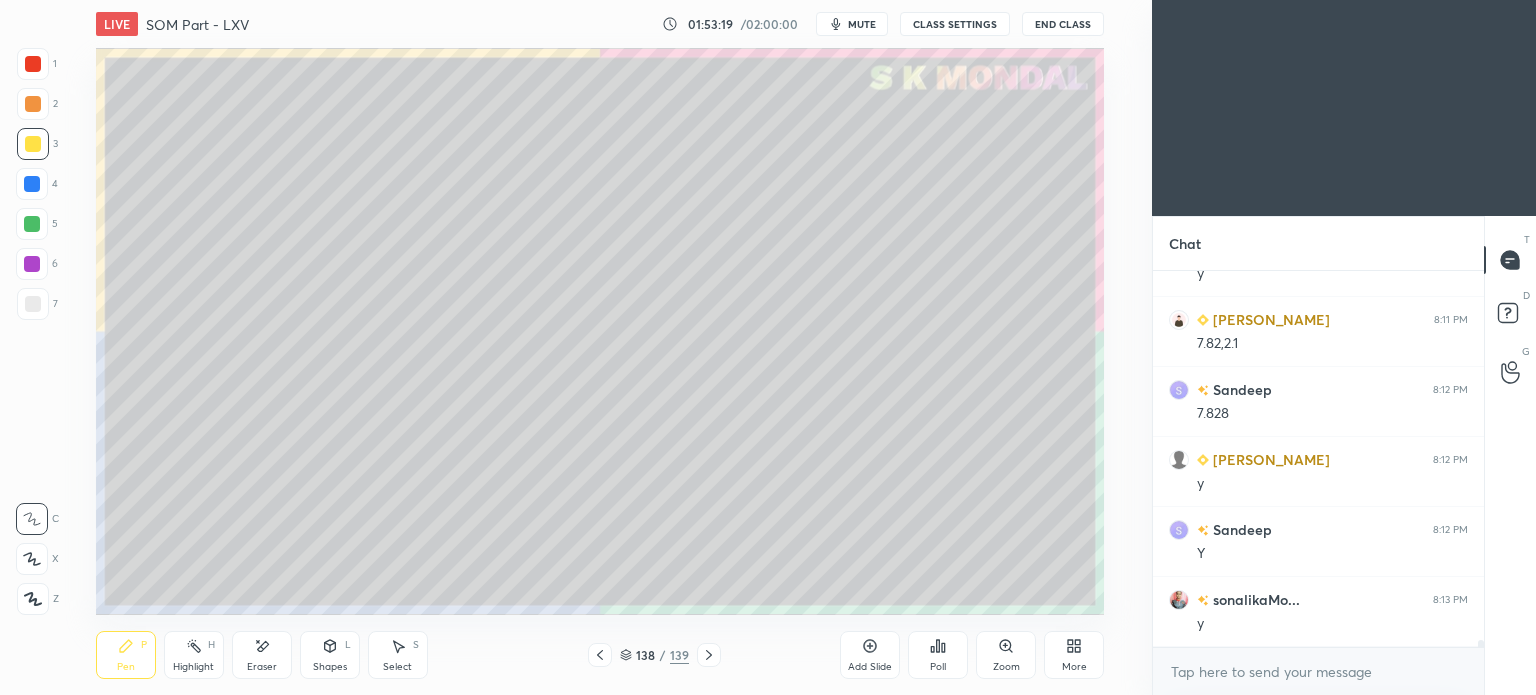 click 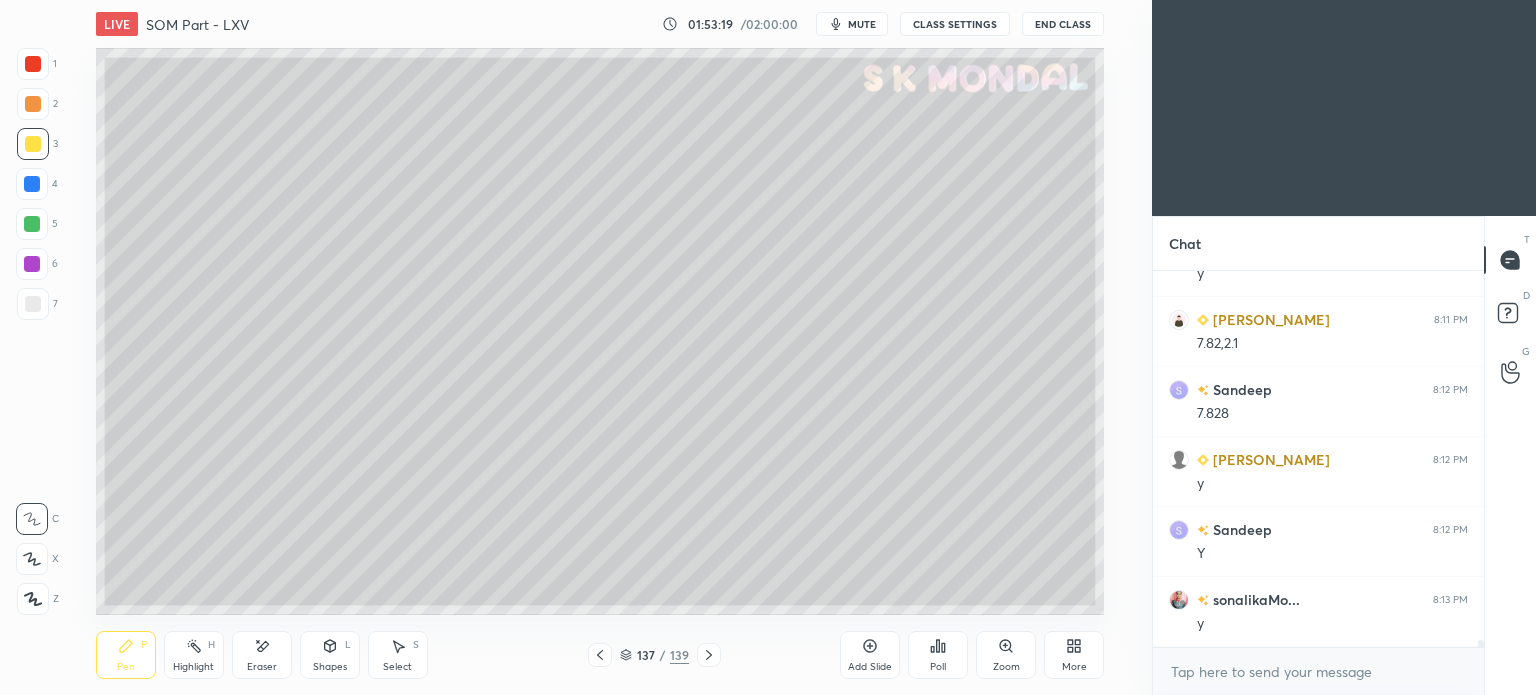 click 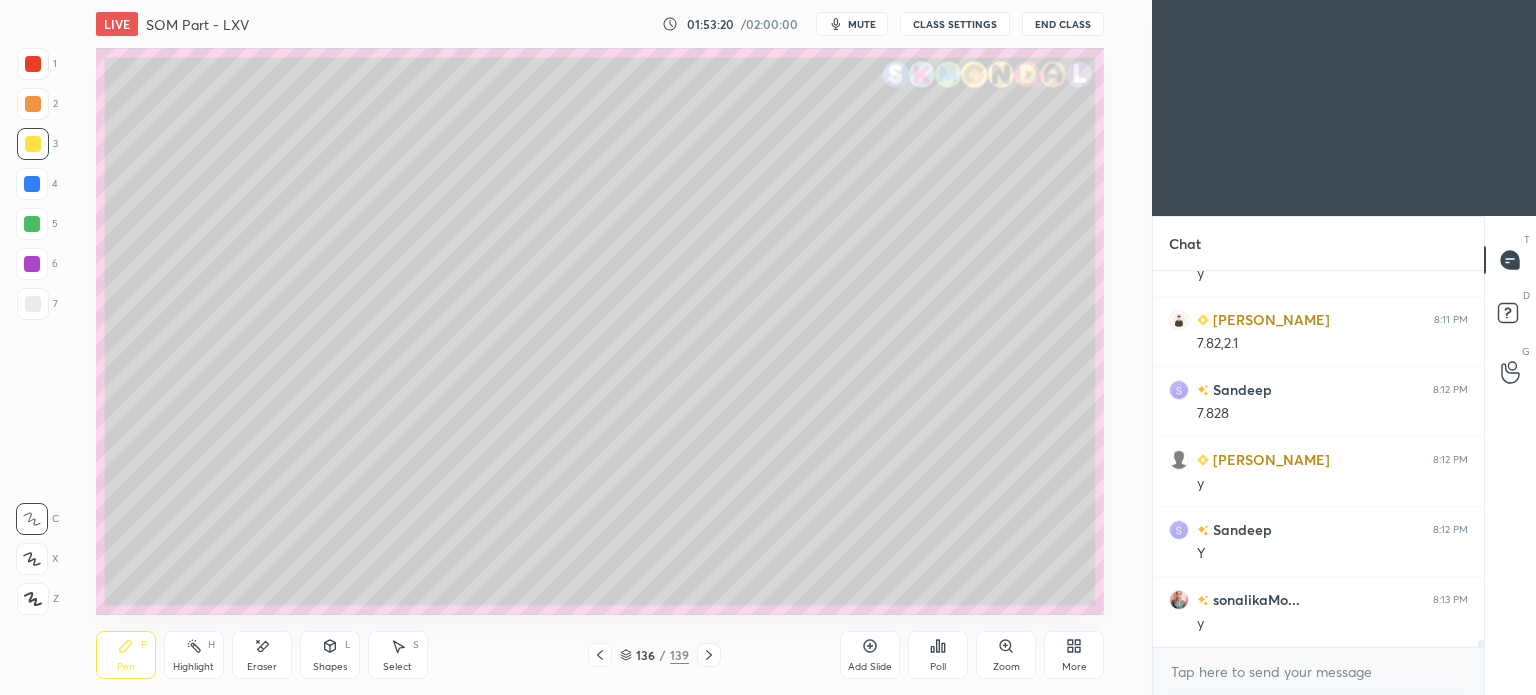 click 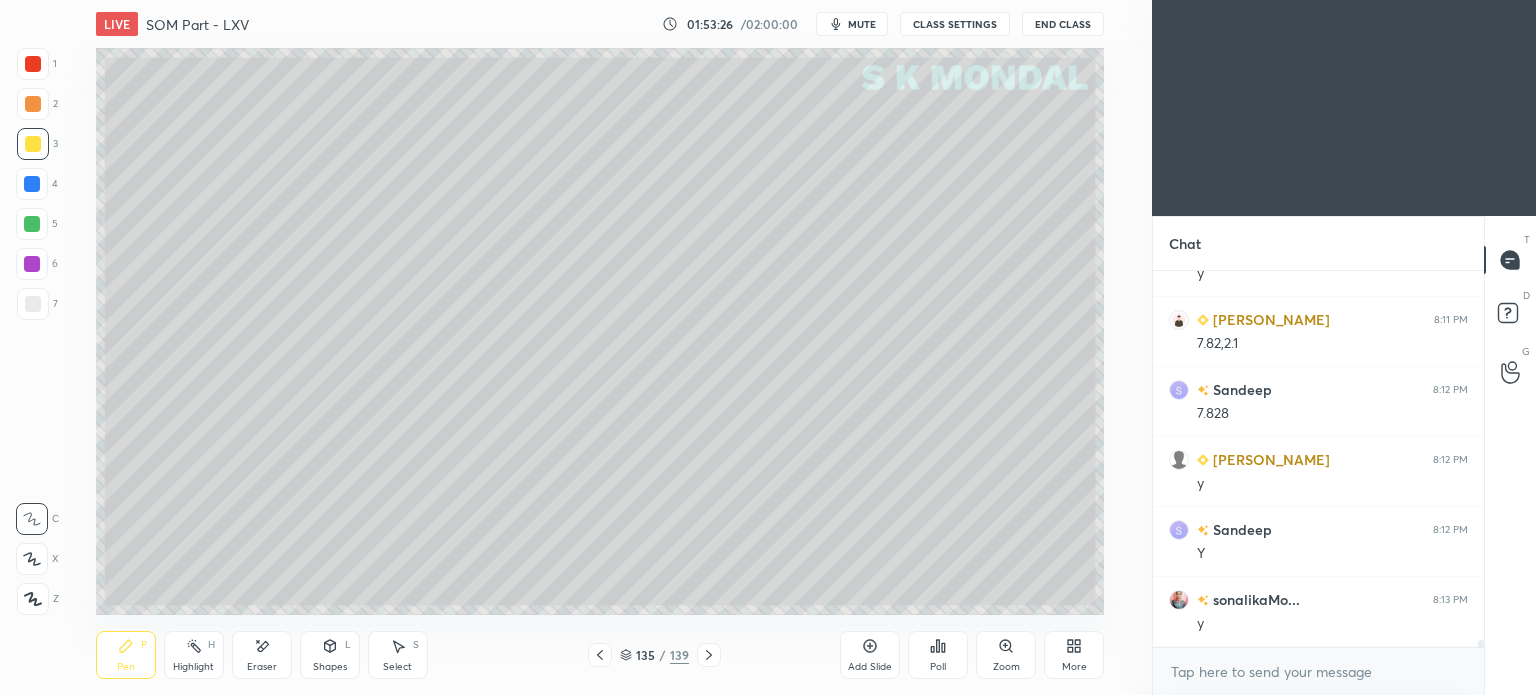 click 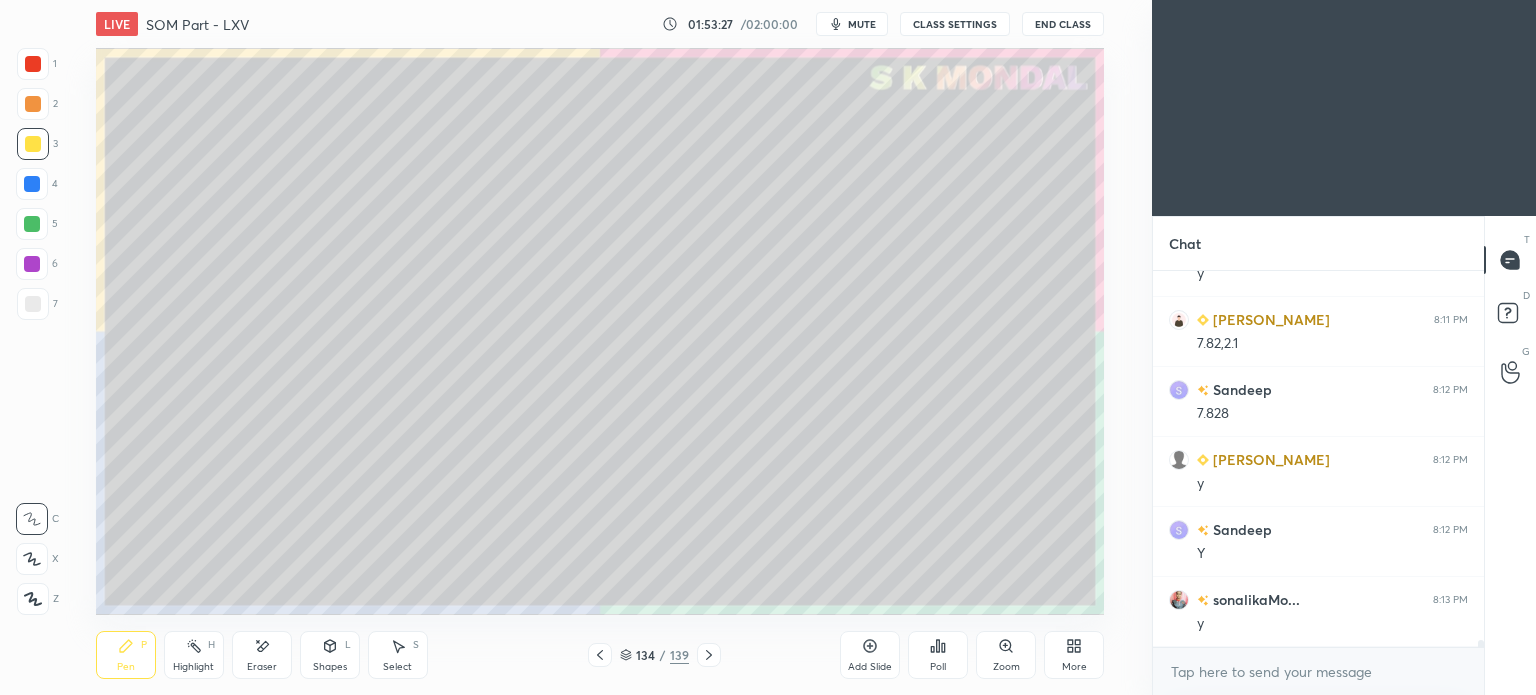 scroll, scrollTop: 21148, scrollLeft: 0, axis: vertical 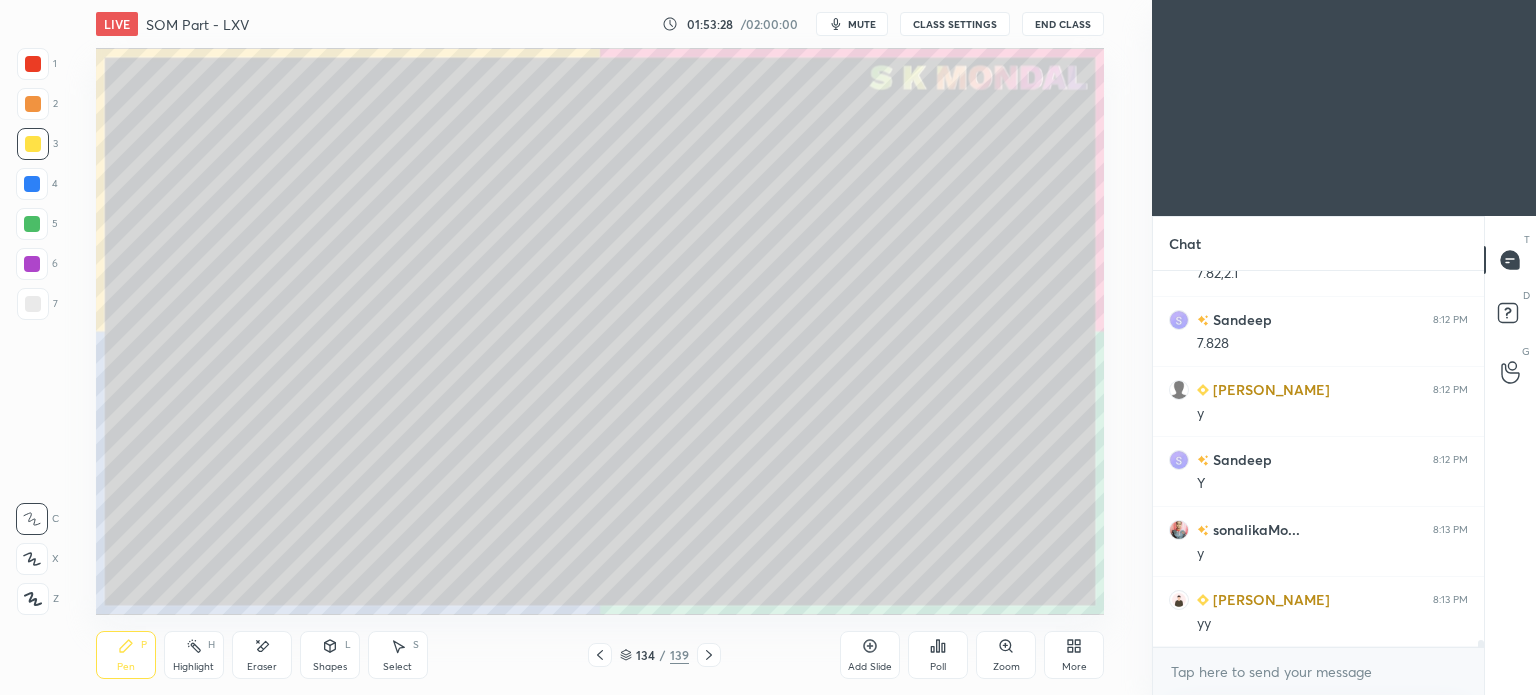 click 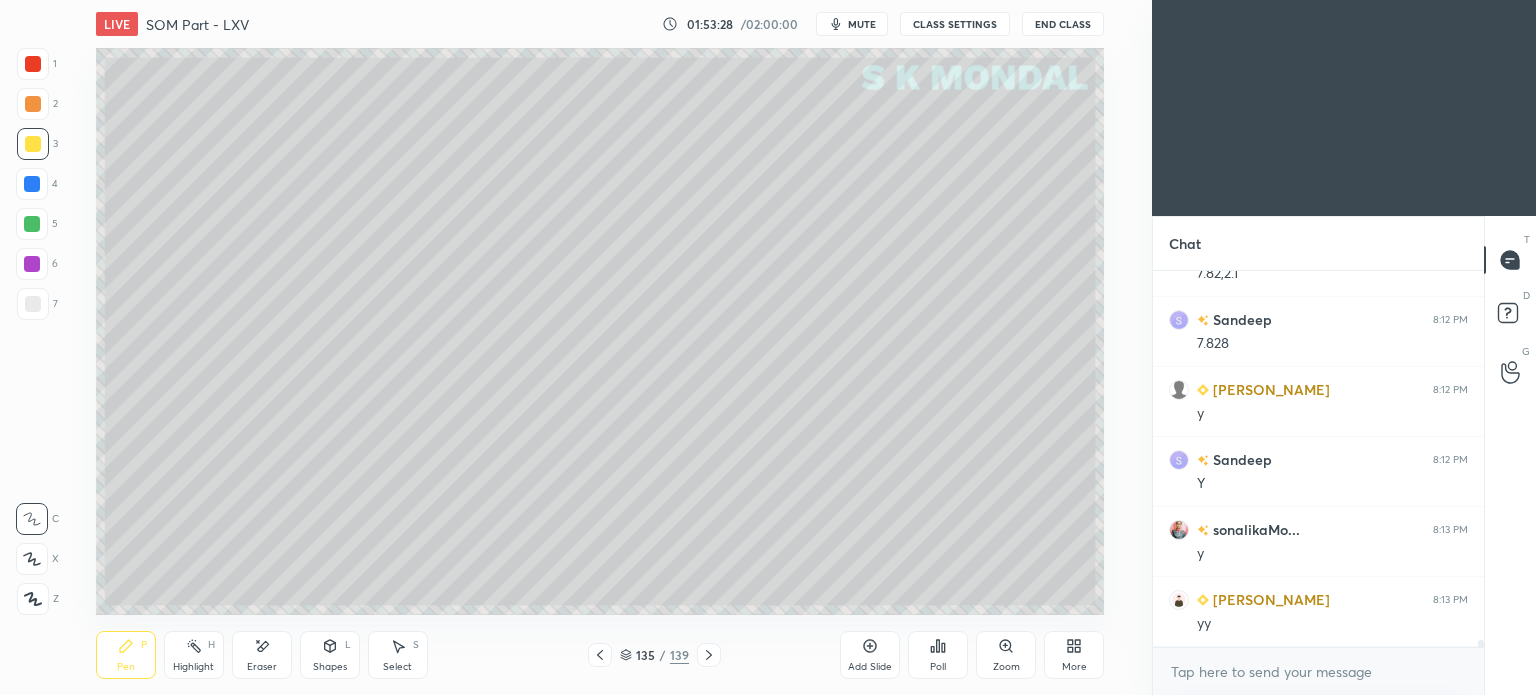 click 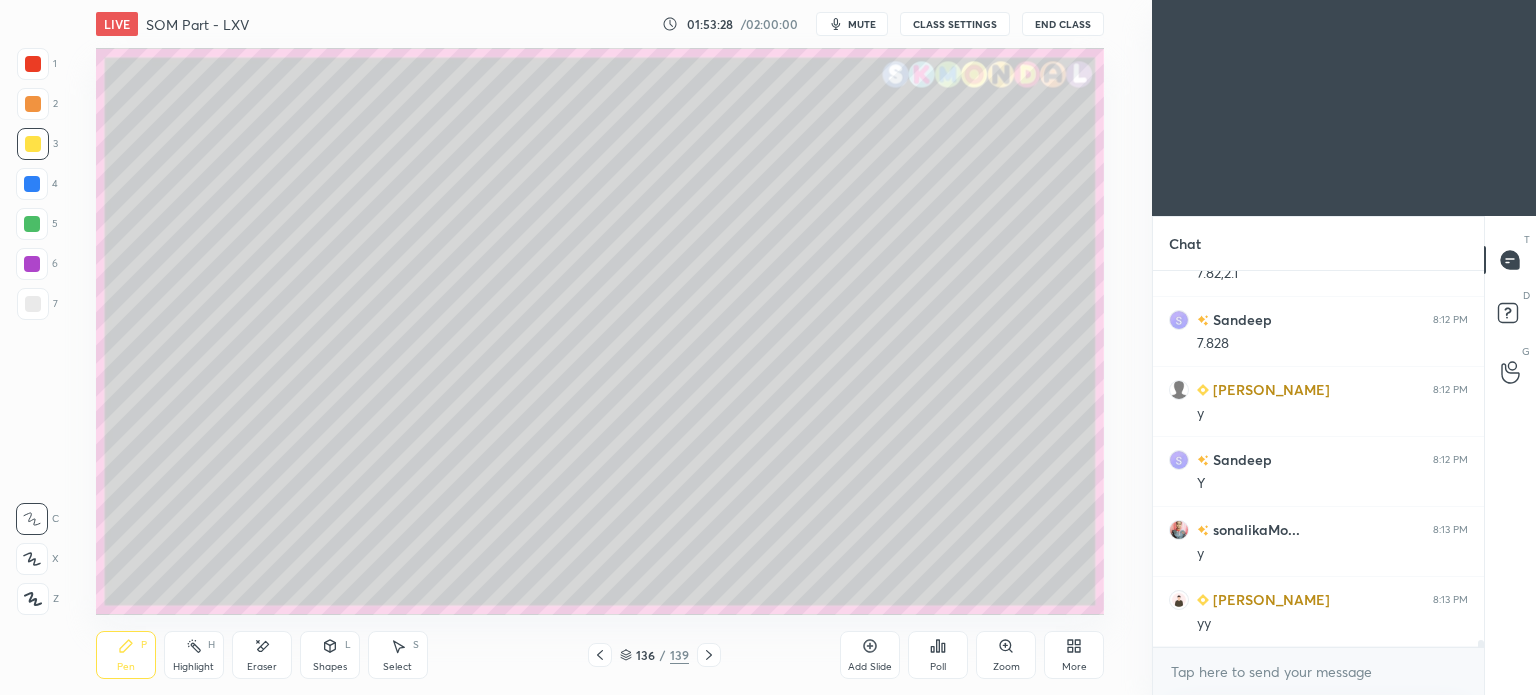 click 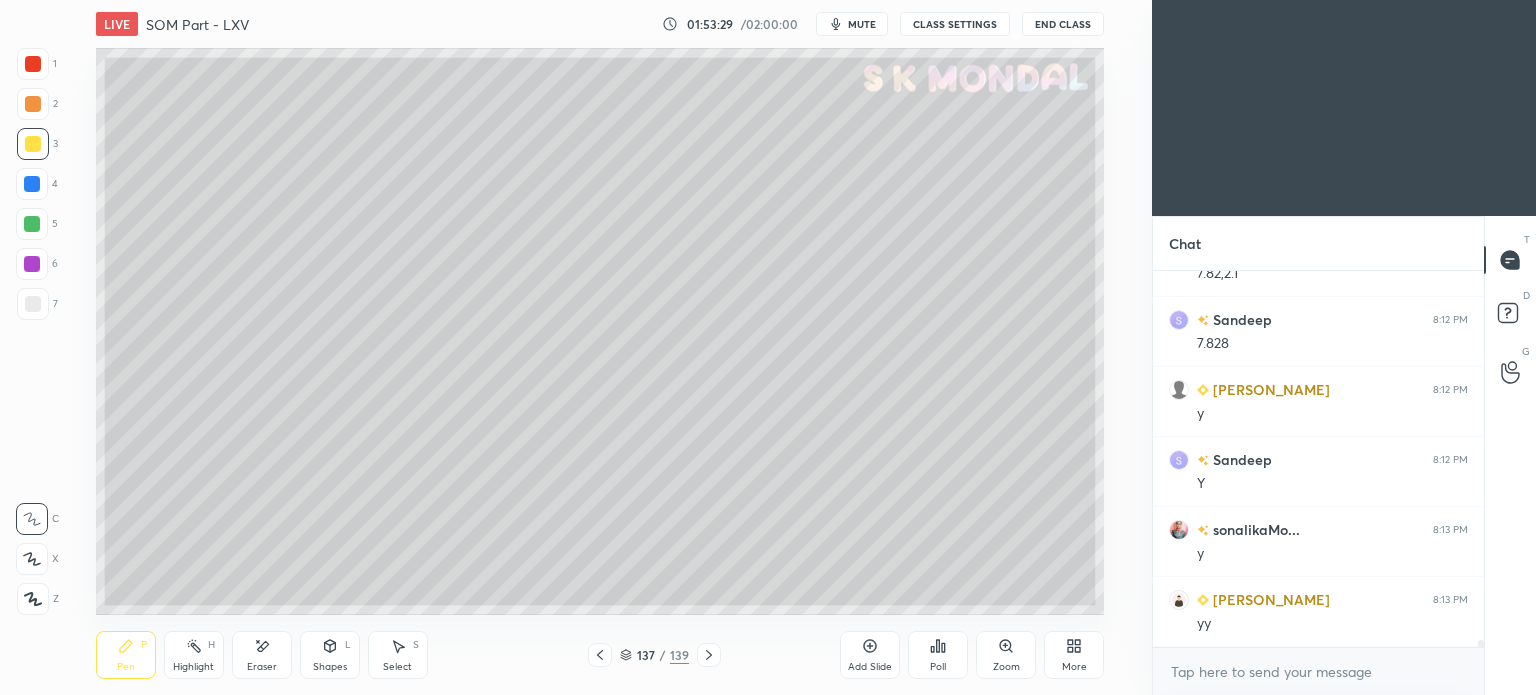click 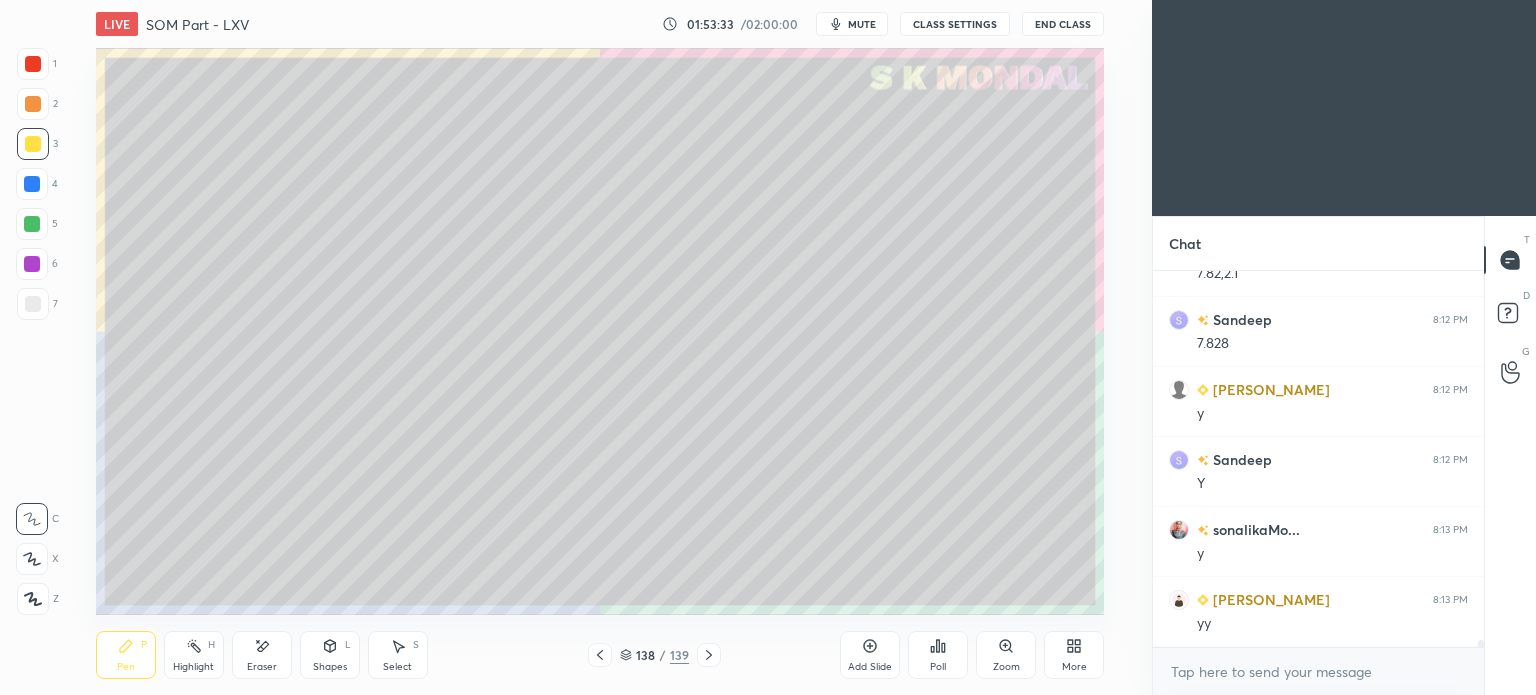 click 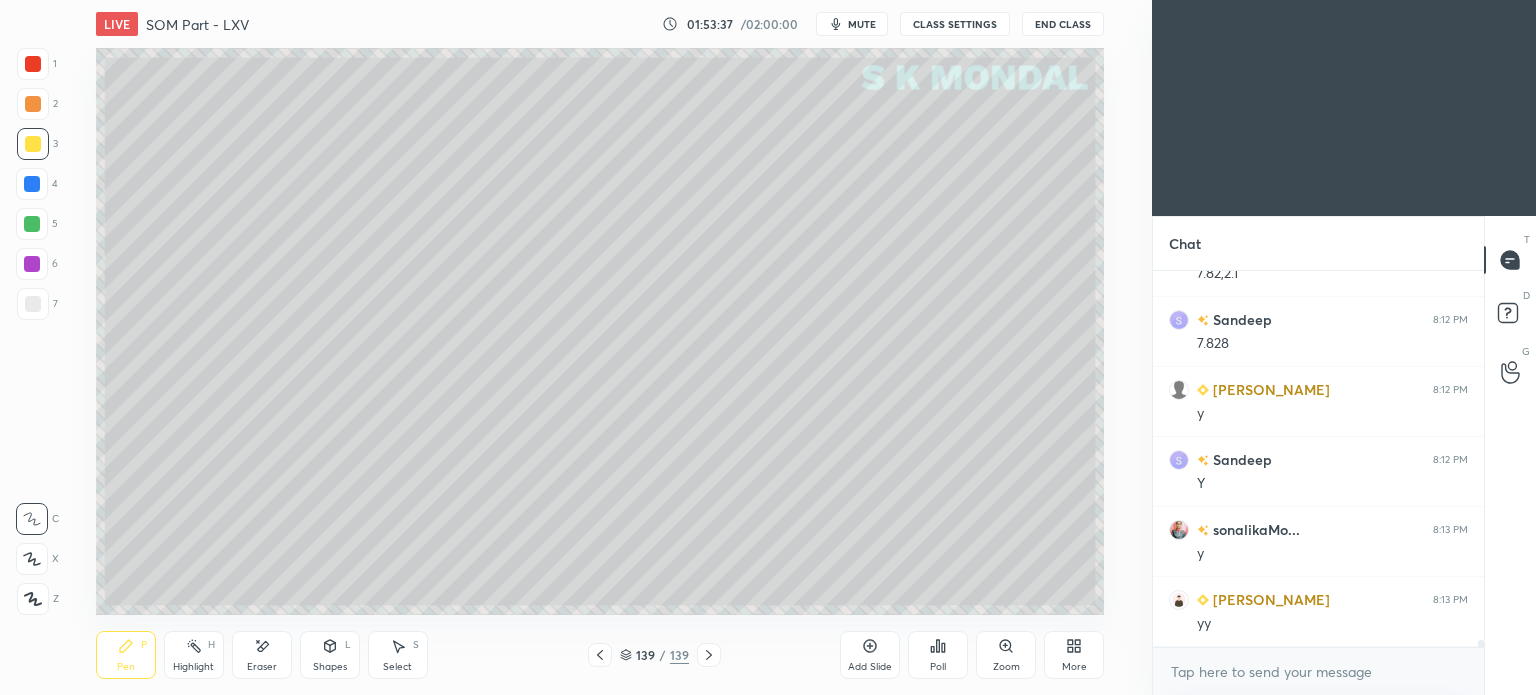 click at bounding box center (33, 144) 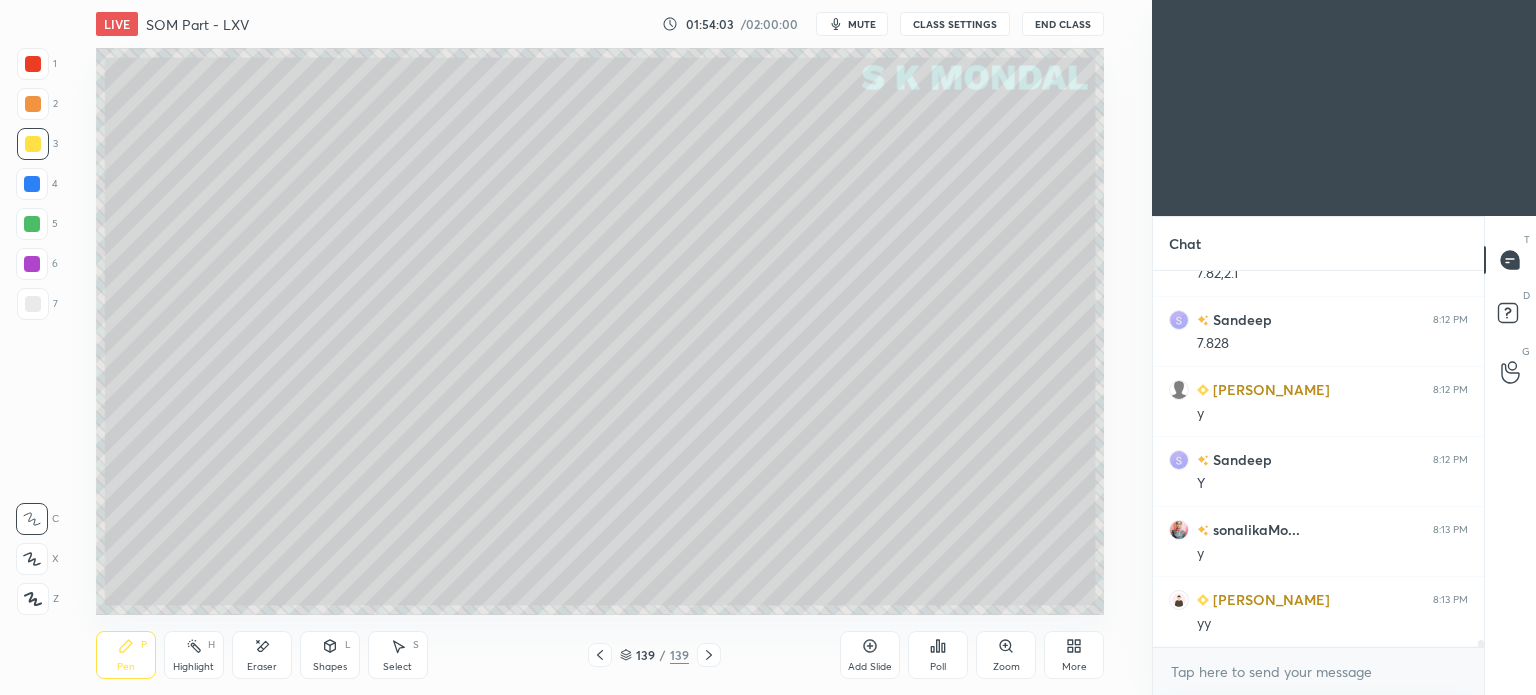 scroll, scrollTop: 21218, scrollLeft: 0, axis: vertical 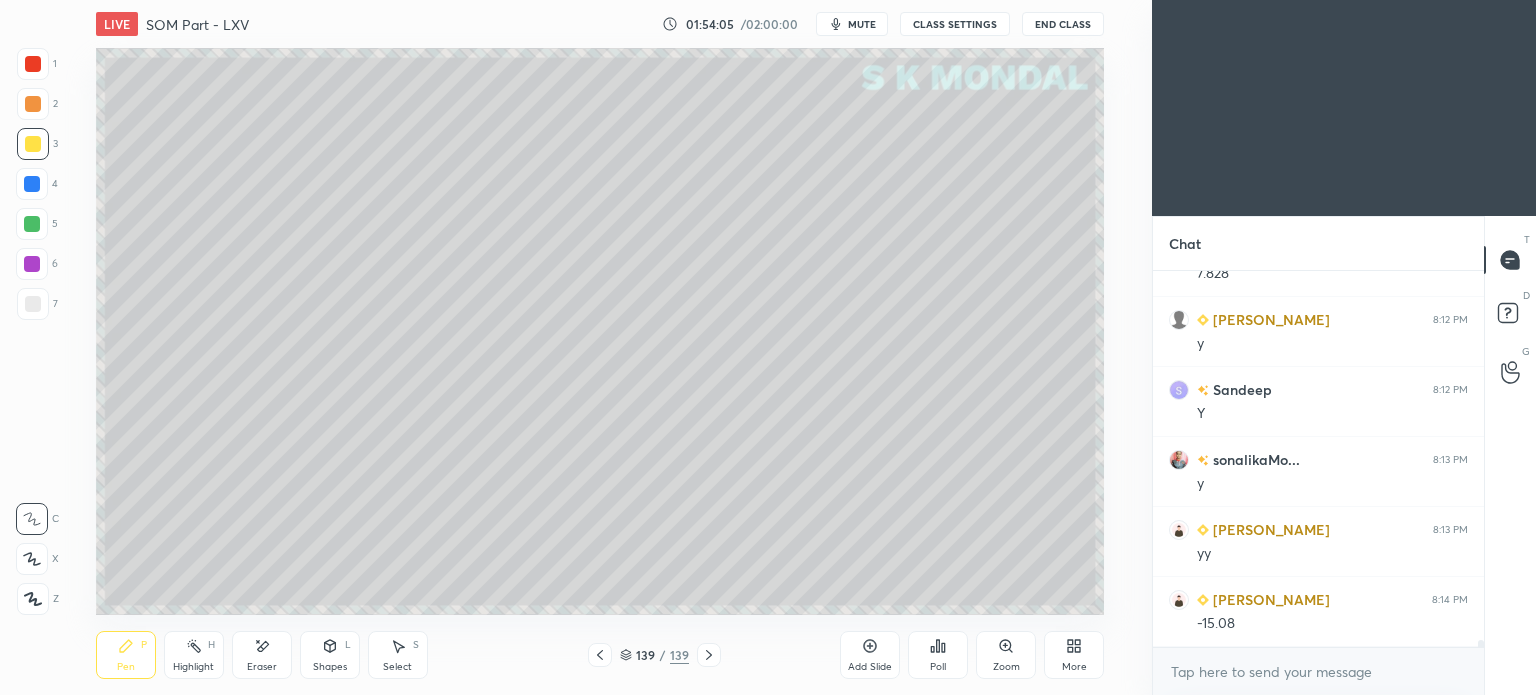 click on "Eraser" at bounding box center (262, 655) 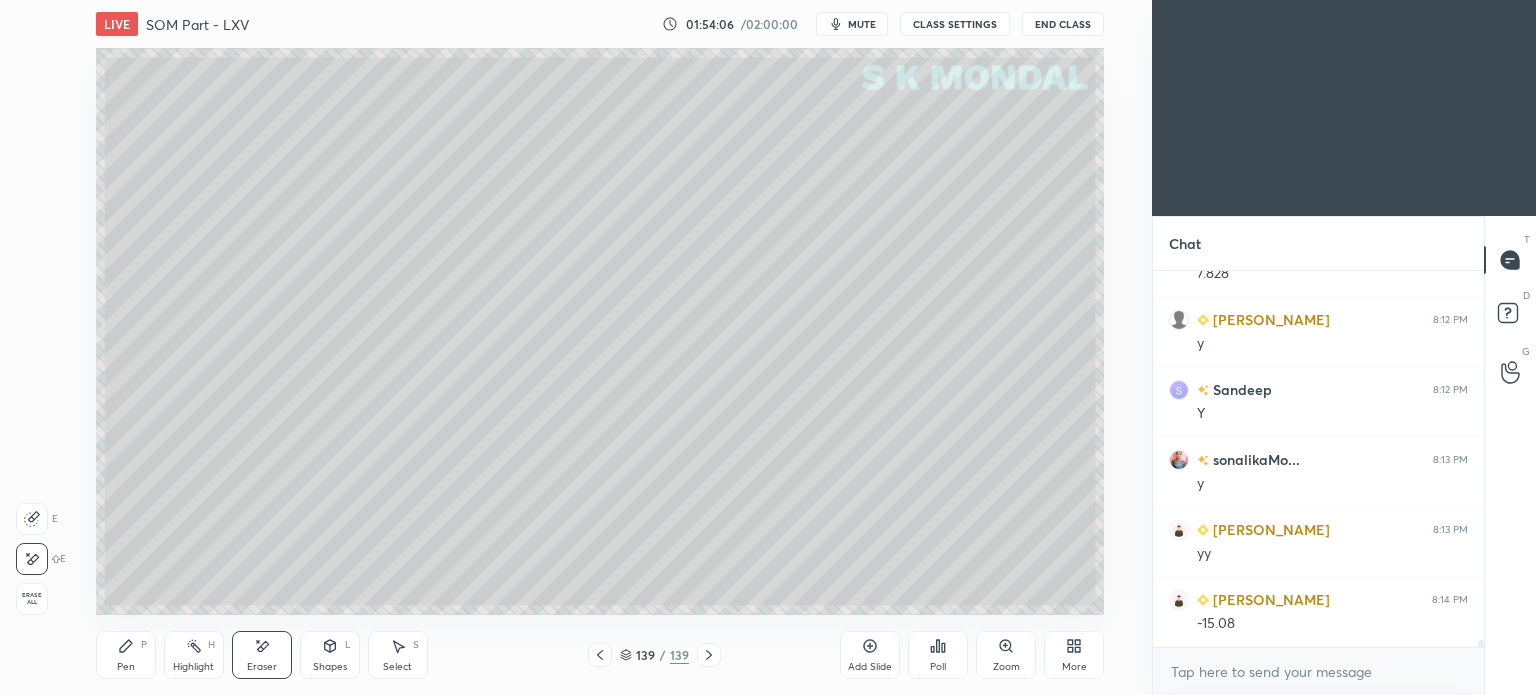 click on "Pen" at bounding box center [126, 667] 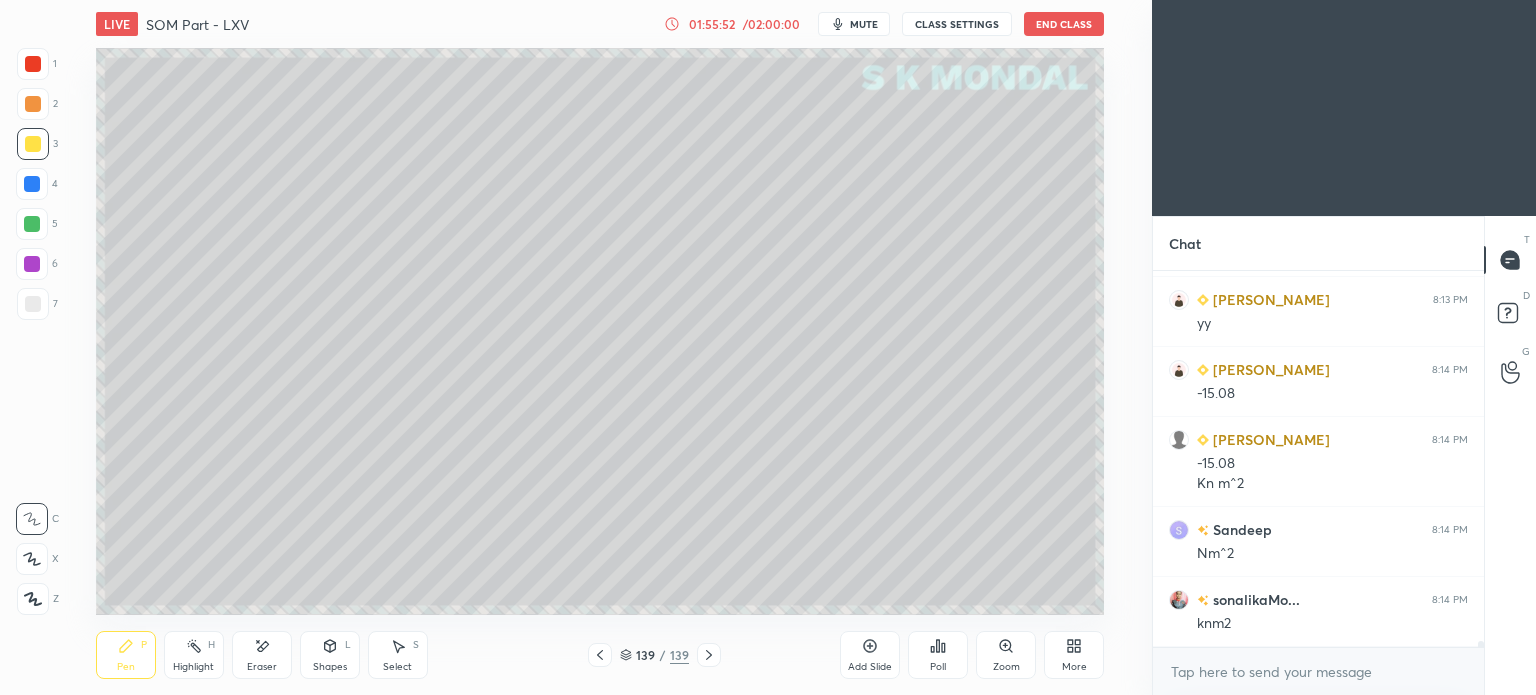scroll, scrollTop: 21518, scrollLeft: 0, axis: vertical 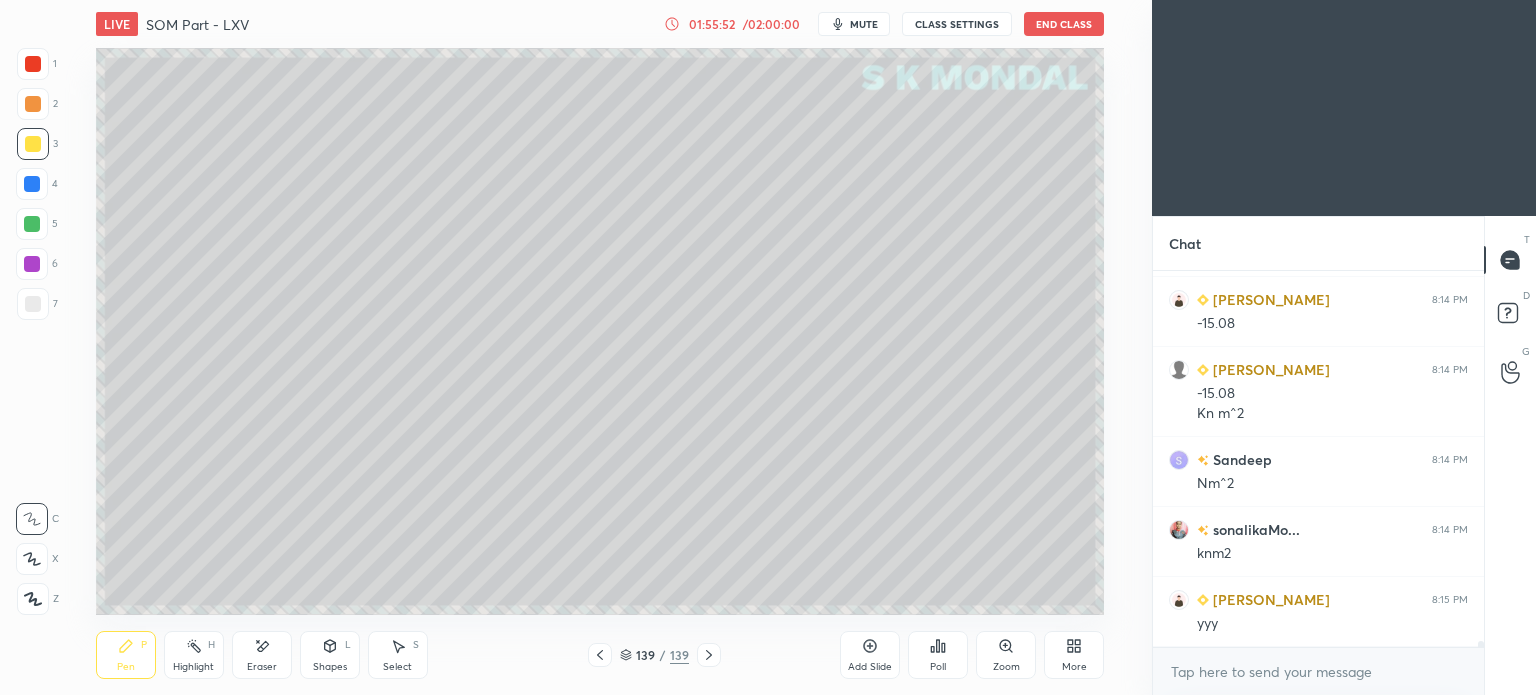 click on "Eraser" at bounding box center (262, 667) 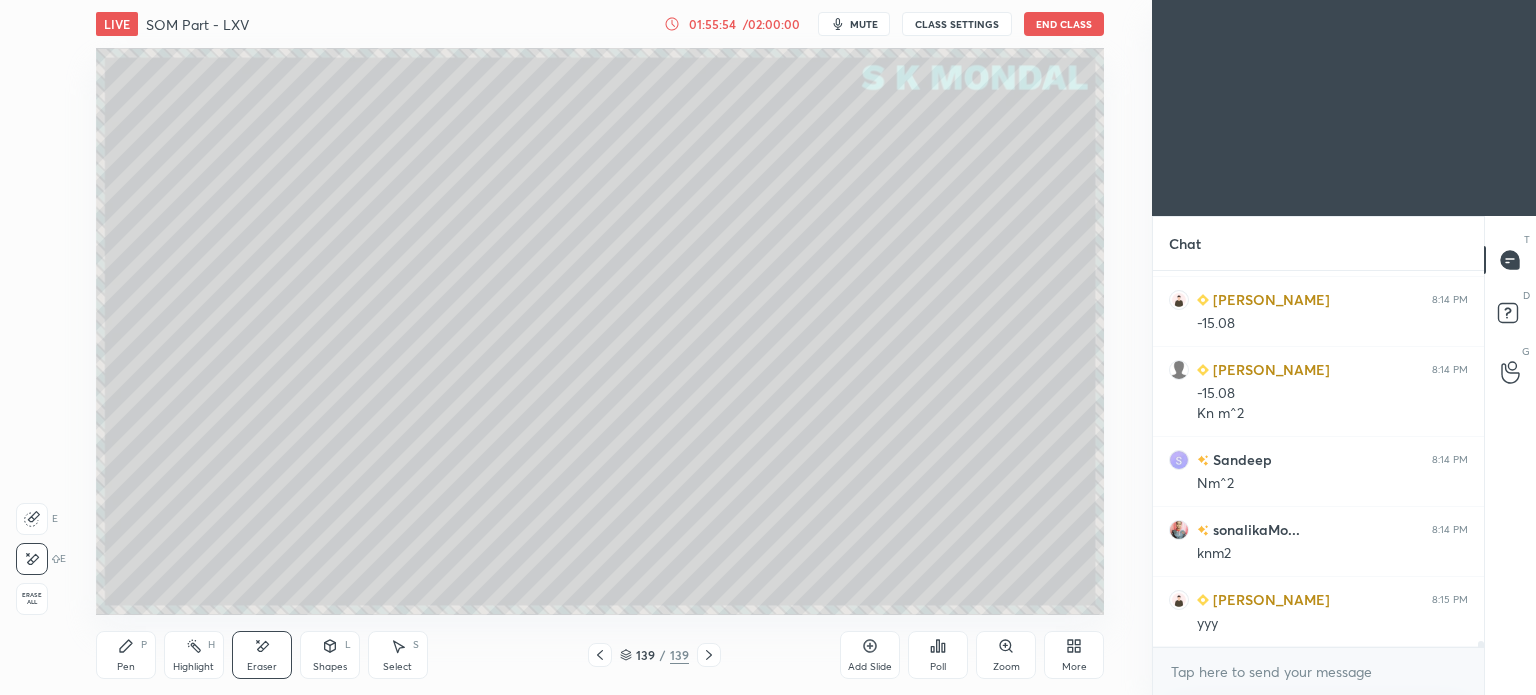 click on "Pen P" at bounding box center (126, 655) 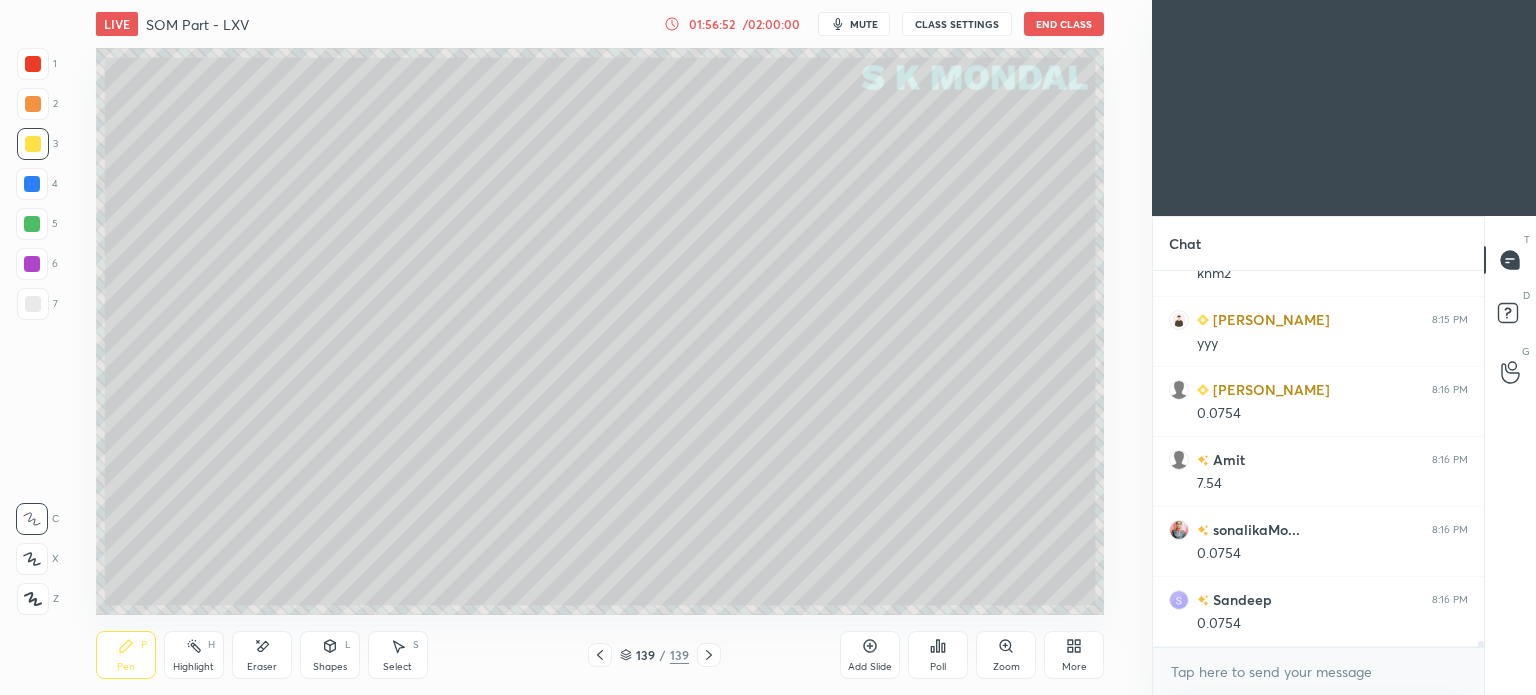 scroll, scrollTop: 21868, scrollLeft: 0, axis: vertical 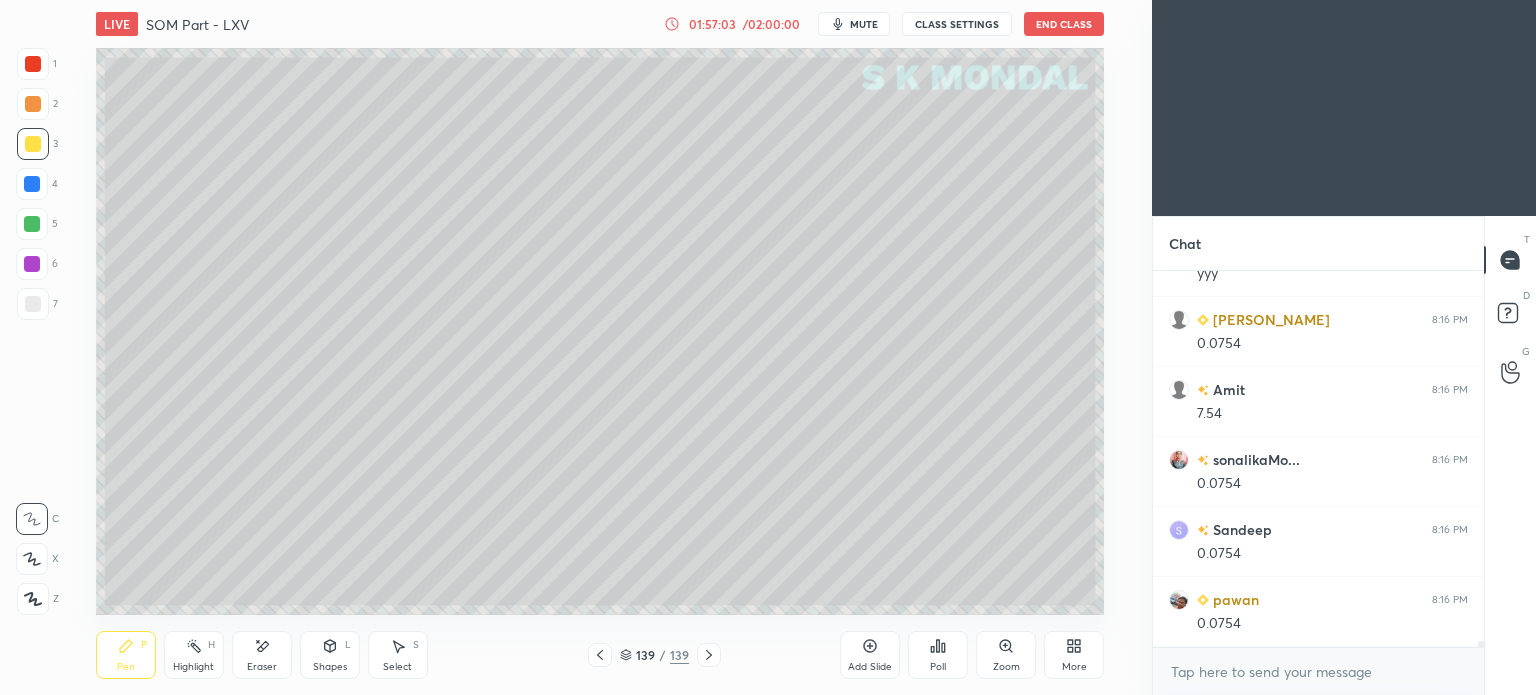 click 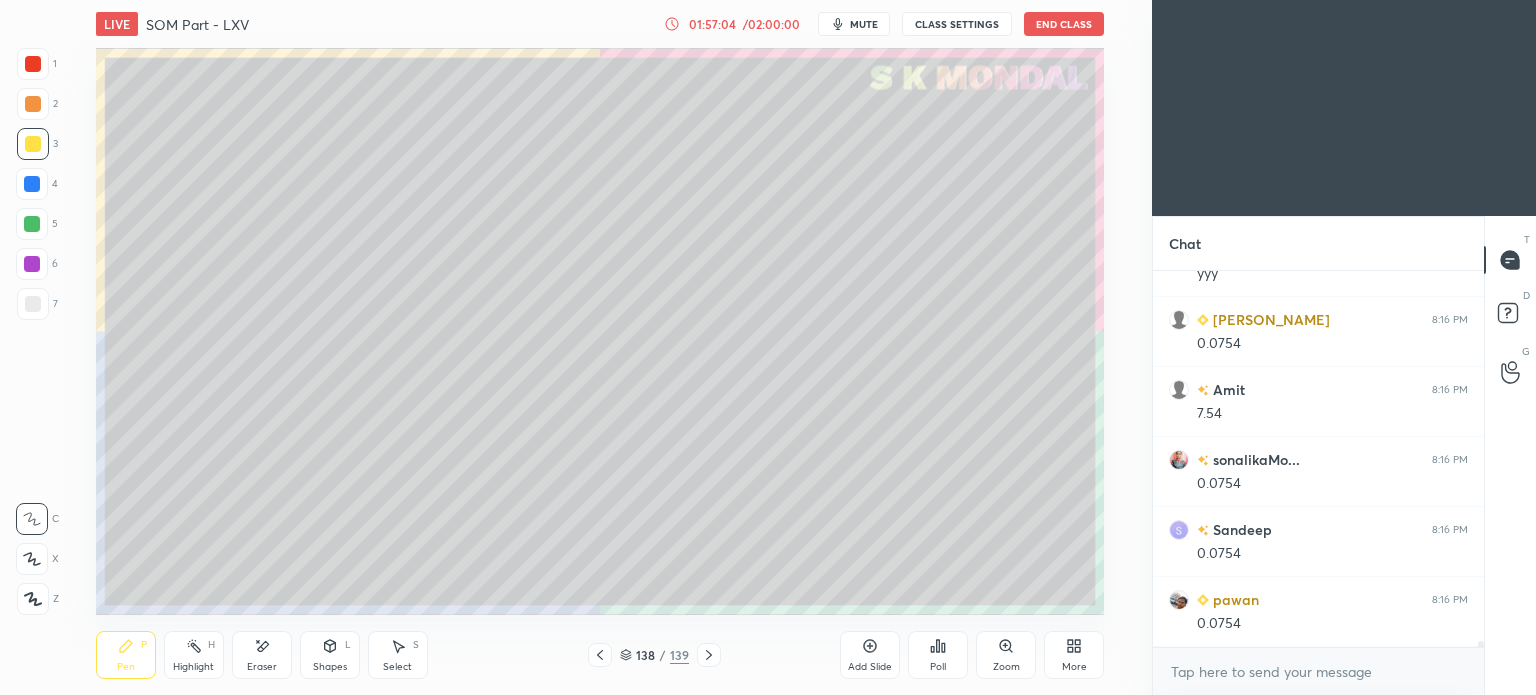 click 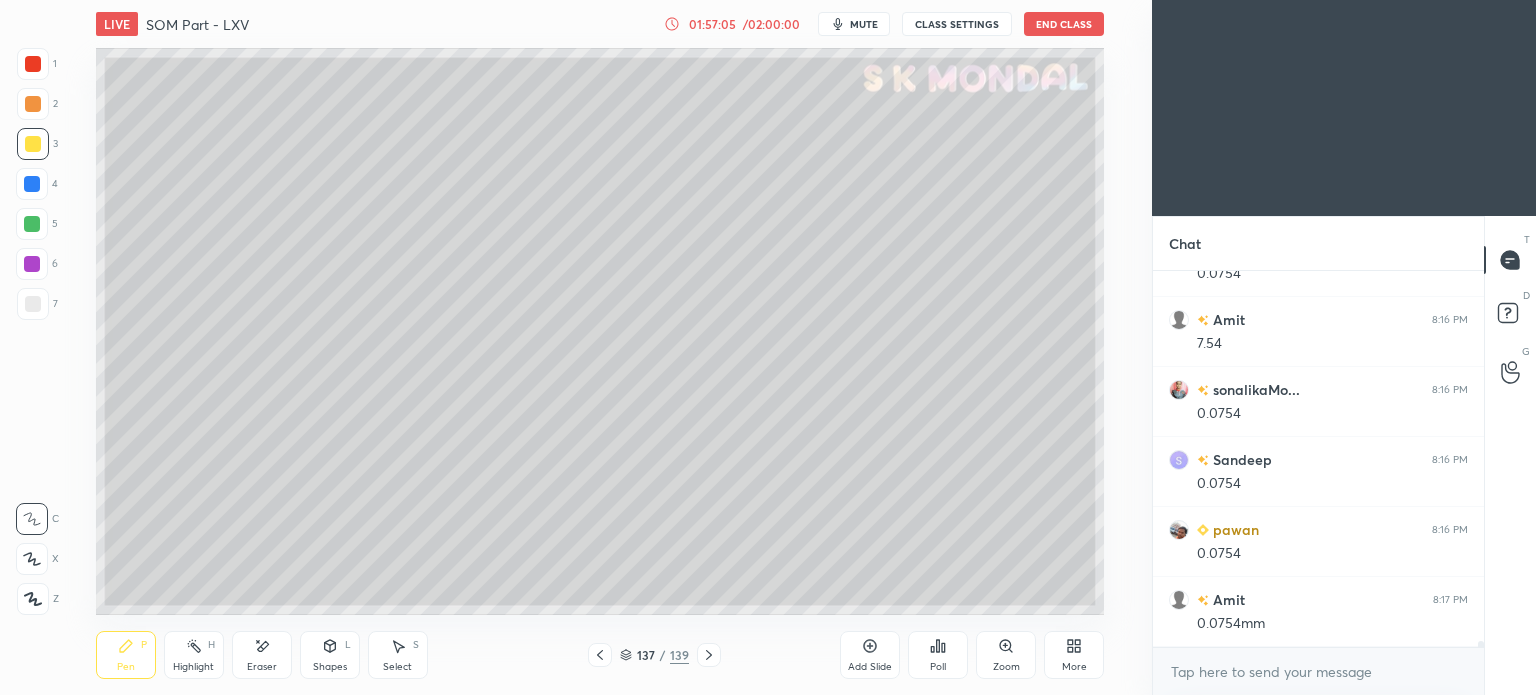 click 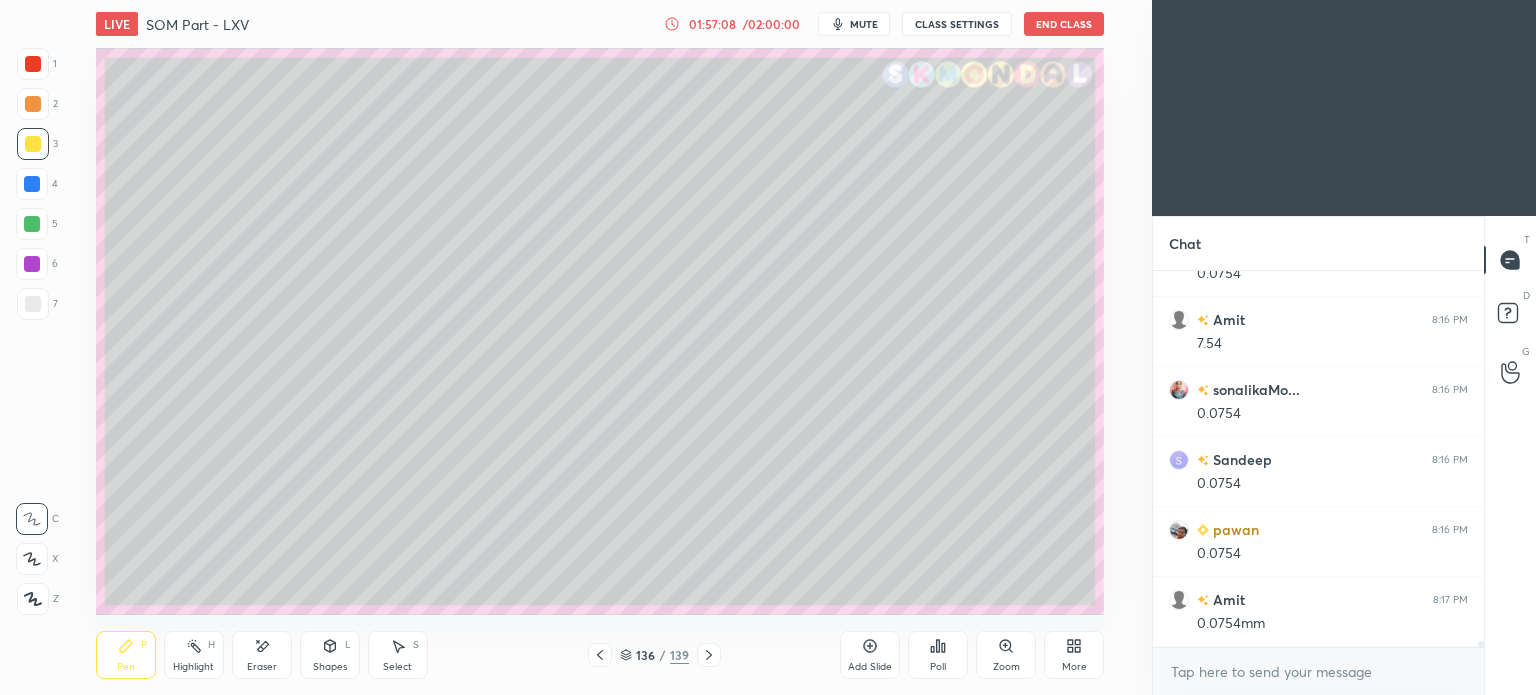 click 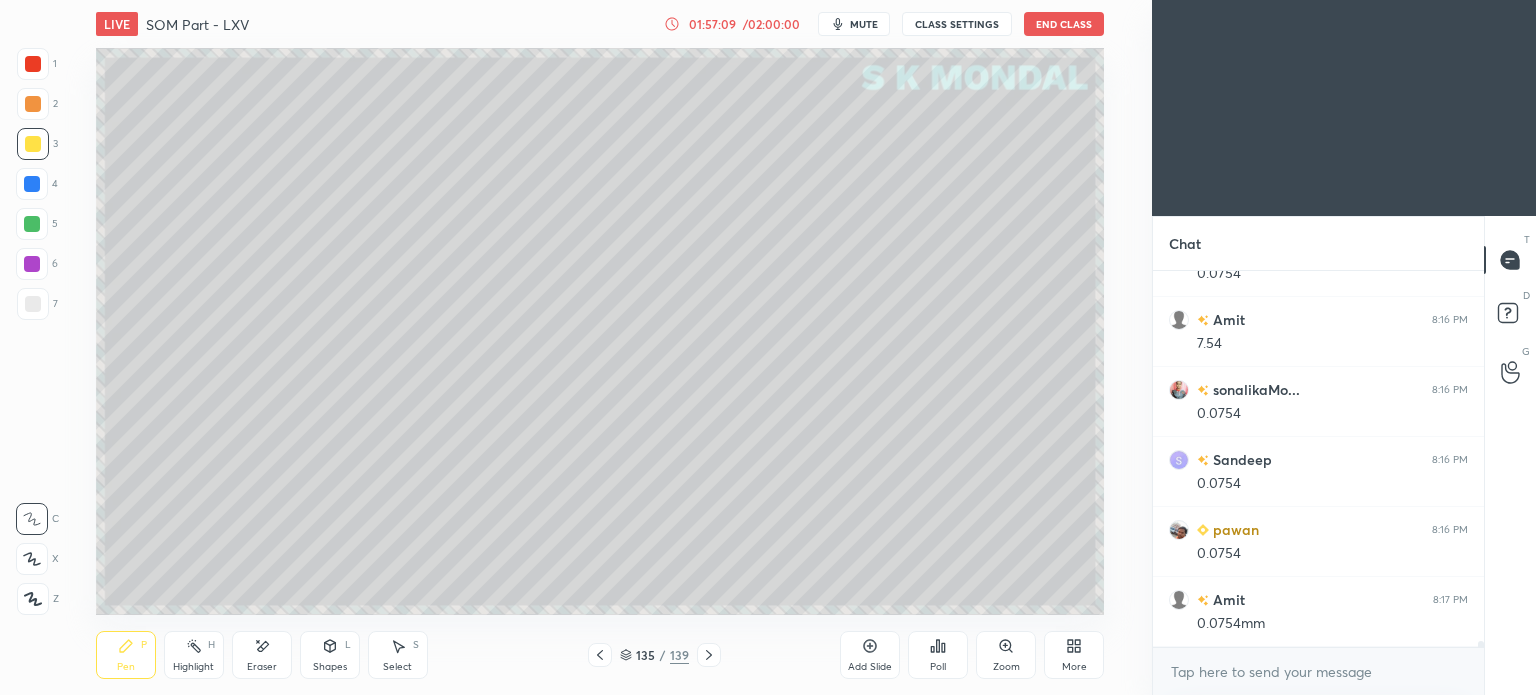 click 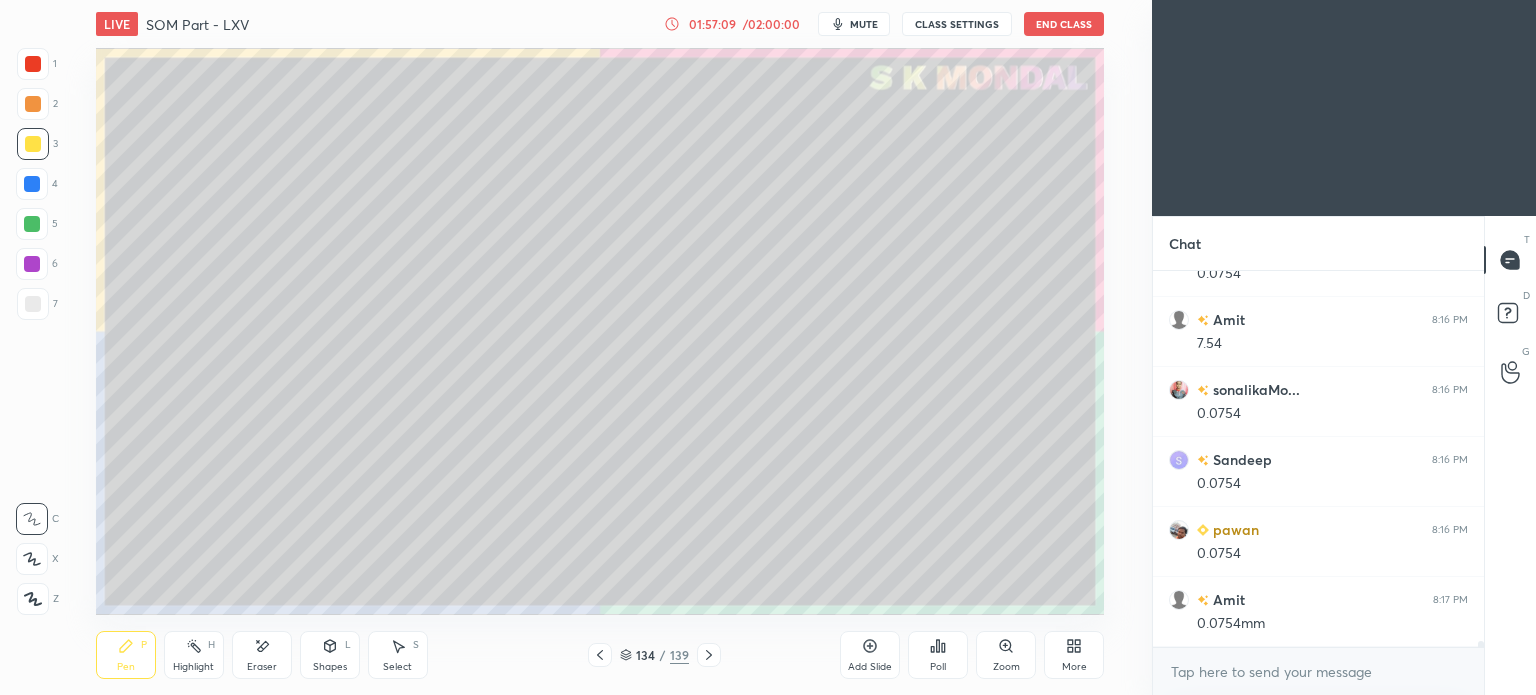 click 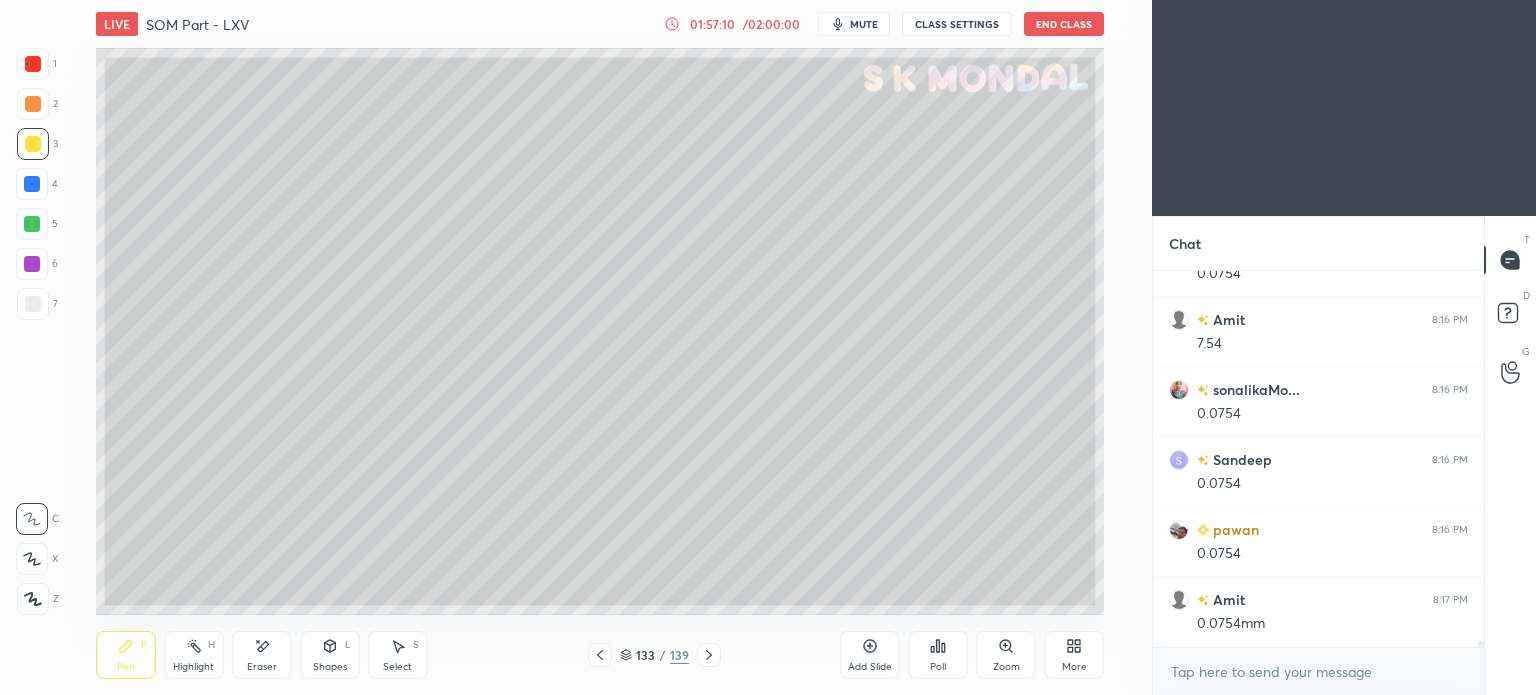 click 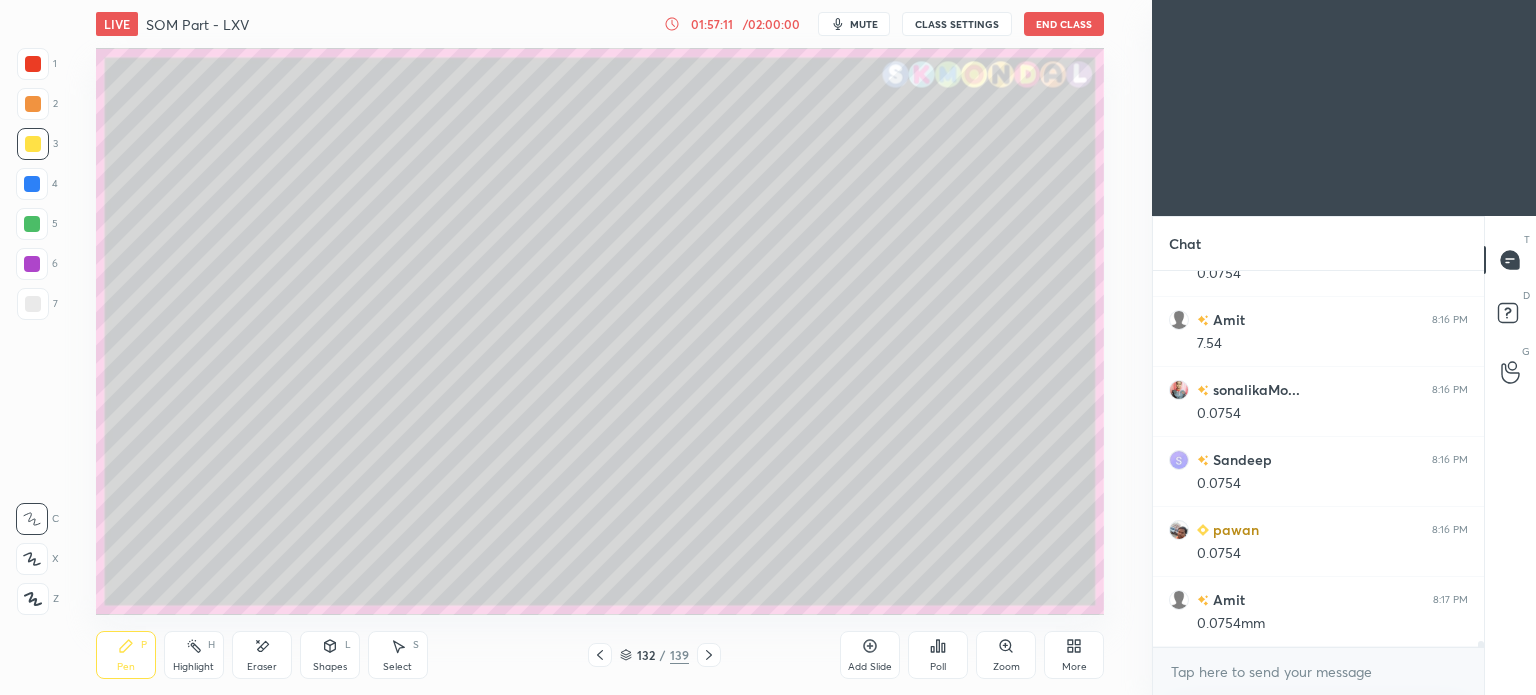 click 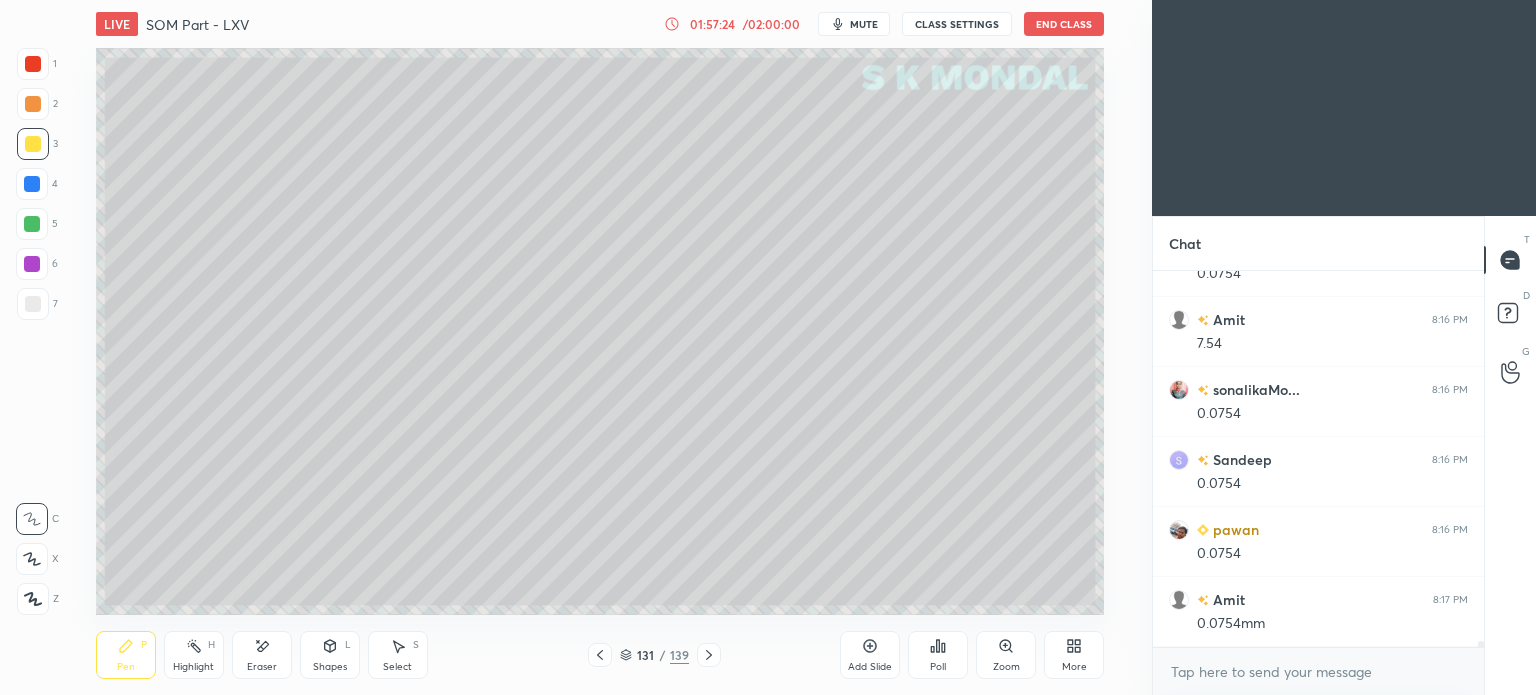 scroll, scrollTop: 22008, scrollLeft: 0, axis: vertical 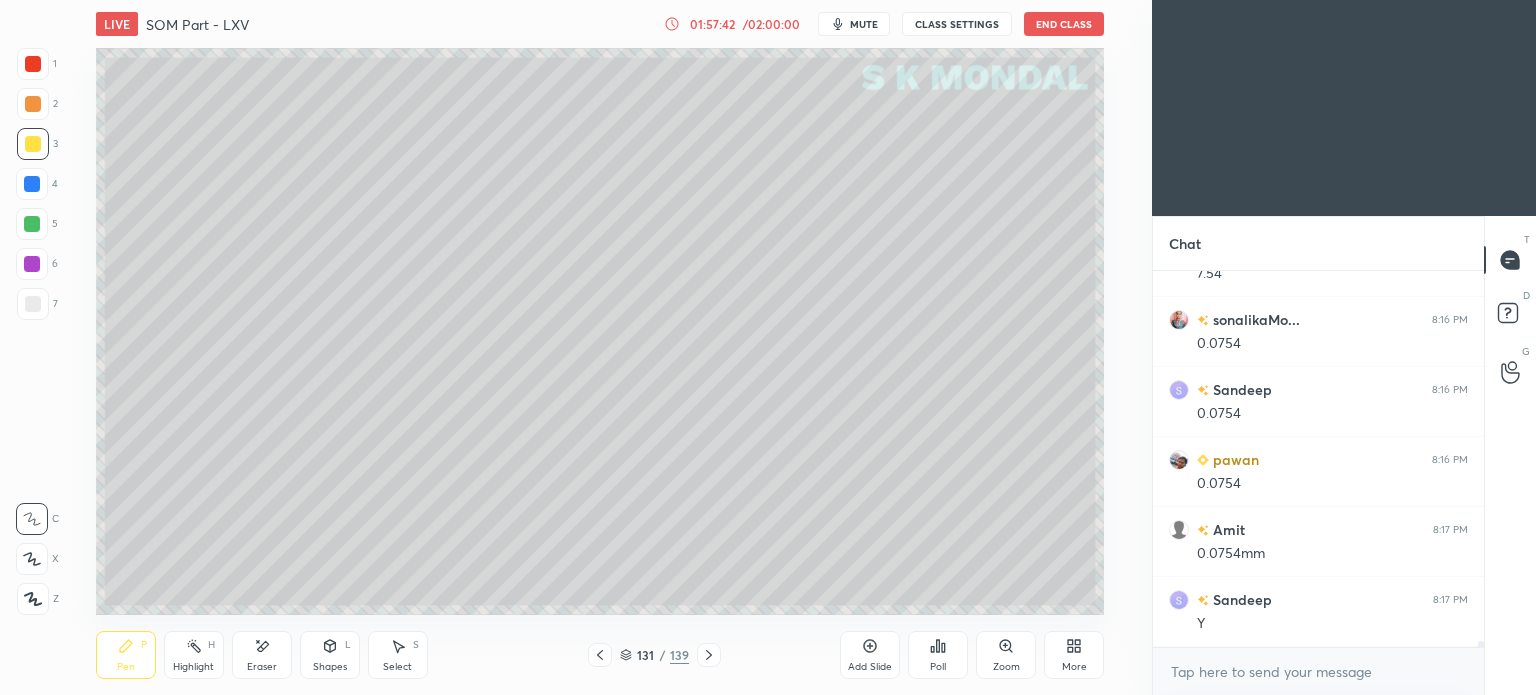 click 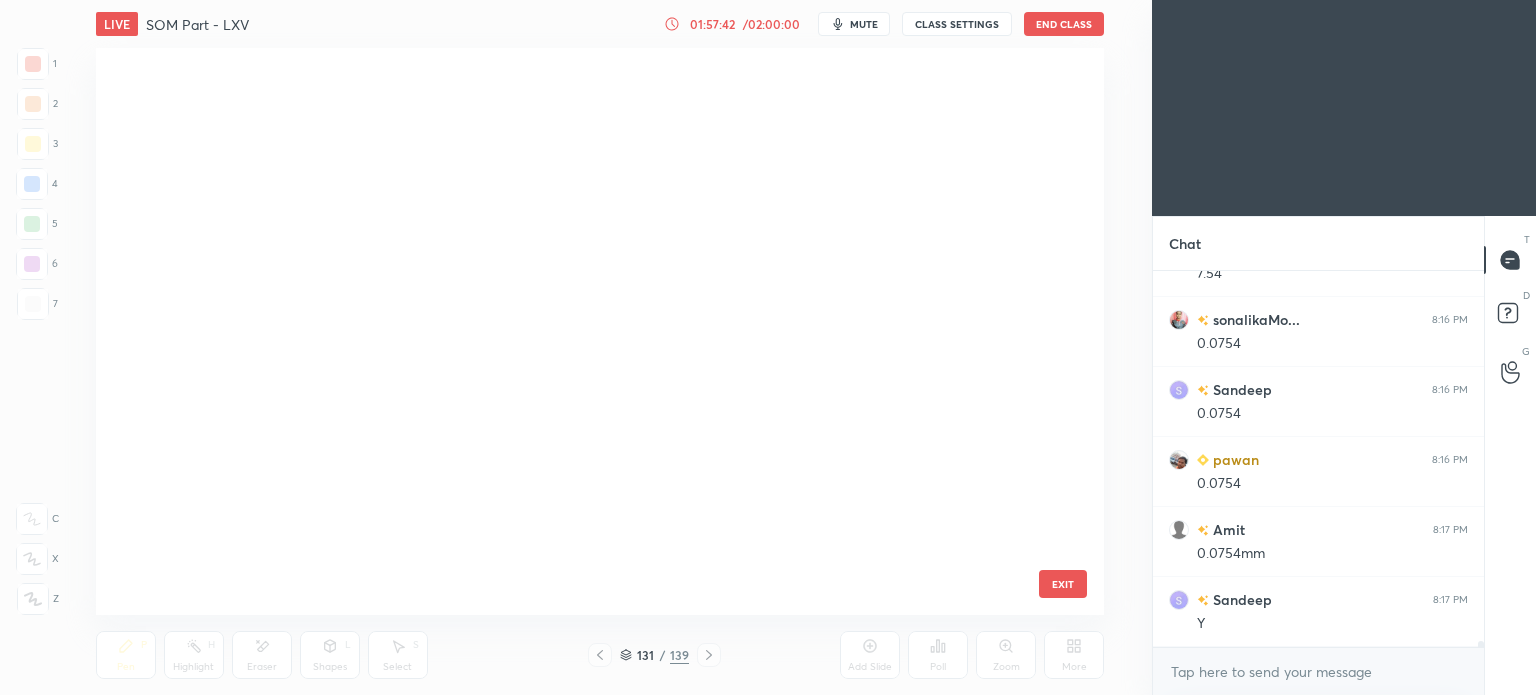 scroll, scrollTop: 7088, scrollLeft: 0, axis: vertical 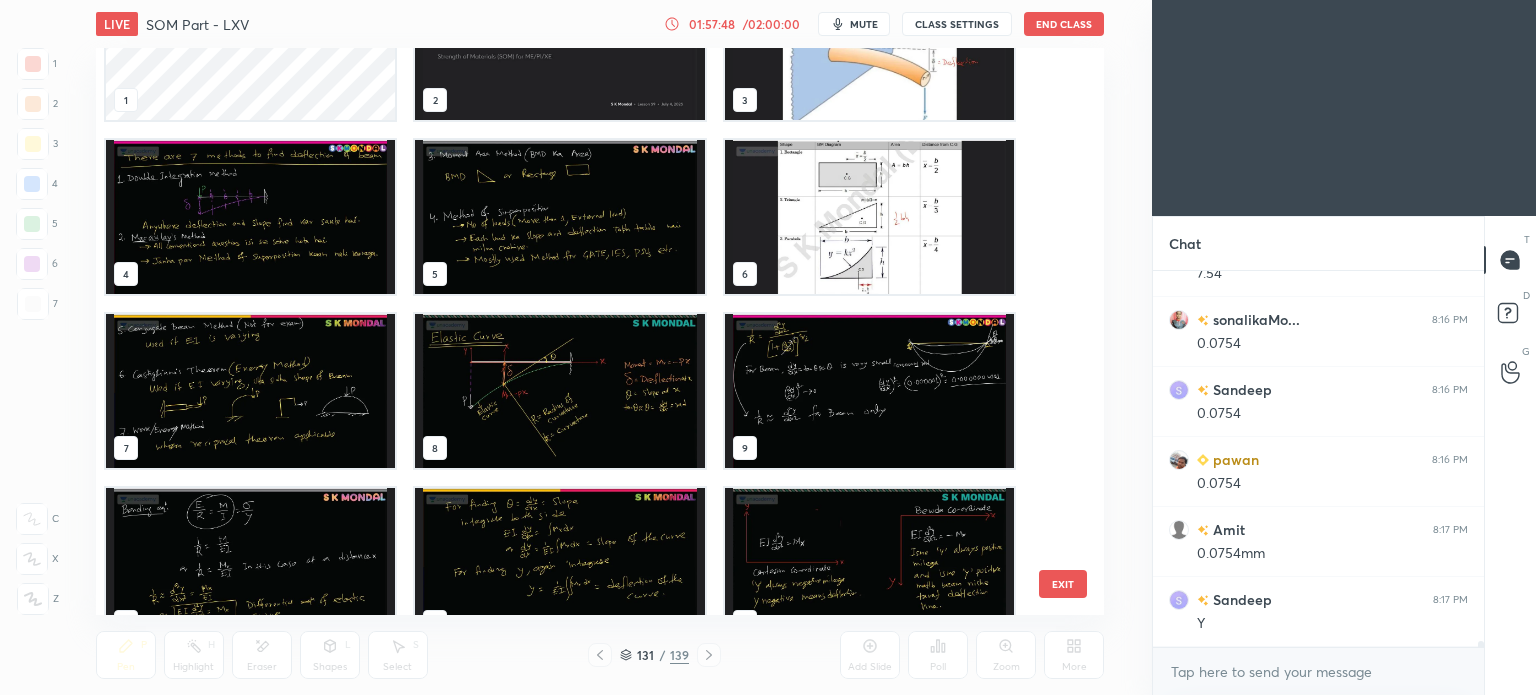 click at bounding box center (250, 217) 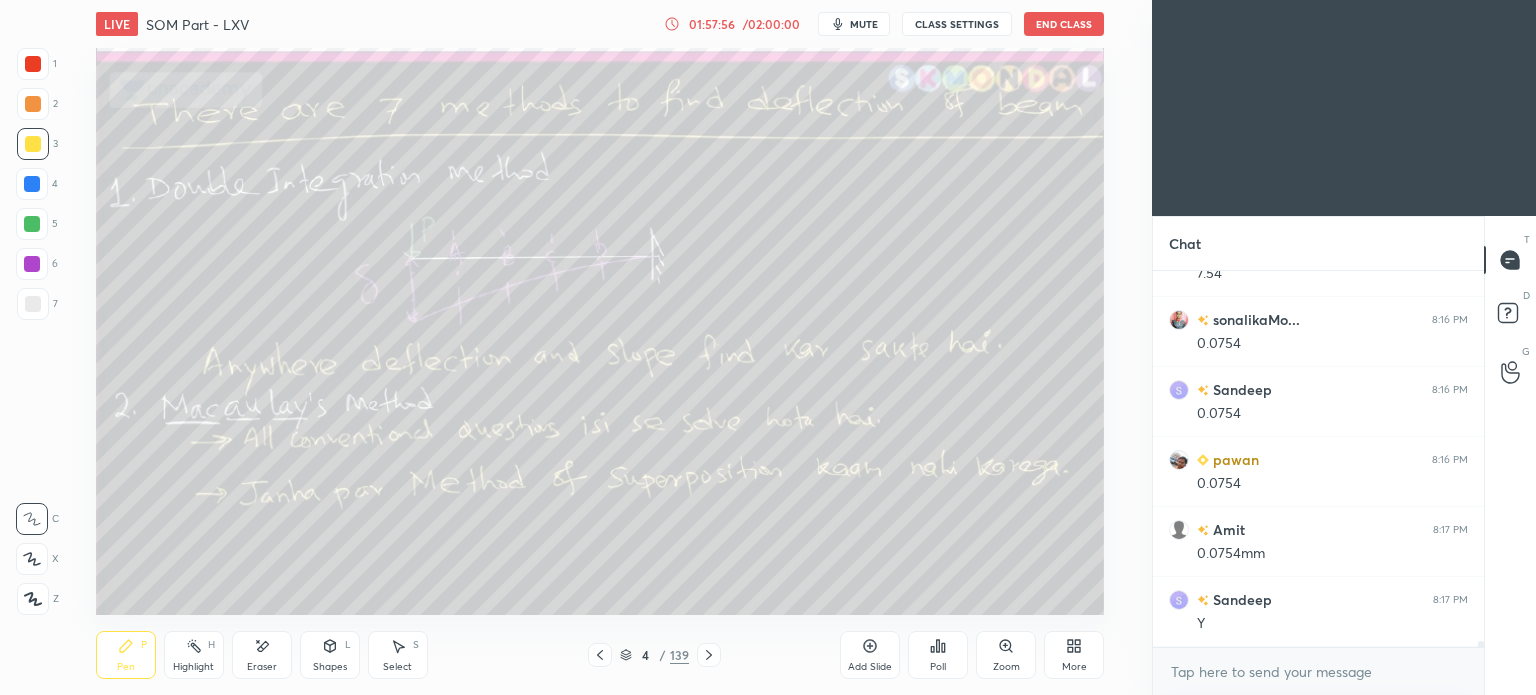 scroll, scrollTop: 22028, scrollLeft: 0, axis: vertical 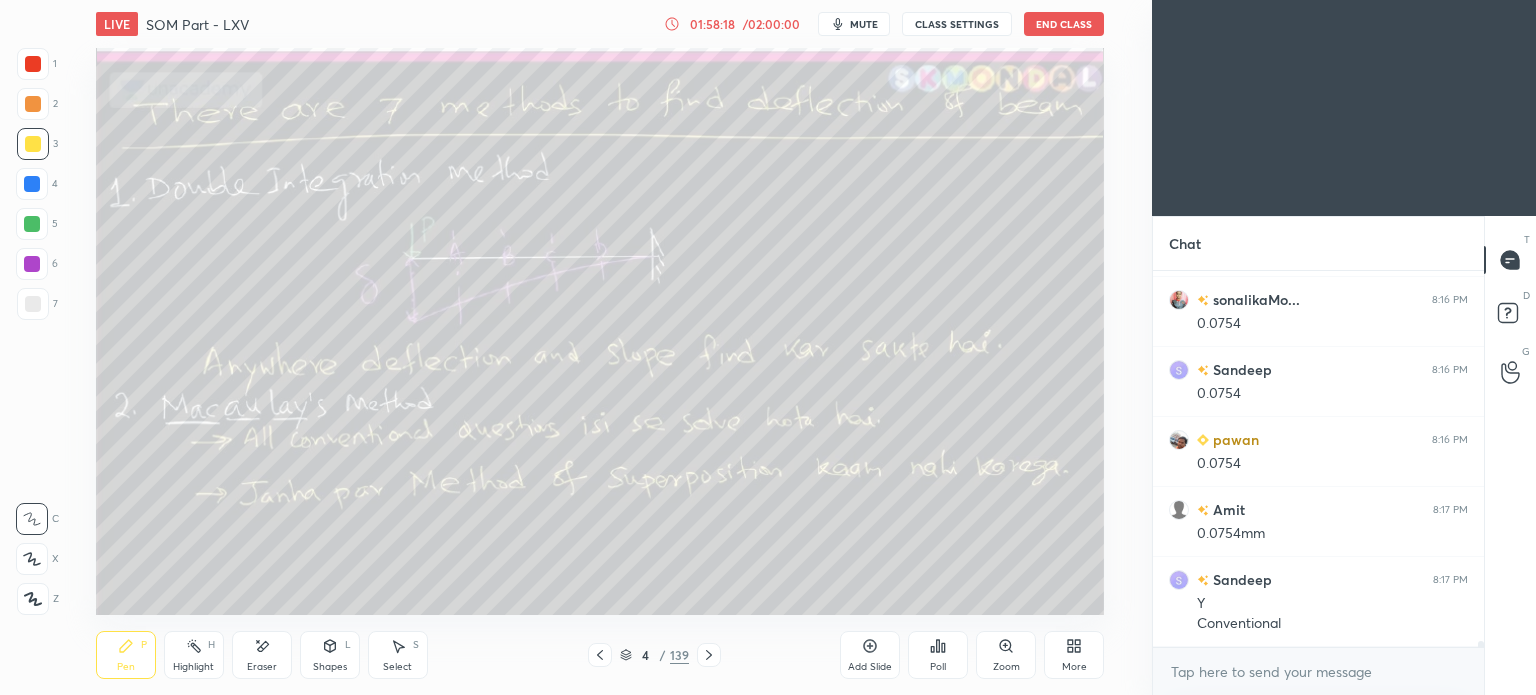 click 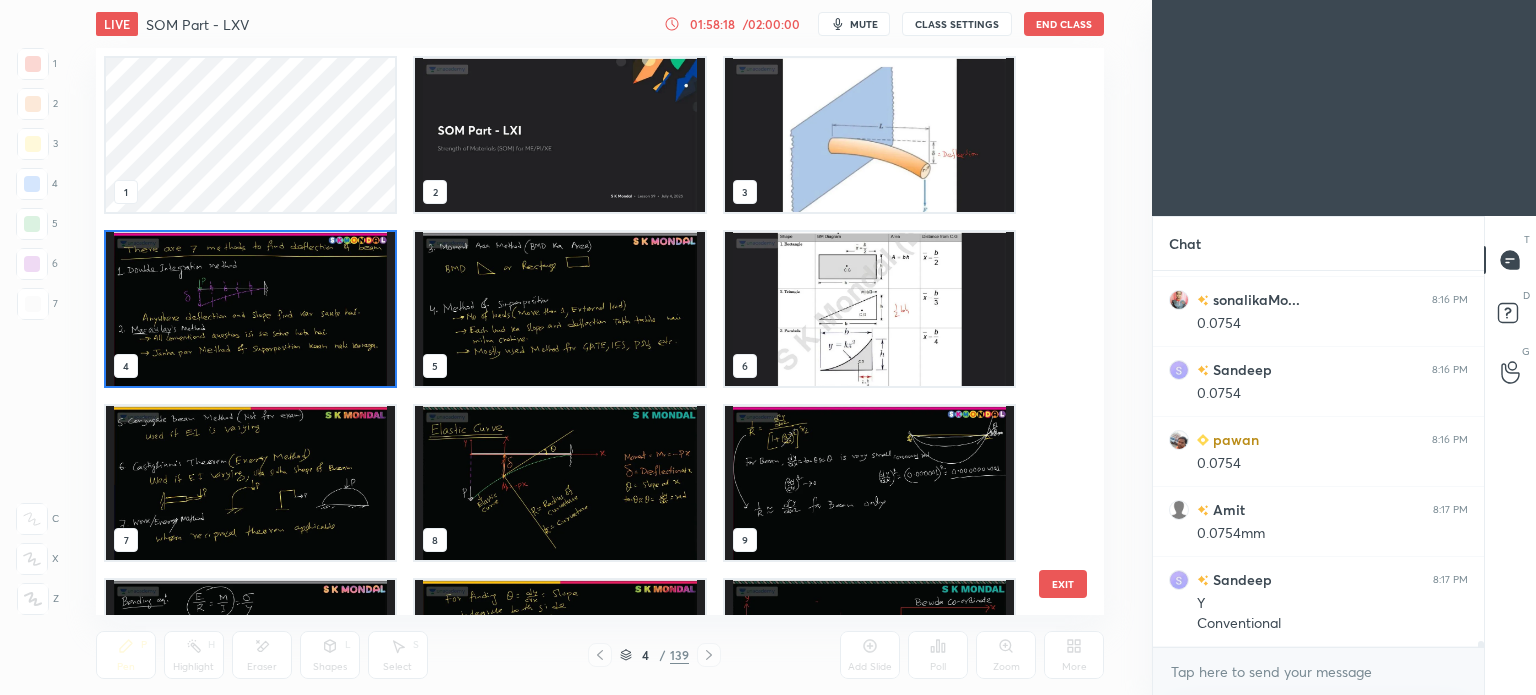 scroll, scrollTop: 6, scrollLeft: 10, axis: both 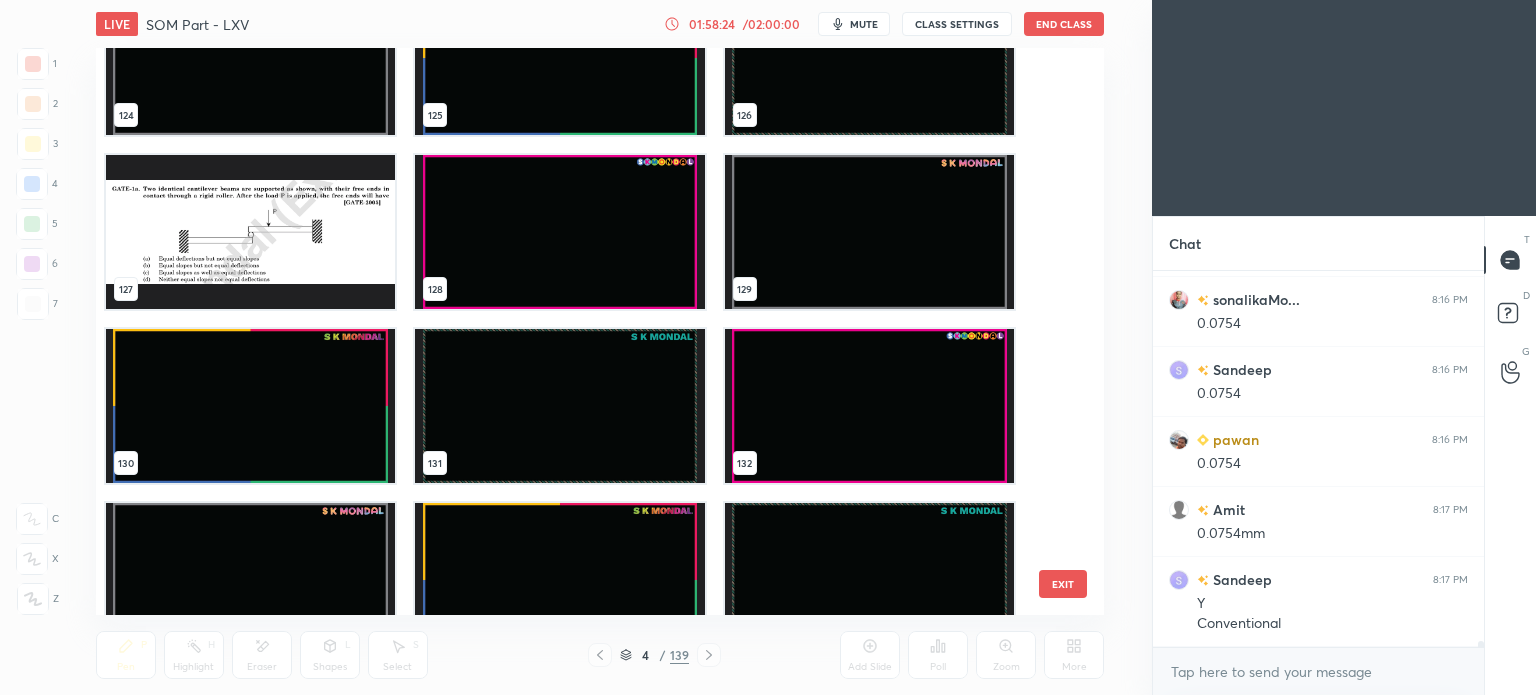 click at bounding box center (559, 232) 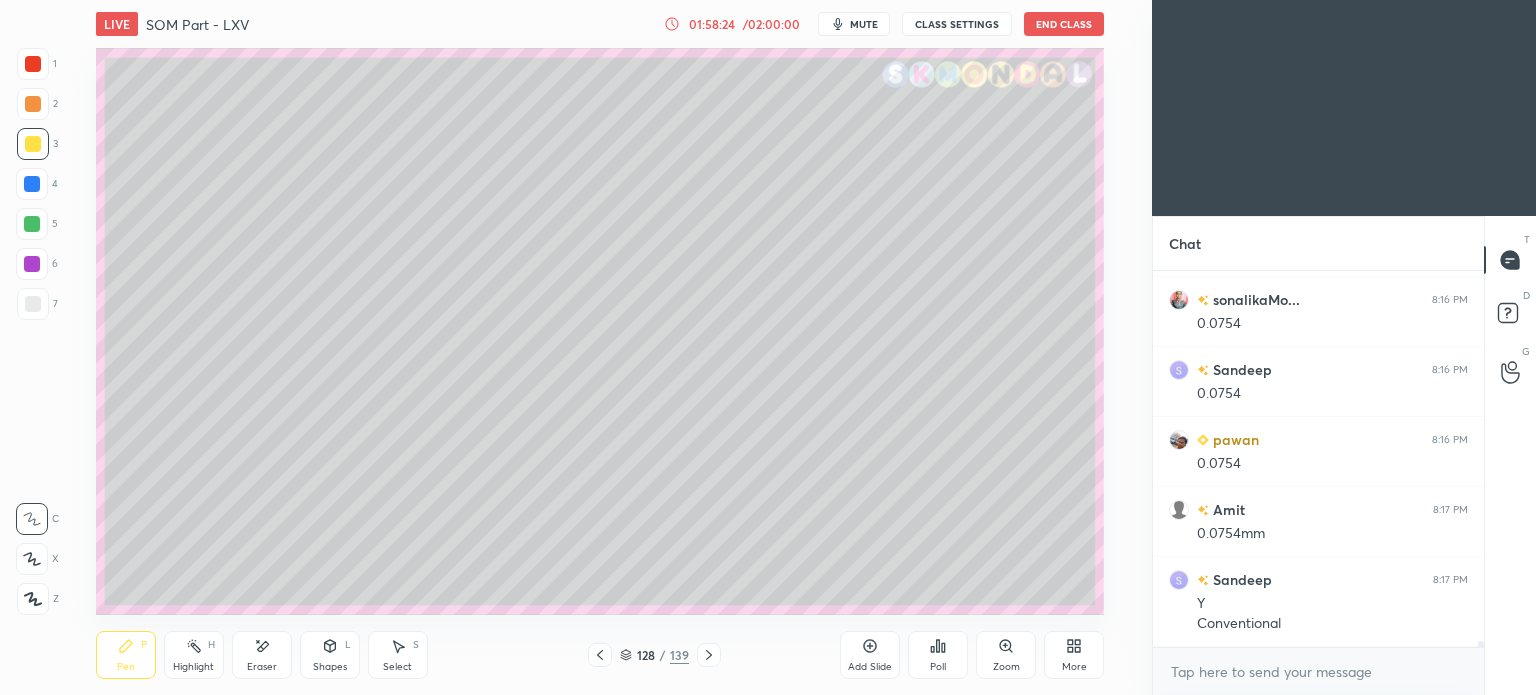 scroll, scrollTop: 0, scrollLeft: 0, axis: both 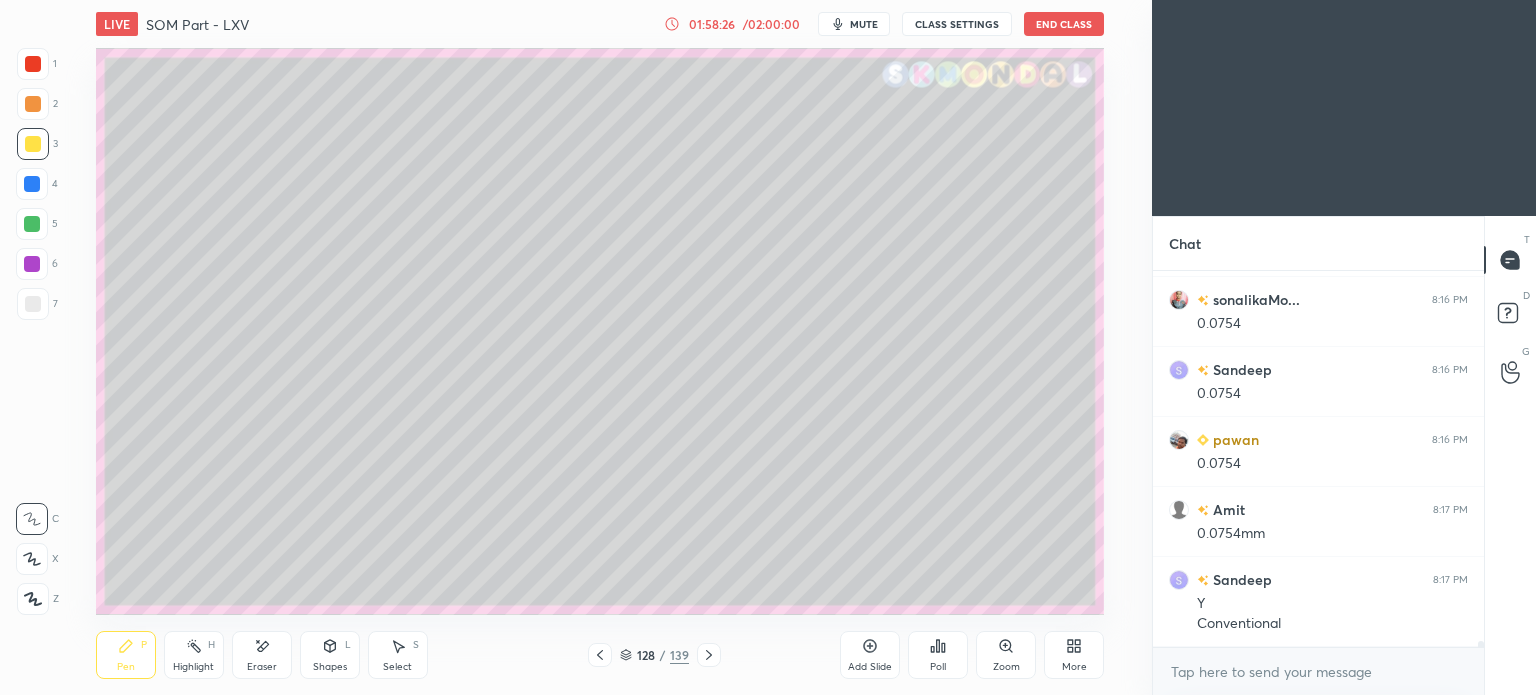 click 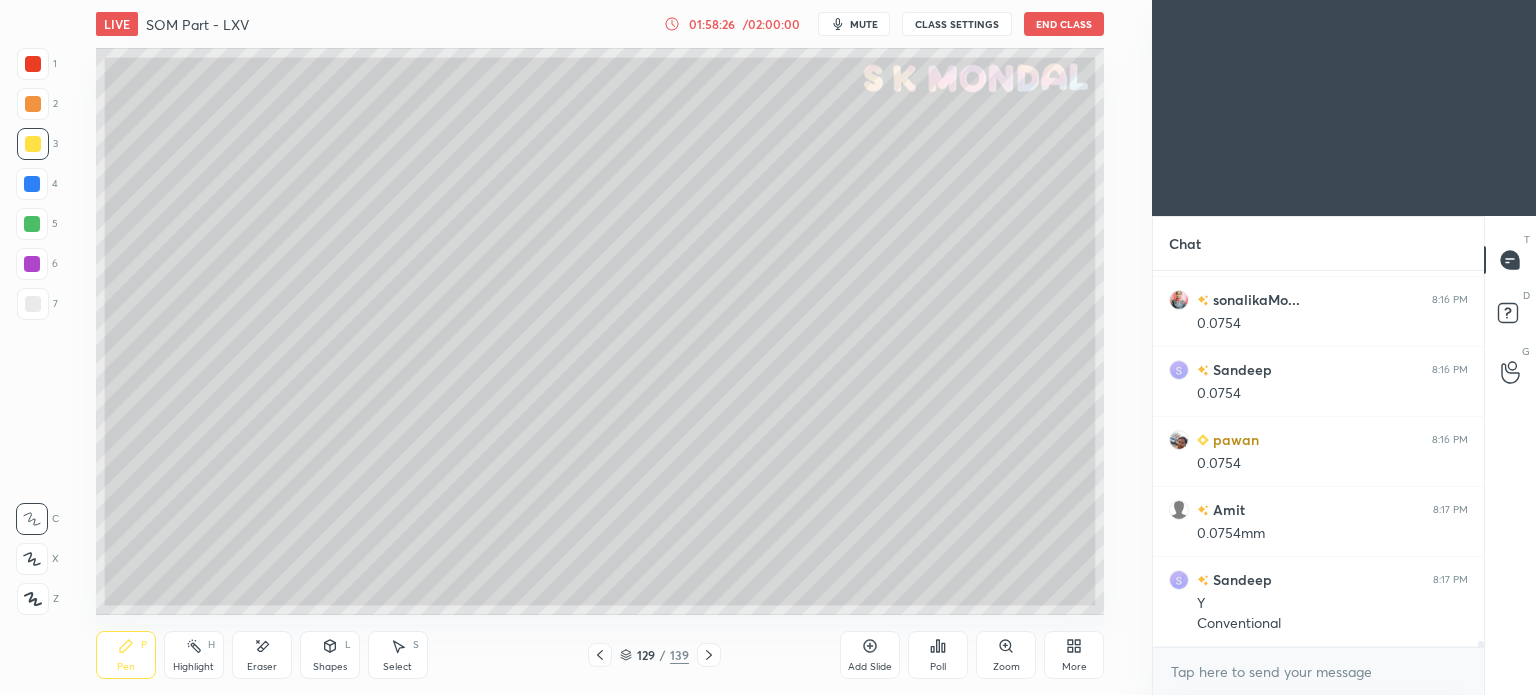 click 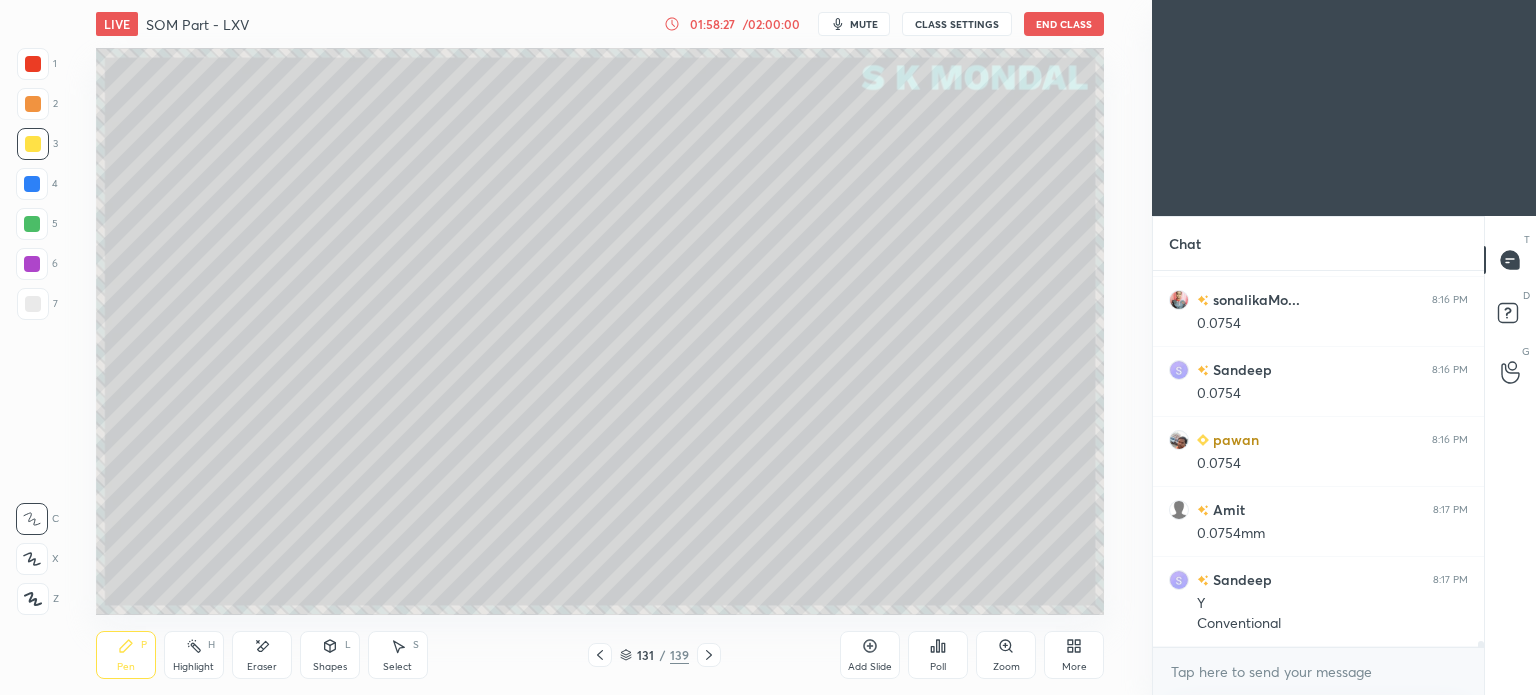 click 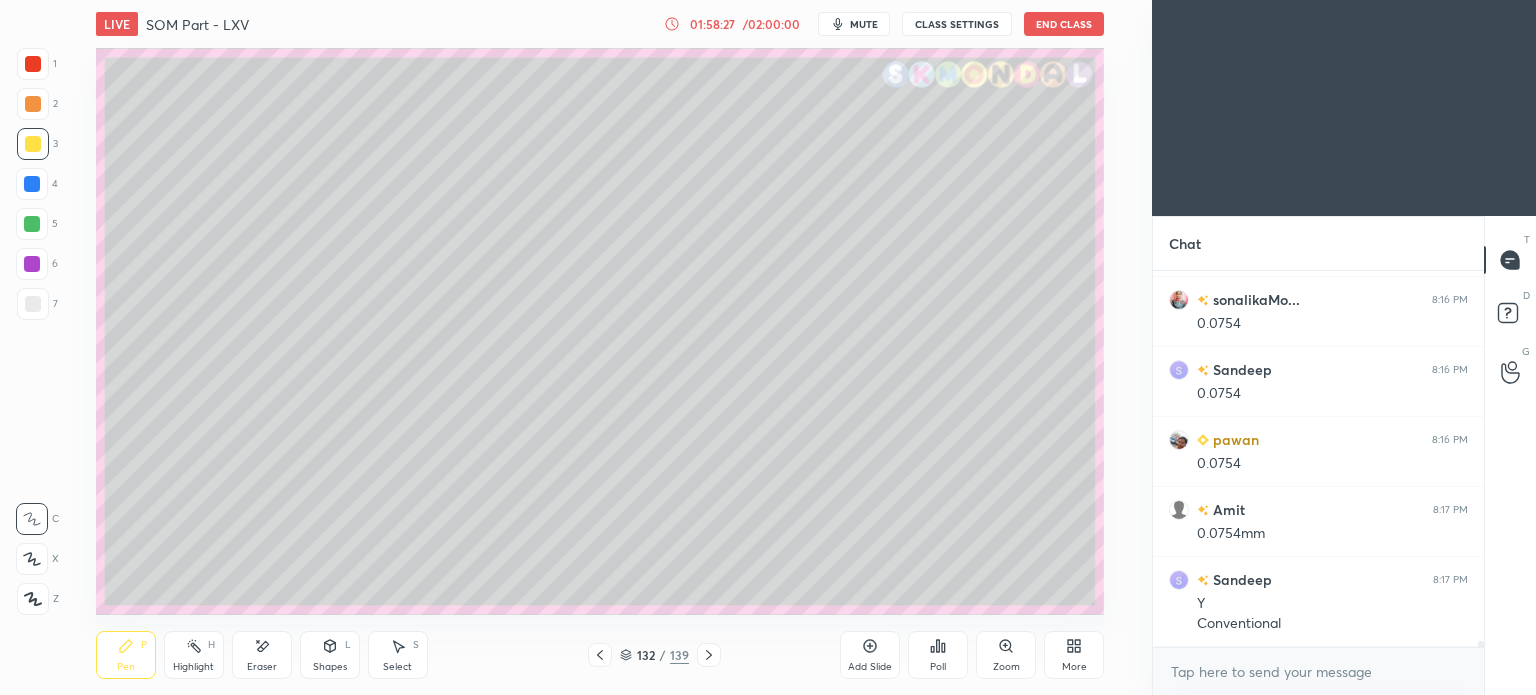 click 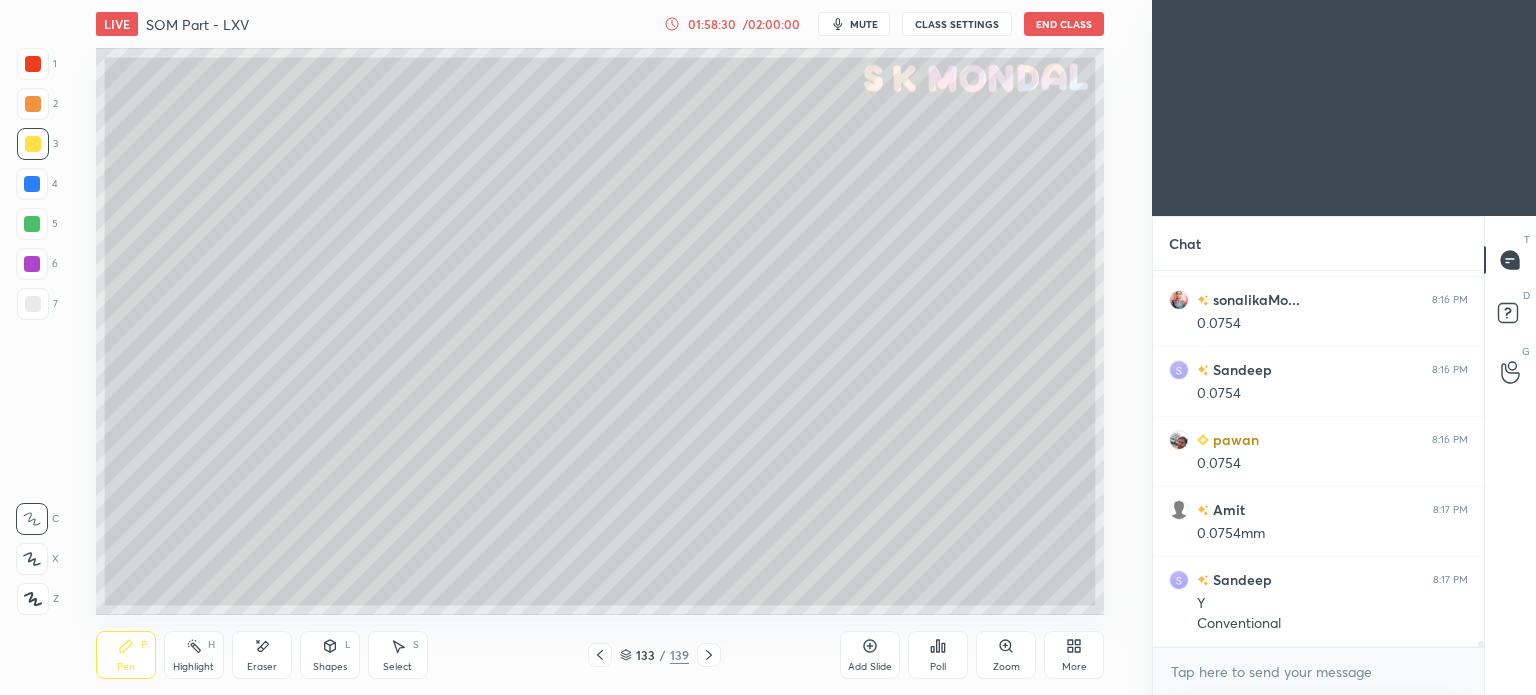 click 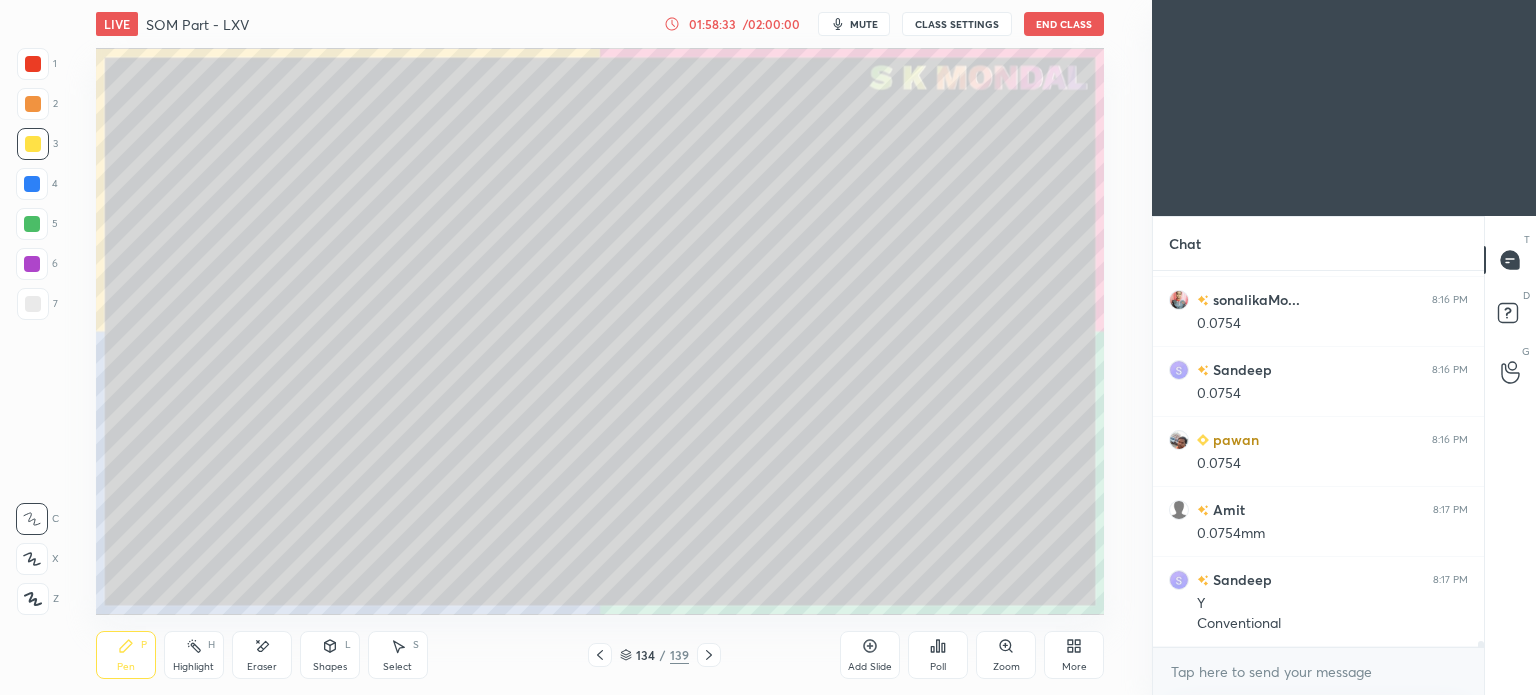 click at bounding box center (600, 655) 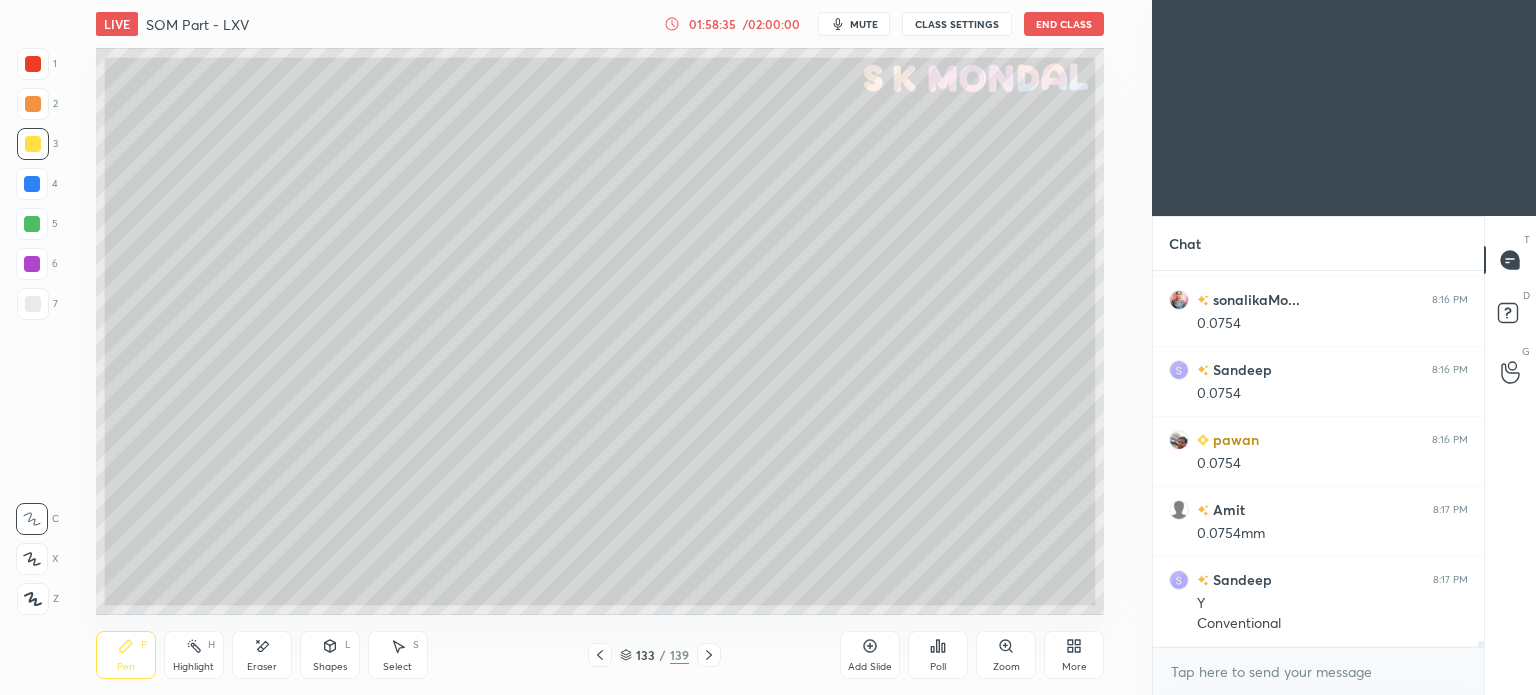 click at bounding box center [600, 655] 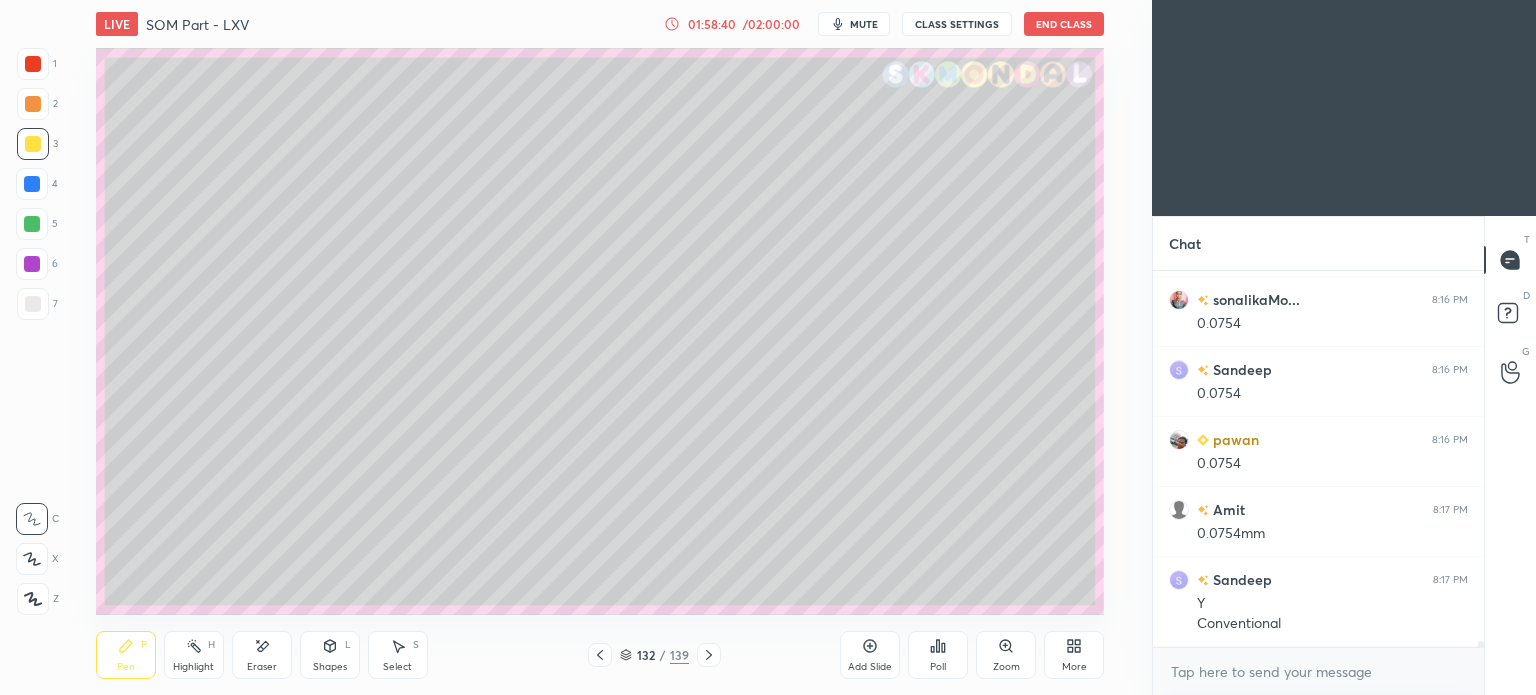 click on "Pen P" at bounding box center [126, 655] 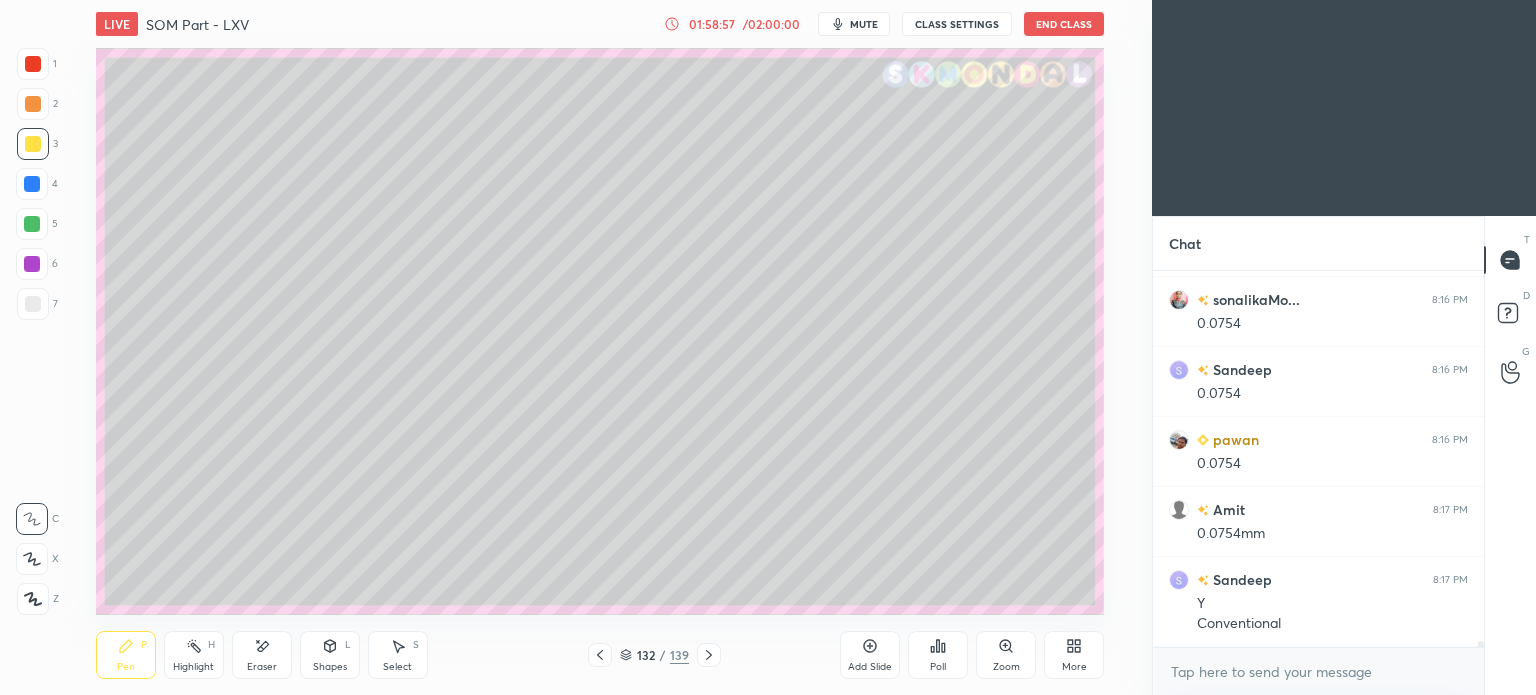 click 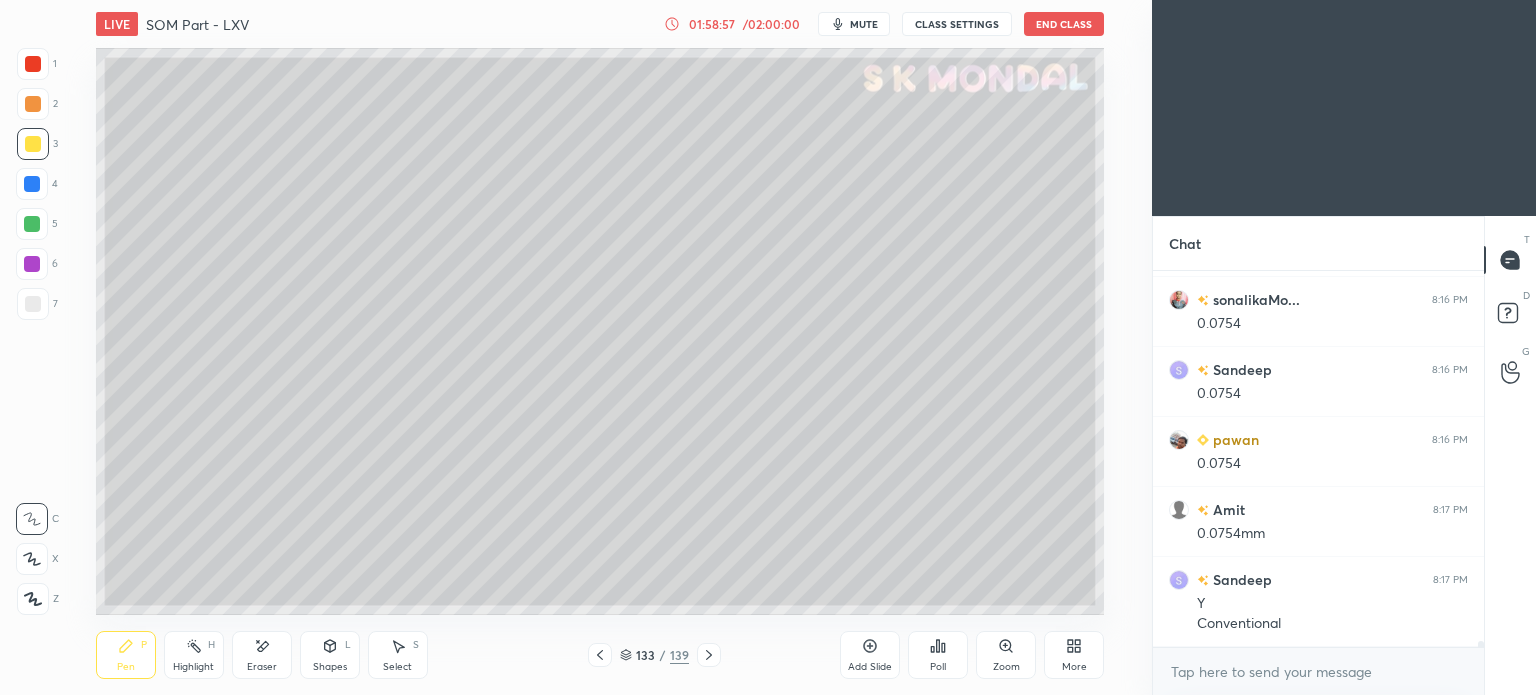 click 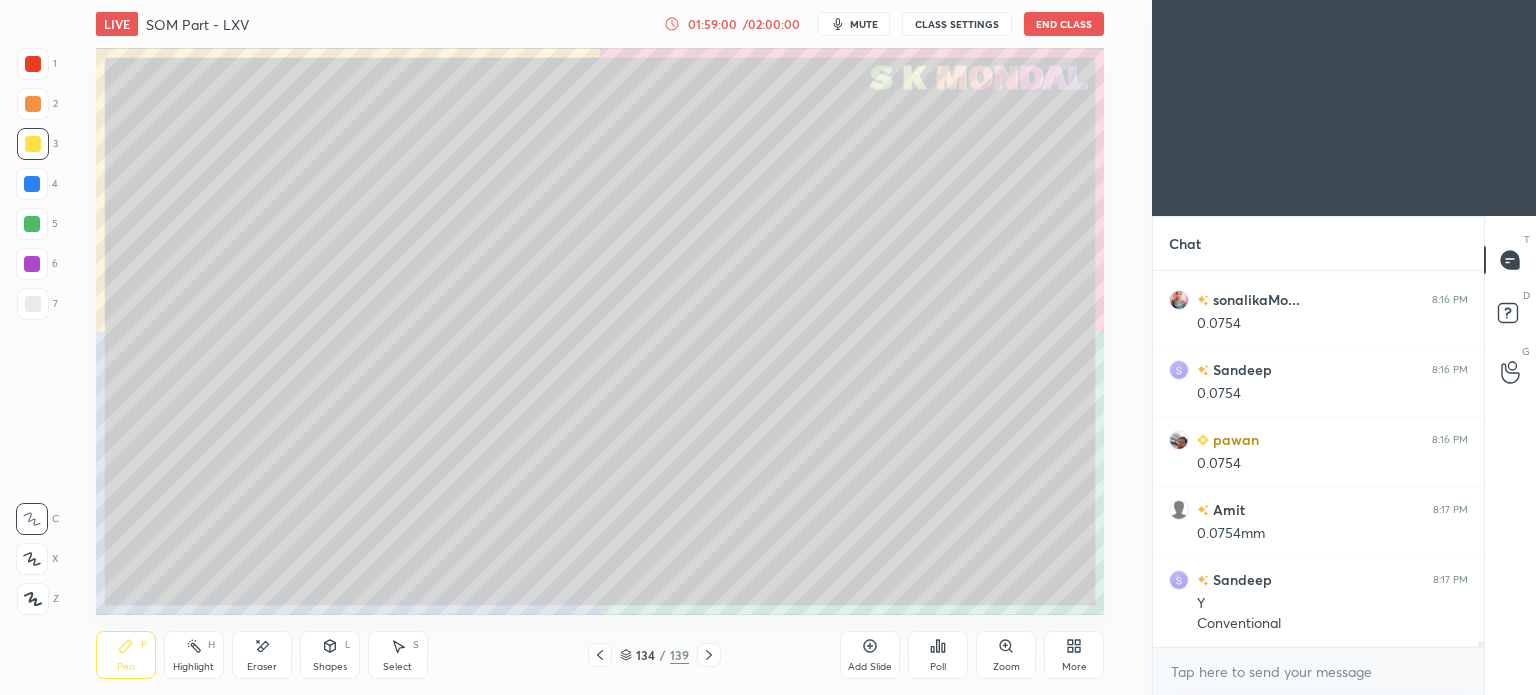 click 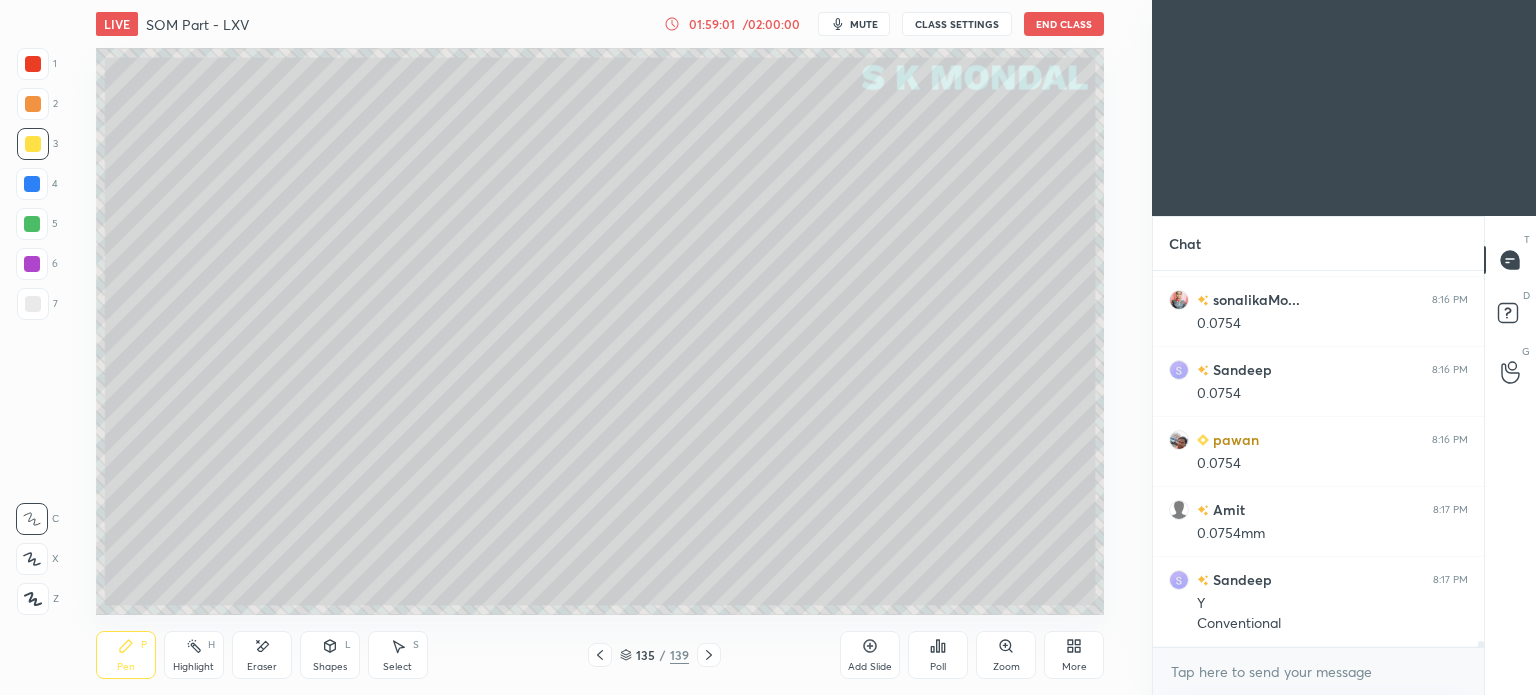 click 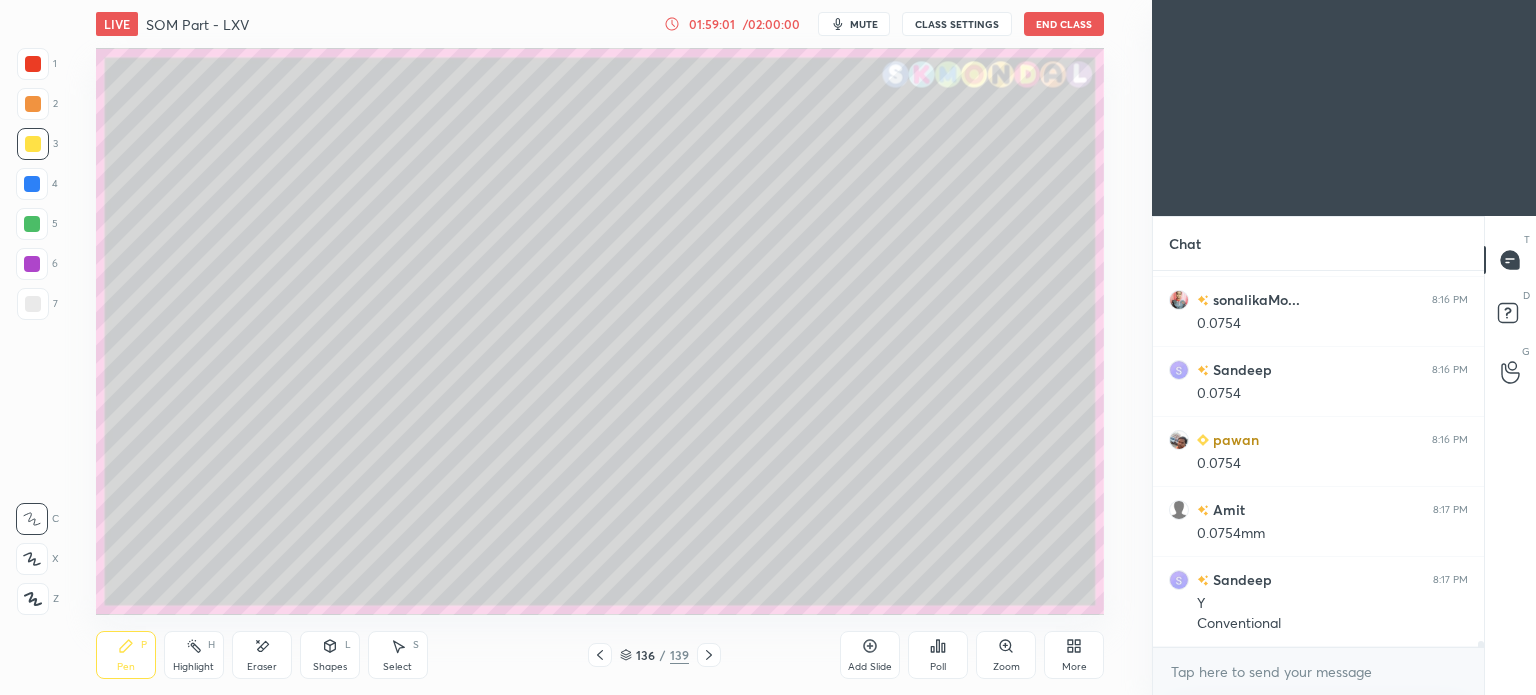 click 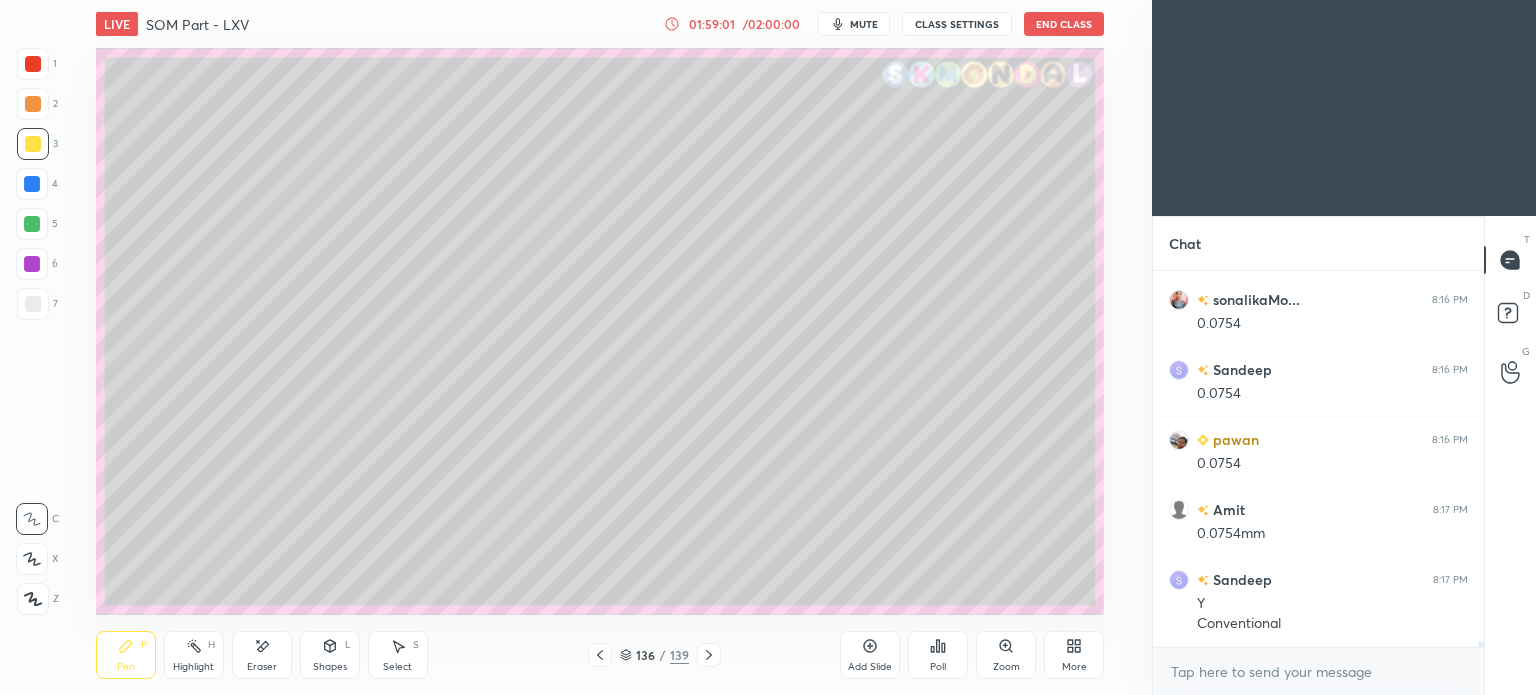 click 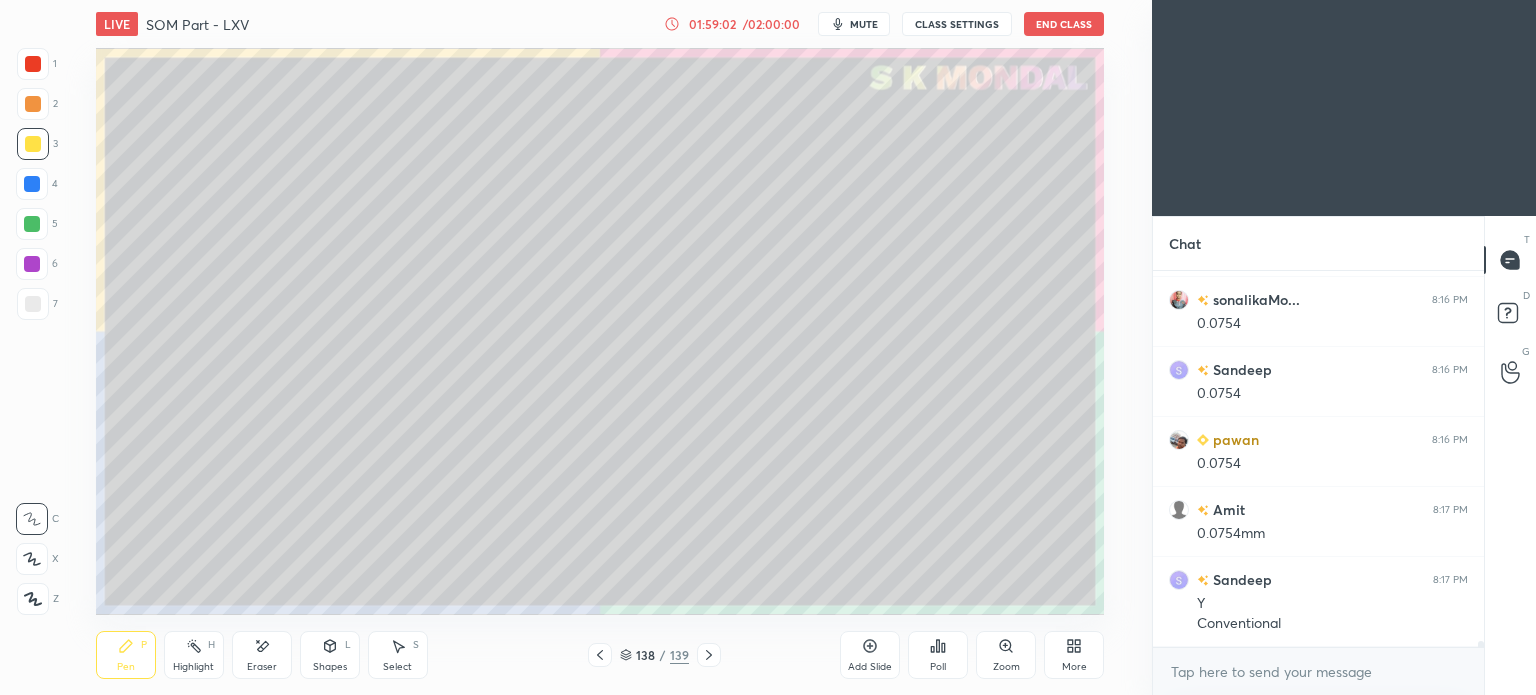 click 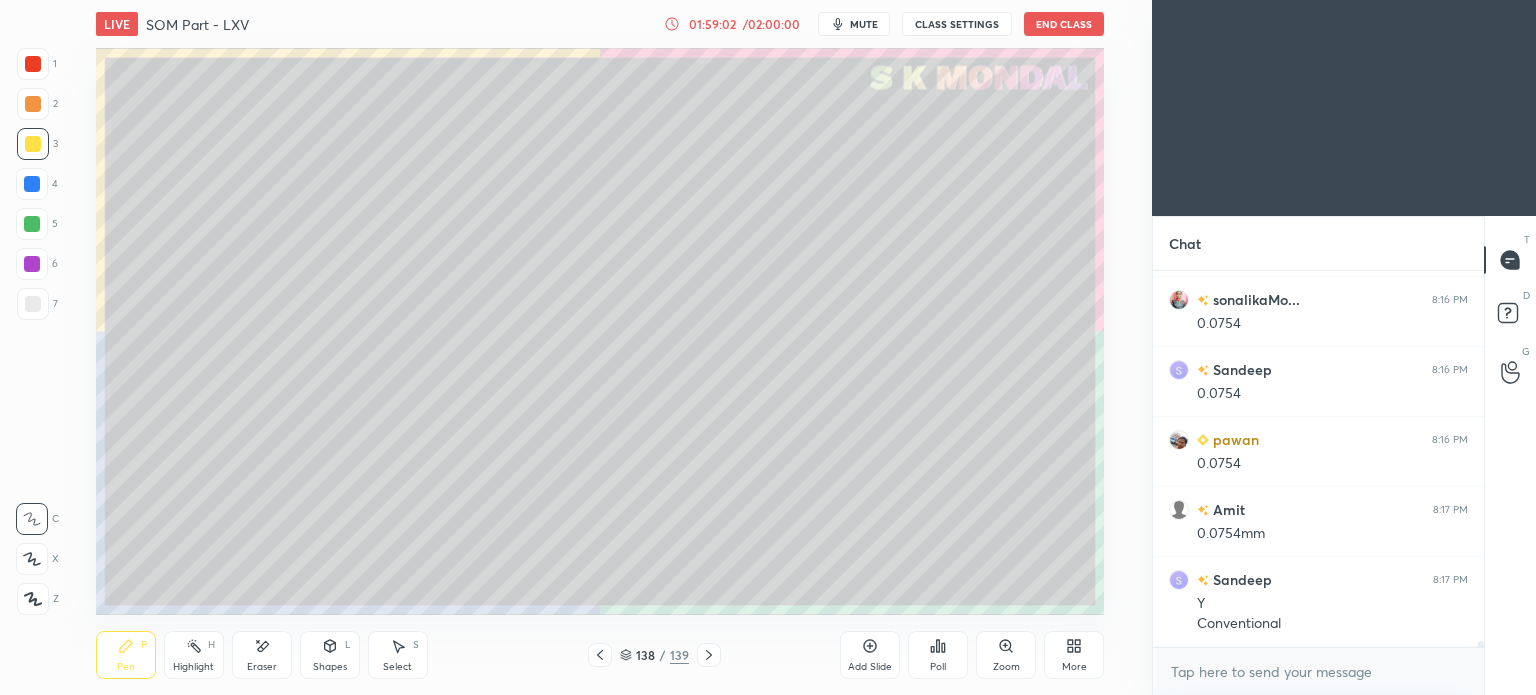 click 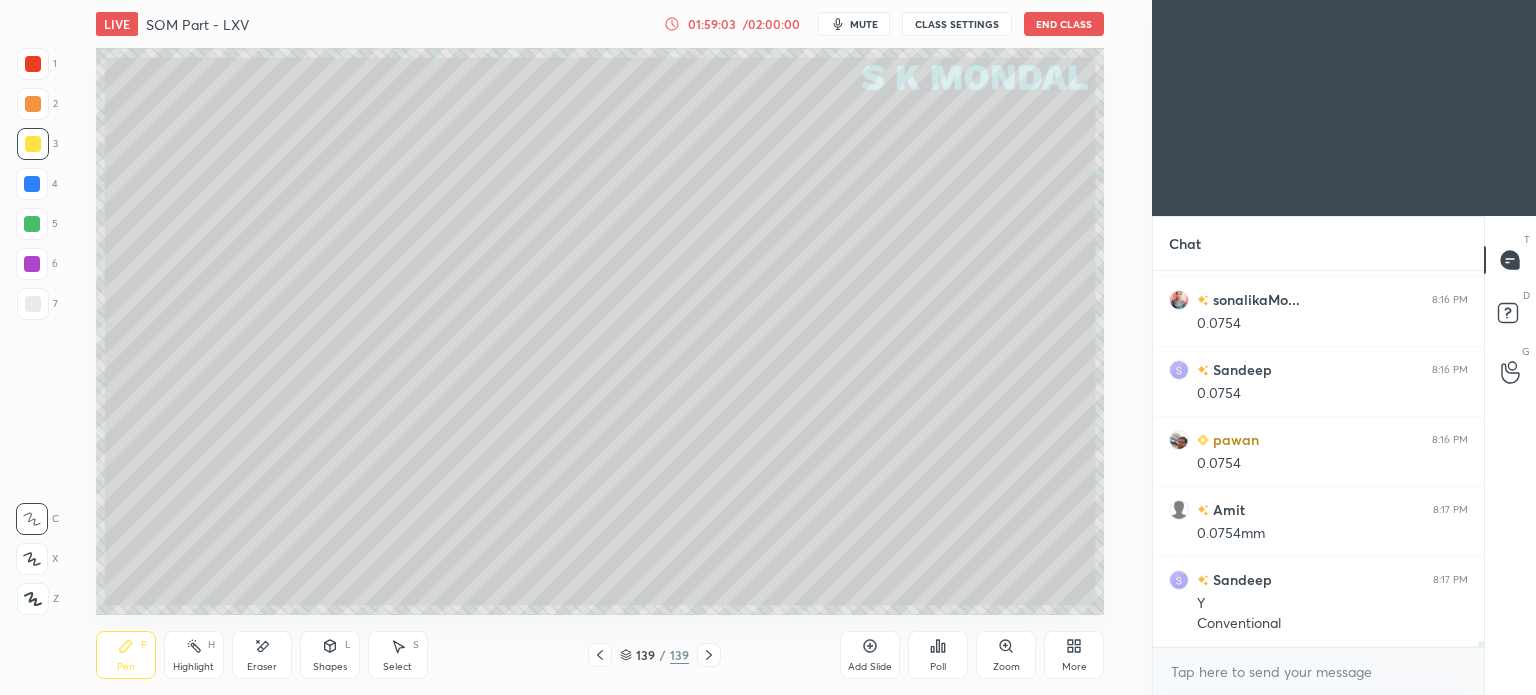 click 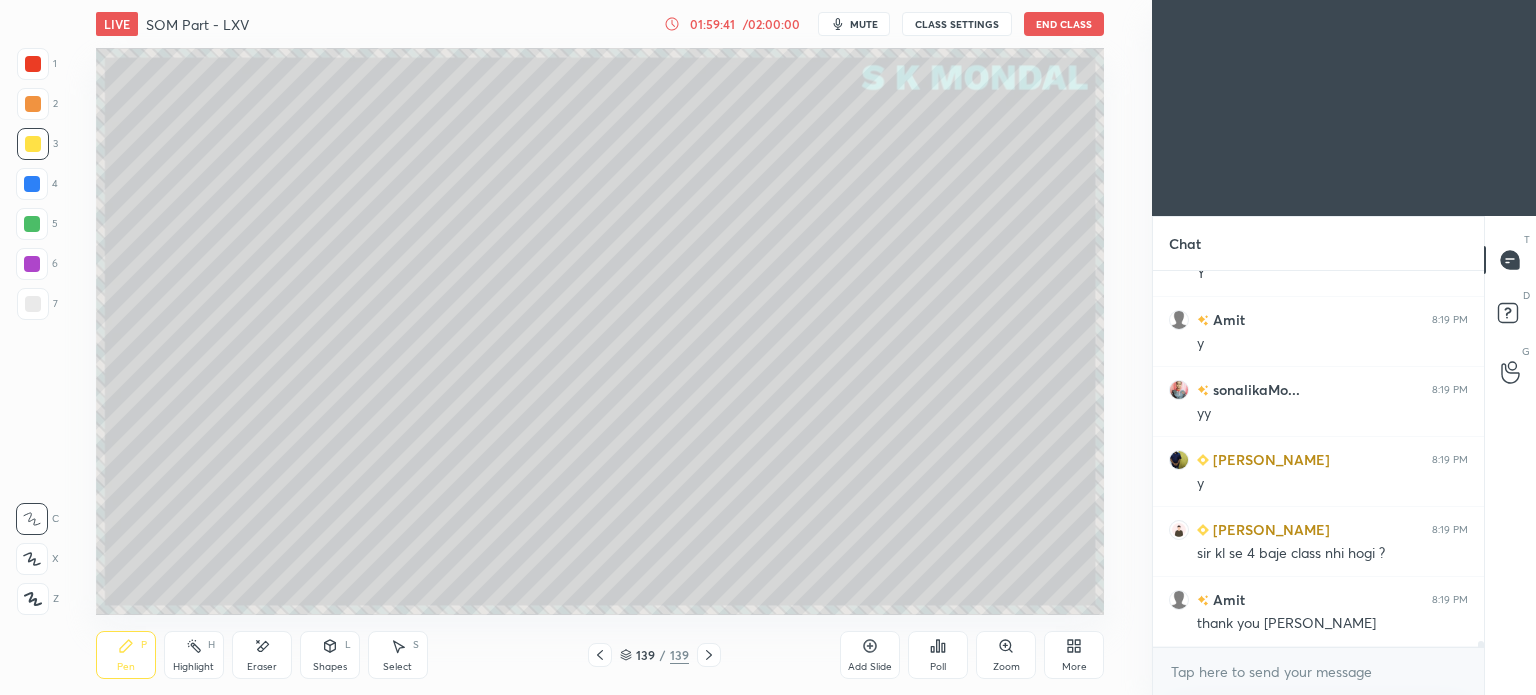 scroll, scrollTop: 22588, scrollLeft: 0, axis: vertical 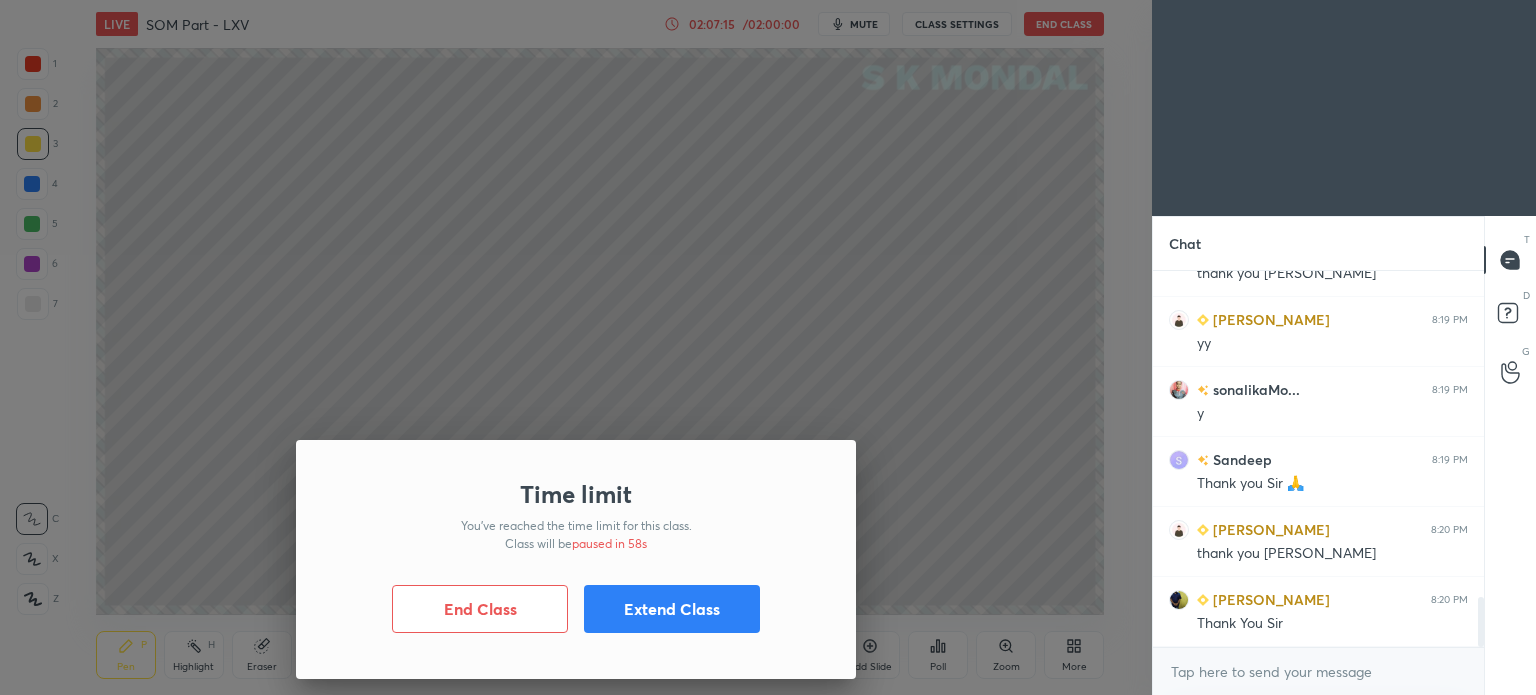 click on "End Class" at bounding box center [480, 609] 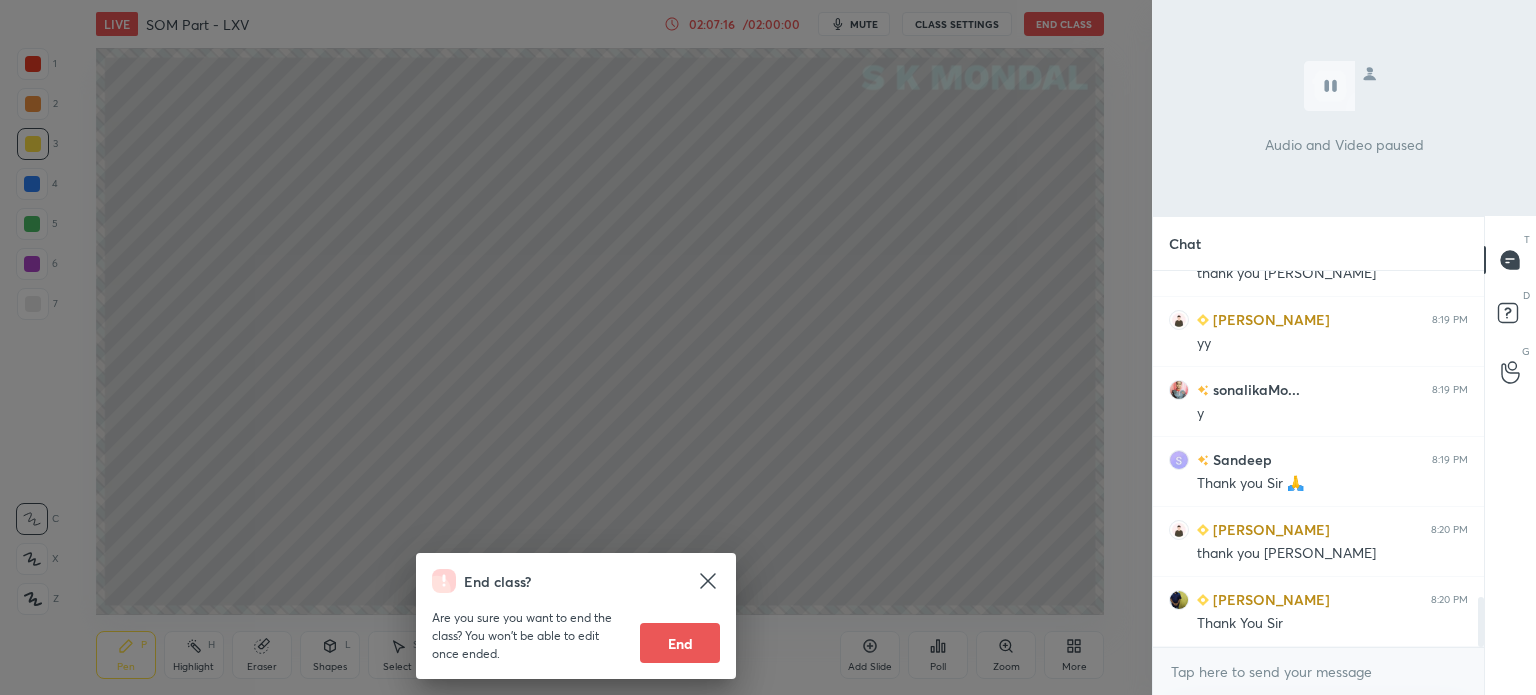 click on "End" at bounding box center (680, 643) 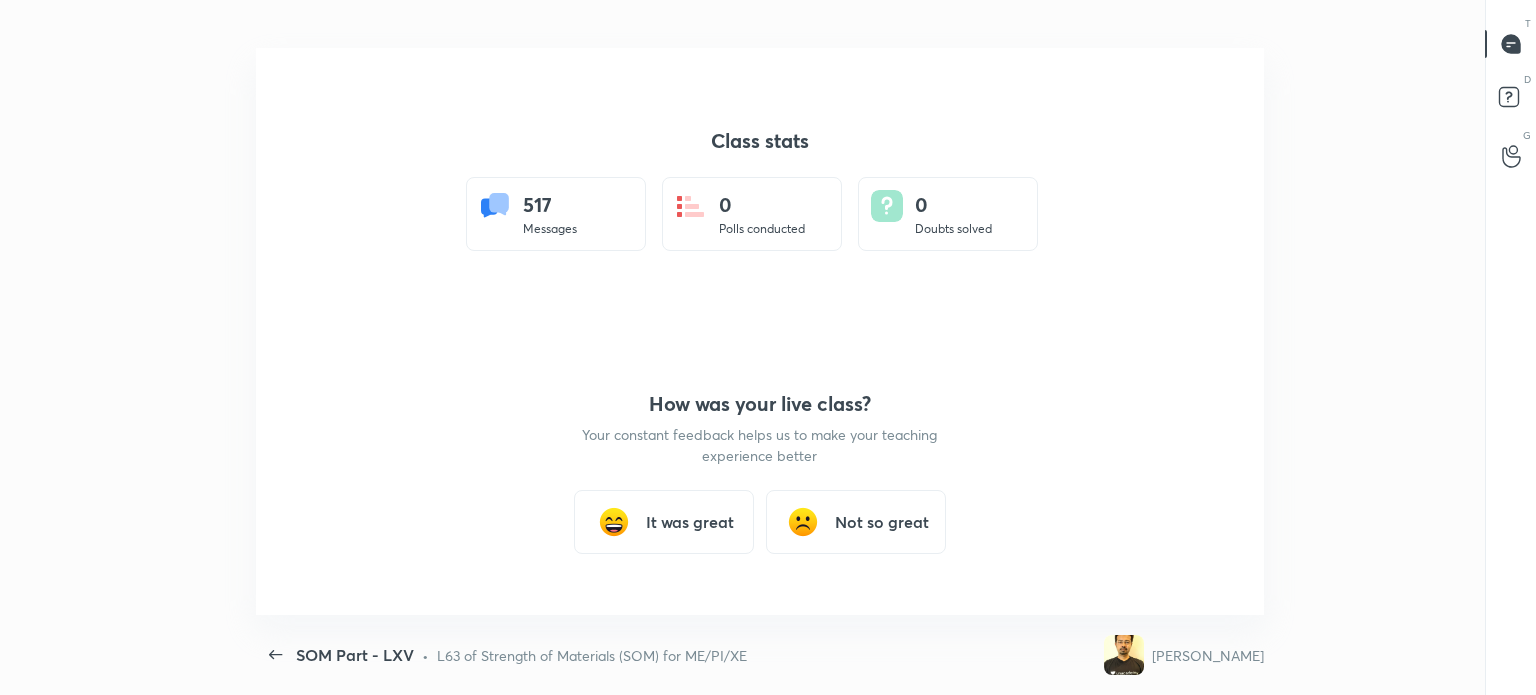 scroll, scrollTop: 99432, scrollLeft: 98716, axis: both 